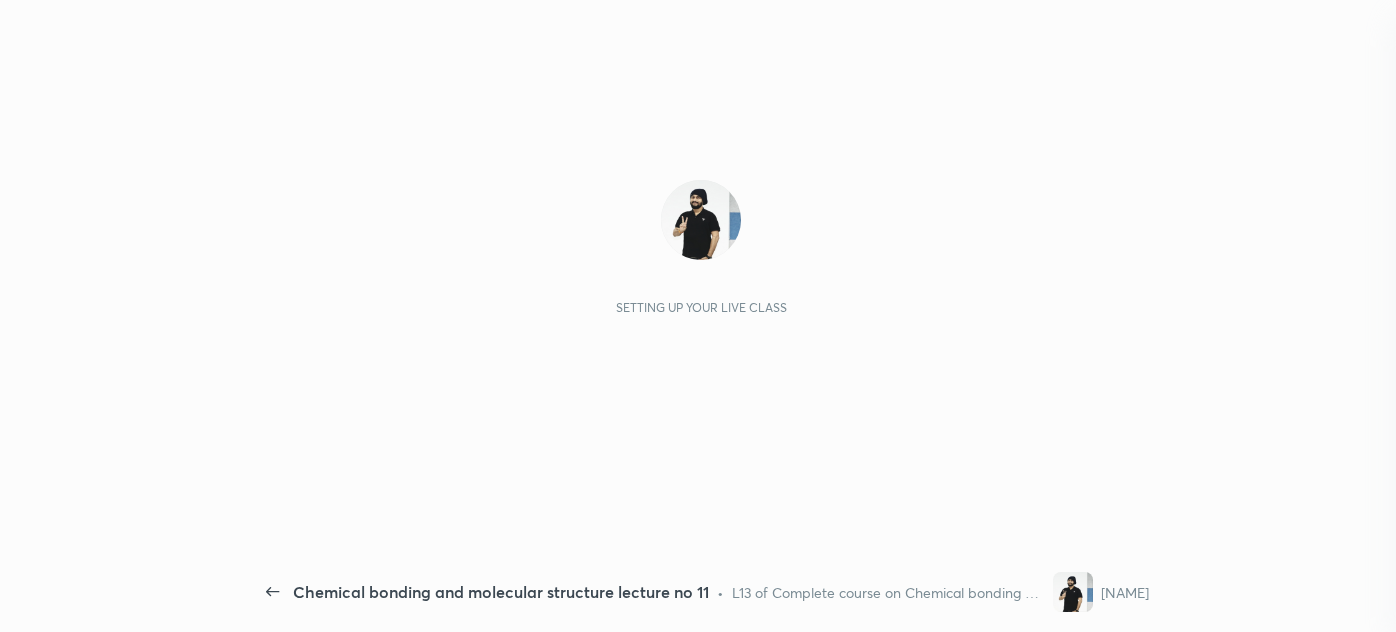 scroll, scrollTop: 0, scrollLeft: 0, axis: both 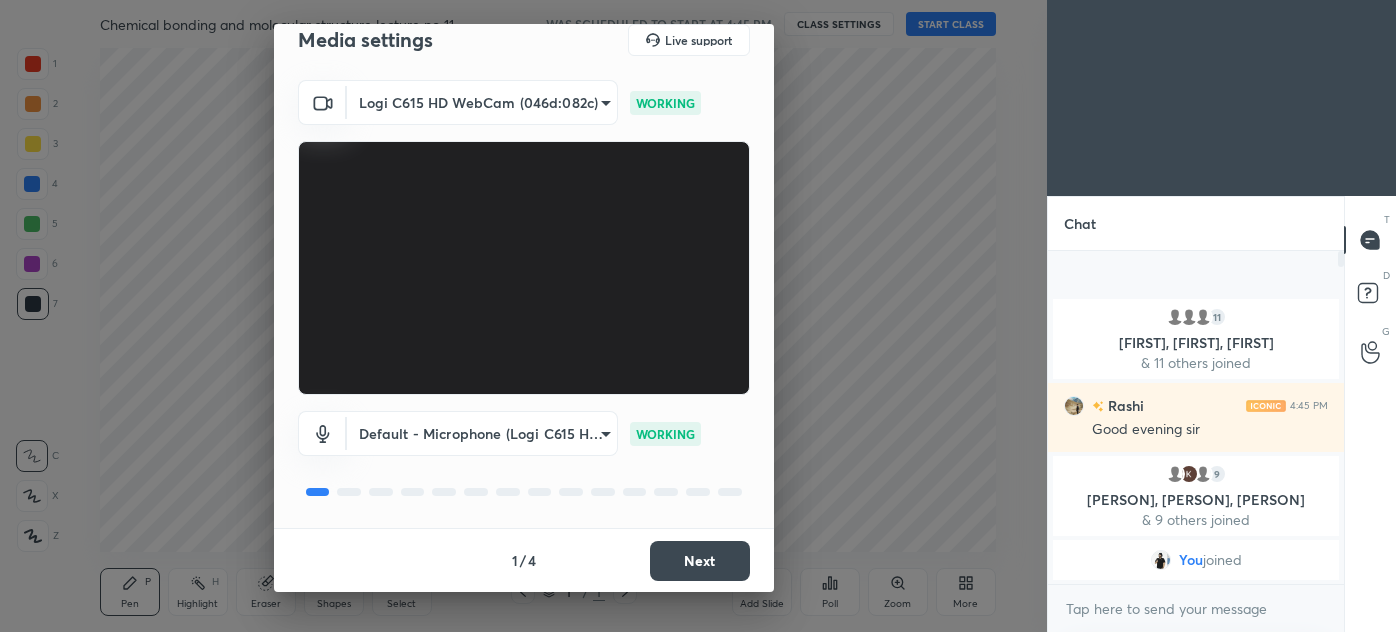 click on "Next" at bounding box center [700, 561] 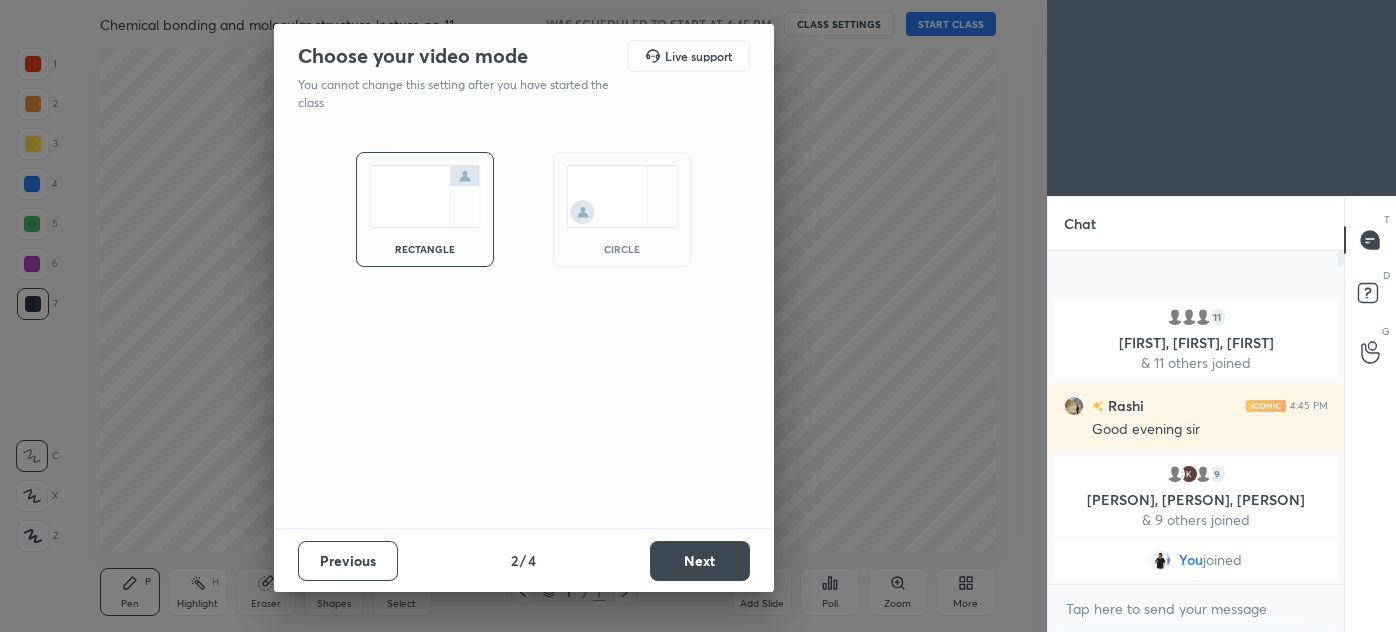scroll, scrollTop: 0, scrollLeft: 0, axis: both 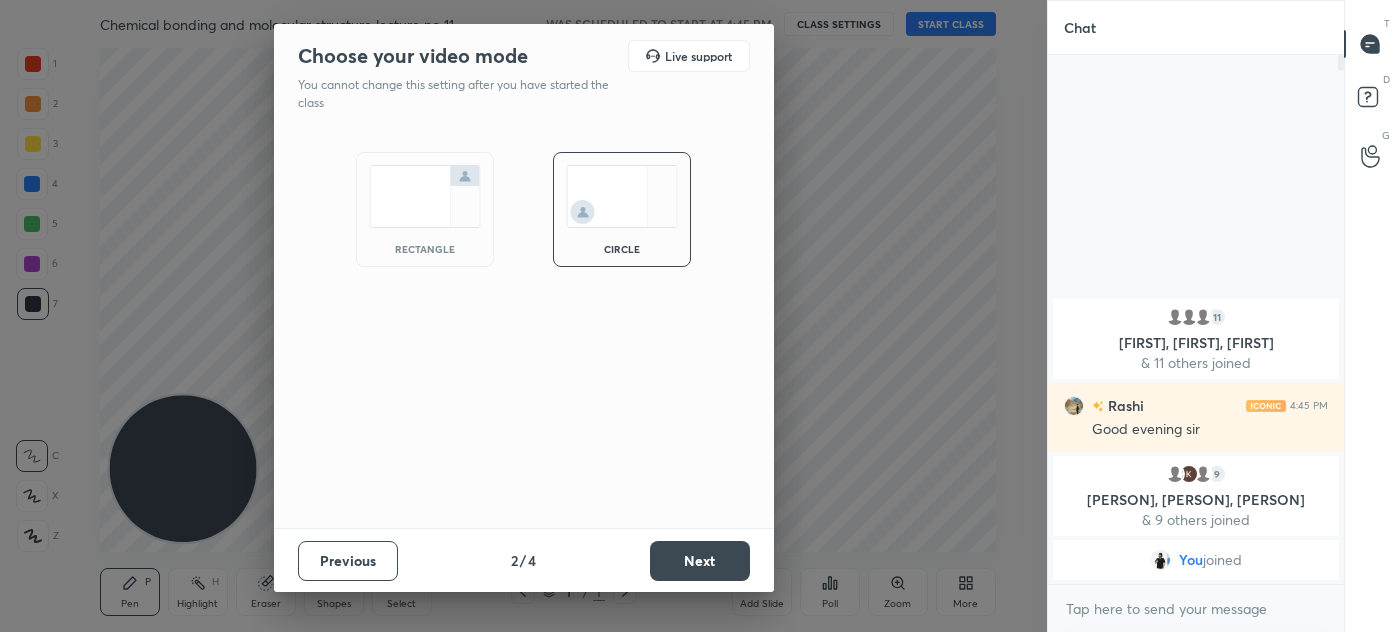 click on "Next" at bounding box center [700, 561] 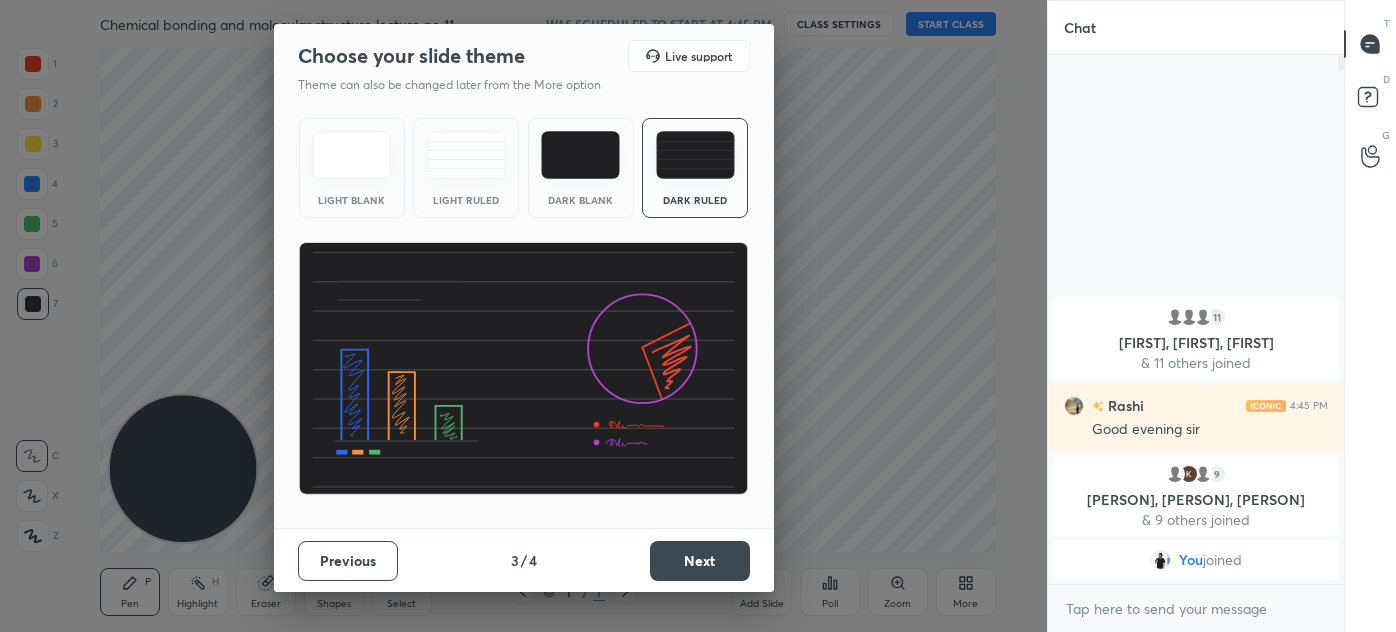 click on "Next" at bounding box center (700, 561) 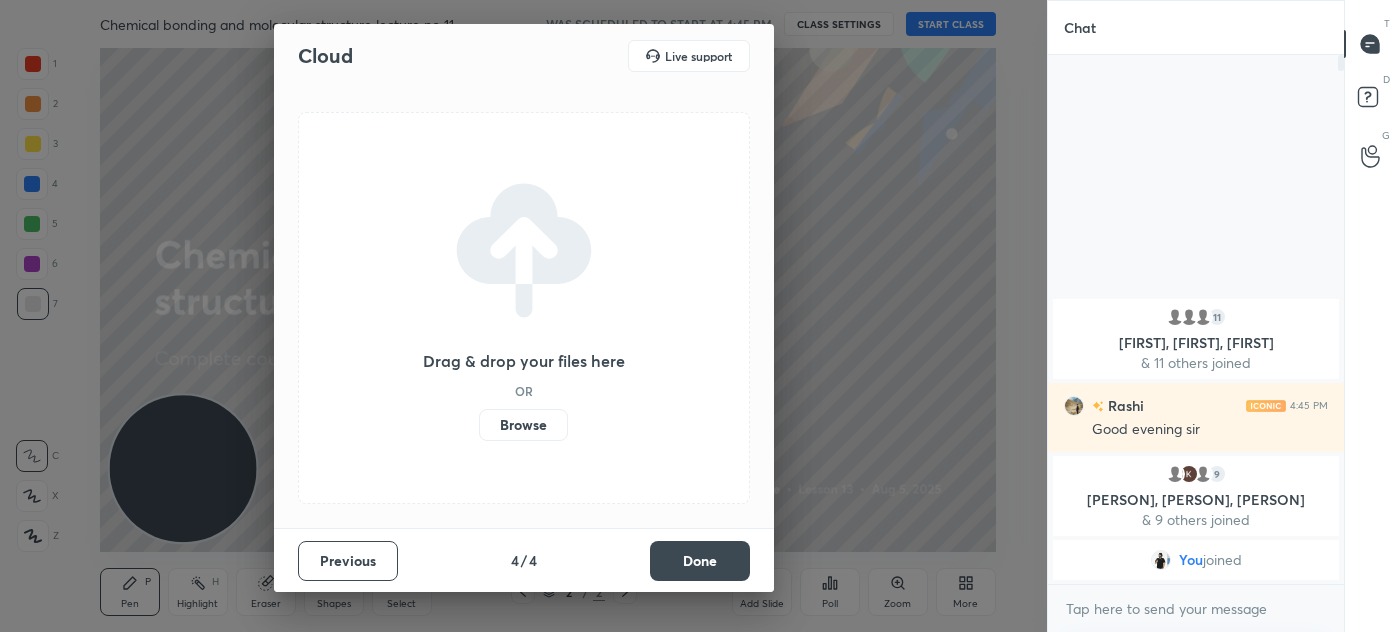 click on "Done" at bounding box center (700, 561) 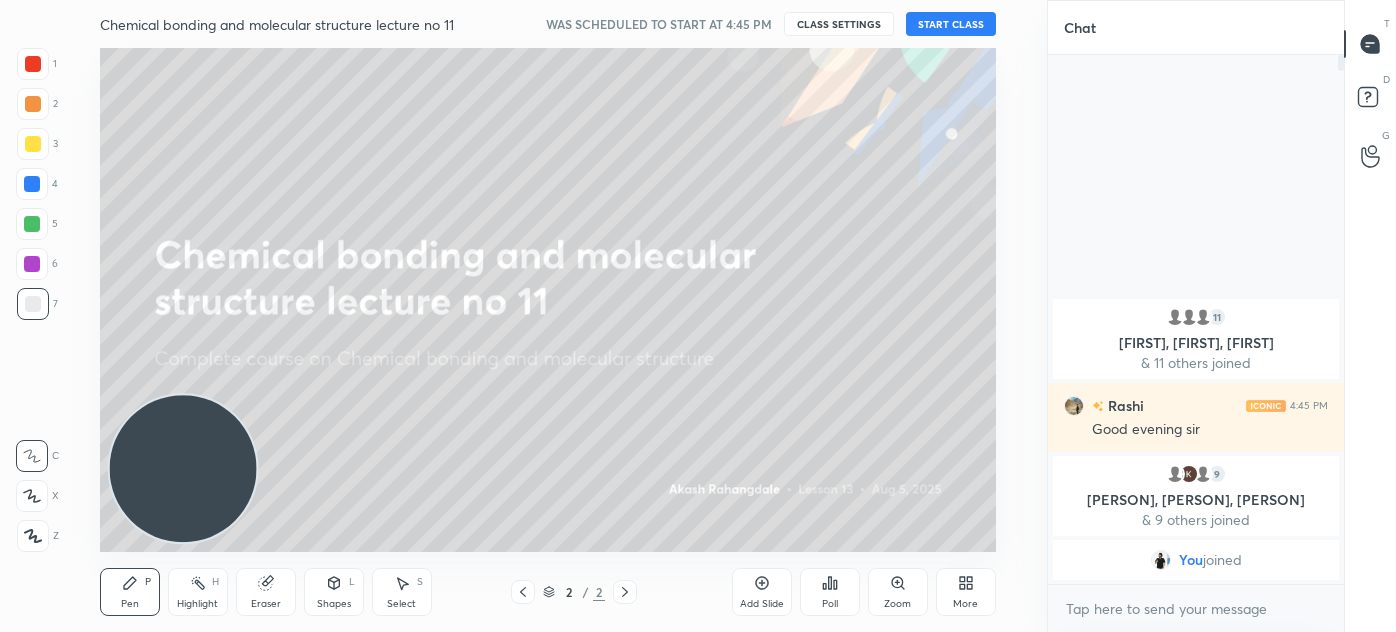 click on "START CLASS" at bounding box center [951, 24] 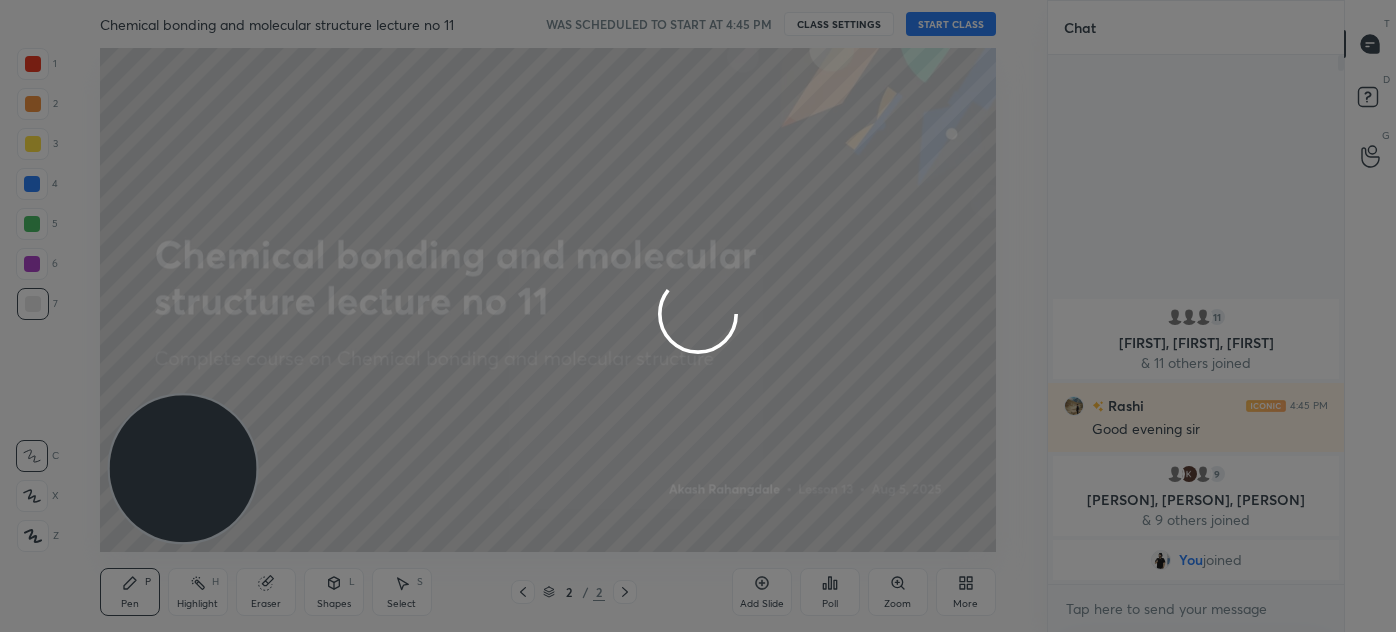 type on "x" 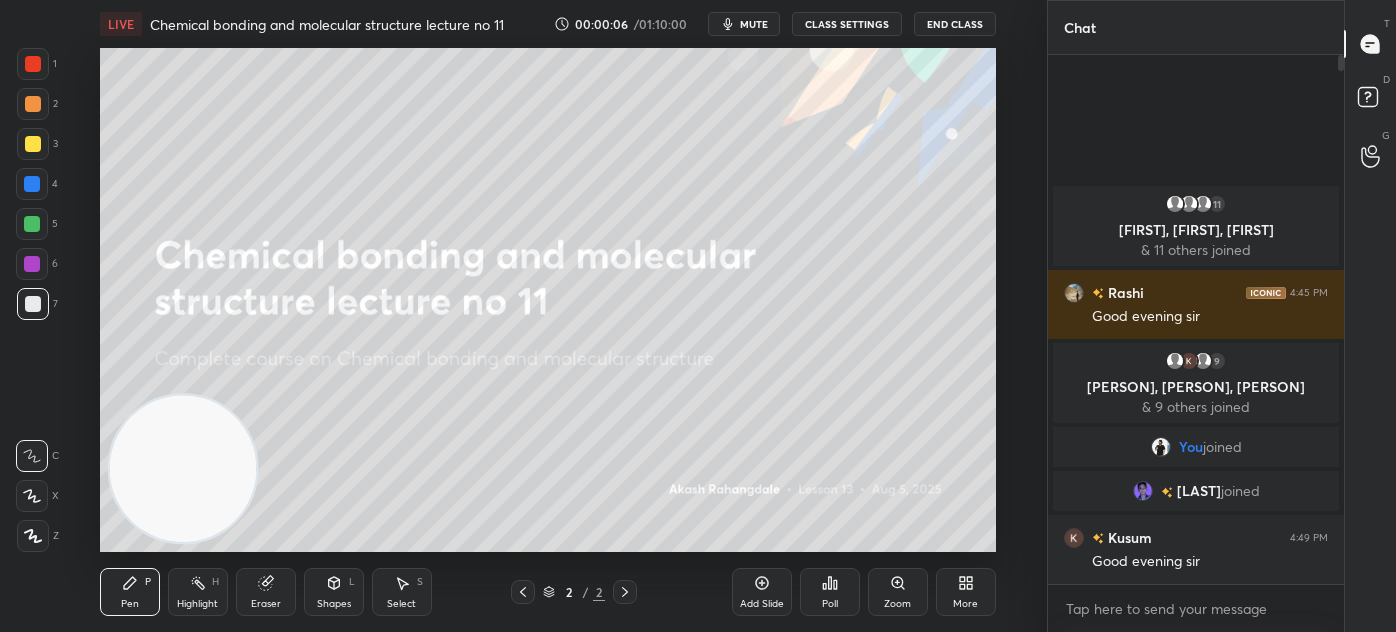 click on "mute" at bounding box center [754, 24] 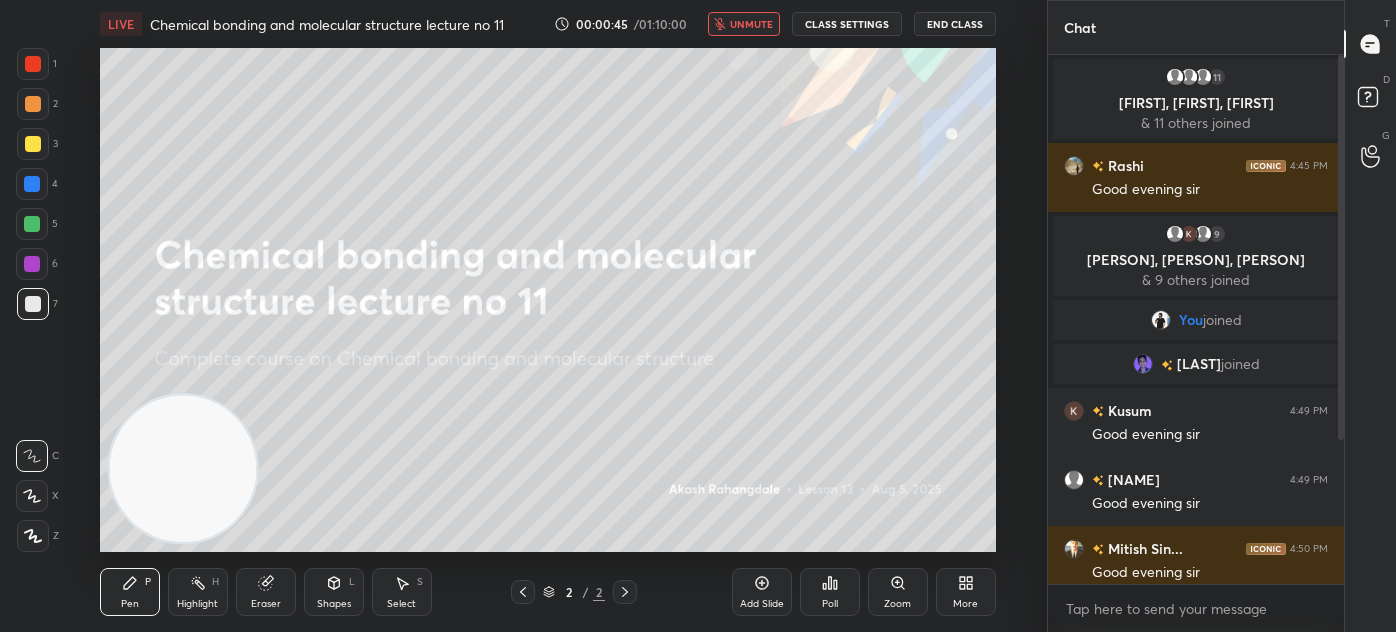type 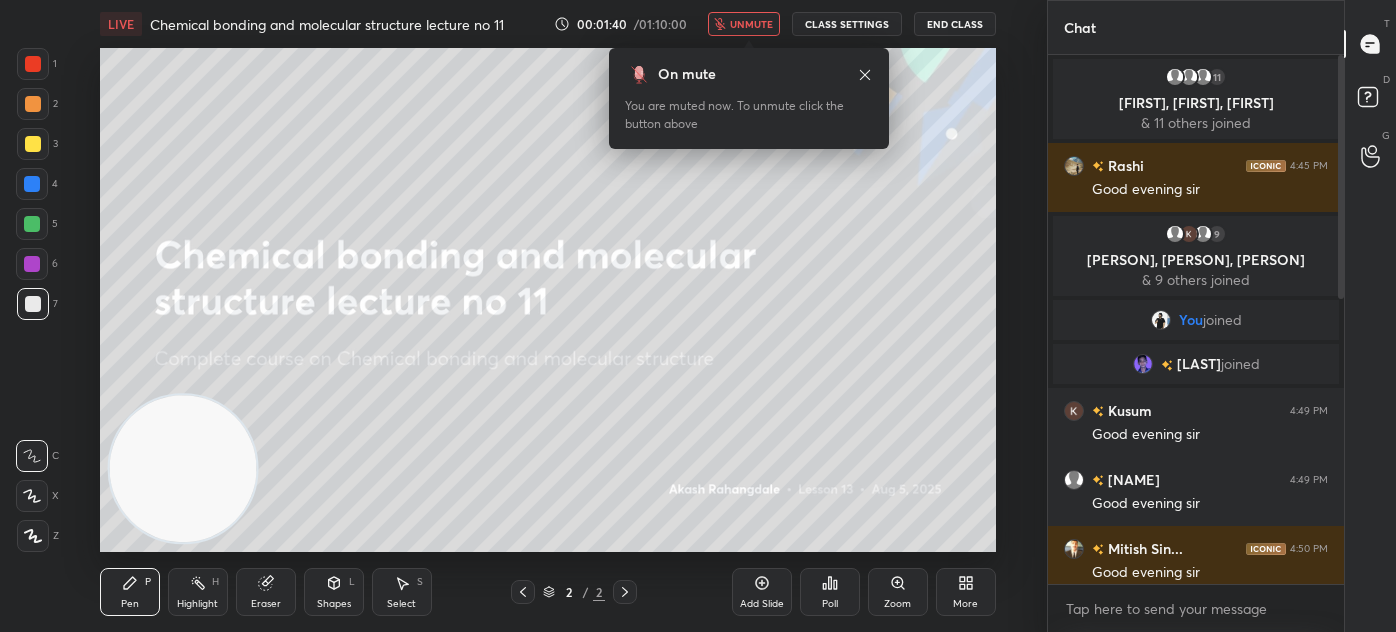 click on "unmute" at bounding box center [744, 24] 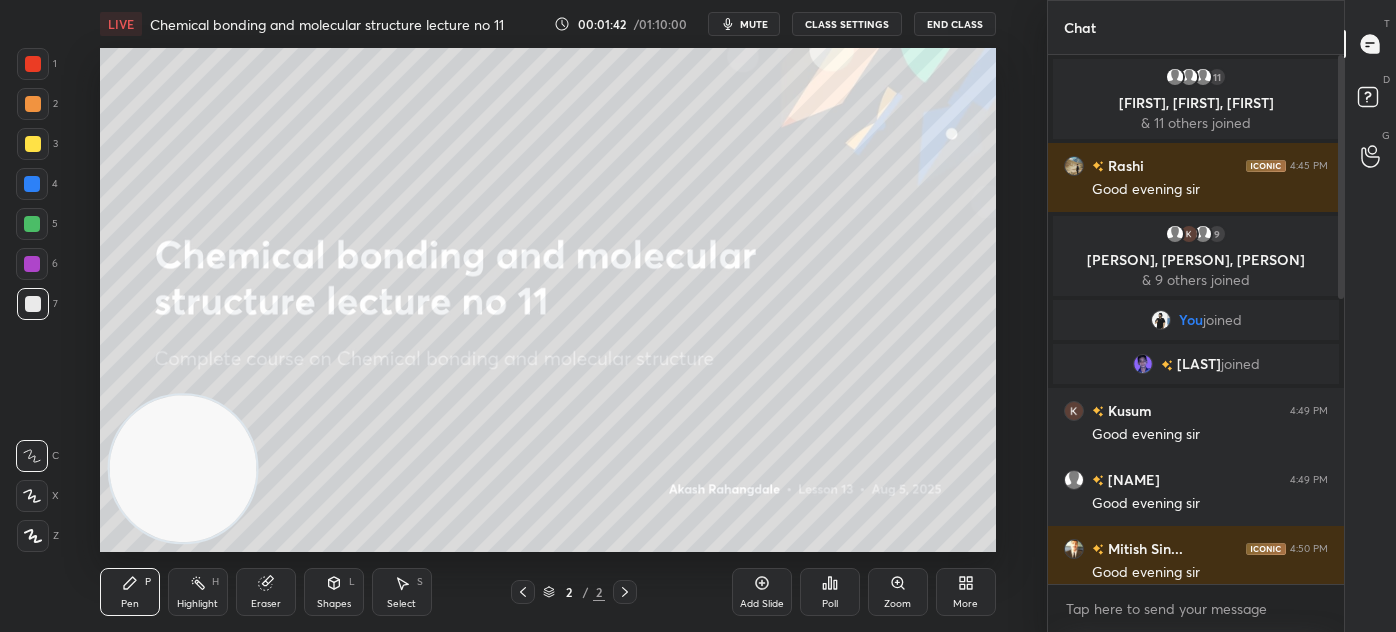 click on "mute" at bounding box center [754, 24] 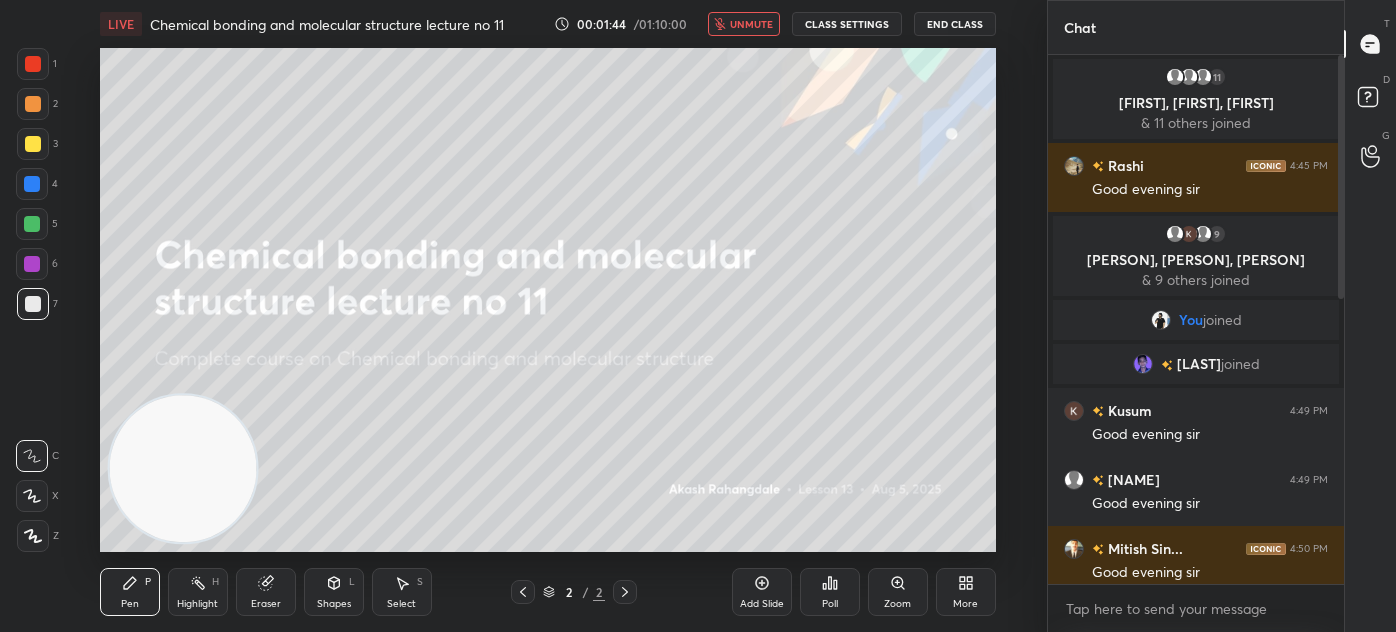 click on "unmute" at bounding box center [751, 24] 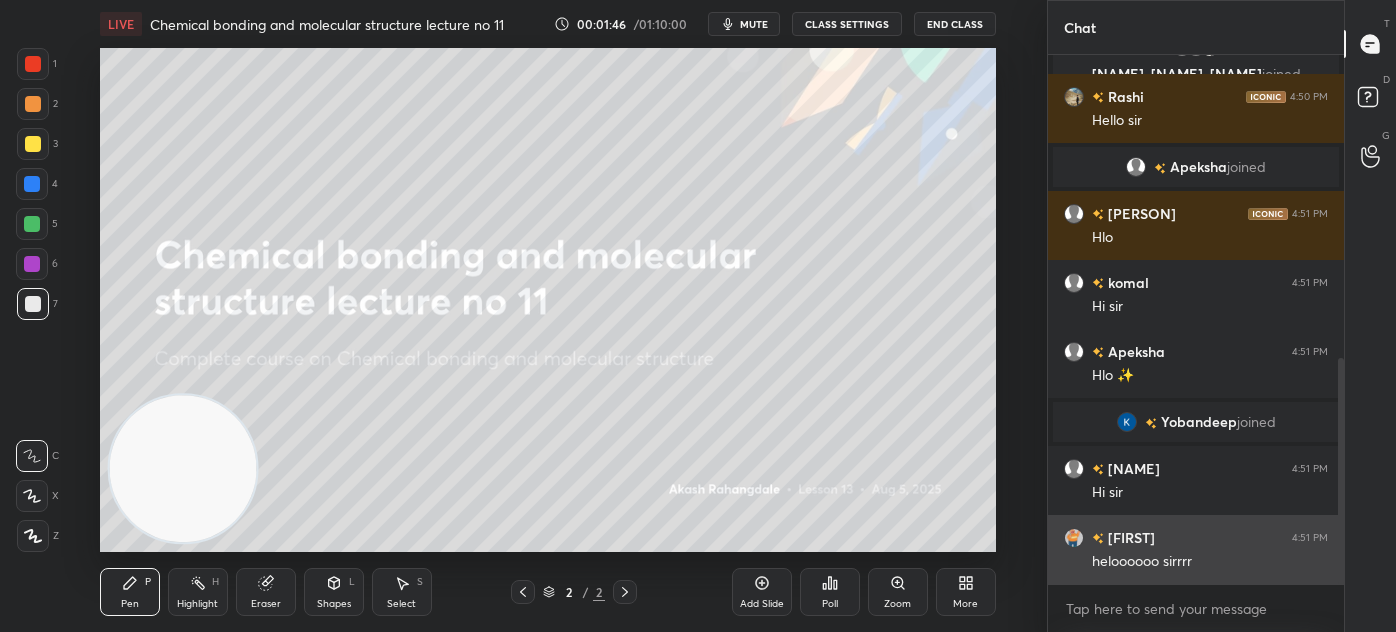 drag, startPoint x: 1338, startPoint y: 231, endPoint x: 1317, endPoint y: 533, distance: 302.72925 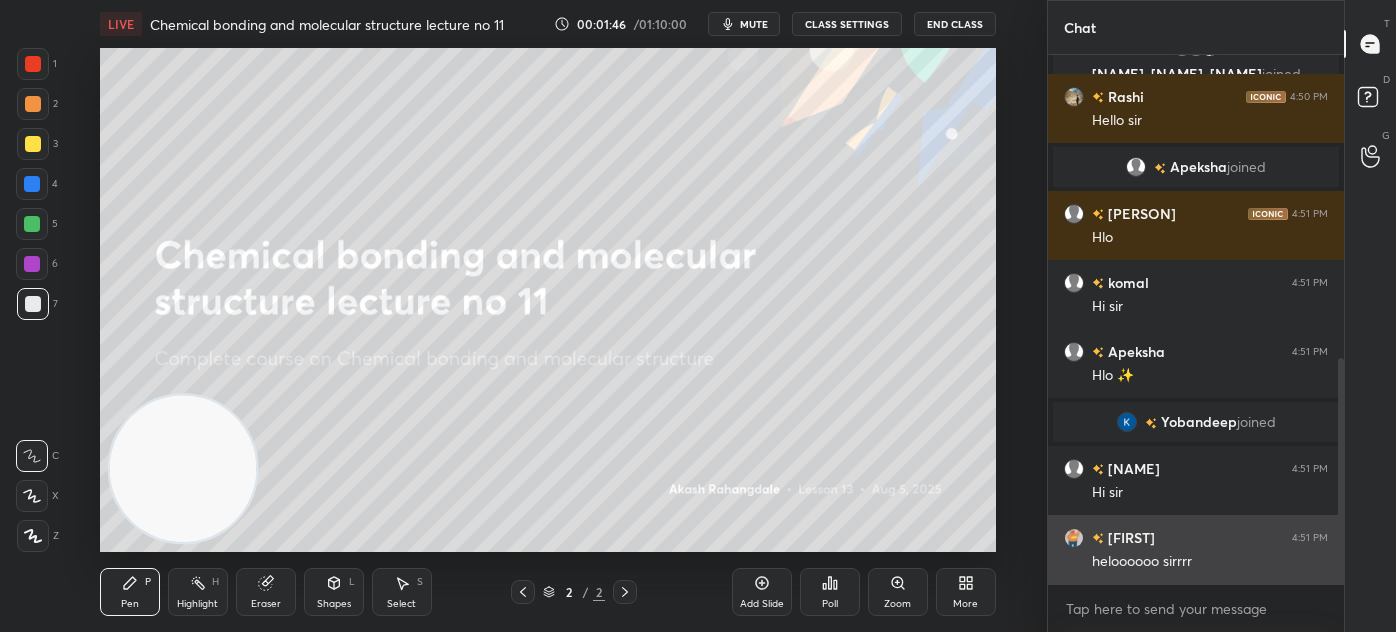 click on "Pathan moe... 4:50 PM hello sir good evening komal, Jannvi, khushi  joined Rashi 4:50 PM Hello sir Apeksha  joined ishu 4:51 PM Hlo komal 4:51 PM Hi sir Apeksha 4:51 PM Hlo ✨ Yobandeep  joined Shifa 4:51 PM Hi sir Sartaj 4:51 PM heloooooo sirrrr JUMP TO LATEST" at bounding box center (1196, 319) 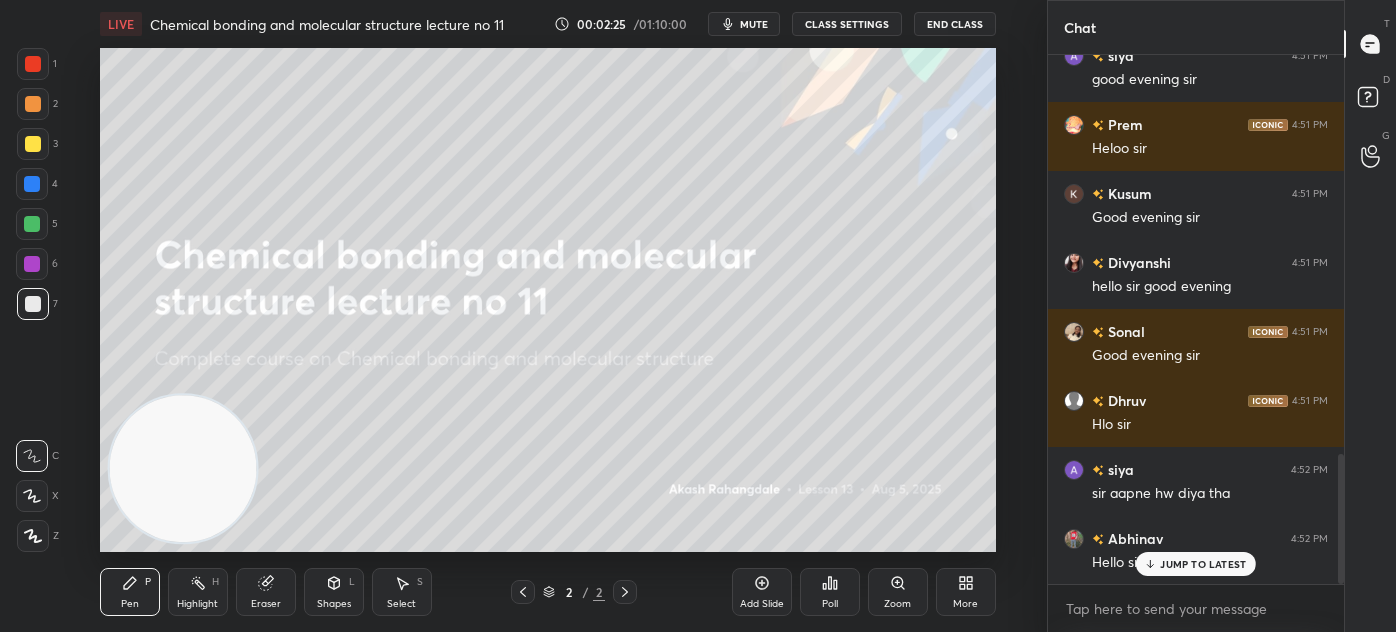 scroll, scrollTop: 1616, scrollLeft: 0, axis: vertical 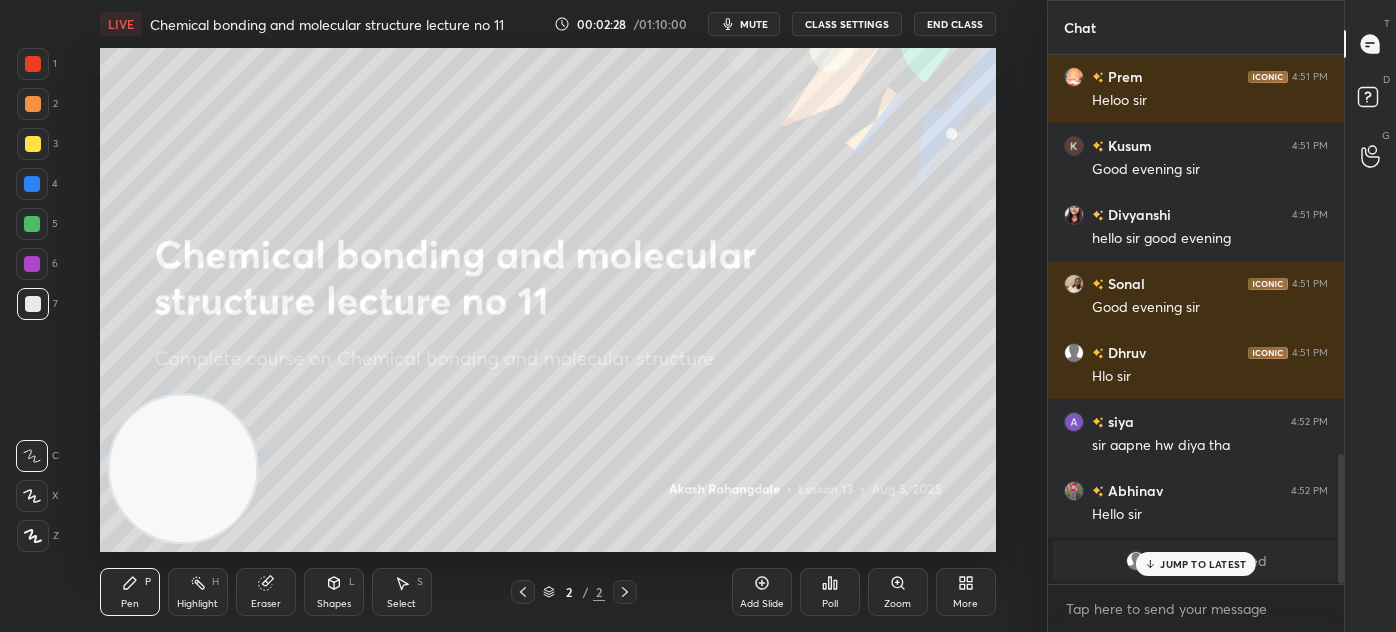 click on "Apeksha 4:51 PM Hlo ✨ Yobandeep  joined Shifa 4:51 PM Hi sir Sartaj 4:51 PM heloooooo sirrrr ishu 4:51 PM Hlo sir Pathan moe... 4:51 PM hello sir Abhinav  joined Sonal 4:51 PM Hello sir ishu 4:51 PM Good evening sir siya 4:51 PM good evening sir Prem 4:51 PM Heloo sir Kusum 4:51 PM Good evening sir Divyanshi 4:51 PM hello sir good evening Sonal 4:51 PM Good evening sir Dhruv 4:51 PM Hlo sir siya 4:52 PM sir aapne hw diya tha Abhinav 4:52 PM Hello sir Sandhya  joined JUMP TO LATEST" at bounding box center [1196, 319] 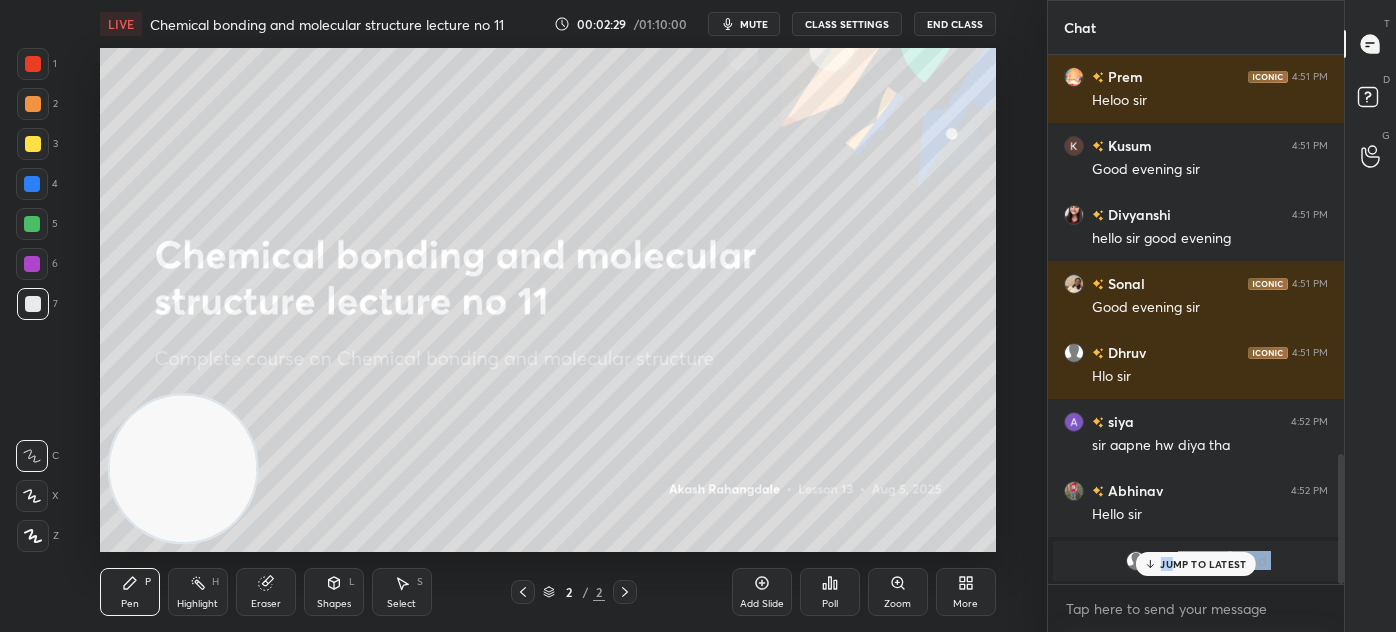 click on "JUMP TO LATEST" at bounding box center (1196, 564) 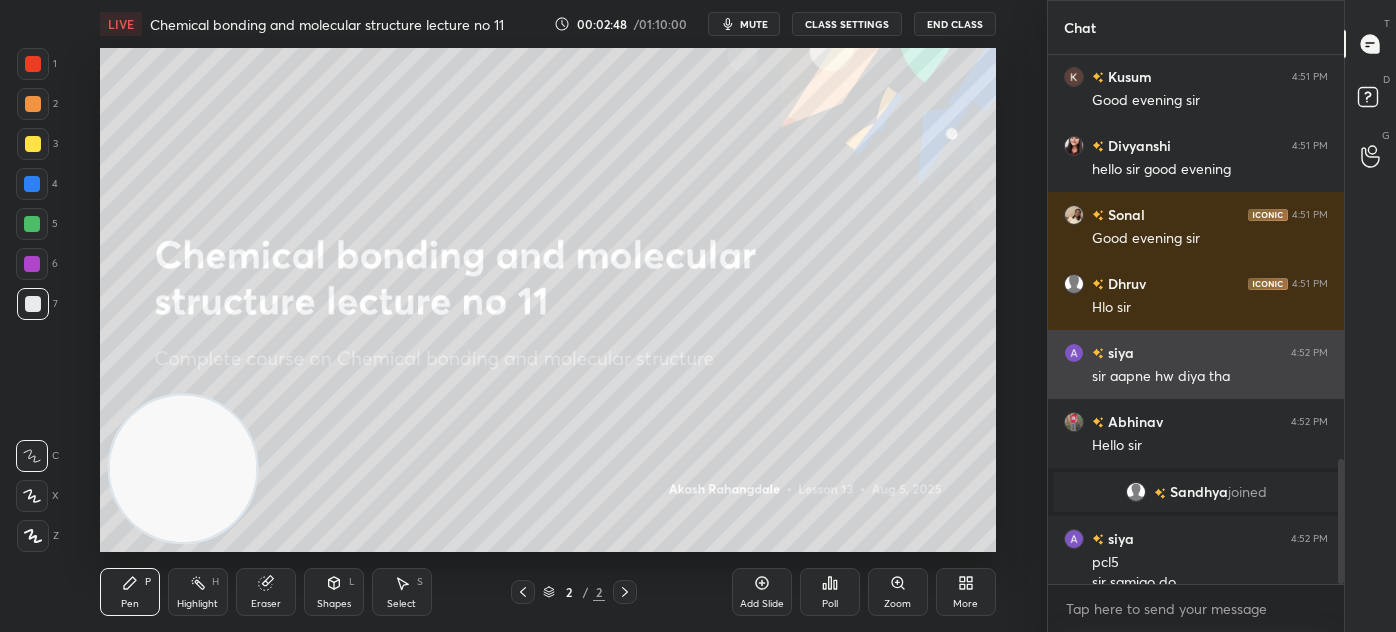scroll, scrollTop: 1706, scrollLeft: 0, axis: vertical 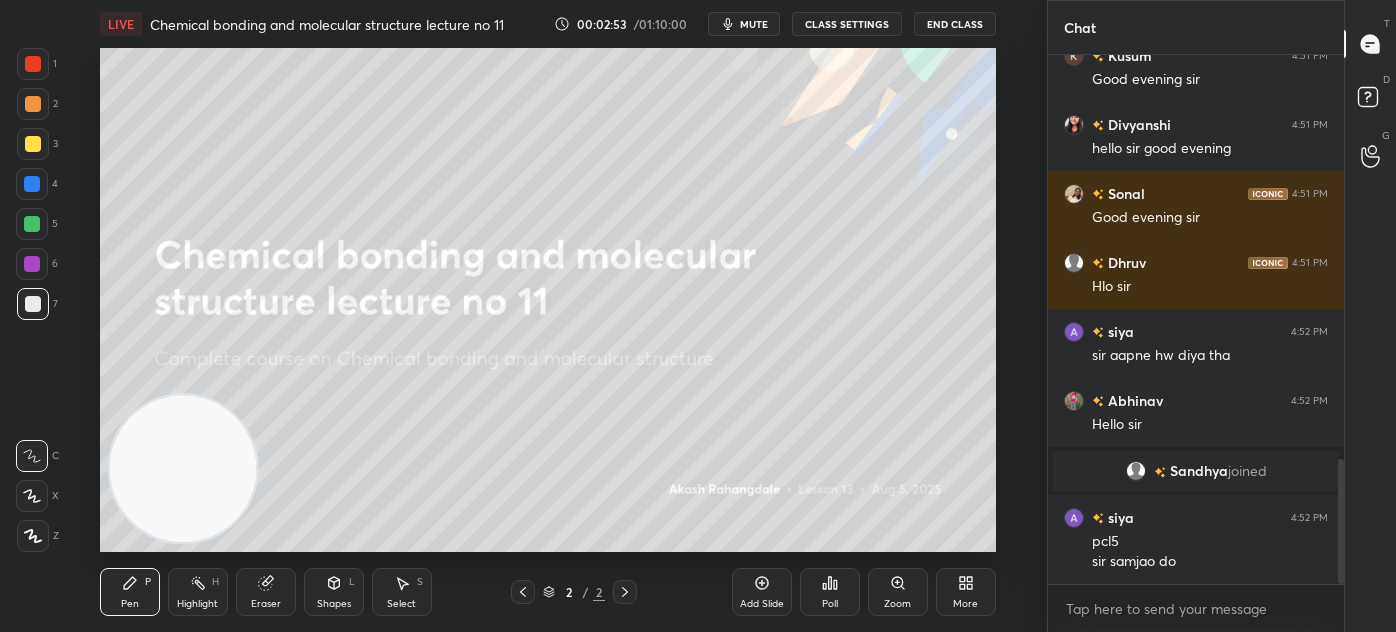 click on "More" at bounding box center [965, 604] 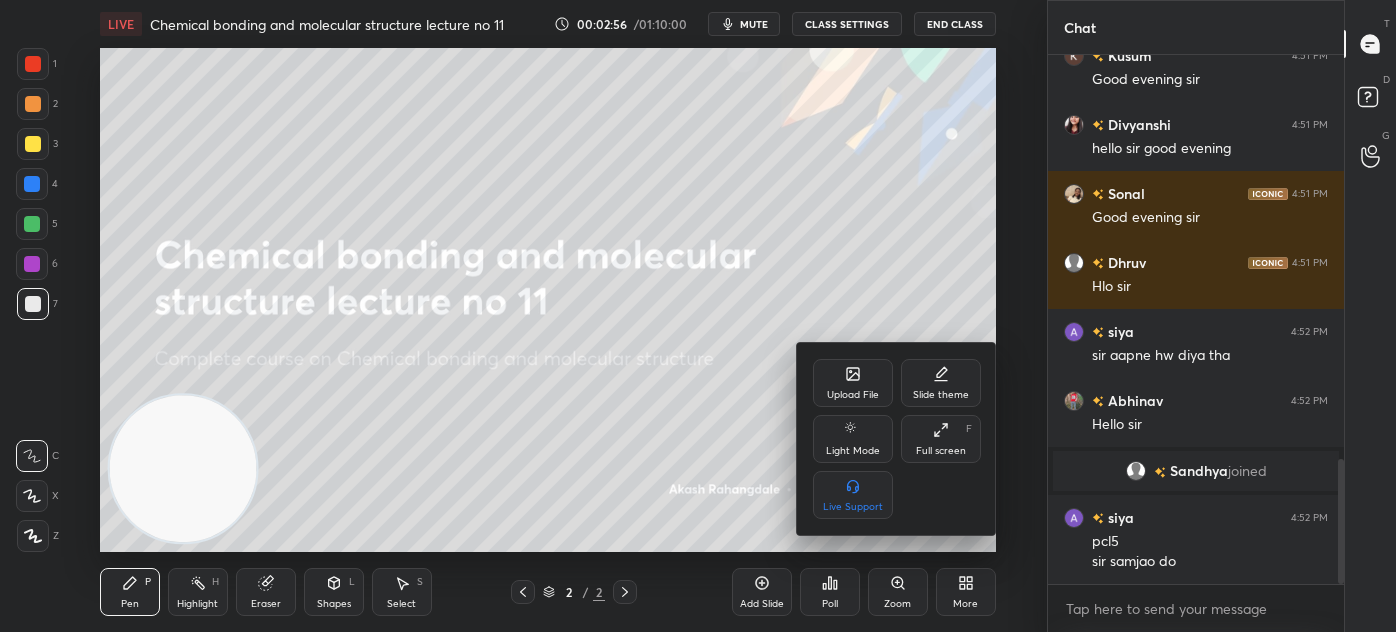 click 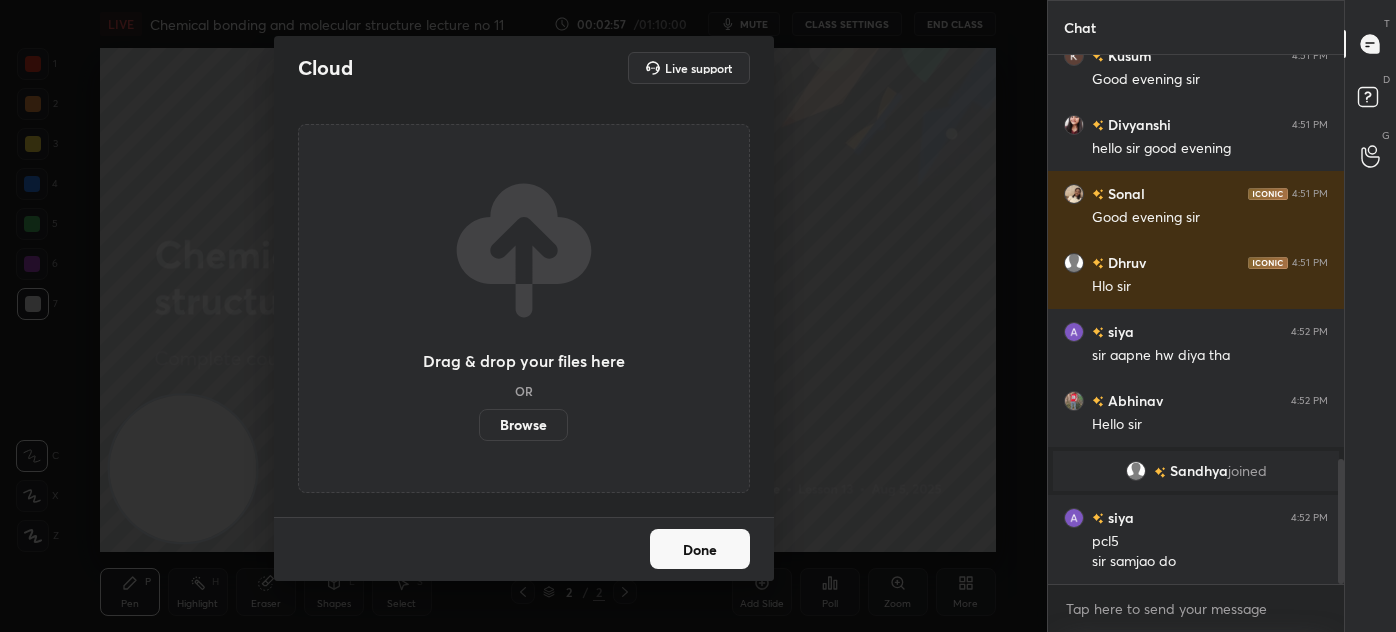click on "Browse" at bounding box center [523, 425] 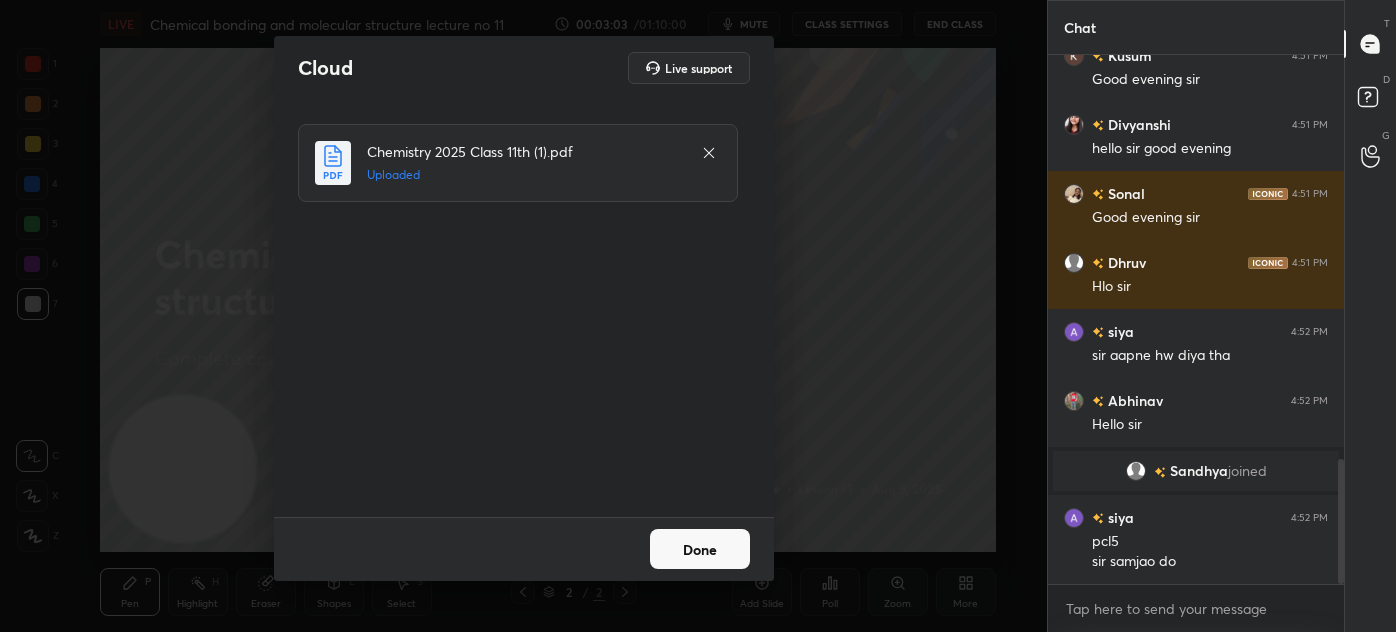 click on "Done" at bounding box center (700, 549) 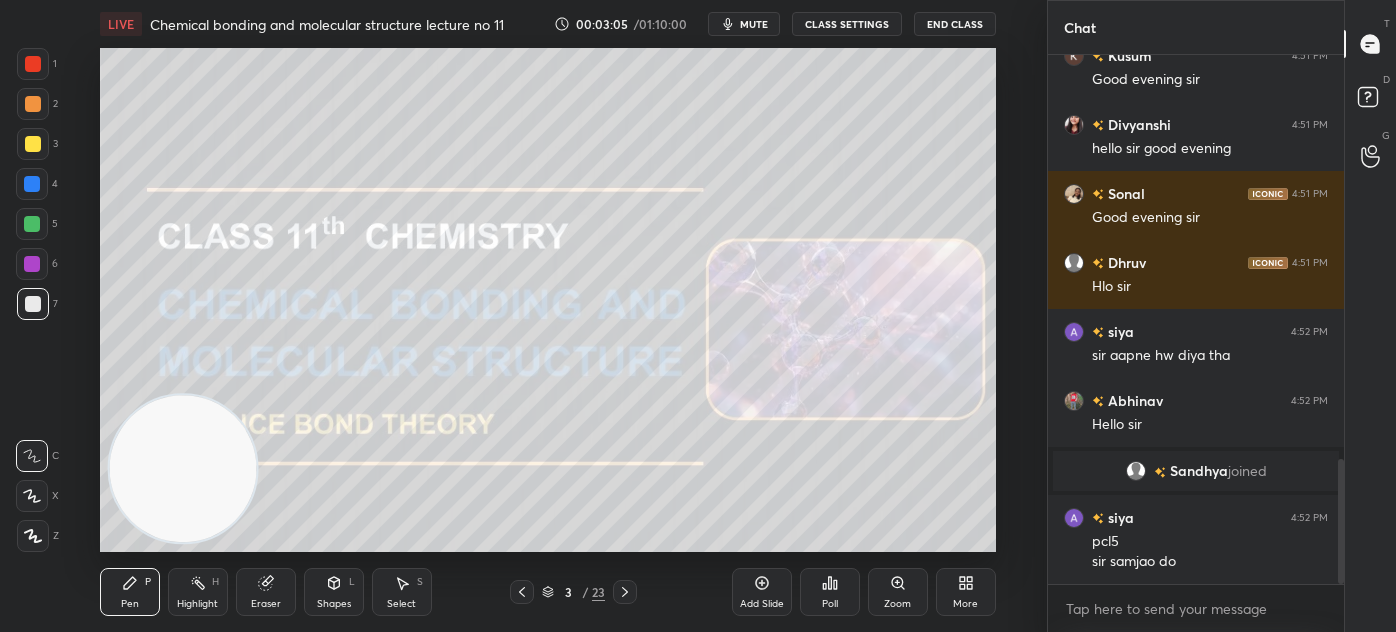 click on "mute" at bounding box center [754, 24] 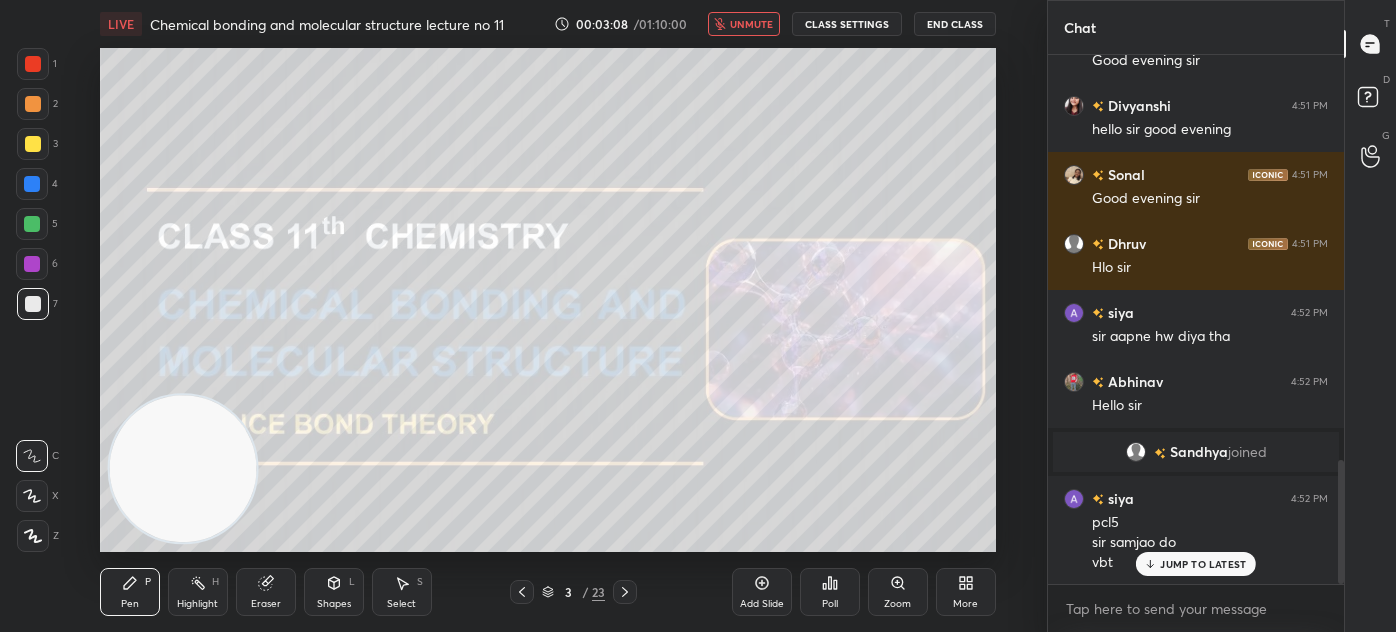 scroll, scrollTop: 1794, scrollLeft: 0, axis: vertical 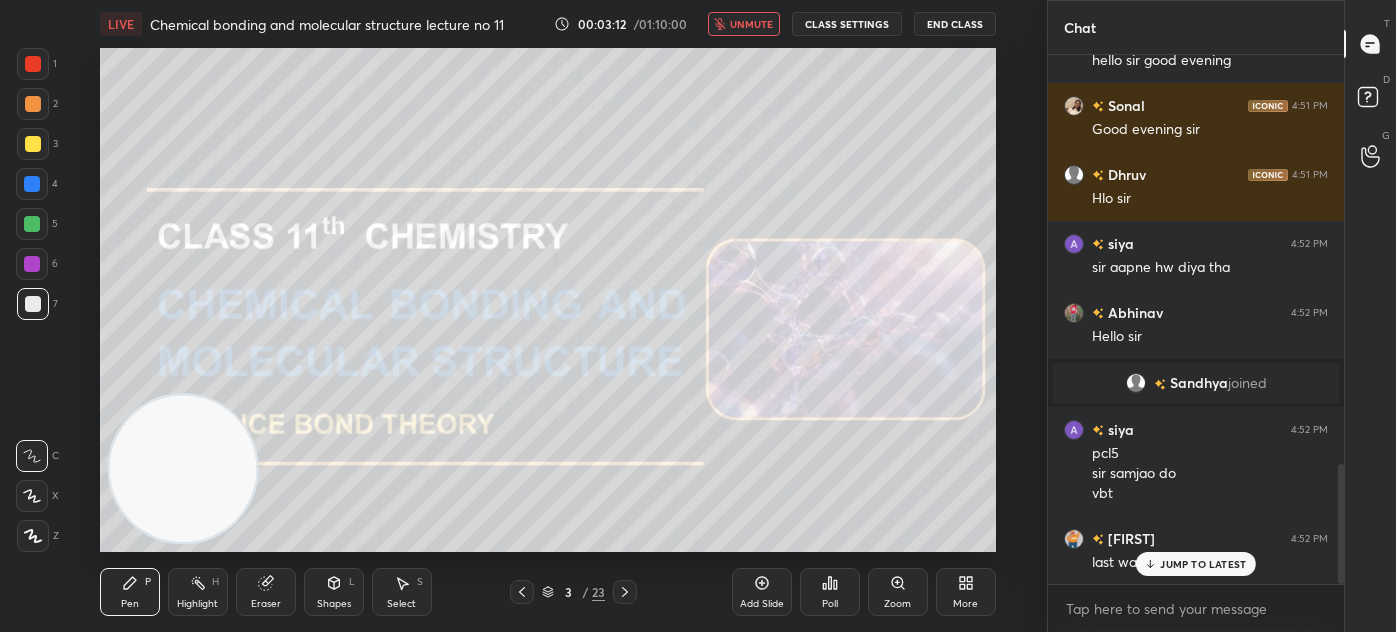 click on "unmute" at bounding box center (751, 24) 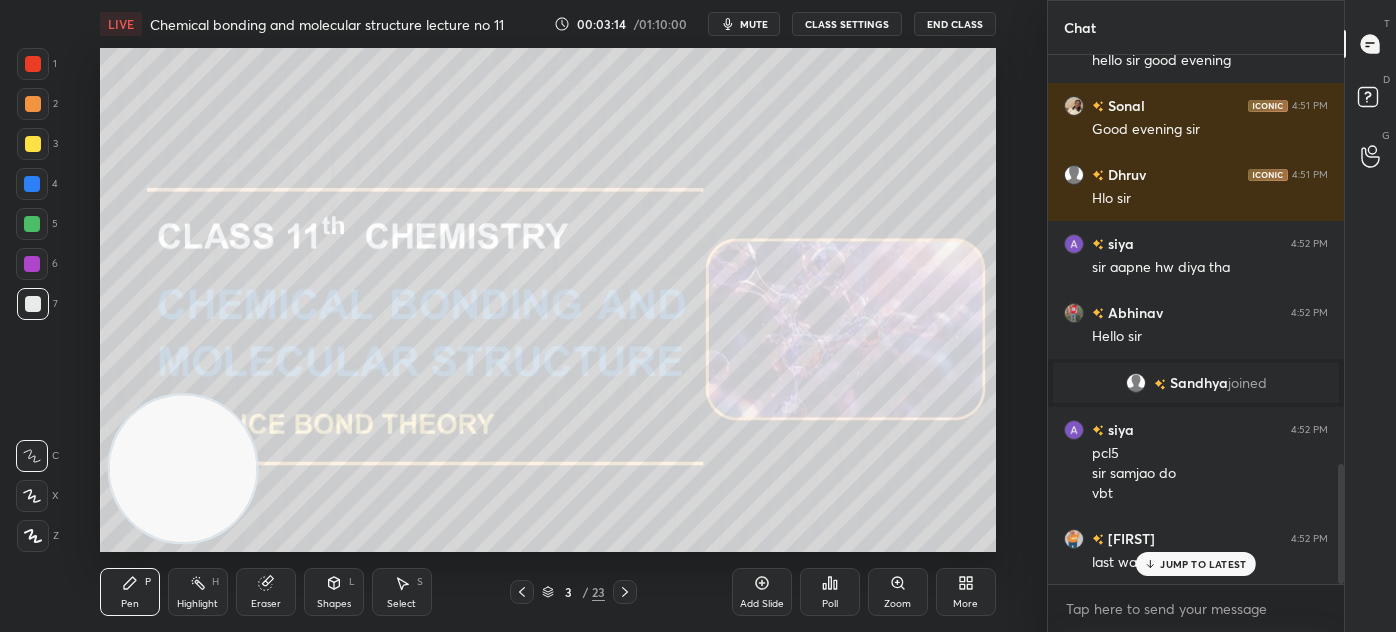 click on "mute" at bounding box center (754, 24) 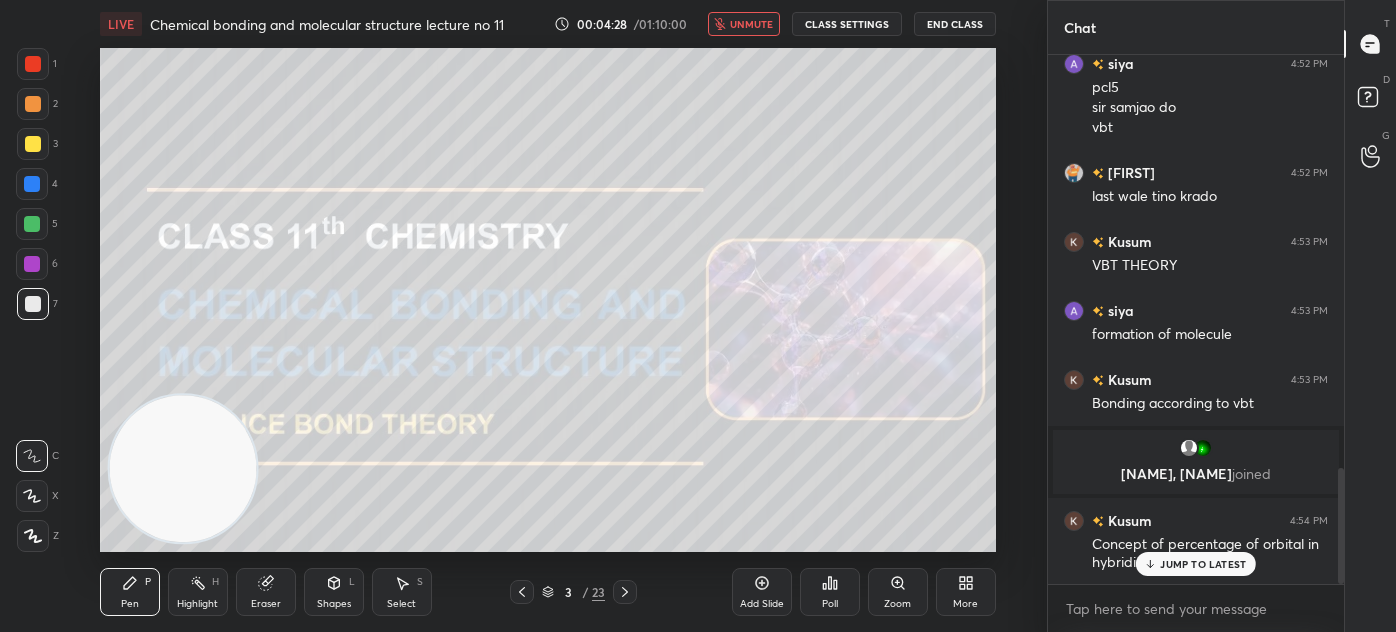scroll, scrollTop: 1936, scrollLeft: 0, axis: vertical 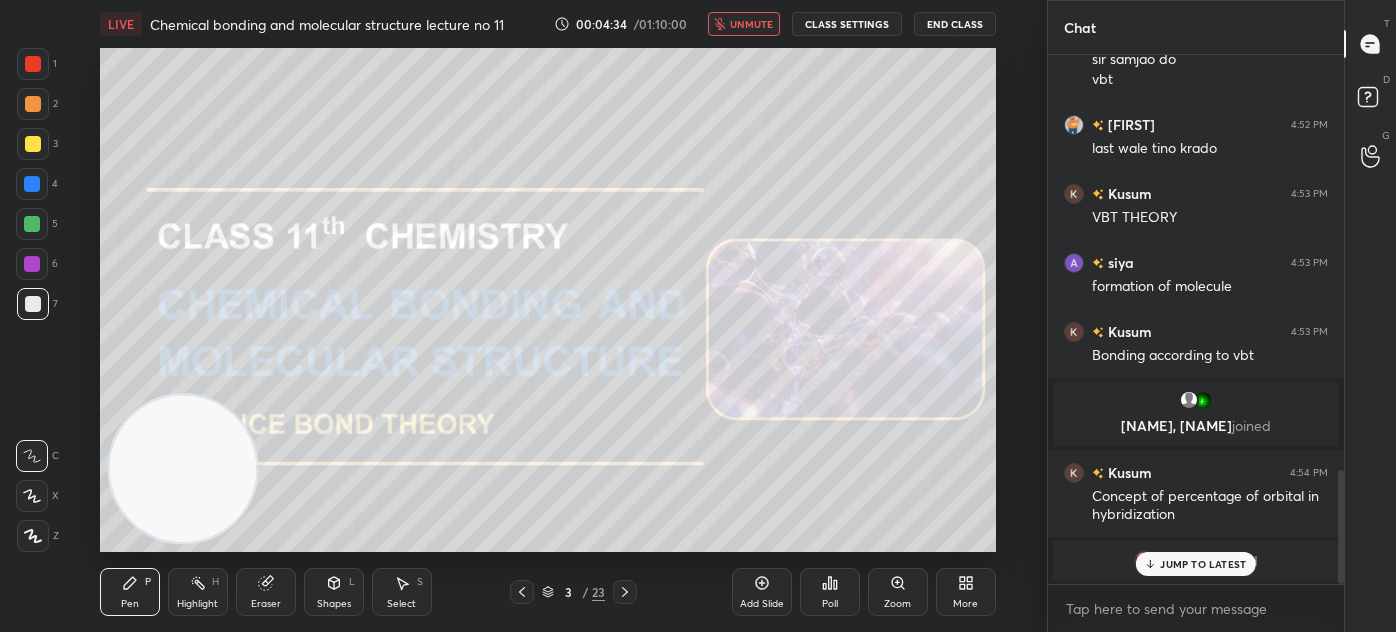 click on "unmute" at bounding box center (751, 24) 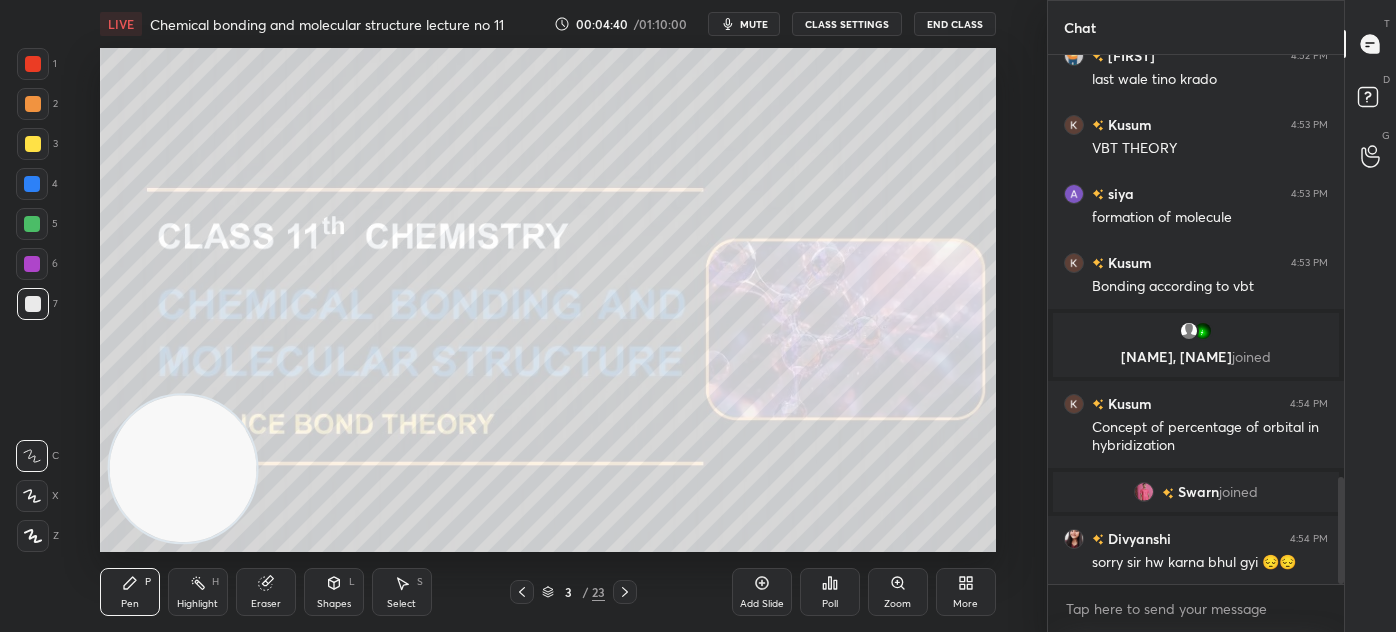 scroll, scrollTop: 2093, scrollLeft: 0, axis: vertical 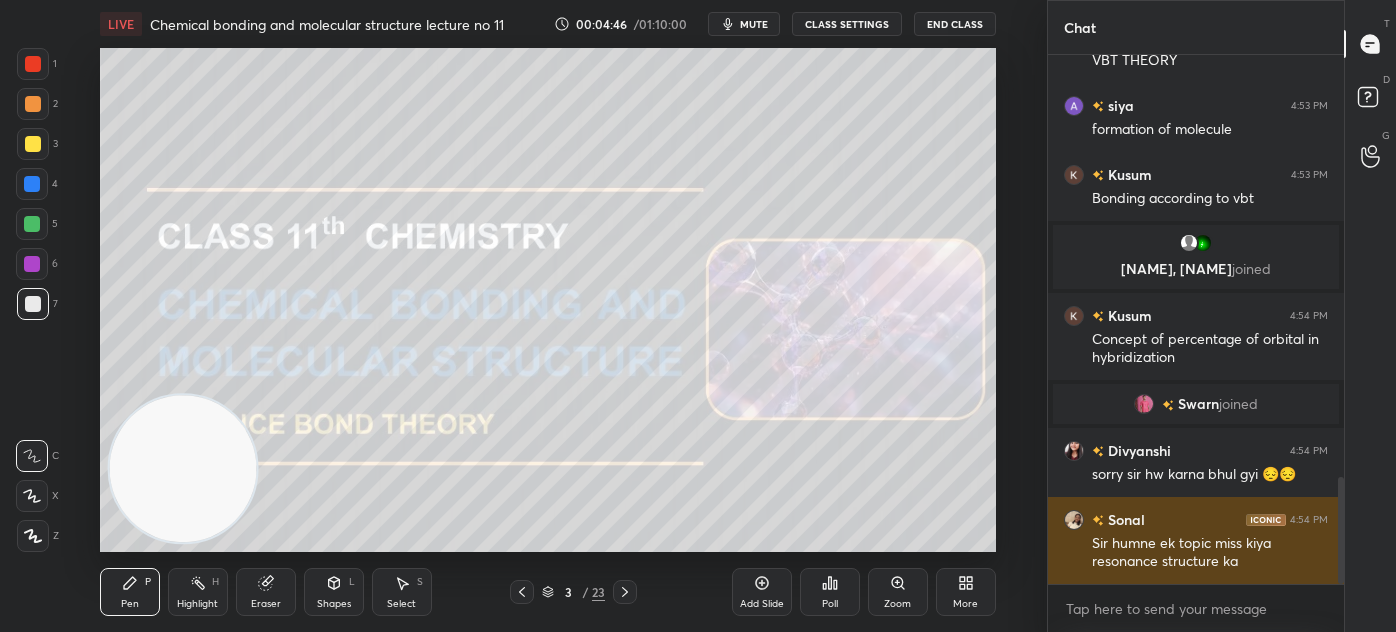 click at bounding box center (1074, 520) 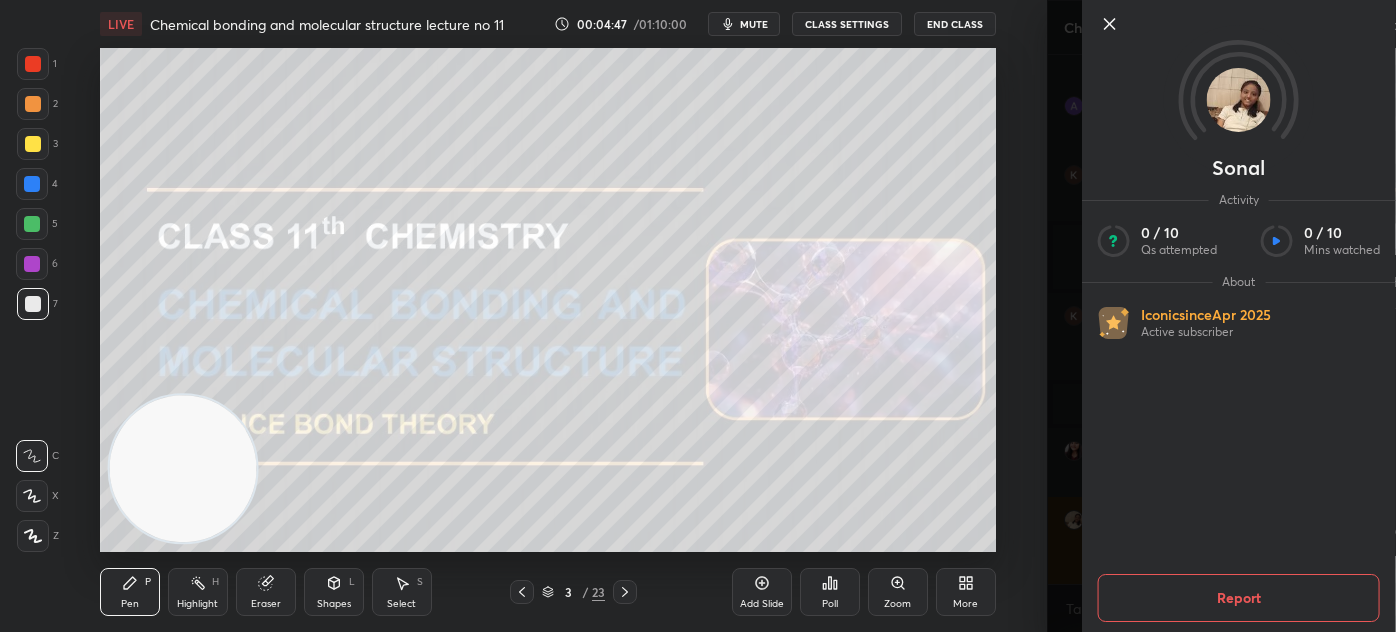 click on "1 2 3 4 5 6 7 C X Z C X Z E E Erase all   H H LIVE Chemical bonding and molecular structure lecture no 11 00:04:47 /  01:10:00 mute CLASS SETTINGS End Class Setting up your live class Poll for   secs No correct answer Start poll Back Chemical bonding and molecular structure lecture no 11 • L13 of Complete course on Chemical bonding and molecular structure Akash Rahangdale Pen P Highlight H Eraser Shapes L Select S 3 / 23 Add Slide Poll Zoom More Chat Sartaj 4:52 PM last wale tino krado Kusum 4:53 PM VBT THEORY siya 4:53 PM formation of molecule Kusum 4:53 PM Bonding according to vbt vaishnavi, Abhishek  joined Kusum 4:54 PM Concept of percentage of orbital in hybridization Swarn  joined Divyanshi 4:54 PM sorry sir hw karna bhul gyi 😔😔 Sonal 4:54 PM Sir humne ek topic miss kiya resonance structure ka JUMP TO LATEST Enable hand raising Enable raise hand to speak to learners. Once enabled, chat will be turned off temporarily. Enable x   Doubts asked by learners will show up here NEW DOUBTS ASKED Got it T" at bounding box center [698, 316] 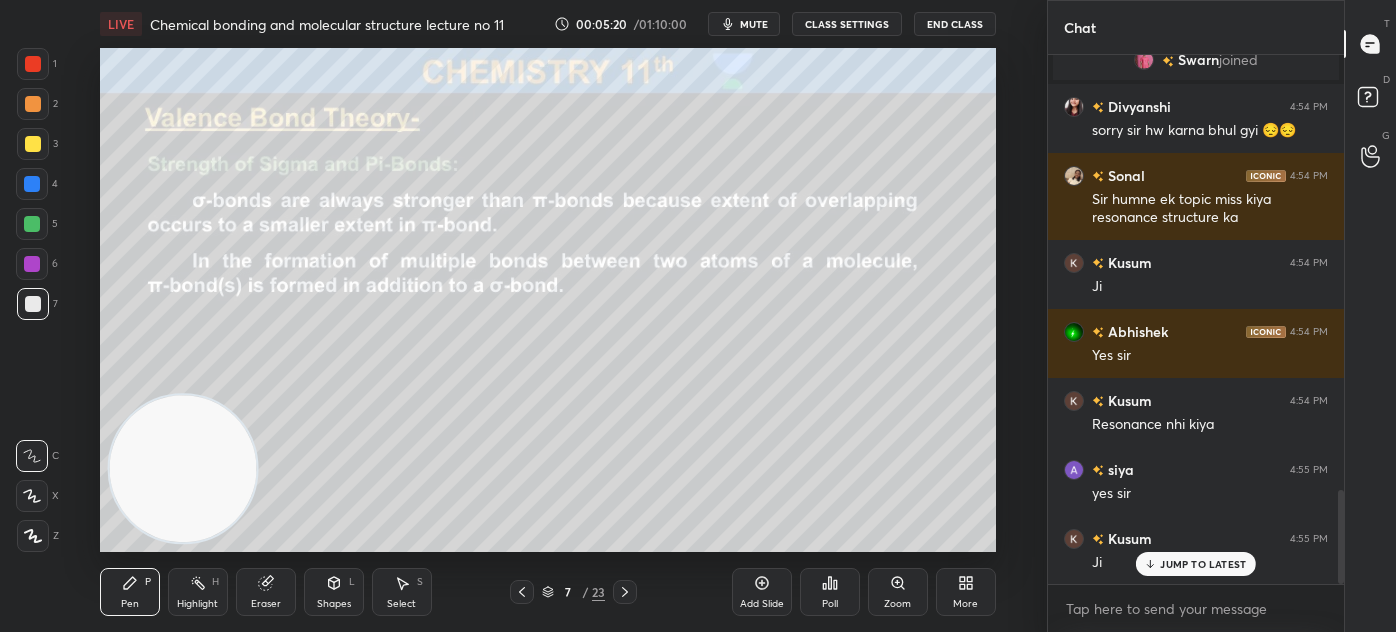 scroll, scrollTop: 2506, scrollLeft: 0, axis: vertical 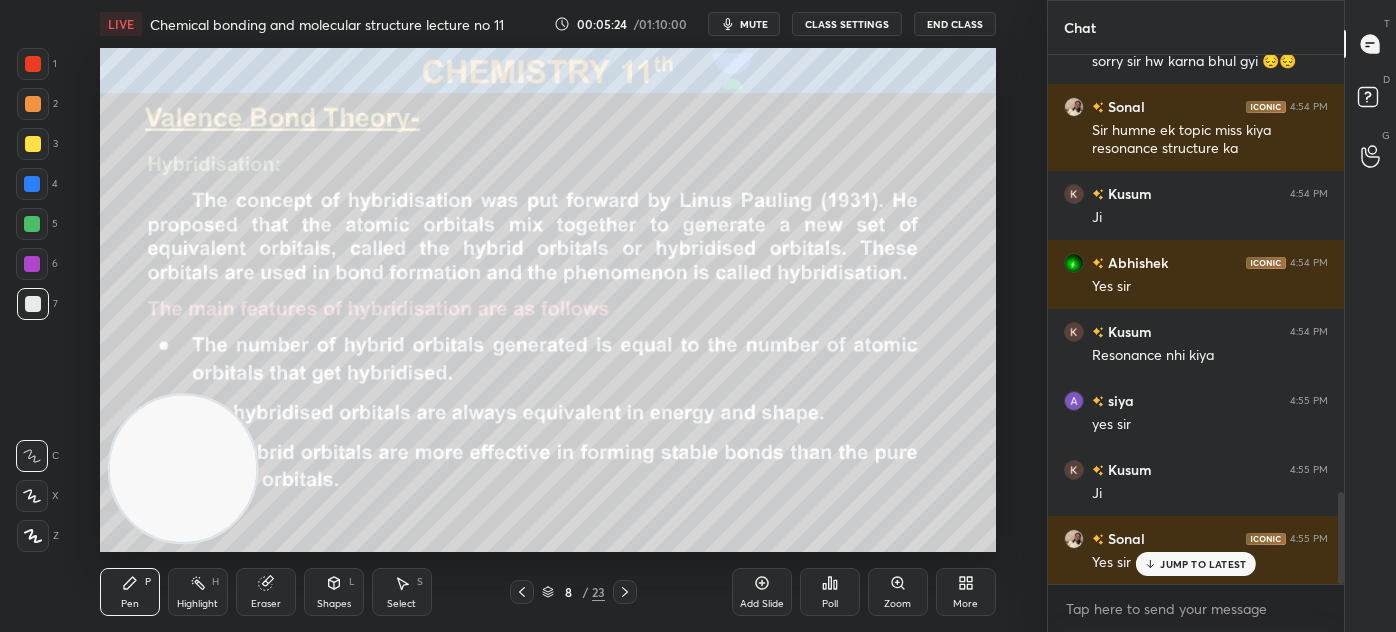 click on "JUMP TO LATEST" at bounding box center (1196, 564) 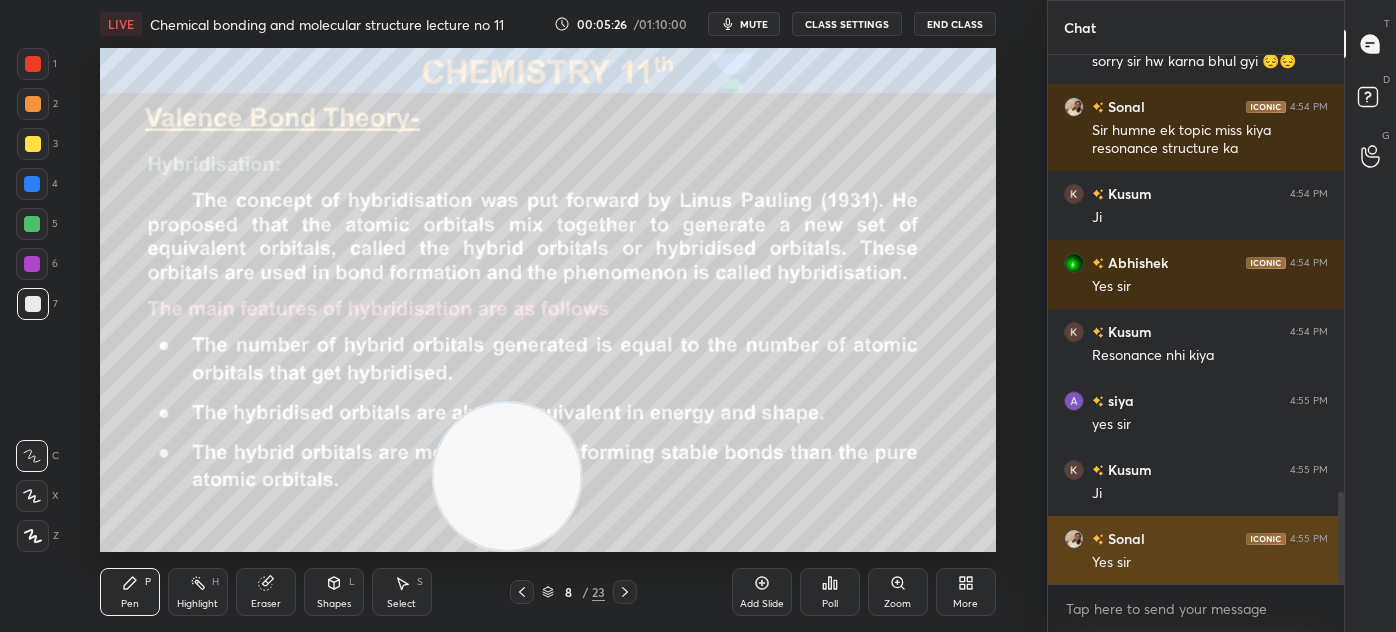 drag, startPoint x: 197, startPoint y: 458, endPoint x: 1118, endPoint y: 568, distance: 927.5457 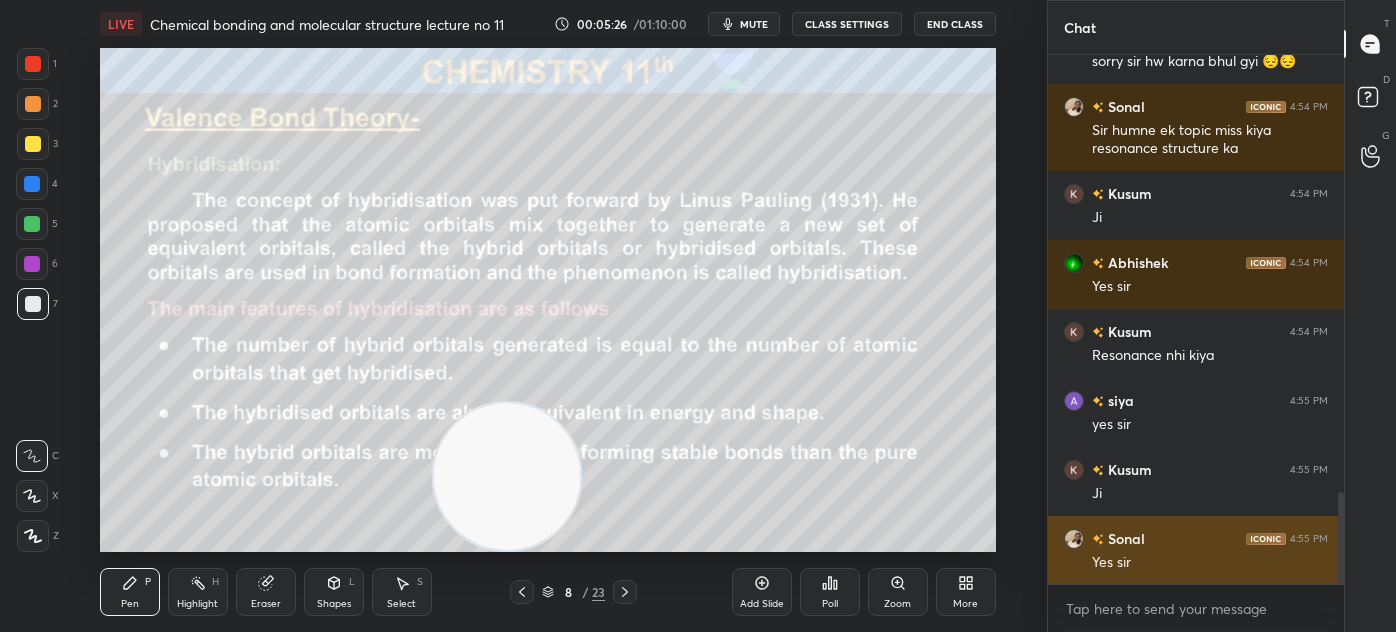 click on "1 2 3 4 5 6 7 C X Z C X Z E E Erase all   H H LIVE Chemical bonding and molecular structure lecture no 11 00:05:26 /  01:10:00 mute CLASS SETTINGS End Class Setting up your live class Poll for   secs No correct answer Start poll Back Chemical bonding and molecular structure lecture no 11 • L13 of Complete course on Chemical bonding and molecular structure Akash Rahangdale Pen P Highlight H Eraser Shapes L Select S 8 / 23 Add Slide Poll Zoom More Chat Swarn  joined Divyanshi 4:54 PM sorry sir hw karna bhul gyi 😔😔 Sonal 4:54 PM Sir humne ek topic miss kiya resonance structure ka Kusum 4:54 PM Ji Abhishek 4:54 PM Yes sir Kusum 4:54 PM Resonance nhi kiya siya 4:55 PM yes sir Kusum 4:55 PM Ji Sonal 4:55 PM Yes sir JUMP TO LATEST Enable hand raising Enable raise hand to speak to learners. Once enabled, chat will be turned off temporarily. Enable x   Doubts asked by learners will show up here NEW DOUBTS ASKED No one has raised a hand yet Can't raise hand Got it T Messages (T) D Doubts (D) G Raise Hand (G)" at bounding box center (698, 316) 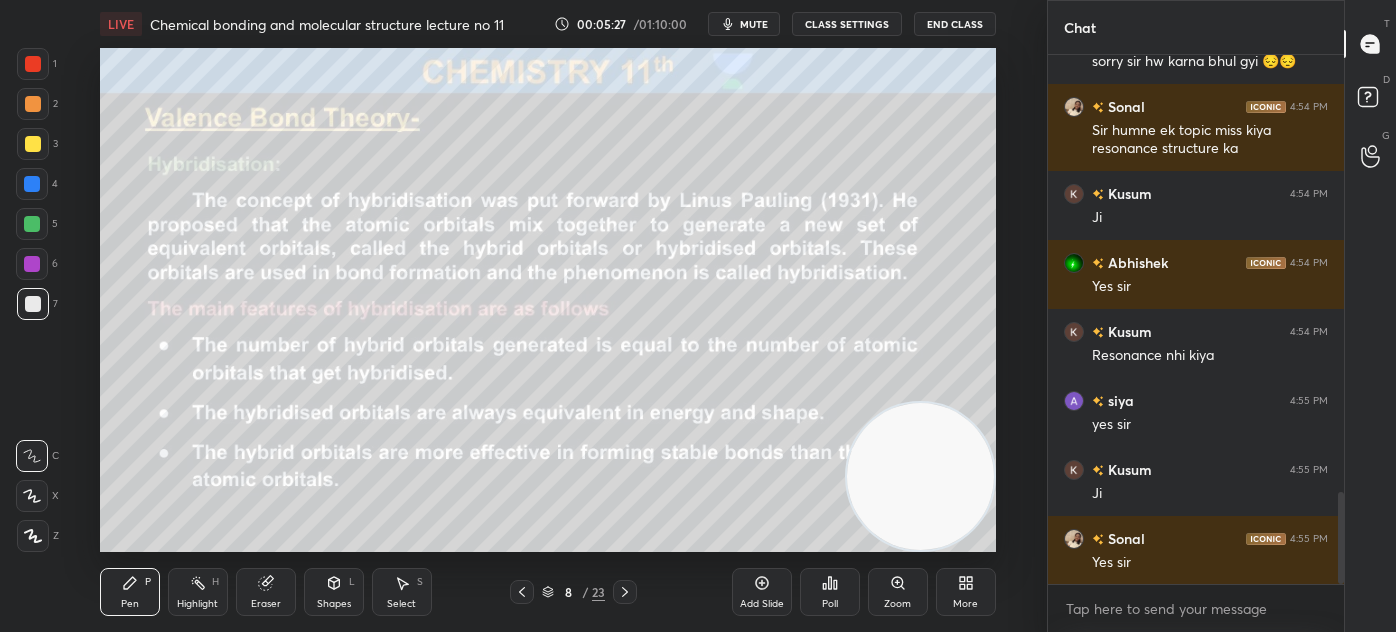 click at bounding box center [33, 104] 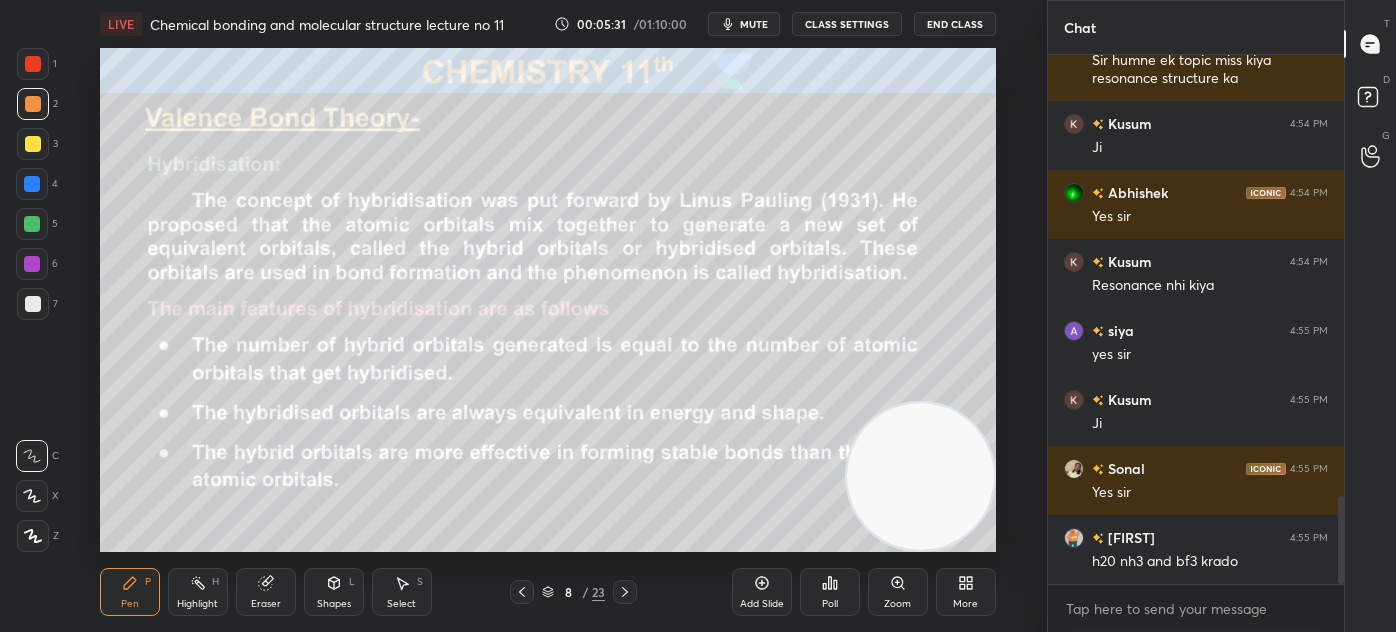 scroll, scrollTop: 2645, scrollLeft: 0, axis: vertical 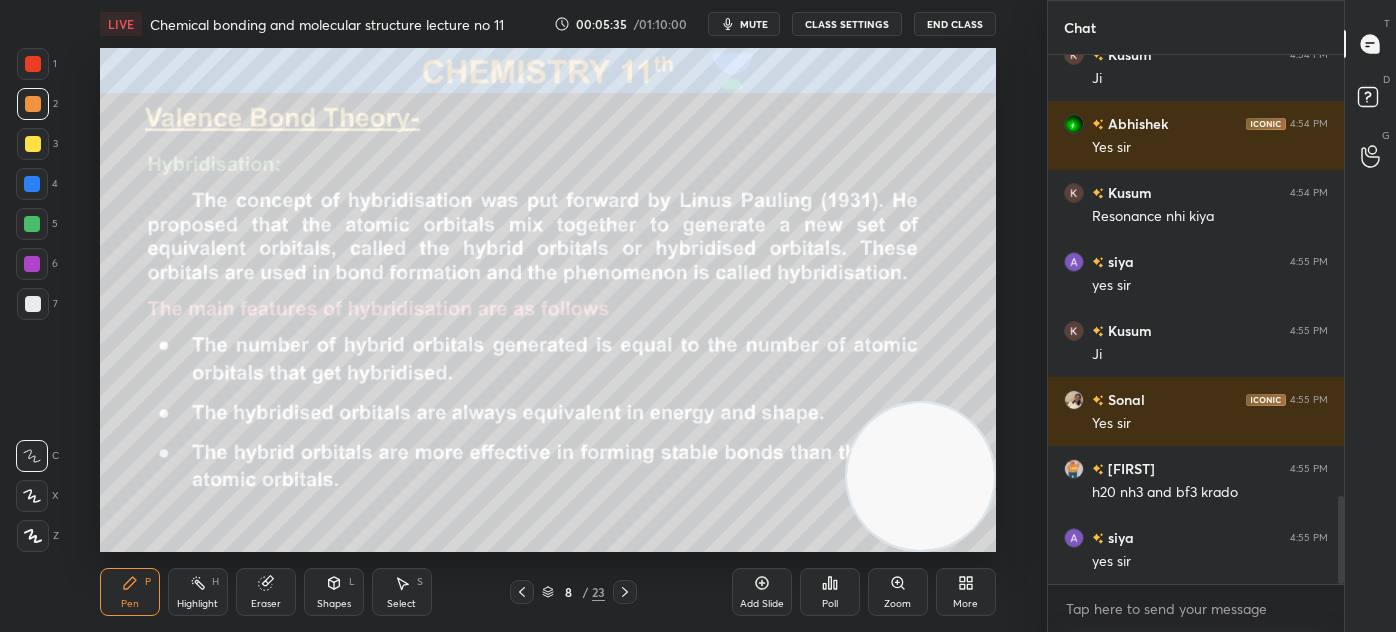 click on "Eraser" at bounding box center (266, 592) 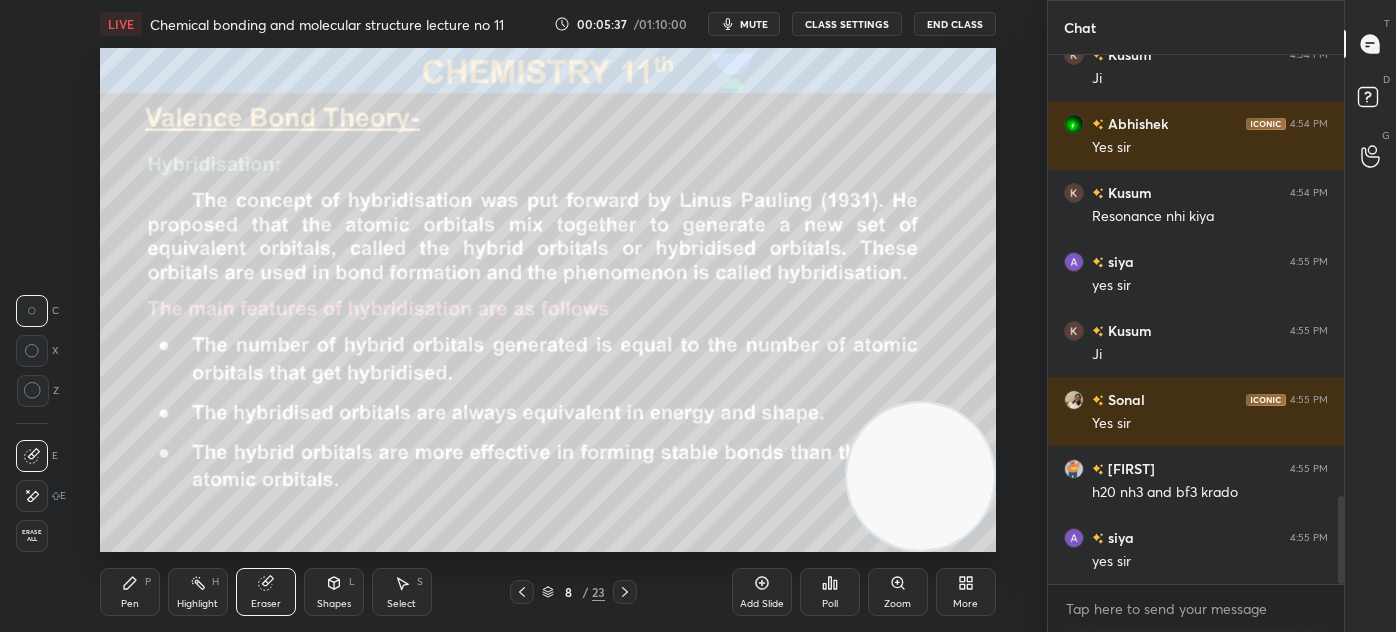 click 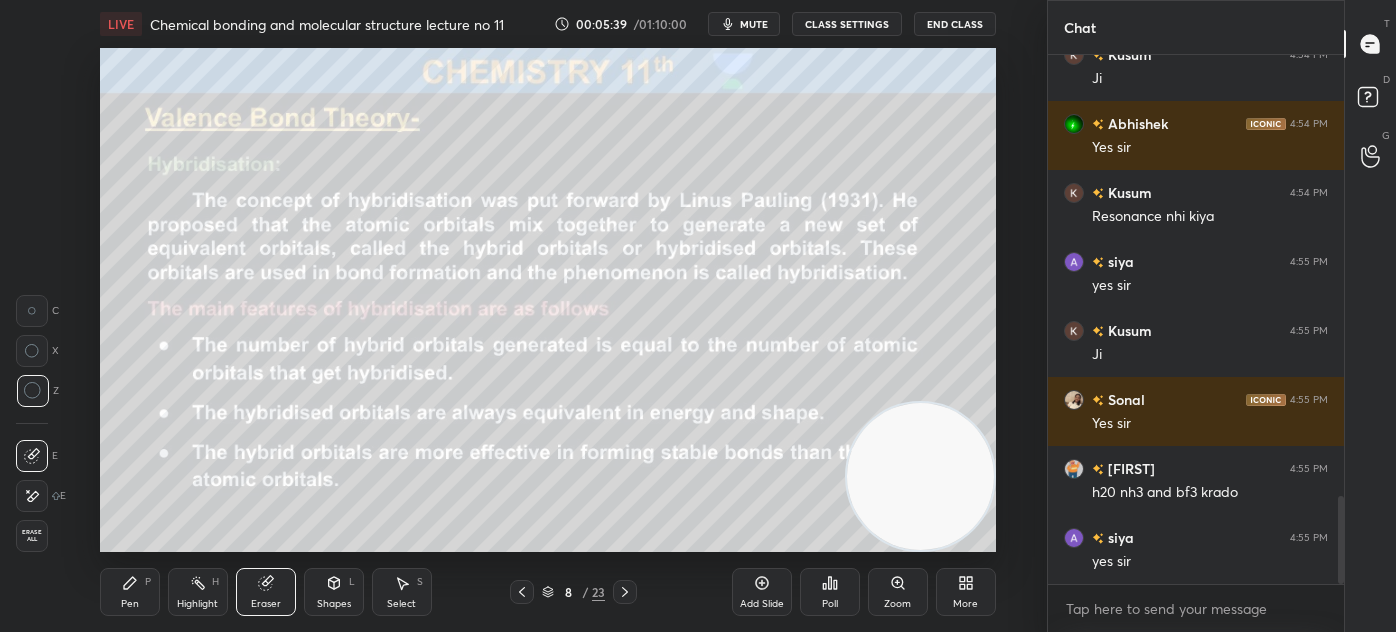 click on "Pen P" at bounding box center [130, 592] 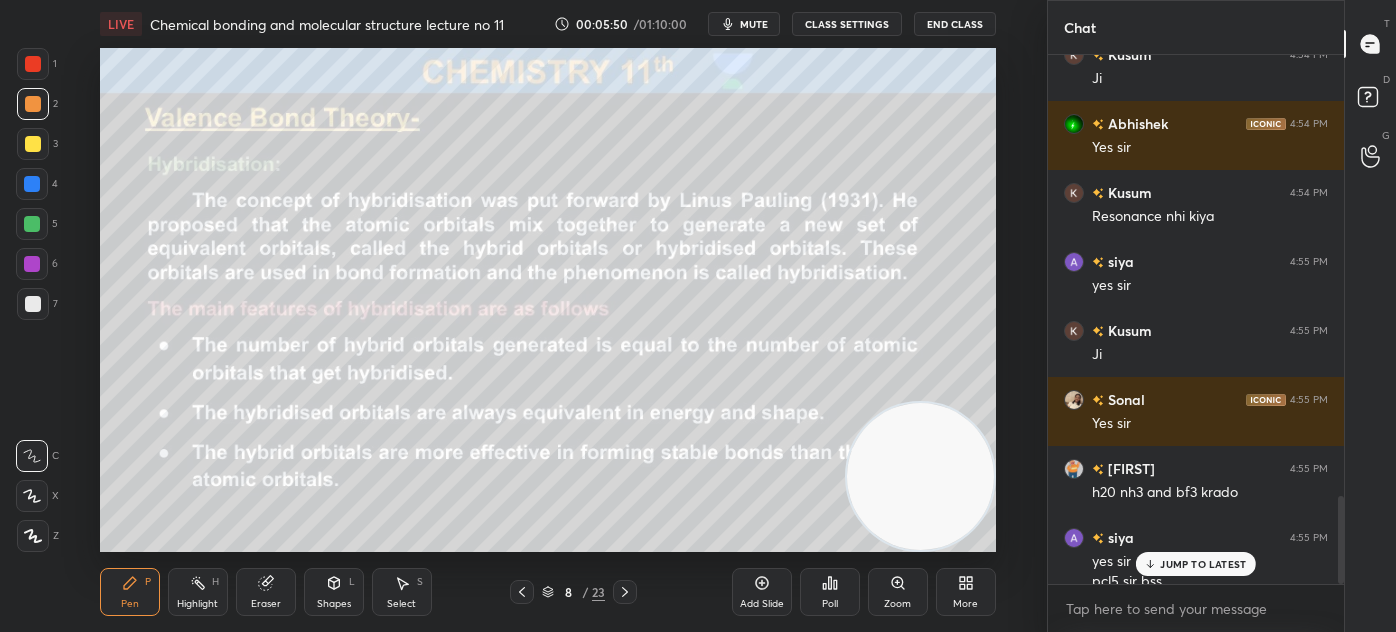 scroll, scrollTop: 2664, scrollLeft: 0, axis: vertical 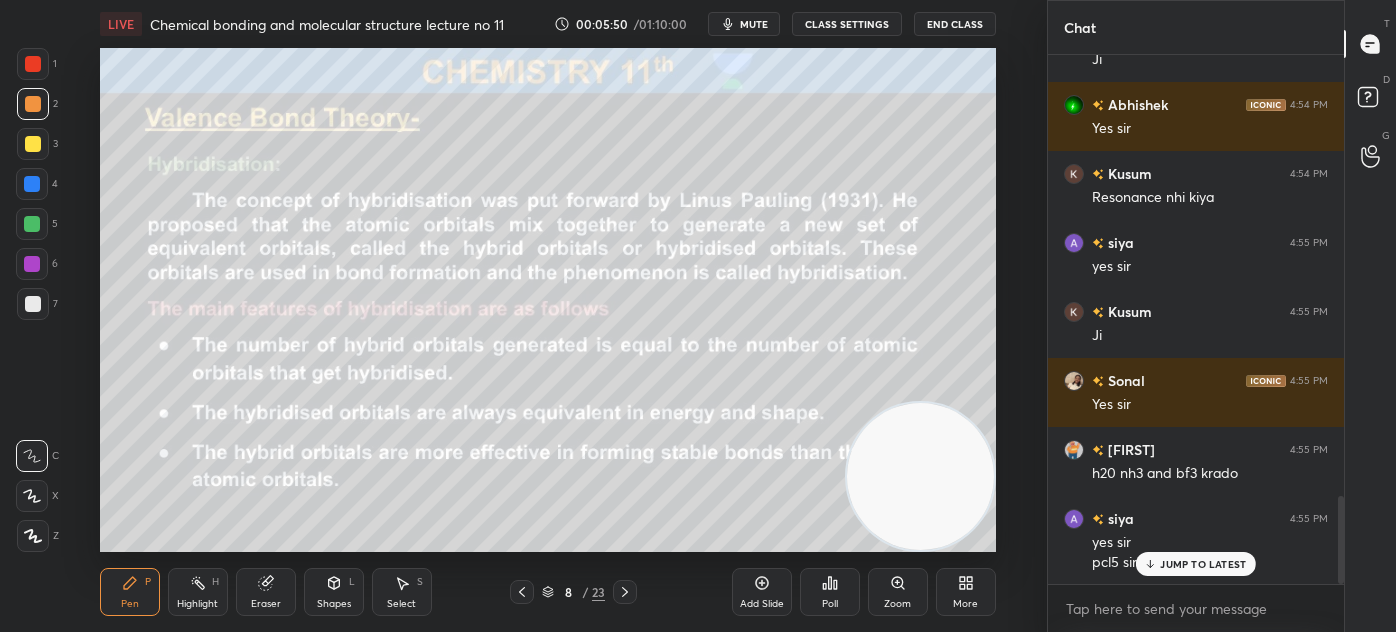 click at bounding box center [33, 144] 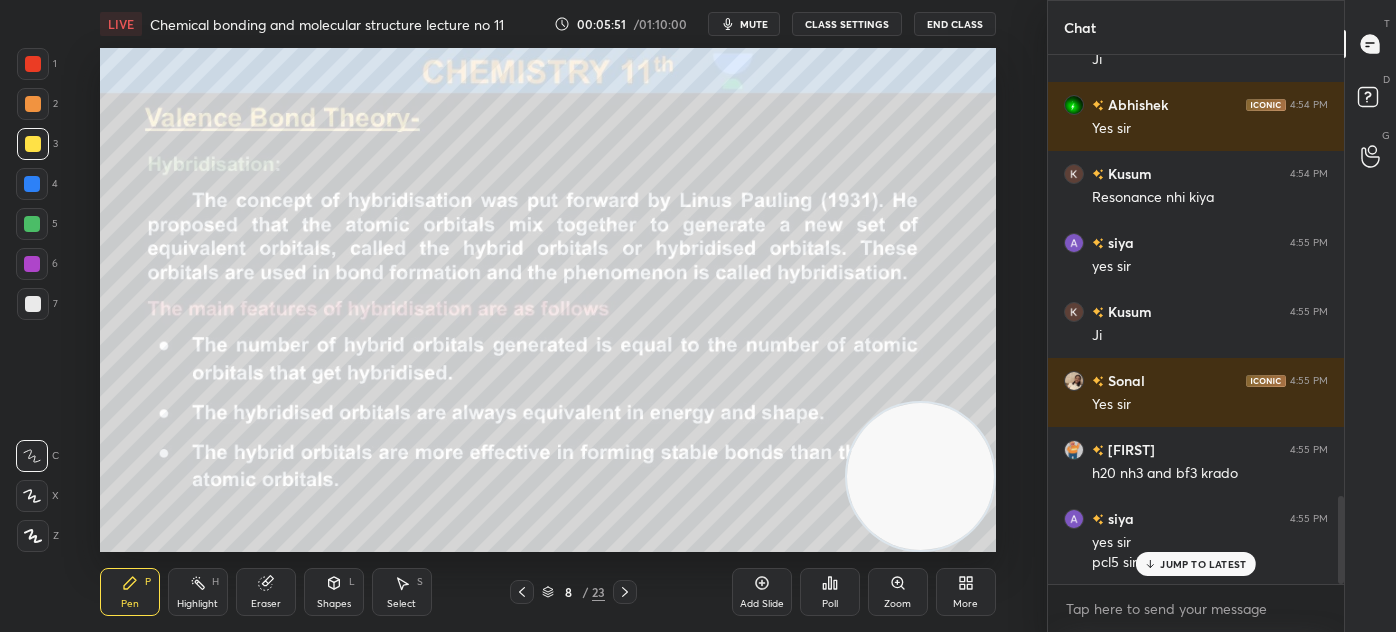 click 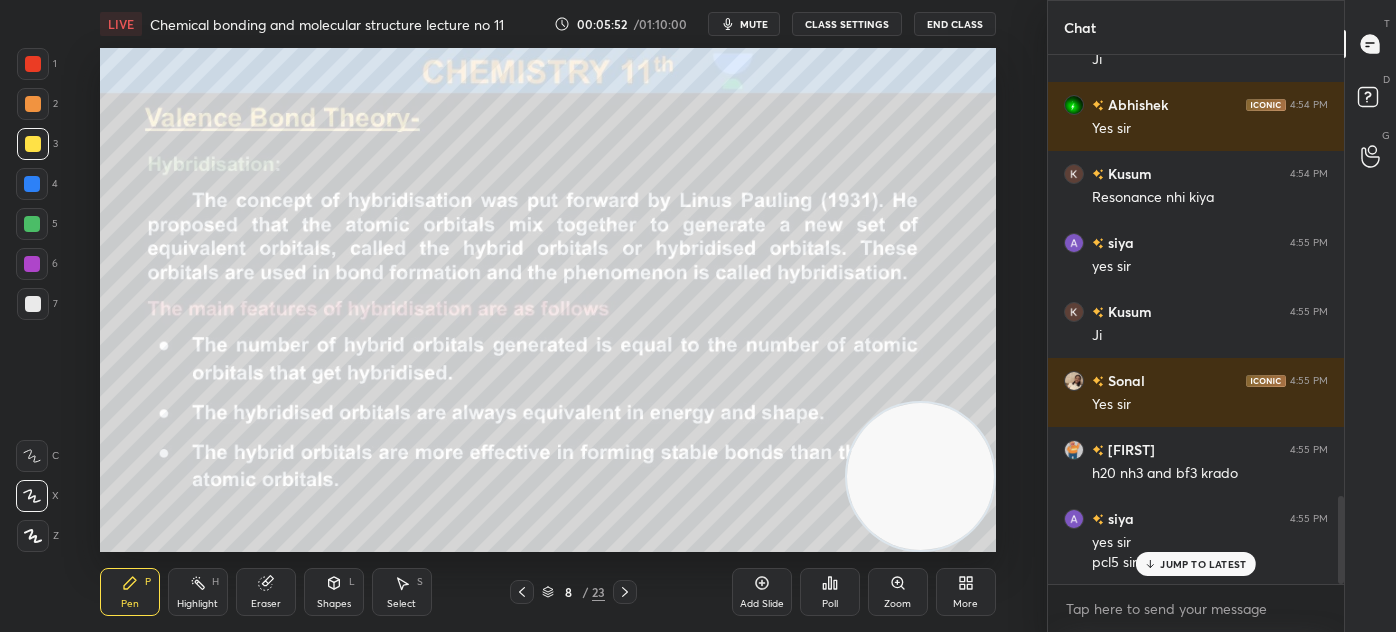 click on "Eraser" at bounding box center [266, 592] 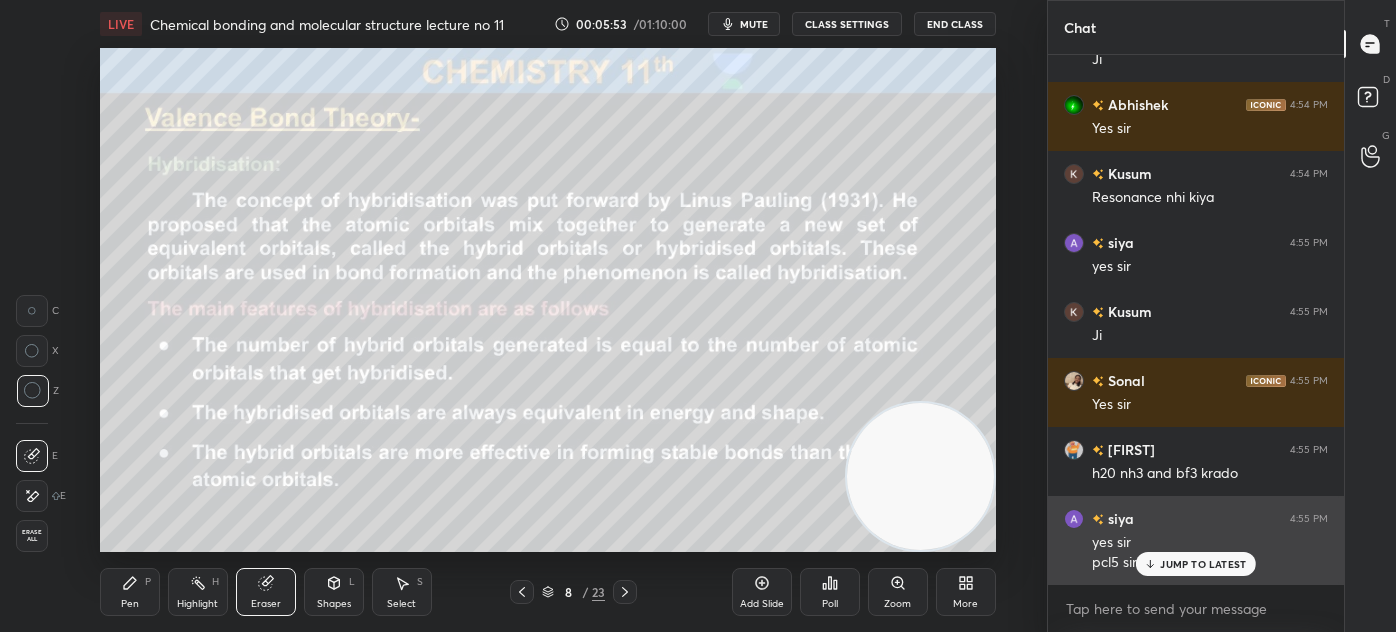 click on "x" at bounding box center [1196, 608] 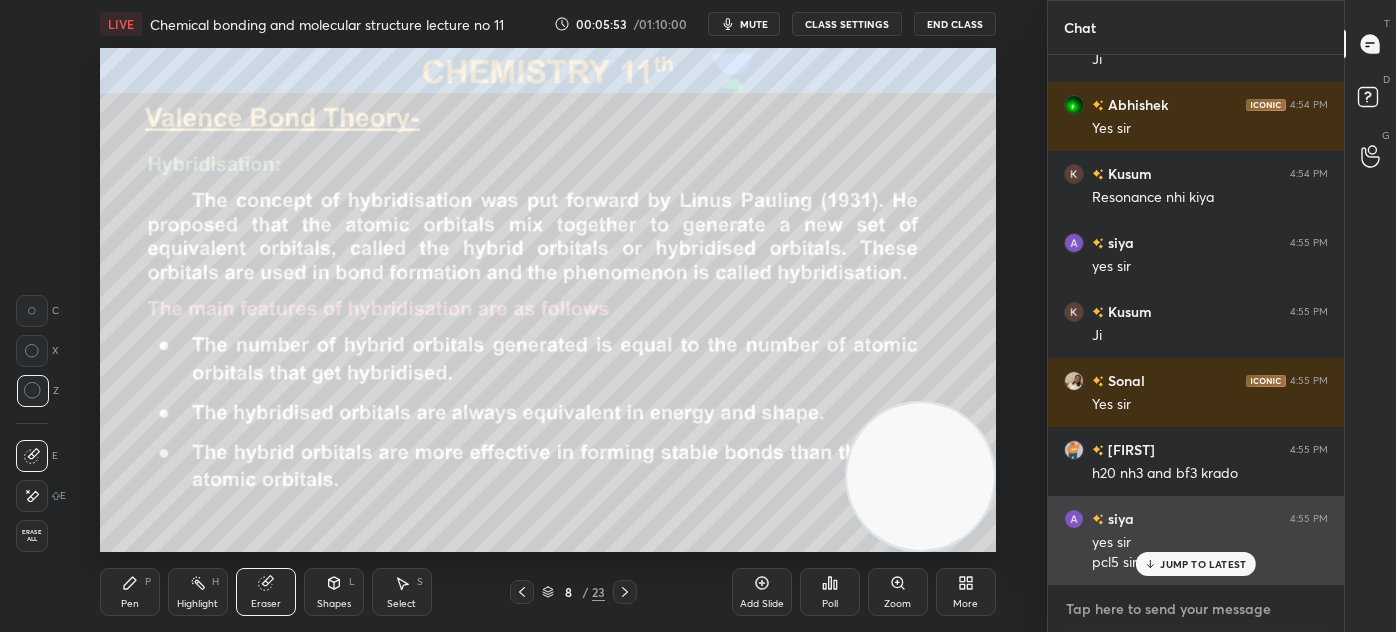 scroll, scrollTop: 2733, scrollLeft: 0, axis: vertical 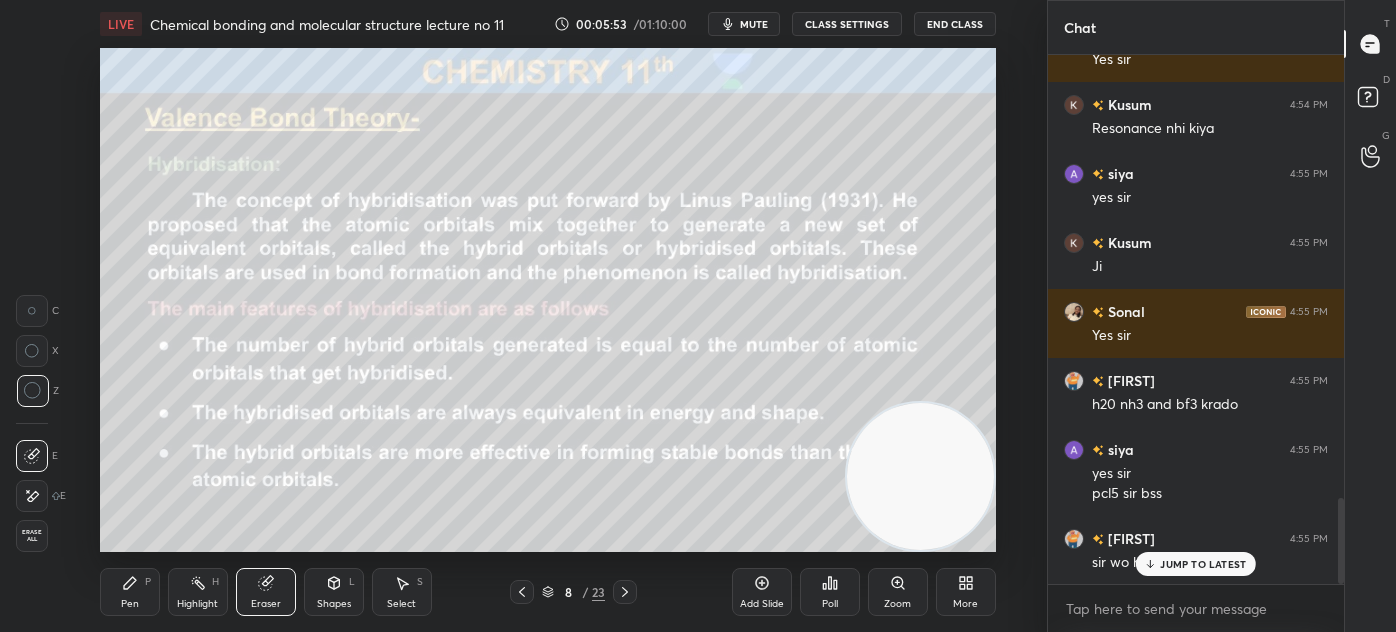 click on "Sartaj 4:52 PM last wale tino krado Kusum 4:53 PM VBT THEORY siya 4:53 PM formation of molecule Kusum 4:53 PM Bonding according to vbt vaishnavi, Abhishek  joined Kusum 4:54 PM Concept of percentage of orbital in hybridization Swarn  joined Divyanshi 4:54 PM sorry sir hw karna bhul gyi 😔😔 Sonal 4:54 PM Sir humne ek topic miss kiya resonance structure ka Kusum 4:54 PM Ji Abhishek 4:54 PM Yes sir Kusum 4:54 PM Resonance nhi kiya siya 4:55 PM yes sir Kusum 4:55 PM Ji Sonal 4:55 PM Yes sir Sartaj 4:55 PM h20 nh3 and bf3 krado siya 4:55 PM yes sir pcl5 sir bss Sartaj 4:55 PM sir wo ho nhi rha JUMP TO LATEST" at bounding box center [1196, 319] 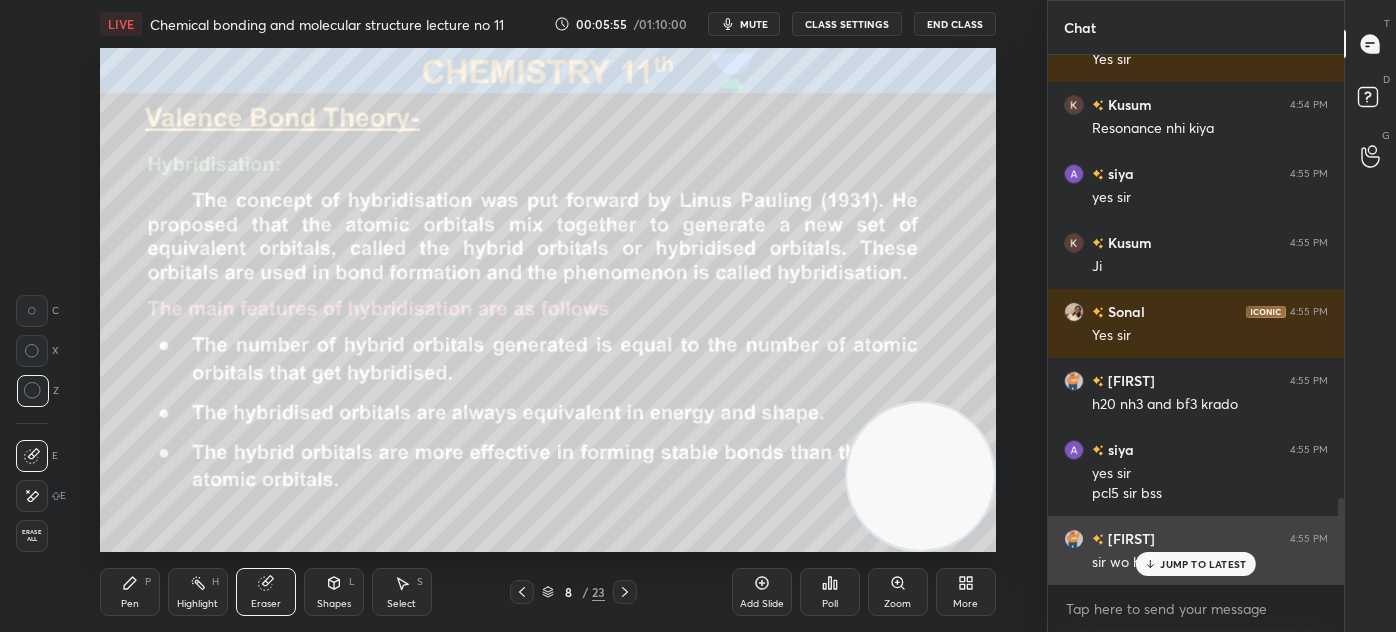 click on "JUMP TO LATEST" at bounding box center [1203, 564] 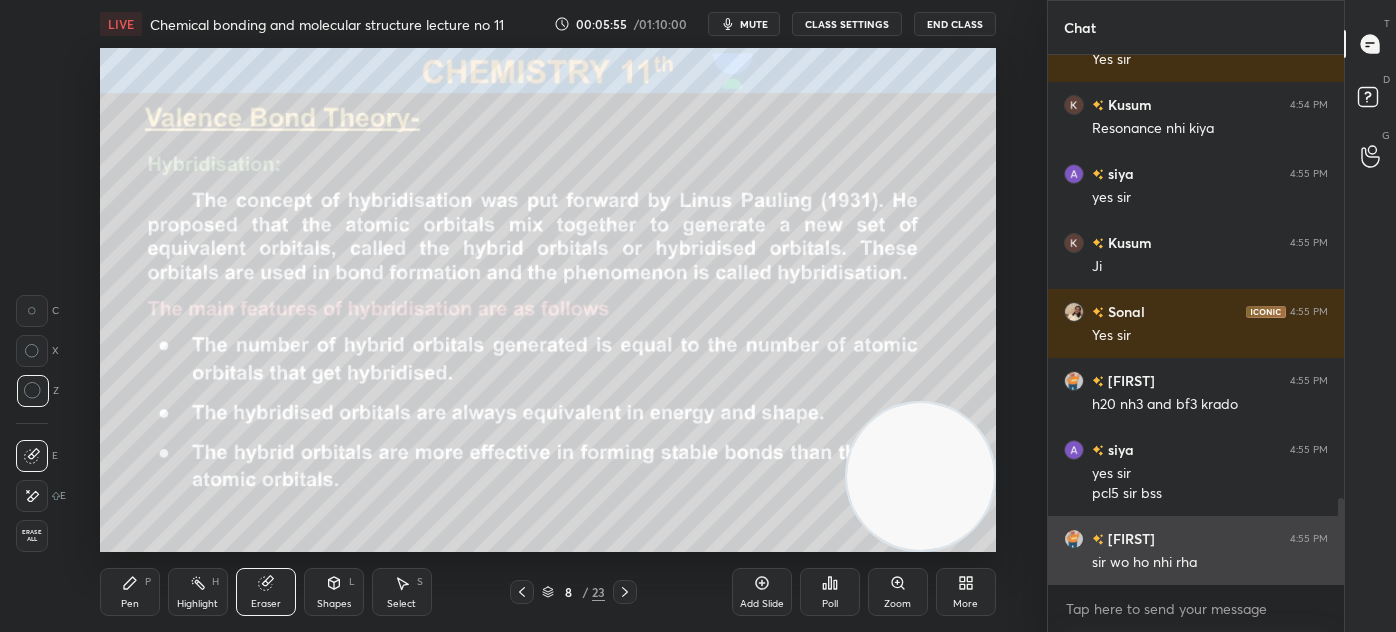 click on "sir wo ho nhi rha" at bounding box center [1210, 563] 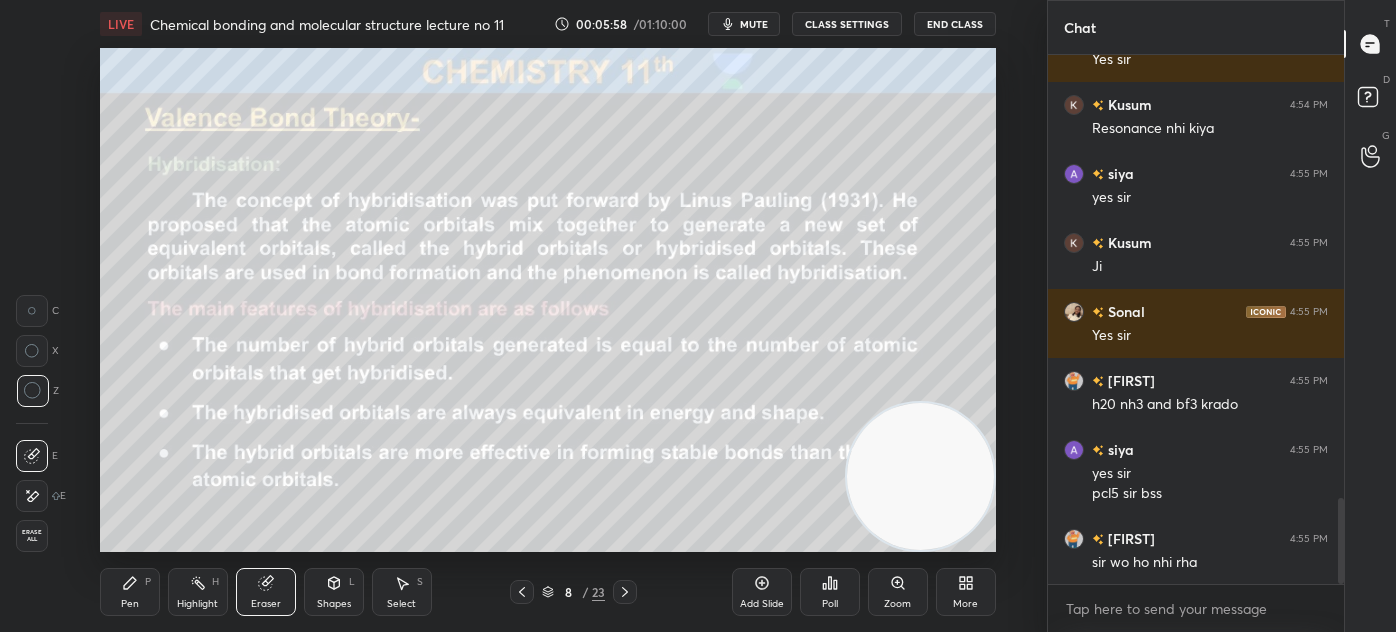 click on "Pen" at bounding box center [130, 604] 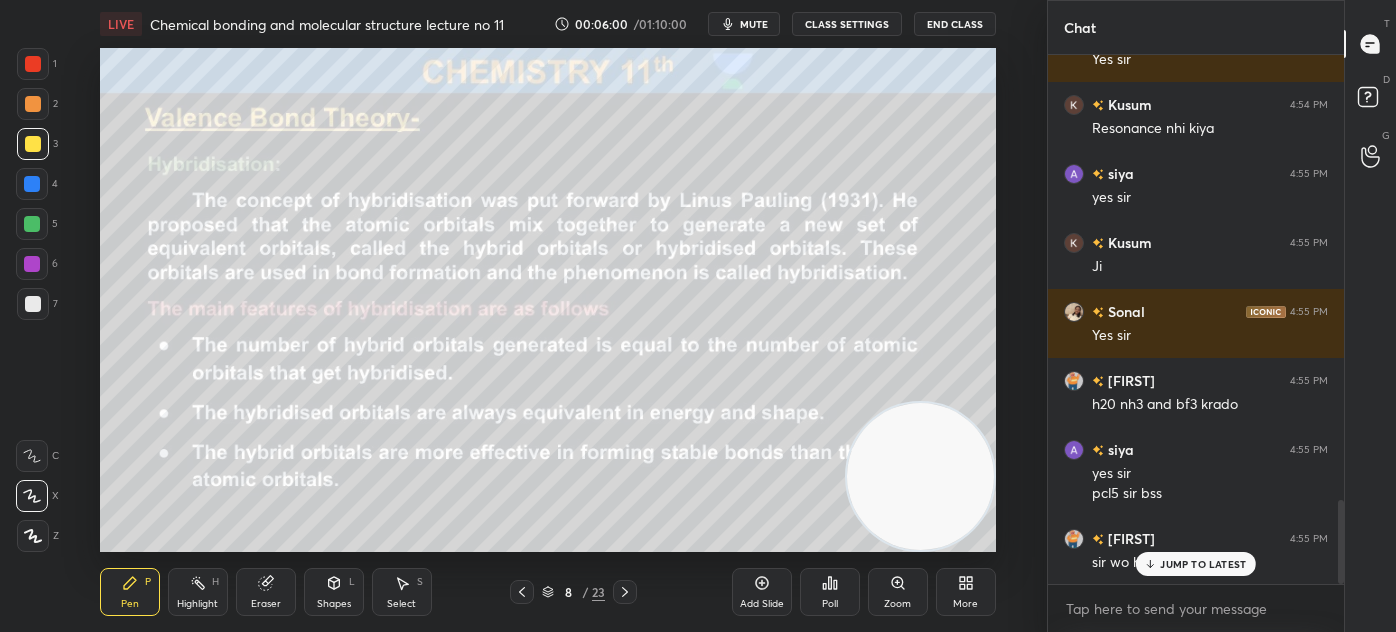 scroll, scrollTop: 2802, scrollLeft: 0, axis: vertical 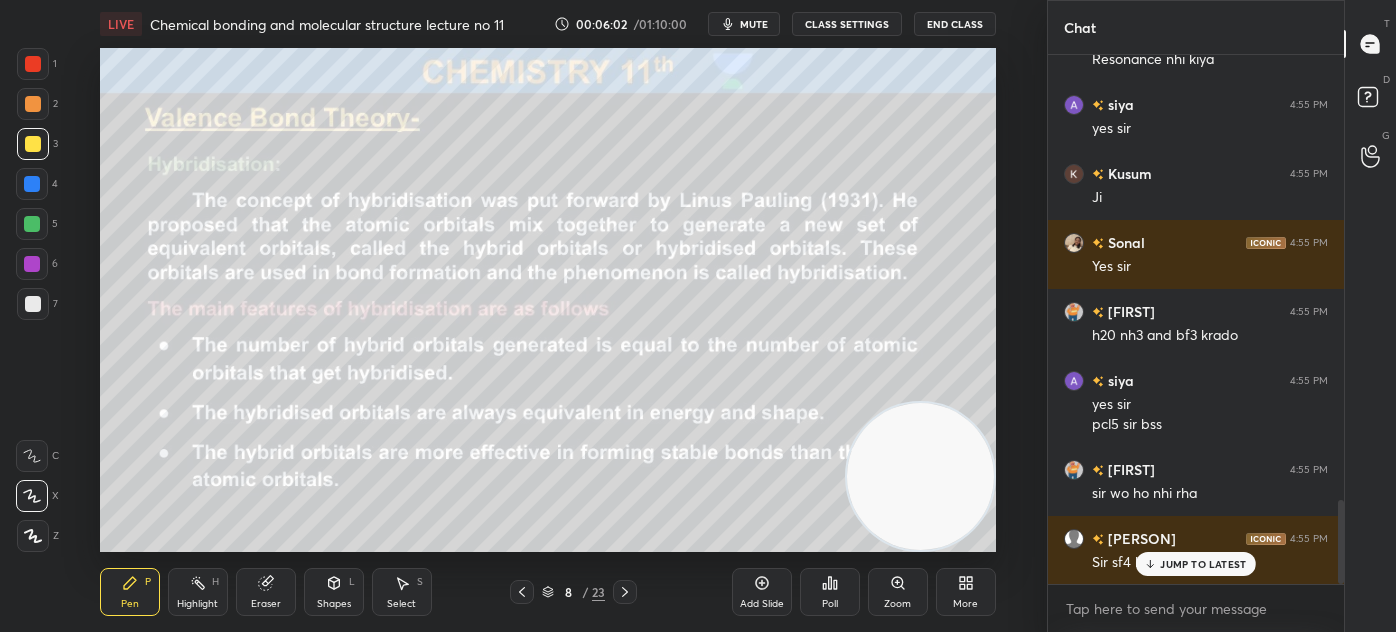 click 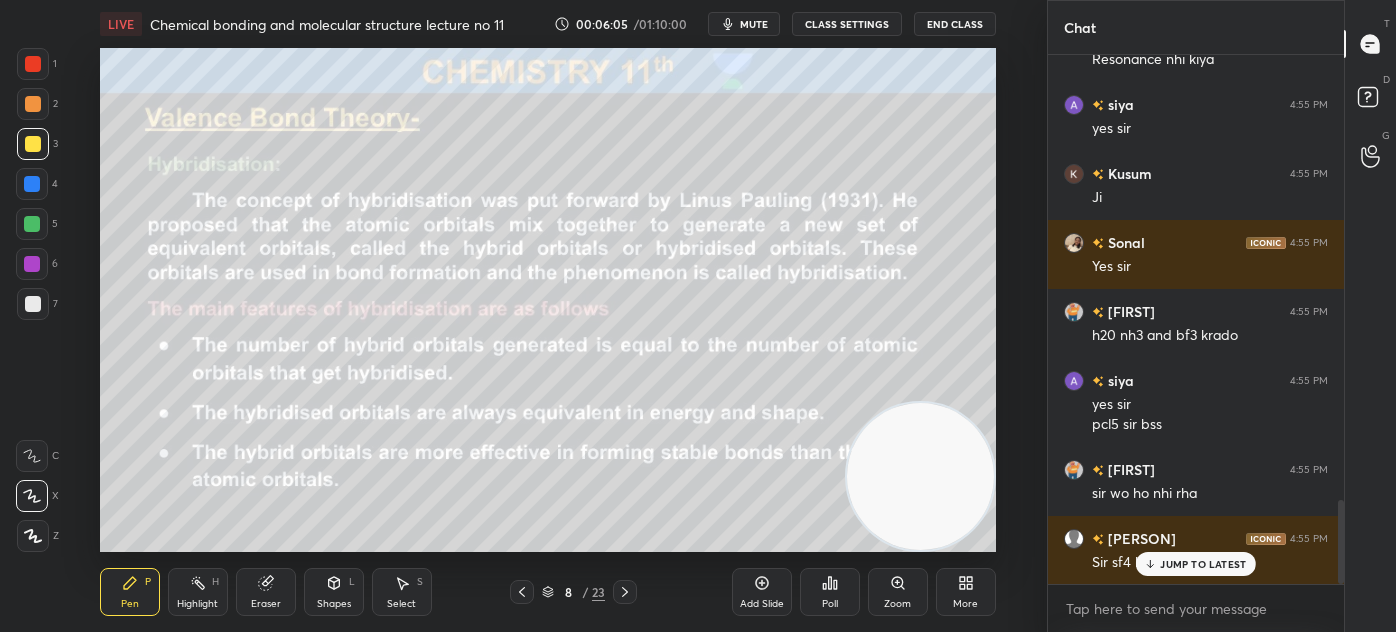 scroll, scrollTop: 2872, scrollLeft: 0, axis: vertical 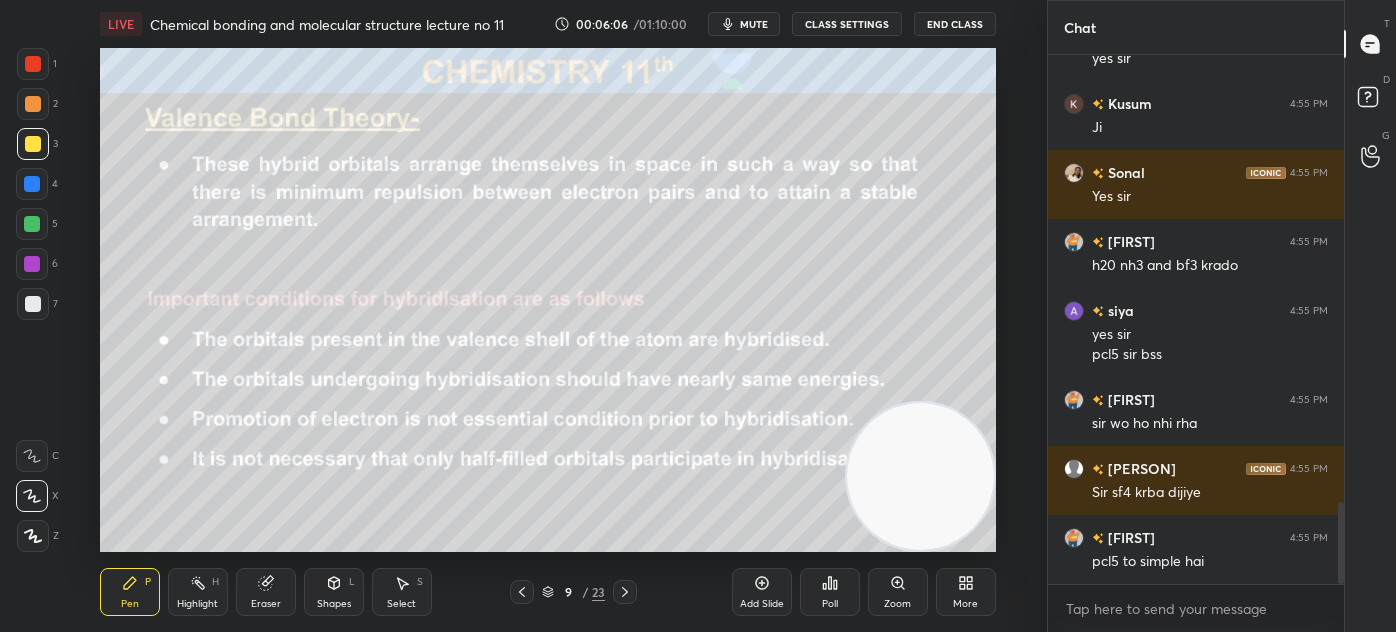 click on "Add Slide" at bounding box center [762, 604] 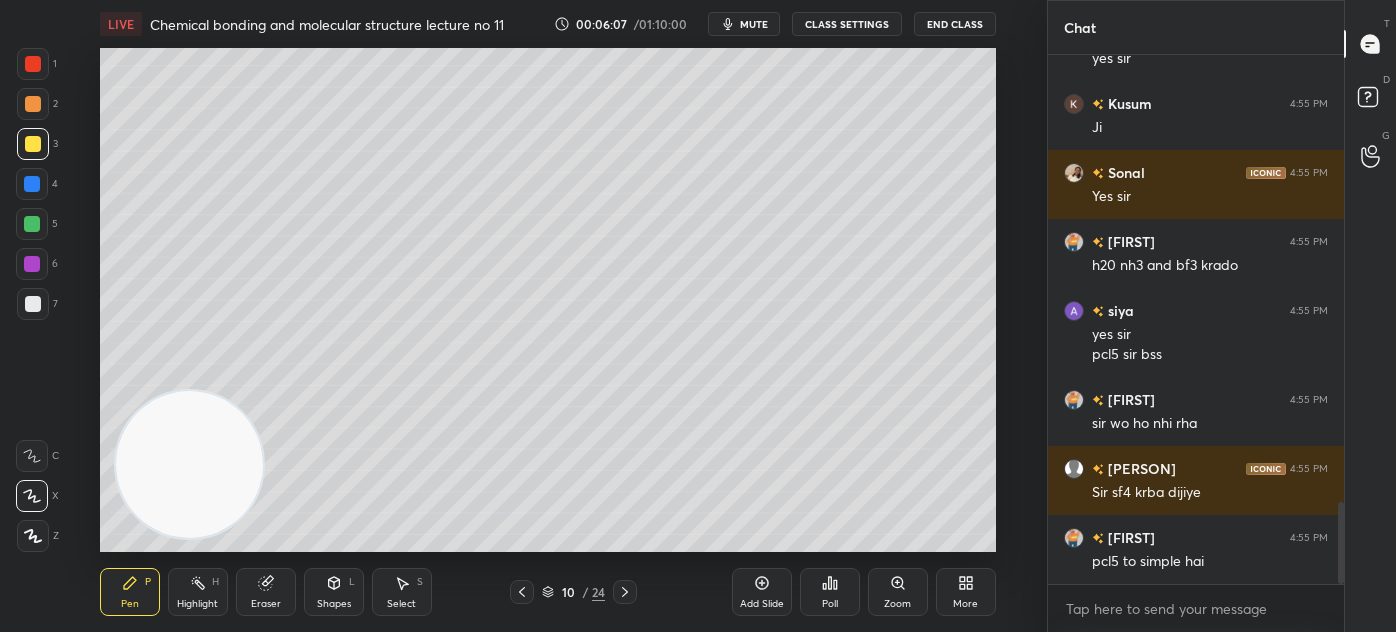 drag, startPoint x: 909, startPoint y: 501, endPoint x: 83, endPoint y: 498, distance: 826.00543 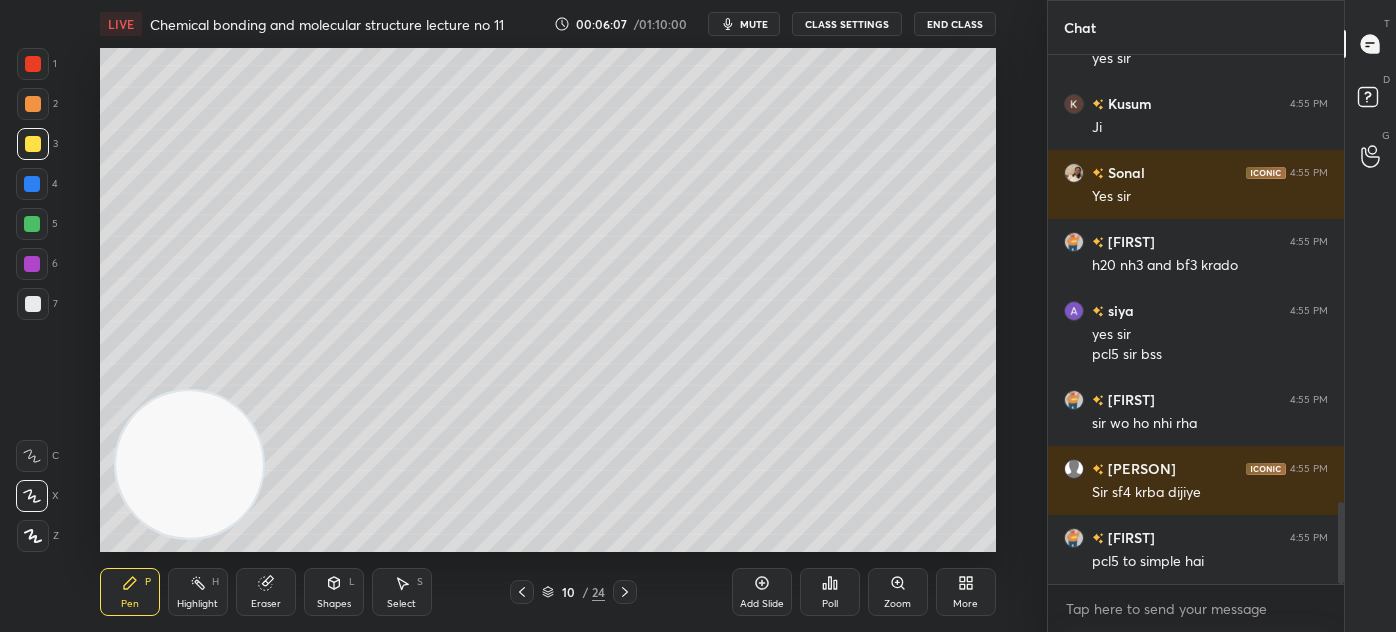 click on "Setting up your live class Poll for   secs No correct answer Start poll" at bounding box center (547, 300) 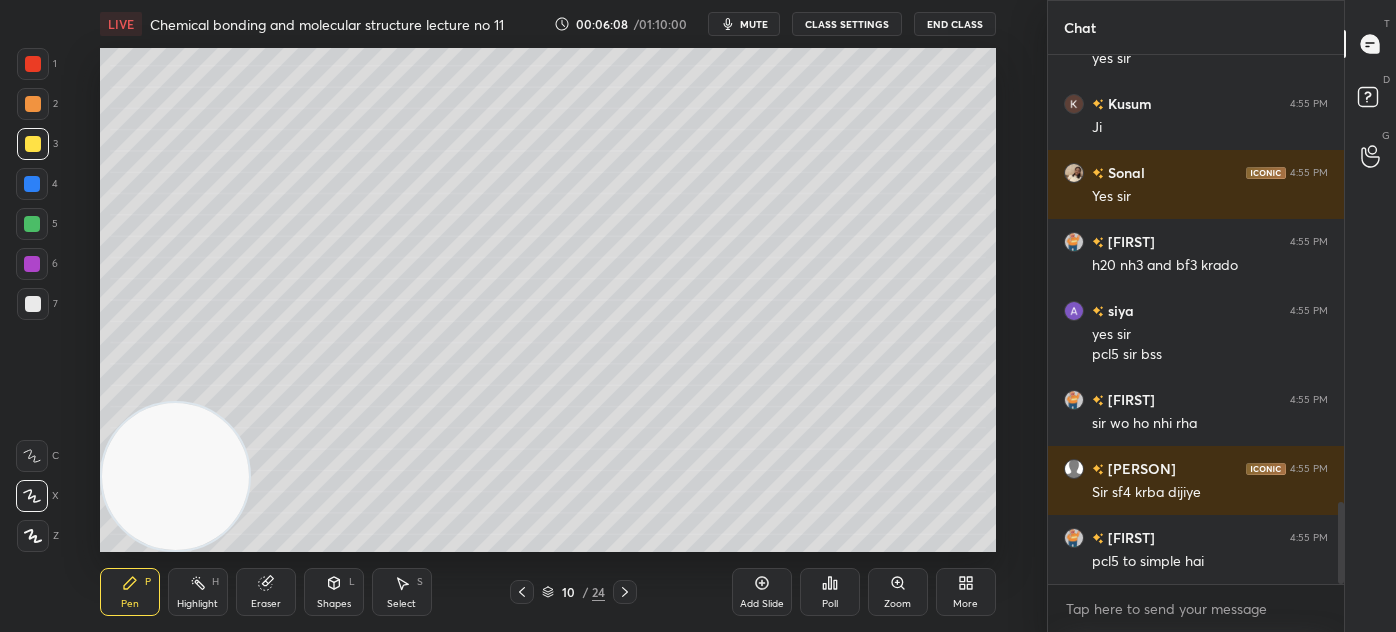 drag, startPoint x: 160, startPoint y: 491, endPoint x: 149, endPoint y: 505, distance: 17.804493 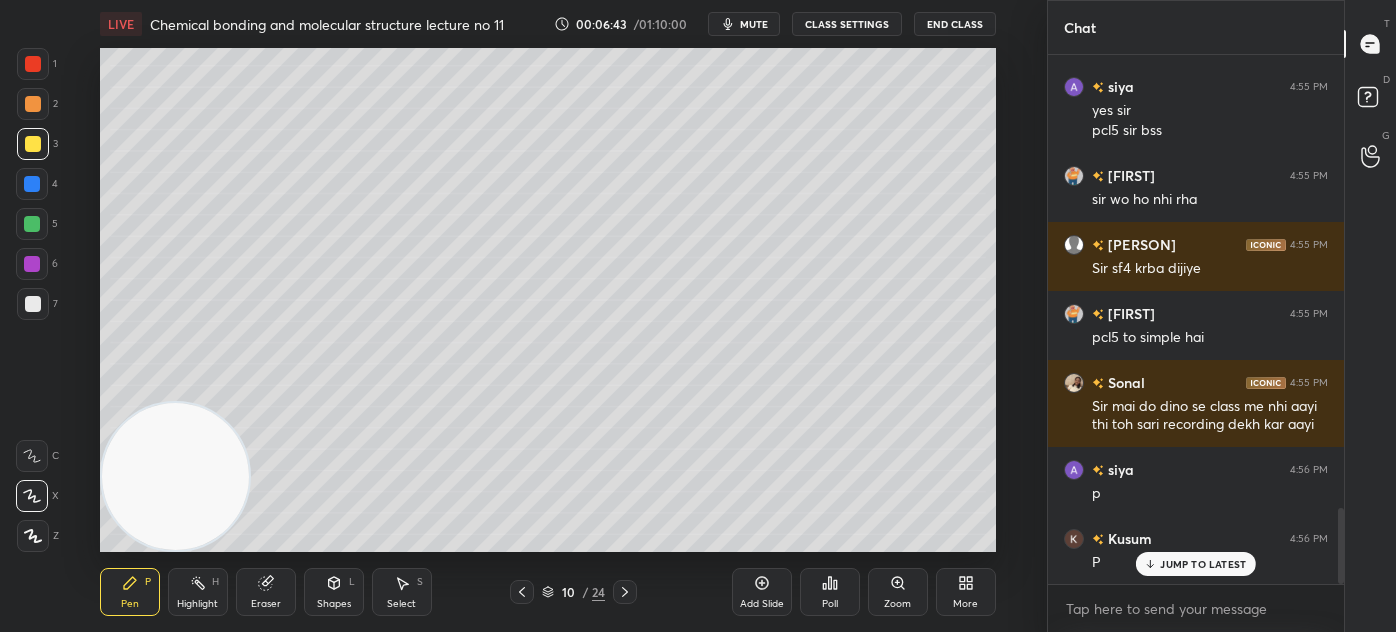 scroll, scrollTop: 3165, scrollLeft: 0, axis: vertical 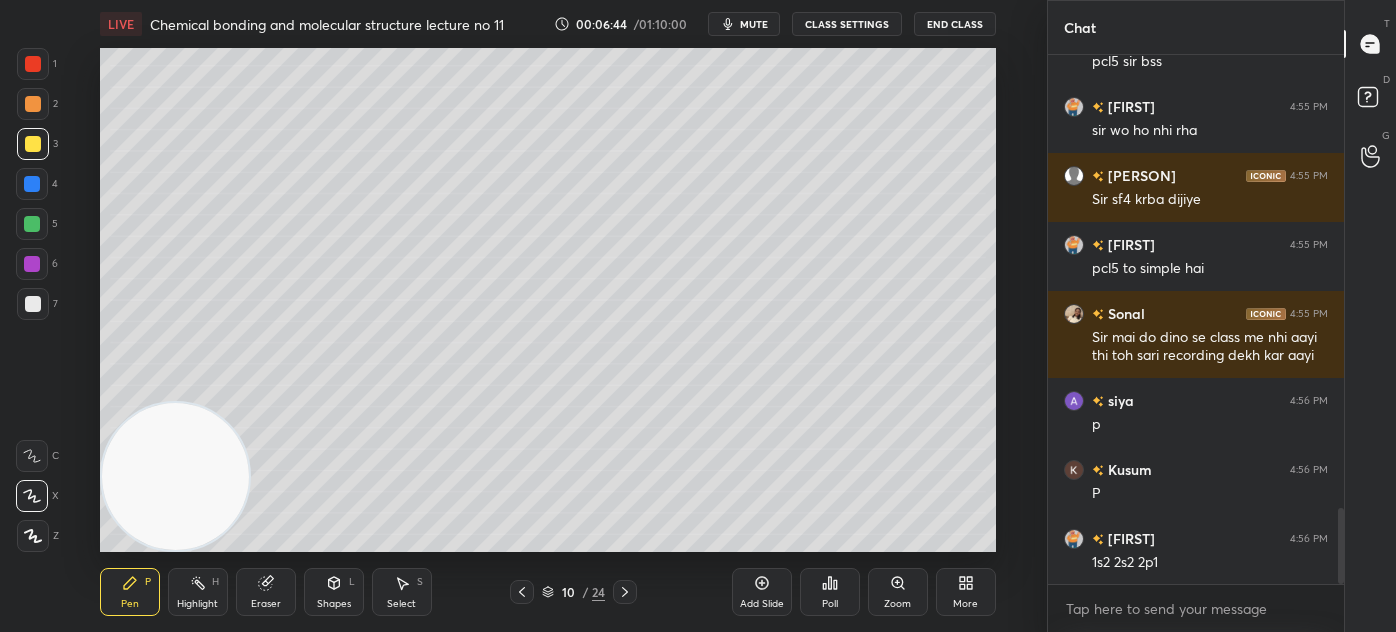 click at bounding box center [33, 64] 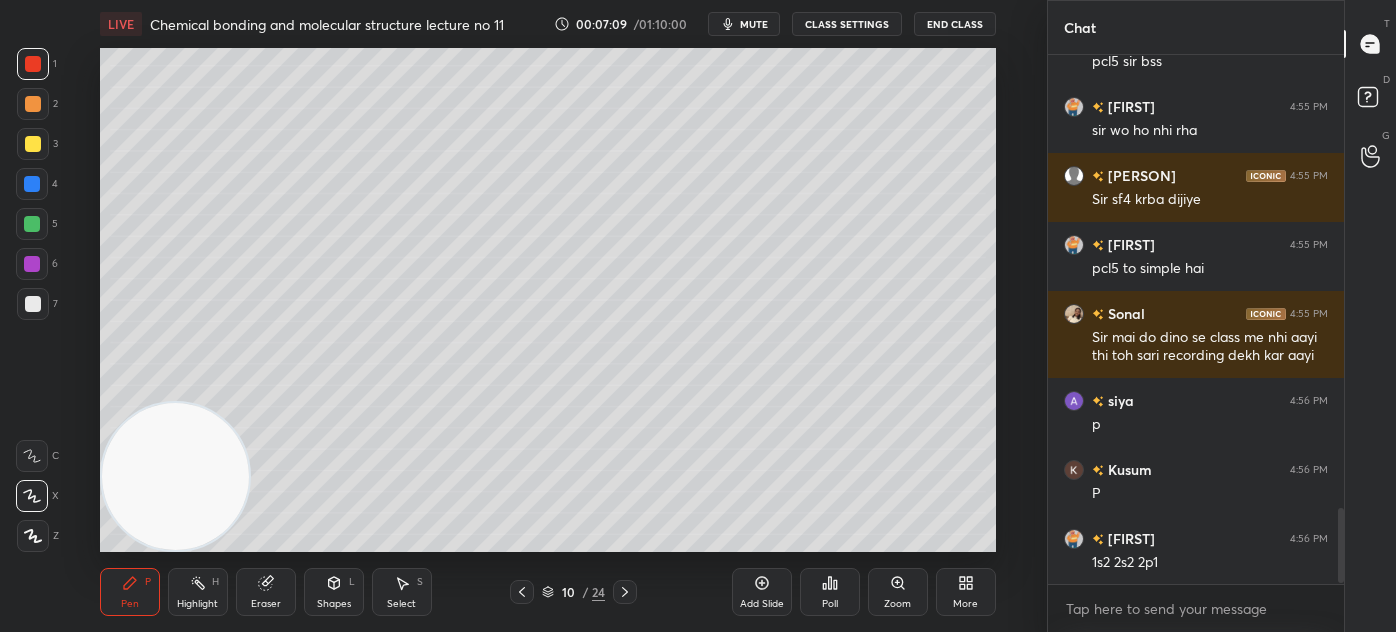scroll, scrollTop: 3213, scrollLeft: 0, axis: vertical 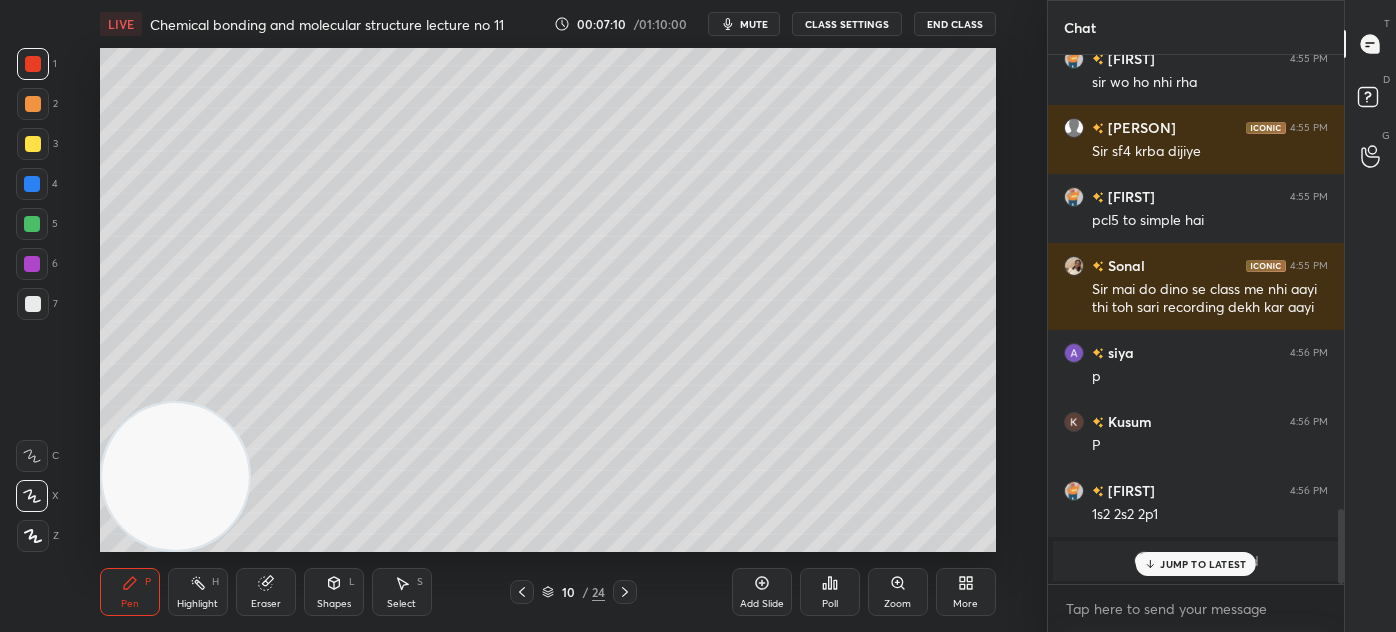 click at bounding box center [33, 304] 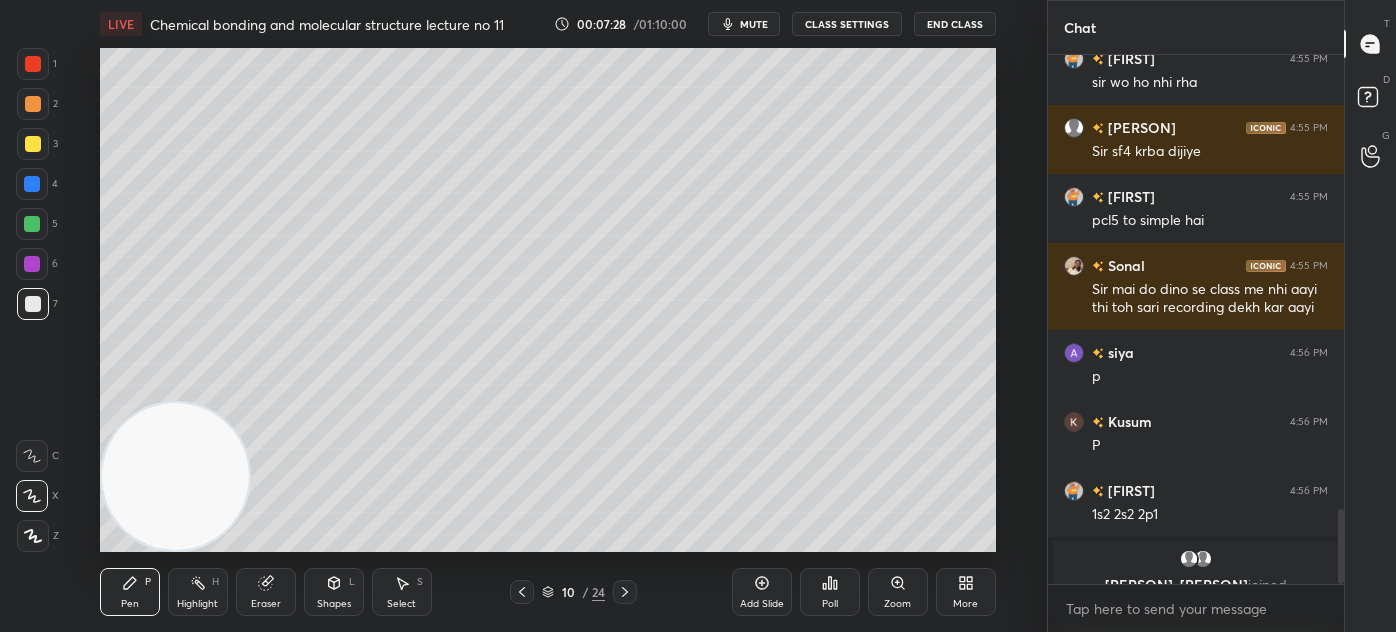scroll, scrollTop: 2866, scrollLeft: 0, axis: vertical 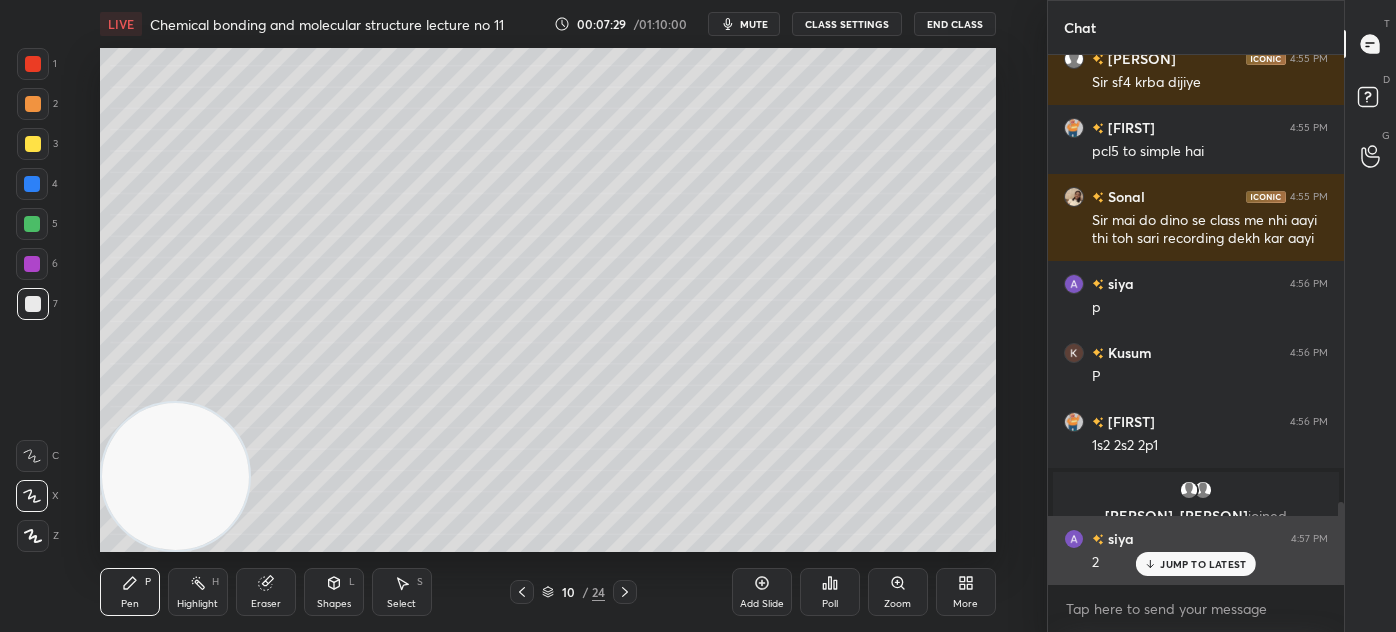 click on "JUMP TO LATEST" at bounding box center (1196, 564) 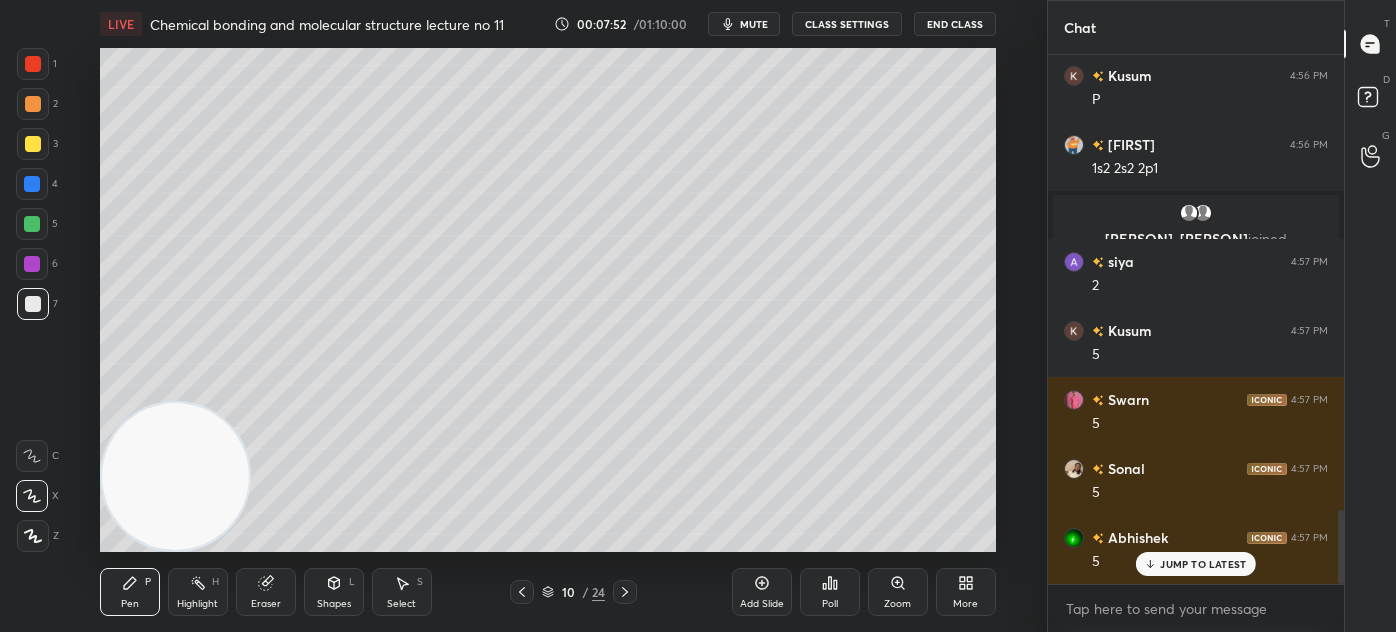 scroll, scrollTop: 3229, scrollLeft: 0, axis: vertical 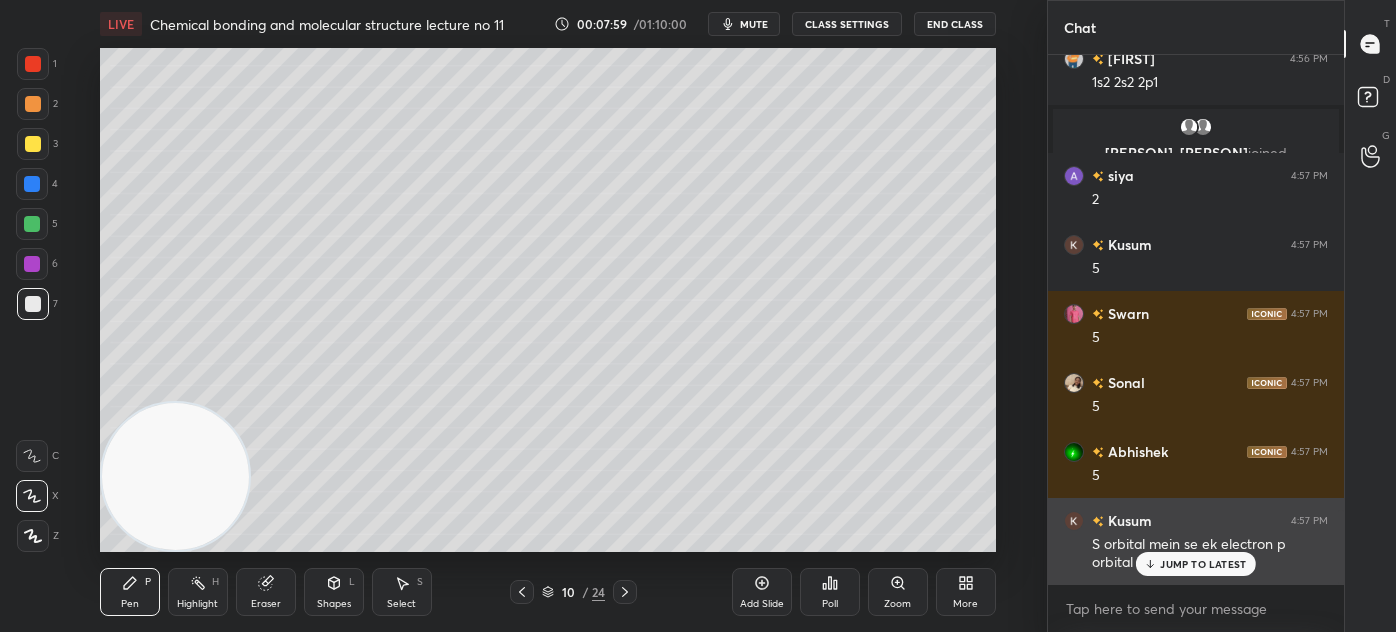 click on "JUMP TO LATEST" at bounding box center [1203, 564] 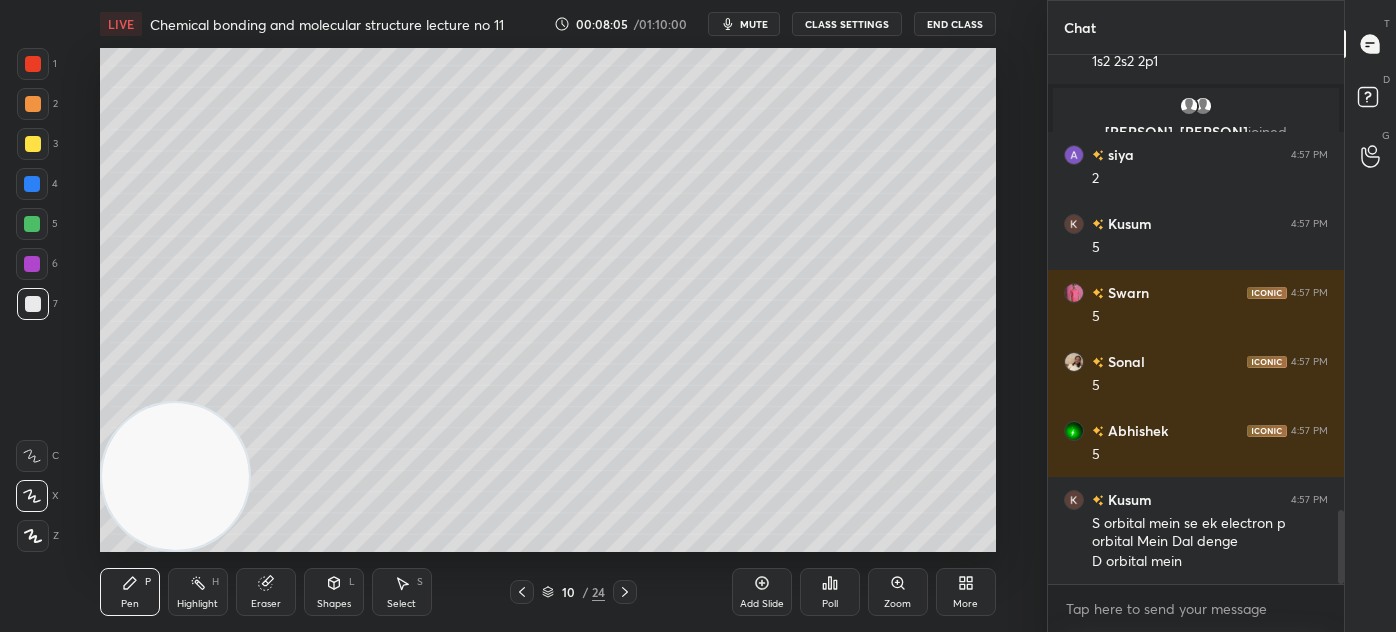 scroll, scrollTop: 3319, scrollLeft: 0, axis: vertical 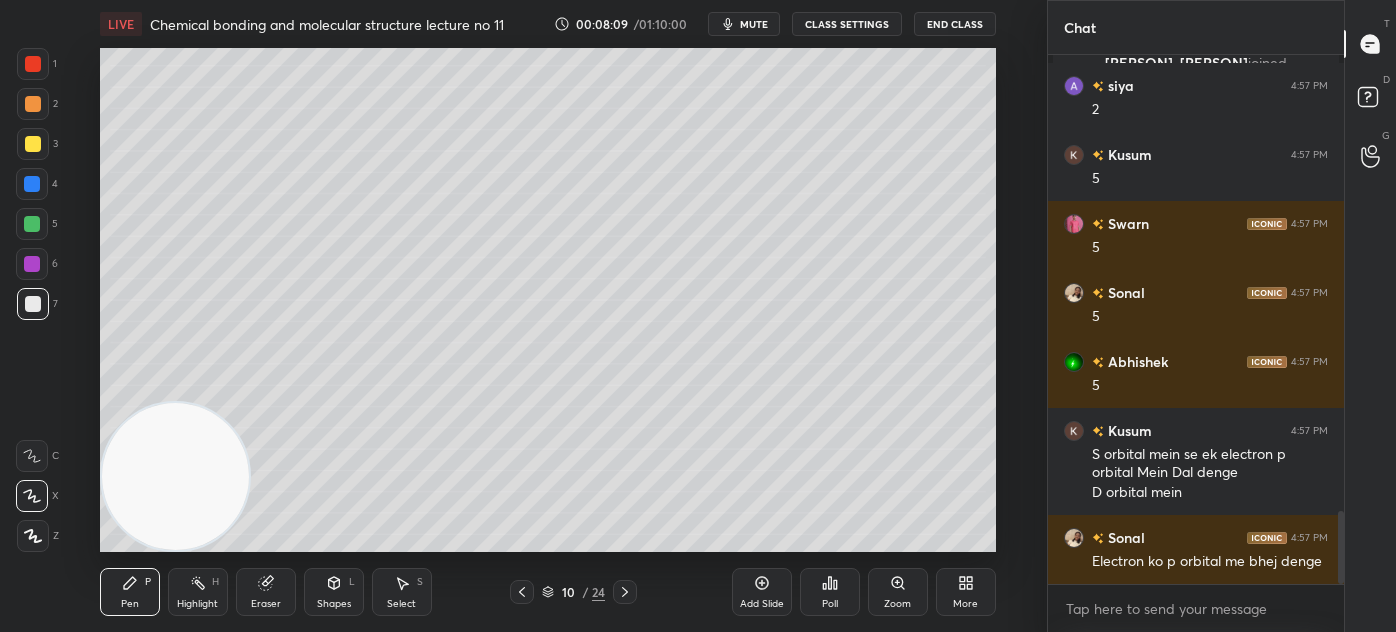 click on "3" at bounding box center (37, 148) 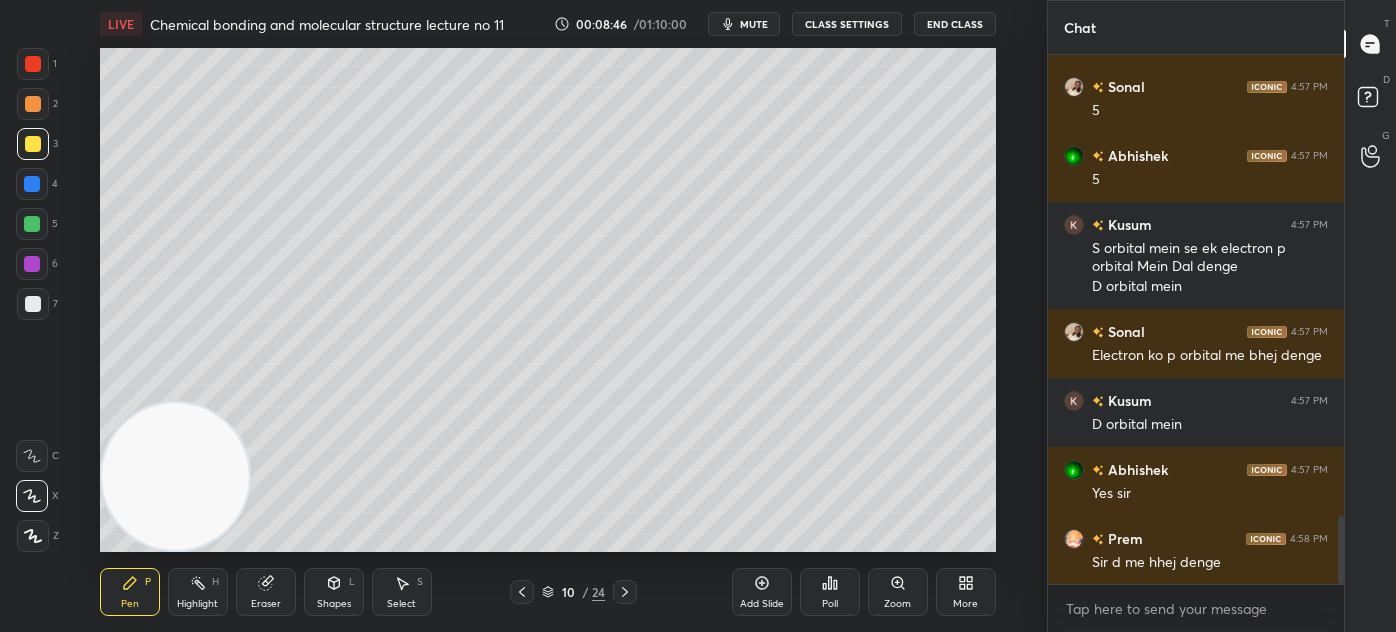 scroll, scrollTop: 3594, scrollLeft: 0, axis: vertical 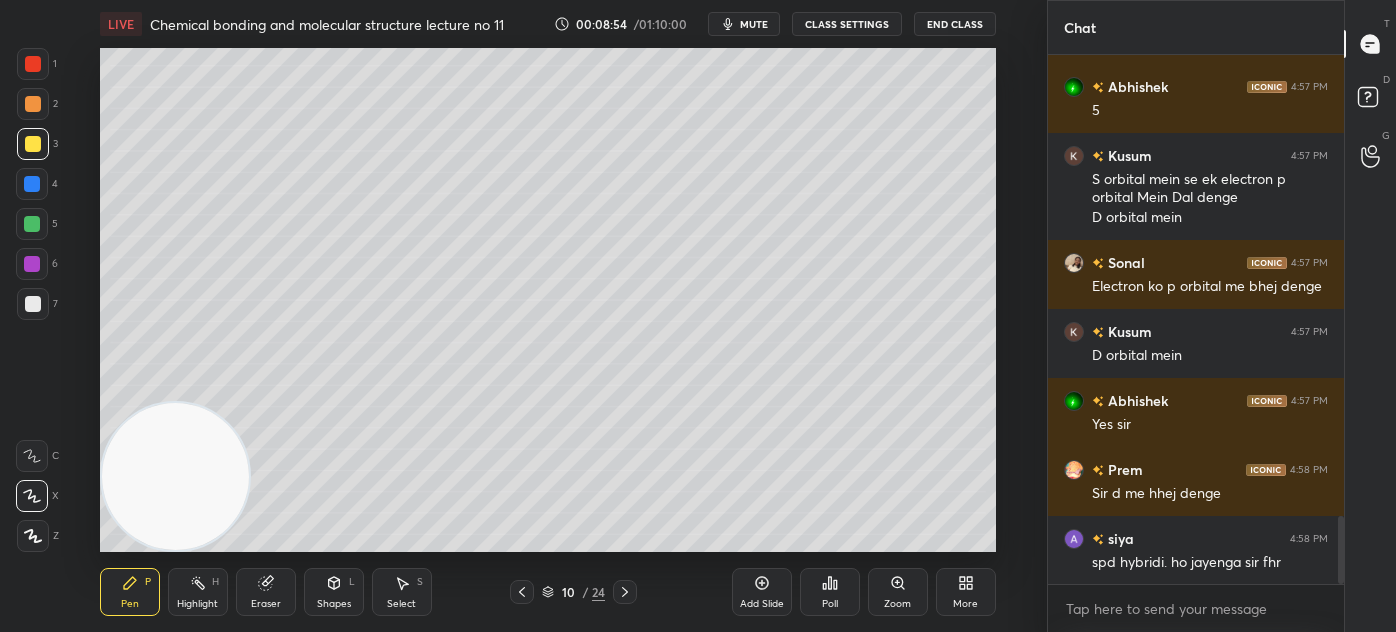 click at bounding box center (33, 304) 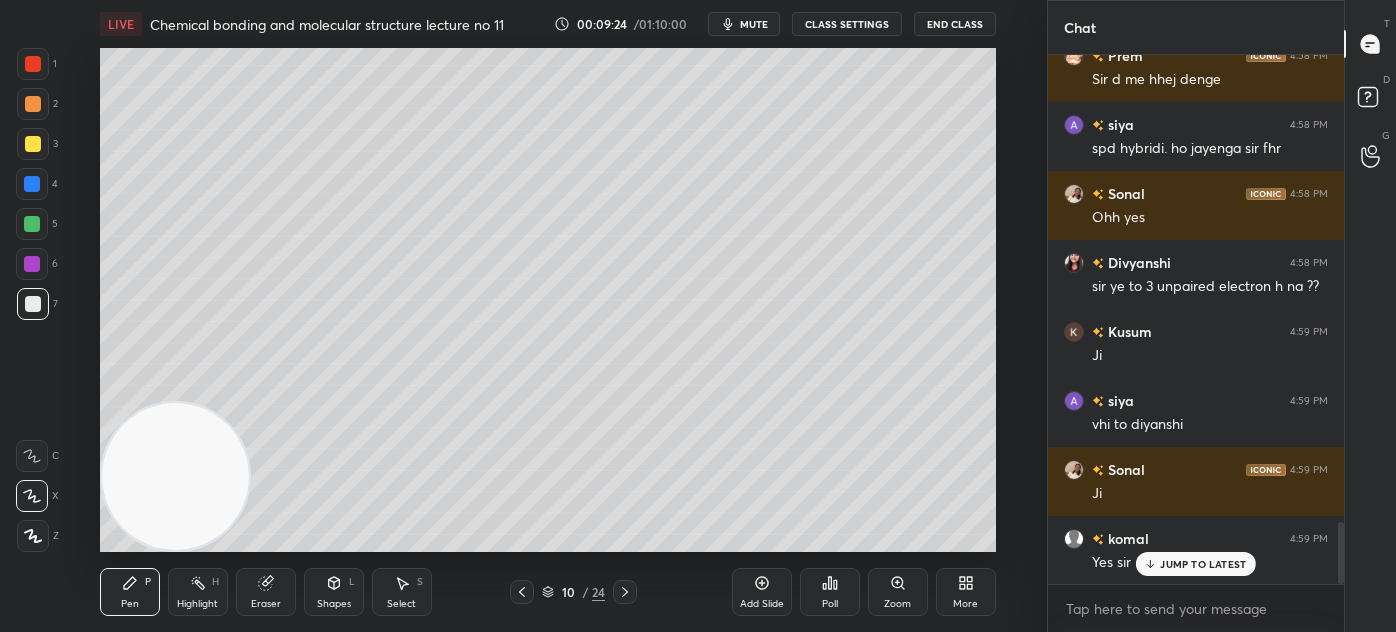 scroll, scrollTop: 4077, scrollLeft: 0, axis: vertical 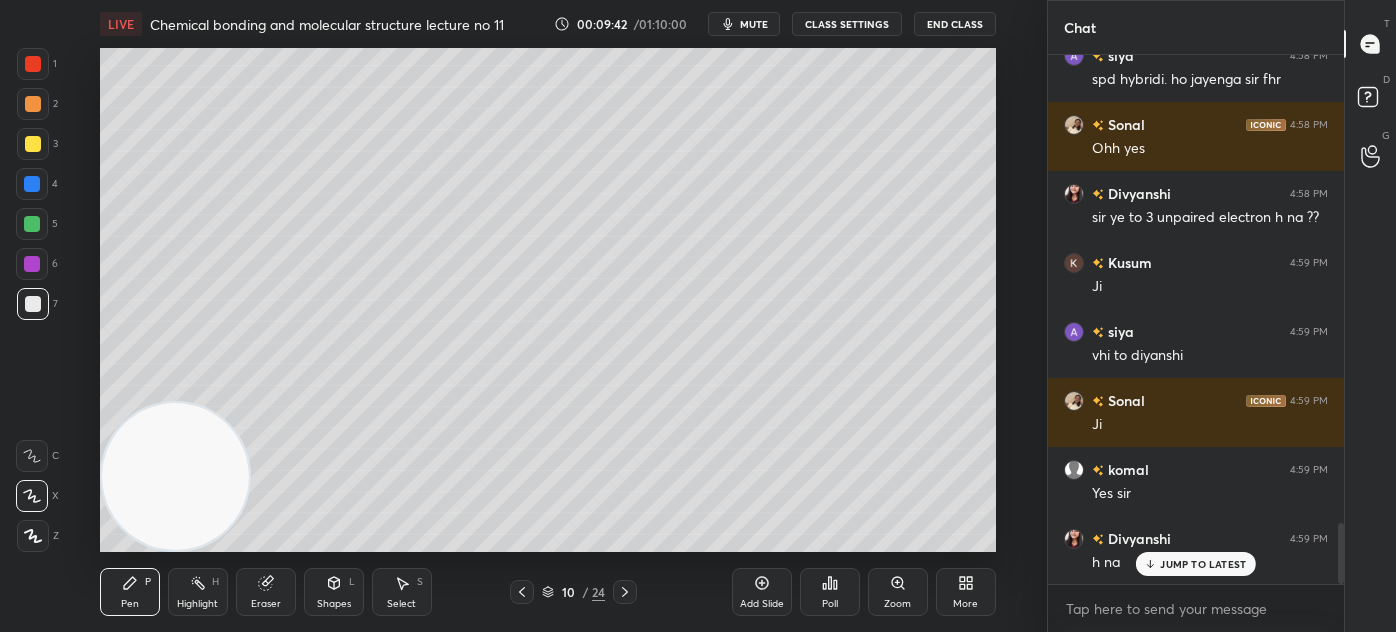 click at bounding box center (32, 224) 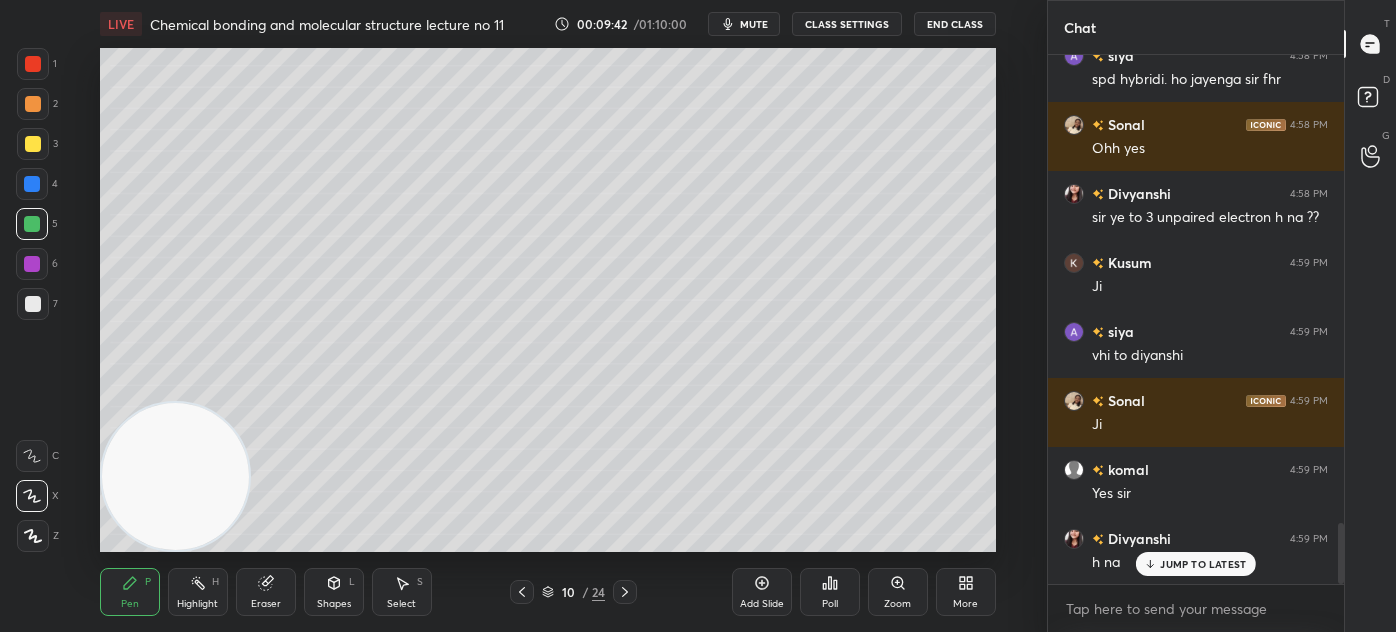 click 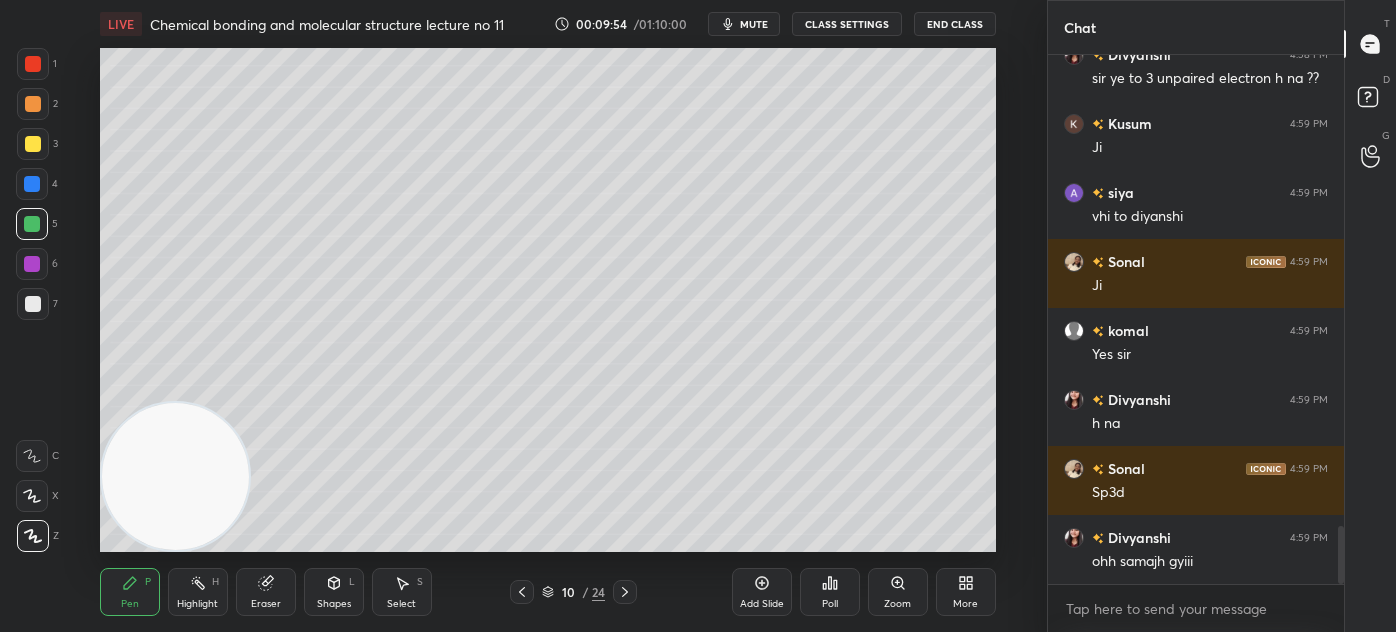 scroll, scrollTop: 4285, scrollLeft: 0, axis: vertical 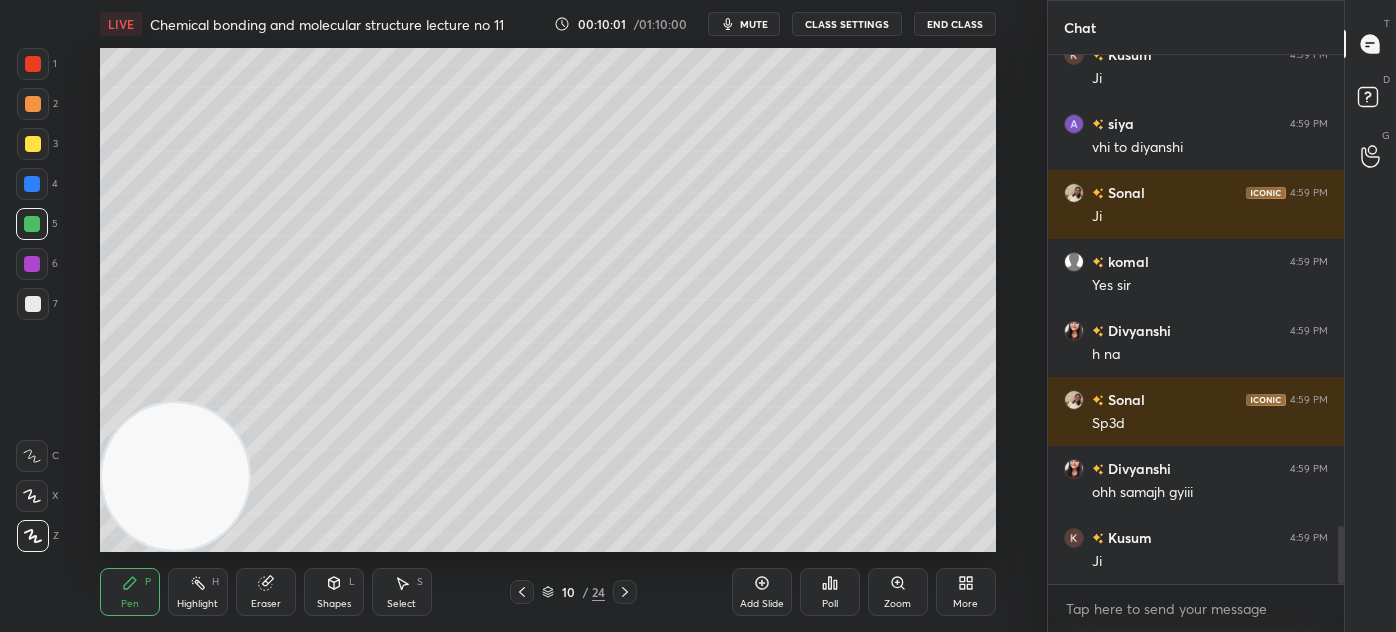 click on "Select" at bounding box center (401, 604) 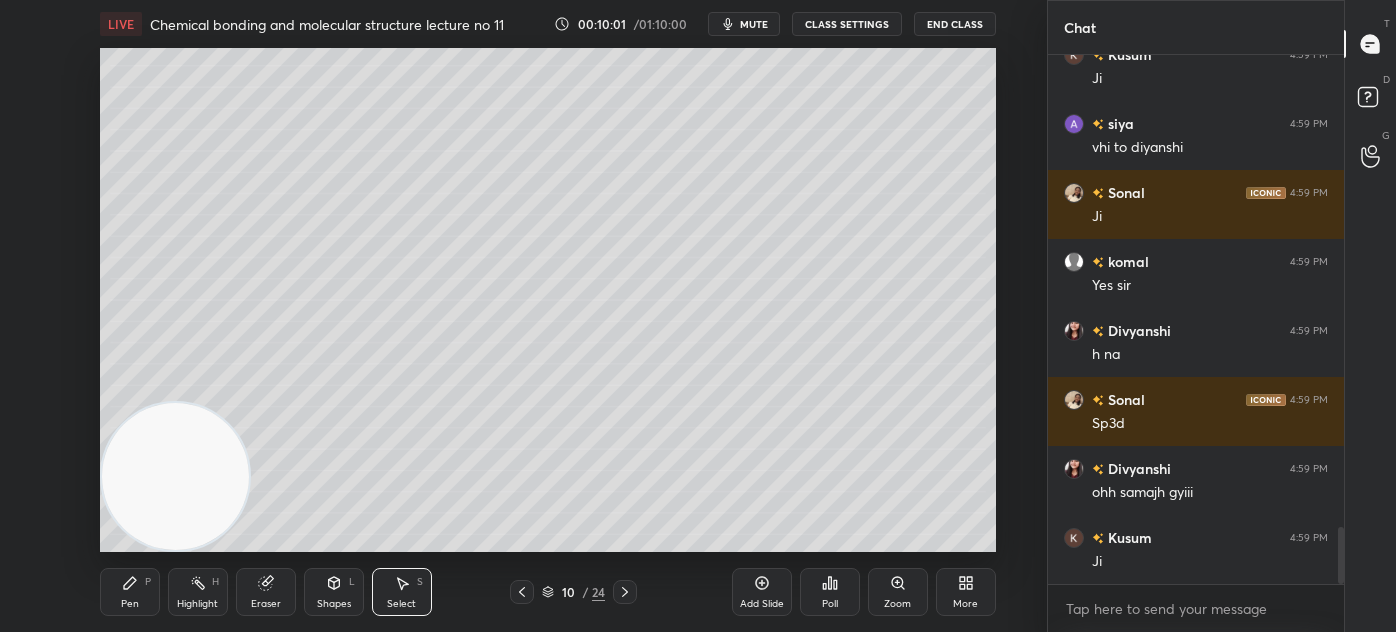 scroll, scrollTop: 4354, scrollLeft: 0, axis: vertical 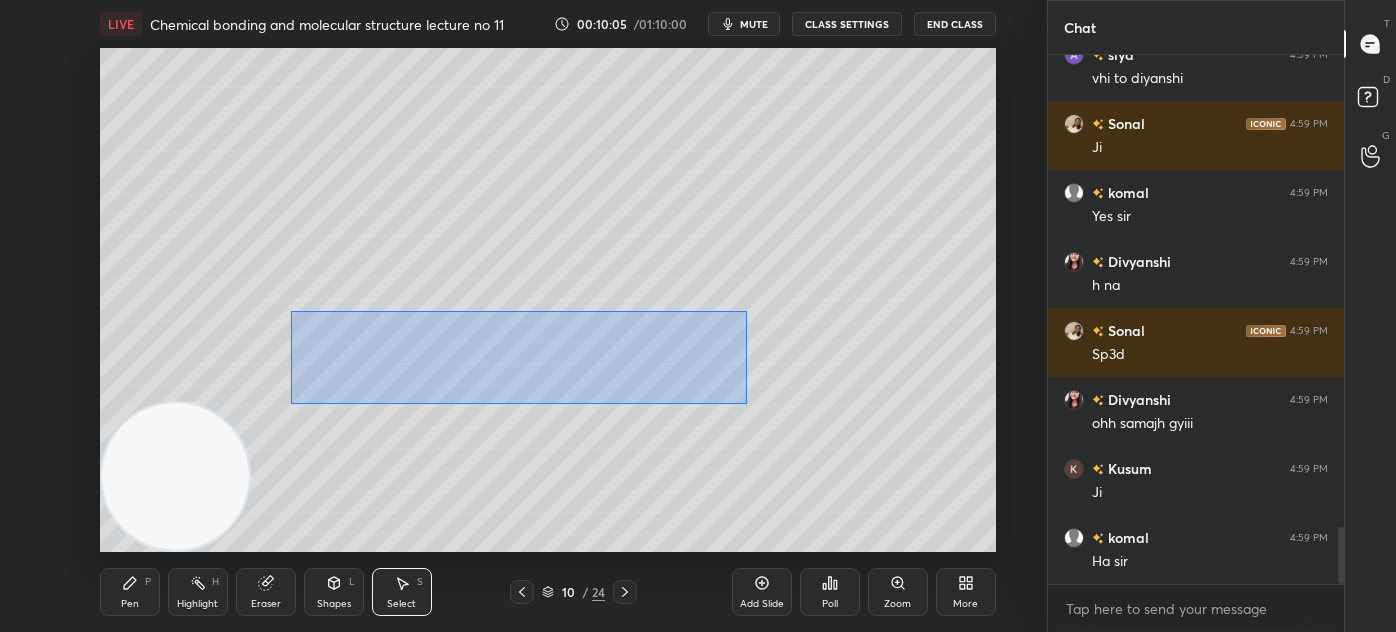 drag, startPoint x: 290, startPoint y: 309, endPoint x: 744, endPoint y: 399, distance: 462.83475 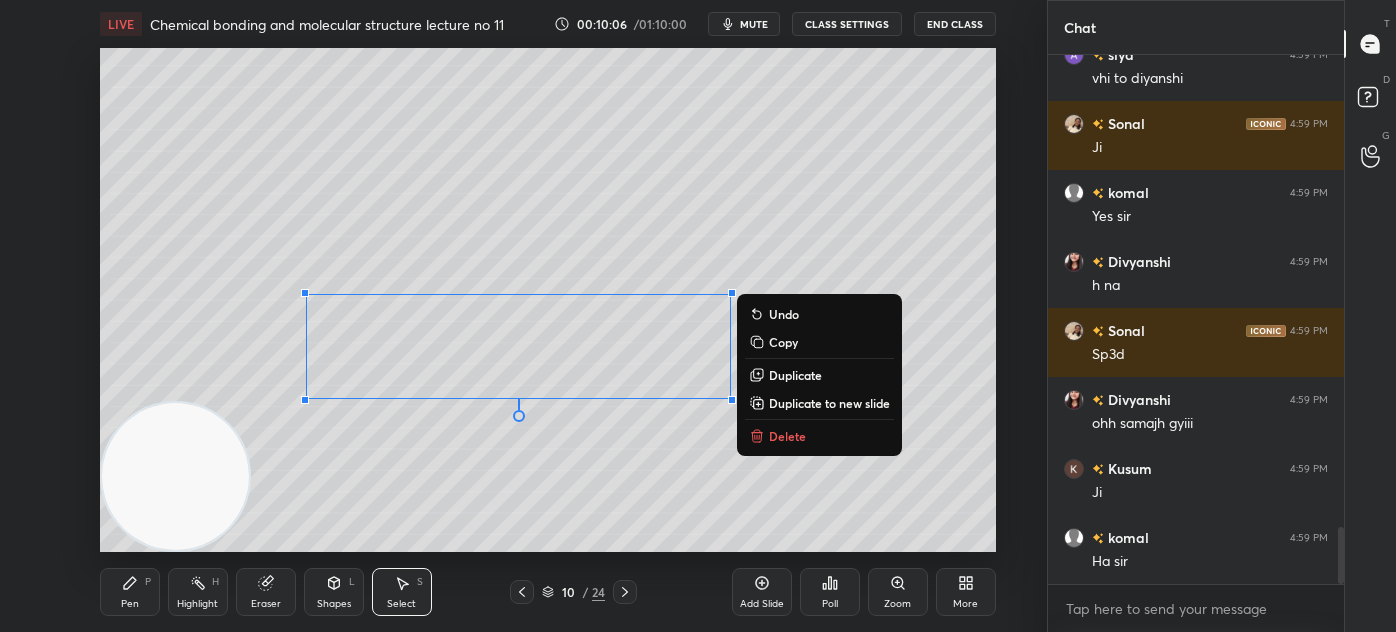 click on "Duplicate" at bounding box center [795, 375] 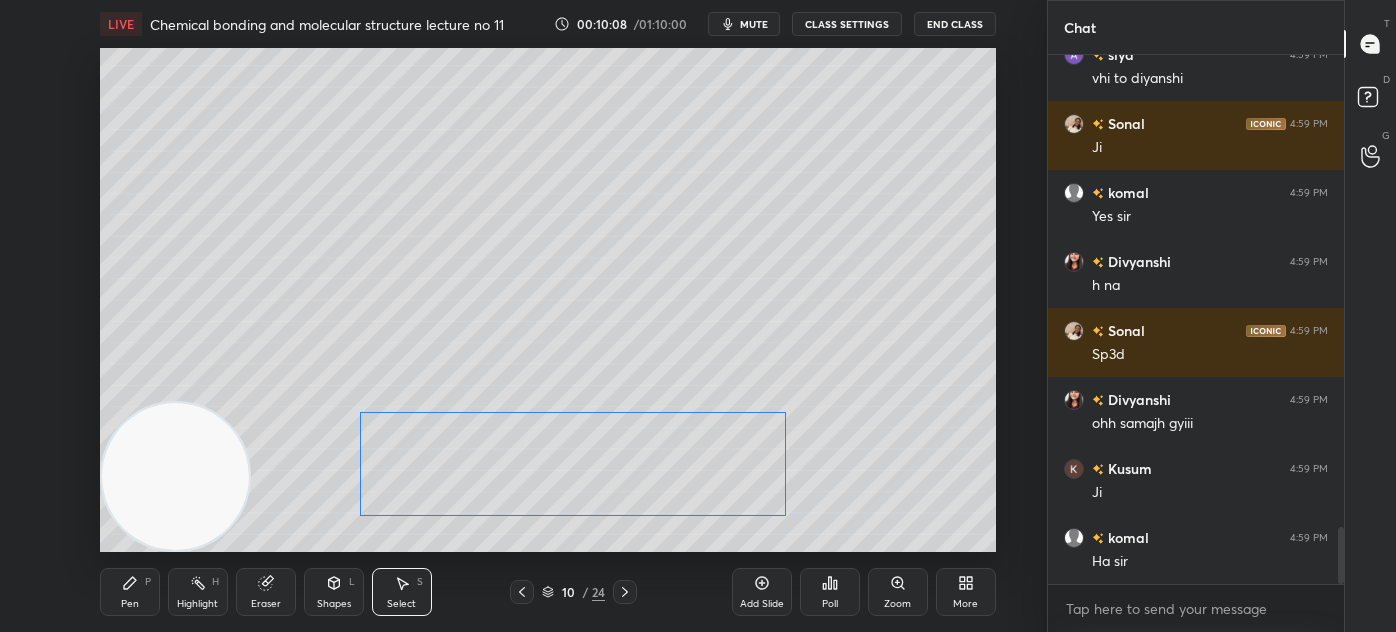 drag, startPoint x: 645, startPoint y: 353, endPoint x: 682, endPoint y: 447, distance: 101.0198 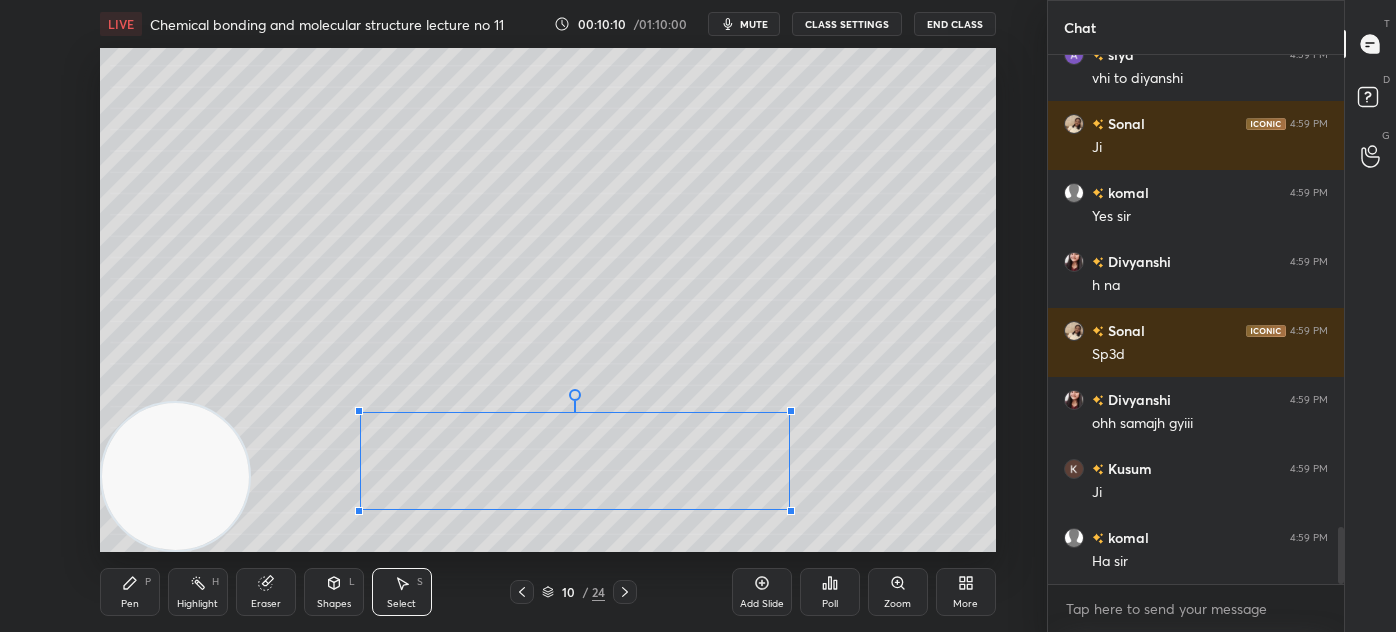 drag, startPoint x: 786, startPoint y: 519, endPoint x: 789, endPoint y: 509, distance: 10.440307 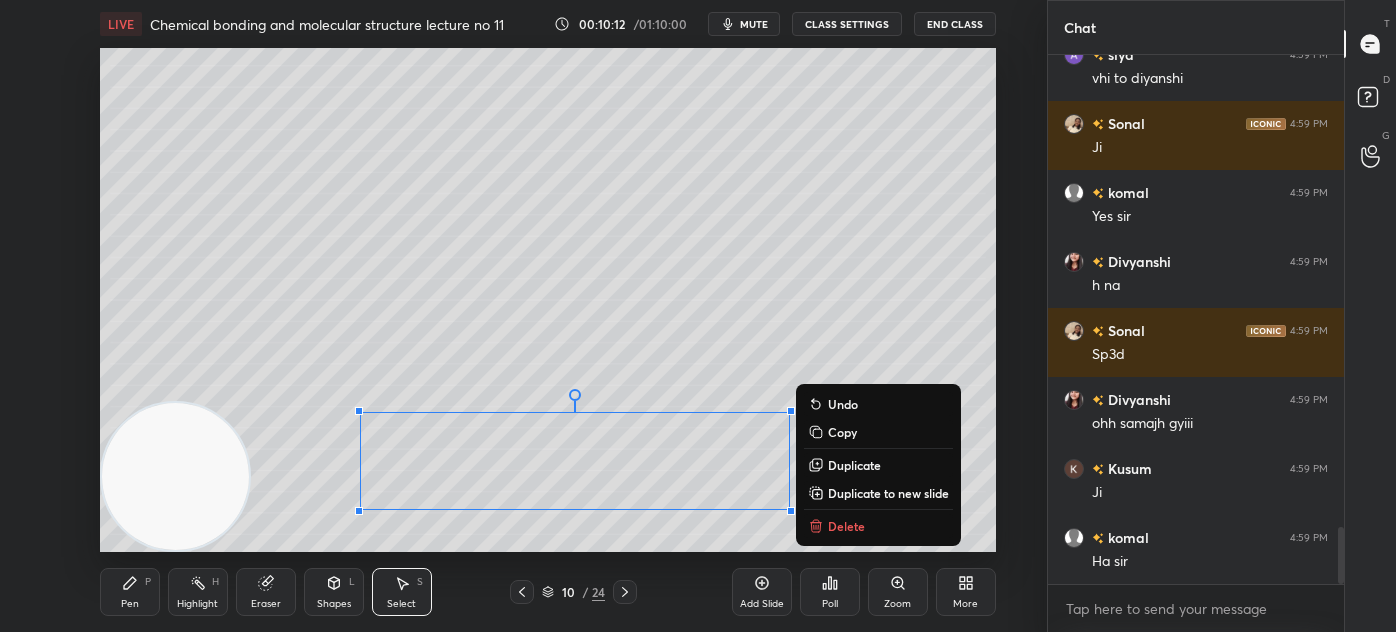 click on "0 ° Undo Copy Duplicate Duplicate to new slide Delete" at bounding box center [548, 300] 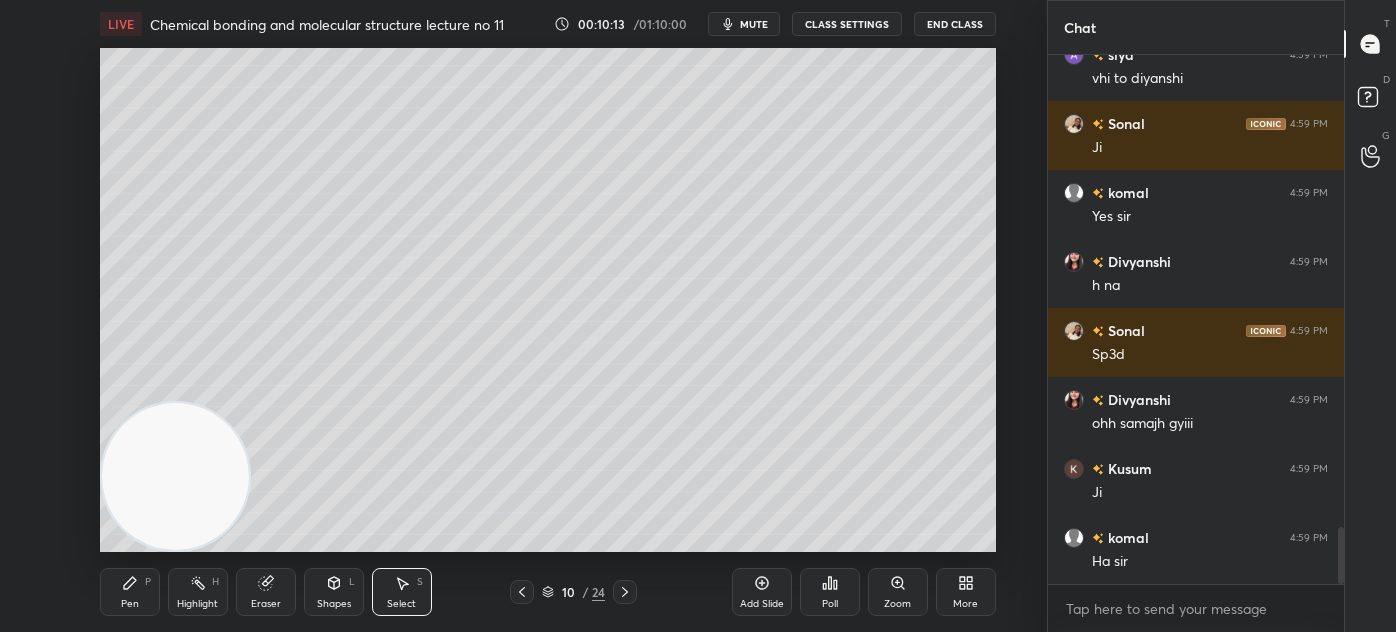 click on "Eraser" at bounding box center (266, 592) 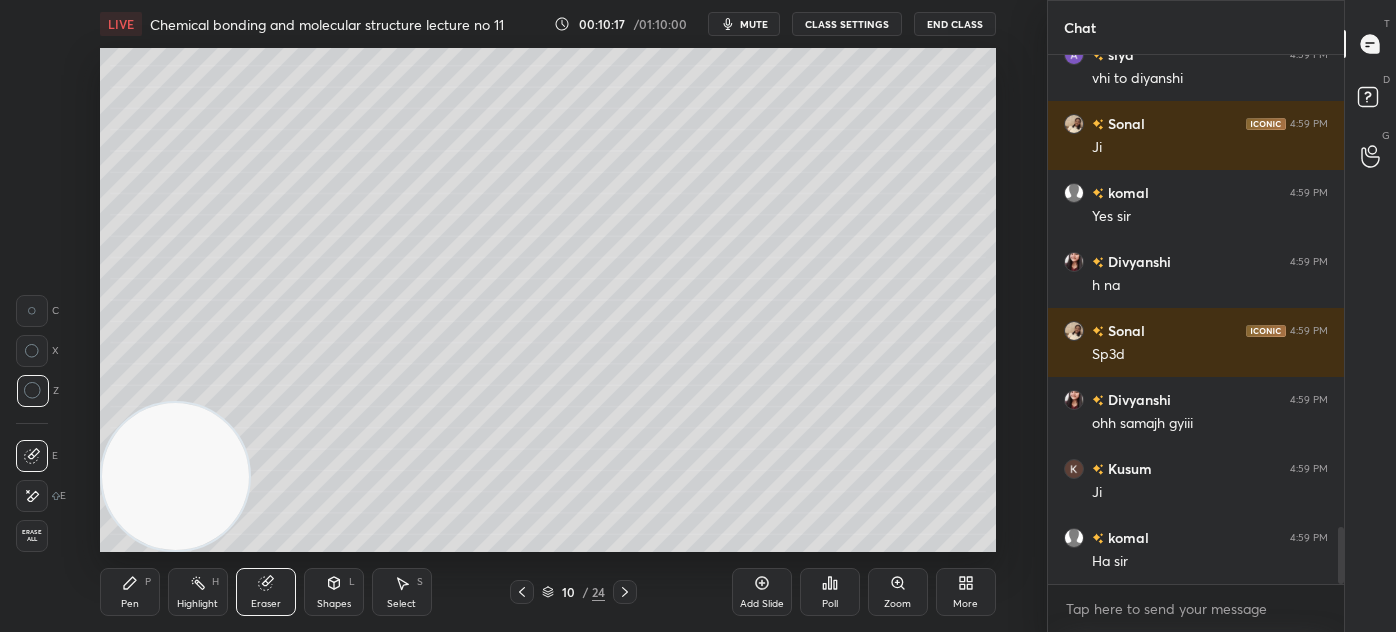 click on "Pen P" at bounding box center [130, 592] 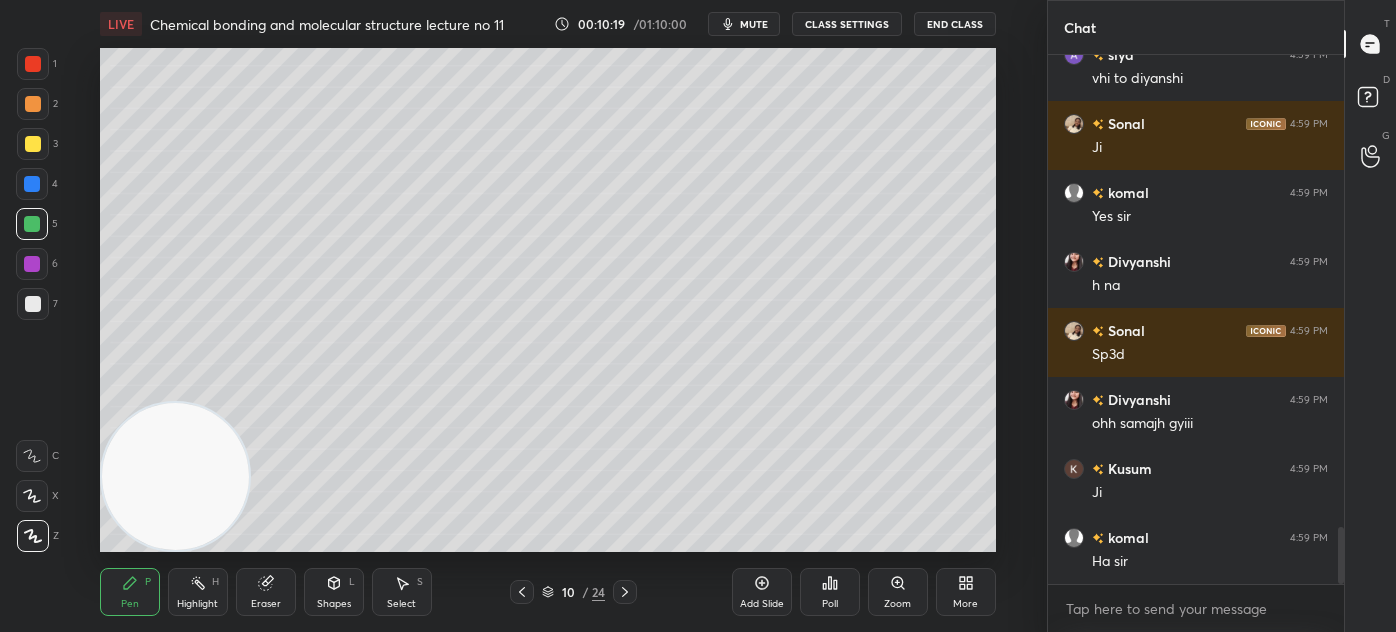 click at bounding box center (33, 64) 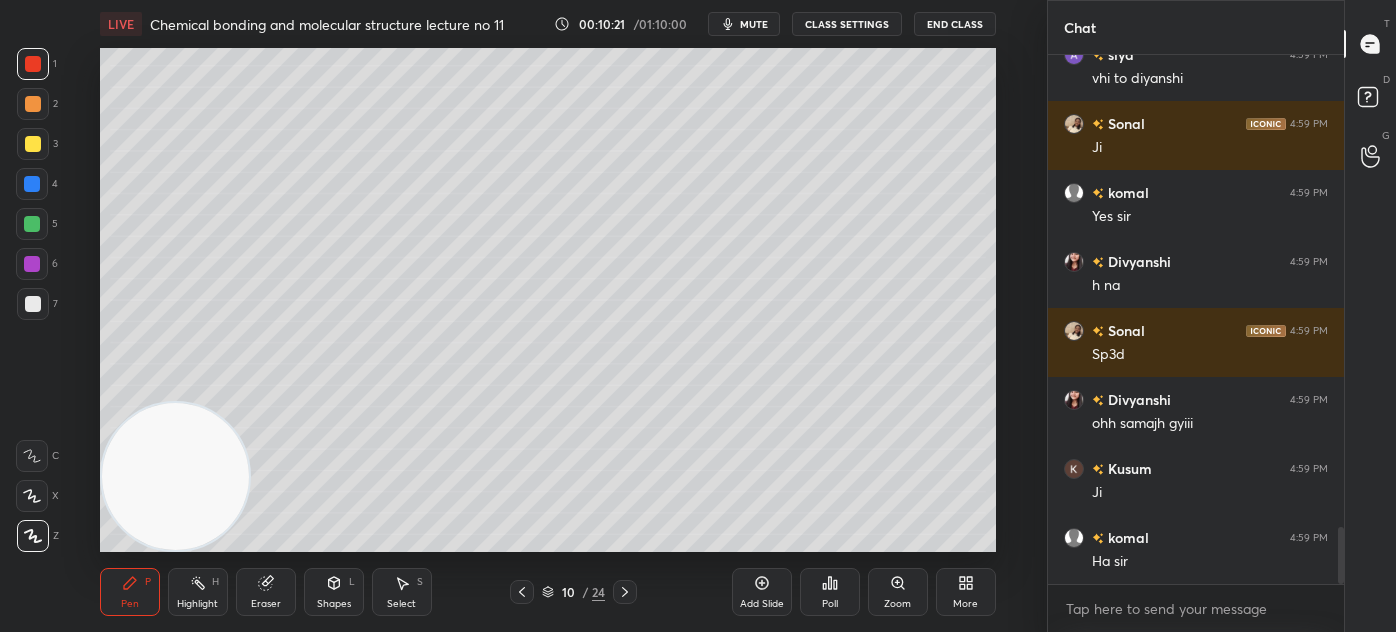 click on "Eraser" at bounding box center (266, 592) 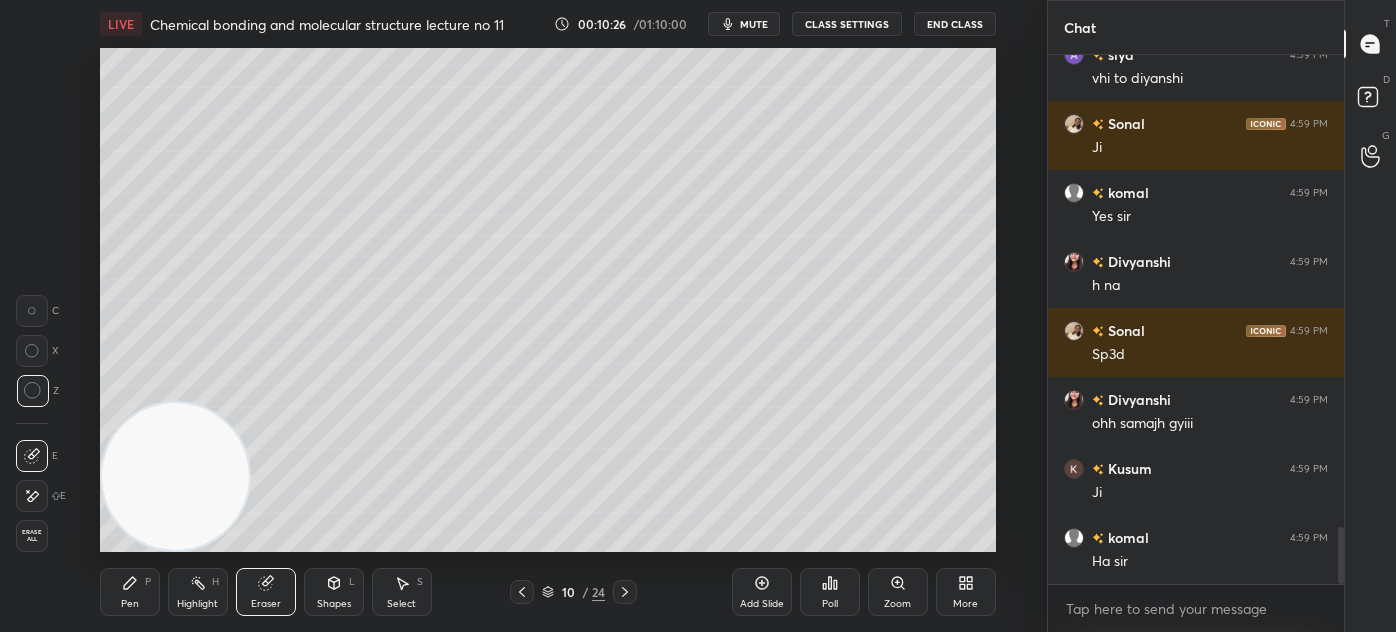 drag, startPoint x: 134, startPoint y: 607, endPoint x: 166, endPoint y: 579, distance: 42.520584 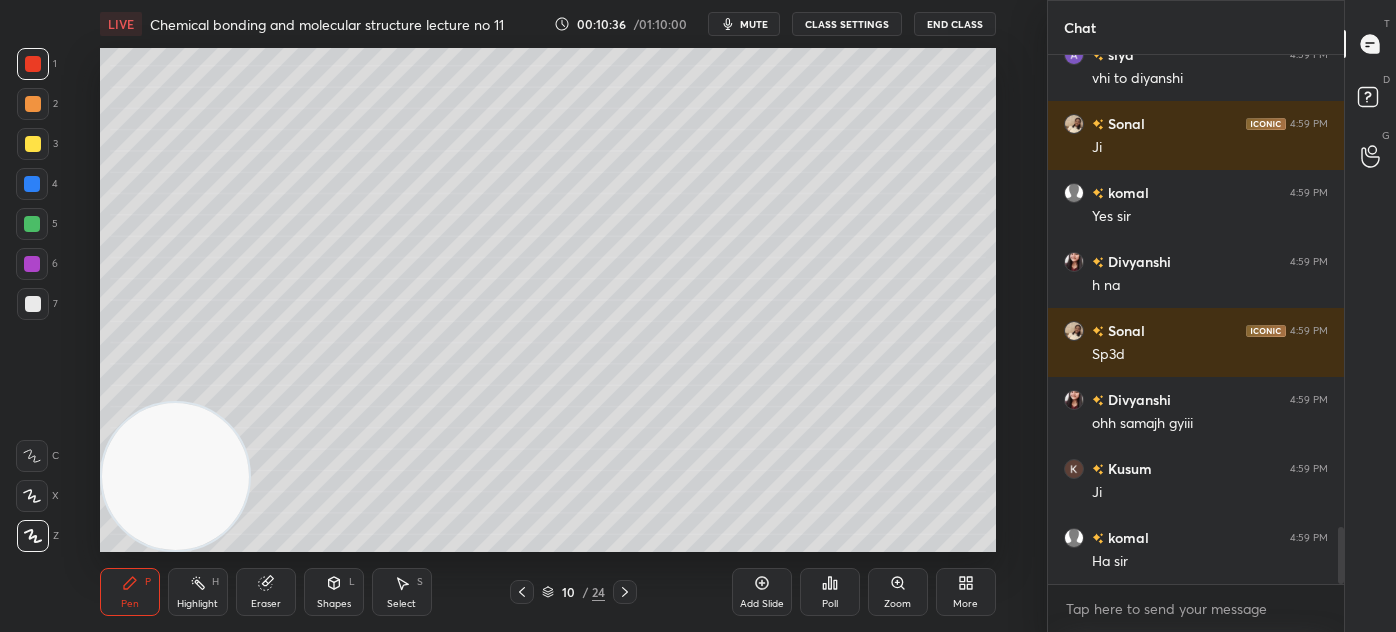 click on "Eraser" at bounding box center (266, 604) 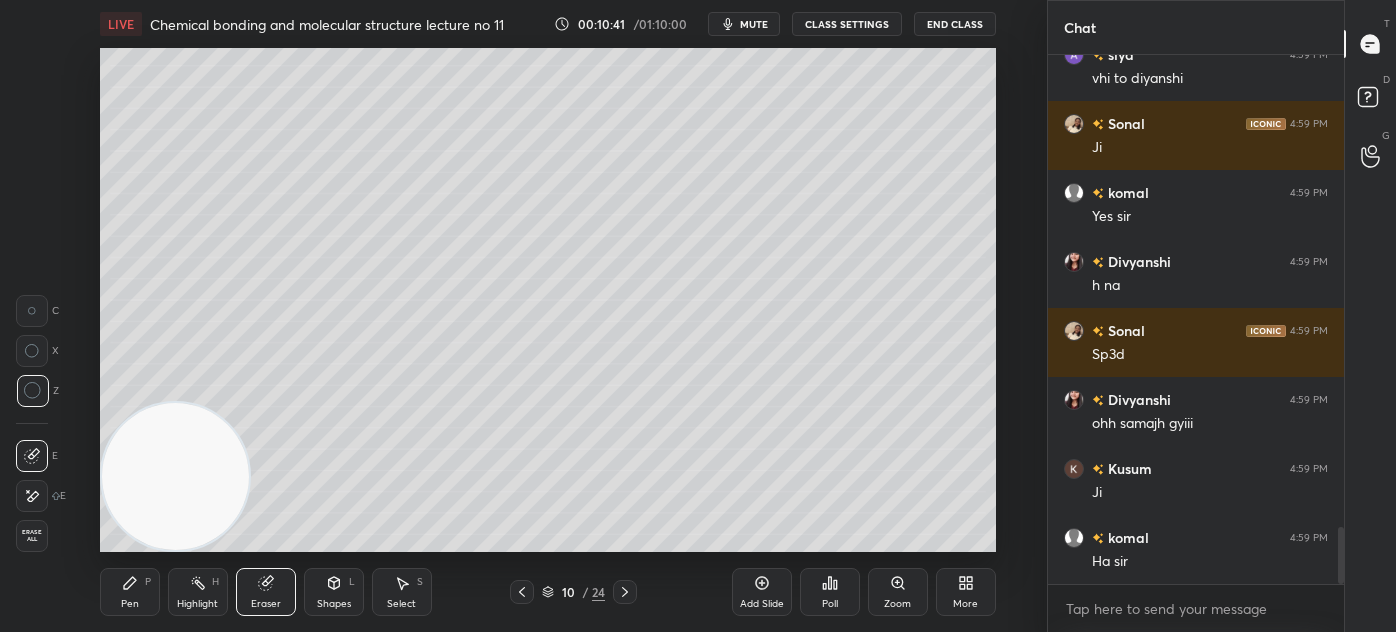 click on "Pen P" at bounding box center (130, 592) 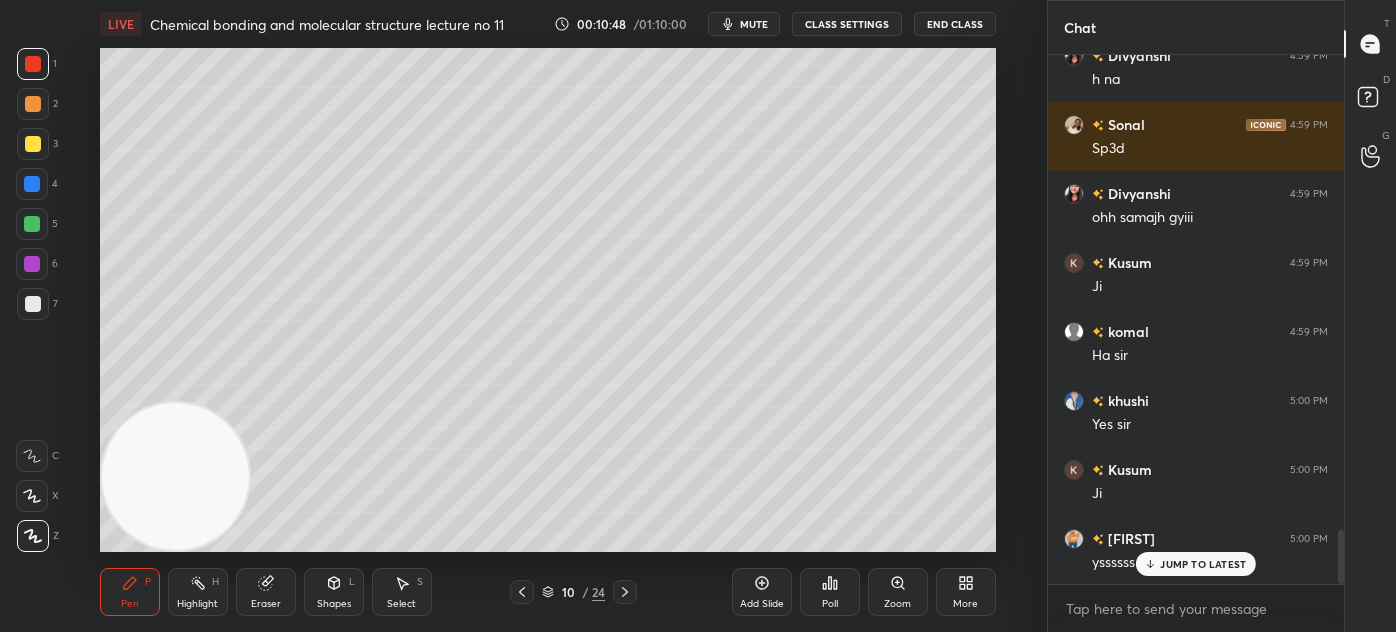 scroll, scrollTop: 4629, scrollLeft: 0, axis: vertical 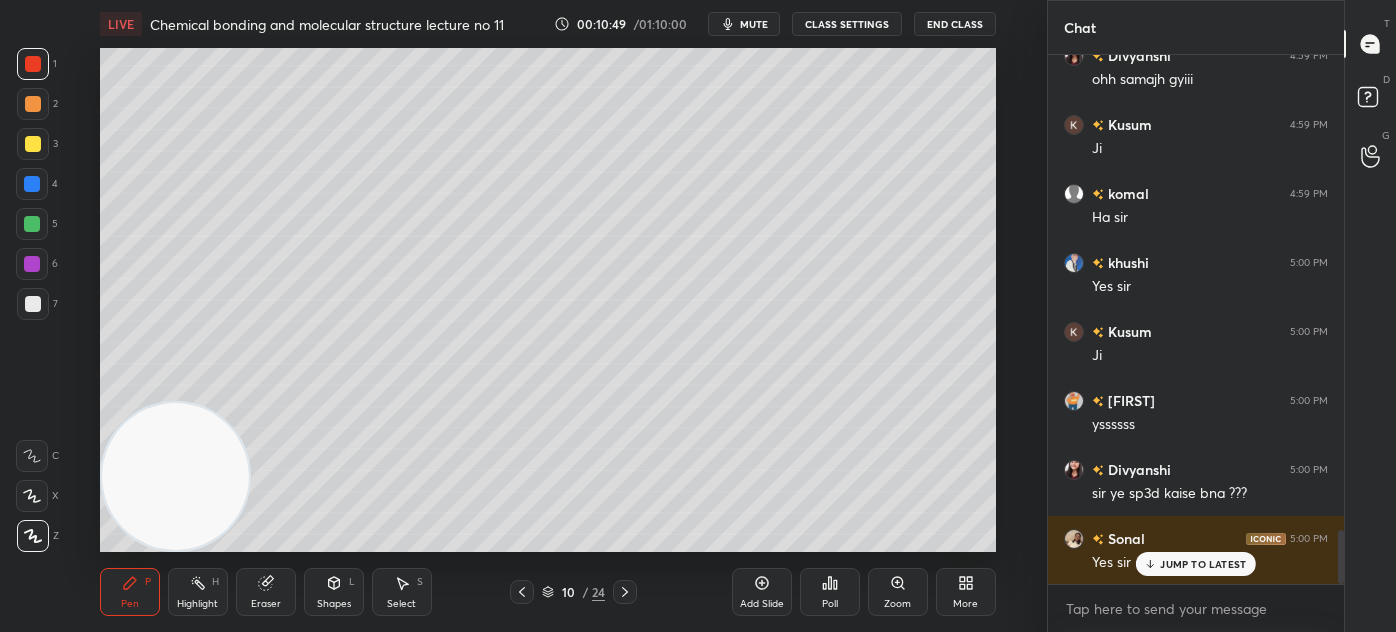 click at bounding box center (33, 304) 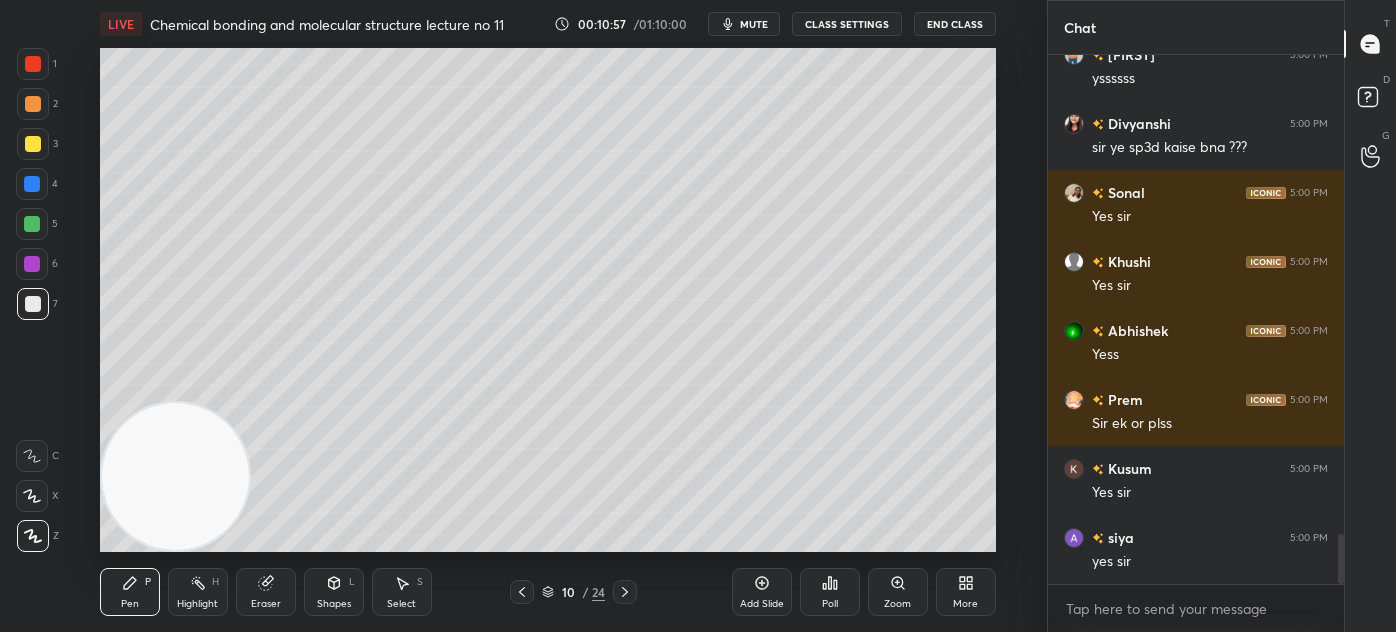 scroll, scrollTop: 5112, scrollLeft: 0, axis: vertical 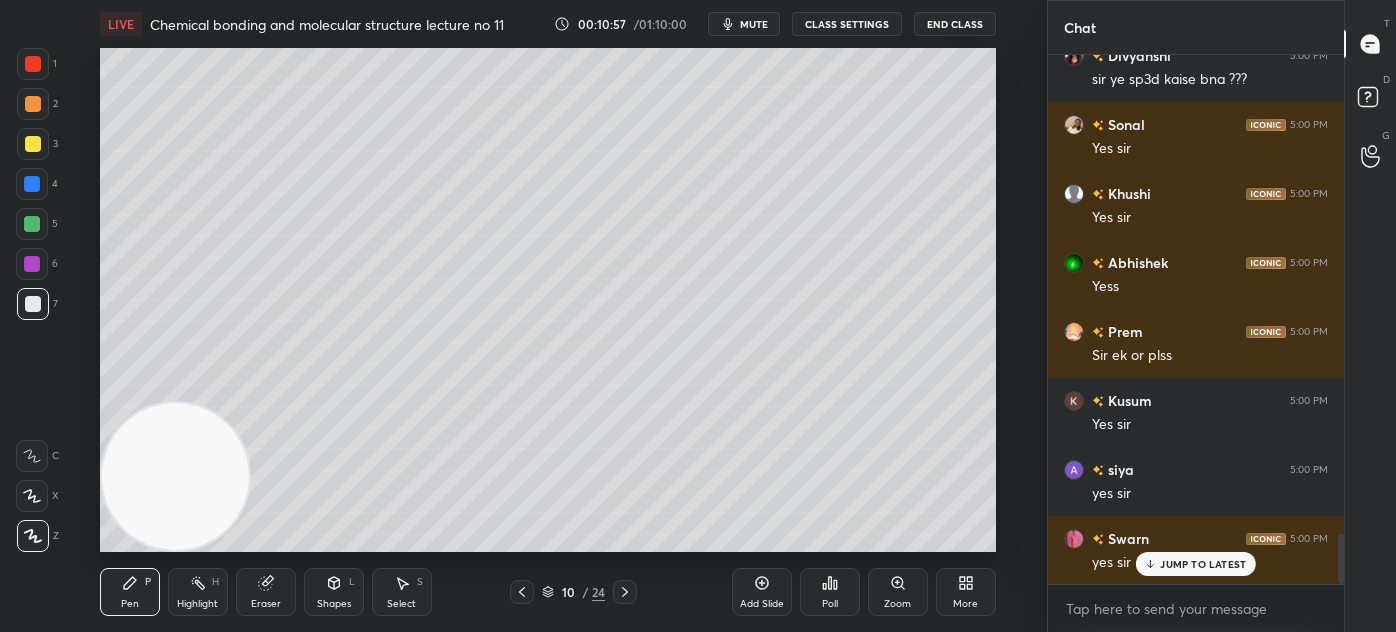 click at bounding box center (33, 64) 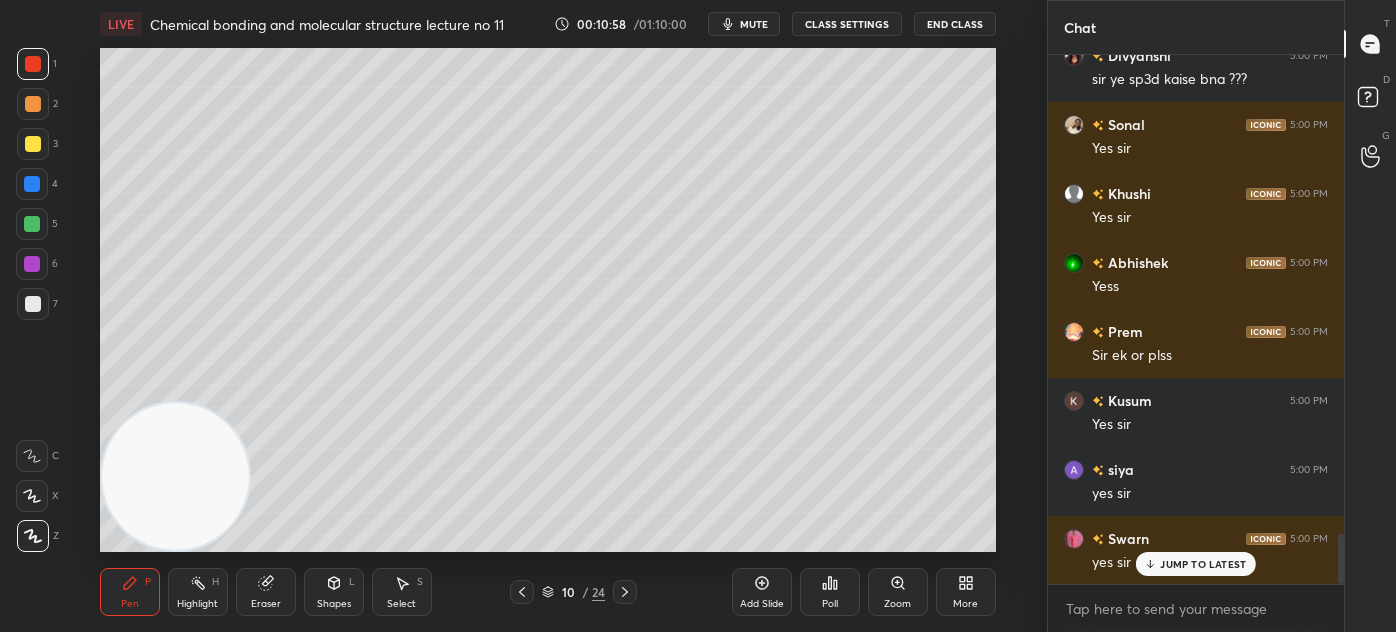 drag, startPoint x: 32, startPoint y: 502, endPoint x: 53, endPoint y: 483, distance: 28.319605 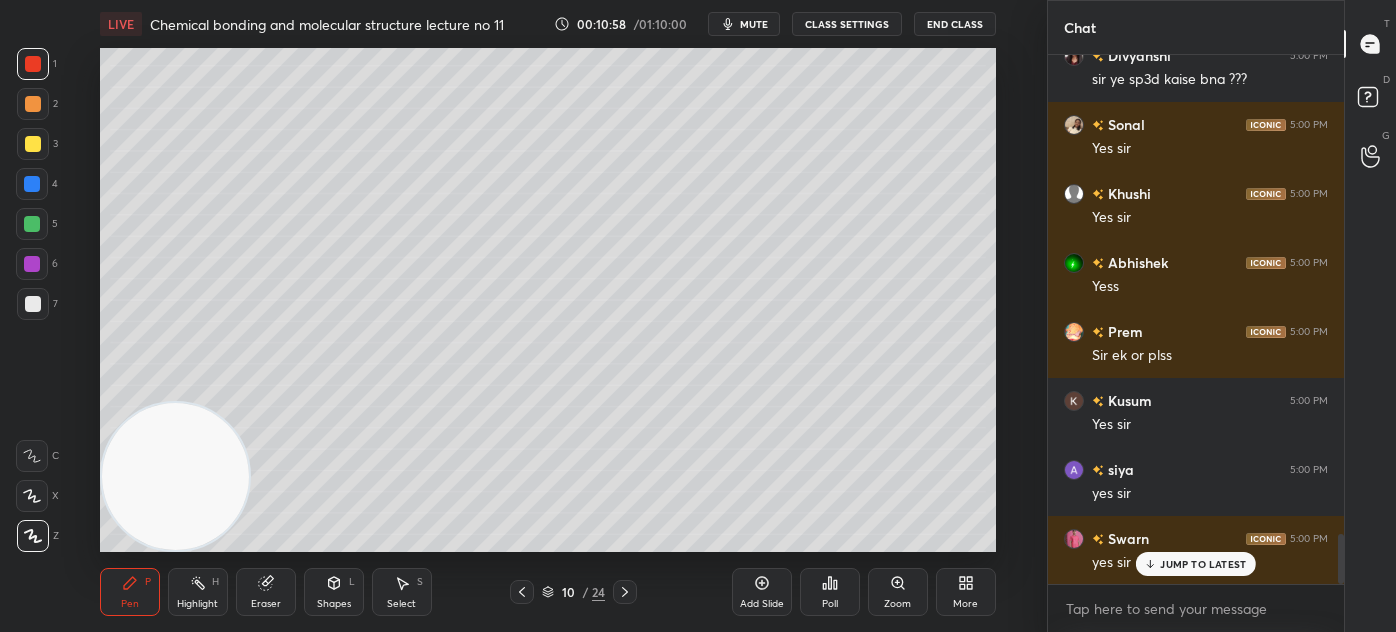 click 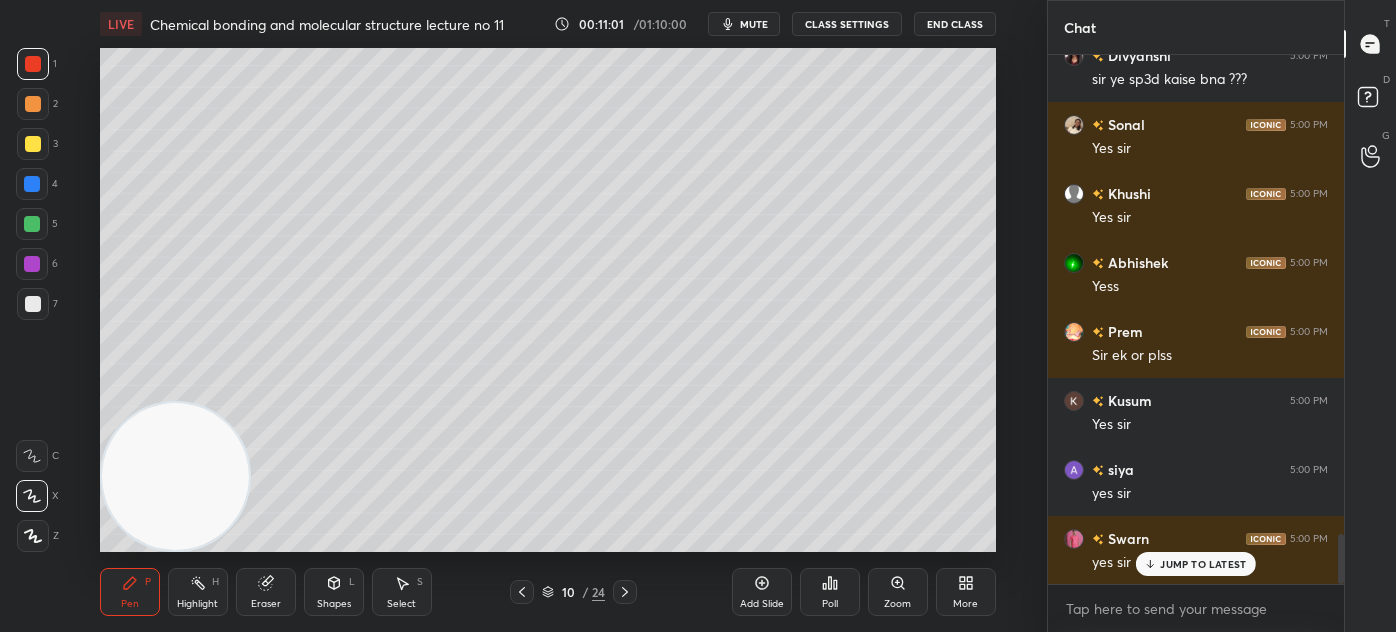 click on "LIVE Chemical bonding and molecular structure lecture no 11 00:11:01 /  01:10:00 mute CLASS SETTINGS End Class Setting up your live class Poll for   secs No correct answer Start poll Back Chemical bonding and molecular structure lecture no 11 • L13 of Complete course on Chemical bonding and molecular structure Akash Rahangdale Pen P Highlight H Eraser Shapes L Select S 10 / 24 Add Slide Poll Zoom More" at bounding box center (547, 316) 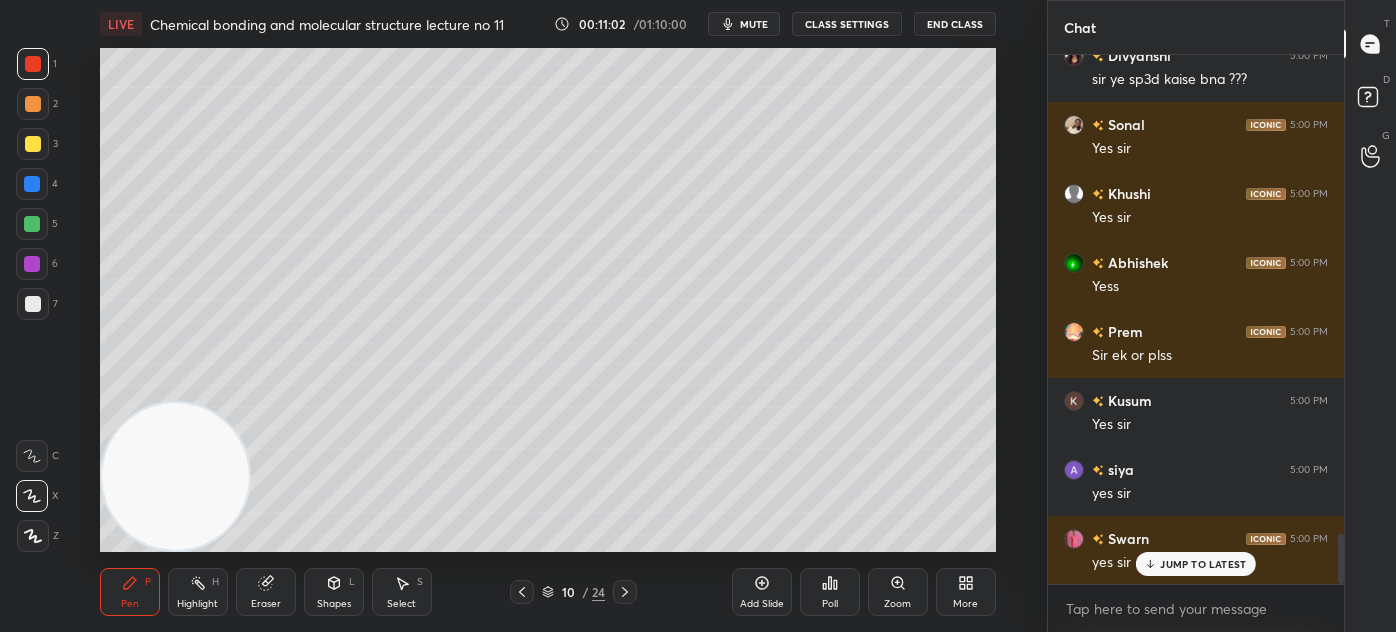 click on "LIVE Chemical bonding and molecular structure lecture no 11 00:11:02 /  01:10:00 mute CLASS SETTINGS End Class Setting up your live class Poll for   secs No correct answer Start poll Back Chemical bonding and molecular structure lecture no 11 • L13 of Complete course on Chemical bonding and molecular structure Akash Rahangdale Pen P Highlight H Eraser Shapes L Select S 10 / 24 Add Slide Poll Zoom More" at bounding box center (547, 316) 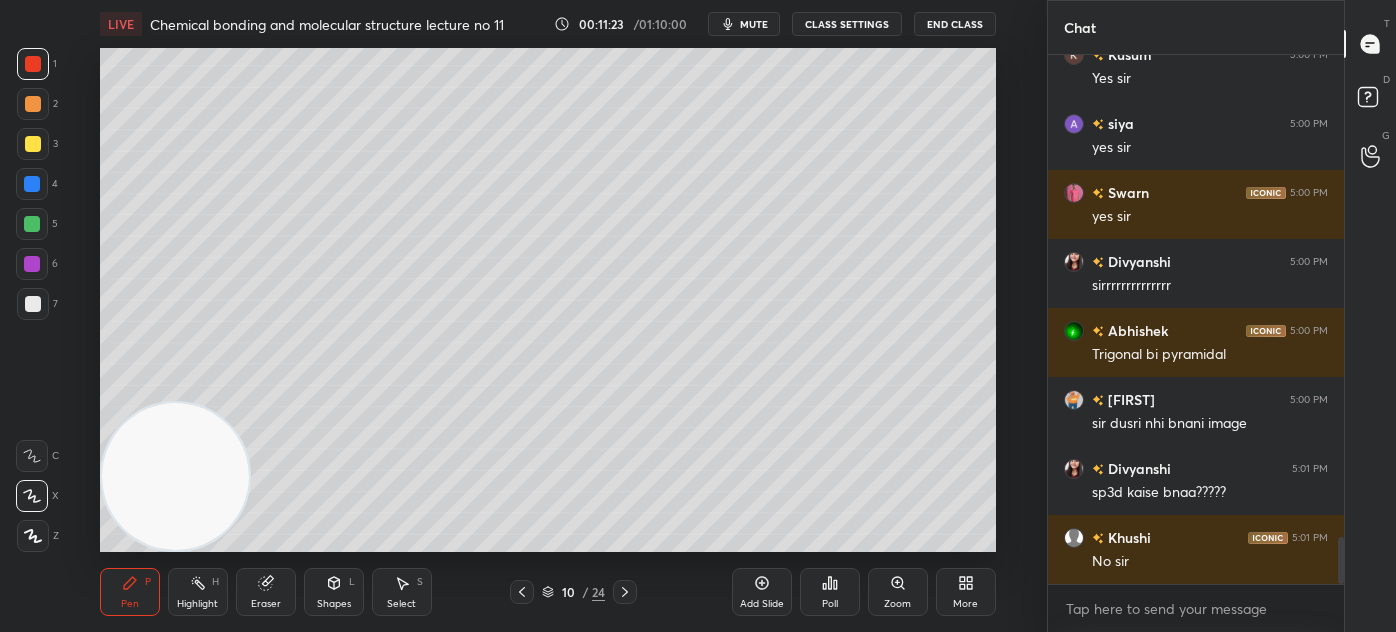 scroll, scrollTop: 5527, scrollLeft: 0, axis: vertical 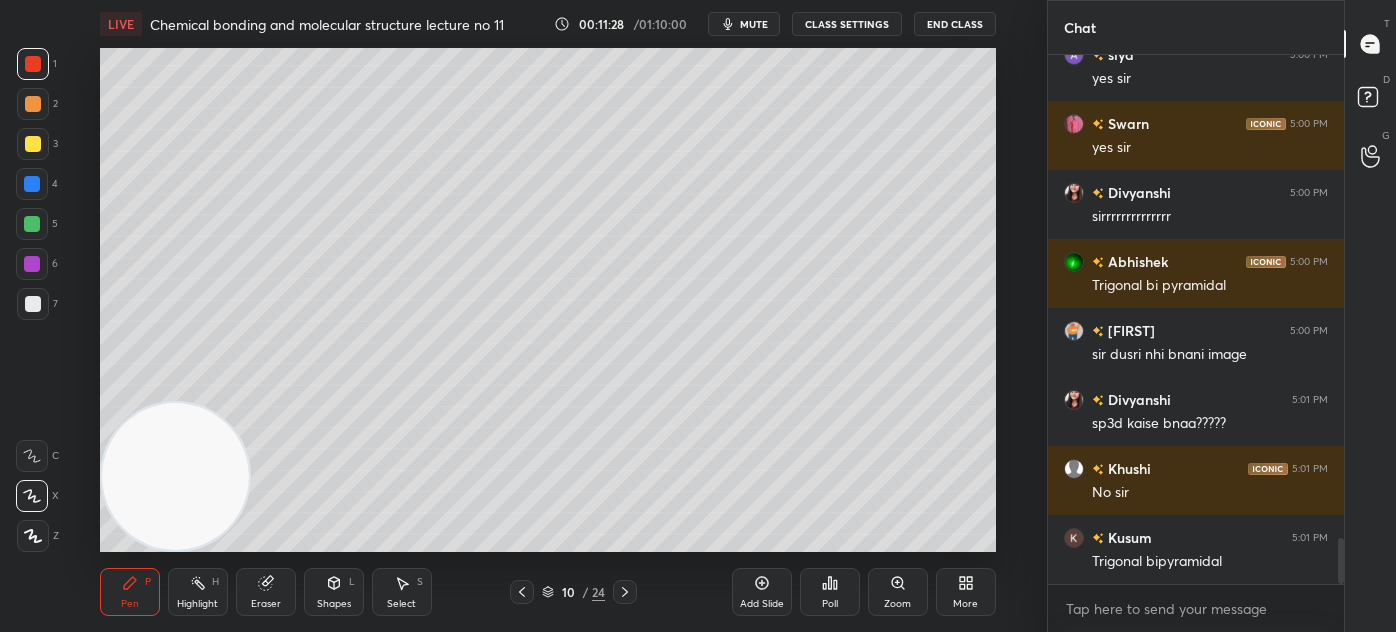 click at bounding box center (32, 224) 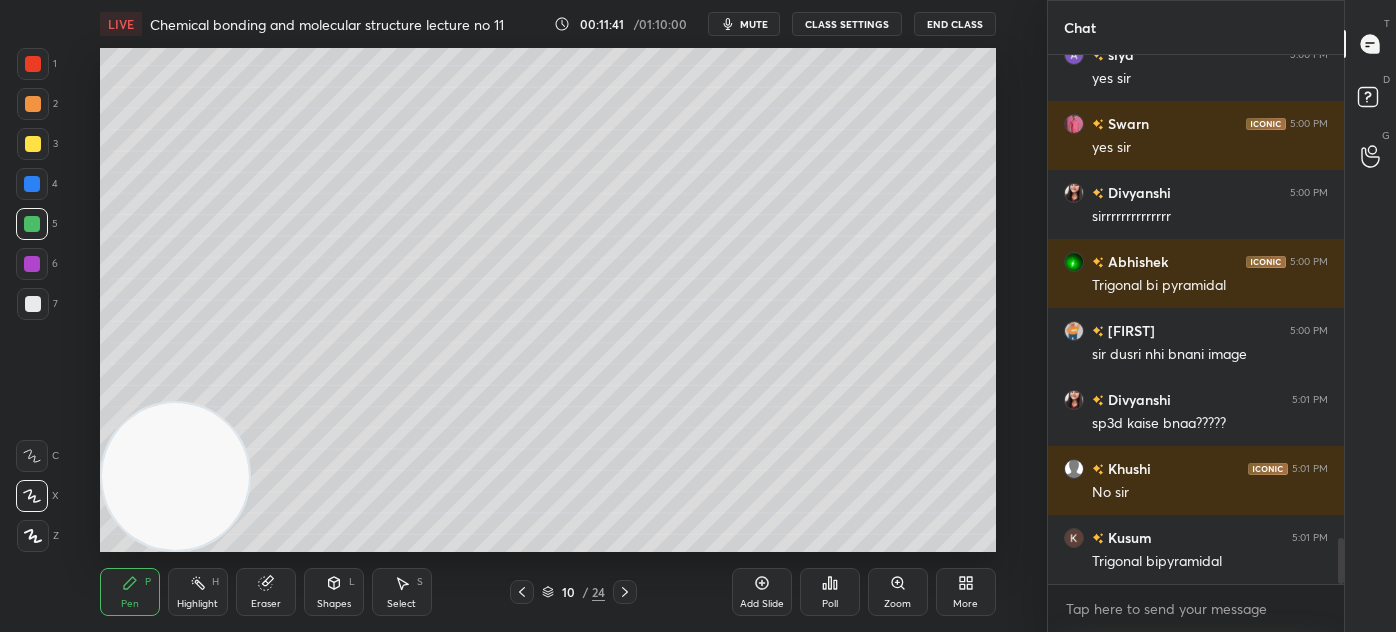 scroll, scrollTop: 493, scrollLeft: 290, axis: both 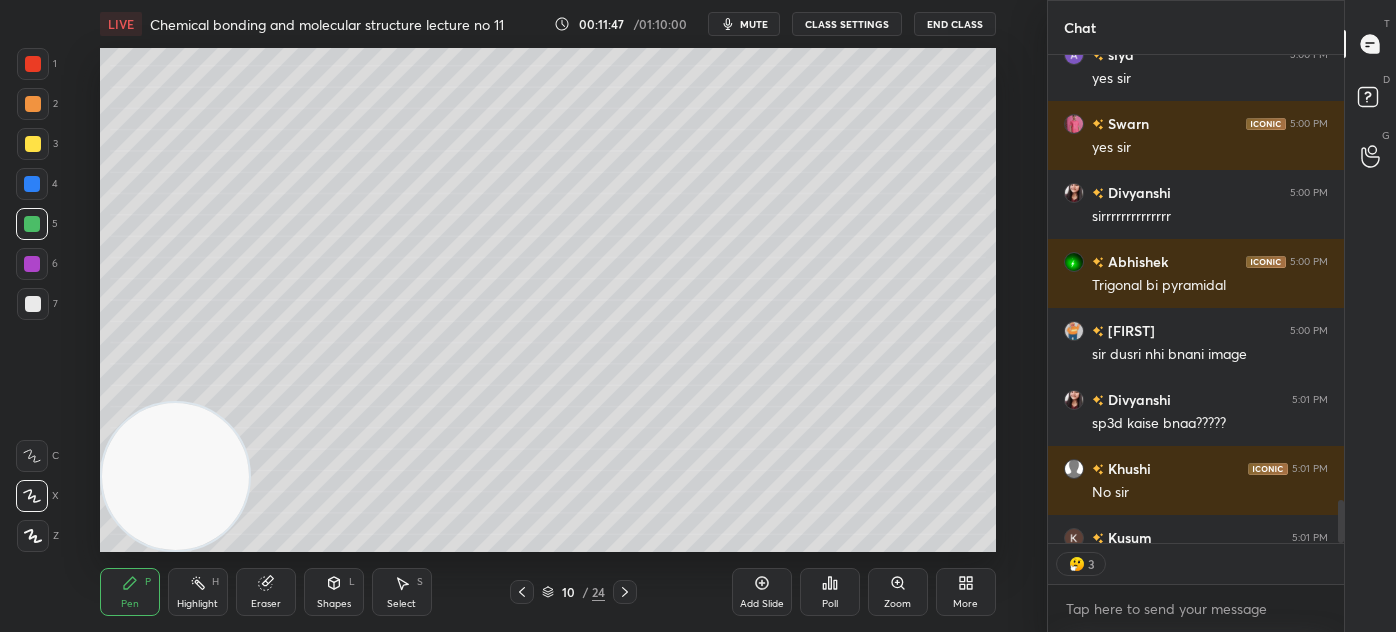 click on "CLASS SETTINGS" at bounding box center [847, 24] 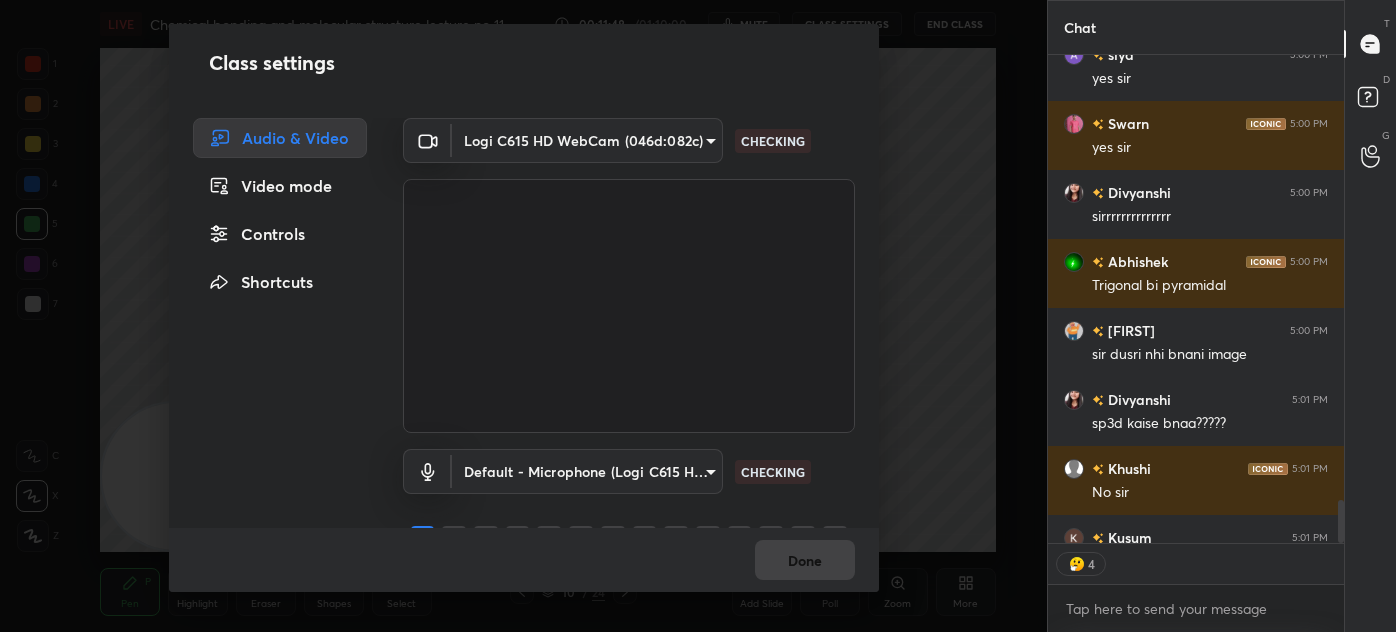 click on "Controls" at bounding box center [280, 234] 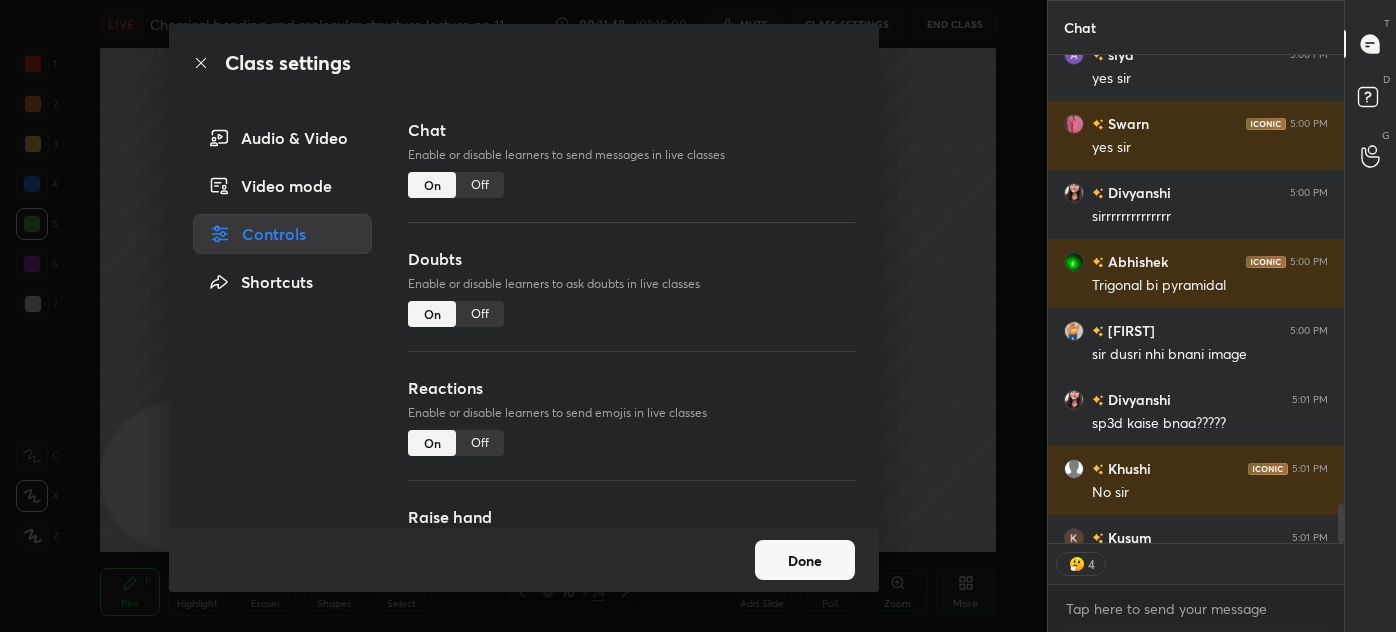 scroll, scrollTop: 5637, scrollLeft: 0, axis: vertical 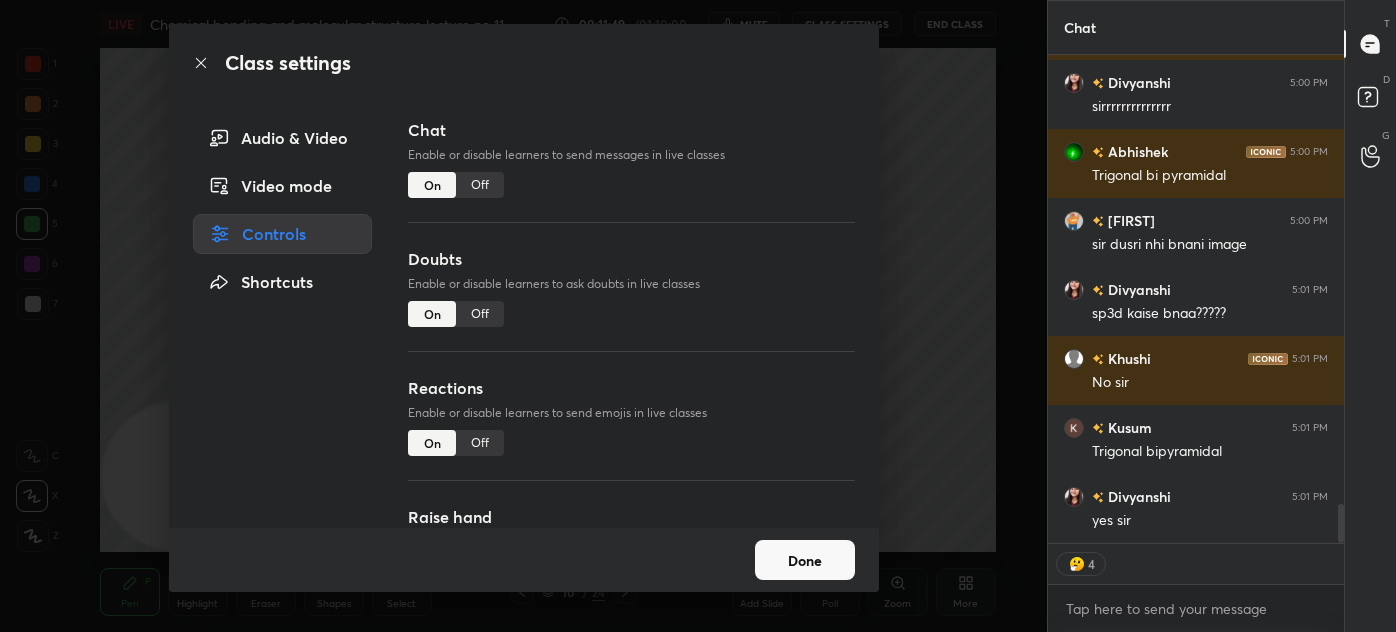 click on "Off" at bounding box center (480, 443) 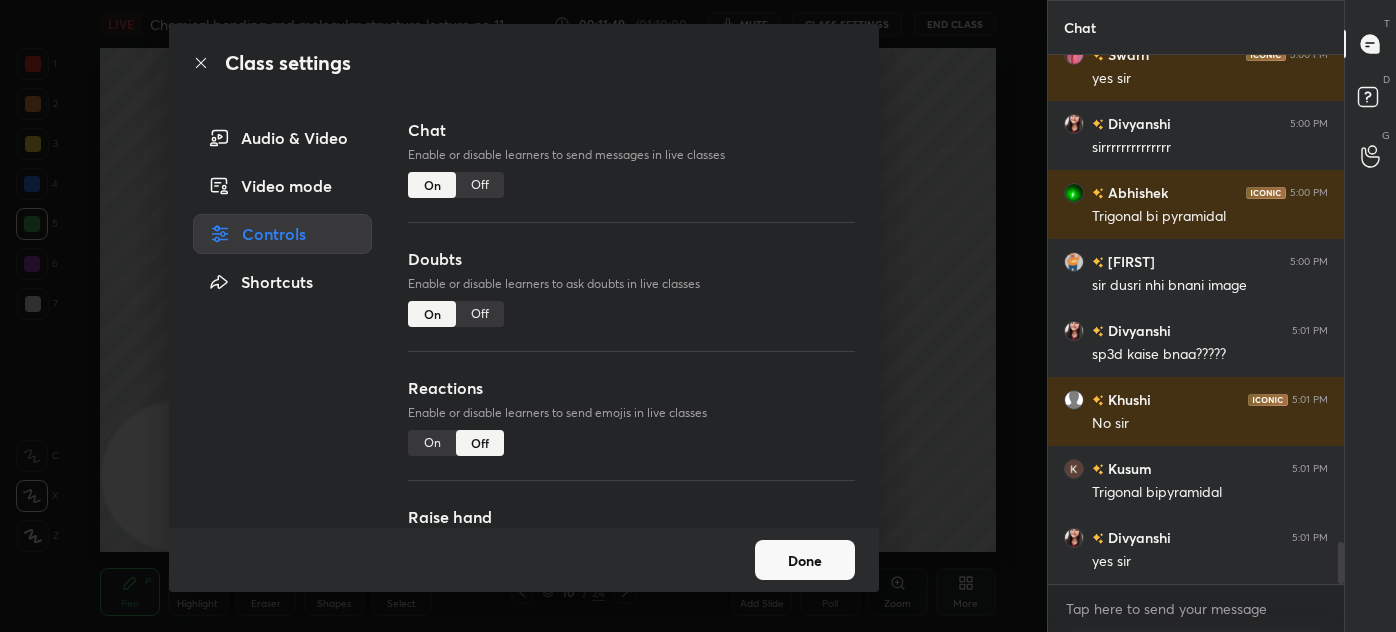 scroll, scrollTop: 6, scrollLeft: 5, axis: both 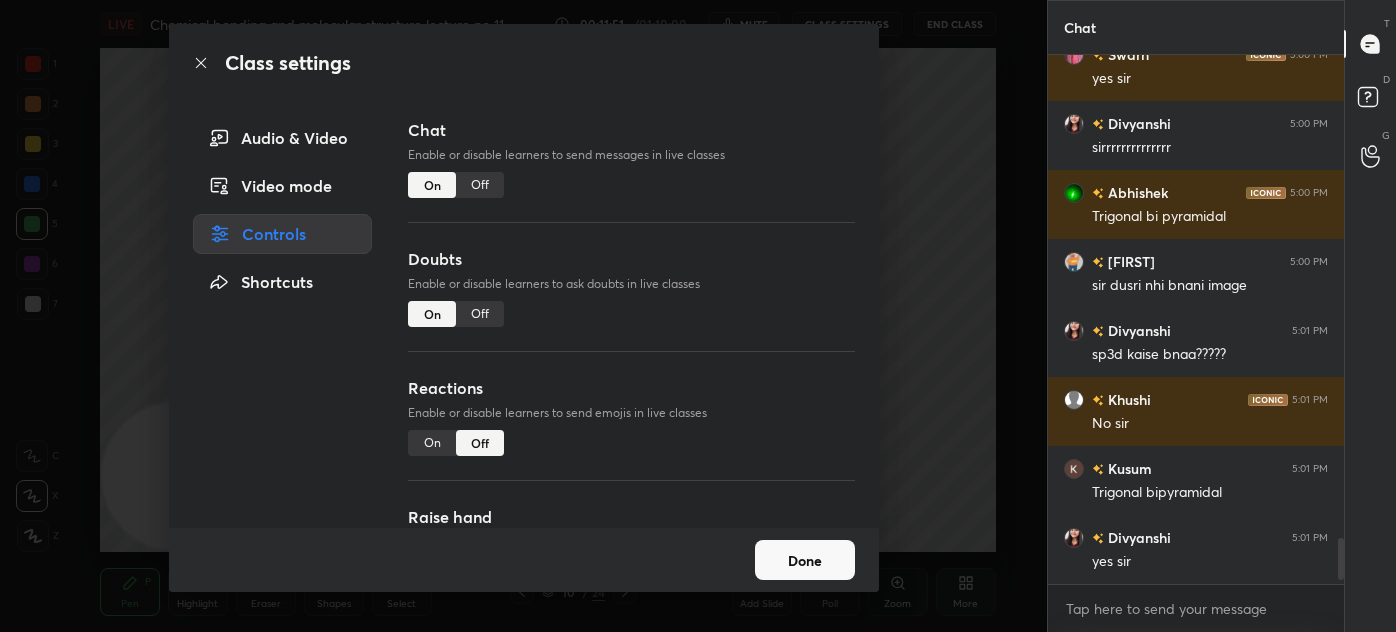 click on "Class settings Audio & Video Video mode Controls Shortcuts Chat Enable or disable learners to send messages in live classes On Off Doubts Enable or disable learners to ask doubts in live classes On Off Reactions Enable or disable learners to send emojis in live classes On Off Raise hand Learners will not be able to raise hand, if turned off On Off Poll Prediction Enable or disable poll prediction in case of a question on the slide On Off Done" at bounding box center [523, 316] 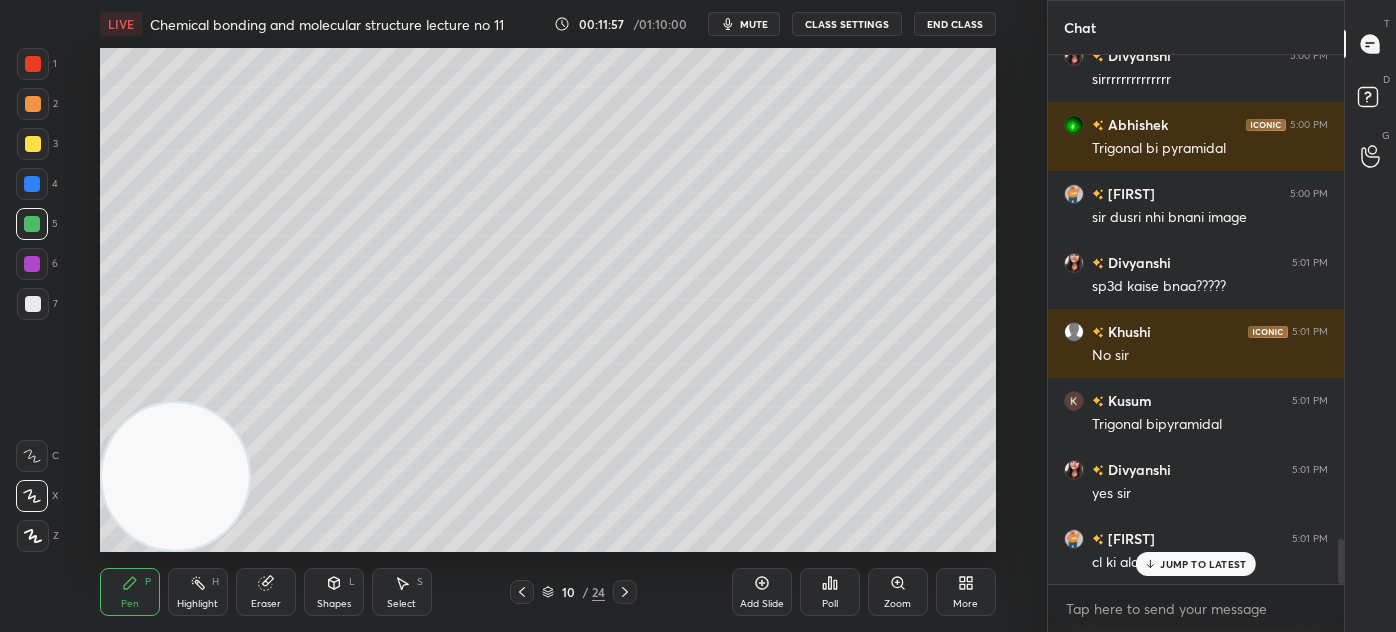 scroll, scrollTop: 5733, scrollLeft: 0, axis: vertical 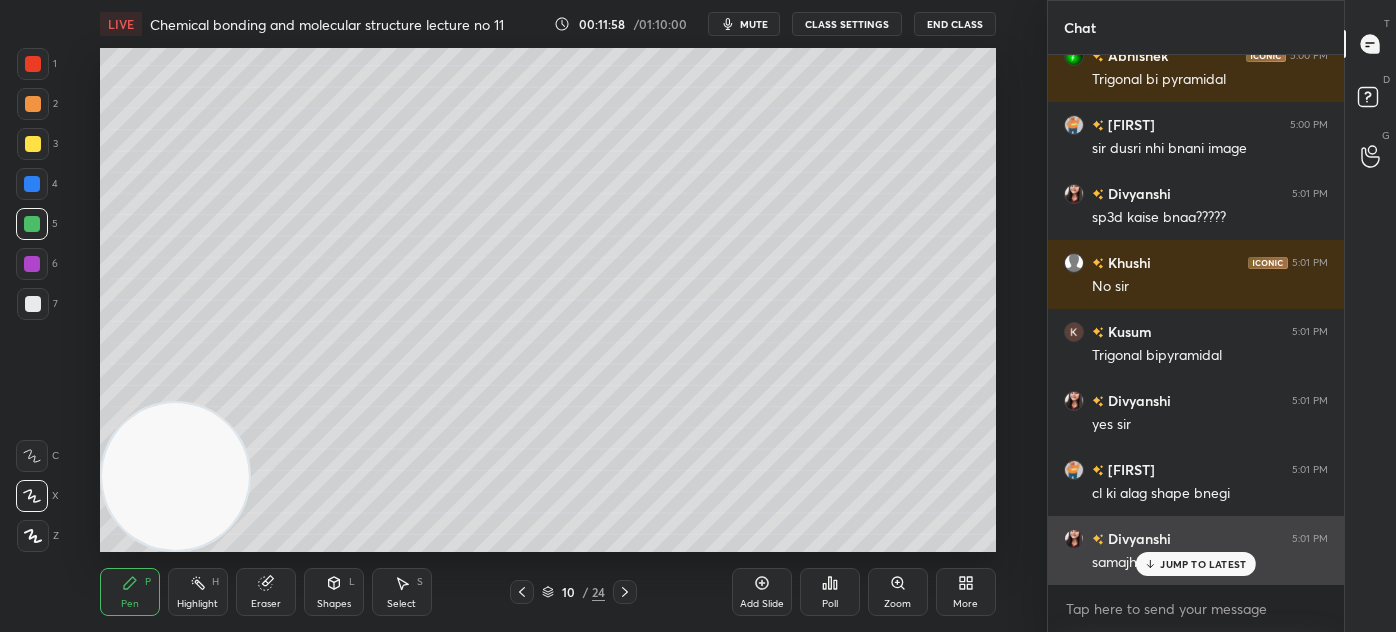click on "JUMP TO LATEST" at bounding box center [1196, 564] 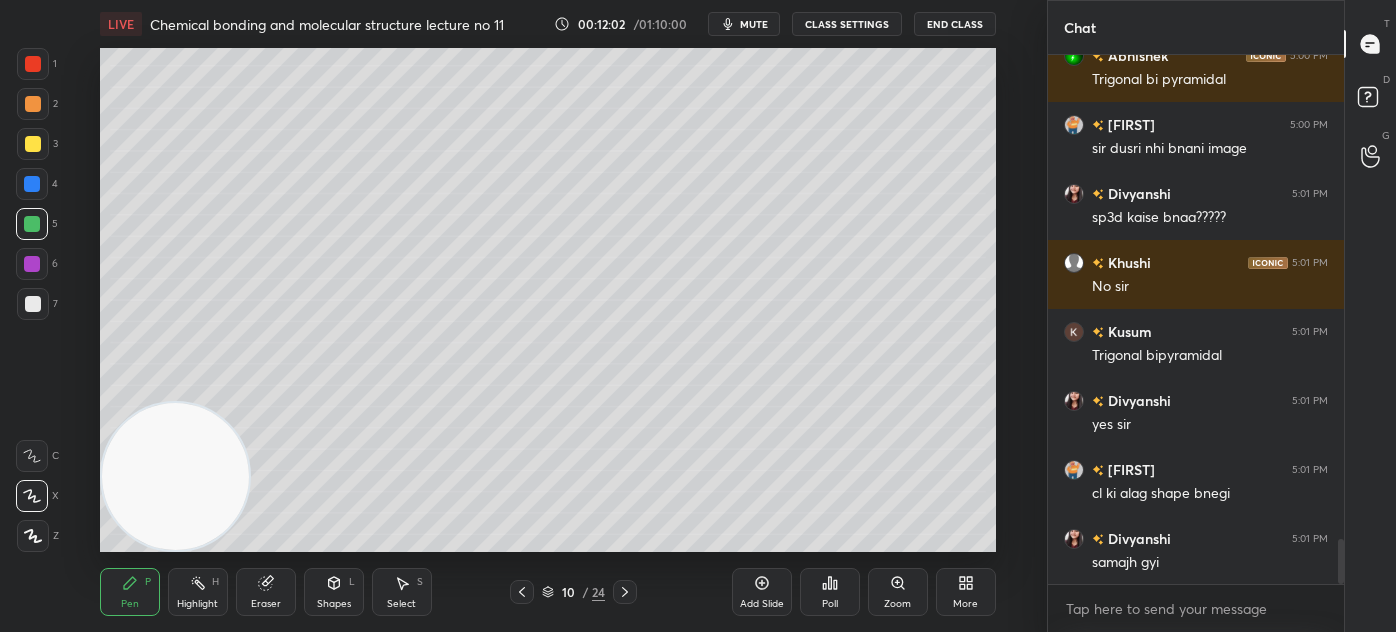 click on "Add Slide" at bounding box center (762, 604) 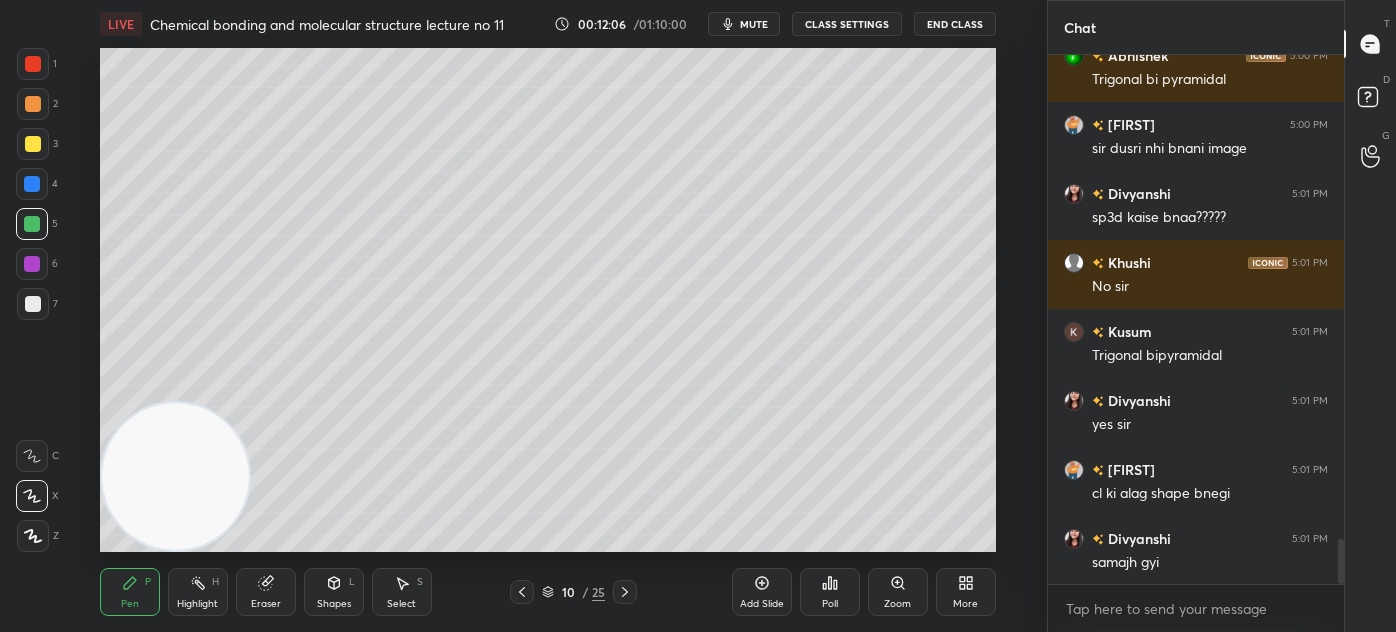 scroll, scrollTop: 5839, scrollLeft: 0, axis: vertical 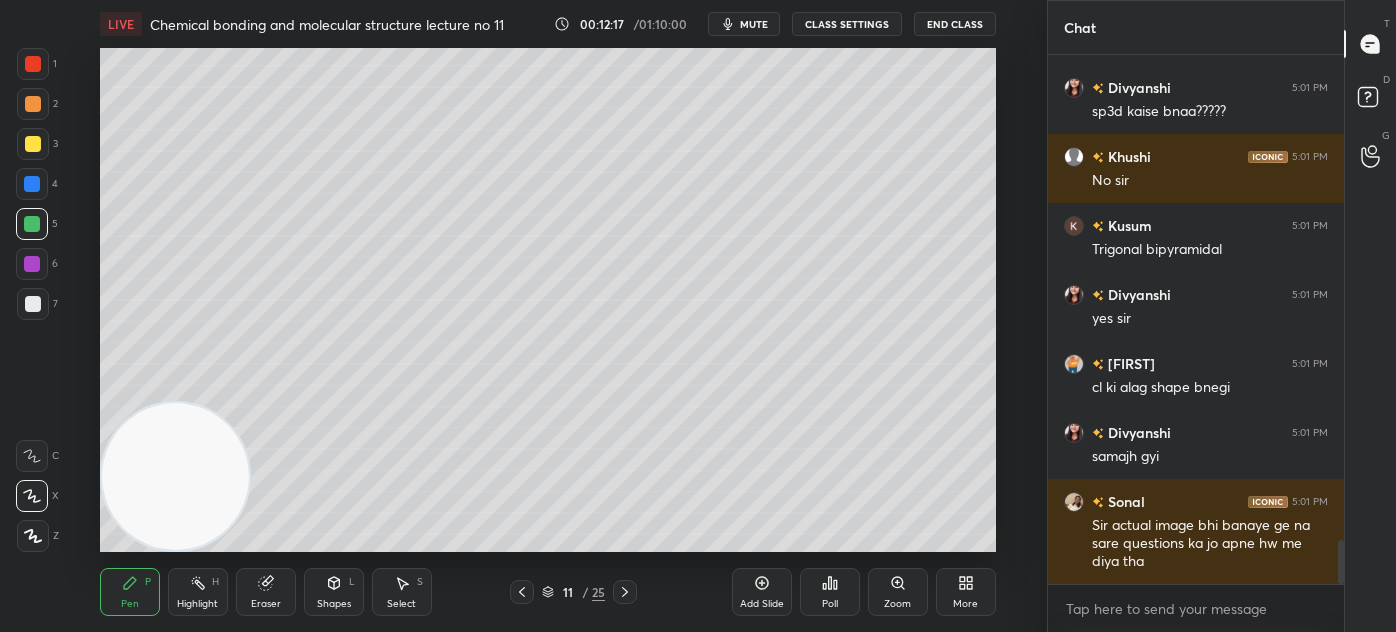 click at bounding box center (33, 304) 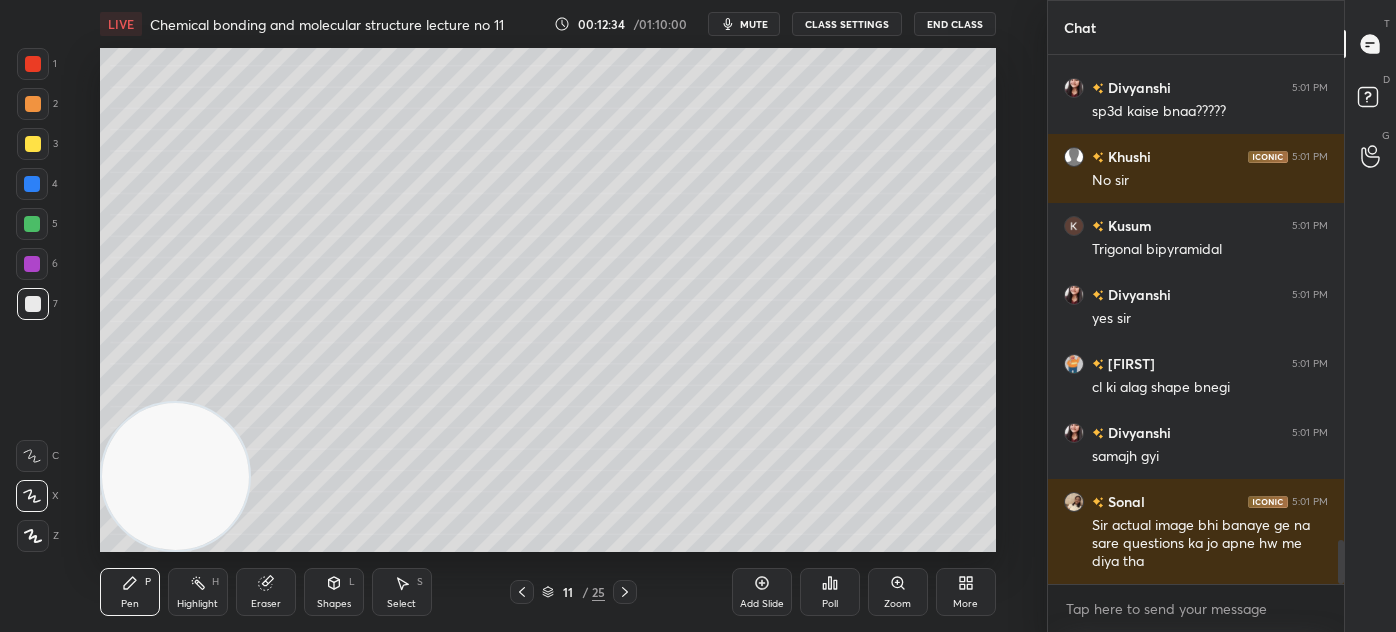 drag, startPoint x: 269, startPoint y: 599, endPoint x: 271, endPoint y: 583, distance: 16.124516 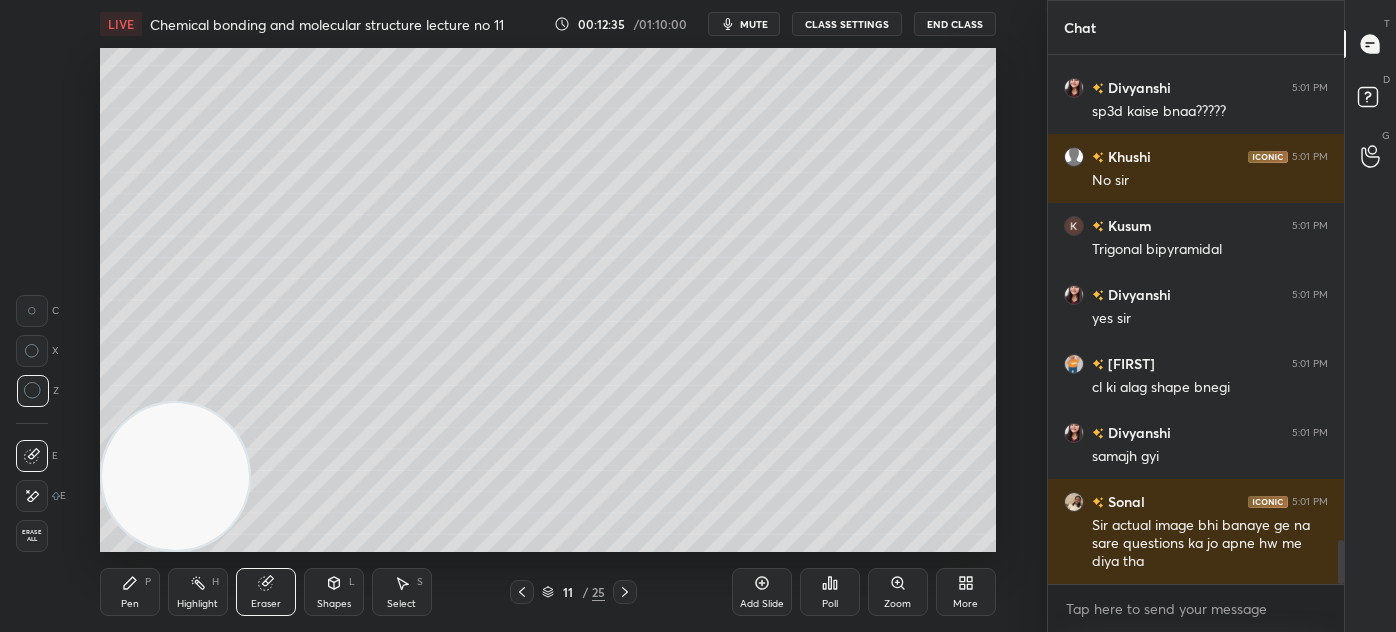 scroll, scrollTop: 5908, scrollLeft: 0, axis: vertical 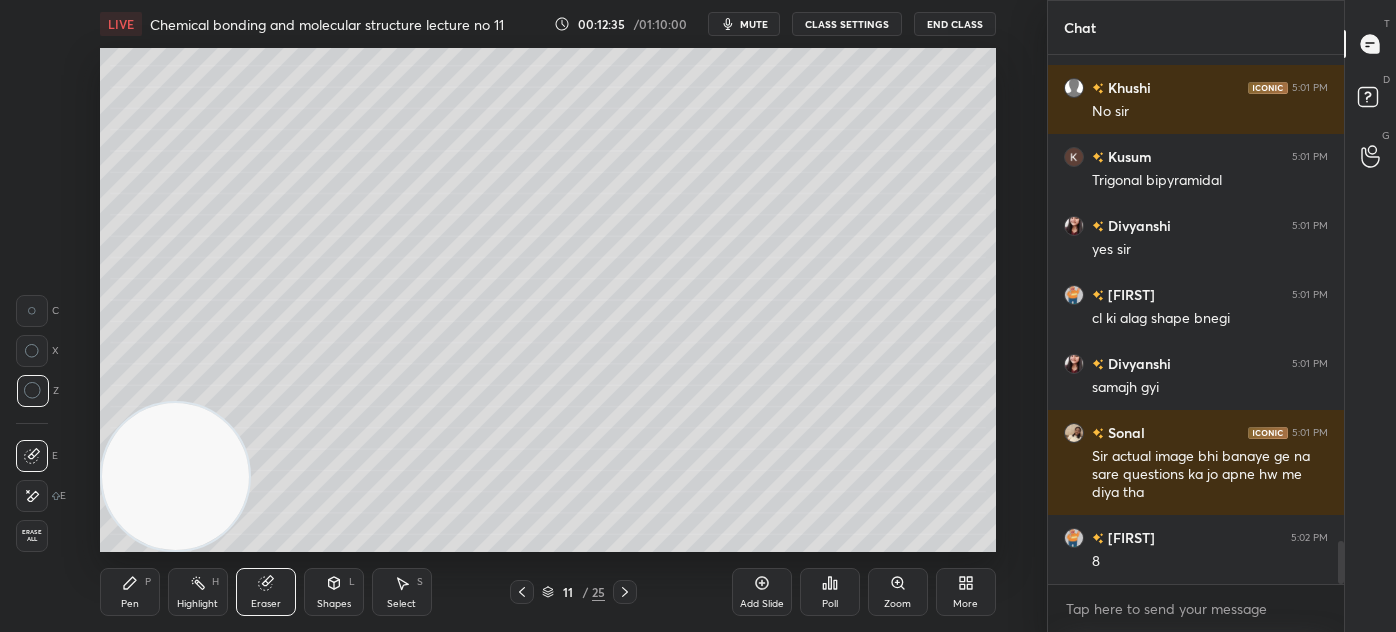 click on "Pen P" at bounding box center (130, 592) 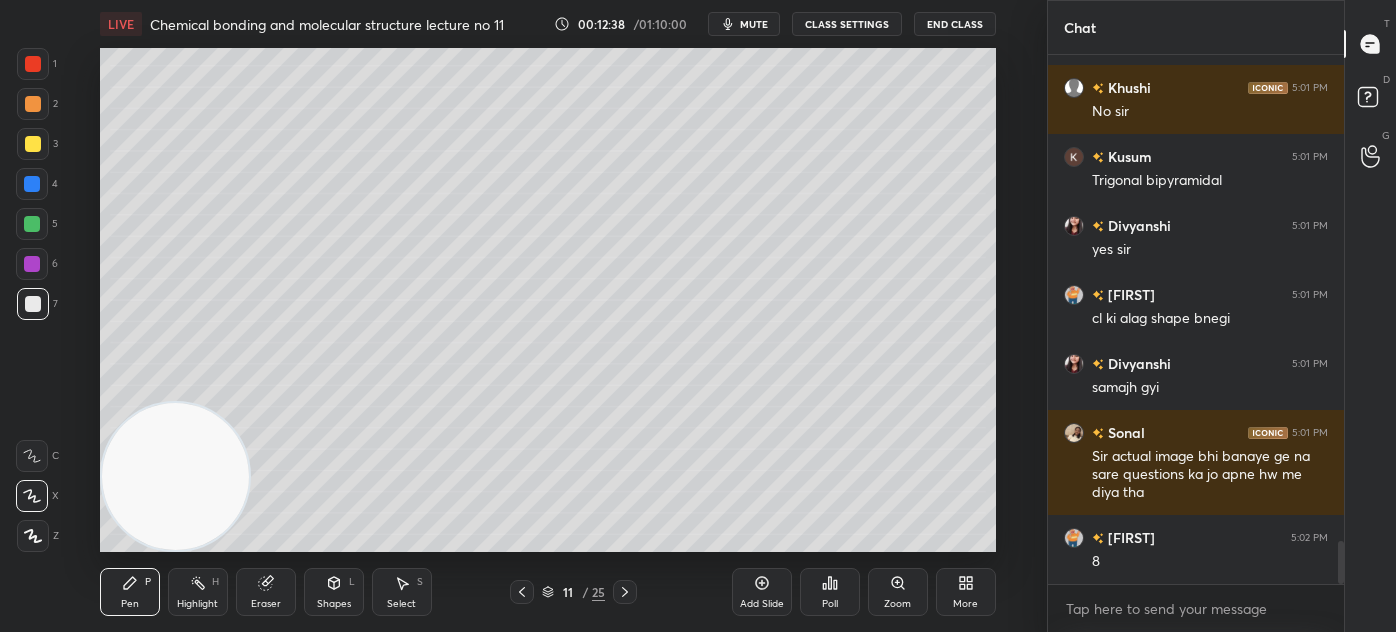 scroll, scrollTop: 5928, scrollLeft: 0, axis: vertical 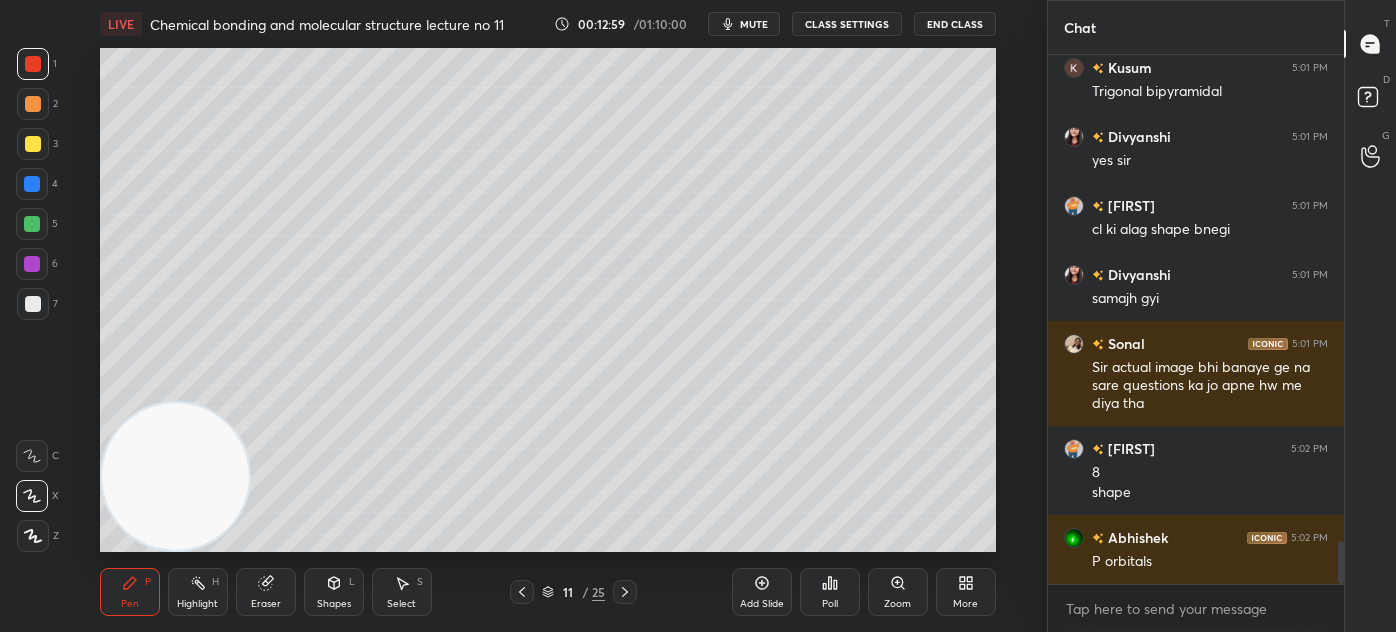 click 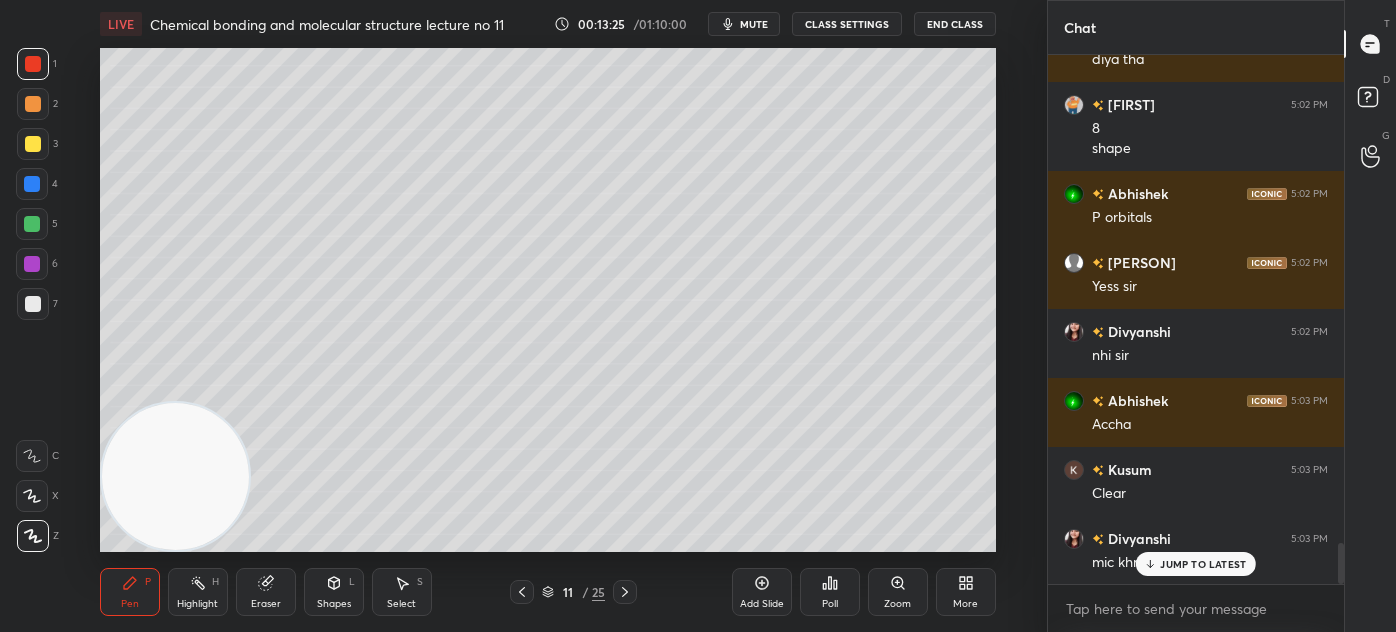 scroll, scrollTop: 6389, scrollLeft: 0, axis: vertical 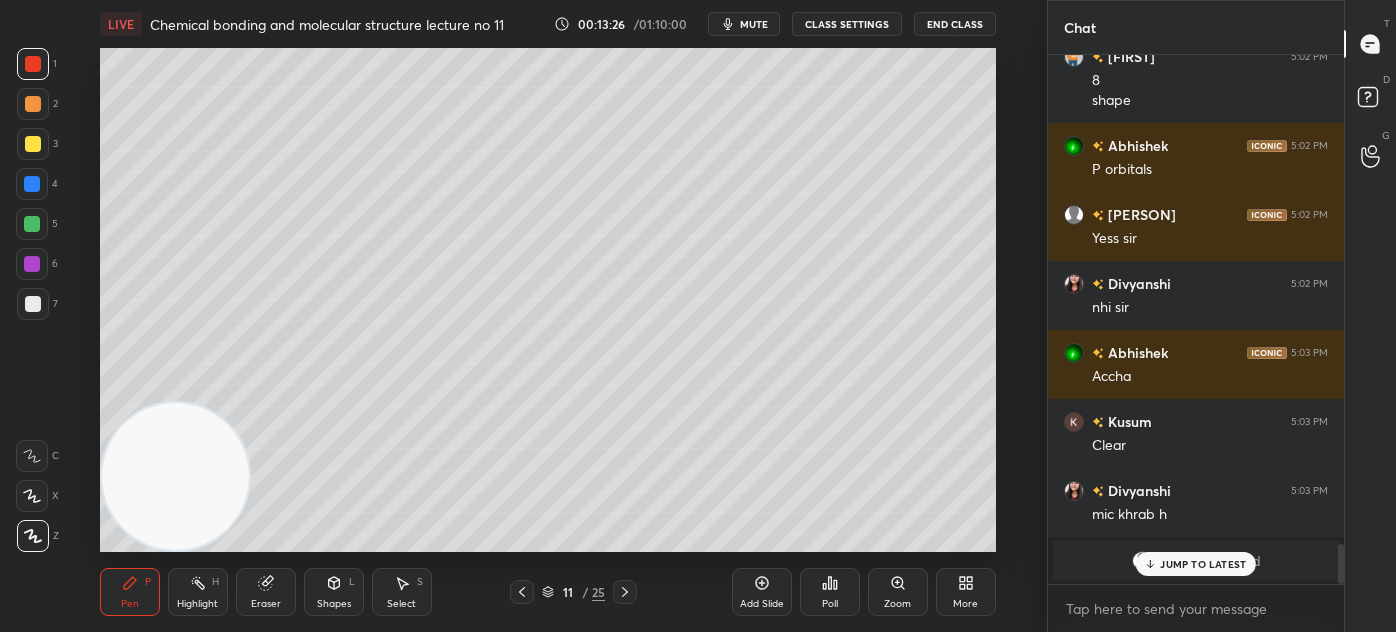 click on "JUMP TO LATEST" at bounding box center (1203, 564) 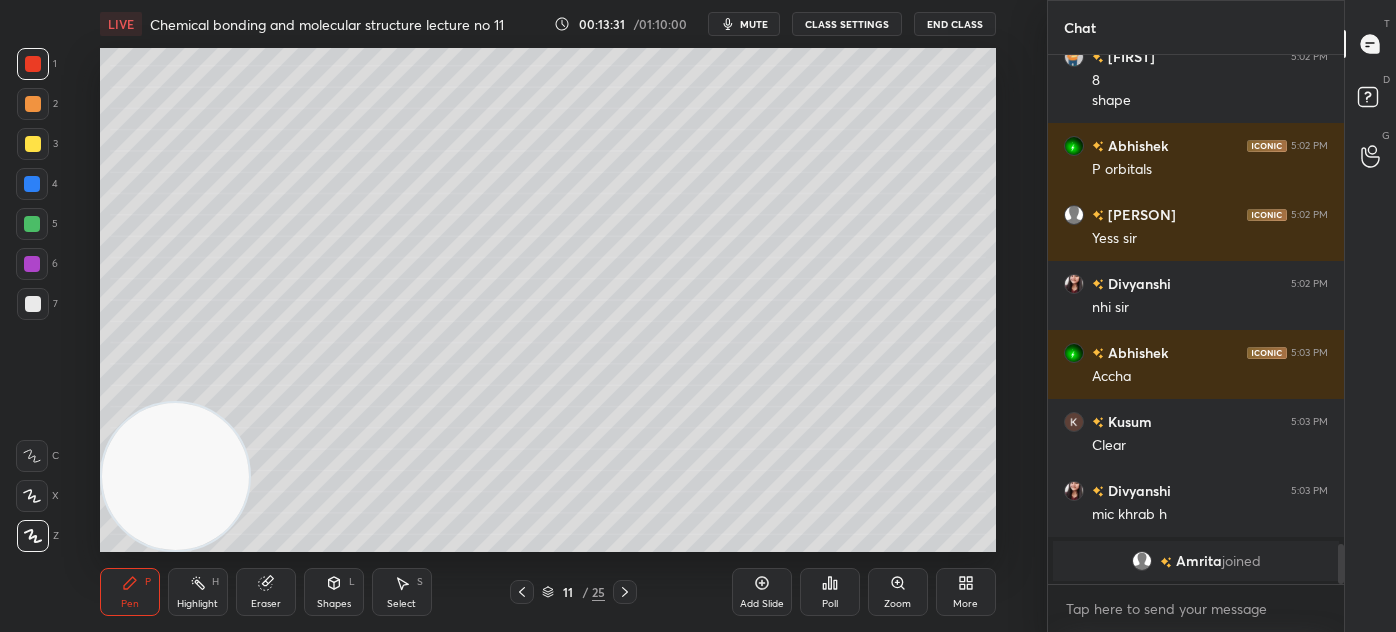click on "Eraser" at bounding box center [266, 592] 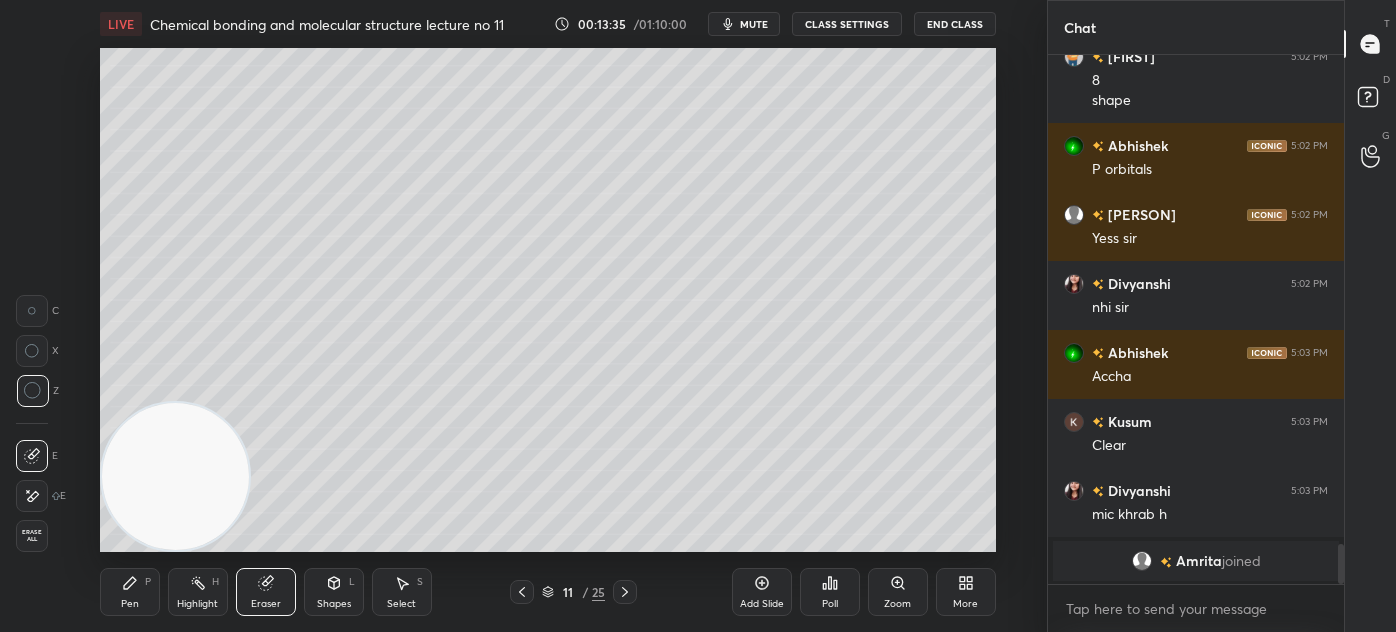 click on "Pen" at bounding box center (130, 604) 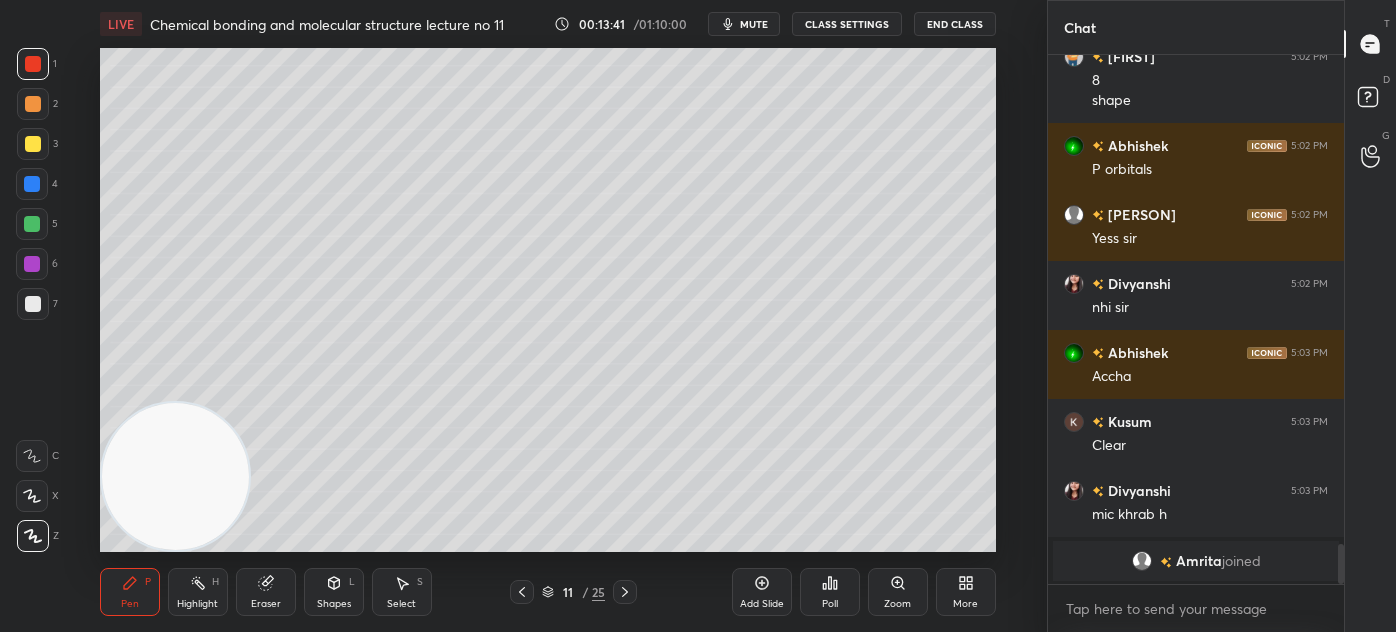 click on "Eraser" at bounding box center [266, 592] 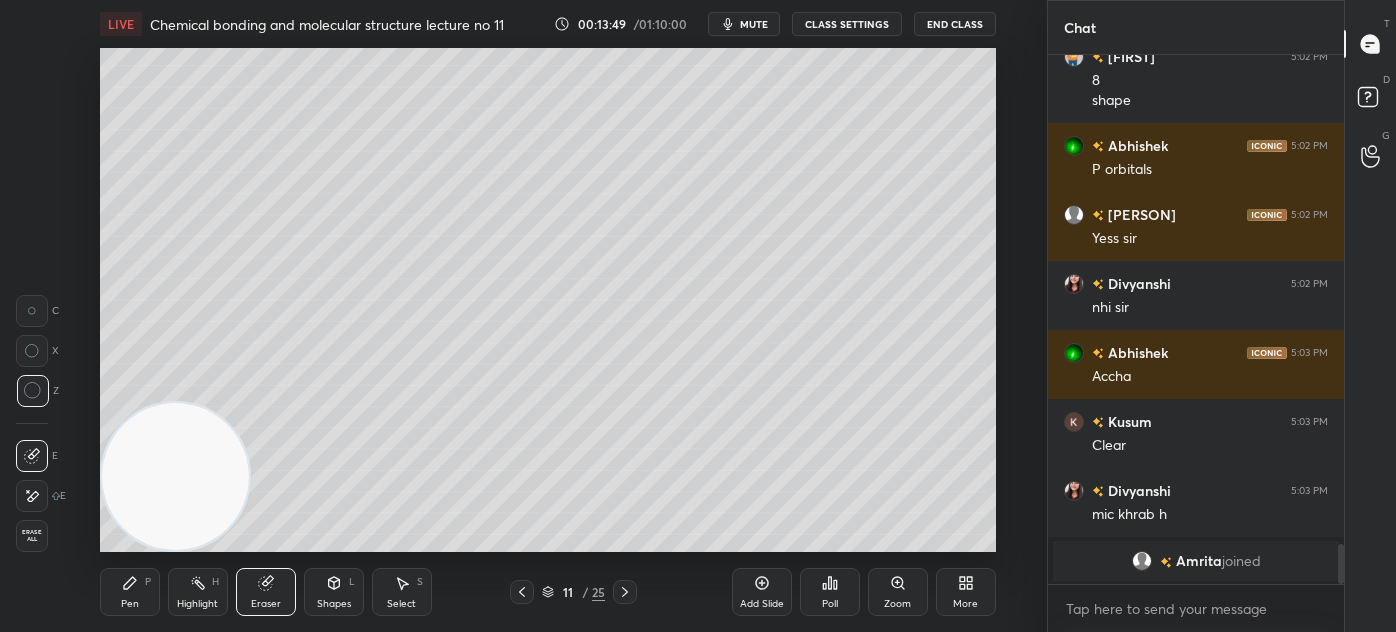click on "Pen P" at bounding box center (130, 592) 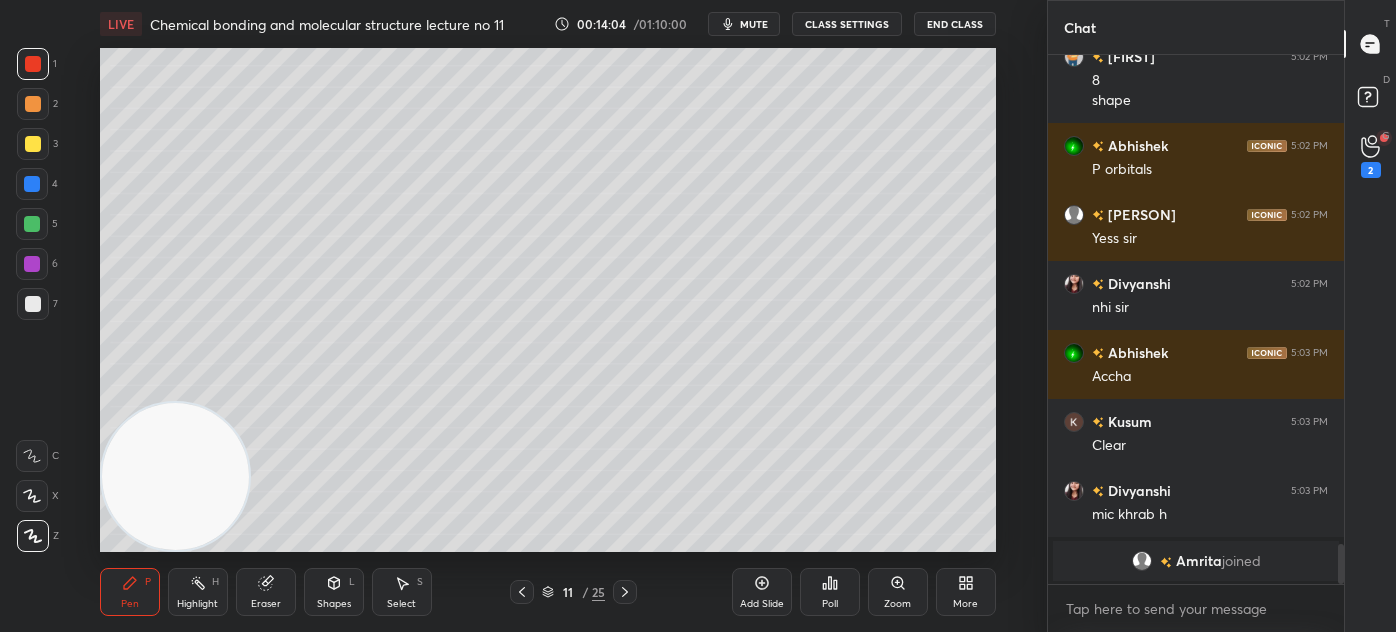 click on "2" at bounding box center (1371, 170) 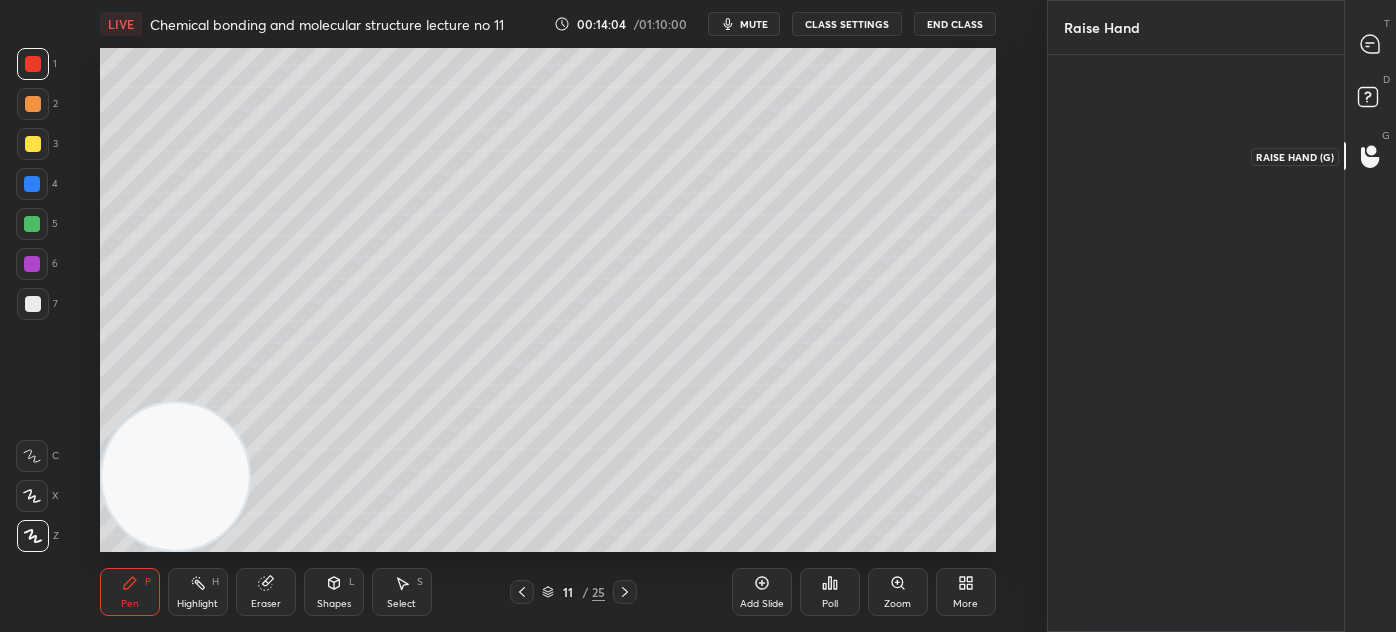 scroll, scrollTop: 571, scrollLeft: 290, axis: both 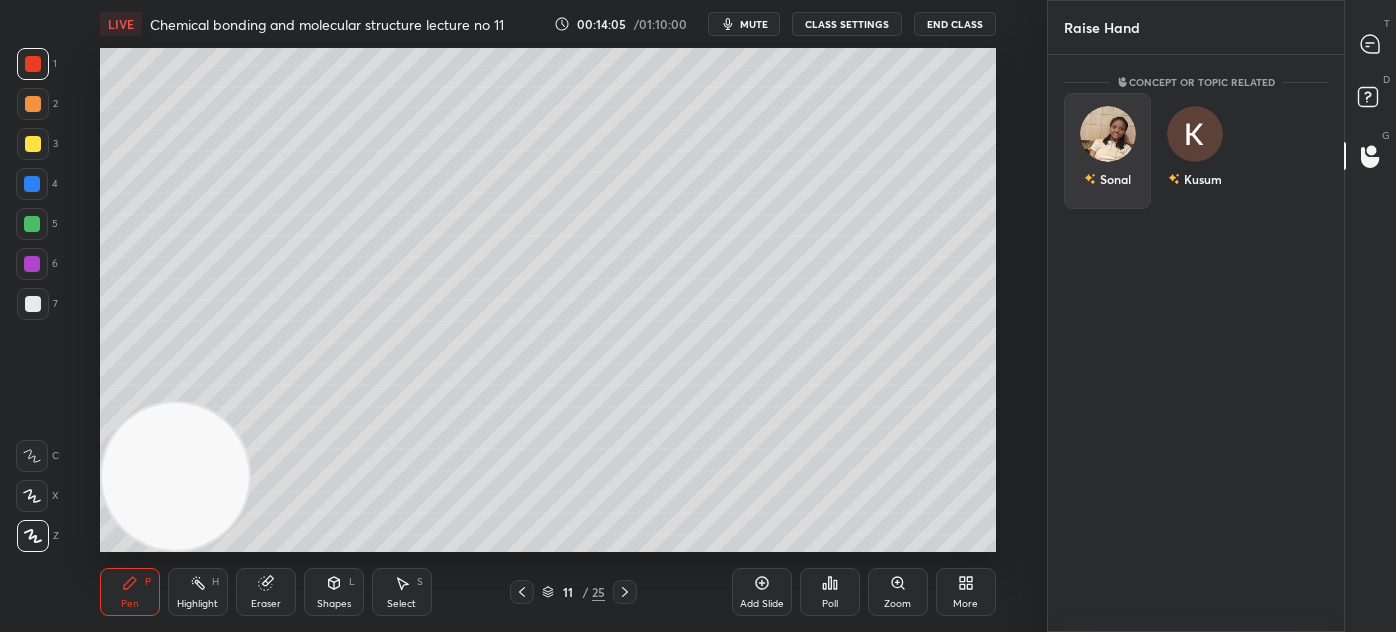 drag, startPoint x: 1101, startPoint y: 149, endPoint x: 1097, endPoint y: 166, distance: 17.464249 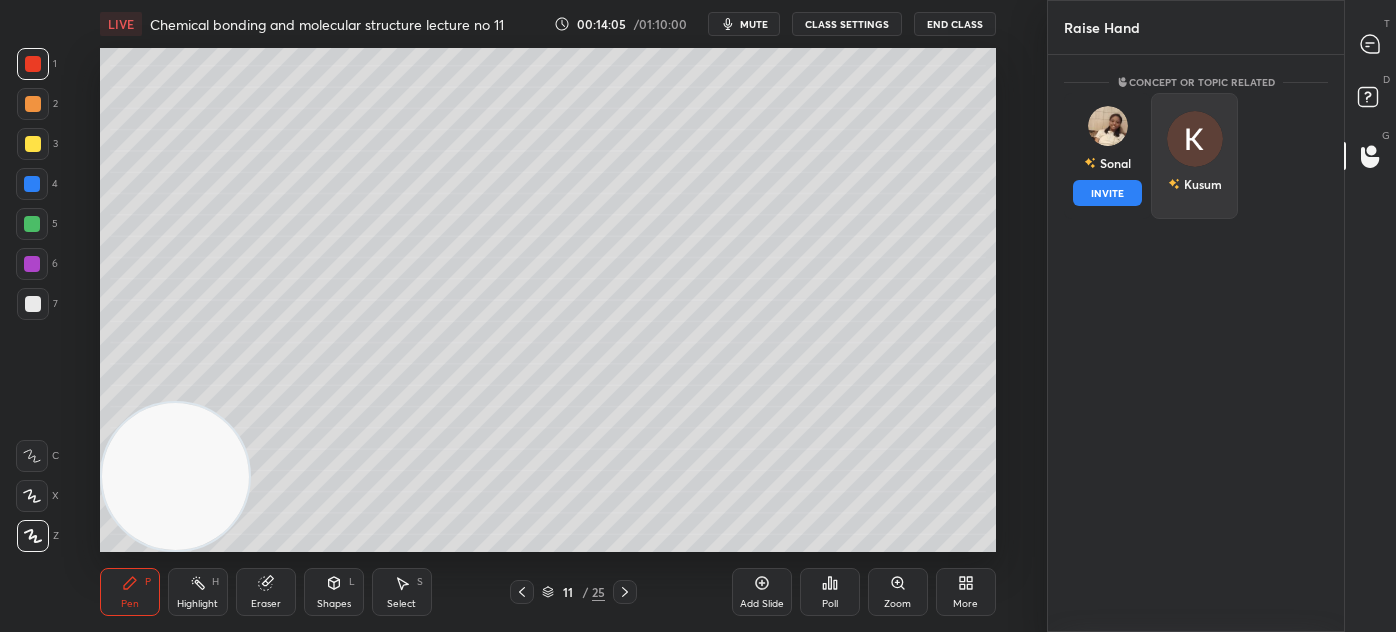 click on "INVITE" at bounding box center (1107, 193) 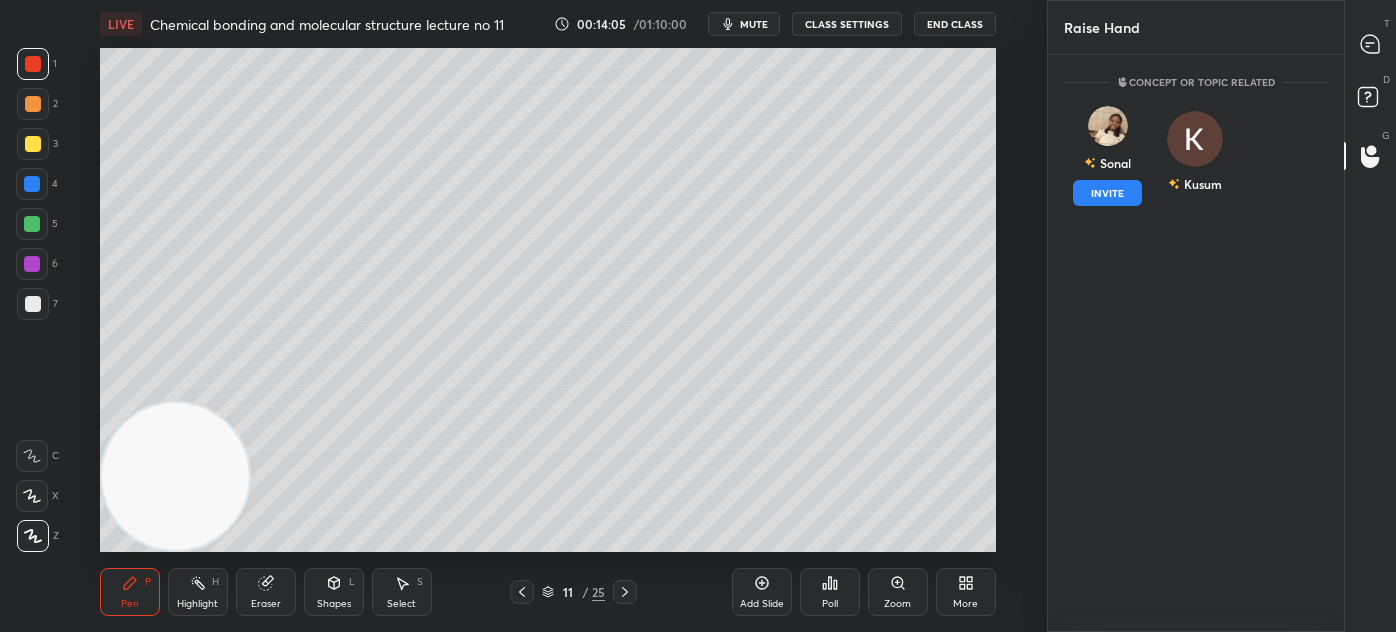 scroll, scrollTop: 490, scrollLeft: 290, axis: both 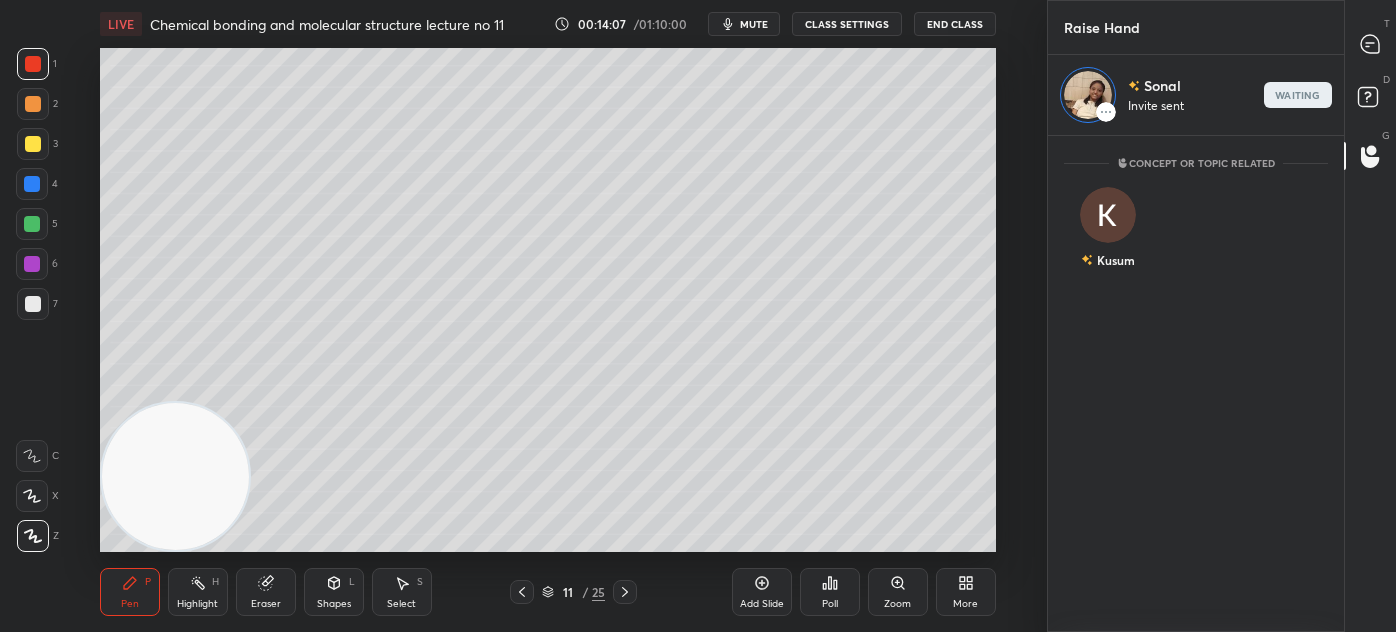 click on "Eraser" at bounding box center (266, 604) 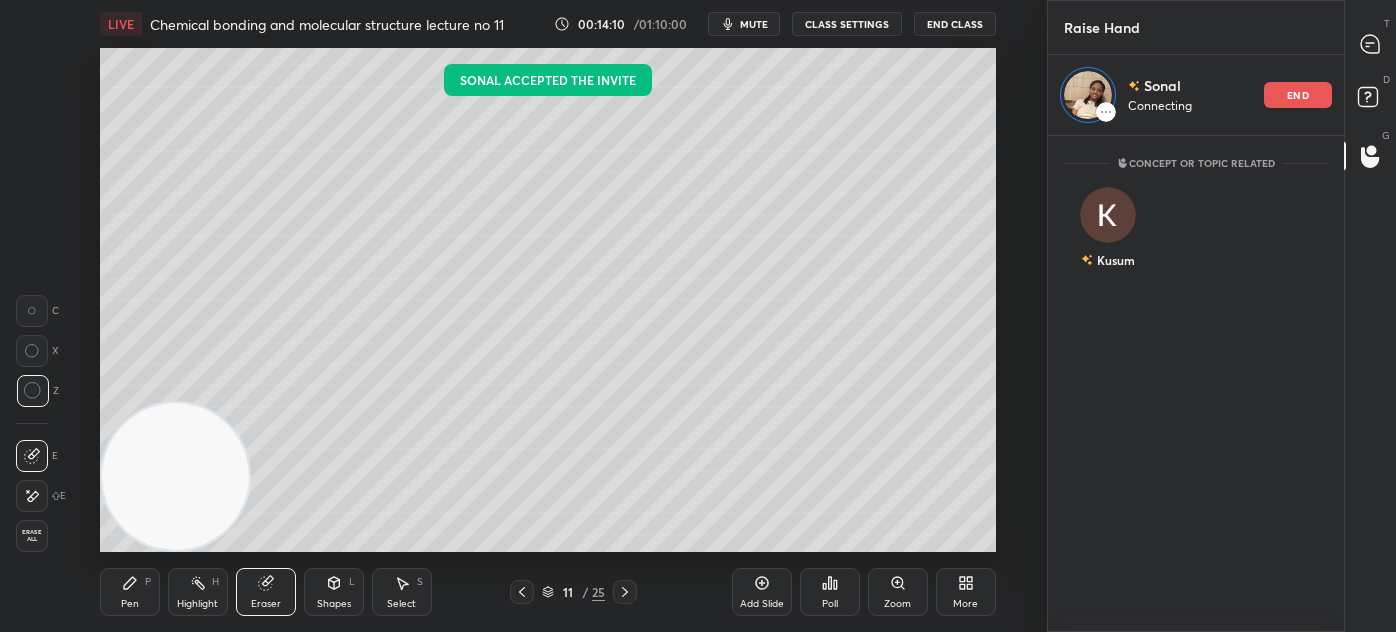 click on "Pen P" at bounding box center [130, 592] 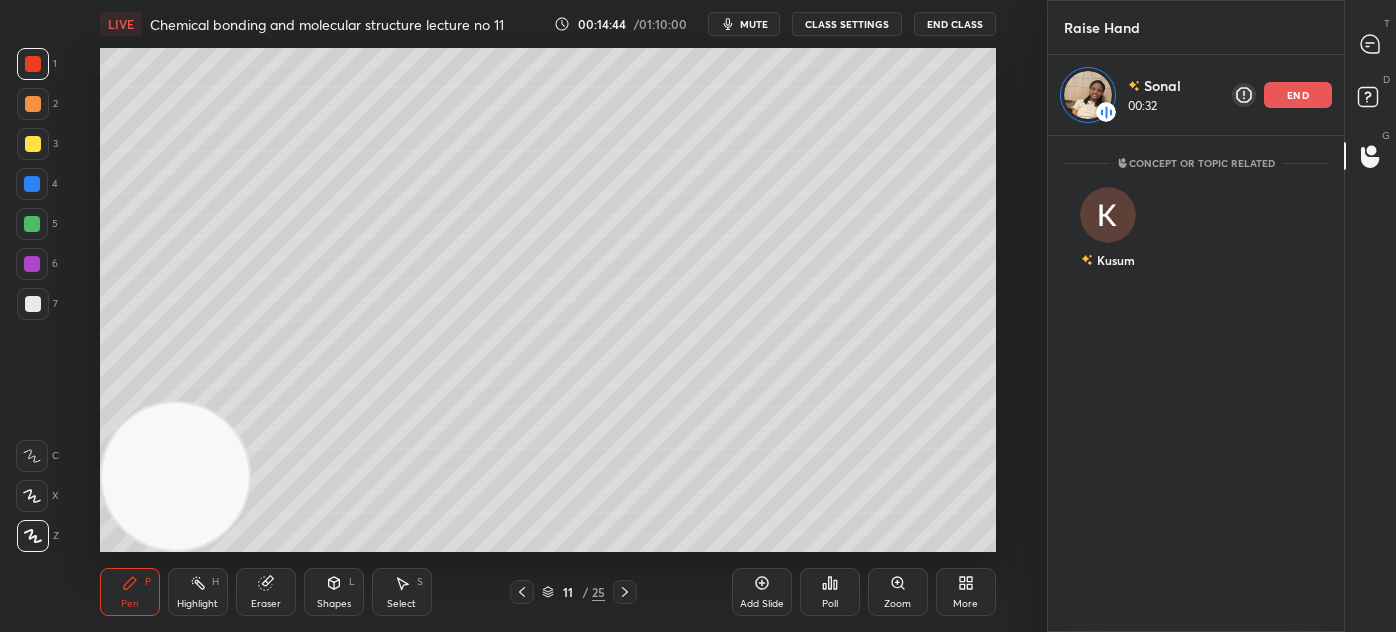drag, startPoint x: 105, startPoint y: 584, endPoint x: 128, endPoint y: 574, distance: 25.079872 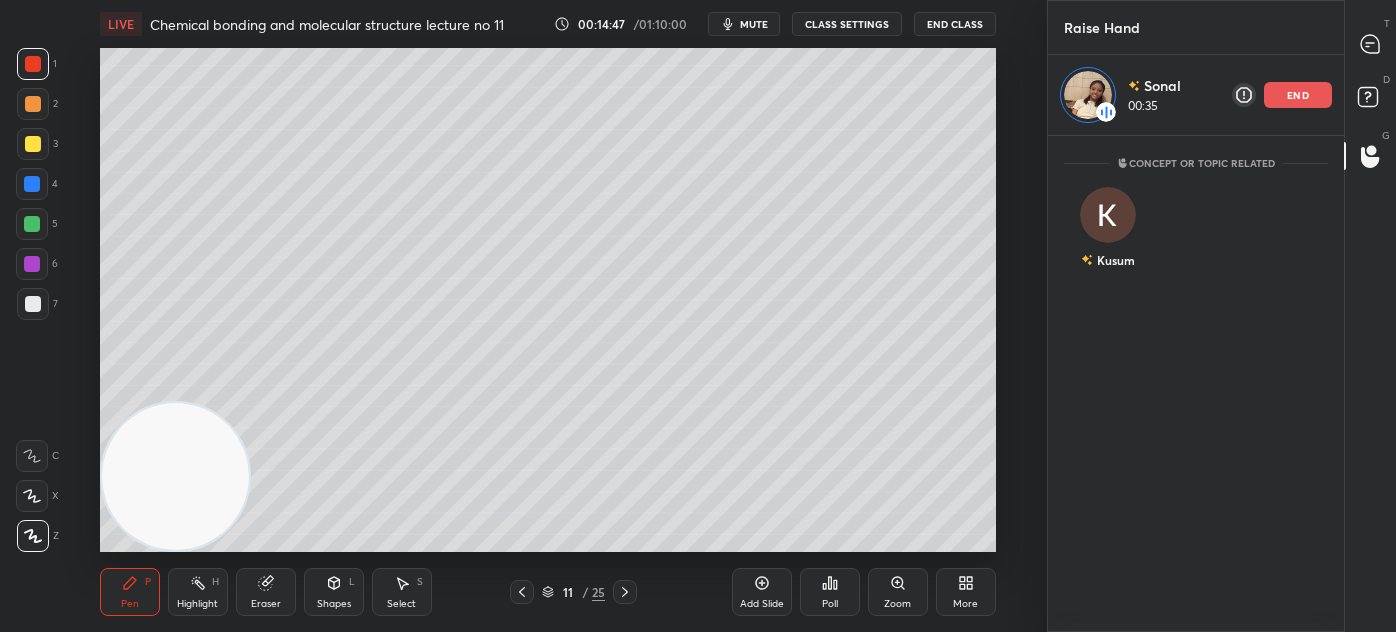 drag, startPoint x: 28, startPoint y: 142, endPoint x: 50, endPoint y: 130, distance: 25.059929 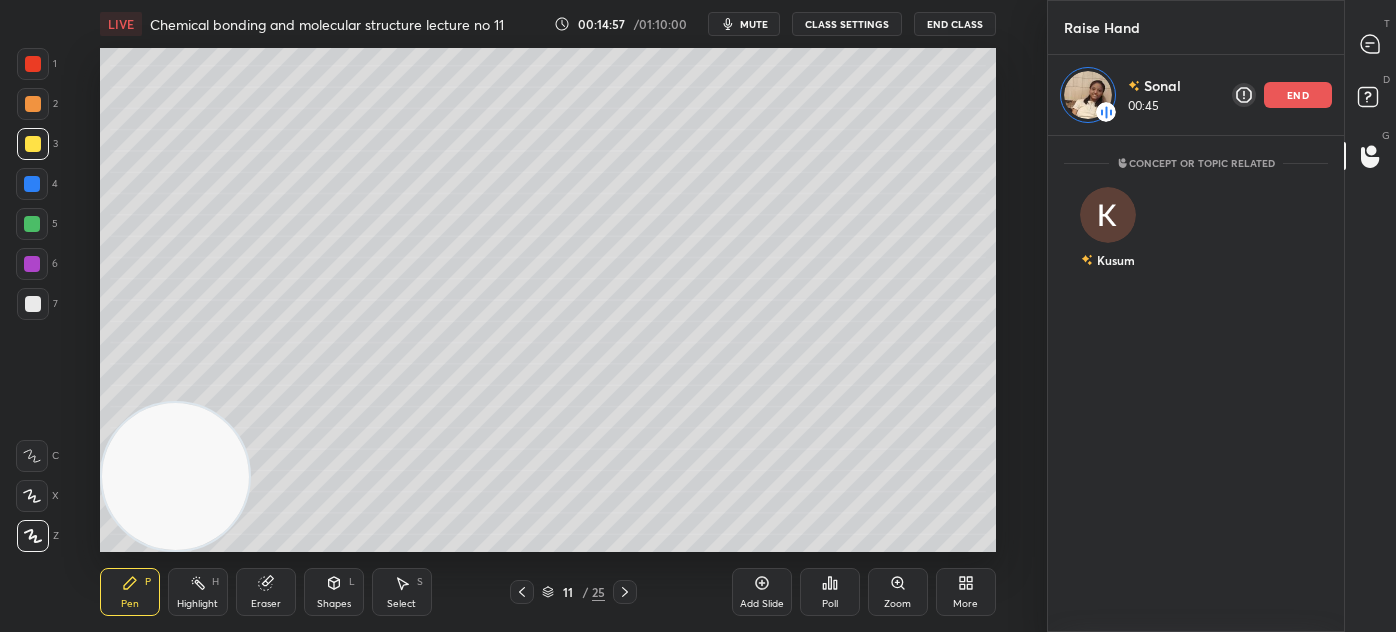 click on "Select" at bounding box center [401, 604] 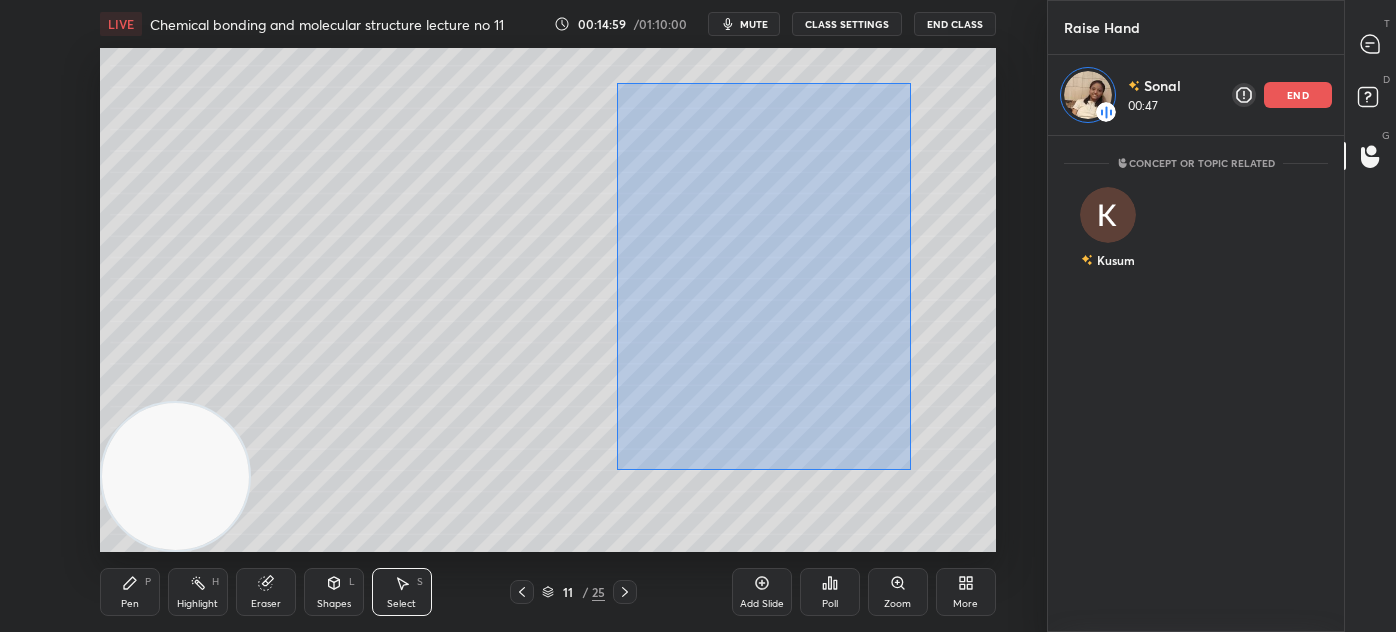 drag, startPoint x: 618, startPoint y: 84, endPoint x: 911, endPoint y: 469, distance: 483.81195 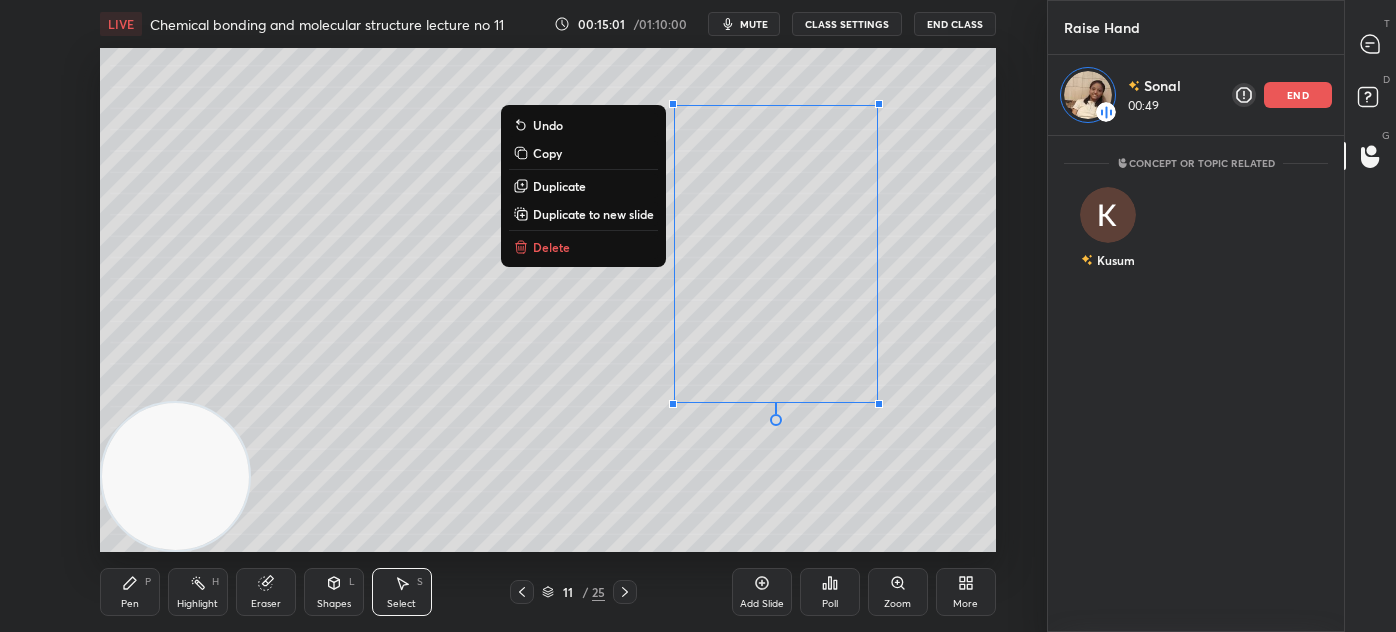 click on "Delete" at bounding box center (551, 247) 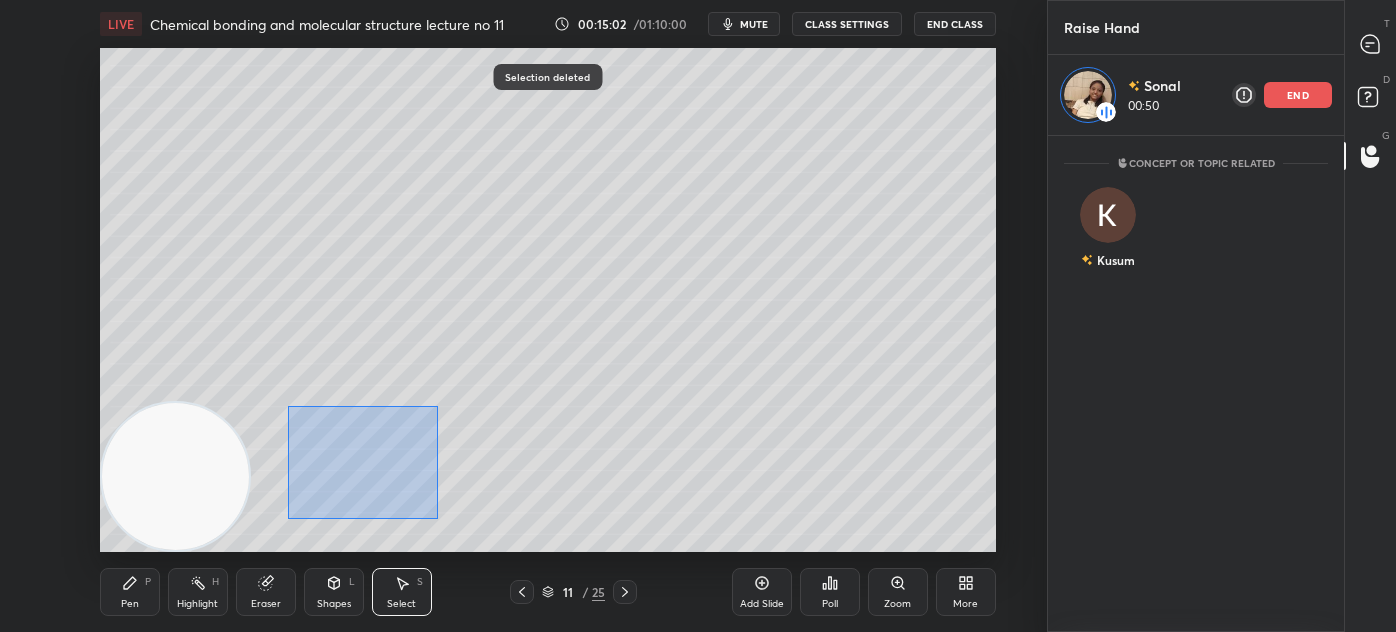 drag, startPoint x: 288, startPoint y: 406, endPoint x: 427, endPoint y: 490, distance: 162.40997 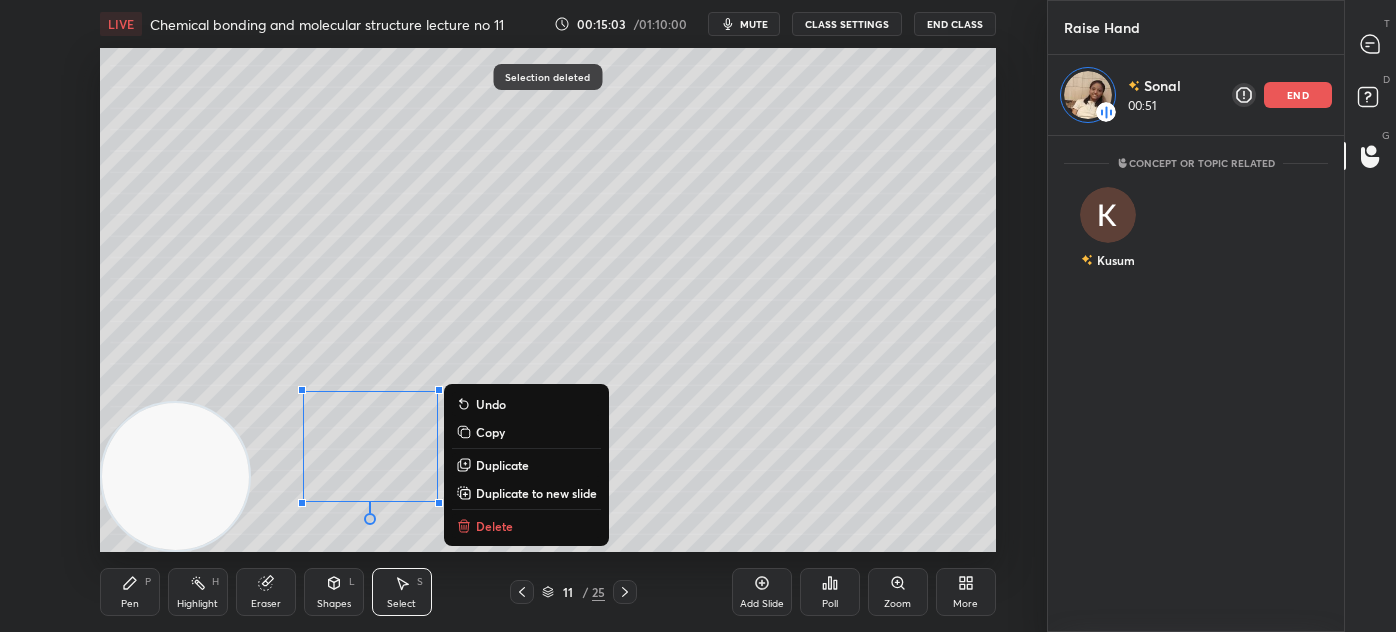 click on "Delete" at bounding box center (526, 526) 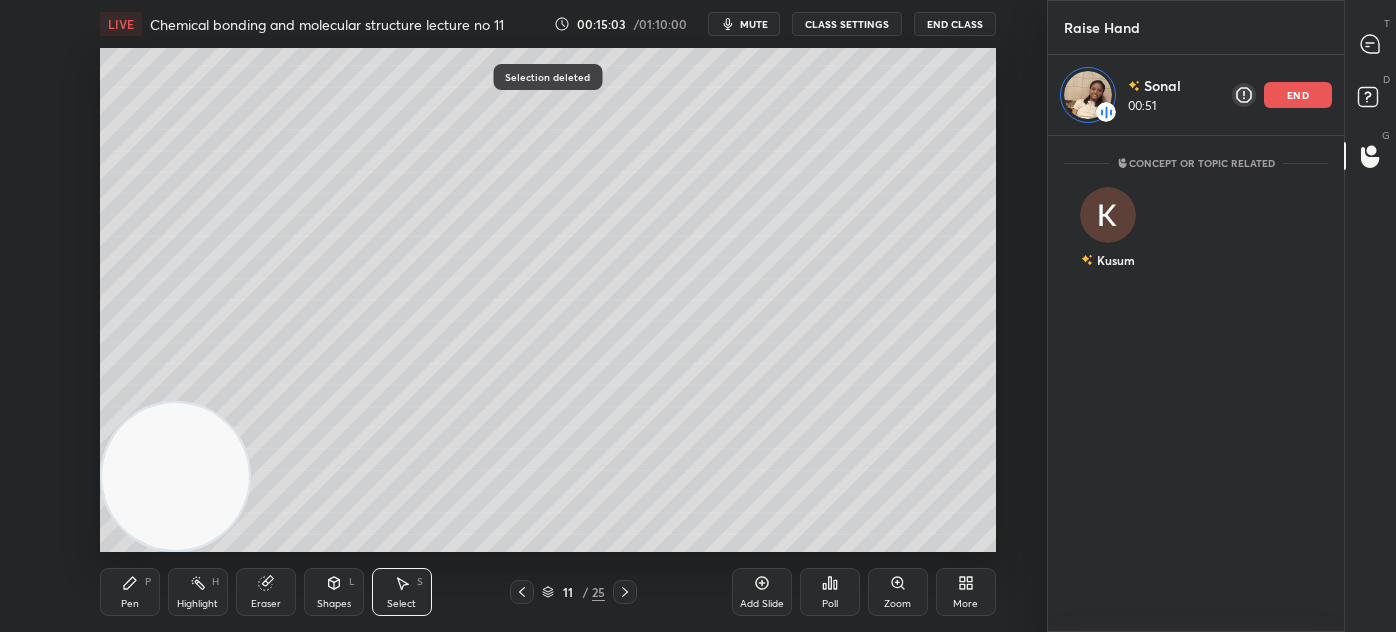 click on "Pen P" at bounding box center (130, 592) 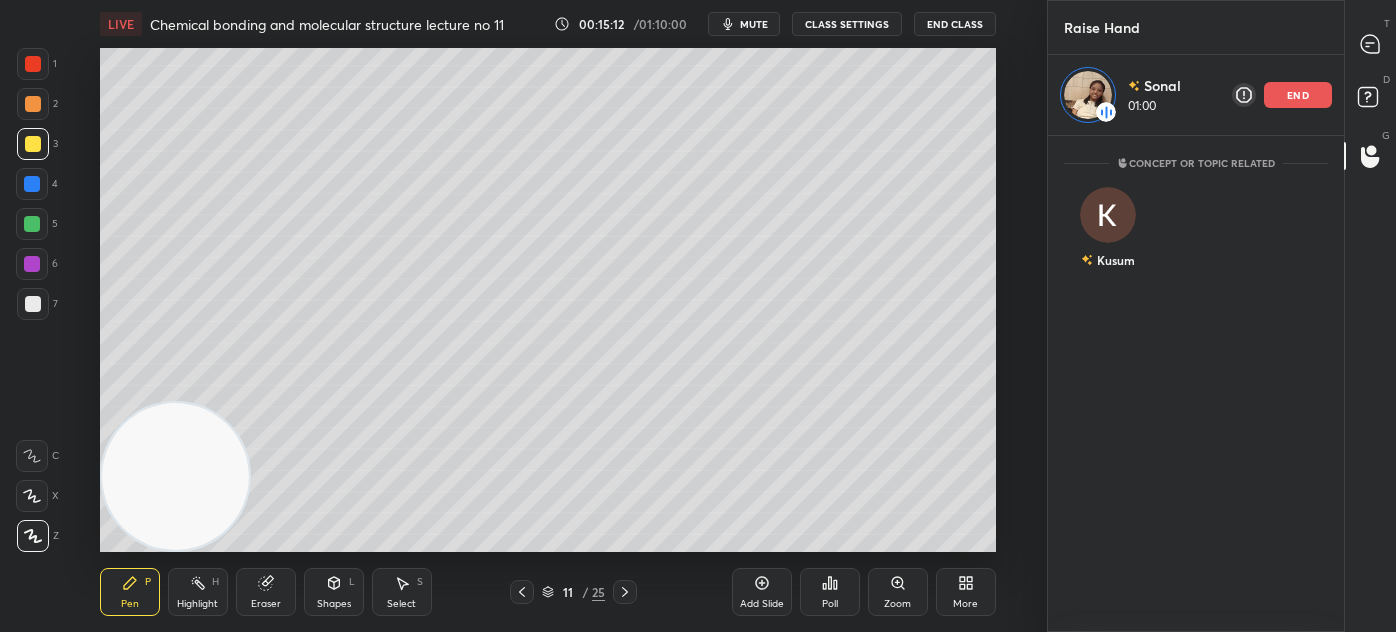 click 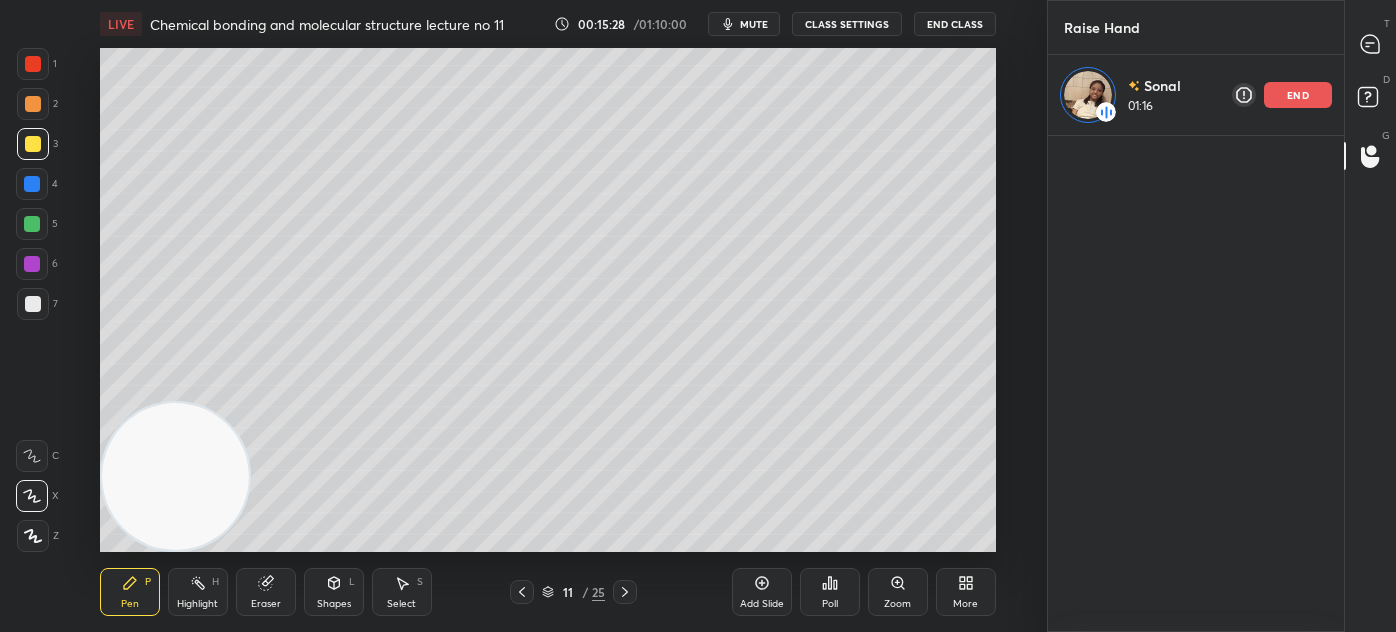 click on "Eraser" at bounding box center (266, 592) 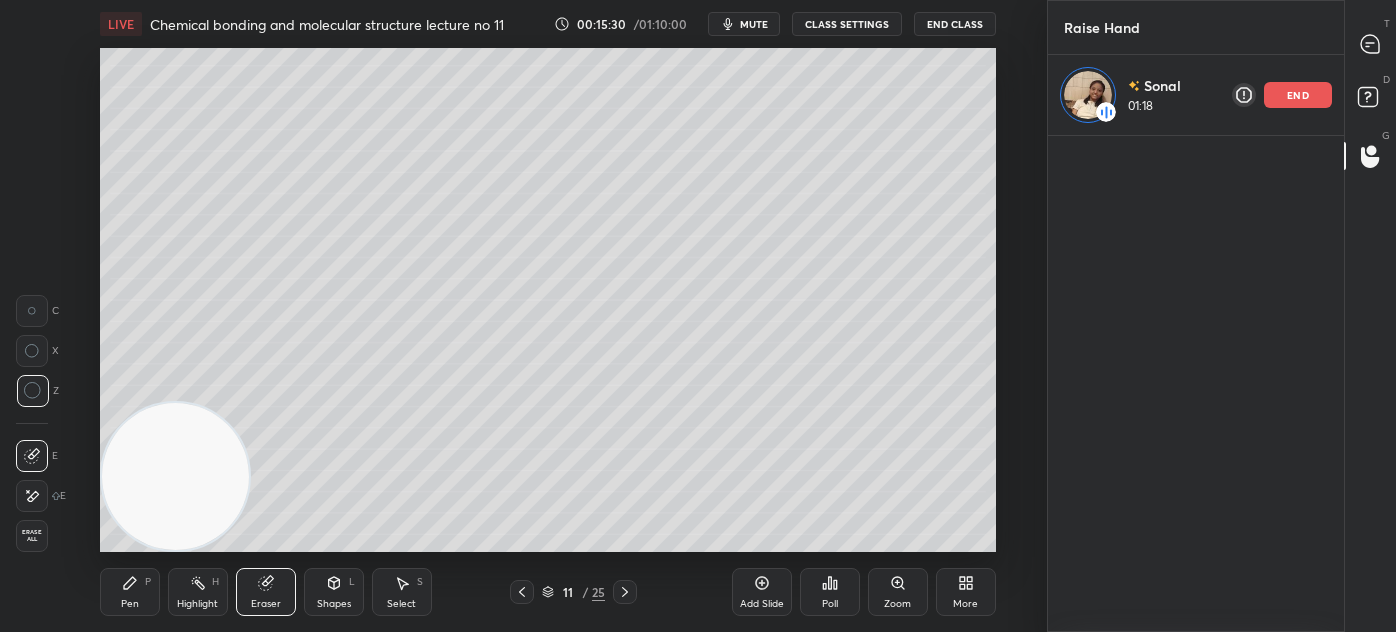 click on "Pen" at bounding box center [130, 604] 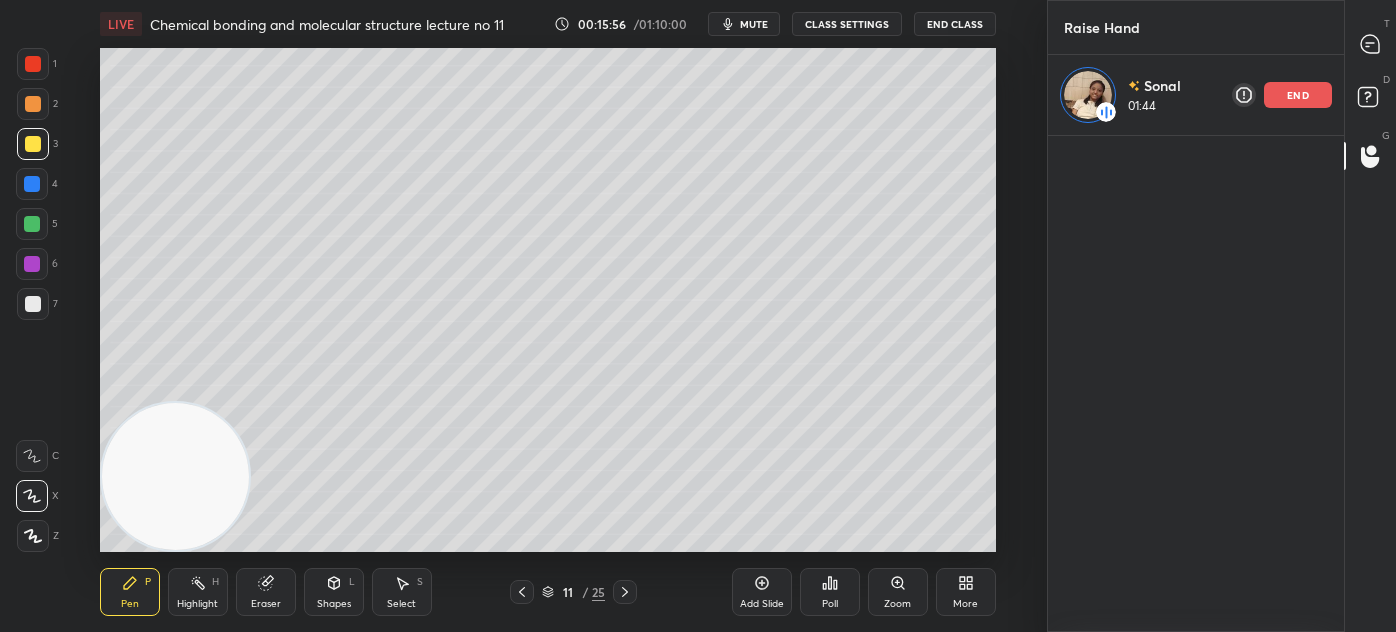 click 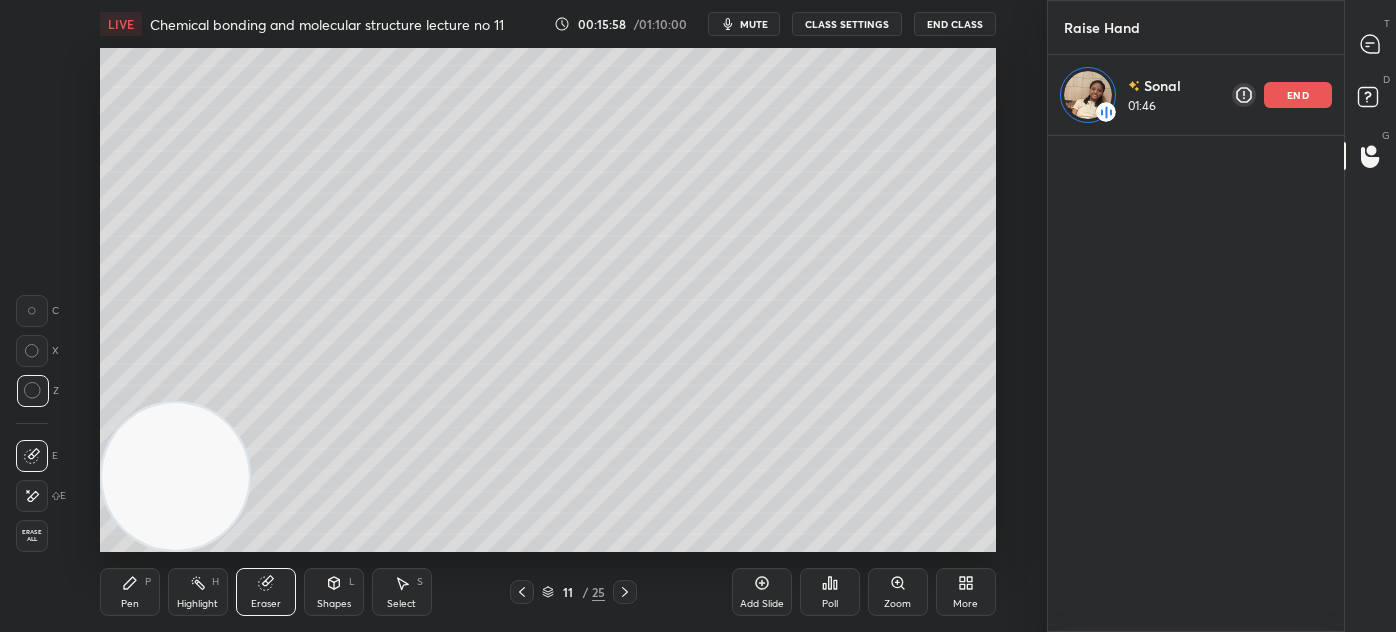 click 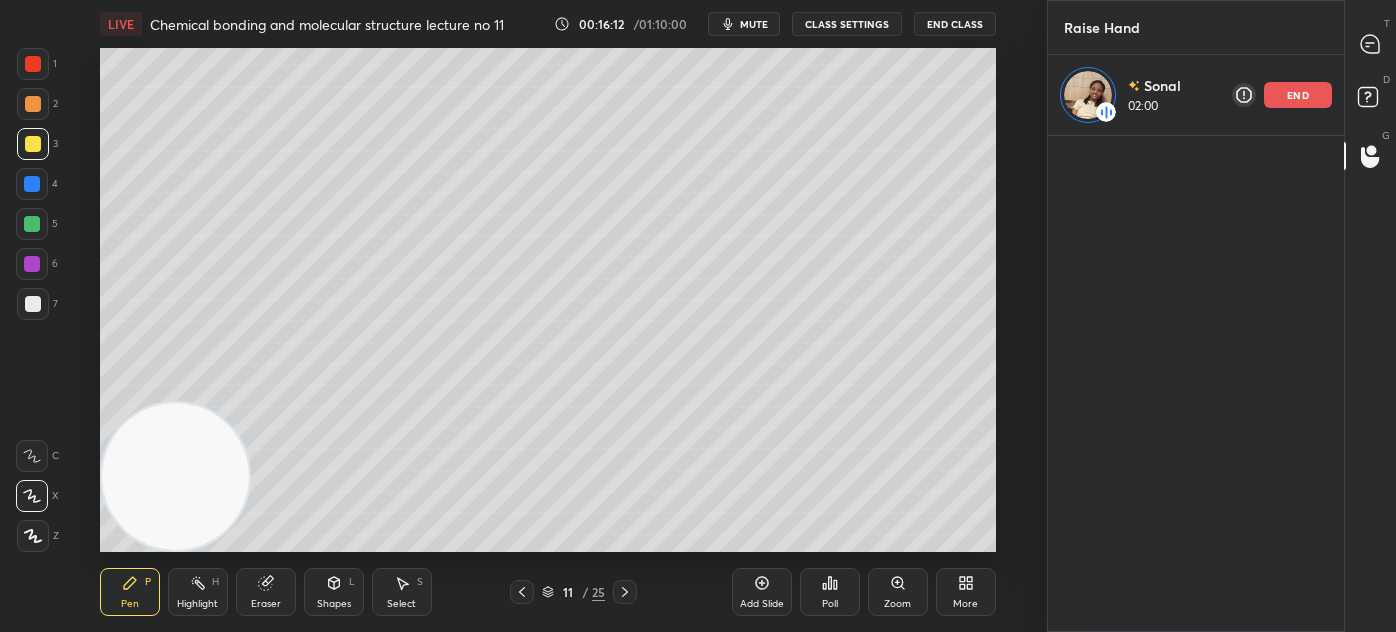 click at bounding box center [33, 64] 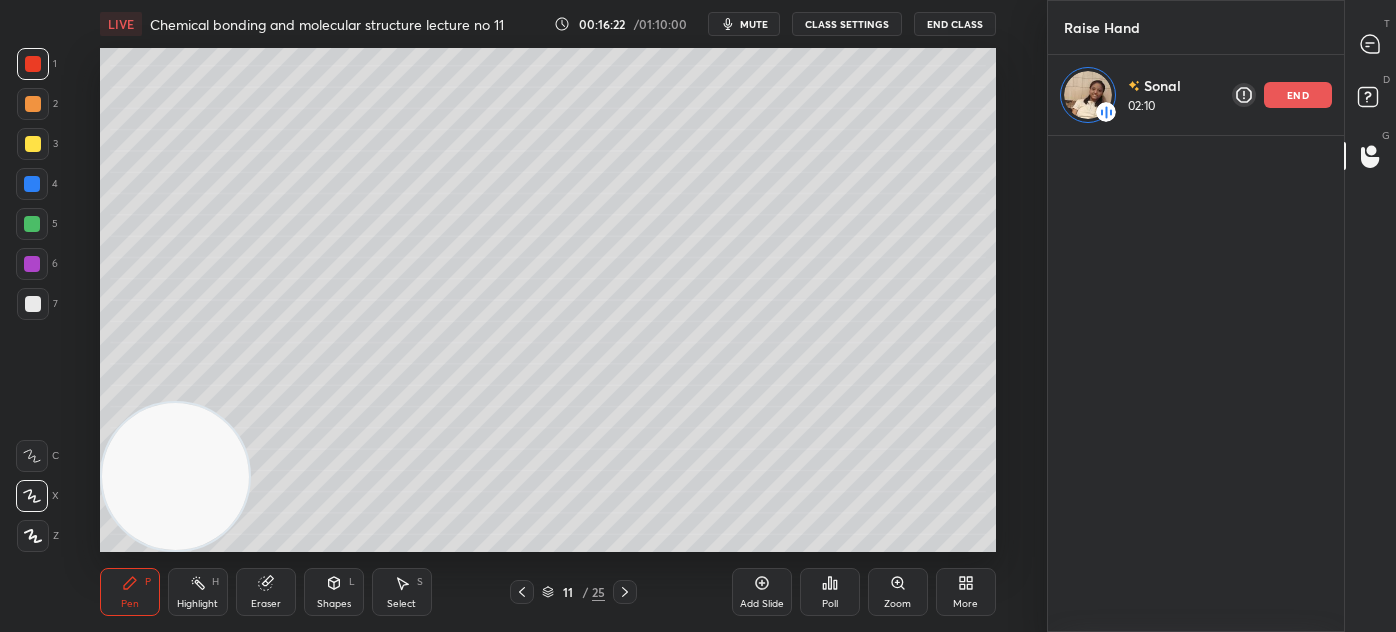 click on "Eraser" at bounding box center (266, 604) 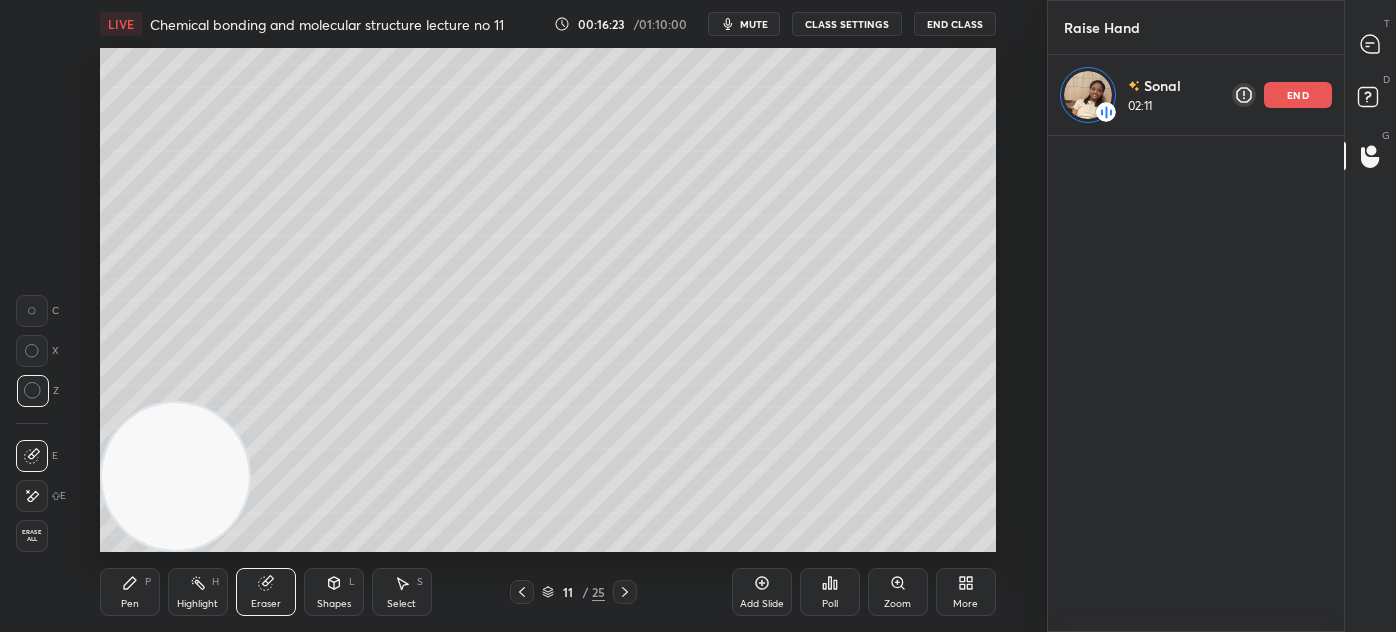 click at bounding box center [32, 311] 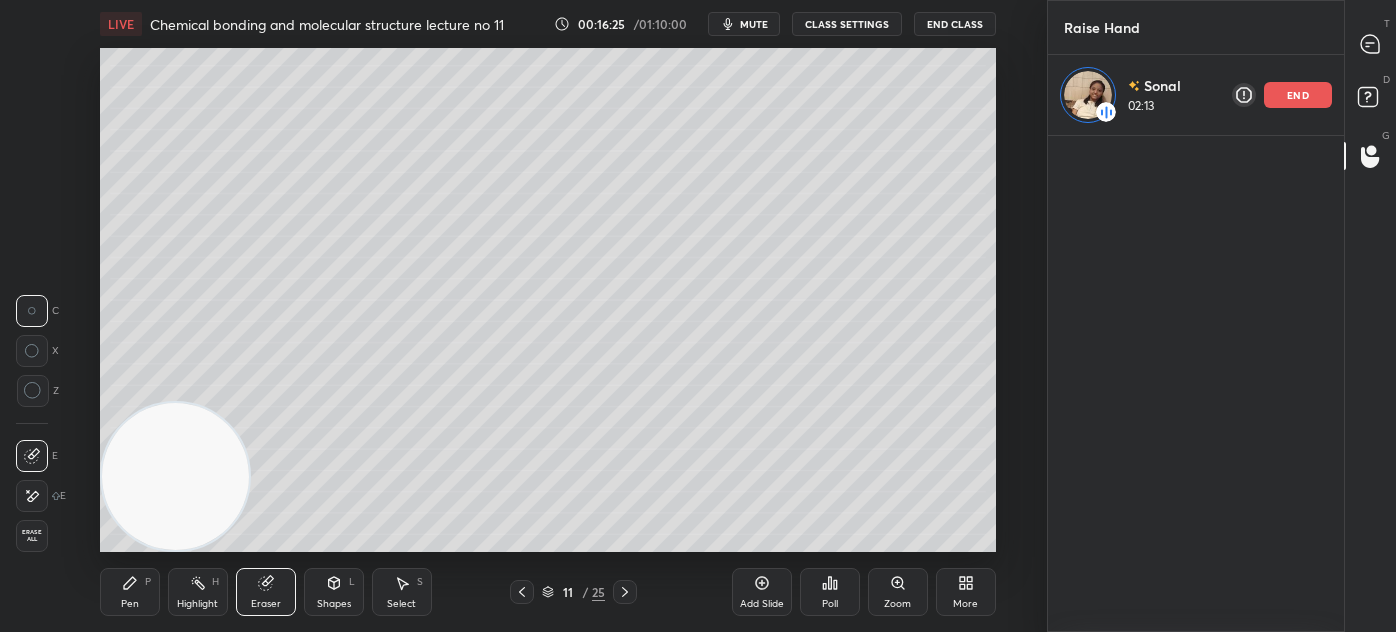 click on "Pen" at bounding box center (130, 604) 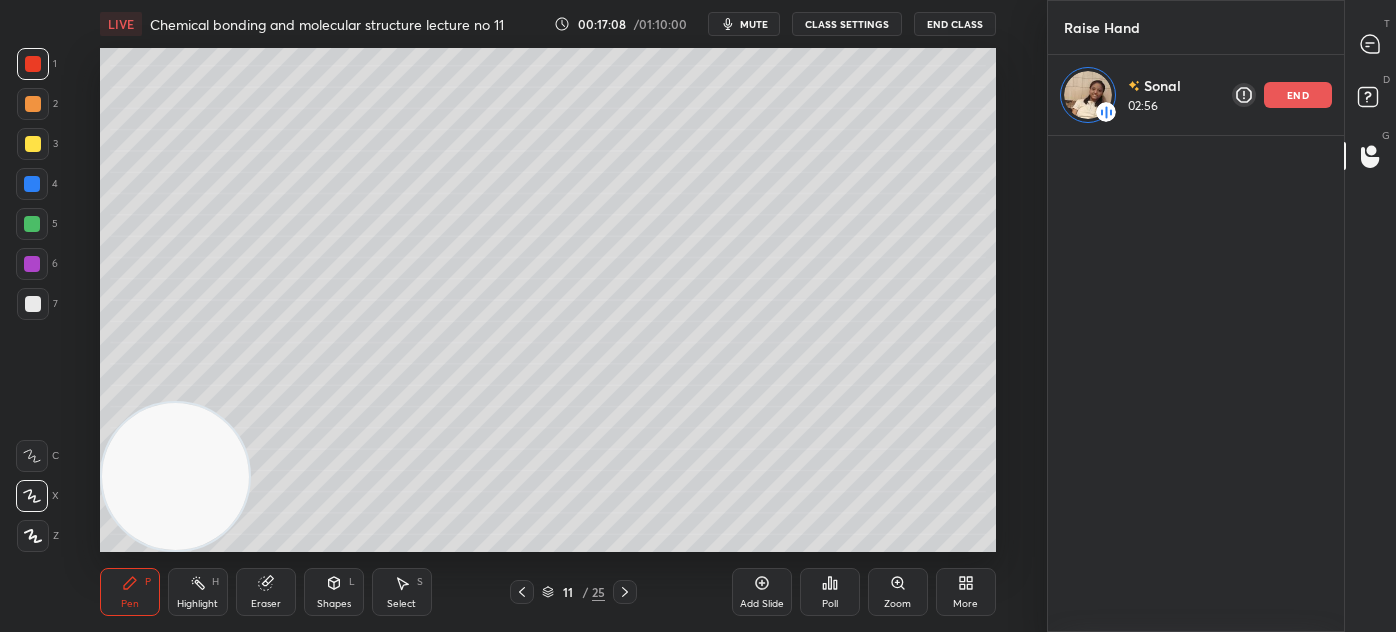 click on "Select" at bounding box center (401, 604) 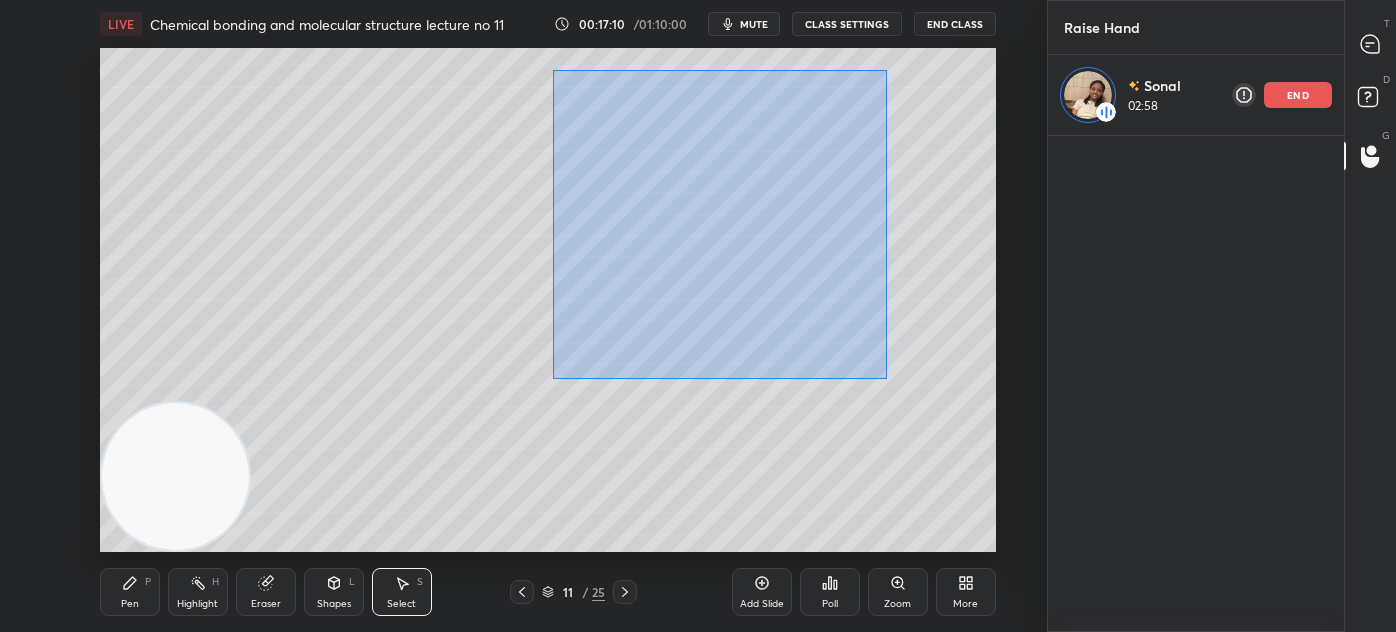 drag, startPoint x: 553, startPoint y: 74, endPoint x: 883, endPoint y: 364, distance: 439.31766 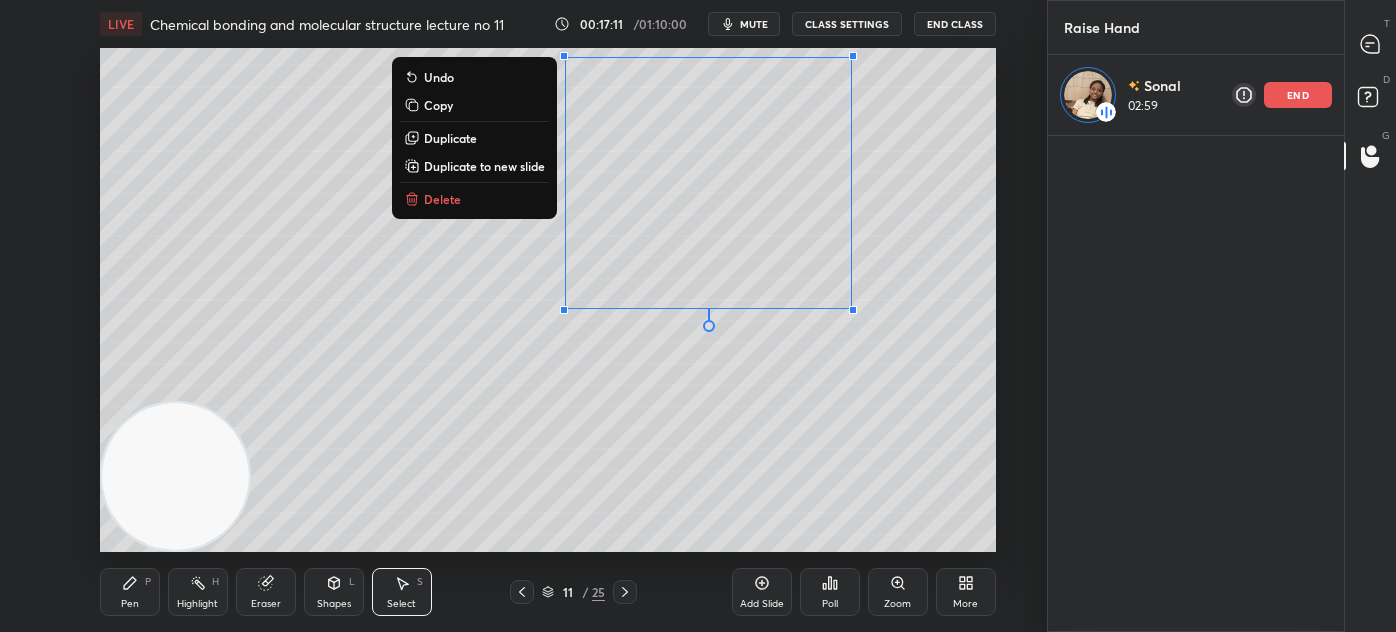 click on "Delete" at bounding box center (442, 199) 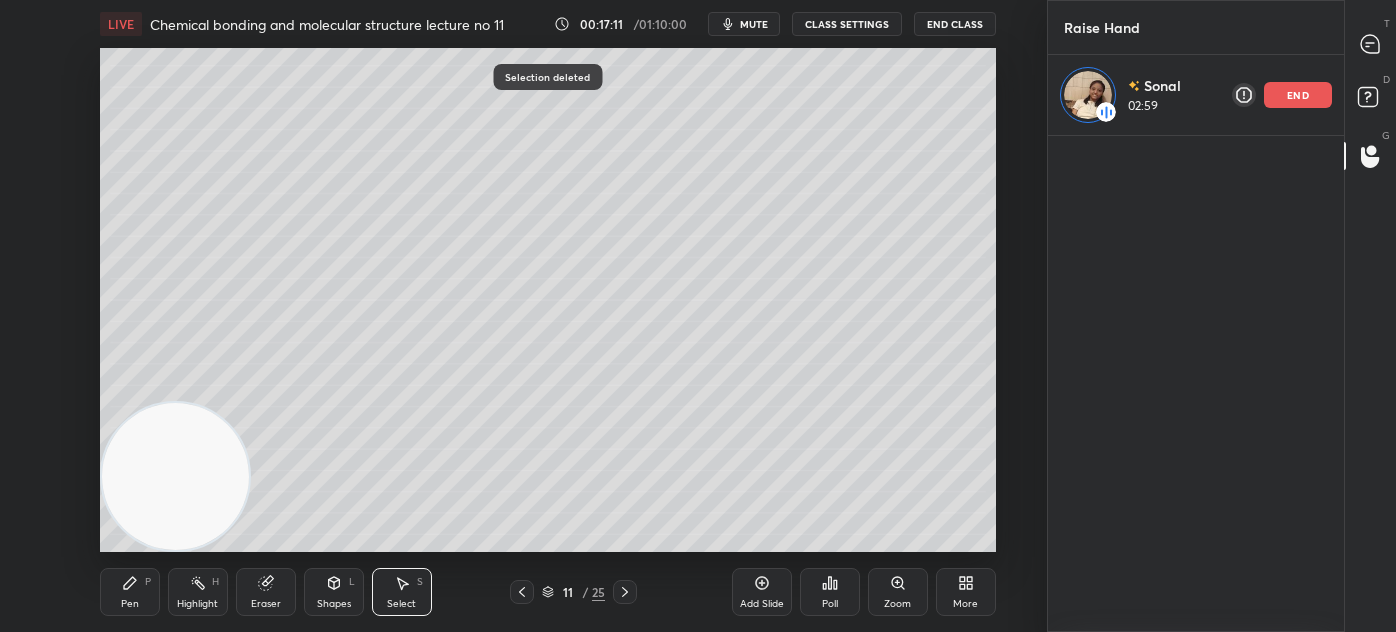 click on "Pen P" at bounding box center (130, 592) 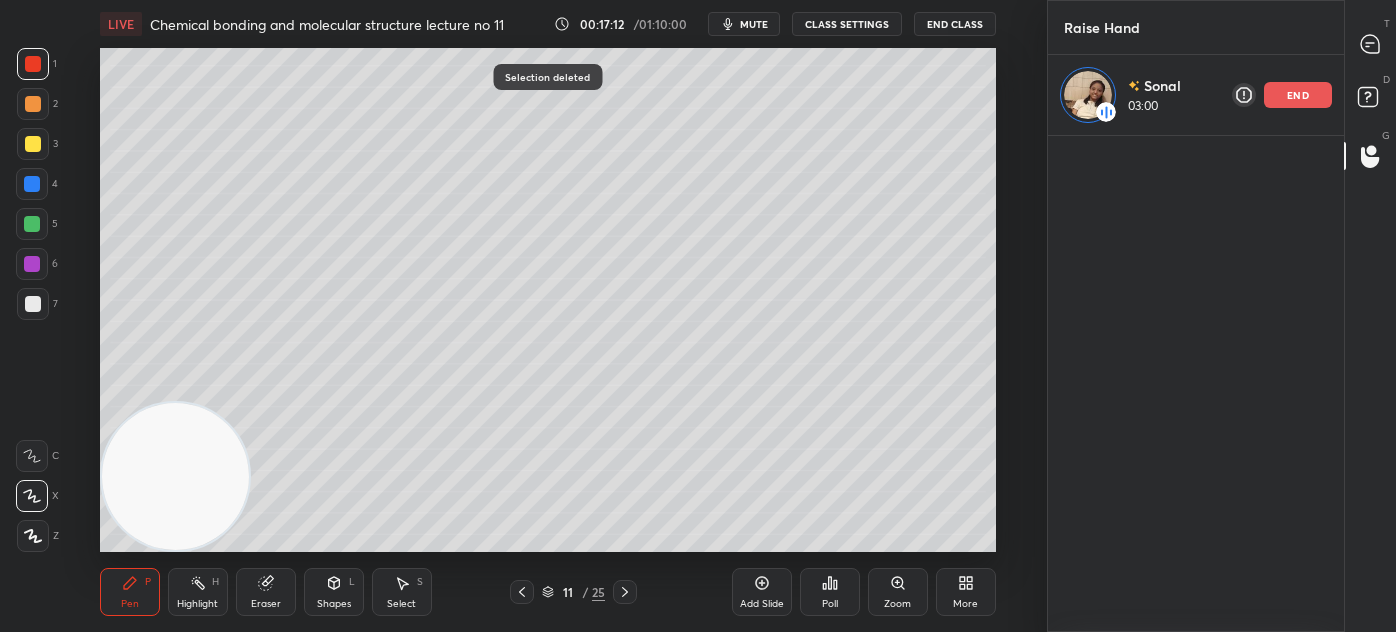 drag, startPoint x: 36, startPoint y: 146, endPoint x: 57, endPoint y: 154, distance: 22.472204 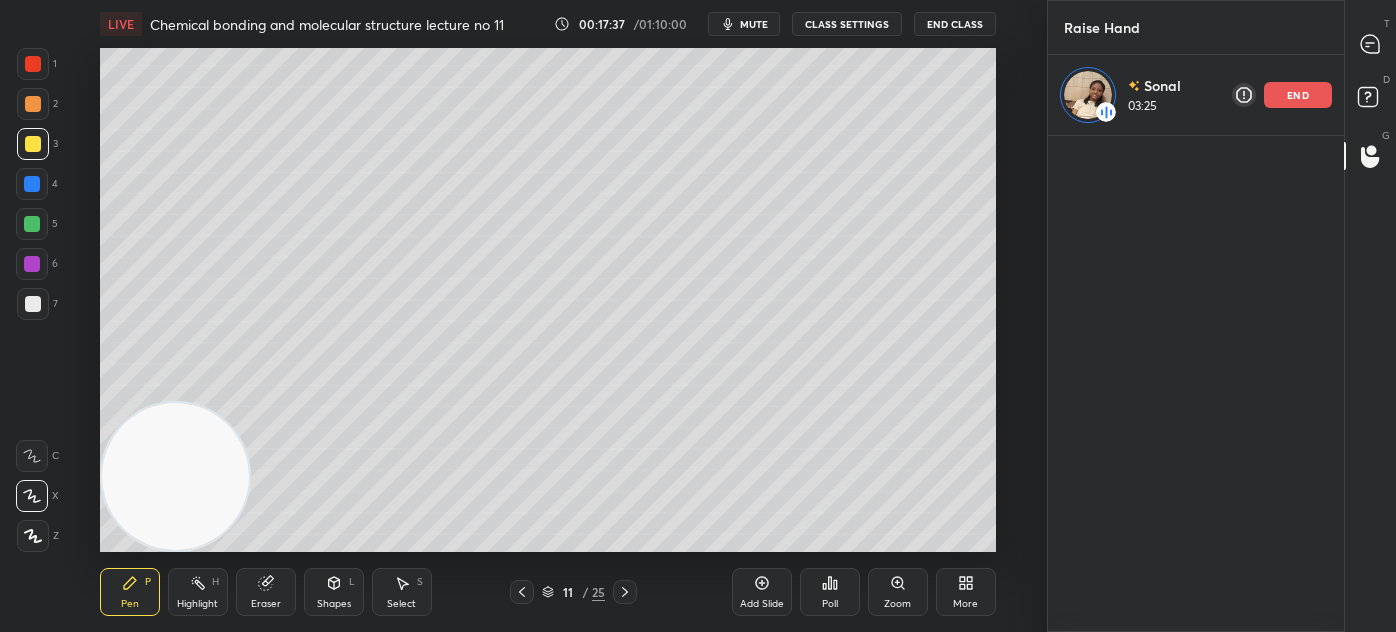 click at bounding box center [32, 224] 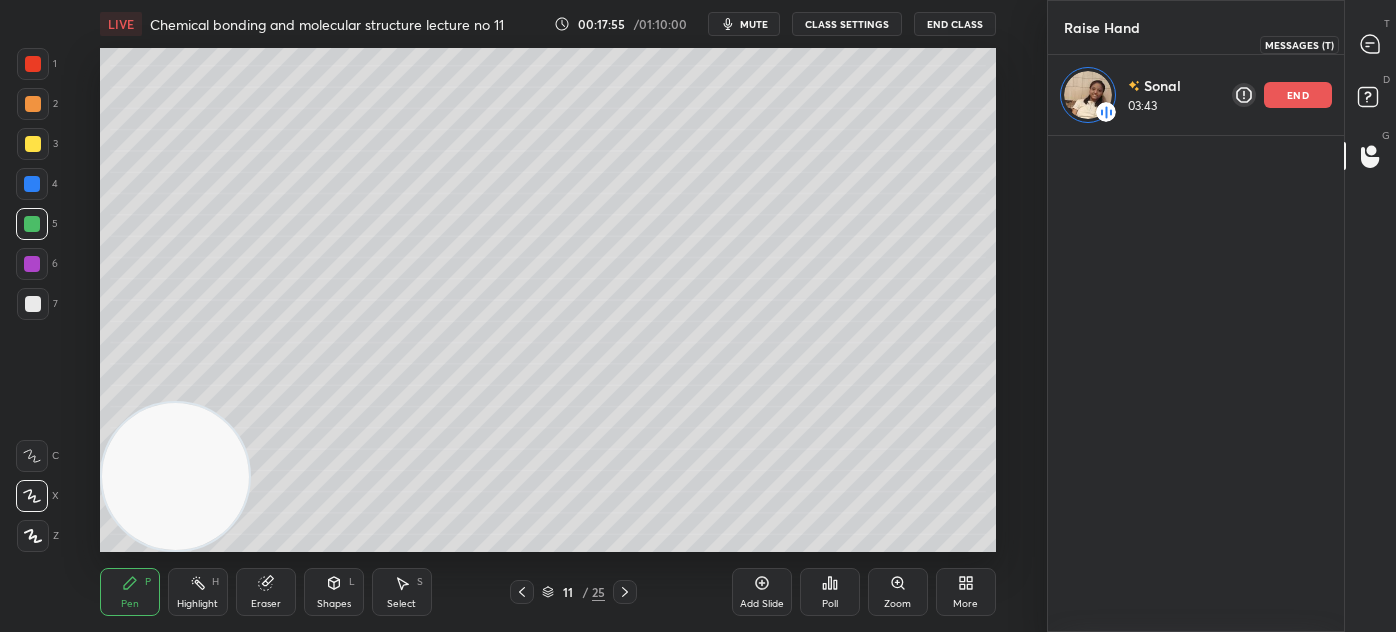 click 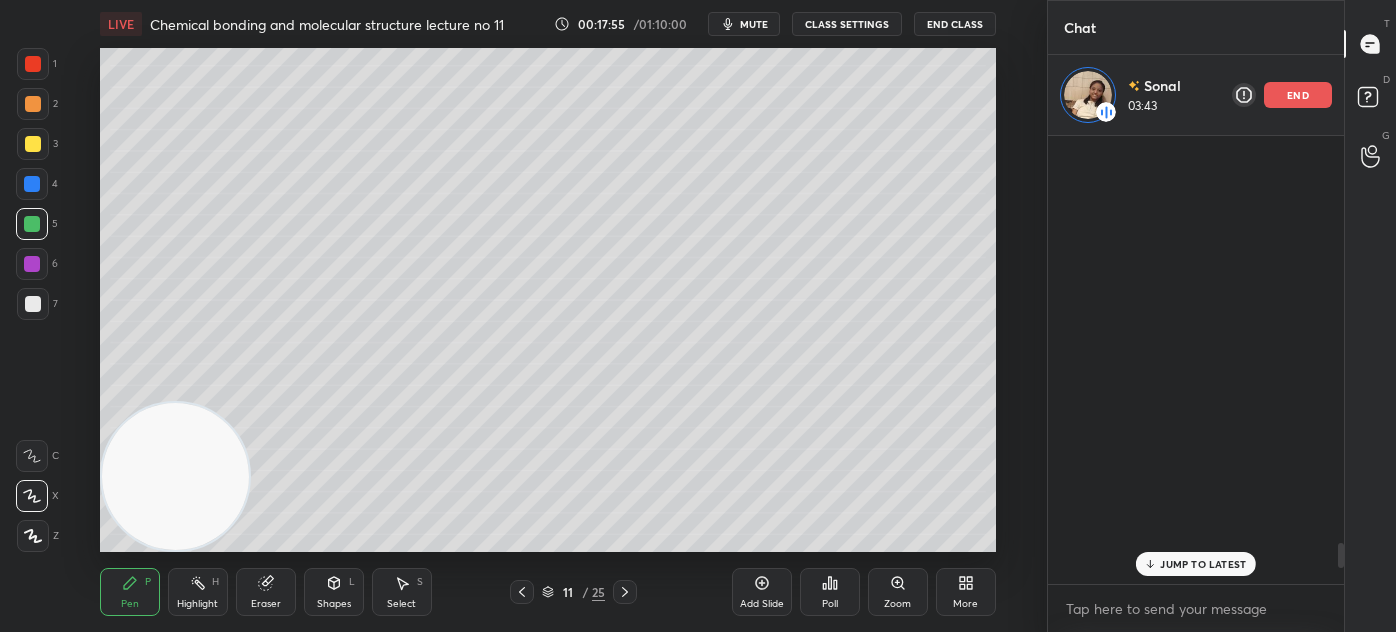 scroll, scrollTop: 7330, scrollLeft: 0, axis: vertical 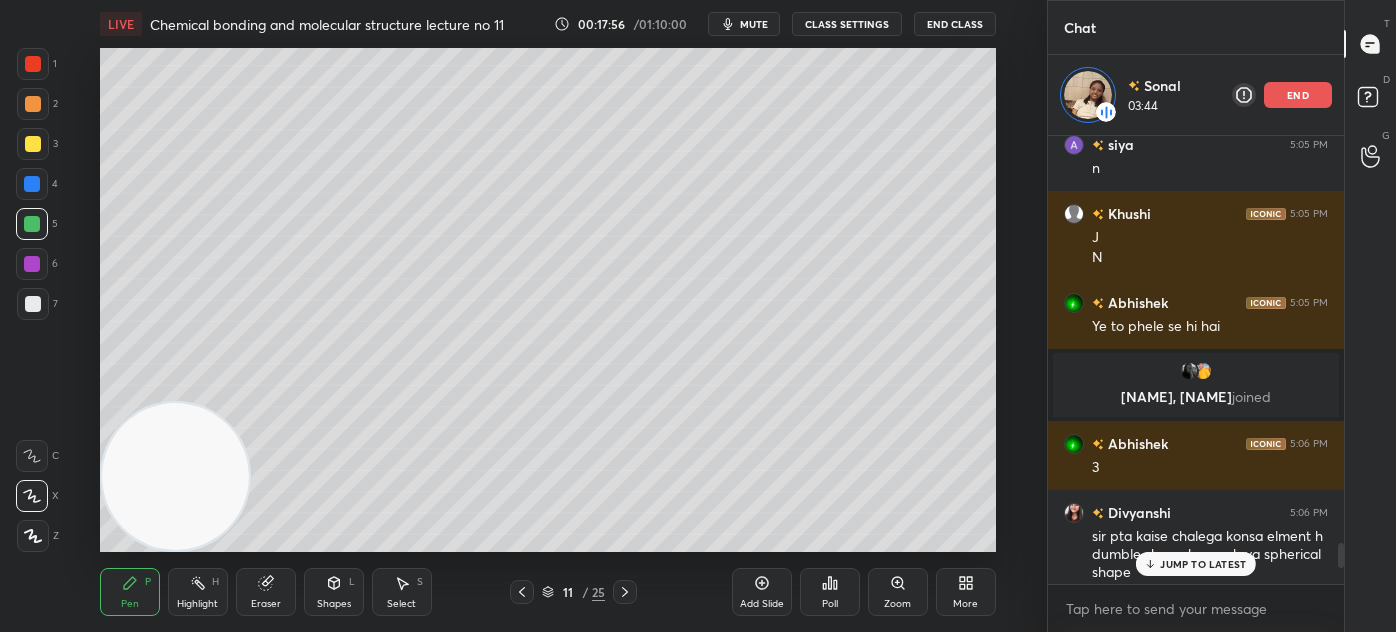 click on "JUMP TO LATEST" at bounding box center [1196, 564] 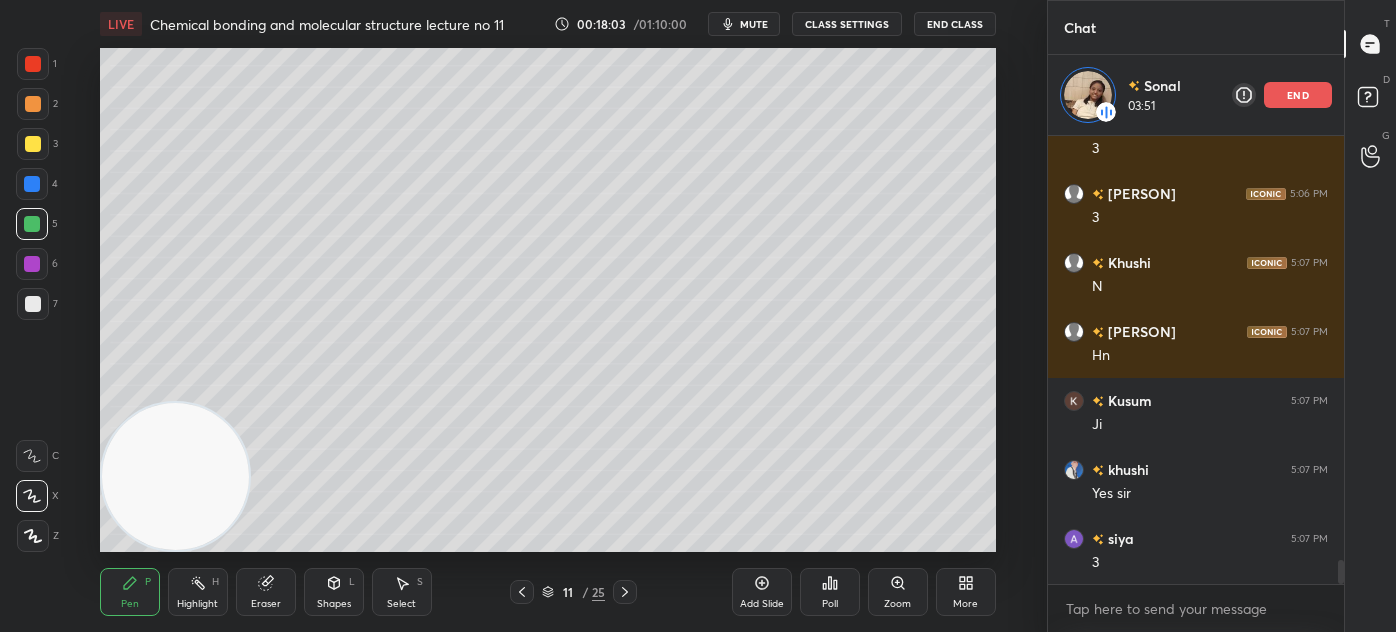 scroll, scrollTop: 7892, scrollLeft: 0, axis: vertical 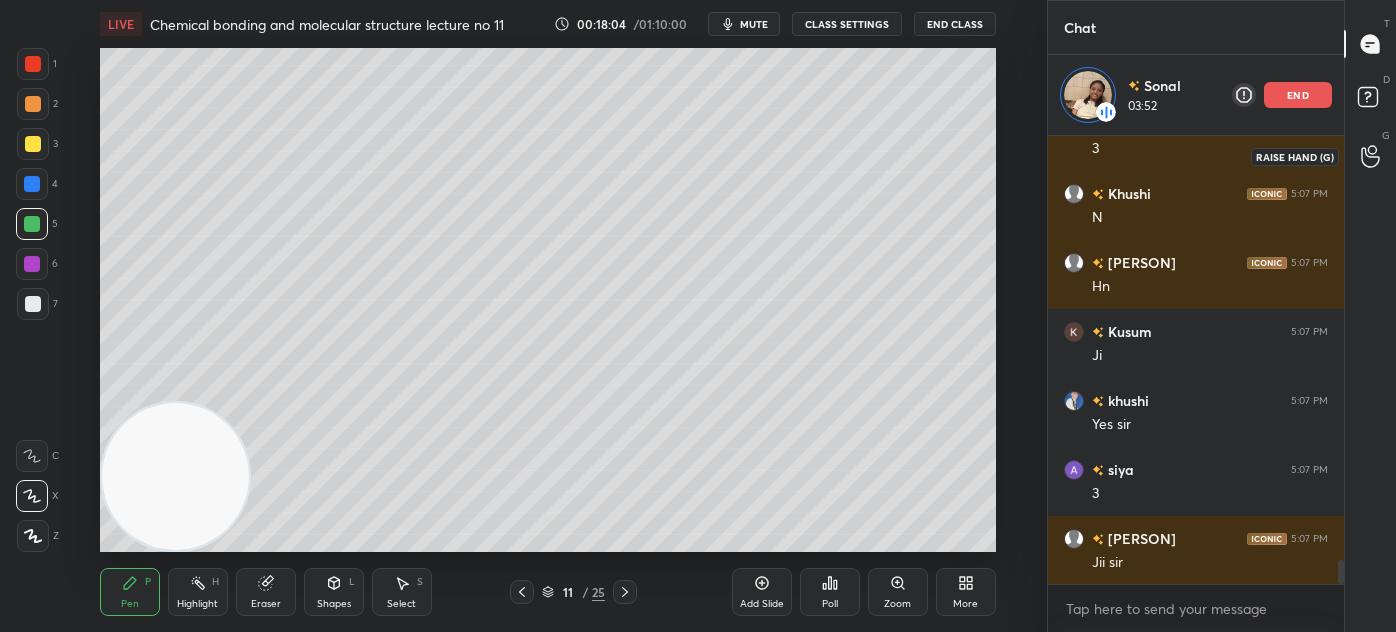 drag, startPoint x: 1361, startPoint y: 160, endPoint x: 1368, endPoint y: 150, distance: 12.206555 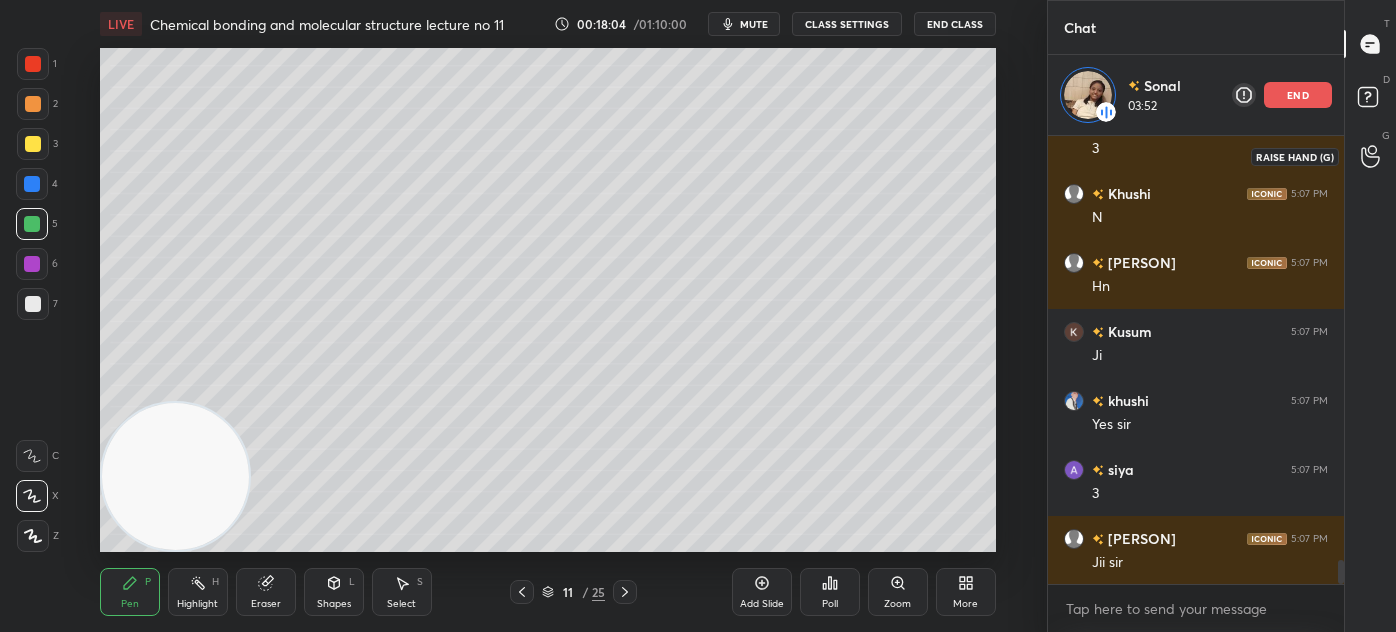 click 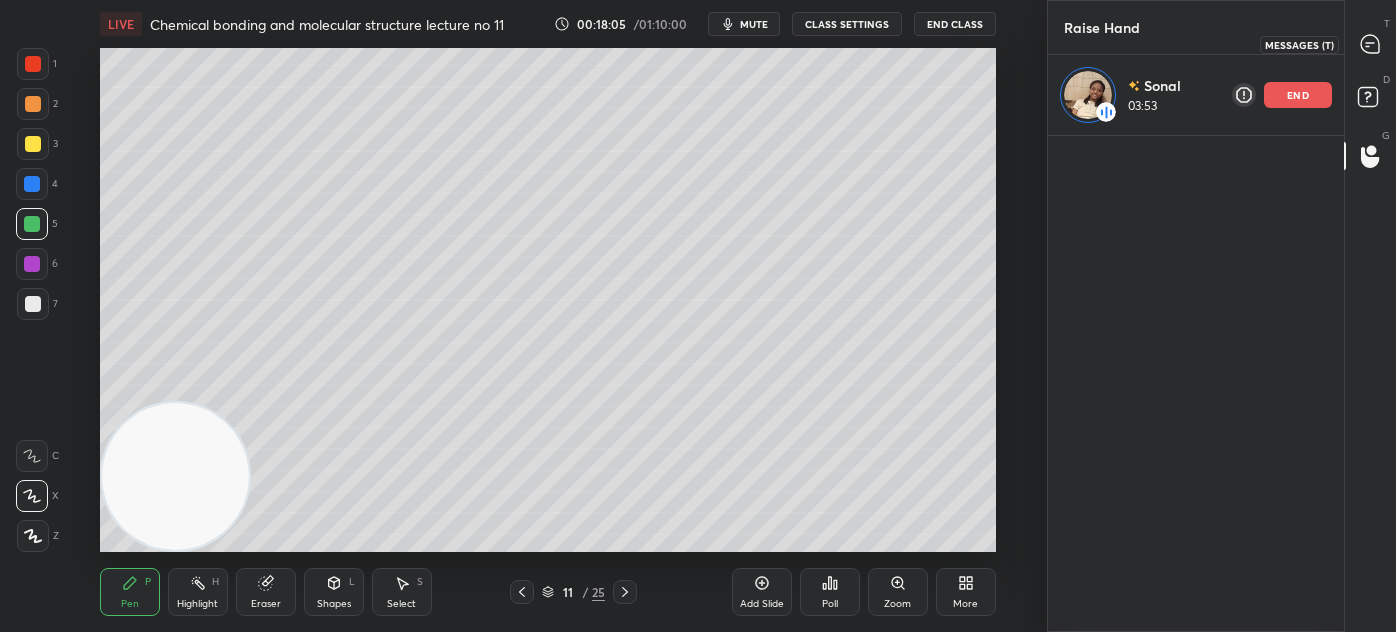 click 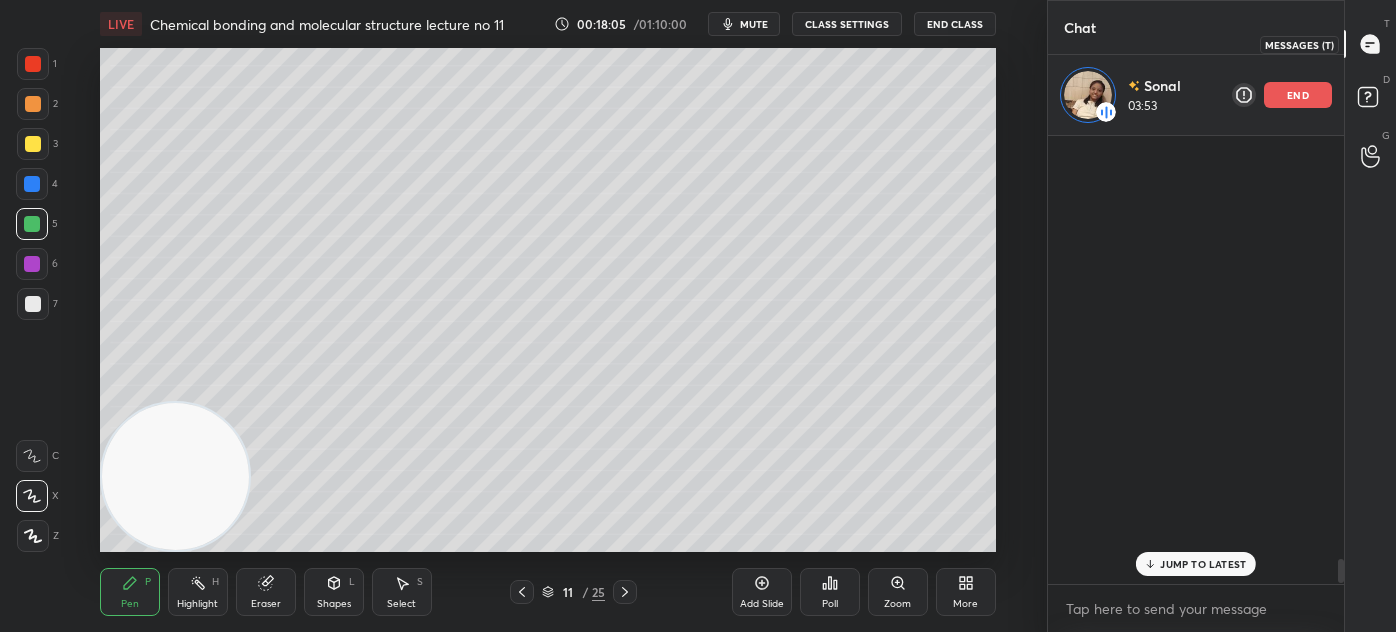 scroll, scrollTop: 7941, scrollLeft: 0, axis: vertical 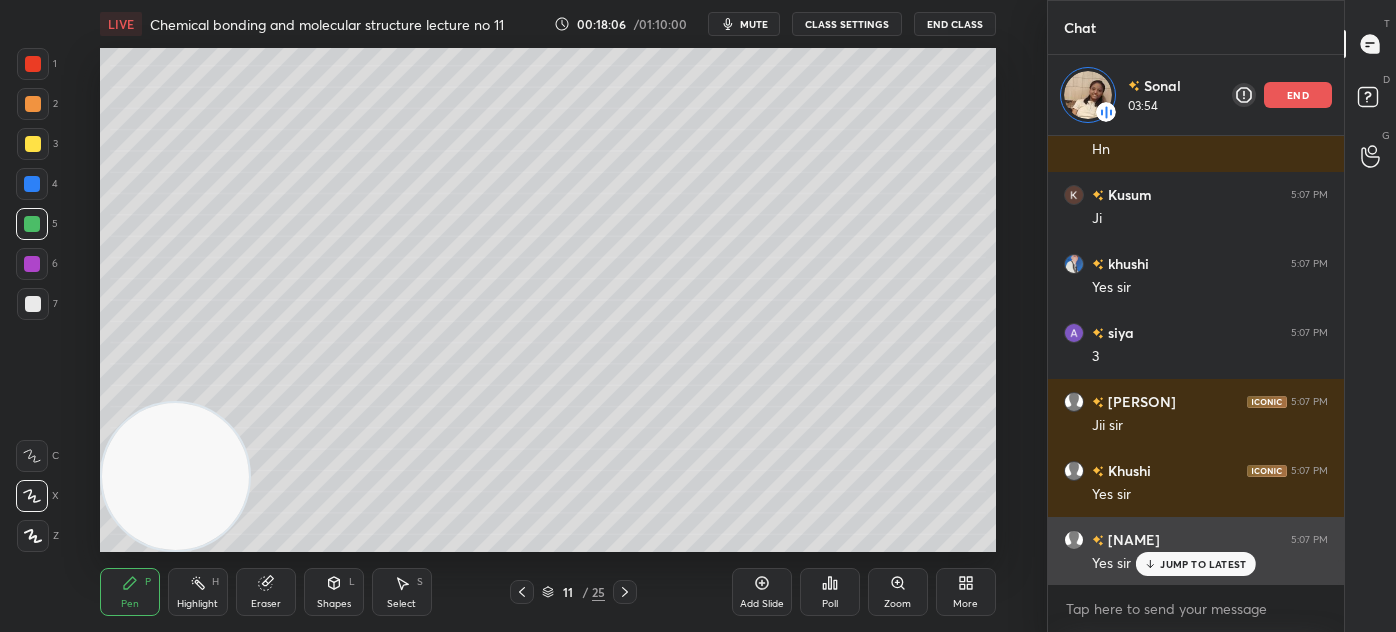 click on "JUMP TO LATEST" at bounding box center [1203, 564] 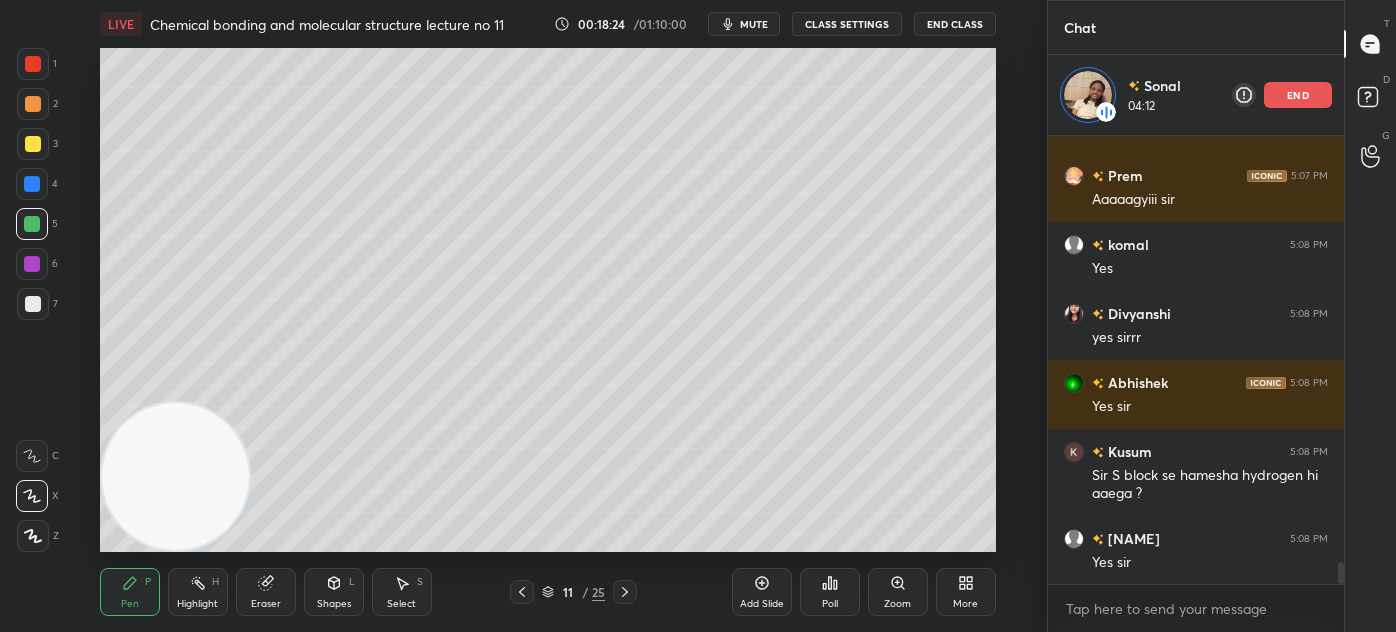 scroll, scrollTop: 8669, scrollLeft: 0, axis: vertical 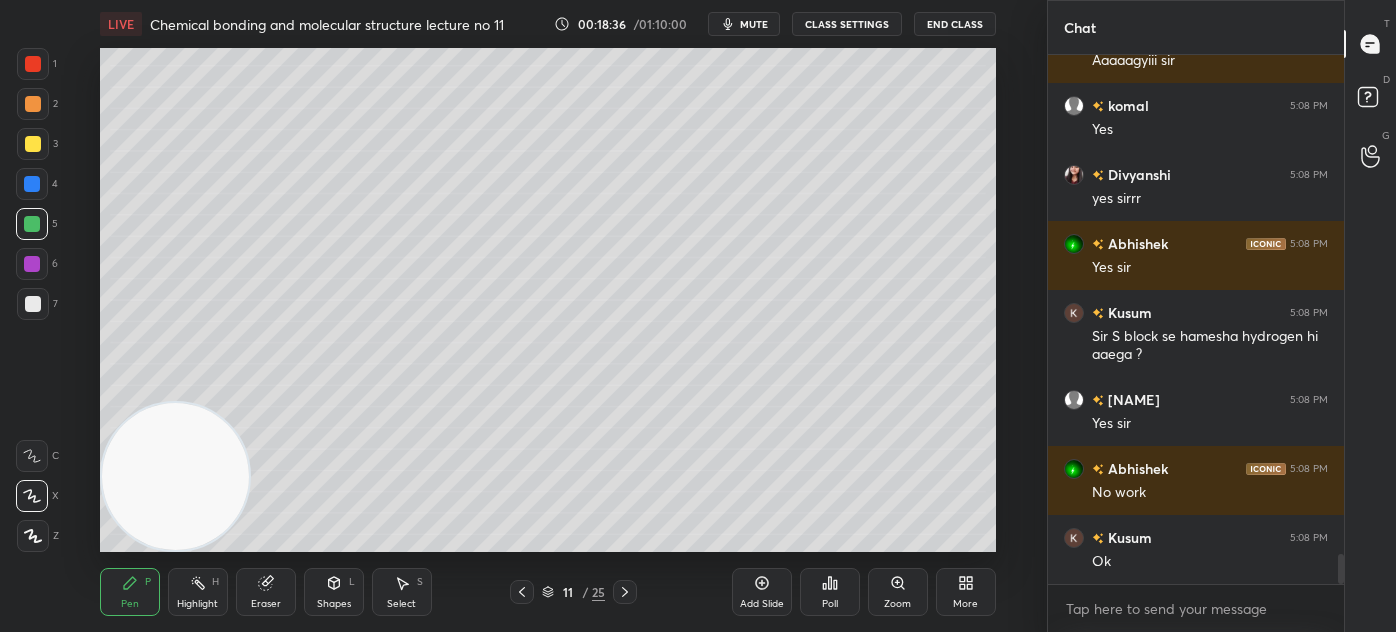click at bounding box center (32, 184) 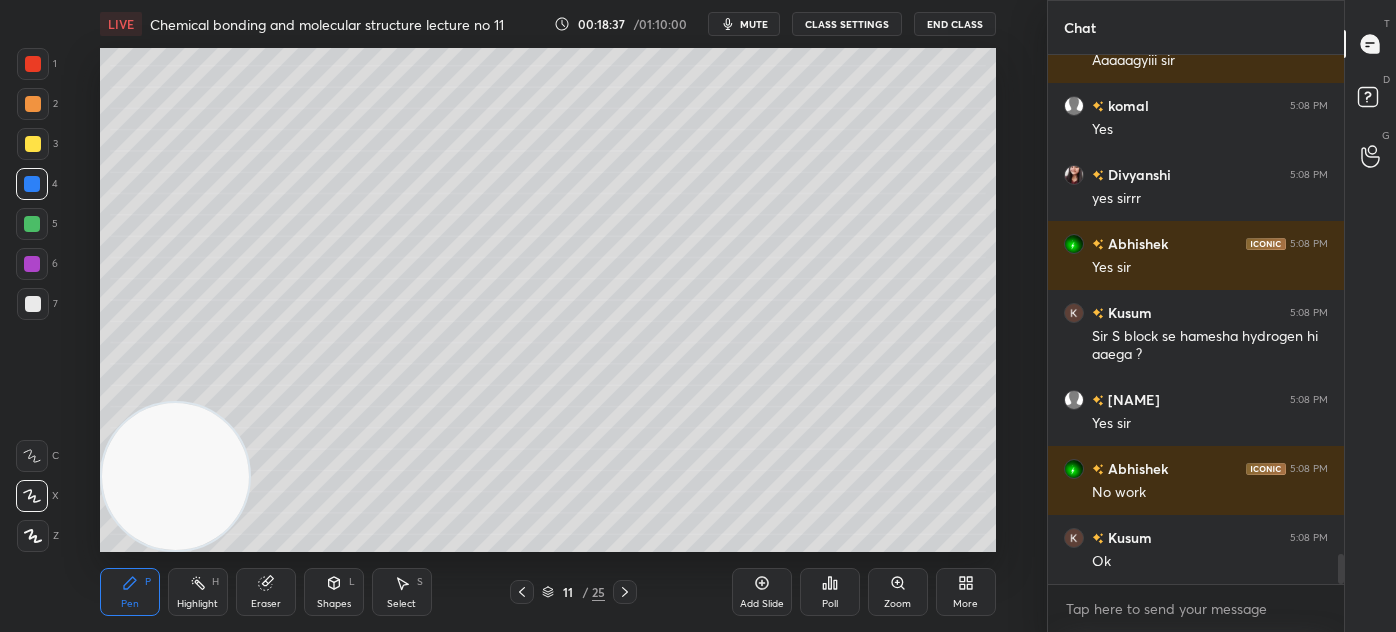 click 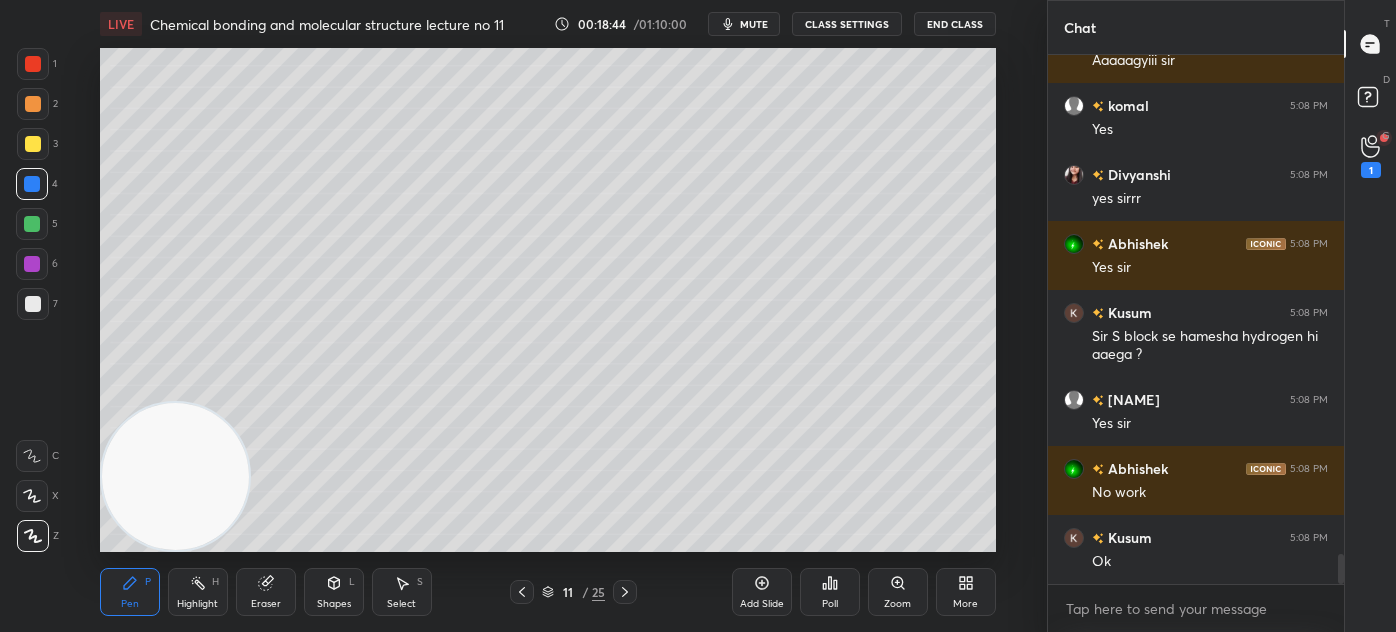 click 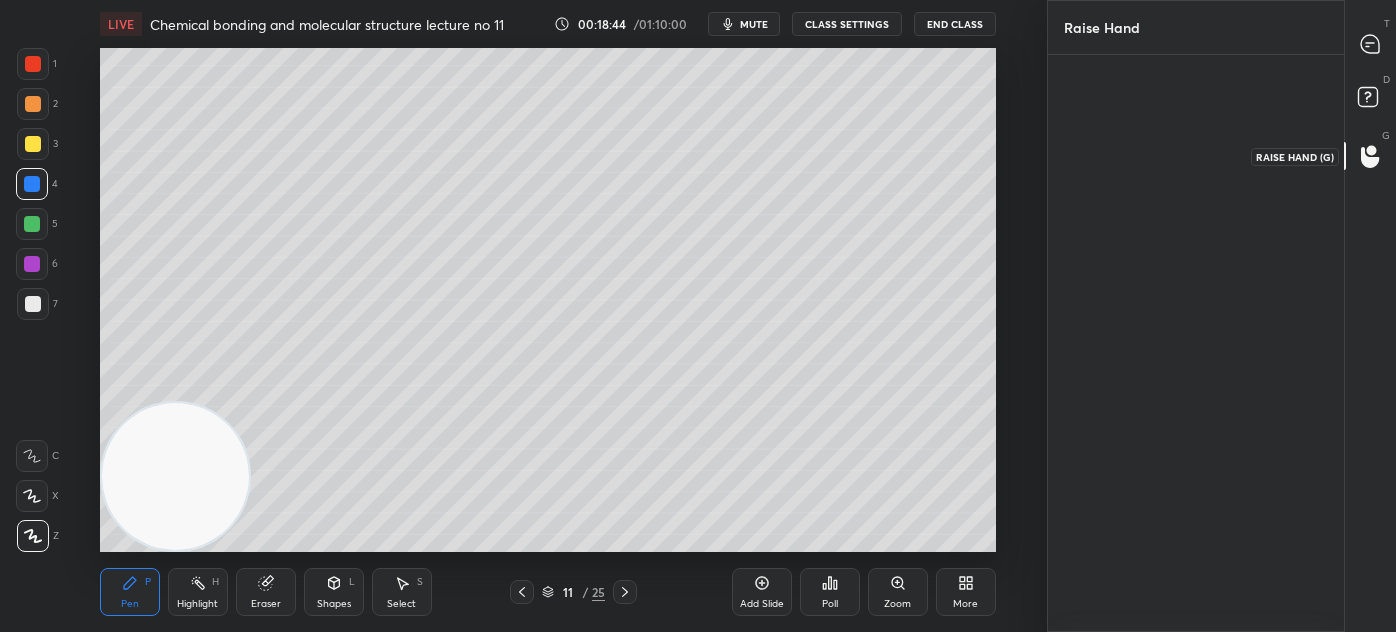 scroll, scrollTop: 571, scrollLeft: 290, axis: both 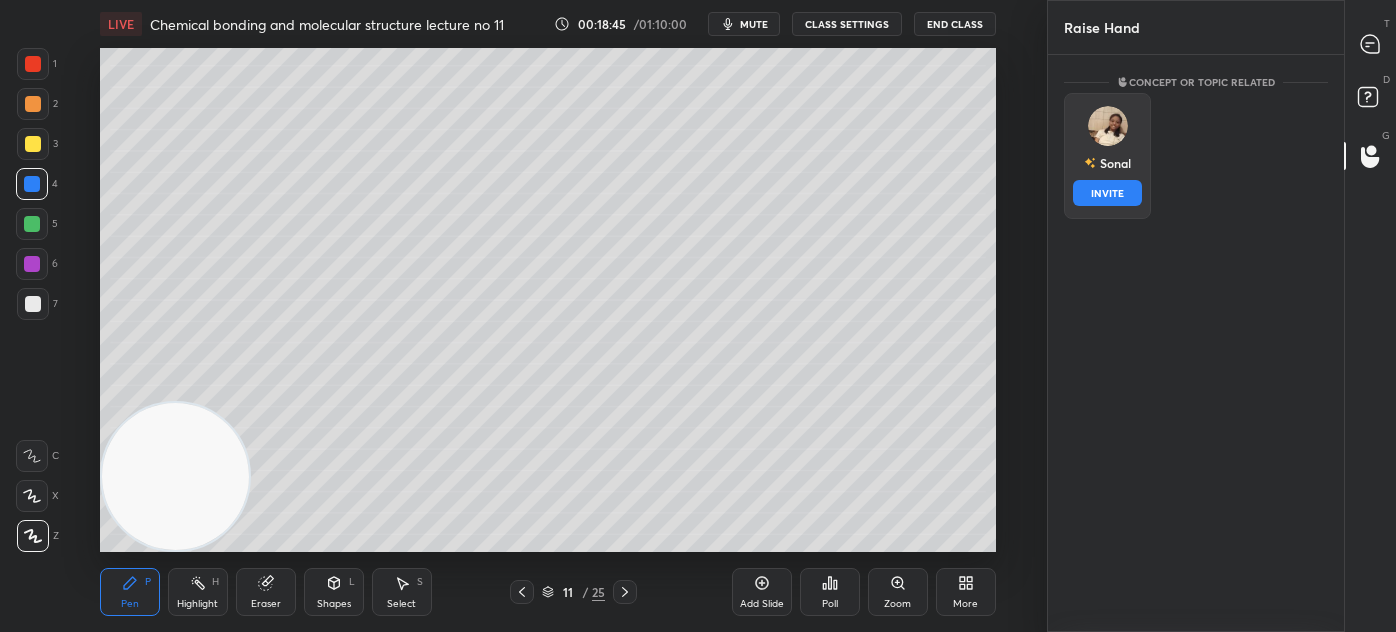 click on "Sonal INVITE" at bounding box center (1107, 156) 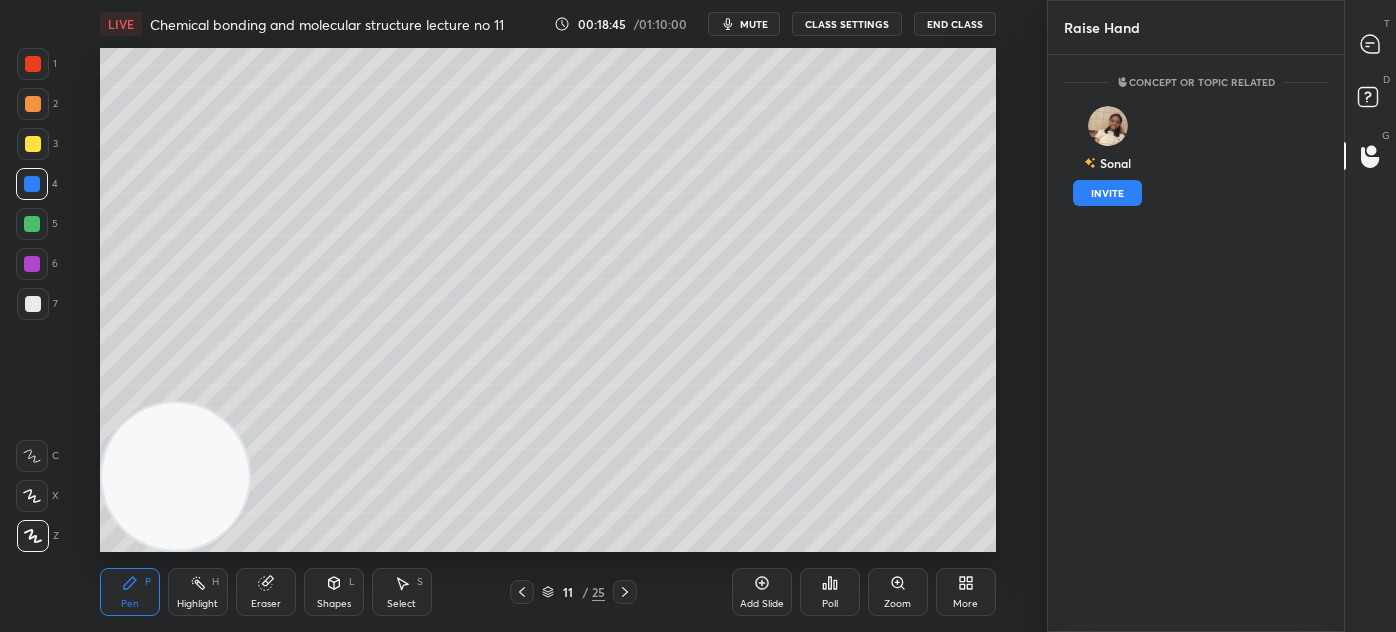 click on "INVITE" at bounding box center (1107, 193) 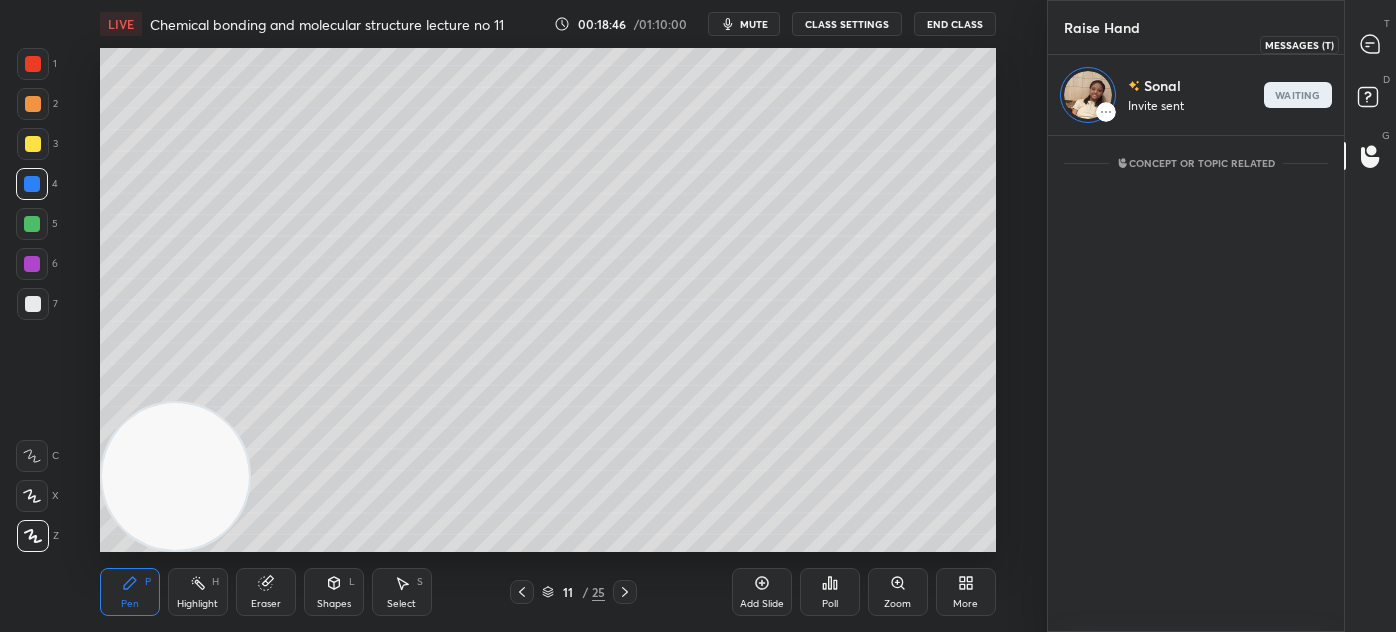click 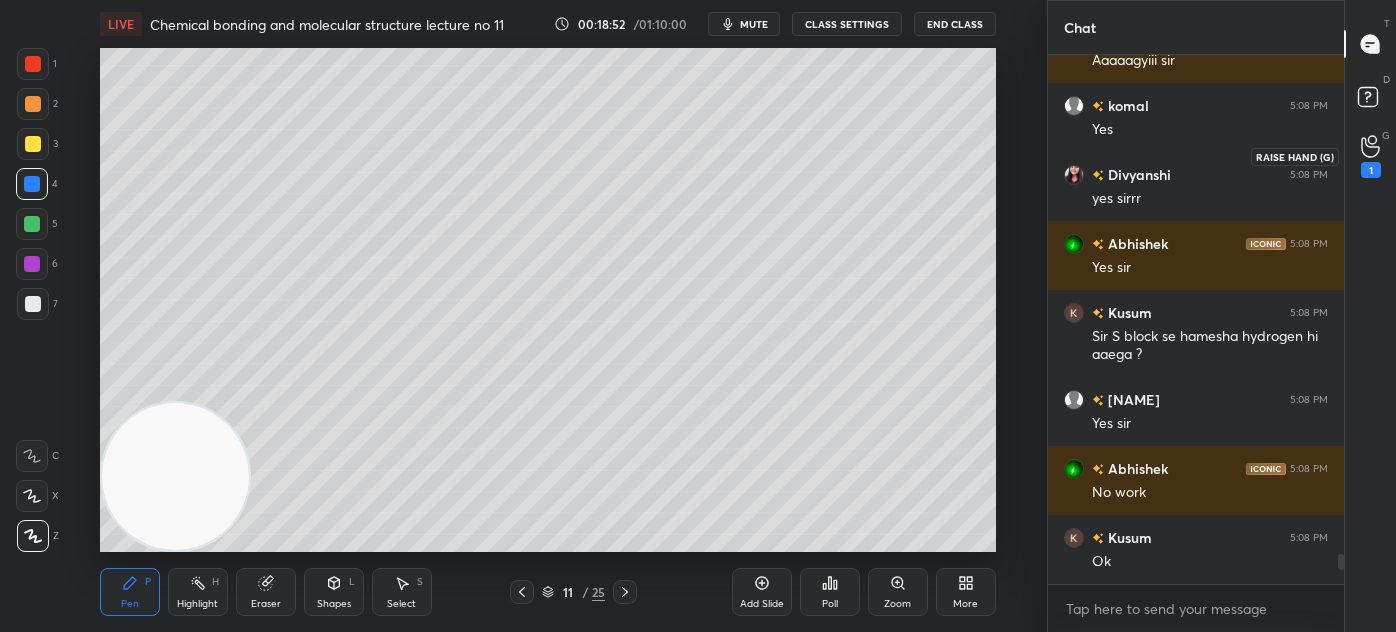 click on "1" at bounding box center (1371, 170) 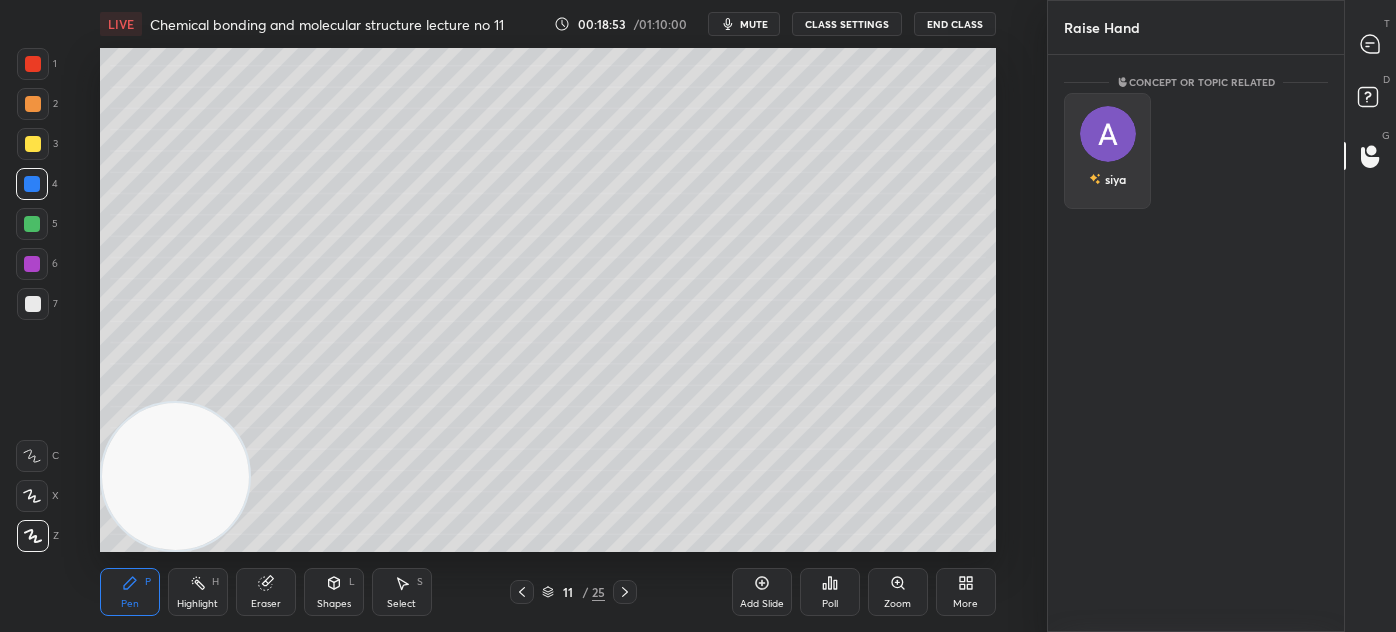 click on "siya" at bounding box center [1107, 151] 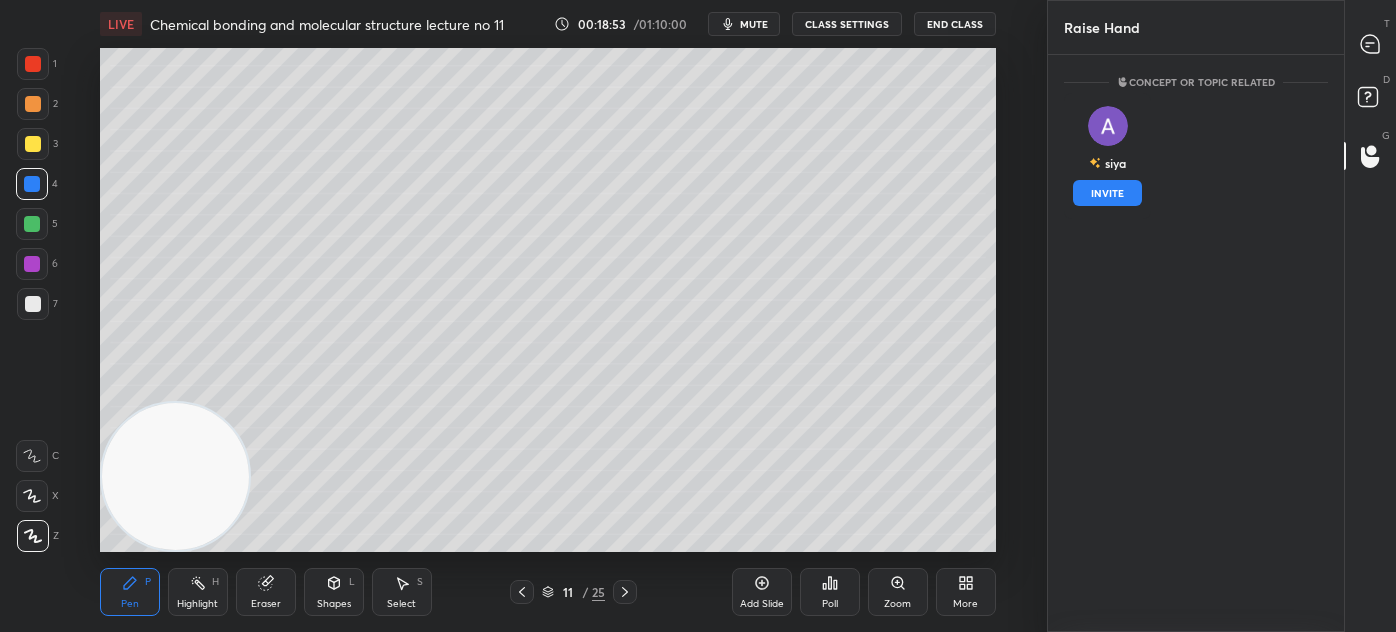 click on "INVITE" at bounding box center (1107, 193) 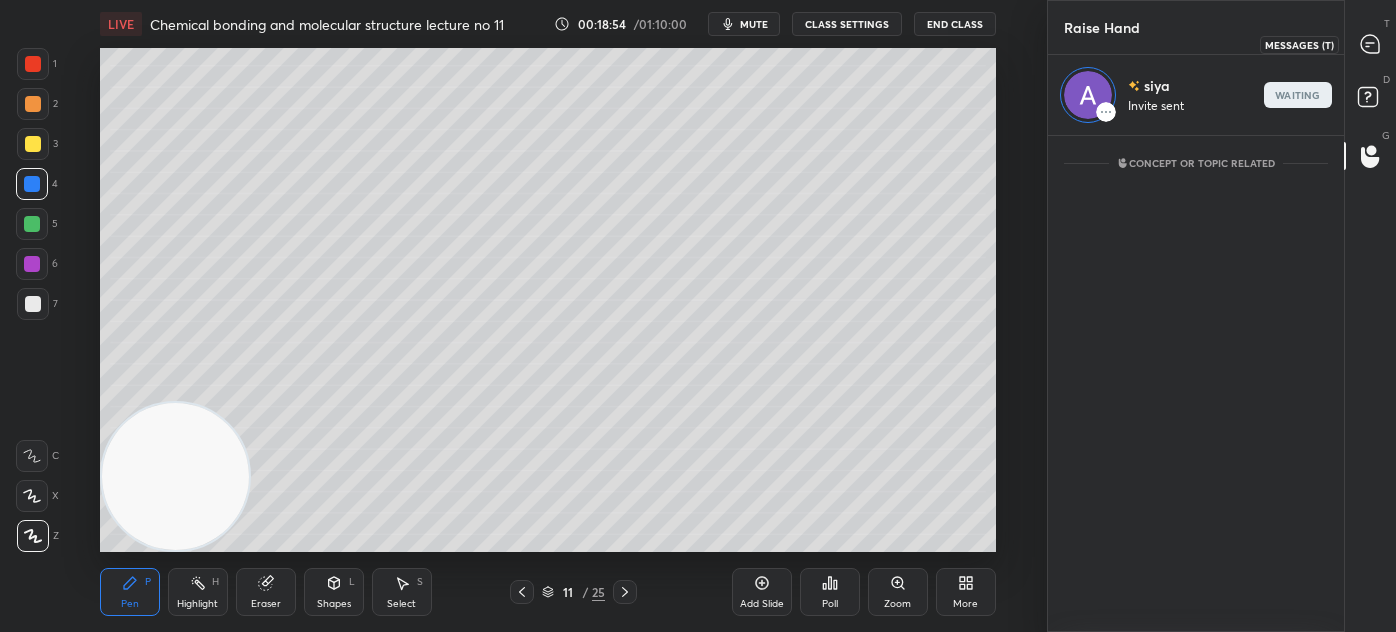click 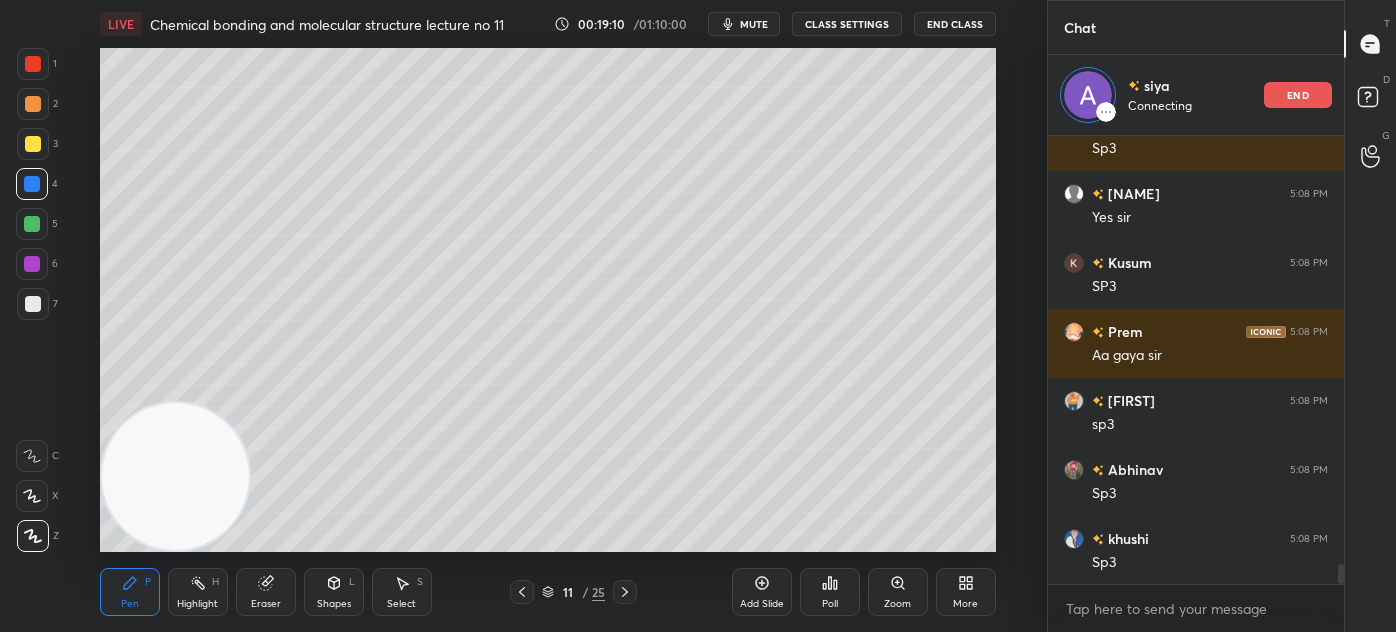 click on "Select S" at bounding box center [402, 592] 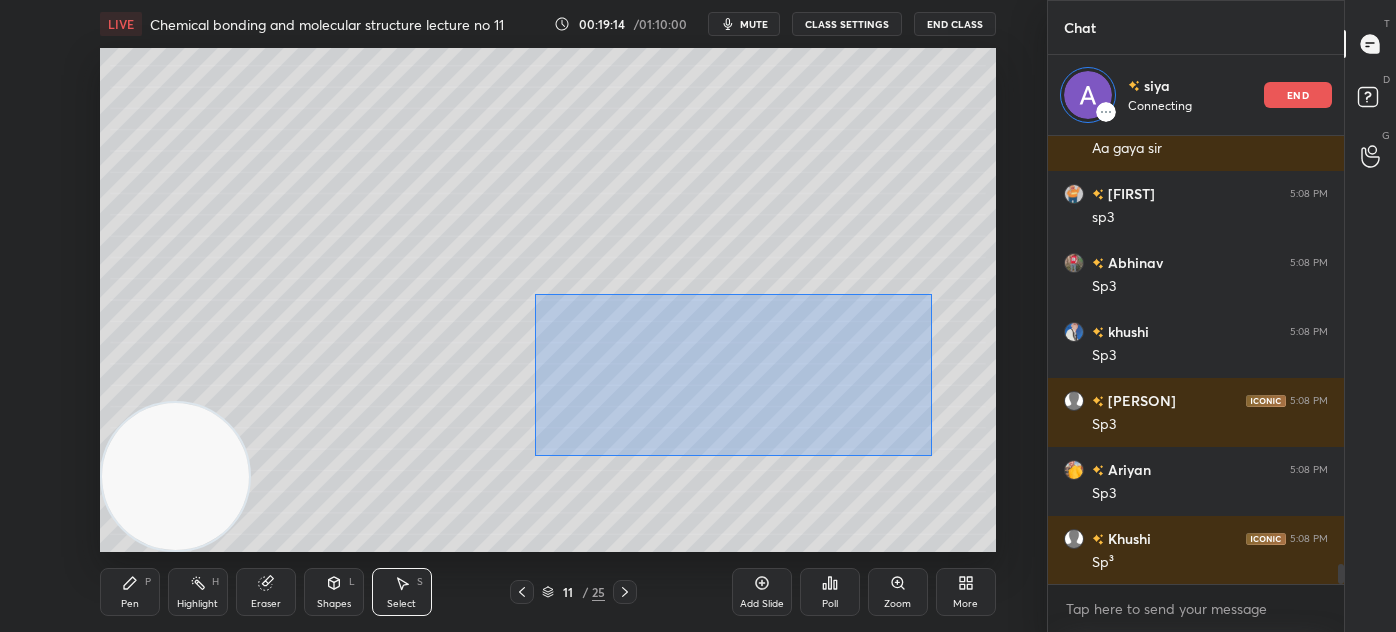 drag, startPoint x: 535, startPoint y: 292, endPoint x: 931, endPoint y: 455, distance: 428.23474 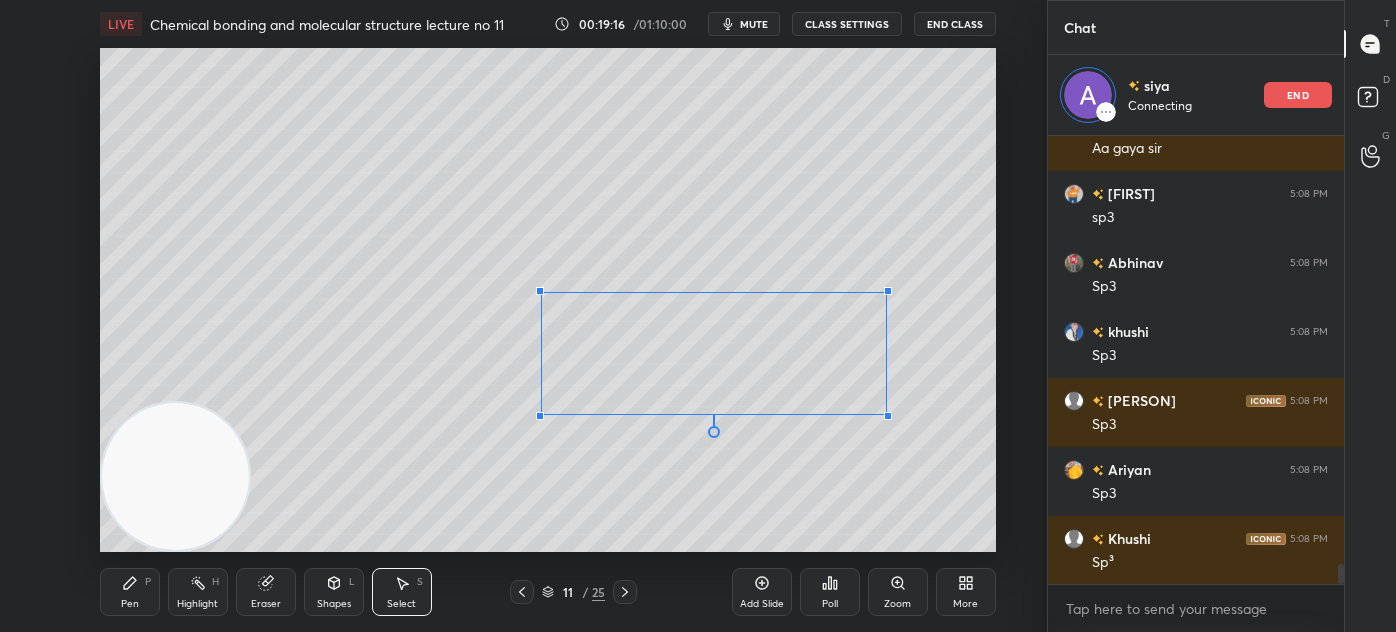 drag, startPoint x: 913, startPoint y: 442, endPoint x: 879, endPoint y: 418, distance: 41.617306 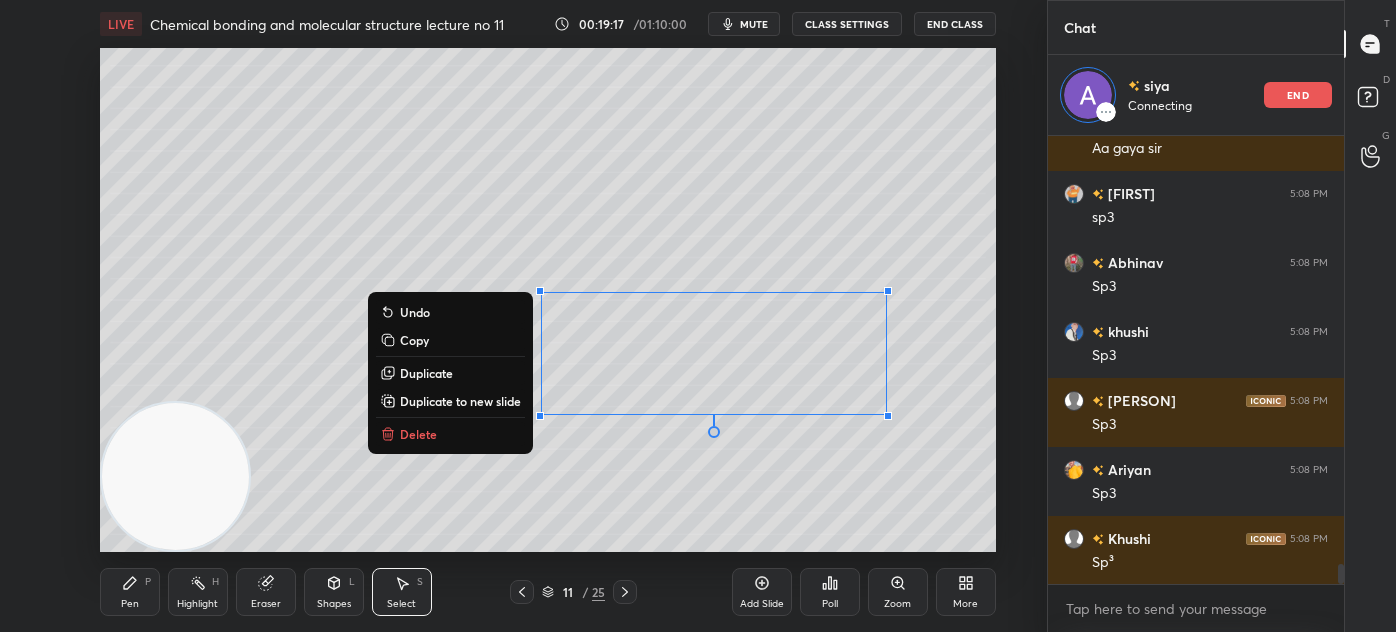 click on "0 ° Undo Copy Duplicate Duplicate to new slide Delete" at bounding box center [548, 300] 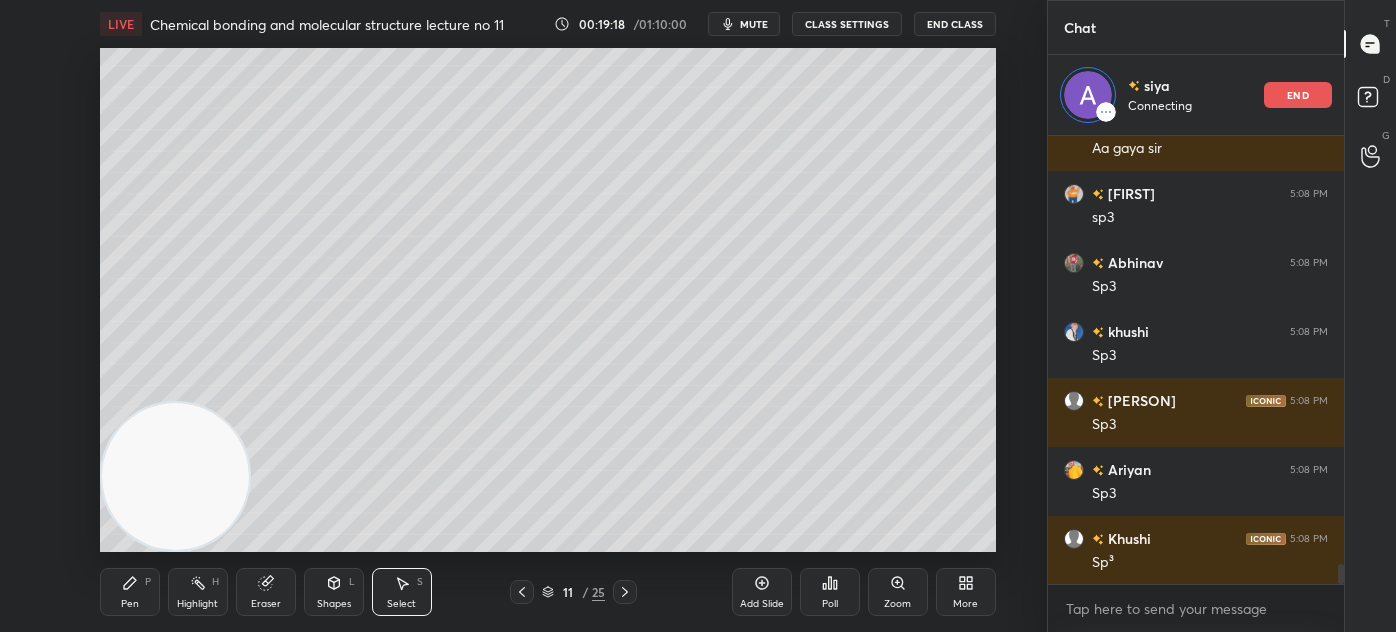 click on "Pen" at bounding box center [130, 604] 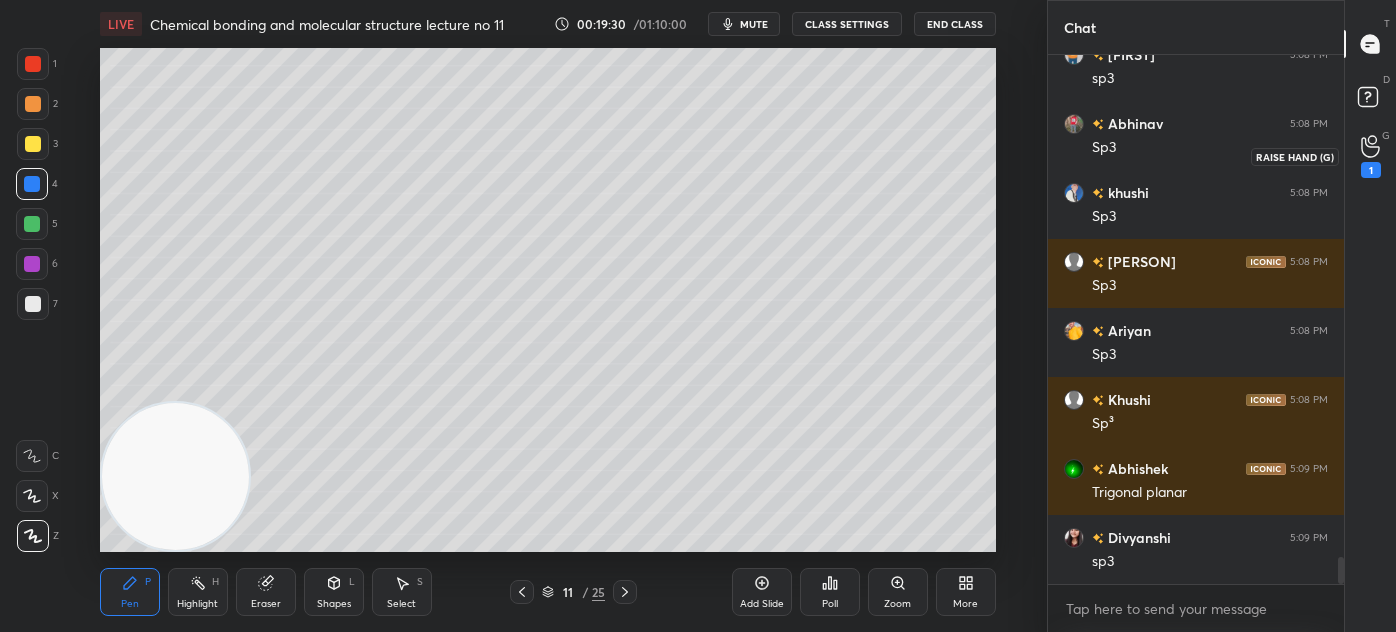 click on "1" at bounding box center (1371, 156) 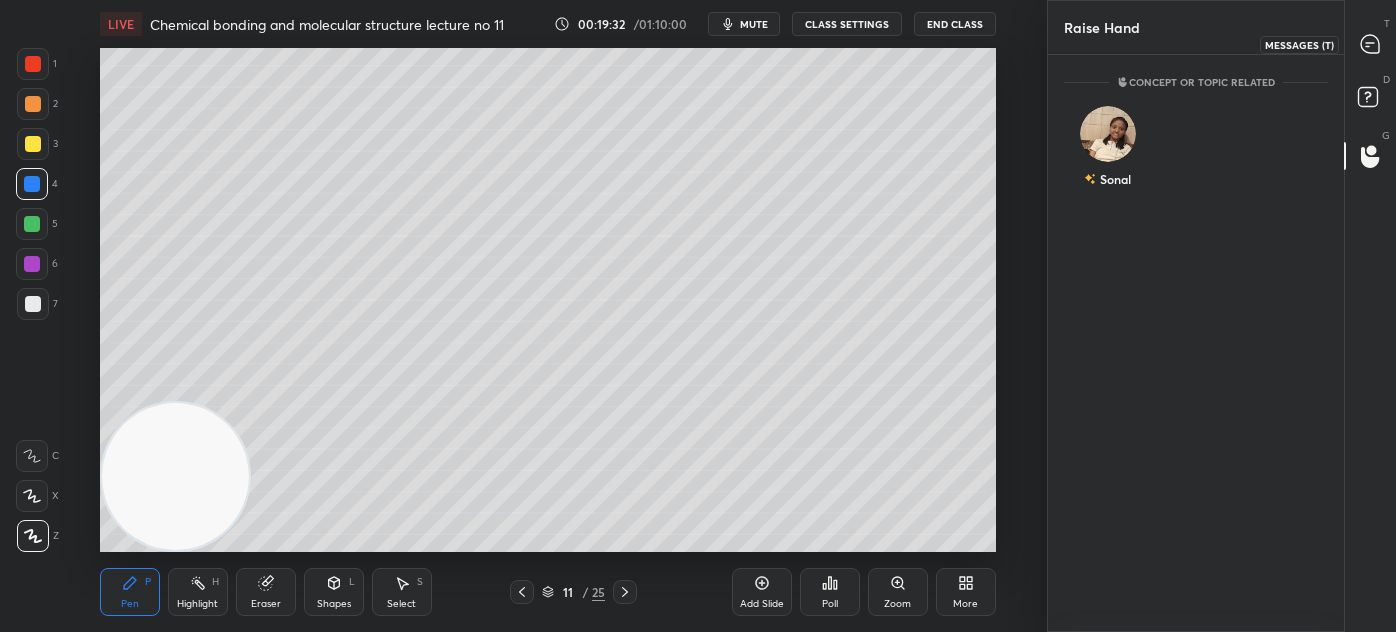 click 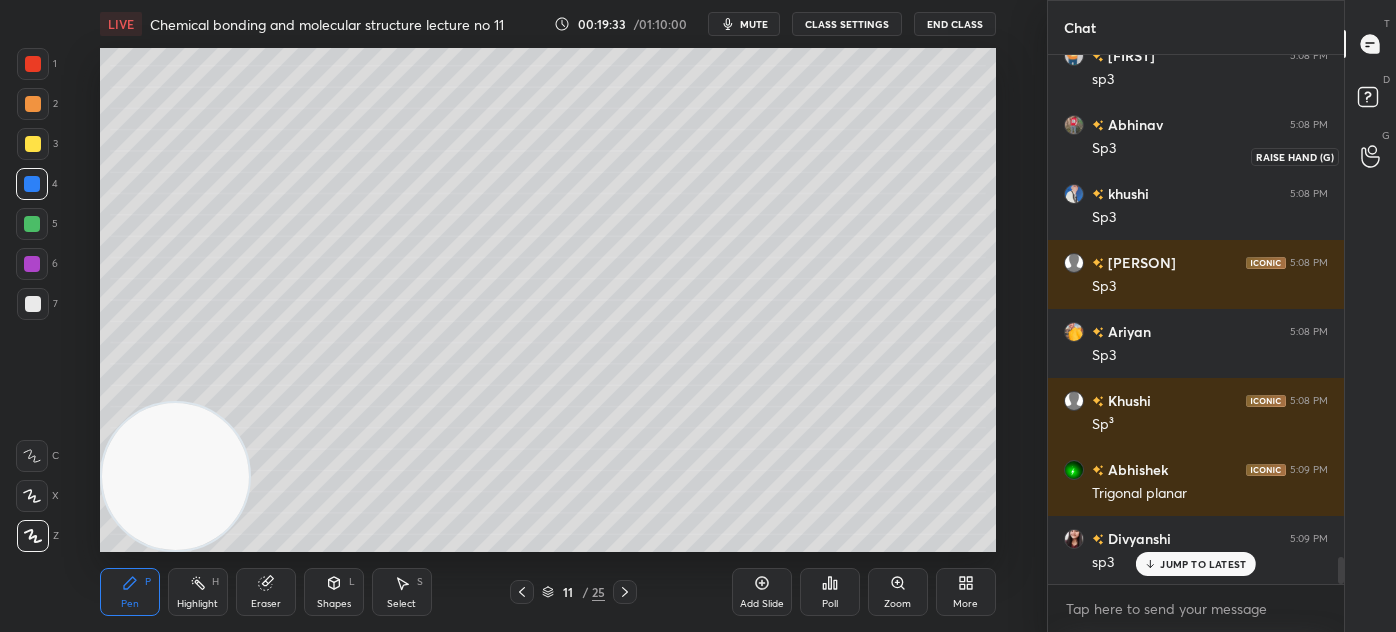 drag, startPoint x: 1371, startPoint y: 144, endPoint x: 1349, endPoint y: 117, distance: 34.828148 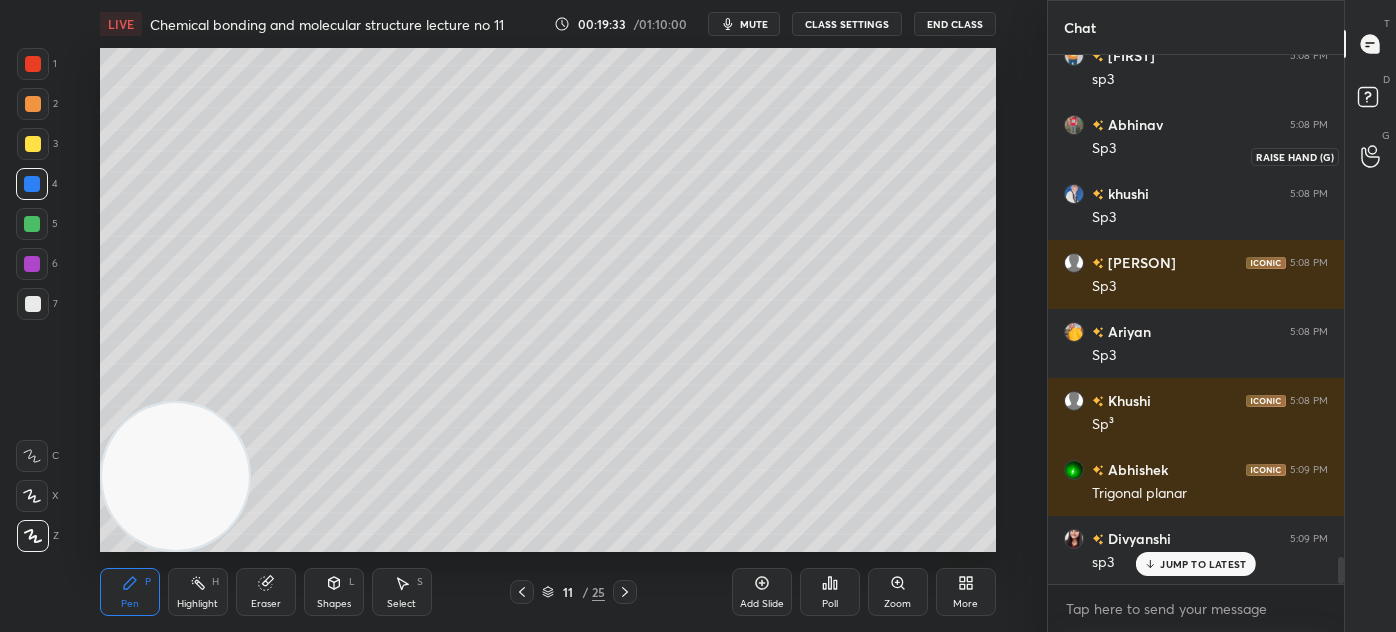 click 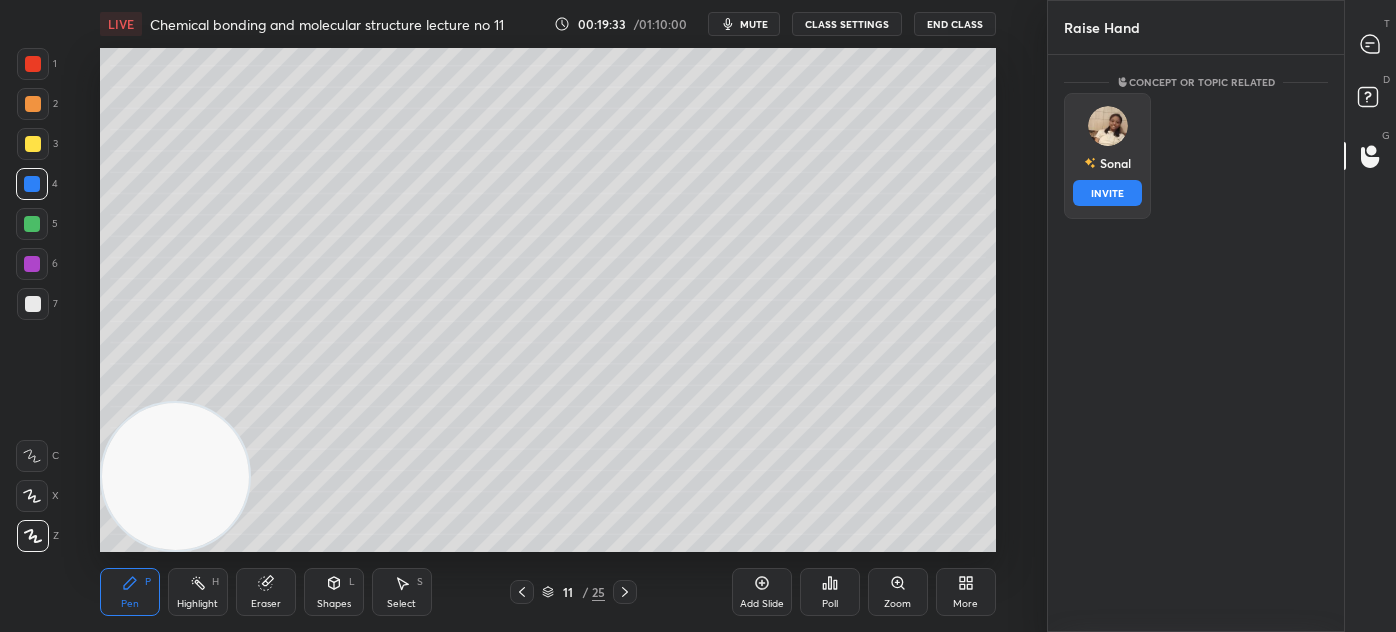 click at bounding box center (1108, 126) 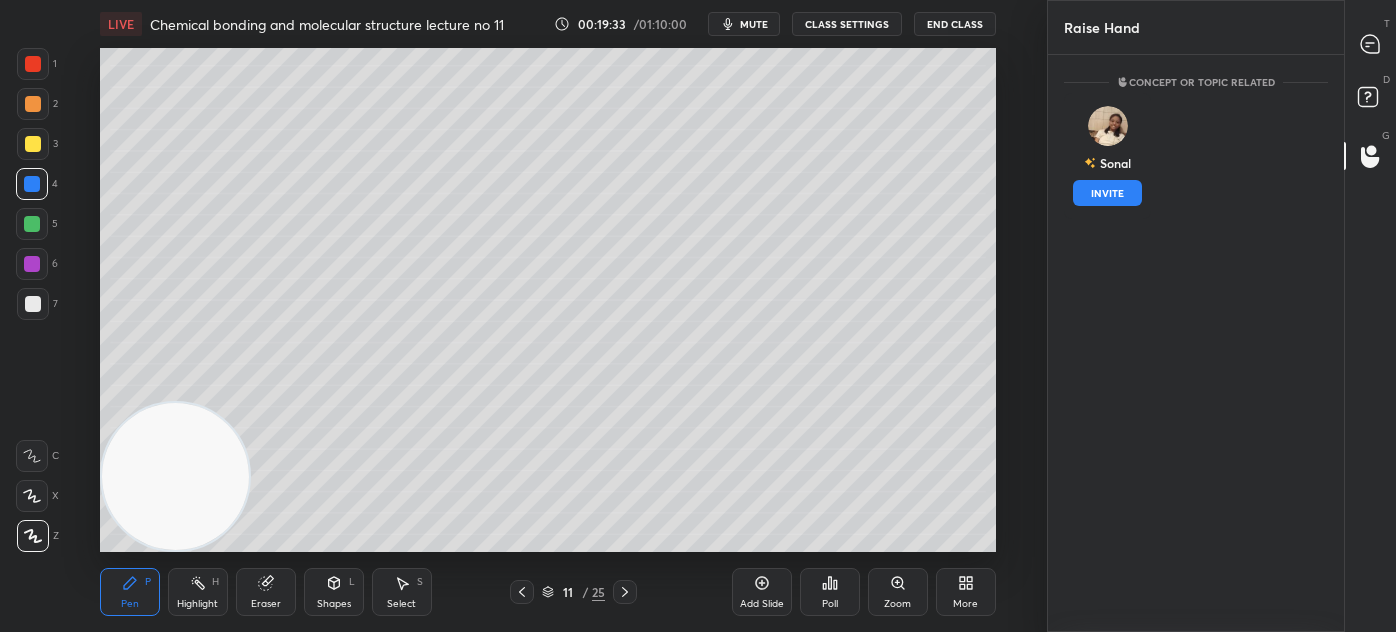 click on "INVITE" at bounding box center [1107, 193] 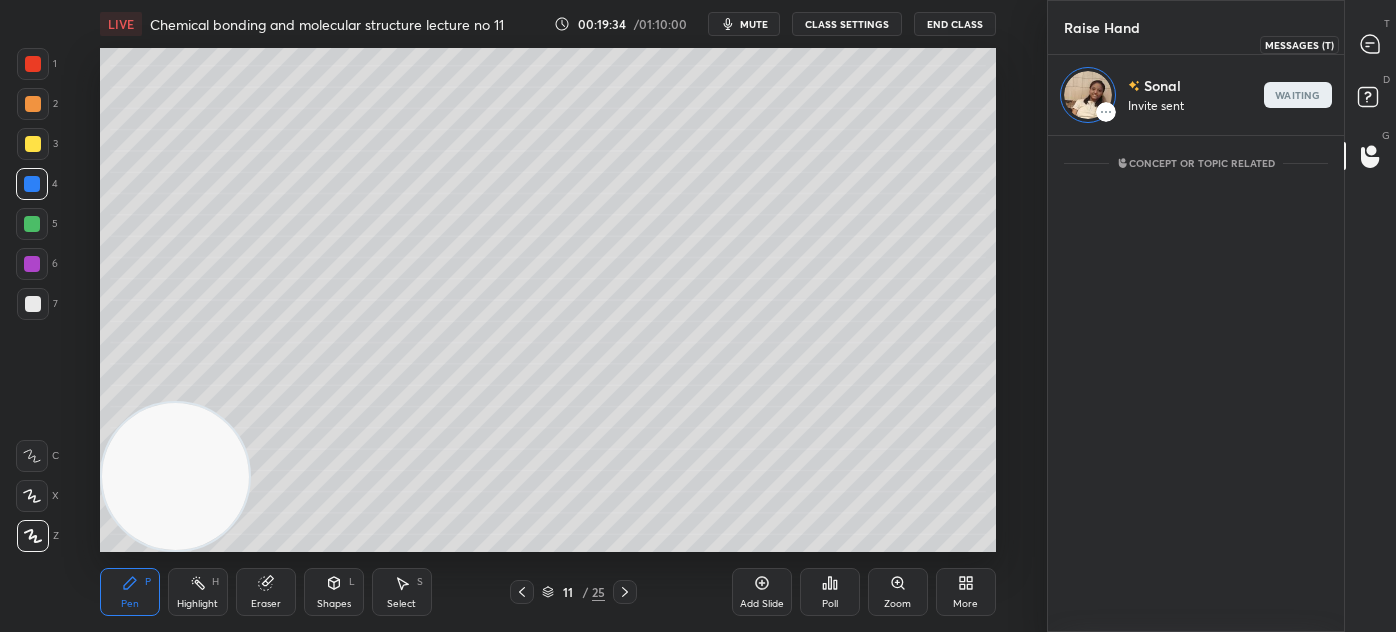click 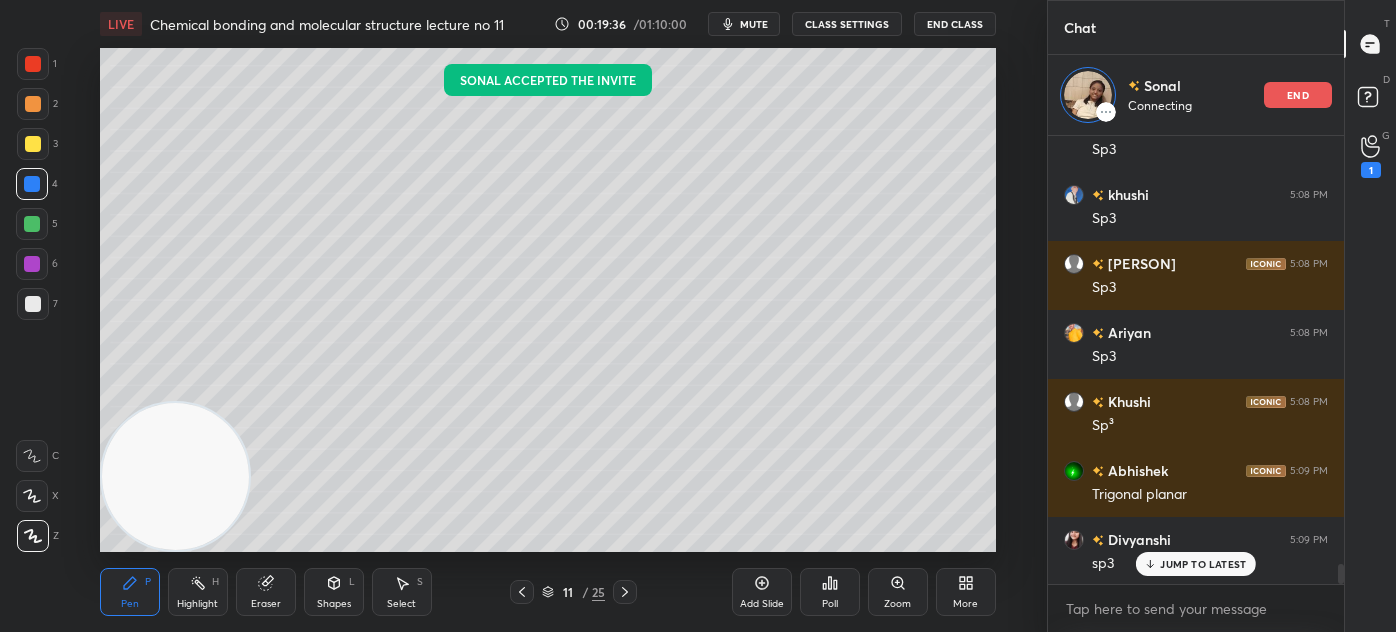 drag, startPoint x: 34, startPoint y: 300, endPoint x: 67, endPoint y: 314, distance: 35.846897 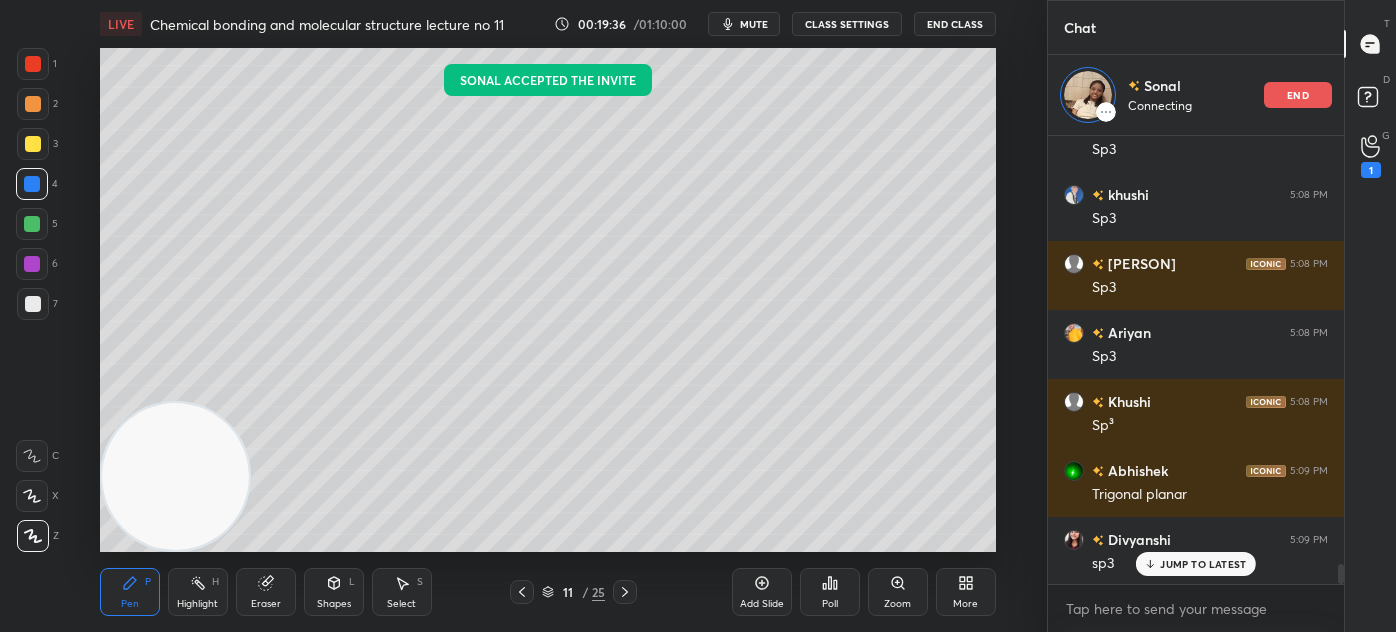 click at bounding box center [33, 304] 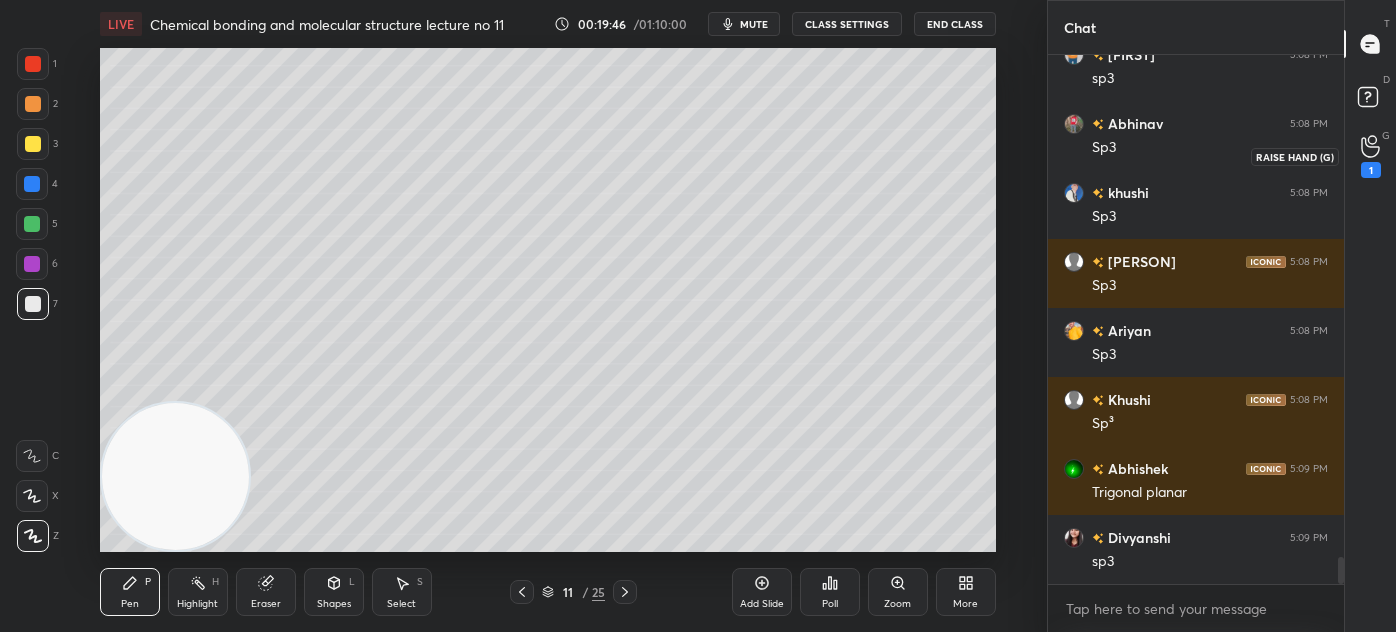 click 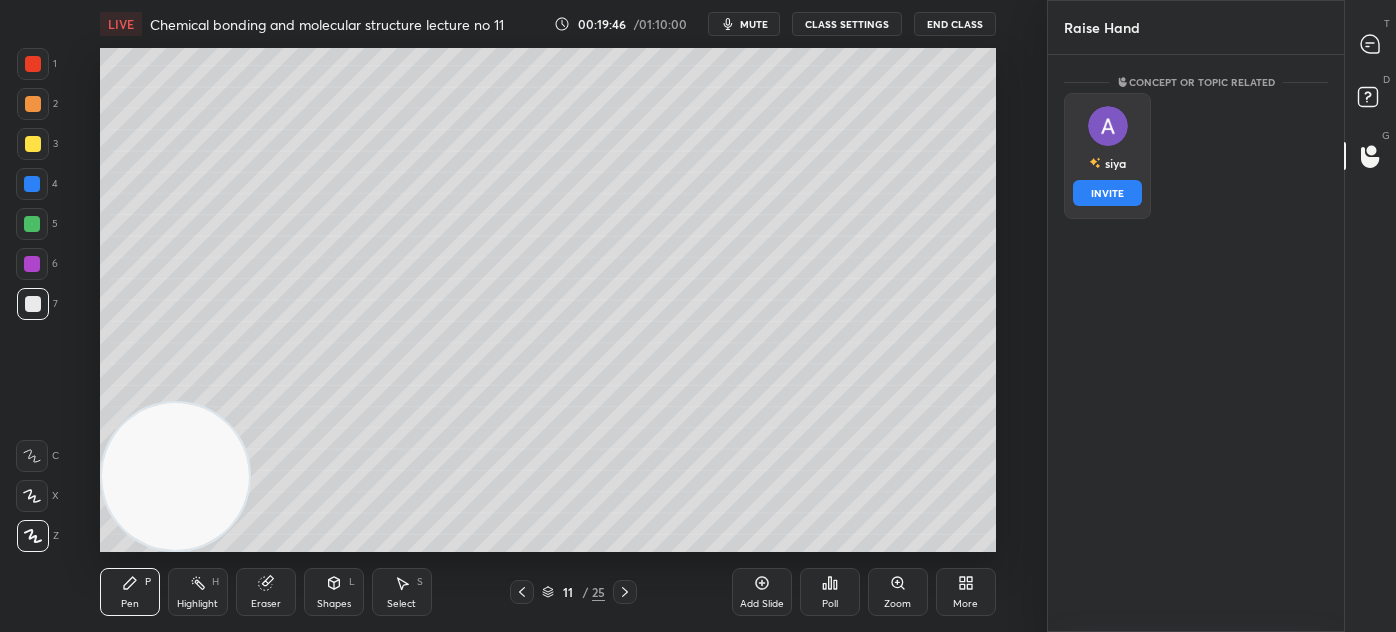 drag, startPoint x: 1126, startPoint y: 143, endPoint x: 1207, endPoint y: 137, distance: 81.22192 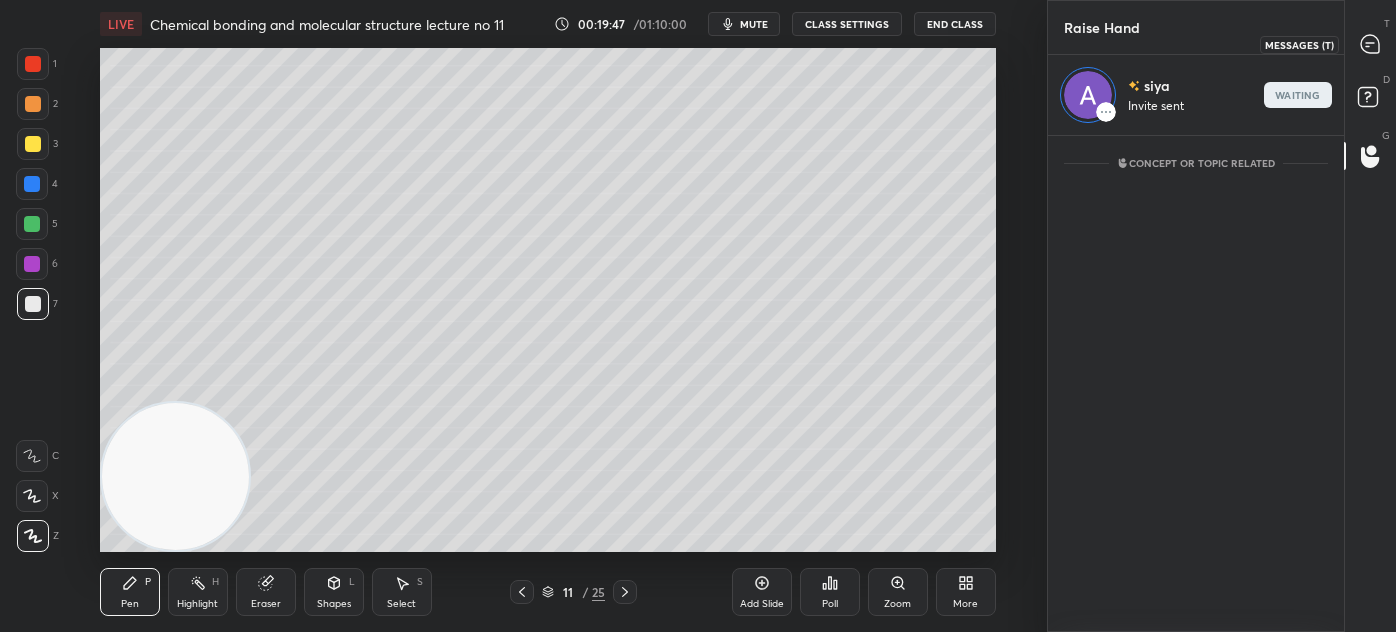 click 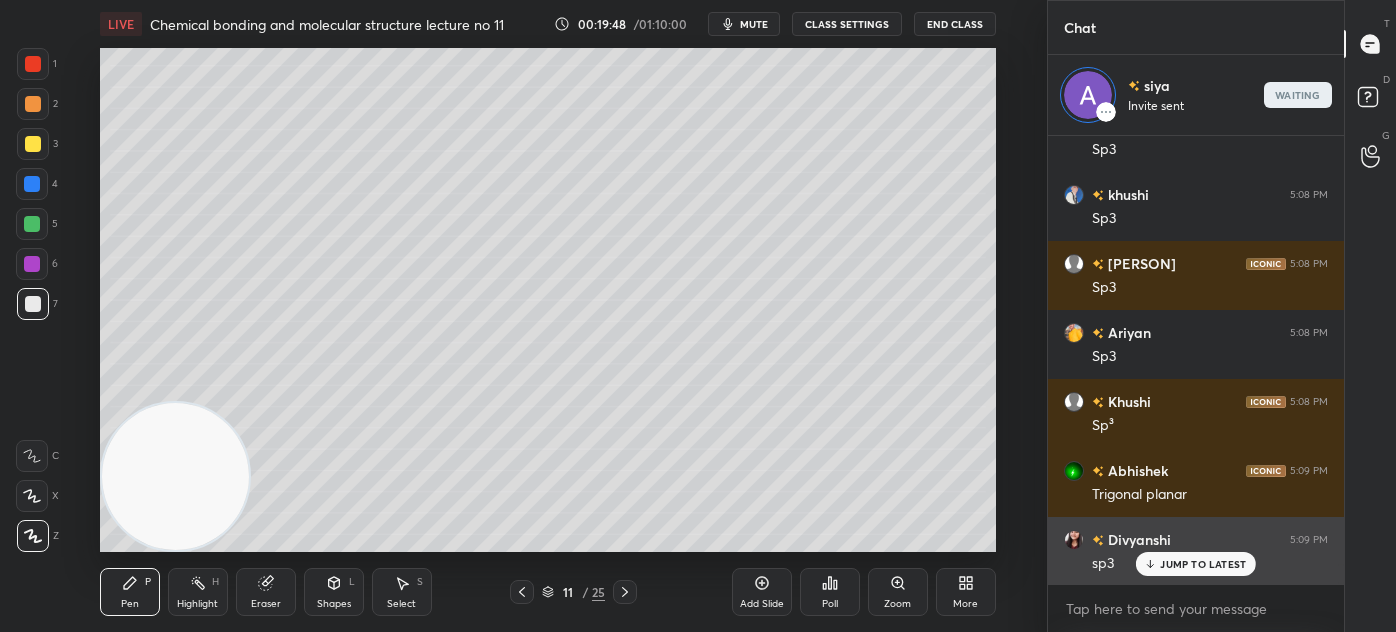 click on "JUMP TO LATEST" at bounding box center (1203, 564) 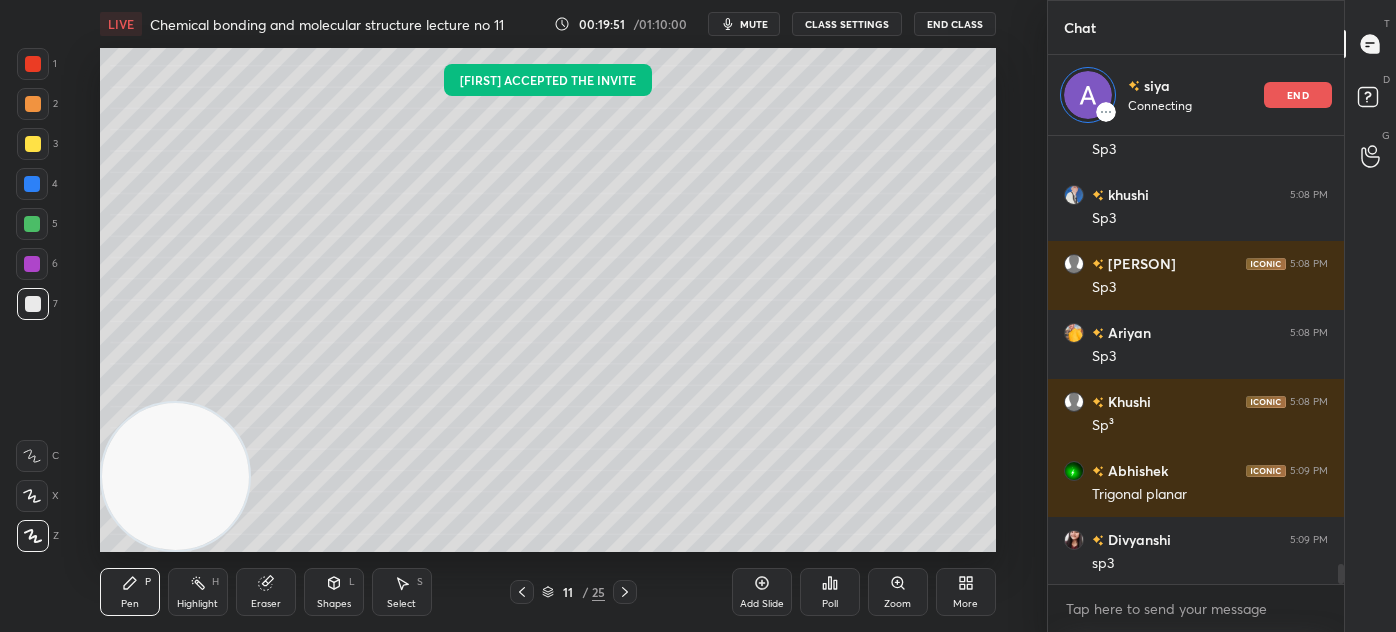 click at bounding box center [33, 64] 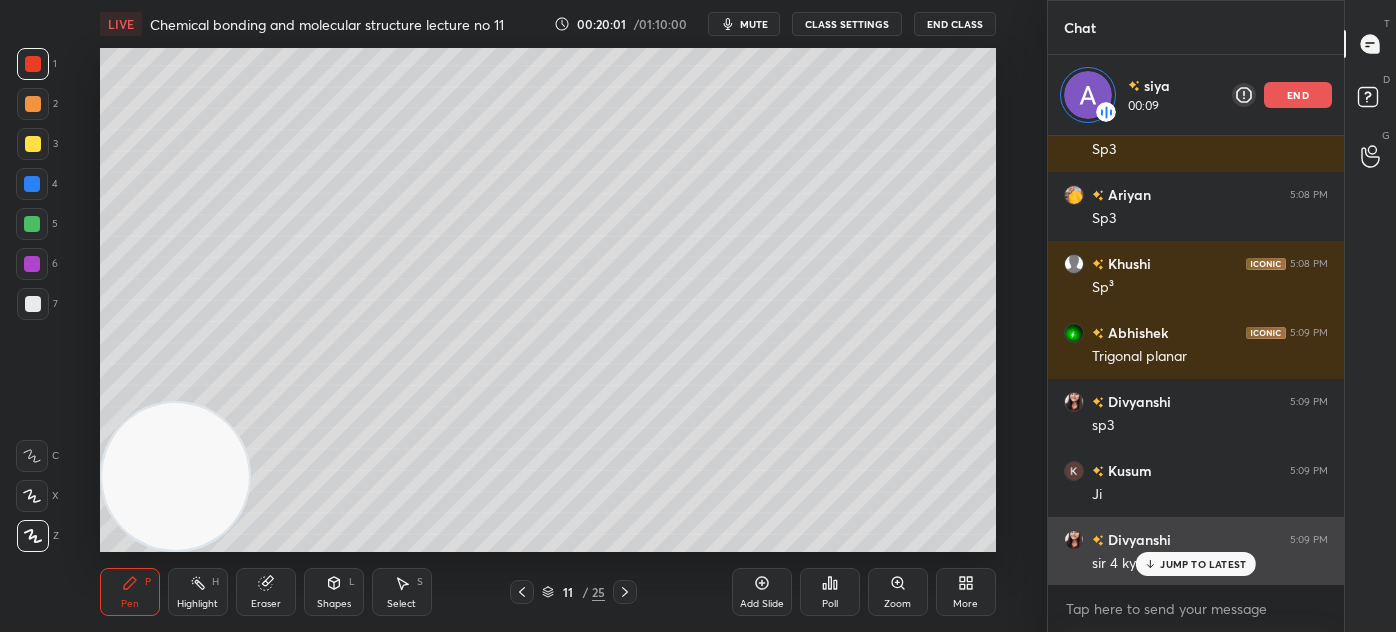 click on "JUMP TO LATEST" at bounding box center (1196, 564) 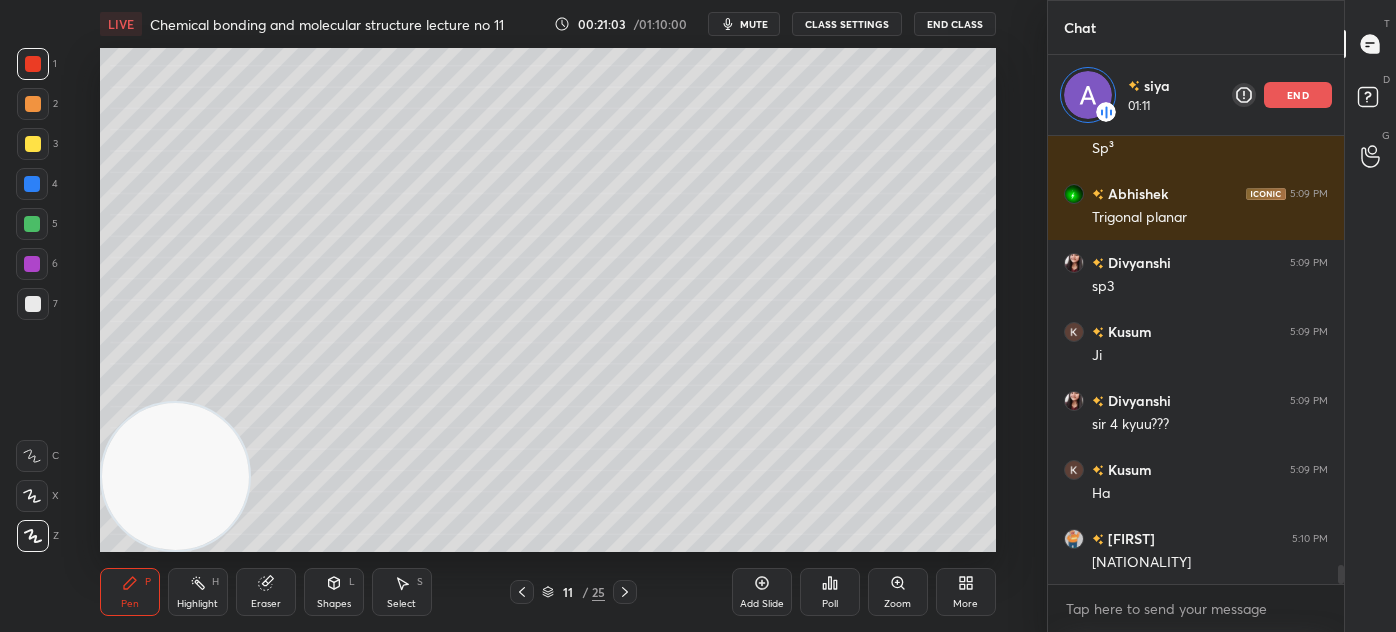scroll, scrollTop: 10088, scrollLeft: 0, axis: vertical 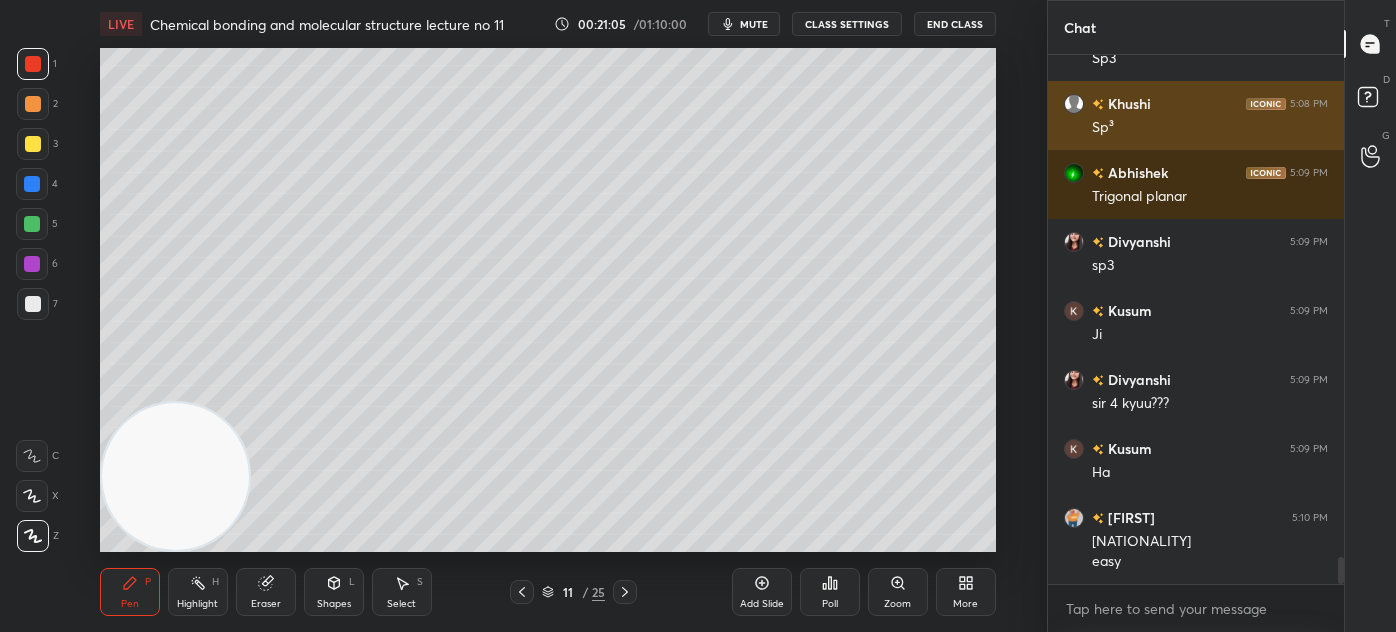 click on "Khushi 5:08 PM" at bounding box center (1196, 103) 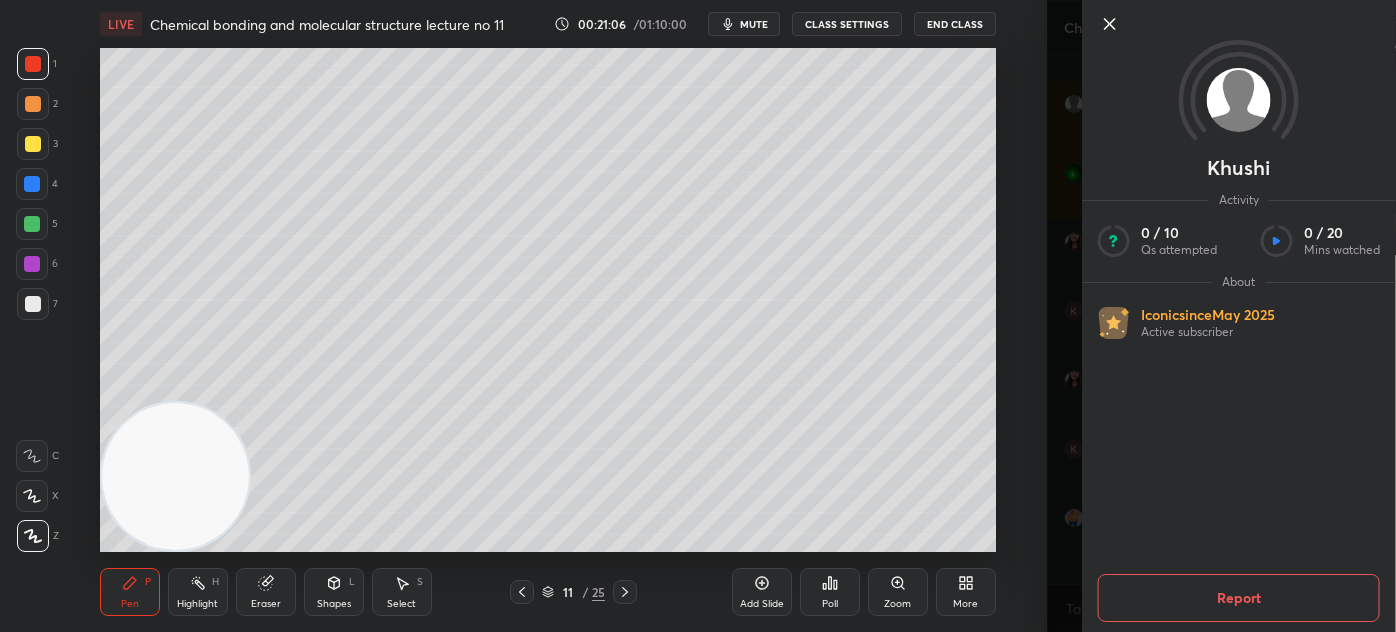 click on "Khushi Activity 0 / 10 Qs attempted 0 / 20 Mins watched About Iconic  since  May   2025 Active subscriber Report" at bounding box center [1221, 316] 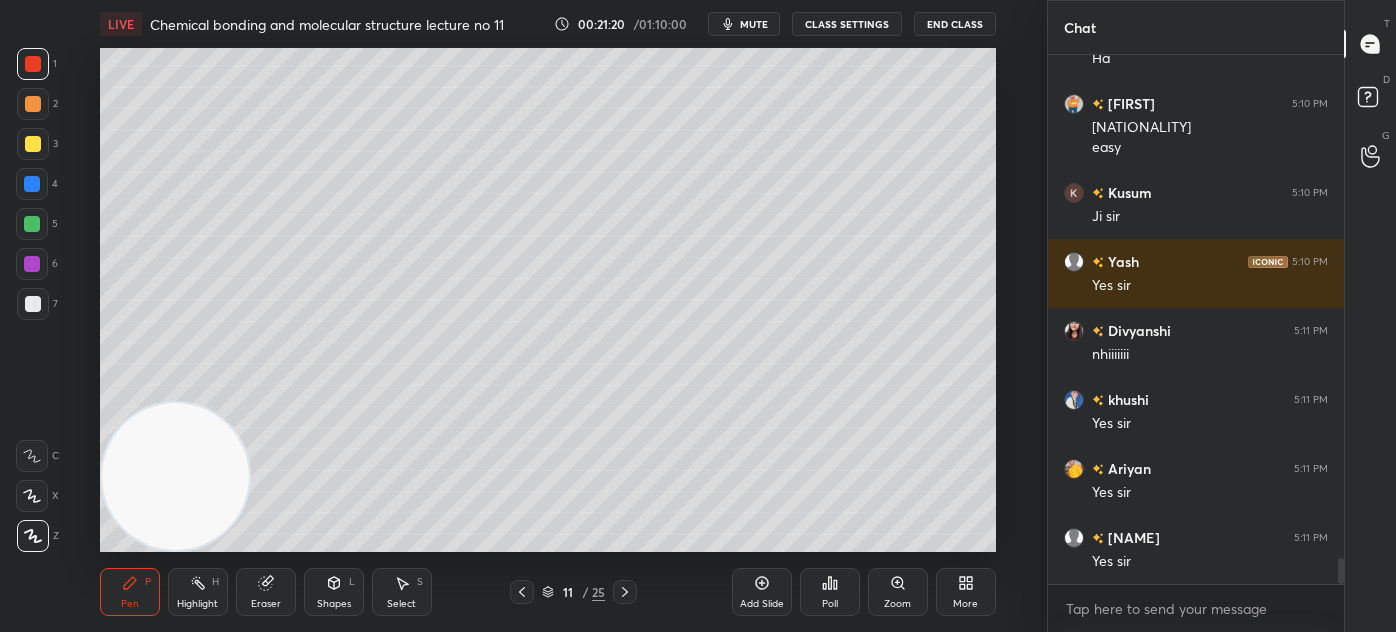 scroll, scrollTop: 10540, scrollLeft: 0, axis: vertical 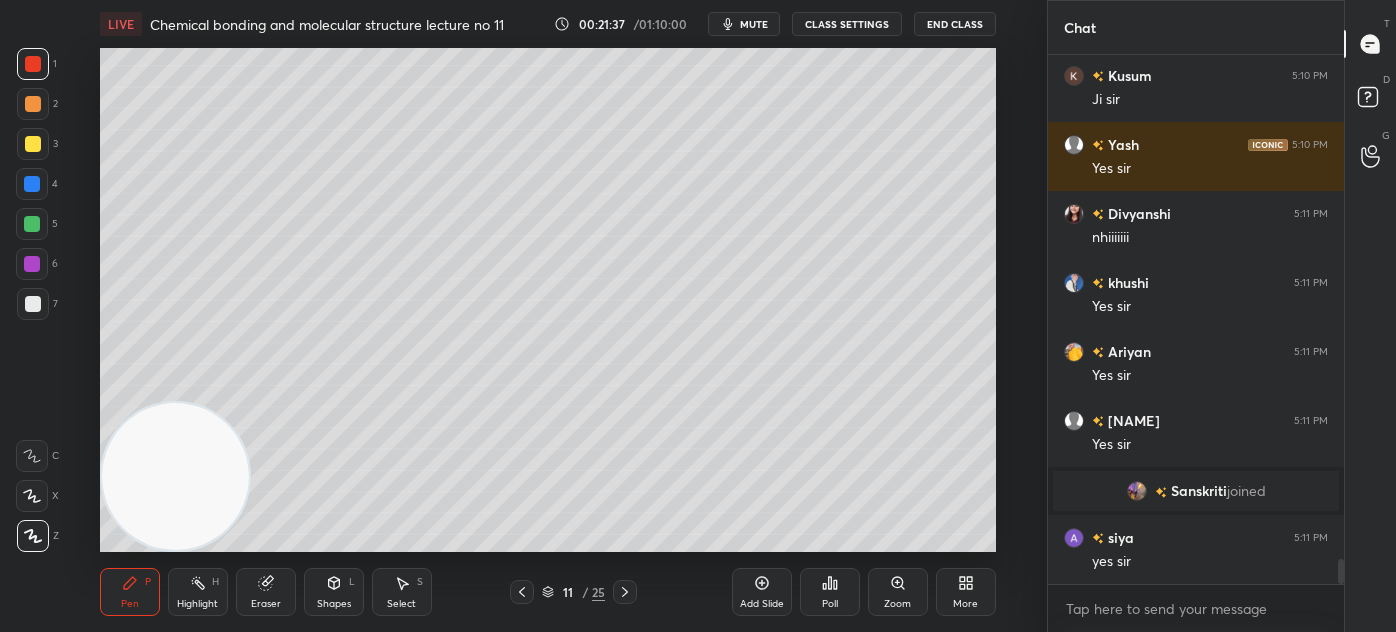 click on "Add Slide" at bounding box center (762, 604) 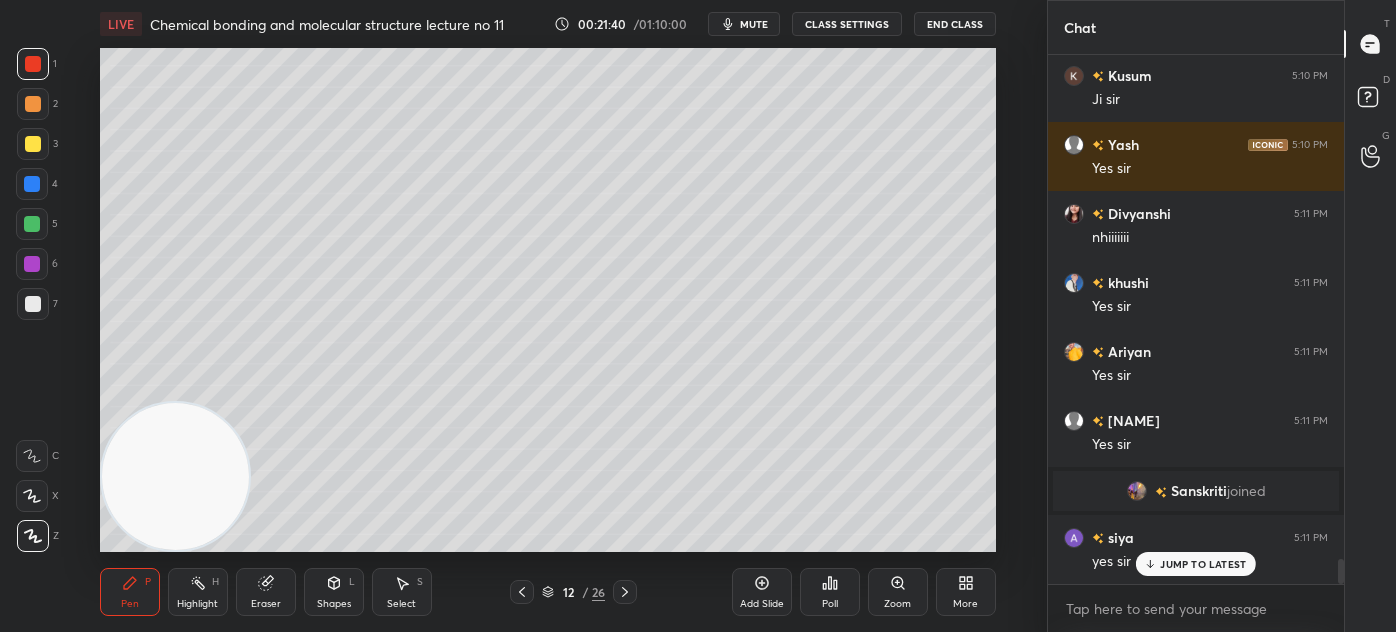 scroll, scrollTop: 10608, scrollLeft: 0, axis: vertical 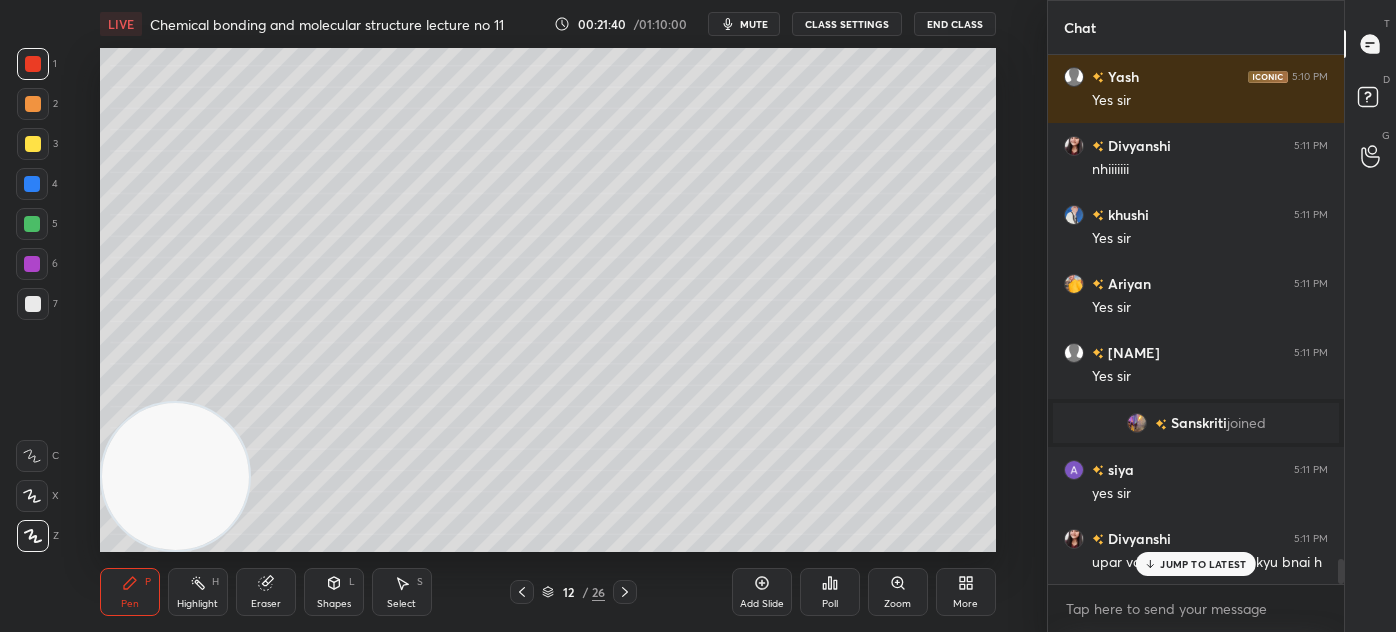 click 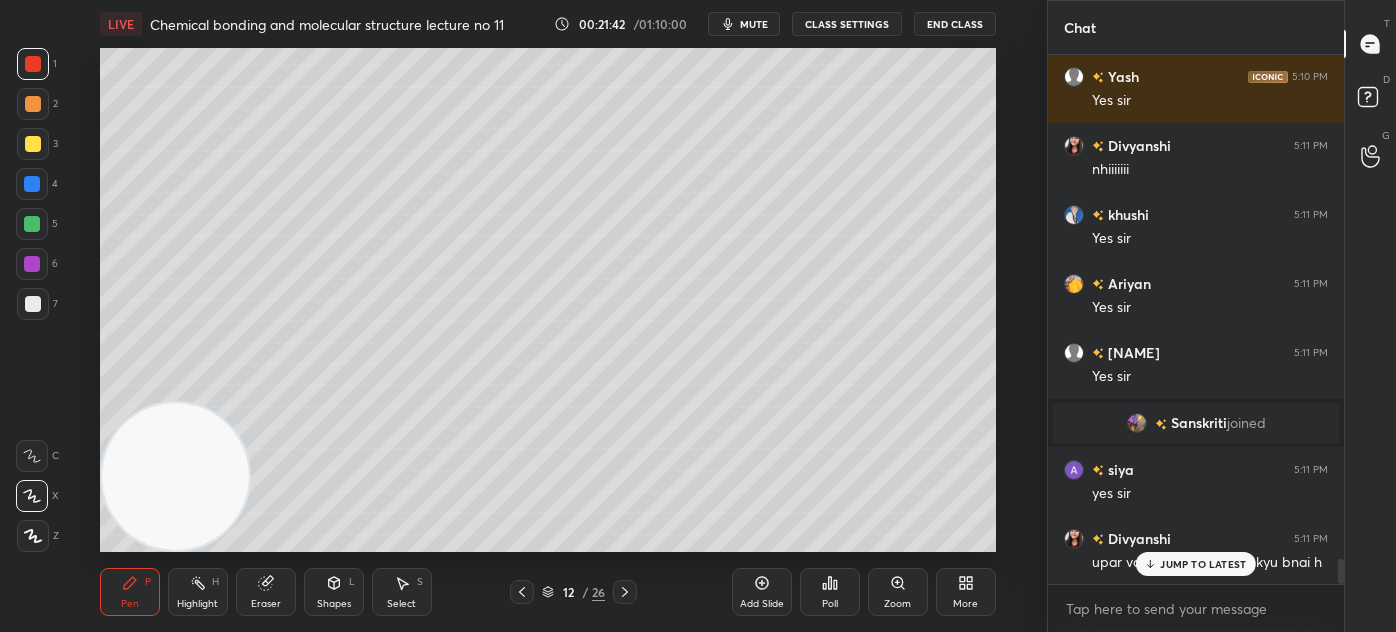 drag, startPoint x: 258, startPoint y: 594, endPoint x: 266, endPoint y: 559, distance: 35.902645 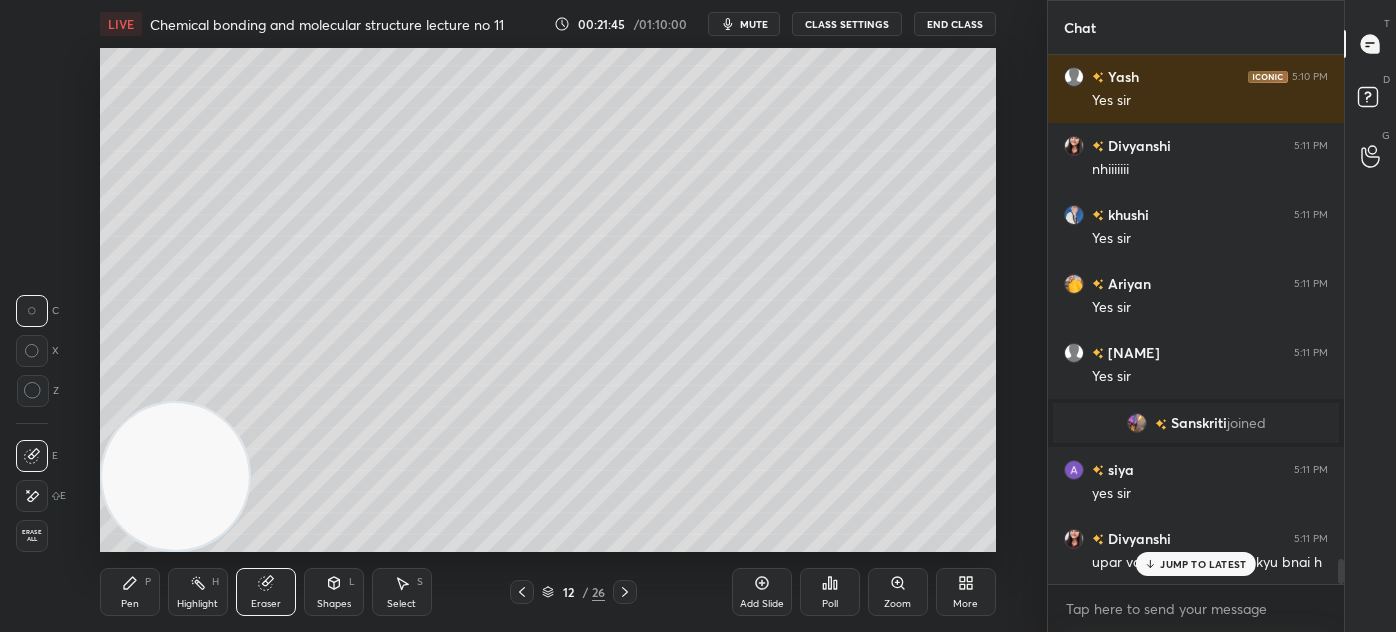 drag, startPoint x: 24, startPoint y: 394, endPoint x: 92, endPoint y: 362, distance: 75.153175 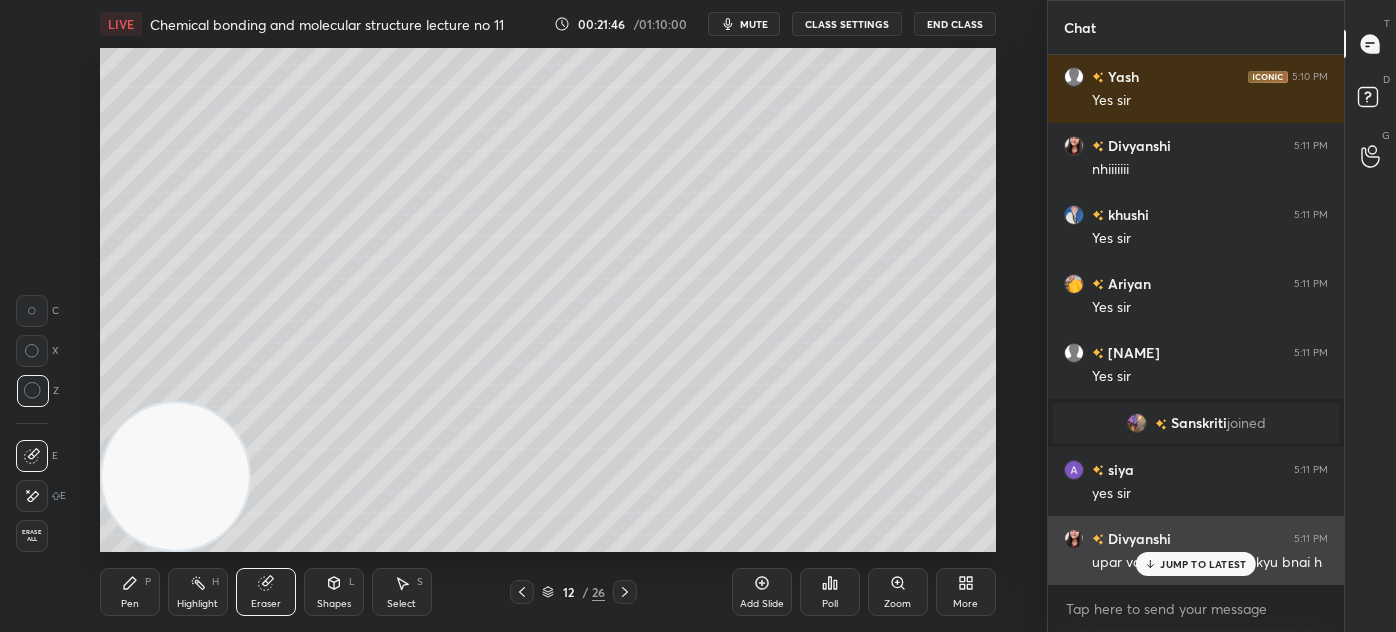 click on "JUMP TO LATEST" at bounding box center [1196, 564] 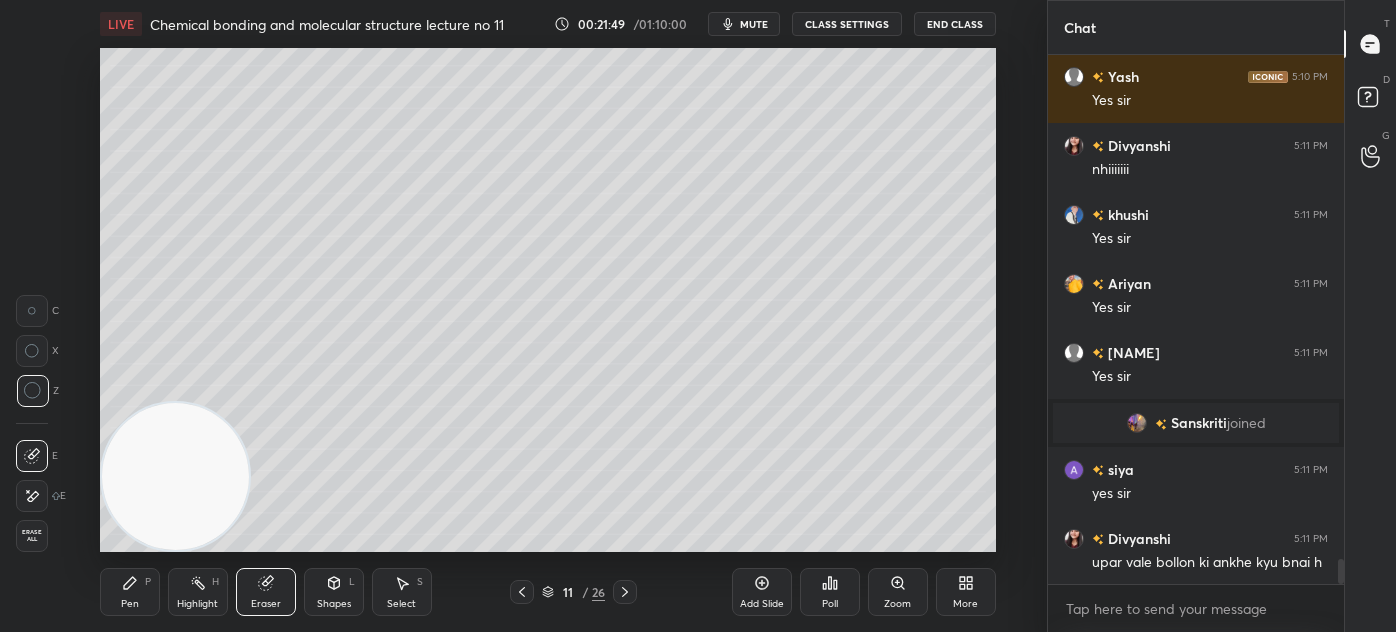 click on "Pen" at bounding box center (130, 604) 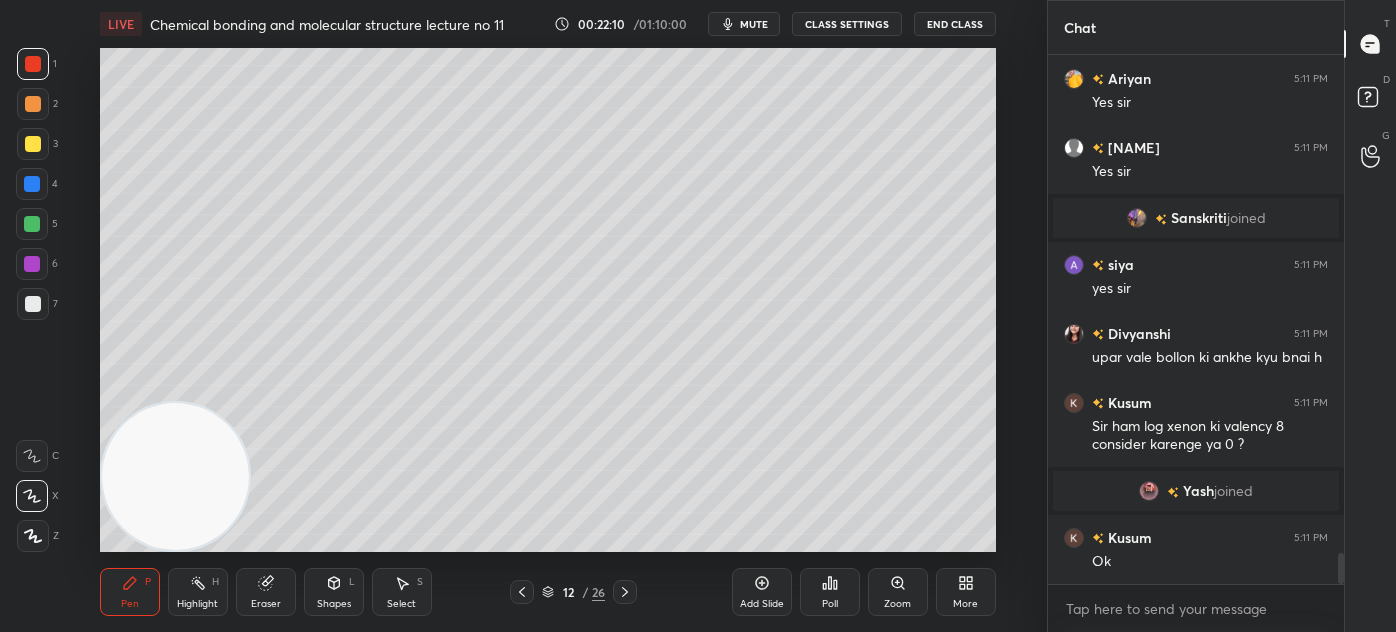 scroll, scrollTop: 8354, scrollLeft: 0, axis: vertical 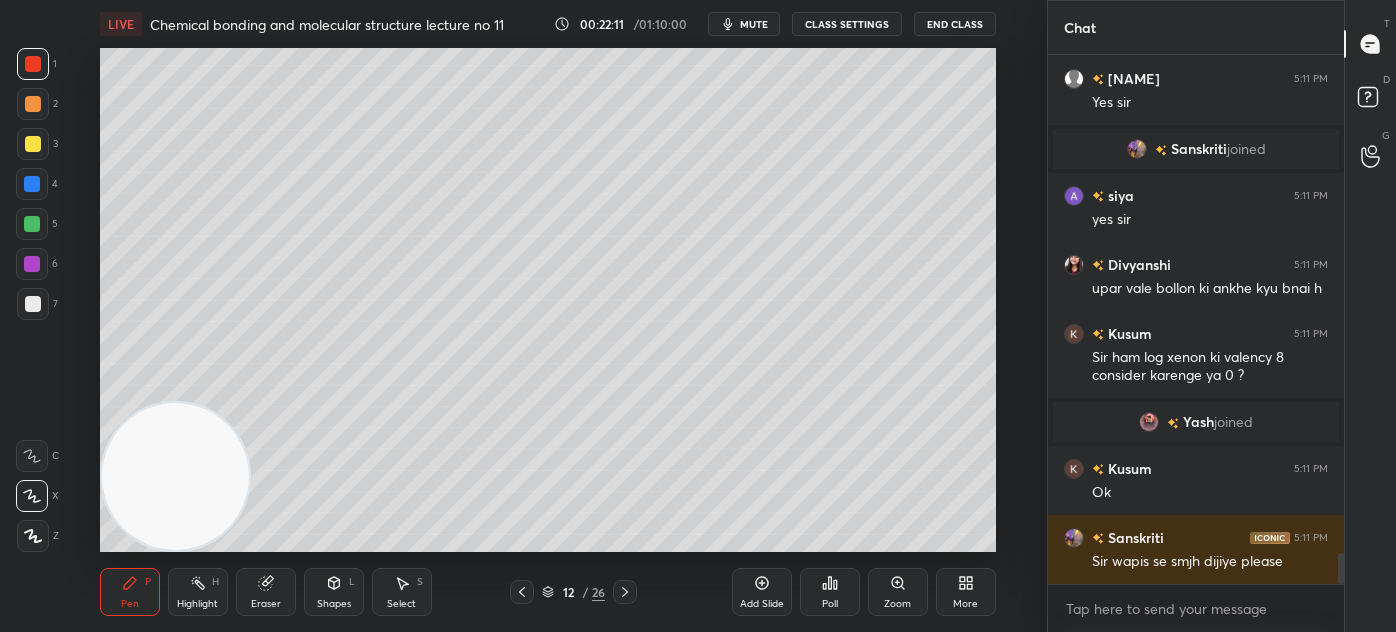 click at bounding box center [33, 144] 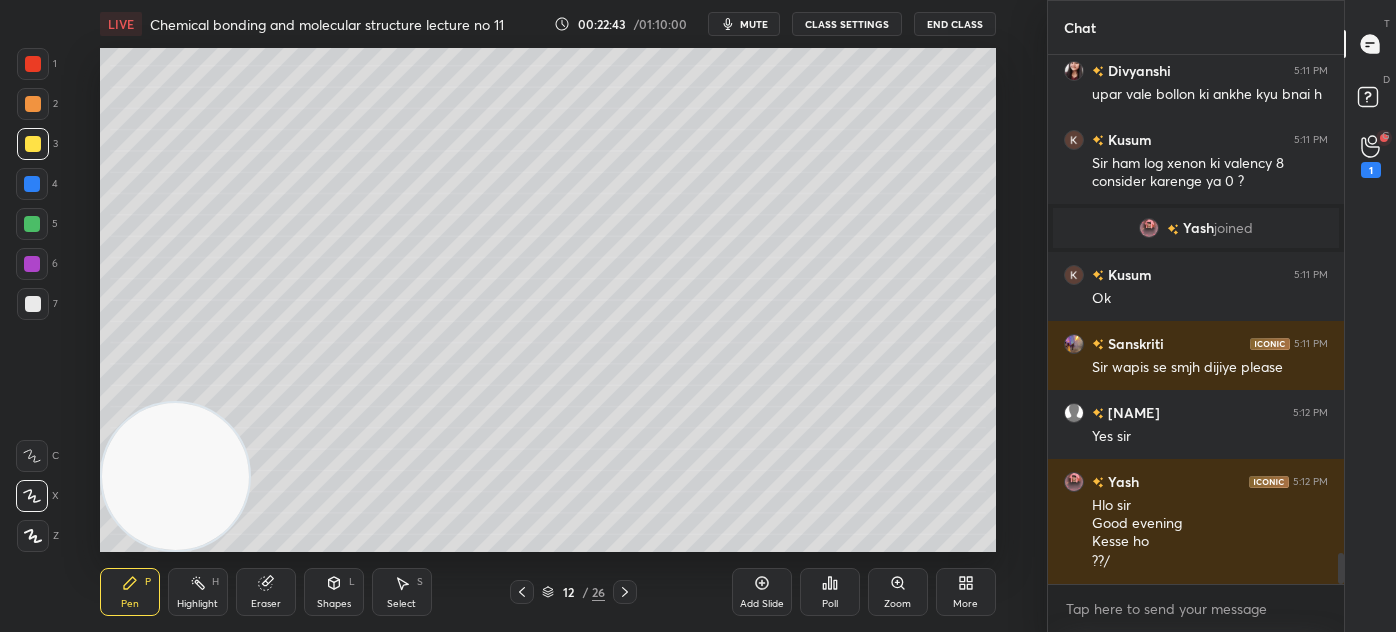 scroll, scrollTop: 8596, scrollLeft: 0, axis: vertical 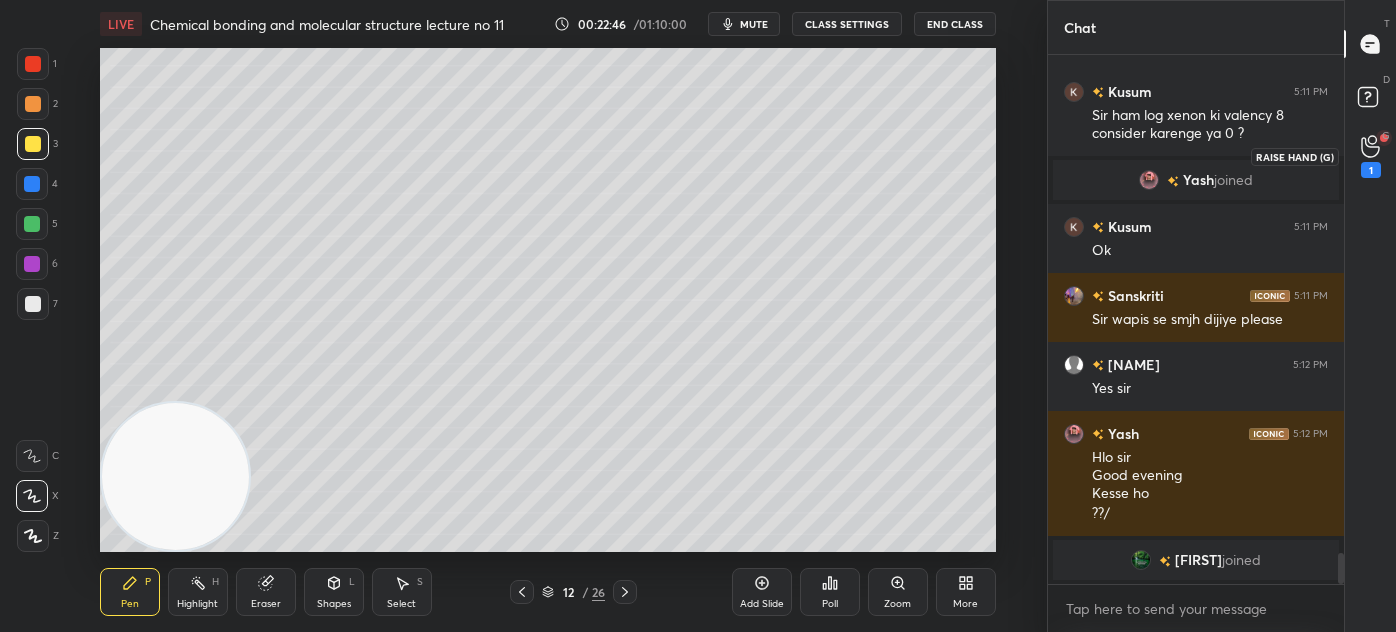 click on "1" at bounding box center (1371, 170) 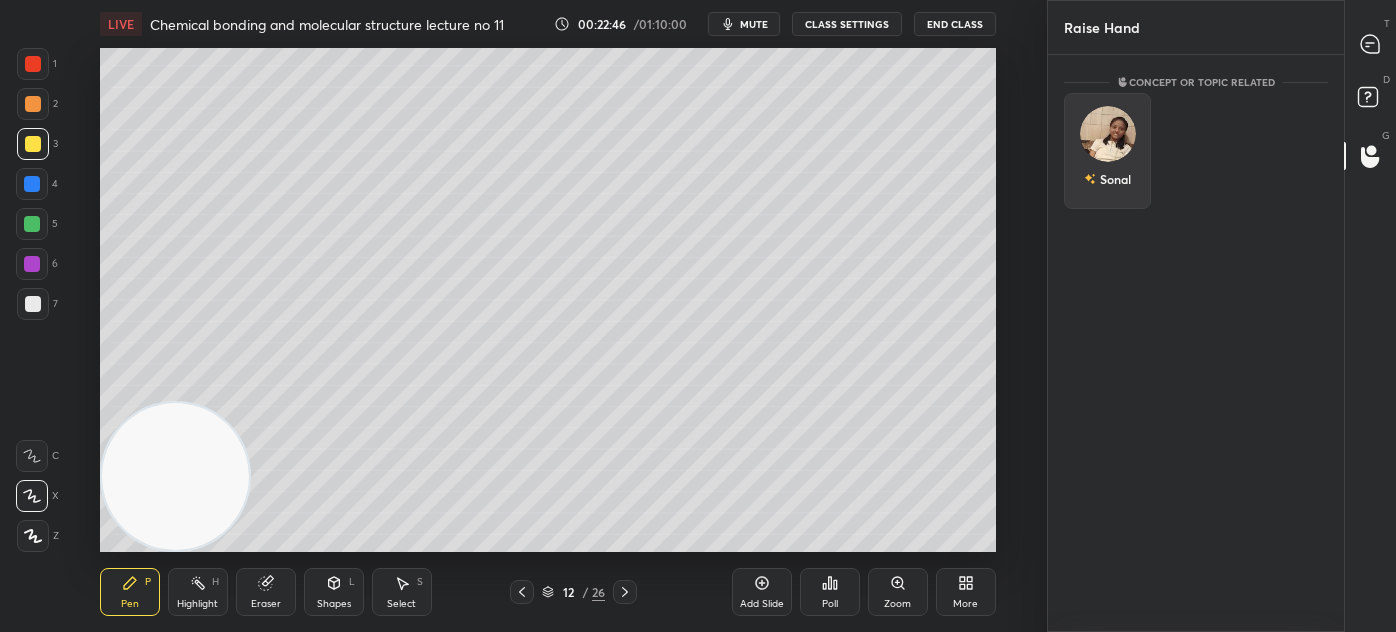 drag, startPoint x: 1133, startPoint y: 145, endPoint x: 1125, endPoint y: 173, distance: 29.12044 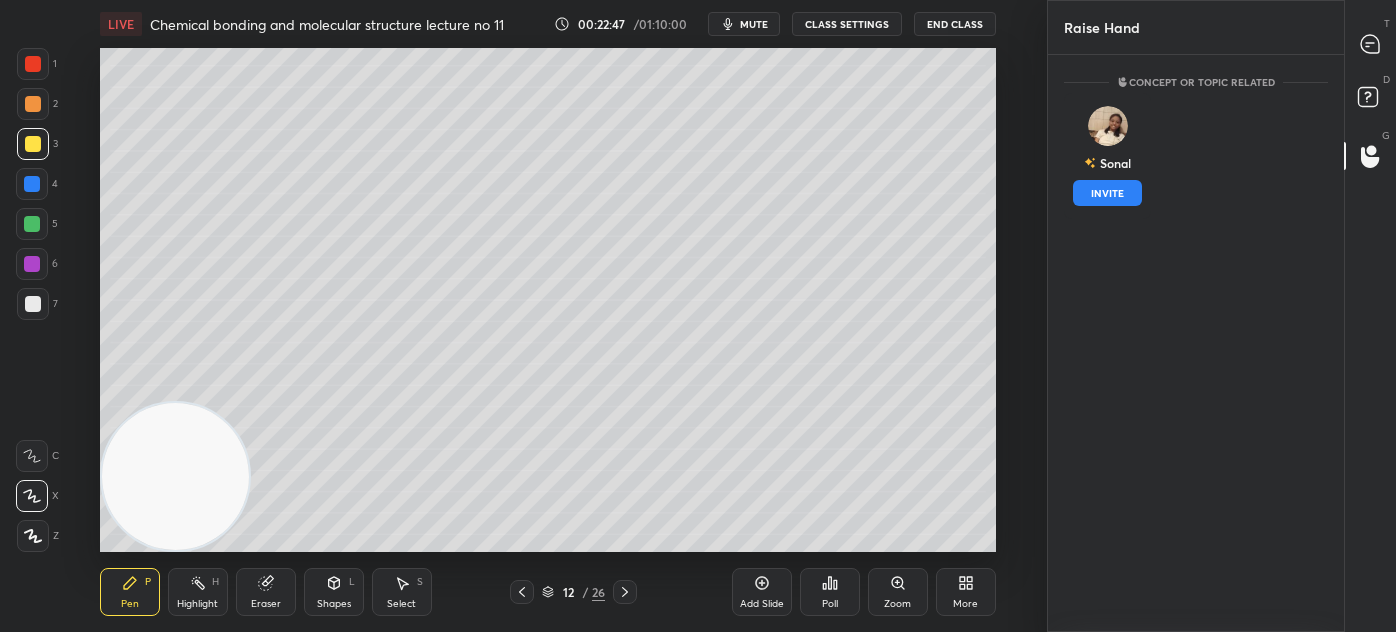click on "INVITE" at bounding box center (1107, 193) 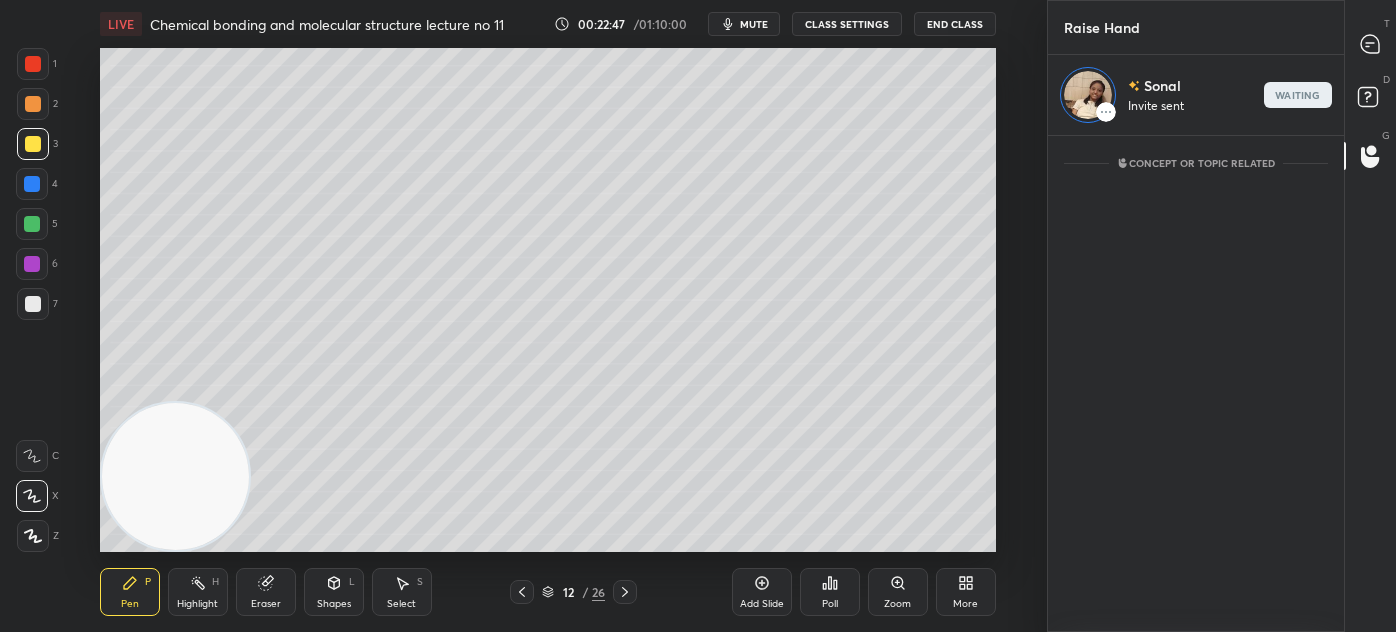 scroll, scrollTop: 490, scrollLeft: 290, axis: both 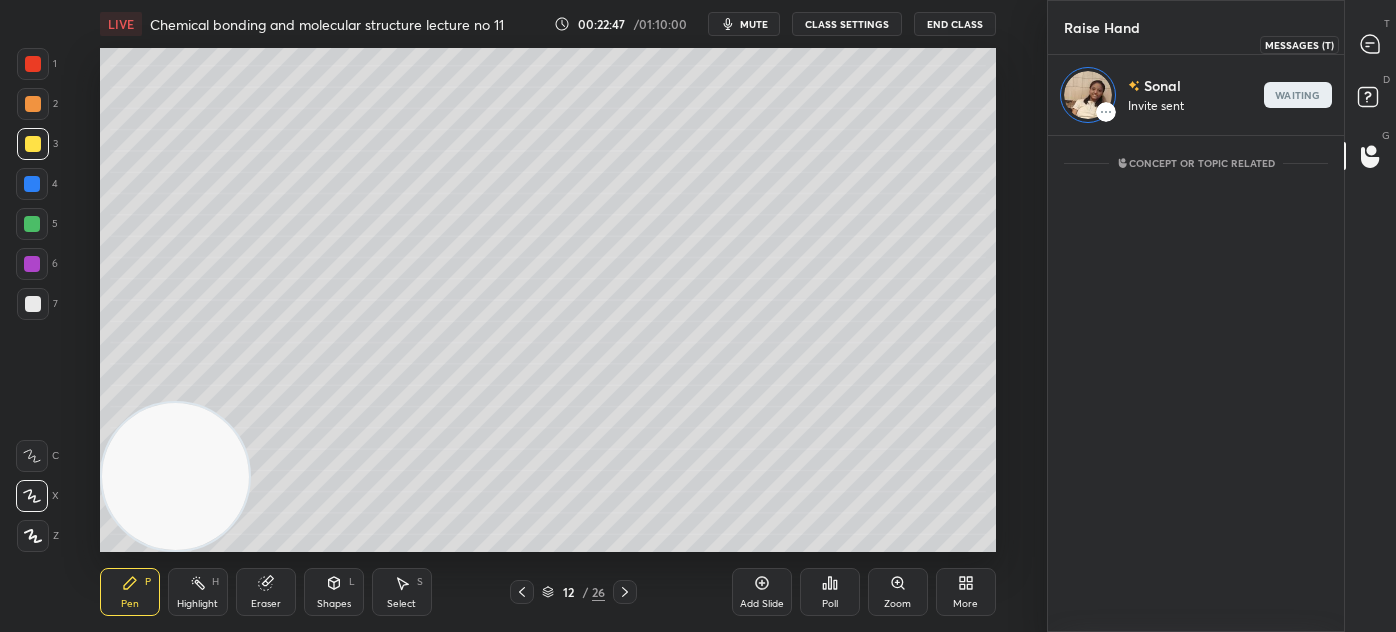 drag, startPoint x: 1373, startPoint y: 42, endPoint x: 1341, endPoint y: 31, distance: 33.83785 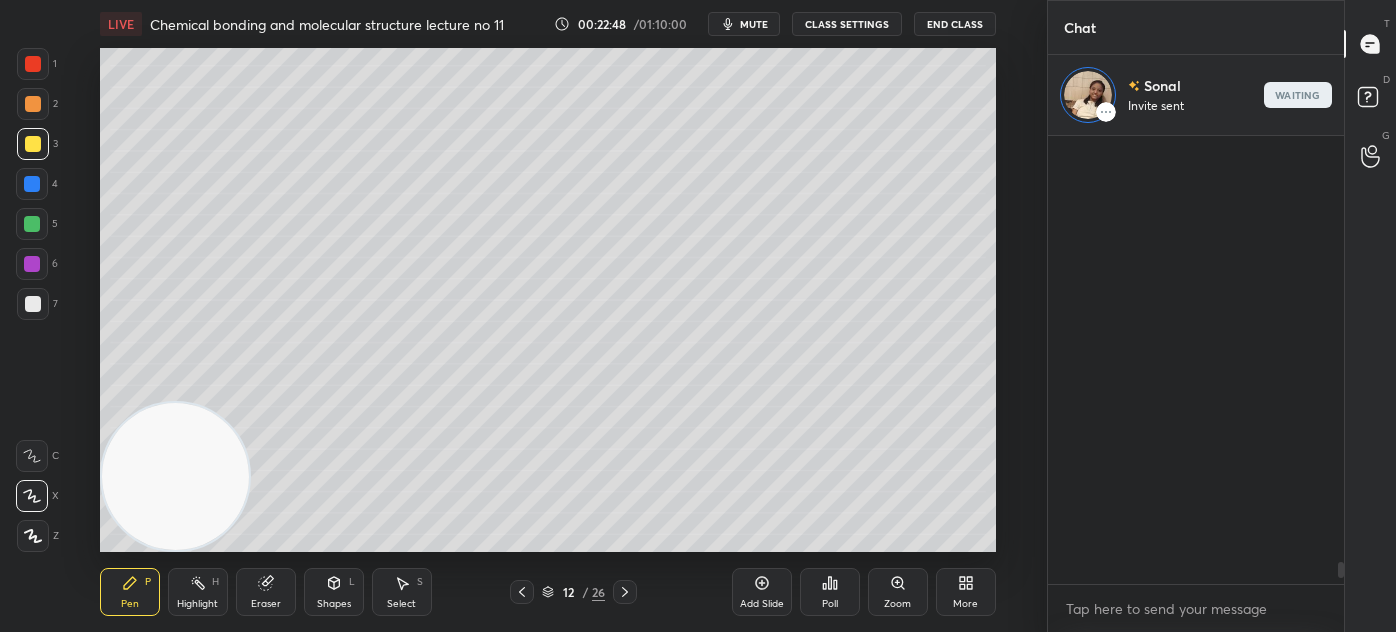 scroll, scrollTop: 8834, scrollLeft: 0, axis: vertical 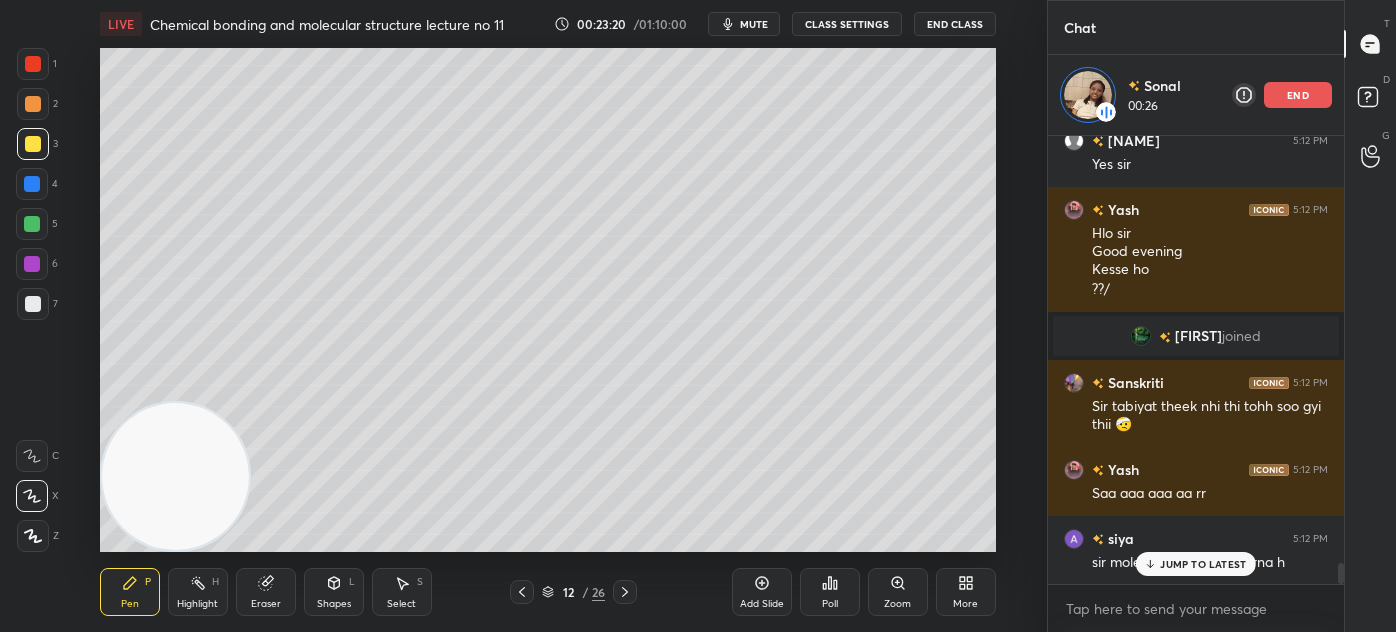 click on "khushi 5:11 PM Yes sir Ariyan 5:11 PM Yes sir Shifa 5:11 PM Yes sir Sanskriti  joined siya 5:11 PM yes sir Divyanshi 5:11 PM upar vale bollon ki ankhe kyu bnai h Kusum 5:11 PM Sir ham log xenon ki valency 8 consider karenge ya 0 ? Yash  joined Kusum 5:11 PM Ok Sanskriti 5:11 PM Sir wapis se smjh dijiye please Shifa 5:12 PM Yes sir Yash 5:12 PM Hlo sir
Good evening
Kesse ho ??/ susan  joined Sanskriti 5:12 PM Sir tabiyat theek nhi thi tohh soo gyi thii 🤕 Yash 5:12 PM Saa aaa aaa aa rr siya 5:12 PM sir molecule formation karna h" at bounding box center (1196, 360) 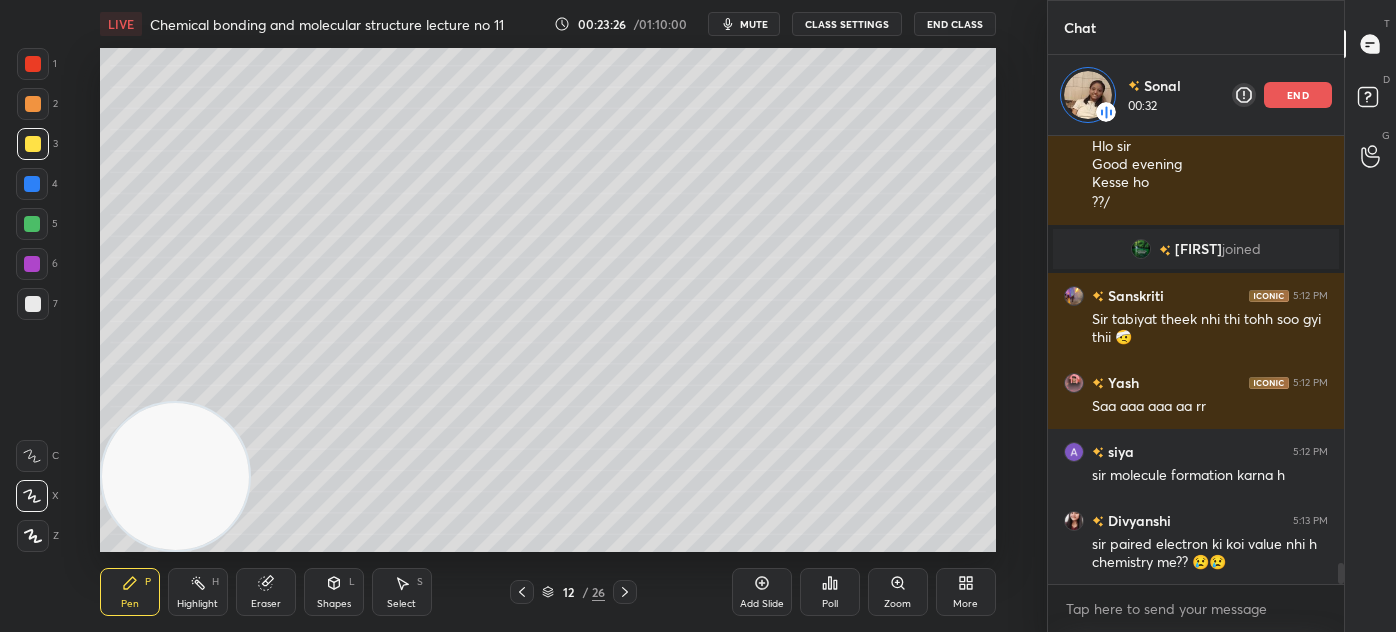 click on "end" at bounding box center (1298, 95) 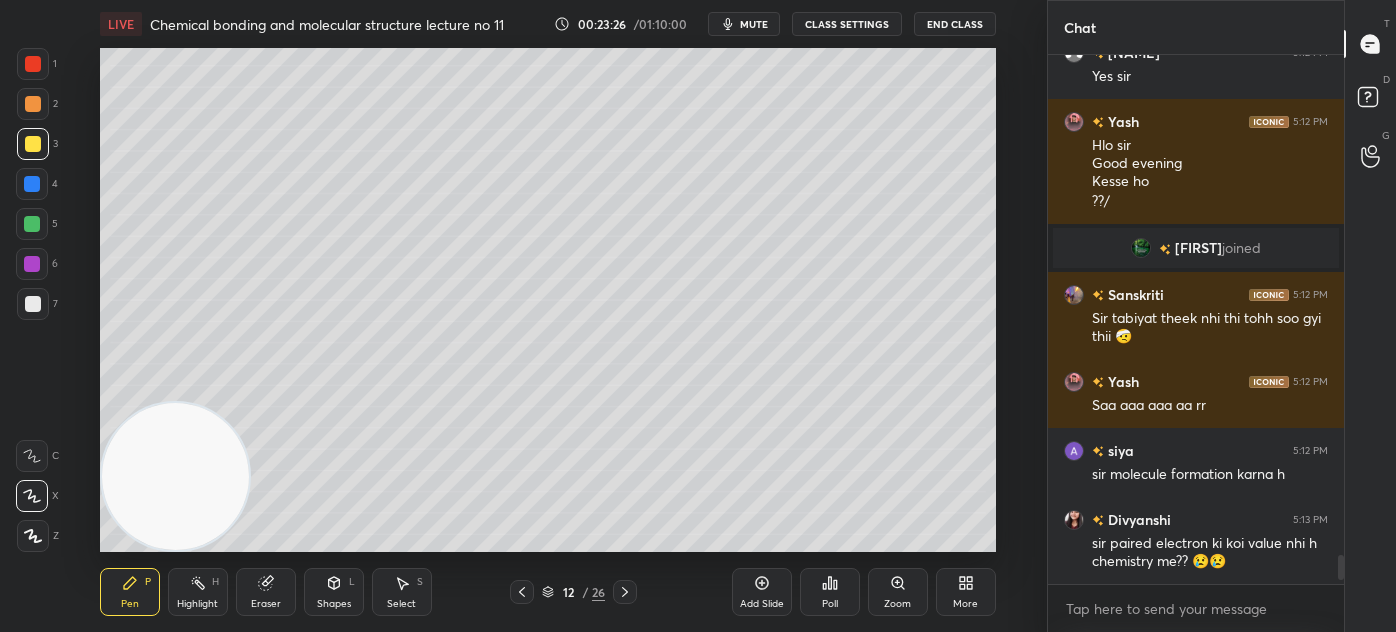 scroll, scrollTop: 6, scrollLeft: 5, axis: both 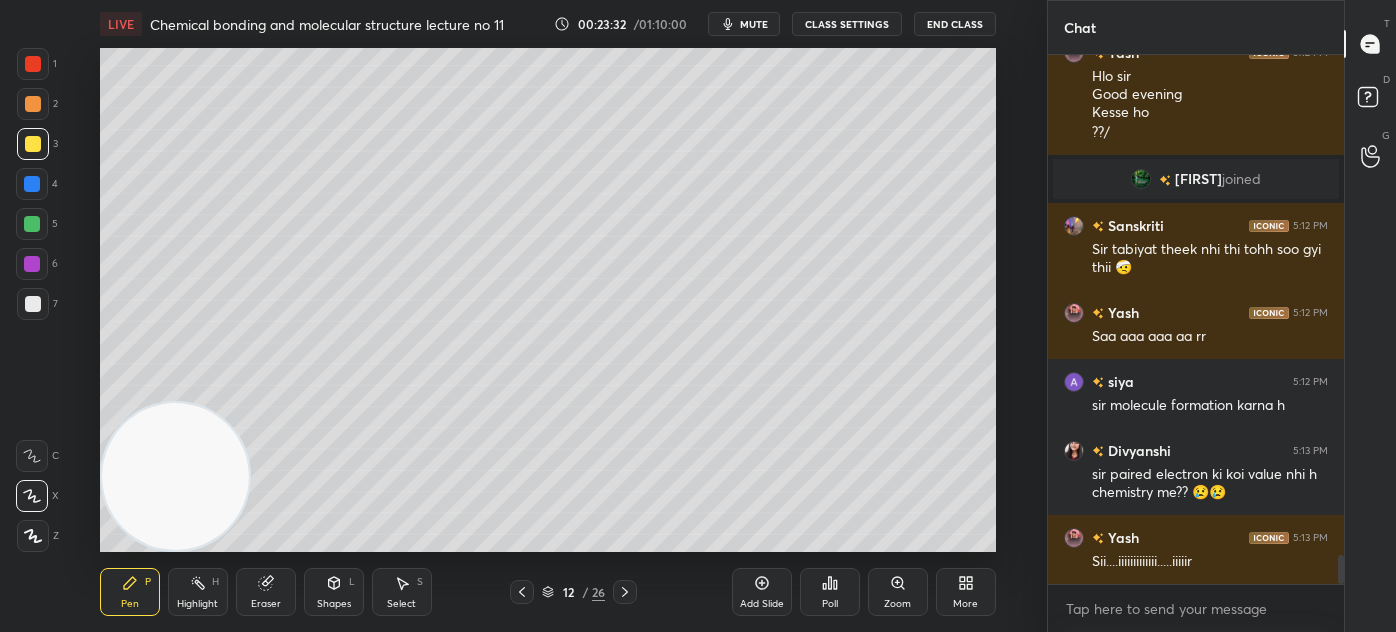 click at bounding box center [33, 304] 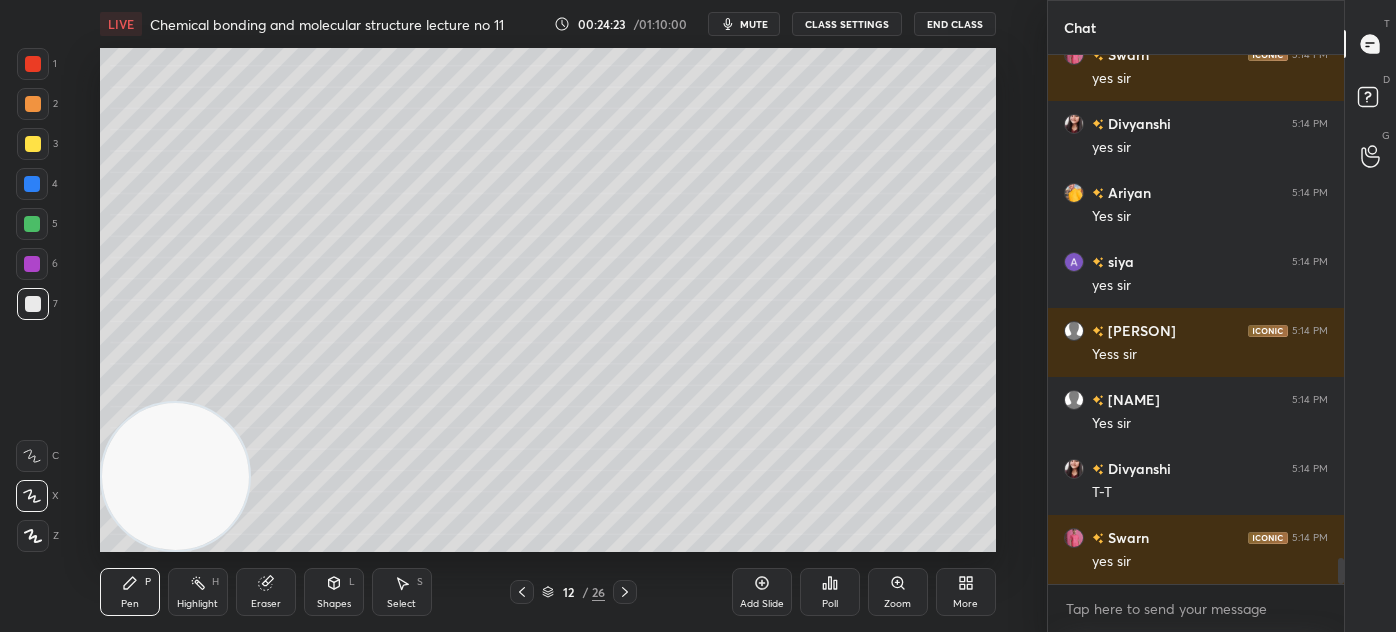 scroll, scrollTop: 10239, scrollLeft: 0, axis: vertical 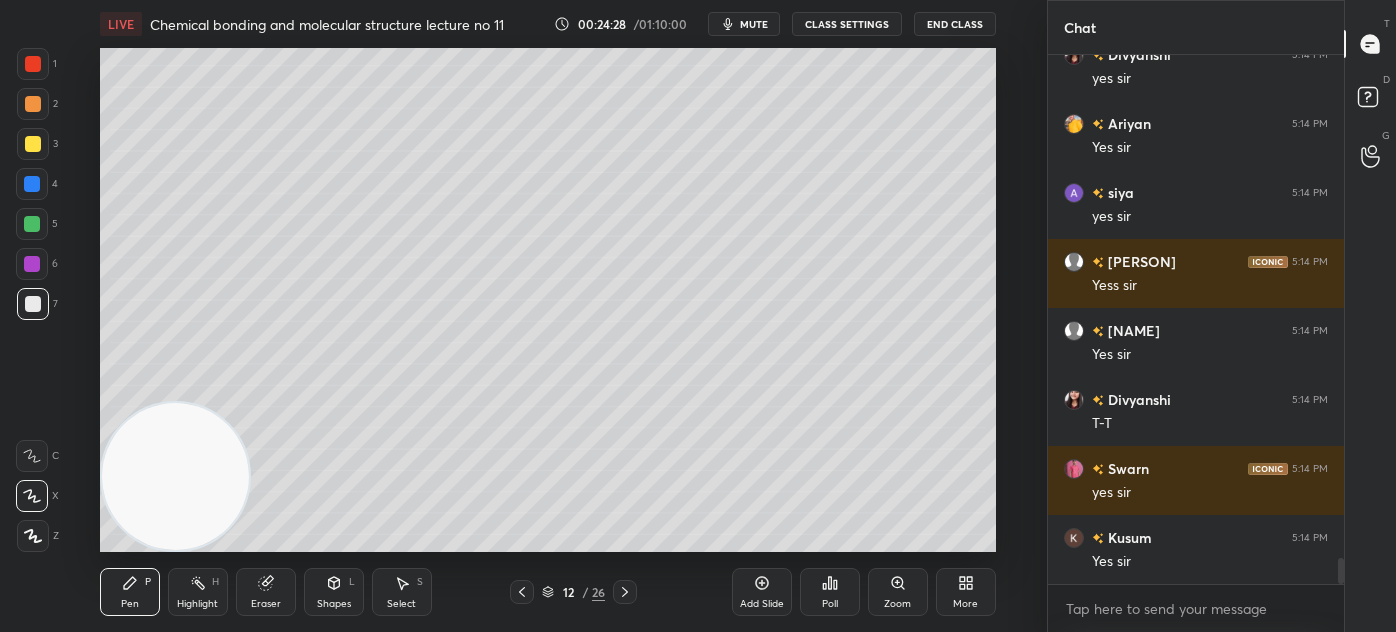 drag, startPoint x: 42, startPoint y: 228, endPoint x: 55, endPoint y: 222, distance: 14.3178215 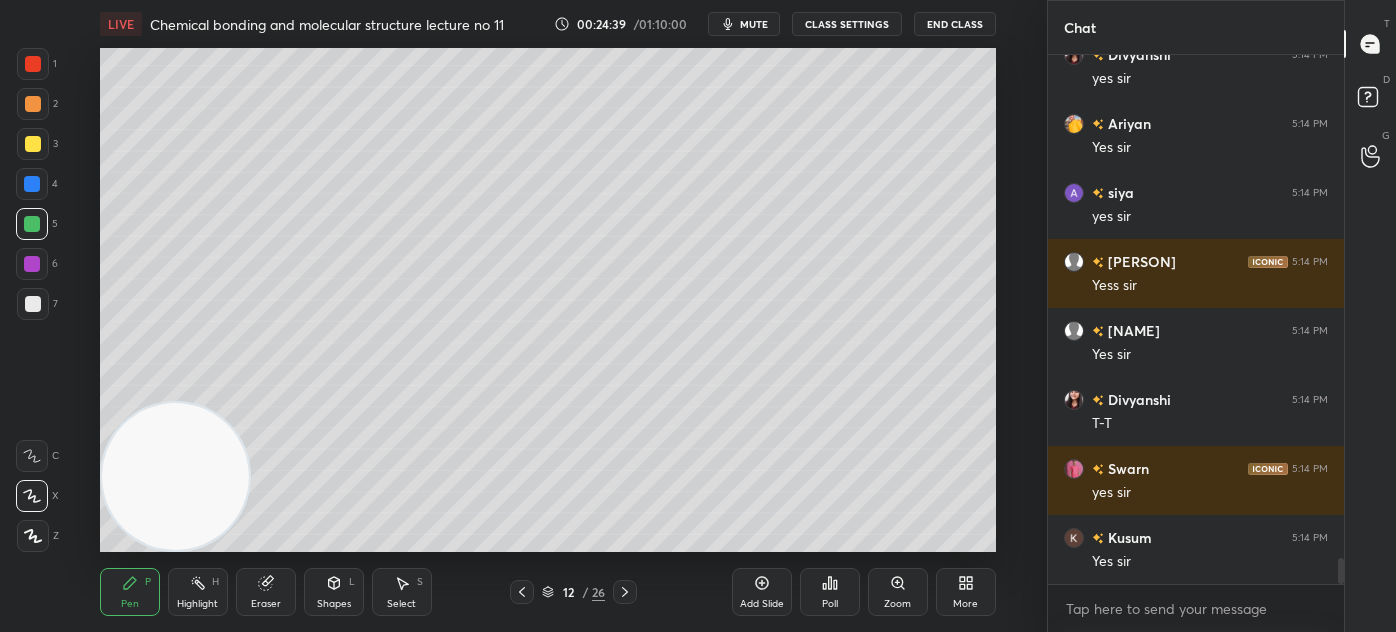 click at bounding box center [33, 536] 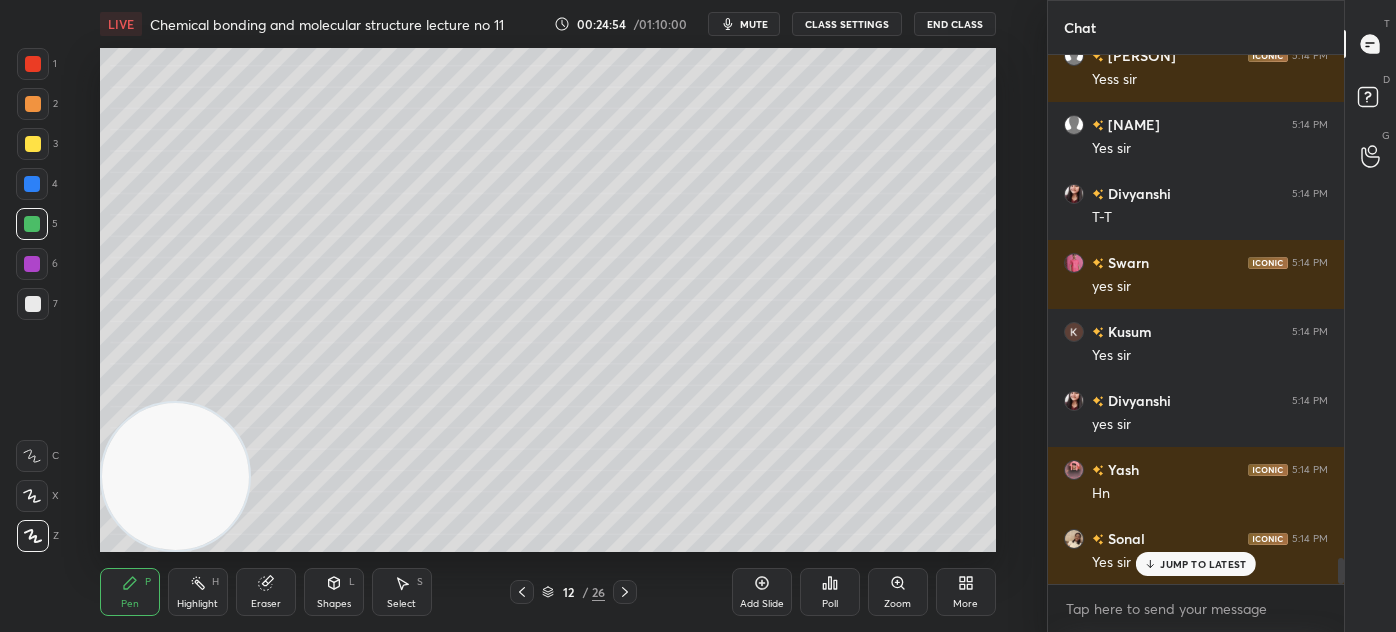 scroll, scrollTop: 10514, scrollLeft: 0, axis: vertical 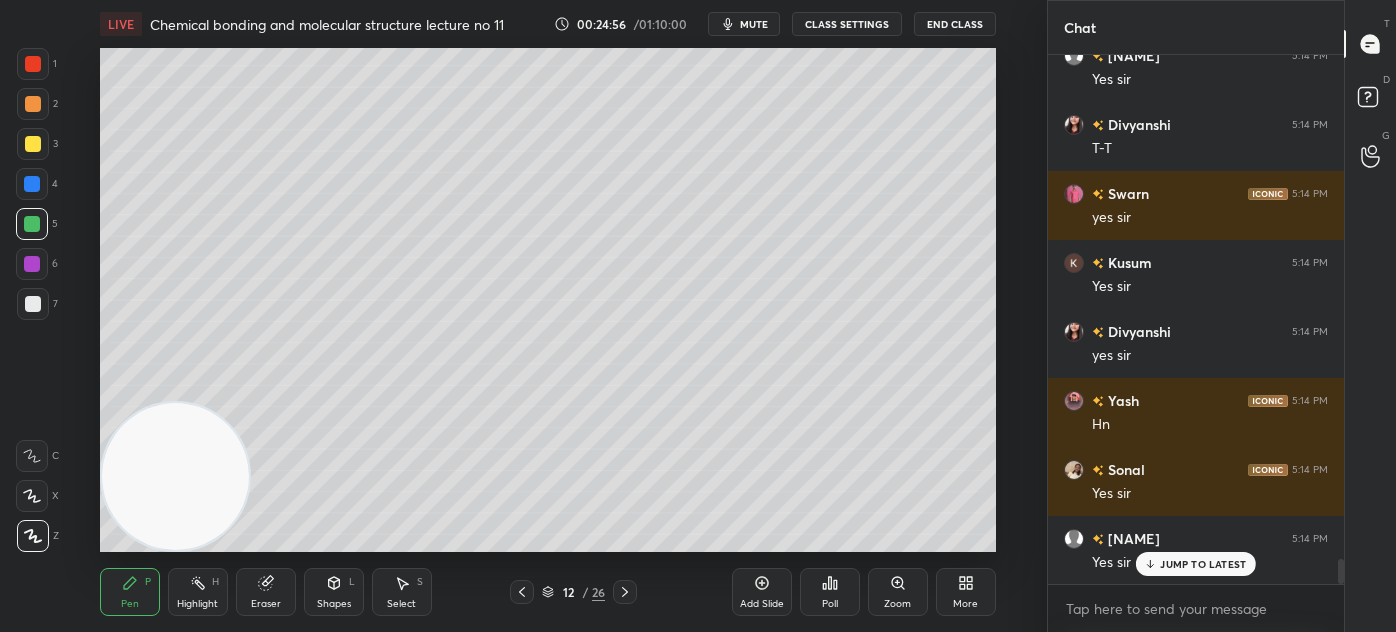 click at bounding box center [33, 104] 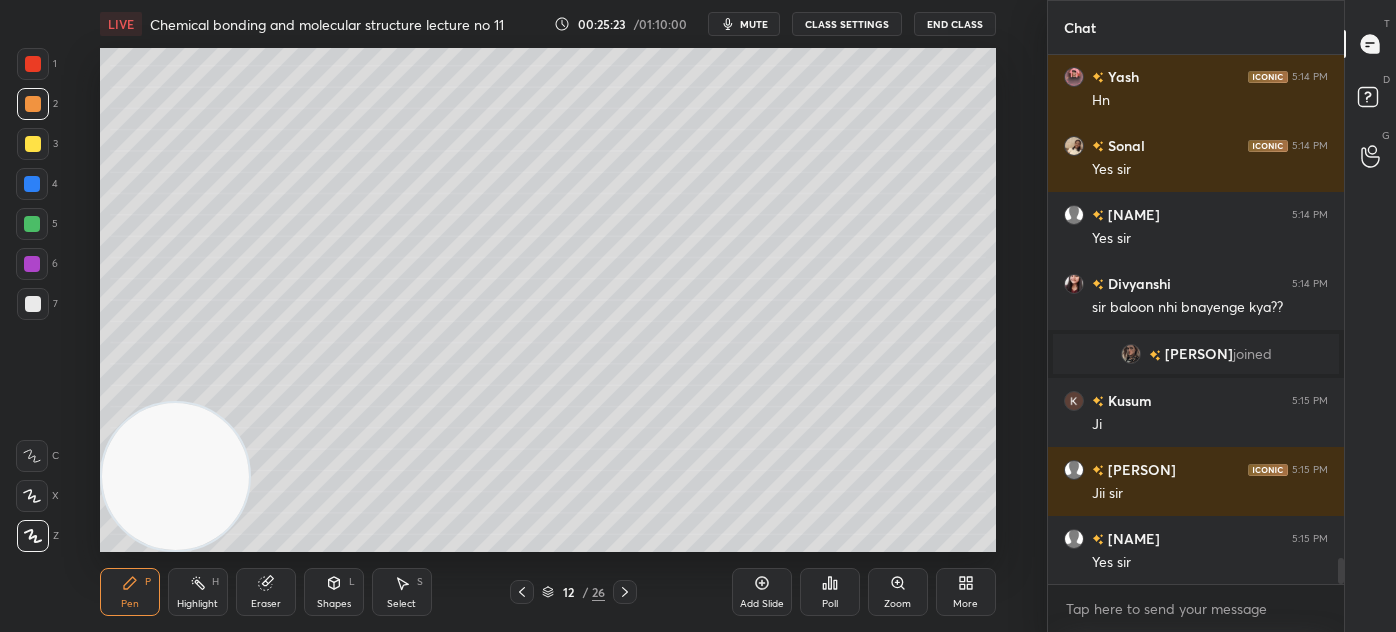 scroll, scrollTop: 10056, scrollLeft: 0, axis: vertical 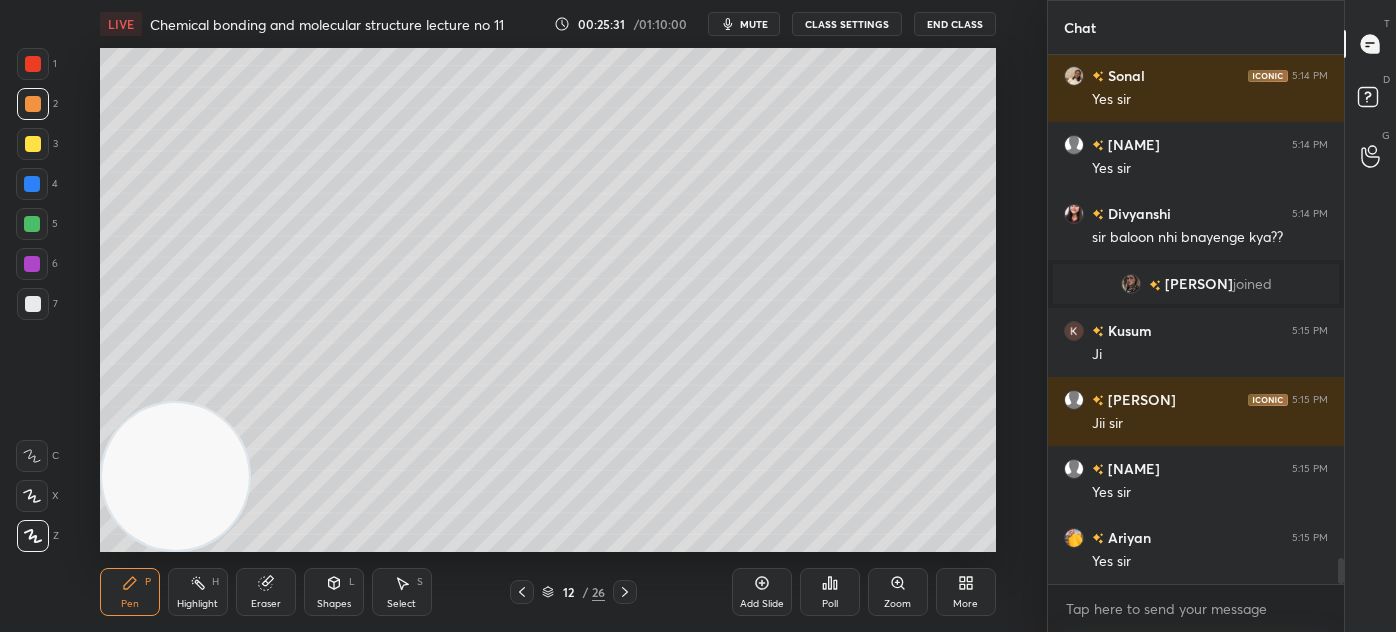 click at bounding box center [32, 224] 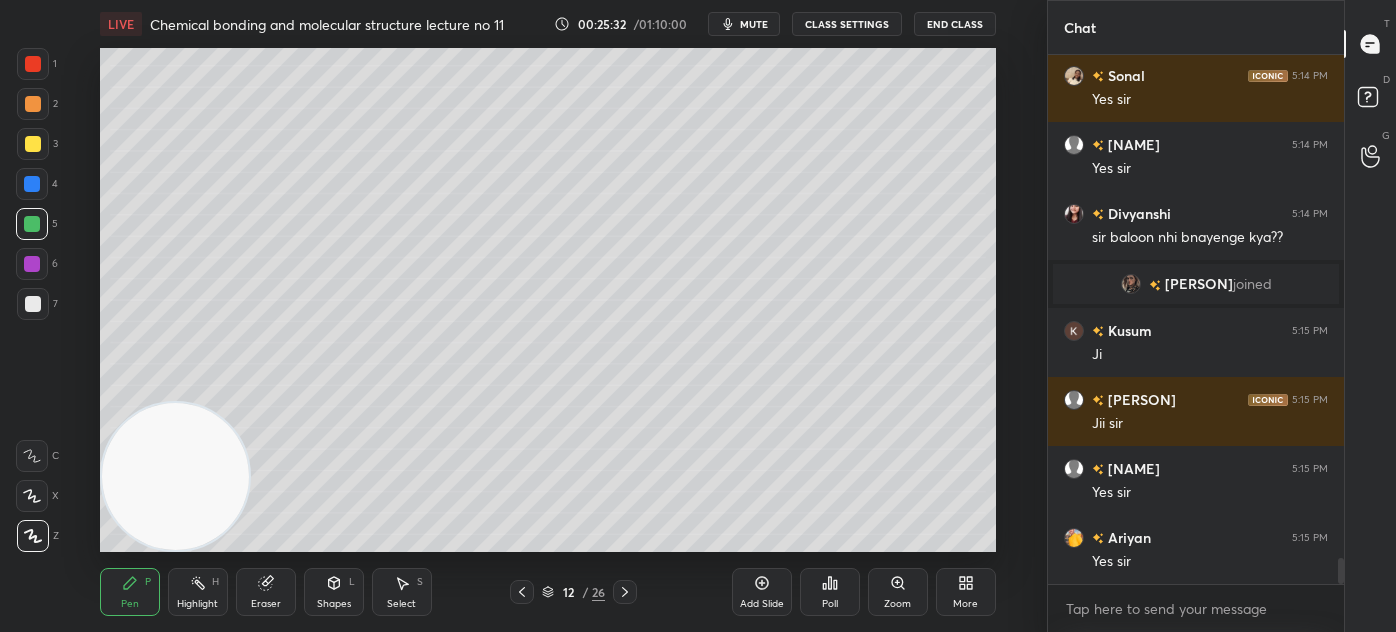 click 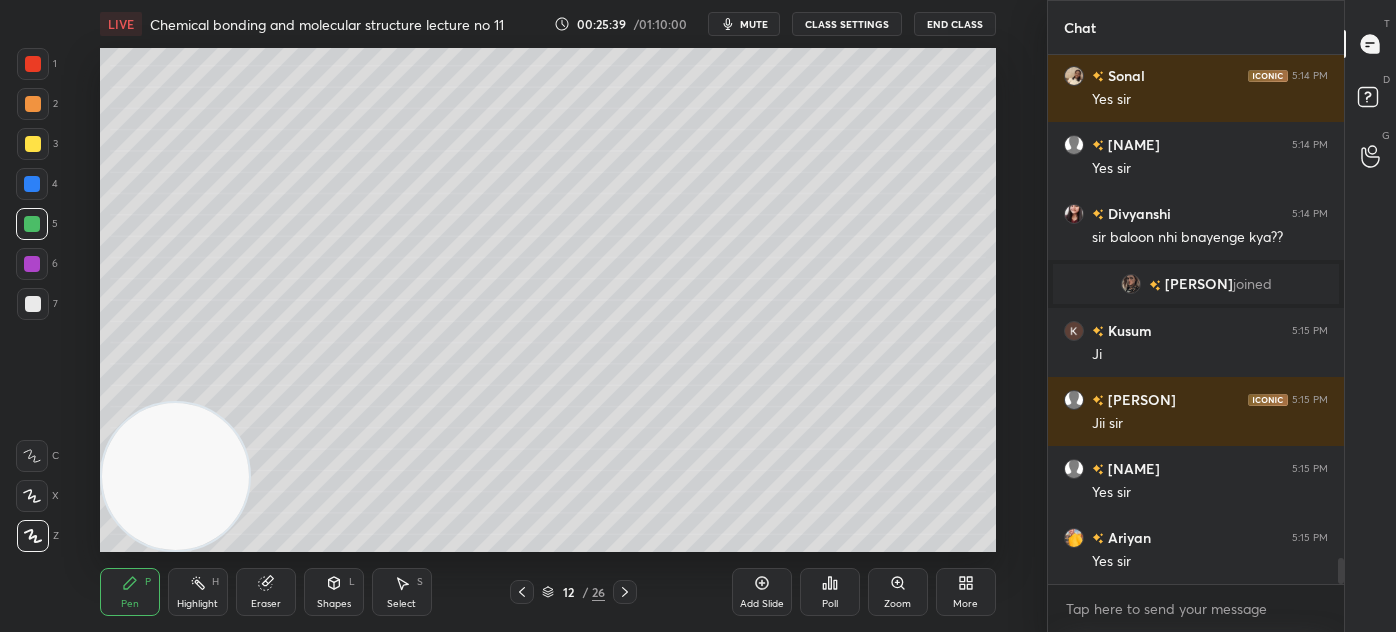 scroll, scrollTop: 10143, scrollLeft: 0, axis: vertical 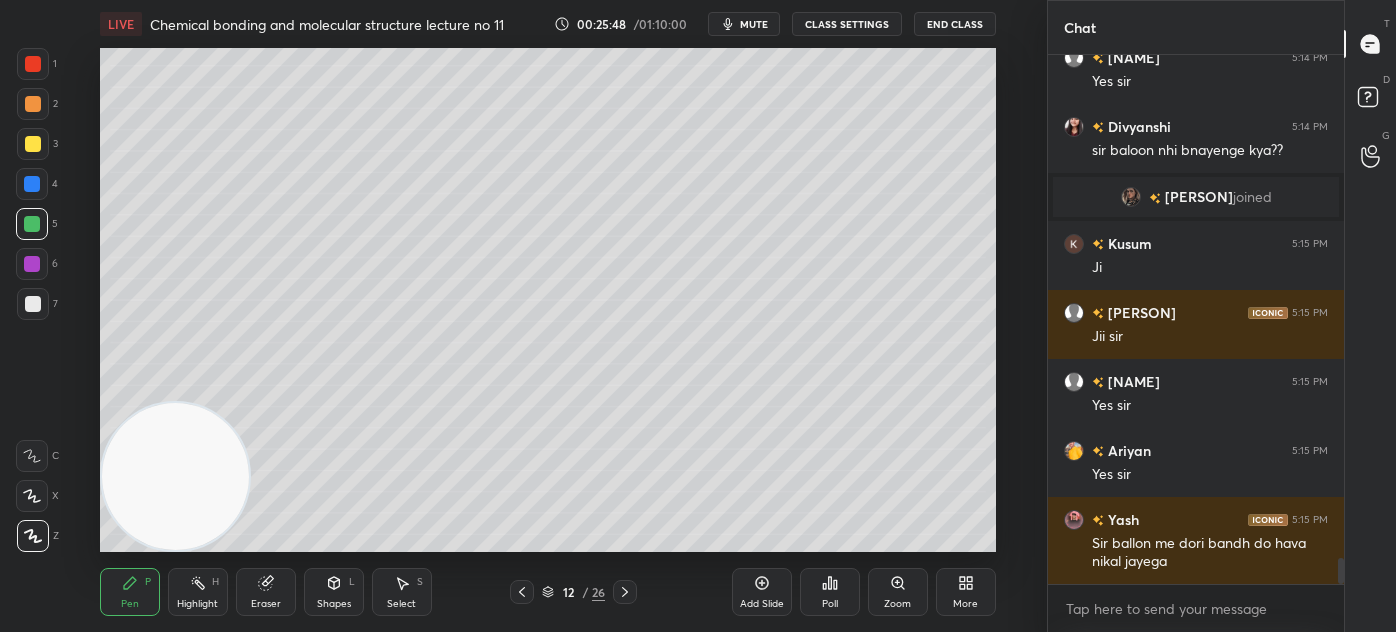 click at bounding box center (33, 104) 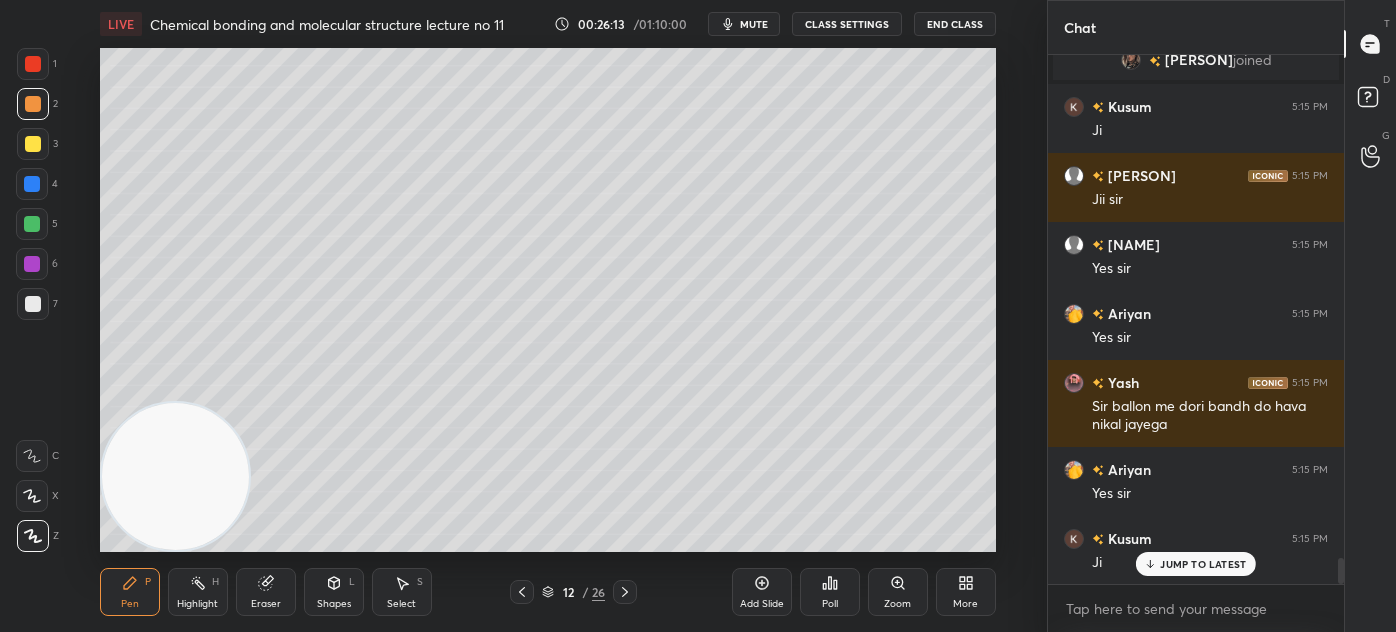 scroll, scrollTop: 10349, scrollLeft: 0, axis: vertical 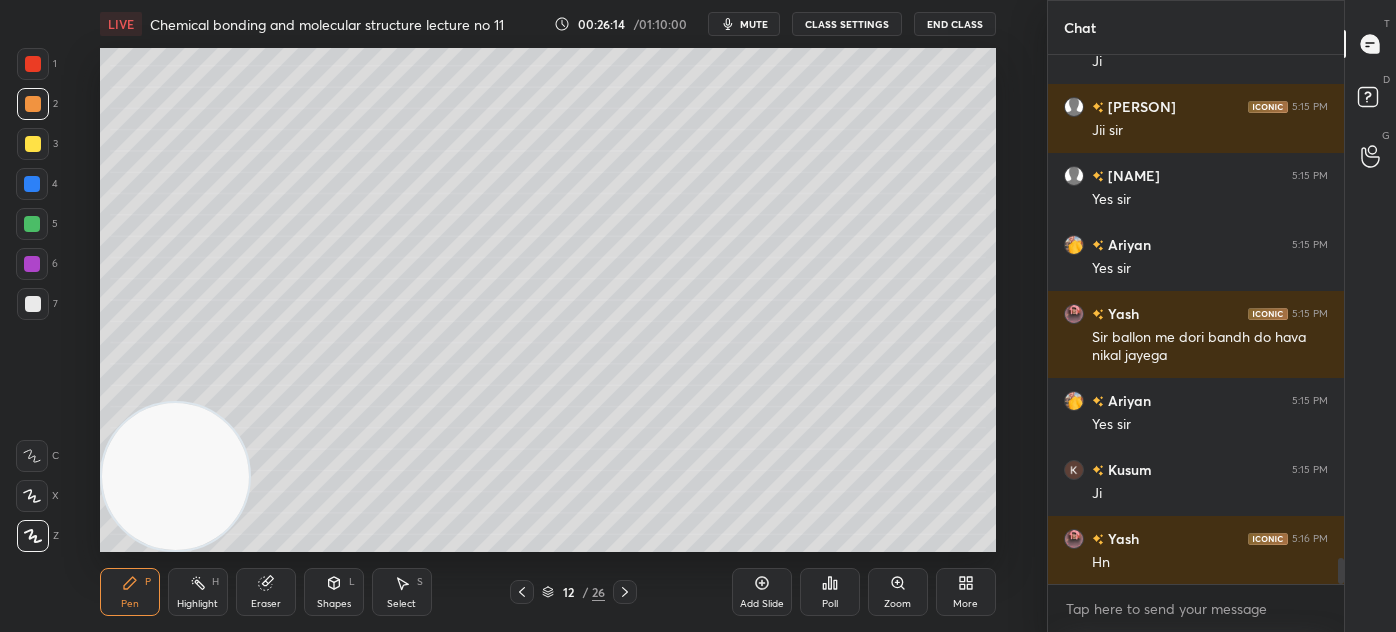 click at bounding box center [32, 224] 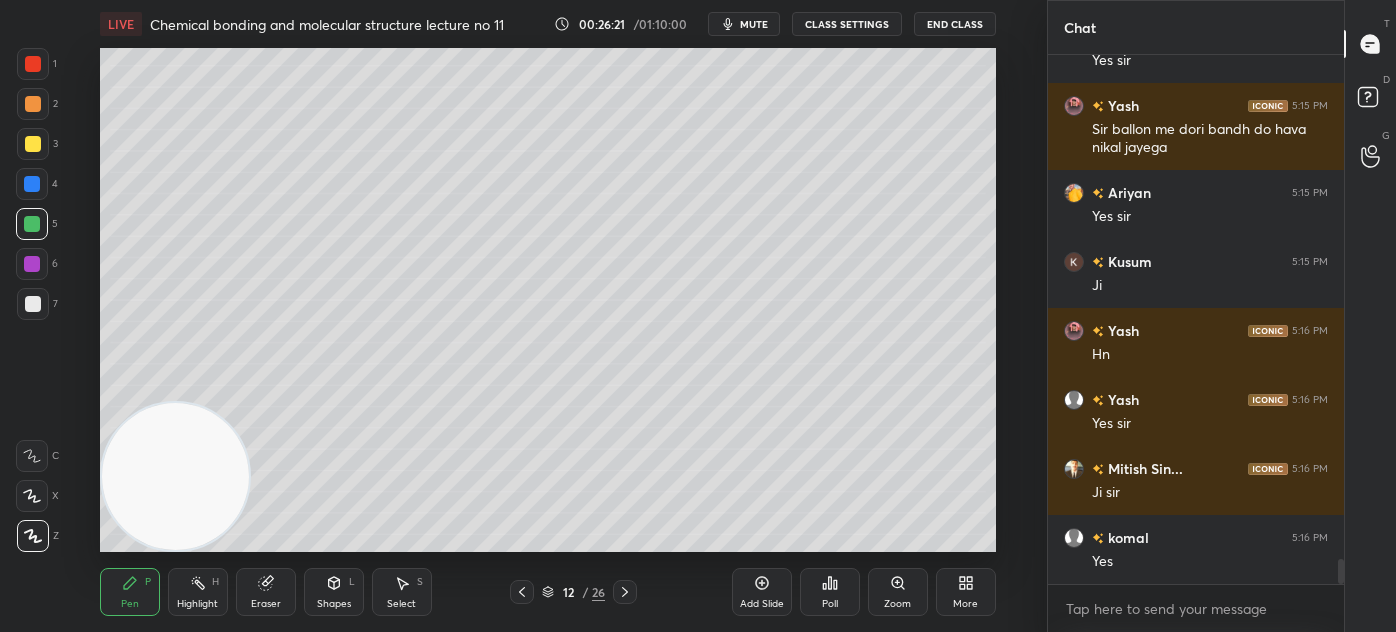 scroll, scrollTop: 10644, scrollLeft: 0, axis: vertical 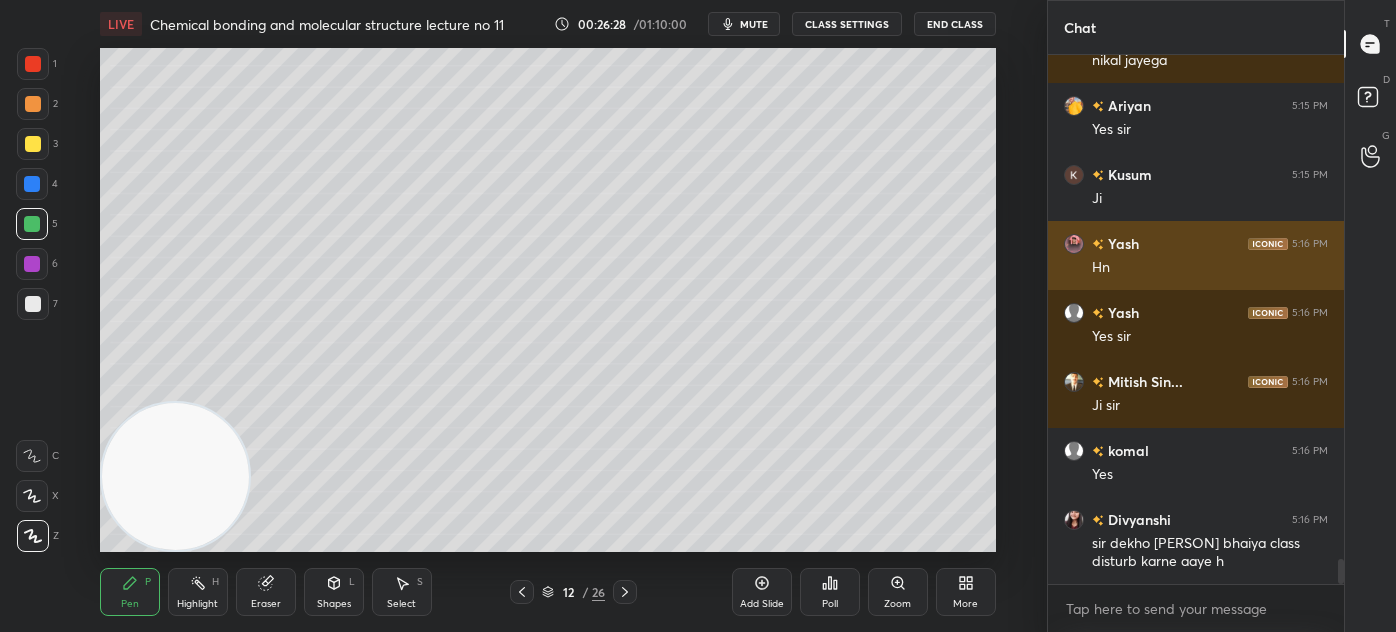 click at bounding box center [1074, 244] 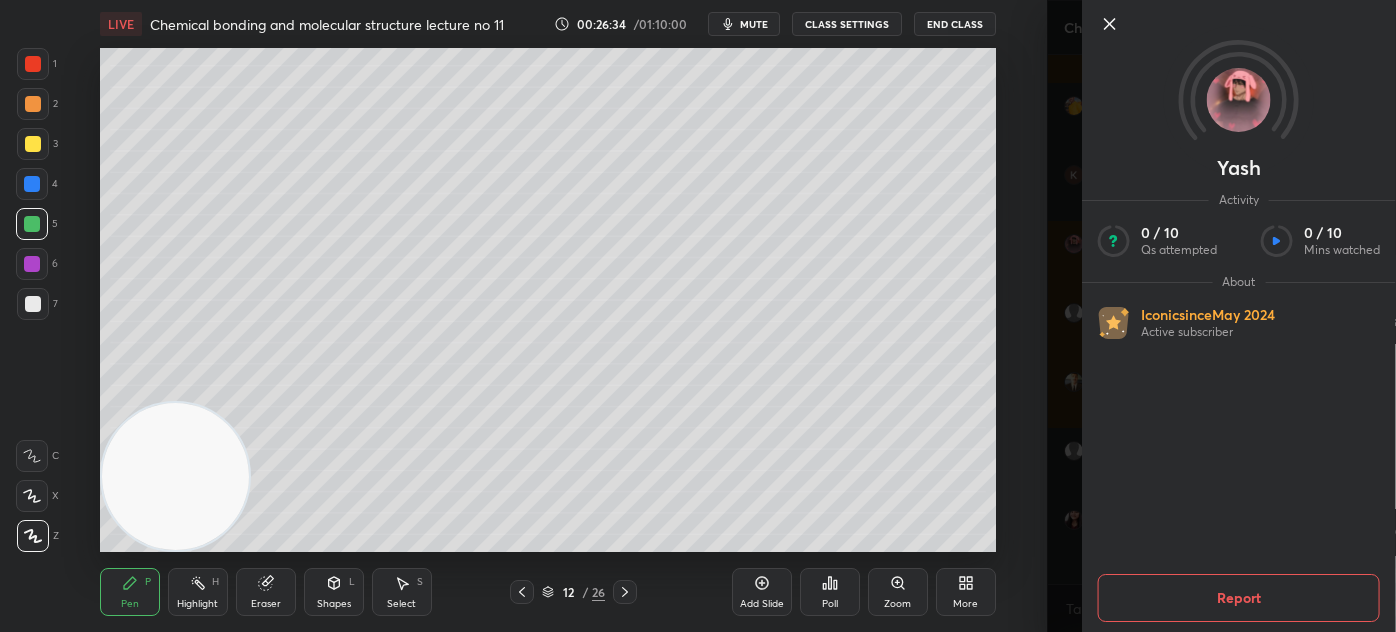 scroll, scrollTop: 10664, scrollLeft: 0, axis: vertical 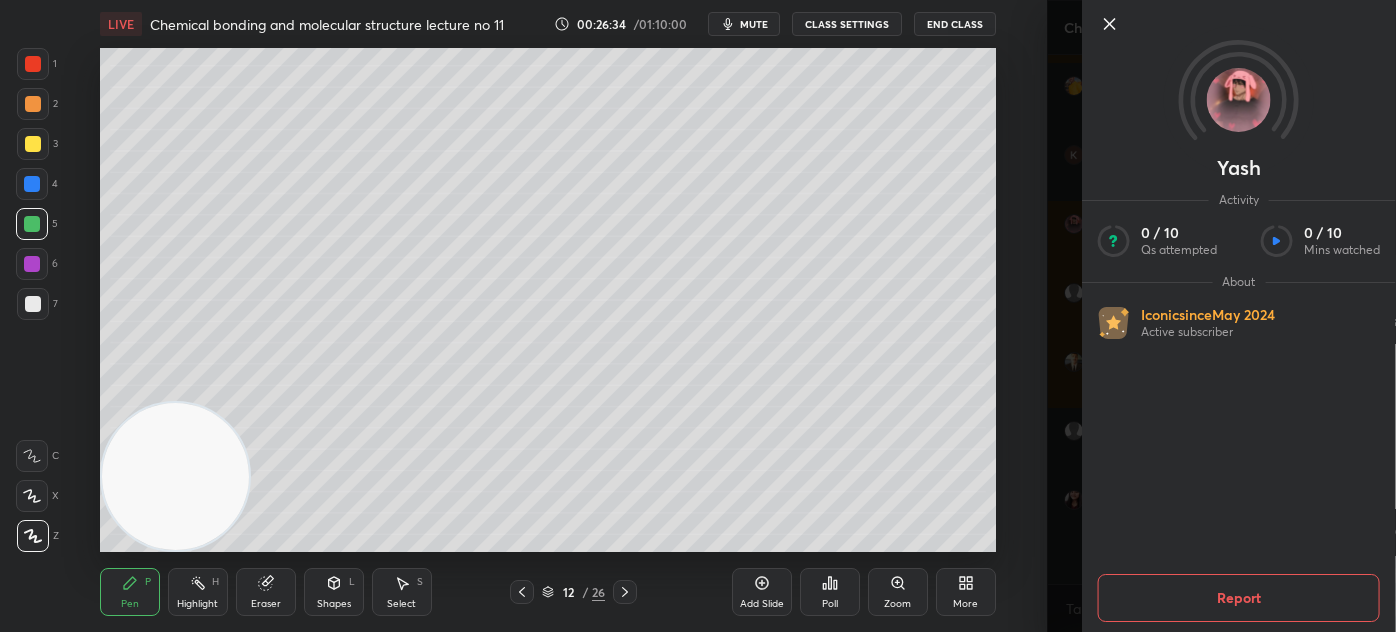 drag, startPoint x: 1062, startPoint y: 330, endPoint x: 1069, endPoint y: 340, distance: 12.206555 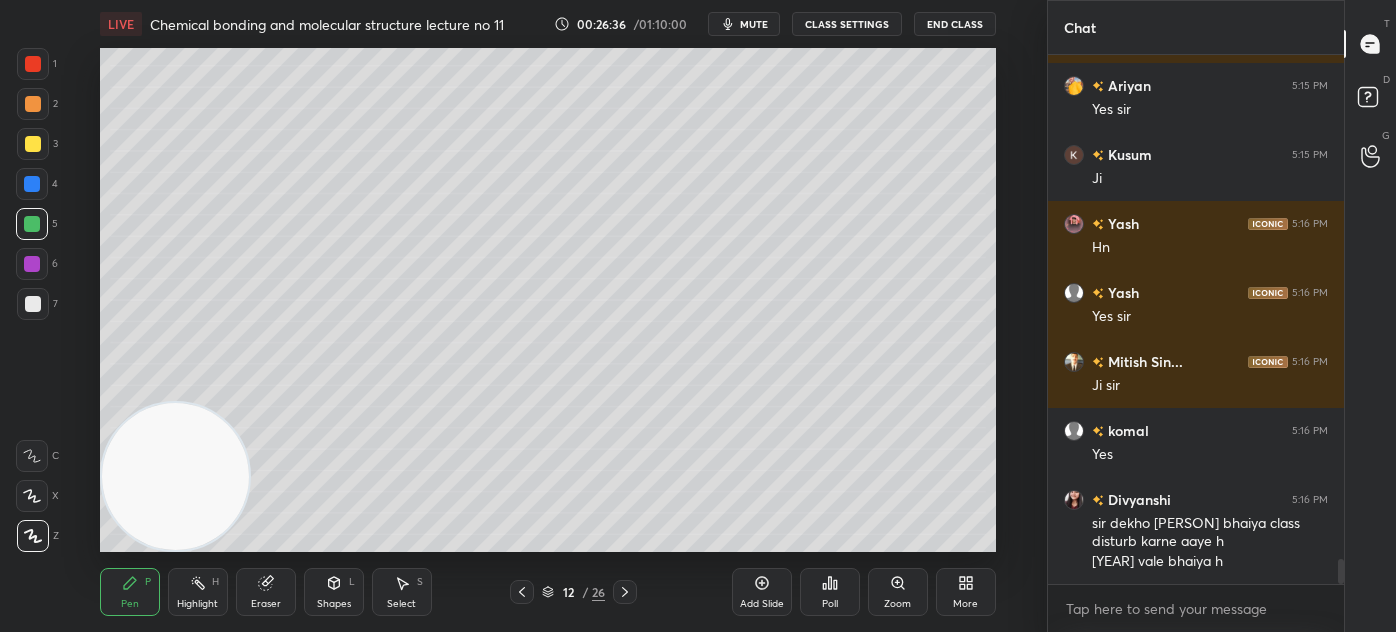 scroll, scrollTop: 10733, scrollLeft: 0, axis: vertical 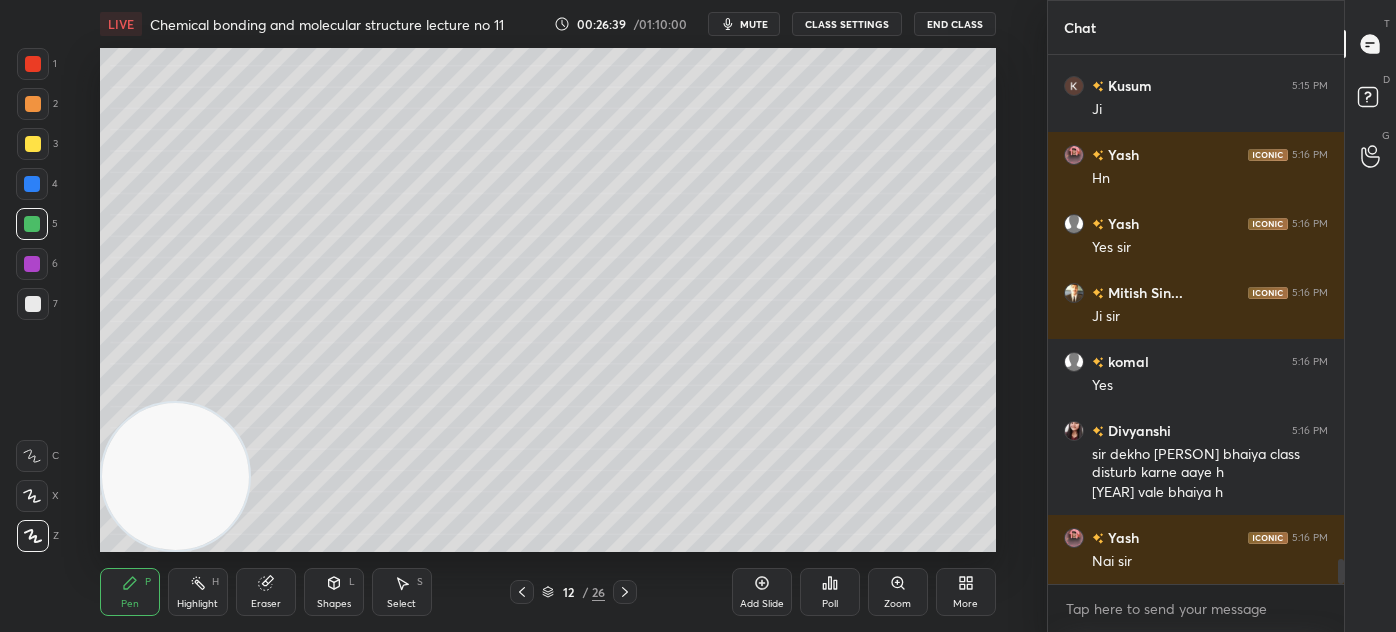 click at bounding box center [33, 64] 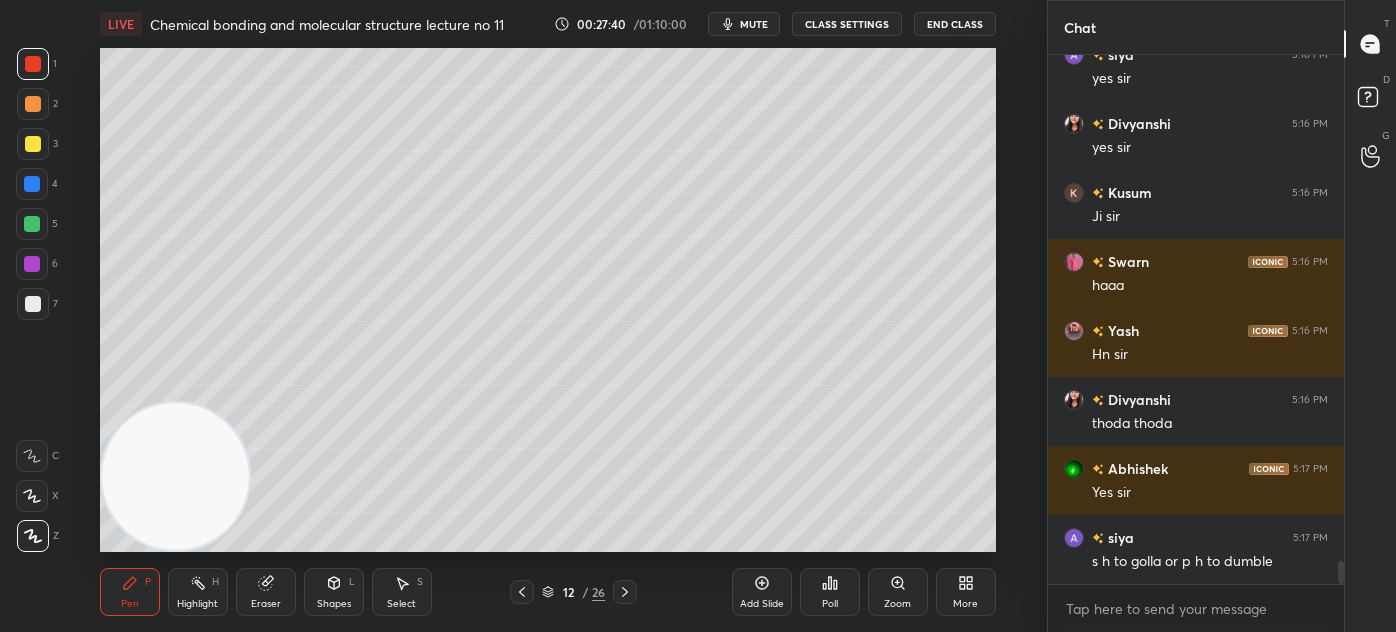 scroll, scrollTop: 11560, scrollLeft: 0, axis: vertical 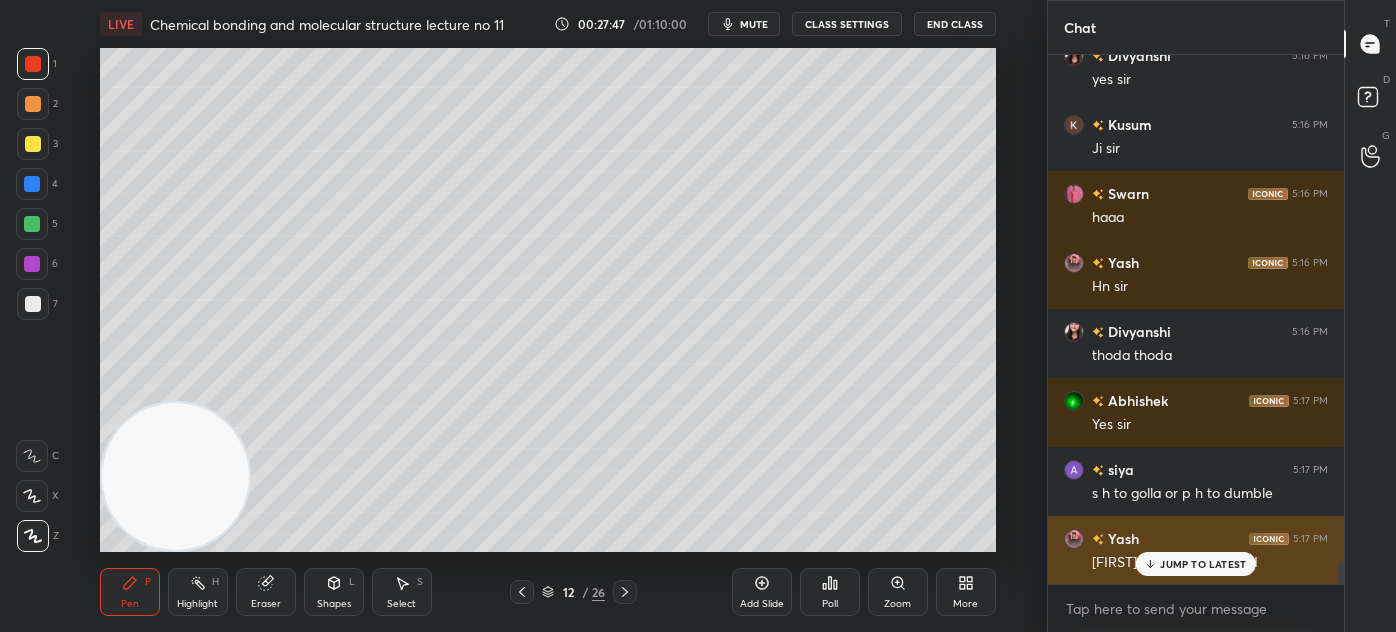 click on "JUMP TO LATEST" at bounding box center [1203, 564] 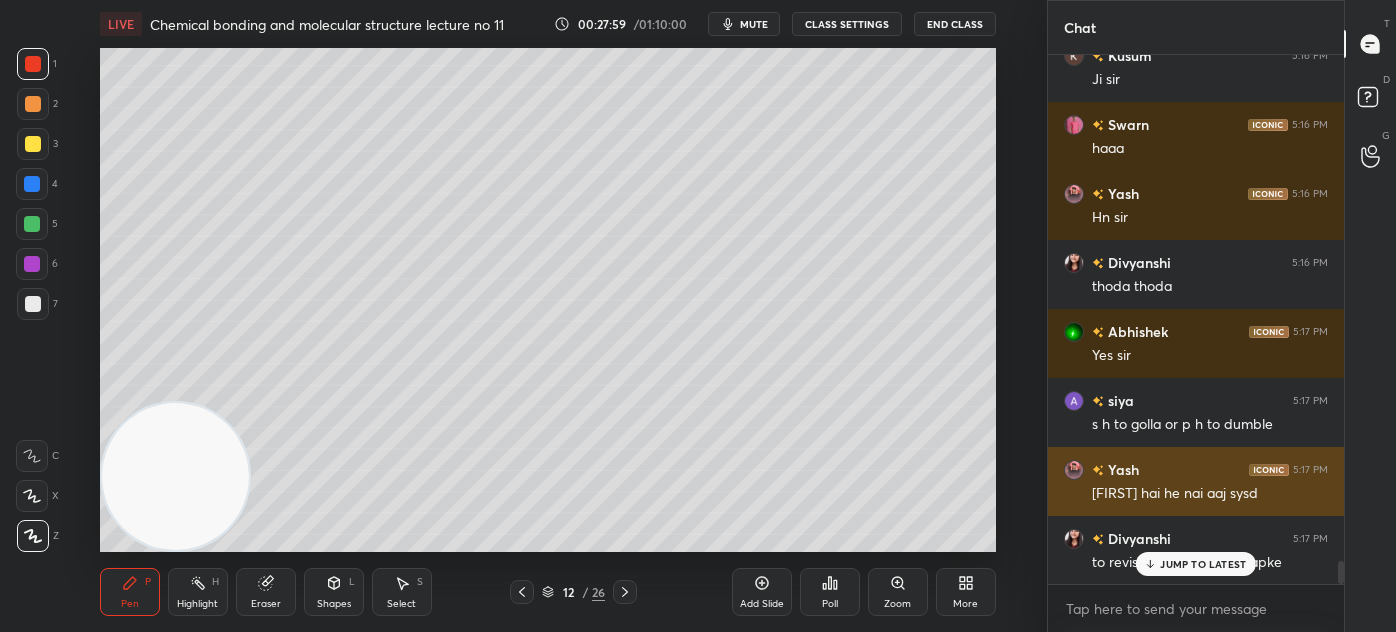 scroll, scrollTop: 11698, scrollLeft: 0, axis: vertical 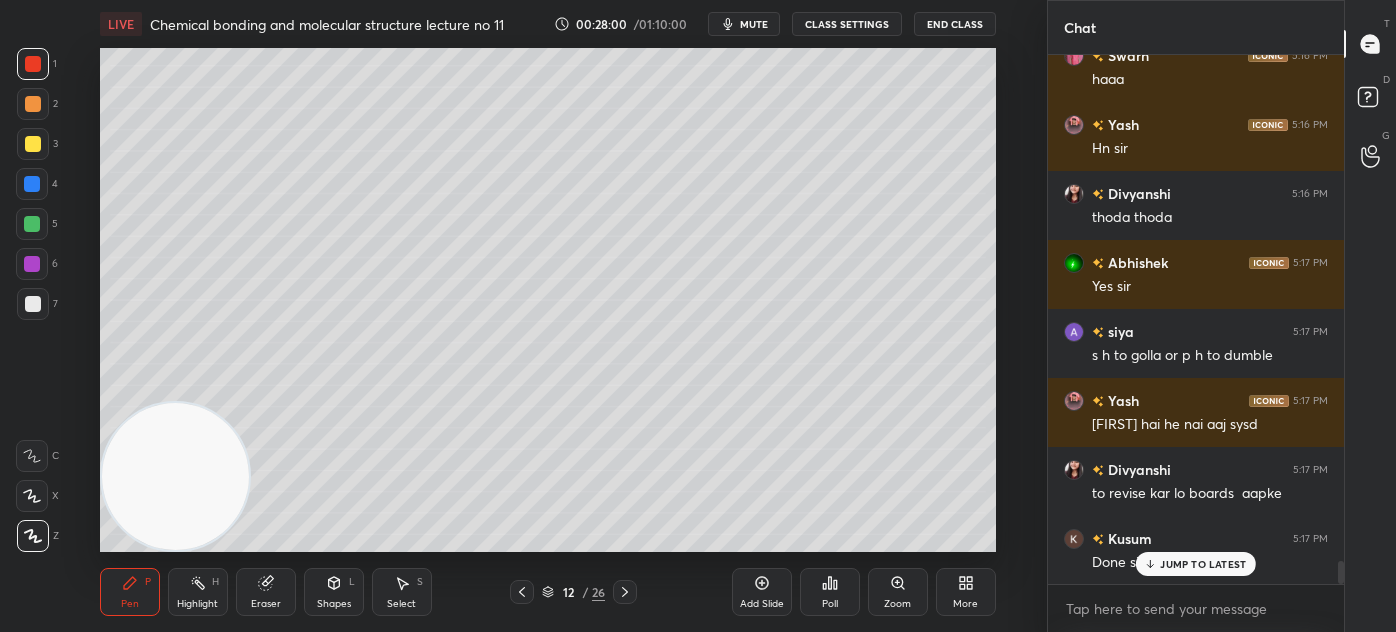 click on "JUMP TO LATEST" at bounding box center [1203, 564] 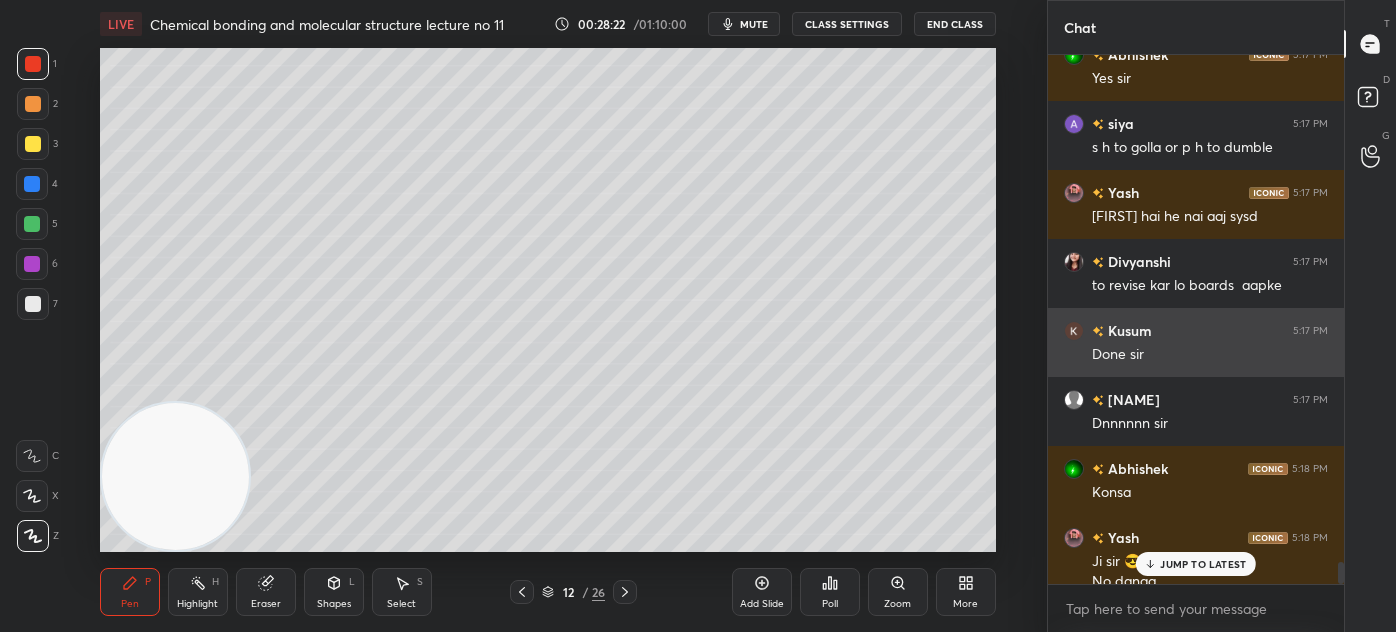 scroll, scrollTop: 11925, scrollLeft: 0, axis: vertical 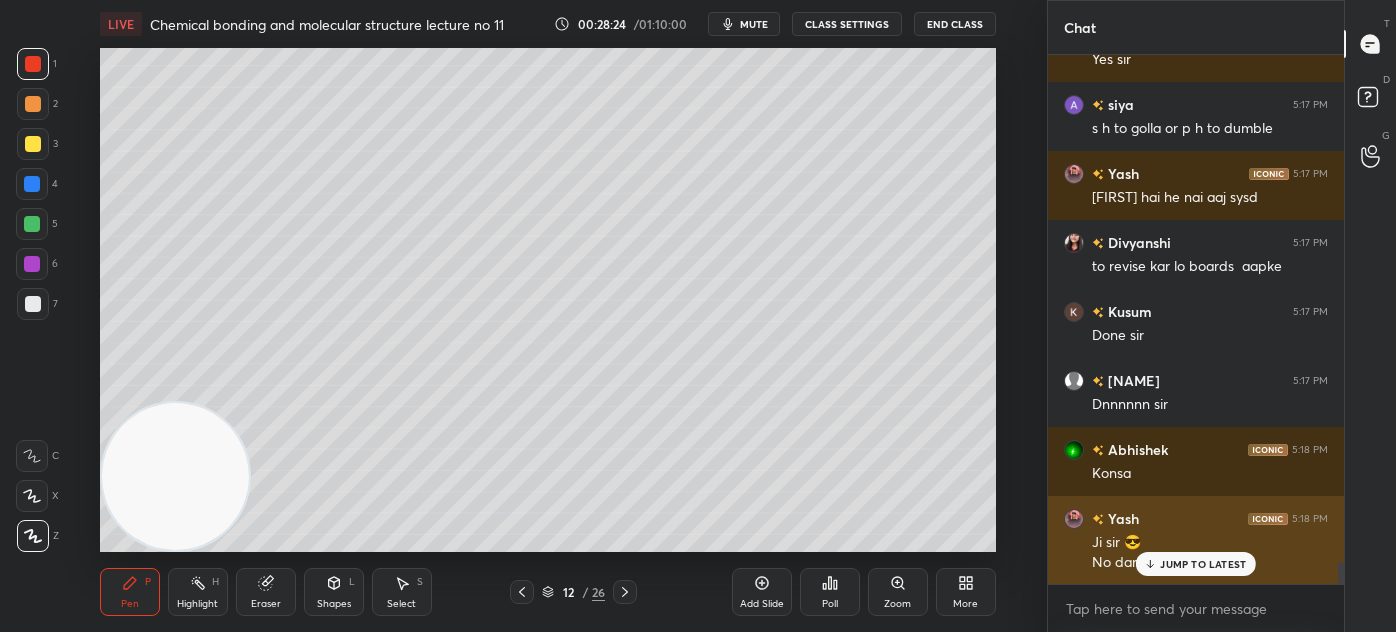 click on "JUMP TO LATEST" at bounding box center [1203, 564] 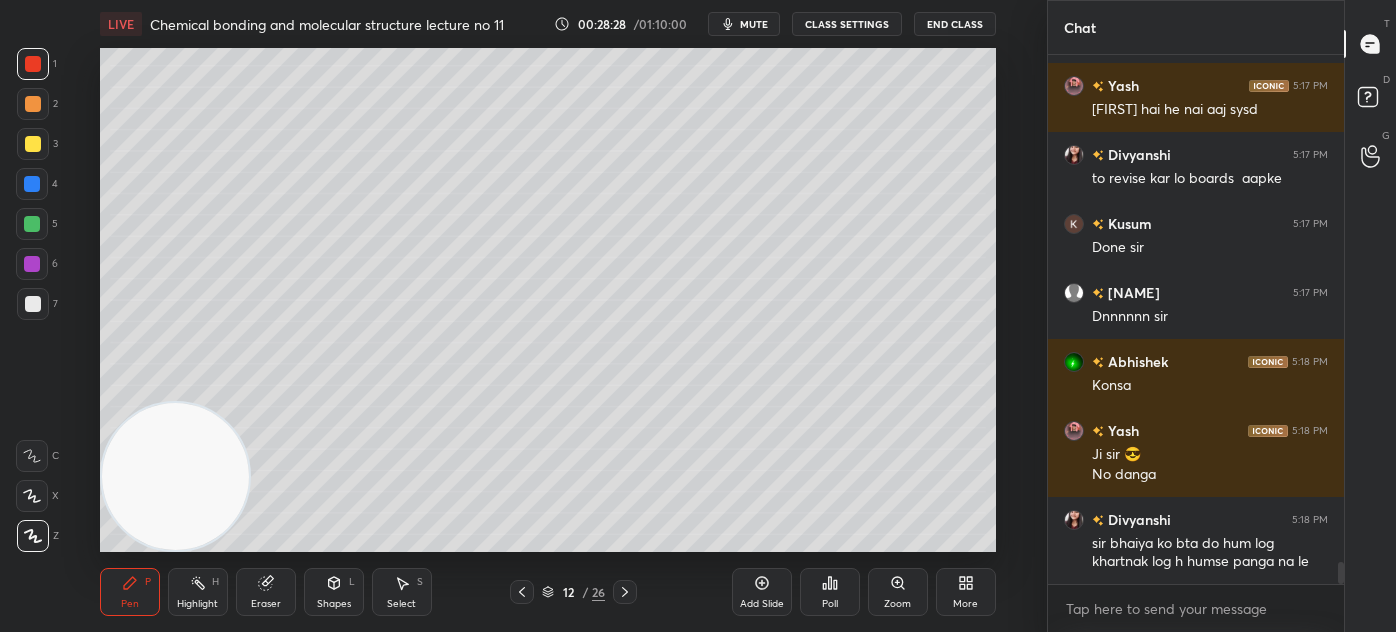 scroll, scrollTop: 12082, scrollLeft: 0, axis: vertical 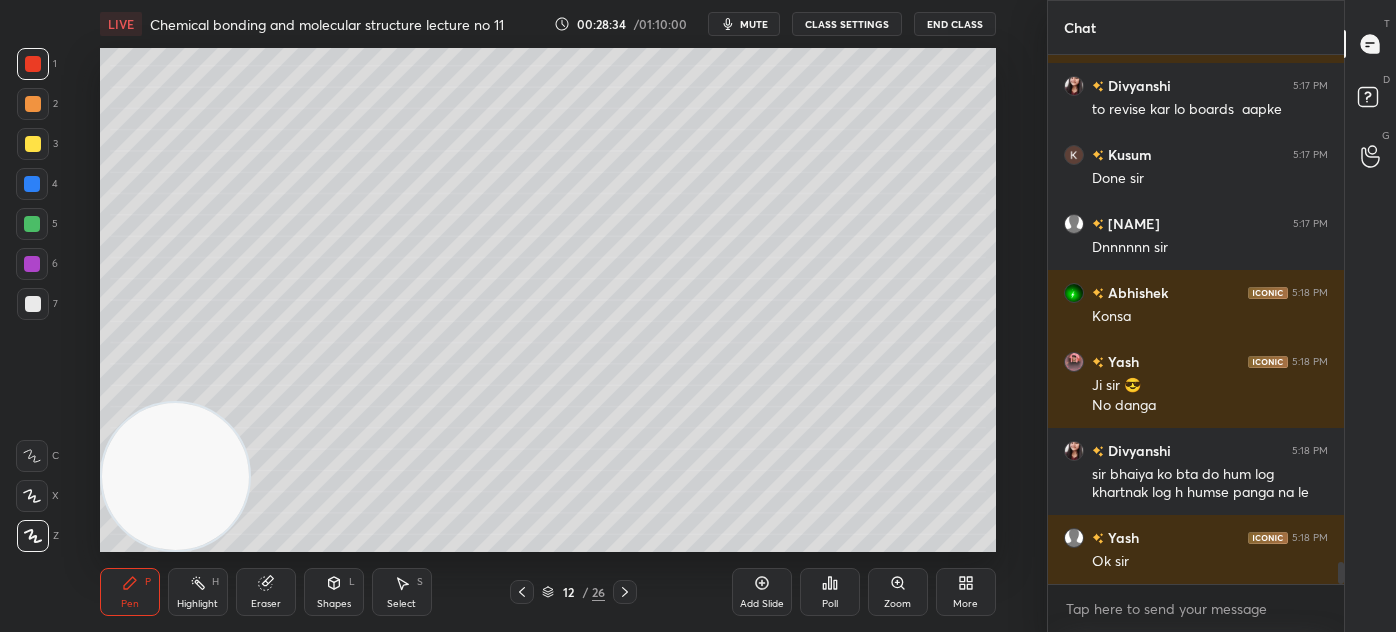 click on "CLASS SETTINGS" at bounding box center [847, 24] 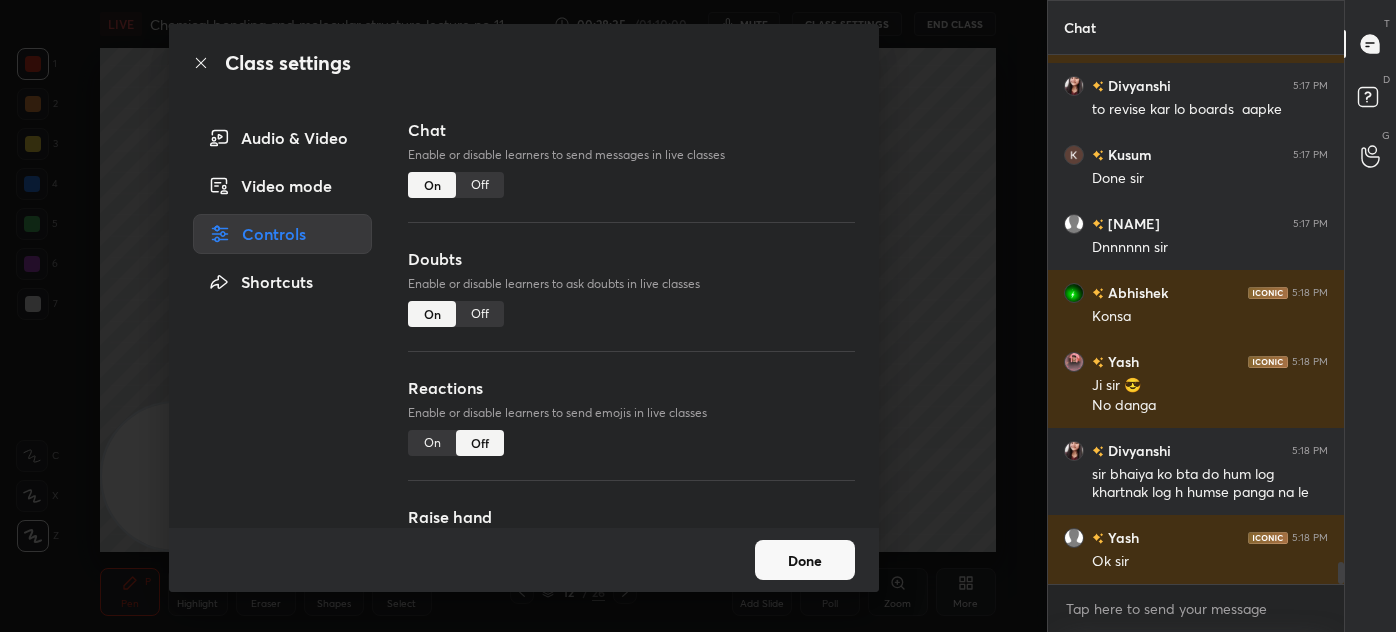 click on "Off" at bounding box center (480, 185) 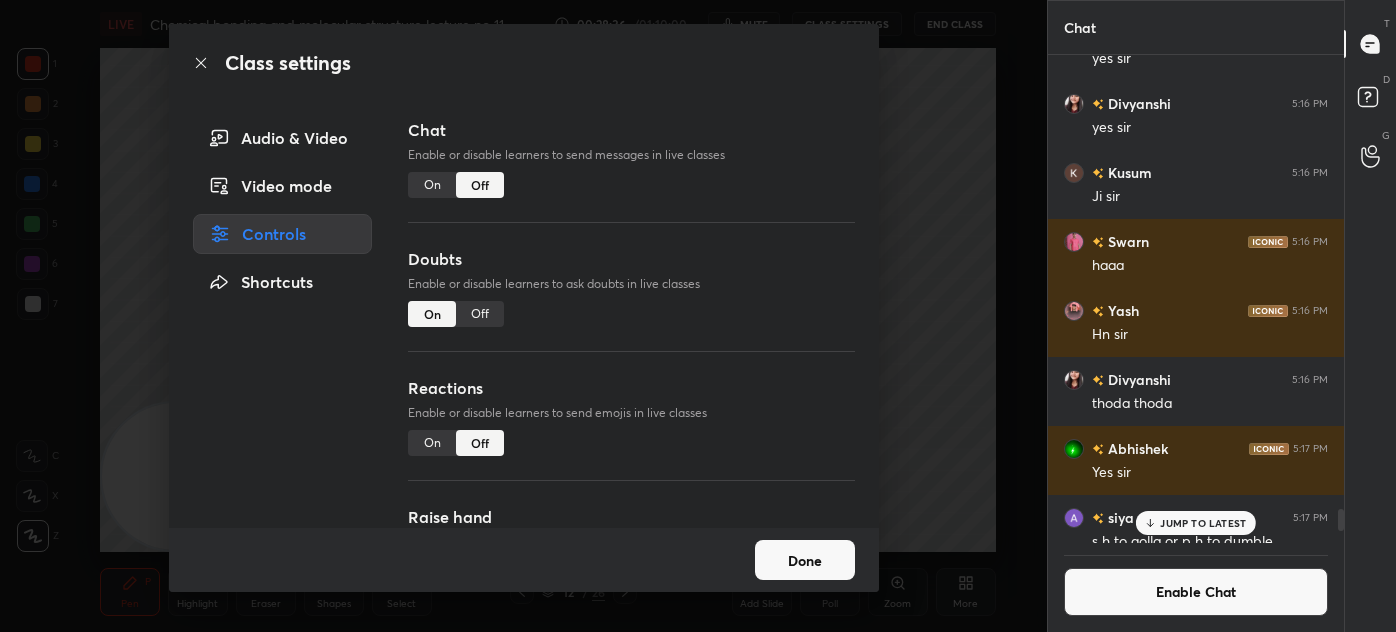 drag, startPoint x: 968, startPoint y: 149, endPoint x: 944, endPoint y: 146, distance: 24.186773 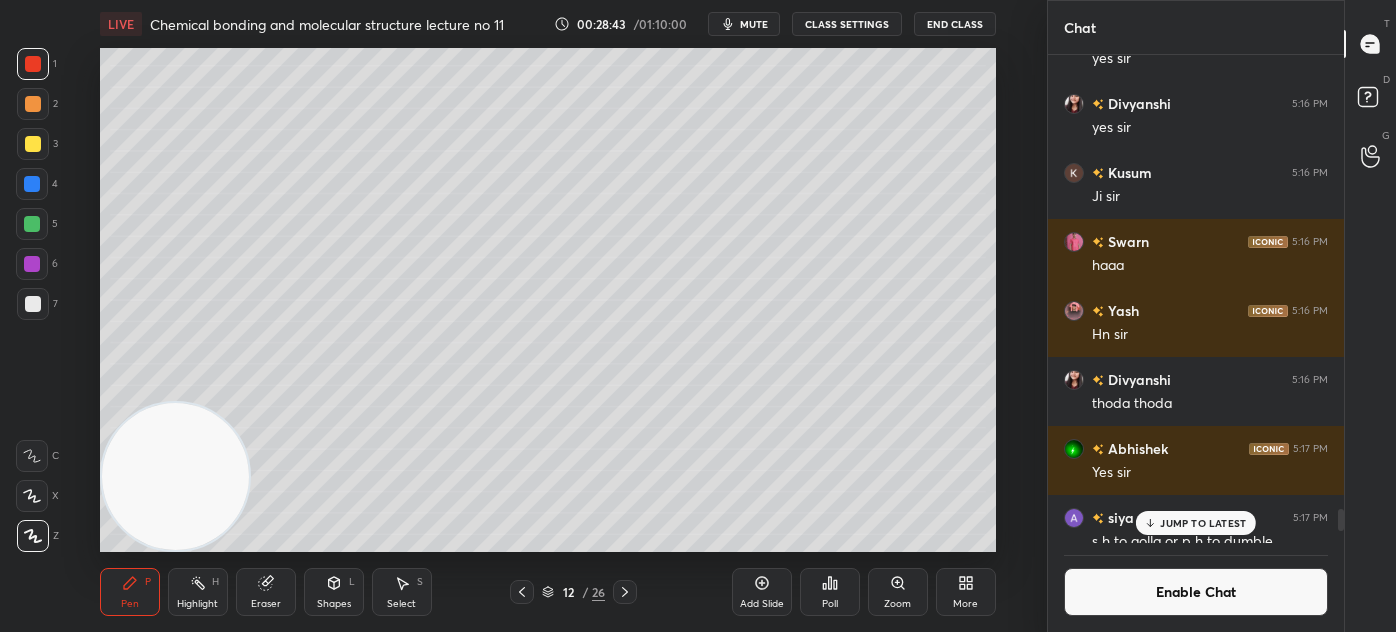 type 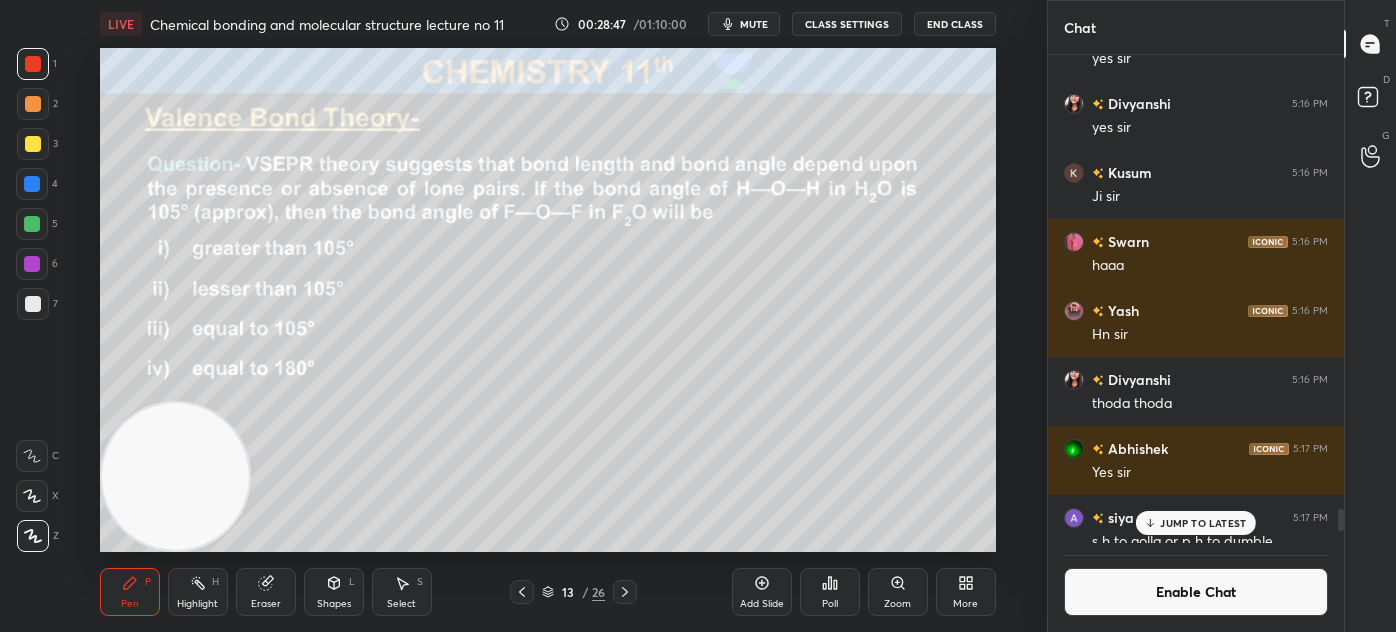 click on "JUMP TO LATEST" at bounding box center [1203, 523] 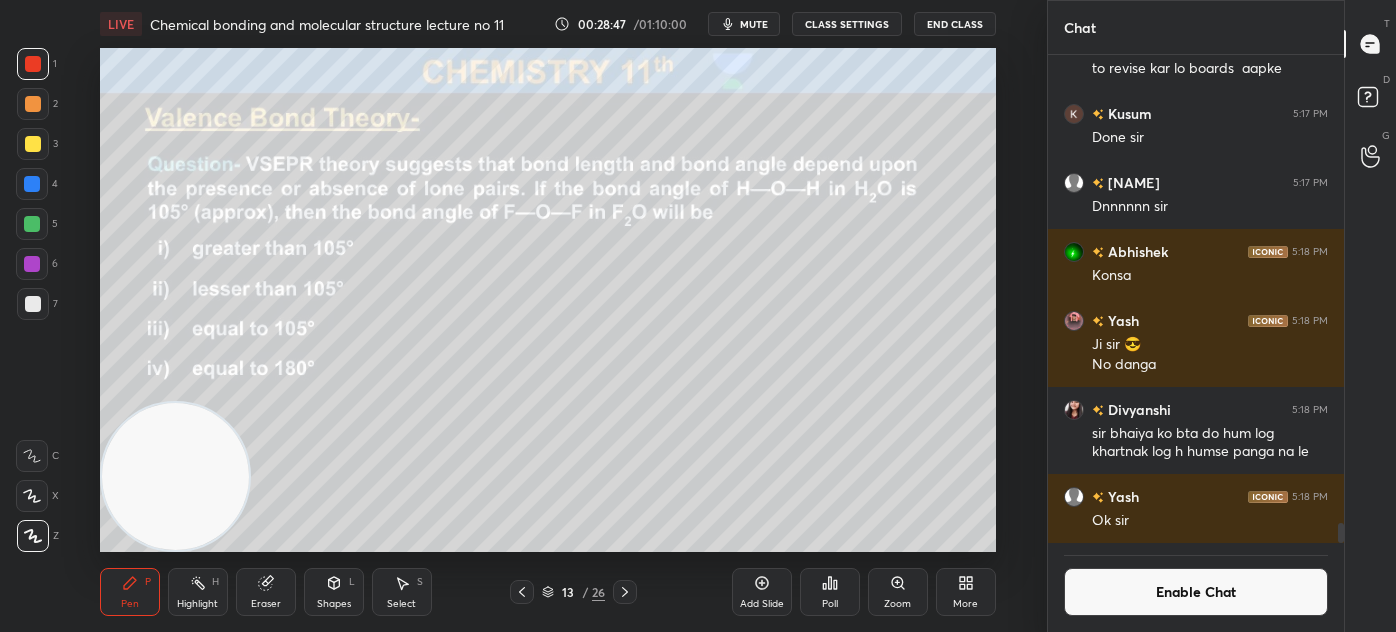 click on "Enable Chat" at bounding box center (1196, 592) 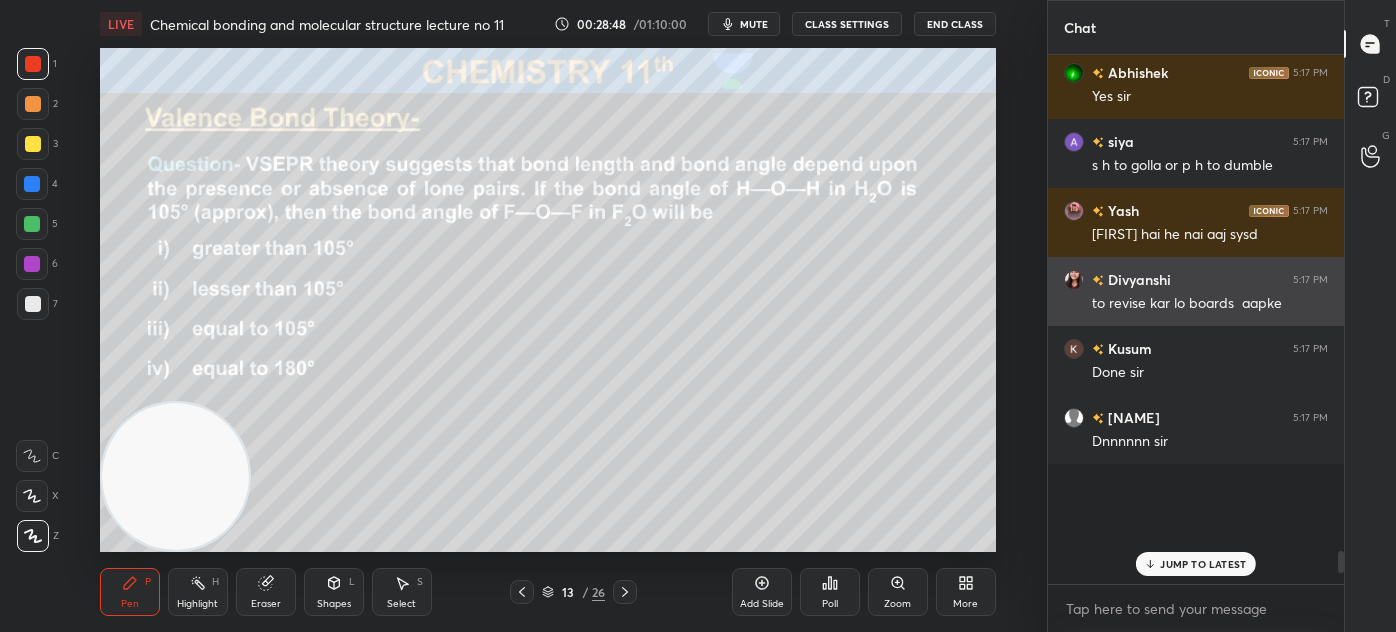 scroll, scrollTop: 11117, scrollLeft: 0, axis: vertical 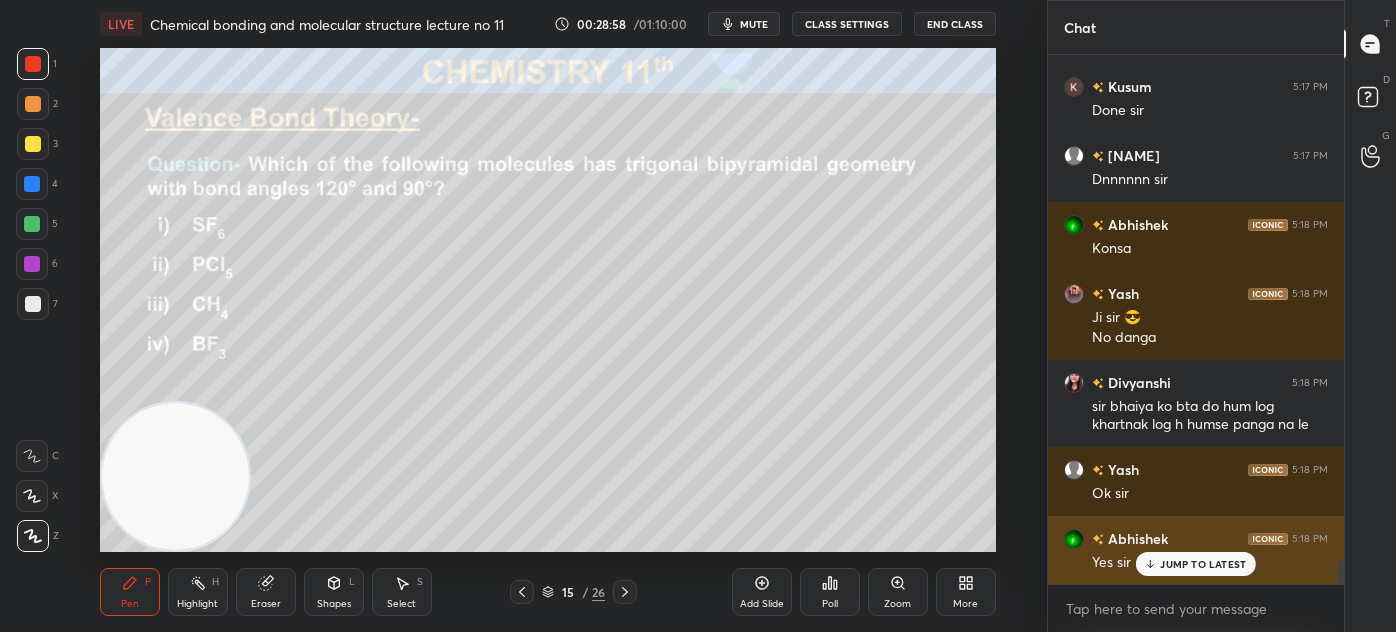 click on "JUMP TO LATEST" at bounding box center (1196, 564) 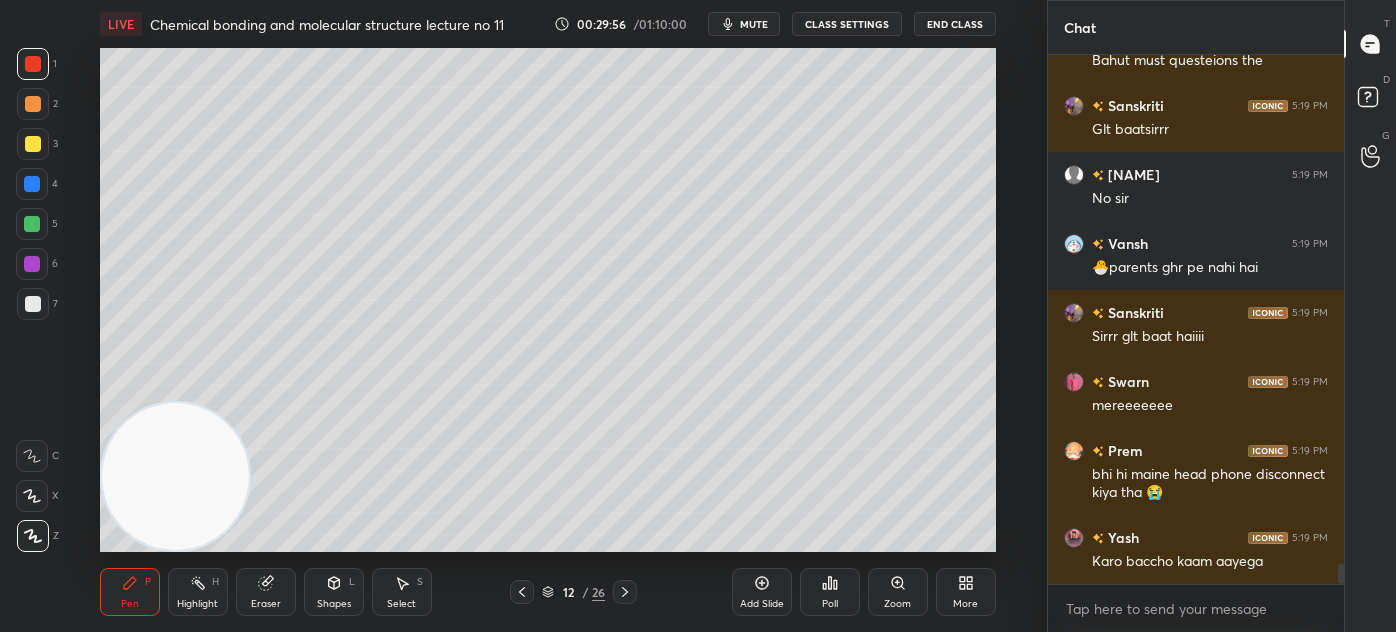 scroll, scrollTop: 12927, scrollLeft: 0, axis: vertical 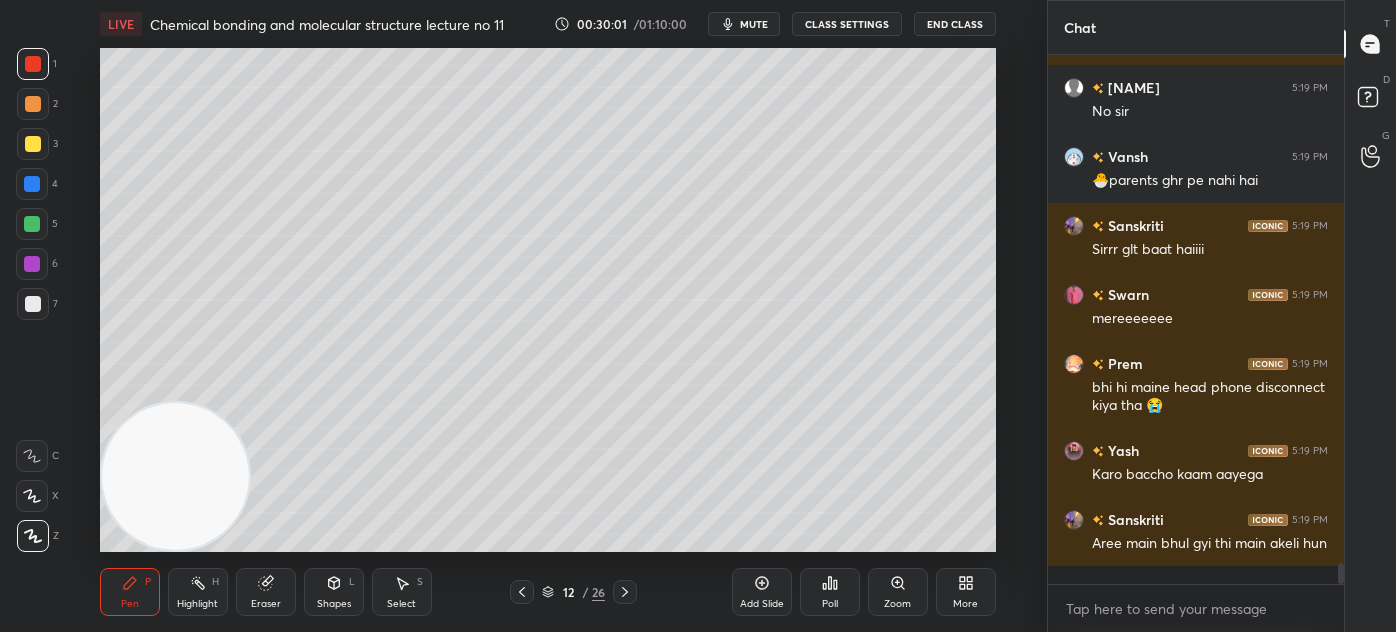 click on "Add Slide" at bounding box center [762, 592] 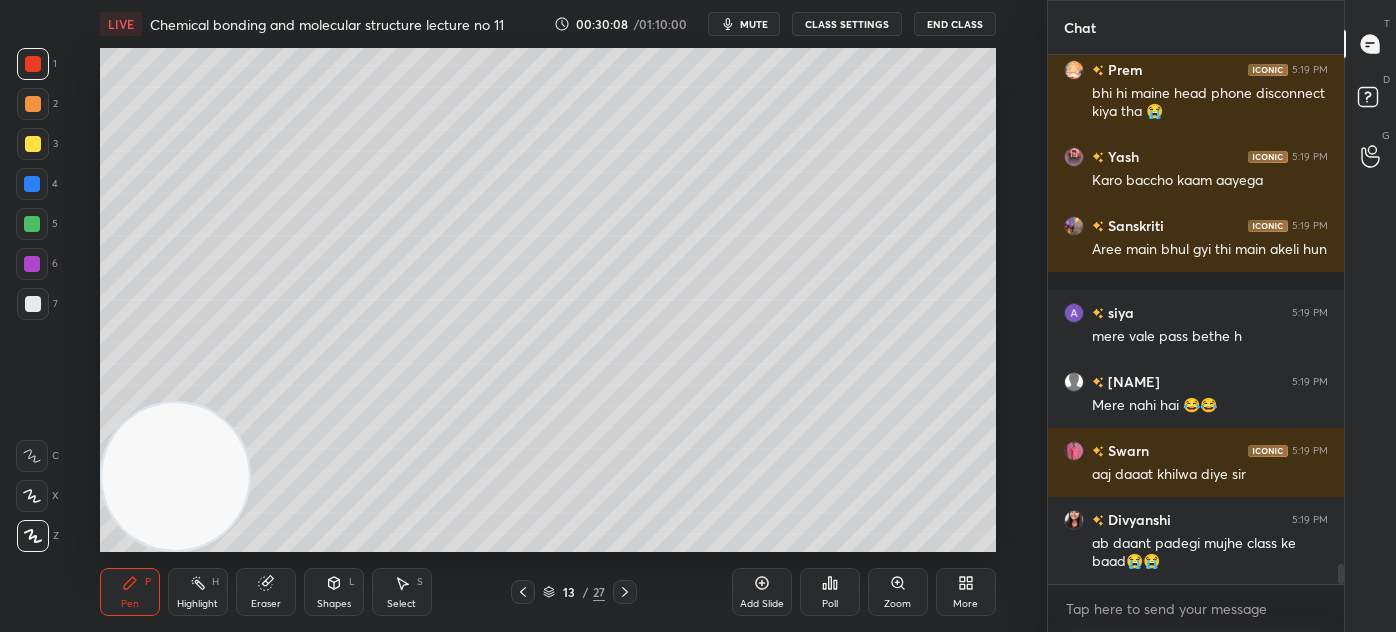 scroll, scrollTop: 13290, scrollLeft: 0, axis: vertical 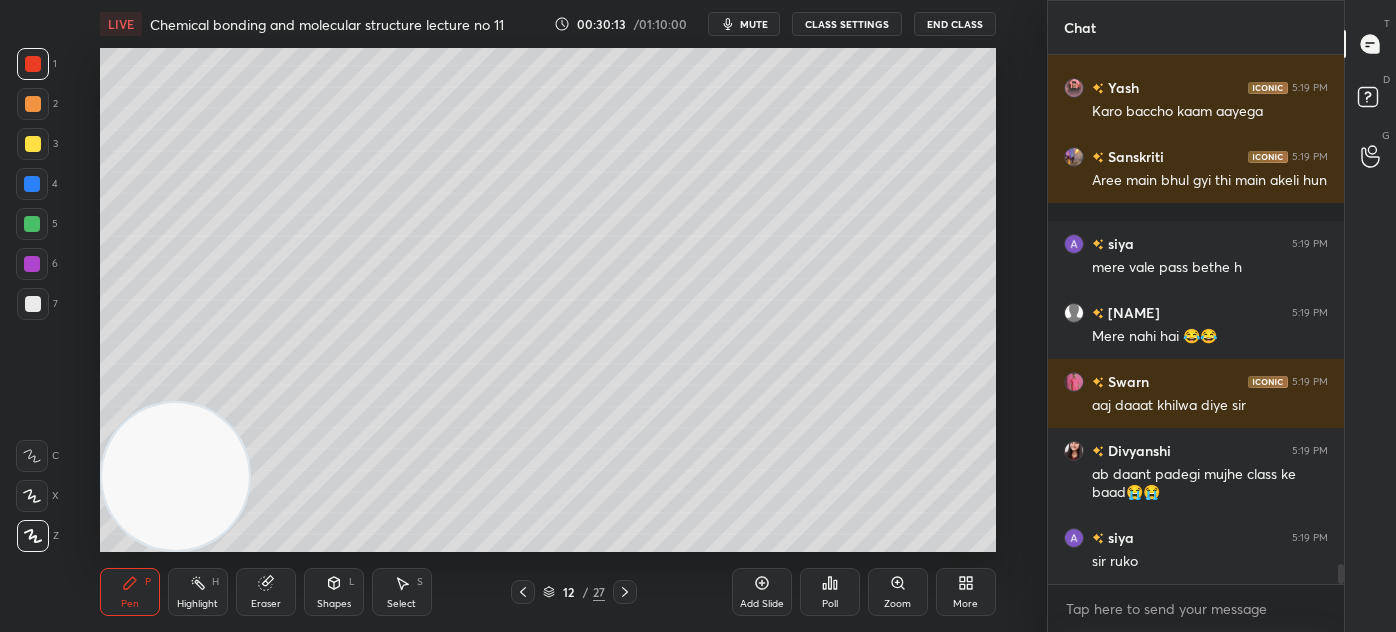 drag, startPoint x: 154, startPoint y: 489, endPoint x: 104, endPoint y: 510, distance: 54.230988 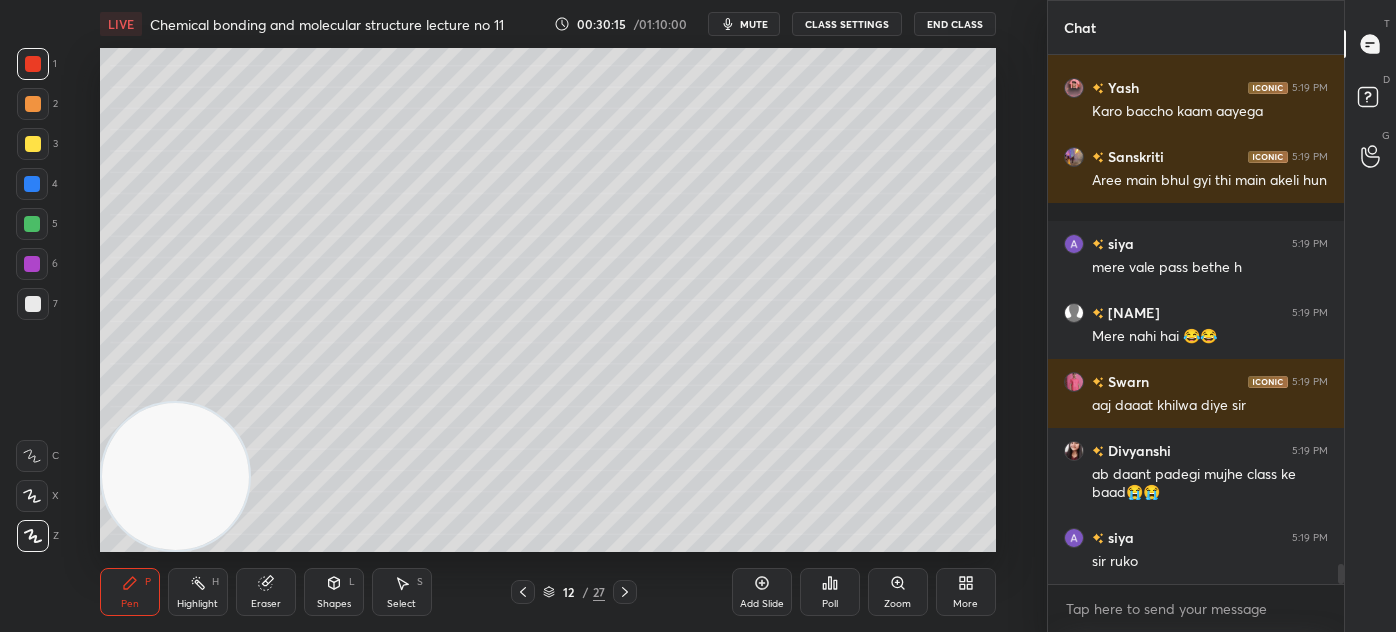 click at bounding box center (33, 304) 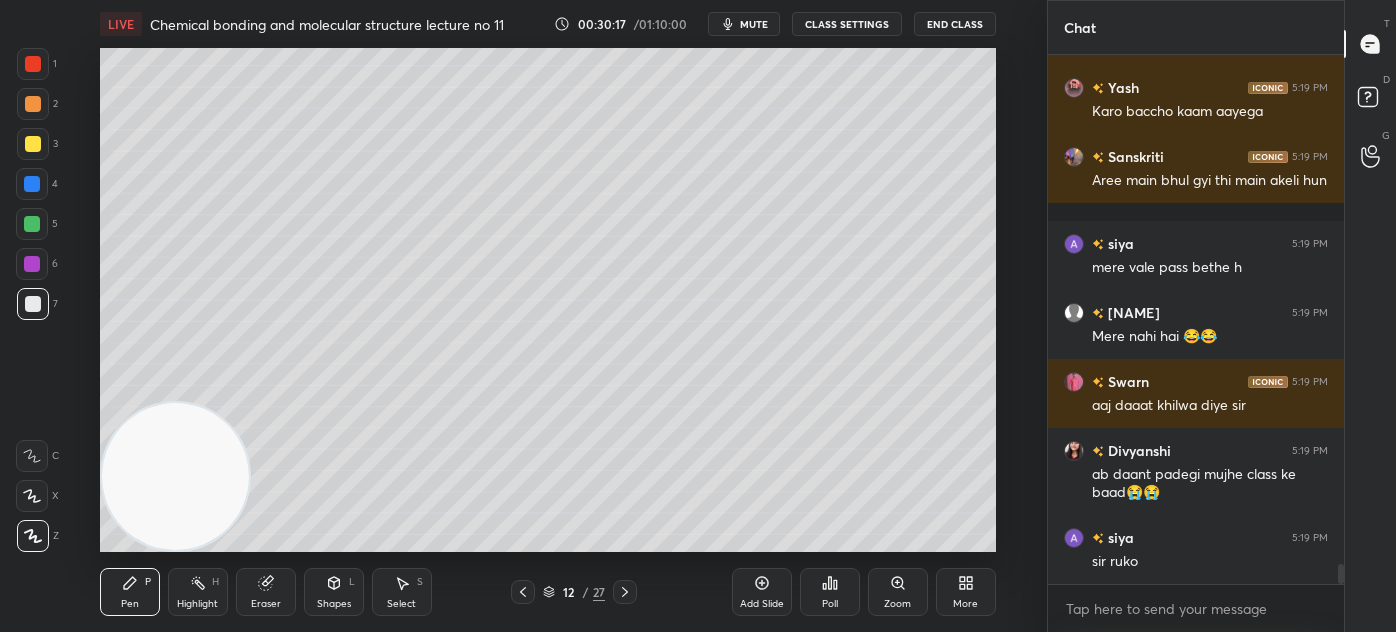 click 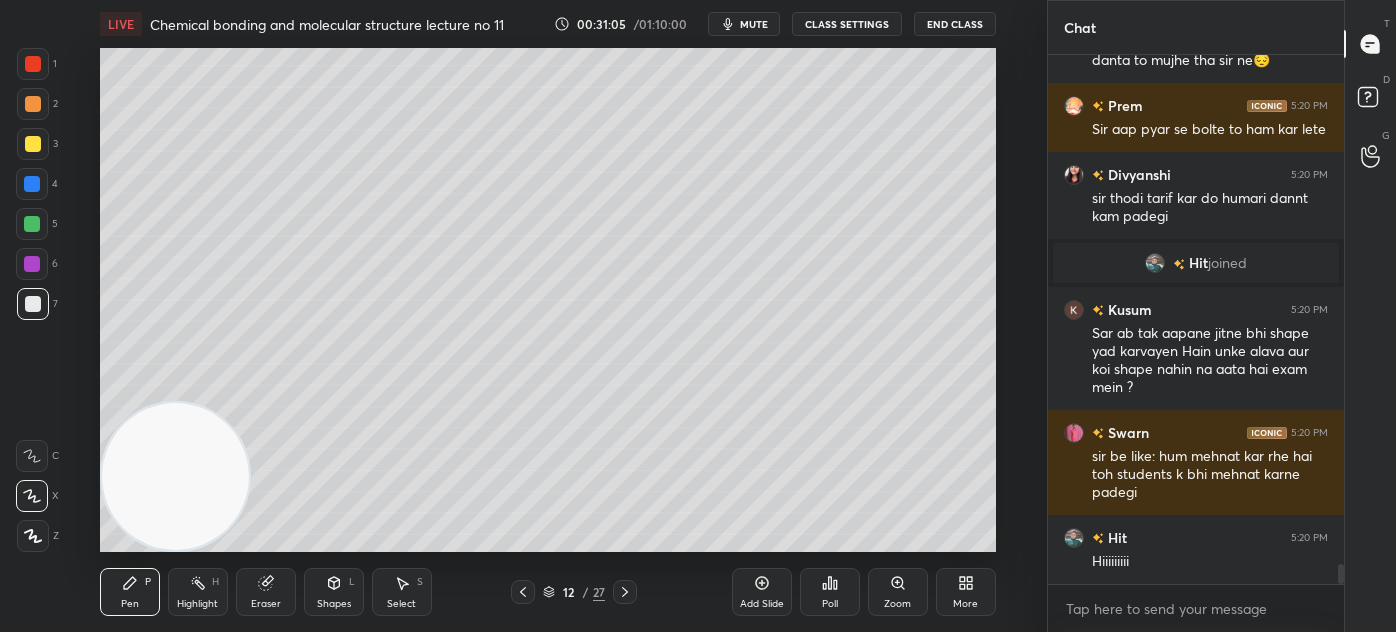 scroll, scrollTop: 13448, scrollLeft: 0, axis: vertical 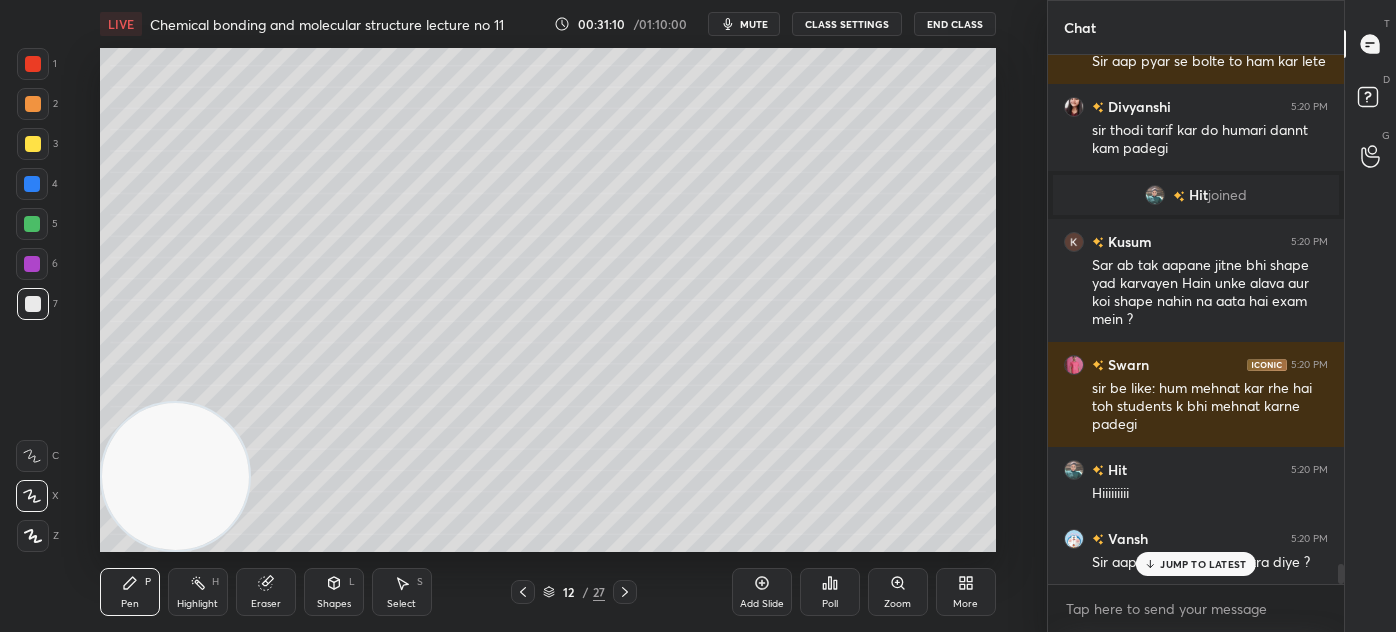 click on "JUMP TO LATEST" at bounding box center [1203, 564] 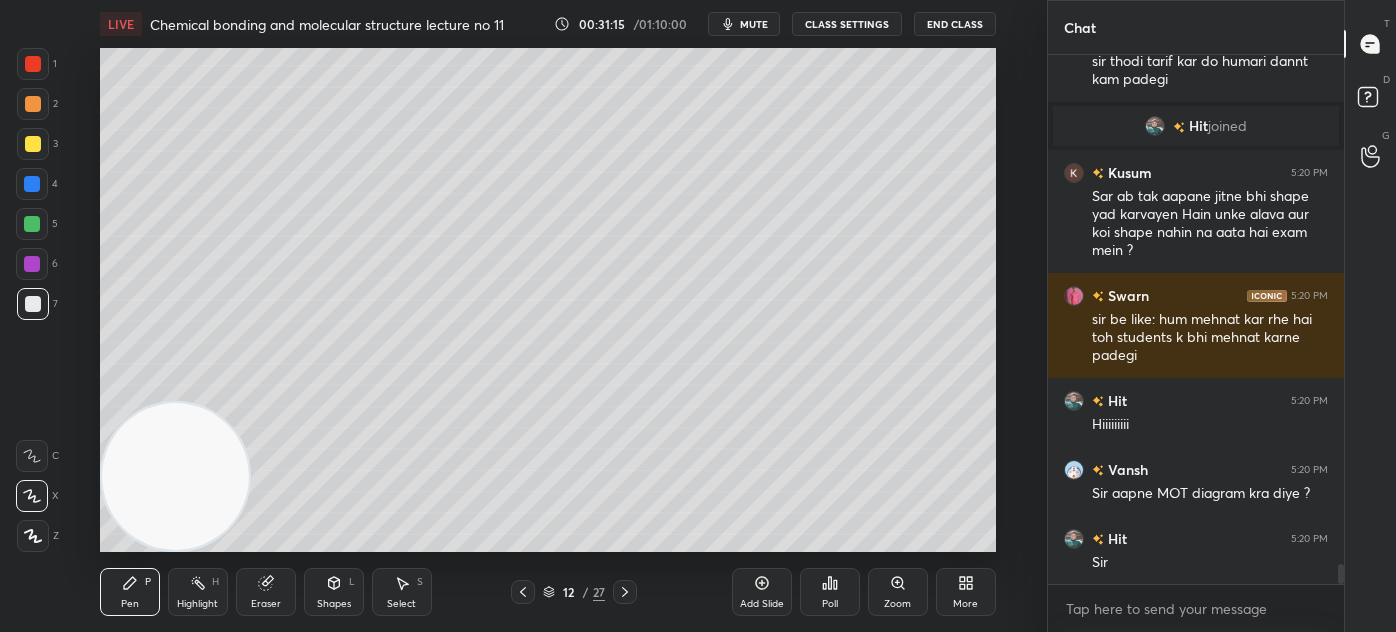 click on "CLASS SETTINGS" at bounding box center (847, 24) 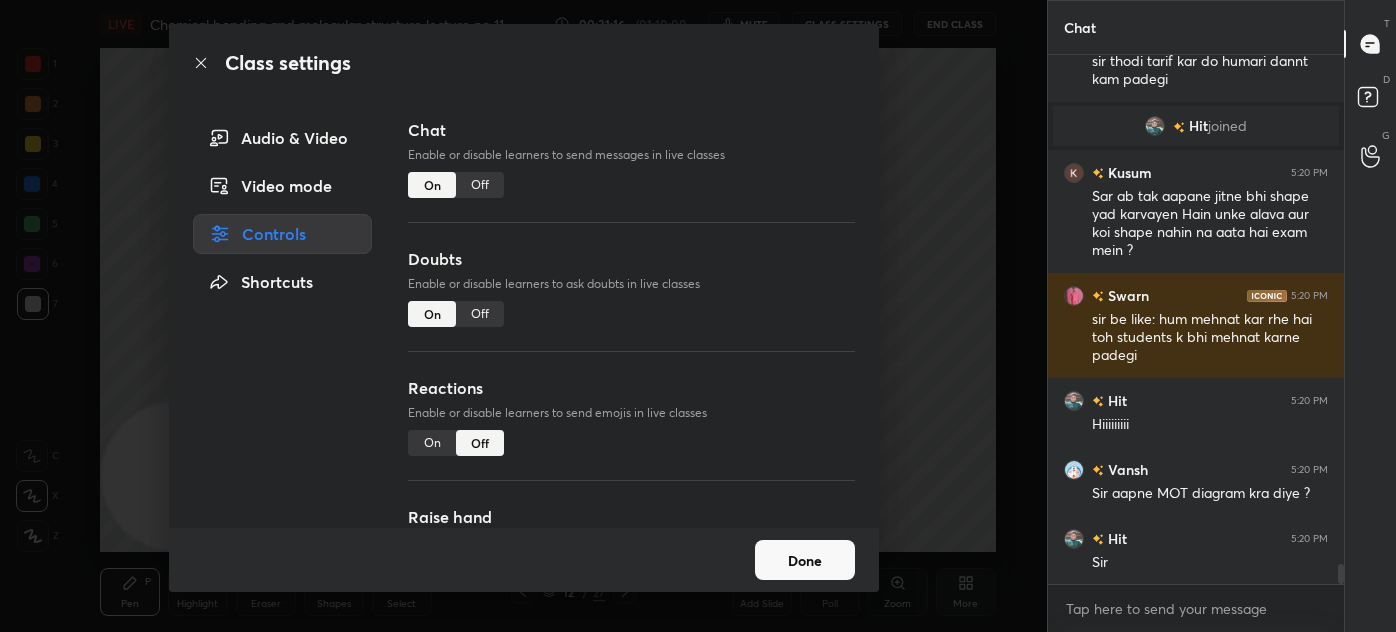click on "Off" at bounding box center (480, 185) 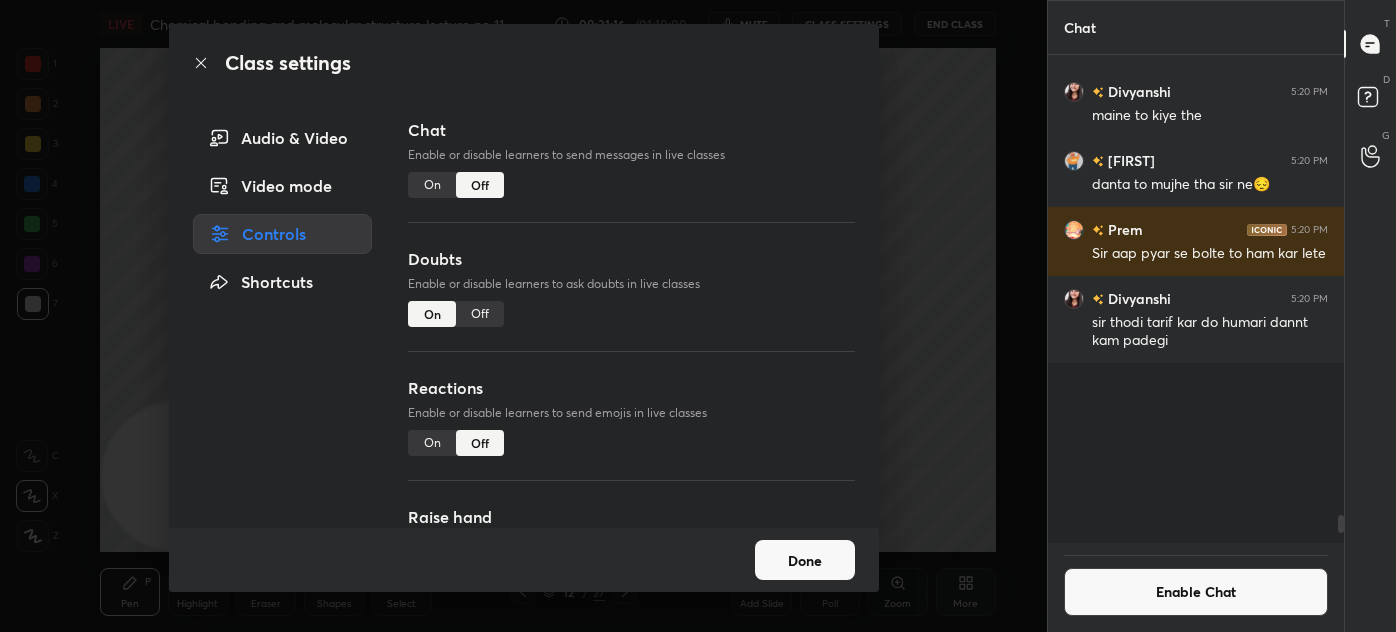 scroll, scrollTop: 12959, scrollLeft: 0, axis: vertical 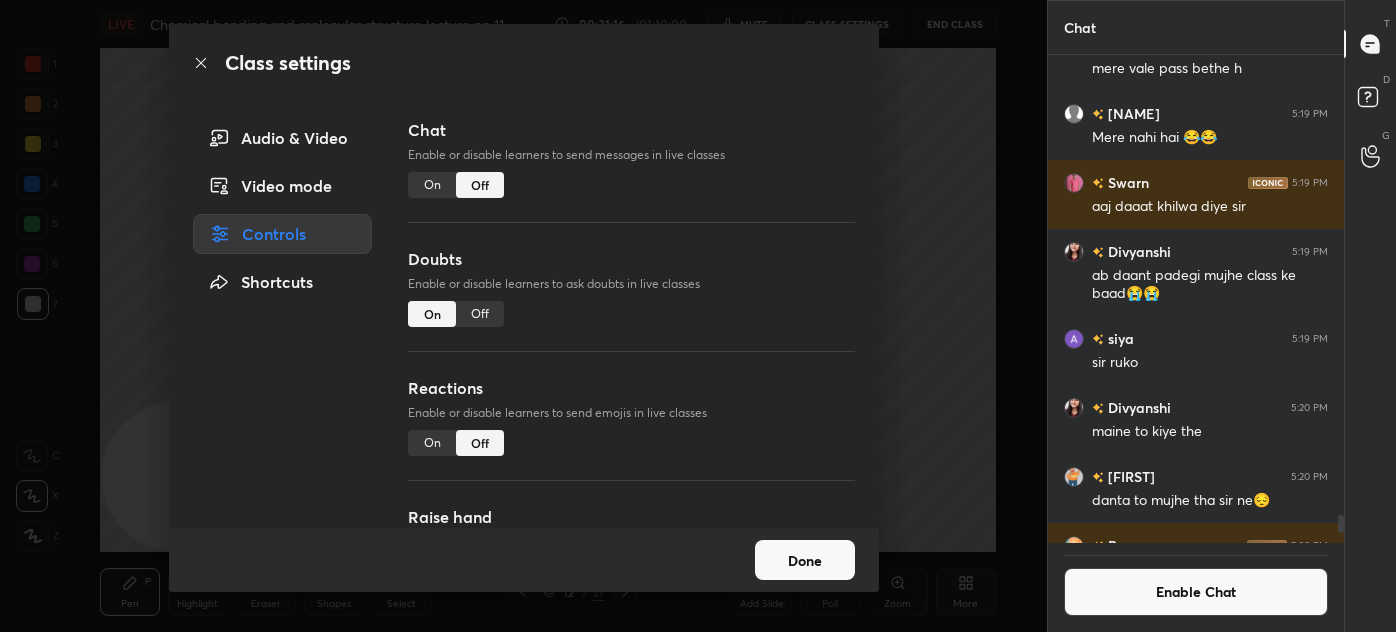click on "Class settings Audio & Video Video mode Controls Shortcuts Chat Enable or disable learners to send messages in live classes On Off Doubts Enable or disable learners to ask doubts in live classes On Off Reactions Enable or disable learners to send emojis in live classes On Off Raise hand Learners will not be able to raise hand, if turned off On Off Poll Prediction Enable or disable poll prediction in case of a question on the slide On Off Done" at bounding box center (523, 316) 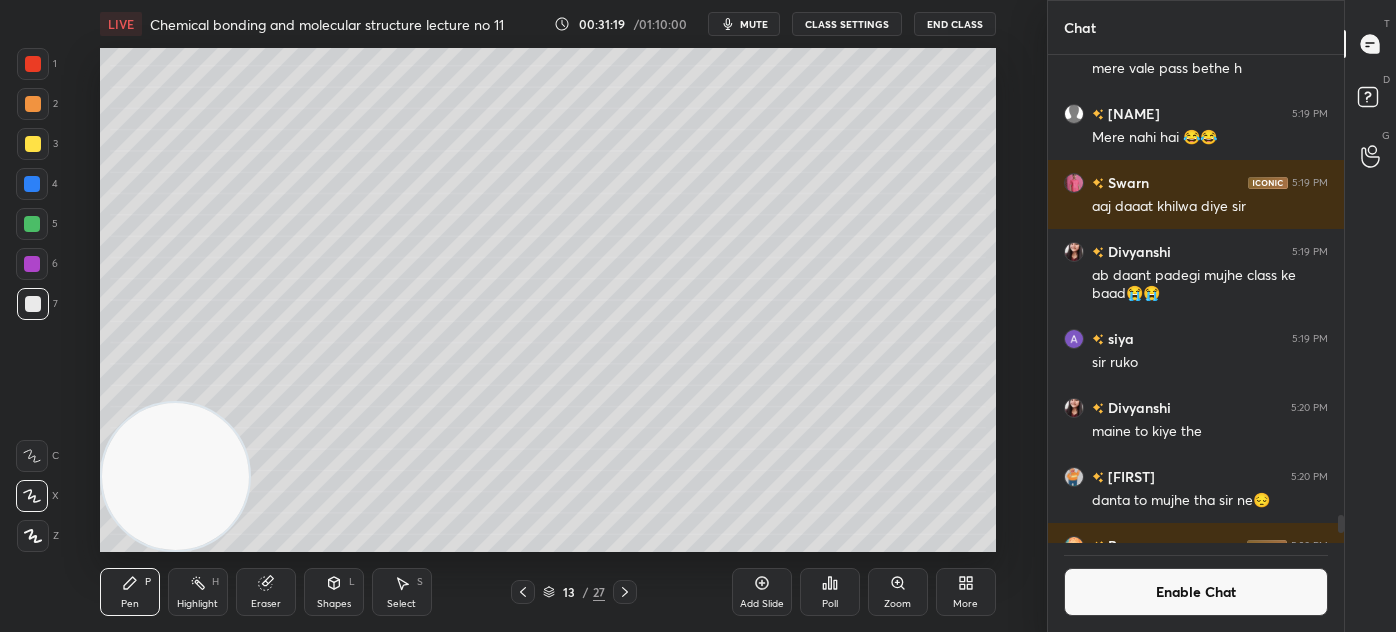 click at bounding box center [33, 144] 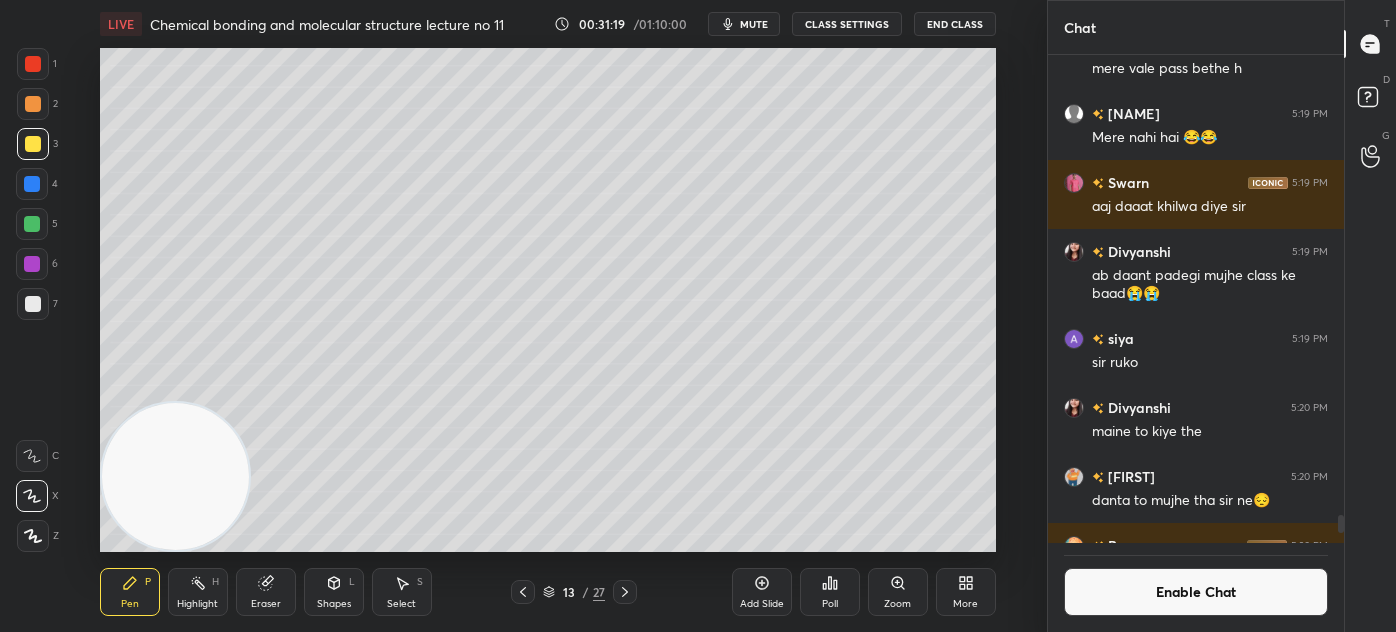drag, startPoint x: 35, startPoint y: 490, endPoint x: 61, endPoint y: 464, distance: 36.769554 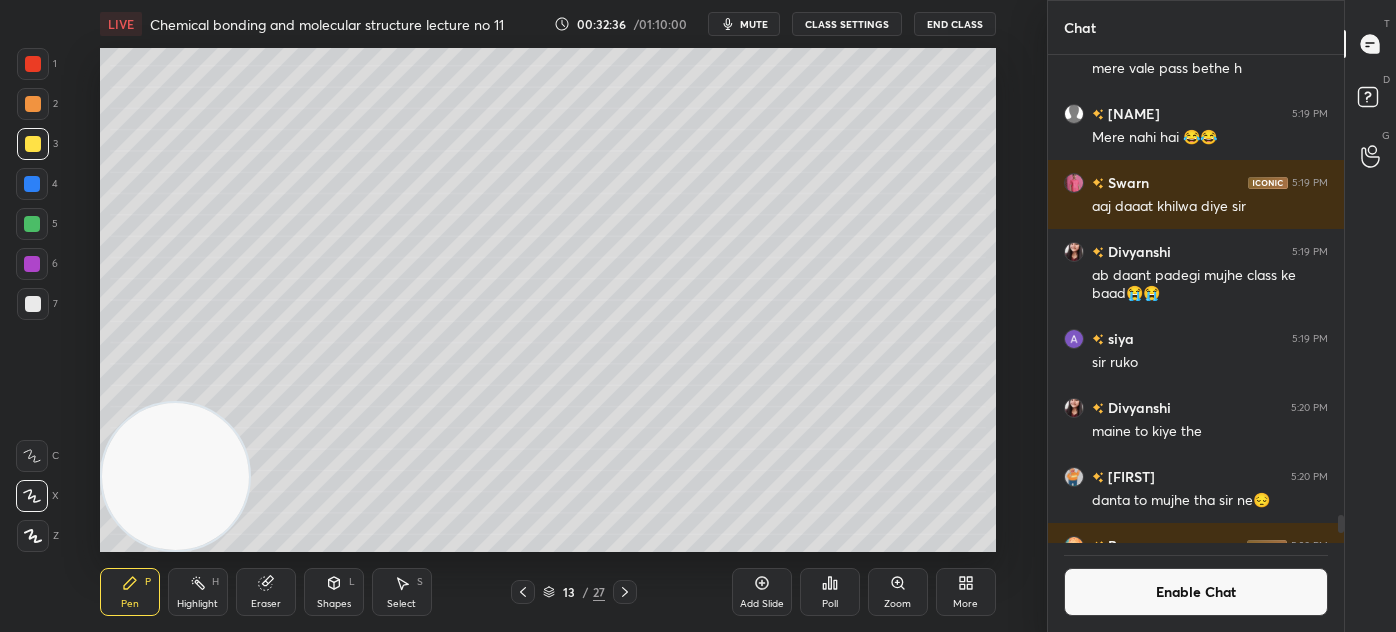 click at bounding box center [32, 224] 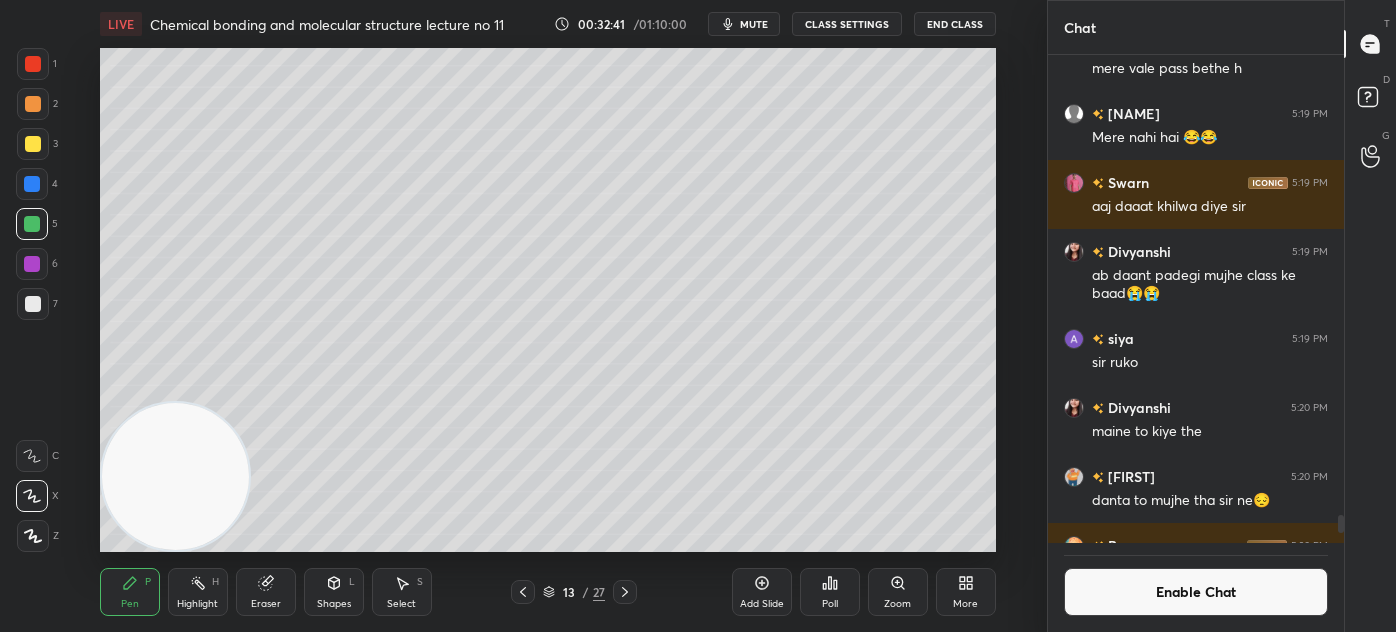 drag, startPoint x: 28, startPoint y: 143, endPoint x: 42, endPoint y: 150, distance: 15.652476 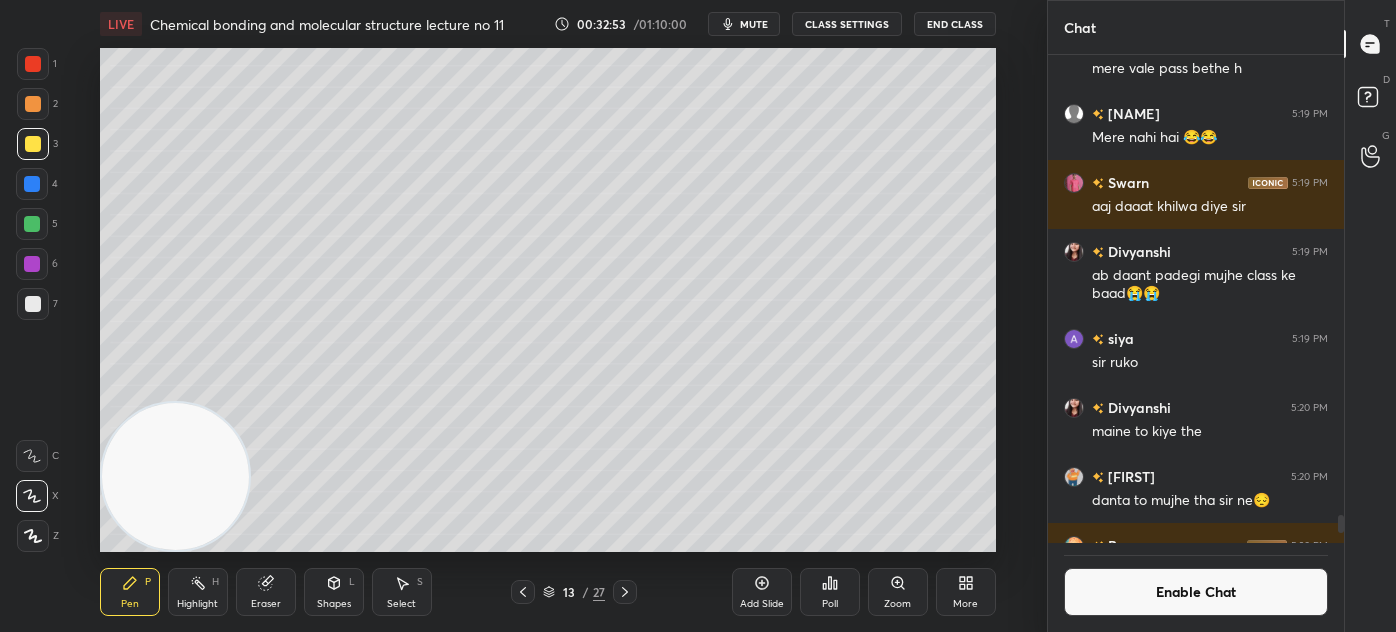 click at bounding box center [33, 304] 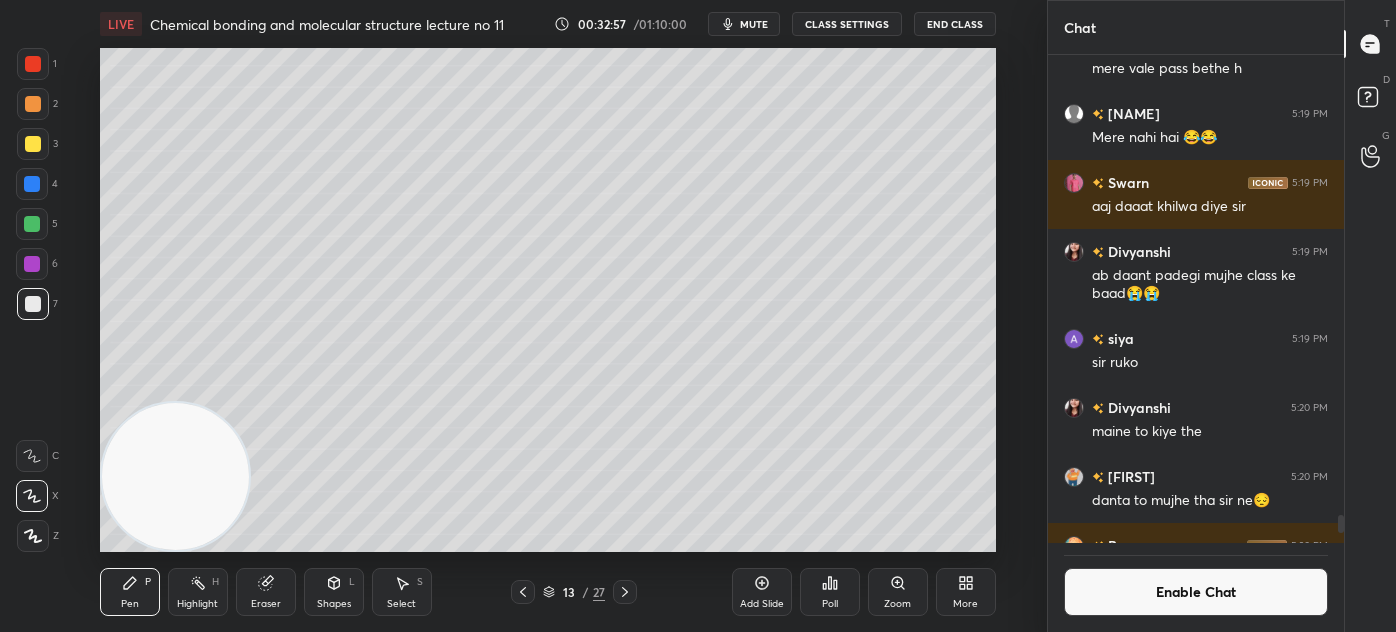 click at bounding box center (33, 144) 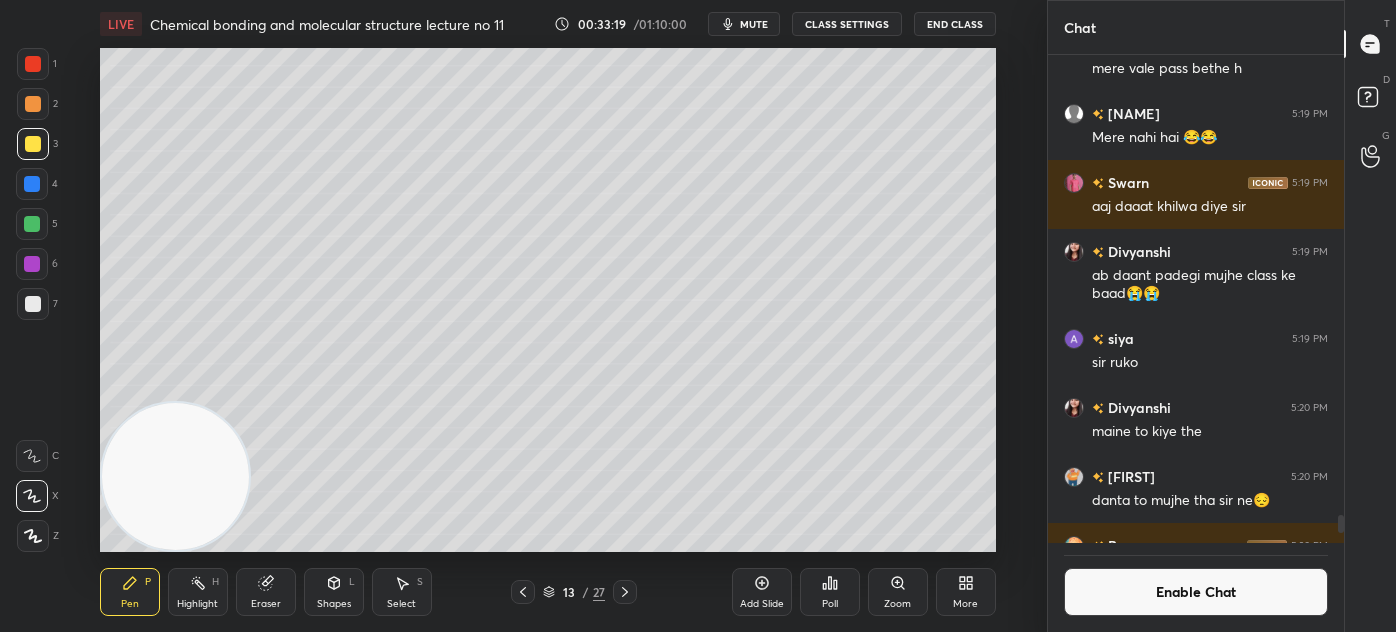 click at bounding box center (33, 64) 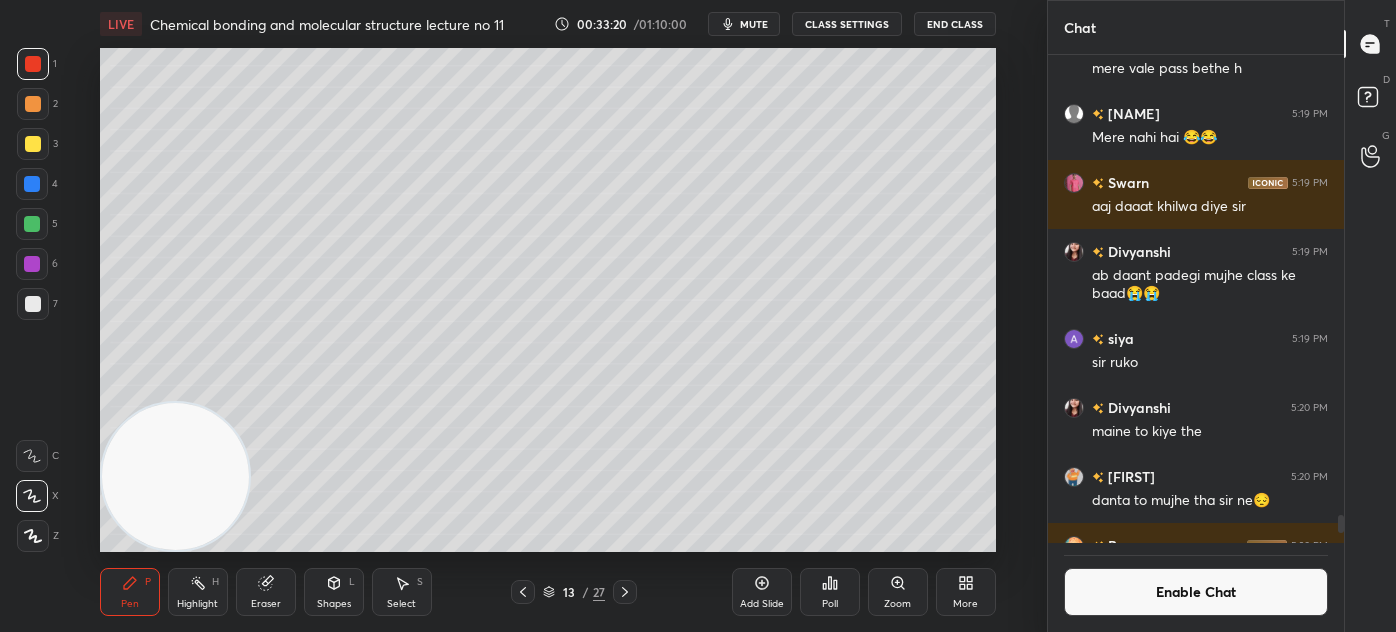 click at bounding box center [32, 224] 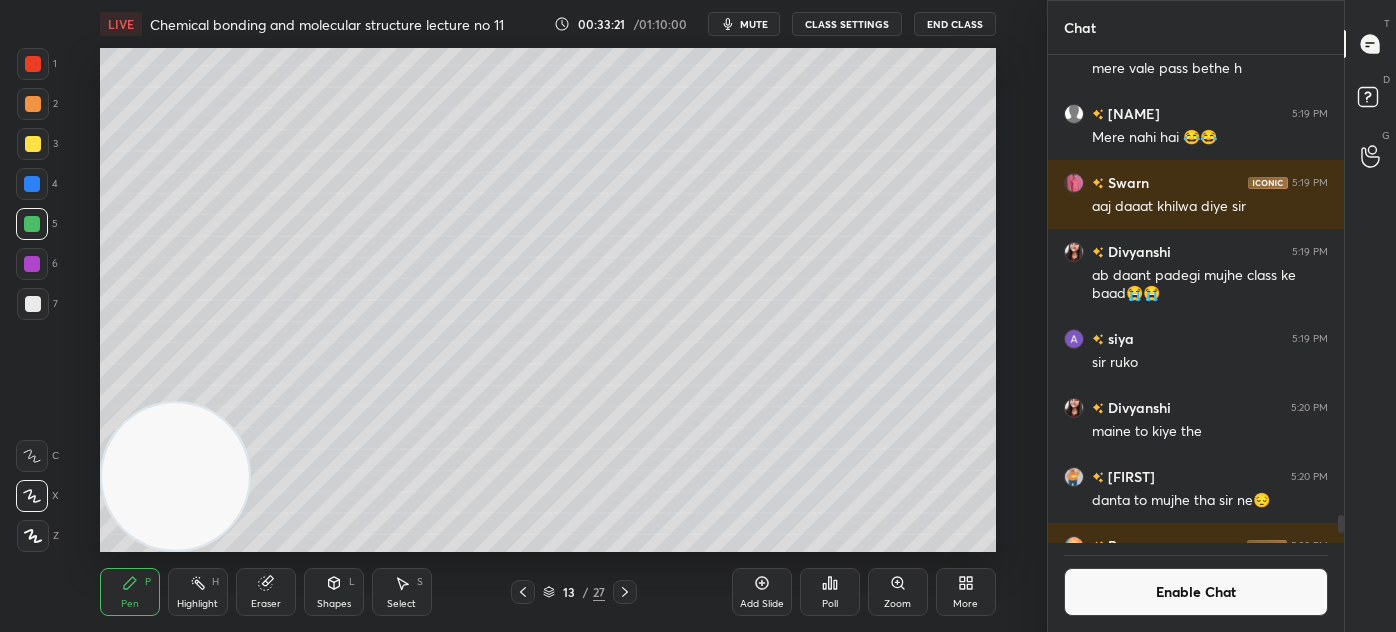 click at bounding box center [33, 304] 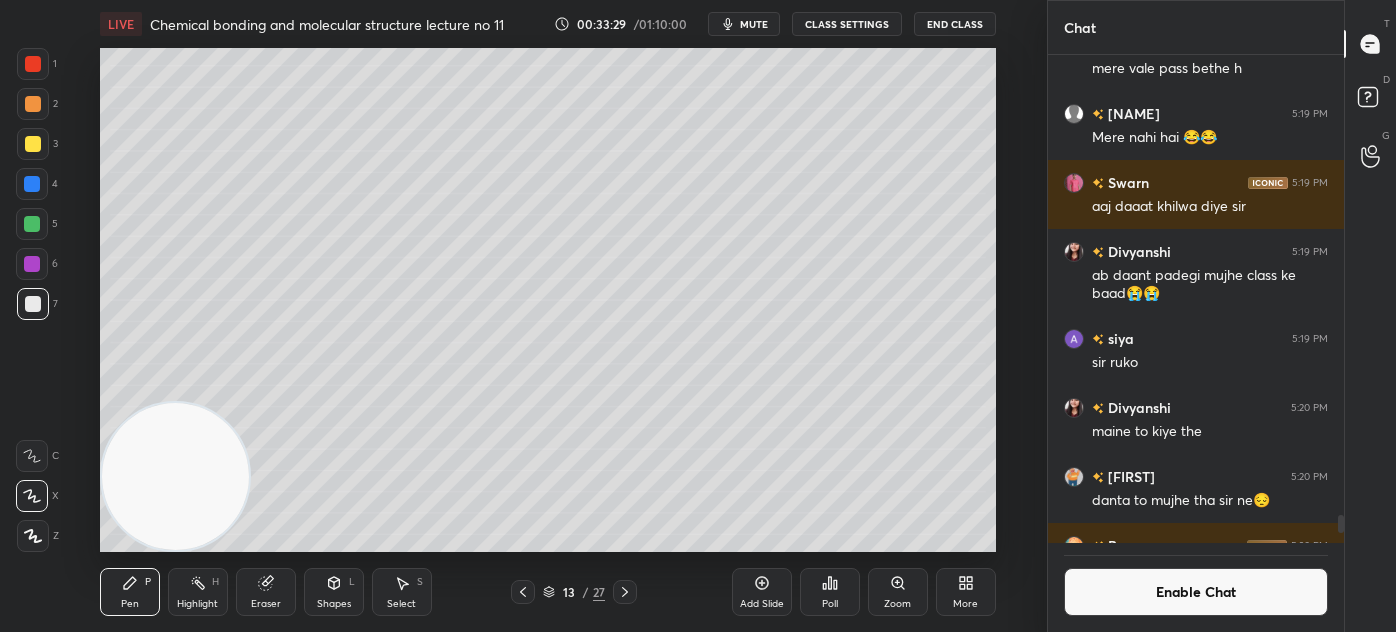click at bounding box center (33, 144) 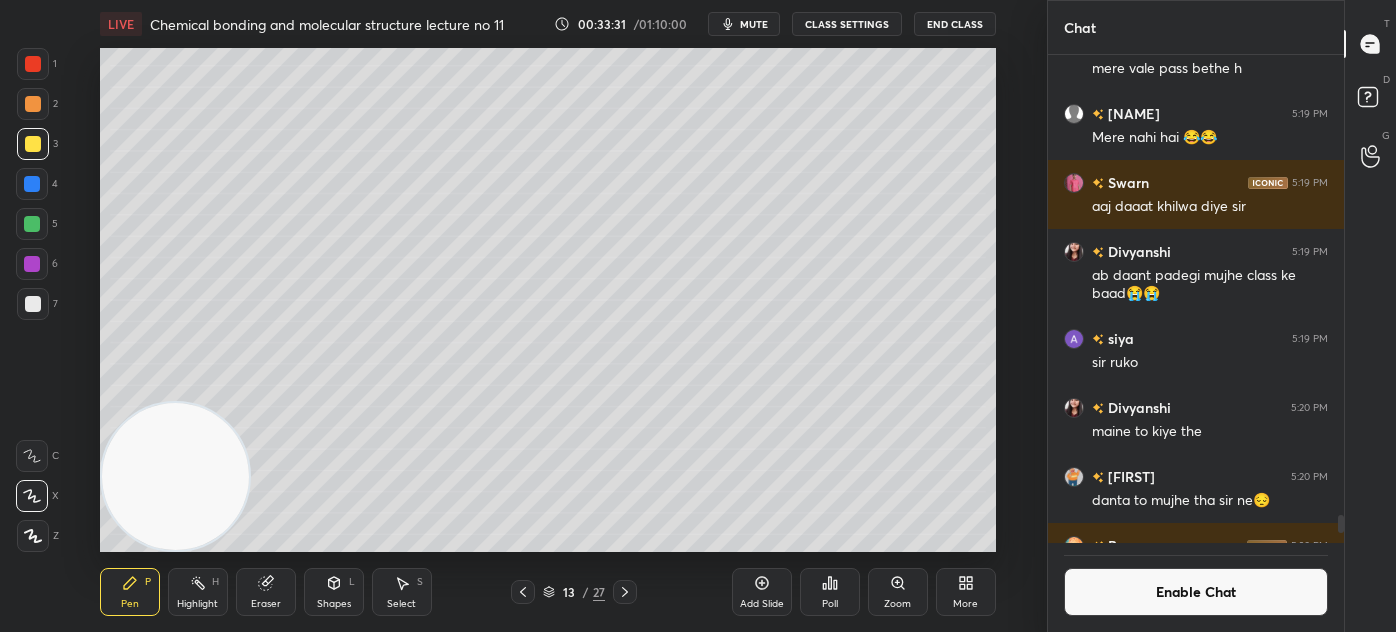 click at bounding box center (33, 304) 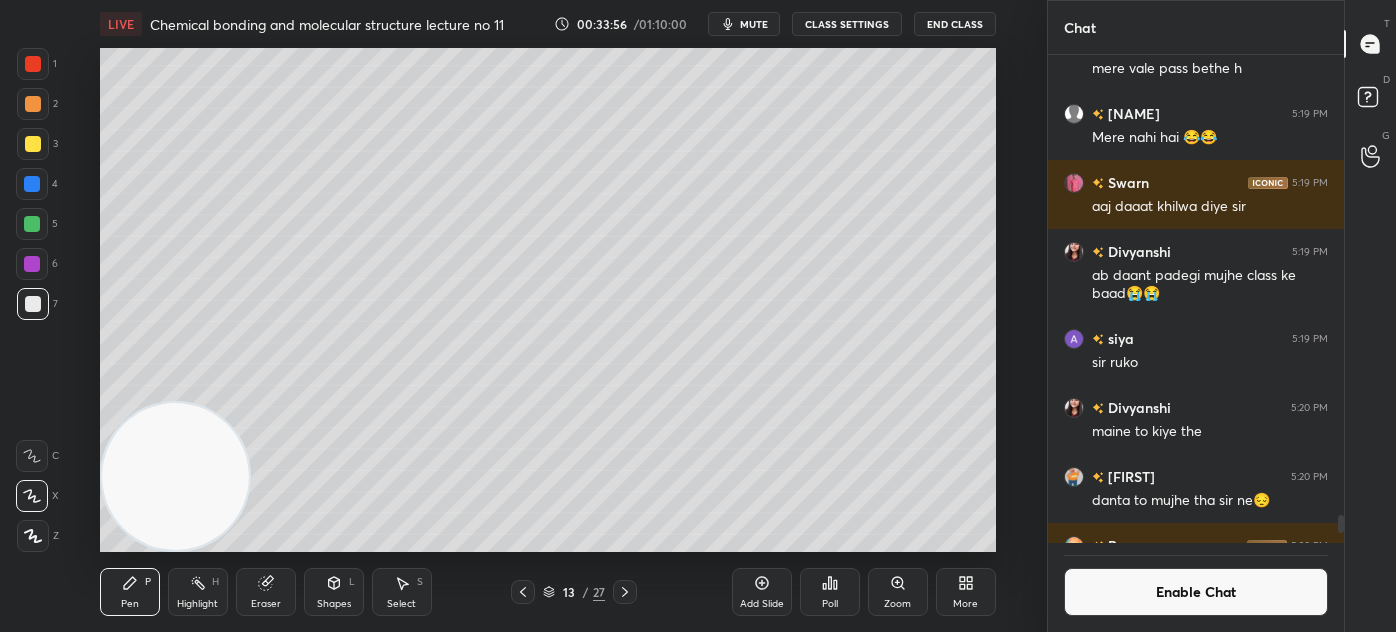 click on "Enable Chat" at bounding box center (1196, 592) 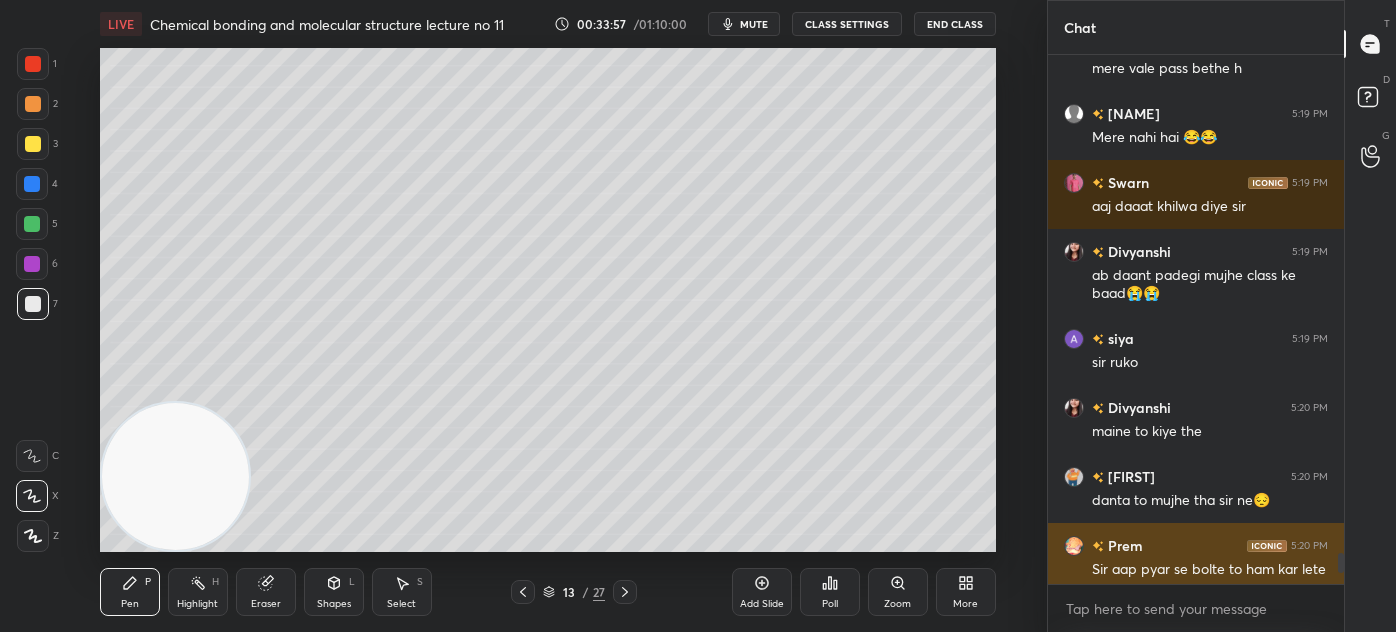 scroll, scrollTop: 6, scrollLeft: 5, axis: both 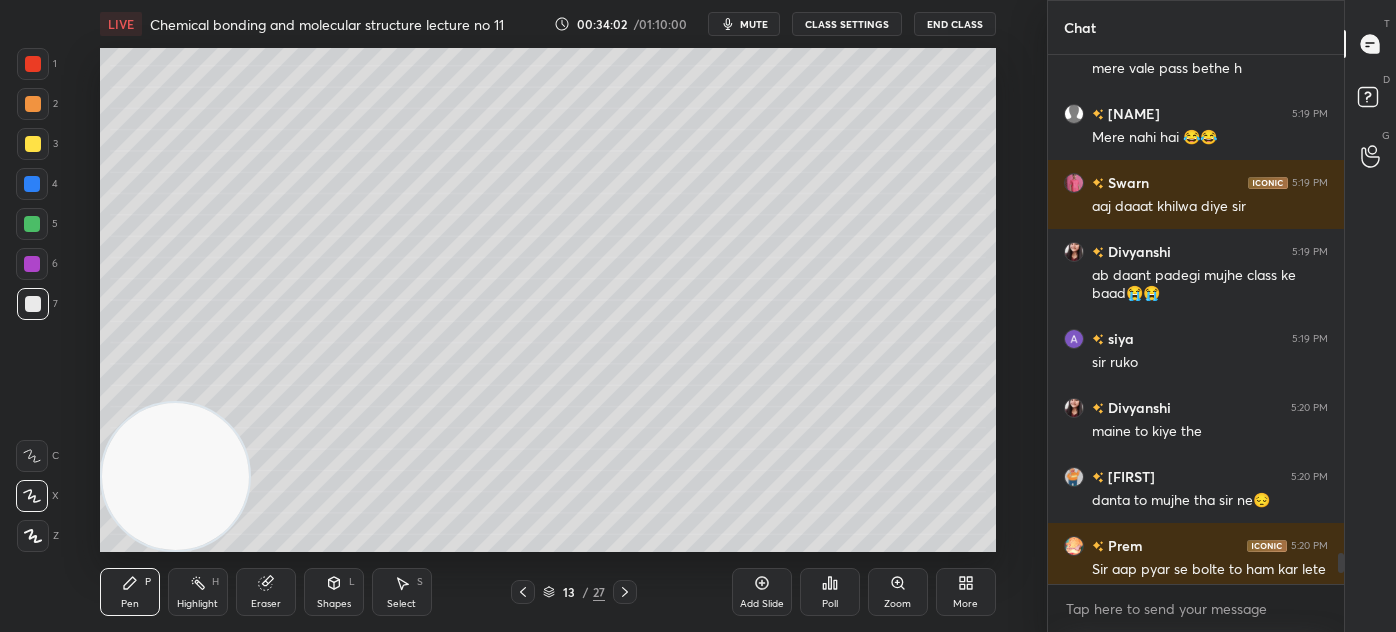 drag, startPoint x: 1342, startPoint y: 559, endPoint x: 1341, endPoint y: 570, distance: 11.045361 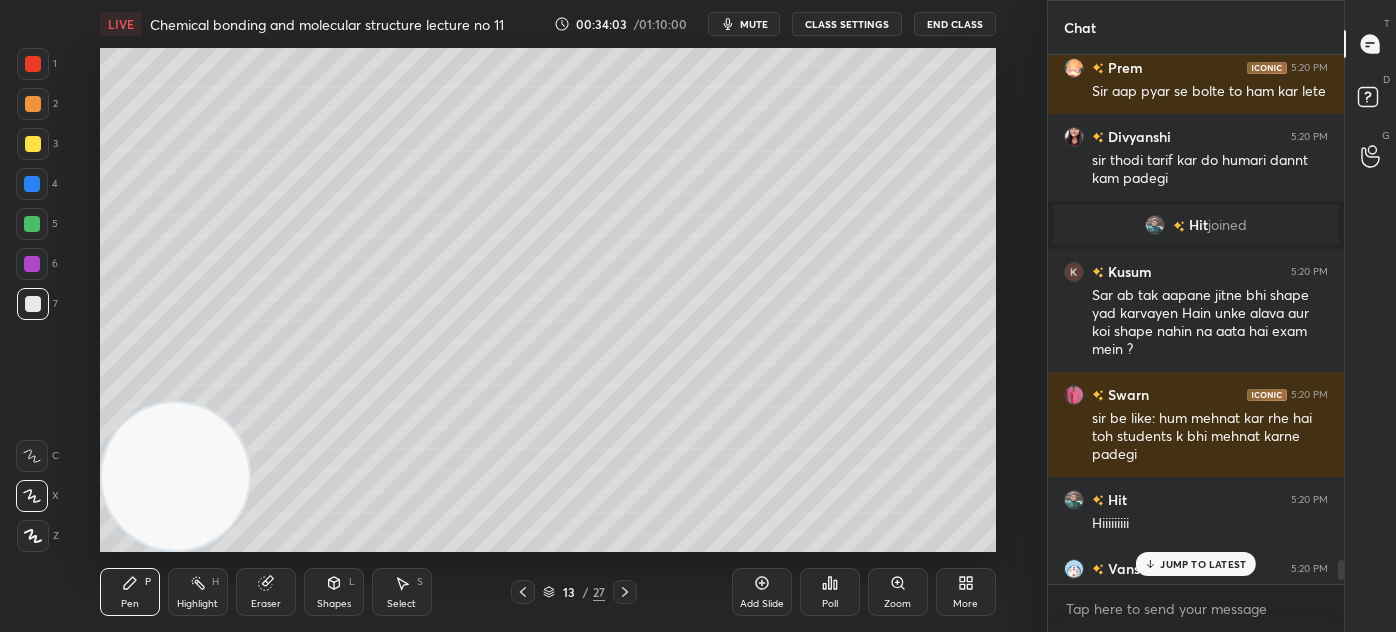 drag, startPoint x: 1341, startPoint y: 563, endPoint x: 1339, endPoint y: 575, distance: 12.165525 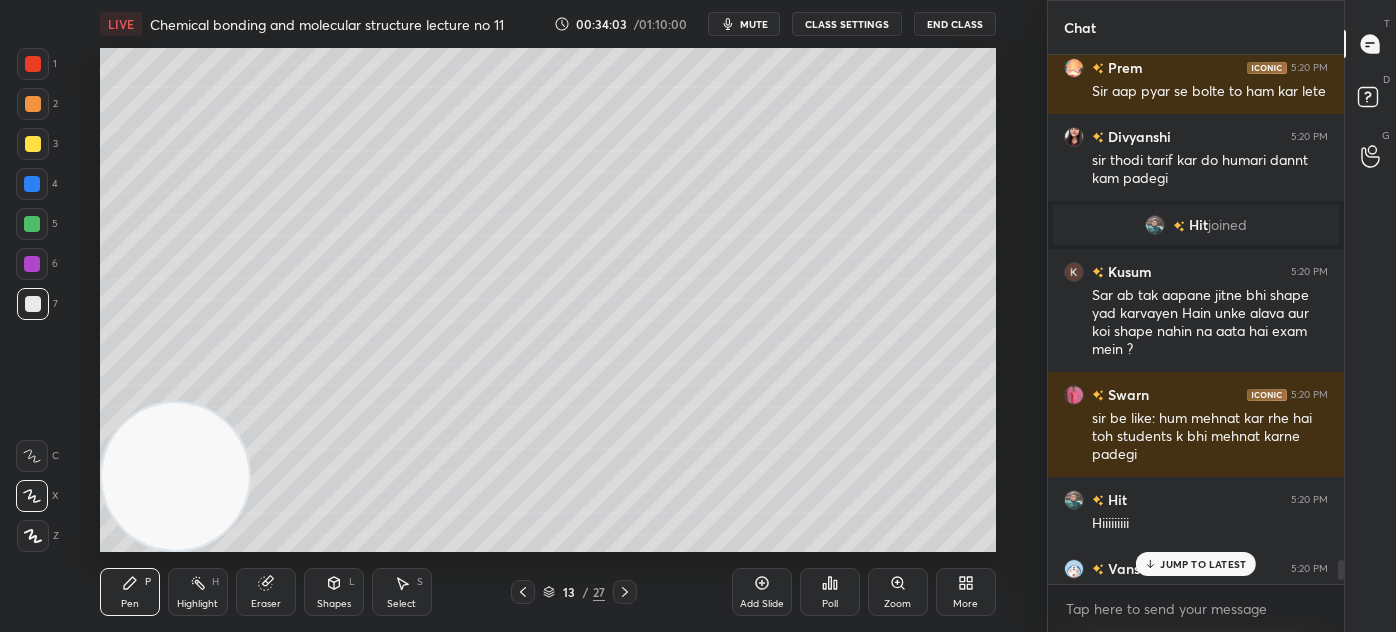 click at bounding box center [1338, 319] 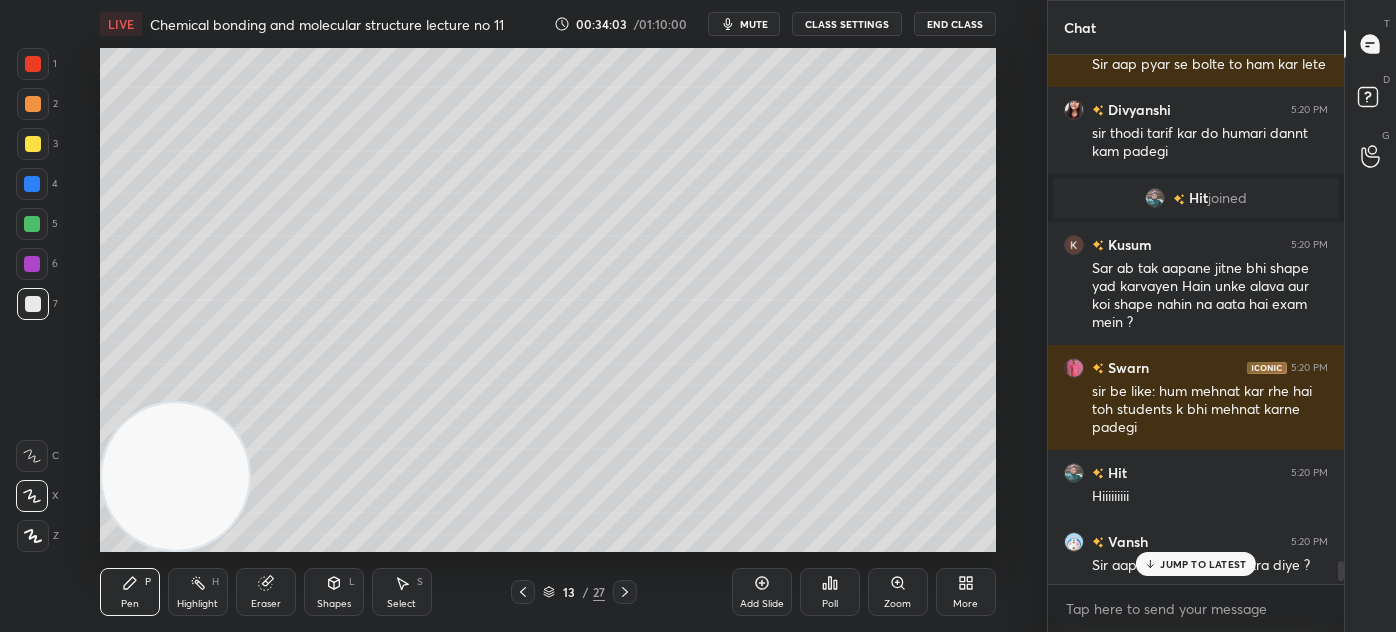 drag, startPoint x: 1344, startPoint y: 567, endPoint x: 1337, endPoint y: 591, distance: 25 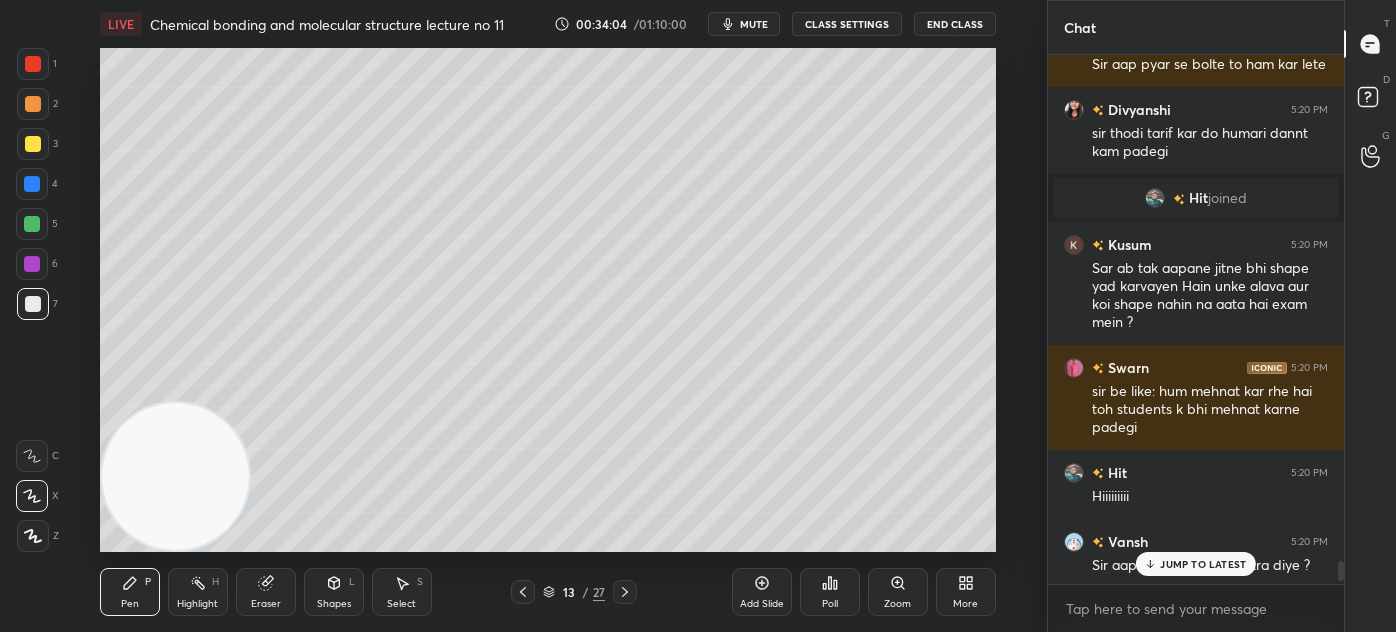 drag, startPoint x: 1210, startPoint y: 568, endPoint x: 1221, endPoint y: 571, distance: 11.401754 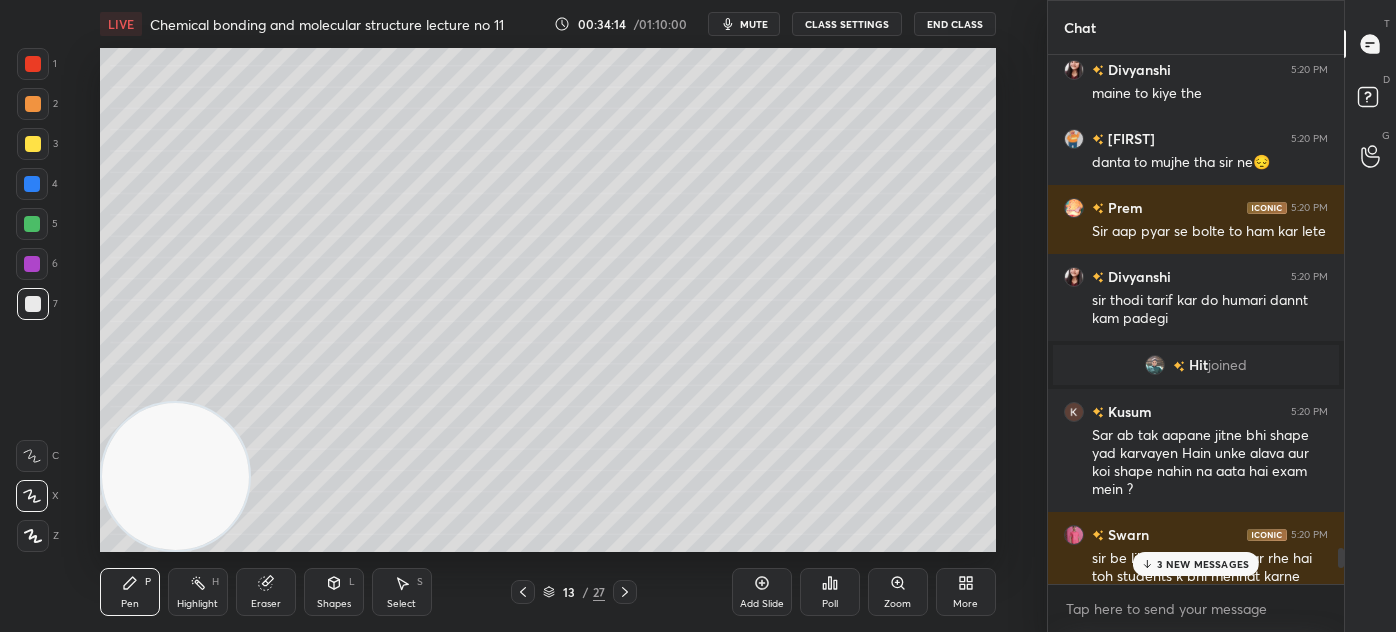 scroll, scrollTop: 13270, scrollLeft: 0, axis: vertical 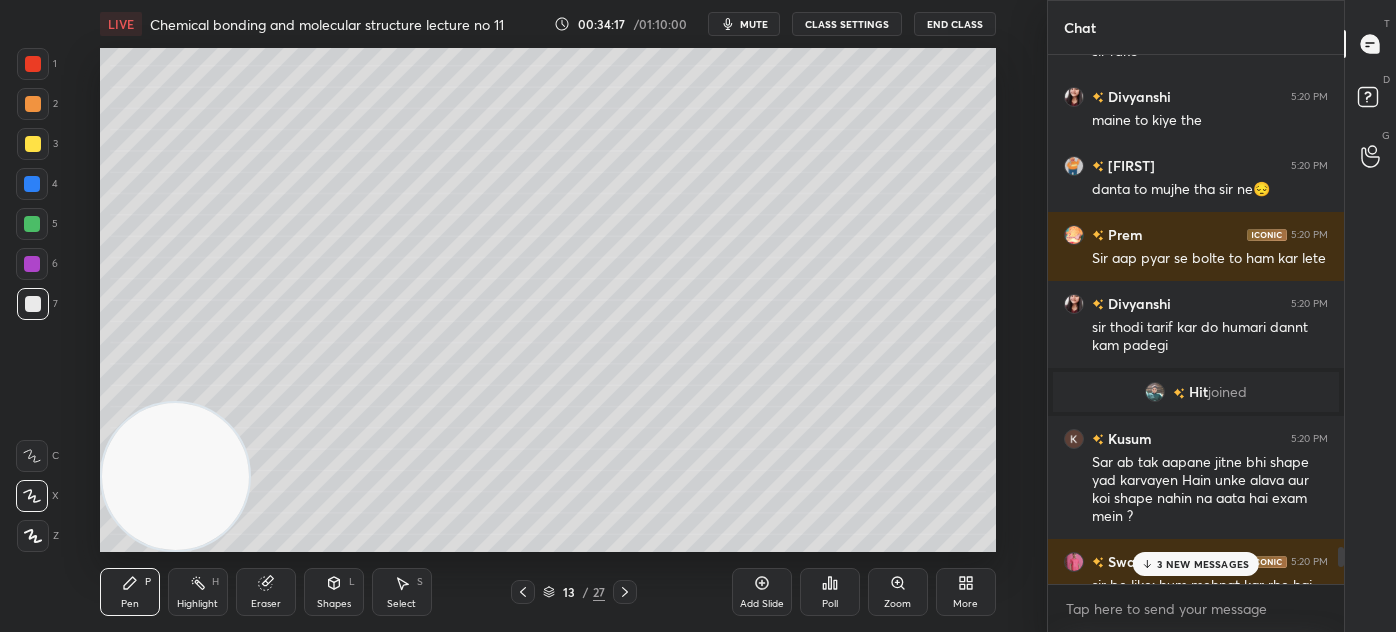 drag, startPoint x: 1340, startPoint y: 570, endPoint x: 1292, endPoint y: 548, distance: 52.801514 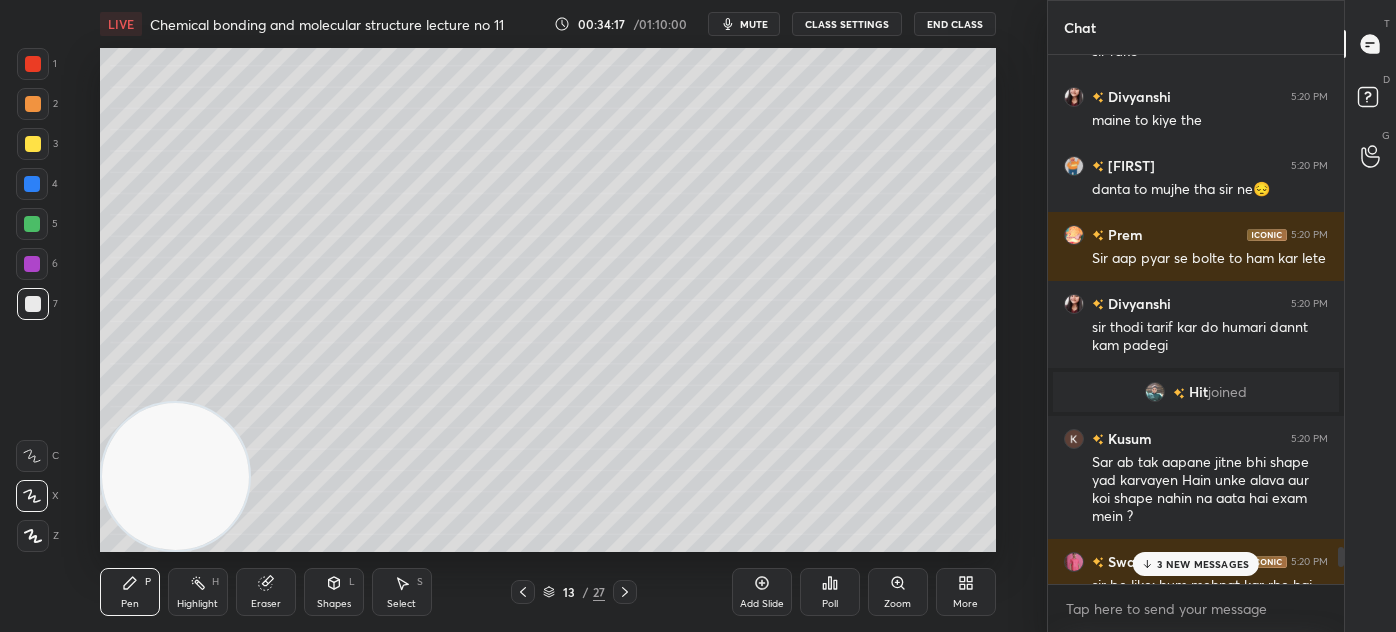 click at bounding box center (1341, 557) 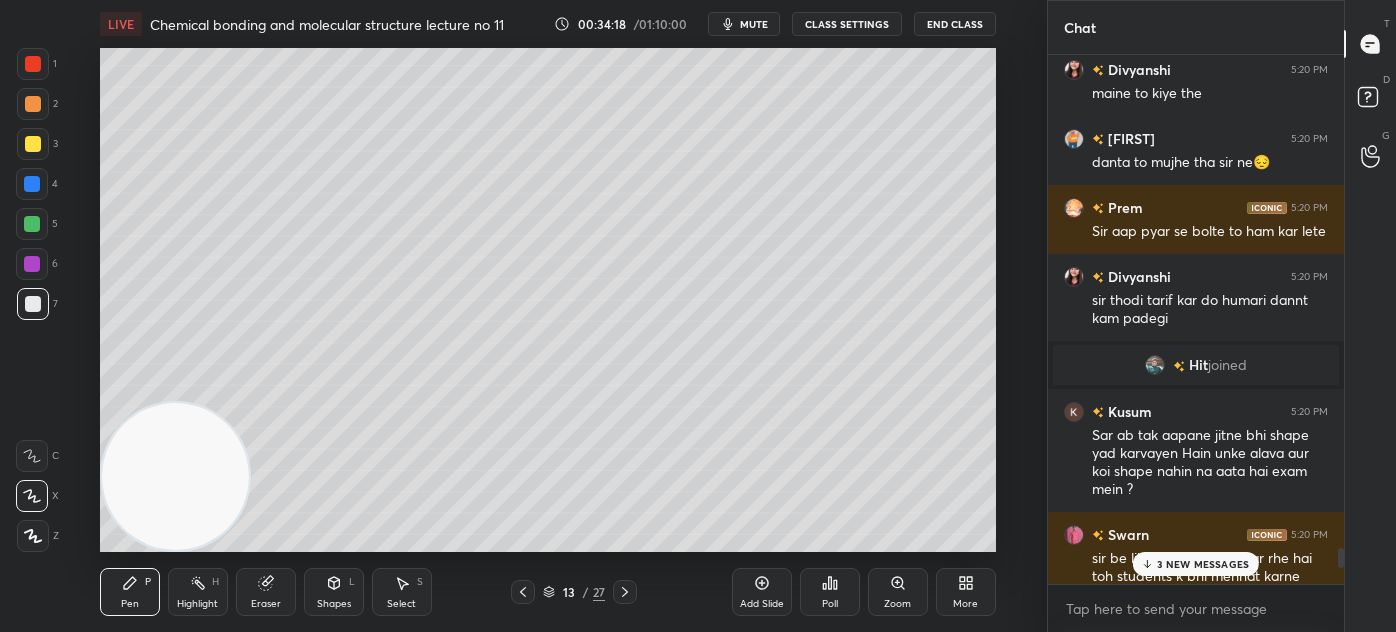 click on "3 NEW MESSAGES" at bounding box center [1203, 564] 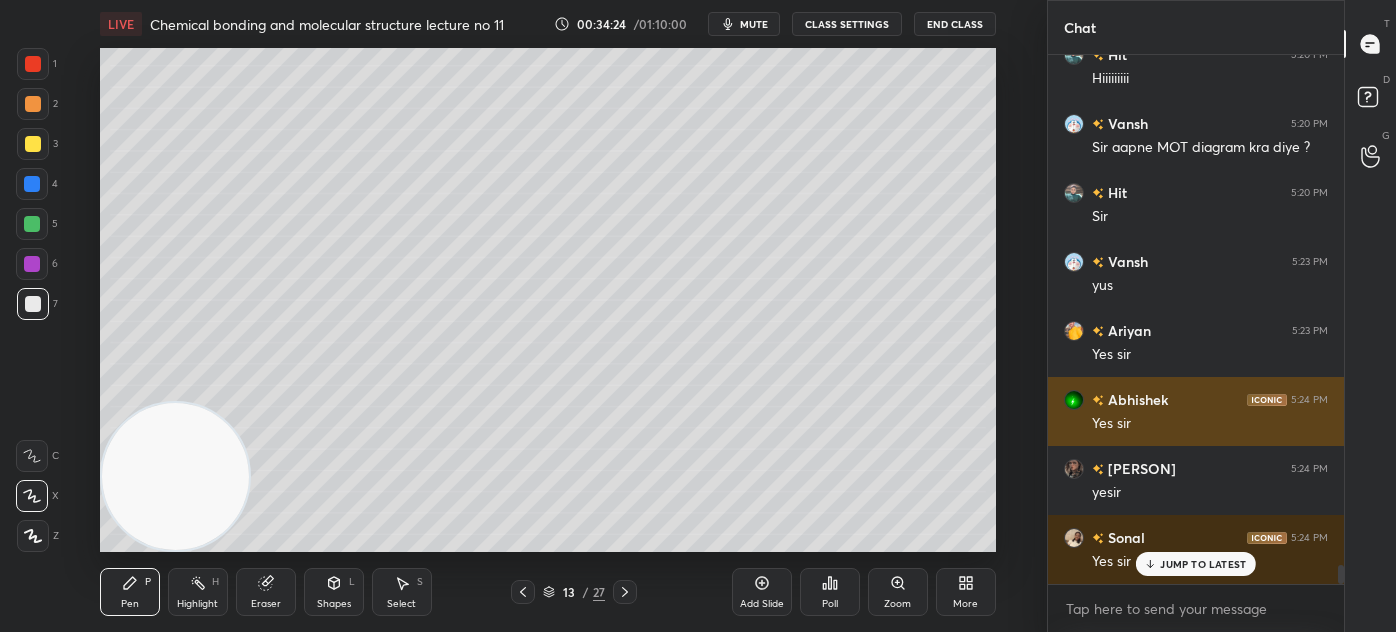 scroll, scrollTop: 13986, scrollLeft: 0, axis: vertical 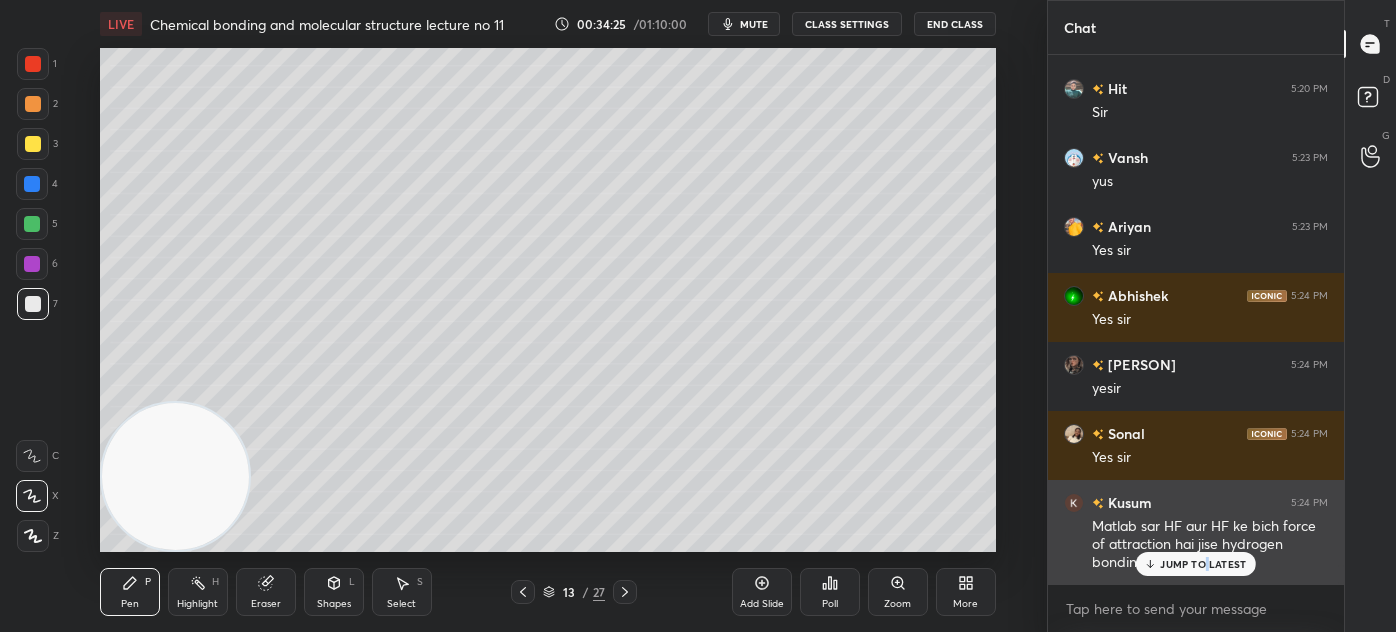 click on "JUMP TO LATEST" at bounding box center (1203, 564) 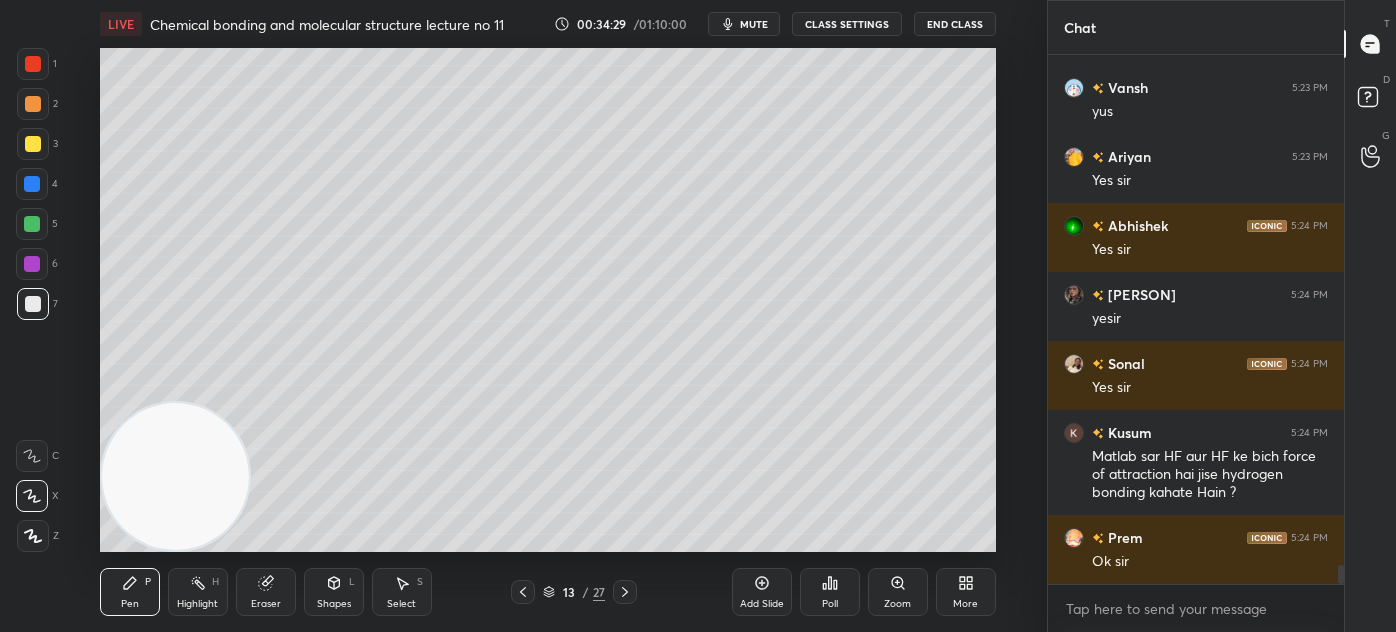 drag, startPoint x: 403, startPoint y: 590, endPoint x: 431, endPoint y: 553, distance: 46.400433 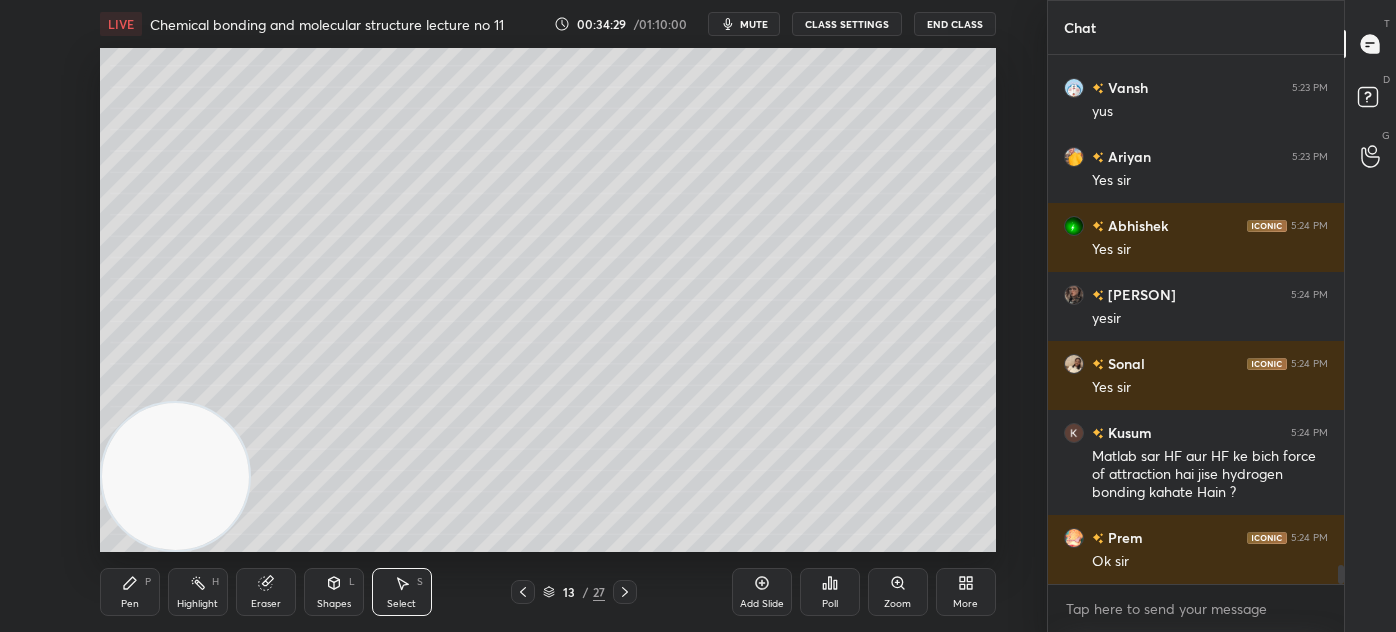 scroll, scrollTop: 14125, scrollLeft: 0, axis: vertical 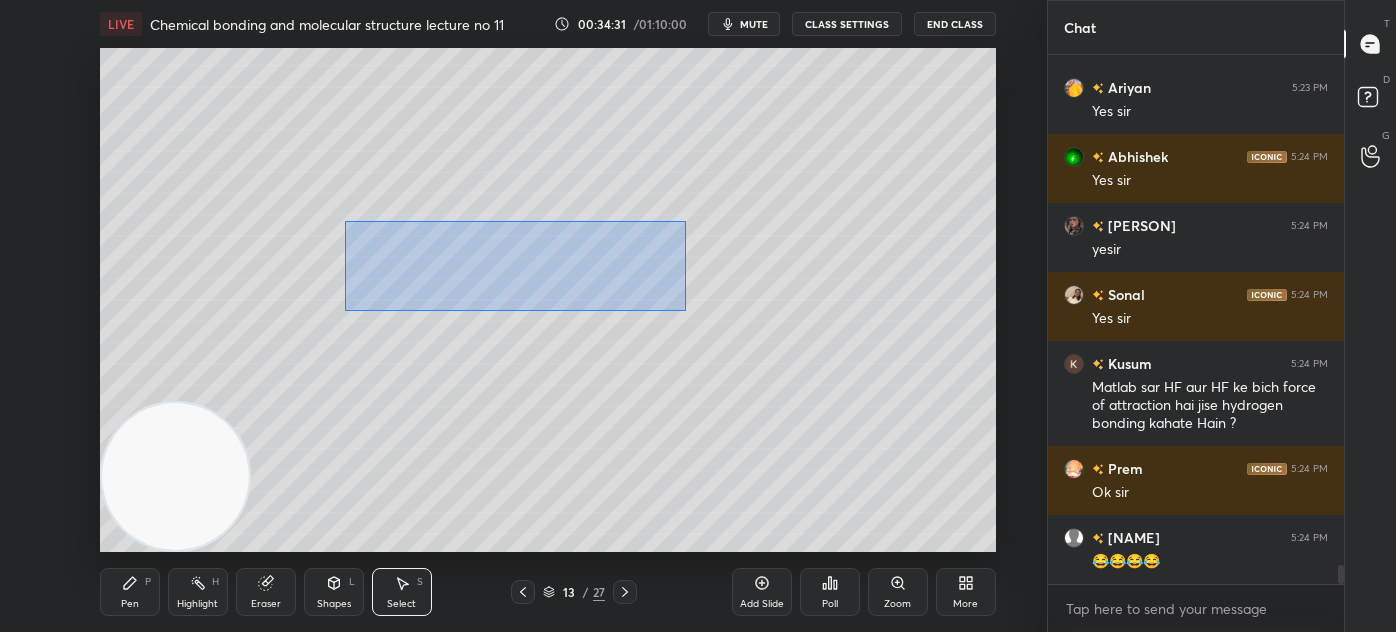 drag, startPoint x: 344, startPoint y: 228, endPoint x: 685, endPoint y: 309, distance: 350.48822 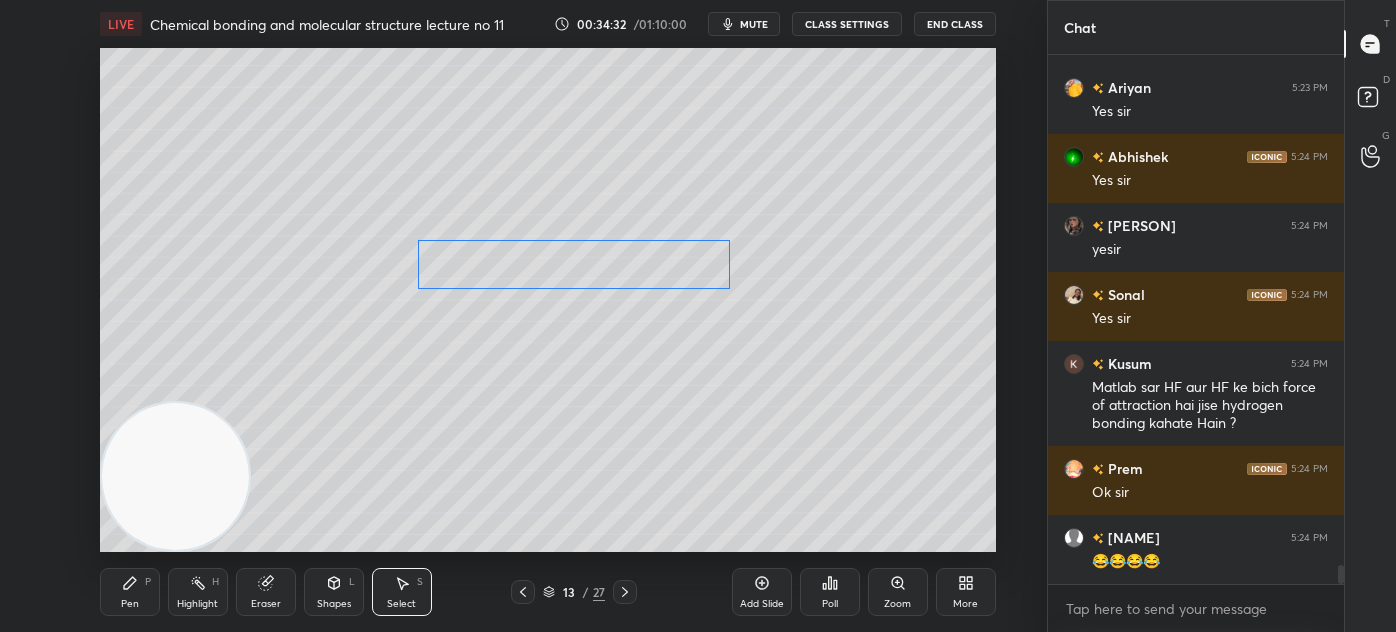 drag, startPoint x: 630, startPoint y: 266, endPoint x: 688, endPoint y: 279, distance: 59.439045 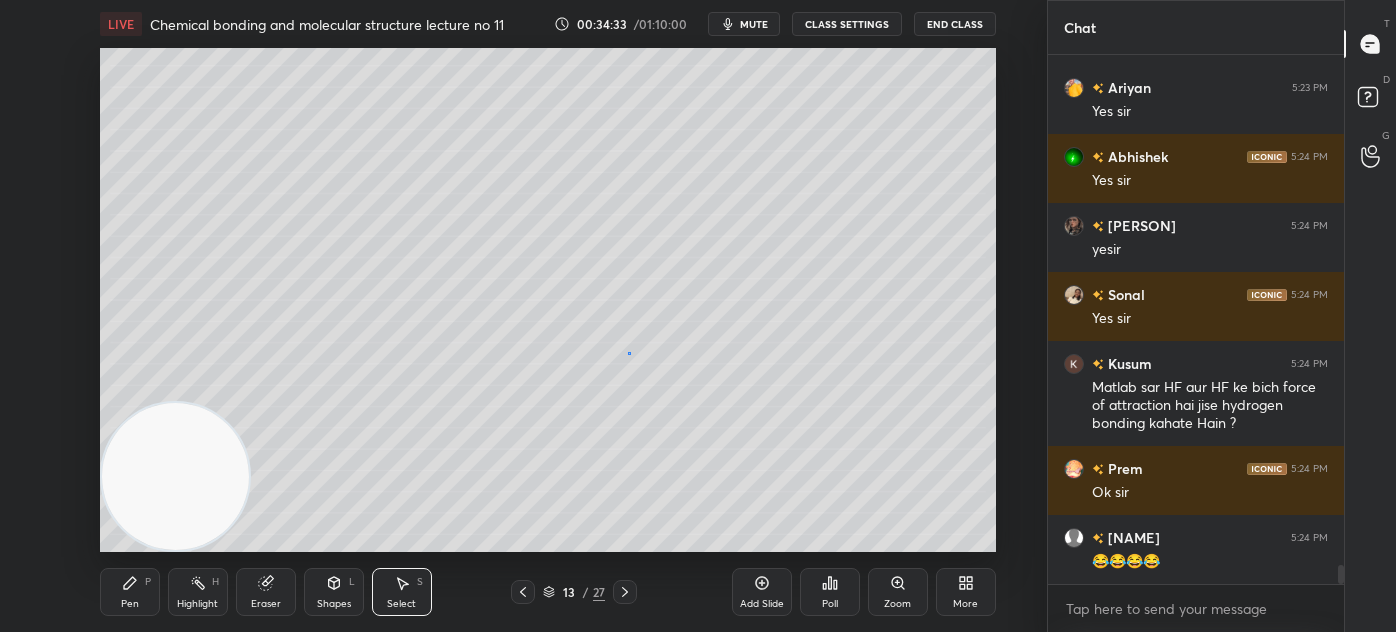 drag, startPoint x: 629, startPoint y: 351, endPoint x: 630, endPoint y: 337, distance: 14.035668 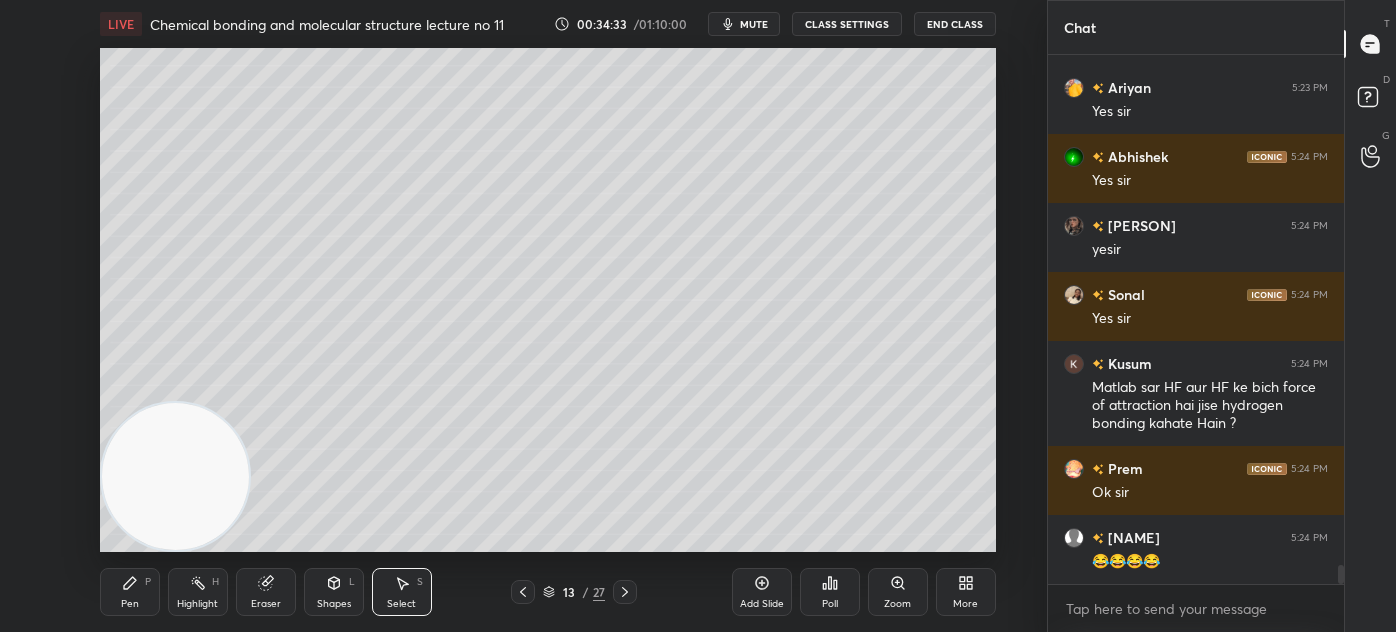 click on "Pen P" at bounding box center (130, 592) 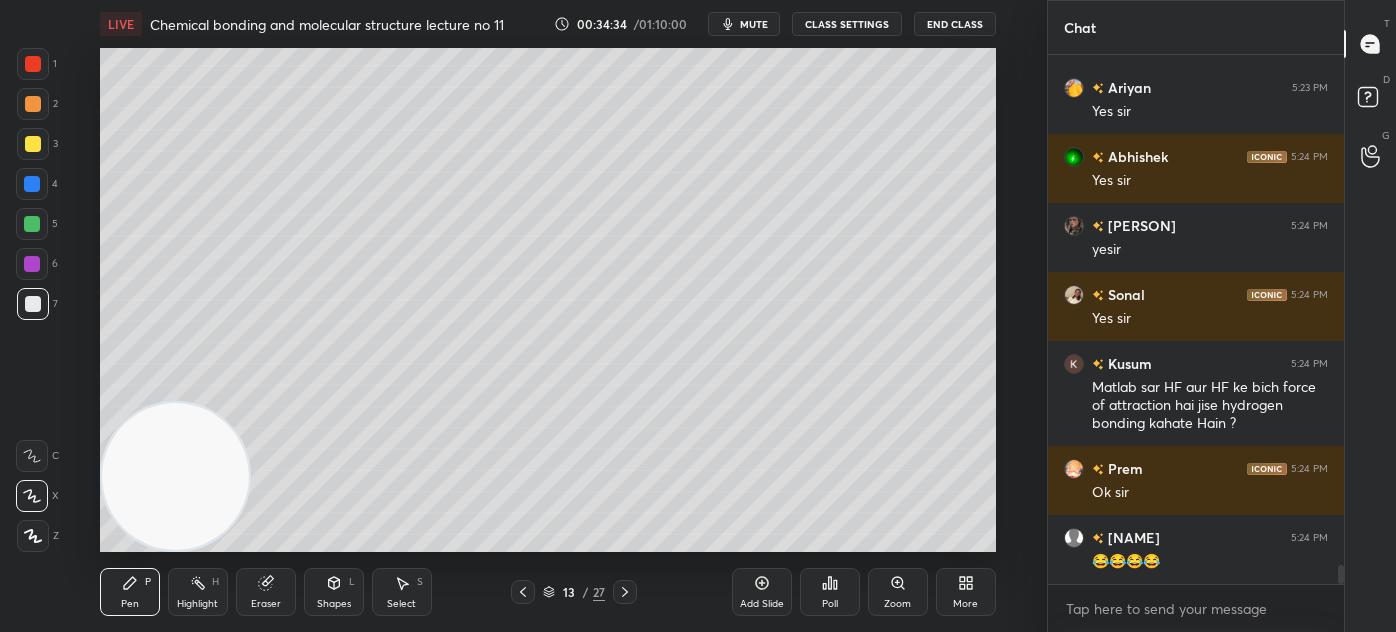 click at bounding box center (32, 264) 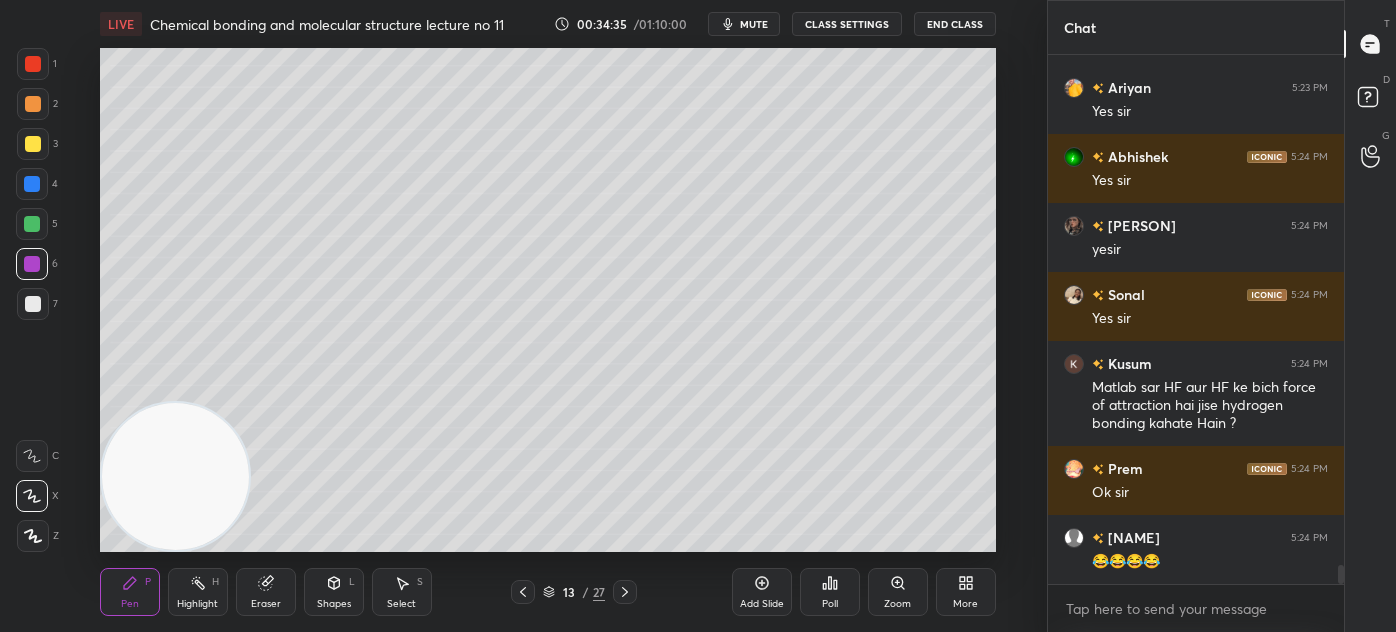 click at bounding box center [32, 224] 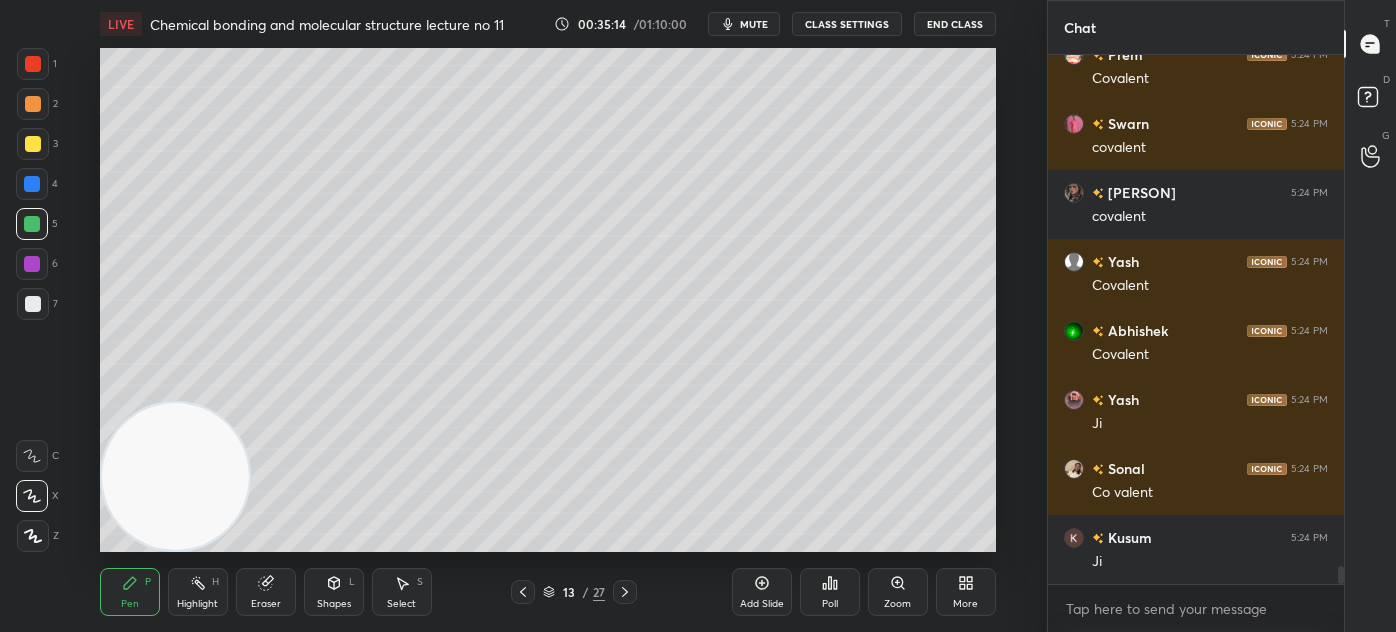 scroll, scrollTop: 15436, scrollLeft: 0, axis: vertical 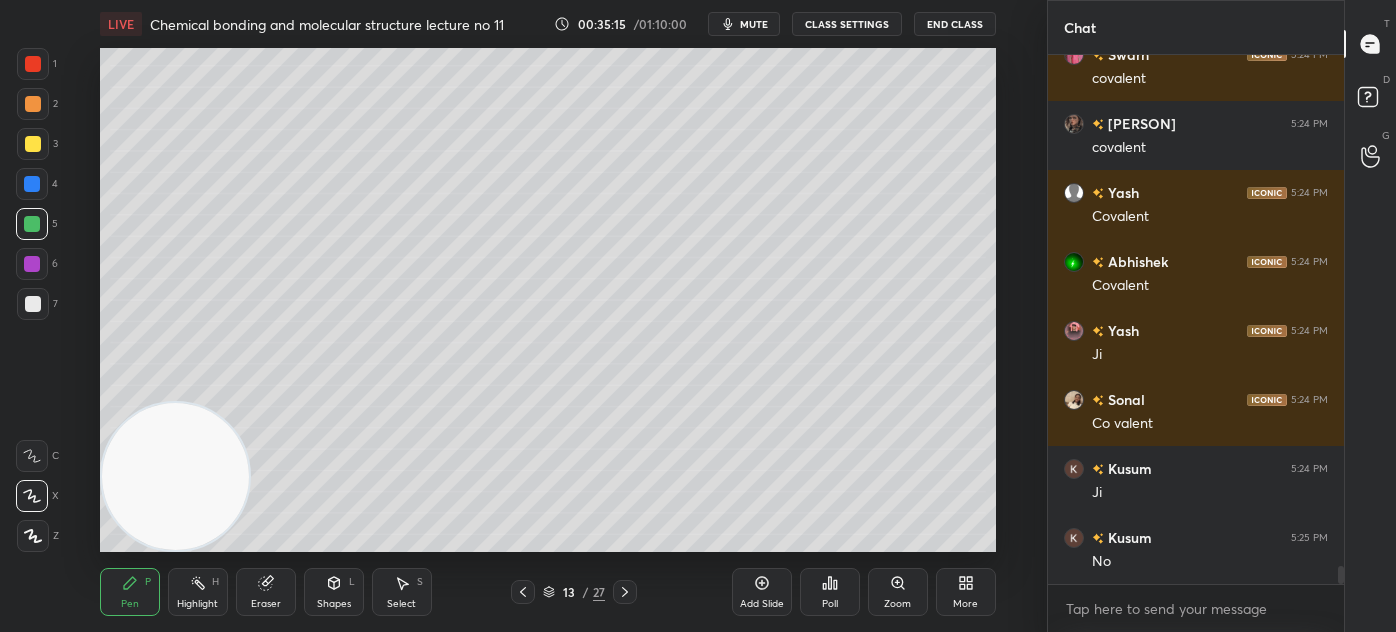click at bounding box center [33, 104] 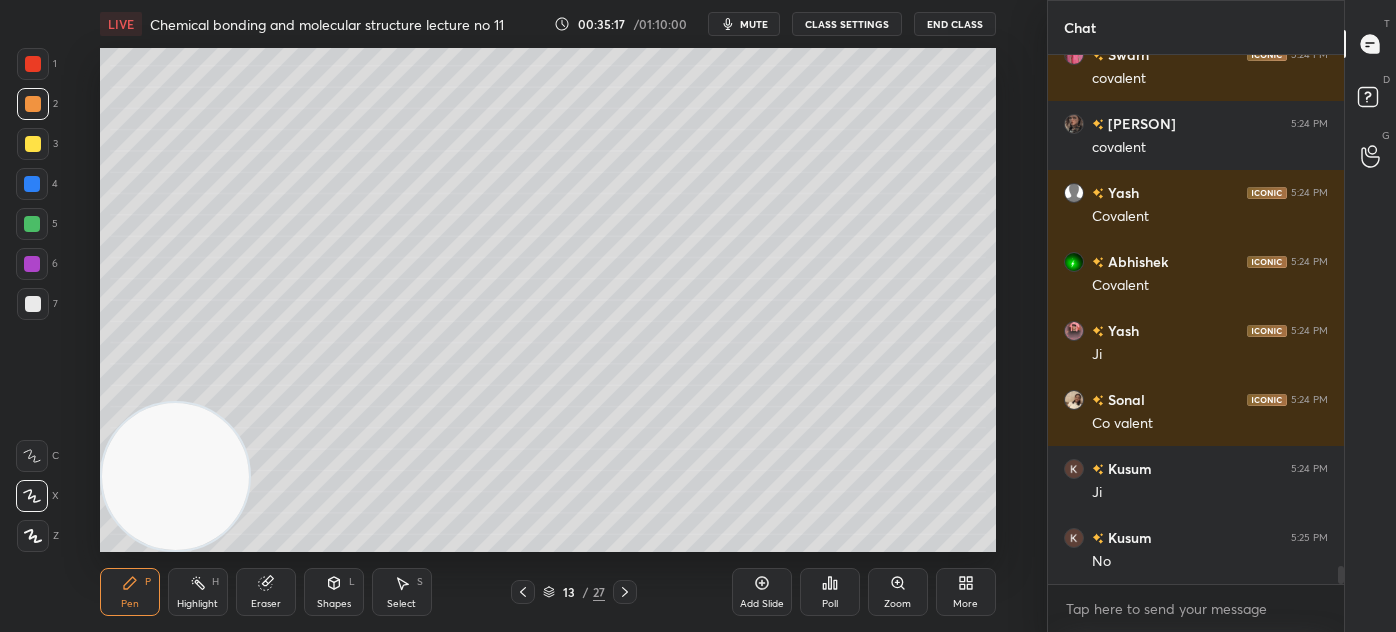 click on "7" at bounding box center [37, 304] 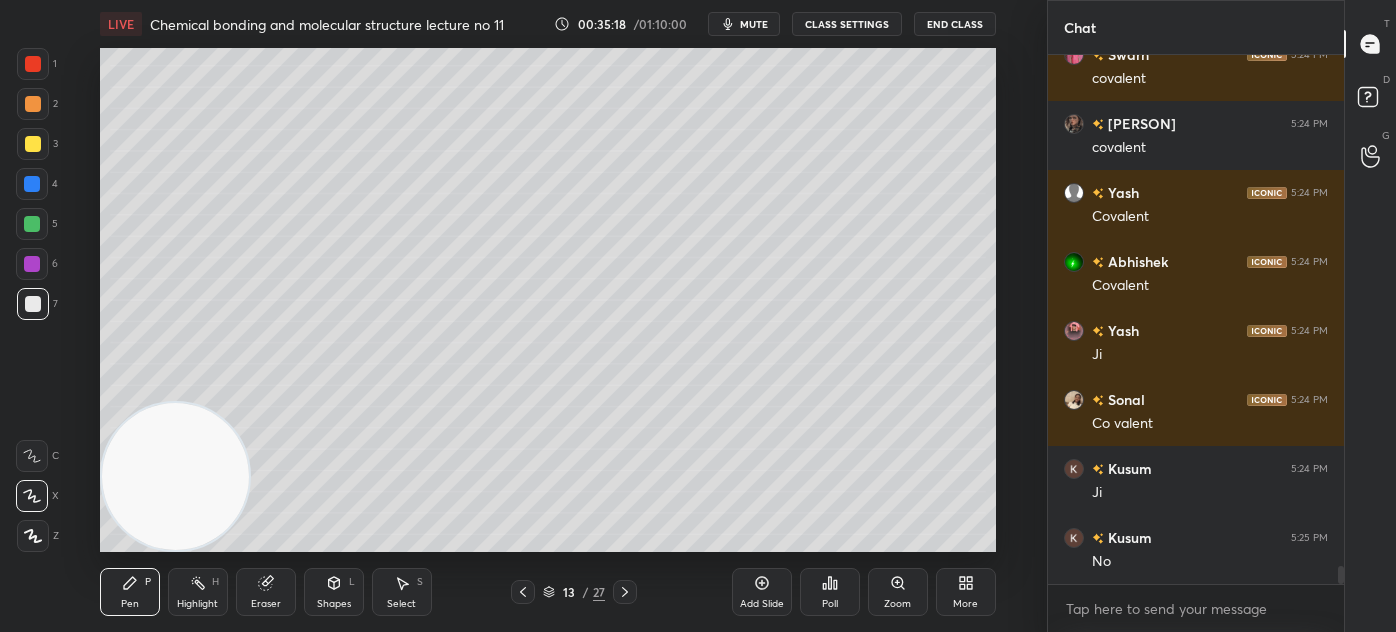 scroll, scrollTop: 15504, scrollLeft: 0, axis: vertical 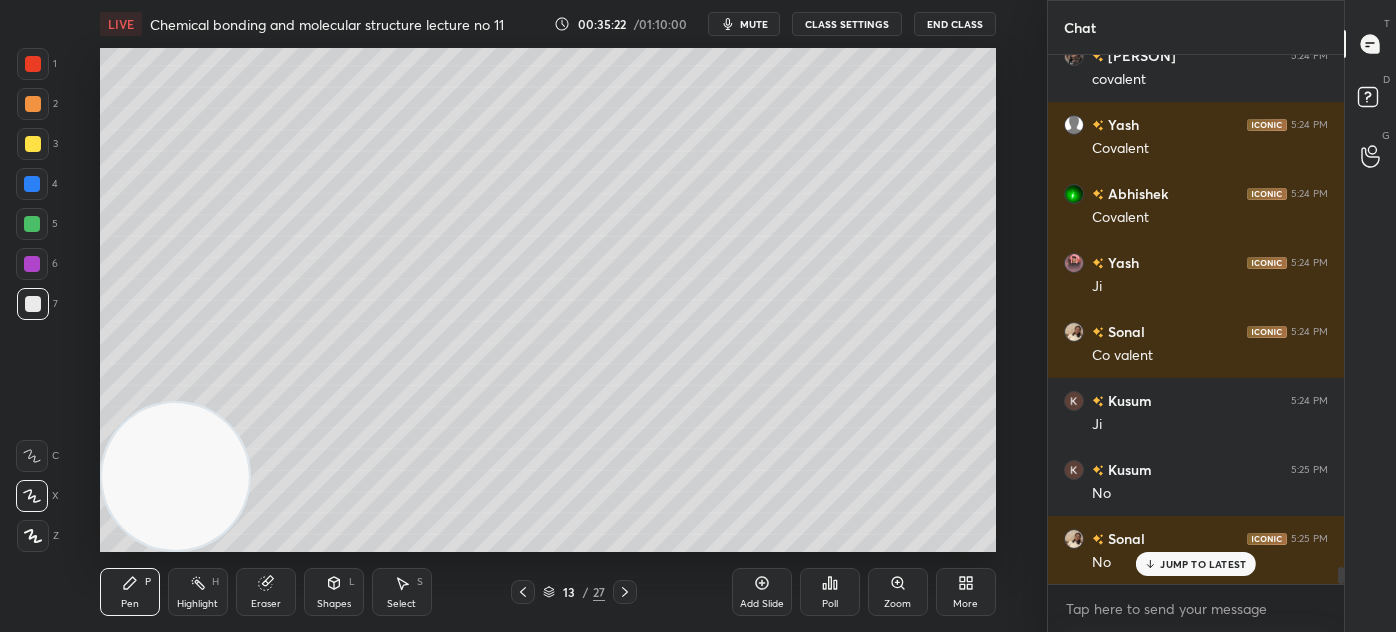 click at bounding box center [33, 144] 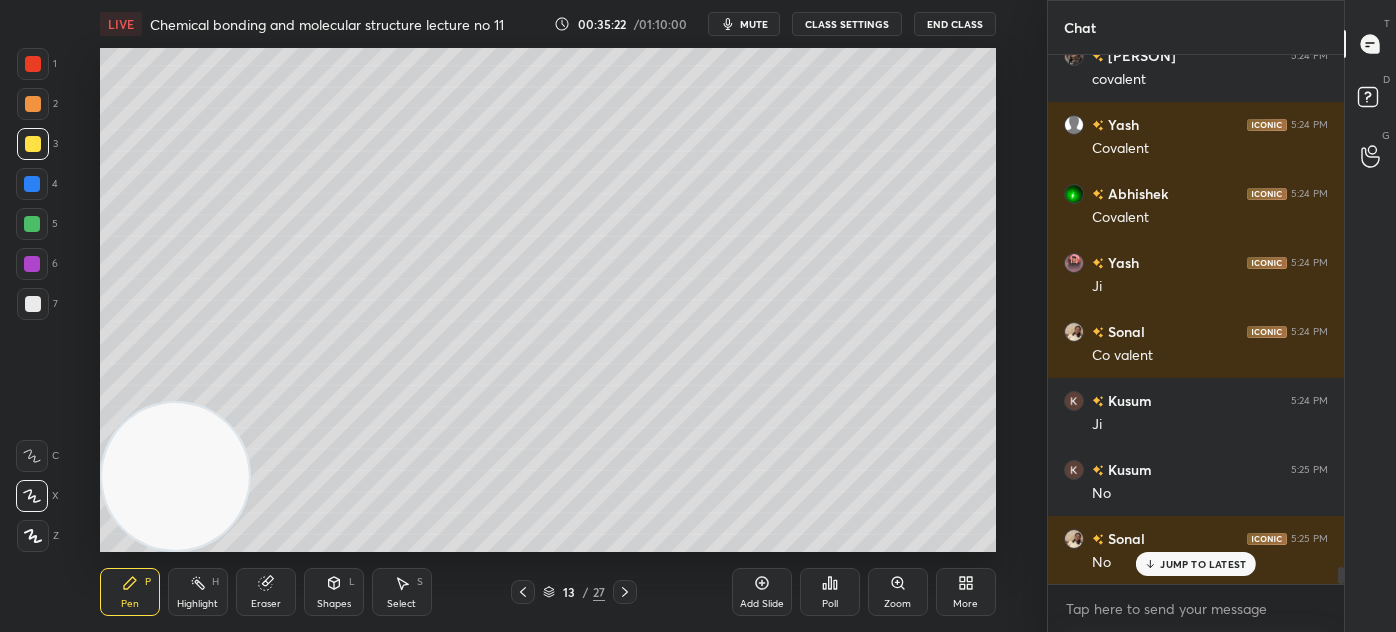 click 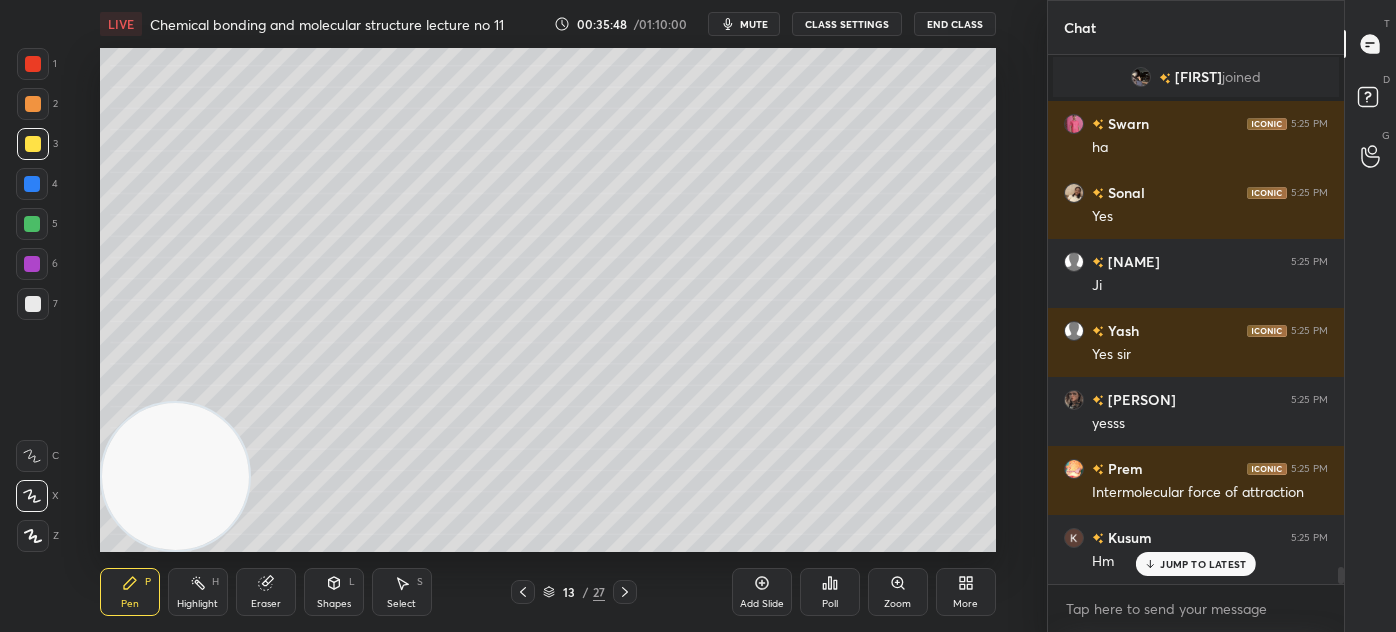scroll, scrollTop: 16104, scrollLeft: 0, axis: vertical 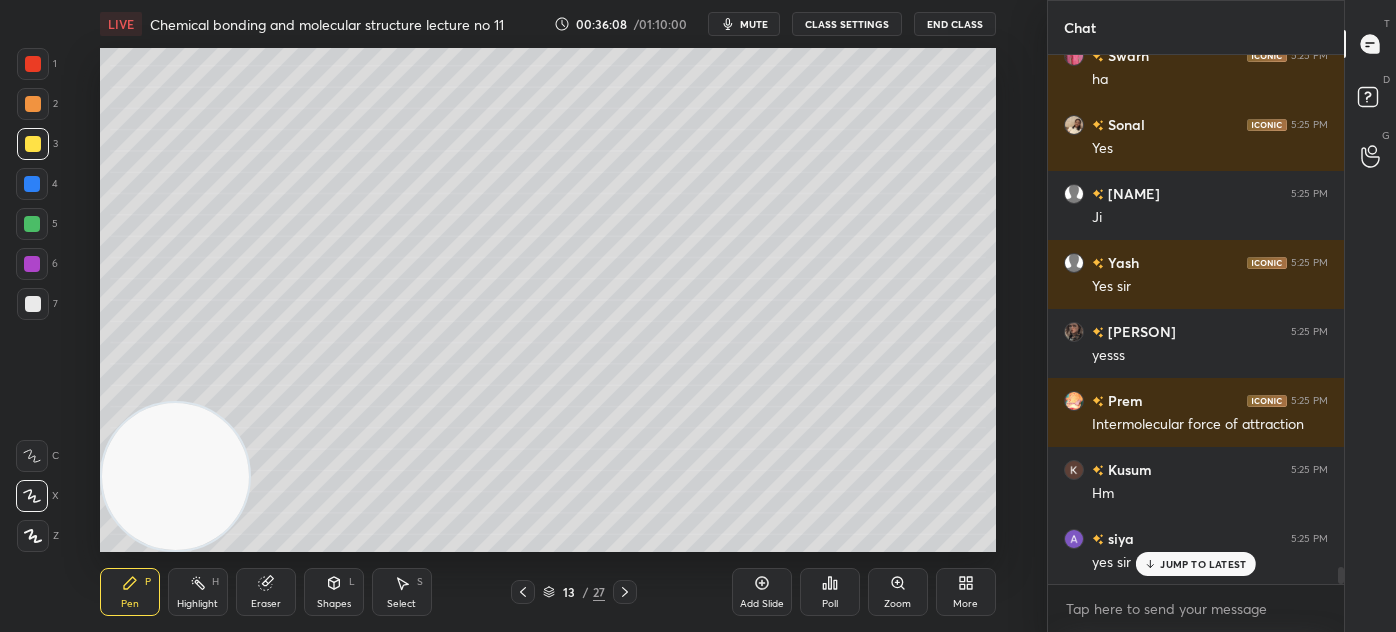 click at bounding box center [32, 184] 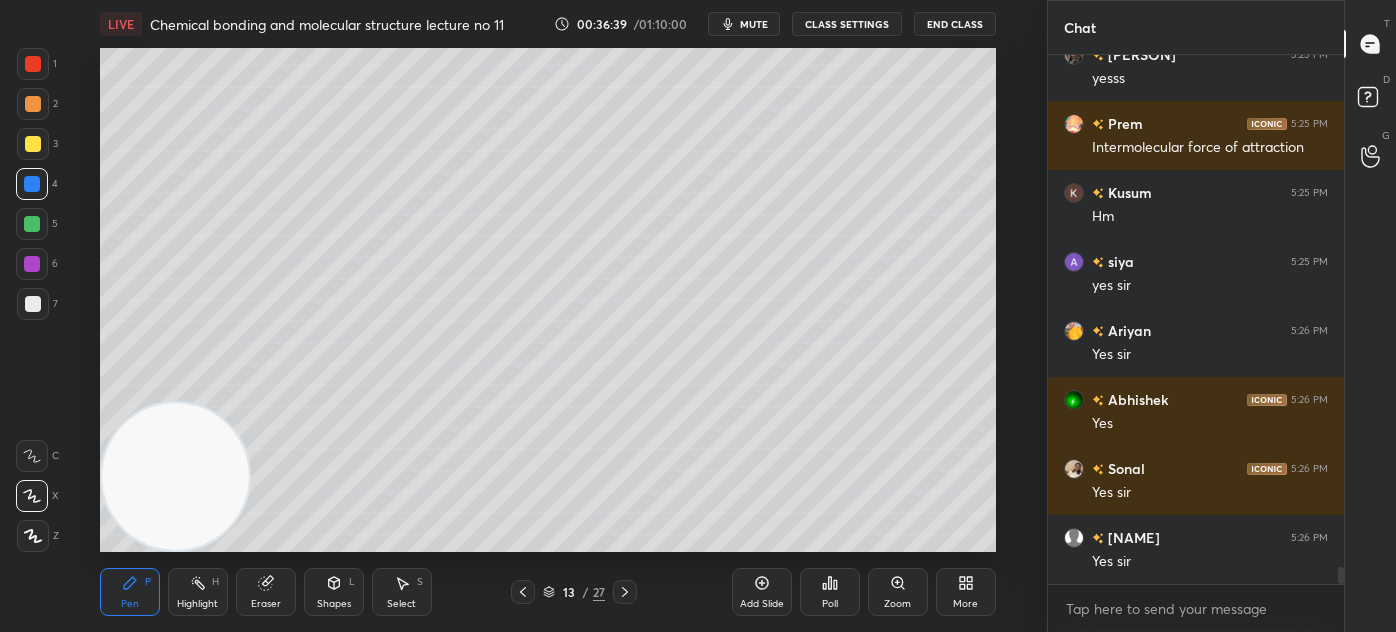 scroll, scrollTop: 16450, scrollLeft: 0, axis: vertical 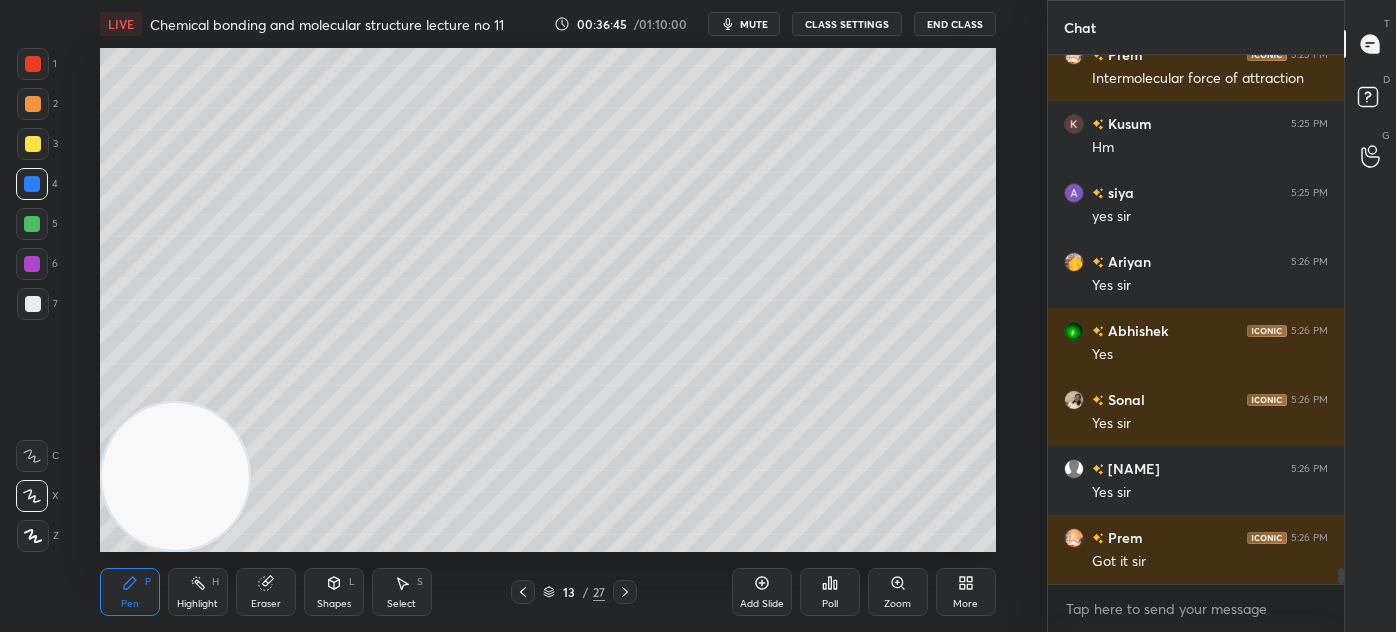 click at bounding box center (33, 144) 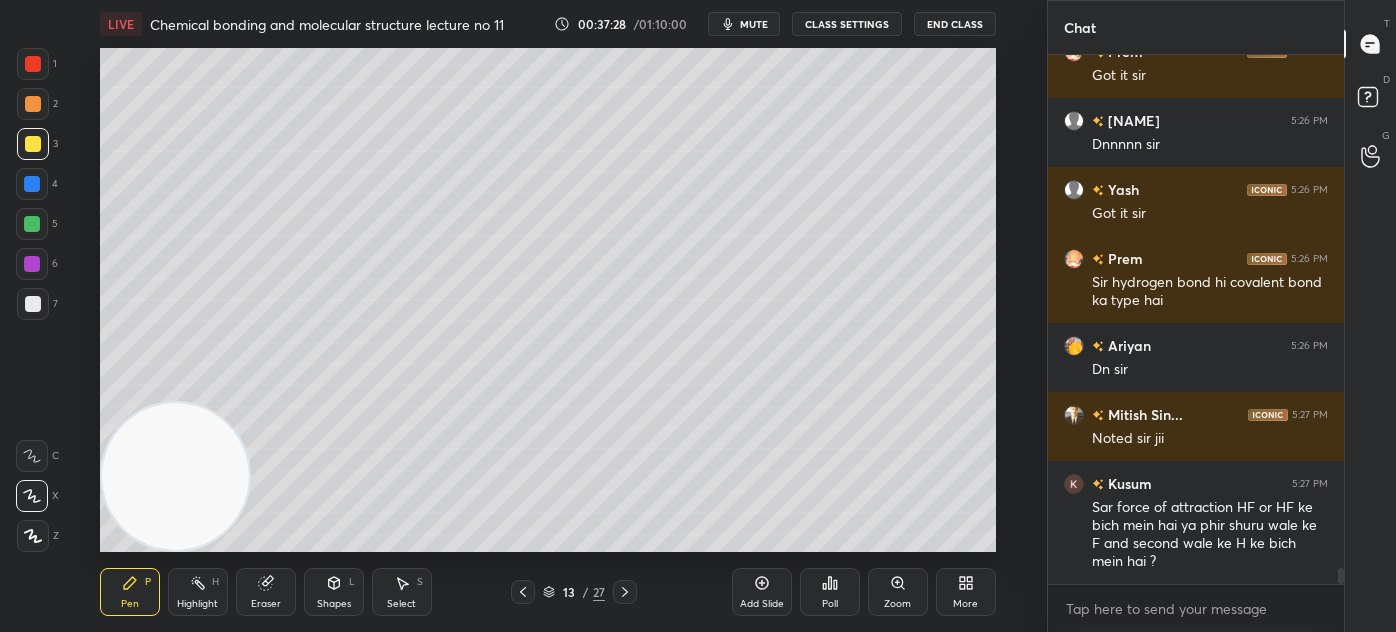 scroll, scrollTop: 17005, scrollLeft: 0, axis: vertical 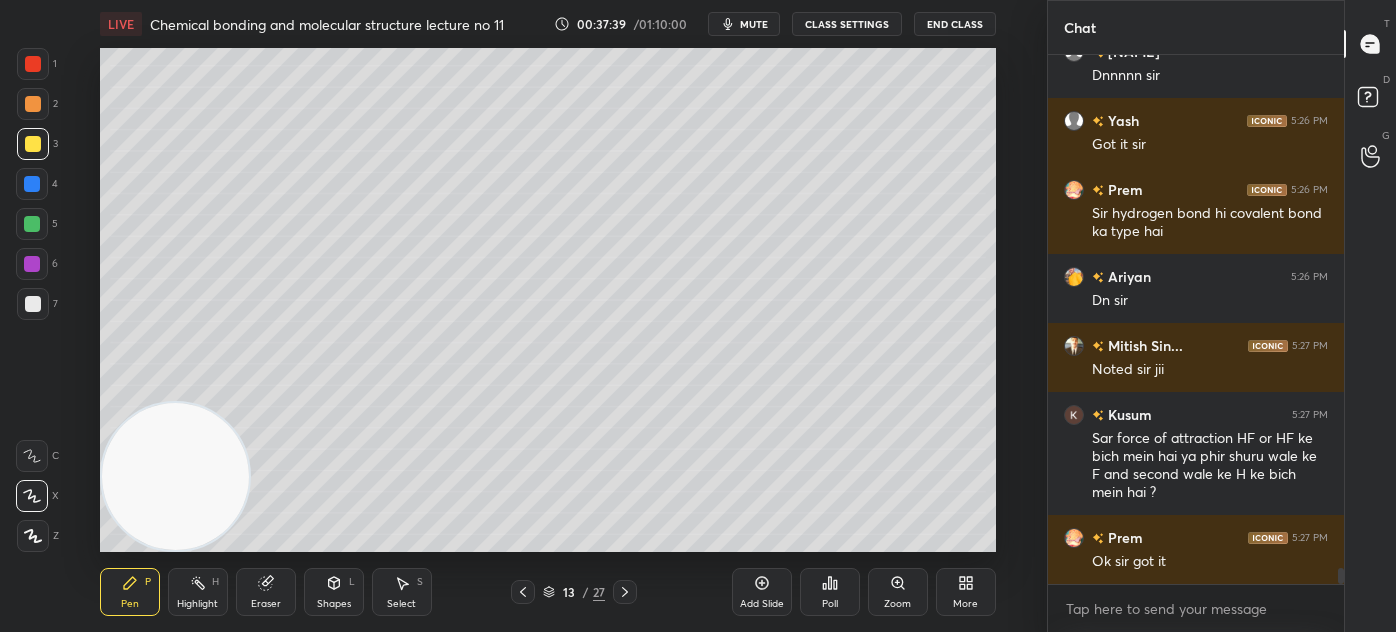 click at bounding box center (33, 304) 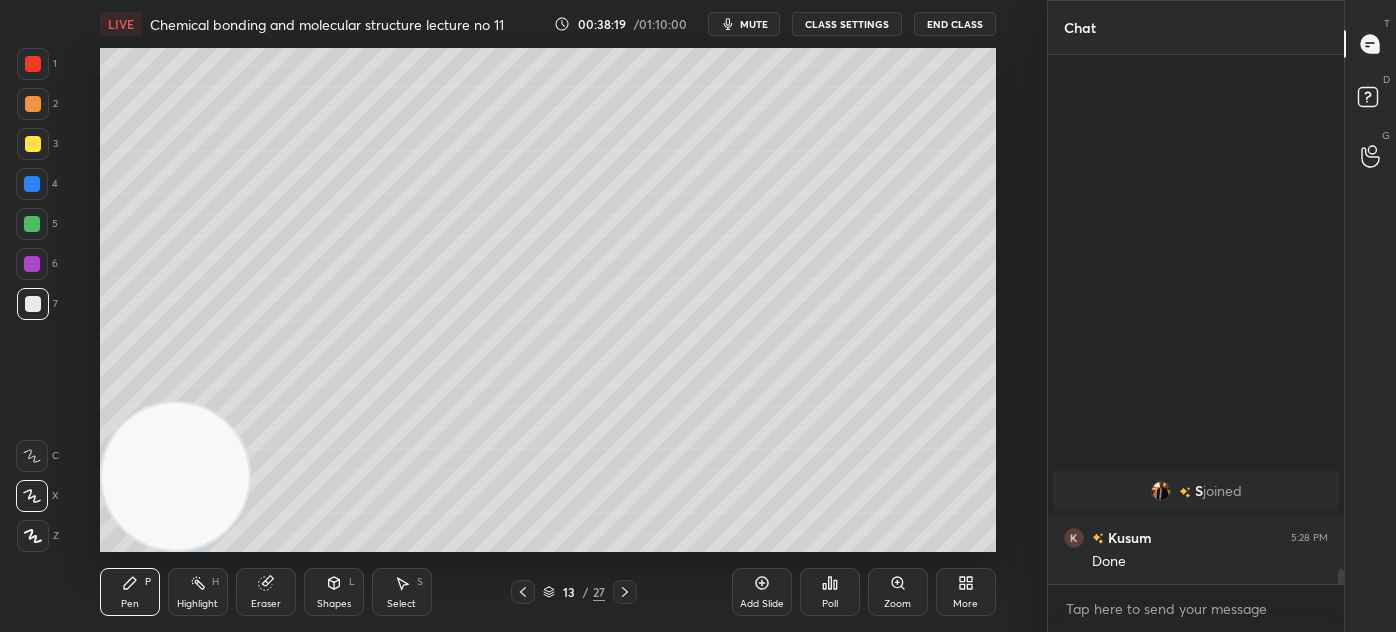 scroll, scrollTop: 16408, scrollLeft: 0, axis: vertical 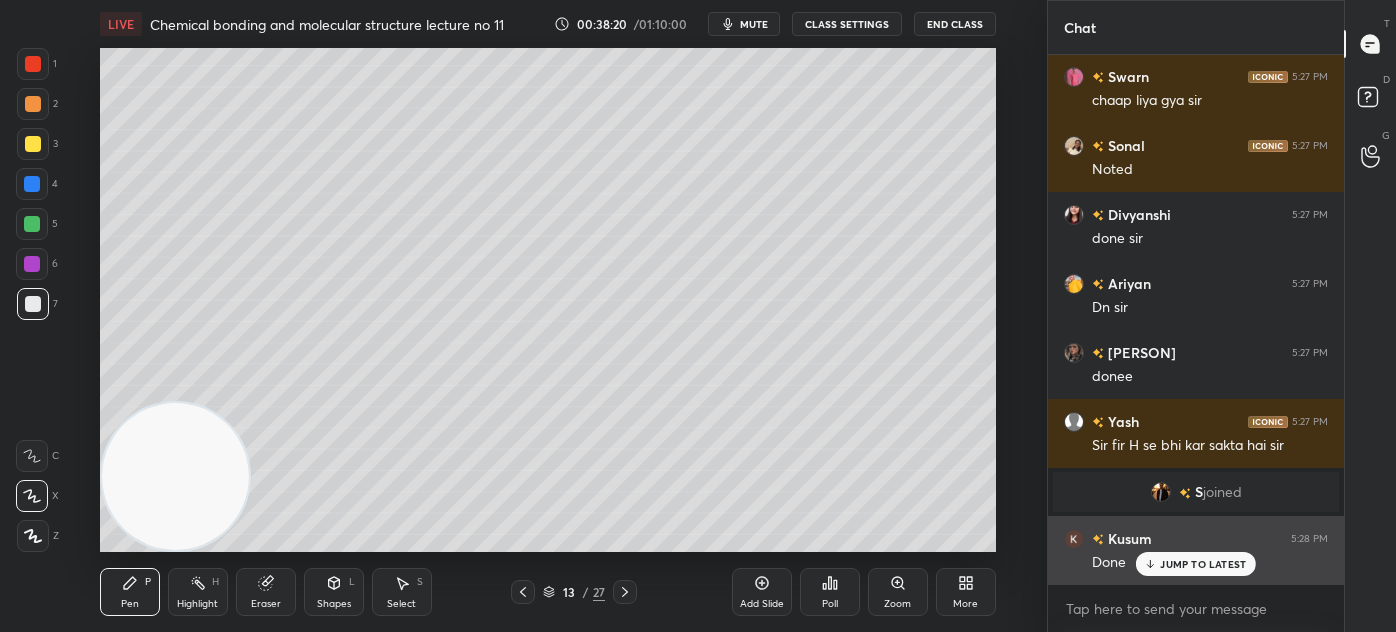 click on "JUMP TO LATEST" at bounding box center (1203, 564) 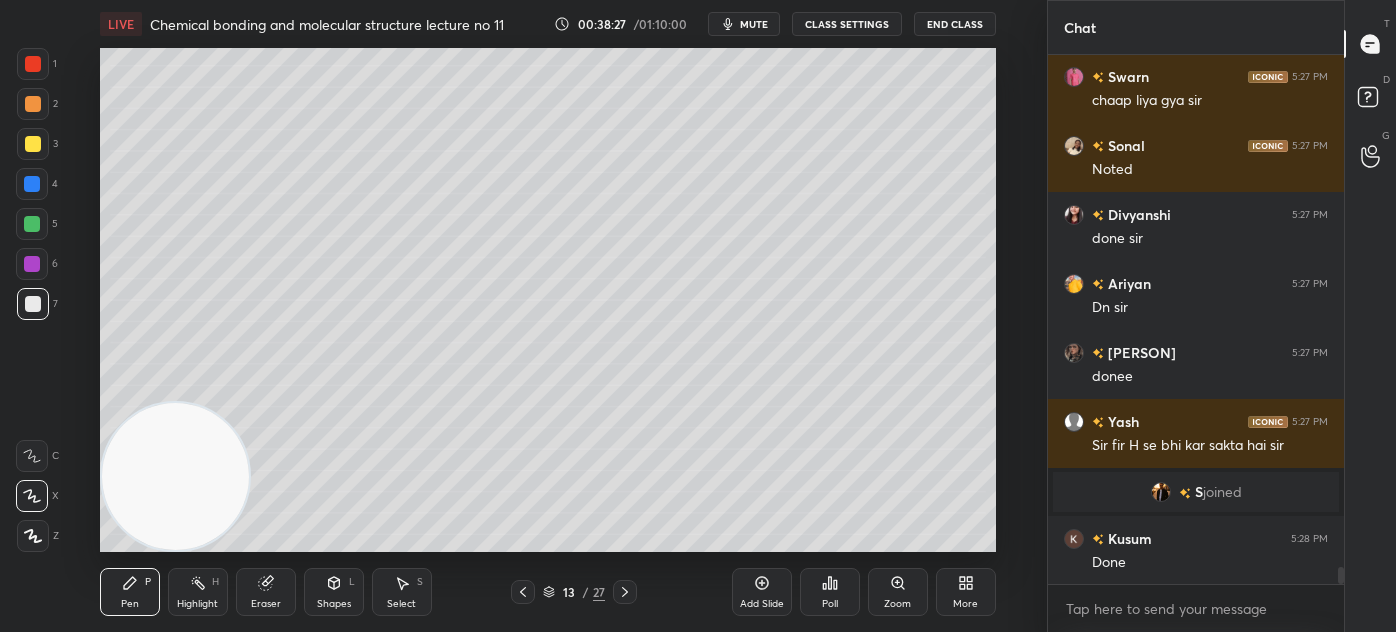 click on "Add Slide" at bounding box center (762, 592) 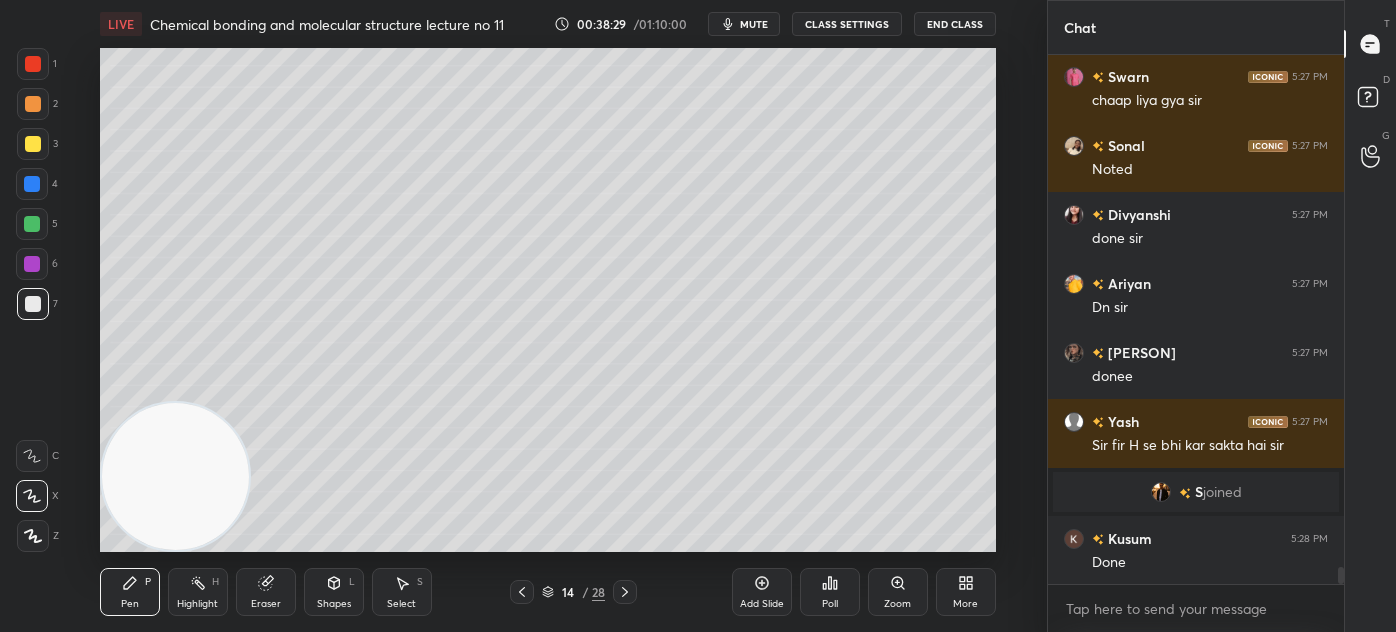 drag, startPoint x: 32, startPoint y: 151, endPoint x: 50, endPoint y: 148, distance: 18.248287 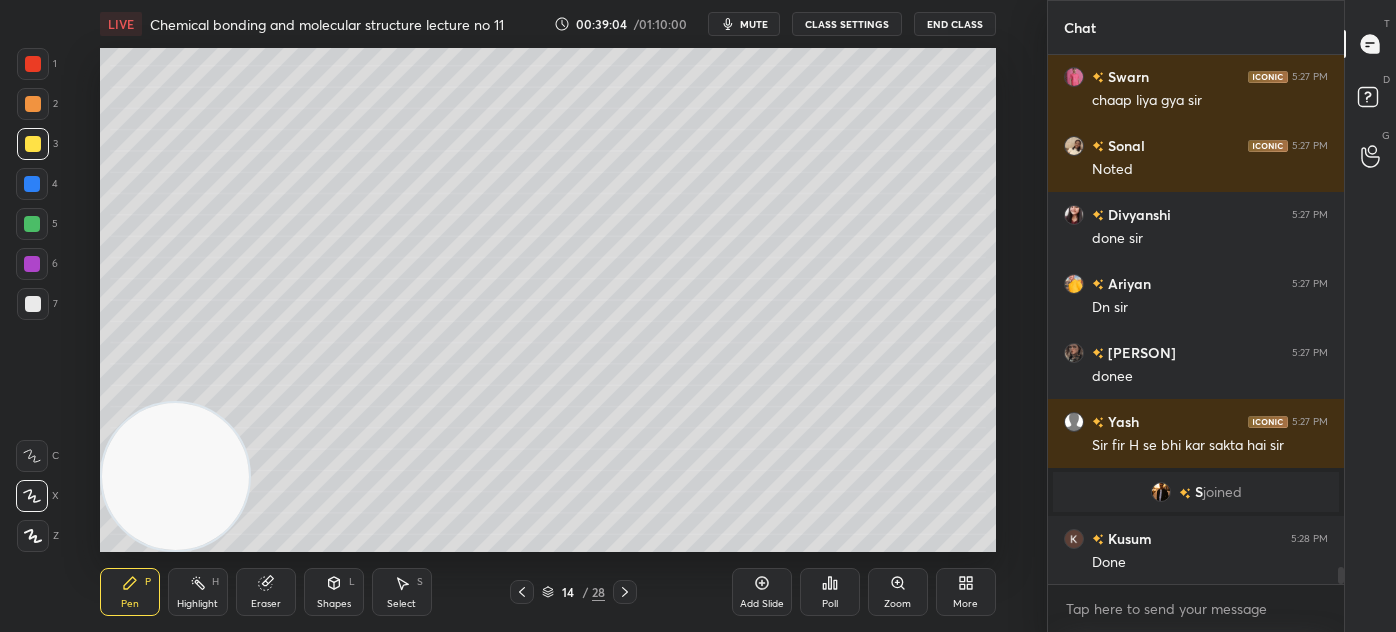 click at bounding box center (32, 224) 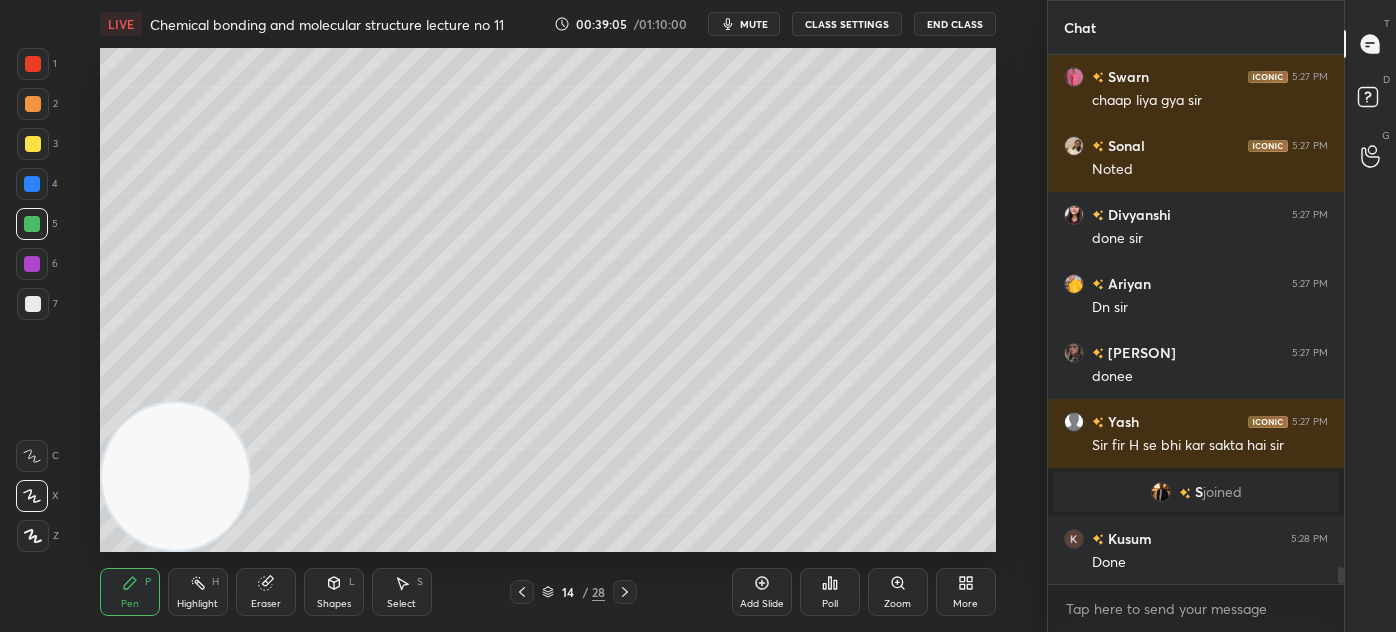click 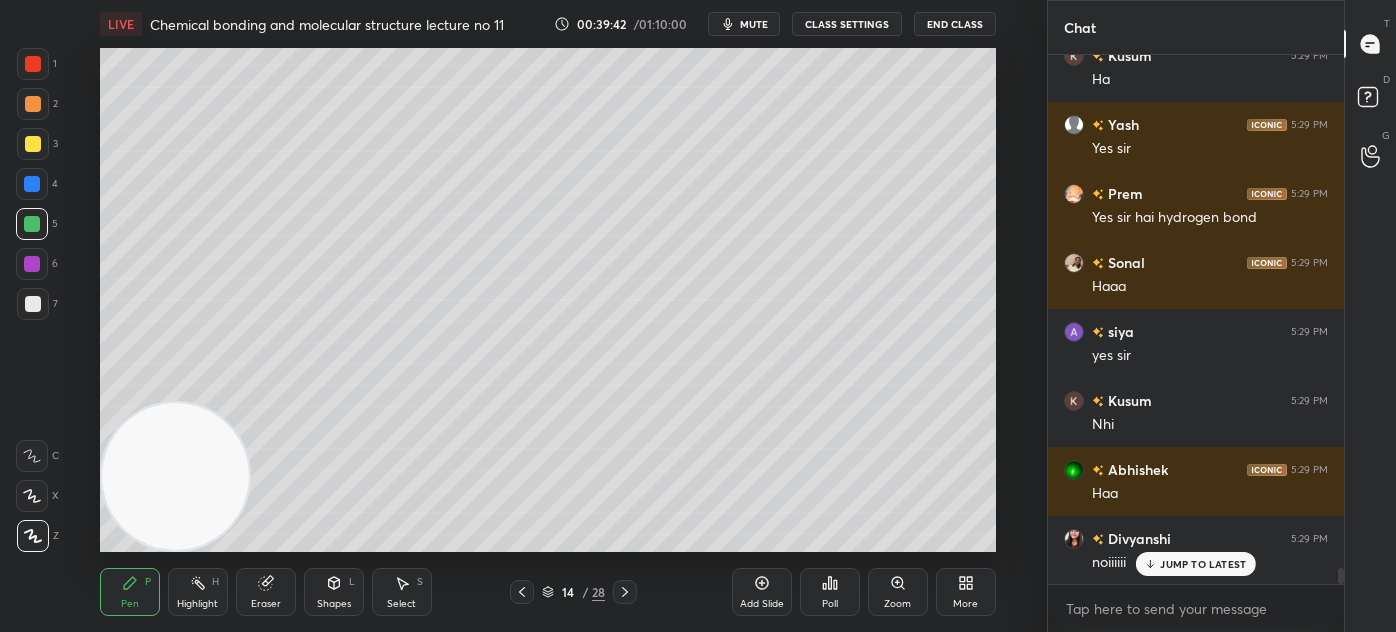 scroll, scrollTop: 17029, scrollLeft: 0, axis: vertical 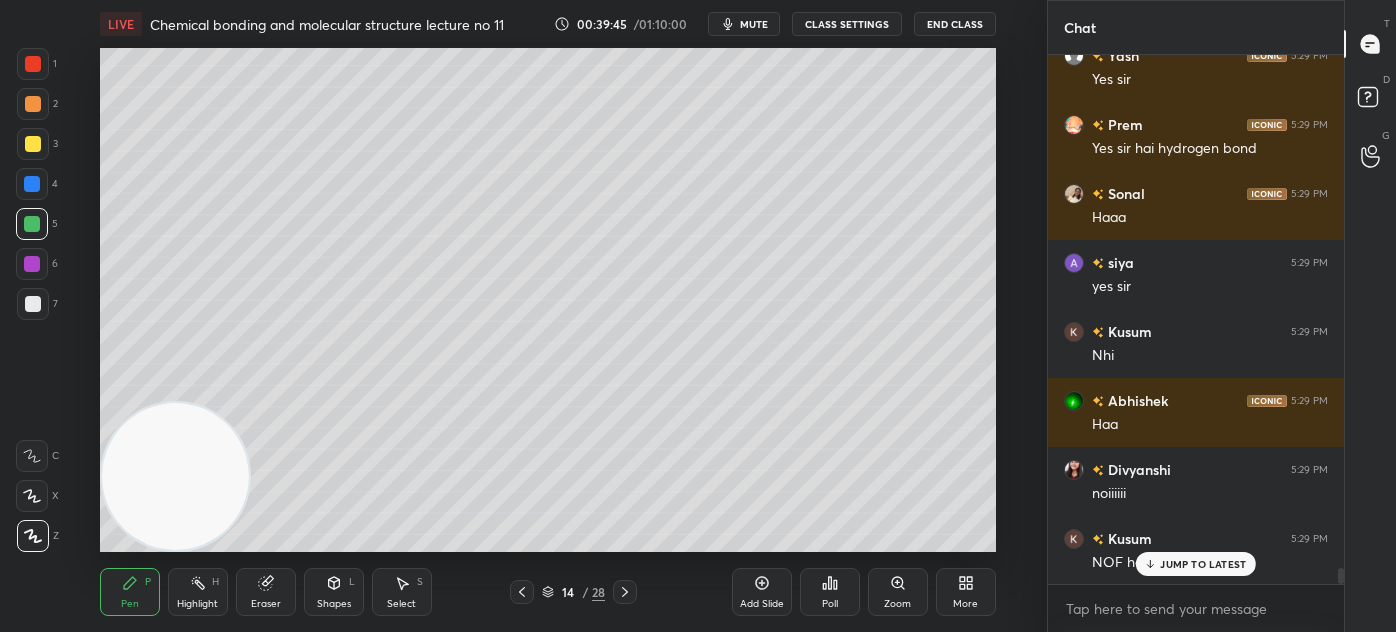 drag, startPoint x: 34, startPoint y: 305, endPoint x: 93, endPoint y: 252, distance: 79.30952 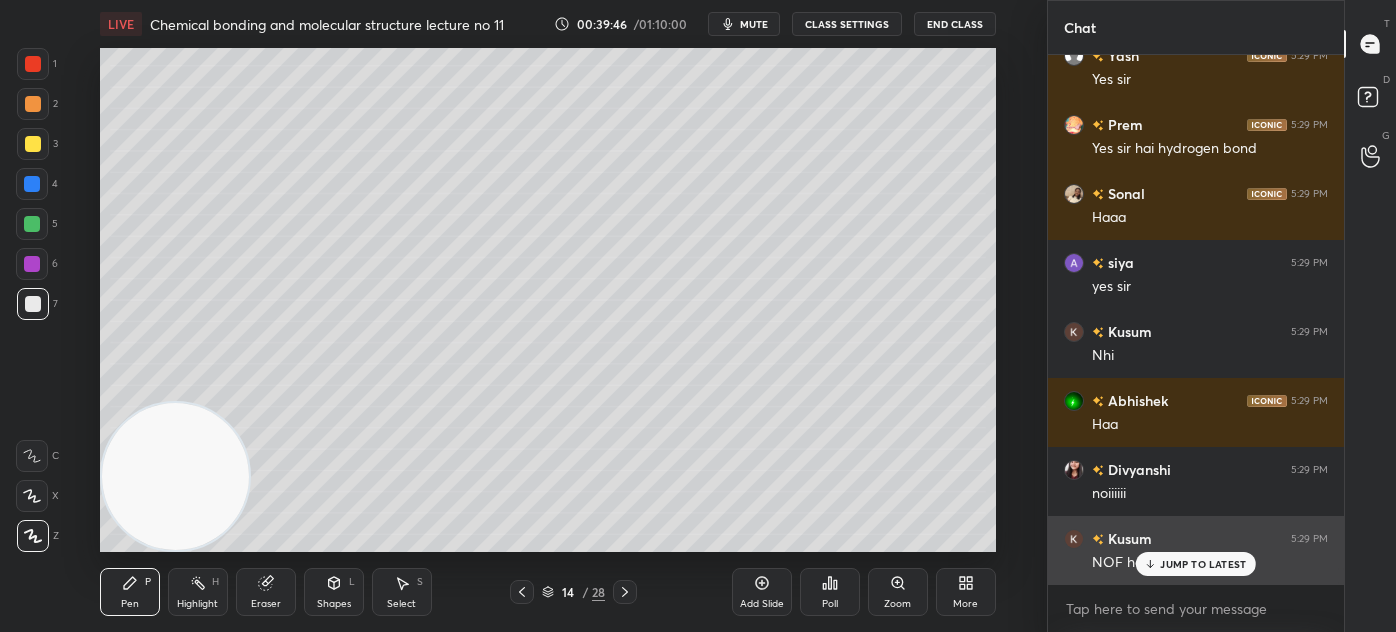 click 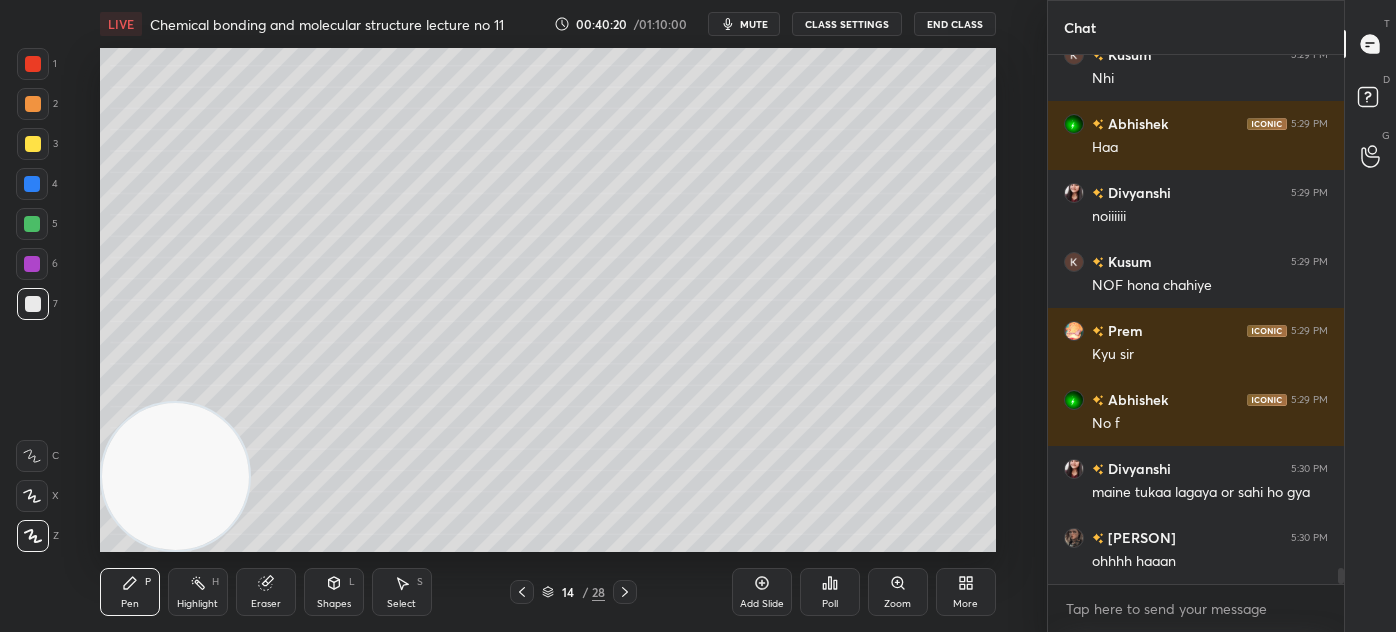 scroll, scrollTop: 17375, scrollLeft: 0, axis: vertical 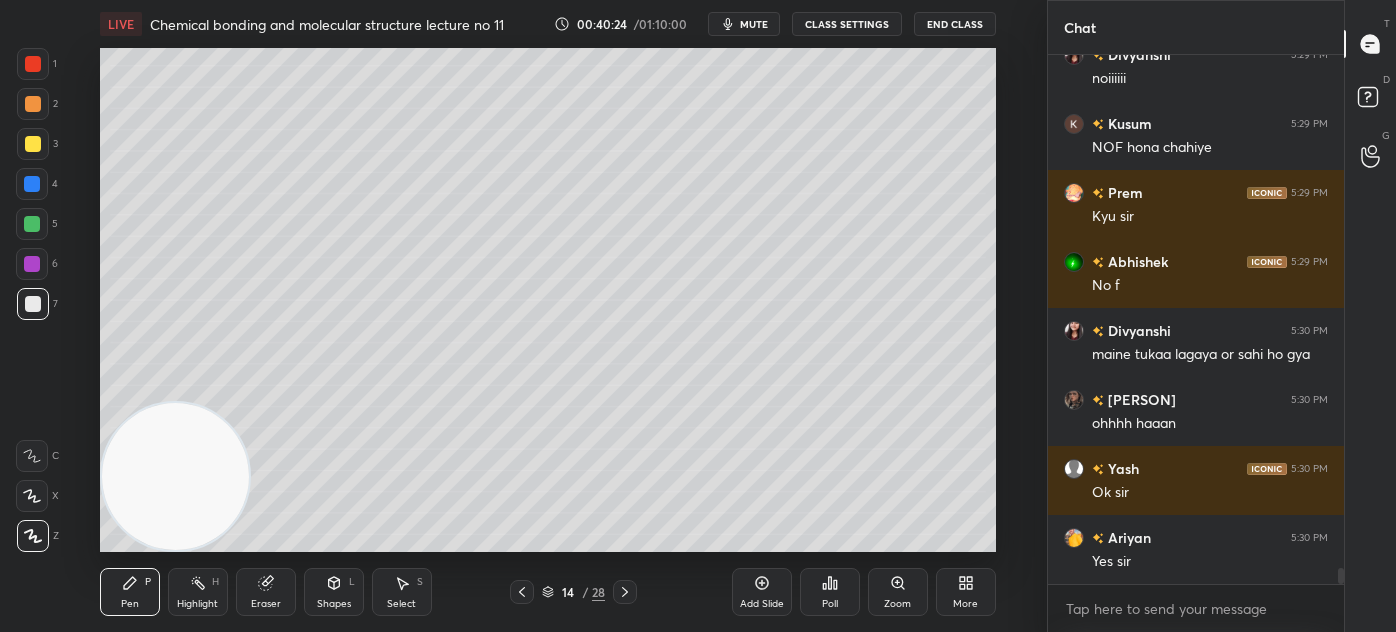drag, startPoint x: 38, startPoint y: 304, endPoint x: 26, endPoint y: 340, distance: 37.94733 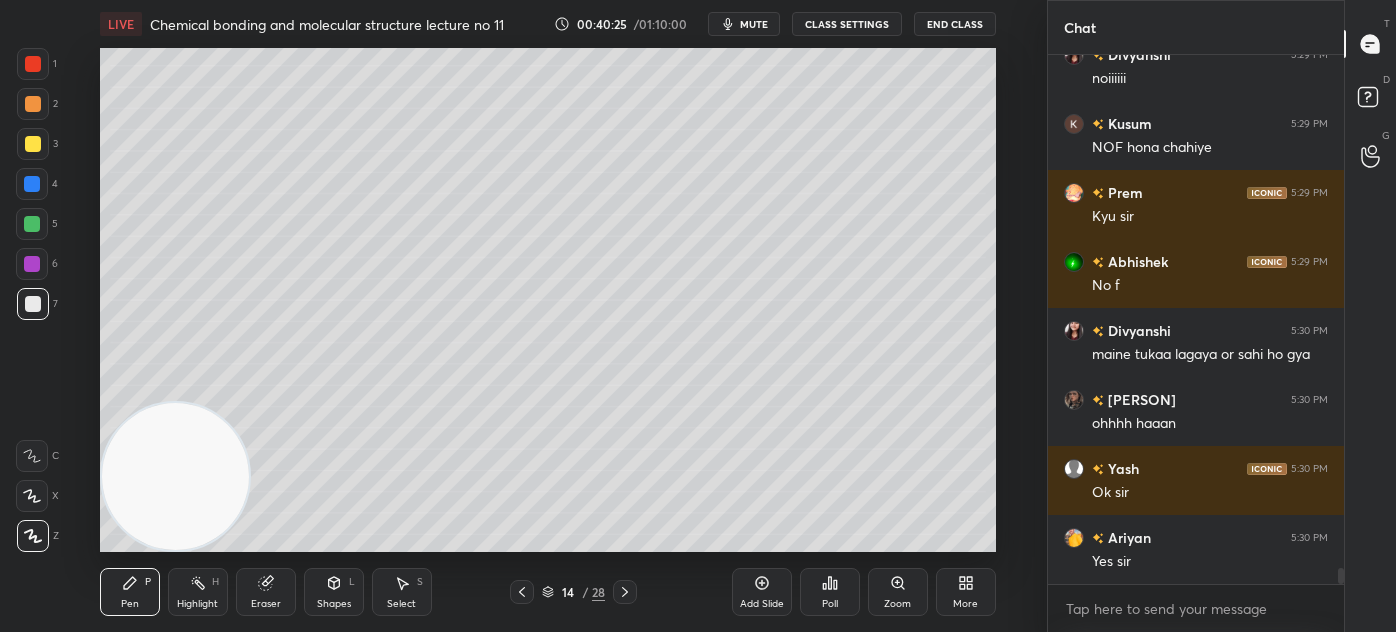 click 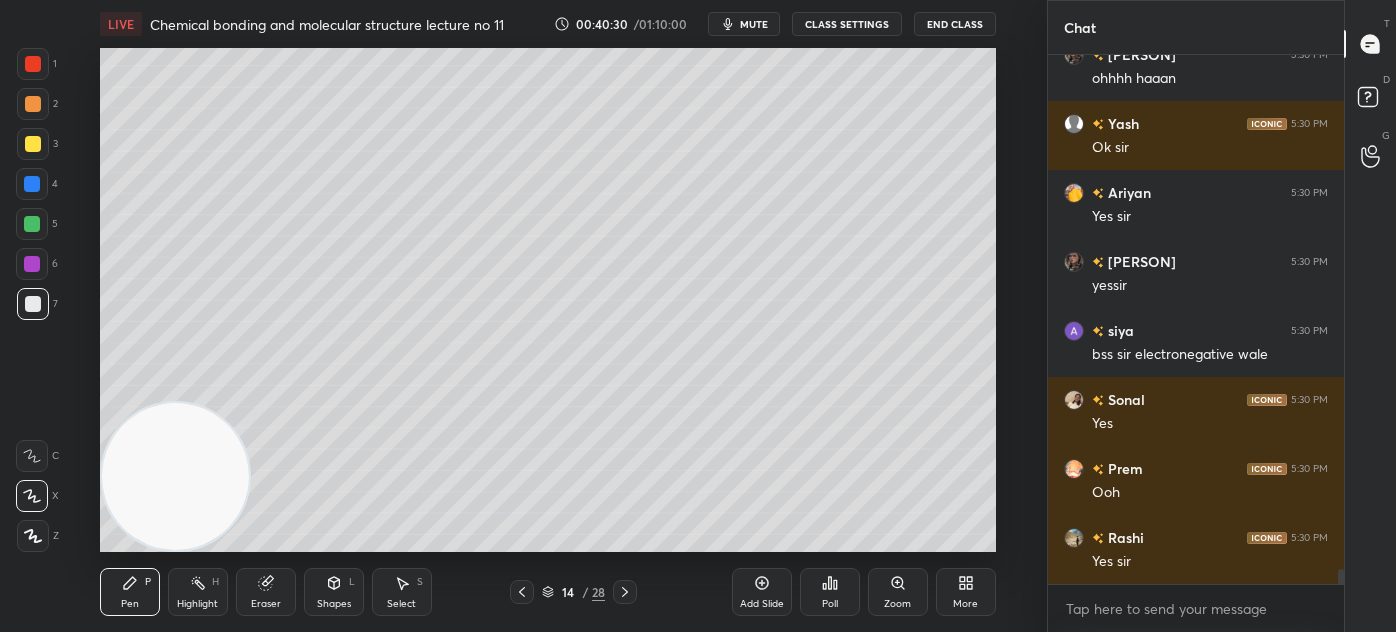 scroll, scrollTop: 17876, scrollLeft: 0, axis: vertical 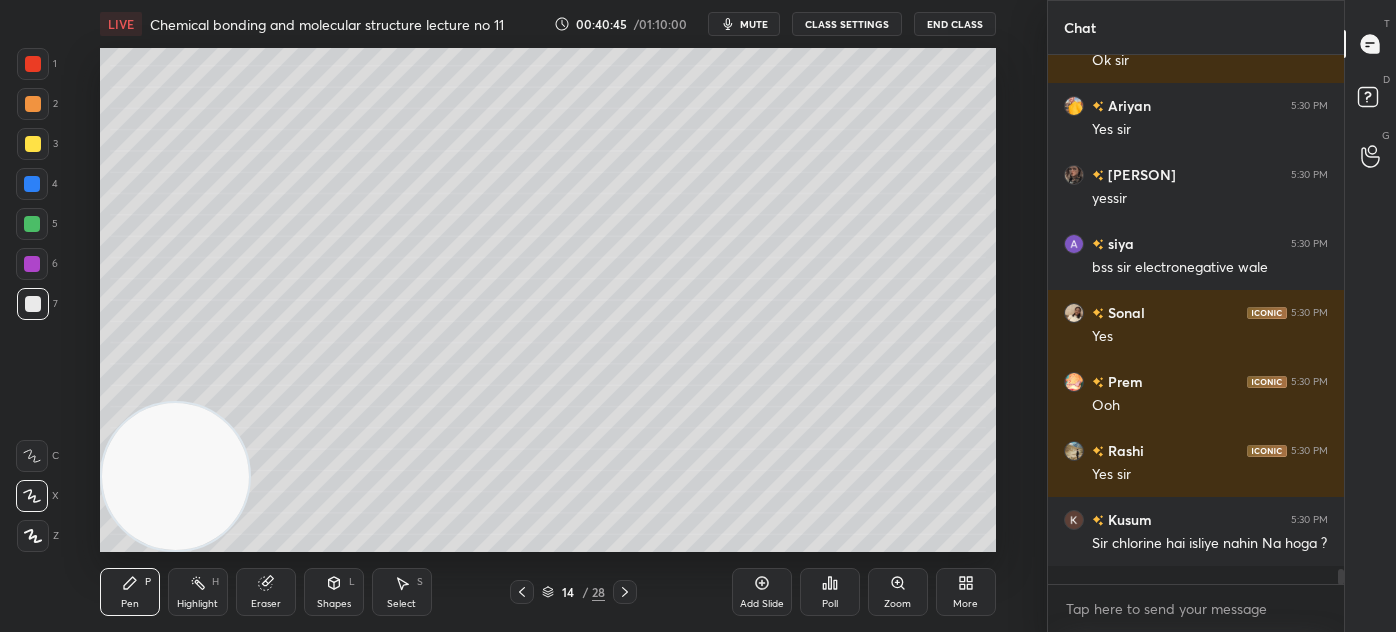 click on "Eraser" at bounding box center (266, 592) 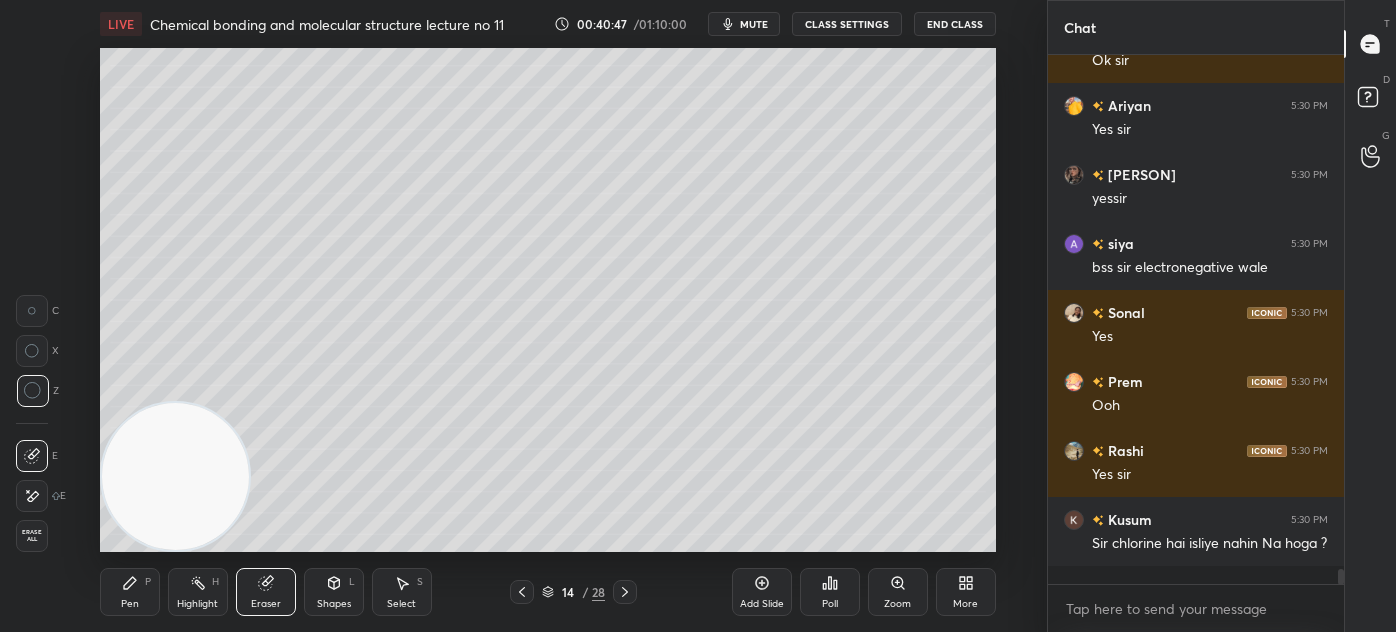 click on "Pen P" at bounding box center (130, 592) 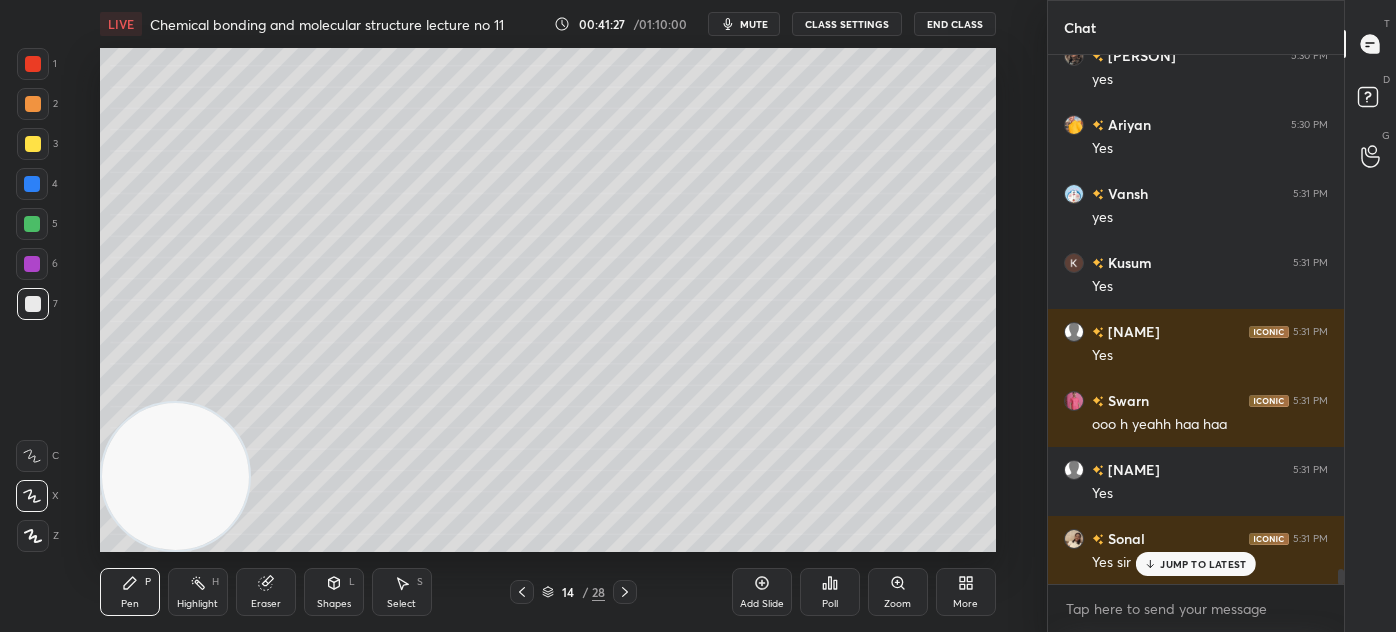 scroll, scrollTop: 18634, scrollLeft: 0, axis: vertical 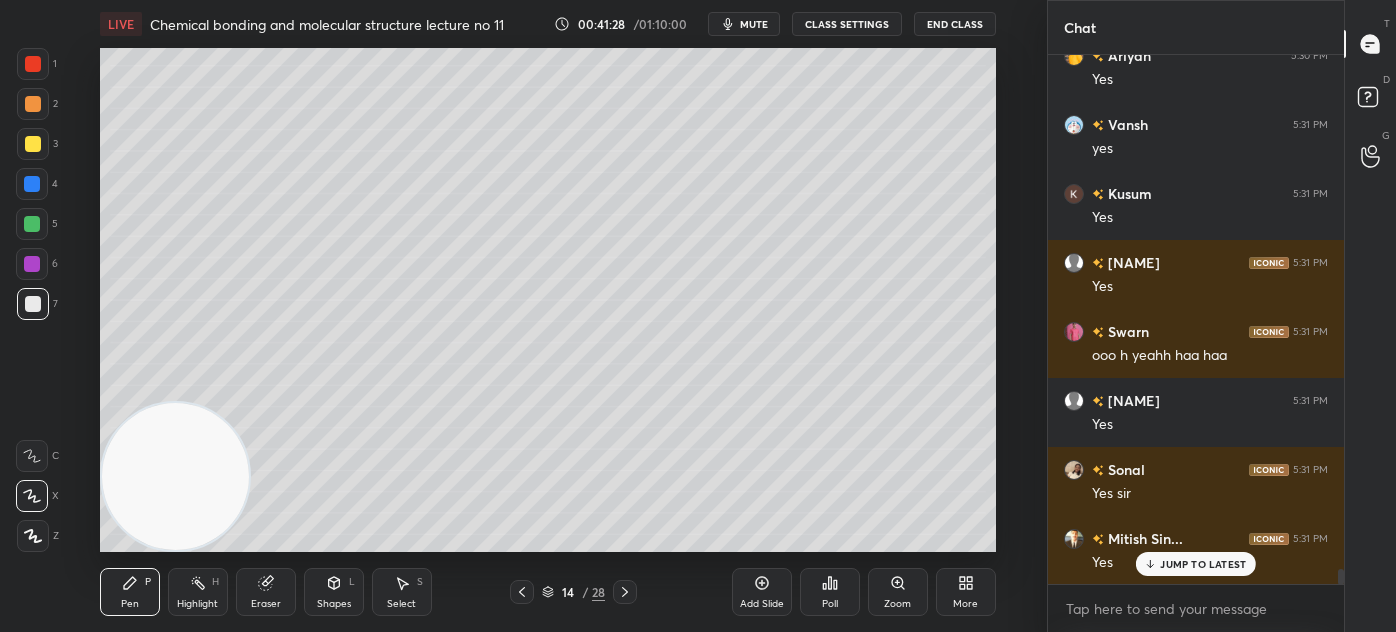 click at bounding box center [33, 144] 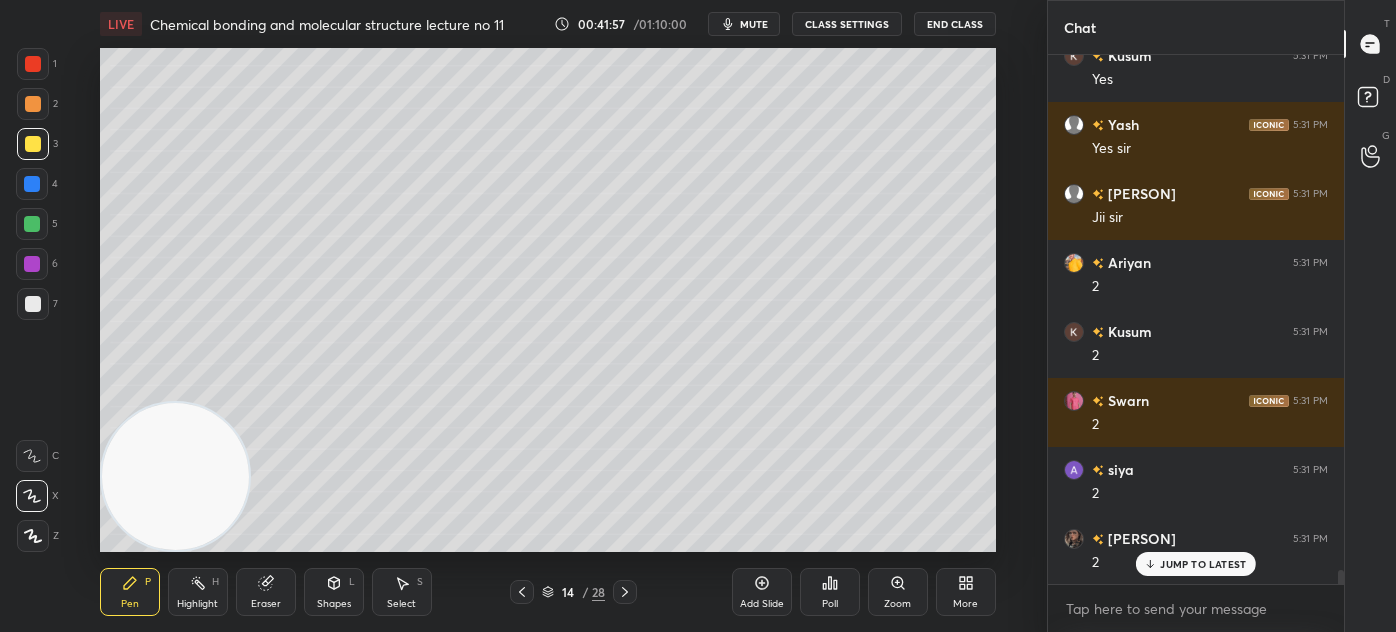 scroll, scrollTop: 19256, scrollLeft: 0, axis: vertical 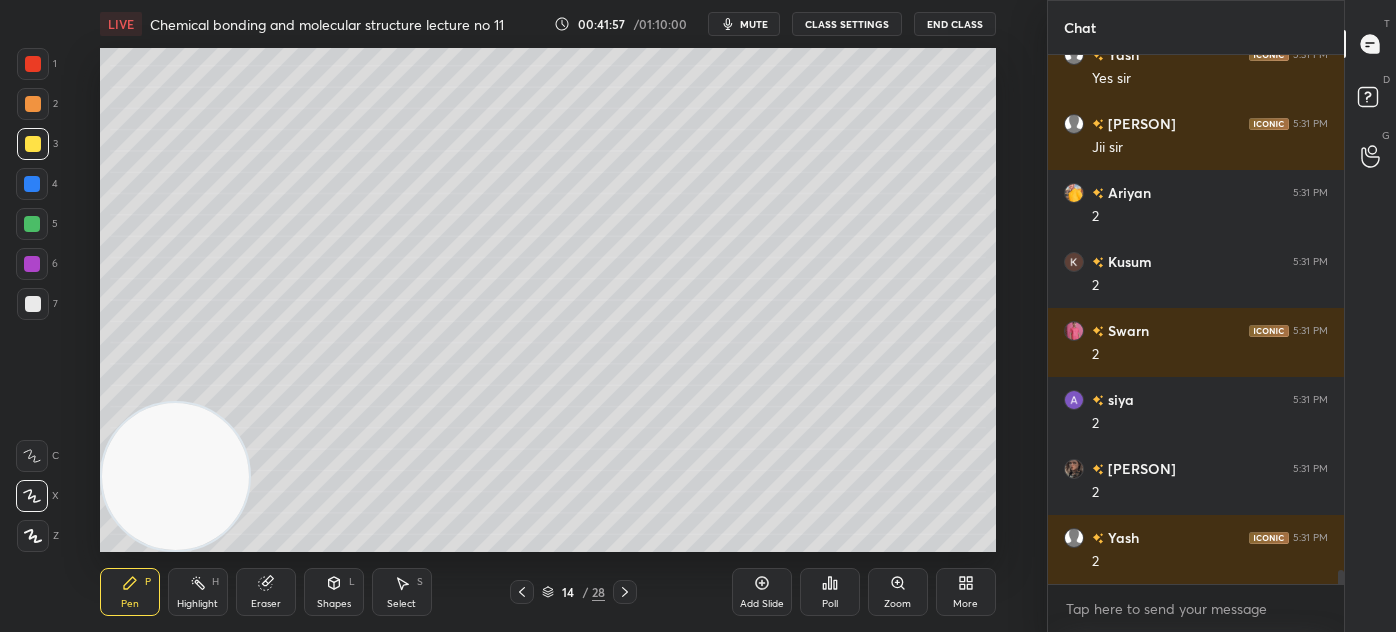 click on "Select S" at bounding box center [402, 592] 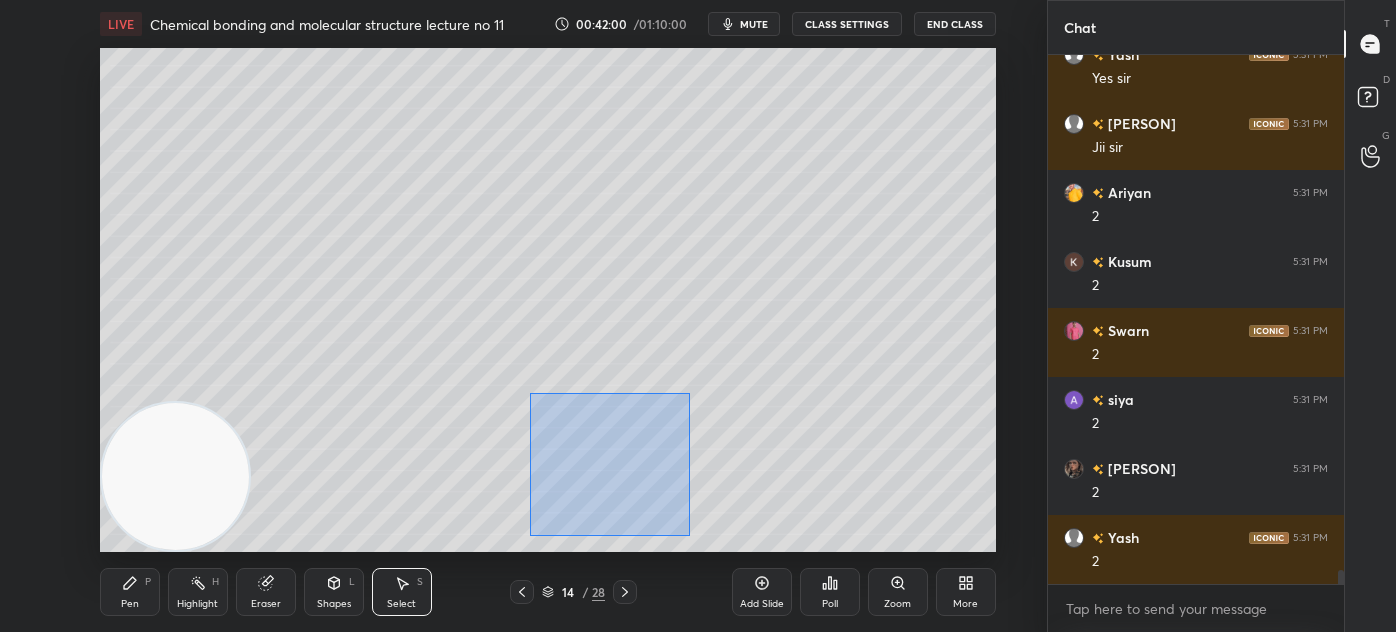 drag, startPoint x: 525, startPoint y: 425, endPoint x: 689, endPoint y: 535, distance: 197.47404 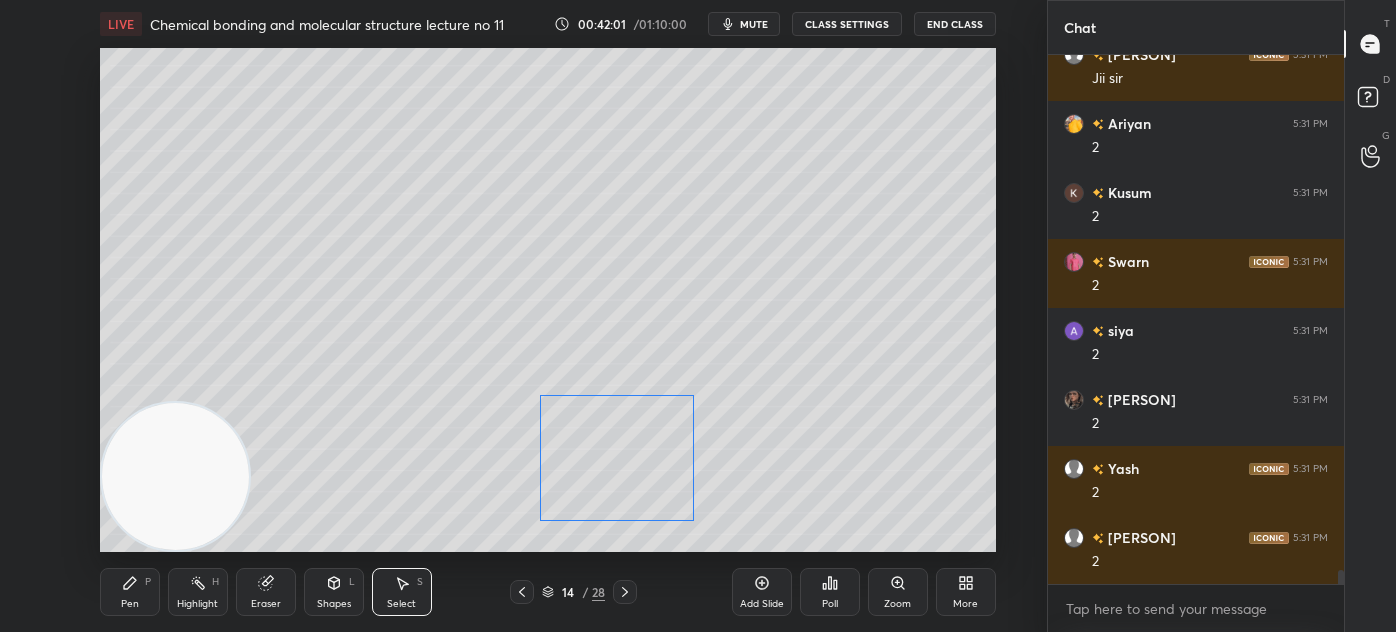scroll, scrollTop: 19394, scrollLeft: 0, axis: vertical 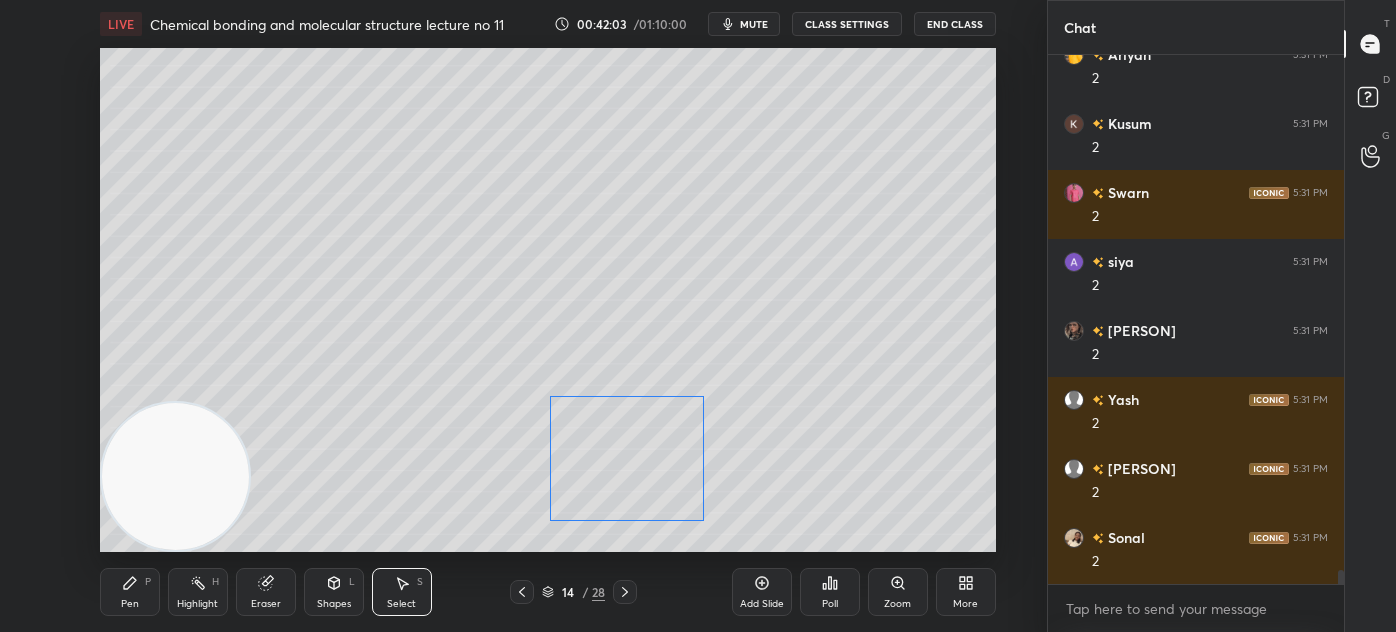 drag, startPoint x: 617, startPoint y: 480, endPoint x: 640, endPoint y: 478, distance: 23.086792 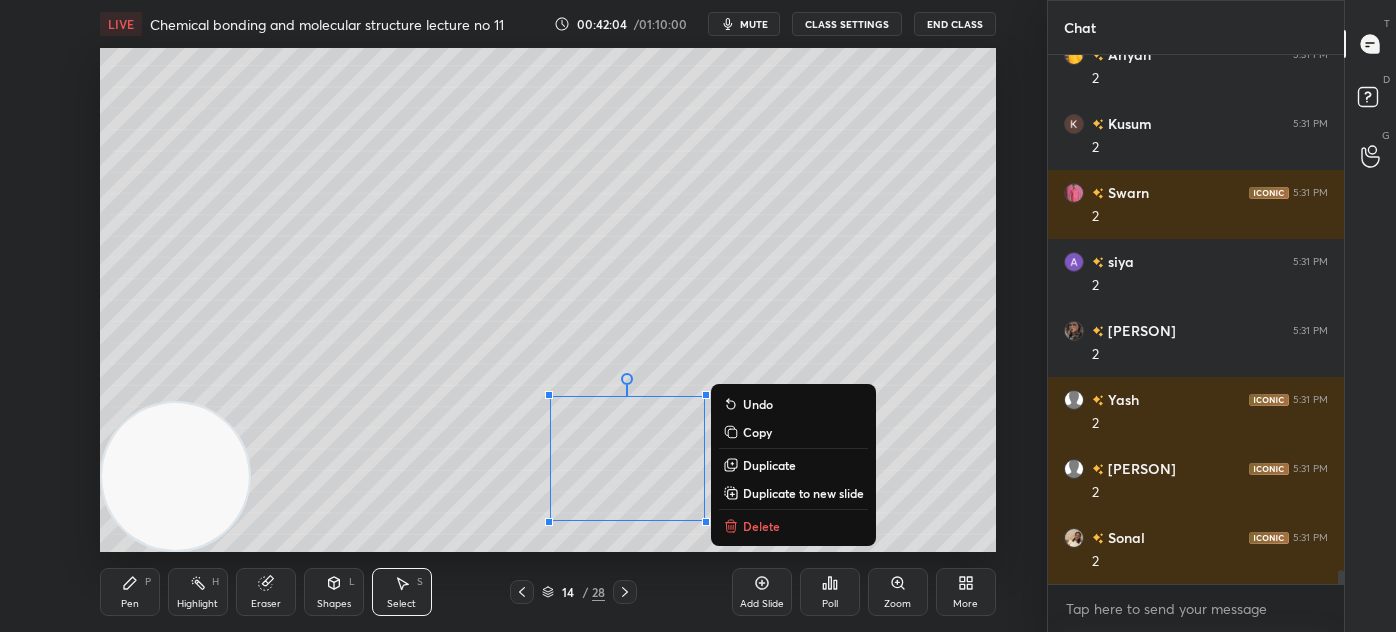 click on "0 ° Undo Copy Duplicate Duplicate to new slide Delete" at bounding box center [548, 300] 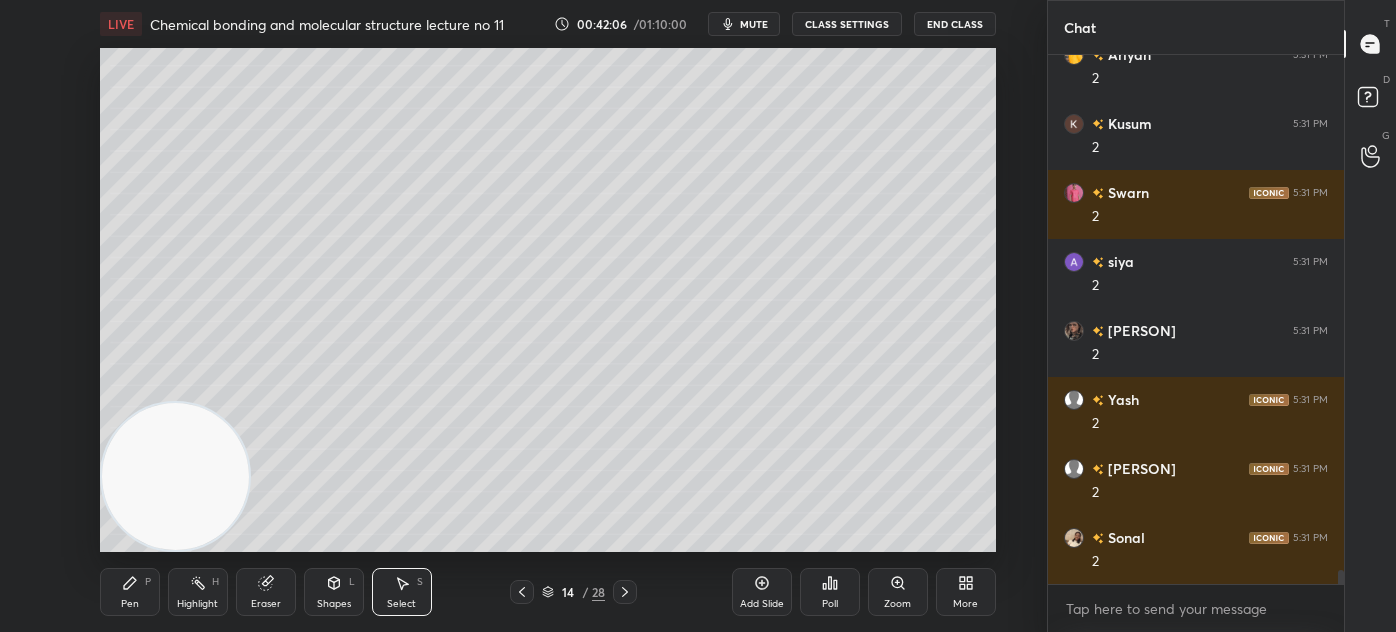 click on "Pen P" at bounding box center (130, 592) 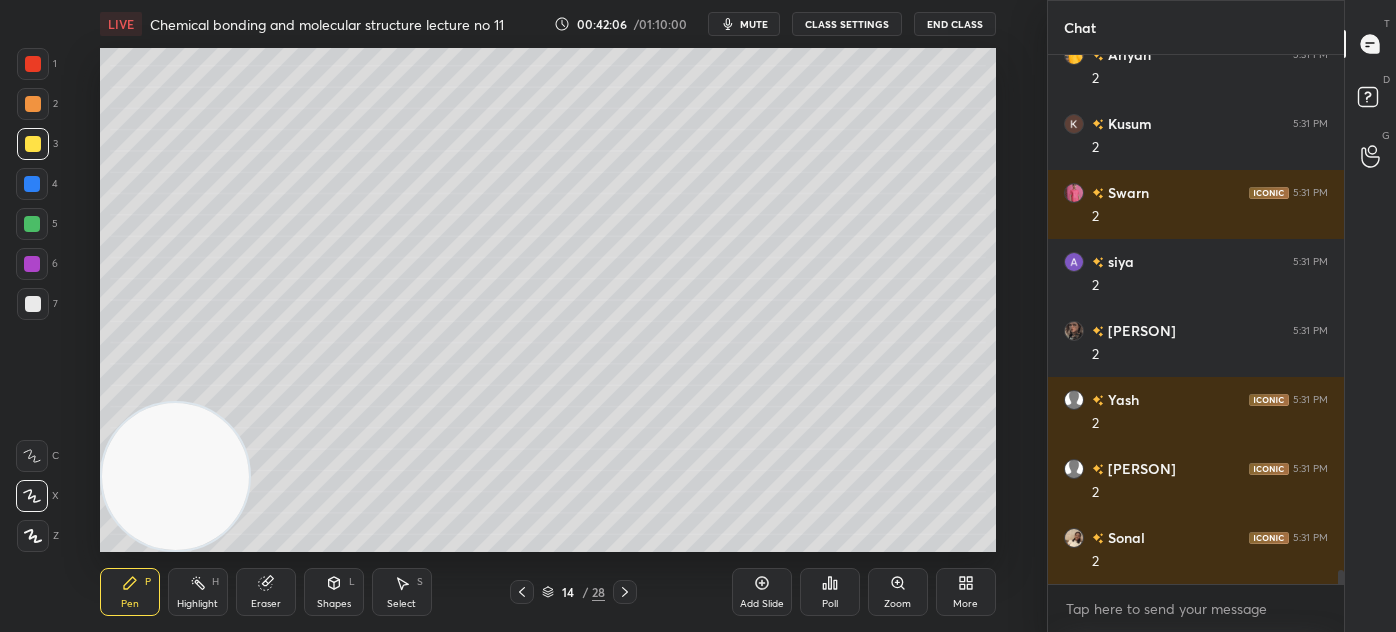 scroll, scrollTop: 19463, scrollLeft: 0, axis: vertical 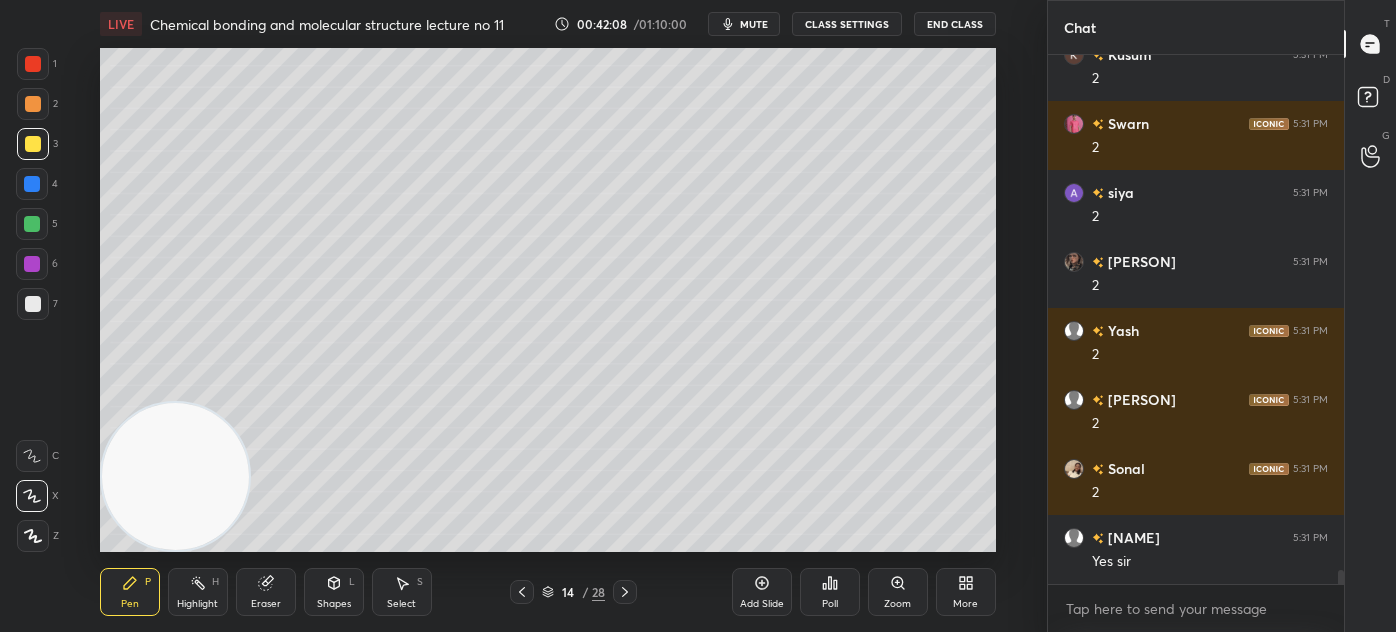 click at bounding box center [32, 224] 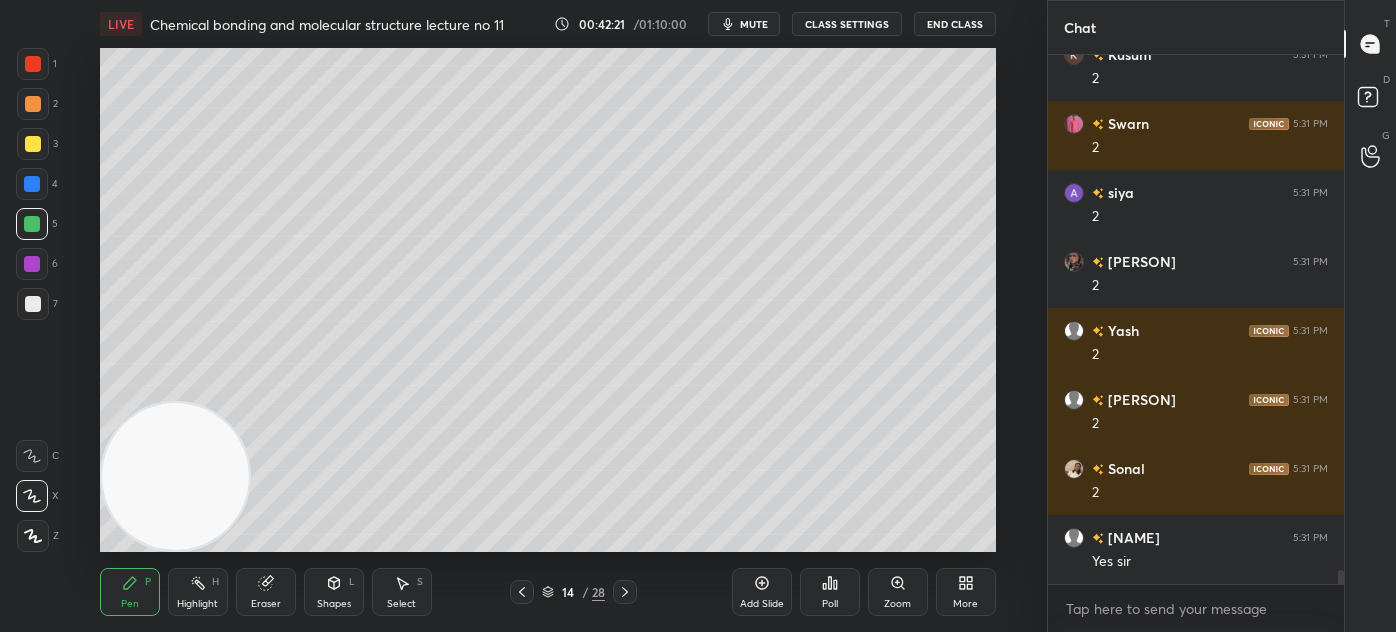click at bounding box center [33, 64] 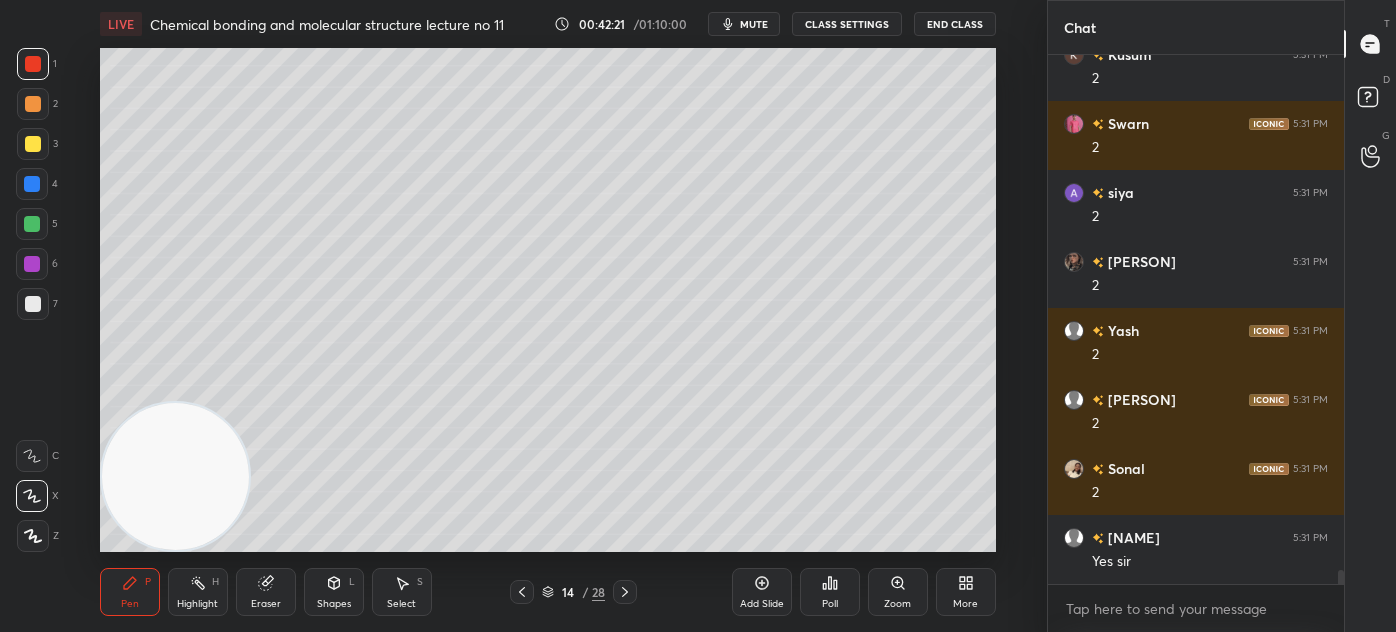 drag, startPoint x: 38, startPoint y: 531, endPoint x: 121, endPoint y: 486, distance: 94.41398 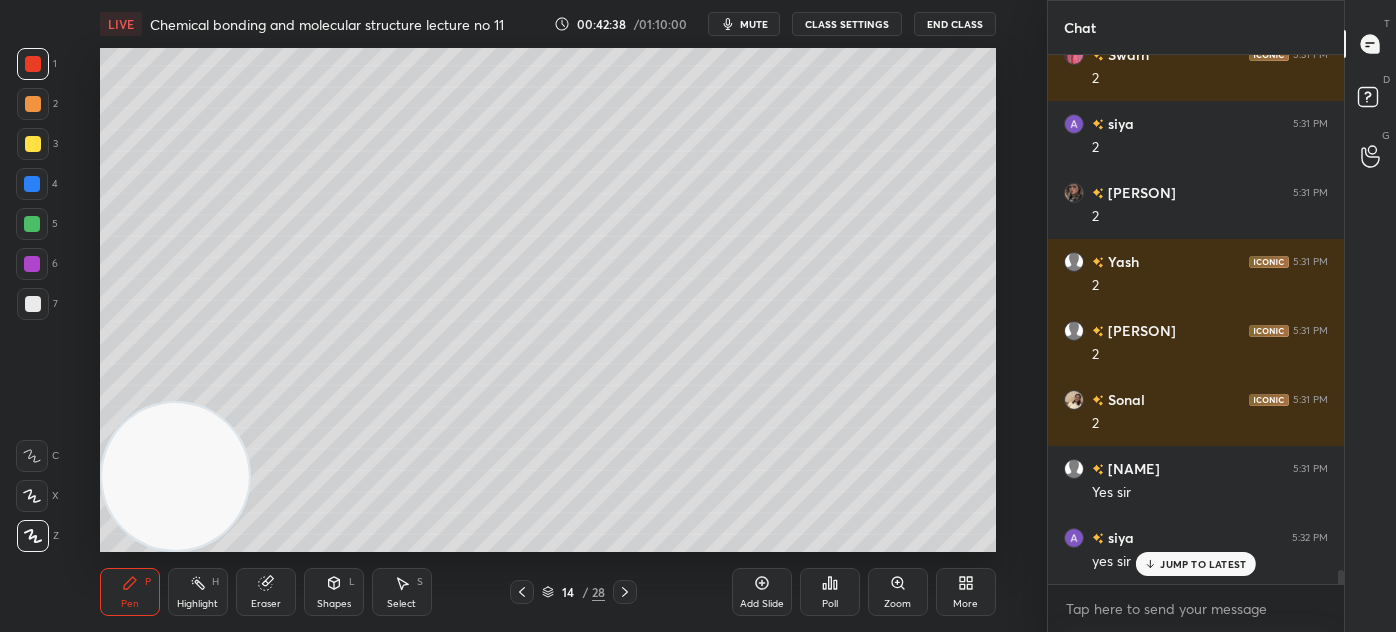scroll, scrollTop: 19600, scrollLeft: 0, axis: vertical 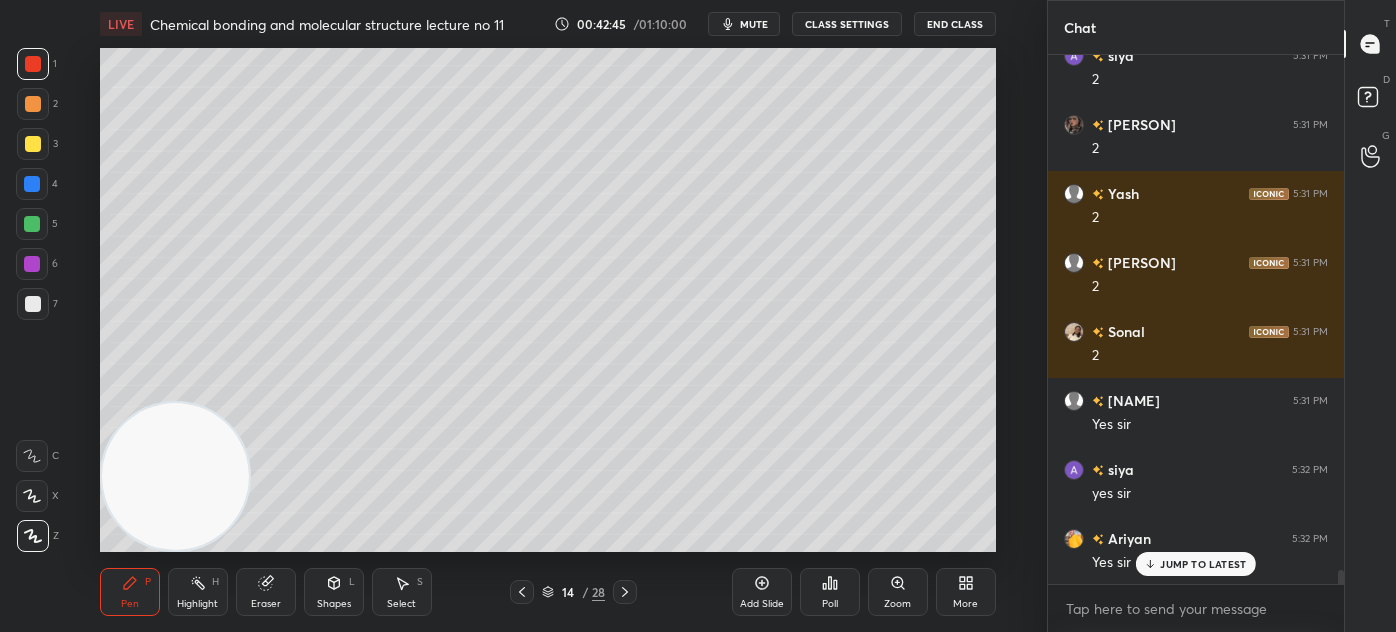 click on "JUMP TO LATEST" at bounding box center [1196, 564] 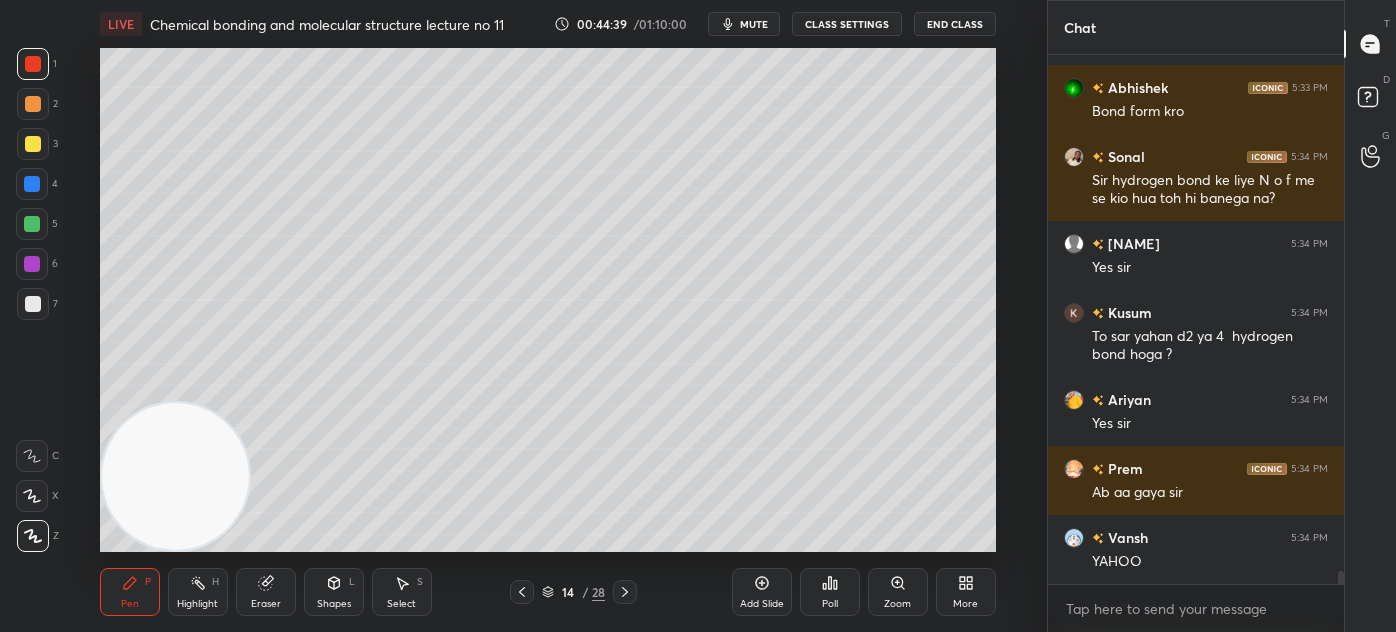 scroll, scrollTop: 20504, scrollLeft: 0, axis: vertical 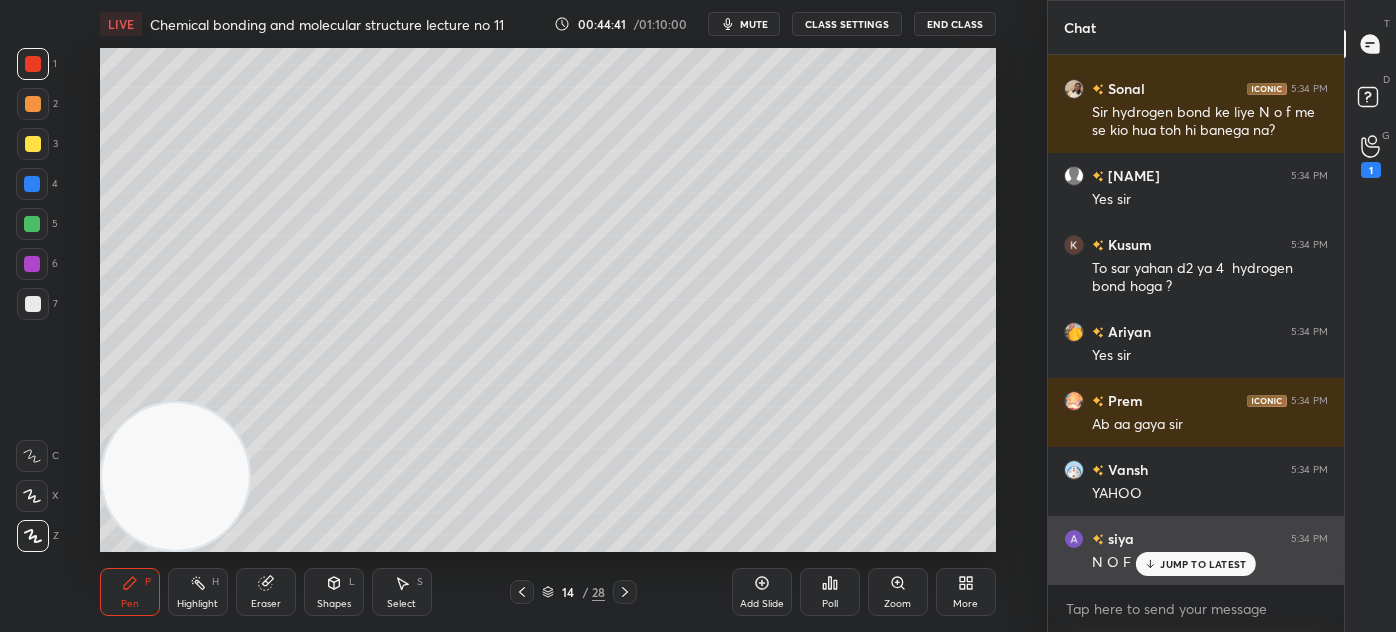 click on "siya 5:34 PM N O F  h to bnega bs" at bounding box center (1196, 550) 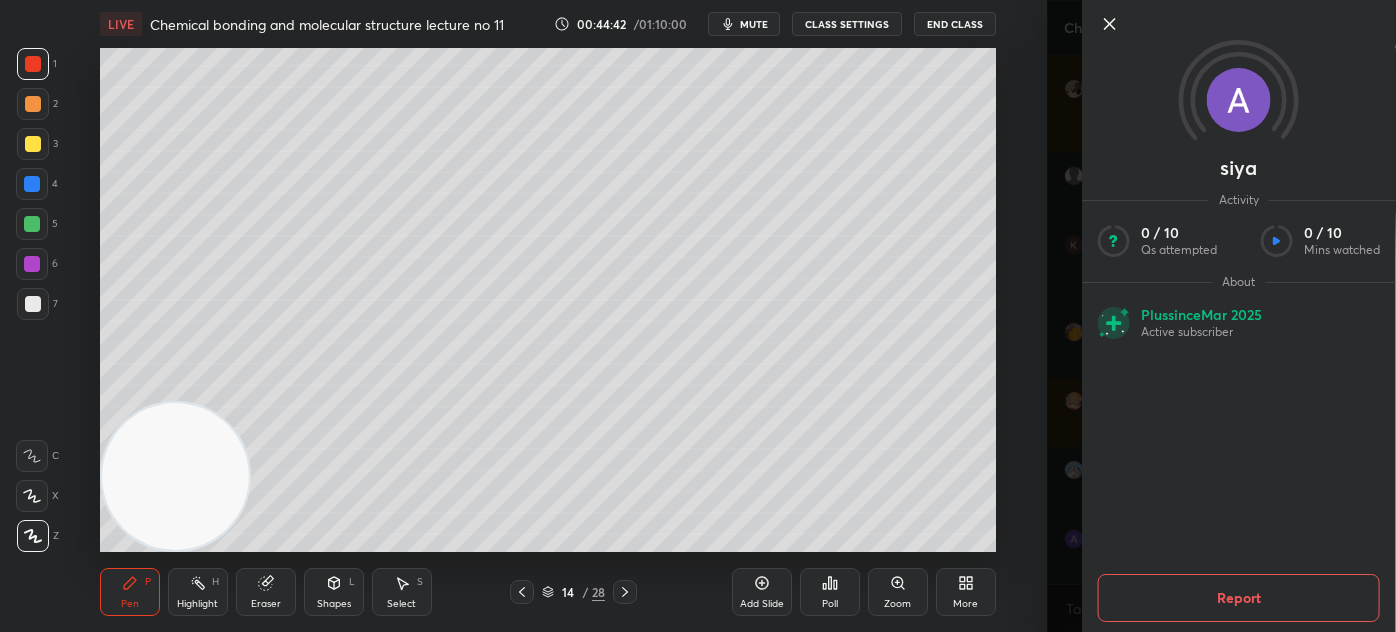 click on "siya Activity 0 / 10 Qs attempted 0 / 10 Mins watched About Plus  since  Mar   2025 Active subscriber Report" at bounding box center [1221, 316] 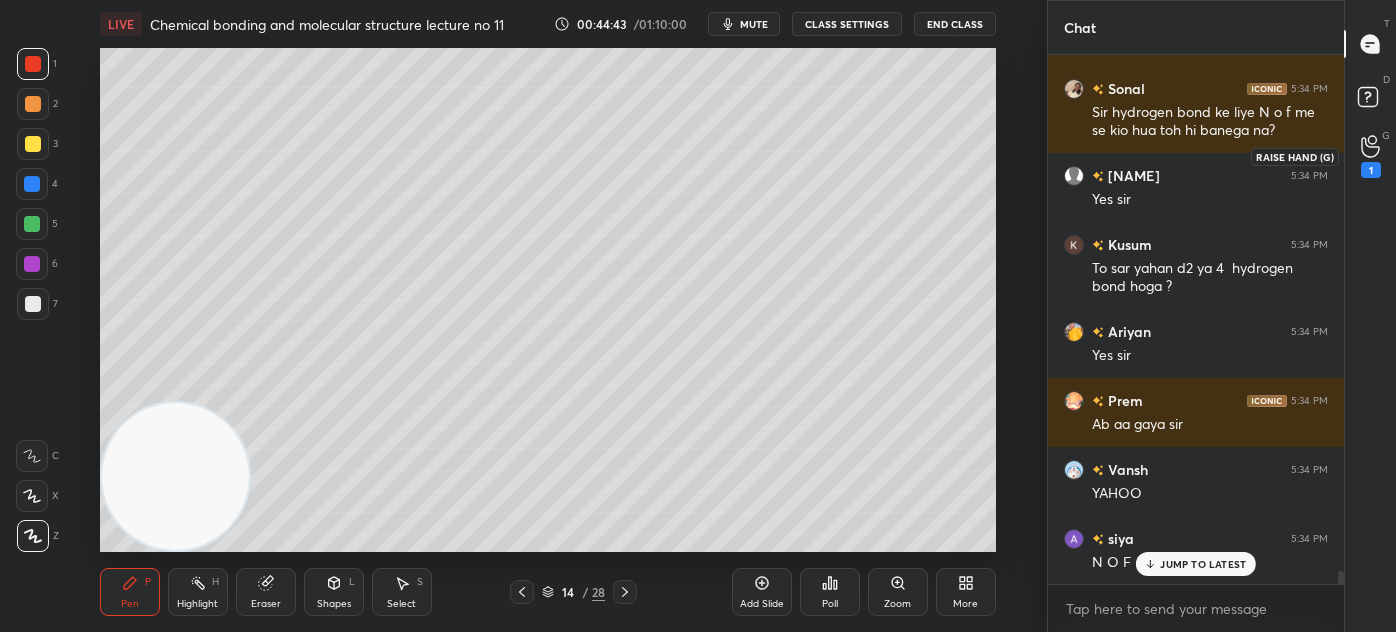 click on "1" at bounding box center [1371, 156] 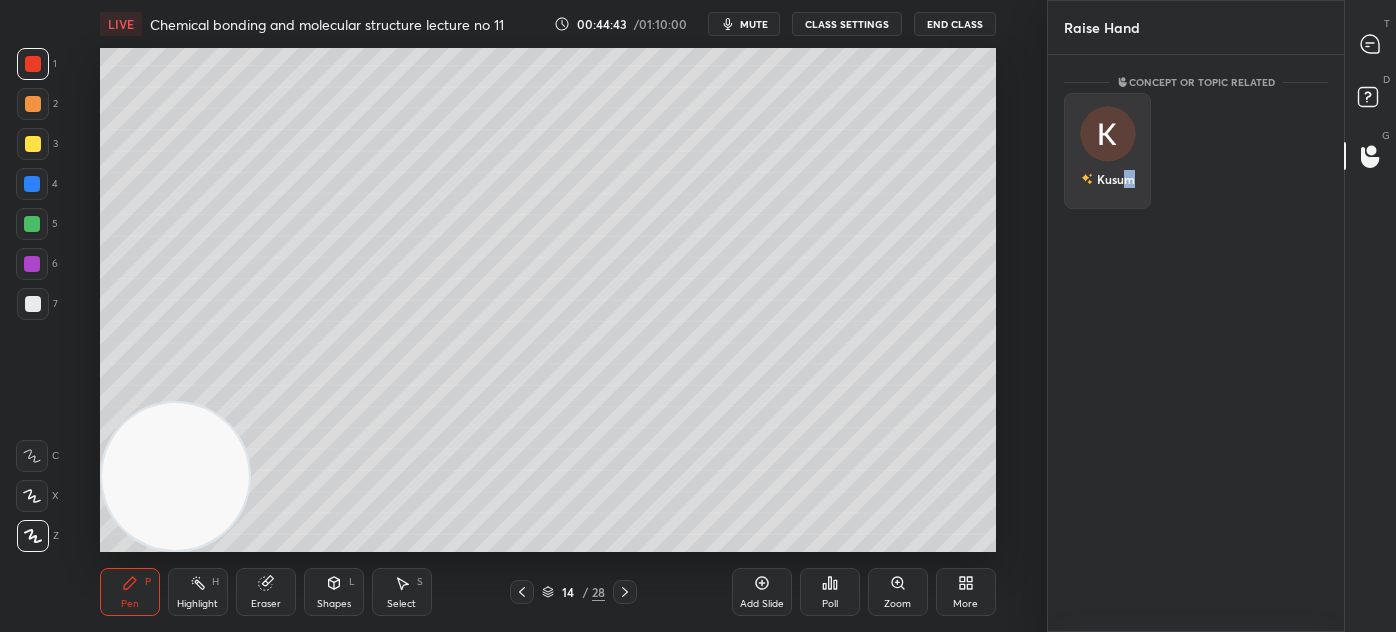 click on "Kusum" at bounding box center [1107, 151] 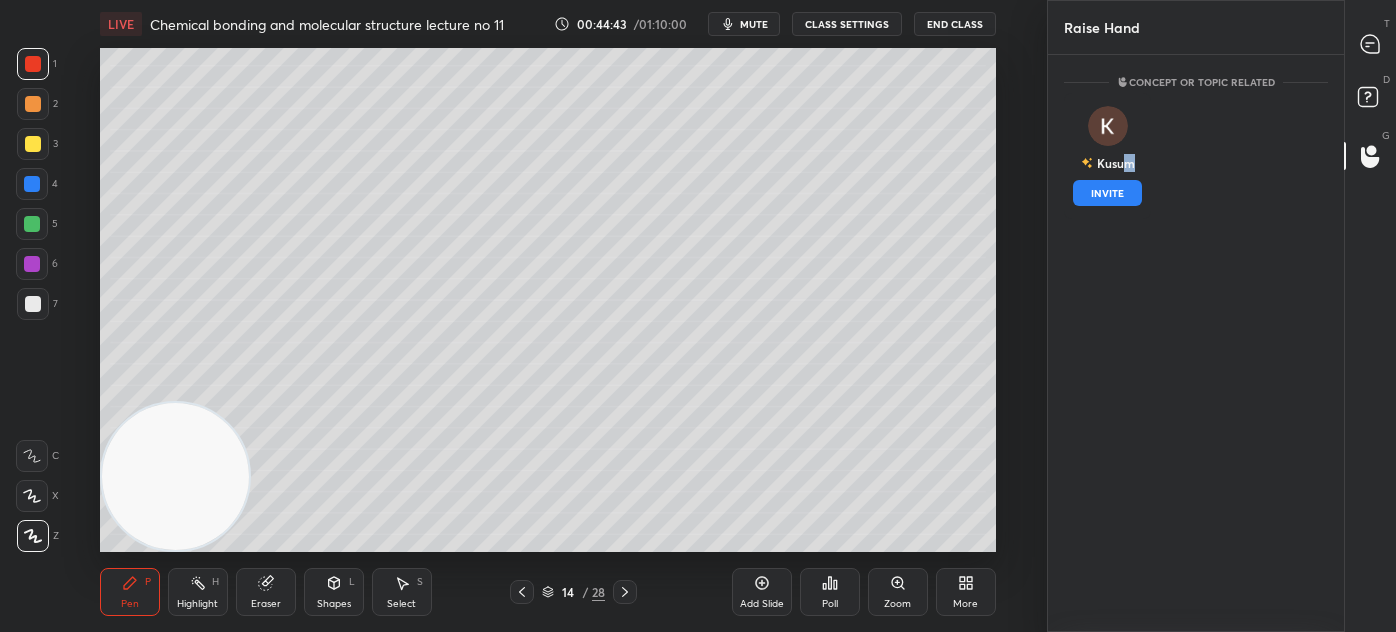 click on "INVITE" at bounding box center [1107, 193] 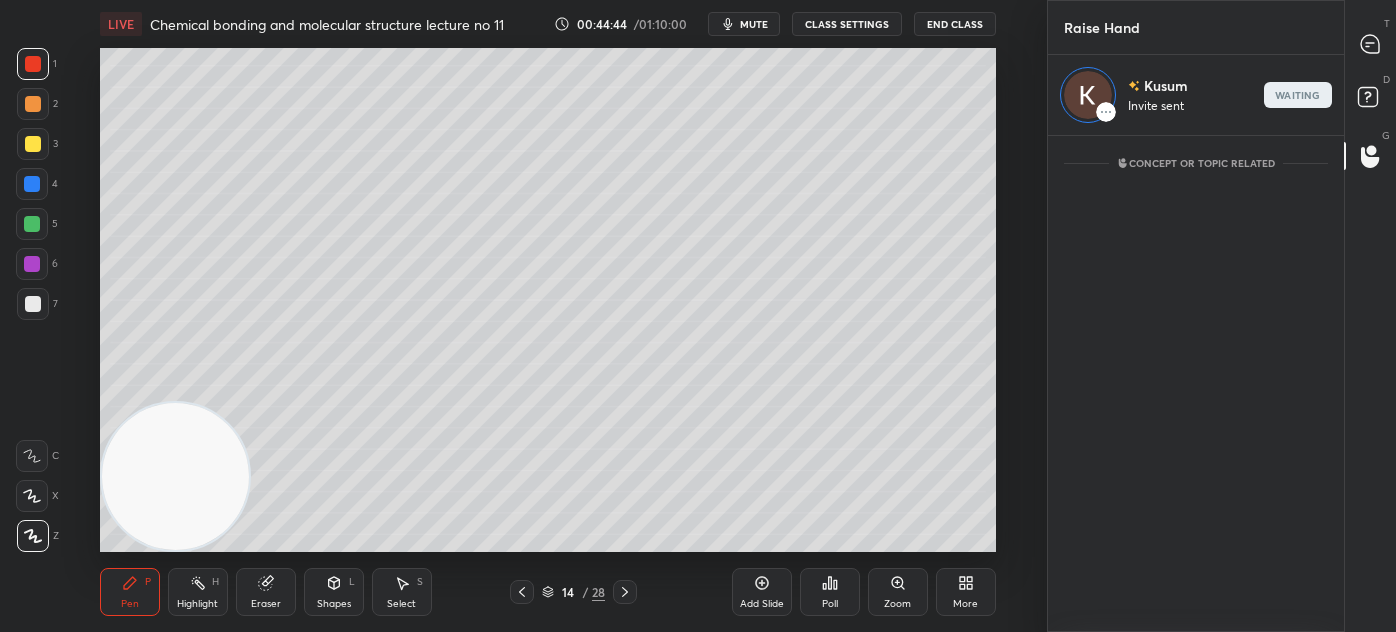 scroll, scrollTop: 490, scrollLeft: 290, axis: both 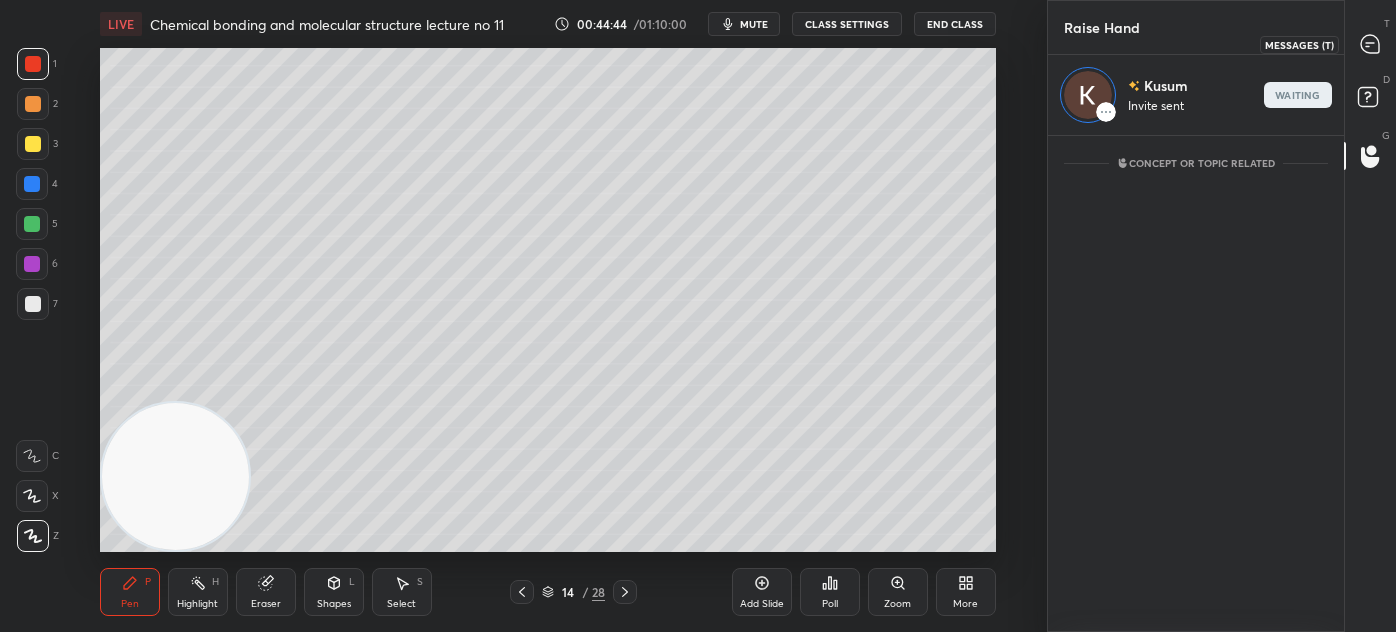 click 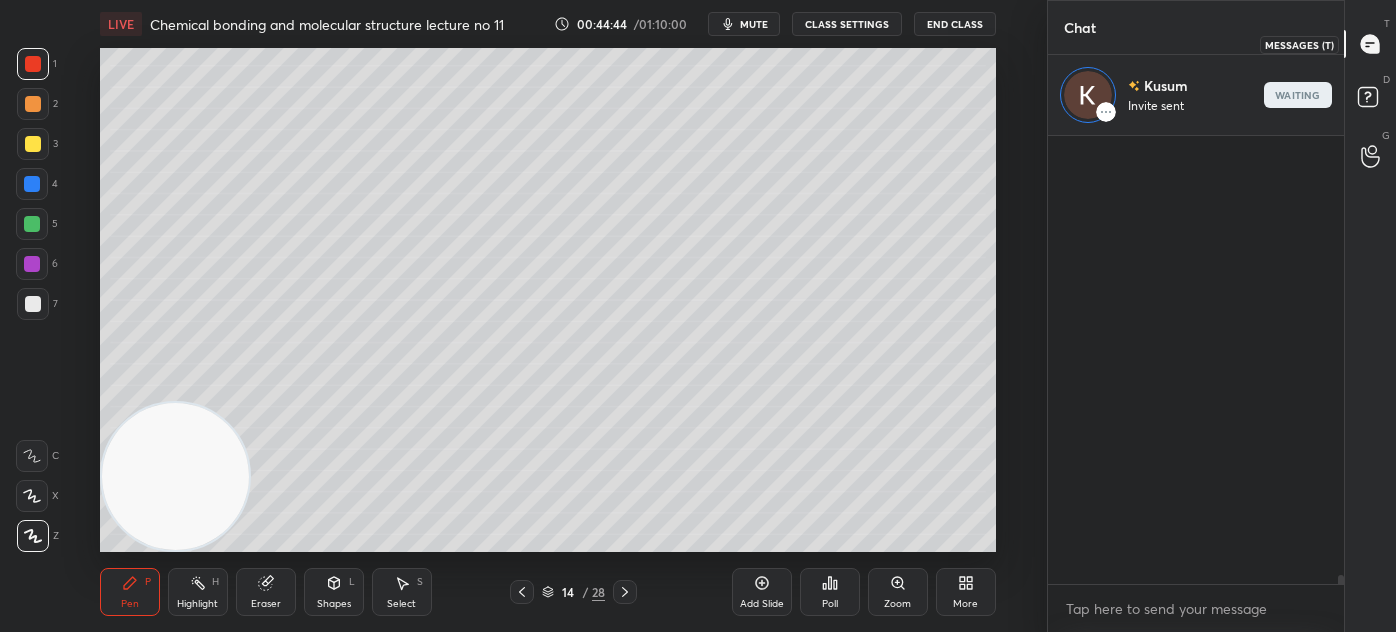 scroll, scrollTop: 20895, scrollLeft: 0, axis: vertical 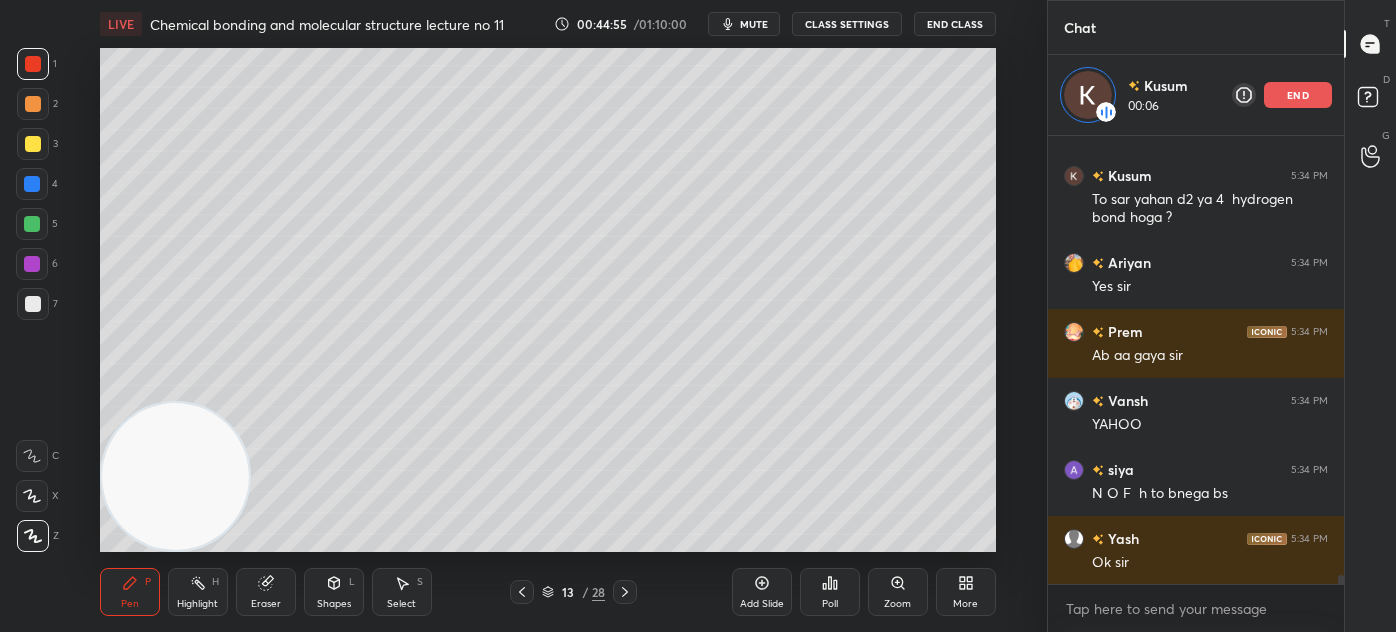 click at bounding box center (32, 224) 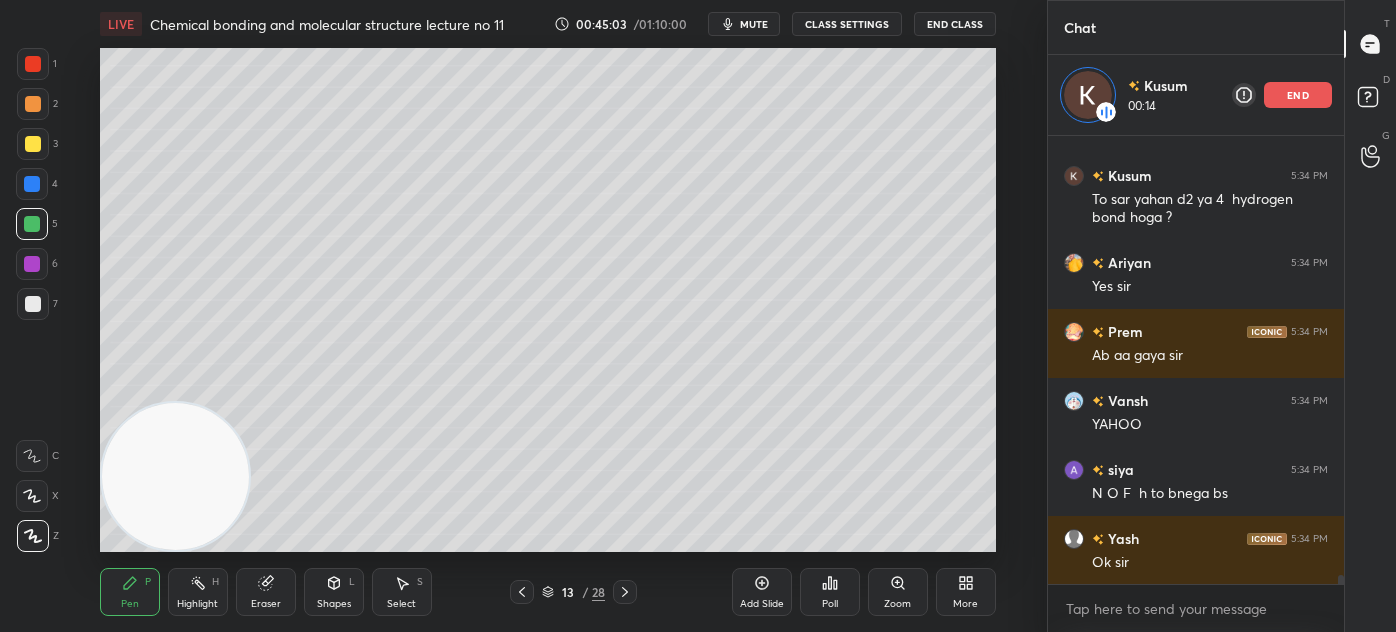 drag, startPoint x: 33, startPoint y: 101, endPoint x: 62, endPoint y: 169, distance: 73.92564 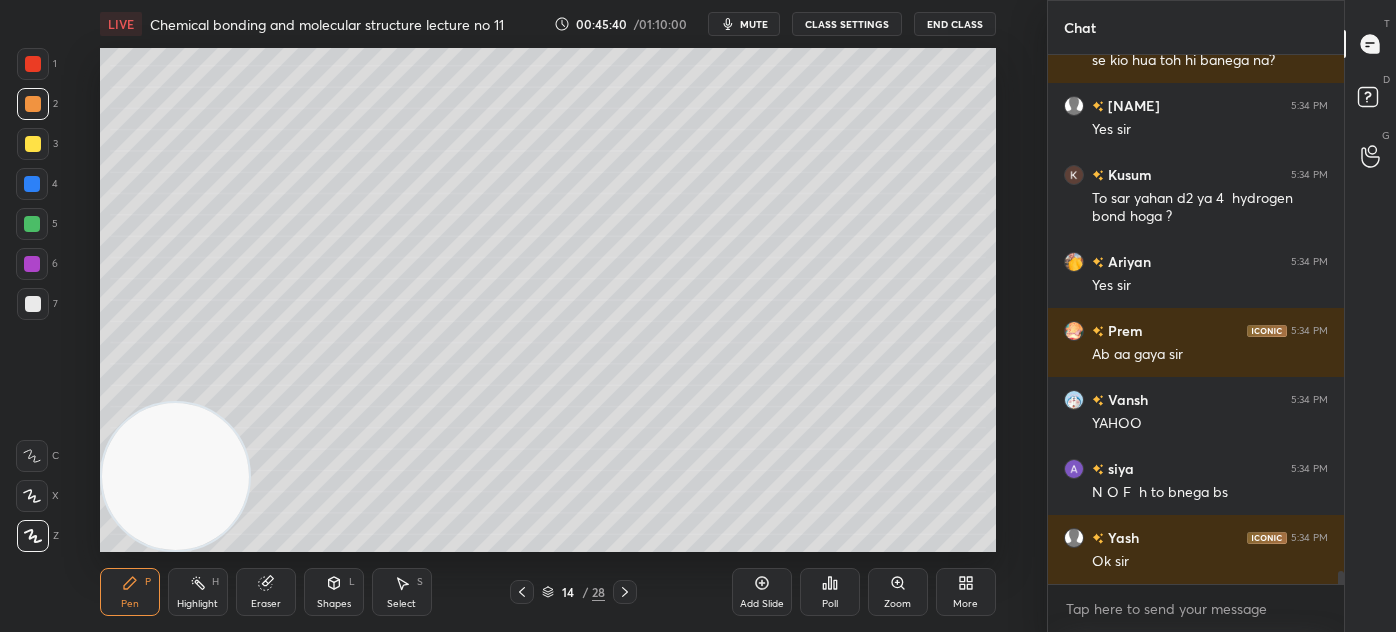 scroll, scrollTop: 6, scrollLeft: 5, axis: both 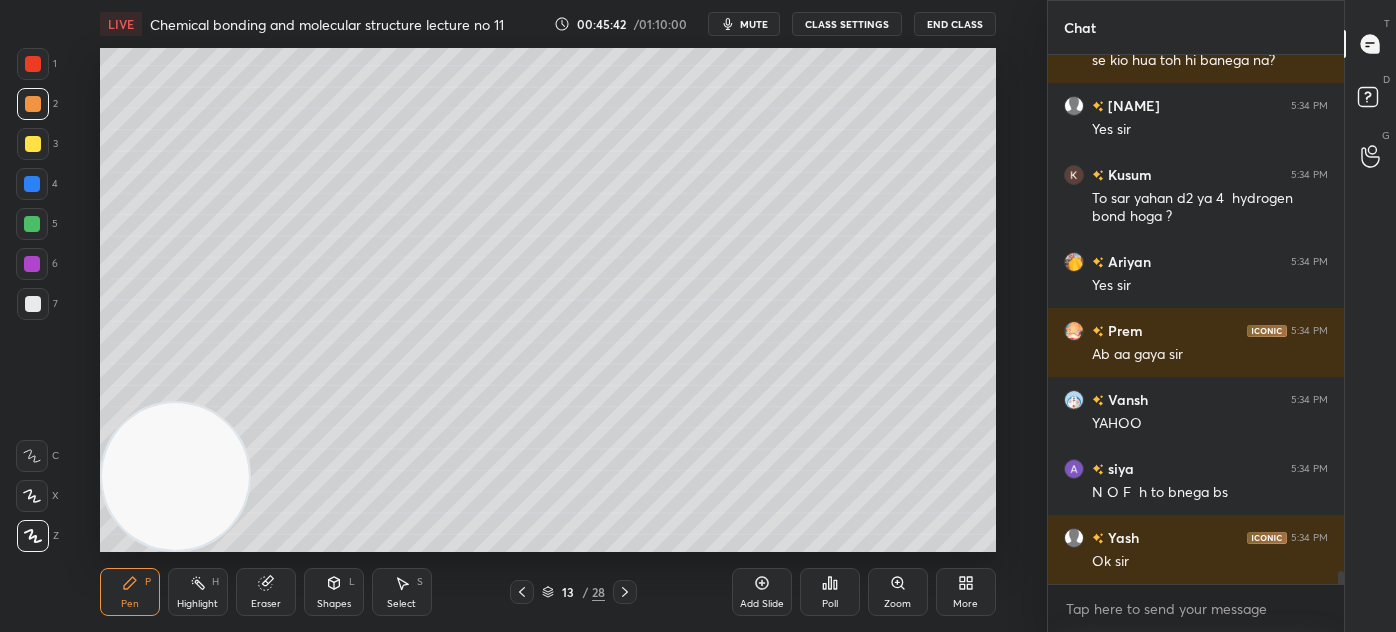 click at bounding box center [32, 224] 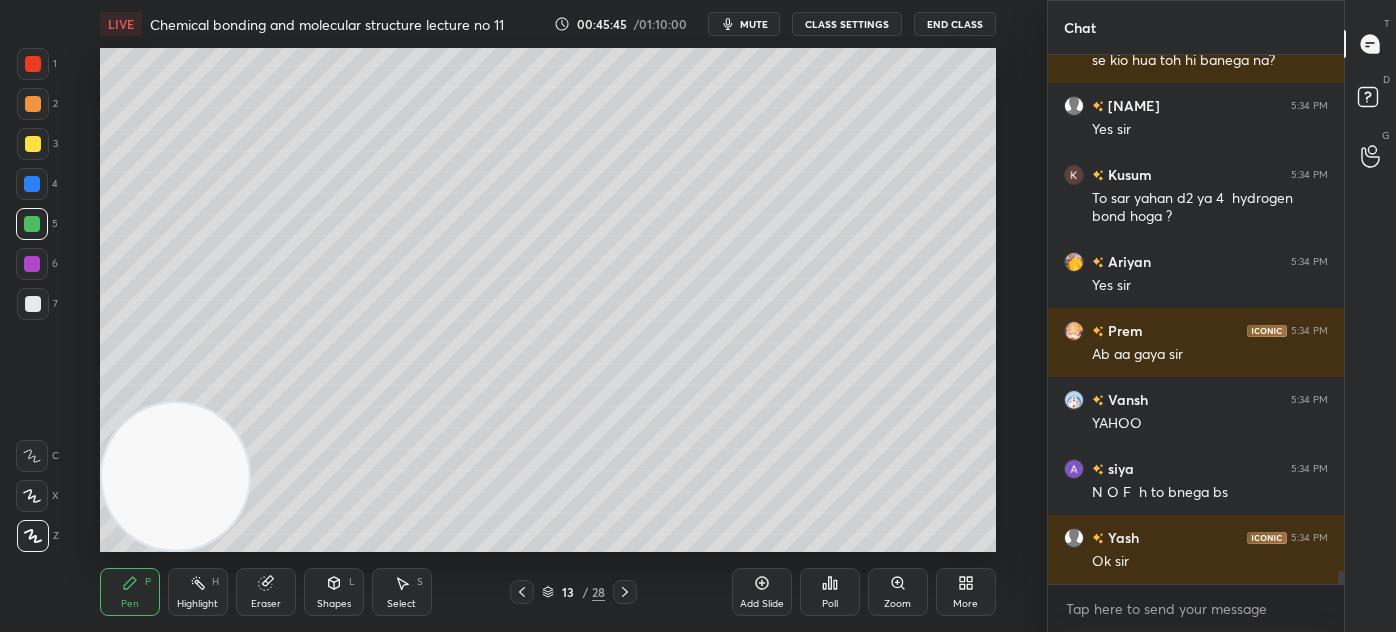 click on "Eraser" at bounding box center (266, 604) 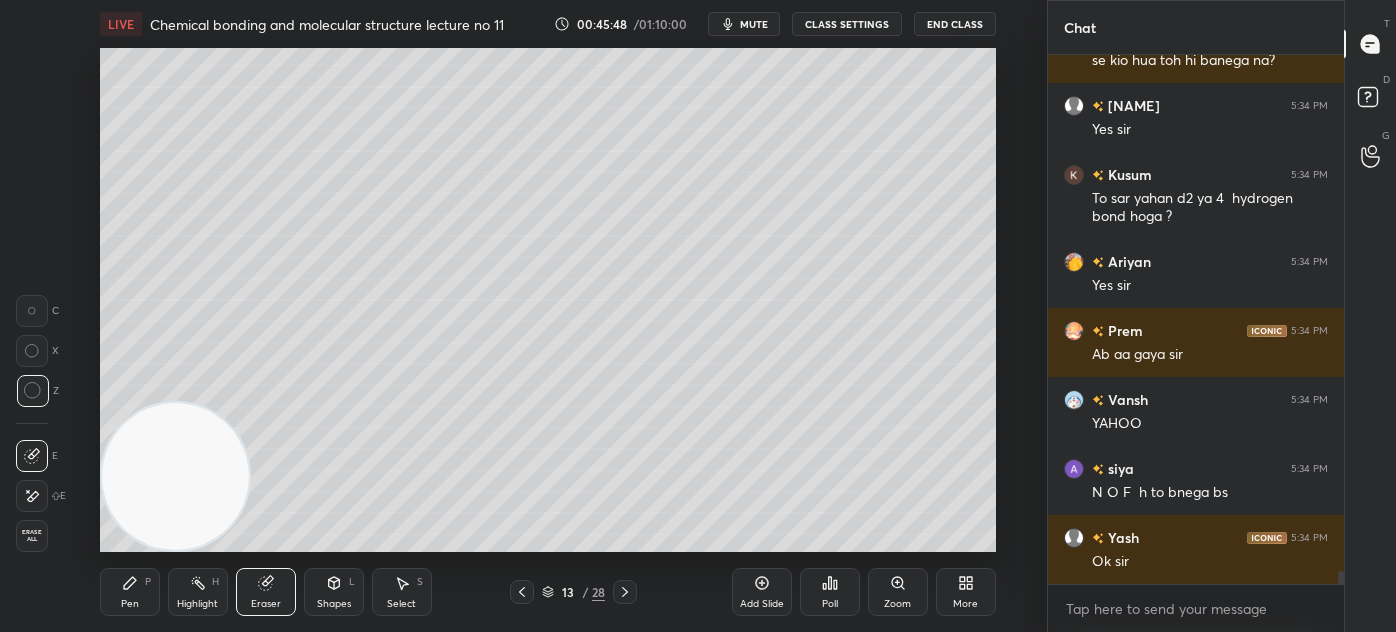 click on "Pen" at bounding box center (130, 604) 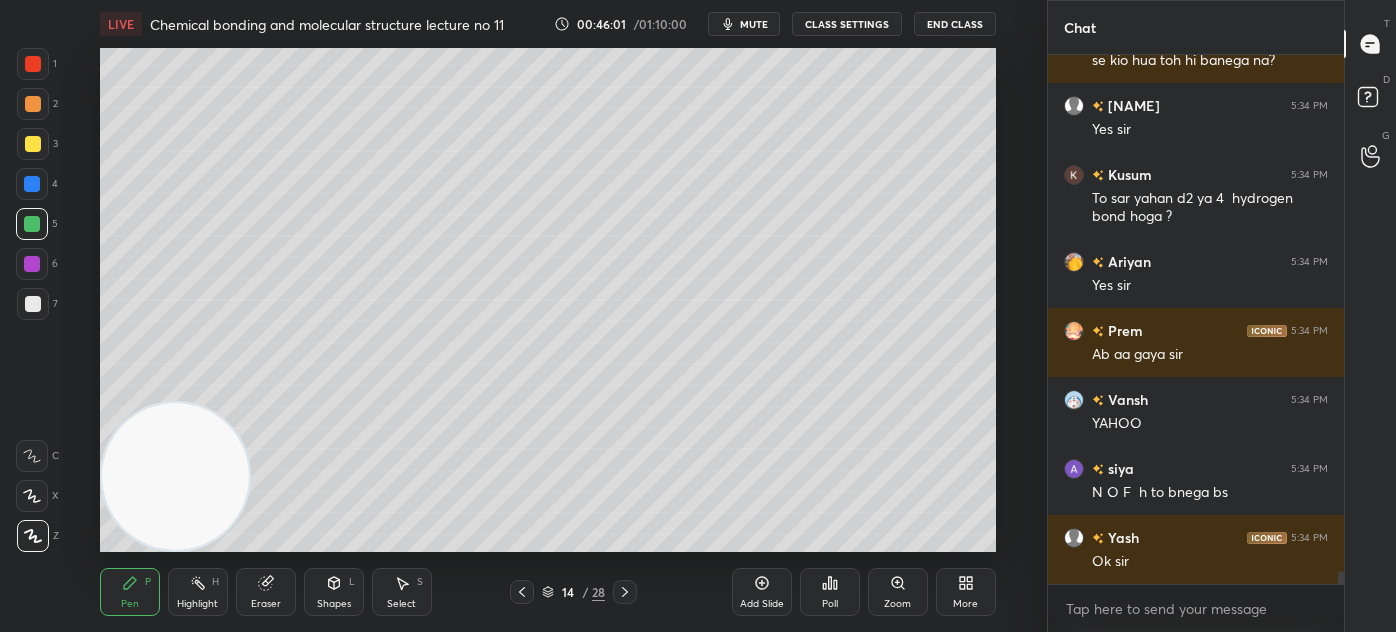 click on "Add Slide" at bounding box center [762, 604] 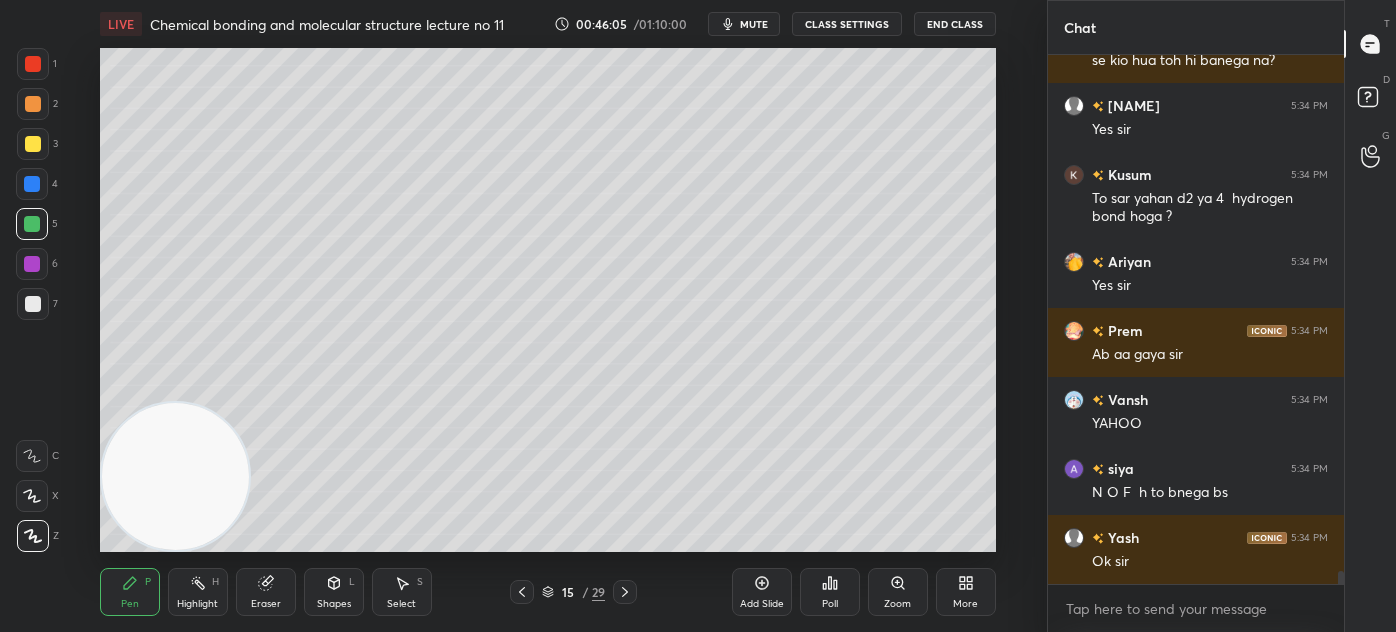 click at bounding box center [33, 144] 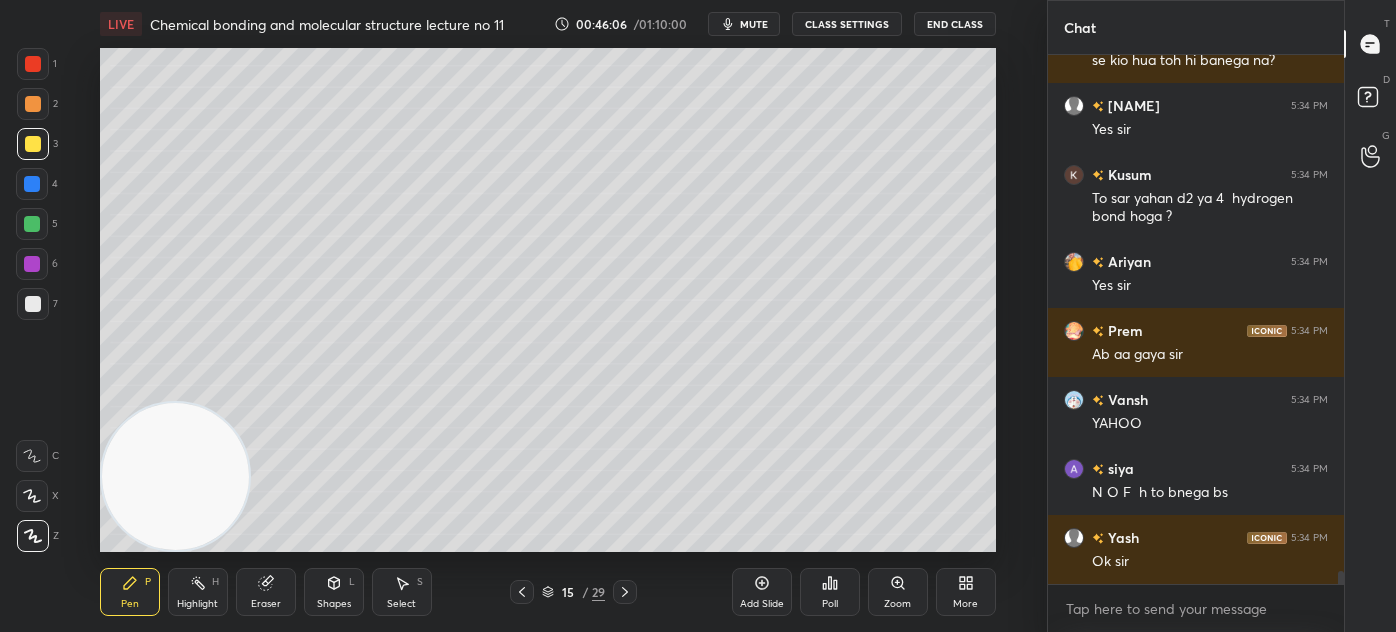 click 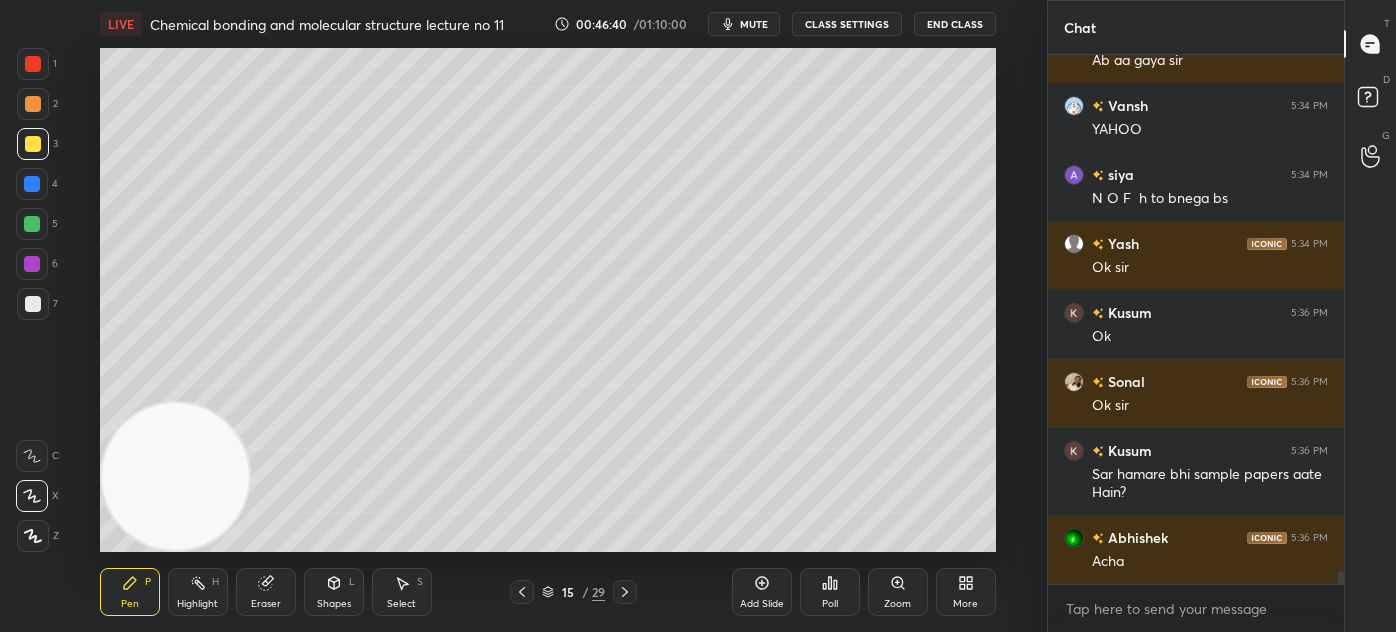 scroll, scrollTop: 21247, scrollLeft: 0, axis: vertical 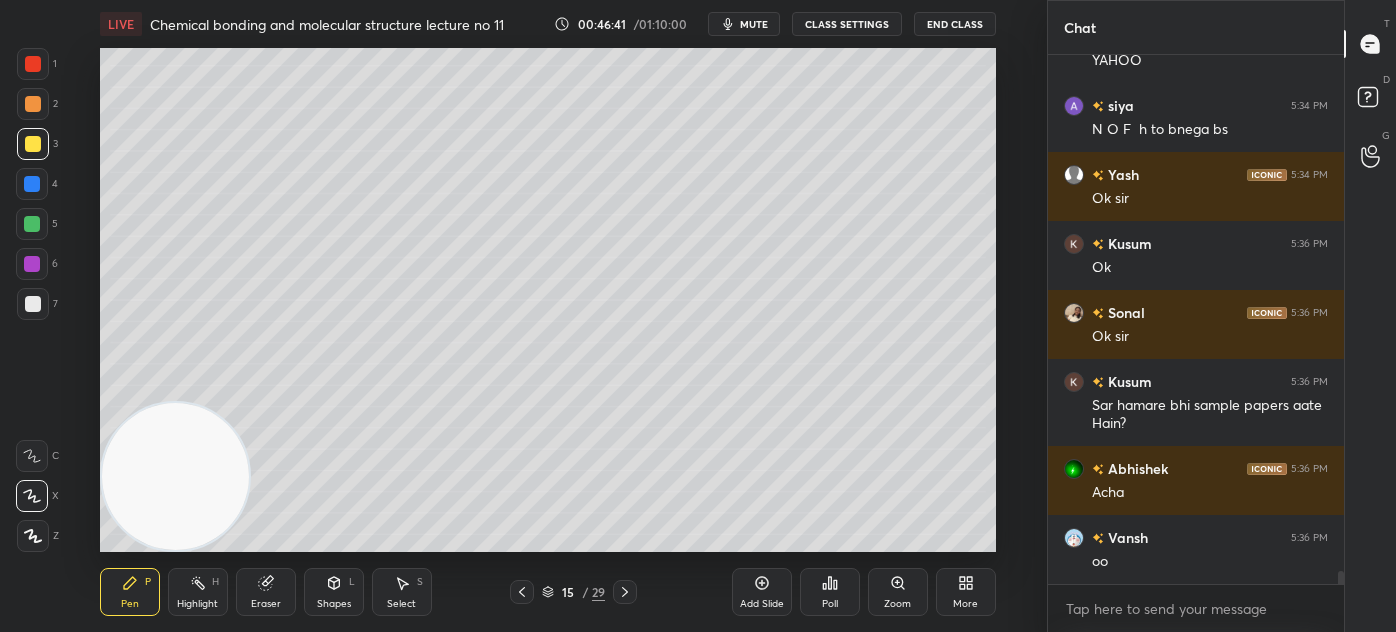drag, startPoint x: 273, startPoint y: 591, endPoint x: 322, endPoint y: 559, distance: 58.5235 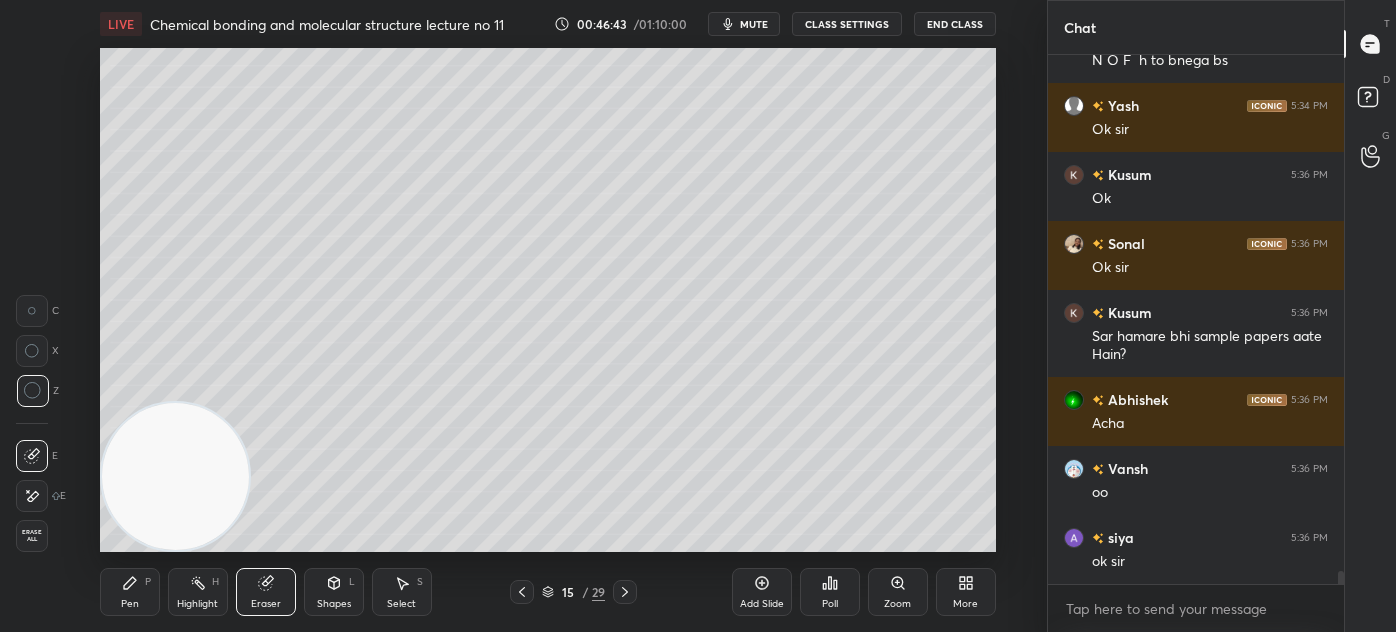scroll, scrollTop: 21384, scrollLeft: 0, axis: vertical 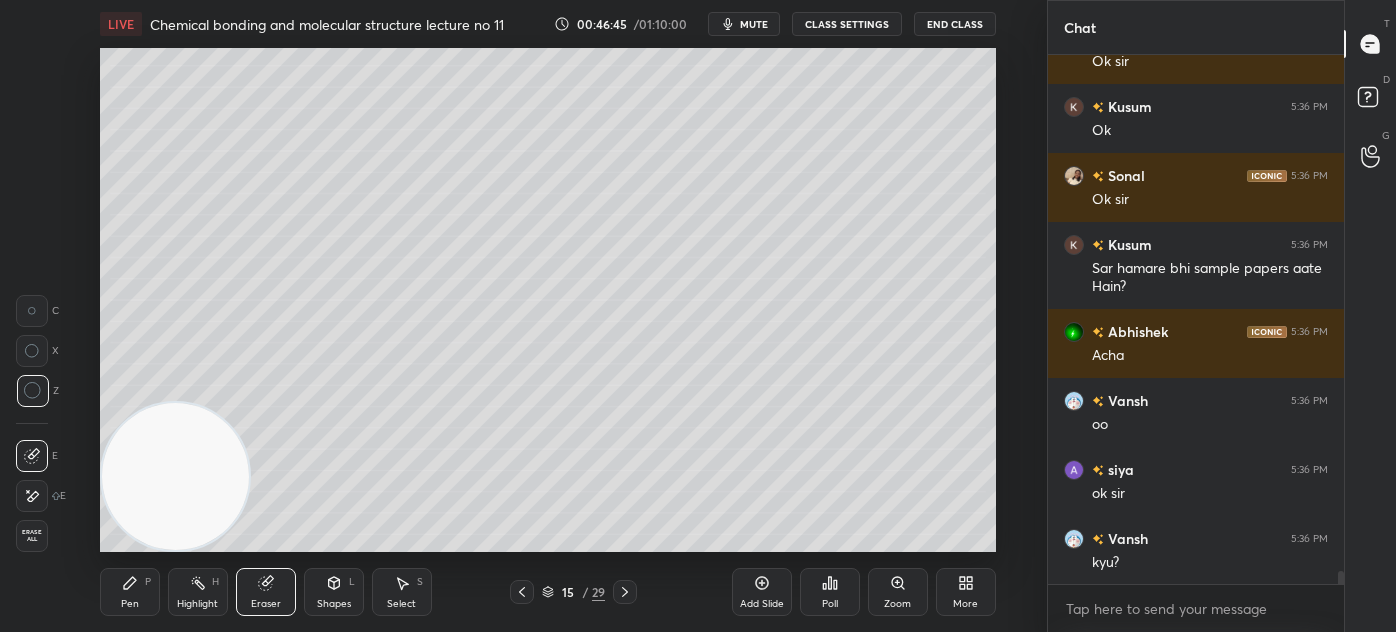 click on "Pen P" at bounding box center (130, 592) 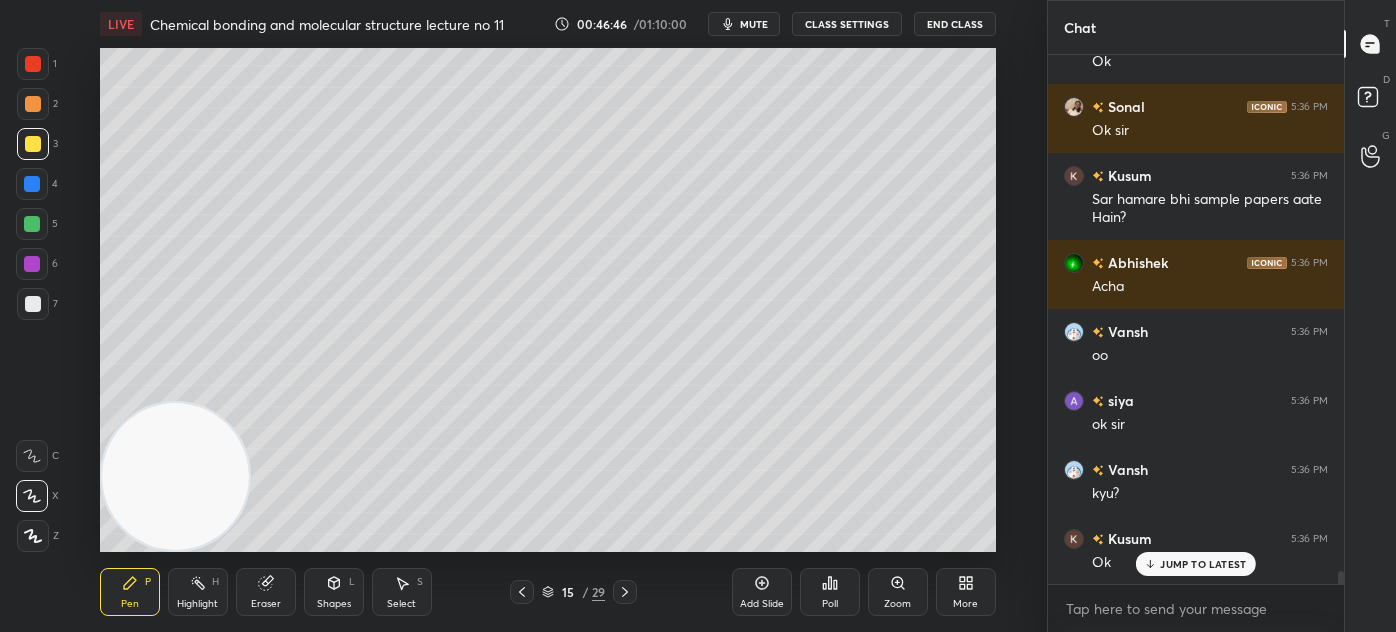 scroll, scrollTop: 21522, scrollLeft: 0, axis: vertical 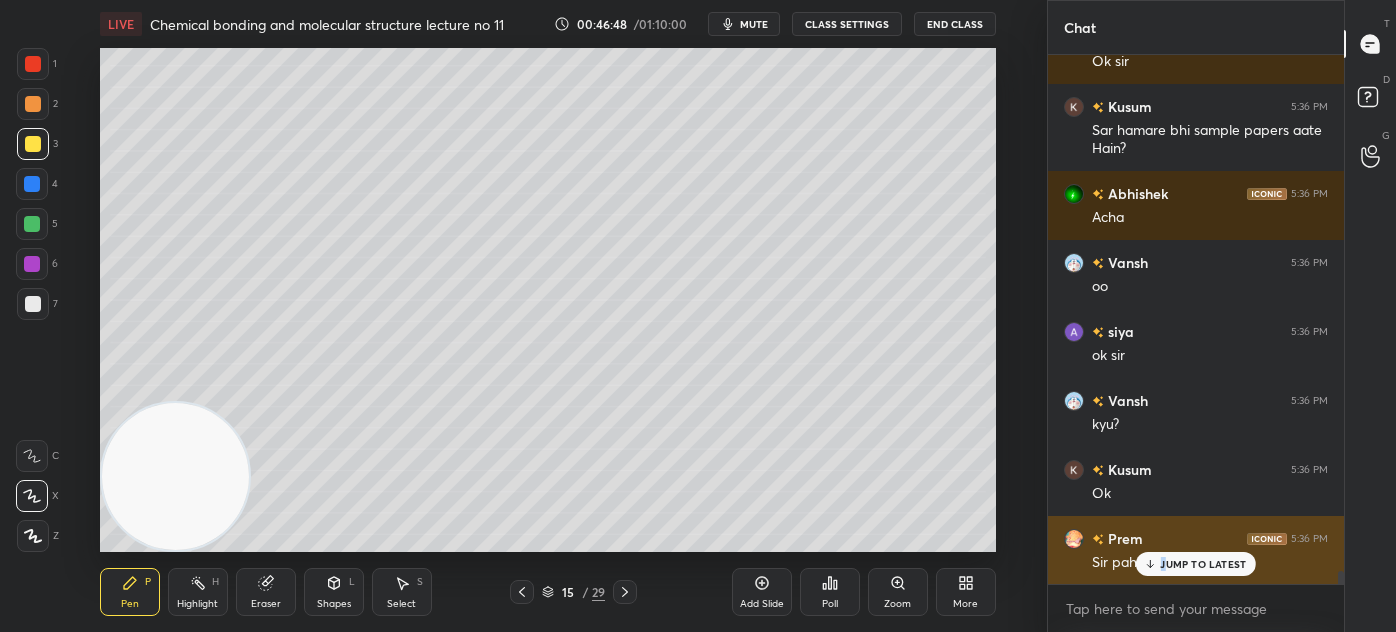 click on "JUMP TO LATEST" at bounding box center (1203, 564) 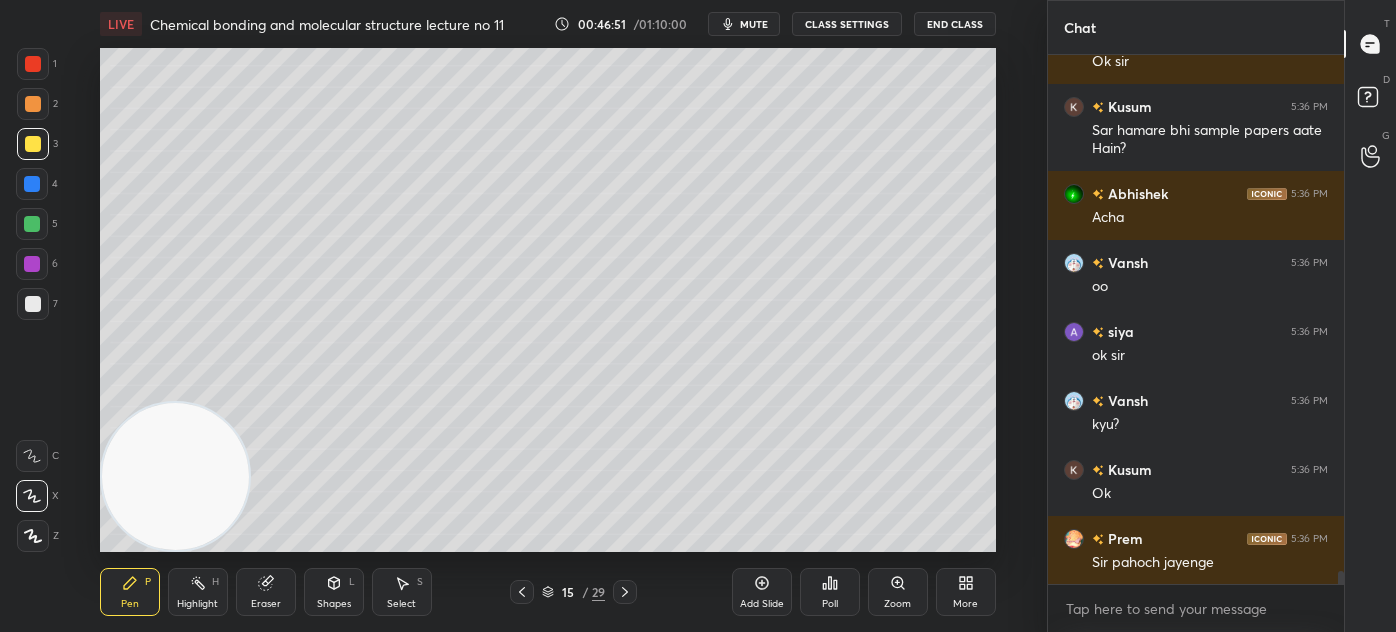 click on "Pen P" at bounding box center (130, 592) 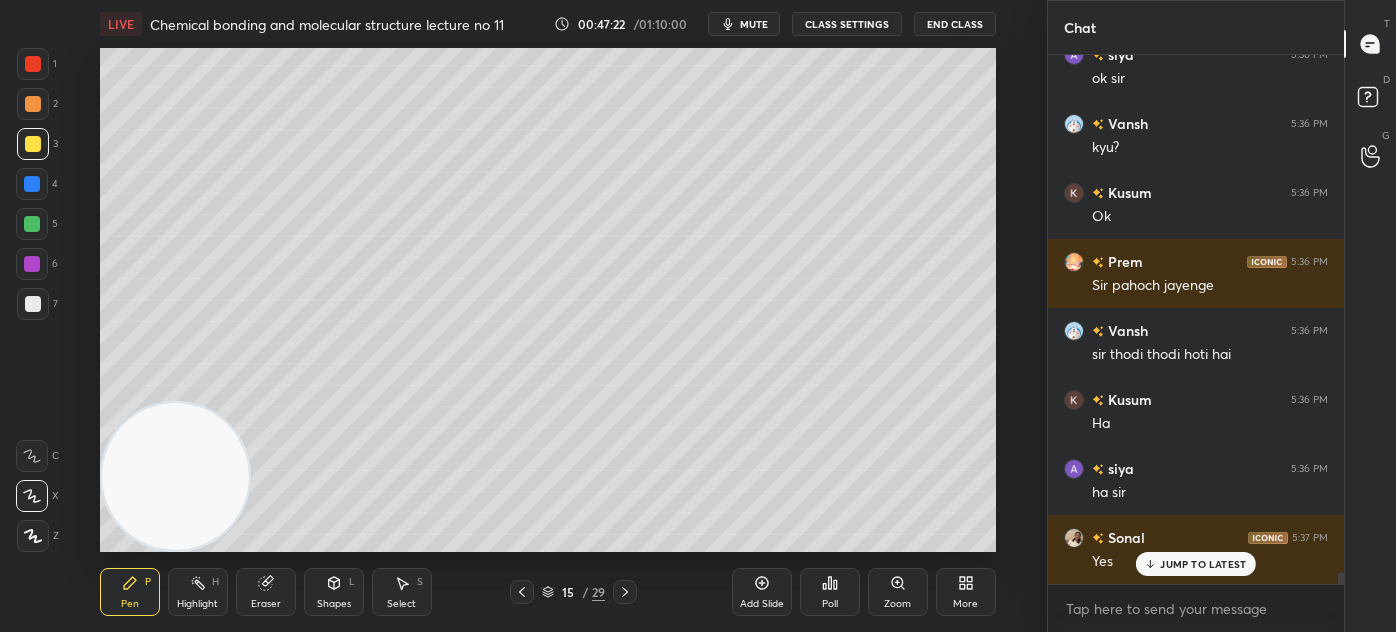 scroll, scrollTop: 21885, scrollLeft: 0, axis: vertical 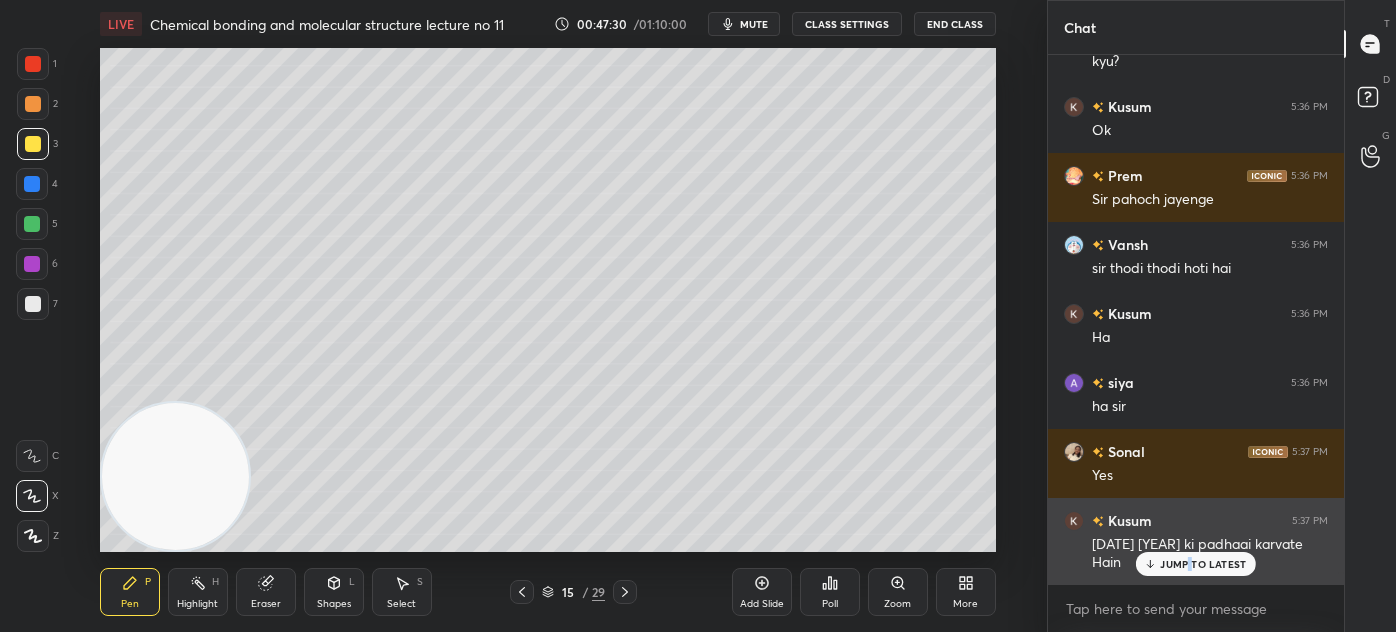 click on "JUMP TO LATEST" at bounding box center [1203, 564] 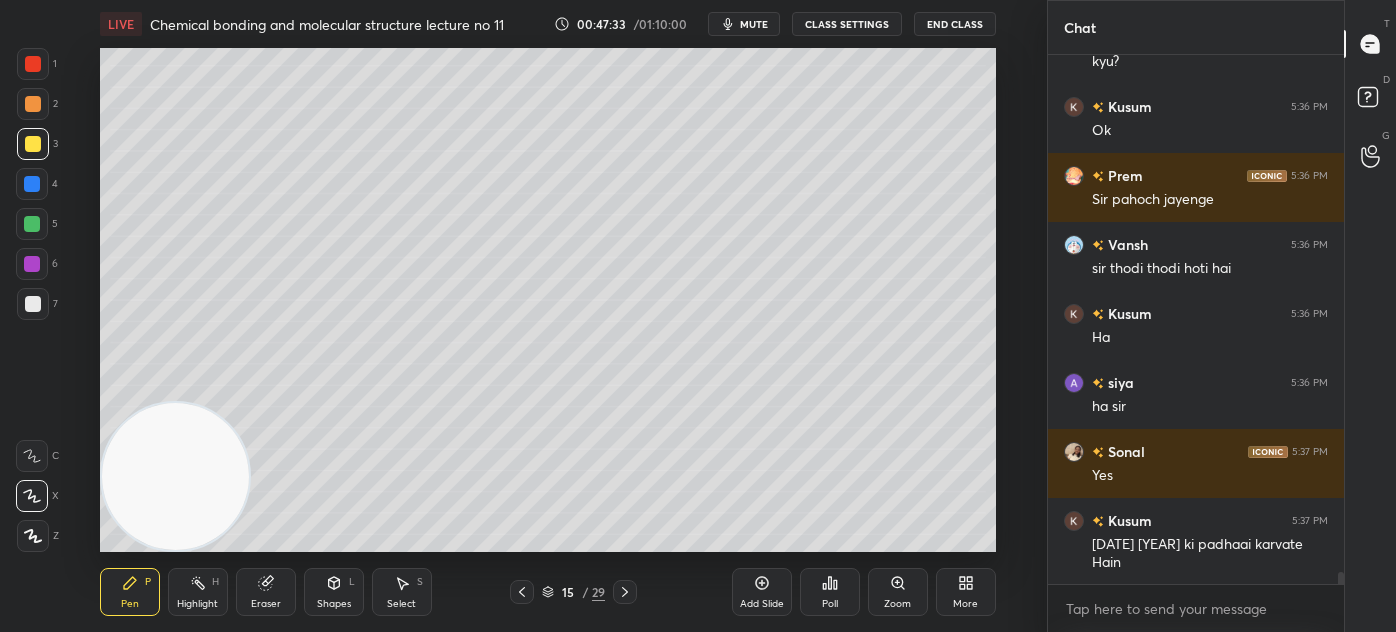 click at bounding box center [32, 184] 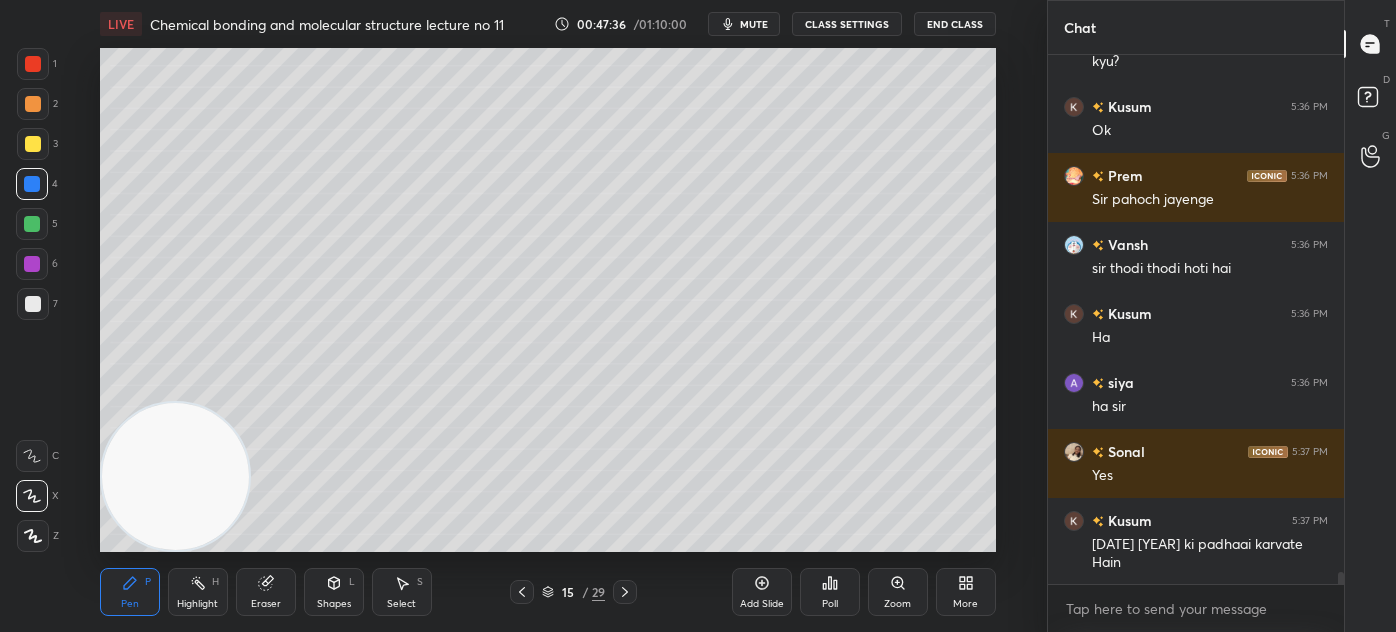 click on "Shapes L" at bounding box center (334, 592) 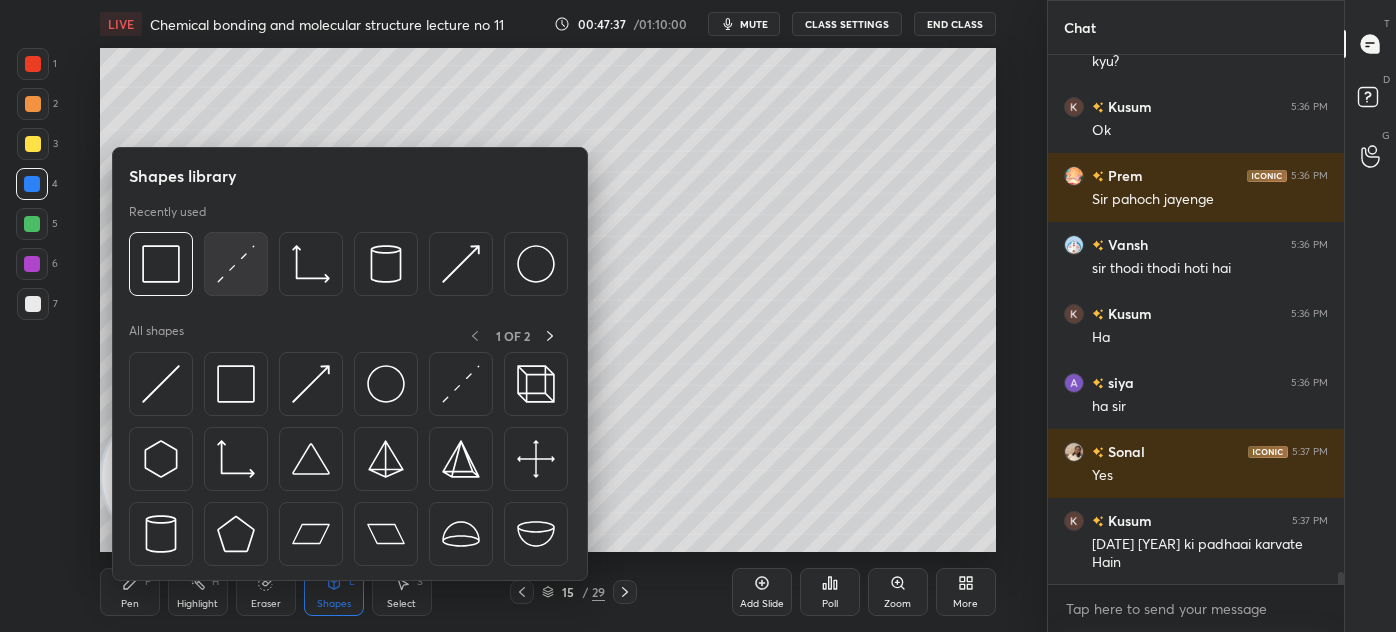 click at bounding box center (236, 264) 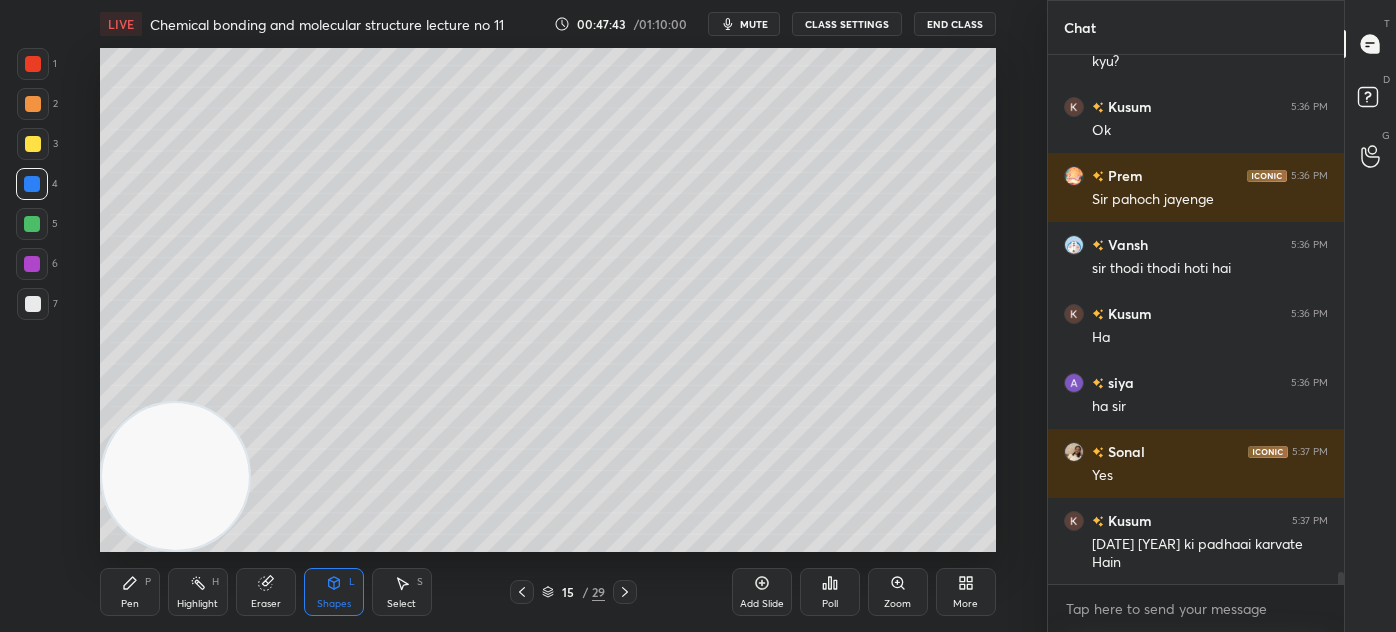 click on "Pen P" at bounding box center [130, 592] 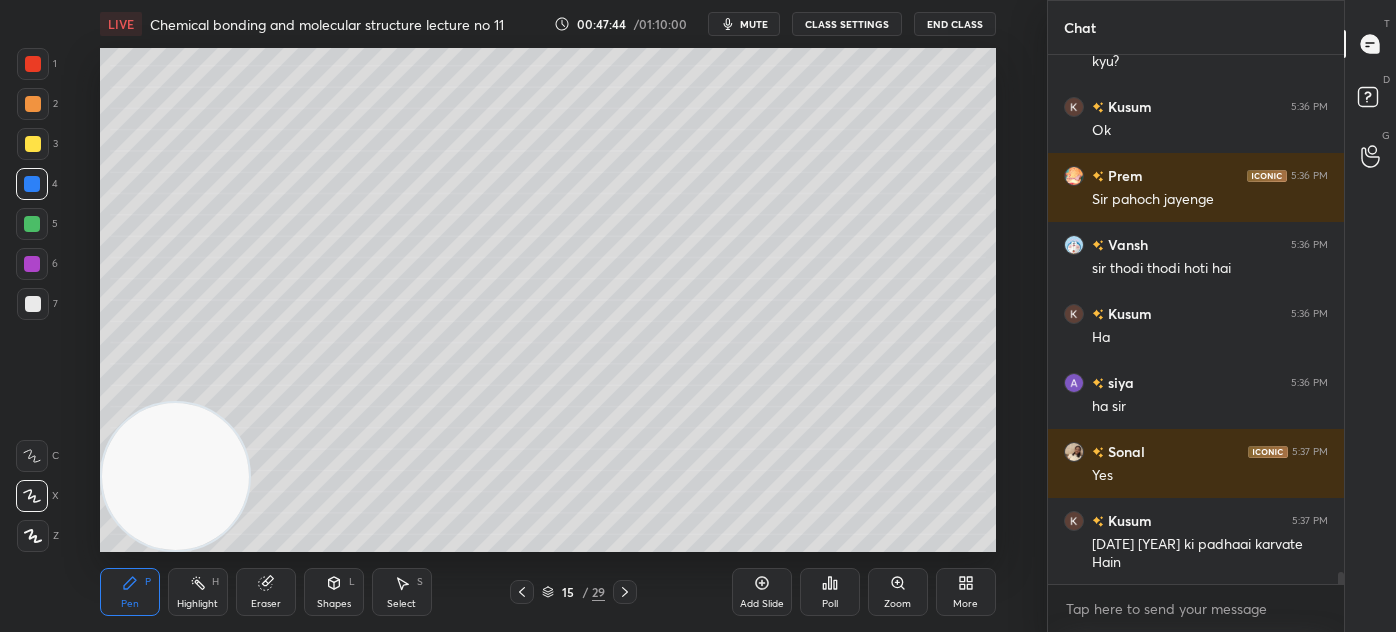 drag, startPoint x: 182, startPoint y: 468, endPoint x: 185, endPoint y: 441, distance: 27.166155 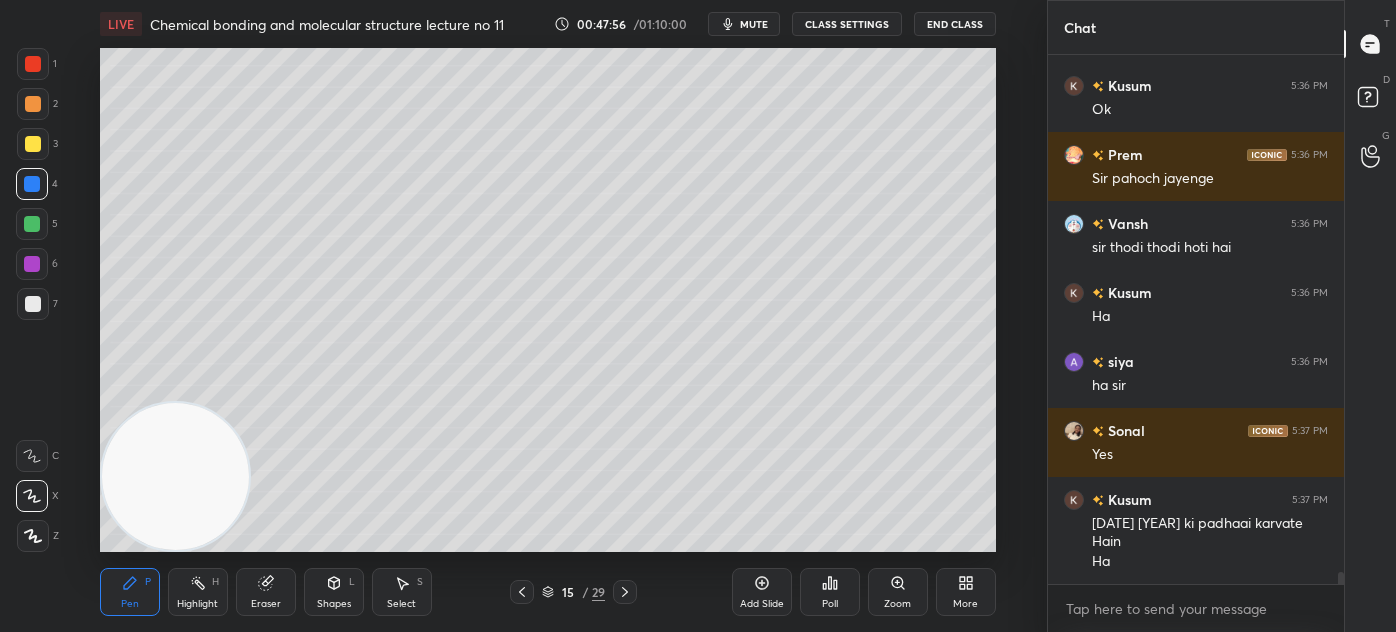 scroll, scrollTop: 21975, scrollLeft: 0, axis: vertical 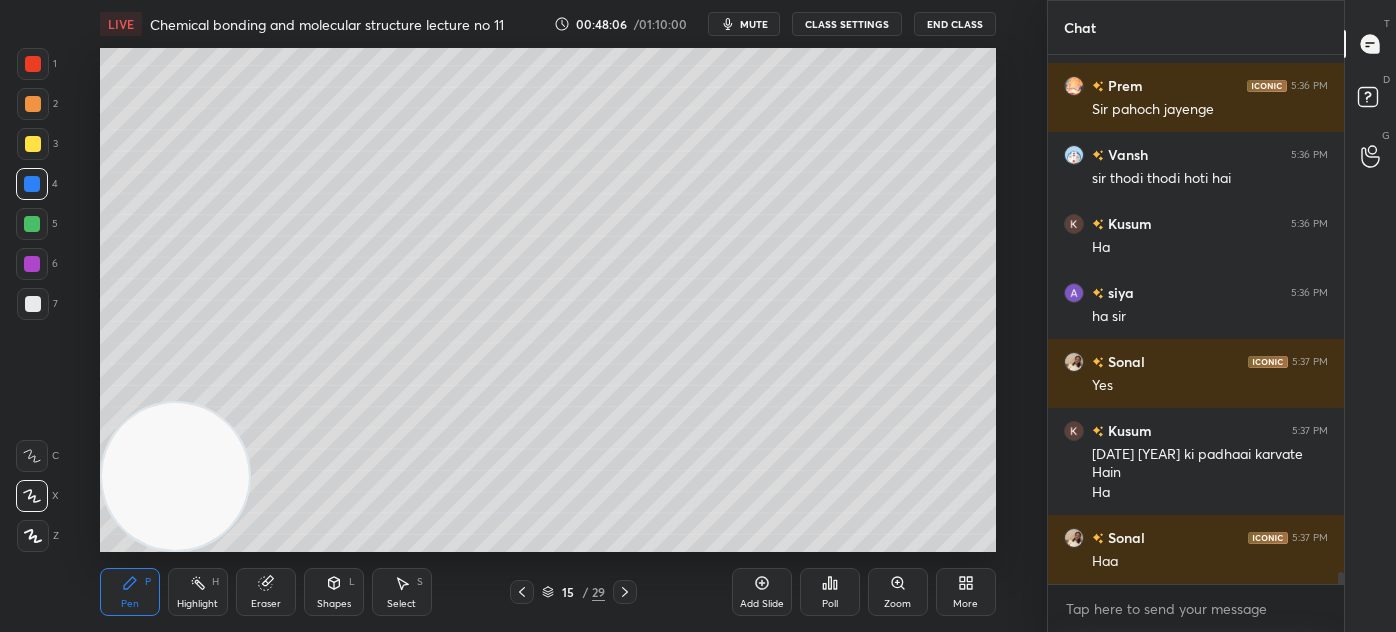 drag, startPoint x: 40, startPoint y: 242, endPoint x: 37, endPoint y: 254, distance: 12.369317 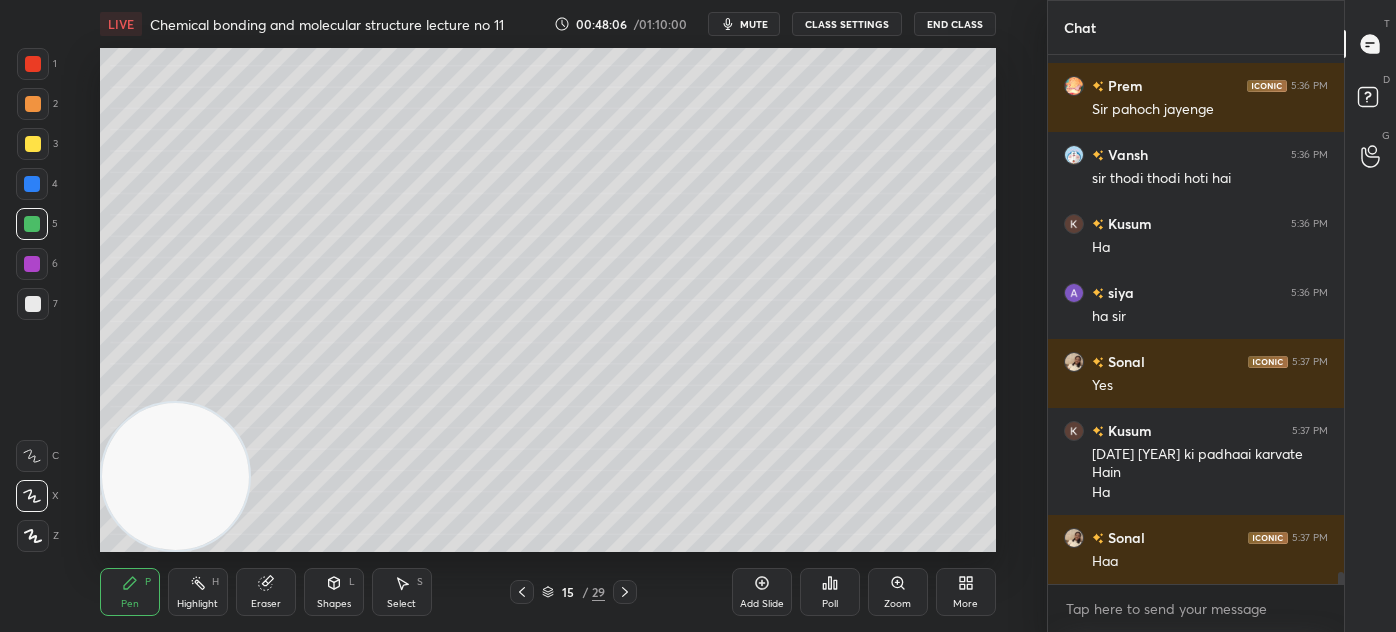 click 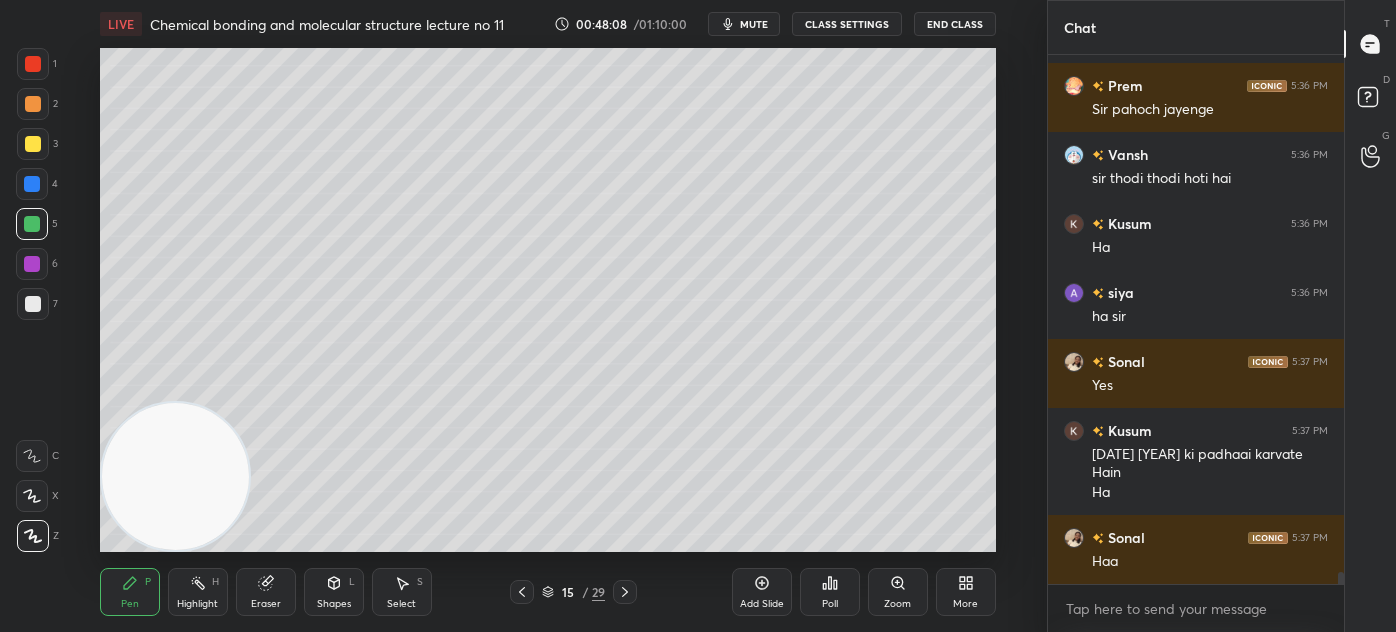 scroll, scrollTop: 22061, scrollLeft: 0, axis: vertical 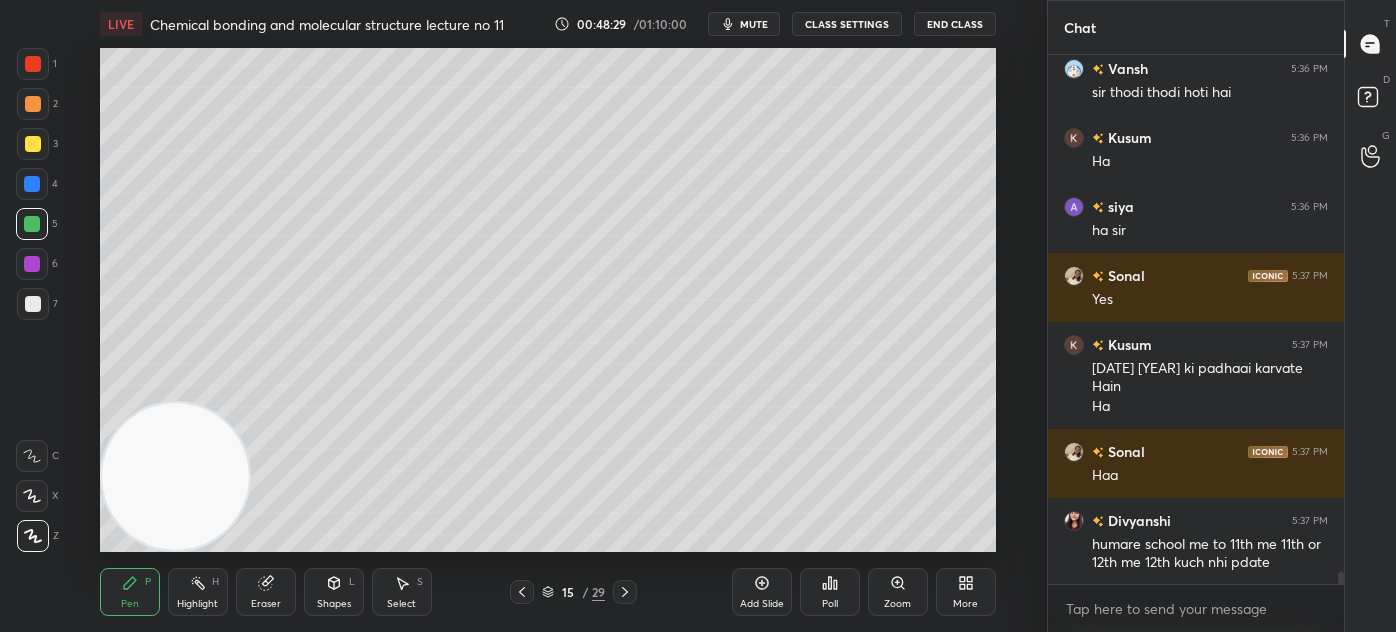 click on "1 2 3 4 5 6 7 C X Z C X Z E E Erase all   H H LIVE Chemical bonding and molecular structure lecture no 11 00:48:29 /  01:10:00 mute CLASS SETTINGS End Class Setting up your live class Poll for   secs No correct answer Start poll Back Chemical bonding and molecular structure lecture no 11 • L13 of Complete course on Chemical bonding and molecular structure Akash Rahangdale Pen P Highlight H Eraser Shapes L Select S 15 / 29 Add Slide Poll Zoom More" at bounding box center (515, 316) 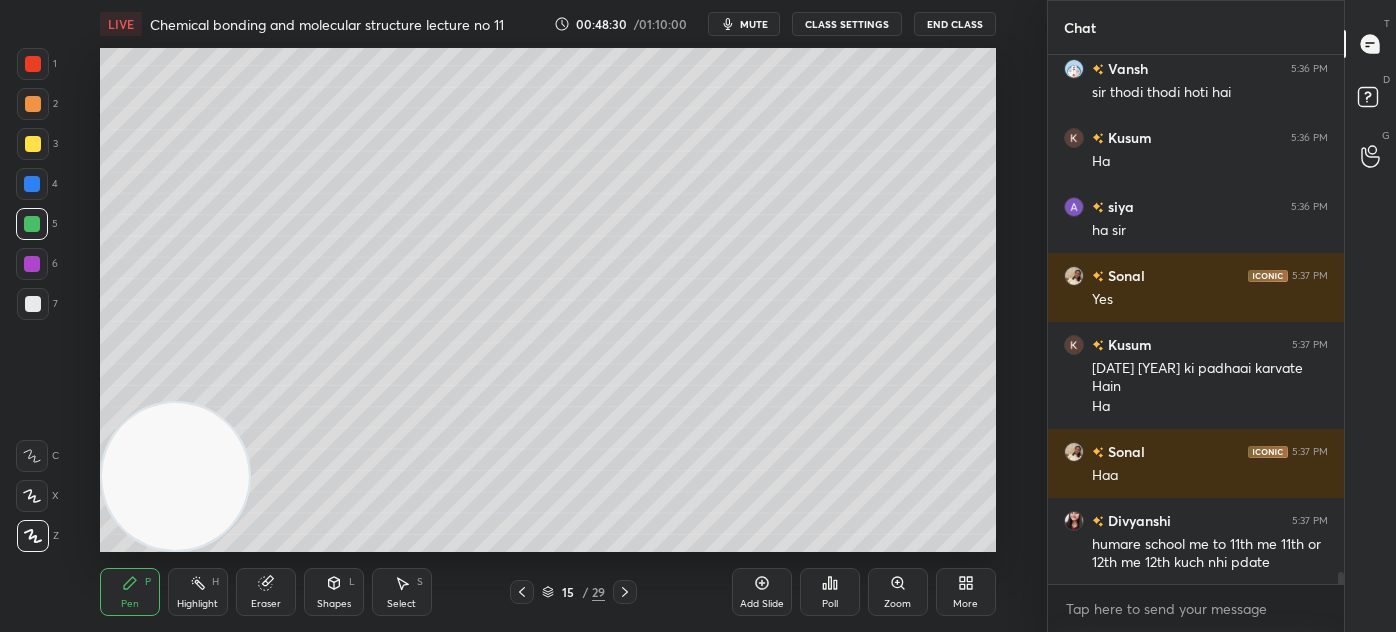 click at bounding box center (33, 64) 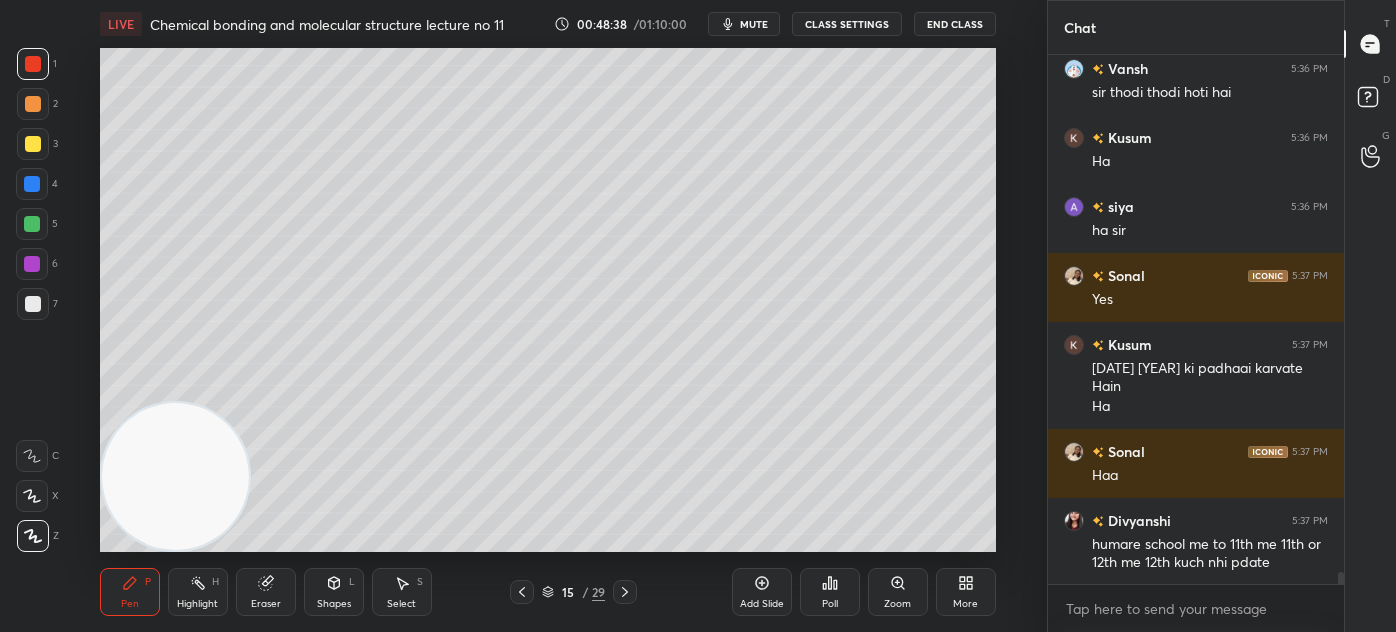 scroll, scrollTop: 22130, scrollLeft: 0, axis: vertical 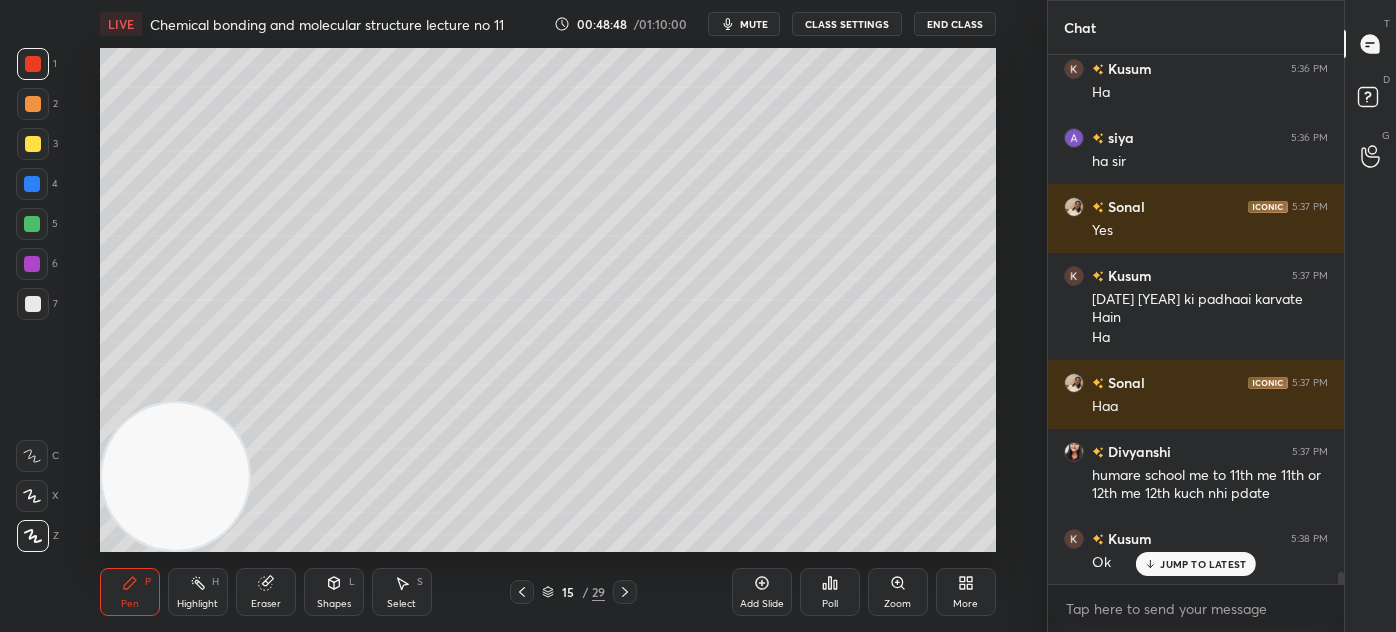 click at bounding box center [33, 144] 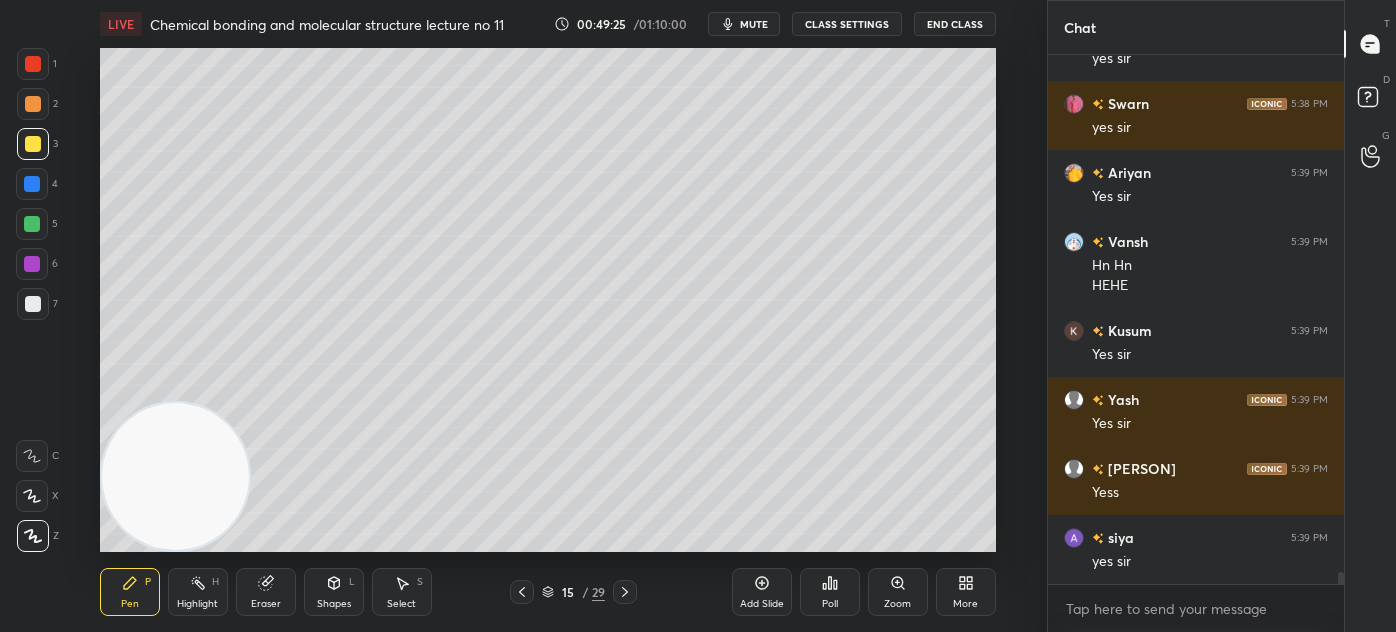 scroll, scrollTop: 22840, scrollLeft: 0, axis: vertical 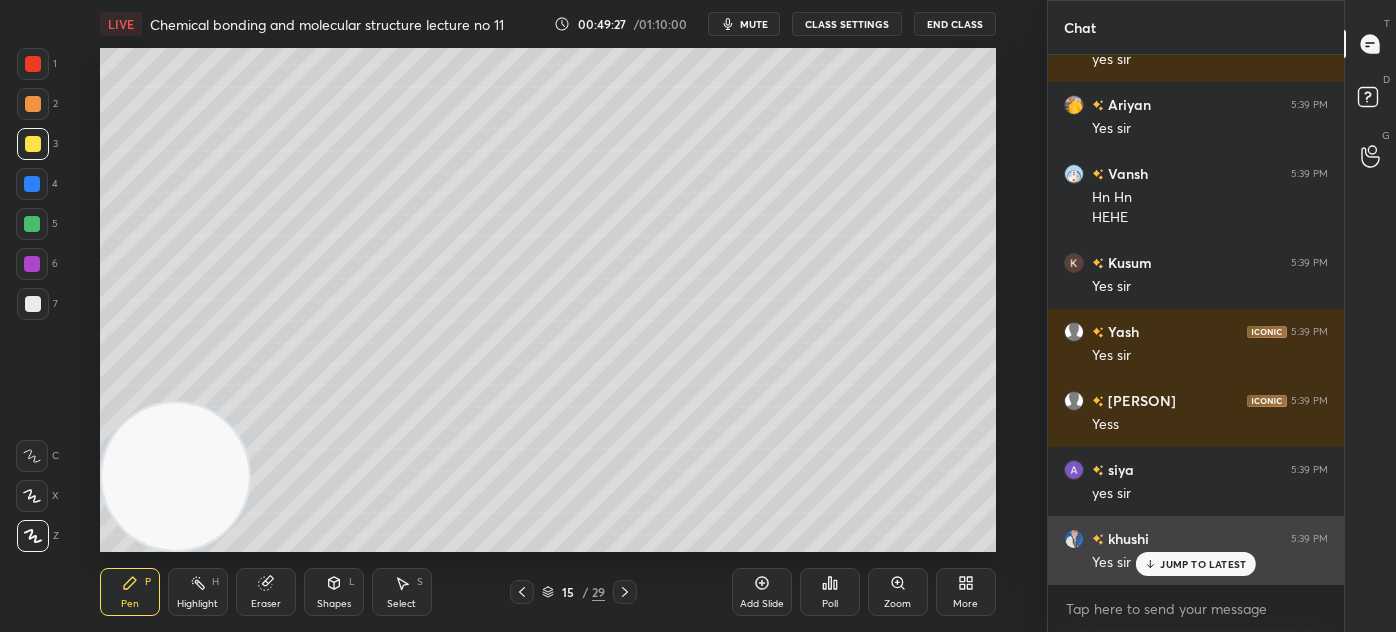 click on "JUMP TO LATEST" at bounding box center [1203, 564] 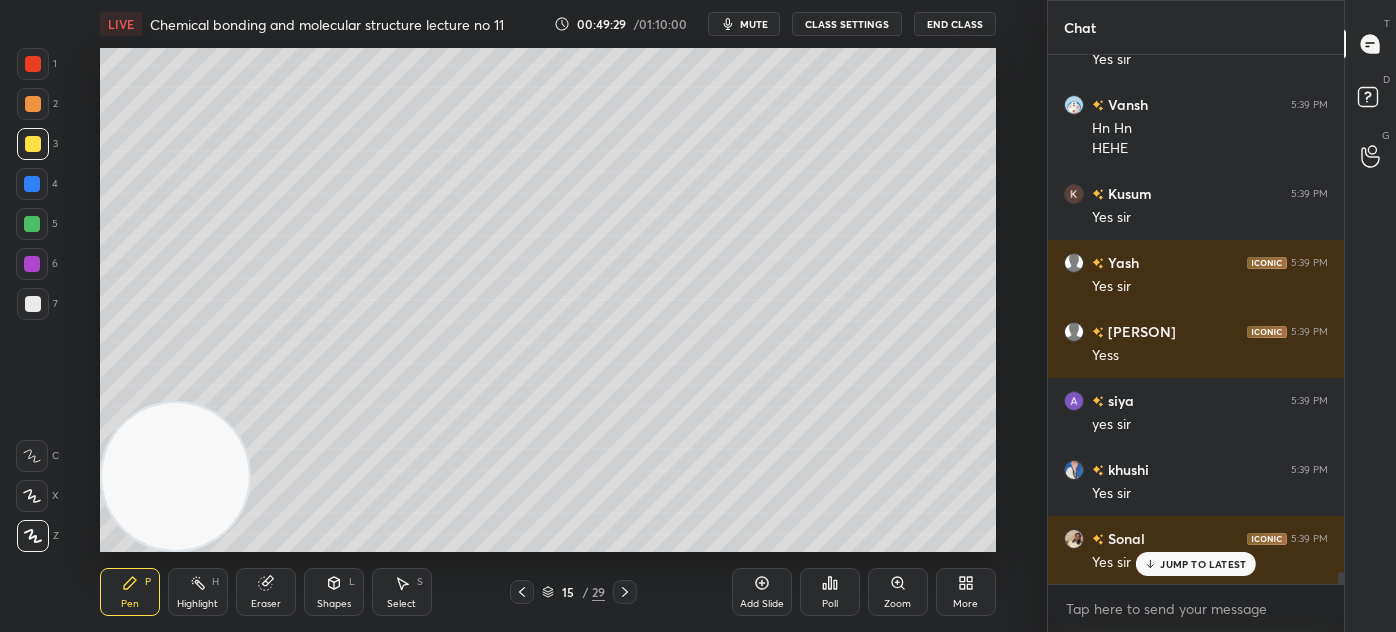 scroll, scrollTop: 22978, scrollLeft: 0, axis: vertical 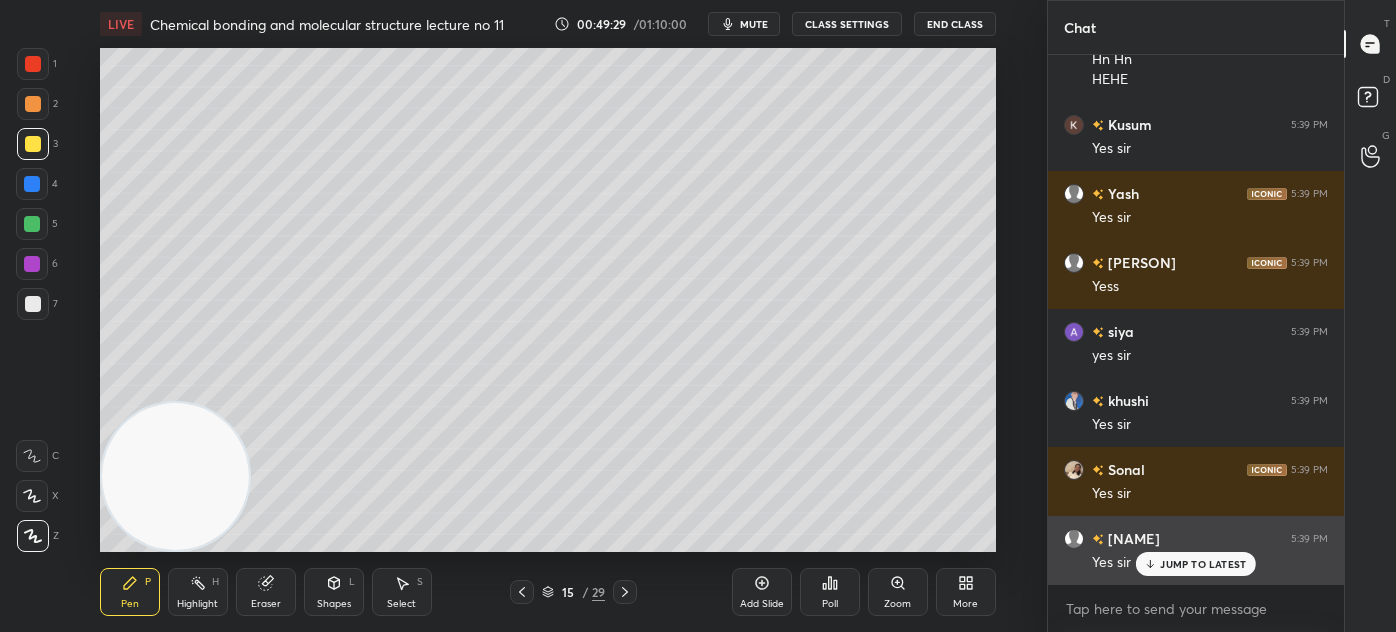 click on "JUMP TO LATEST" at bounding box center [1203, 564] 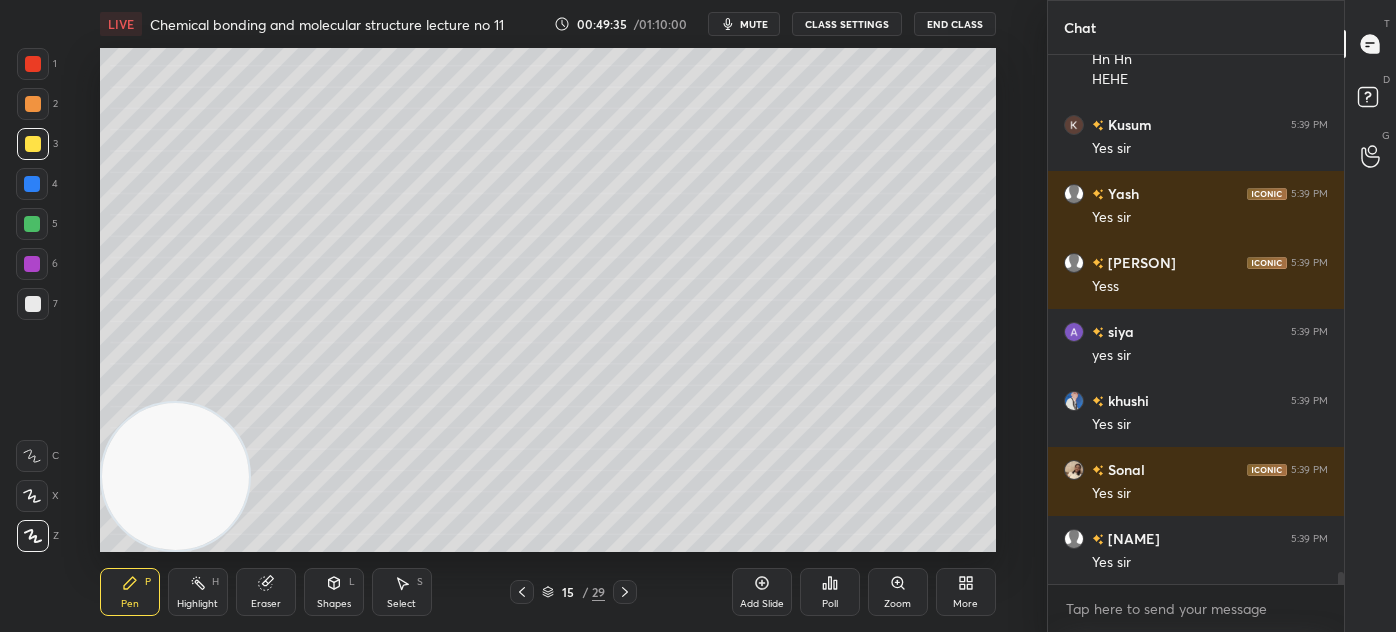 click at bounding box center [32, 496] 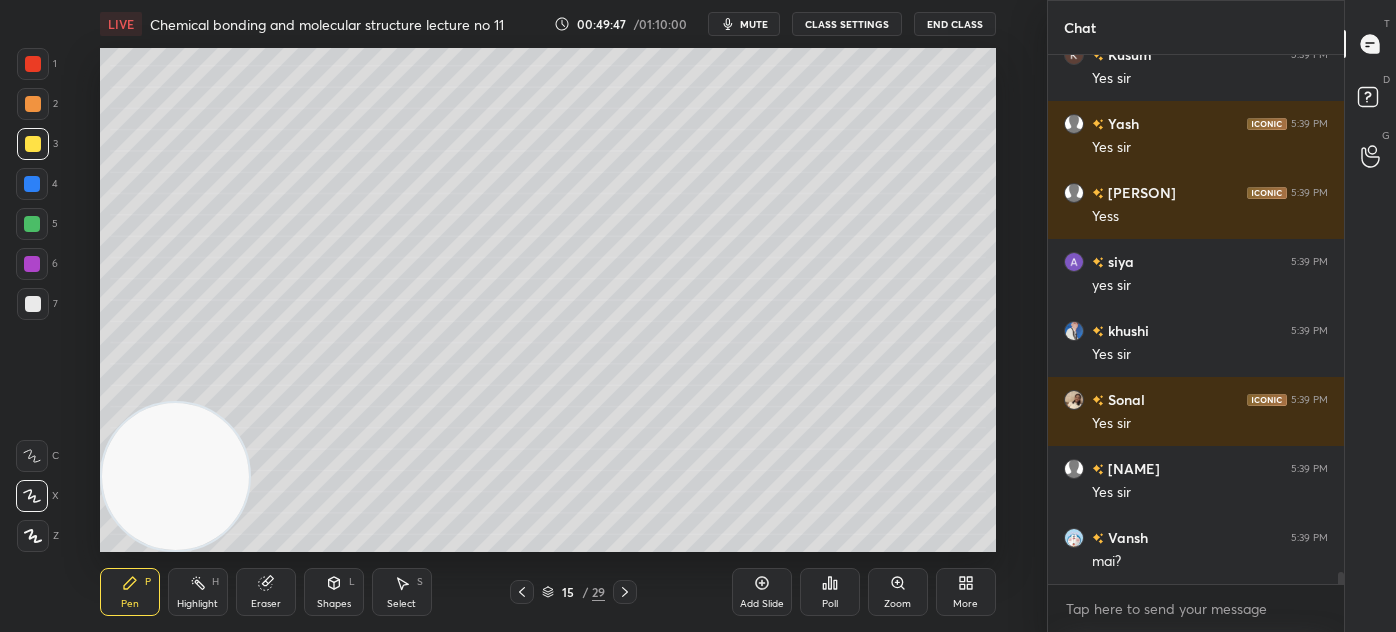 scroll, scrollTop: 23117, scrollLeft: 0, axis: vertical 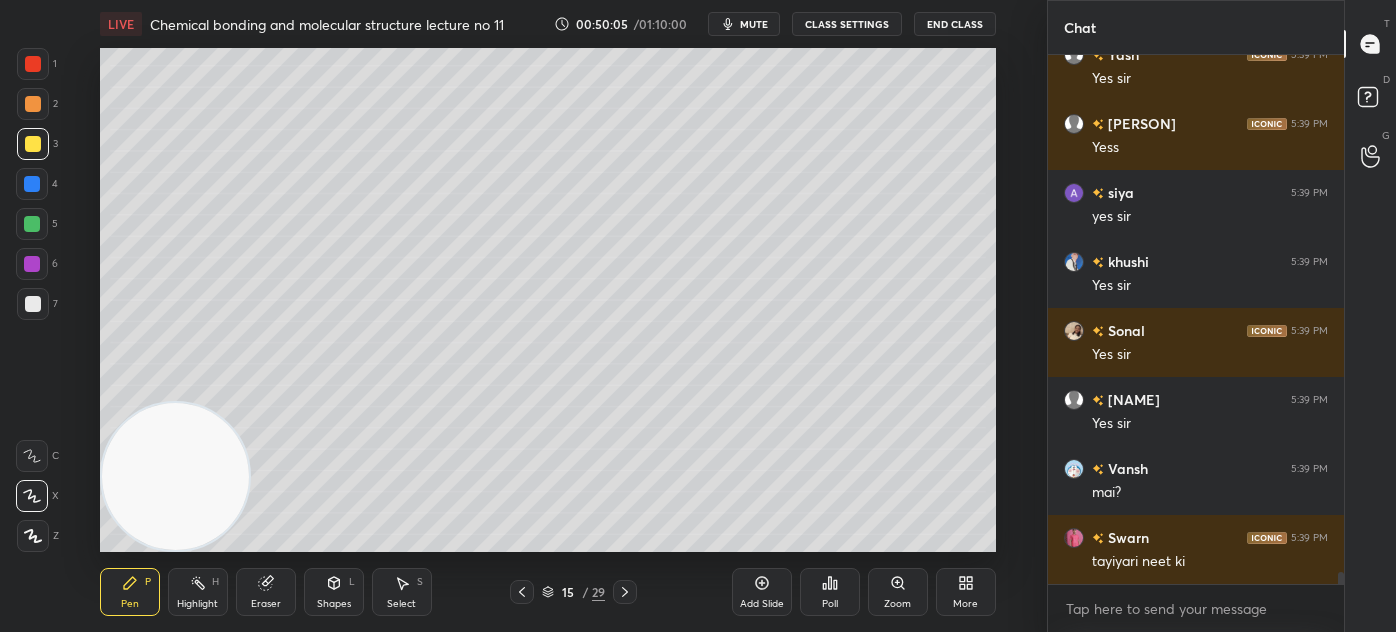 click on "Eraser" at bounding box center [266, 592] 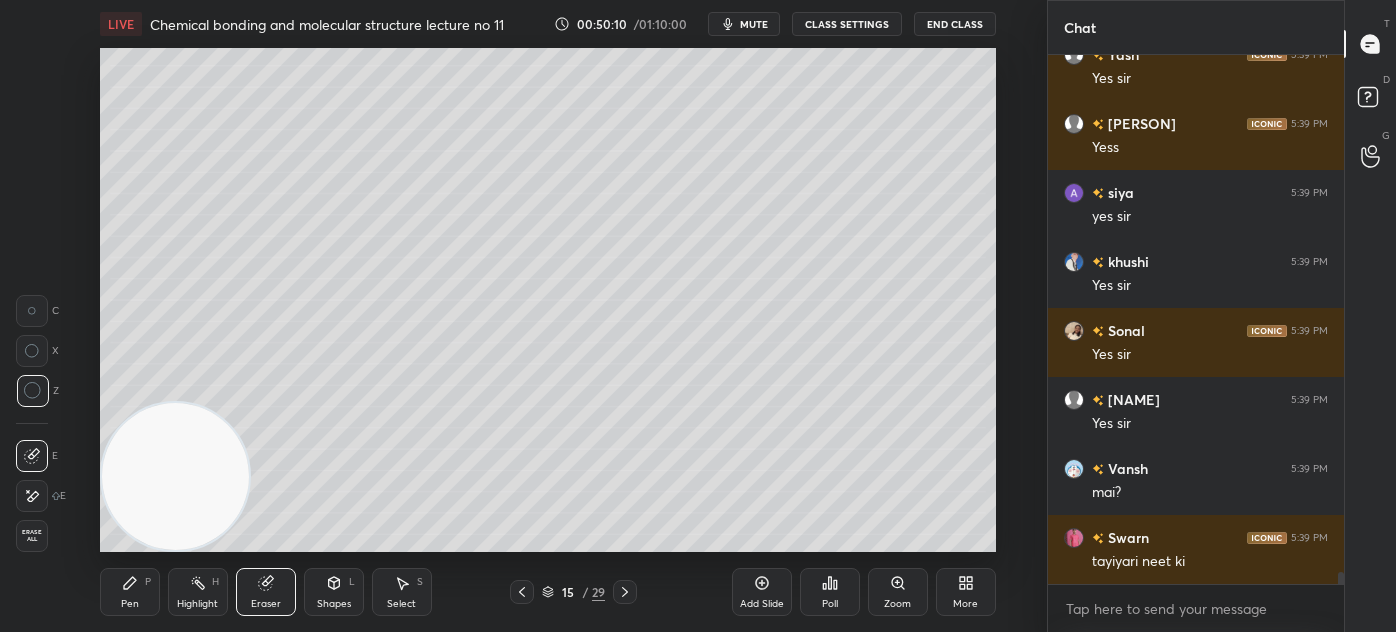 click on "Pen P" at bounding box center [130, 592] 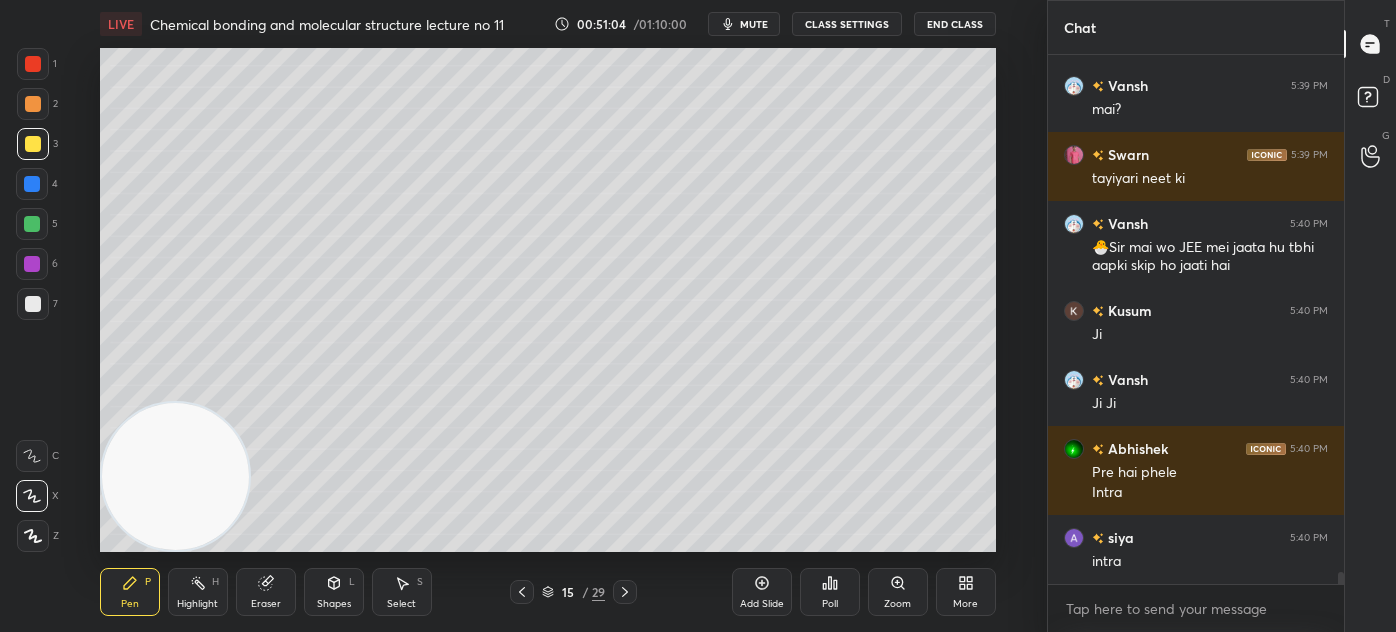 scroll, scrollTop: 23568, scrollLeft: 0, axis: vertical 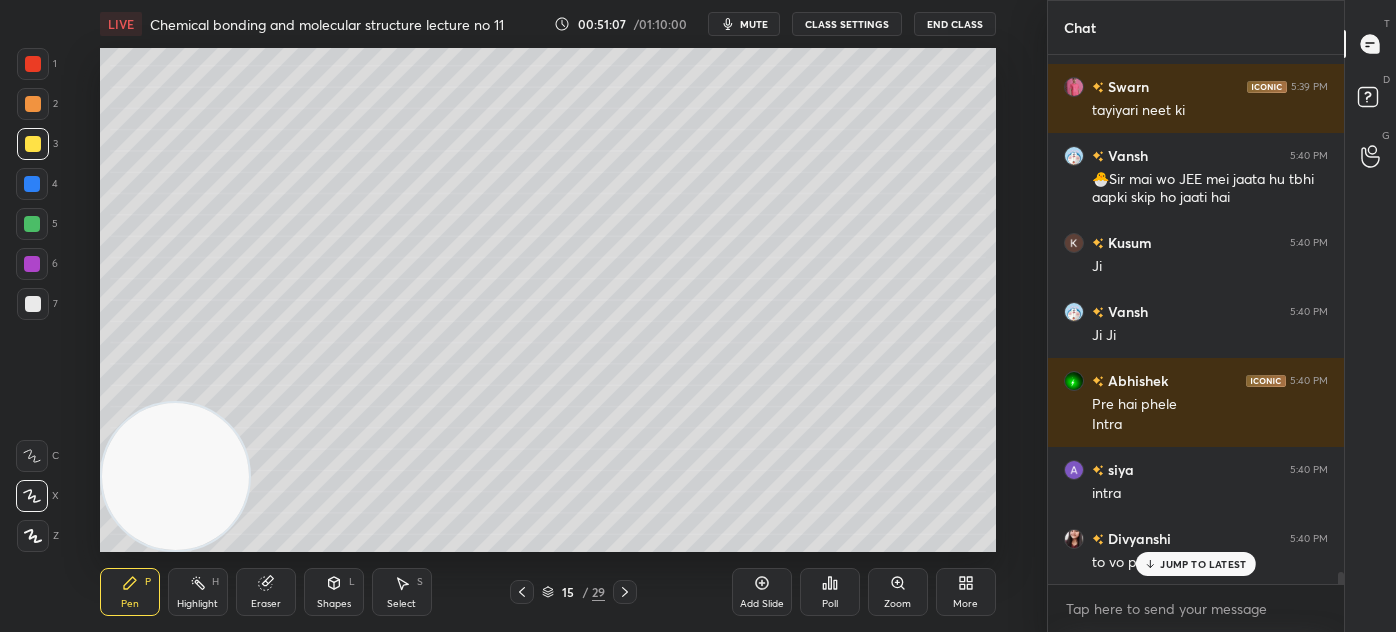 click on "JUMP TO LATEST" at bounding box center (1203, 564) 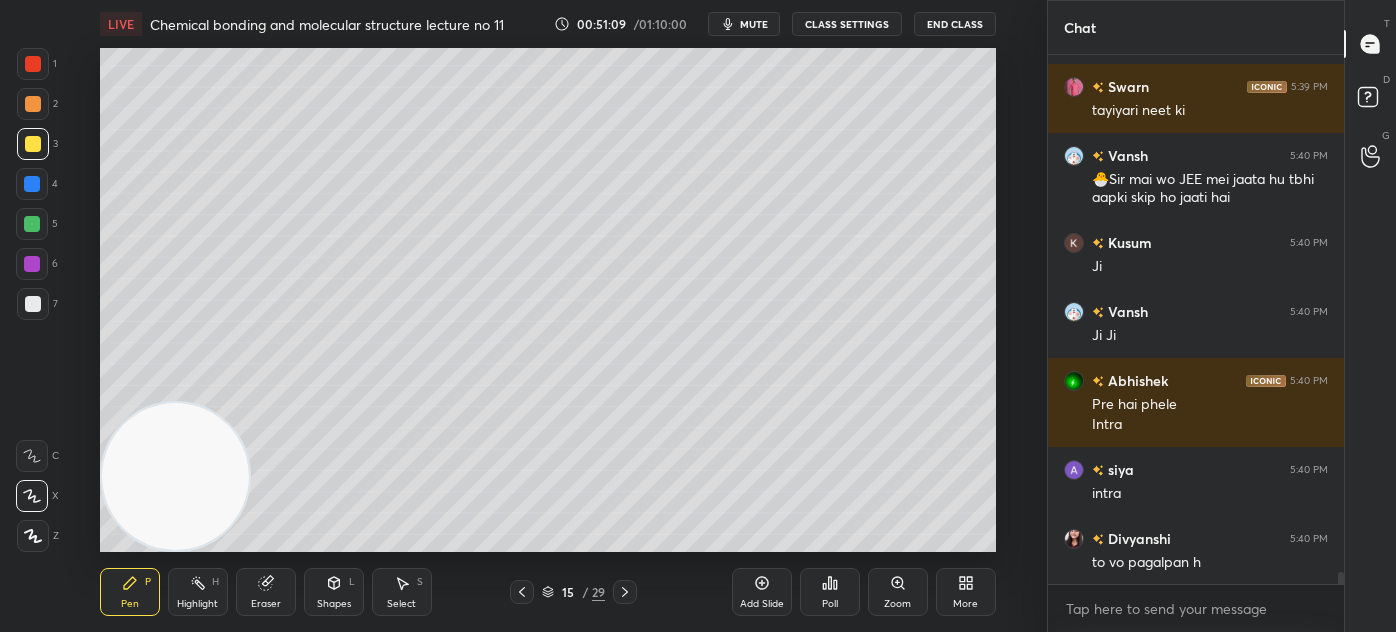 click on "Eraser" at bounding box center [266, 604] 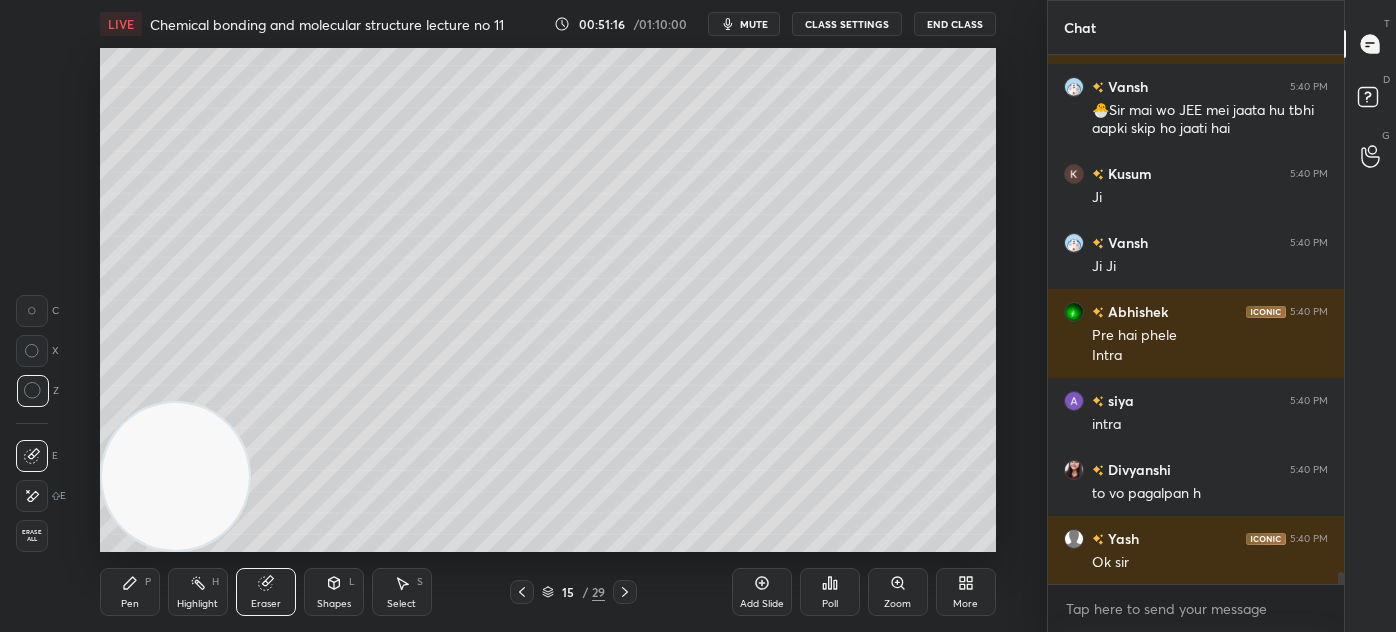 click on "Pen" at bounding box center [130, 604] 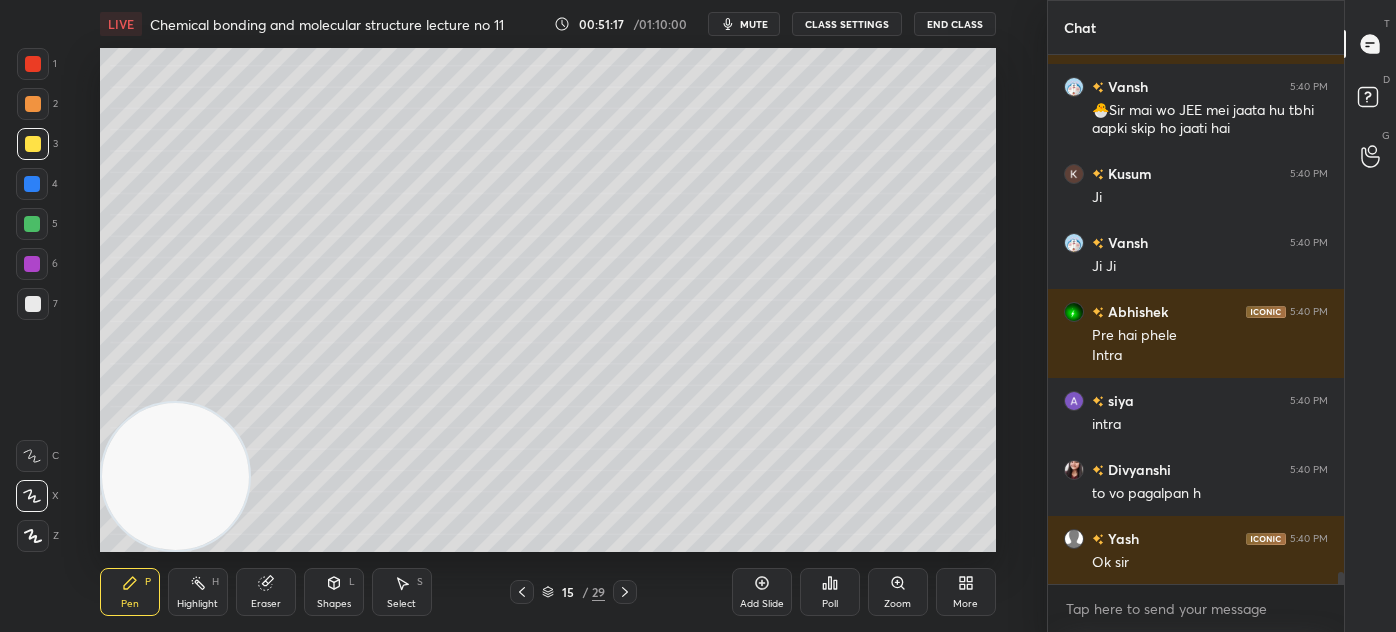 drag, startPoint x: 32, startPoint y: 265, endPoint x: 51, endPoint y: 251, distance: 23.600847 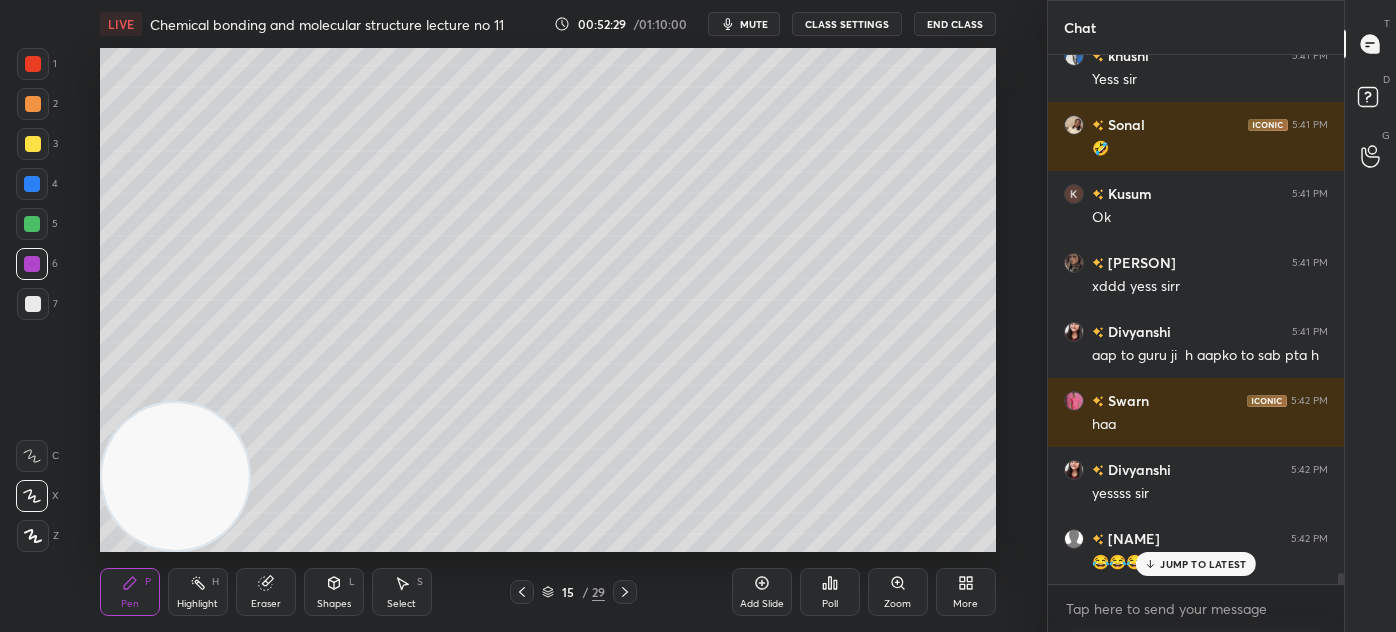 scroll, scrollTop: 24933, scrollLeft: 0, axis: vertical 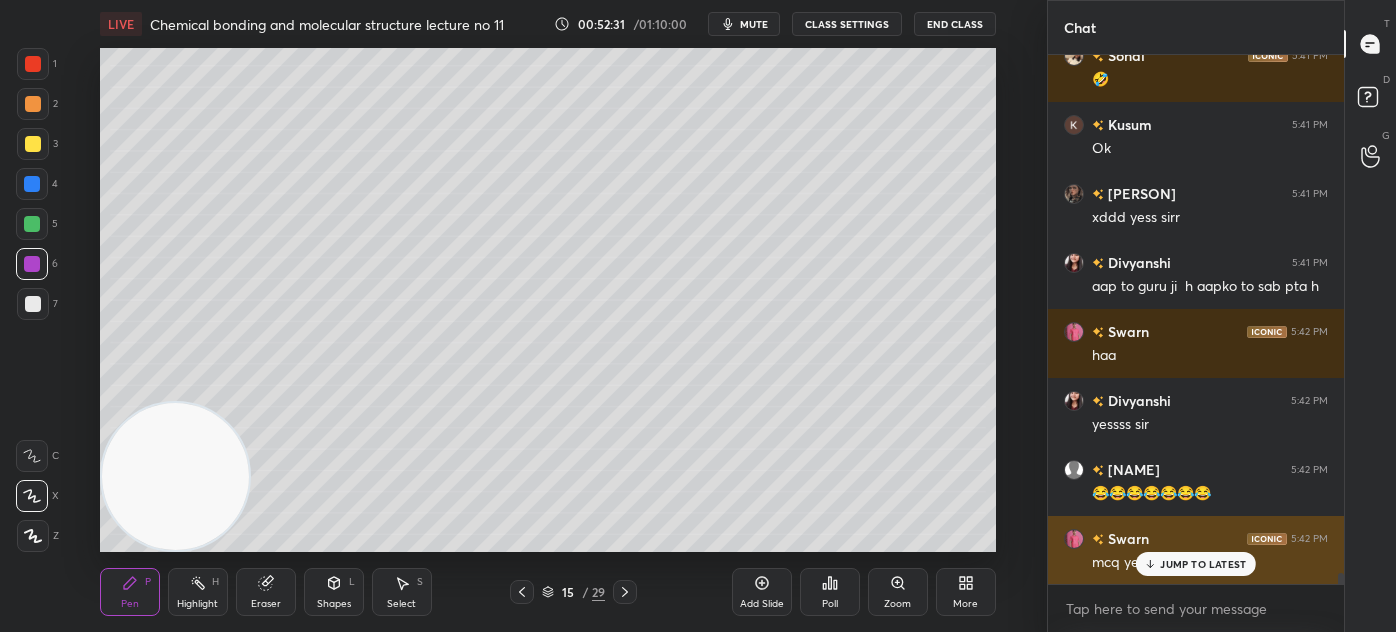 click on "JUMP TO LATEST" at bounding box center (1196, 564) 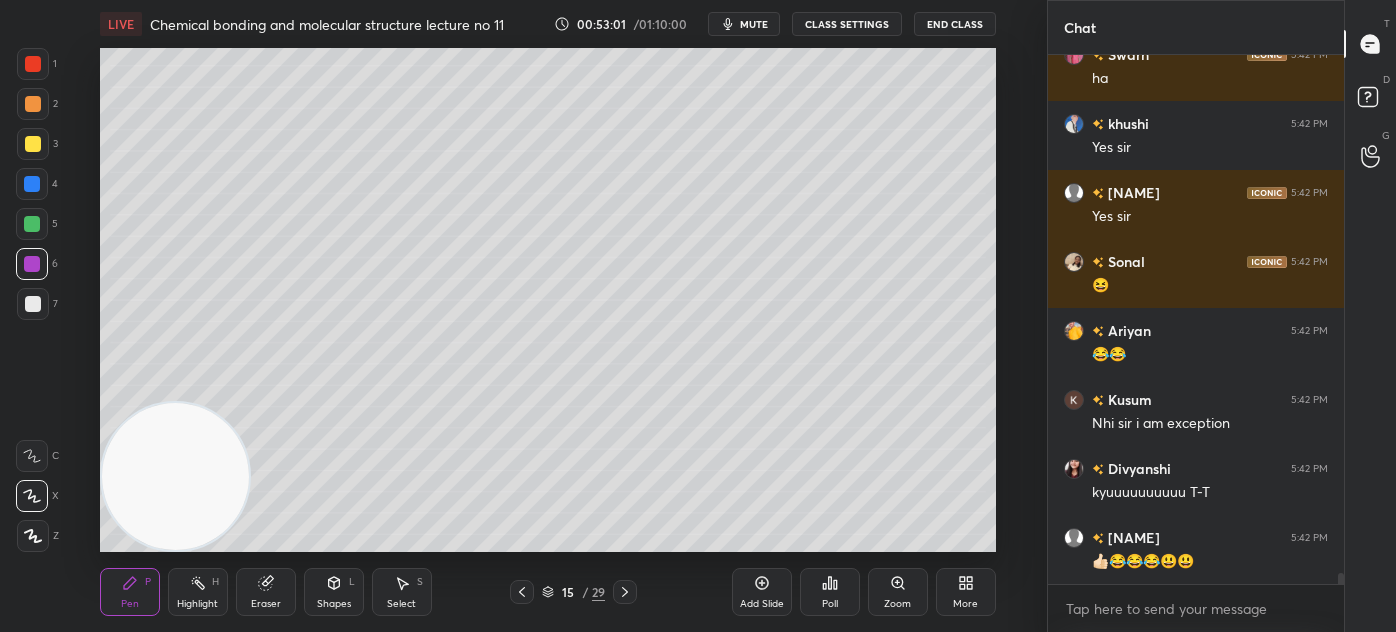 scroll, scrollTop: 25711, scrollLeft: 0, axis: vertical 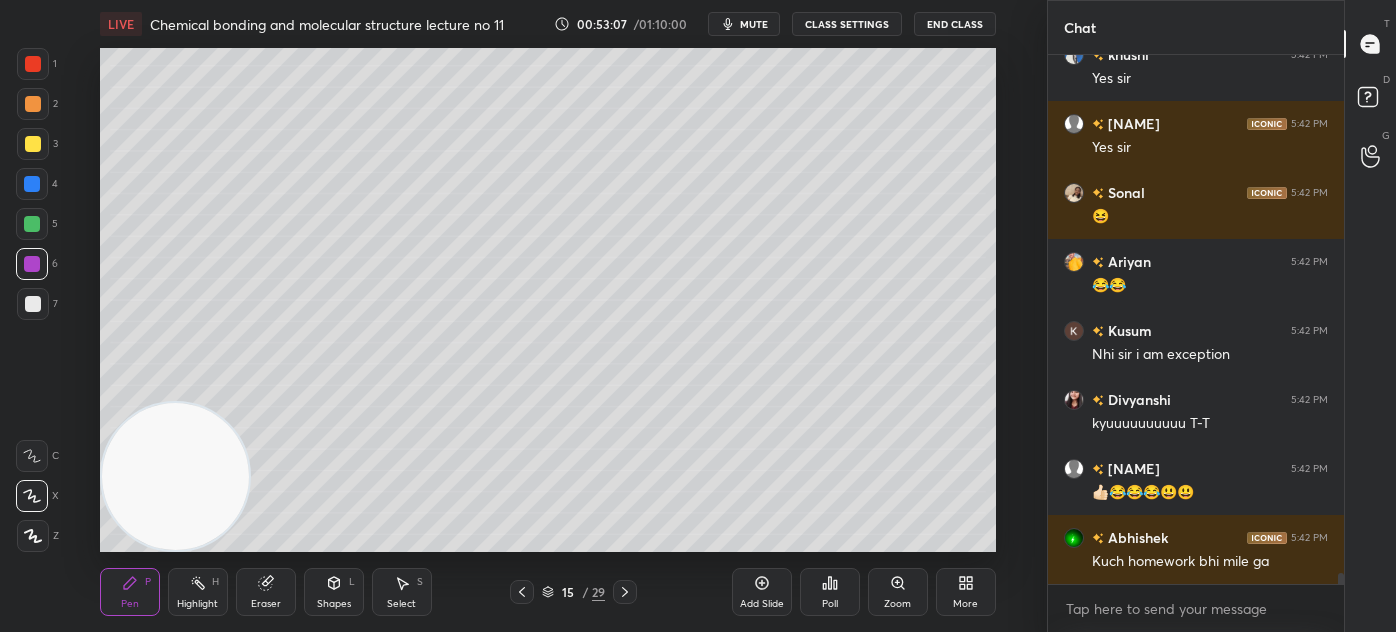 click on "Pen P" at bounding box center [130, 592] 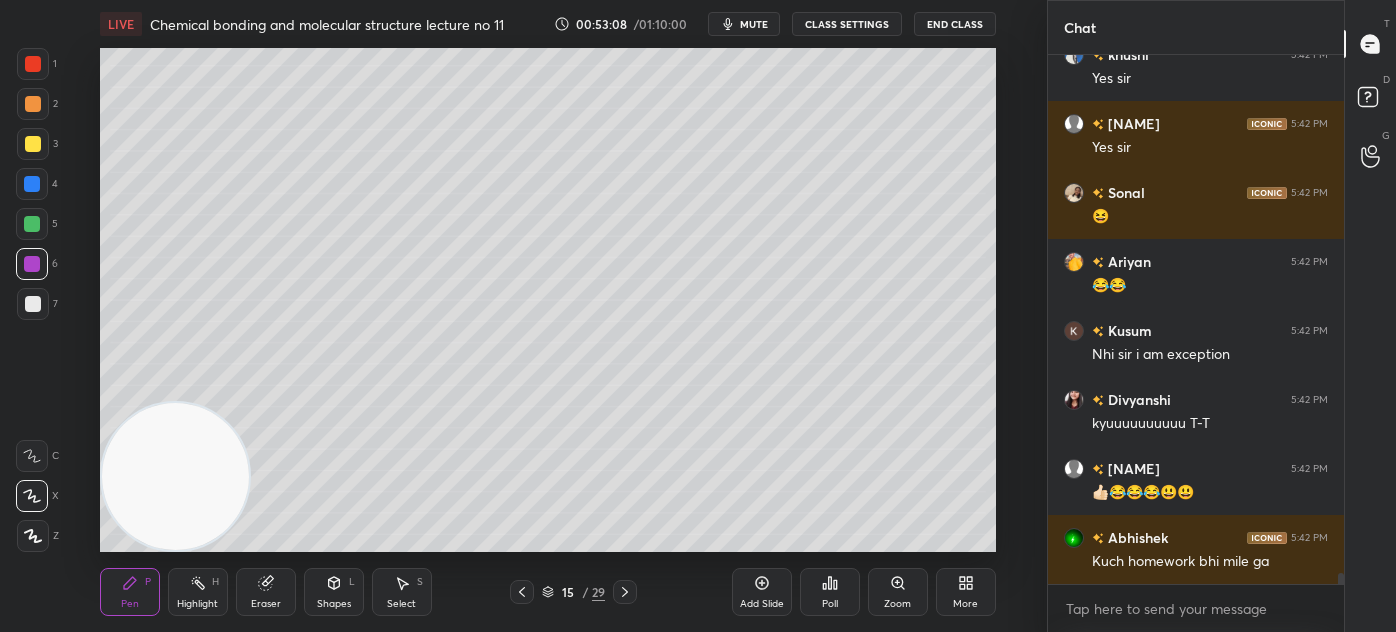 click at bounding box center [33, 304] 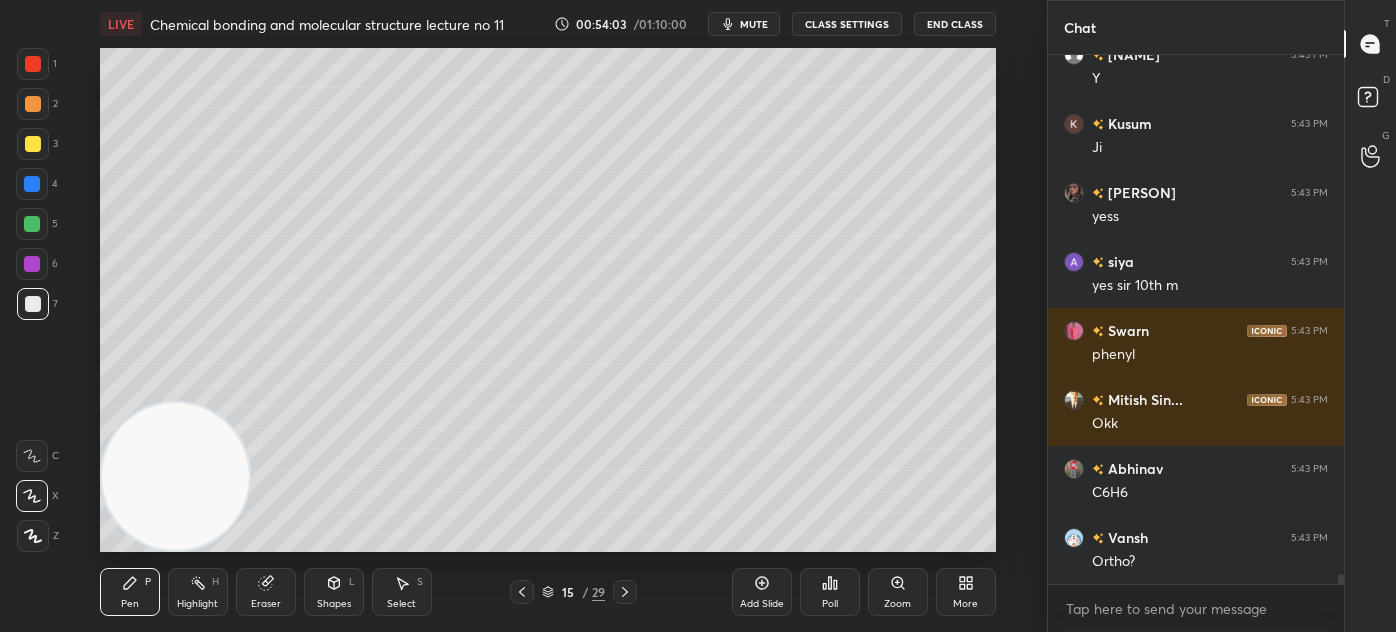 scroll, scrollTop: 26677, scrollLeft: 0, axis: vertical 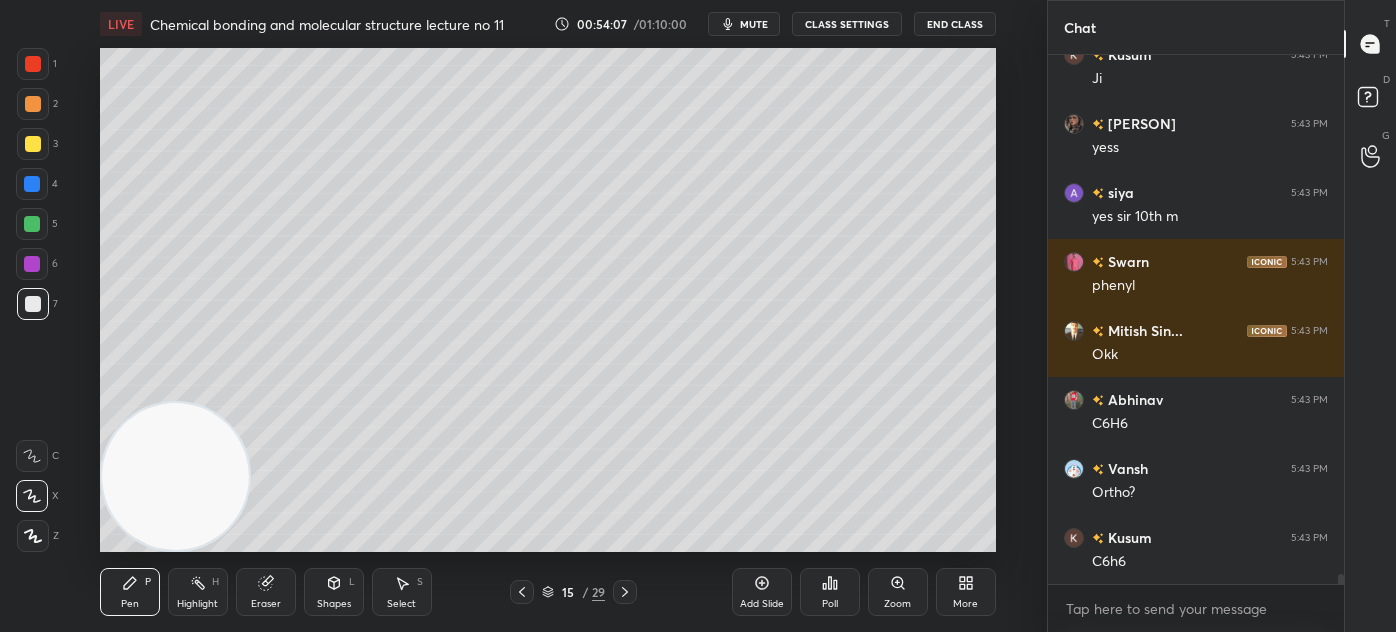 click on "Eraser" at bounding box center (266, 604) 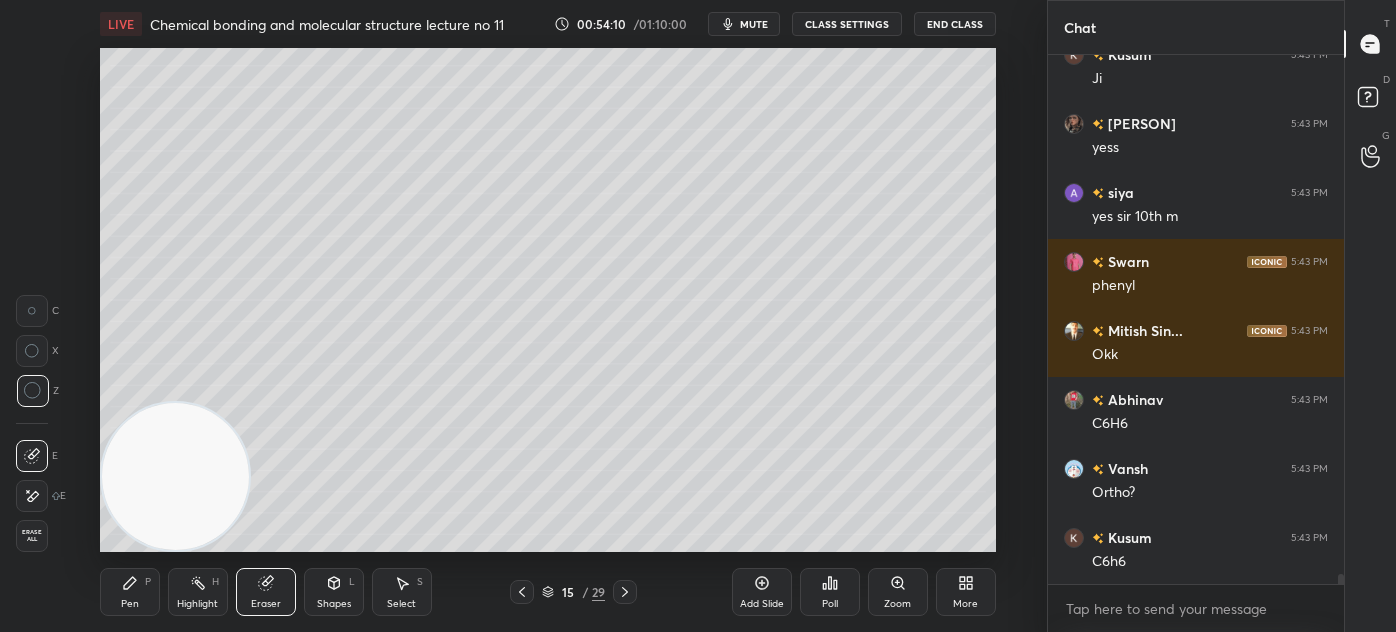 click on "Pen P" at bounding box center [130, 592] 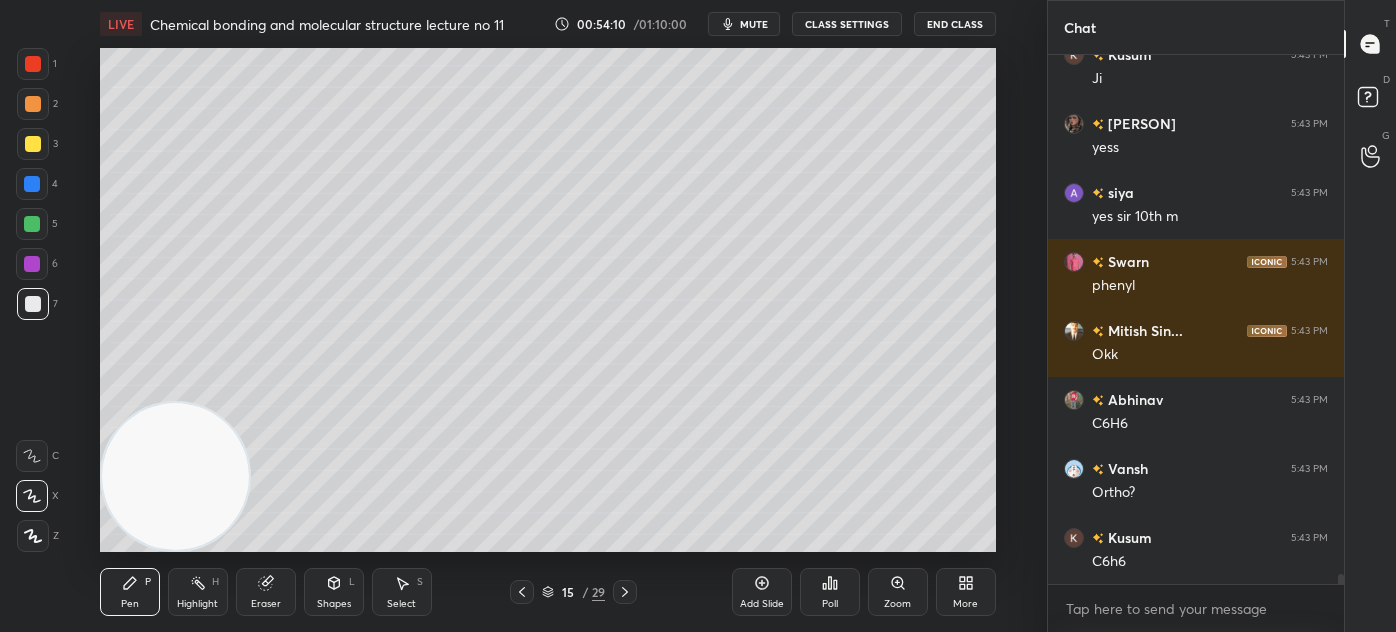 click at bounding box center (33, 144) 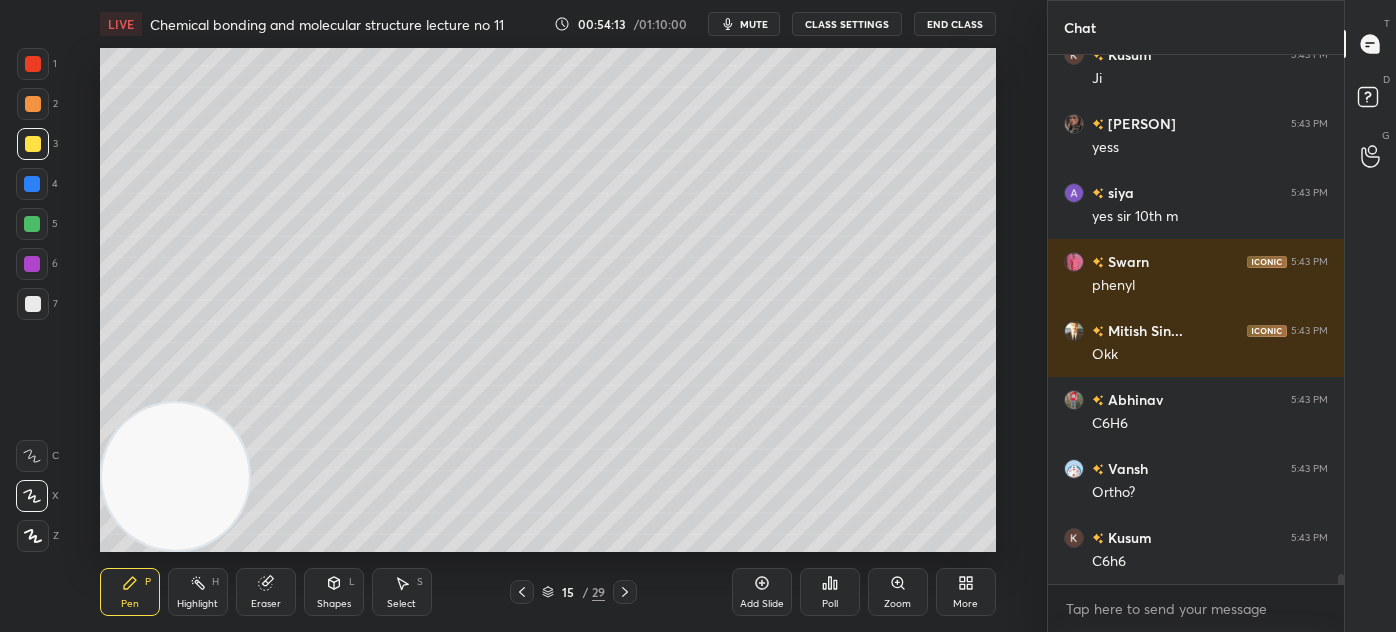 scroll, scrollTop: 26746, scrollLeft: 0, axis: vertical 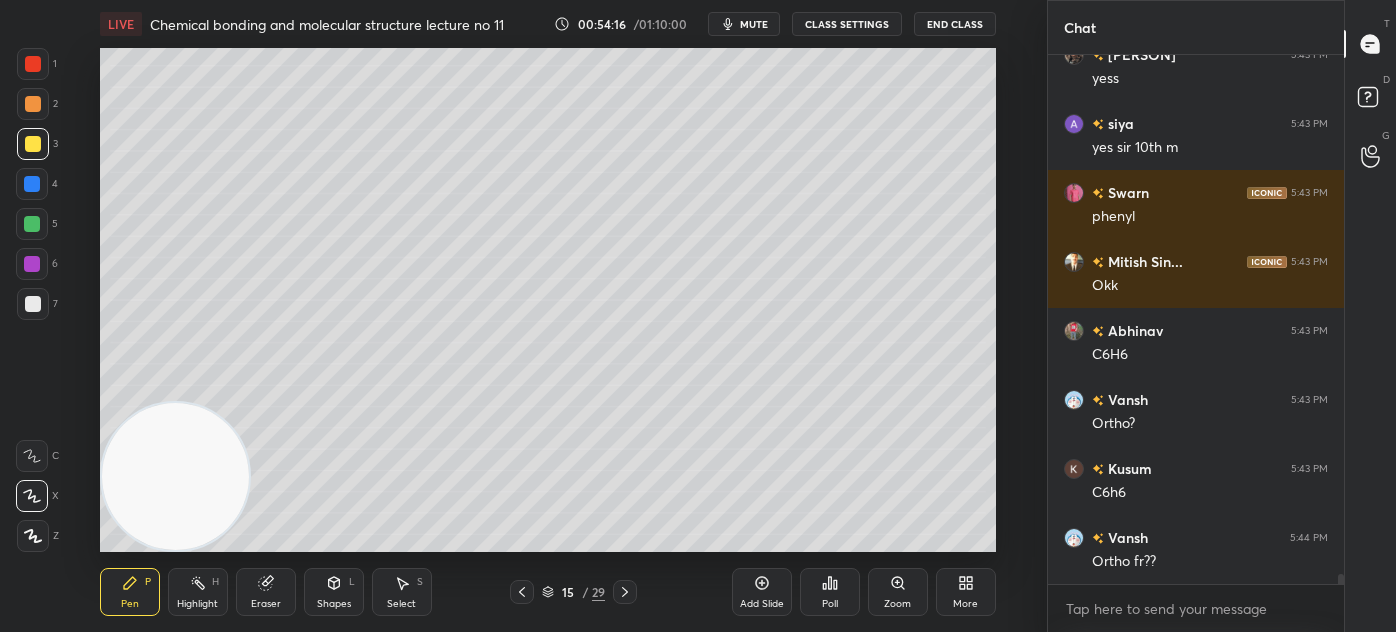 click at bounding box center (33, 304) 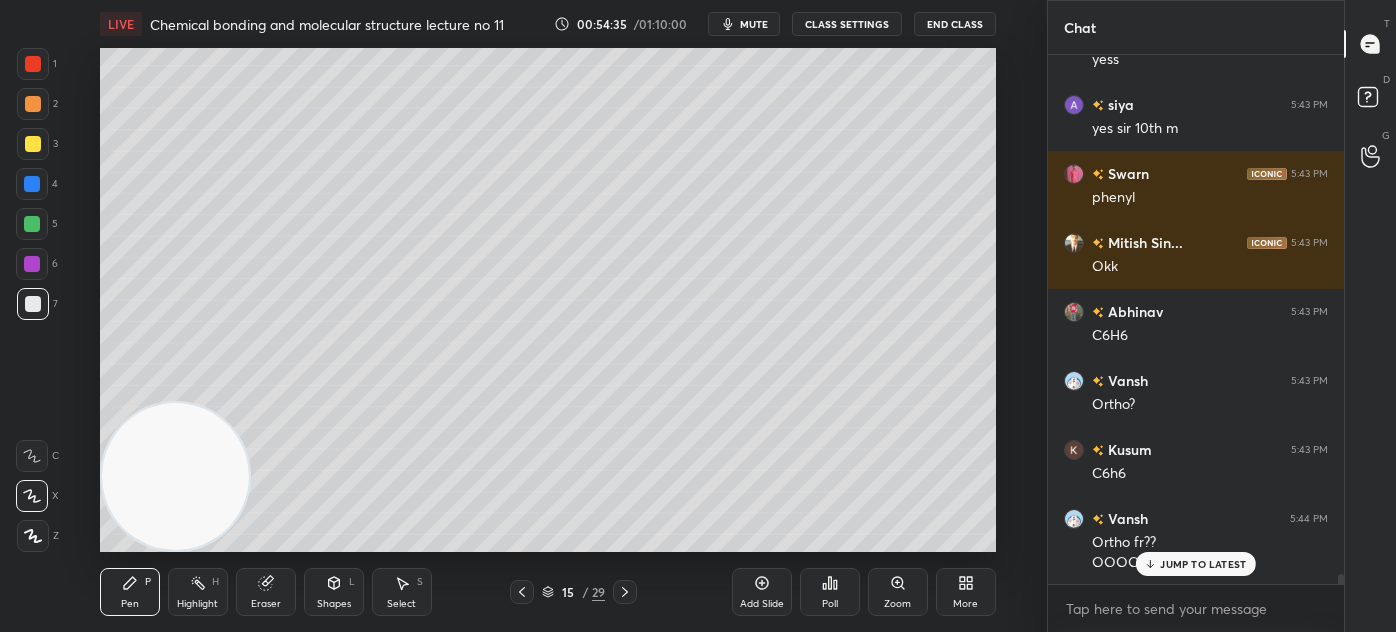 click on "Select S" at bounding box center [402, 592] 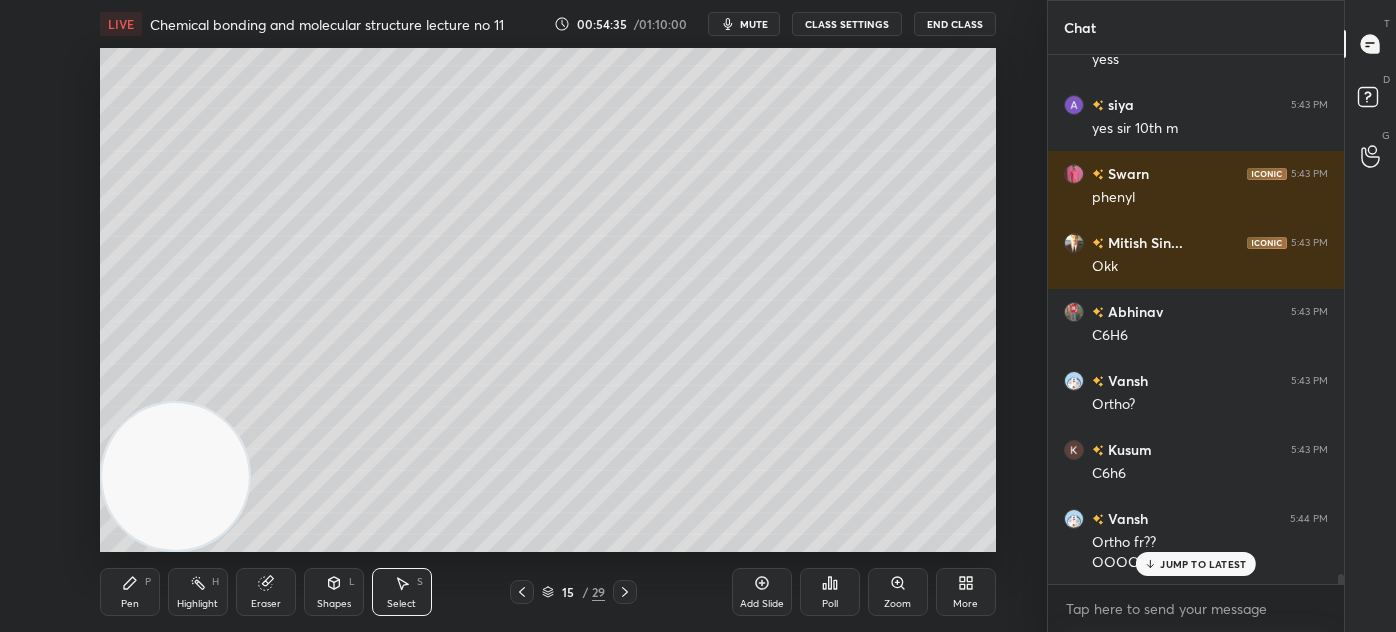 scroll, scrollTop: 26834, scrollLeft: 0, axis: vertical 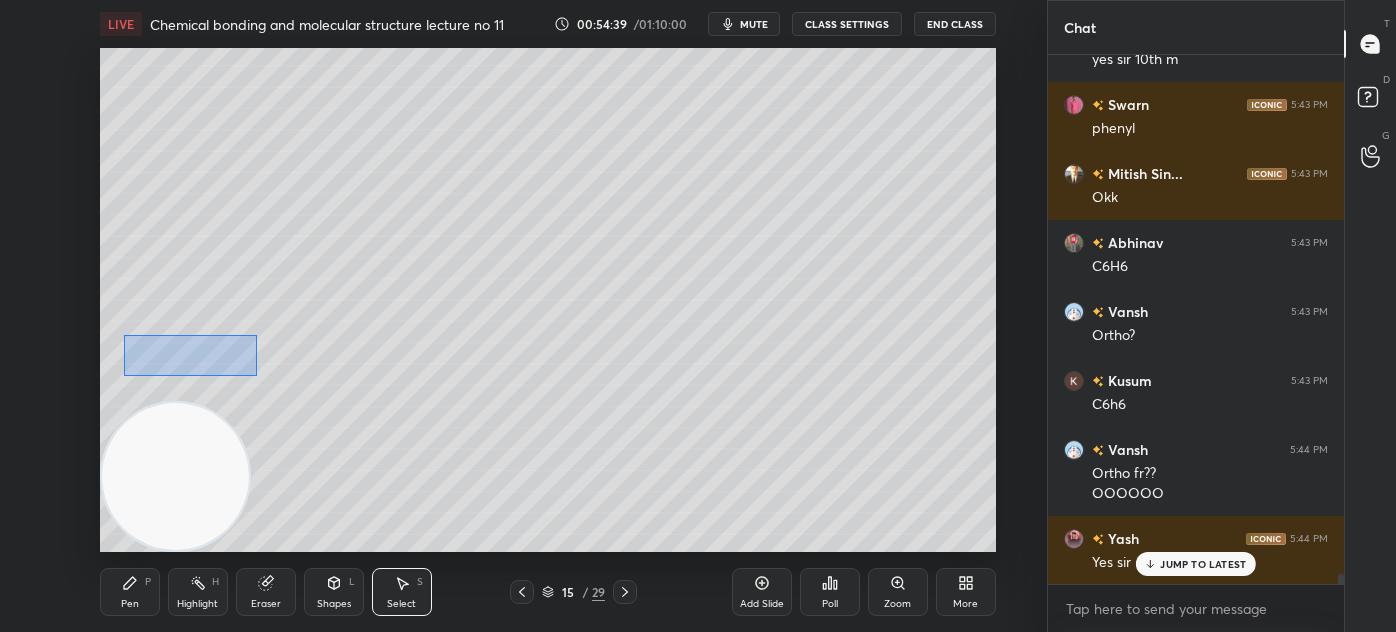drag, startPoint x: 123, startPoint y: 335, endPoint x: 266, endPoint y: 378, distance: 149.32515 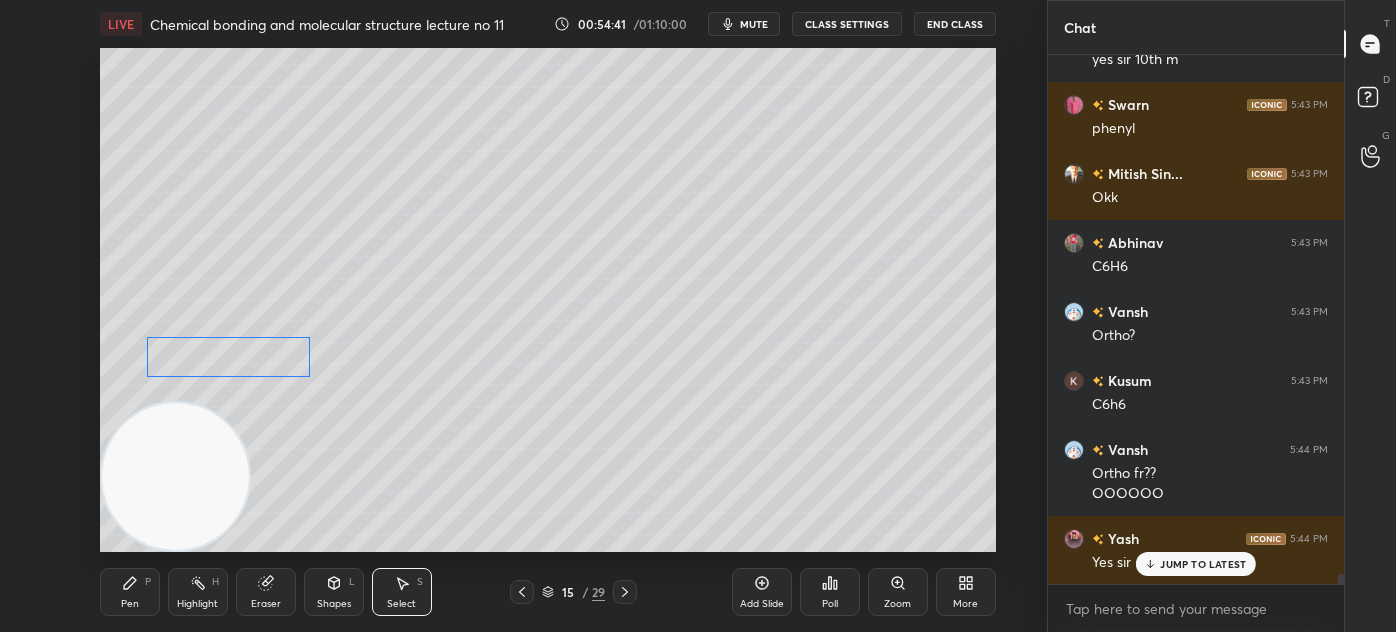 drag, startPoint x: 216, startPoint y: 359, endPoint x: 238, endPoint y: 360, distance: 22.022715 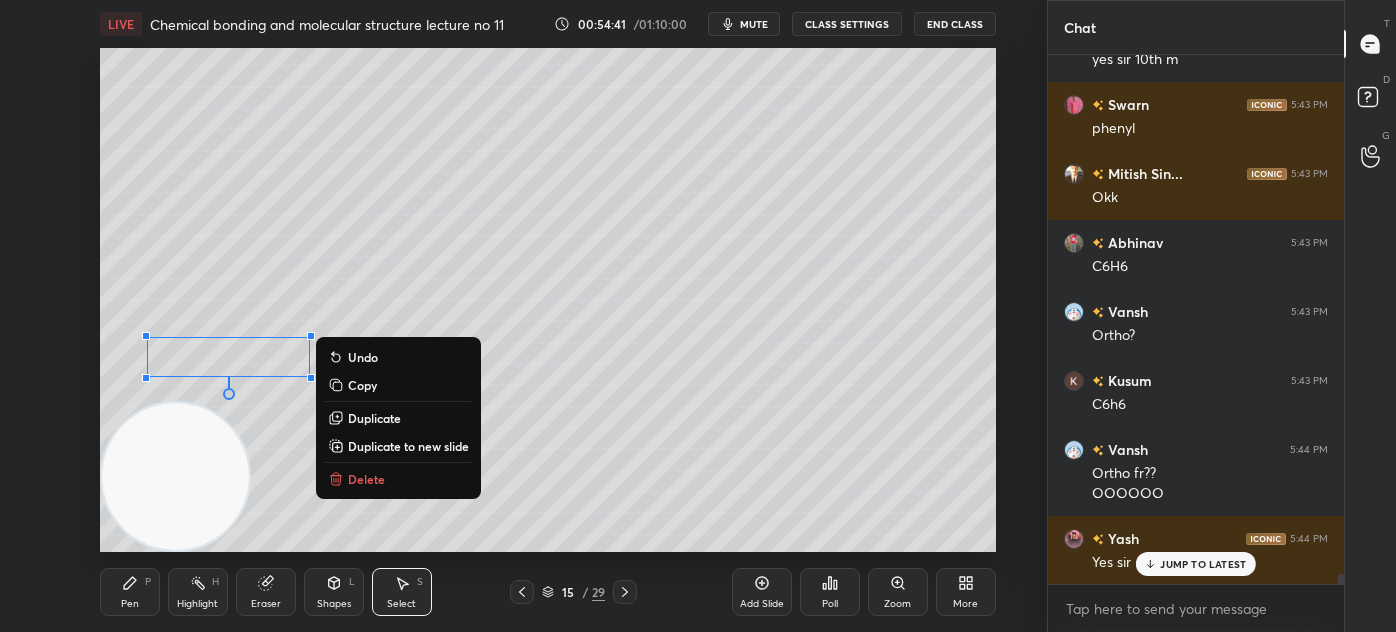 click on "0 ° Undo Copy Duplicate Duplicate to new slide Delete" at bounding box center [548, 300] 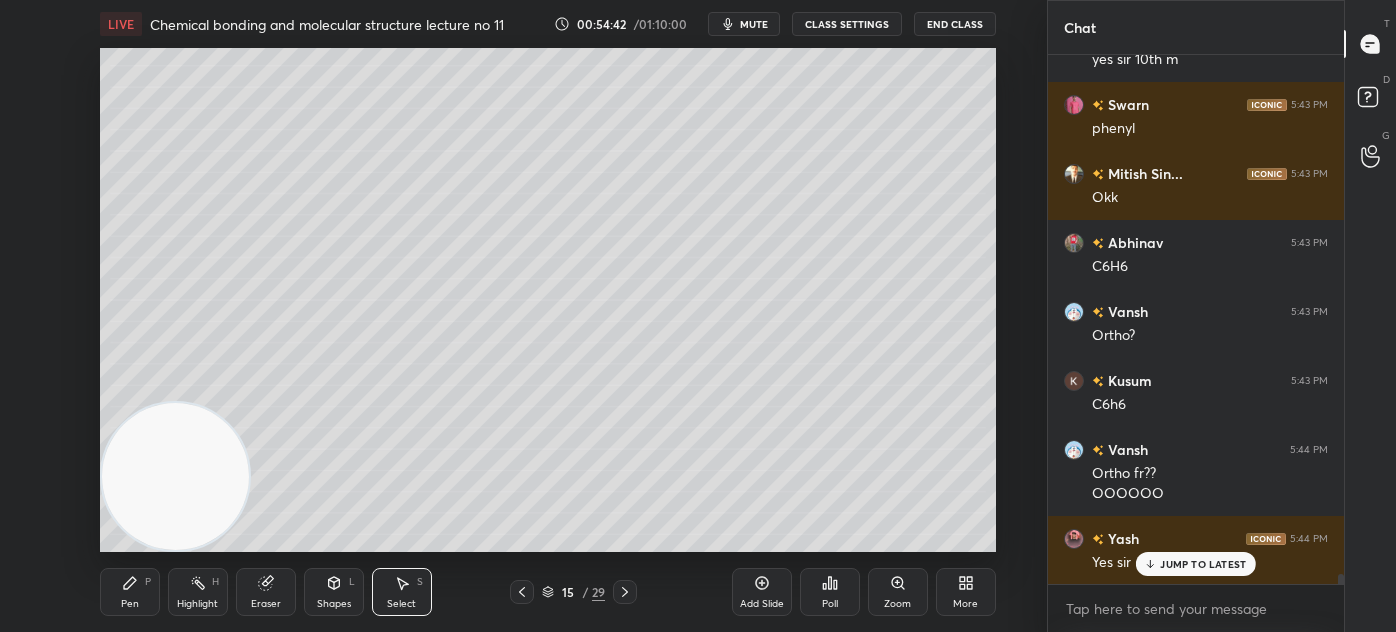 drag, startPoint x: 133, startPoint y: 598, endPoint x: 154, endPoint y: 567, distance: 37.44329 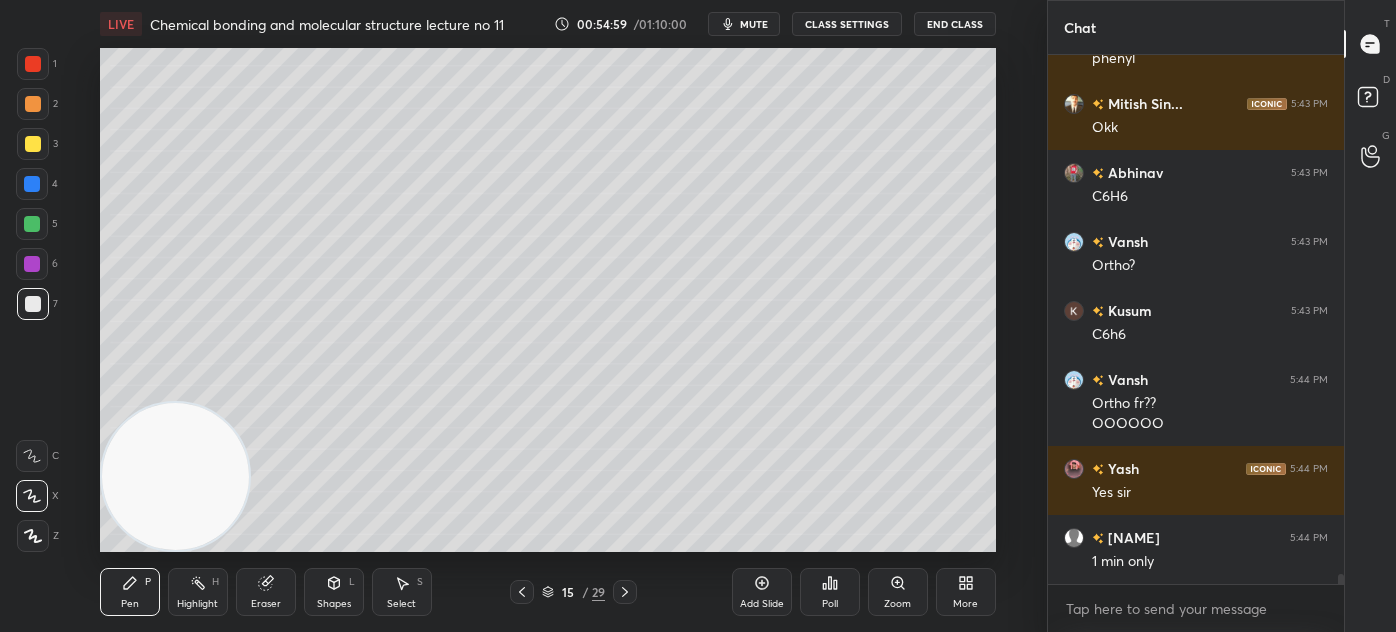 scroll, scrollTop: 26973, scrollLeft: 0, axis: vertical 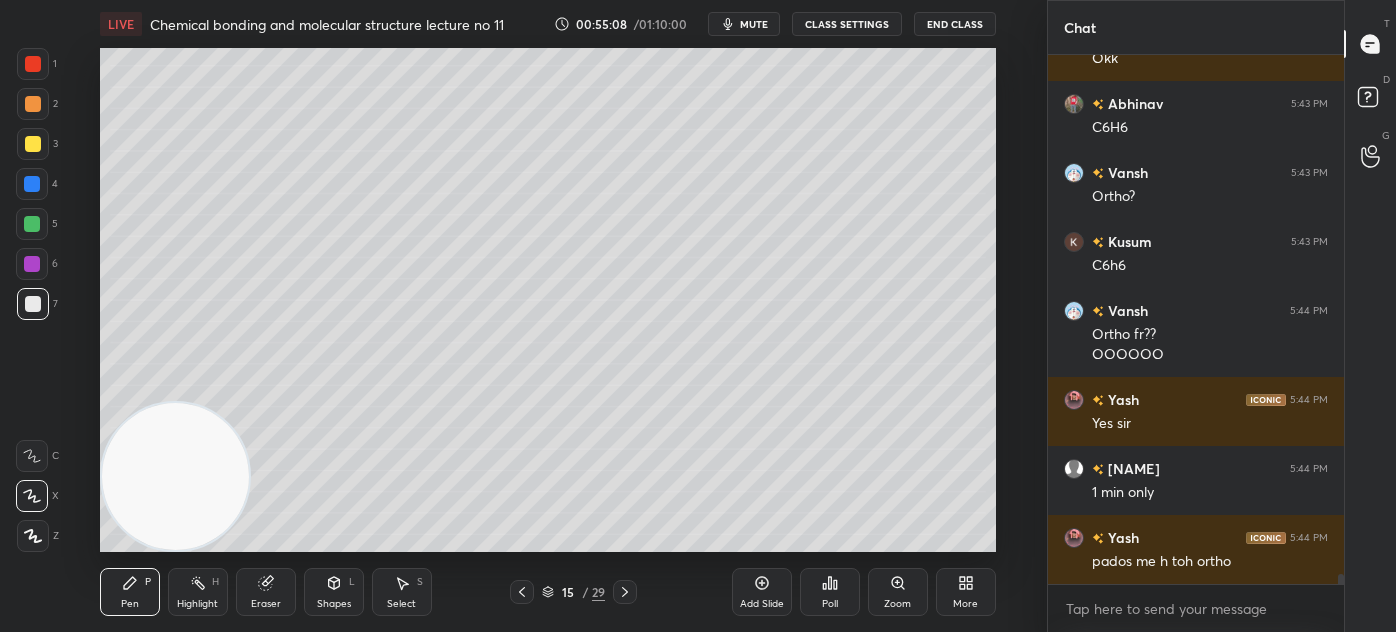 click at bounding box center [33, 144] 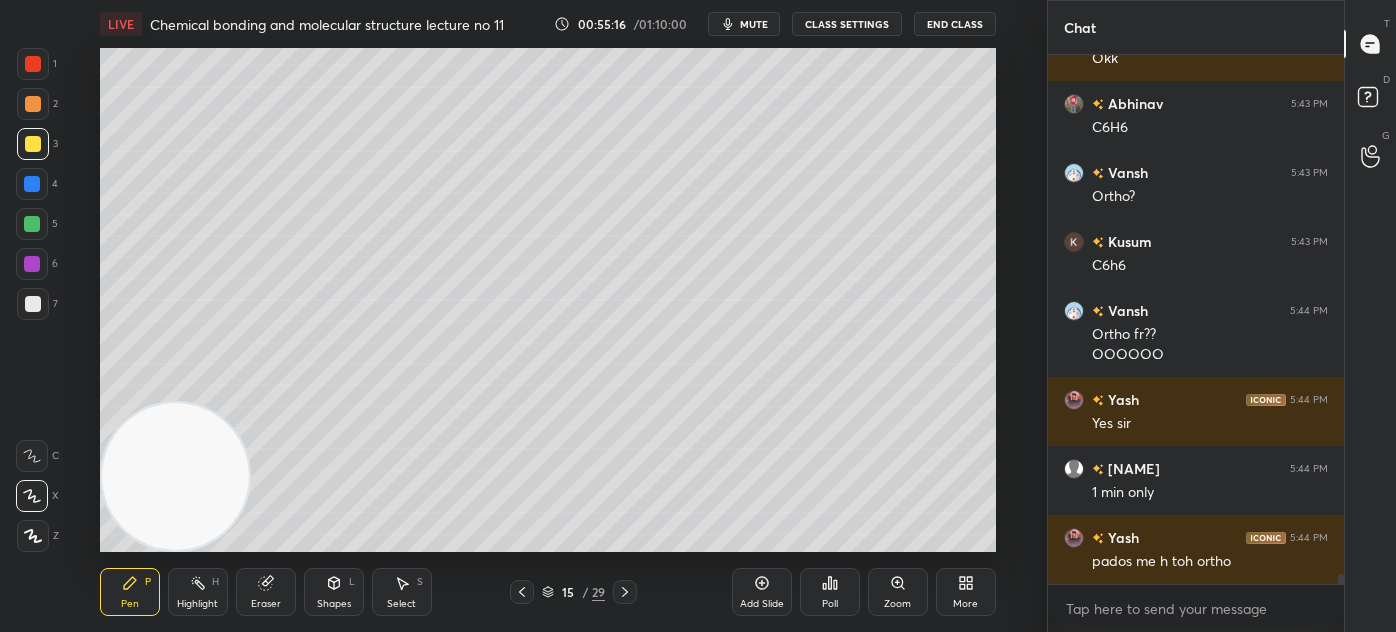 scroll, scrollTop: 27042, scrollLeft: 0, axis: vertical 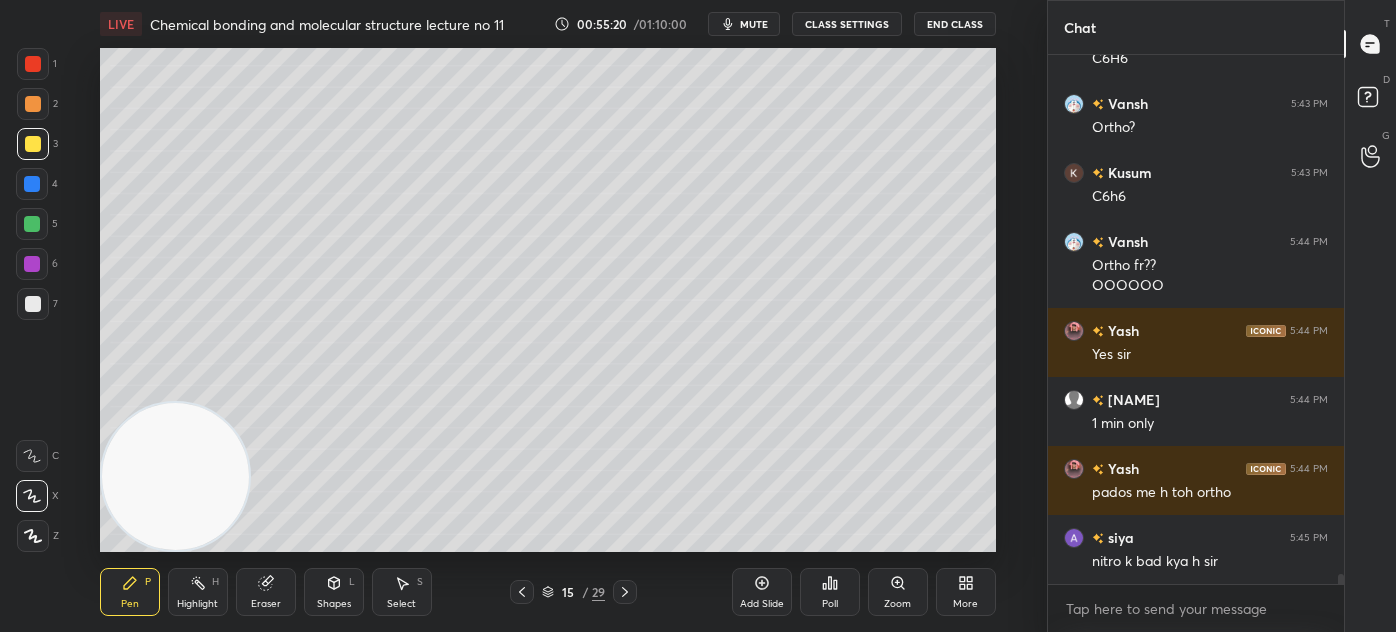 click on "Eraser" at bounding box center [266, 604] 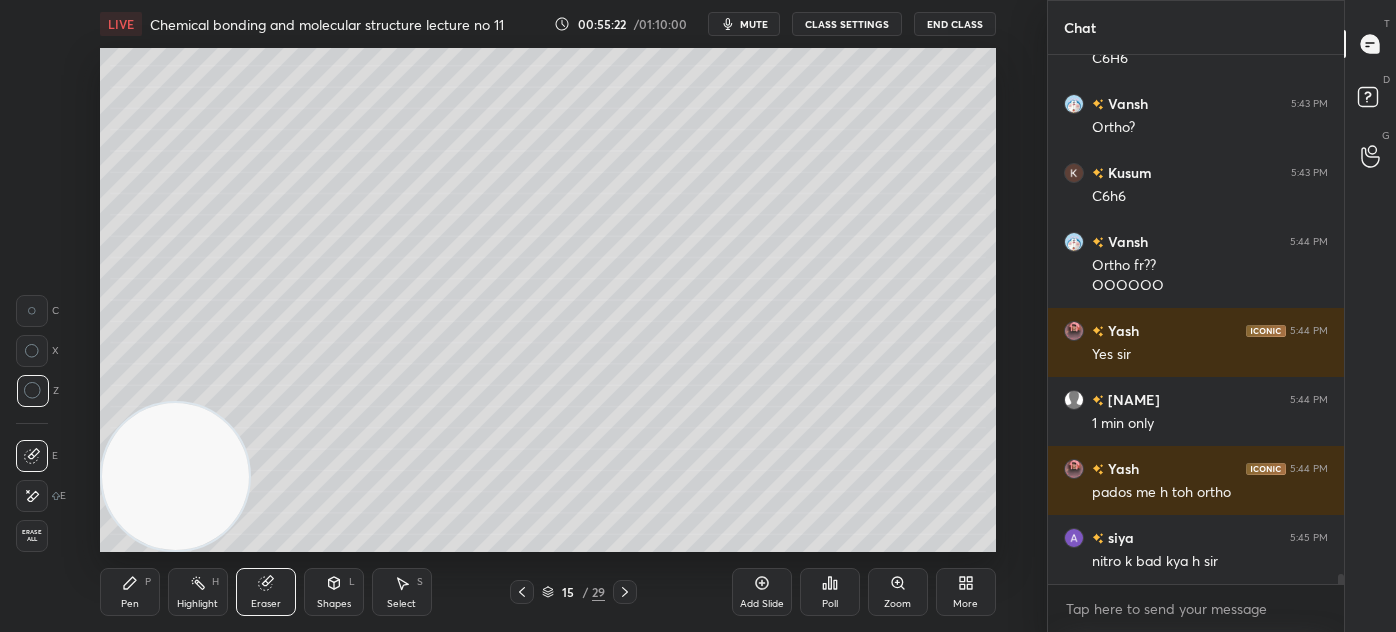 click 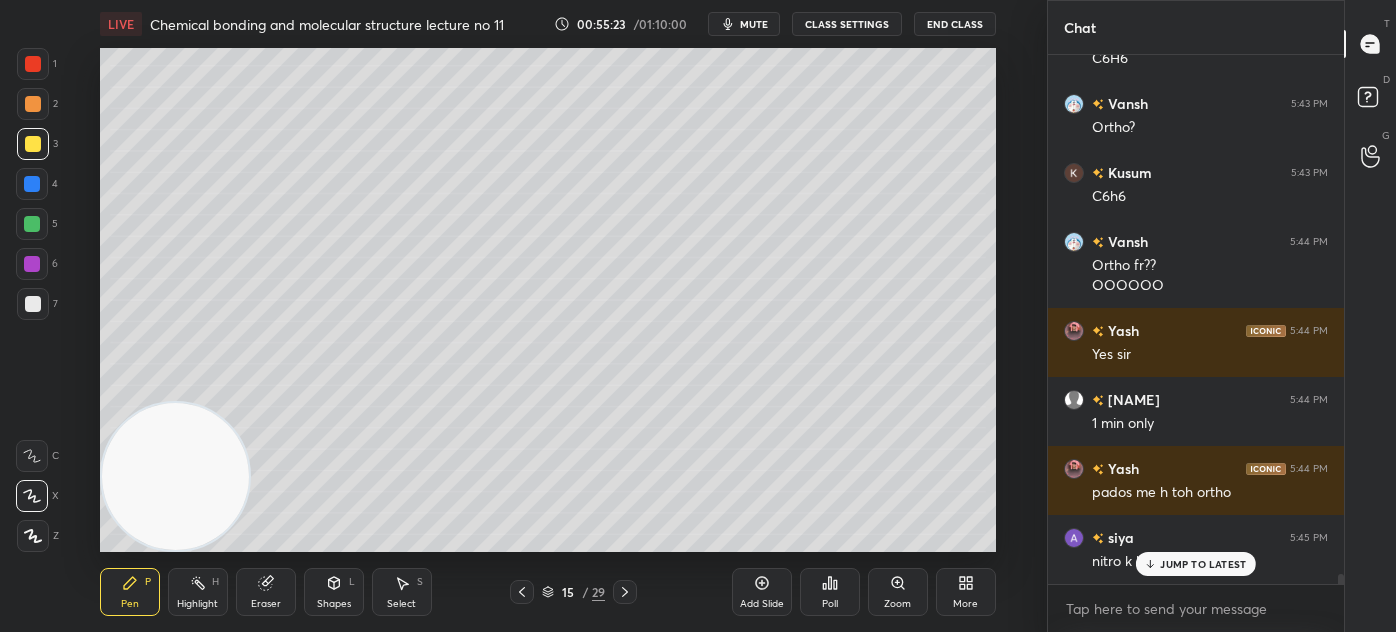 scroll, scrollTop: 27128, scrollLeft: 0, axis: vertical 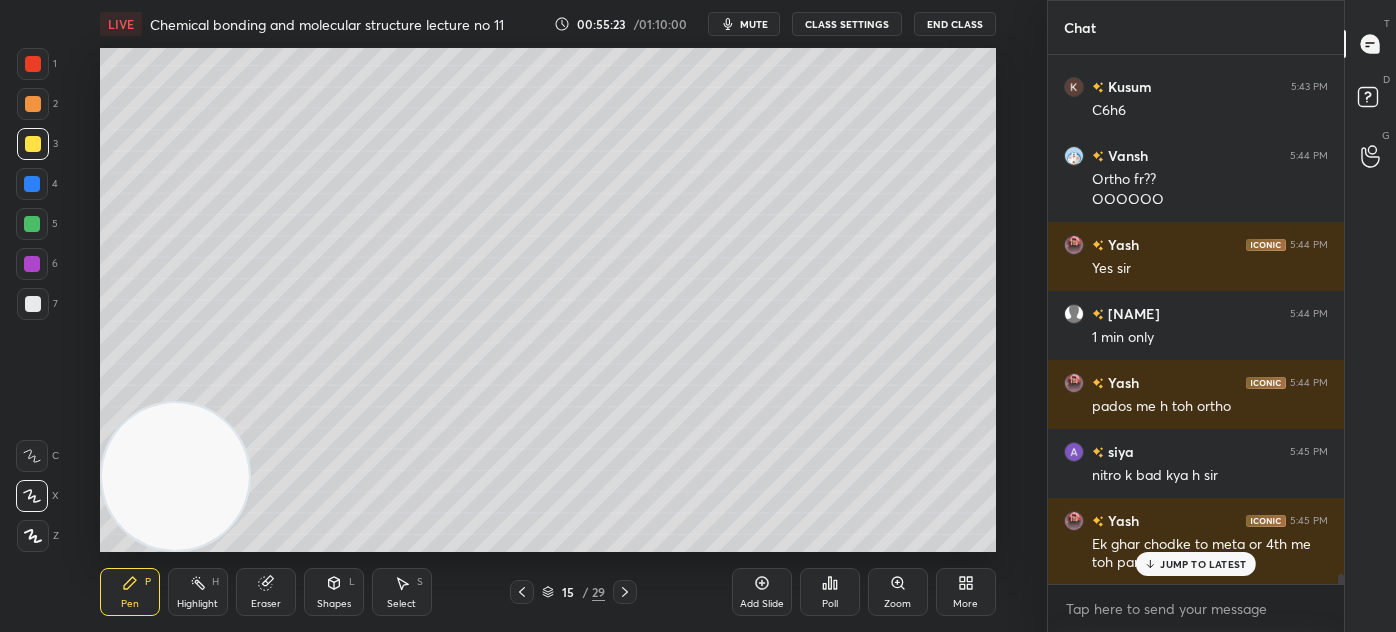 click at bounding box center [33, 304] 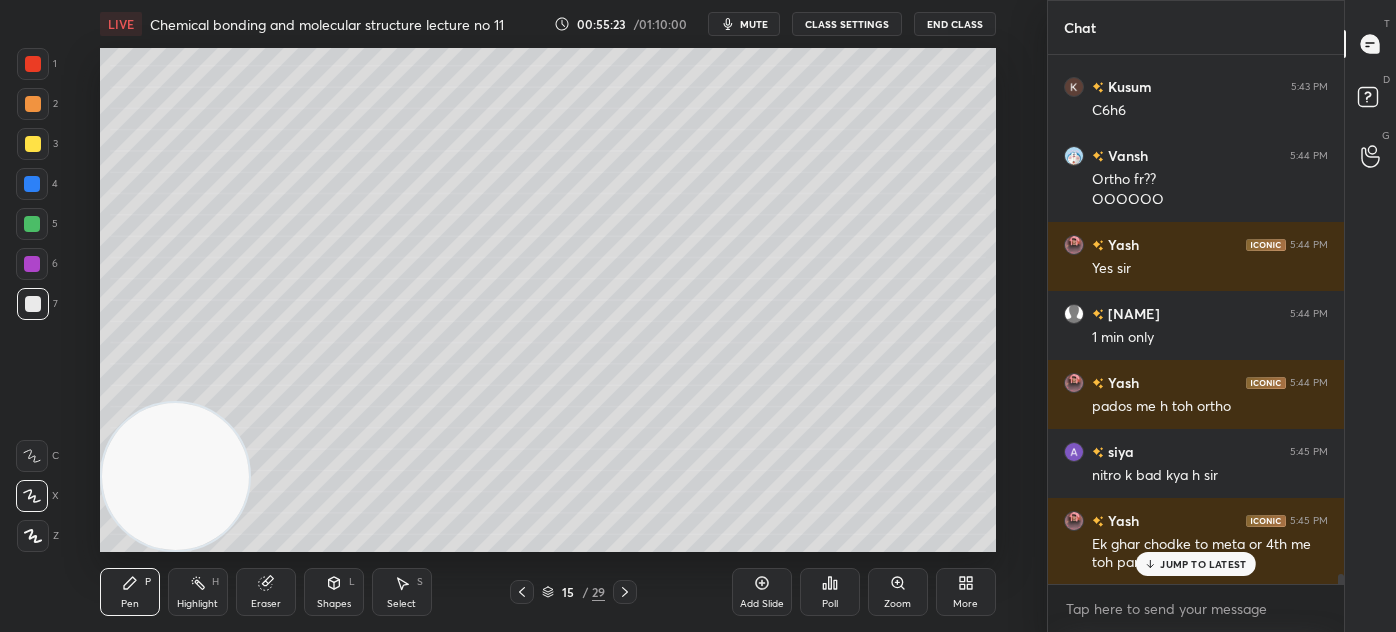 click at bounding box center (33, 536) 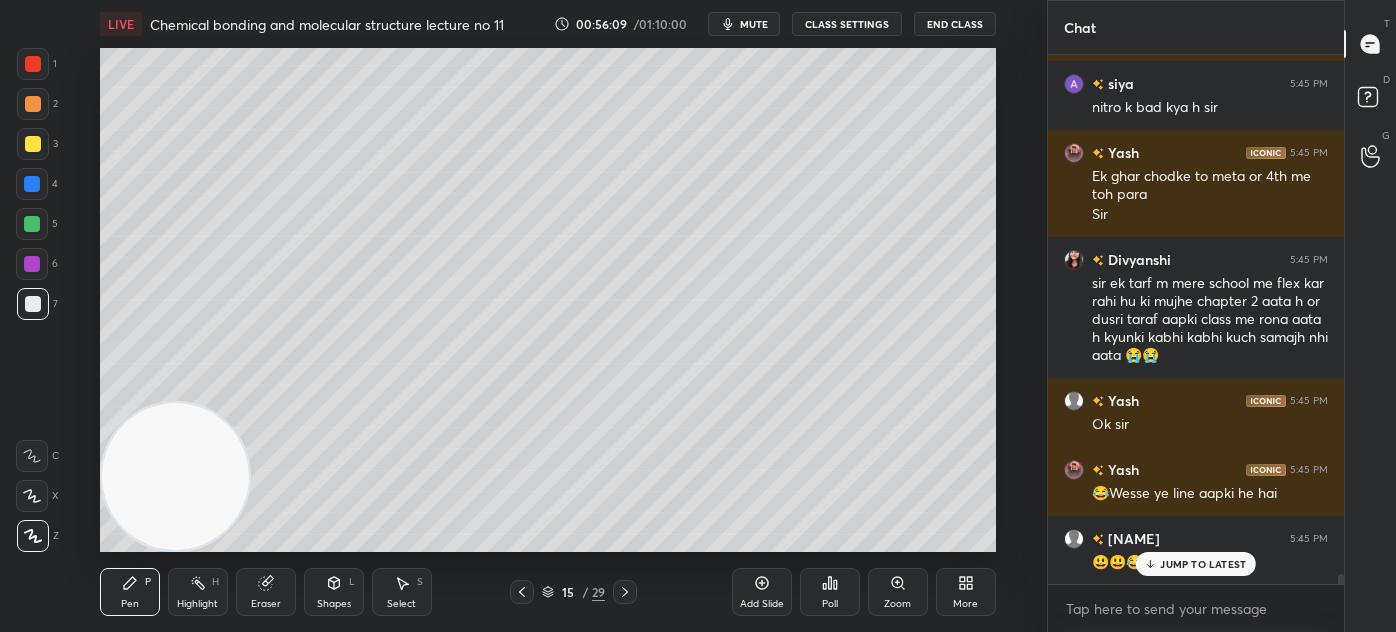 scroll, scrollTop: 27565, scrollLeft: 0, axis: vertical 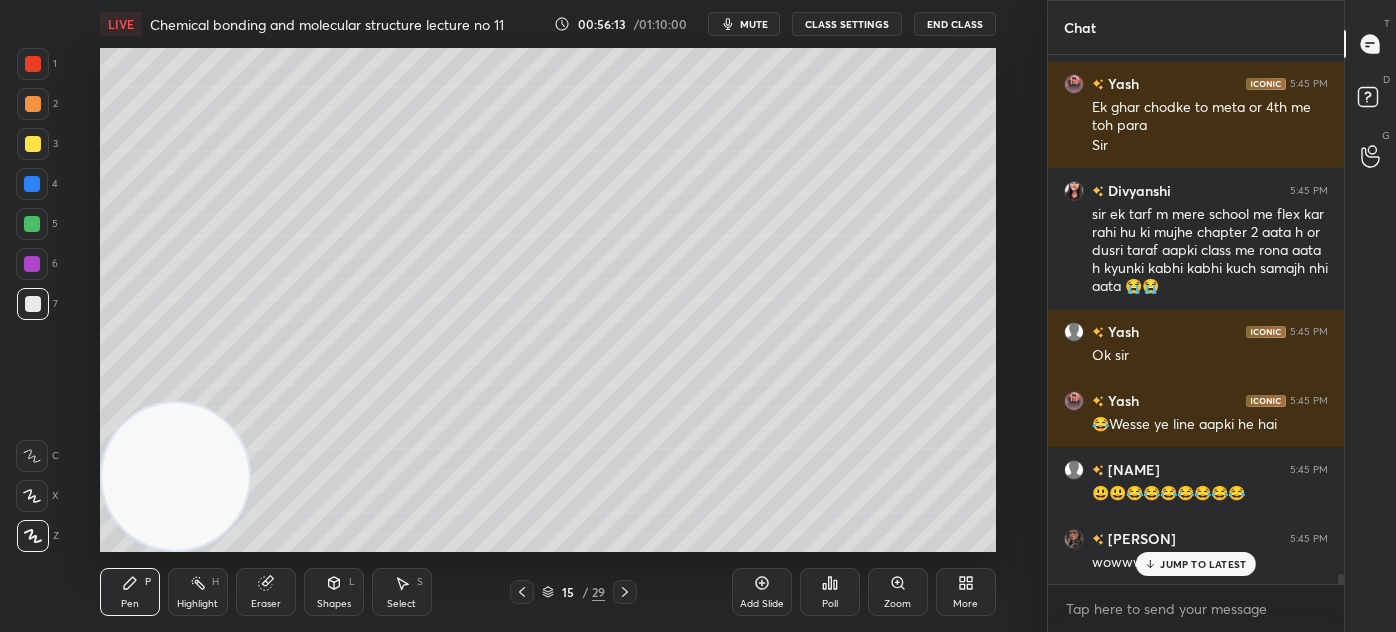 click at bounding box center [32, 224] 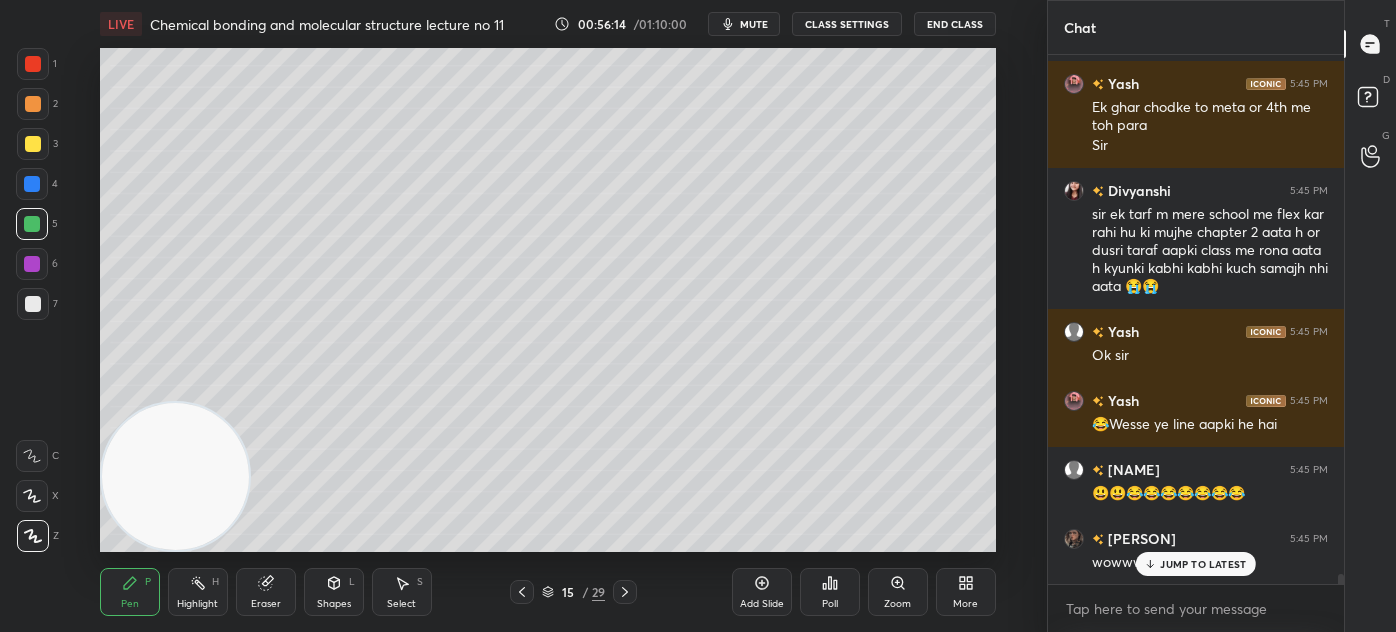 scroll, scrollTop: 27634, scrollLeft: 0, axis: vertical 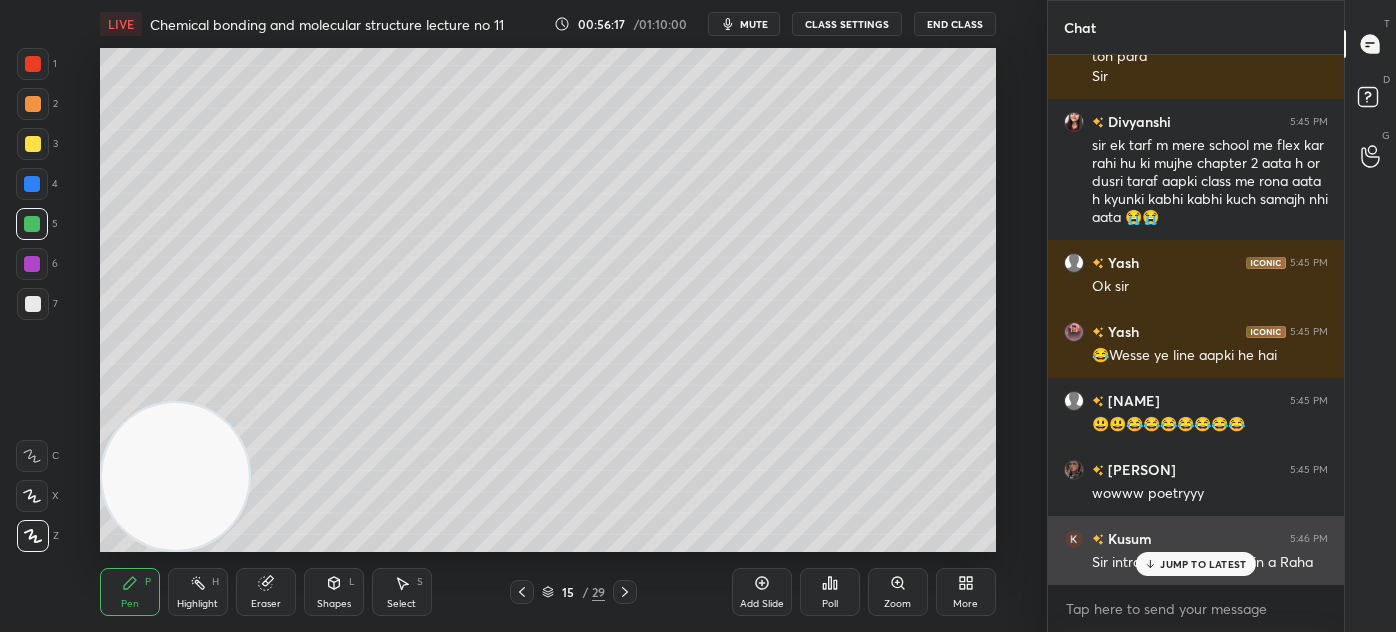 click on "JUMP TO LATEST" at bounding box center [1196, 564] 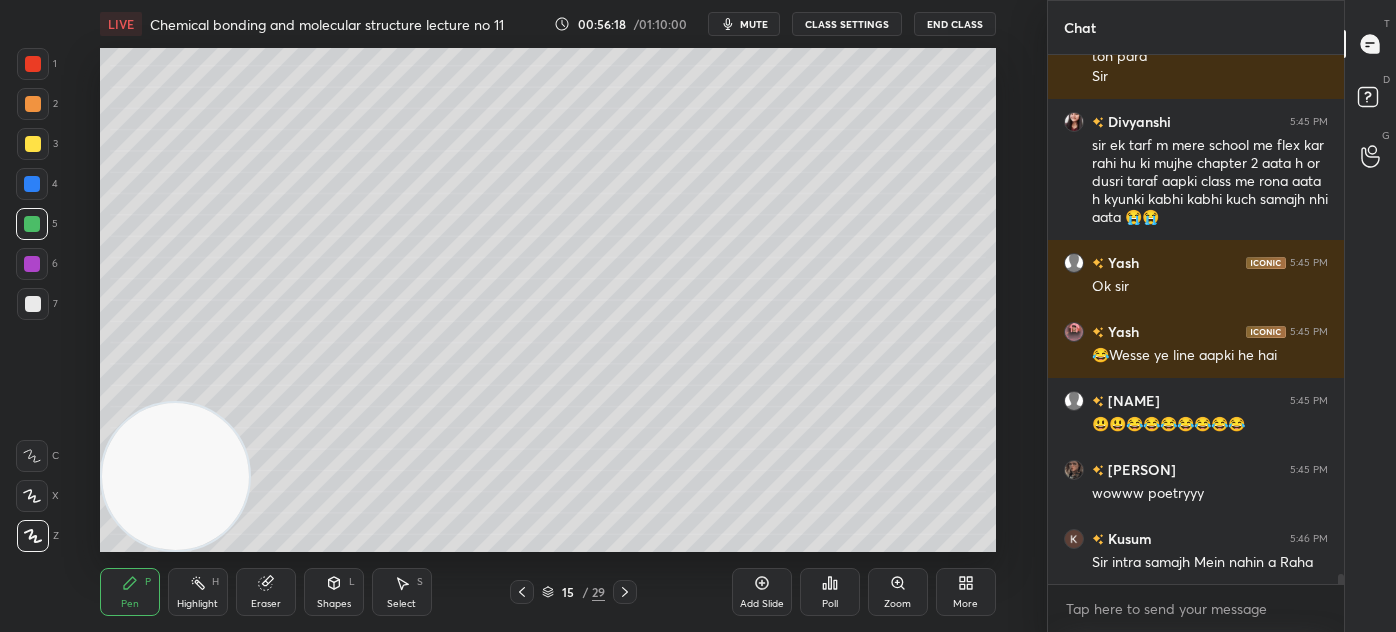 scroll, scrollTop: 27704, scrollLeft: 0, axis: vertical 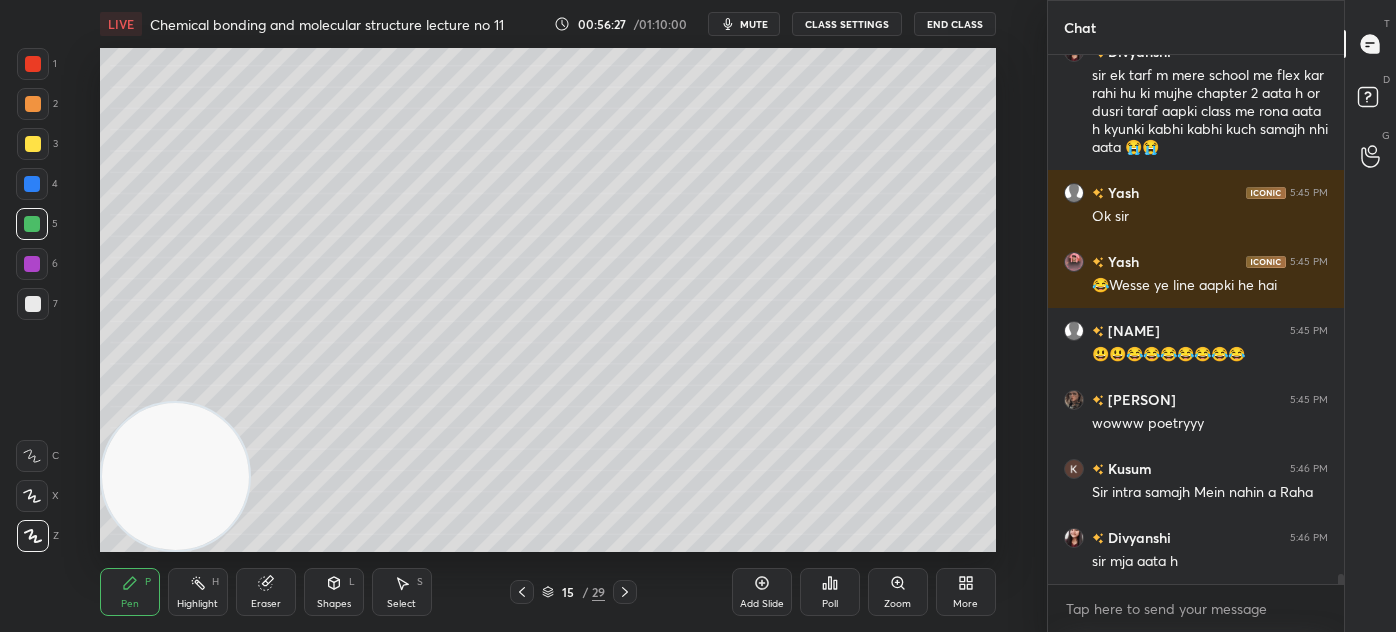 click on "Add Slide" at bounding box center [762, 592] 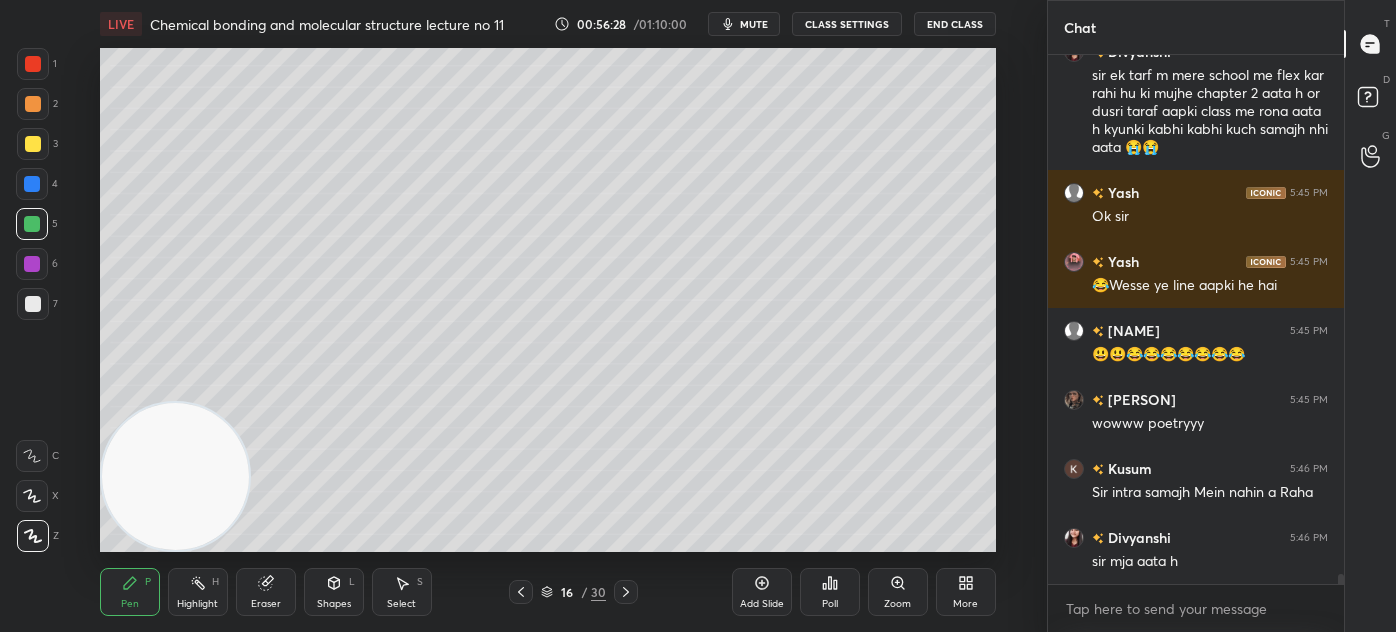 click at bounding box center (33, 144) 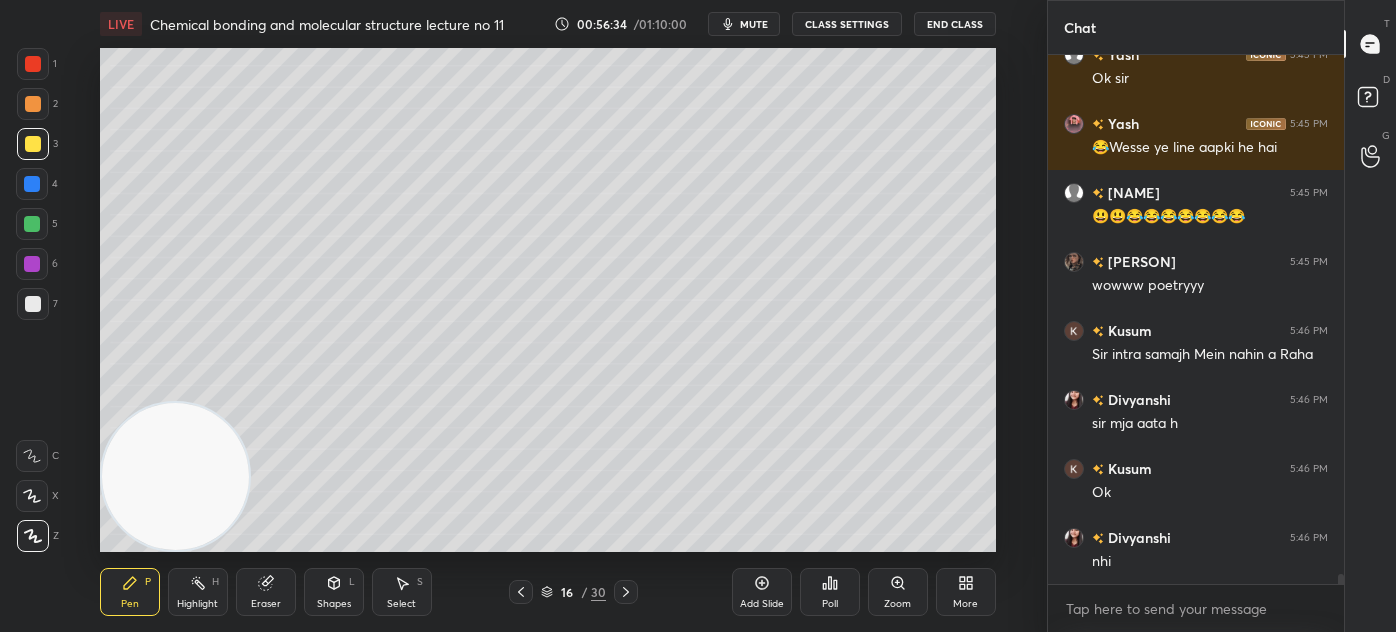 scroll, scrollTop: 27911, scrollLeft: 0, axis: vertical 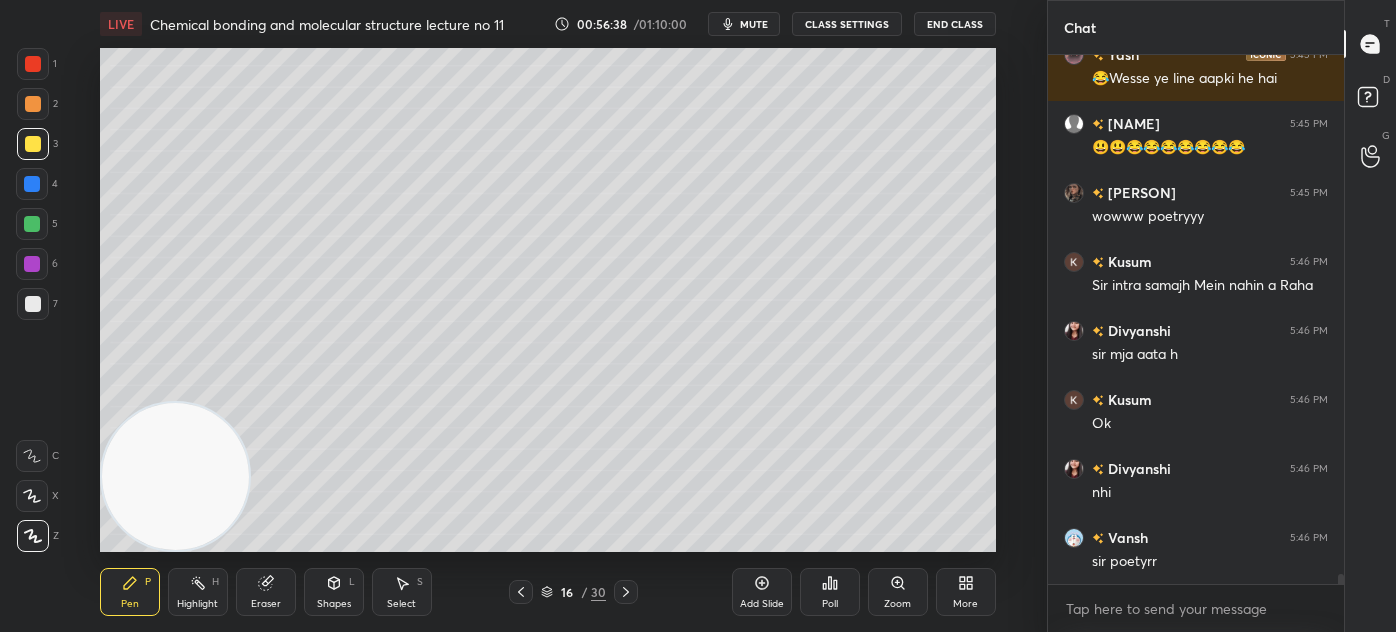 click on "Select" at bounding box center (401, 604) 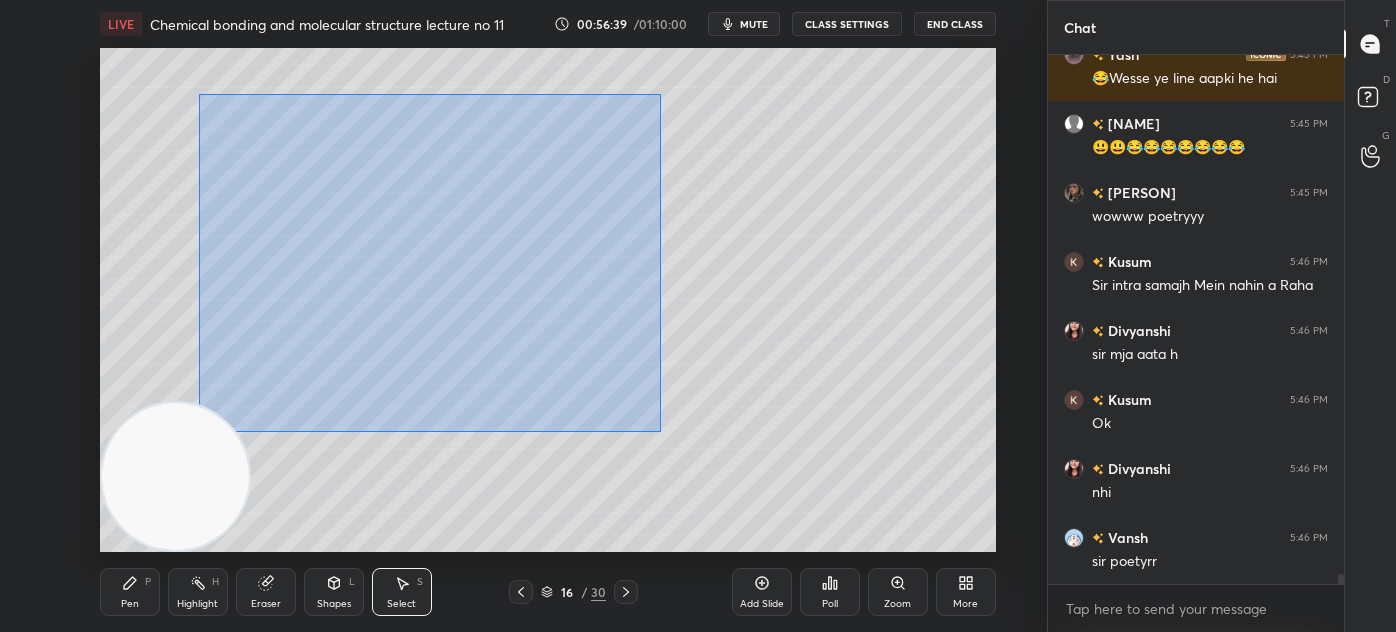 drag, startPoint x: 200, startPoint y: 98, endPoint x: 598, endPoint y: 380, distance: 487.77863 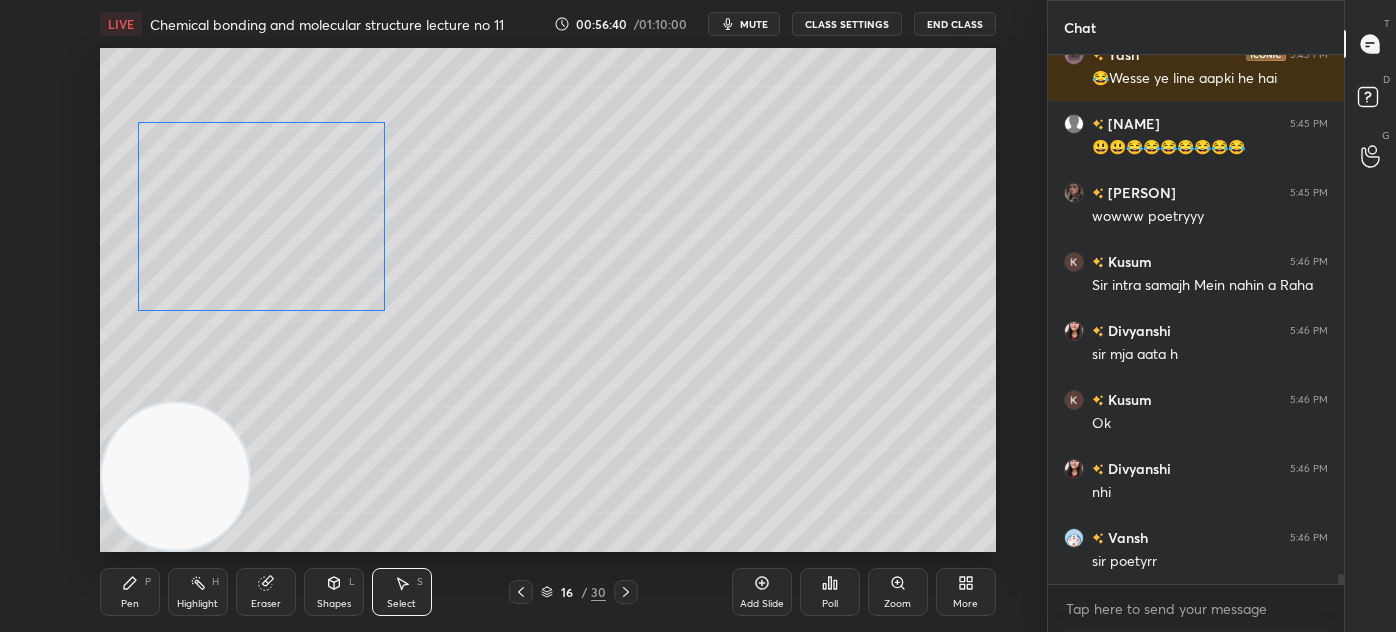 drag, startPoint x: 434, startPoint y: 250, endPoint x: 327, endPoint y: 340, distance: 139.81773 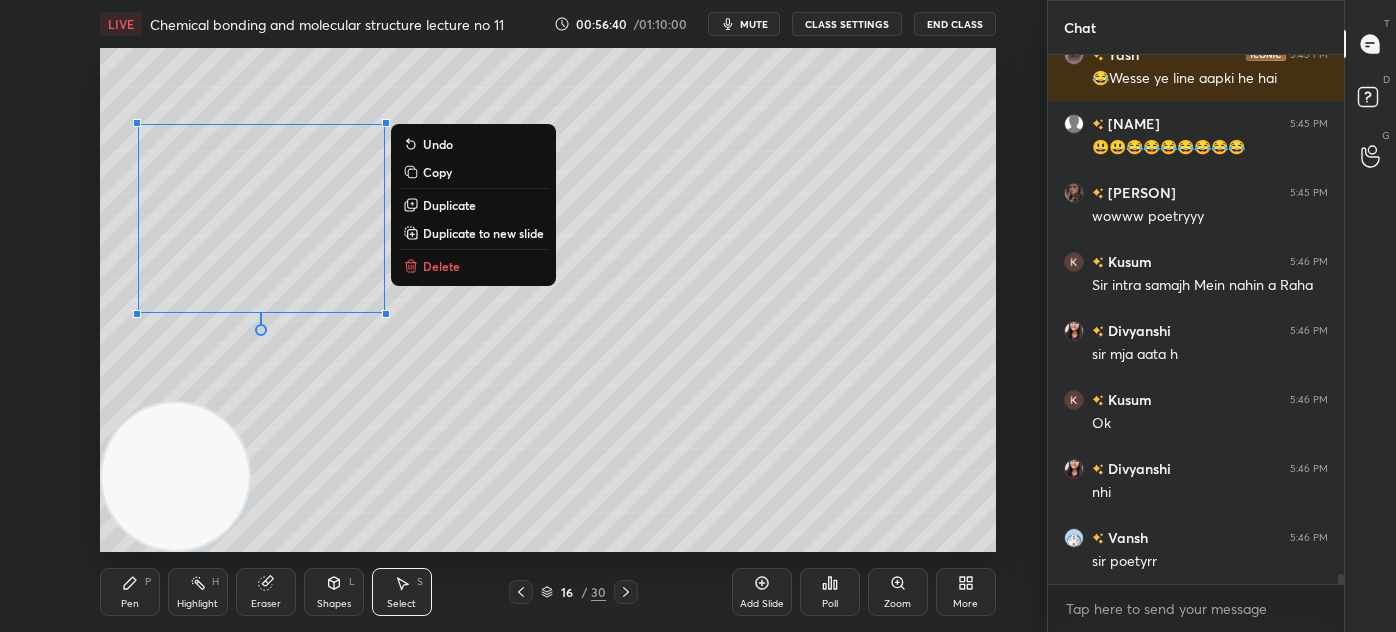 scroll, scrollTop: 27959, scrollLeft: 0, axis: vertical 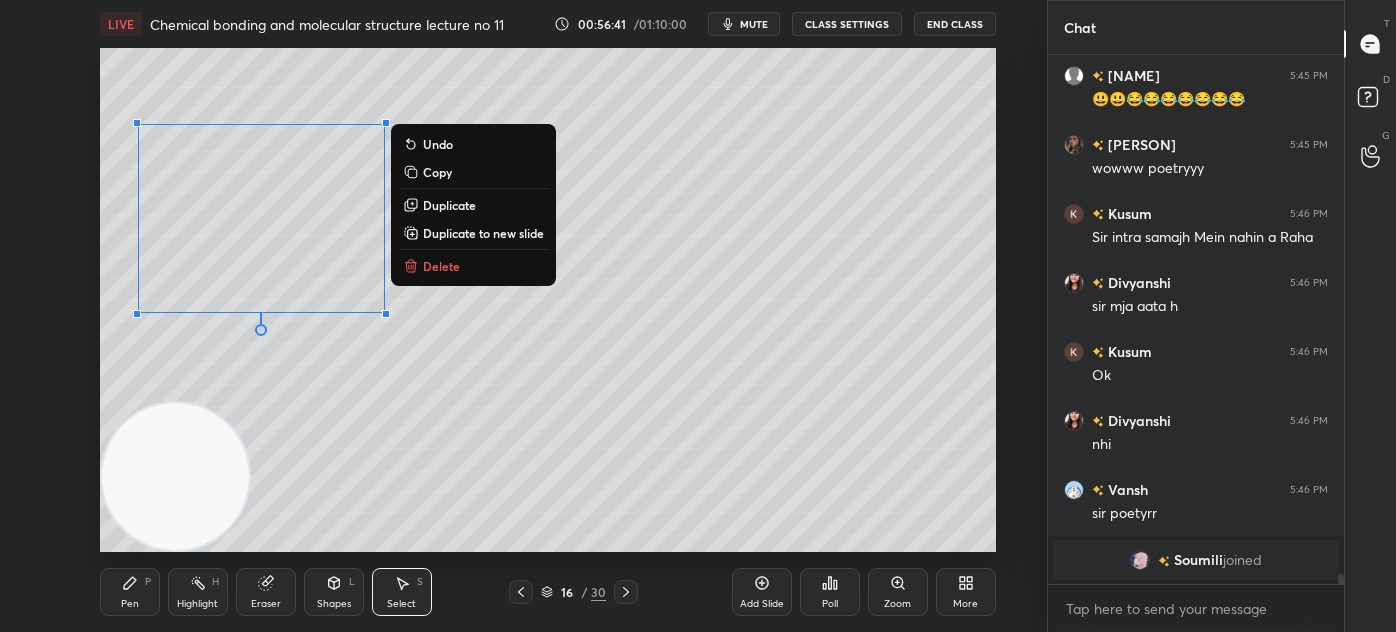 click on "0 ° Undo Copy Duplicate Duplicate to new slide Delete" at bounding box center [548, 300] 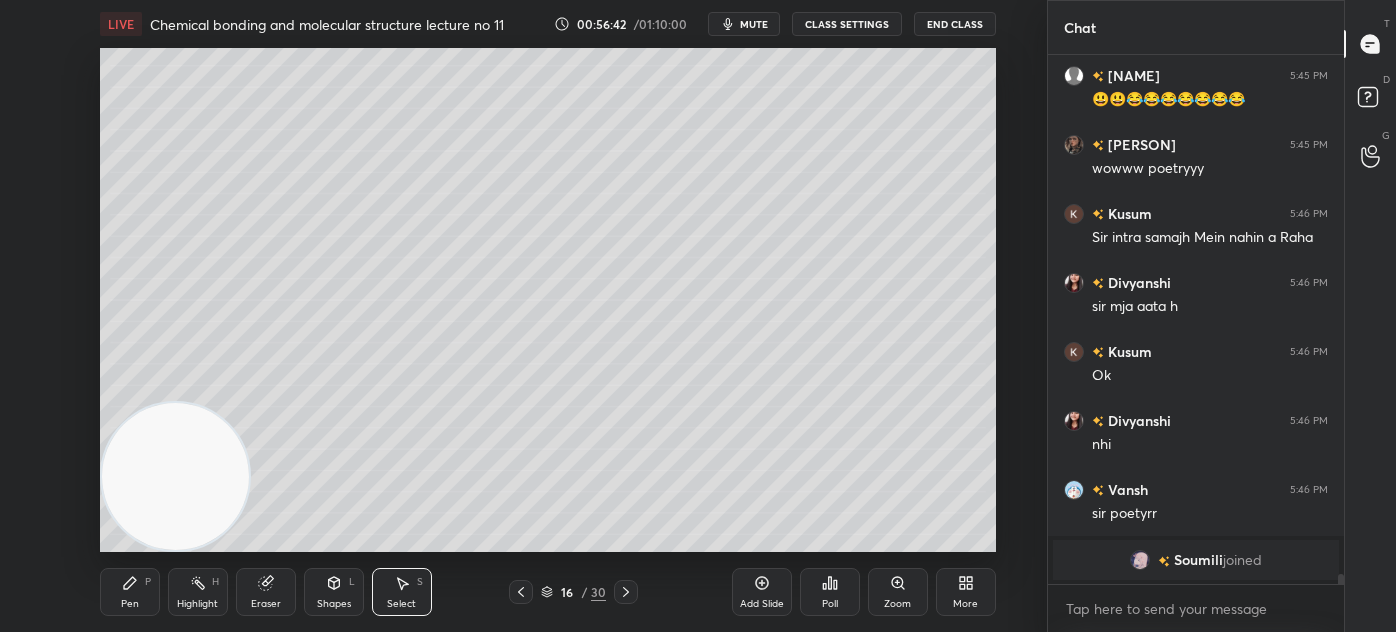 drag, startPoint x: 115, startPoint y: 602, endPoint x: 126, endPoint y: 588, distance: 17.804493 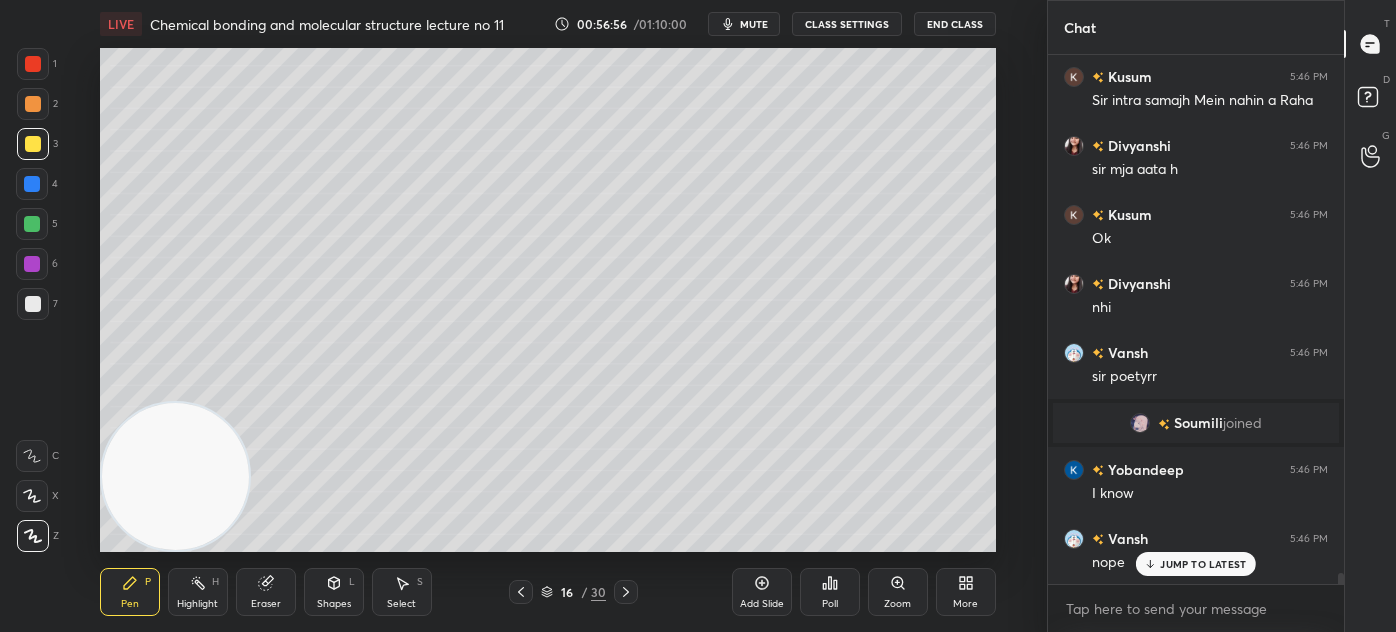 scroll, scrollTop: 24448, scrollLeft: 0, axis: vertical 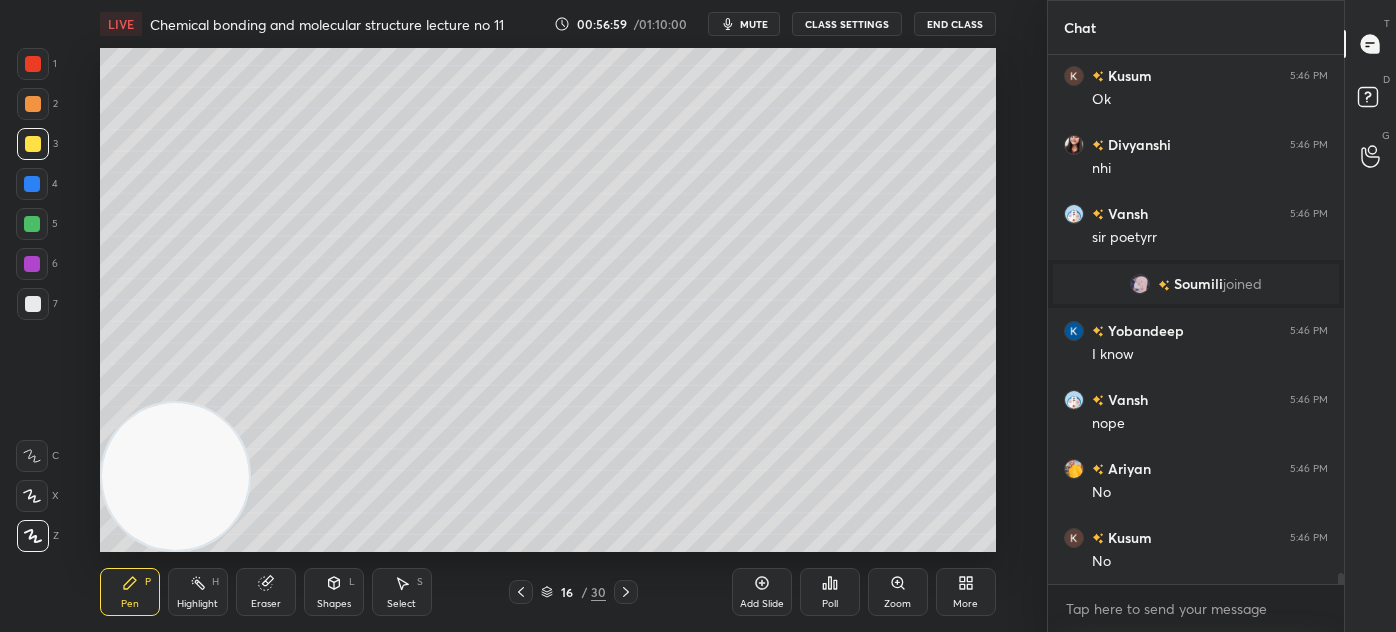 click at bounding box center (32, 224) 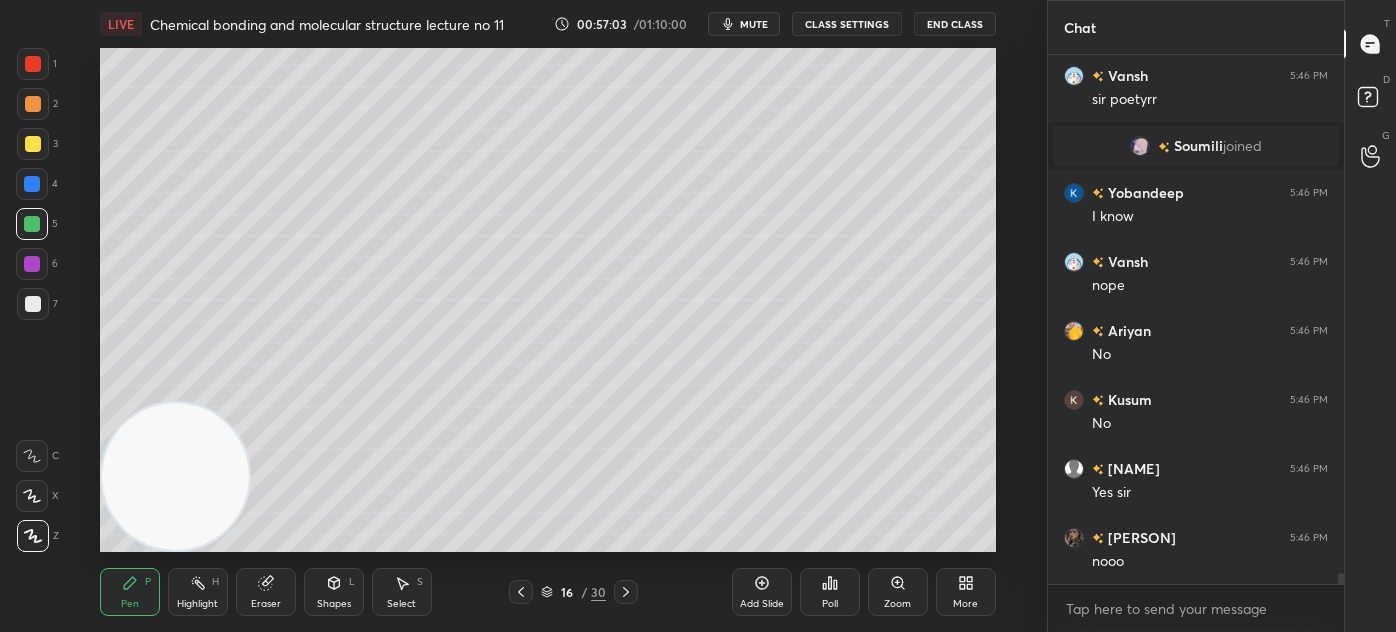 scroll, scrollTop: 24724, scrollLeft: 0, axis: vertical 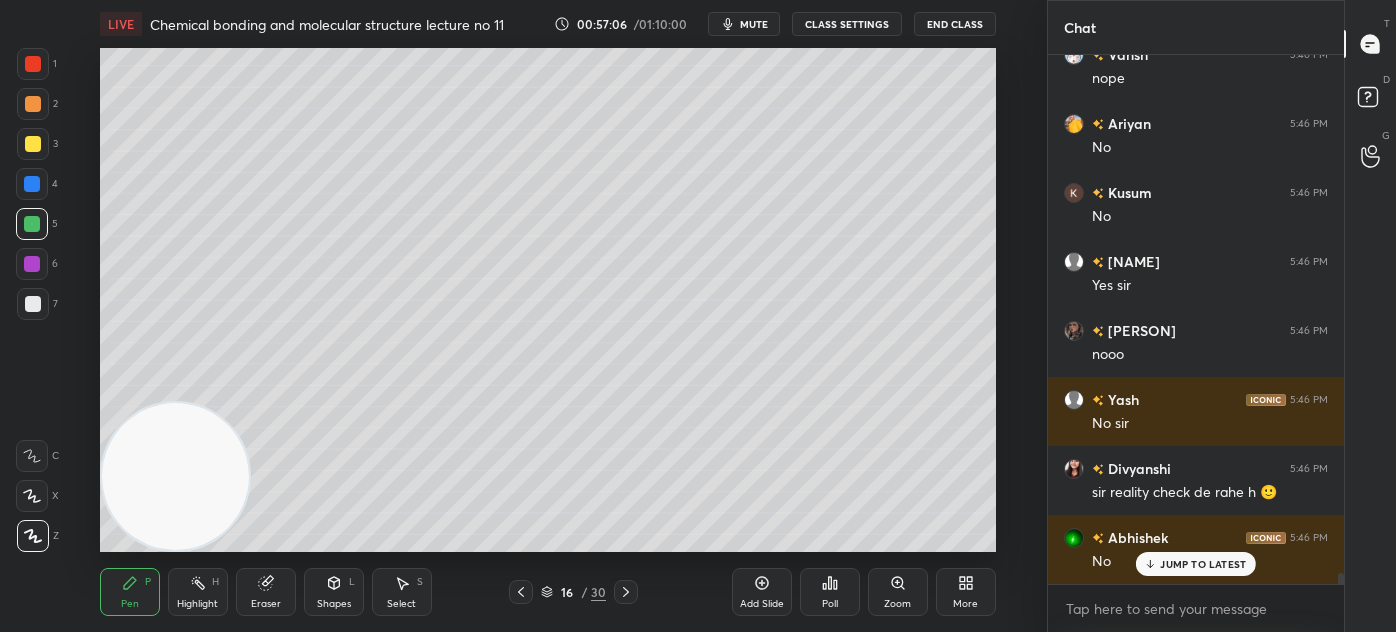 click at bounding box center (33, 64) 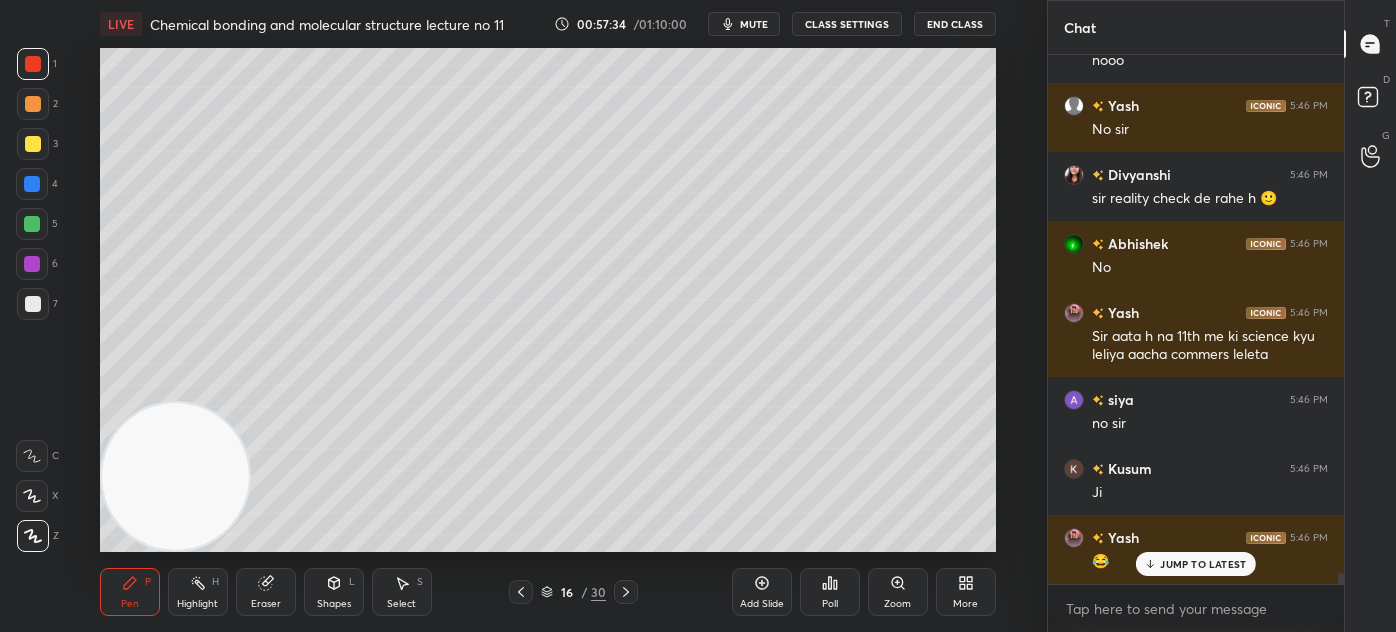 scroll, scrollTop: 25224, scrollLeft: 0, axis: vertical 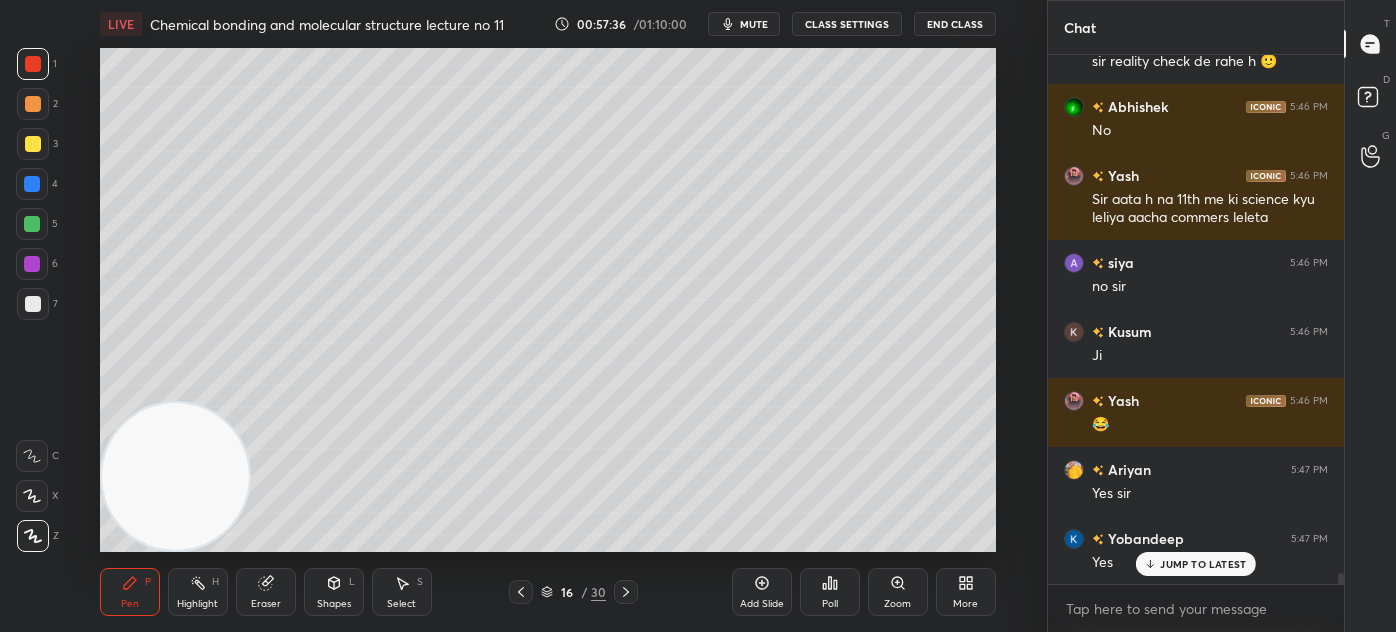 click at bounding box center [32, 184] 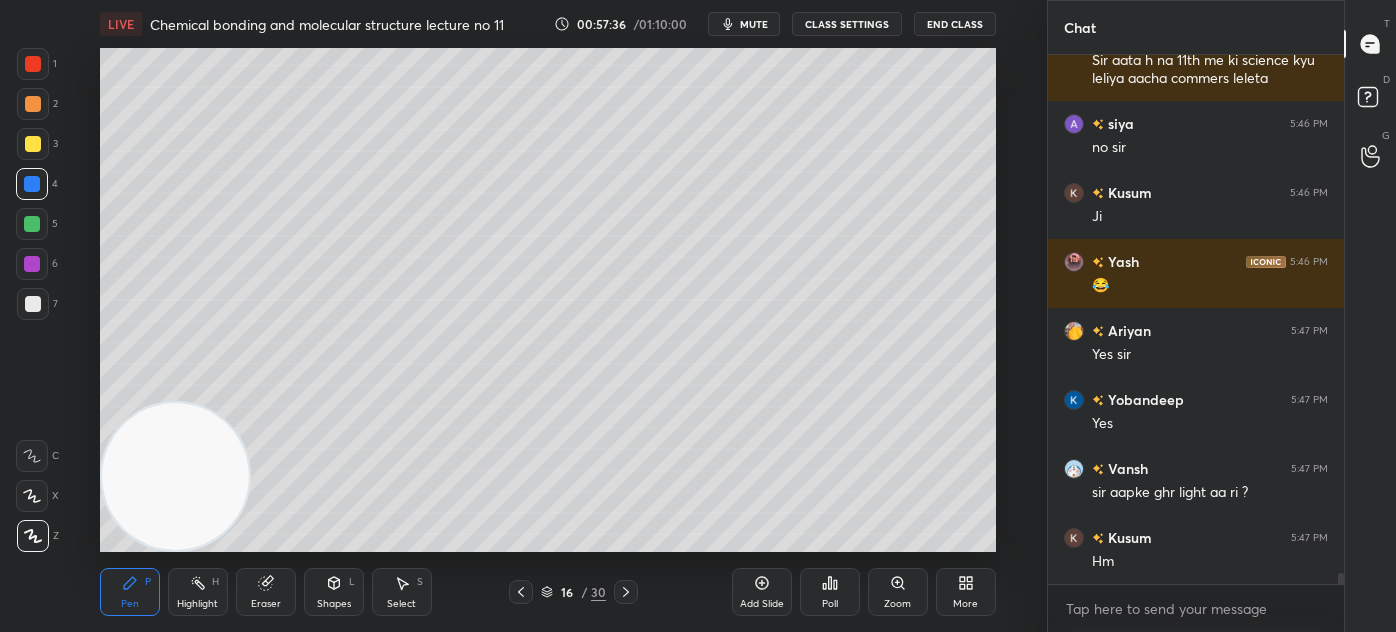 click 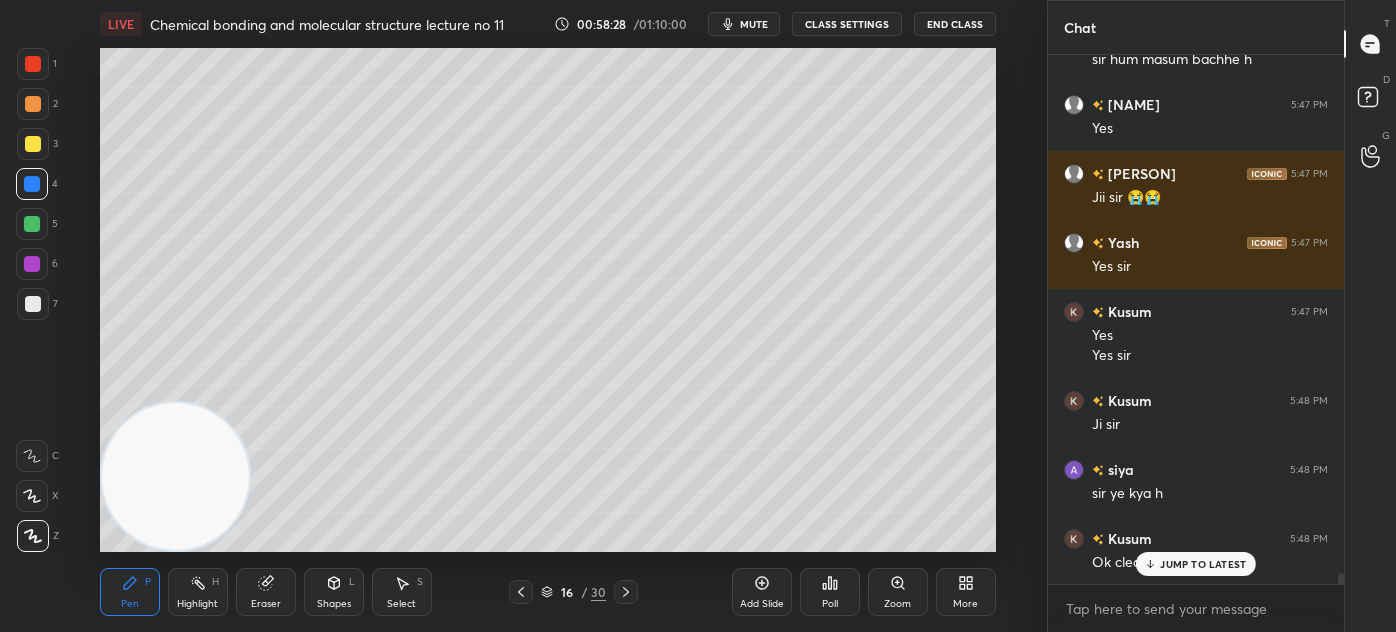 scroll, scrollTop: 26141, scrollLeft: 0, axis: vertical 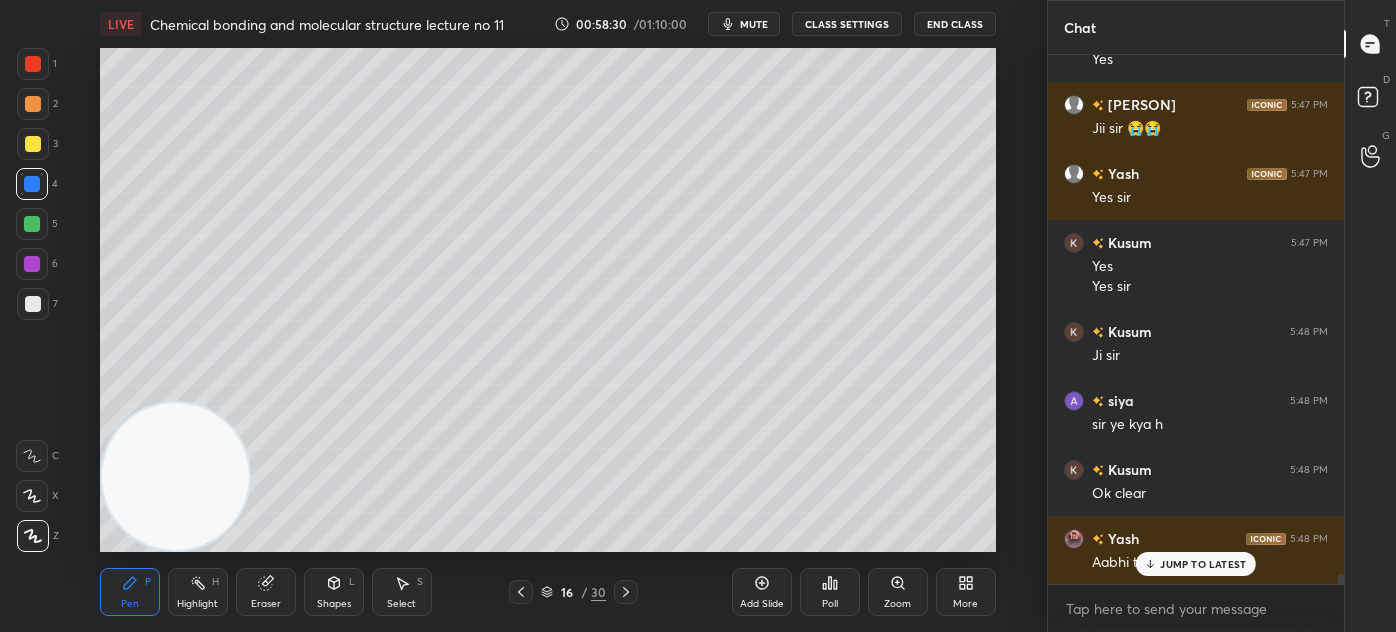 click on "mute" at bounding box center [754, 24] 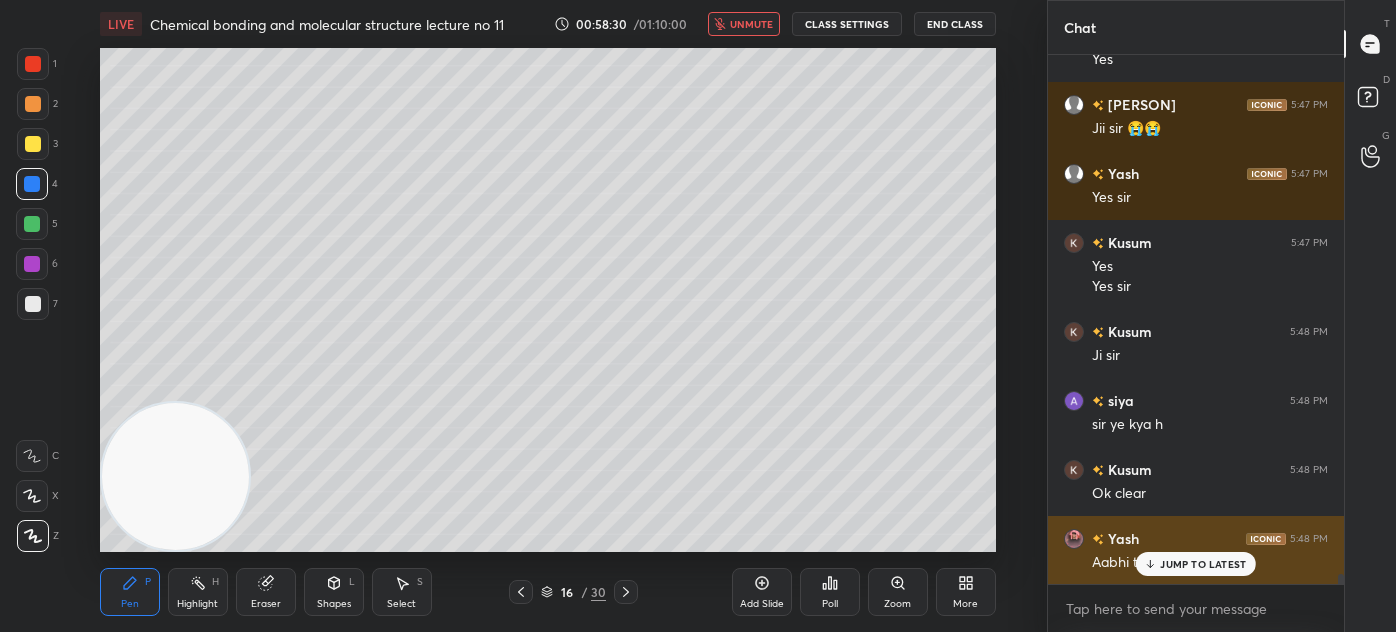 click on "JUMP TO LATEST" at bounding box center (1203, 564) 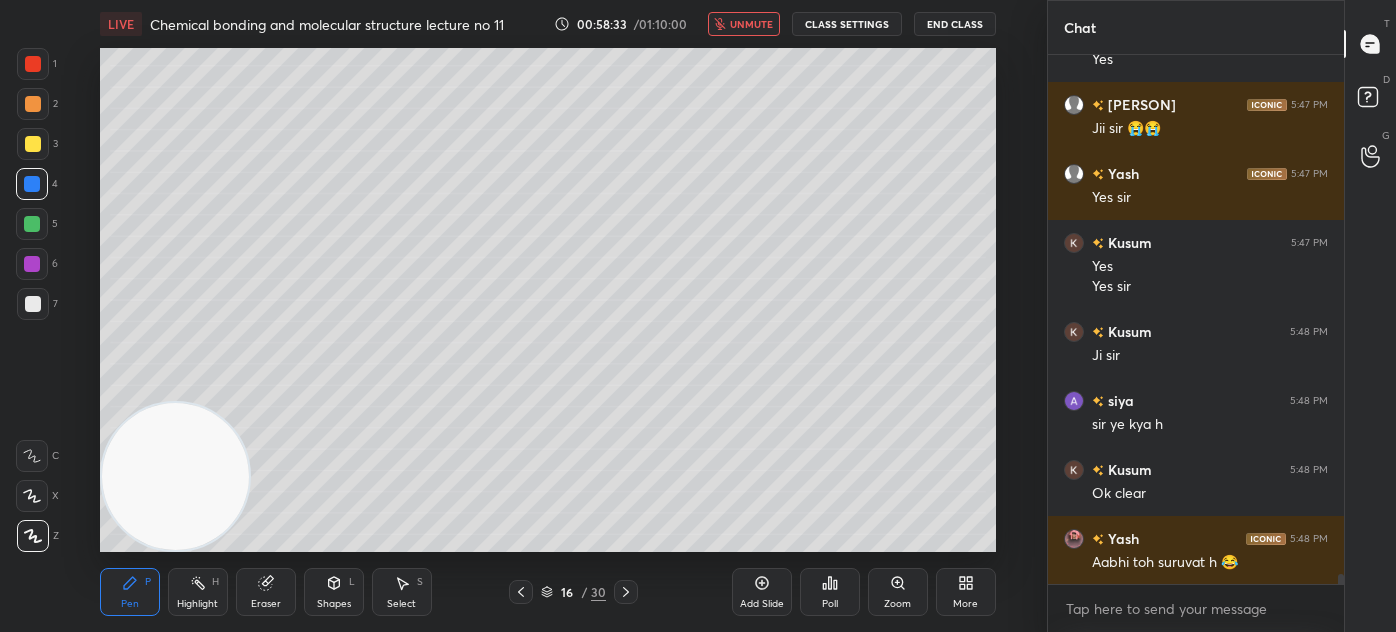 click on "unmute" at bounding box center (751, 24) 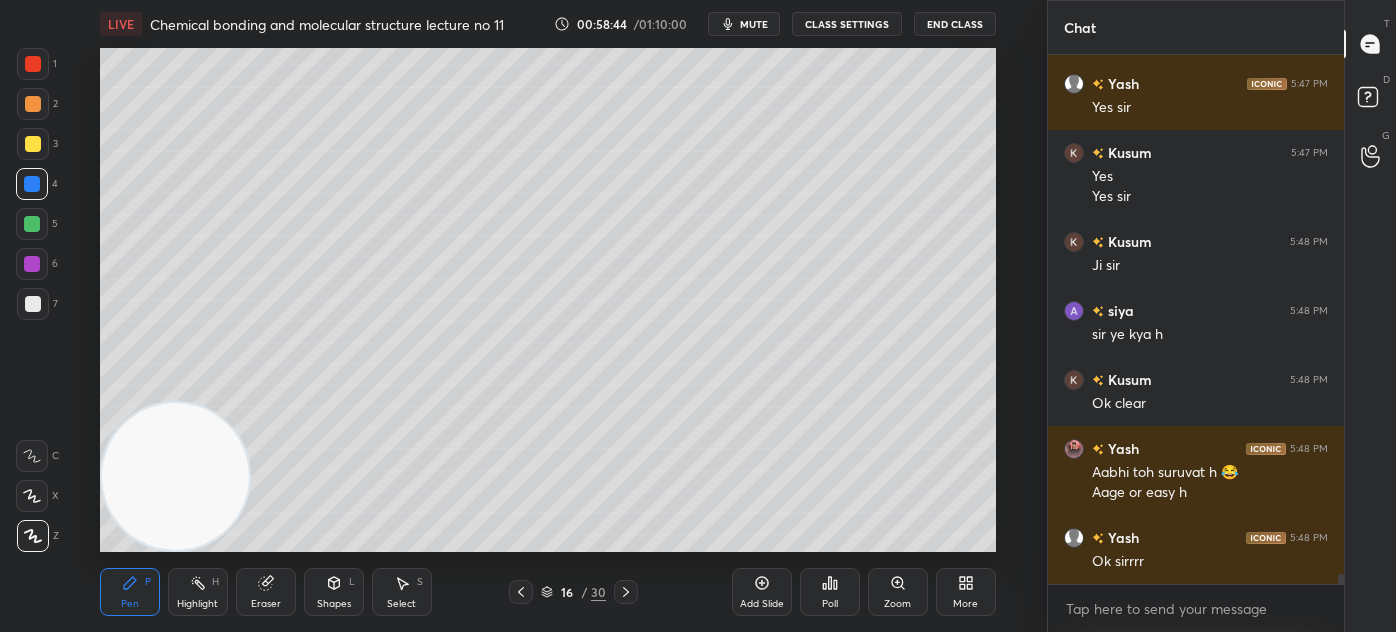 scroll, scrollTop: 26300, scrollLeft: 0, axis: vertical 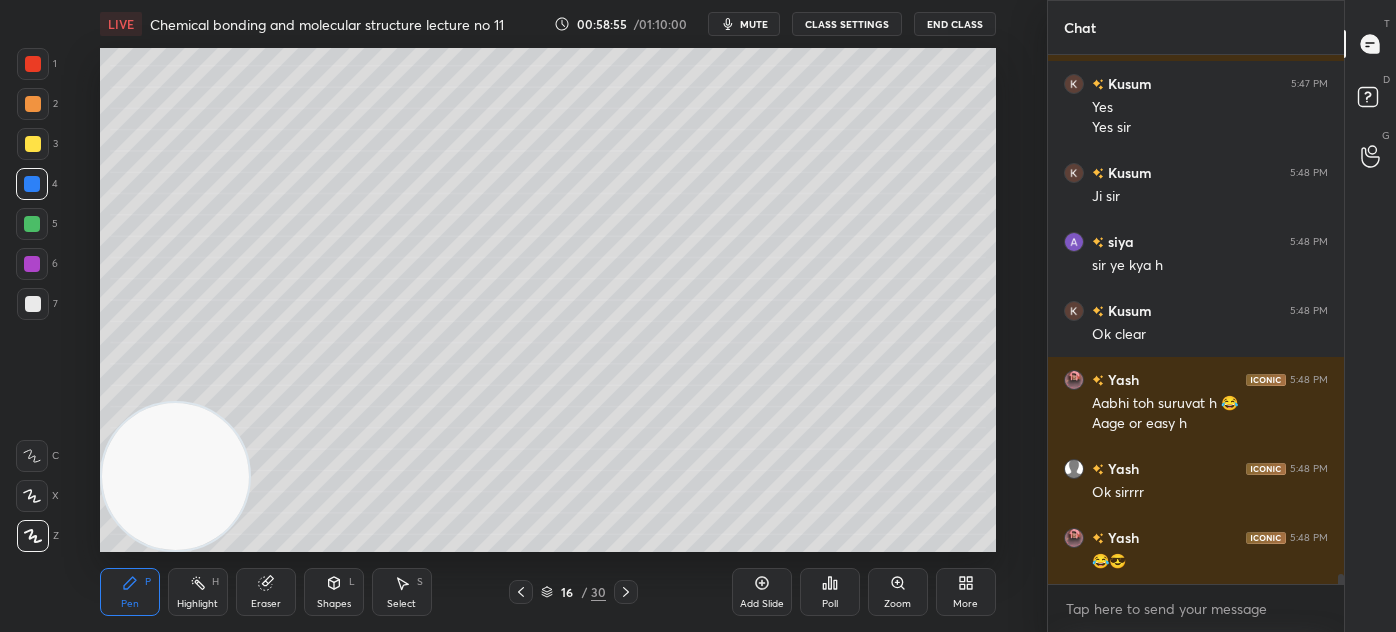 click at bounding box center (33, 64) 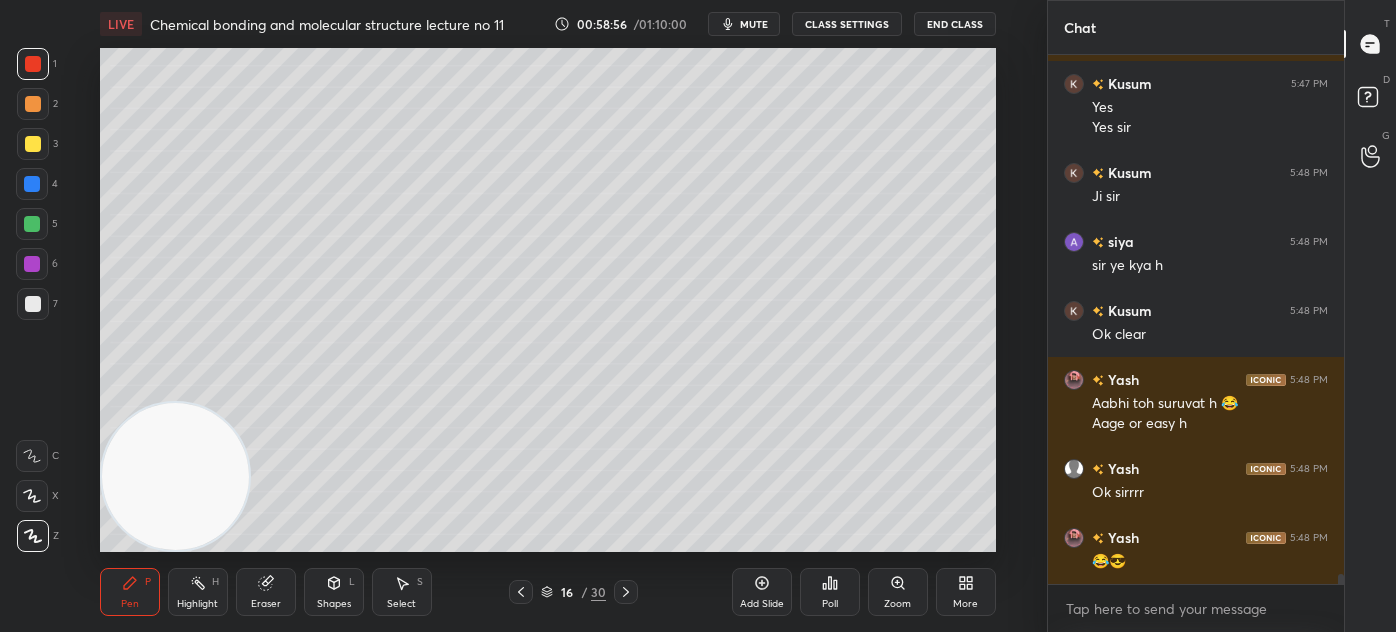 click 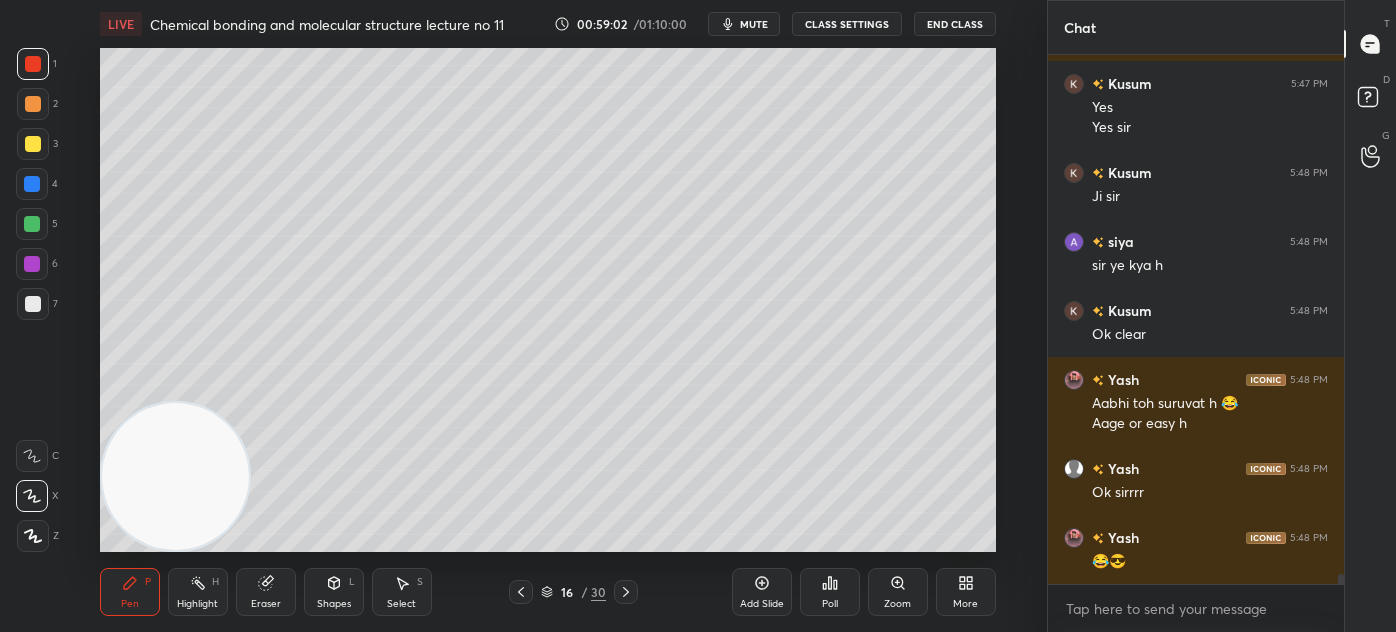 scroll, scrollTop: 26368, scrollLeft: 0, axis: vertical 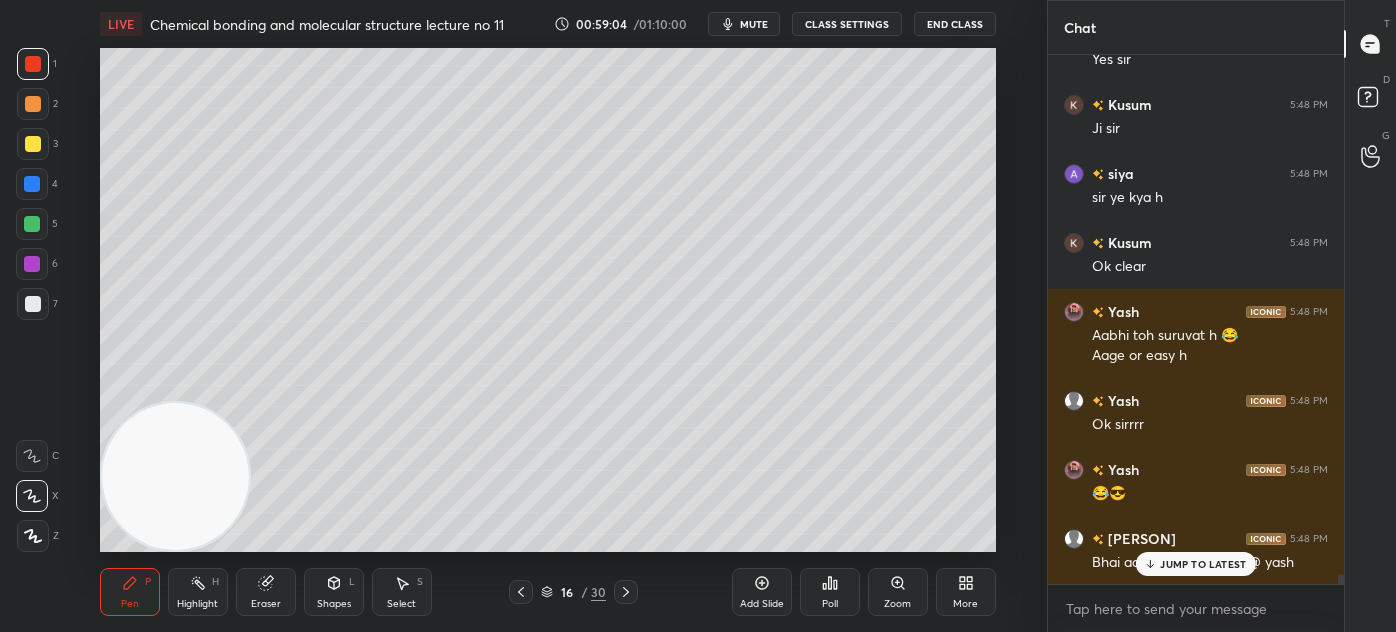 click on "Select S" at bounding box center [402, 592] 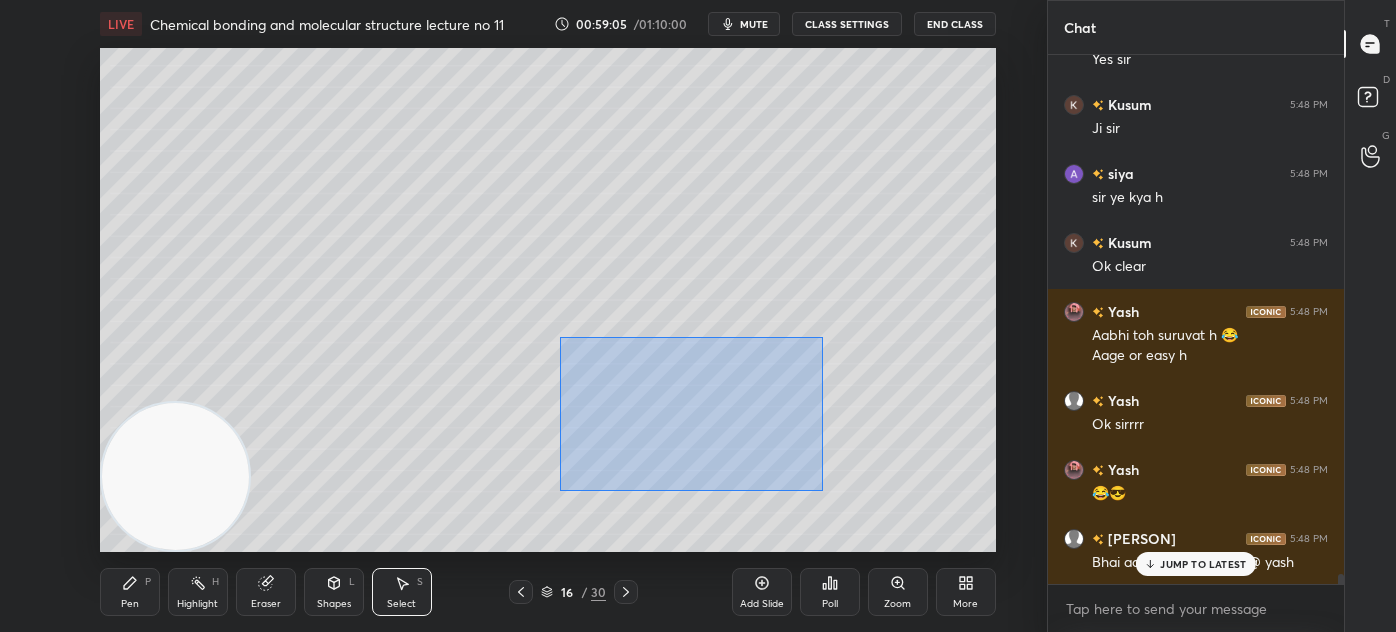 drag, startPoint x: 557, startPoint y: 346, endPoint x: 832, endPoint y: 483, distance: 307.23605 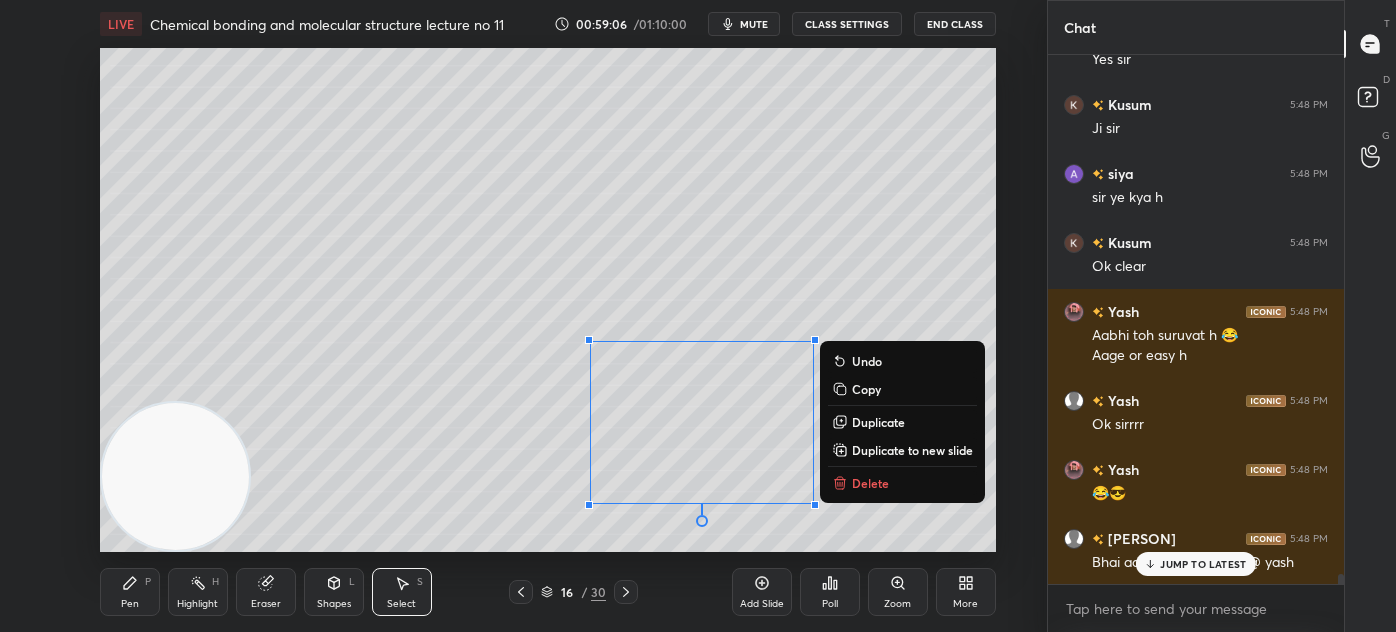 drag, startPoint x: 882, startPoint y: 481, endPoint x: 902, endPoint y: 482, distance: 20.024984 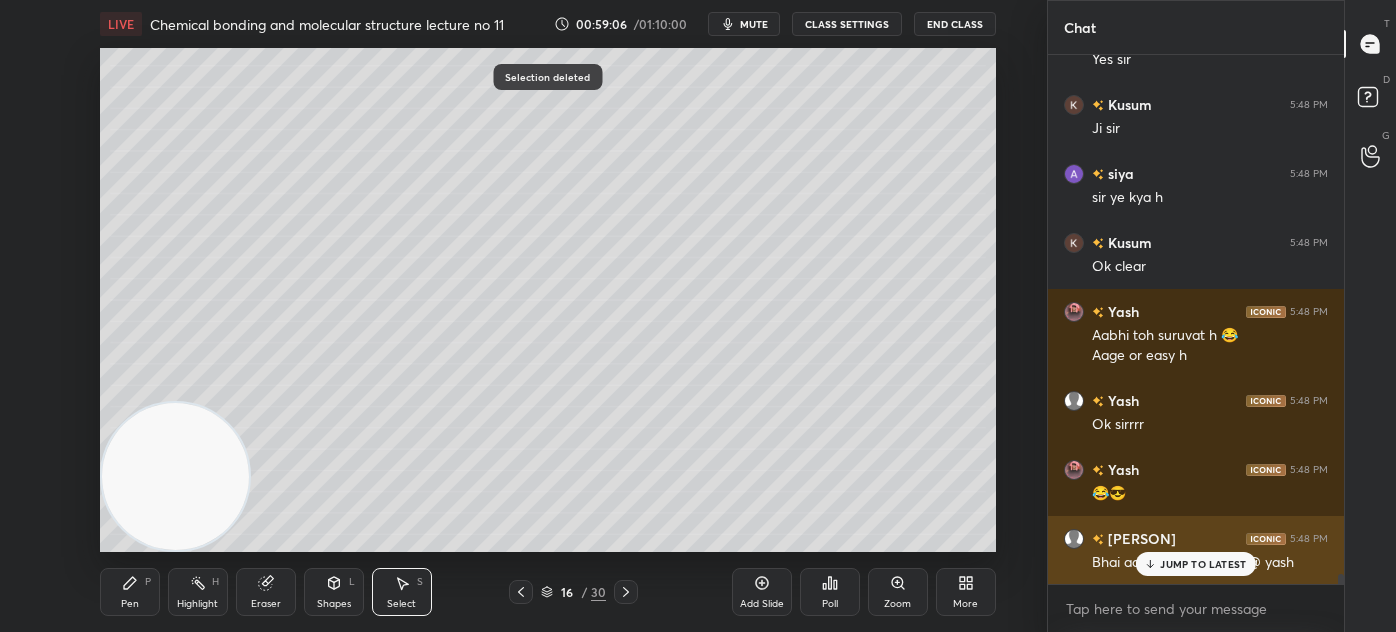 click on "JUMP TO LATEST" at bounding box center [1203, 564] 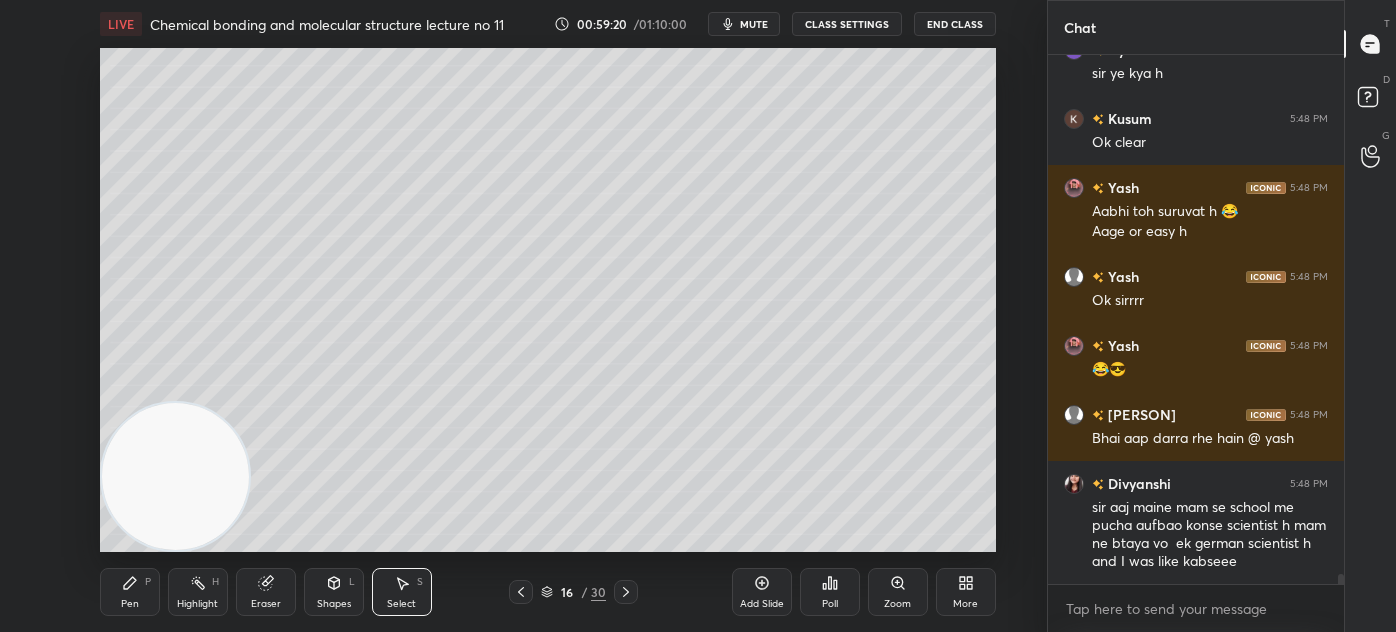 scroll, scrollTop: 26560, scrollLeft: 0, axis: vertical 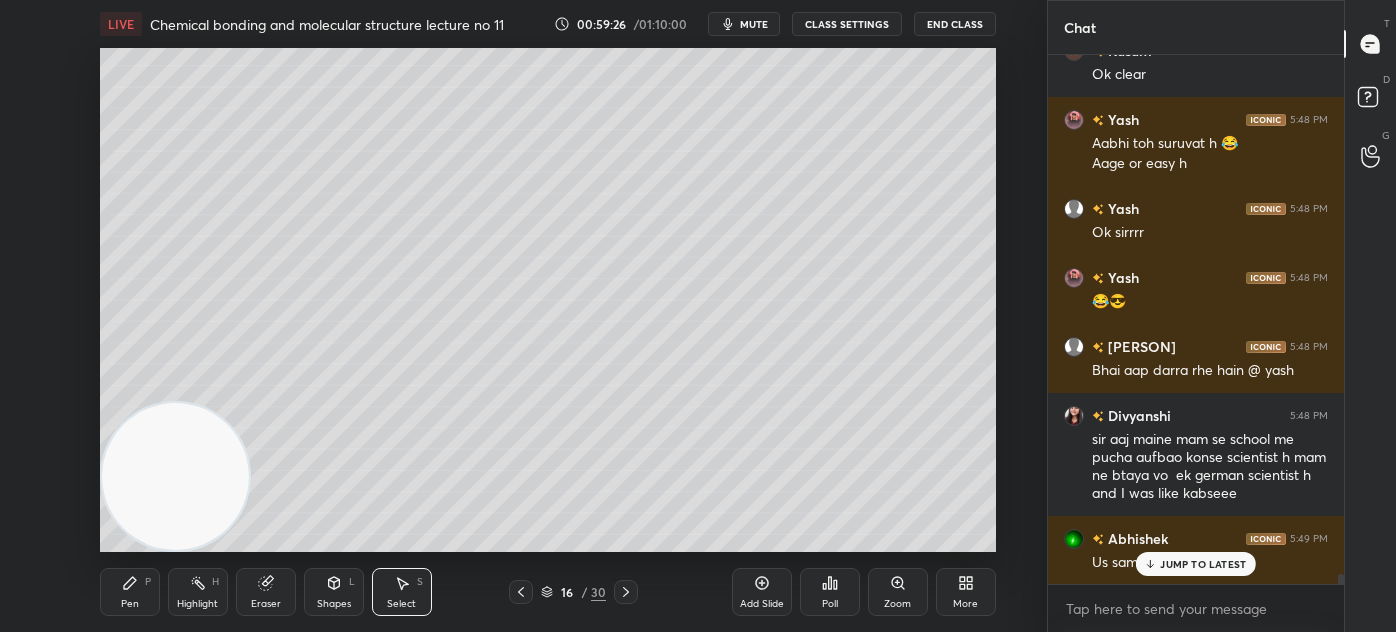 click on "JUMP TO LATEST" at bounding box center (1203, 564) 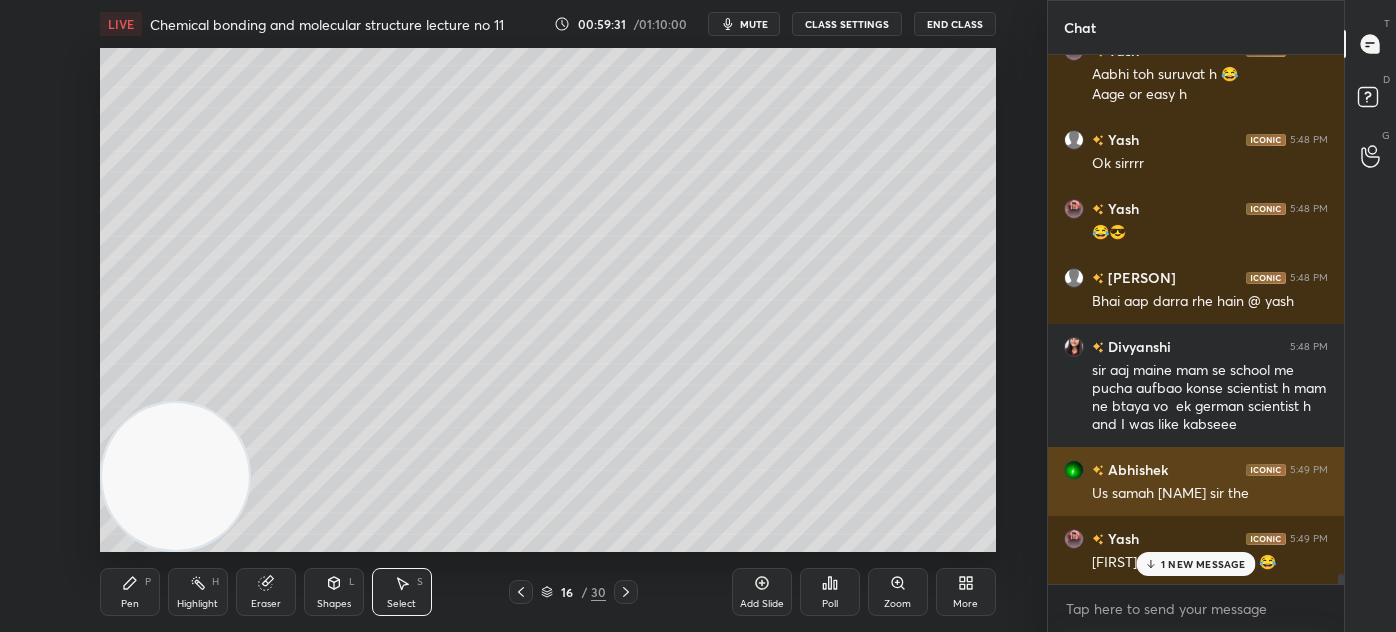 scroll, scrollTop: 26770, scrollLeft: 0, axis: vertical 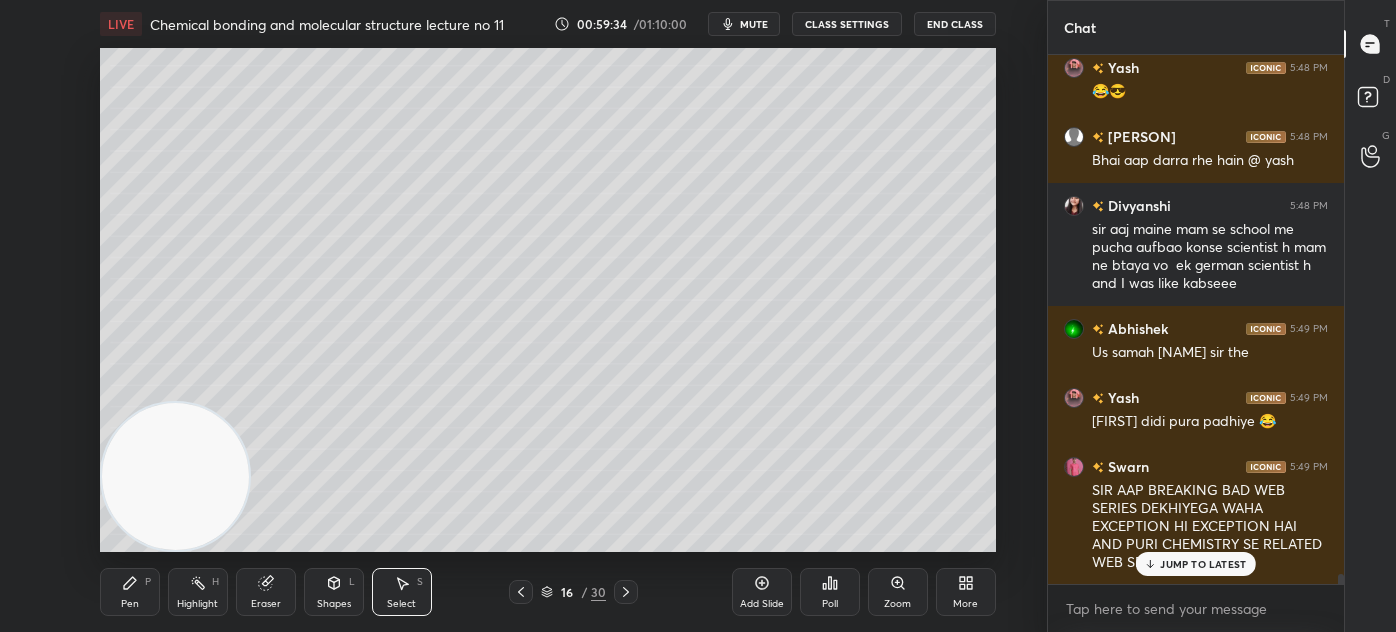 click on "Pen" at bounding box center [130, 604] 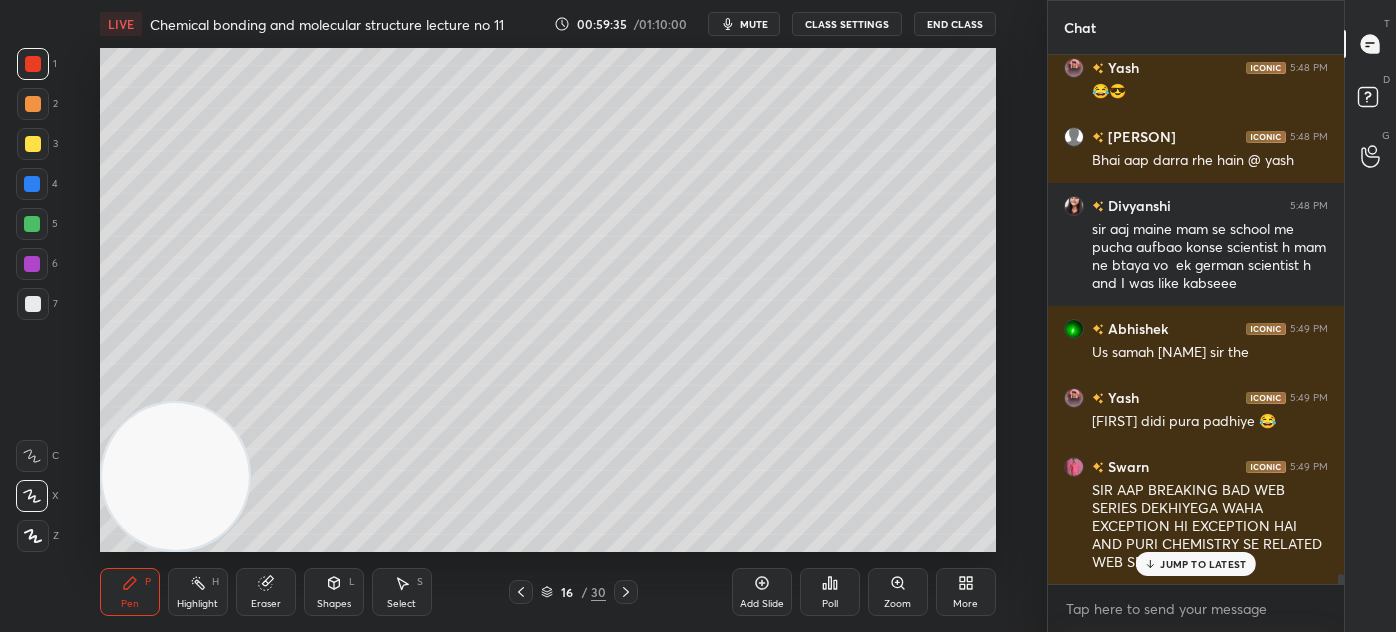 scroll, scrollTop: 26840, scrollLeft: 0, axis: vertical 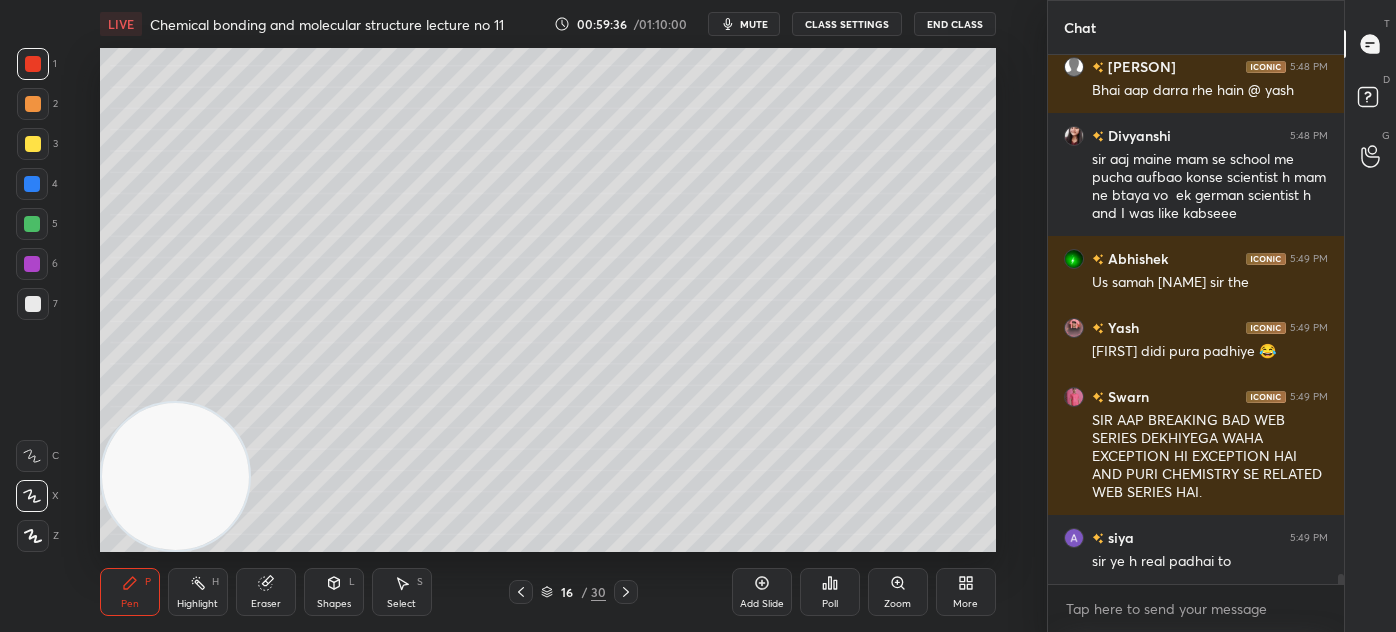 click at bounding box center (33, 144) 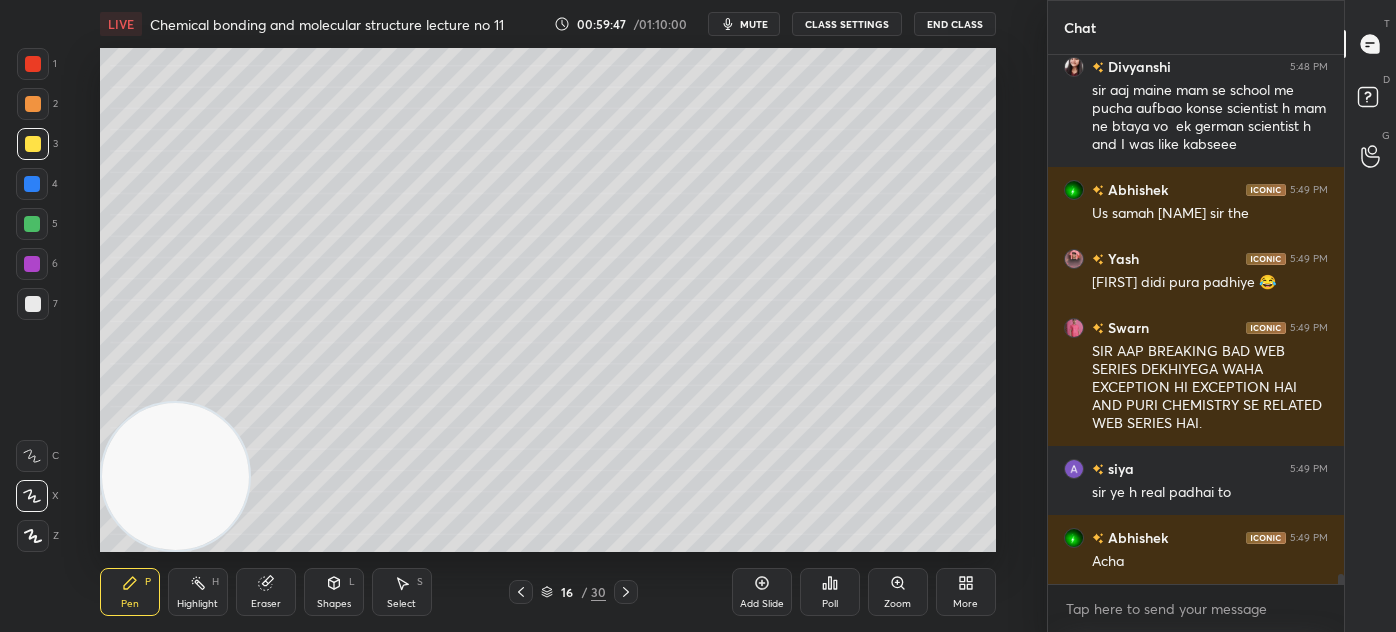 click at bounding box center (33, 304) 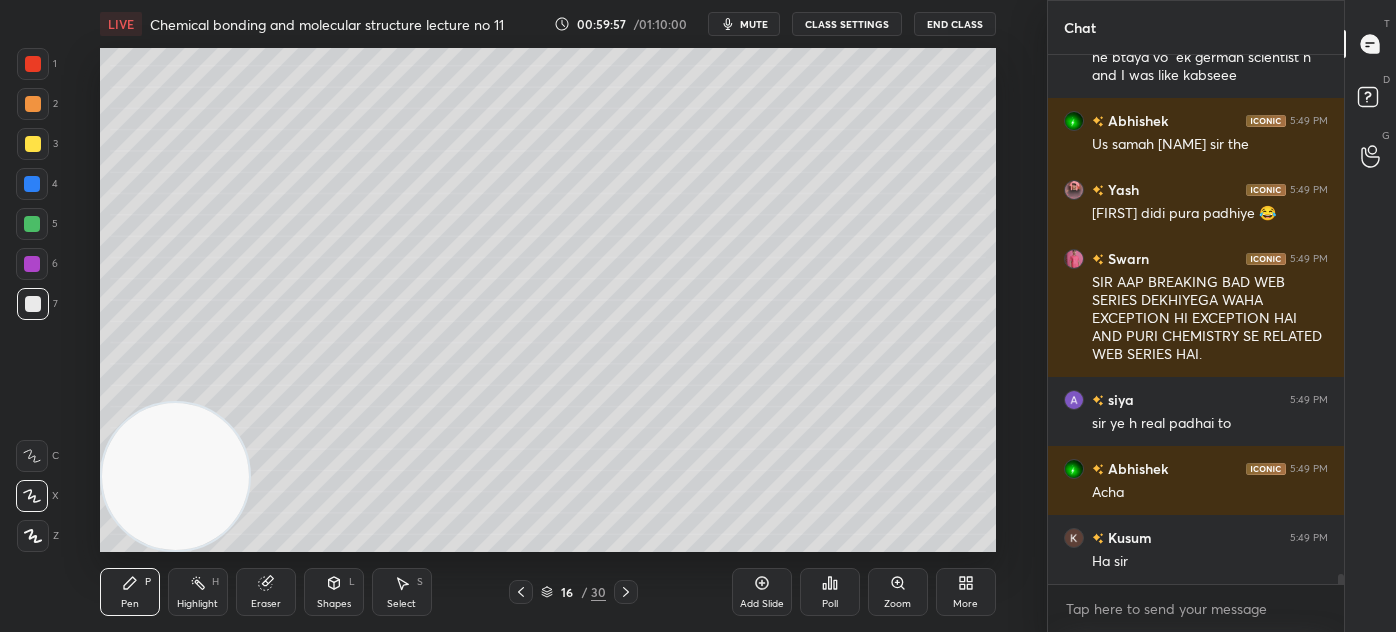 scroll, scrollTop: 26997, scrollLeft: 0, axis: vertical 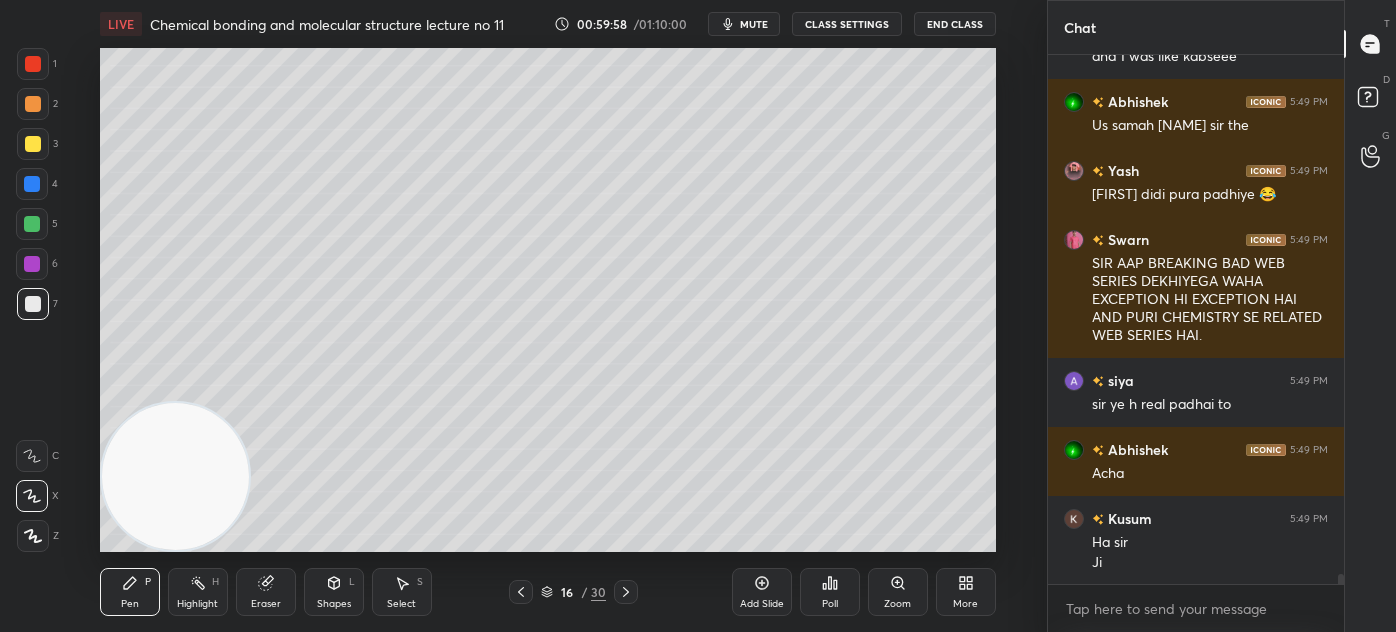 click at bounding box center [33, 64] 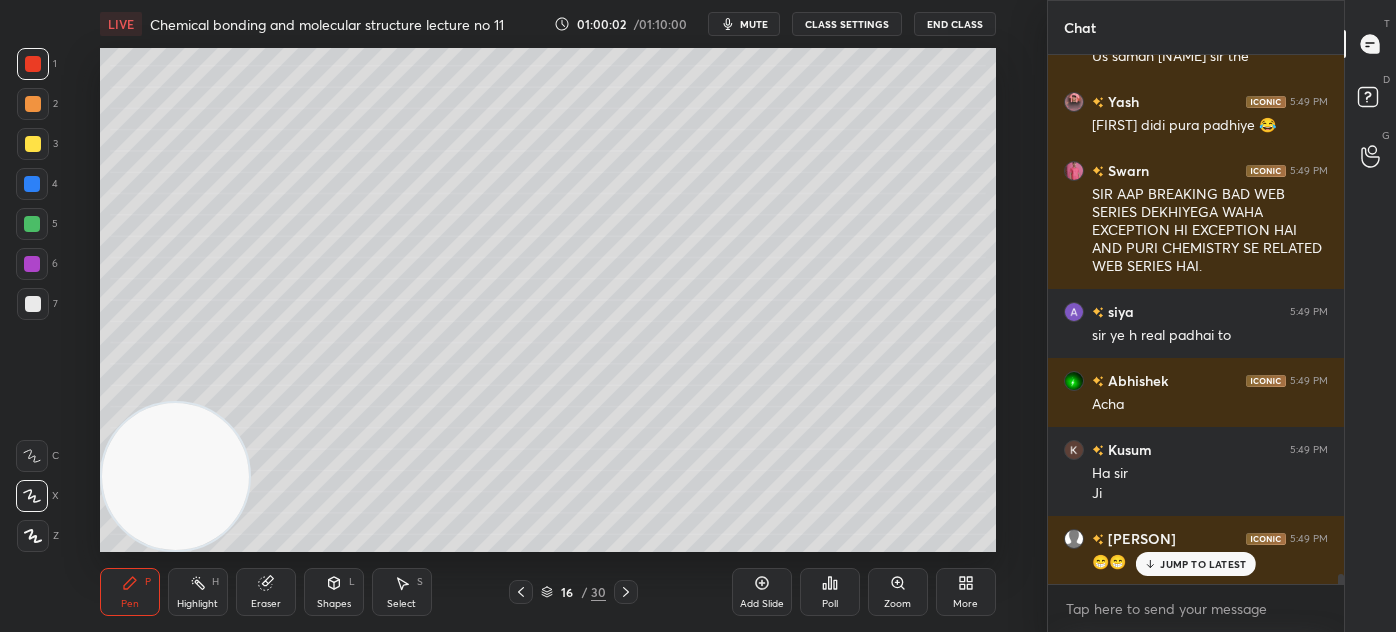 scroll, scrollTop: 27136, scrollLeft: 0, axis: vertical 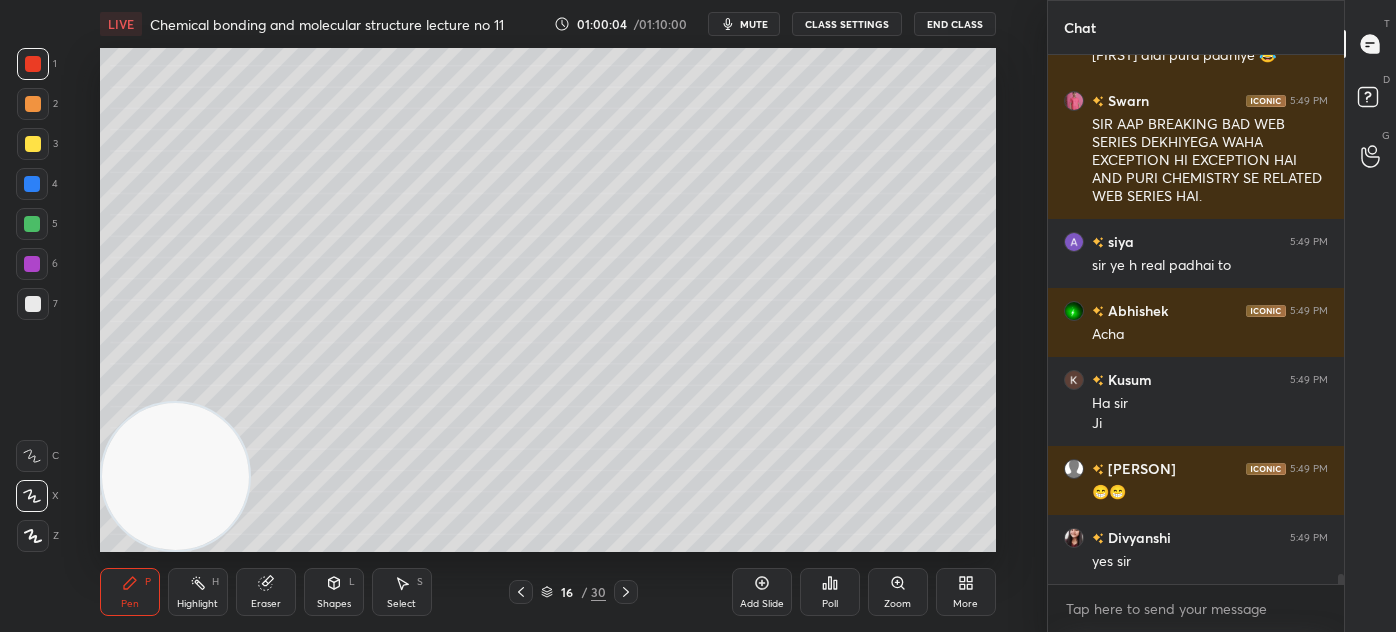 click on "Eraser" at bounding box center [266, 592] 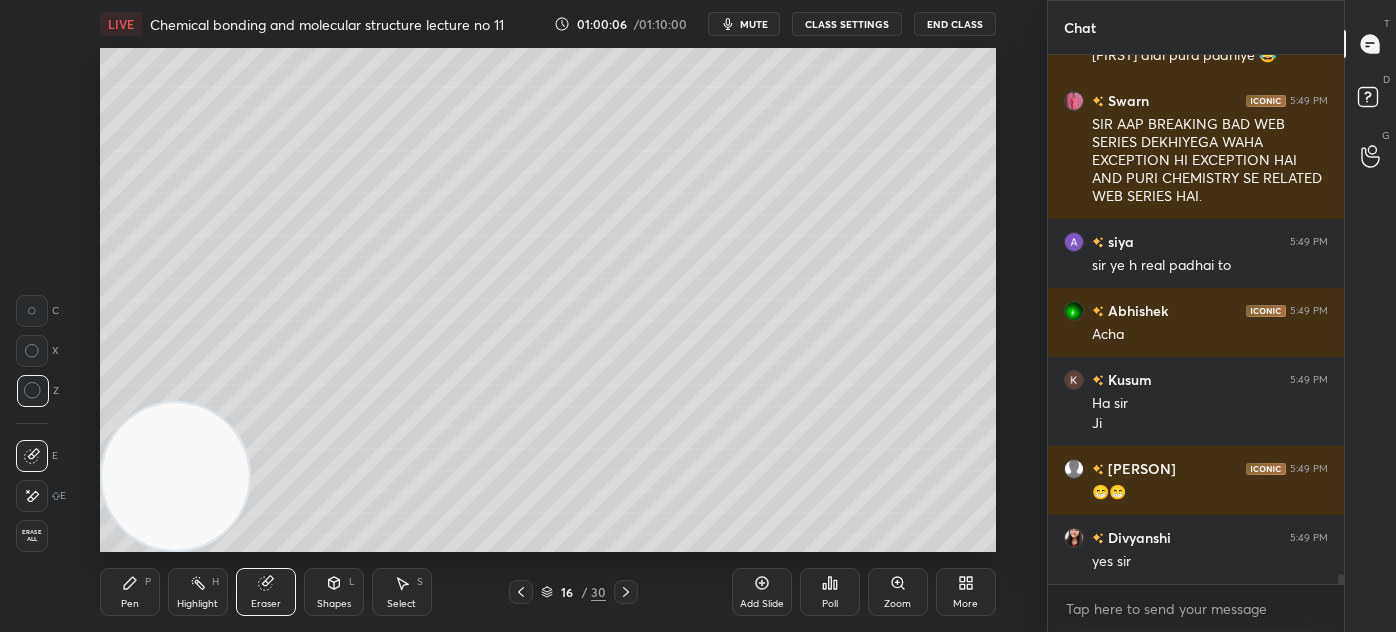 click on "Pen P" at bounding box center [130, 592] 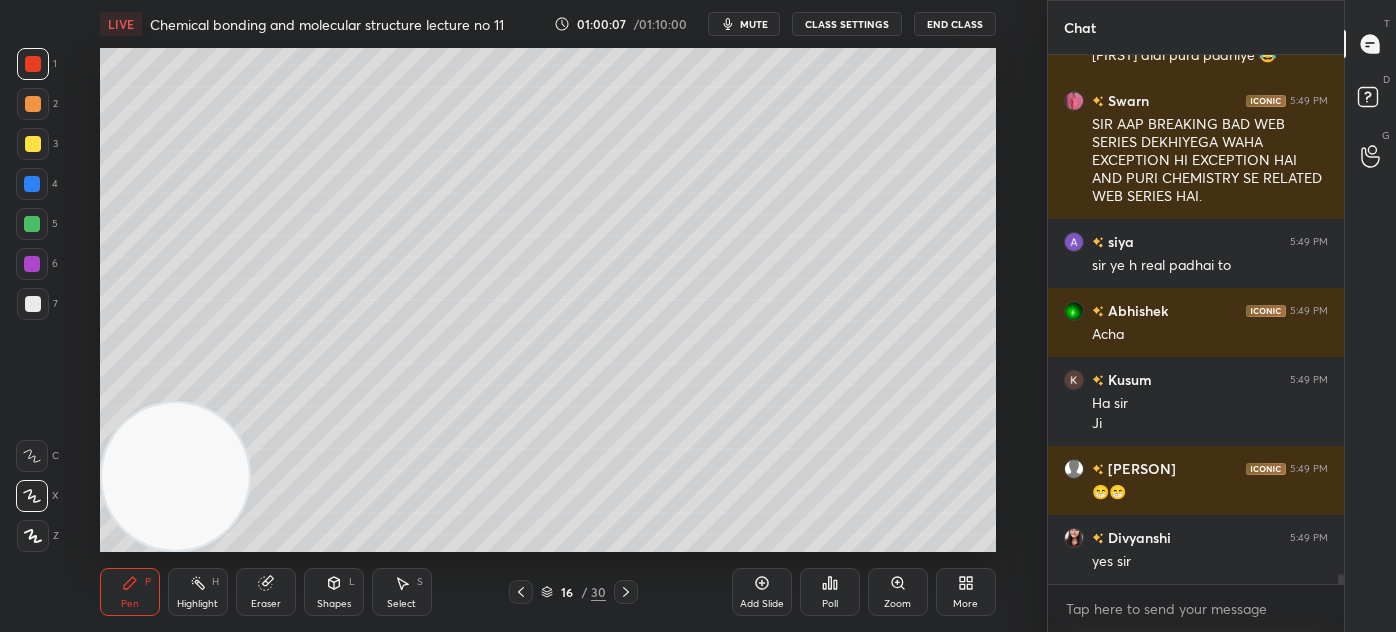 click at bounding box center [33, 536] 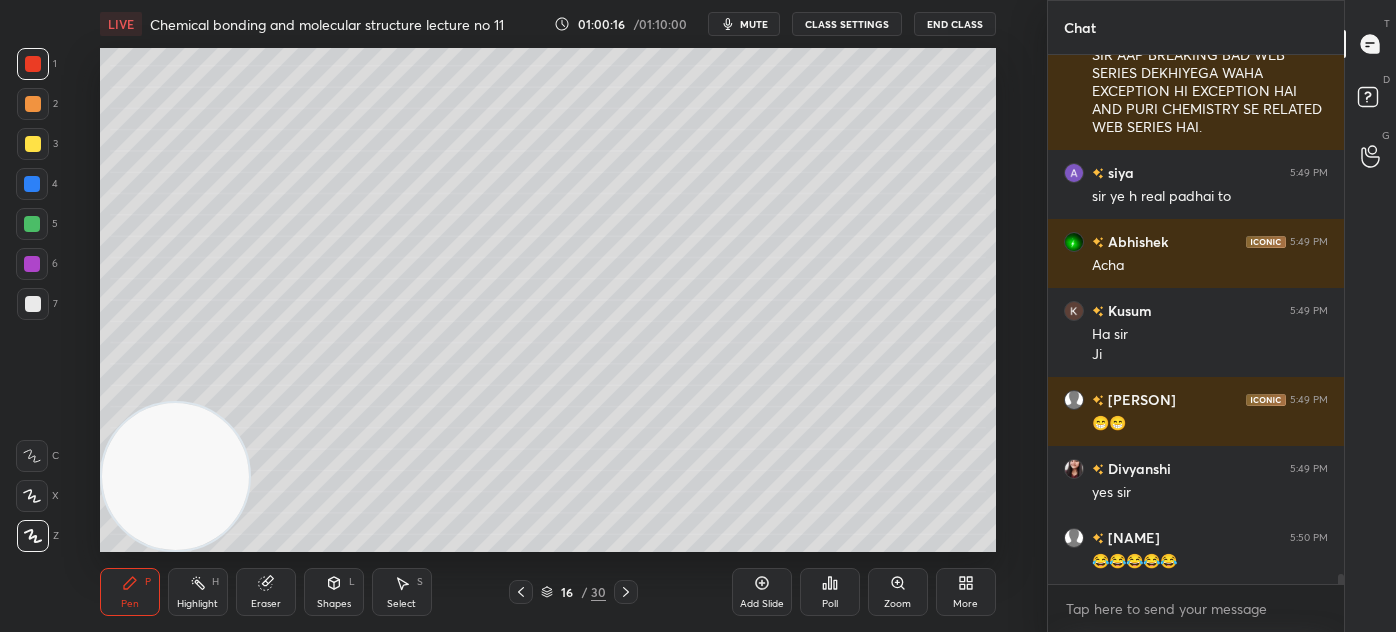 scroll, scrollTop: 27274, scrollLeft: 0, axis: vertical 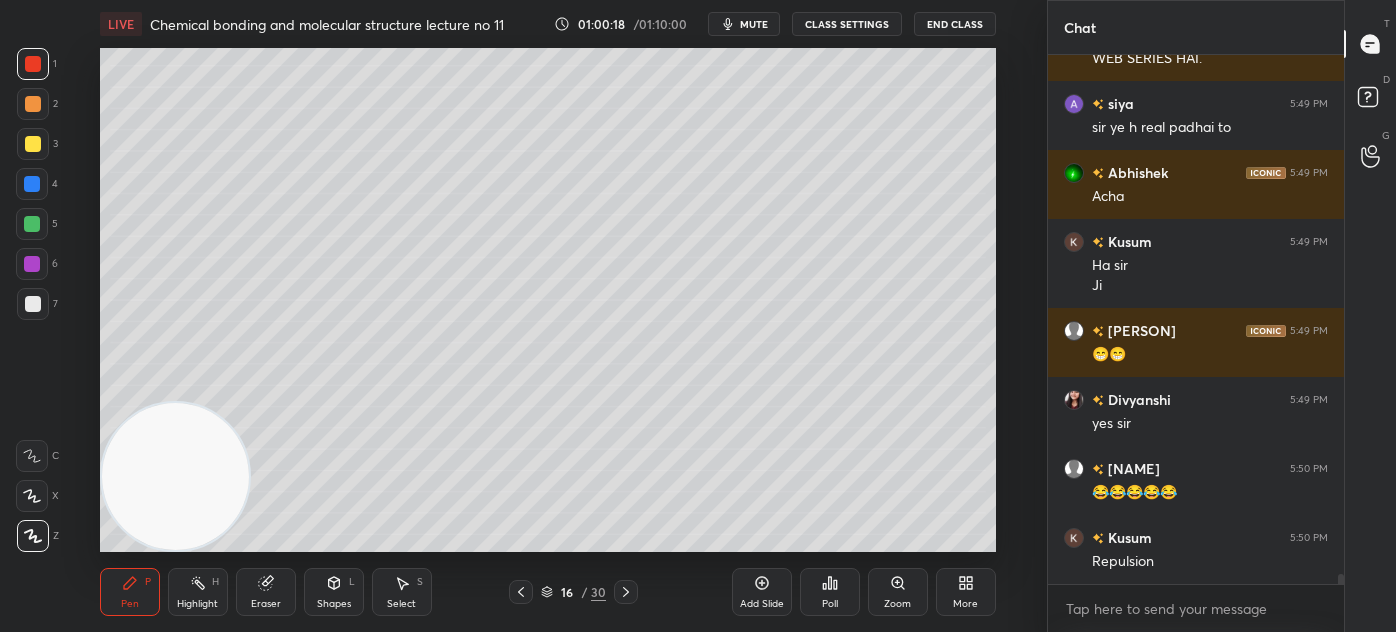 click at bounding box center (33, 304) 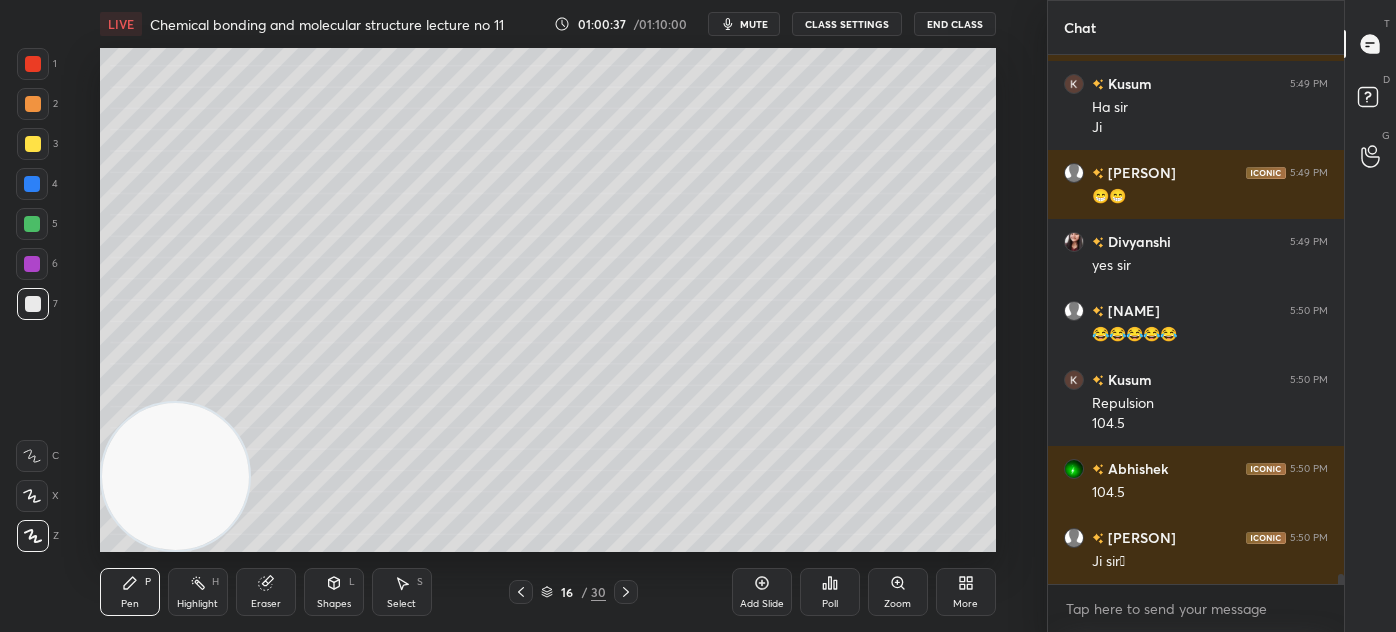 scroll, scrollTop: 27501, scrollLeft: 0, axis: vertical 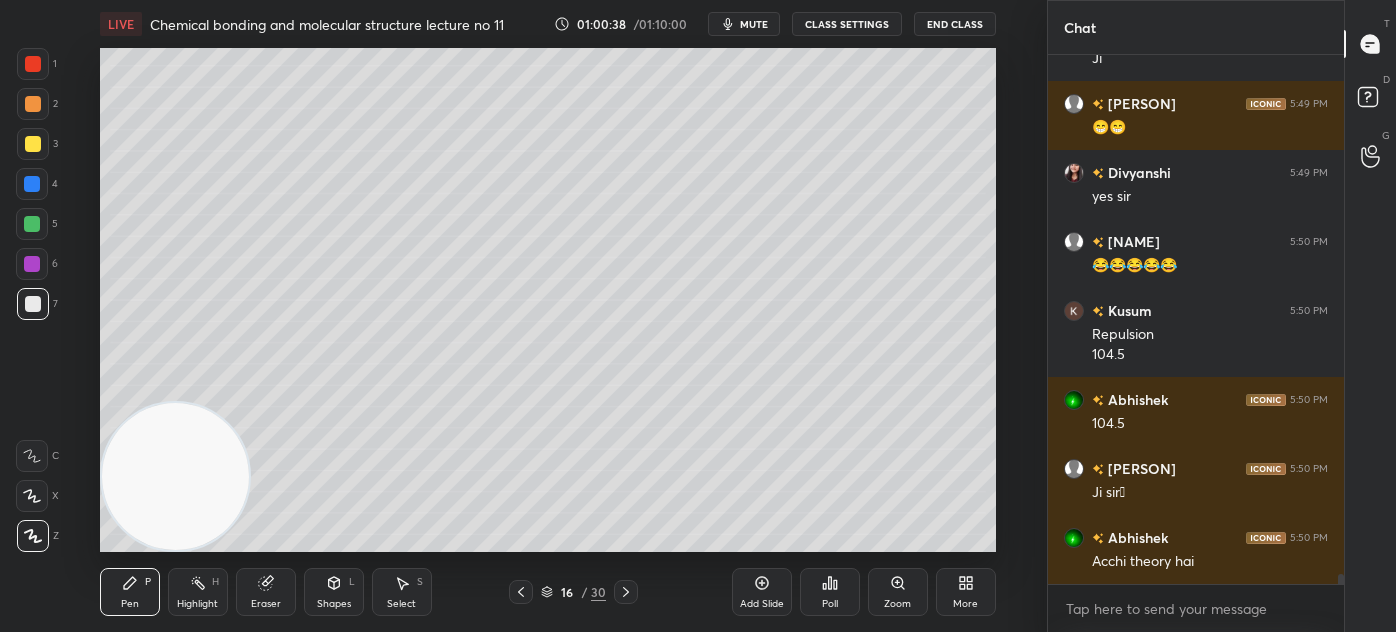 click at bounding box center (32, 224) 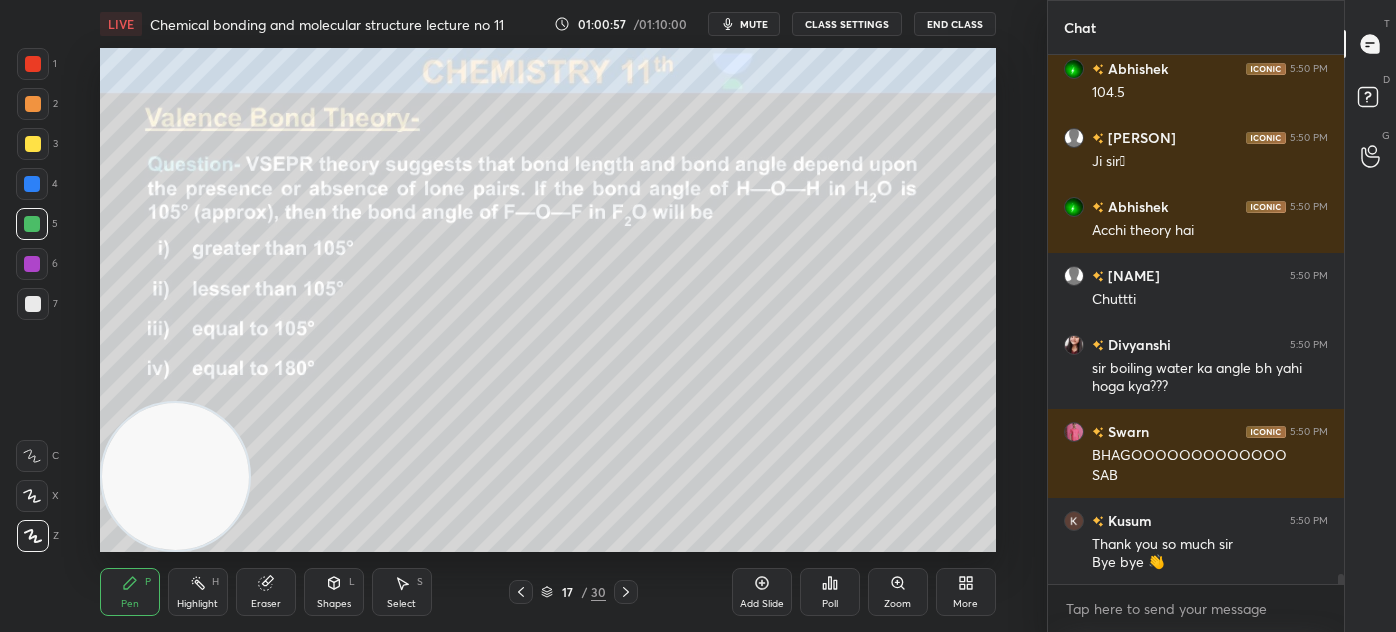 scroll, scrollTop: 27901, scrollLeft: 0, axis: vertical 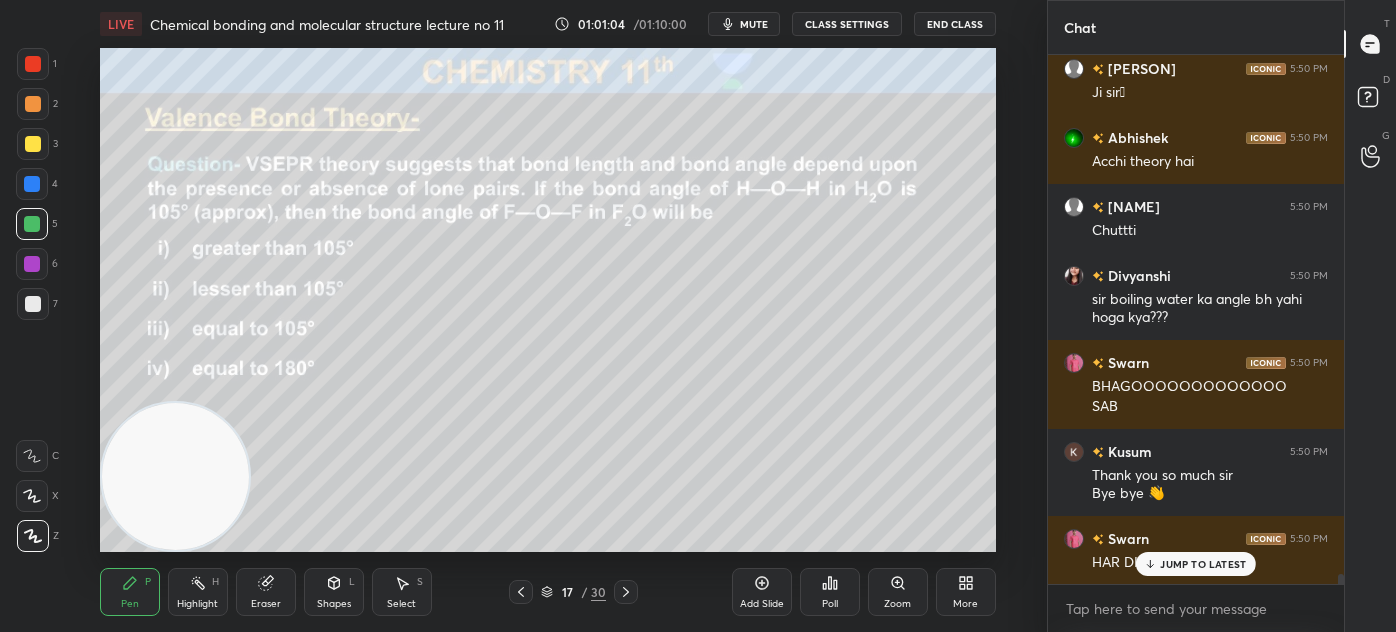click on "x" at bounding box center [1196, 608] 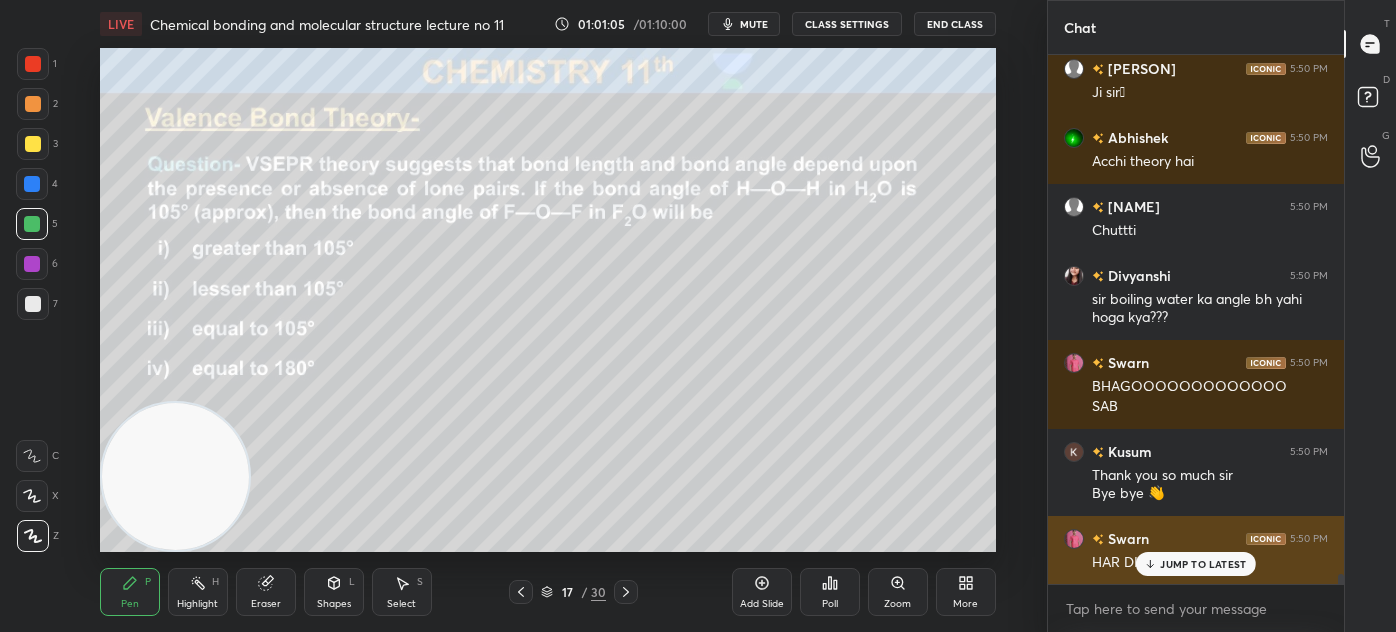 click on "JUMP TO LATEST" at bounding box center (1196, 564) 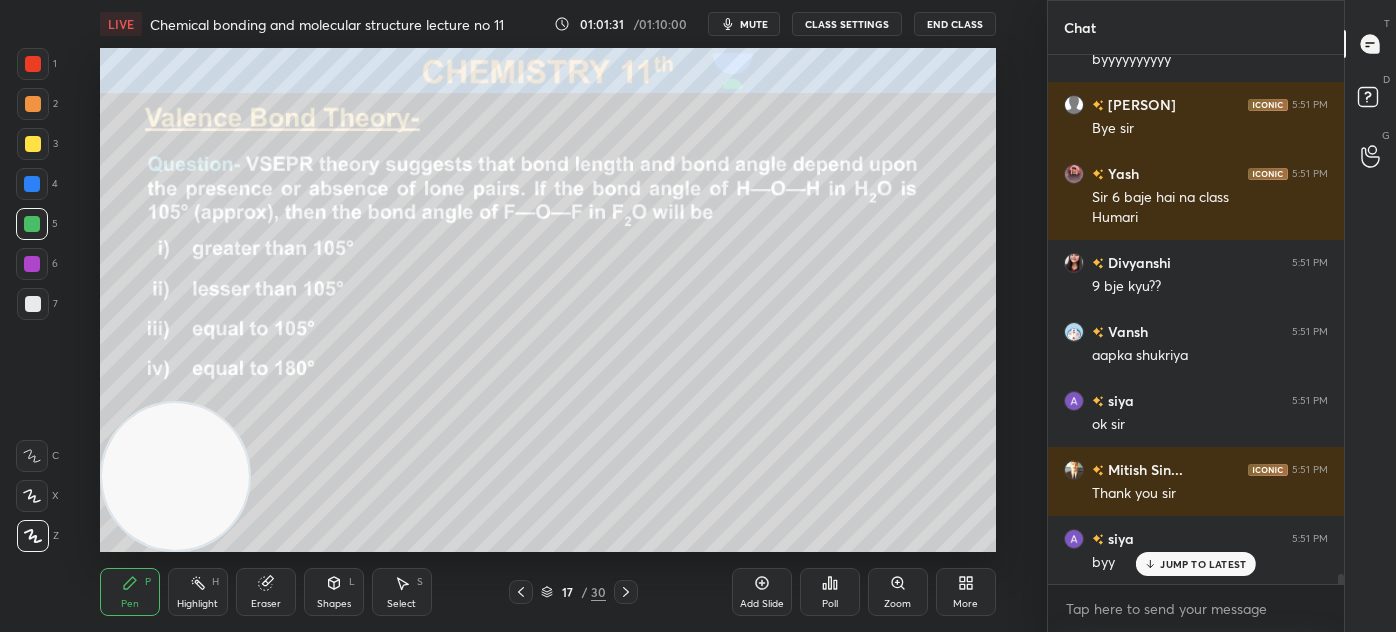 scroll, scrollTop: 28888, scrollLeft: 0, axis: vertical 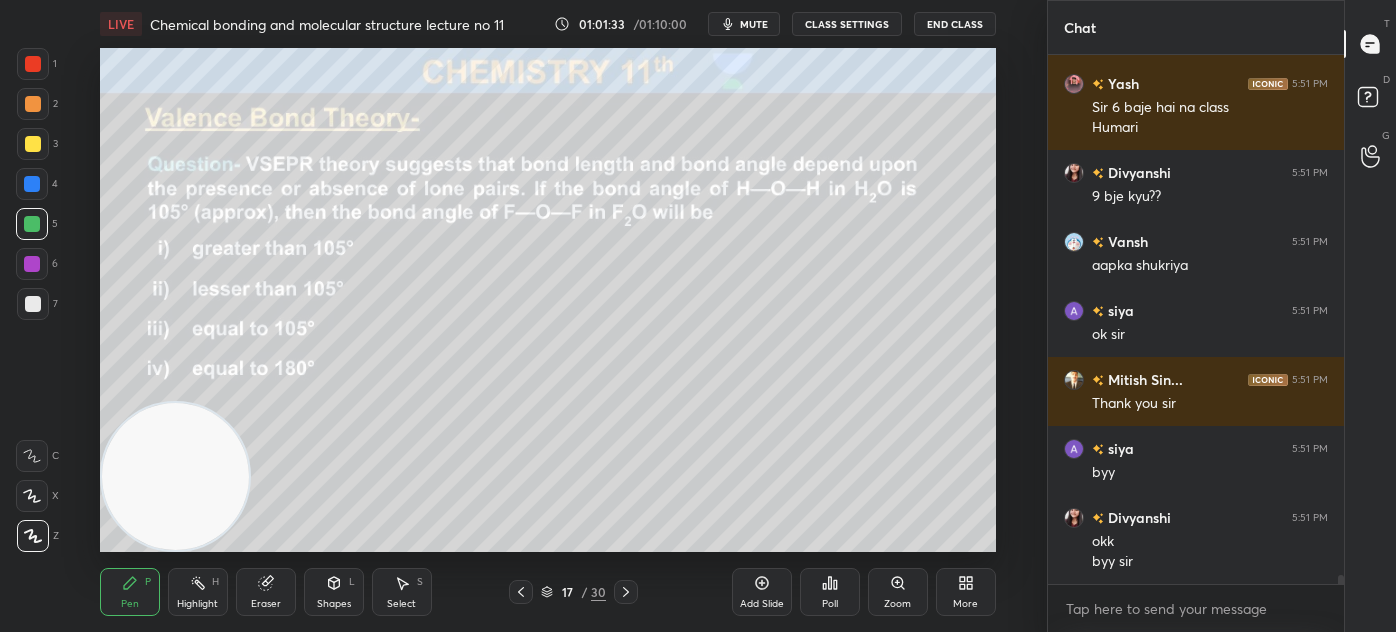 click on "End Class" at bounding box center [955, 24] 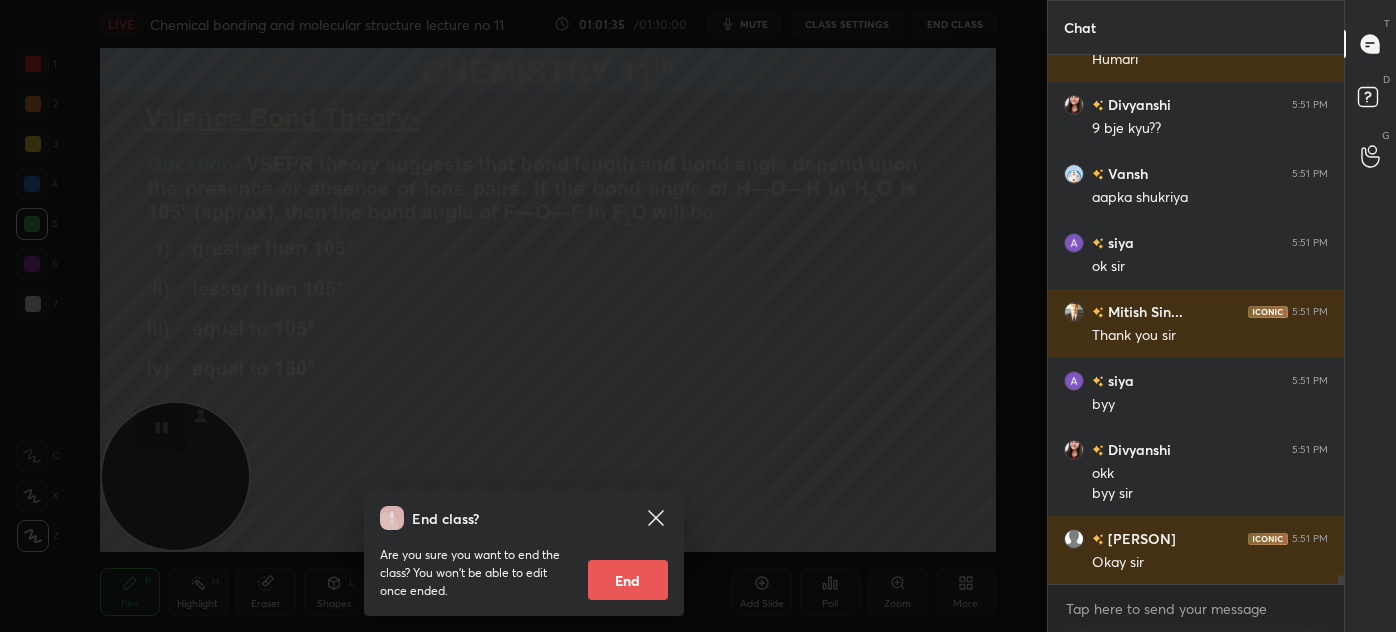 scroll, scrollTop: 29045, scrollLeft: 0, axis: vertical 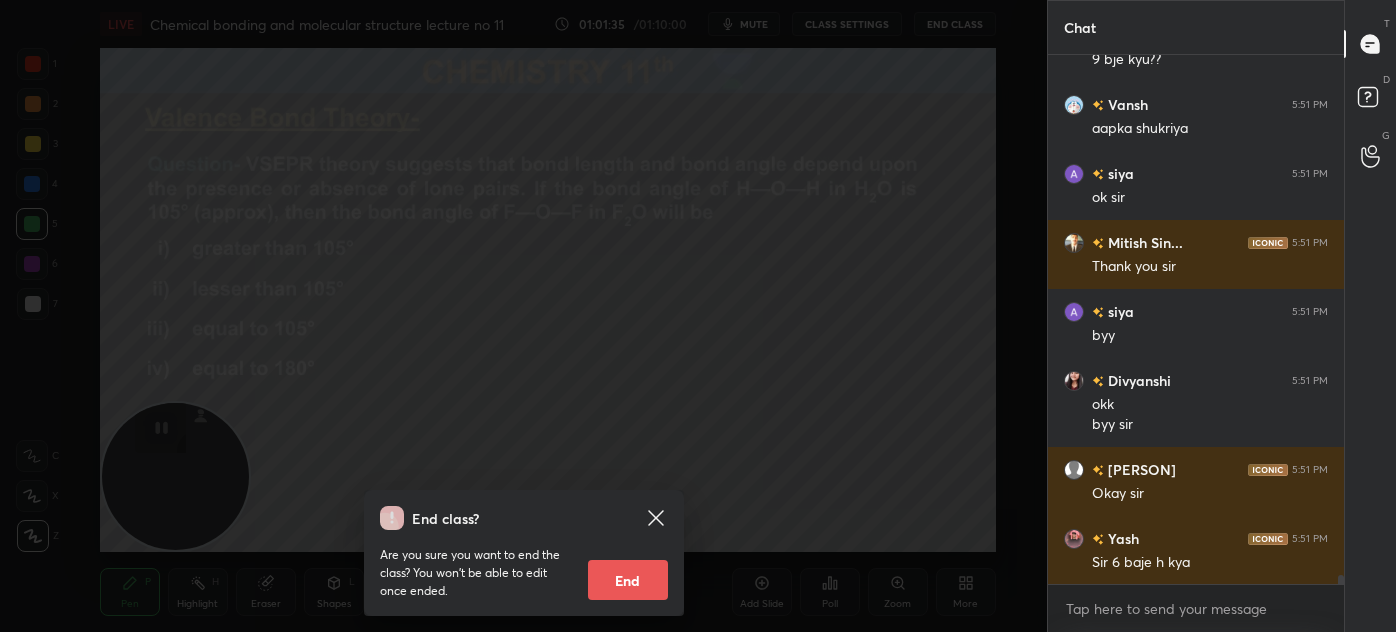 click on "End" at bounding box center (628, 580) 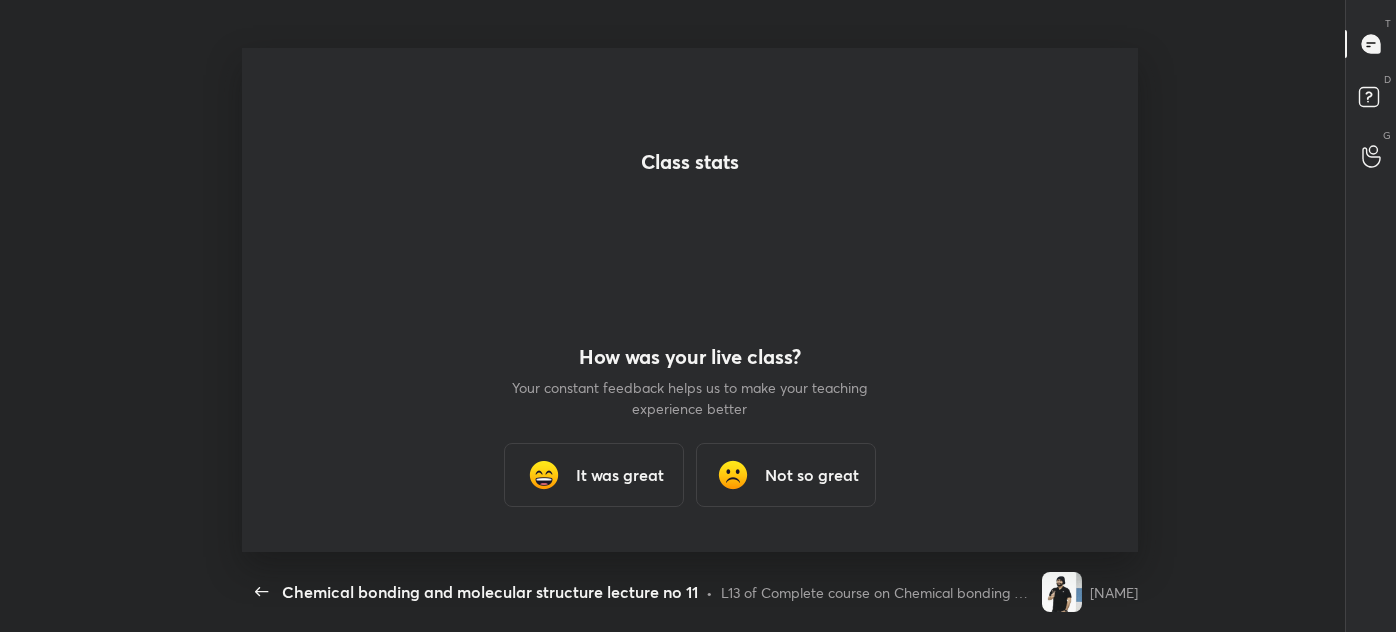 scroll, scrollTop: 99496, scrollLeft: 98880, axis: both 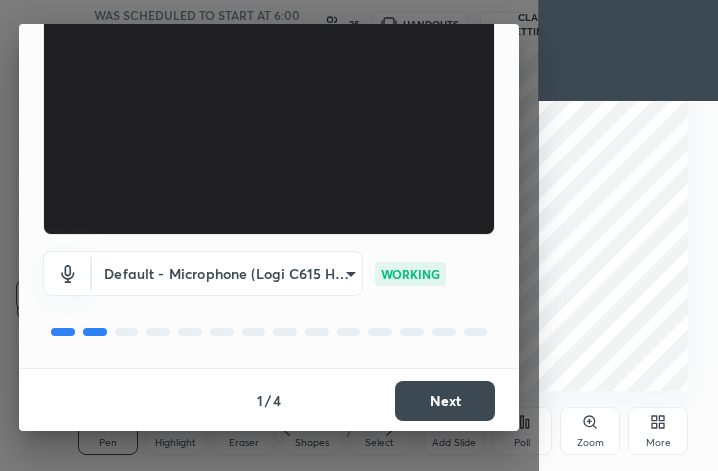 click on "Next" at bounding box center (445, 401) 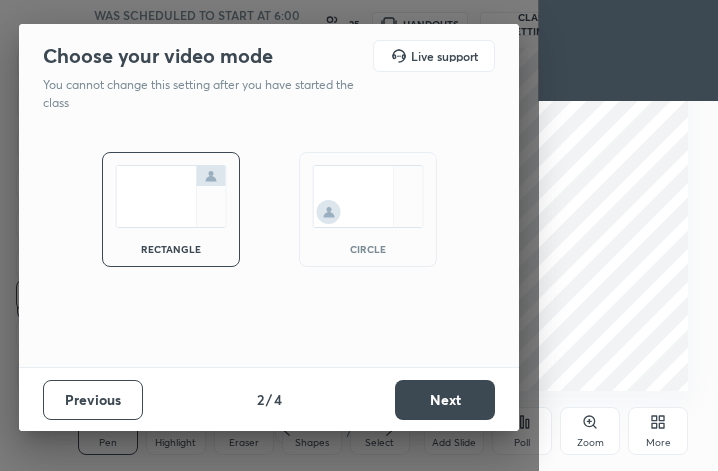 click at bounding box center (368, 196) 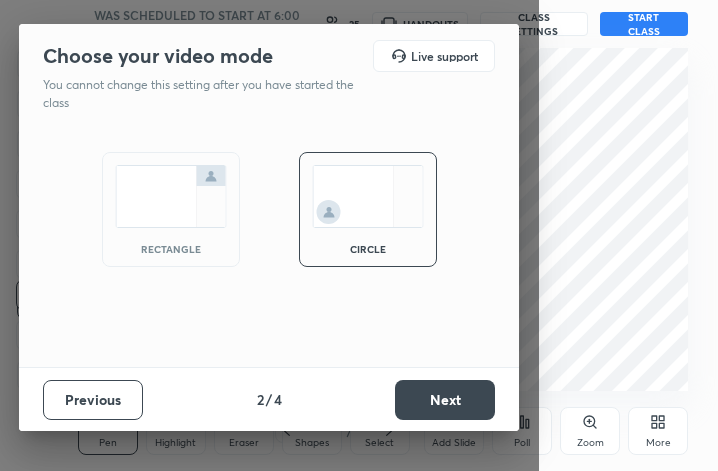 click on "Next" at bounding box center [445, 400] 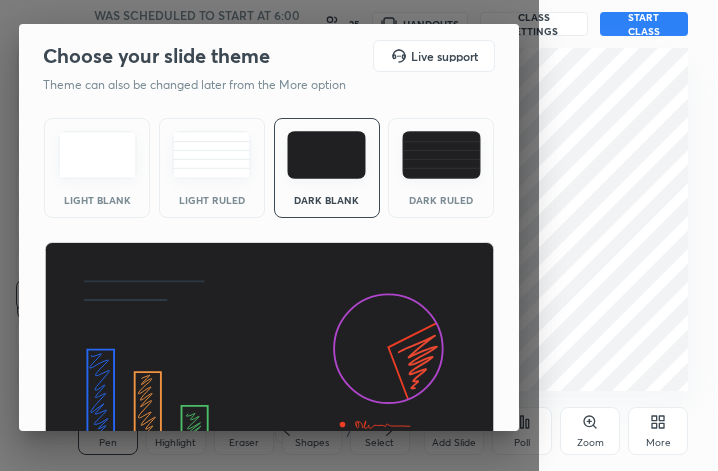 click on "Dark Ruled" at bounding box center [441, 168] 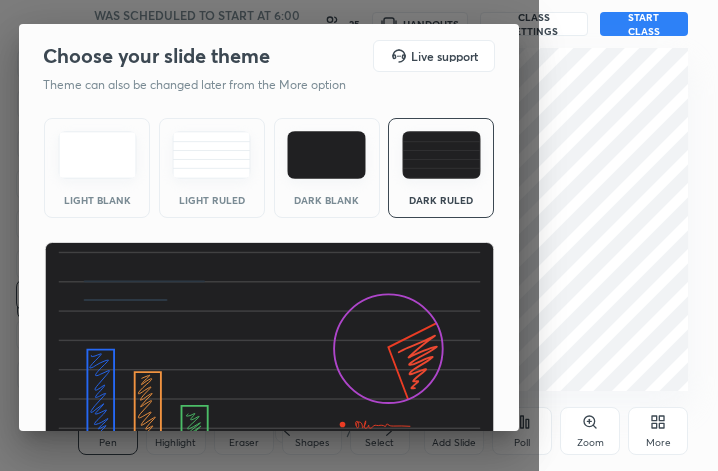 drag, startPoint x: 519, startPoint y: 217, endPoint x: 512, endPoint y: 351, distance: 134.18271 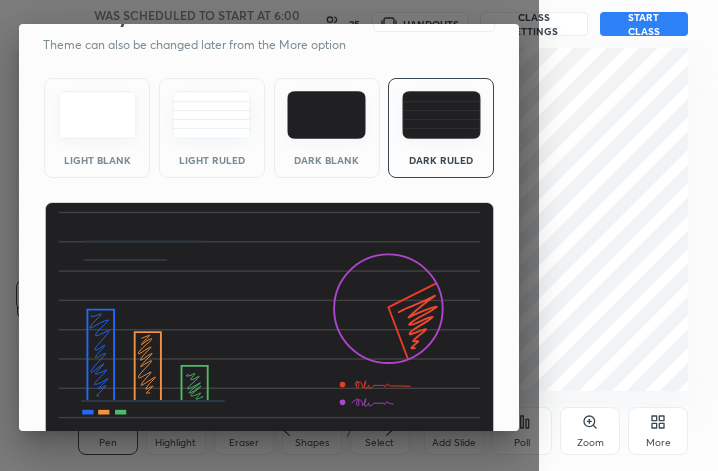 scroll, scrollTop: 128, scrollLeft: 0, axis: vertical 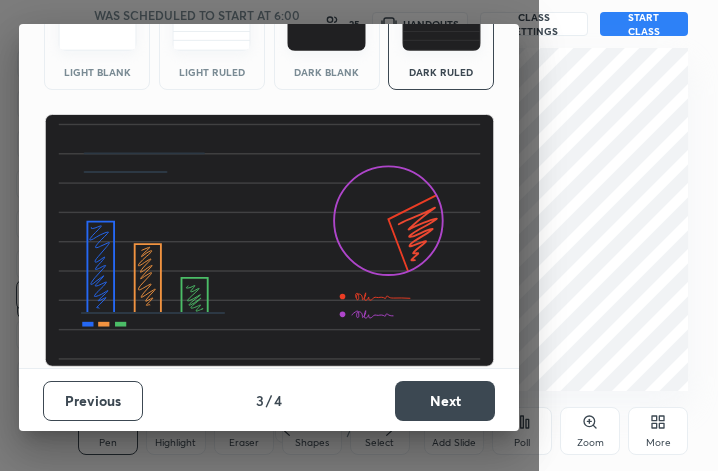 click on "Next" at bounding box center [445, 401] 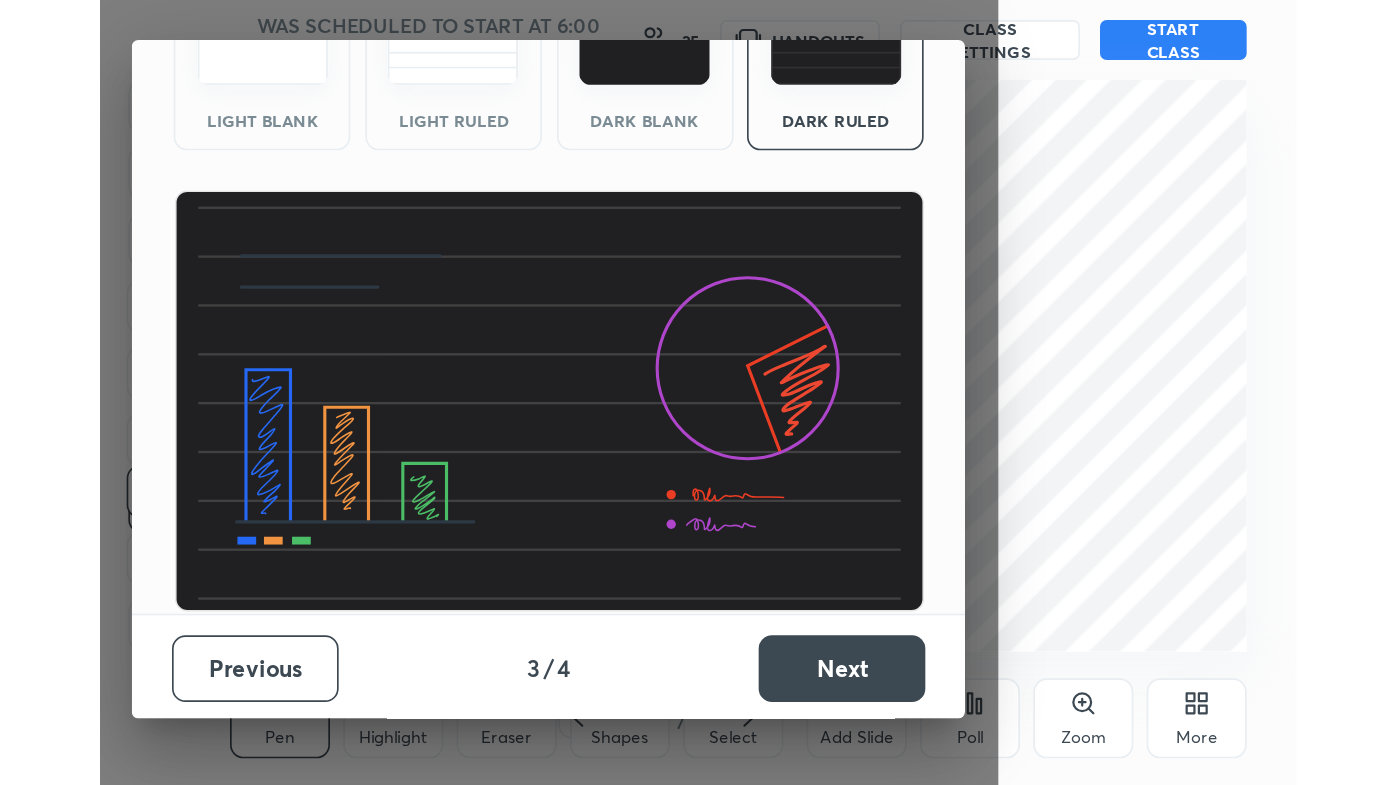 scroll, scrollTop: 0, scrollLeft: 0, axis: both 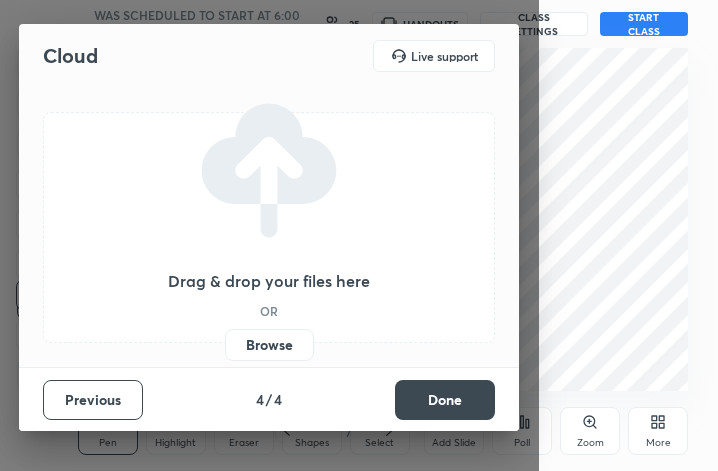 click on "Done" at bounding box center (445, 400) 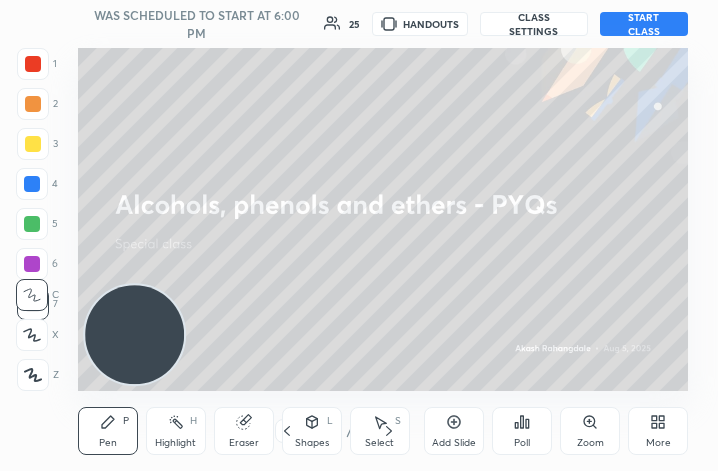 click on "START CLASS" at bounding box center (644, 24) 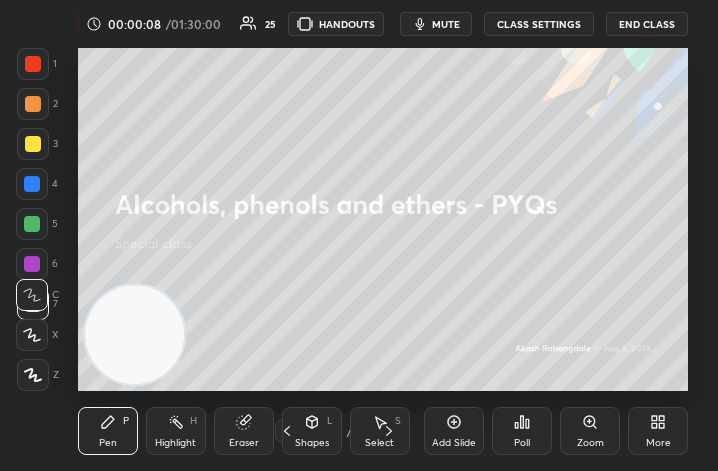 click on "More" at bounding box center (658, 443) 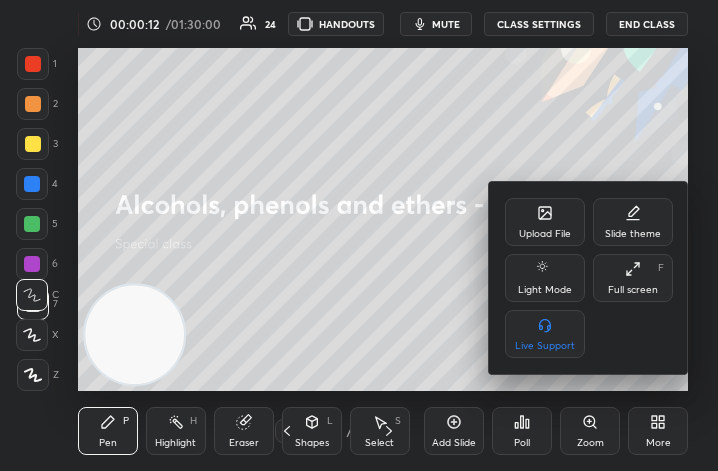 click on "Full screen" at bounding box center [633, 290] 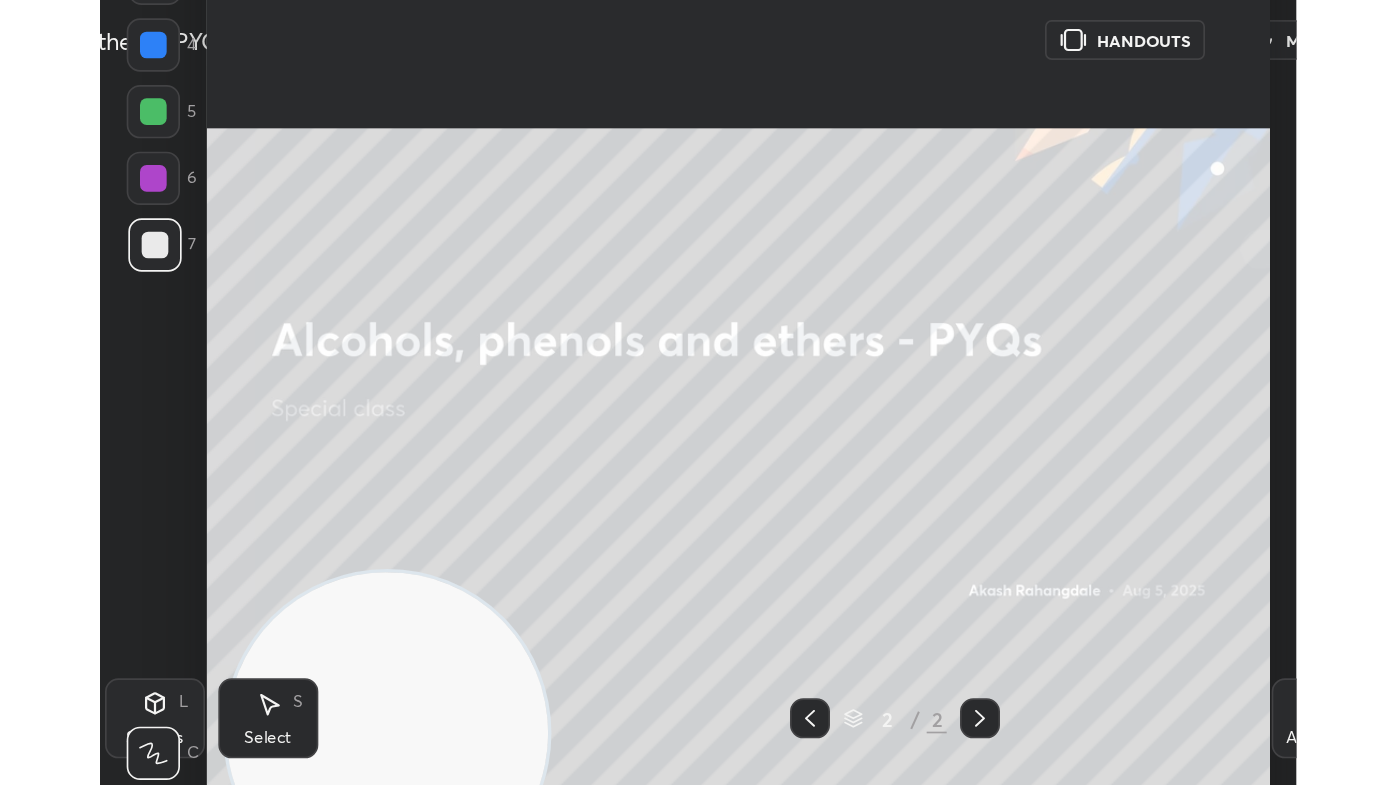scroll, scrollTop: 99342, scrollLeft: 98741, axis: both 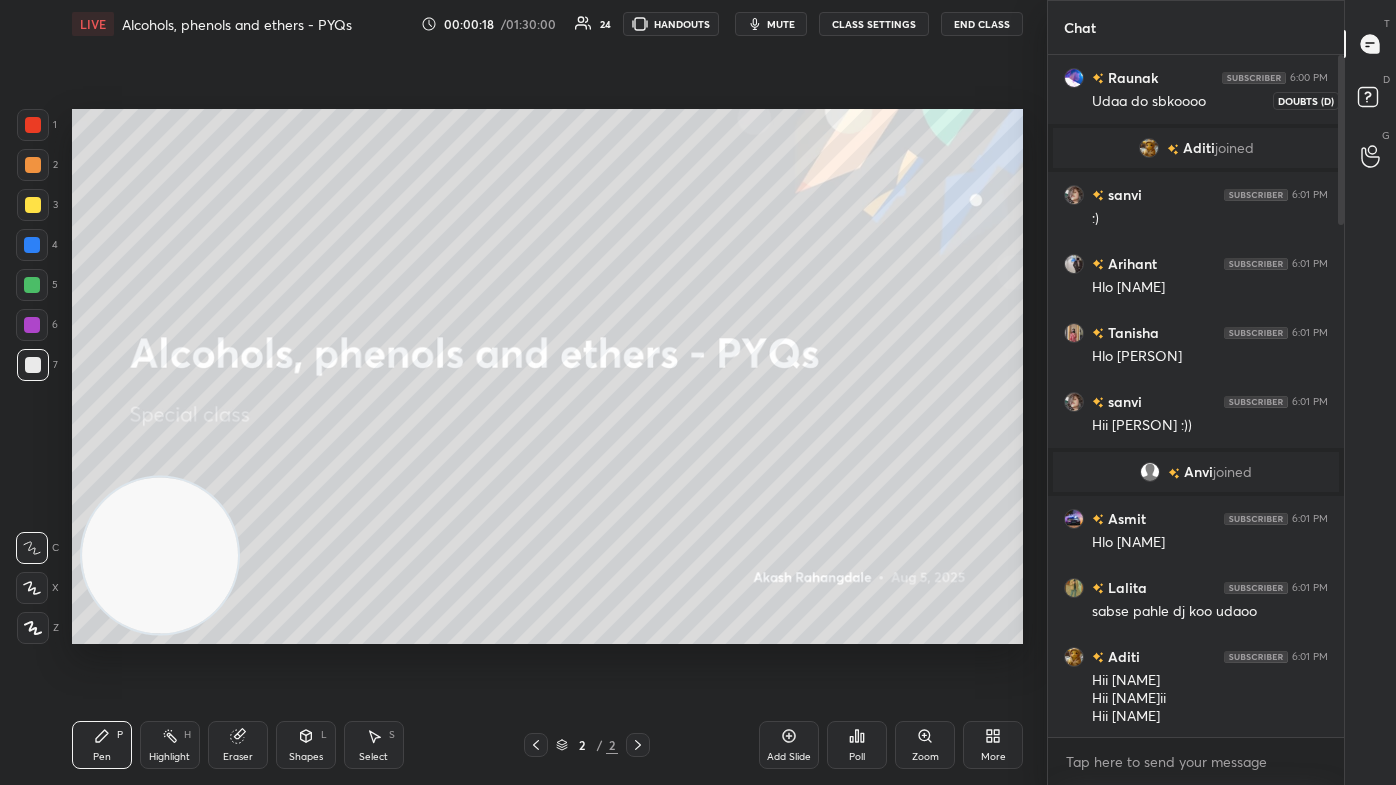 click 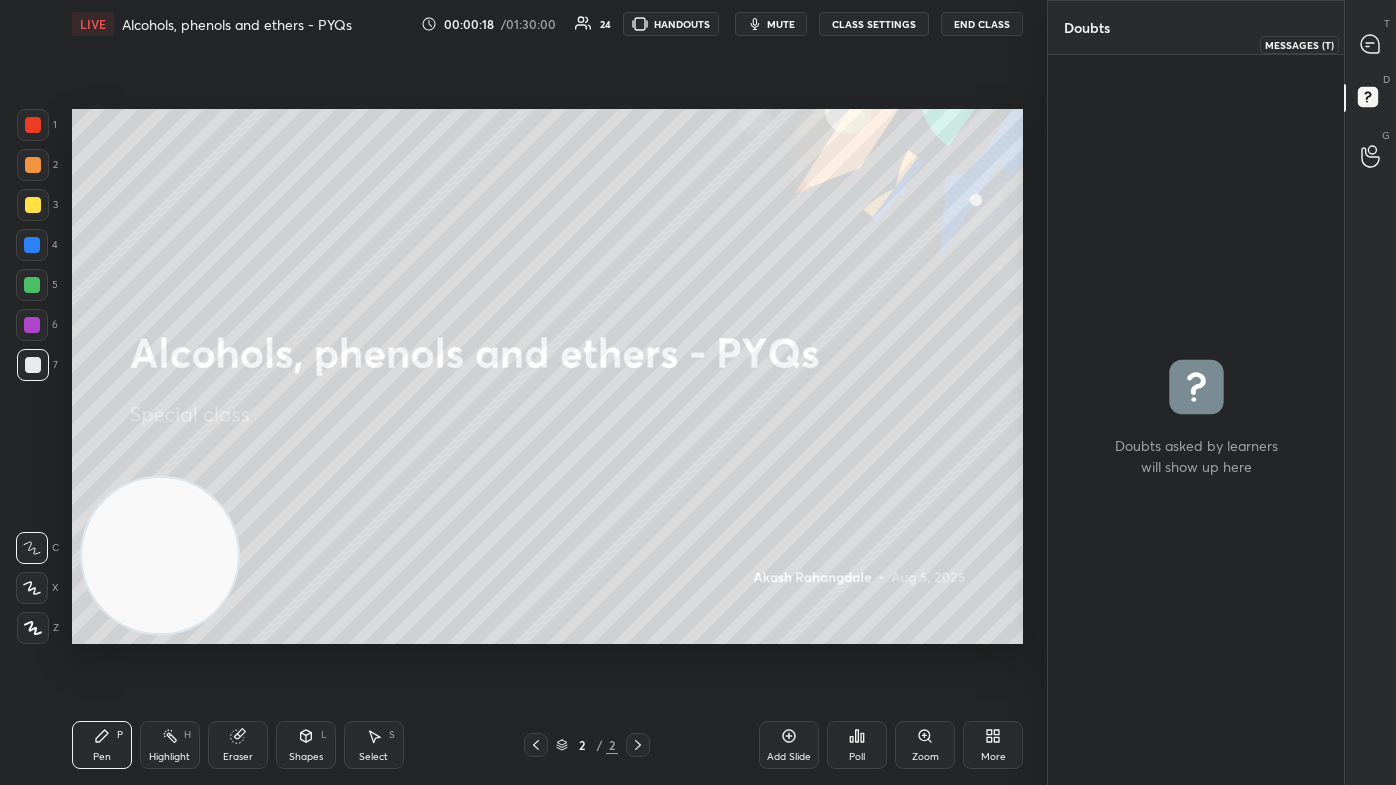 drag, startPoint x: 1366, startPoint y: 57, endPoint x: 1365, endPoint y: 74, distance: 17.029387 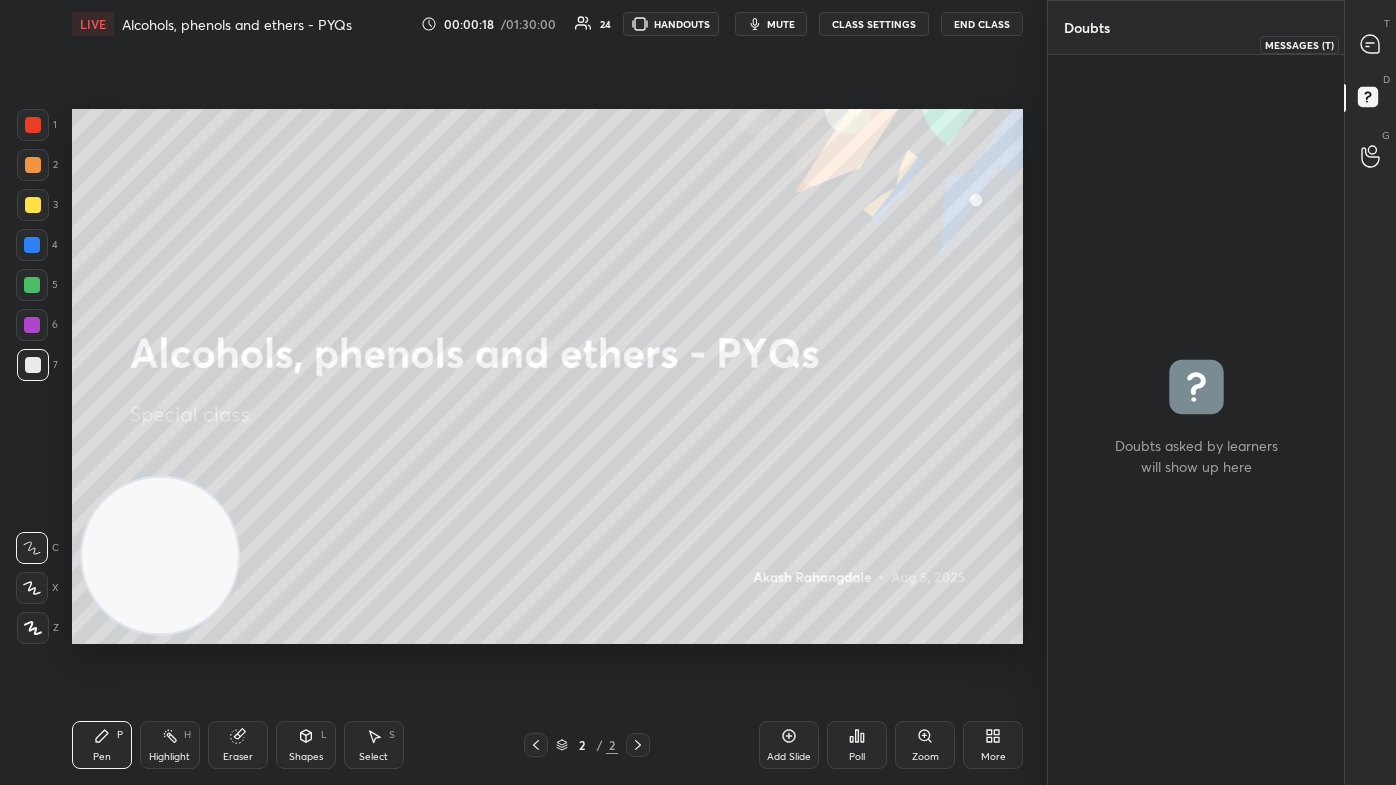 type on "x" 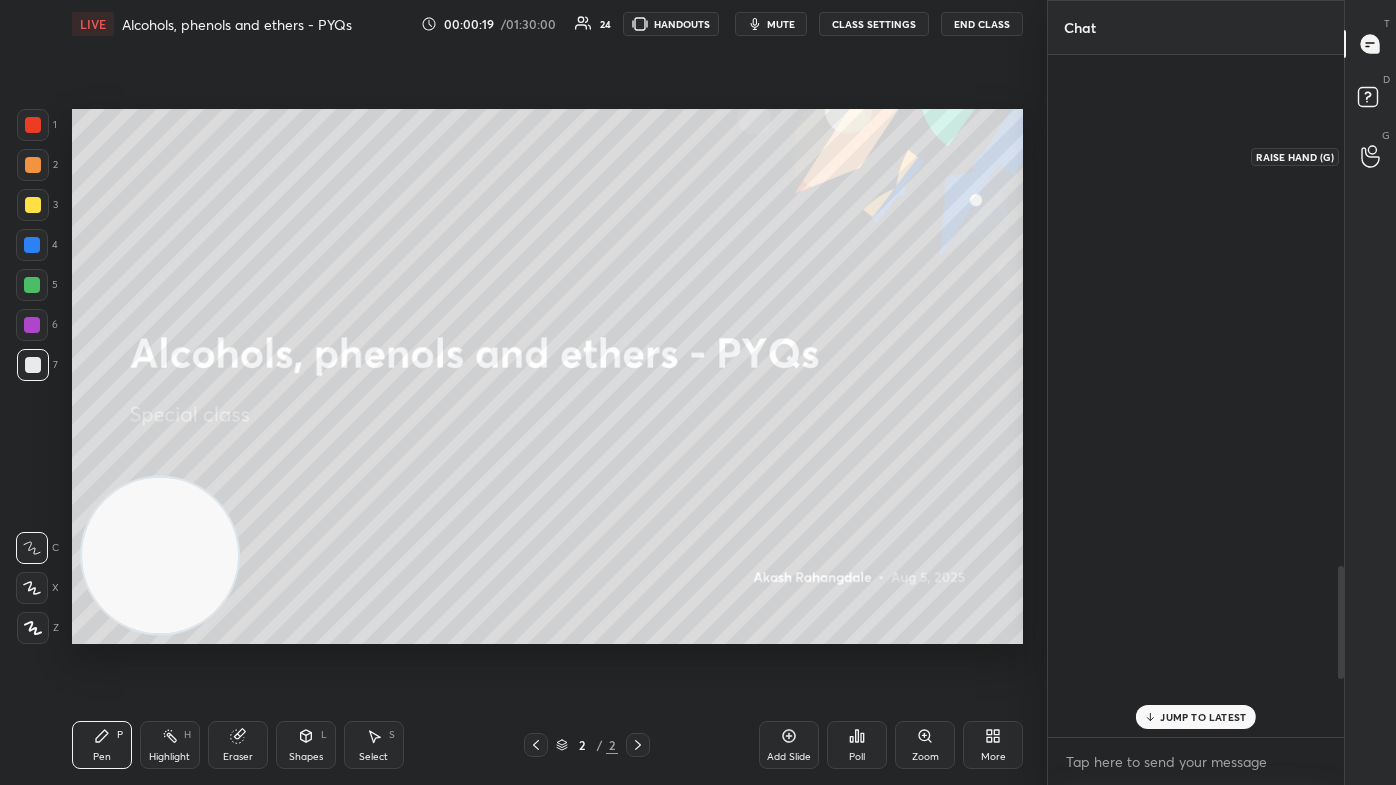 scroll, scrollTop: 3074, scrollLeft: 0, axis: vertical 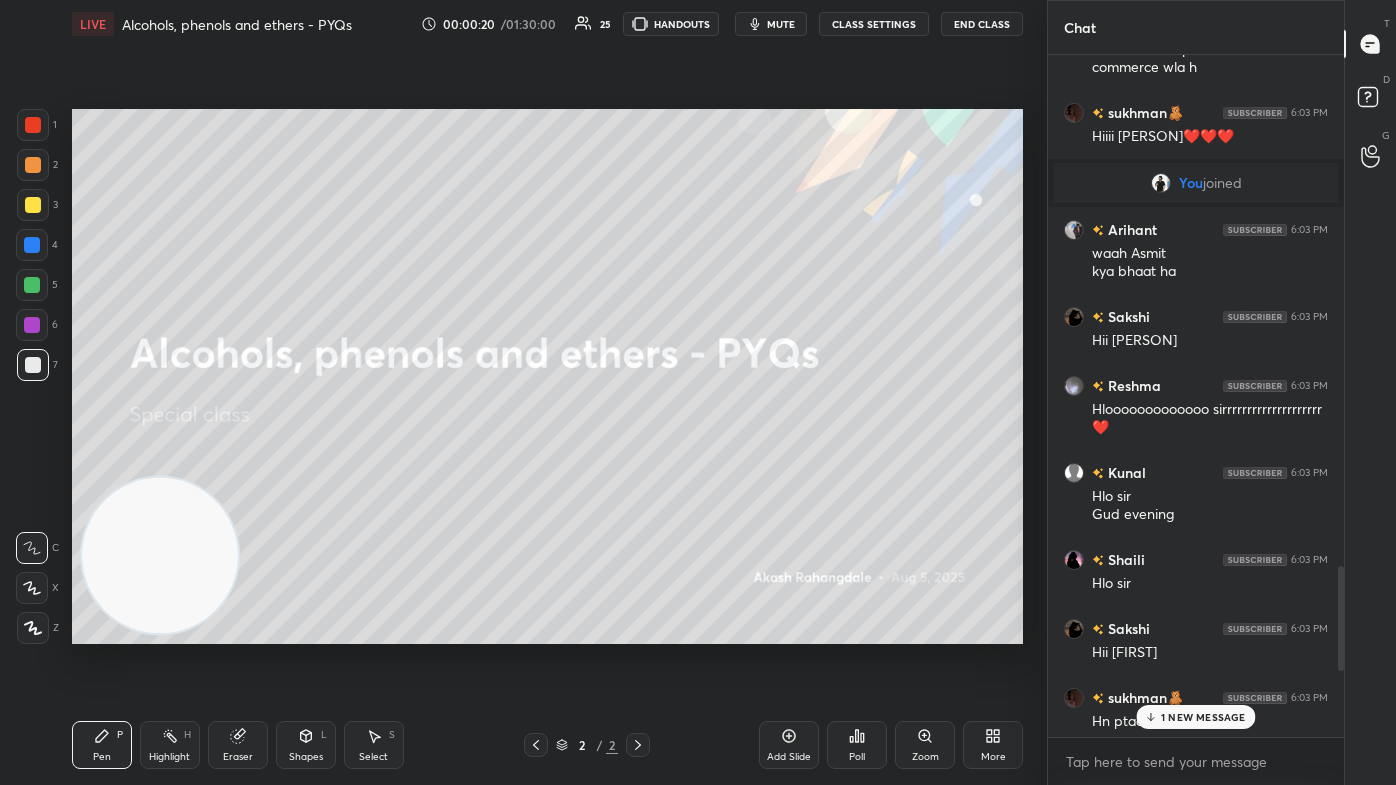 click on "1 NEW MESSAGE" at bounding box center [1203, 717] 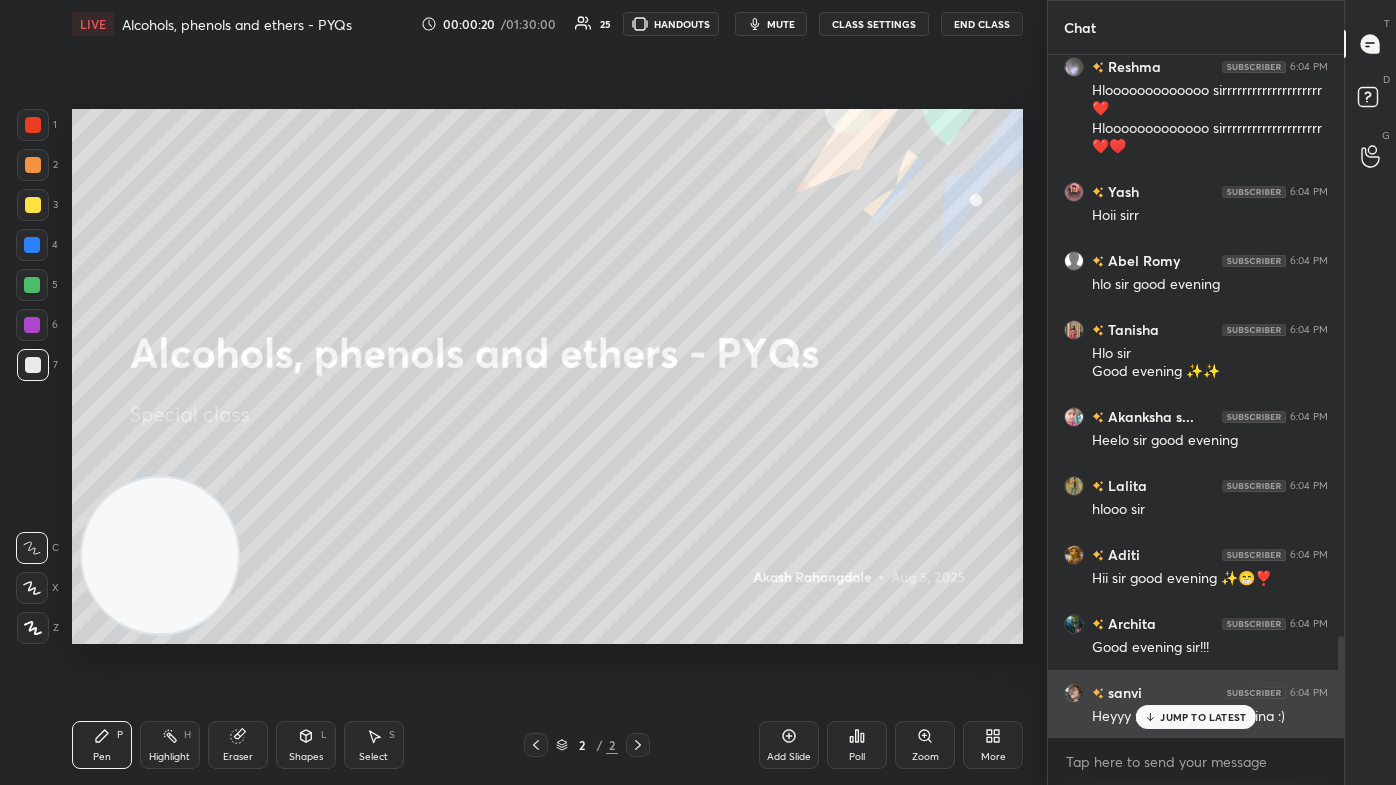 click on "JUMP TO LATEST" at bounding box center [1196, 717] 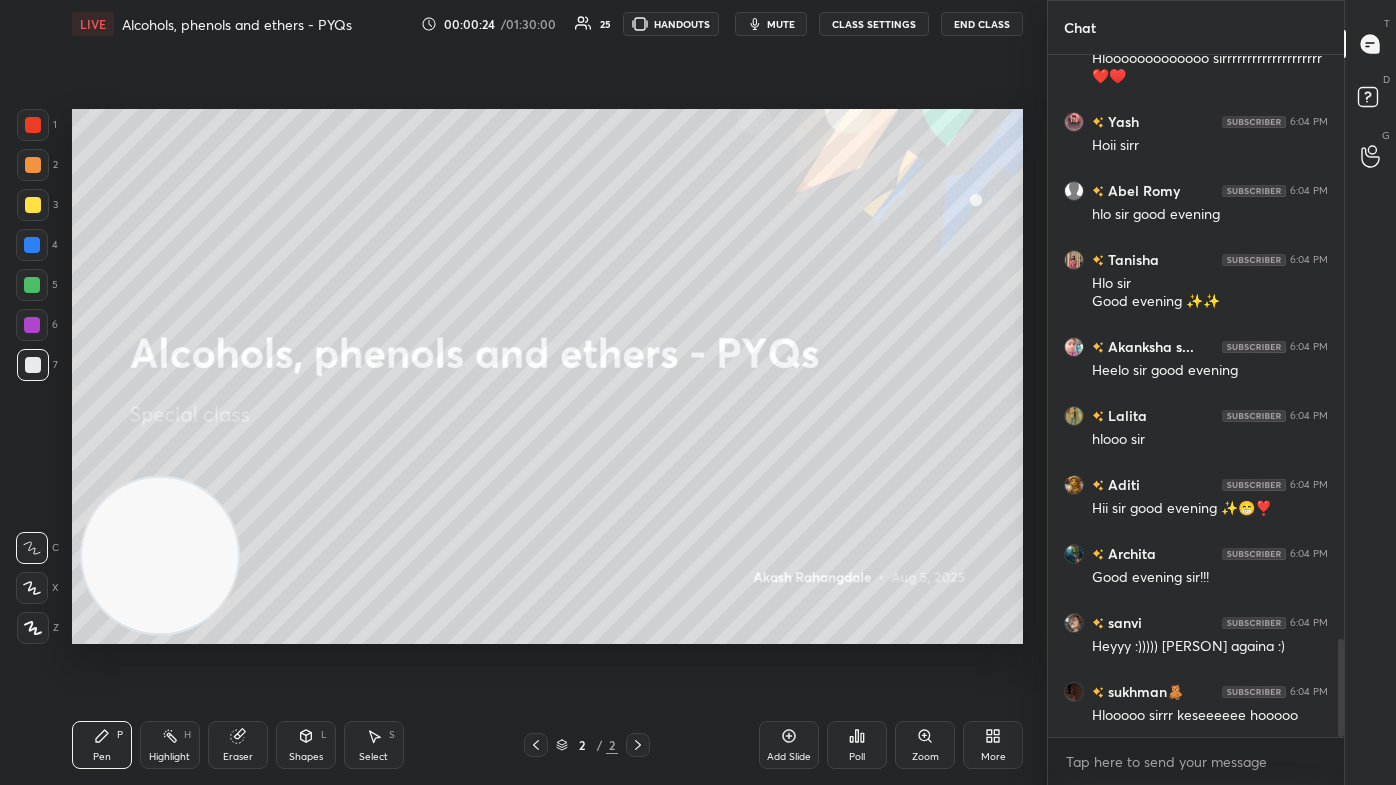 scroll, scrollTop: 4069, scrollLeft: 0, axis: vertical 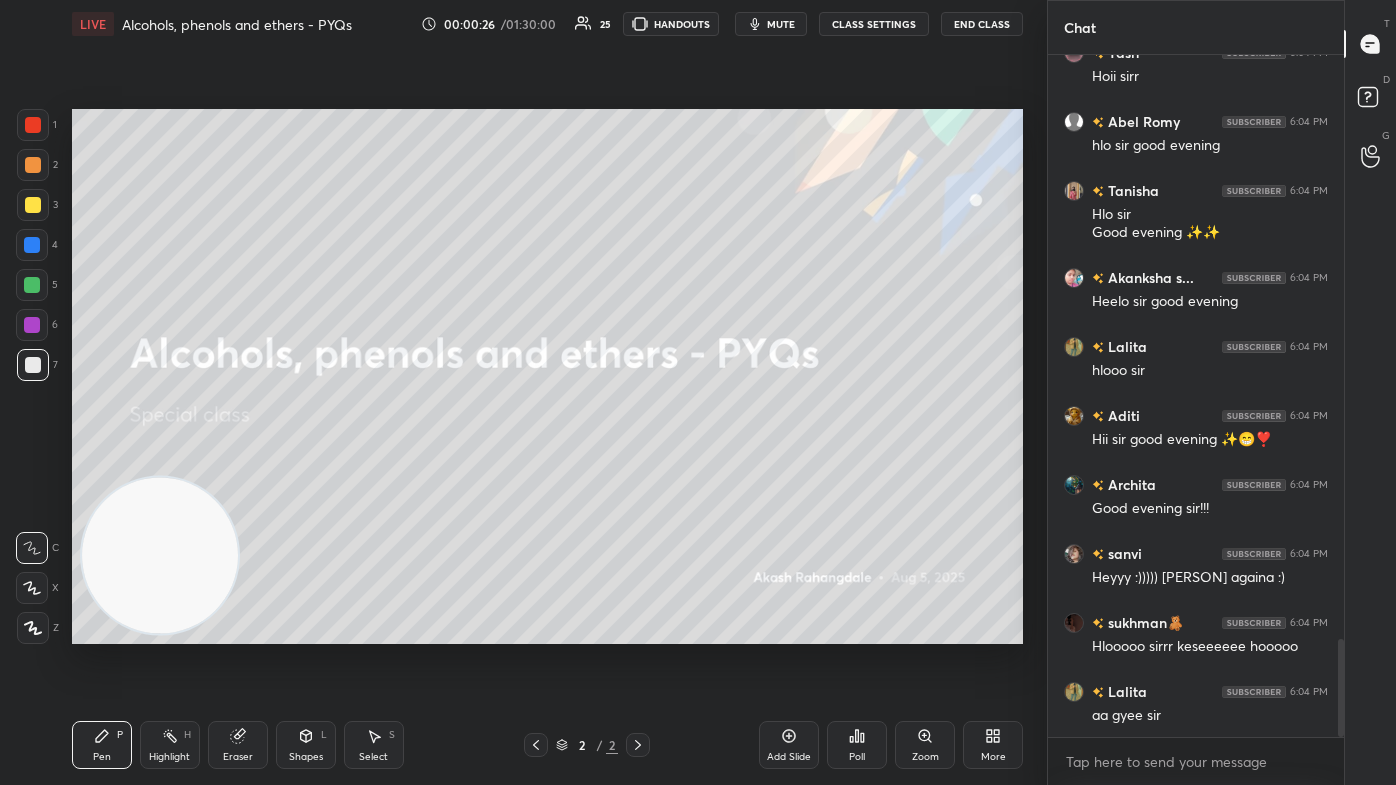 click on "Add Slide" at bounding box center [789, 745] 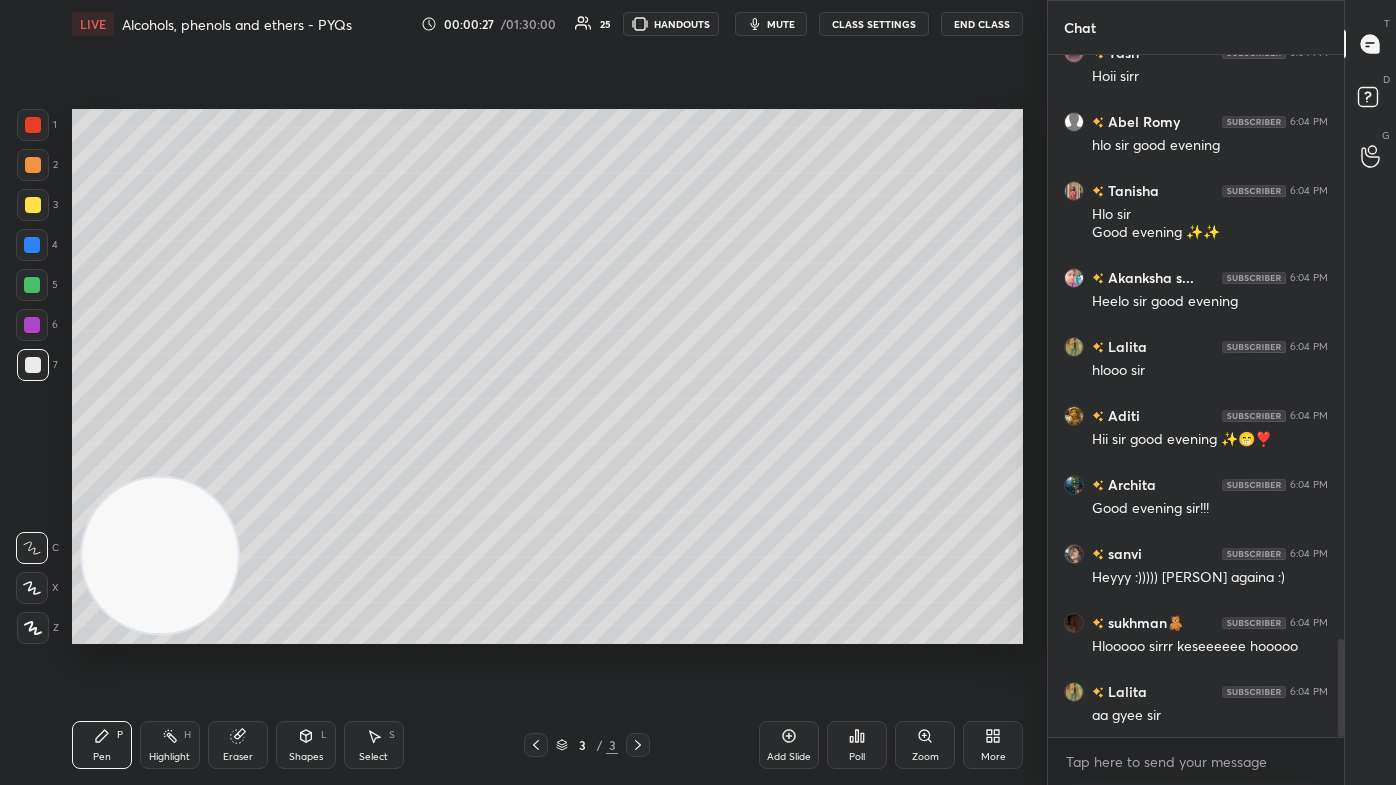click at bounding box center [33, 205] 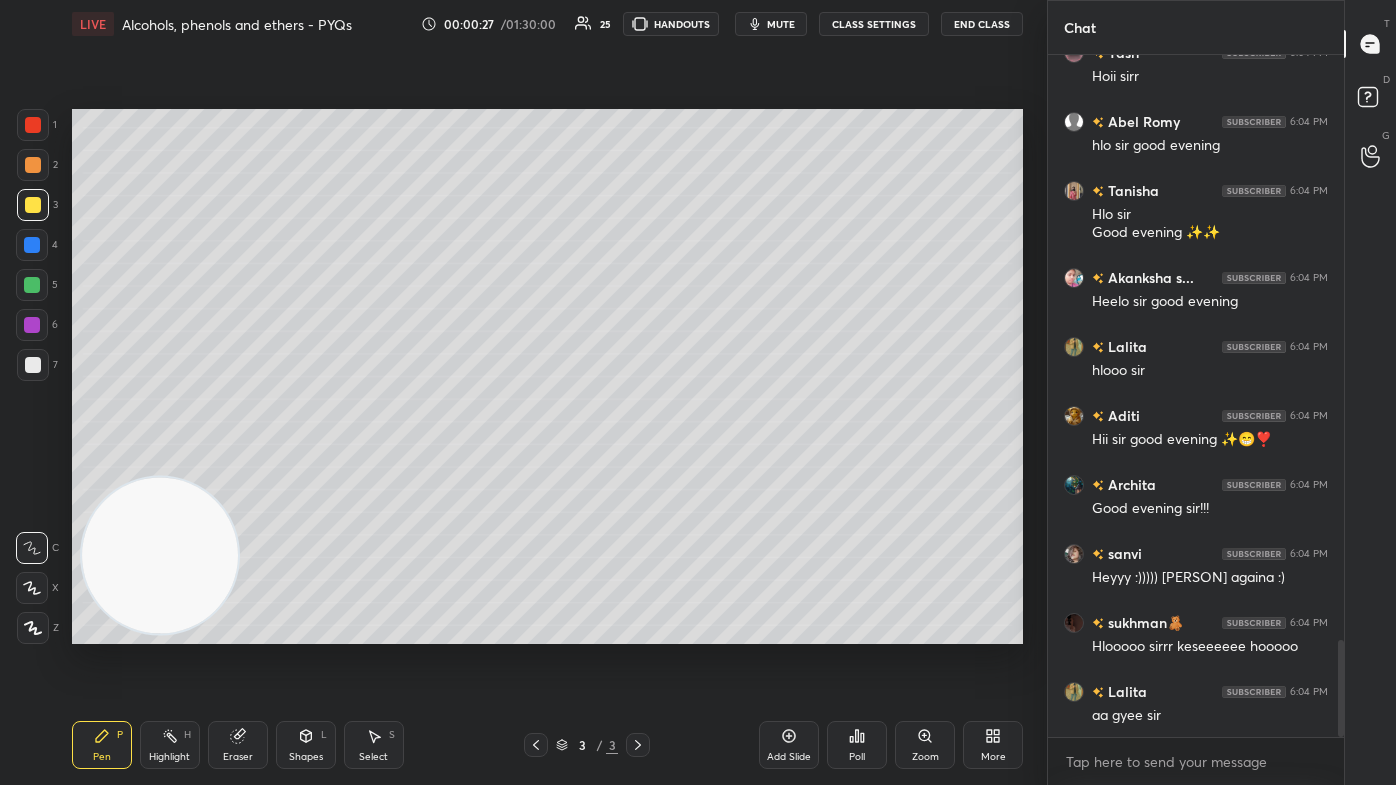 scroll, scrollTop: 4138, scrollLeft: 0, axis: vertical 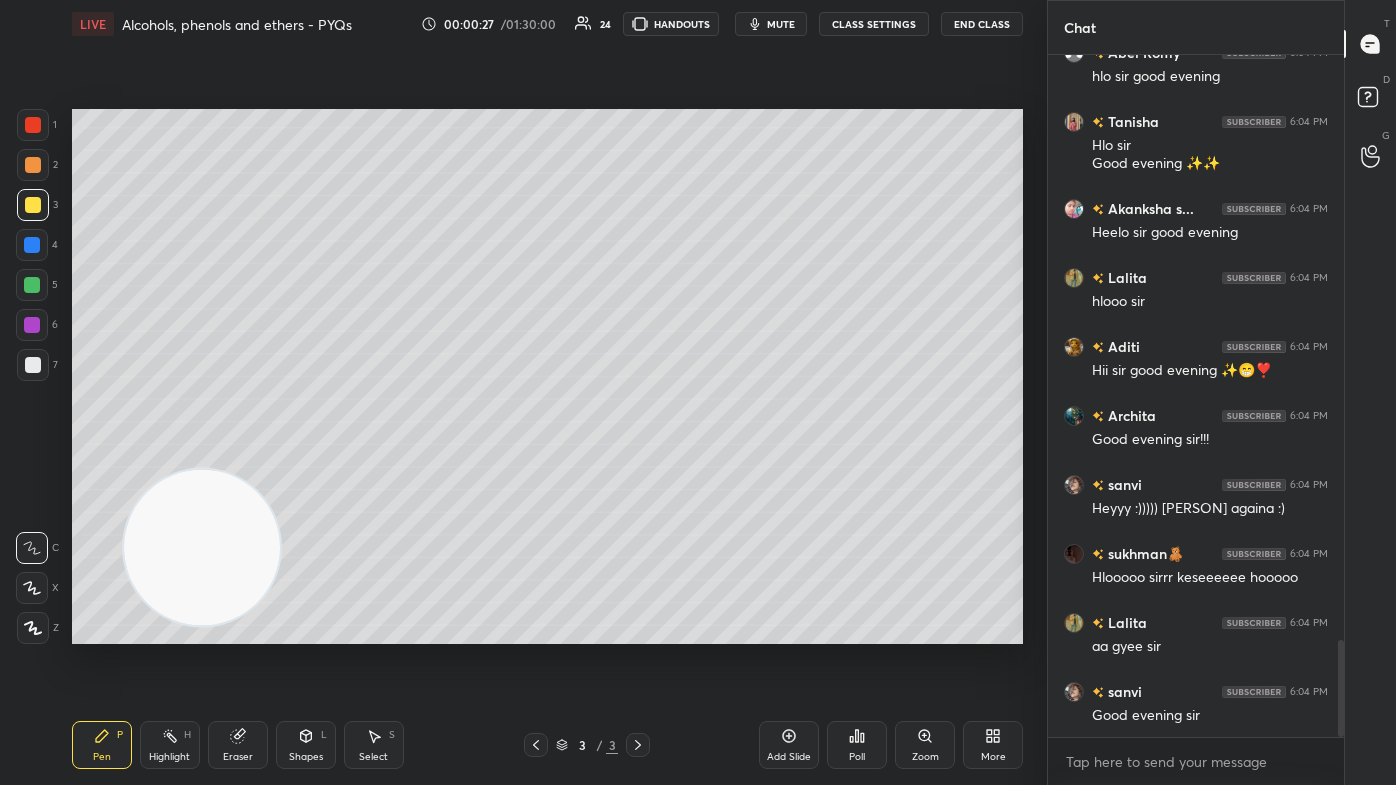 drag, startPoint x: 160, startPoint y: 546, endPoint x: 271, endPoint y: 524, distance: 113.15918 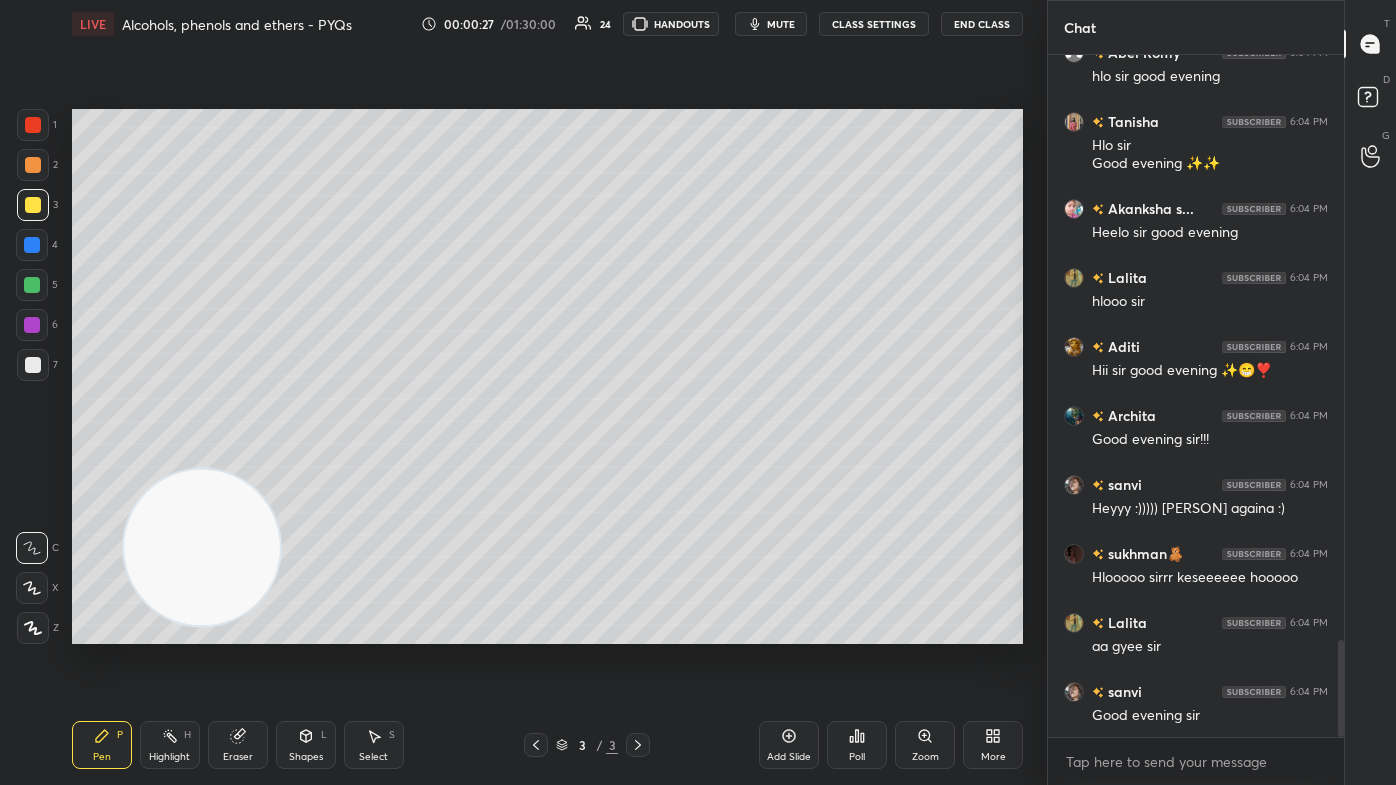 click at bounding box center (202, 547) 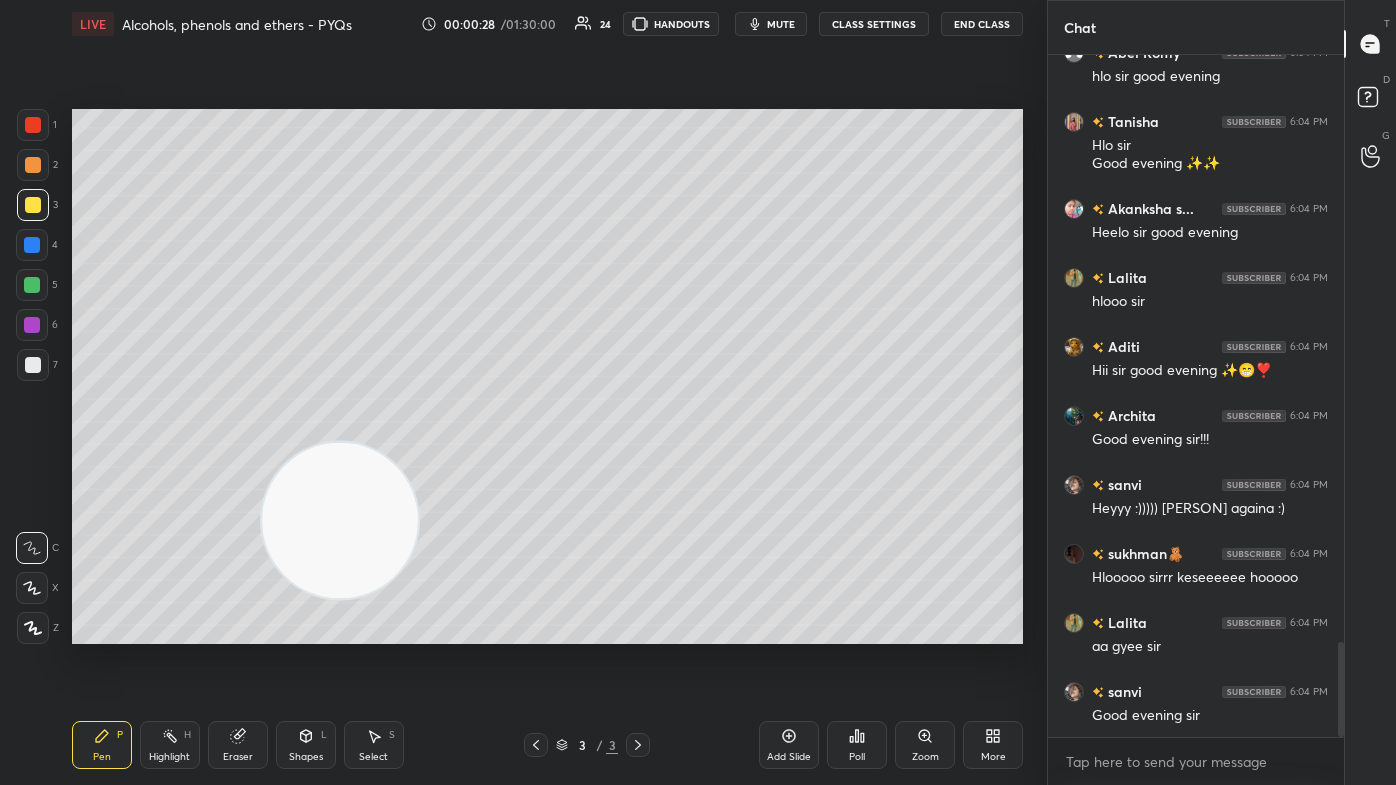 scroll, scrollTop: 4207, scrollLeft: 0, axis: vertical 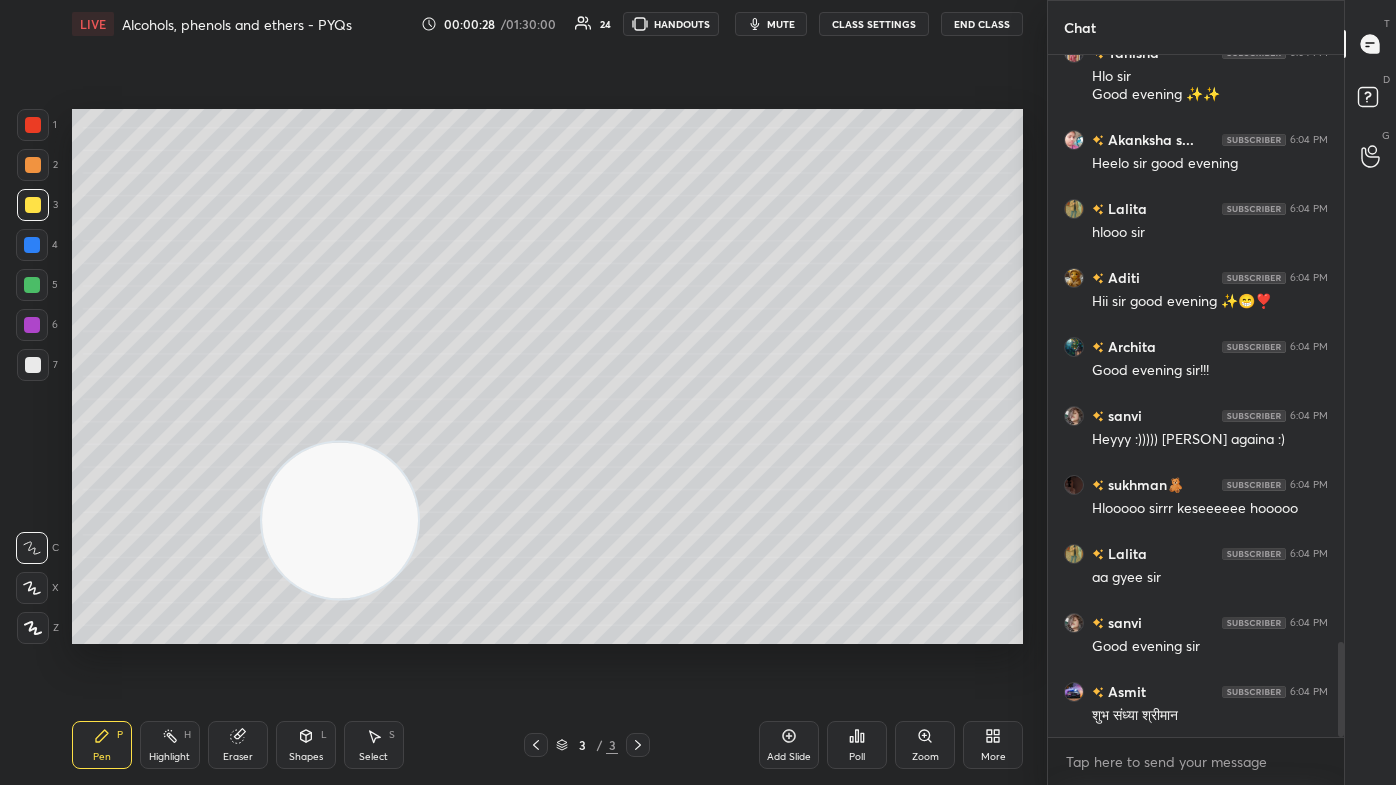 click 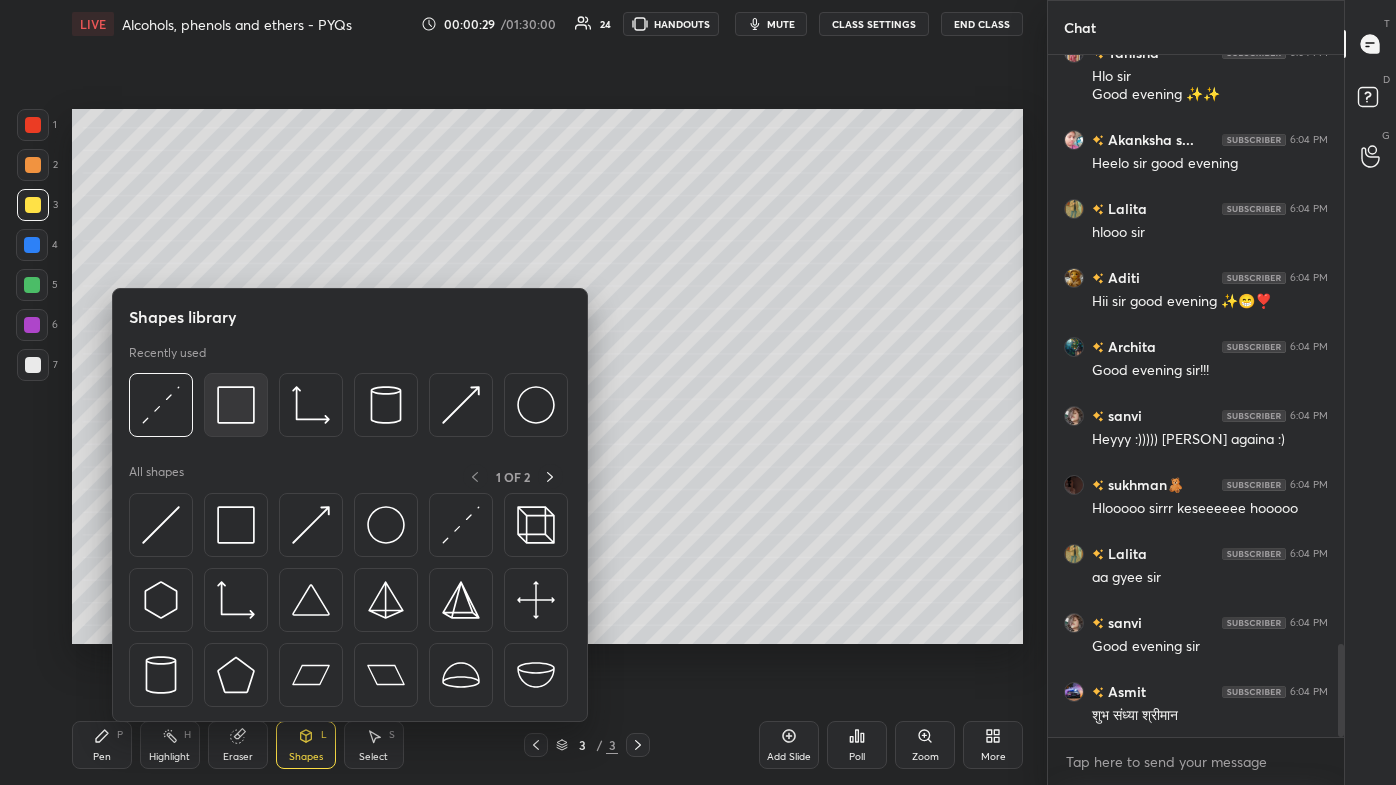 scroll, scrollTop: 4312, scrollLeft: 0, axis: vertical 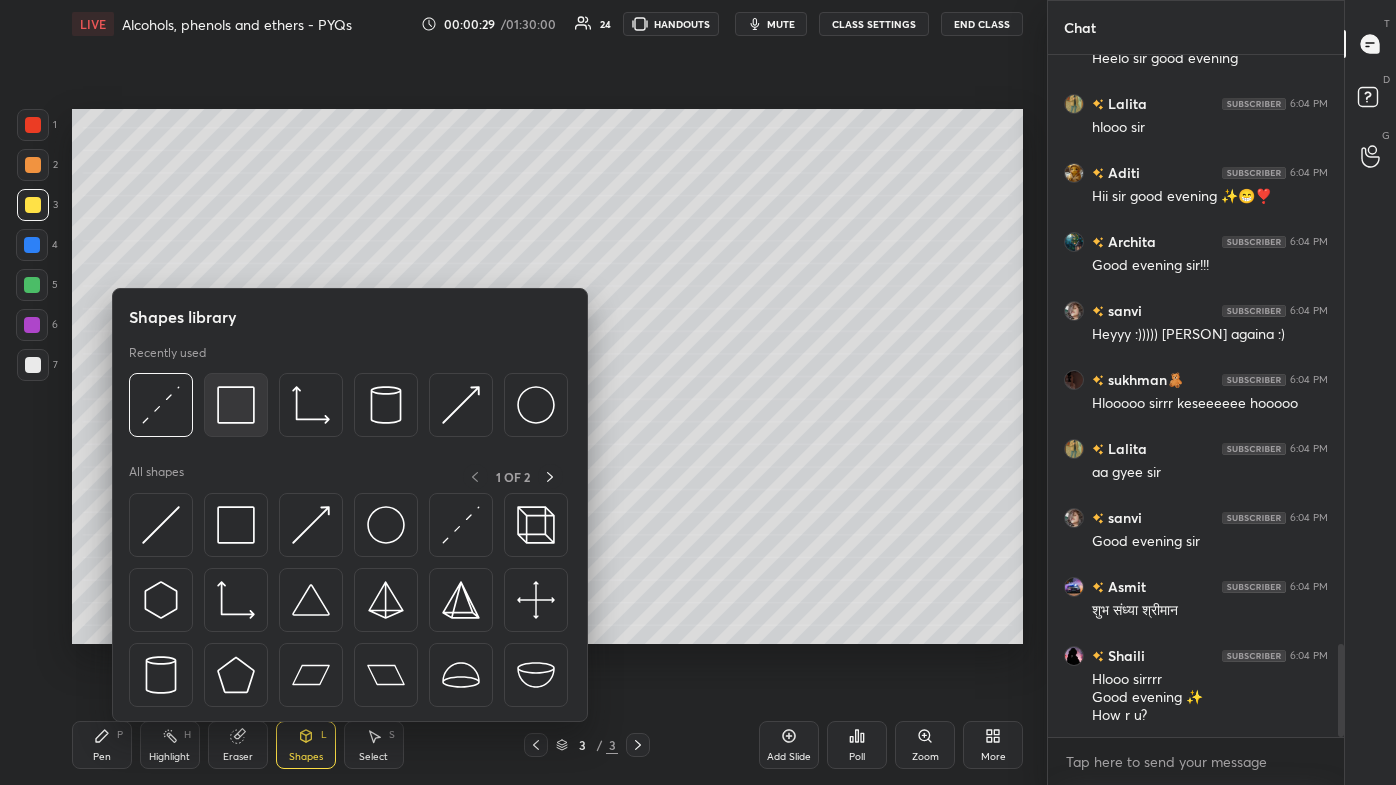 click at bounding box center [236, 405] 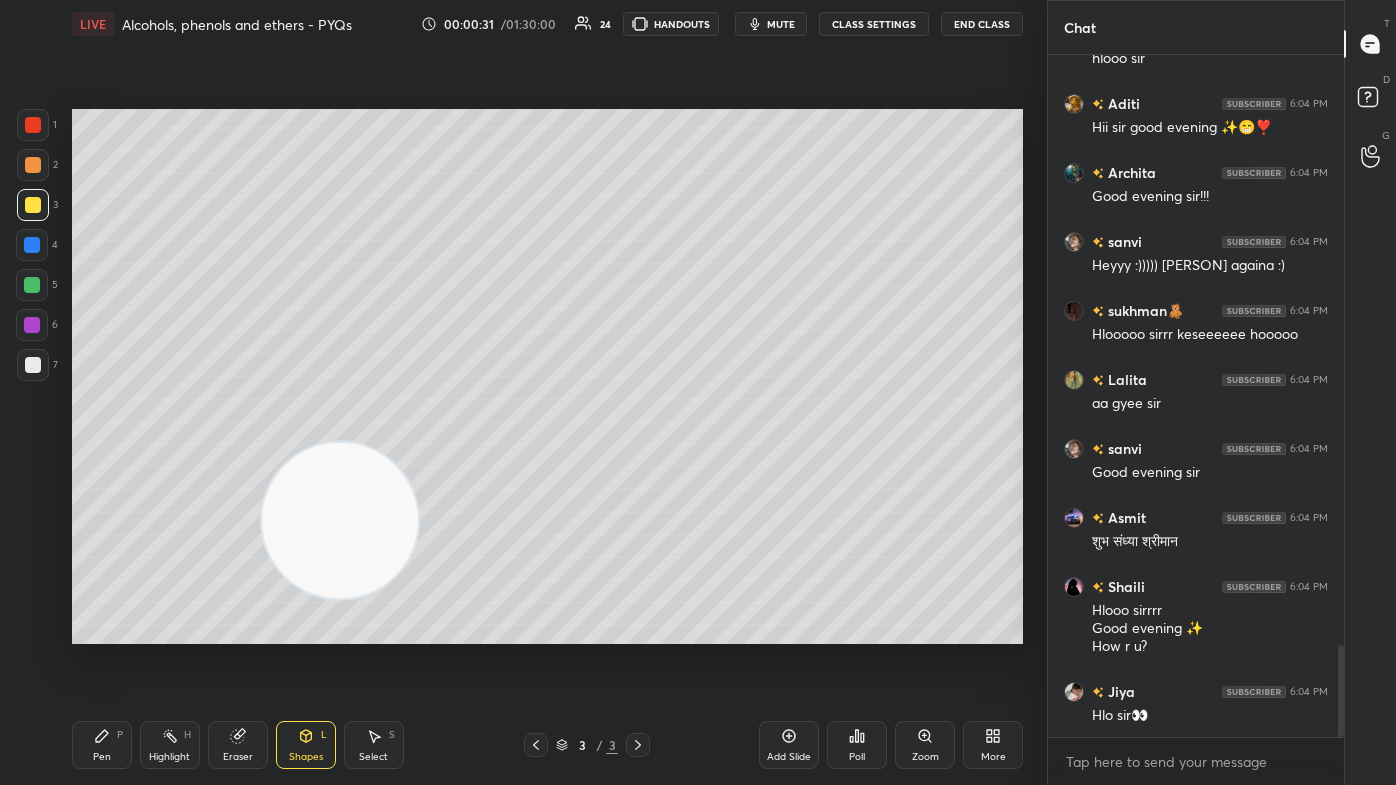 scroll, scrollTop: 4429, scrollLeft: 0, axis: vertical 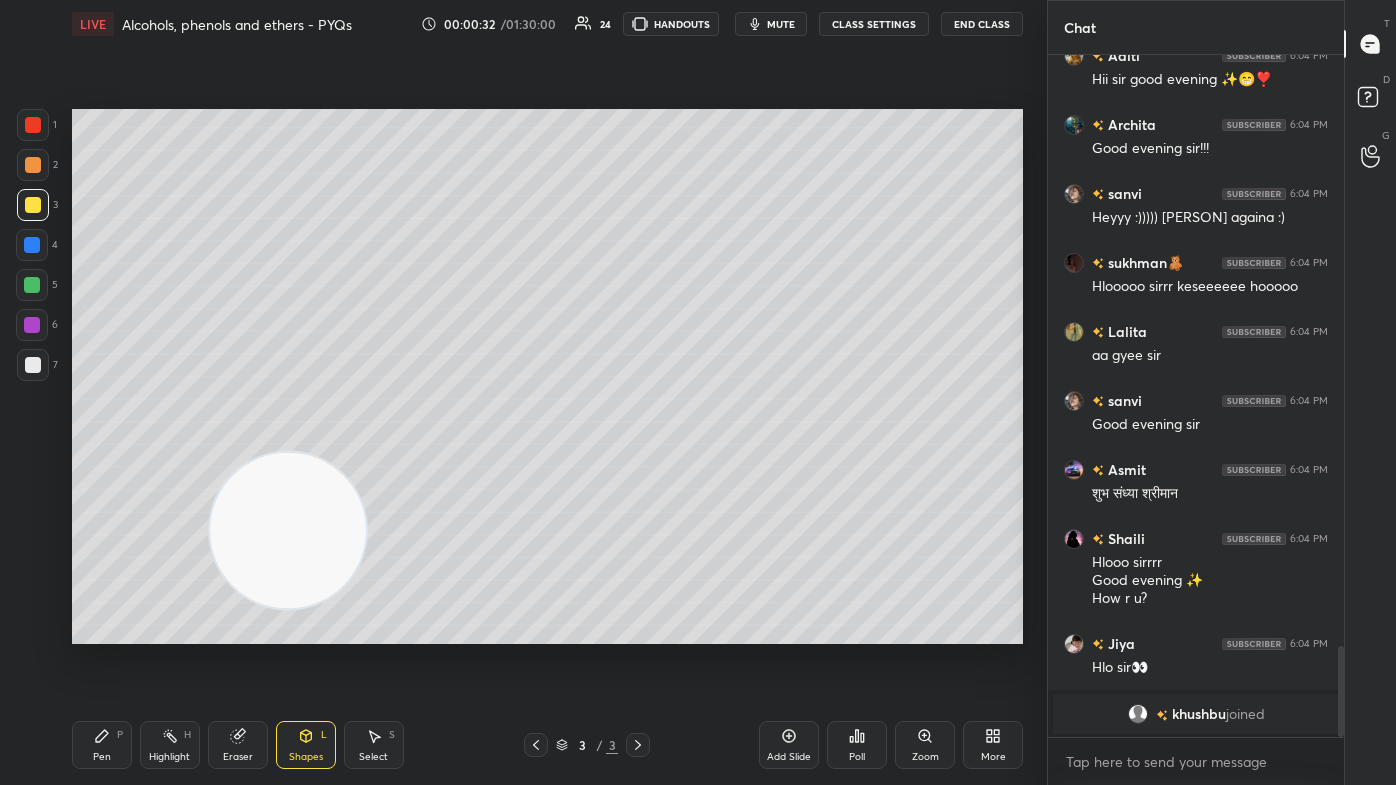 drag, startPoint x: 337, startPoint y: 510, endPoint x: 56, endPoint y: 539, distance: 282.4925 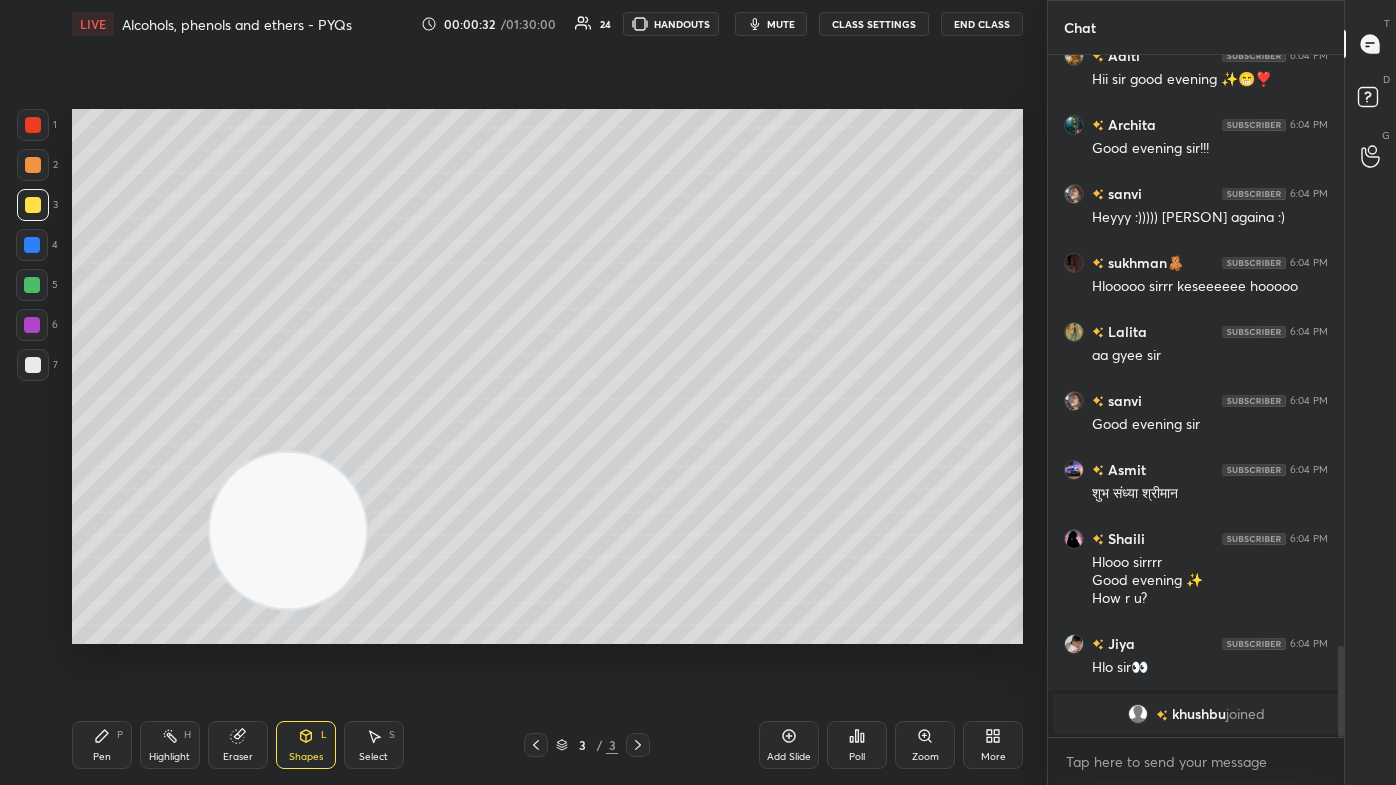 click on "1 2 3 4 5 6 7 C X Z C X Z E E Erase all   H H LIVE Alcohols, phenols and ethers - PYQs 00:00:32 /  01:30:00 24 HANDOUTS mute CLASS SETTINGS End Class Setting up your live class Poll for   secs No correct answer Start poll Back Alcohols, phenols and ethers - PYQs [PERSON] Pen P Highlight H Eraser Shapes L Select S 3 / 3 Add Slide Poll Zoom More" at bounding box center [515, 392] 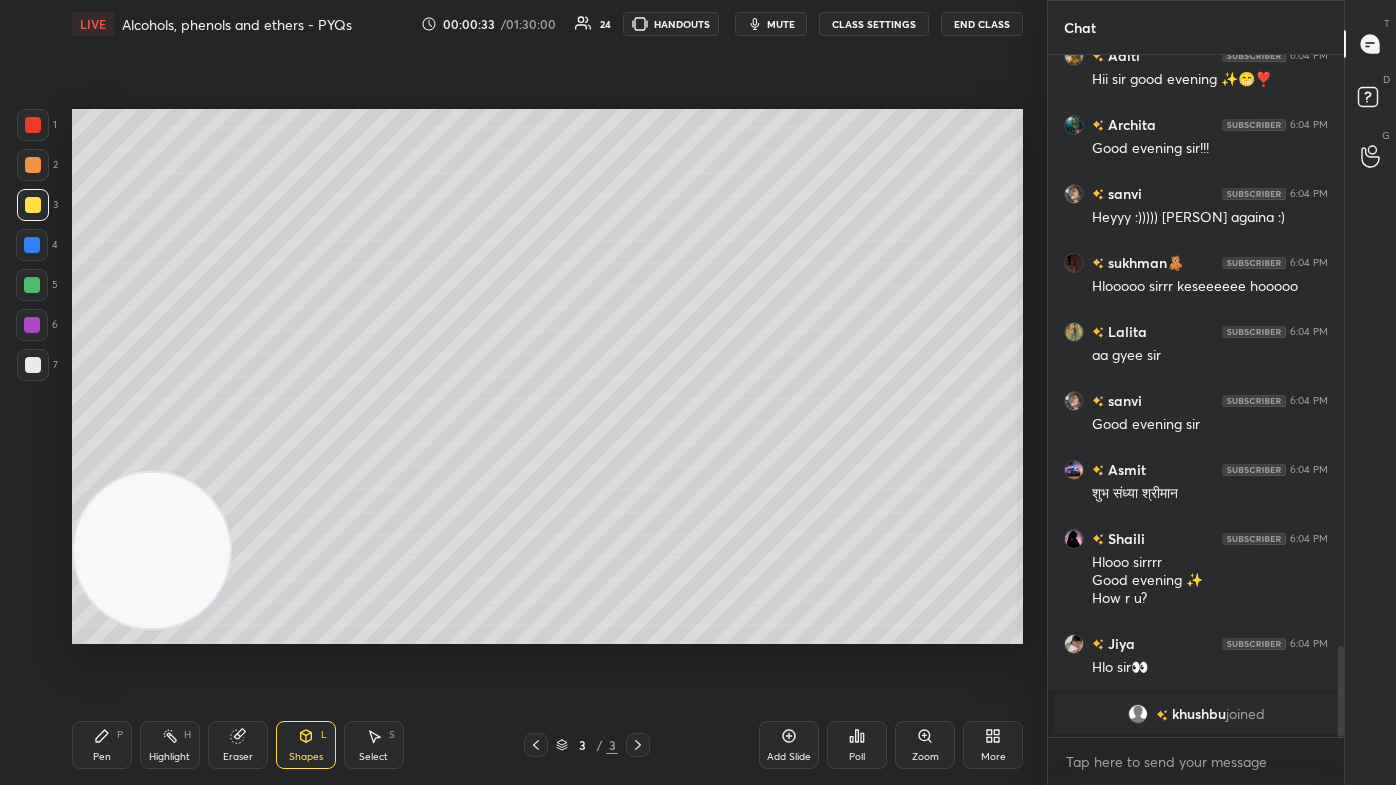 click at bounding box center (152, 550) 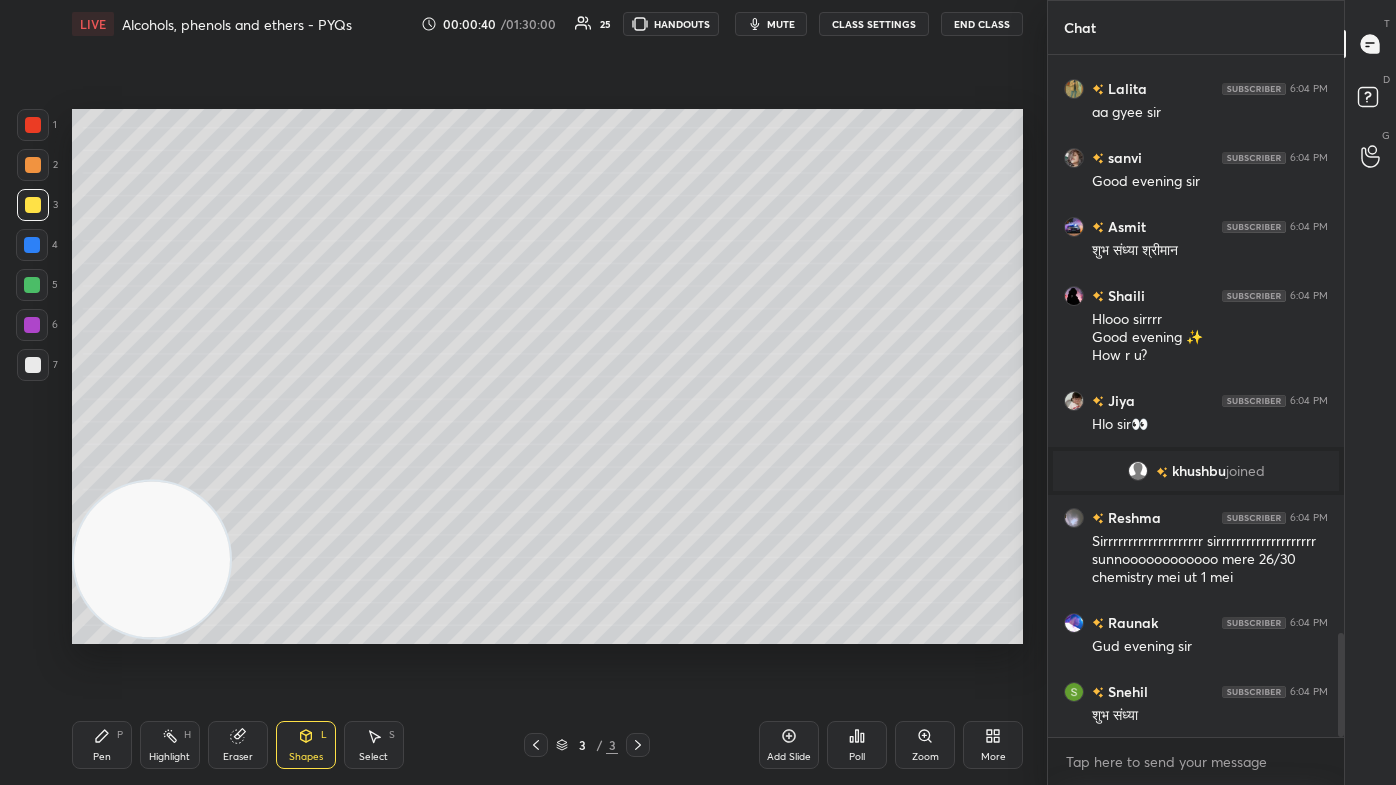 scroll, scrollTop: 3903, scrollLeft: 0, axis: vertical 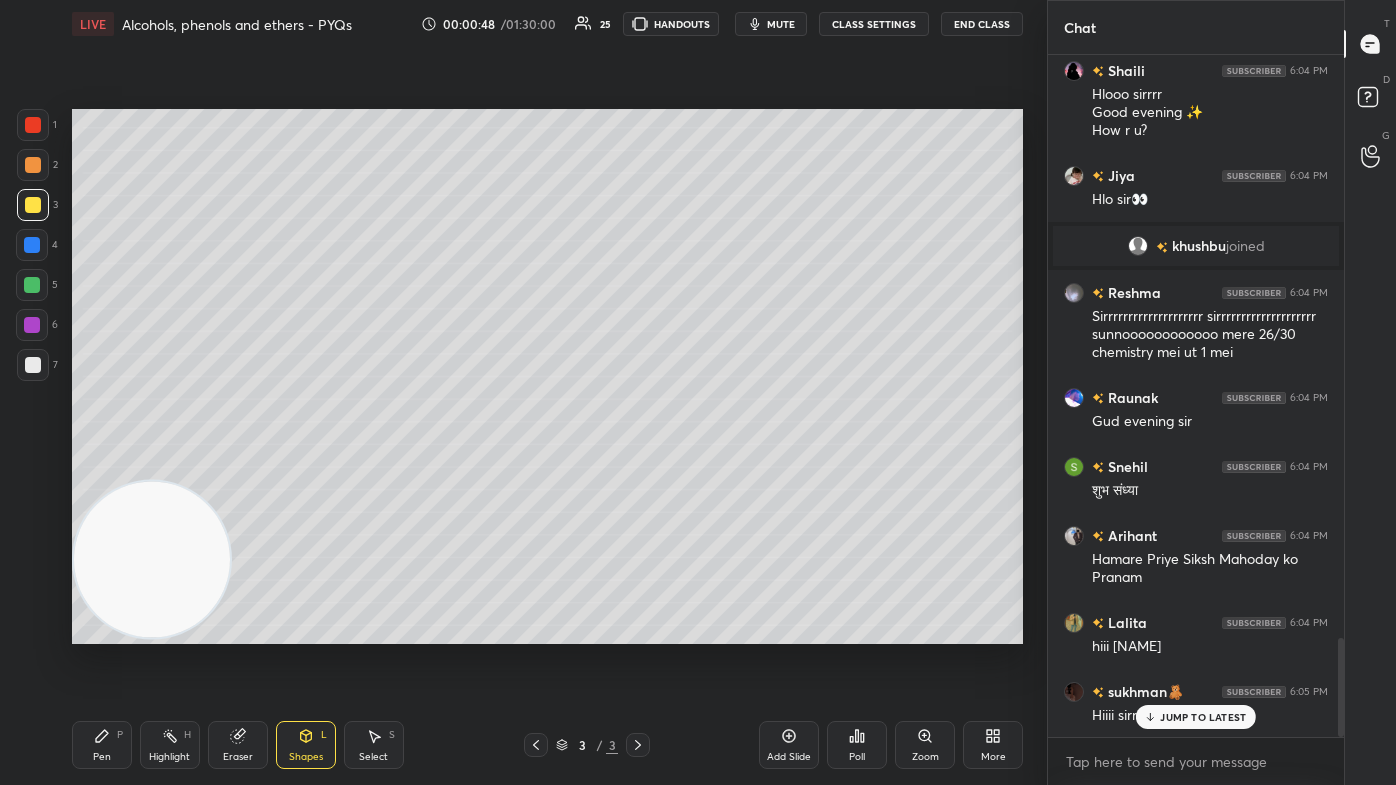 click 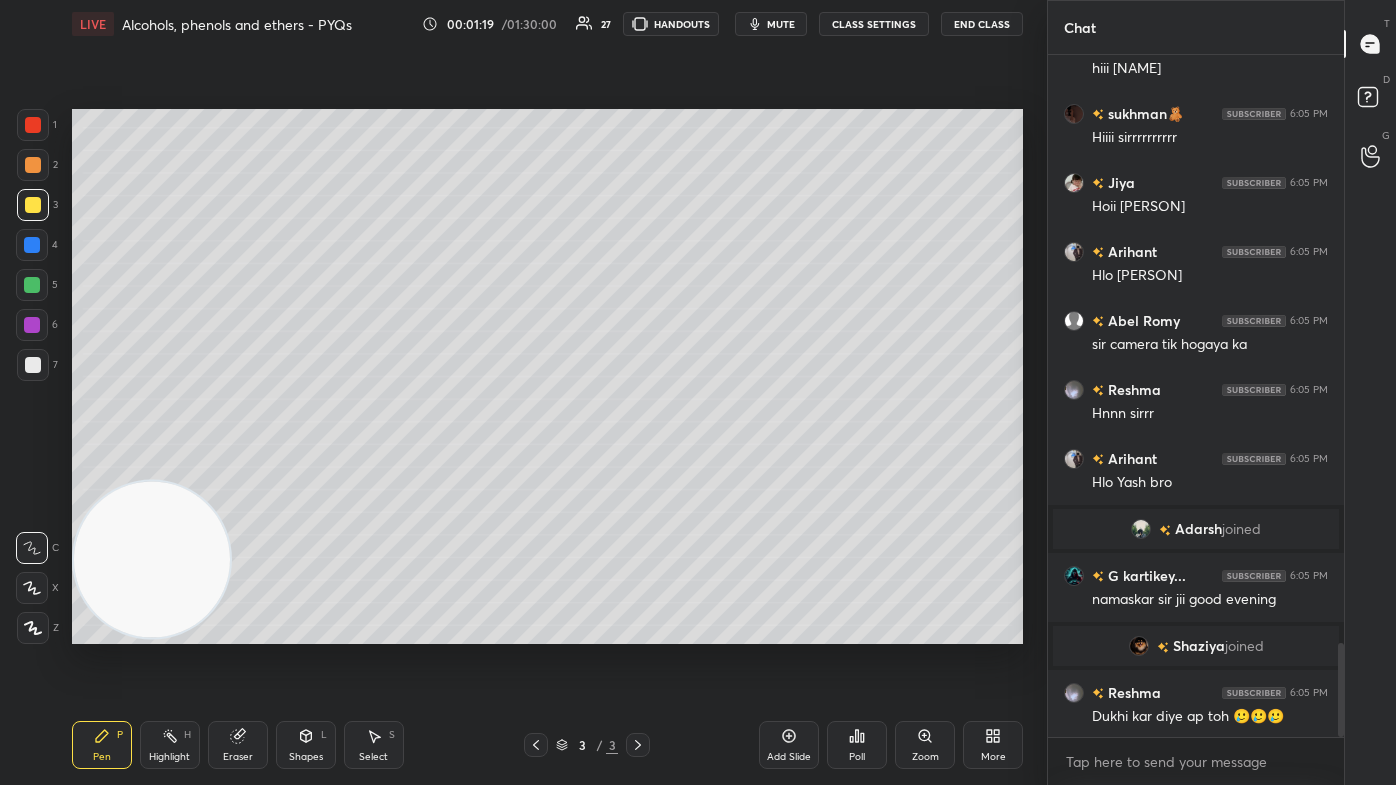 scroll, scrollTop: 4330, scrollLeft: 0, axis: vertical 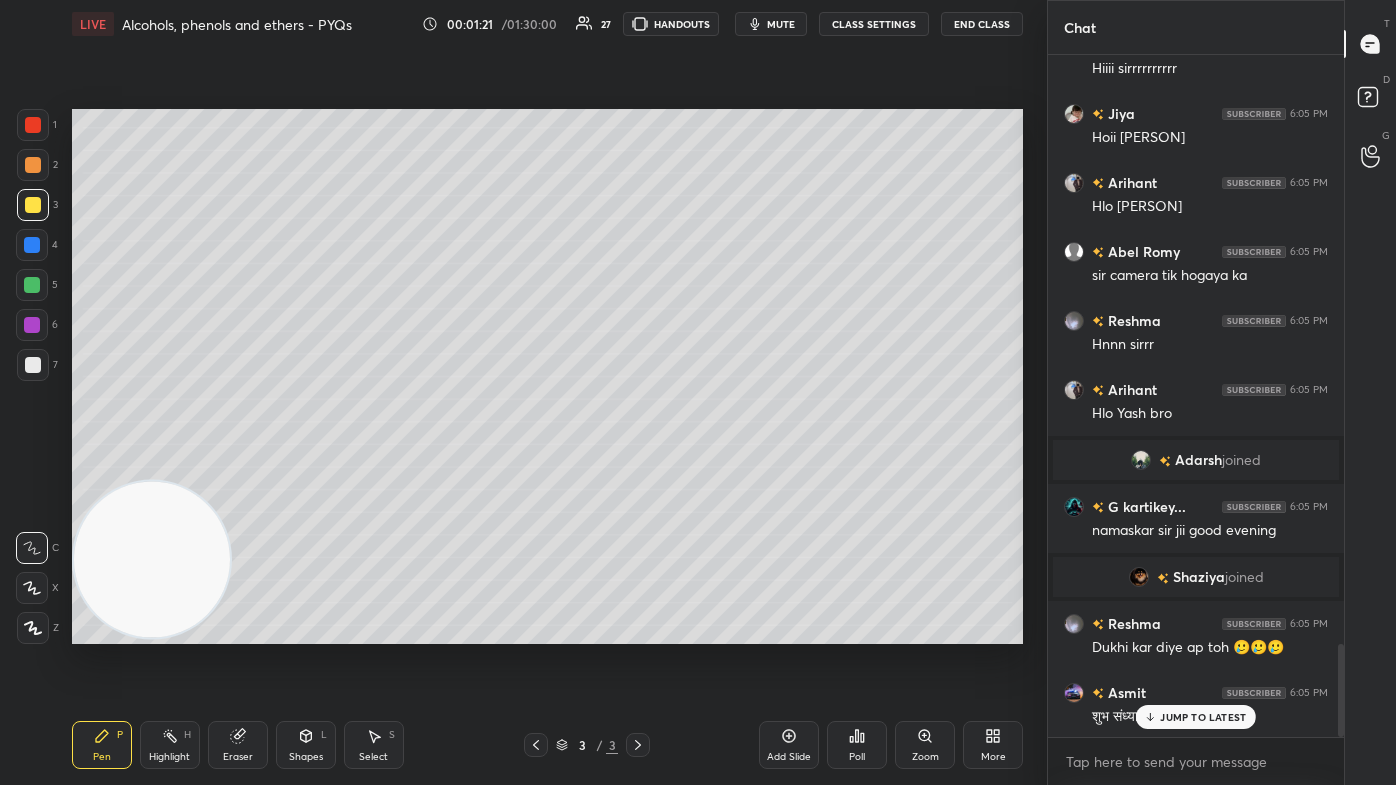 click 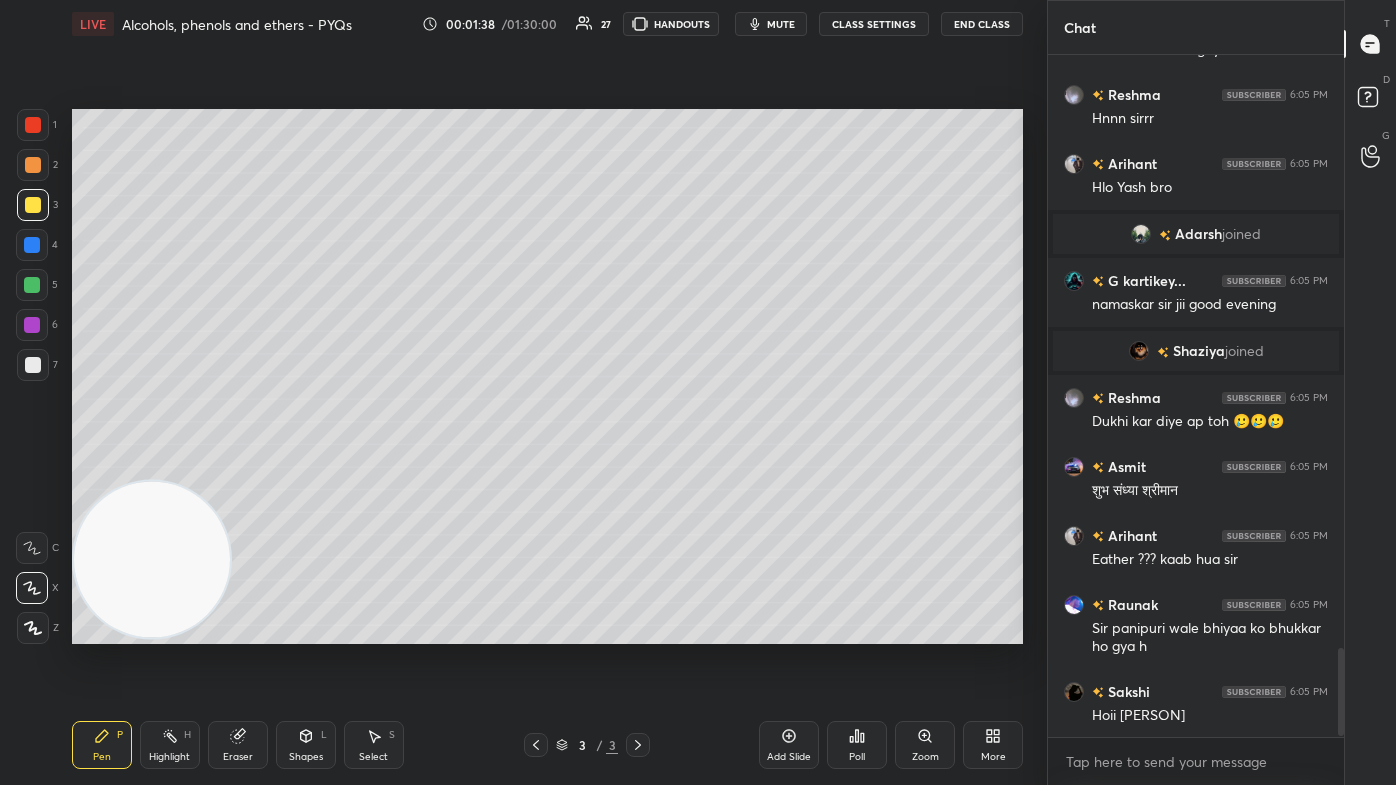 scroll, scrollTop: 4604, scrollLeft: 0, axis: vertical 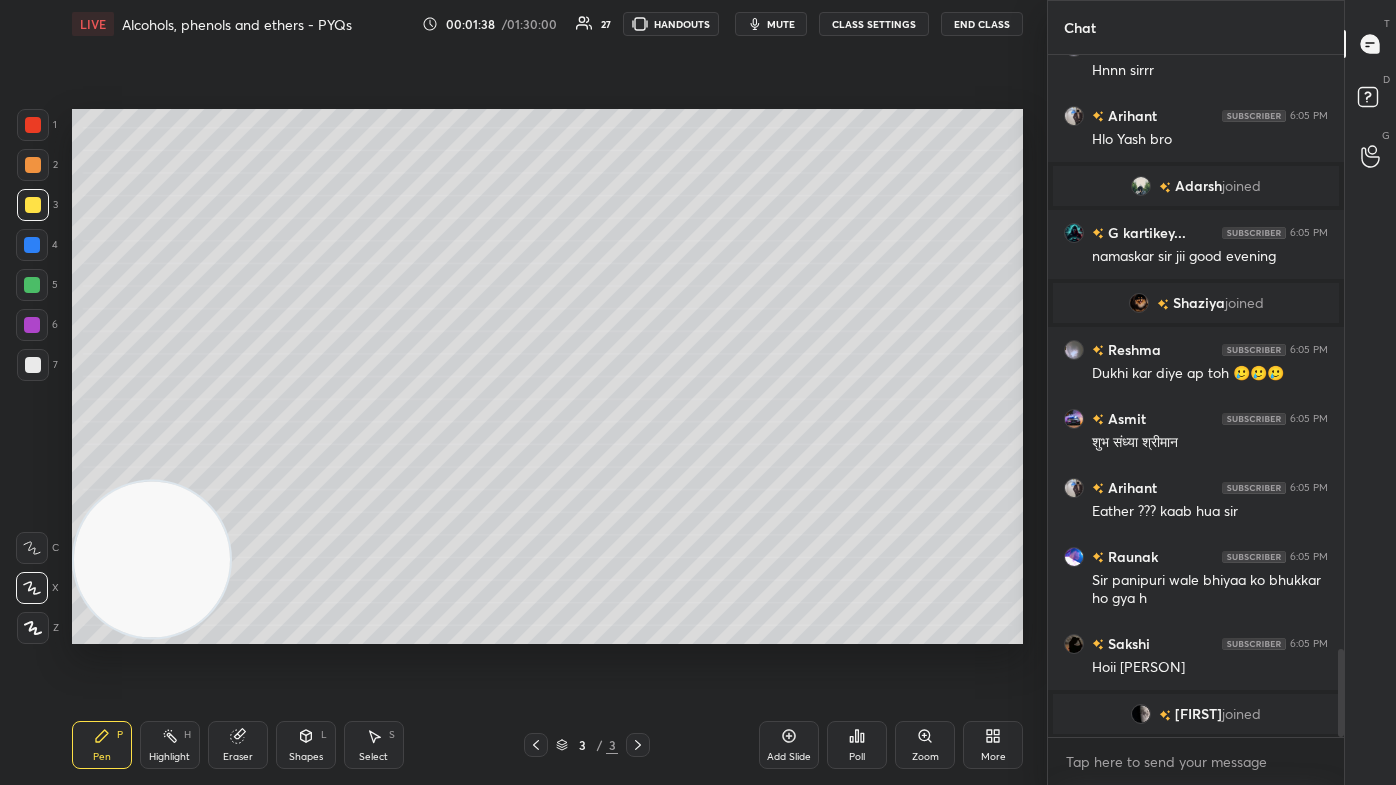 click at bounding box center [32, 245] 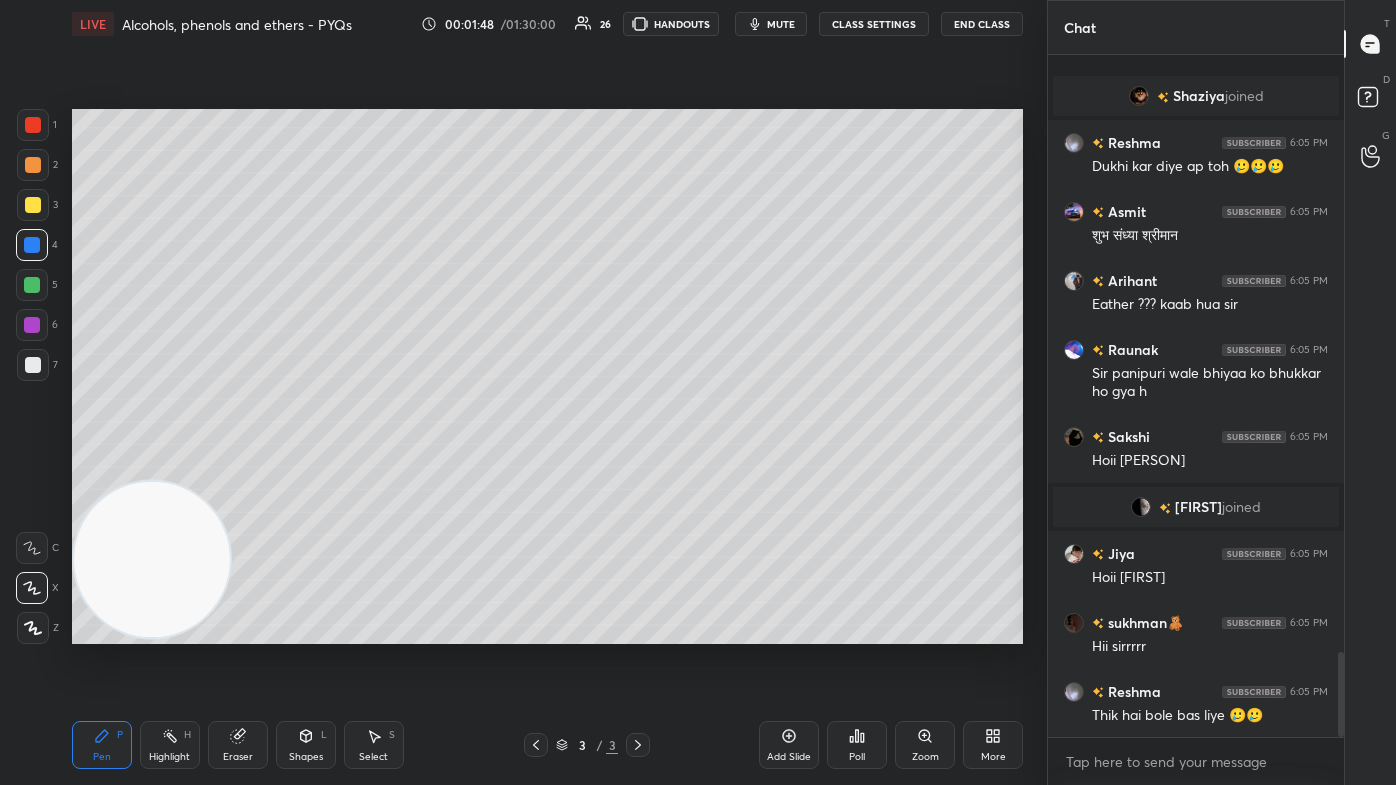 scroll, scrollTop: 4823, scrollLeft: 0, axis: vertical 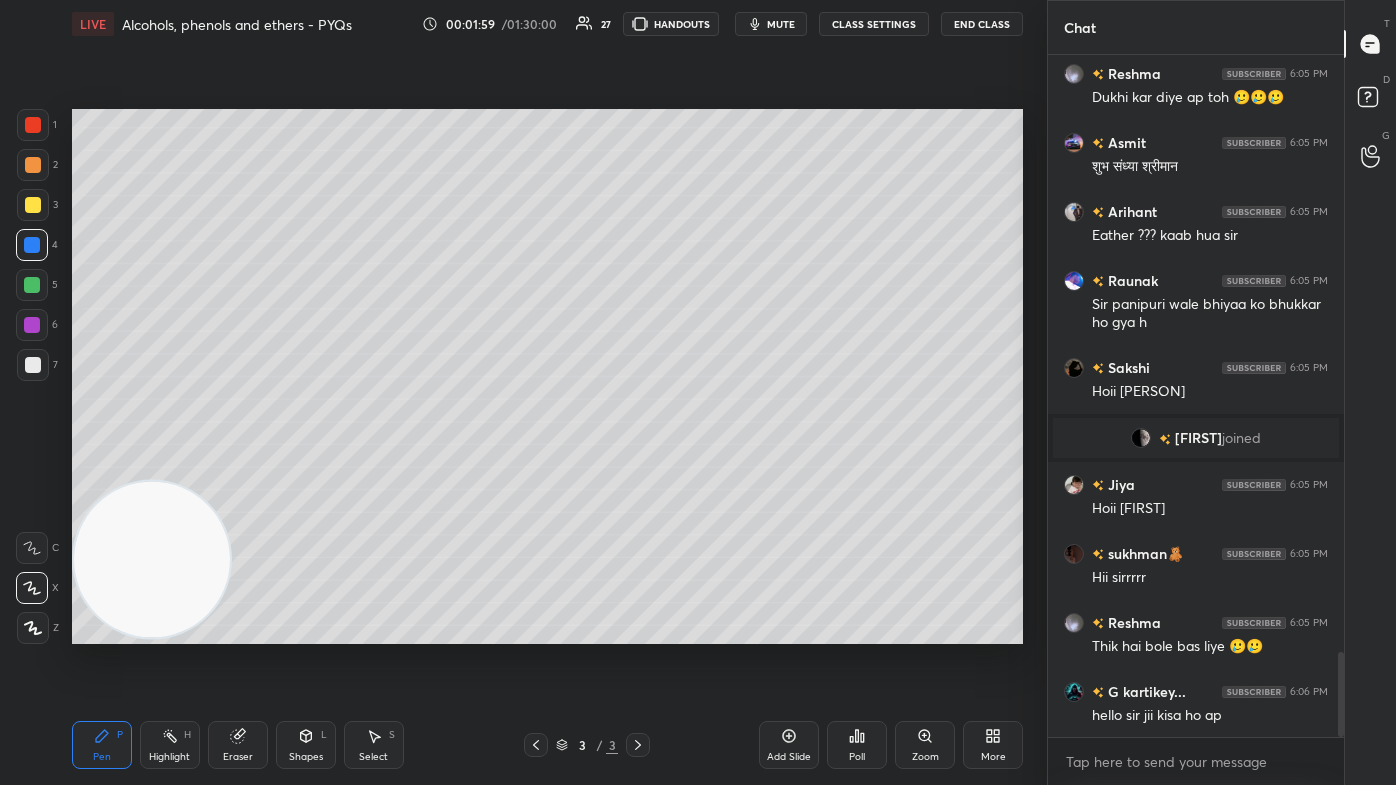 click at bounding box center (33, 365) 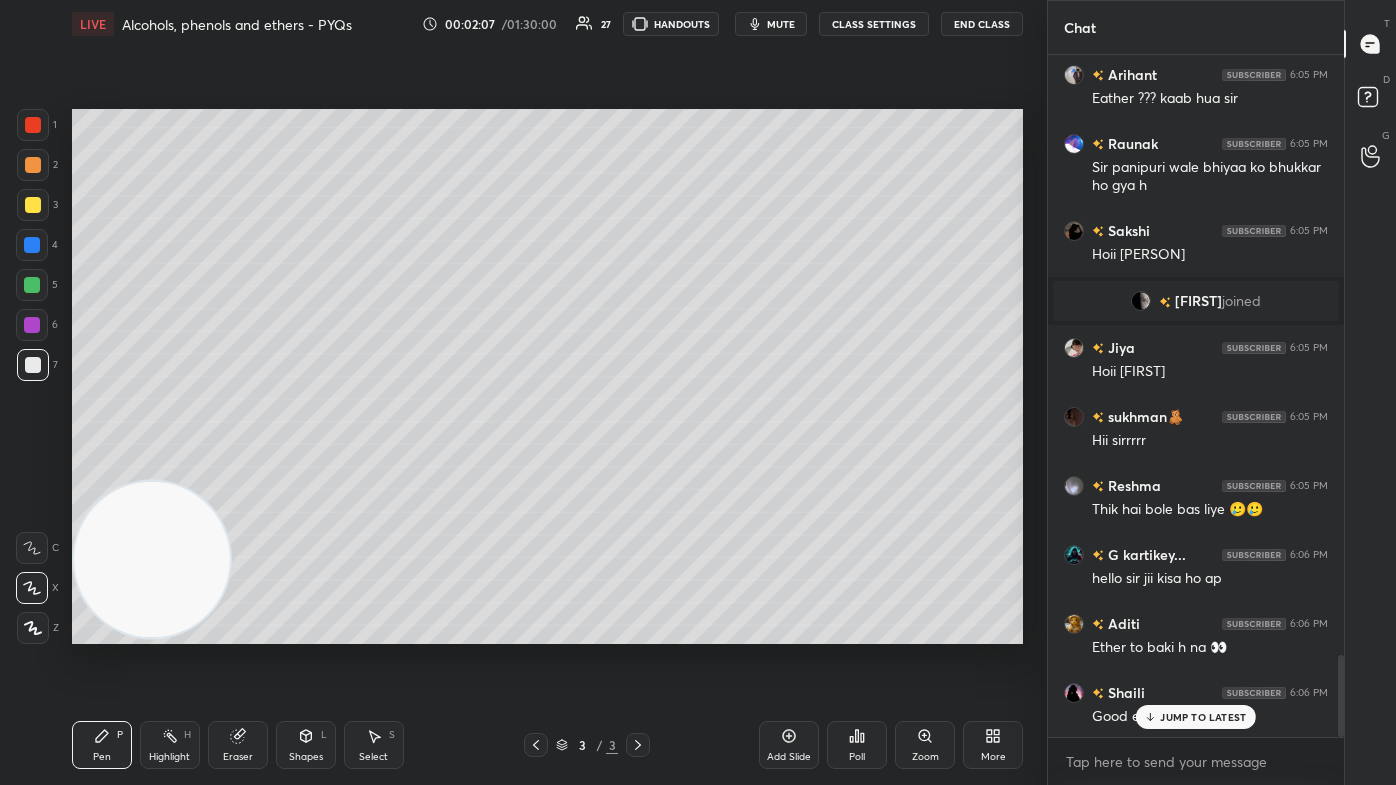 scroll, scrollTop: 5029, scrollLeft: 0, axis: vertical 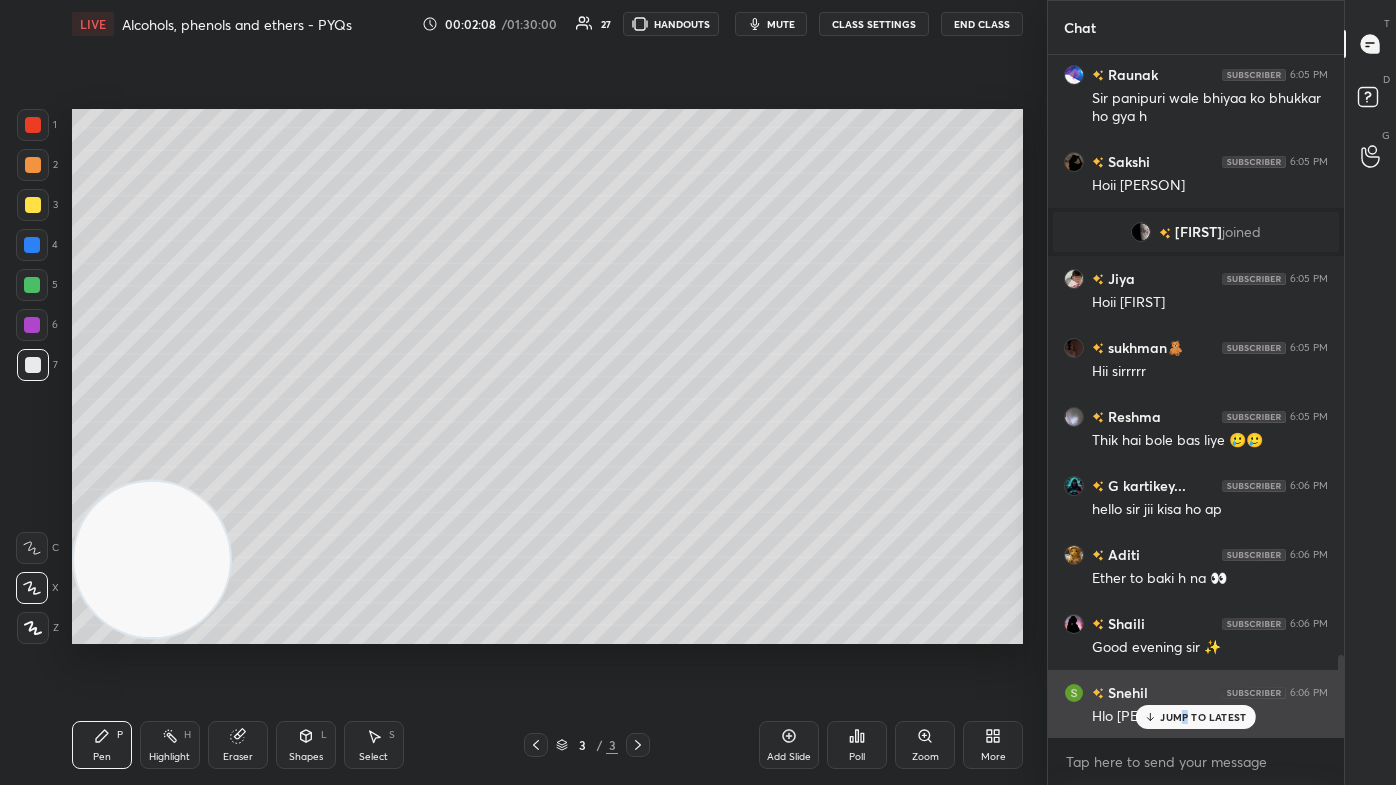 click on "JUMP TO LATEST" at bounding box center [1203, 717] 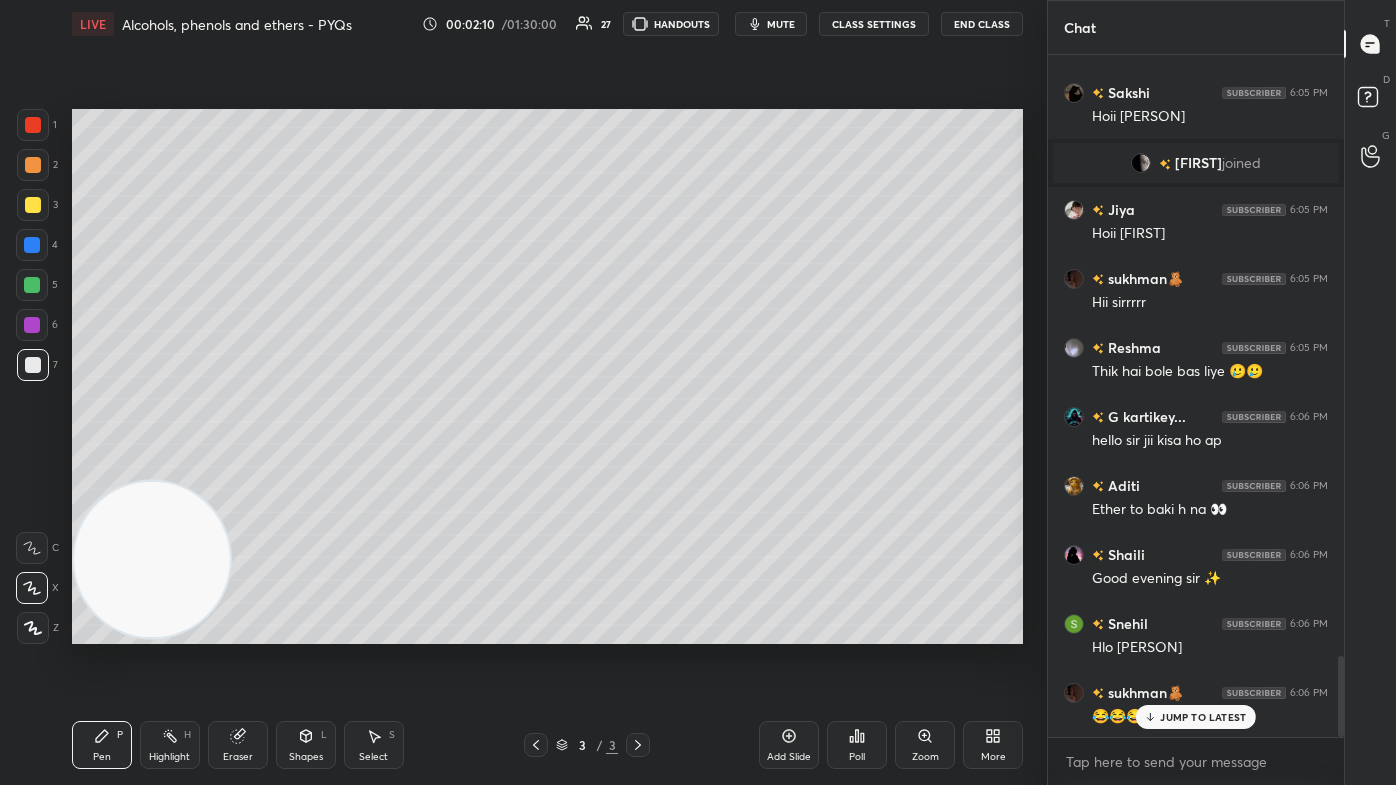 click on "[PERSON] 6:05 PM Hlo [PERSON] [PERSON] 6:05 PM sir camera tik hogaya ka [PERSON] 6:05 PM Hnnn sirrr [PERSON] 6:05 PM Hlo [PERSON] Adarsh  joined [PERSON] 6:05 PM namaskar sir jii good evening [PERSON]  joined [PERSON] 6:05 PM Dukhi kar diye ap toh 🥲🥲🥲 [PERSON] 6:05 PM शुभ संध्या श्रीमान [PERSON] 6:05 PM Eather ??? kaab hua sir [PERSON] 6:05 PM Sir panipuri wale bhiyaa ko bhukkar ho gya h [PERSON] 6:05 PM Hoii [PERSON] janhavi  joined [PERSON] 6:05 PM Hoii [PERSON] [PERSON] 6:05 PM Hii sirrrrr [PERSON] 6:05 PM Thik hai bole bas liye 🥲🥲 [PERSON] 6:06 PM hello sir jii kisa ho ap [PERSON] 6:06 PM Ether to baki h na 👀 [PERSON] 6:06 PM Good evening sir ✨ [PERSON] 6:06 PM Hlo [PERSON] 6:06 PM 😂😂😂" at bounding box center (1196, 396) 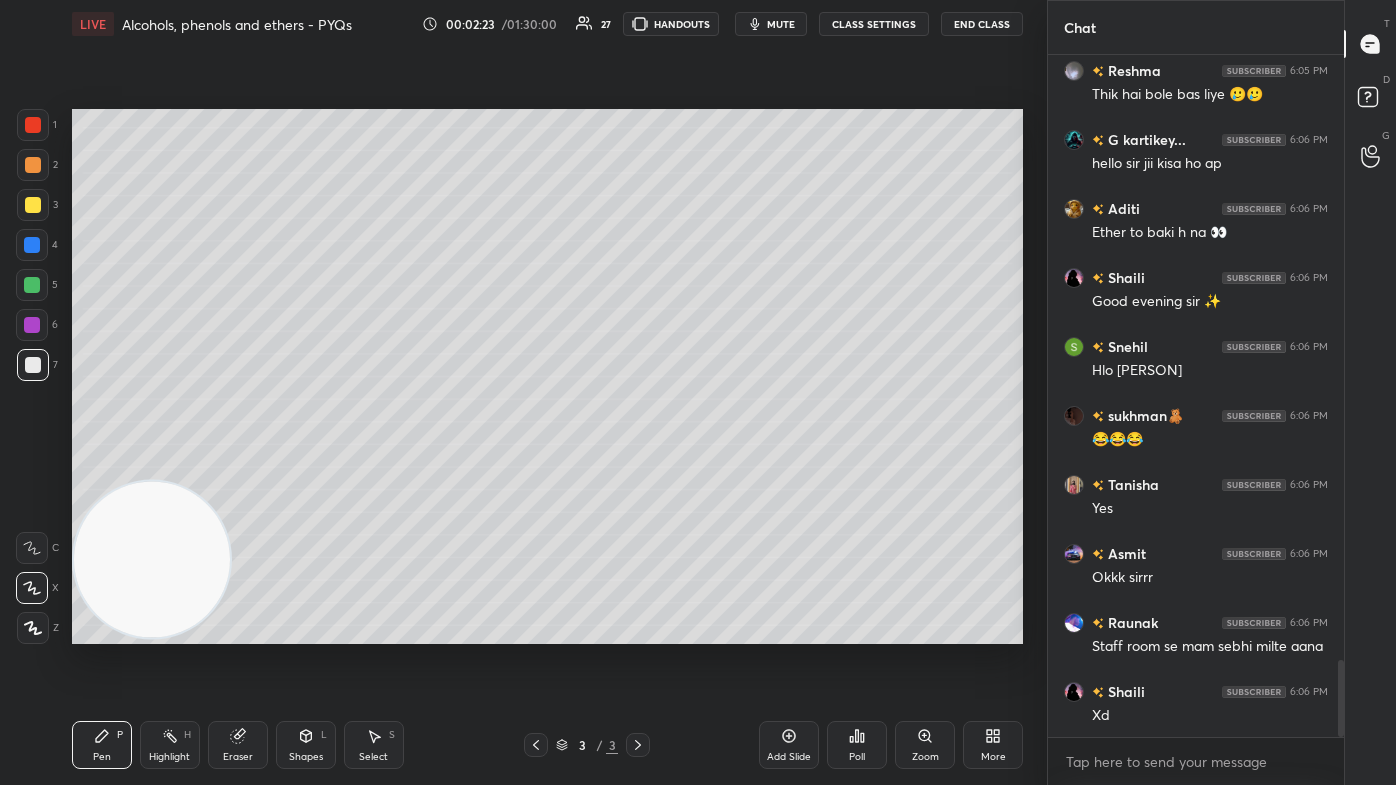 scroll, scrollTop: 5512, scrollLeft: 0, axis: vertical 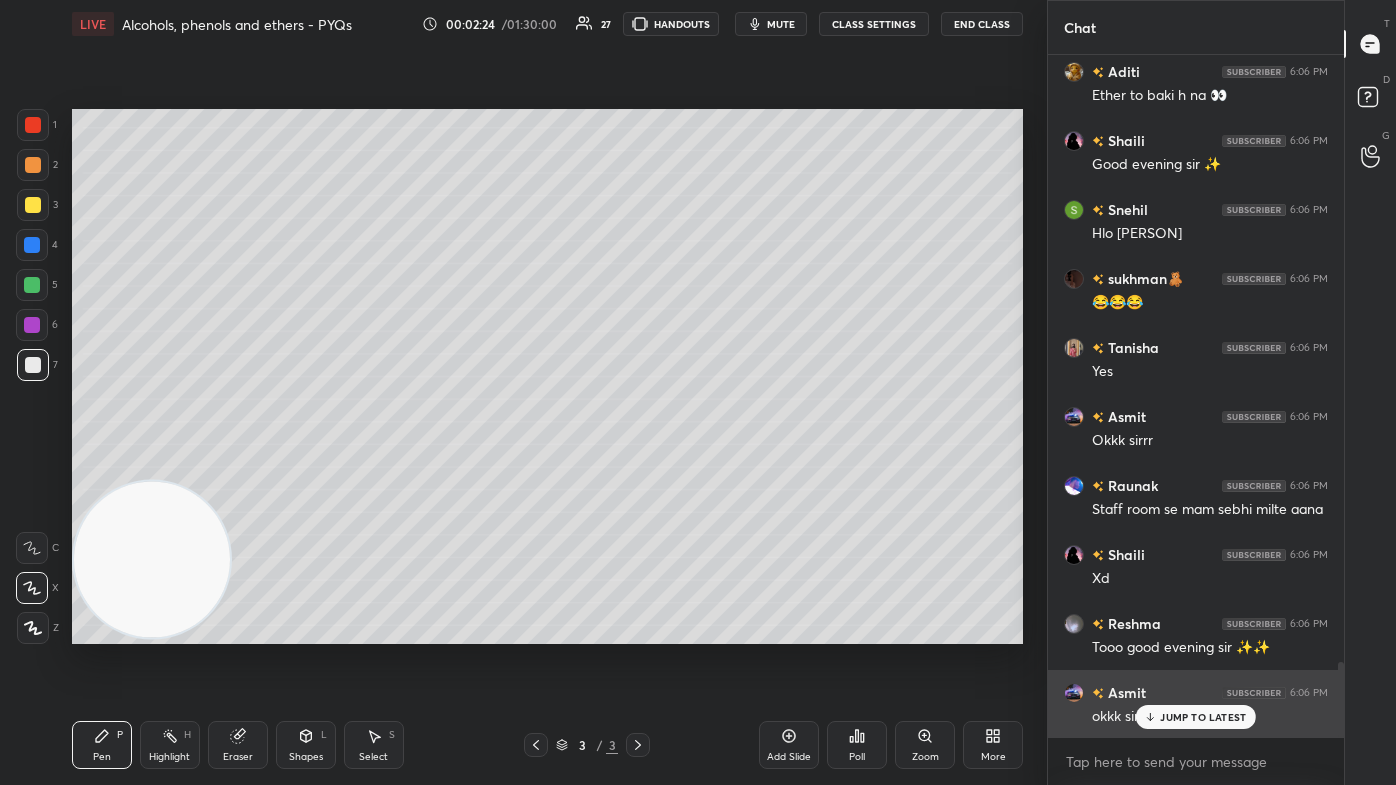 click on "JUMP TO LATEST" at bounding box center [1196, 717] 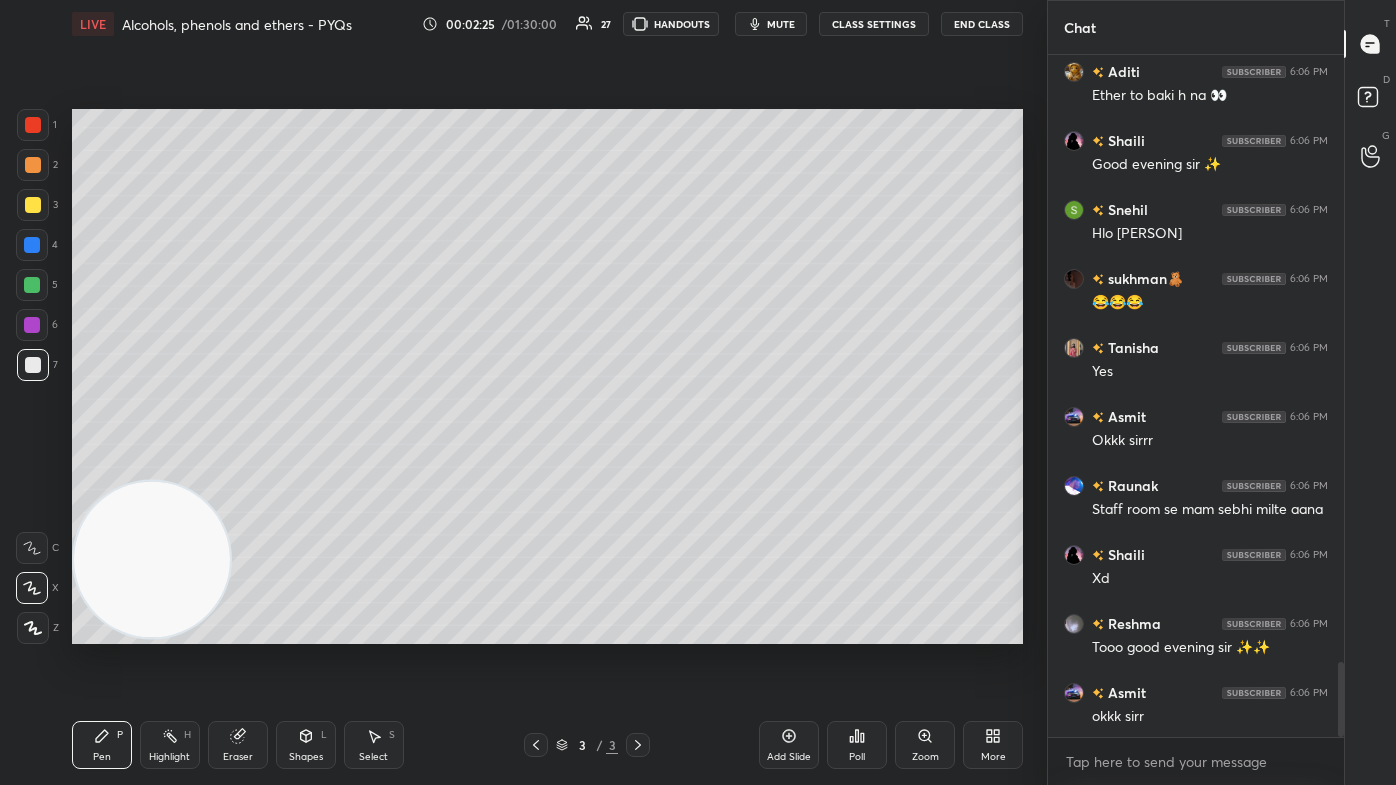click on "CLASS SETTINGS" at bounding box center [874, 24] 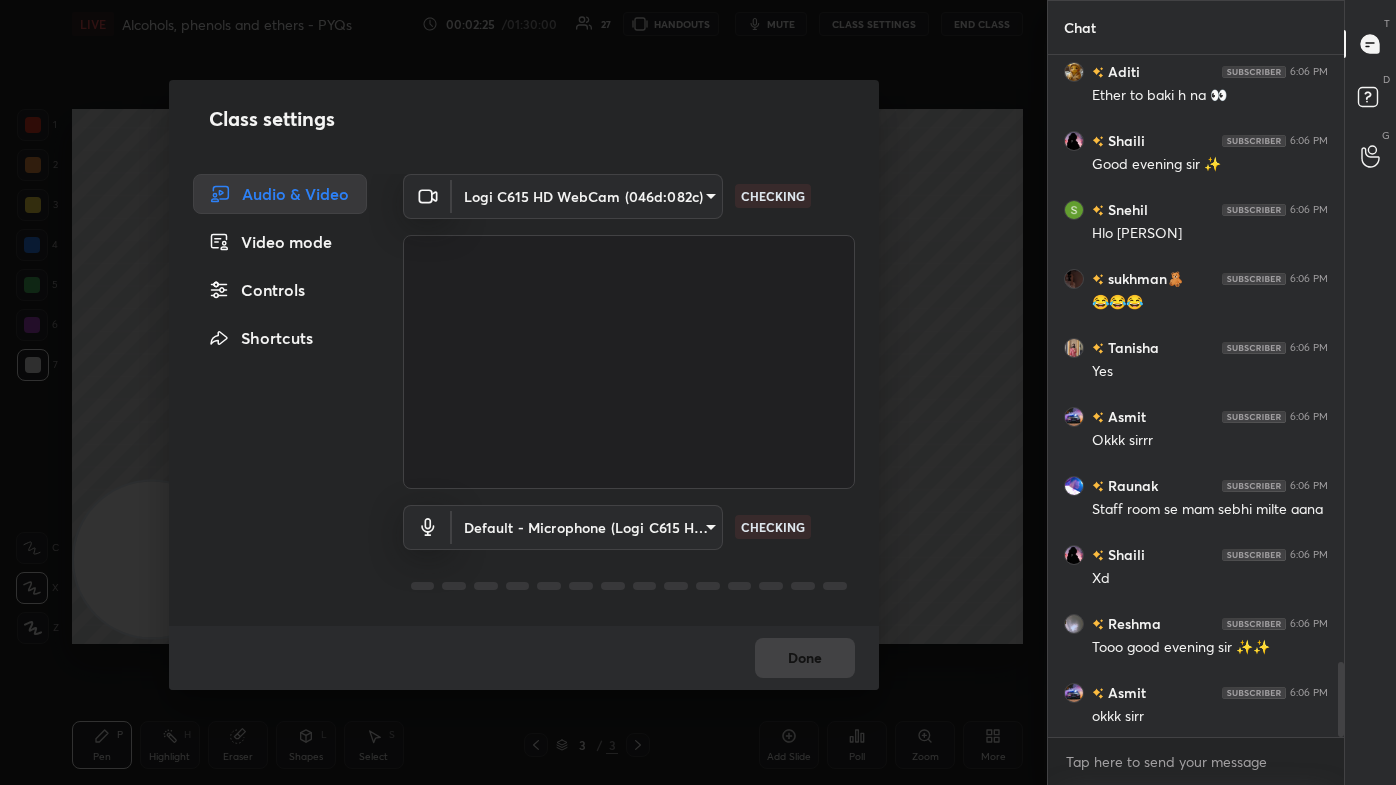 scroll, scrollTop: 5581, scrollLeft: 0, axis: vertical 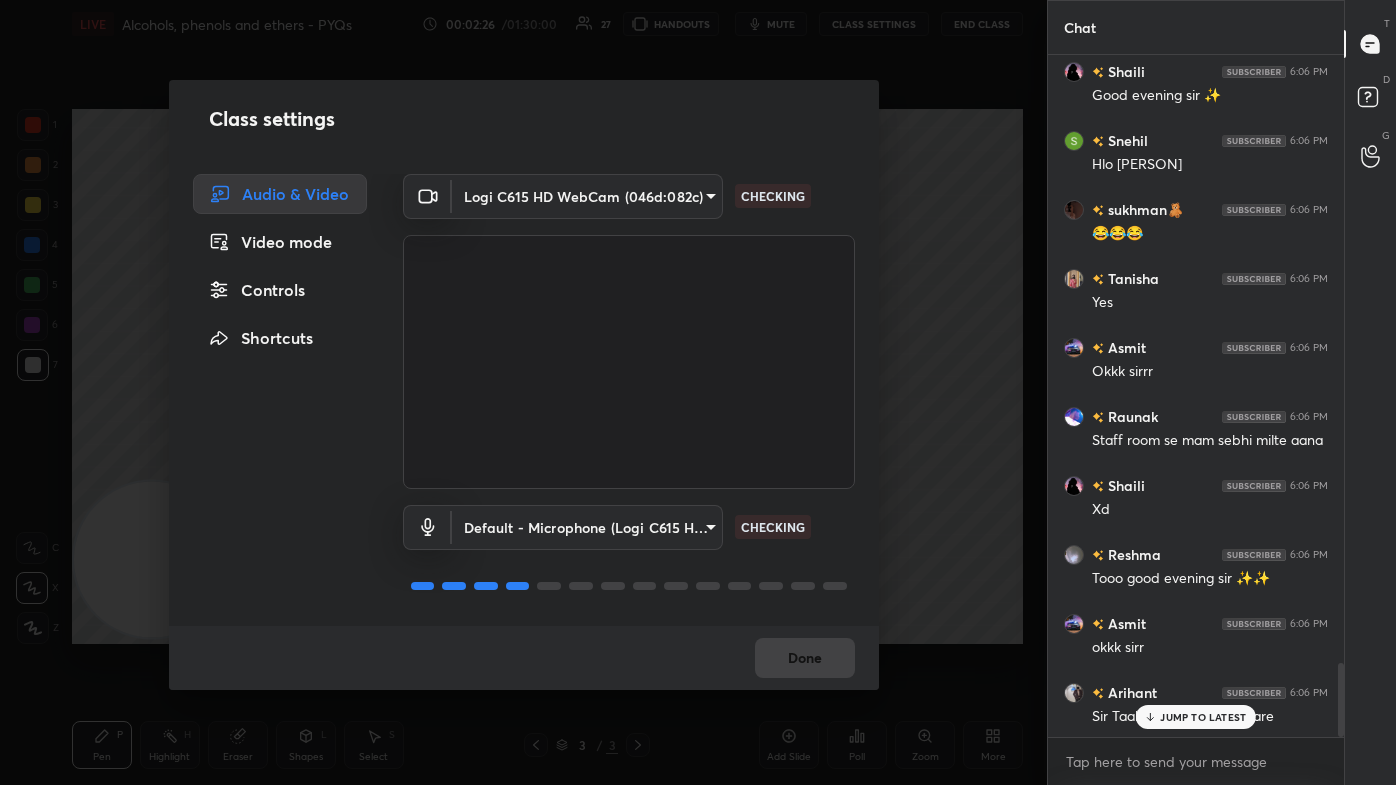 click on "Controls" at bounding box center (280, 290) 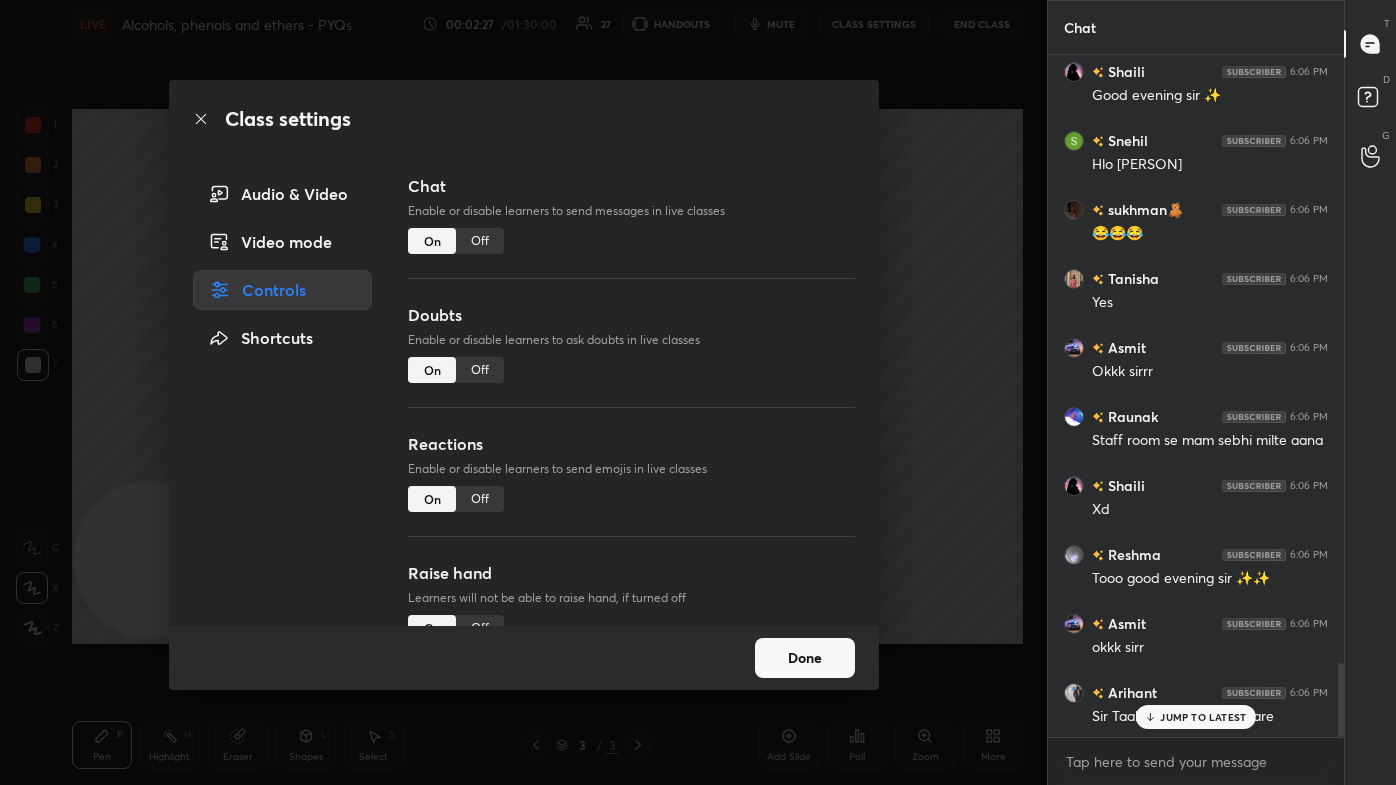 scroll, scrollTop: 5650, scrollLeft: 0, axis: vertical 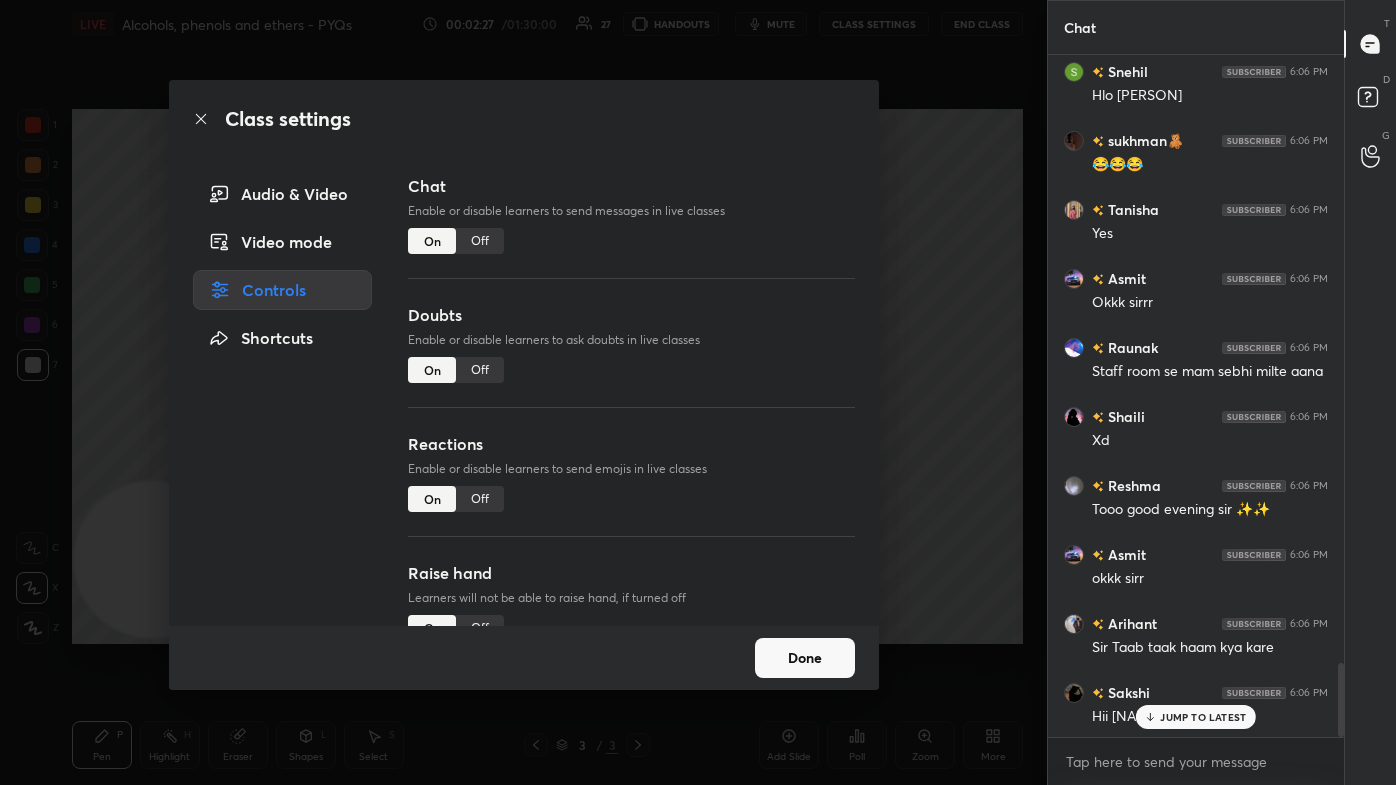 click on "Off" at bounding box center [480, 499] 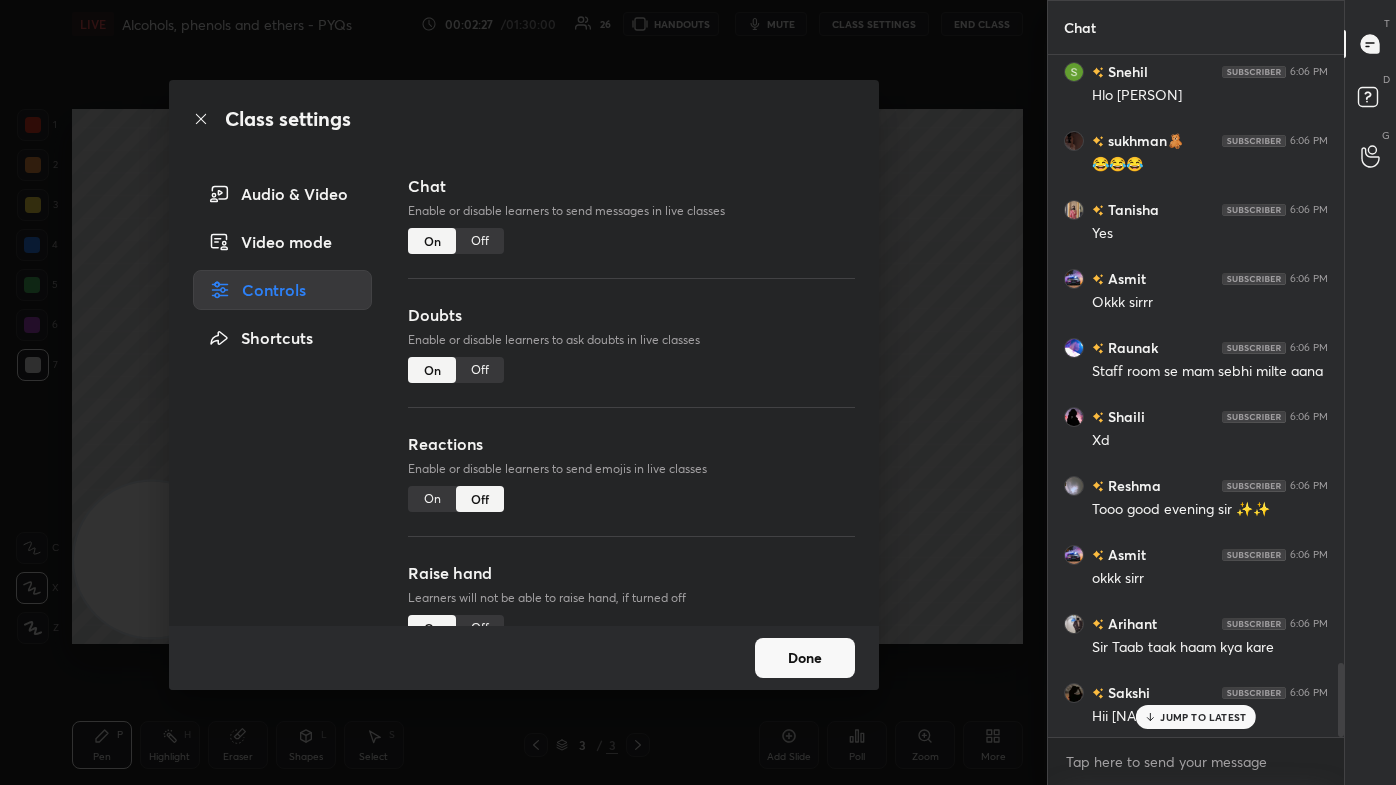 click on "Off" at bounding box center [480, 241] 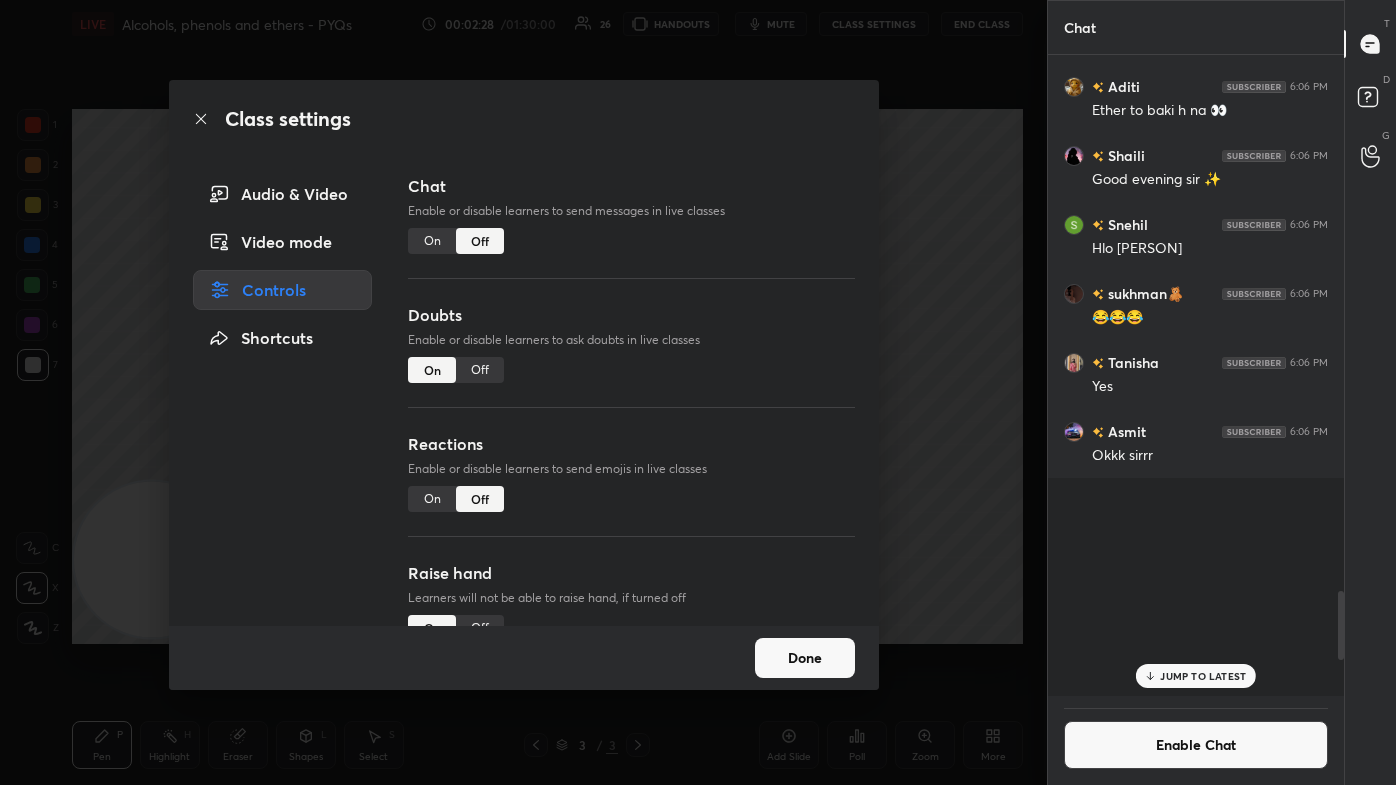 scroll, scrollTop: 4866, scrollLeft: 0, axis: vertical 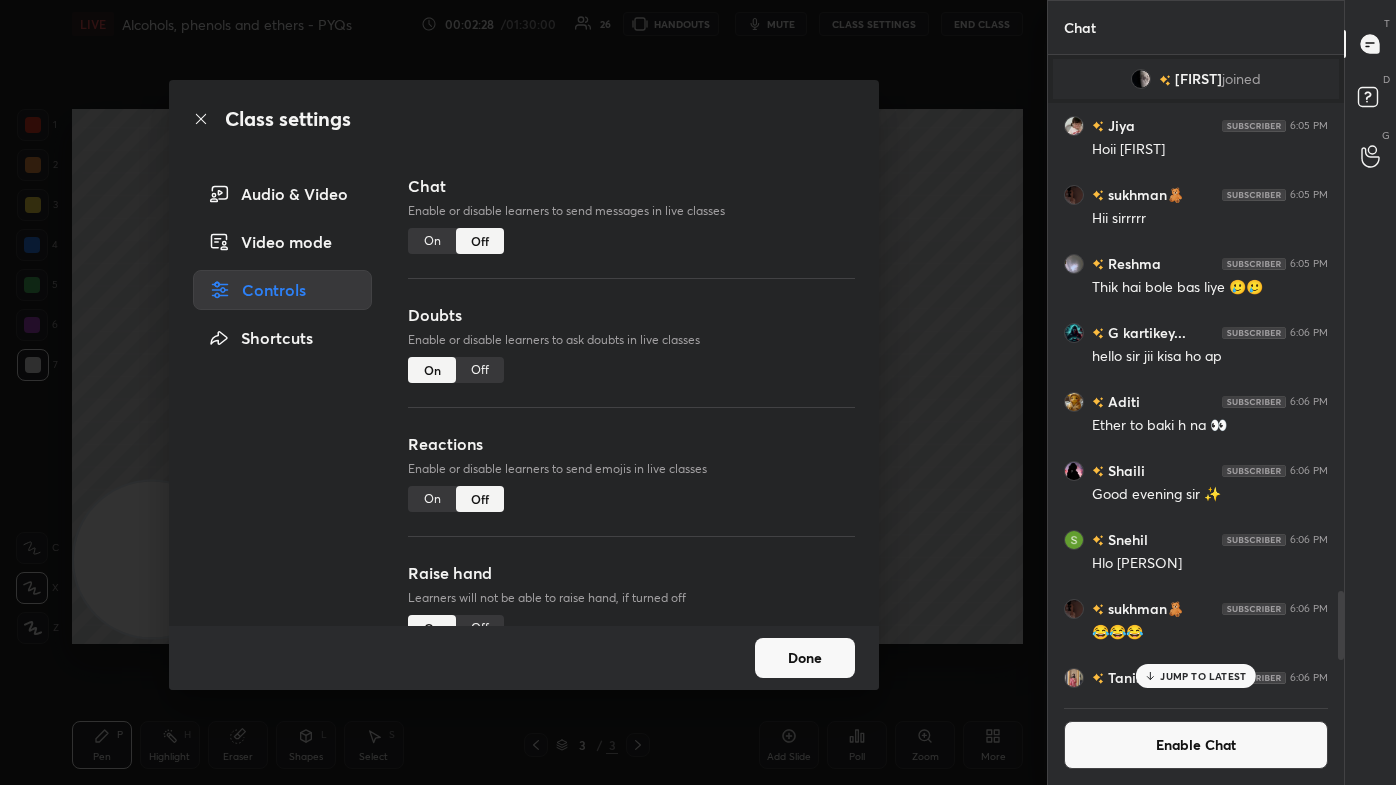 click on "Class settings Audio & Video Video mode Controls Shortcuts Chat Enable or disable learners to send messages in live classes On Off Doubts Enable or disable learners to ask doubts in live classes On Off Reactions Enable or disable learners to send emojis in live classes On Off Raise hand Learners will not be able to raise hand, if turned off On Off Poll Prediction Enable or disable poll prediction in case of a question on the slide On Off Done" at bounding box center [523, 392] 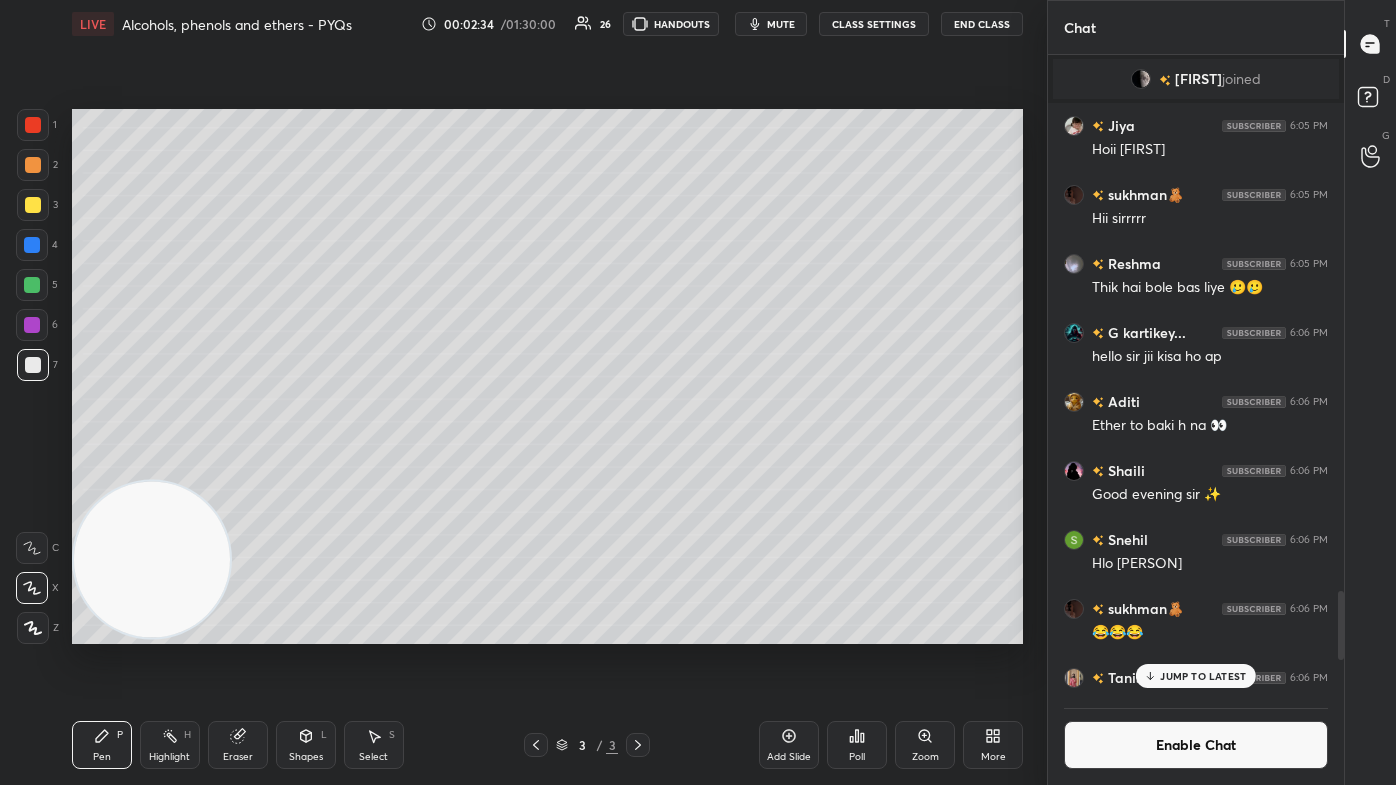 click on "mute" at bounding box center (781, 24) 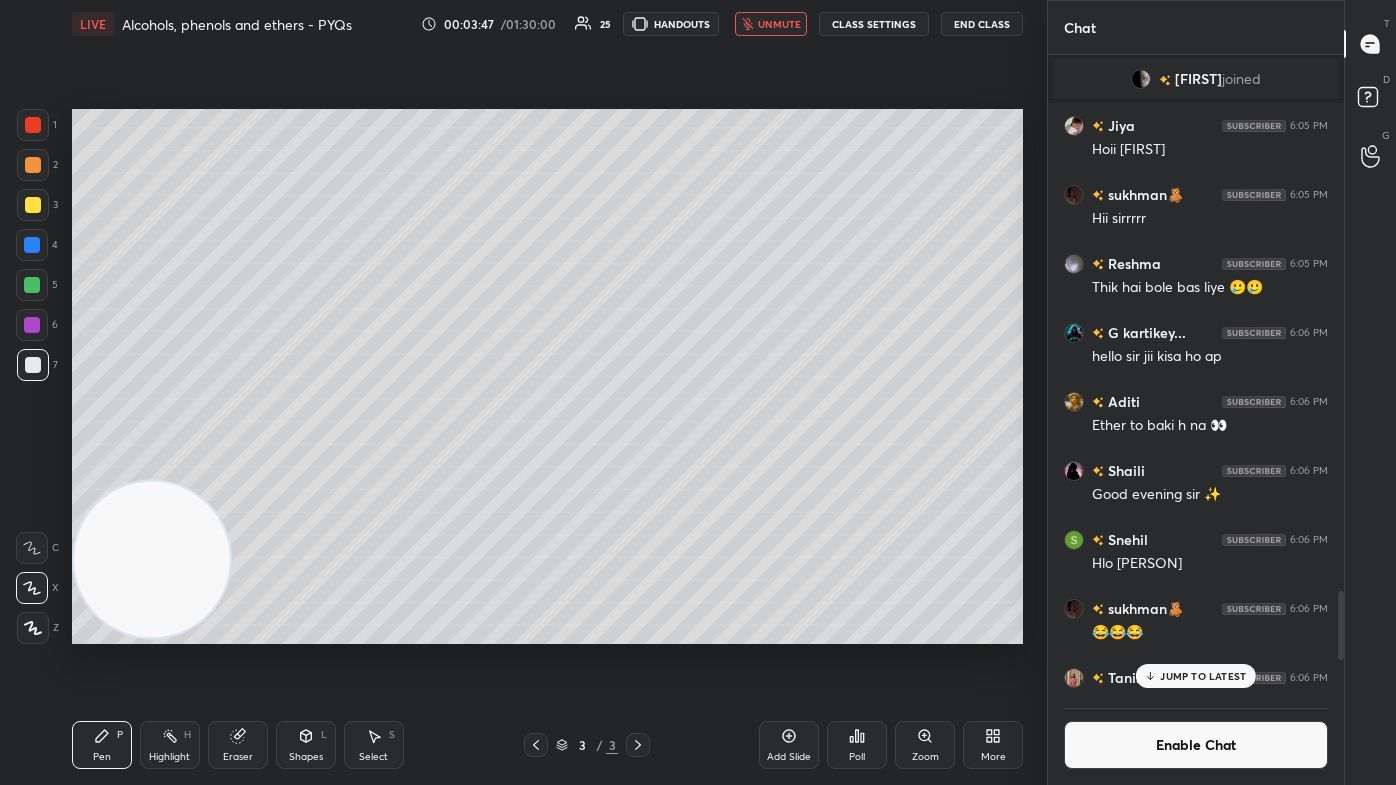 click on "unmute" at bounding box center [779, 24] 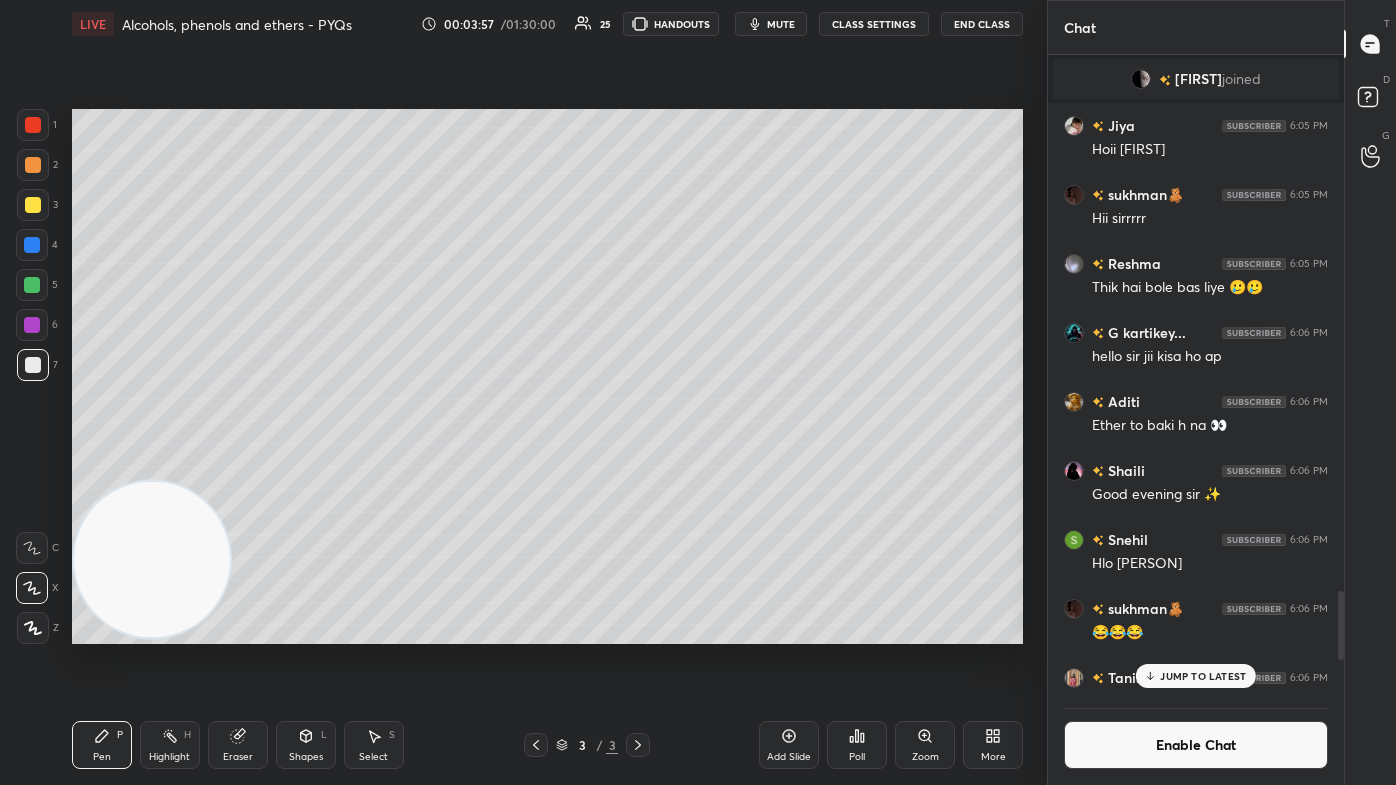 click on "JUMP TO LATEST" at bounding box center [1203, 676] 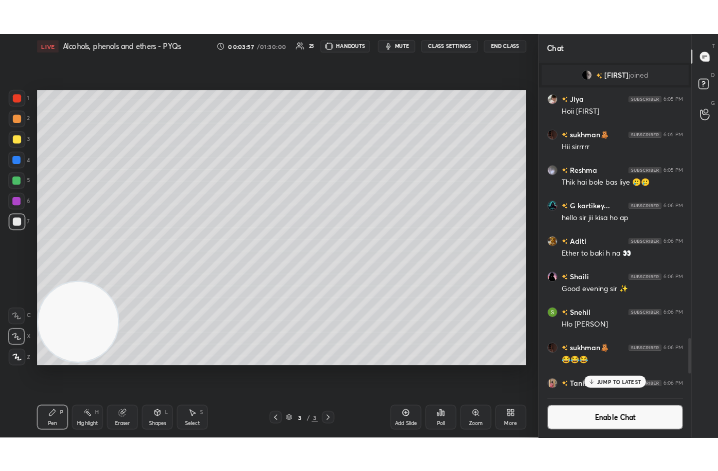 scroll, scrollTop: 5376, scrollLeft: 0, axis: vertical 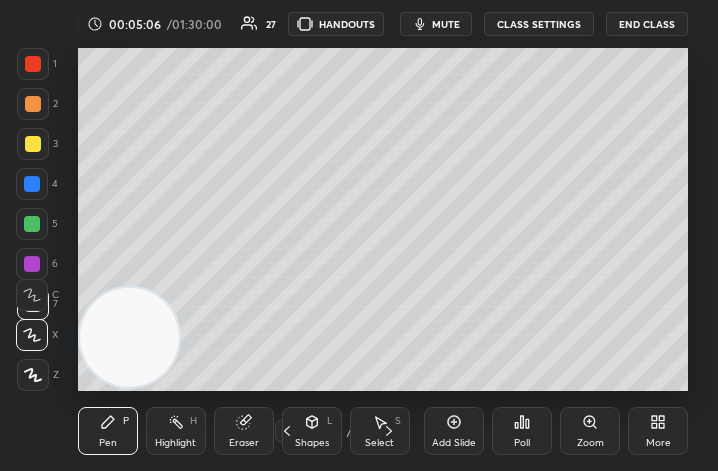 click on "More" at bounding box center [658, 443] 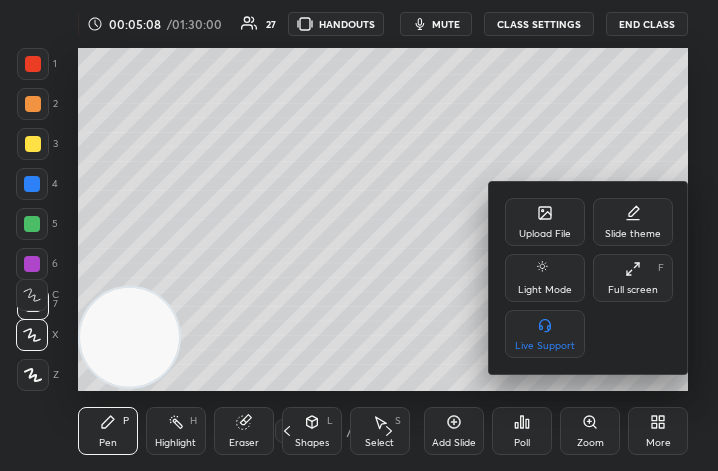click on "Full screen F" at bounding box center [633, 278] 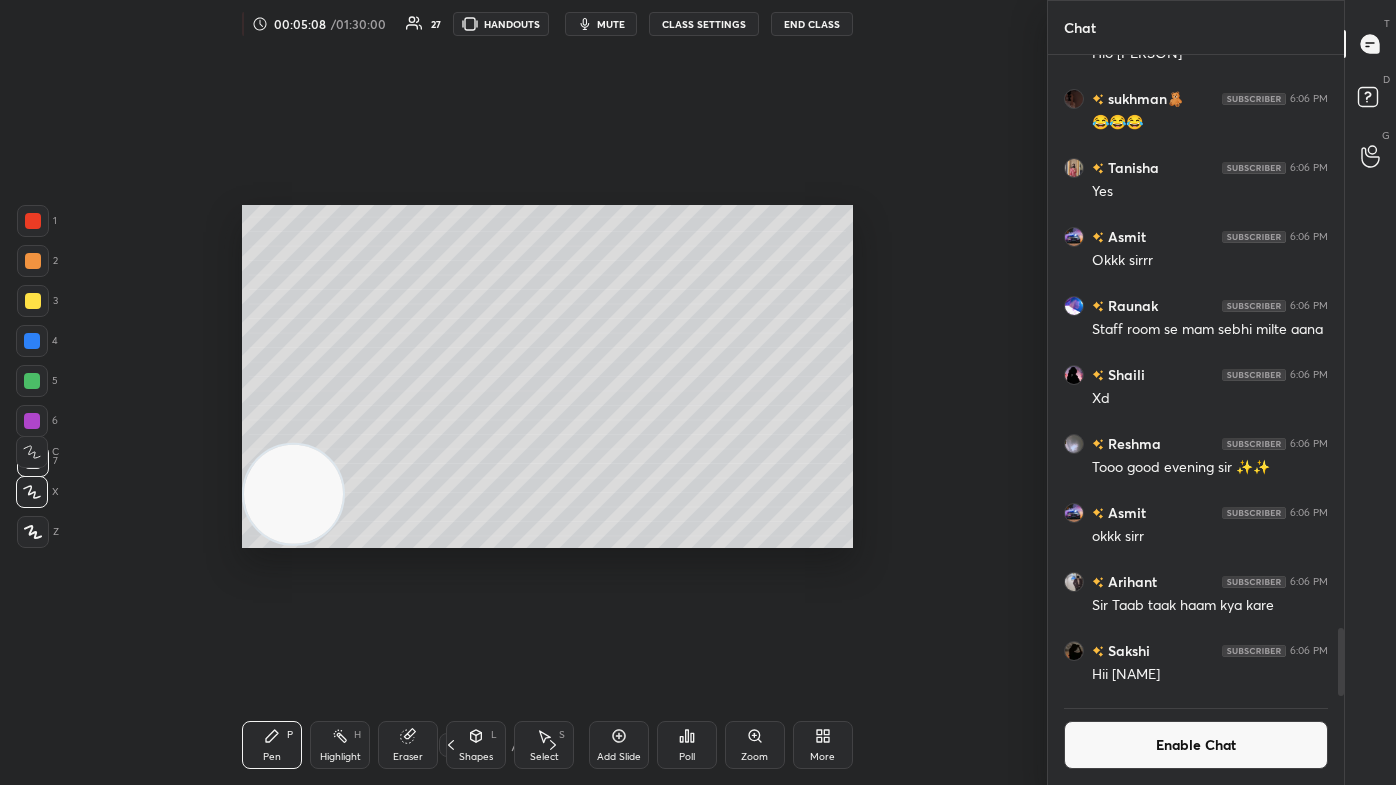 scroll, scrollTop: 99342, scrollLeft: 98712, axis: both 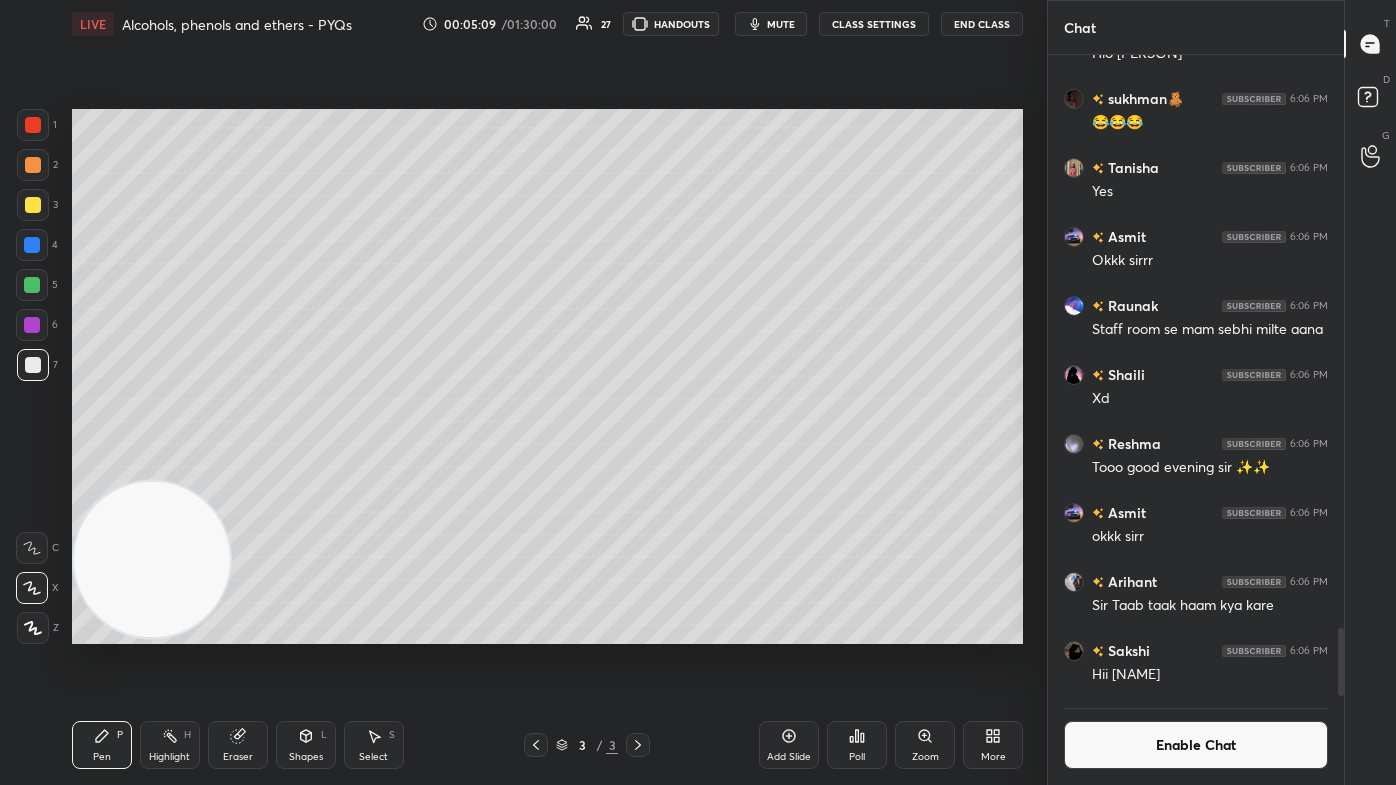 click on "More" at bounding box center (993, 745) 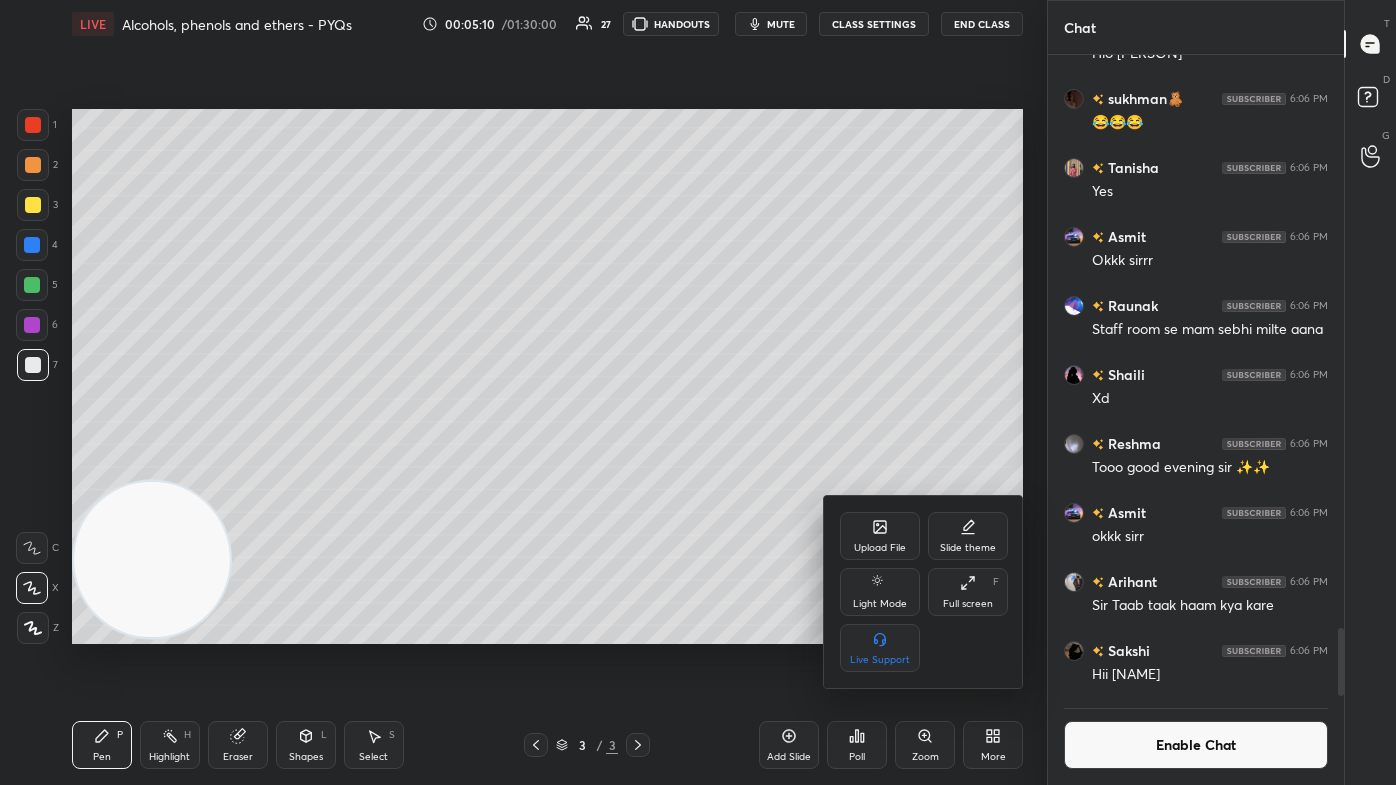 click on "Upload File" at bounding box center [880, 536] 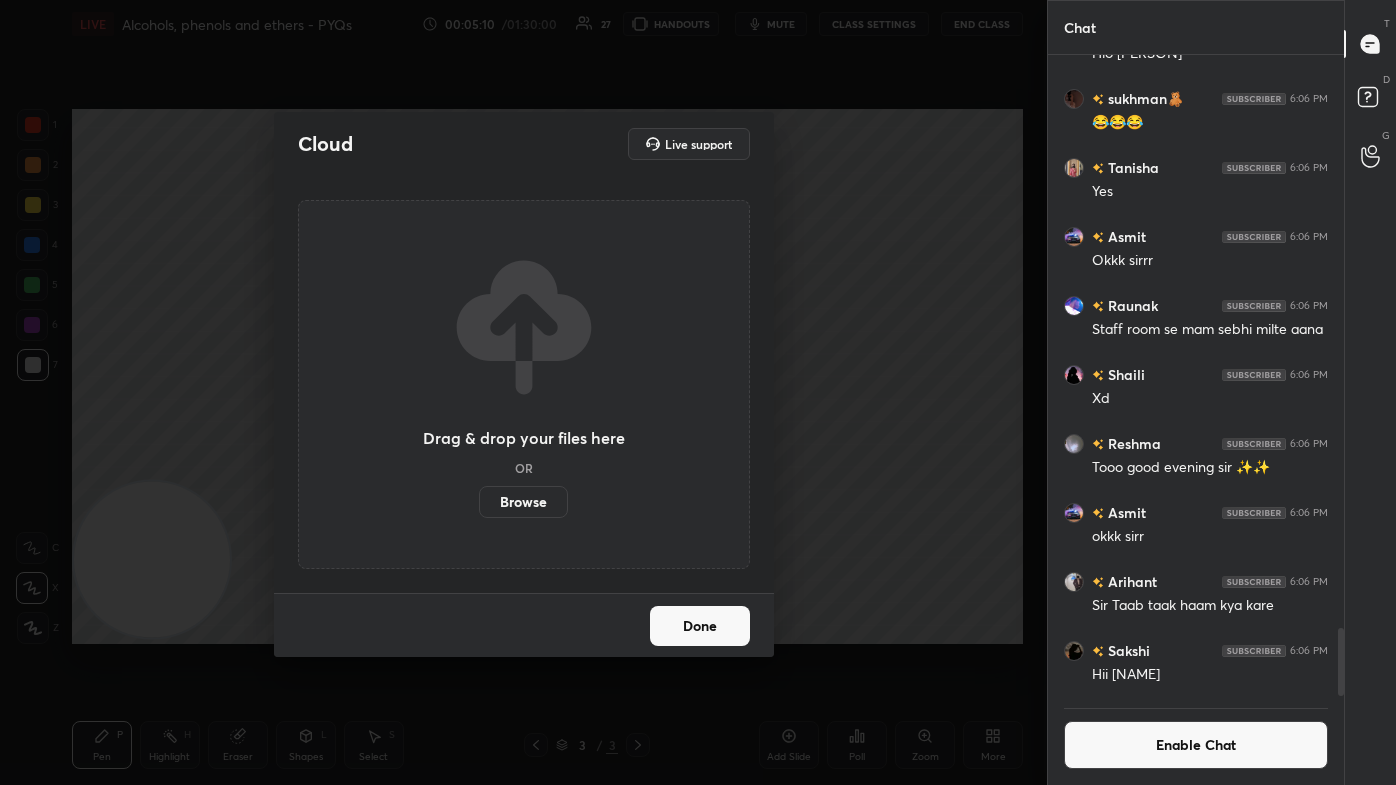 click on "Browse" at bounding box center [523, 502] 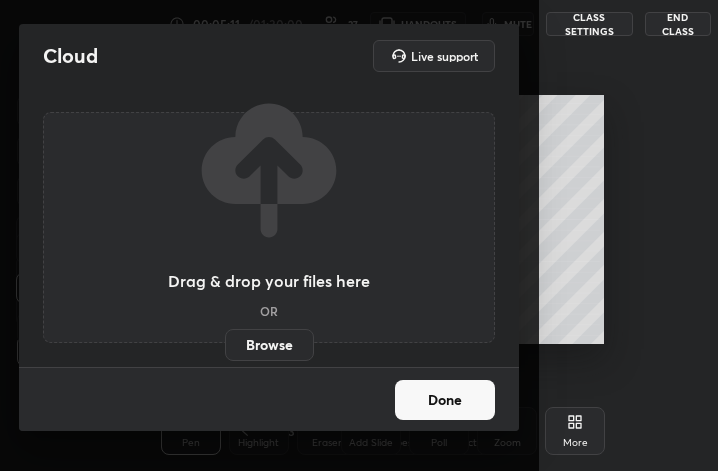 scroll, scrollTop: 343, scrollLeft: 513, axis: both 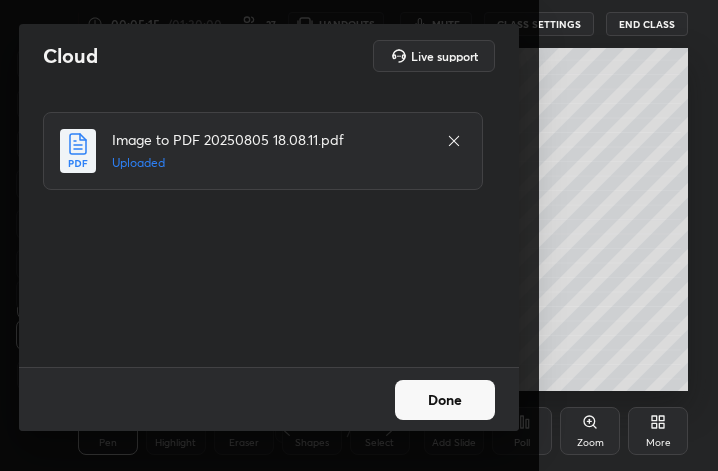 drag, startPoint x: 469, startPoint y: 404, endPoint x: 489, endPoint y: 396, distance: 21.540659 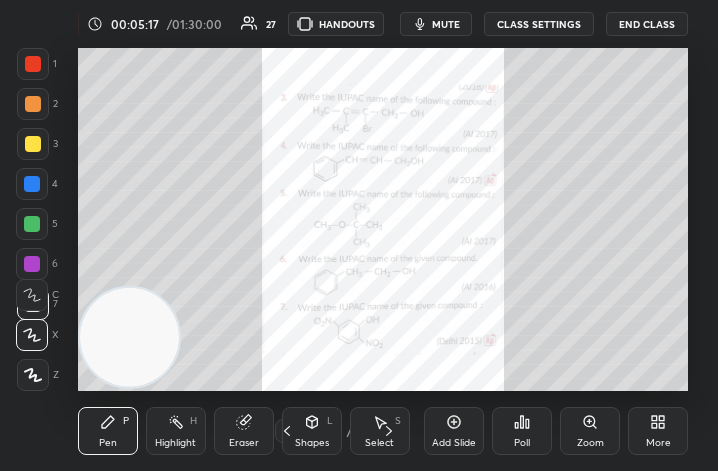 click on "More" at bounding box center [658, 431] 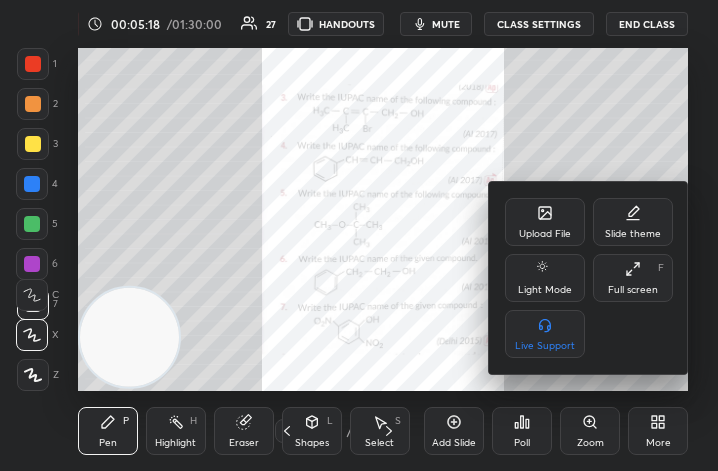 click on "Full screen" at bounding box center (633, 290) 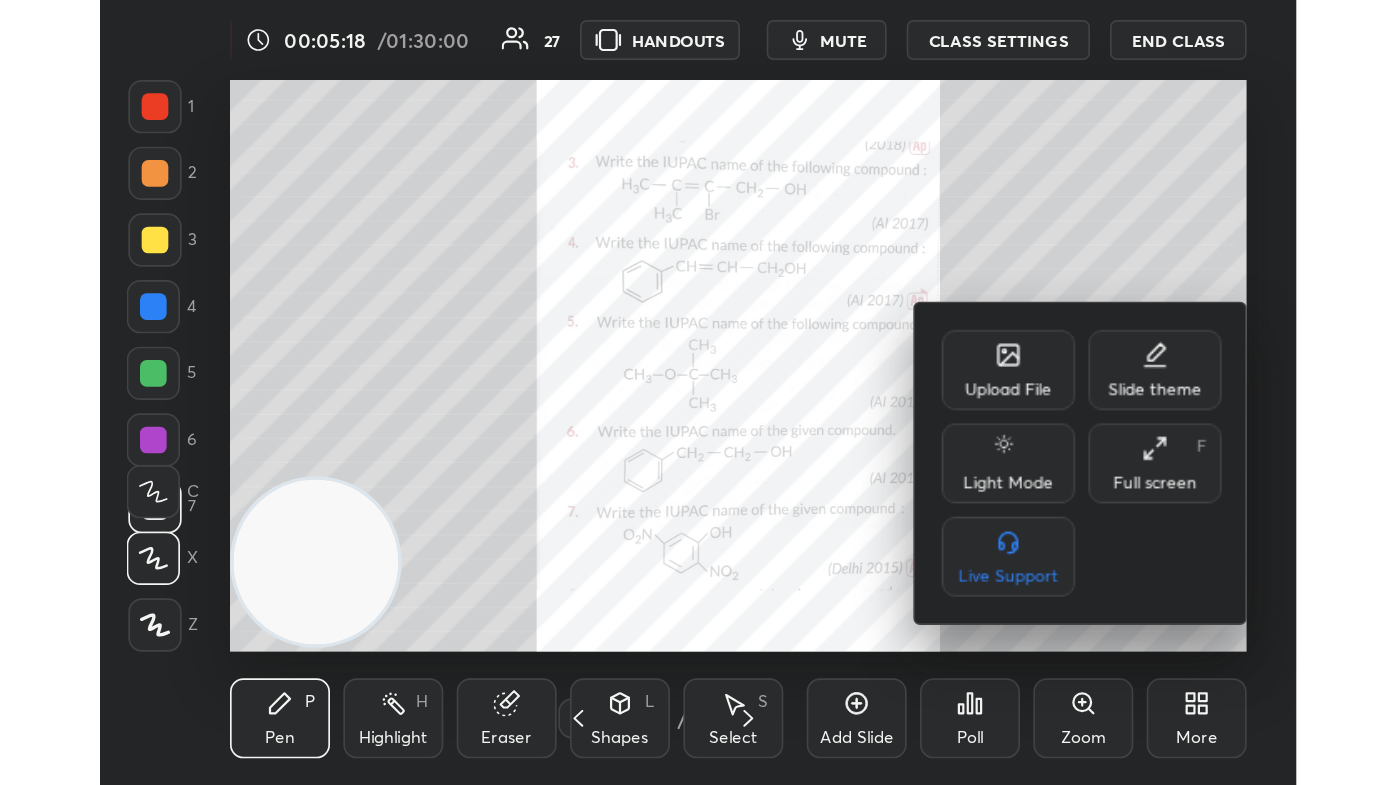 scroll, scrollTop: 99342, scrollLeft: 98699, axis: both 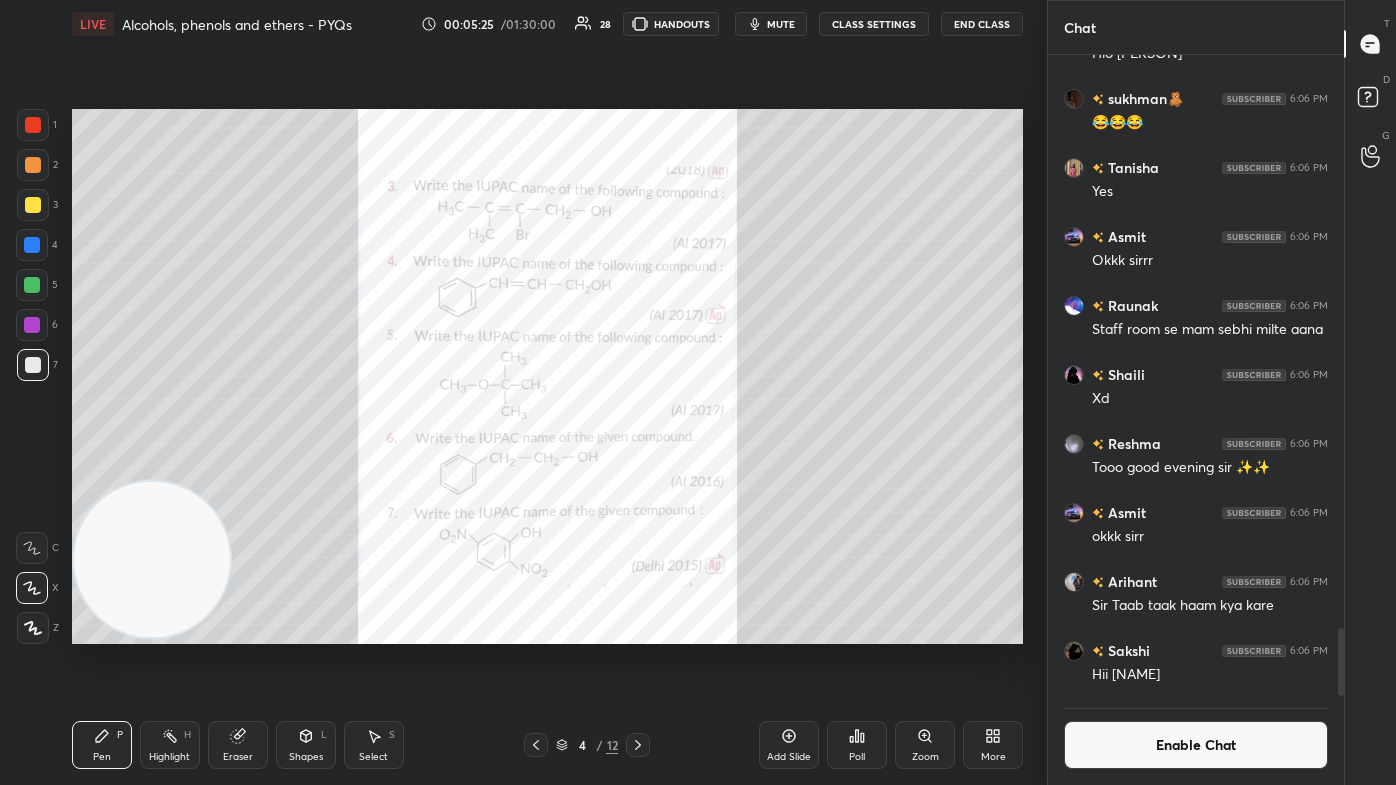 click at bounding box center (33, 125) 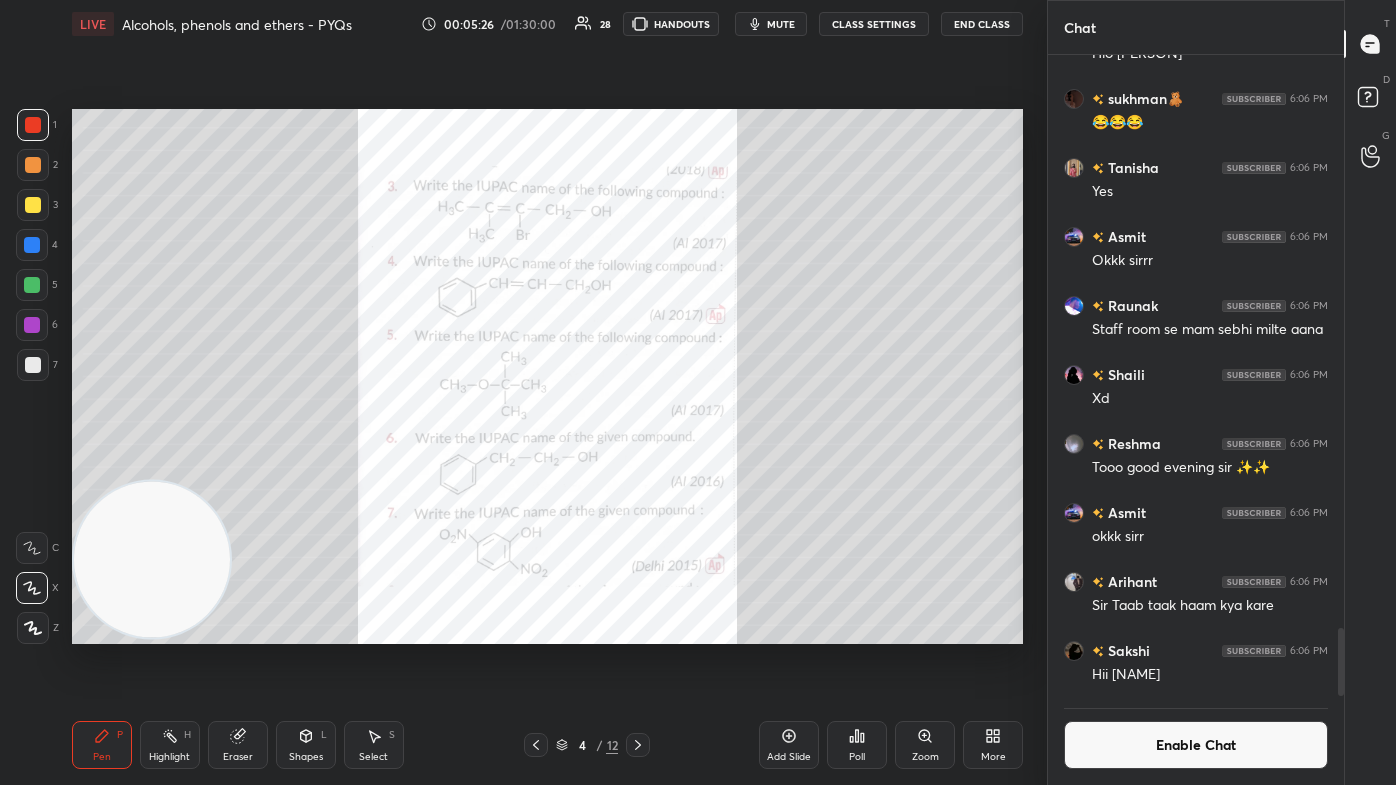 drag, startPoint x: 35, startPoint y: 628, endPoint x: 37, endPoint y: 615, distance: 13.152946 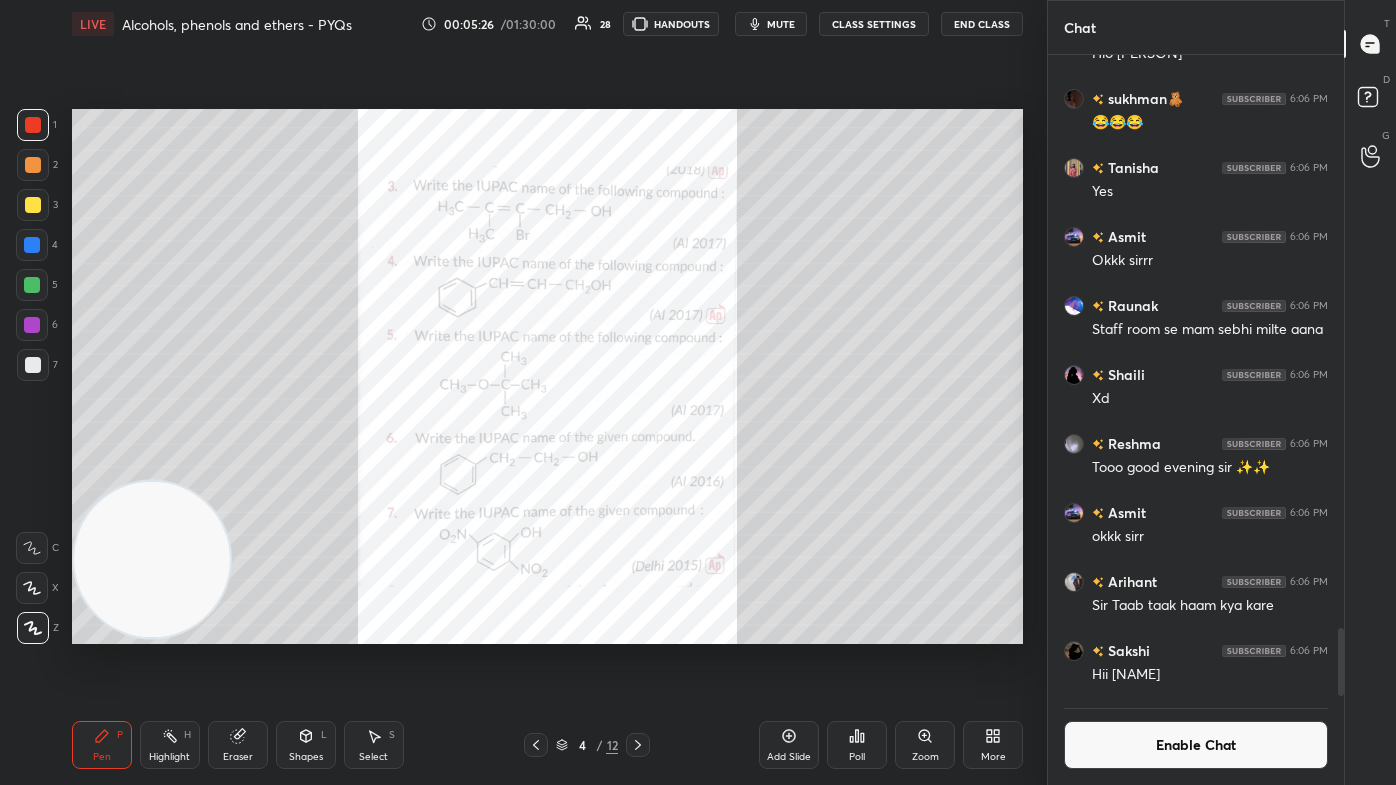 click at bounding box center (32, 588) 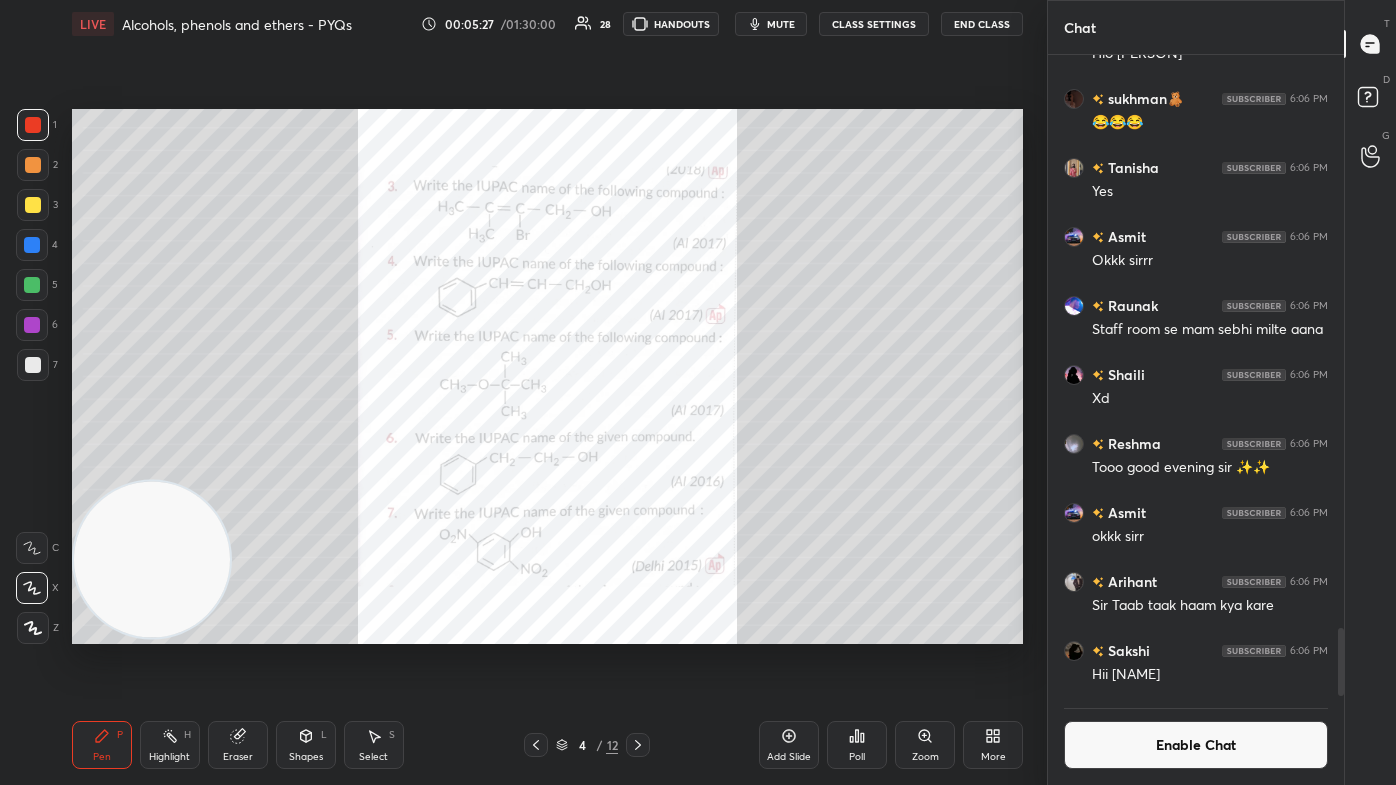 click on "Zoom" at bounding box center (925, 757) 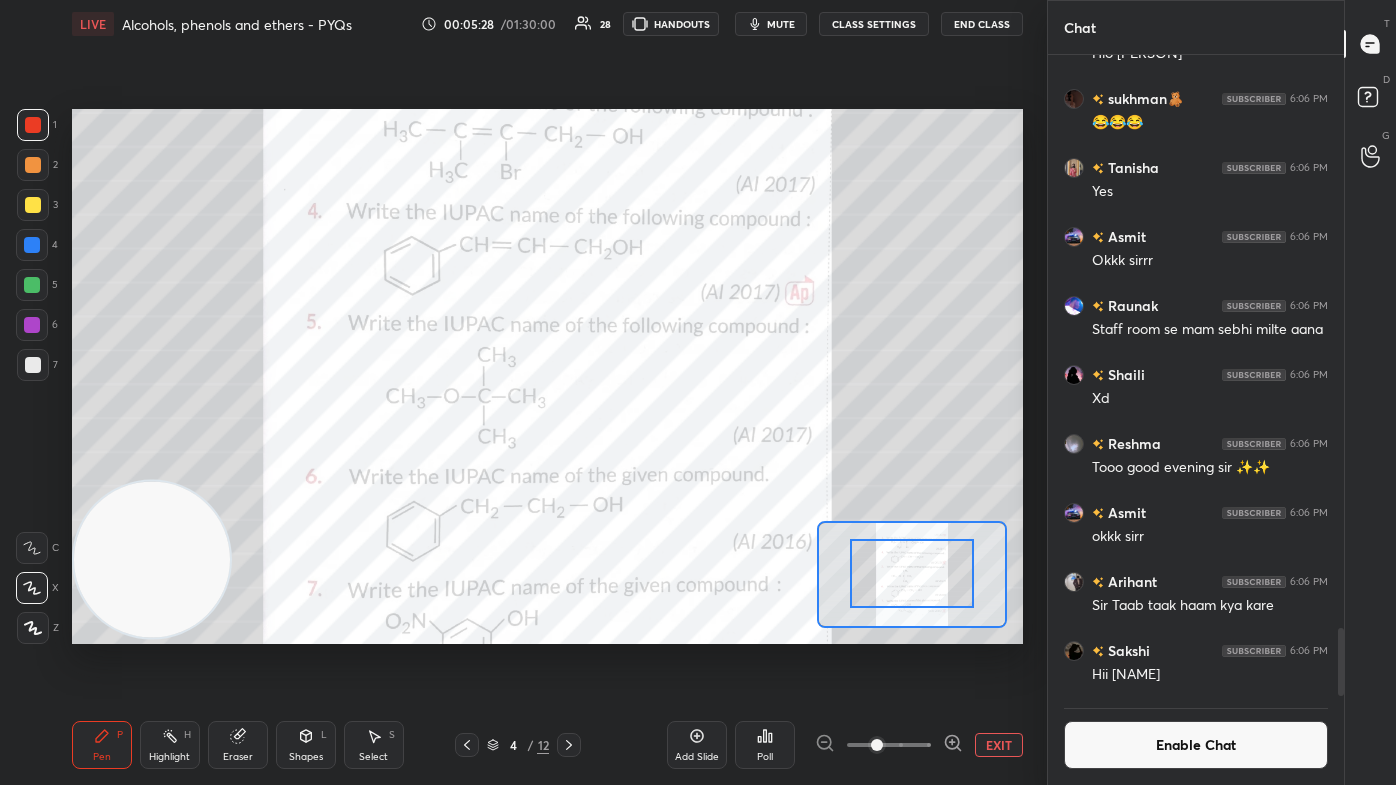 drag, startPoint x: 912, startPoint y: 580, endPoint x: 920, endPoint y: 560, distance: 21.540659 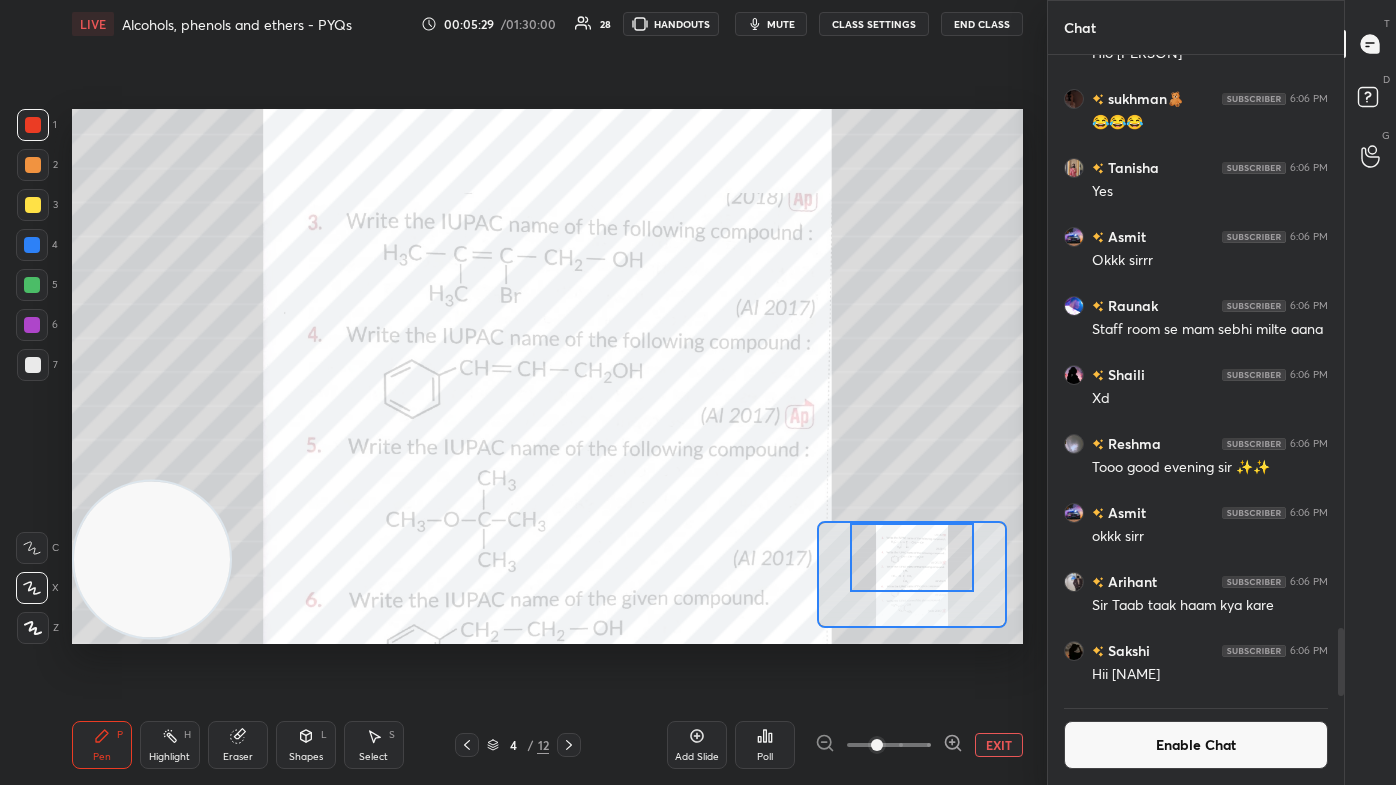click at bounding box center (912, 557) 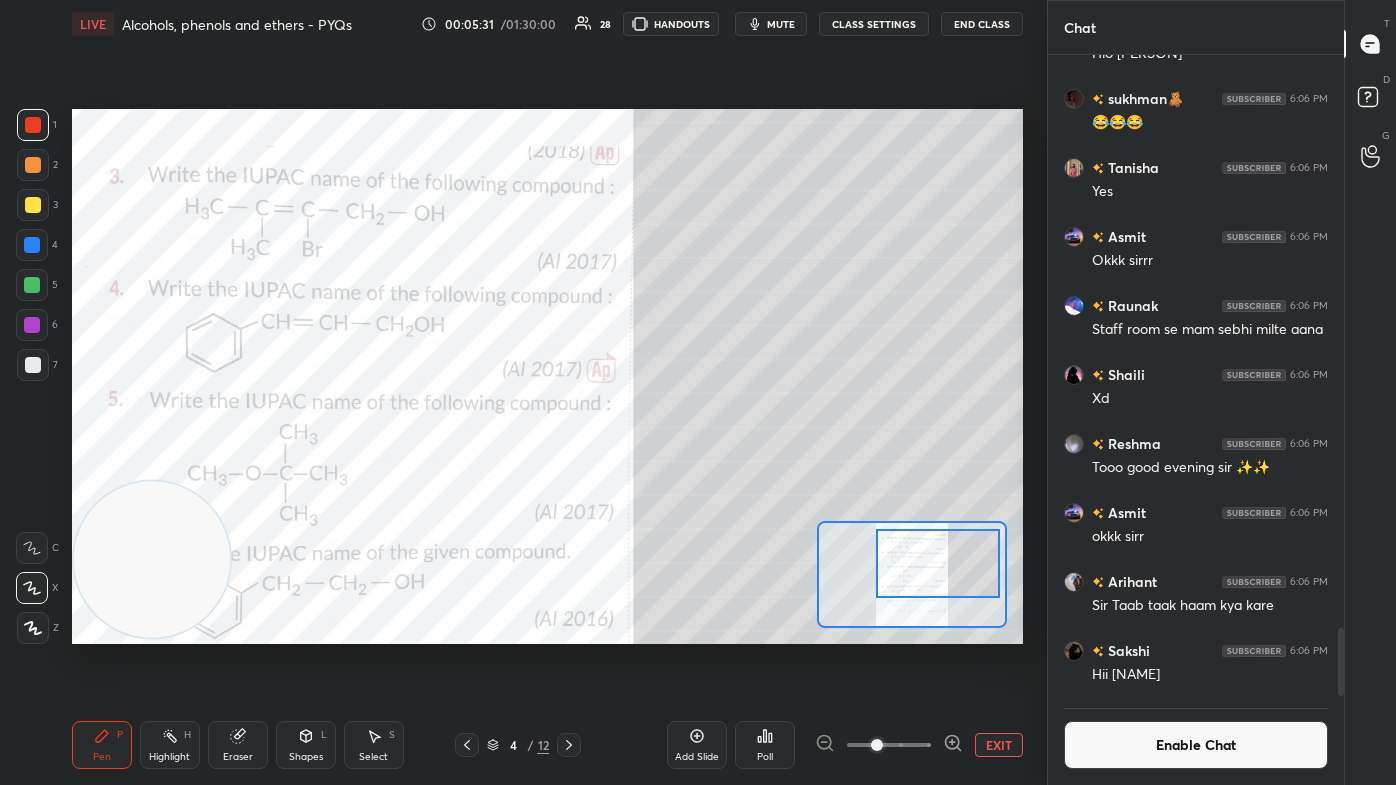 drag, startPoint x: 926, startPoint y: 554, endPoint x: 952, endPoint y: 560, distance: 26.683329 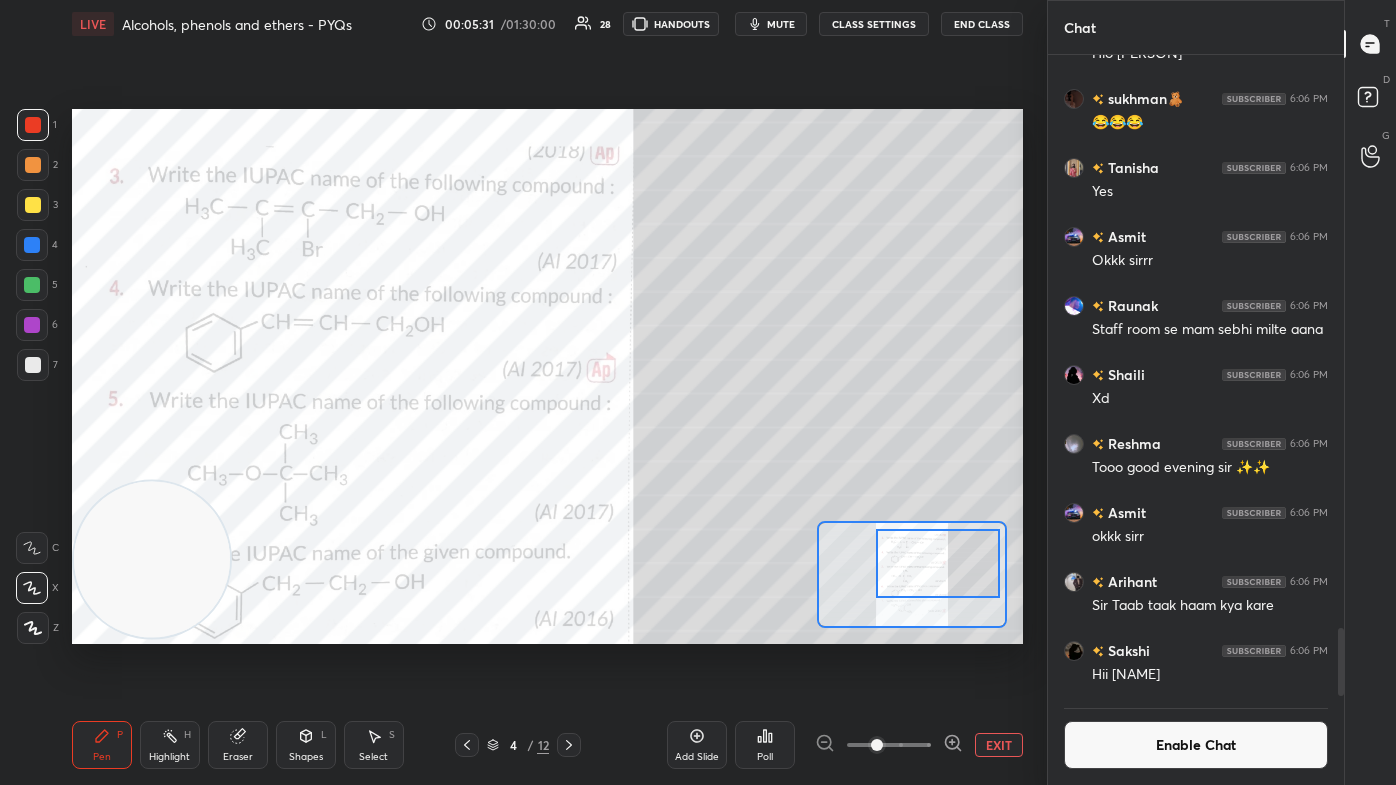 click at bounding box center (938, 563) 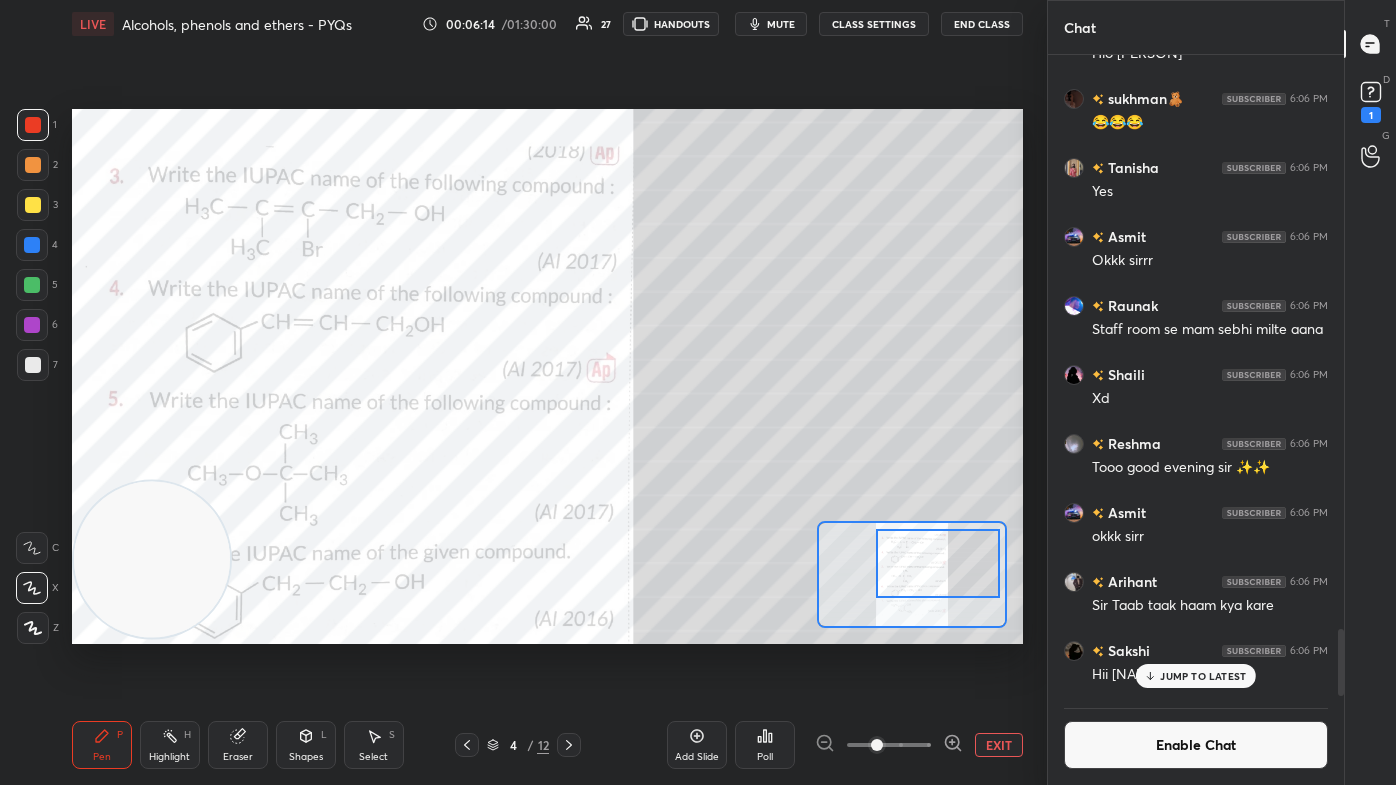 scroll, scrollTop: 5461, scrollLeft: 0, axis: vertical 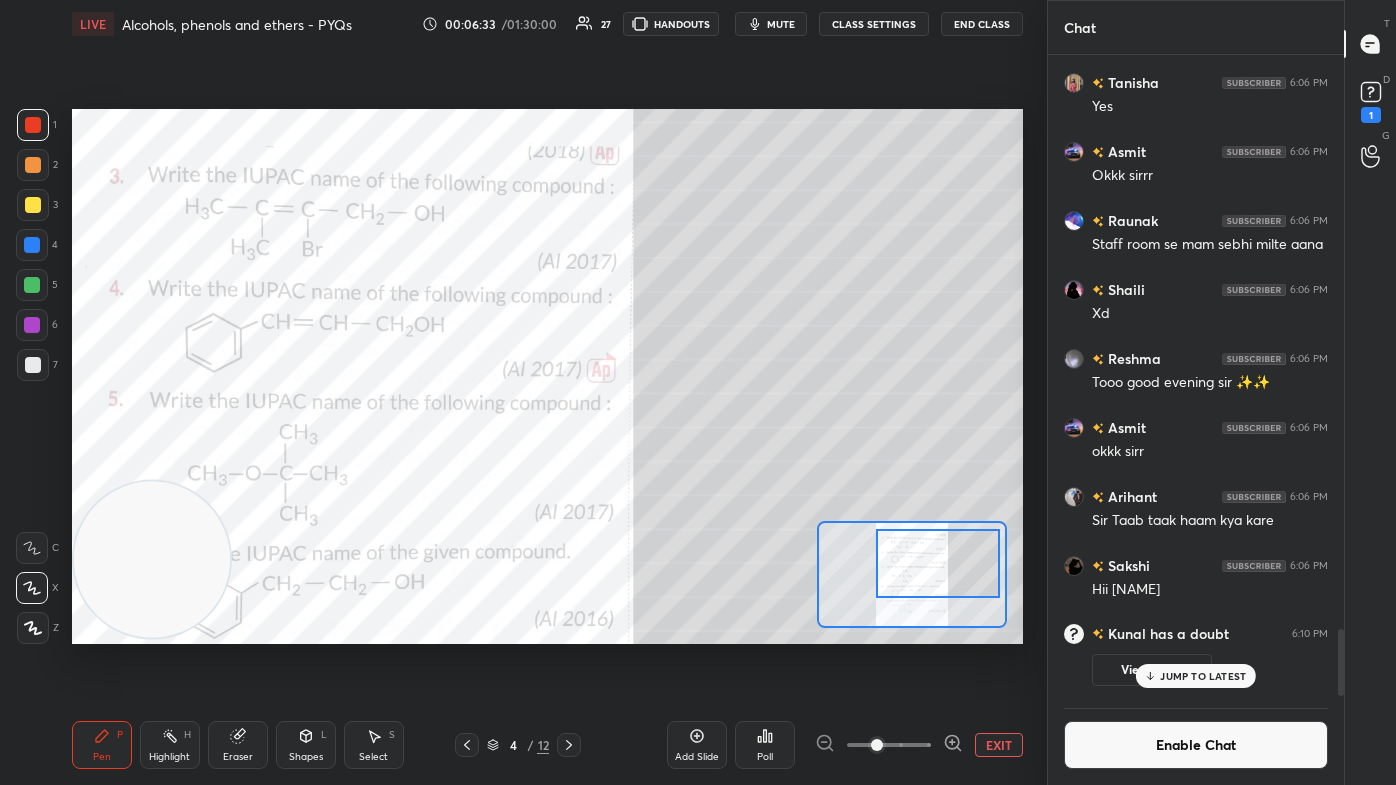 click on "Enable Chat" at bounding box center [1196, 745] 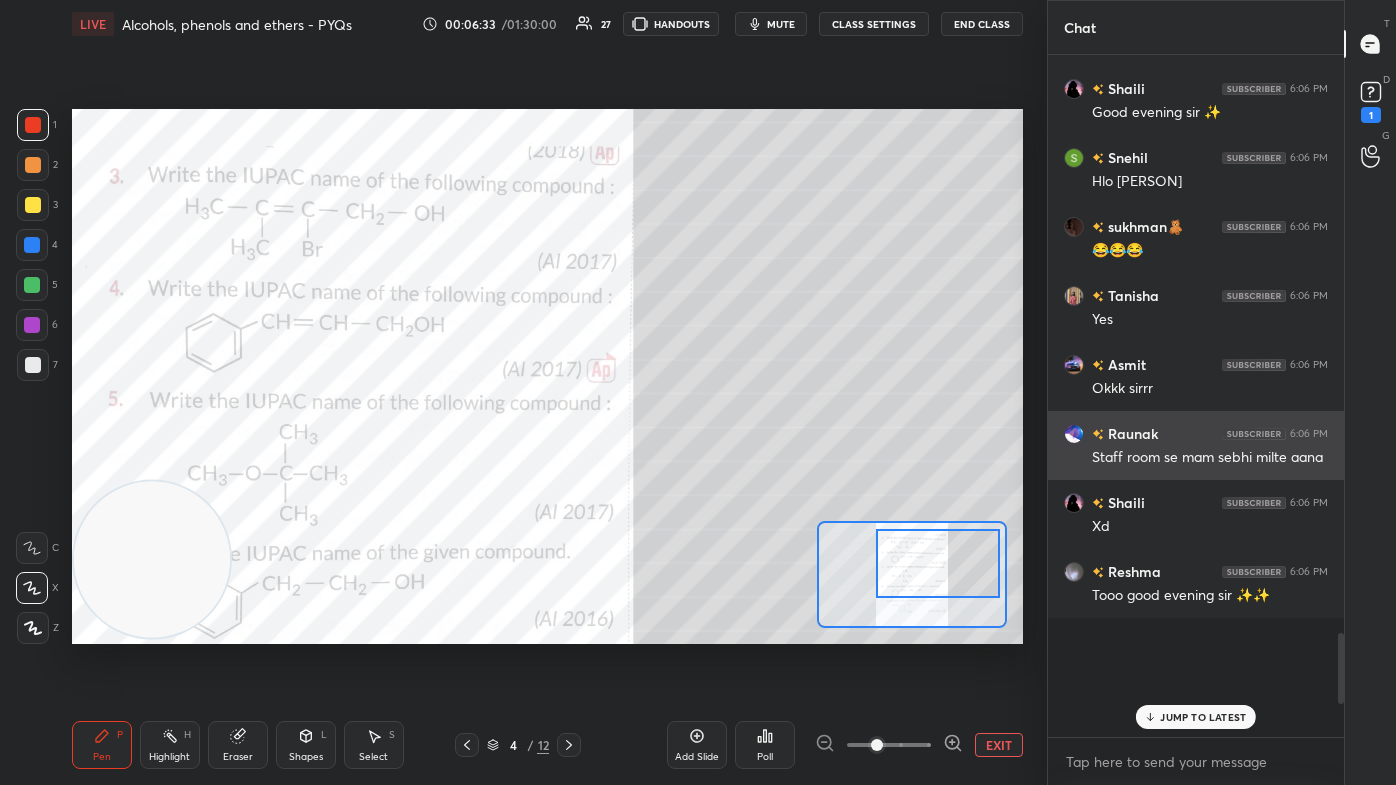 scroll, scrollTop: 7, scrollLeft: 5, axis: both 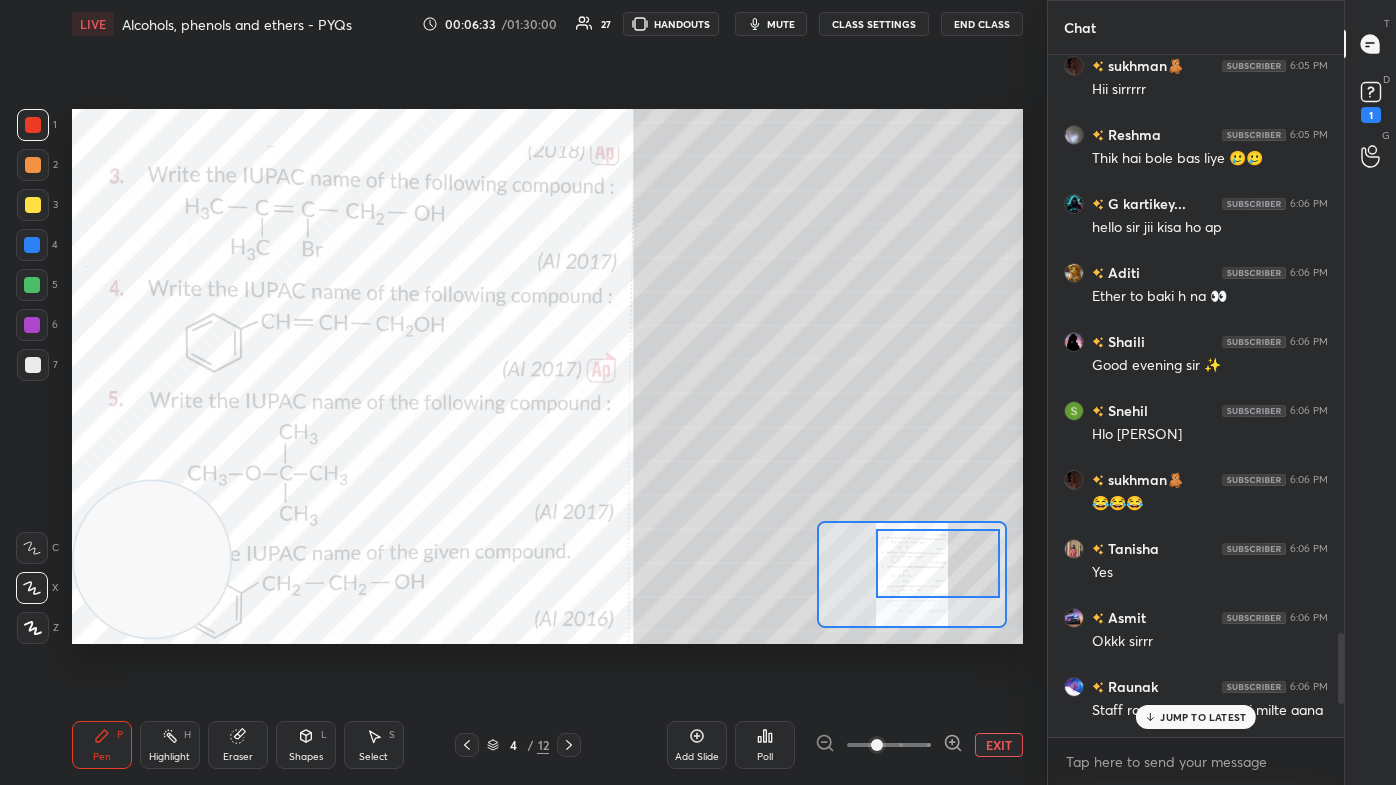 click on "JUMP TO LATEST" at bounding box center (1196, 717) 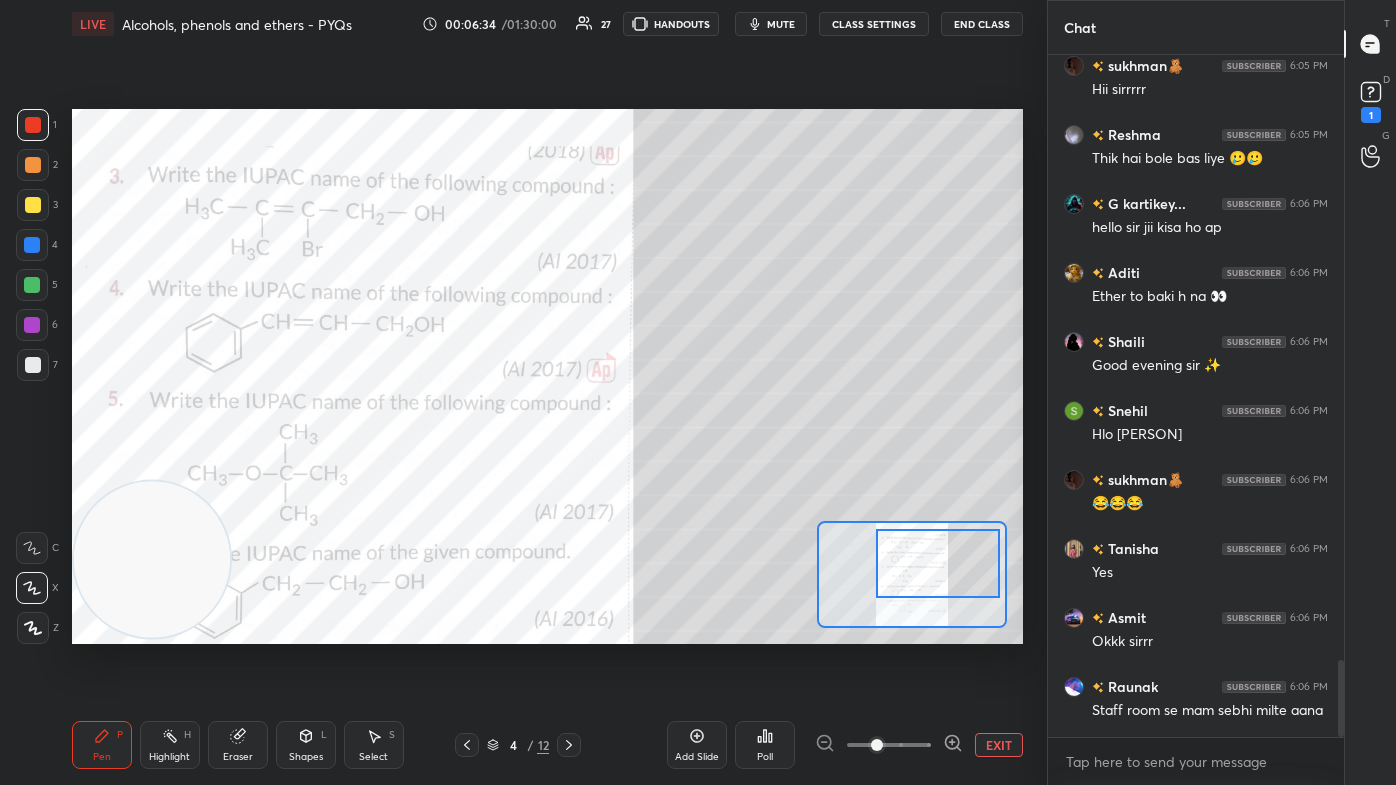 scroll, scrollTop: 5383, scrollLeft: 0, axis: vertical 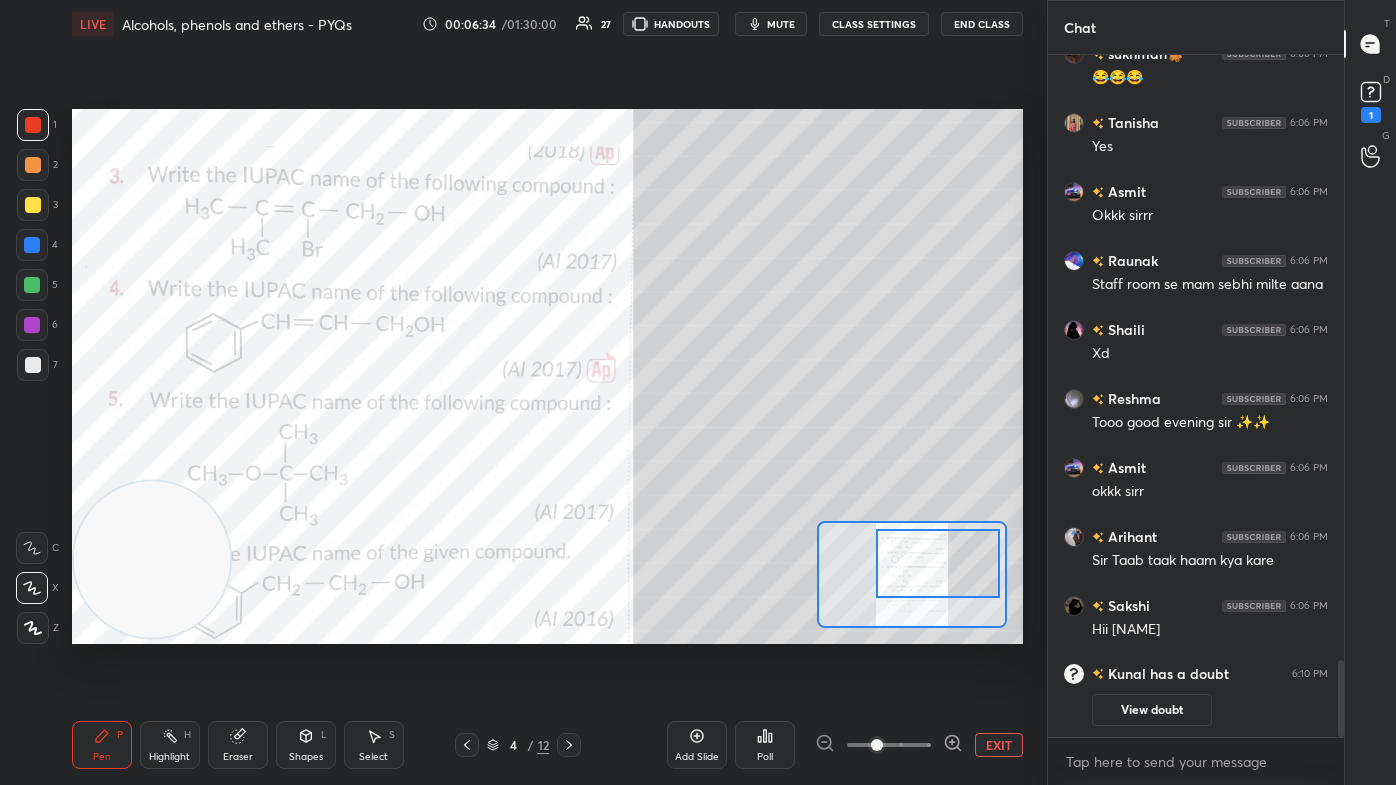 click 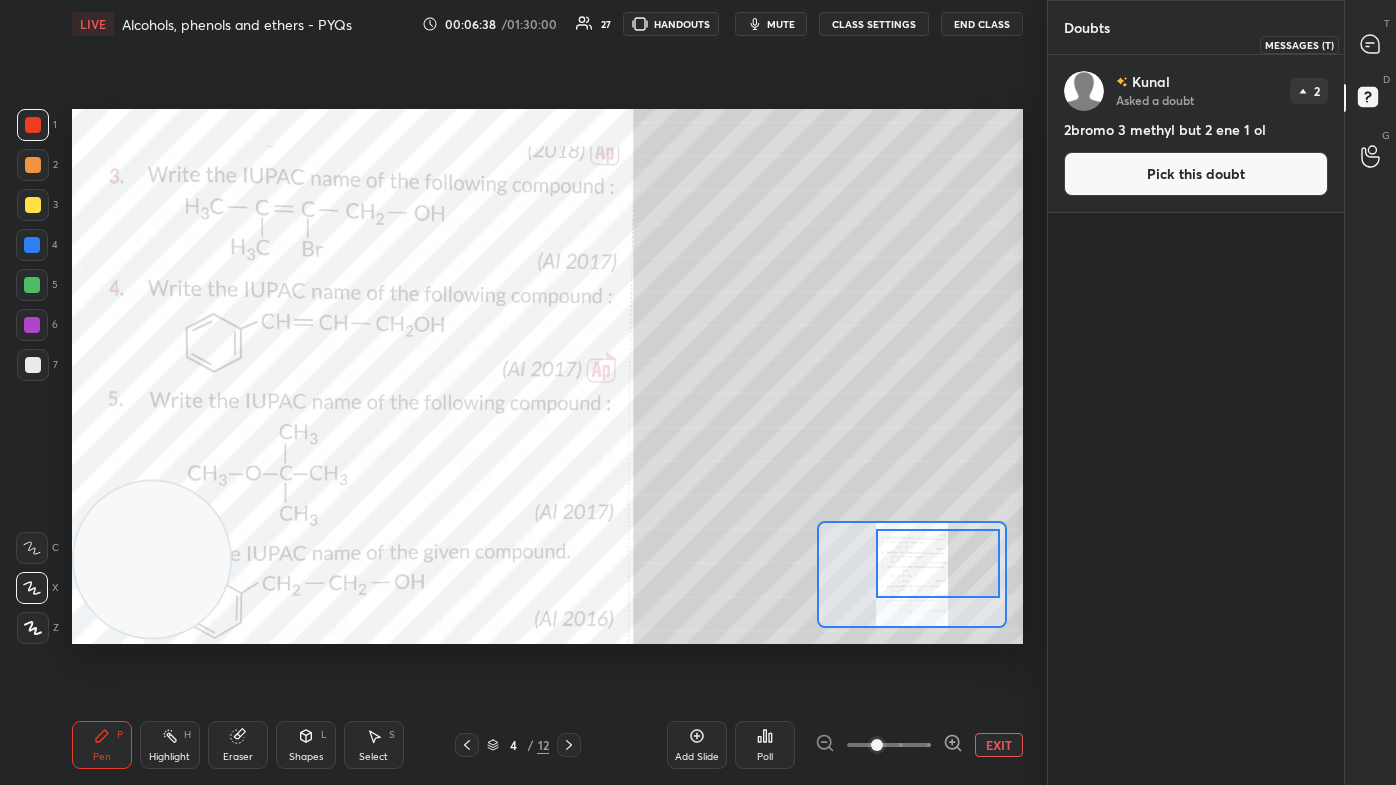 click 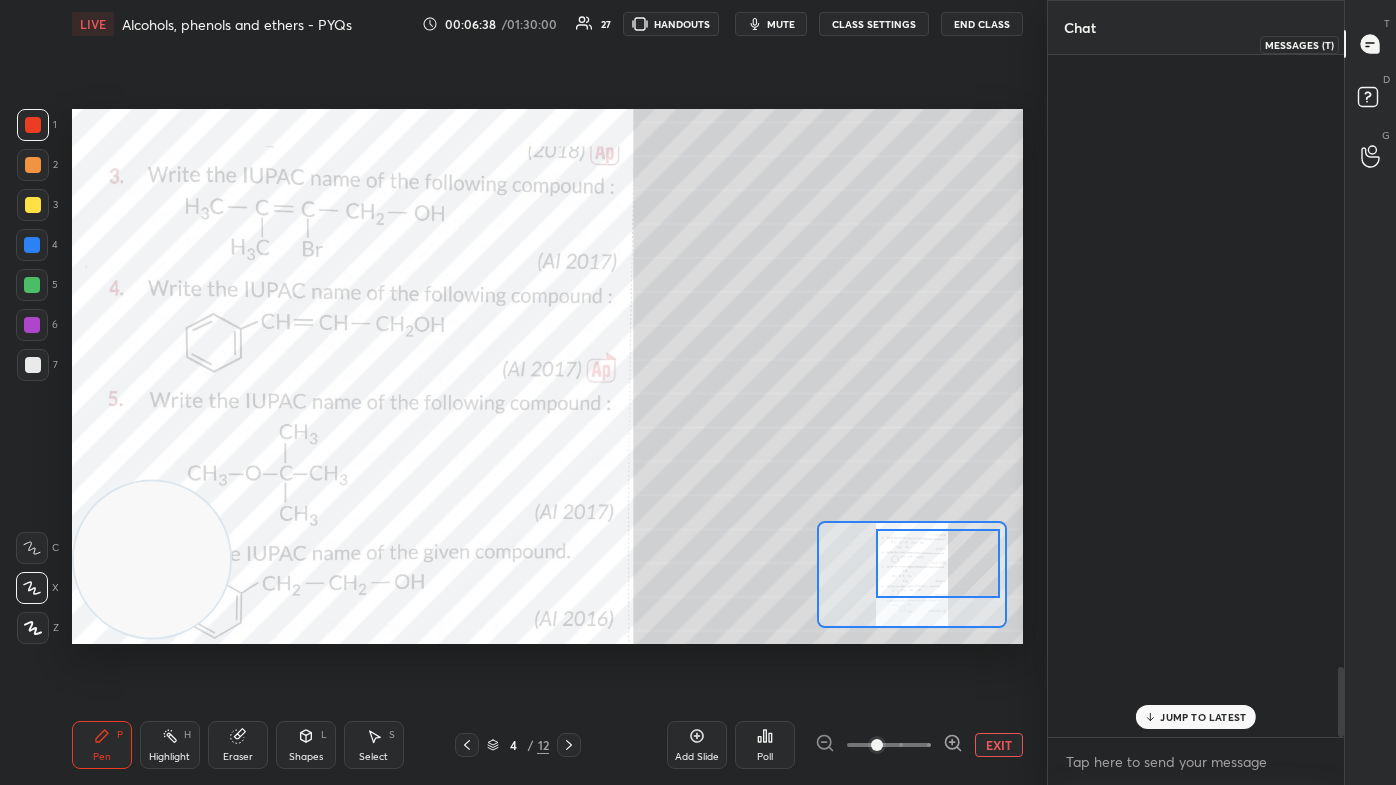 scroll, scrollTop: 5928, scrollLeft: 0, axis: vertical 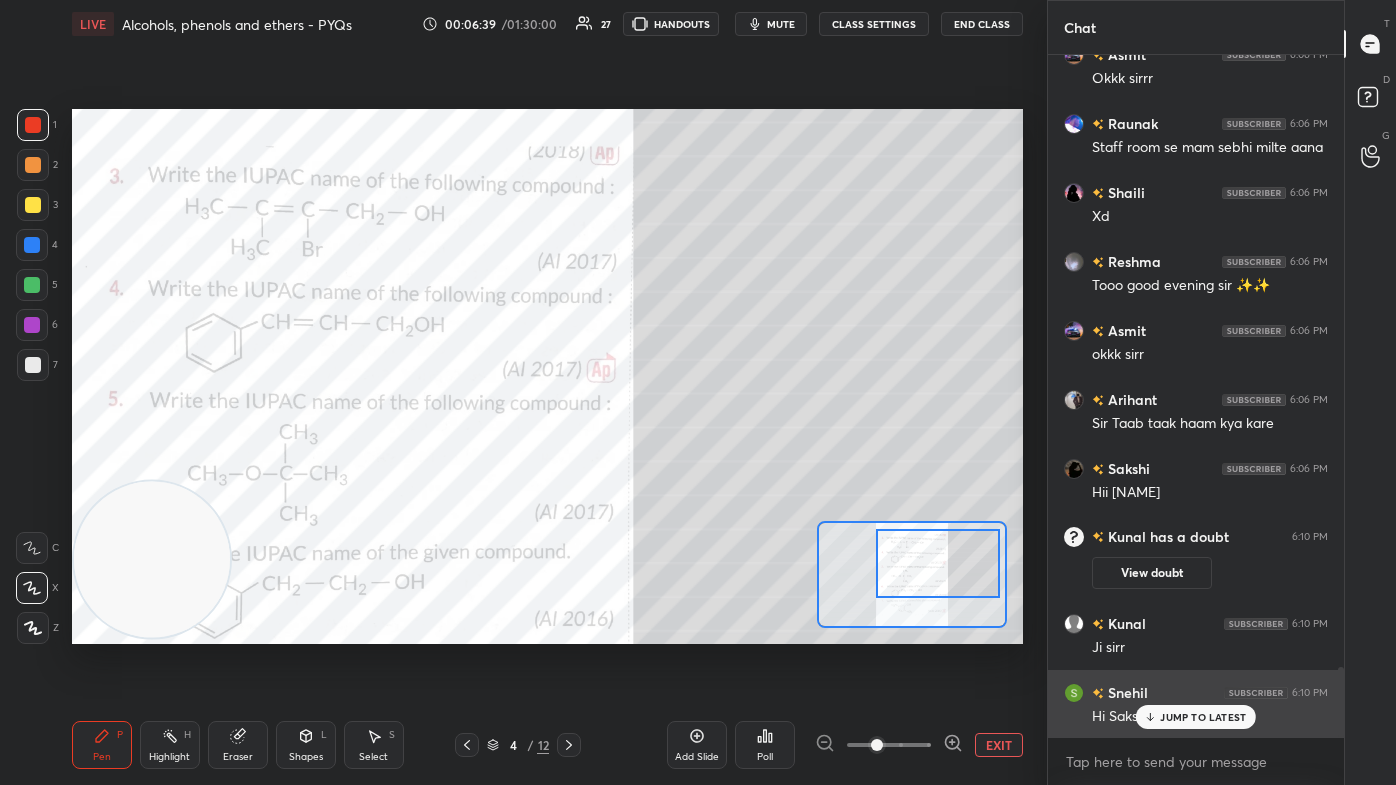 click on "JUMP TO LATEST" at bounding box center [1196, 717] 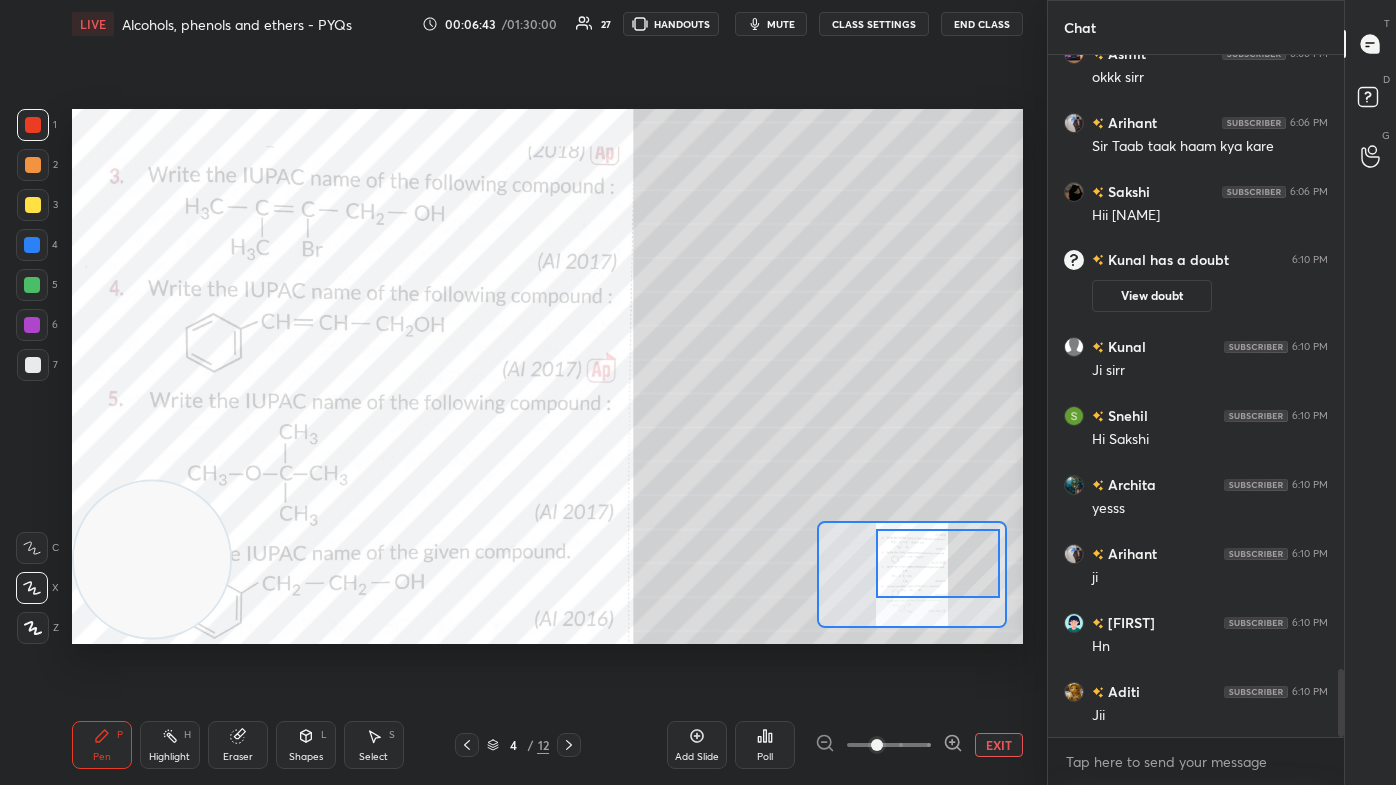 scroll, scrollTop: 6274, scrollLeft: 0, axis: vertical 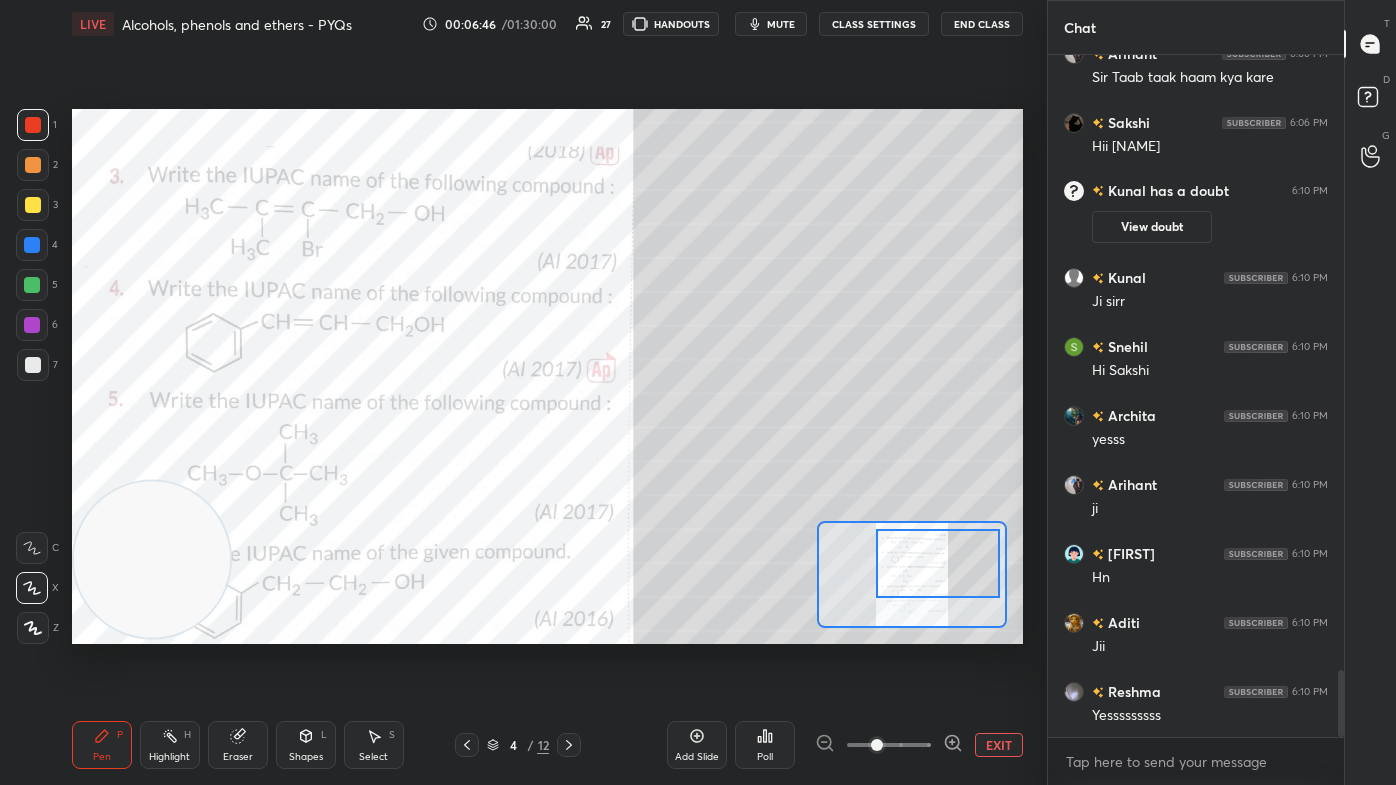 click on "mute" at bounding box center [771, 24] 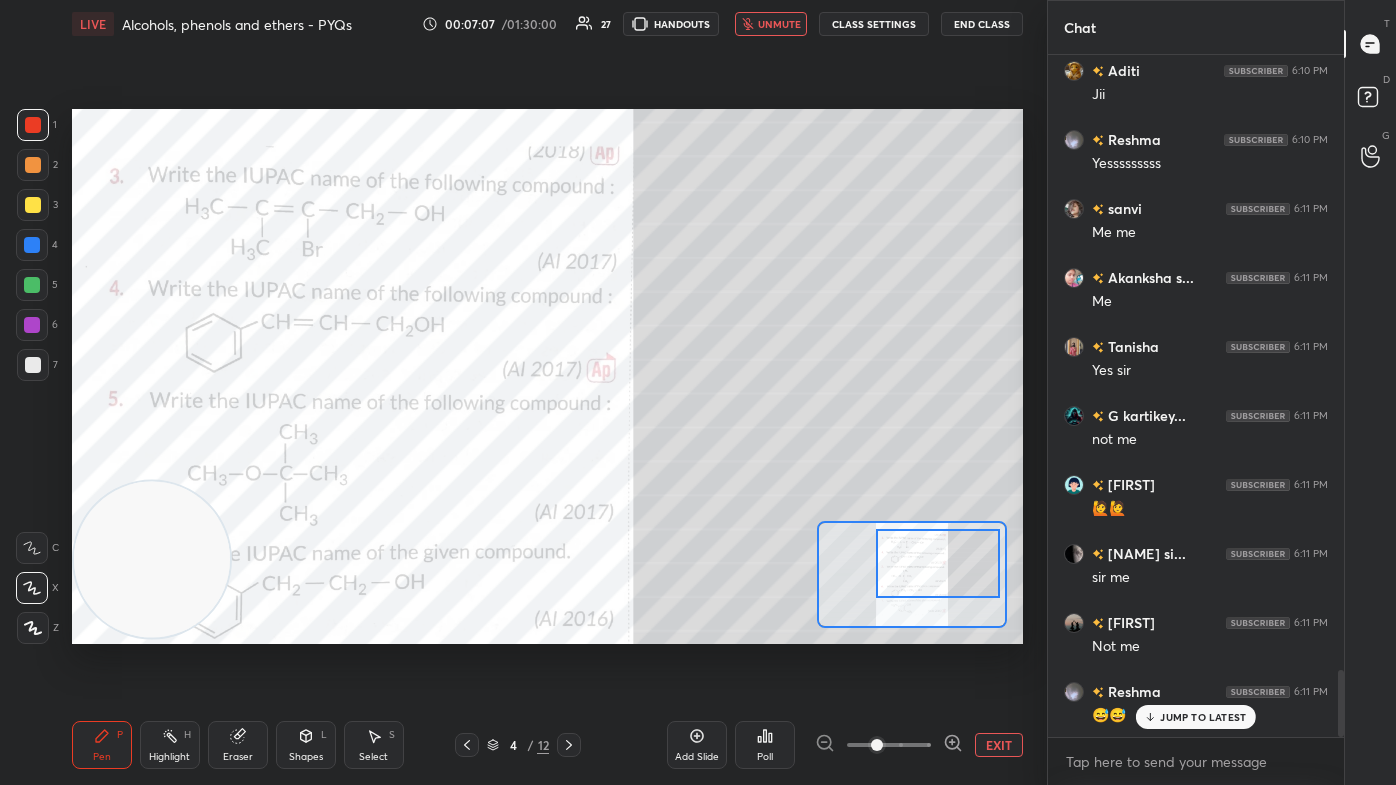 scroll, scrollTop: 6226, scrollLeft: 0, axis: vertical 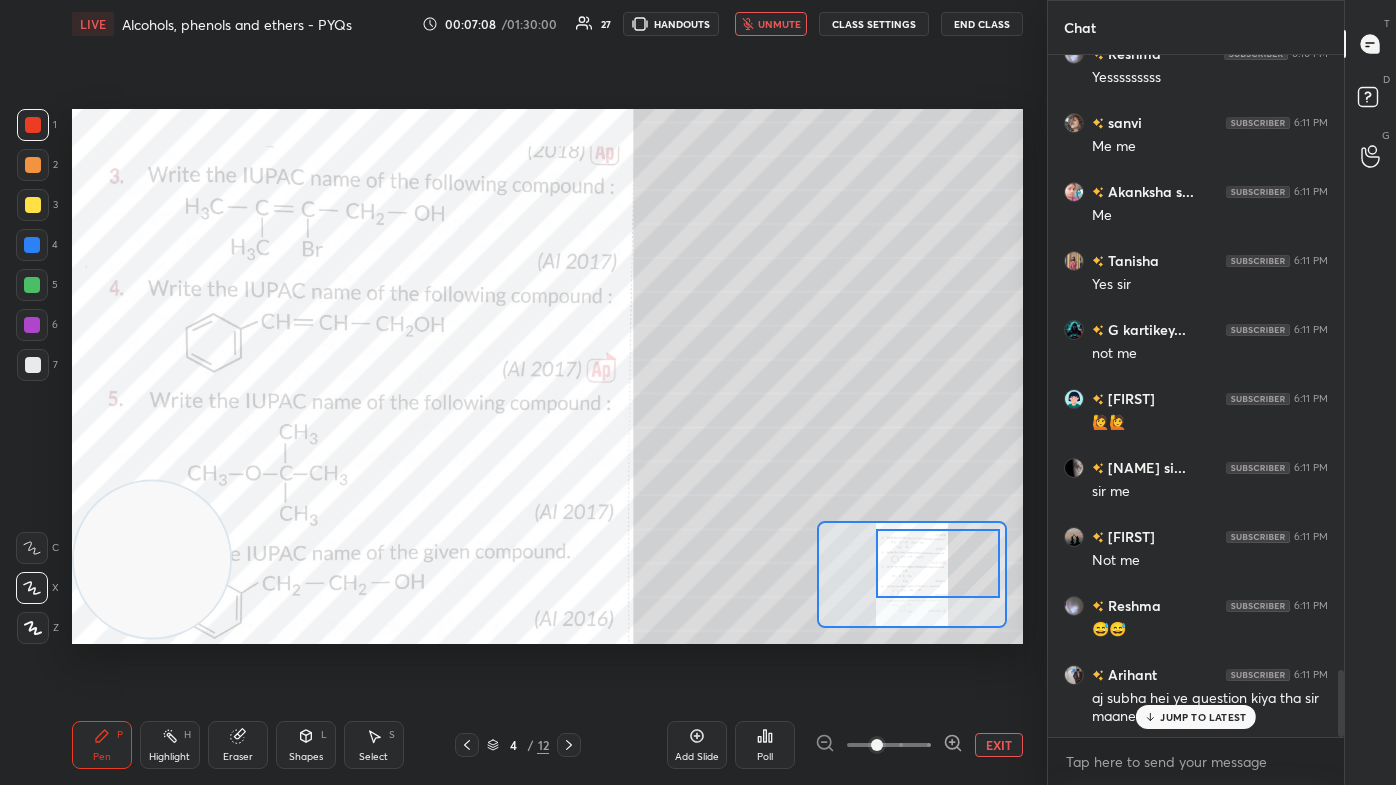 click on "JUMP TO LATEST" at bounding box center (1203, 717) 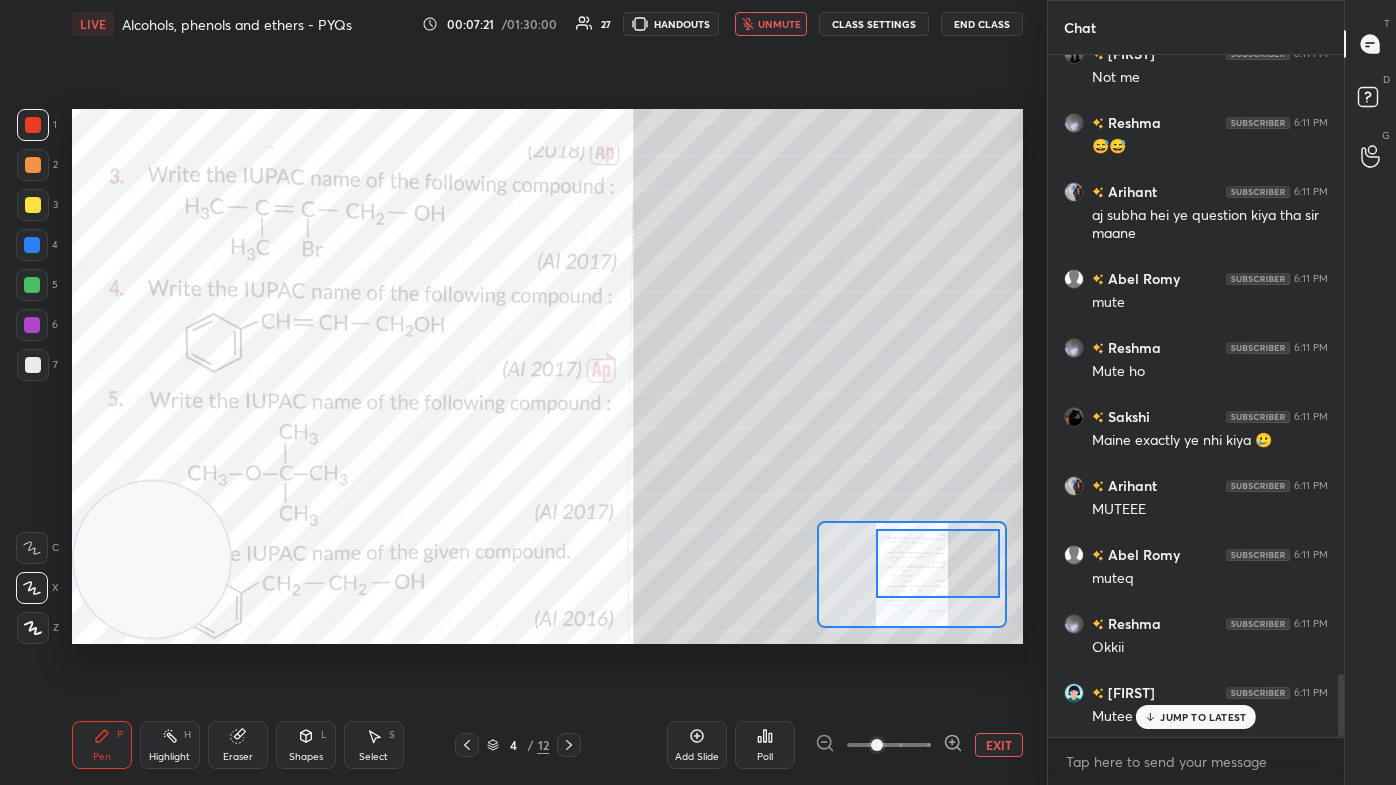 scroll, scrollTop: 6778, scrollLeft: 0, axis: vertical 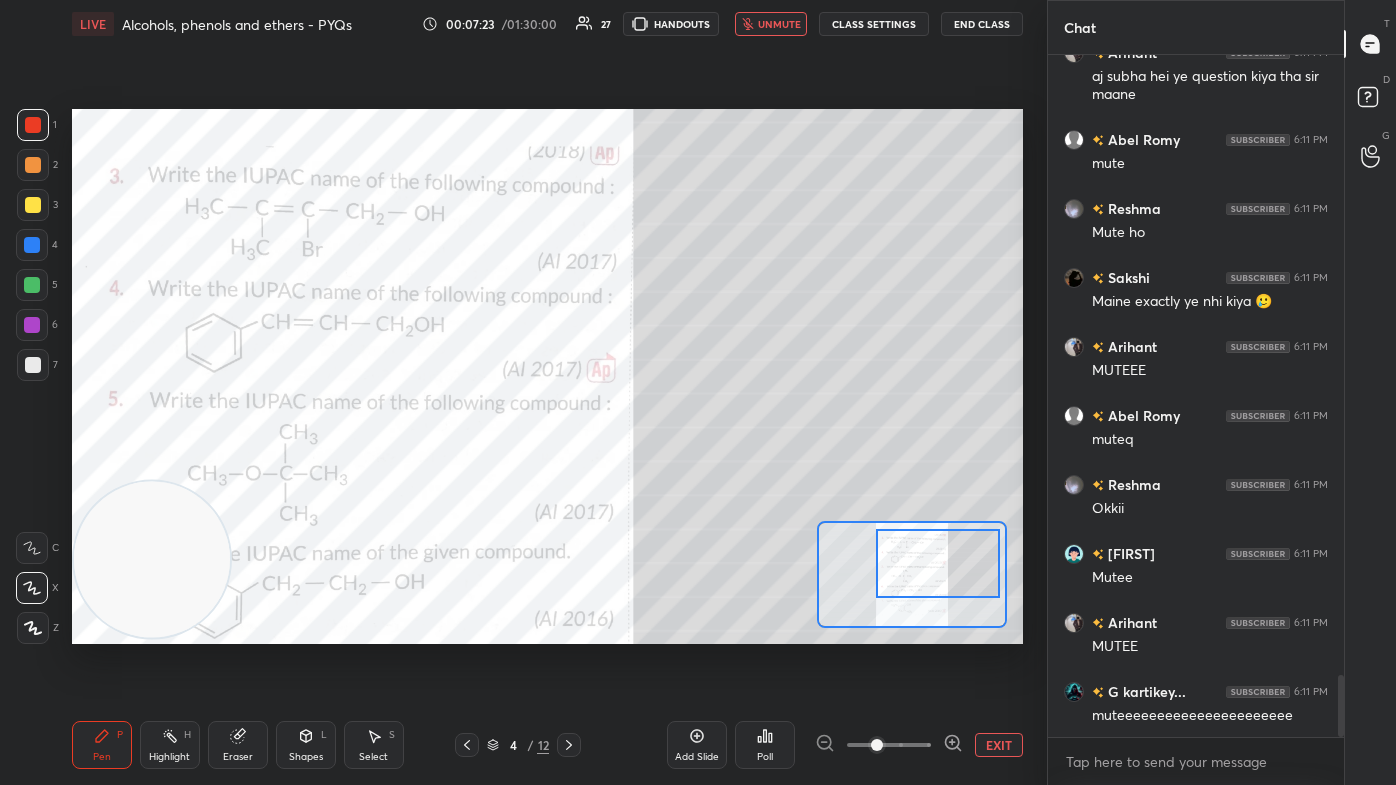 click on "unmute" at bounding box center (771, 24) 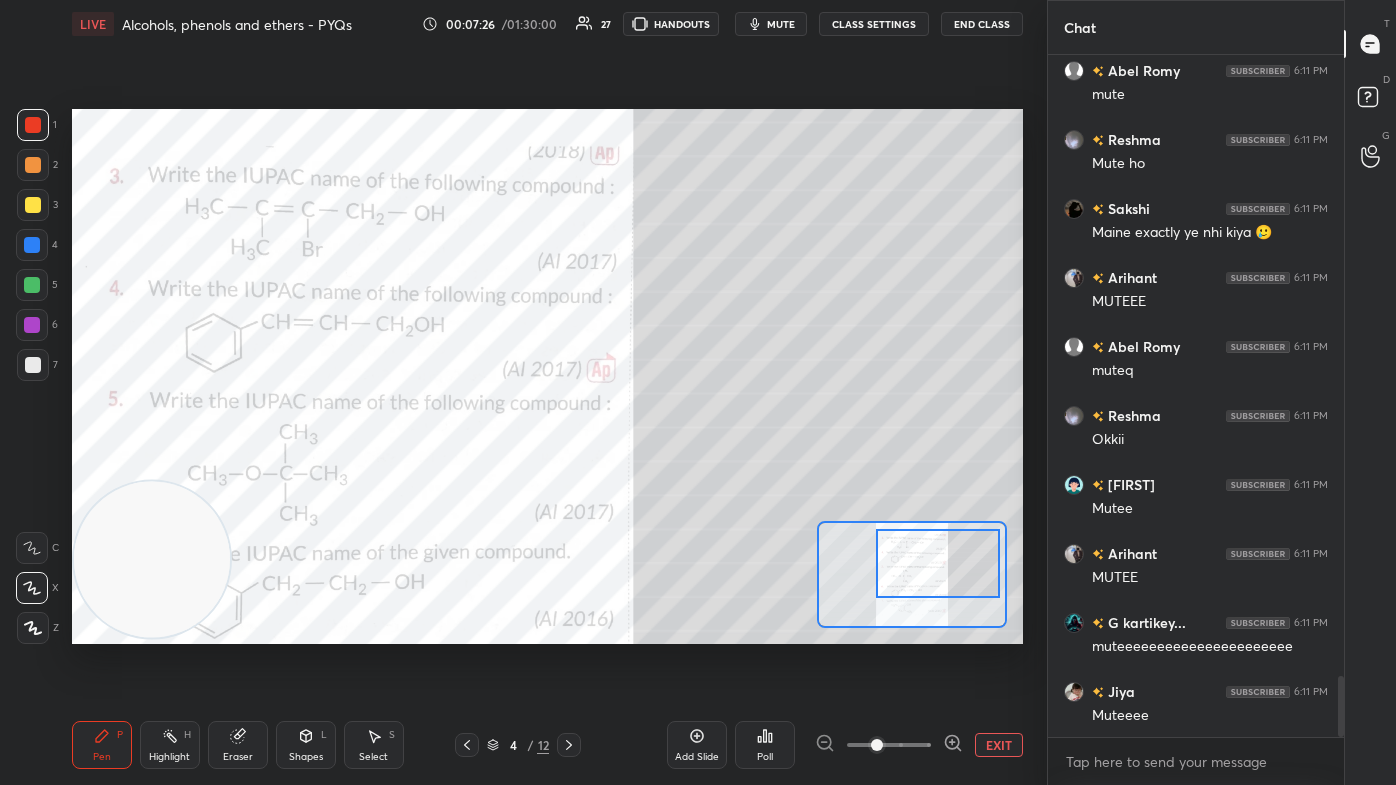 scroll, scrollTop: 6986, scrollLeft: 0, axis: vertical 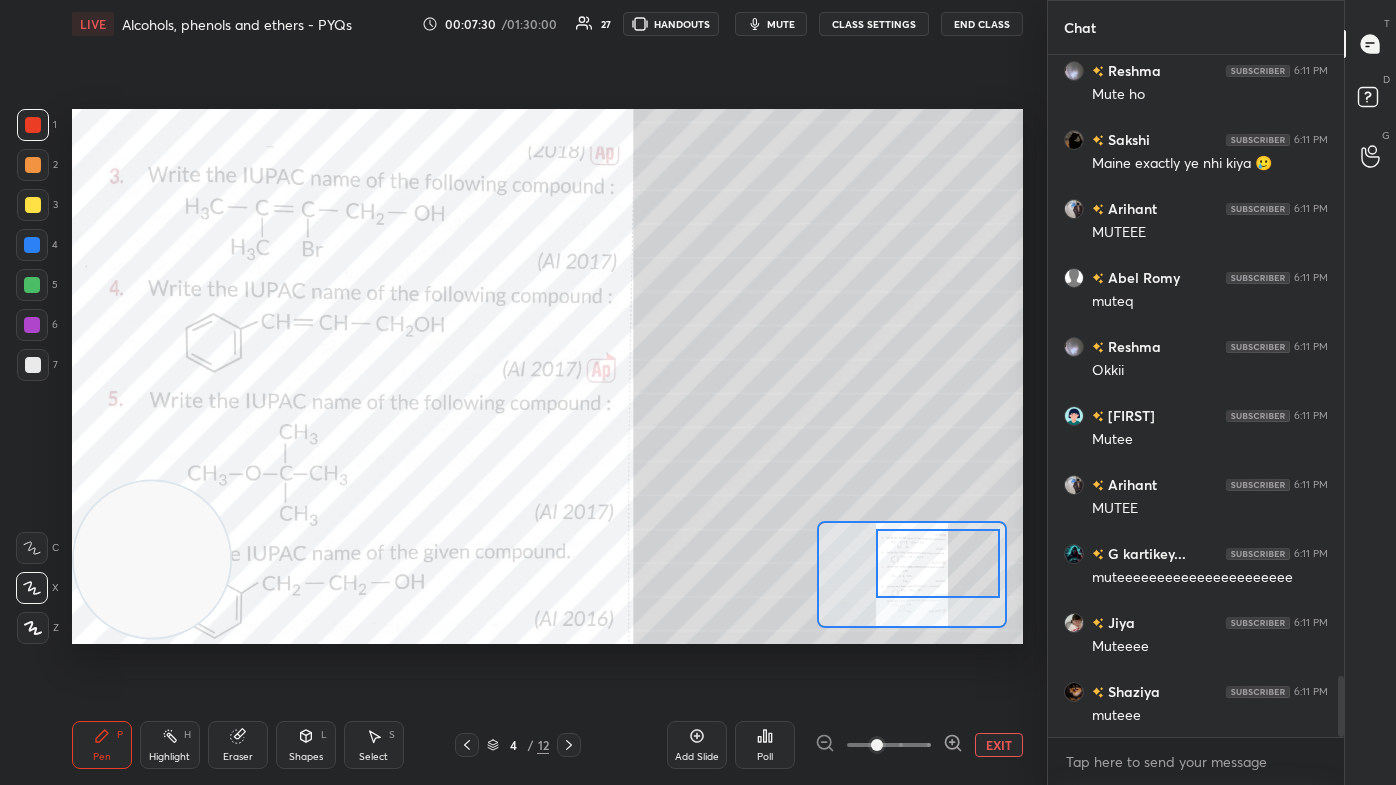 drag, startPoint x: 144, startPoint y: 608, endPoint x: 118, endPoint y: 640, distance: 41.231056 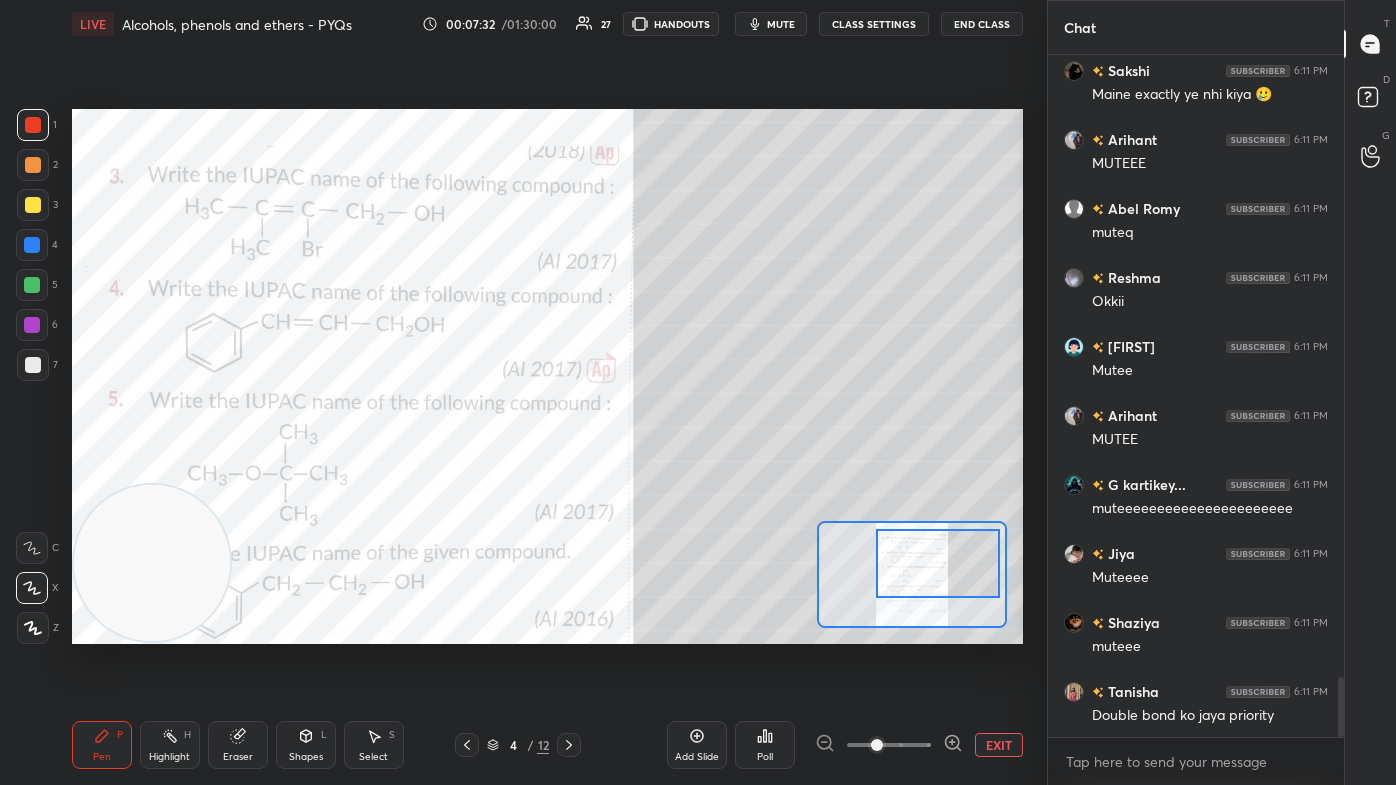 click at bounding box center (32, 245) 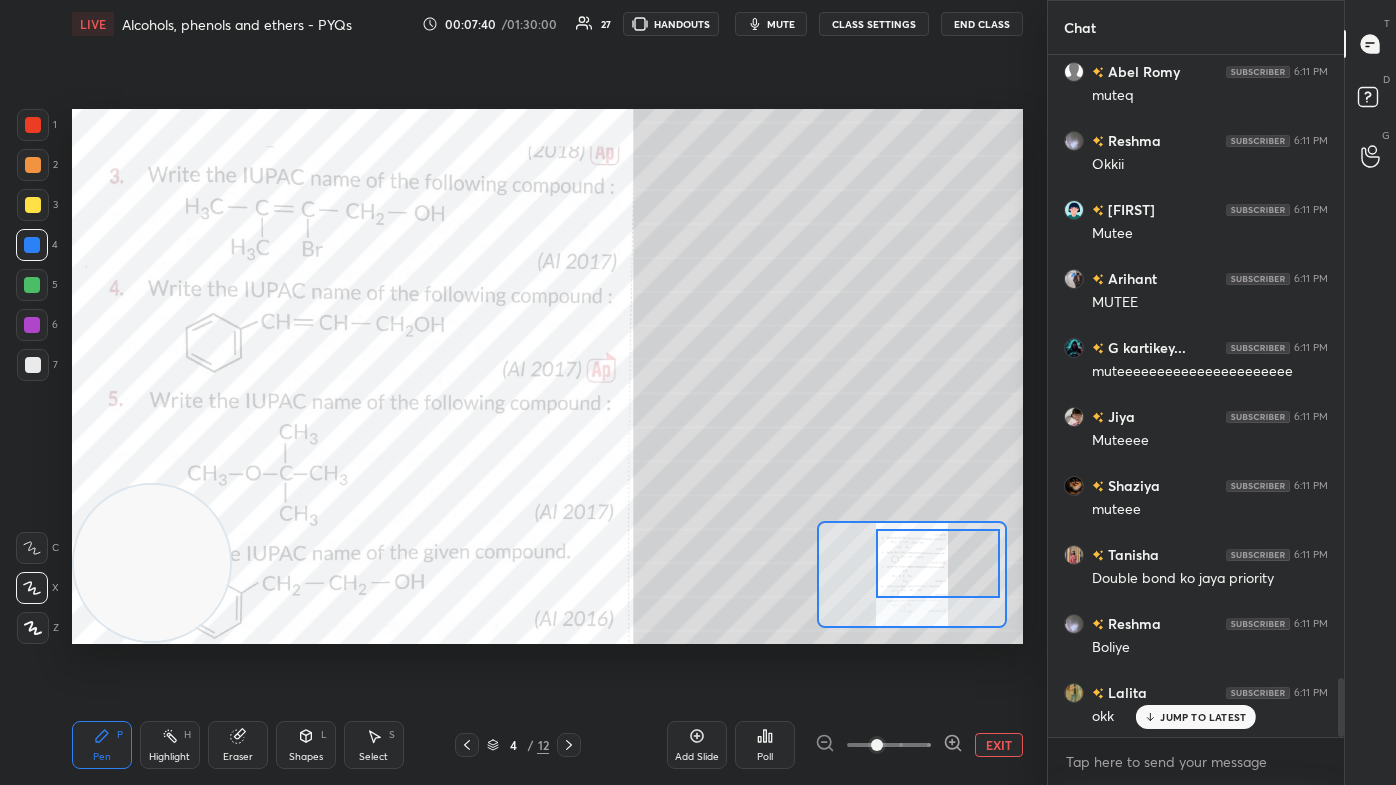 scroll, scrollTop: 7261, scrollLeft: 0, axis: vertical 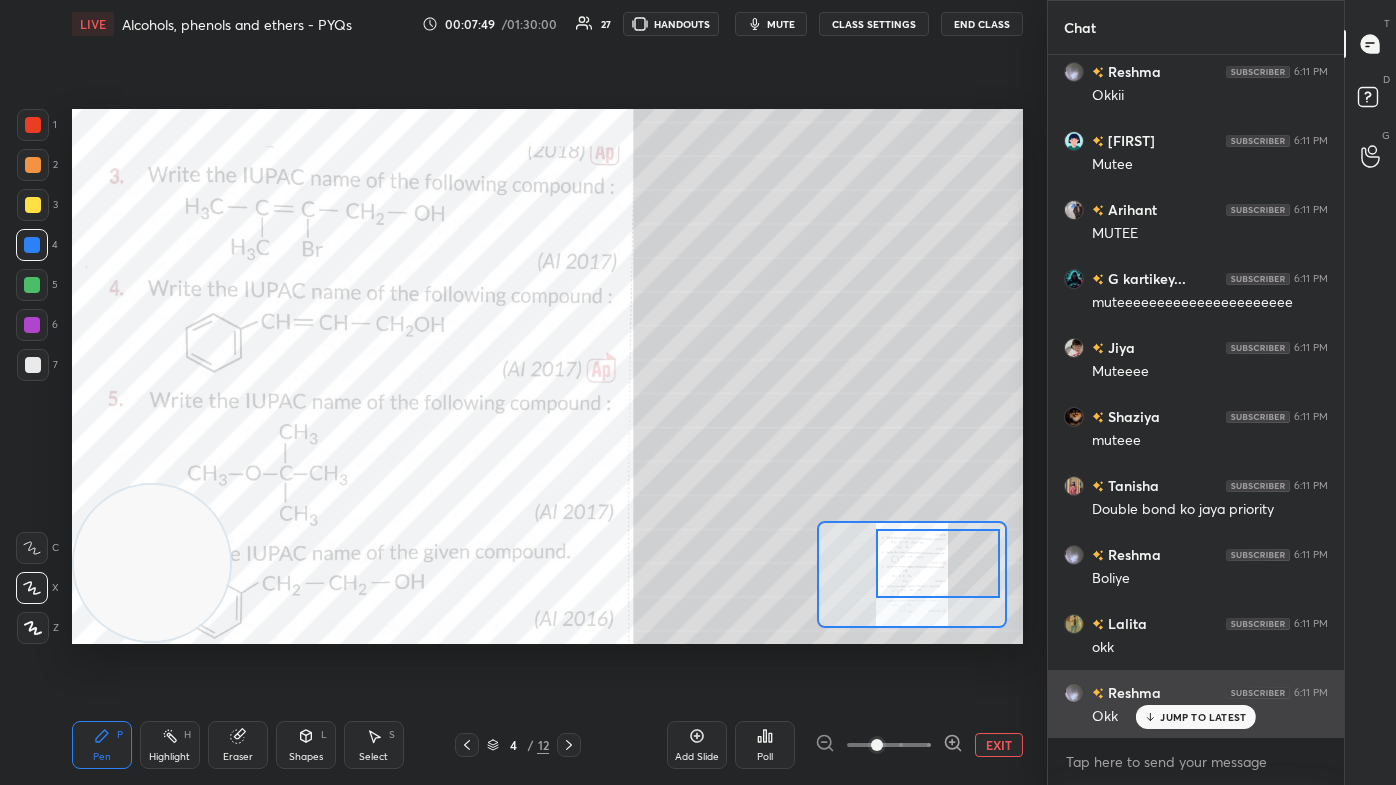 click on "JUMP TO LATEST" at bounding box center (1203, 717) 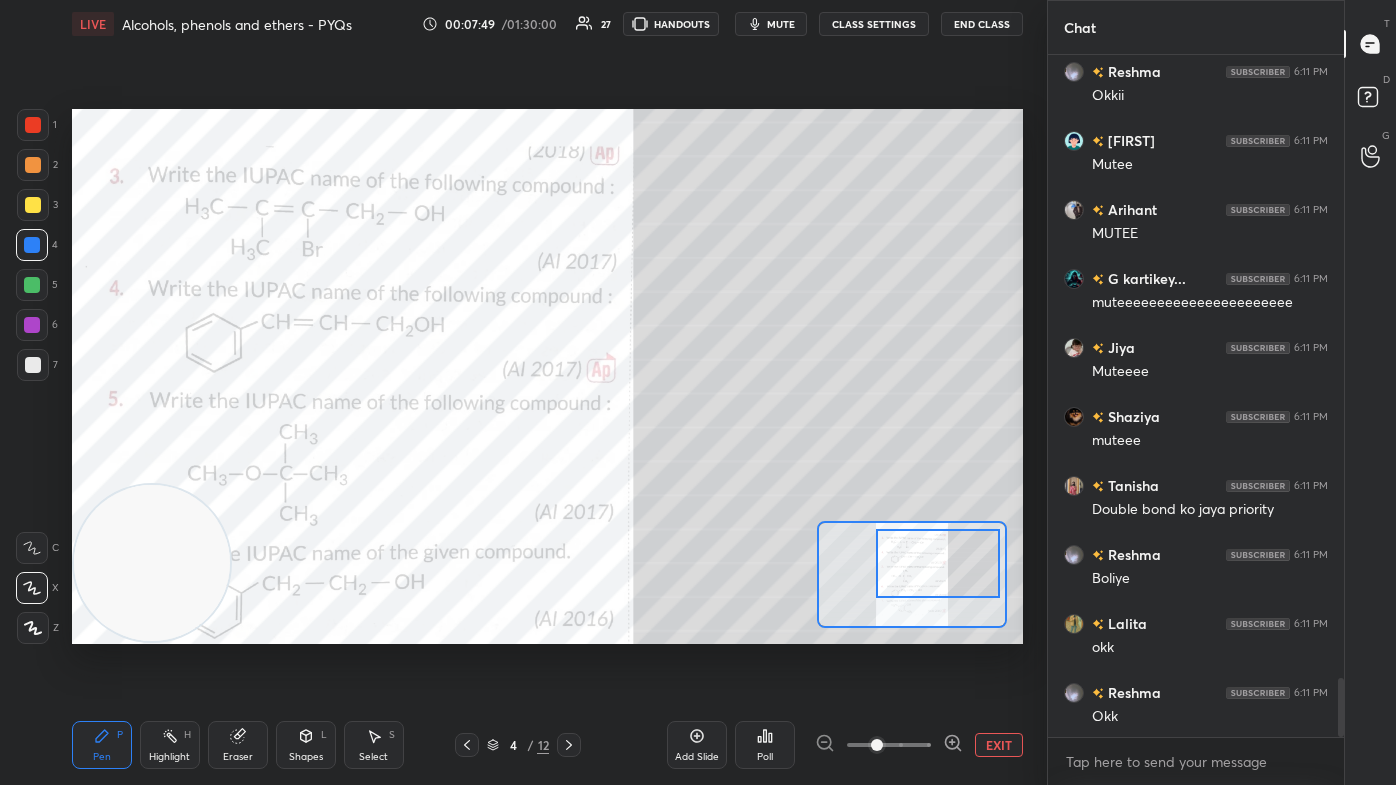 scroll, scrollTop: 7330, scrollLeft: 0, axis: vertical 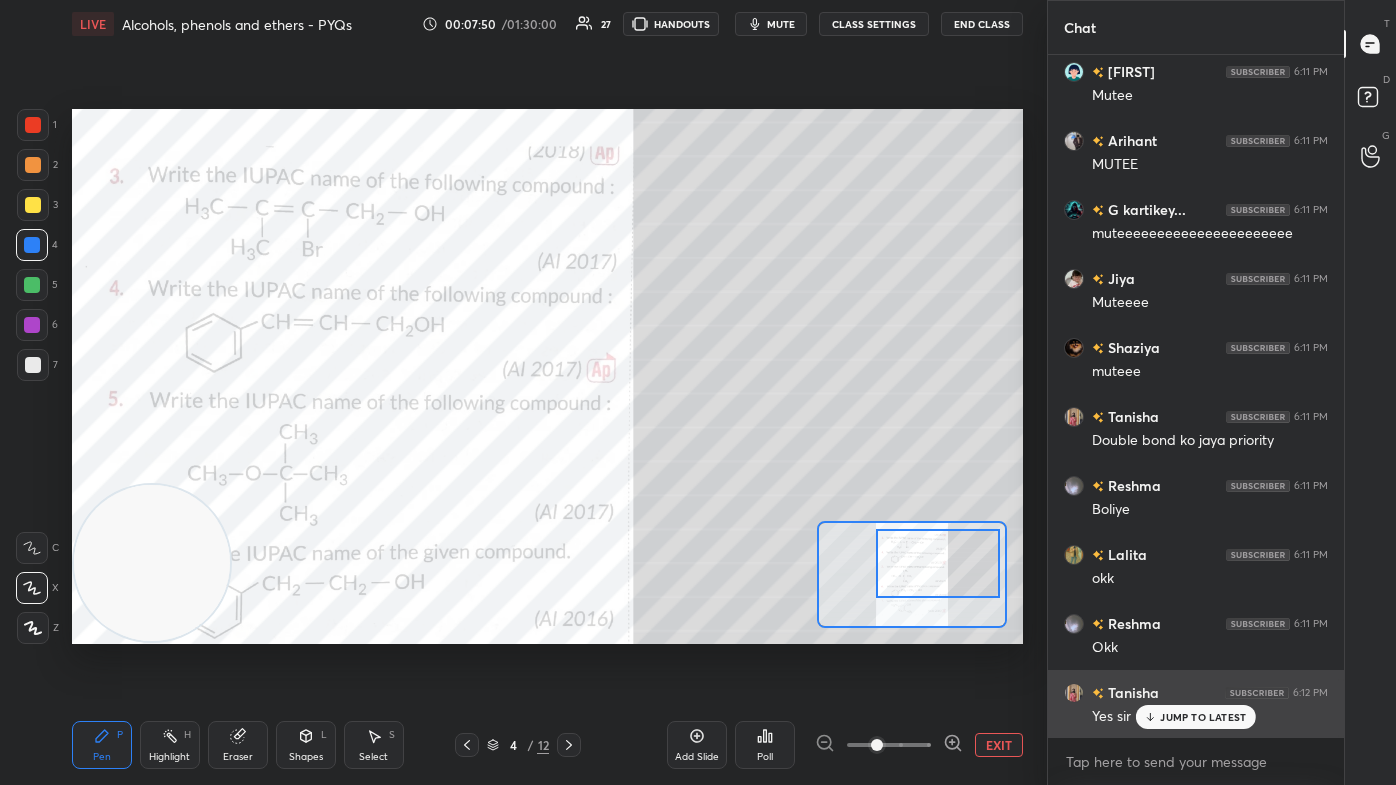 click on "JUMP TO LATEST" at bounding box center (1196, 717) 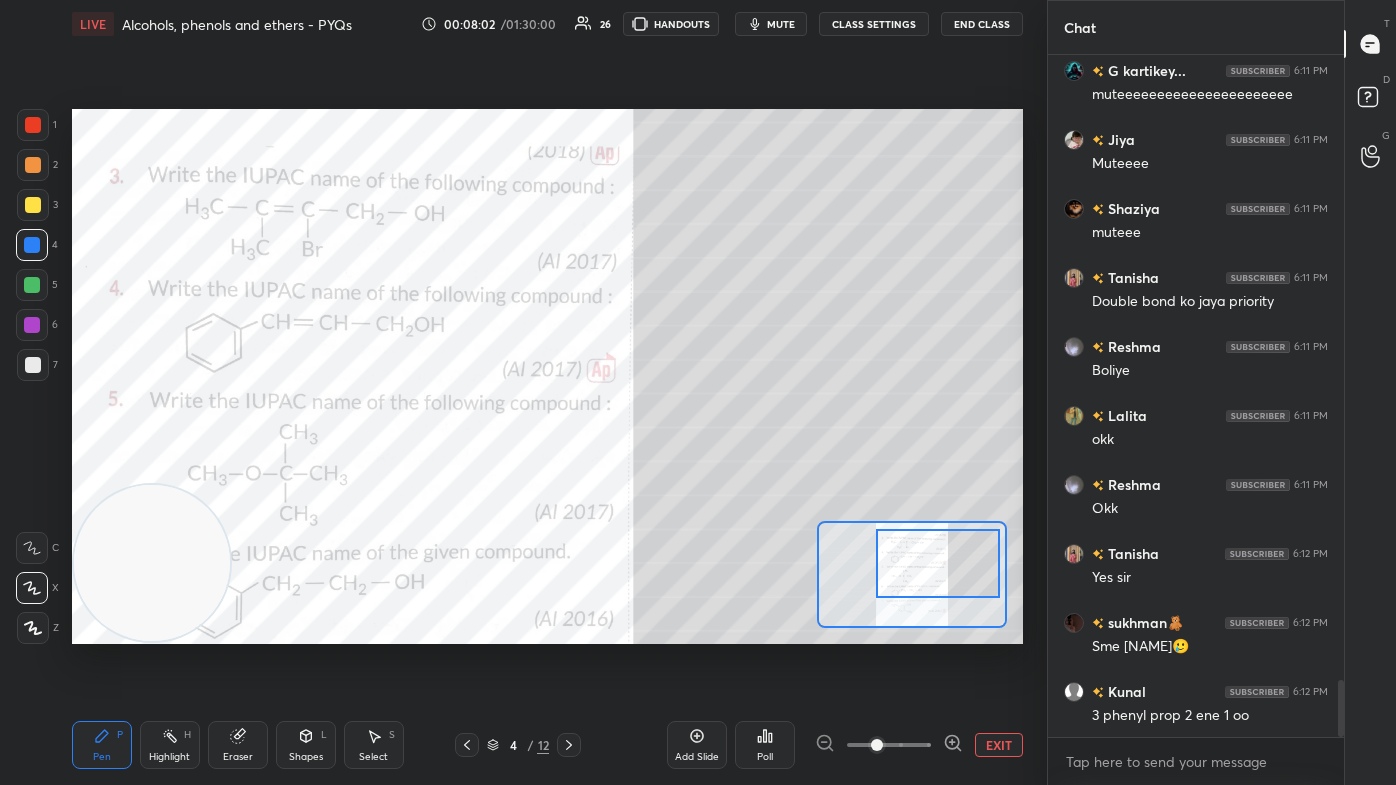 scroll, scrollTop: 7488, scrollLeft: 0, axis: vertical 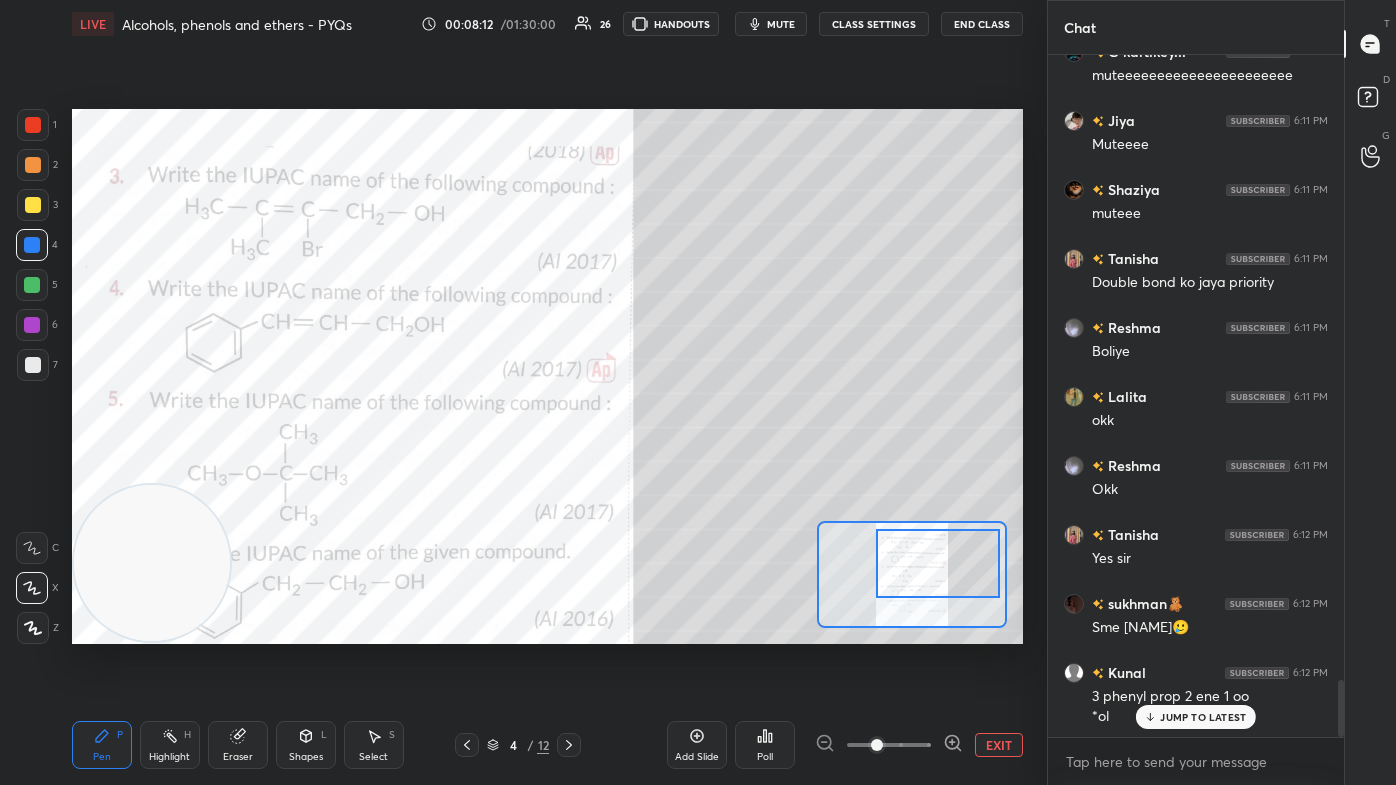 click on "mute" at bounding box center [781, 24] 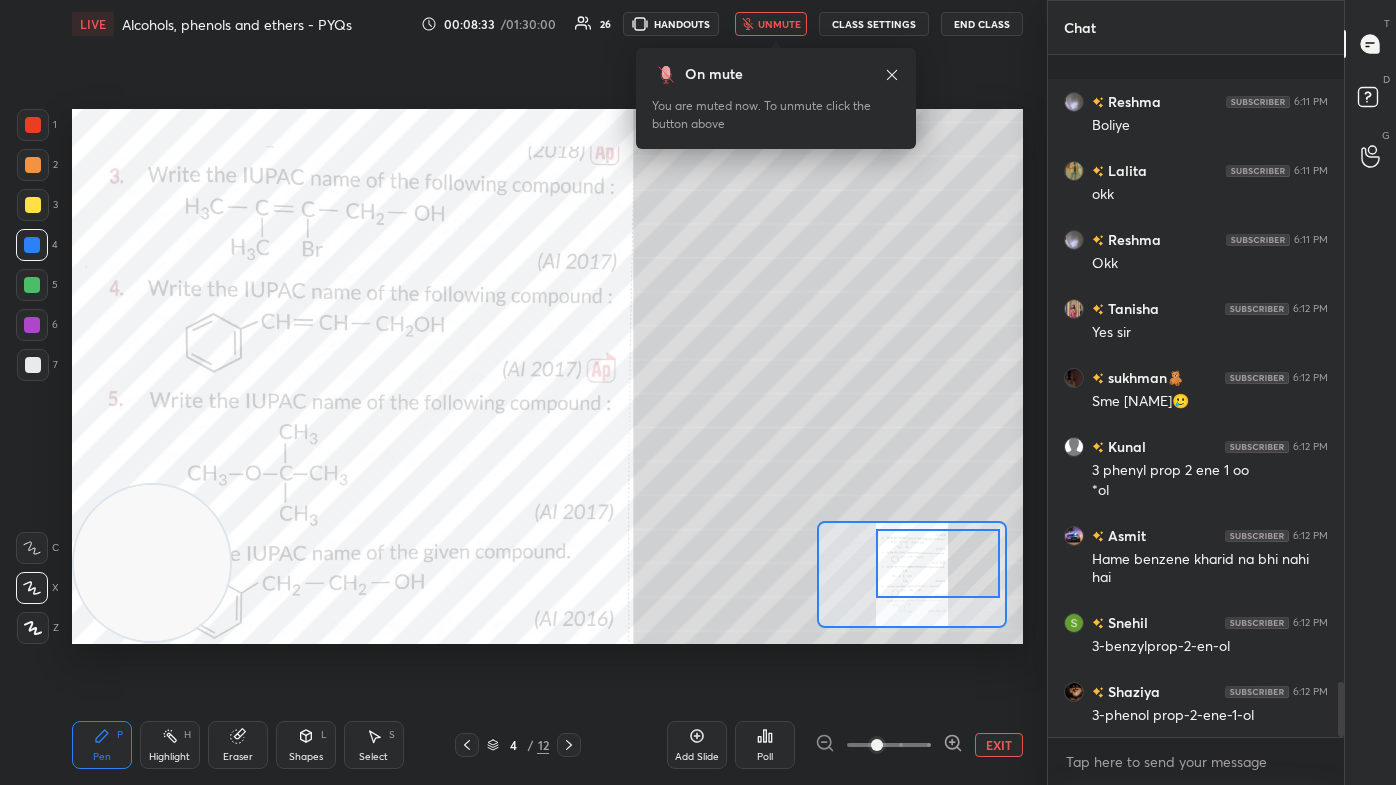 scroll, scrollTop: 7855, scrollLeft: 0, axis: vertical 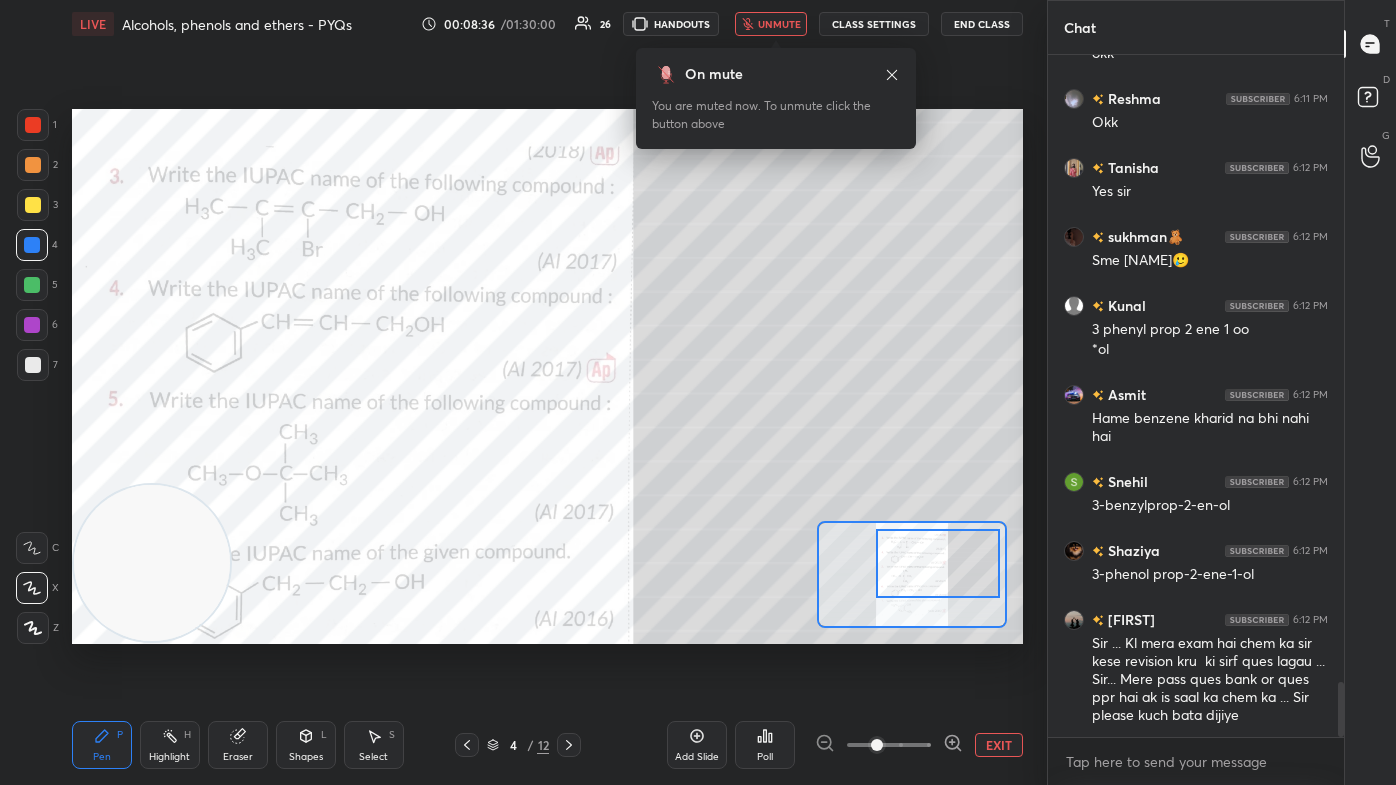click on "unmute" at bounding box center (771, 24) 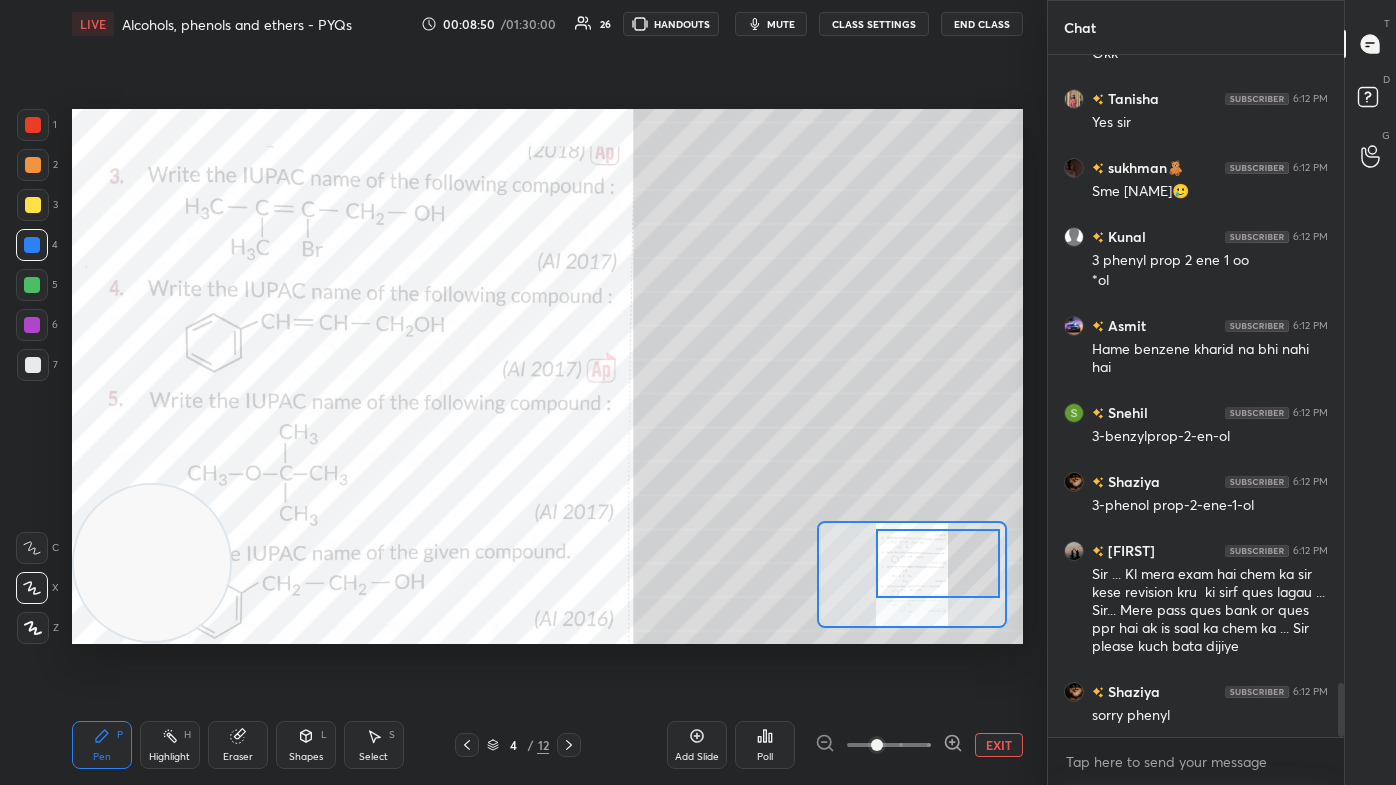 scroll, scrollTop: 7992, scrollLeft: 0, axis: vertical 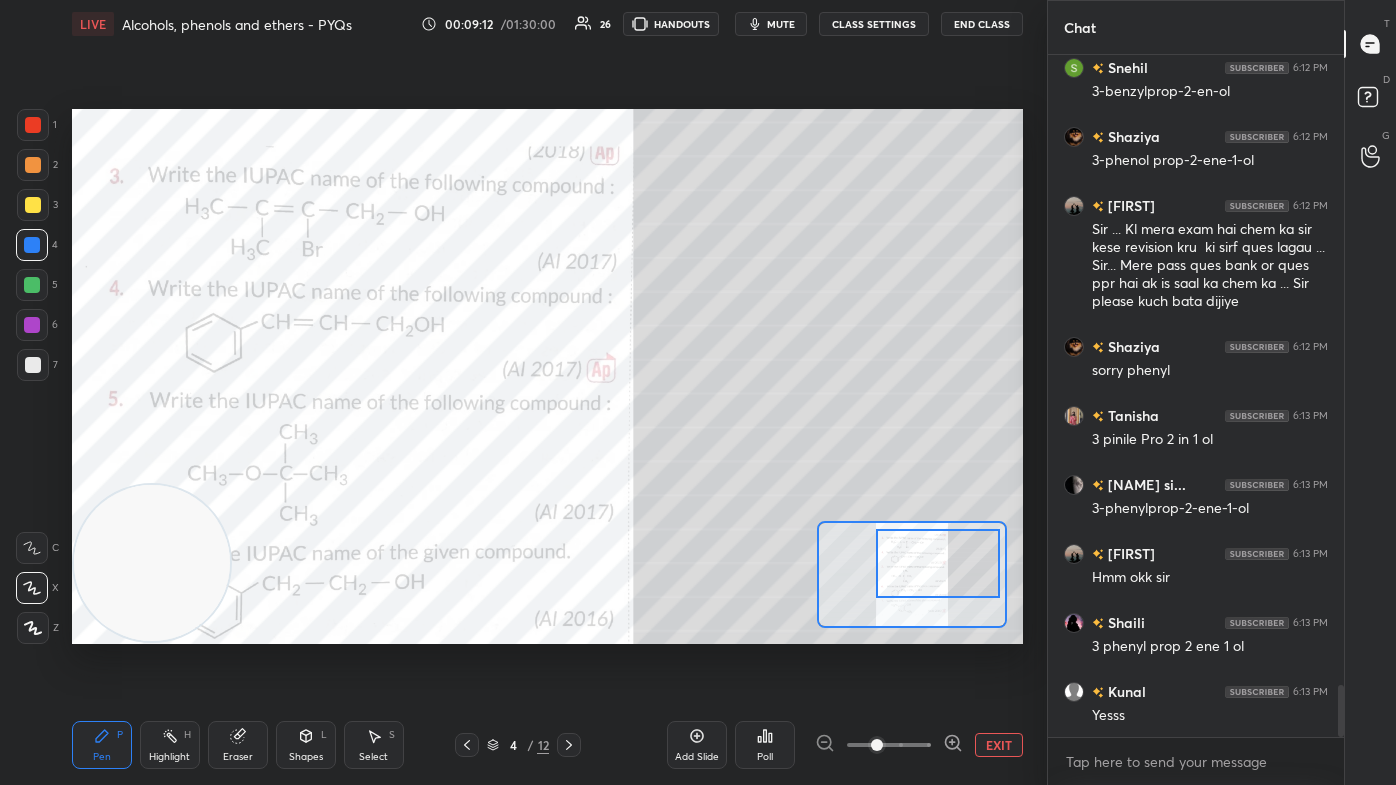 click at bounding box center [32, 285] 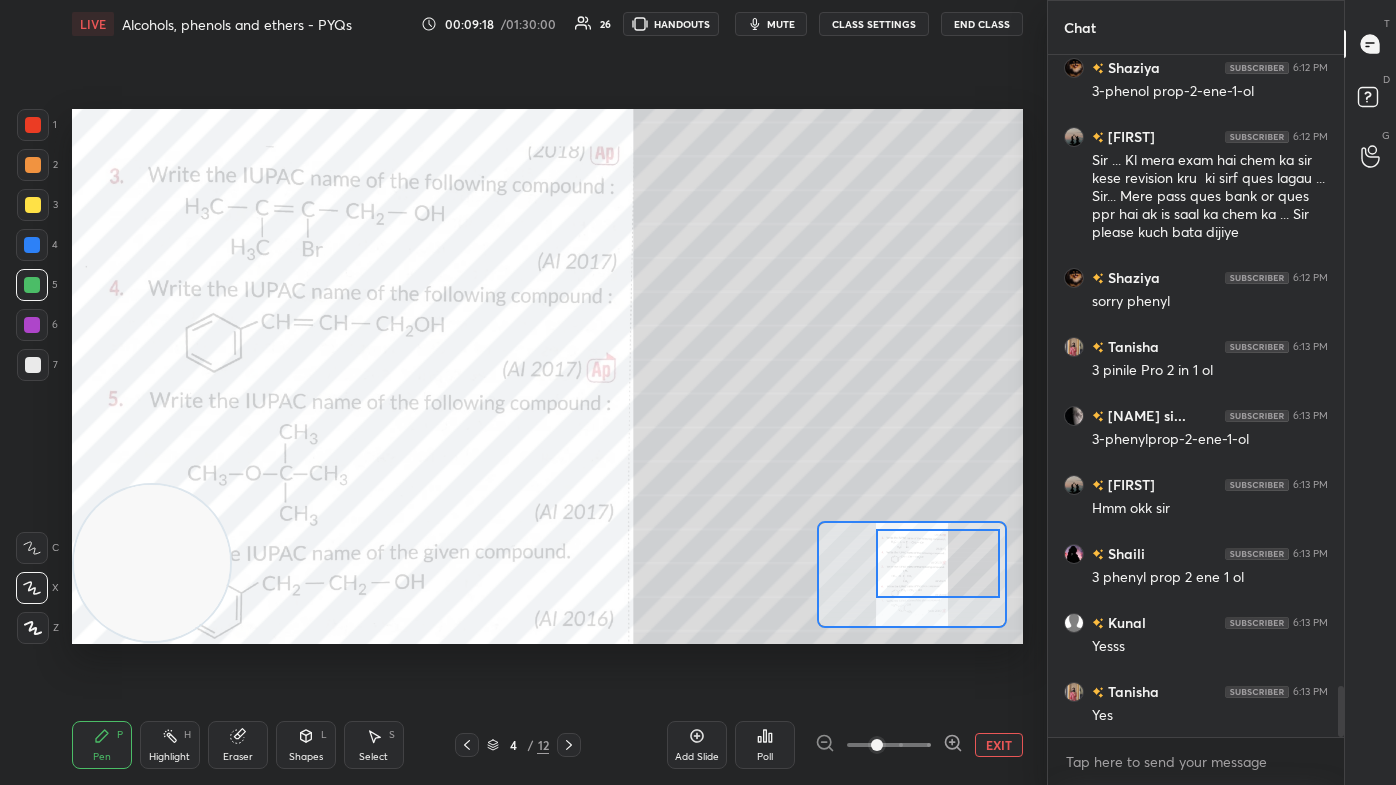 scroll, scrollTop: 8407, scrollLeft: 0, axis: vertical 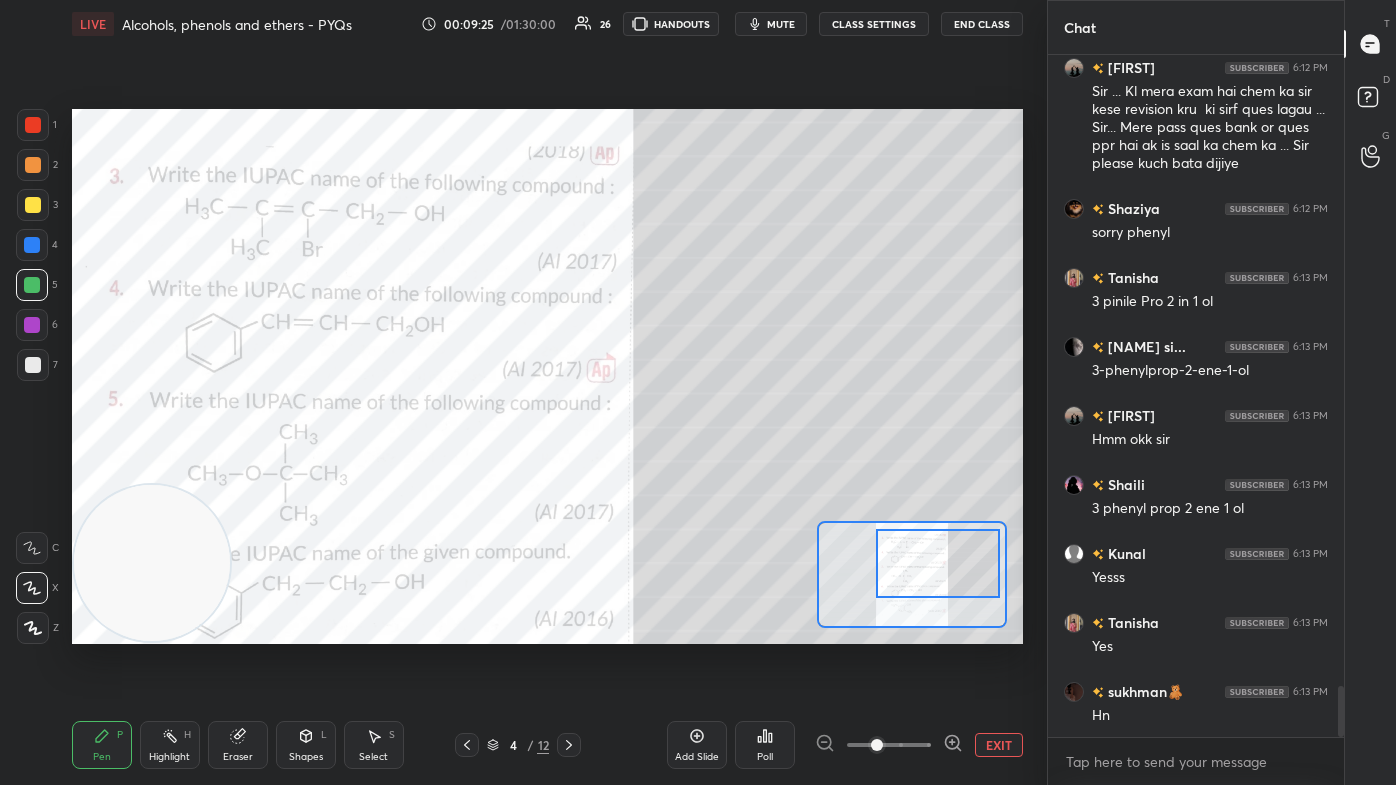 click at bounding box center [152, 563] 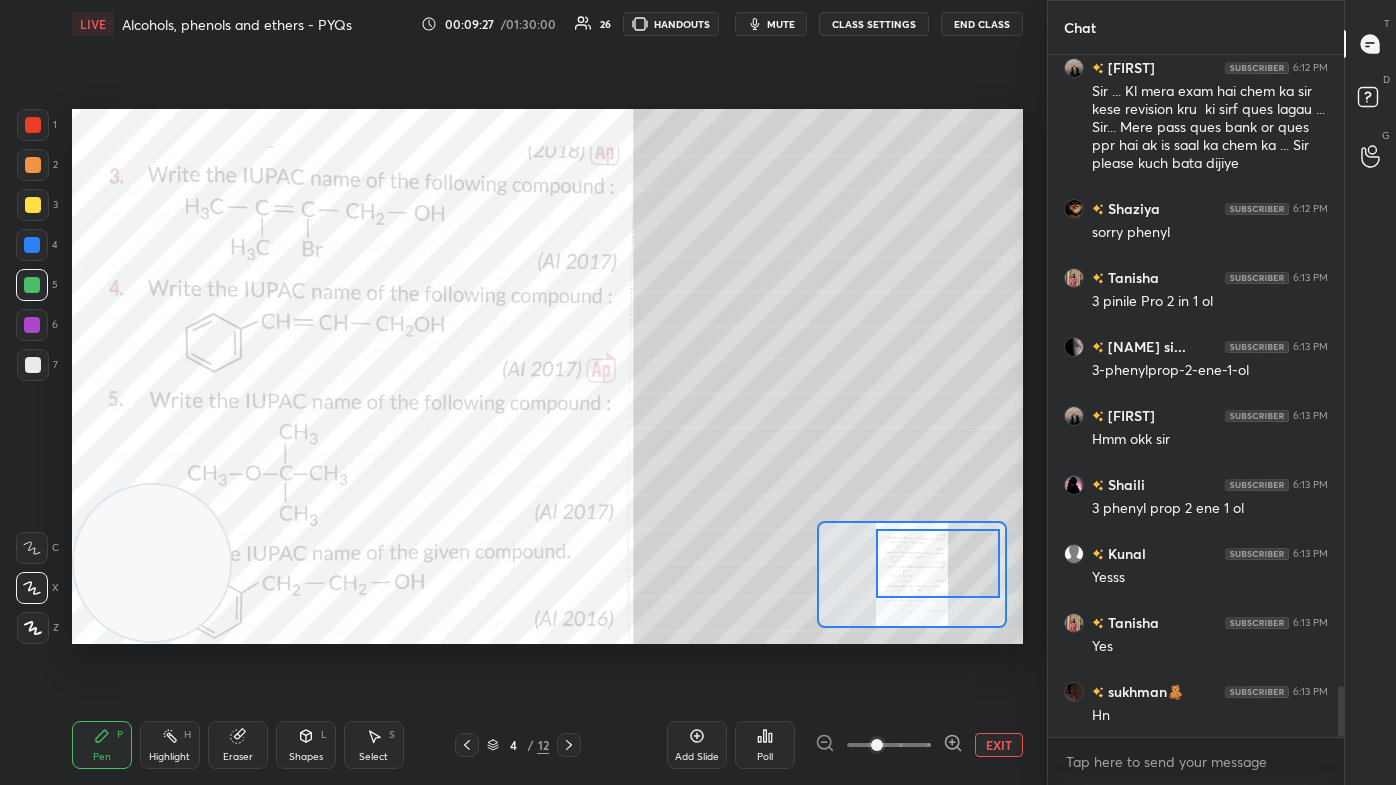 click at bounding box center [33, 628] 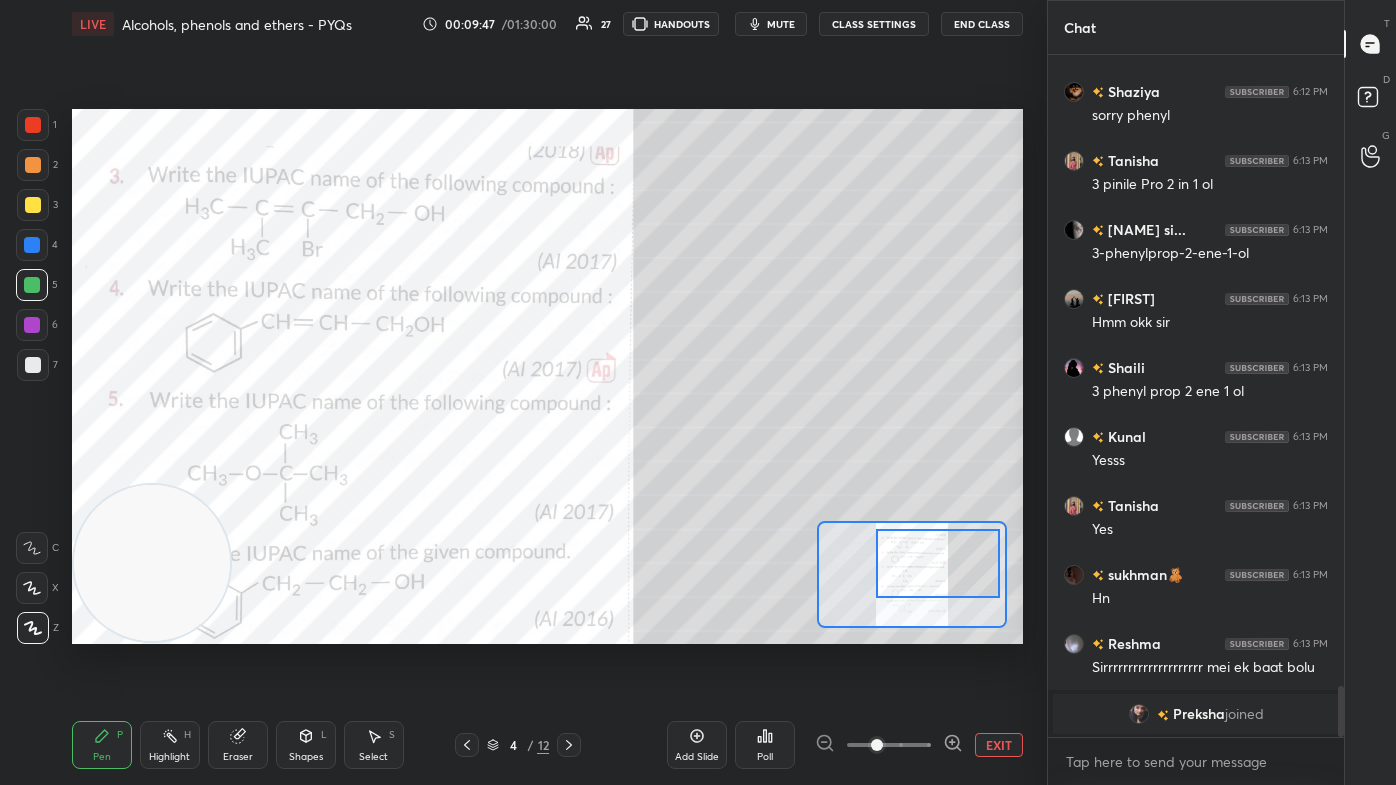 scroll, scrollTop: 7893, scrollLeft: 0, axis: vertical 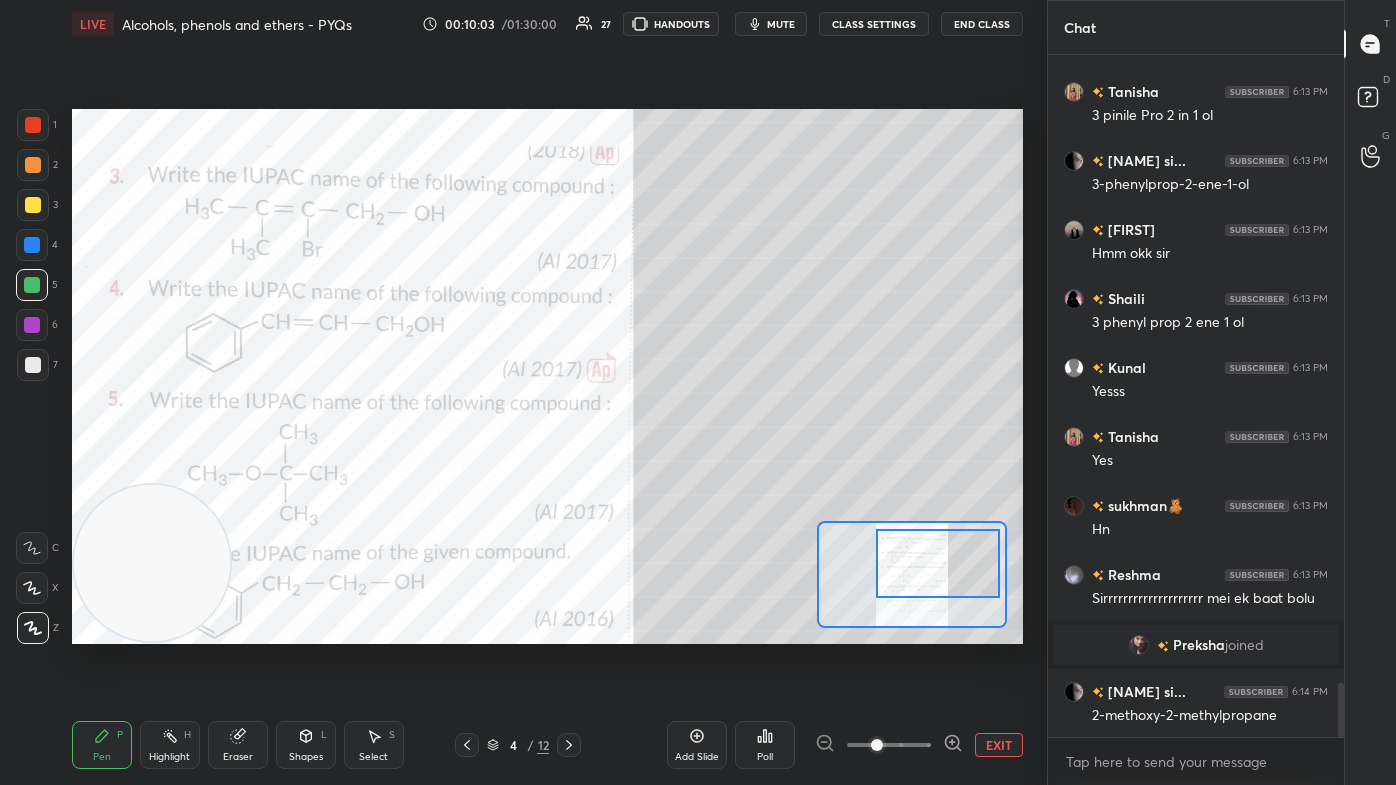 click at bounding box center [33, 205] 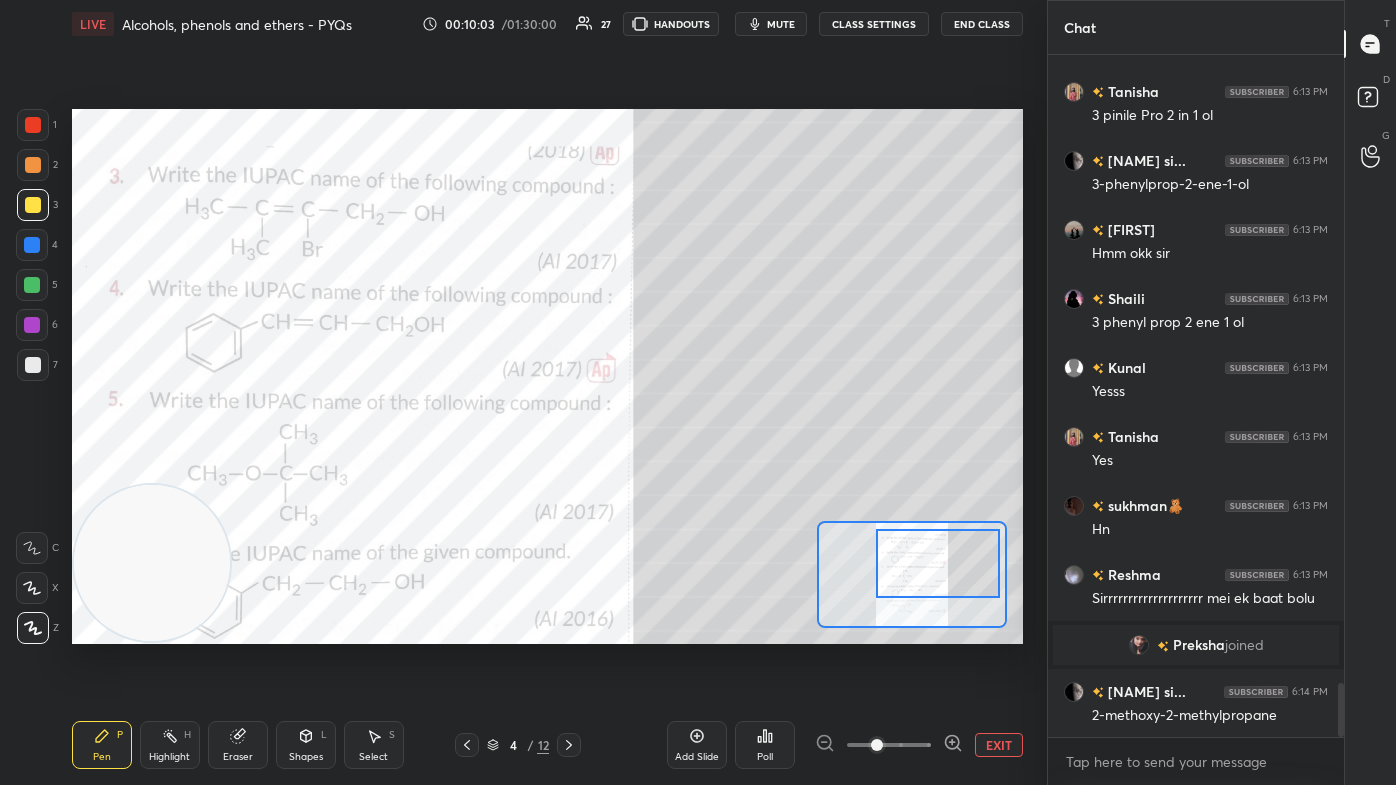 click at bounding box center (32, 245) 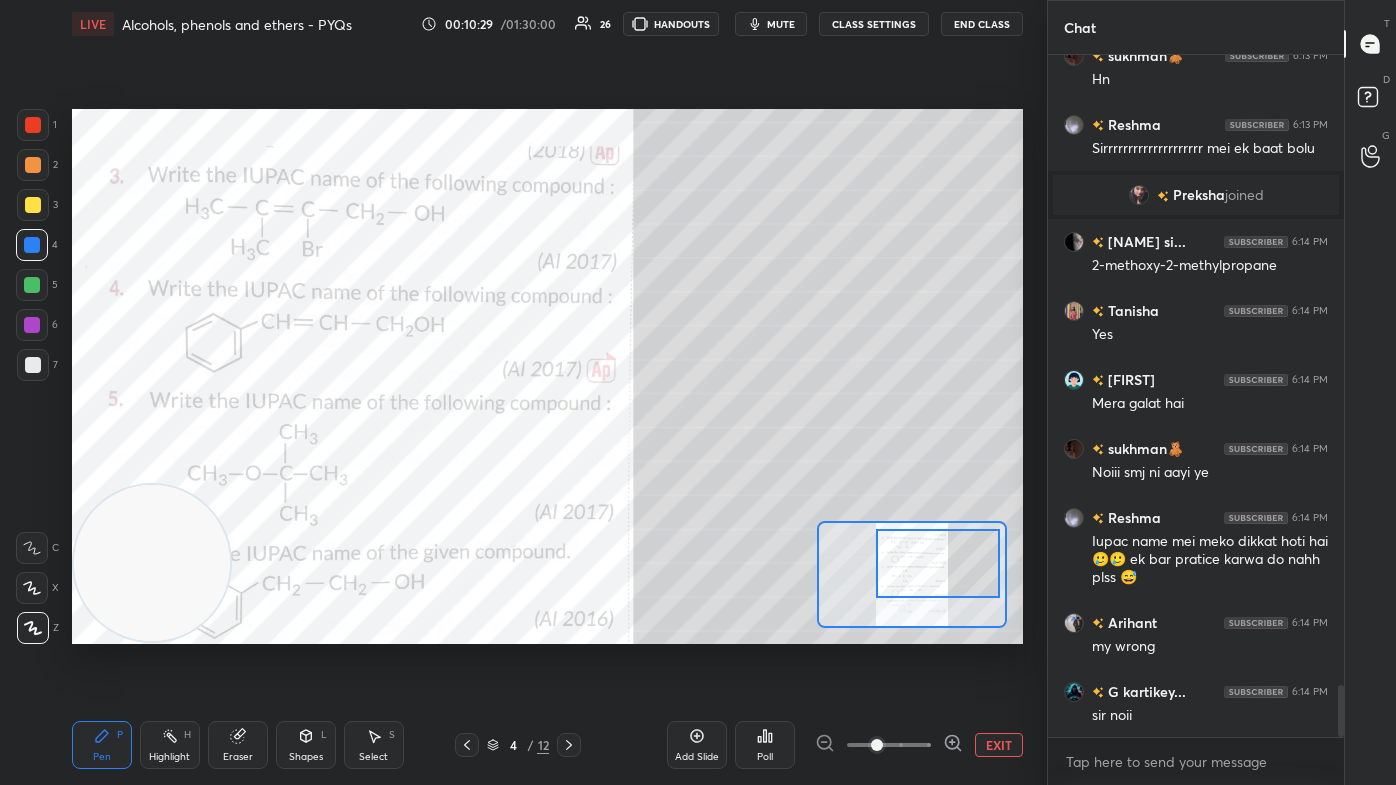 scroll, scrollTop: 8412, scrollLeft: 0, axis: vertical 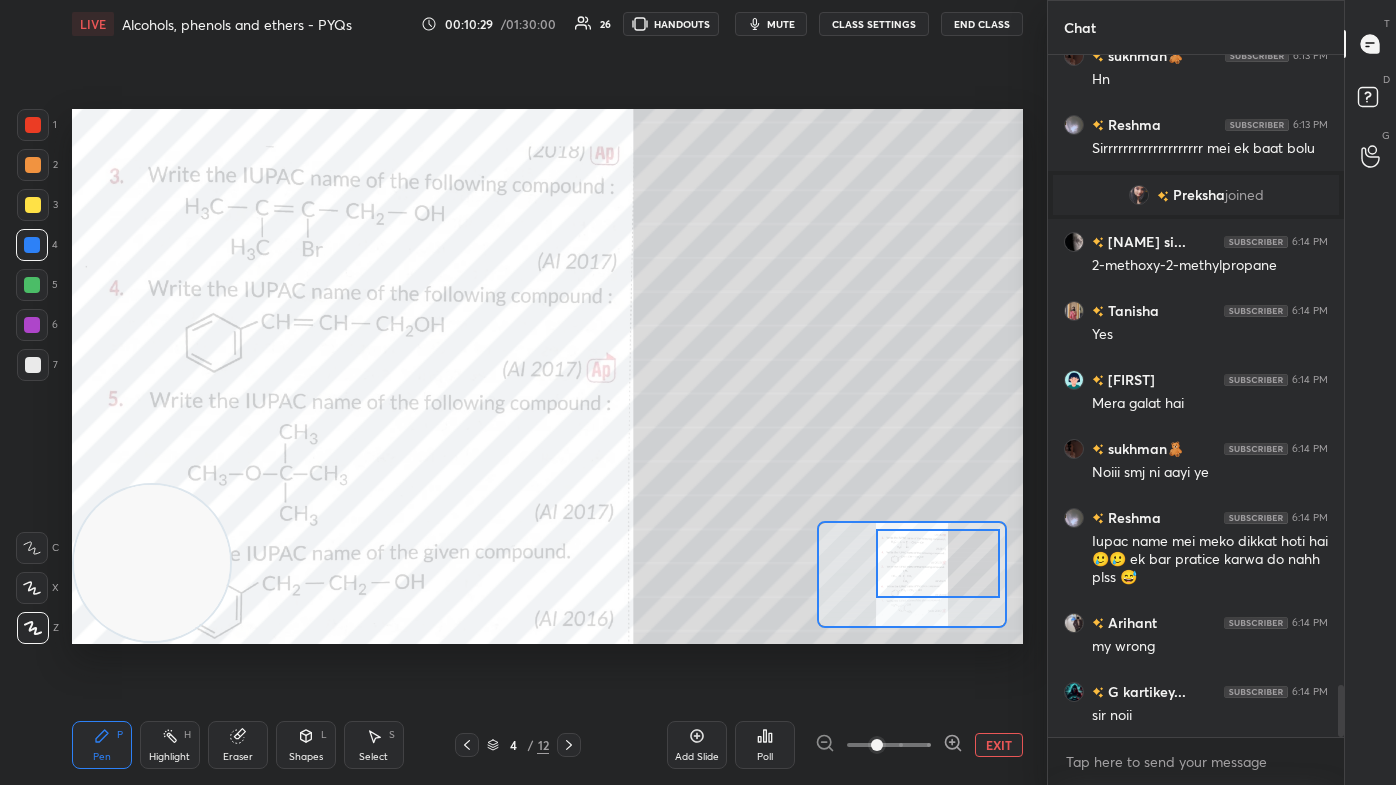 click on "Add Slide" at bounding box center [697, 757] 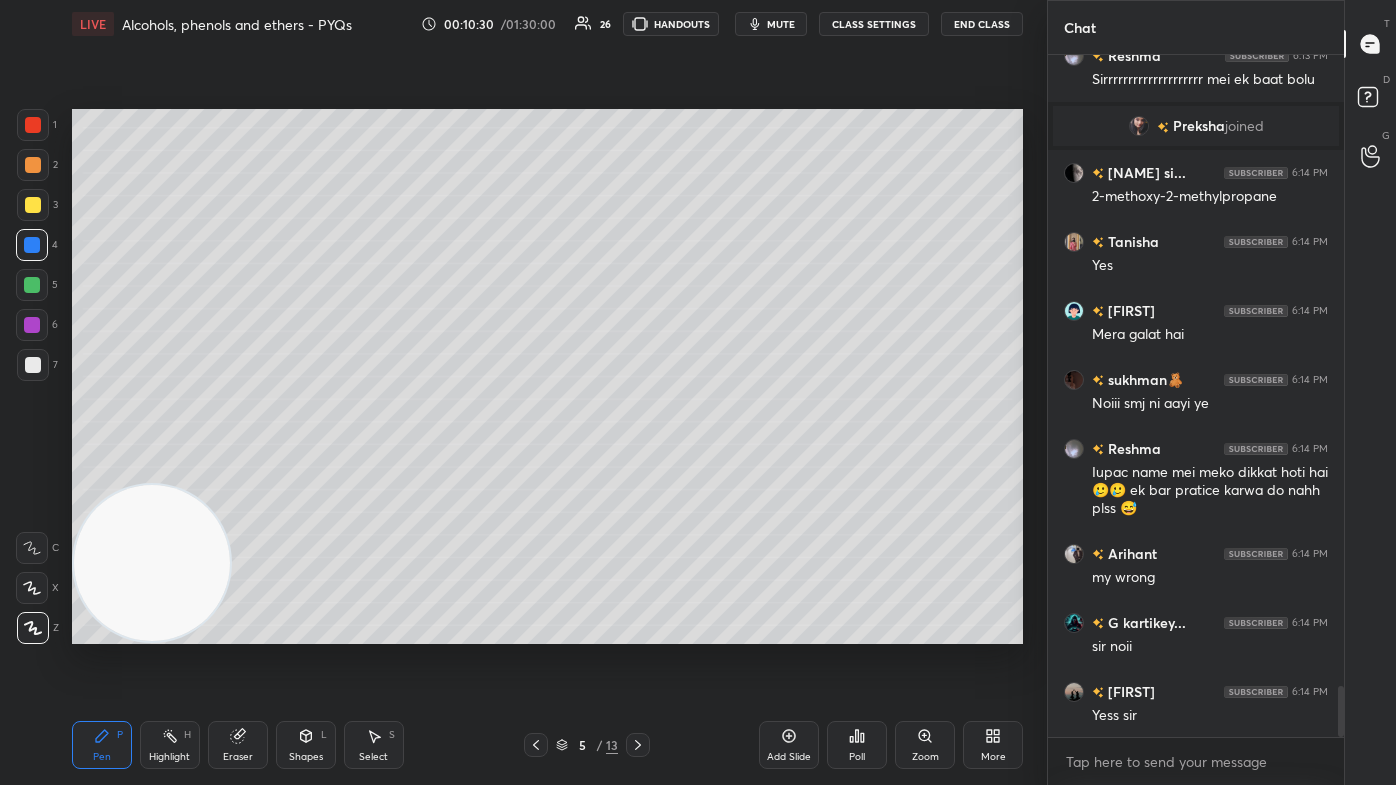 click at bounding box center (33, 205) 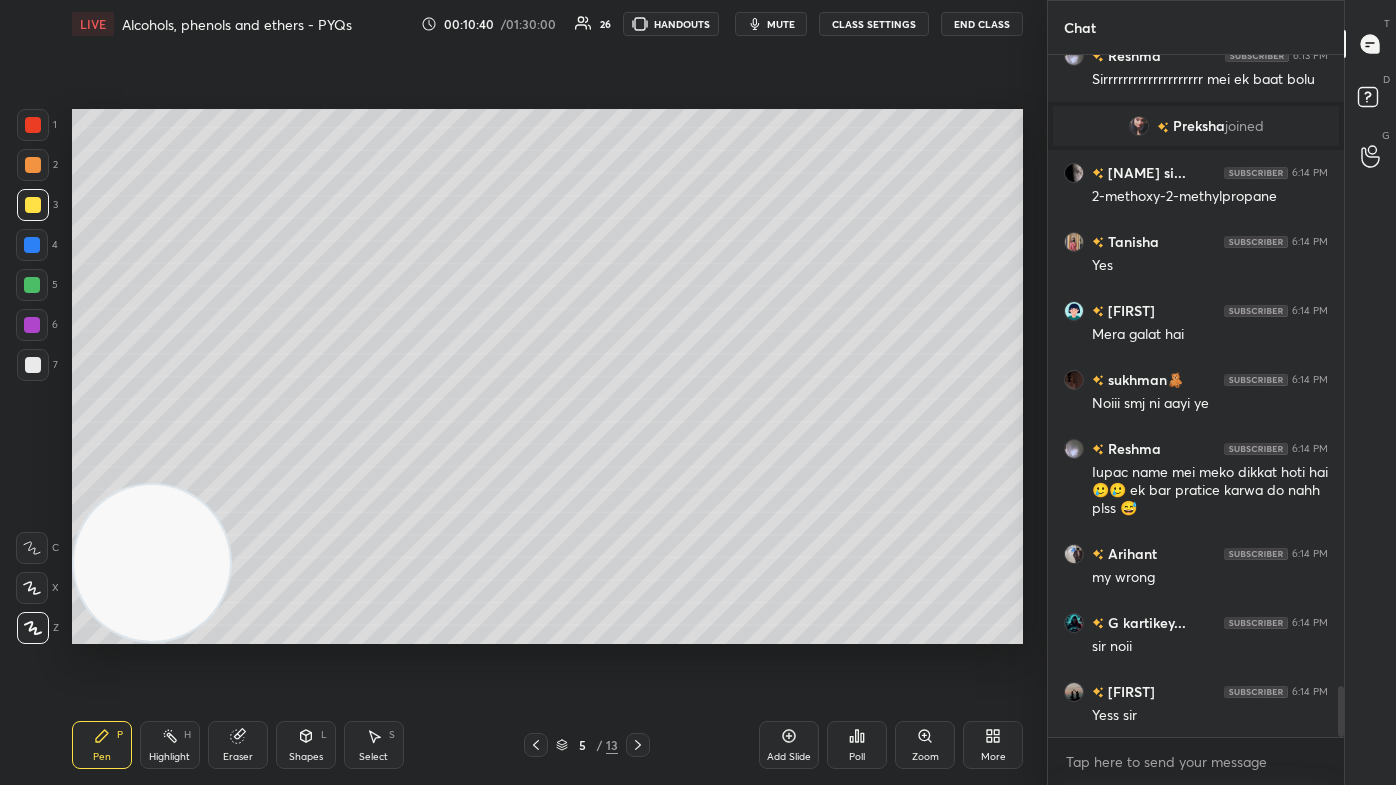 scroll, scrollTop: 8480, scrollLeft: 0, axis: vertical 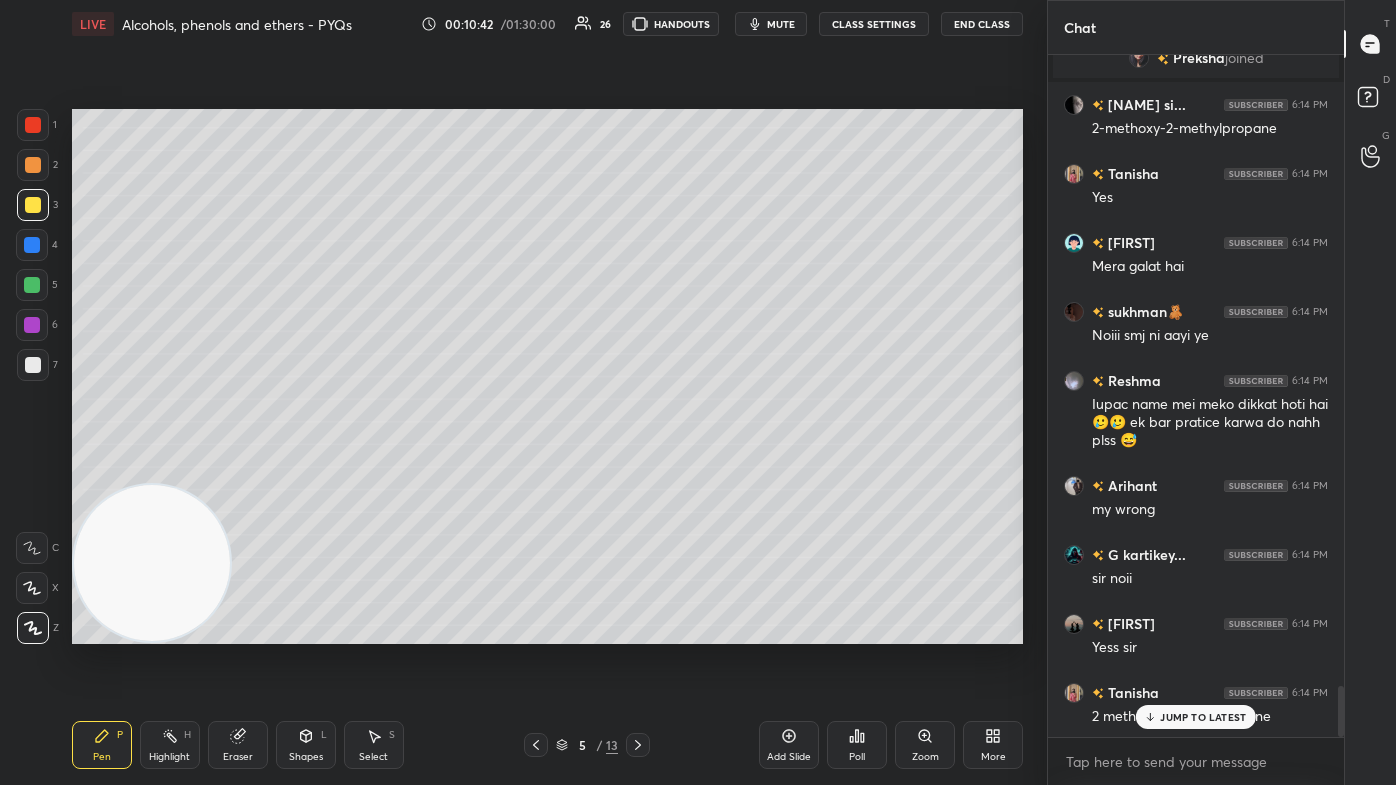 click 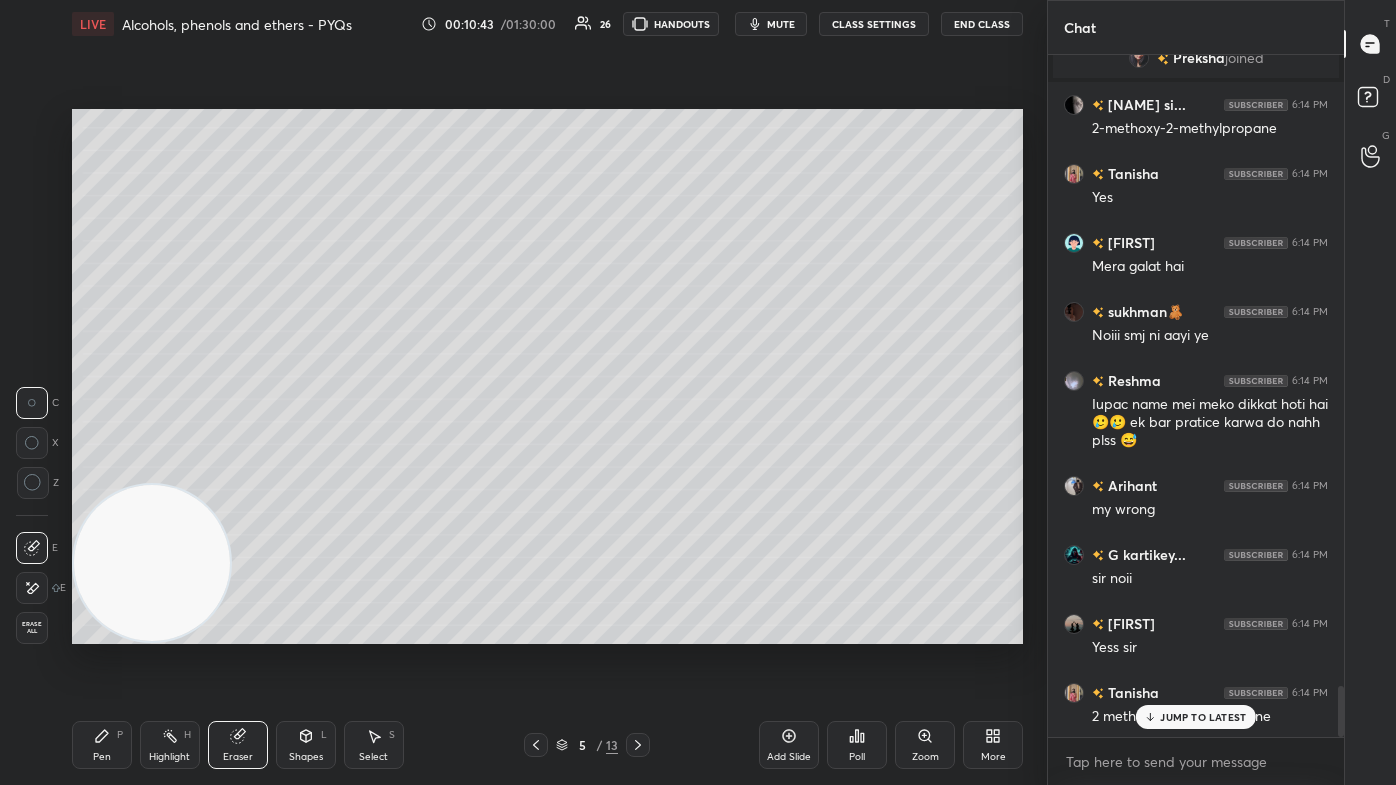 scroll, scrollTop: 8549, scrollLeft: 0, axis: vertical 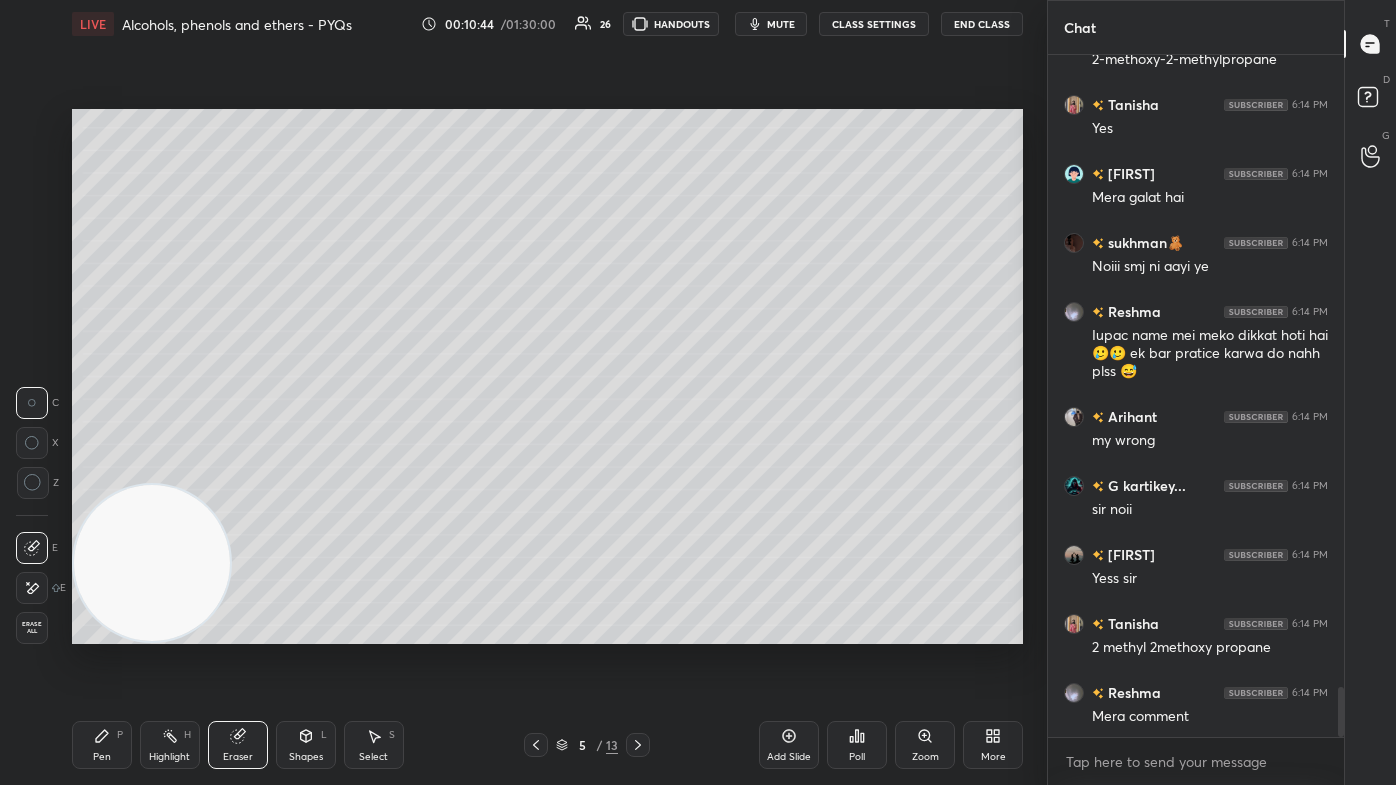 click 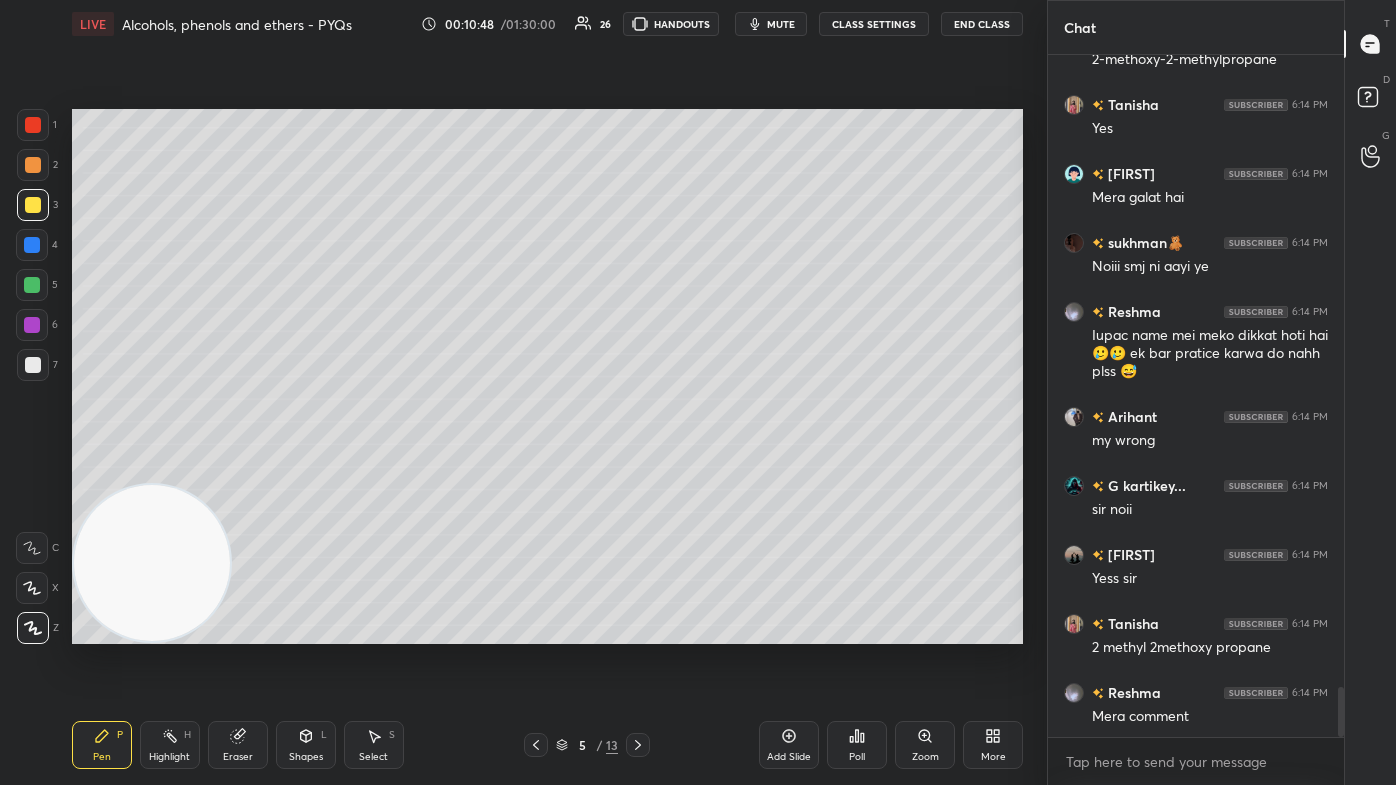 scroll, scrollTop: 8637, scrollLeft: 0, axis: vertical 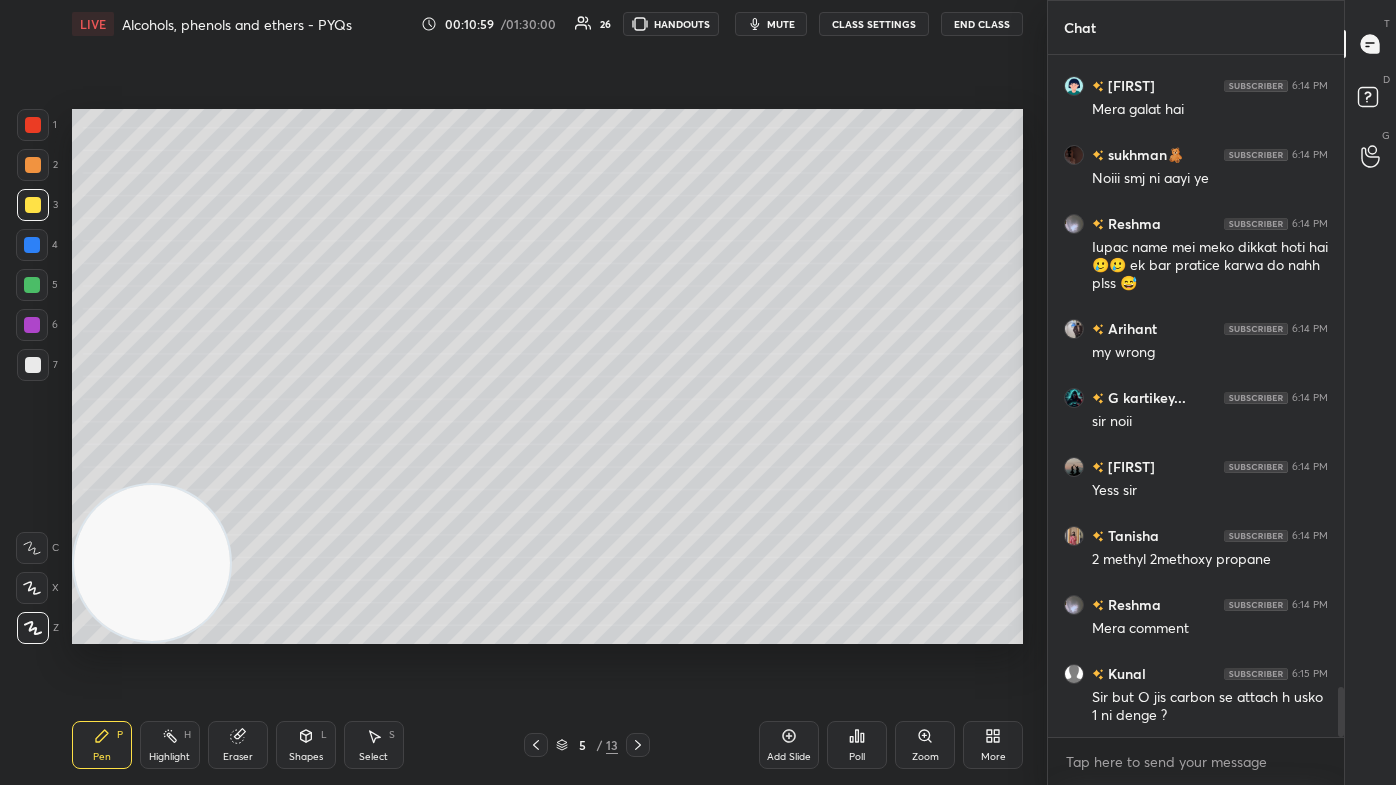 click on "Pen P Highlight H Eraser Shapes L Select S" at bounding box center [244, 745] 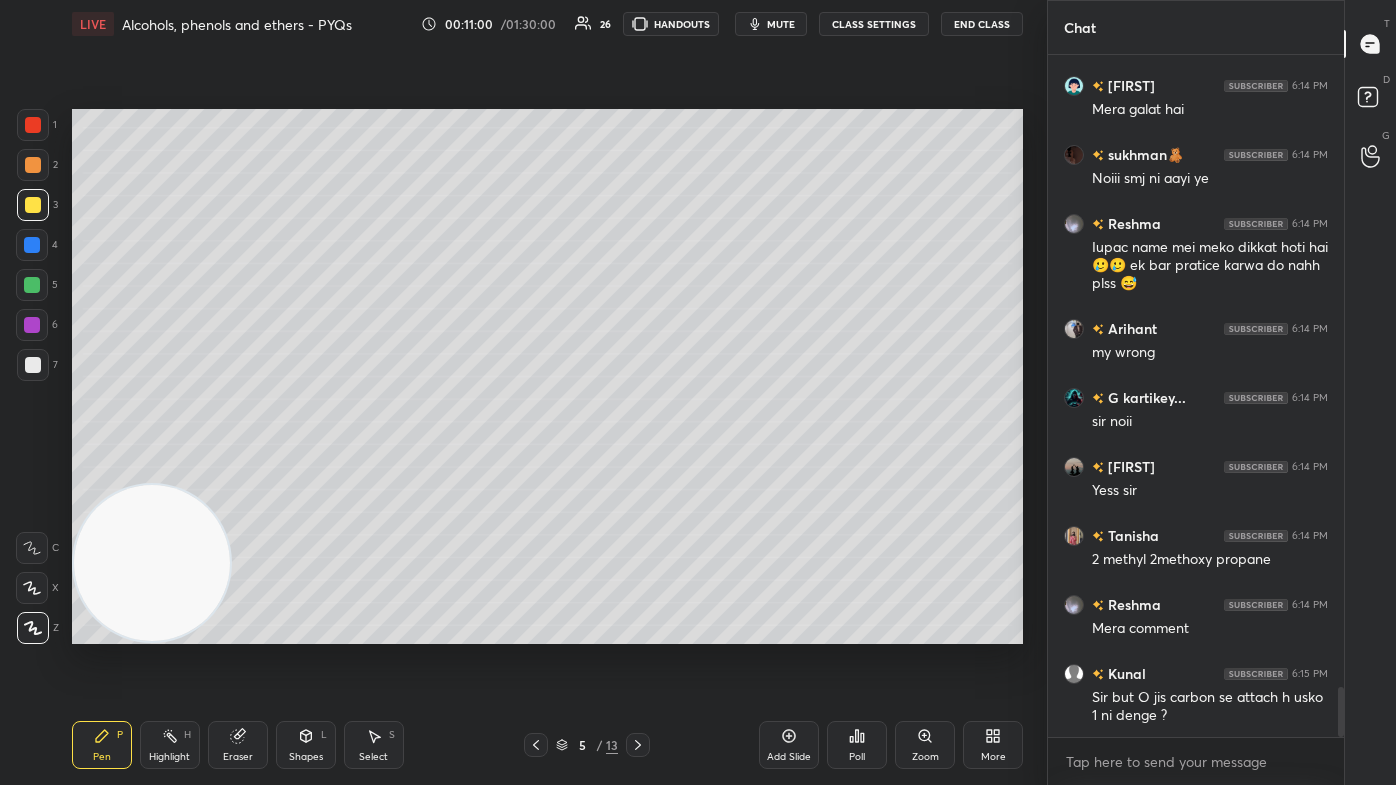 click on "Eraser" at bounding box center [238, 745] 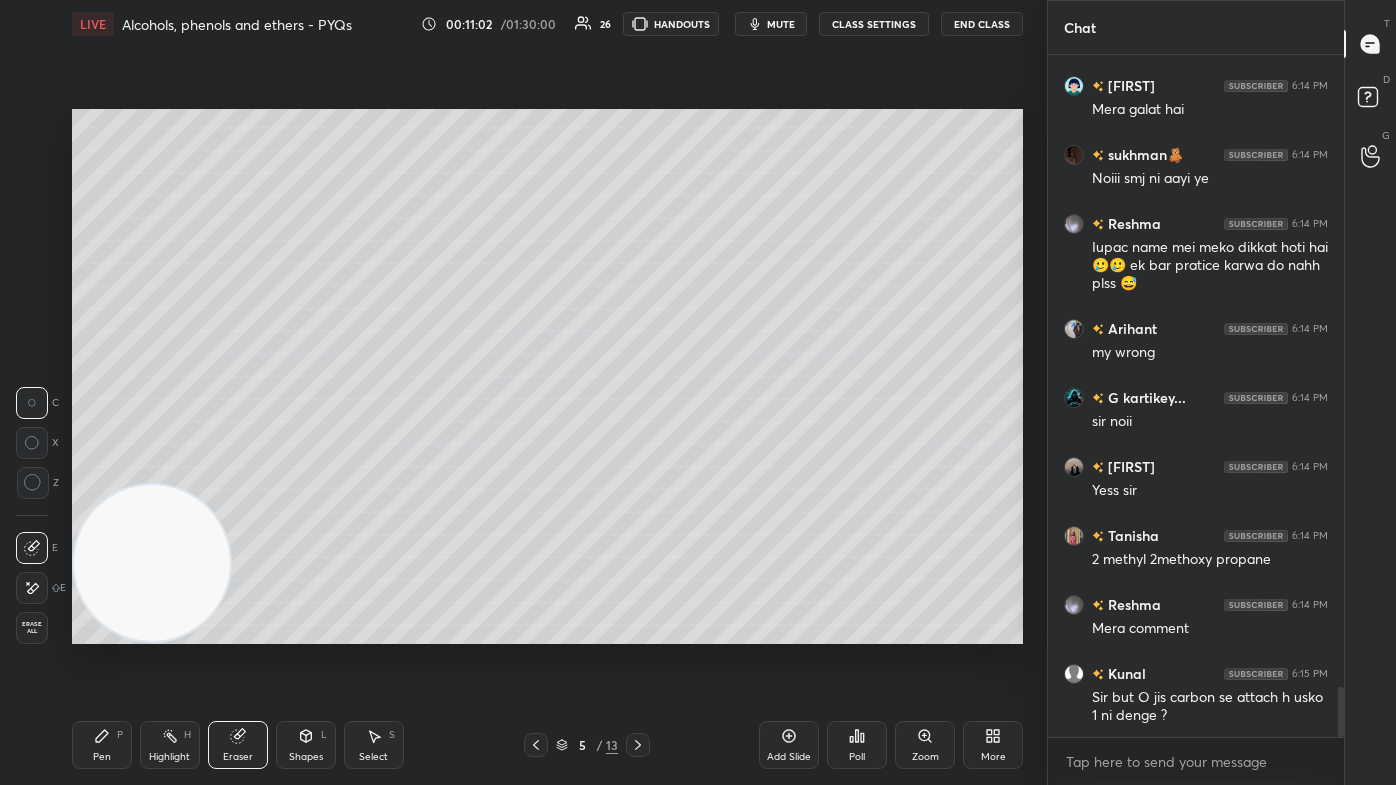 click on "Pen P" at bounding box center (102, 745) 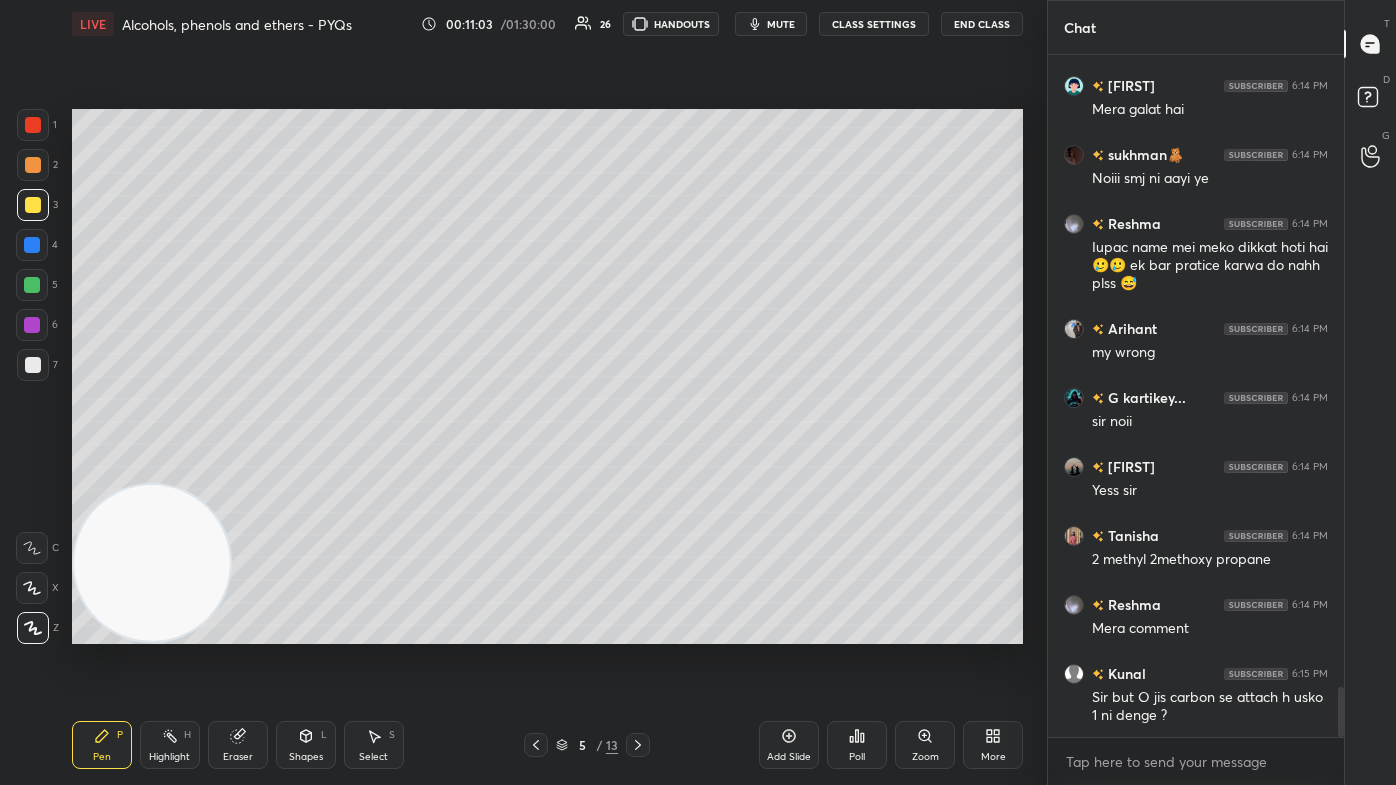 drag, startPoint x: 232, startPoint y: 749, endPoint x: 287, endPoint y: 701, distance: 73 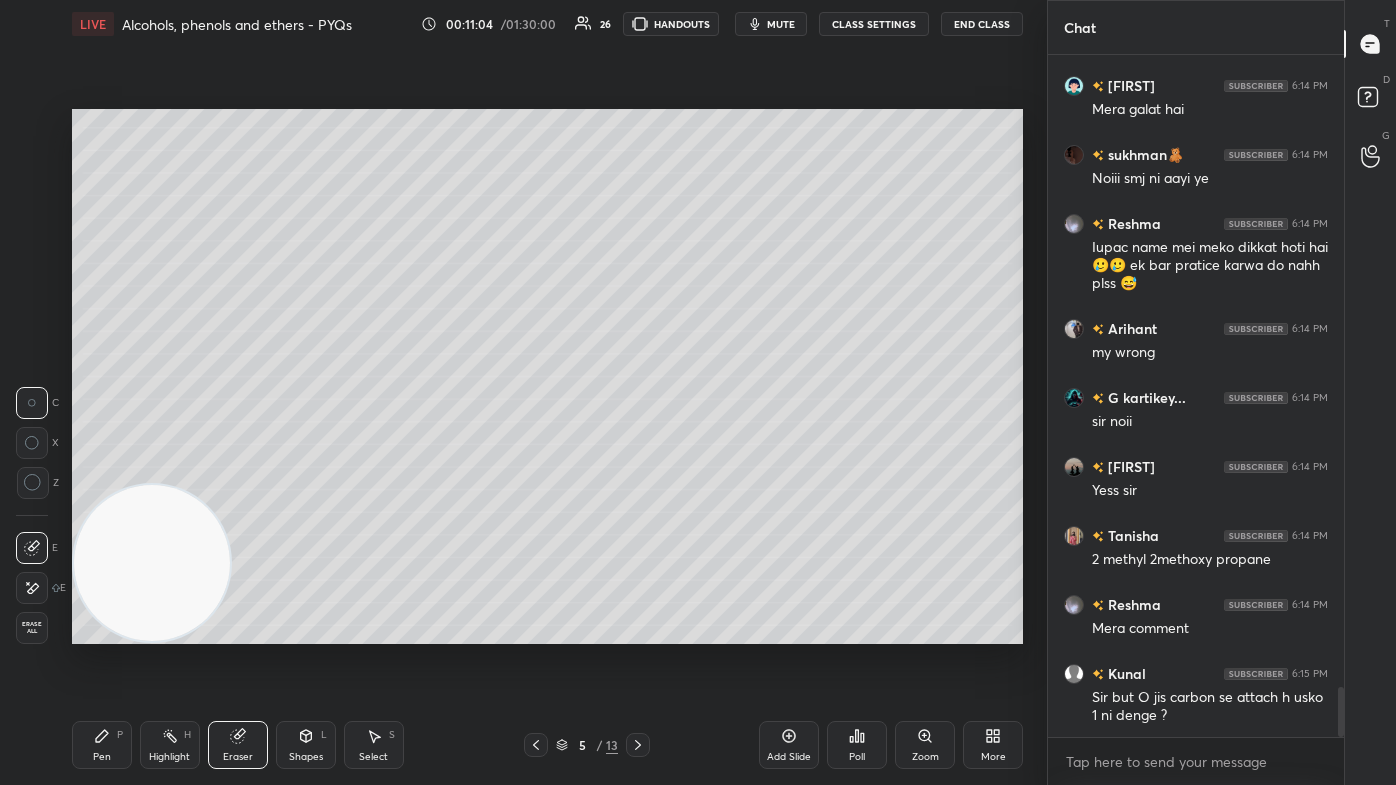 click 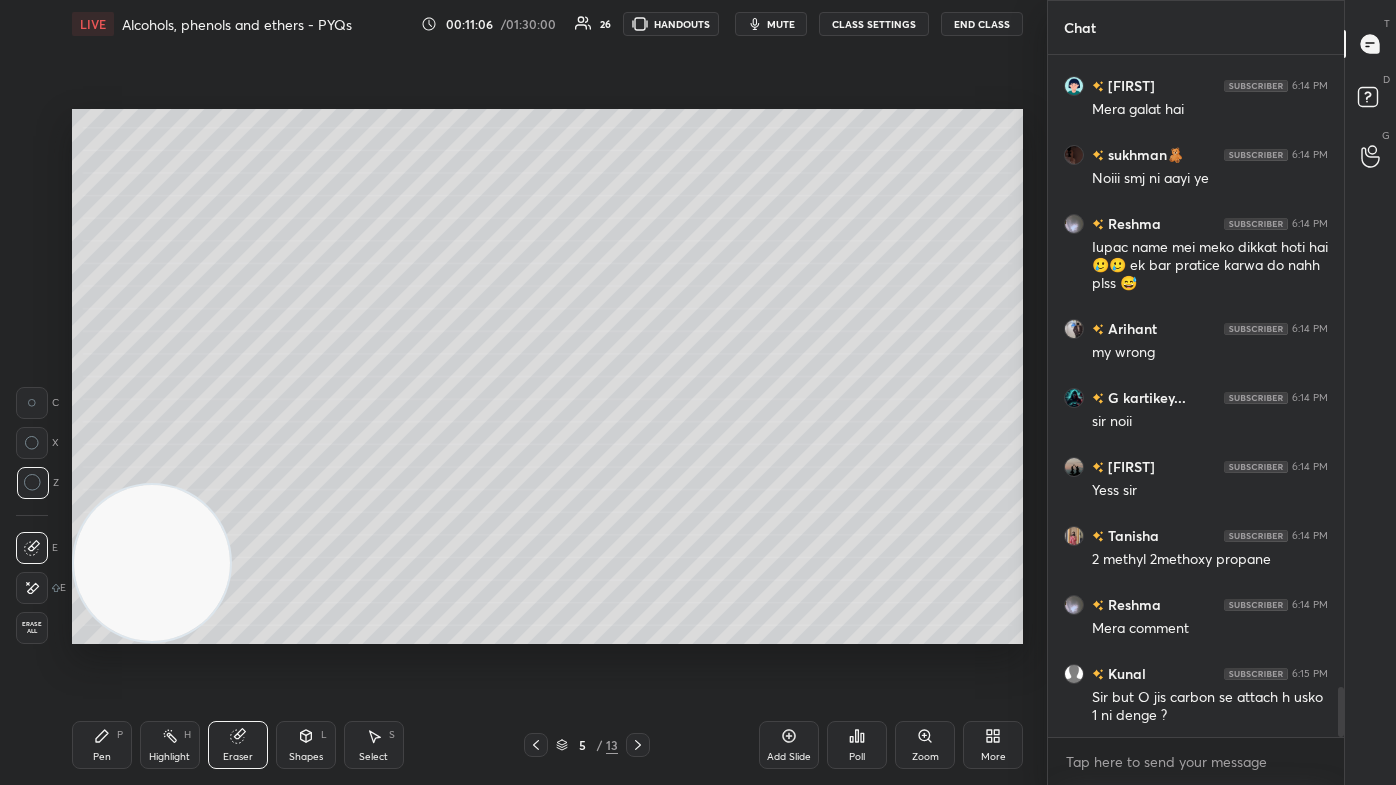 click on "Pen P" at bounding box center (102, 745) 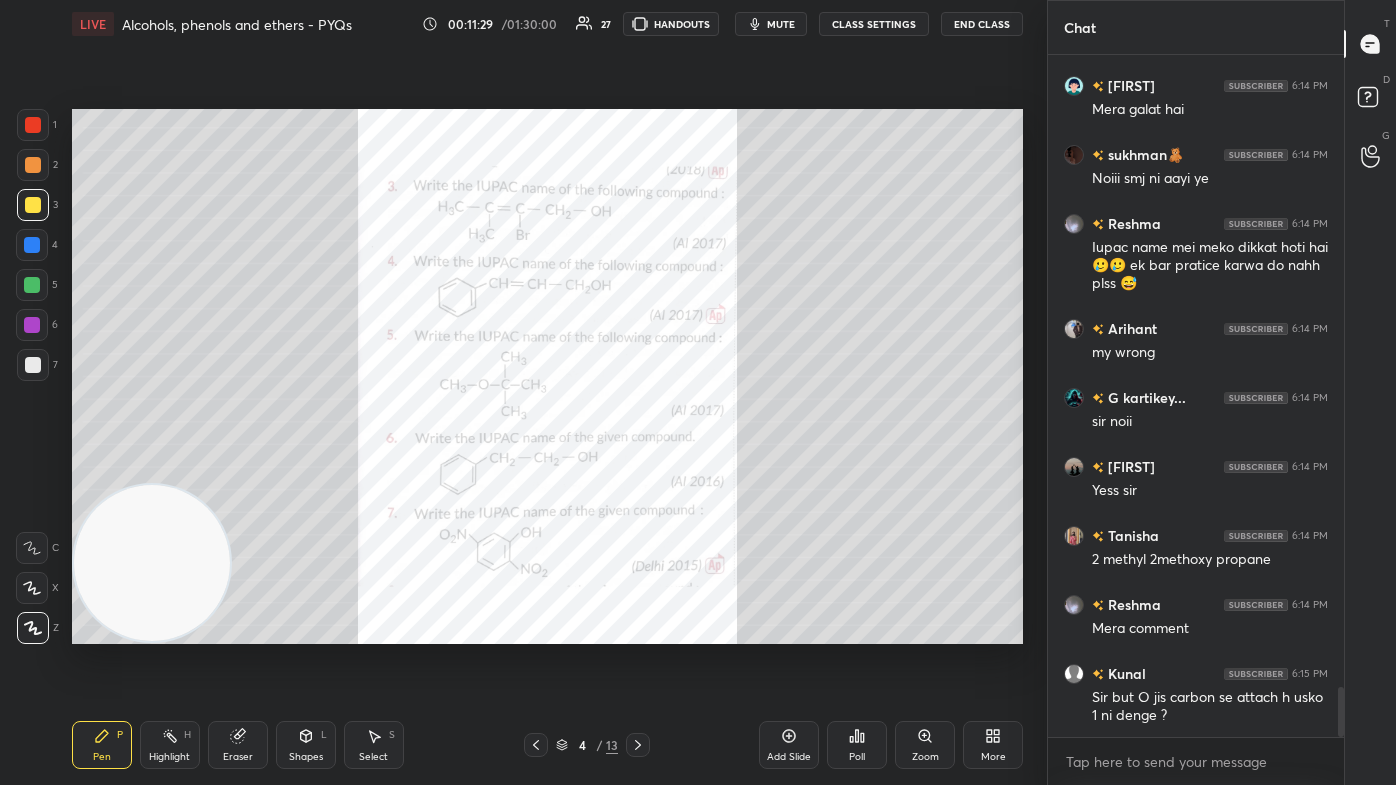 click on "Eraser" at bounding box center [238, 745] 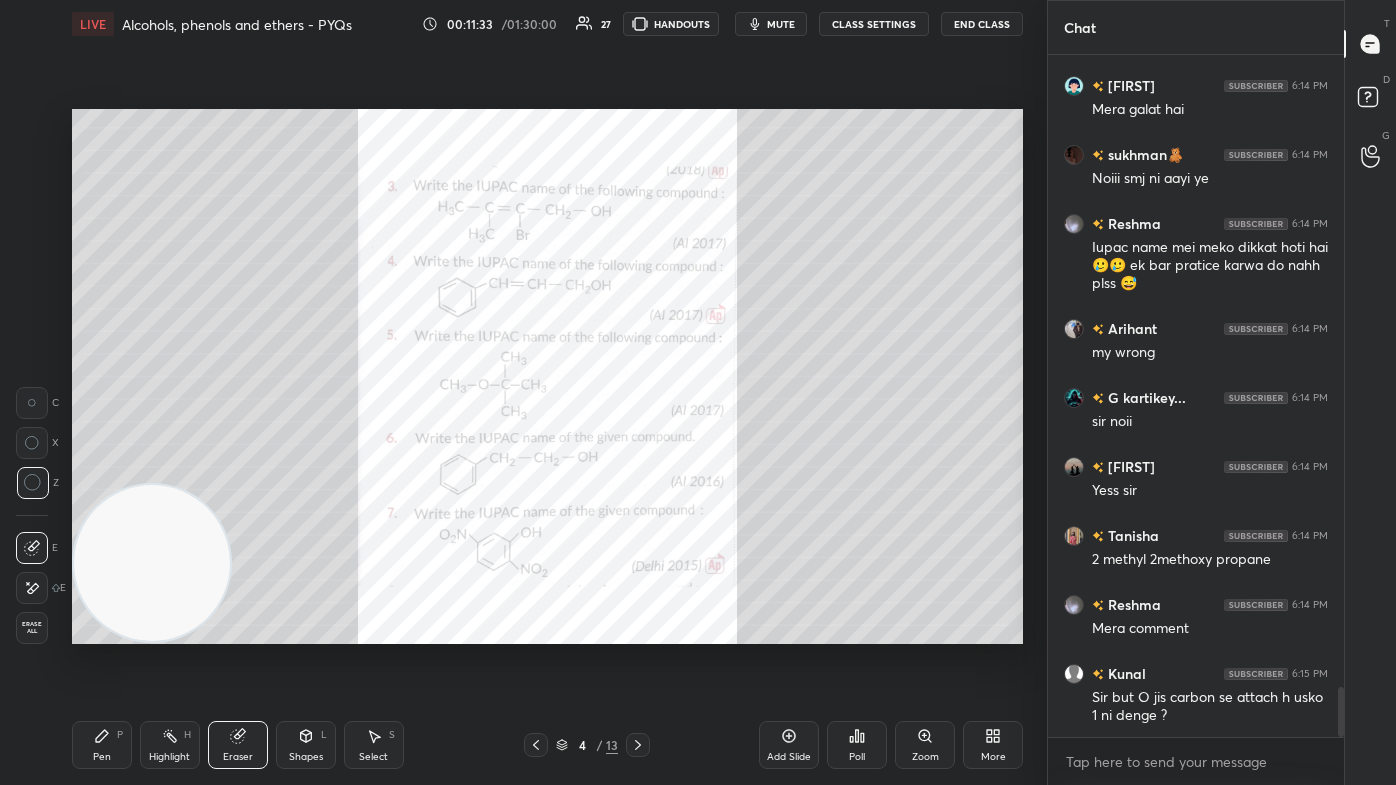 scroll, scrollTop: 8656, scrollLeft: 0, axis: vertical 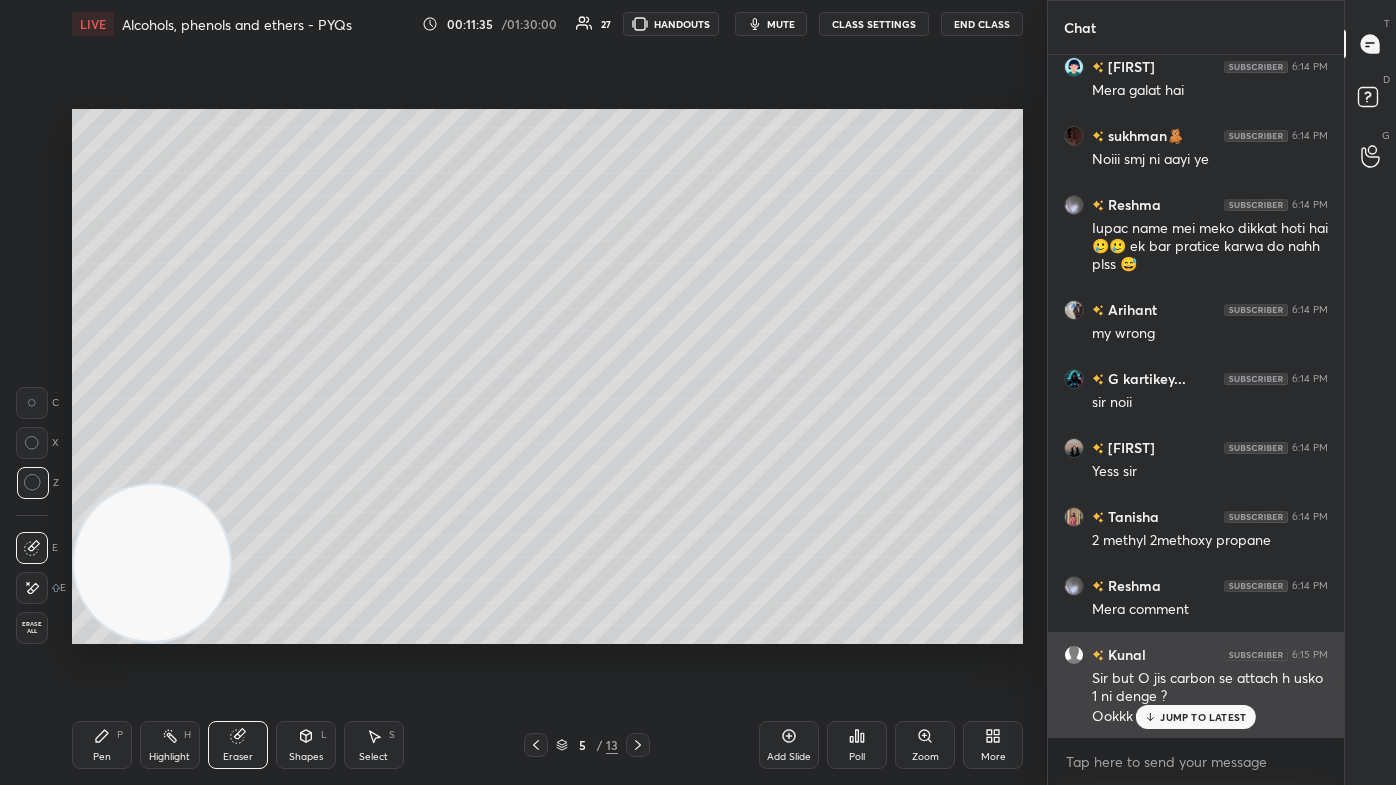 click on "JUMP TO LATEST" at bounding box center (1203, 717) 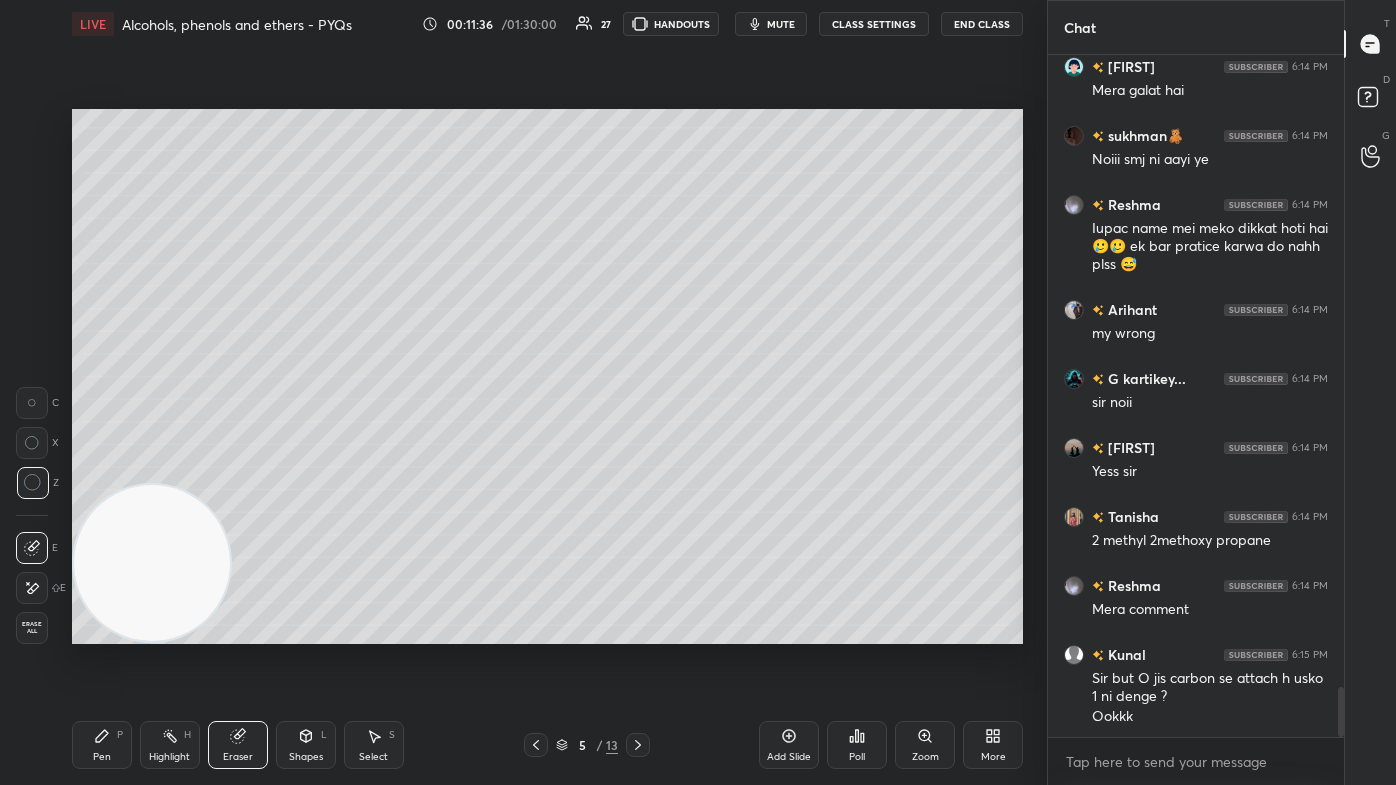 click on "Pen P" at bounding box center (102, 745) 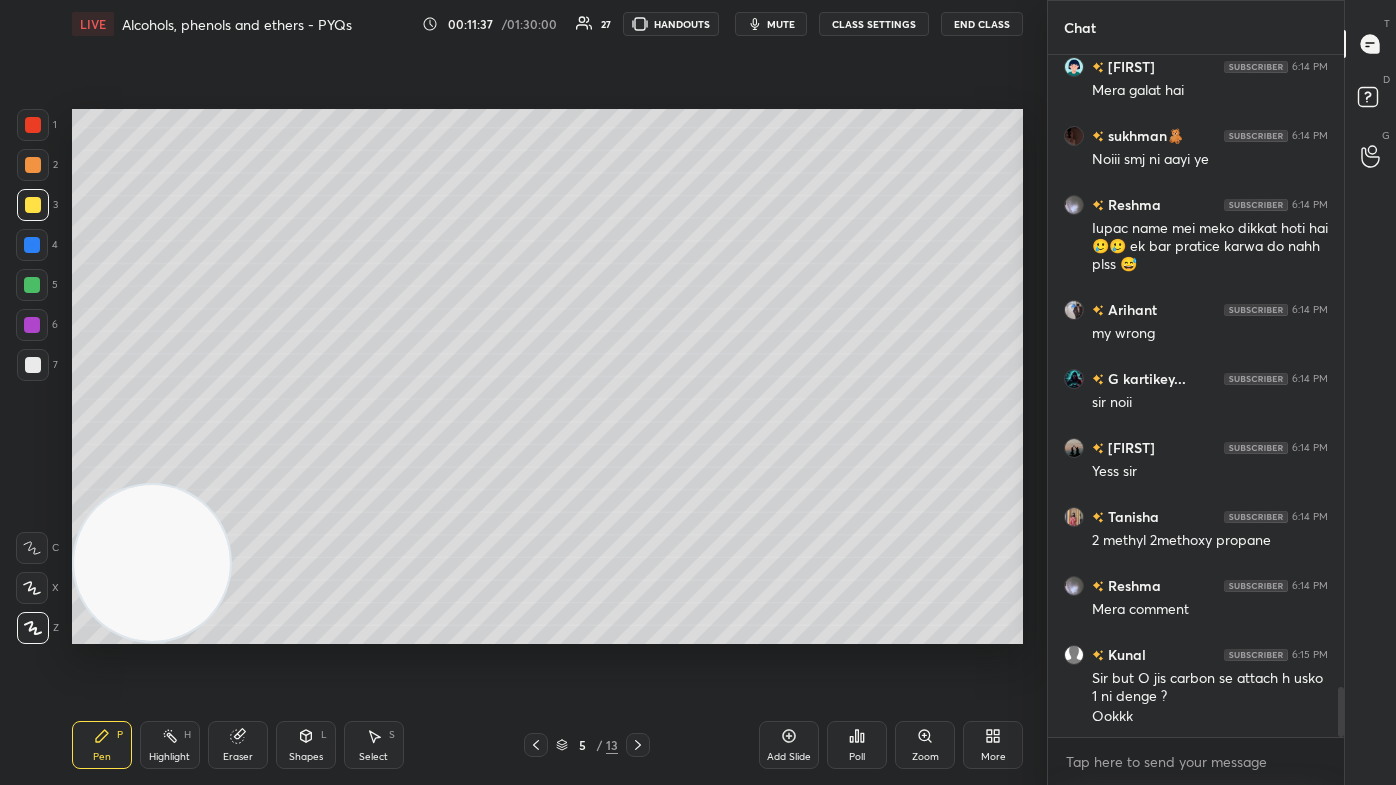 click at bounding box center [32, 285] 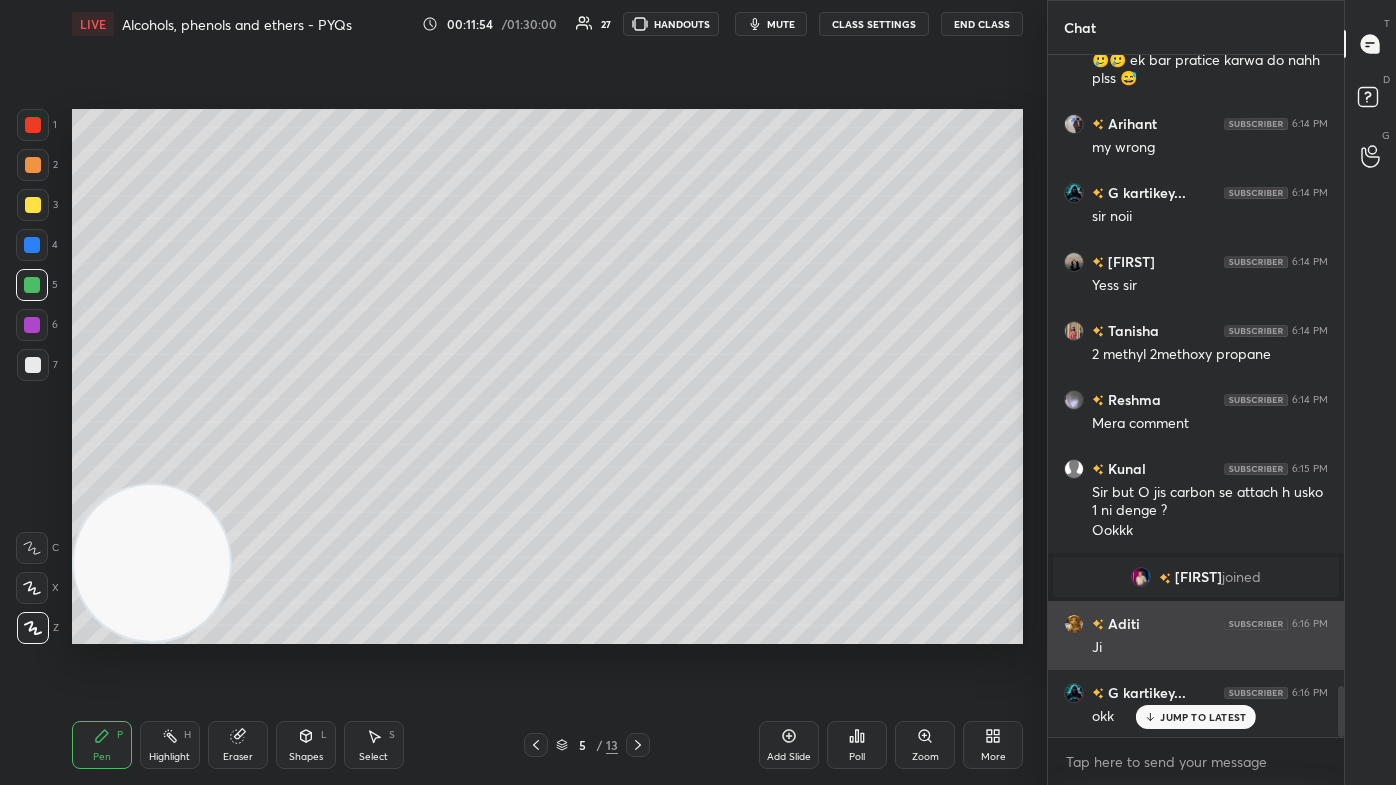 scroll, scrollTop: 8536, scrollLeft: 0, axis: vertical 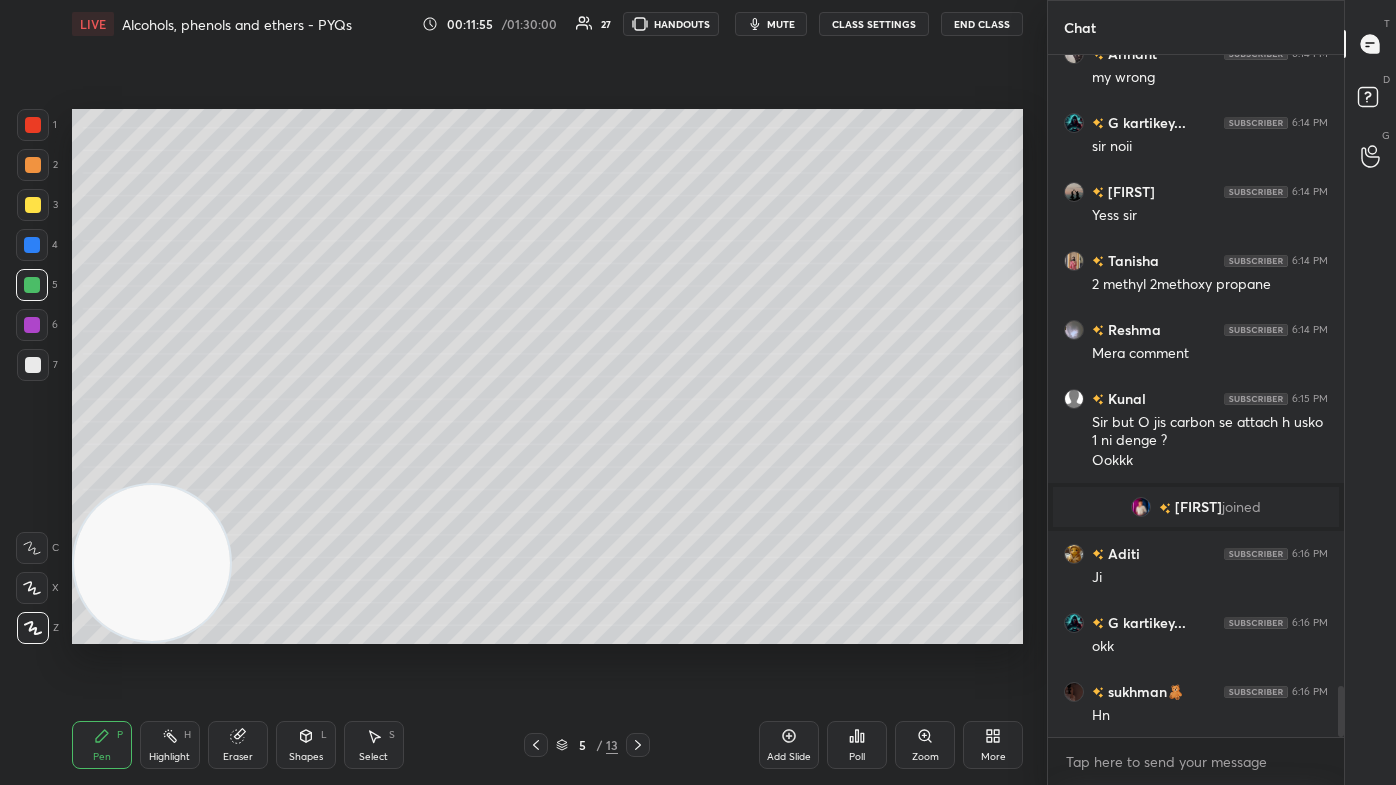 click at bounding box center (1141, 507) 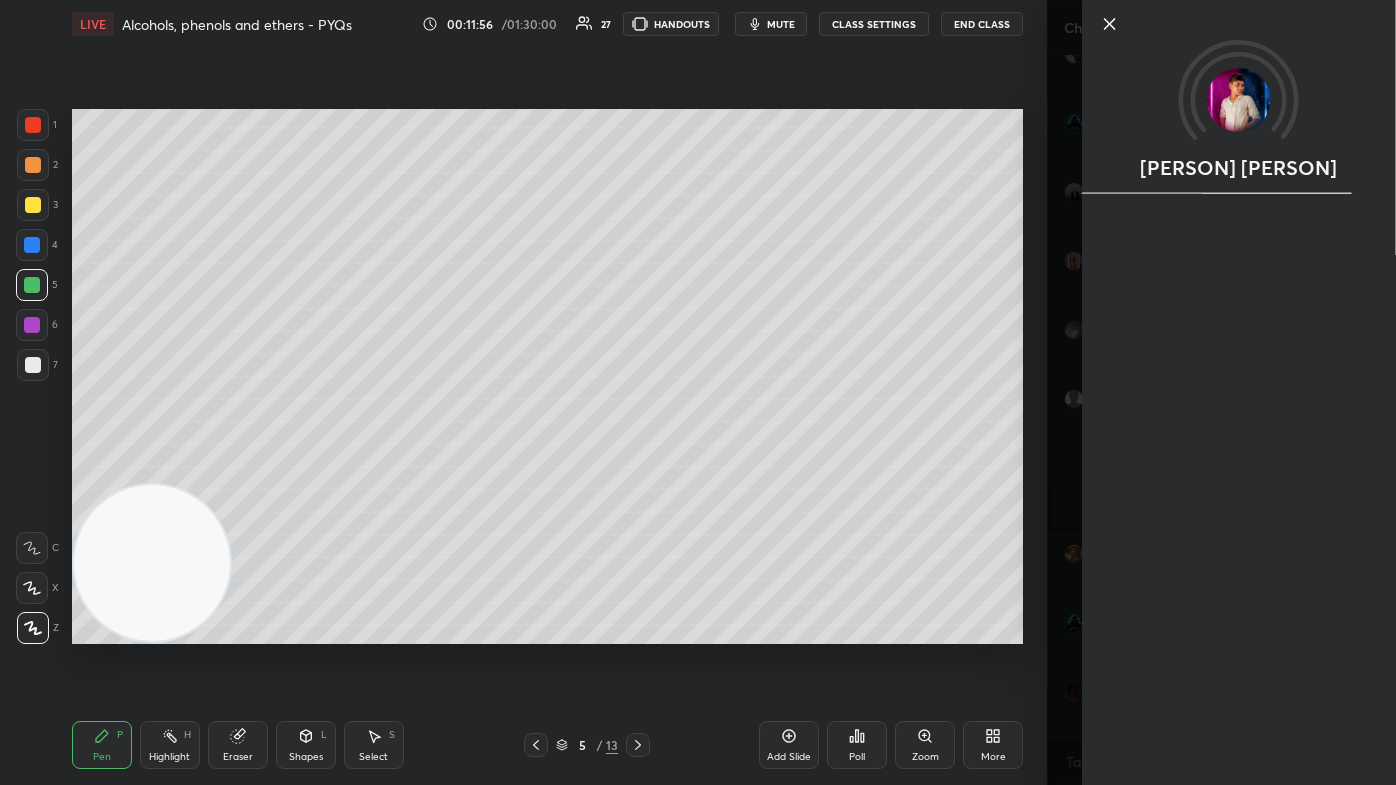 scroll, scrollTop: 8605, scrollLeft: 0, axis: vertical 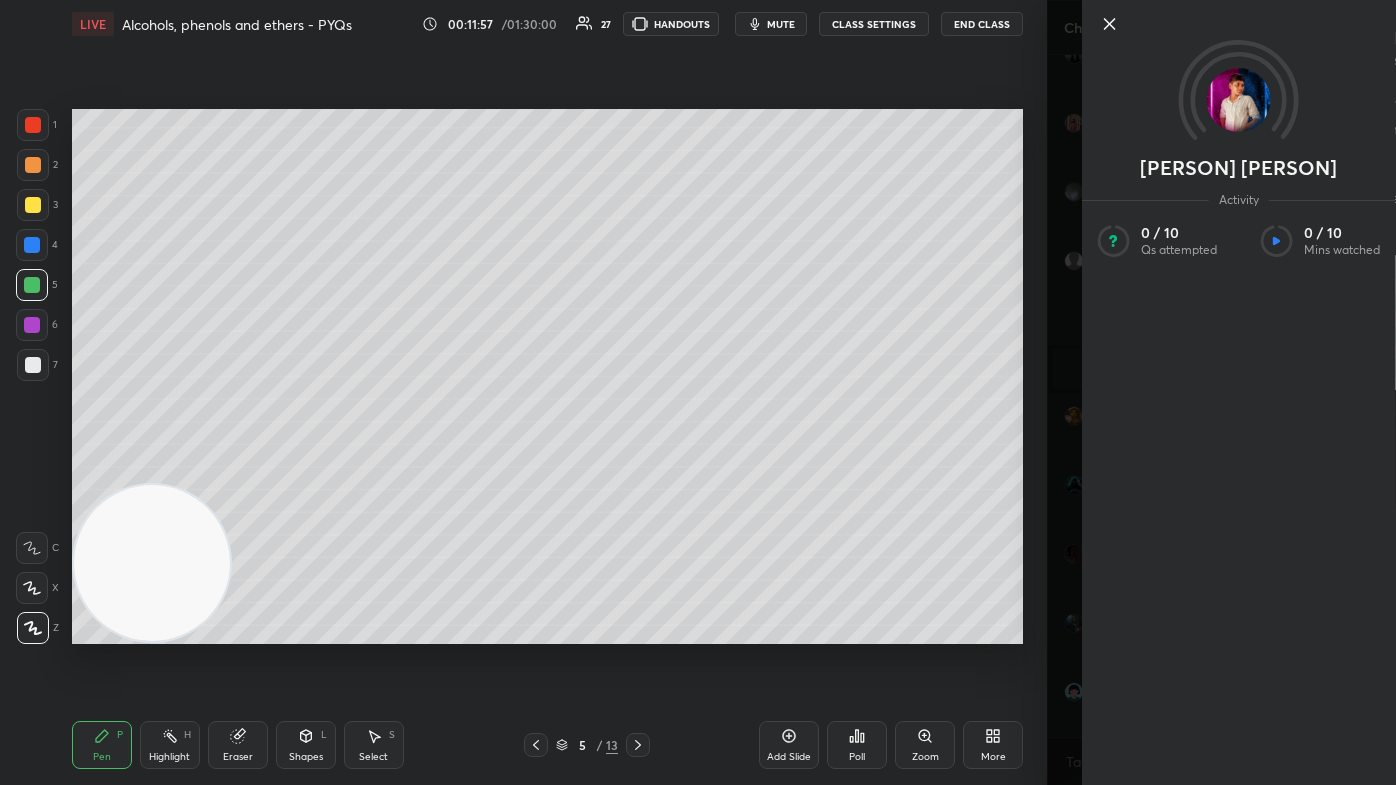 click on "1 2 3 4 5 6 7 C X Z C X Z E E Erase all   H H LIVE Alcohols, phenols and ethers - PYQs 00:11:57 /  01:30:00 27 HANDOUTS mute CLASS SETTINGS End Class Setting up your live class Poll for   secs No correct answer Start poll Back Alcohols, phenols and ethers - PYQs [FIRST]... 6:14 PM sir noii [FIRST] 6:14 PM Yess sir [FIRST] 6:14 PM 2 methyl 2methoxy propane [FIRST] 6:14 PM Mera comment [FIRST] 6:15 PM Sir but O jis carbon se attach h usko 1 ni denge ? Ookkk [FIRST]  joined [FIRST] 6:16 PM Ji [FIRST]... 6:16 PM okk [FIRST]🧸 6:16 PM Hn [FIRST] 6:16 PM yes [FIRST] 6:16 PM Hn JUMP TO LATEST Enable hand raising Enable raise hand to speak to learners. Once enabled, chat will be turned off temporarily. Enable x   [FIRST] Asked a doubt 3 2bromo 3 methyl but 2 ene 1 ol Pick this doubt NEW DOUBTS ASKED No one has raised a hand yet Can't raise hand Got it T Messages (T) D Doubts (D) G Raise Hand (G) Report an issue ​" at bounding box center (698, 392) 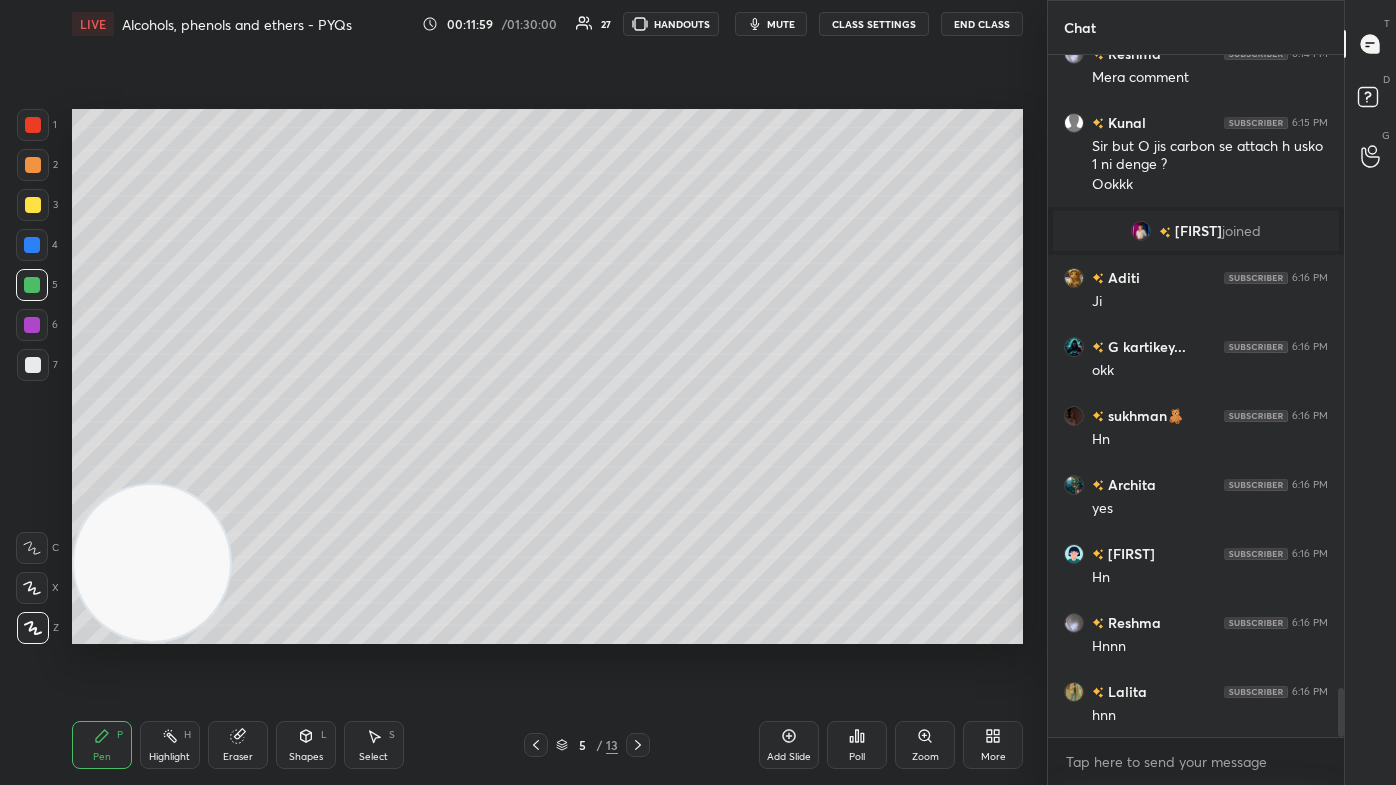 click at bounding box center [33, 125] 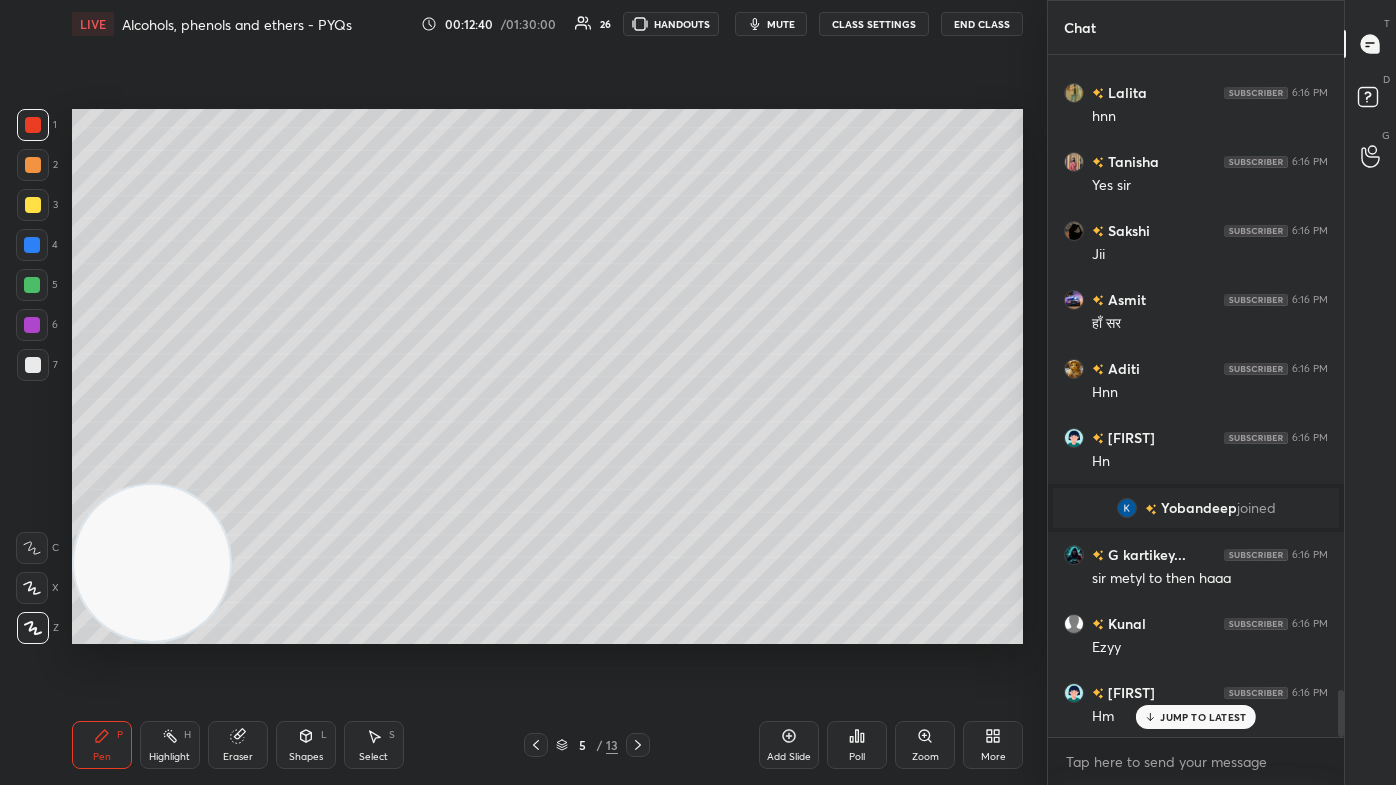 scroll, scrollTop: 9330, scrollLeft: 0, axis: vertical 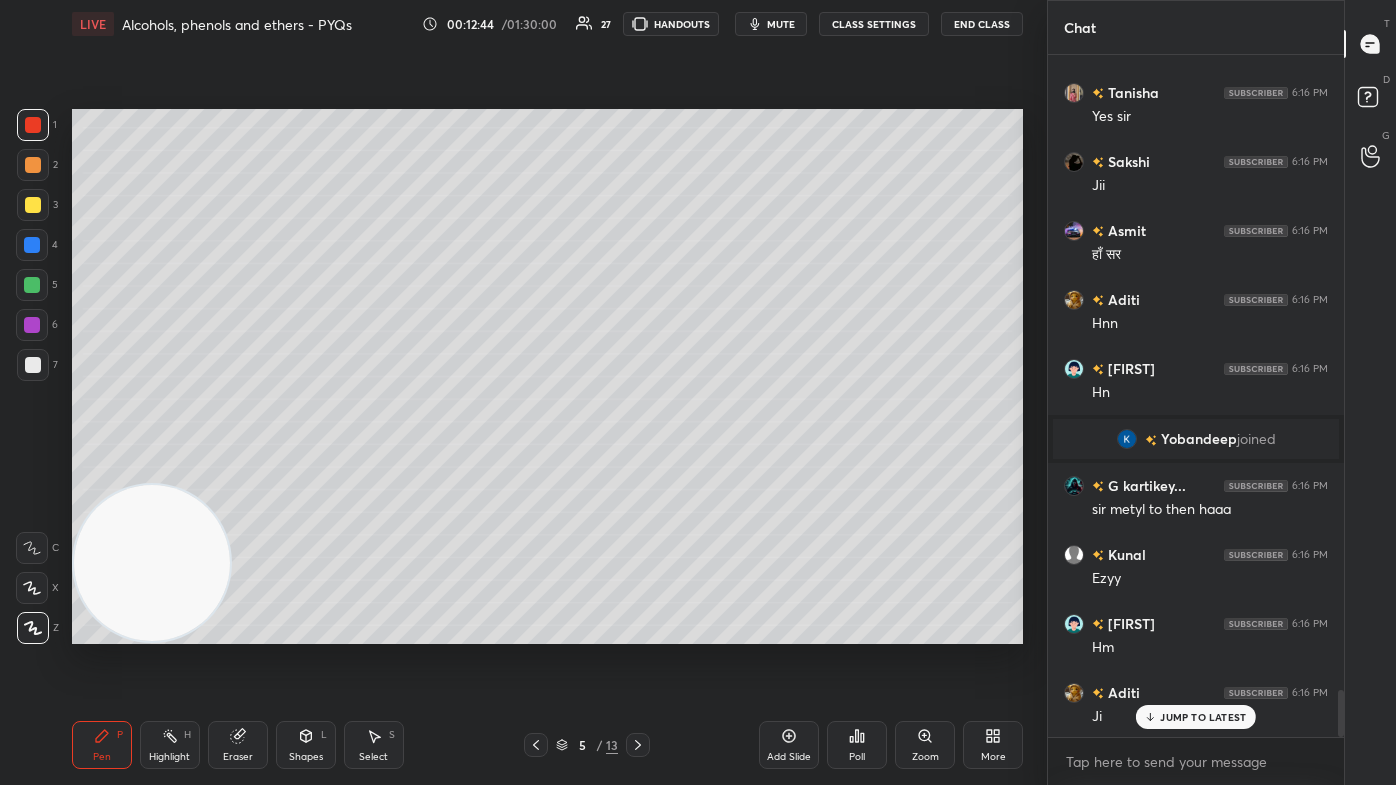 click at bounding box center [33, 365] 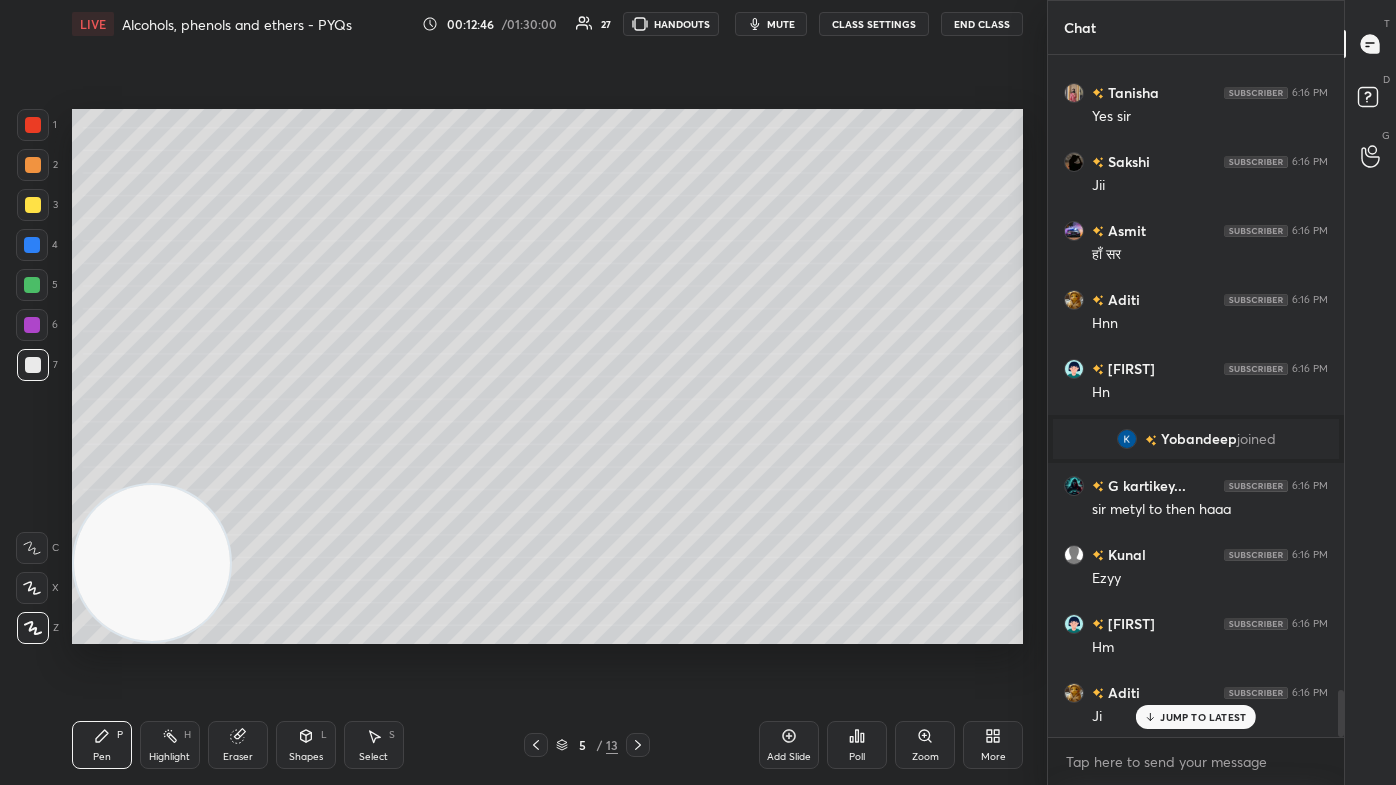 click 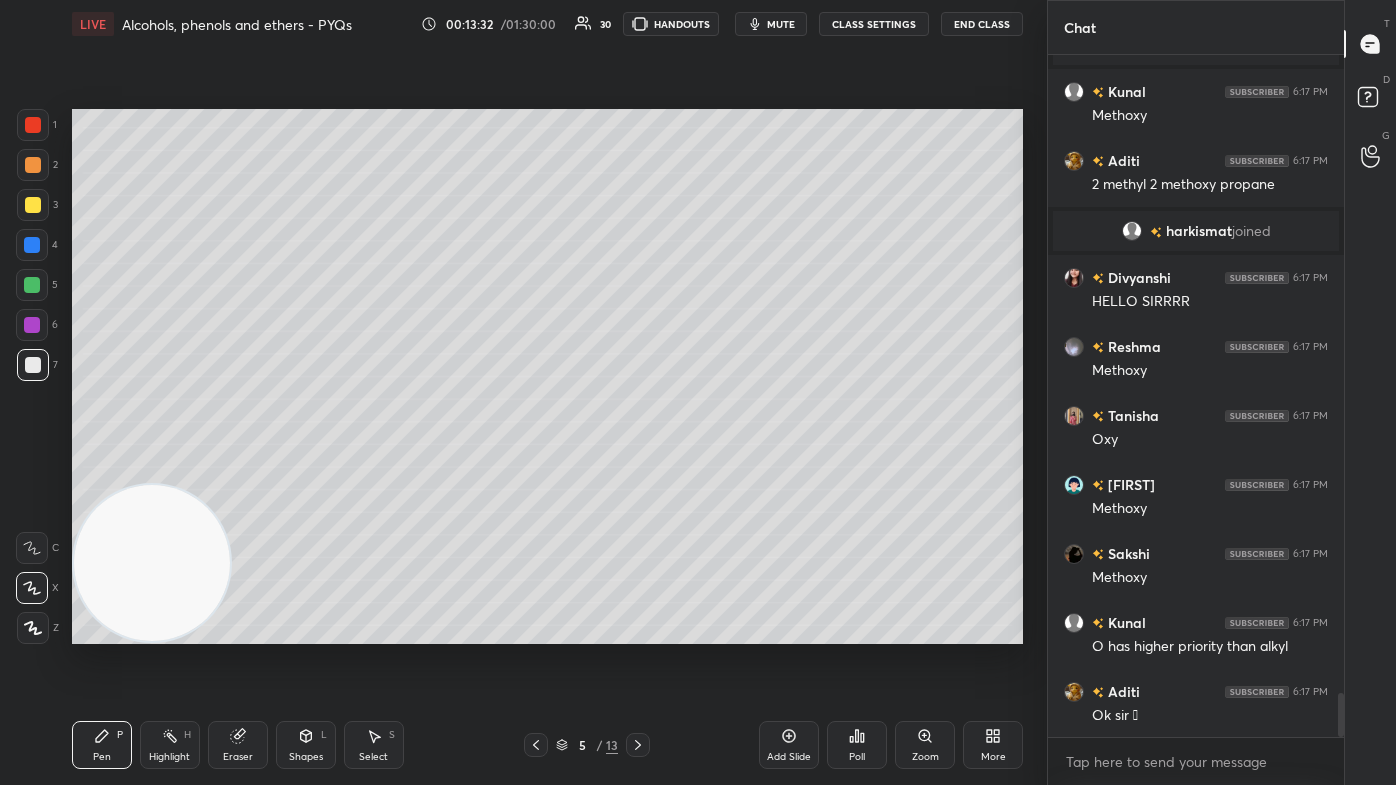 scroll, scrollTop: 9928, scrollLeft: 0, axis: vertical 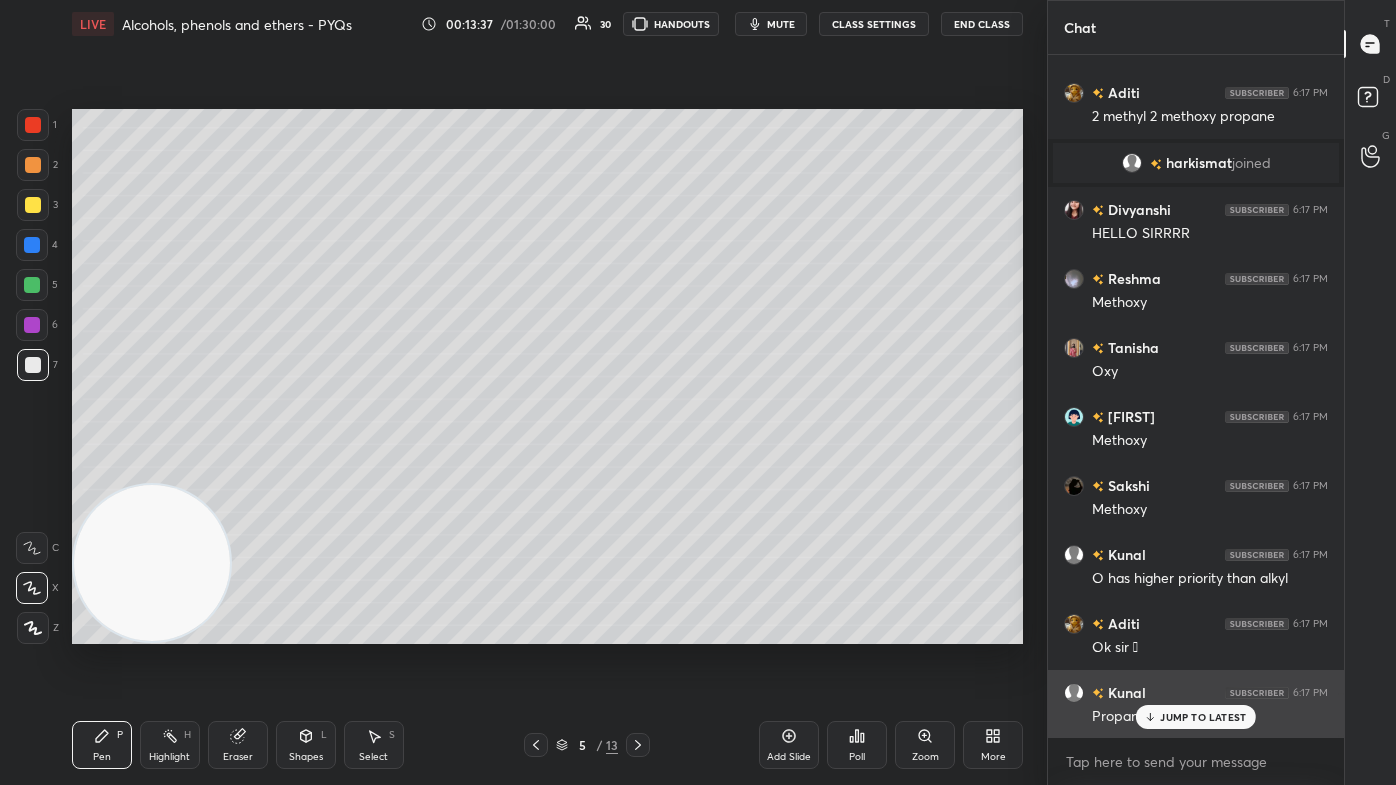 drag, startPoint x: 1195, startPoint y: 724, endPoint x: 1199, endPoint y: 707, distance: 17.464249 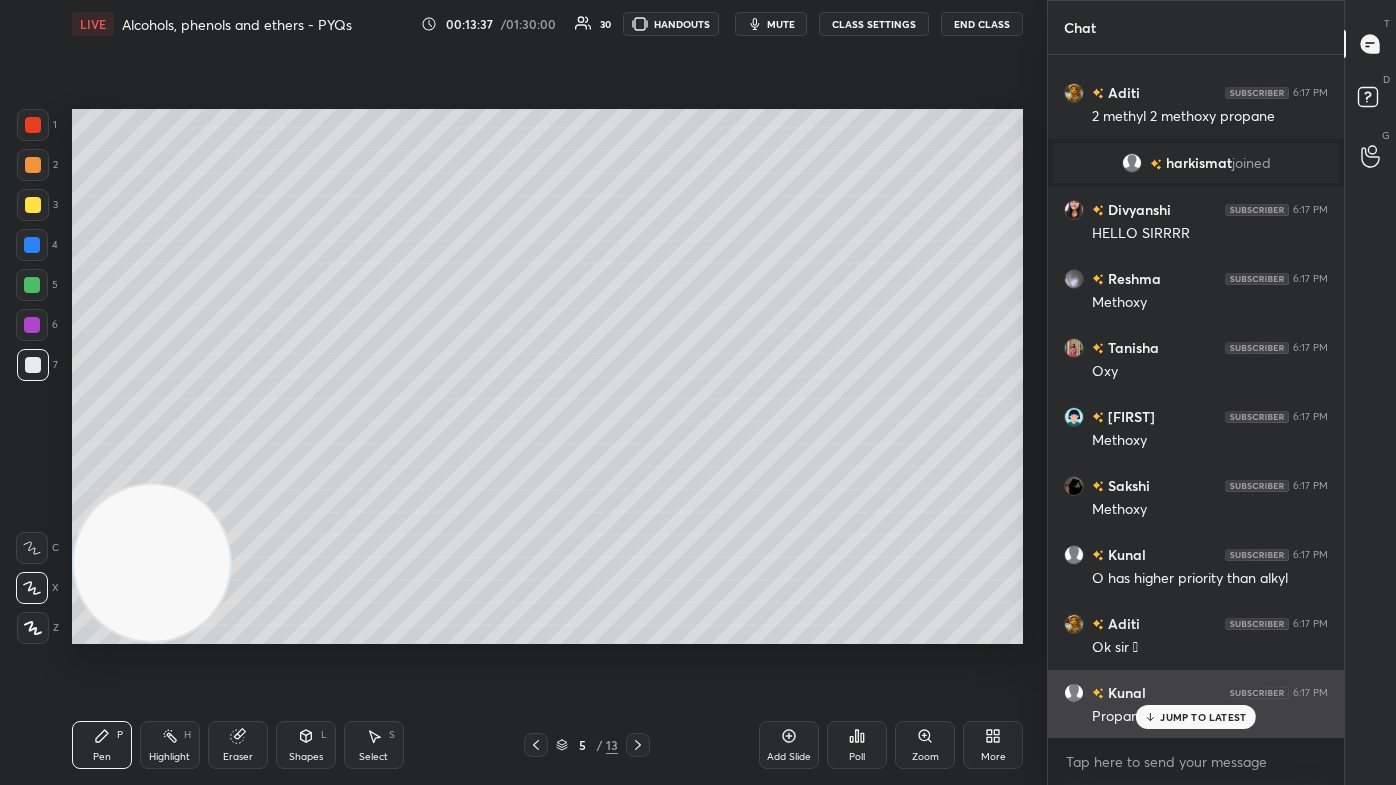 click on "JUMP TO LATEST" at bounding box center (1196, 717) 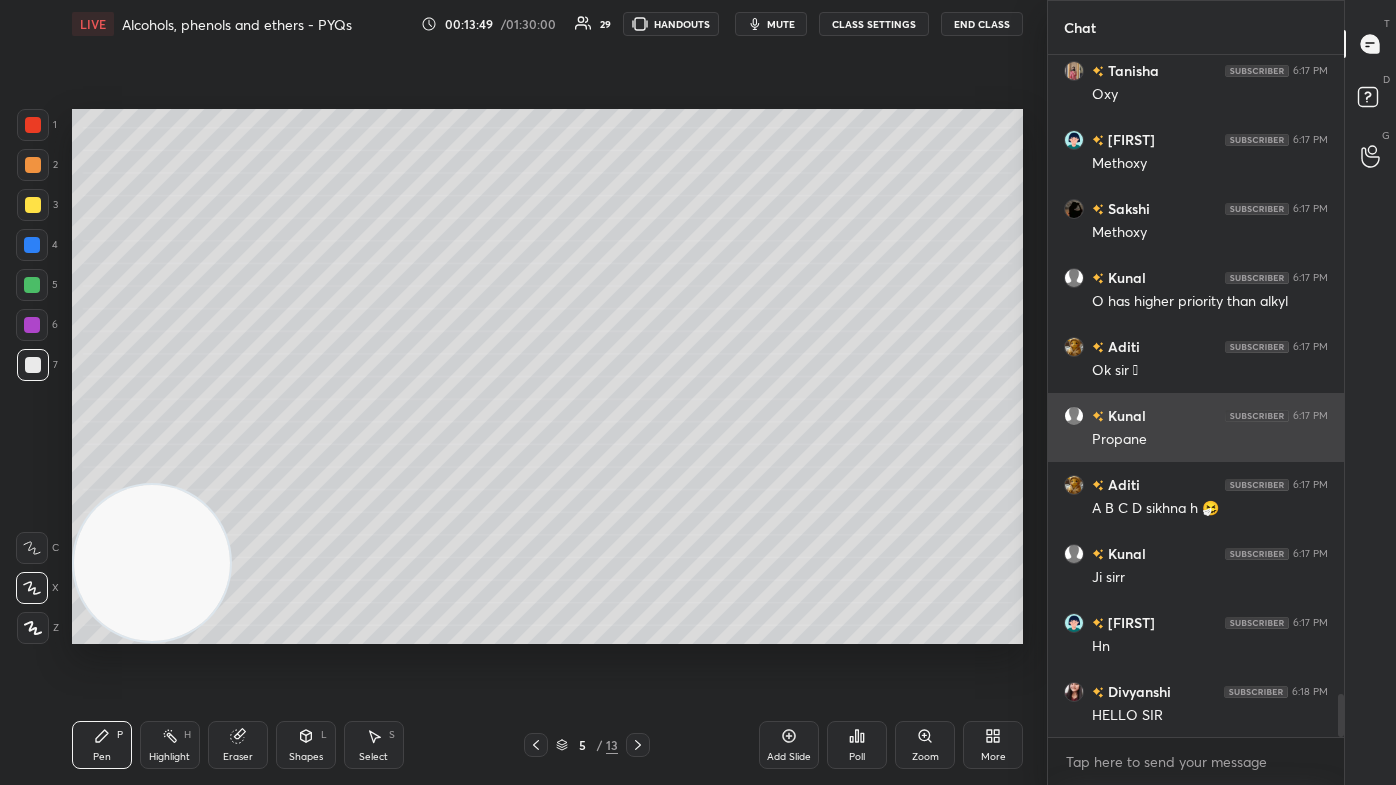 scroll, scrollTop: 10274, scrollLeft: 0, axis: vertical 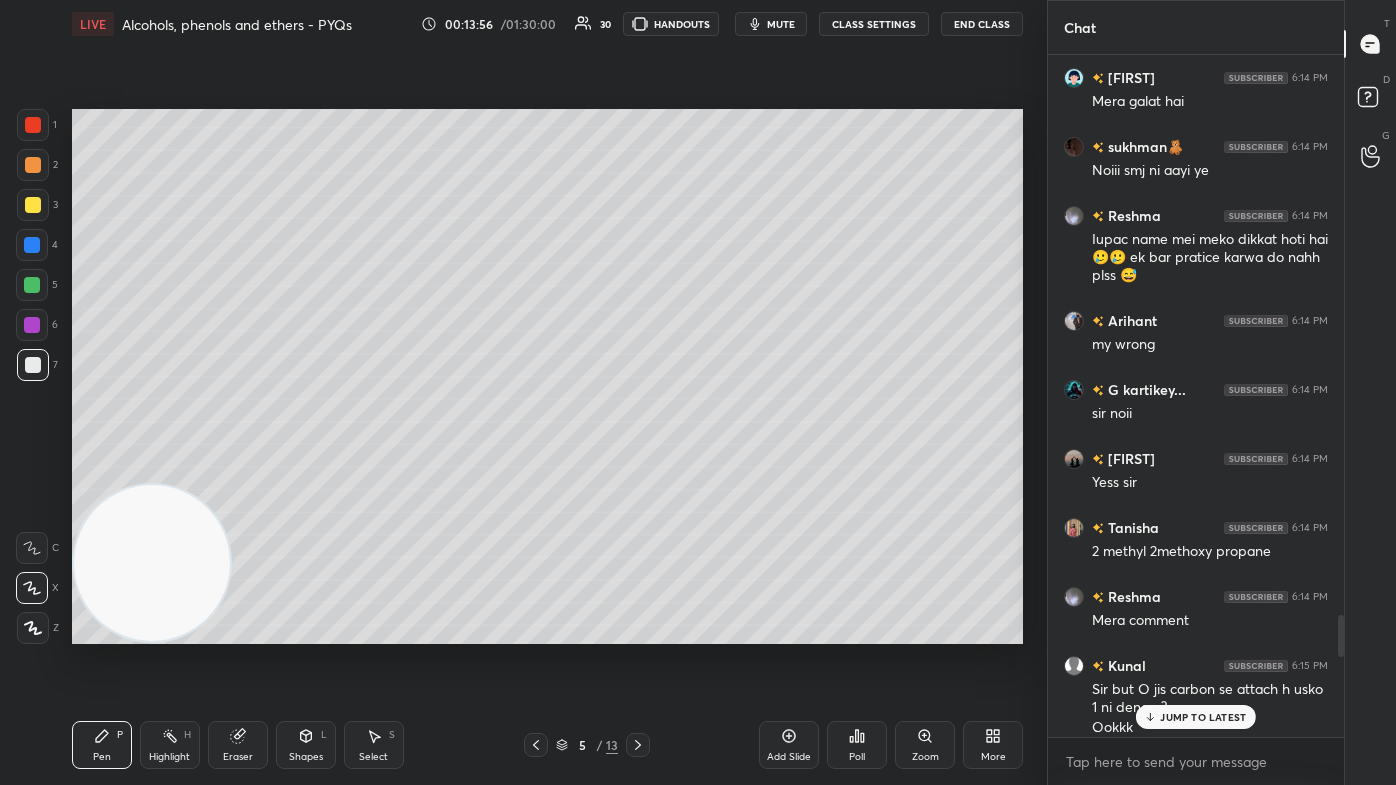 drag, startPoint x: 1338, startPoint y: 706, endPoint x: 1340, endPoint y: 581, distance: 125.016 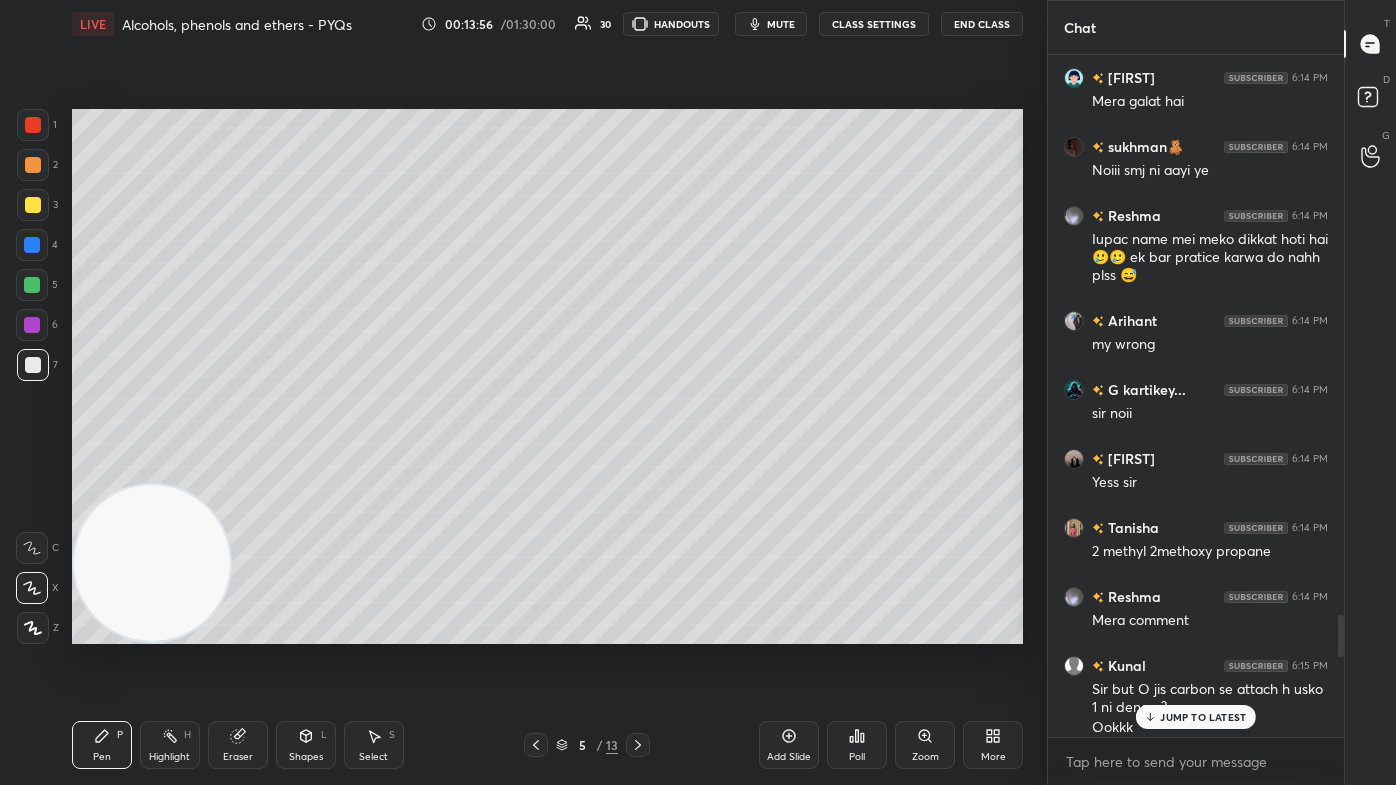 click at bounding box center [1338, 396] 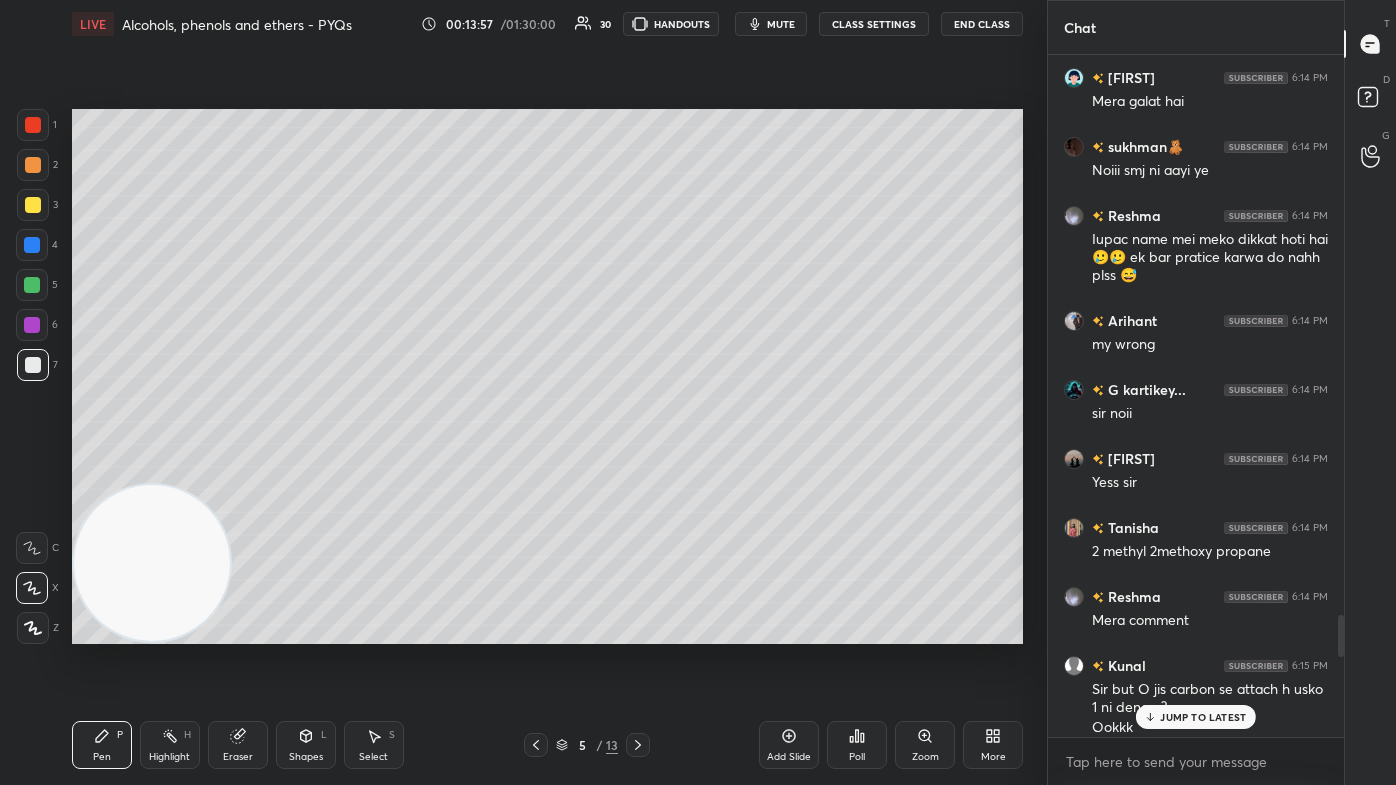 click on "JUMP TO LATEST" at bounding box center (1203, 717) 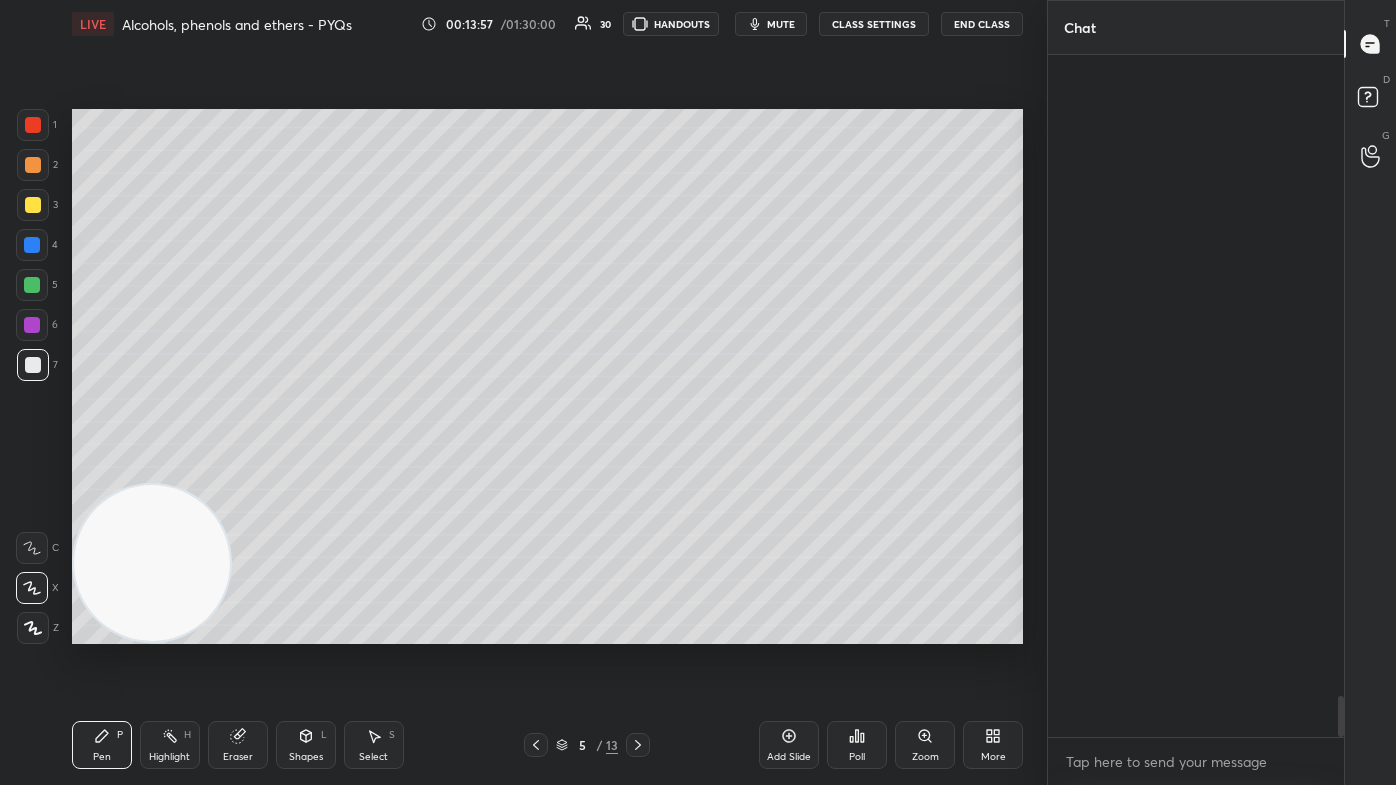 scroll, scrollTop: 10612, scrollLeft: 0, axis: vertical 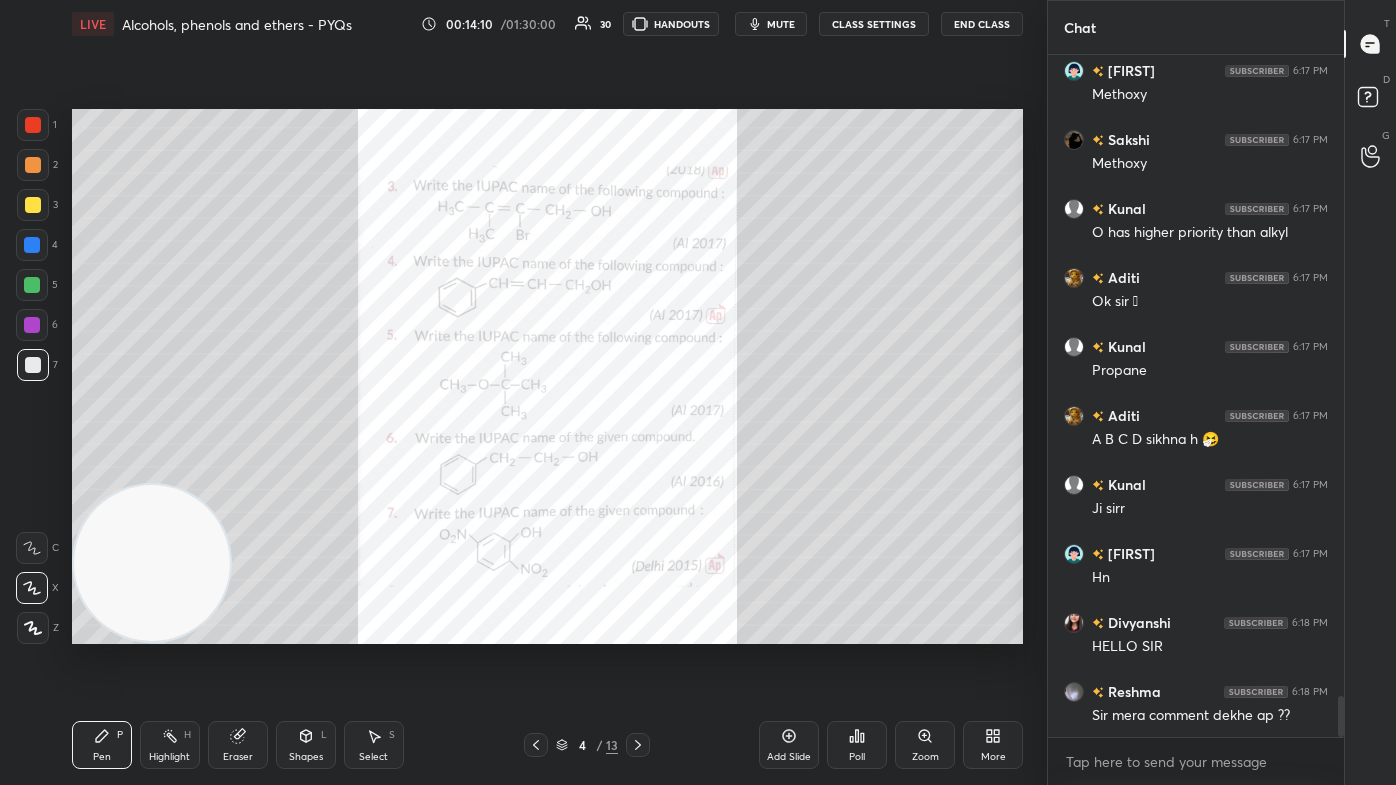 click on "Zoom" at bounding box center [925, 757] 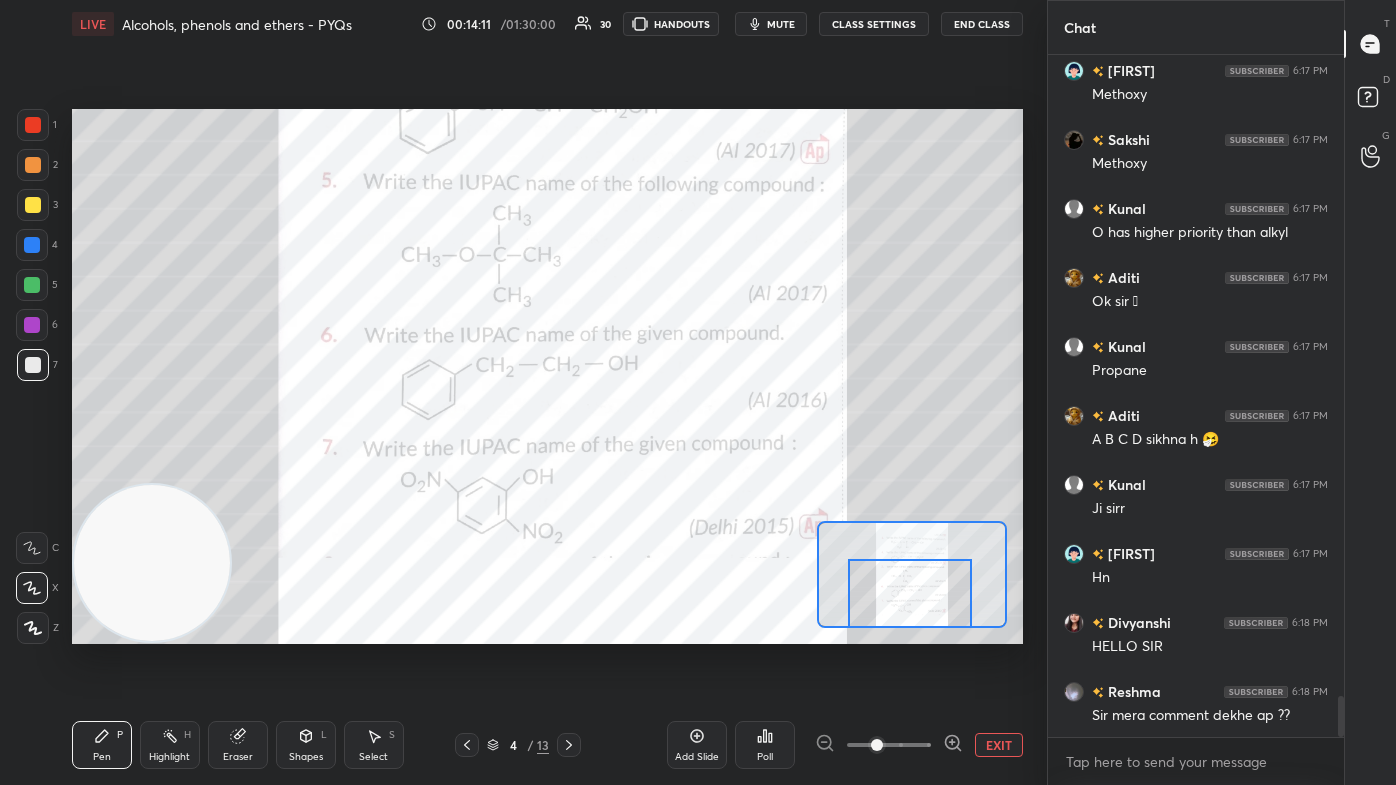 drag, startPoint x: 929, startPoint y: 581, endPoint x: 931, endPoint y: 612, distance: 31.06445 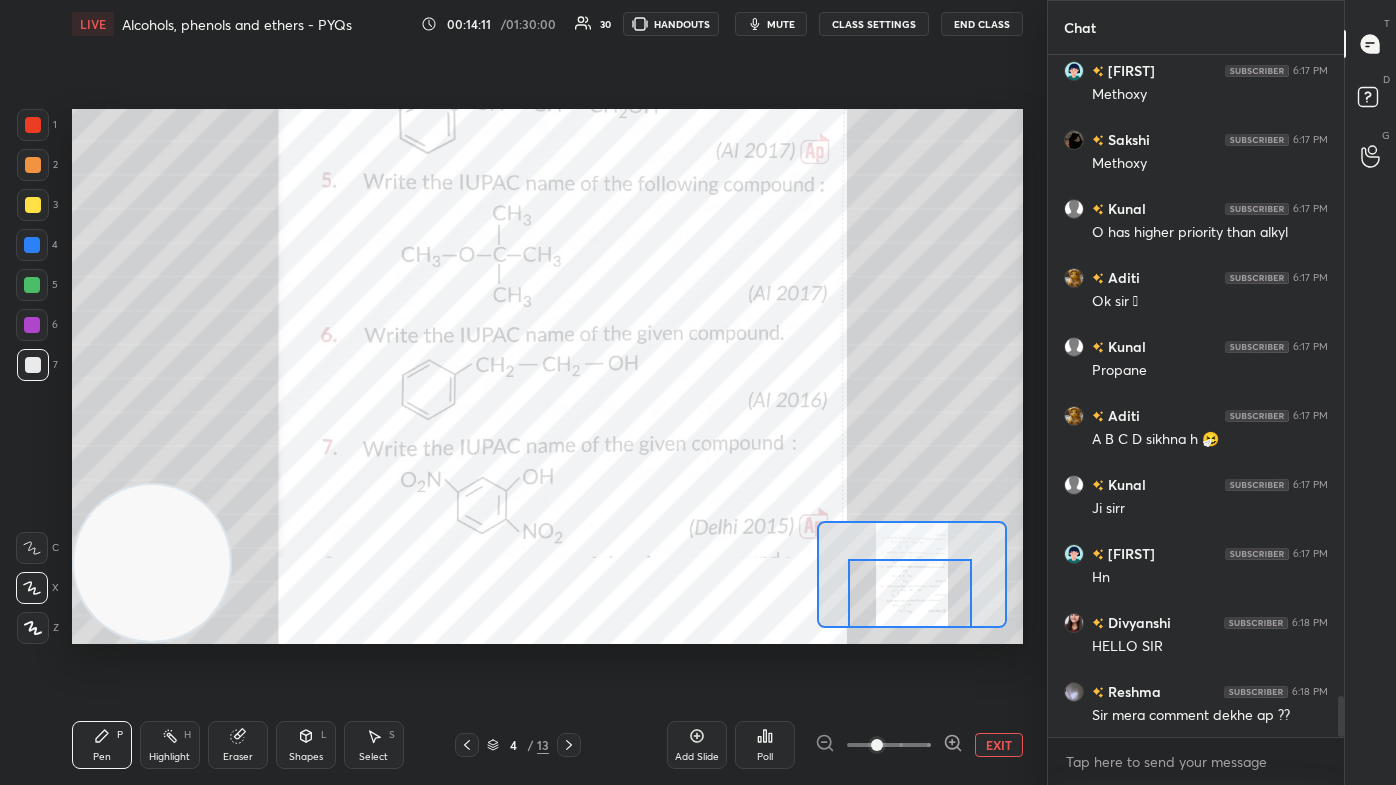 click at bounding box center [910, 593] 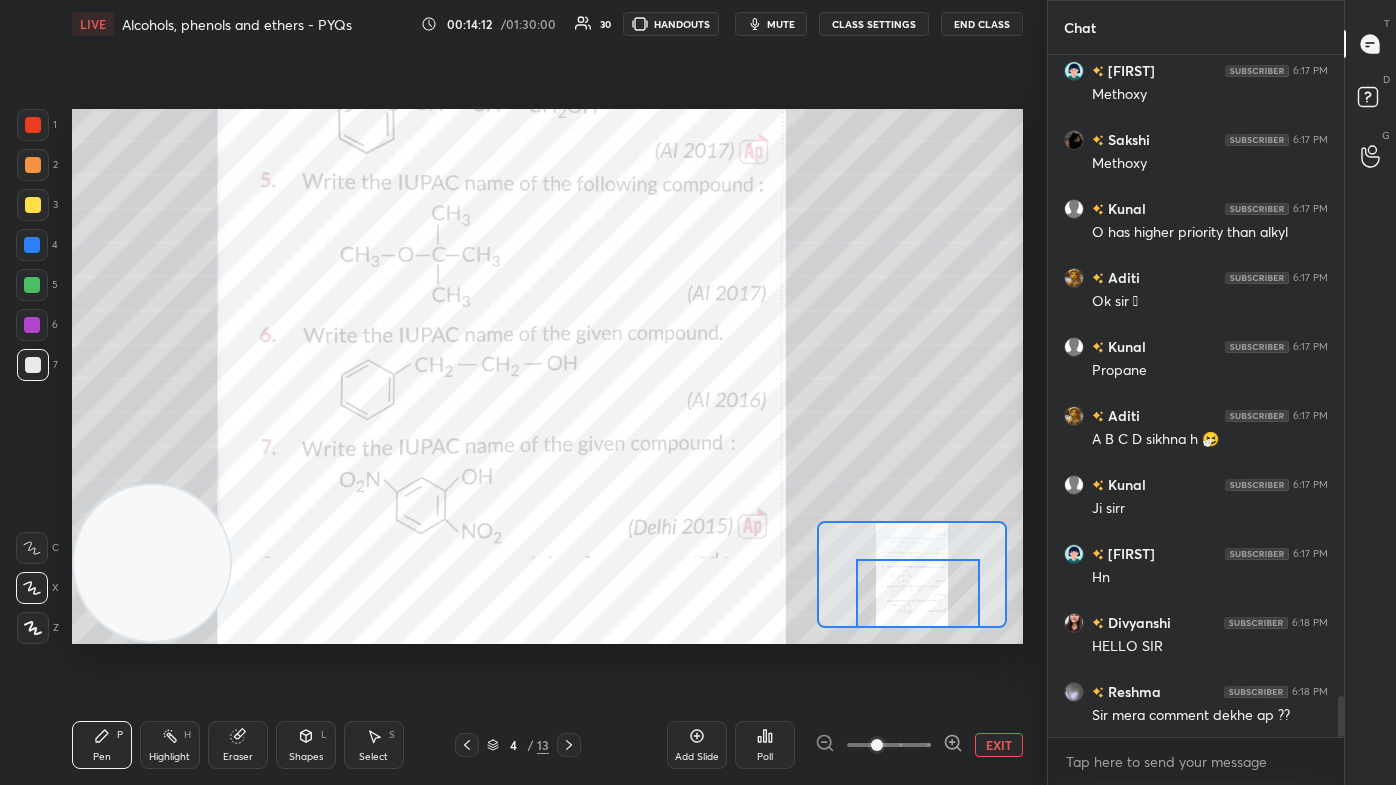 scroll, scrollTop: 10632, scrollLeft: 0, axis: vertical 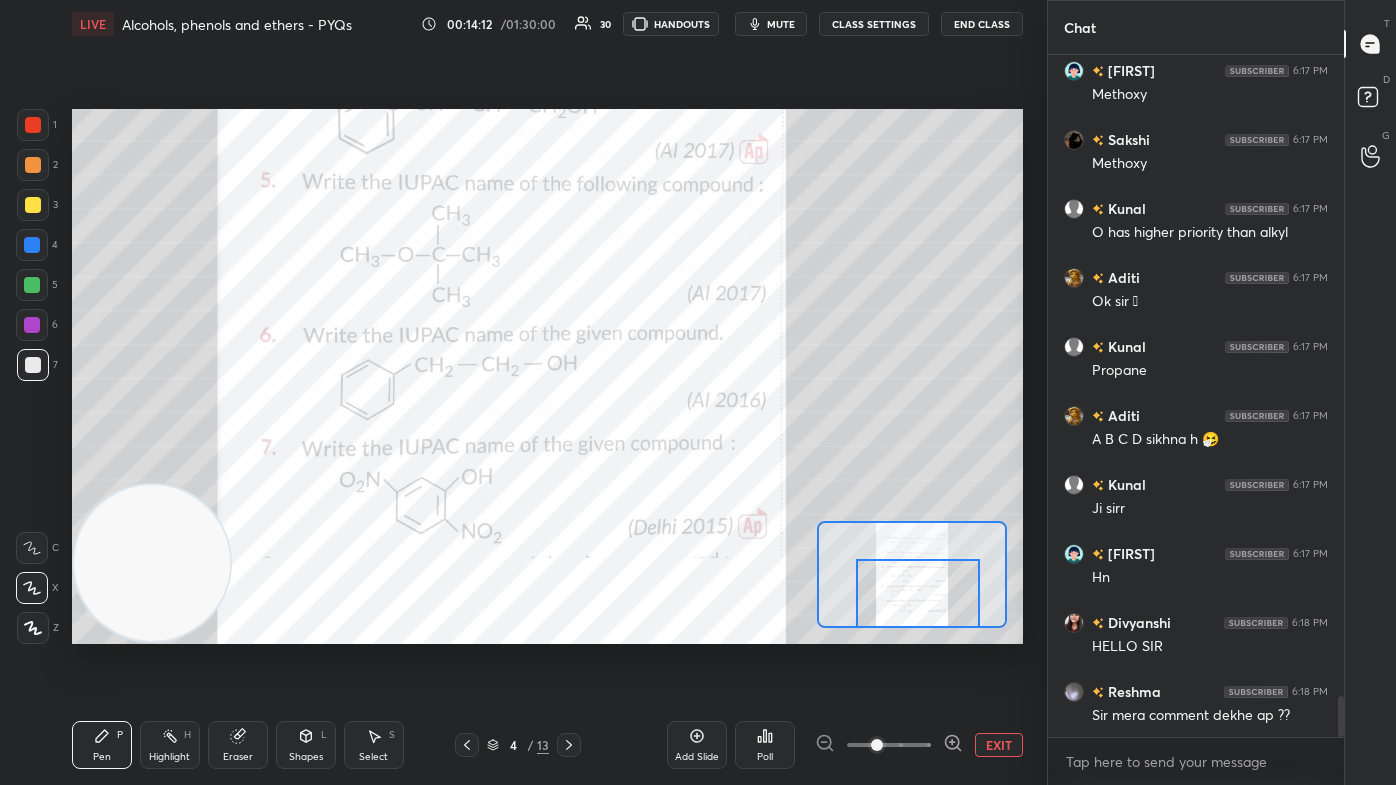 click at bounding box center [918, 593] 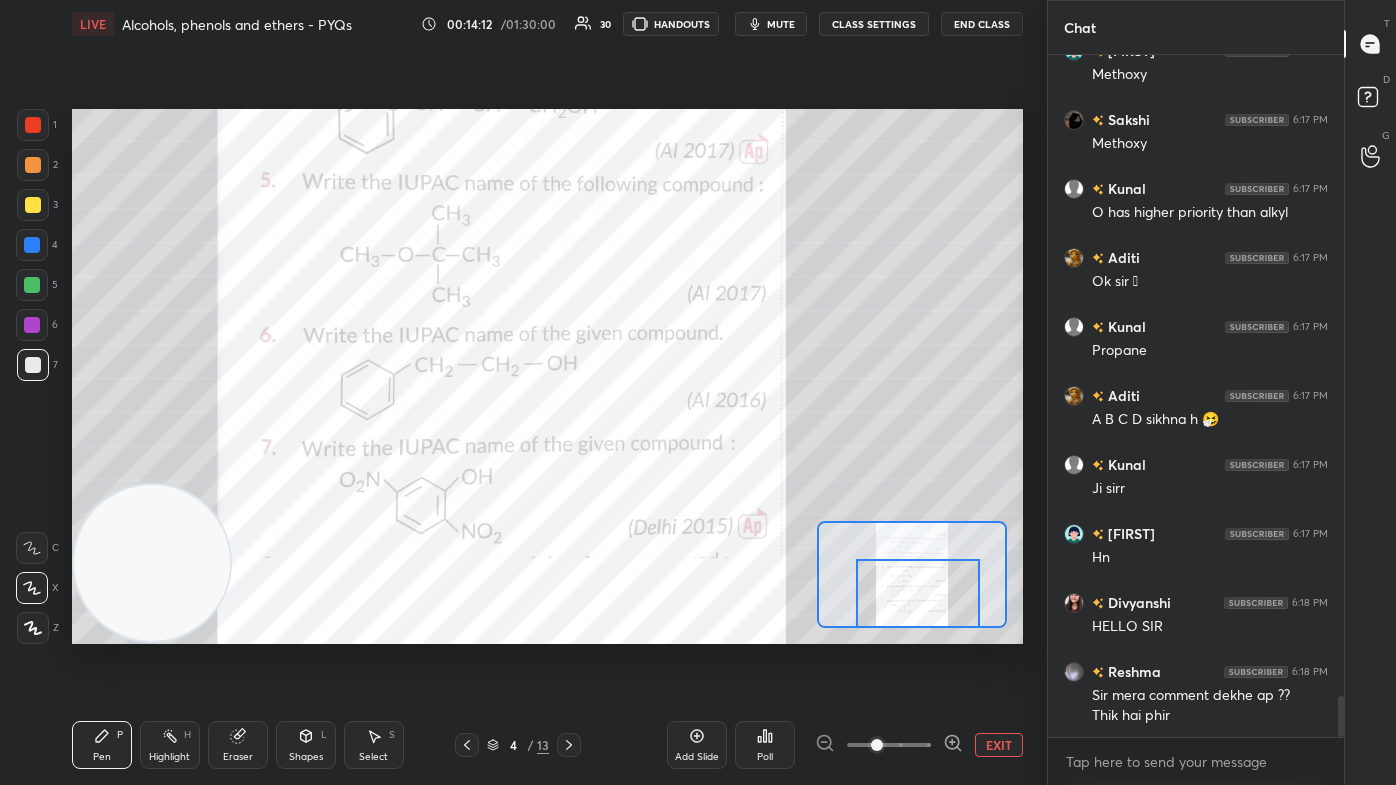 click at bounding box center (32, 245) 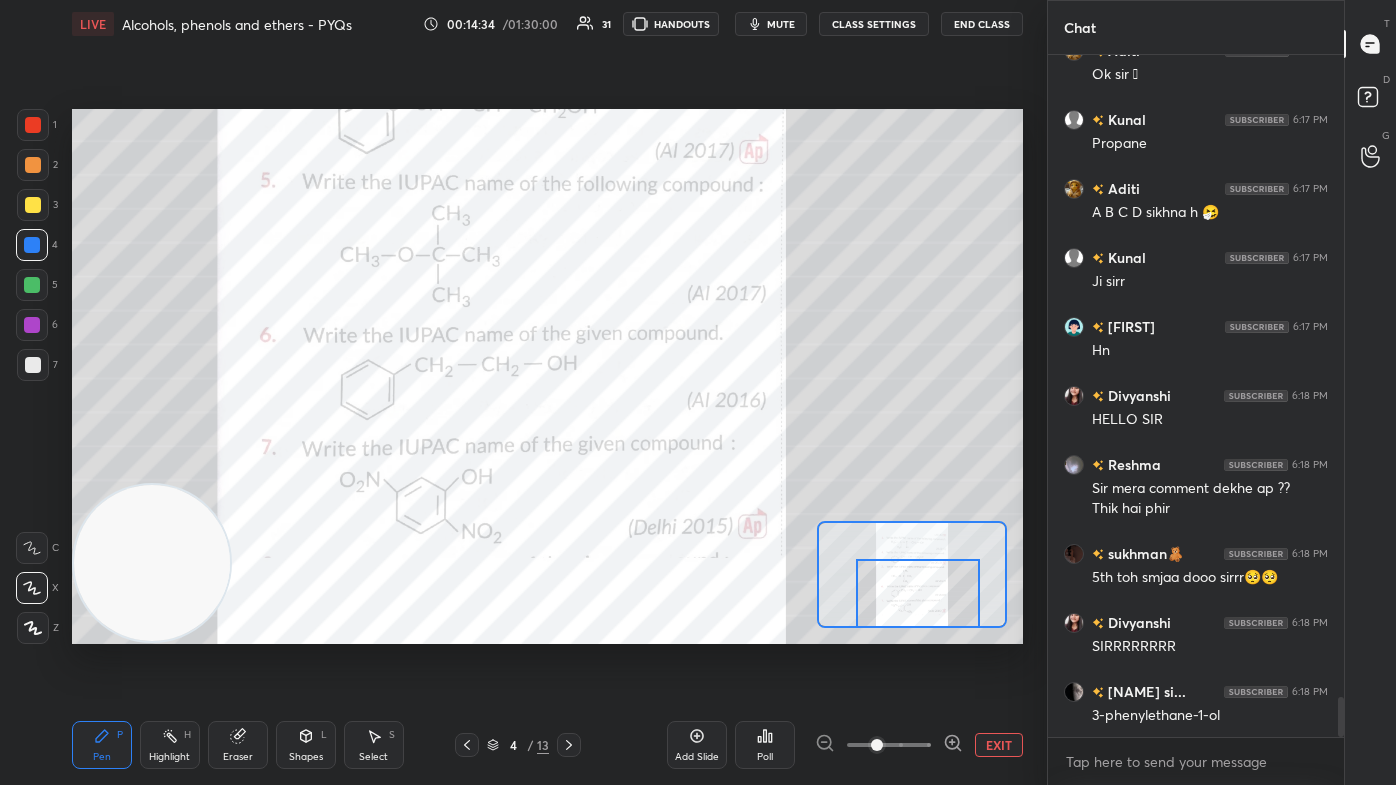 scroll, scrollTop: 10908, scrollLeft: 0, axis: vertical 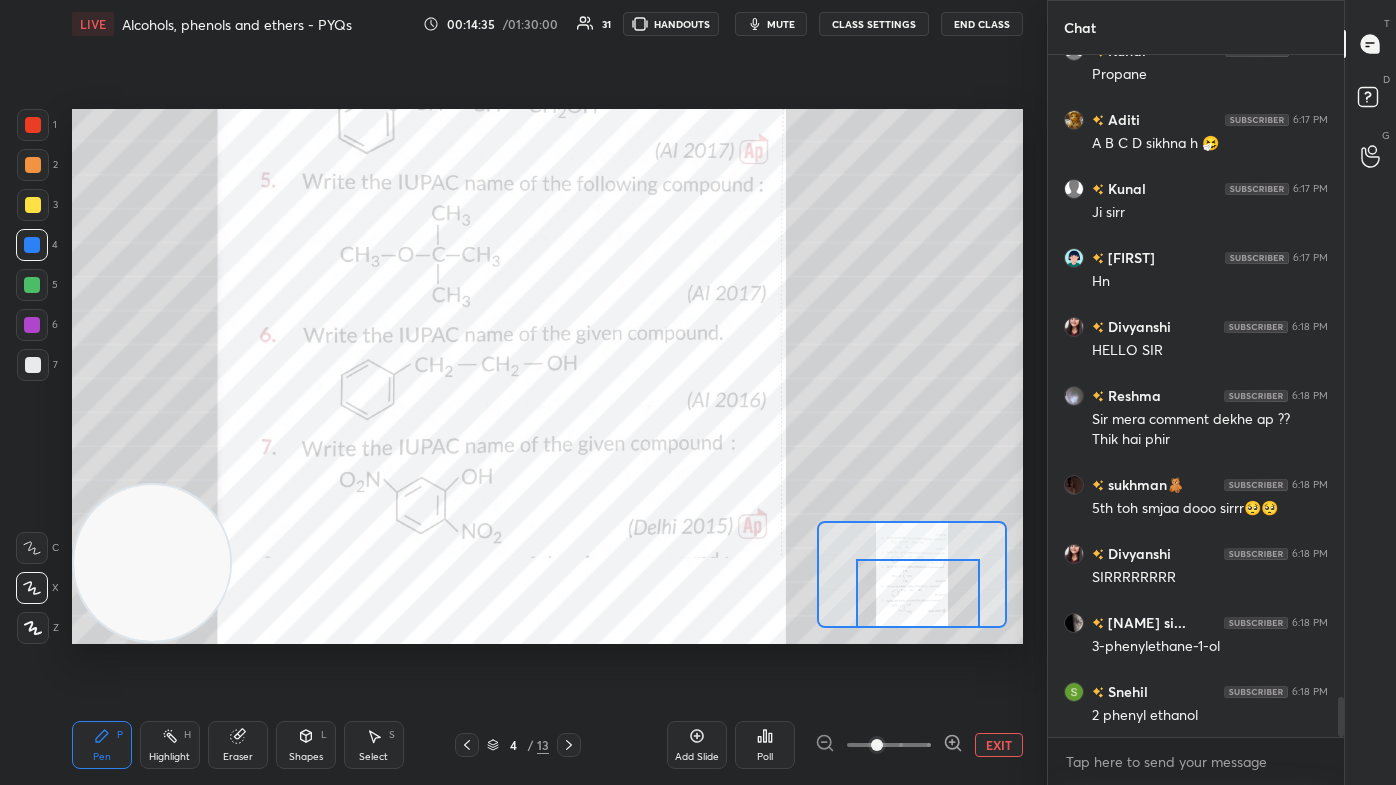 click on "Eraser" at bounding box center [238, 745] 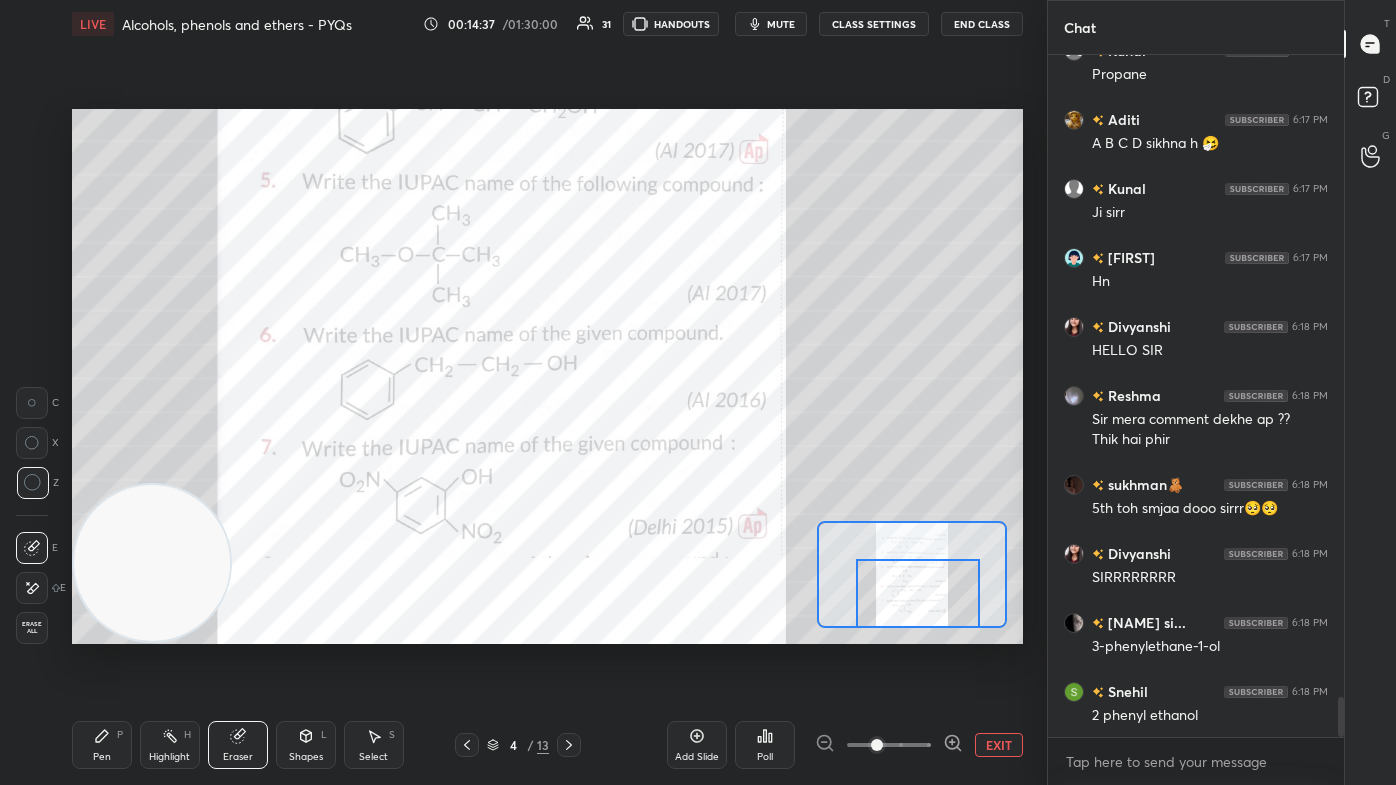 click on "Pen P" at bounding box center (102, 745) 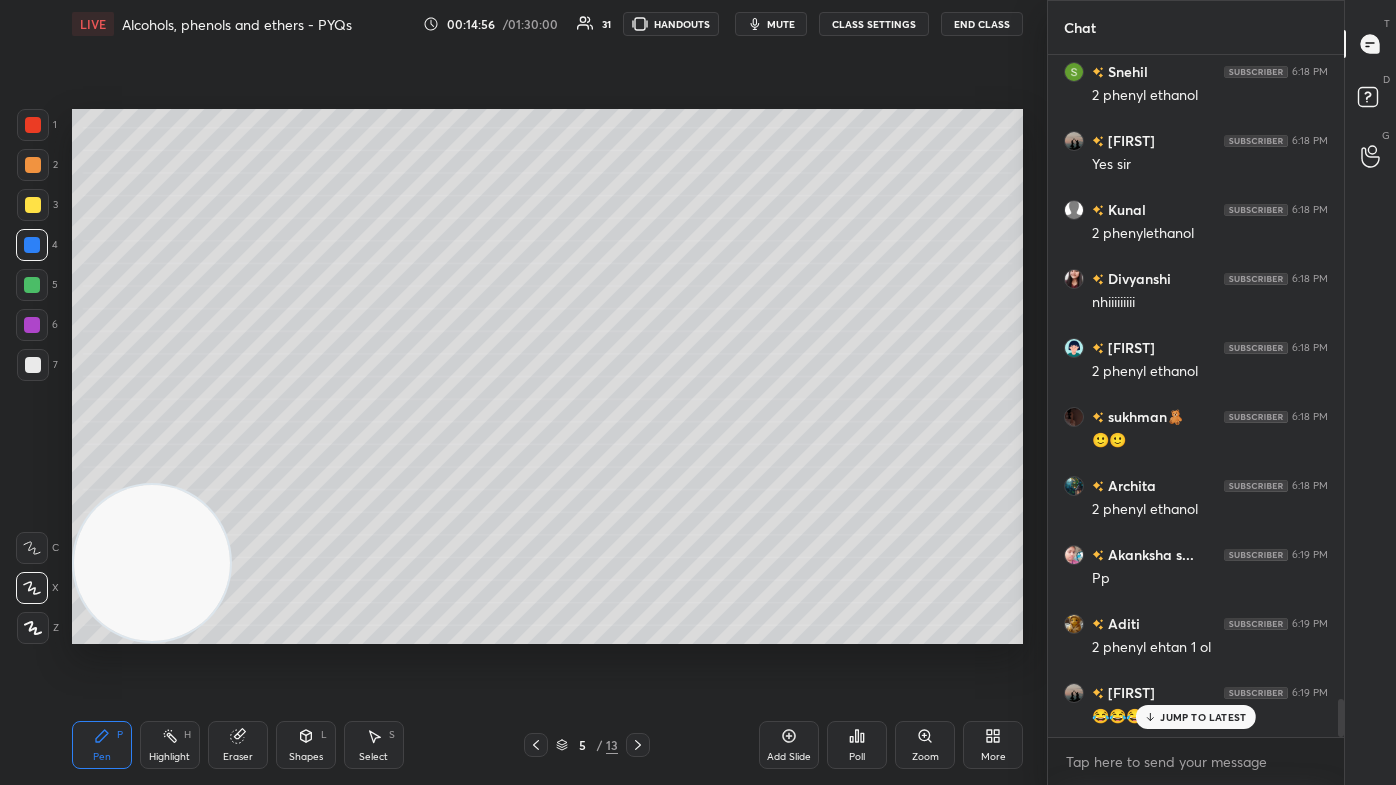 scroll, scrollTop: 11597, scrollLeft: 0, axis: vertical 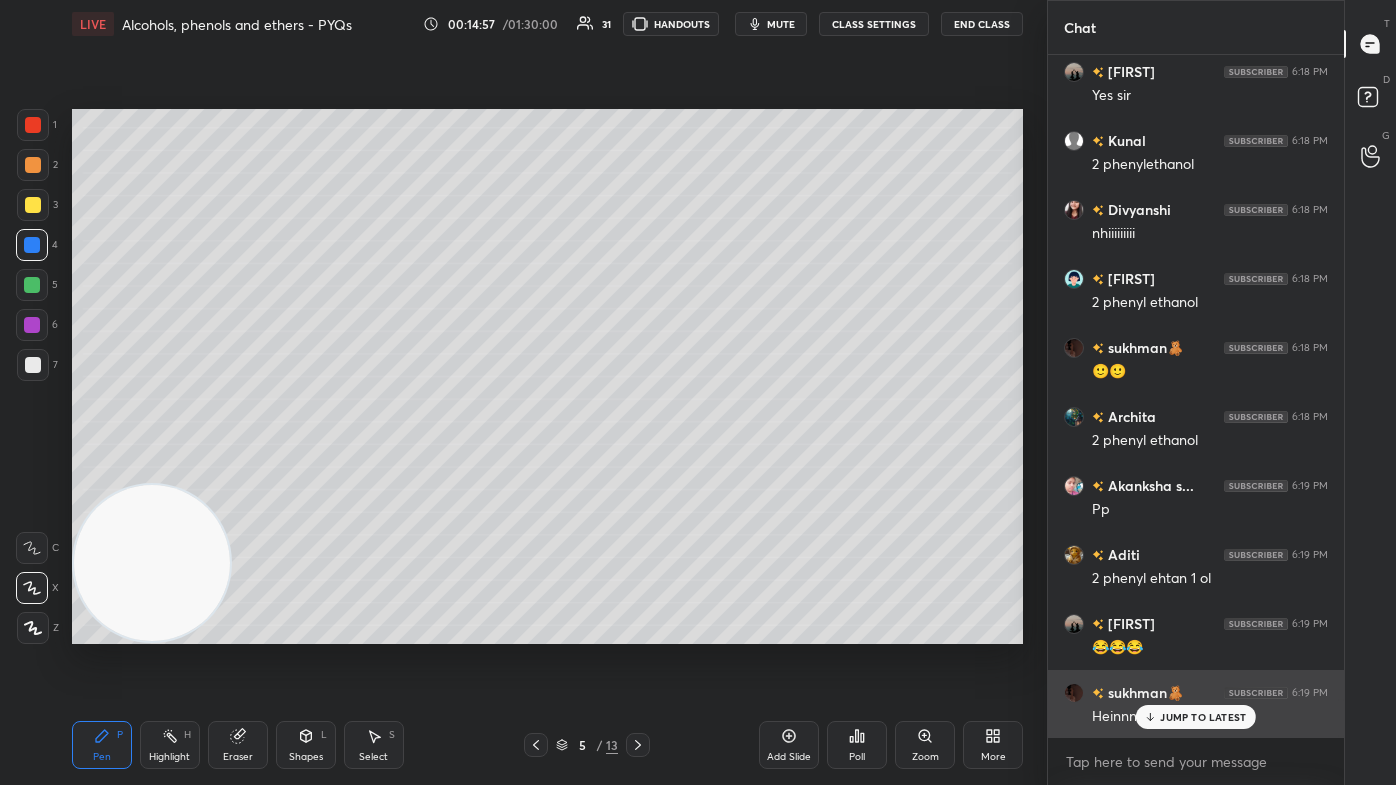 click on "JUMP TO LATEST" at bounding box center [1203, 717] 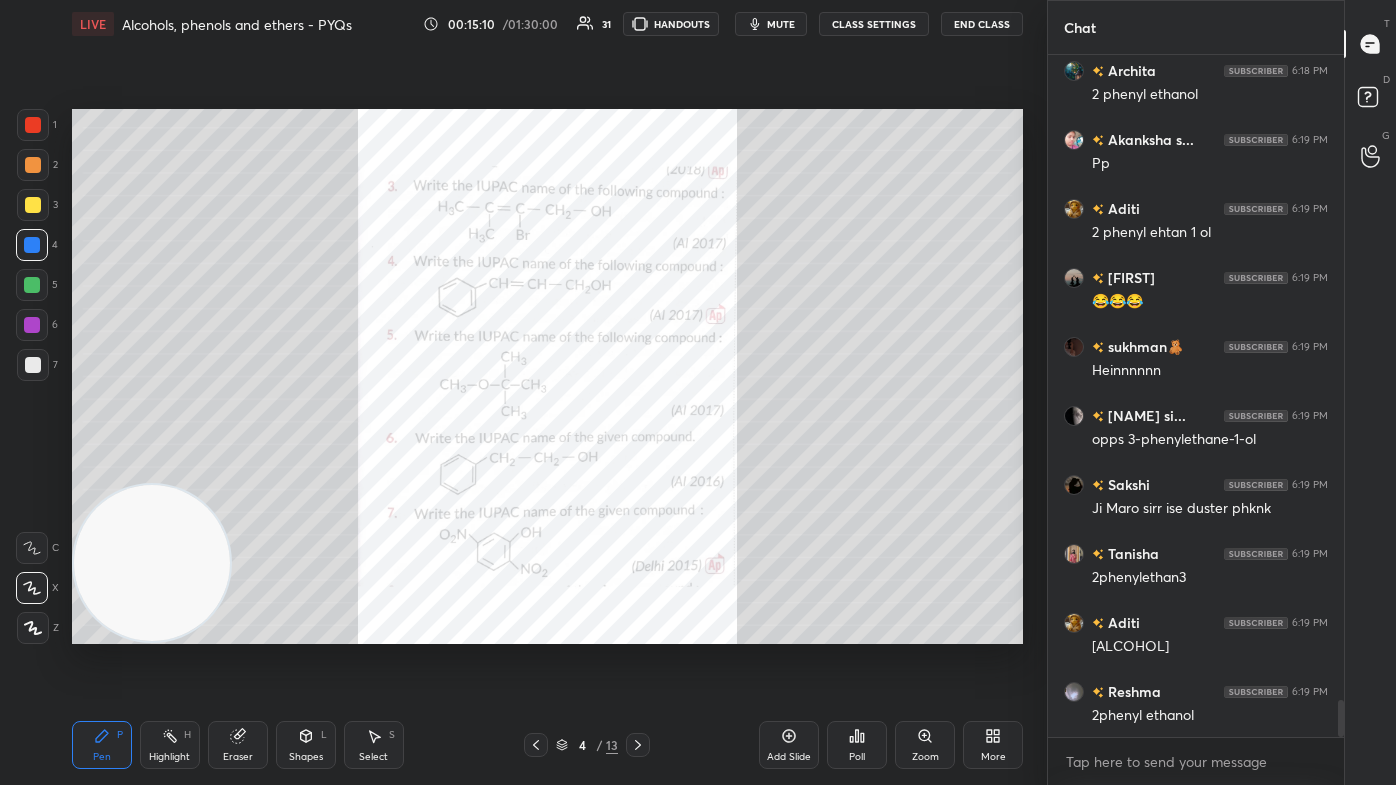 scroll, scrollTop: 12012, scrollLeft: 0, axis: vertical 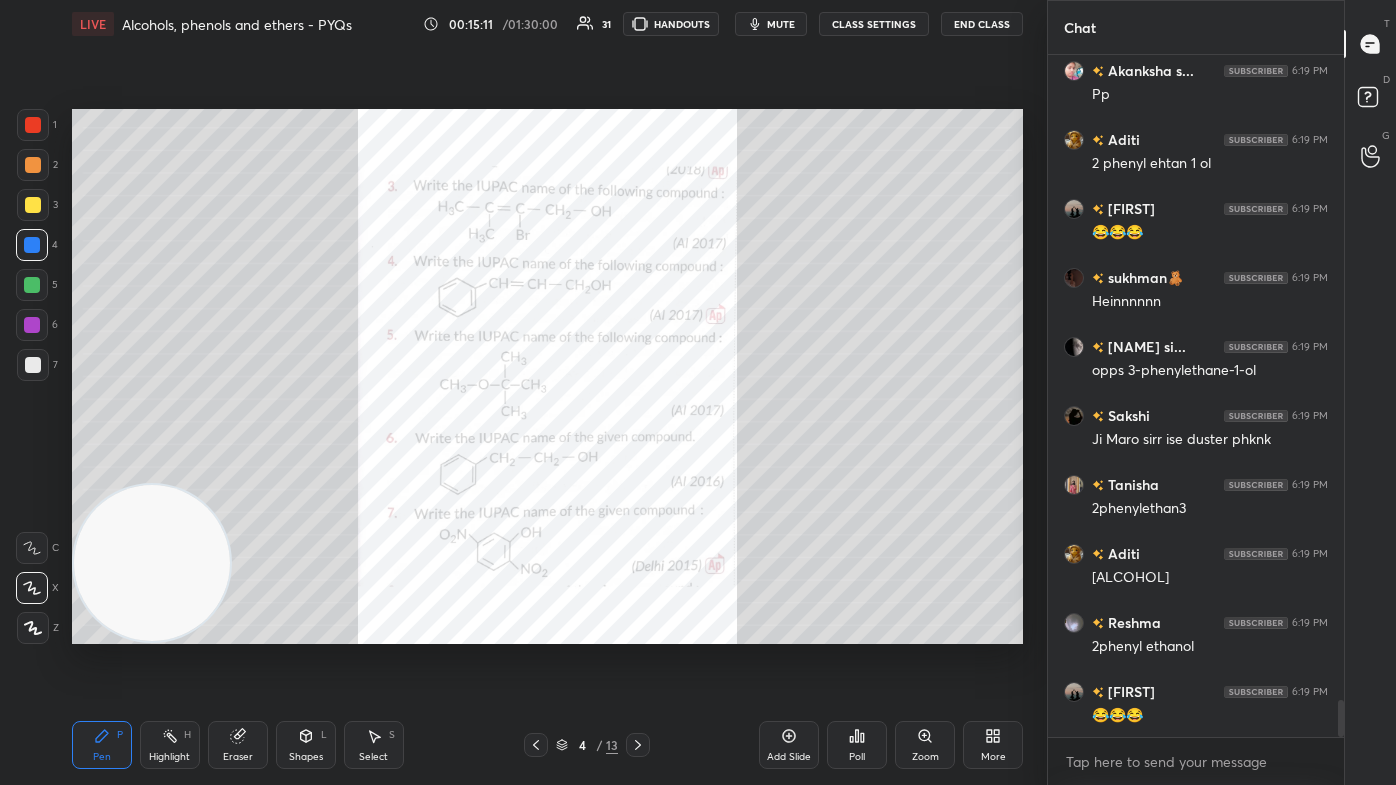 click on "Zoom" at bounding box center (925, 757) 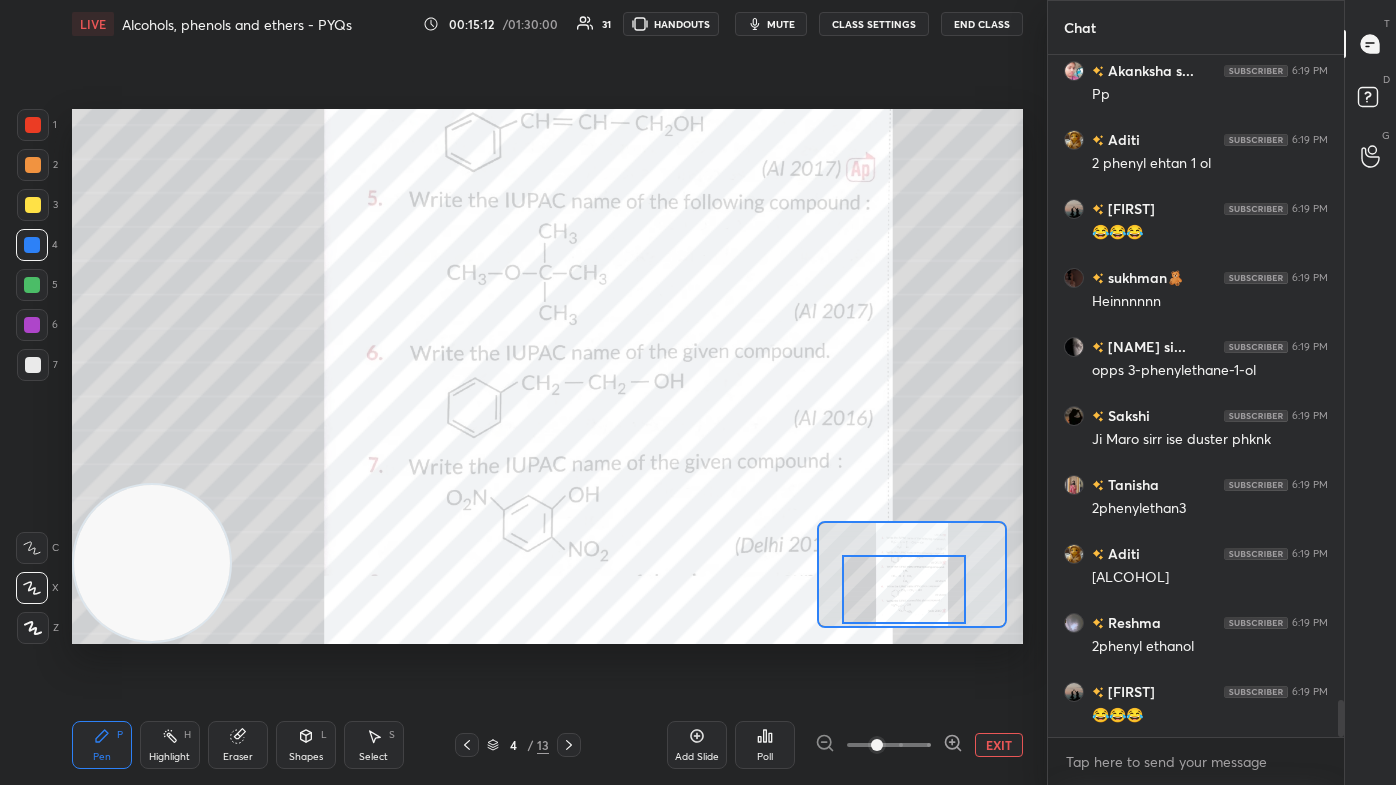 click at bounding box center [904, 589] 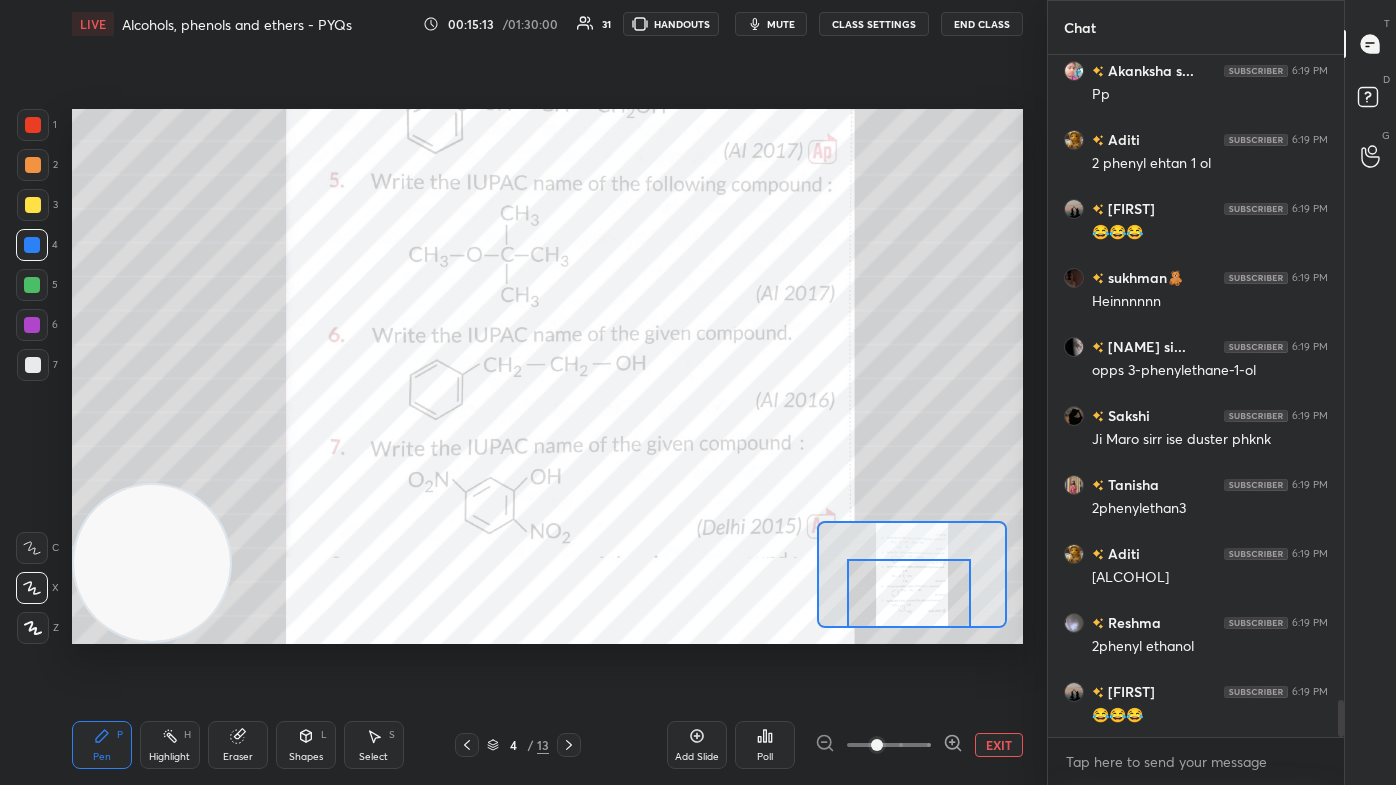 drag, startPoint x: 914, startPoint y: 602, endPoint x: 920, endPoint y: 611, distance: 10.816654 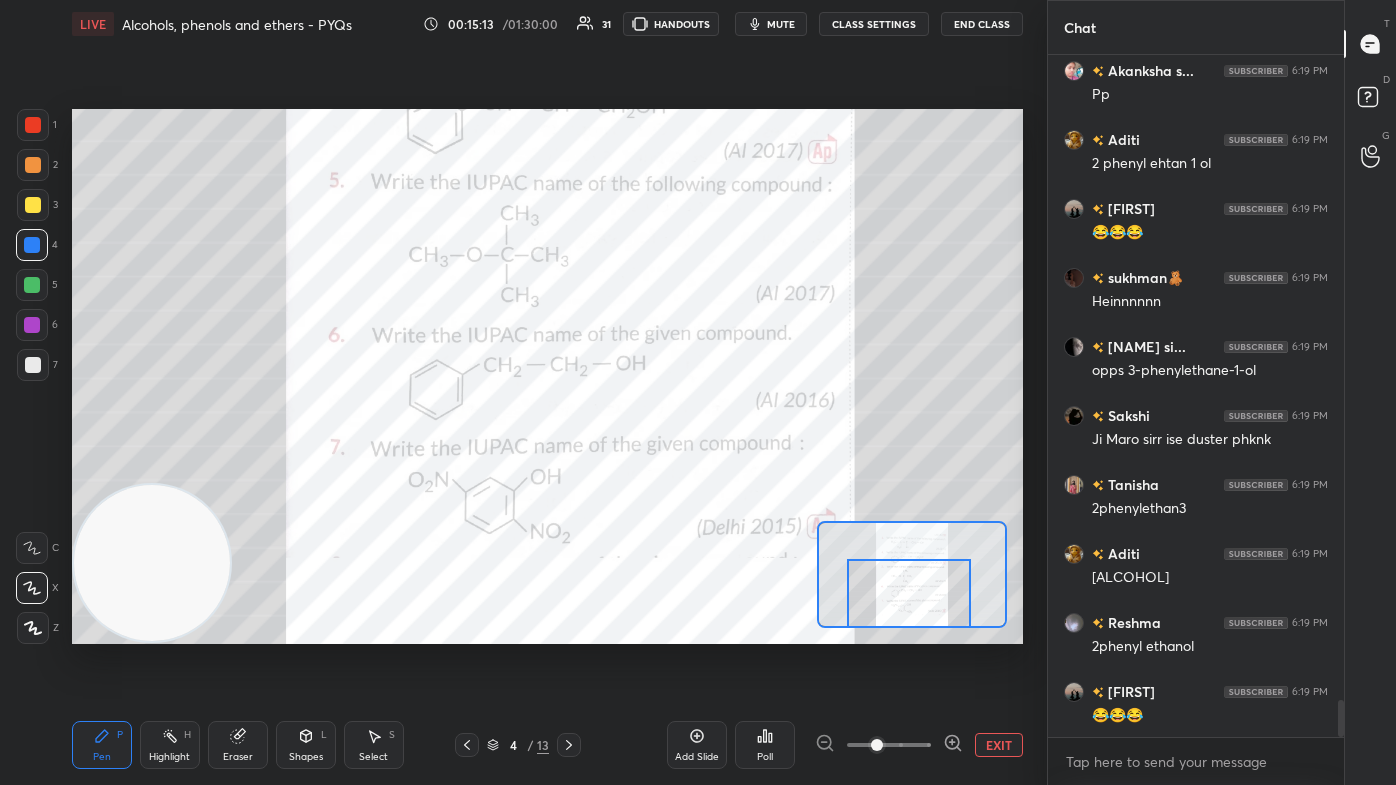 click at bounding box center [909, 593] 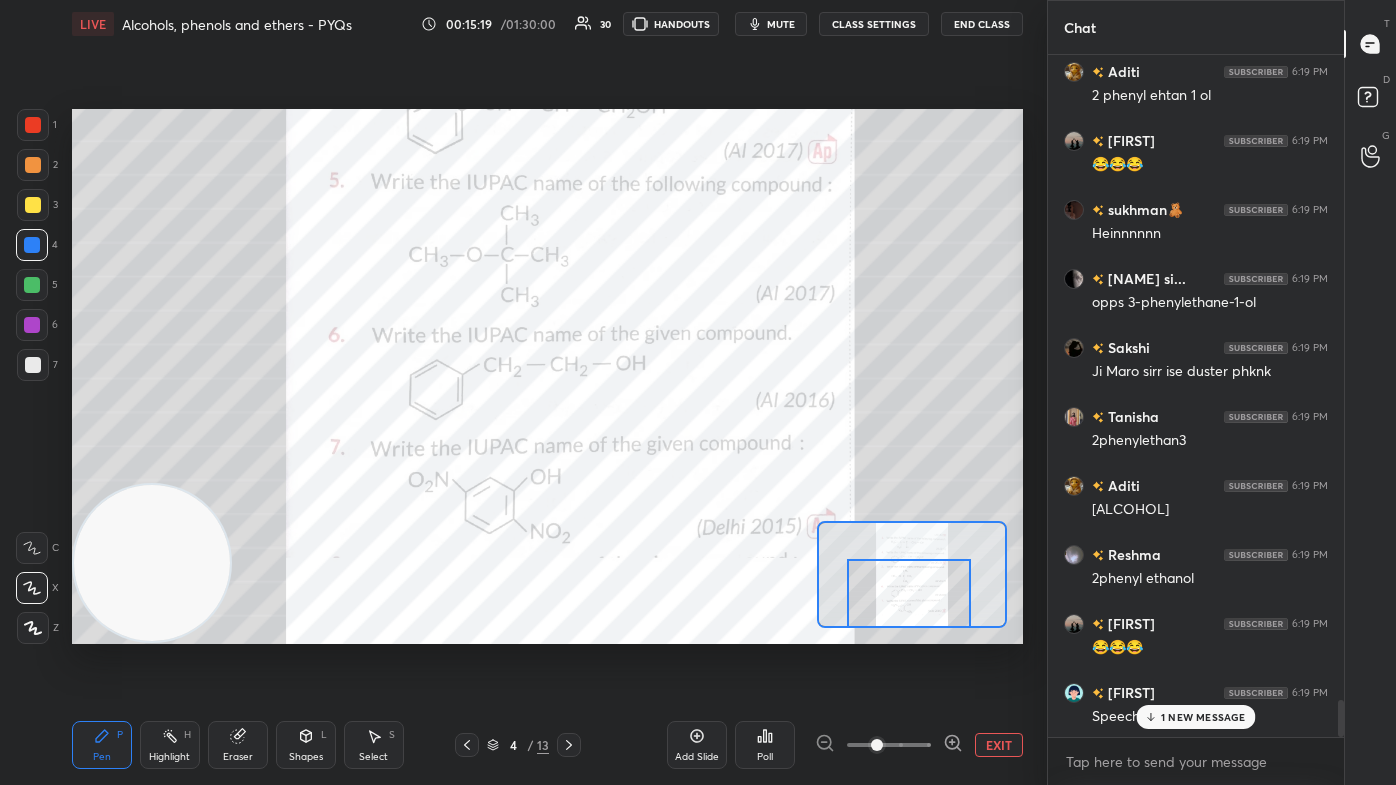 scroll, scrollTop: 12149, scrollLeft: 0, axis: vertical 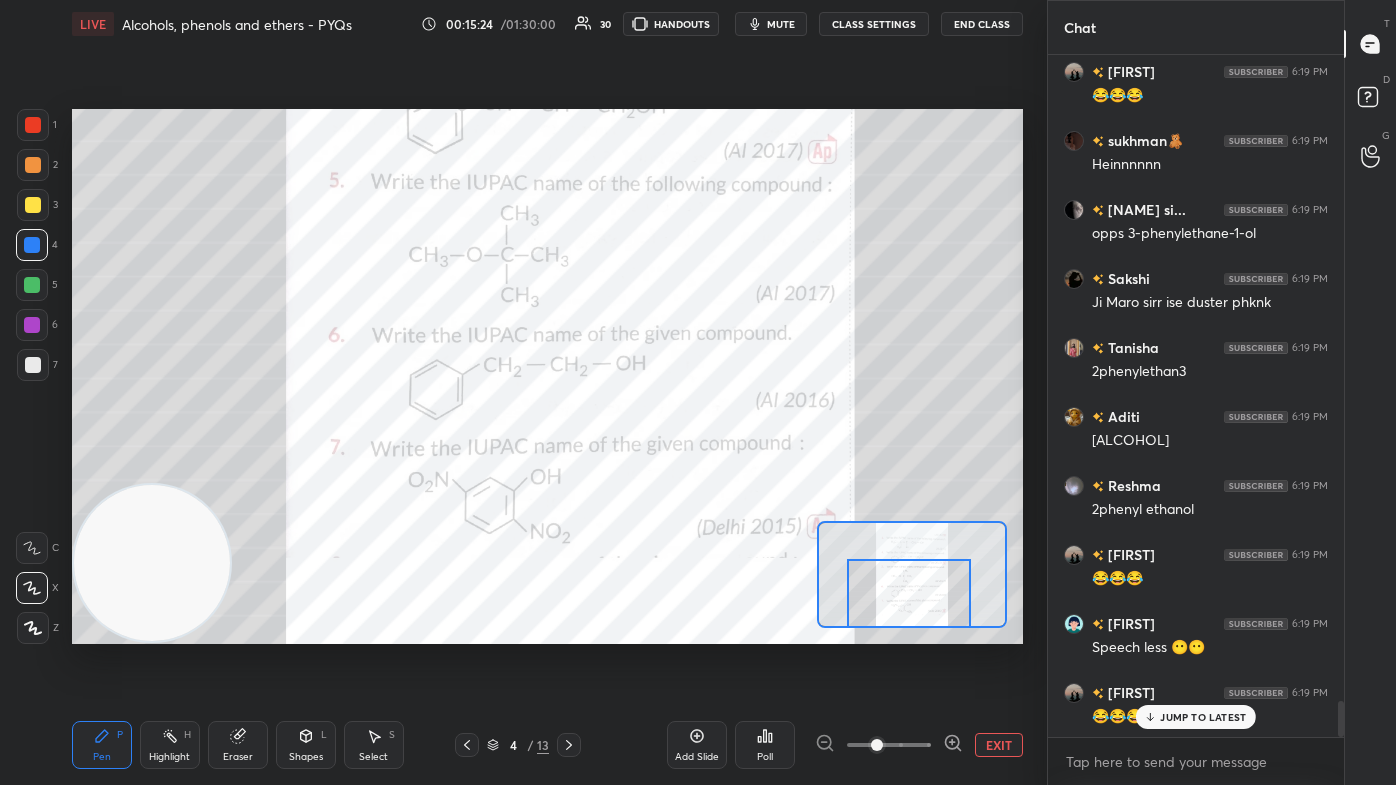 click at bounding box center [33, 165] 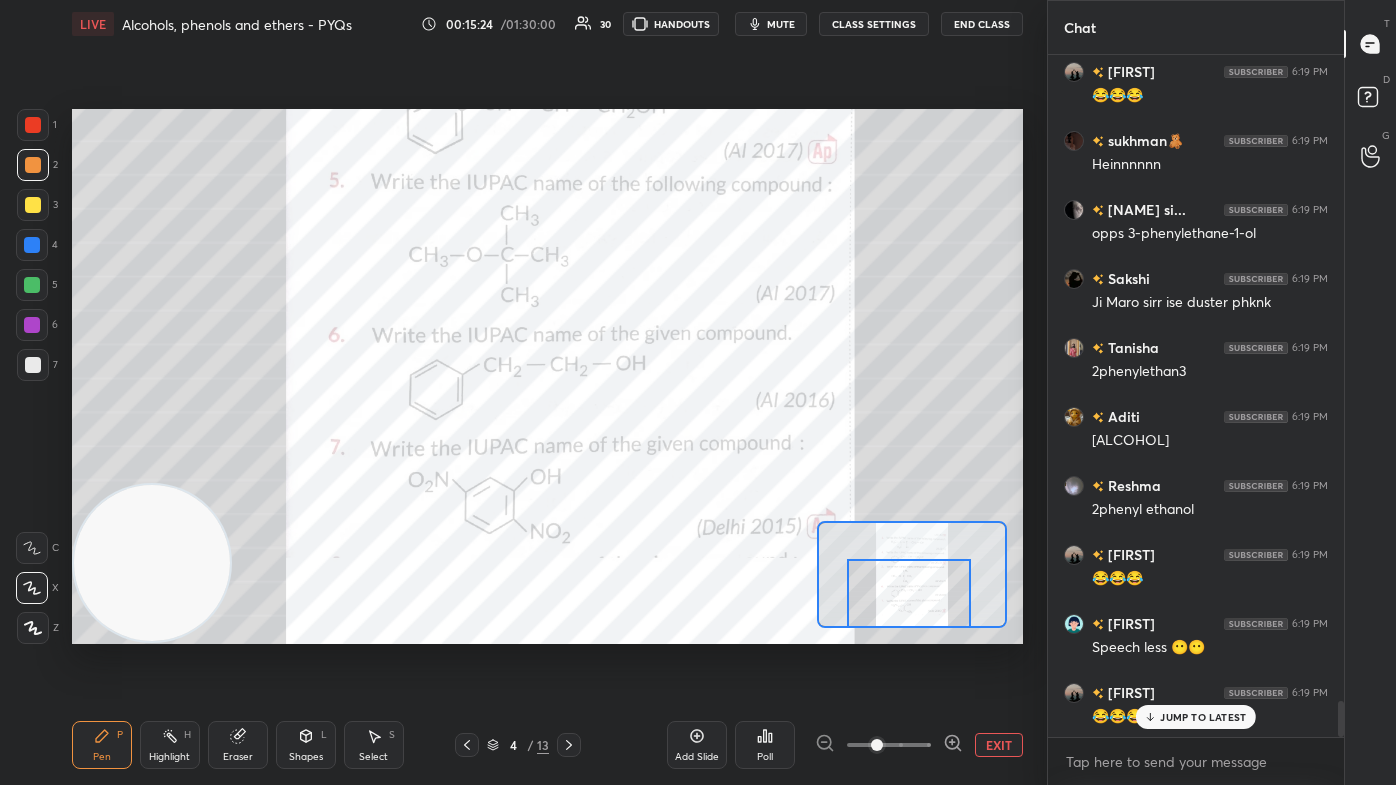 click on "4" at bounding box center (37, 249) 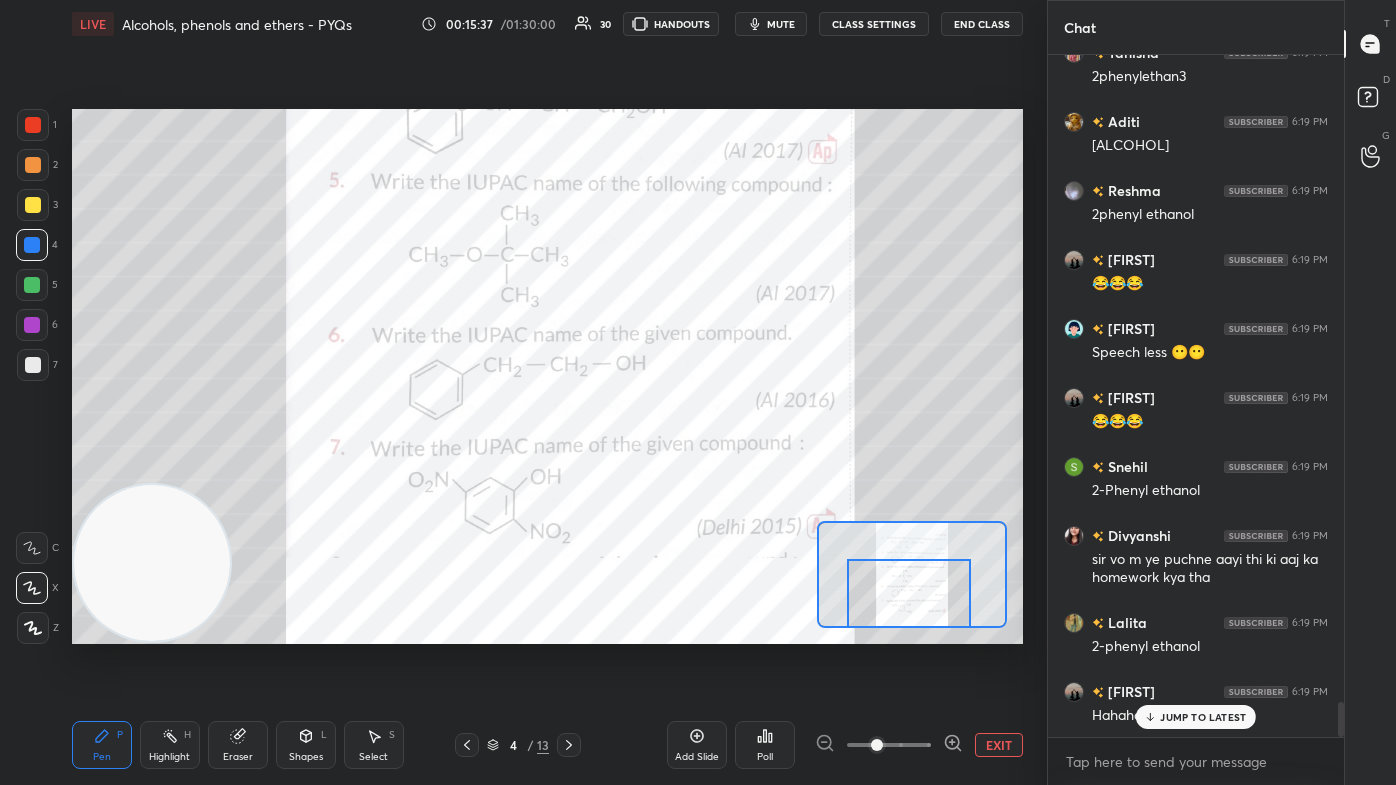 scroll, scrollTop: 12512, scrollLeft: 0, axis: vertical 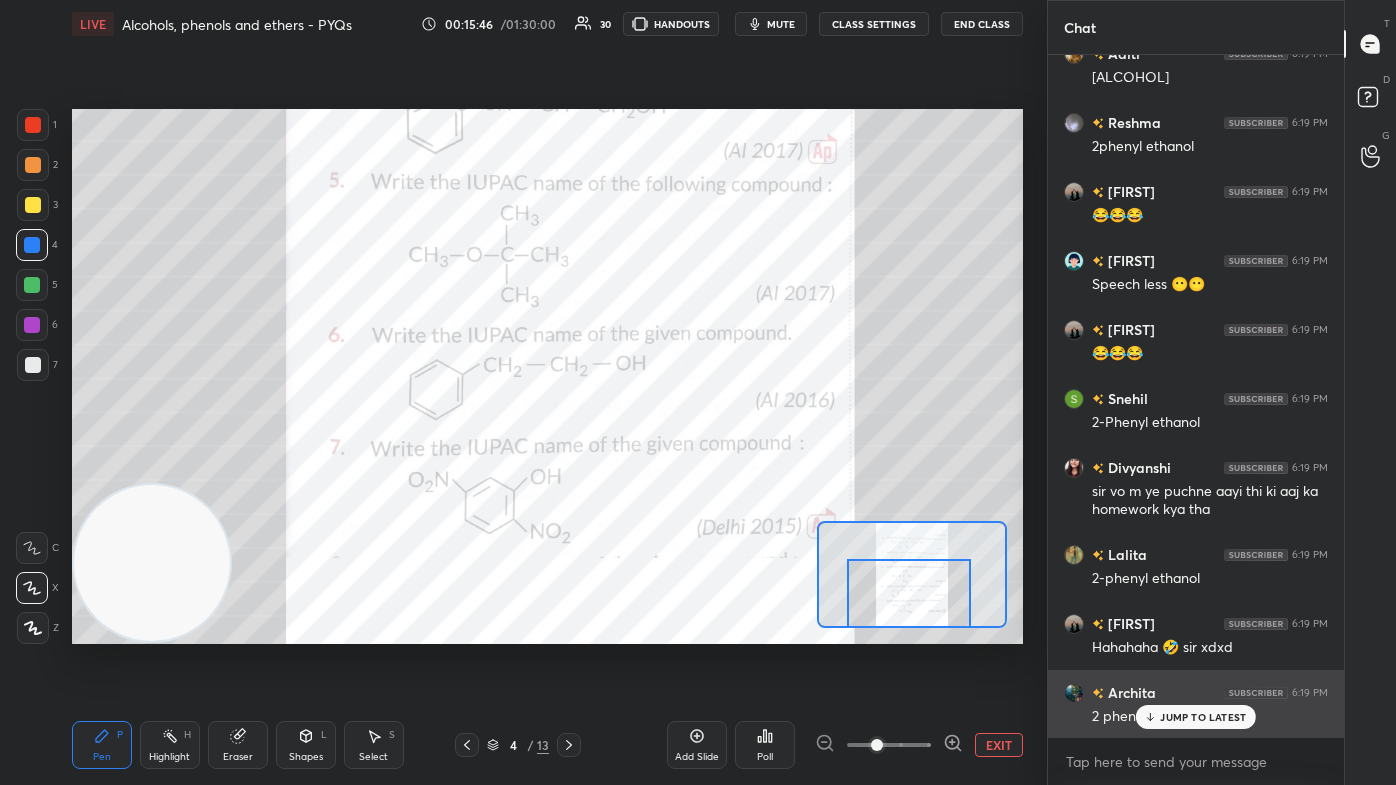 click on "JUMP TO LATEST" at bounding box center [1196, 717] 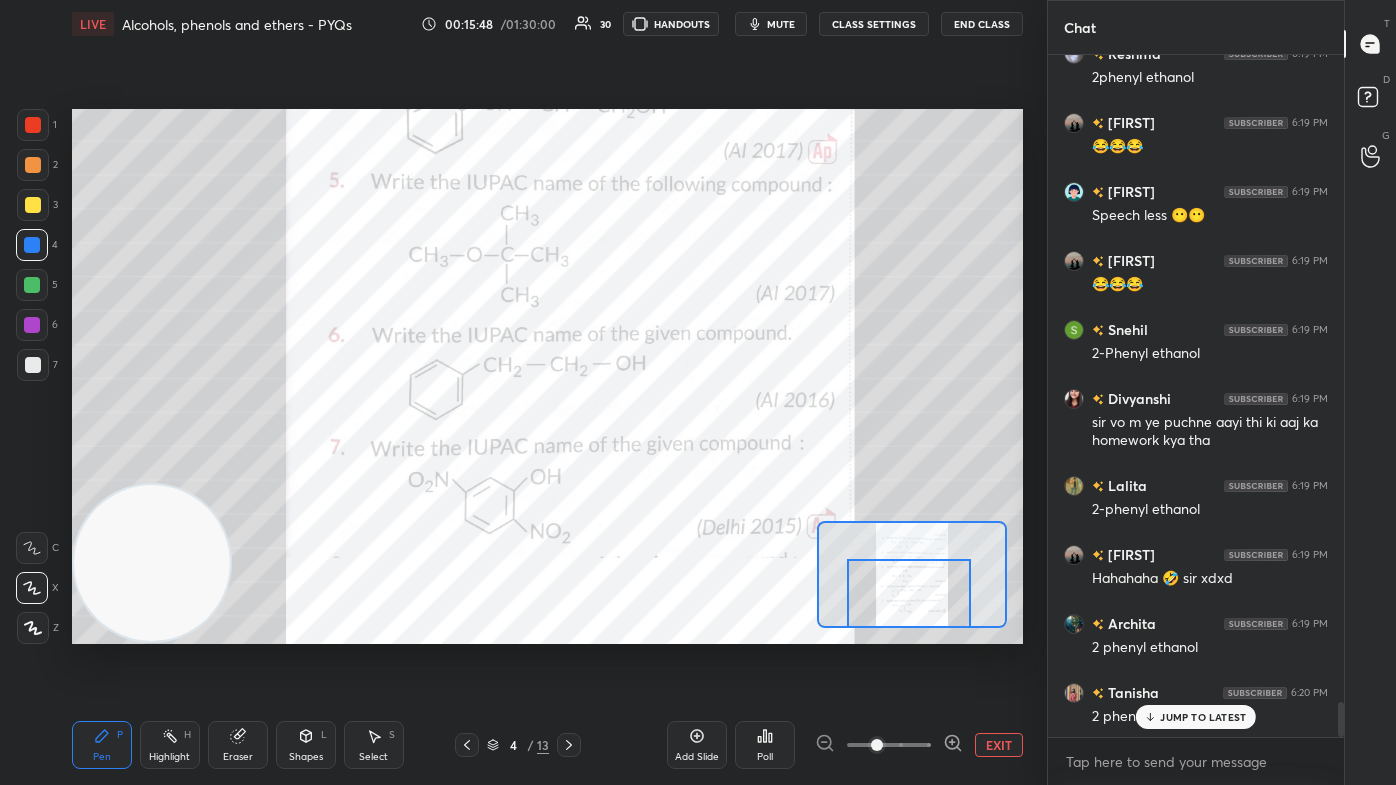 scroll, scrollTop: 12650, scrollLeft: 0, axis: vertical 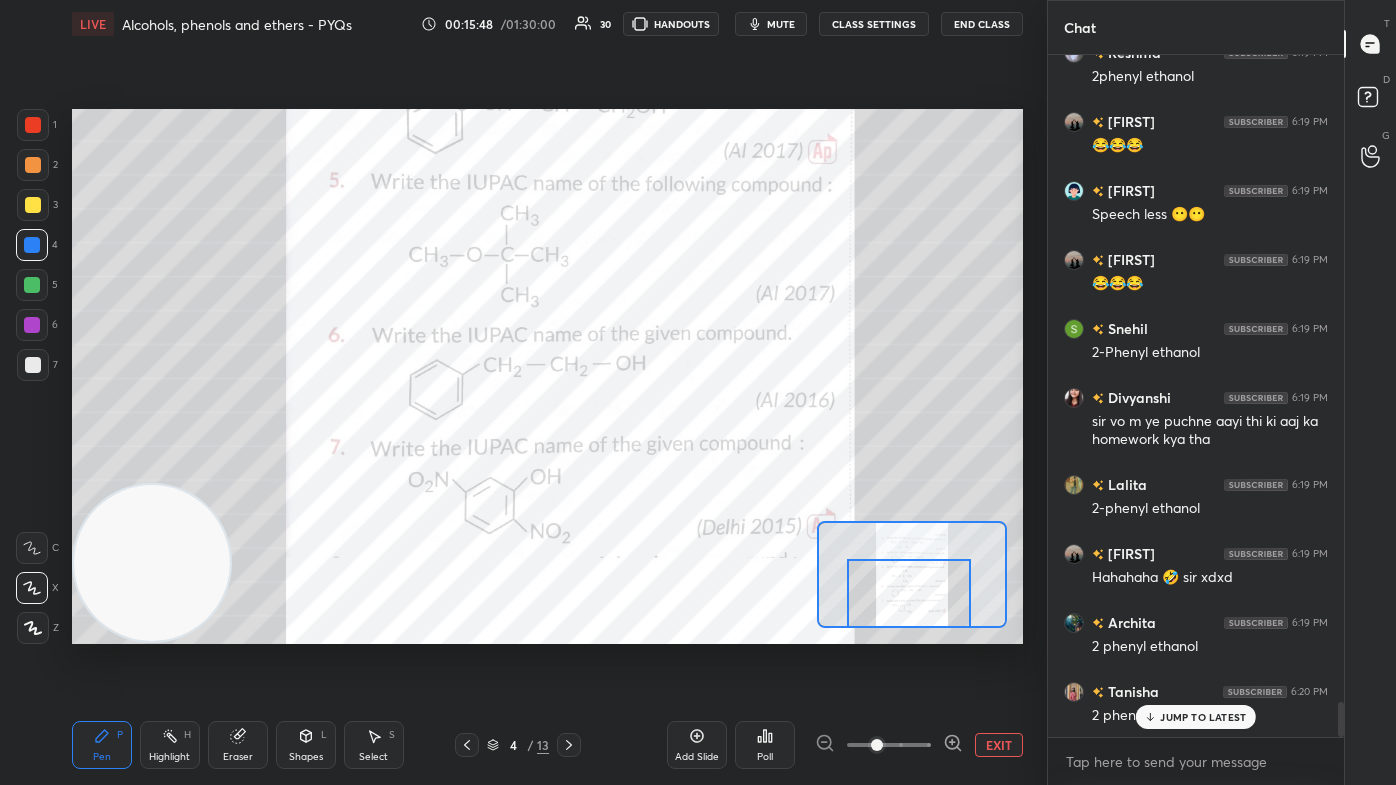 click on "[NAME]🧸 6:18 PM 🙂🙂 [NAME] 6:18 PM 2 phenyl ethanol [NAME] s... 6:19 PM Pp [NAME] 6:19 PM 2 phenyl ehtan 1 ol [NAME] 6:19 PM 😂😂😂 [NAME]🧸 6:19 PM Heinnnnnn [NAME] si... 6:19 PM opps 3-phenylethane-1-ol [NAME] 6:19 PM Ji Maro sirr ise duster phknk [NAME] 6:19 PM 2phenylethan3 [NAME] 6:19 PM Ethan* [NAME] 6:19 PM 2phenyl ethanol [NAME] 6:19 PM 😂😂😂 [NAME] 6:19 PM Speech less 😶😶 [NAME] 6:19 PM 😂😂😂 [NAME] 6:19 PM 2-Phenyl ethanol [NAME] 6:19 PM sir vo m ye puchne aayi thi ki aaj ka homework kya tha [NAME] 6:19 PM 2-phenyl ethanol [NAME] 6:19 PM Hahahaha 🤣 sir xdxd [NAME] 6:19 PM 2 phenyl ethanol [NAME] 6:20 PM 2 phenyl ethane" at bounding box center (1196, 396) 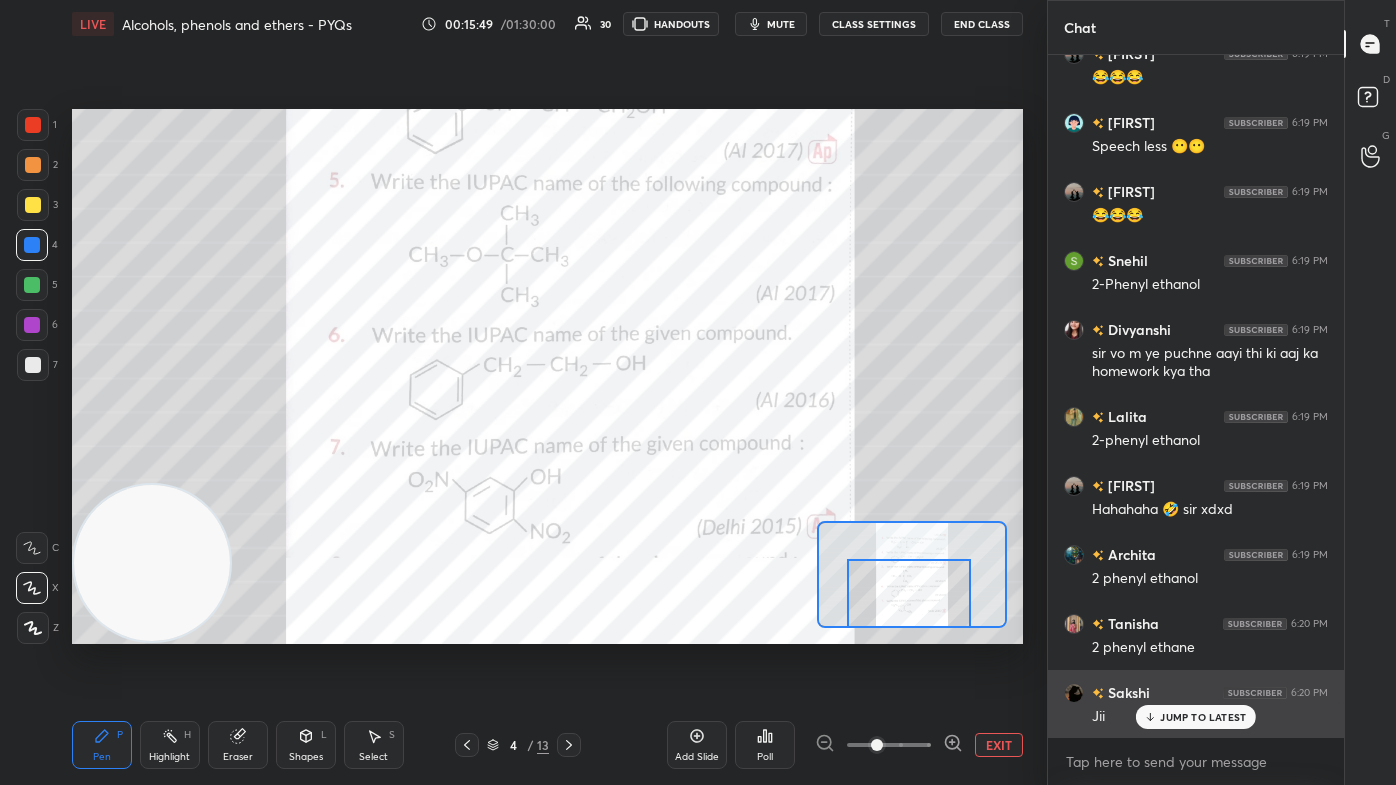 click 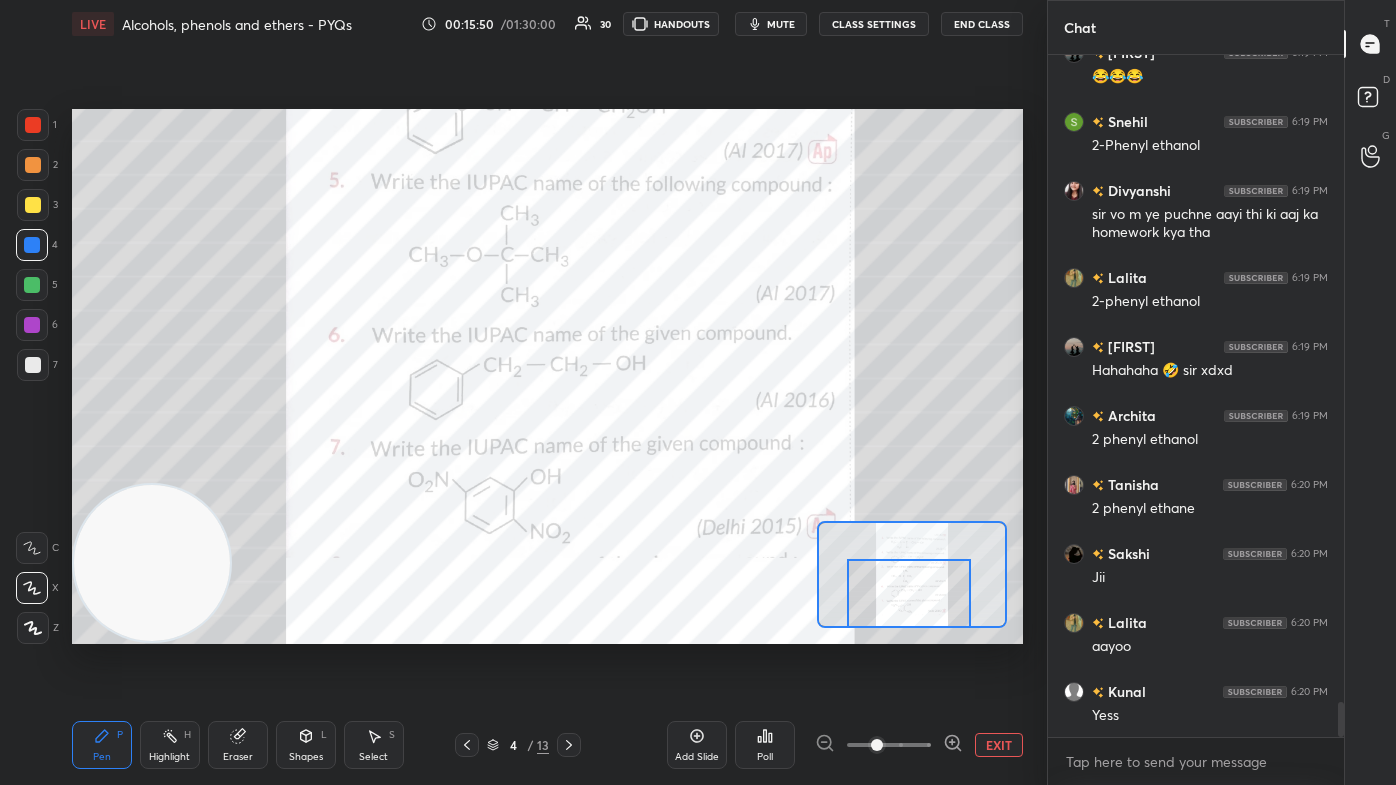 scroll, scrollTop: 12858, scrollLeft: 0, axis: vertical 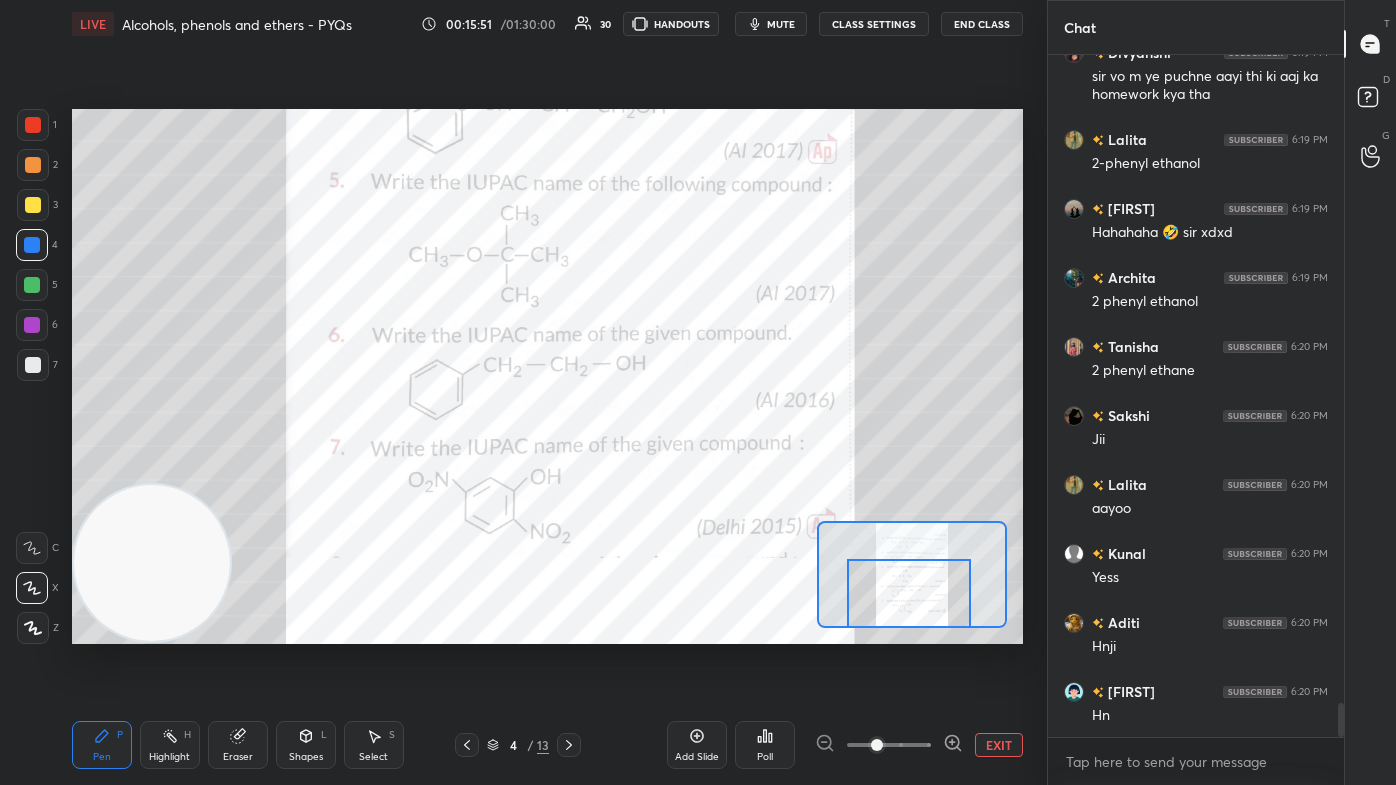 click at bounding box center [32, 325] 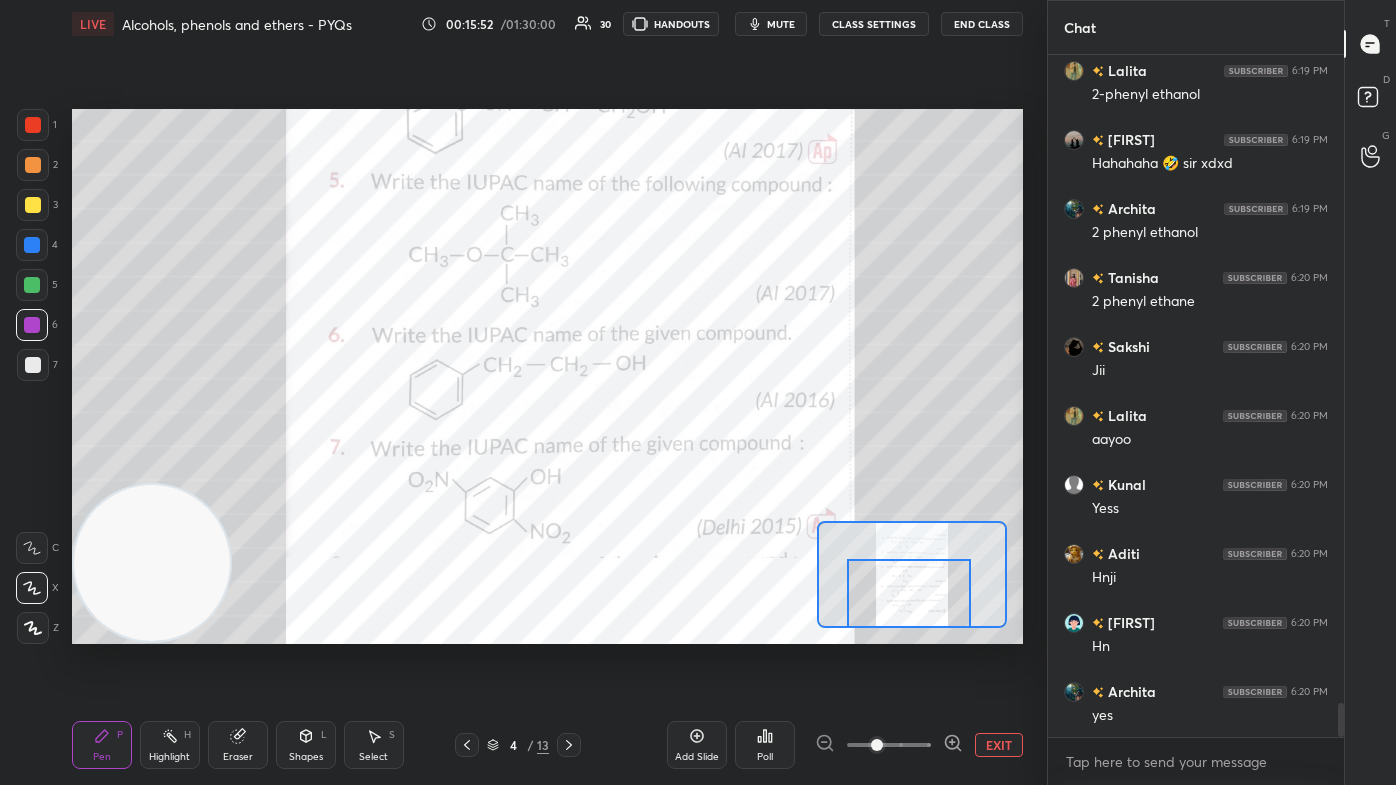 drag, startPoint x: 32, startPoint y: 633, endPoint x: 49, endPoint y: 609, distance: 29.410883 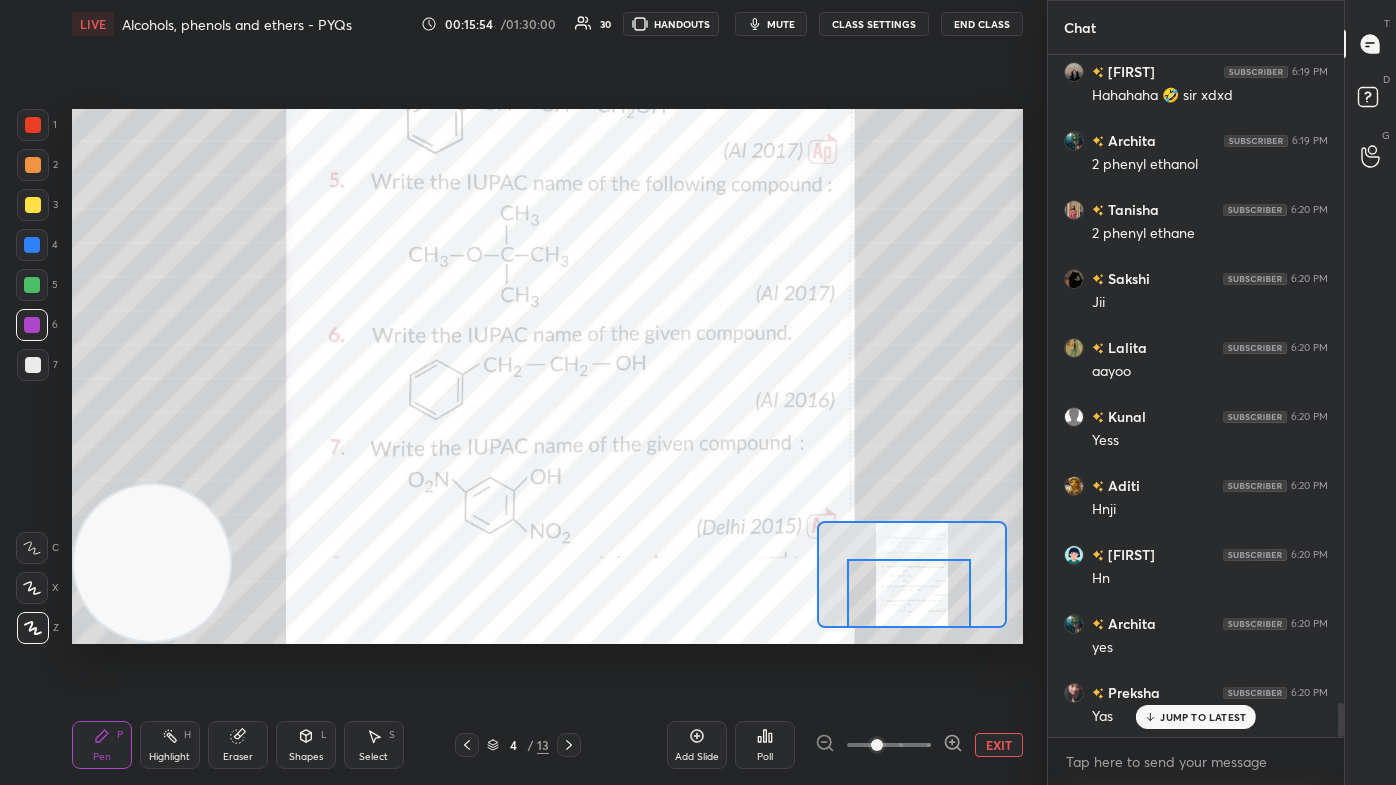 scroll, scrollTop: 13133, scrollLeft: 0, axis: vertical 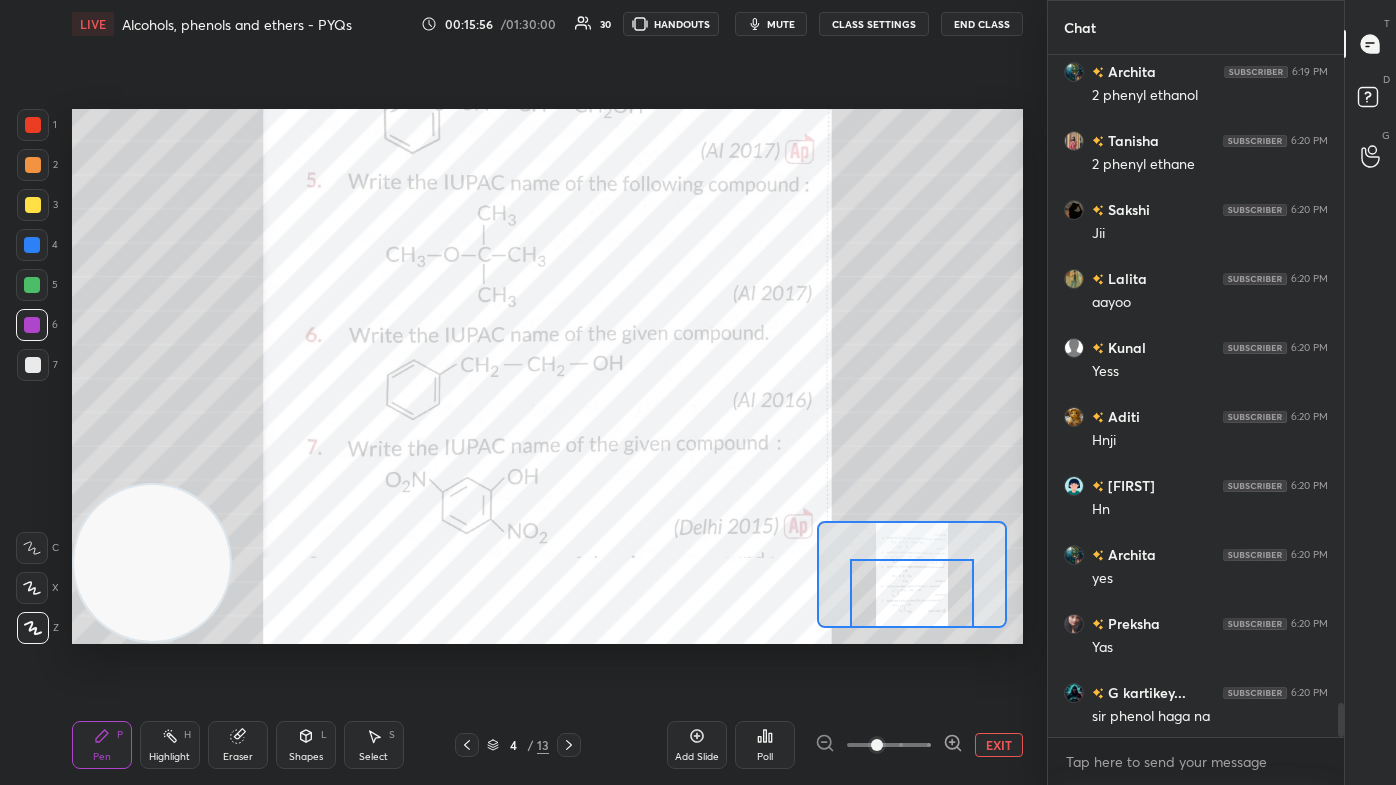 click at bounding box center (912, 593) 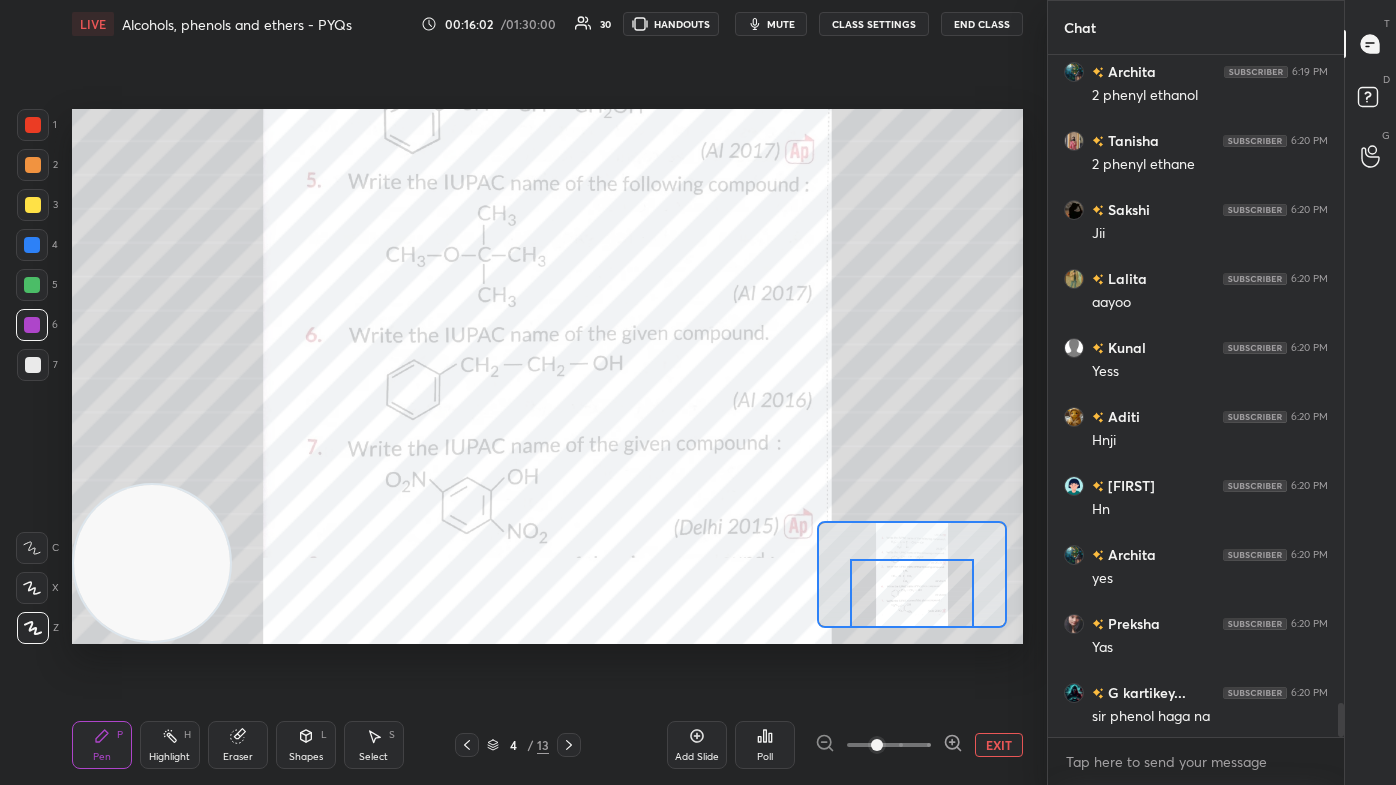 scroll, scrollTop: 13202, scrollLeft: 0, axis: vertical 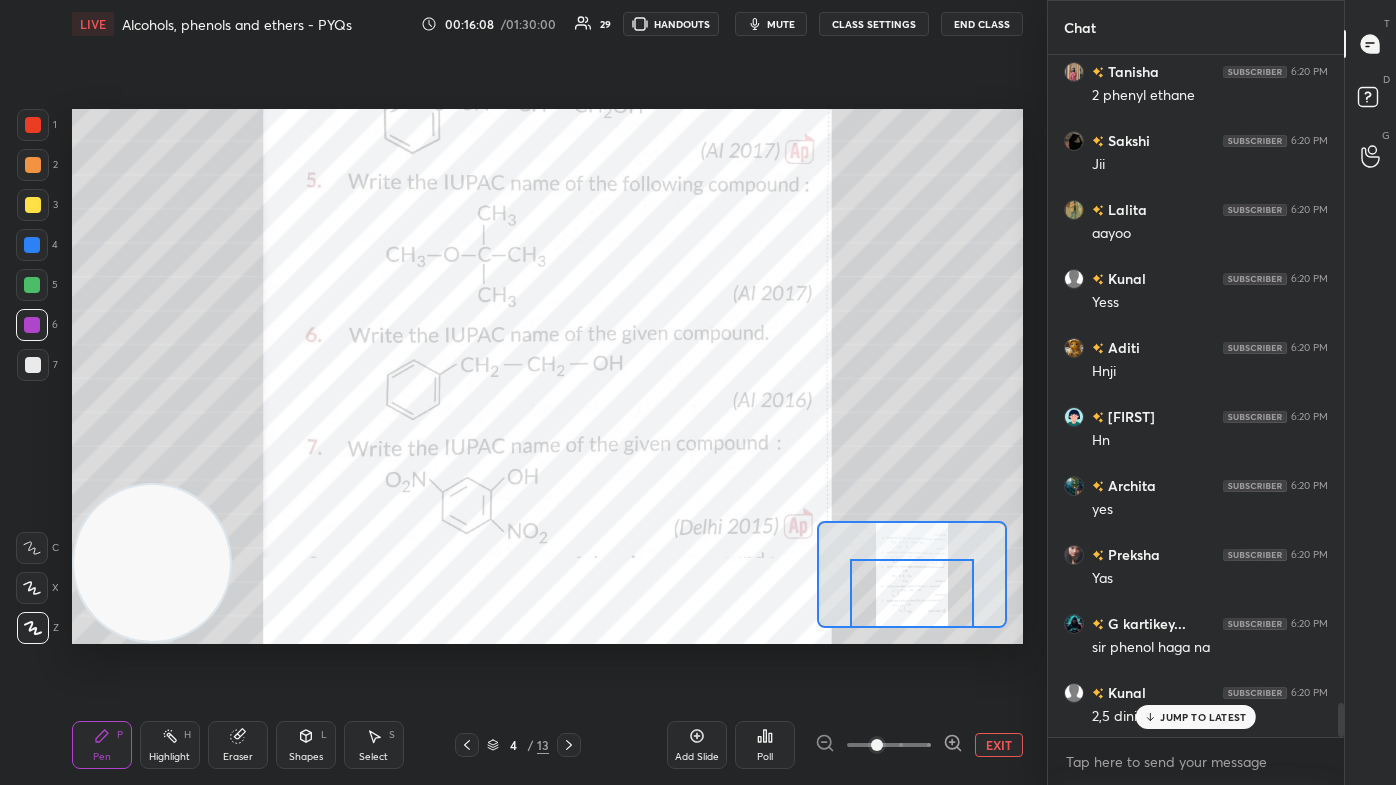 click on "Eraser" at bounding box center (238, 757) 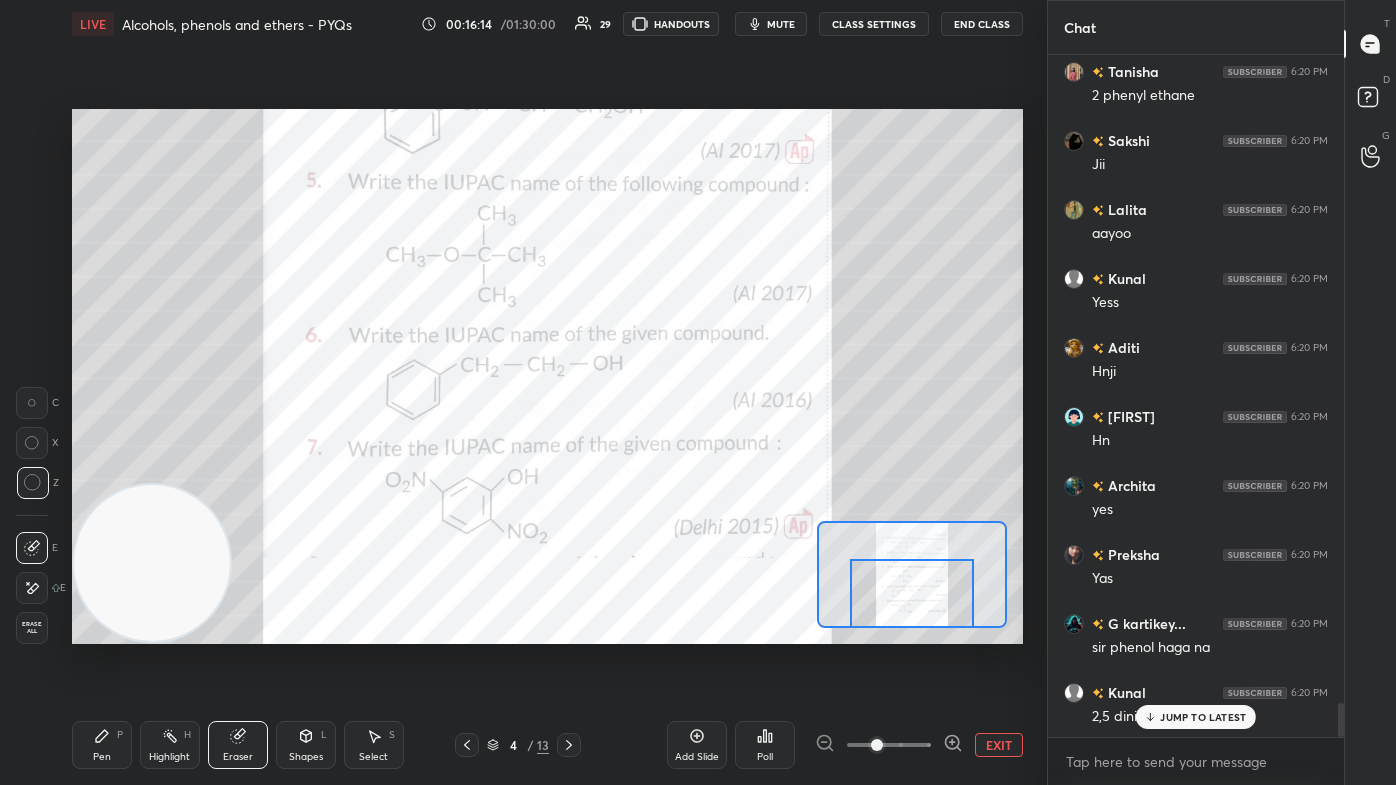 click on "Pen" at bounding box center [102, 757] 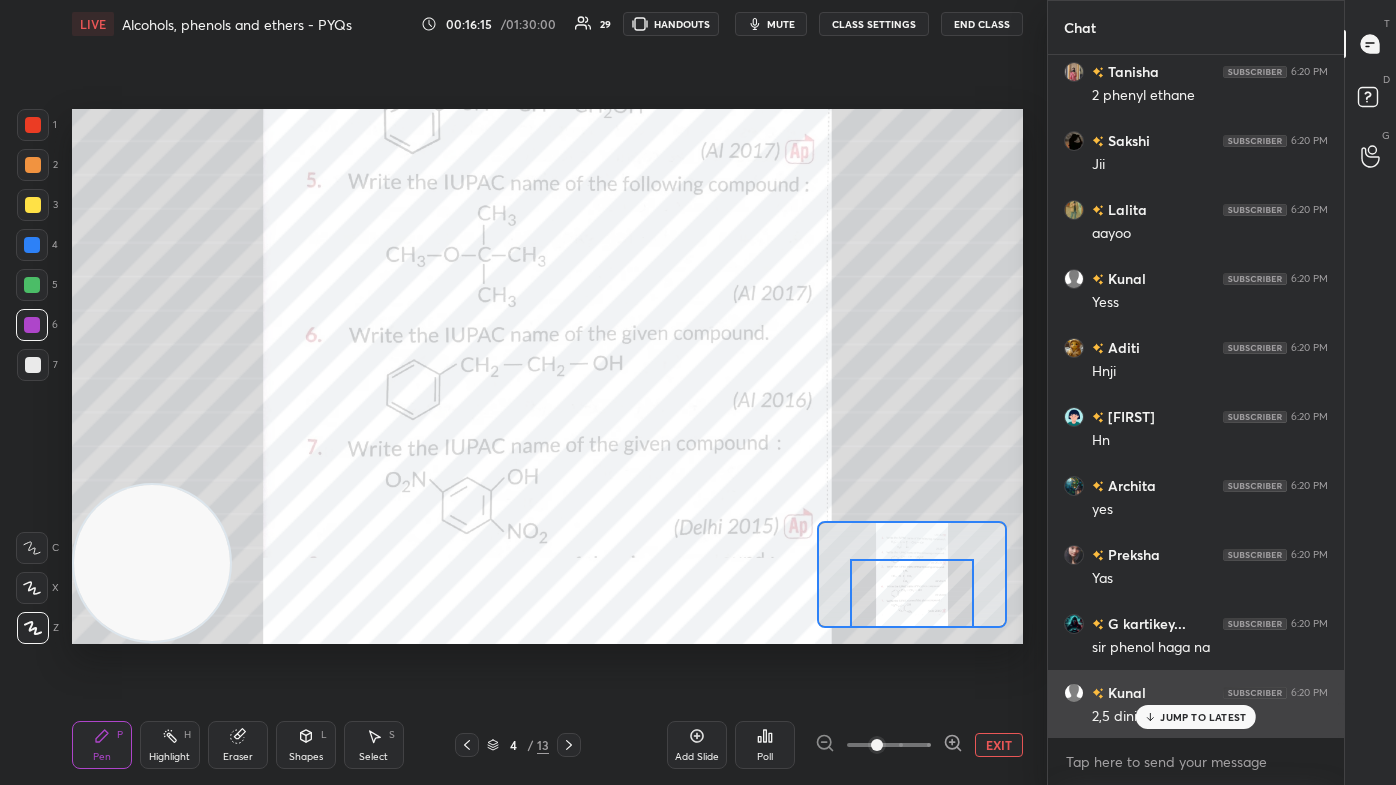 click on "JUMP TO LATEST" at bounding box center [1203, 717] 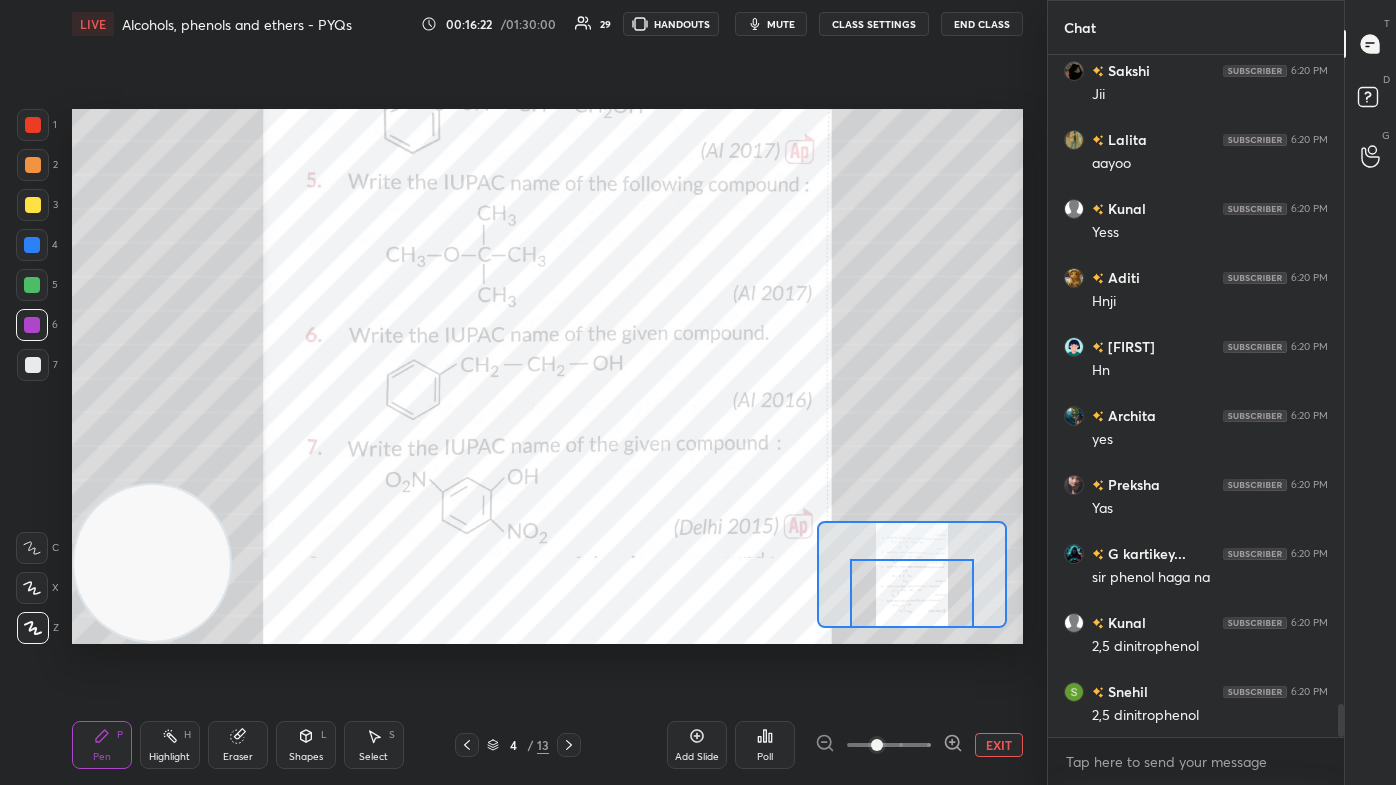 scroll, scrollTop: 13341, scrollLeft: 0, axis: vertical 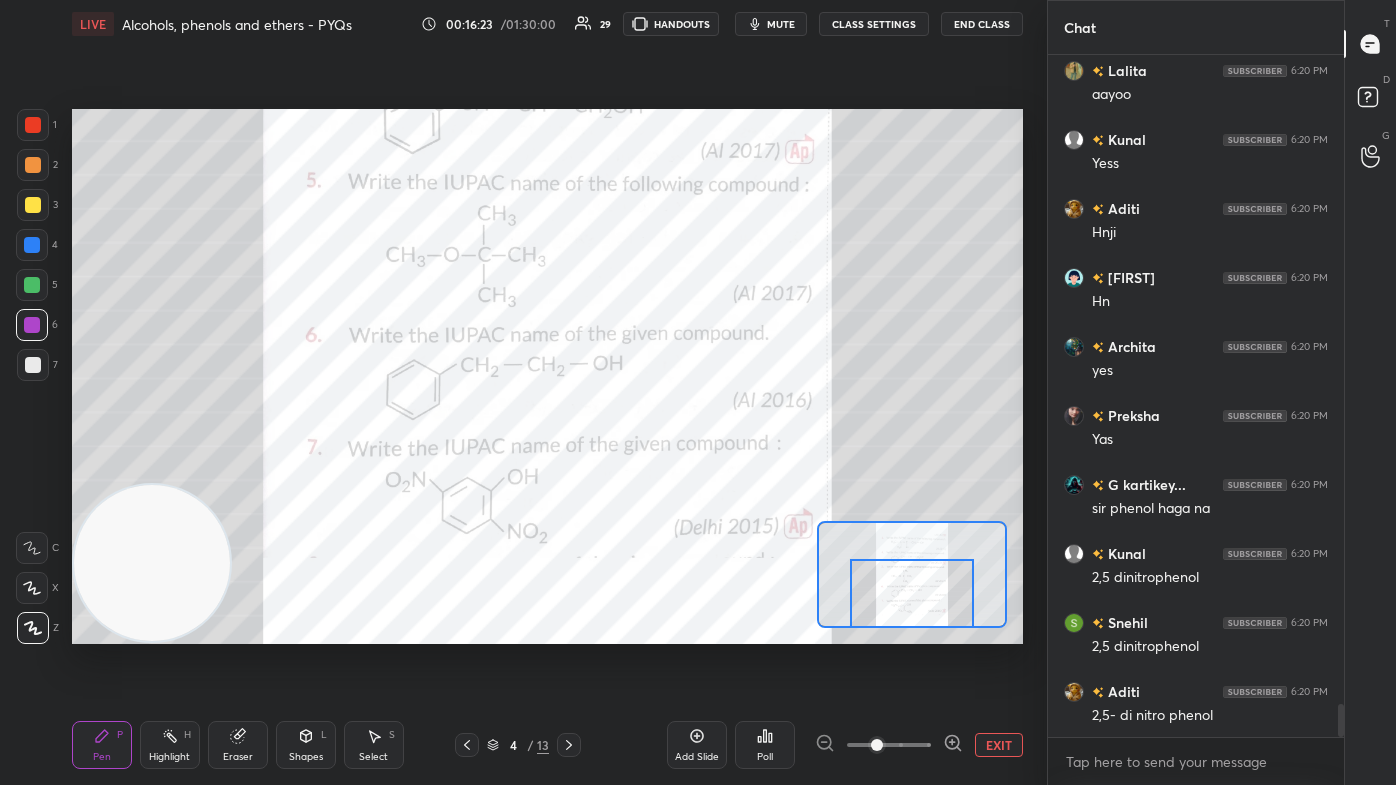 click at bounding box center (33, 125) 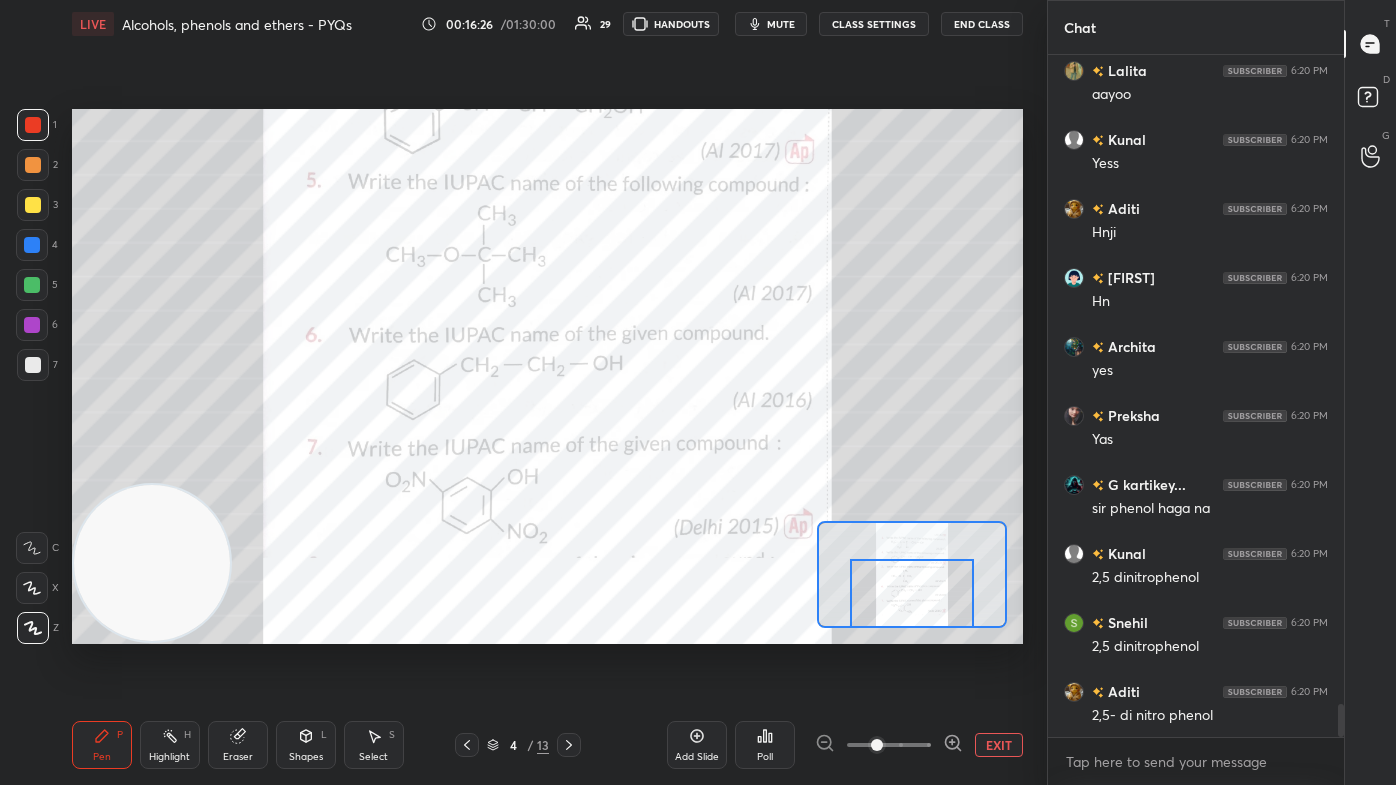 click on "Eraser" at bounding box center (238, 745) 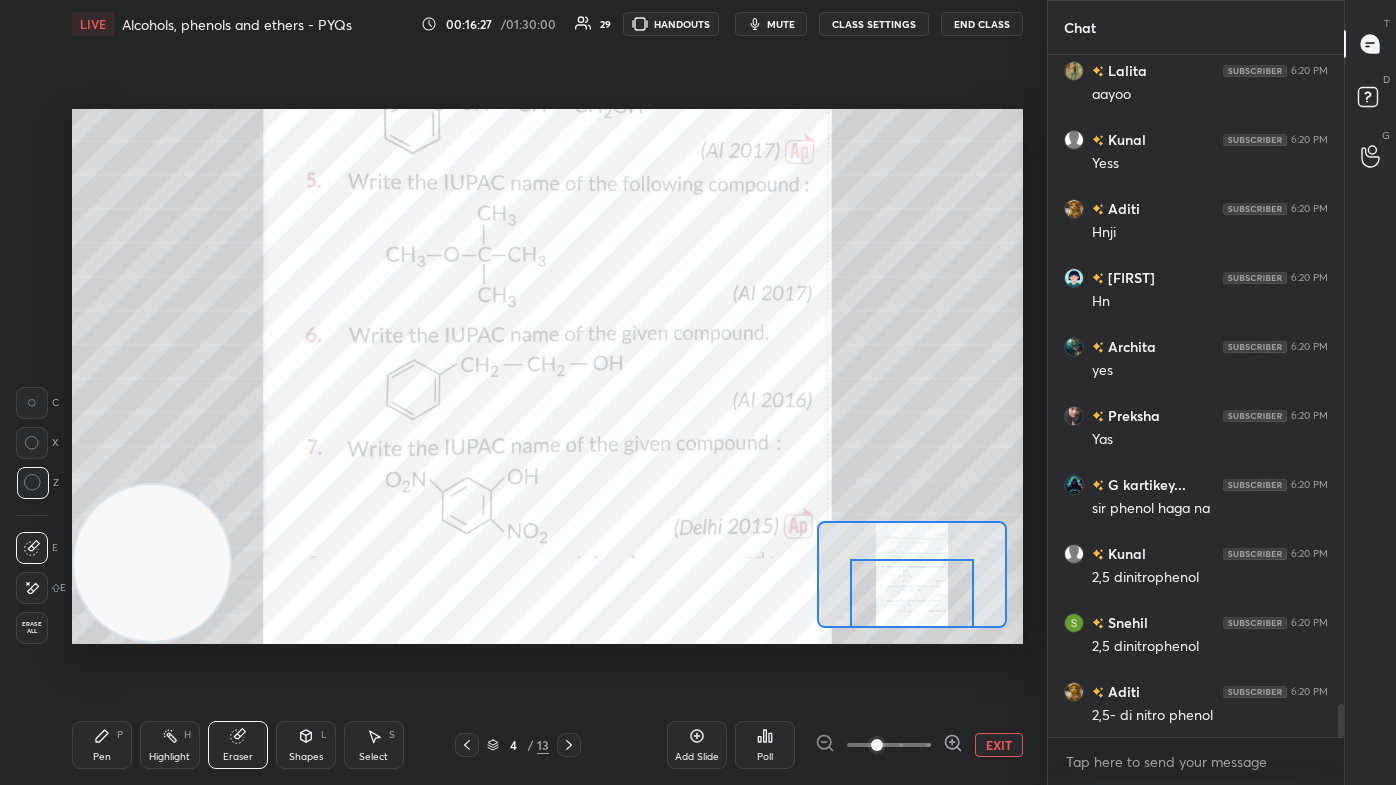 click on "Pen P" at bounding box center (102, 745) 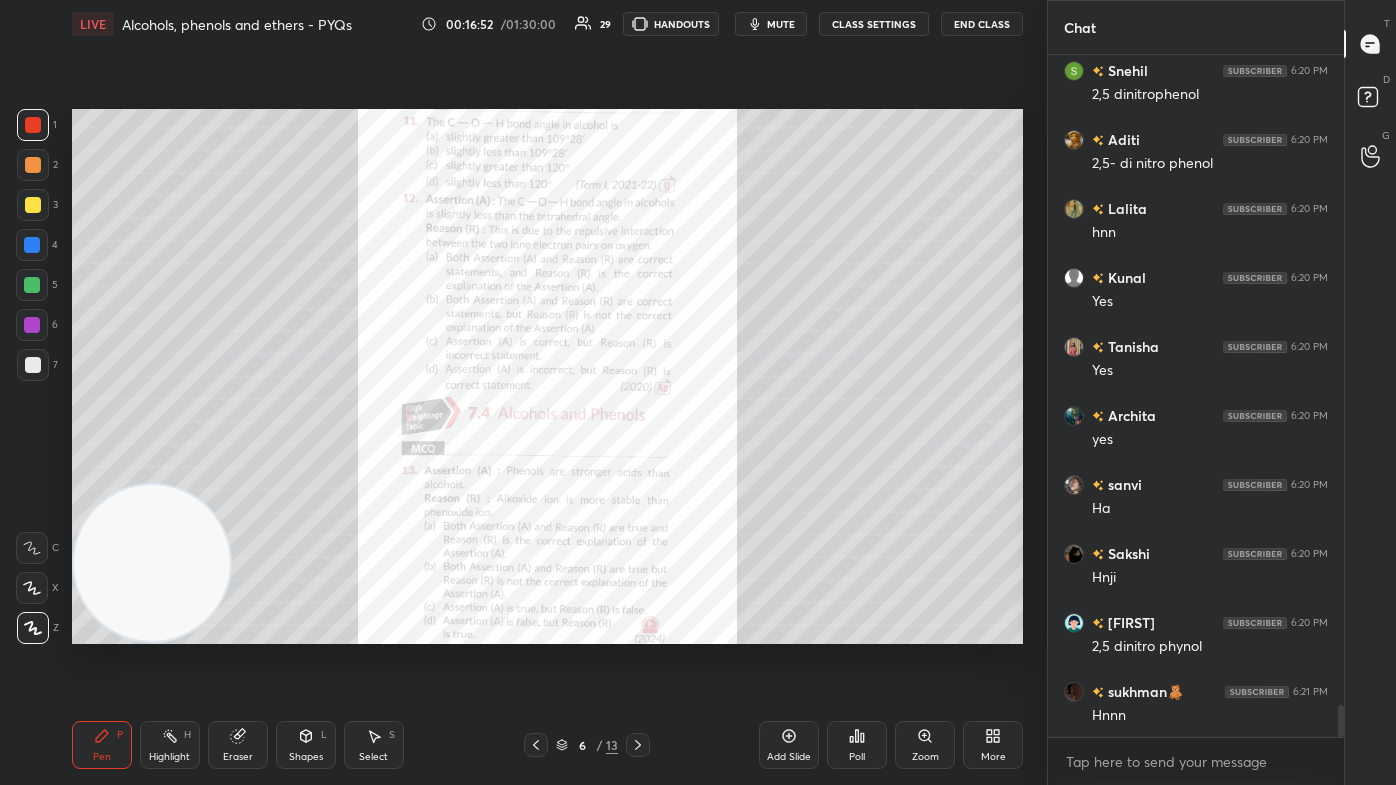 scroll, scrollTop: 13962, scrollLeft: 0, axis: vertical 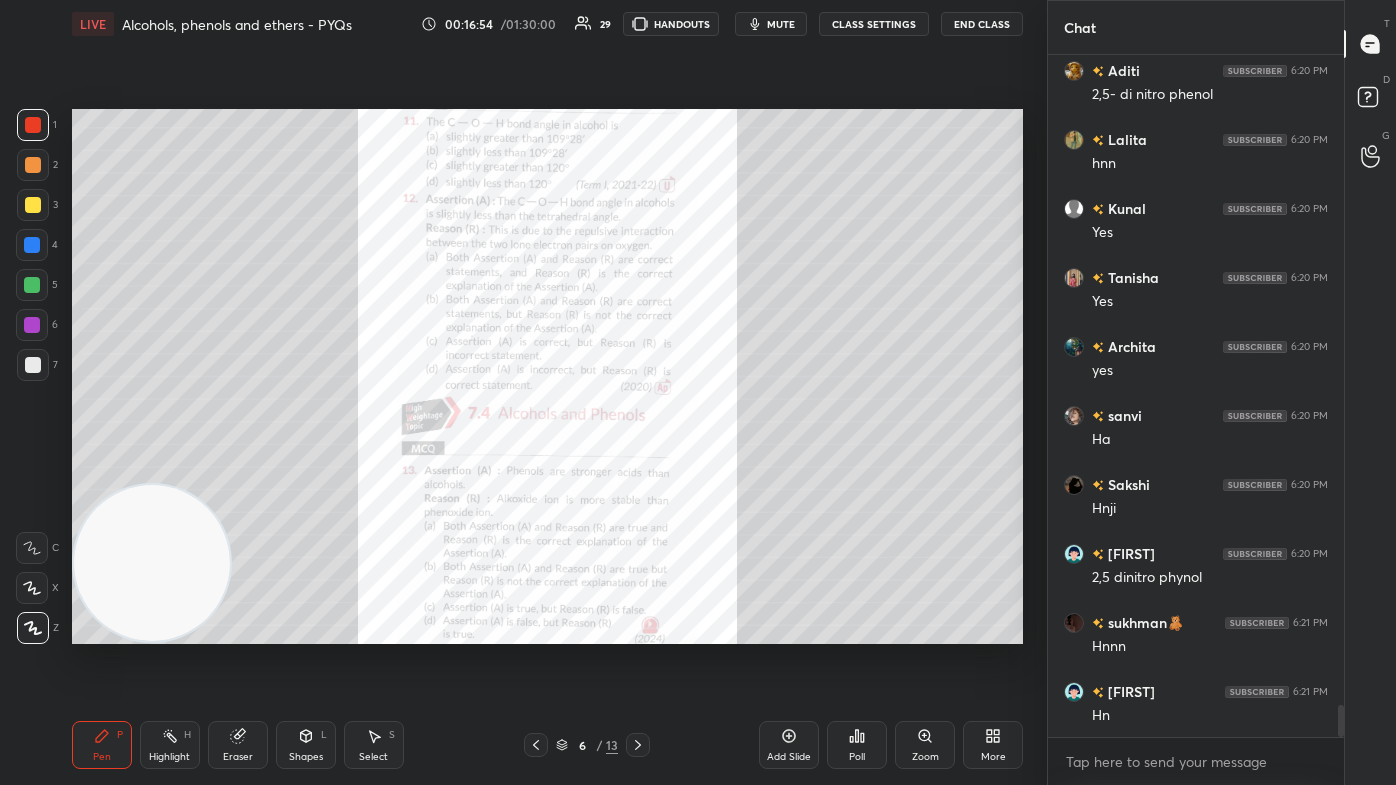 click on "Zoom" at bounding box center (925, 745) 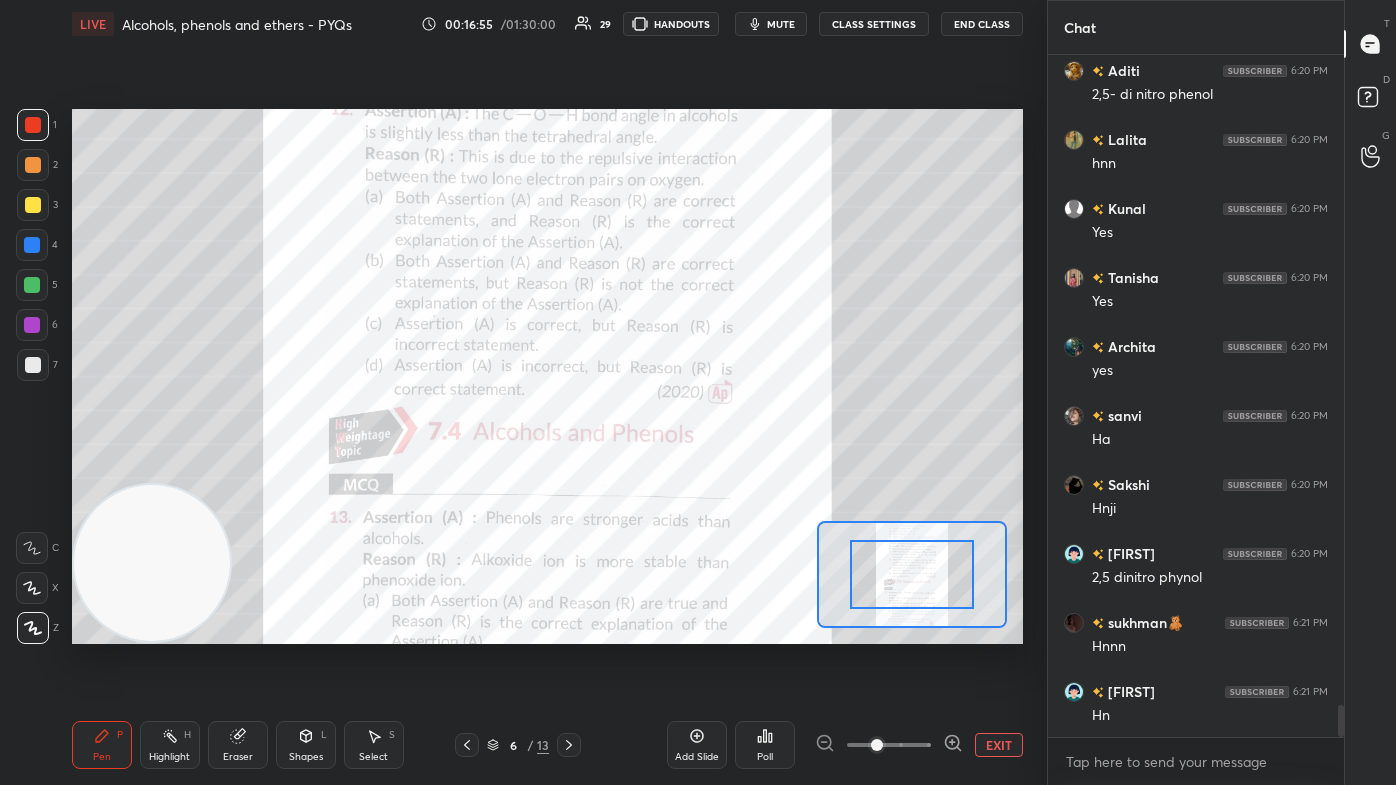 click at bounding box center (889, 745) 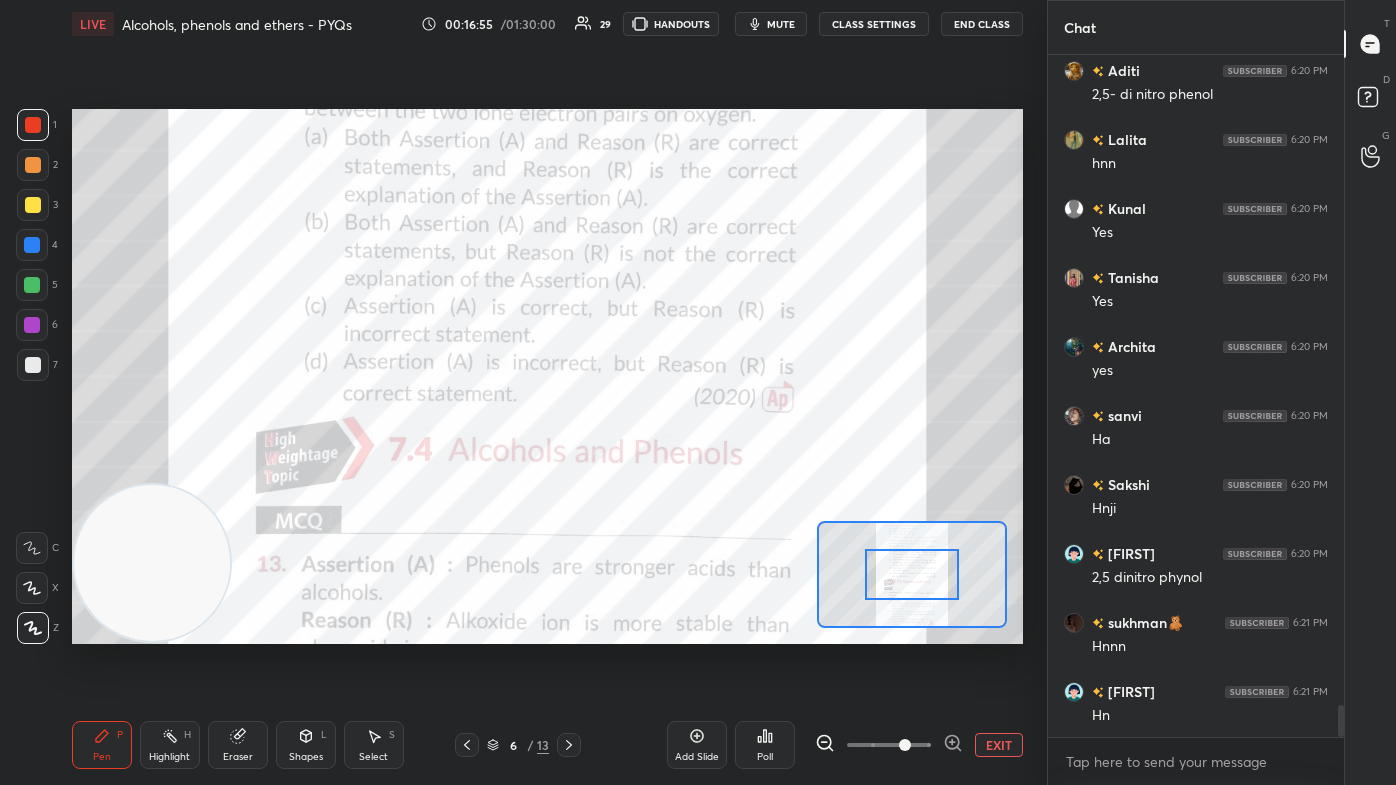 drag, startPoint x: 921, startPoint y: 562, endPoint x: 928, endPoint y: 543, distance: 20.248457 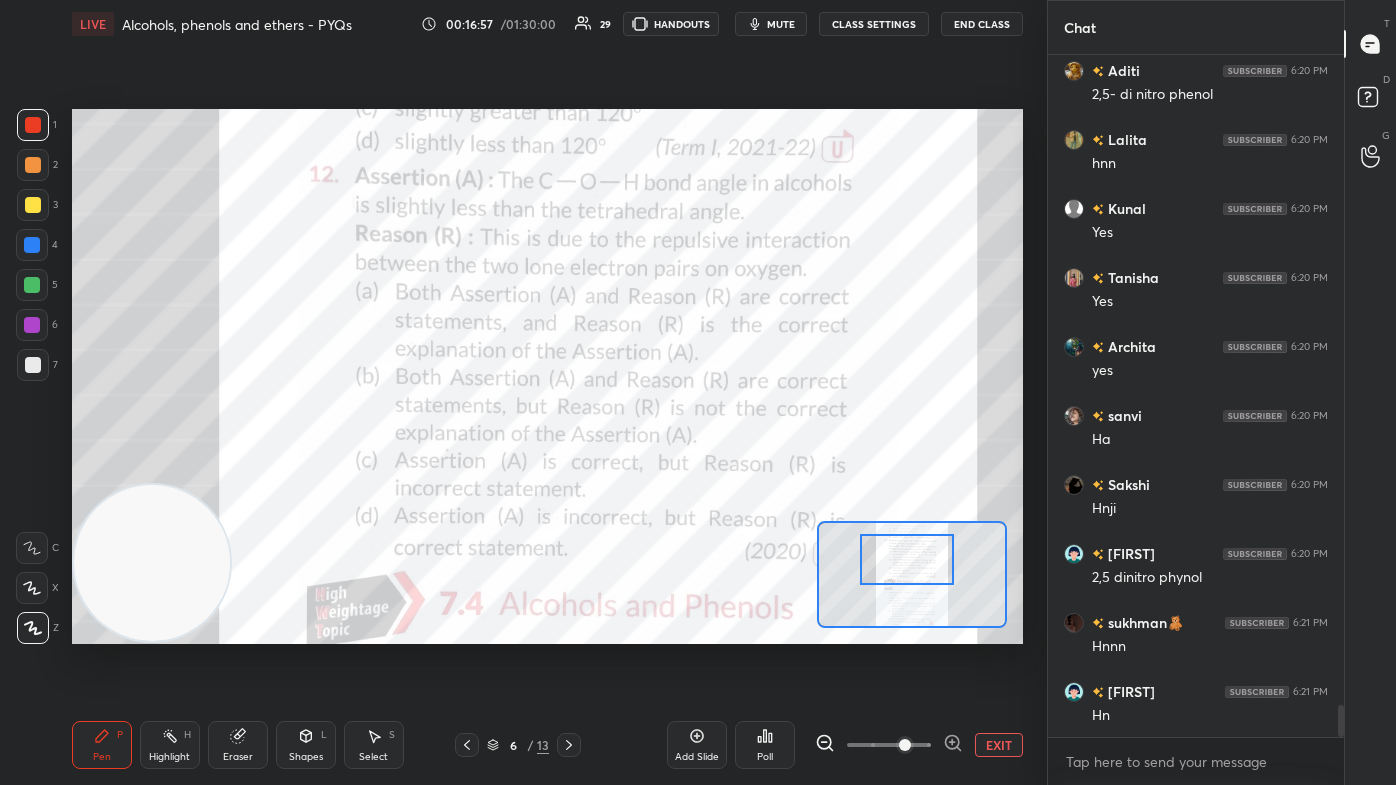click at bounding box center (906, 560) 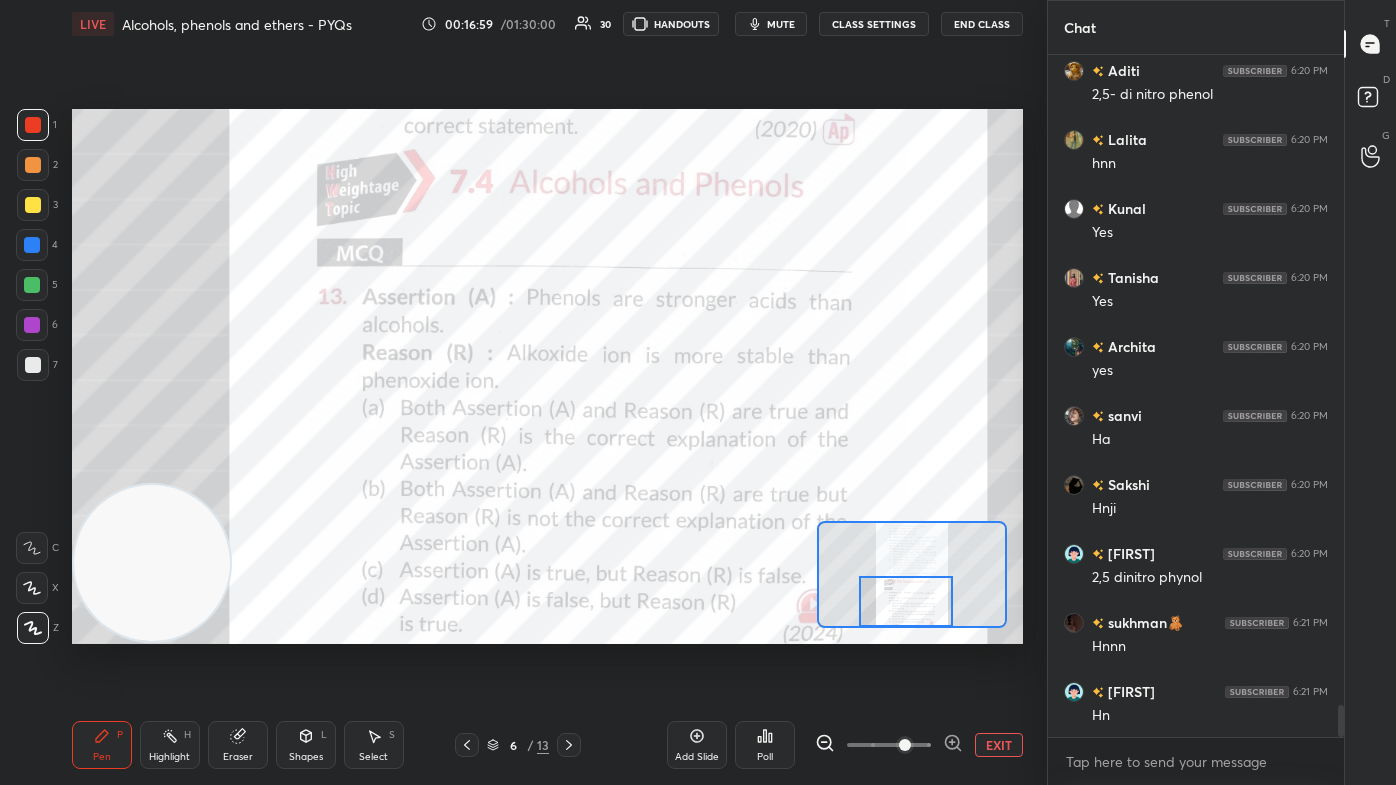 click on "Setting up your live class Poll for   secs No correct answer Start poll" at bounding box center [547, 376] 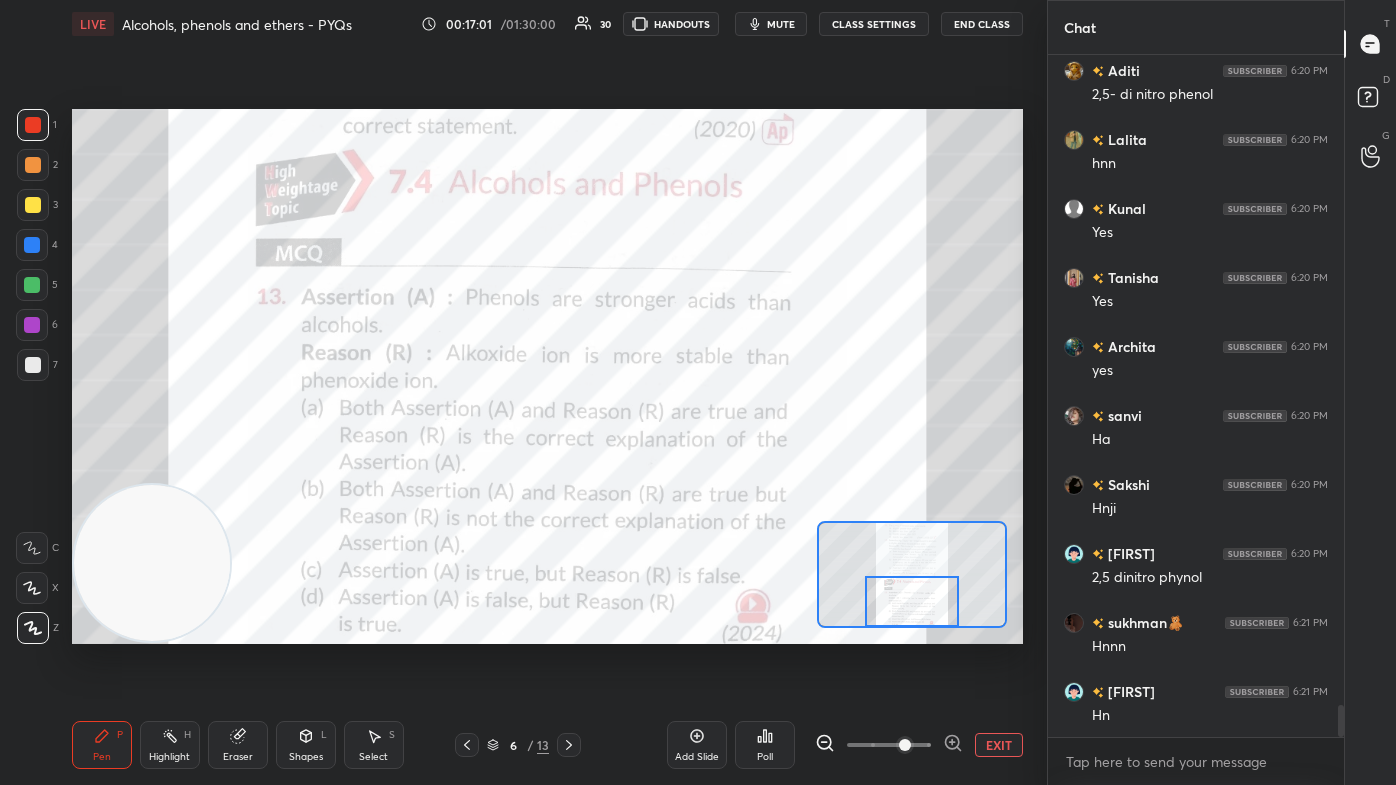 click at bounding box center [911, 602] 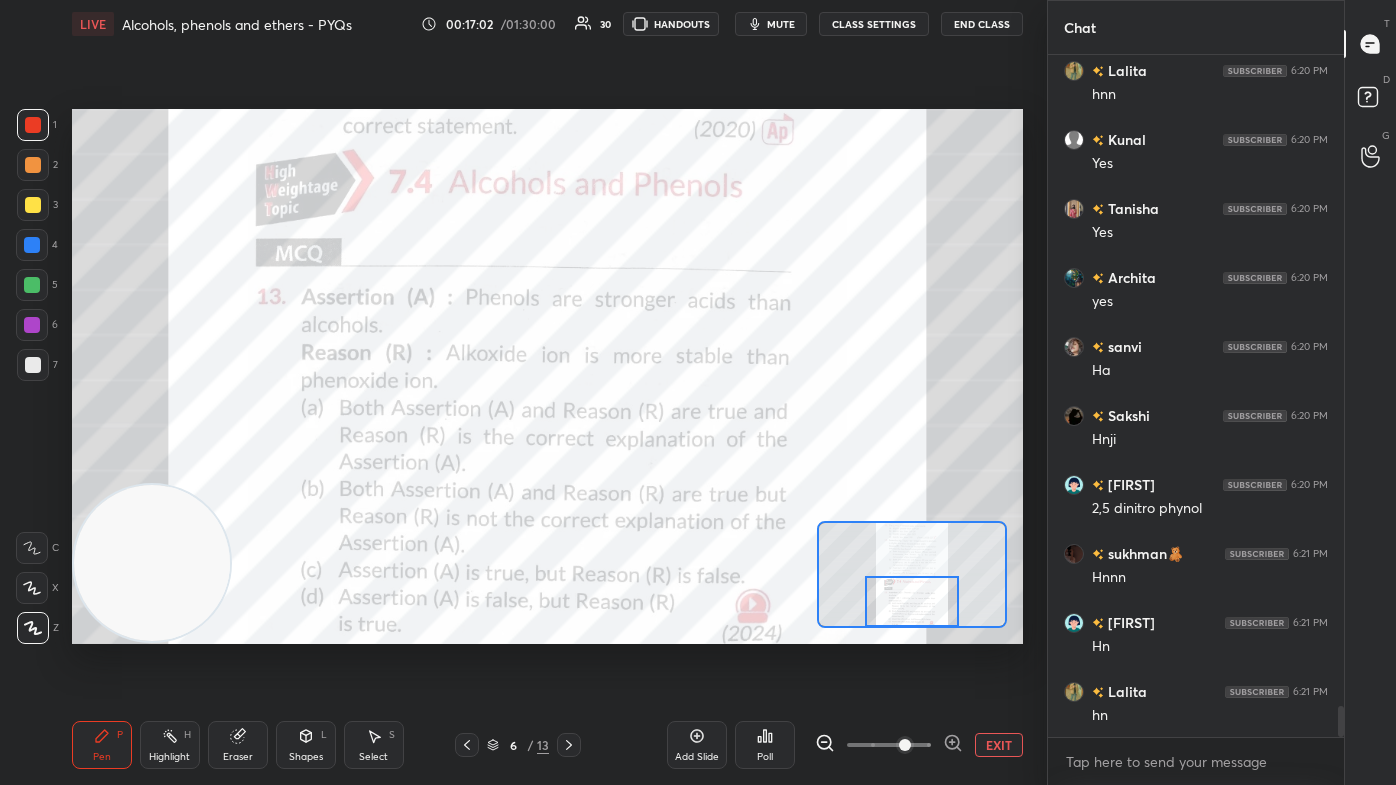 scroll, scrollTop: 14100, scrollLeft: 0, axis: vertical 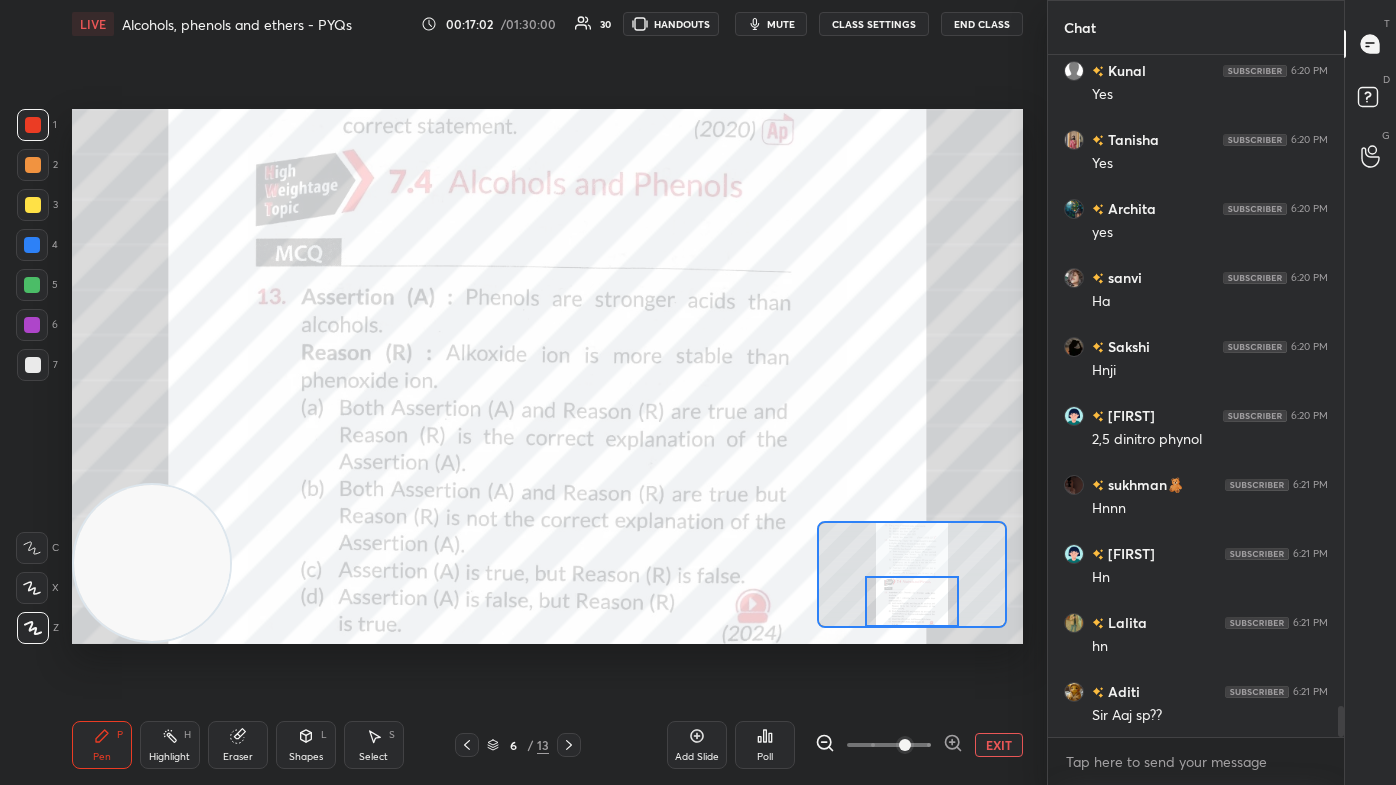 click at bounding box center [32, 245] 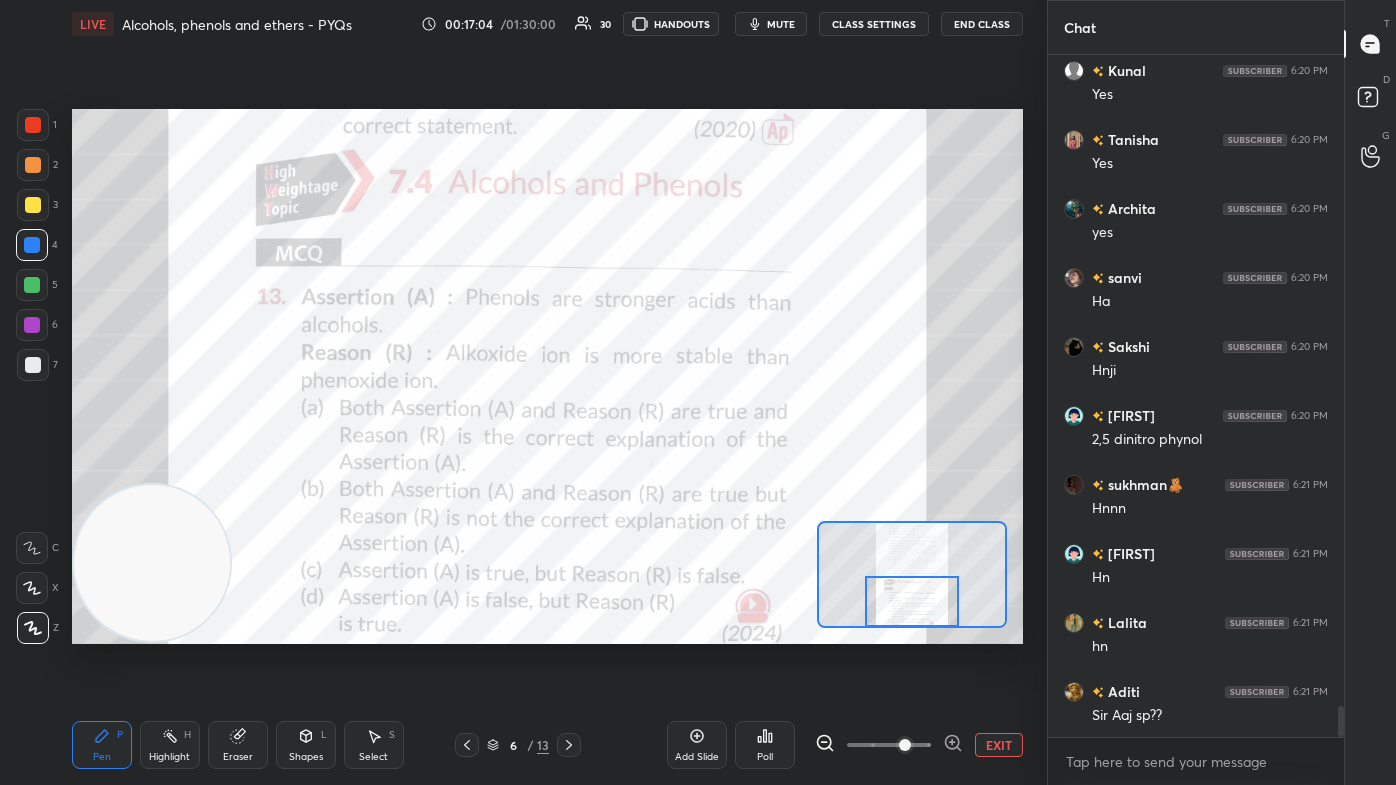 scroll, scrollTop: 14168, scrollLeft: 0, axis: vertical 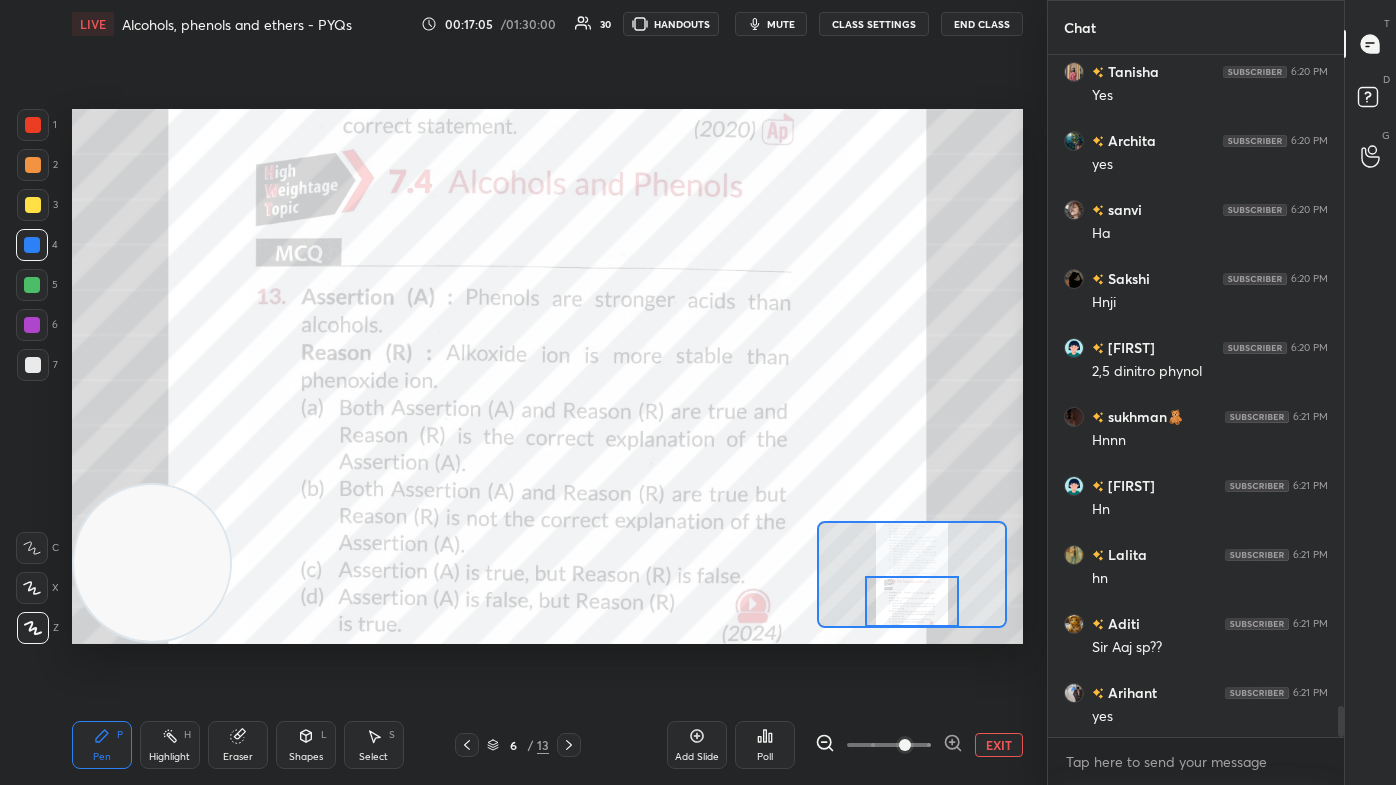click at bounding box center [32, 588] 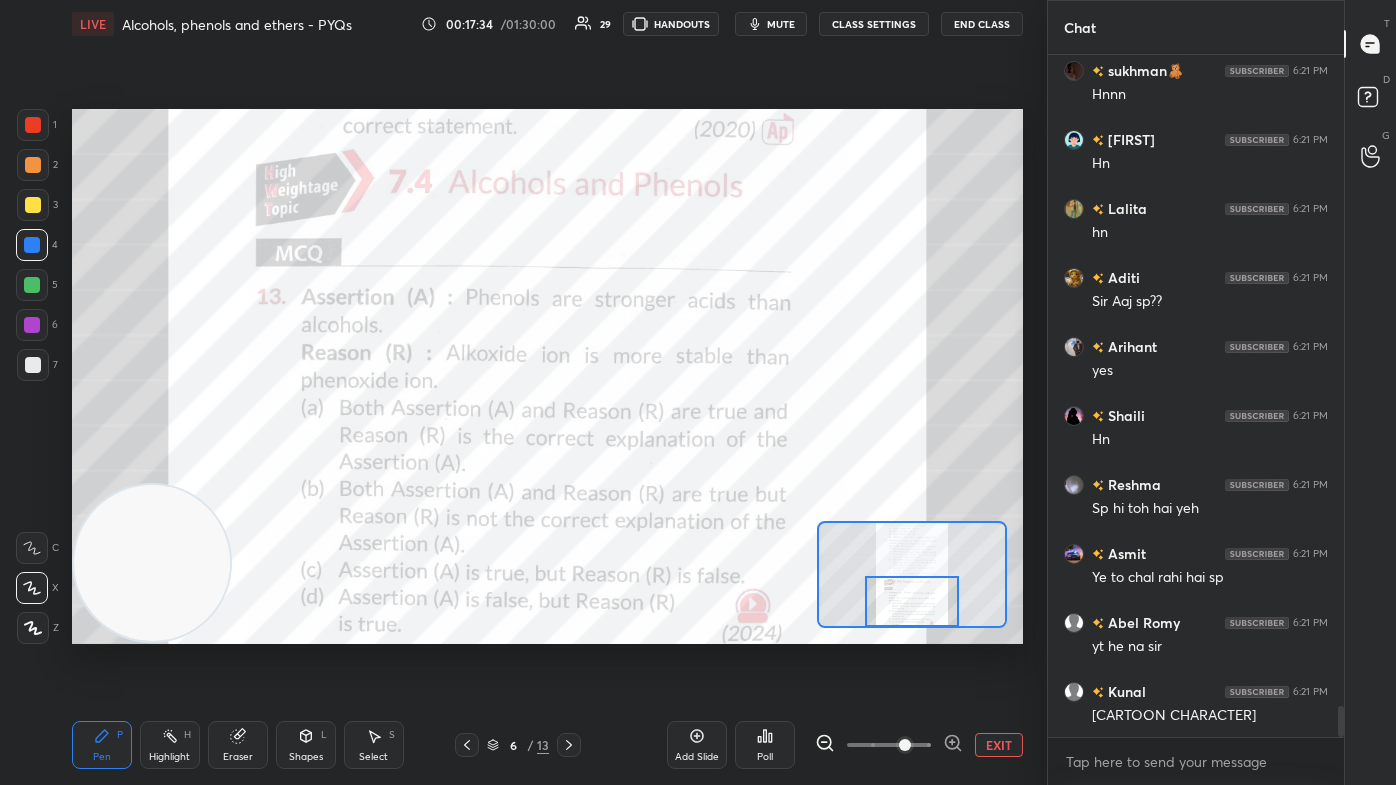 scroll, scrollTop: 14583, scrollLeft: 0, axis: vertical 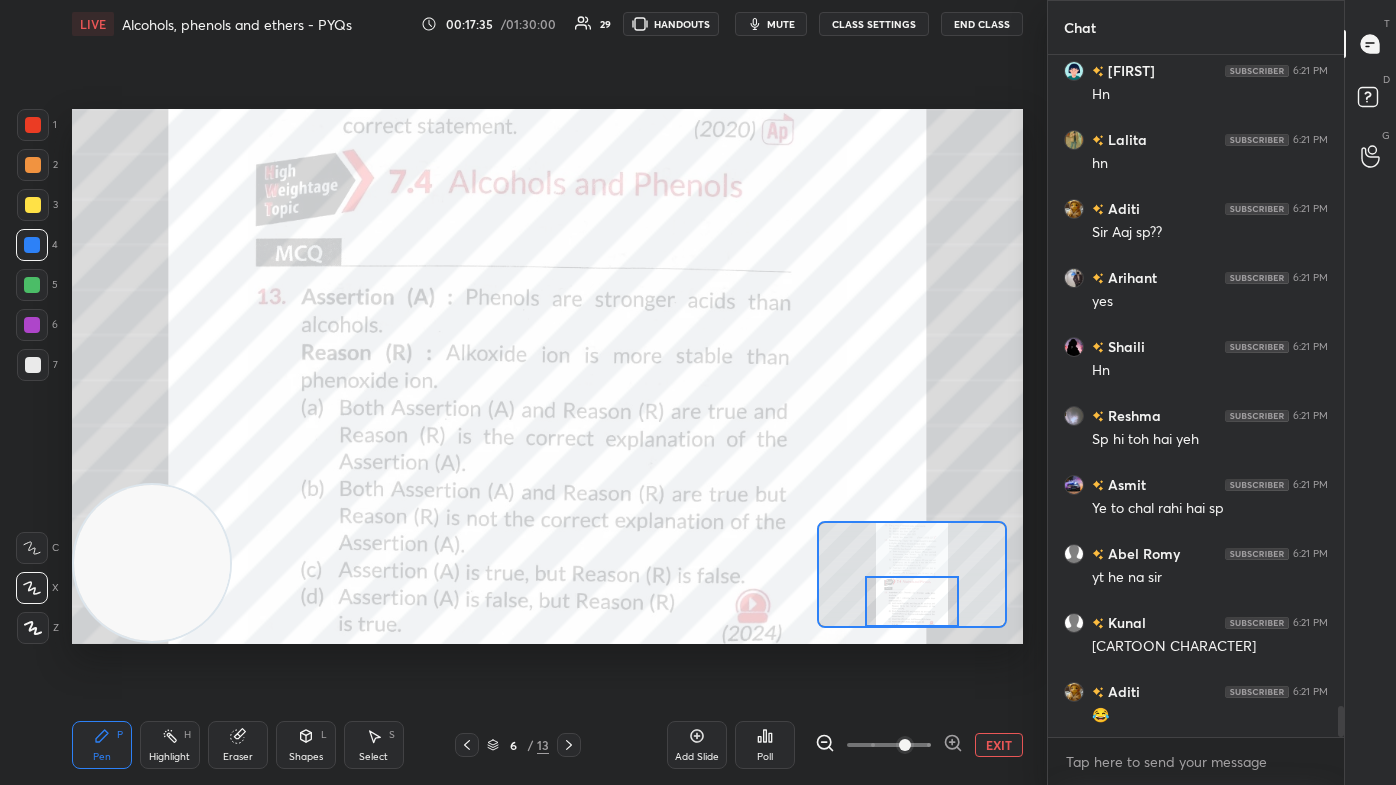 click on "Eraser" at bounding box center [238, 745] 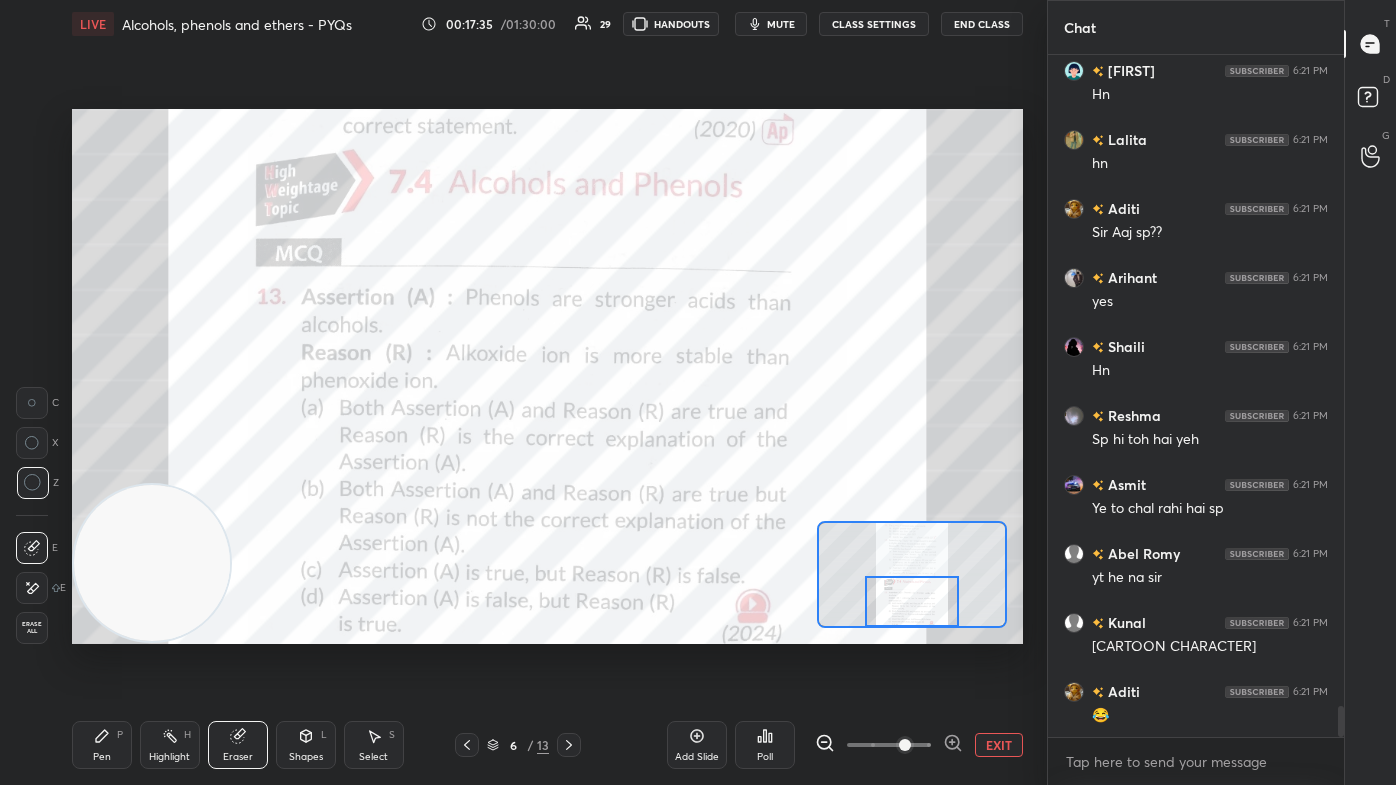 scroll, scrollTop: 14652, scrollLeft: 0, axis: vertical 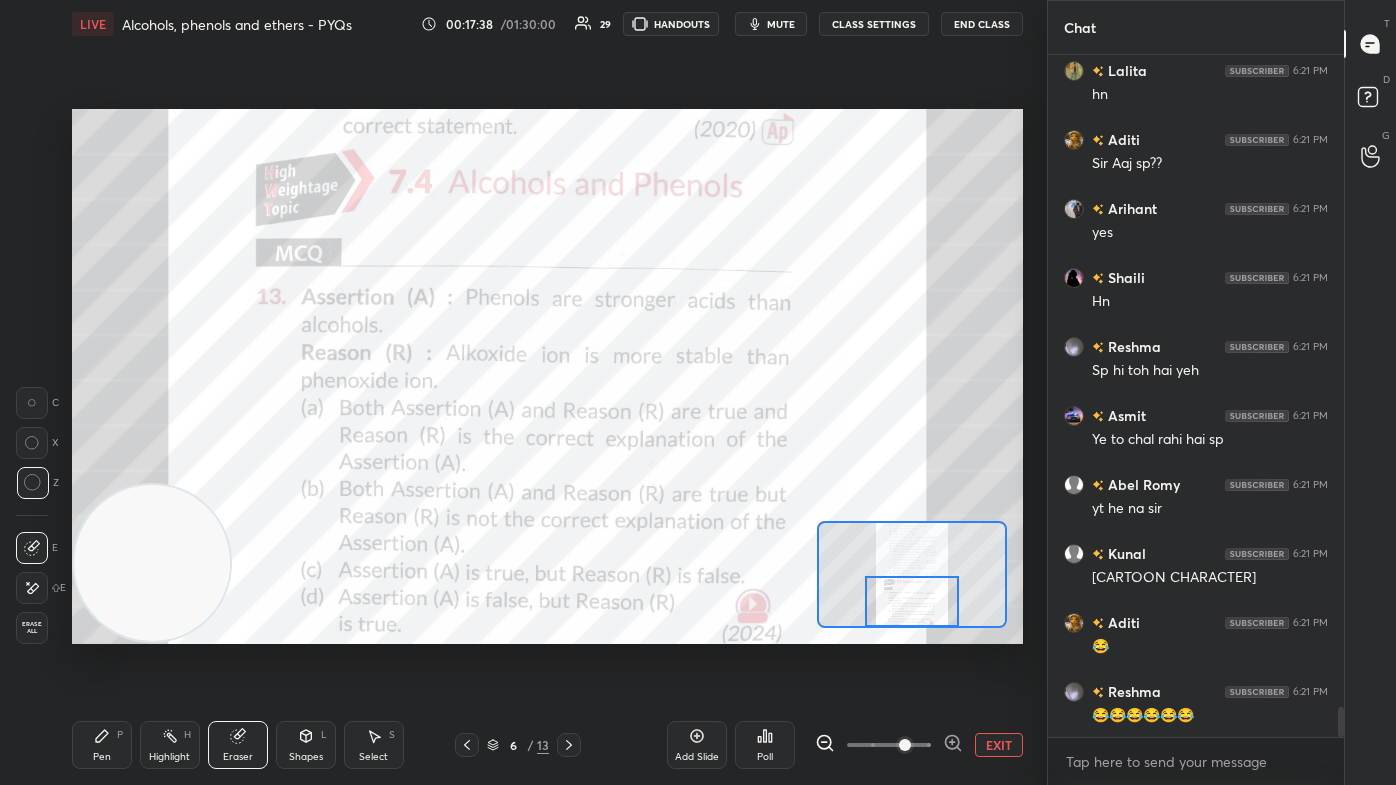 click on "Pen P" at bounding box center [102, 745] 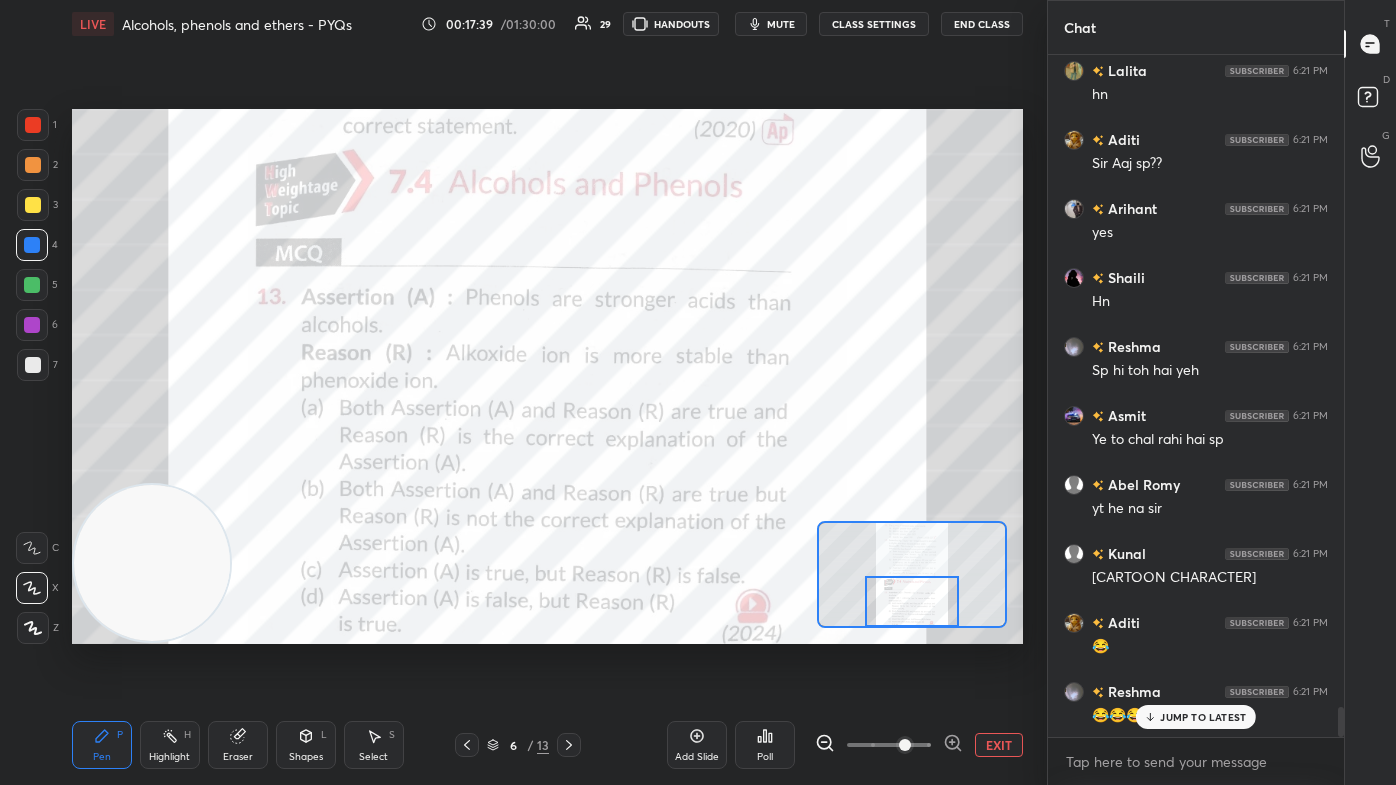 scroll, scrollTop: 14720, scrollLeft: 0, axis: vertical 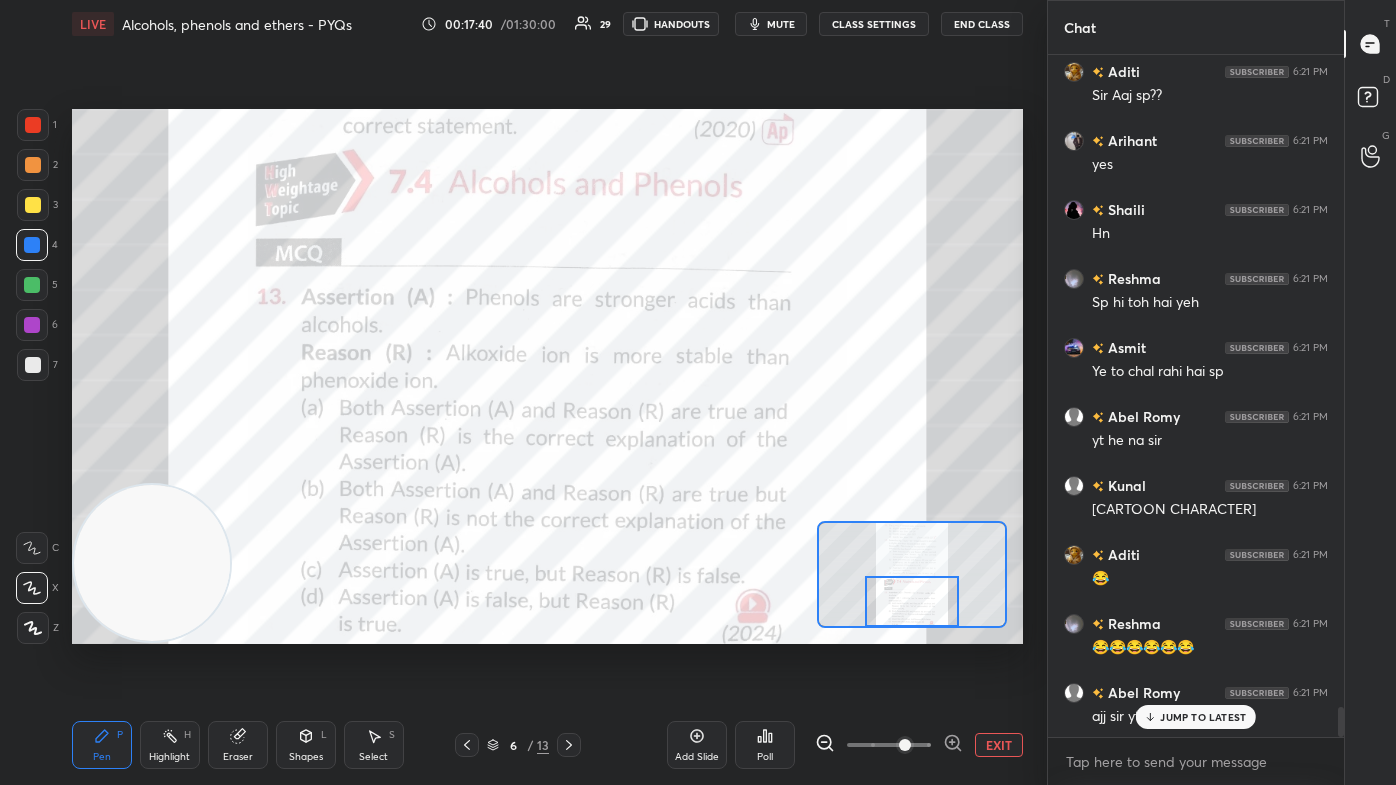 click at bounding box center (32, 285) 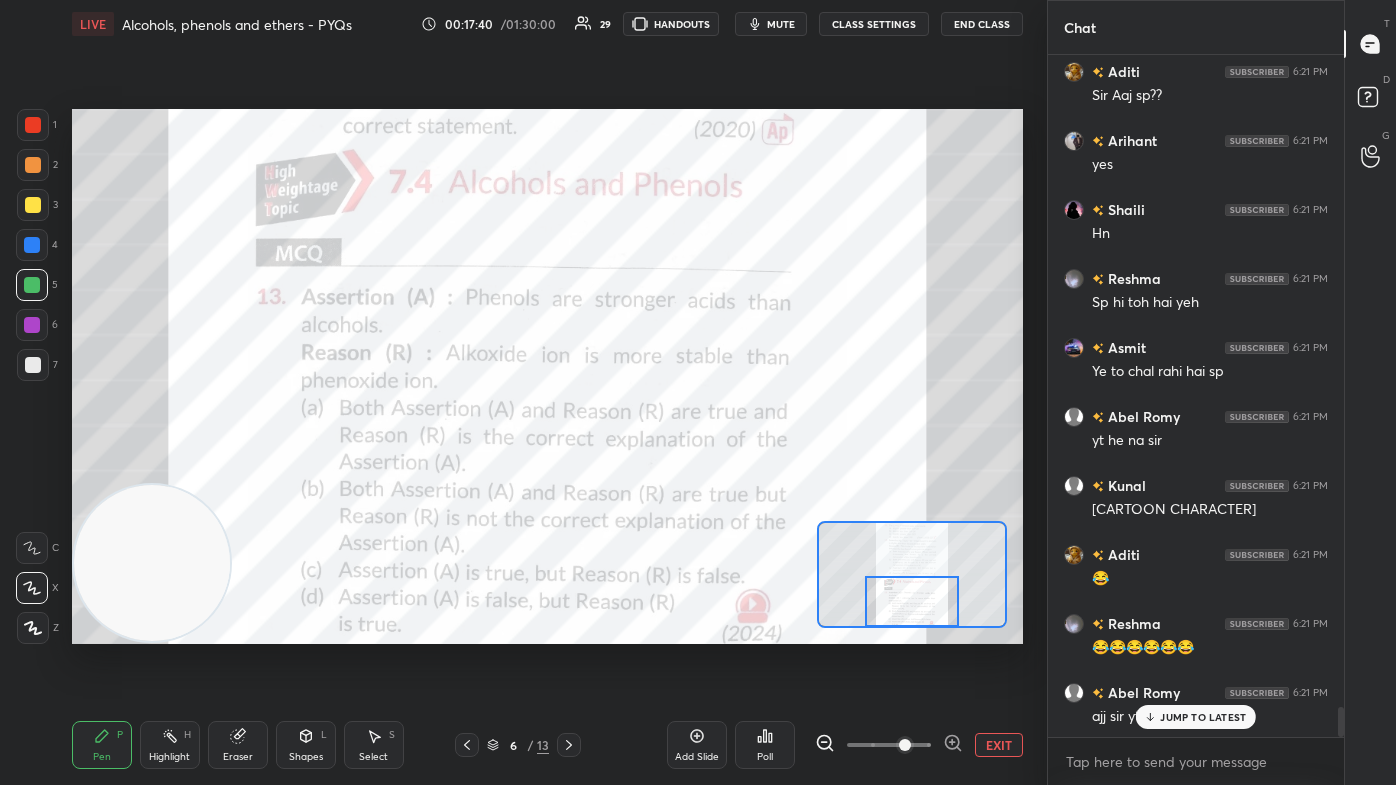 click at bounding box center (152, 563) 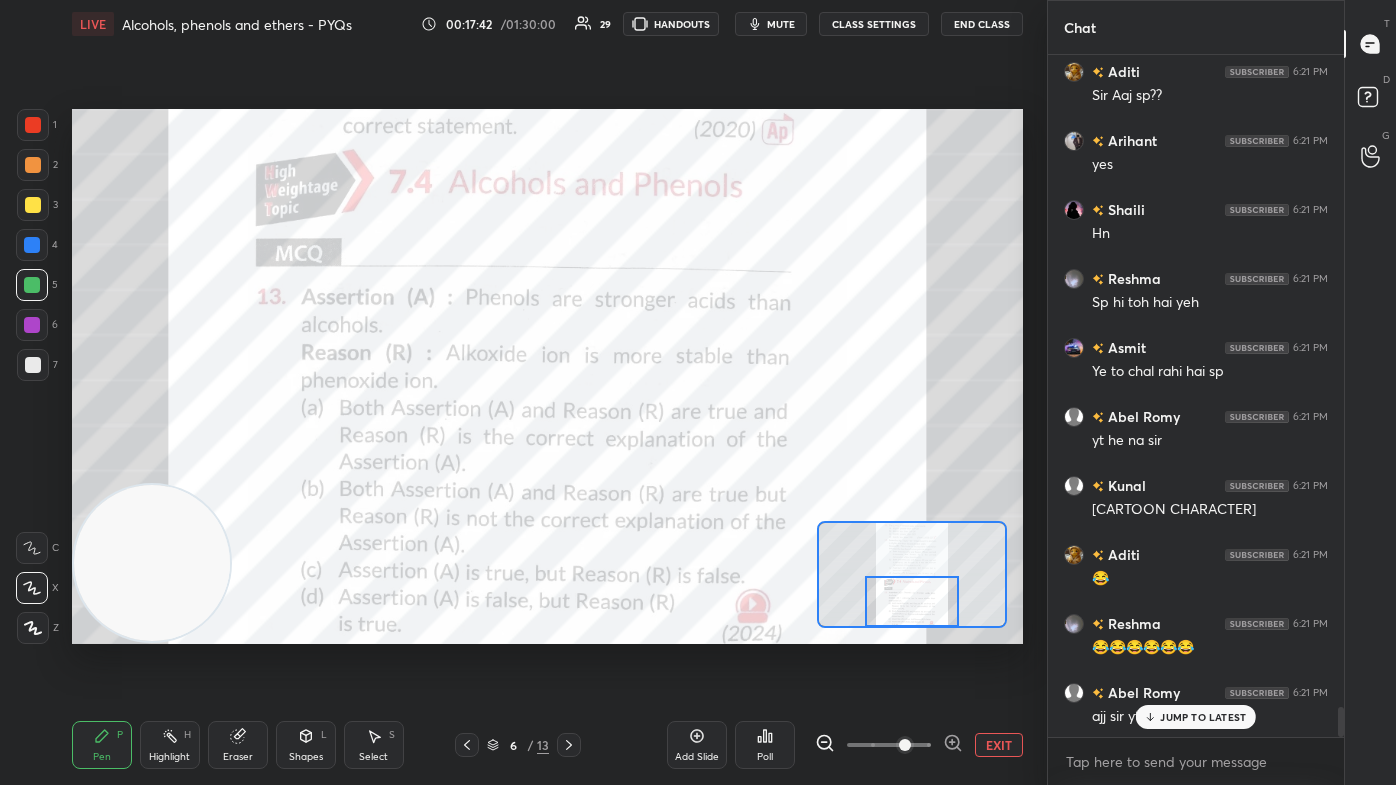 scroll, scrollTop: 14789, scrollLeft: 0, axis: vertical 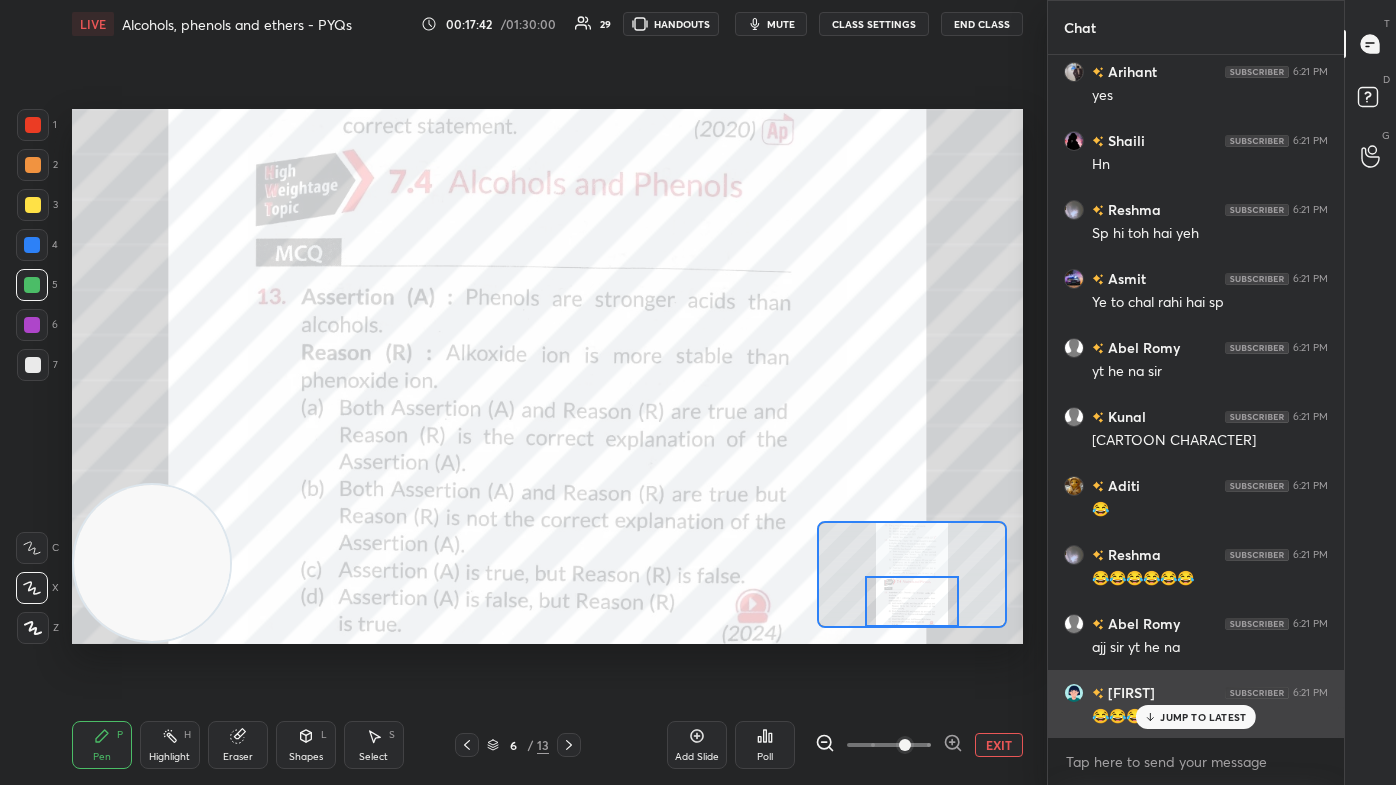 click on "JUMP TO LATEST" at bounding box center (1196, 717) 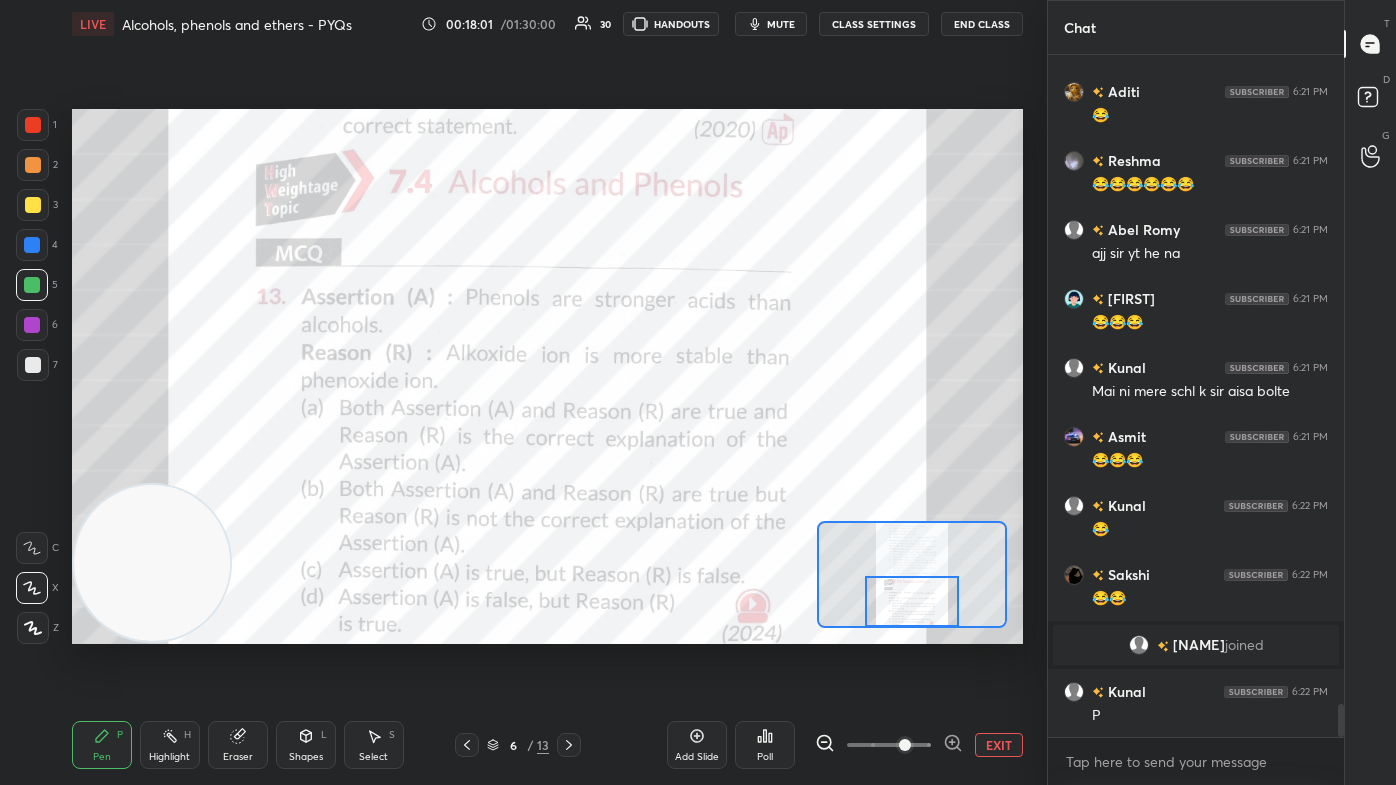 scroll, scrollTop: 13421, scrollLeft: 0, axis: vertical 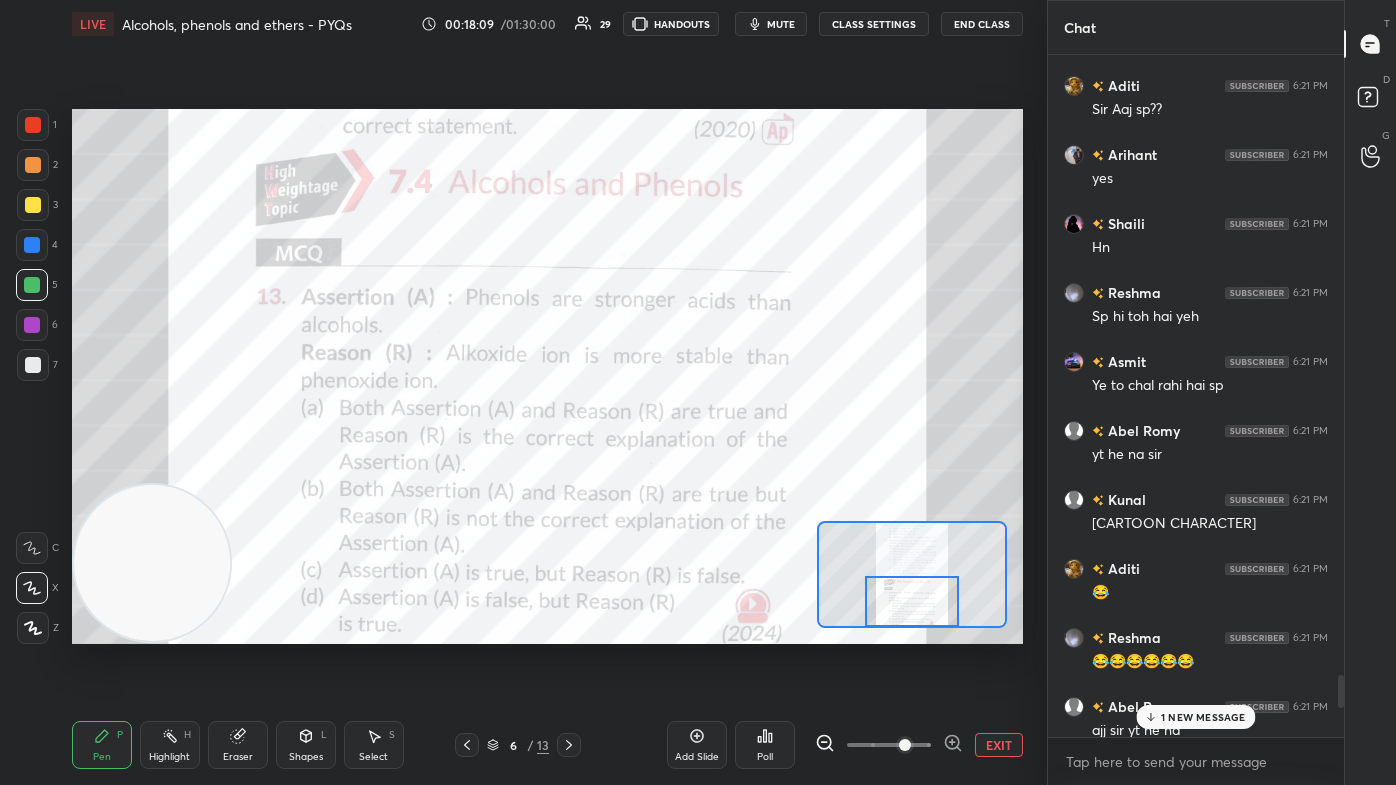 drag, startPoint x: 1340, startPoint y: 714, endPoint x: 1341, endPoint y: 691, distance: 23.021729 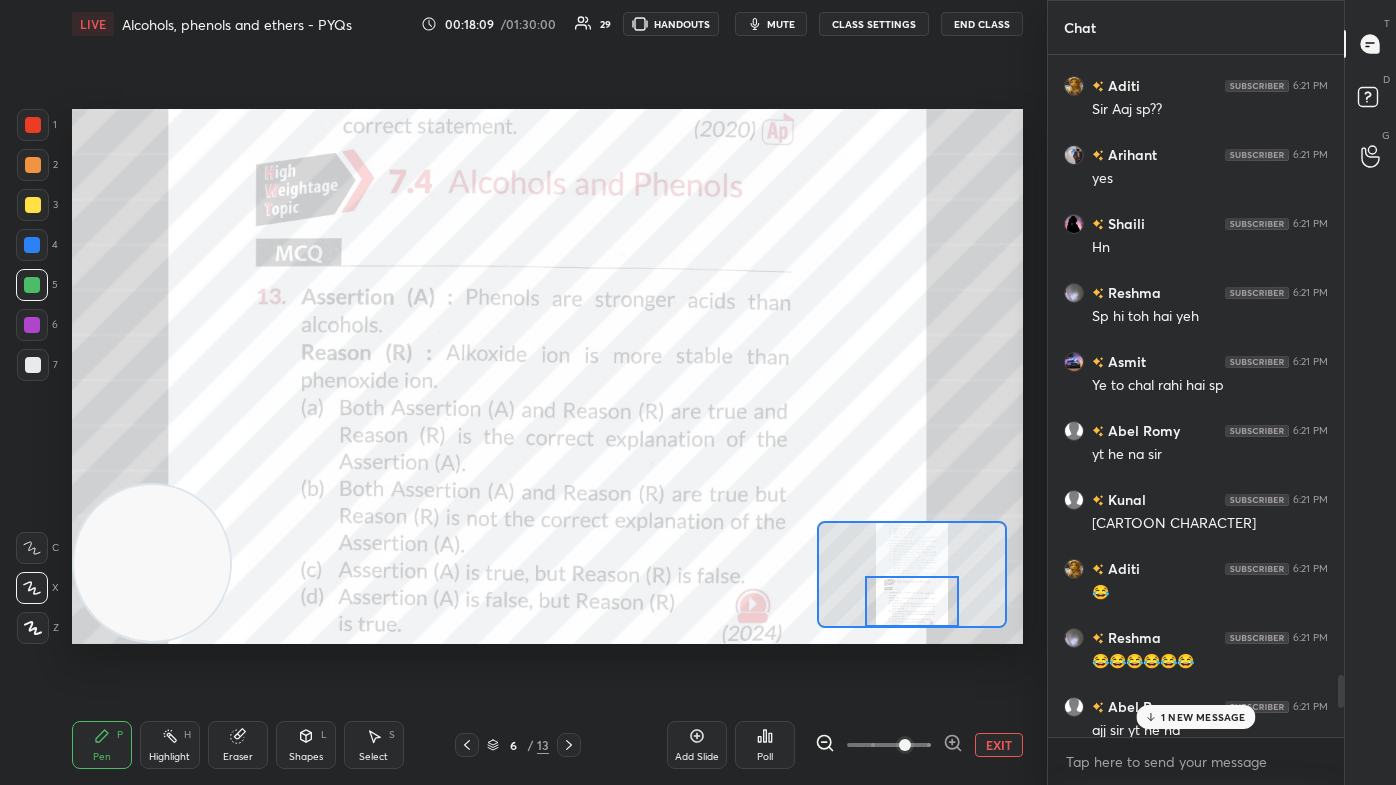 click at bounding box center [1341, 691] 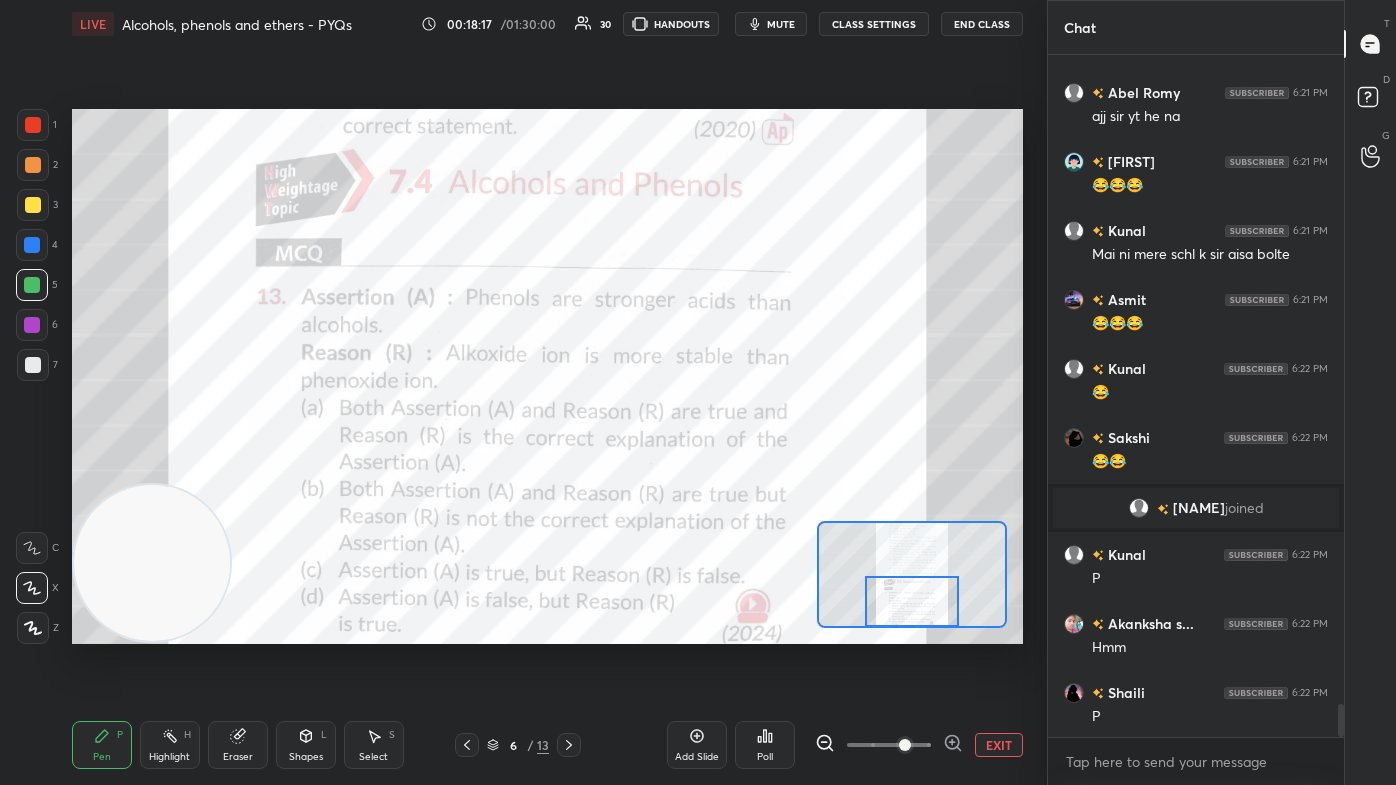 click on "Poll" at bounding box center (765, 745) 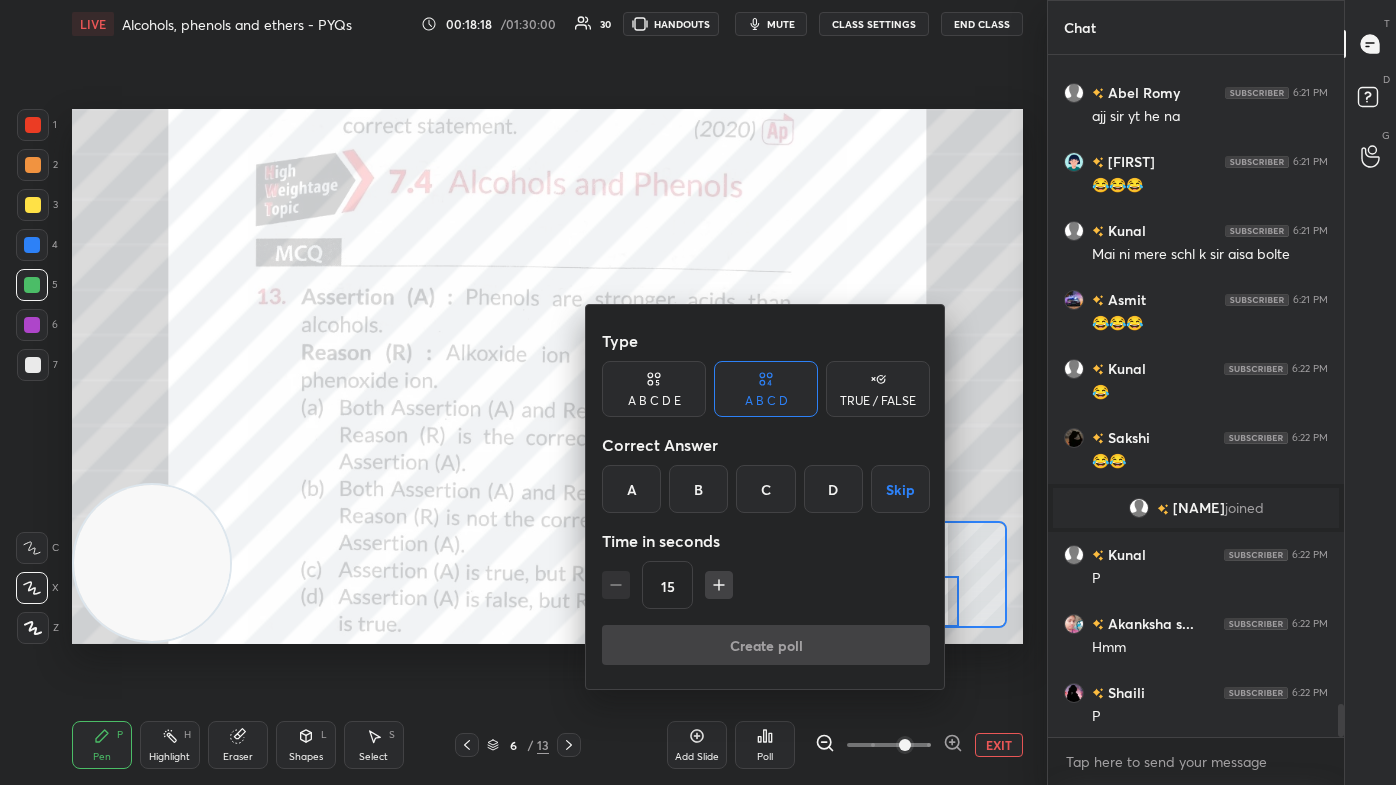 click on "C" at bounding box center (765, 489) 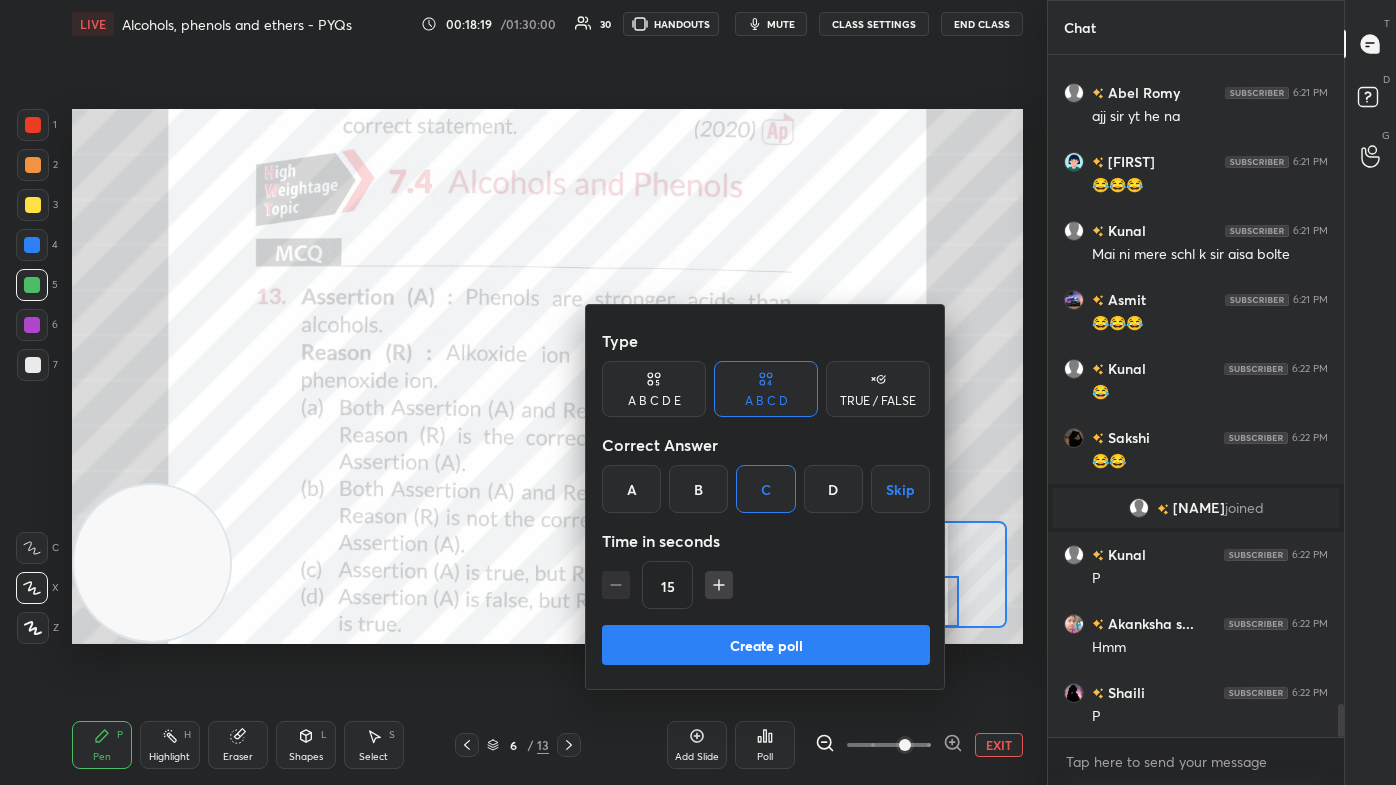 click 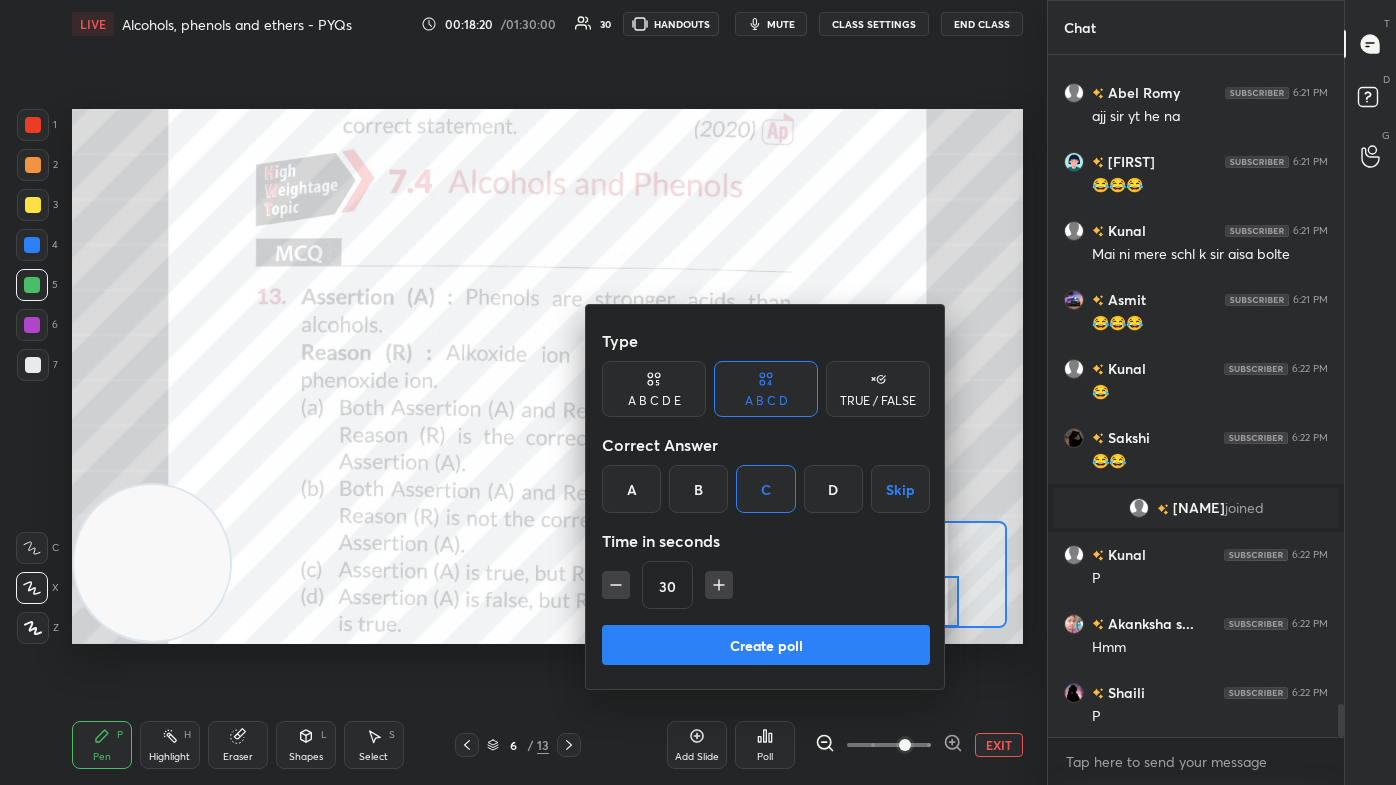 click 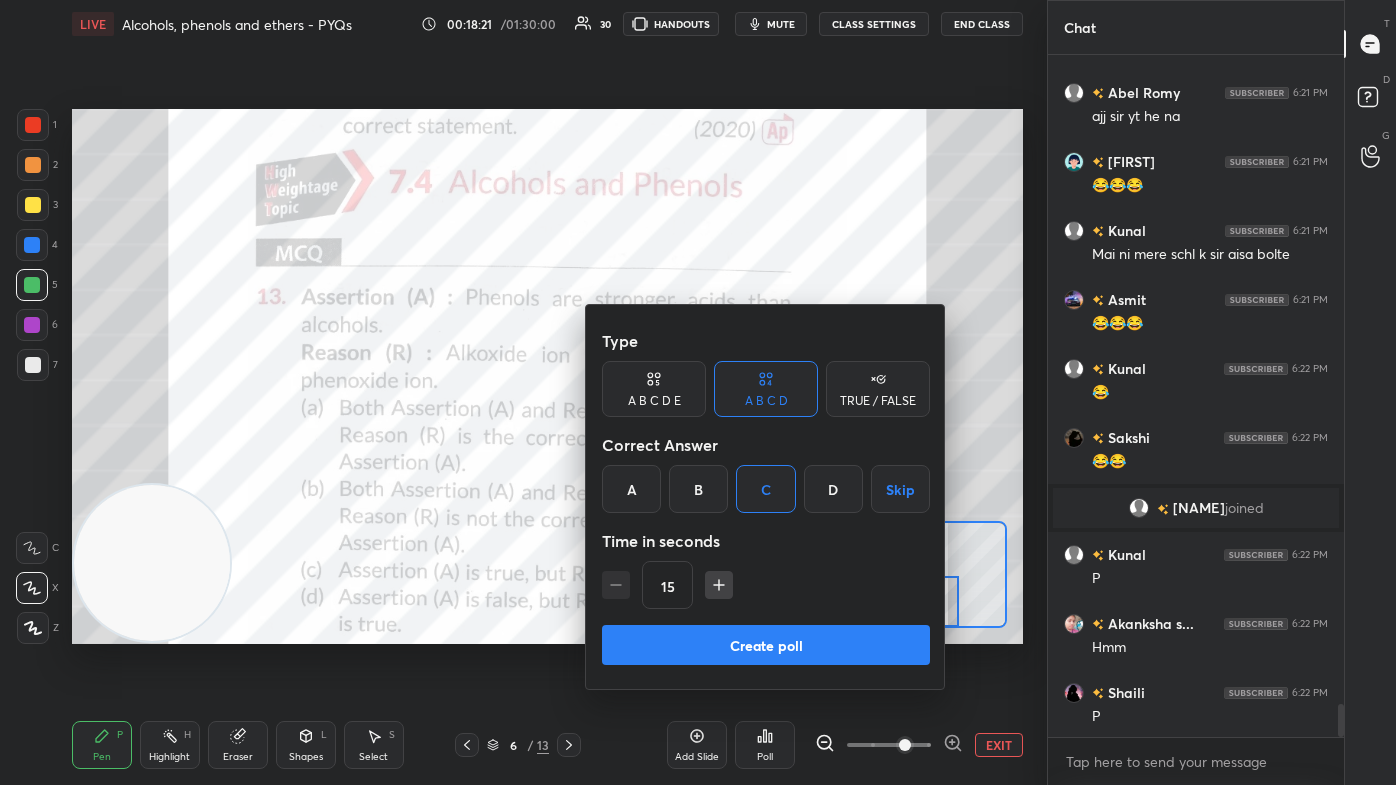 scroll, scrollTop: 13634, scrollLeft: 0, axis: vertical 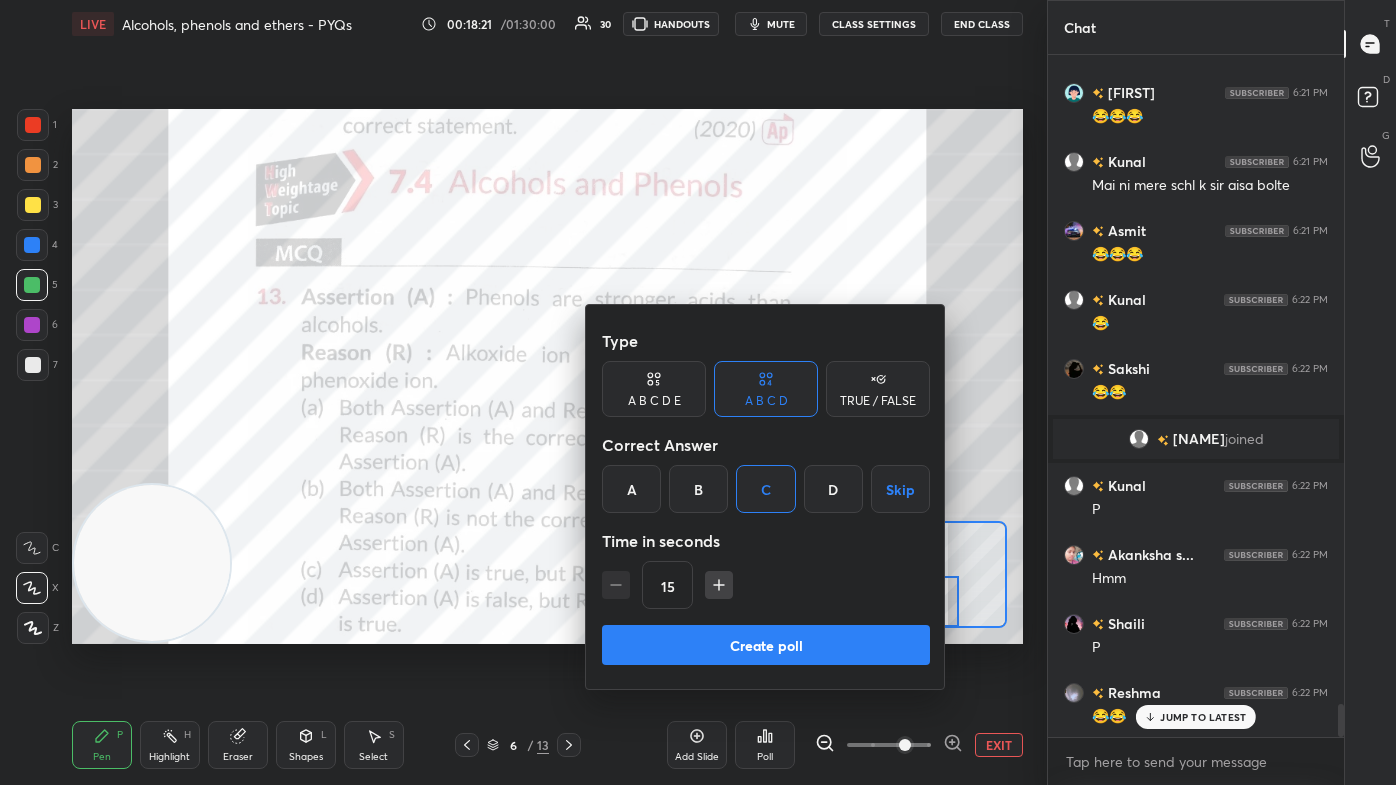 click on "Create poll" at bounding box center (766, 645) 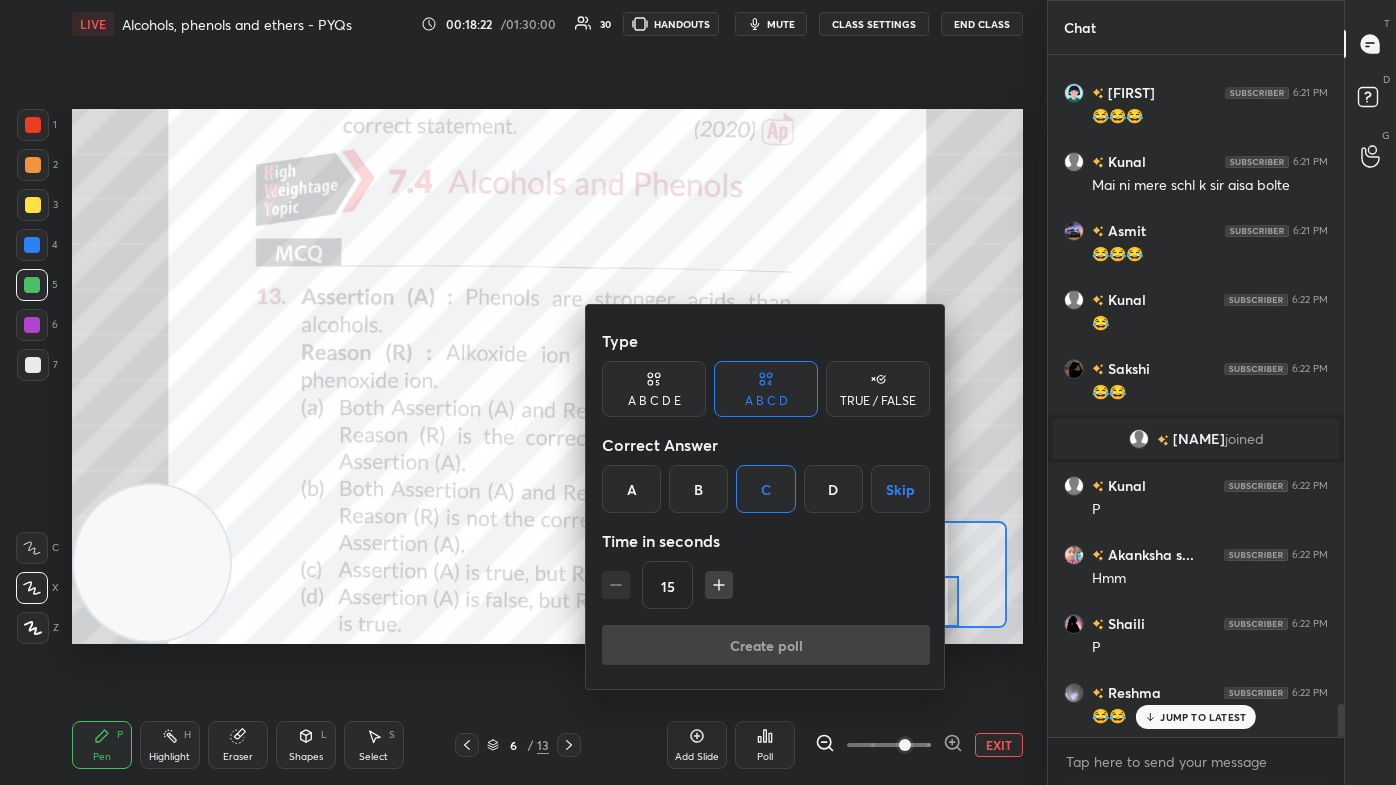 scroll, scrollTop: 605, scrollLeft: 290, axis: both 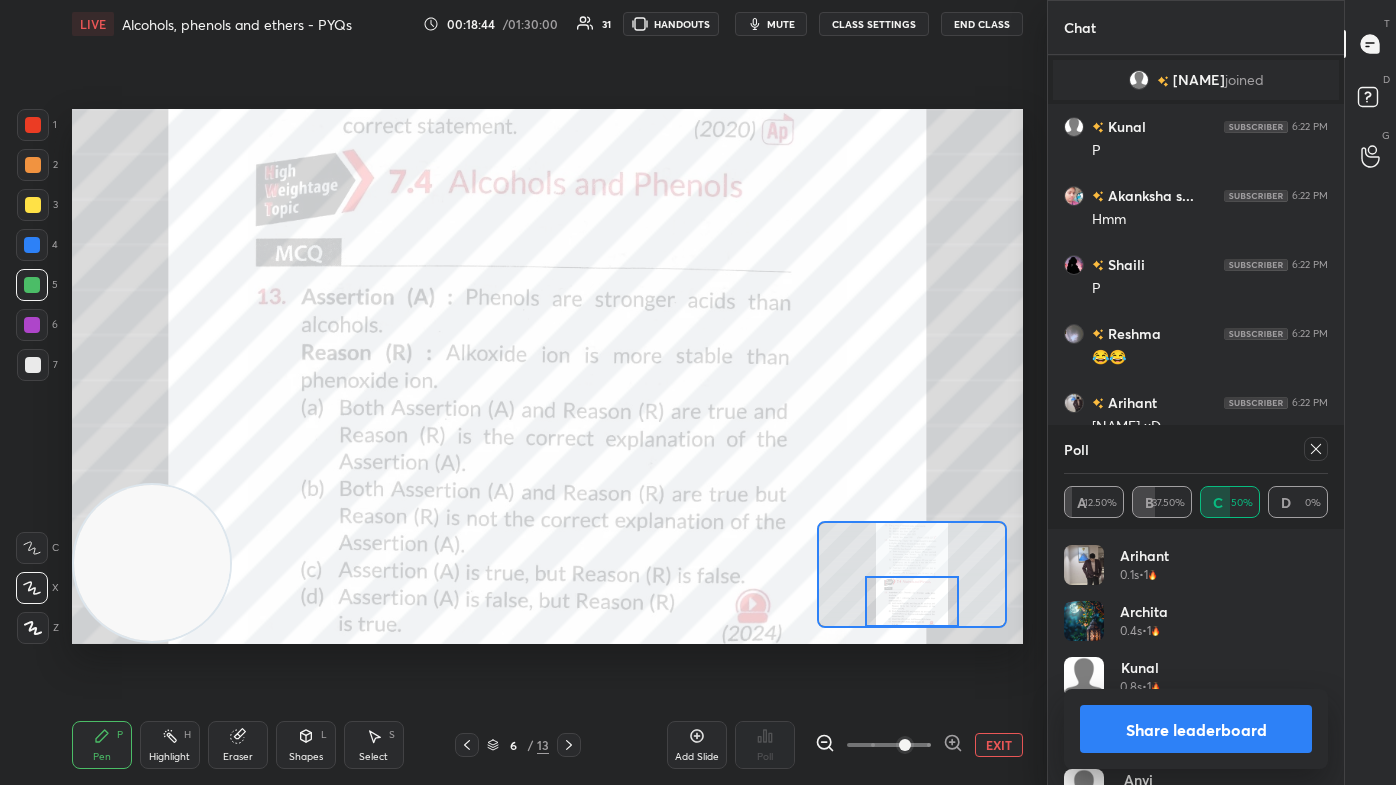 click on "Share leaderboard" at bounding box center (1196, 729) 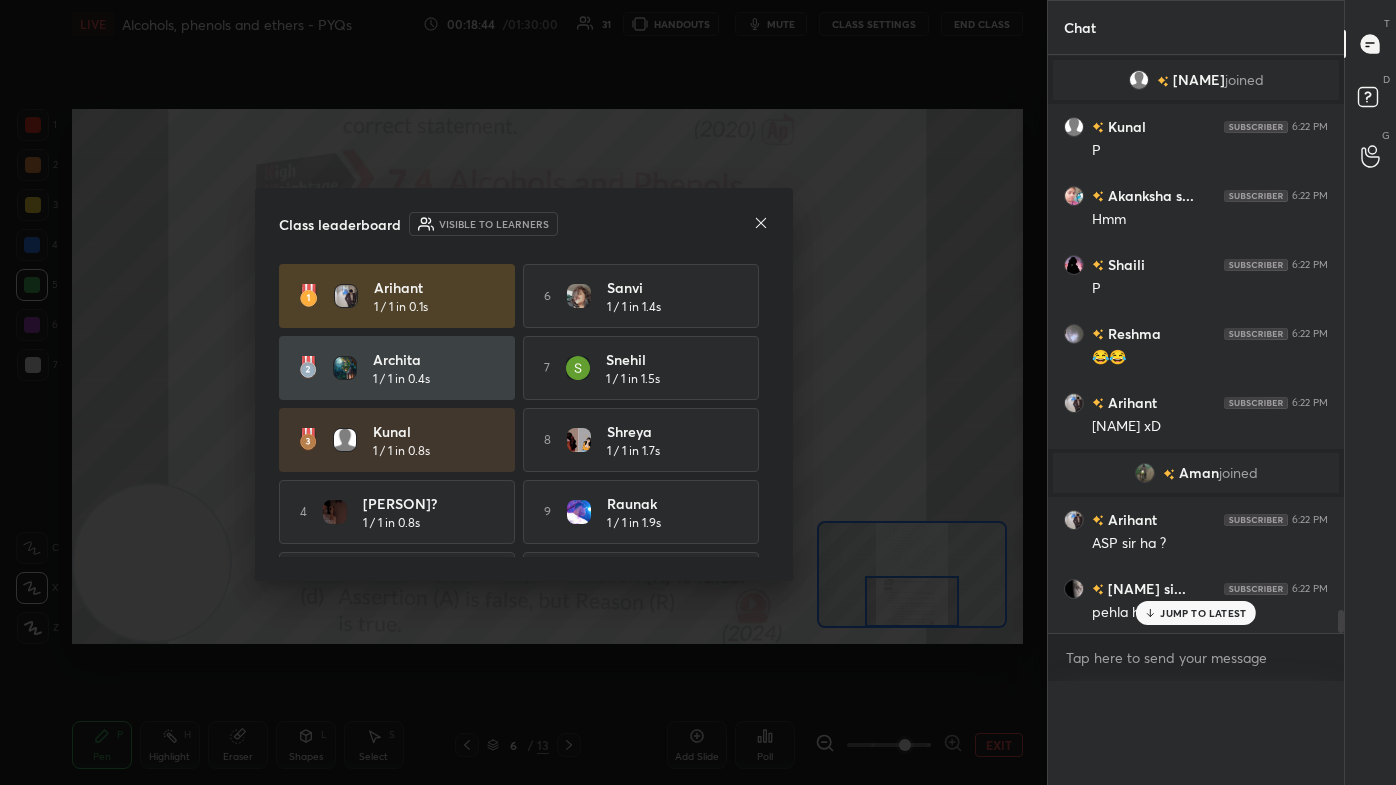 scroll, scrollTop: 136, scrollLeft: 258, axis: both 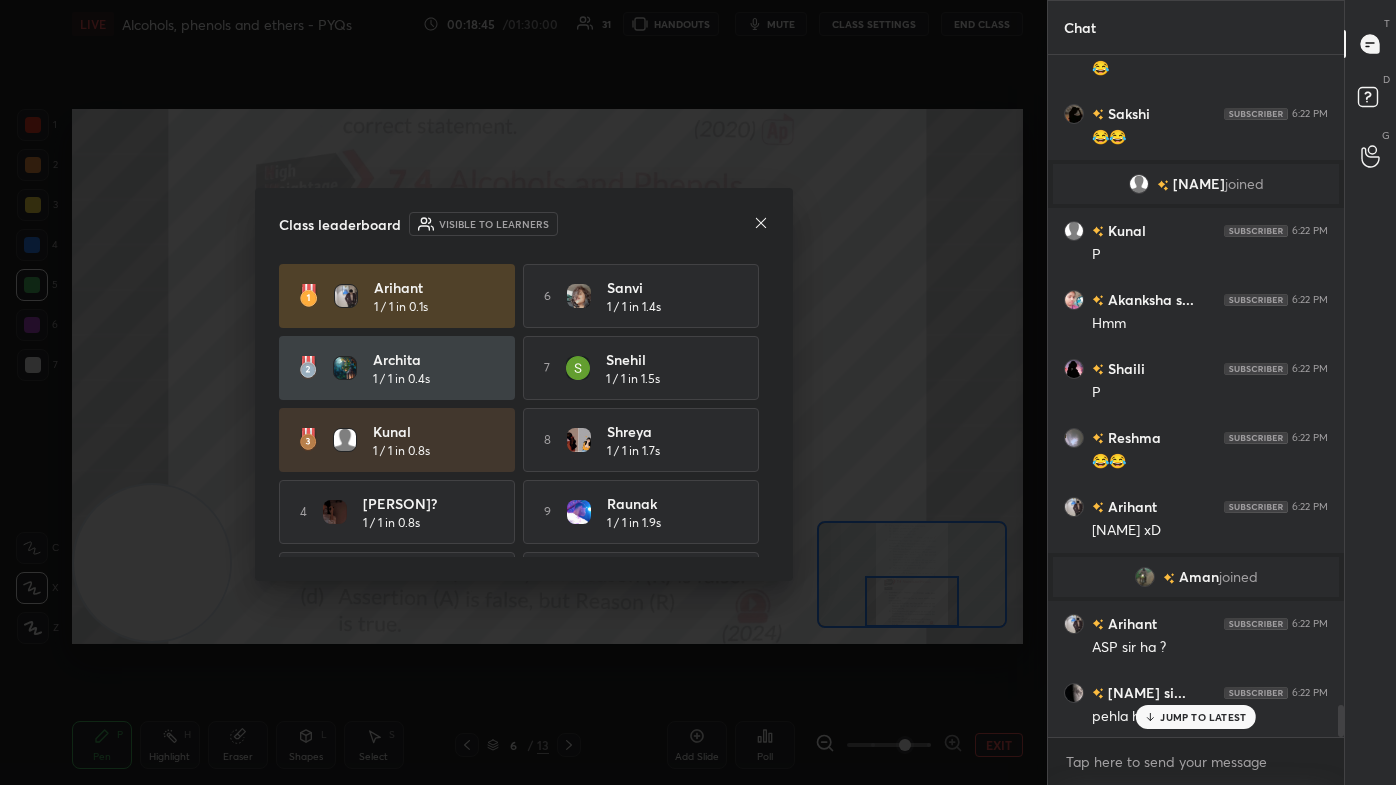 click 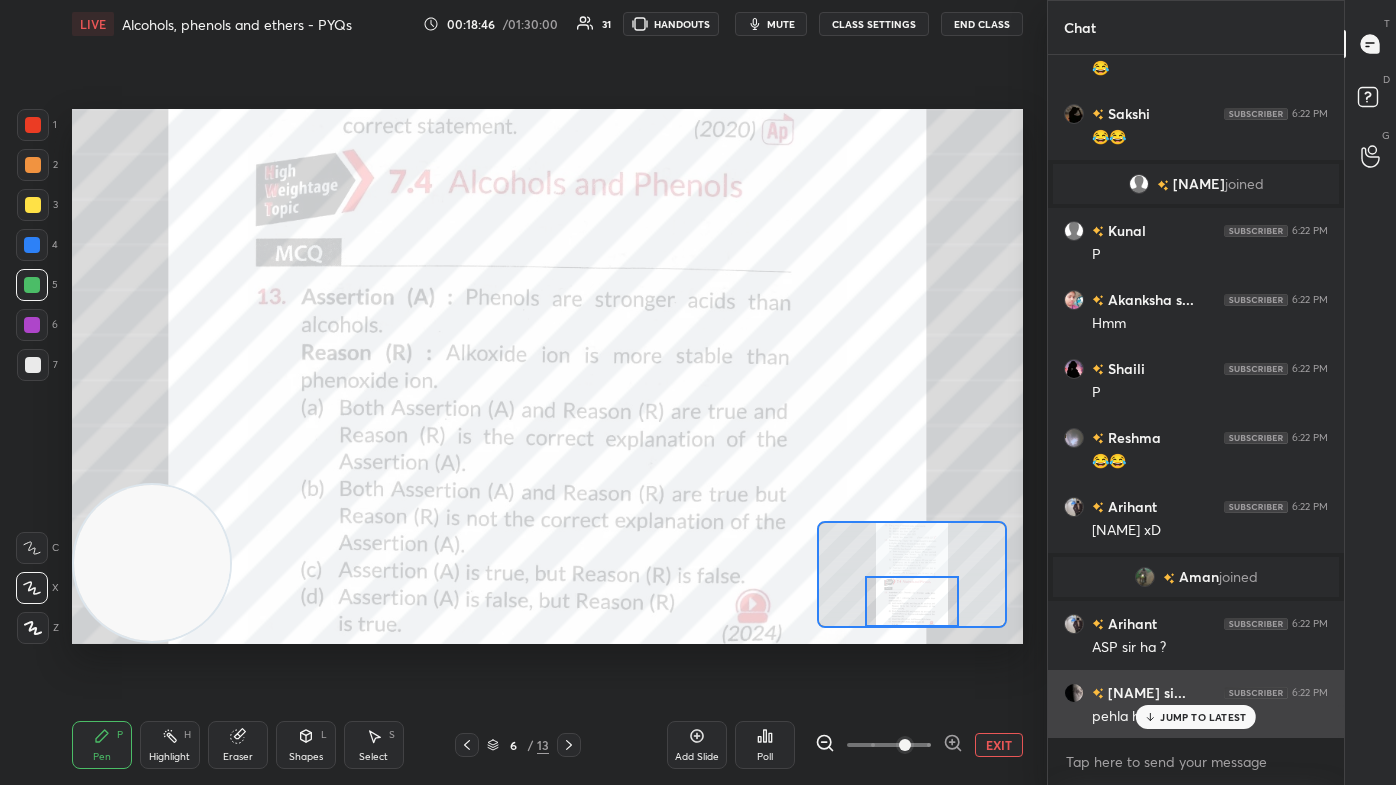 click on "JUMP TO LATEST" at bounding box center (1203, 717) 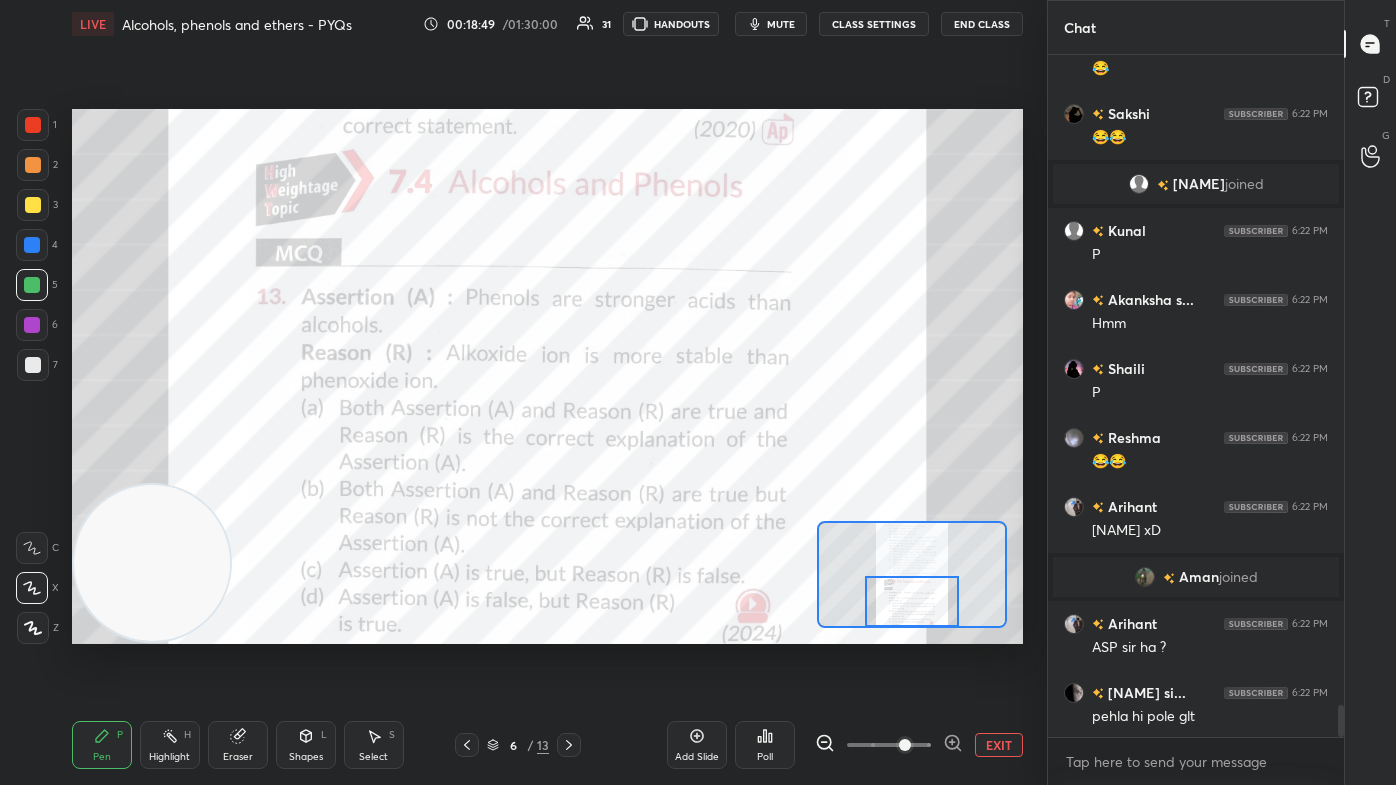 drag, startPoint x: 38, startPoint y: 122, endPoint x: 36, endPoint y: 168, distance: 46.043457 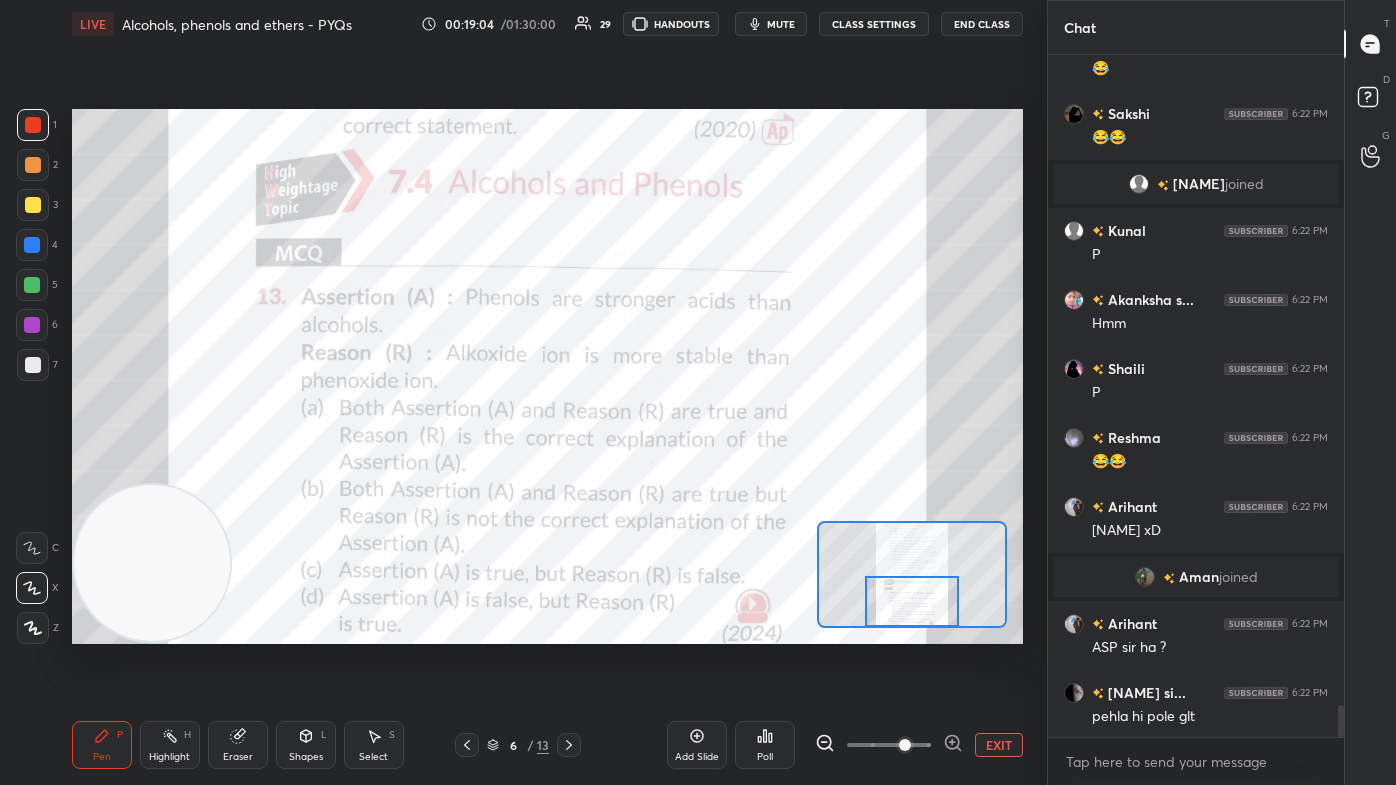 drag, startPoint x: 18, startPoint y: 245, endPoint x: 43, endPoint y: 233, distance: 27.730848 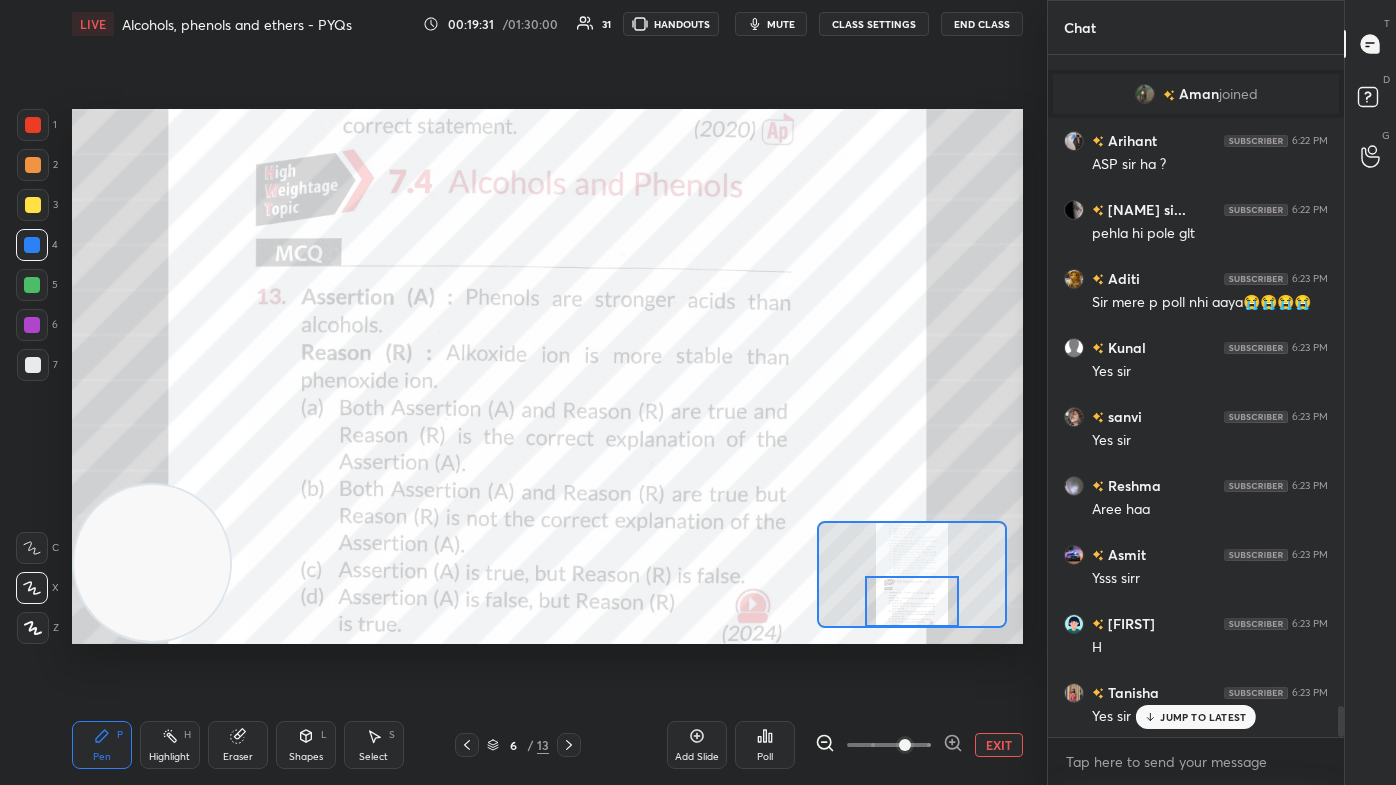 drag, startPoint x: 244, startPoint y: 751, endPoint x: 317, endPoint y: 690, distance: 95.131485 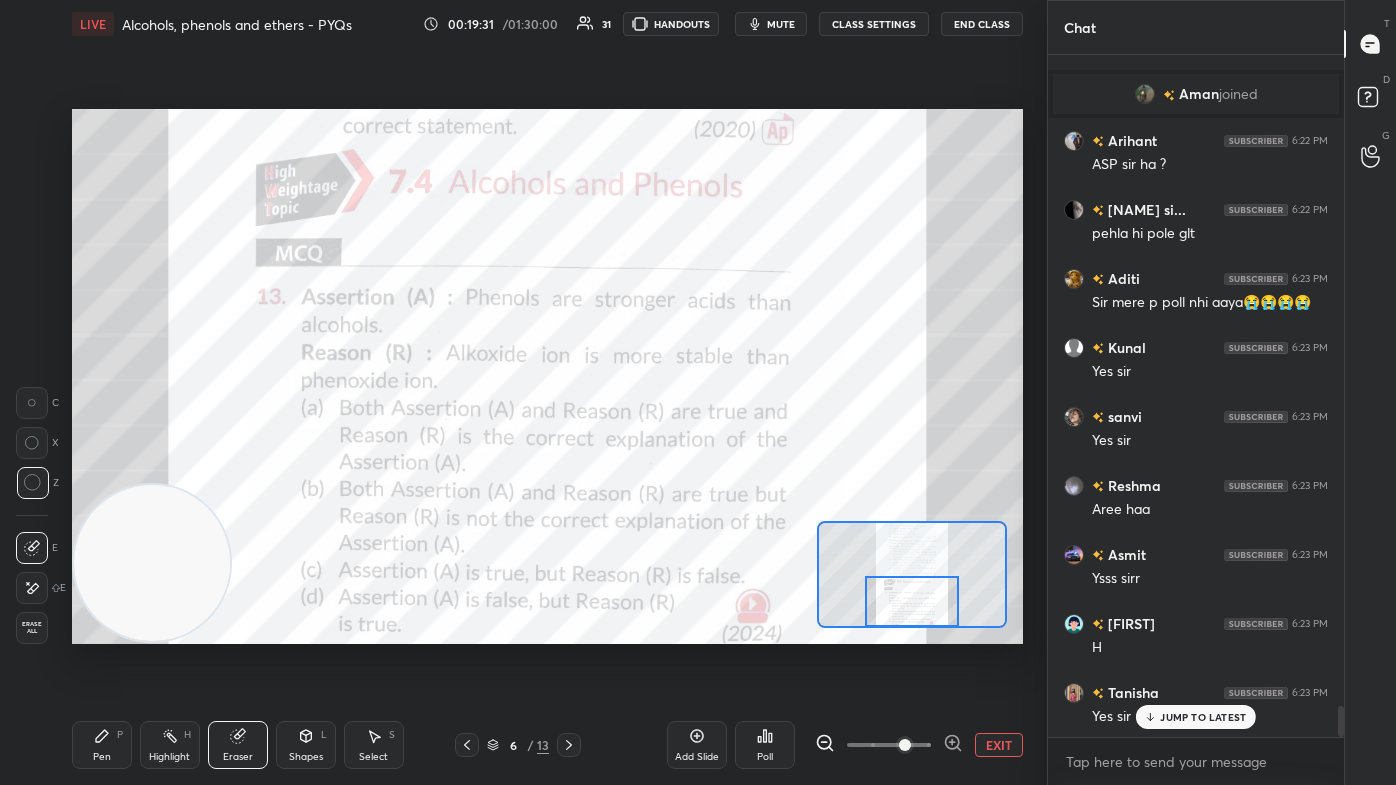 scroll, scrollTop: 14213, scrollLeft: 0, axis: vertical 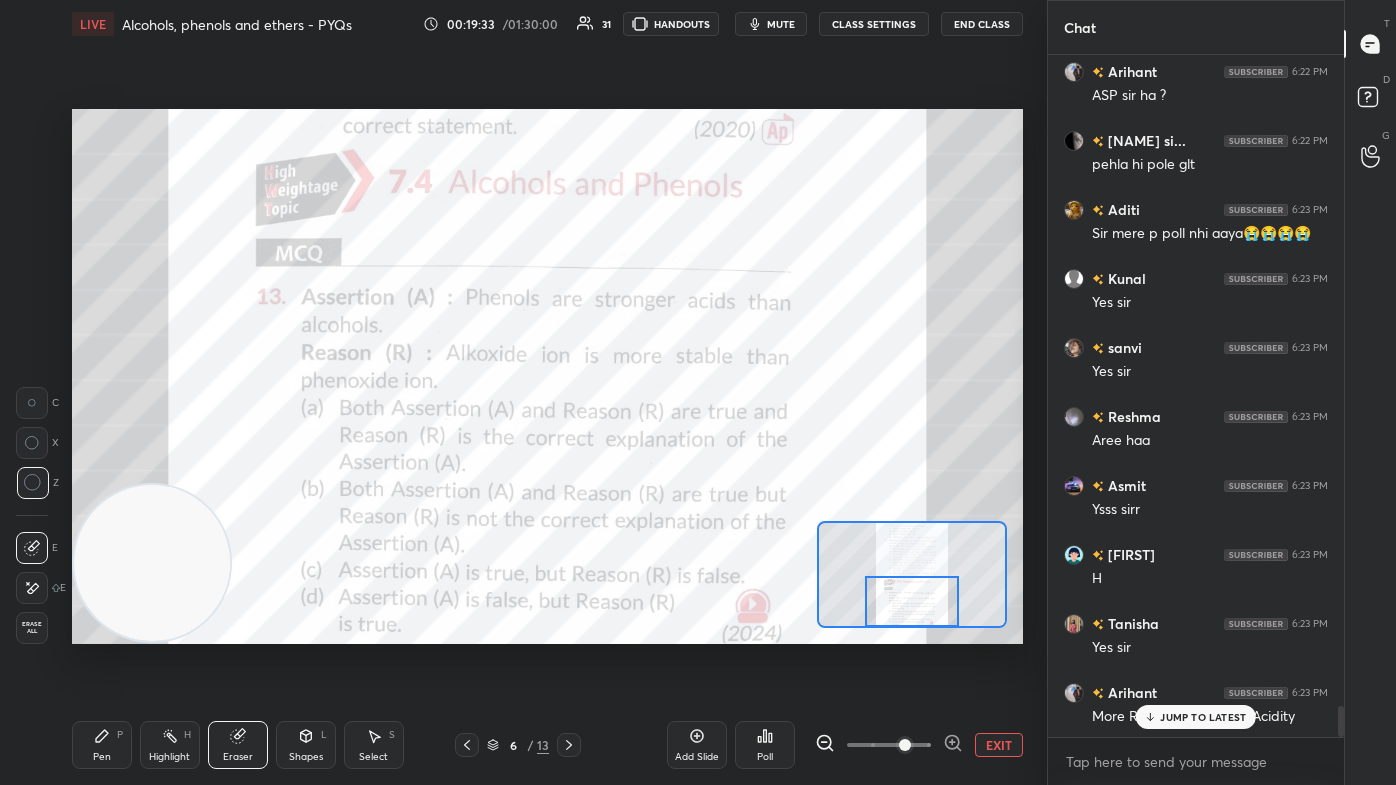 click on "Pen P" at bounding box center [102, 745] 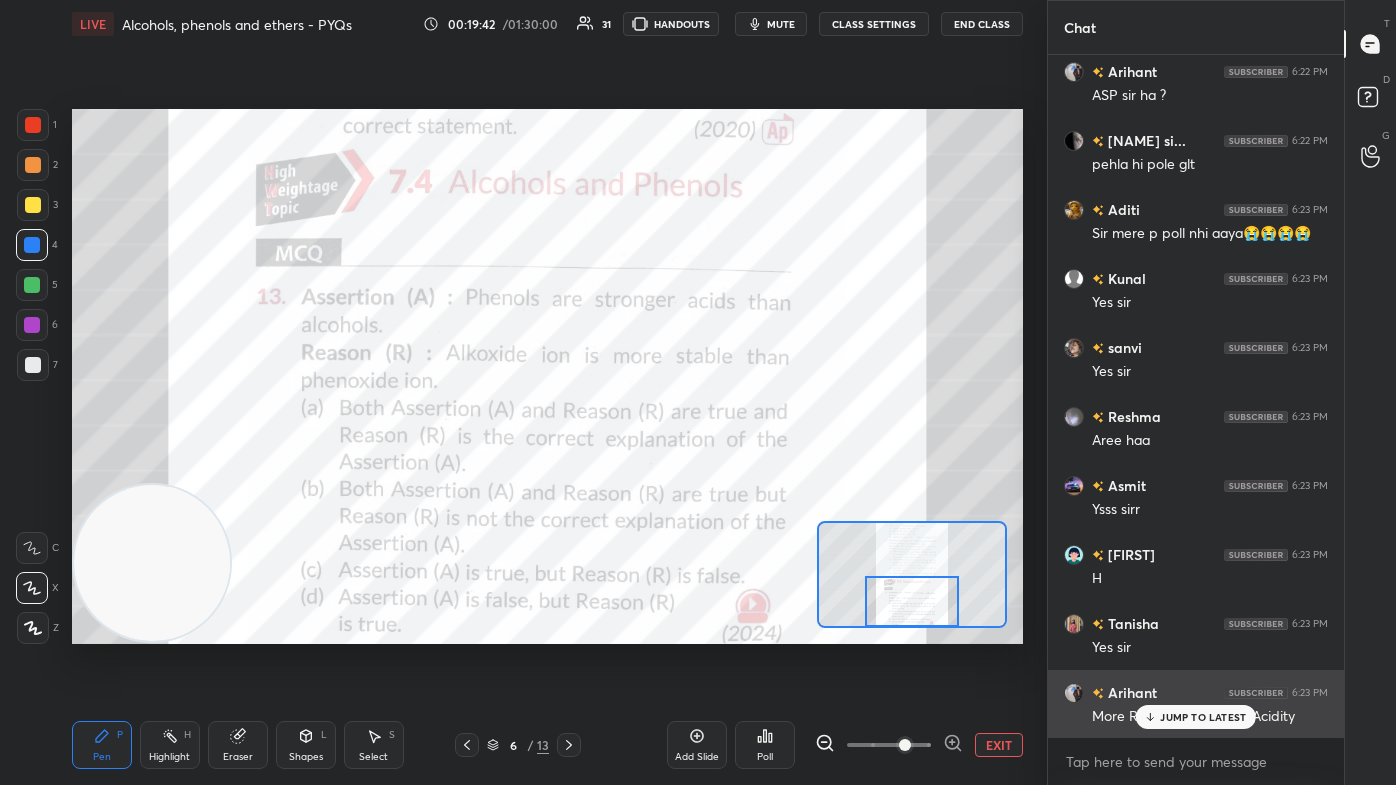 click on "JUMP TO LATEST" at bounding box center [1203, 717] 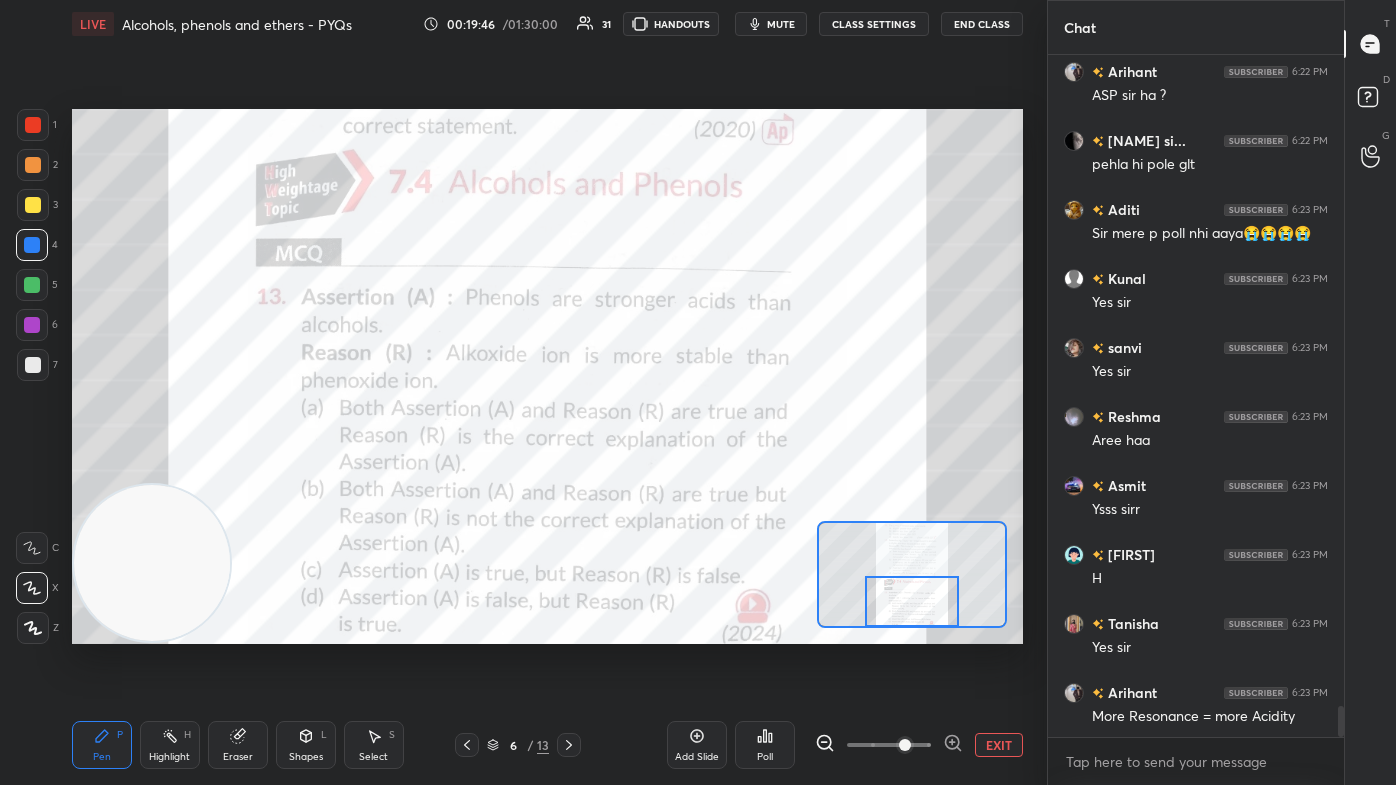 scroll, scrollTop: 14282, scrollLeft: 0, axis: vertical 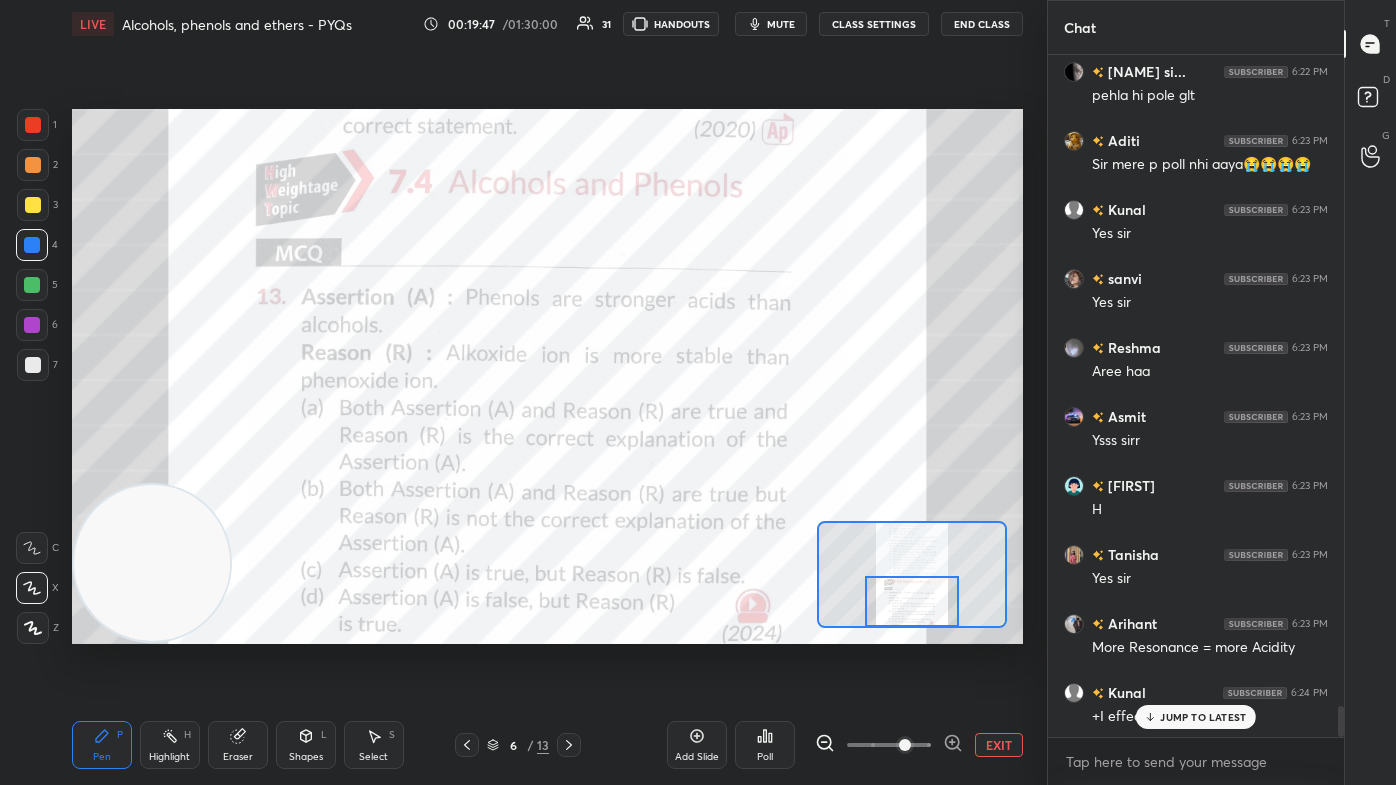 click at bounding box center [33, 125] 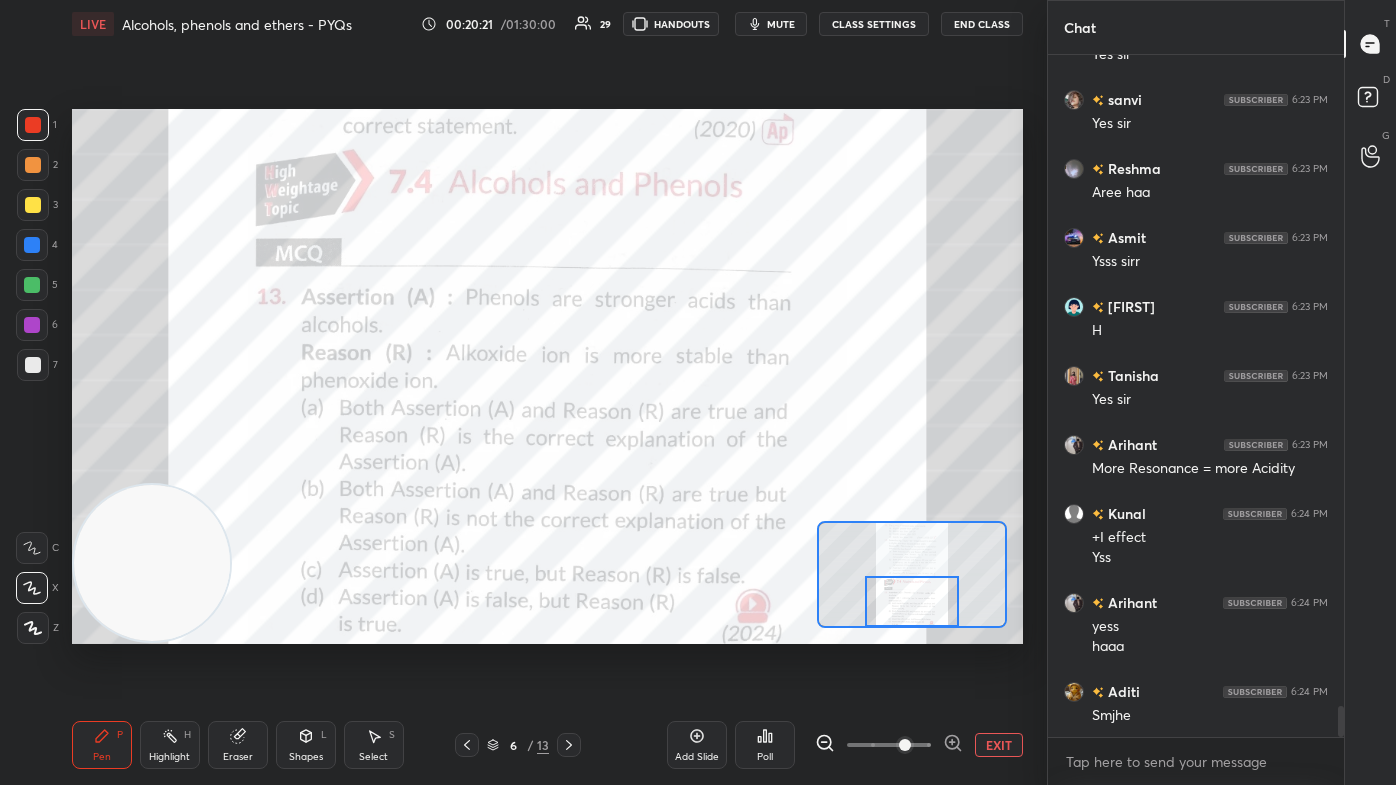 scroll, scrollTop: 14530, scrollLeft: 0, axis: vertical 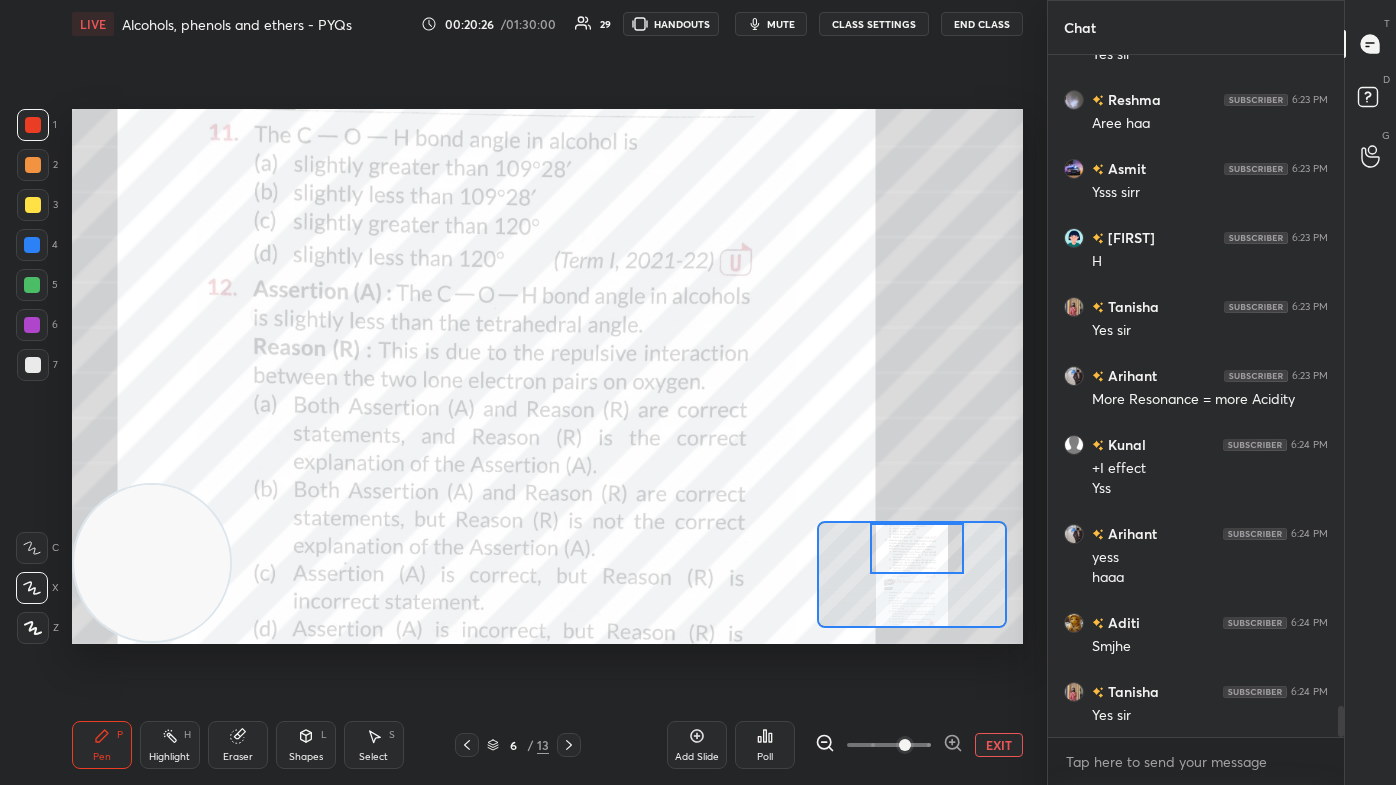 drag, startPoint x: 930, startPoint y: 607, endPoint x: 930, endPoint y: 533, distance: 74 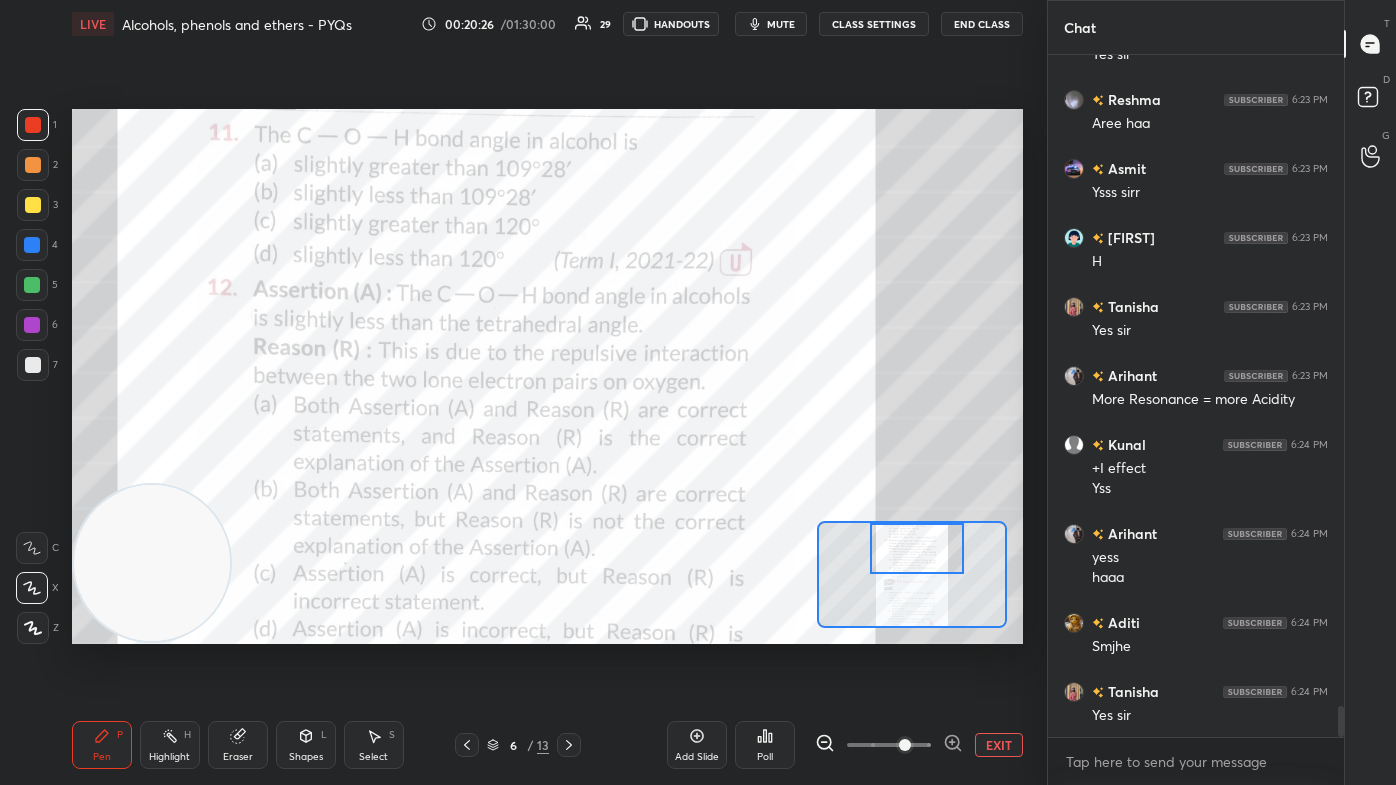 click at bounding box center (916, 549) 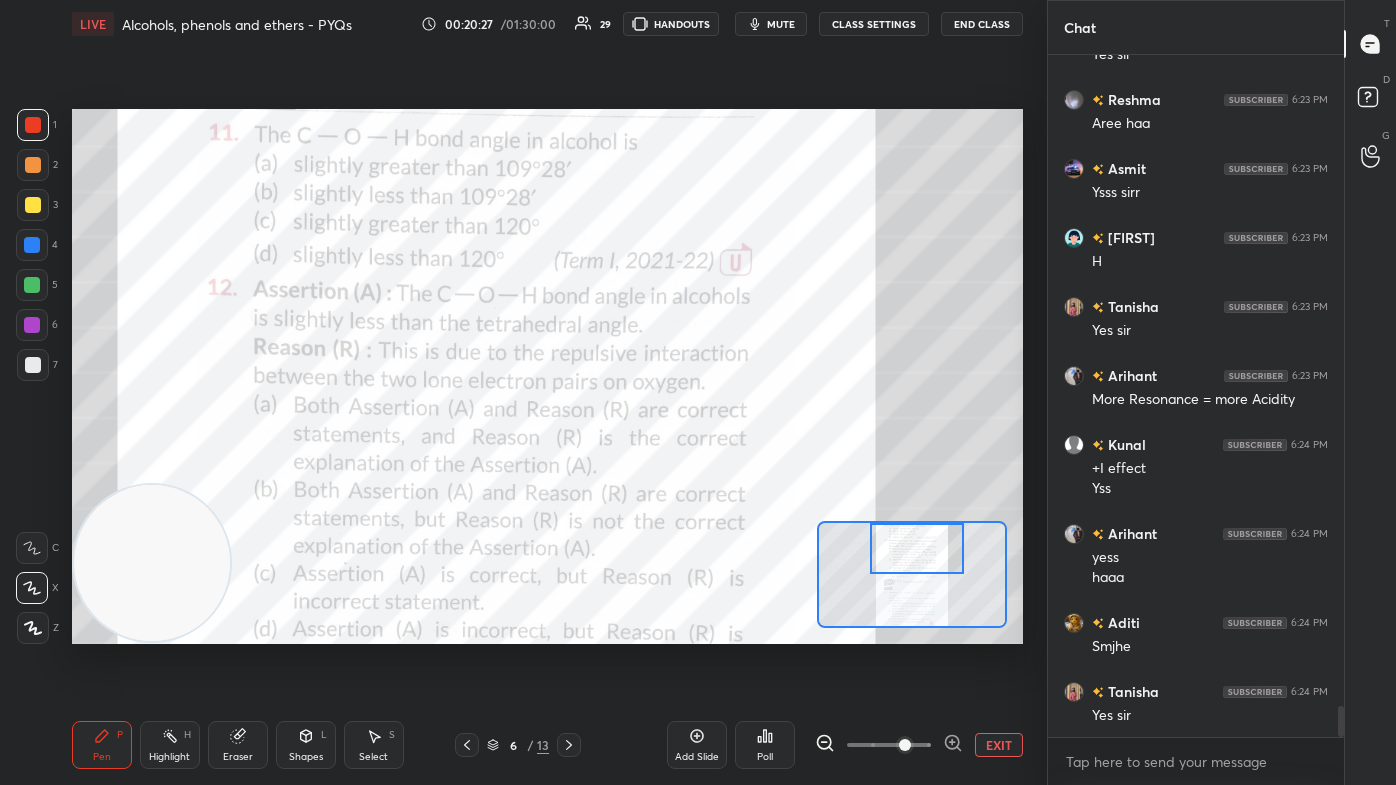 scroll, scrollTop: 14599, scrollLeft: 0, axis: vertical 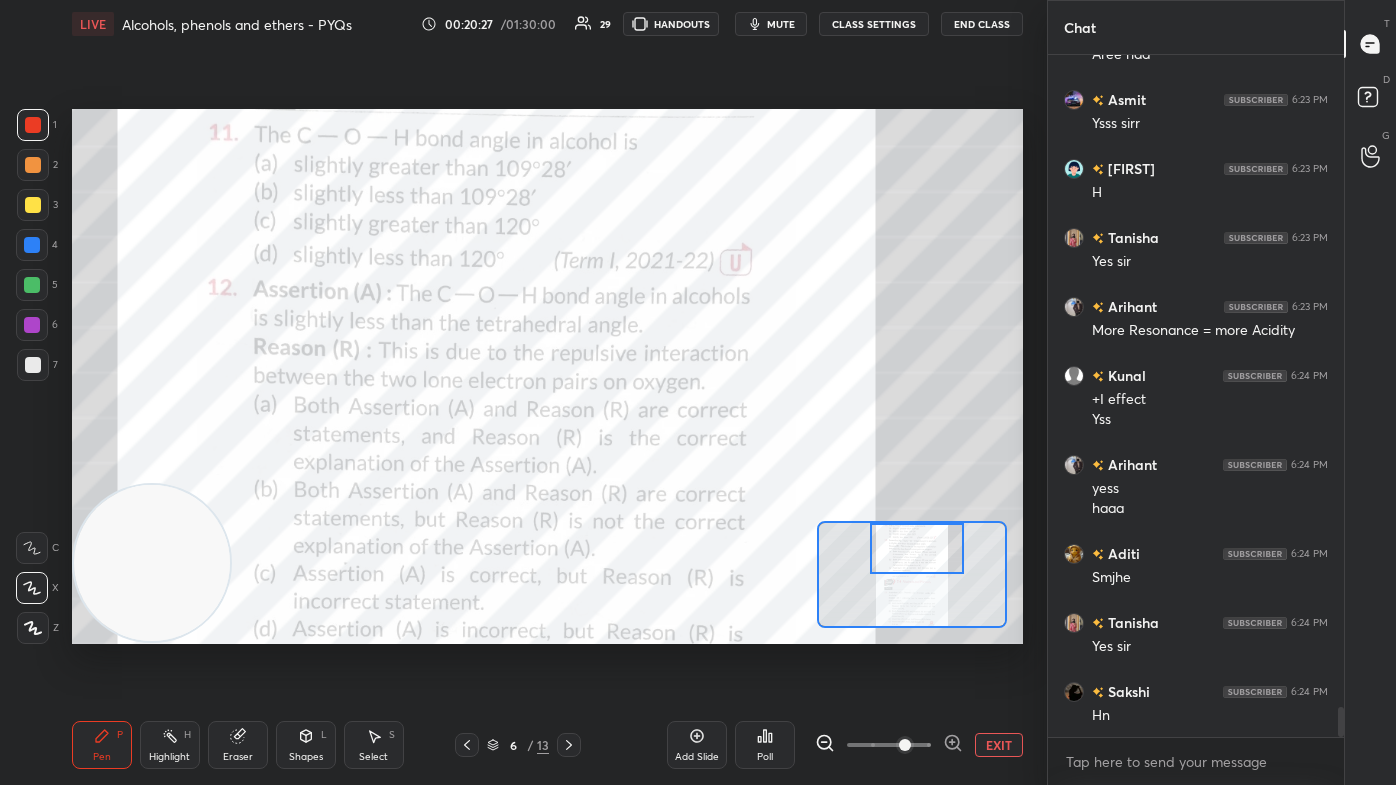 click at bounding box center [32, 245] 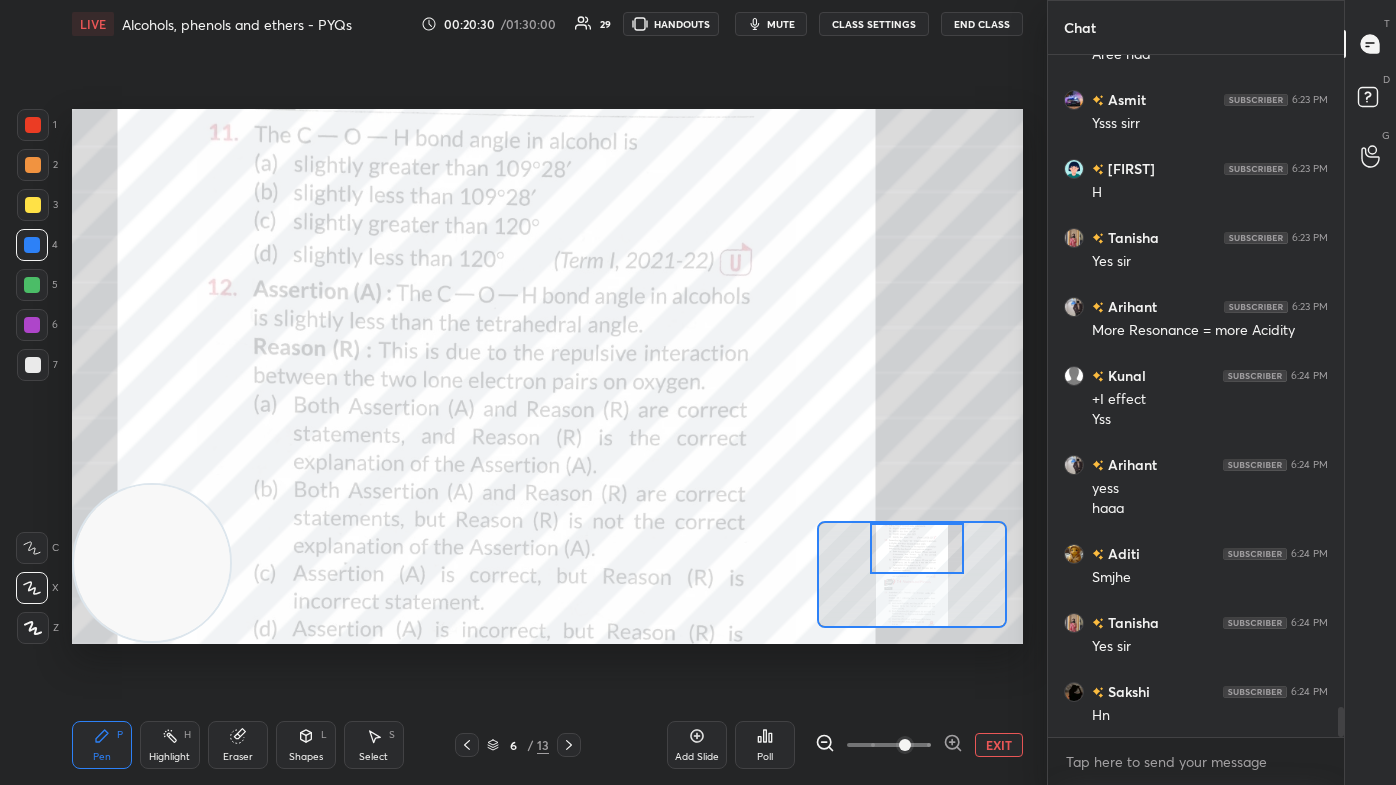scroll, scrollTop: 14668, scrollLeft: 0, axis: vertical 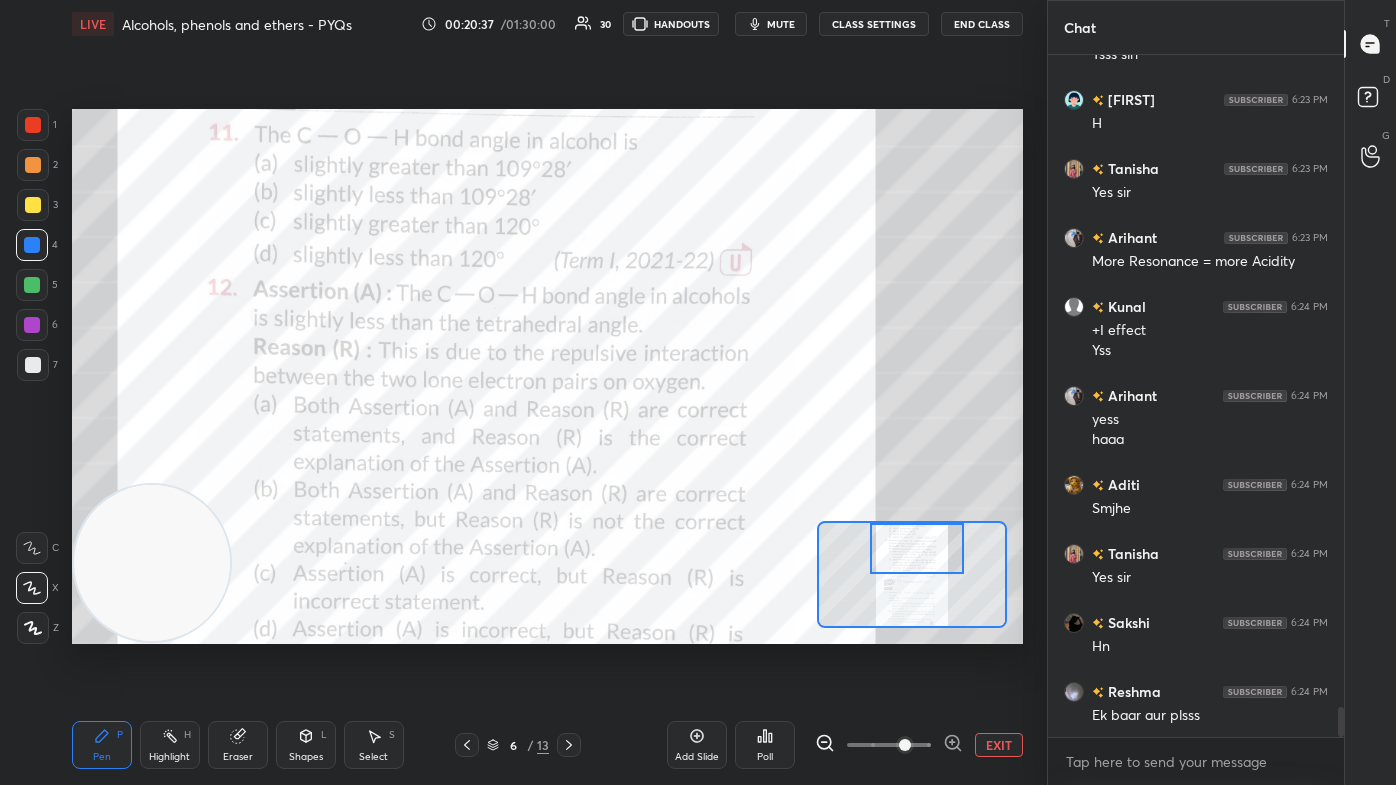 click at bounding box center (32, 285) 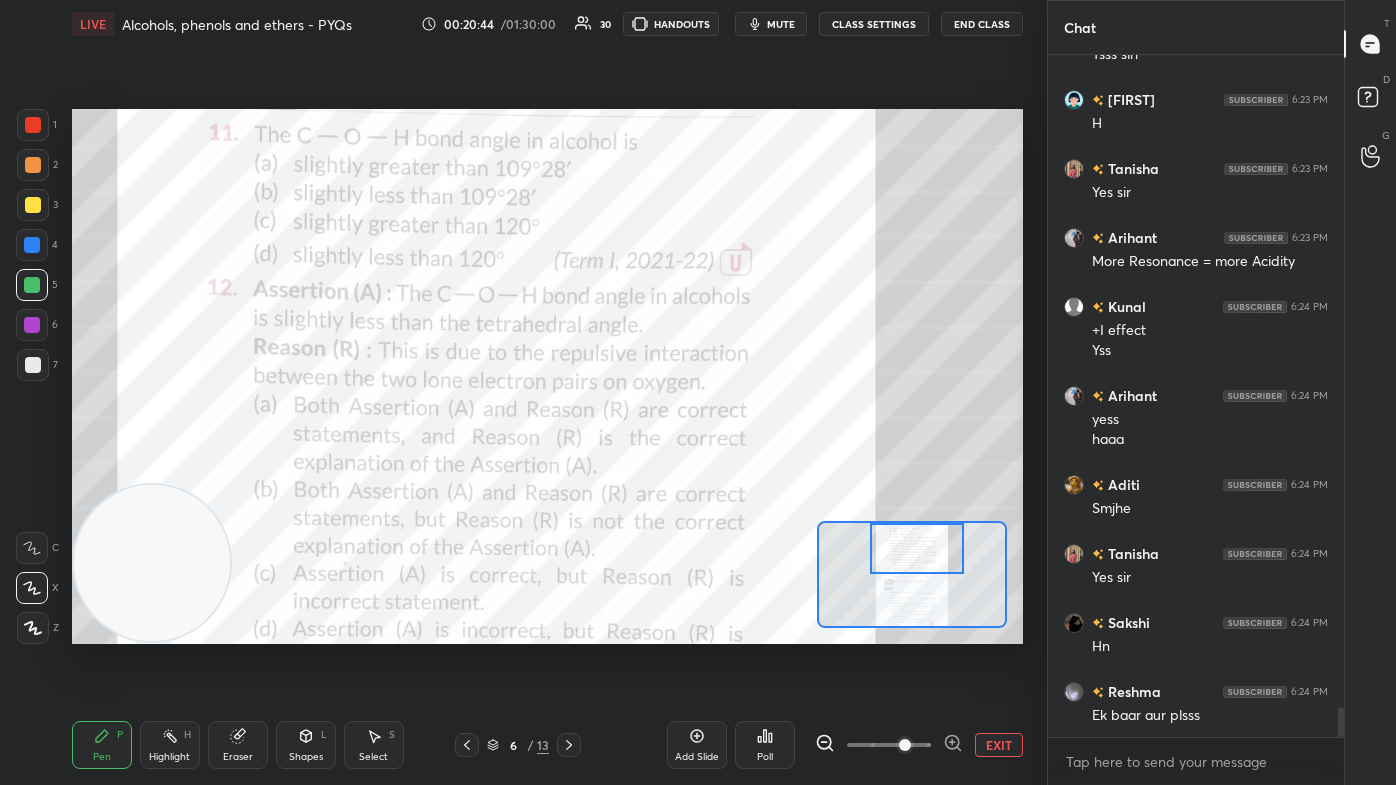 drag, startPoint x: 37, startPoint y: 329, endPoint x: 59, endPoint y: 315, distance: 26.076809 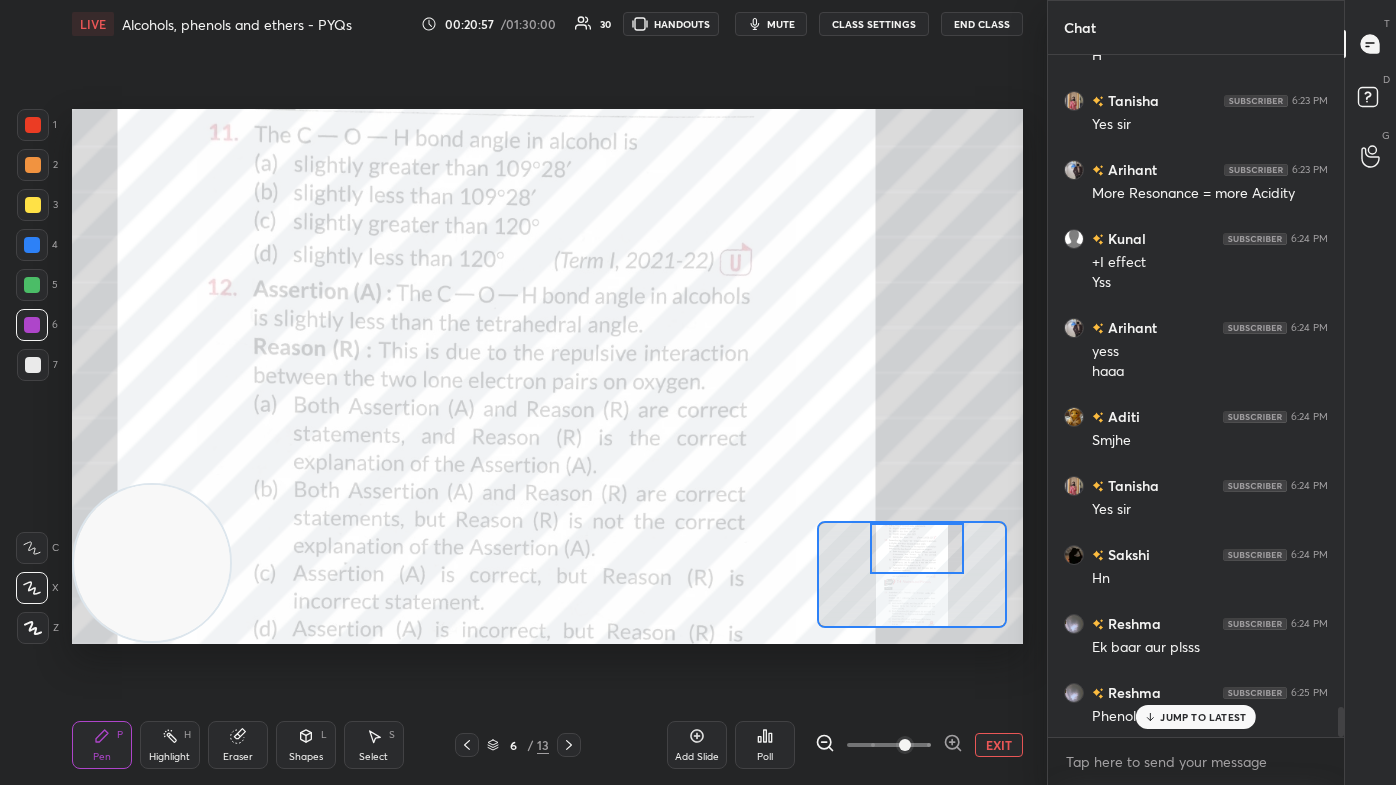 scroll, scrollTop: 14805, scrollLeft: 0, axis: vertical 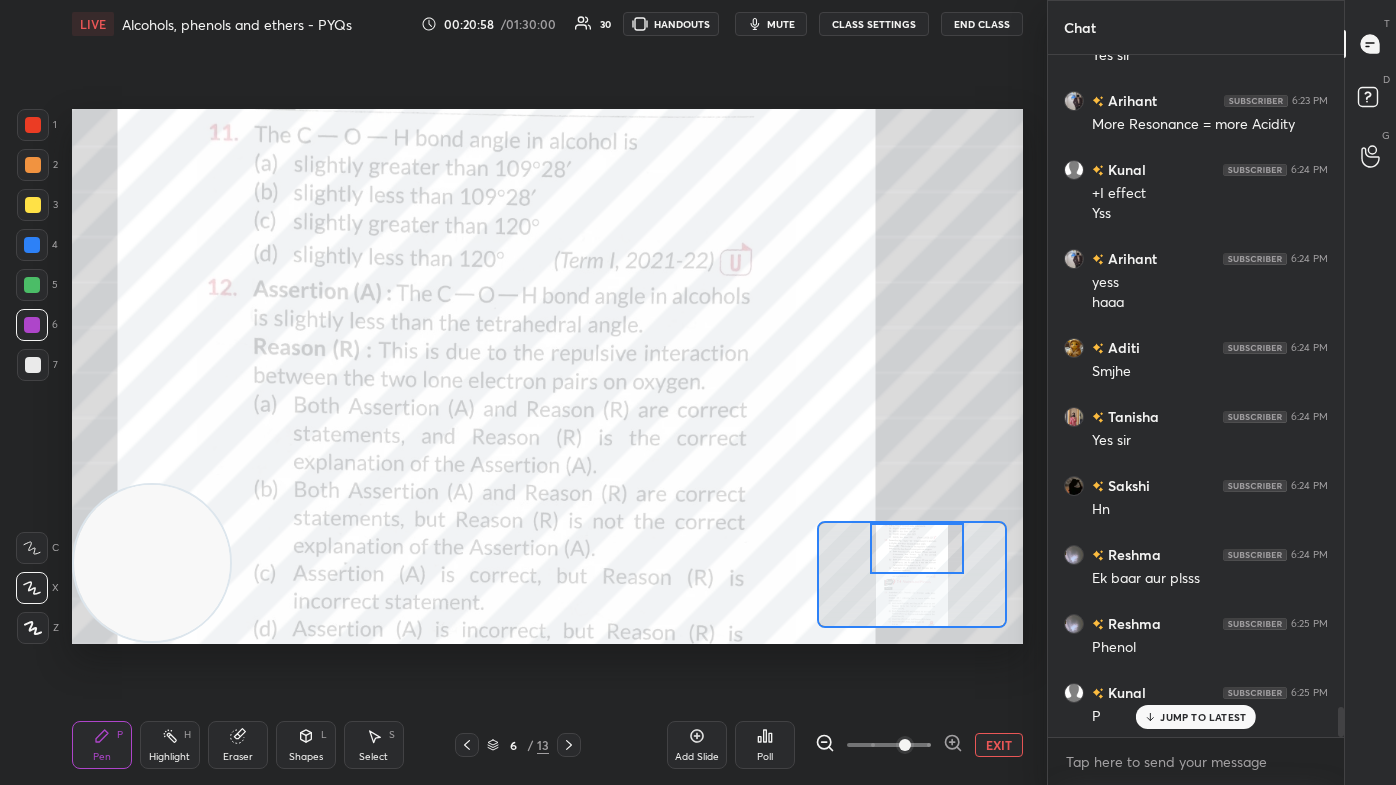 click on "Eraser" at bounding box center [238, 745] 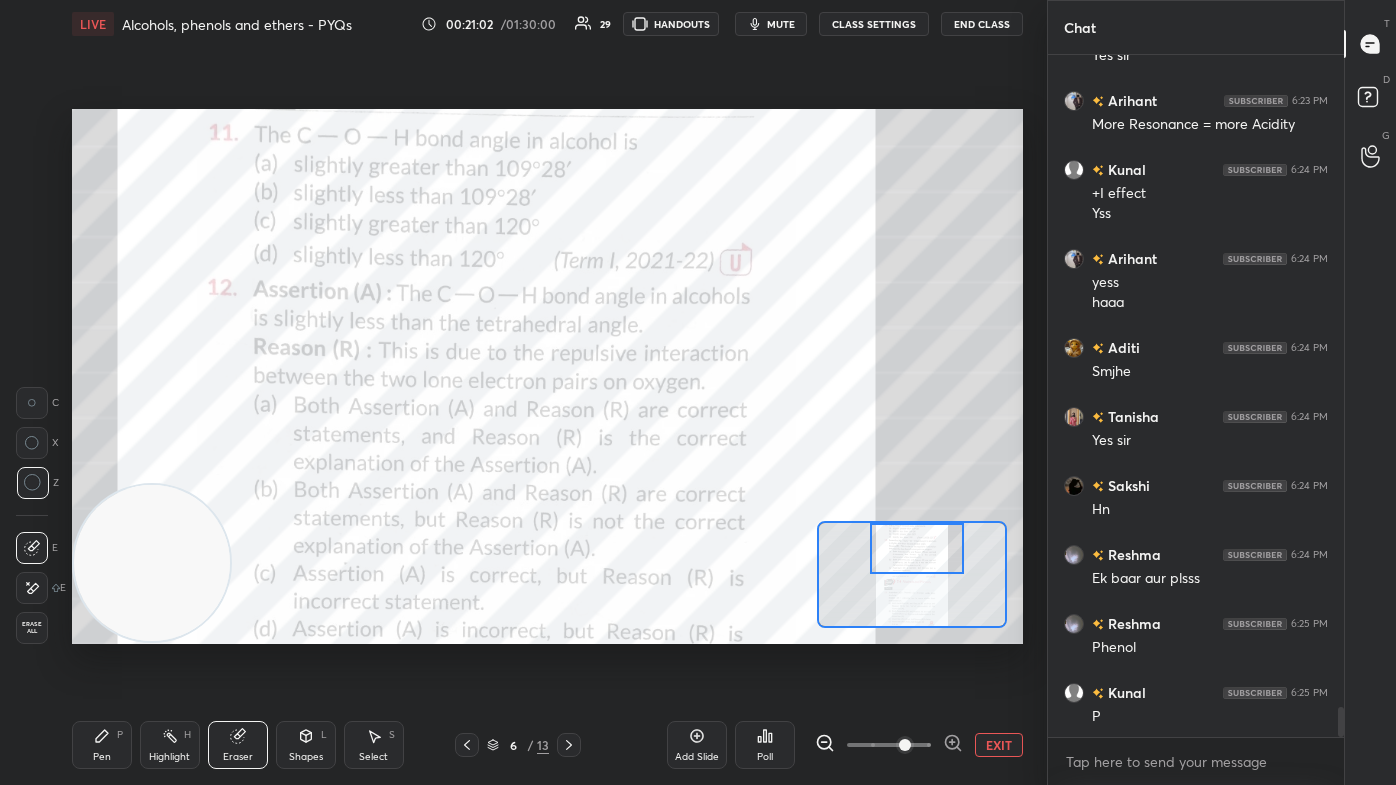 scroll, scrollTop: 14874, scrollLeft: 0, axis: vertical 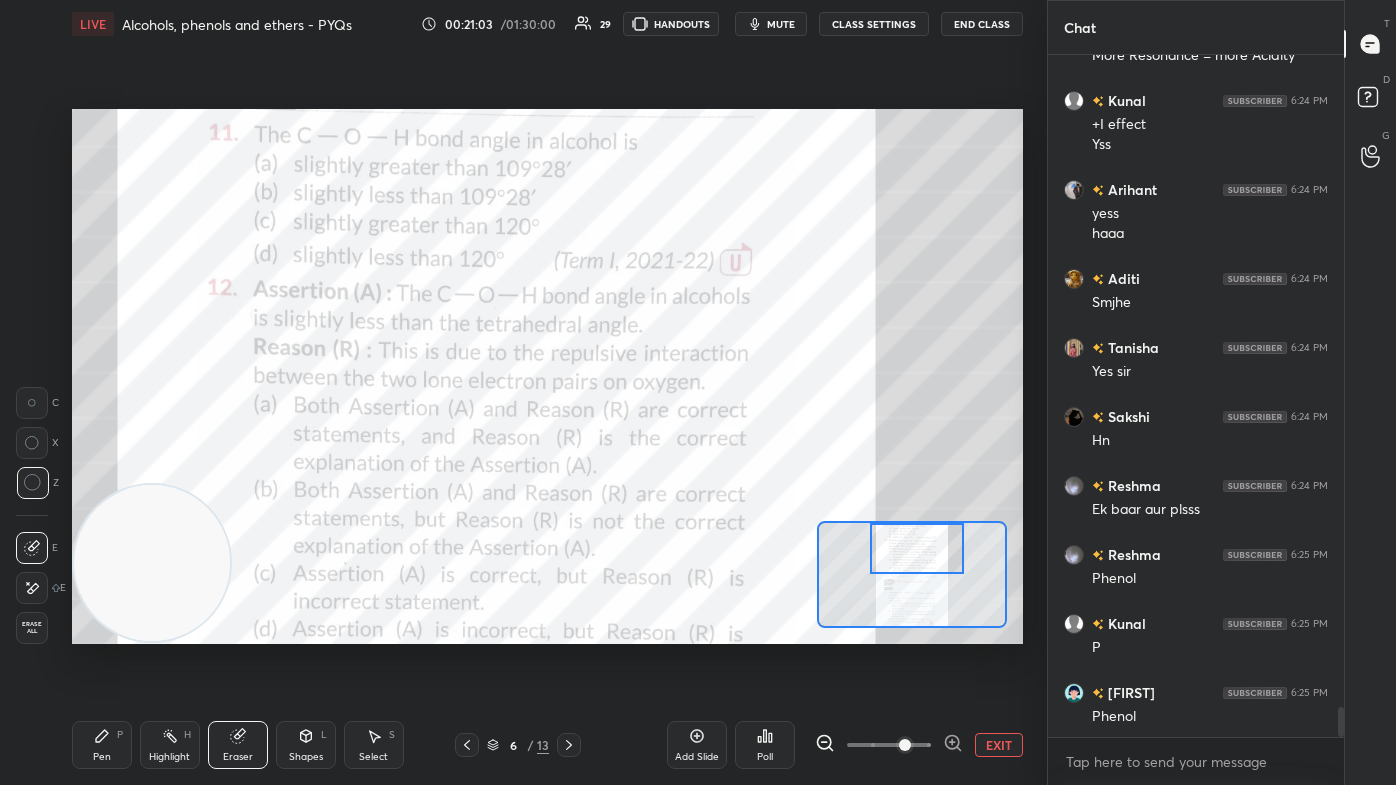 click on "Pen P" at bounding box center (102, 745) 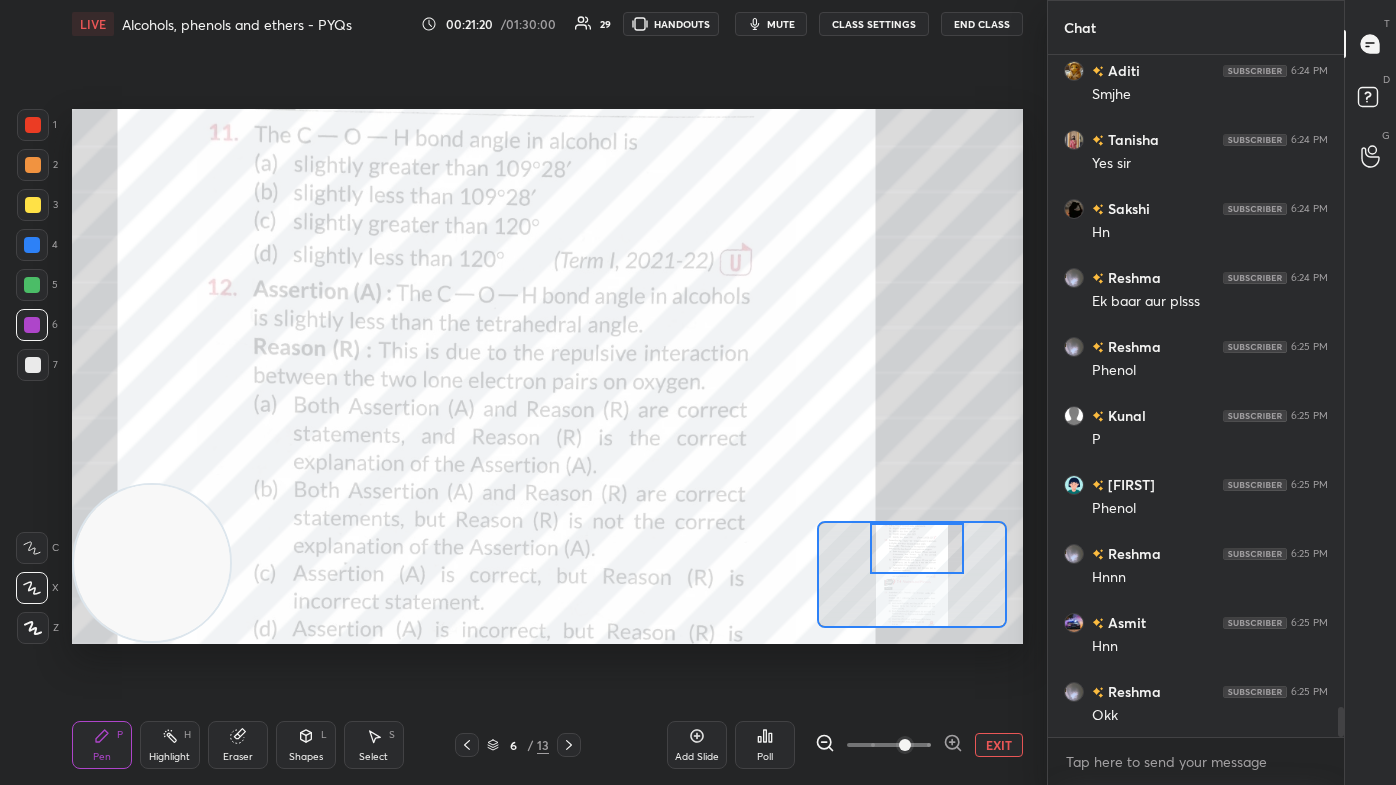 scroll, scrollTop: 15151, scrollLeft: 0, axis: vertical 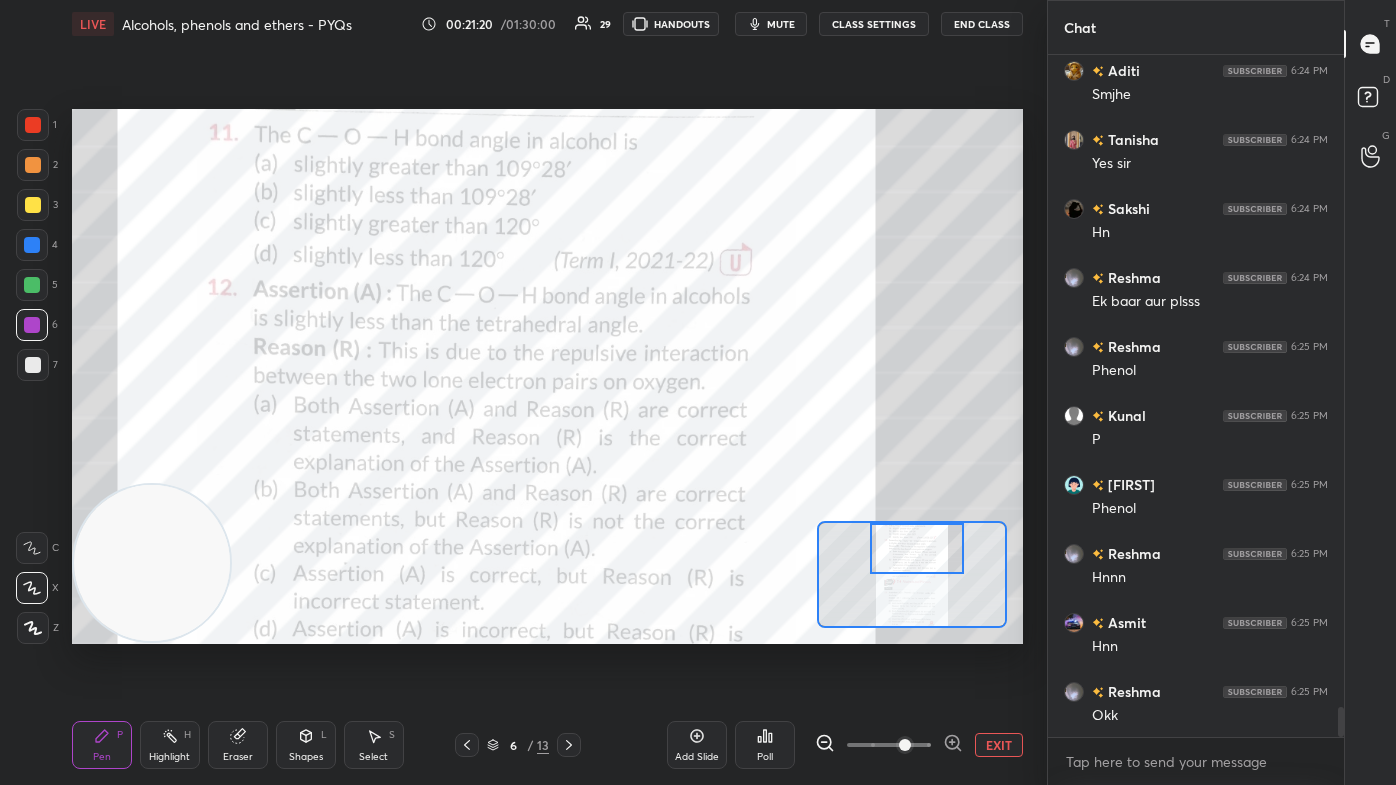 click on "Eraser" at bounding box center [238, 745] 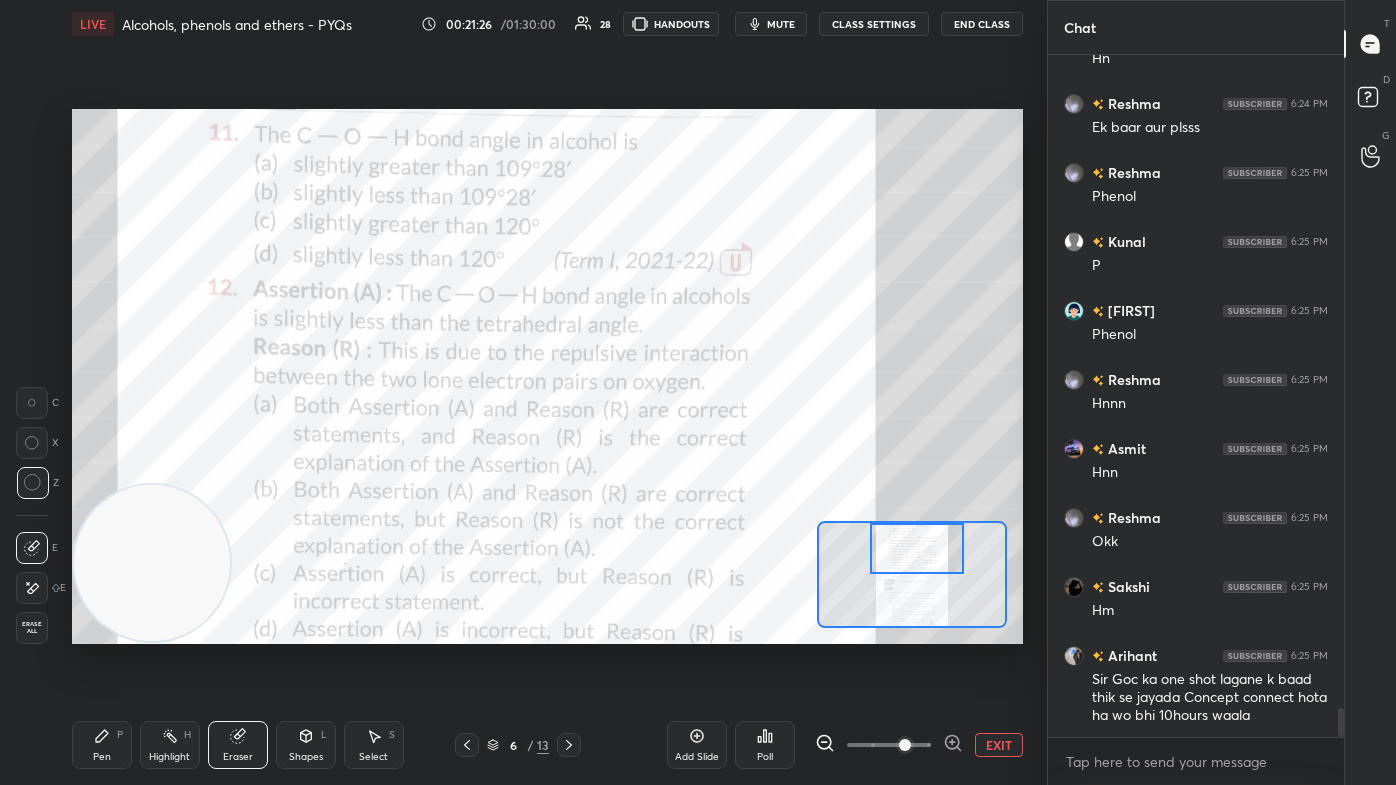 scroll, scrollTop: 15325, scrollLeft: 0, axis: vertical 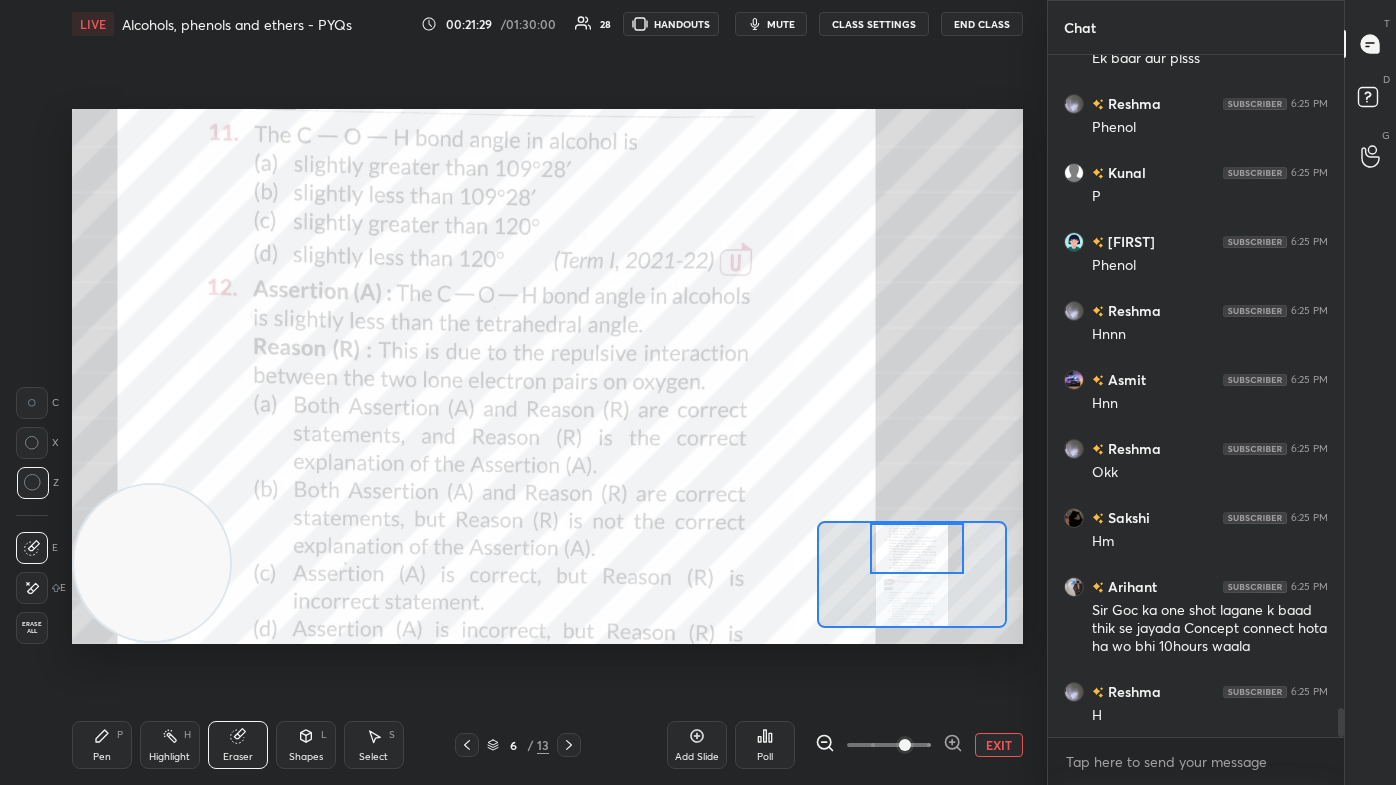 drag, startPoint x: 92, startPoint y: 759, endPoint x: 107, endPoint y: 758, distance: 15.033297 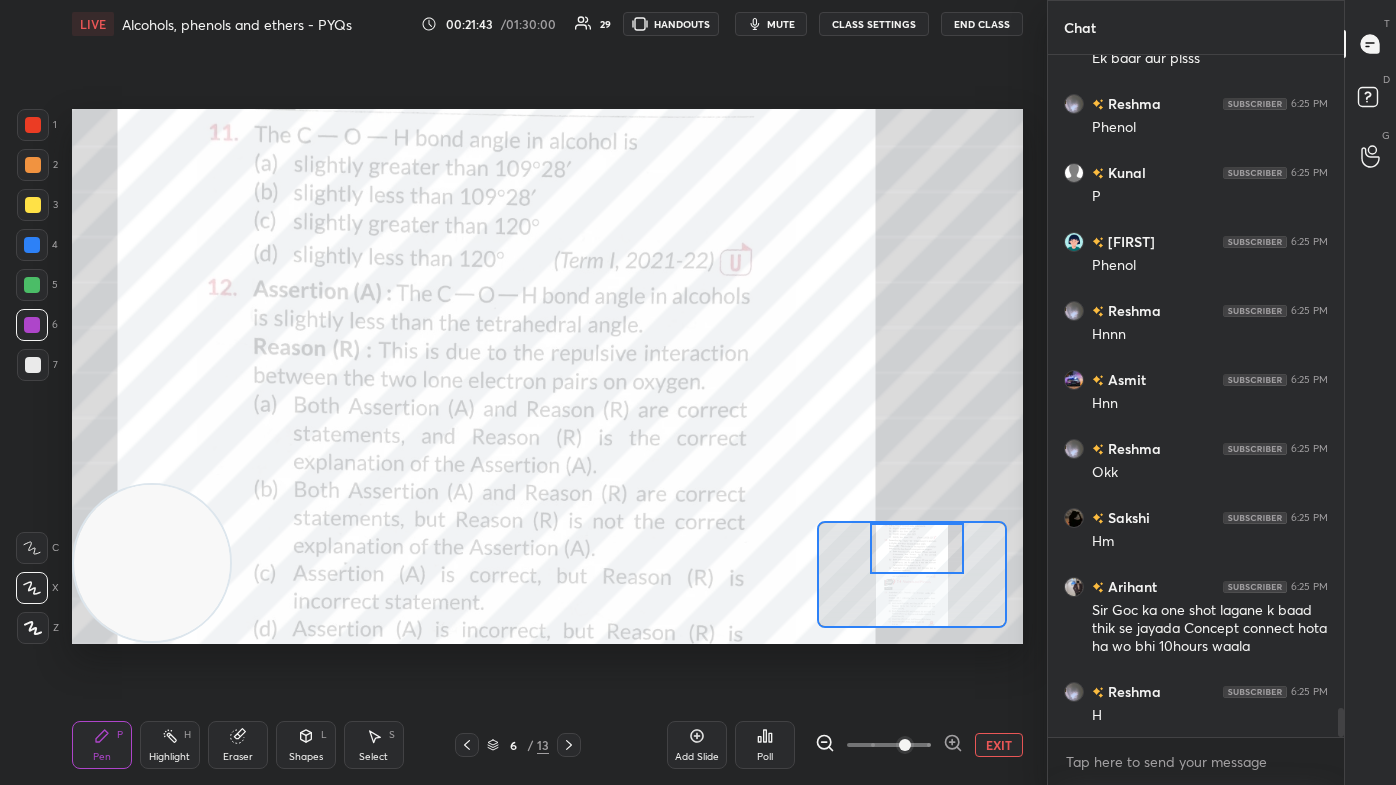 drag, startPoint x: 27, startPoint y: 250, endPoint x: 46, endPoint y: 237, distance: 23.021729 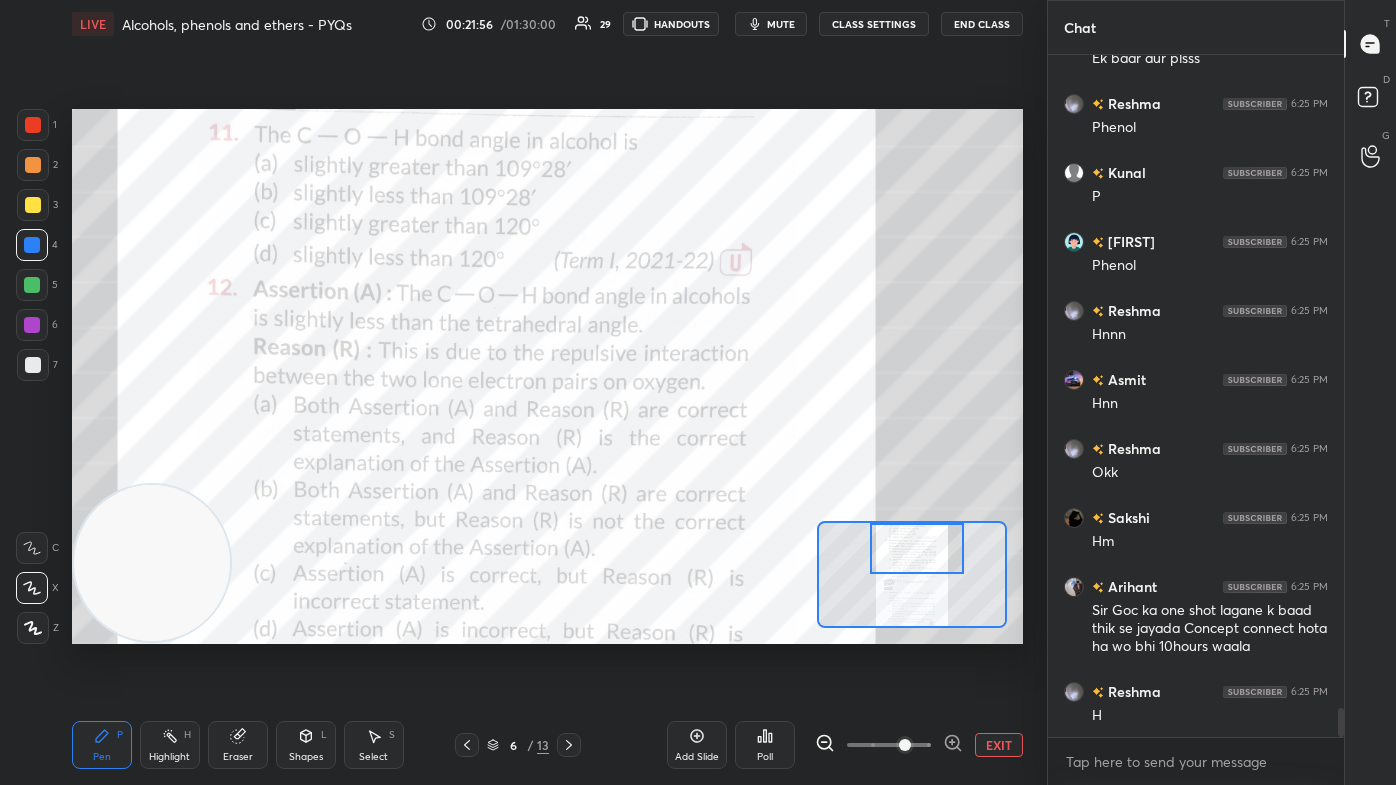 scroll, scrollTop: 15394, scrollLeft: 0, axis: vertical 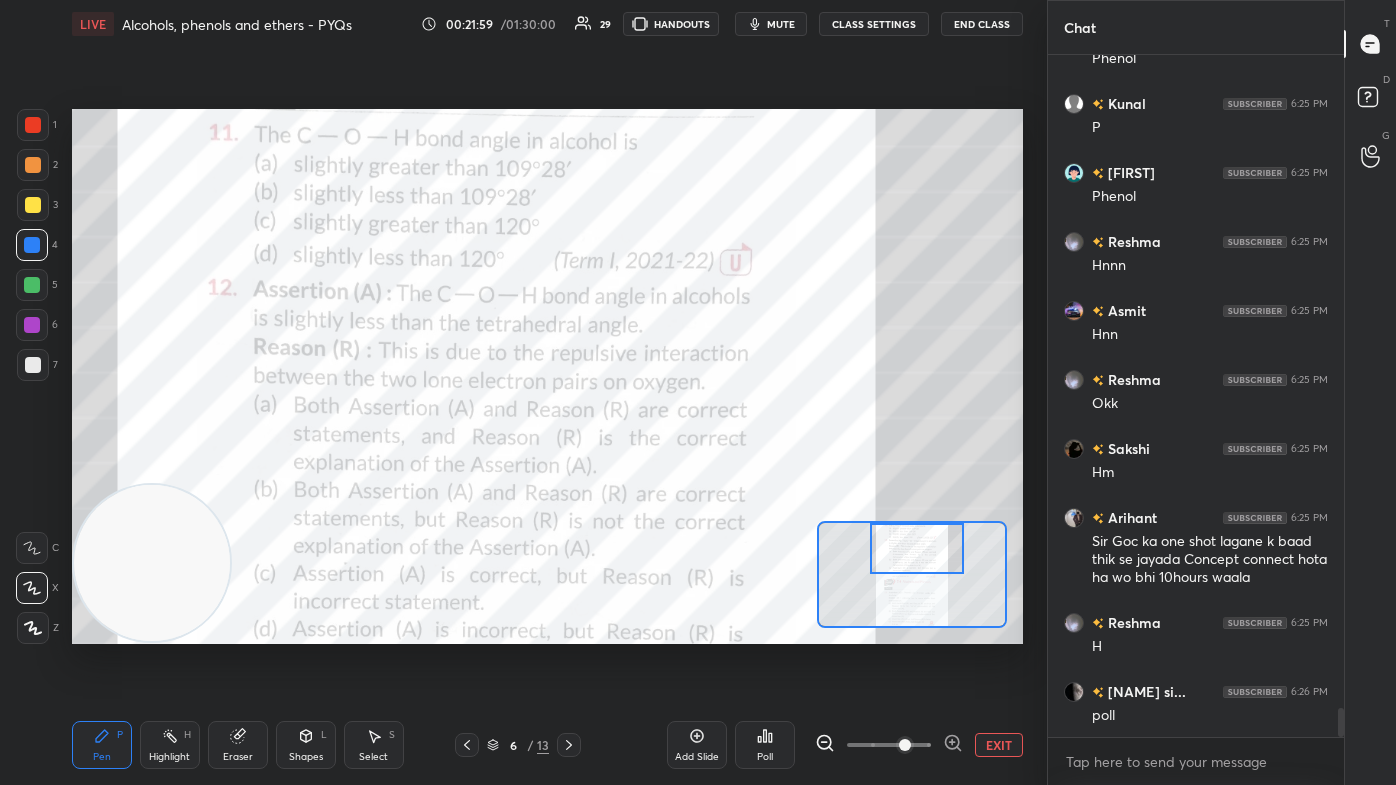 click on "Poll" at bounding box center (765, 745) 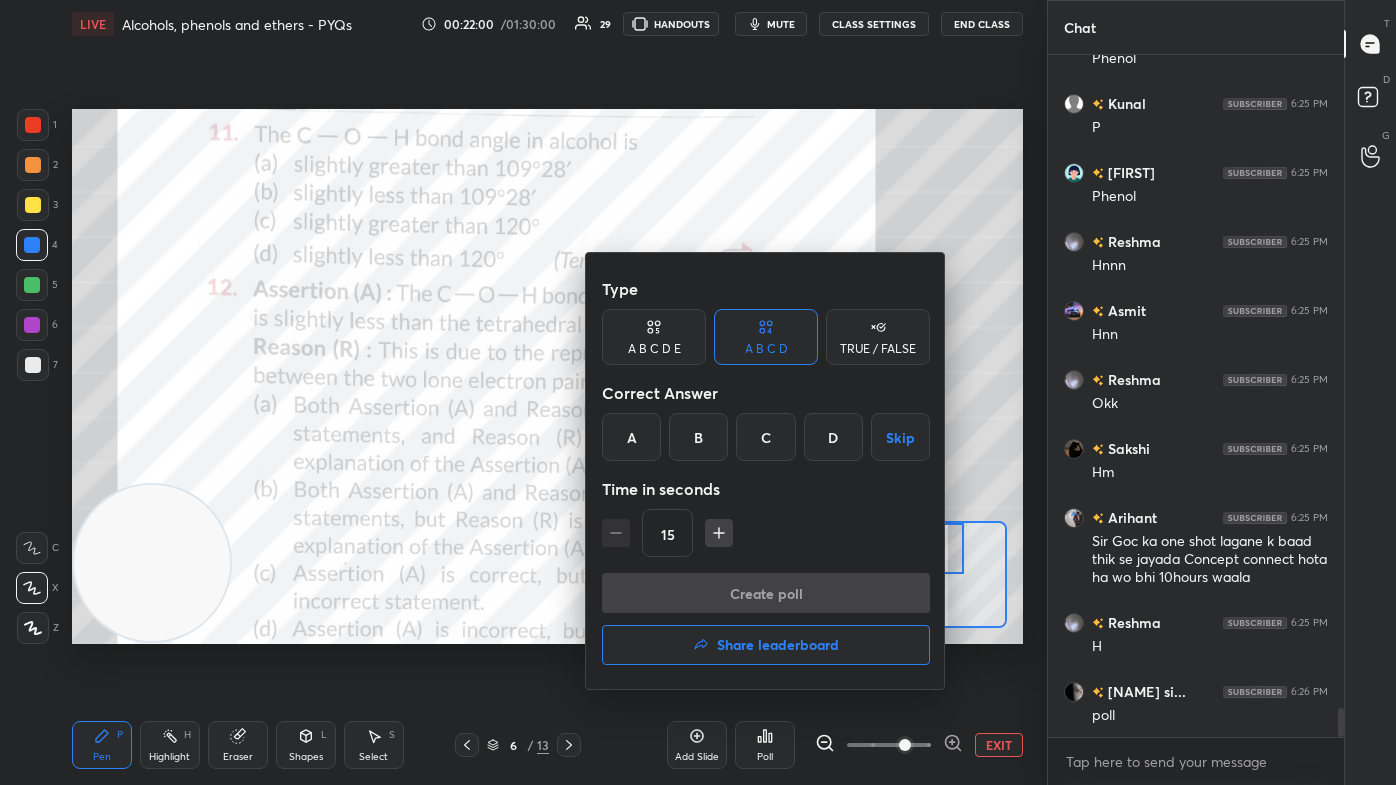 click on "B" at bounding box center (698, 437) 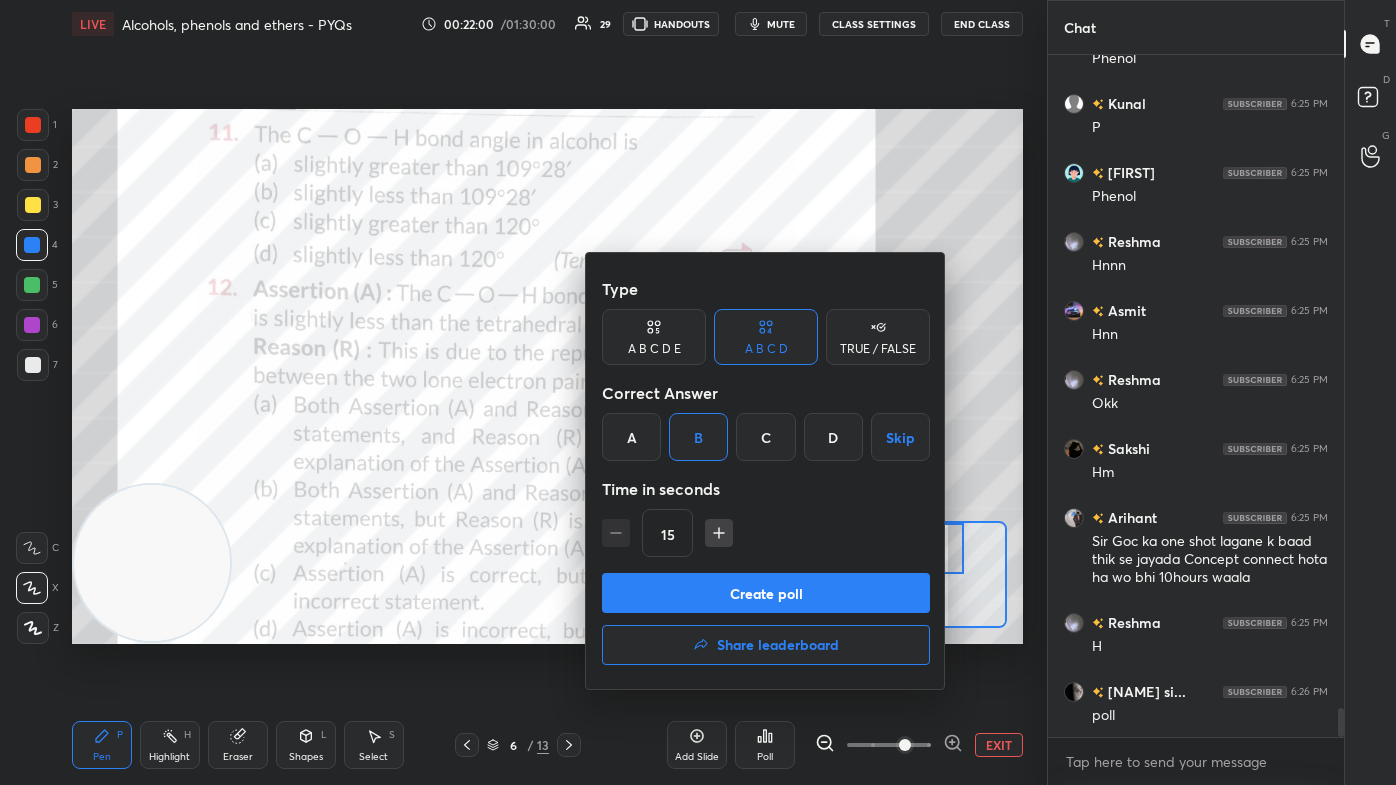 click on "Create poll" at bounding box center [766, 593] 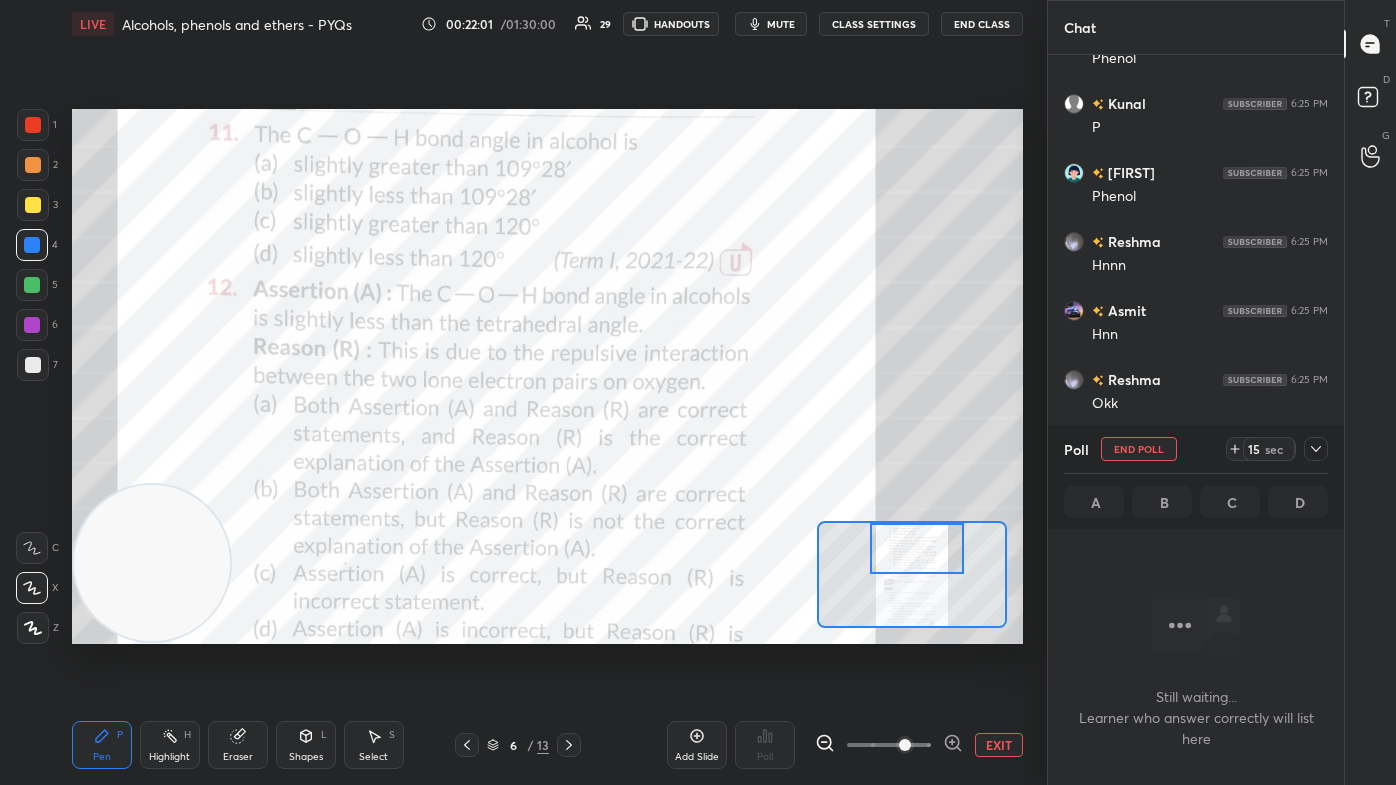 scroll, scrollTop: 610, scrollLeft: 290, axis: both 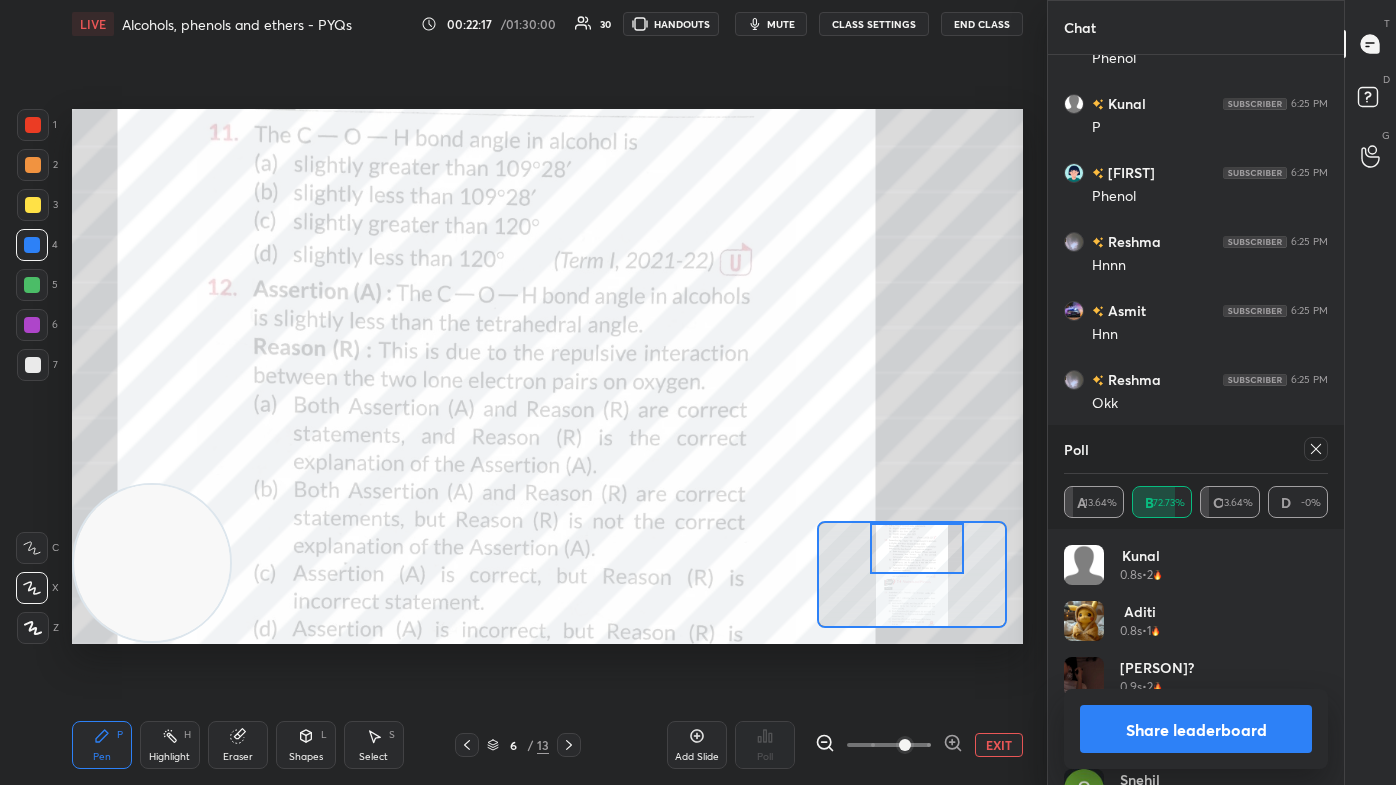 click on "Share leaderboard" at bounding box center [1196, 729] 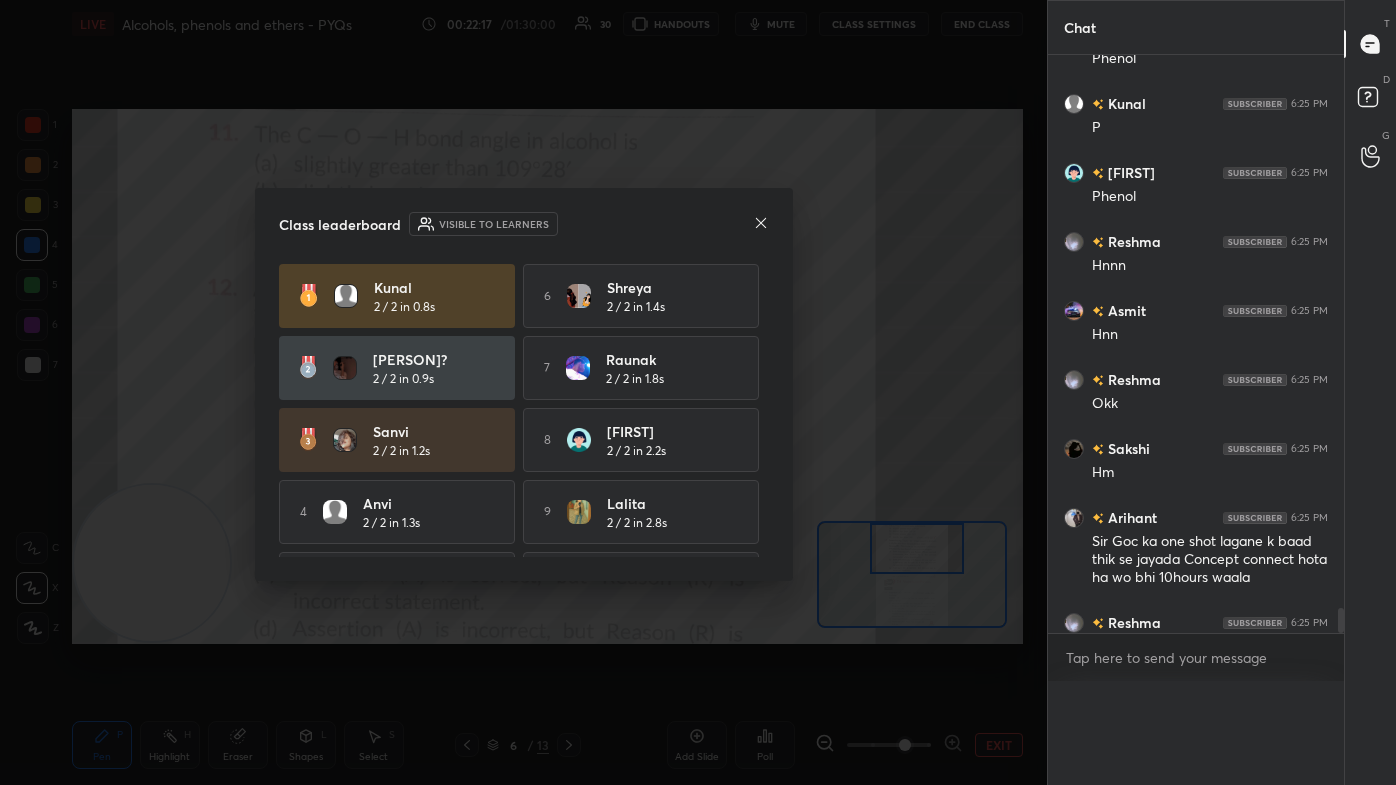 scroll, scrollTop: 0, scrollLeft: 0, axis: both 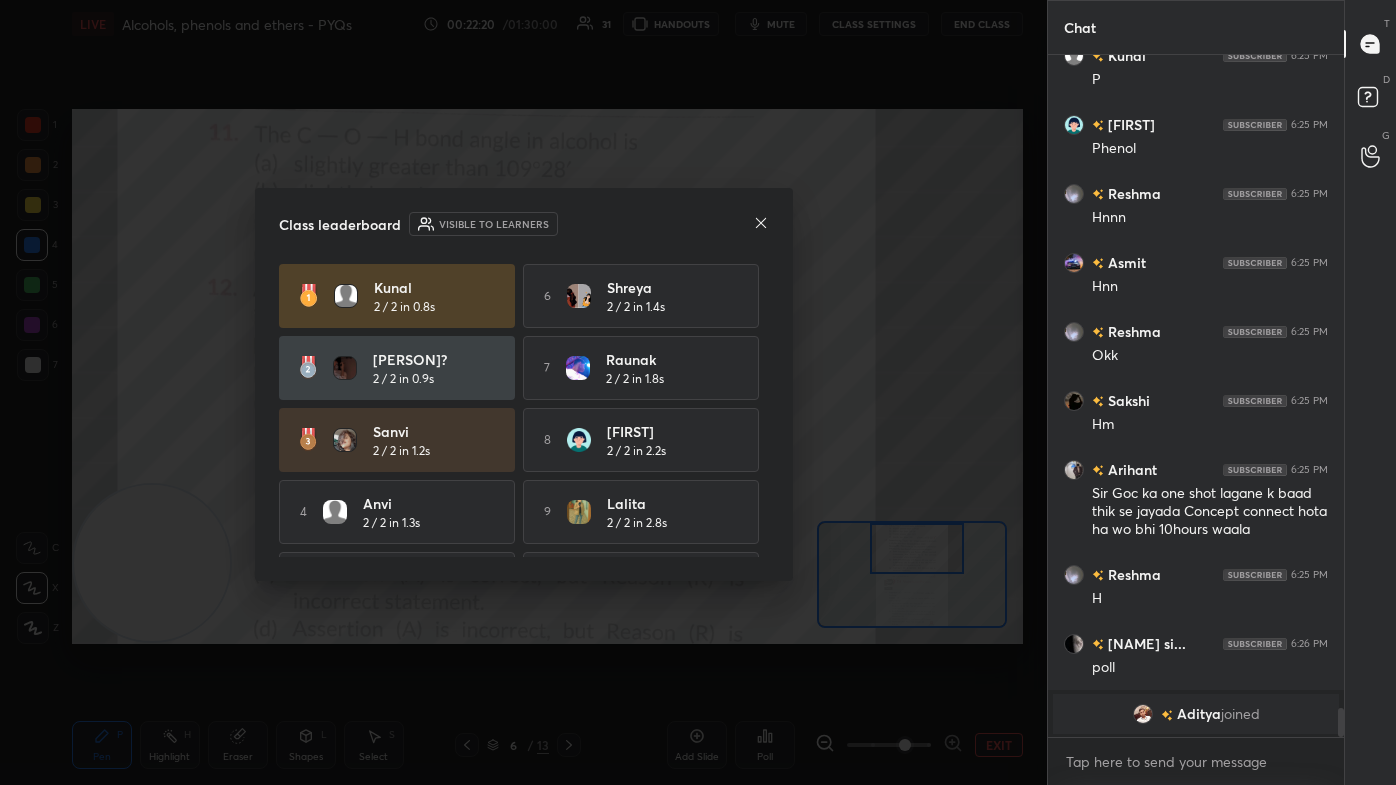 click 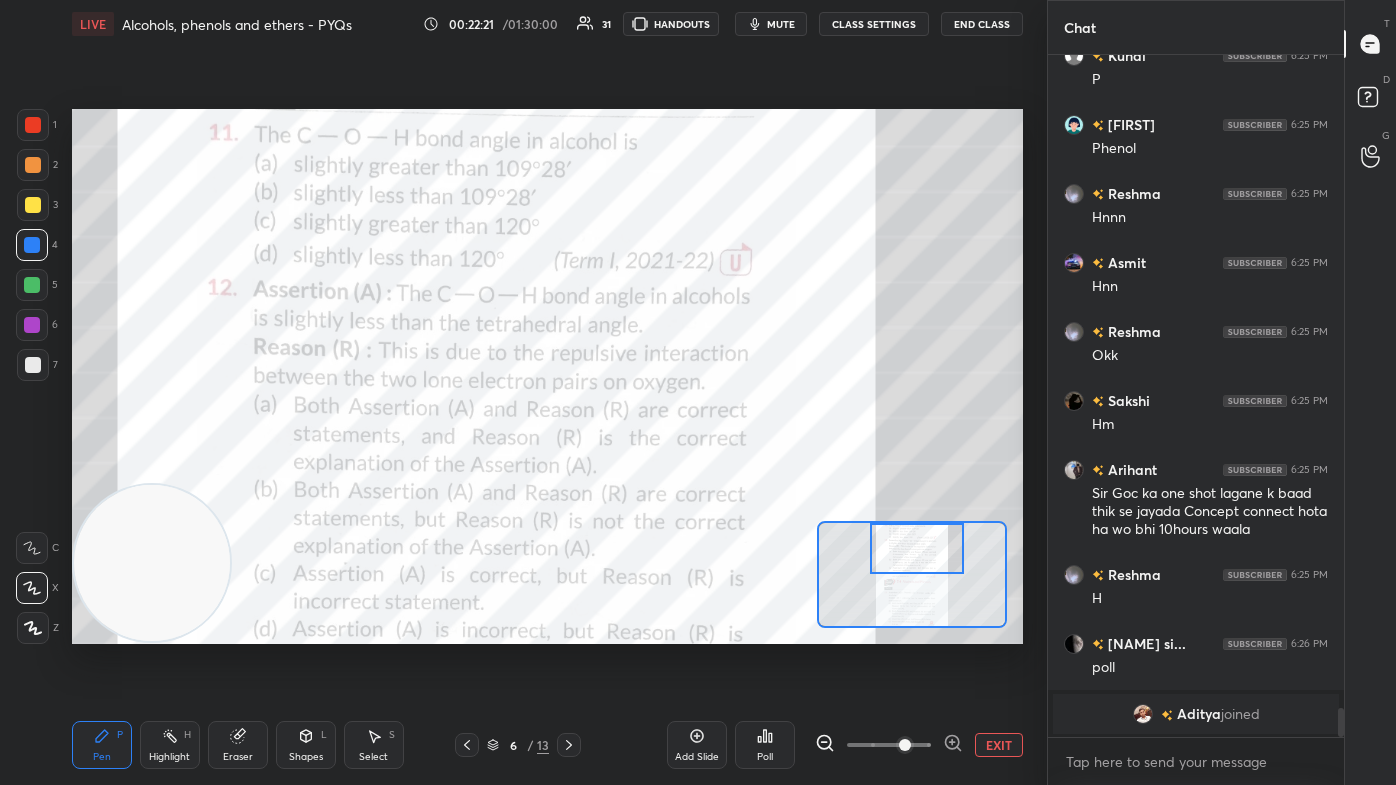click at bounding box center (1143, 714) 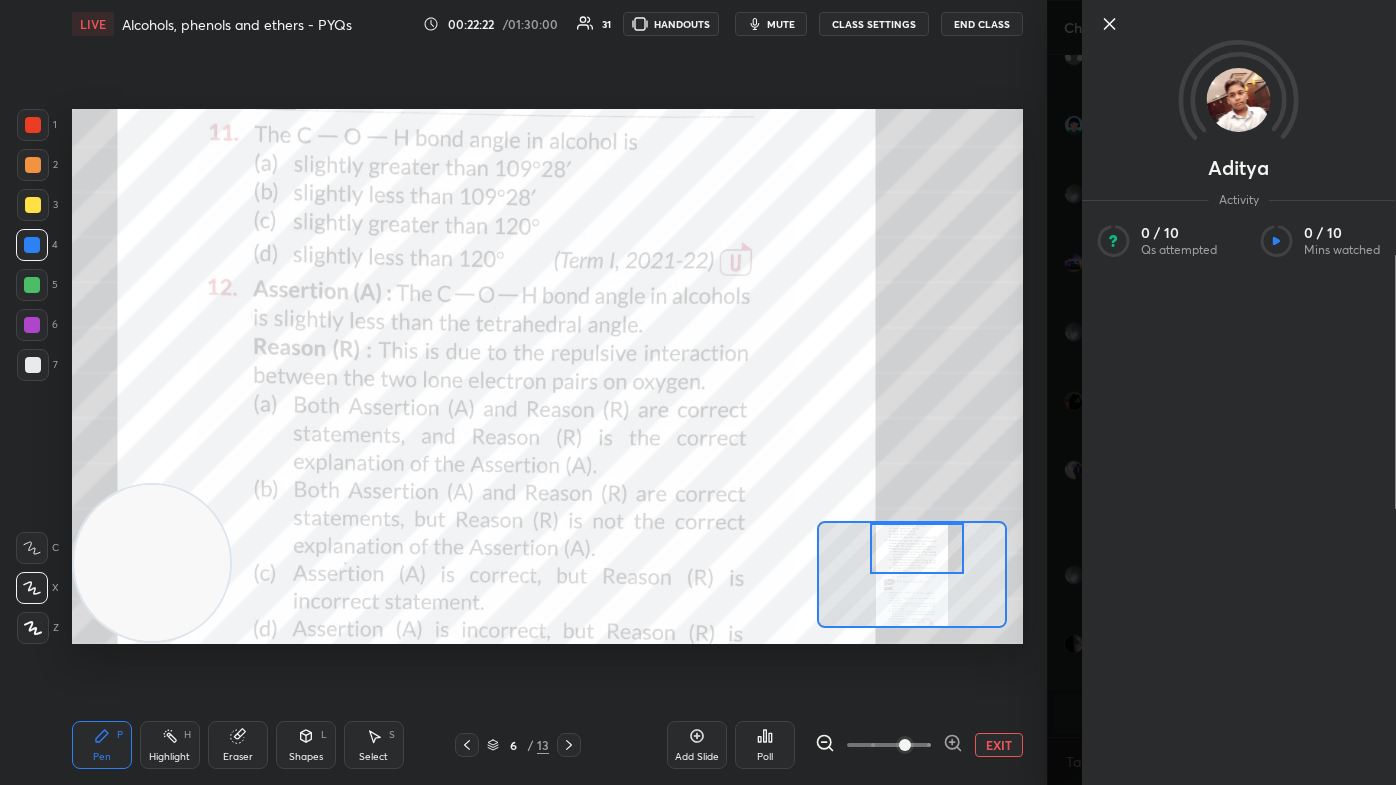 drag, startPoint x: 1069, startPoint y: 636, endPoint x: 1088, endPoint y: 621, distance: 24.207438 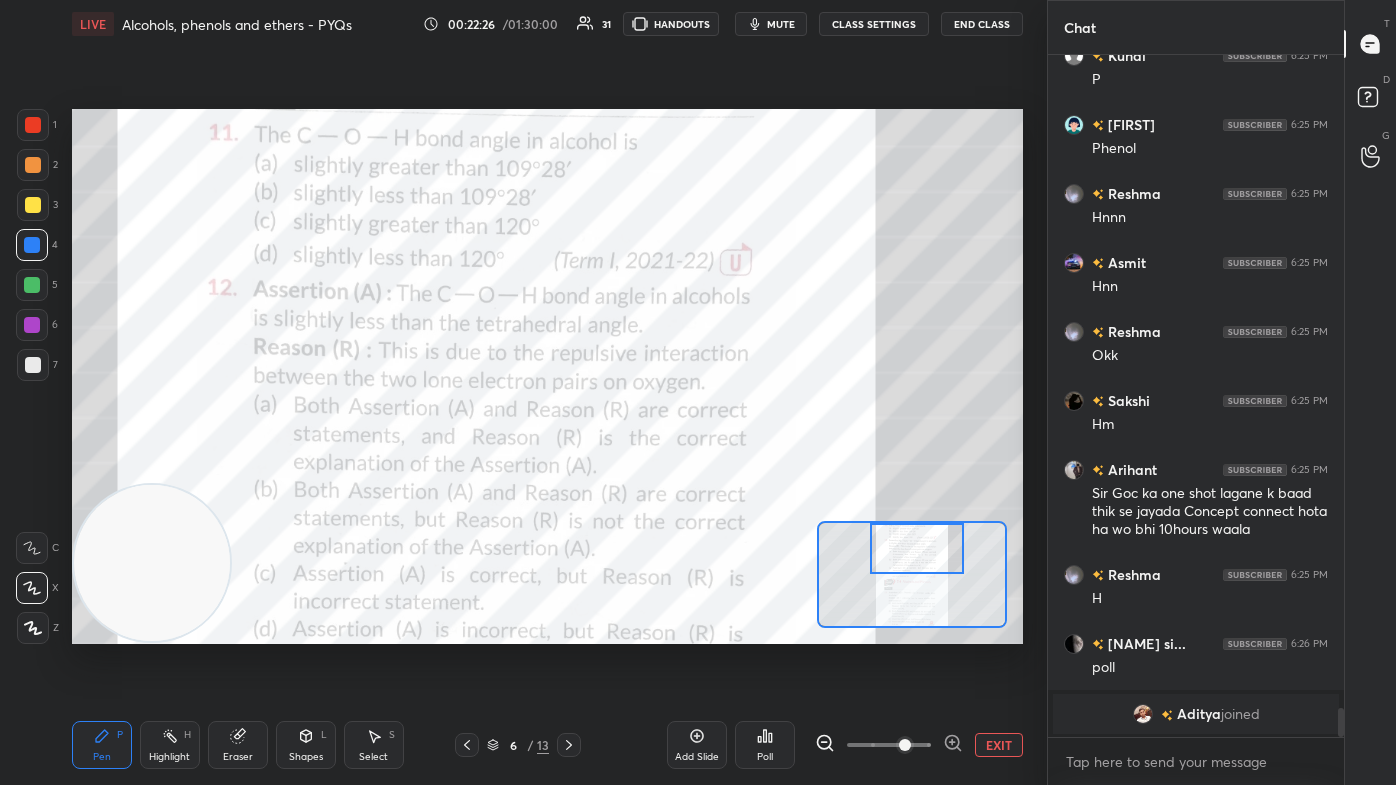 click at bounding box center (33, 125) 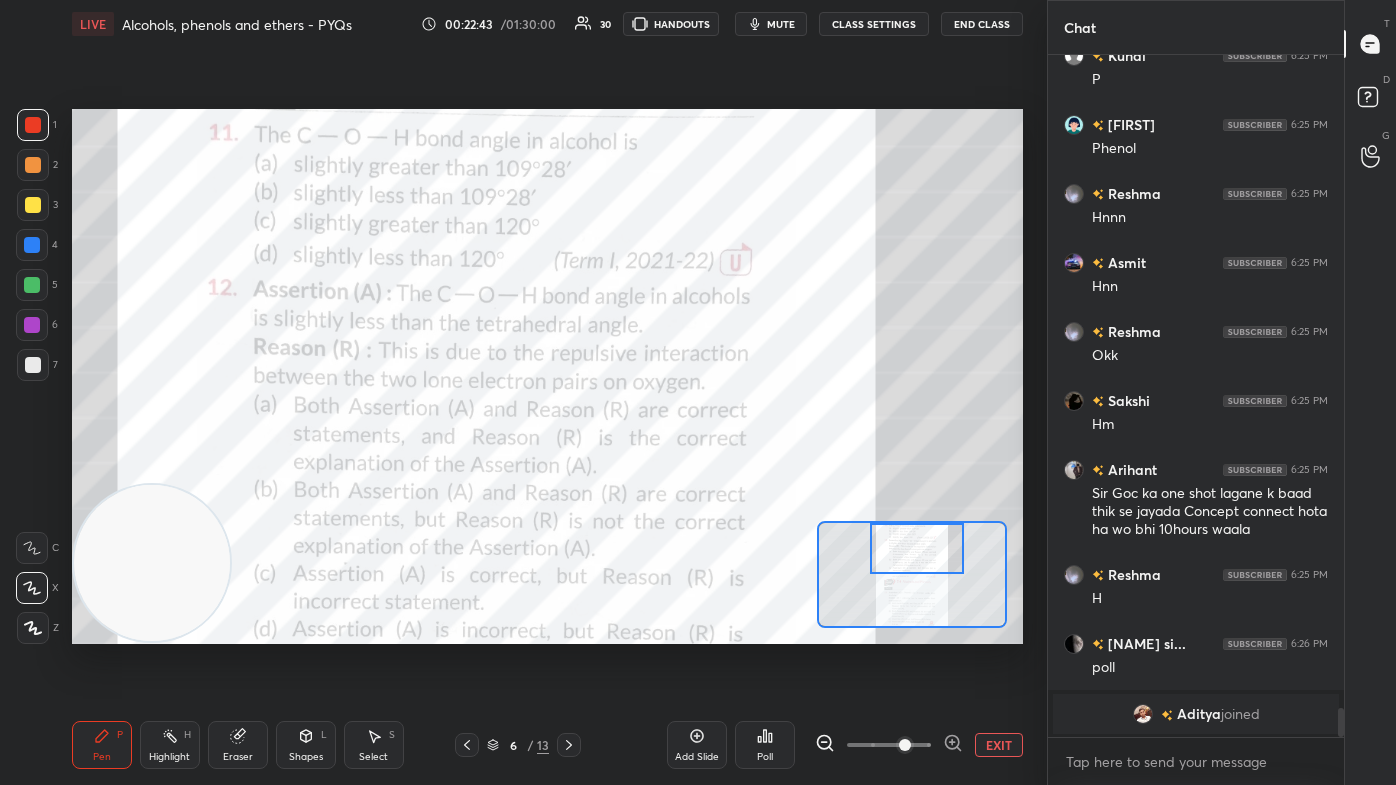 click at bounding box center [32, 245] 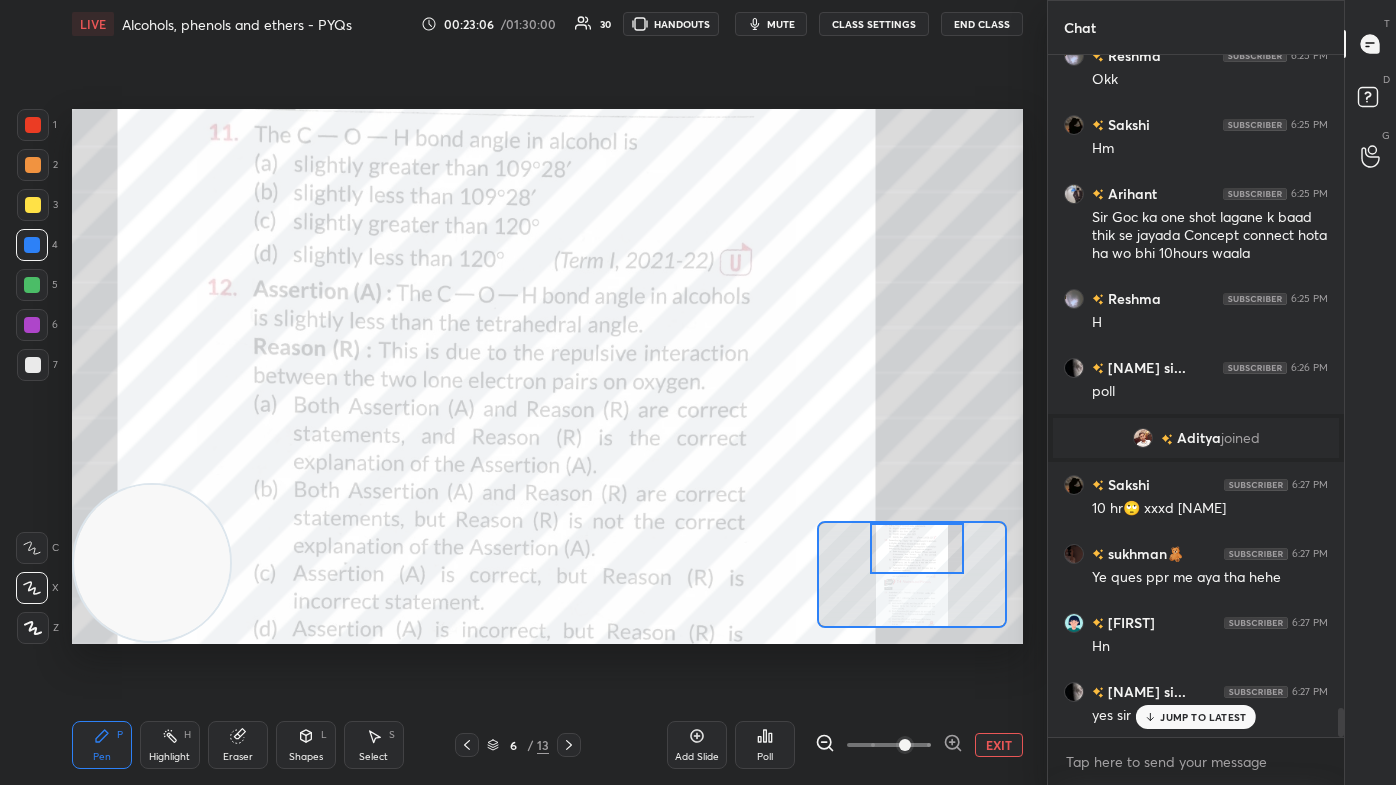 scroll, scrollTop: 15296, scrollLeft: 0, axis: vertical 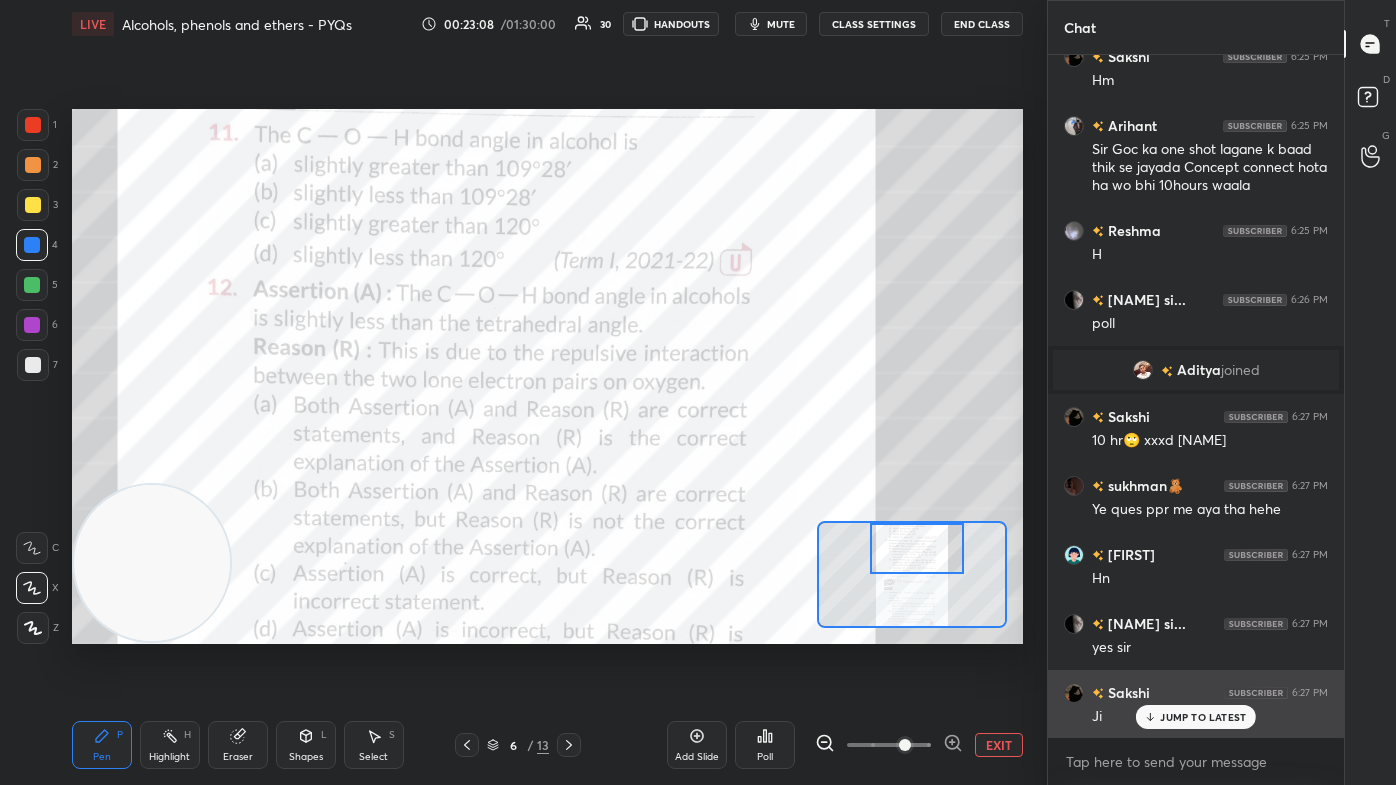 click on "JUMP TO LATEST" at bounding box center (1203, 717) 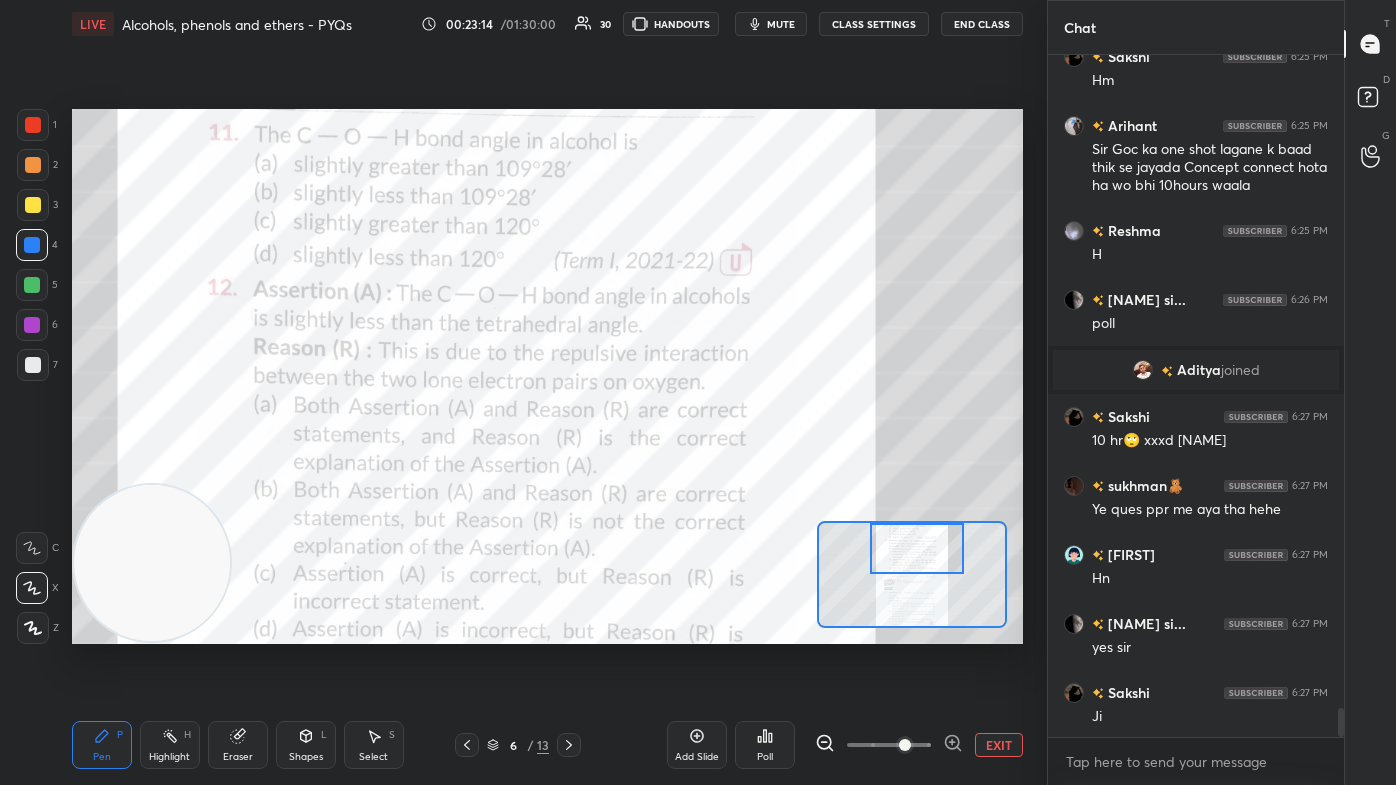 click on "Add Slide Poll EXIT" at bounding box center (845, 745) 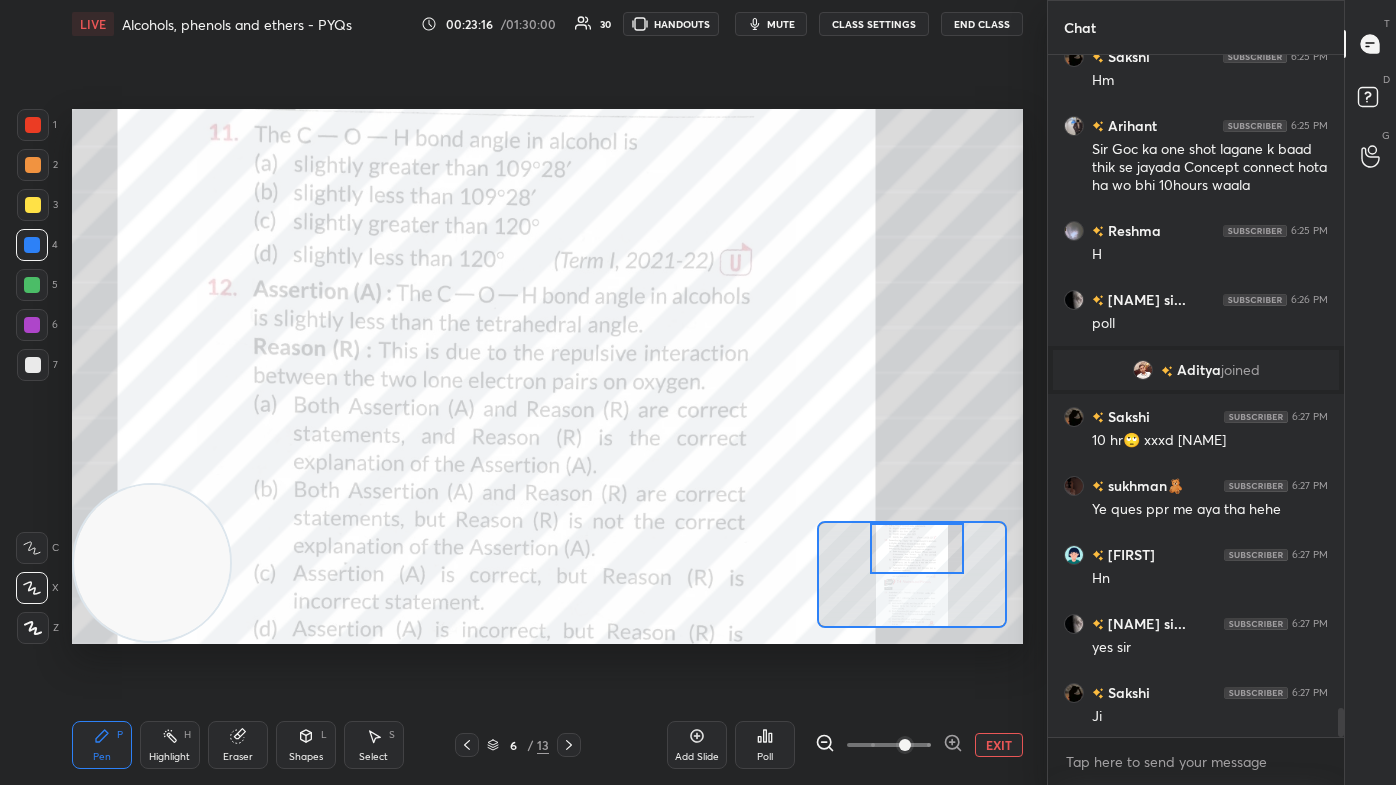 scroll, scrollTop: 15365, scrollLeft: 0, axis: vertical 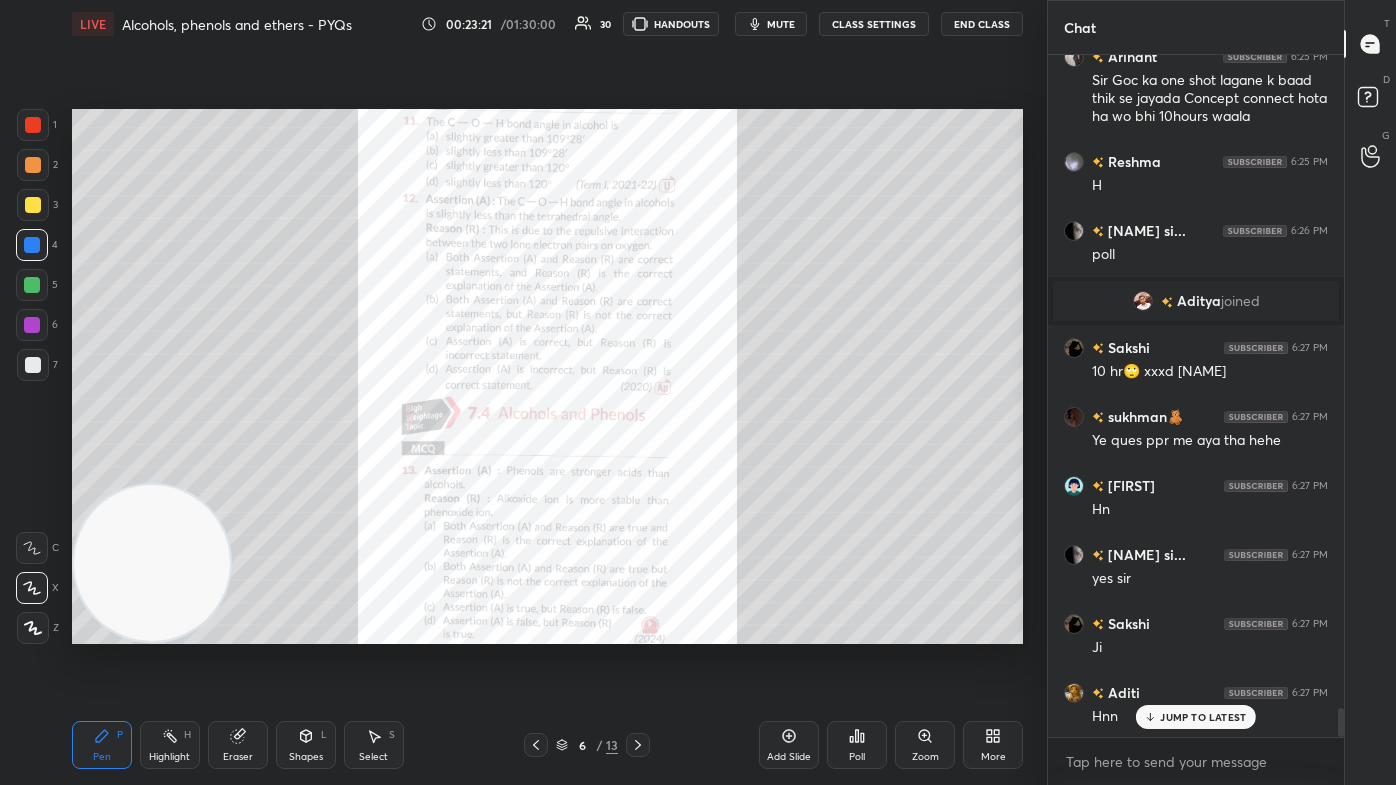 click on "Add Slide" at bounding box center (789, 757) 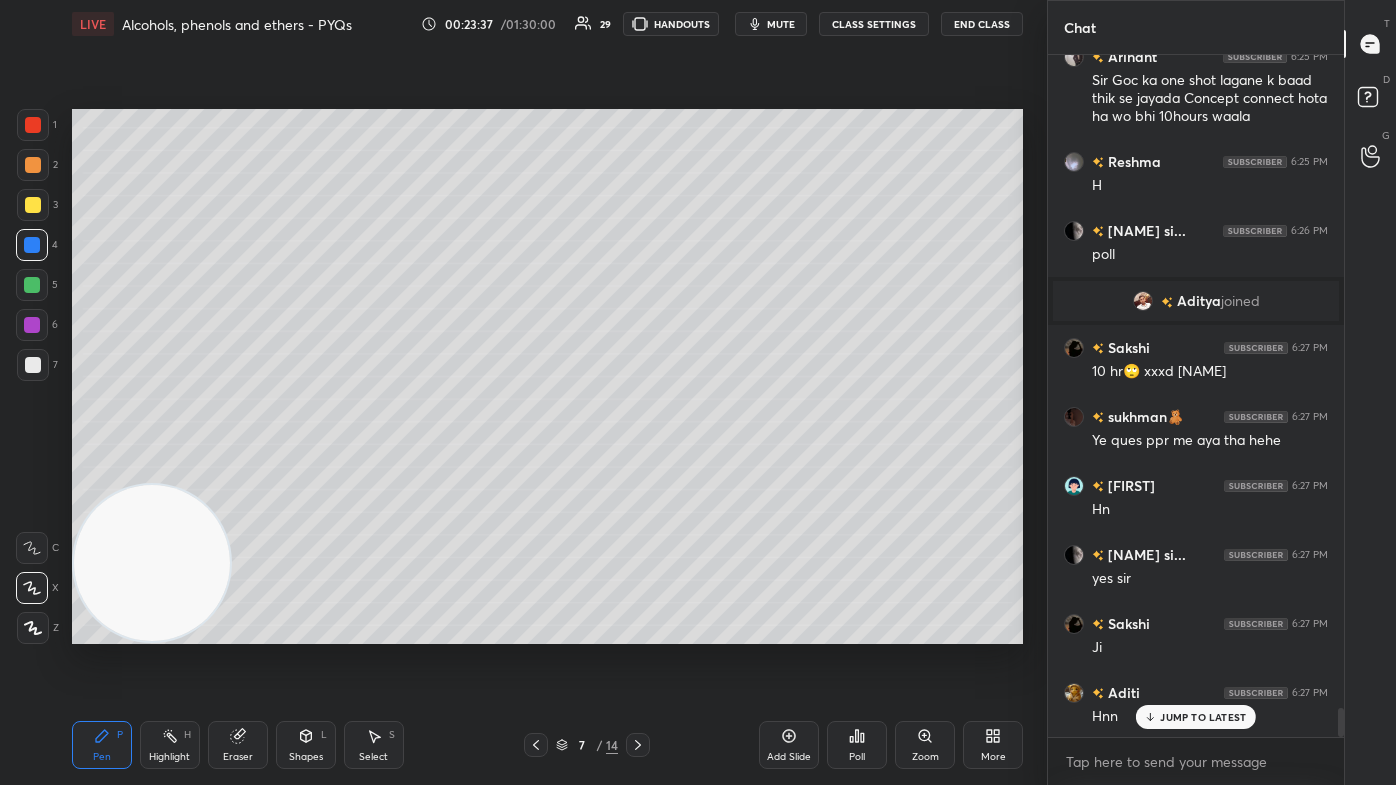 drag, startPoint x: 29, startPoint y: 370, endPoint x: 43, endPoint y: 357, distance: 19.104973 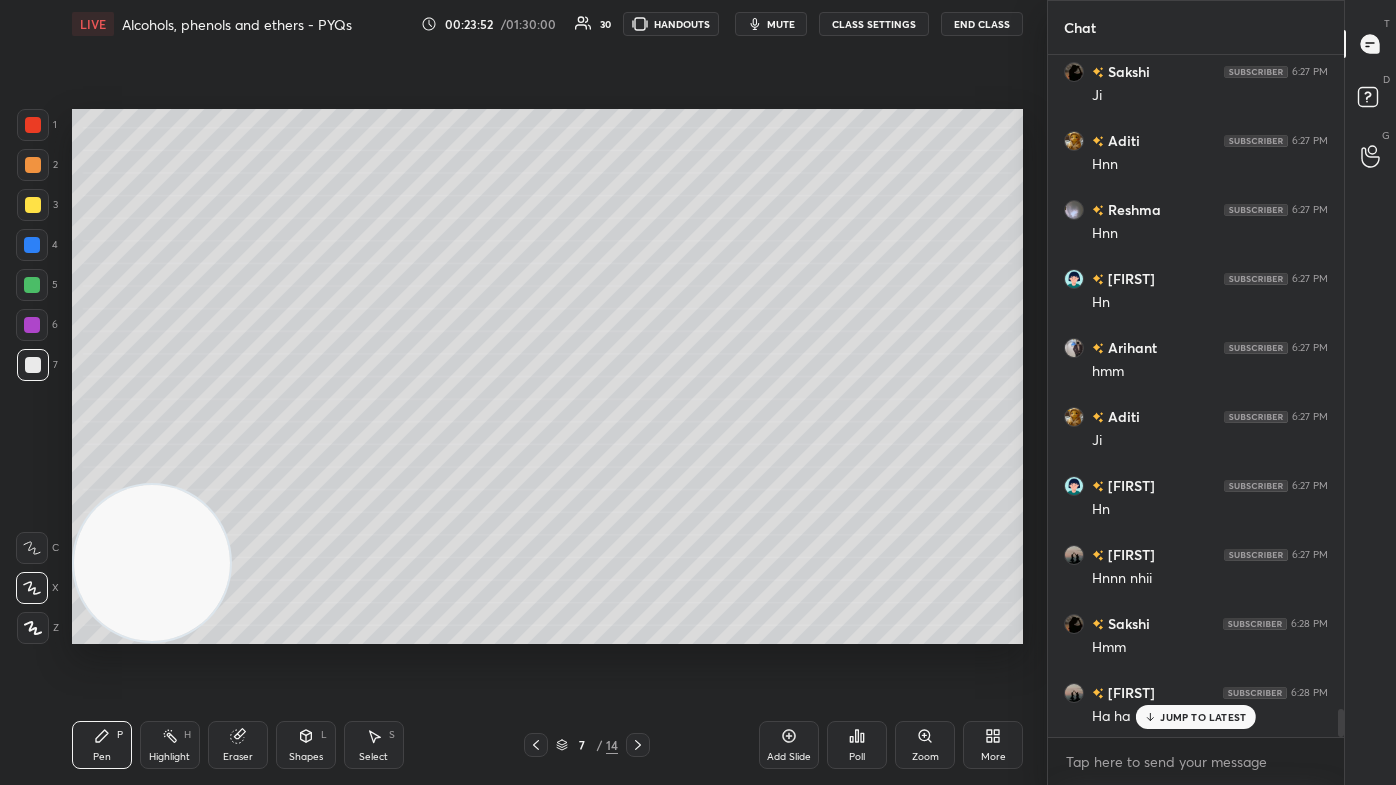 scroll, scrollTop: 15986, scrollLeft: 0, axis: vertical 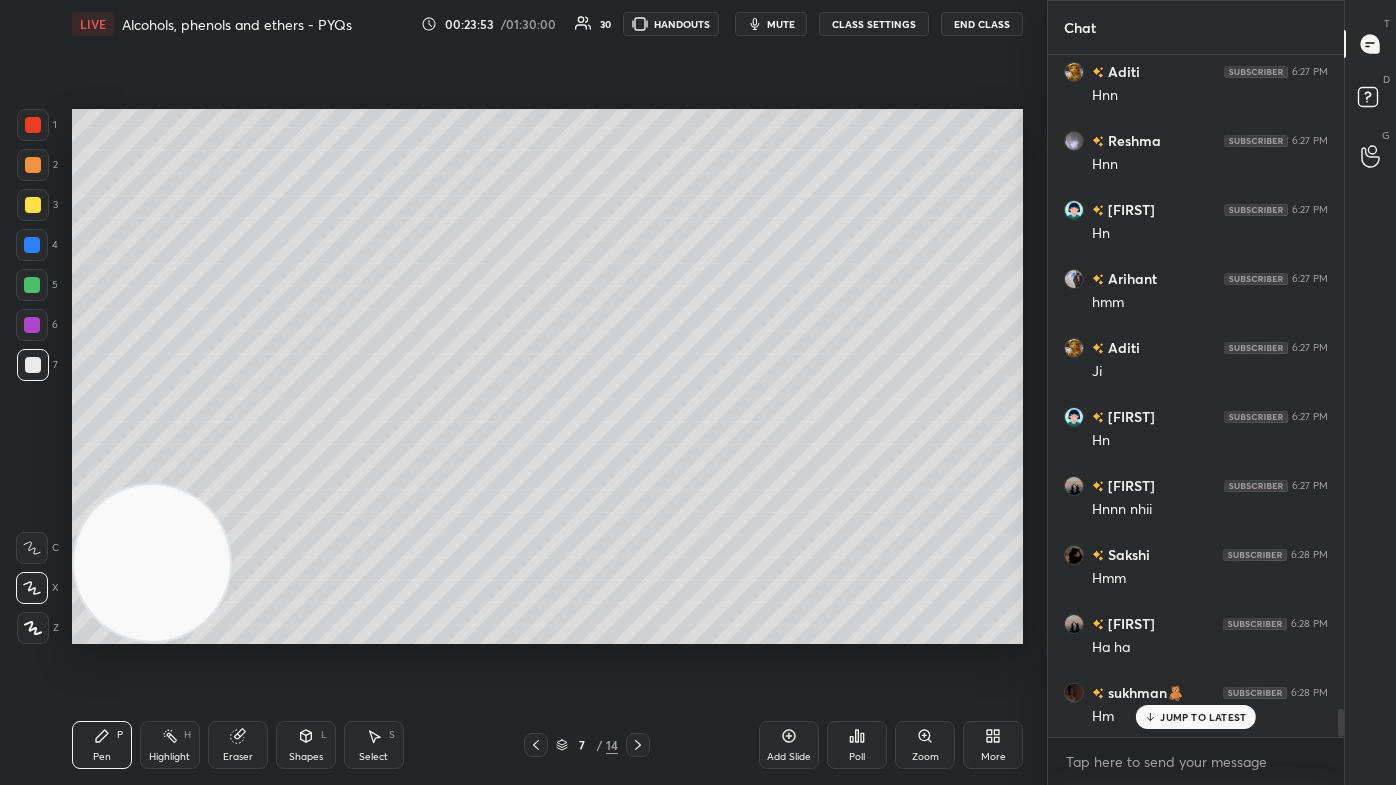 click at bounding box center [33, 125] 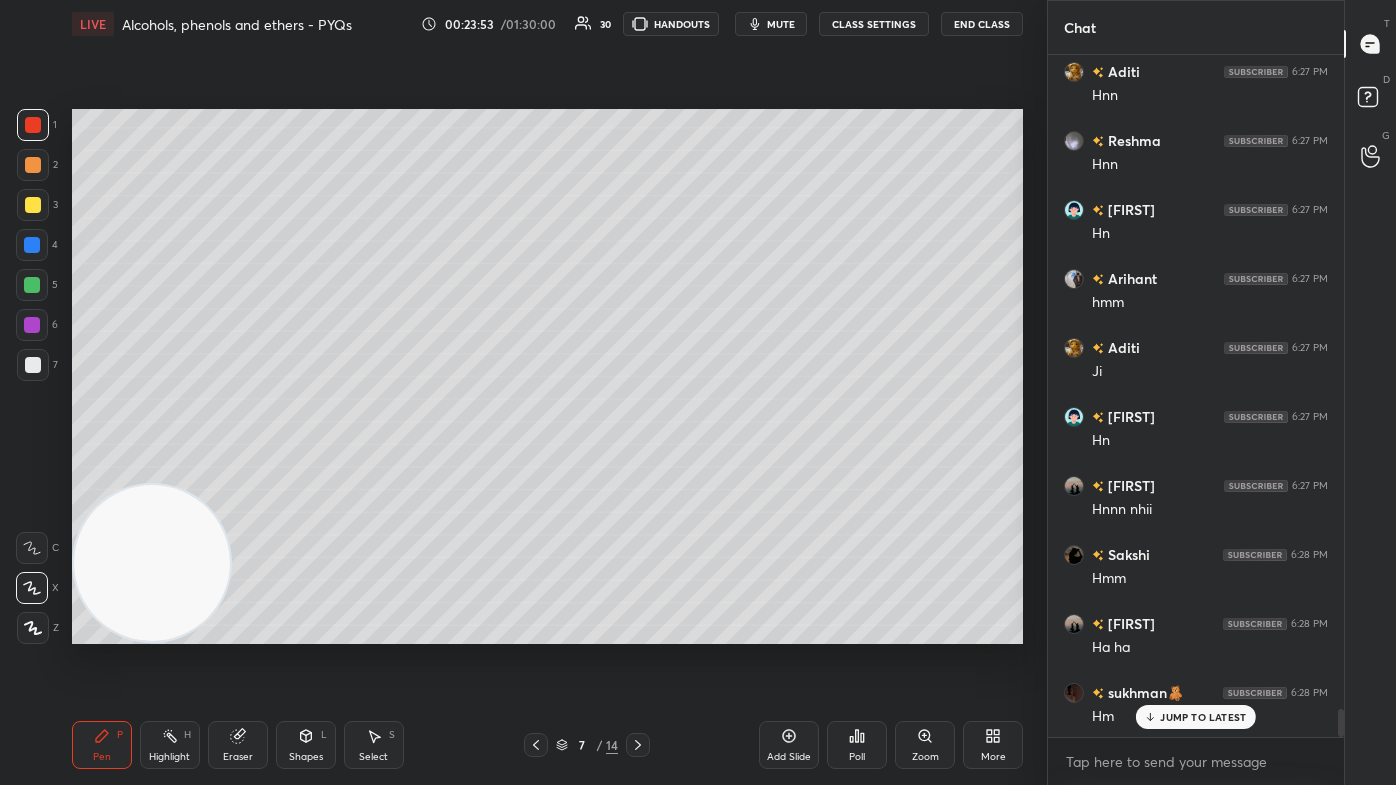 scroll, scrollTop: 16056, scrollLeft: 0, axis: vertical 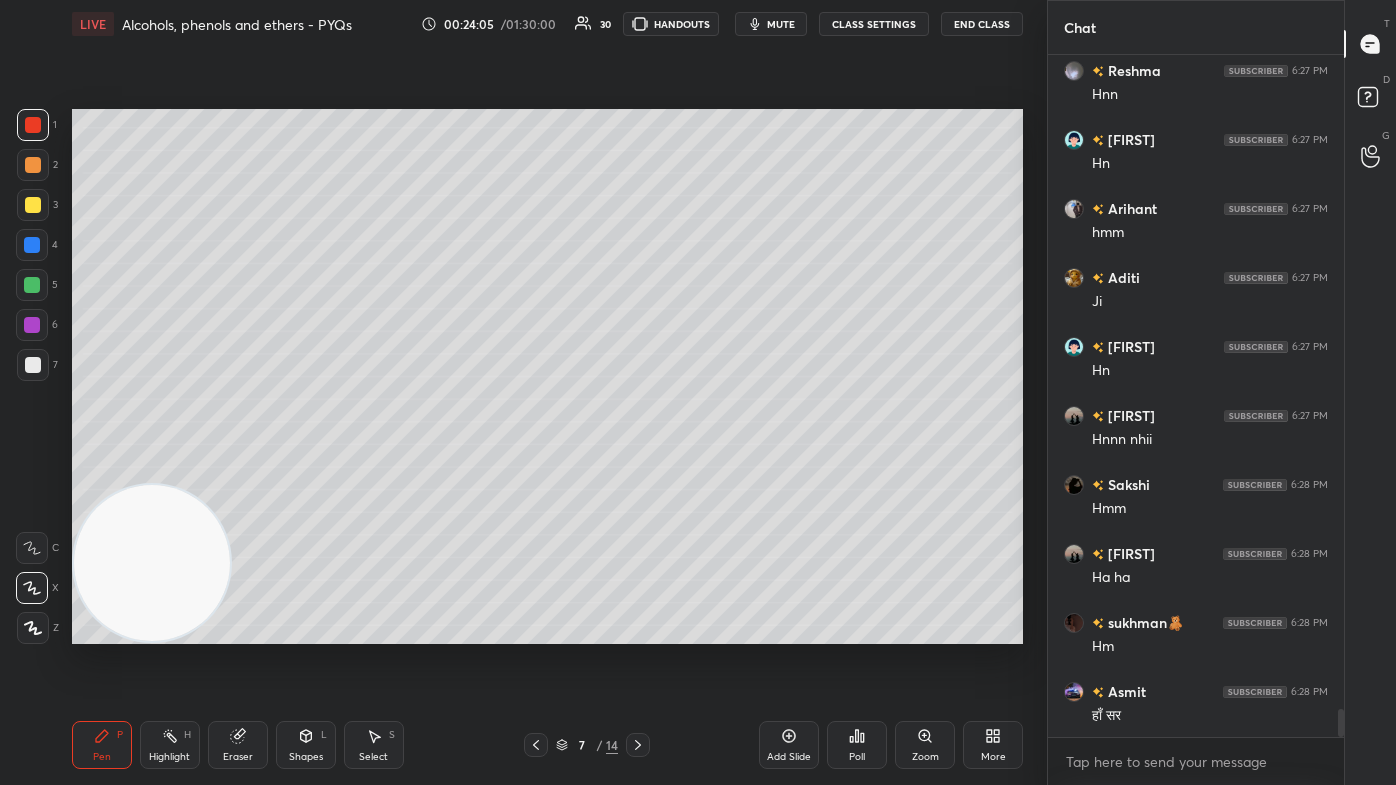 click at bounding box center [33, 365] 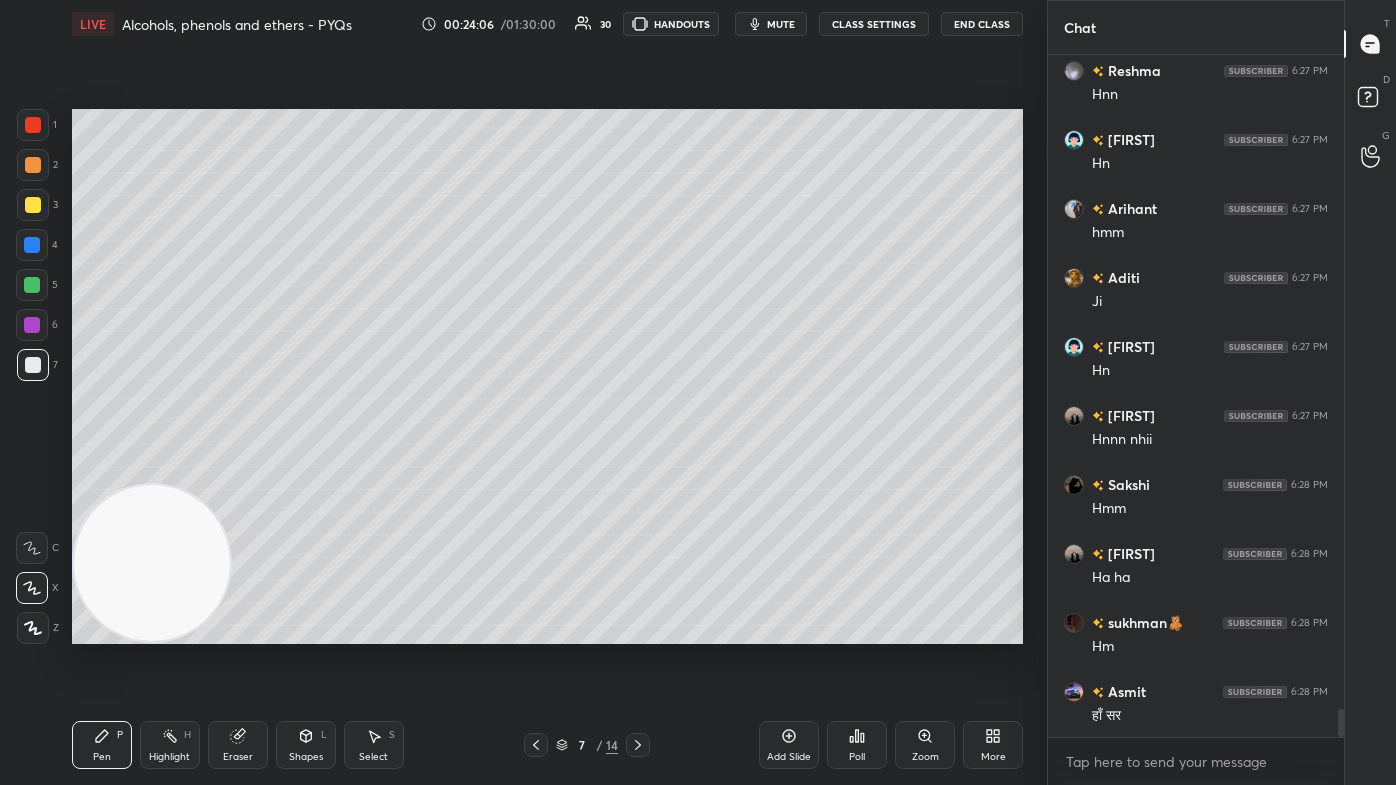 drag, startPoint x: 34, startPoint y: 637, endPoint x: 99, endPoint y: 552, distance: 107.00467 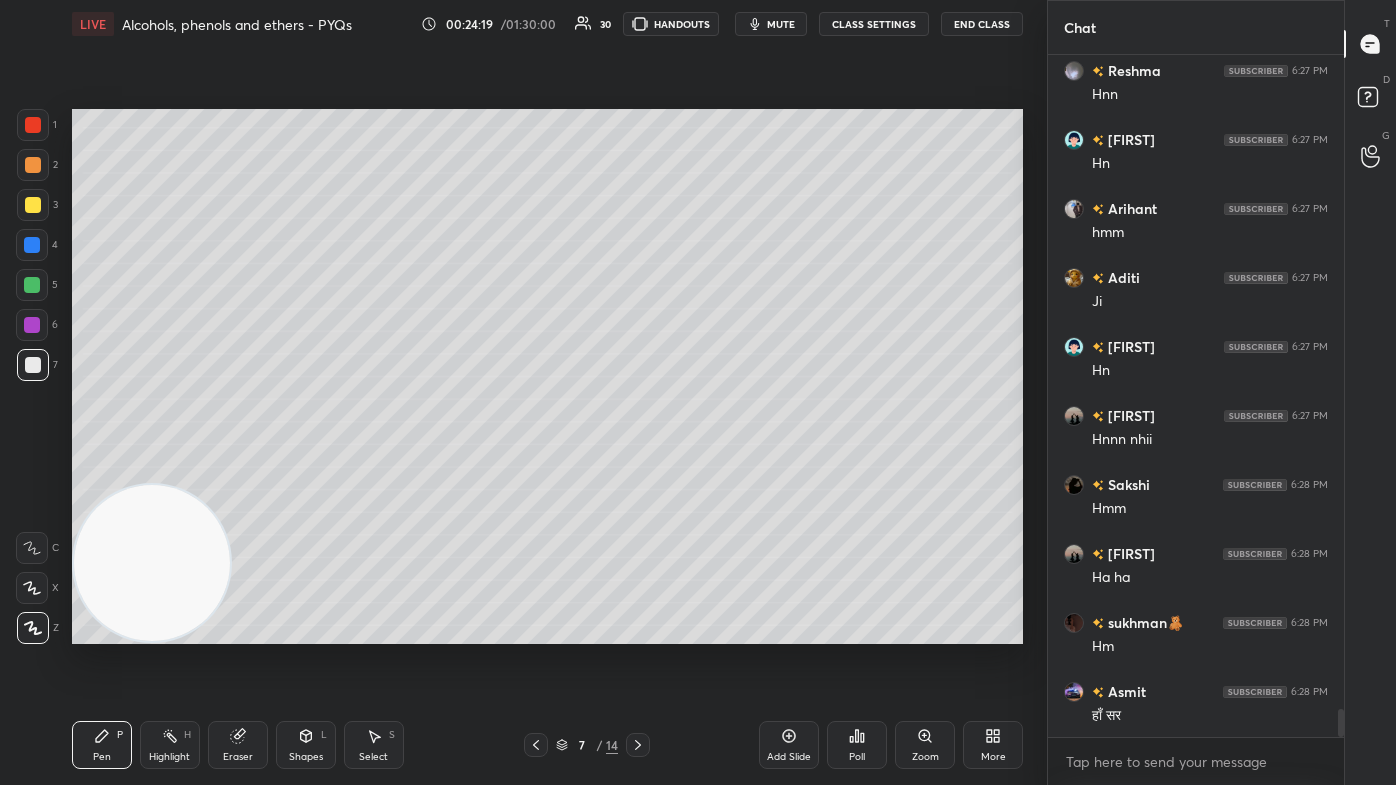 scroll, scrollTop: 16125, scrollLeft: 0, axis: vertical 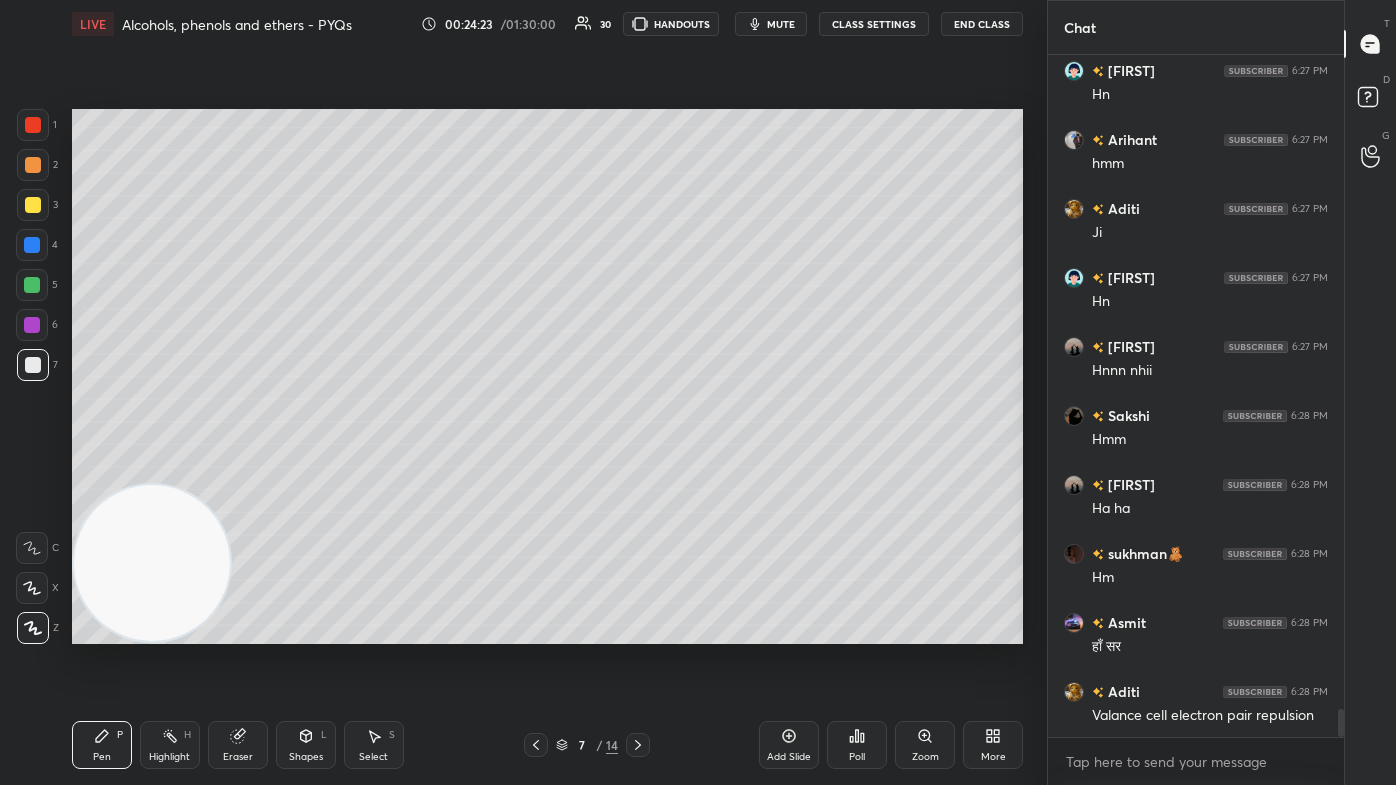 click on "1 2 3 4 5 6 7" at bounding box center [37, 249] 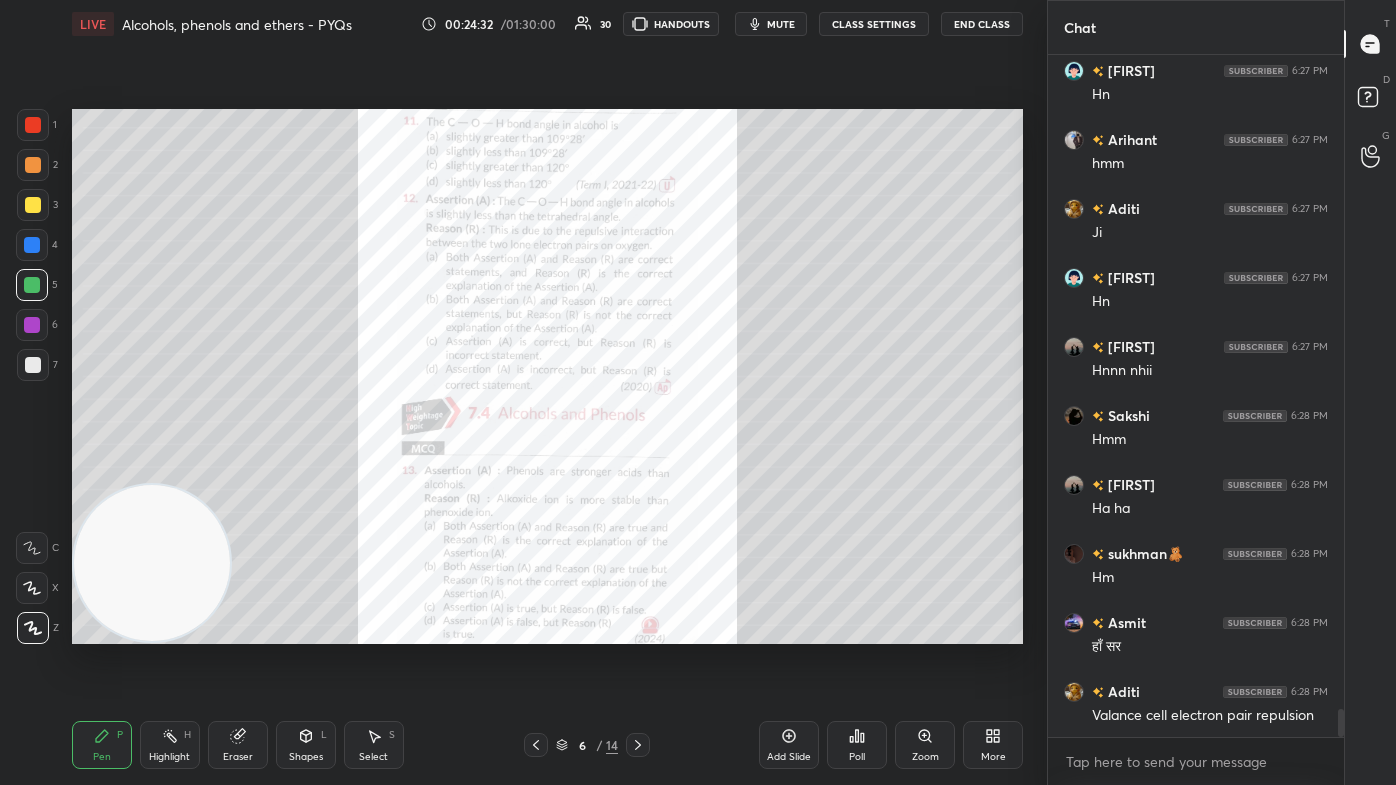click on "Zoom" at bounding box center [925, 745] 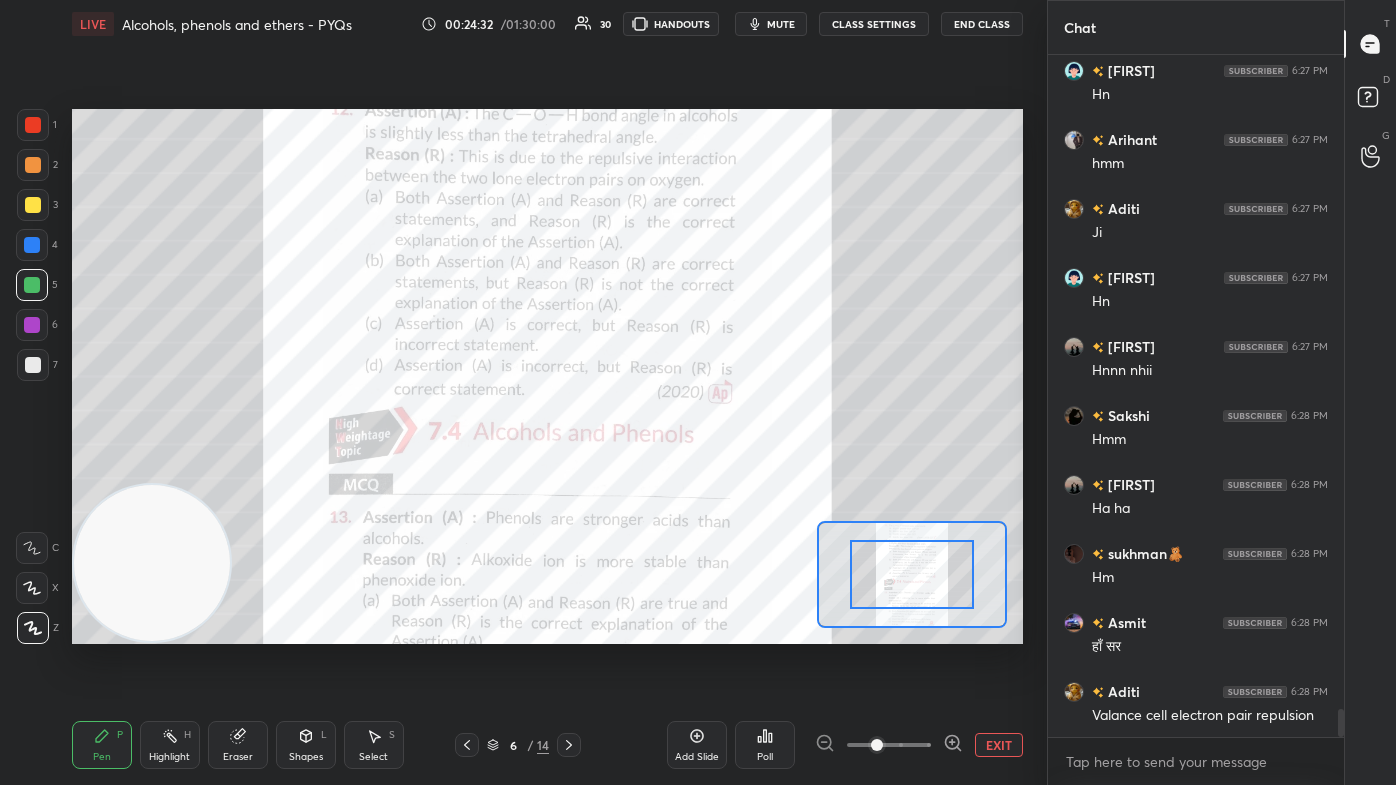 drag, startPoint x: 911, startPoint y: 746, endPoint x: 905, endPoint y: 704, distance: 42.426407 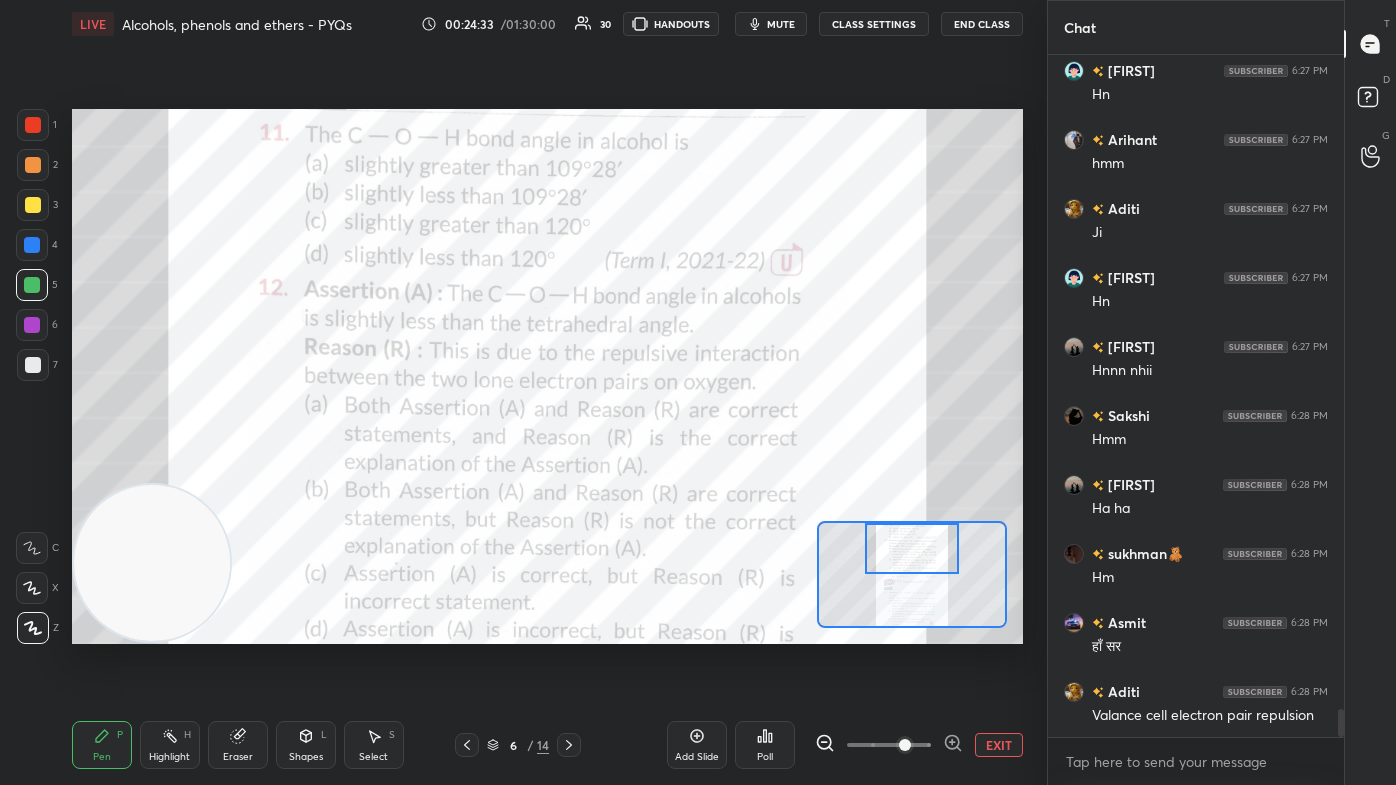 drag, startPoint x: 922, startPoint y: 557, endPoint x: 919, endPoint y: 533, distance: 24.186773 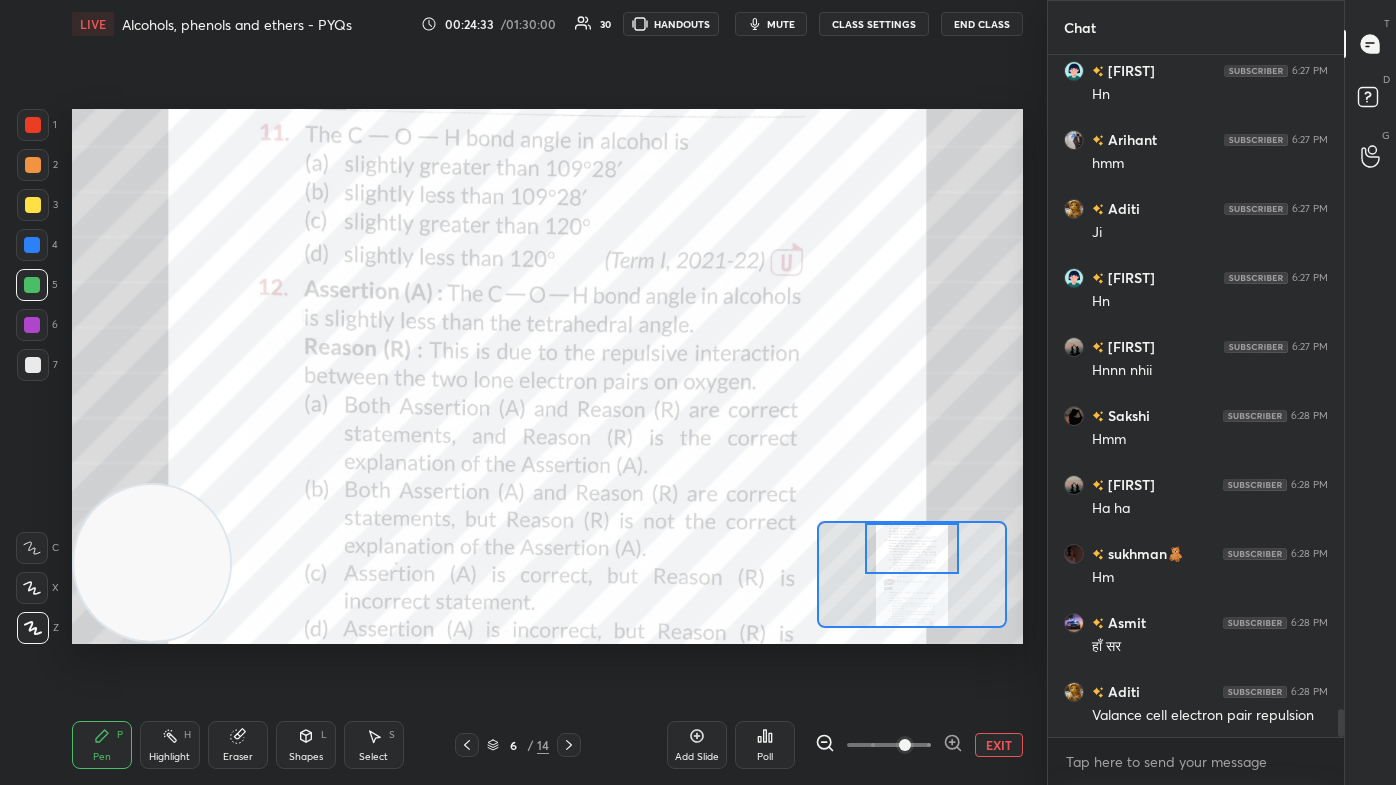 click at bounding box center (911, 549) 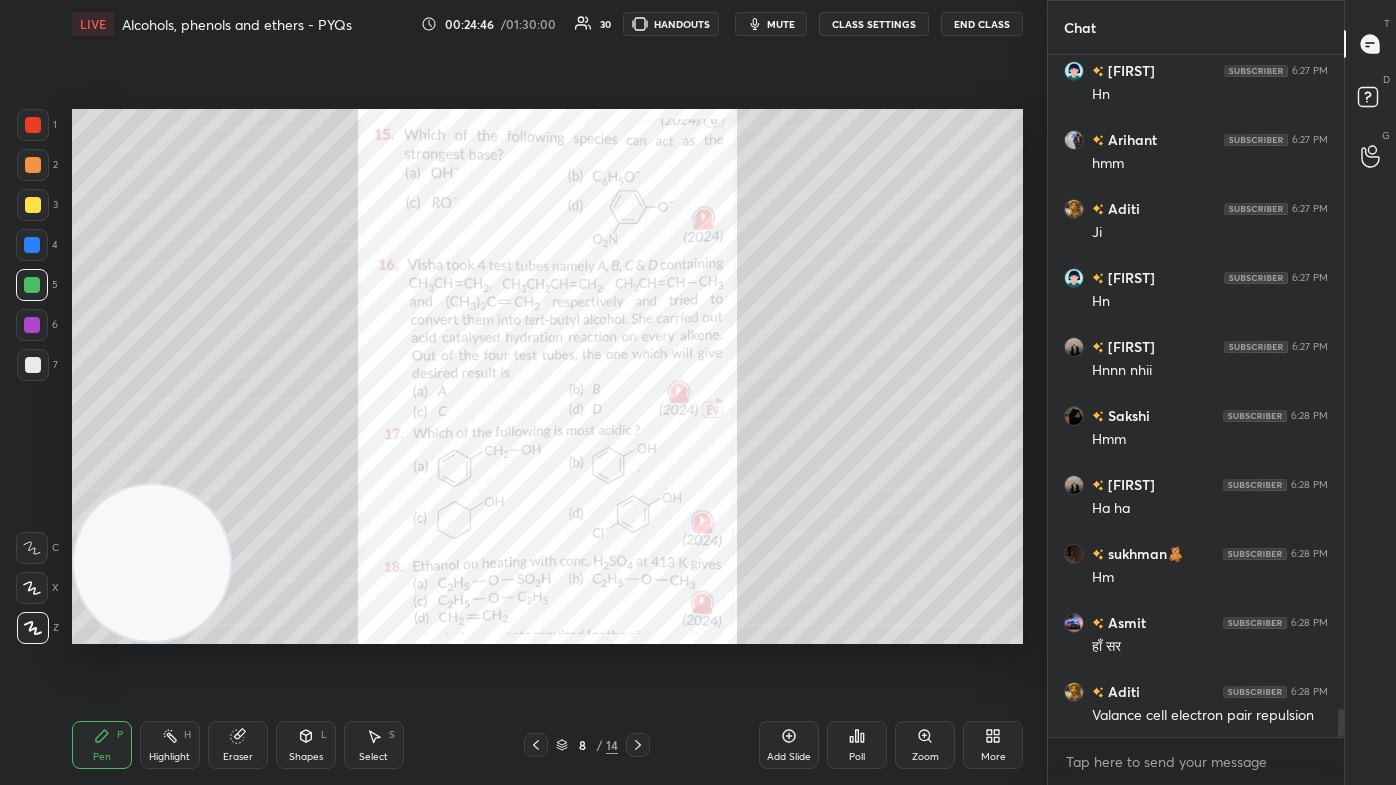 click on "Zoom" at bounding box center [925, 757] 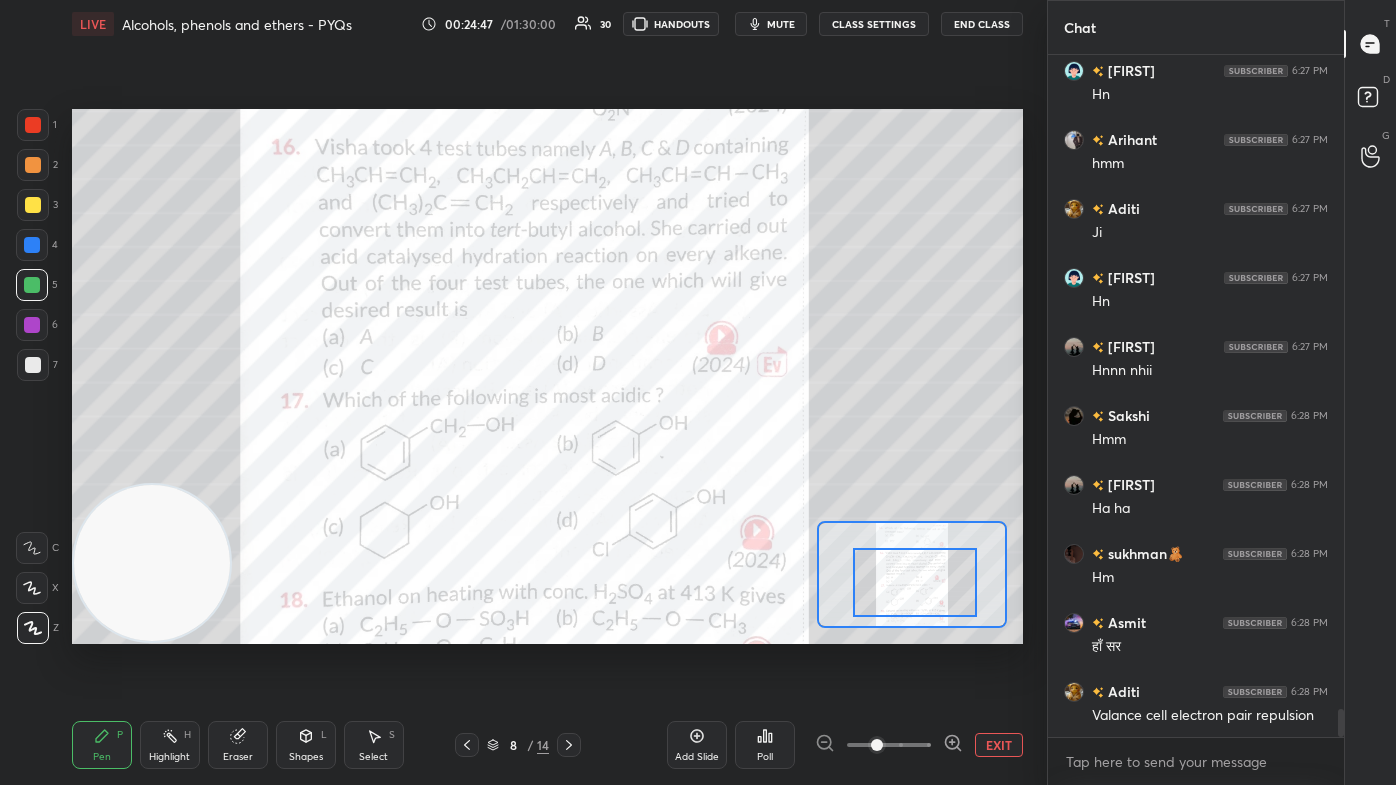 click at bounding box center [915, 582] 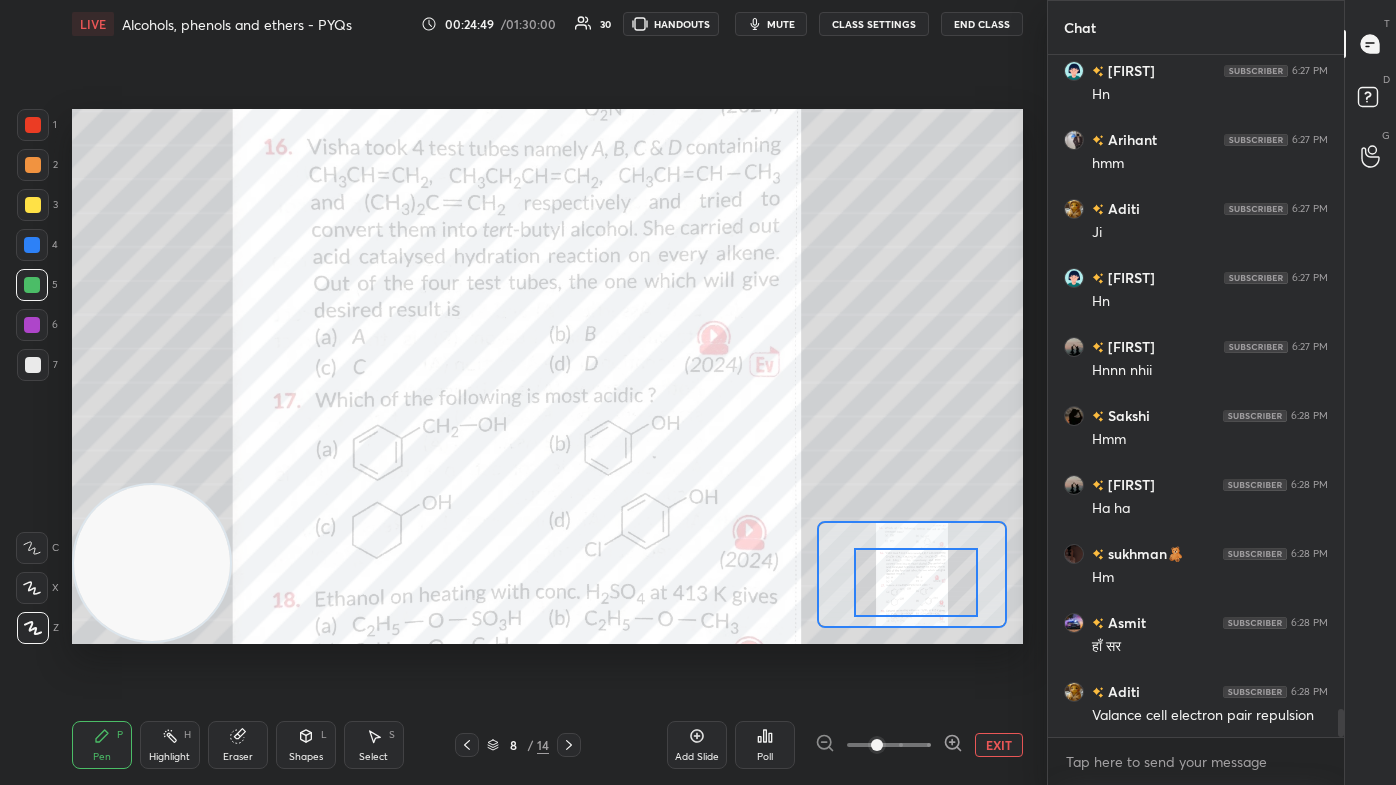 scroll, scrollTop: 16194, scrollLeft: 0, axis: vertical 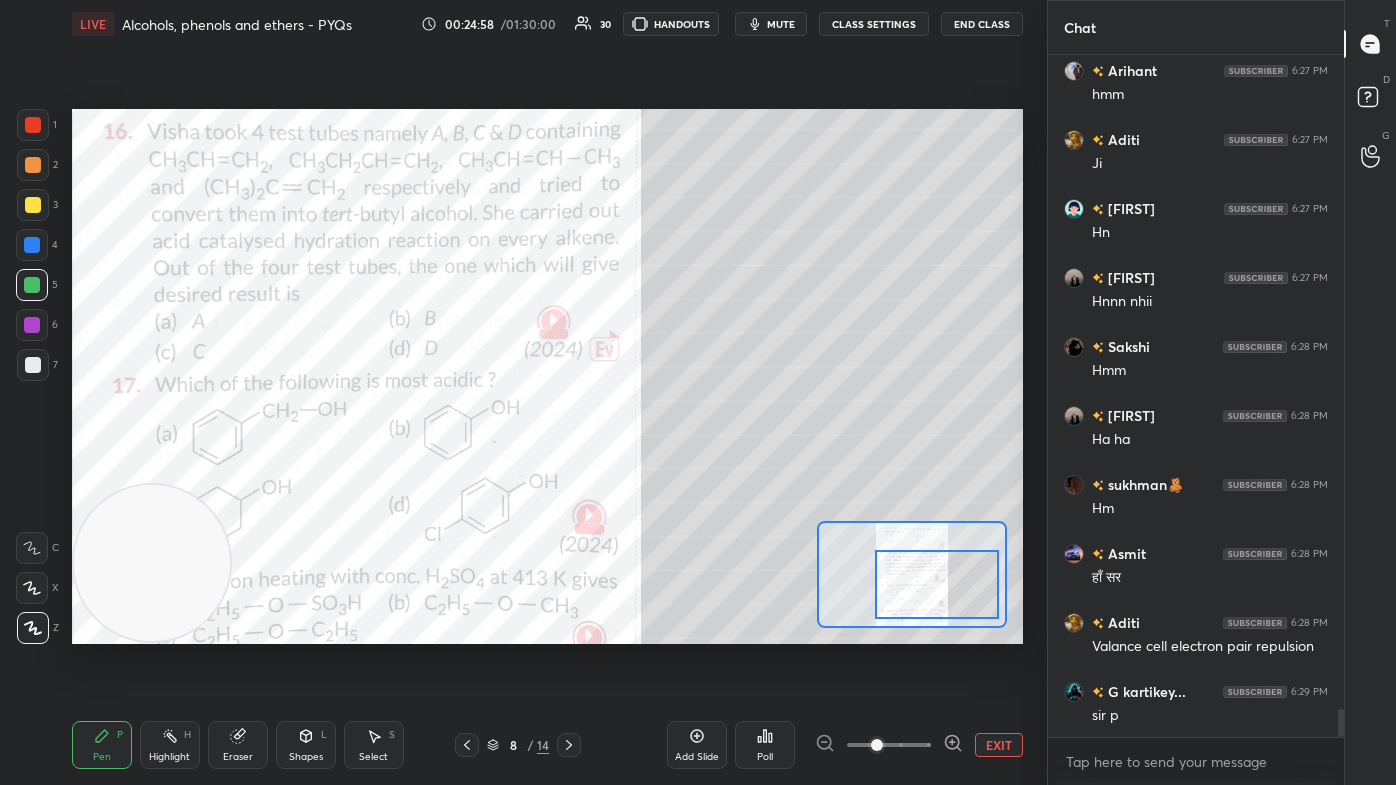 drag, startPoint x: 928, startPoint y: 594, endPoint x: 949, endPoint y: 595, distance: 21.023796 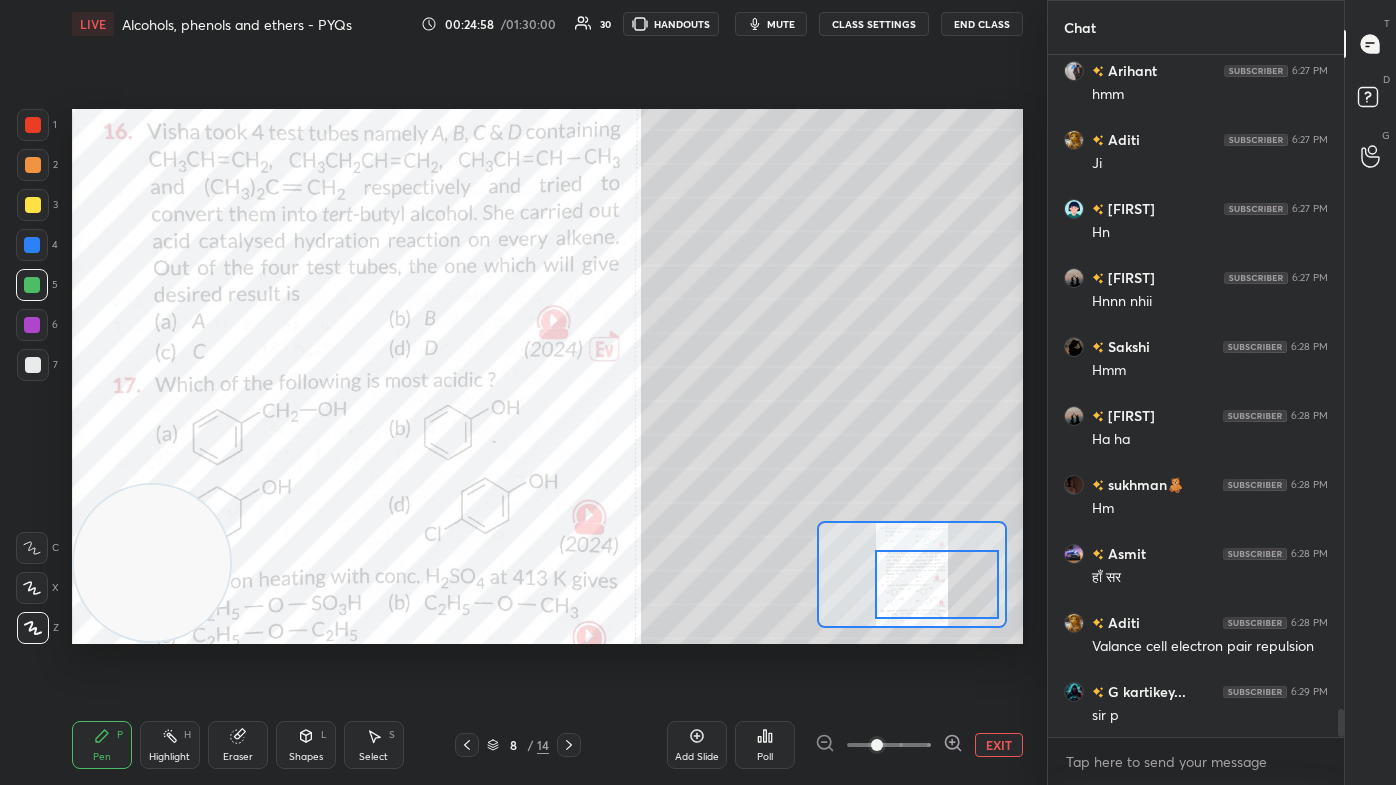 click at bounding box center [937, 584] 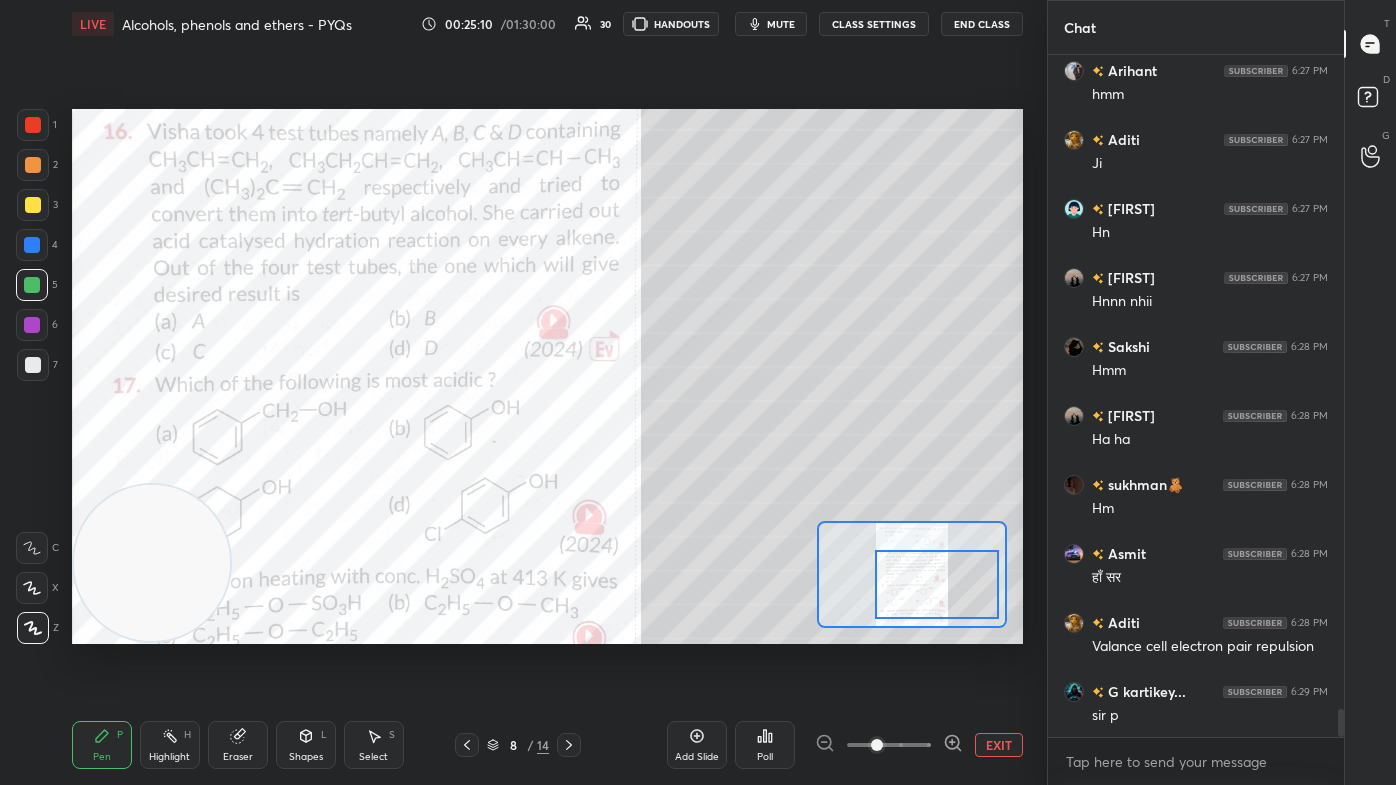 click 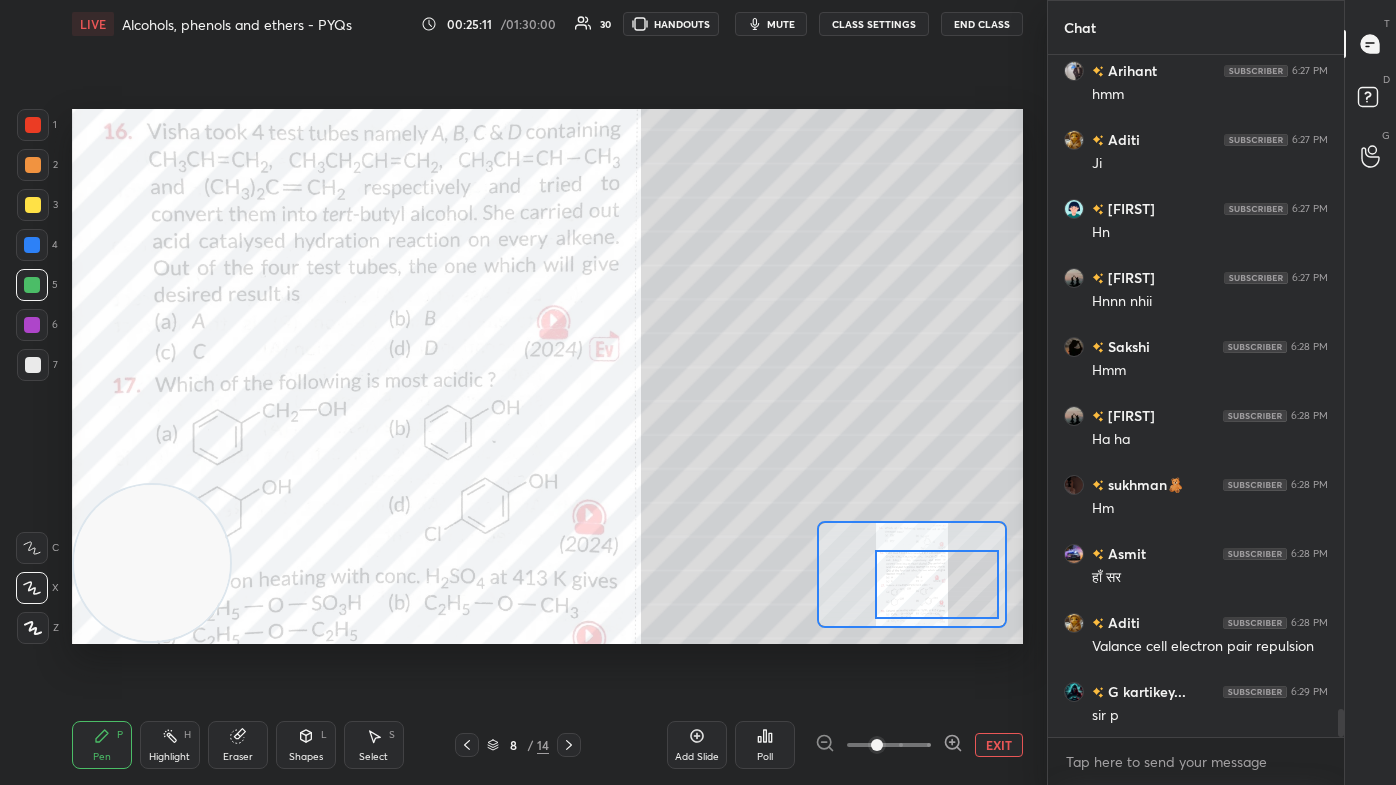 click on "1" at bounding box center [37, 125] 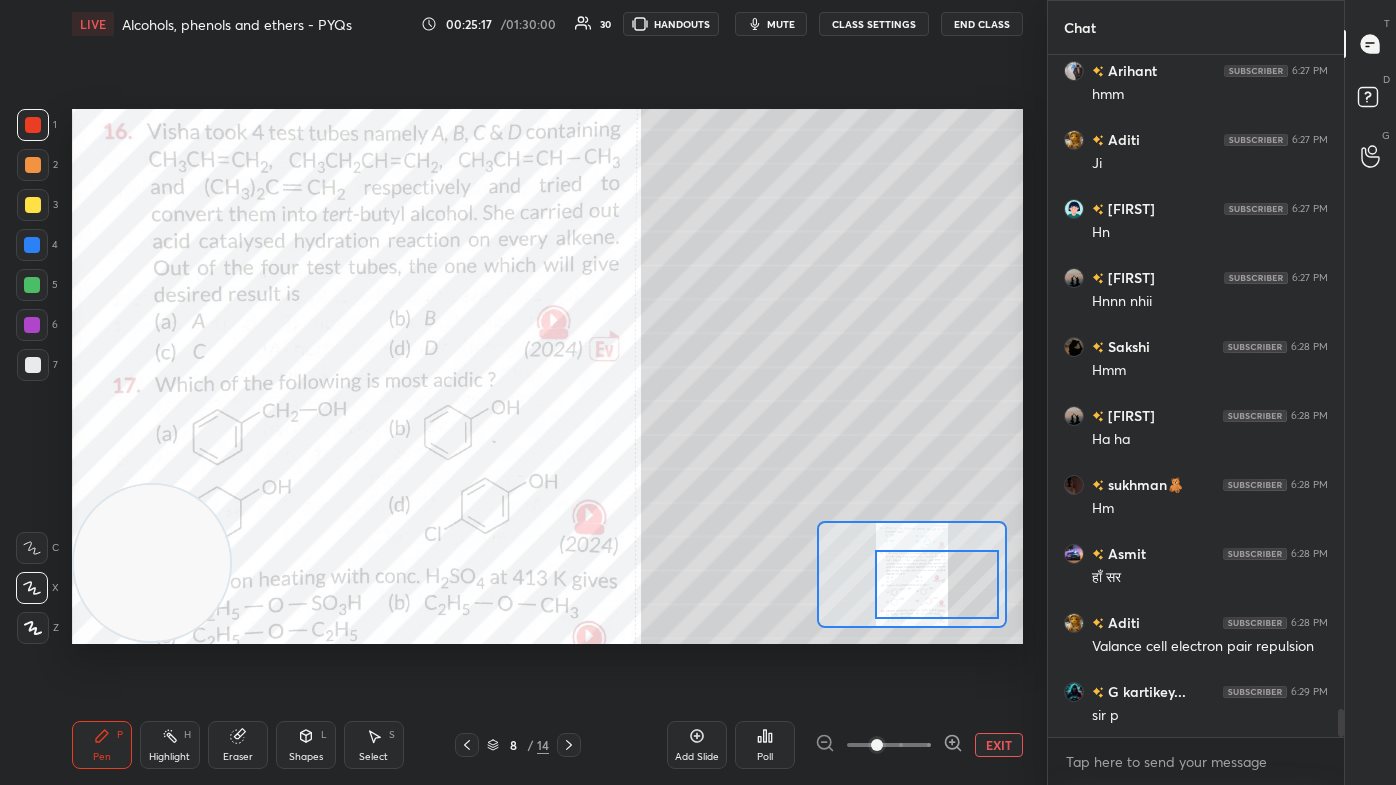 click at bounding box center (152, 563) 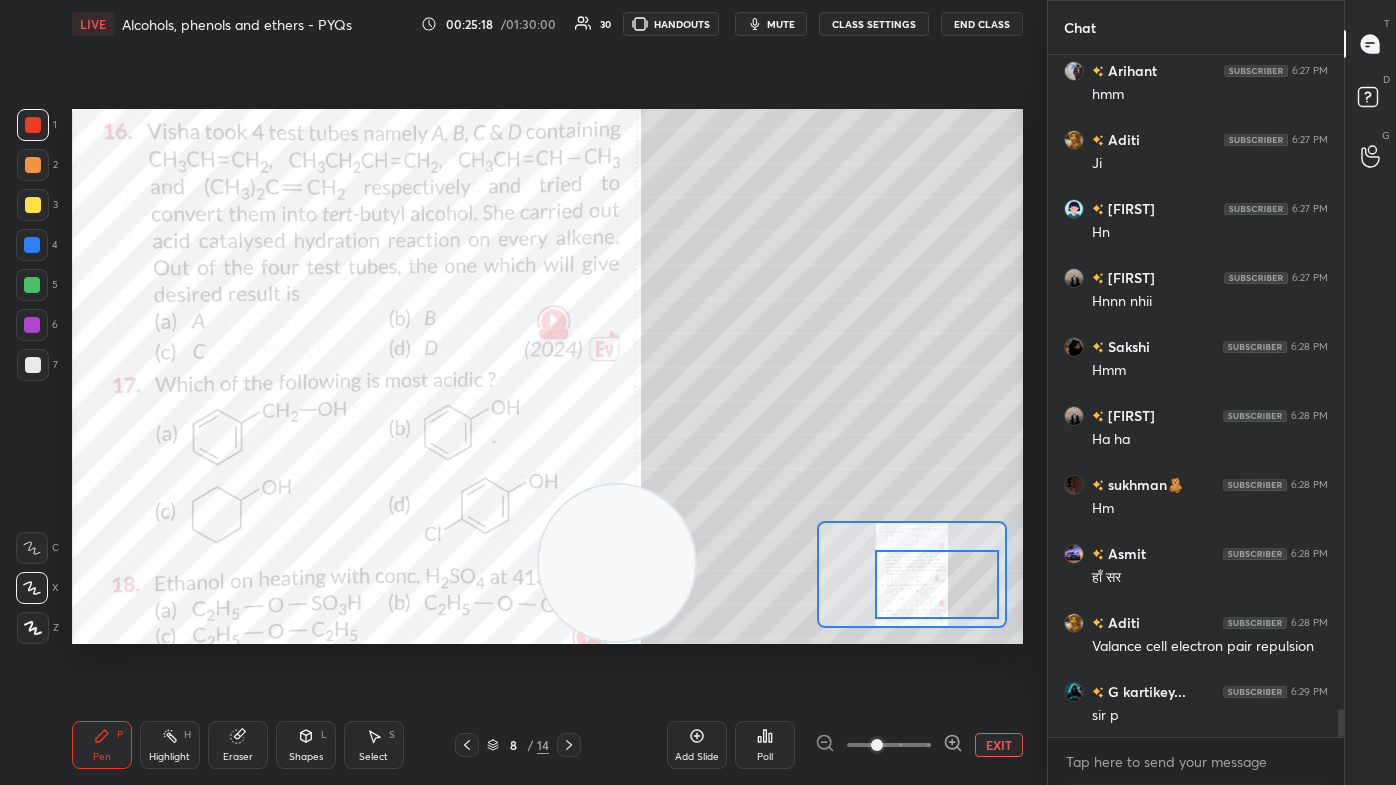 drag, startPoint x: 157, startPoint y: 573, endPoint x: 682, endPoint y: 646, distance: 530.05096 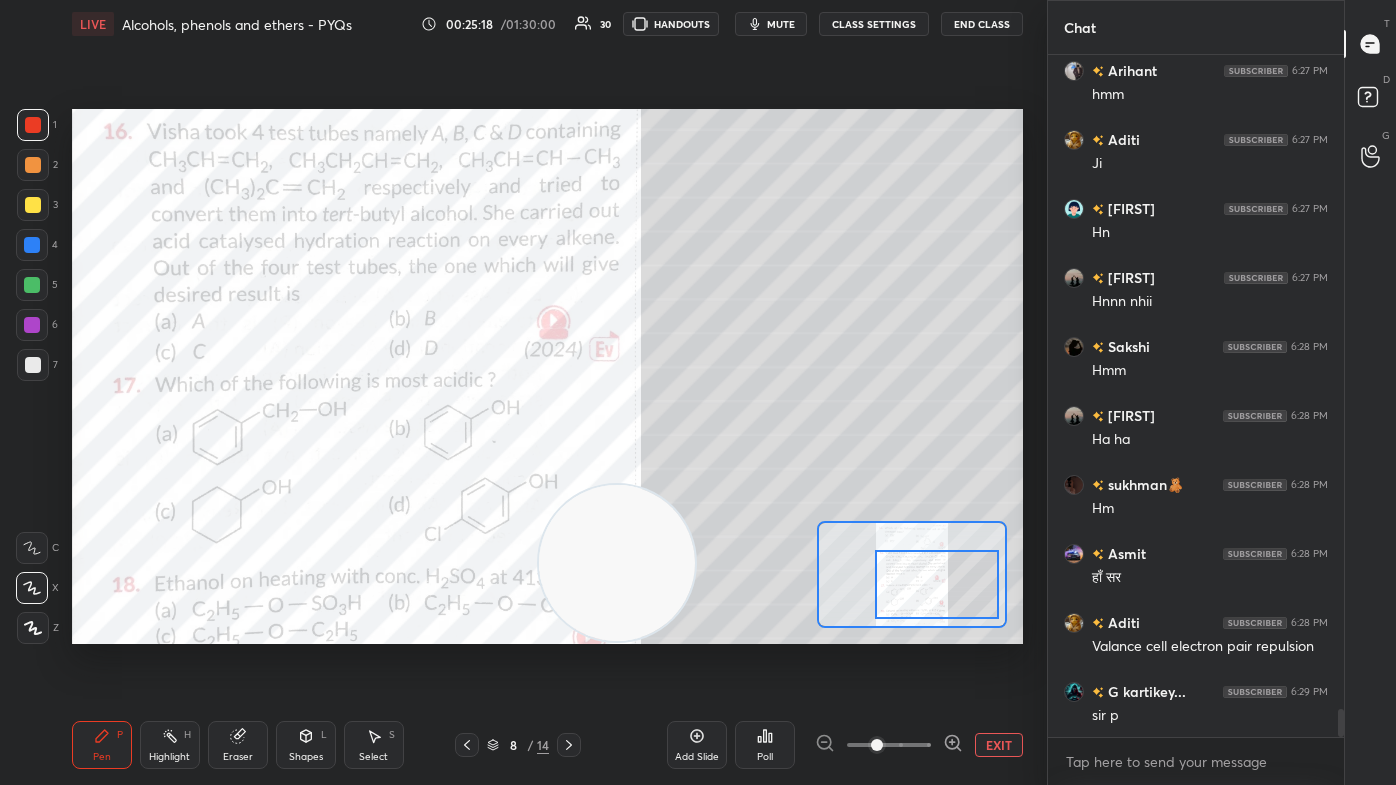 click on "Setting up your live class Poll for   secs No correct answer Start poll" at bounding box center (547, 376) 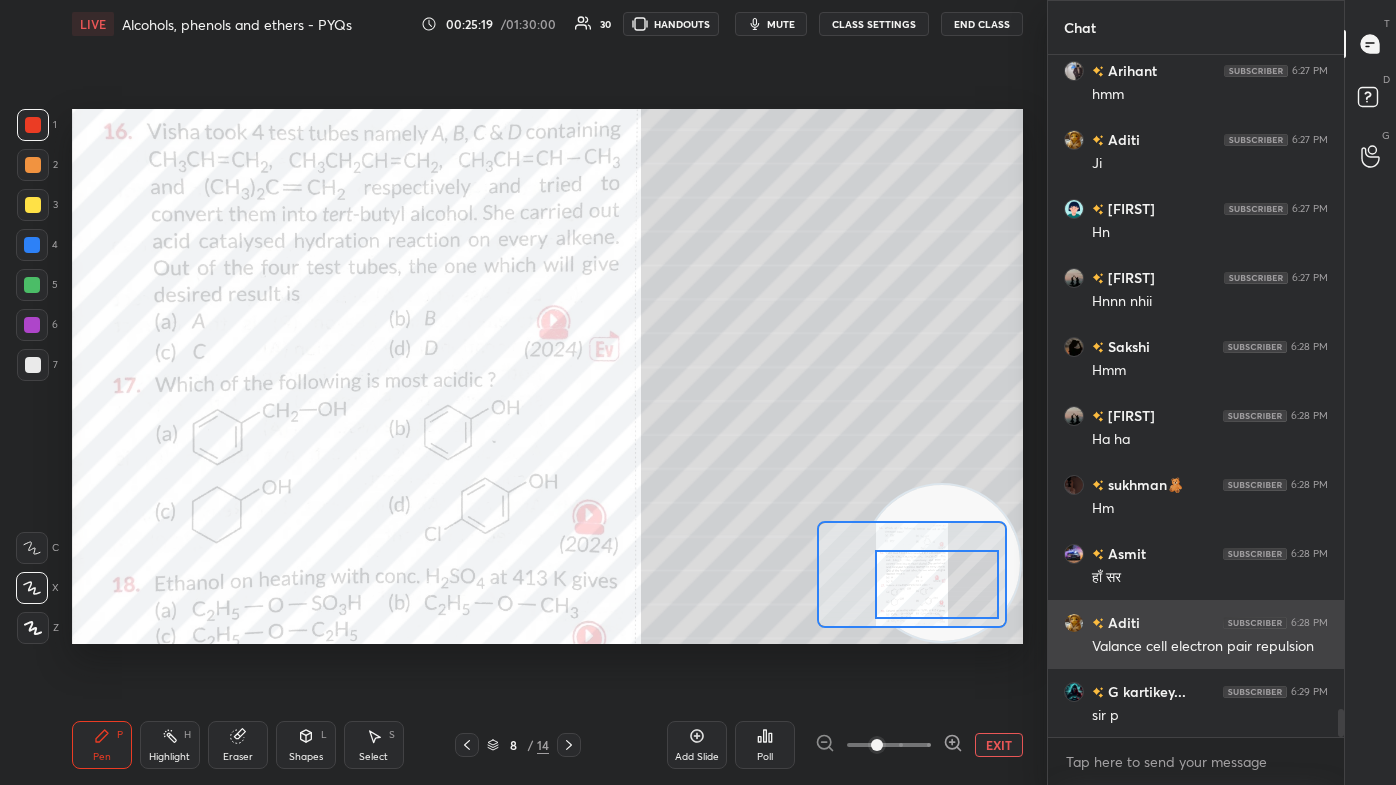 drag, startPoint x: 704, startPoint y: 584, endPoint x: 1122, endPoint y: 642, distance: 422.00473 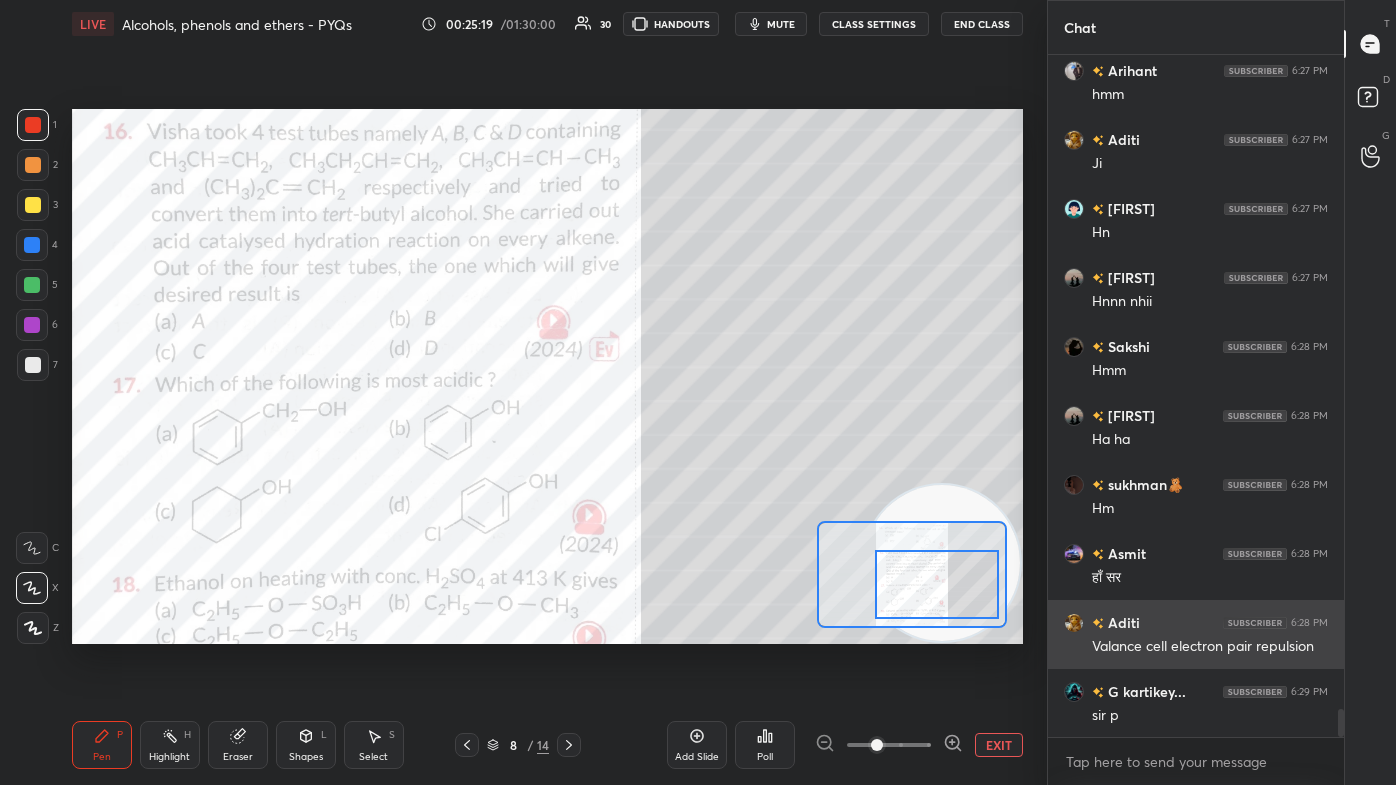 click on "1 2 3 4 5 6 7 C X Z C X Z E E Erase all   H H LIVE Alcohols, phenols and ethers - PYQs 00:25:19 /  01:30:00 30 HANDOUTS mute CLASS SETTINGS End Class Setting up your live class Poll for   secs No correct answer Start poll Back Alcohols, phenols and ethers - PYQs [PERSON] 6:27 PM Hn [PERSON] 6:27 PM hmm [PERSON] 6:27 PM Ji [PERSON] 6:27 PM Hn [PERSON] 6:27 PM Hnnn nhii [PERSON] 6:28 PM Hmm [PERSON] 6:28 PM Ha ha [PERSON] 6:28 PM Hm [PERSON] 6:28 PM हाँ सर [PERSON] 6:28 PM Valance cell electron pair repulsion G [PERSON] 6:29 PM sir p JUMP TO LATEST Enable hand raising Enable raise hand to speak to learners. Once enabled, chat will be turned off temporarily. Enable x   [PERSON] Asked a doubt 3 2bromo 3 methyl but 2 ene 1 ol Pick this doubt NEW DOUBTS ASKED No one has raised a hand yet Can't raise hand Looks like educator just invited you to speak. Please wait before you can raise your hand again. Got it T Messages (T) D G" at bounding box center (698, 392) 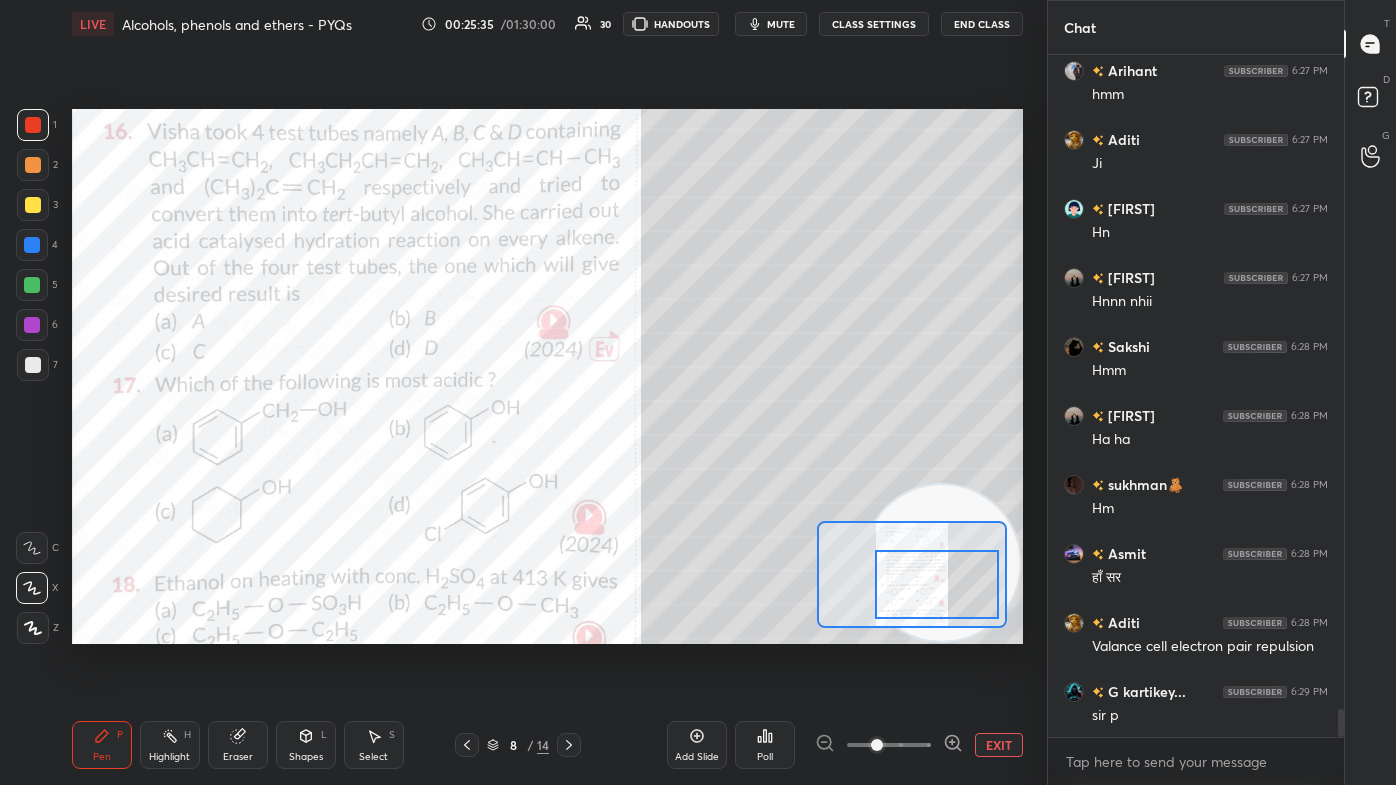 click on "mute" at bounding box center [781, 24] 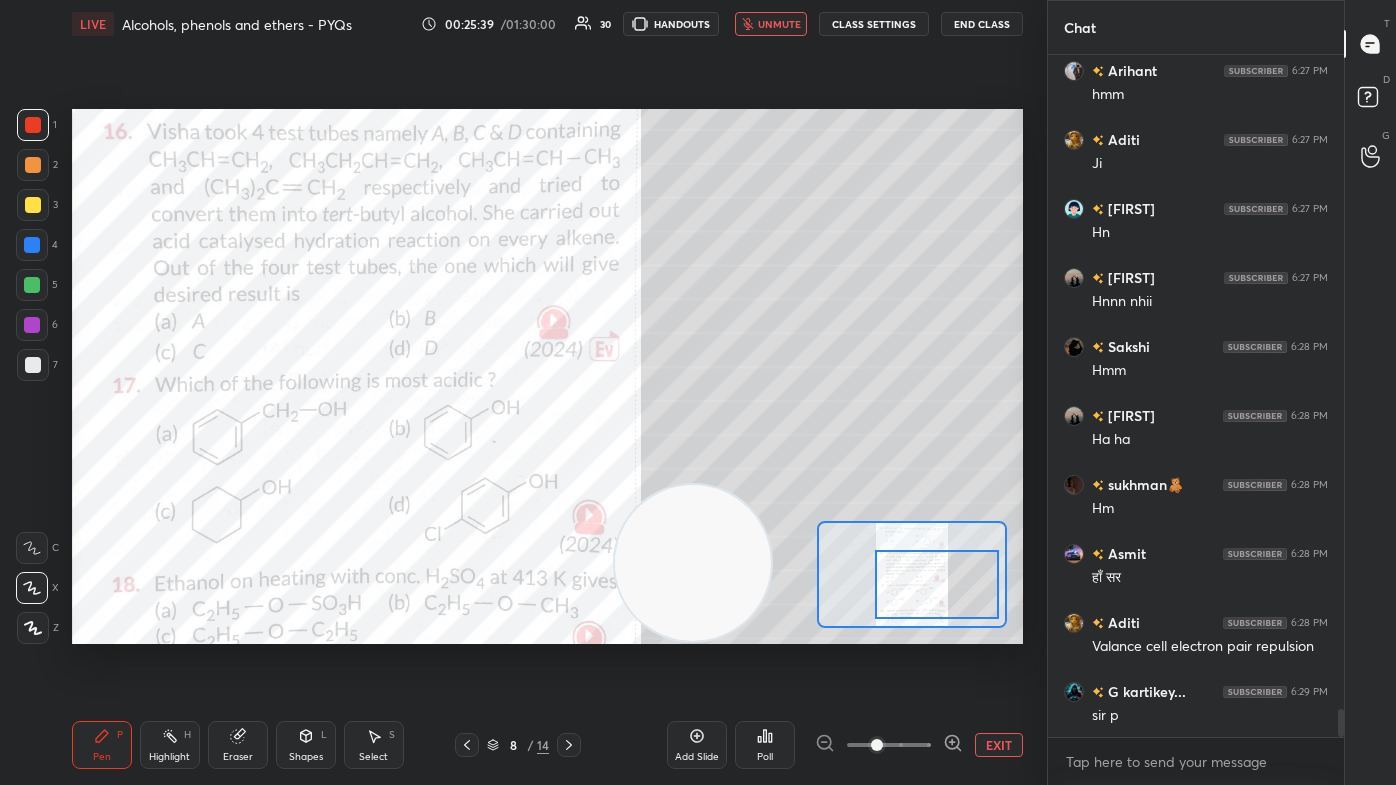 drag, startPoint x: 946, startPoint y: 492, endPoint x: 703, endPoint y: 517, distance: 244.28262 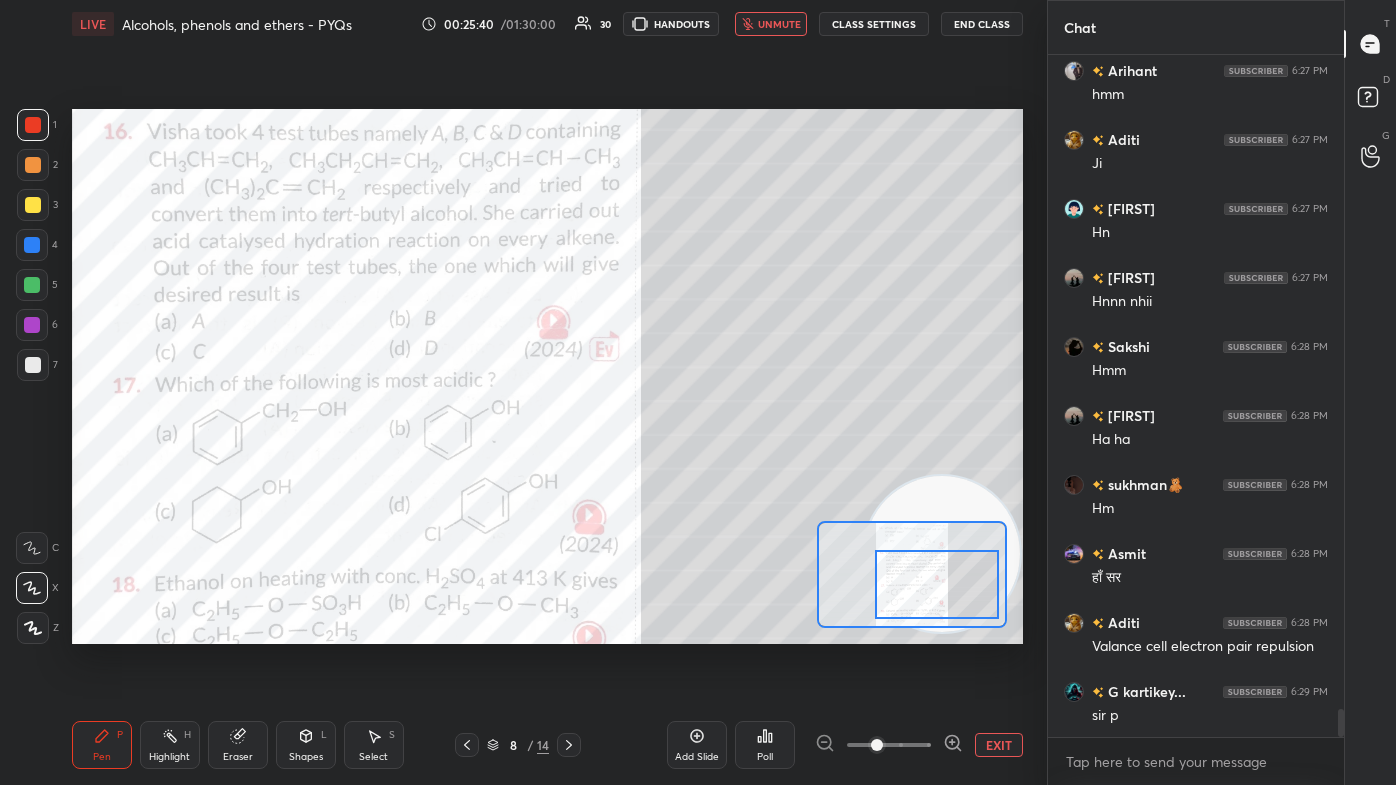 click on "Setting up your live class Poll for   secs No correct answer Start poll" at bounding box center [547, 376] 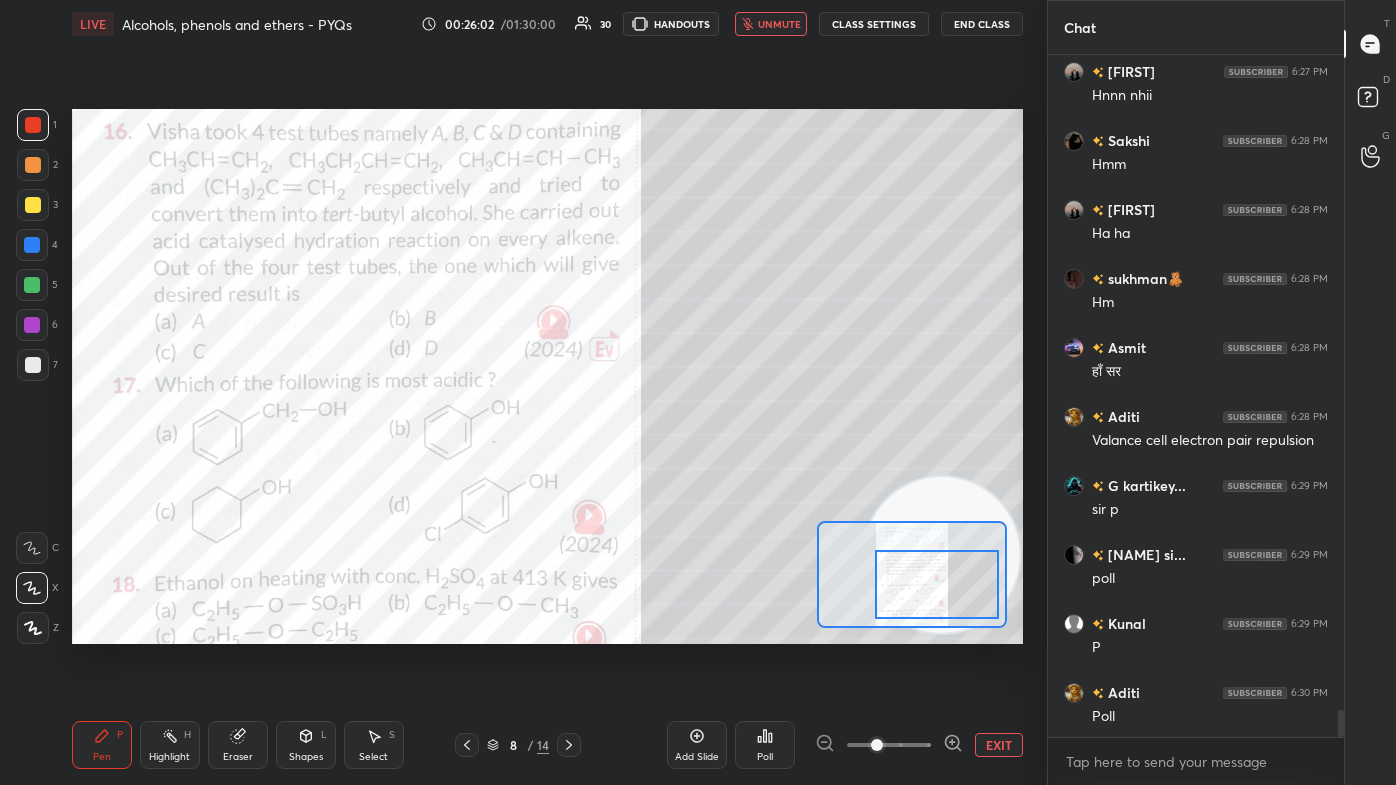 scroll, scrollTop: 16488, scrollLeft: 0, axis: vertical 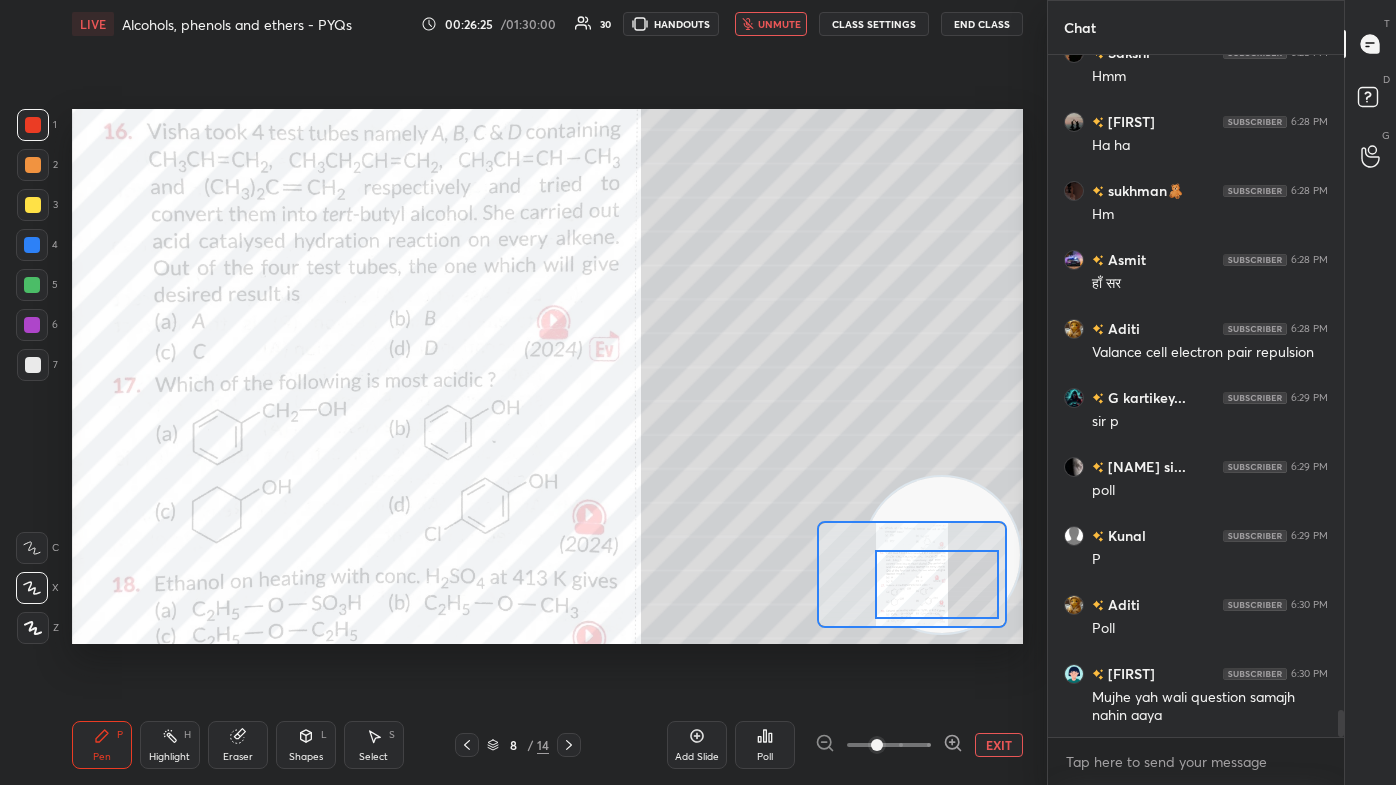 click on "unmute" at bounding box center (779, 24) 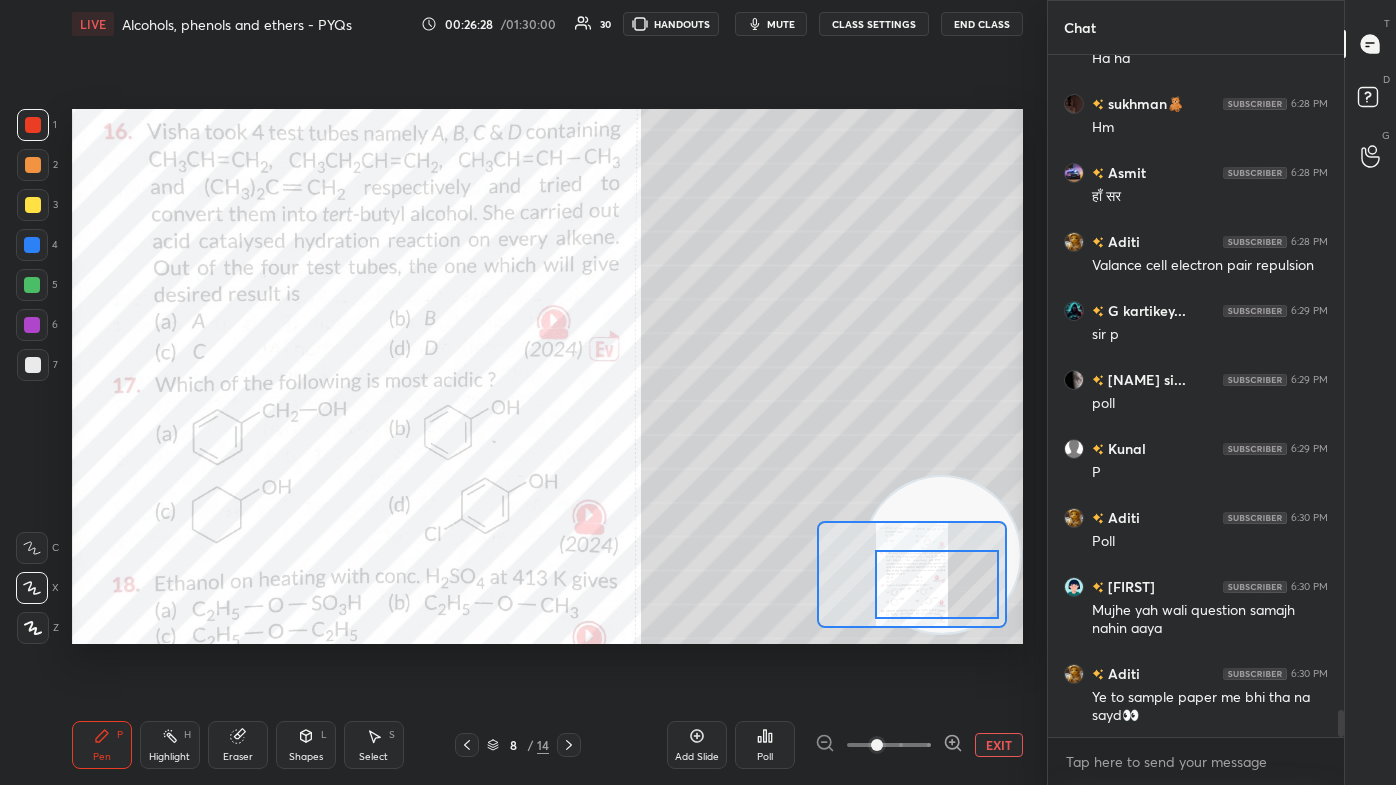scroll, scrollTop: 16644, scrollLeft: 0, axis: vertical 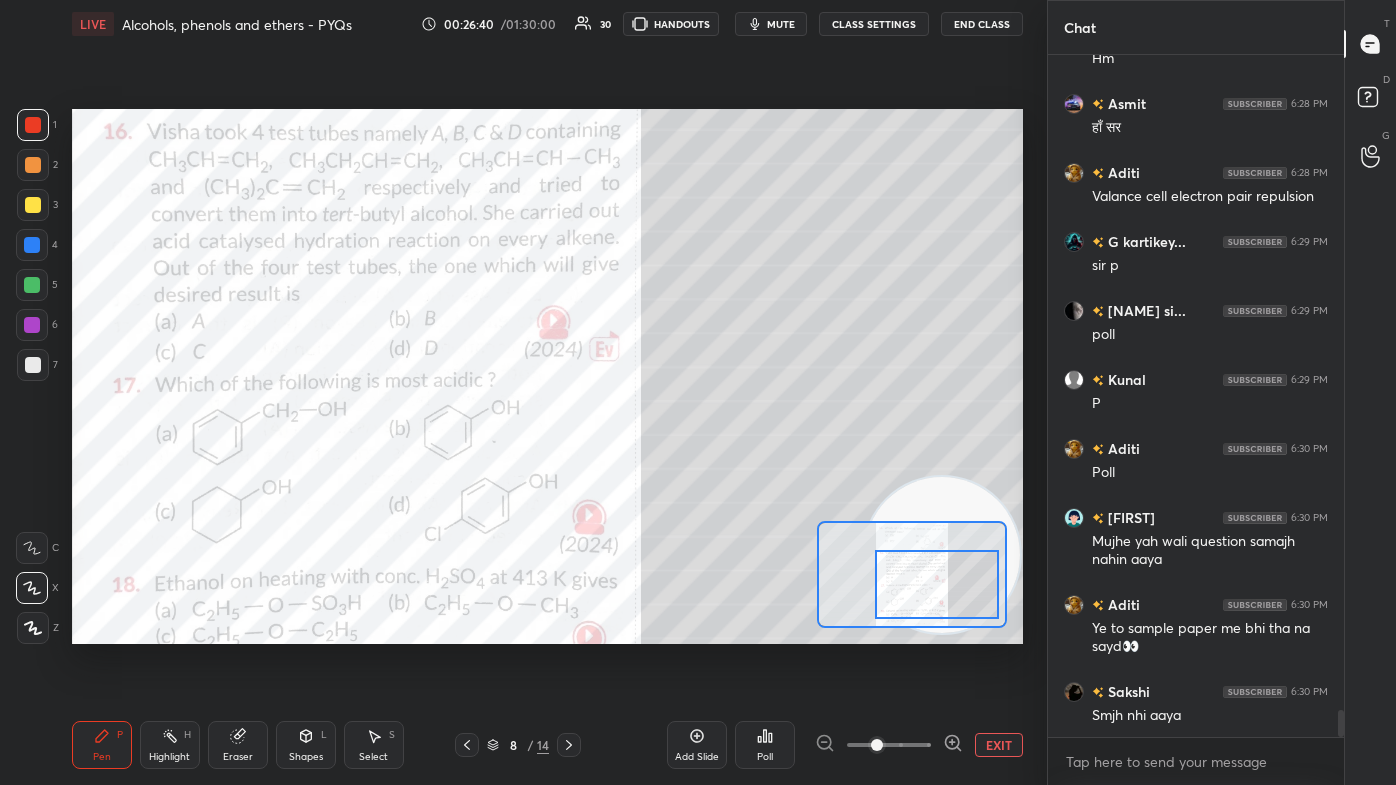 click at bounding box center (32, 325) 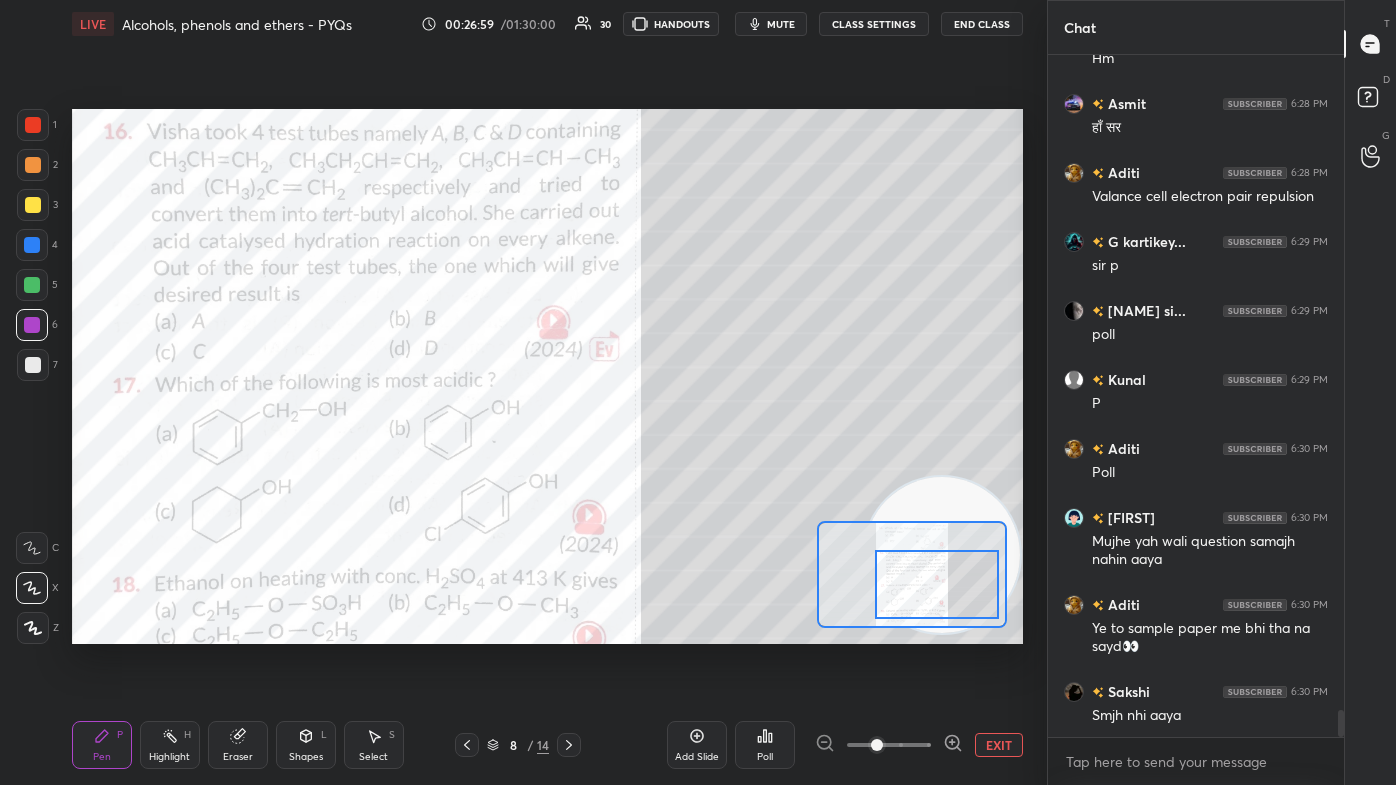 click on "Poll" at bounding box center (765, 745) 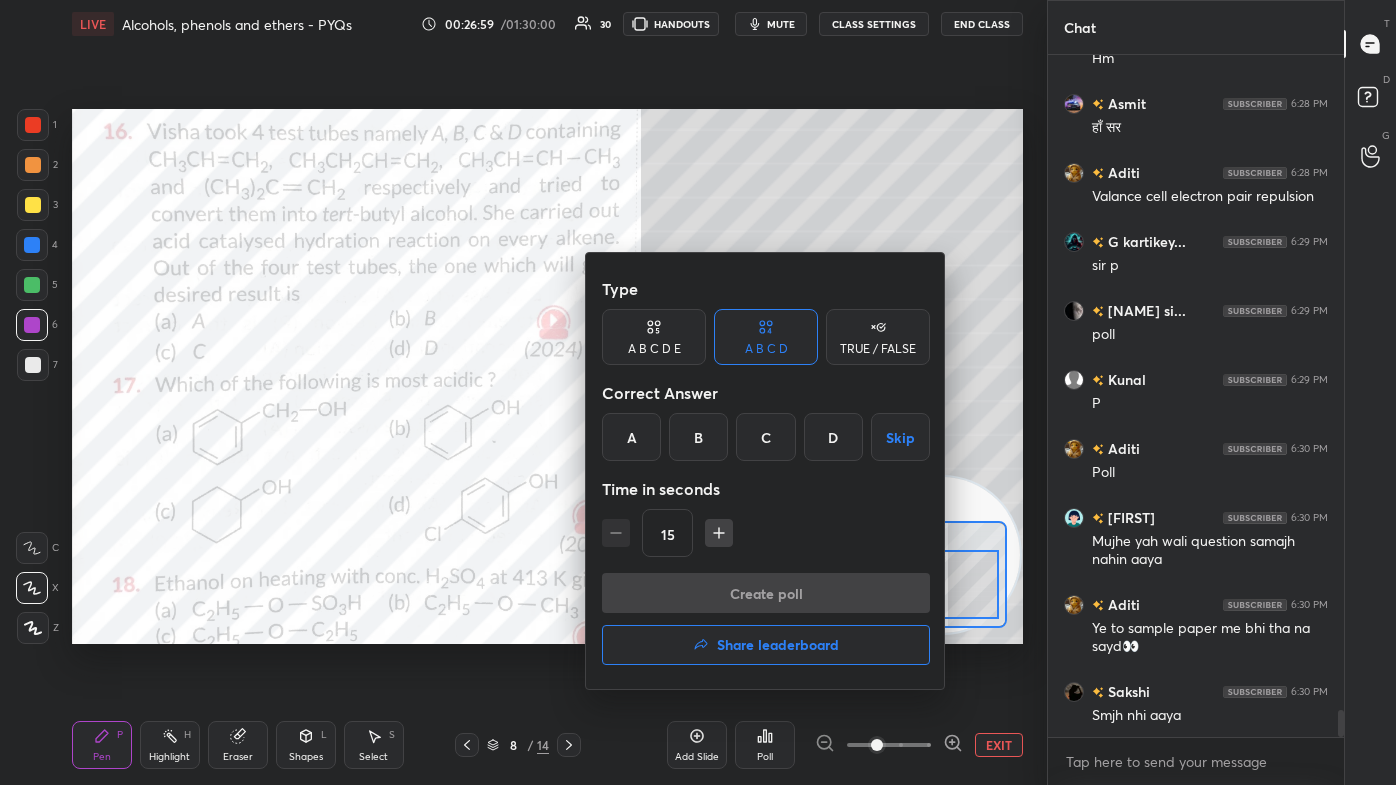 click on "D" at bounding box center [833, 437] 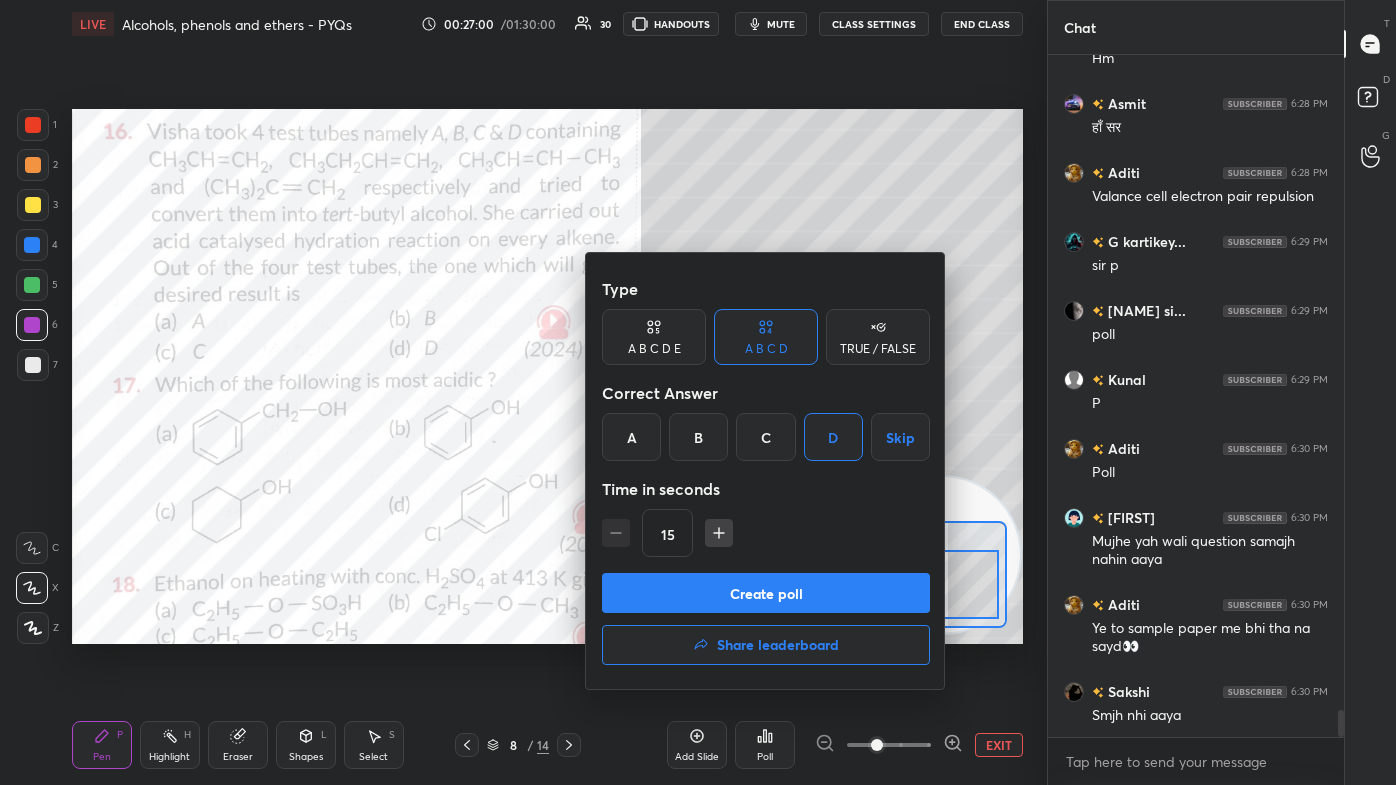 click on "Create poll" at bounding box center [766, 593] 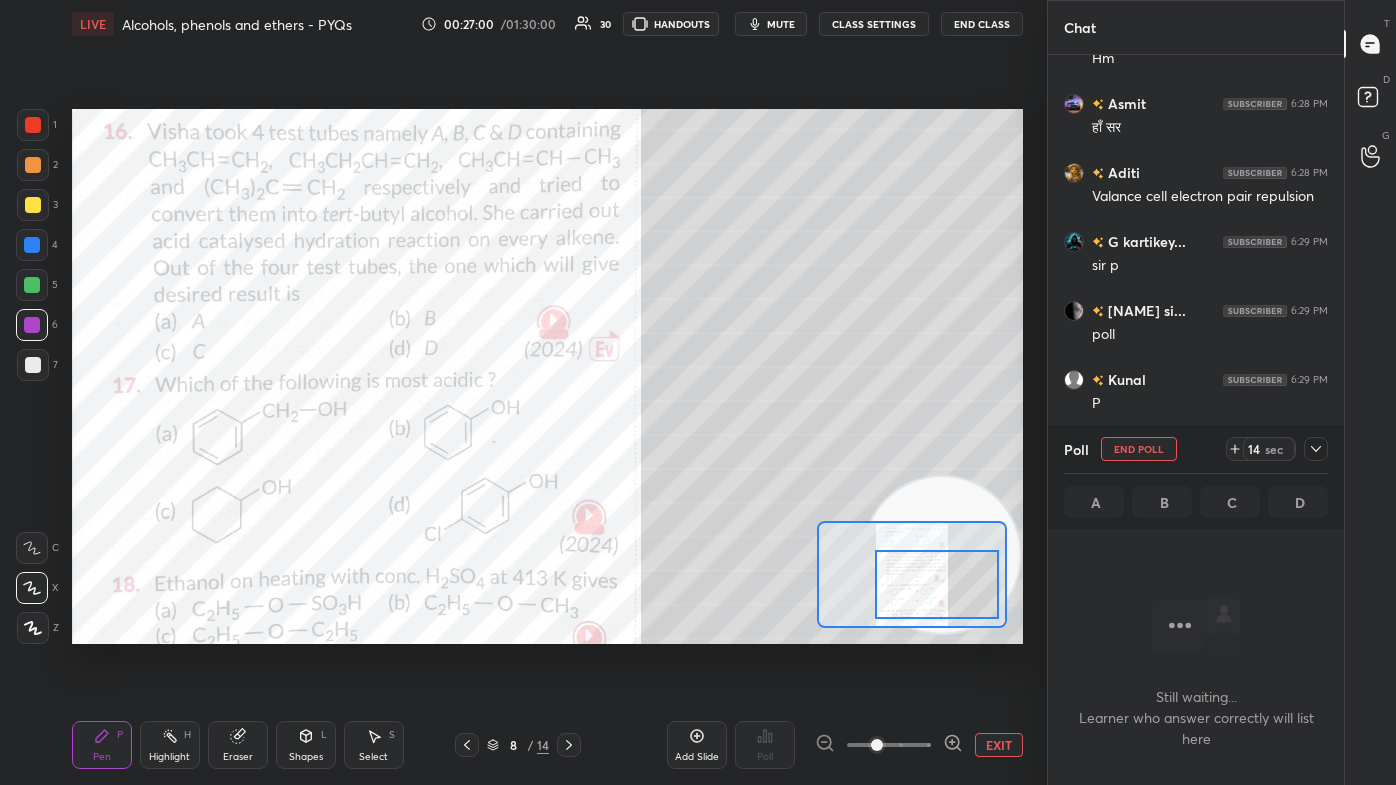 scroll, scrollTop: 610, scrollLeft: 290, axis: both 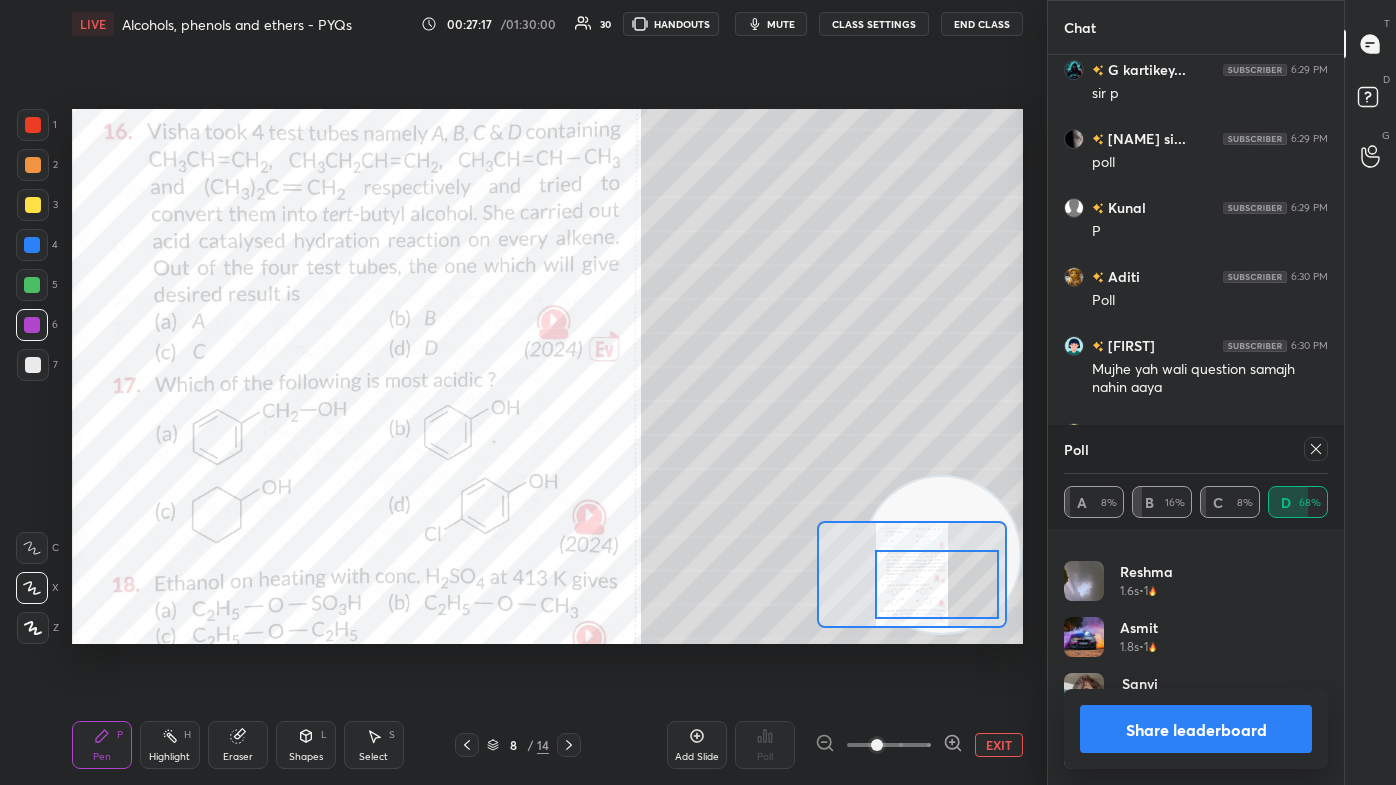click on "Share leaderboard" at bounding box center [1196, 729] 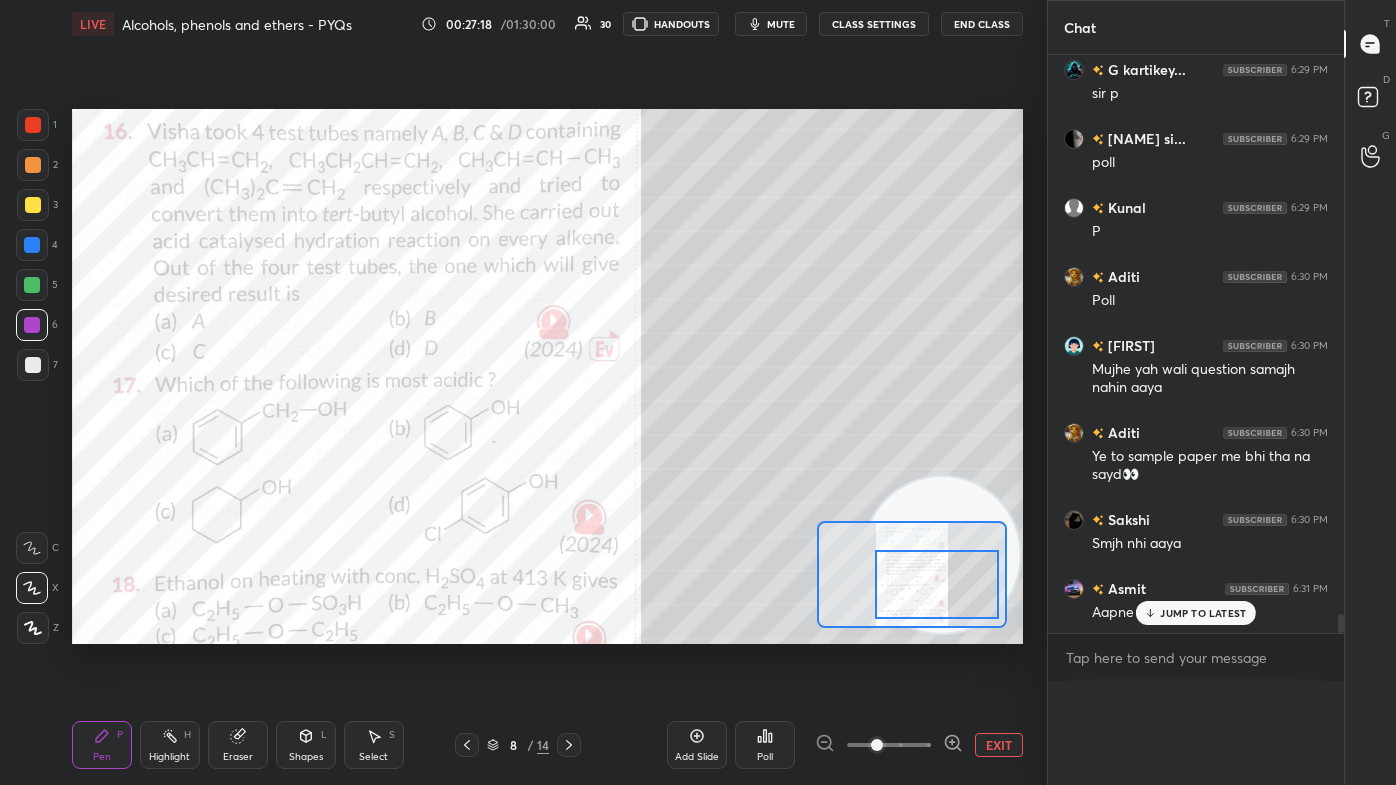 scroll, scrollTop: 0, scrollLeft: 0, axis: both 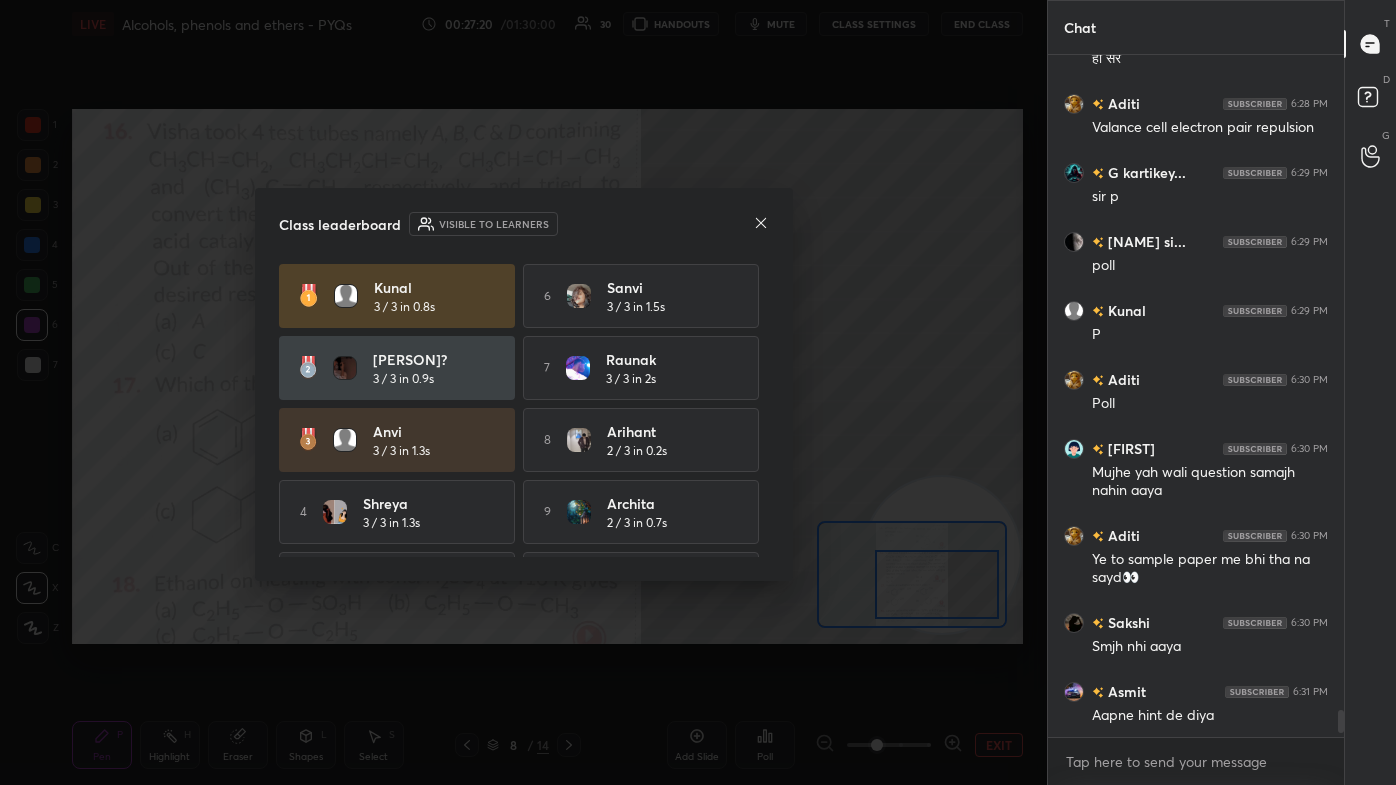 click 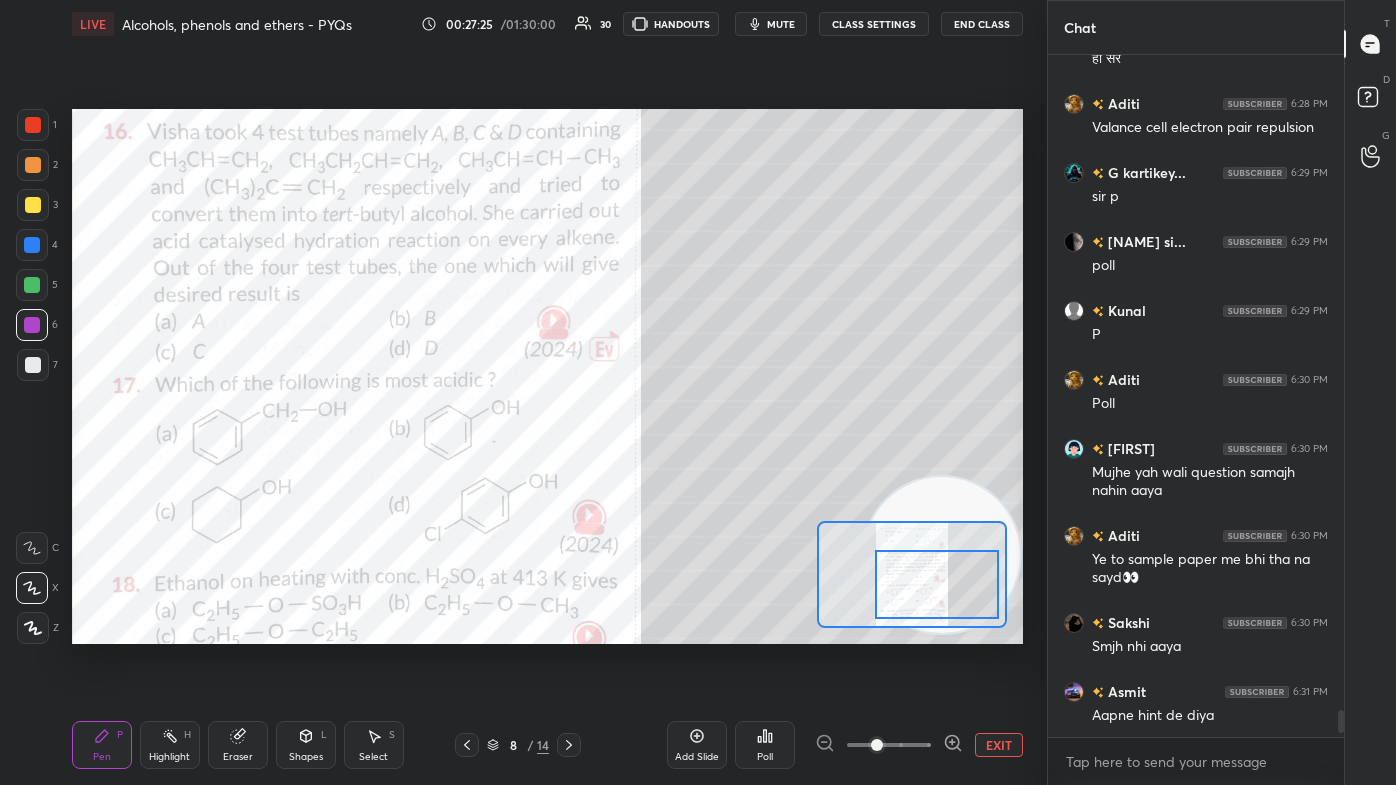 drag, startPoint x: 28, startPoint y: 130, endPoint x: 49, endPoint y: 118, distance: 24.186773 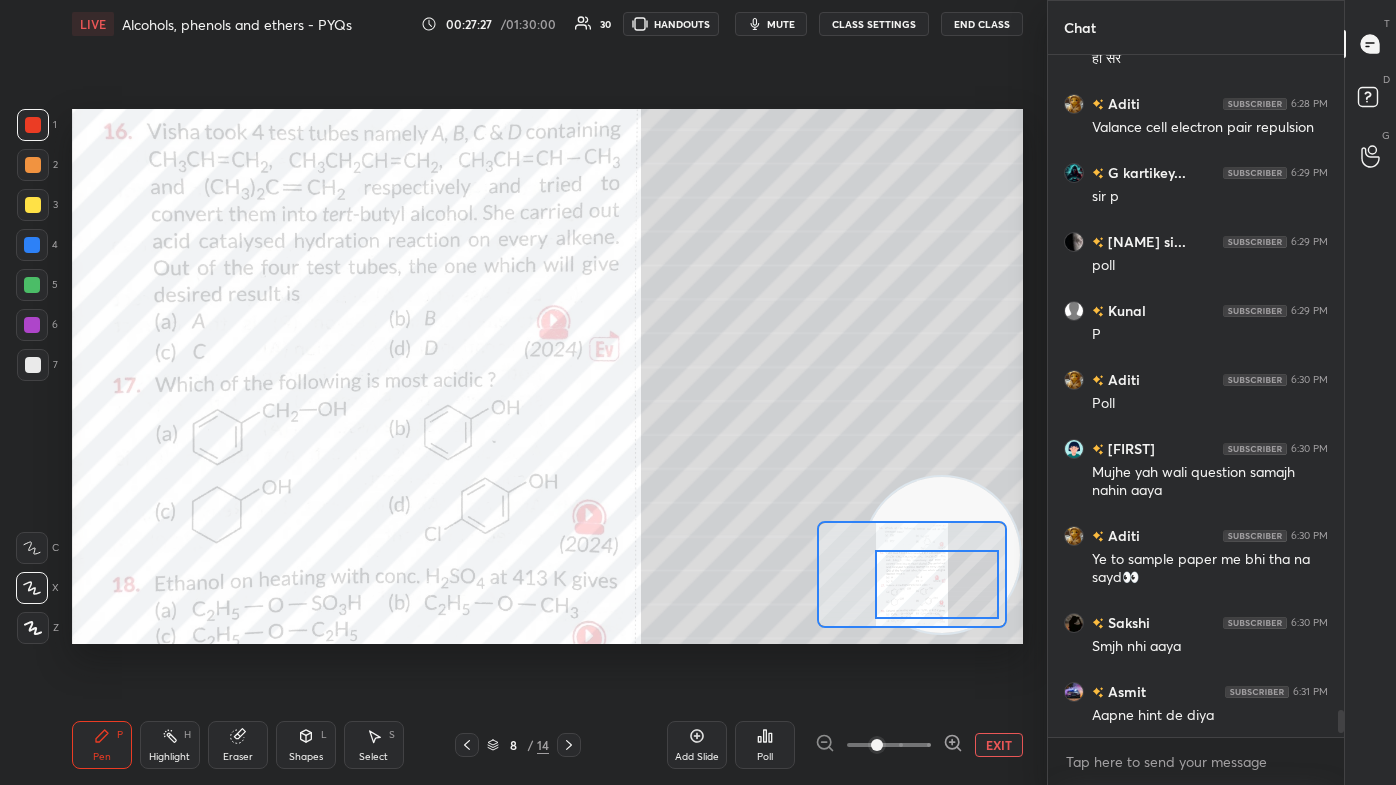 click 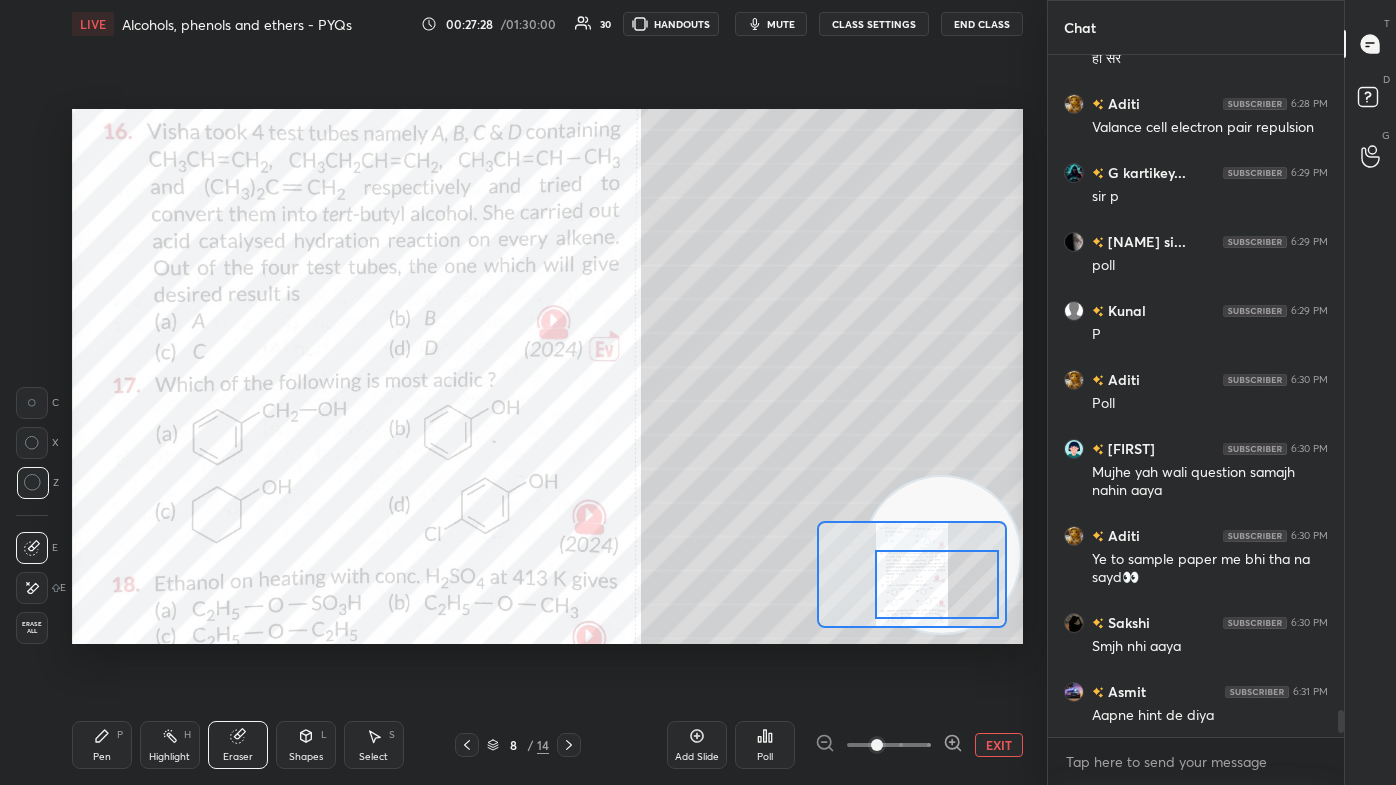 click on "Setting up your live class Poll for   secs No correct answer Start poll" at bounding box center (547, 376) 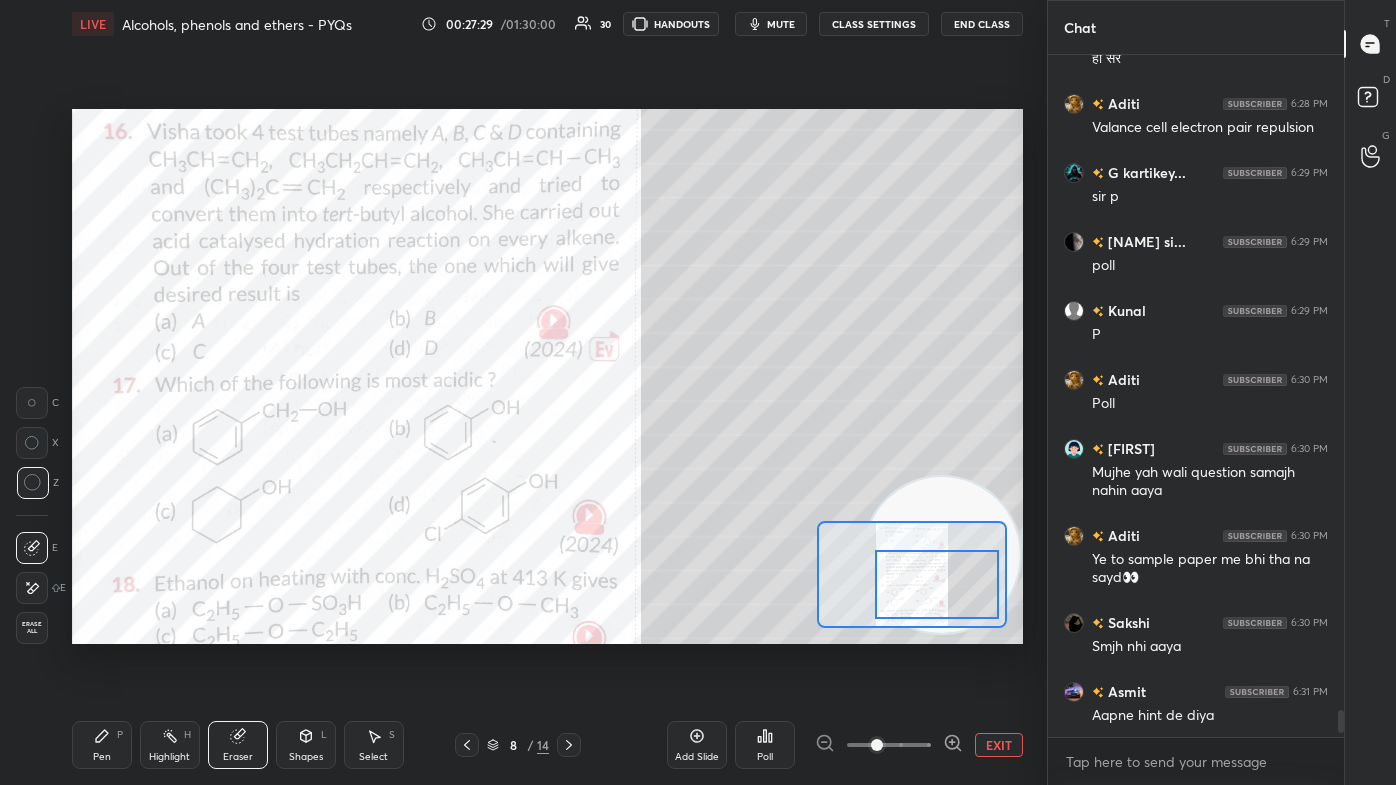 drag, startPoint x: 93, startPoint y: 752, endPoint x: 107, endPoint y: 744, distance: 16.124516 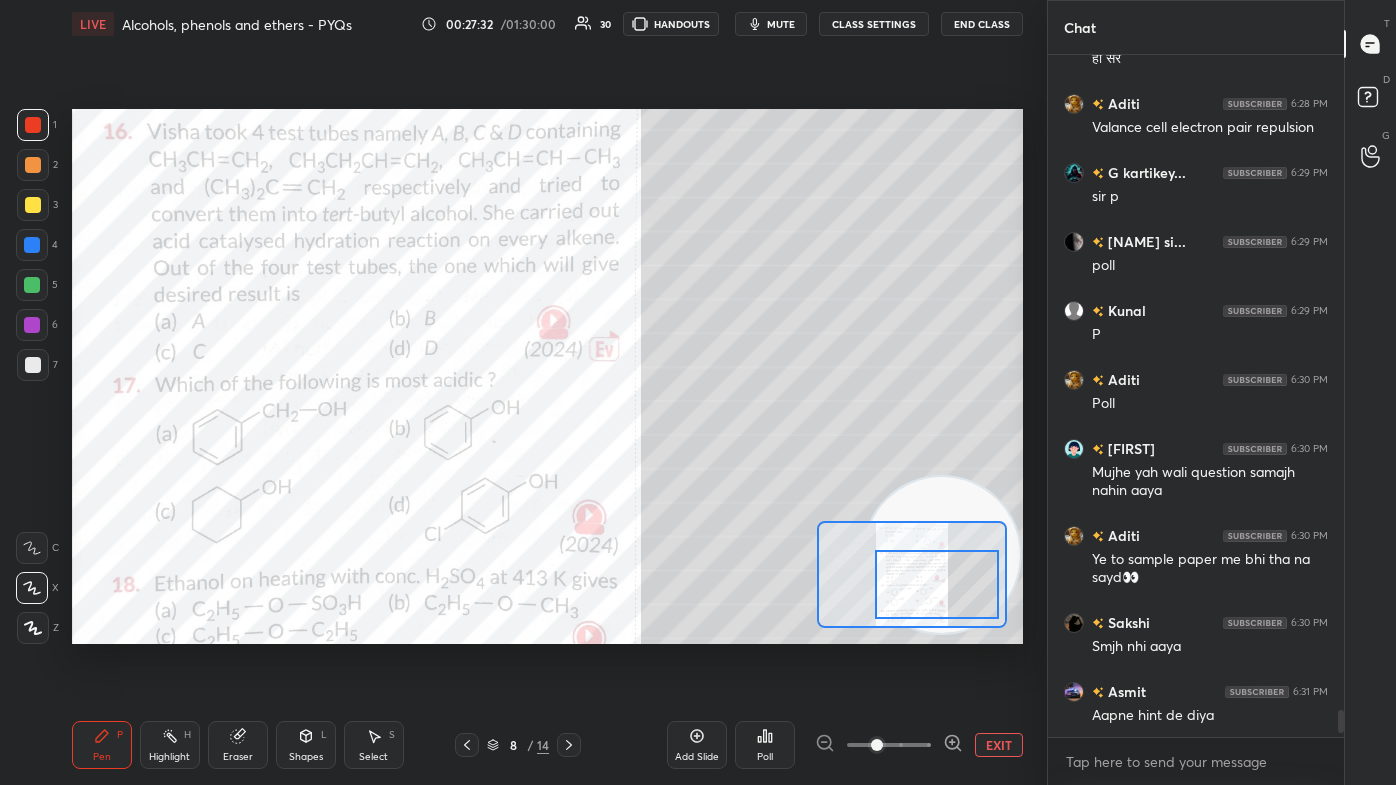 click at bounding box center [32, 285] 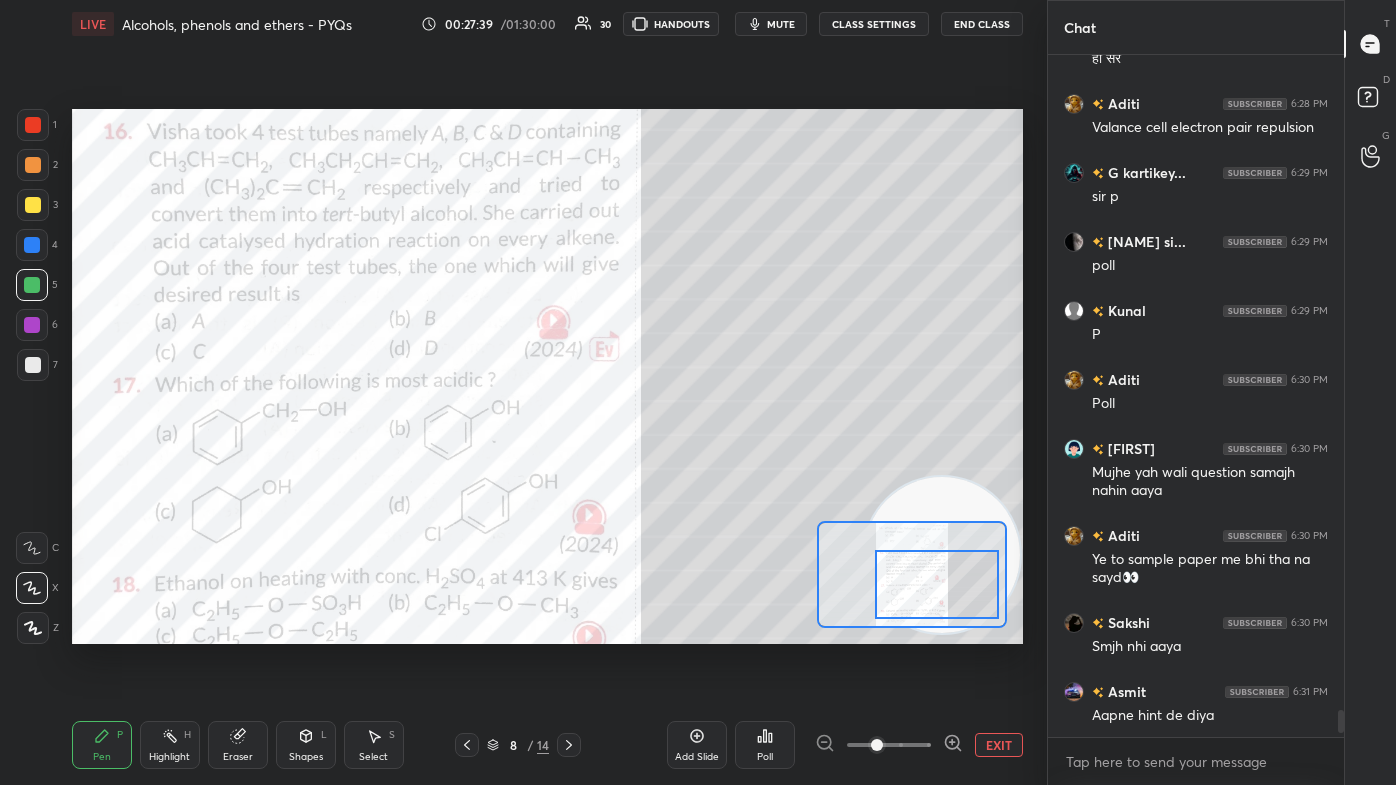 scroll, scrollTop: 16781, scrollLeft: 0, axis: vertical 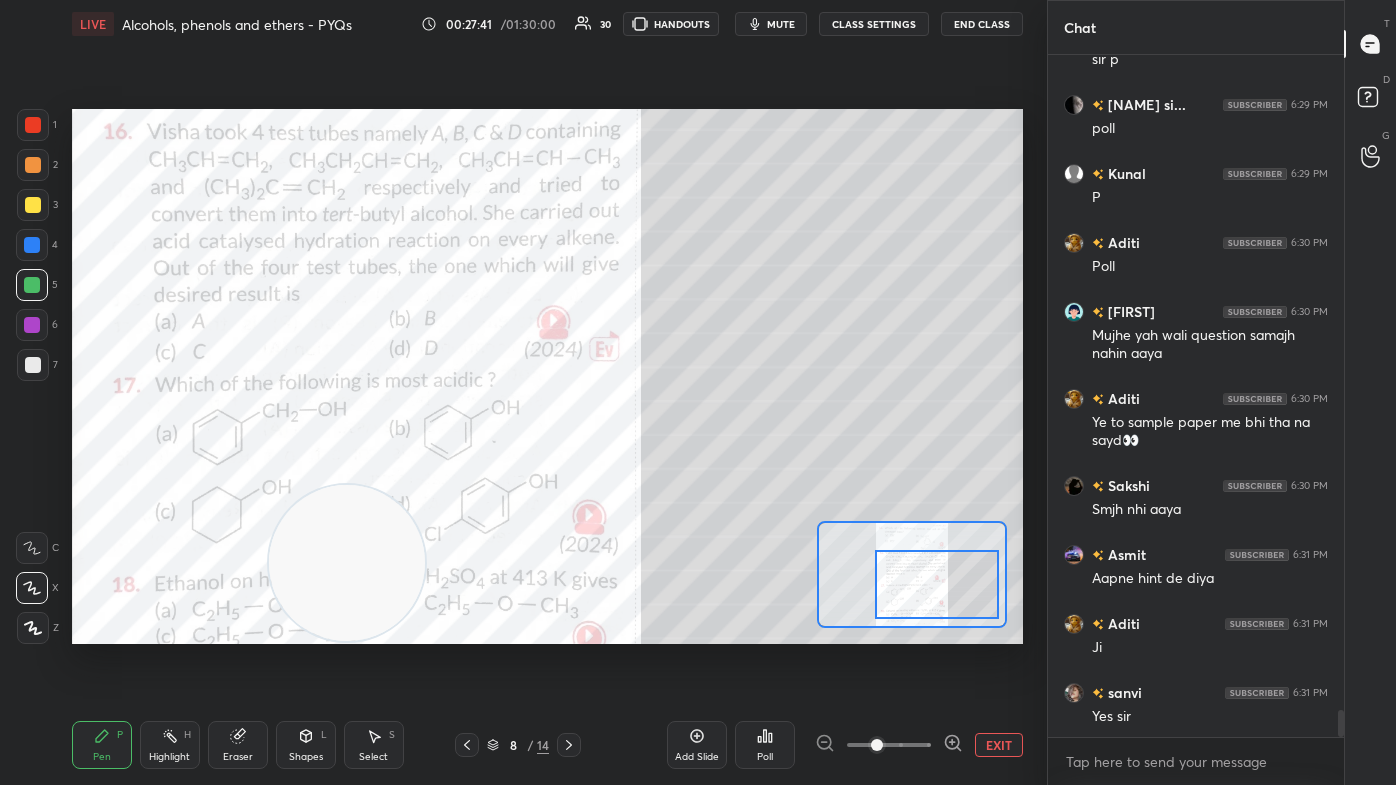 drag, startPoint x: 938, startPoint y: 501, endPoint x: 117, endPoint y: 560, distance: 823.11725 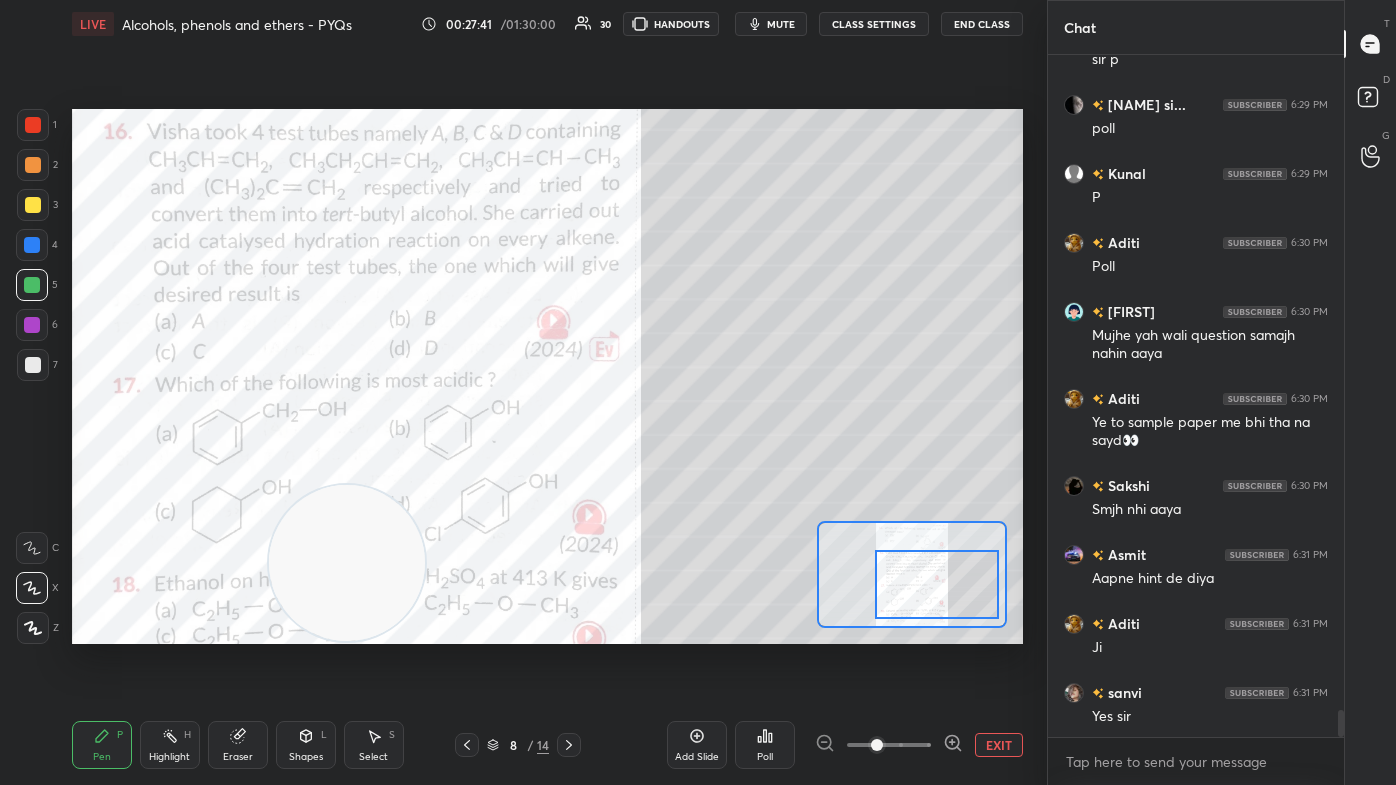 click at bounding box center (347, 563) 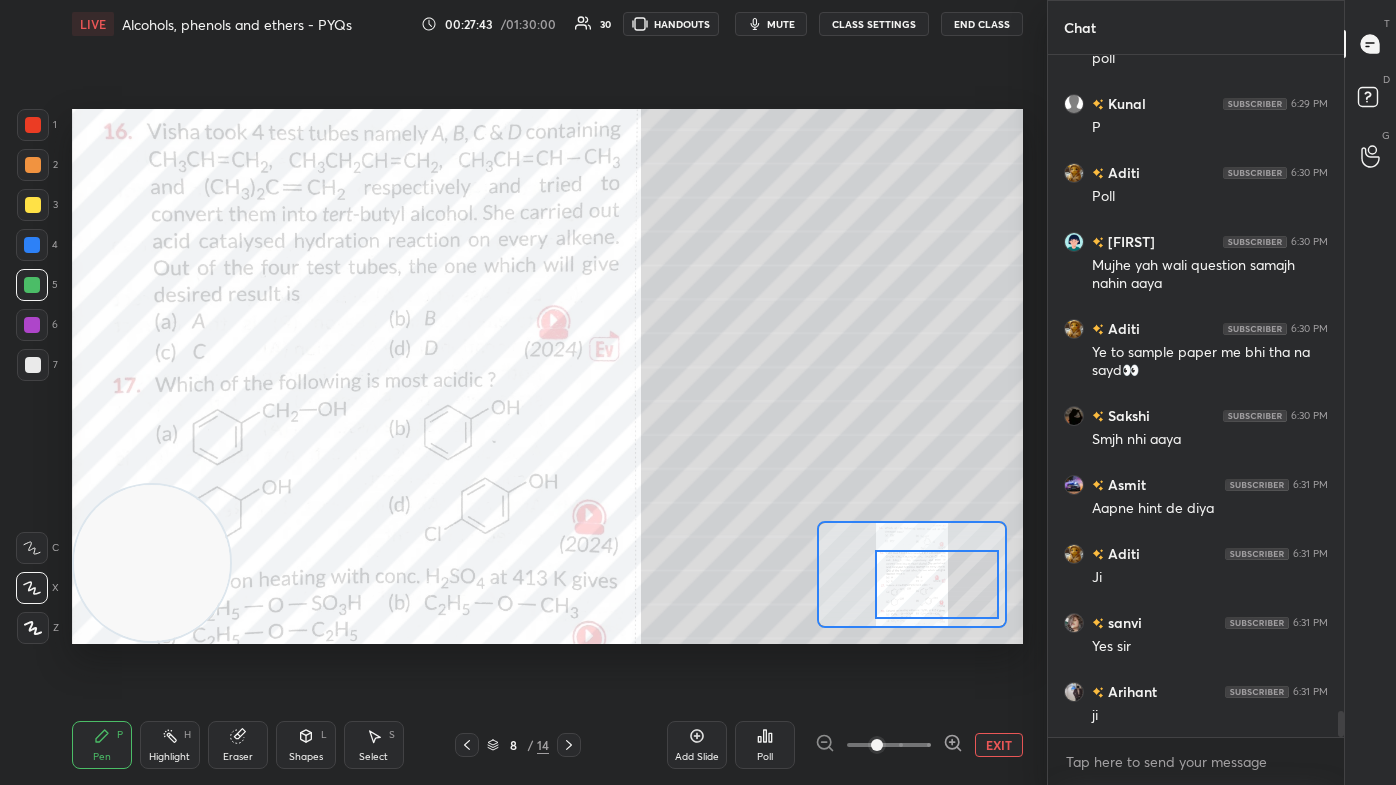 scroll, scrollTop: 16989, scrollLeft: 0, axis: vertical 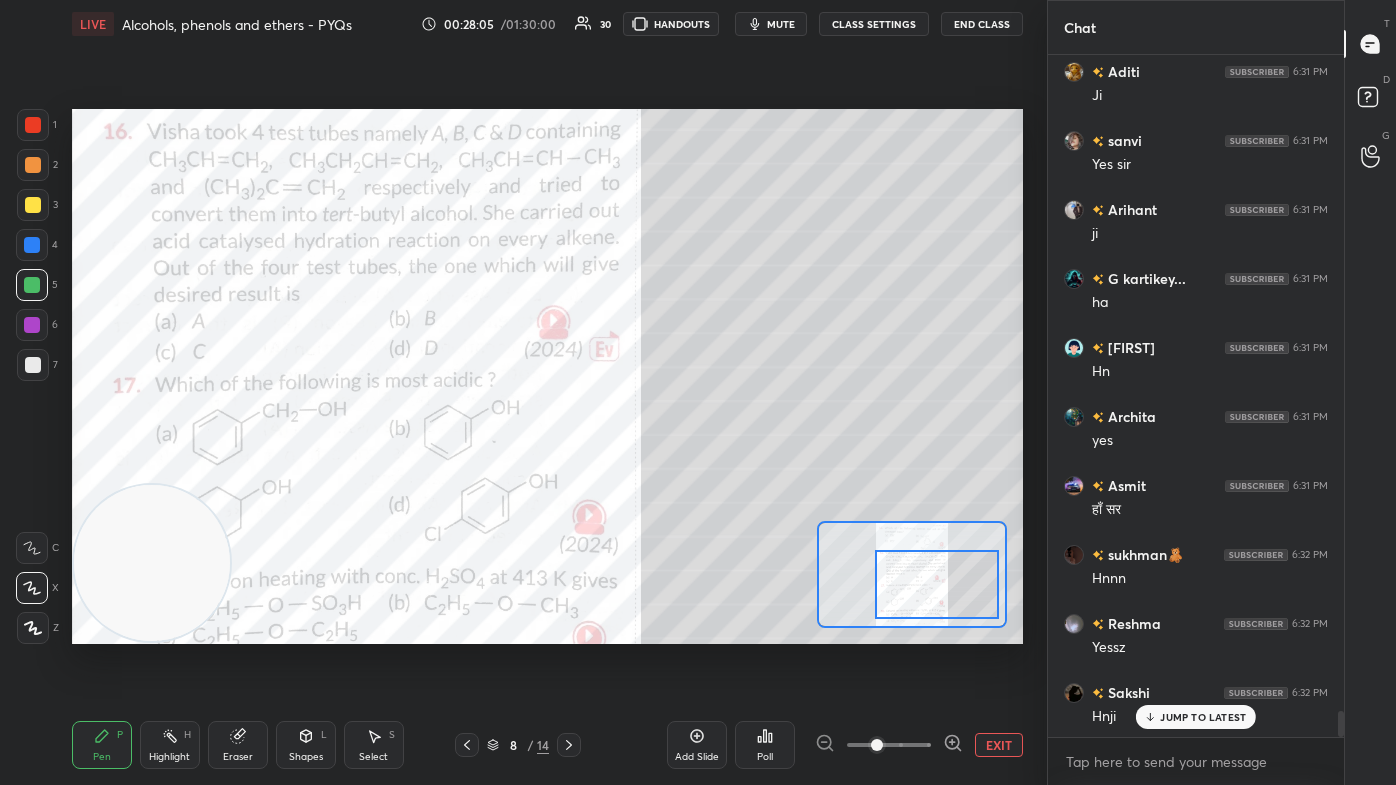 drag, startPoint x: 237, startPoint y: 749, endPoint x: 266, endPoint y: 727, distance: 36.40055 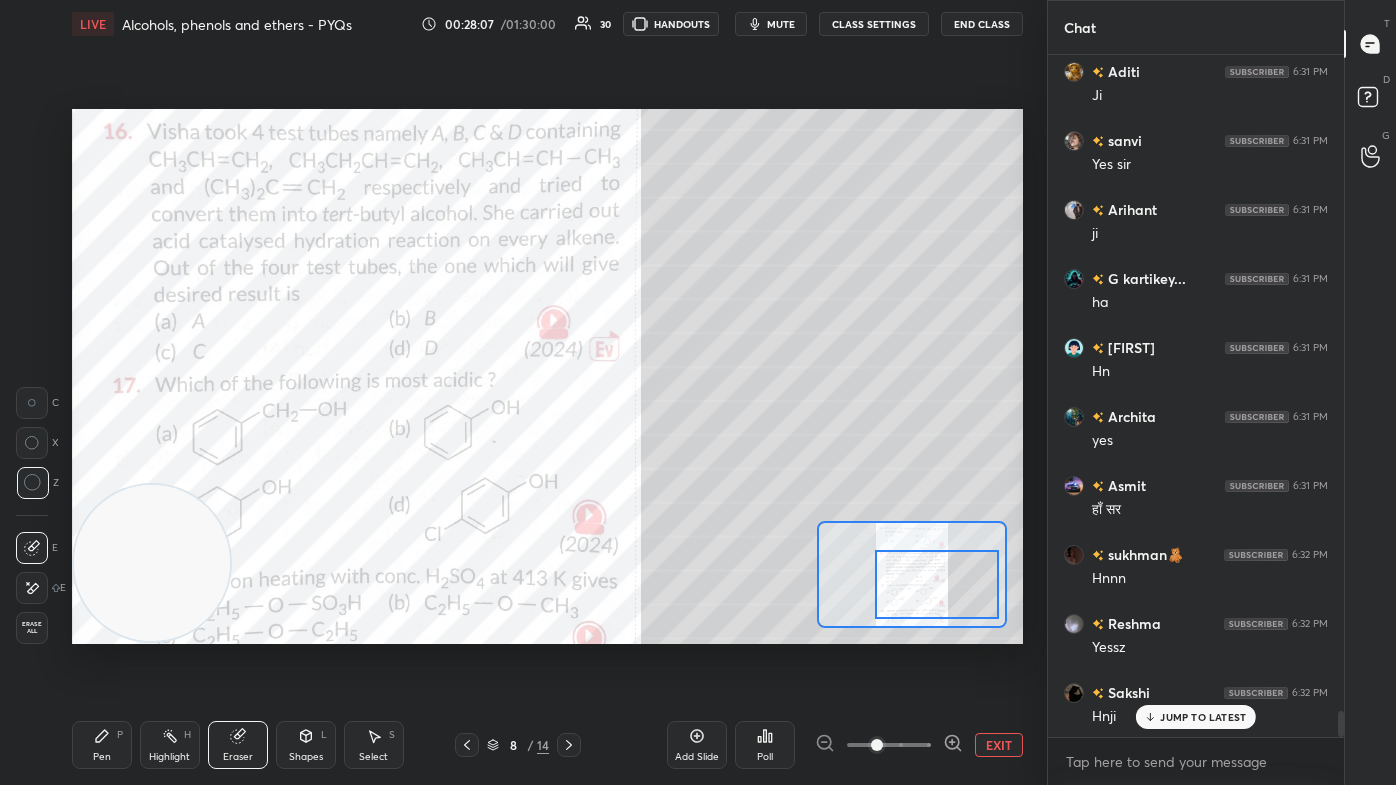 click 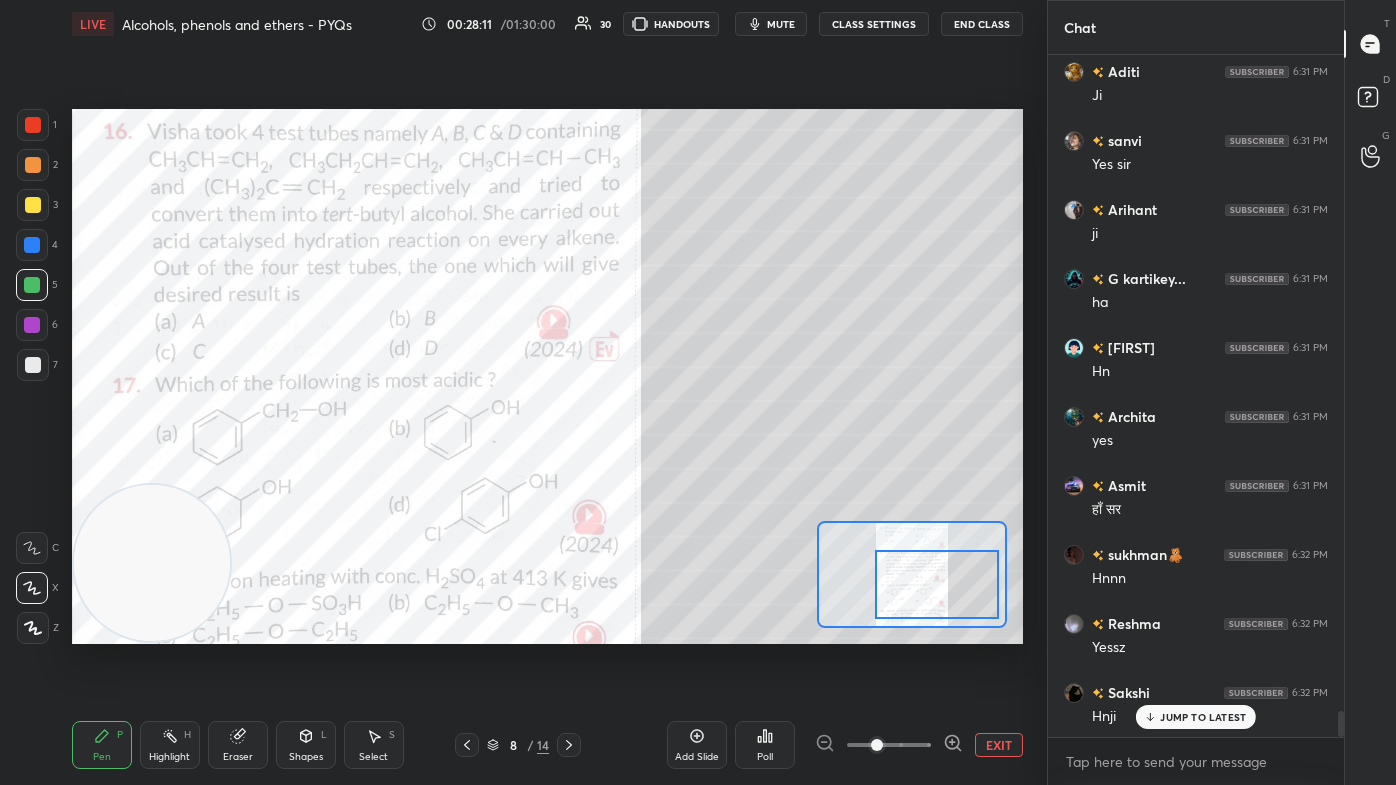 click on "Eraser" at bounding box center (238, 745) 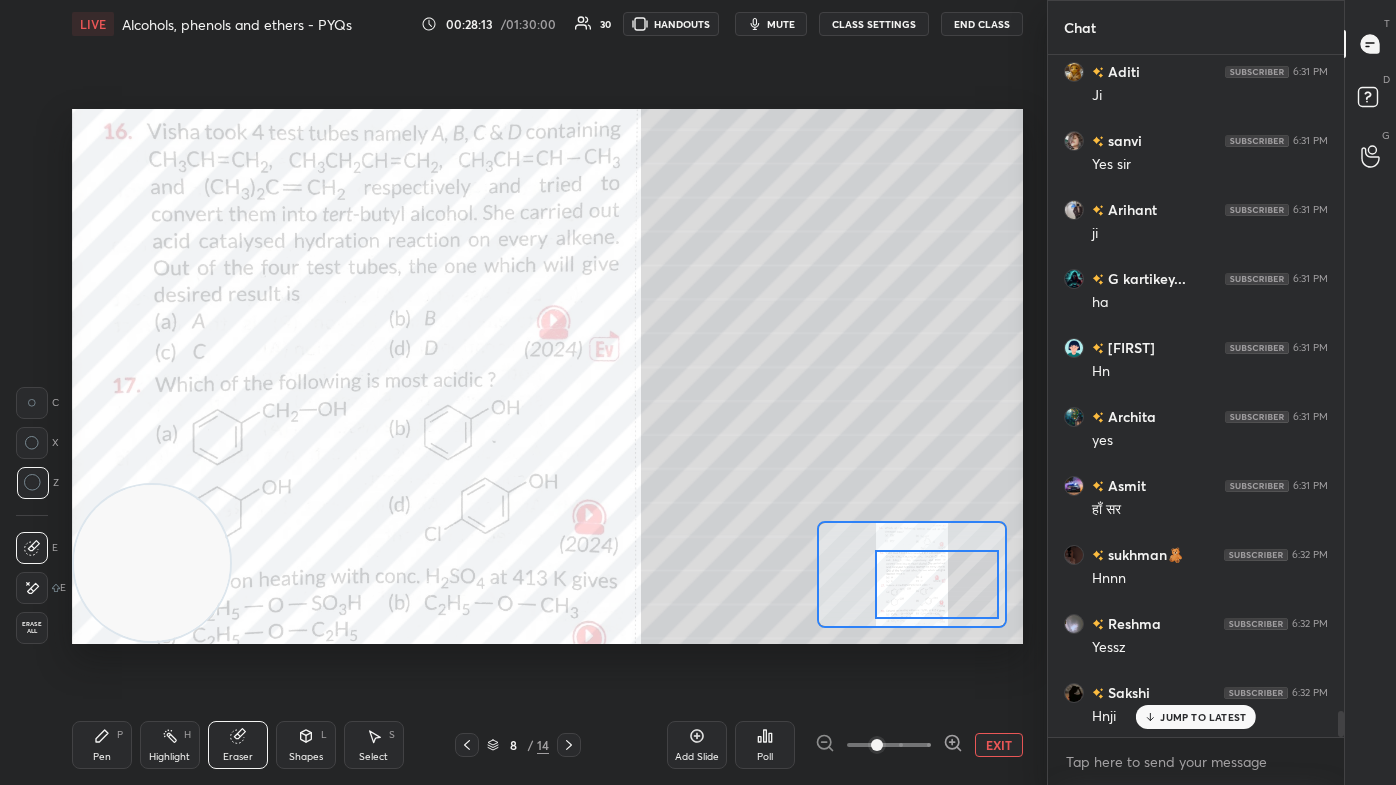 drag, startPoint x: 117, startPoint y: 746, endPoint x: 142, endPoint y: 717, distance: 38.28838 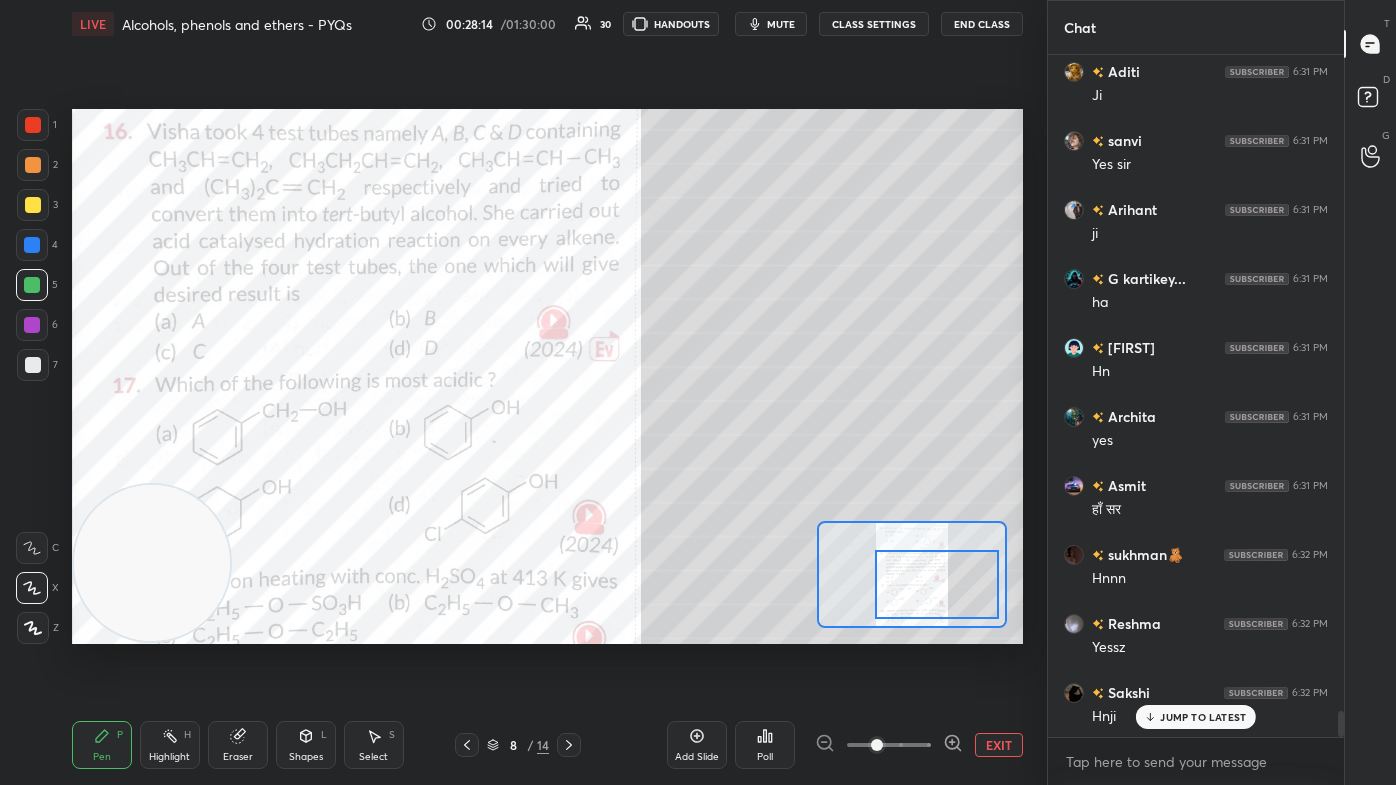 click at bounding box center (33, 365) 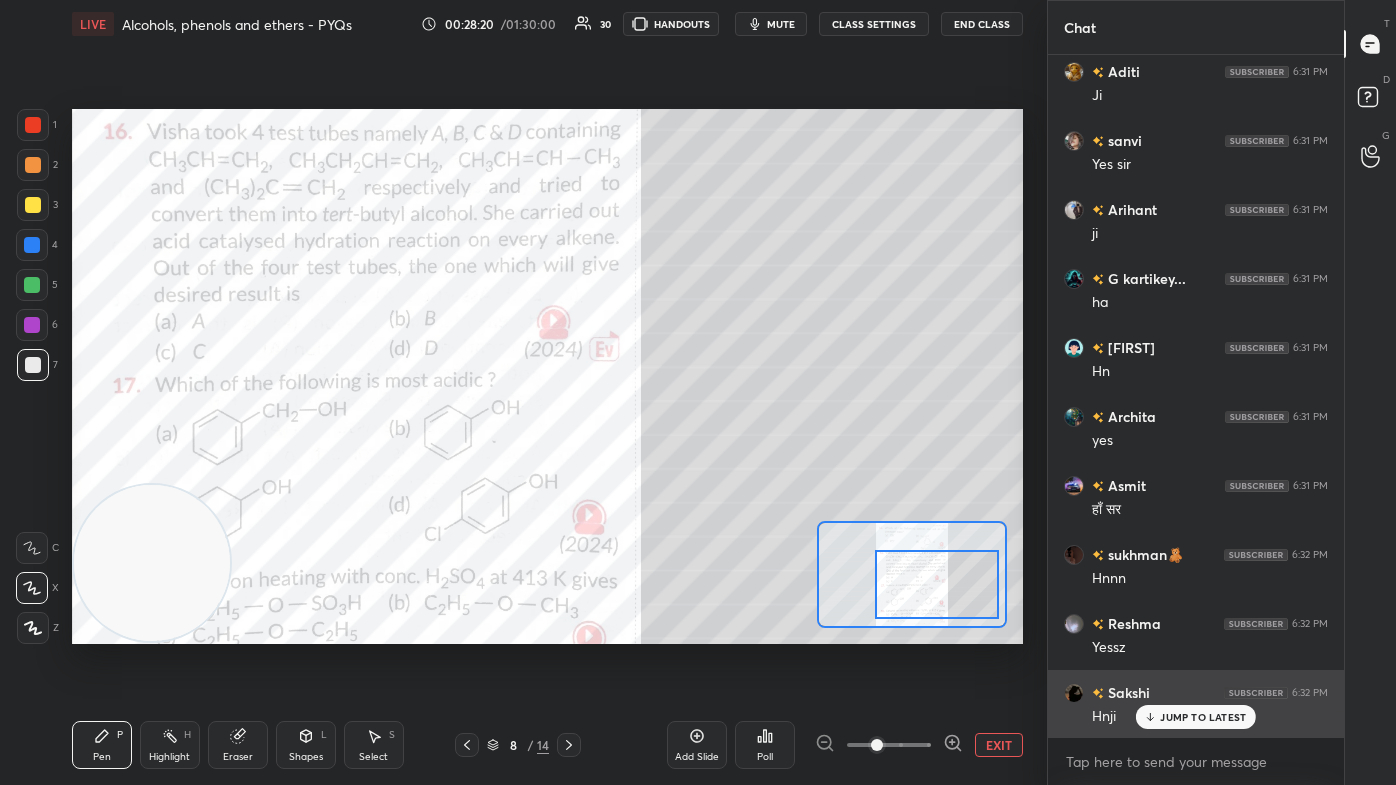 click on "JUMP TO LATEST" at bounding box center [1203, 717] 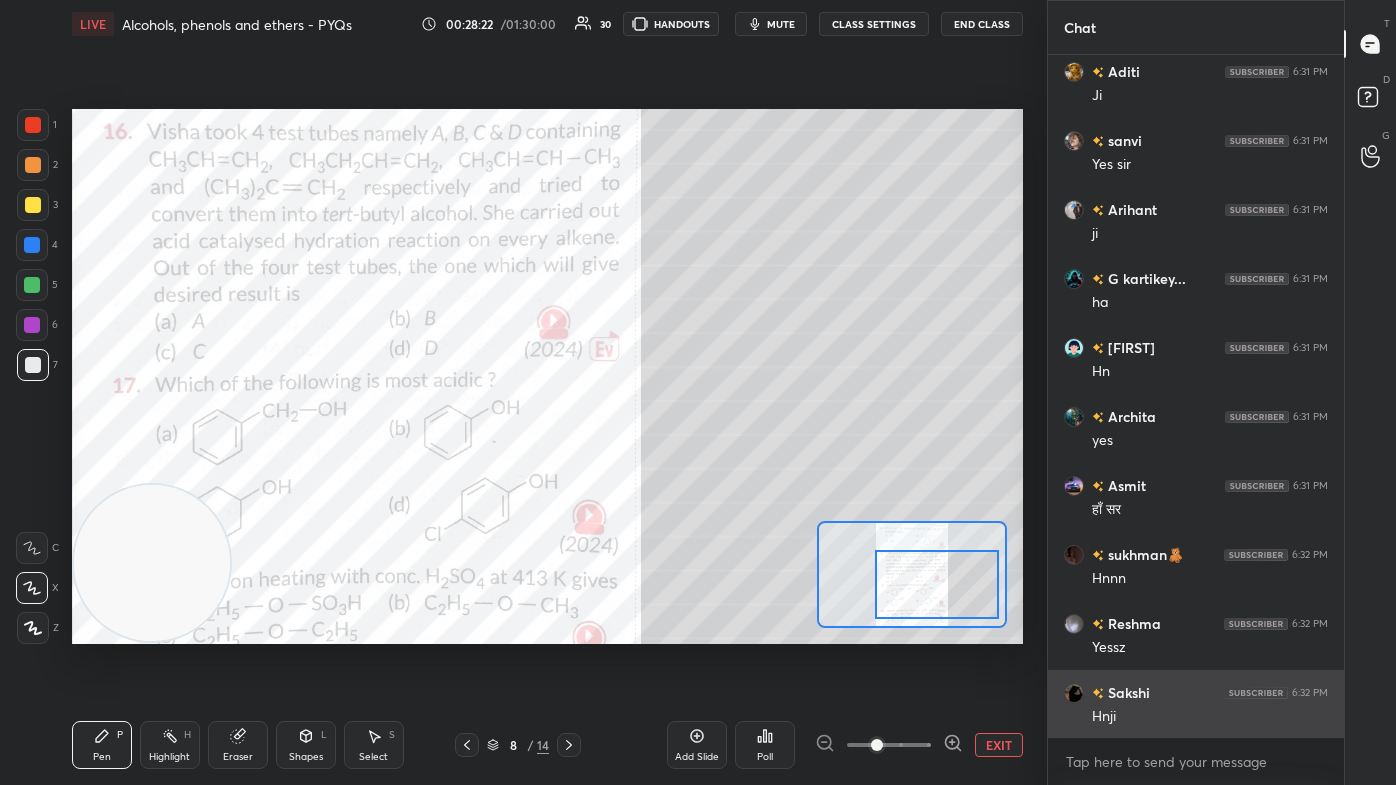 scroll, scrollTop: 17423, scrollLeft: 0, axis: vertical 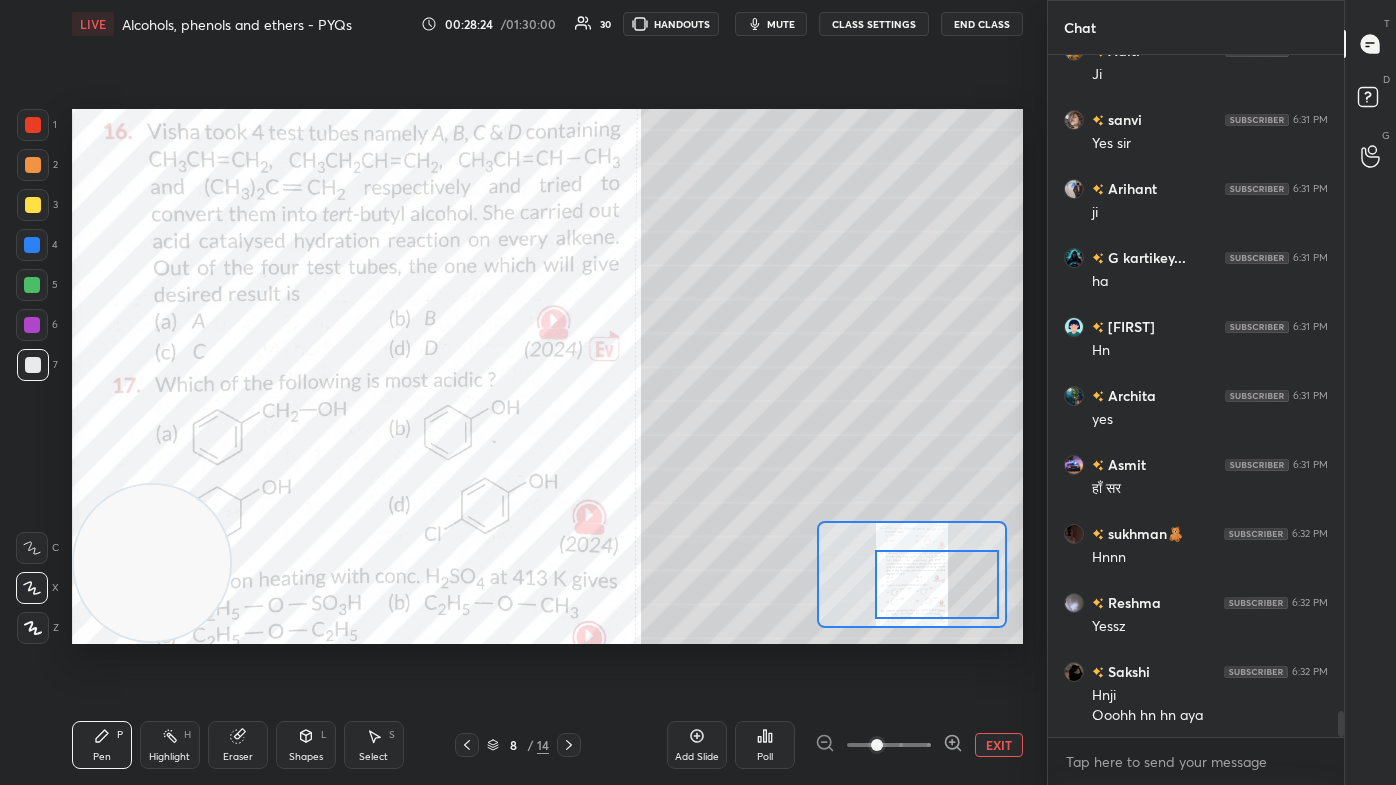 click at bounding box center (33, 125) 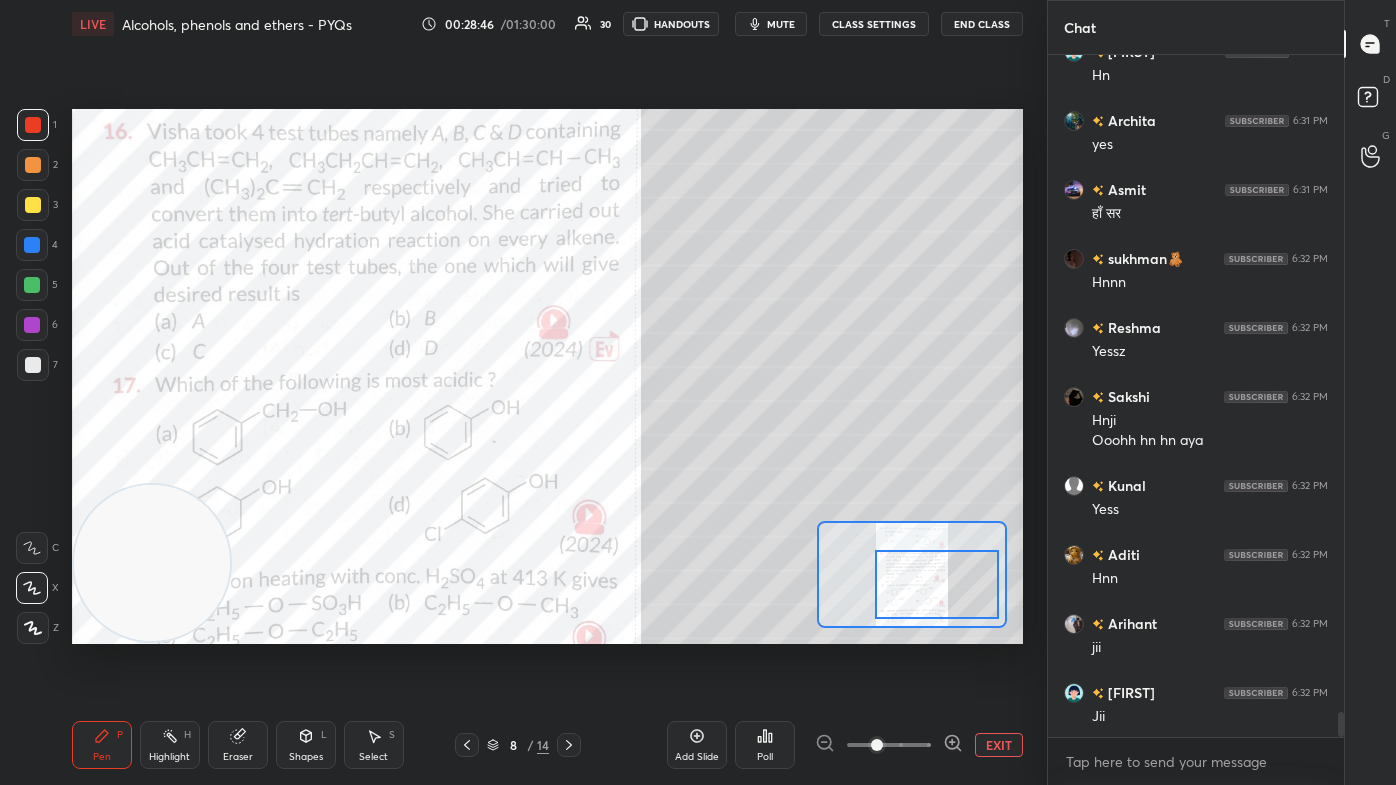 scroll, scrollTop: 17768, scrollLeft: 0, axis: vertical 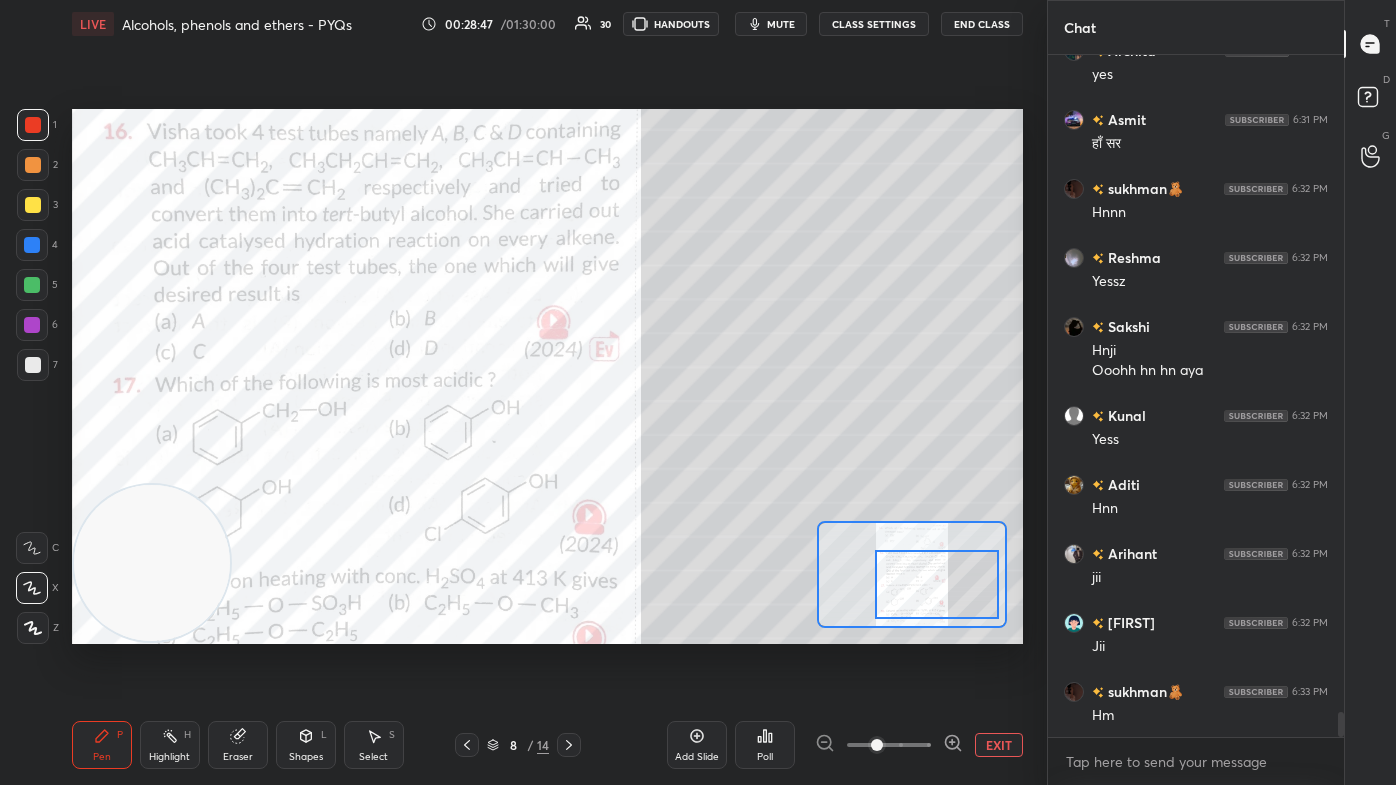 click at bounding box center [32, 285] 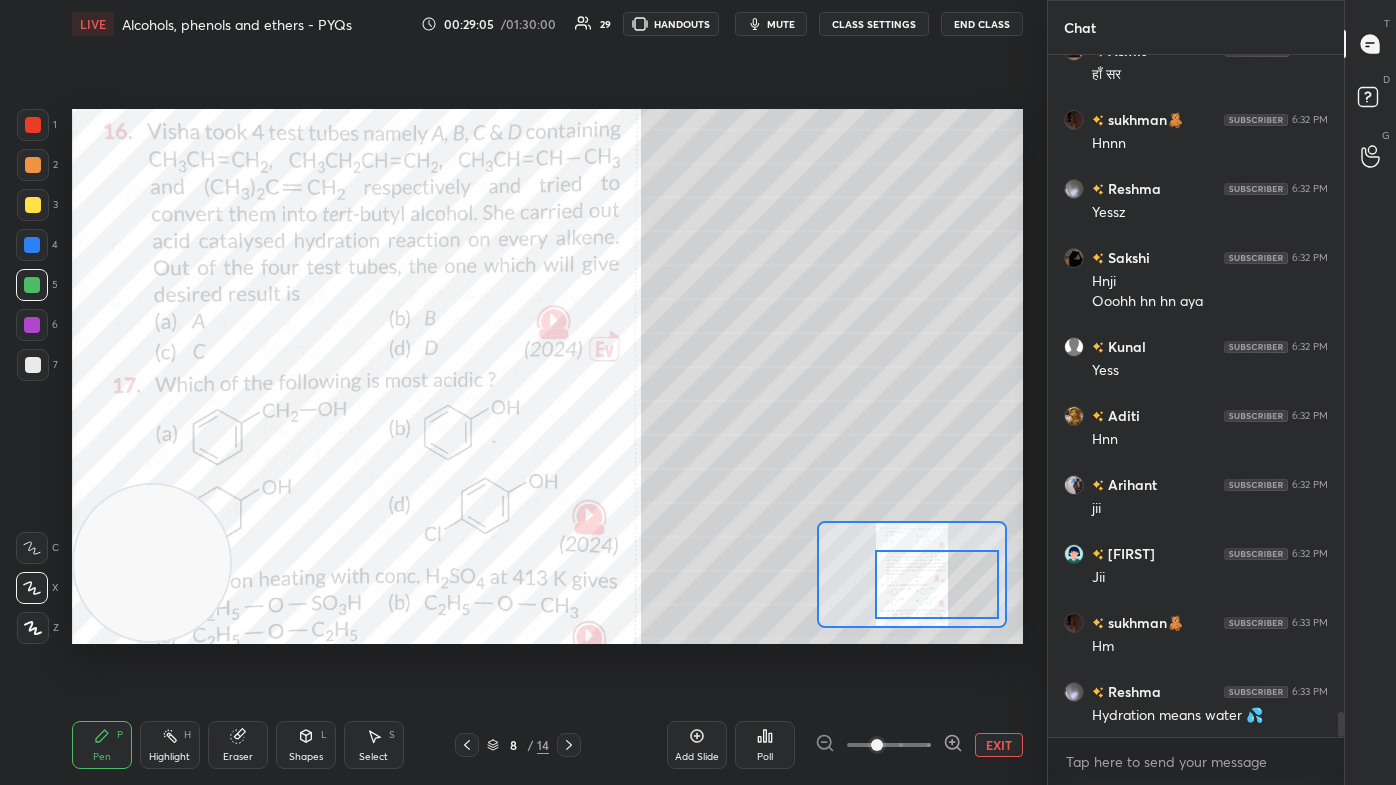 scroll, scrollTop: 17856, scrollLeft: 0, axis: vertical 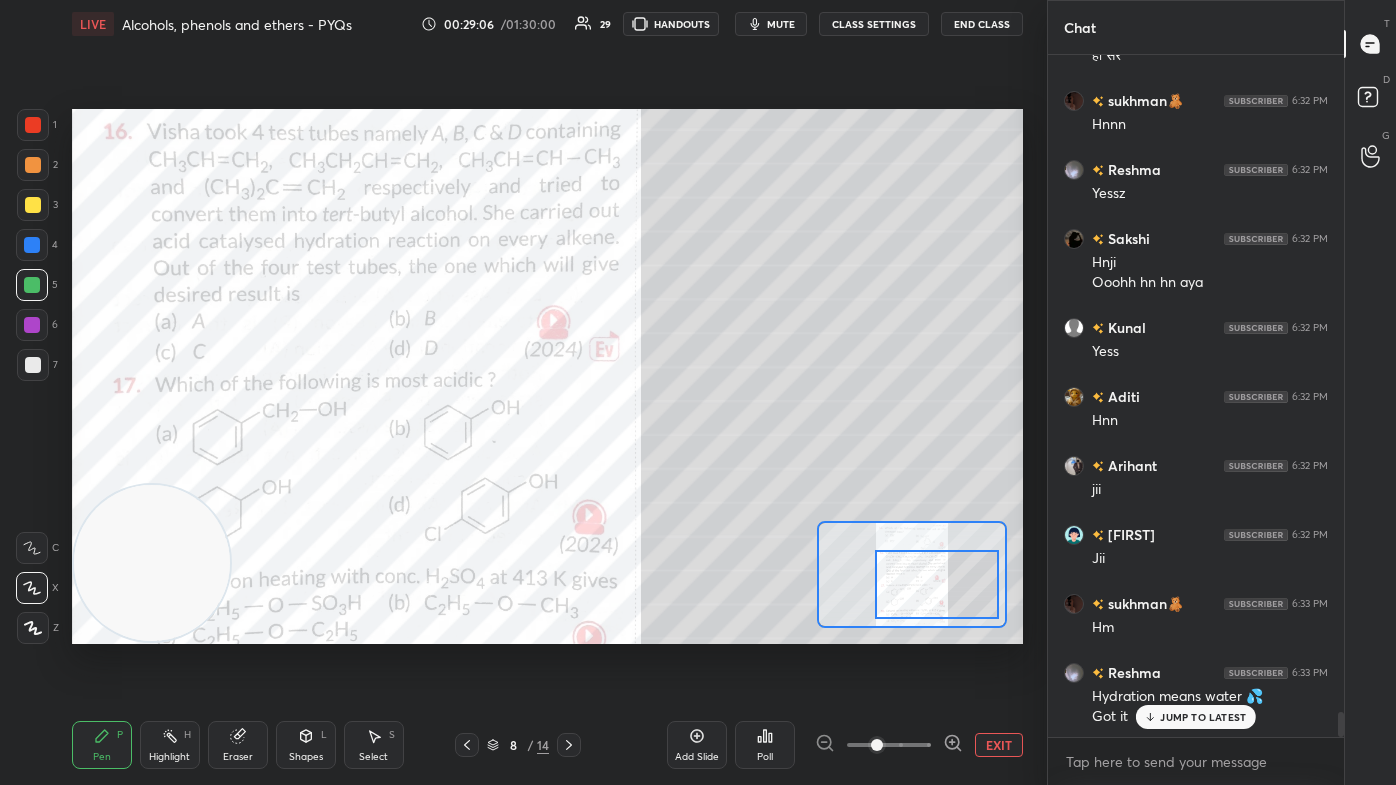 click at bounding box center [33, 365] 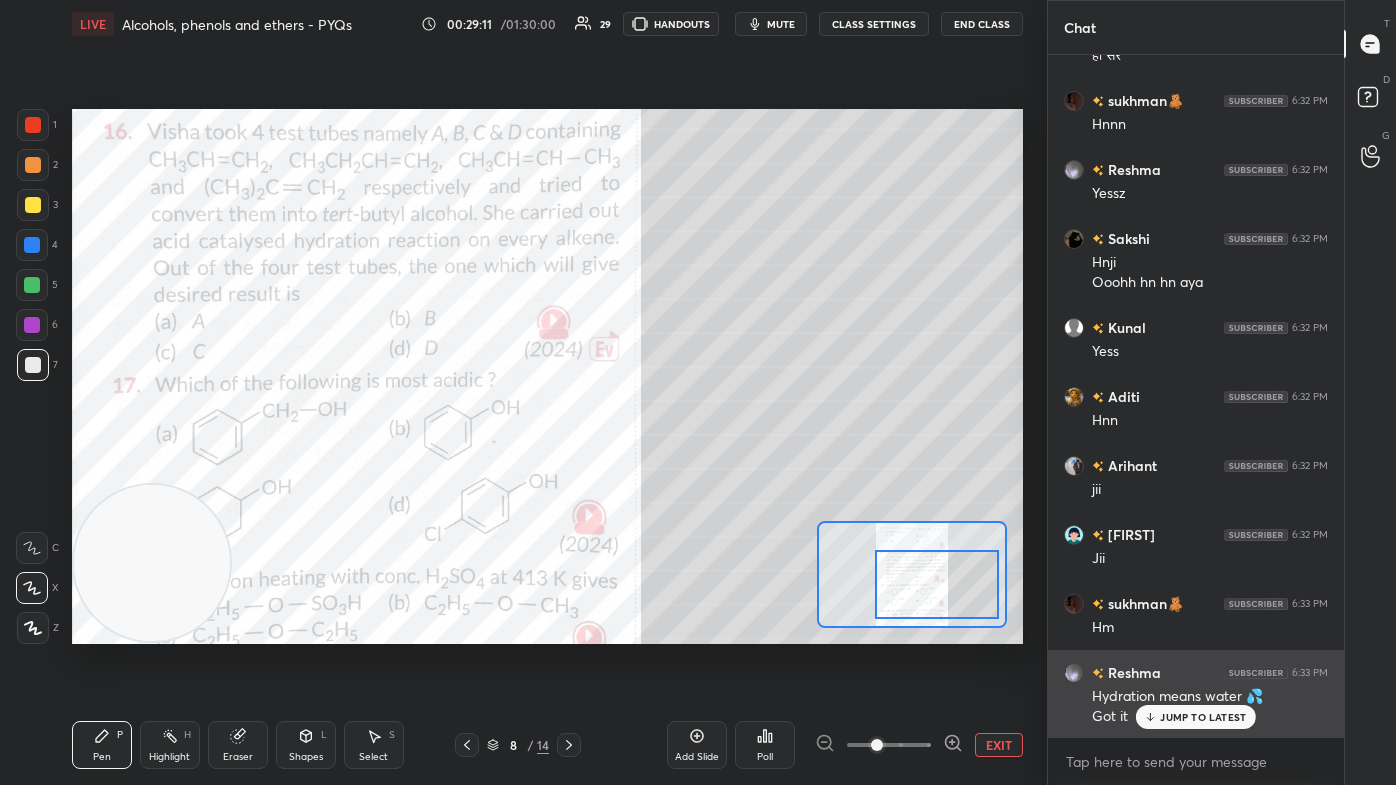 click on "JUMP TO LATEST" at bounding box center [1196, 717] 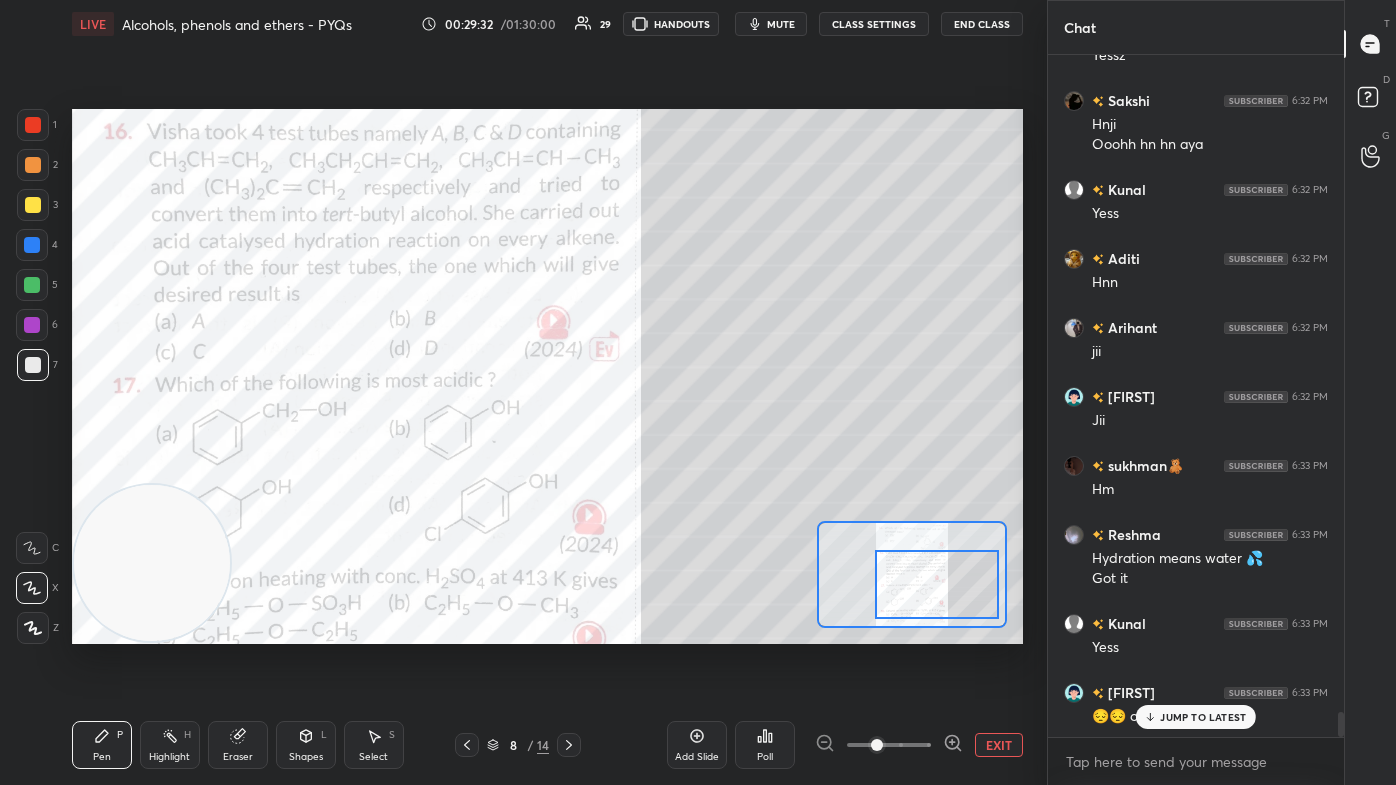 scroll, scrollTop: 18064, scrollLeft: 0, axis: vertical 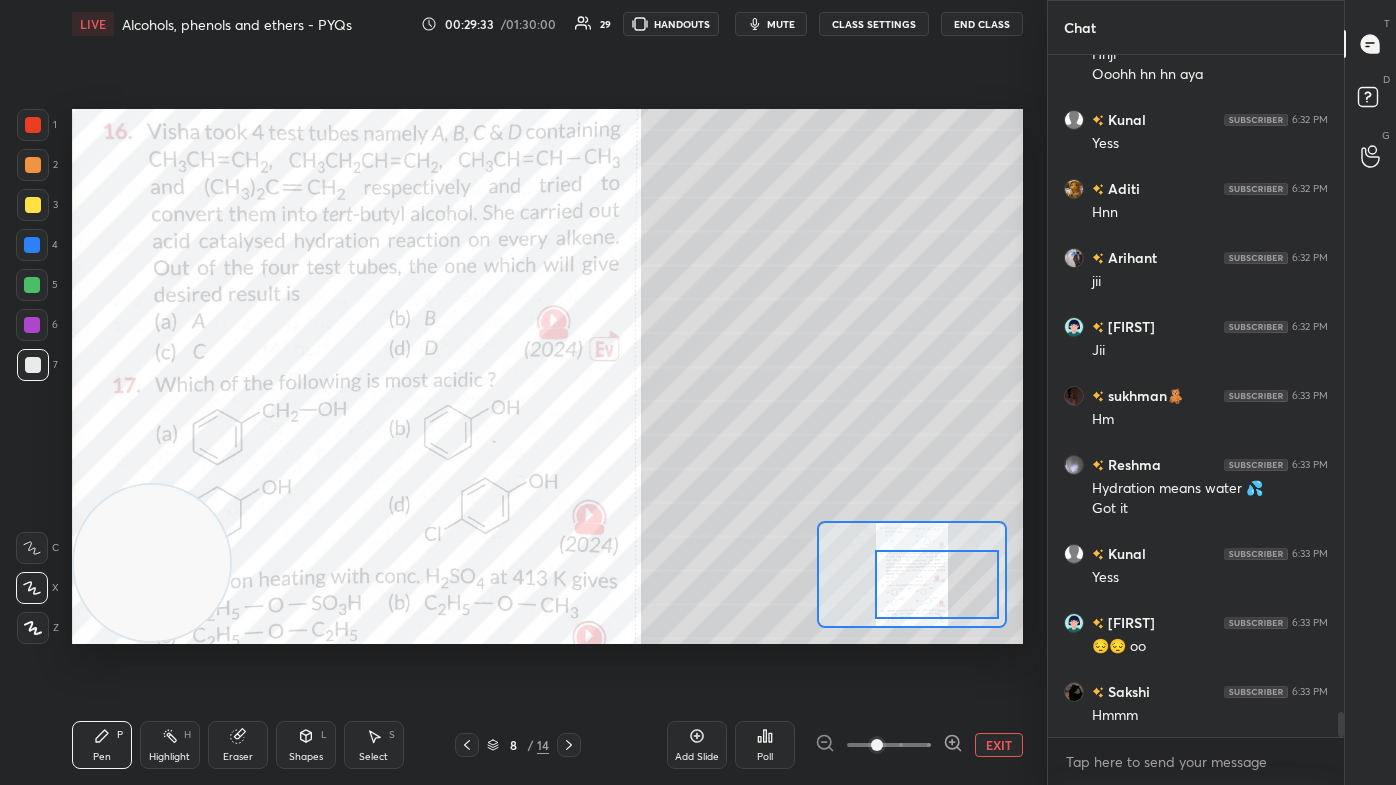 click at bounding box center (33, 125) 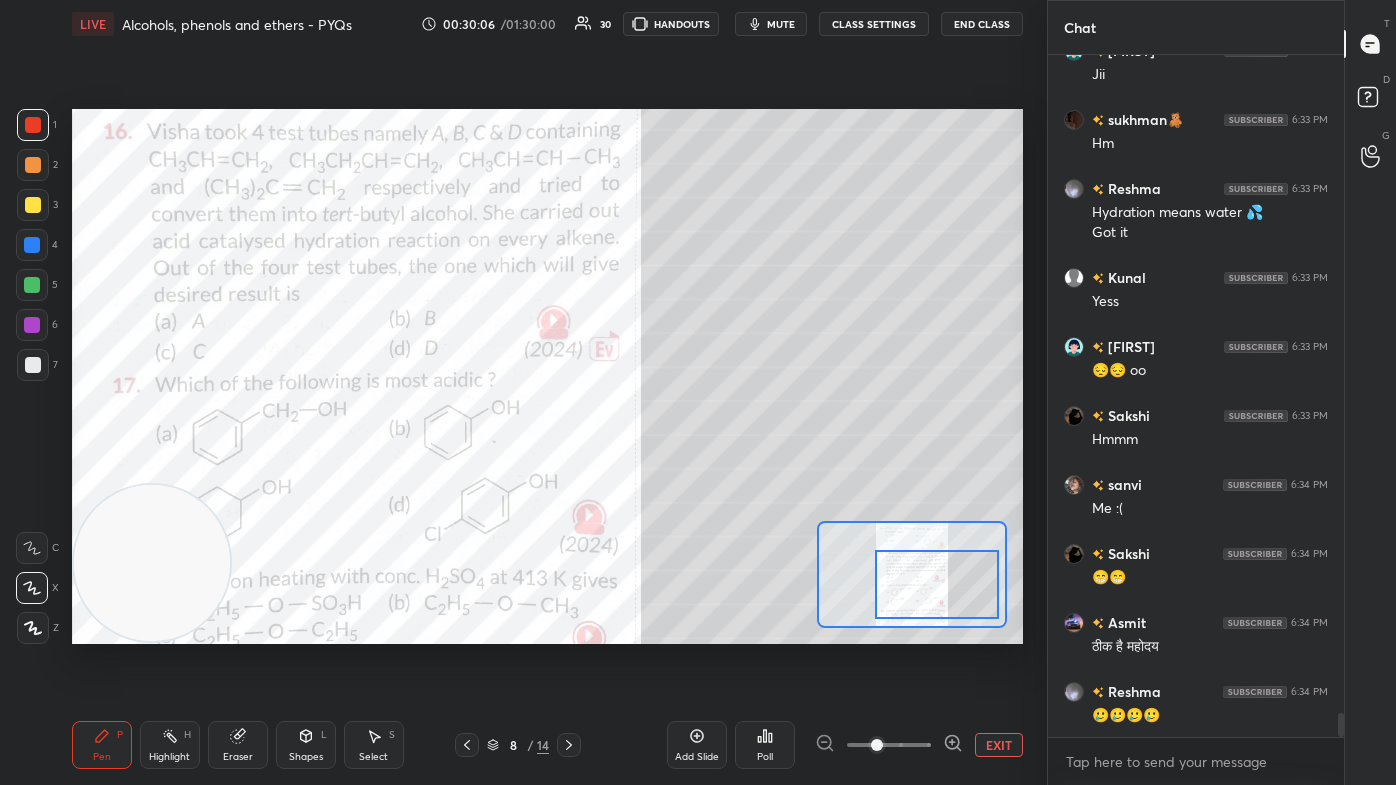 scroll, scrollTop: 18360, scrollLeft: 0, axis: vertical 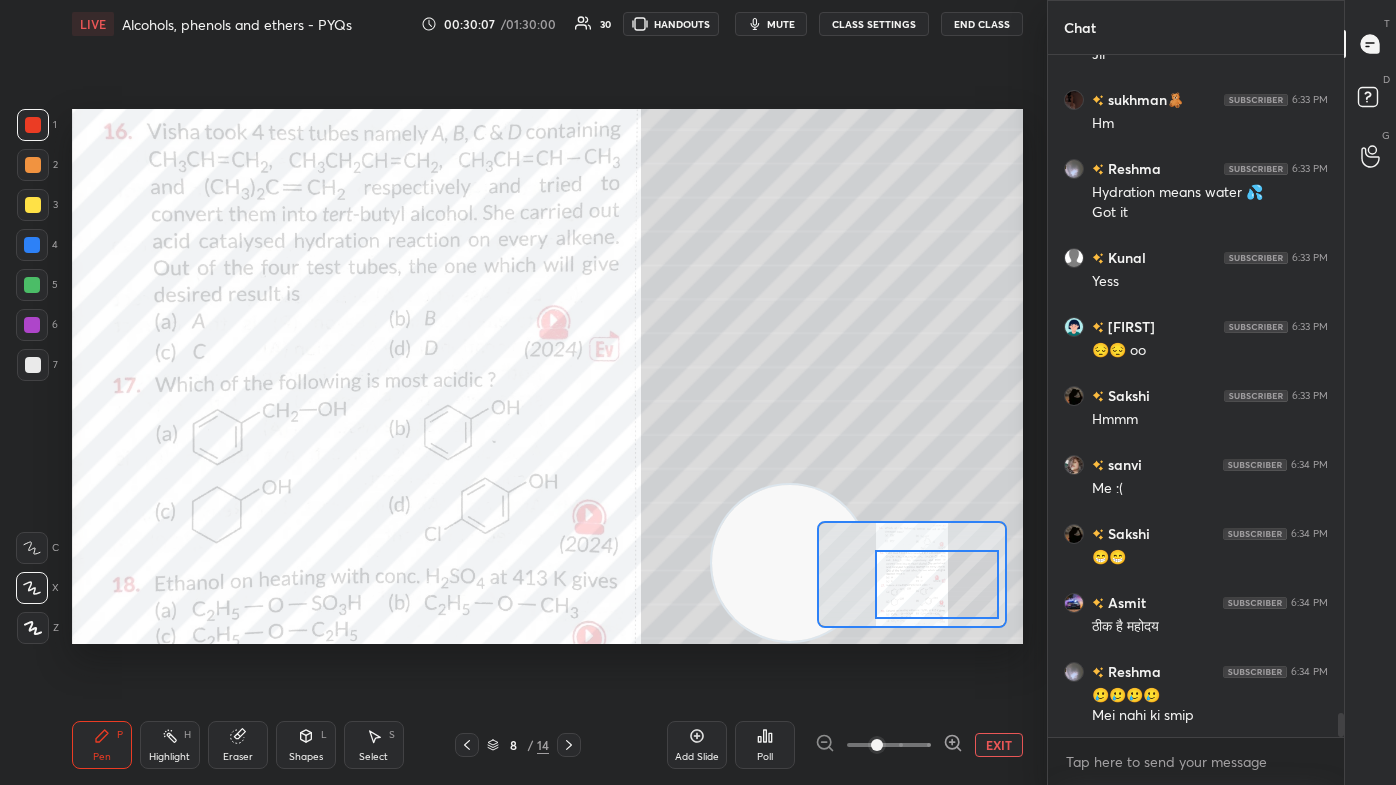 drag, startPoint x: 166, startPoint y: 591, endPoint x: 805, endPoint y: 627, distance: 640.0133 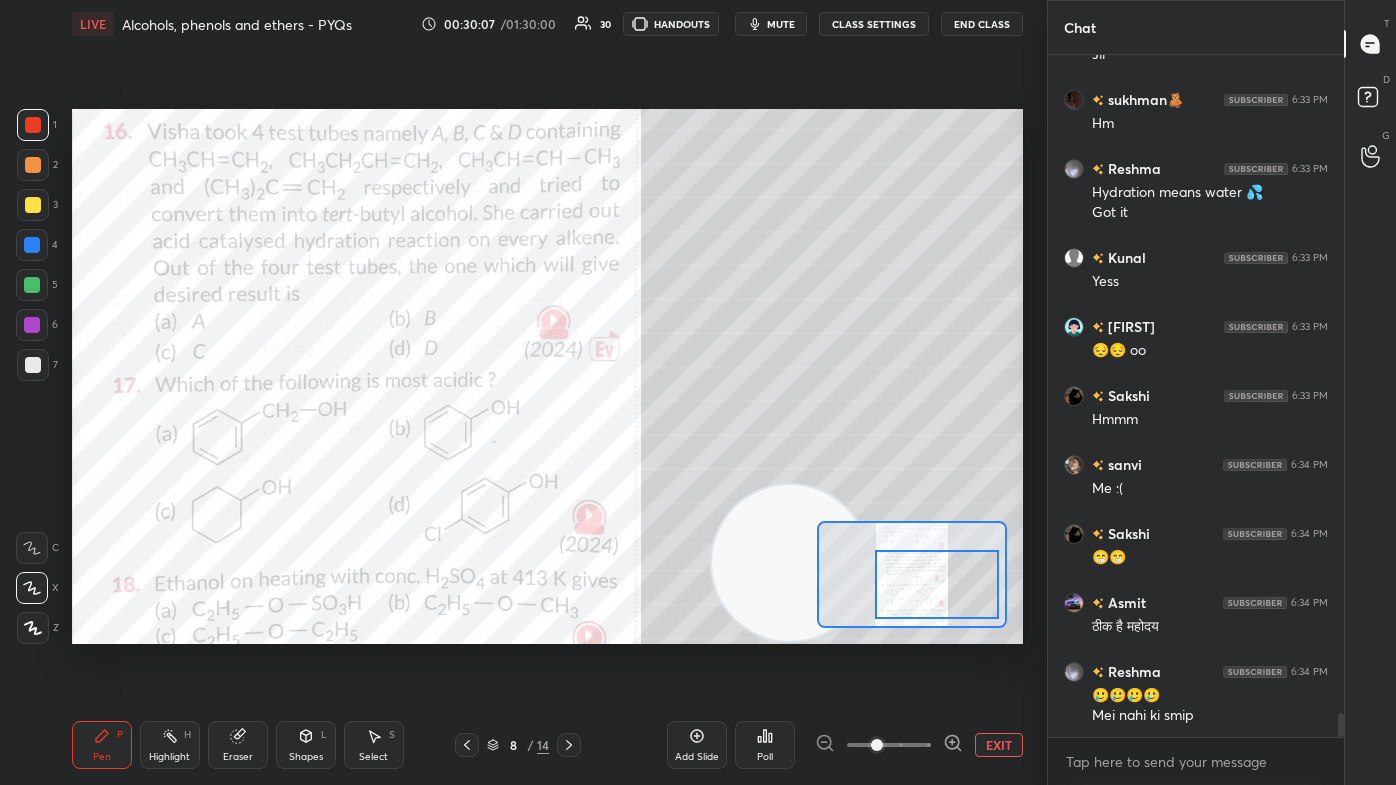 click at bounding box center (790, 563) 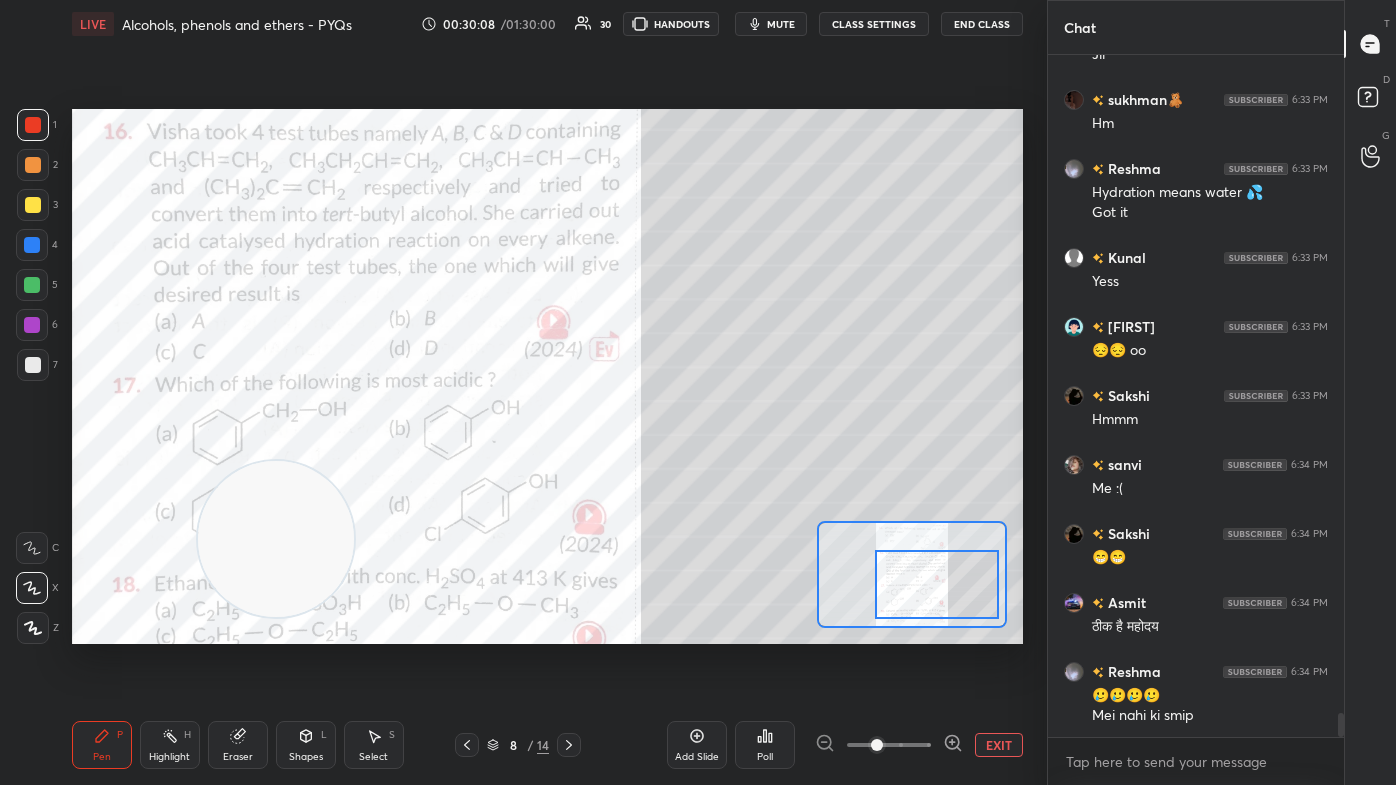 drag, startPoint x: 768, startPoint y: 596, endPoint x: 127, endPoint y: 533, distance: 644.0885 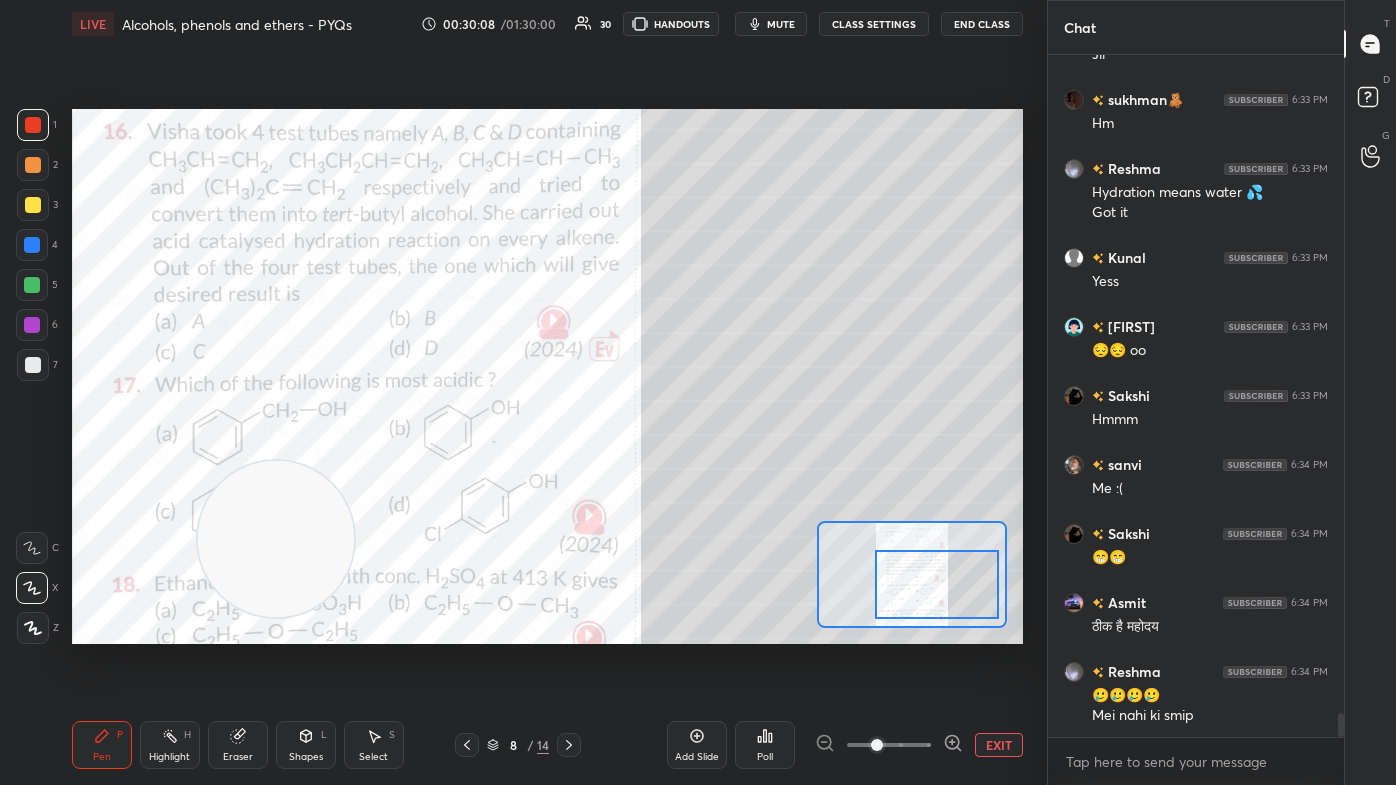 click at bounding box center (276, 539) 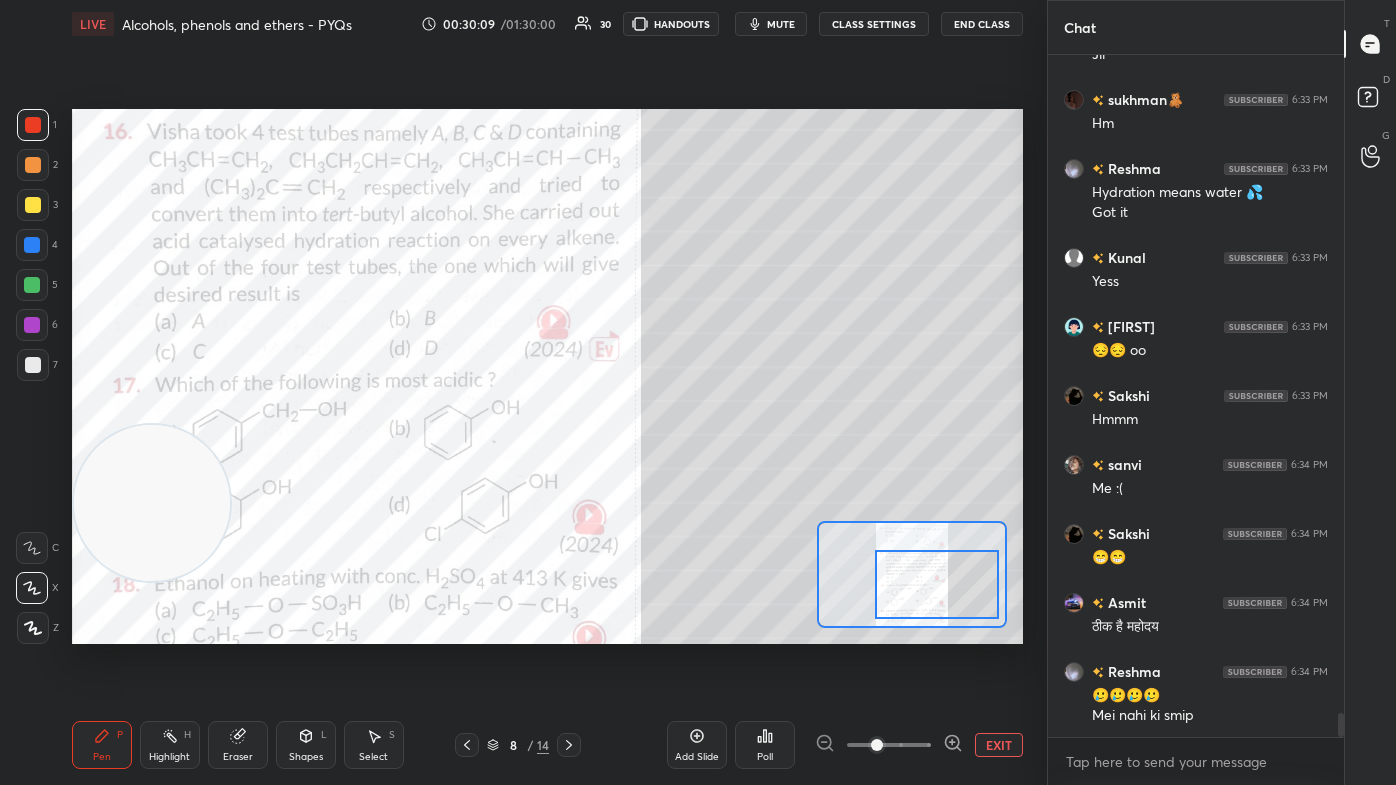 scroll, scrollTop: 18380, scrollLeft: 0, axis: vertical 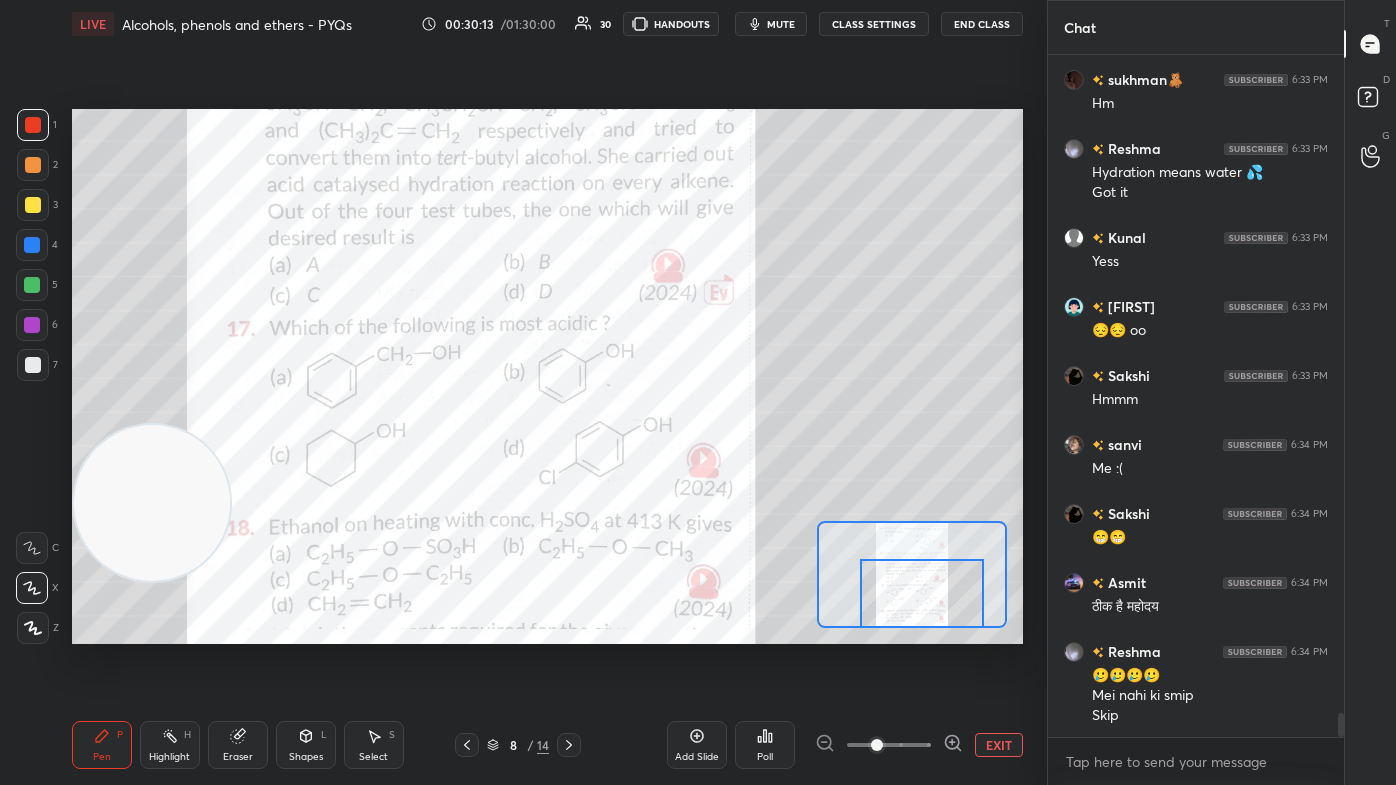 drag, startPoint x: 931, startPoint y: 592, endPoint x: 915, endPoint y: 607, distance: 21.931713 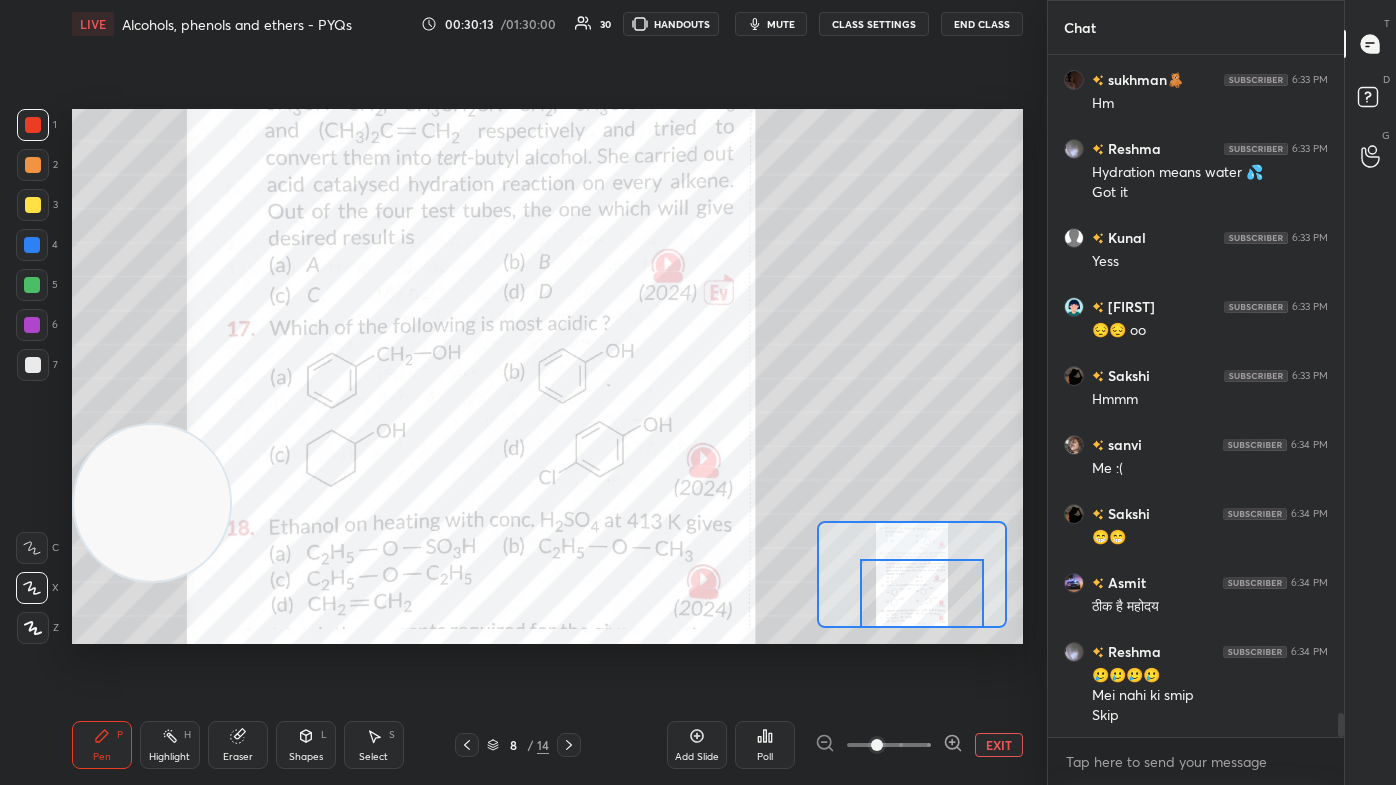 click at bounding box center (922, 593) 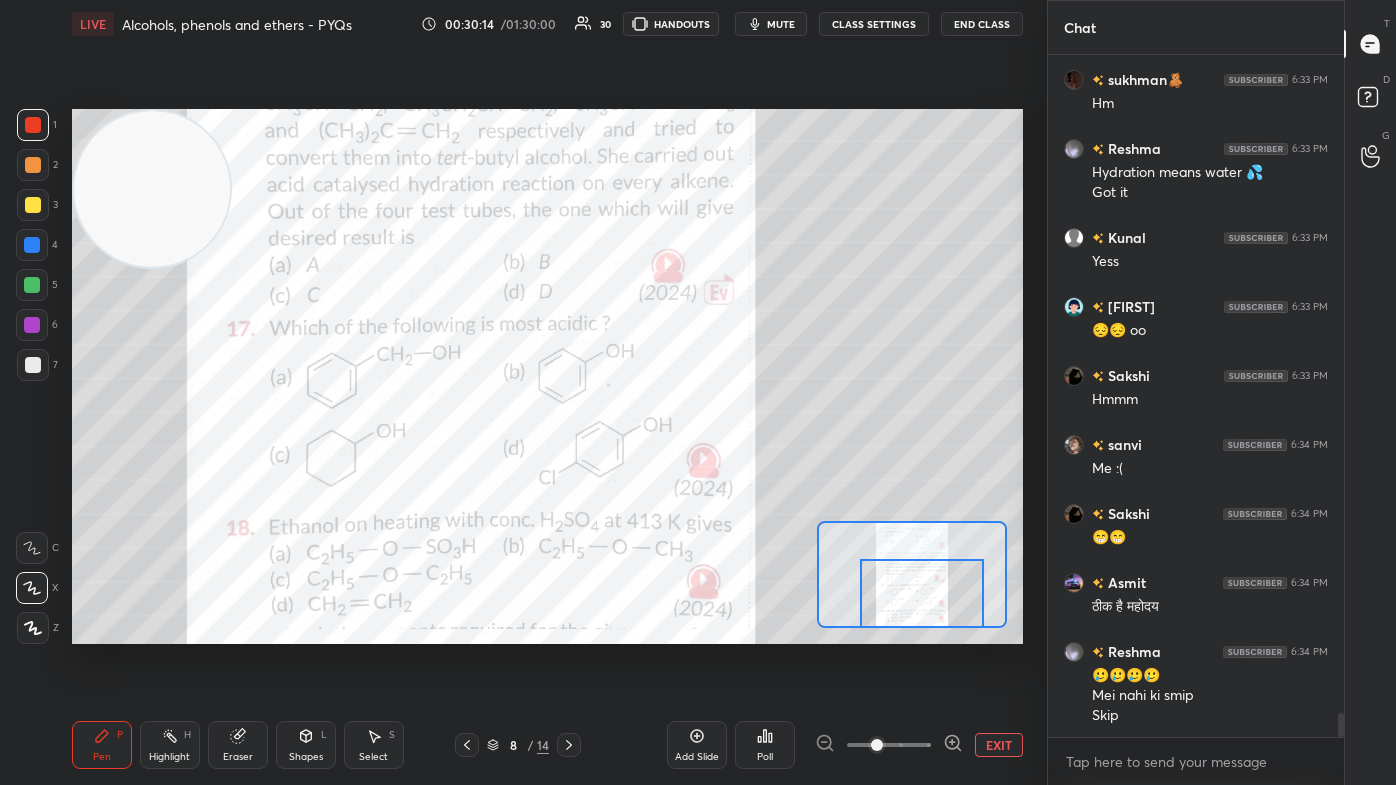 drag, startPoint x: 149, startPoint y: 398, endPoint x: 106, endPoint y: 180, distance: 222.20036 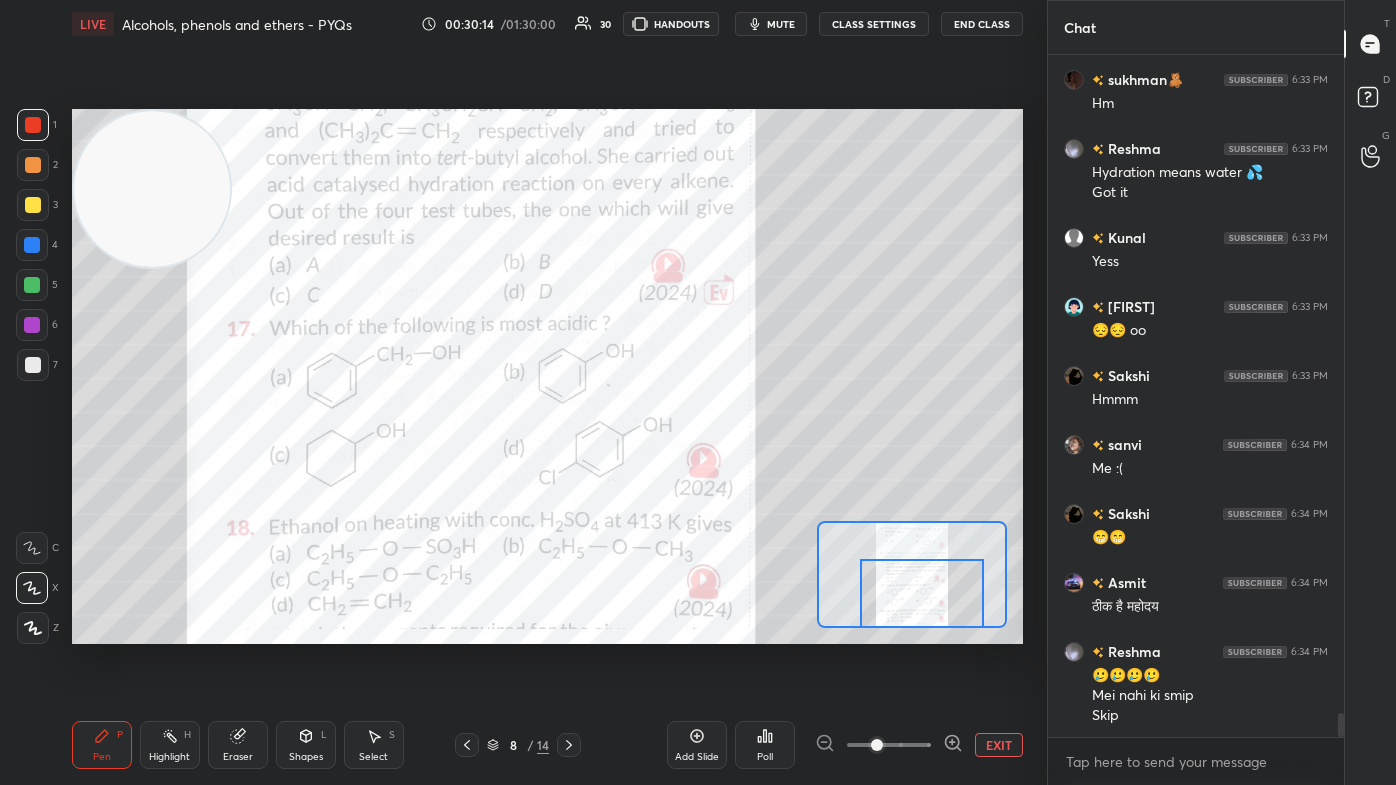 click on "1 2 3 4 5 6 7 C X Z C X Z E E Erase all   H H LIVE Alcohols, phenols and ethers - PYQs 00:30:14 /  01:30:00 30 HANDOUTS mute CLASS SETTINGS End Class Setting up your live class Poll for   secs No correct answer Start poll Back Alcohols, phenols and ethers - PYQs [PERSON] Pen P Highlight H Eraser Shapes L Select S 8 / 14 Add Slide Poll EXIT" at bounding box center (515, 392) 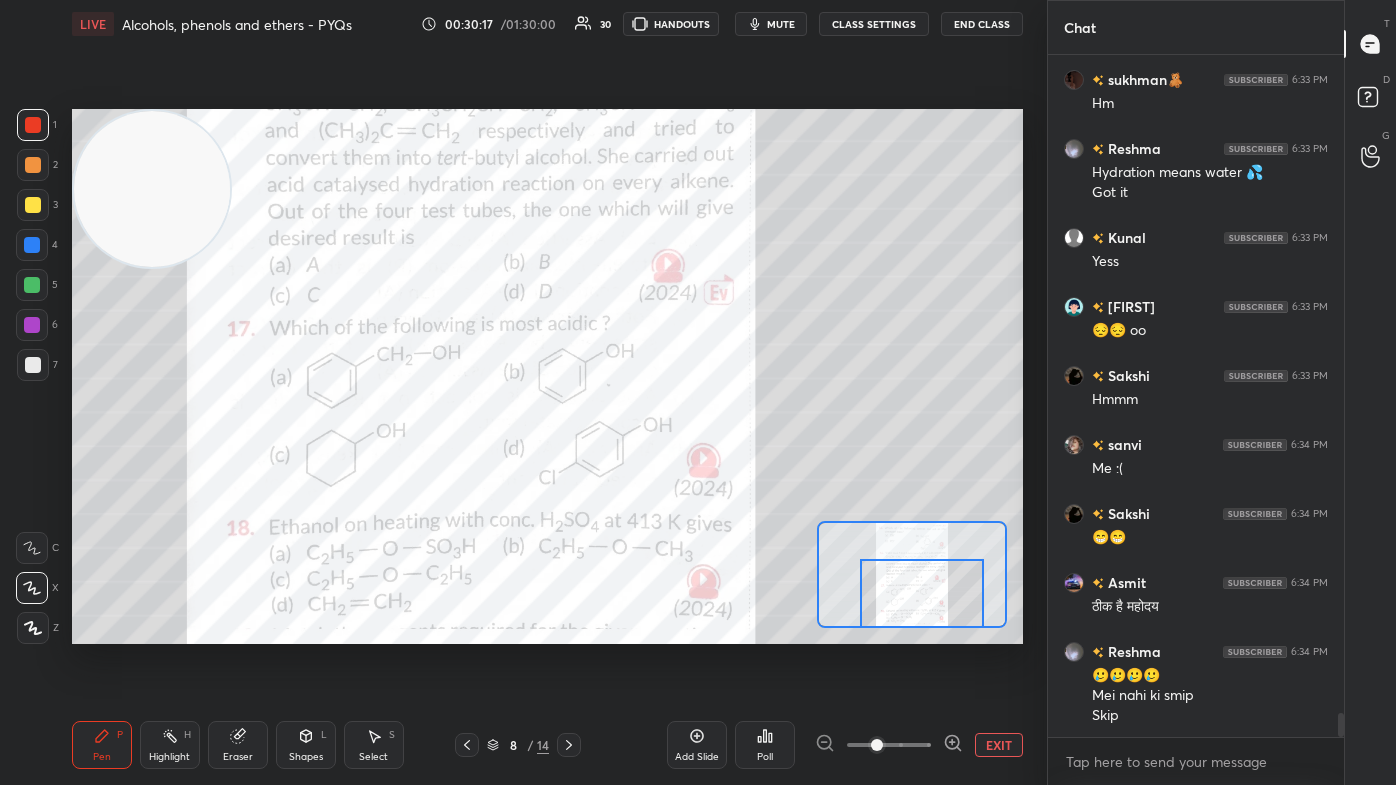 click at bounding box center (32, 285) 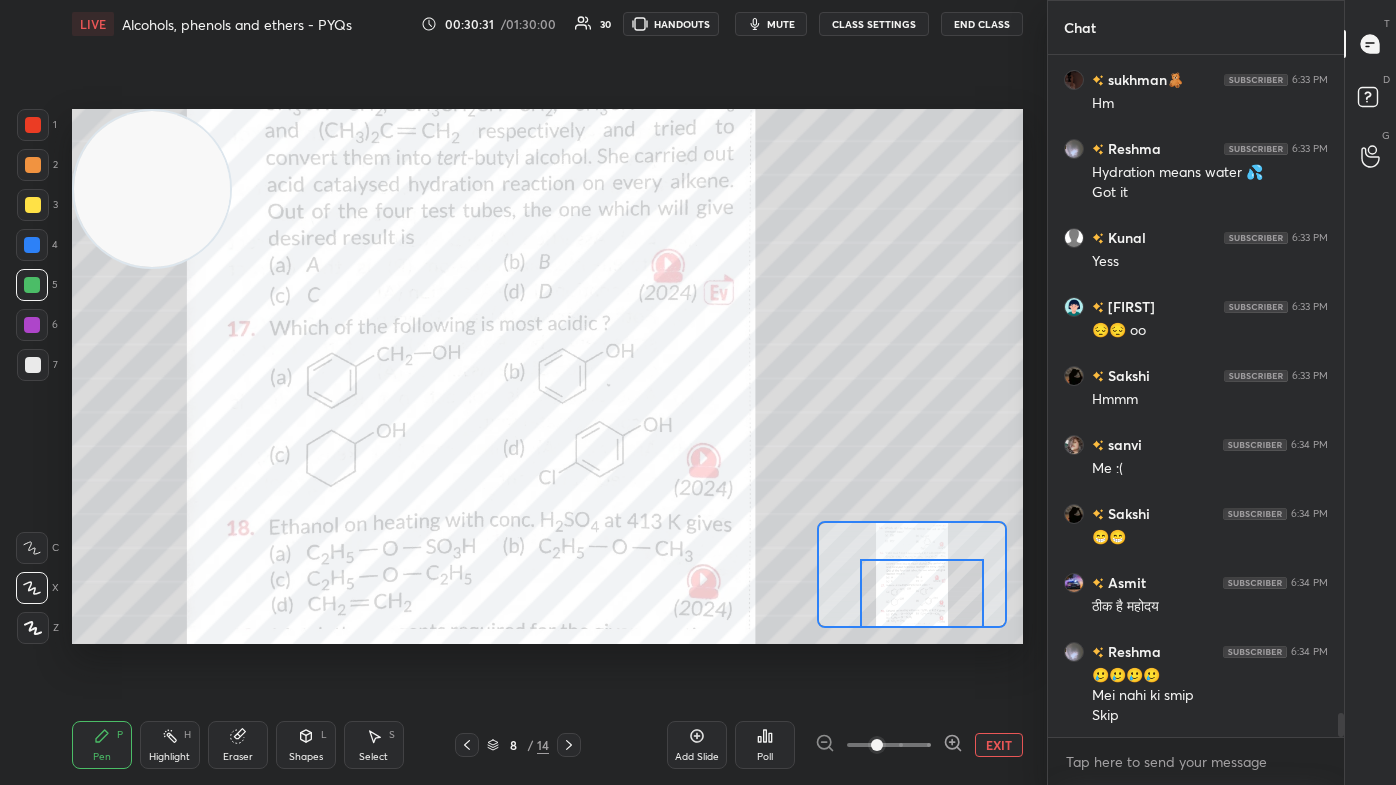 scroll, scrollTop: 18448, scrollLeft: 0, axis: vertical 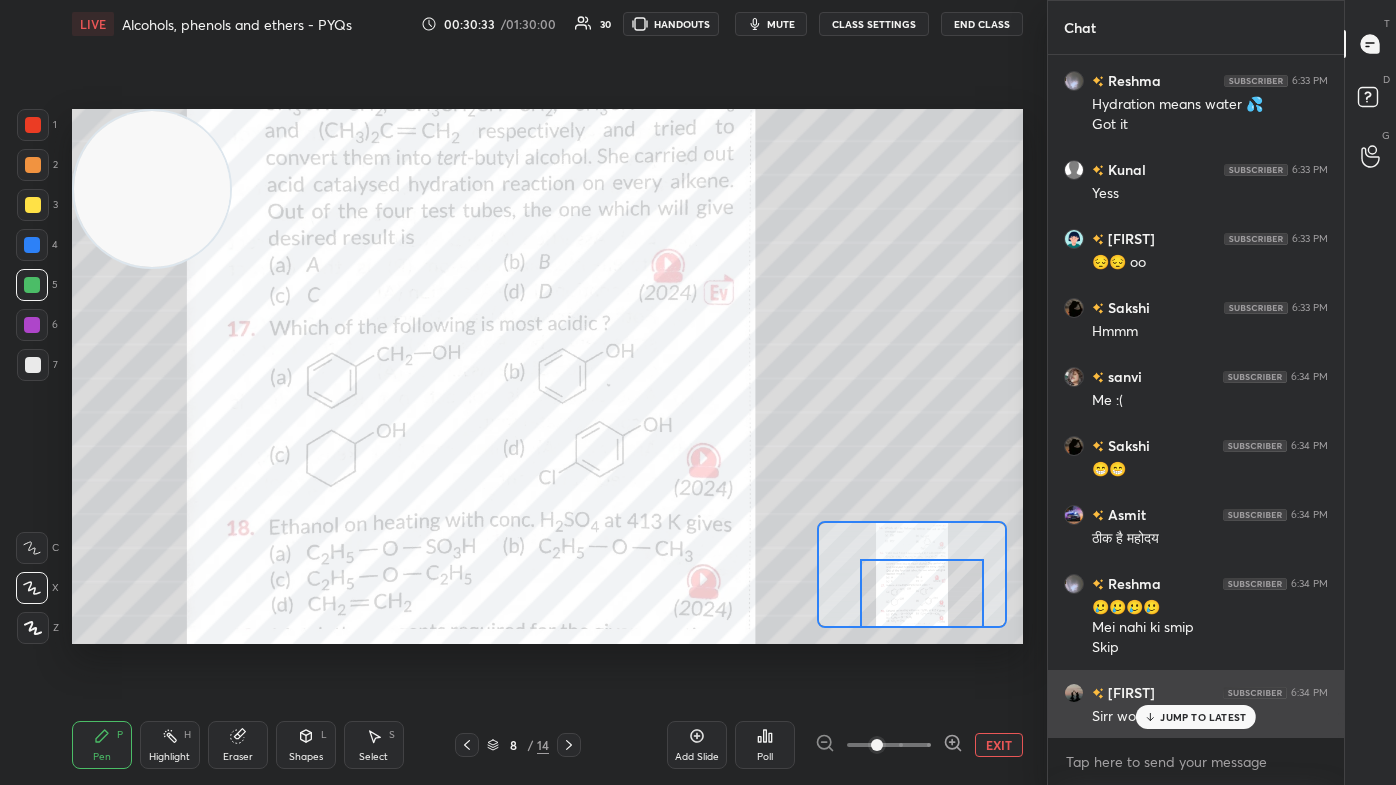 click on "JUMP TO LATEST" at bounding box center [1203, 717] 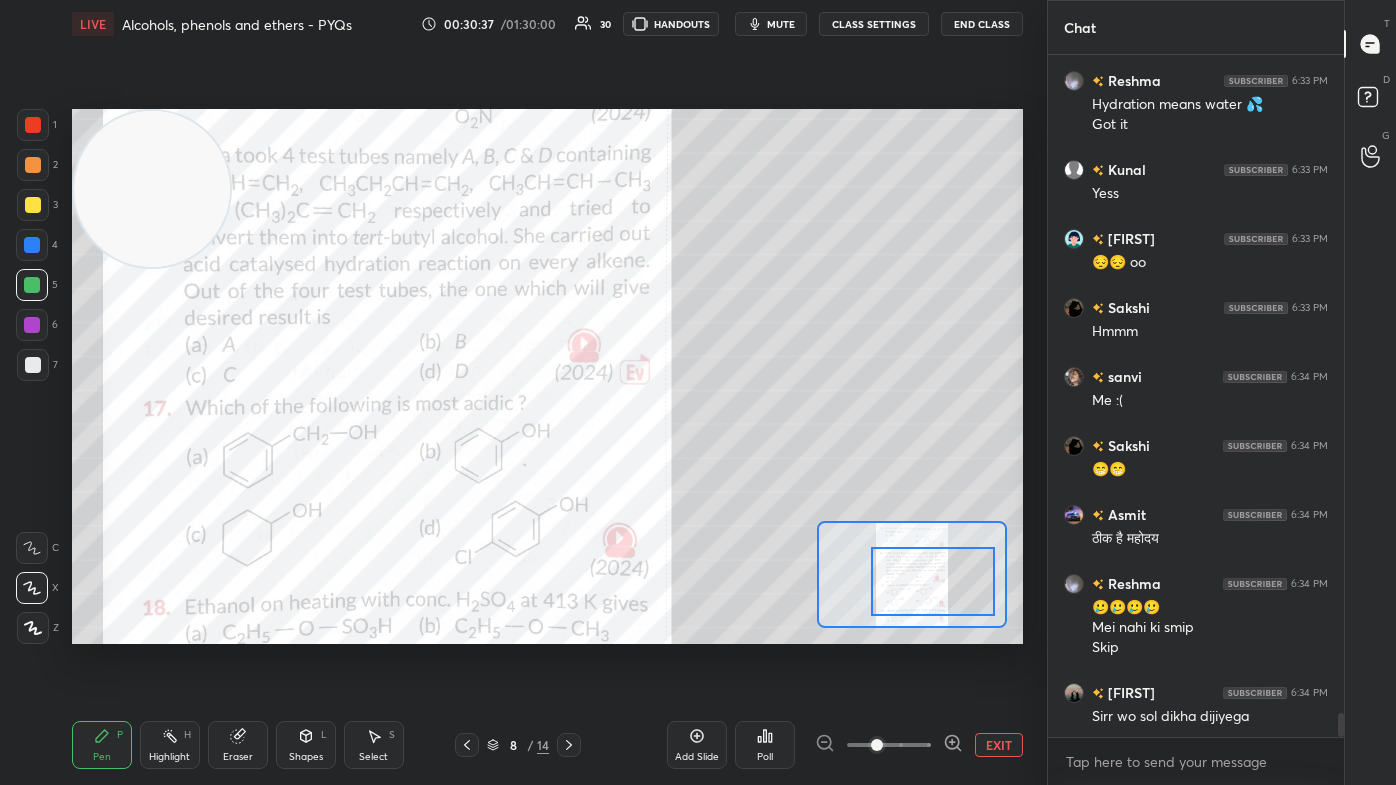 drag, startPoint x: 951, startPoint y: 592, endPoint x: 962, endPoint y: 579, distance: 17.029387 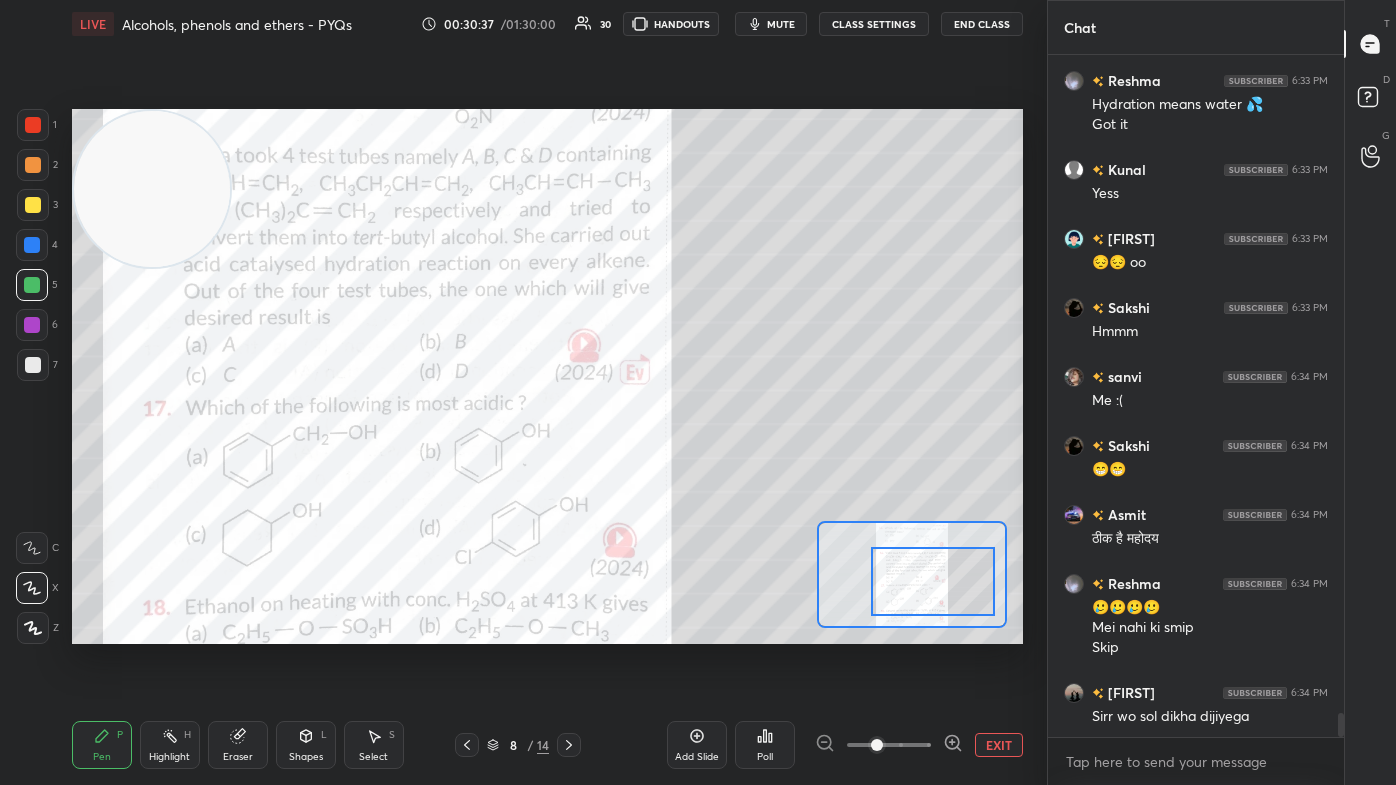 click at bounding box center (933, 581) 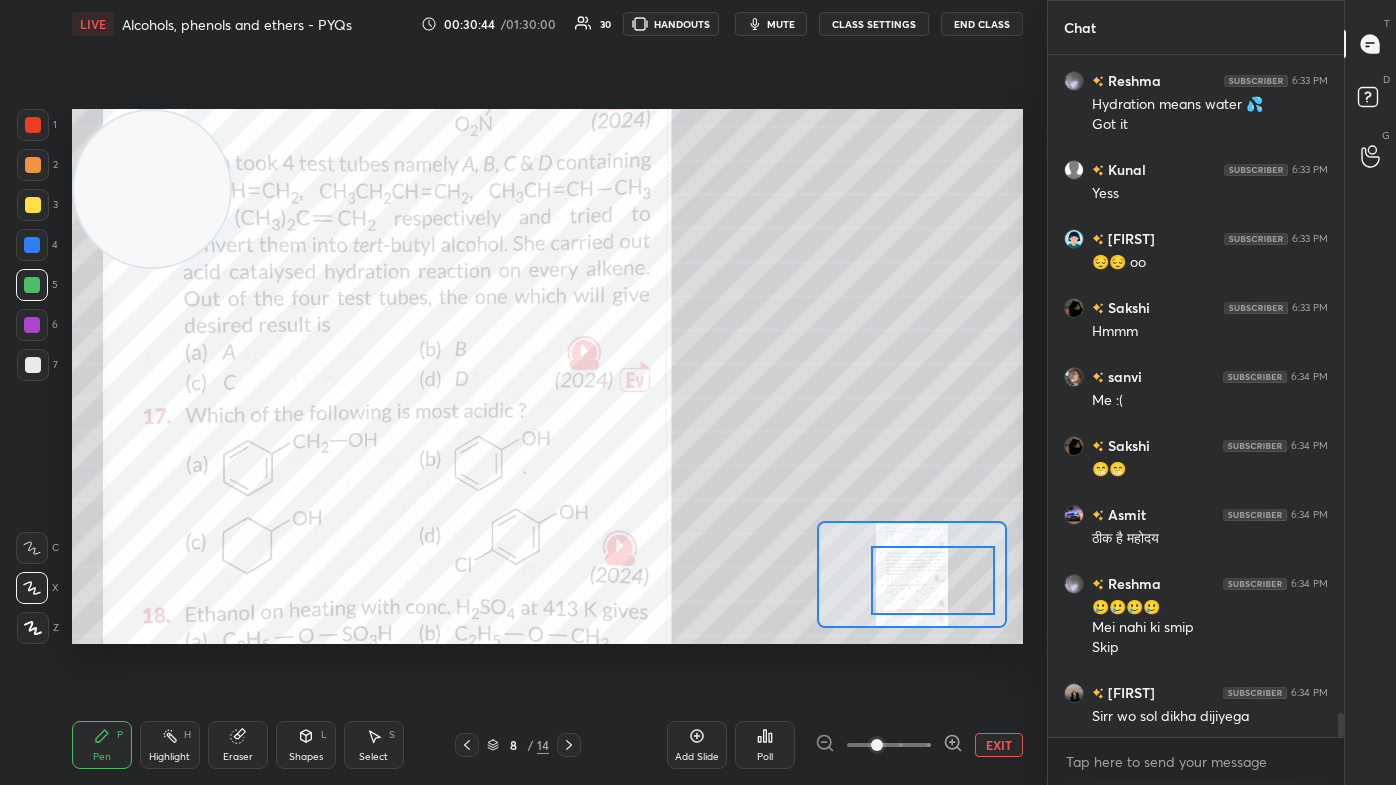 scroll, scrollTop: 18517, scrollLeft: 0, axis: vertical 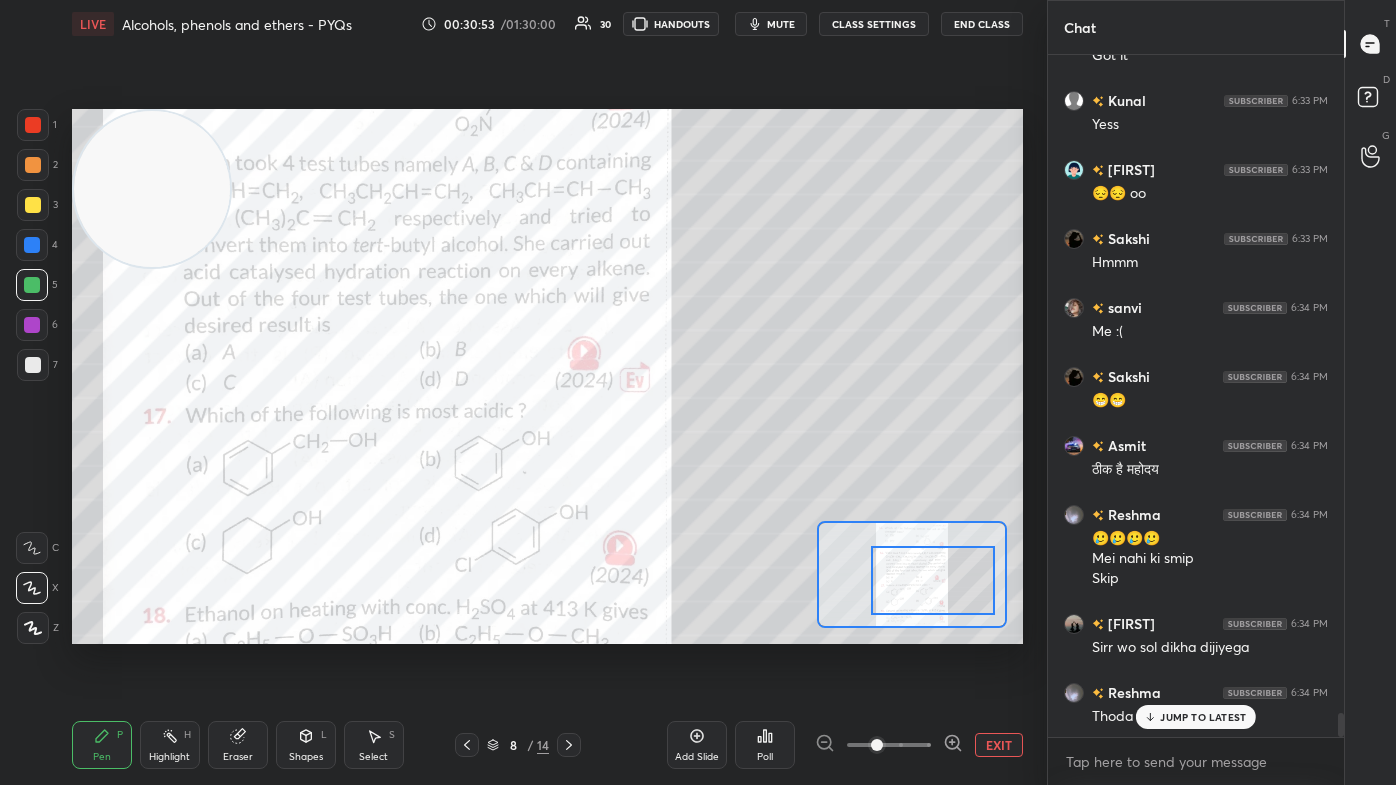 click on "JUMP TO LATEST" at bounding box center [1203, 717] 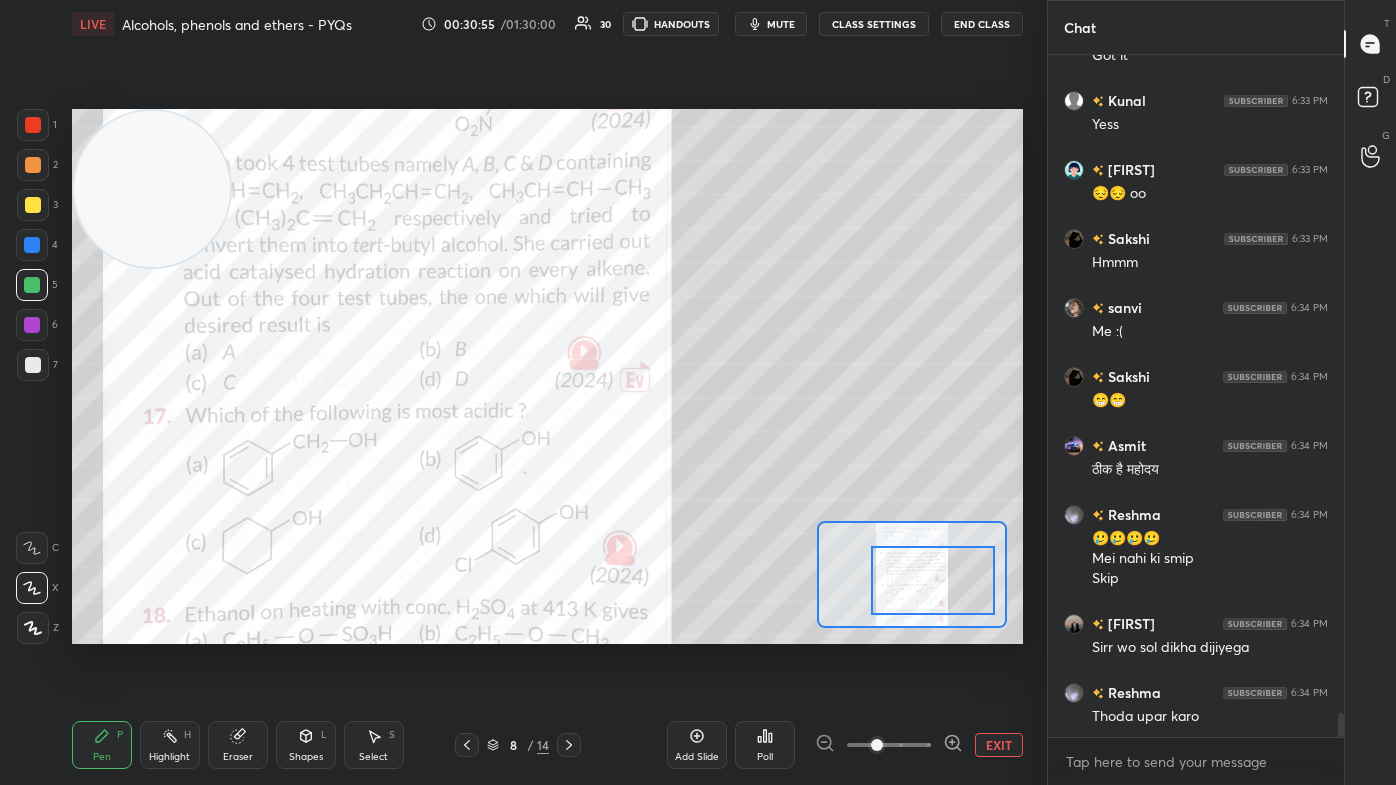 scroll, scrollTop: 18586, scrollLeft: 0, axis: vertical 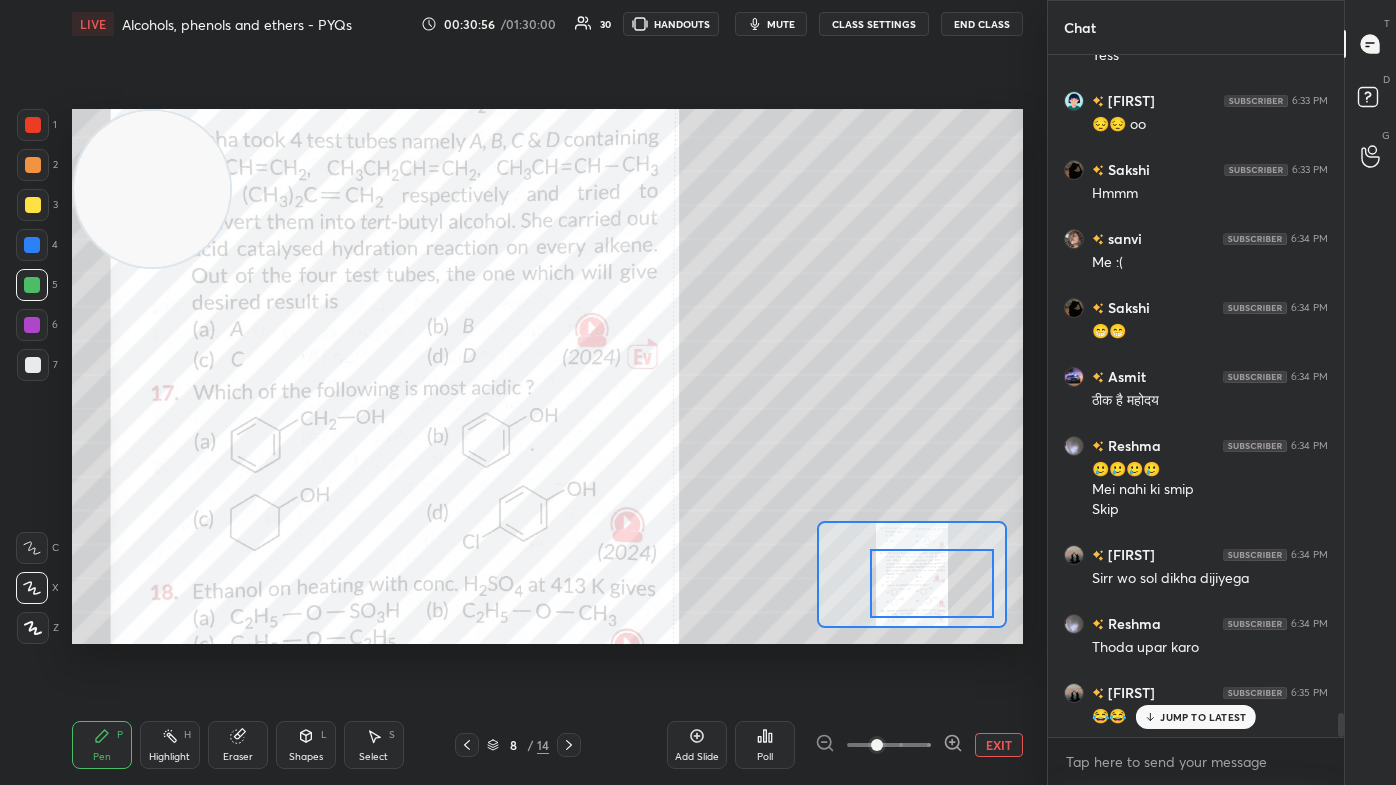 click at bounding box center [932, 583] 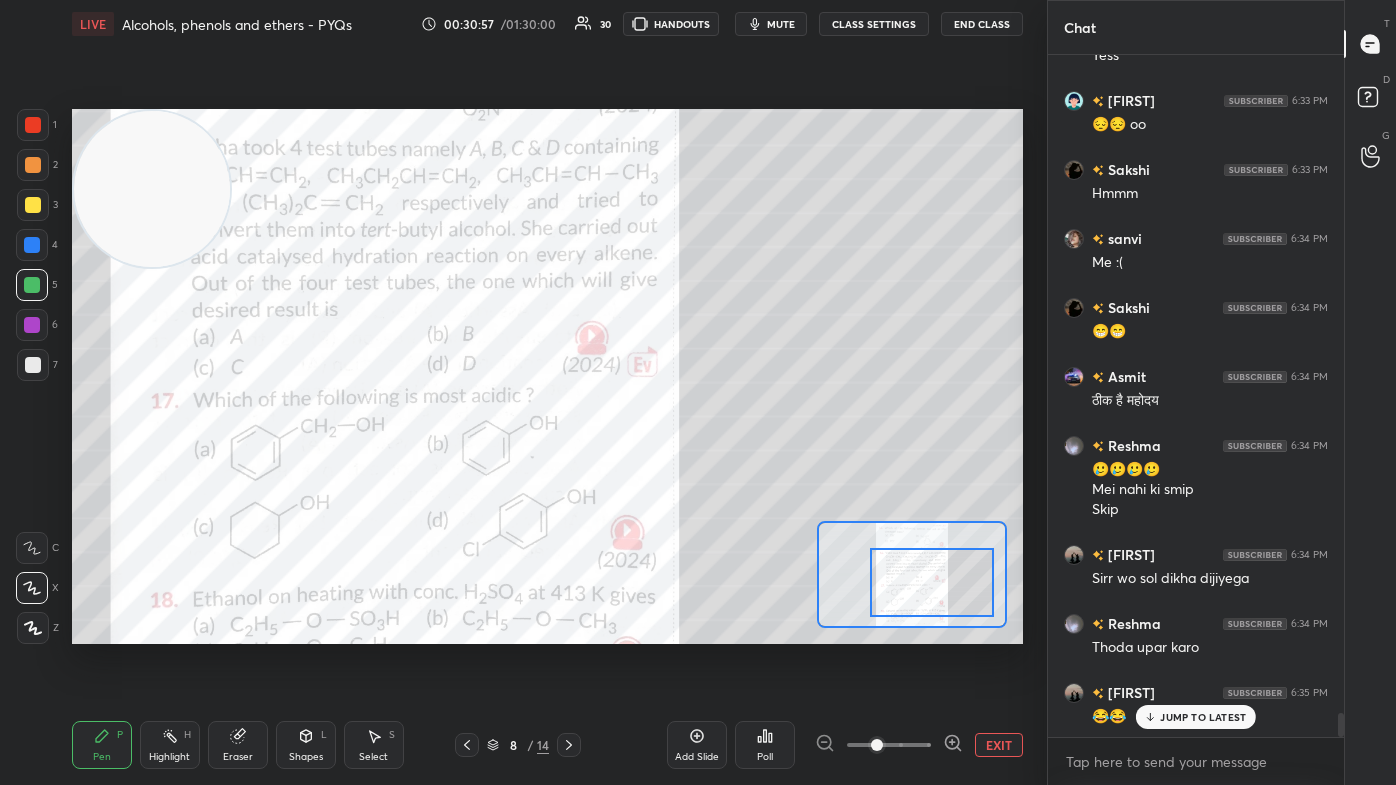 click on "EXIT" at bounding box center [999, 745] 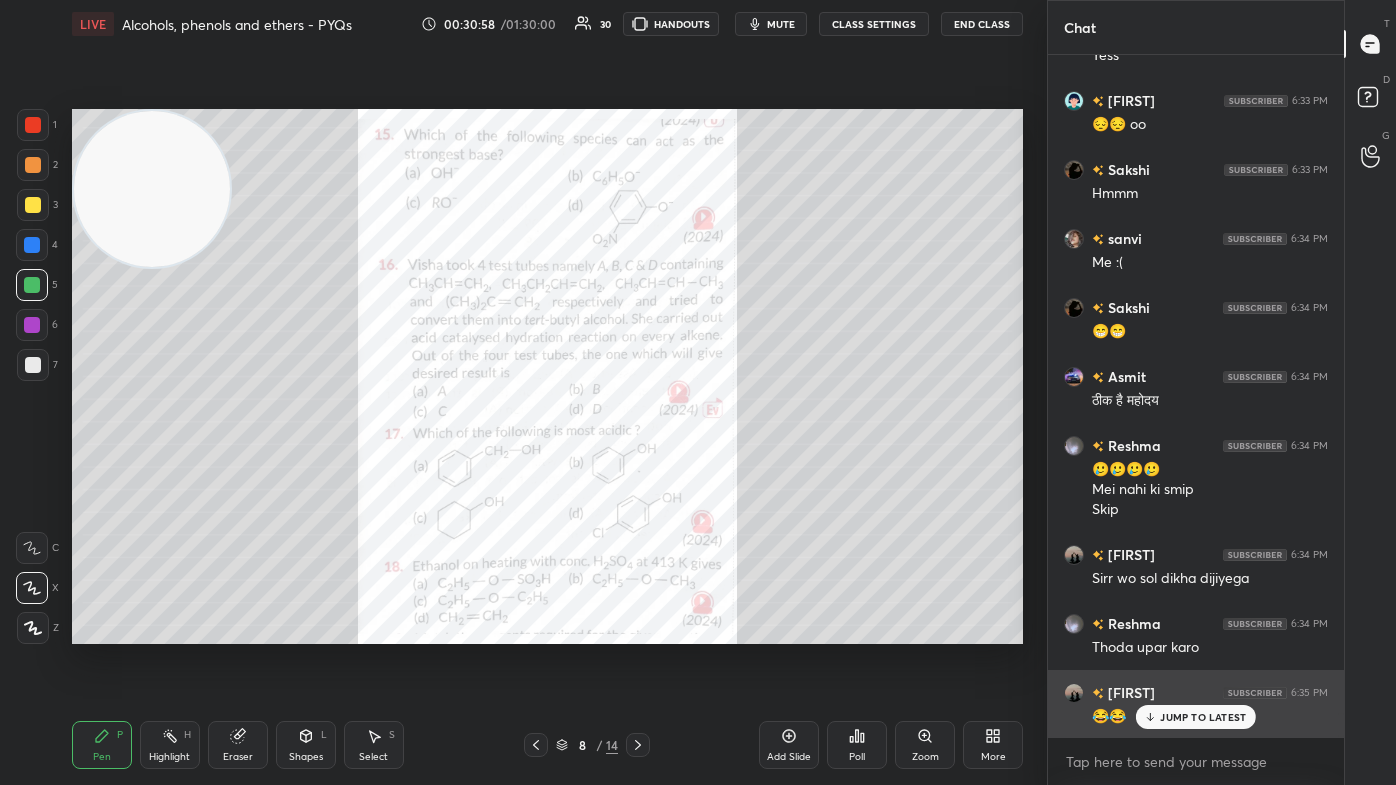 click on "JUMP TO LATEST" at bounding box center [1203, 717] 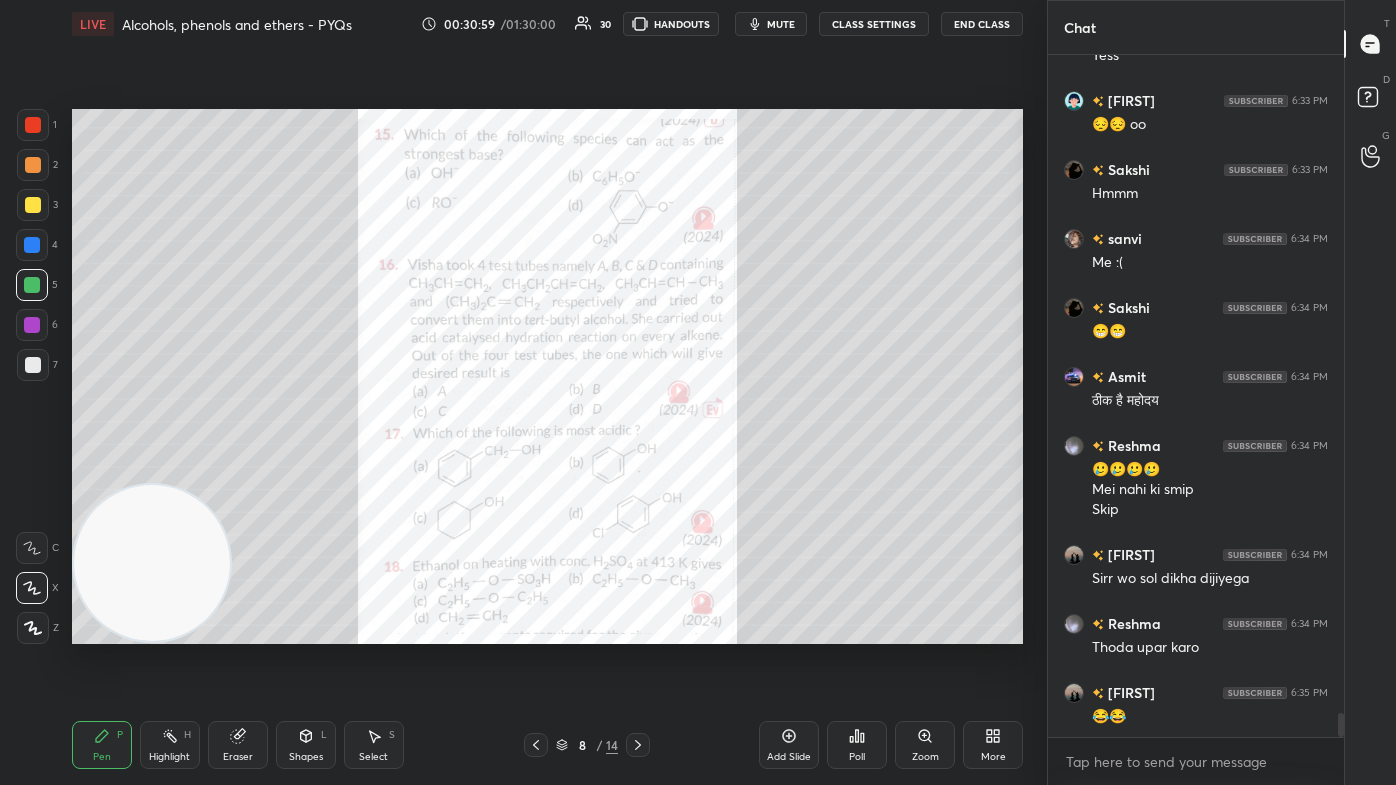 drag, startPoint x: 157, startPoint y: 245, endPoint x: 150, endPoint y: 751, distance: 506.04843 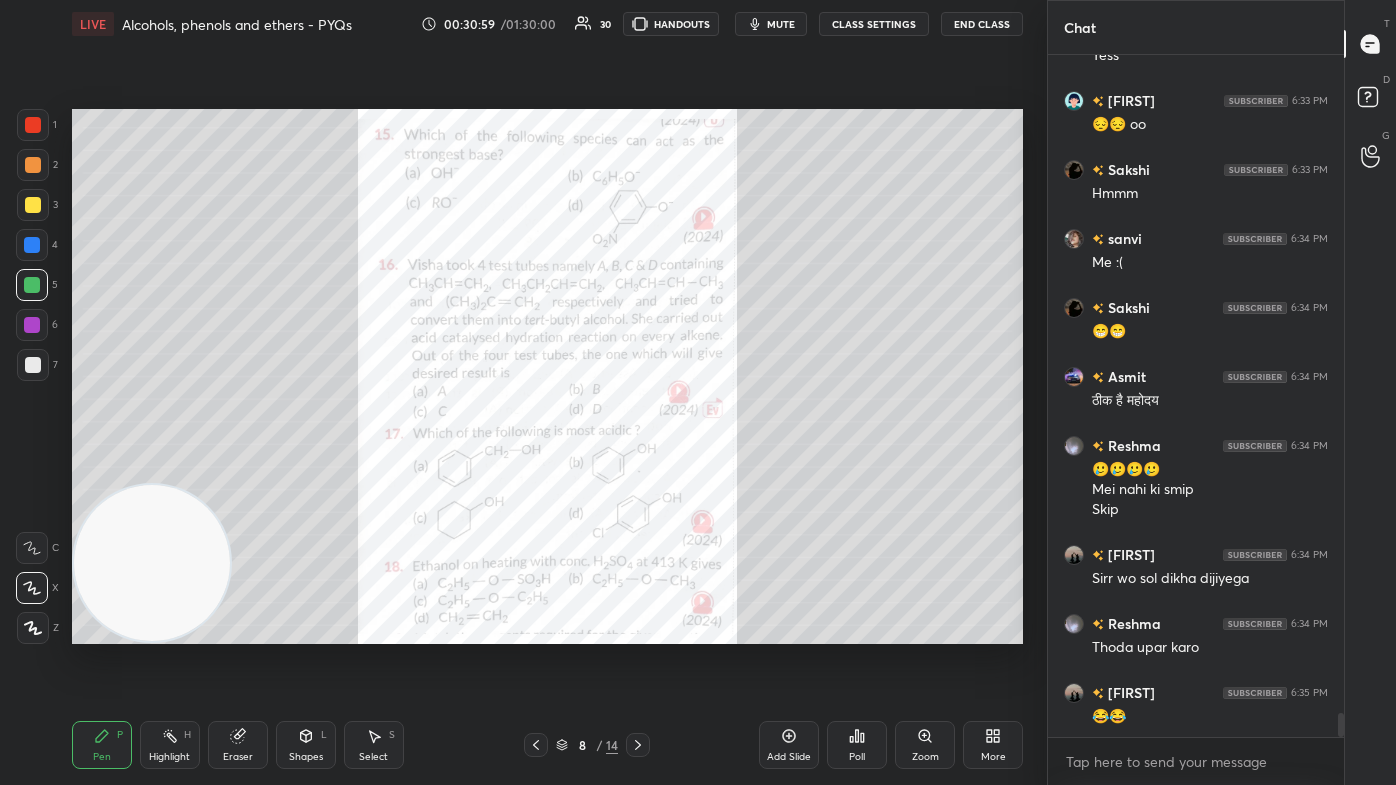 click on "LIVE Alcohols, phenols and ethers - PYQs 00:30:59 /  01:30:00 30 HANDOUTS mute CLASS SETTINGS End Class Setting up your live class Poll for   secs No correct answer Start poll Back Alcohols, phenols and ethers - PYQs [NAME] Pen P Highlight H Eraser Shapes L Select S 8 / 14 Add Slide Poll Zoom More" at bounding box center (547, 392) 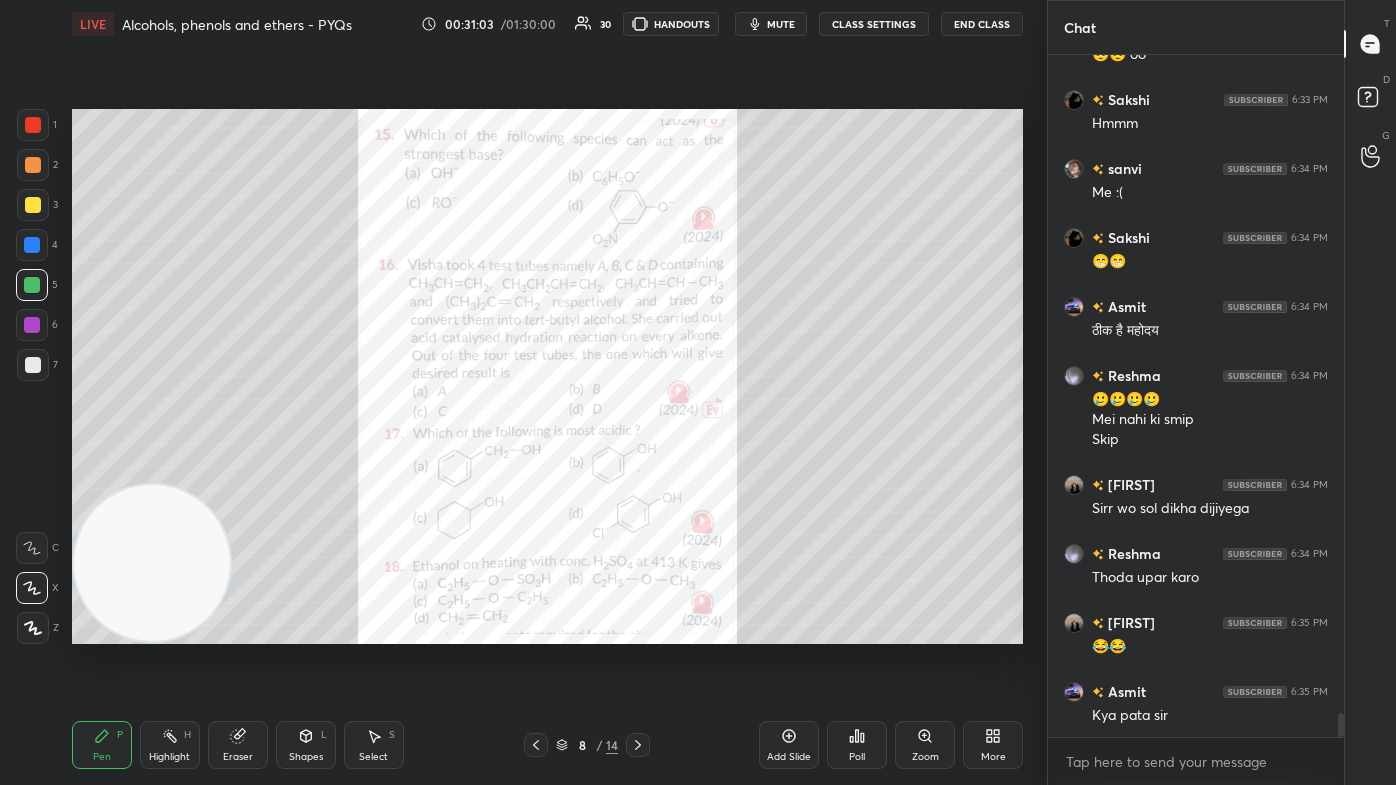 scroll, scrollTop: 18725, scrollLeft: 0, axis: vertical 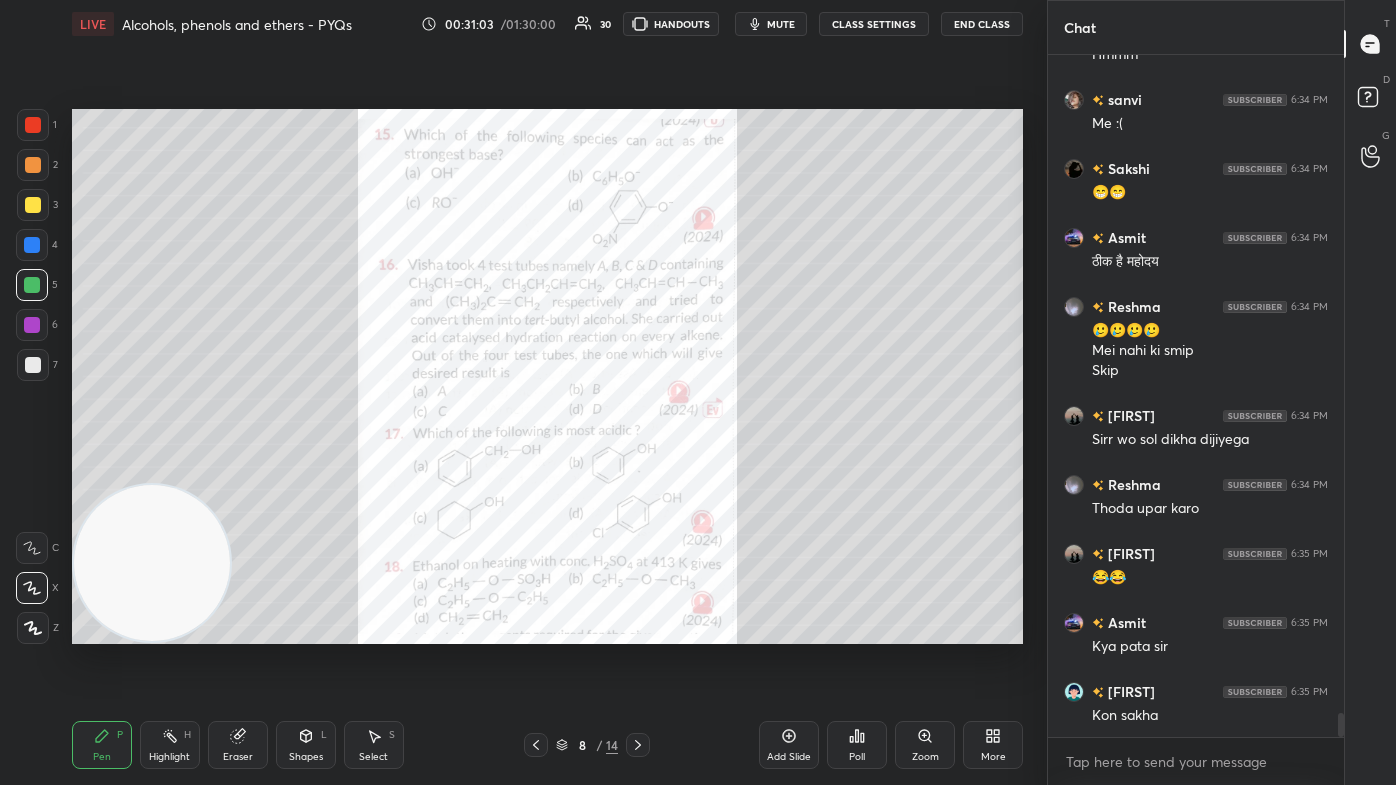 click at bounding box center (33, 205) 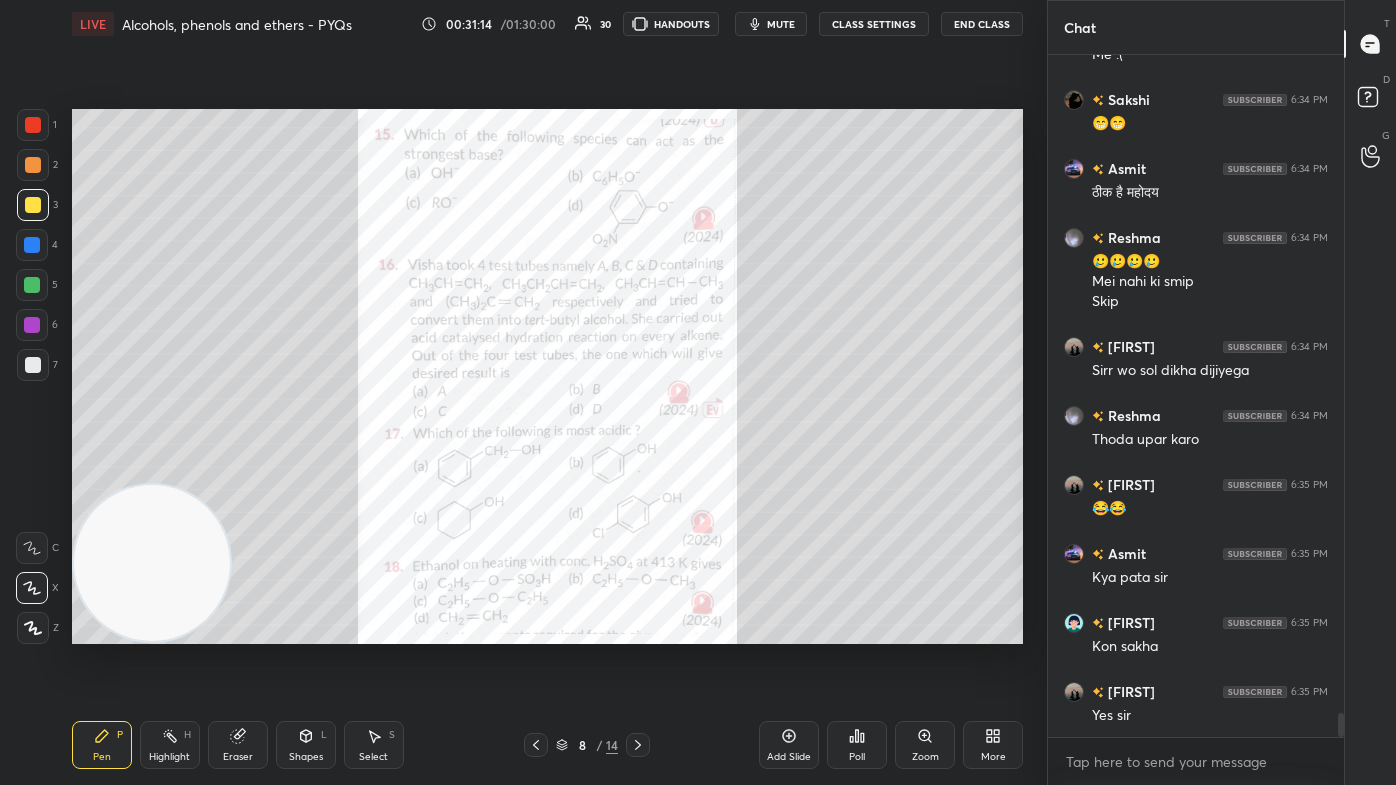 scroll, scrollTop: 18863, scrollLeft: 0, axis: vertical 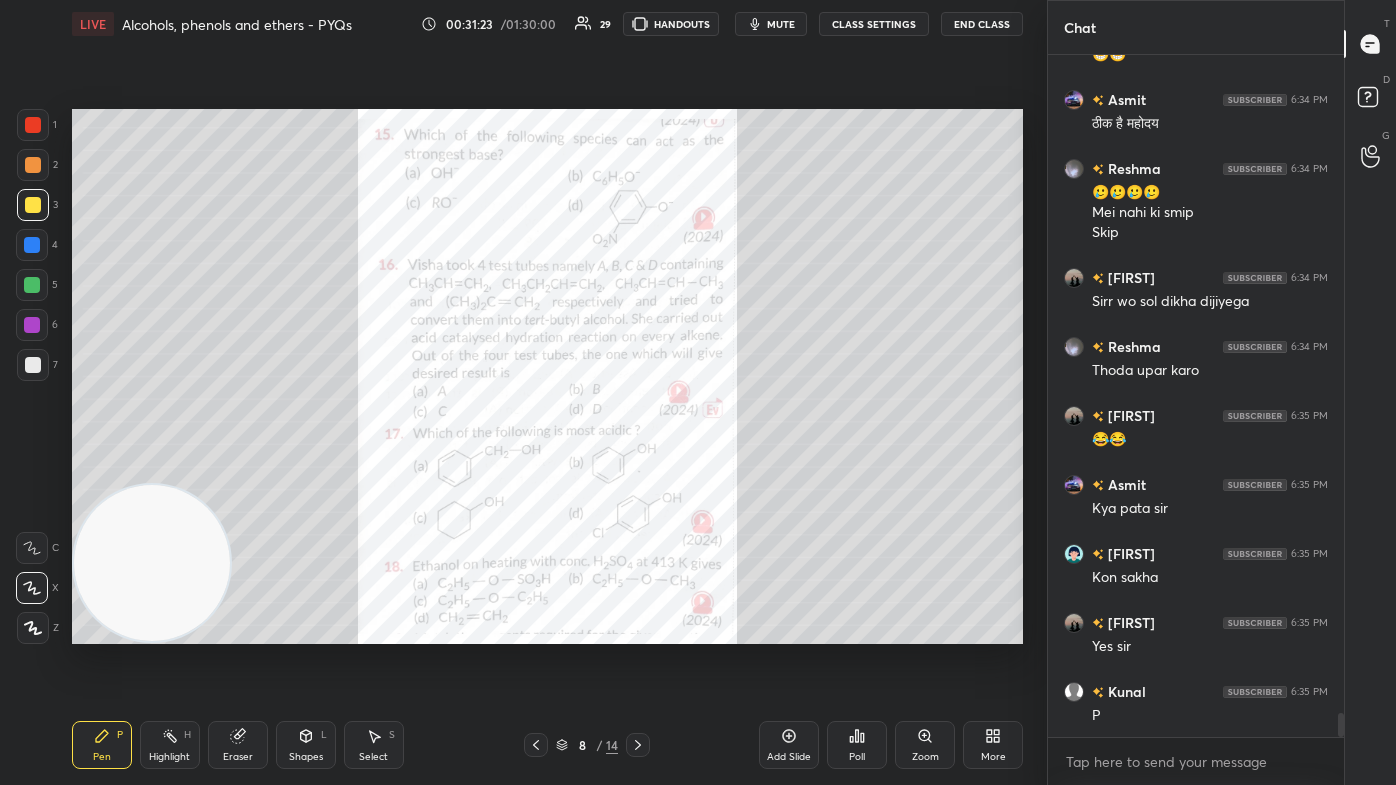 click on "Poll" at bounding box center [857, 757] 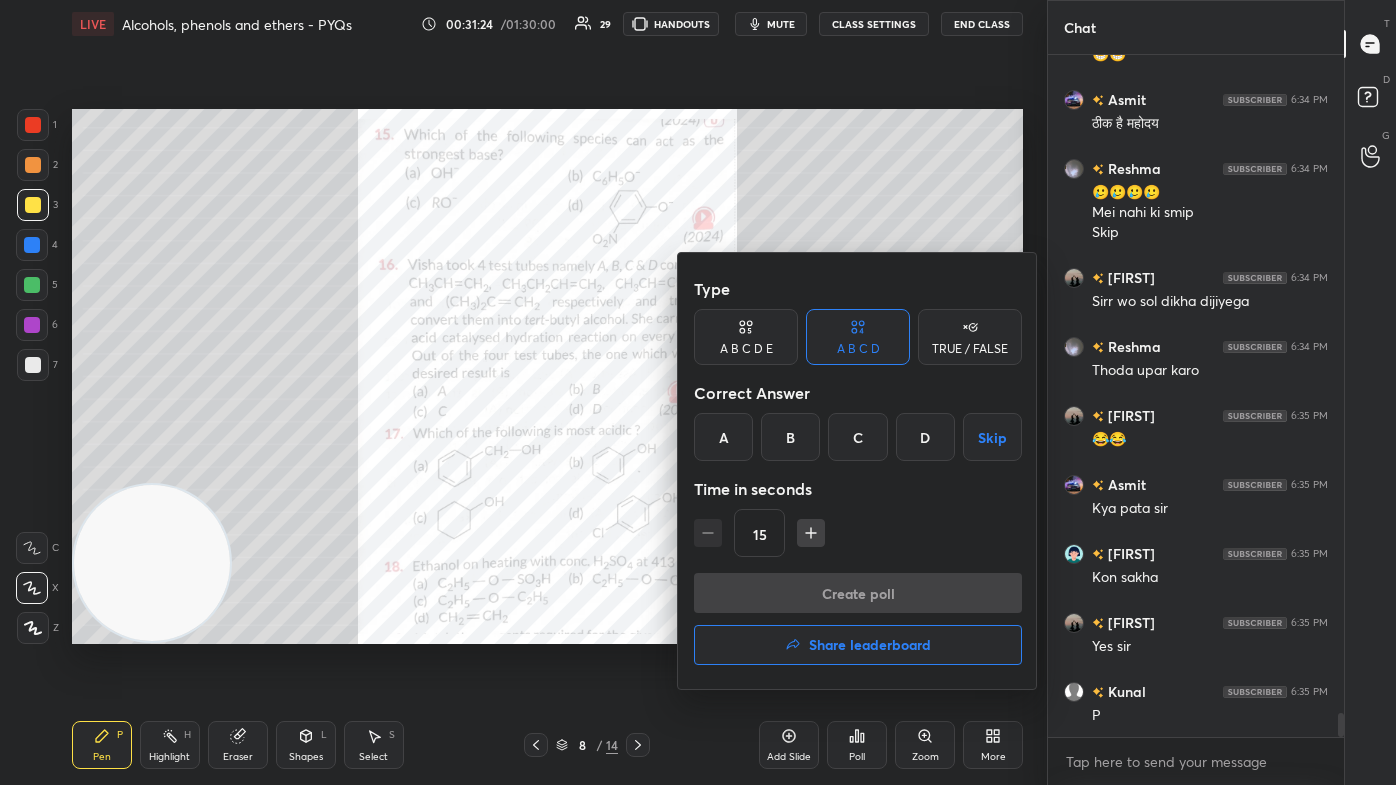 click on "C" at bounding box center [857, 437] 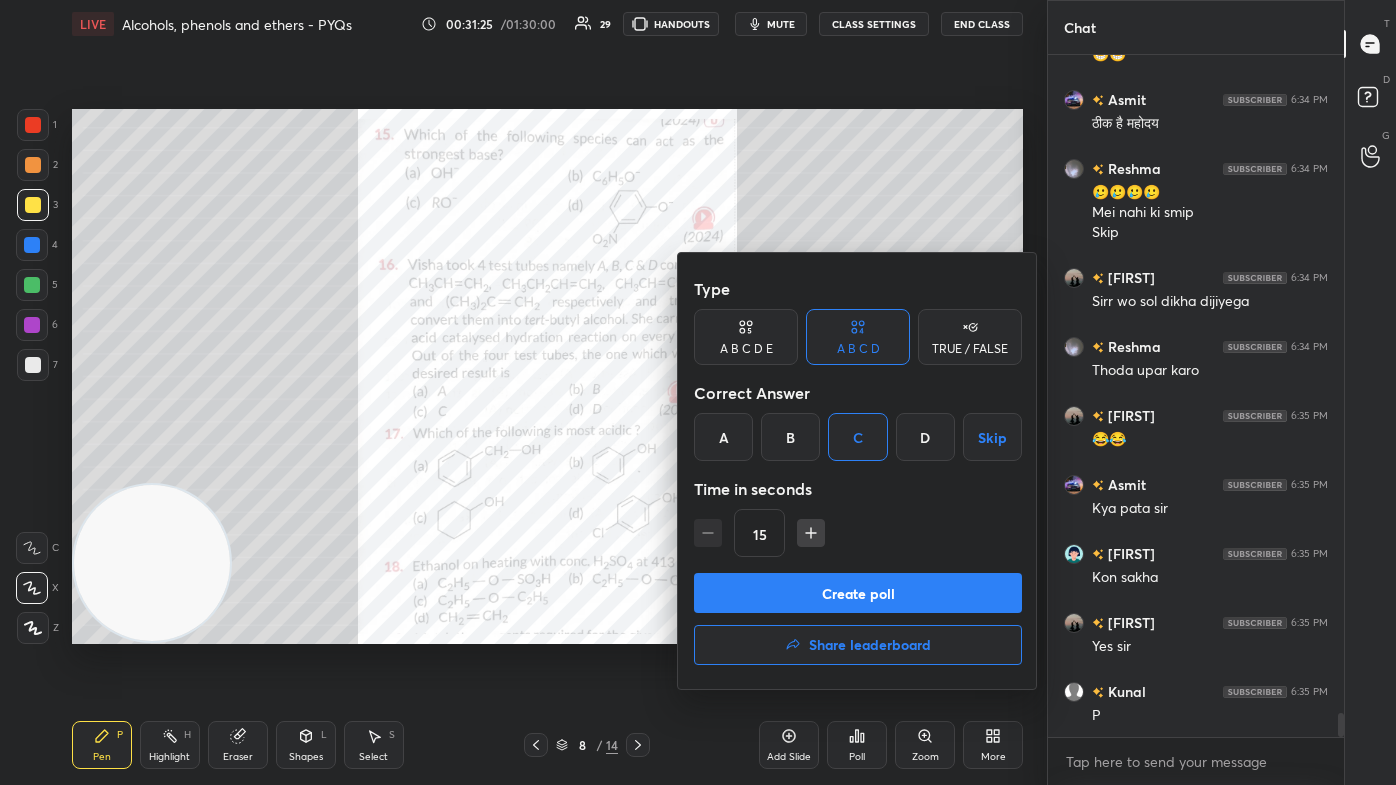 click on "Create poll" at bounding box center (858, 593) 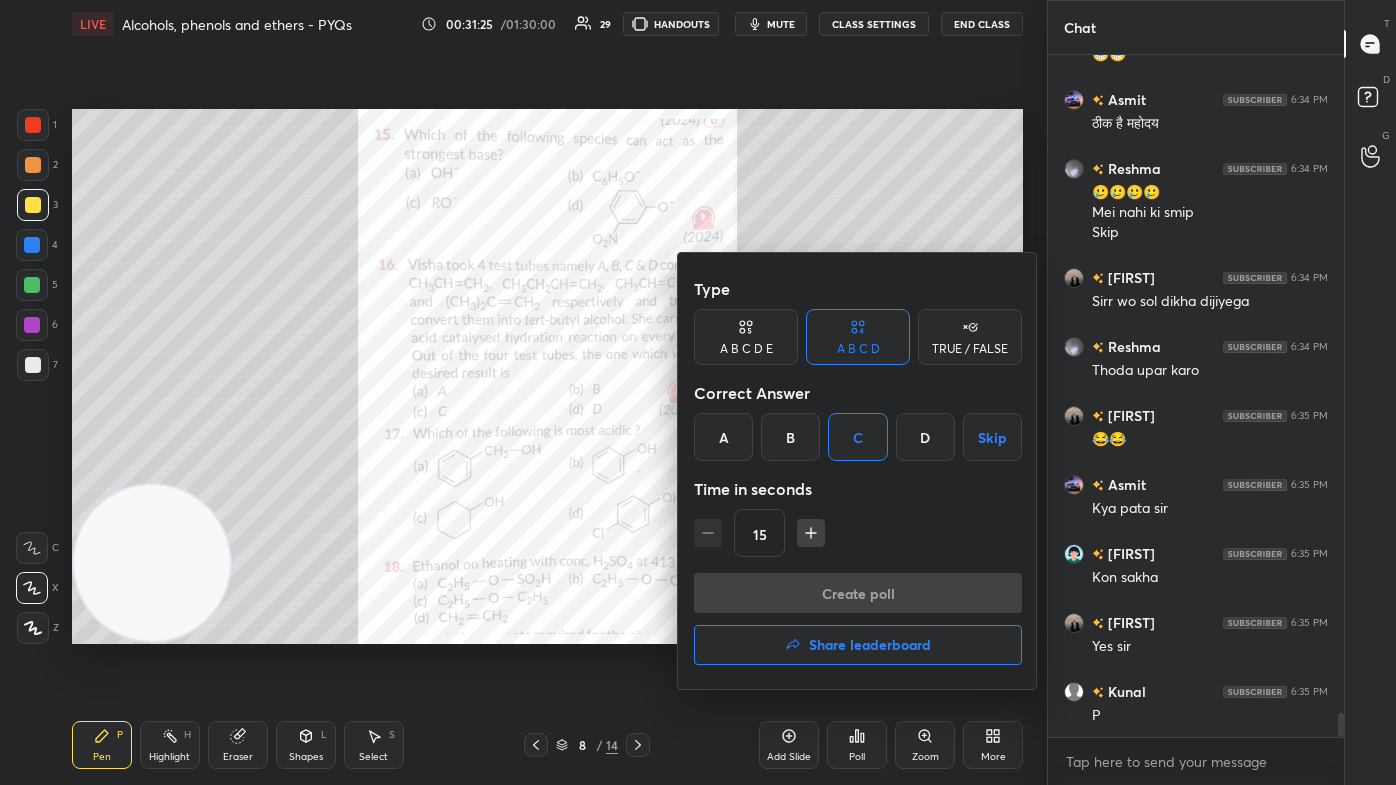 scroll, scrollTop: 656, scrollLeft: 290, axis: both 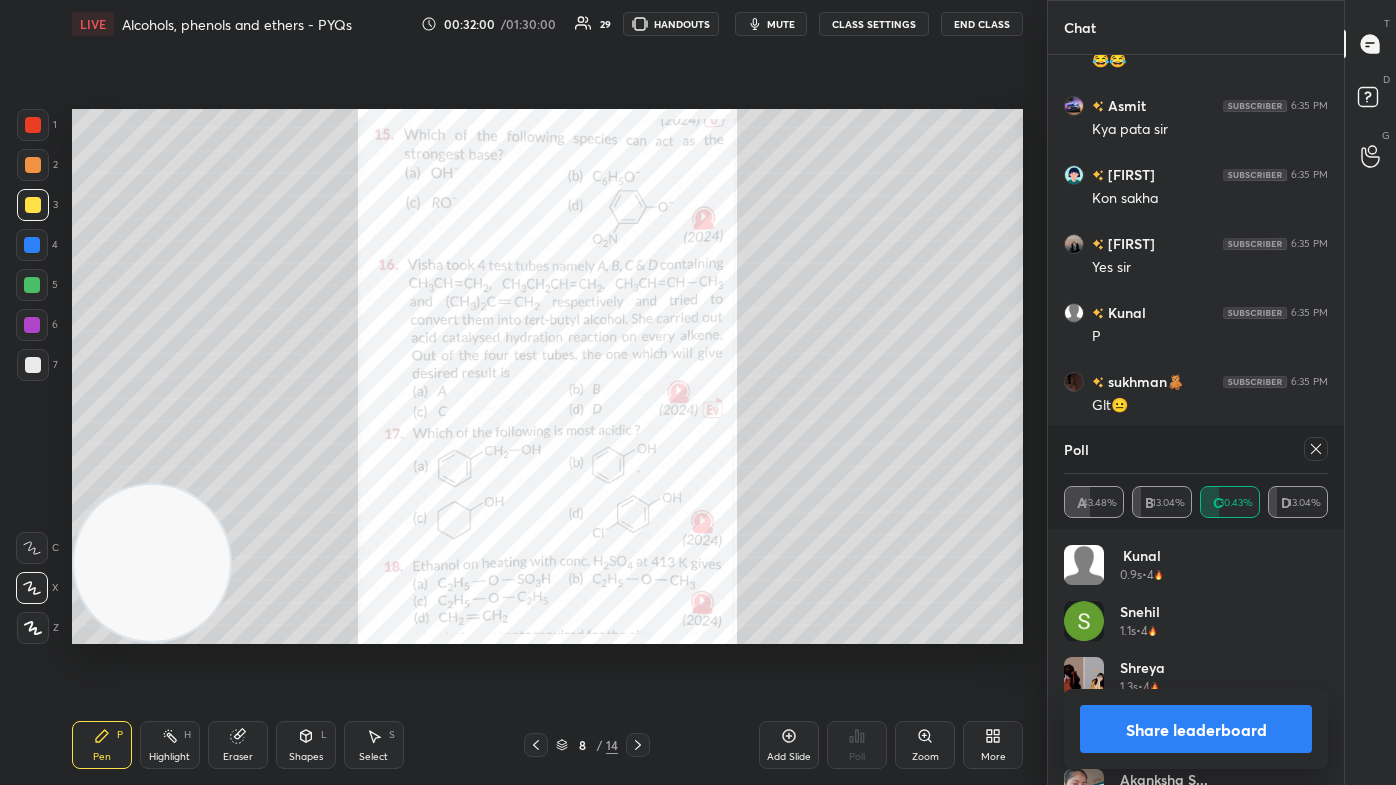 click on "Share leaderboard" at bounding box center (1196, 729) 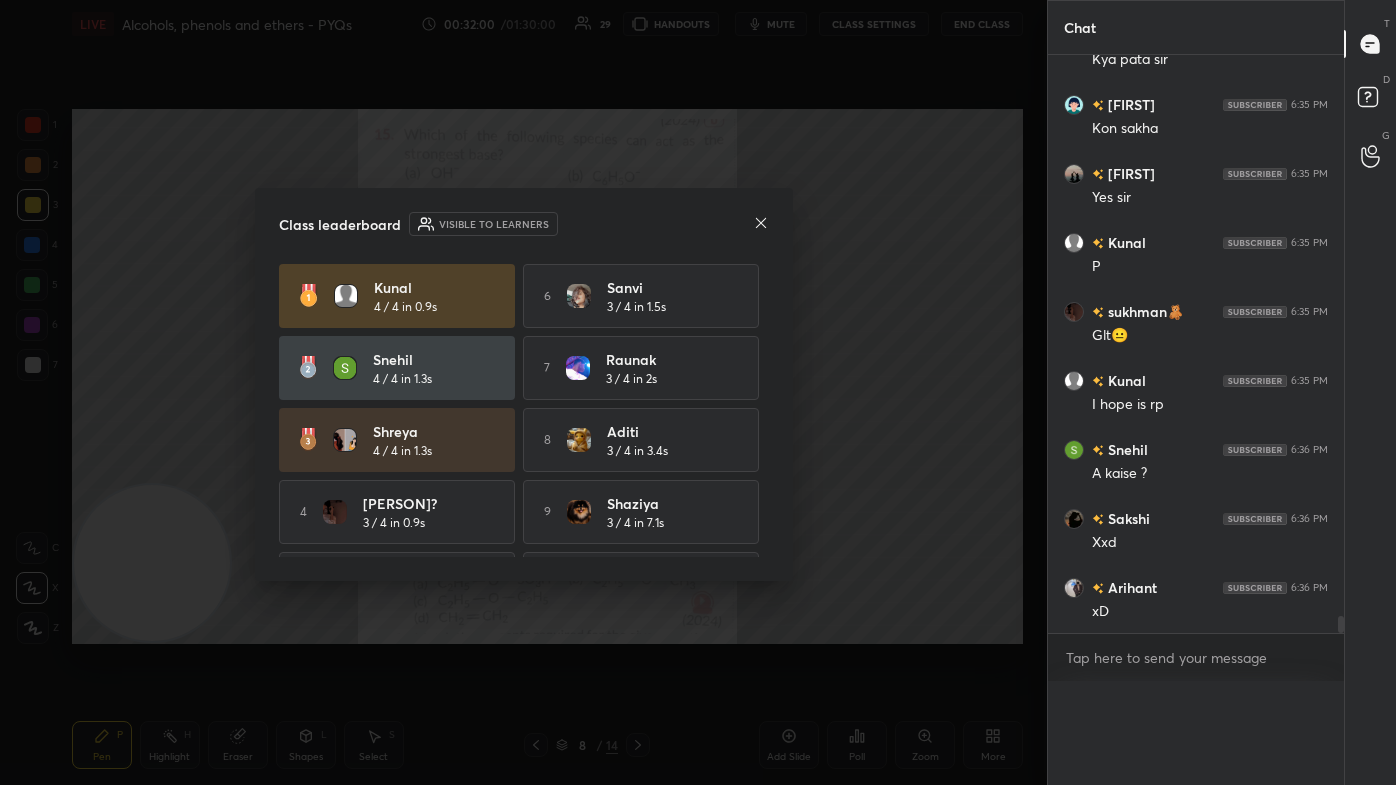 scroll, scrollTop: 54, scrollLeft: 258, axis: both 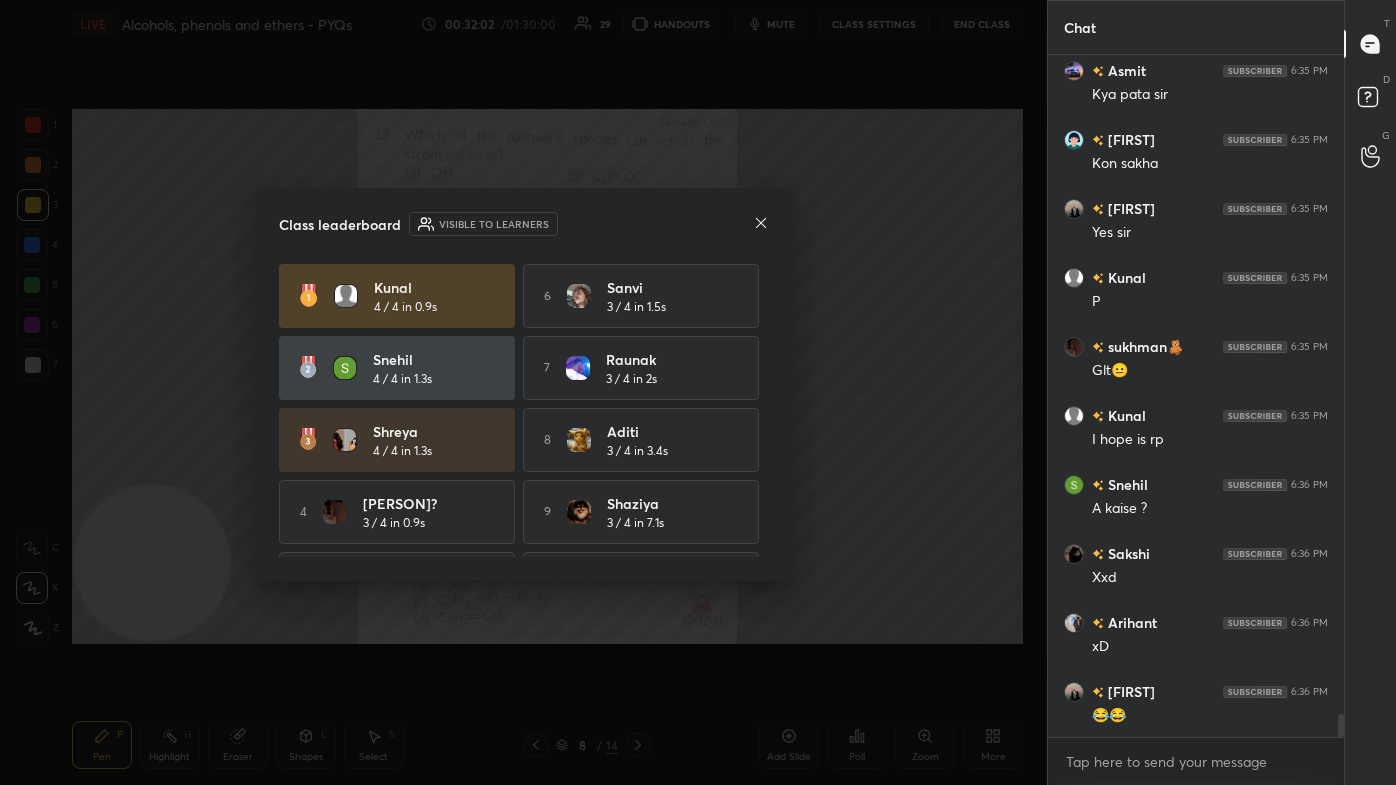 click on "Class leaderboard Visible to learners [PERSON] 4 / 4 in 0.9s 6 [PERSON] 3 / 4 in 1.5s [PERSON] 4 / 4 in 1.3s 7 [PERSON] 3 / 4 in 2s [PERSON] 4 / 4 in 1.3s 8 [PERSON] 3 / 4 in 3.4s 4 [PERSON]? 3 / 4 in 0.9s 9 [PERSON] 3 / 4 in 7.1s 5 [PERSON] 3 / 4 in 1.3s 10 [PERSON] 2 / 4 in 0.2s" at bounding box center [524, 384] 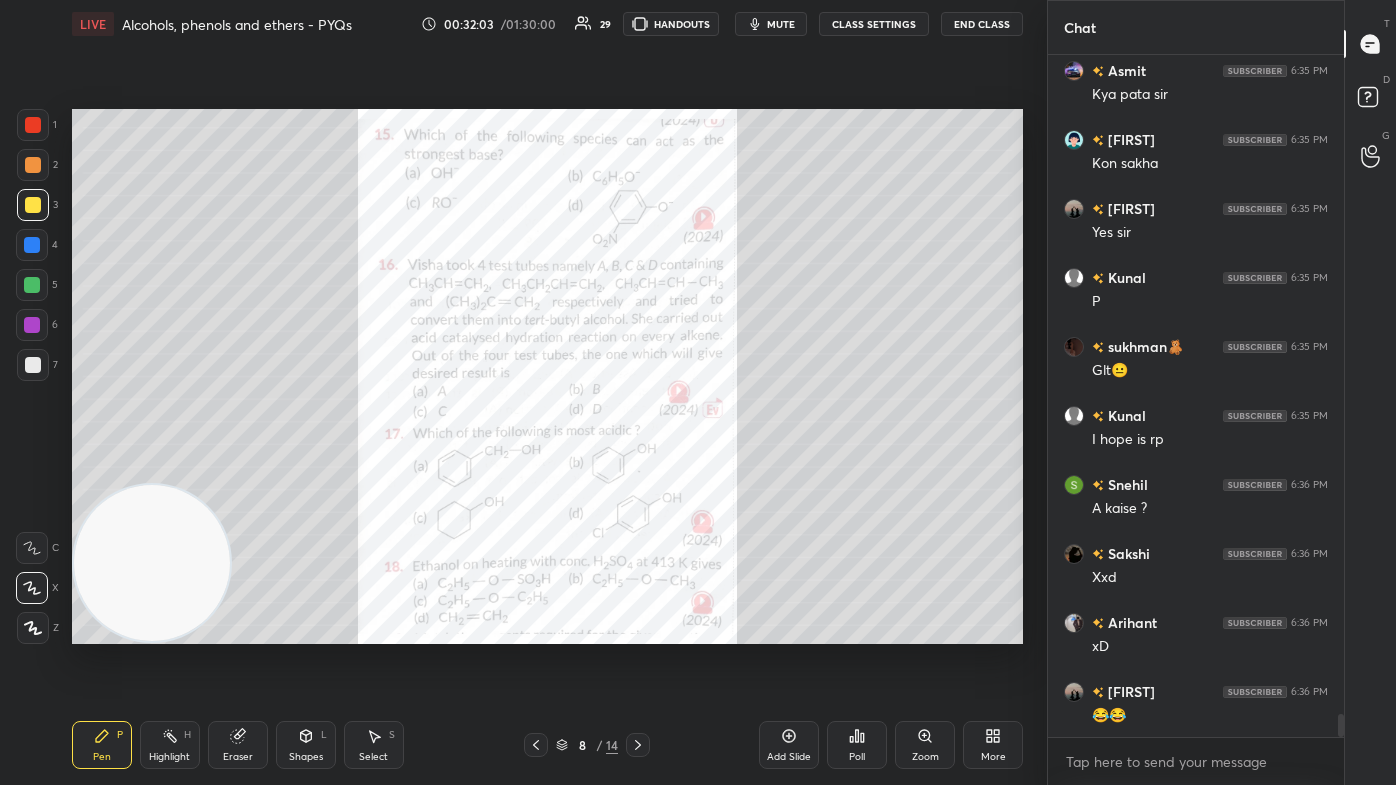 click on "Zoom" at bounding box center (925, 745) 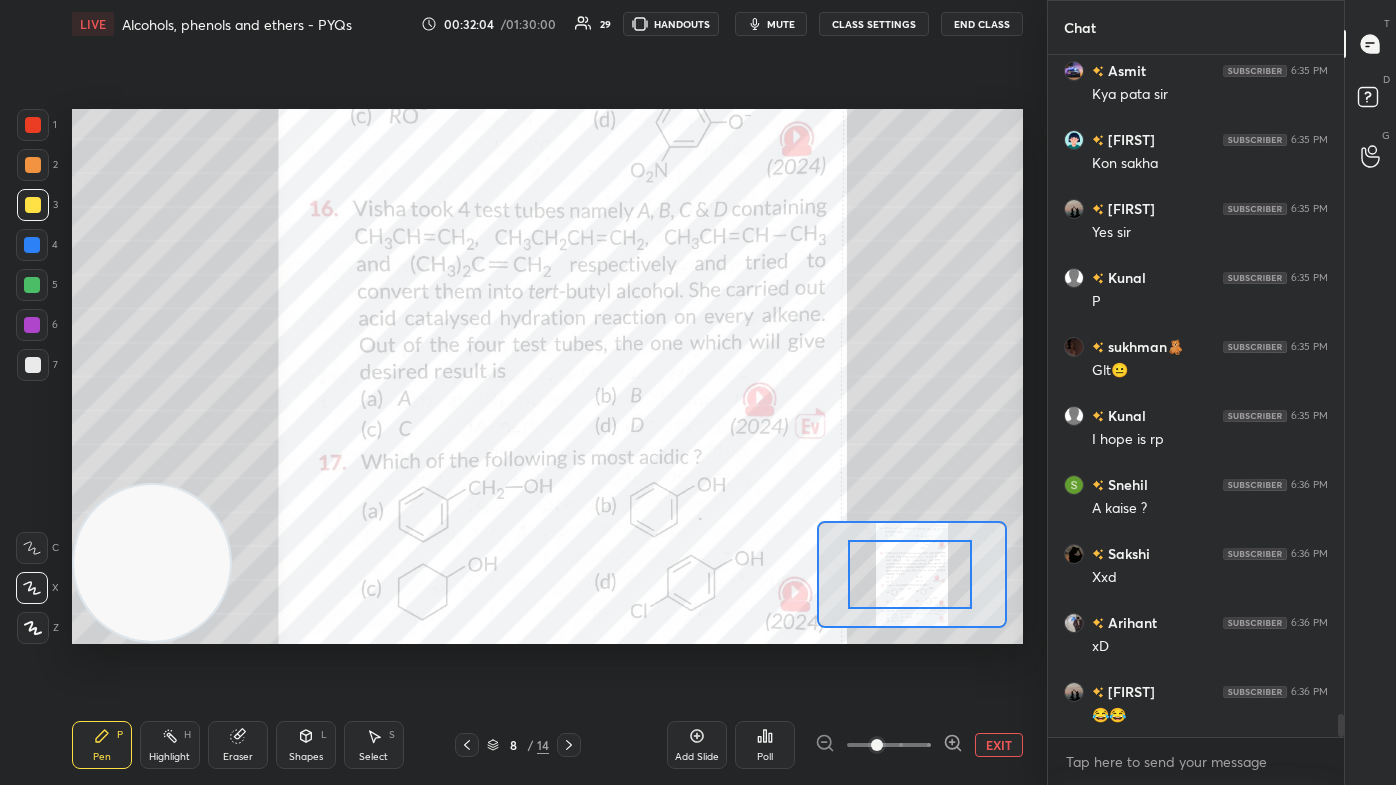 drag, startPoint x: 916, startPoint y: 594, endPoint x: 902, endPoint y: 616, distance: 26.076809 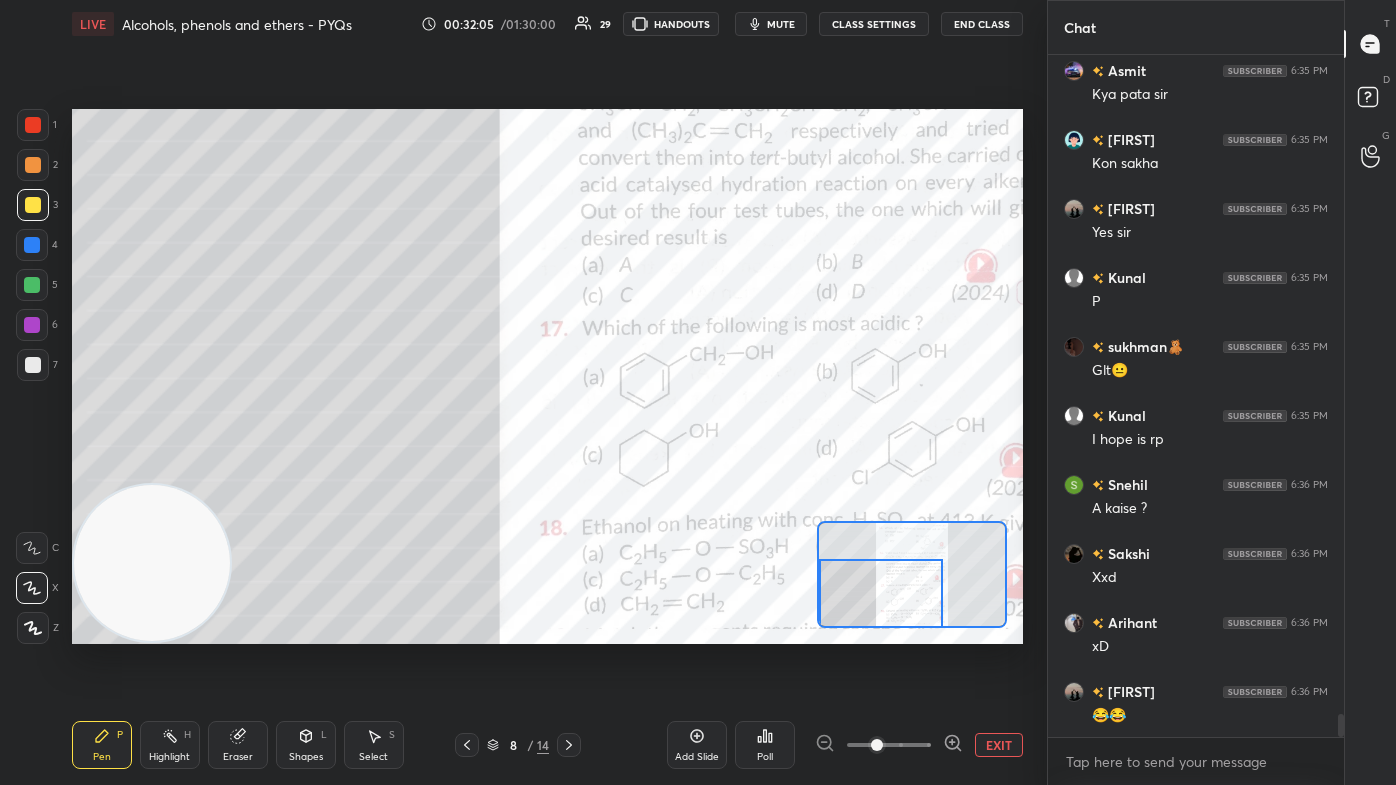 drag, startPoint x: 910, startPoint y: 601, endPoint x: 901, endPoint y: 617, distance: 18.35756 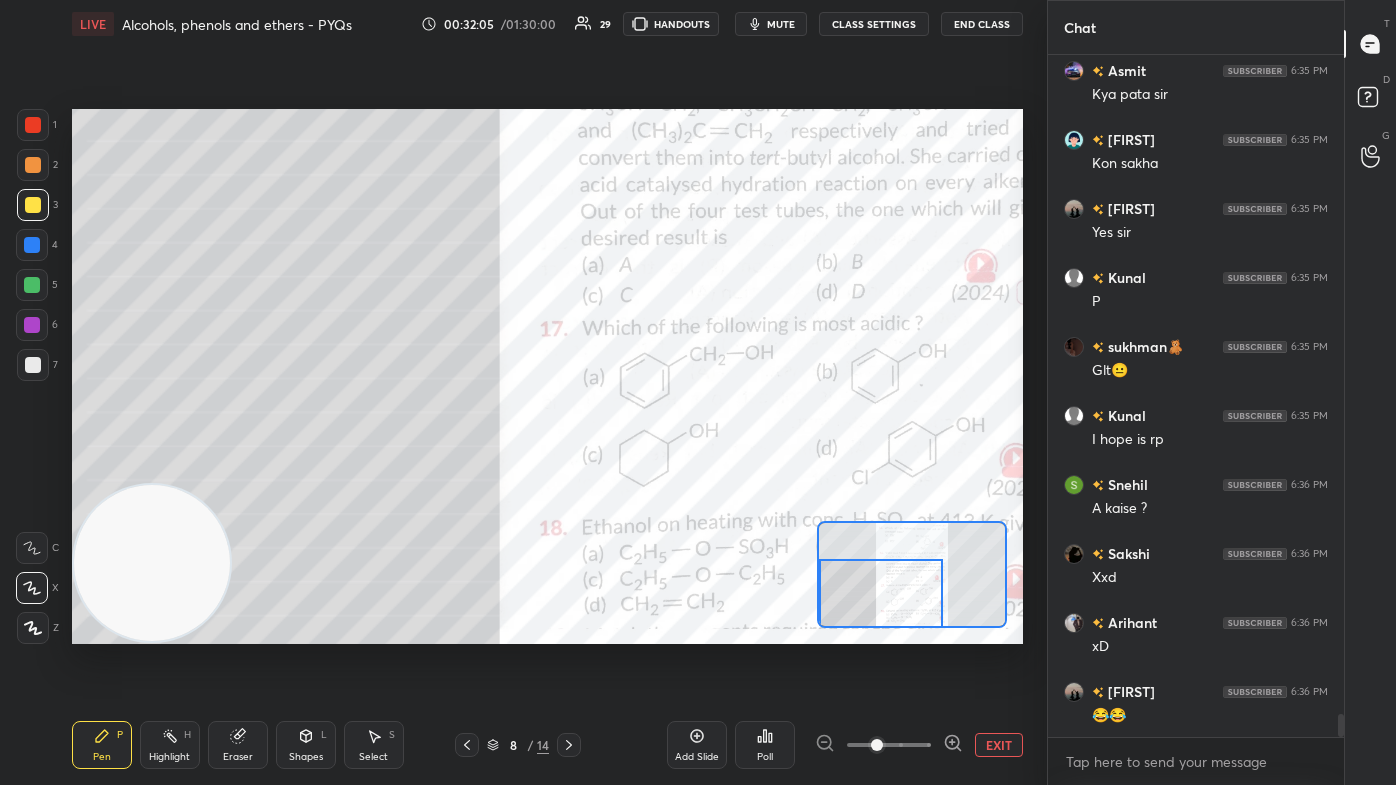 click at bounding box center [881, 593] 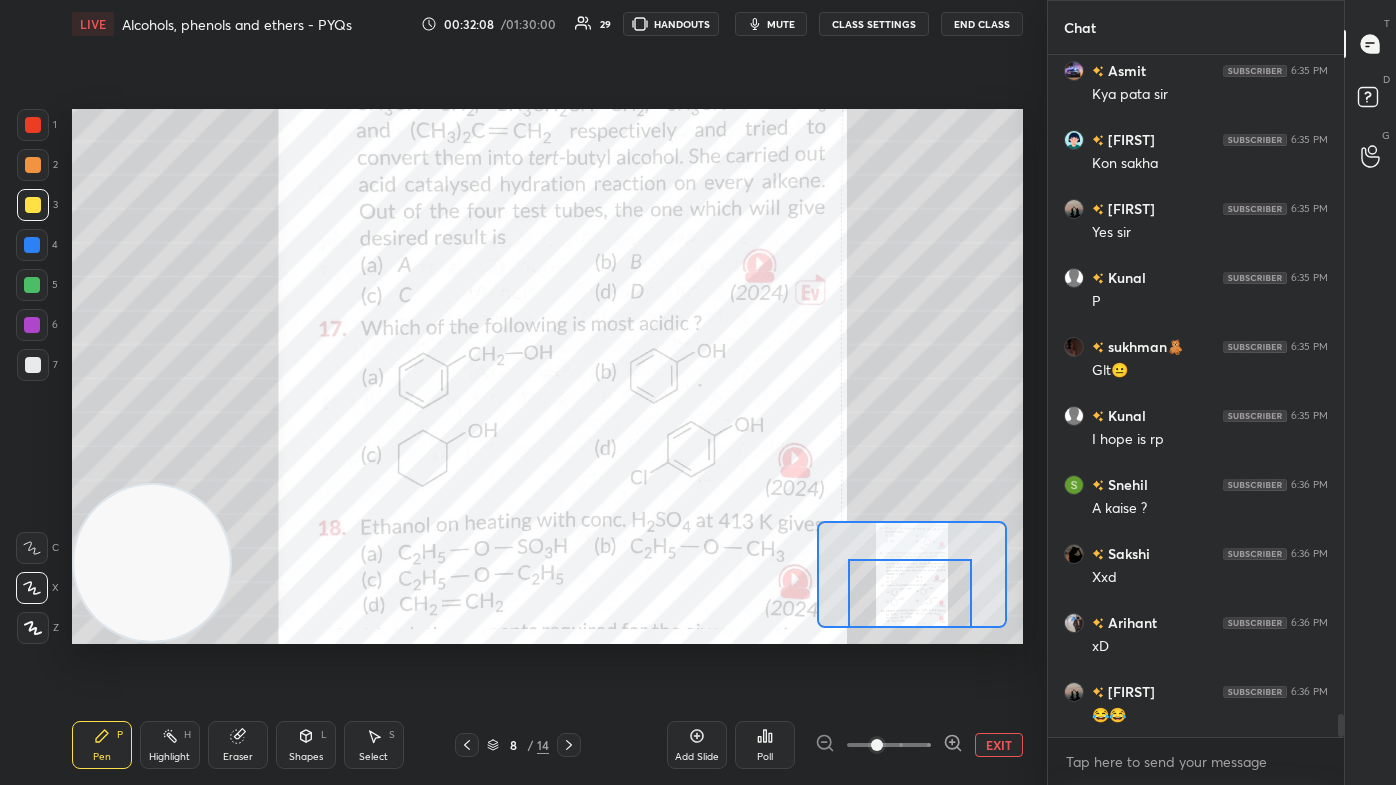 drag, startPoint x: 910, startPoint y: 609, endPoint x: 939, endPoint y: 617, distance: 30.083218 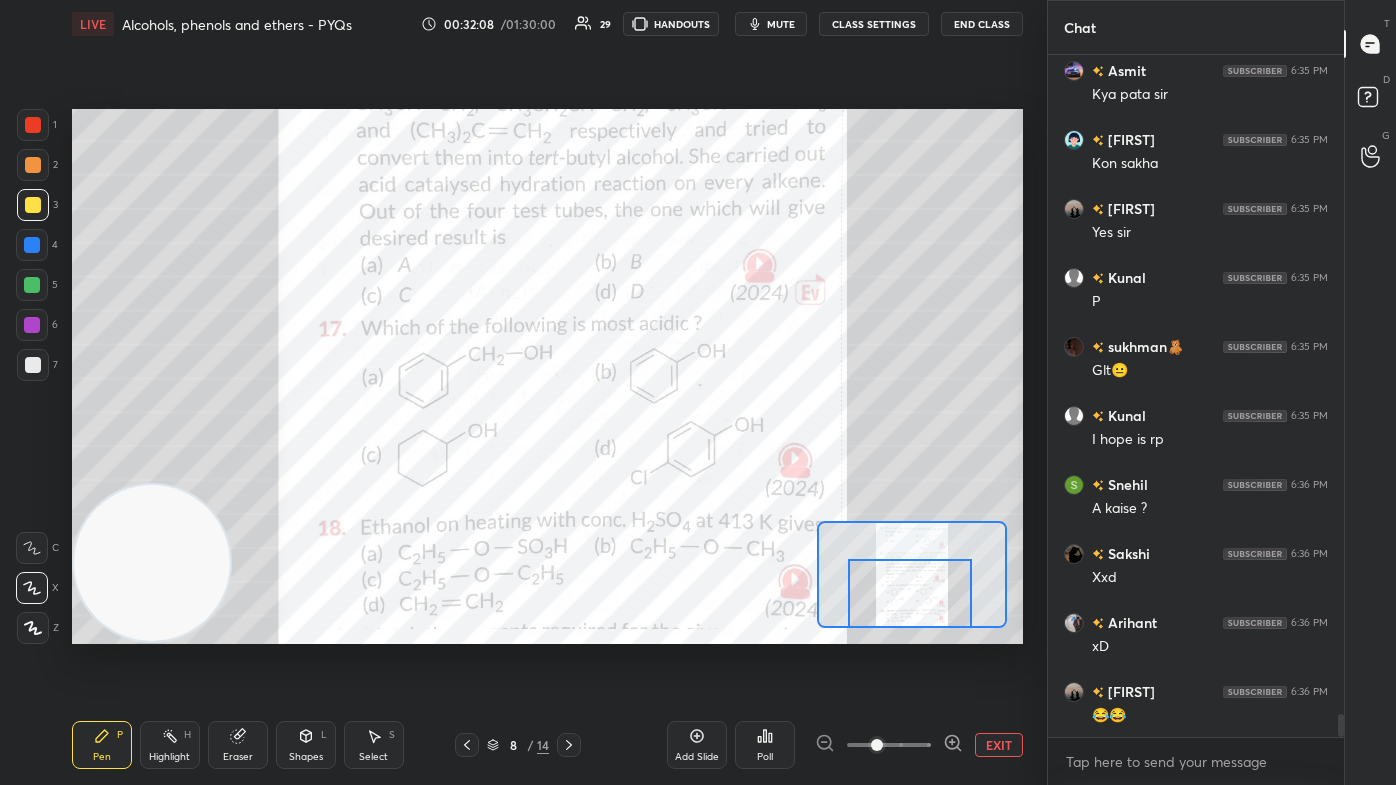click at bounding box center (910, 593) 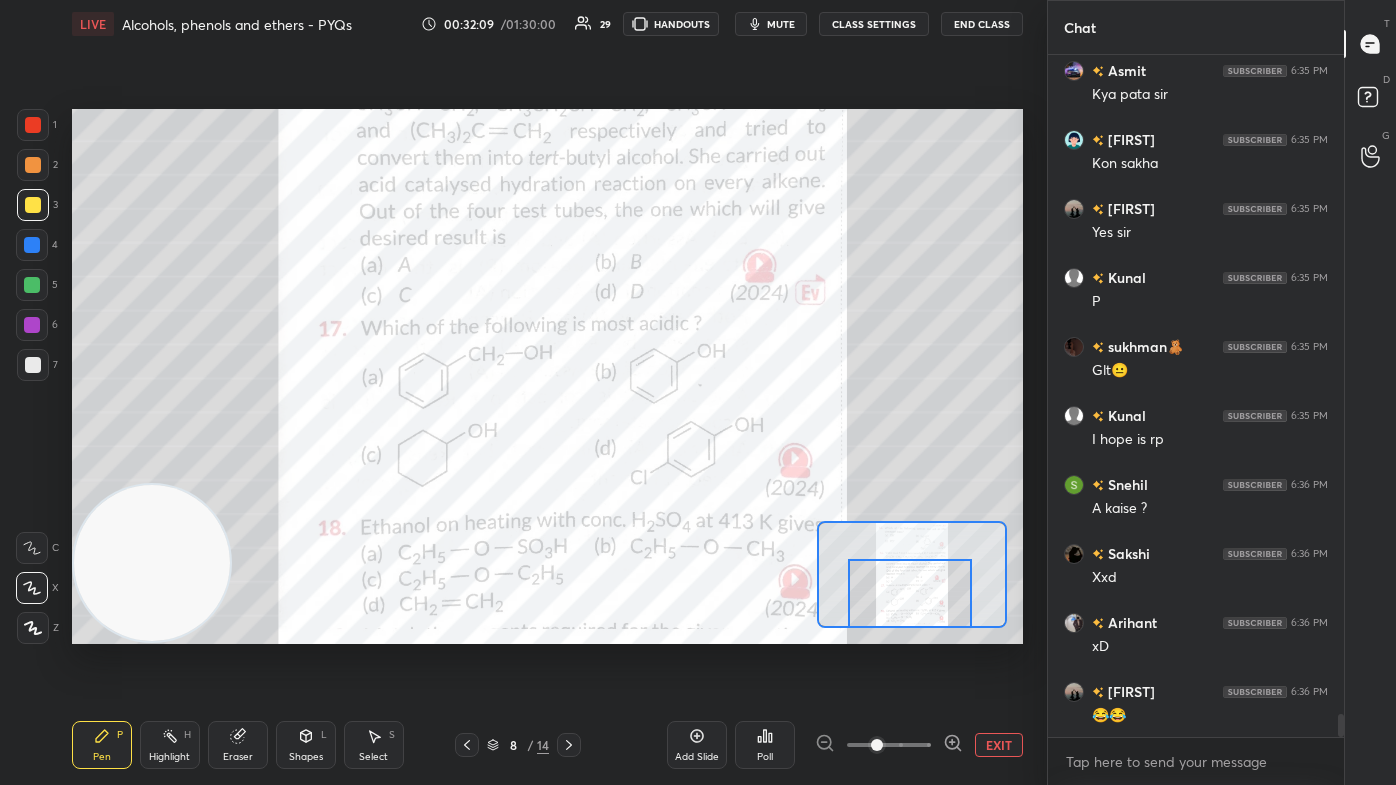 click at bounding box center [152, 563] 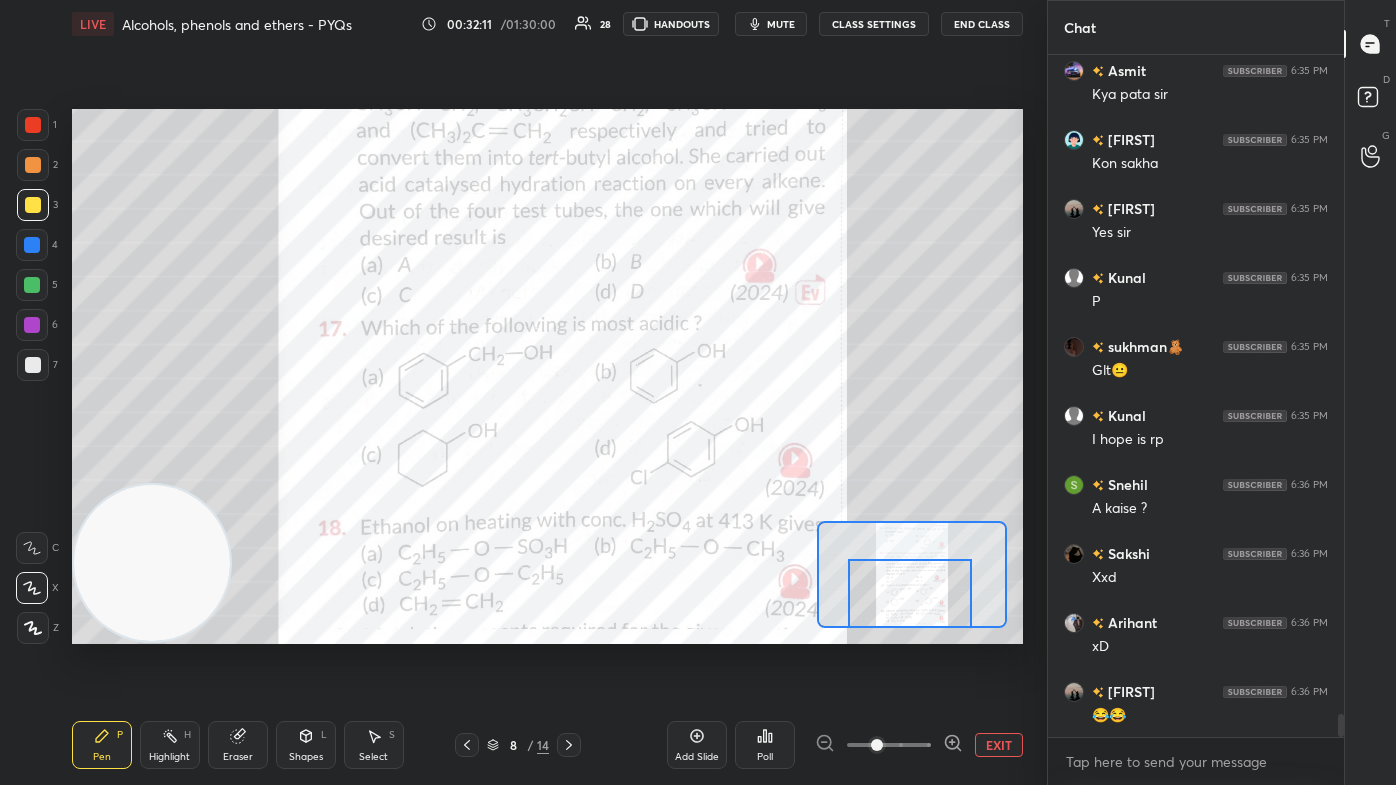 click on "EXIT" at bounding box center (999, 745) 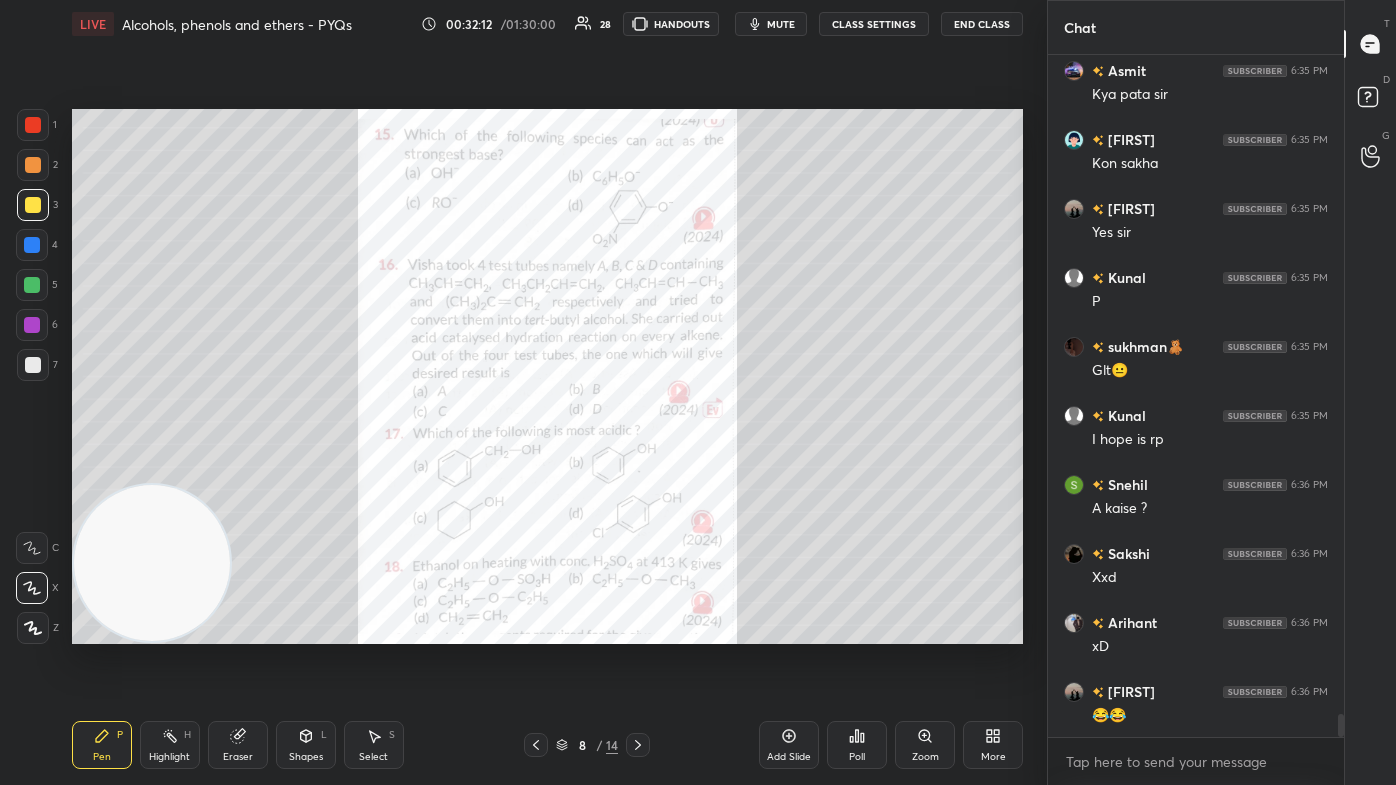 click at bounding box center (33, 205) 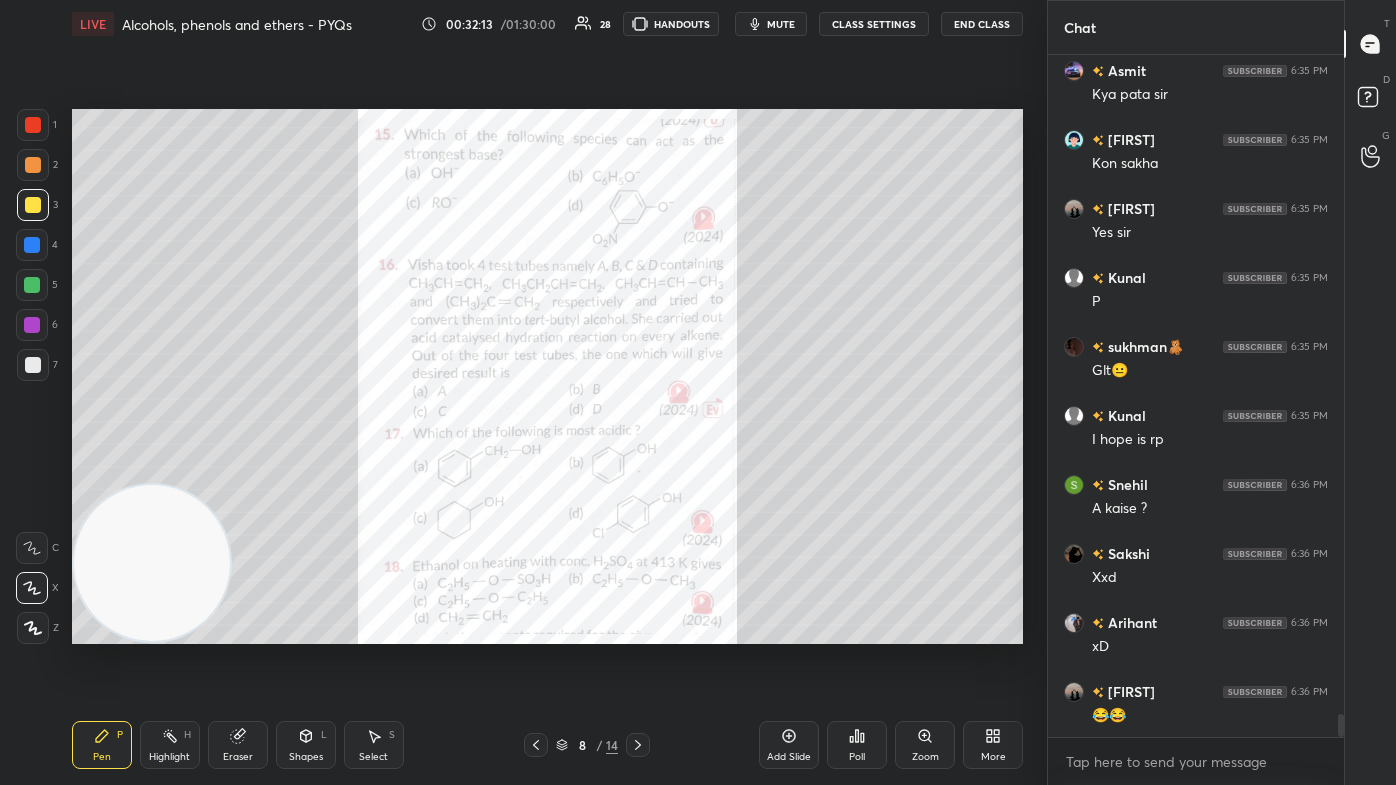 click 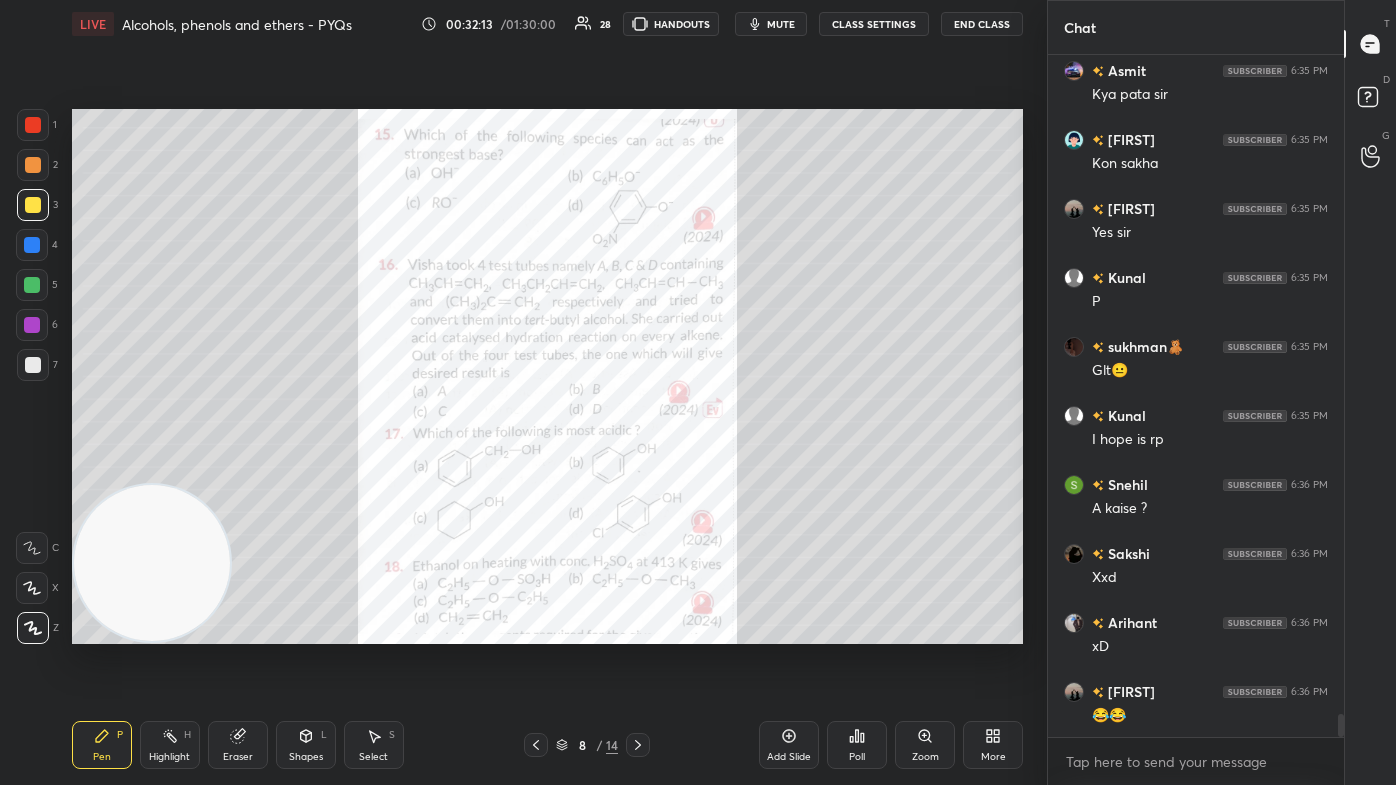 click 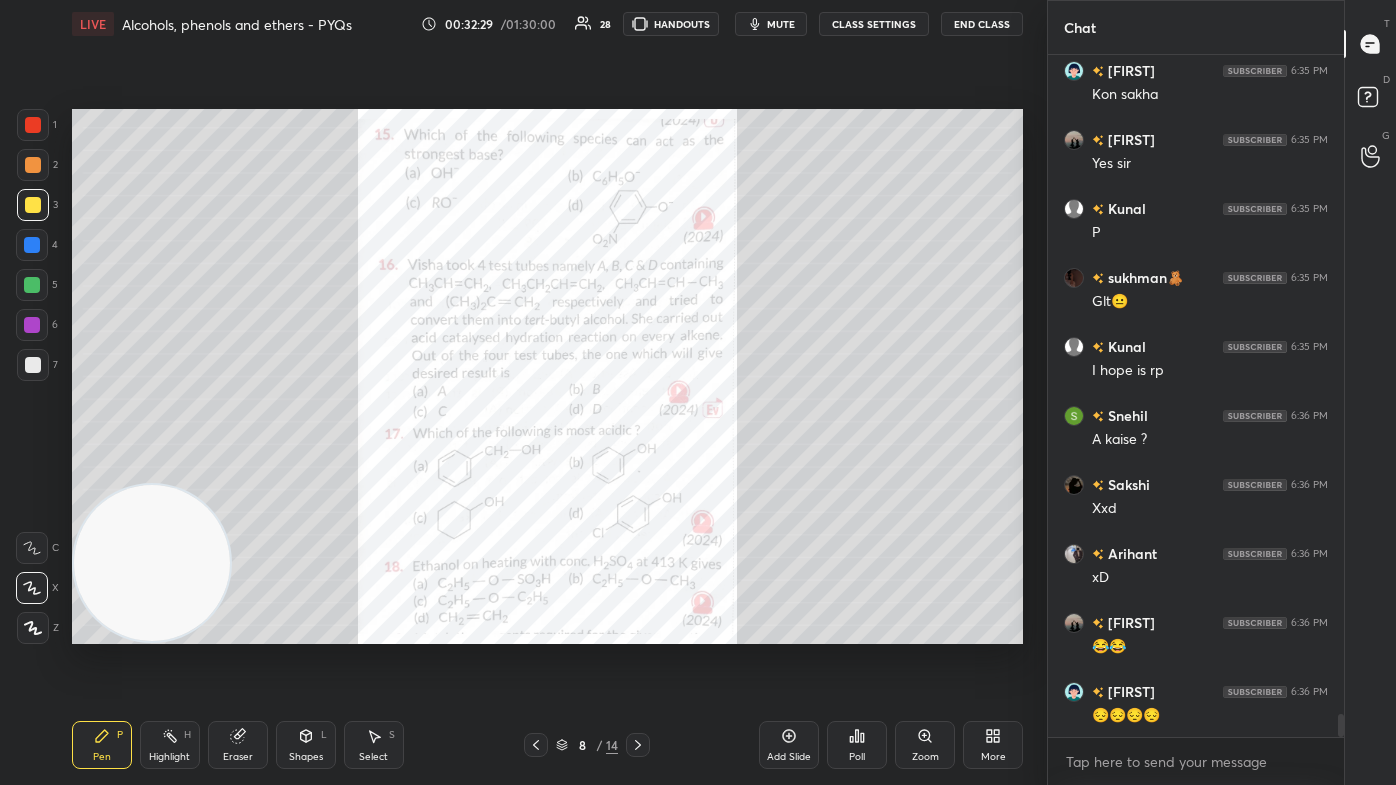scroll, scrollTop: 19415, scrollLeft: 0, axis: vertical 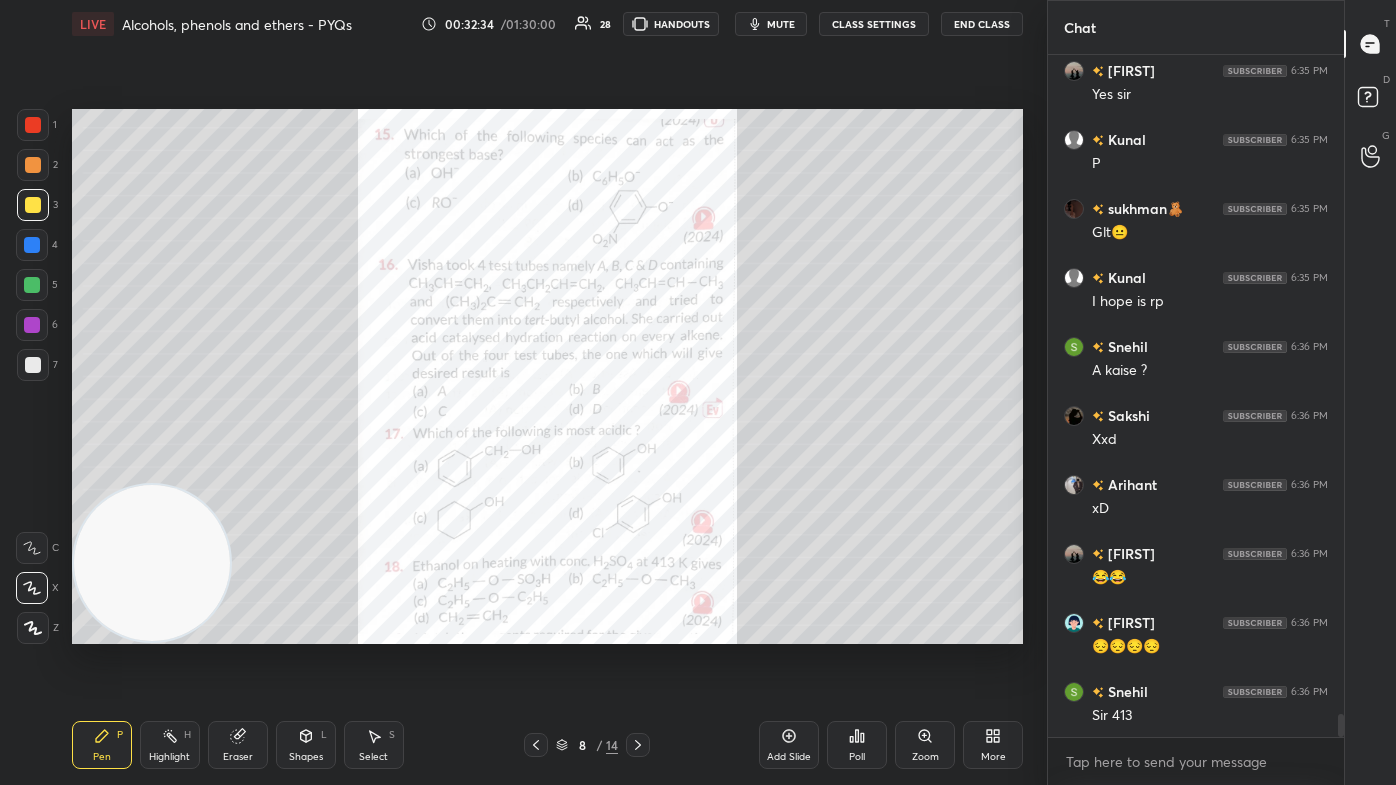 drag, startPoint x: 234, startPoint y: 754, endPoint x: 250, endPoint y: 736, distance: 24.083189 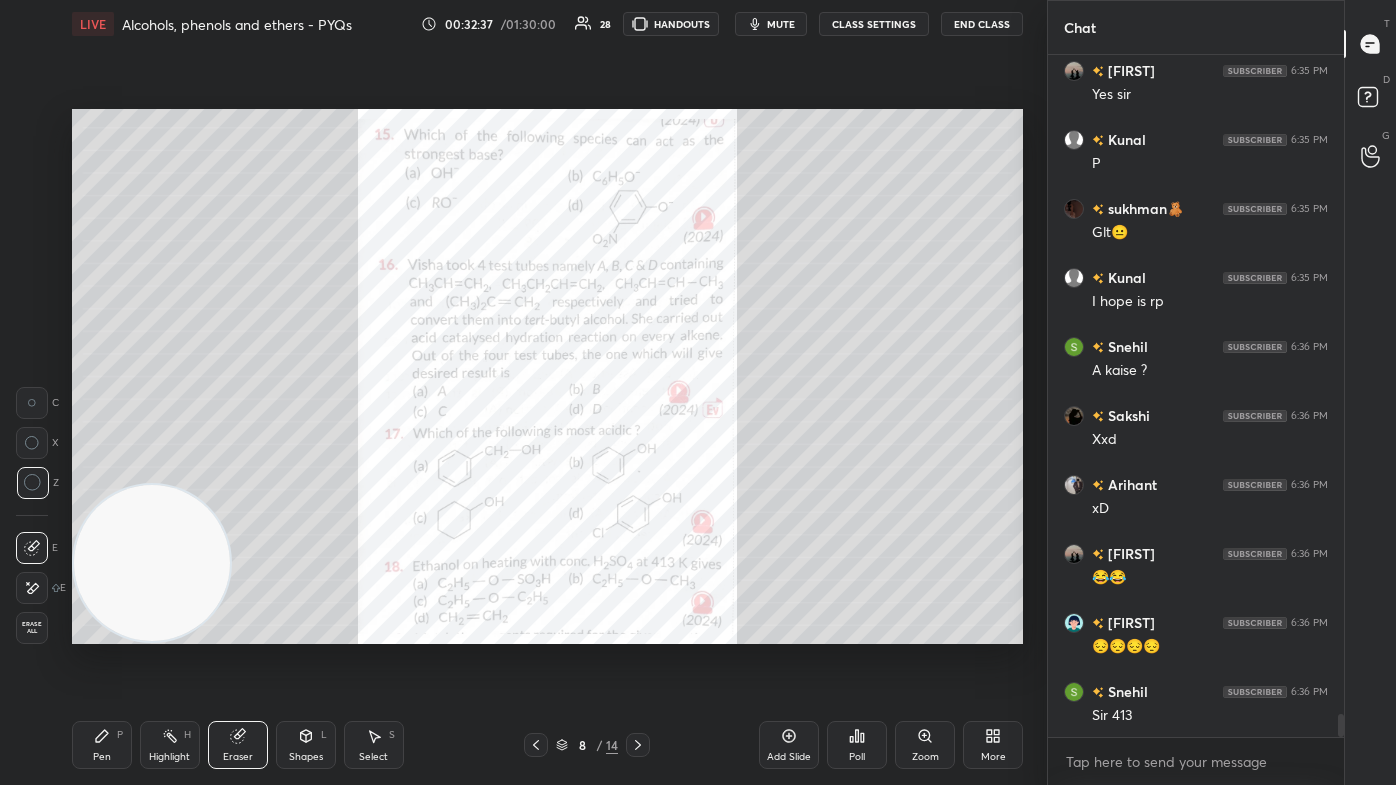 click on "Pen" at bounding box center (102, 757) 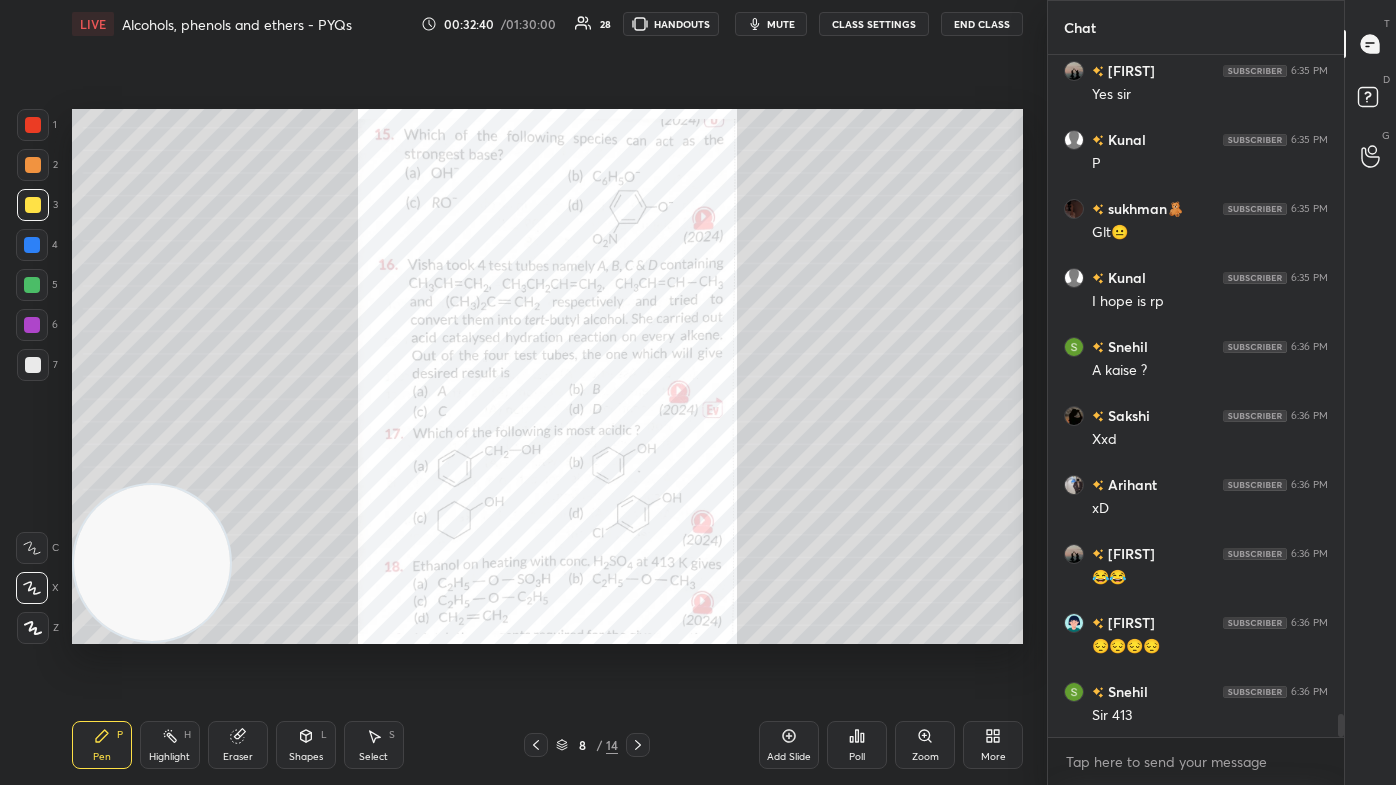 scroll, scrollTop: 19484, scrollLeft: 0, axis: vertical 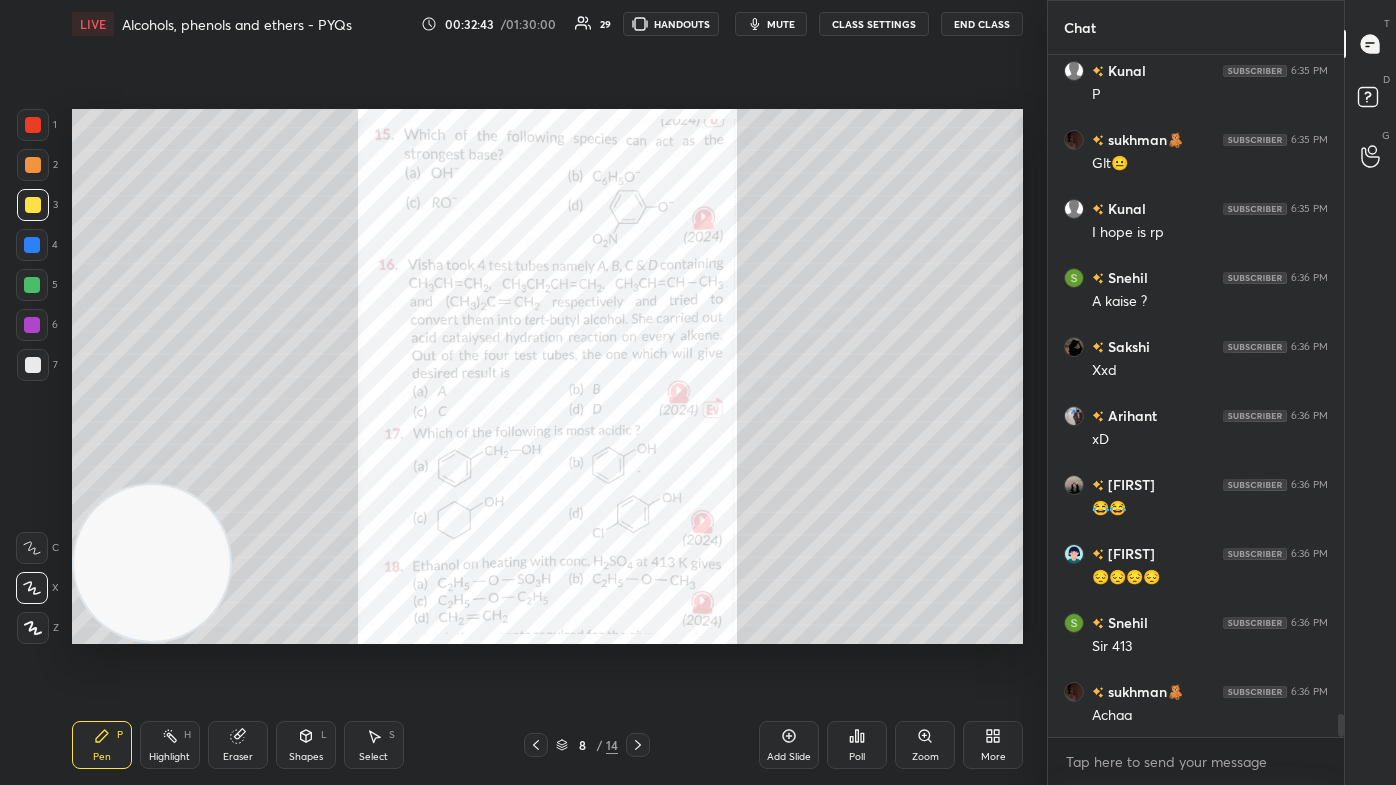 click at bounding box center [33, 365] 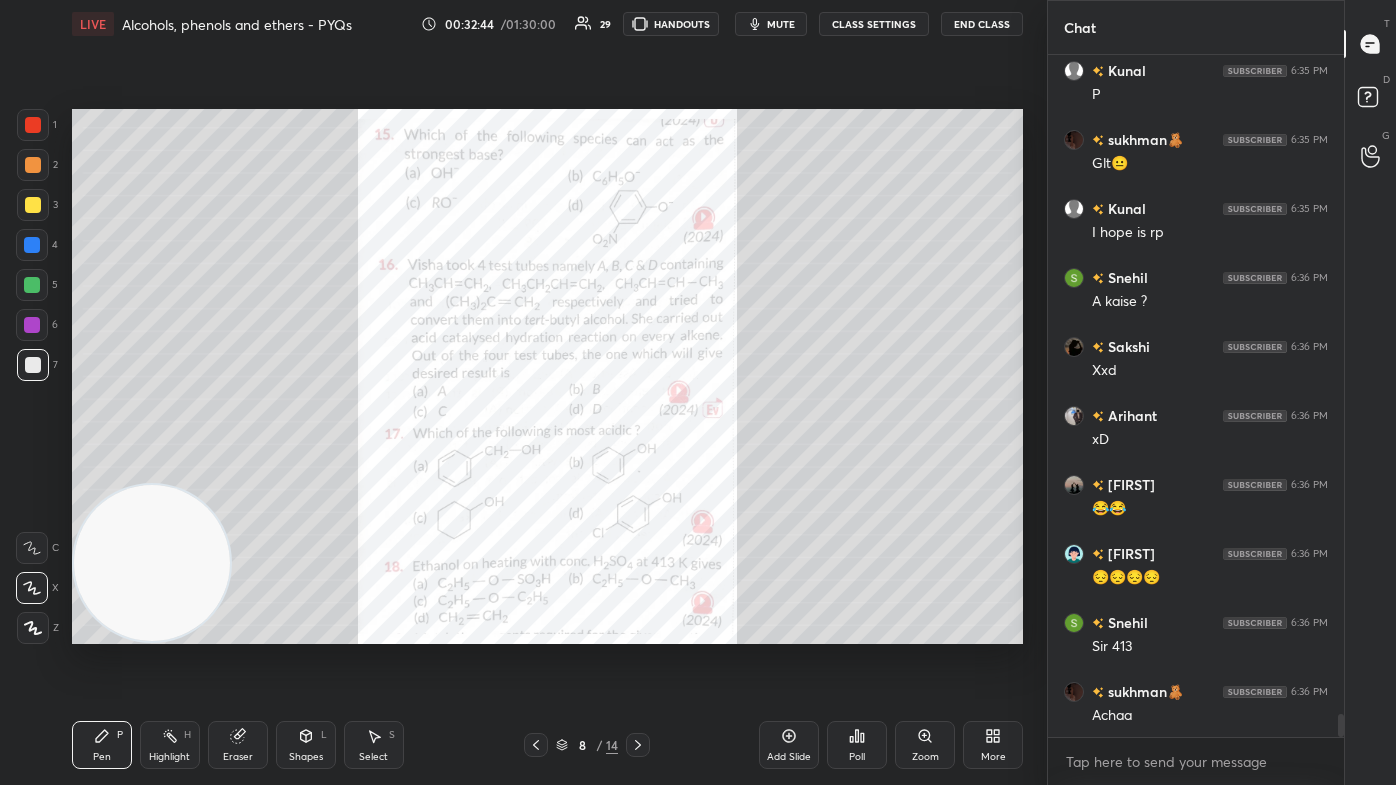 scroll, scrollTop: 19552, scrollLeft: 0, axis: vertical 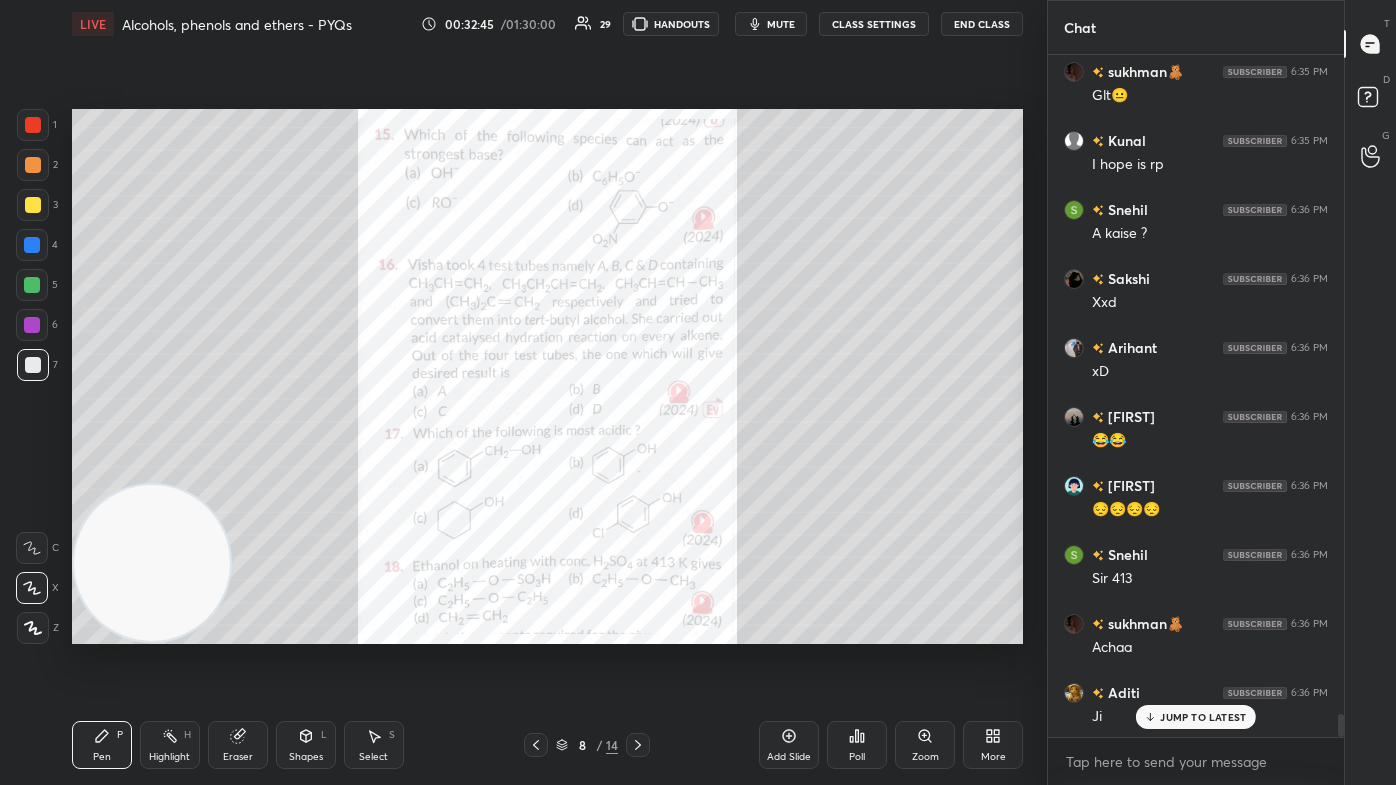 click 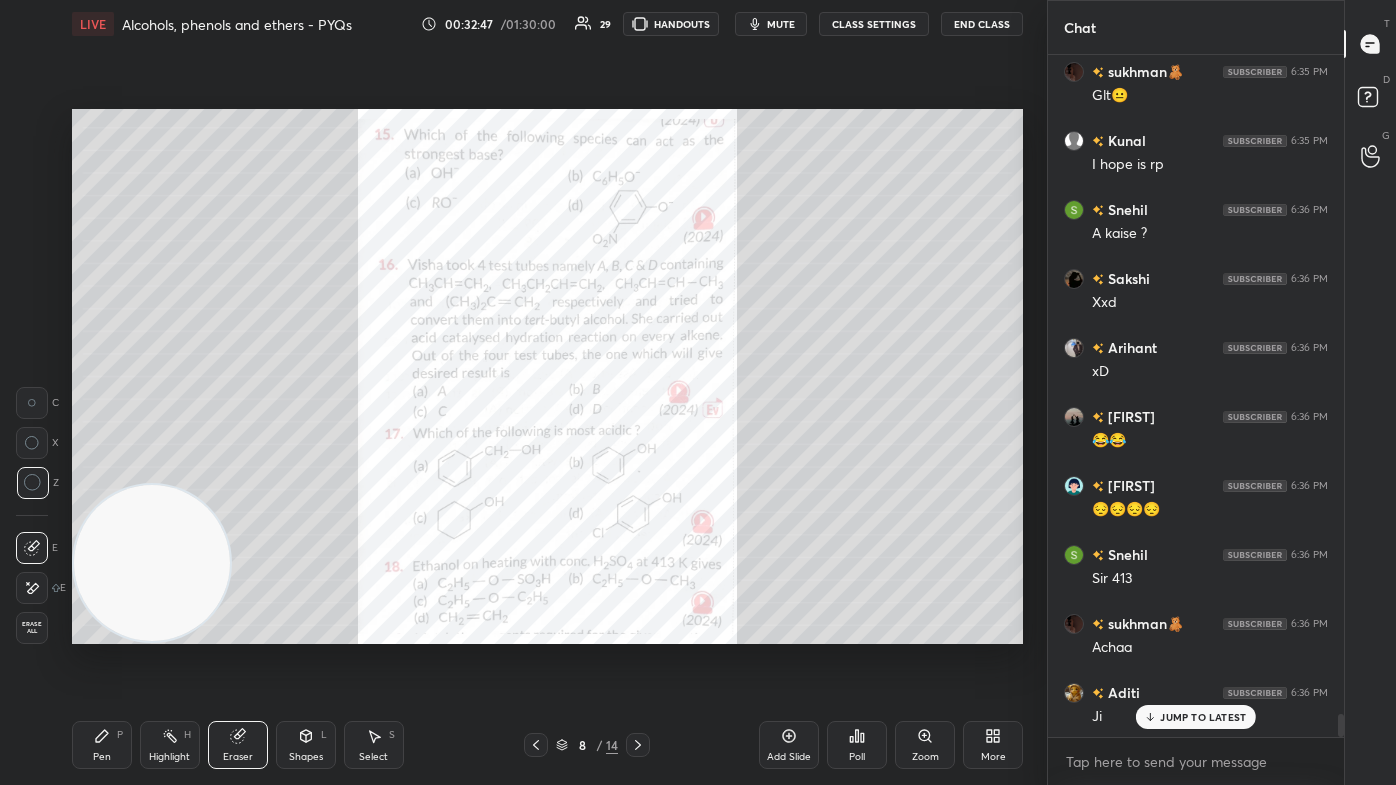 click on "Pen P" at bounding box center (102, 745) 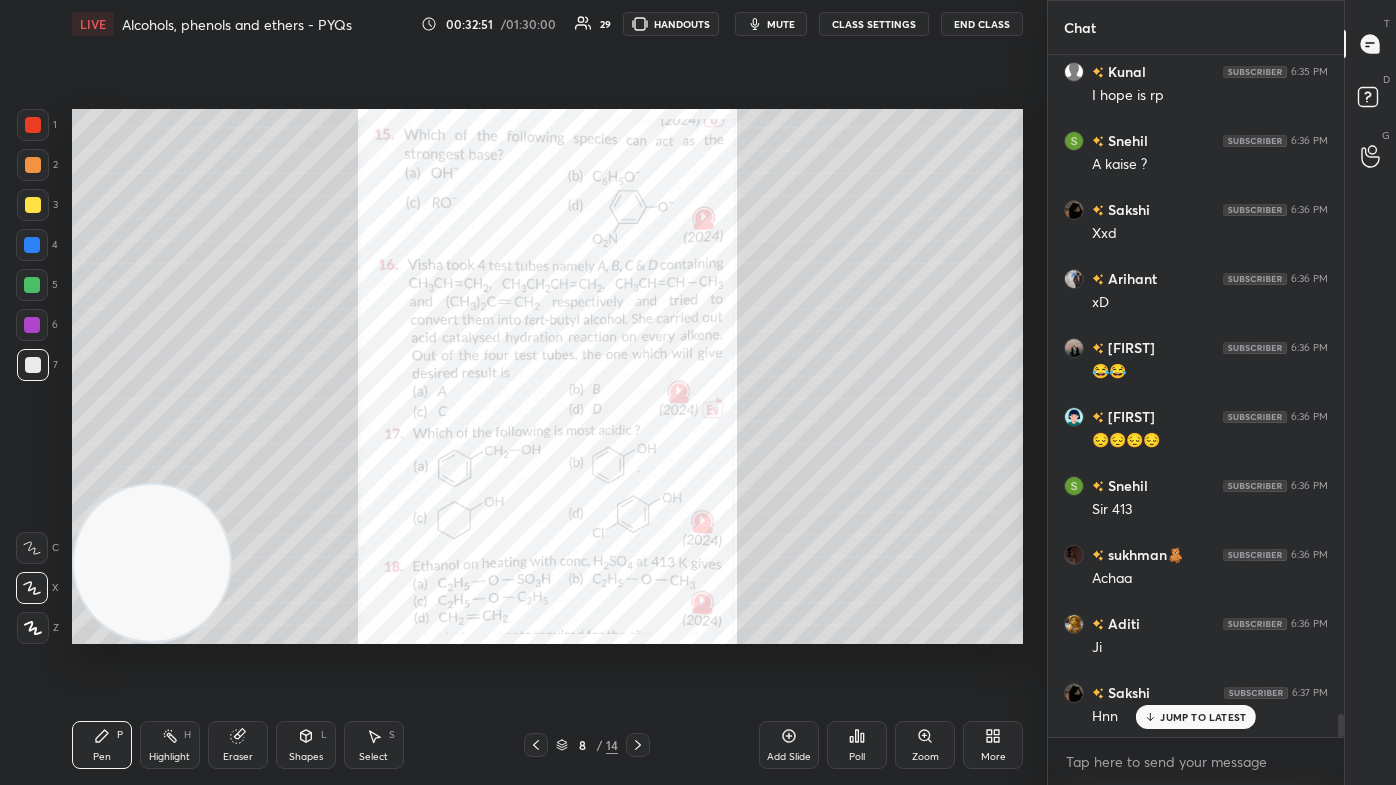 scroll, scrollTop: 19690, scrollLeft: 0, axis: vertical 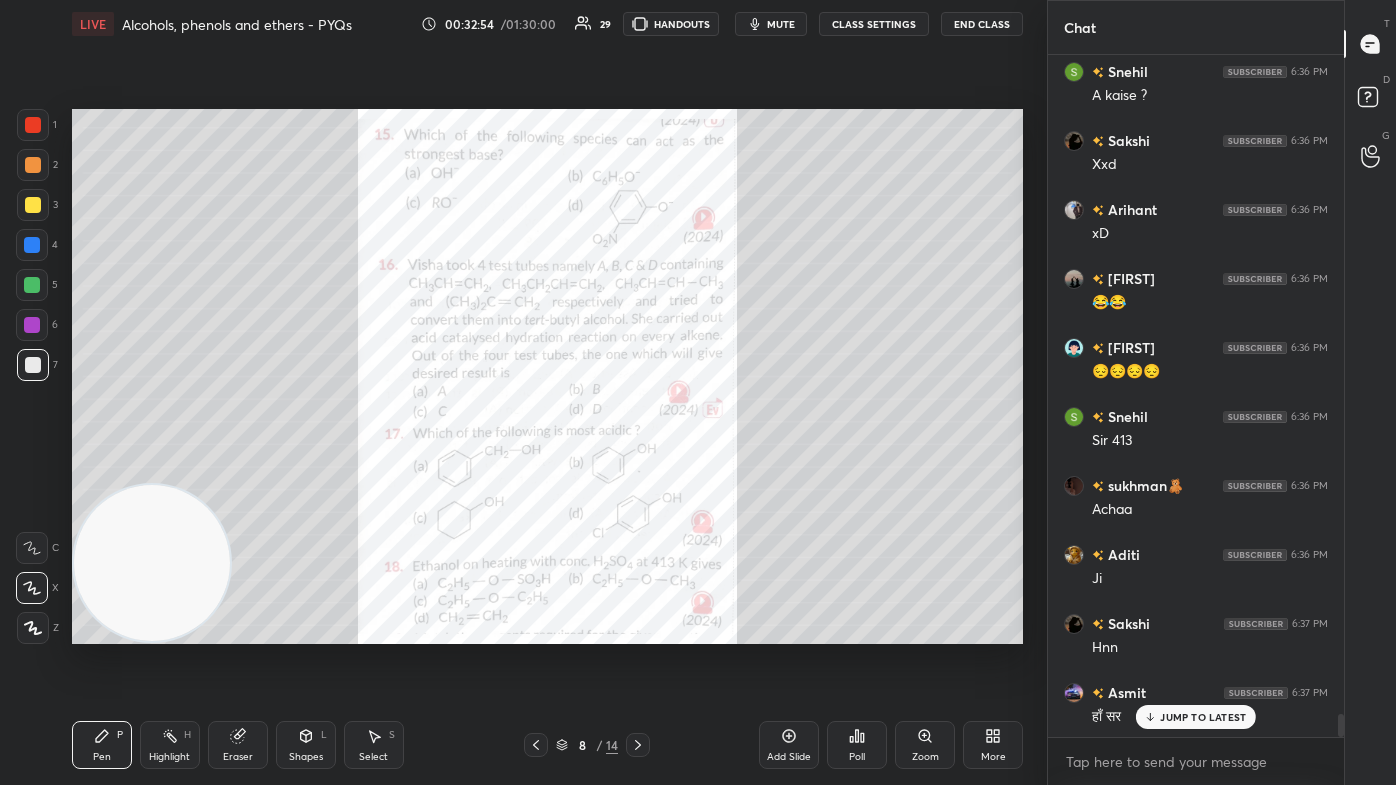click at bounding box center [33, 125] 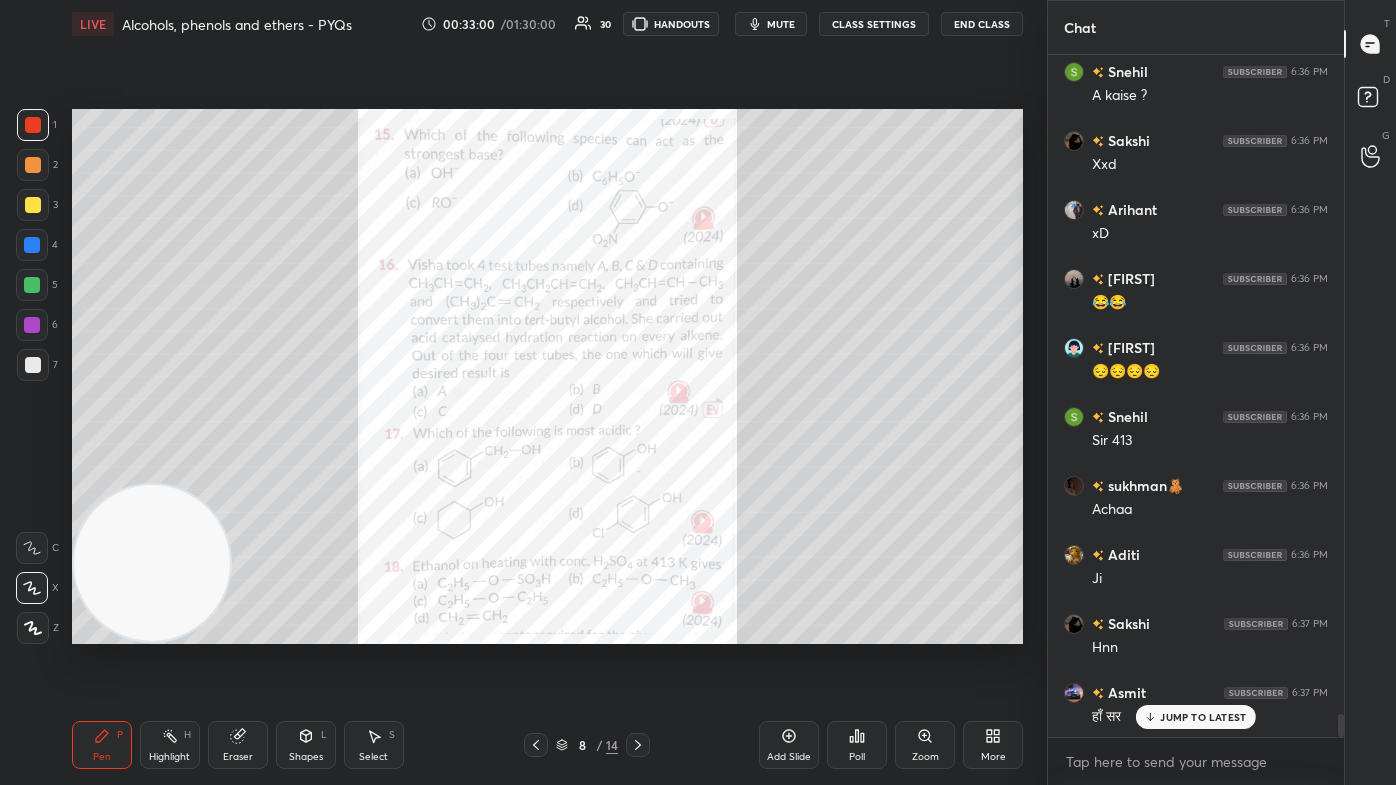 click on "1 2 3 4 5 6 7 C X Z C X Z E E Erase all   H H LIVE Alcohols, phenols and ethers - PYQs 00:33:00 /  01:30:00 30 HANDOUTS mute CLASS SETTINGS End Class Setting up your live class Poll for   secs No correct answer Start poll Back Alcohols, phenols and ethers - PYQs Akash Rahangdale Pen P Highlight H Eraser Shapes L Select S 8 / 14 Add Slide Poll Zoom More" at bounding box center [515, 392] 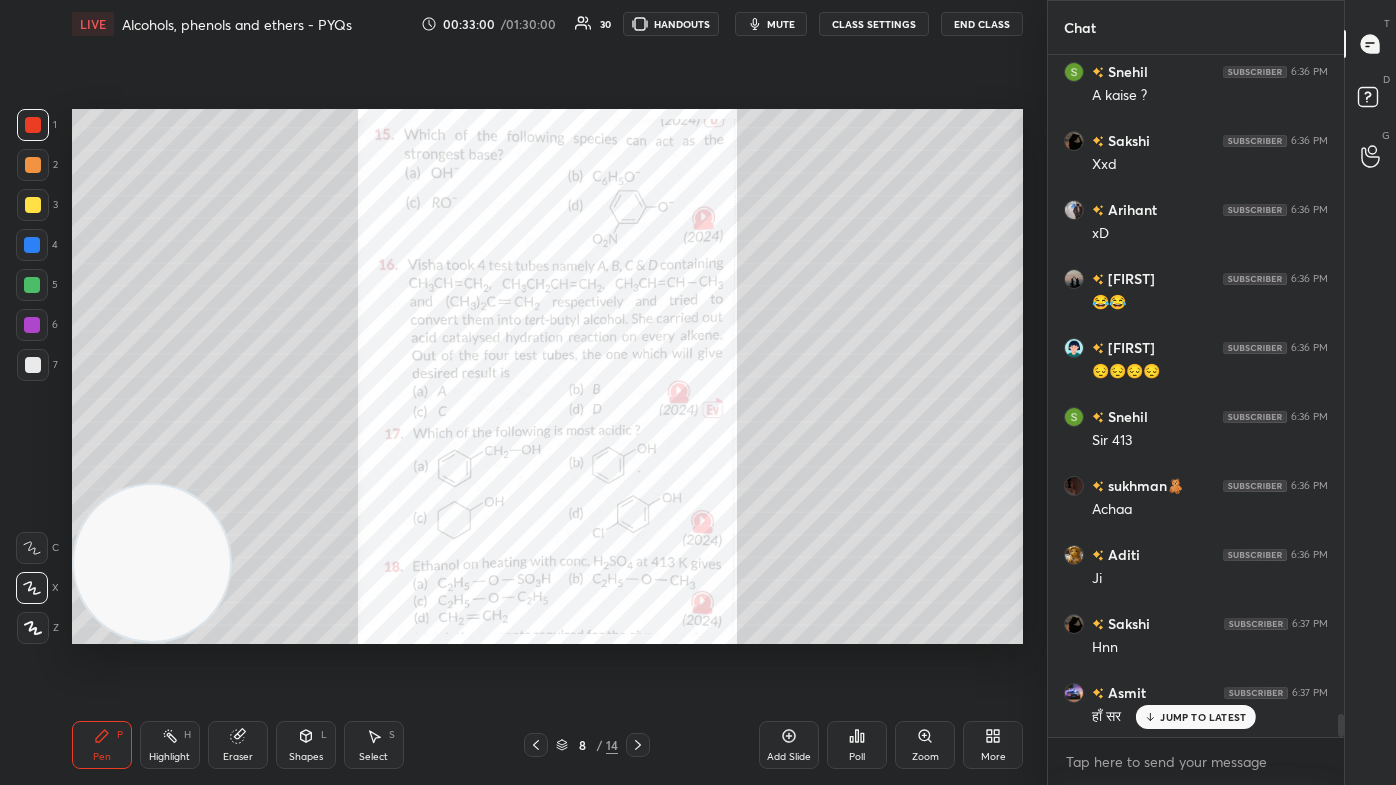 click 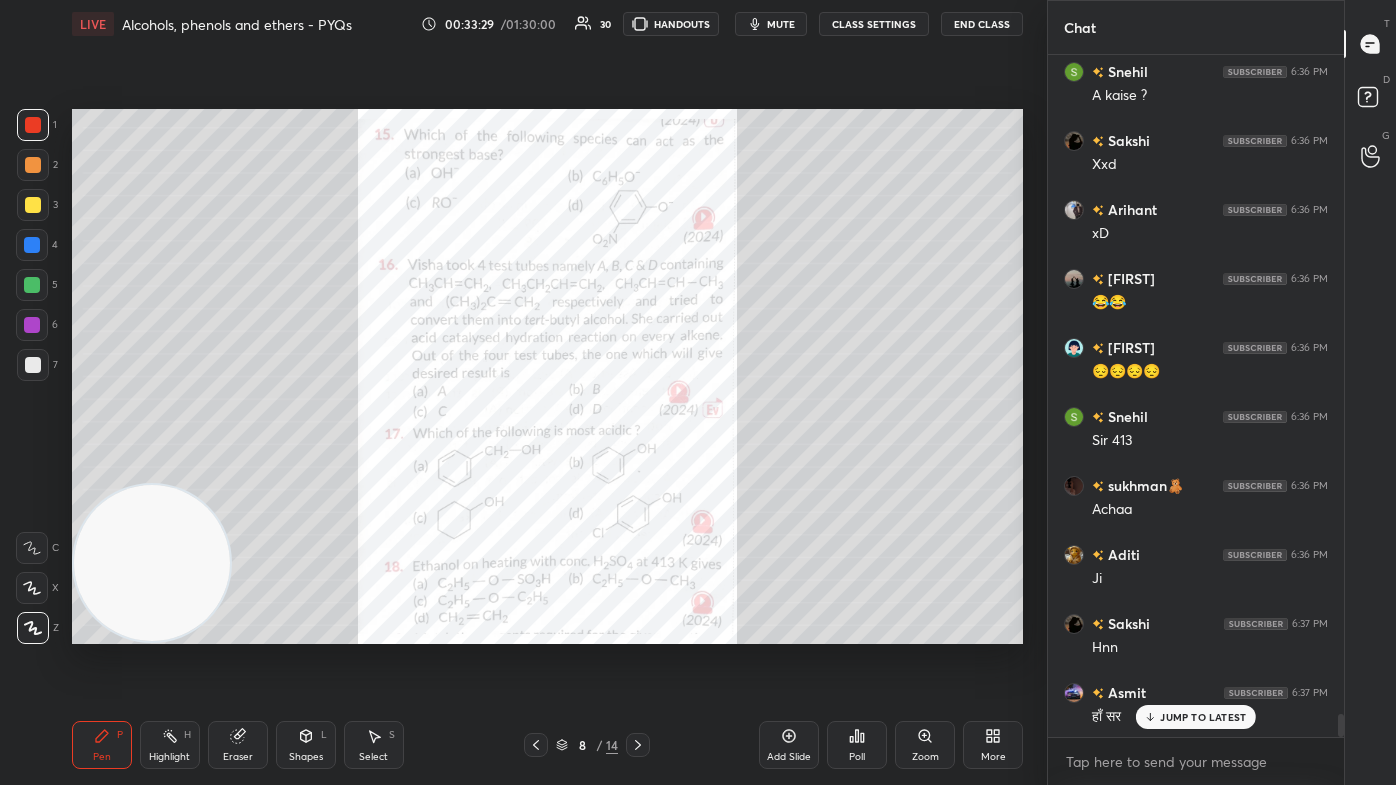scroll, scrollTop: 19760, scrollLeft: 0, axis: vertical 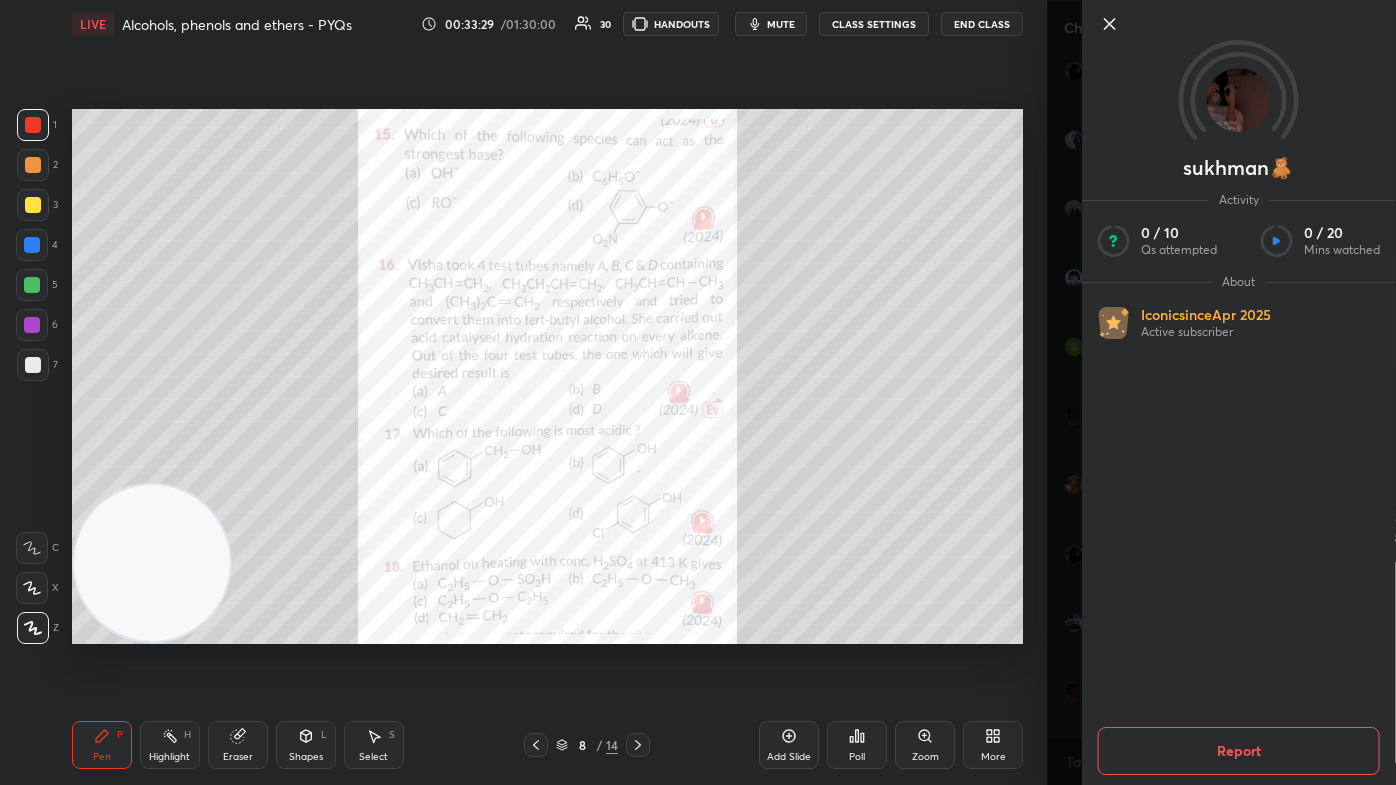 drag, startPoint x: 1048, startPoint y: 706, endPoint x: 1056, endPoint y: 715, distance: 12.0415945 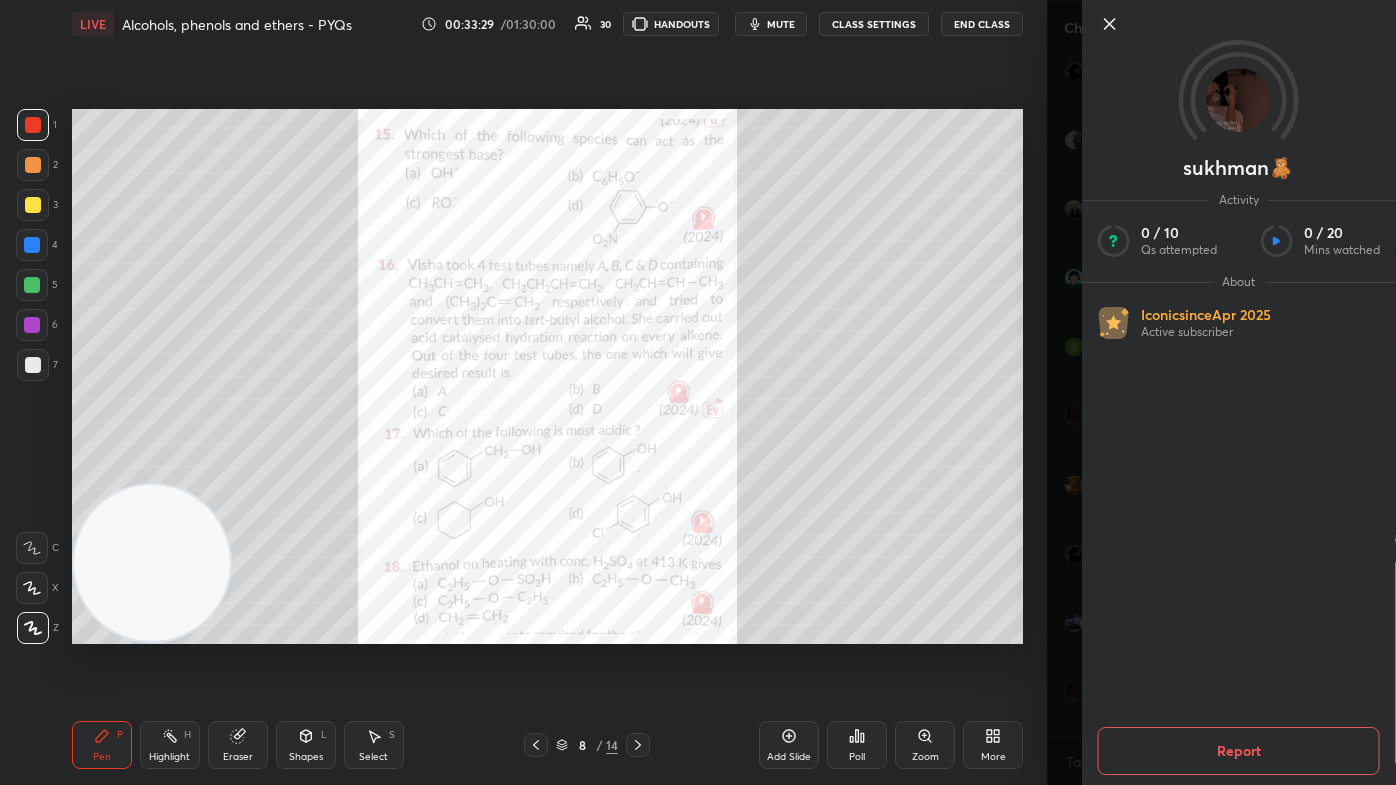 click on "[PERSON] Activity 0 / 10 Qs attempted 0 / 20 Mins watched About Iconic  since  Apr   2025 Active subscriber Report" at bounding box center [1221, 392] 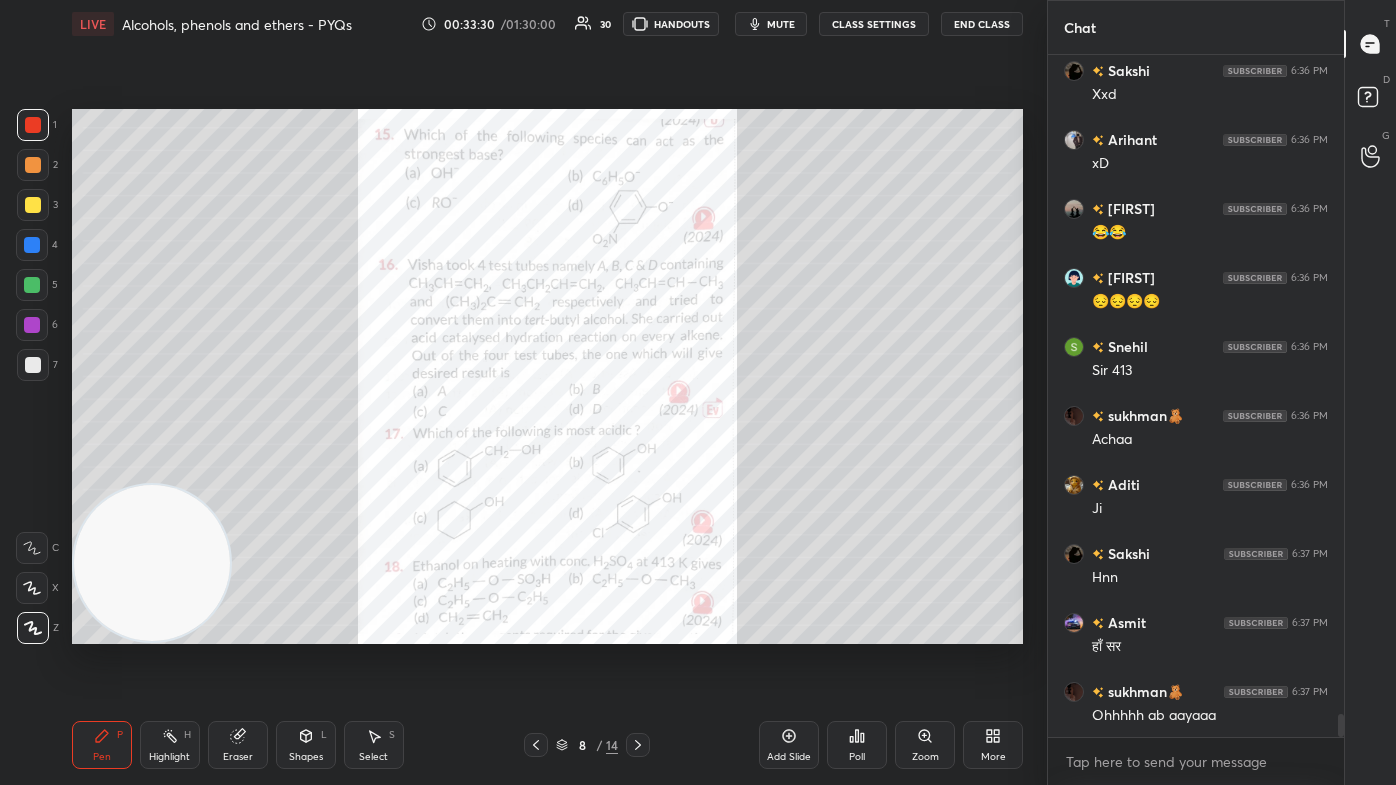 scroll, scrollTop: 19829, scrollLeft: 0, axis: vertical 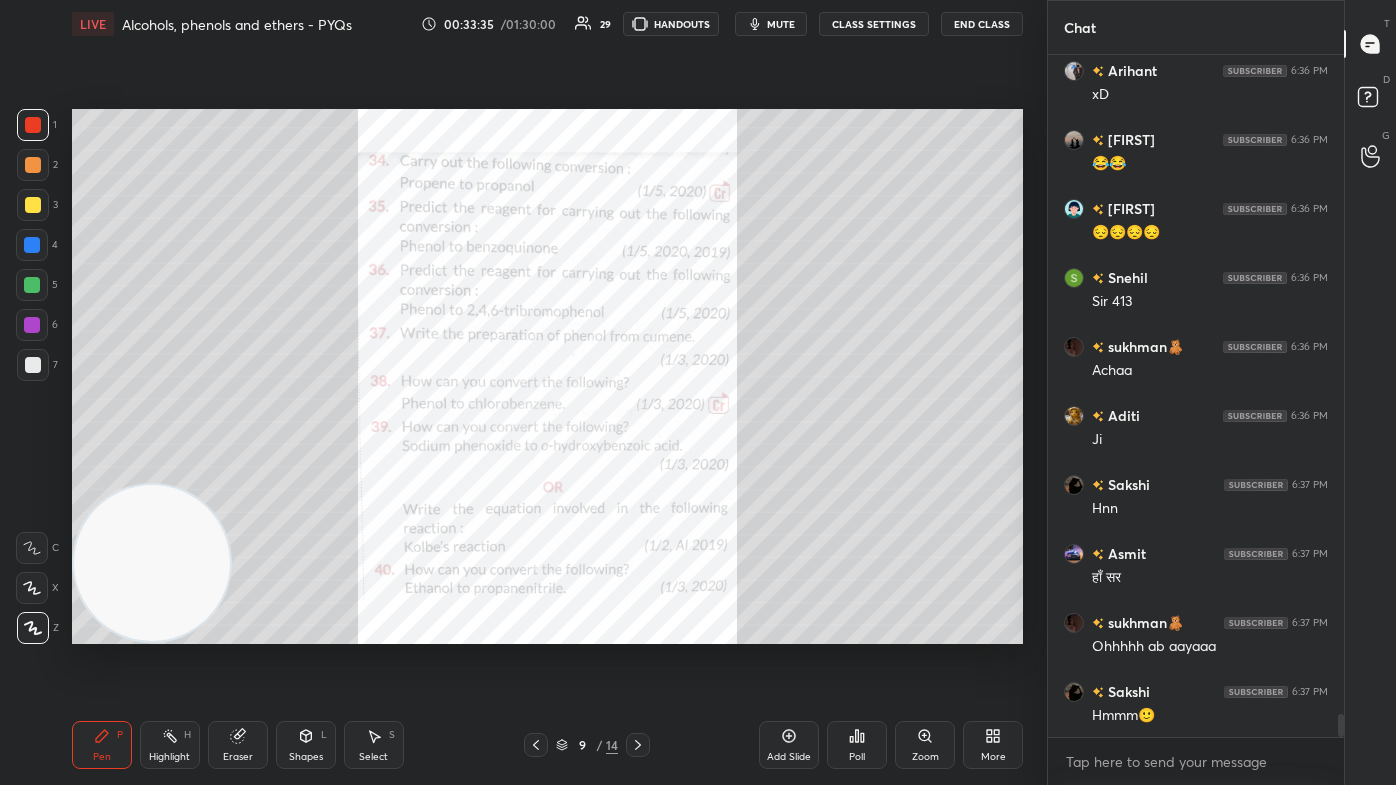 click on "Zoom" at bounding box center (925, 757) 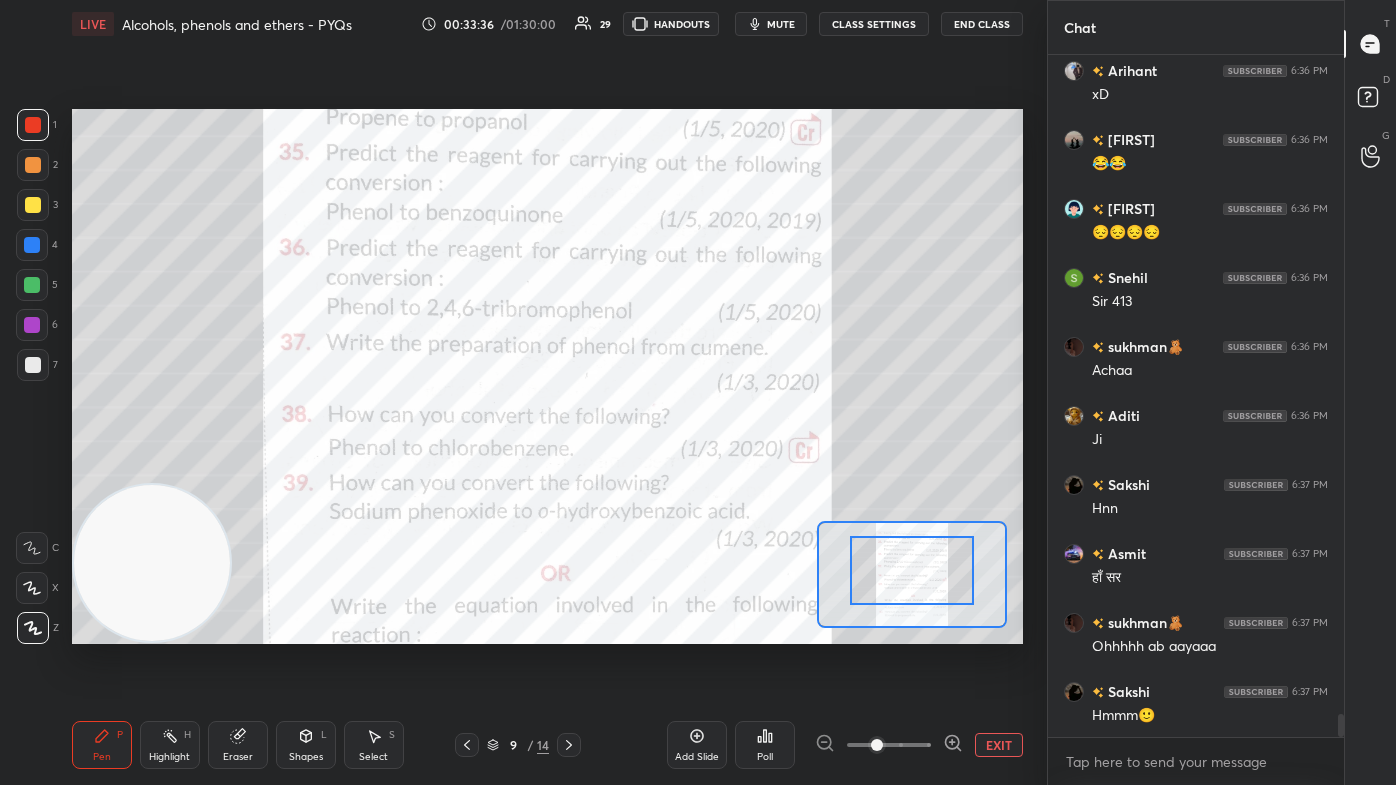 drag, startPoint x: 930, startPoint y: 559, endPoint x: 936, endPoint y: 532, distance: 27.658634 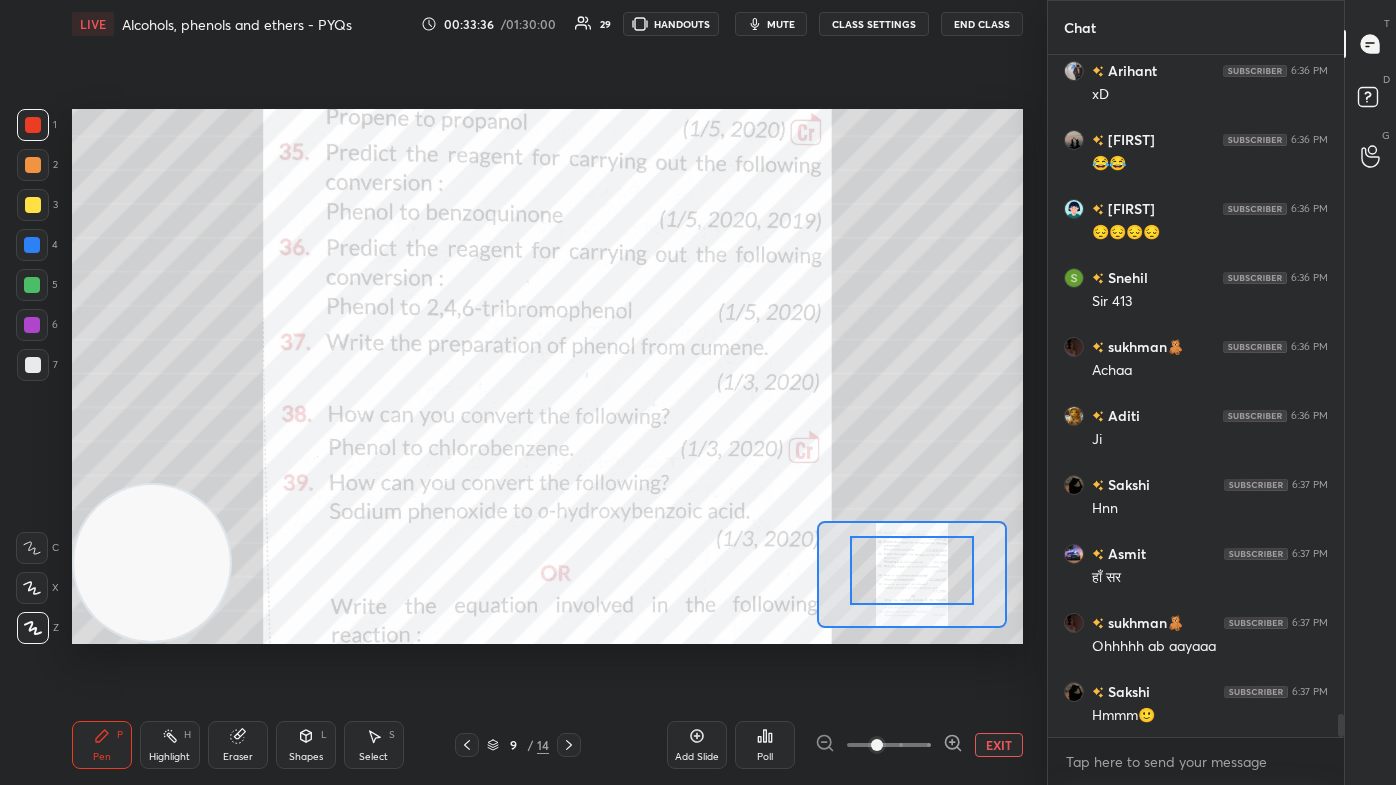 click at bounding box center (912, 570) 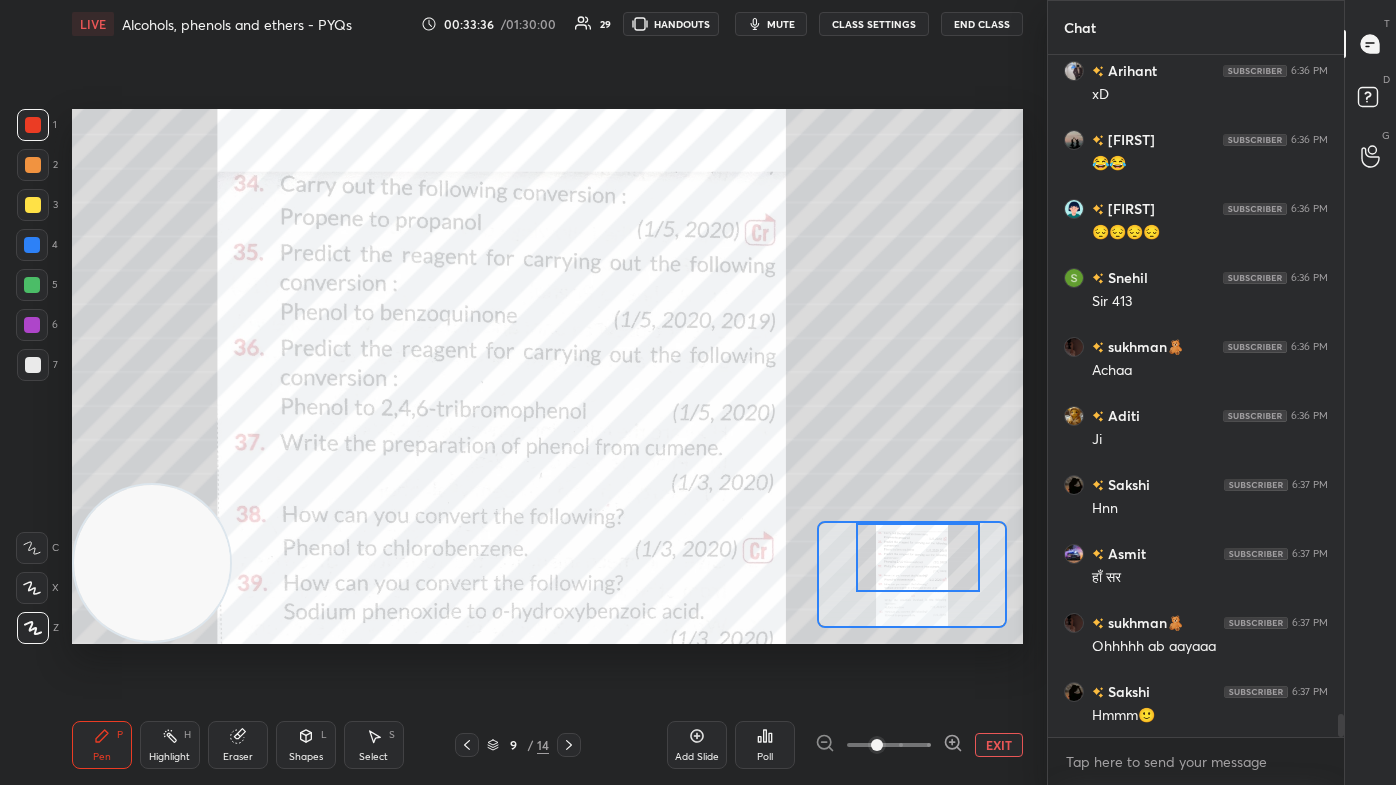 click at bounding box center [918, 557] 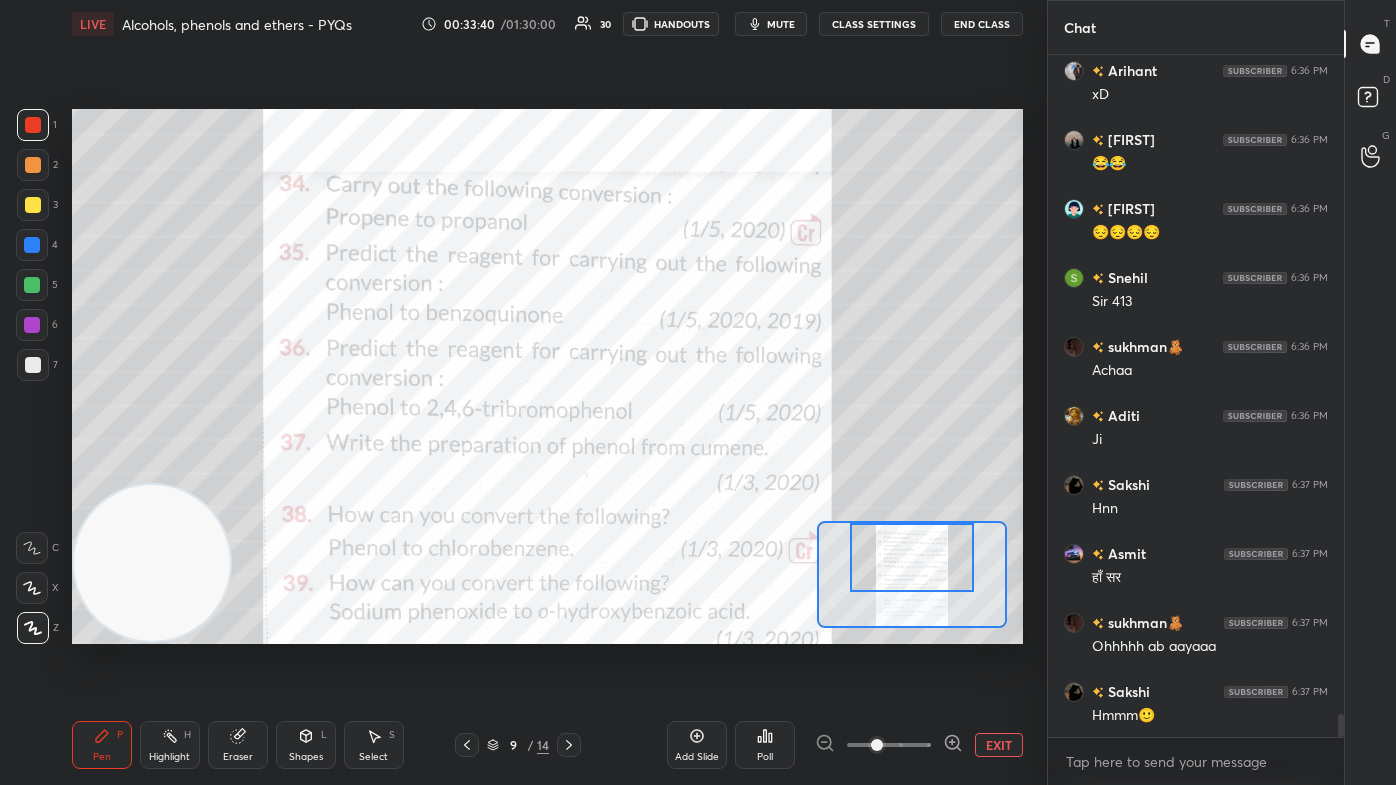 click at bounding box center (912, 557) 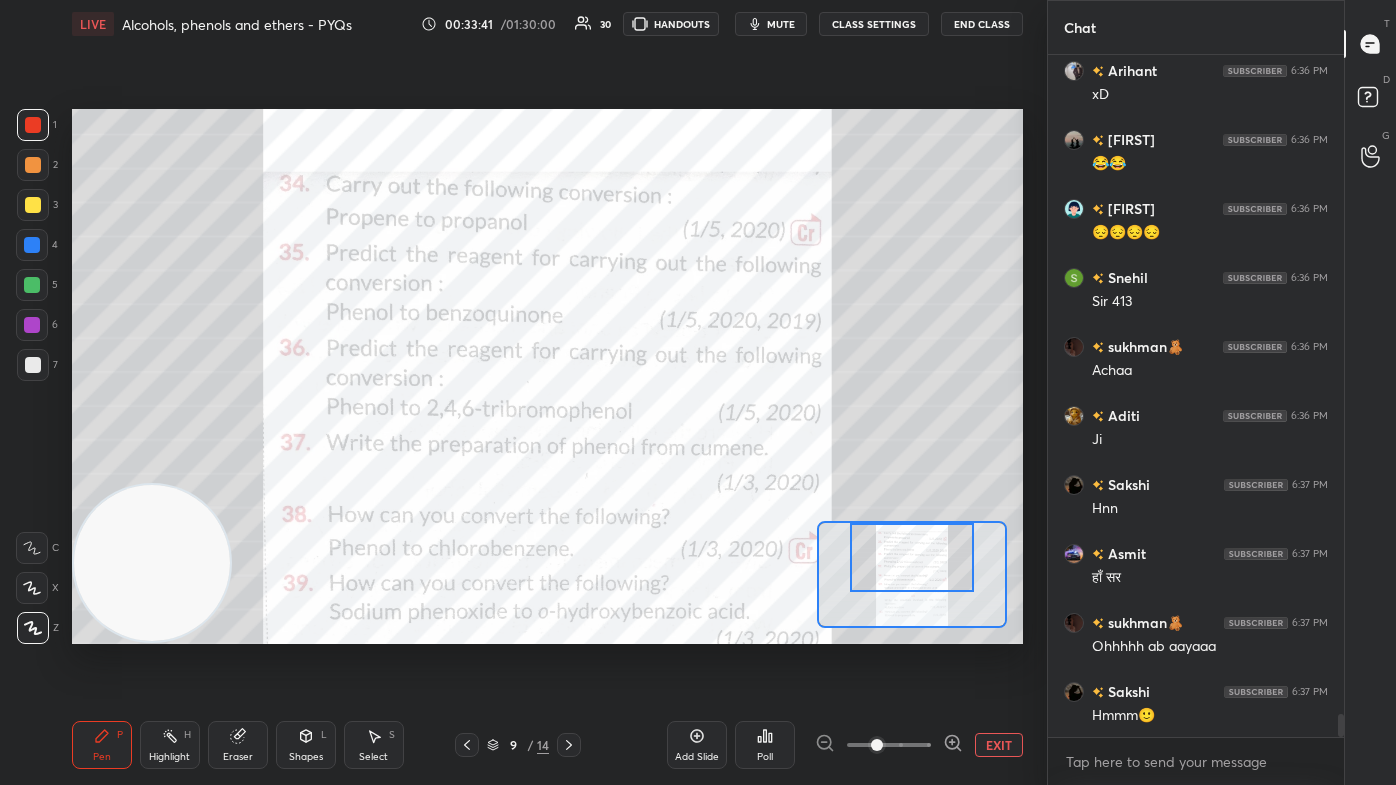 drag, startPoint x: 33, startPoint y: 244, endPoint x: 60, endPoint y: 238, distance: 27.658634 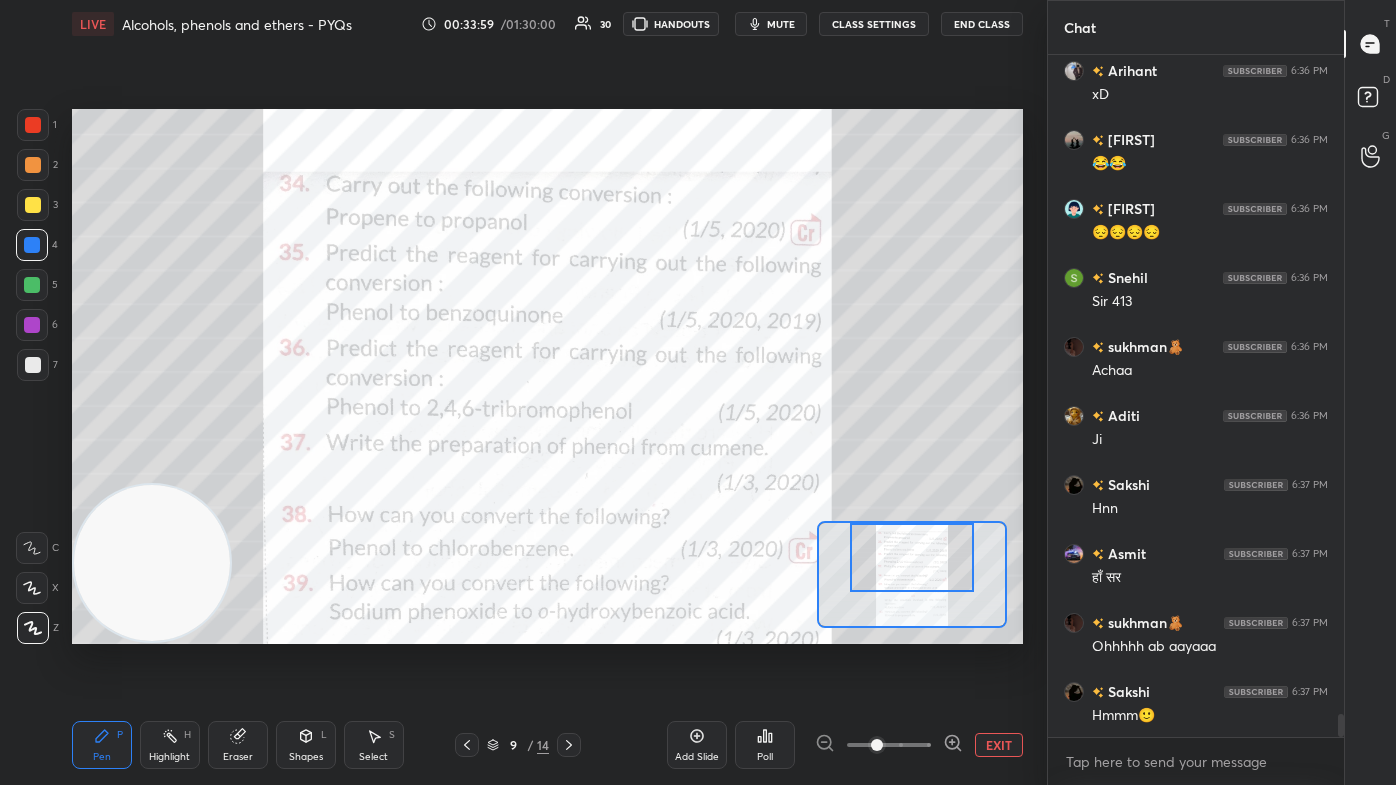 click on "mute" at bounding box center (781, 24) 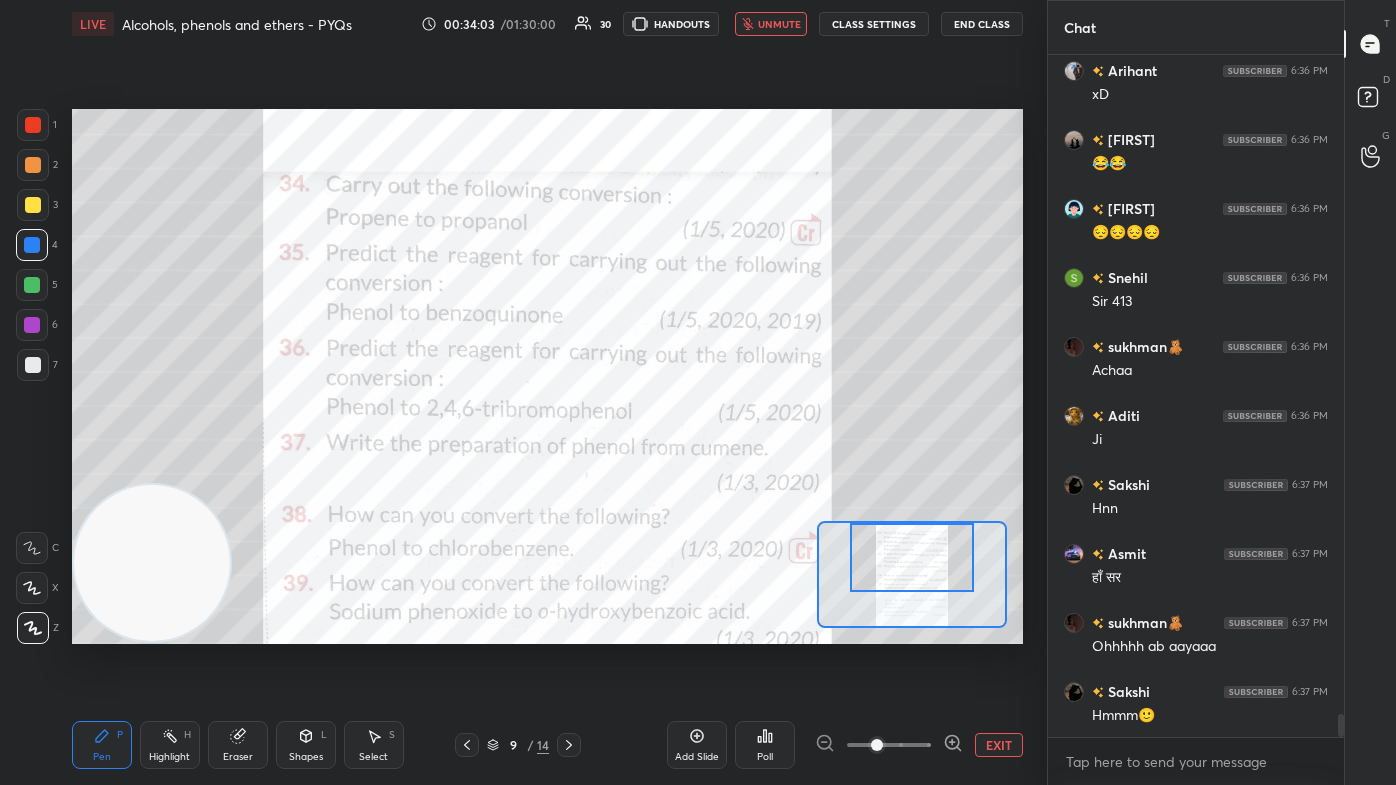 scroll, scrollTop: 19898, scrollLeft: 0, axis: vertical 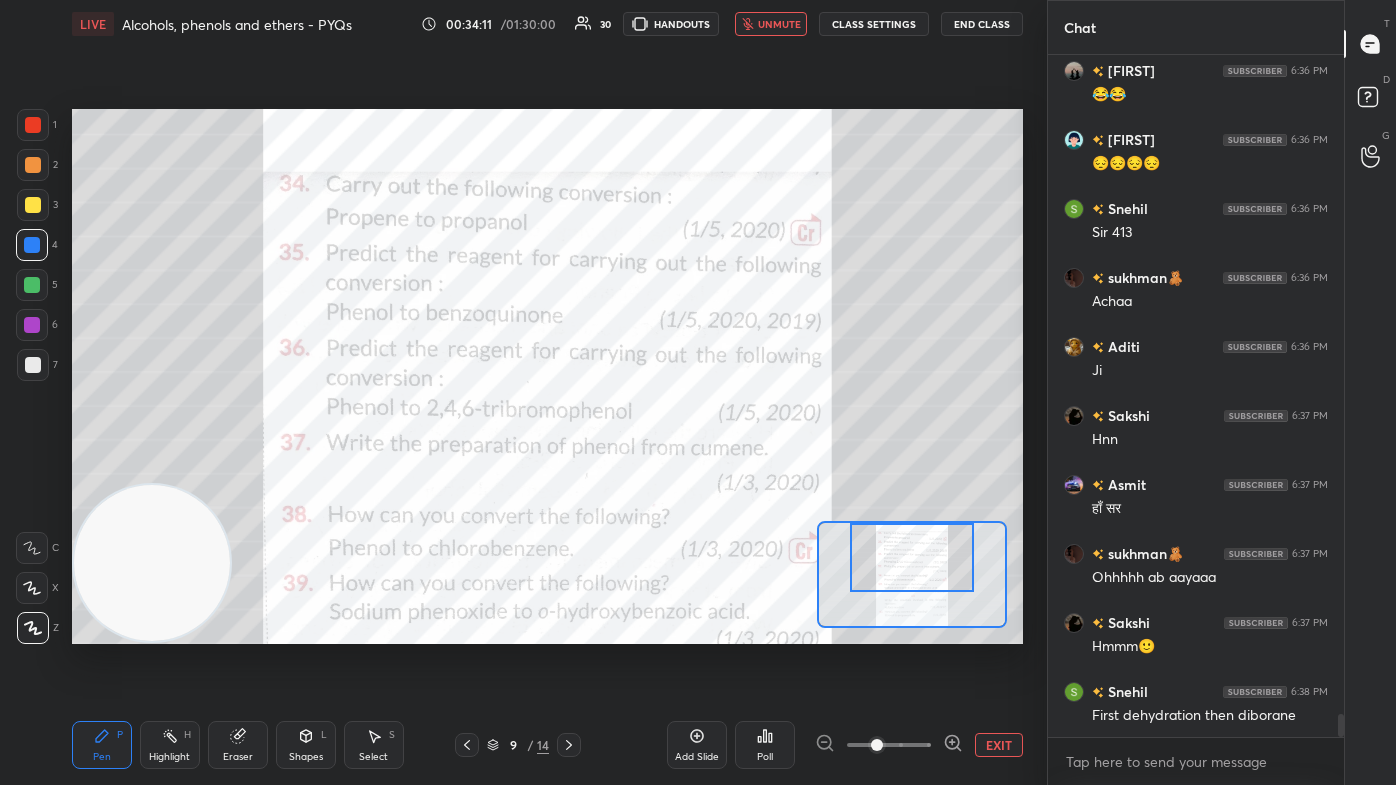 click on "unmute" at bounding box center (779, 24) 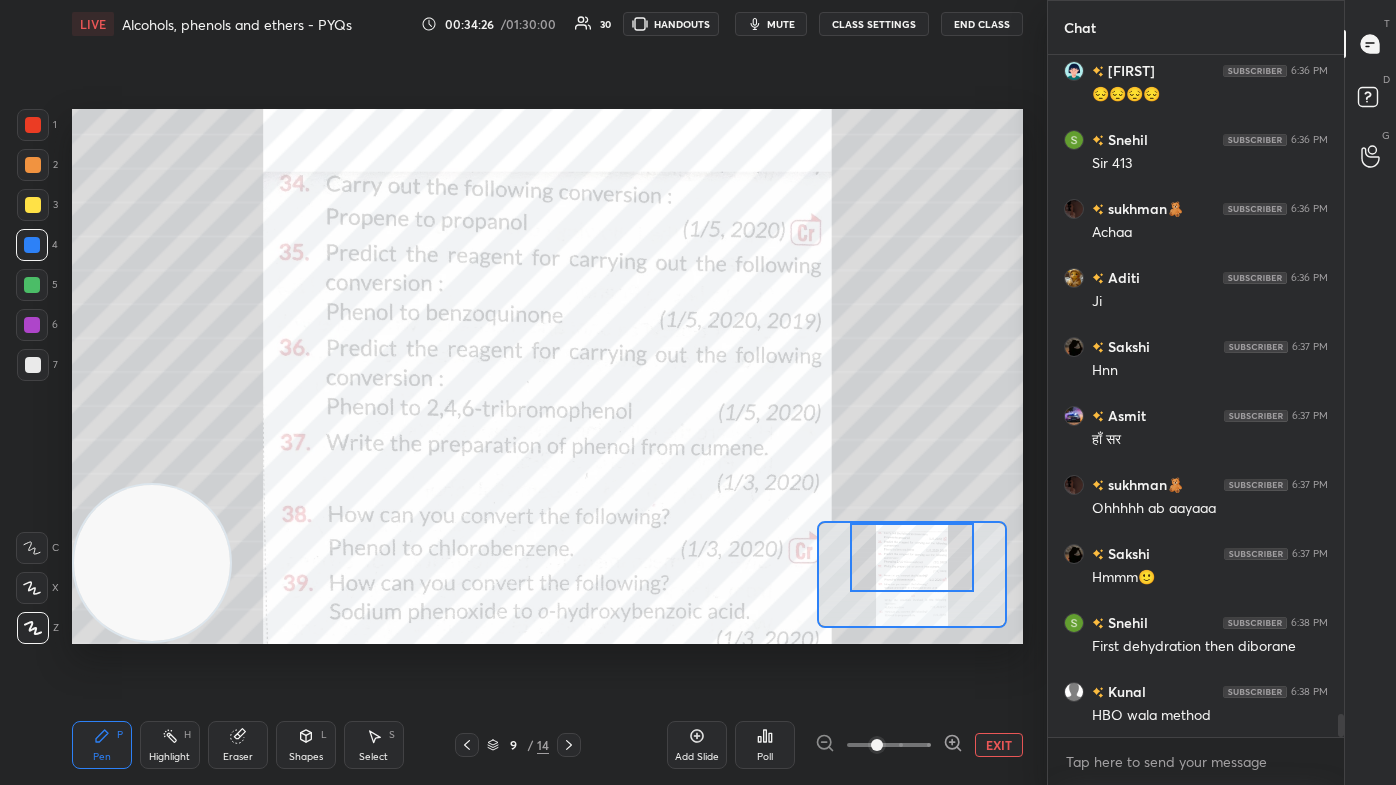 scroll, scrollTop: 20036, scrollLeft: 0, axis: vertical 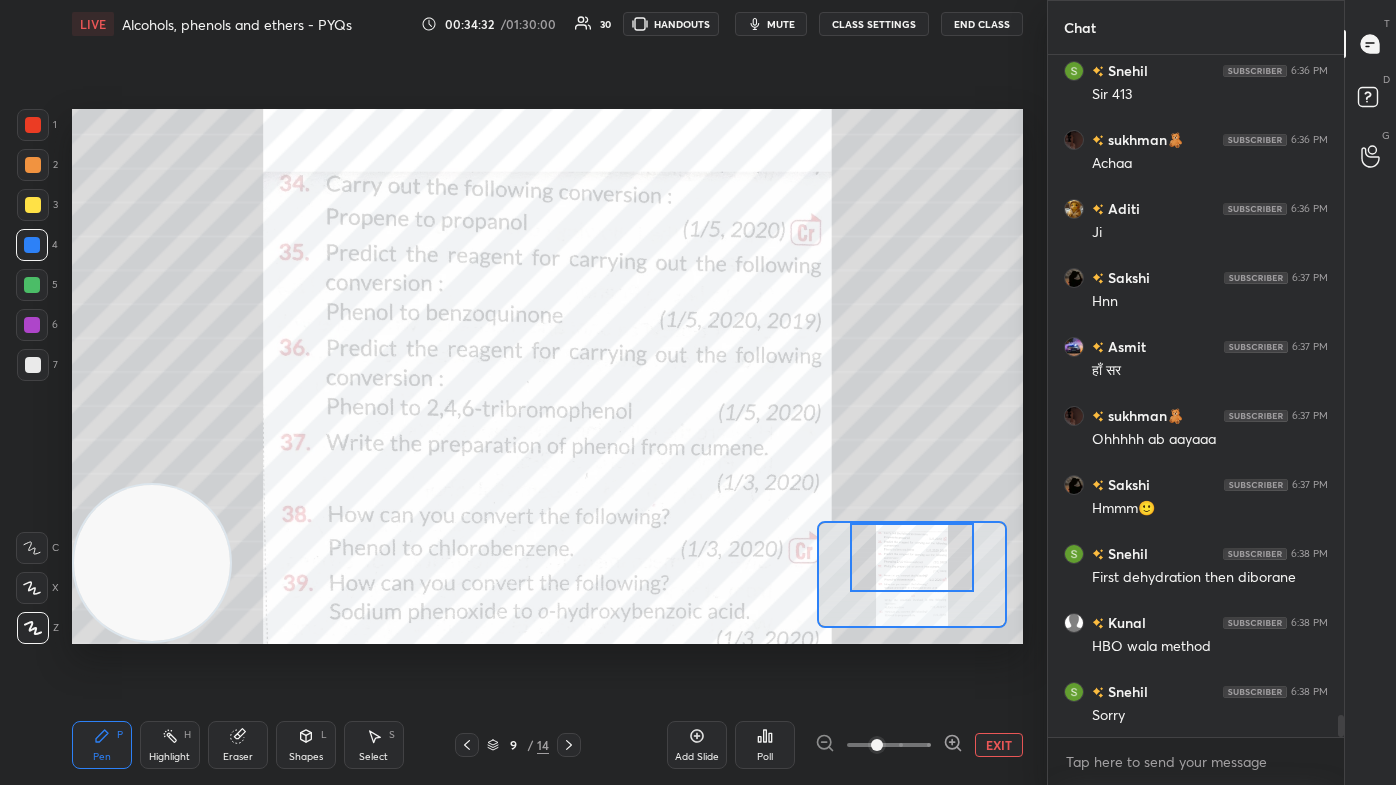click at bounding box center (33, 125) 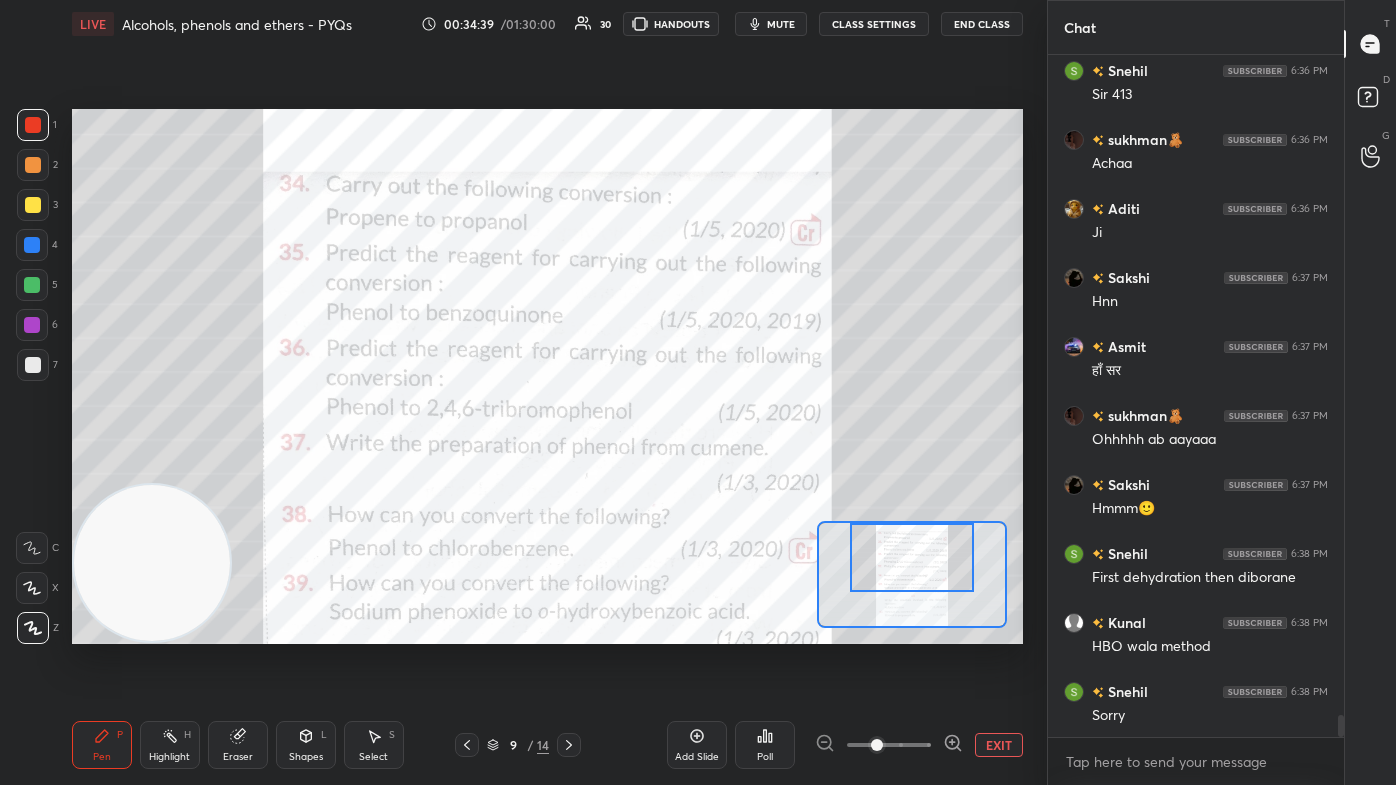 click on "C X Z" at bounding box center (37, 584) 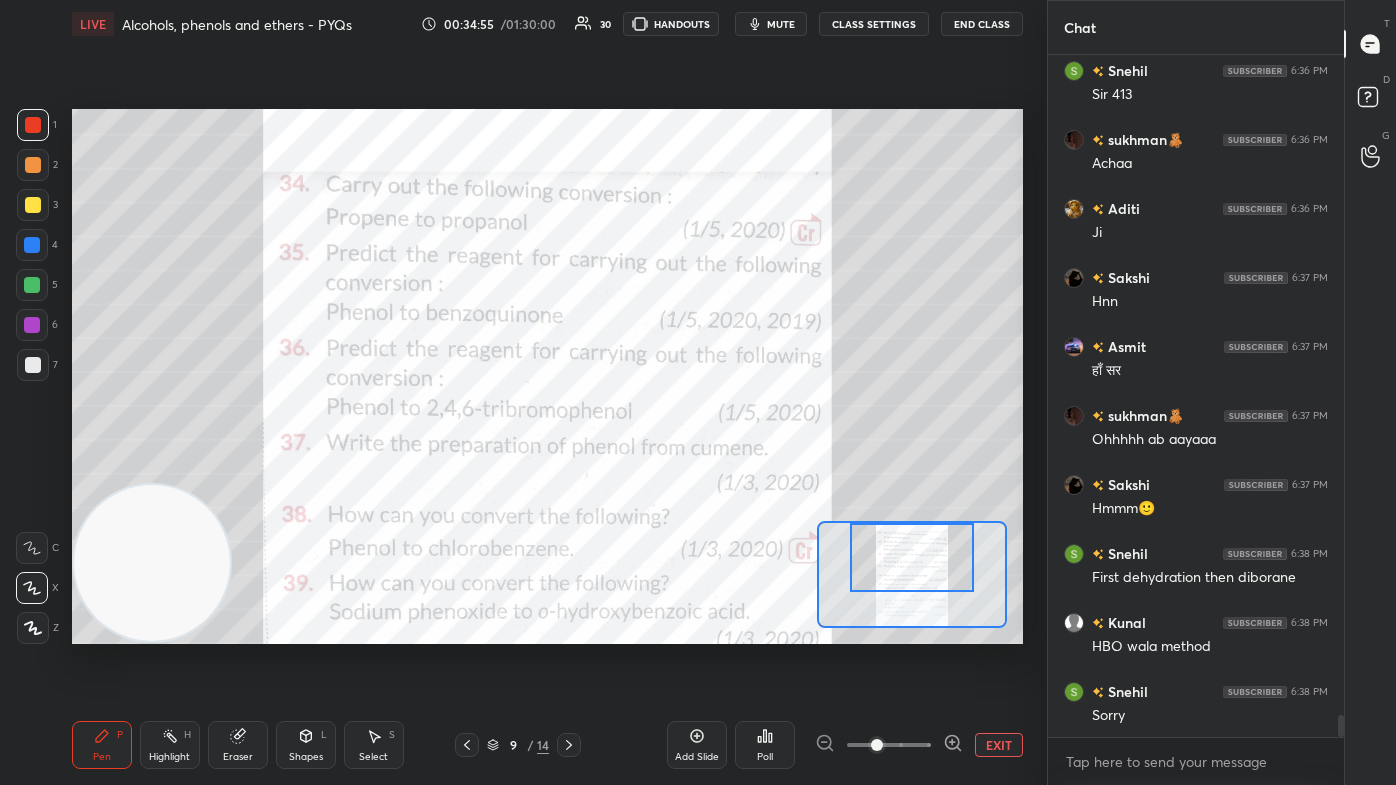 scroll, scrollTop: 20104, scrollLeft: 0, axis: vertical 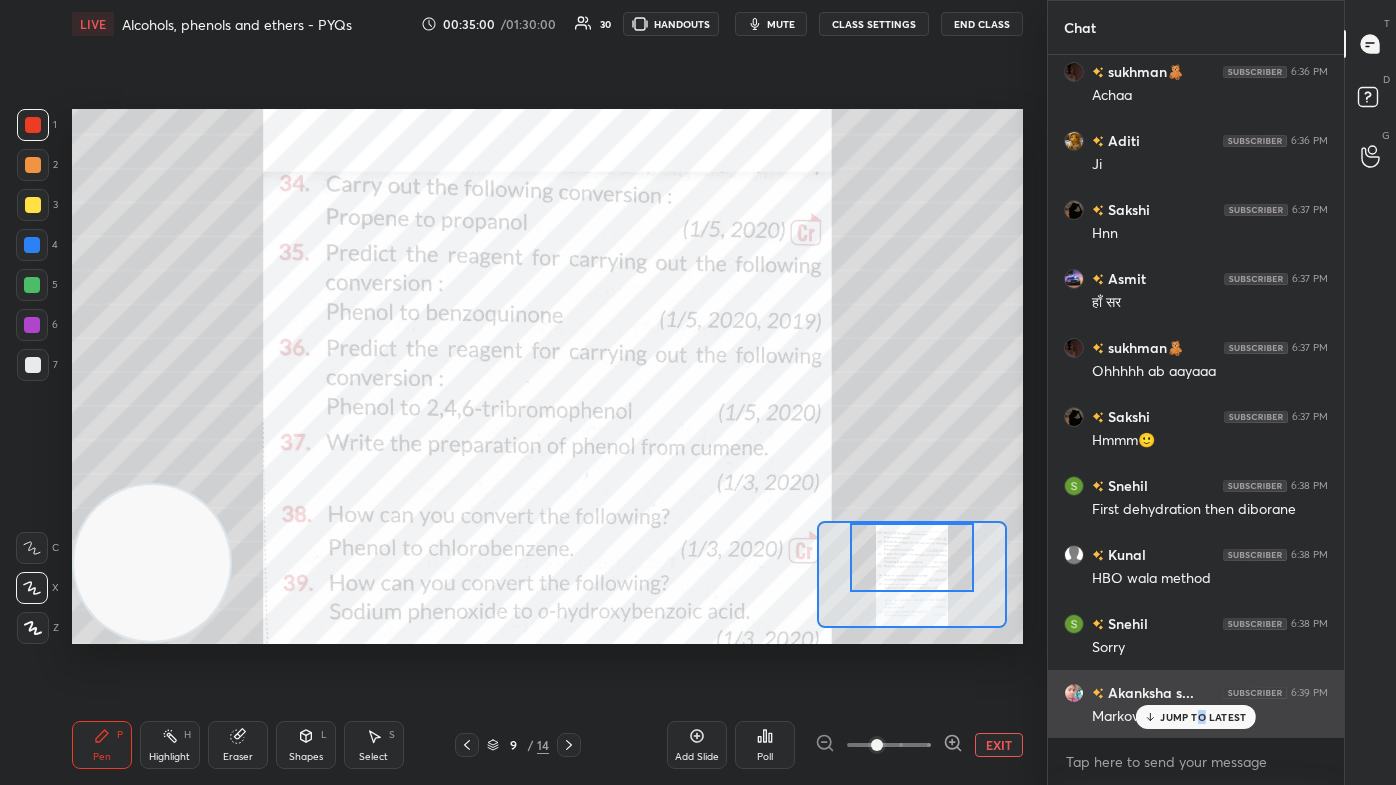 click on "JUMP TO LATEST" at bounding box center [1203, 717] 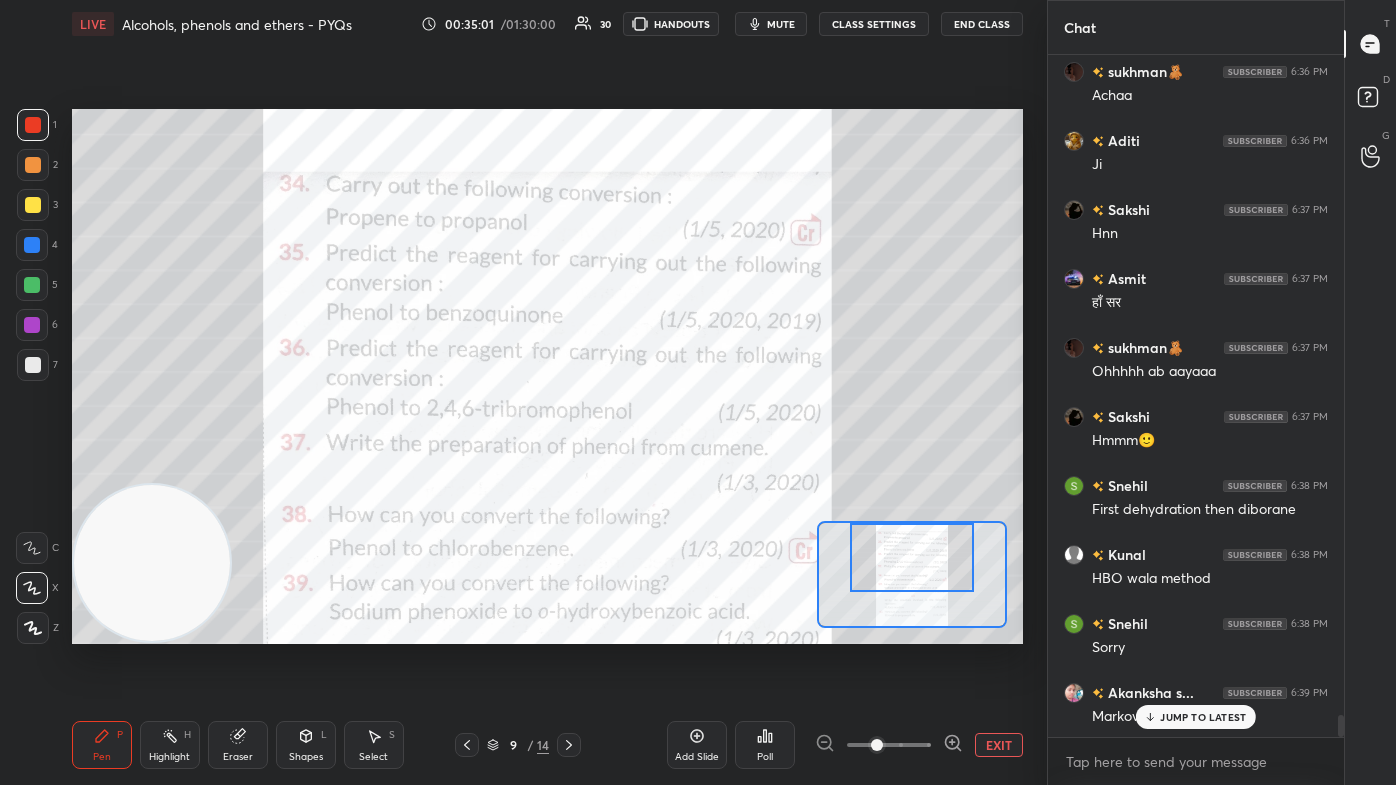 scroll, scrollTop: 20173, scrollLeft: 0, axis: vertical 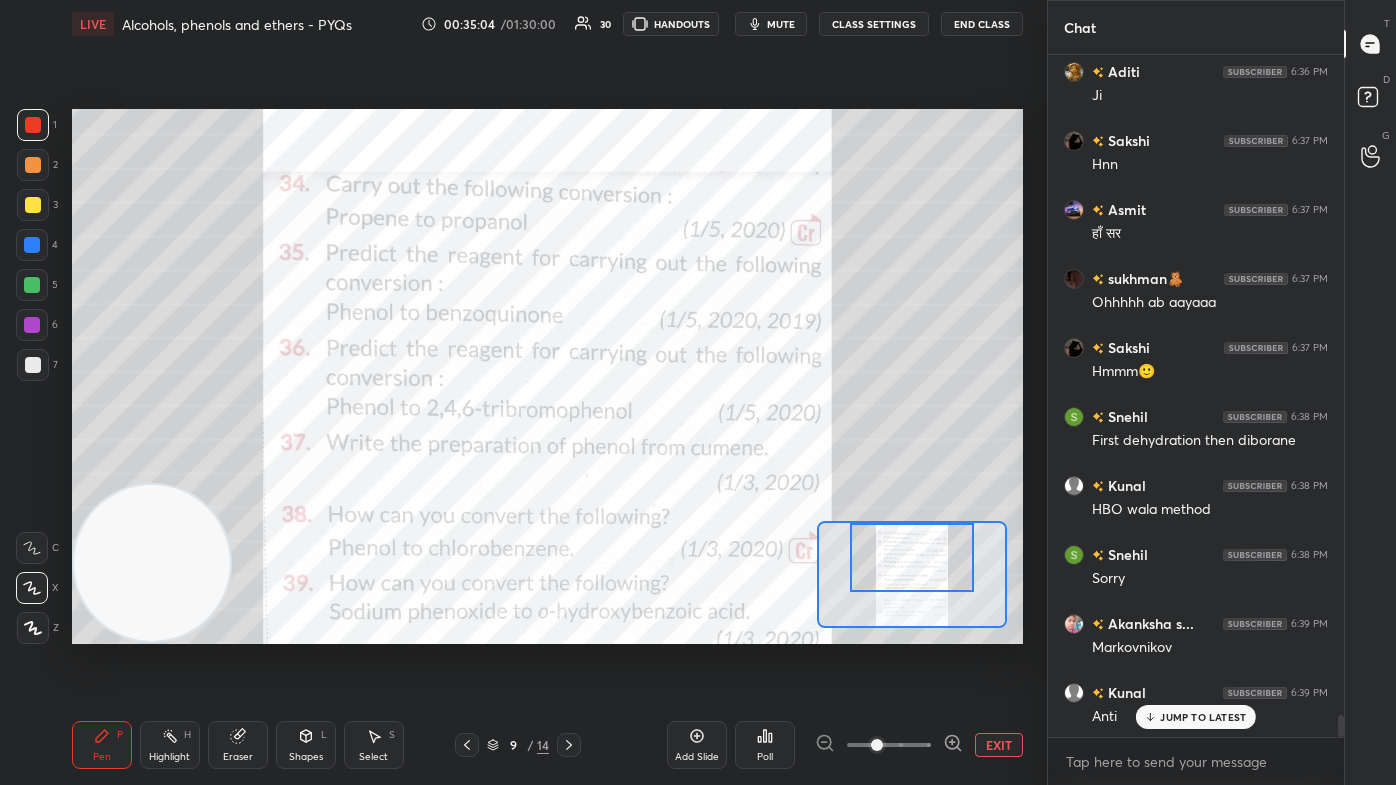 click at bounding box center (32, 245) 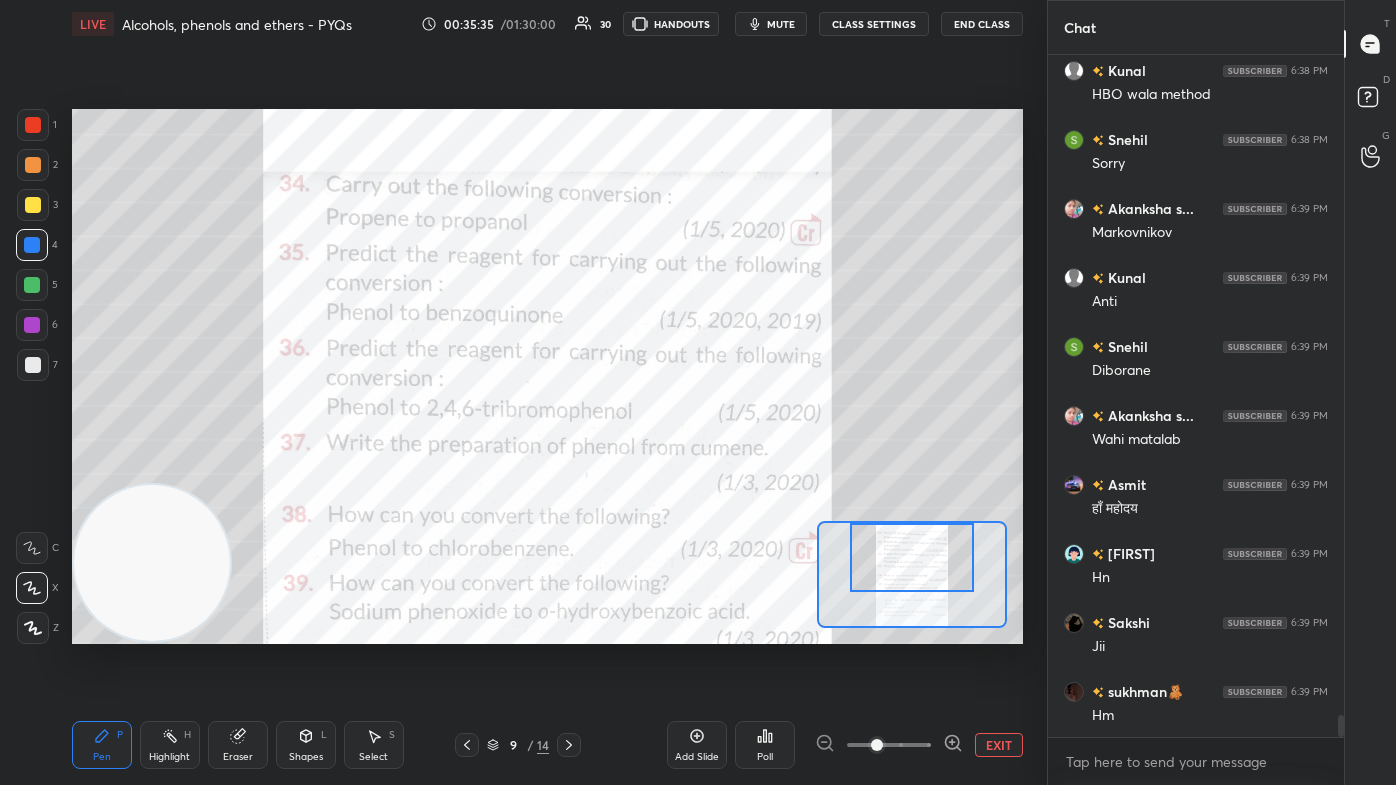 scroll, scrollTop: 20656, scrollLeft: 0, axis: vertical 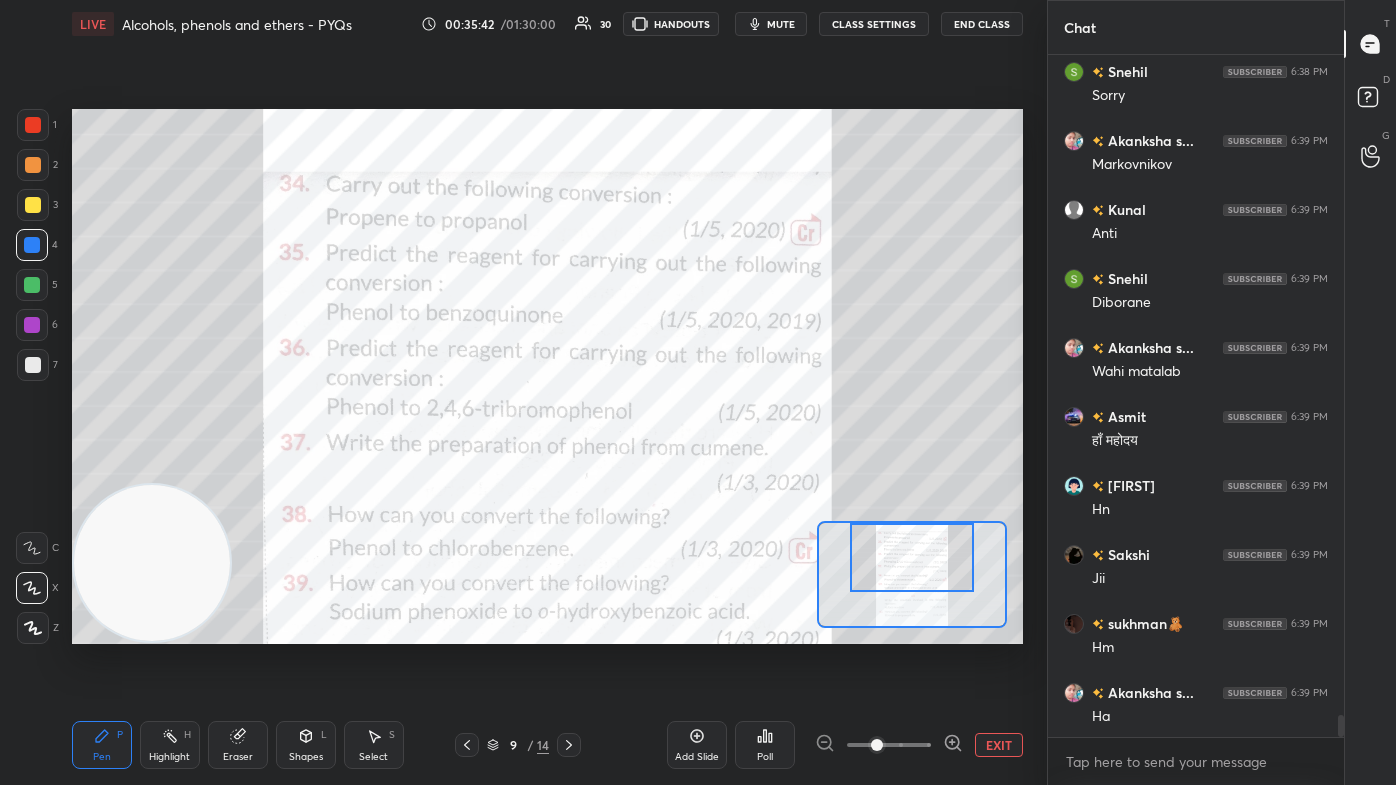 click at bounding box center [33, 205] 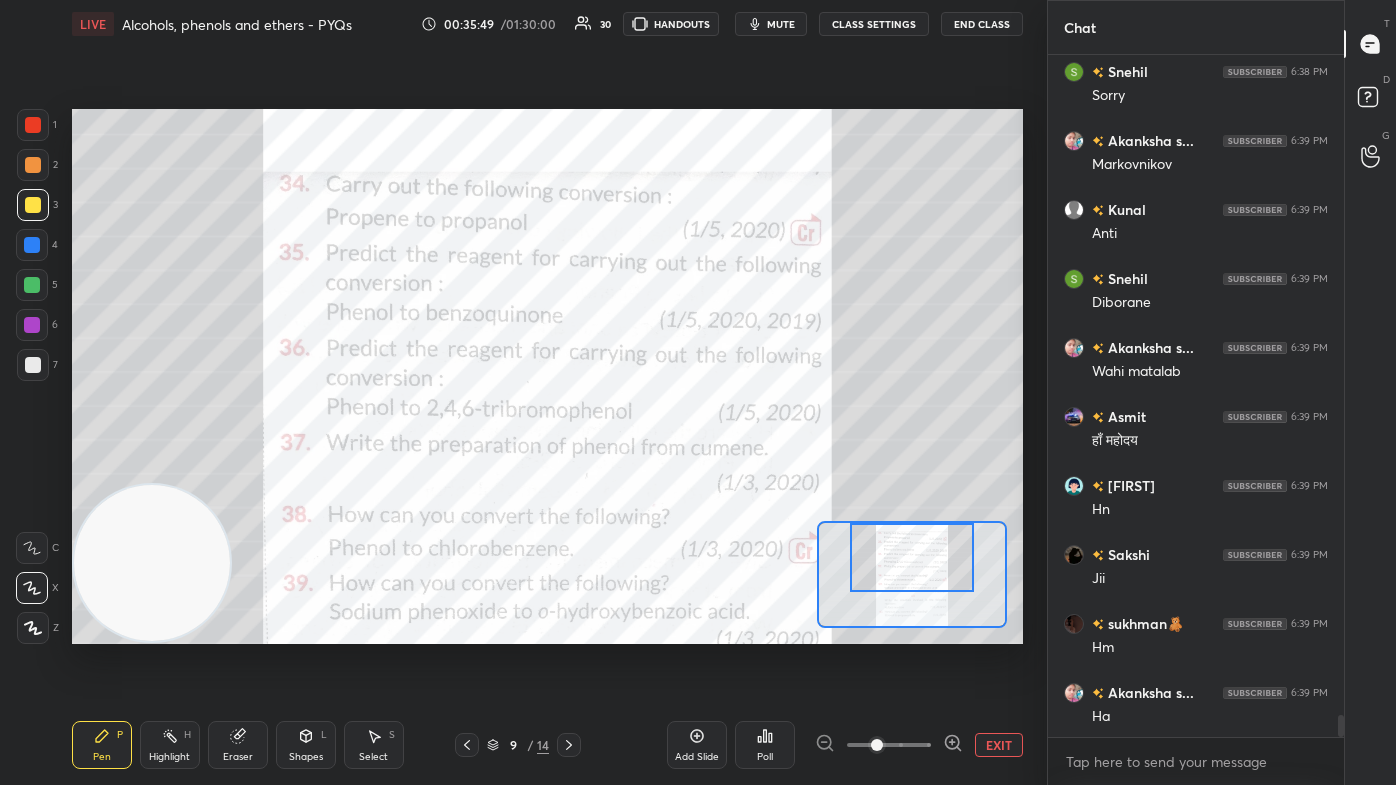 scroll, scrollTop: 20725, scrollLeft: 0, axis: vertical 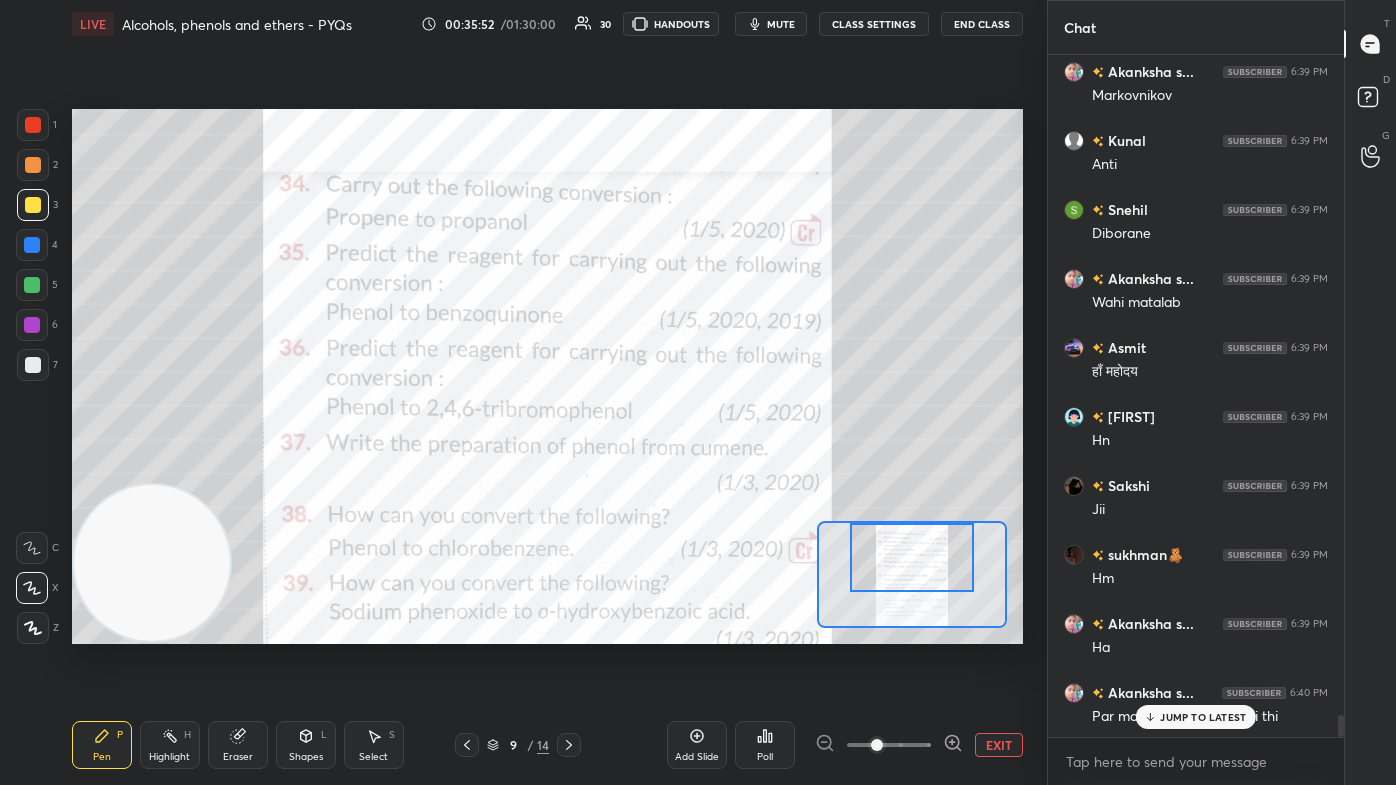 drag, startPoint x: 1176, startPoint y: 717, endPoint x: 1161, endPoint y: 720, distance: 15.297058 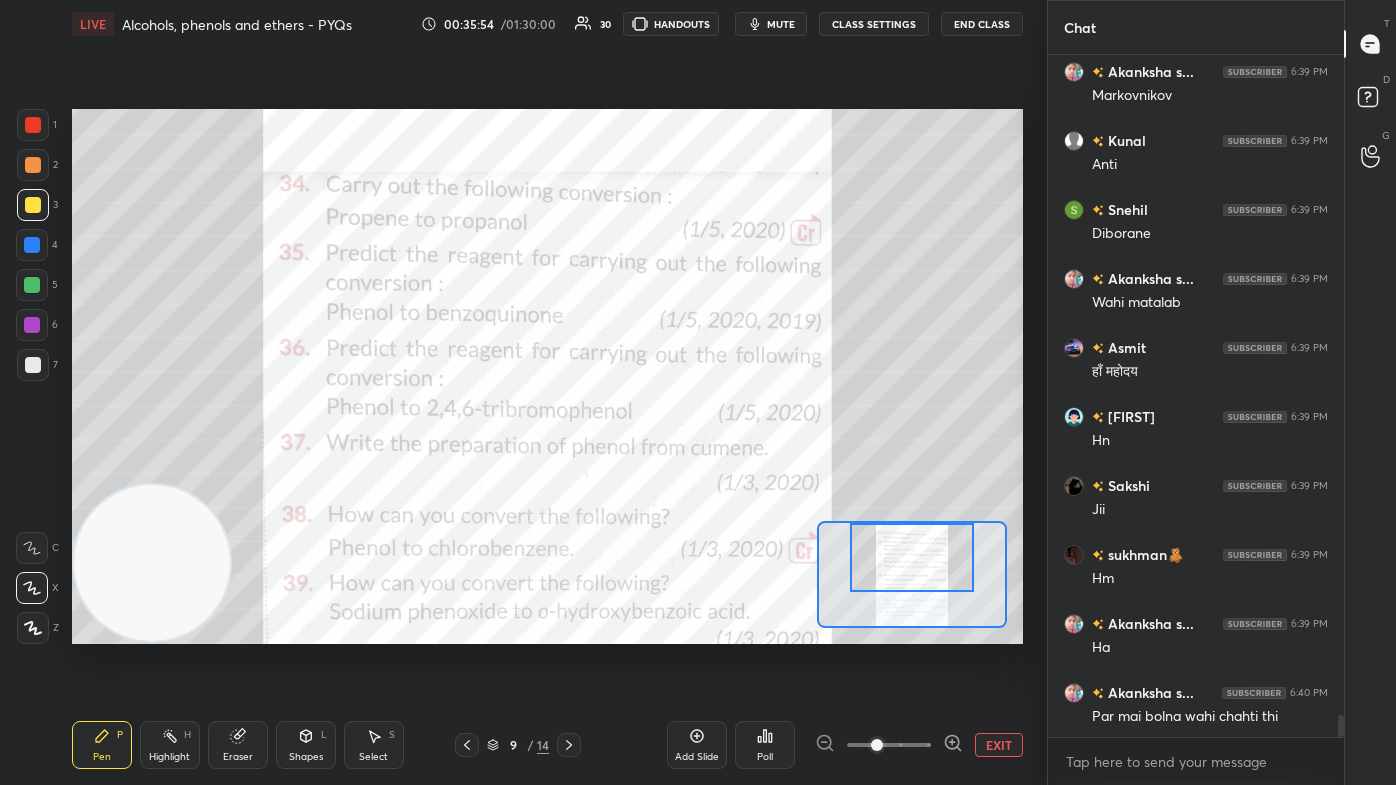 drag, startPoint x: 148, startPoint y: 608, endPoint x: 166, endPoint y: 598, distance: 20.59126 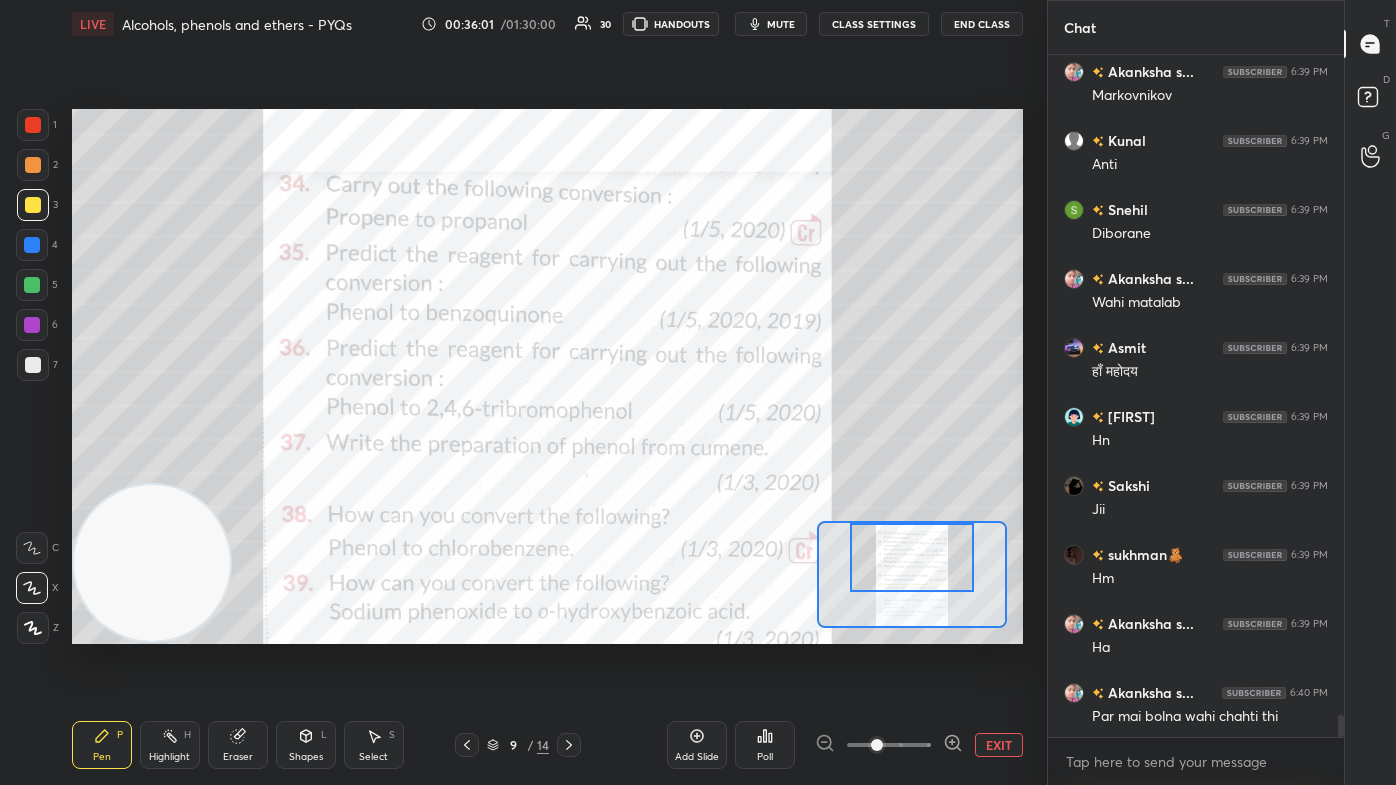 drag, startPoint x: 33, startPoint y: 122, endPoint x: 40, endPoint y: 136, distance: 15.652476 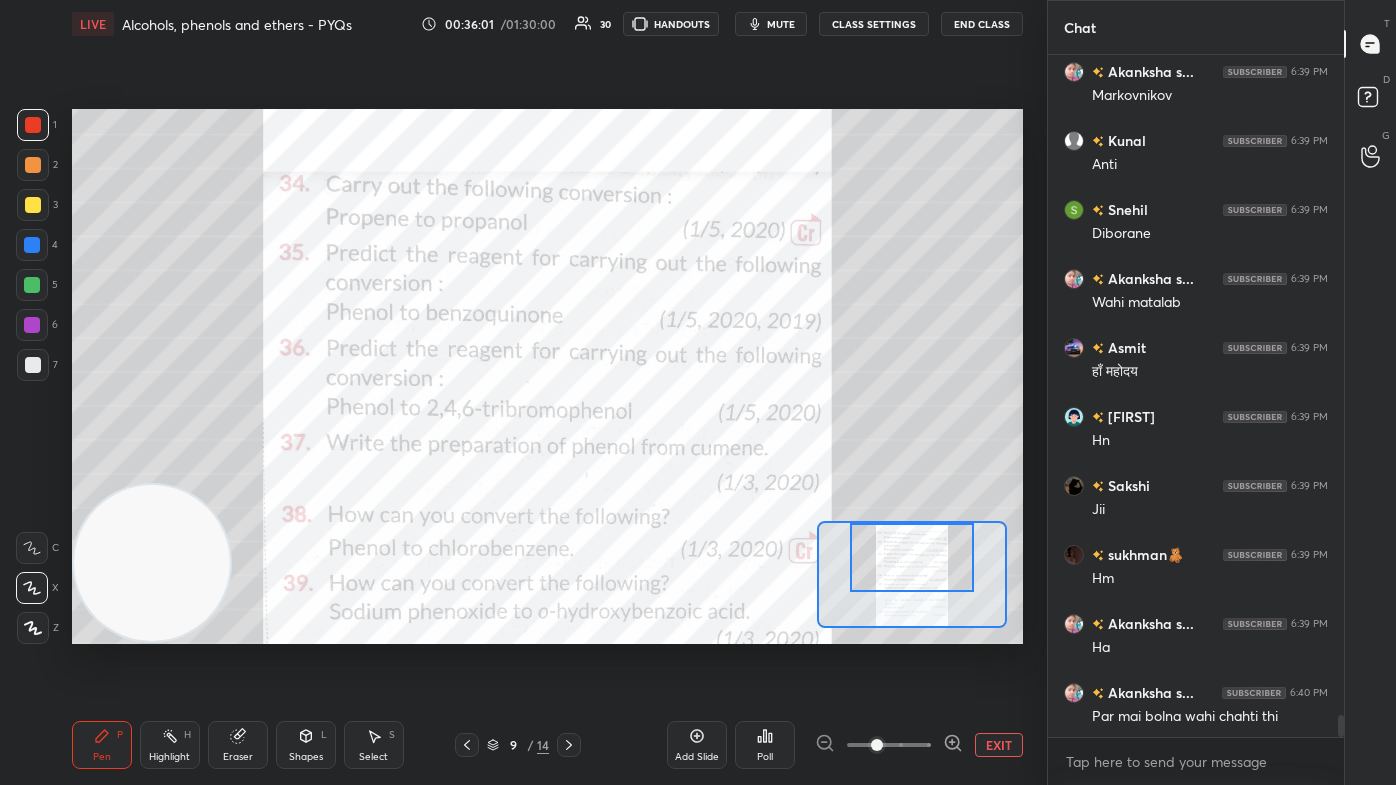 click 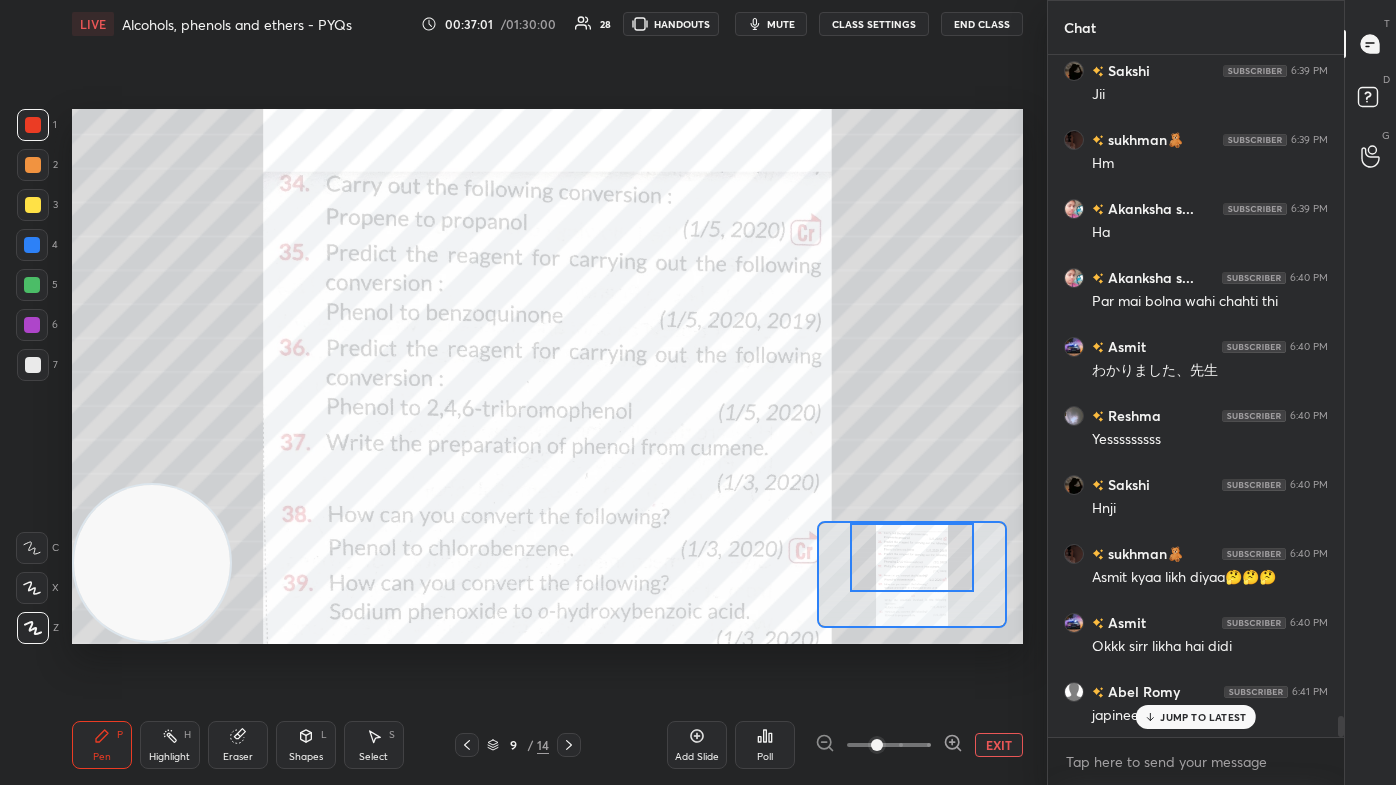 scroll, scrollTop: 21226, scrollLeft: 0, axis: vertical 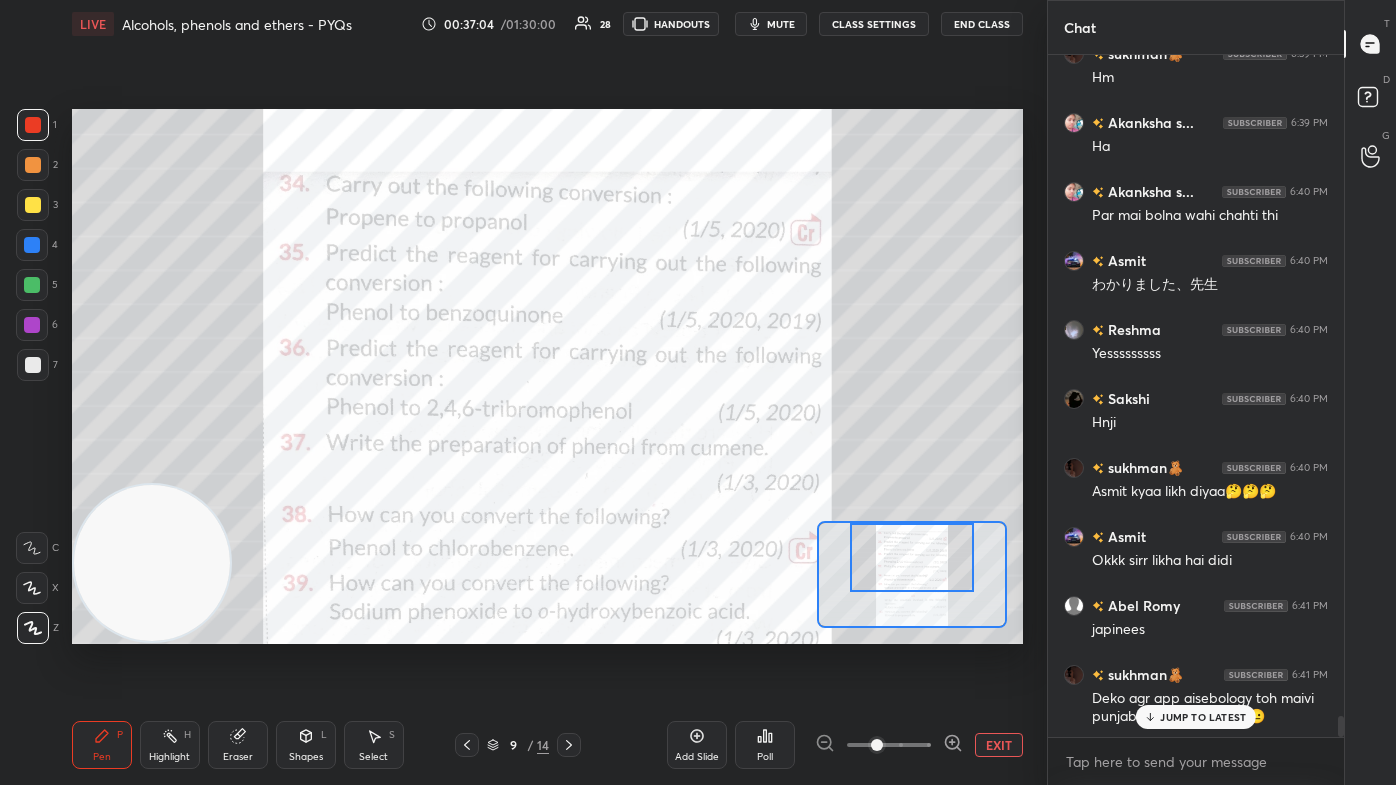 click on "JUMP TO LATEST" at bounding box center (1203, 717) 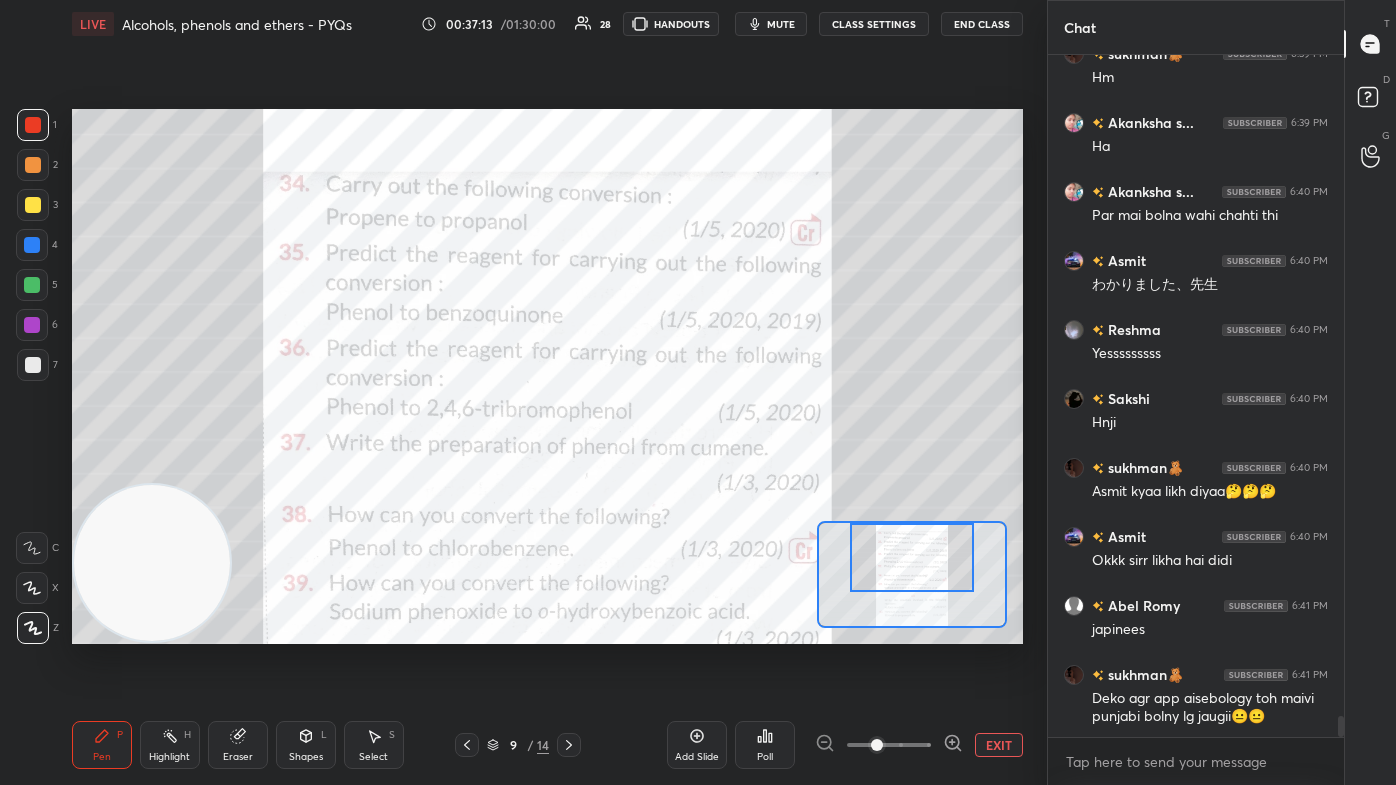 click on "Eraser" at bounding box center [238, 745] 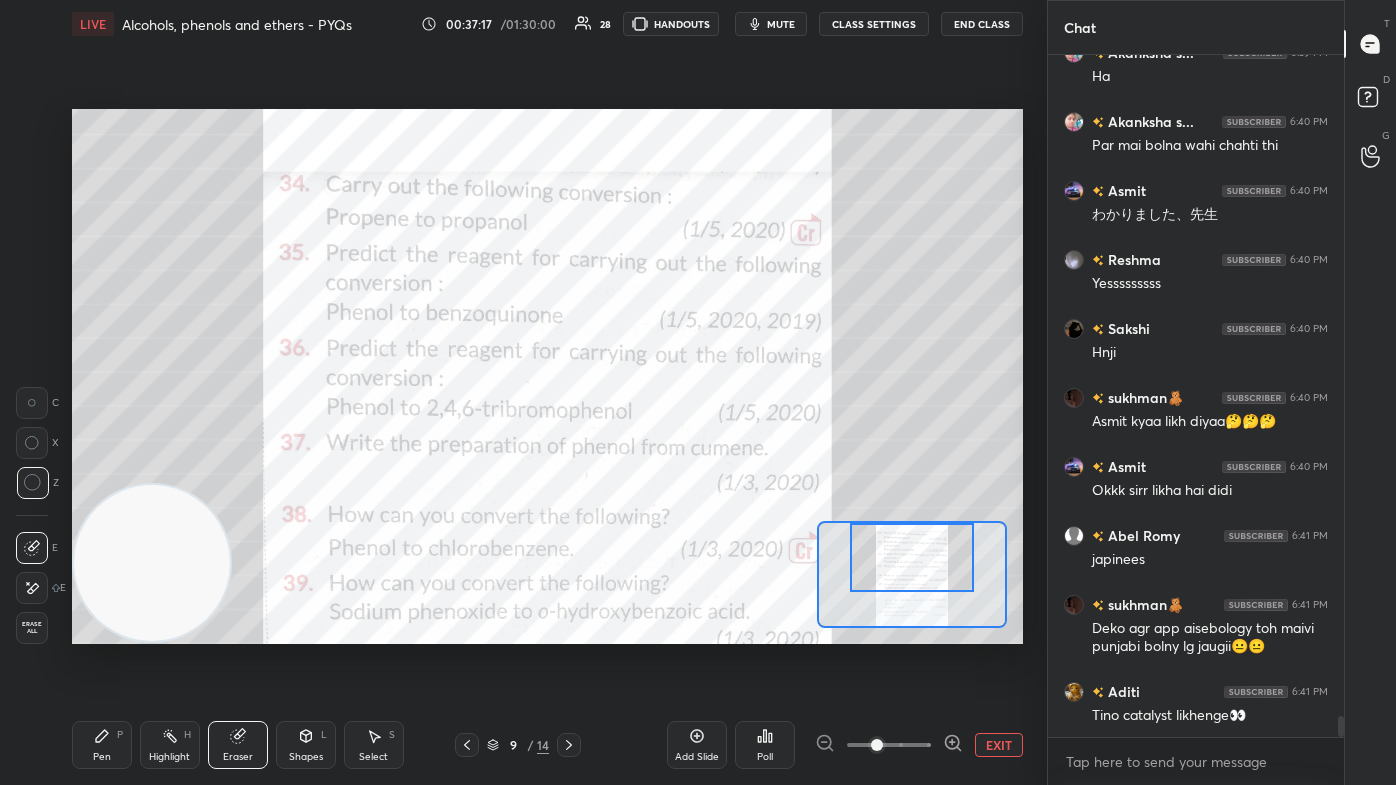 scroll, scrollTop: 21383, scrollLeft: 0, axis: vertical 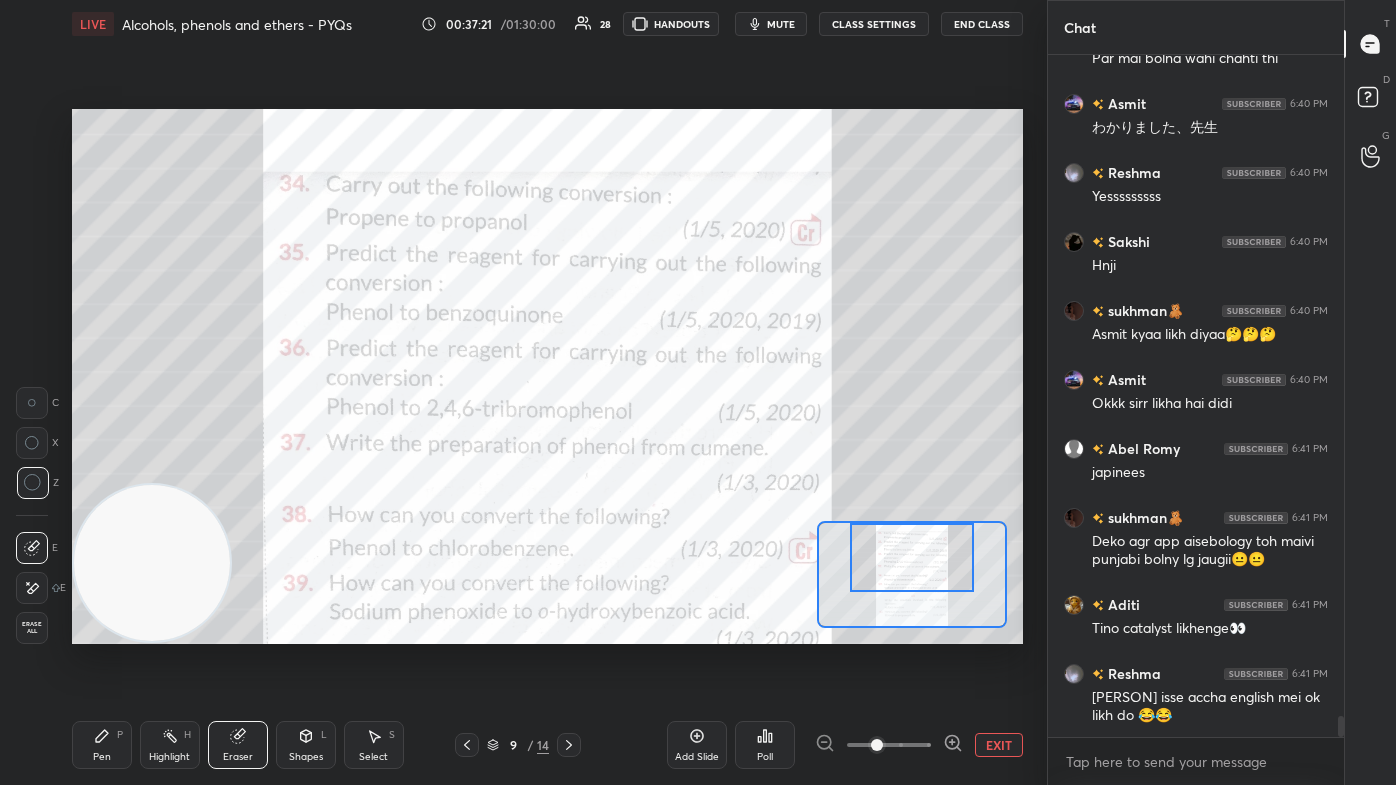 click on "CLASS SETTINGS" at bounding box center [874, 24] 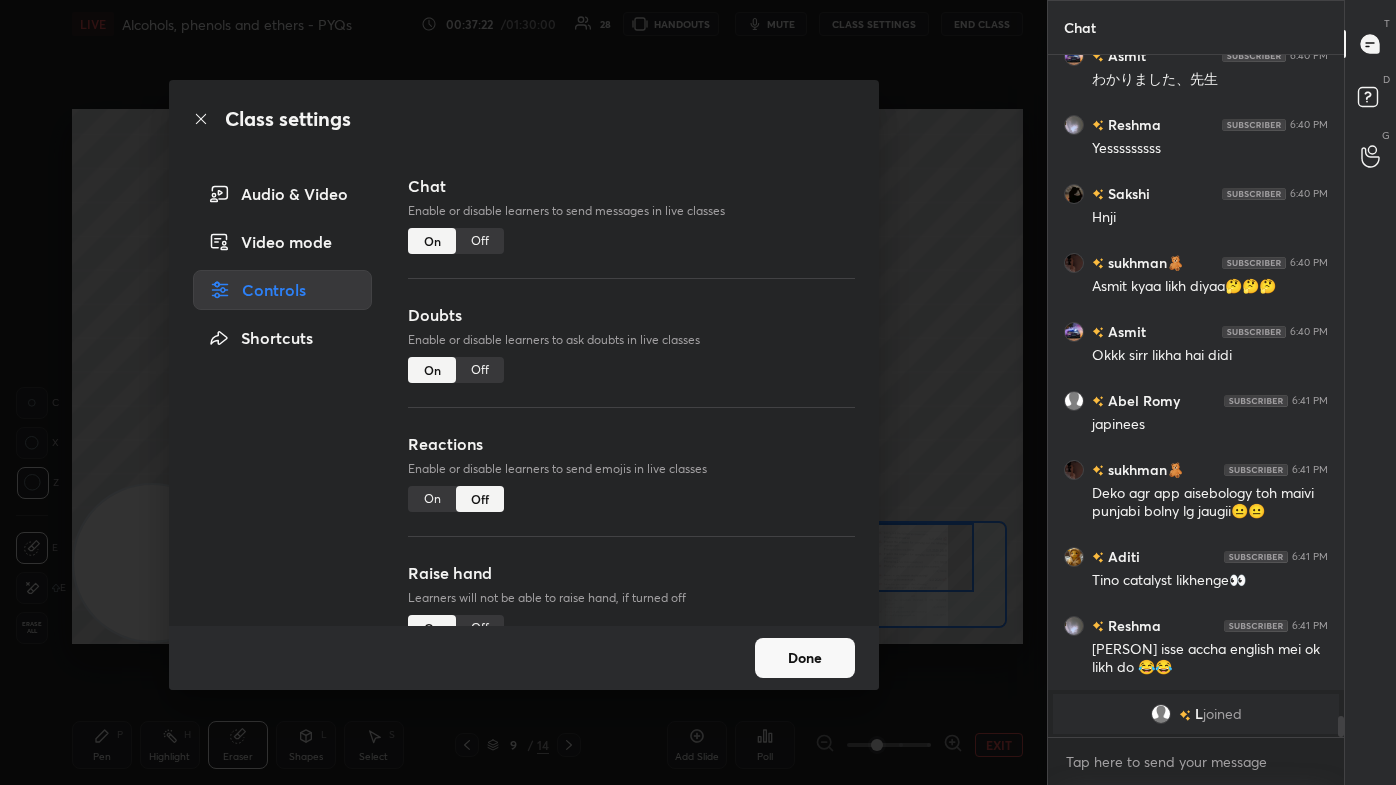 drag, startPoint x: 482, startPoint y: 232, endPoint x: 497, endPoint y: 229, distance: 15.297058 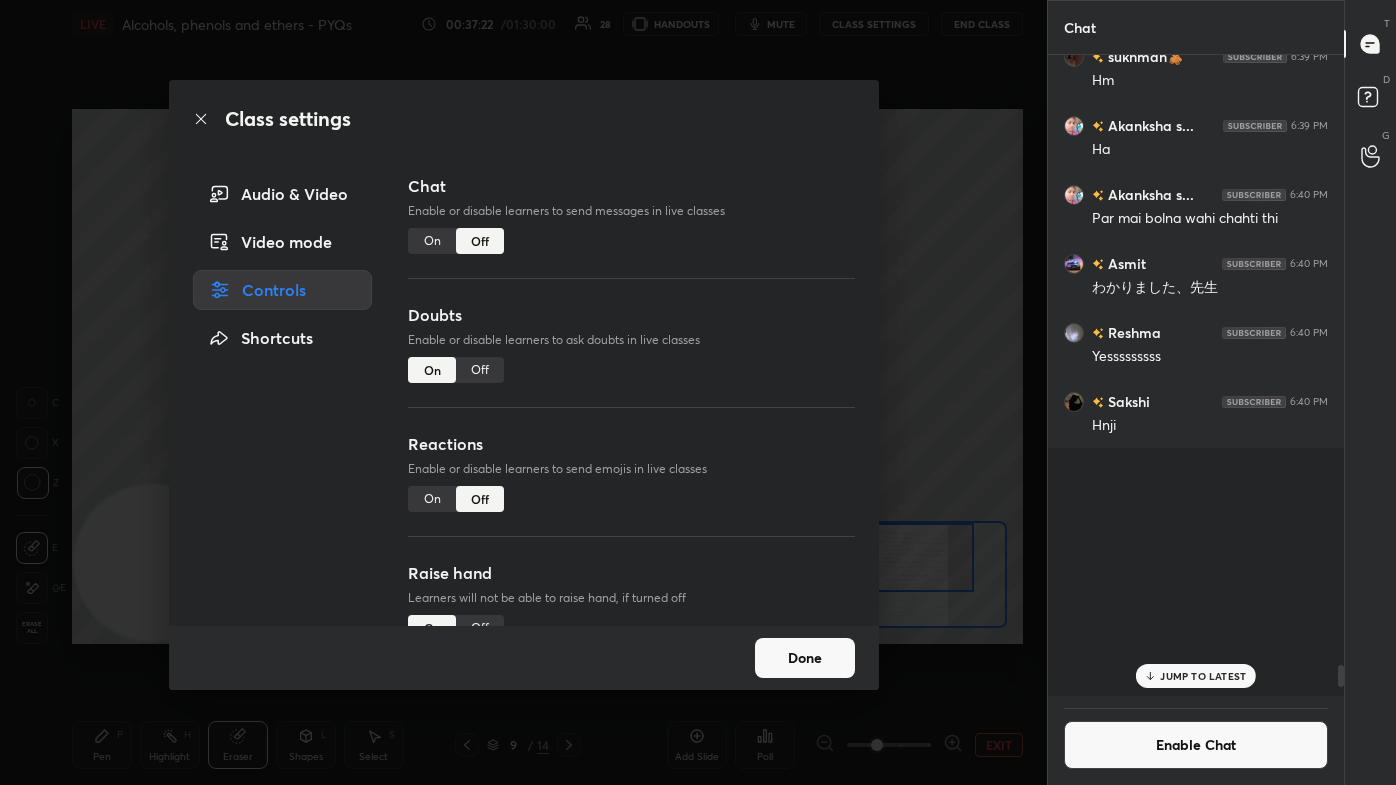 scroll, scrollTop: 19117, scrollLeft: 0, axis: vertical 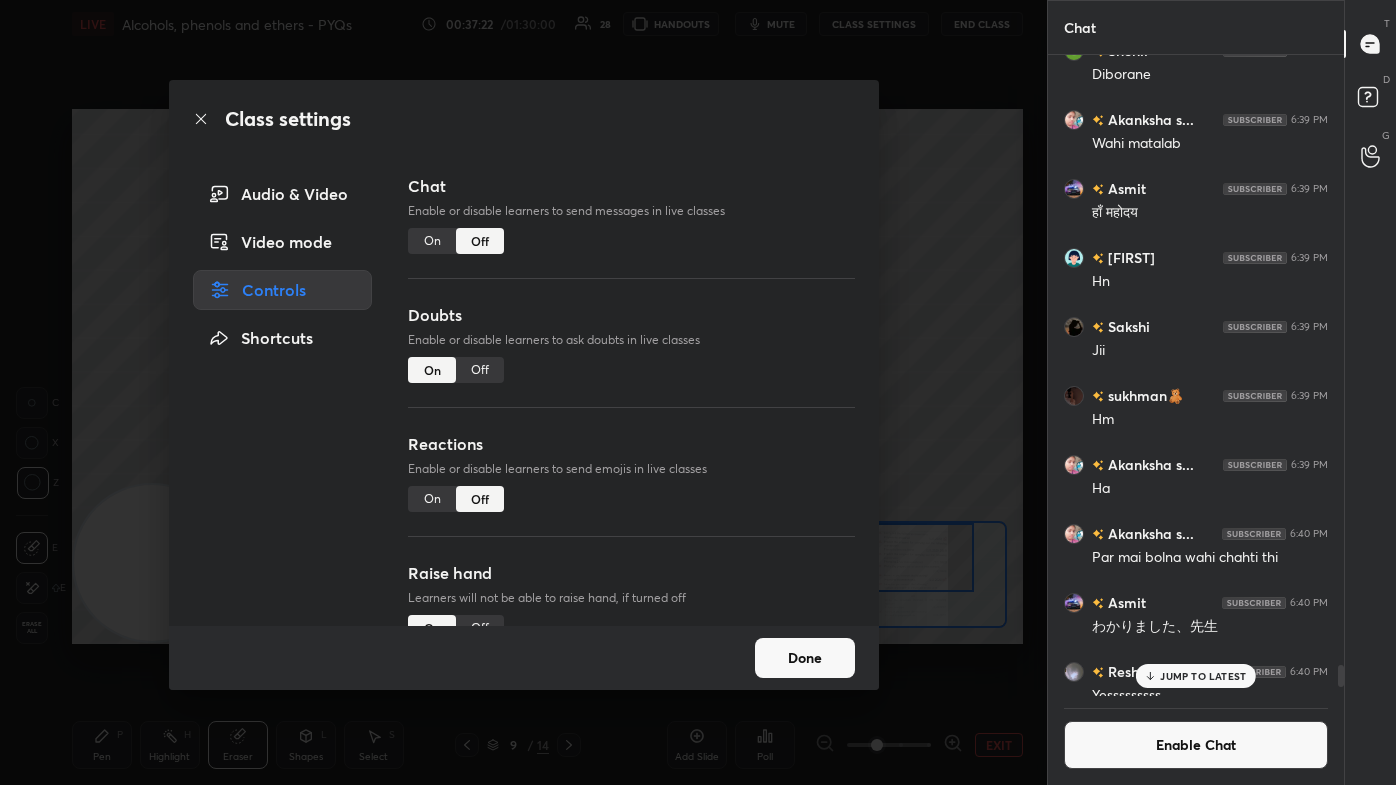 click on "Class settings Audio & Video Video mode Controls Shortcuts Chat Enable or disable learners to send messages in live classes On Off Doubts Enable or disable learners to ask doubts in live classes On Off Reactions Enable or disable learners to send emojis in live classes On Off Raise hand Learners will not be able to raise hand, if turned off On Off Poll Prediction Enable or disable poll prediction in case of a question on the slide On Off Done" at bounding box center [523, 392] 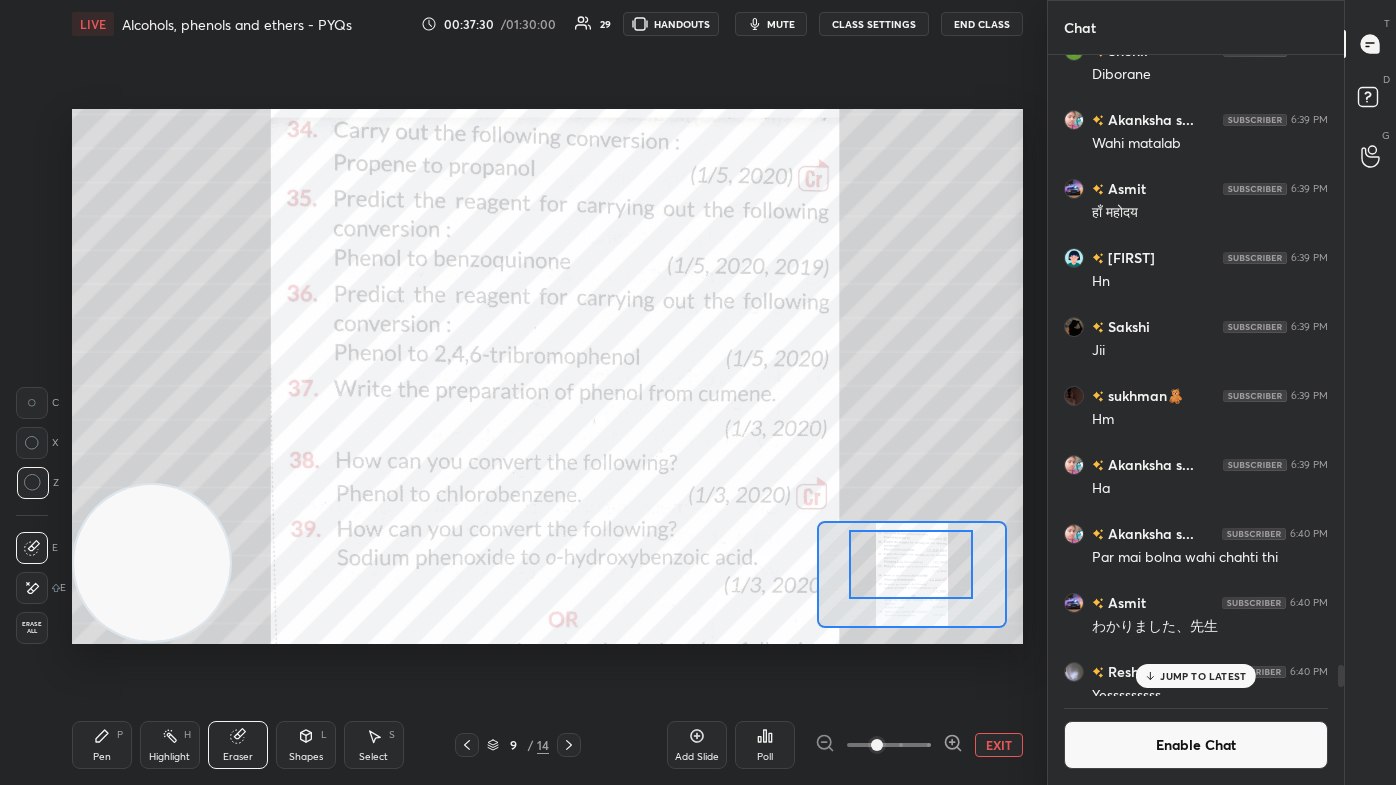 click at bounding box center [911, 564] 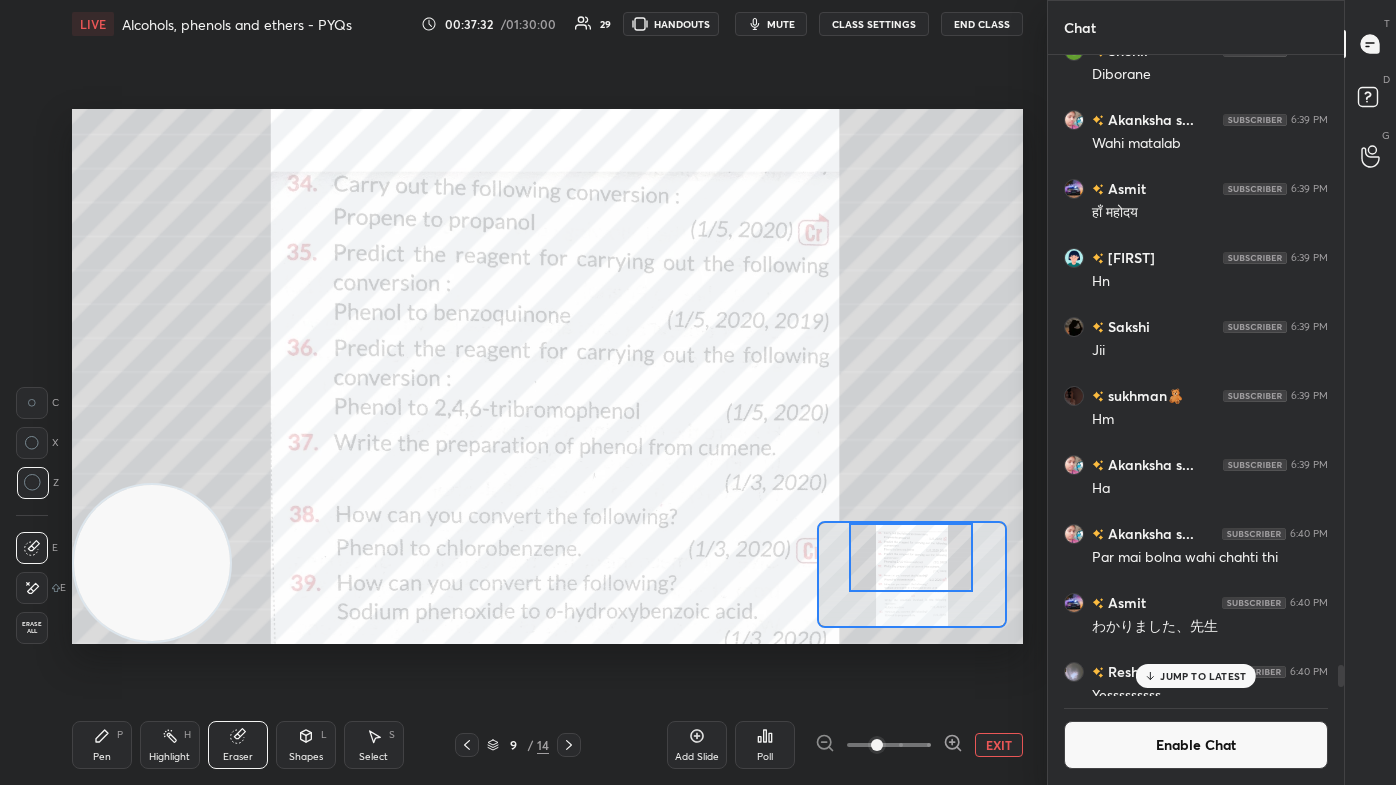drag, startPoint x: 929, startPoint y: 563, endPoint x: 942, endPoint y: 554, distance: 15.811388 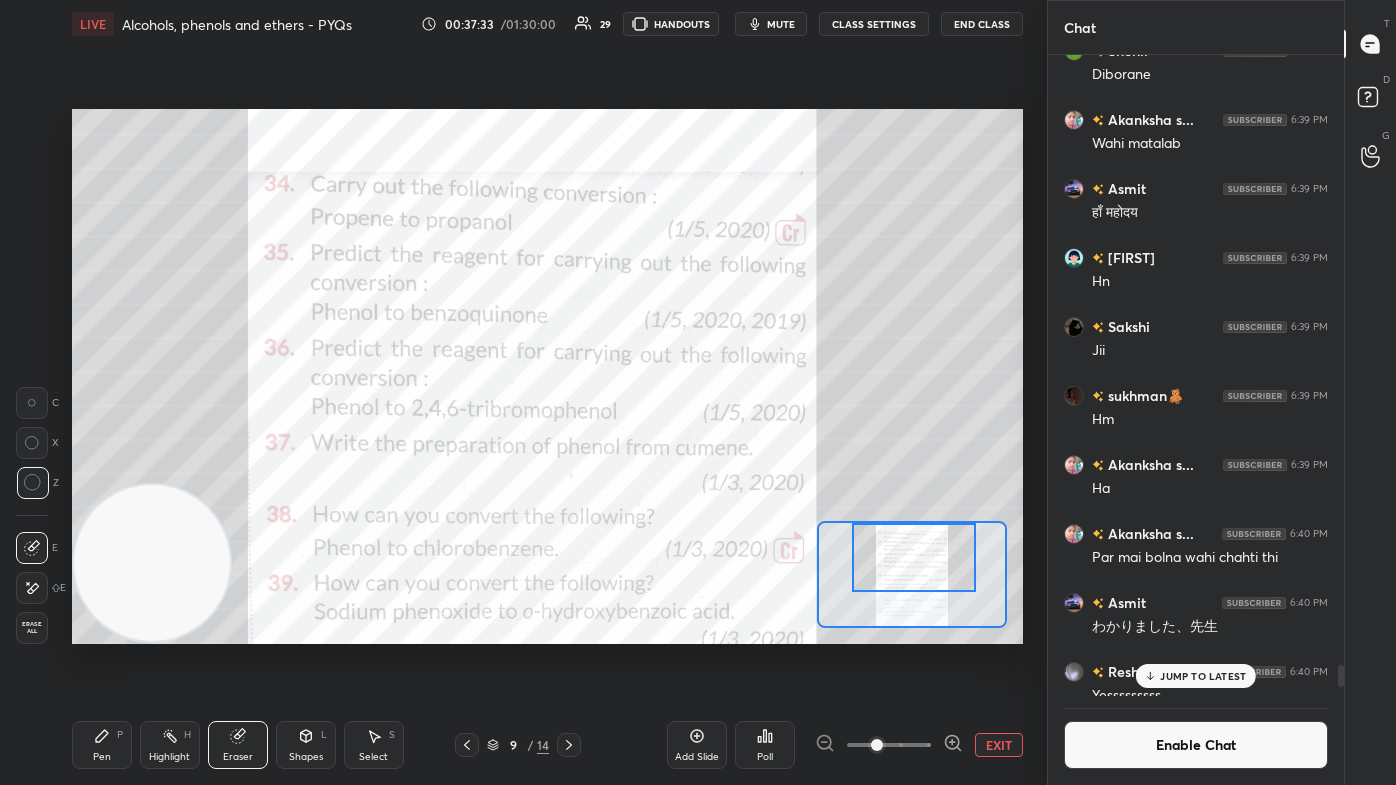 click at bounding box center (914, 557) 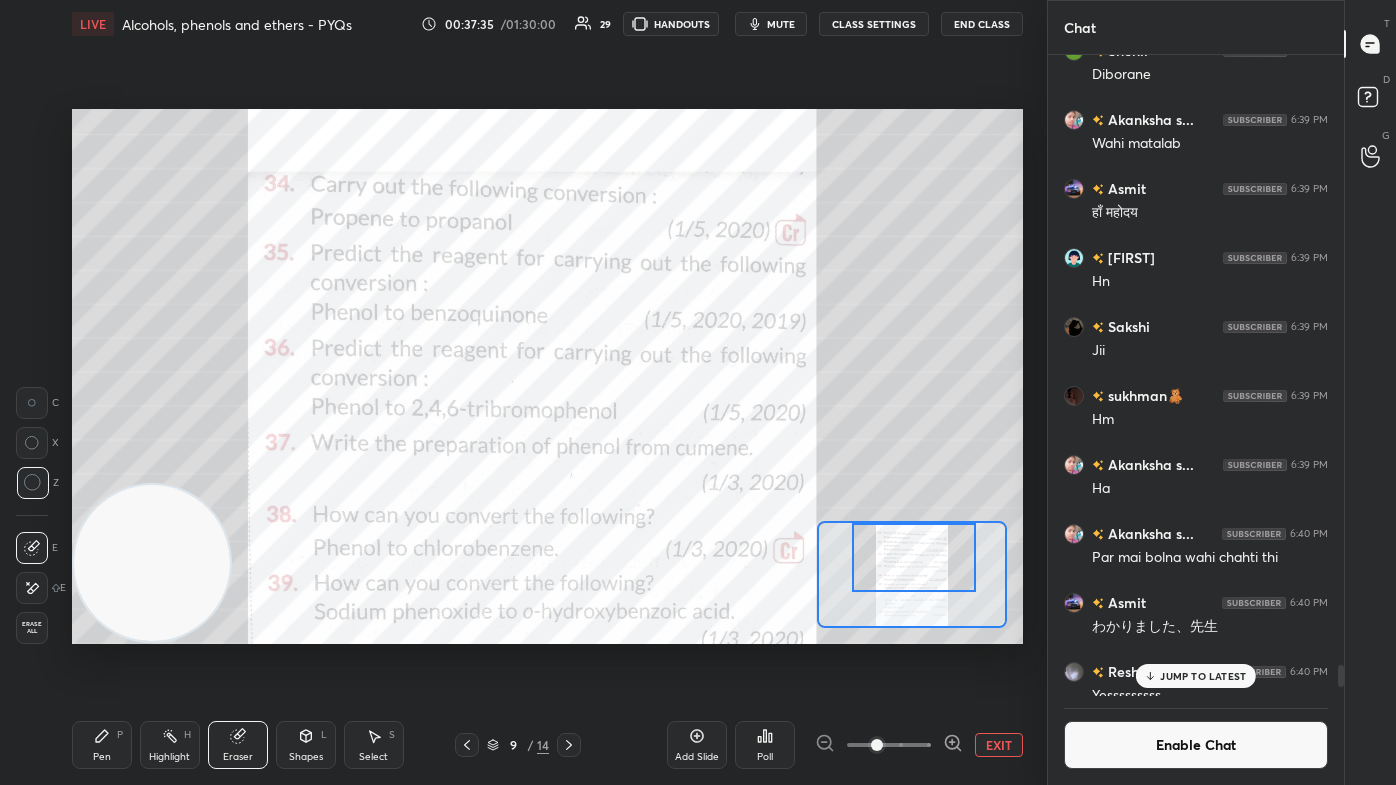 click 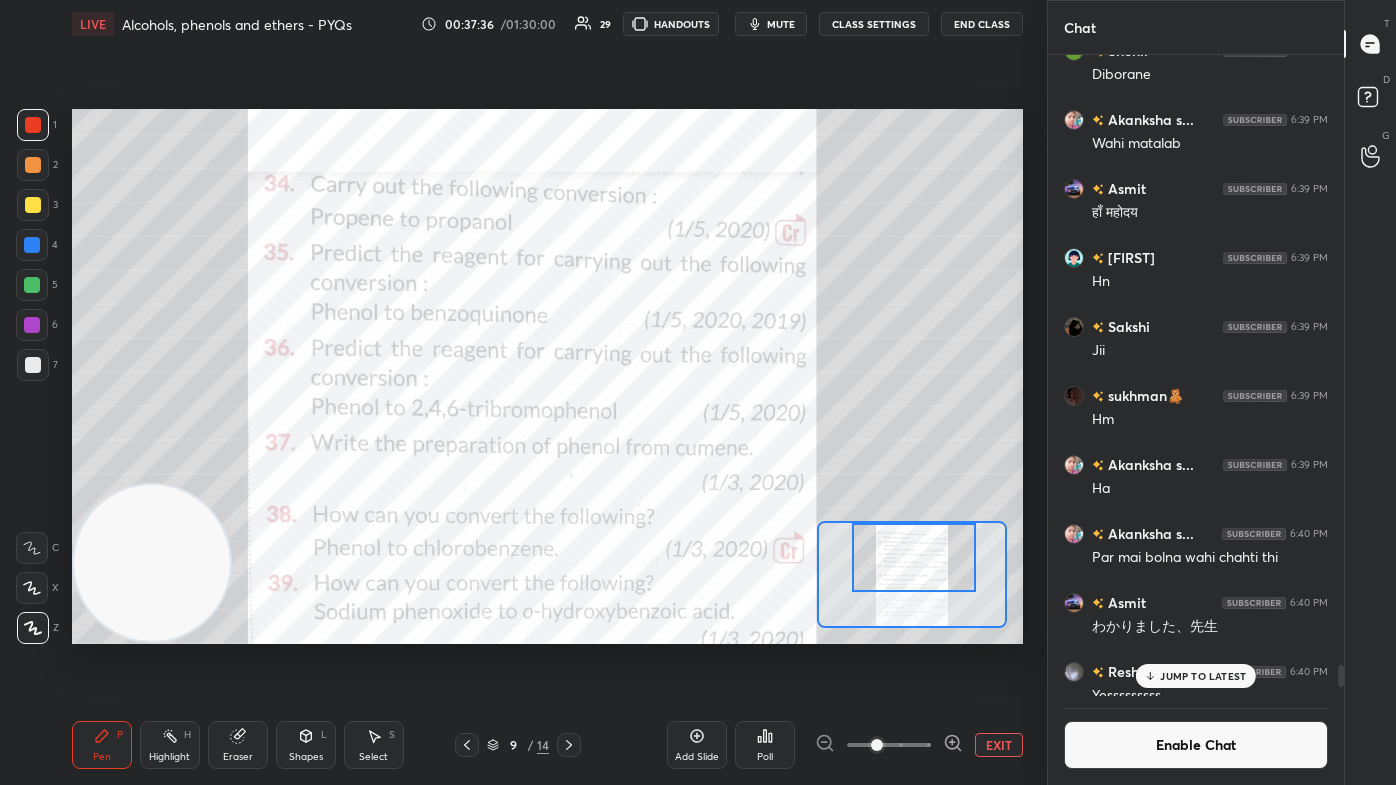 click at bounding box center [32, 285] 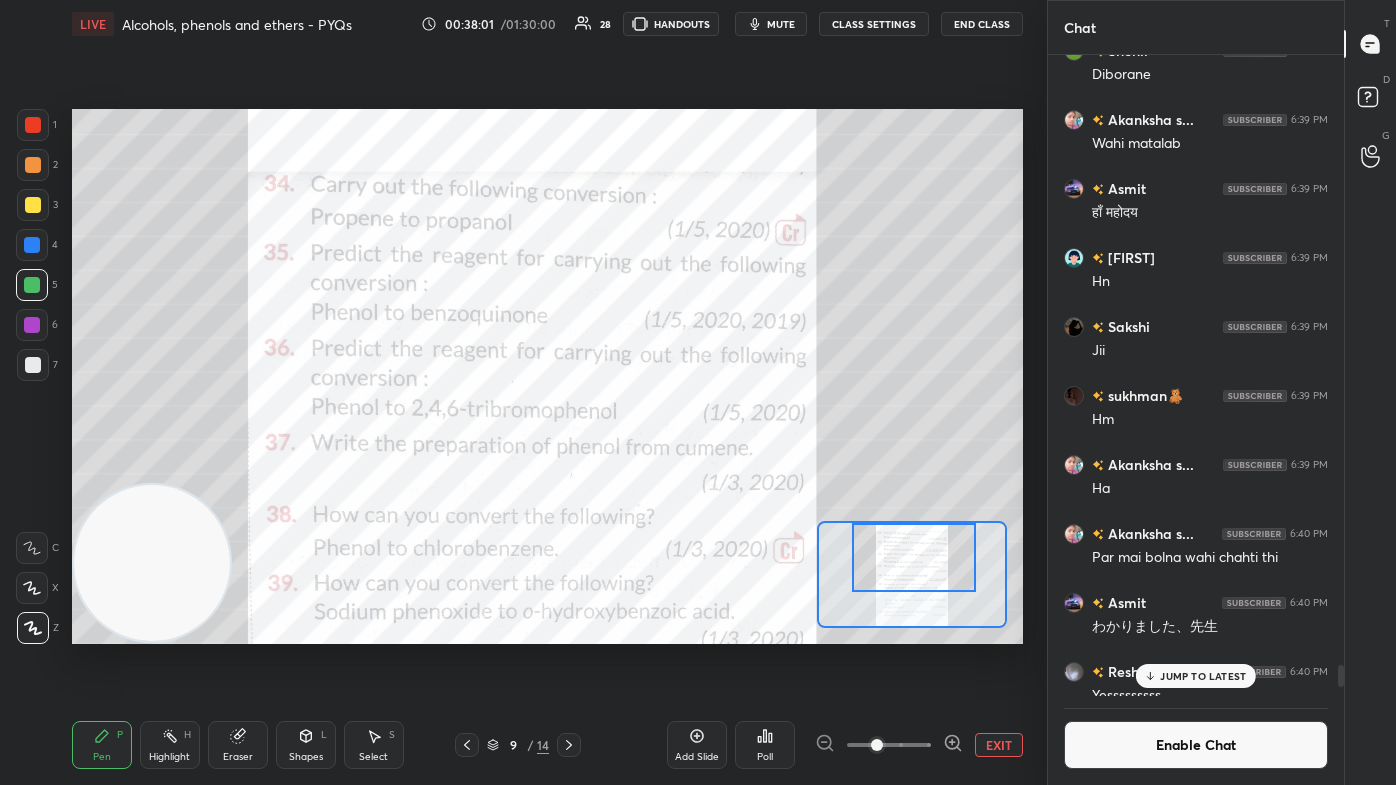 click on "Enable Chat" at bounding box center (1196, 745) 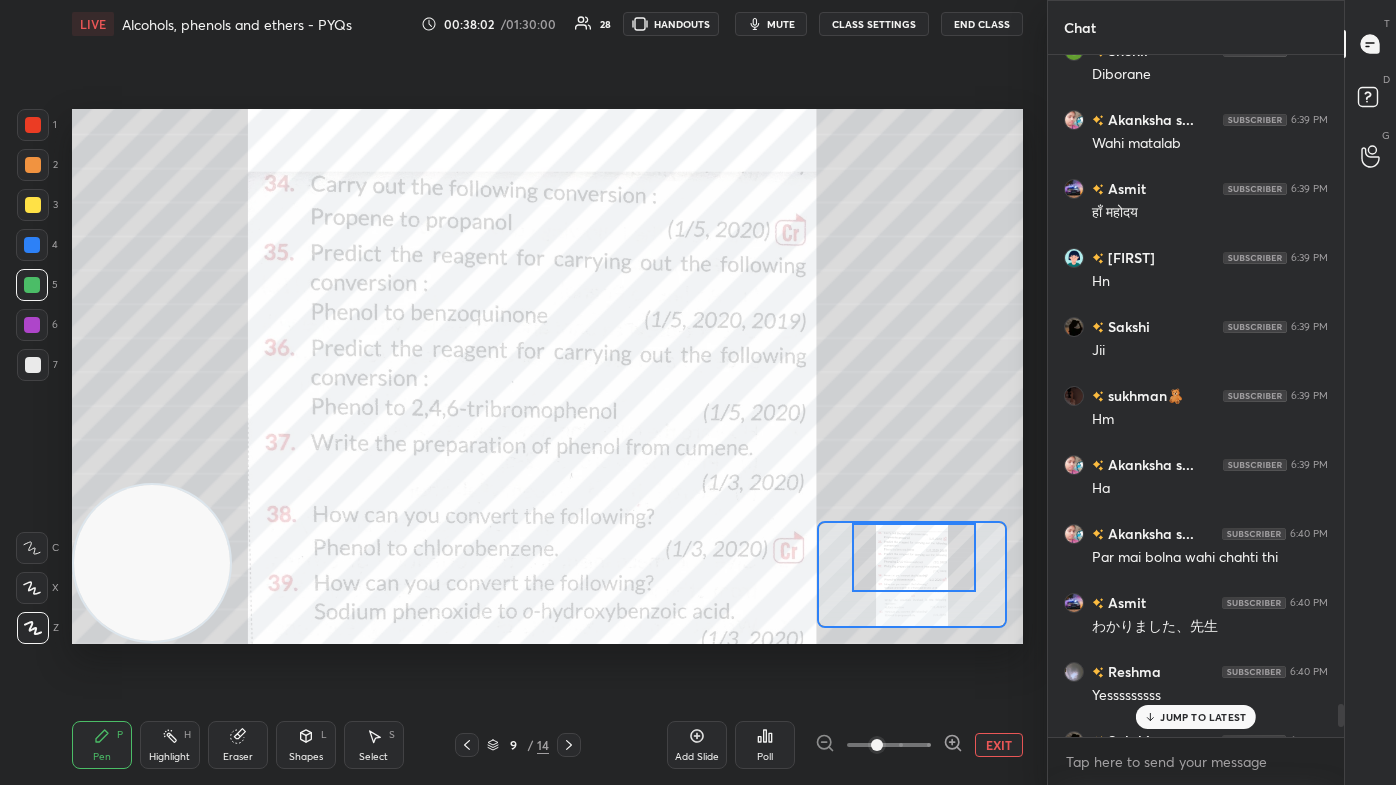 click on "JUMP TO LATEST" at bounding box center [1203, 717] 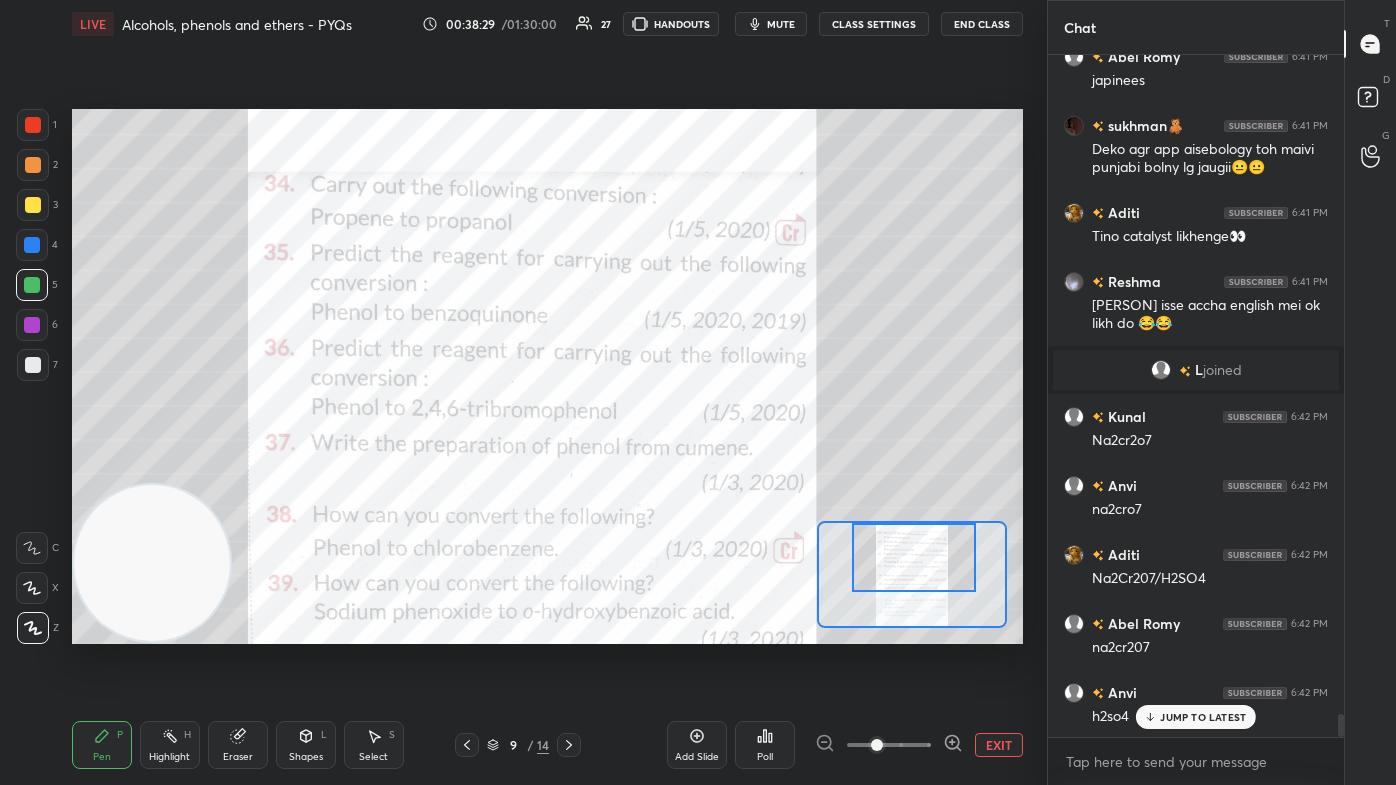 scroll, scrollTop: 20077, scrollLeft: 0, axis: vertical 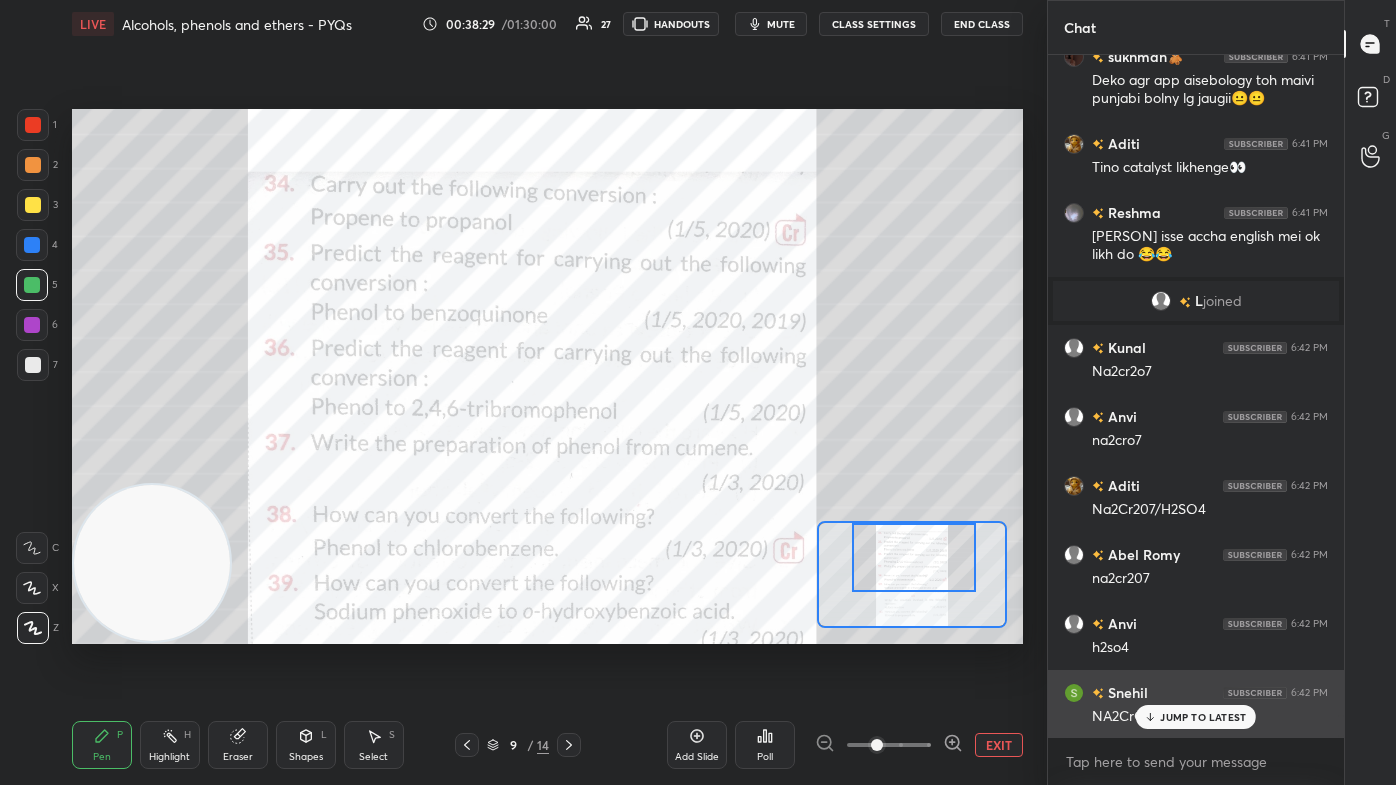 click on "JUMP TO LATEST" at bounding box center [1203, 717] 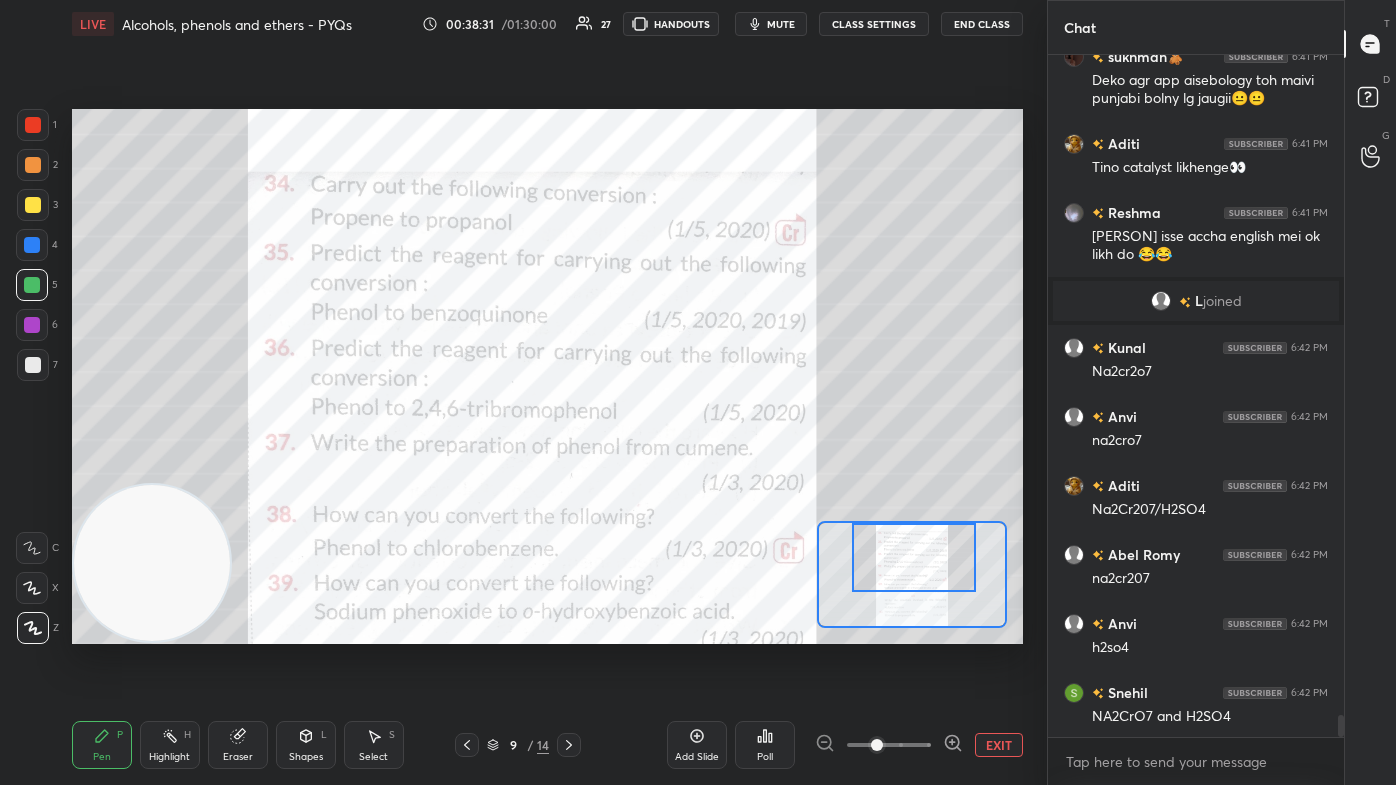 scroll, scrollTop: 20146, scrollLeft: 0, axis: vertical 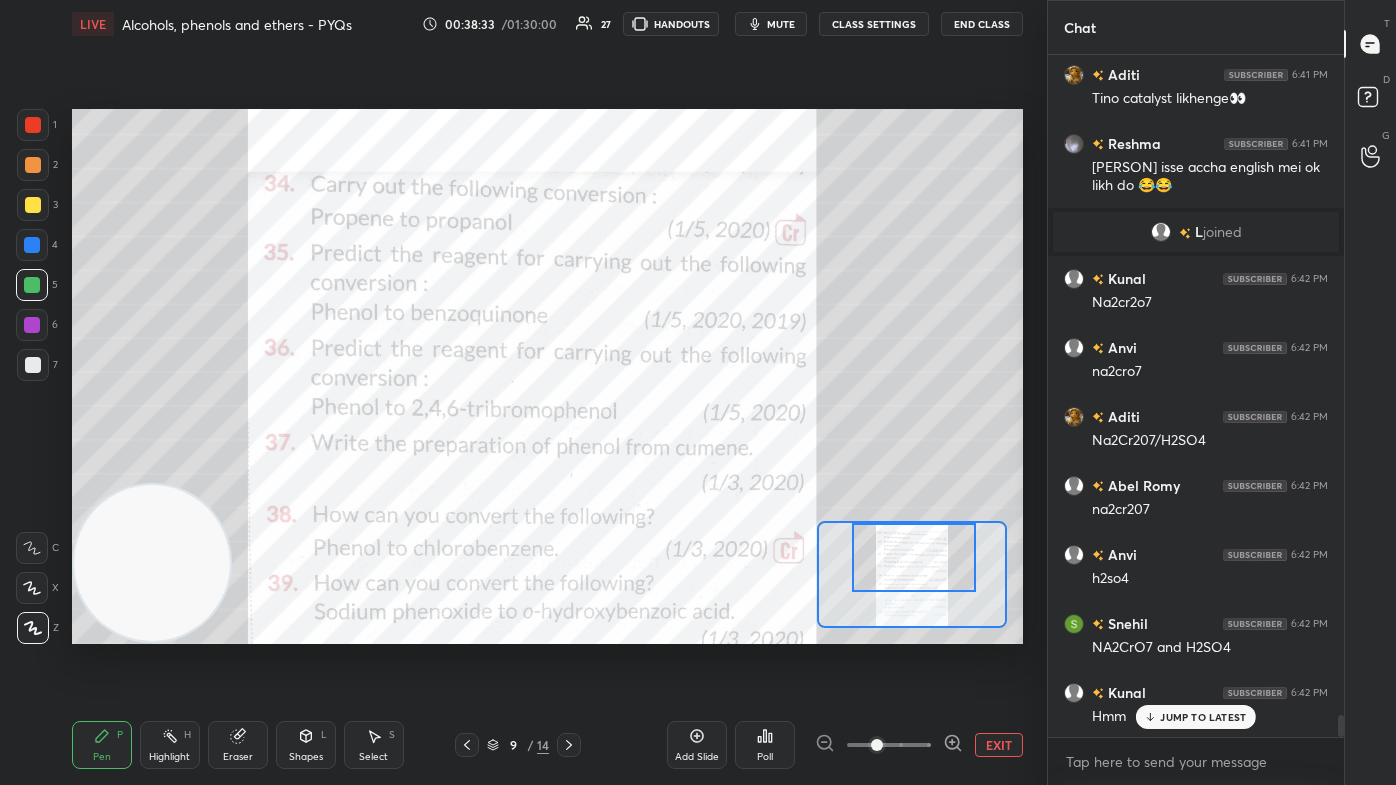 click on "Add Slide" at bounding box center (697, 757) 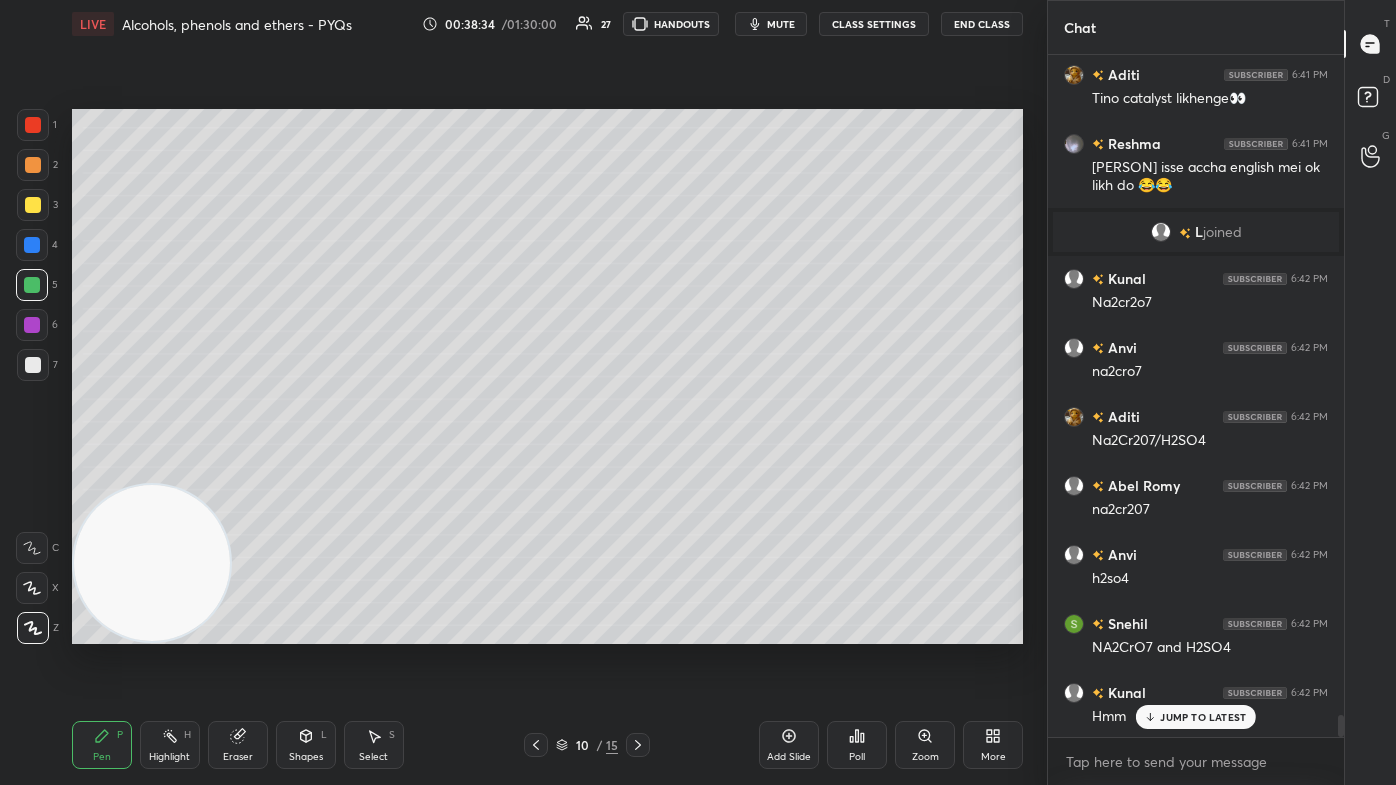 click at bounding box center [33, 205] 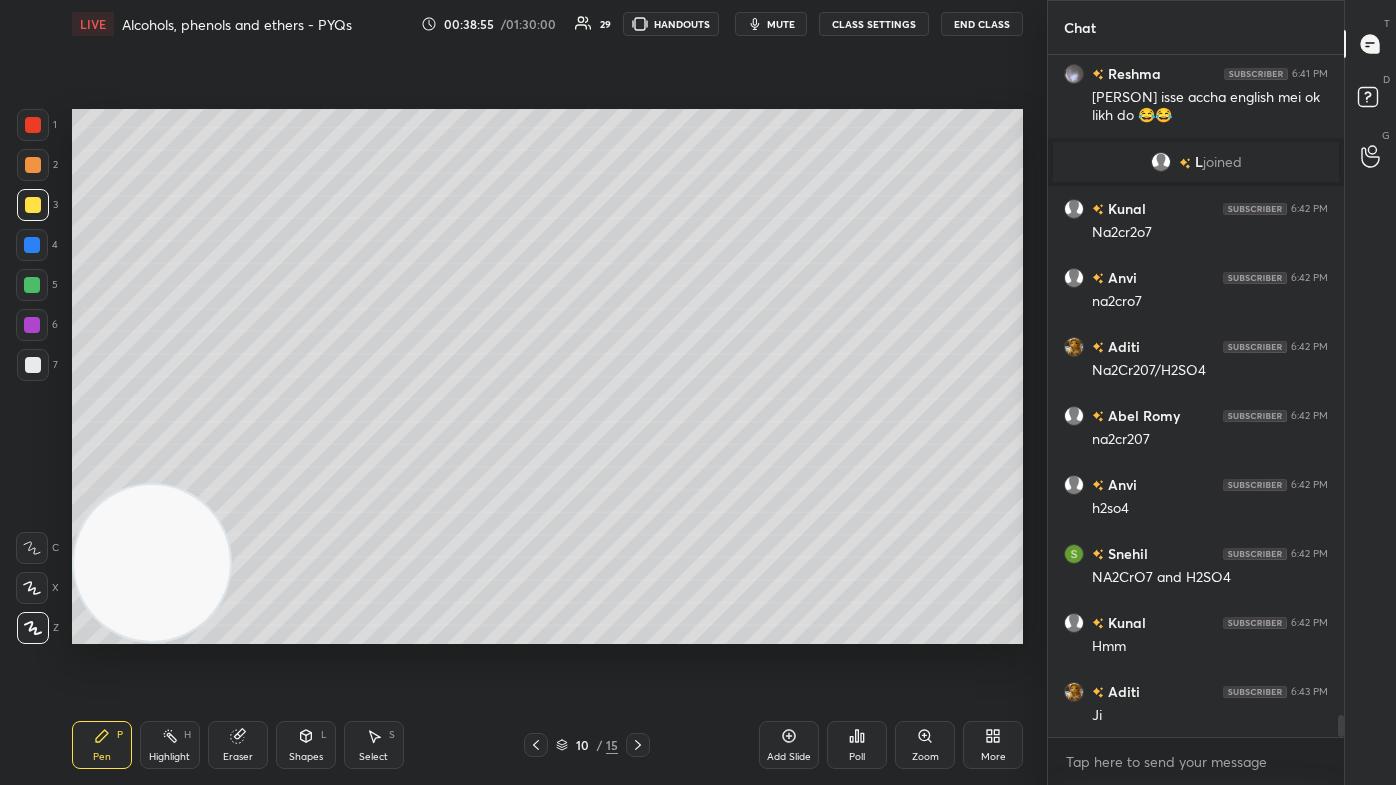 scroll, scrollTop: 20285, scrollLeft: 0, axis: vertical 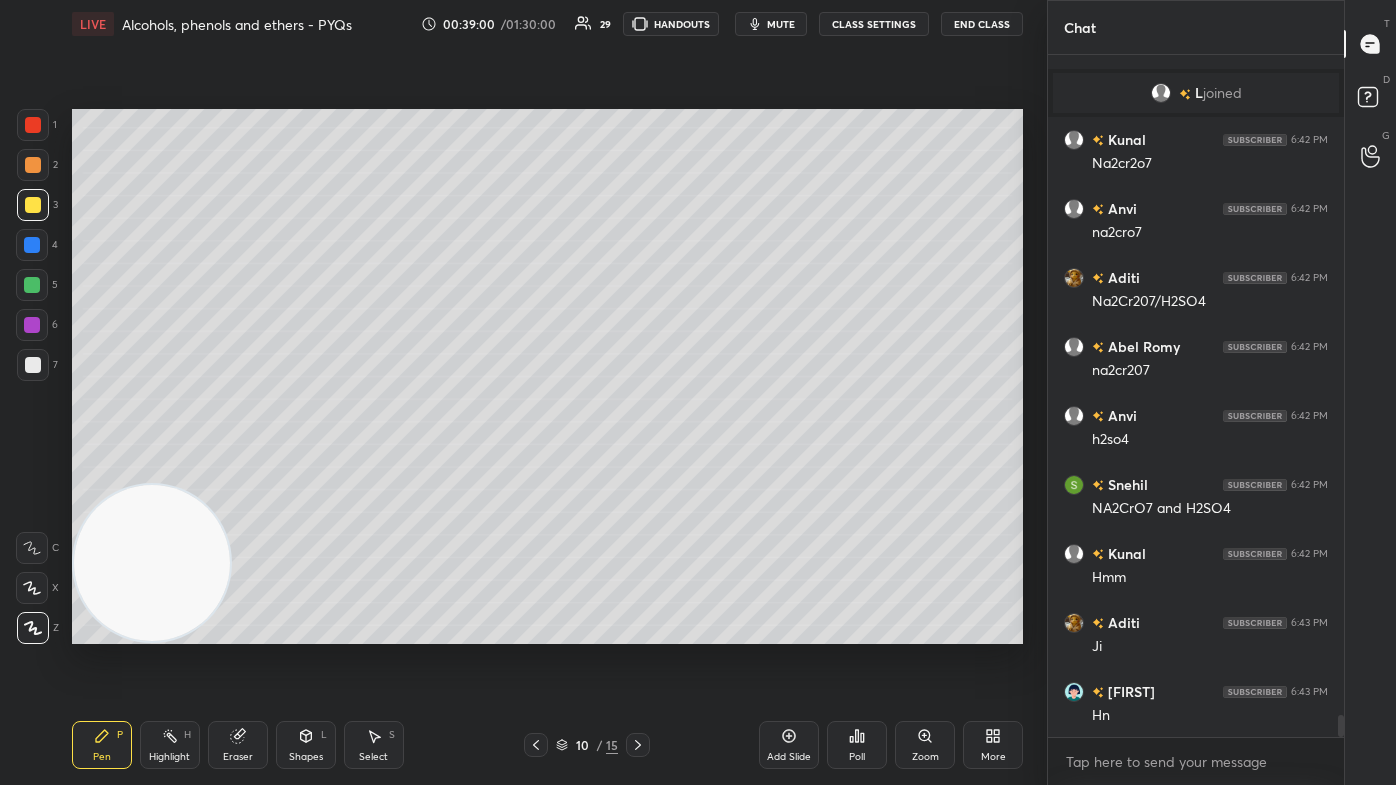 click at bounding box center (33, 125) 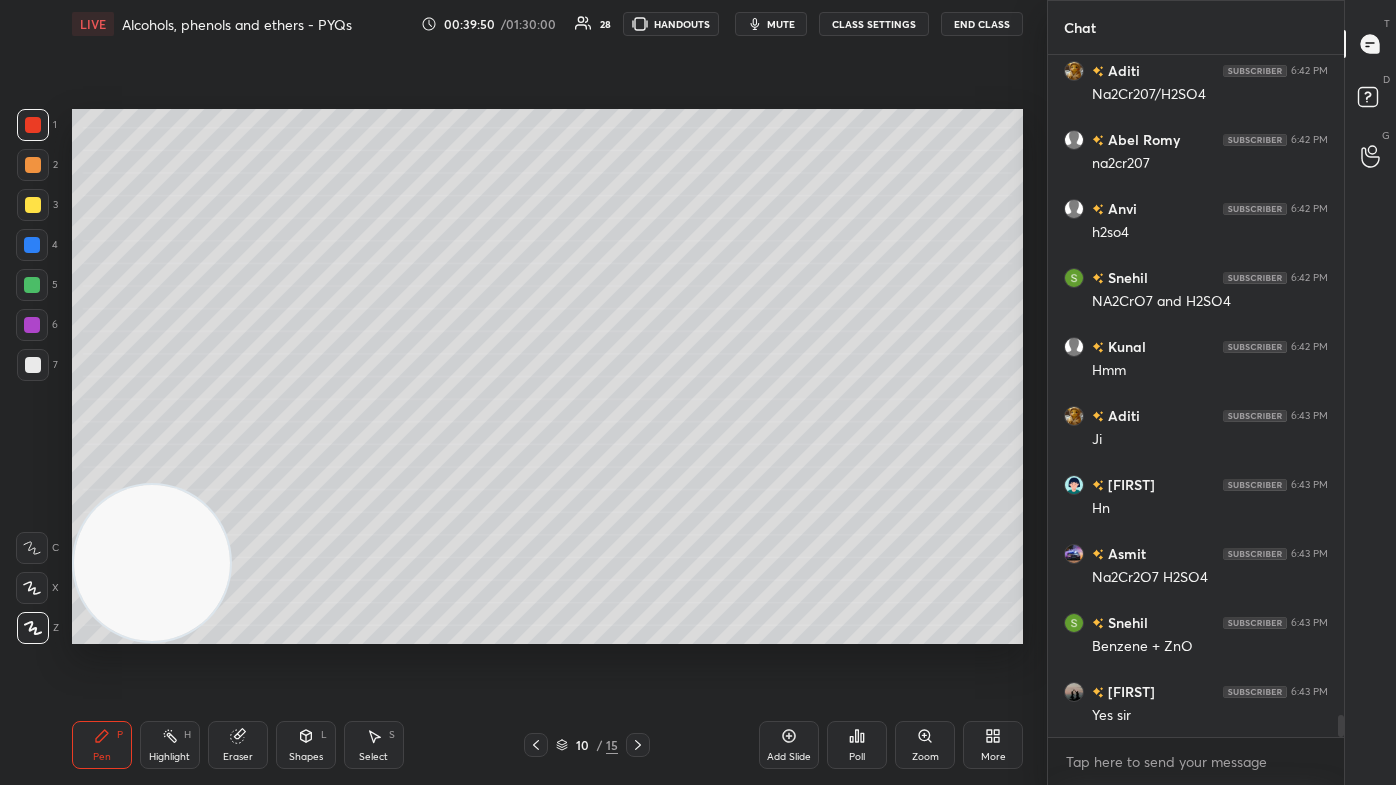 scroll, scrollTop: 20560, scrollLeft: 0, axis: vertical 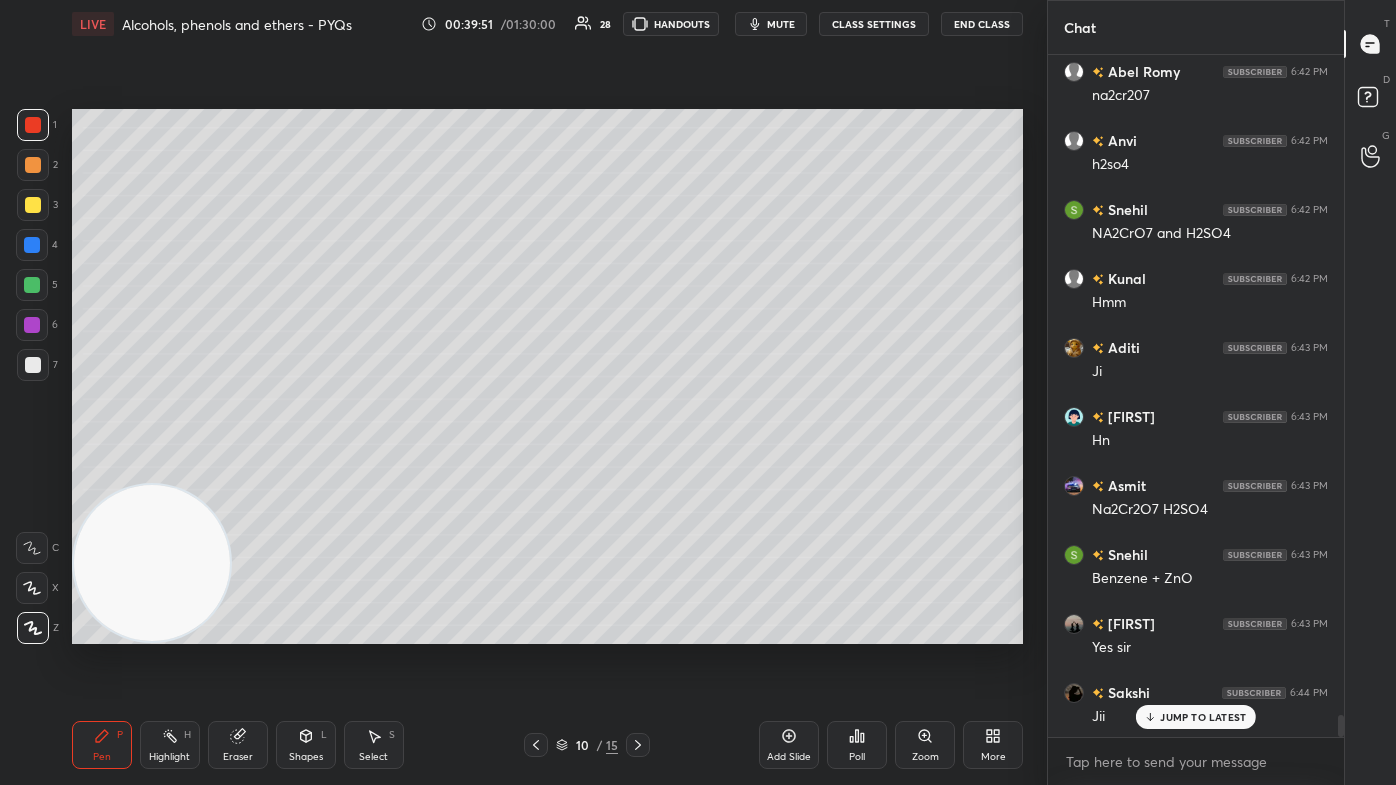 click on "[PERSON] 6:40 PM [PERSON] kyaa likh diyaa🤔🤔🤔 [PERSON] 6:40 PM Okkk sirr likha hai didi [PERSON] 6:41 PM japinees [PERSON] 6:41 PM Deko agr app aisebology toh maivi punjabi bolny lg jaugii😐😐 [PERSON] 6:41 PM Tino catalyst likhenge👀 [PERSON] 6:41 PM Asmit isse accha english mei ok likh do 😂😂 L  joined [PERSON] 6:42 PM Na2cr2o7 [PERSON] 6:42 PM na2cro7 [PERSON] 6:42 PM Na2Cr207/H2SO4 [PERSON] 6:42 PM na2cro7 [PERSON] 6:42 PM h2so4 [PERSON] 6:42 PM NA2CrO7 and H2SO4 [PERSON] 6:42 PM Hmm [PERSON] 6:43 PM Ji [PERSON] 6:43 PM Hn [PERSON] 6:43 PM Na2Cr2O7 H2SO4 [PERSON] 6:43 PM Benzene + ZnO [PERSON] 6:43 PM Yes sir [PERSON] 6:44 PM Jii JUMP TO LATEST" at bounding box center (1196, 396) 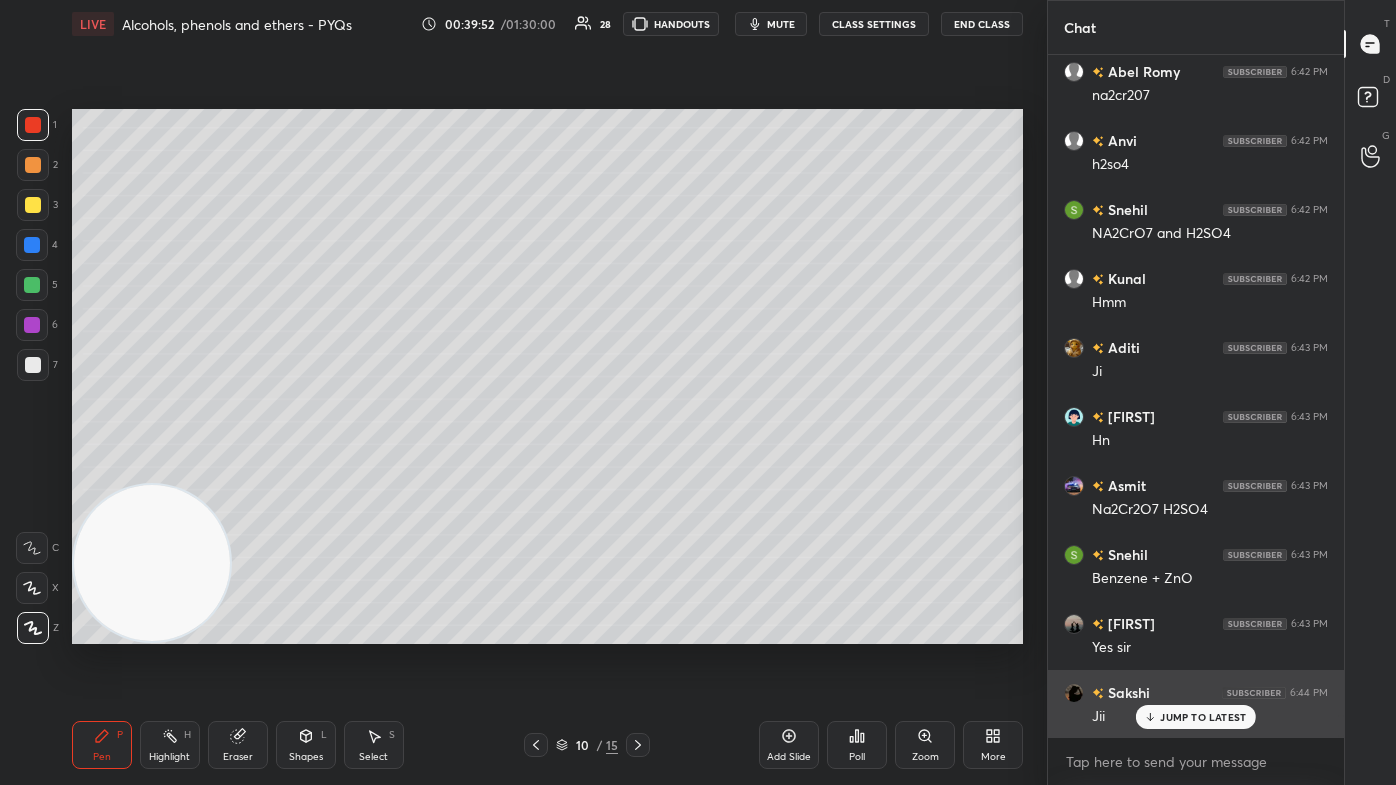click on "JUMP TO LATEST" at bounding box center (1203, 717) 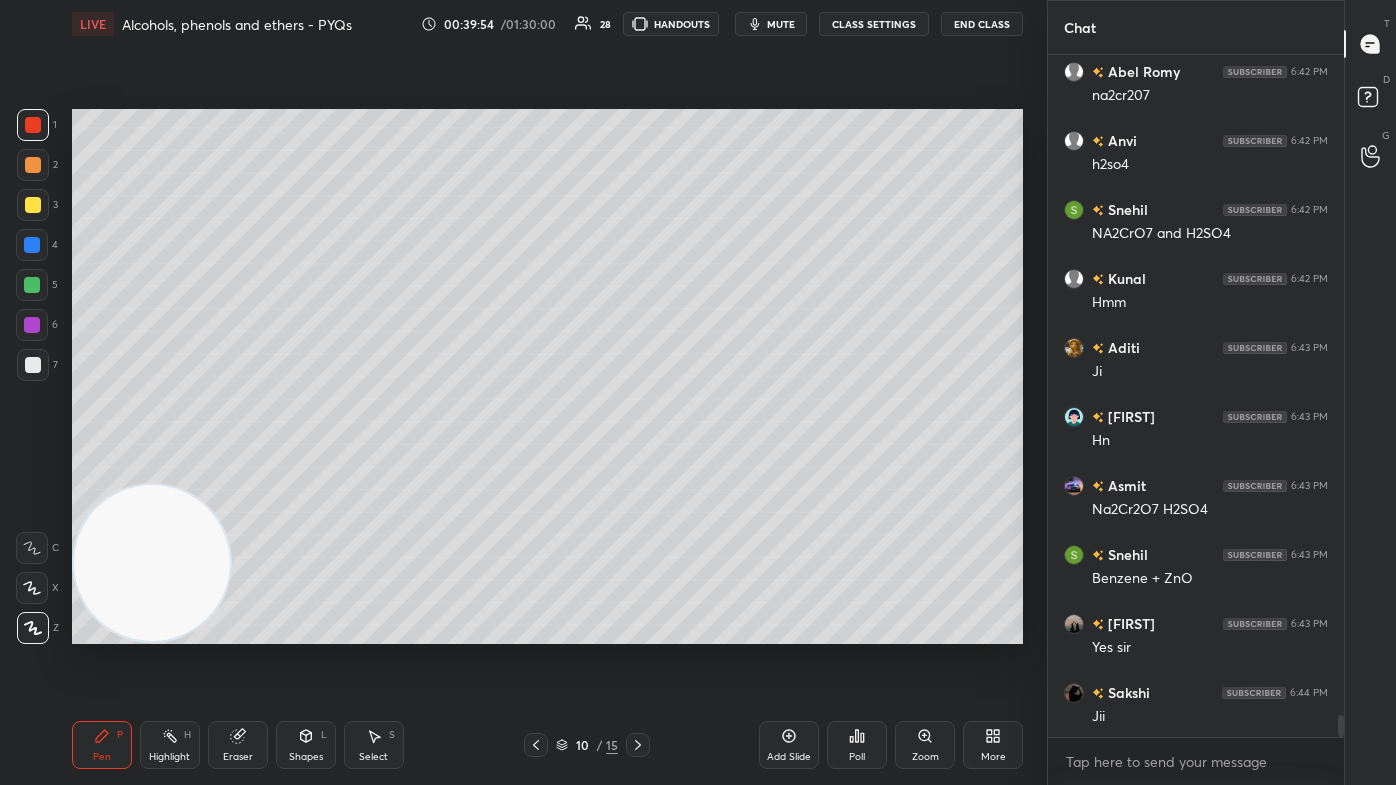 click on "Add Slide" at bounding box center [789, 745] 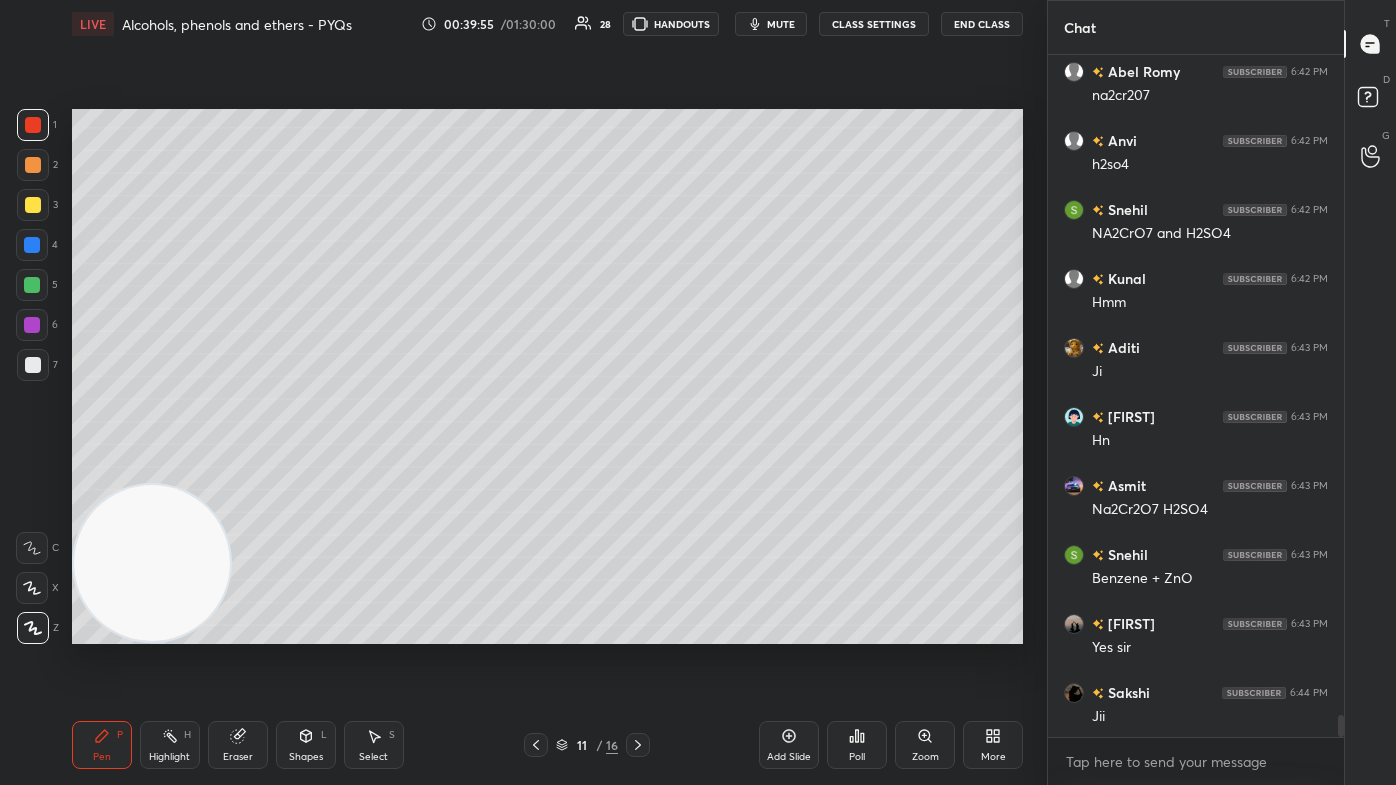 click at bounding box center [33, 205] 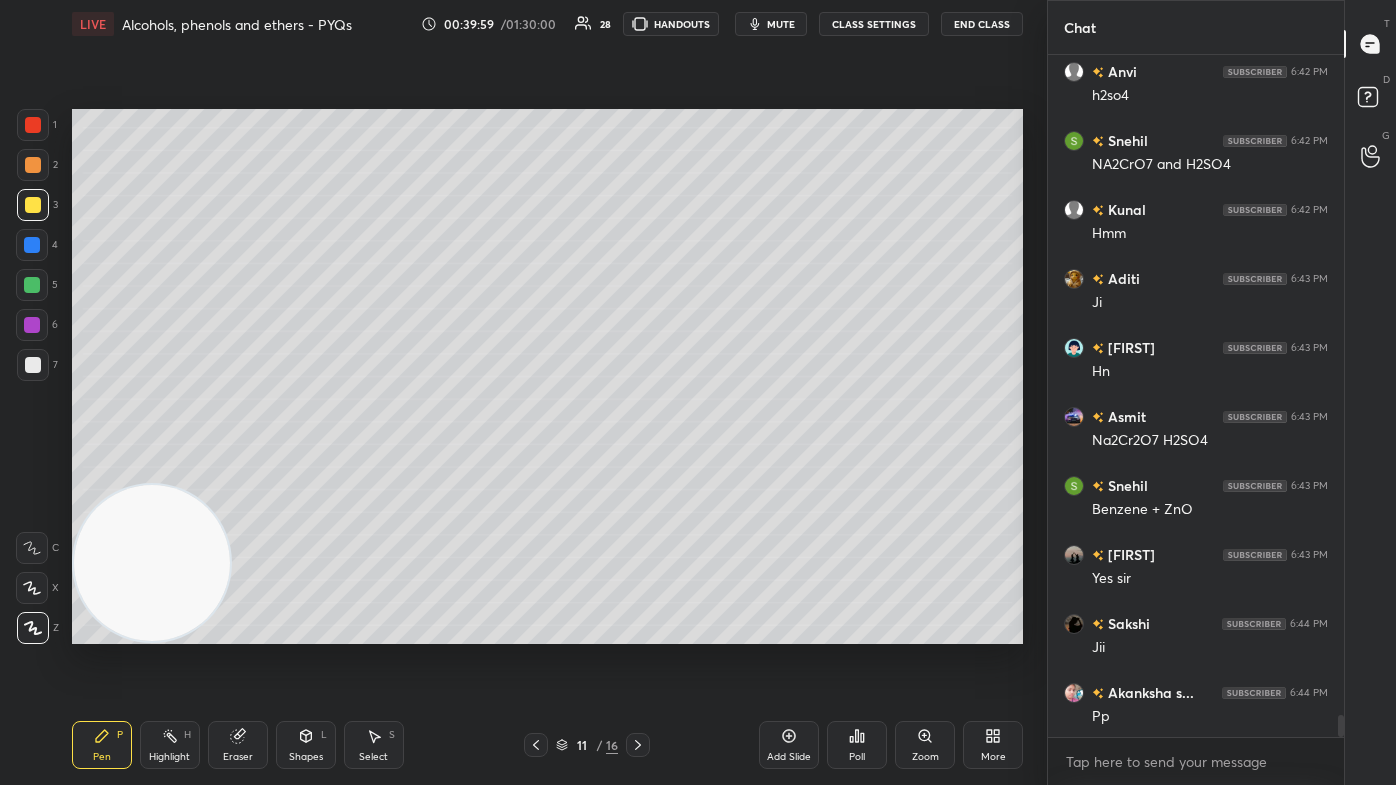scroll, scrollTop: 20768, scrollLeft: 0, axis: vertical 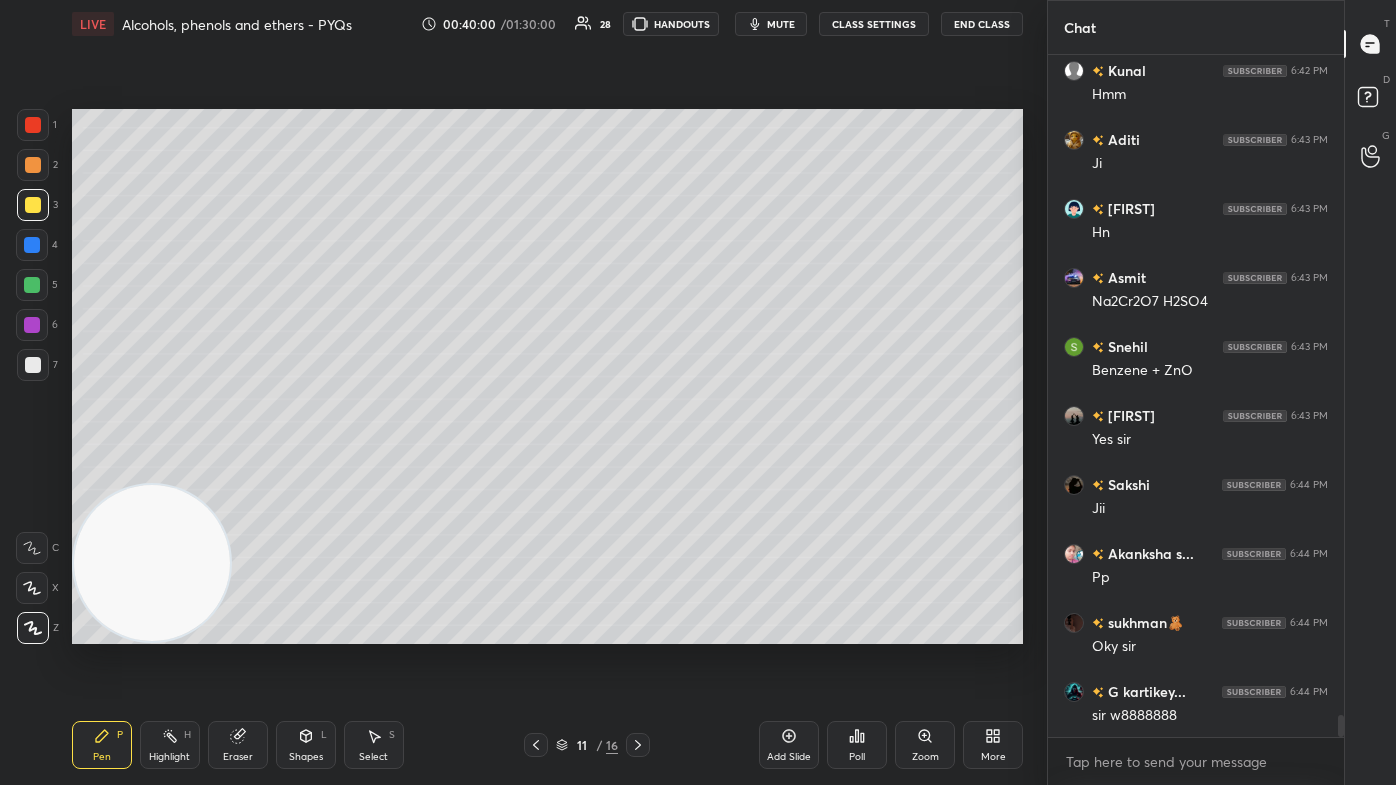 click 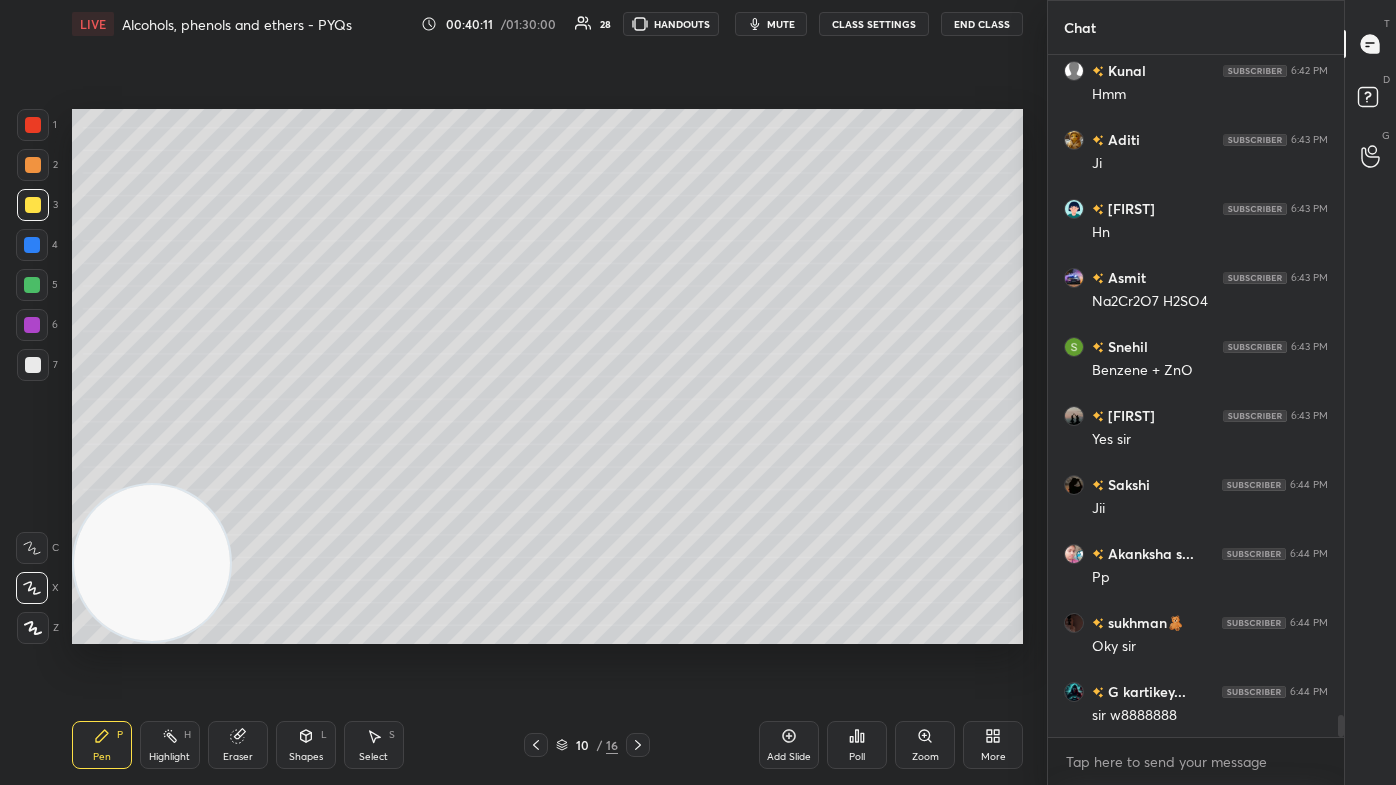 click on "mute" at bounding box center (781, 24) 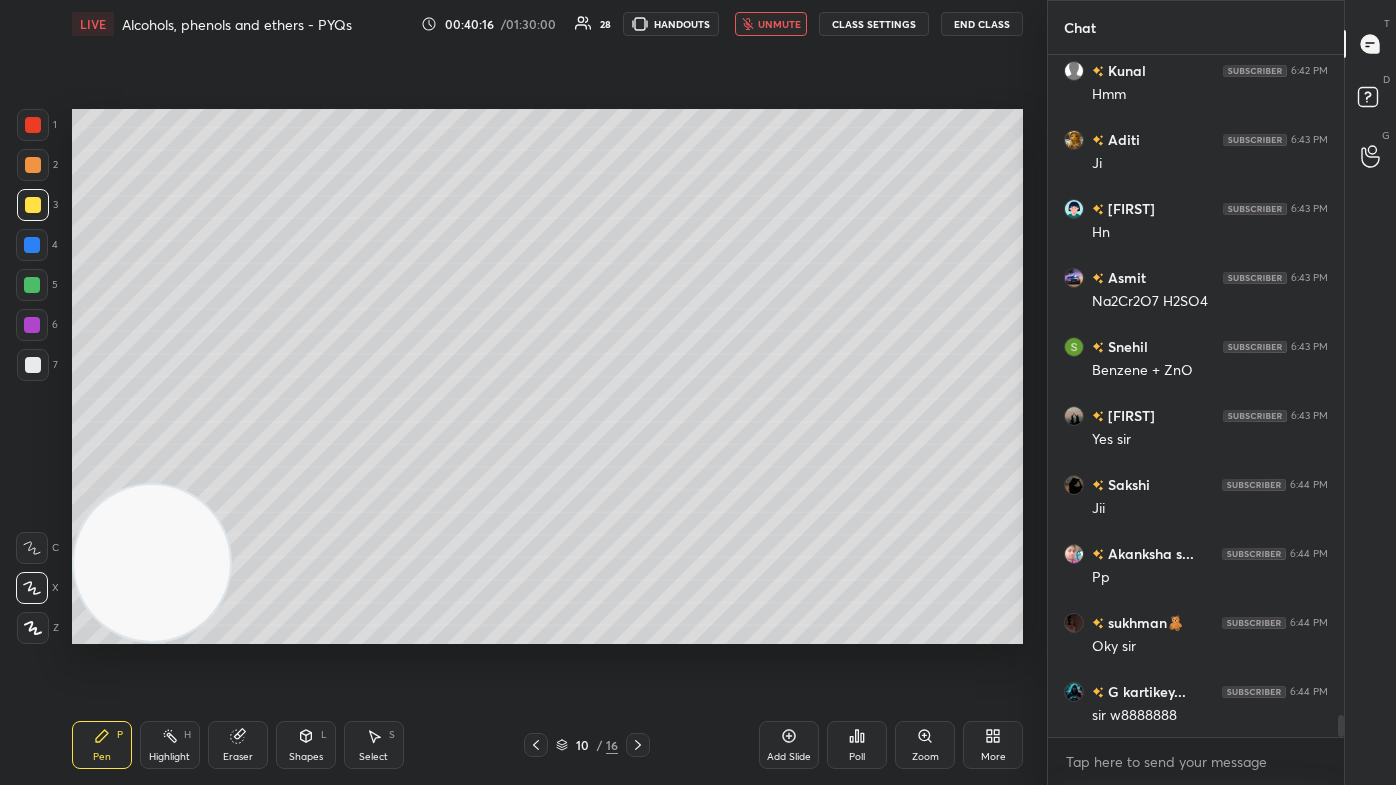 scroll, scrollTop: 20855, scrollLeft: 0, axis: vertical 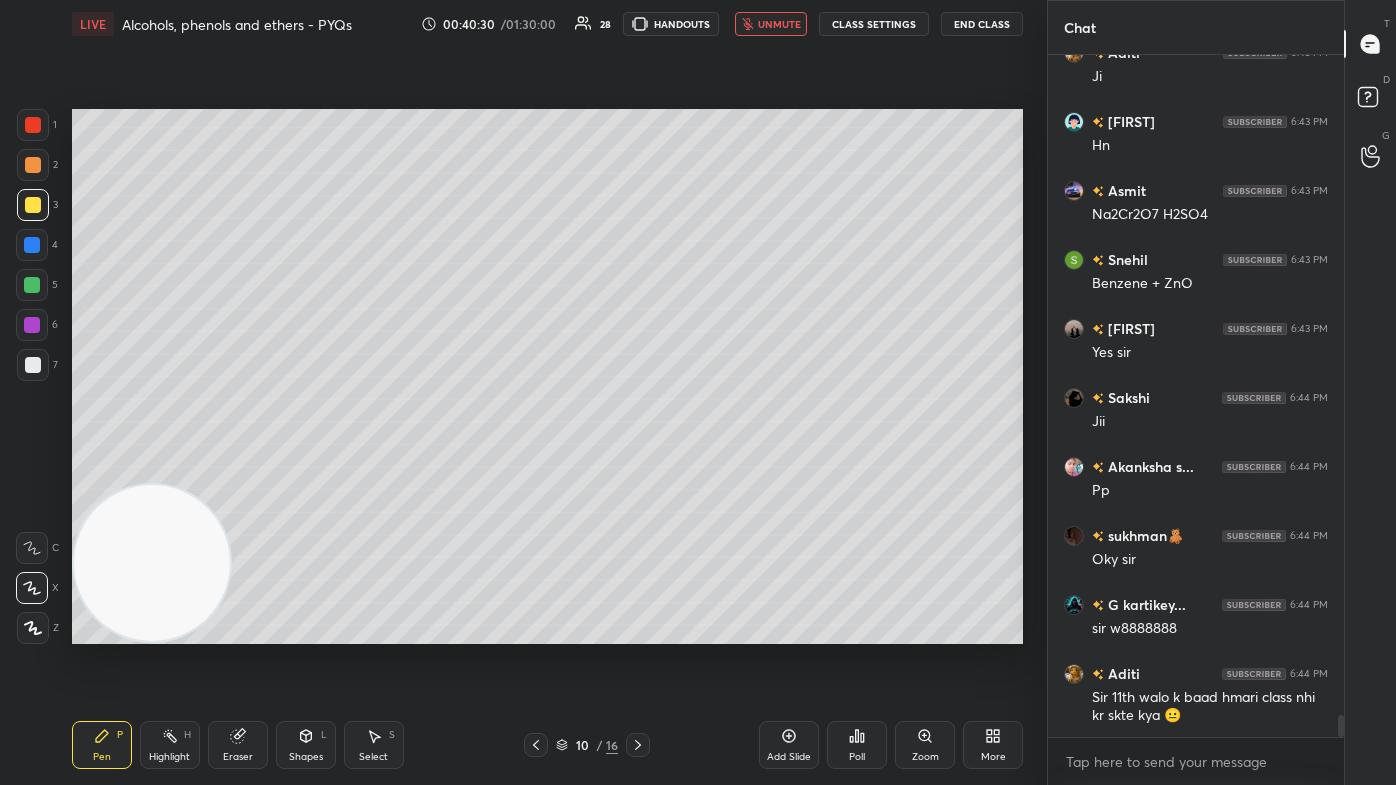 click on "unmute" at bounding box center [771, 24] 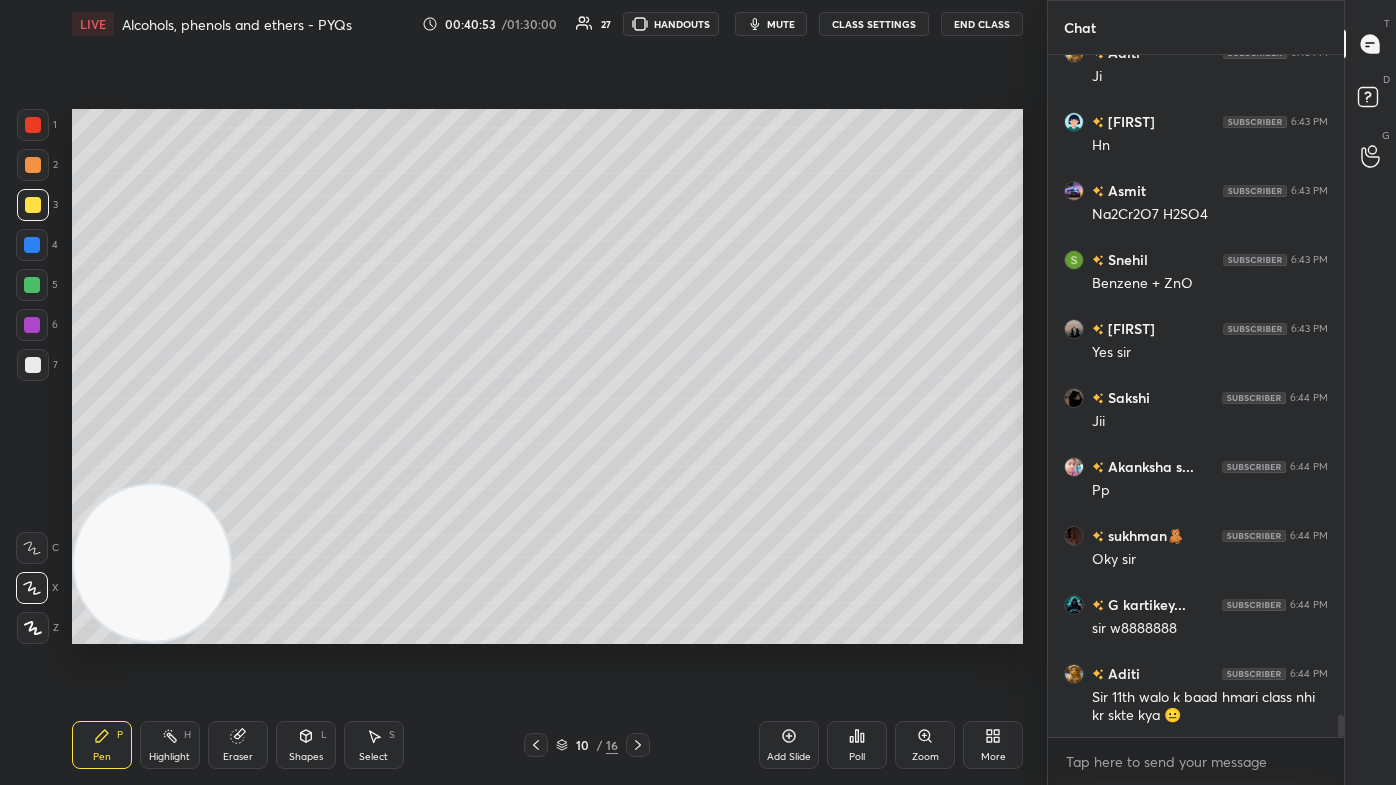 scroll, scrollTop: 20924, scrollLeft: 0, axis: vertical 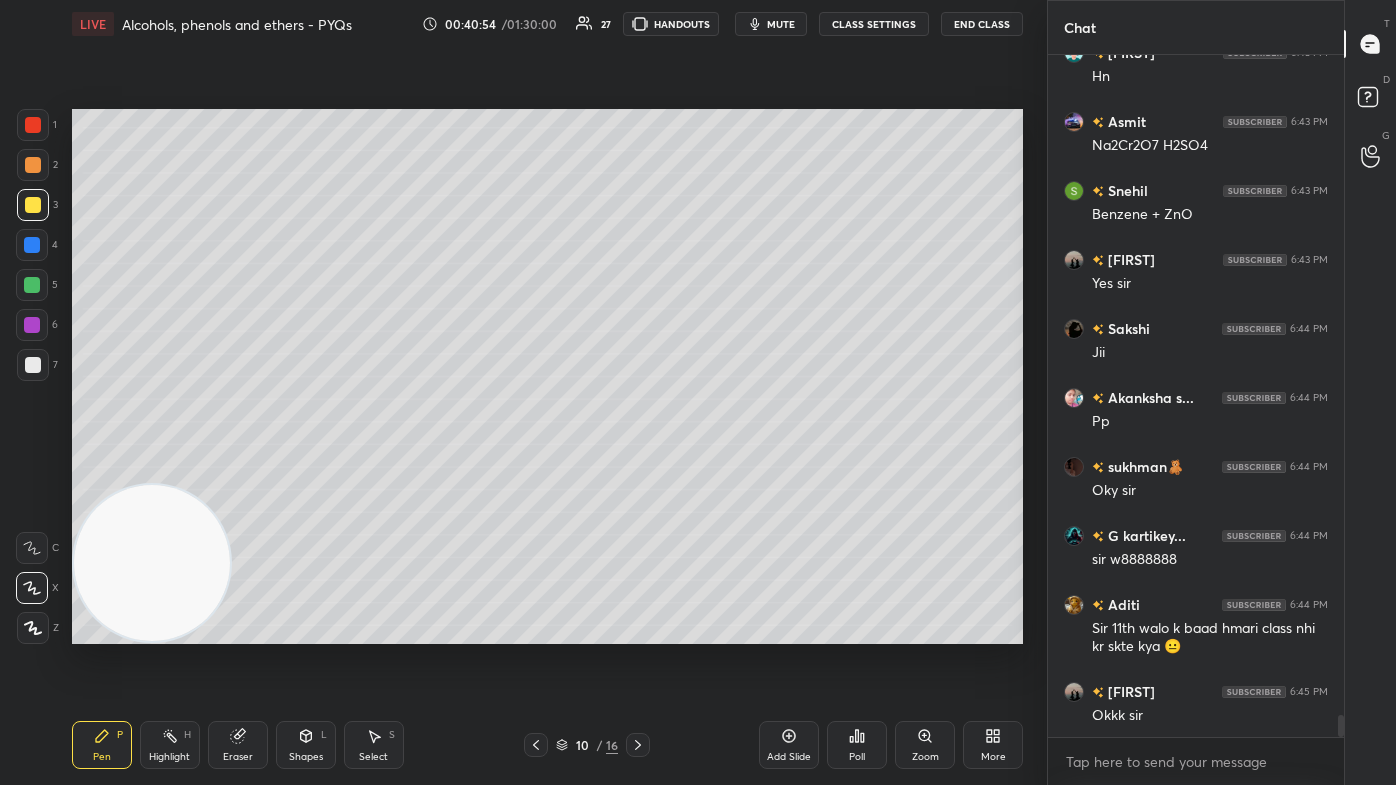 click on "Eraser" at bounding box center [238, 745] 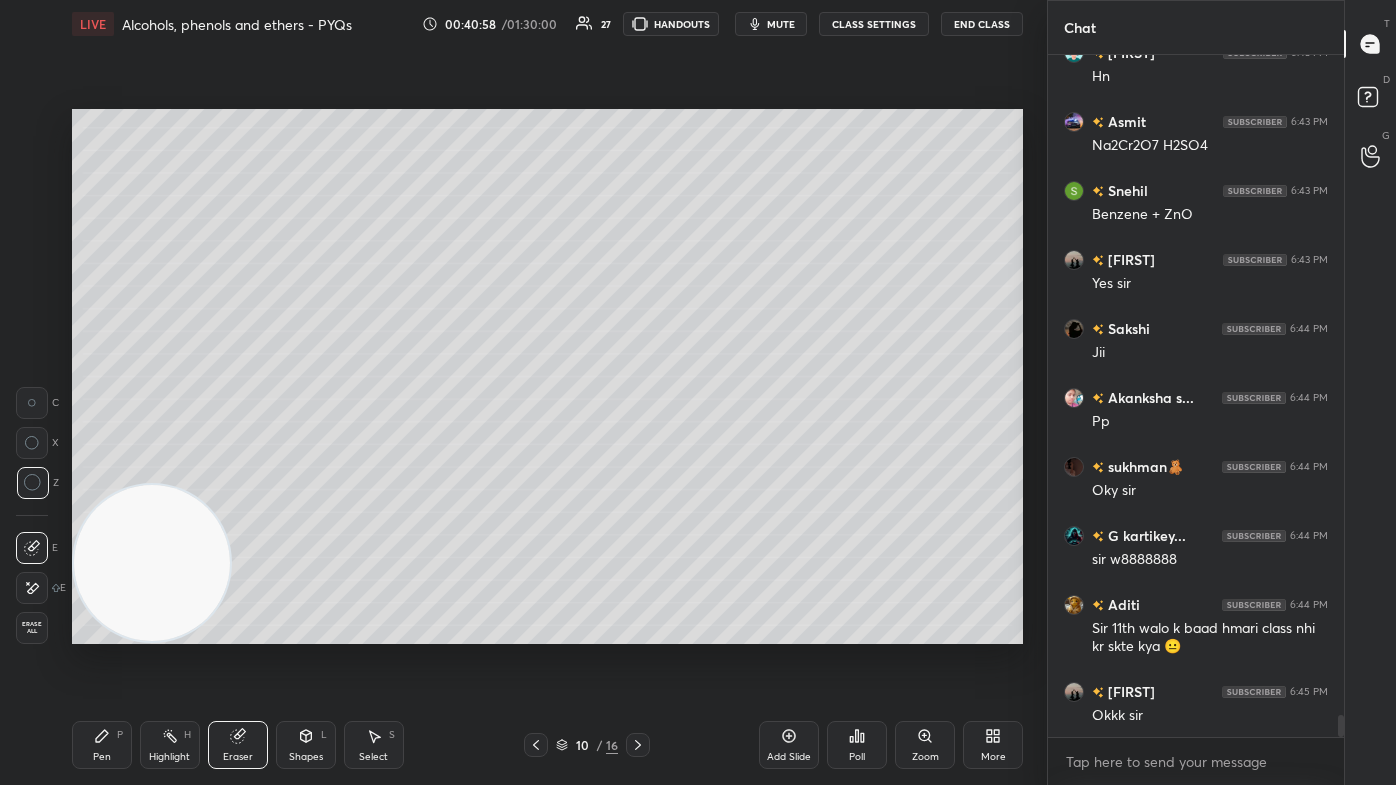 drag, startPoint x: 88, startPoint y: 746, endPoint x: 117, endPoint y: 726, distance: 35.22783 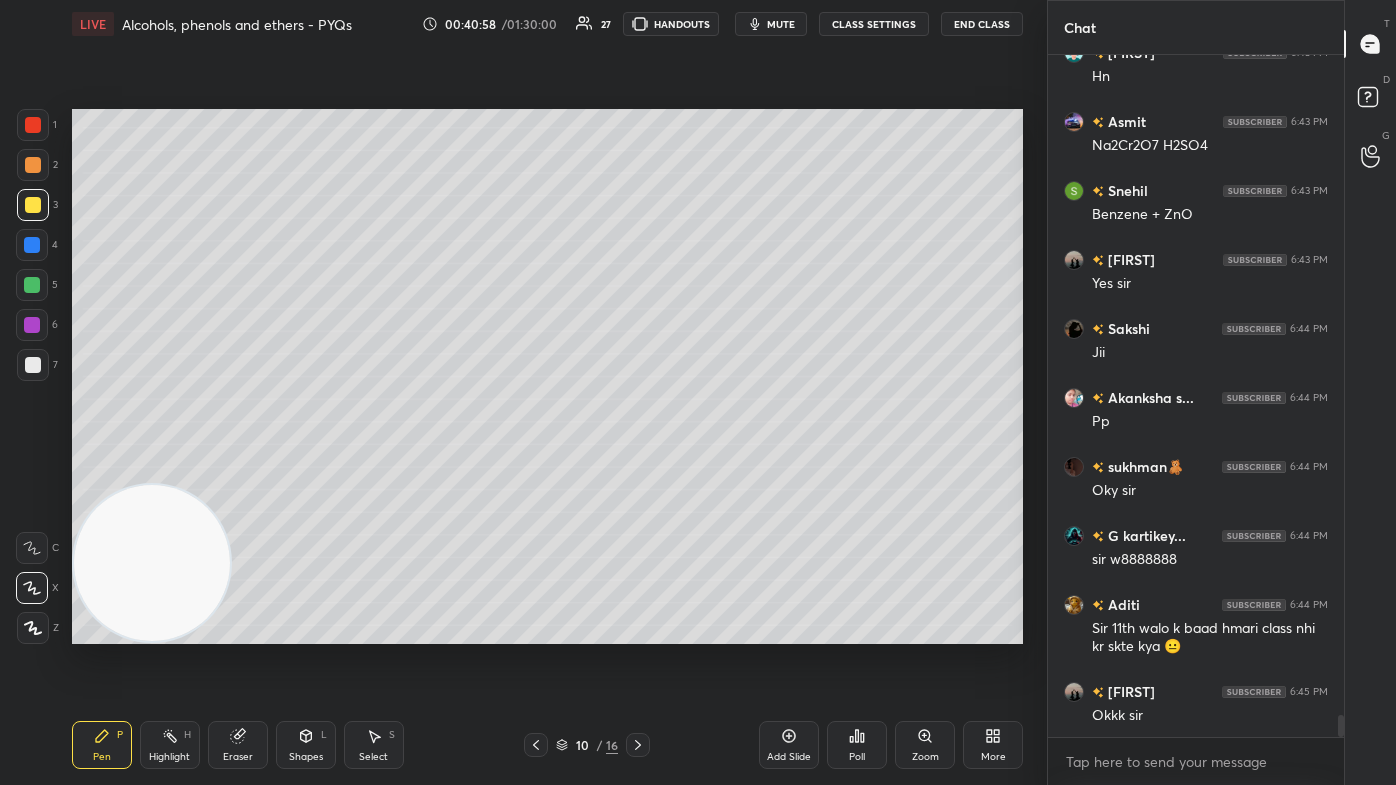drag, startPoint x: 138, startPoint y: 627, endPoint x: 126, endPoint y: 640, distance: 17.691807 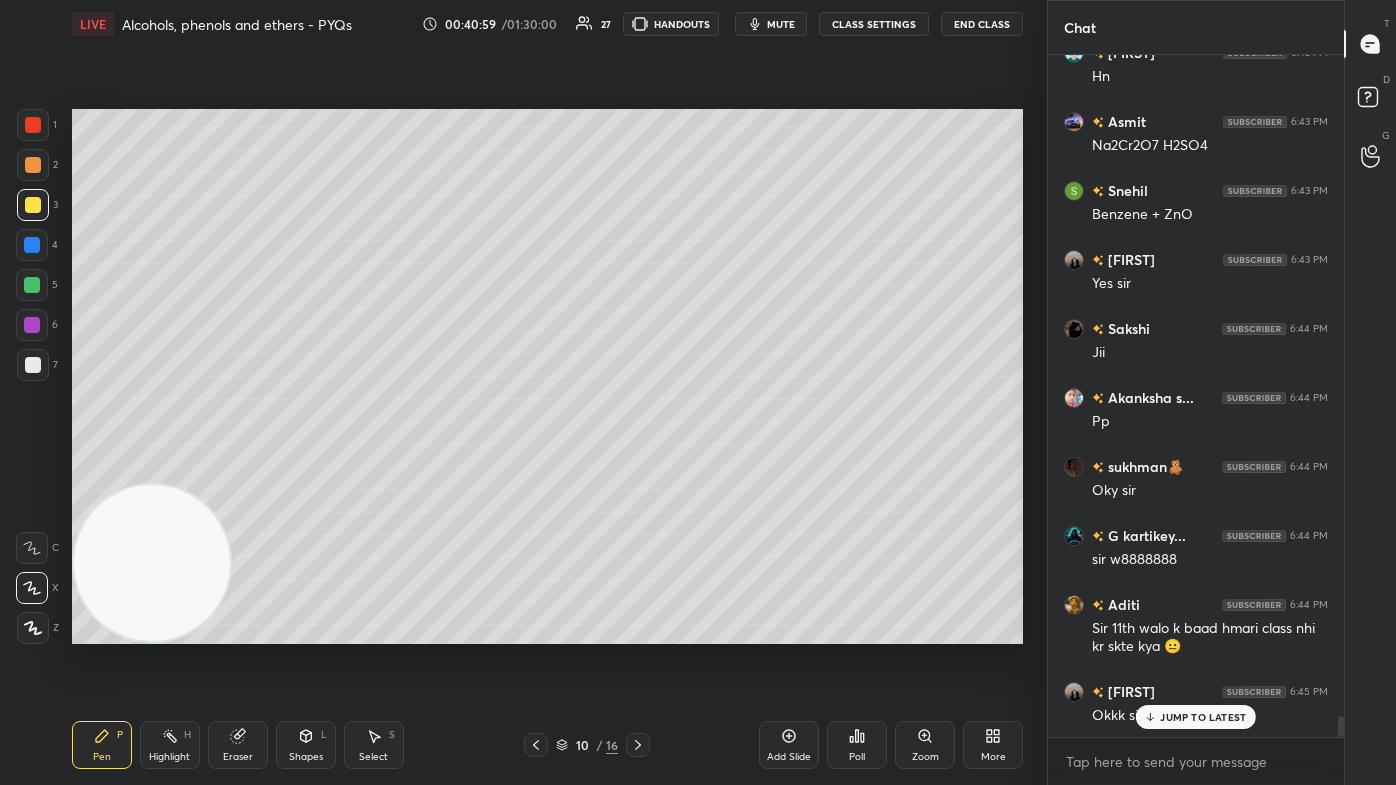 scroll, scrollTop: 21010, scrollLeft: 0, axis: vertical 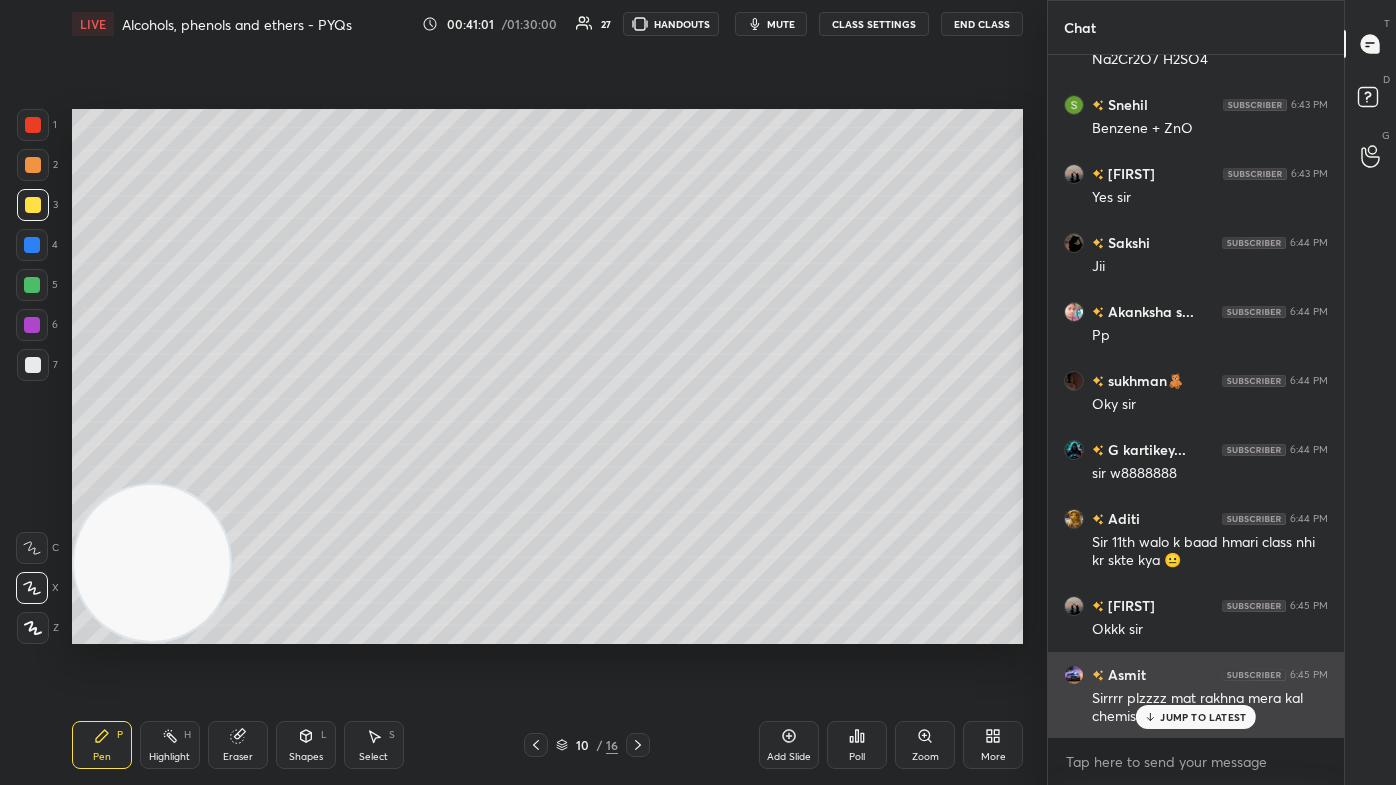 click on "JUMP TO LATEST" at bounding box center (1203, 717) 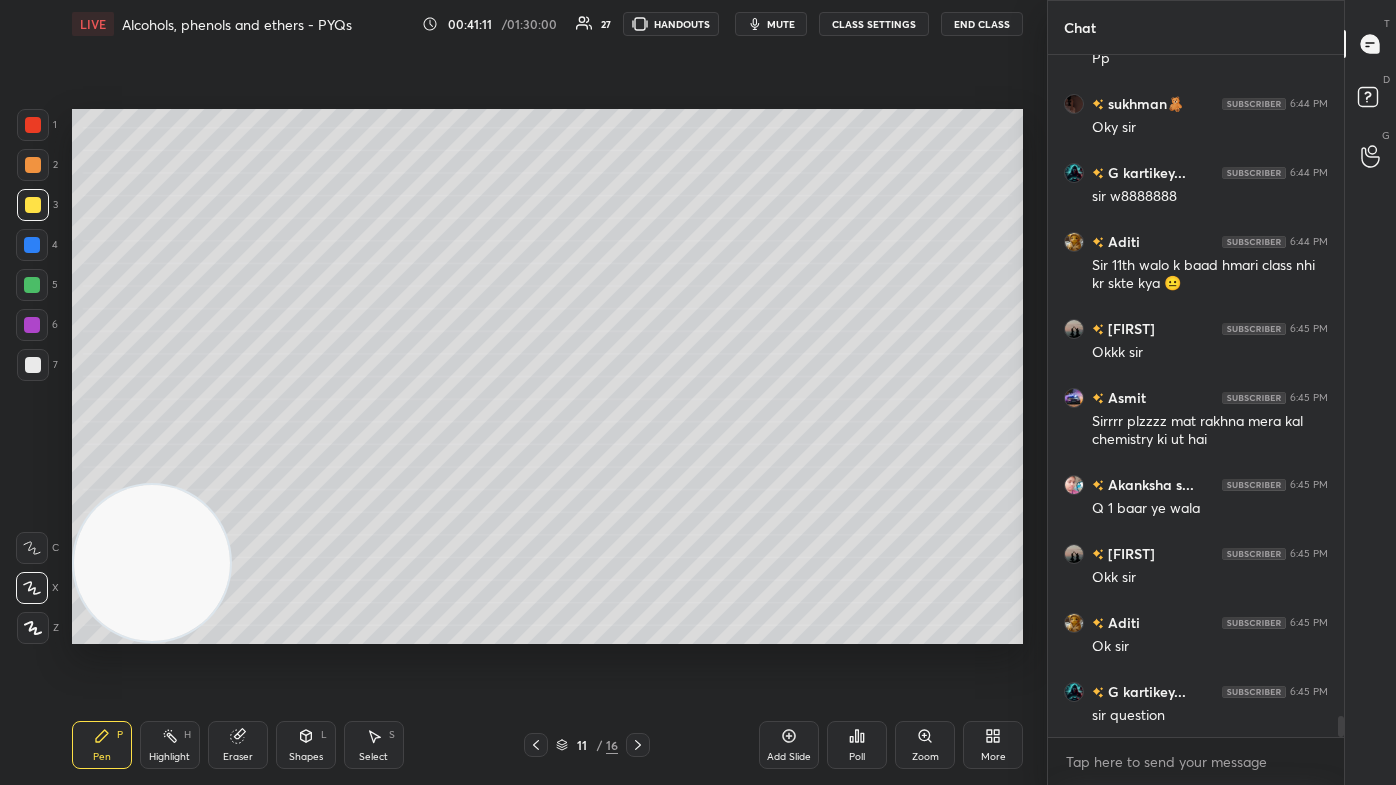 scroll, scrollTop: 21356, scrollLeft: 0, axis: vertical 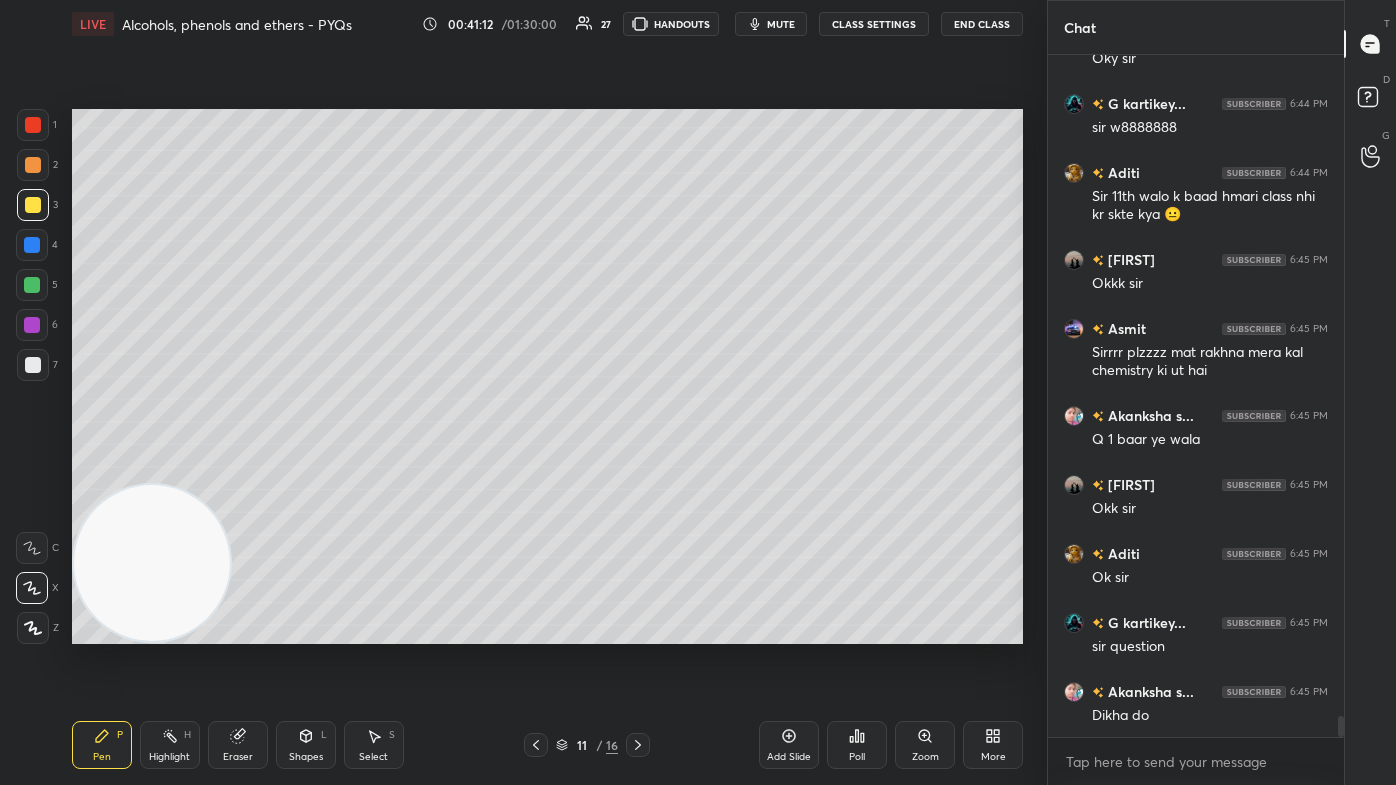 click at bounding box center (32, 285) 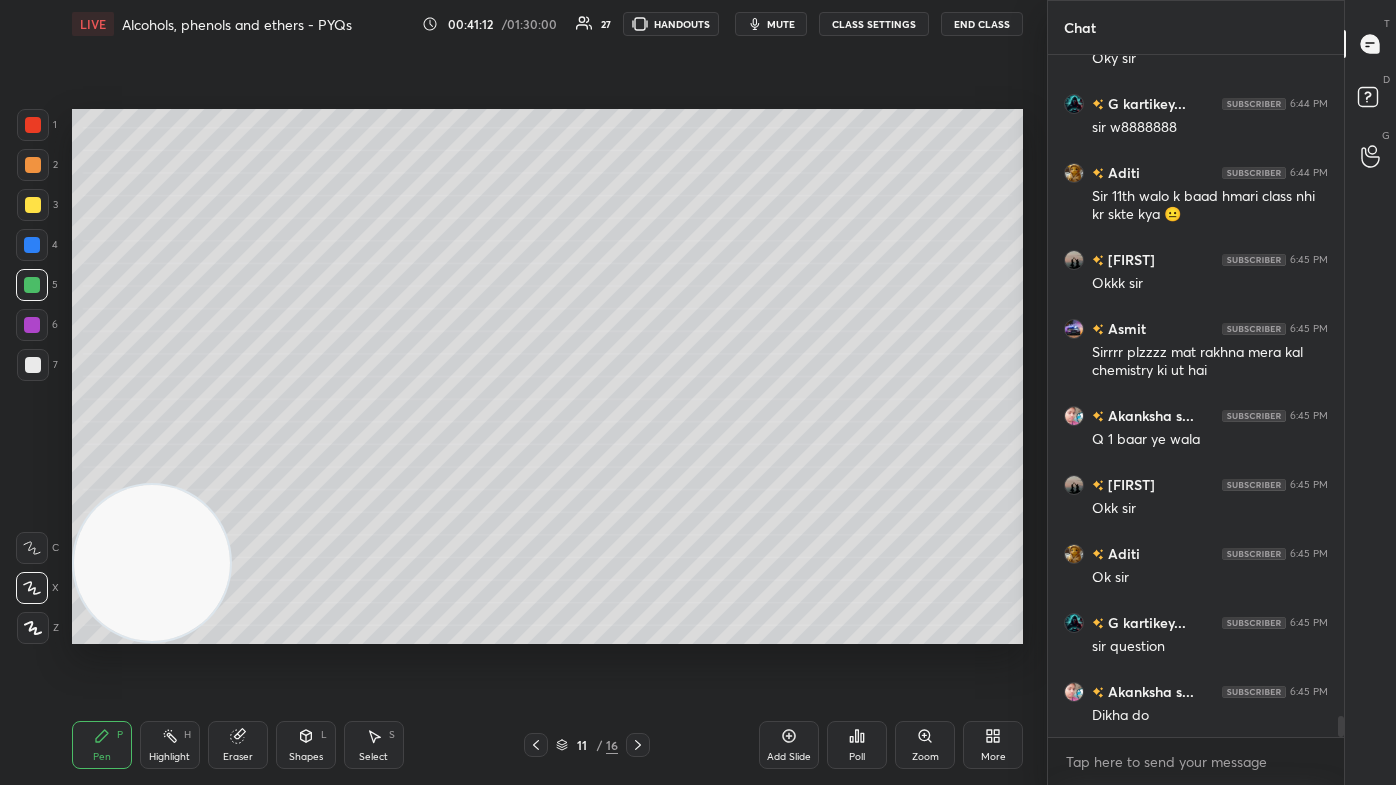 scroll, scrollTop: 21424, scrollLeft: 0, axis: vertical 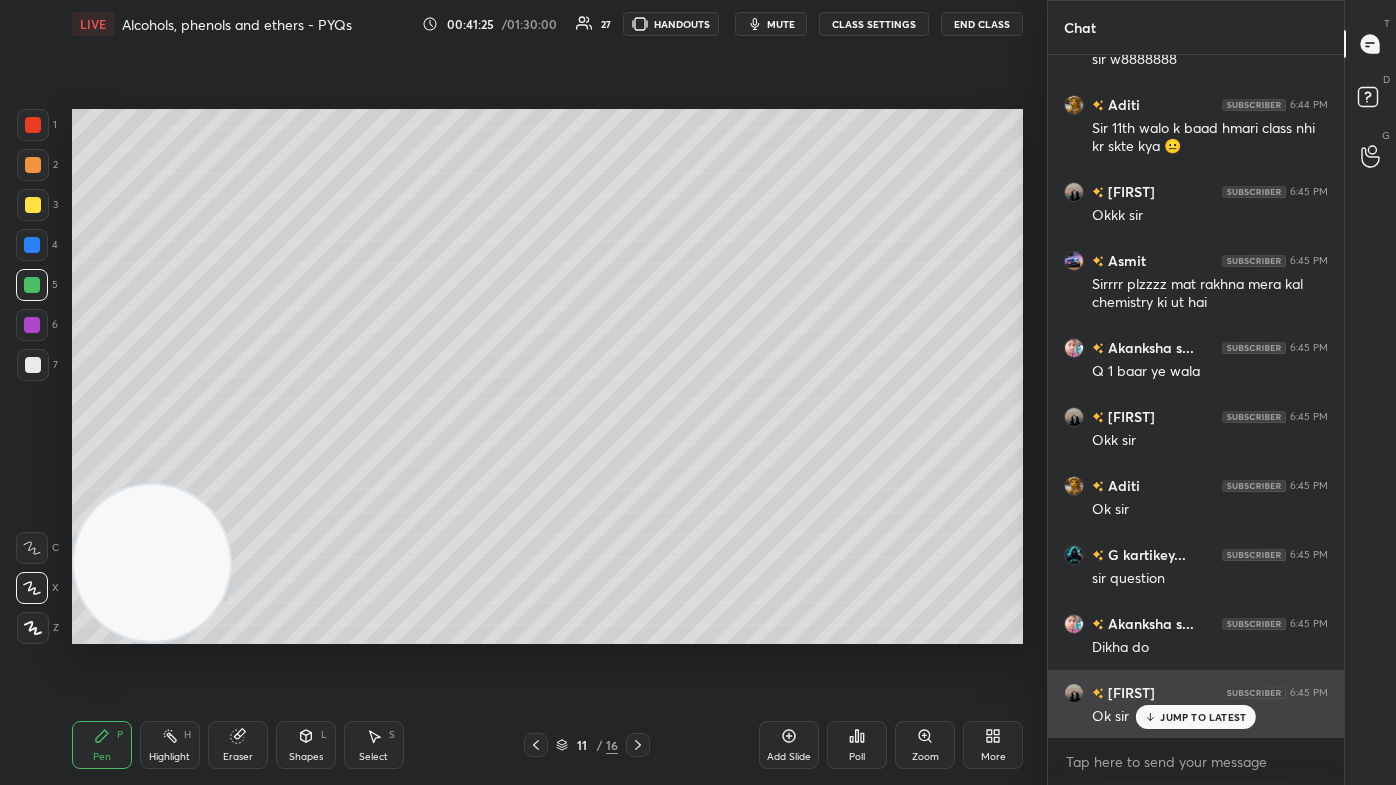 click on "JUMP TO LATEST" at bounding box center (1203, 717) 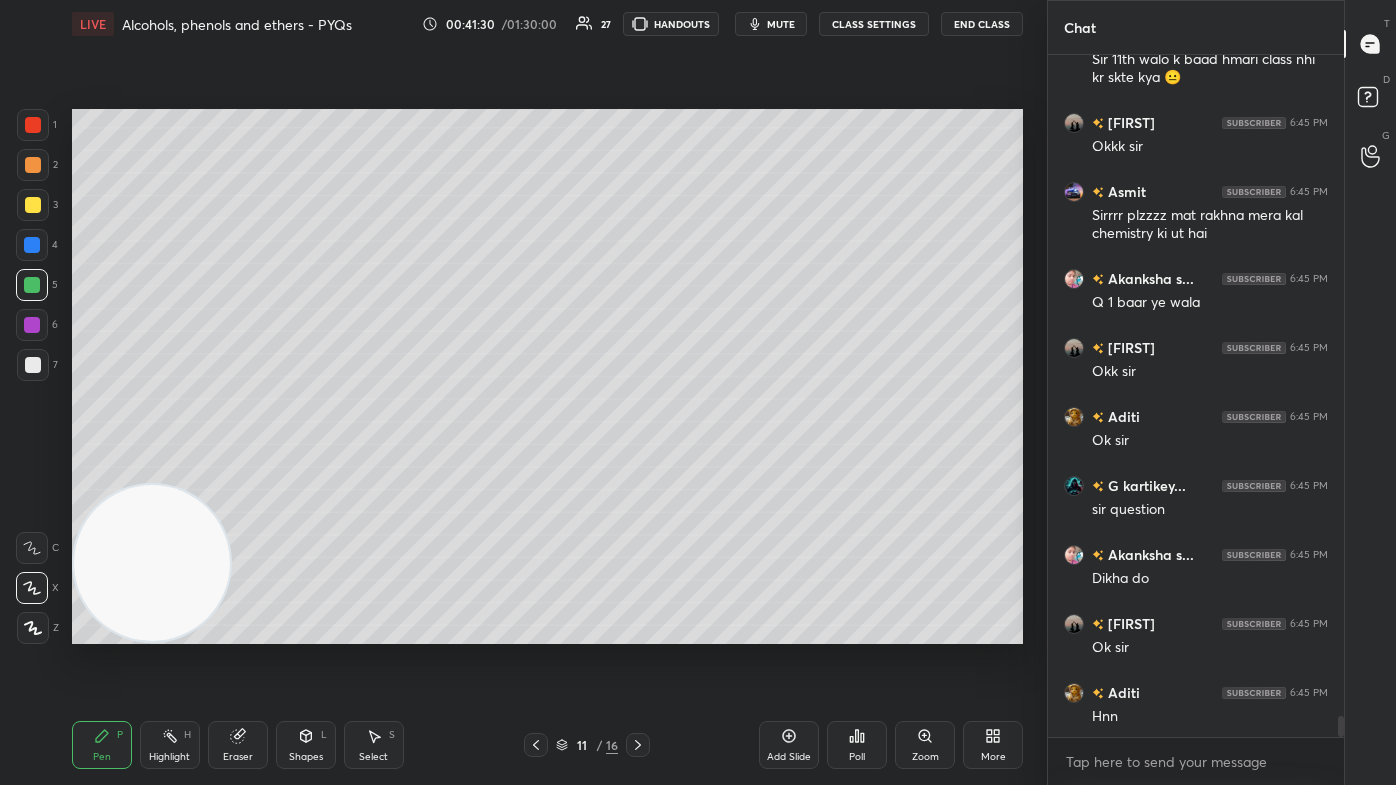 scroll, scrollTop: 21562, scrollLeft: 0, axis: vertical 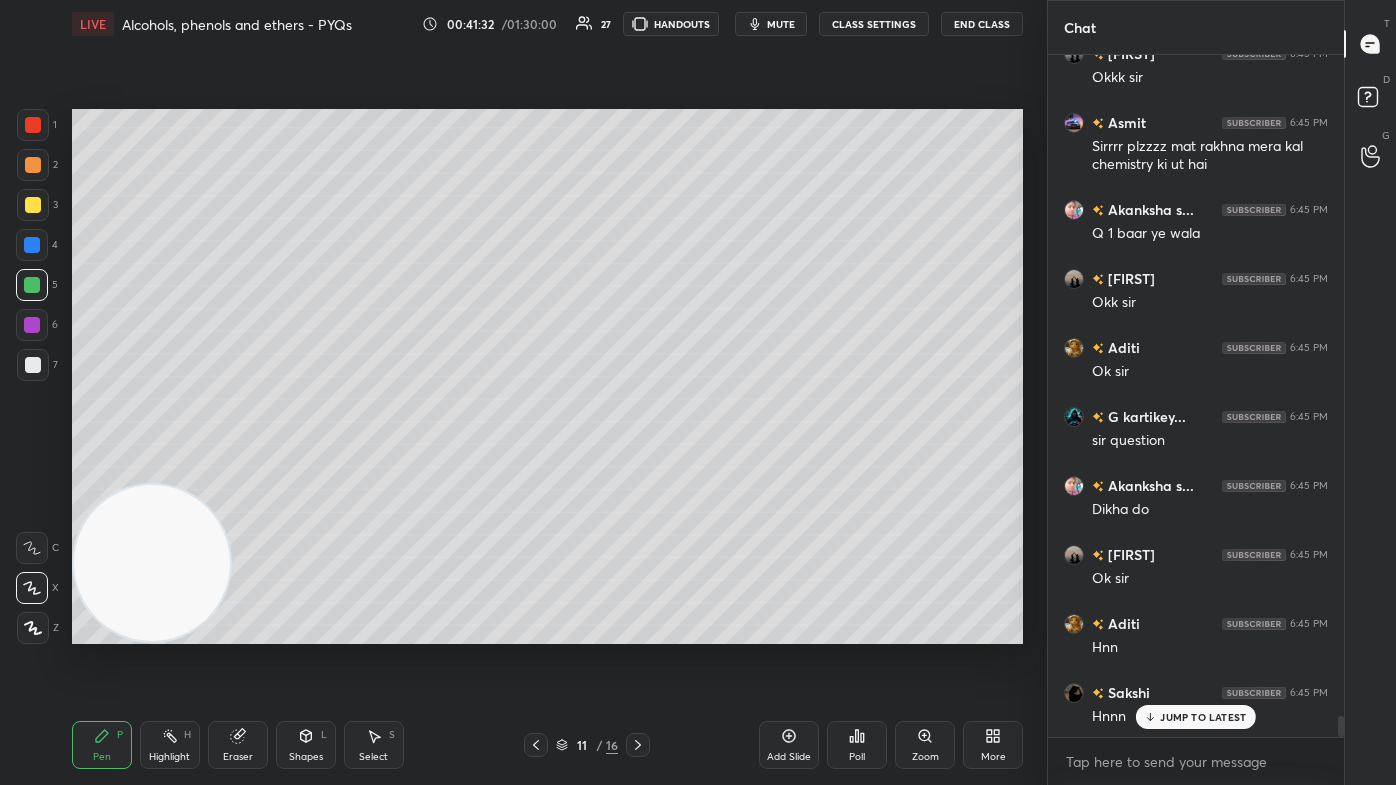 click at bounding box center [33, 365] 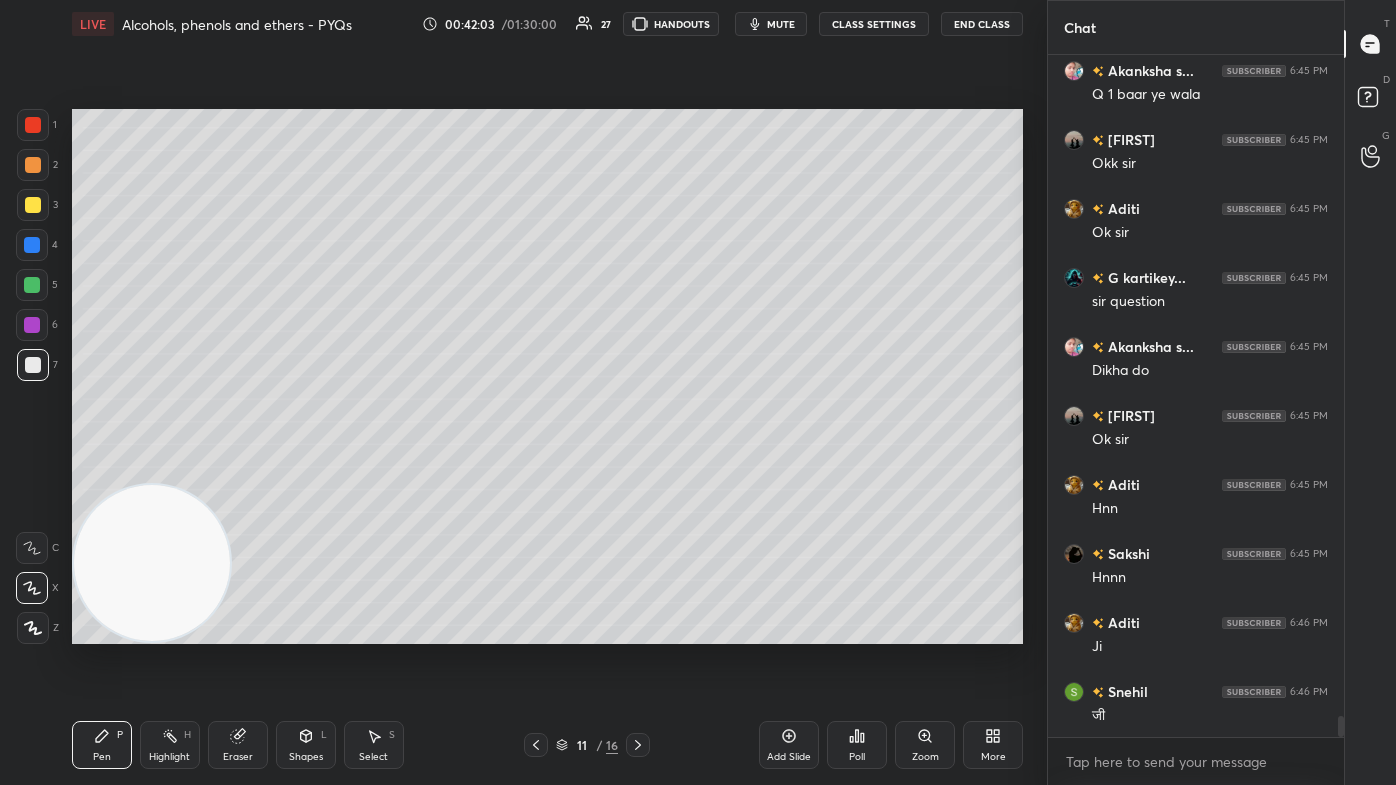 scroll, scrollTop: 21770, scrollLeft: 0, axis: vertical 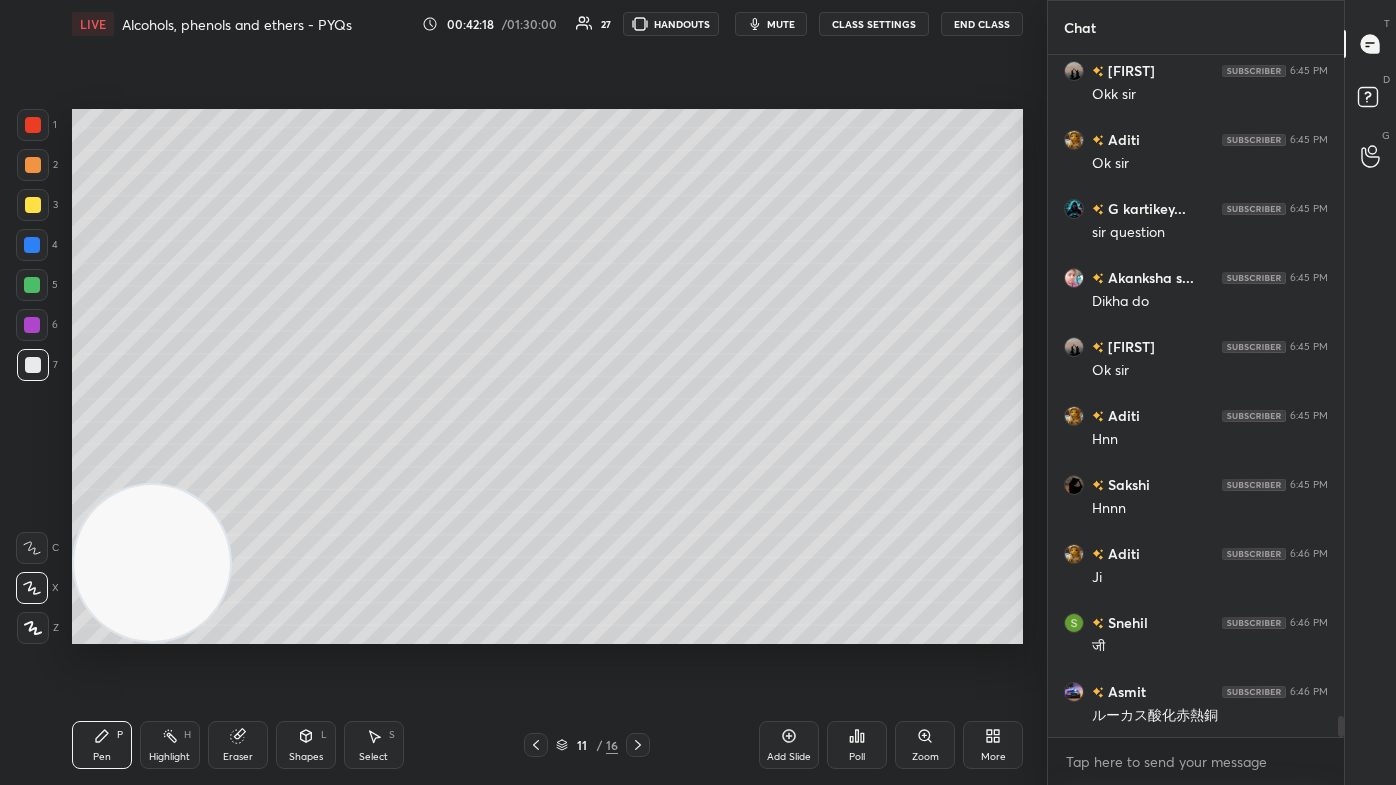 click at bounding box center (33, 205) 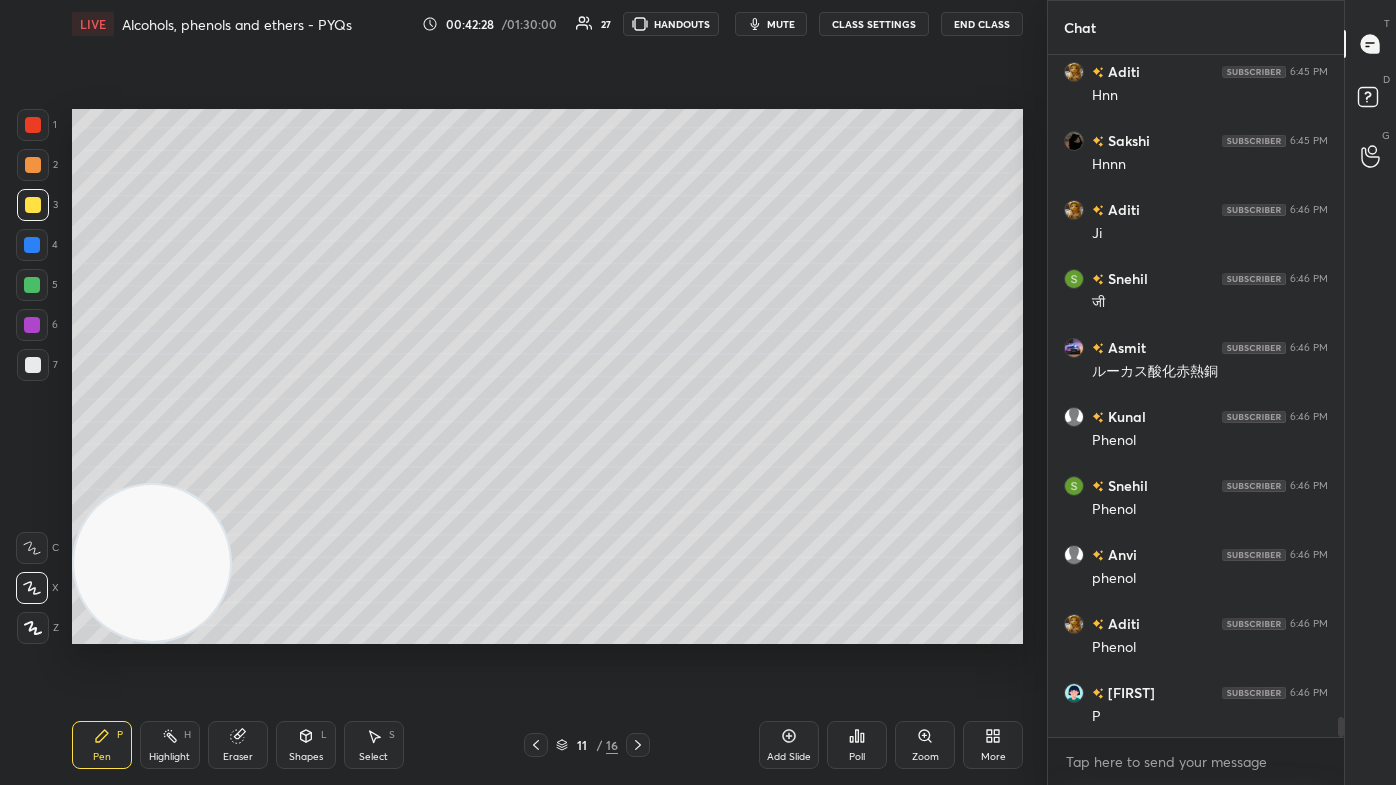scroll, scrollTop: 22184, scrollLeft: 0, axis: vertical 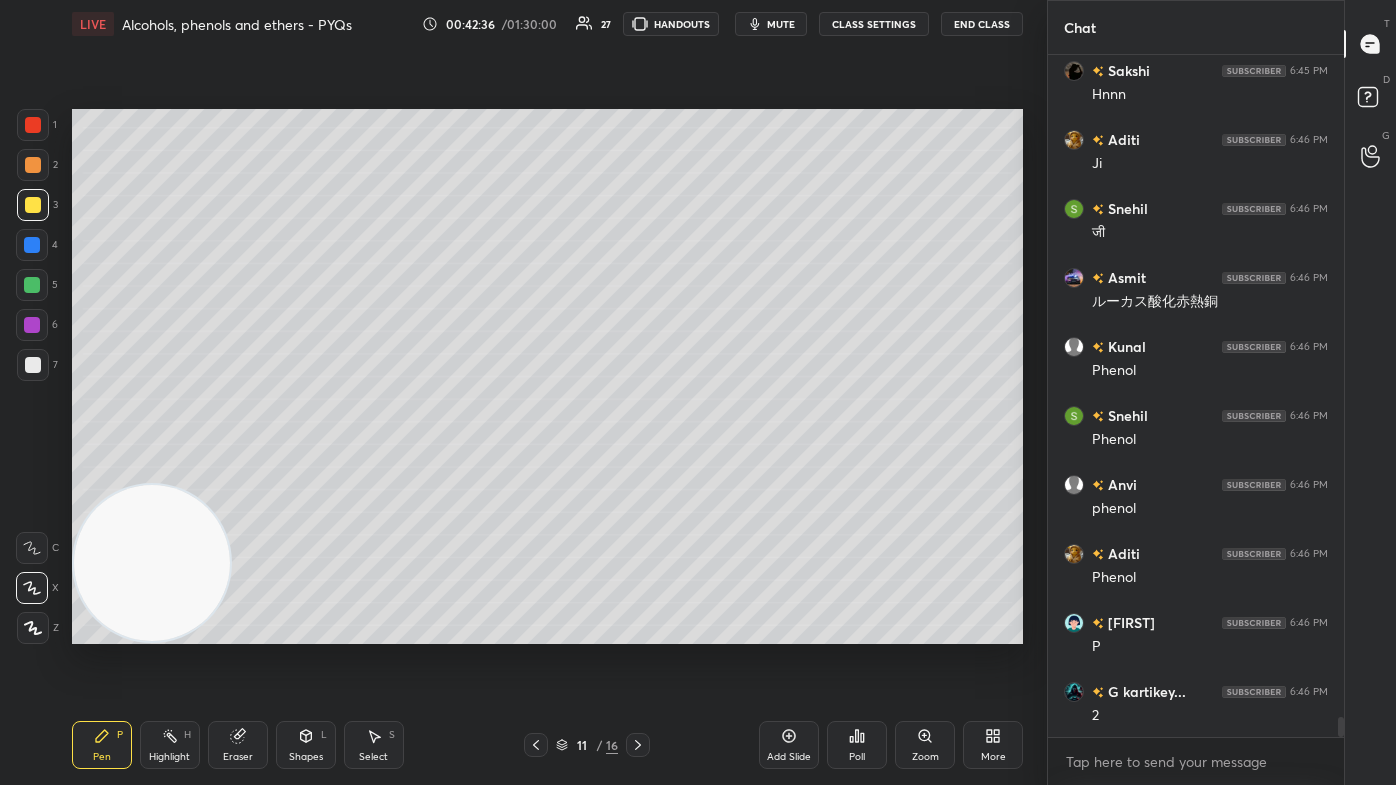 drag, startPoint x: 235, startPoint y: 723, endPoint x: 242, endPoint y: 705, distance: 19.313208 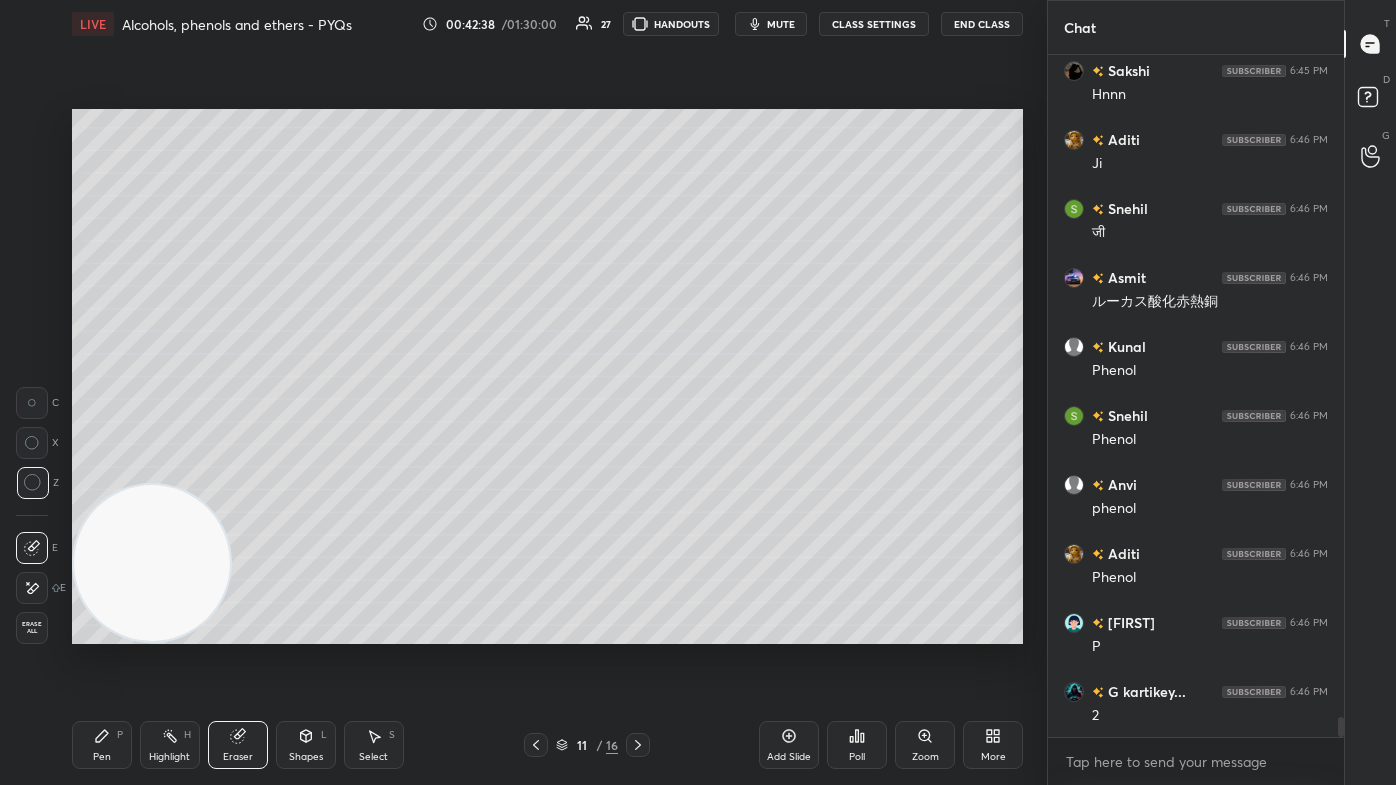 click on "Pen P Highlight H Eraser Shapes L Select S 11 / 16 Add Slide Poll Zoom More" at bounding box center (547, 745) 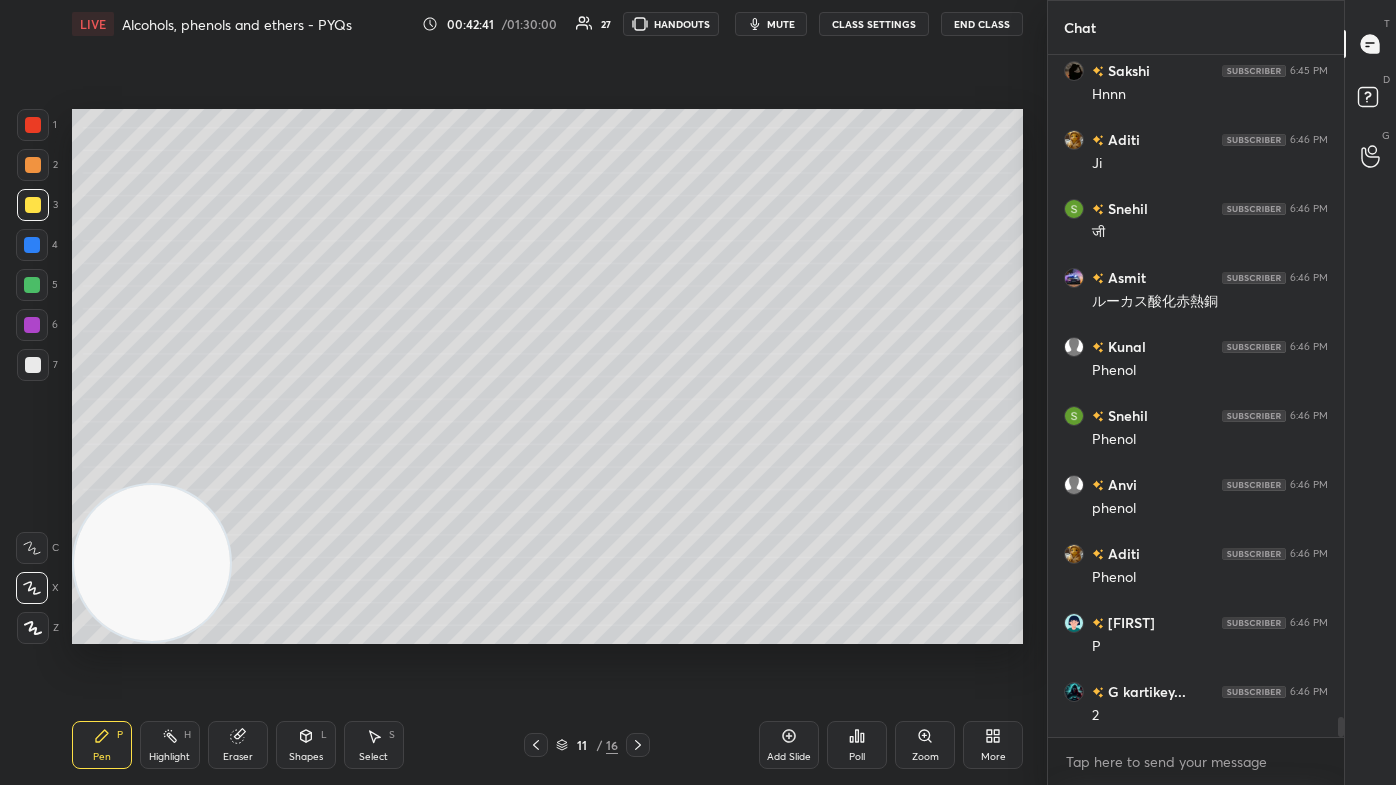 scroll, scrollTop: 22204, scrollLeft: 0, axis: vertical 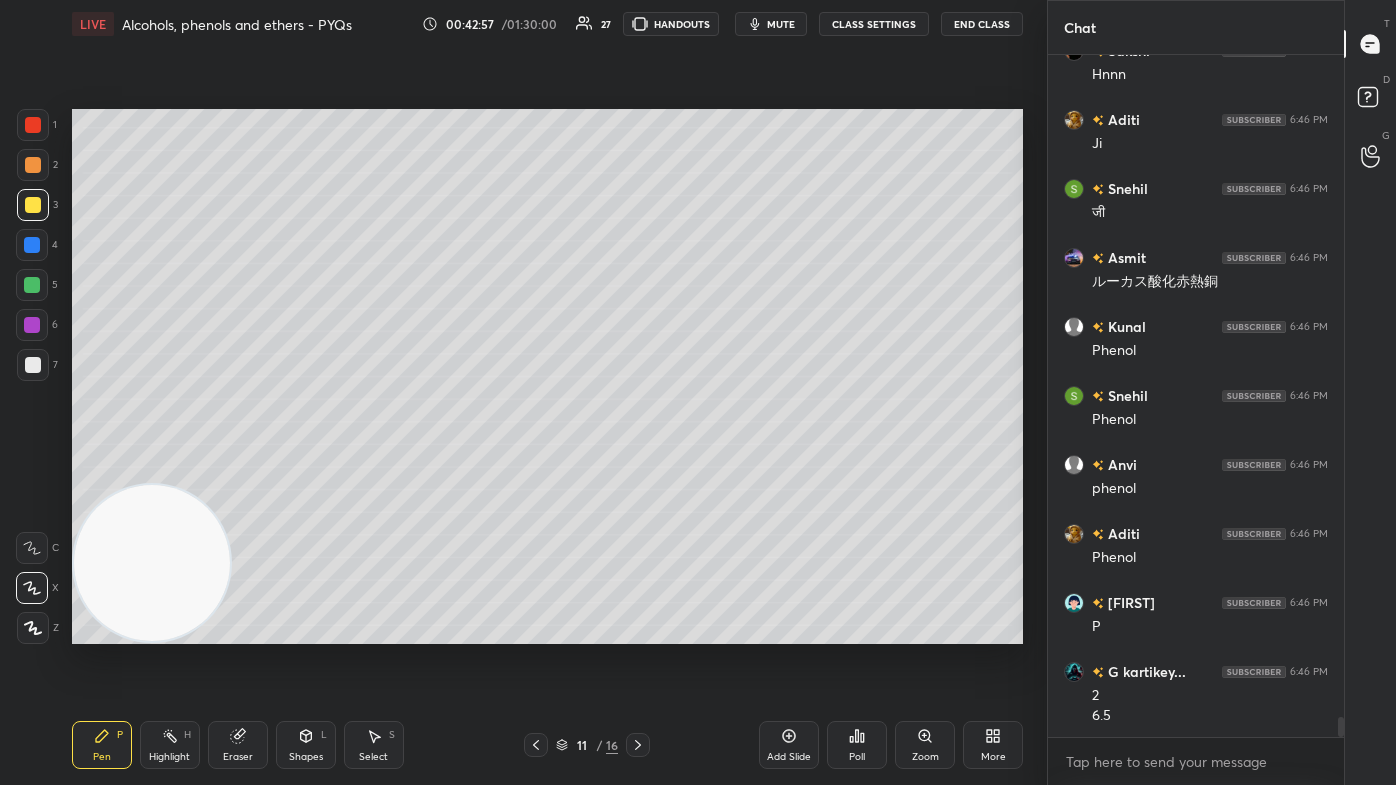 click at bounding box center [33, 365] 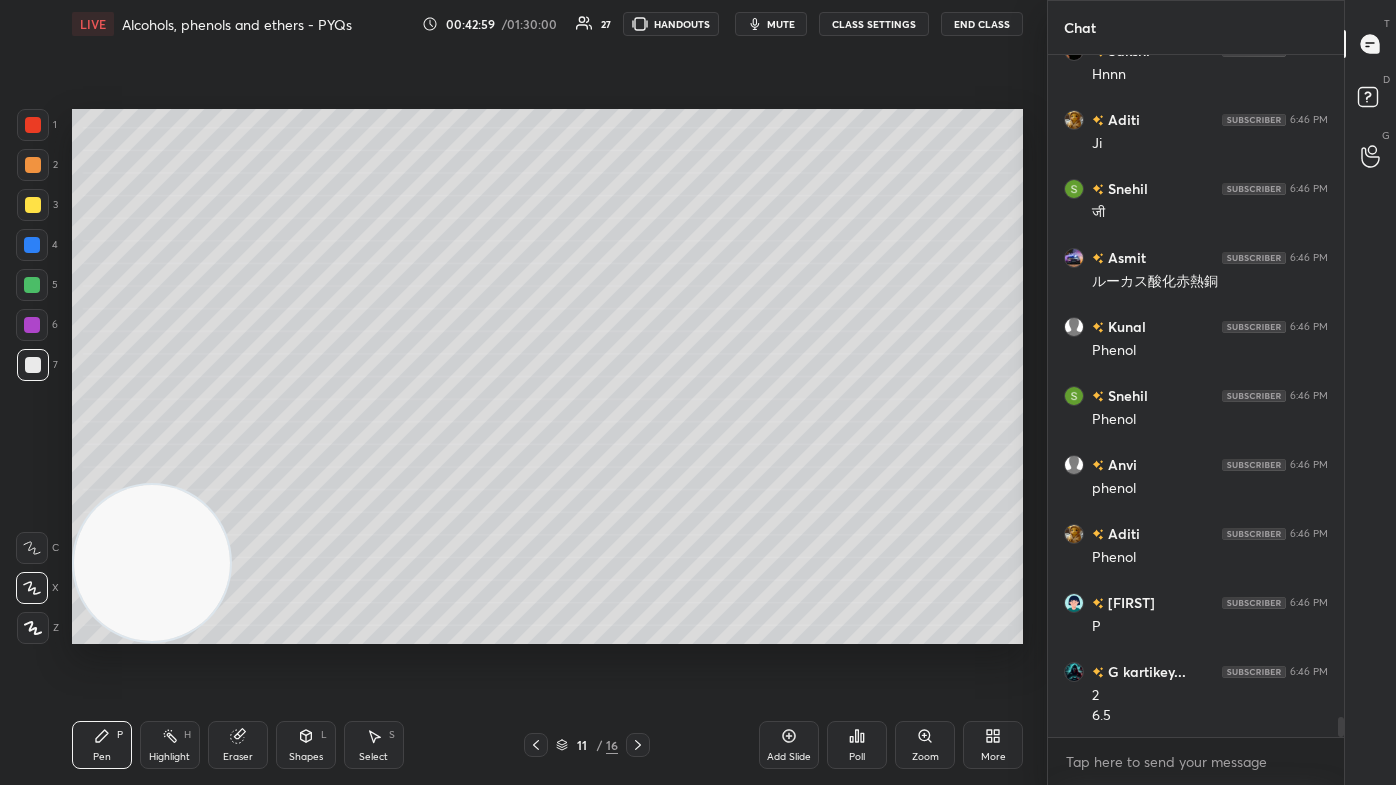 scroll, scrollTop: 22272, scrollLeft: 0, axis: vertical 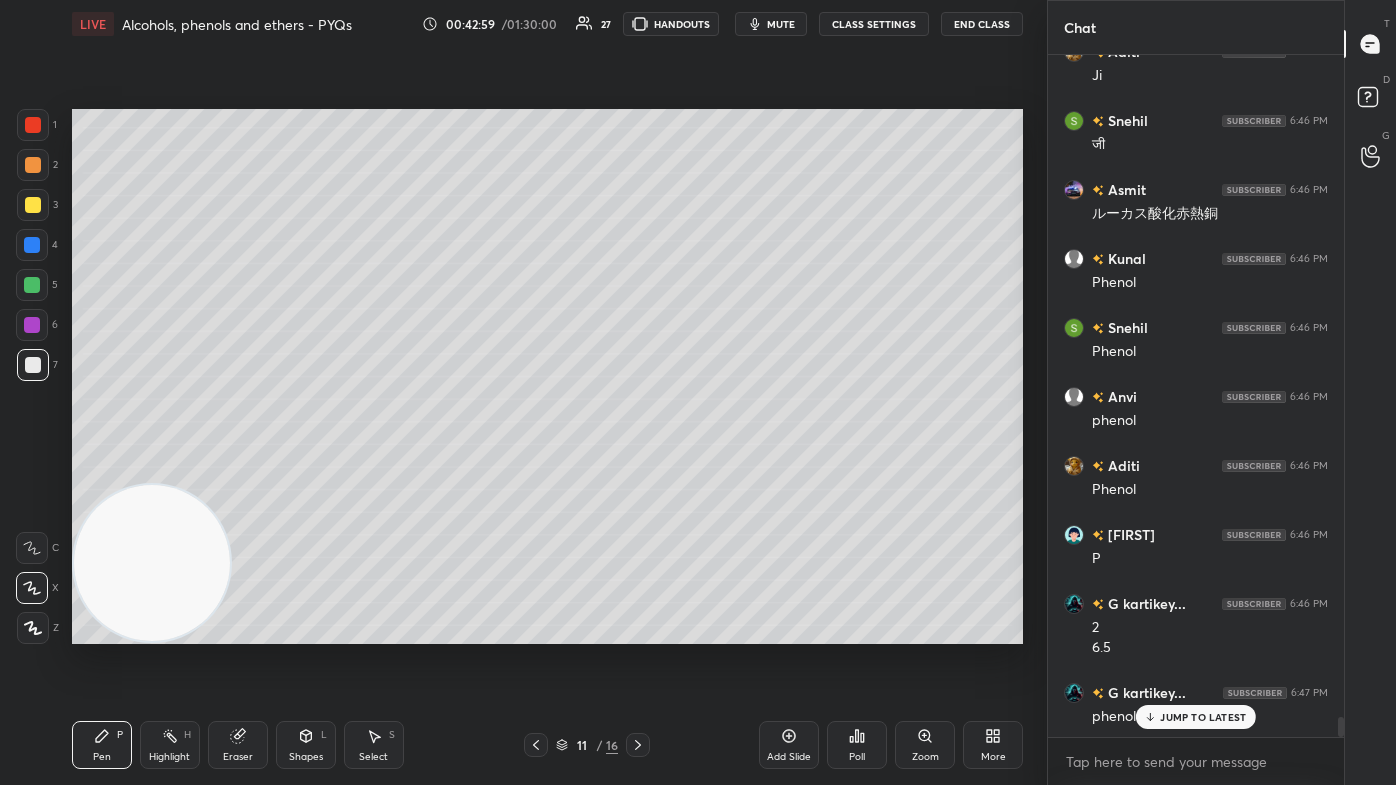 click on "Shapes" at bounding box center [306, 757] 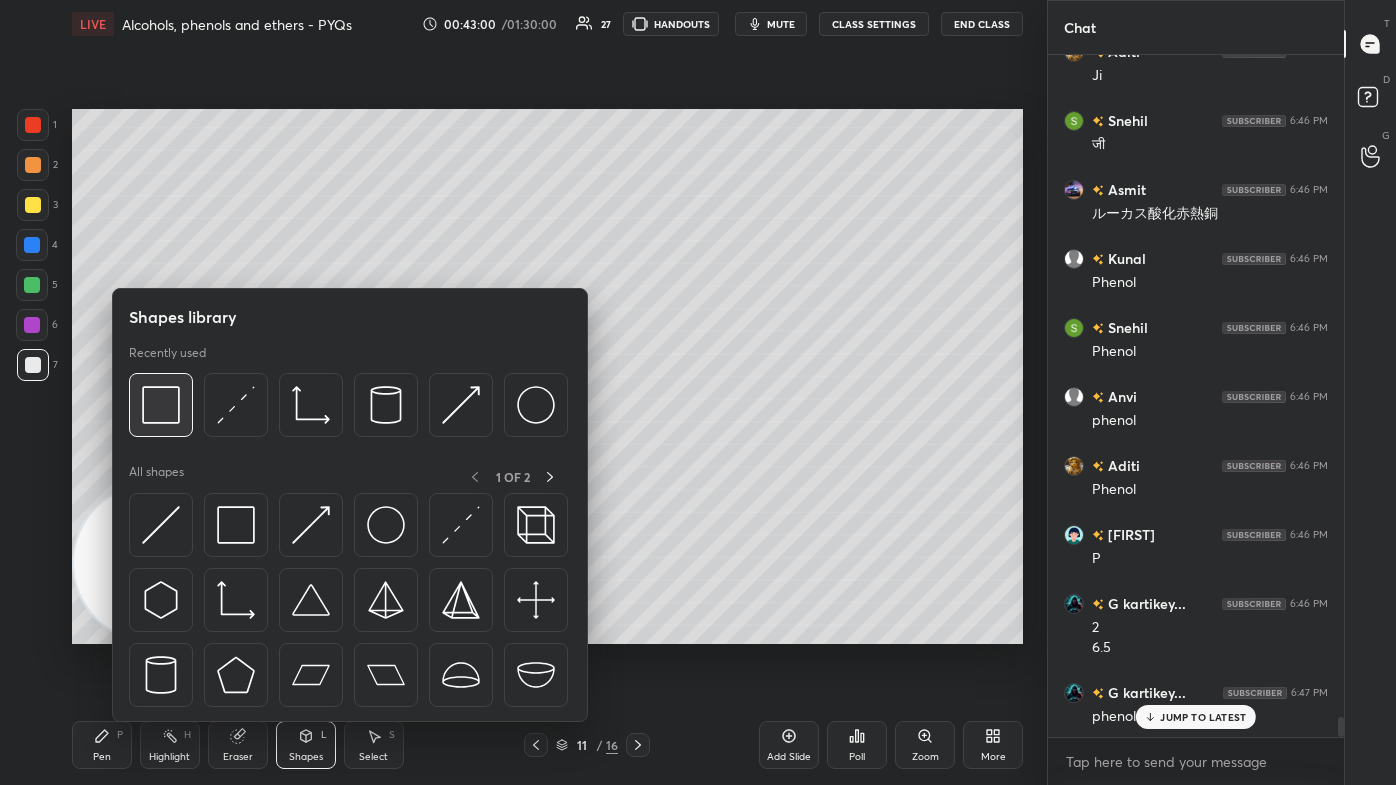 click at bounding box center (161, 405) 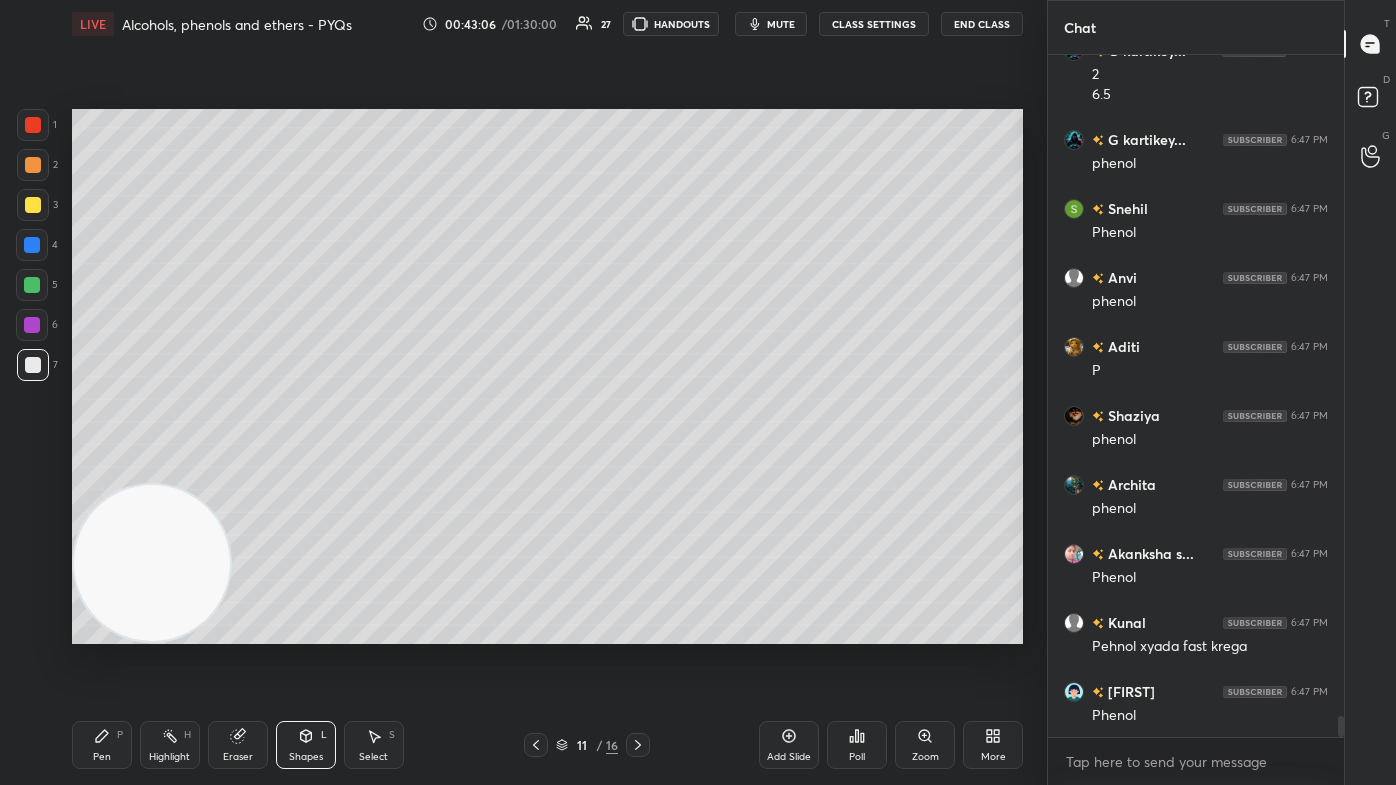 scroll, scrollTop: 21824, scrollLeft: 0, axis: vertical 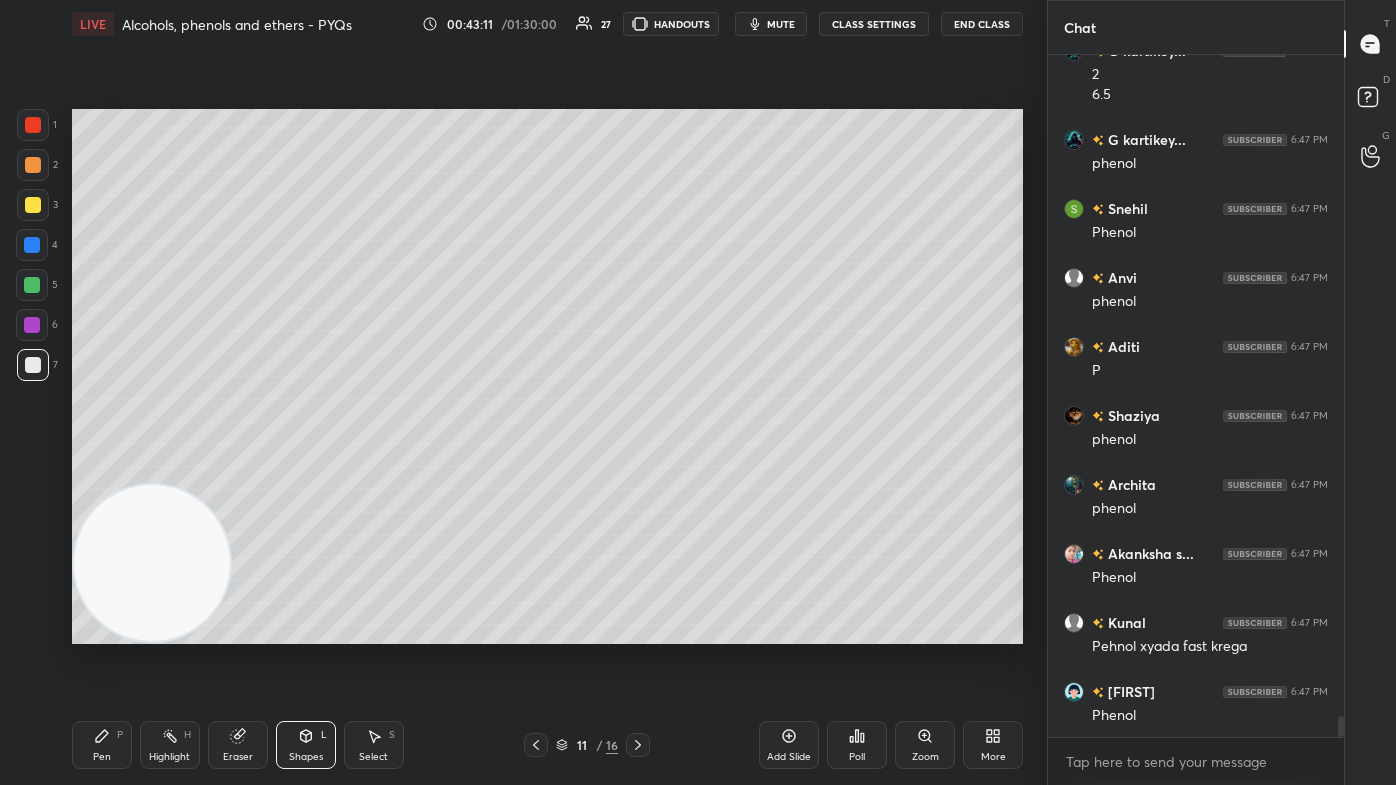click on "Pen P" at bounding box center (102, 745) 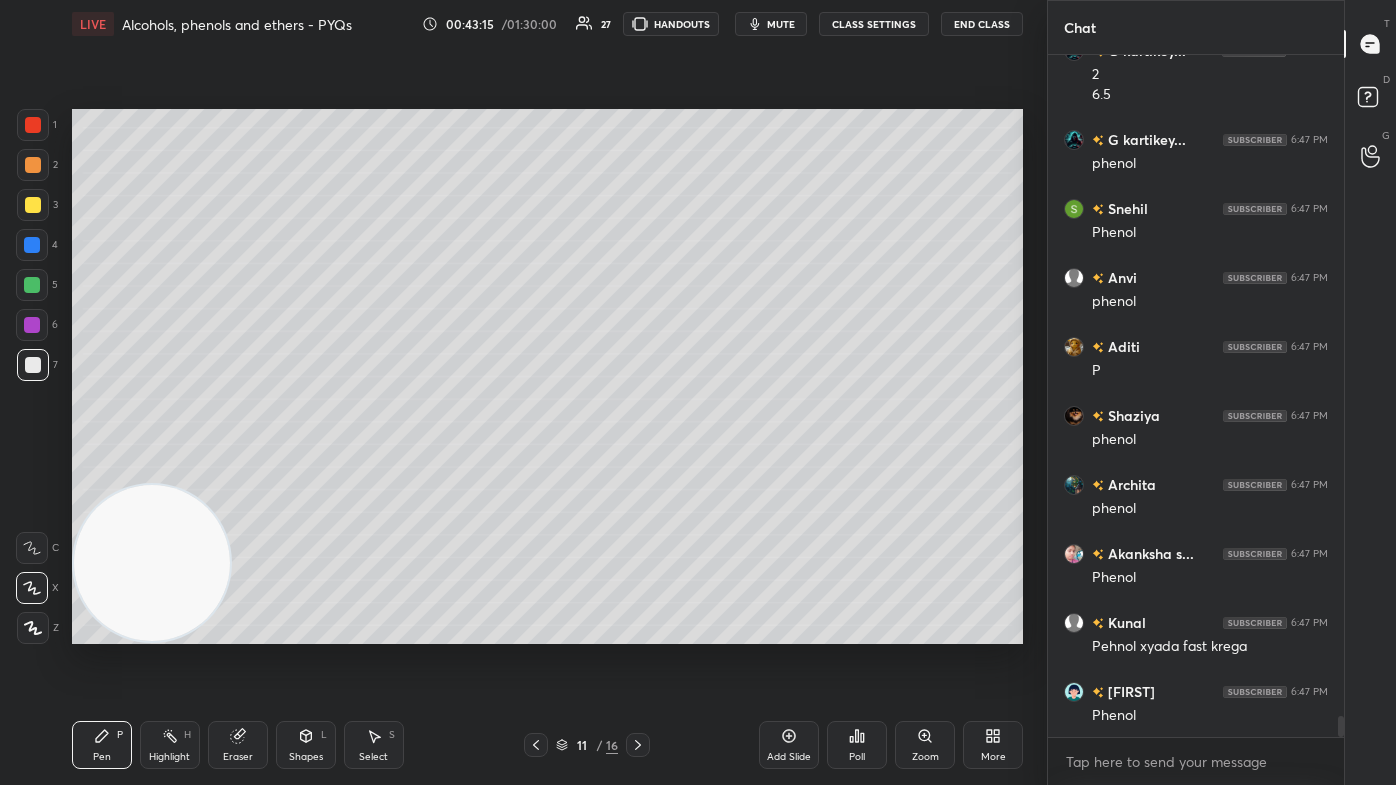 click at bounding box center (33, 125) 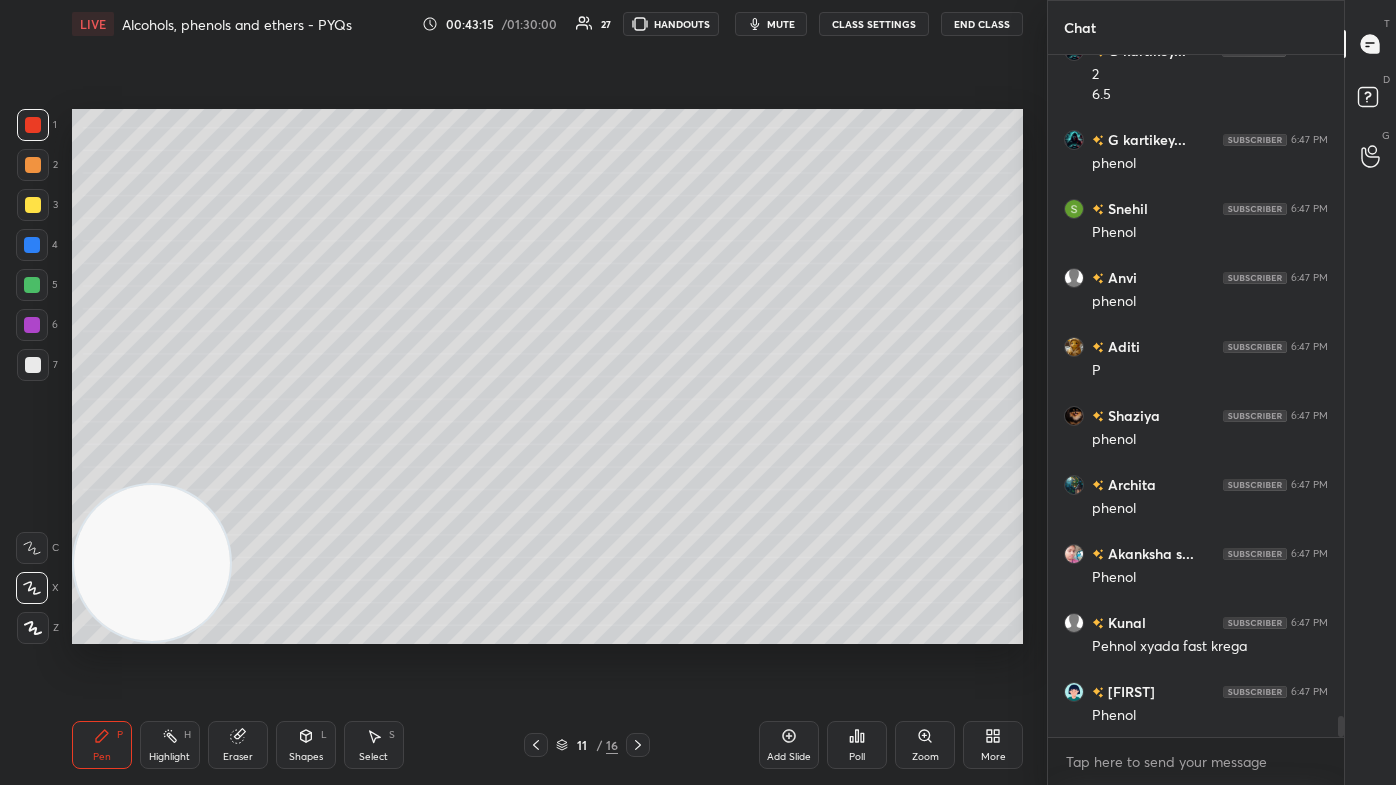 click at bounding box center [33, 628] 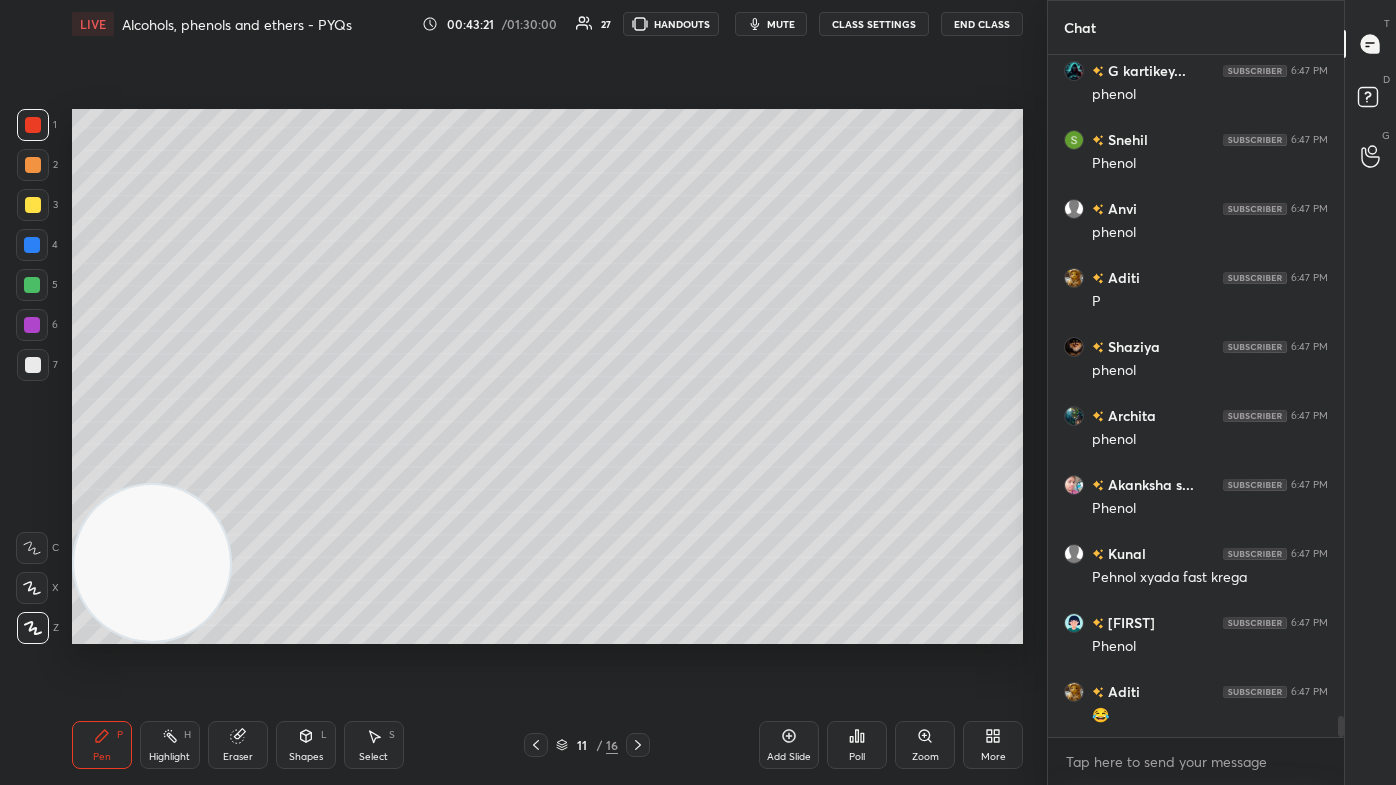 scroll, scrollTop: 21962, scrollLeft: 0, axis: vertical 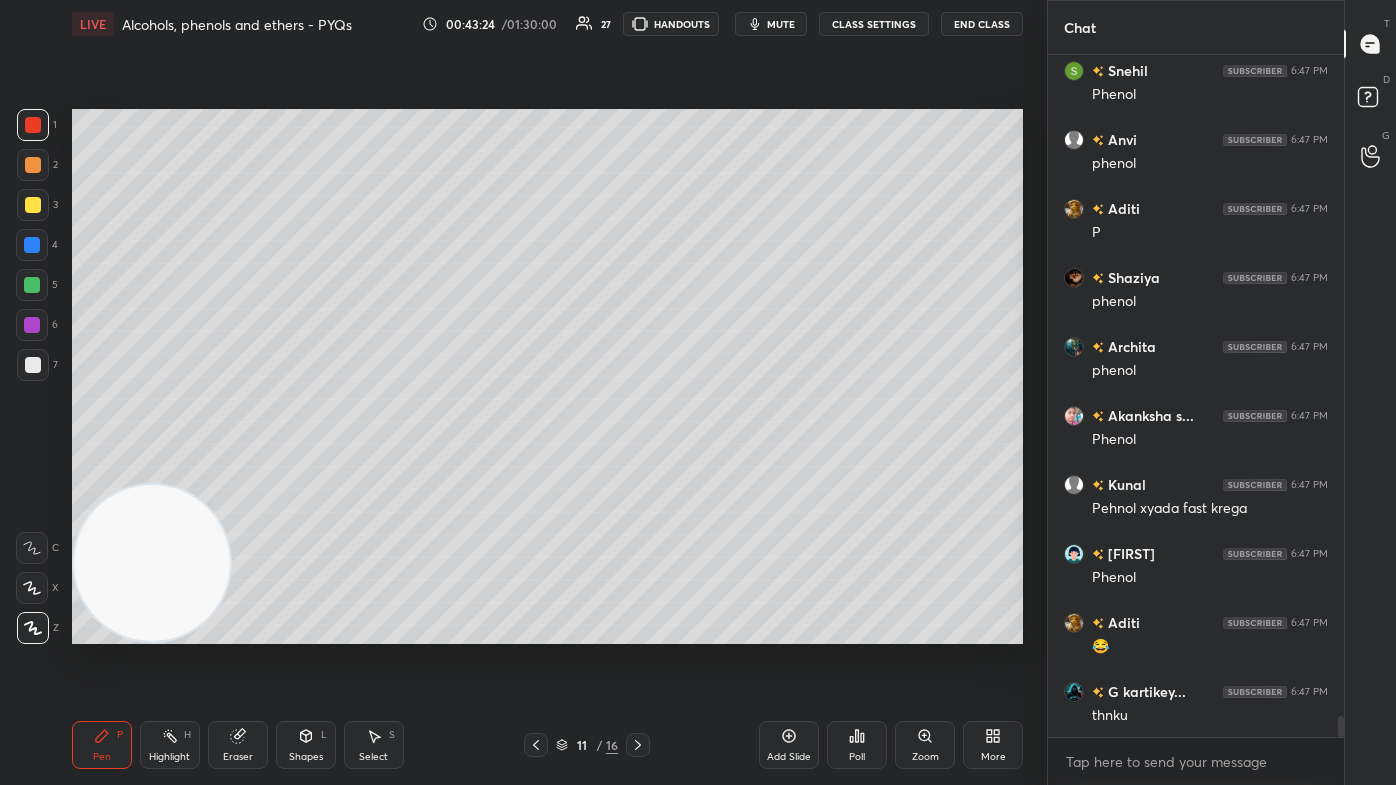 click at bounding box center [33, 365] 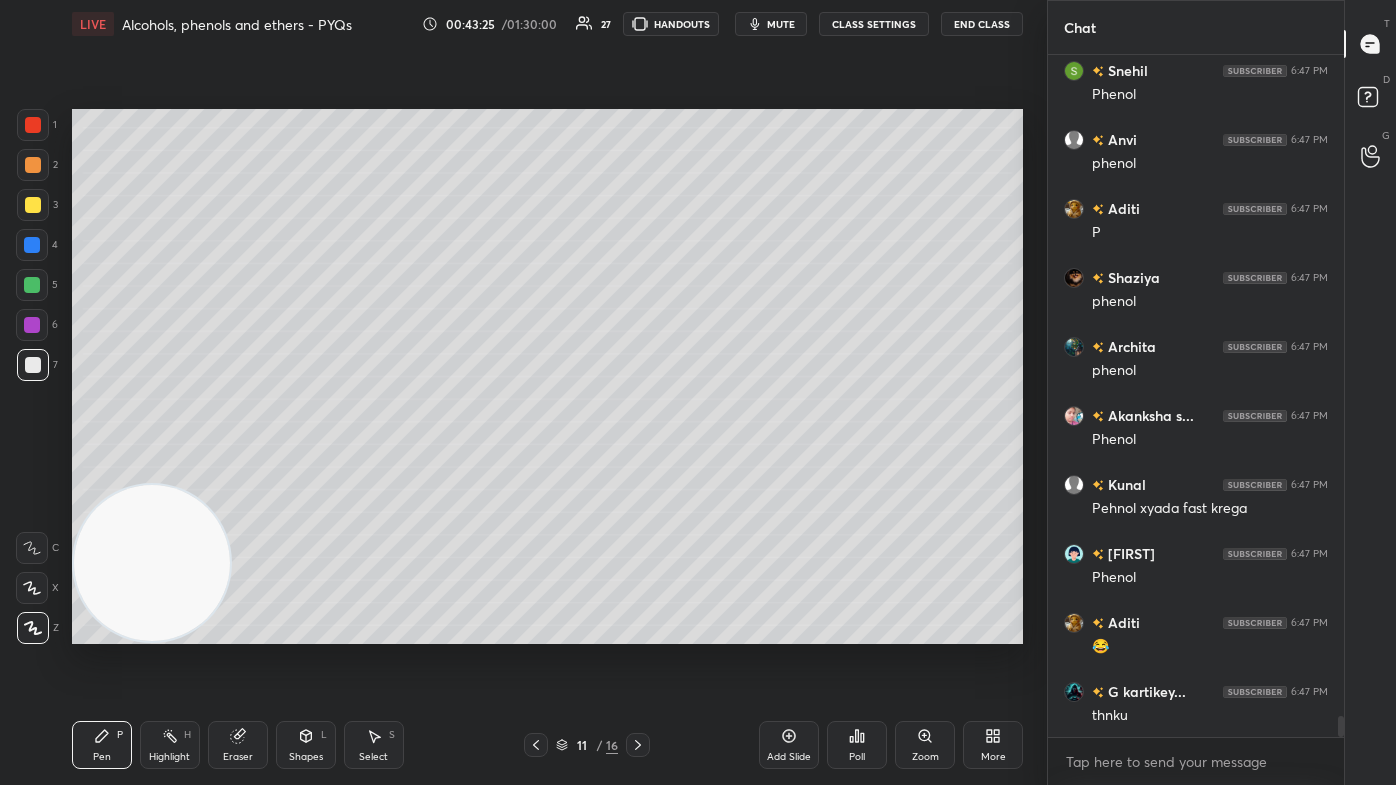 click at bounding box center (32, 588) 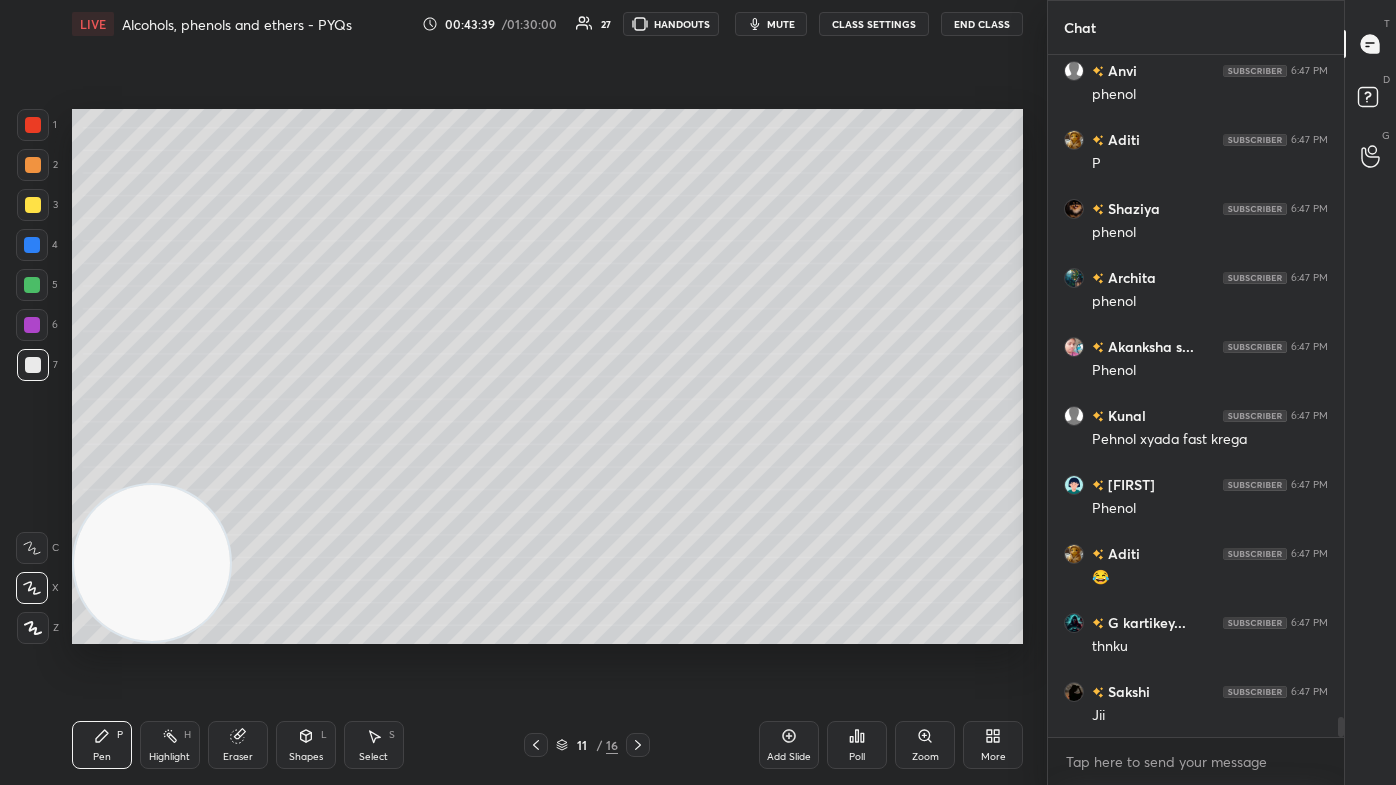 click on "Eraser" at bounding box center (238, 745) 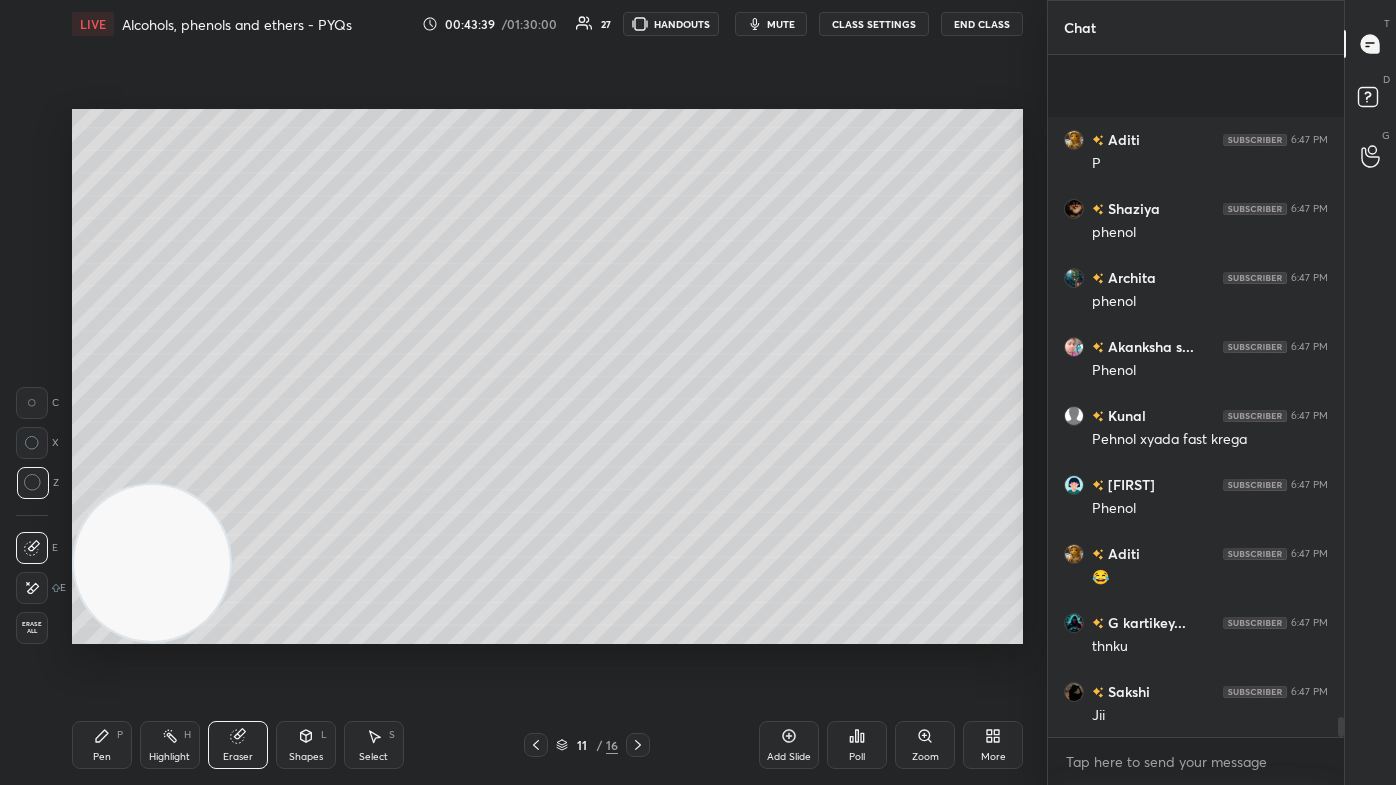 scroll, scrollTop: 22172, scrollLeft: 0, axis: vertical 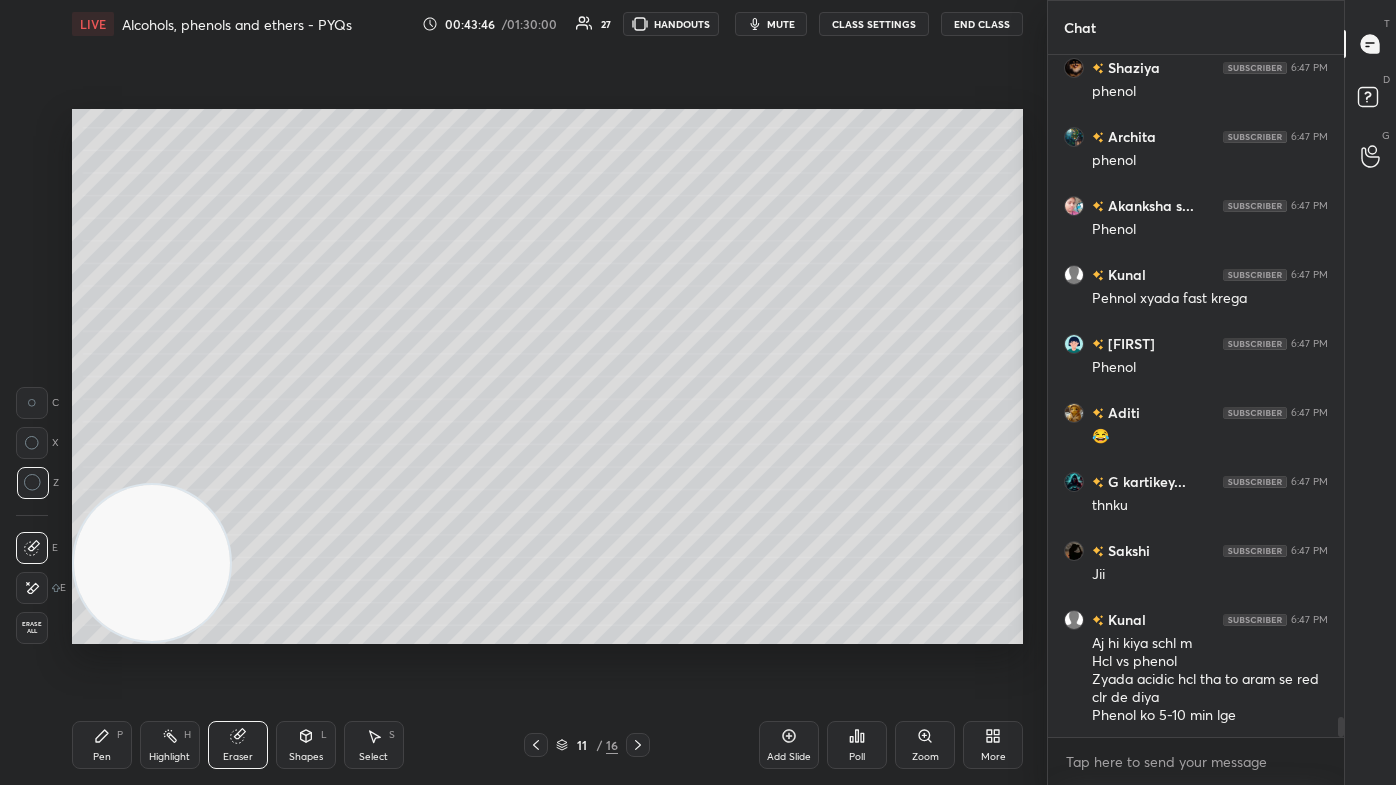 drag, startPoint x: 101, startPoint y: 746, endPoint x: 228, endPoint y: 653, distance: 157.4103 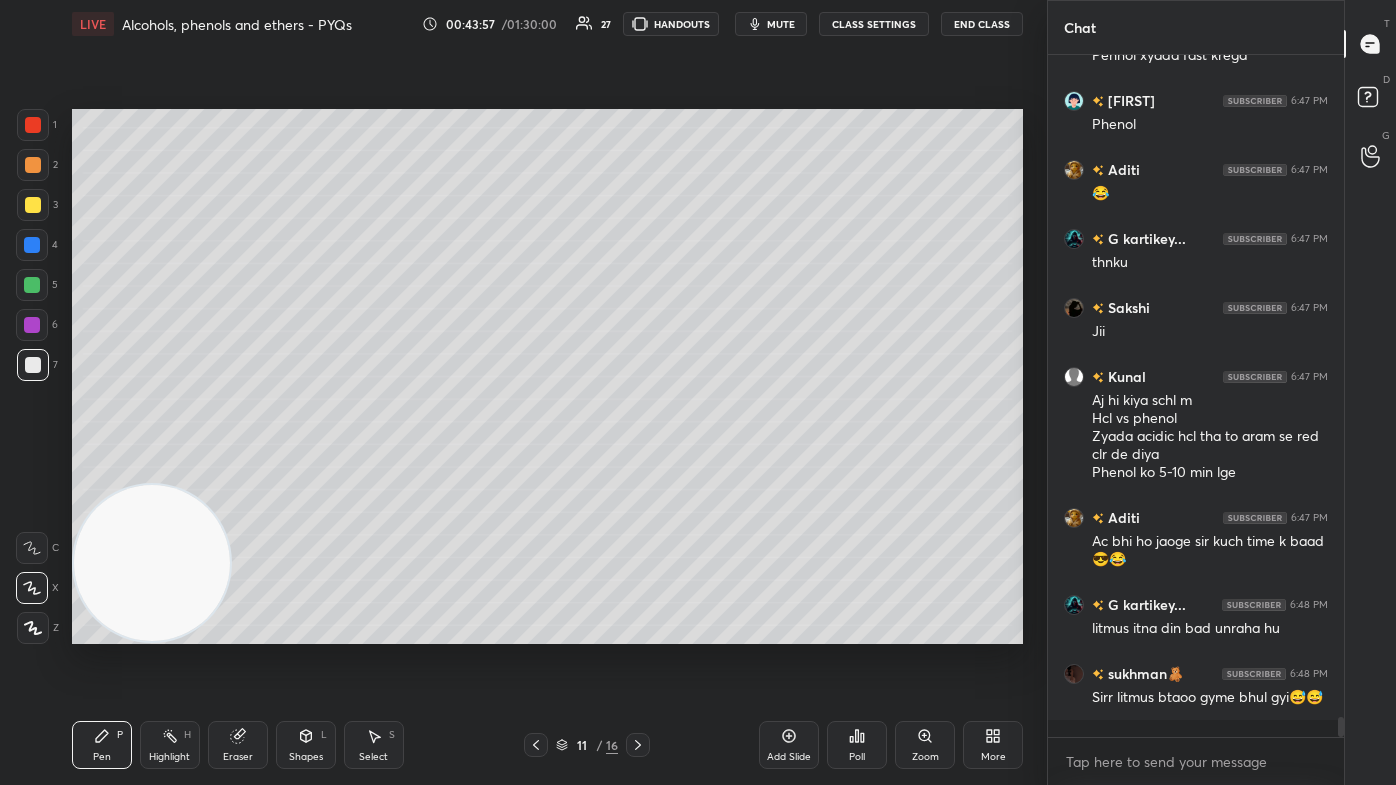 scroll, scrollTop: 22484, scrollLeft: 0, axis: vertical 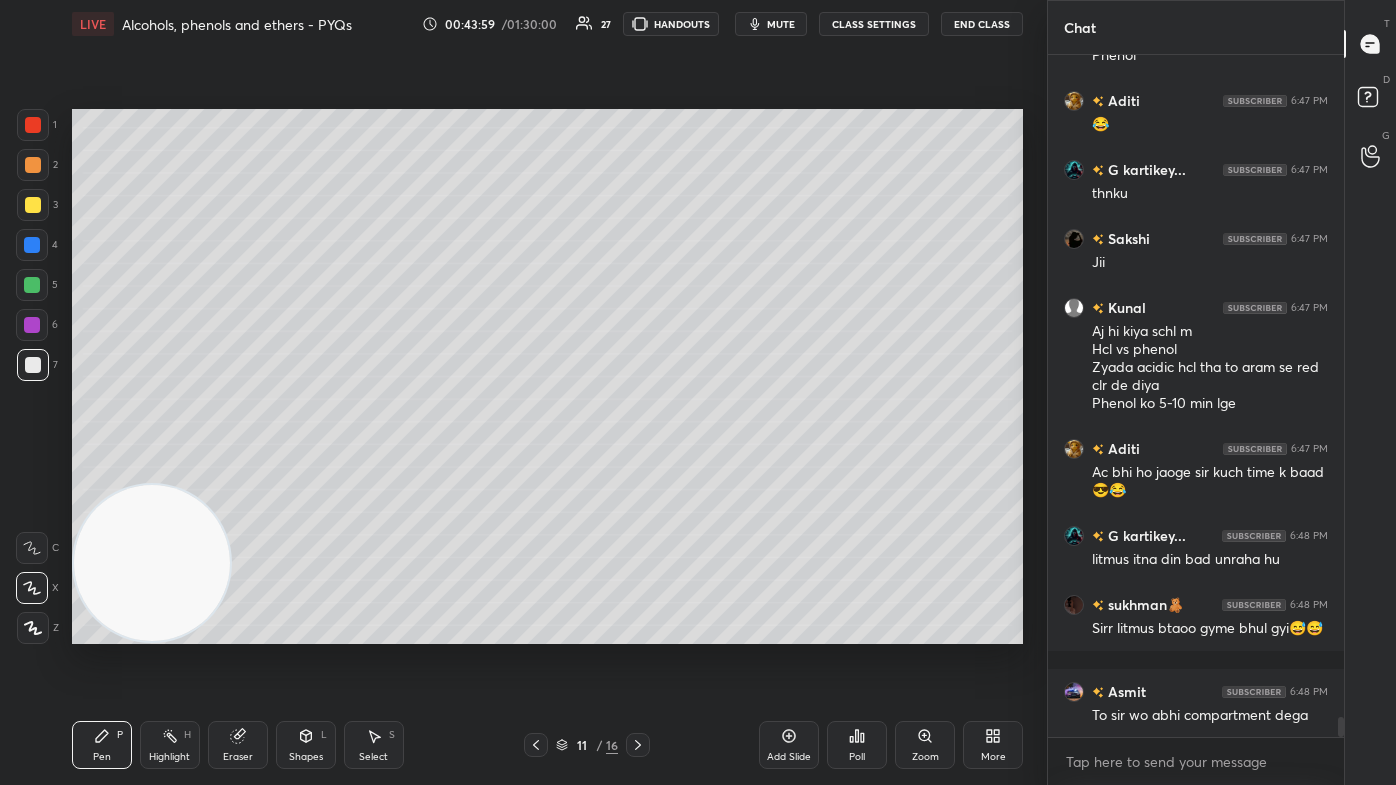 drag, startPoint x: 248, startPoint y: 743, endPoint x: 266, endPoint y: 728, distance: 23.43075 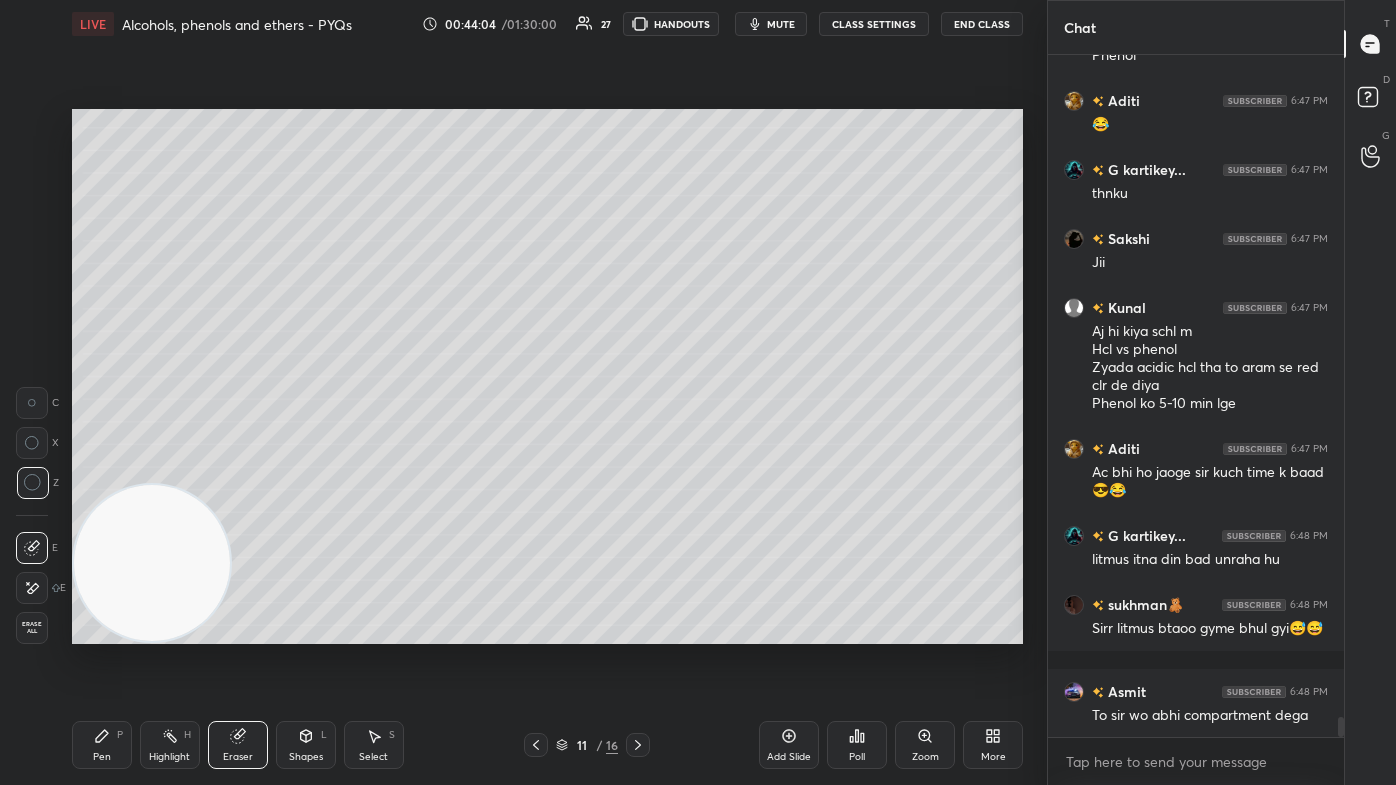 drag, startPoint x: 113, startPoint y: 751, endPoint x: 254, endPoint y: 655, distance: 170.57843 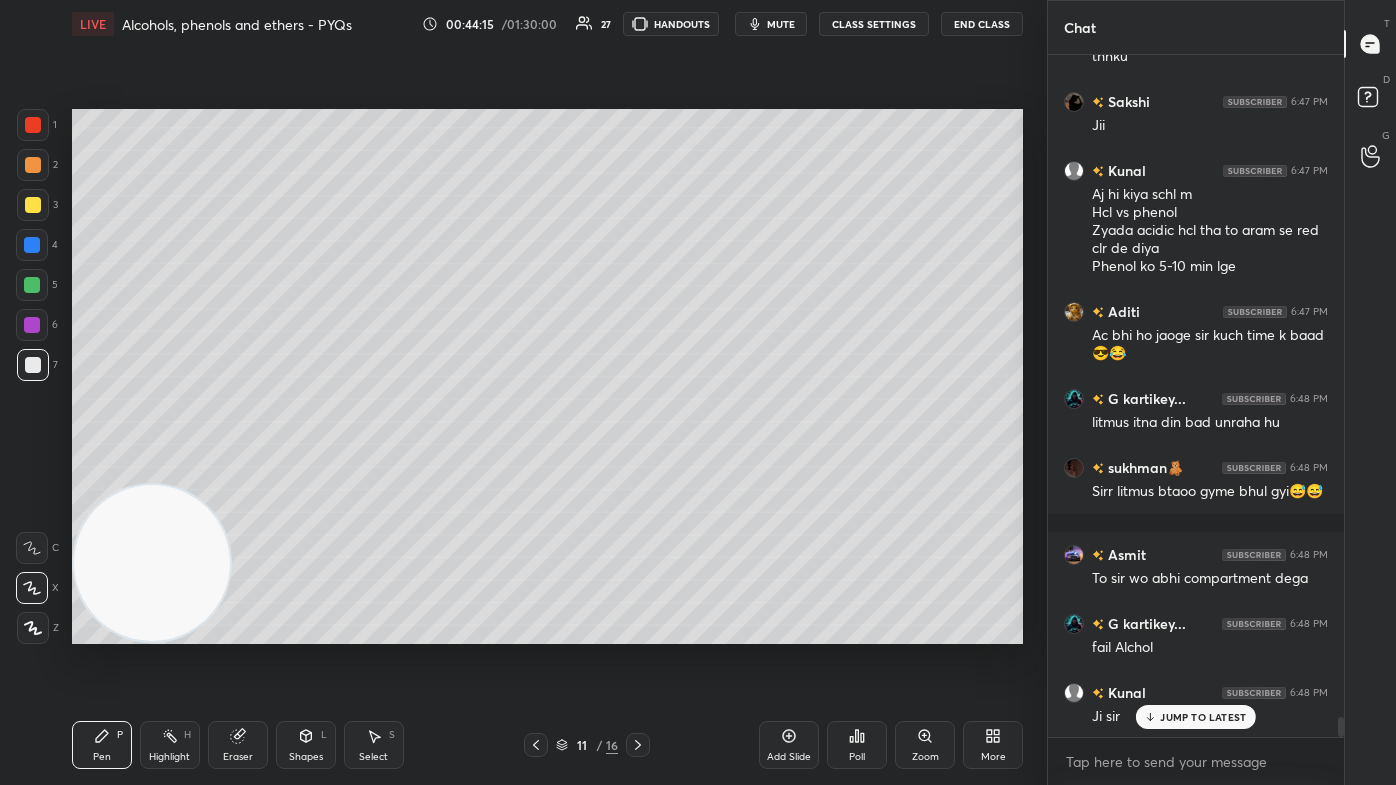 scroll, scrollTop: 22690, scrollLeft: 0, axis: vertical 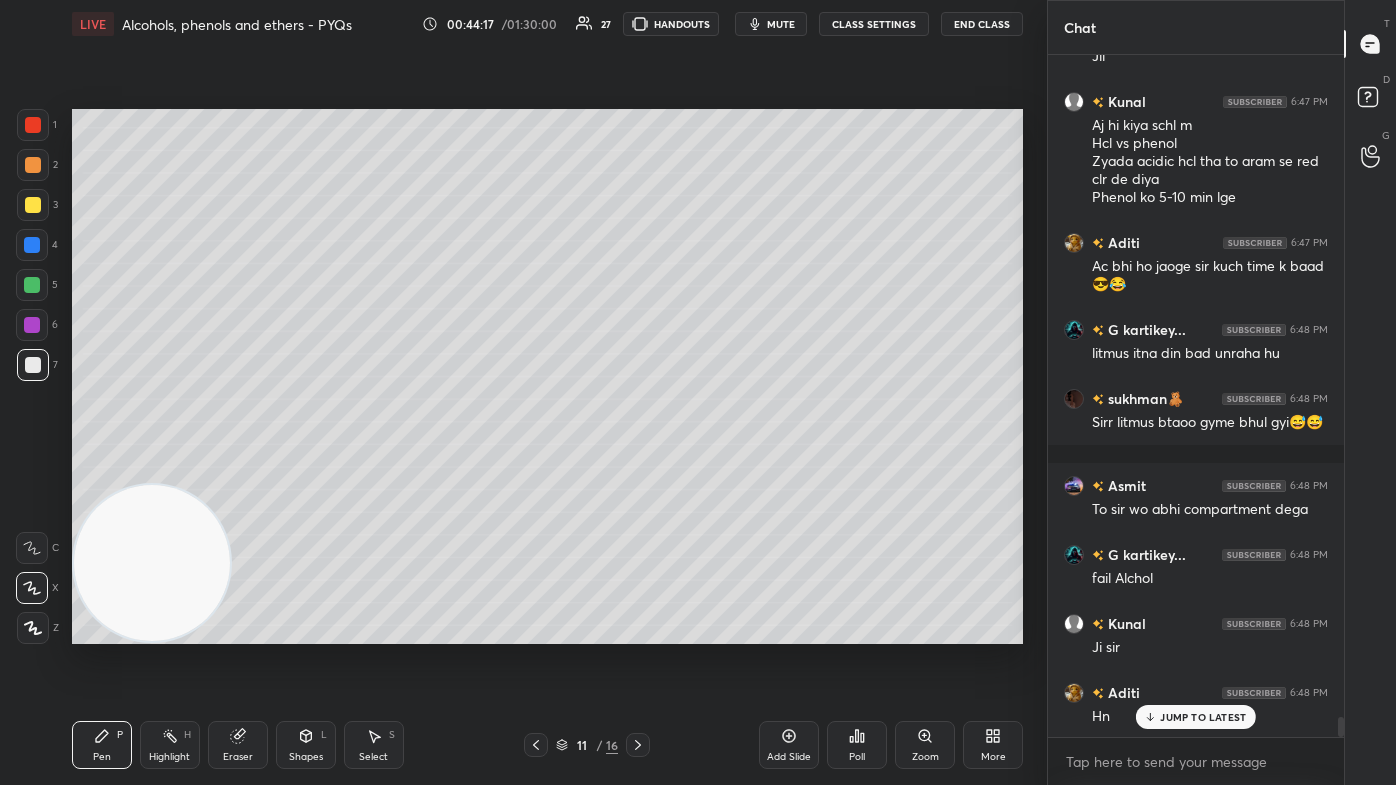 click at bounding box center [32, 285] 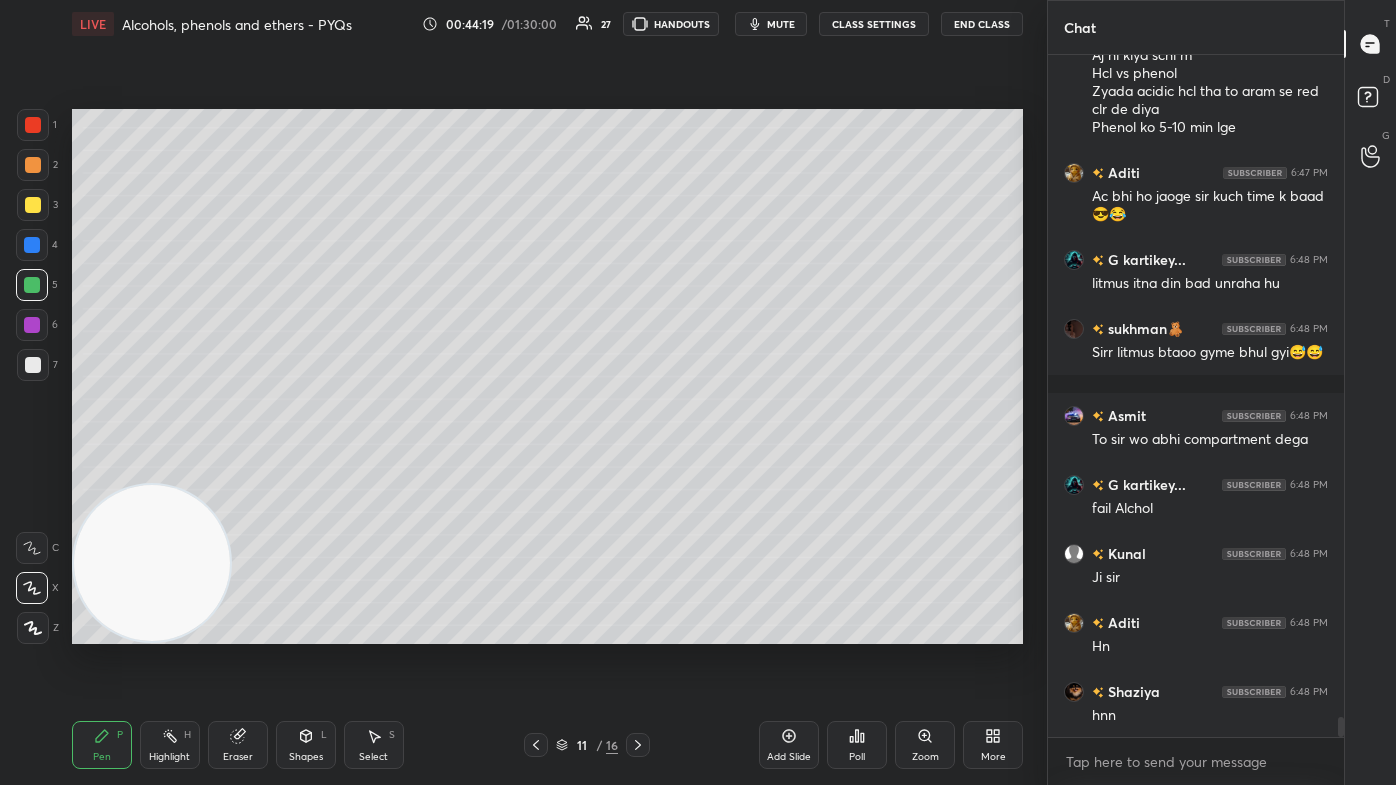scroll, scrollTop: 22829, scrollLeft: 0, axis: vertical 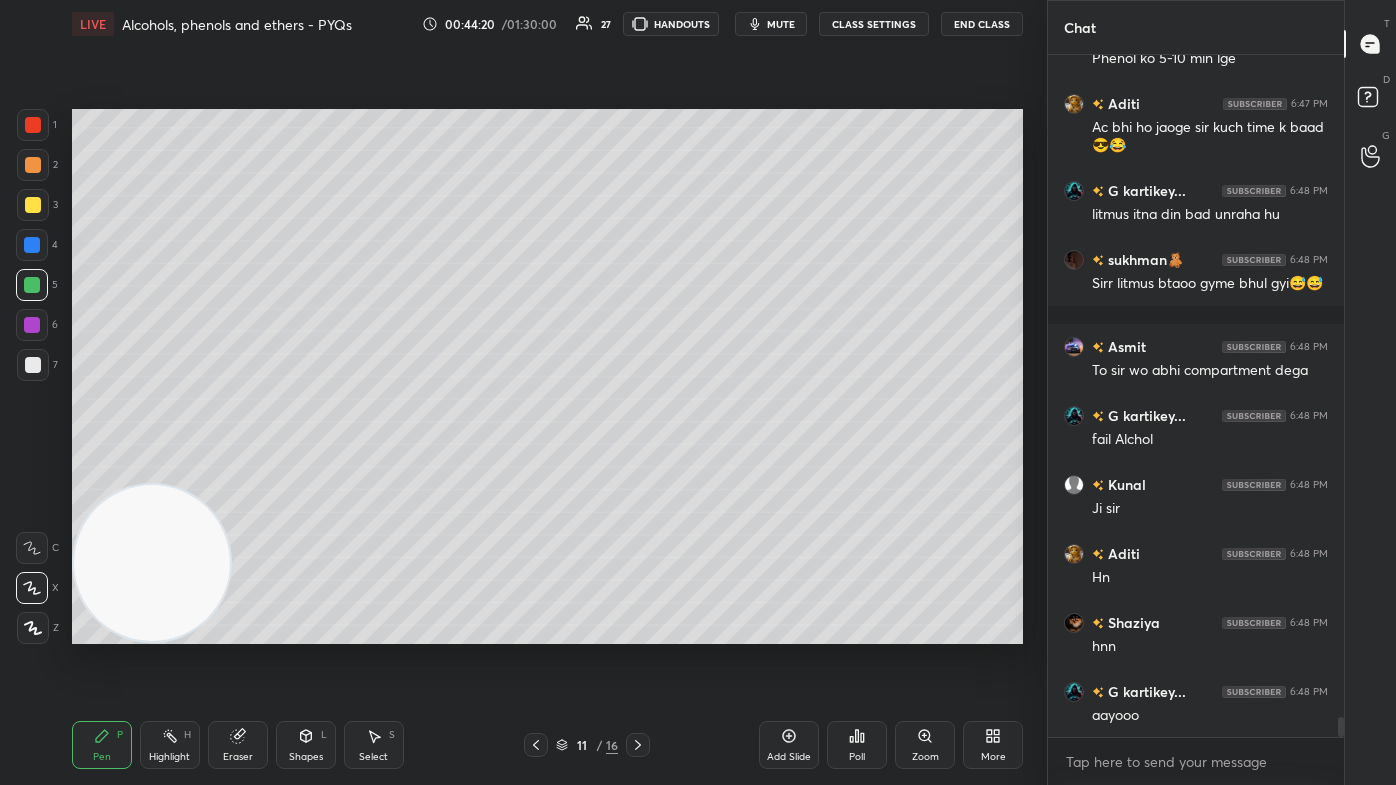 click 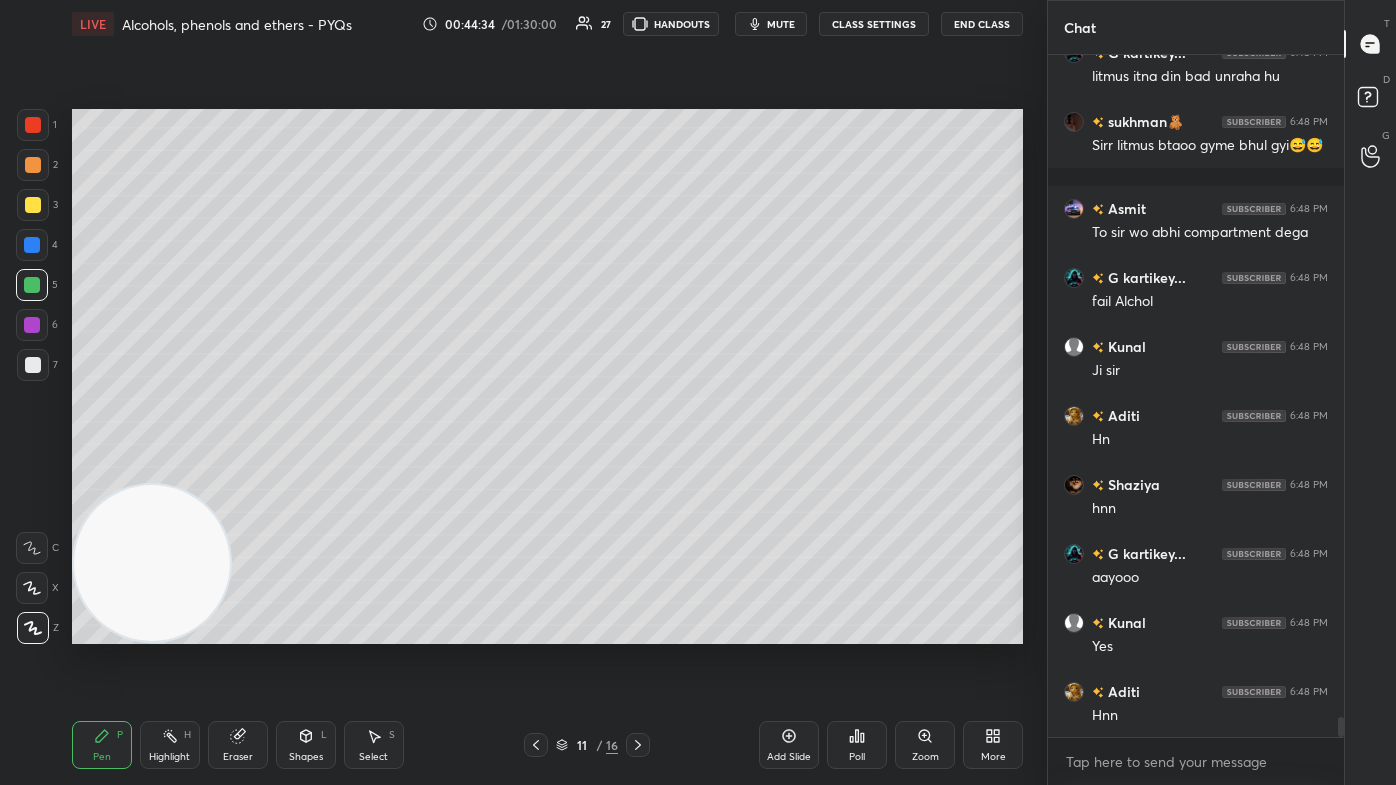 scroll, scrollTop: 23036, scrollLeft: 0, axis: vertical 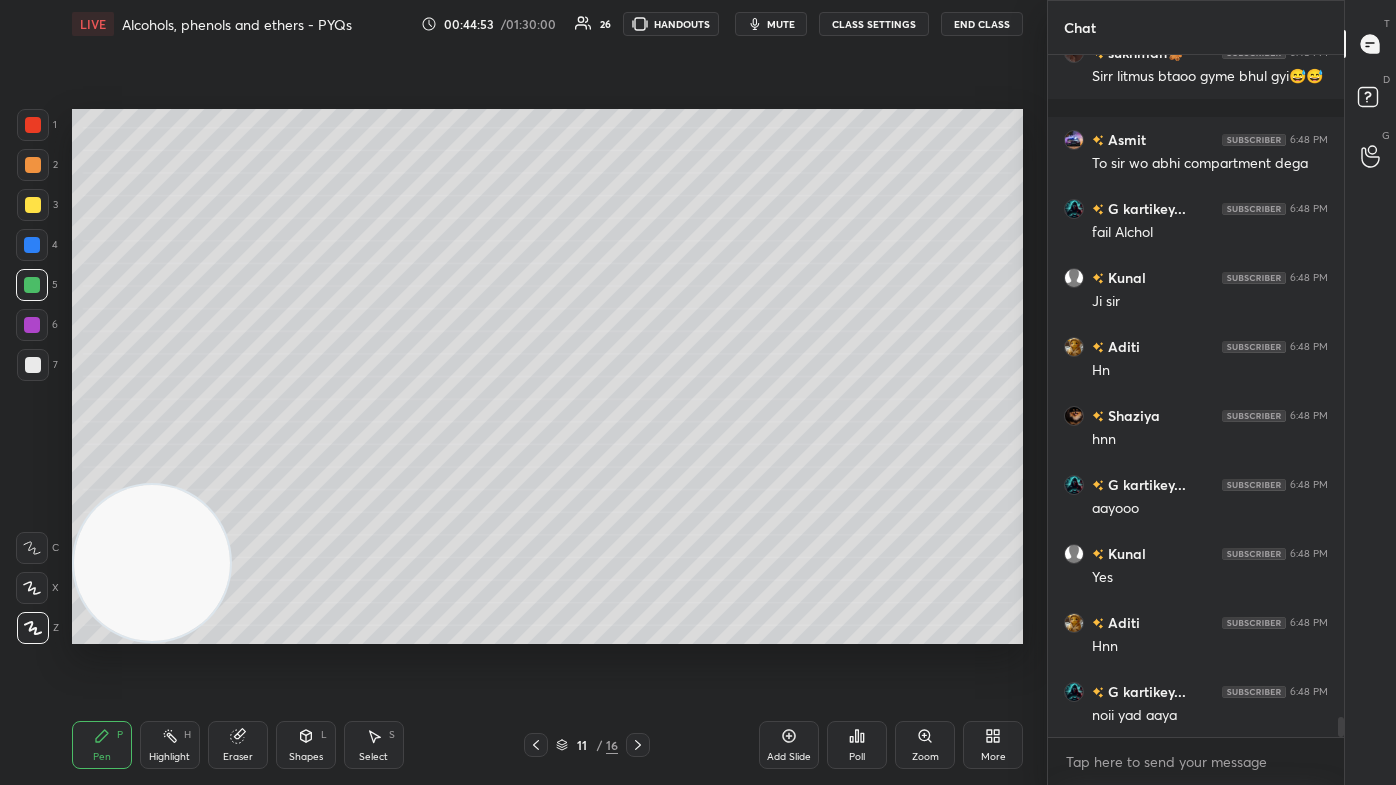click at bounding box center (33, 125) 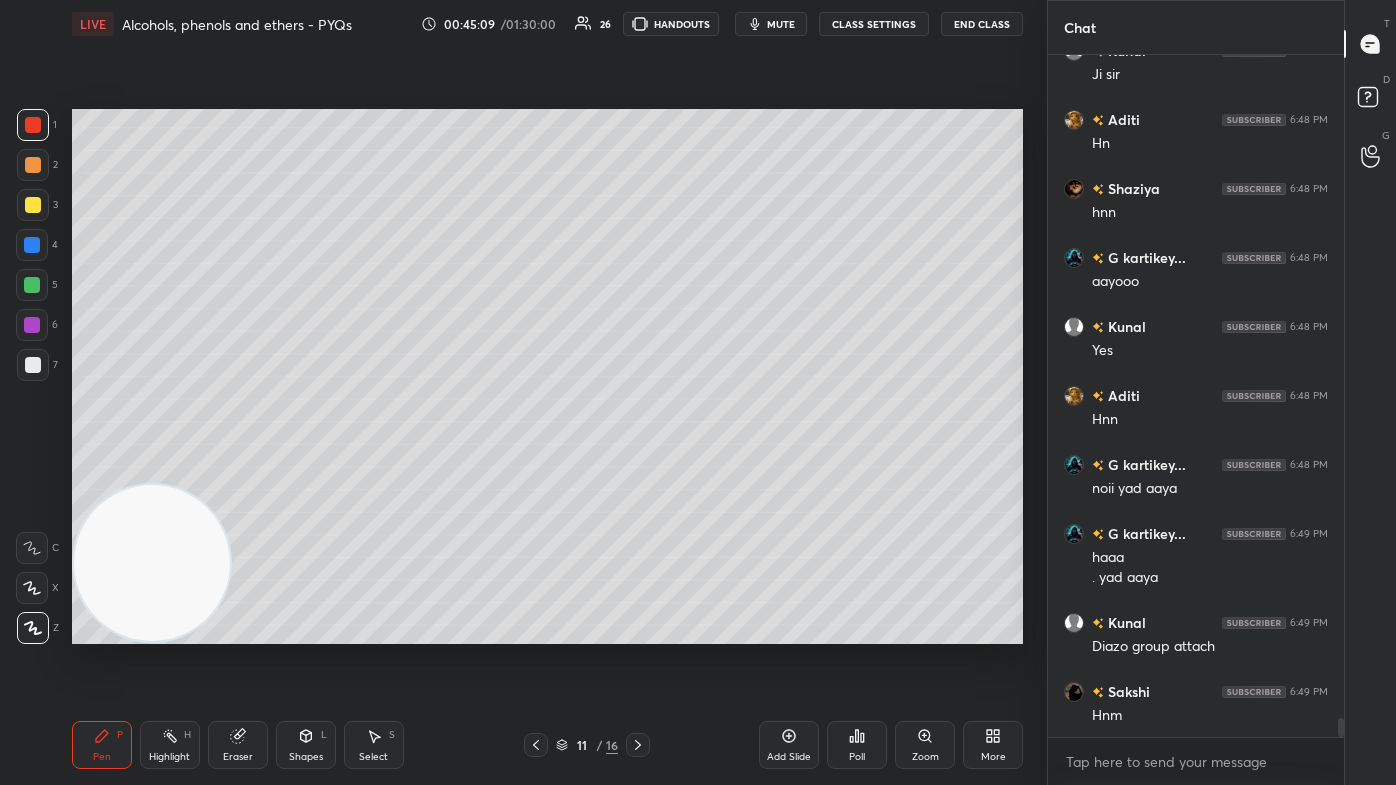 scroll, scrollTop: 23332, scrollLeft: 0, axis: vertical 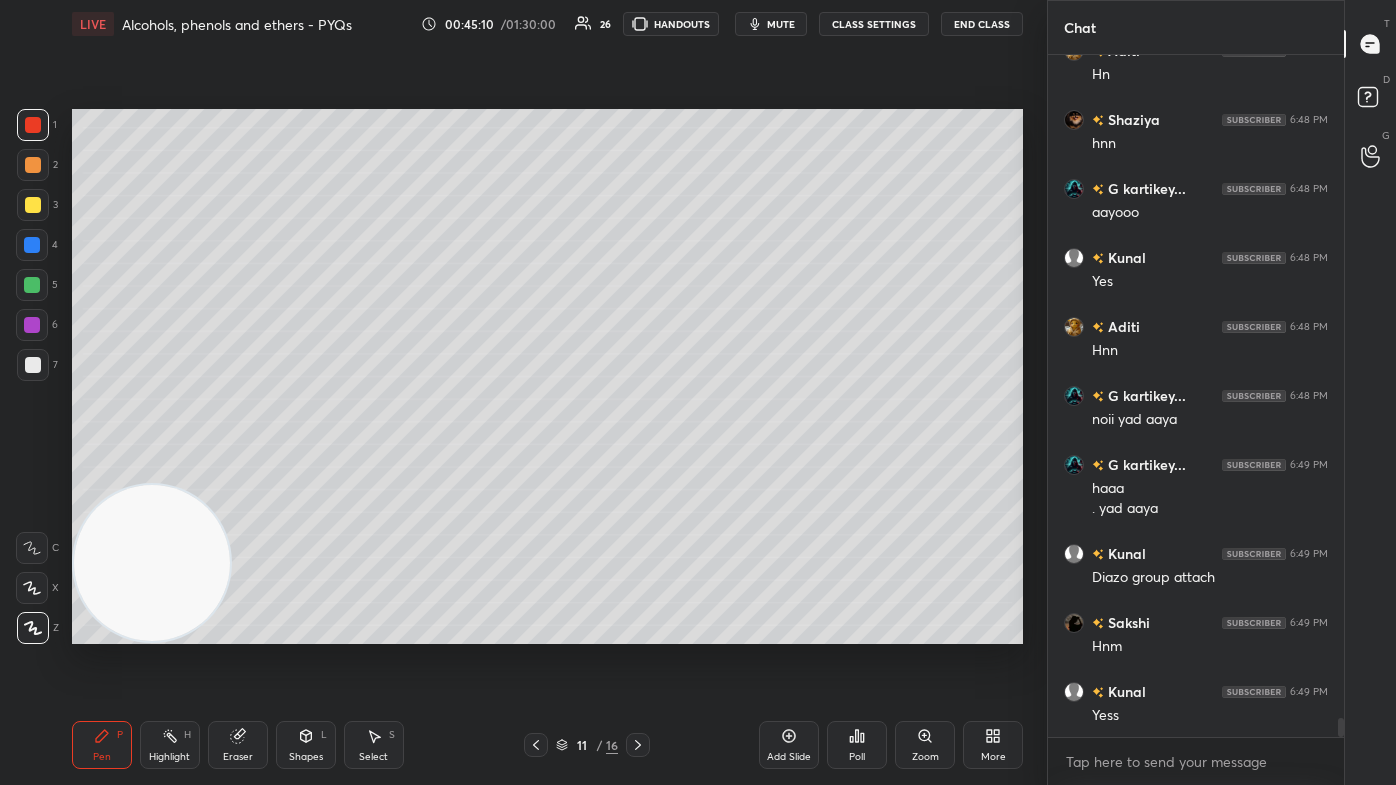 drag, startPoint x: 234, startPoint y: 753, endPoint x: 249, endPoint y: 738, distance: 21.213203 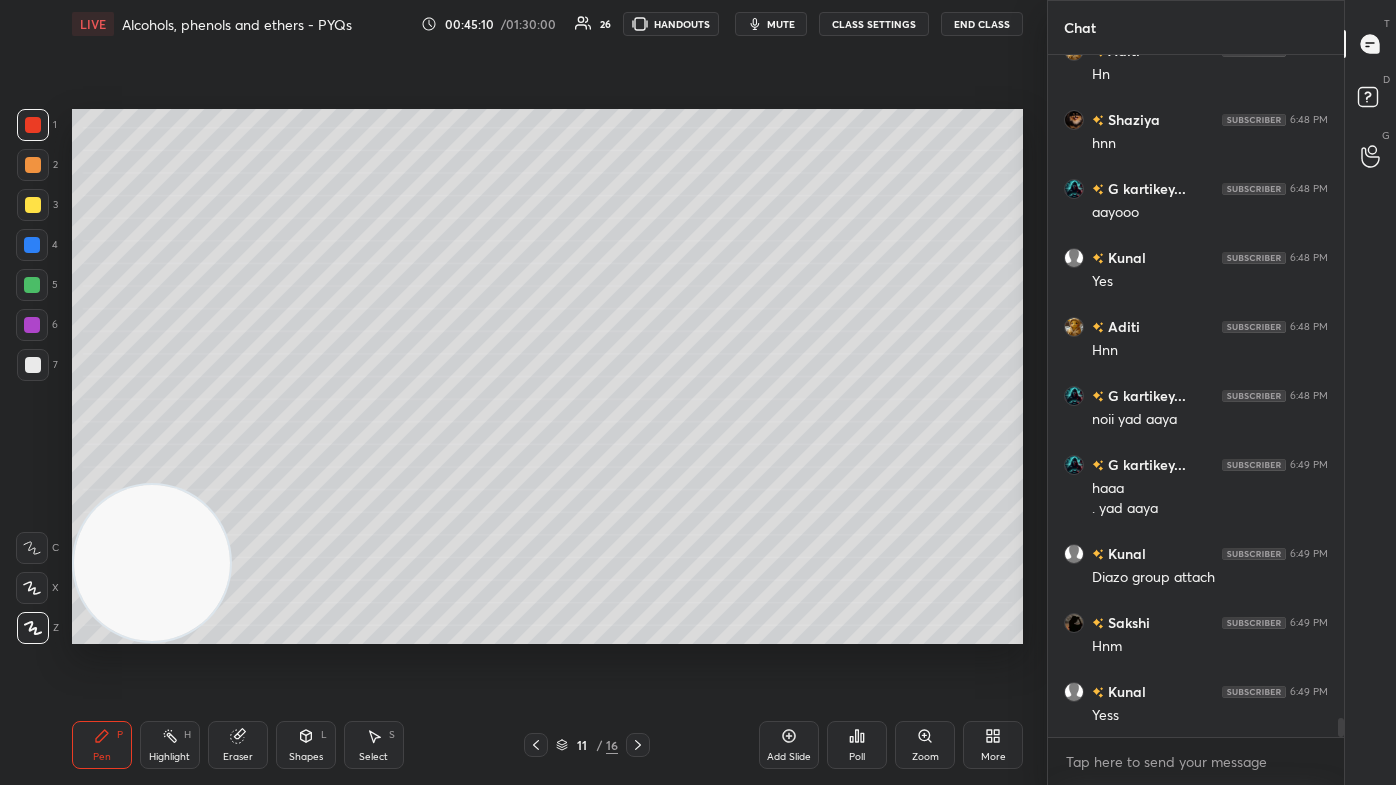 click on "Eraser" at bounding box center [238, 757] 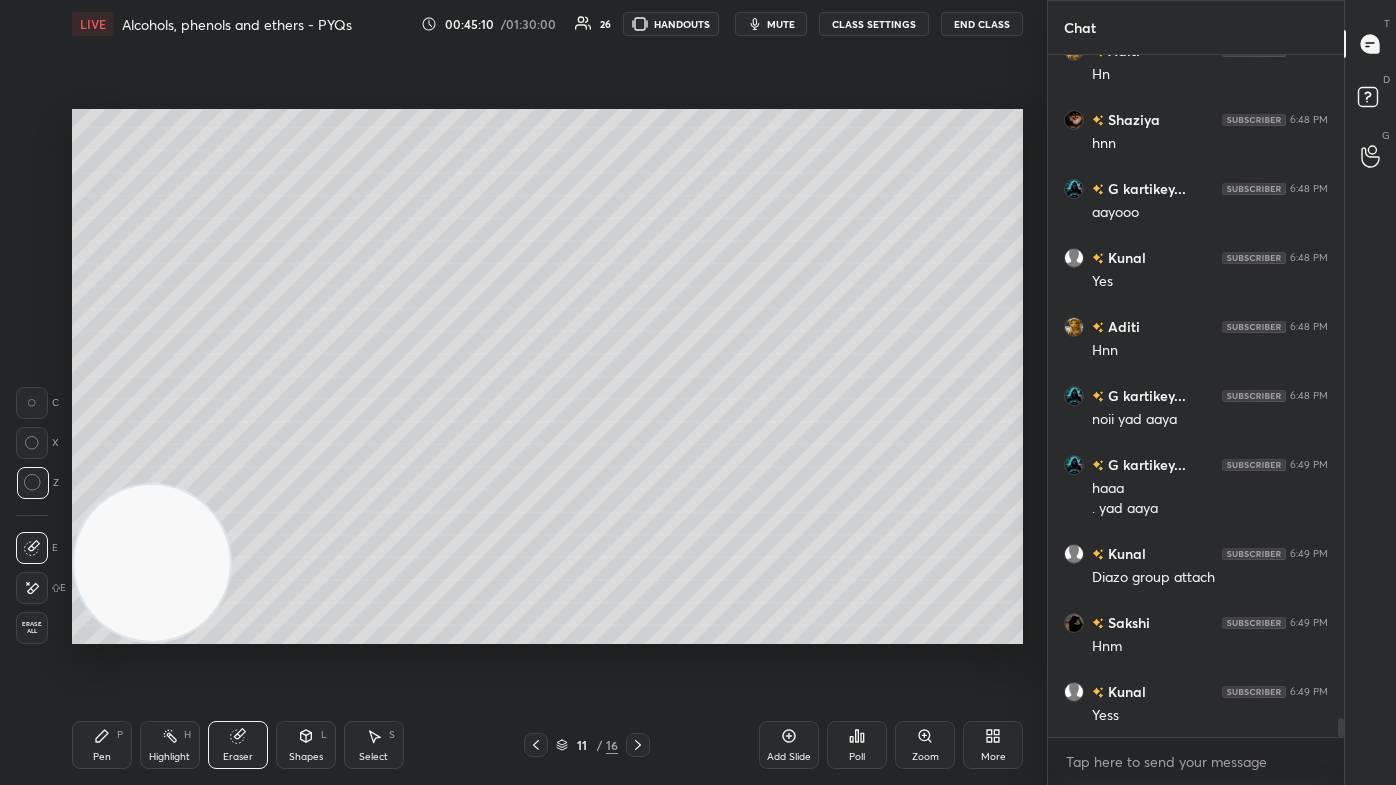 scroll, scrollTop: 23418, scrollLeft: 0, axis: vertical 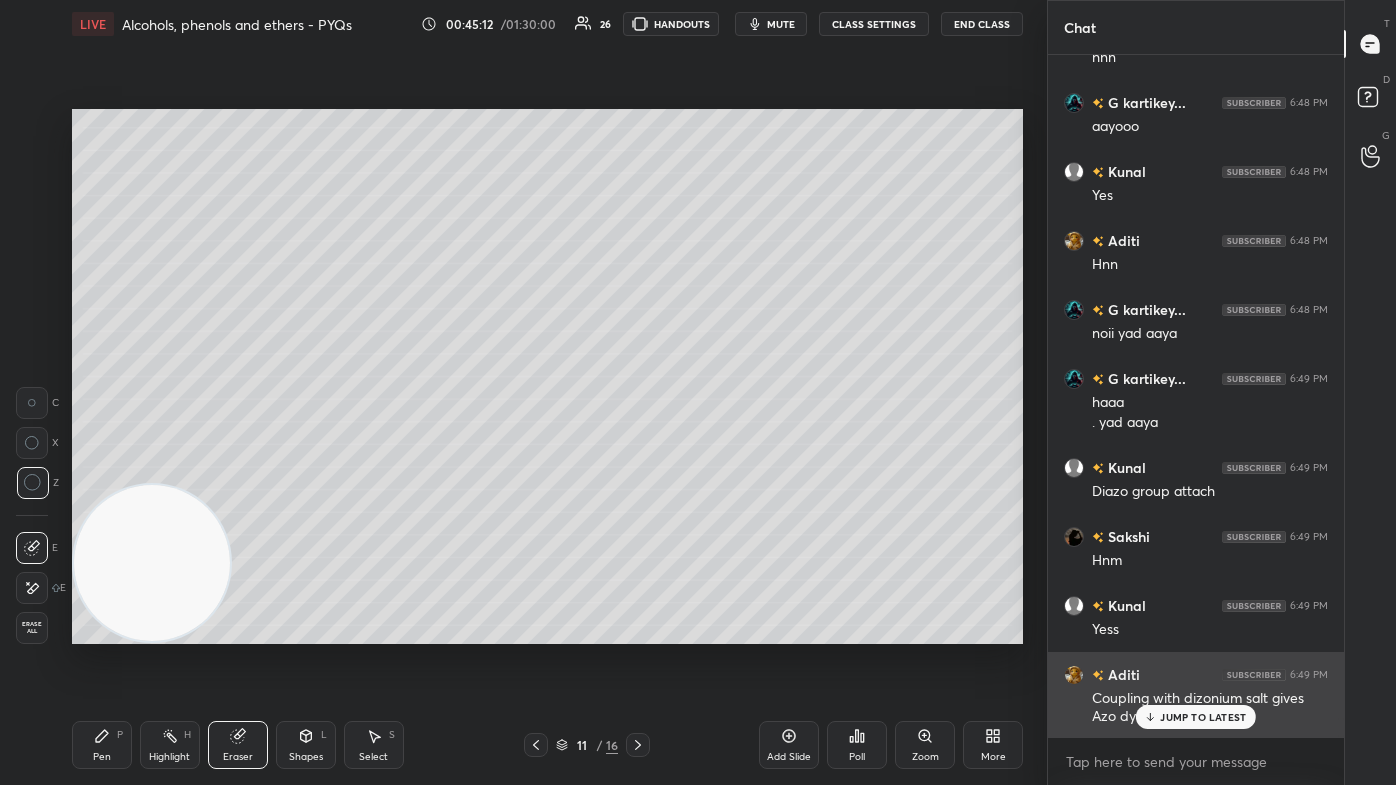 click on "JUMP TO LATEST" at bounding box center (1196, 717) 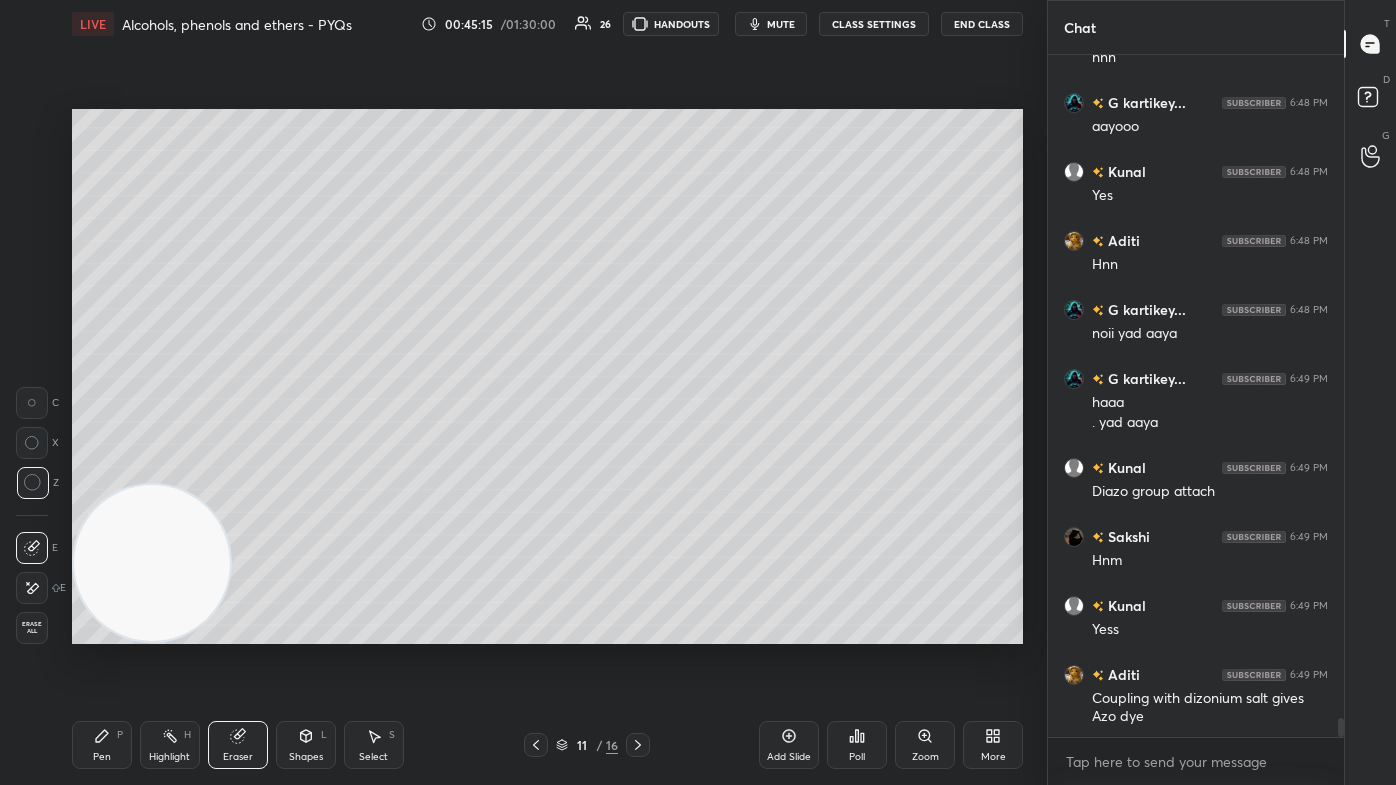 click 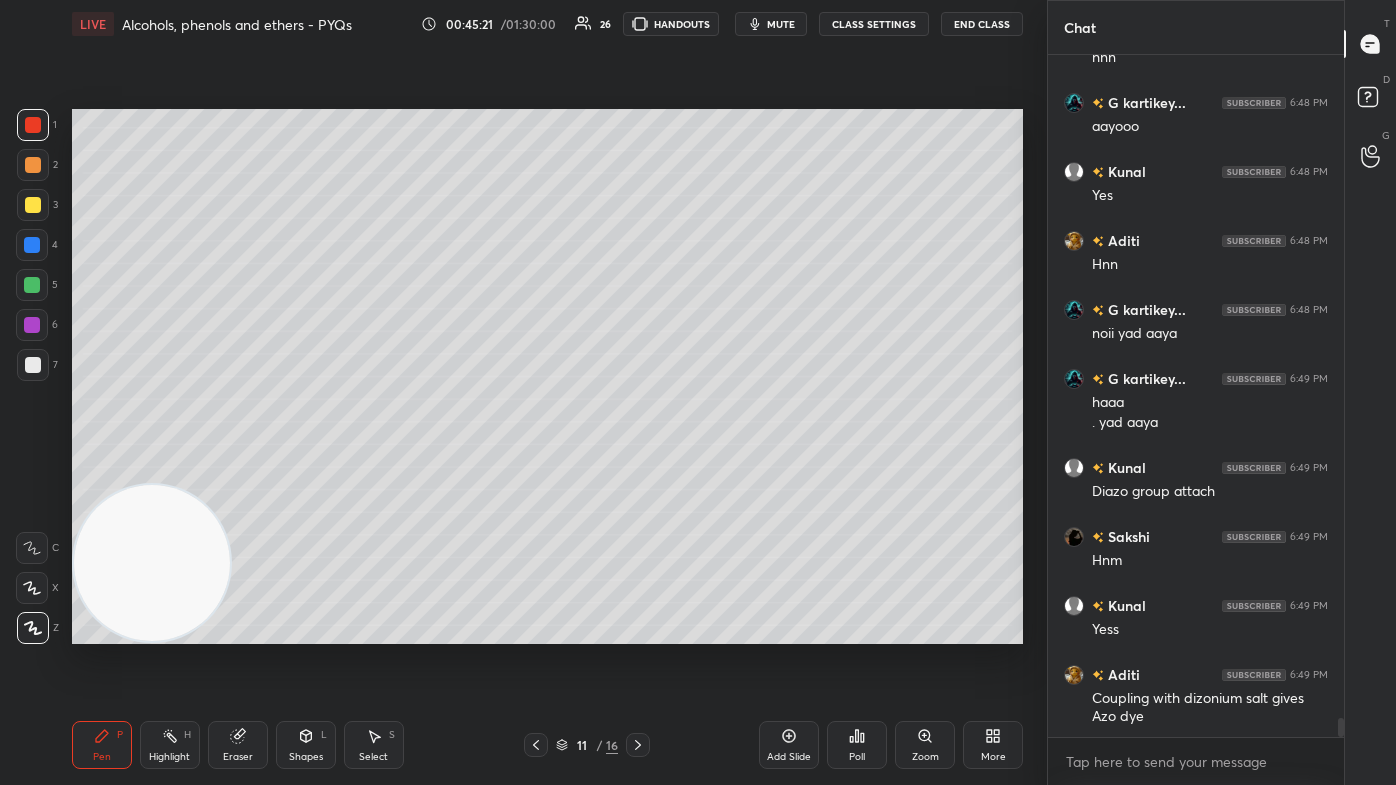 click on "Eraser" at bounding box center (238, 757) 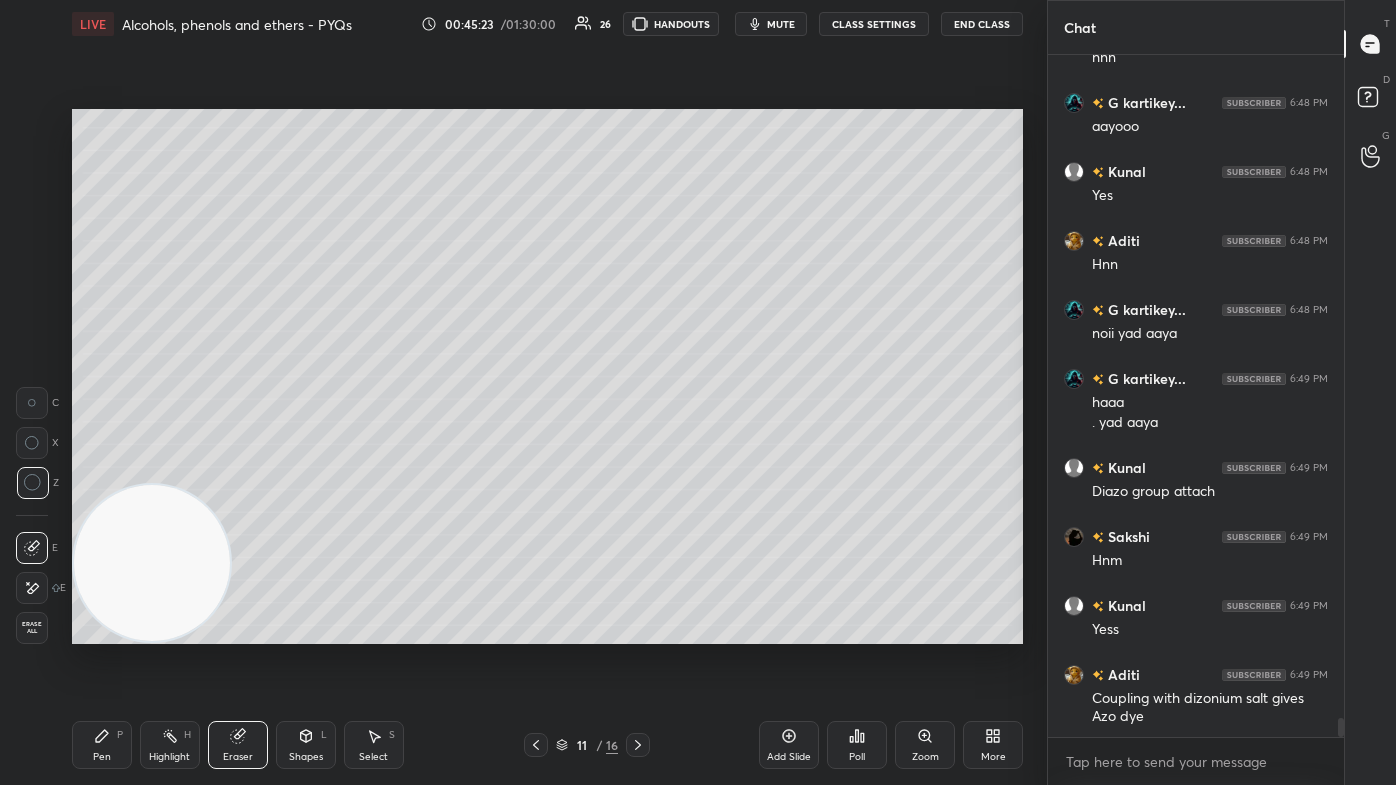 drag, startPoint x: 100, startPoint y: 738, endPoint x: 211, endPoint y: 657, distance: 137.41179 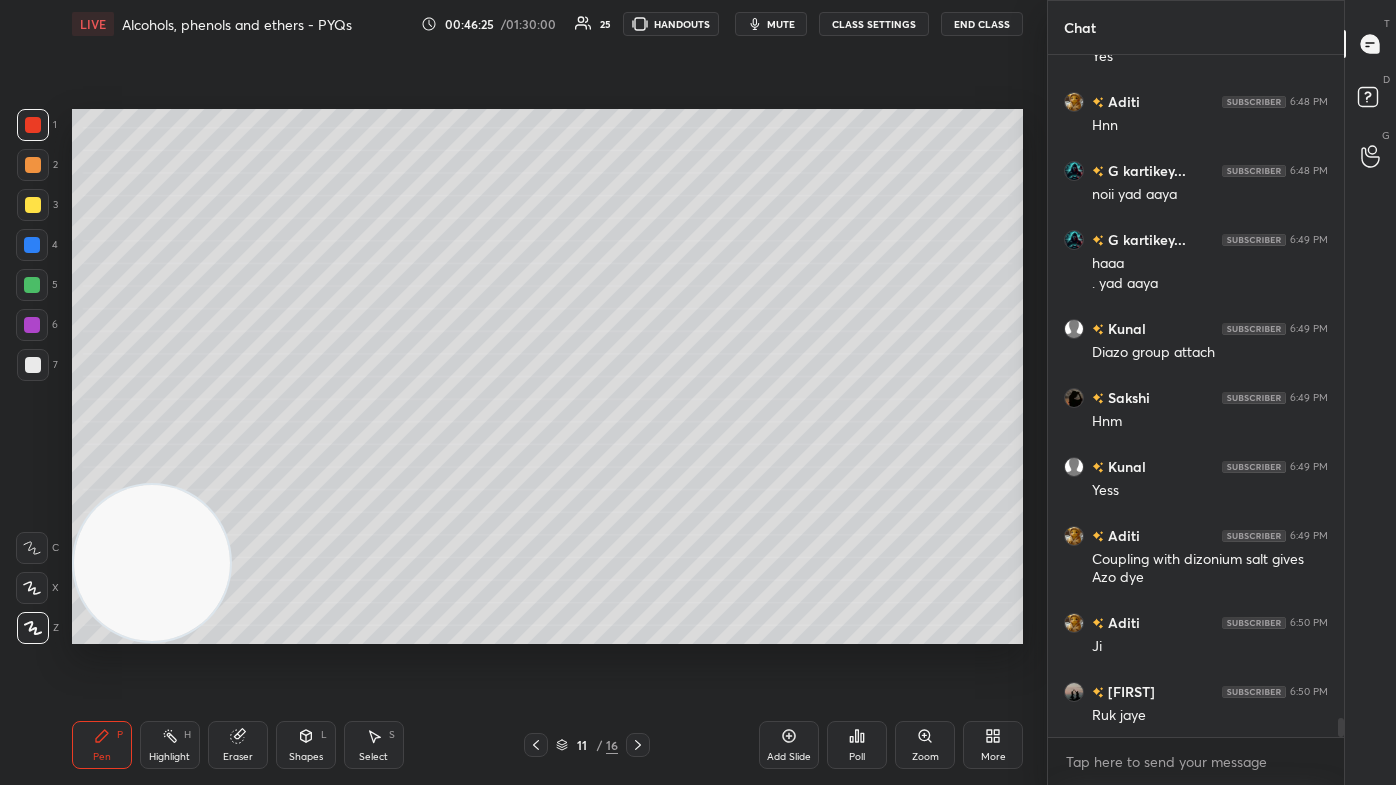 scroll, scrollTop: 23626, scrollLeft: 0, axis: vertical 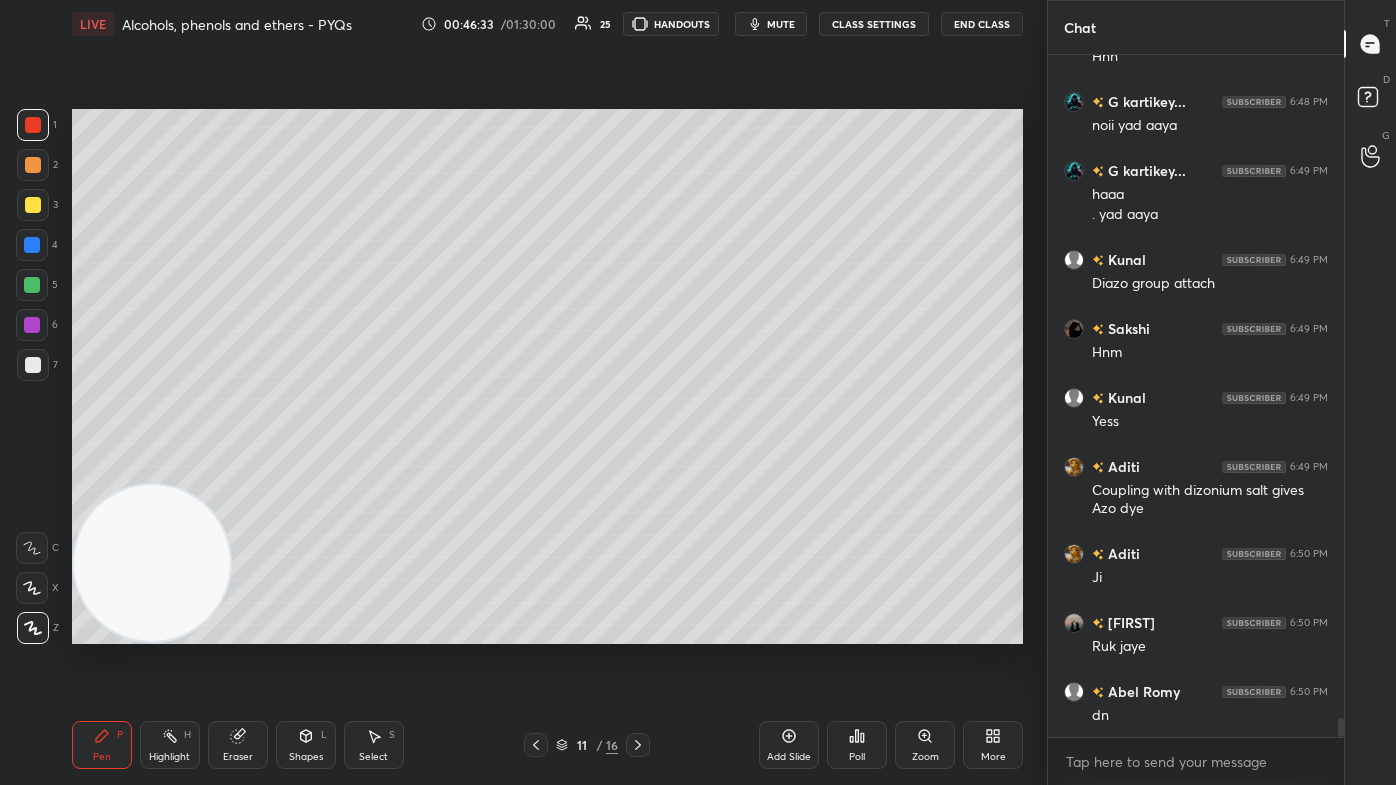 click on "mute" at bounding box center [781, 24] 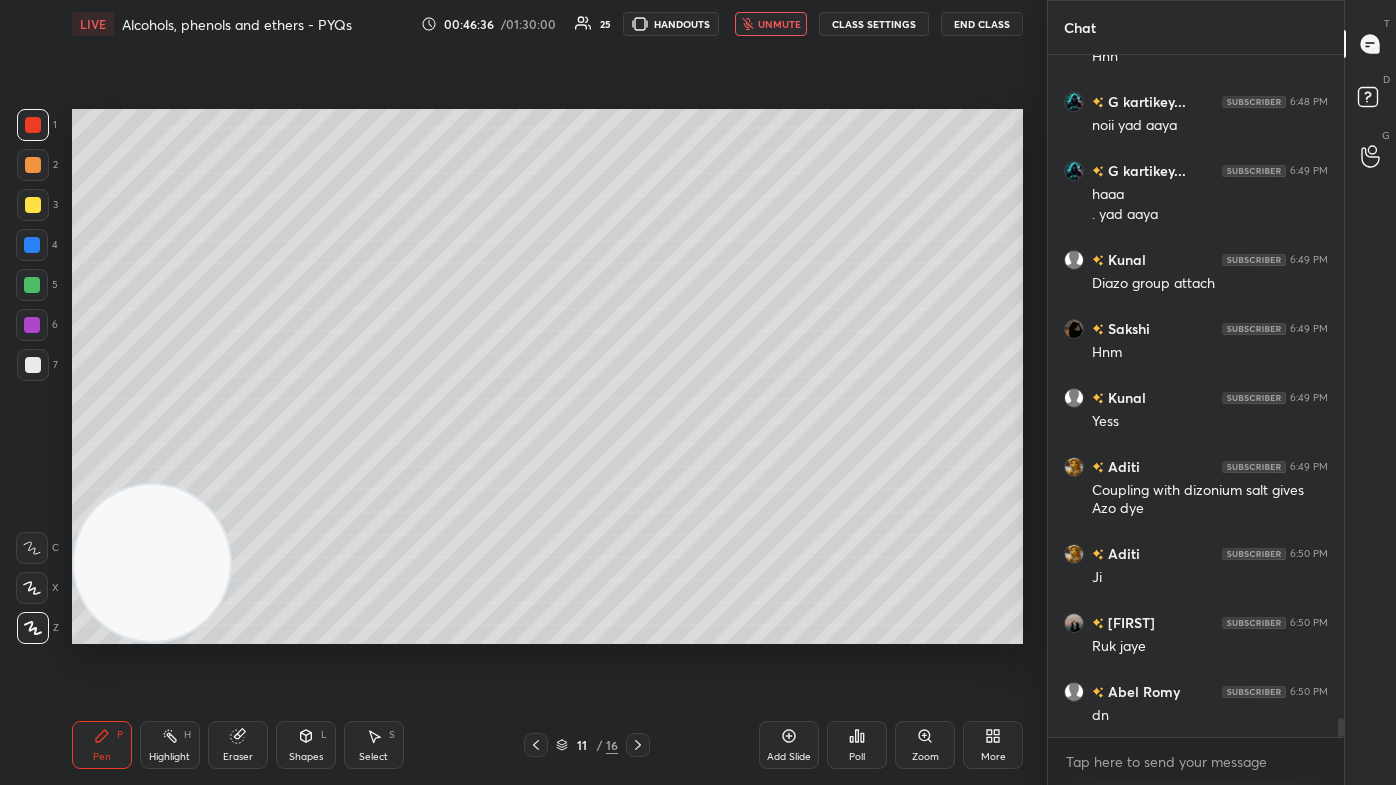 click on "unmute" at bounding box center (771, 24) 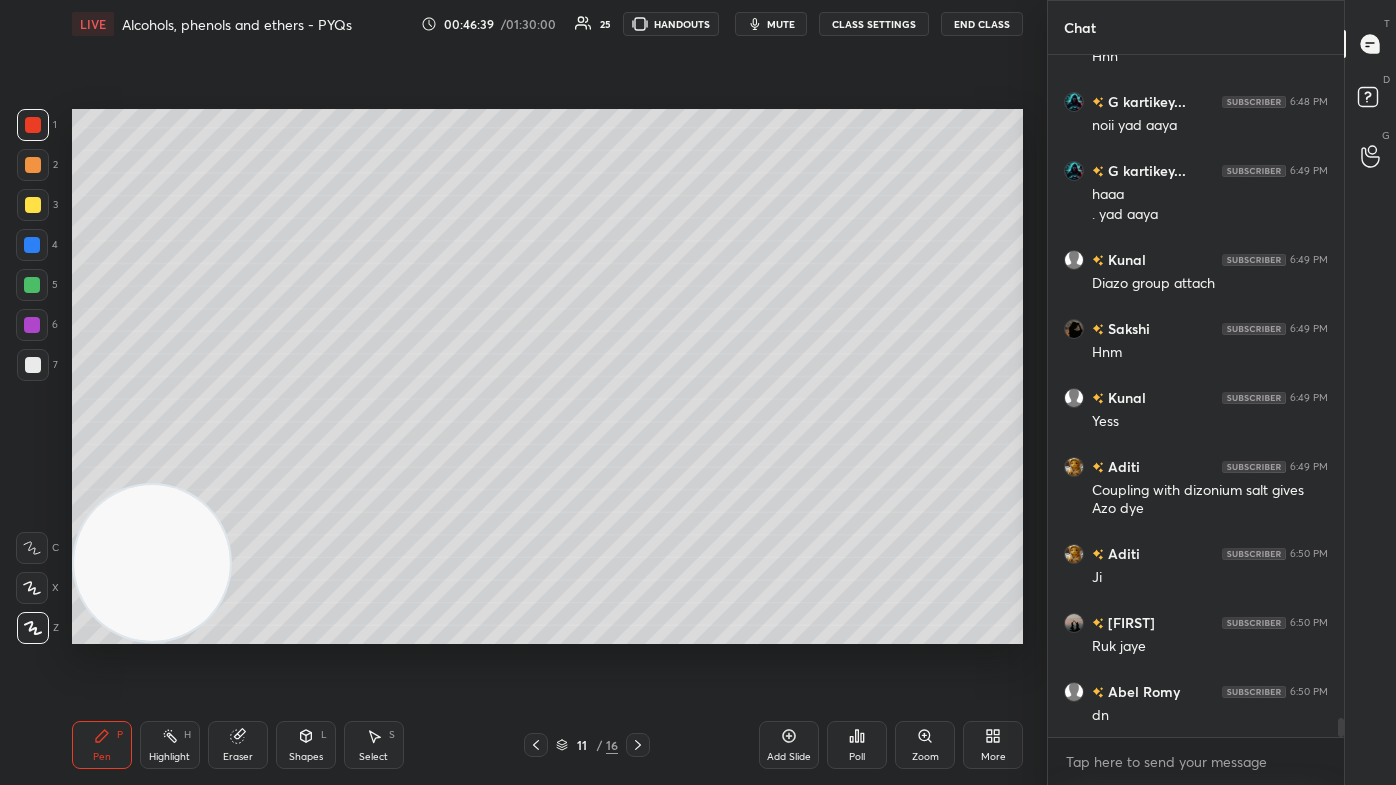 scroll, scrollTop: 23712, scrollLeft: 0, axis: vertical 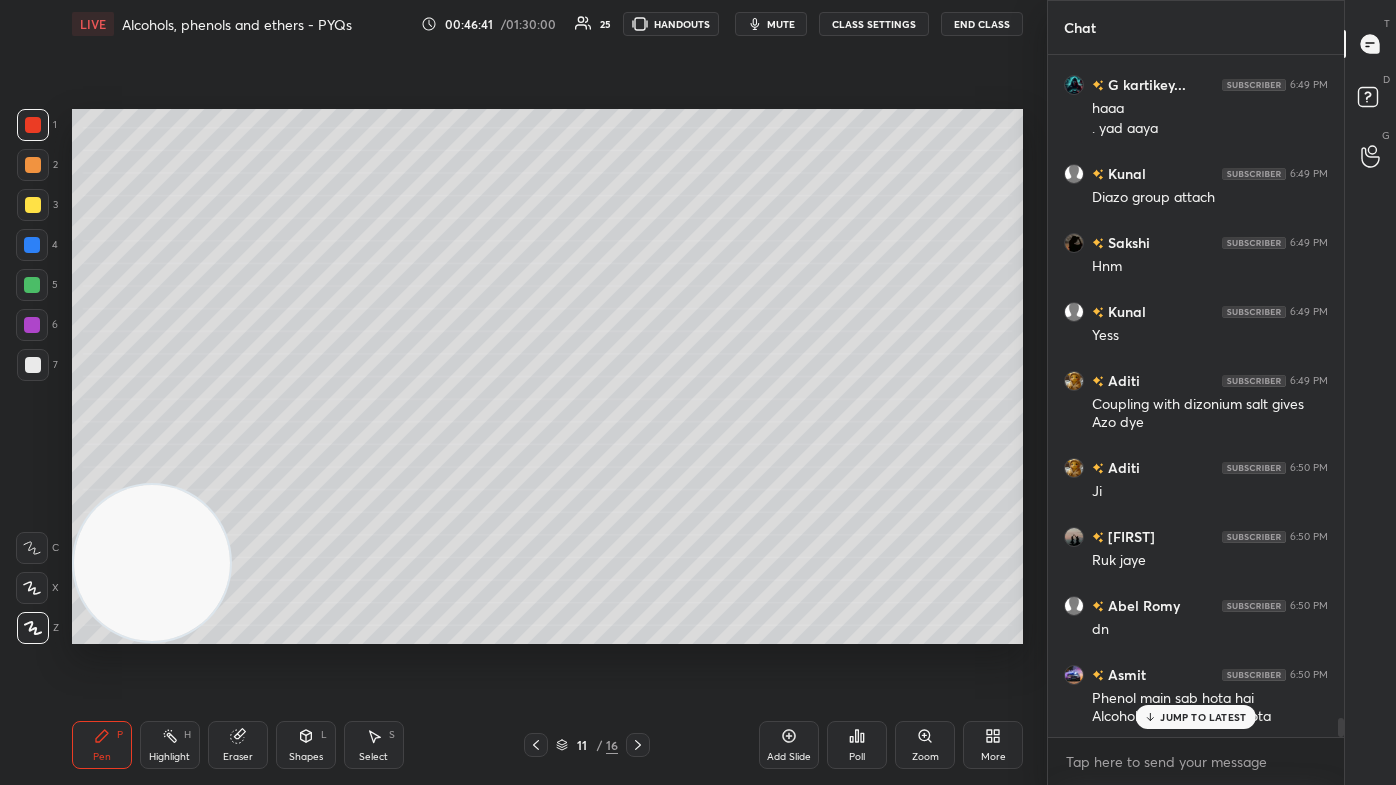 click on "JUMP TO LATEST" at bounding box center (1203, 717) 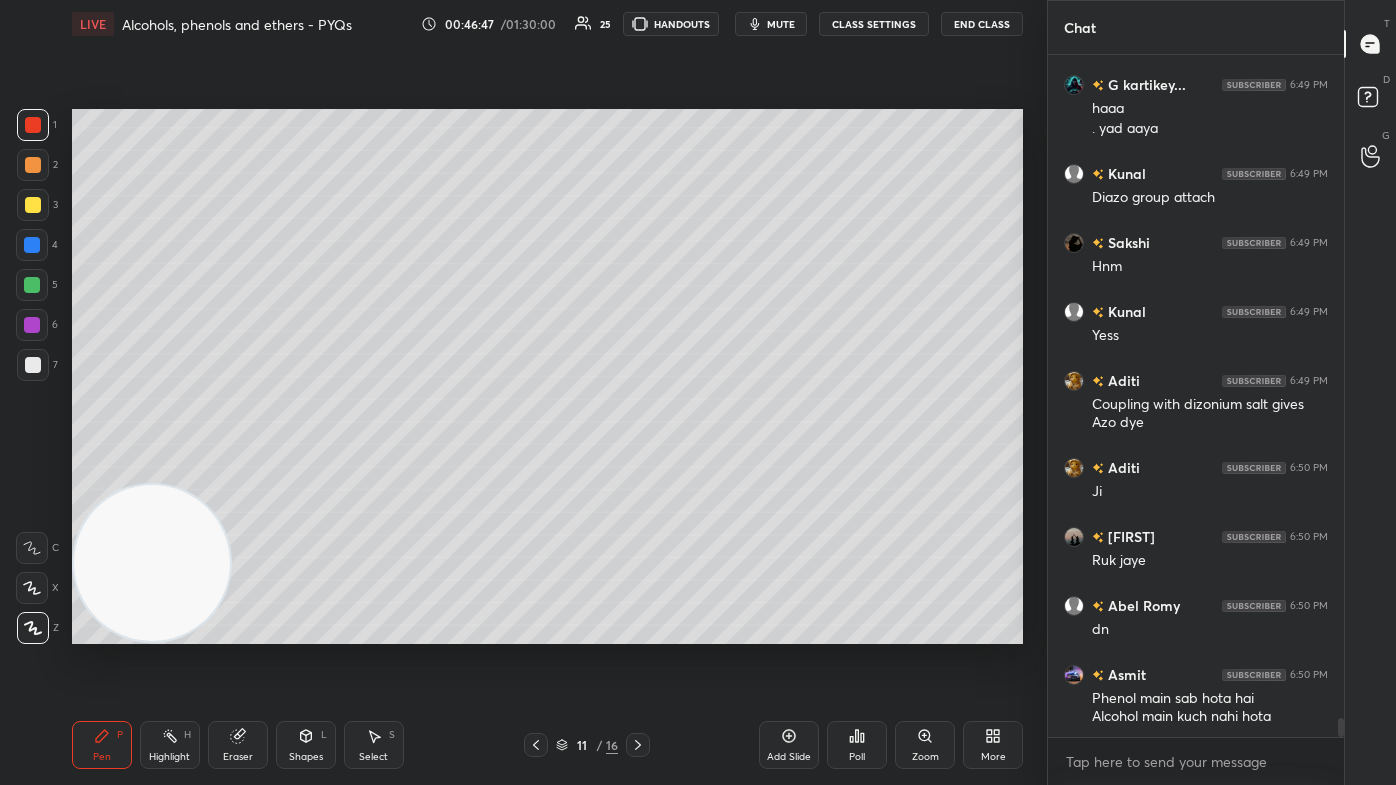 click at bounding box center [32, 245] 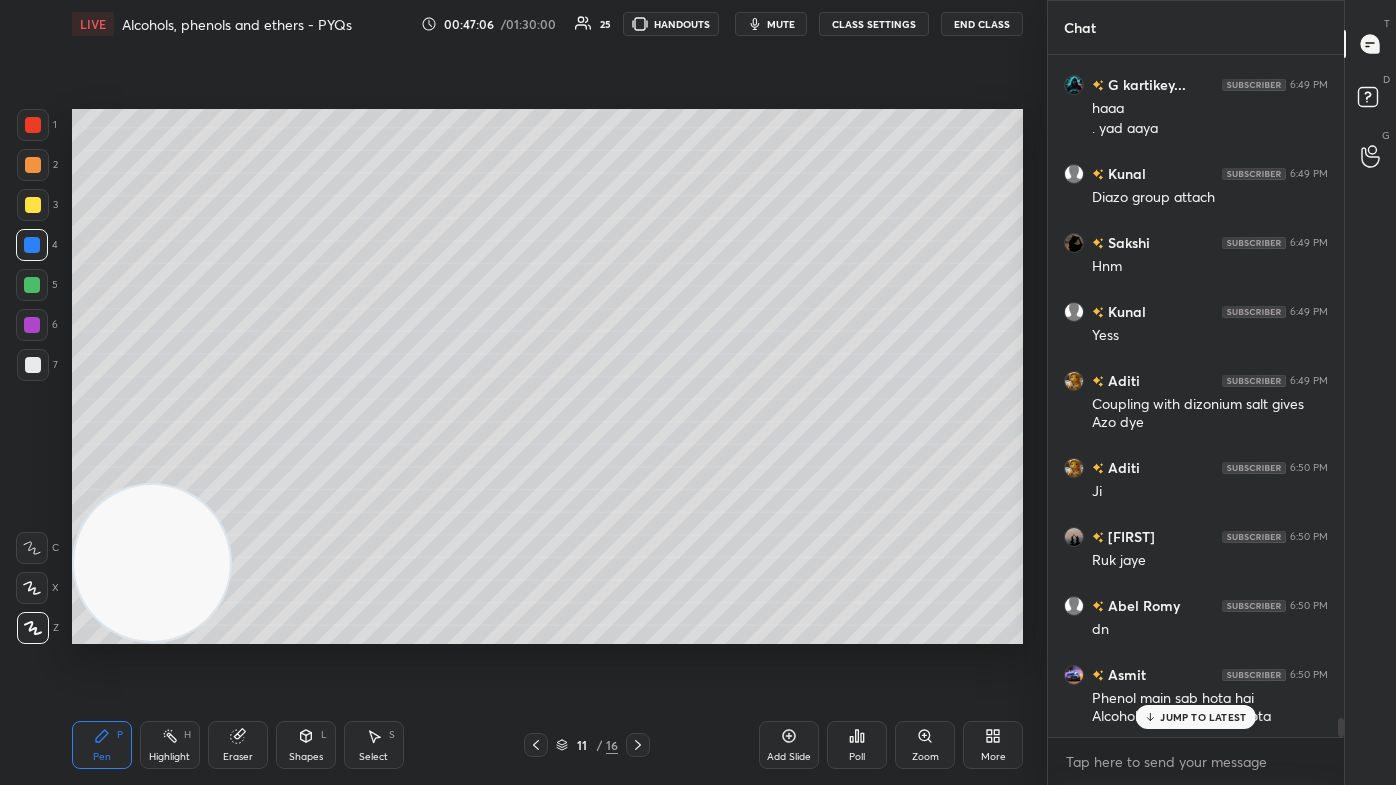 scroll, scrollTop: 23781, scrollLeft: 0, axis: vertical 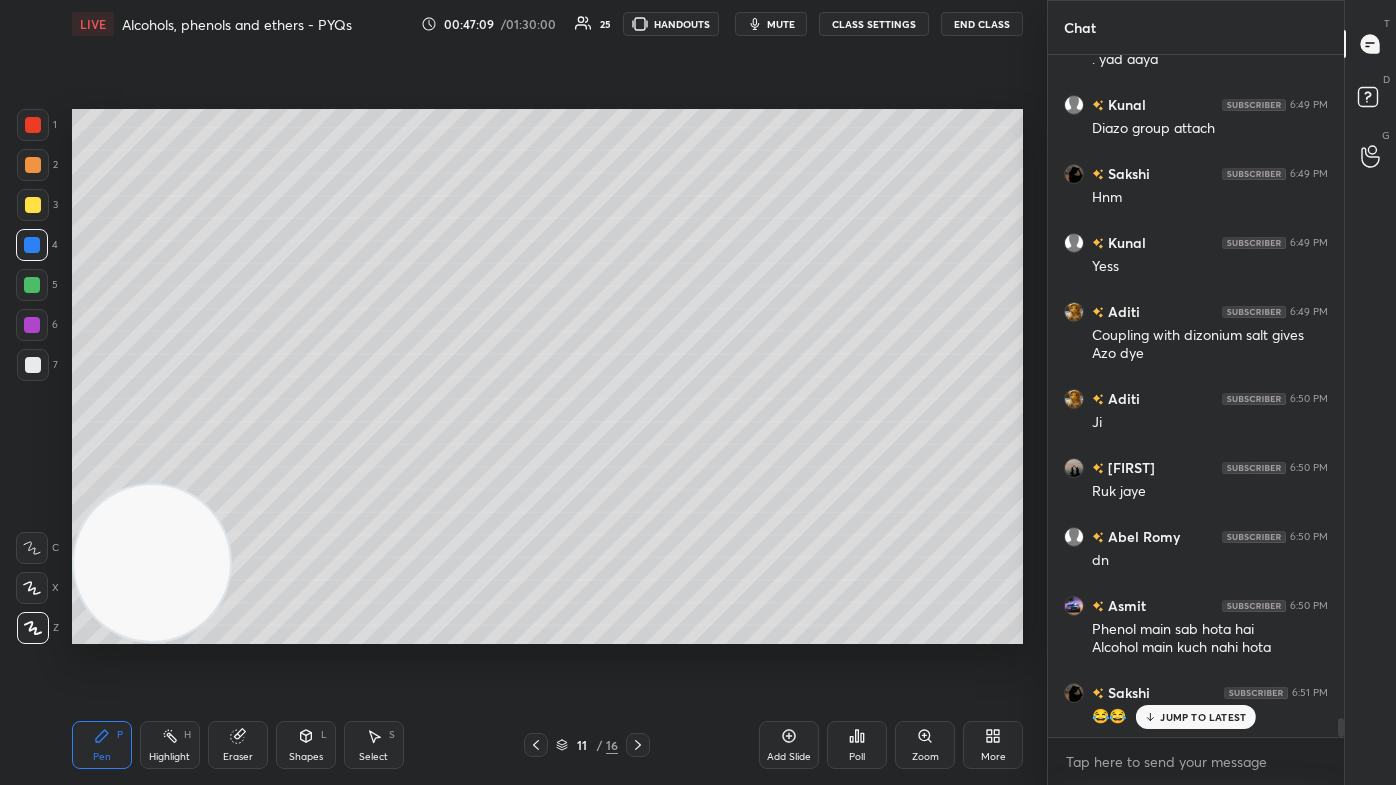 click on "mute" at bounding box center (781, 24) 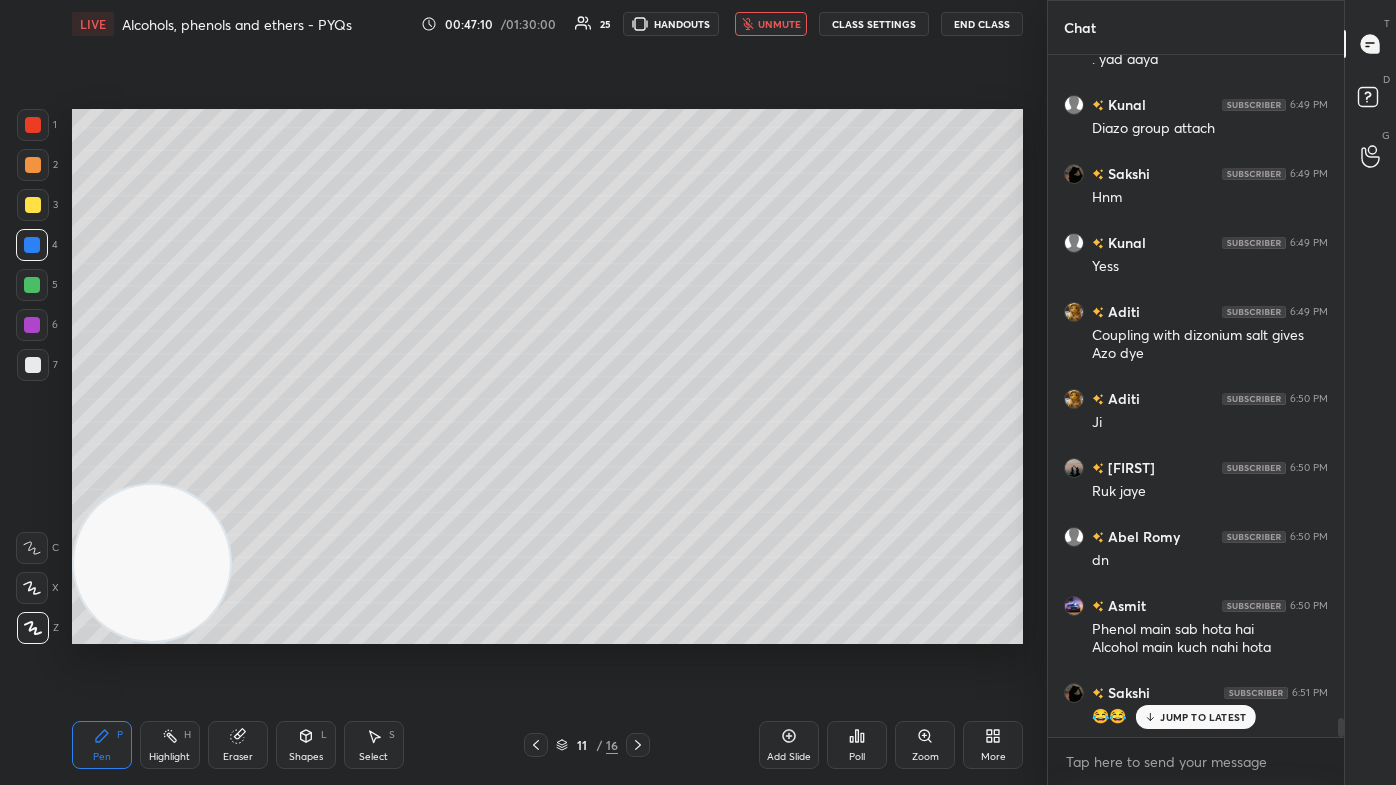 click on "Eraser" at bounding box center (238, 745) 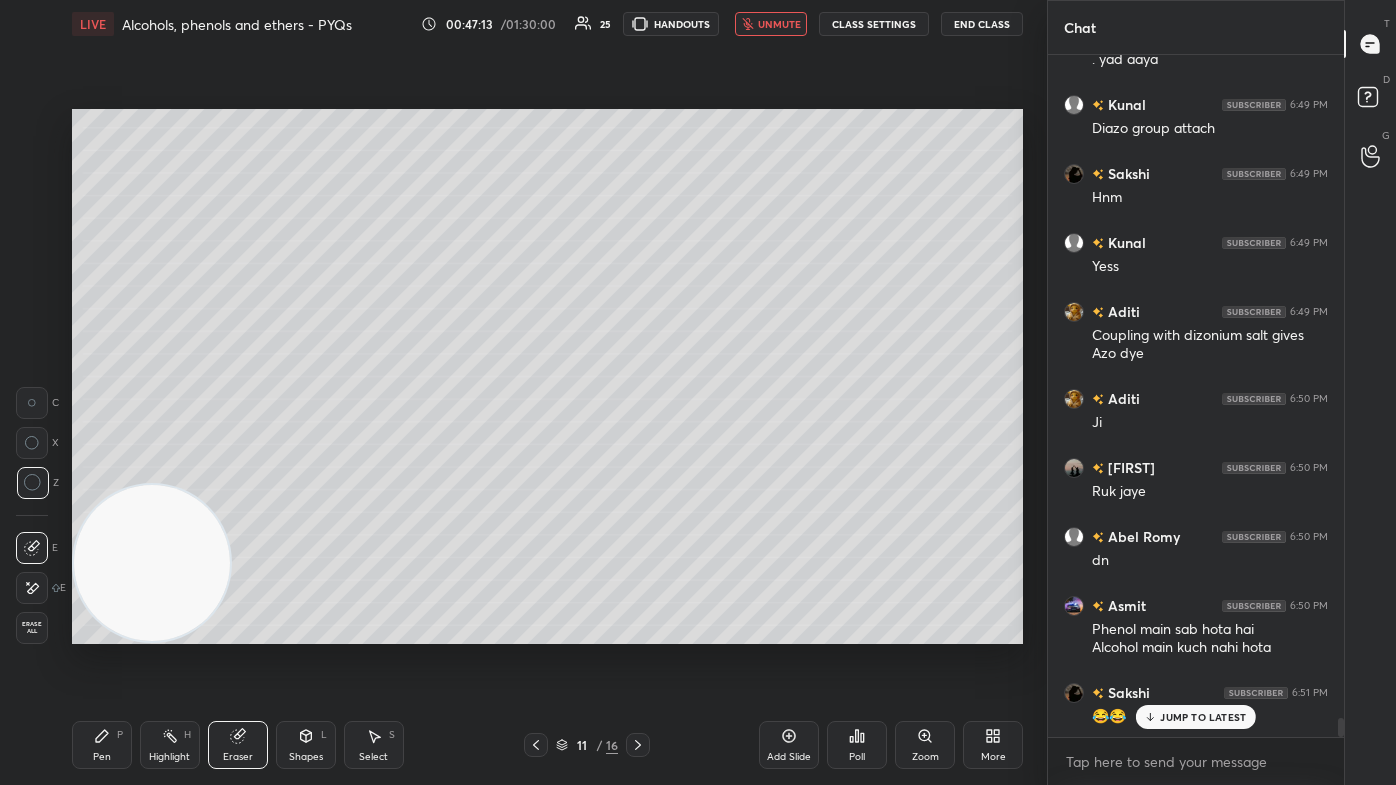 click 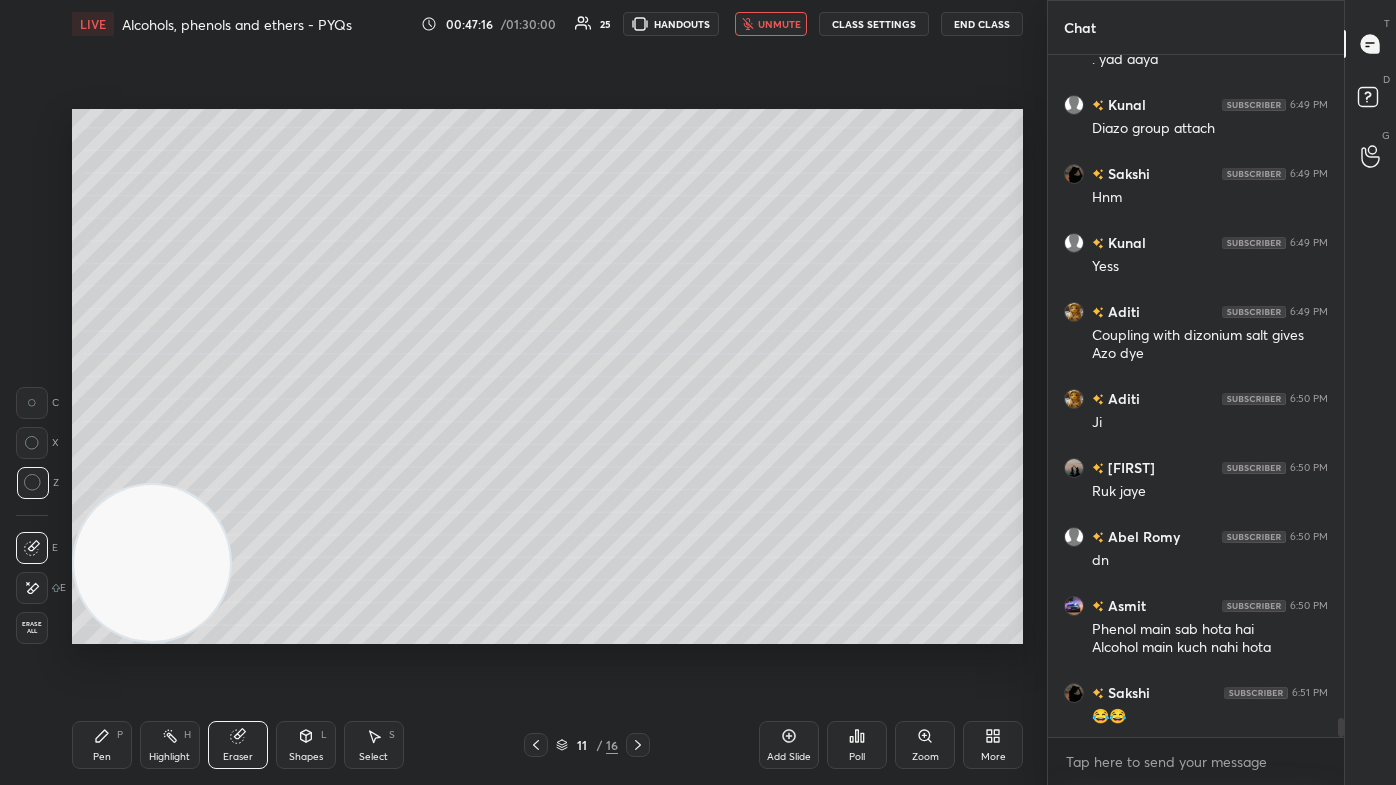 click on "unmute" at bounding box center (779, 24) 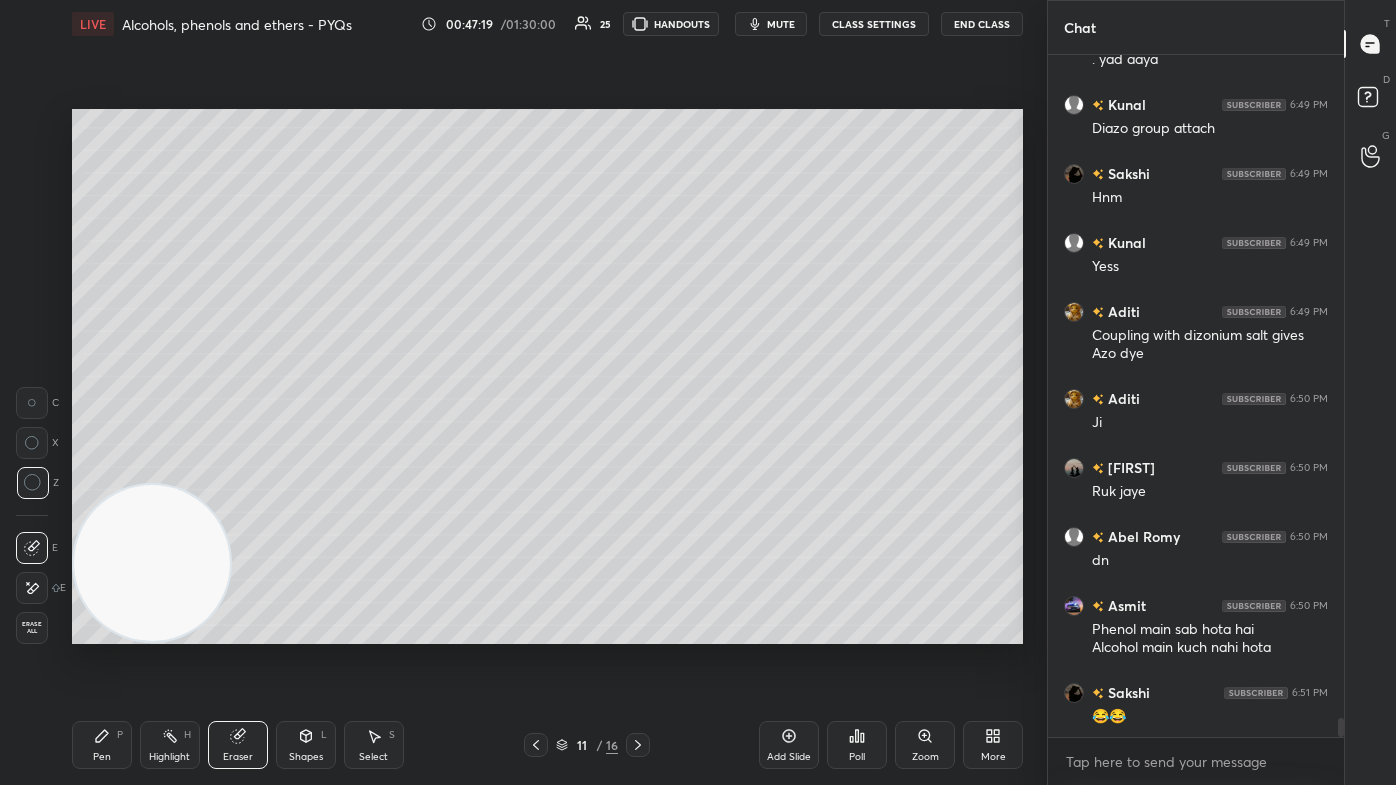 click on "Pen" at bounding box center [102, 757] 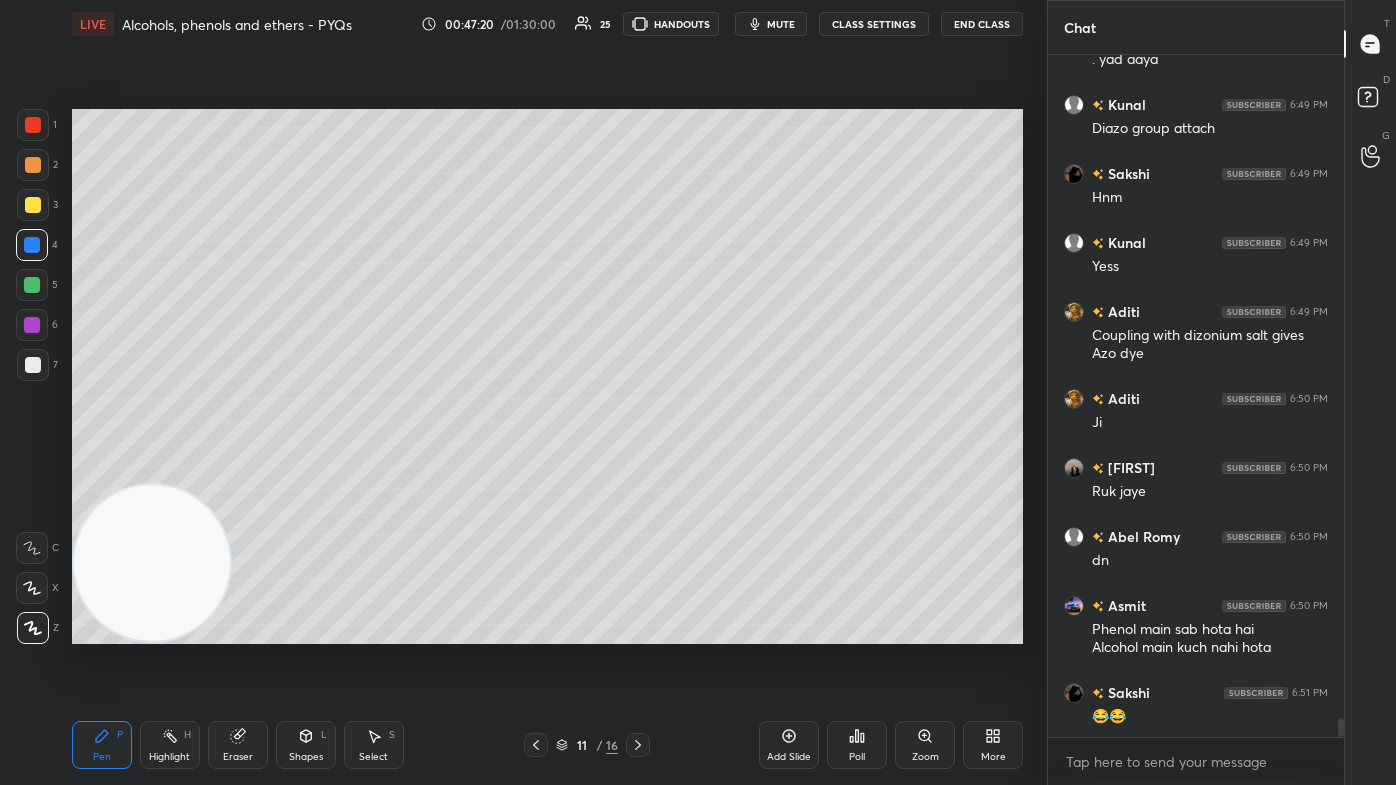 click 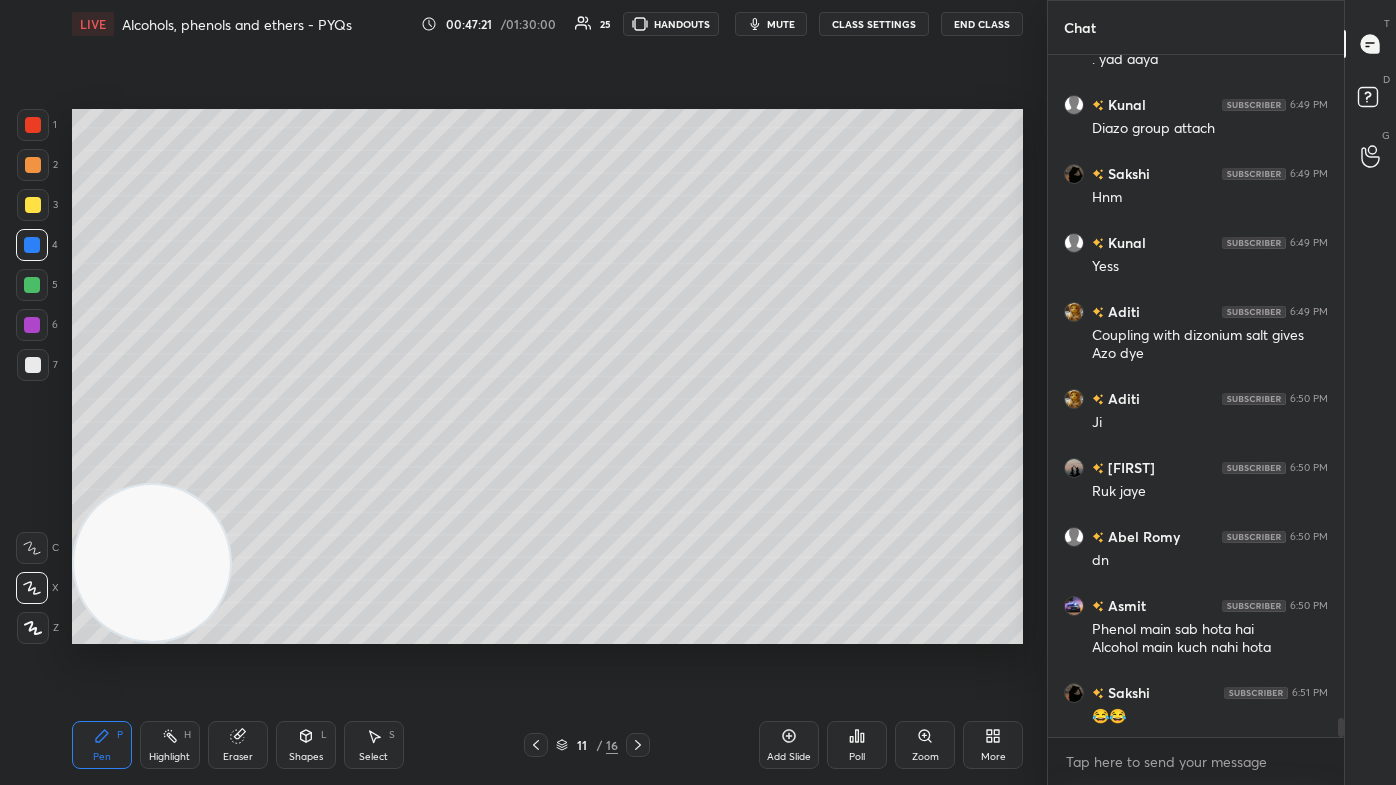 click at bounding box center [33, 165] 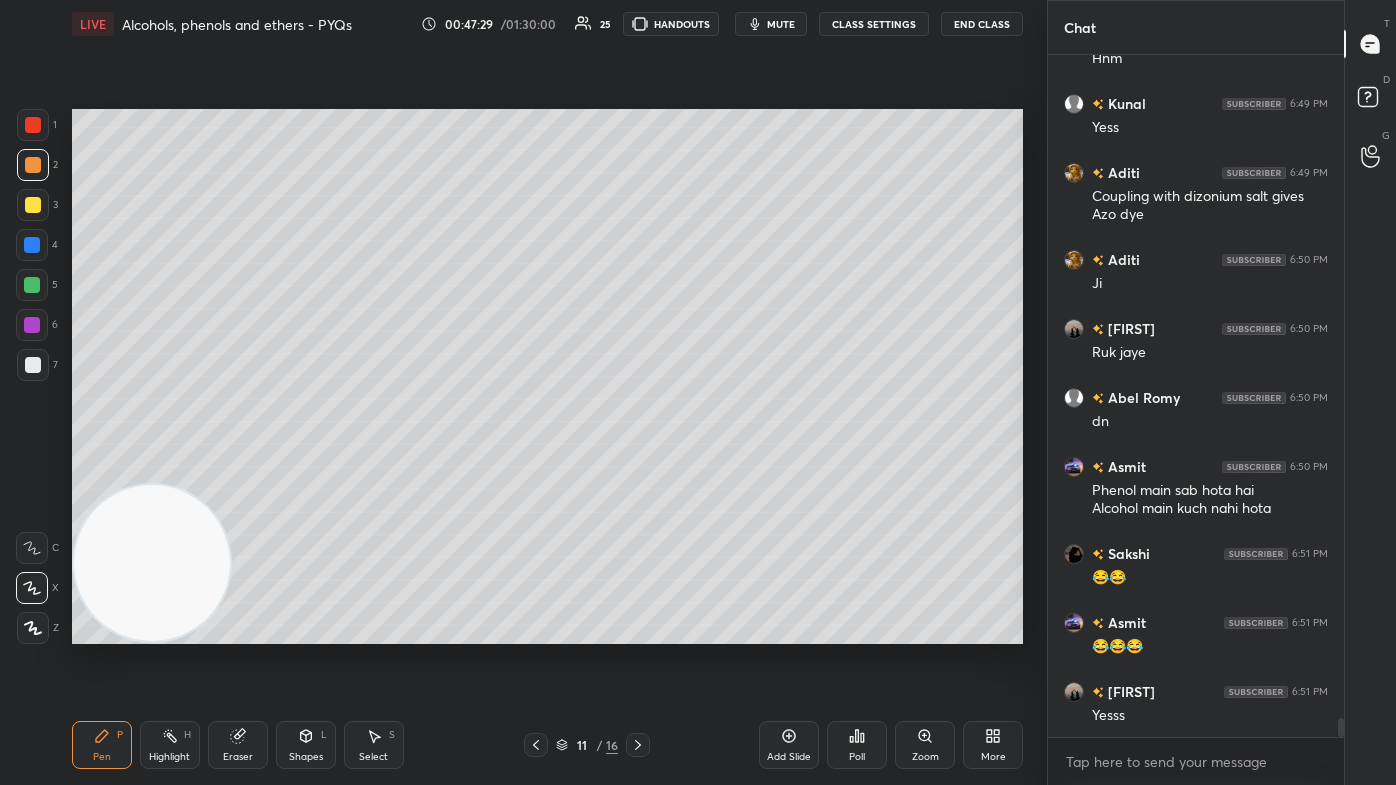 scroll, scrollTop: 23989, scrollLeft: 0, axis: vertical 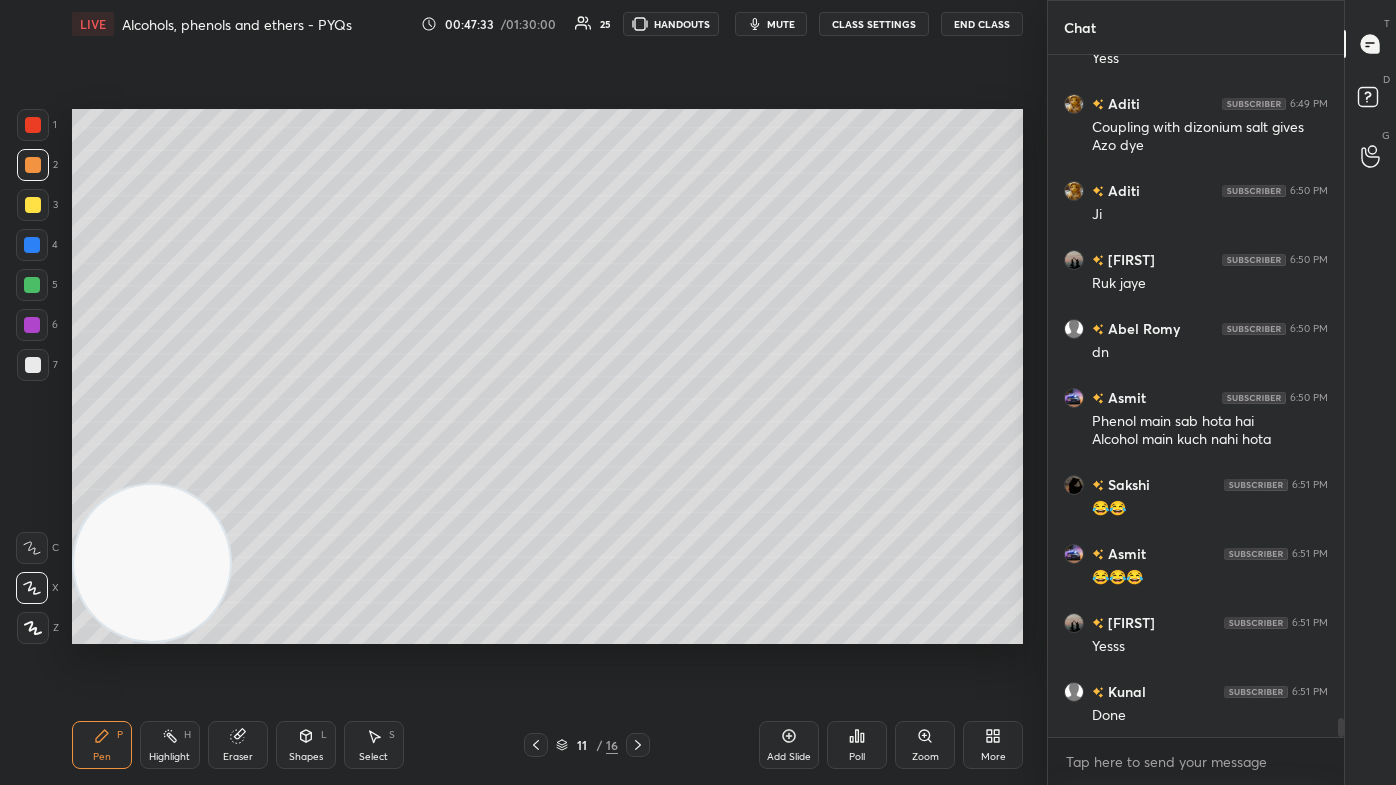 click at bounding box center [33, 365] 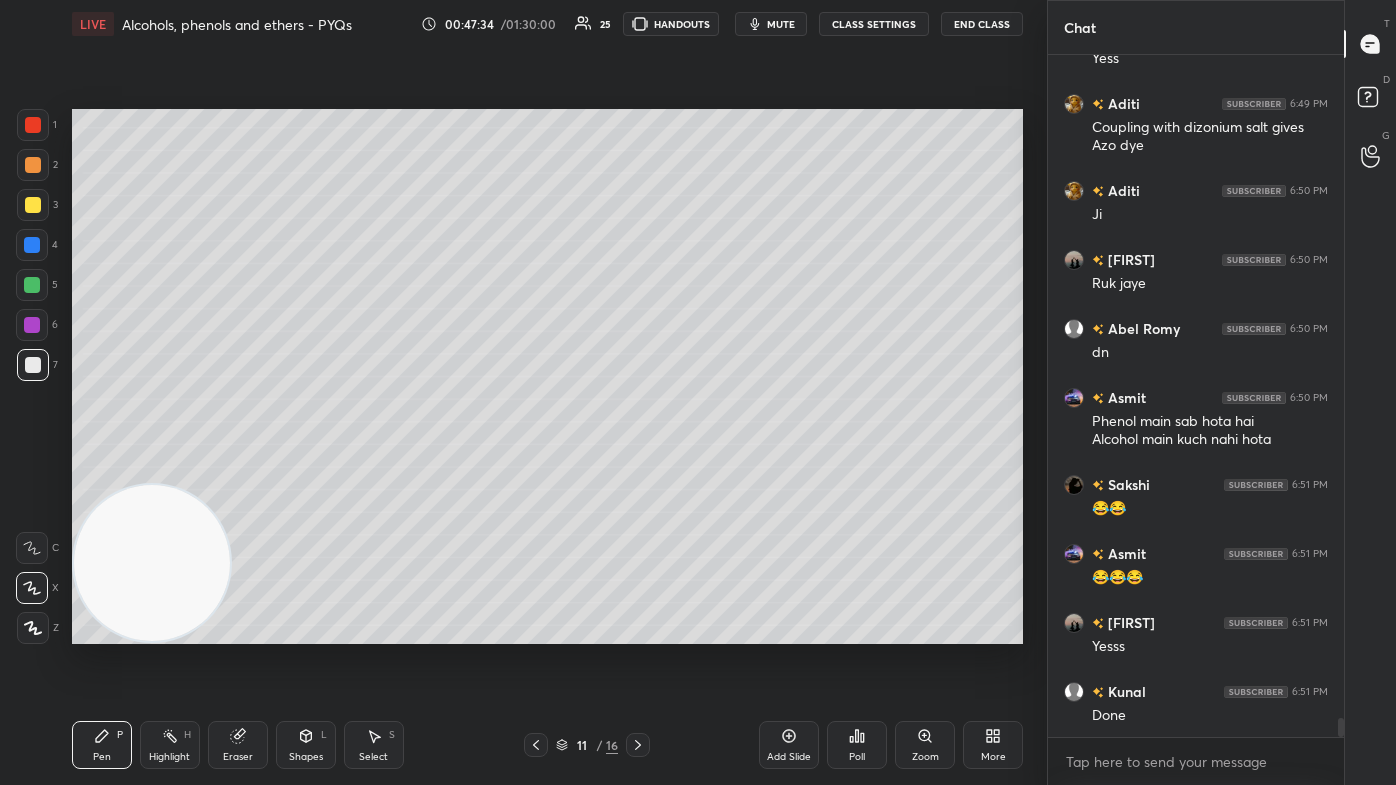 scroll, scrollTop: 24058, scrollLeft: 0, axis: vertical 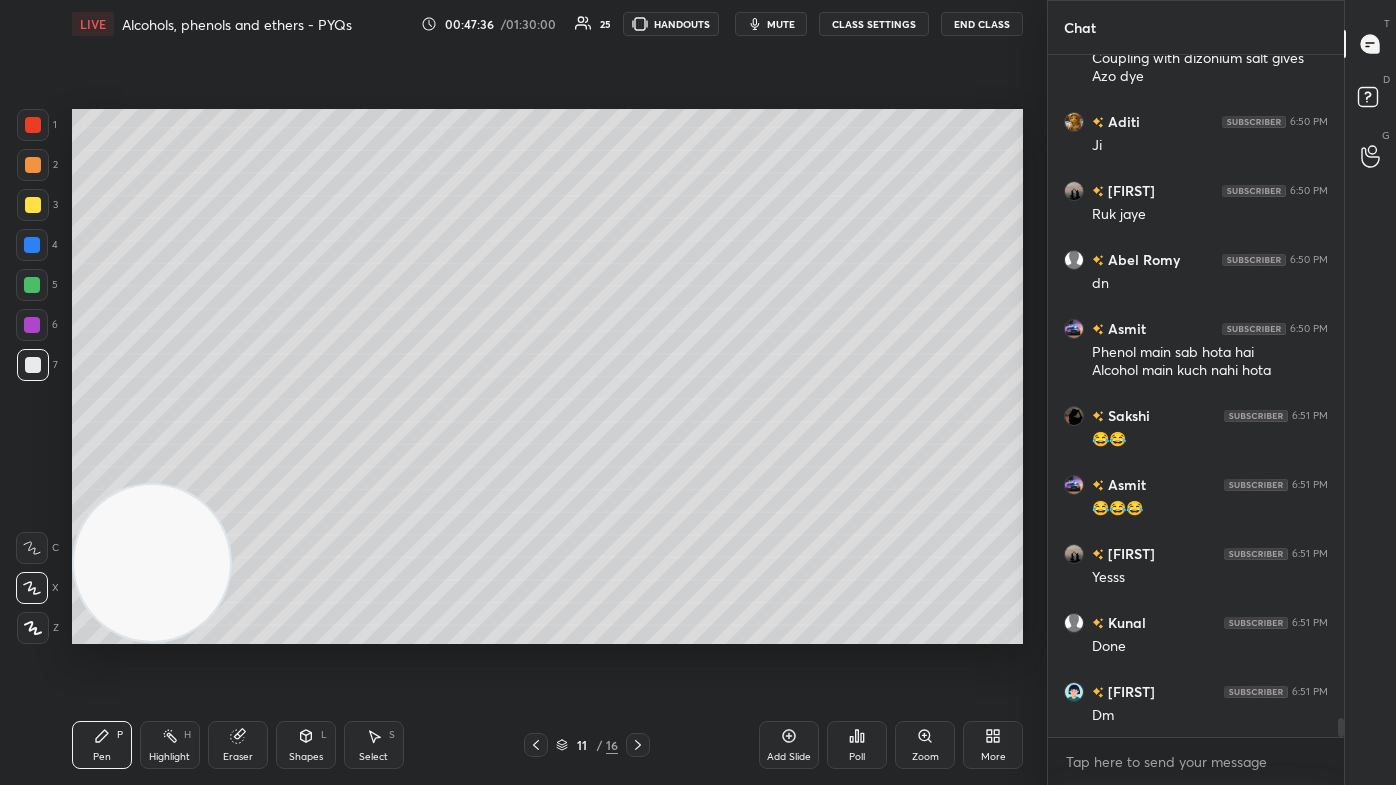 drag, startPoint x: 39, startPoint y: 295, endPoint x: 42, endPoint y: 313, distance: 18.248287 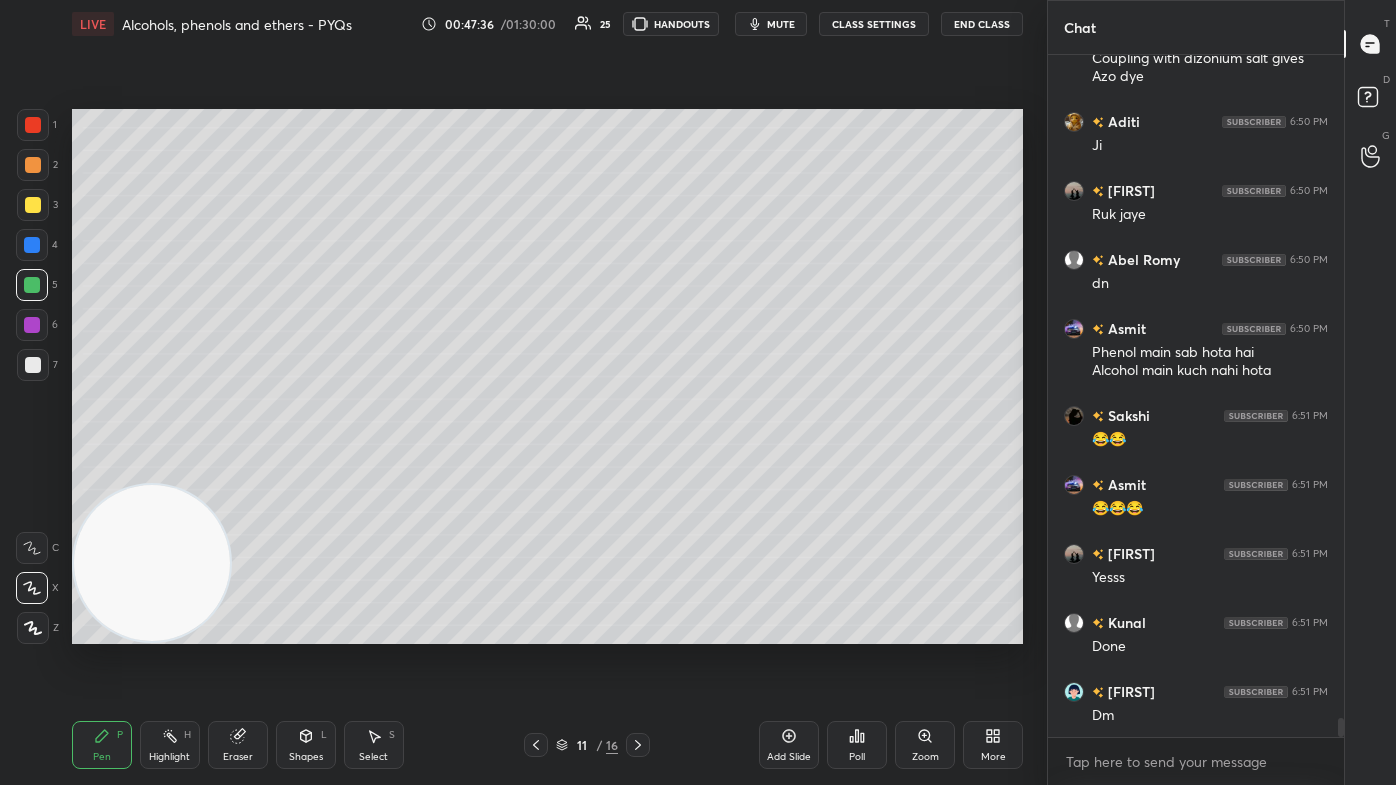 click at bounding box center (33, 628) 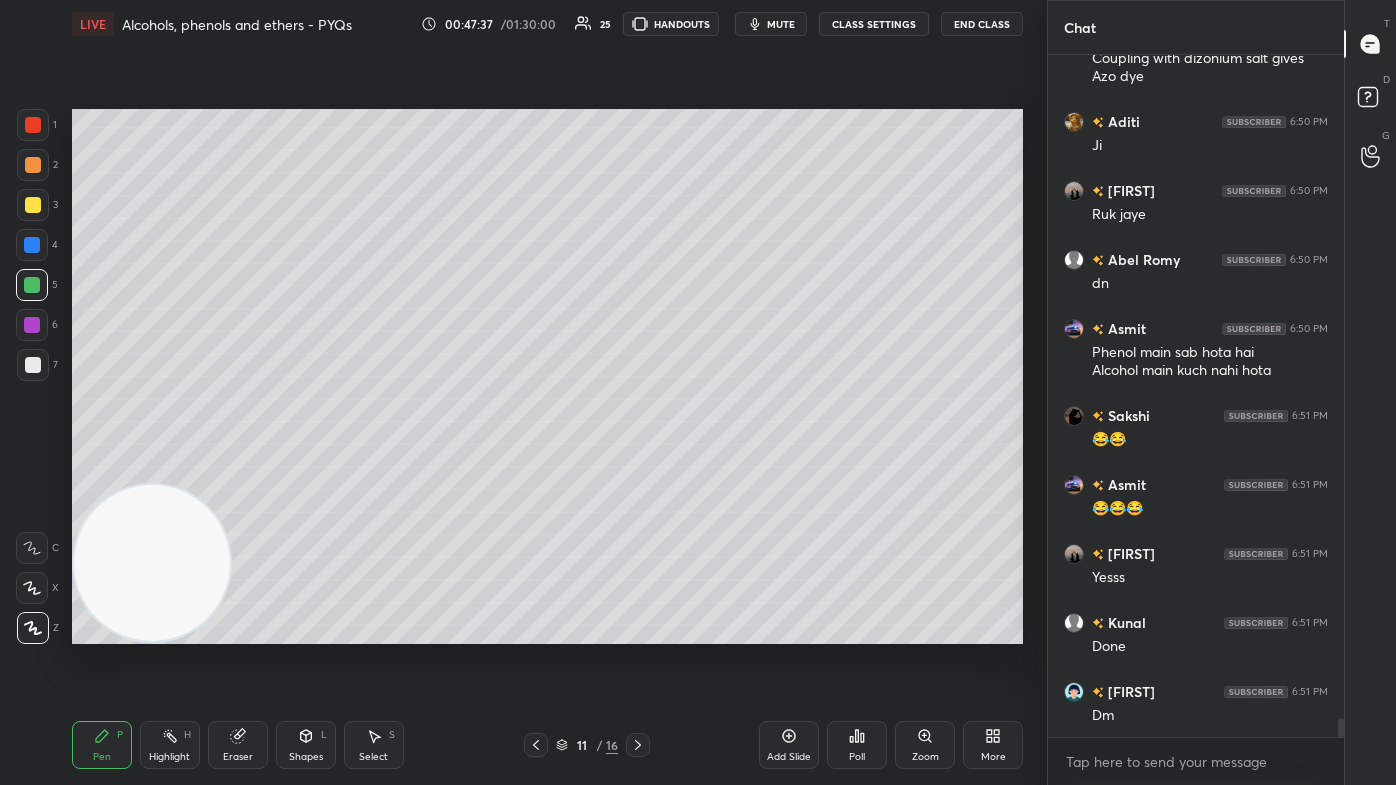 click on "Add Slide" at bounding box center [789, 757] 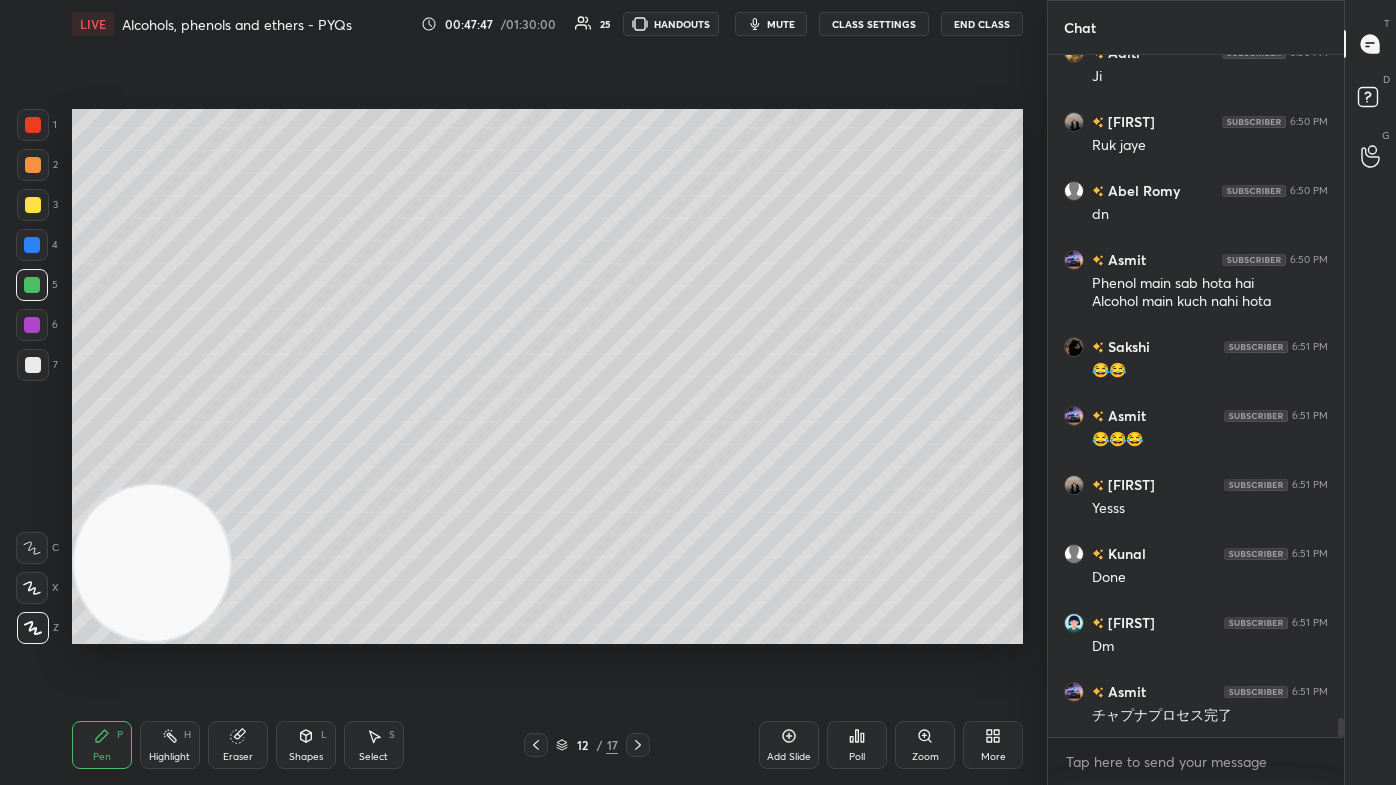 scroll, scrollTop: 24196, scrollLeft: 0, axis: vertical 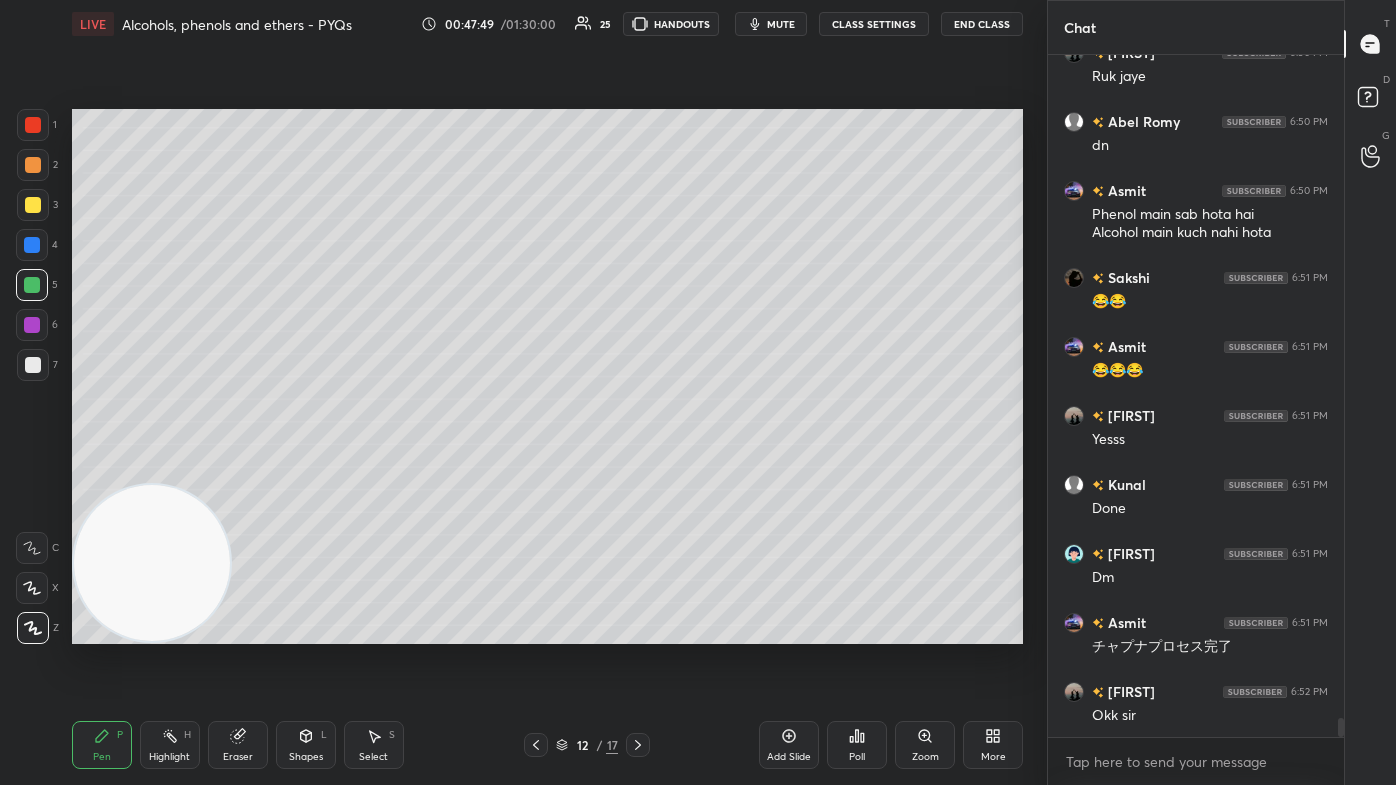 click at bounding box center [32, 285] 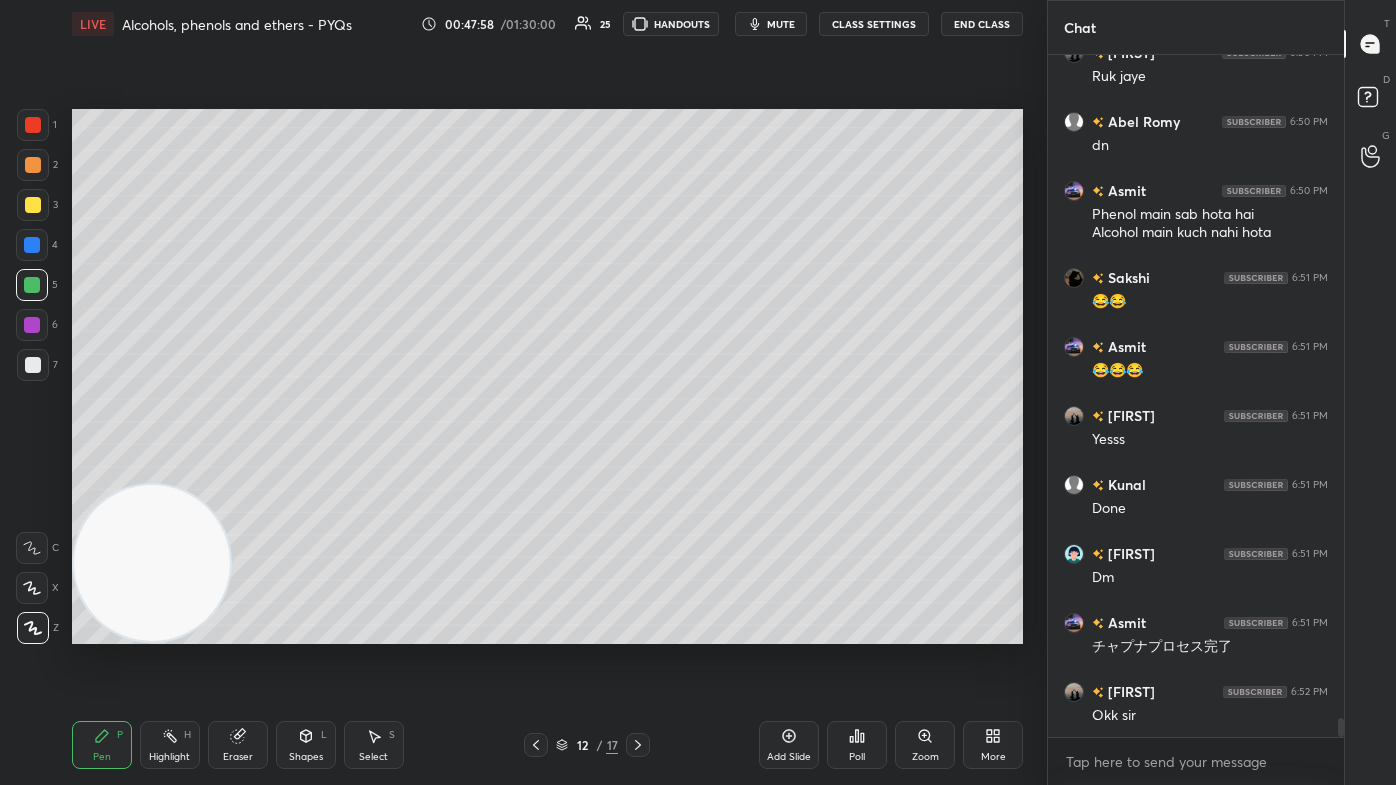 scroll, scrollTop: 24264, scrollLeft: 0, axis: vertical 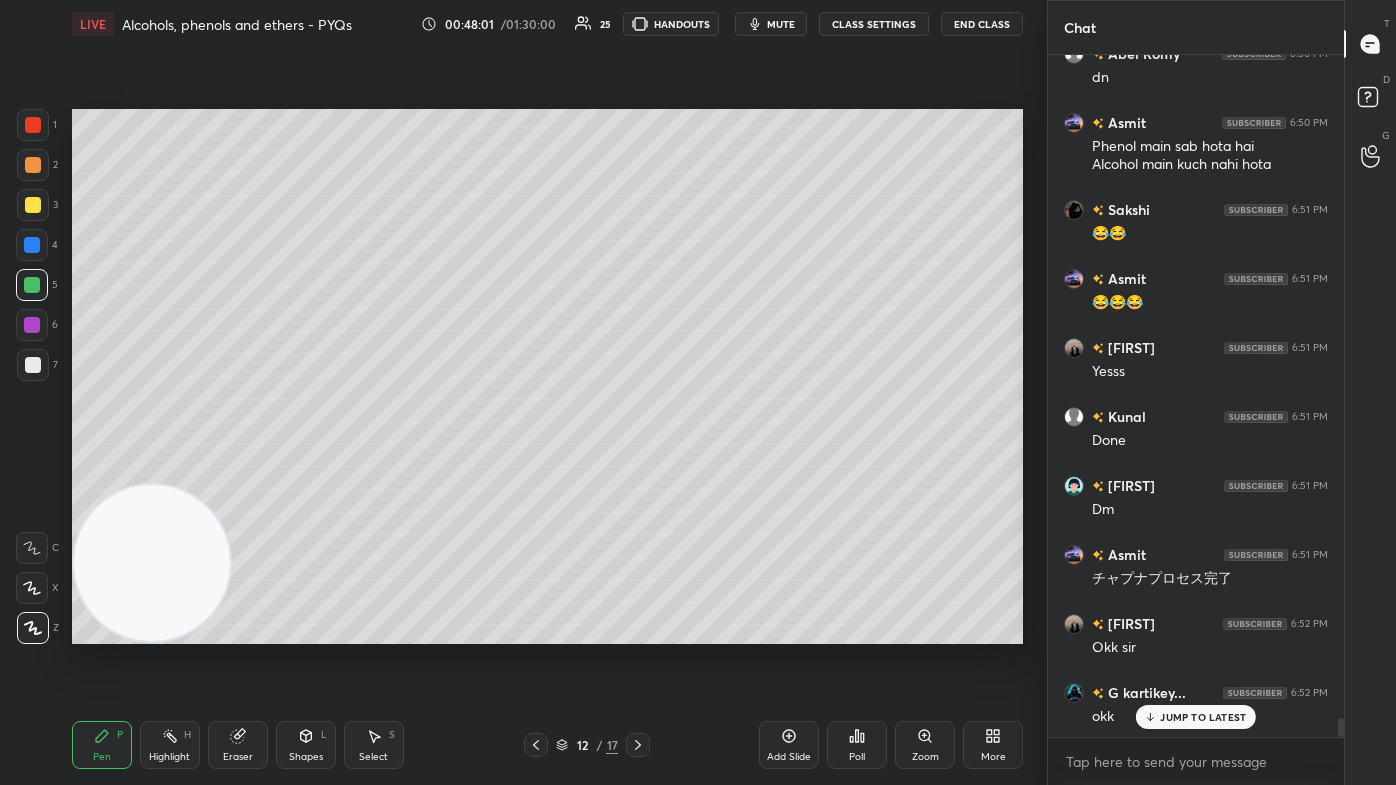 click at bounding box center [33, 205] 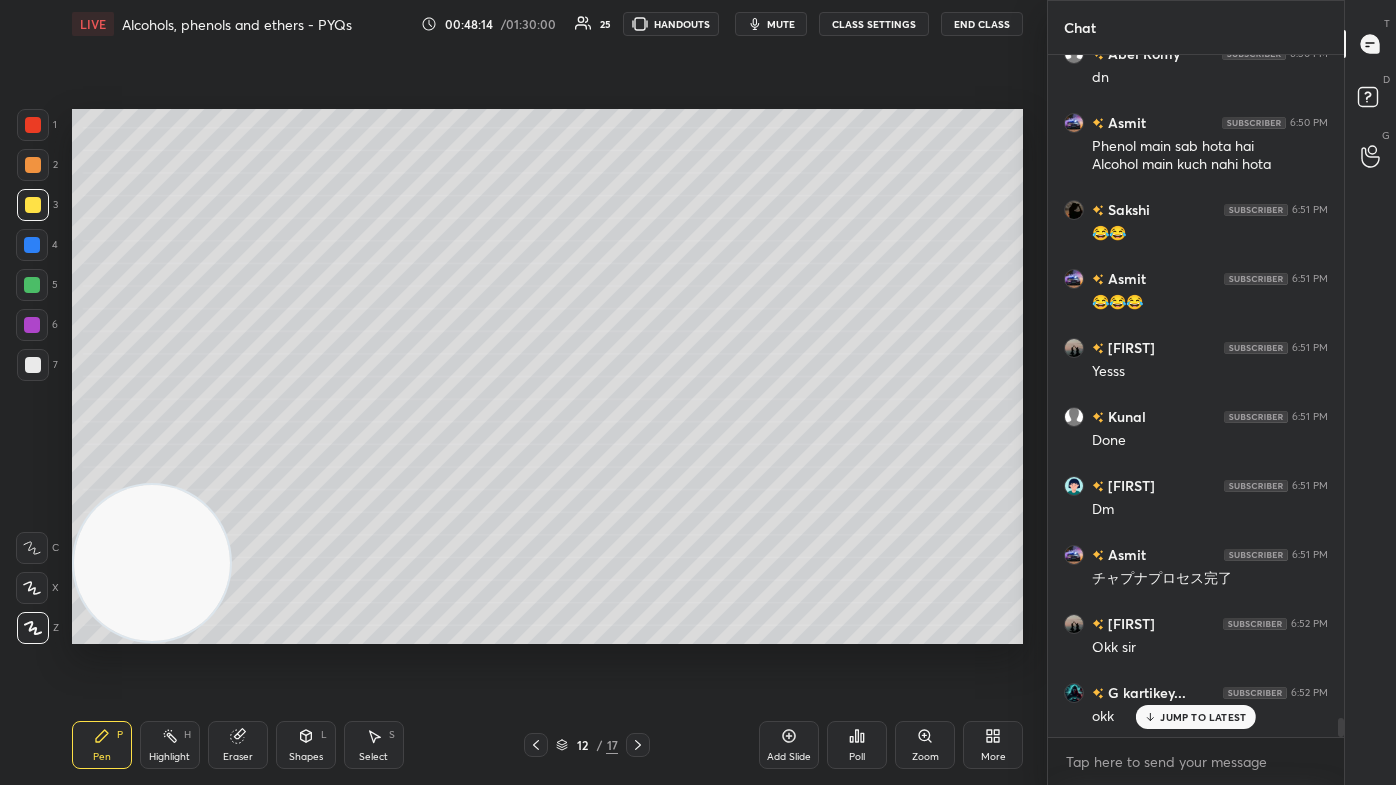 scroll, scrollTop: 24333, scrollLeft: 0, axis: vertical 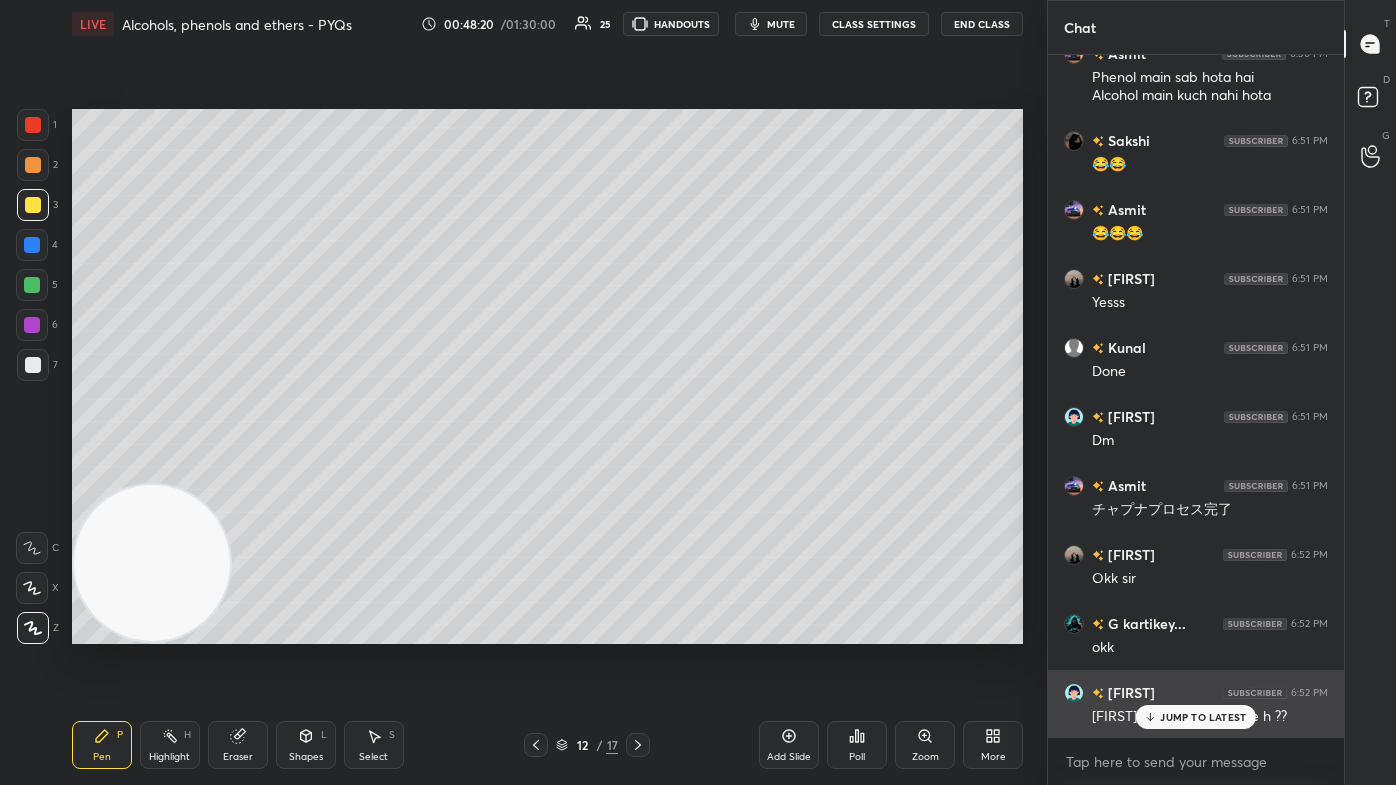 click on "JUMP TO LATEST" at bounding box center (1203, 717) 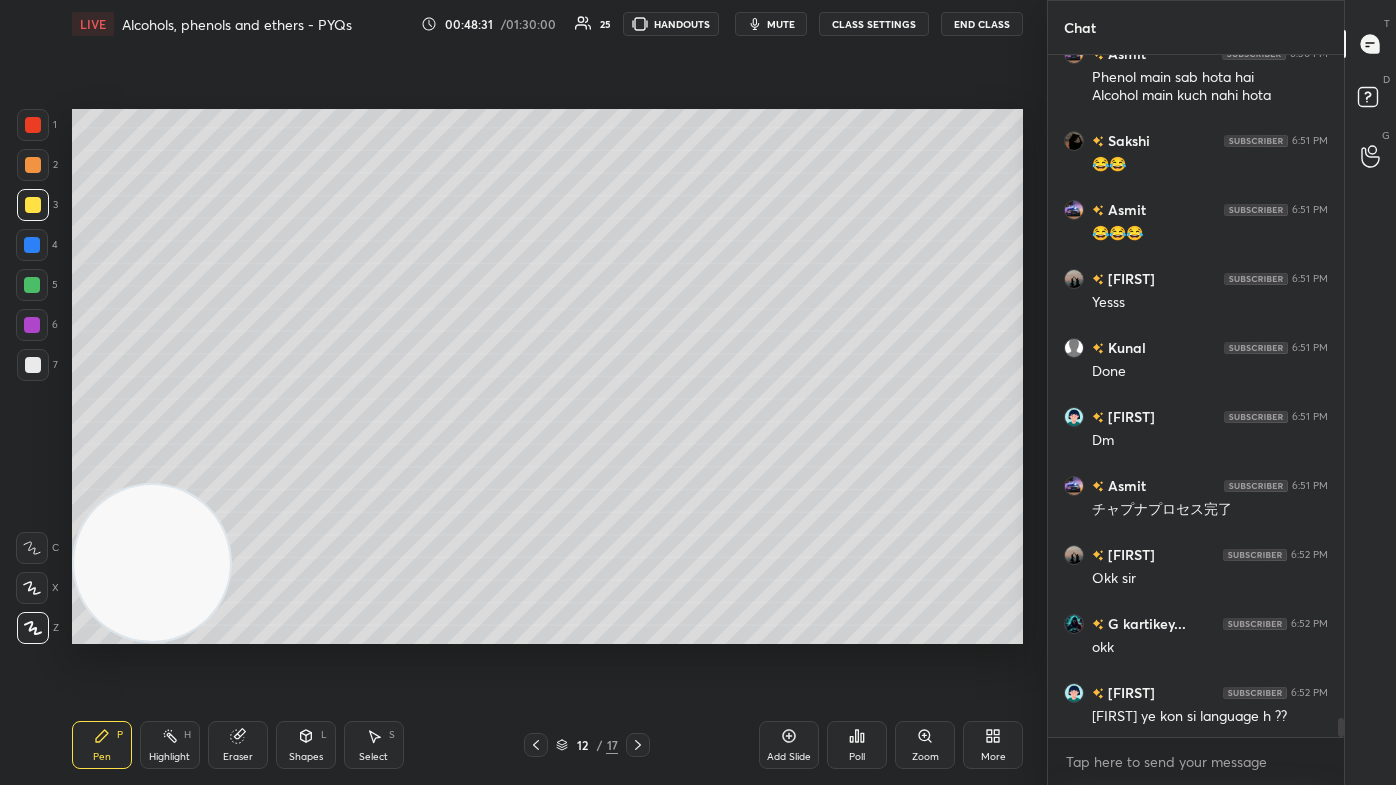 scroll, scrollTop: 24402, scrollLeft: 0, axis: vertical 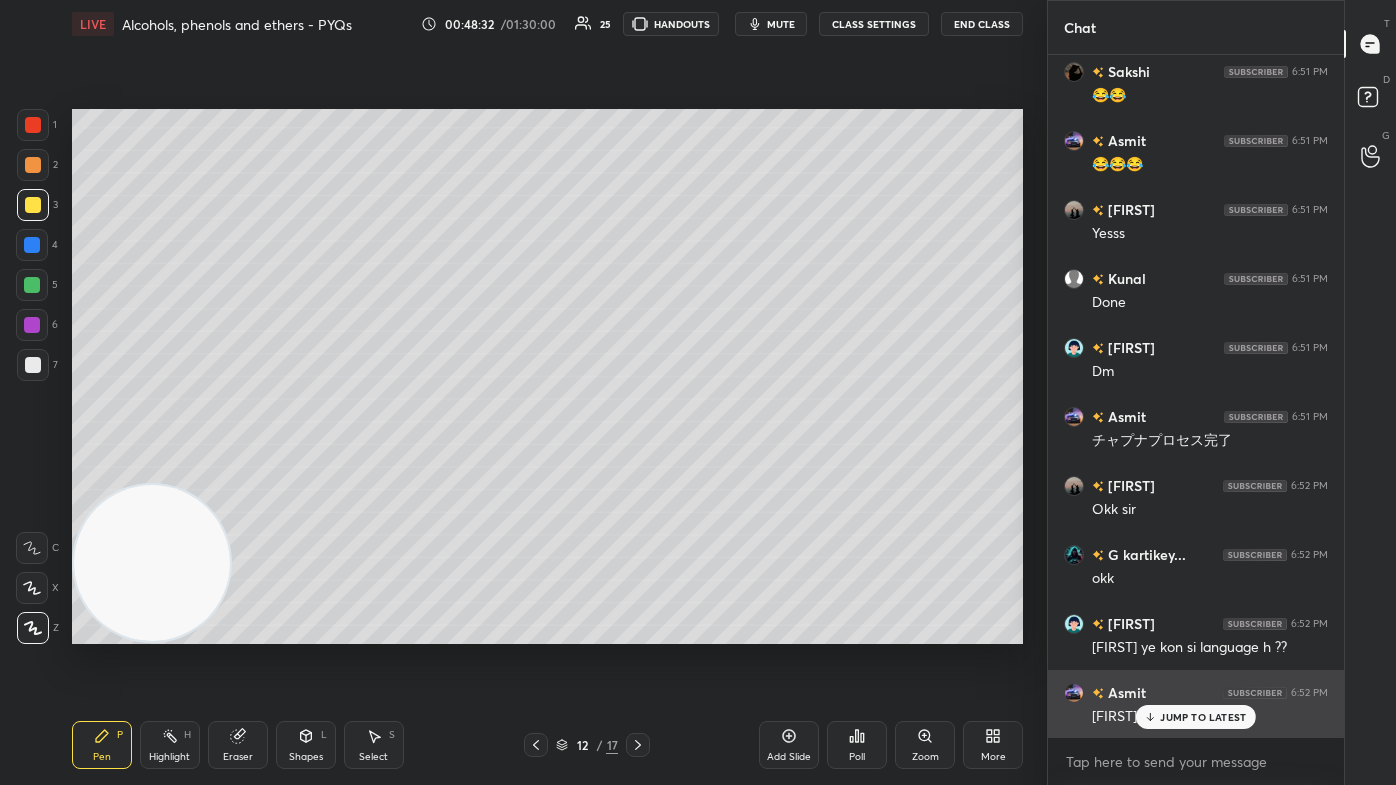 click 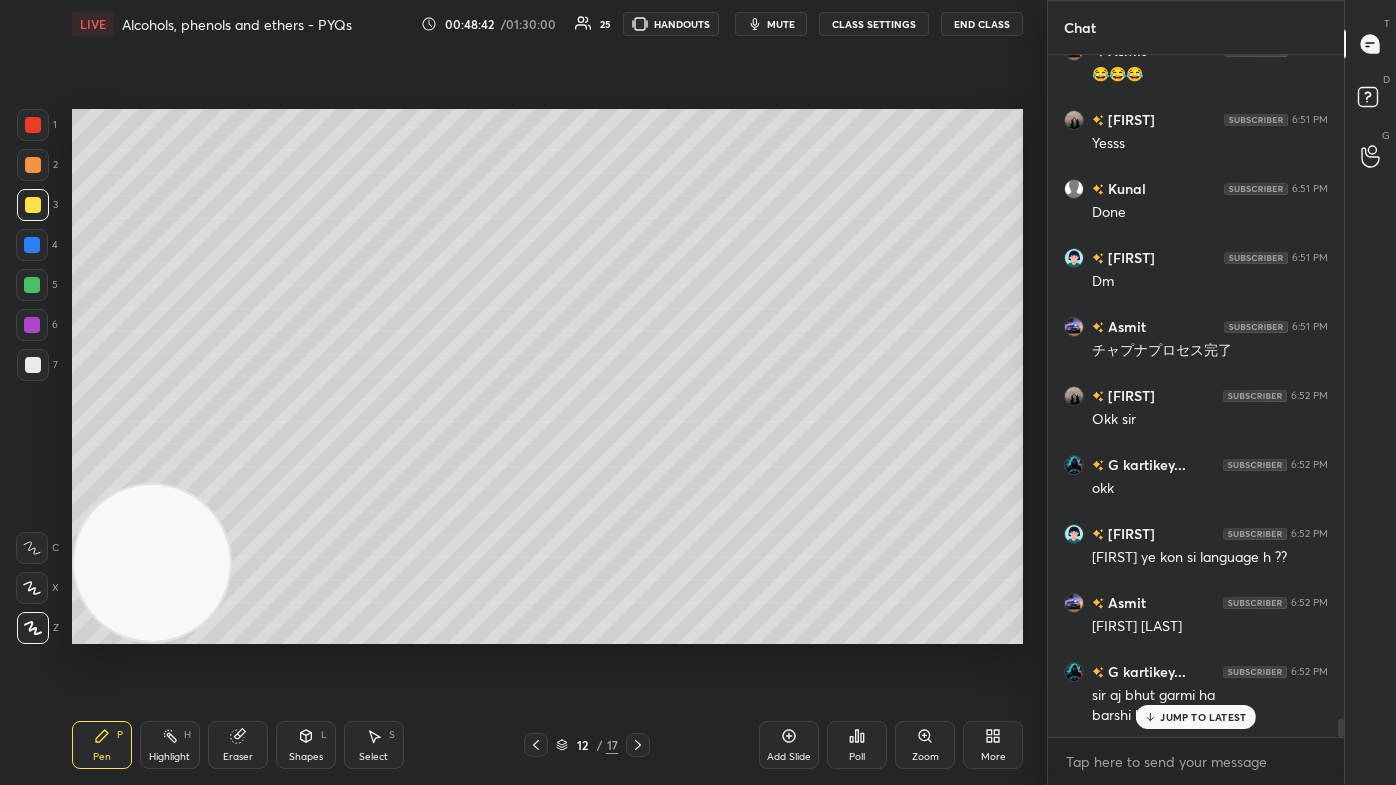 scroll, scrollTop: 24629, scrollLeft: 0, axis: vertical 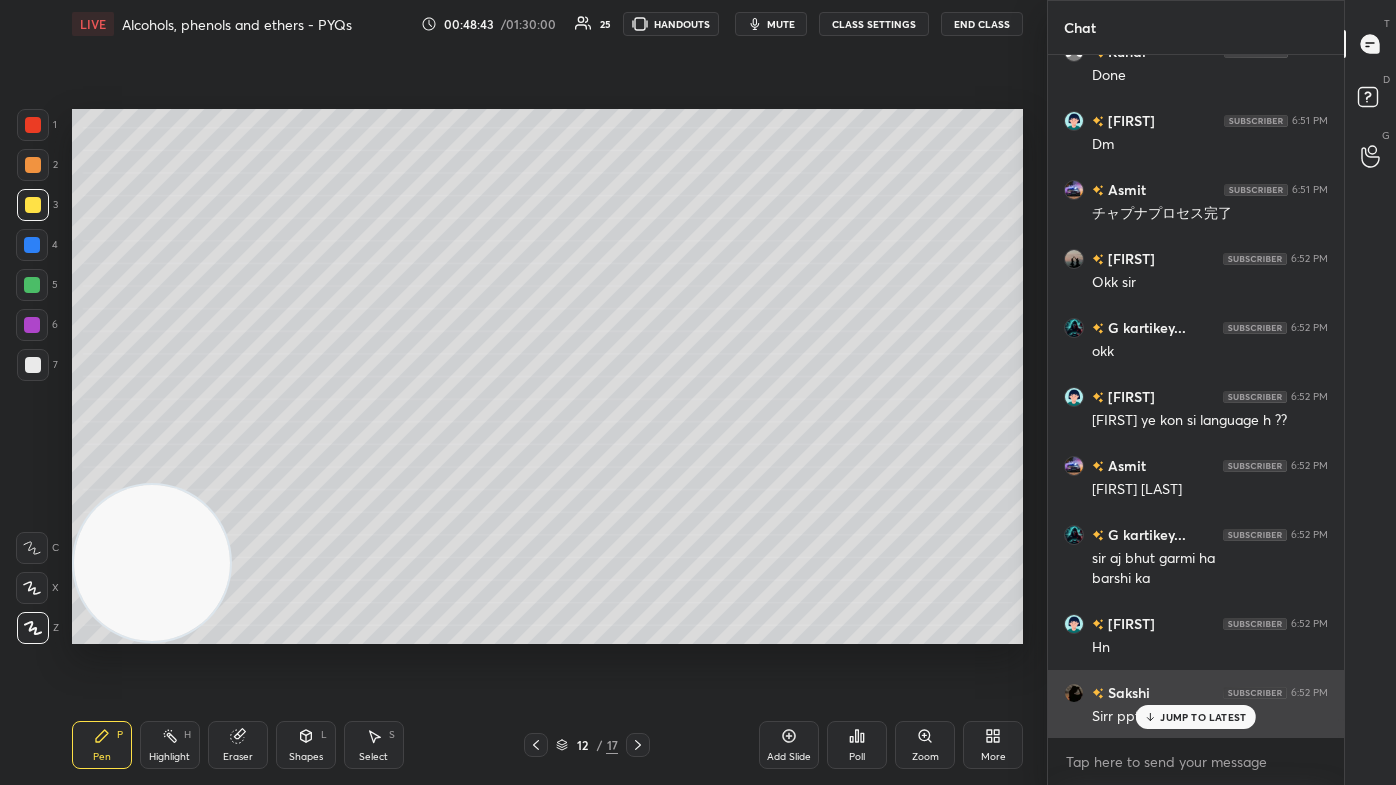 click on "JUMP TO LATEST" at bounding box center [1196, 717] 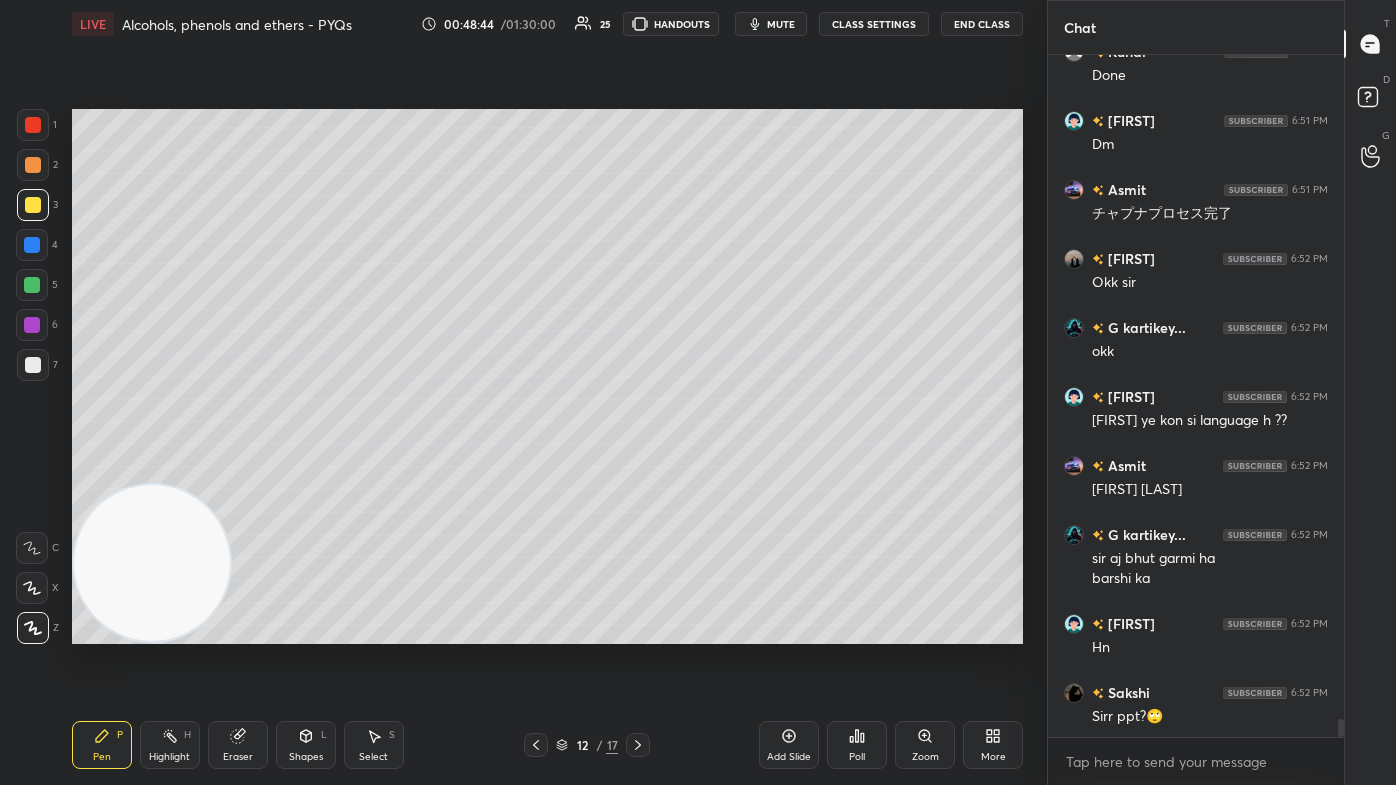 scroll, scrollTop: 24698, scrollLeft: 0, axis: vertical 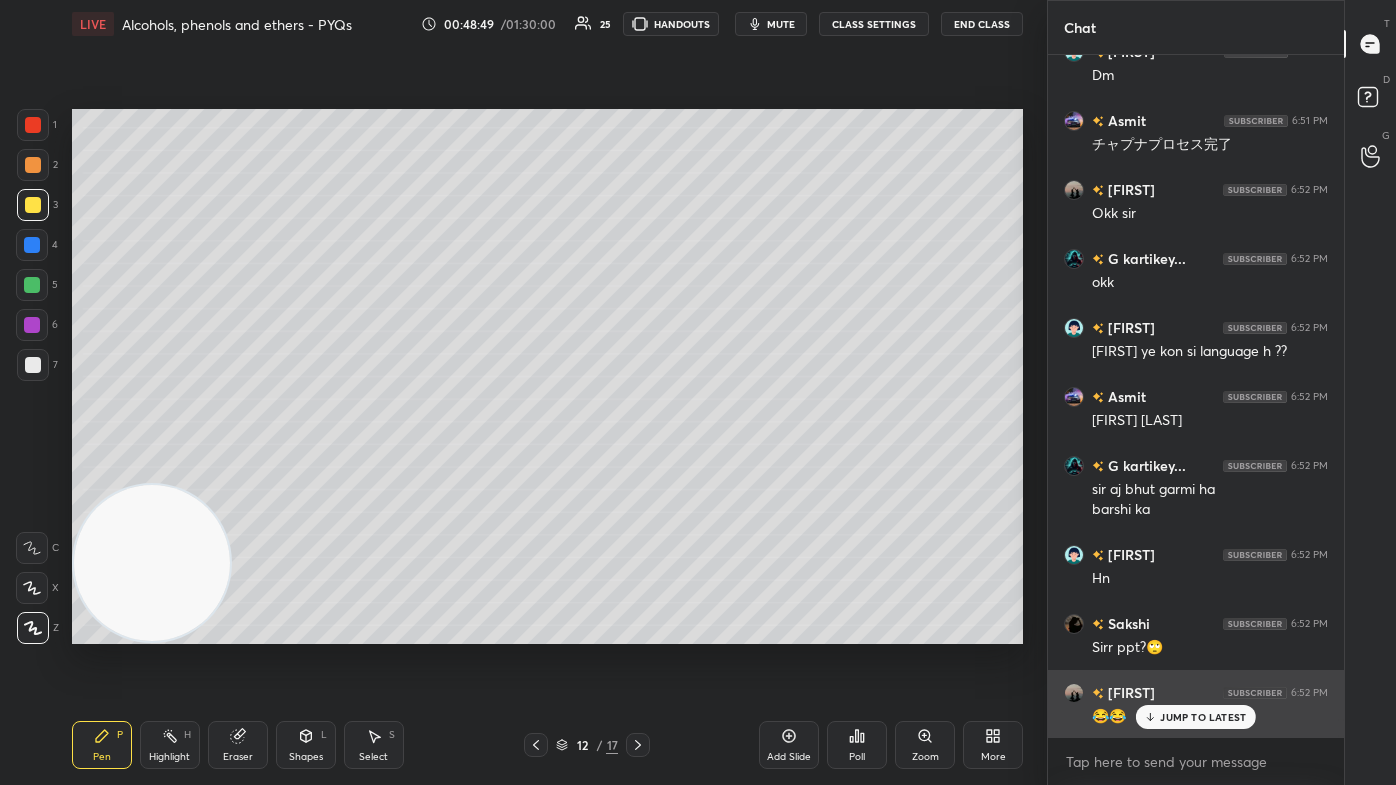 click on "JUMP TO LATEST" at bounding box center (1196, 717) 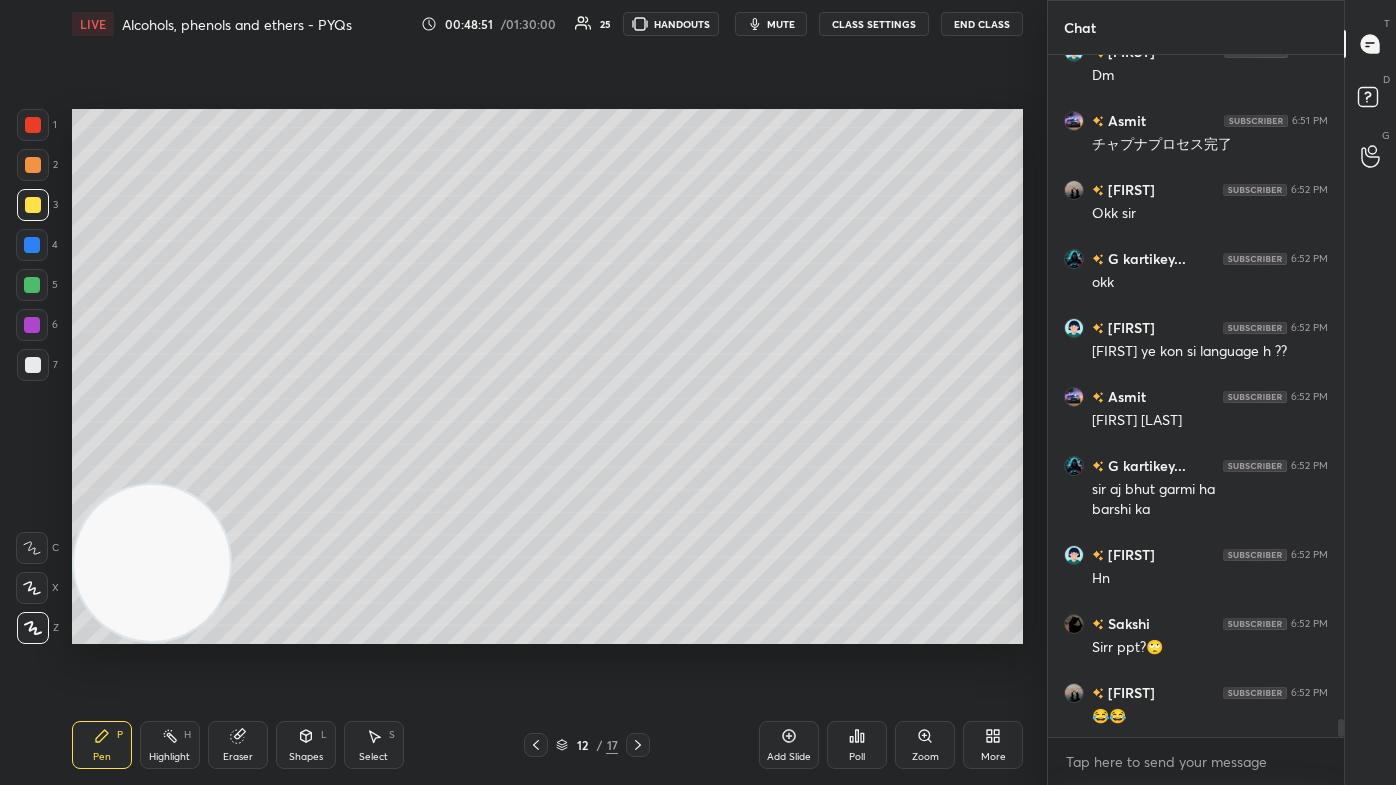 click at bounding box center [33, 365] 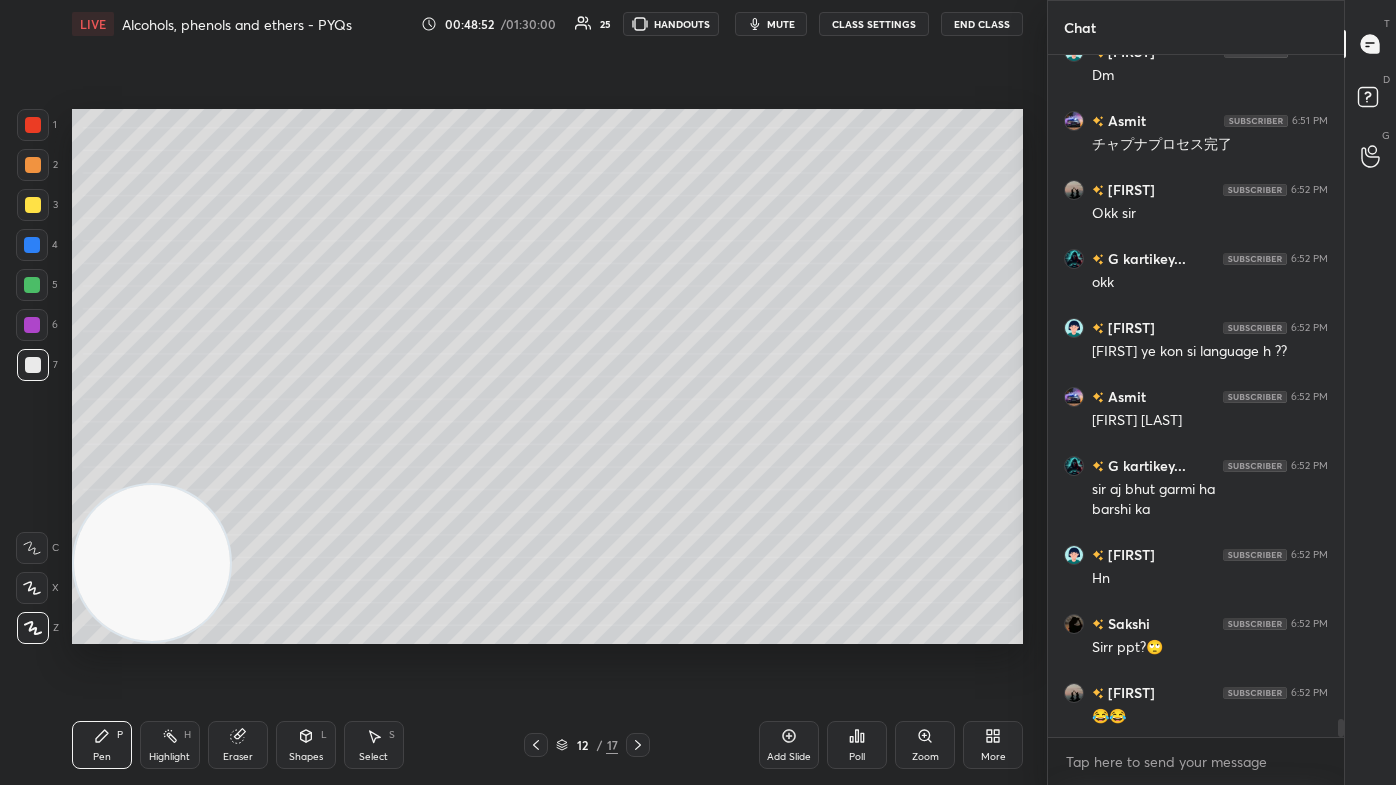 click 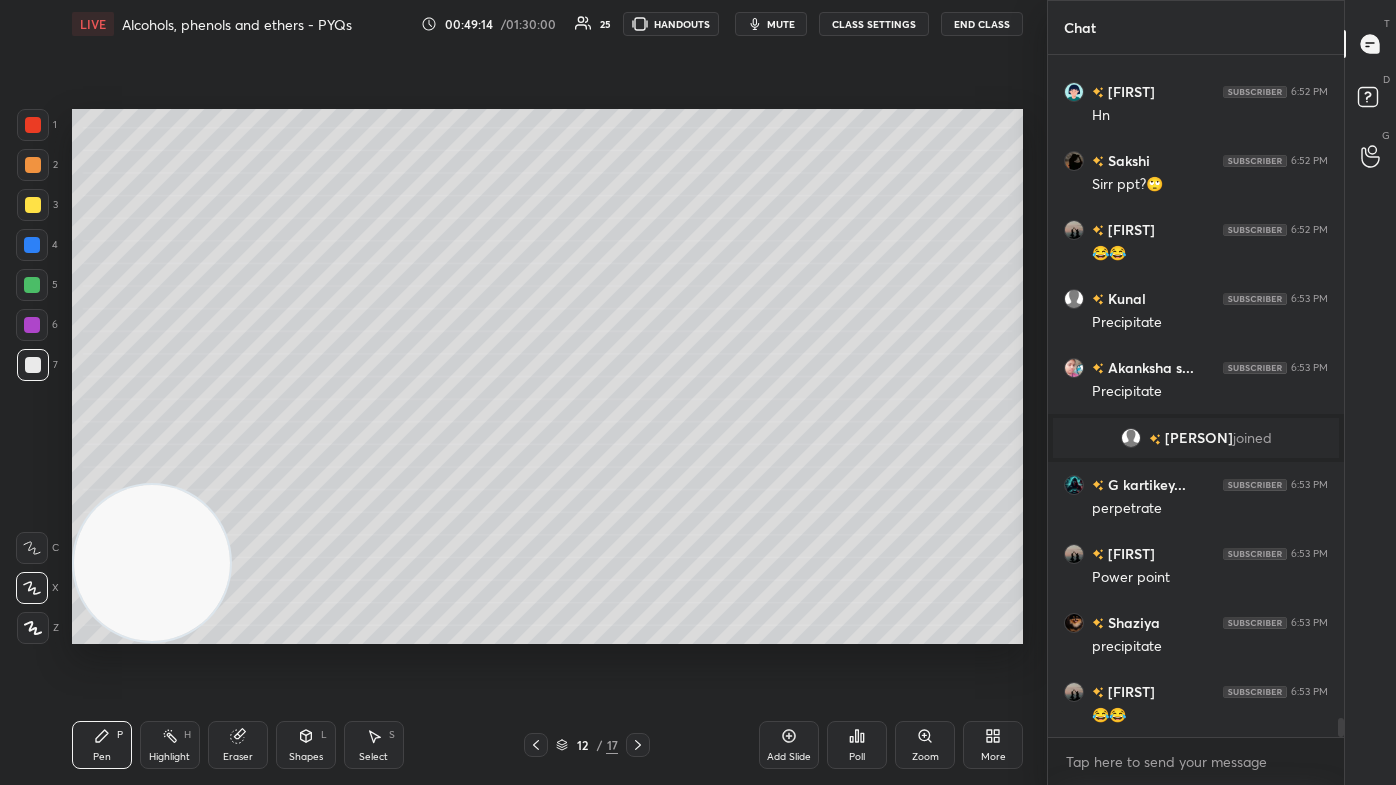 scroll, scrollTop: 24234, scrollLeft: 0, axis: vertical 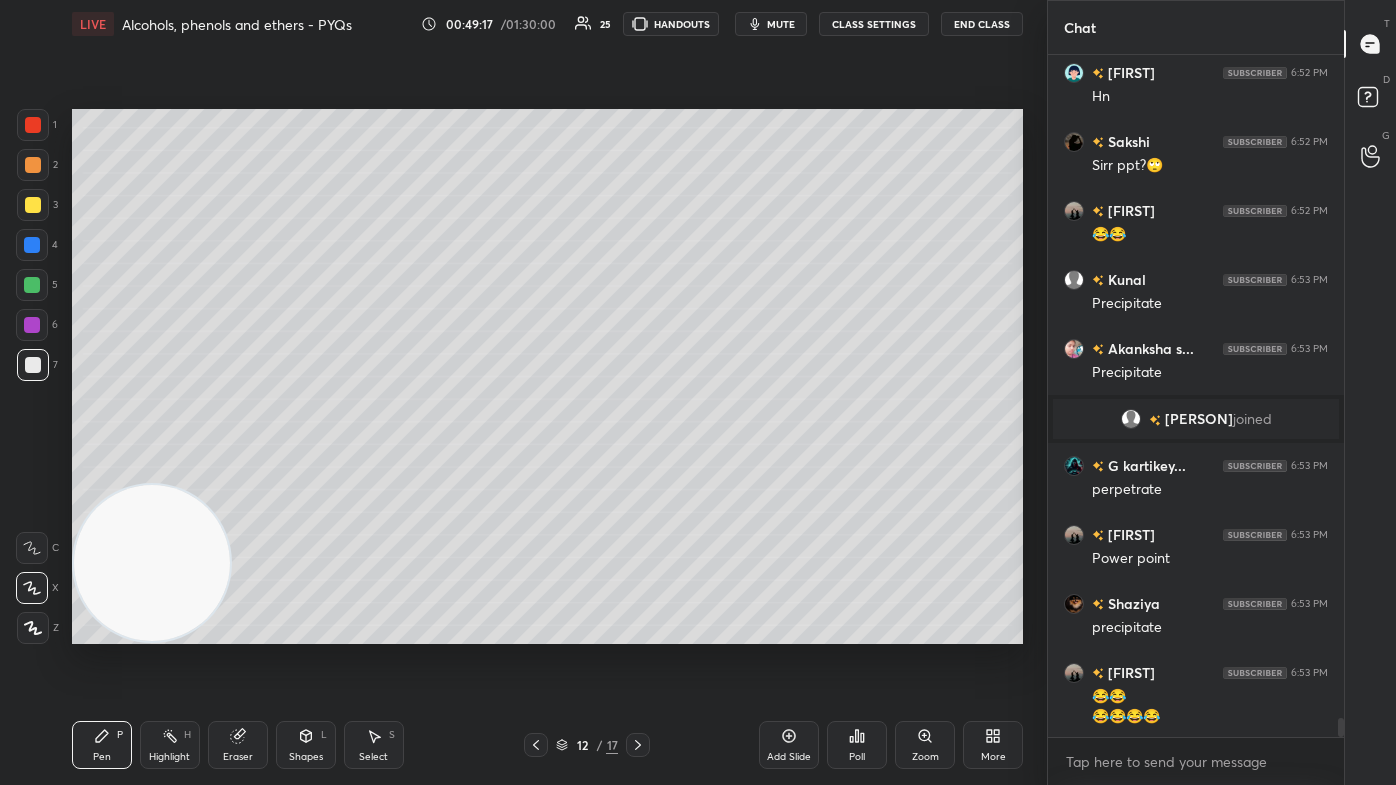 click on "Eraser" at bounding box center (238, 745) 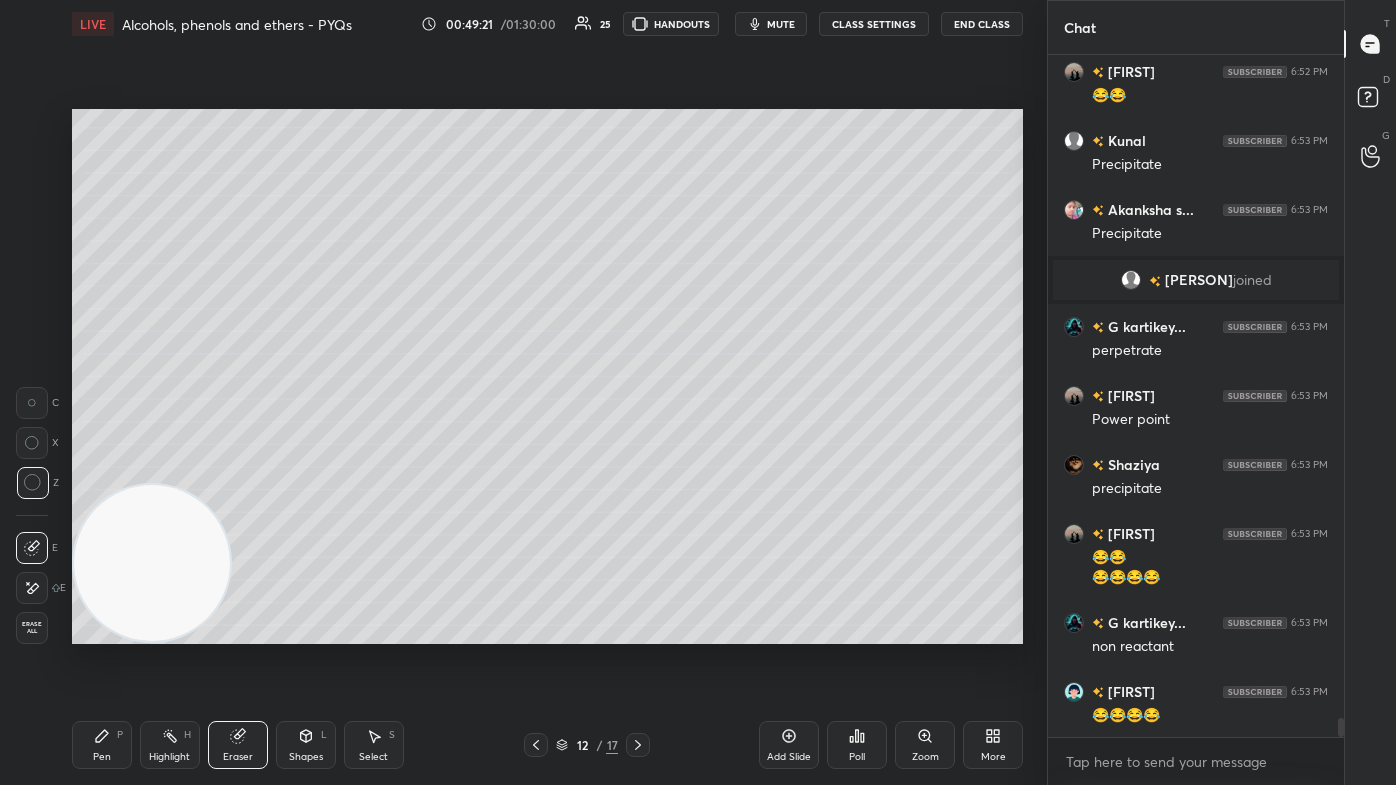 scroll, scrollTop: 24511, scrollLeft: 0, axis: vertical 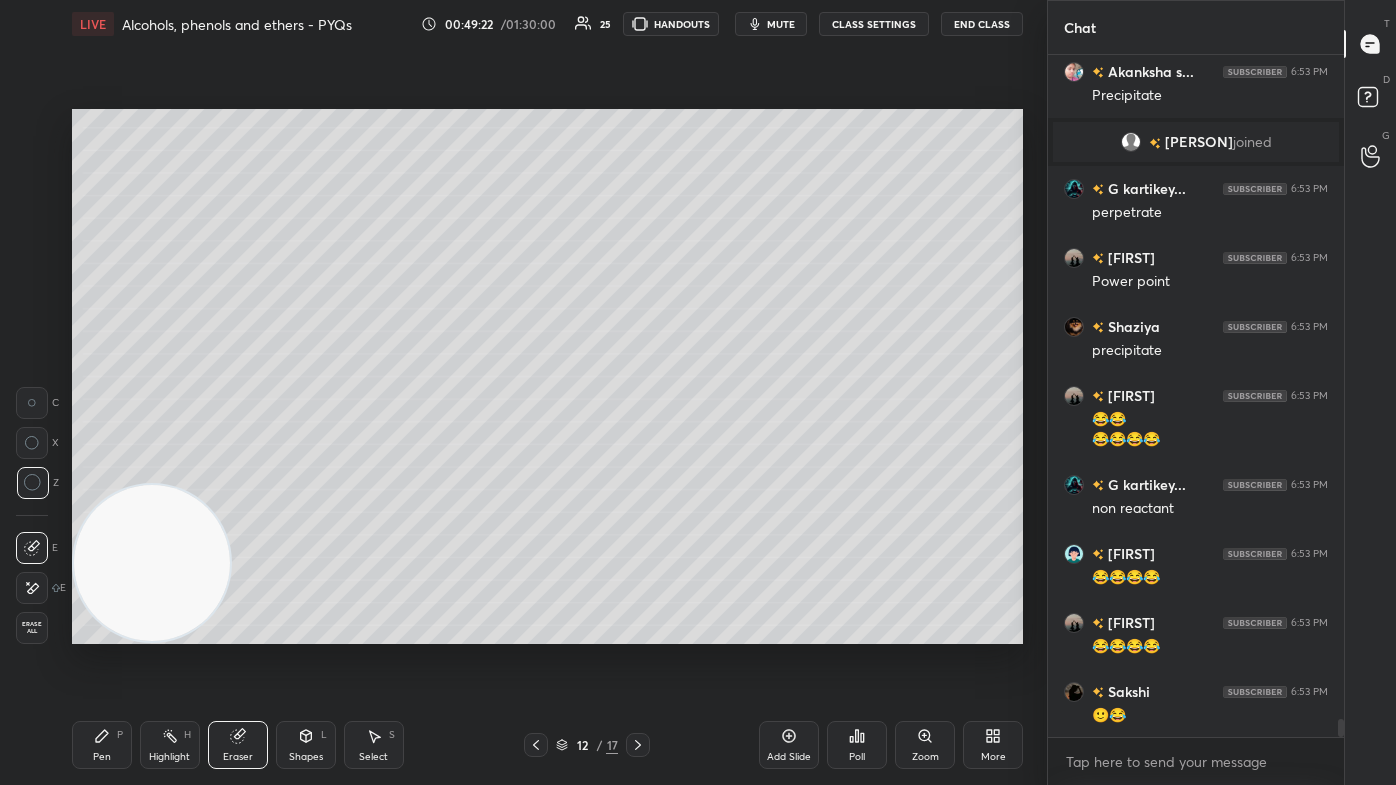 drag, startPoint x: 102, startPoint y: 742, endPoint x: 129, endPoint y: 717, distance: 36.796738 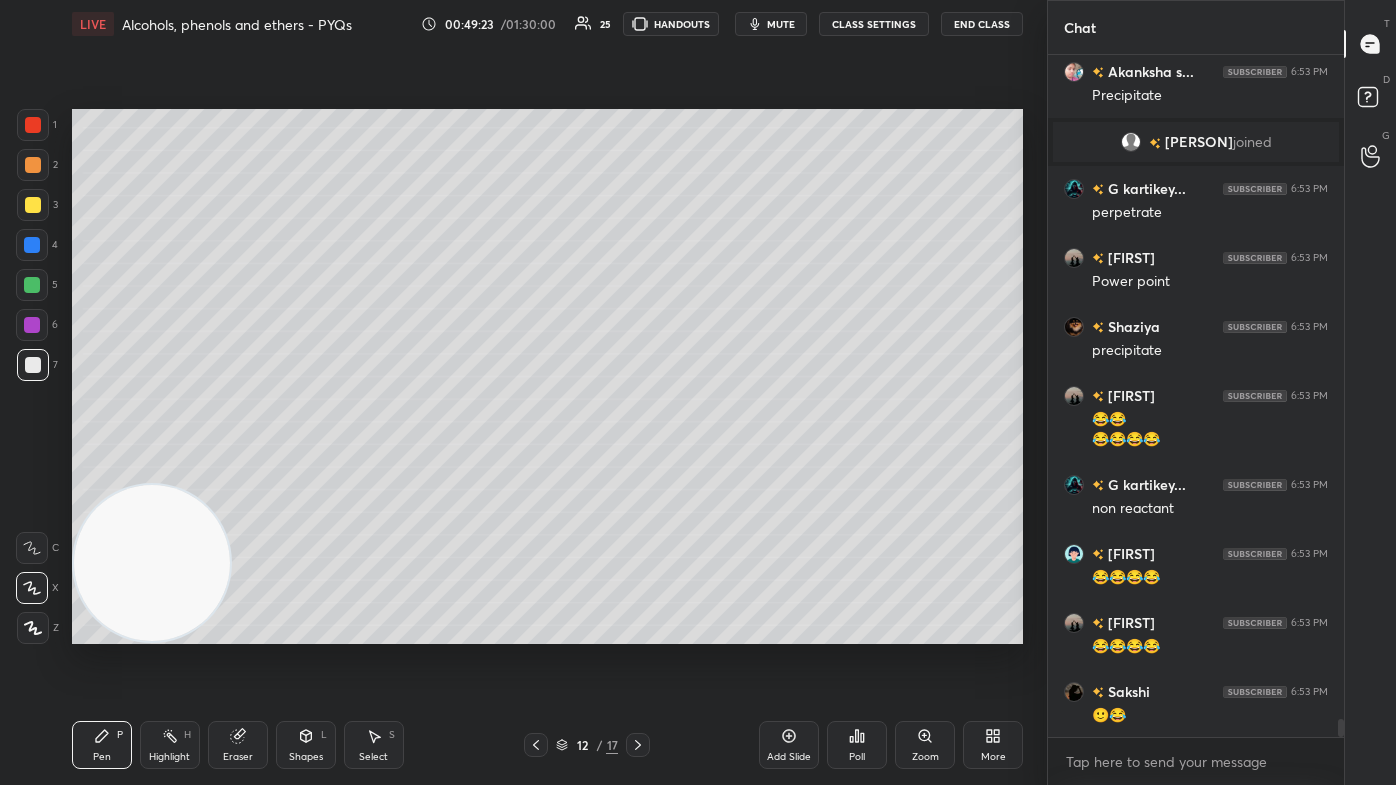 click at bounding box center [152, 563] 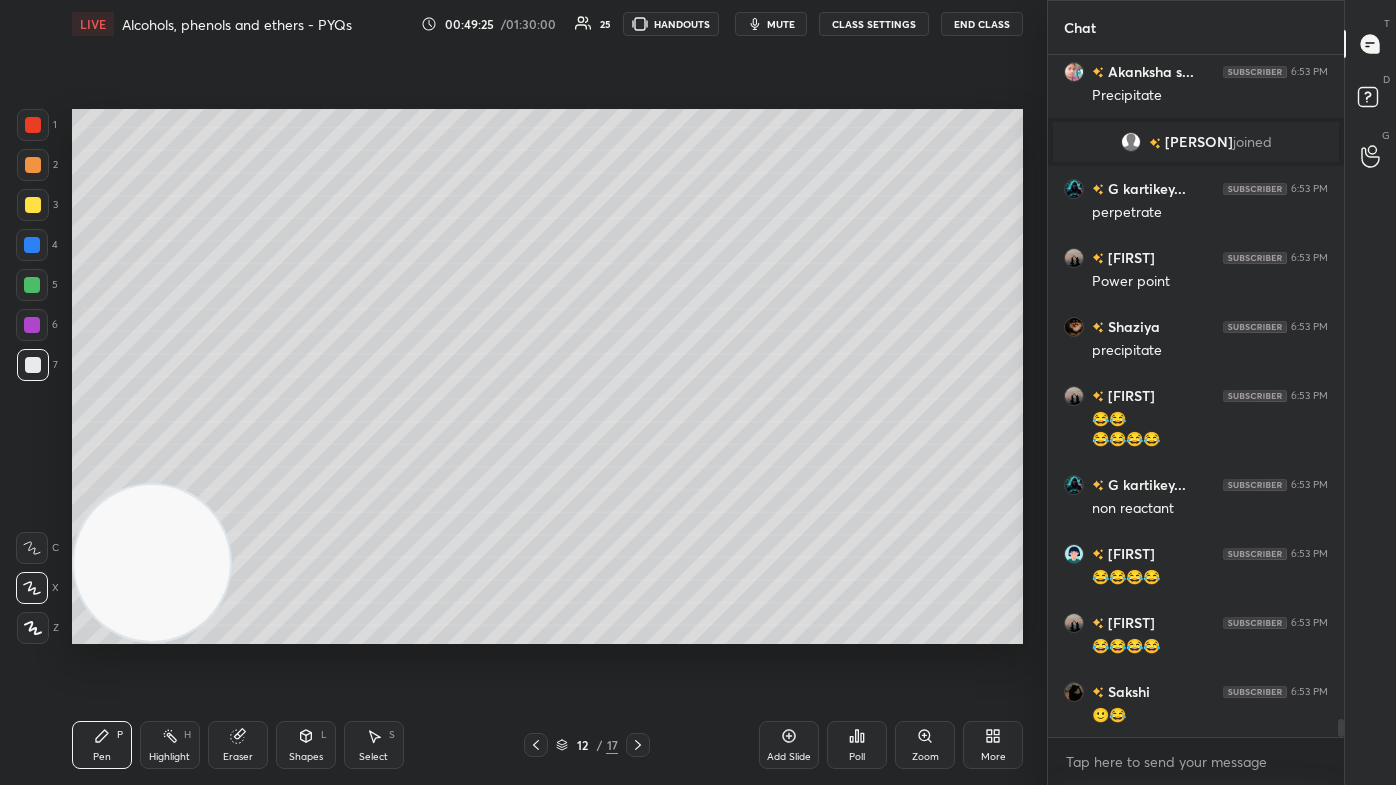 scroll, scrollTop: 24580, scrollLeft: 0, axis: vertical 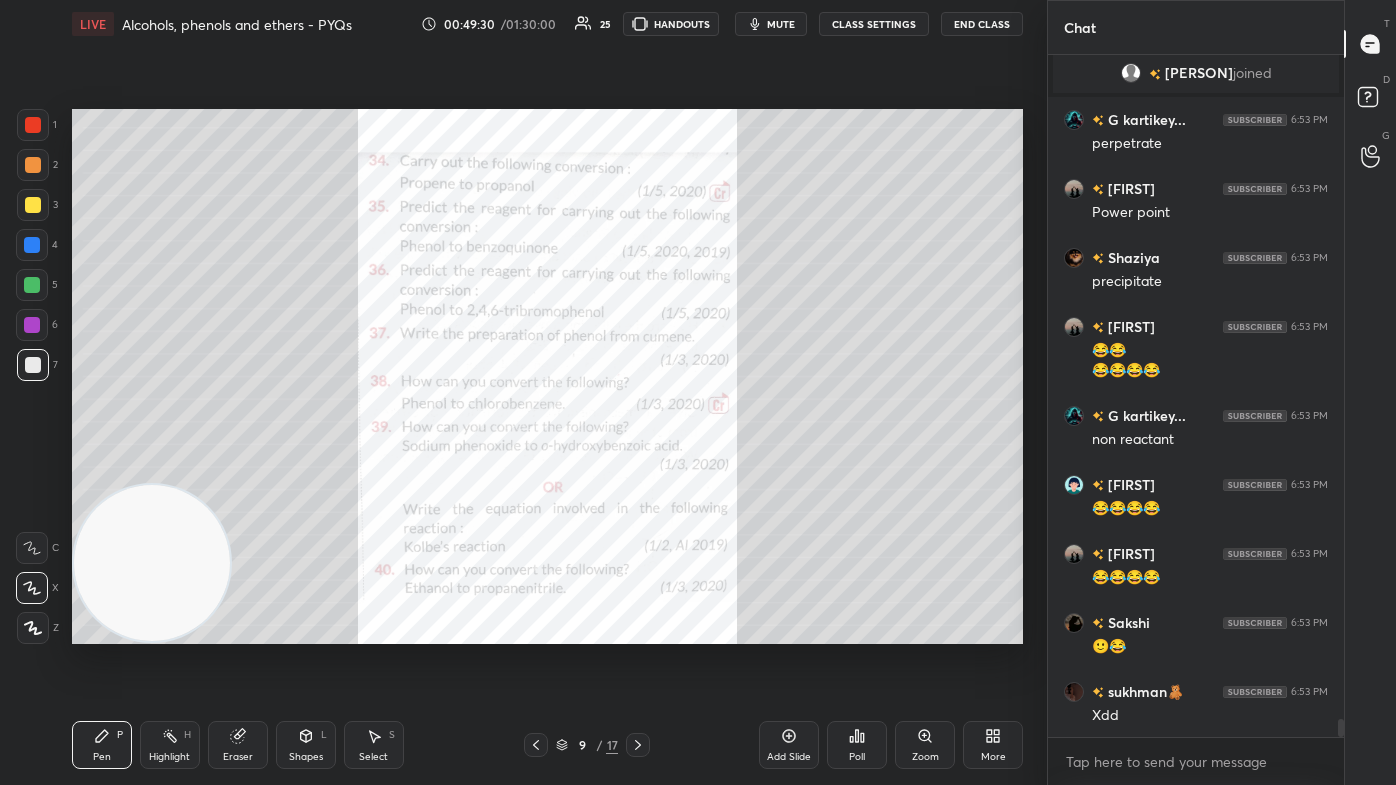 click on "Zoom" at bounding box center [925, 757] 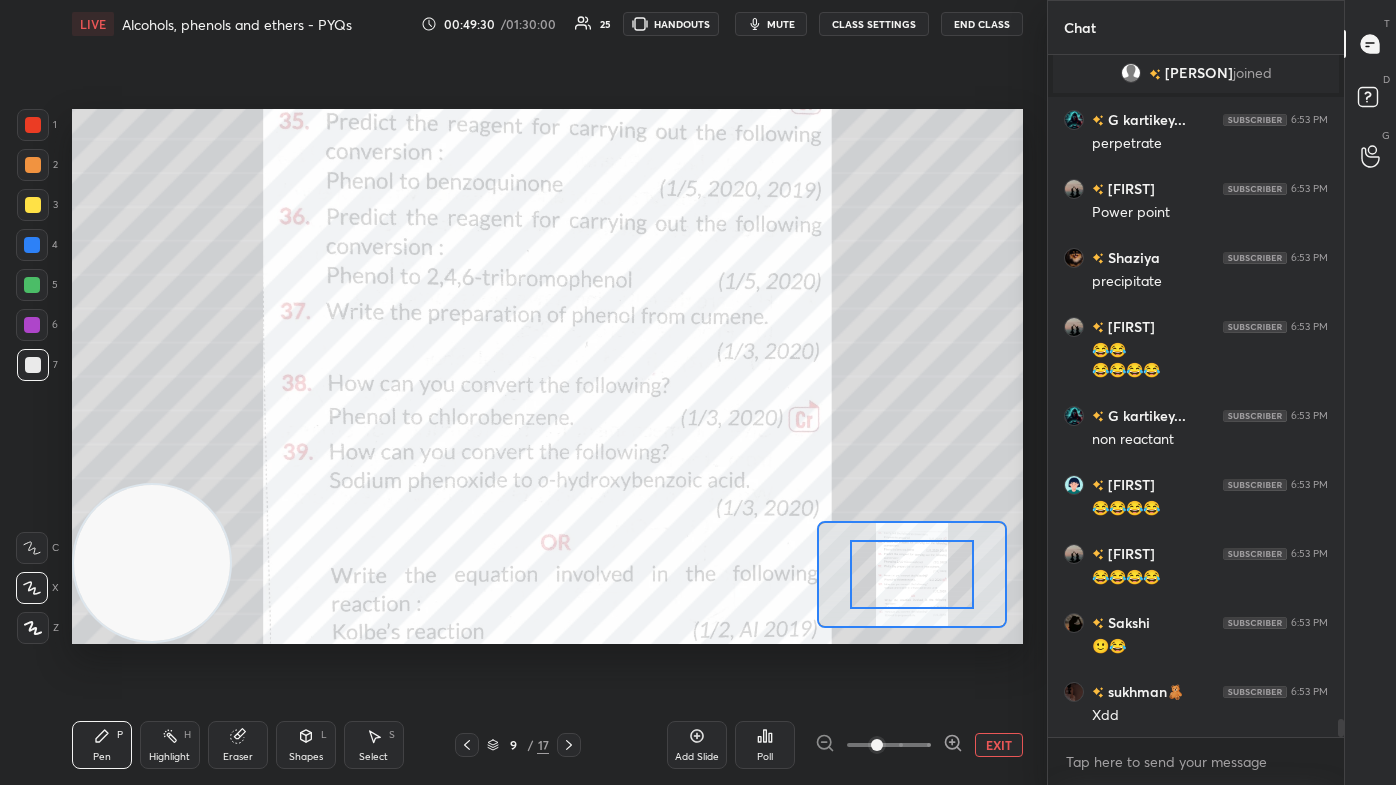 scroll, scrollTop: 24648, scrollLeft: 0, axis: vertical 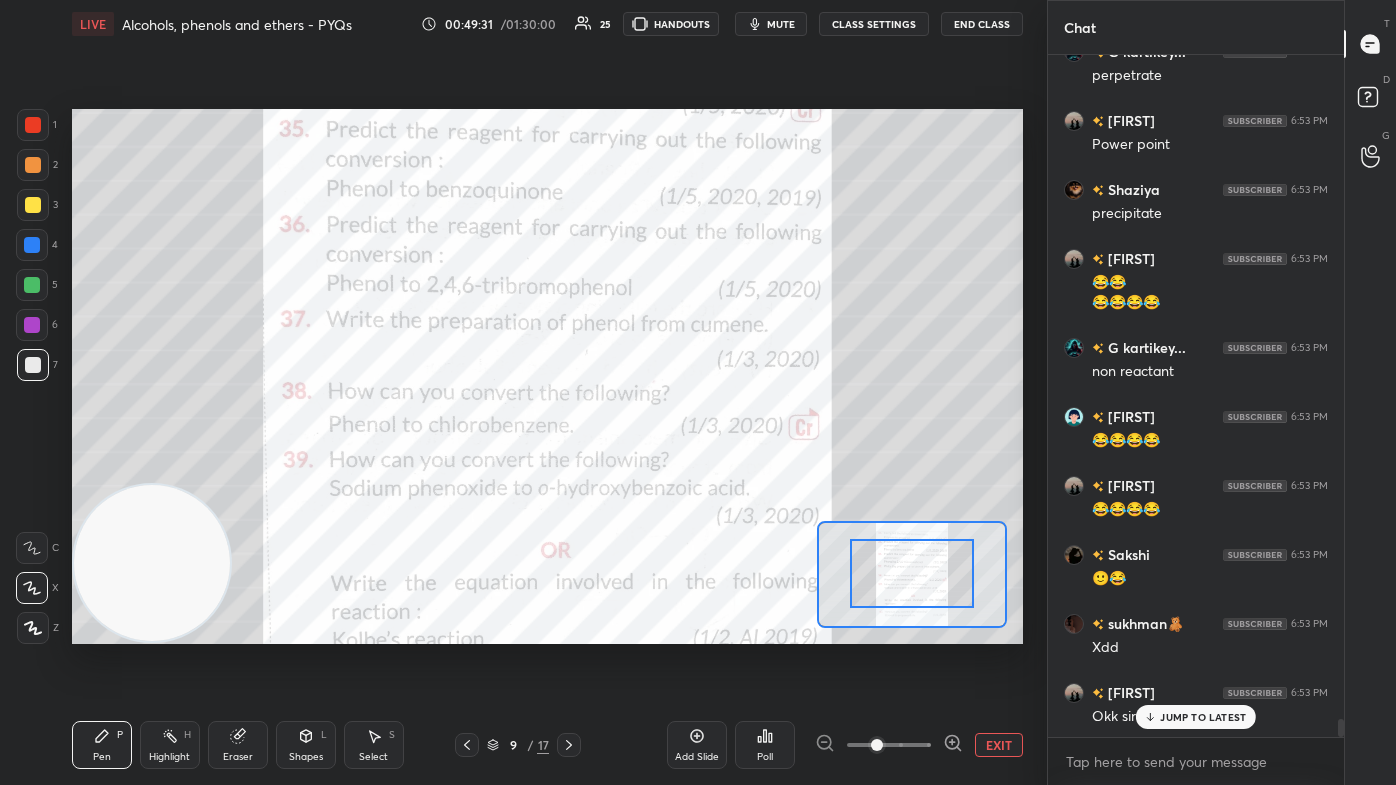click at bounding box center (912, 573) 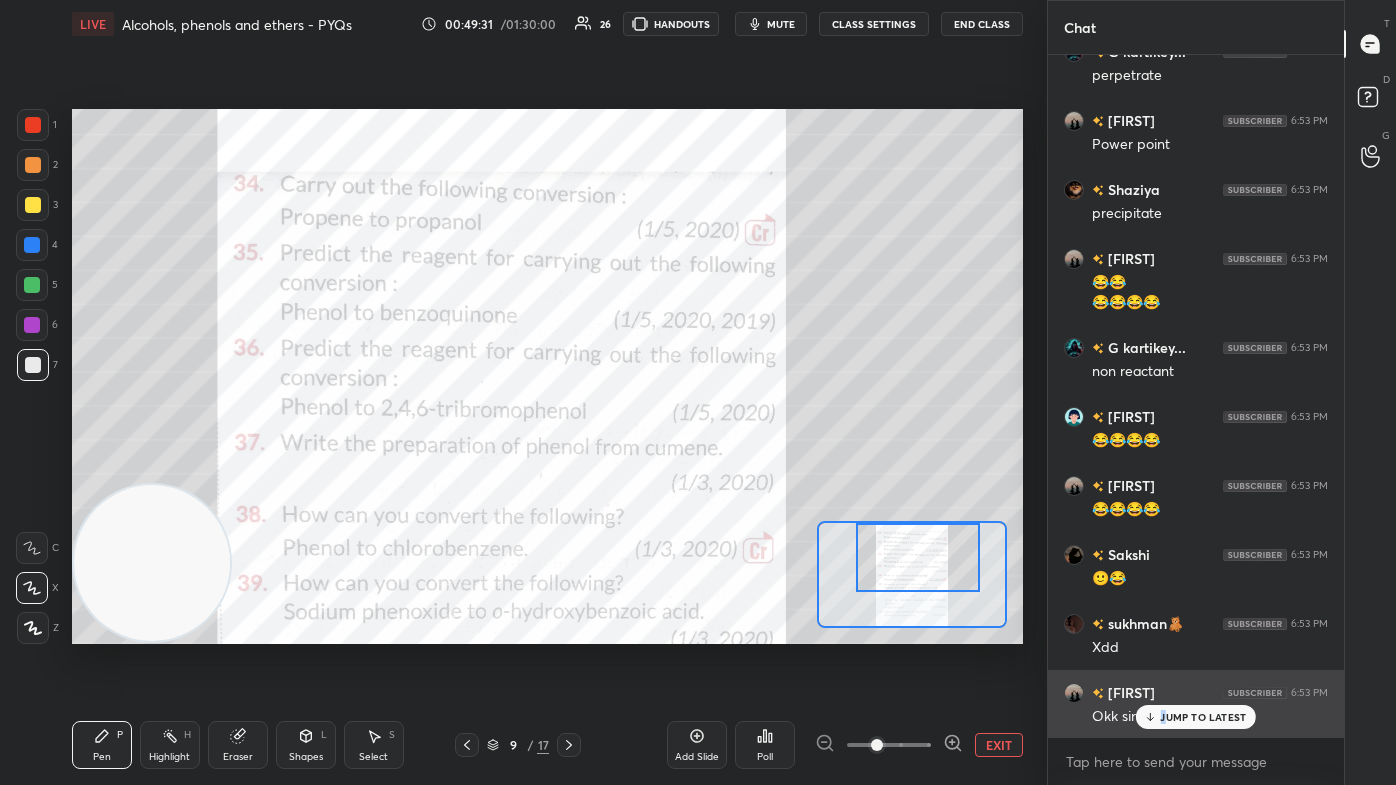 click on "JUMP TO LATEST" at bounding box center [1203, 717] 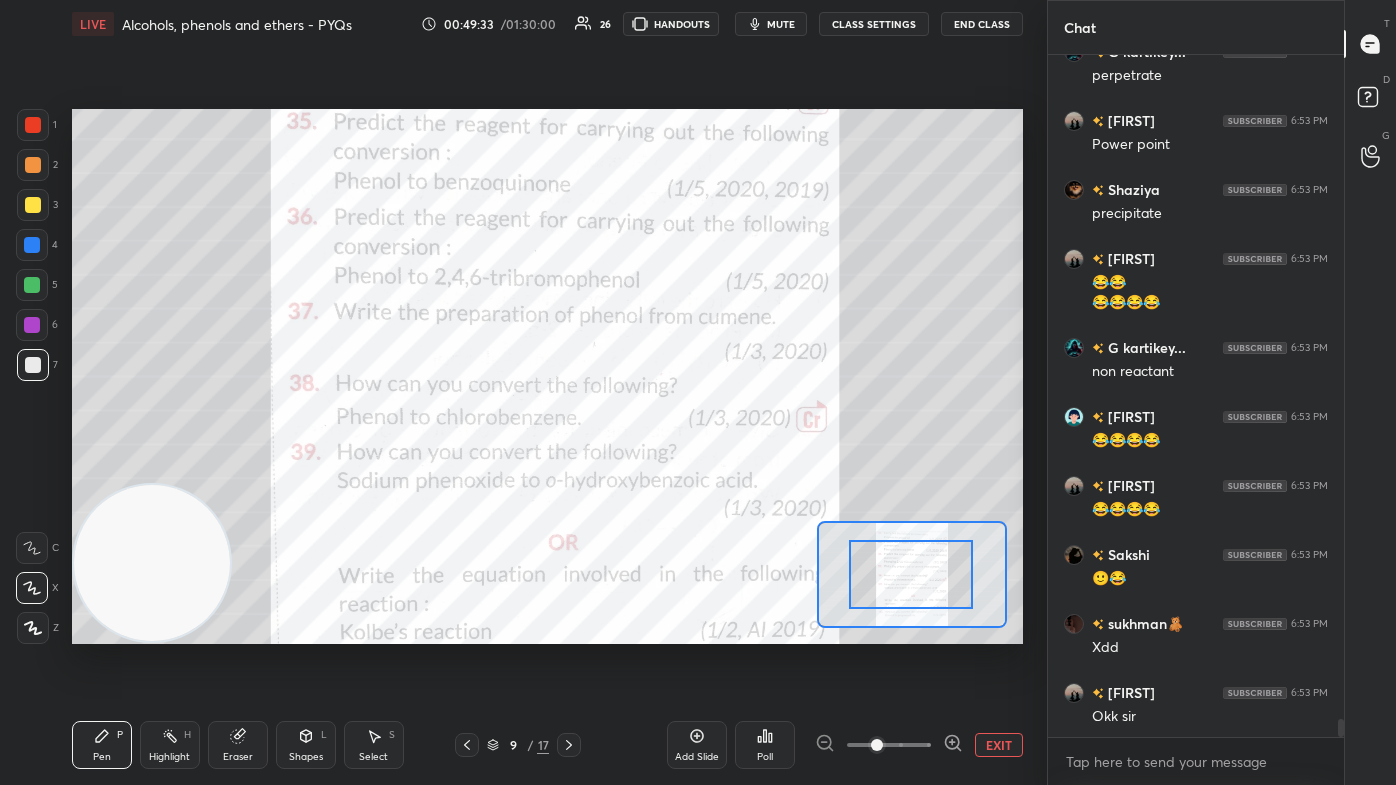 click at bounding box center (911, 574) 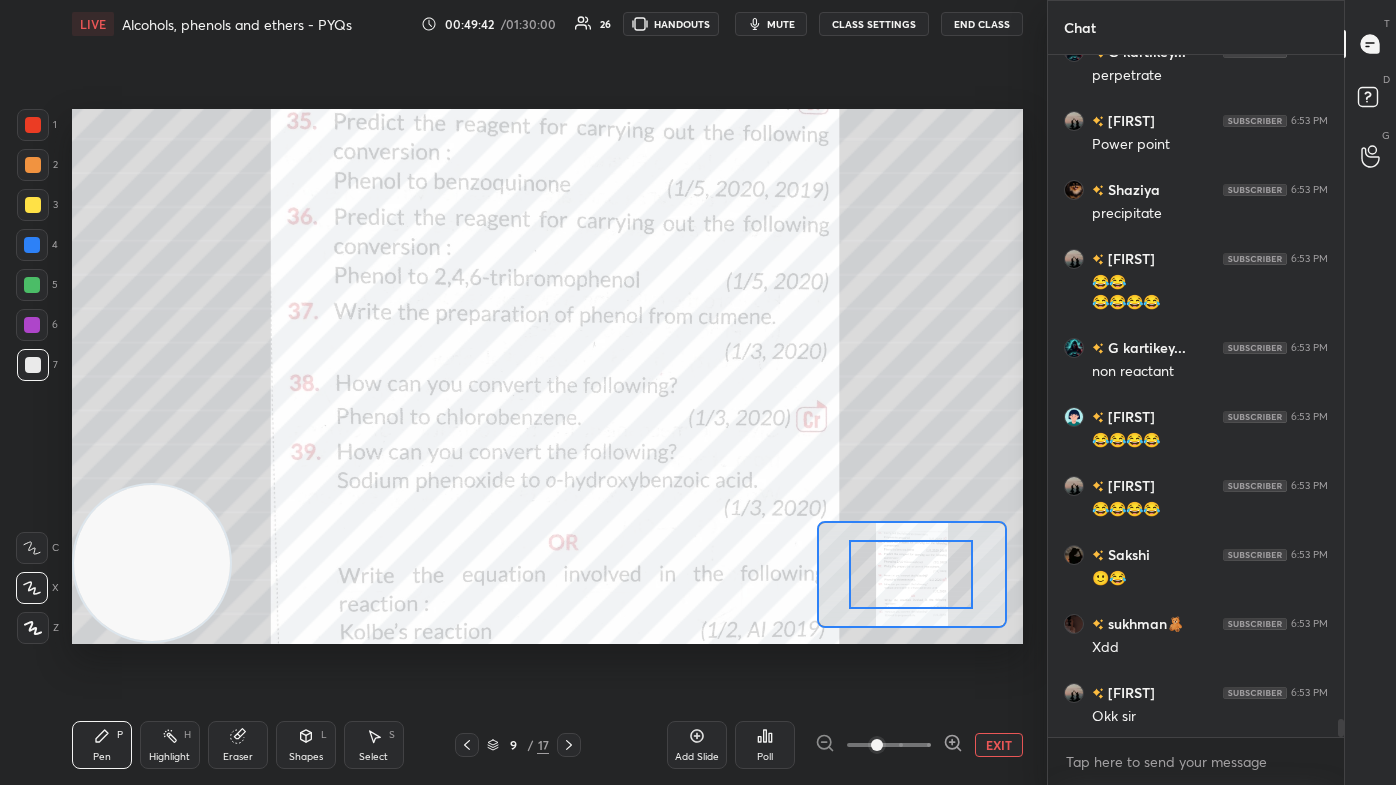 scroll, scrollTop: 24669, scrollLeft: 0, axis: vertical 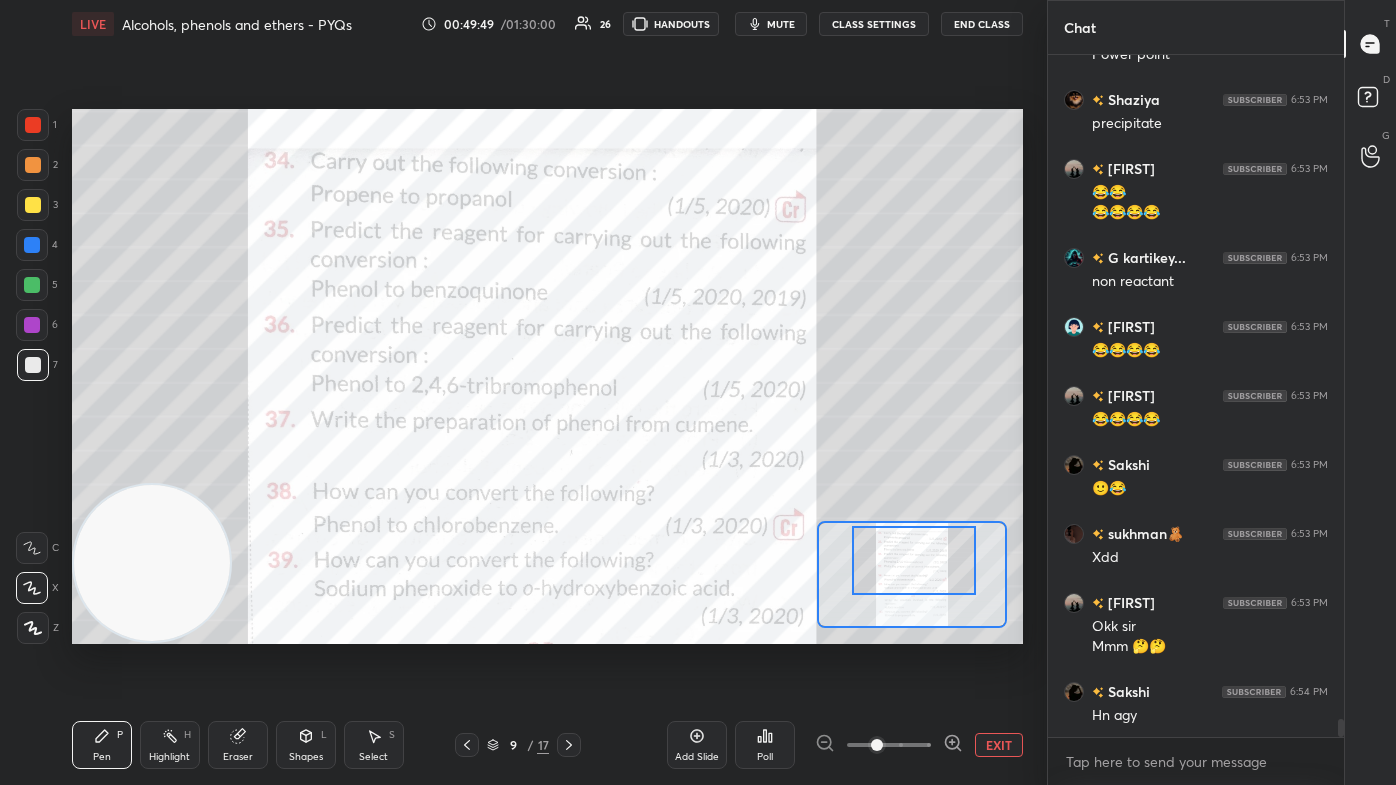 drag, startPoint x: 933, startPoint y: 582, endPoint x: 937, endPoint y: 571, distance: 11.7046995 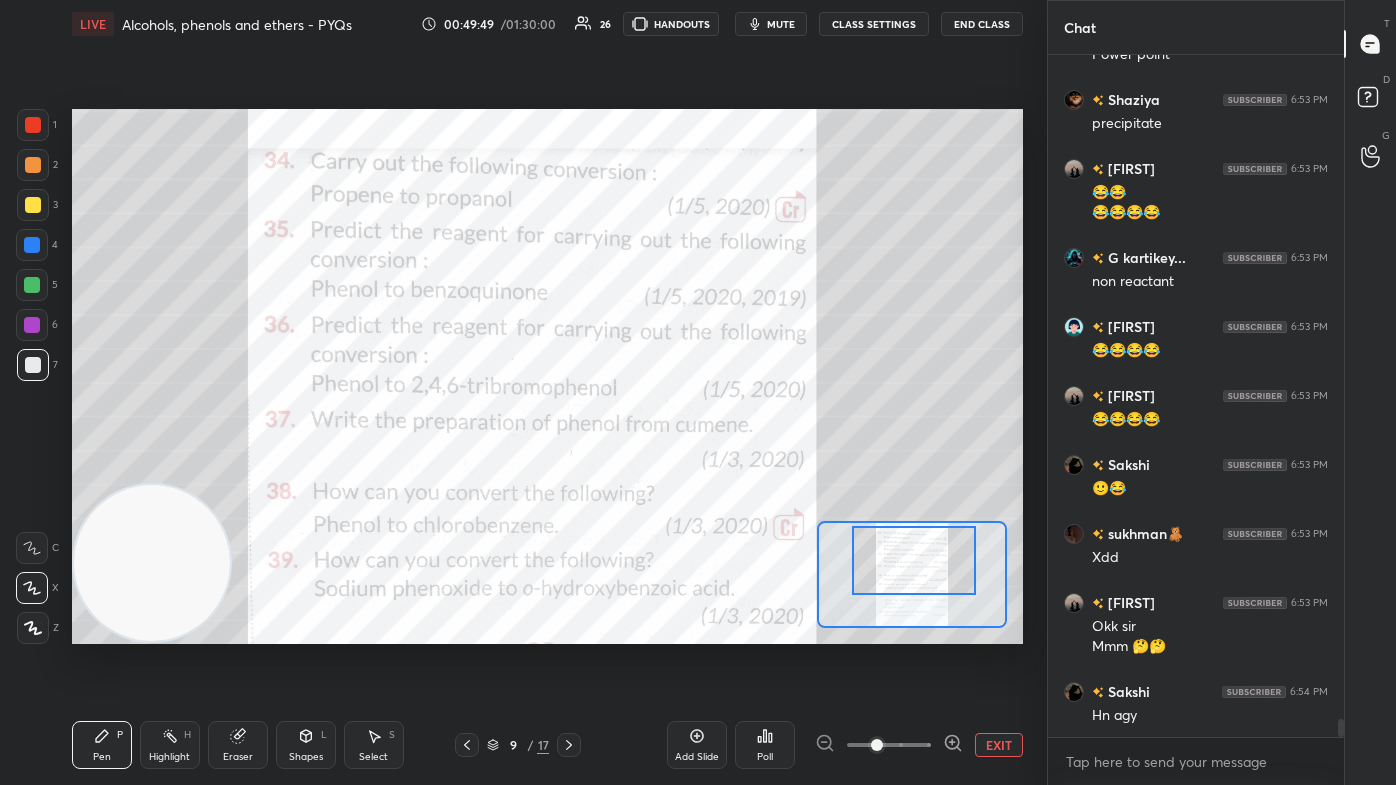 click at bounding box center [914, 560] 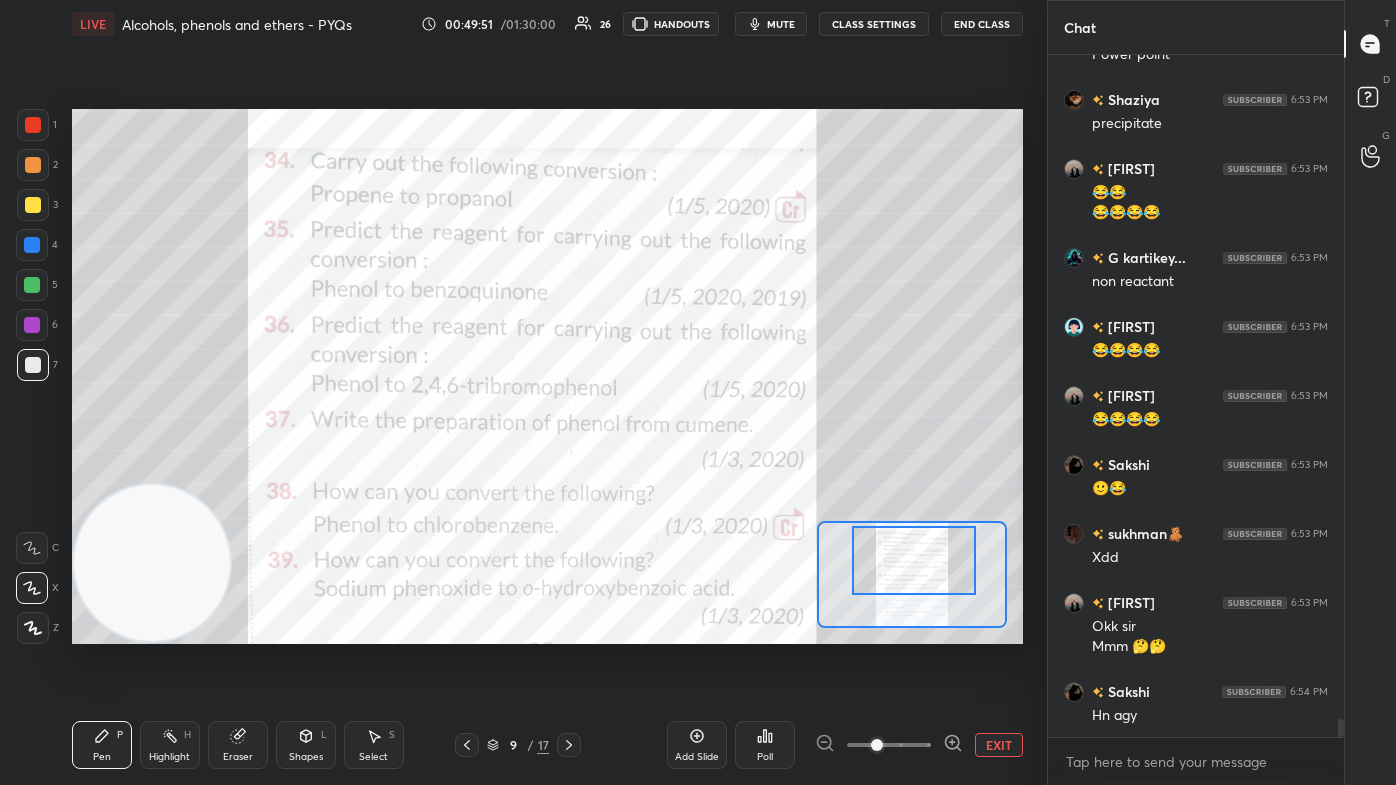 click at bounding box center (32, 285) 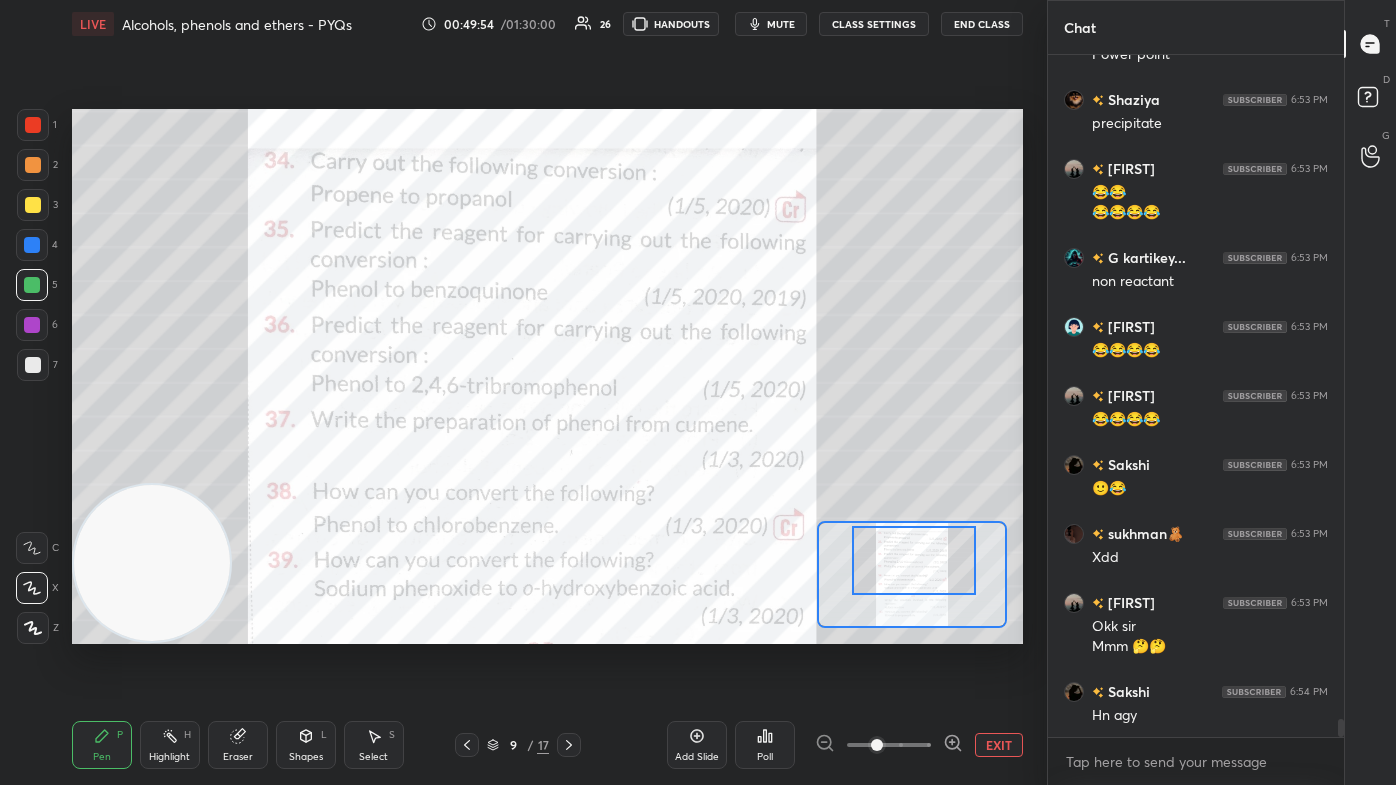 click at bounding box center [32, 245] 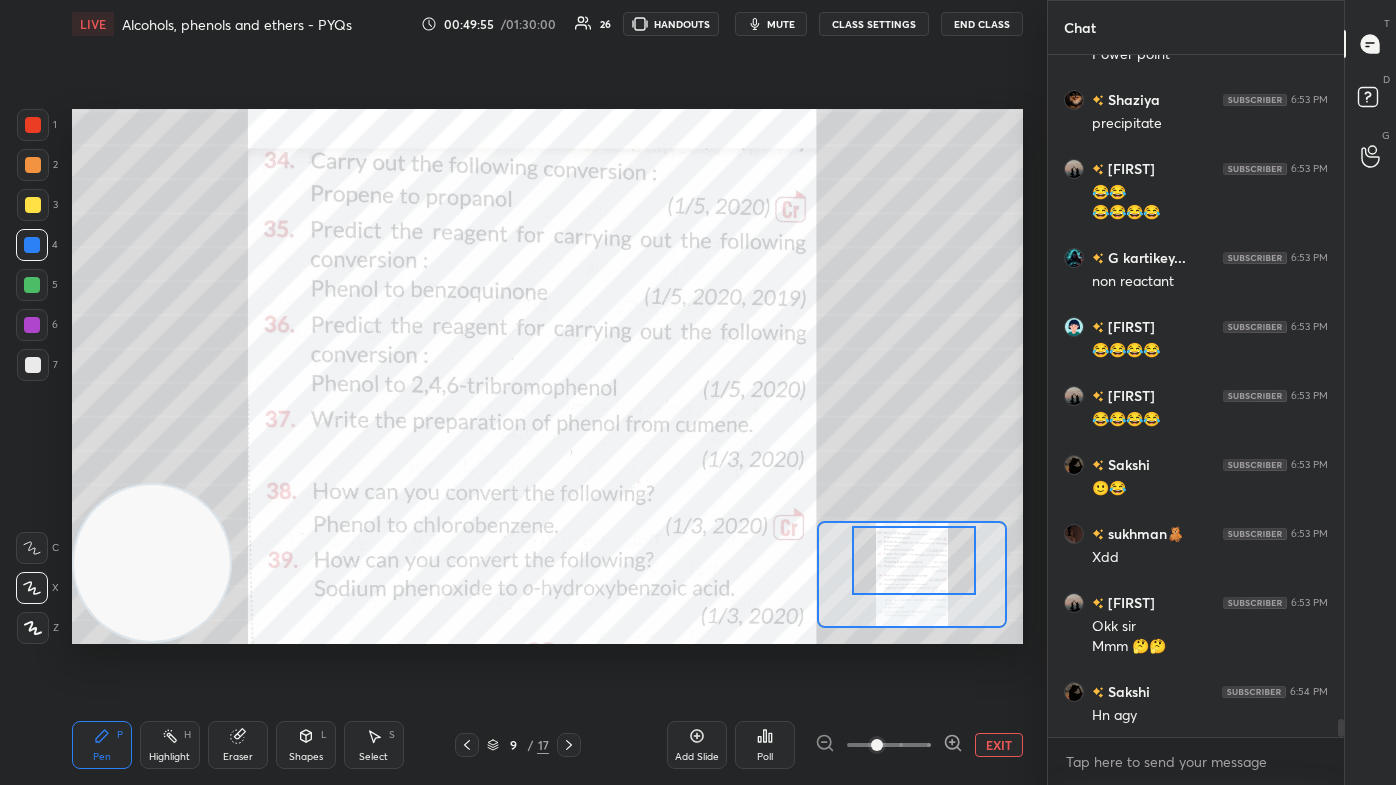 click at bounding box center [33, 125] 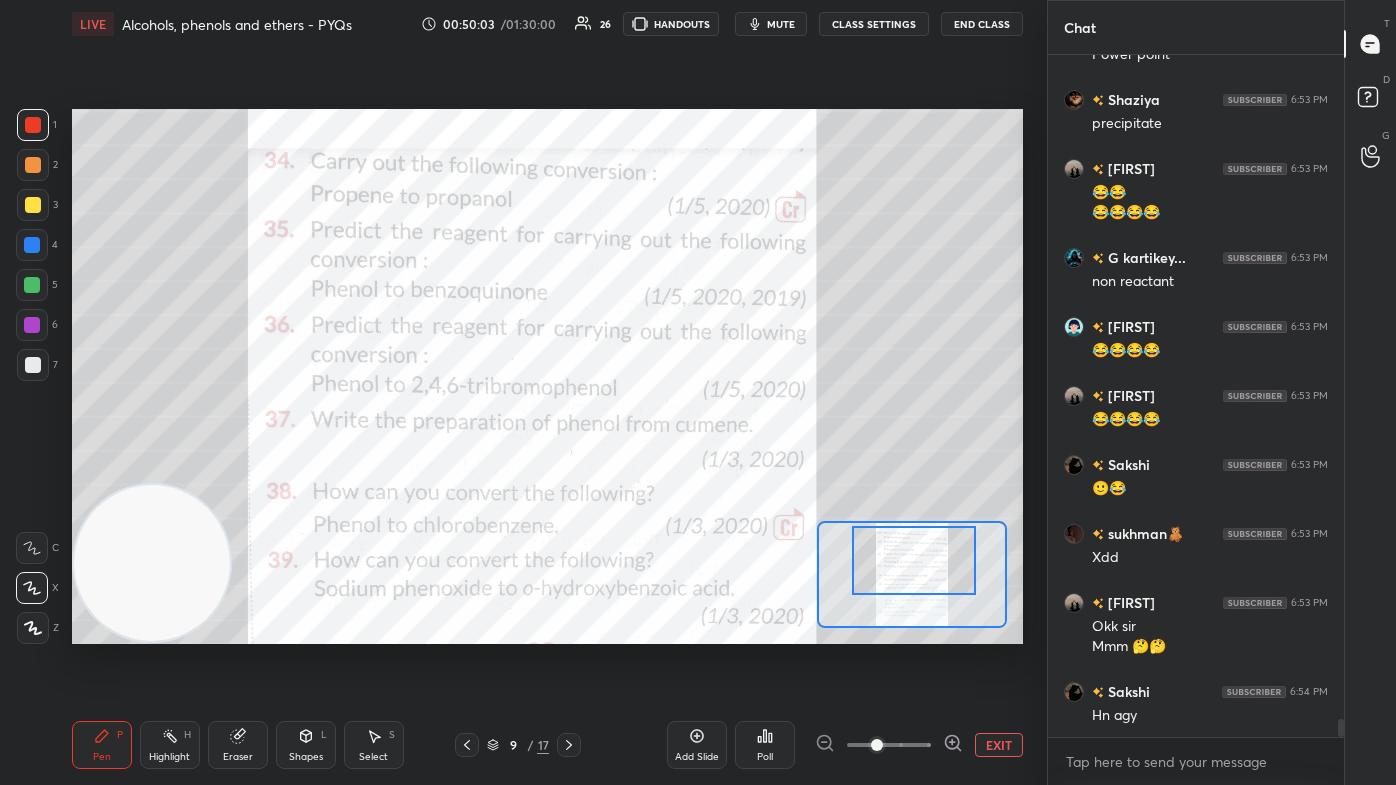 click on "mute" at bounding box center [781, 24] 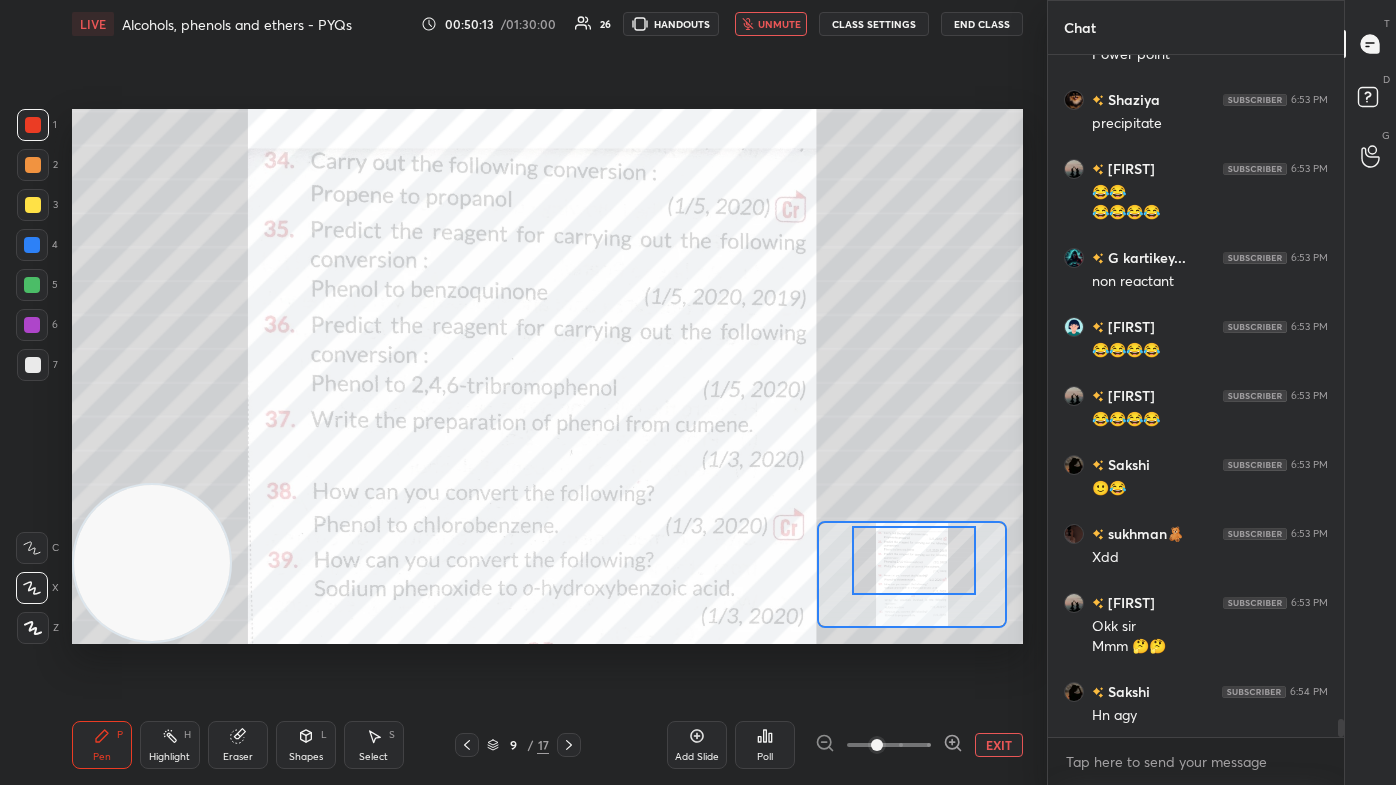 scroll, scrollTop: 24807, scrollLeft: 0, axis: vertical 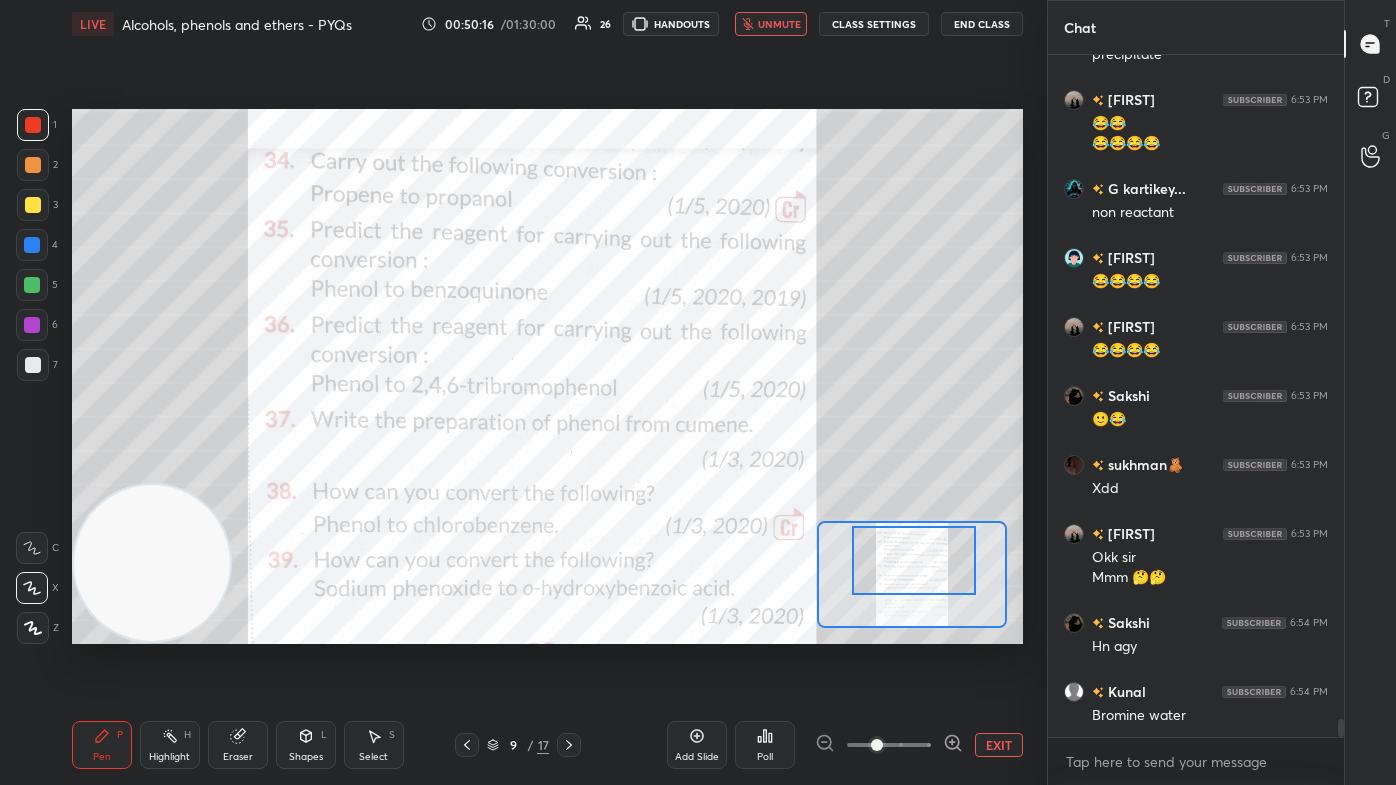 click on "unmute" at bounding box center [779, 24] 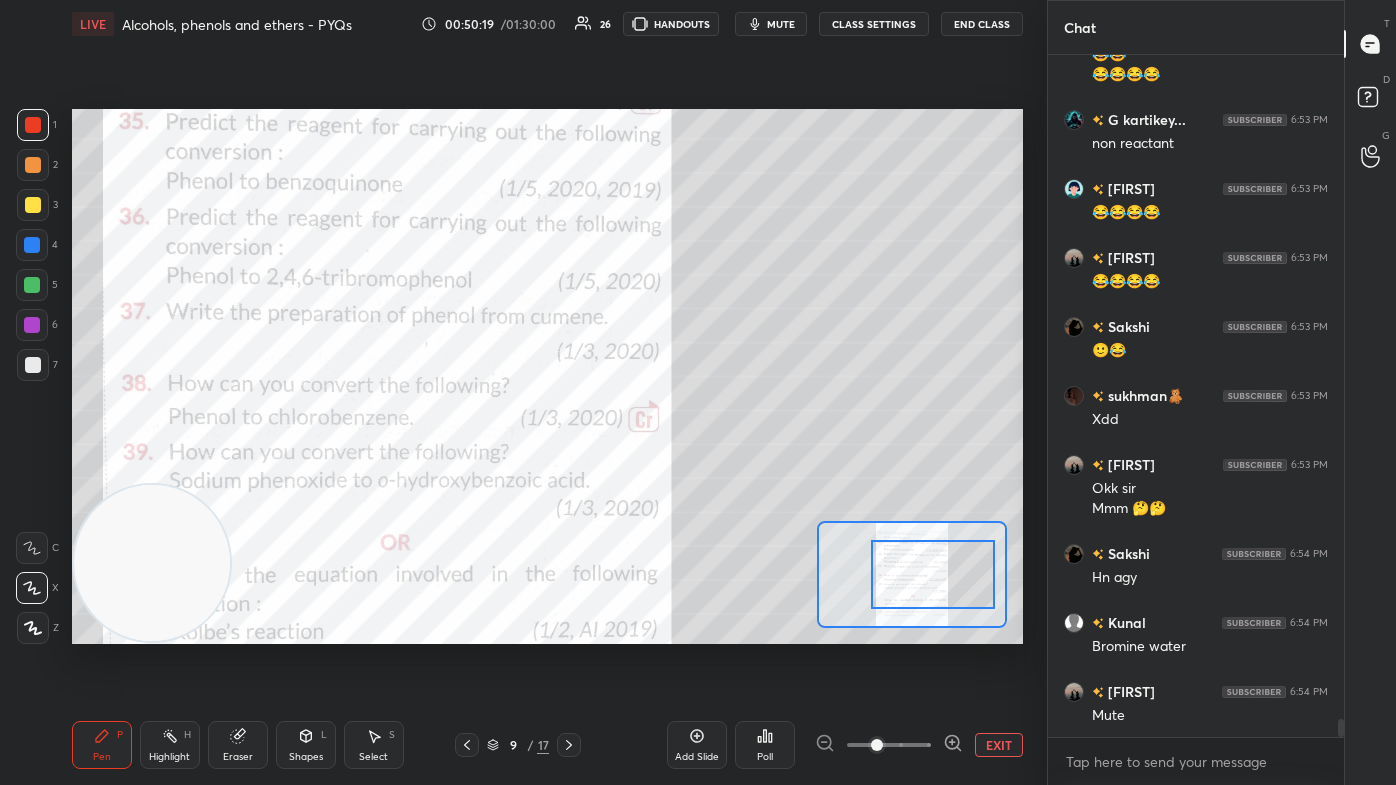 drag, startPoint x: 946, startPoint y: 565, endPoint x: 965, endPoint y: 581, distance: 24.839485 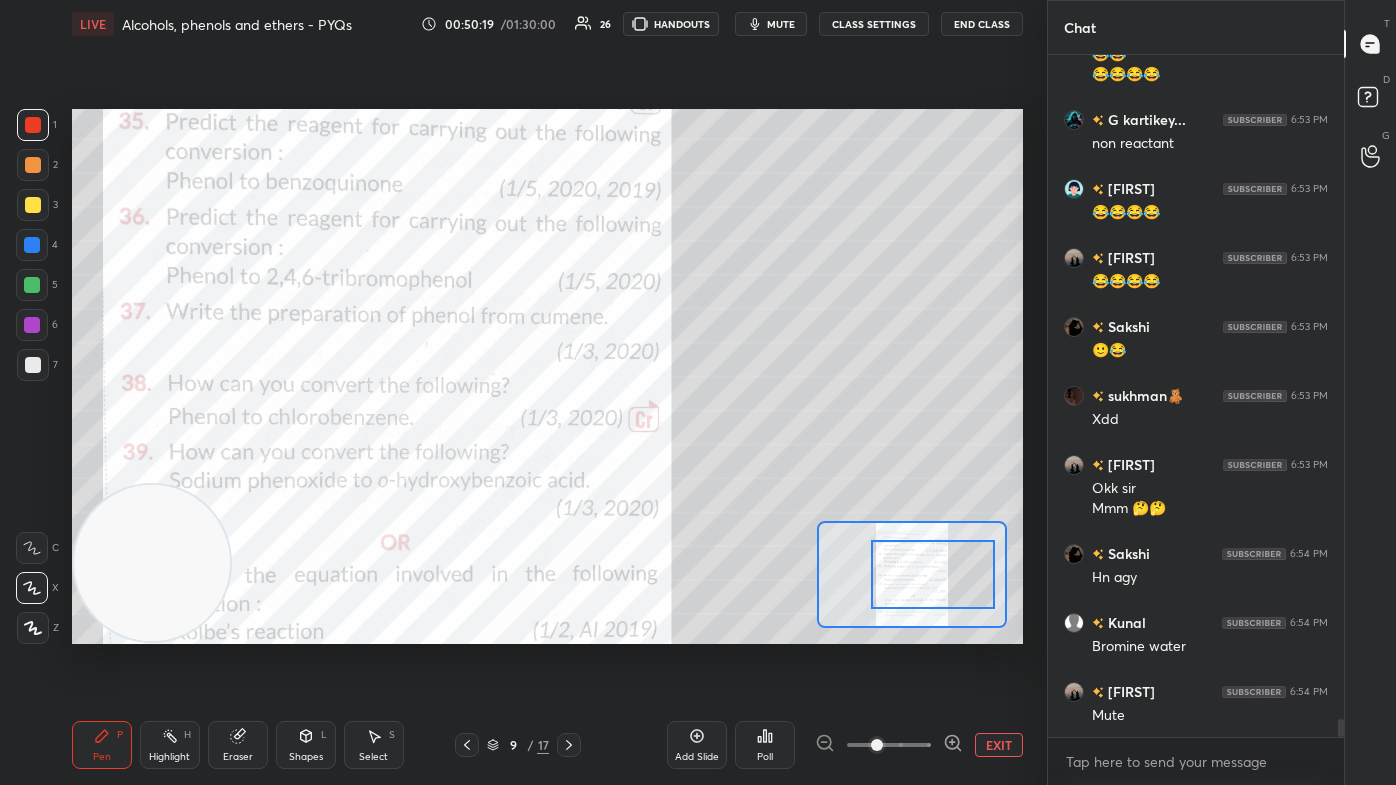 click at bounding box center [933, 574] 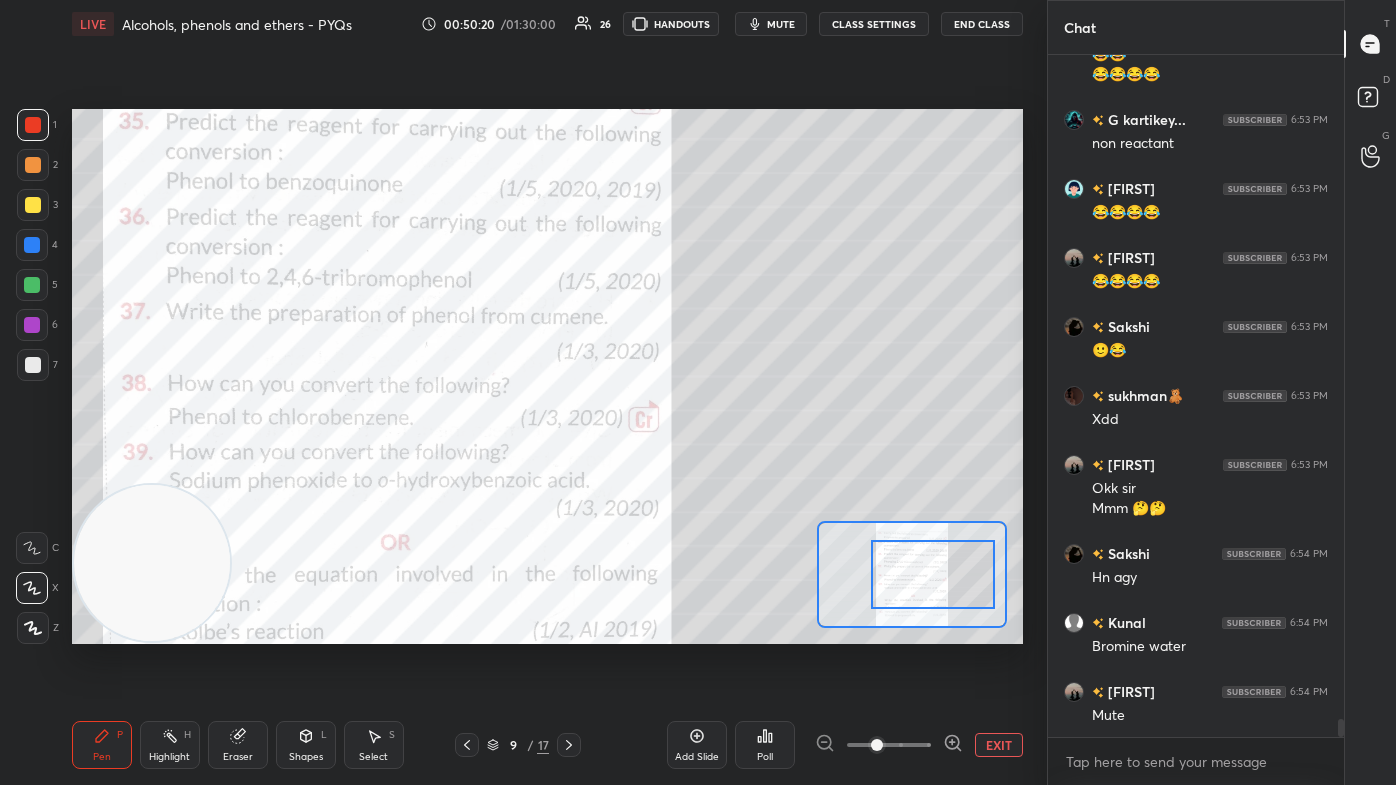 scroll, scrollTop: 24944, scrollLeft: 0, axis: vertical 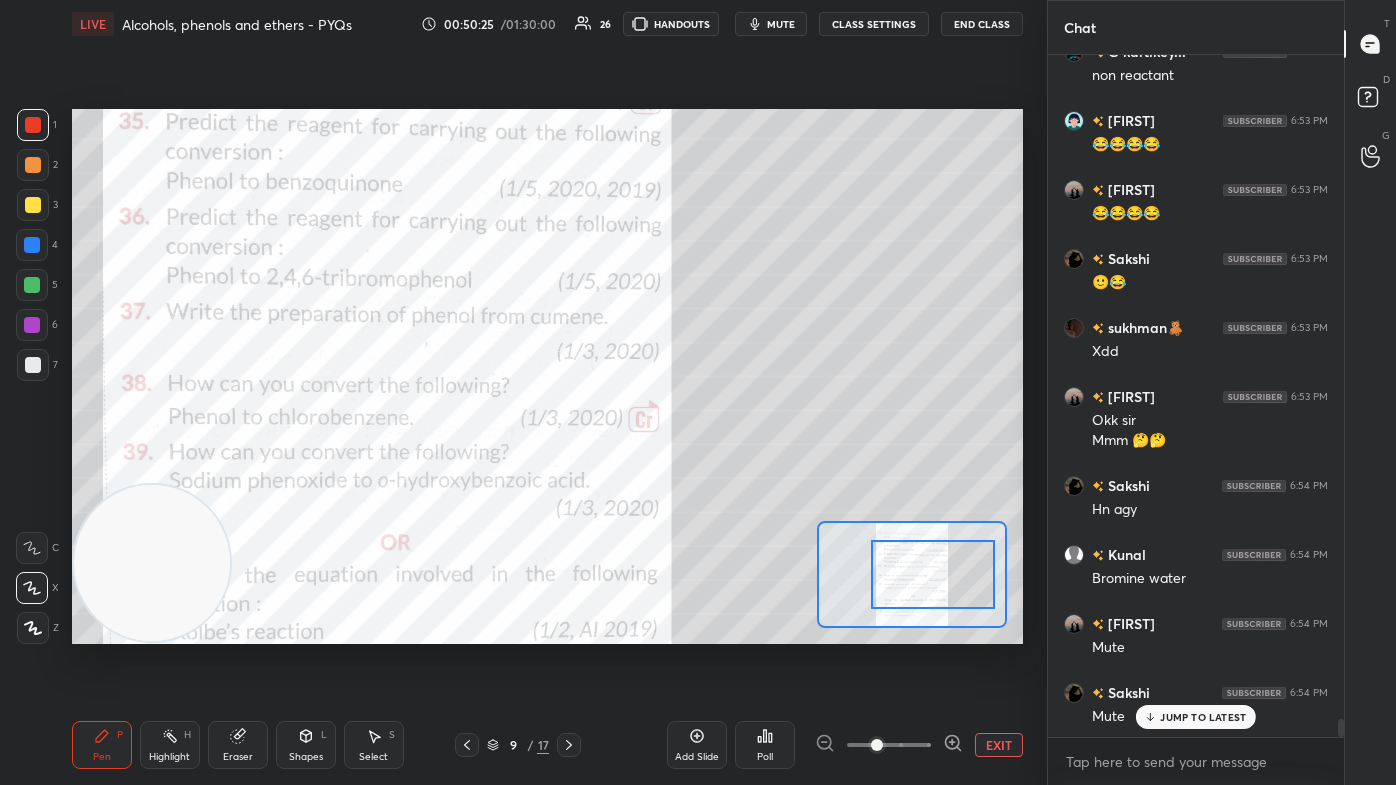 click at bounding box center (33, 205) 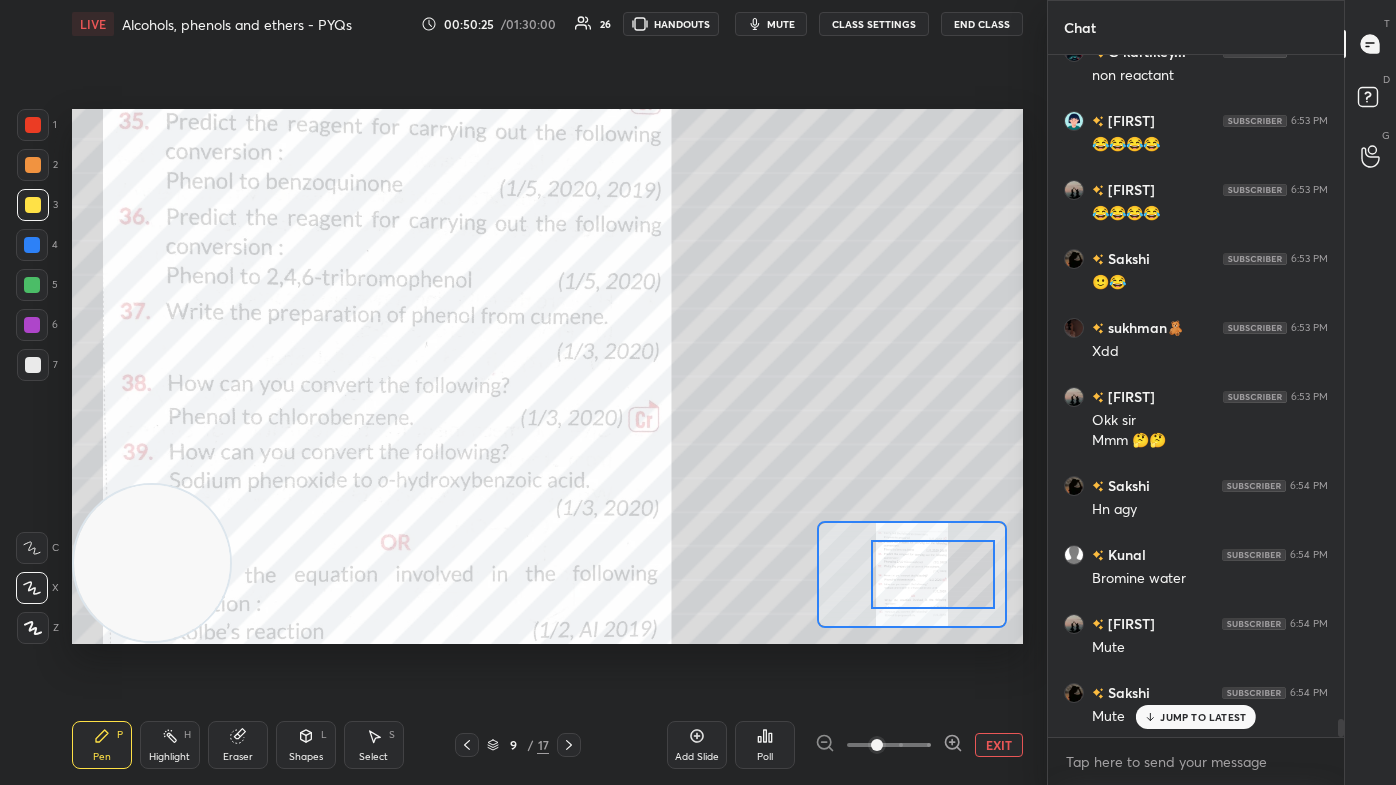 click 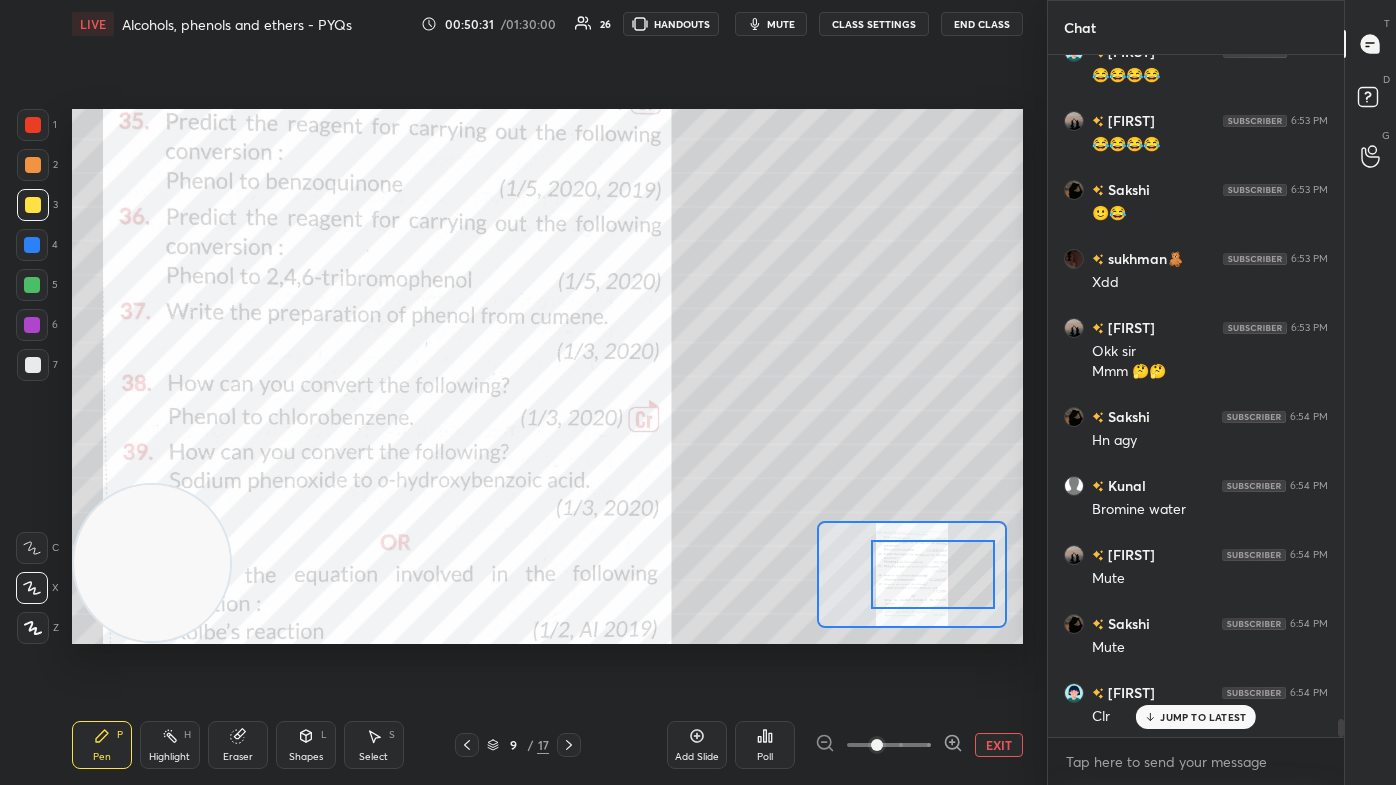 scroll, scrollTop: 25082, scrollLeft: 0, axis: vertical 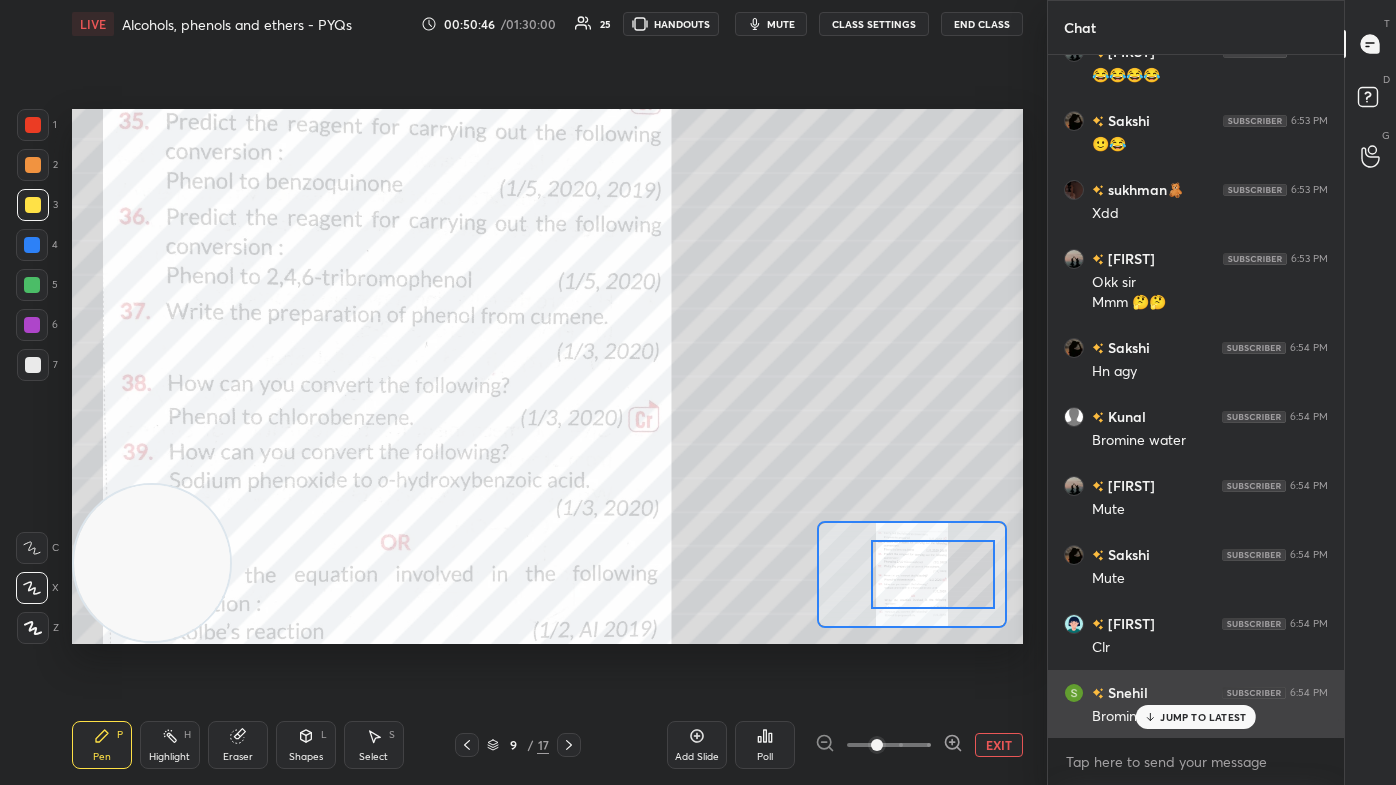 click on "JUMP TO LATEST" at bounding box center [1203, 717] 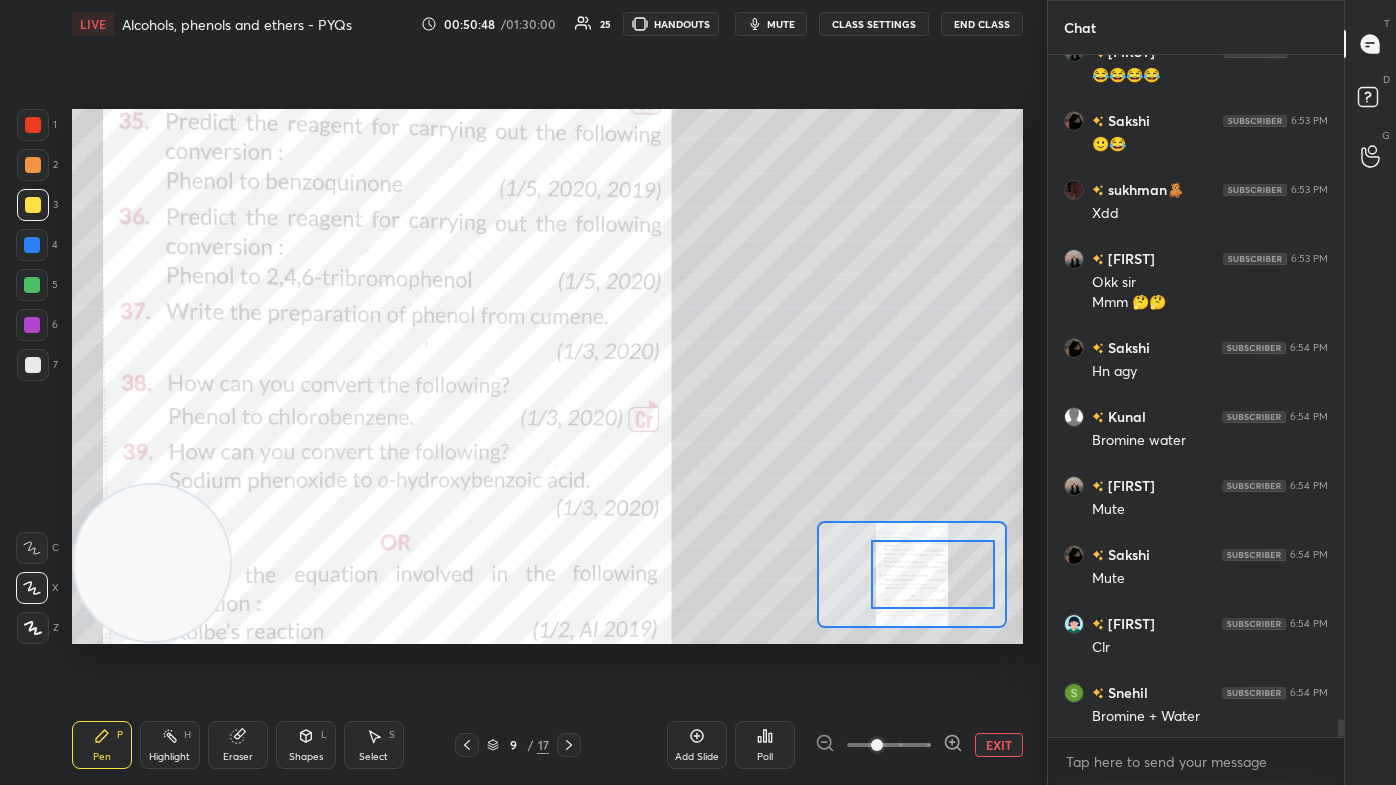 scroll, scrollTop: 25152, scrollLeft: 0, axis: vertical 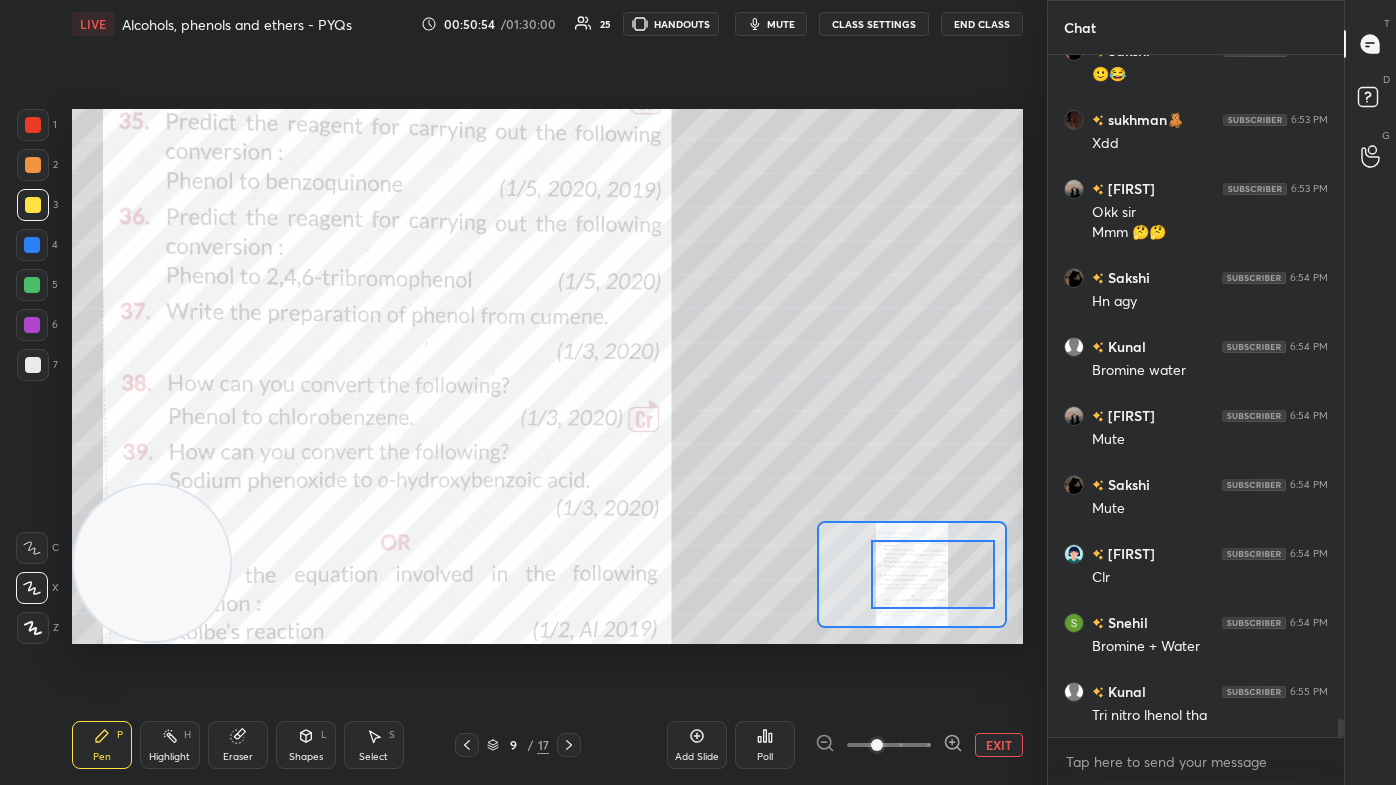 click at bounding box center (33, 125) 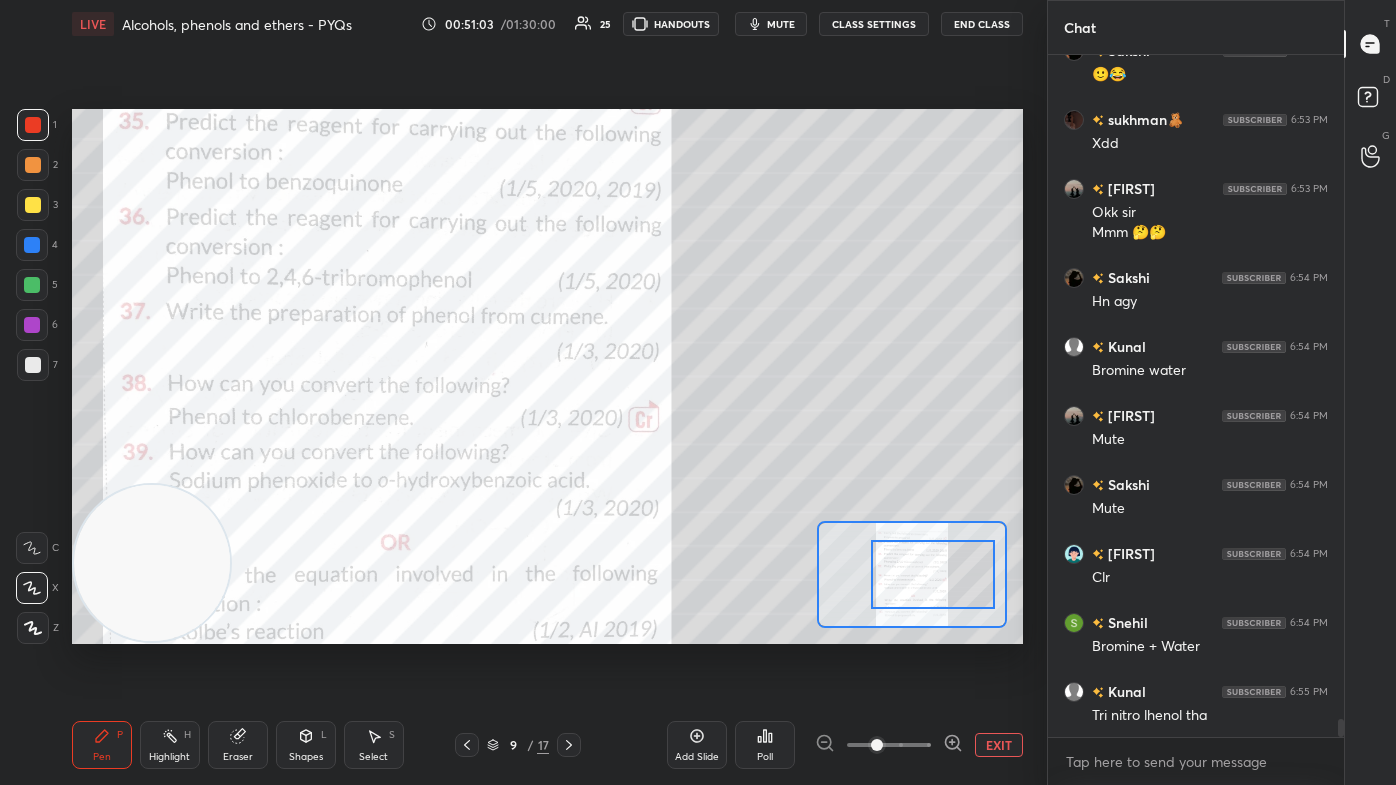 click at bounding box center [32, 285] 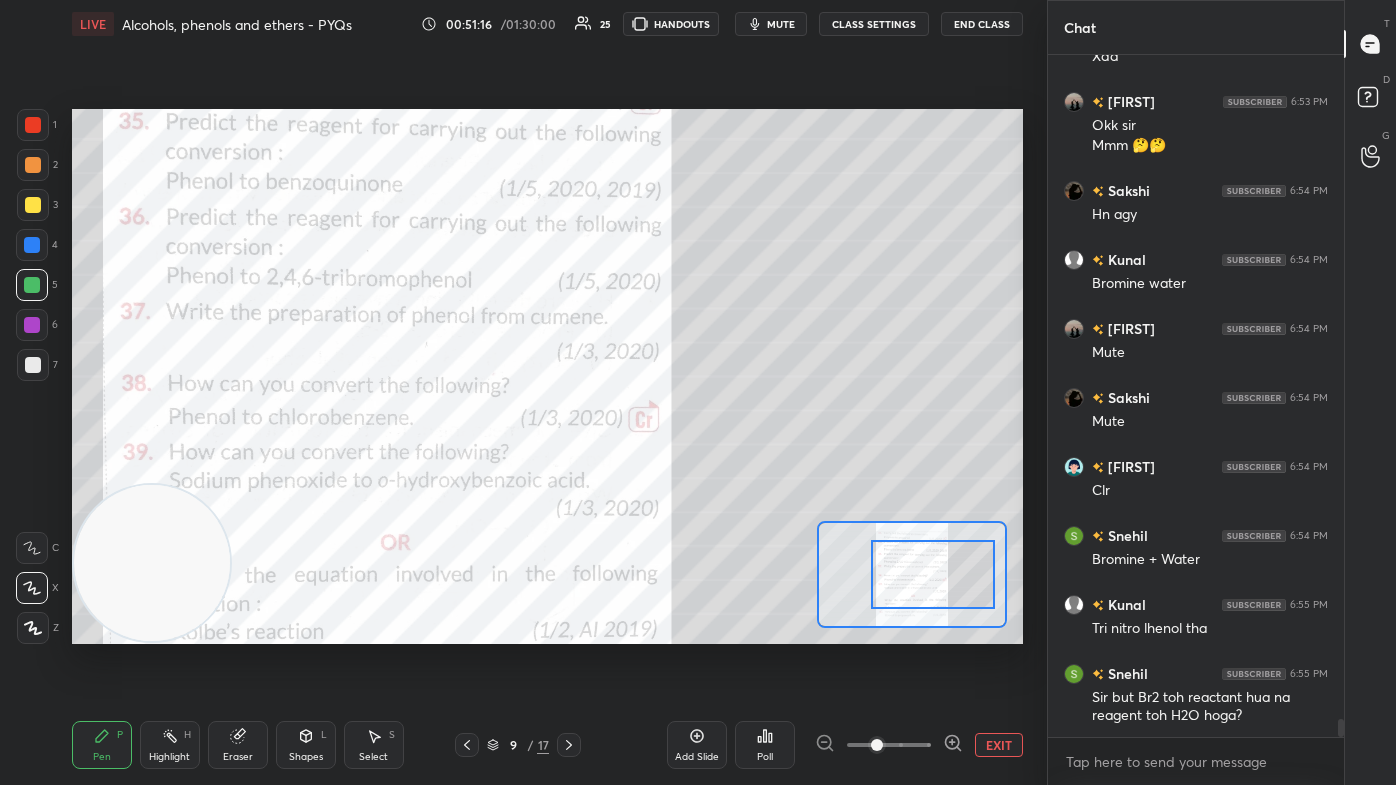 scroll, scrollTop: 25308, scrollLeft: 0, axis: vertical 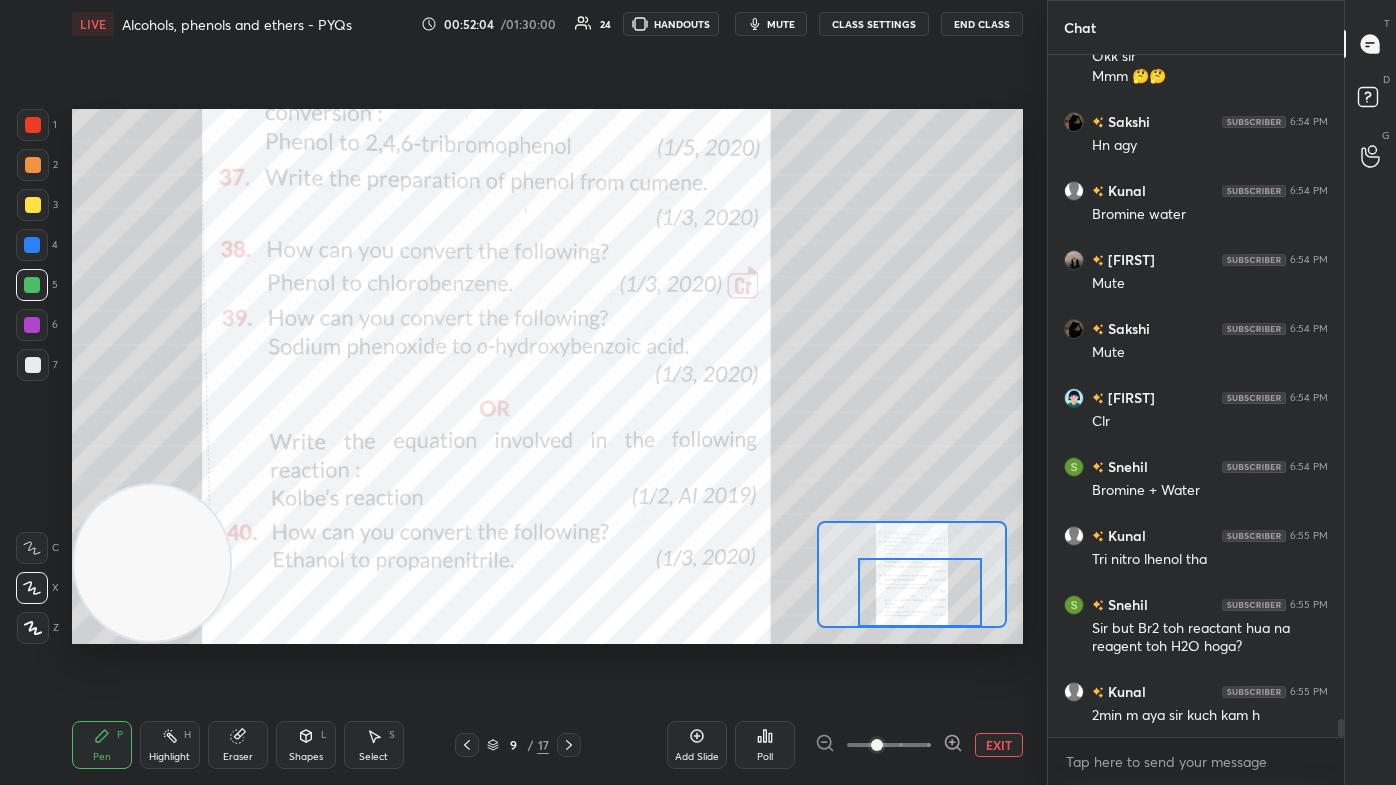 drag, startPoint x: 964, startPoint y: 584, endPoint x: 954, endPoint y: 597, distance: 16.40122 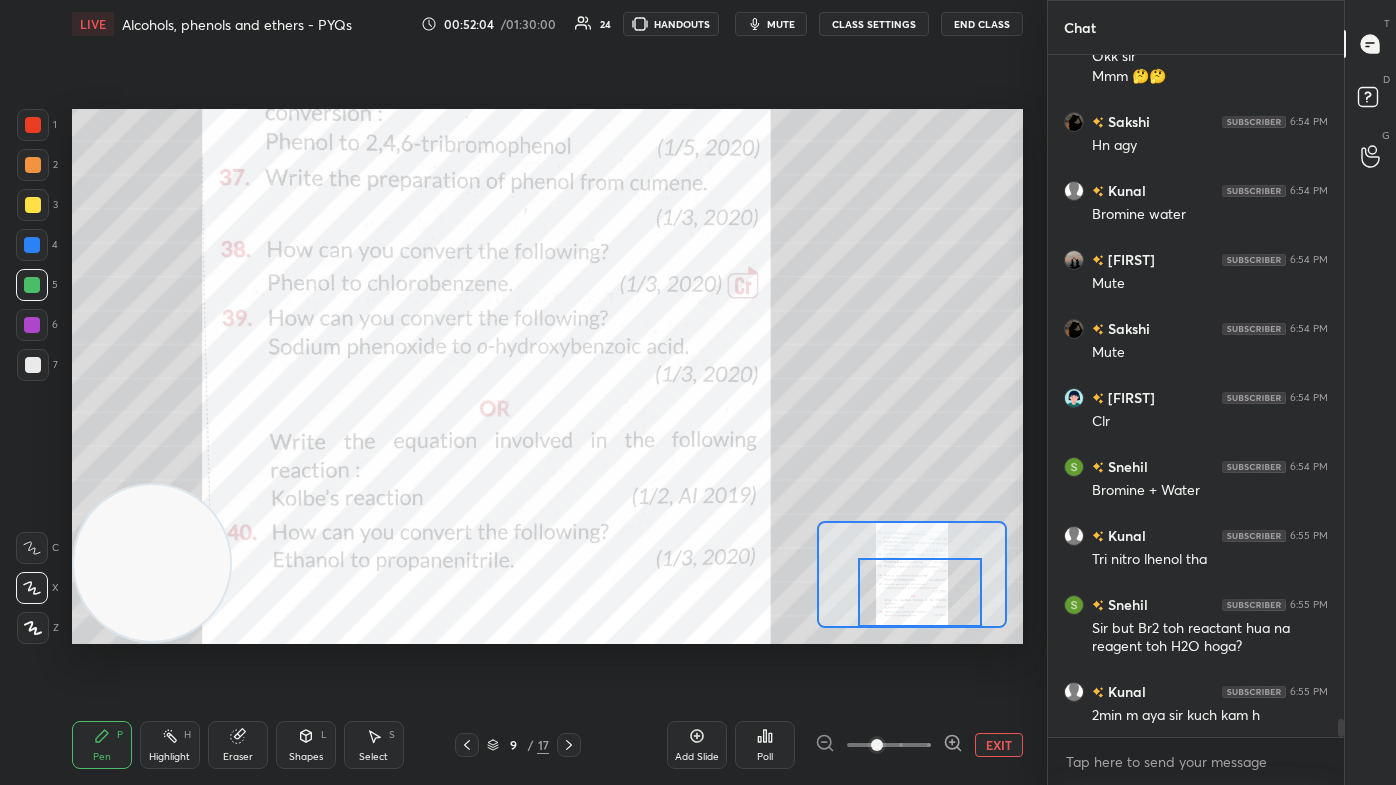 click at bounding box center [920, 592] 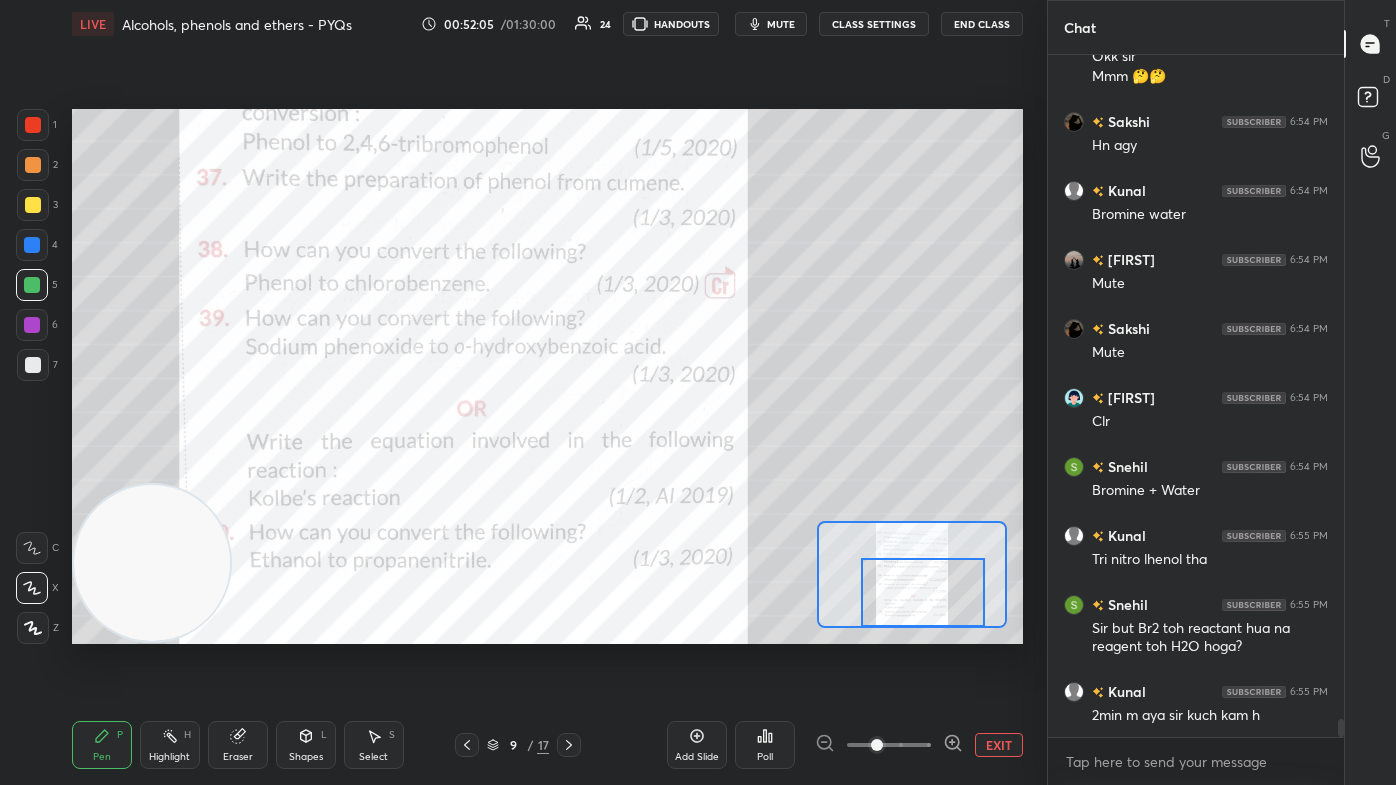 click at bounding box center (923, 592) 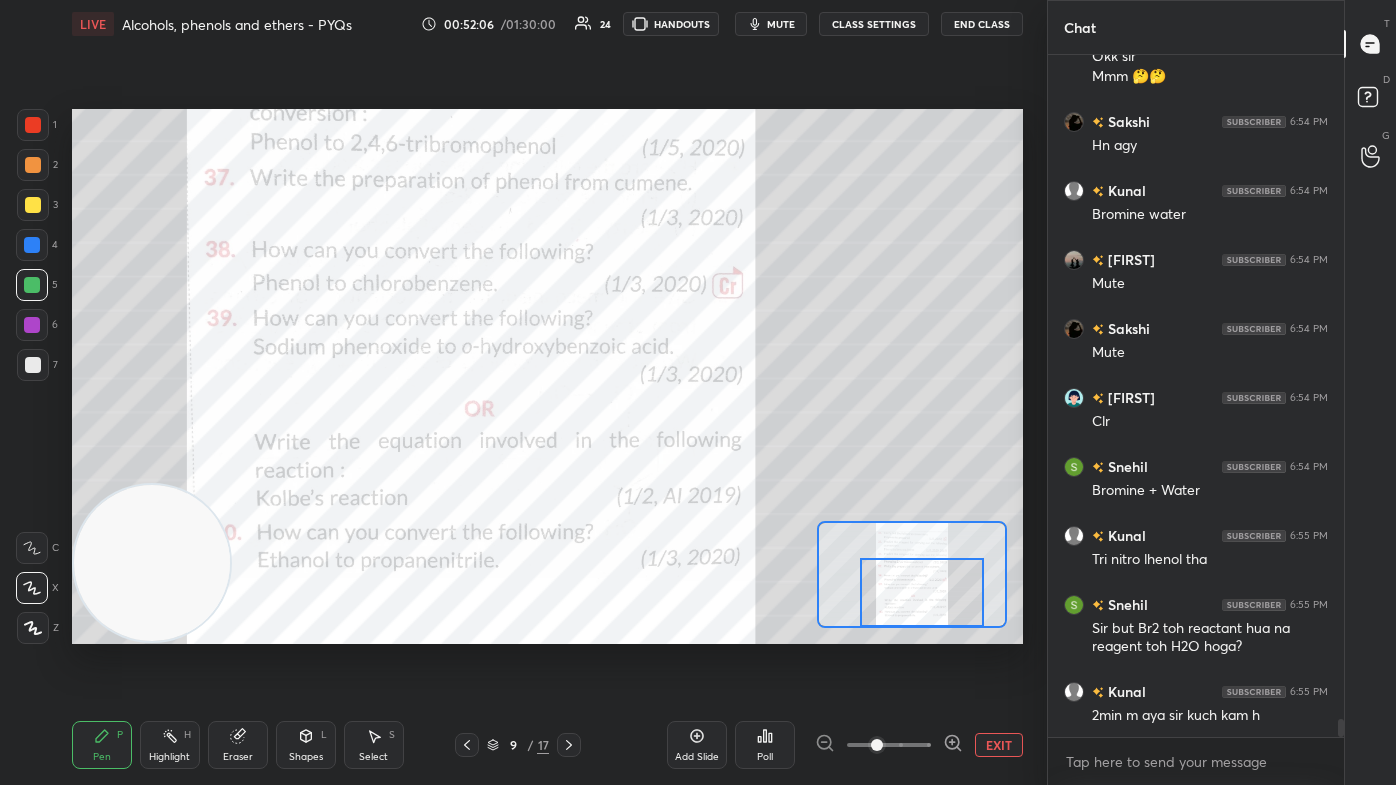 scroll, scrollTop: 25376, scrollLeft: 0, axis: vertical 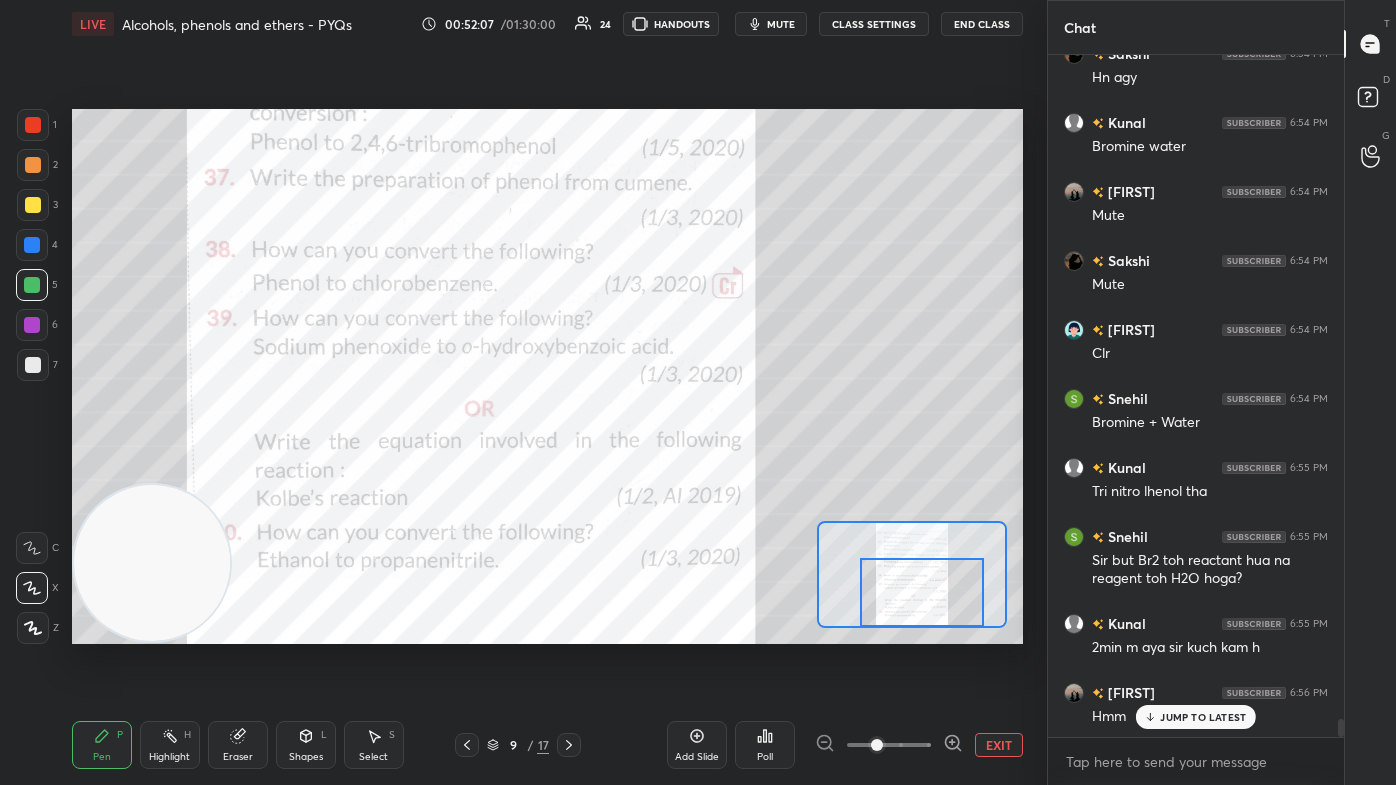 click on "JUMP TO LATEST" at bounding box center (1203, 717) 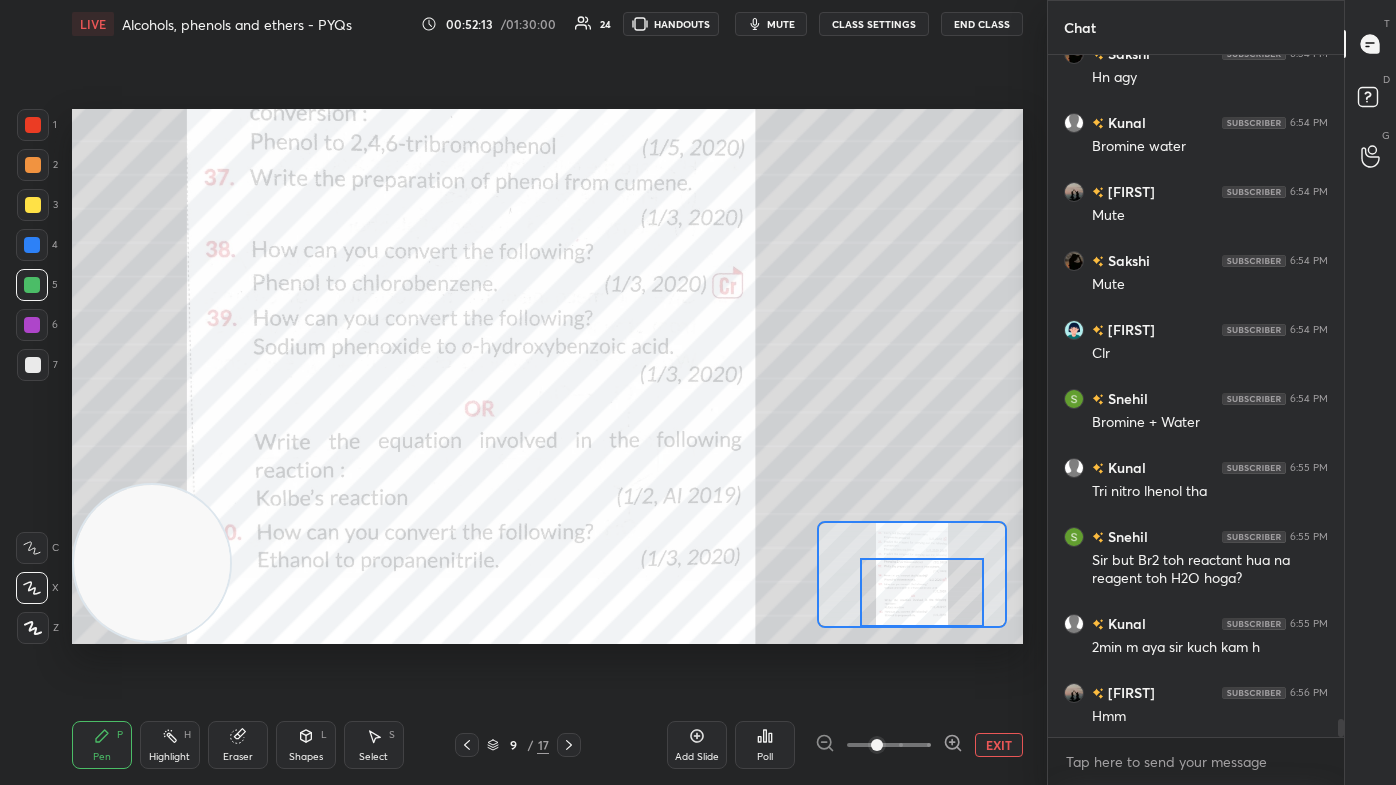 scroll, scrollTop: 25445, scrollLeft: 0, axis: vertical 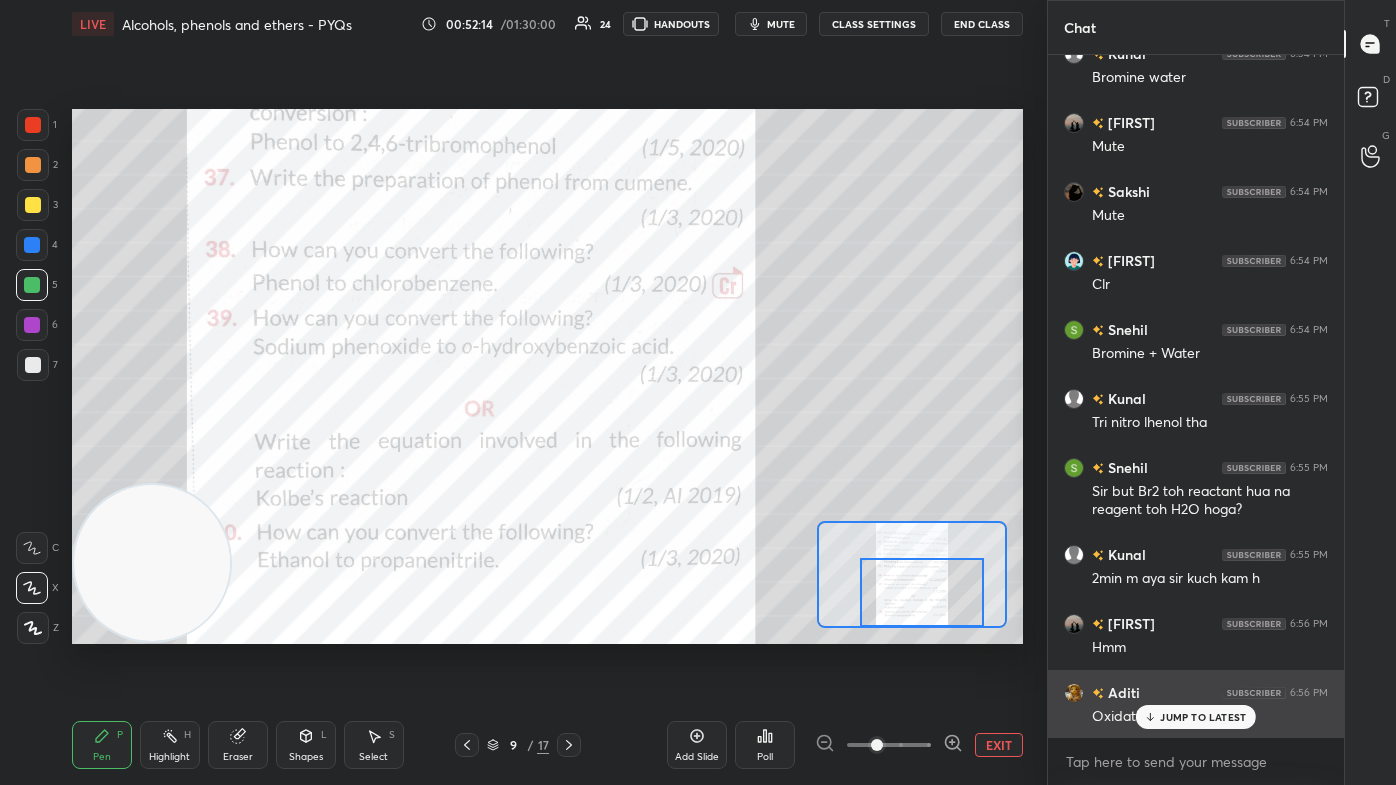 drag, startPoint x: 1174, startPoint y: 727, endPoint x: 1162, endPoint y: 729, distance: 12.165525 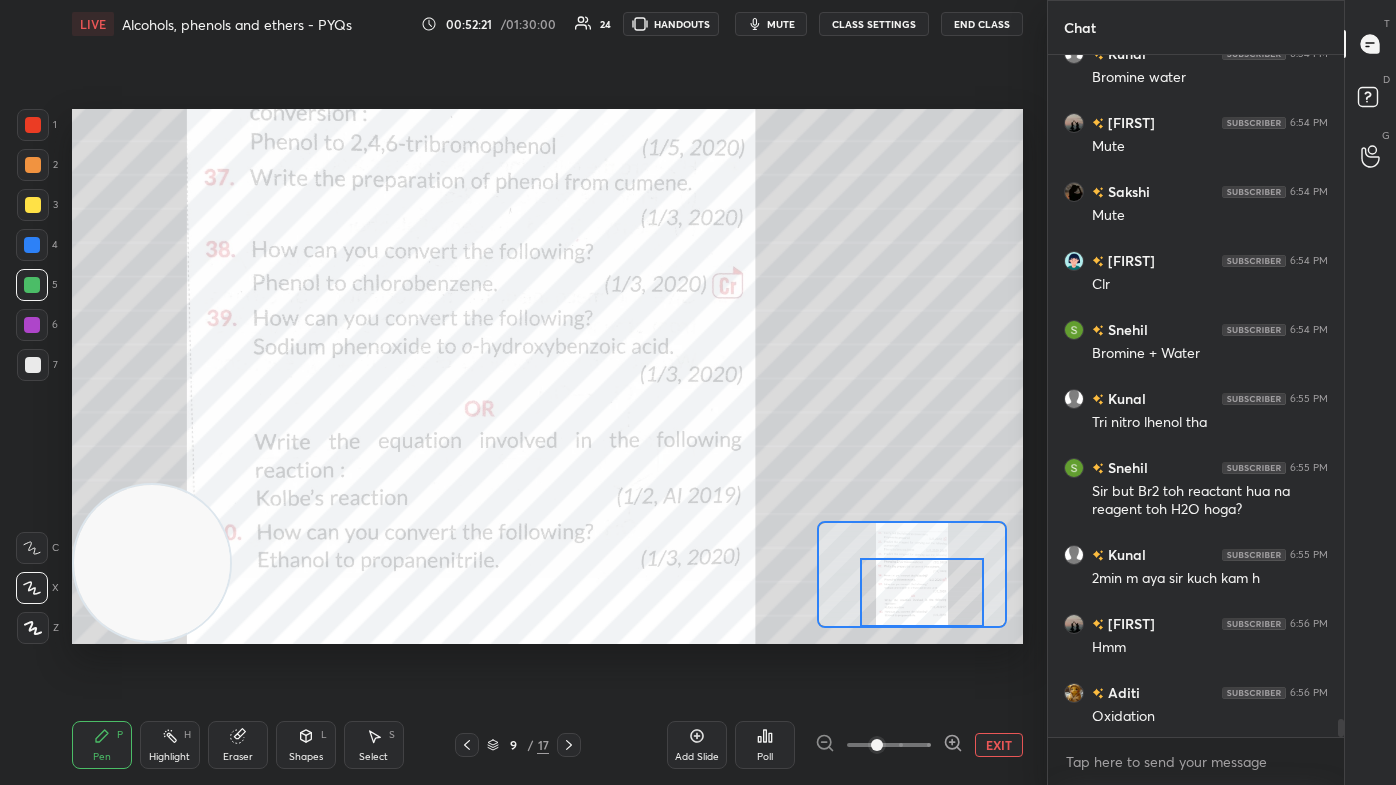 click 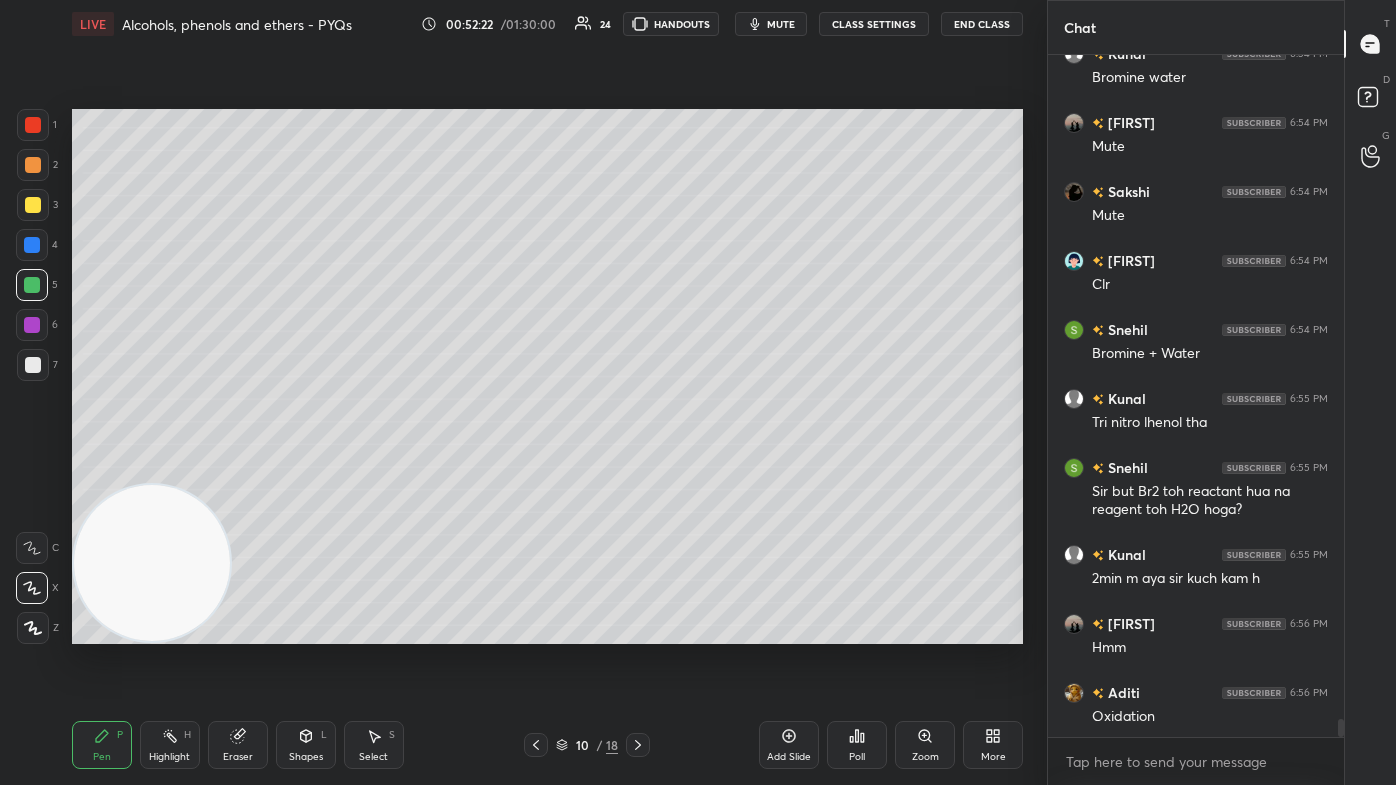 drag, startPoint x: 38, startPoint y: 205, endPoint x: 54, endPoint y: 204, distance: 16.03122 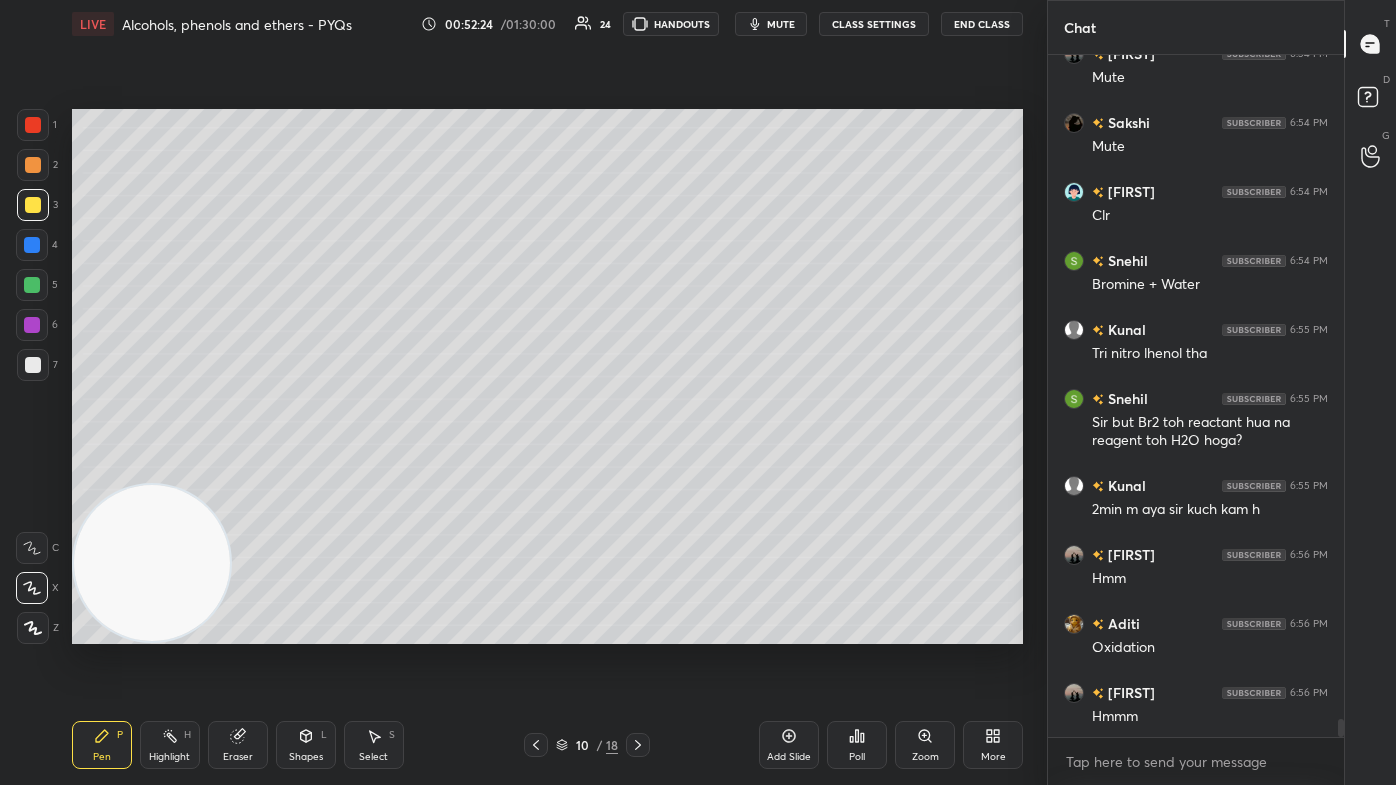scroll, scrollTop: 25584, scrollLeft: 0, axis: vertical 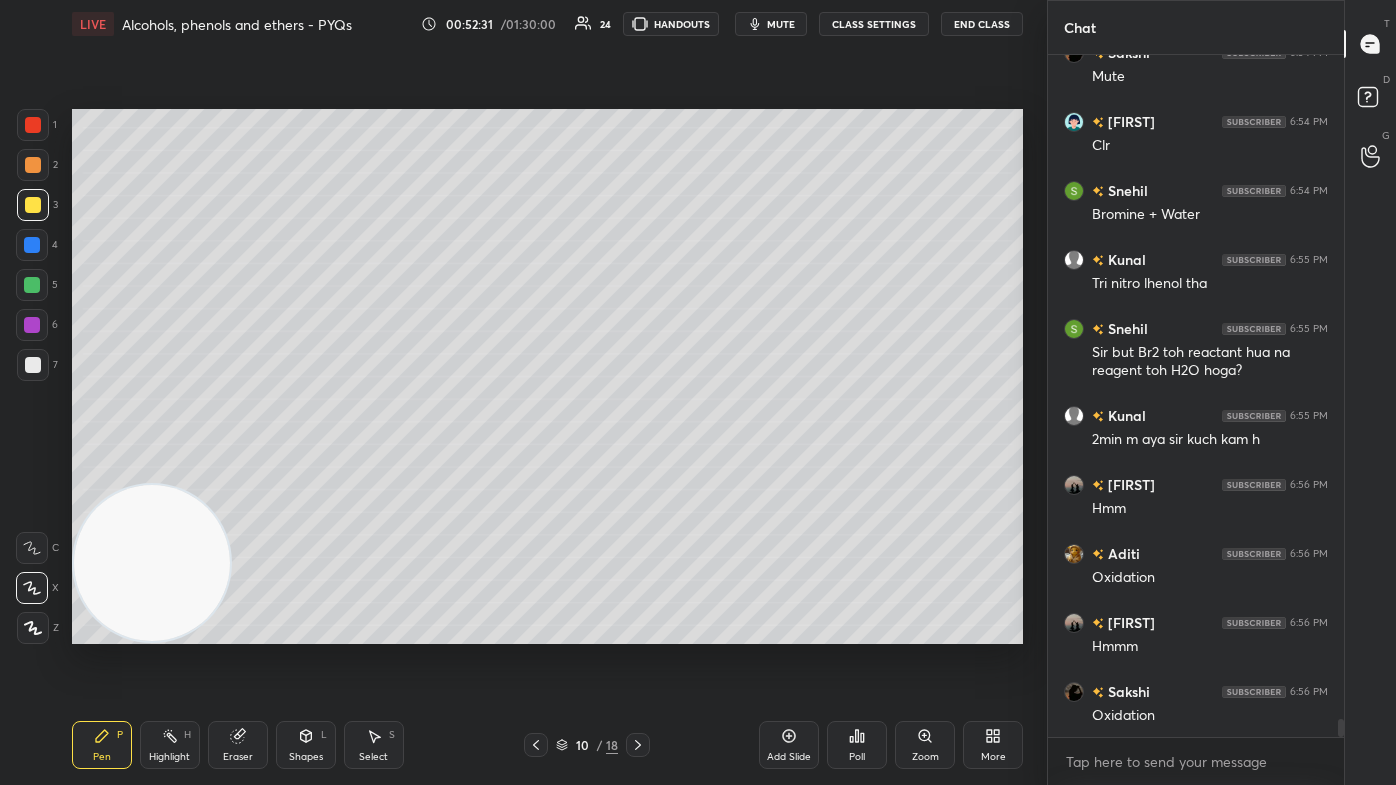 click at bounding box center [32, 285] 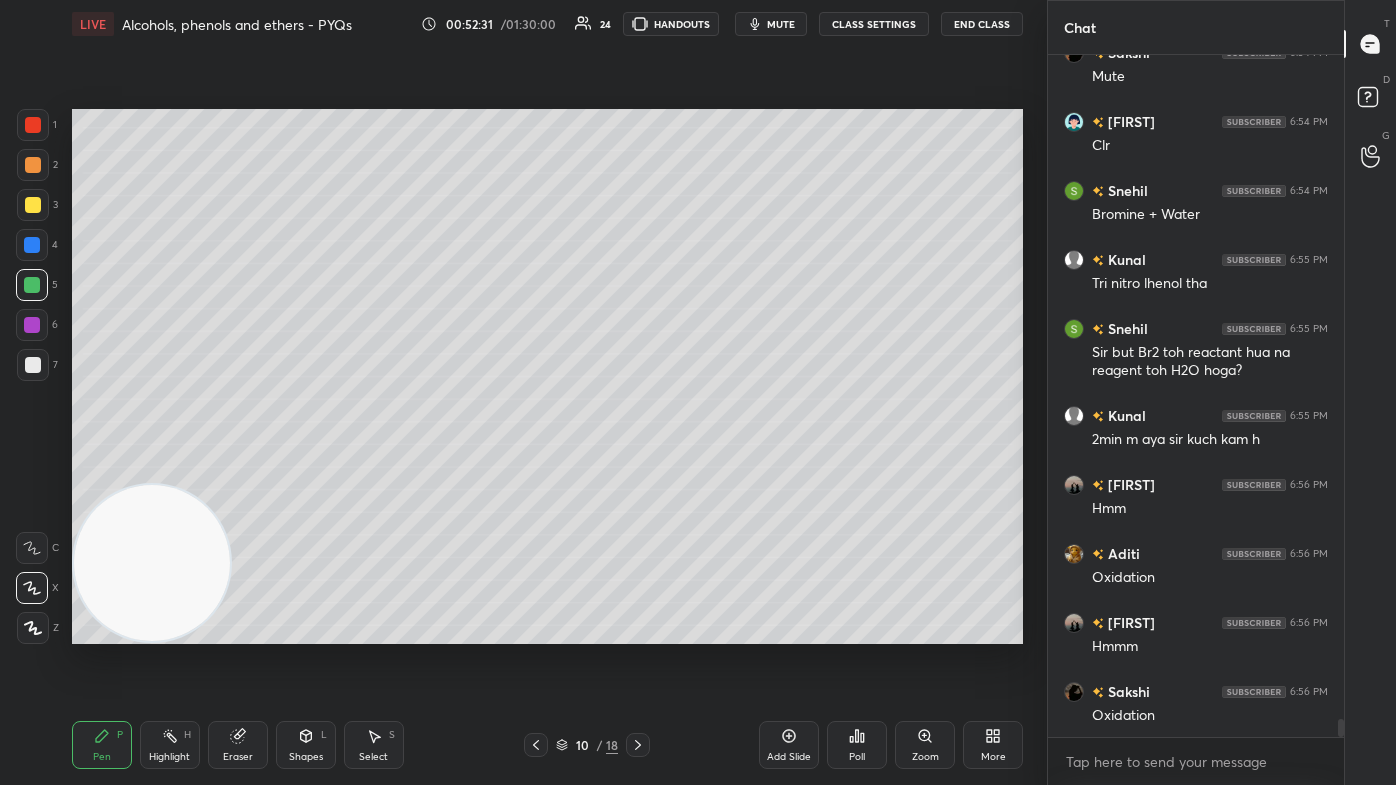 click 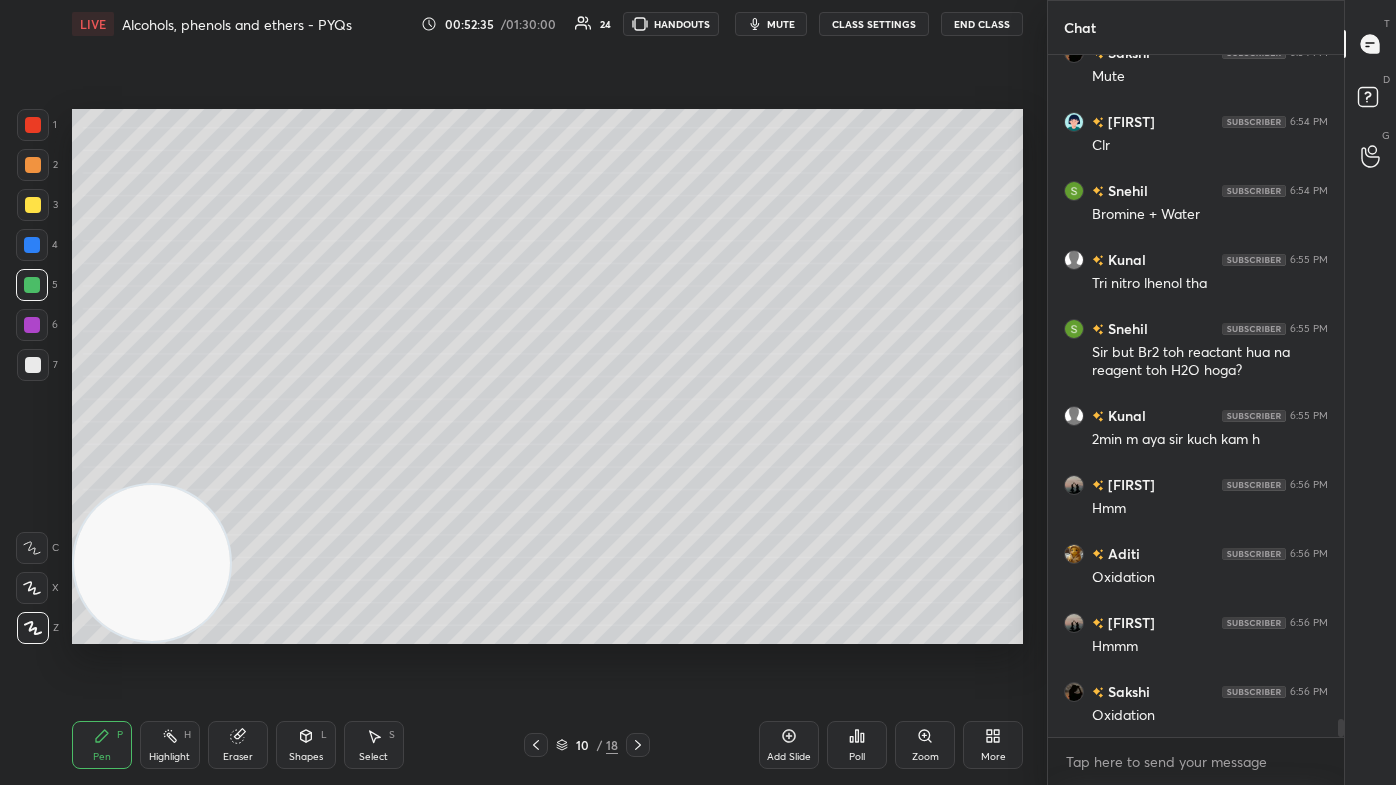 click at bounding box center [33, 205] 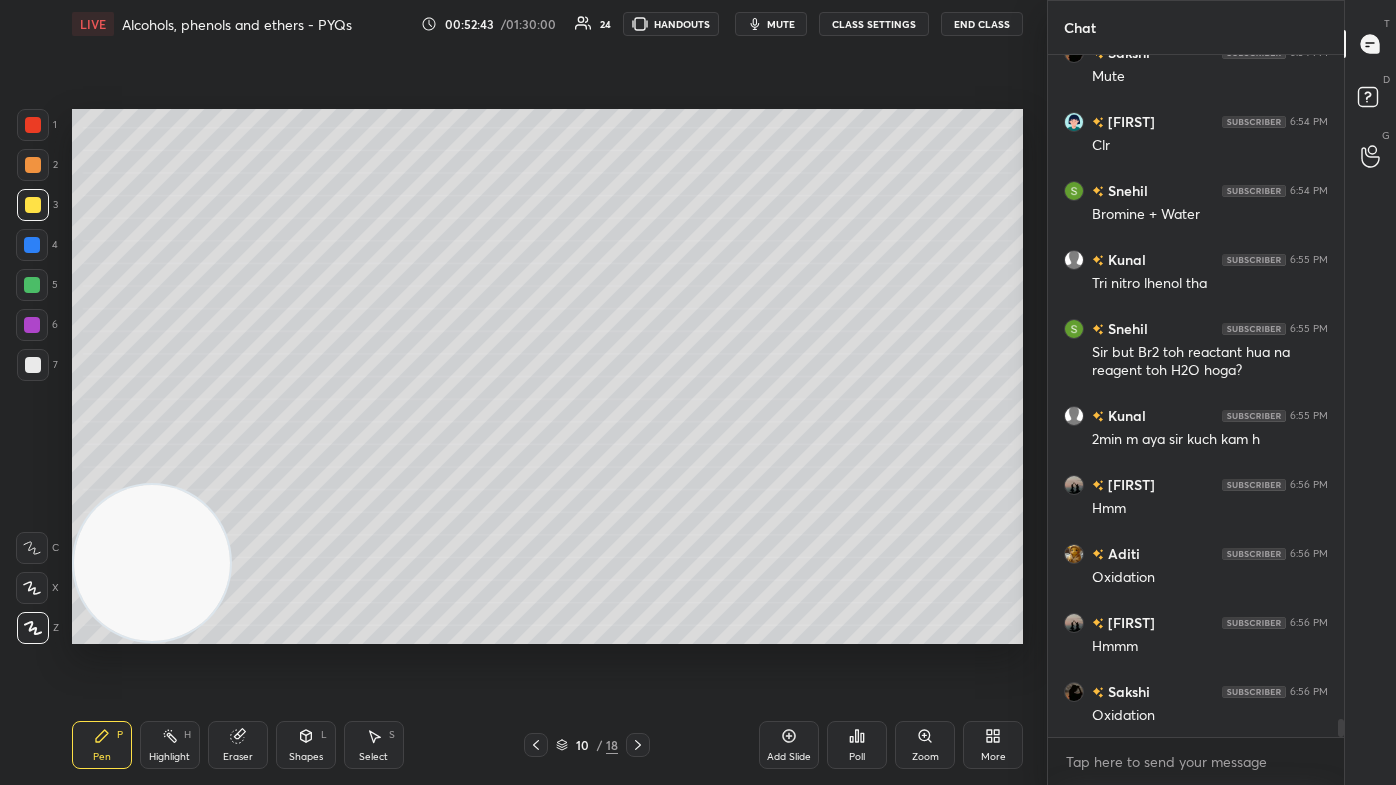 click at bounding box center (32, 285) 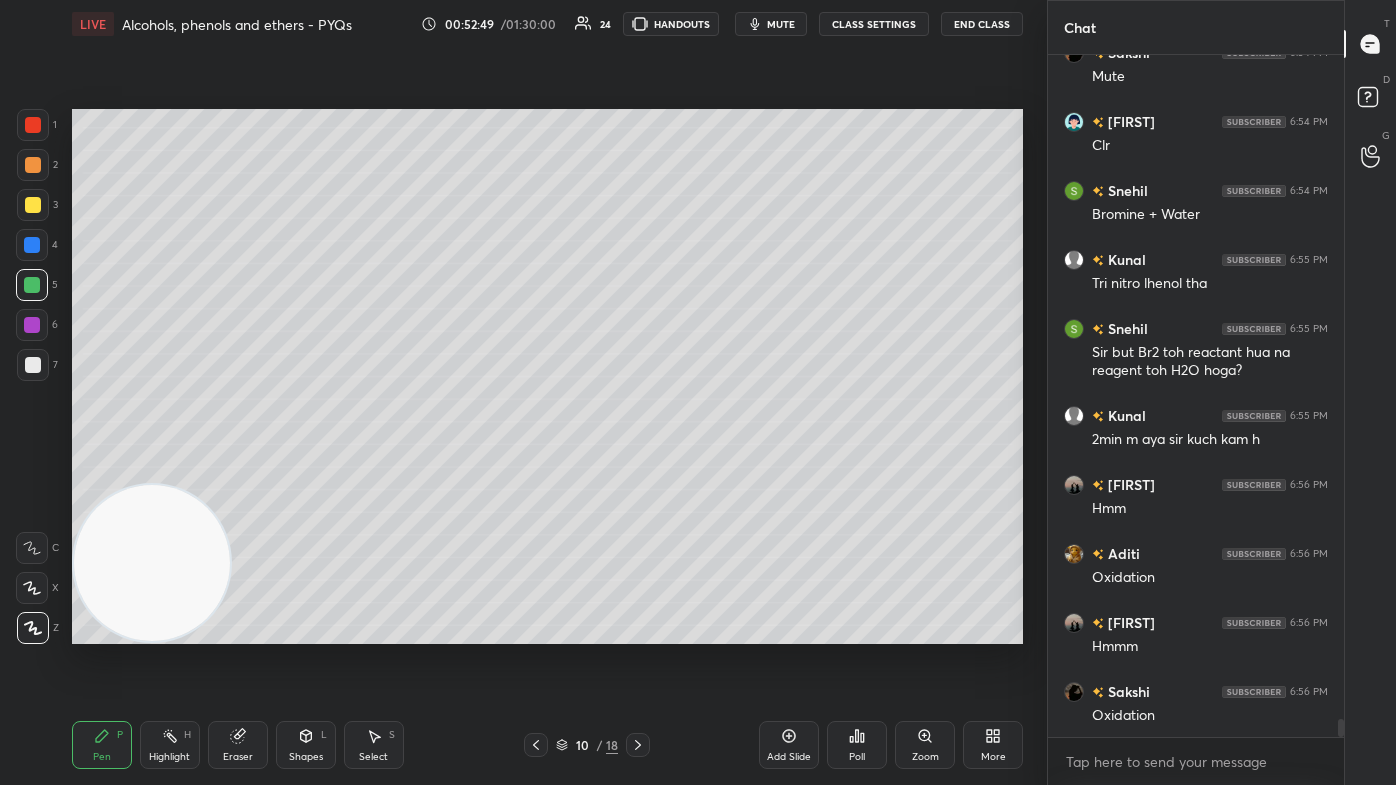drag, startPoint x: 40, startPoint y: 123, endPoint x: 56, endPoint y: 136, distance: 20.615528 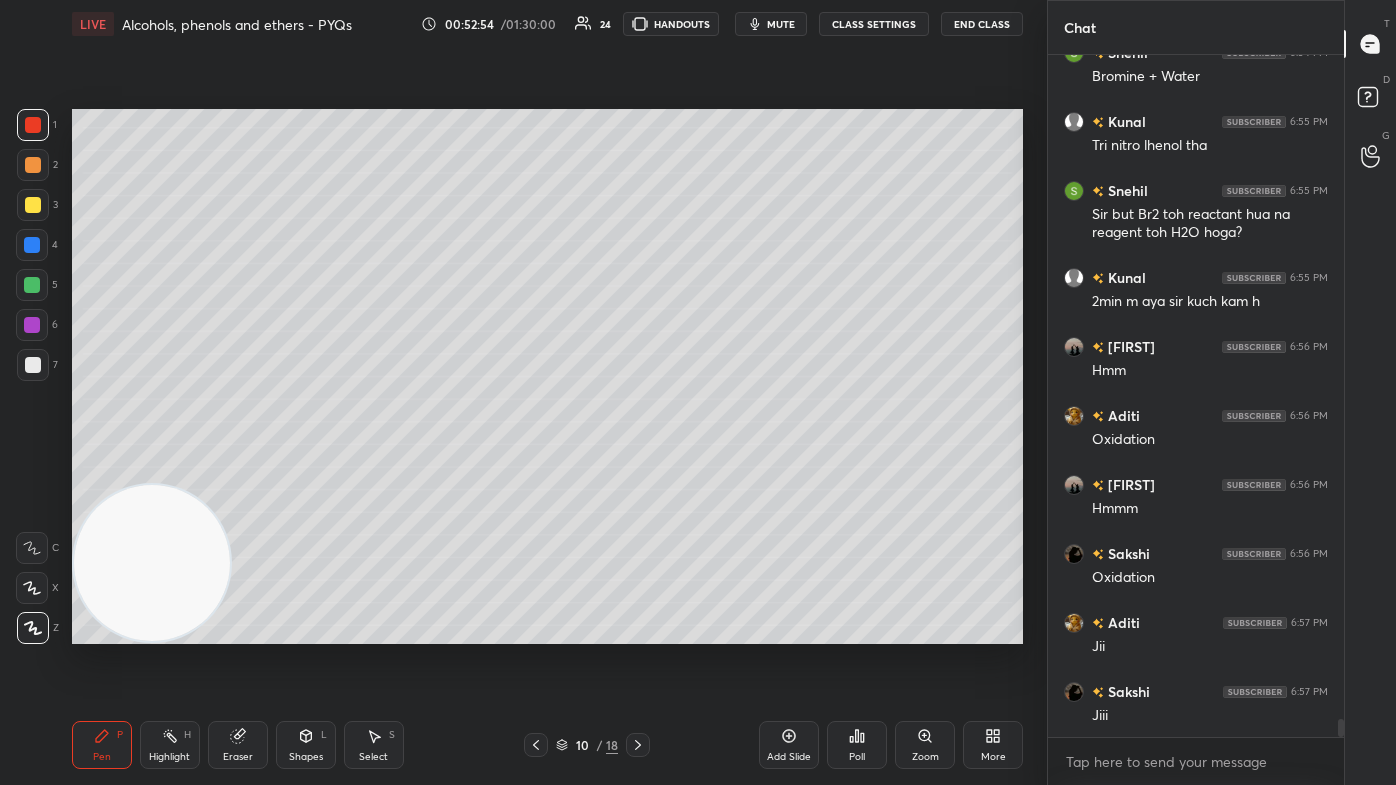scroll, scrollTop: 25791, scrollLeft: 0, axis: vertical 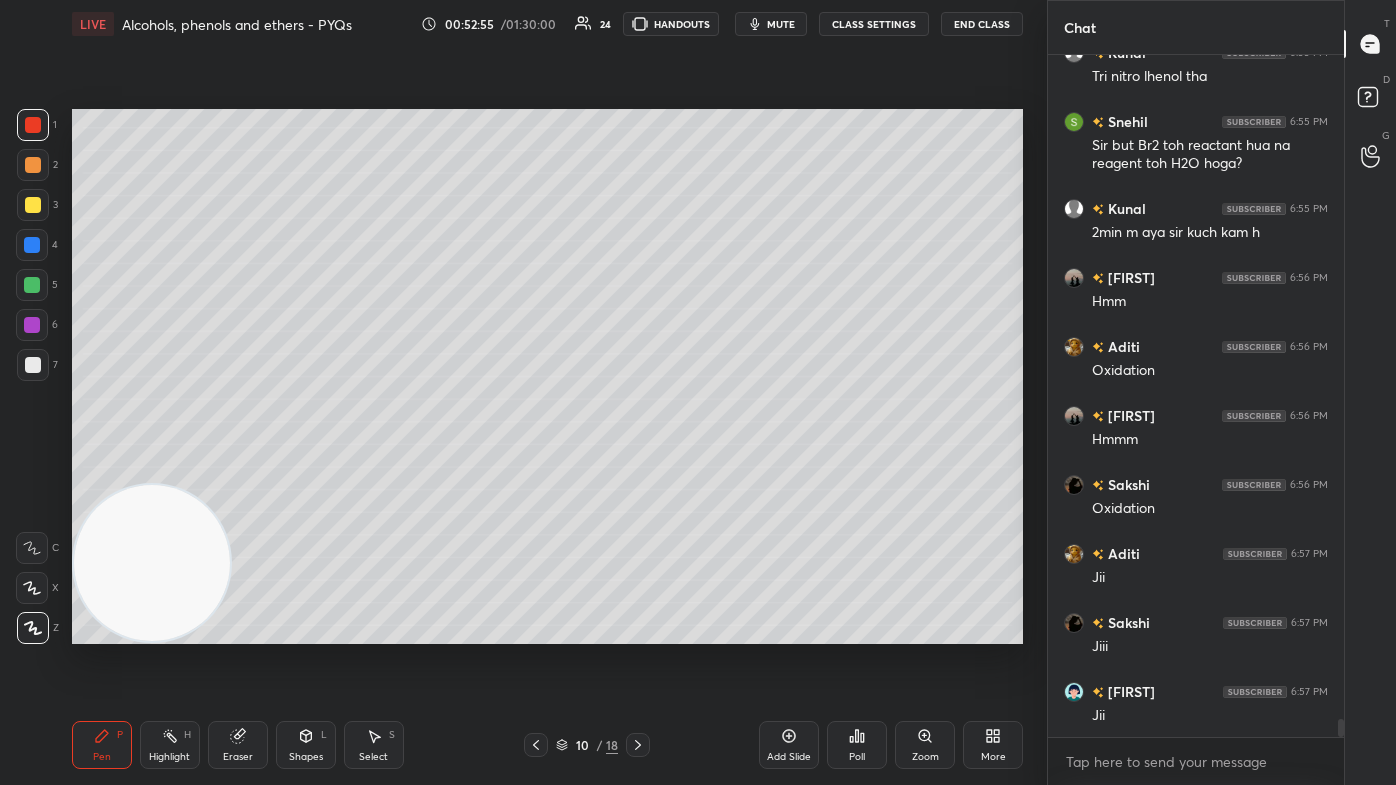 click at bounding box center [32, 245] 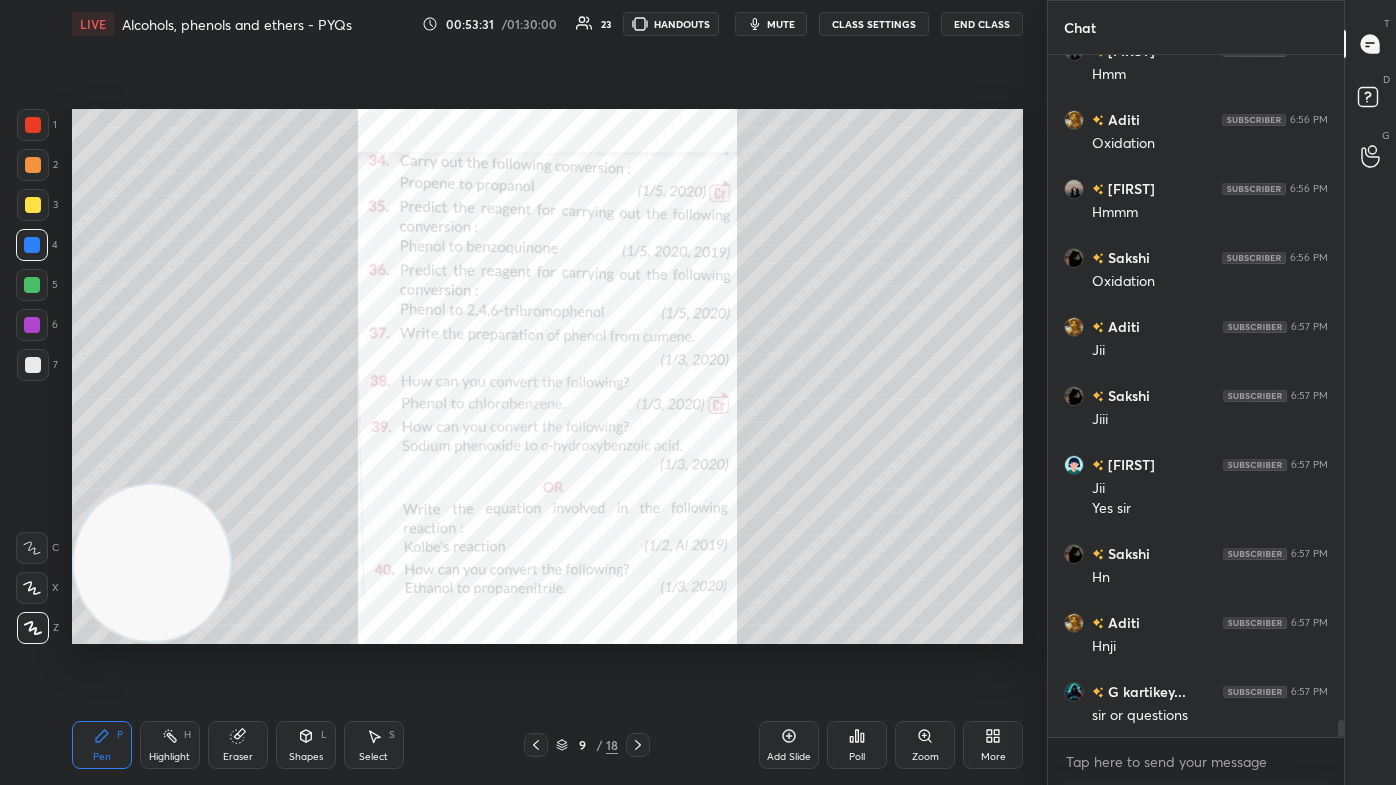 scroll, scrollTop: 26087, scrollLeft: 0, axis: vertical 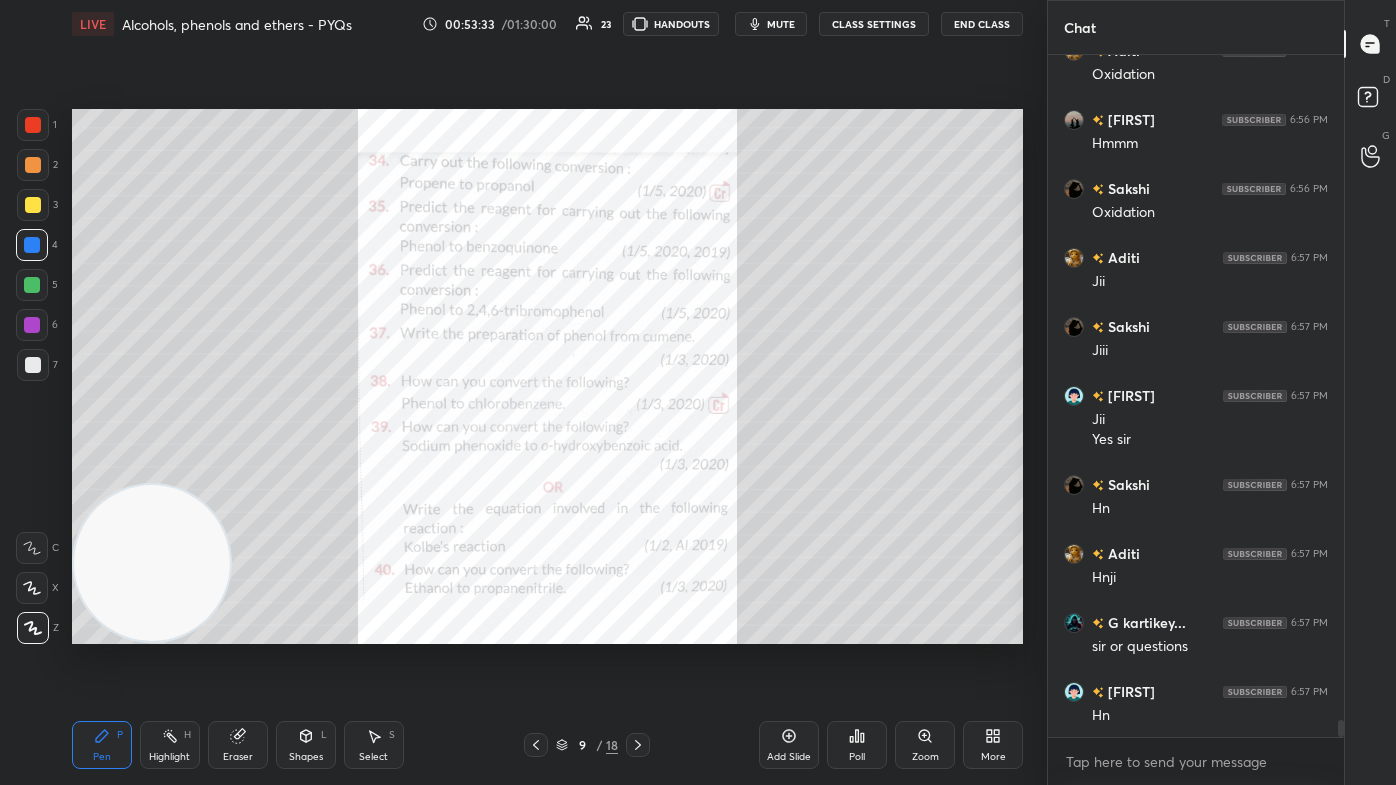 click on "Zoom" at bounding box center (925, 745) 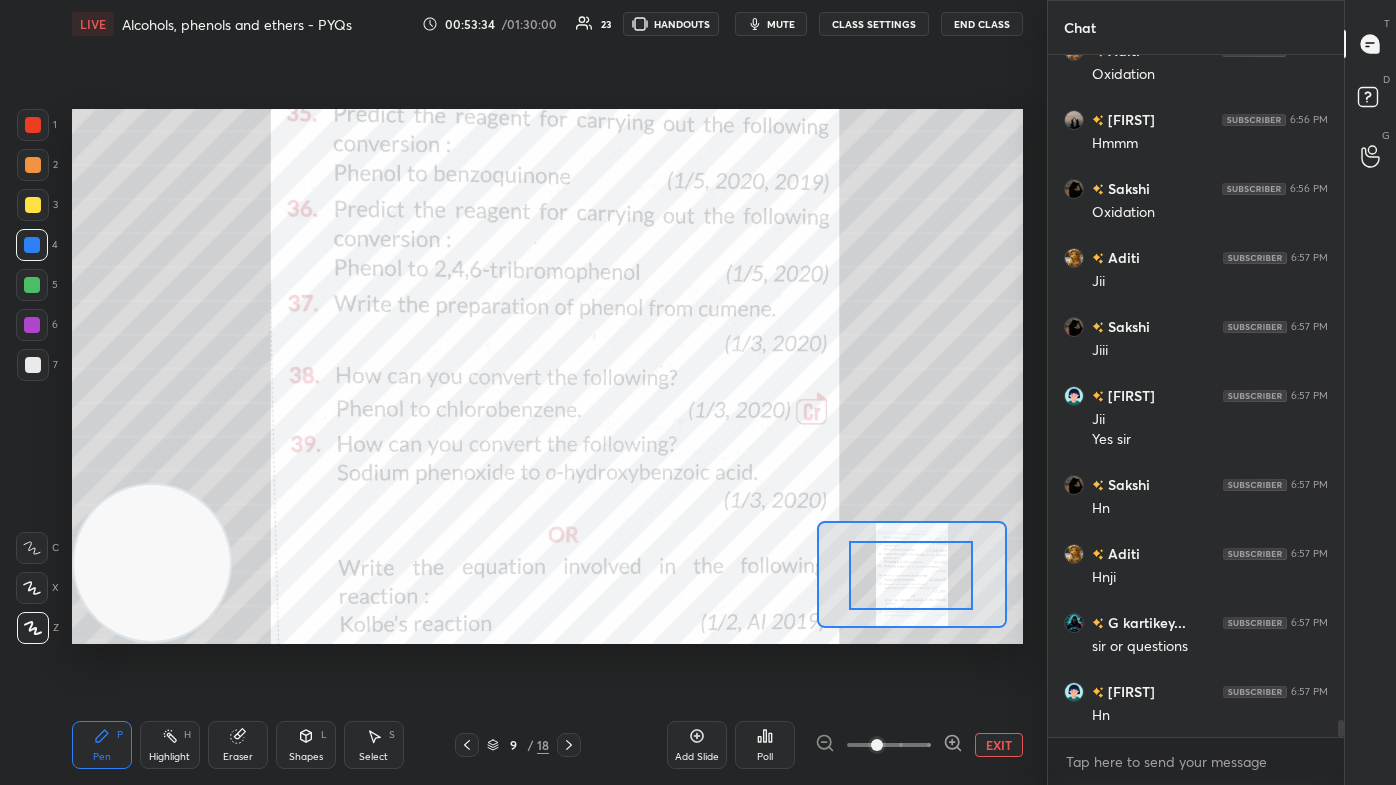 drag, startPoint x: 905, startPoint y: 585, endPoint x: 918, endPoint y: 589, distance: 13.601471 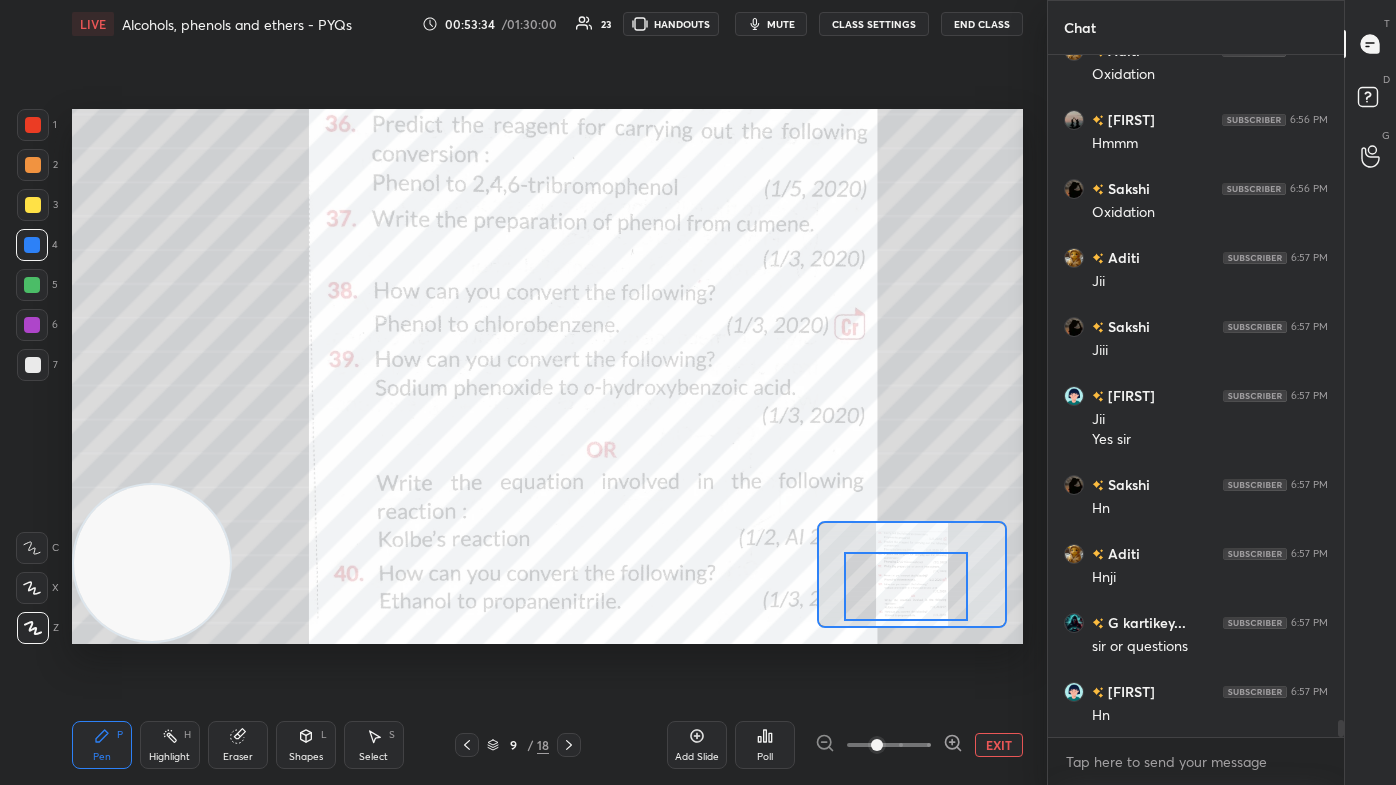 drag, startPoint x: 913, startPoint y: 600, endPoint x: 914, endPoint y: 610, distance: 10.049875 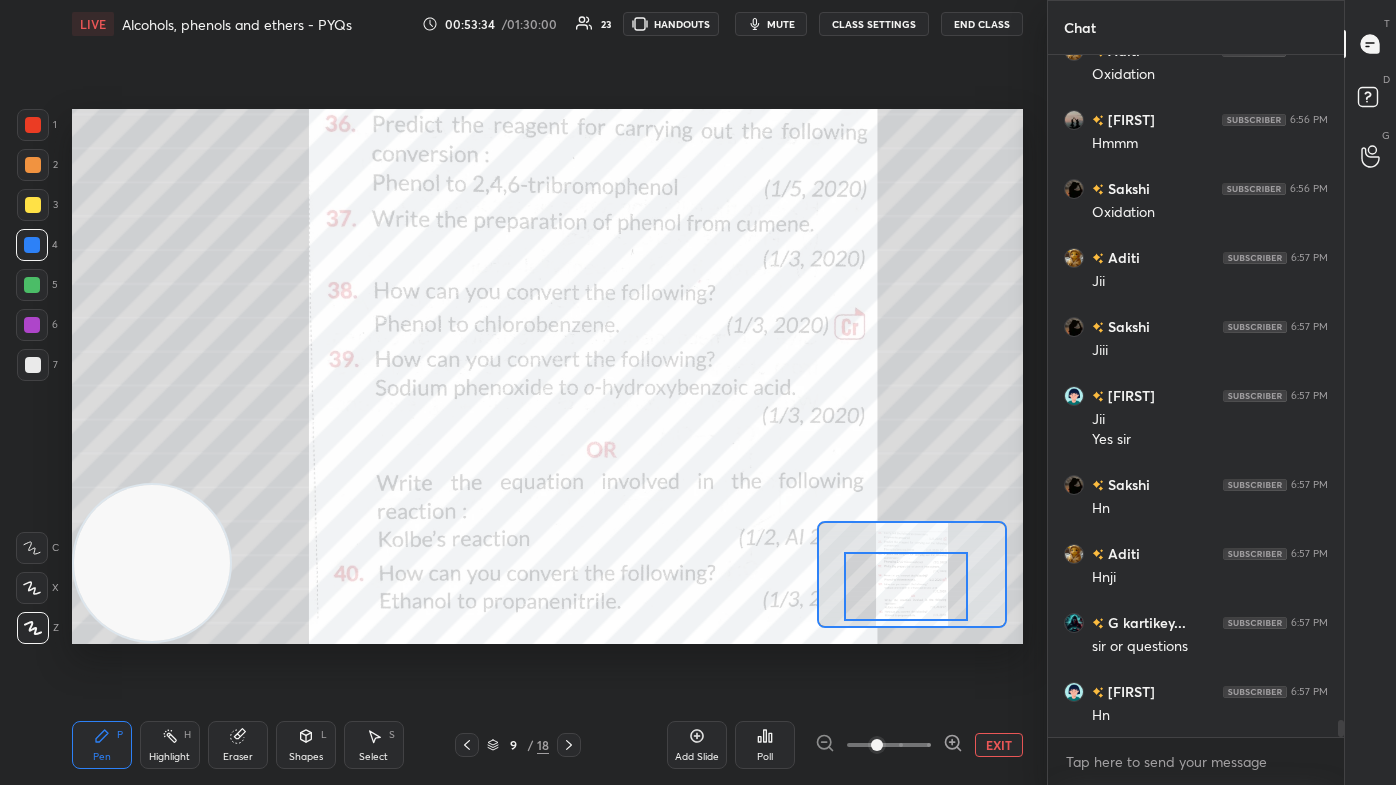 click at bounding box center [906, 586] 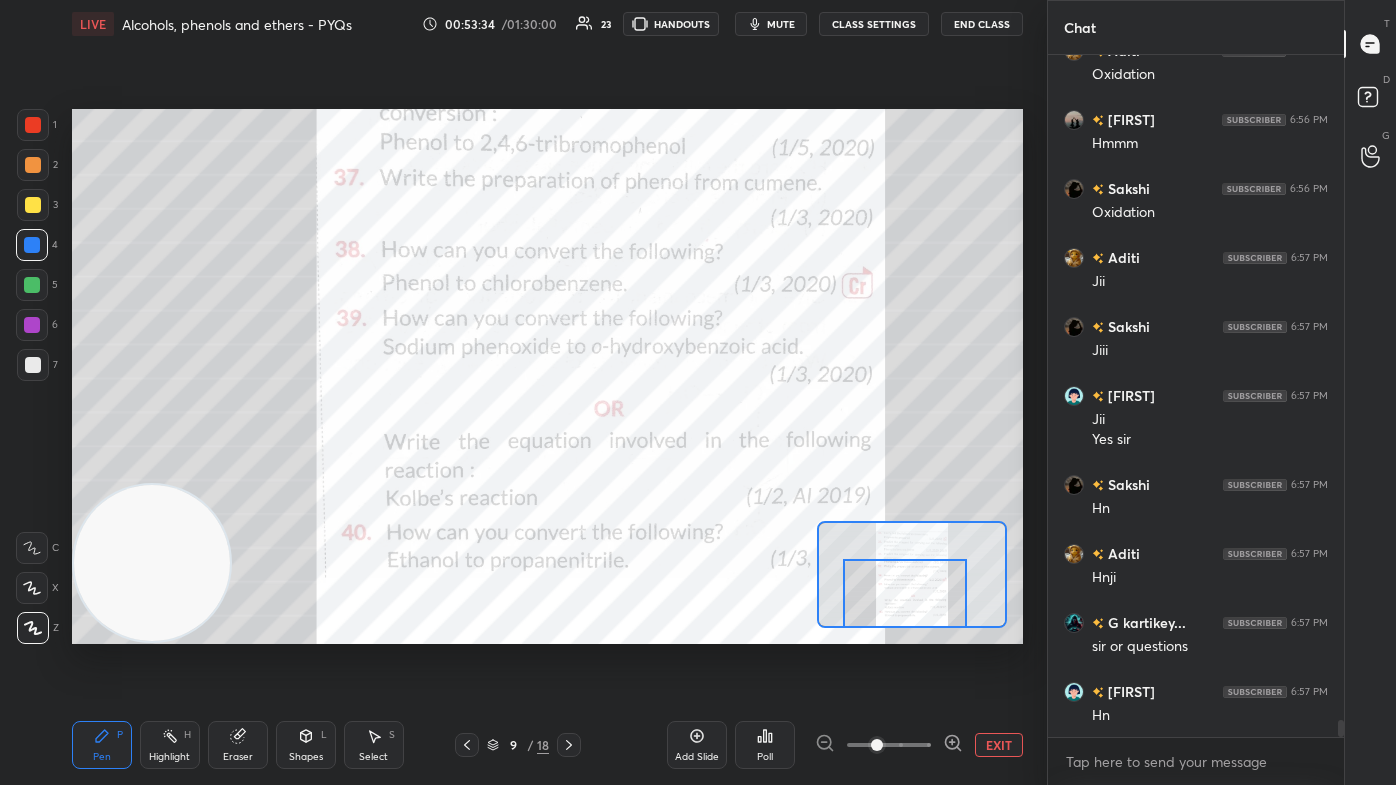 click at bounding box center [905, 593] 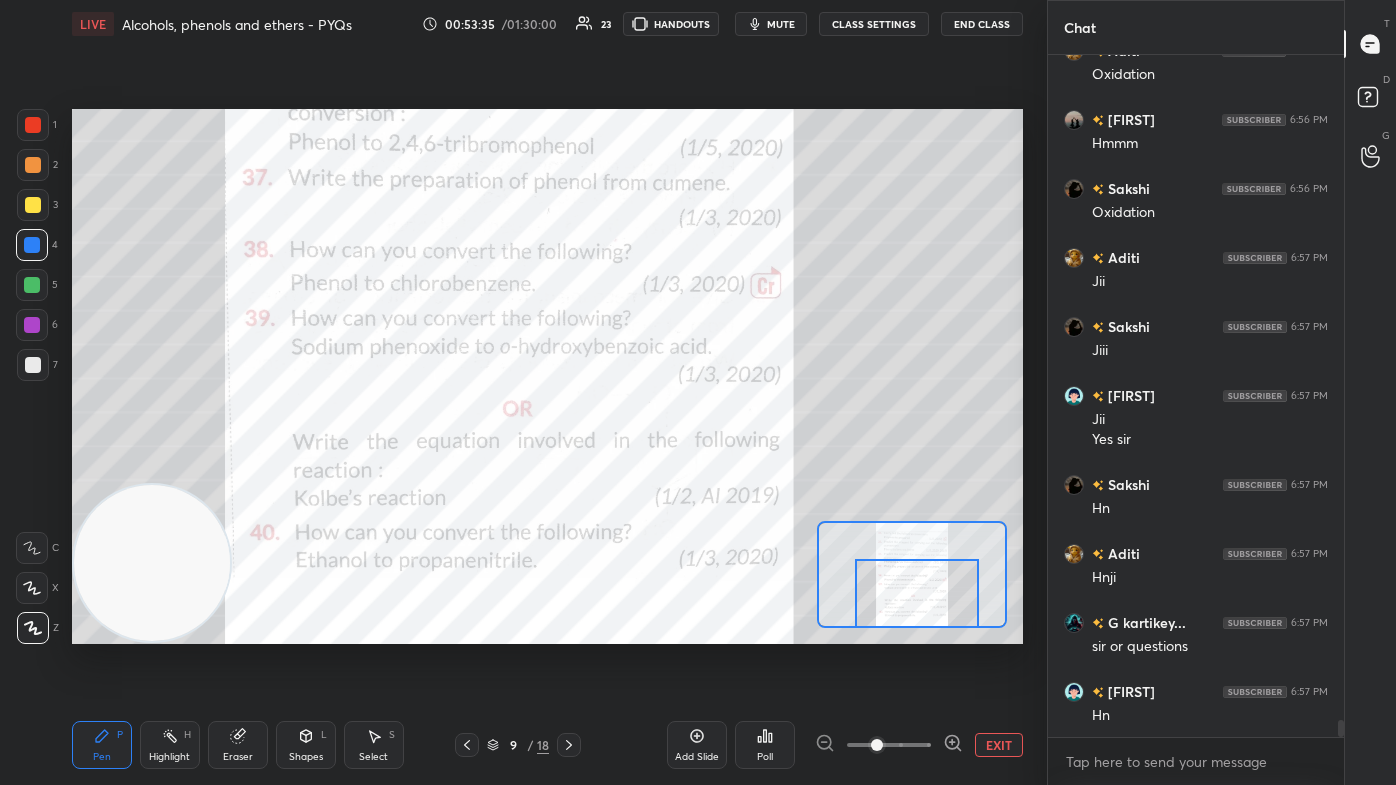 drag, startPoint x: 929, startPoint y: 603, endPoint x: 940, endPoint y: 603, distance: 11 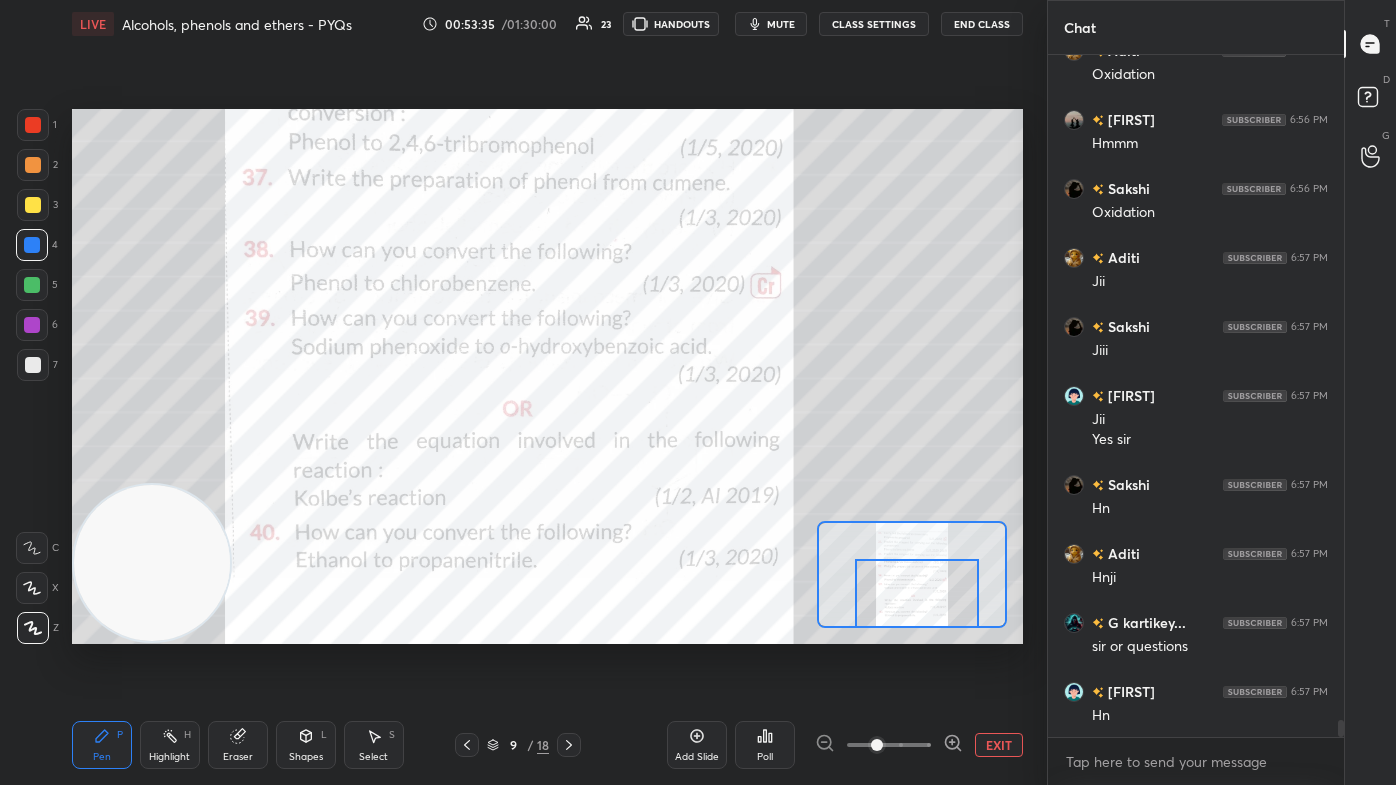 click at bounding box center (917, 593) 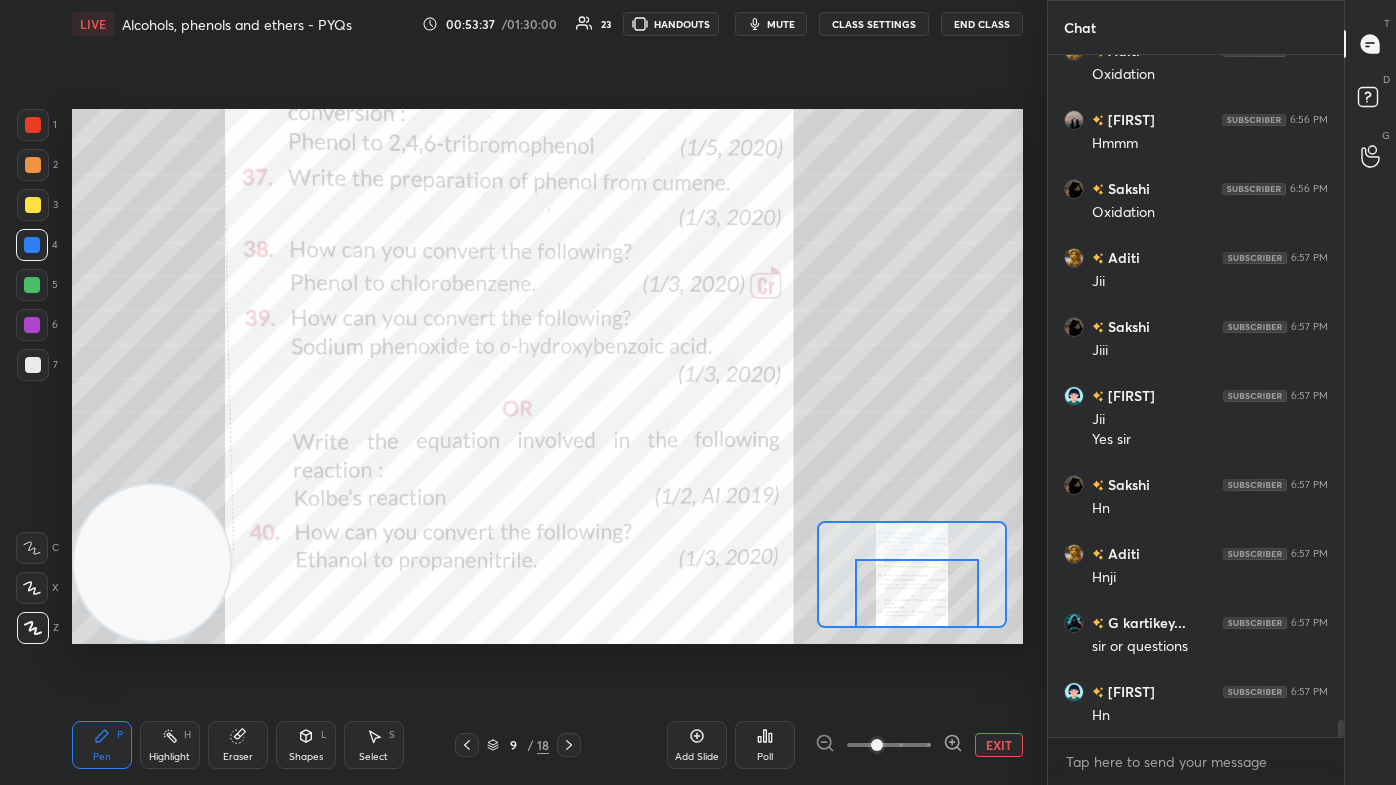 click at bounding box center (33, 125) 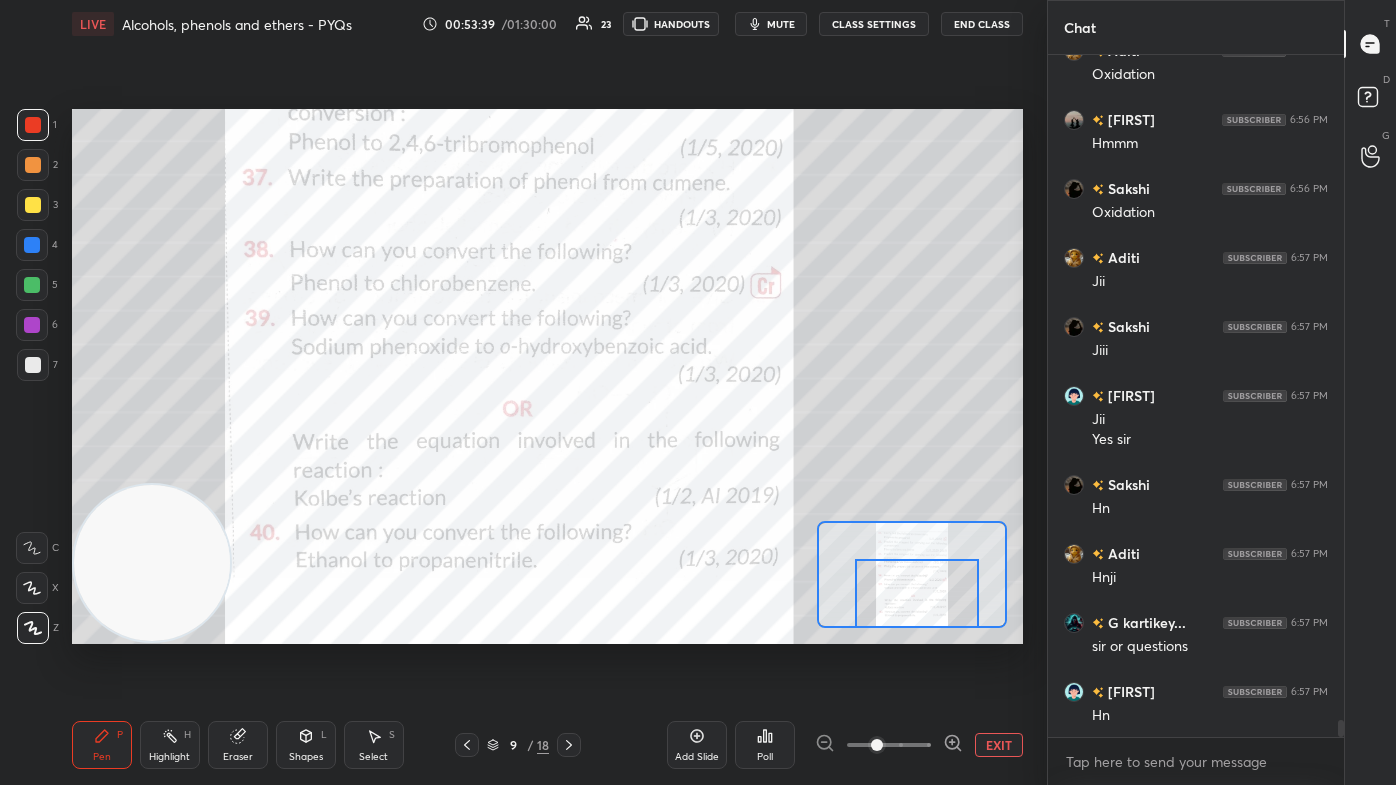 click 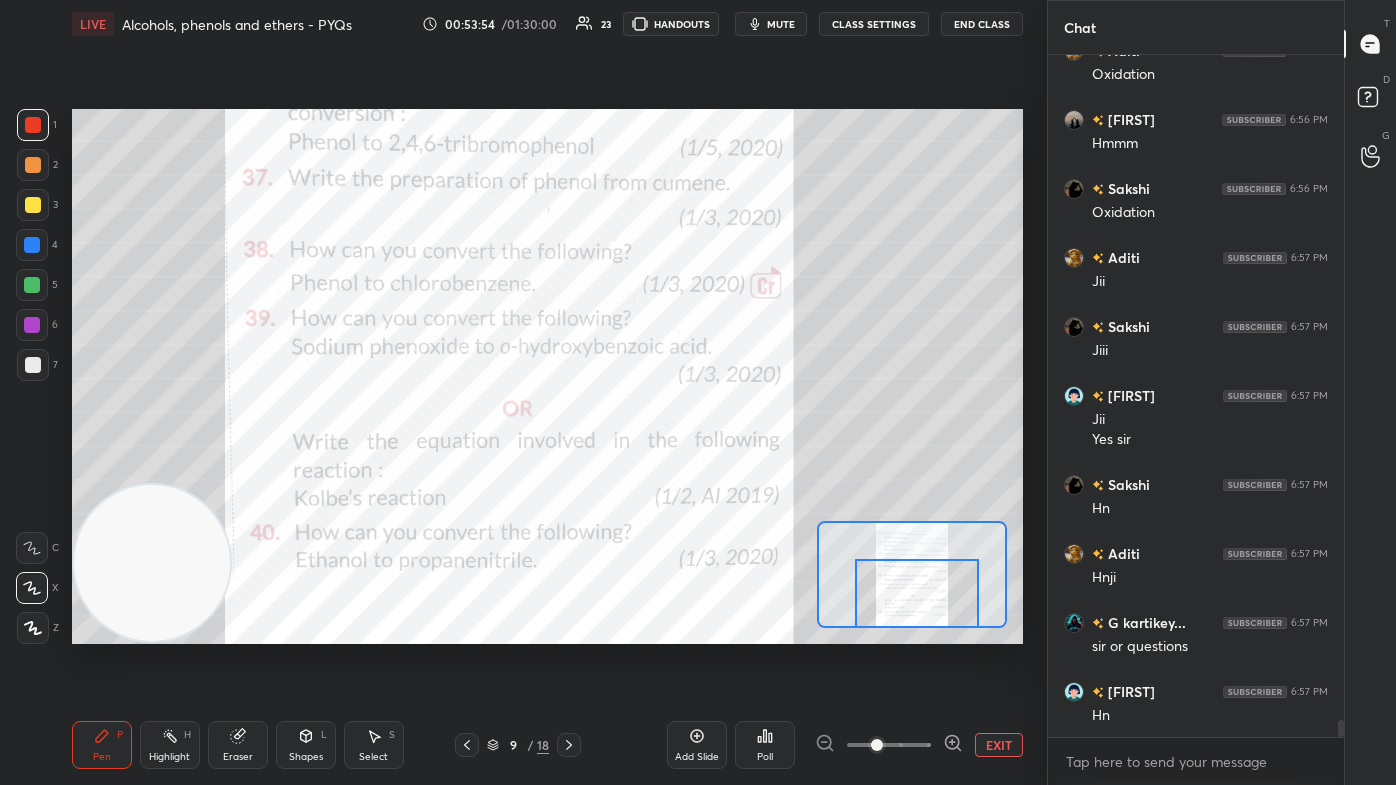 scroll, scrollTop: 26156, scrollLeft: 0, axis: vertical 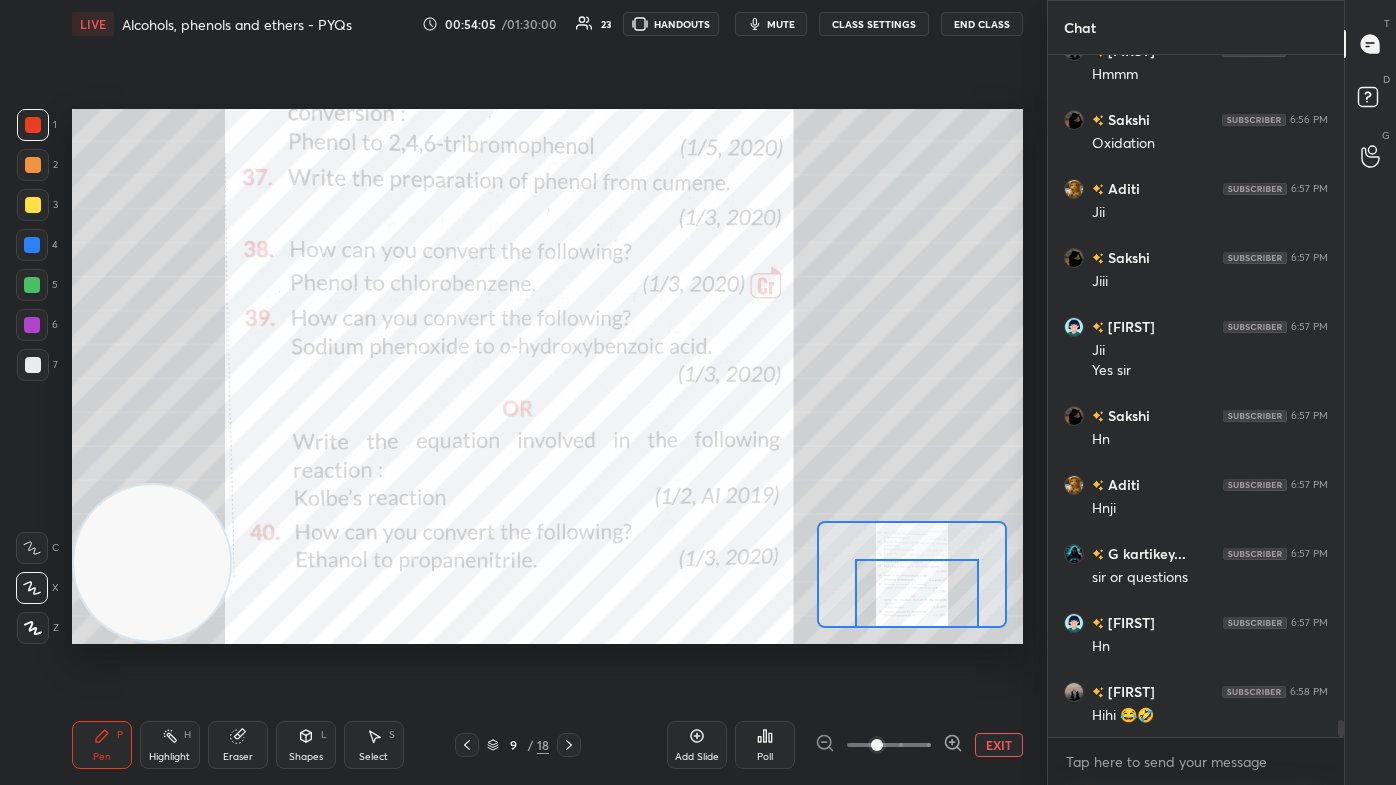 click on "mute" at bounding box center [781, 24] 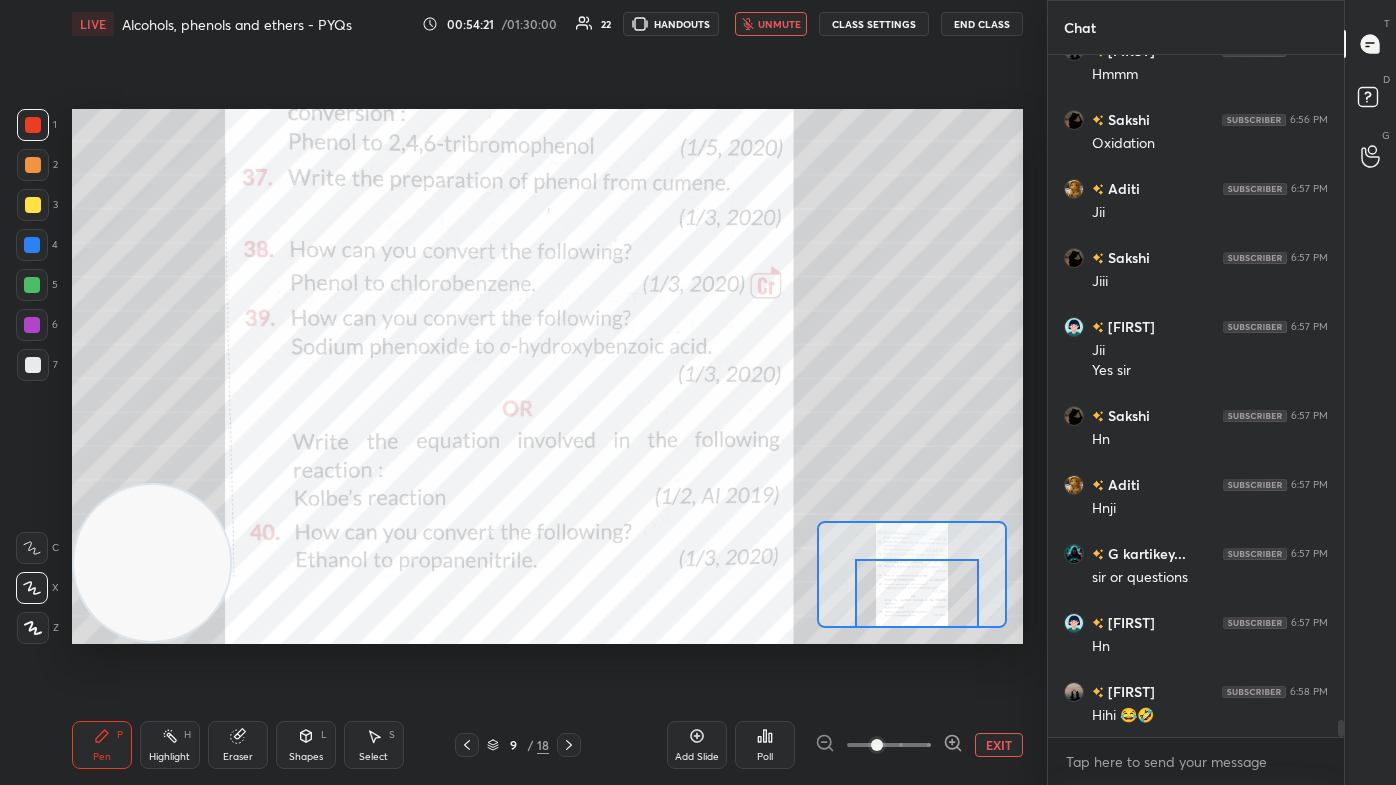scroll, scrollTop: 26261, scrollLeft: 0, axis: vertical 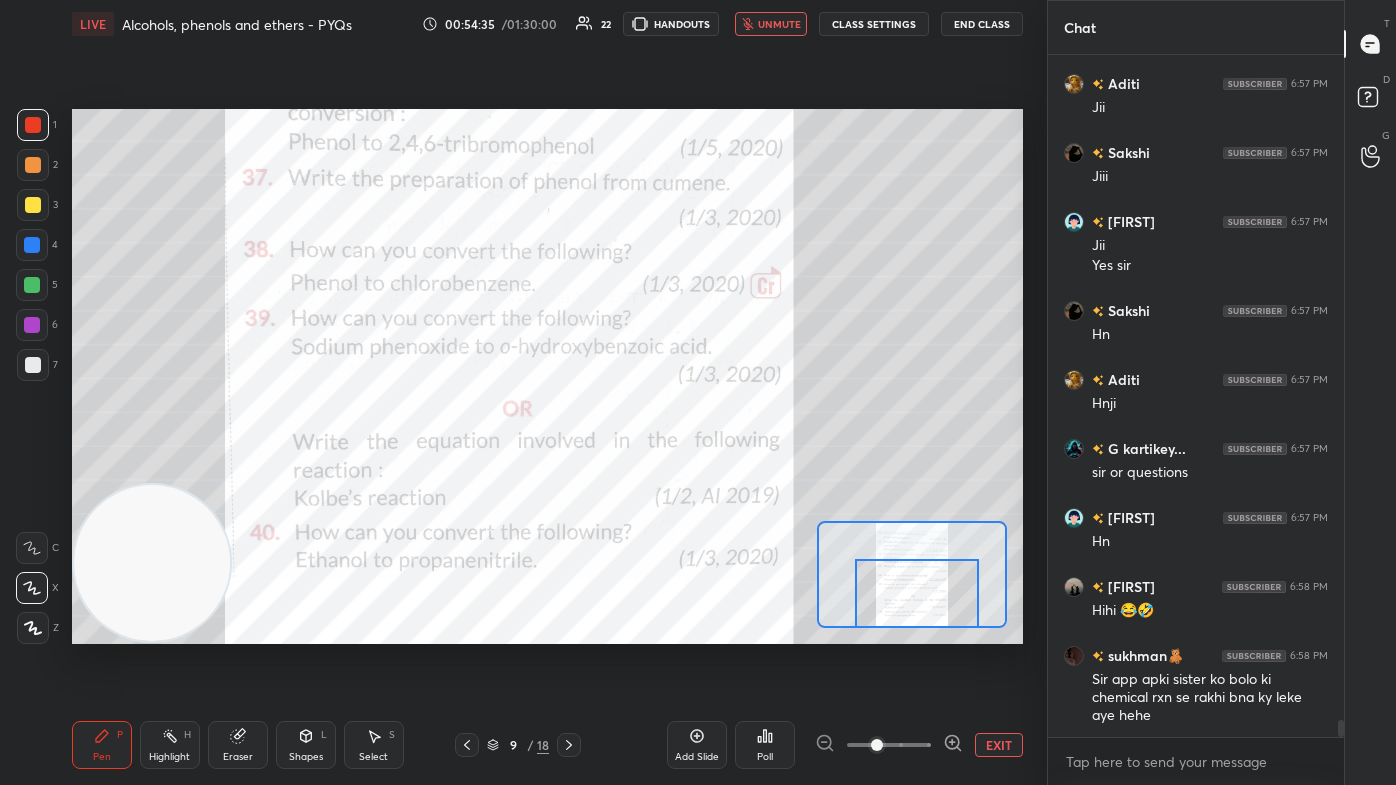 click on "unmute" at bounding box center (779, 24) 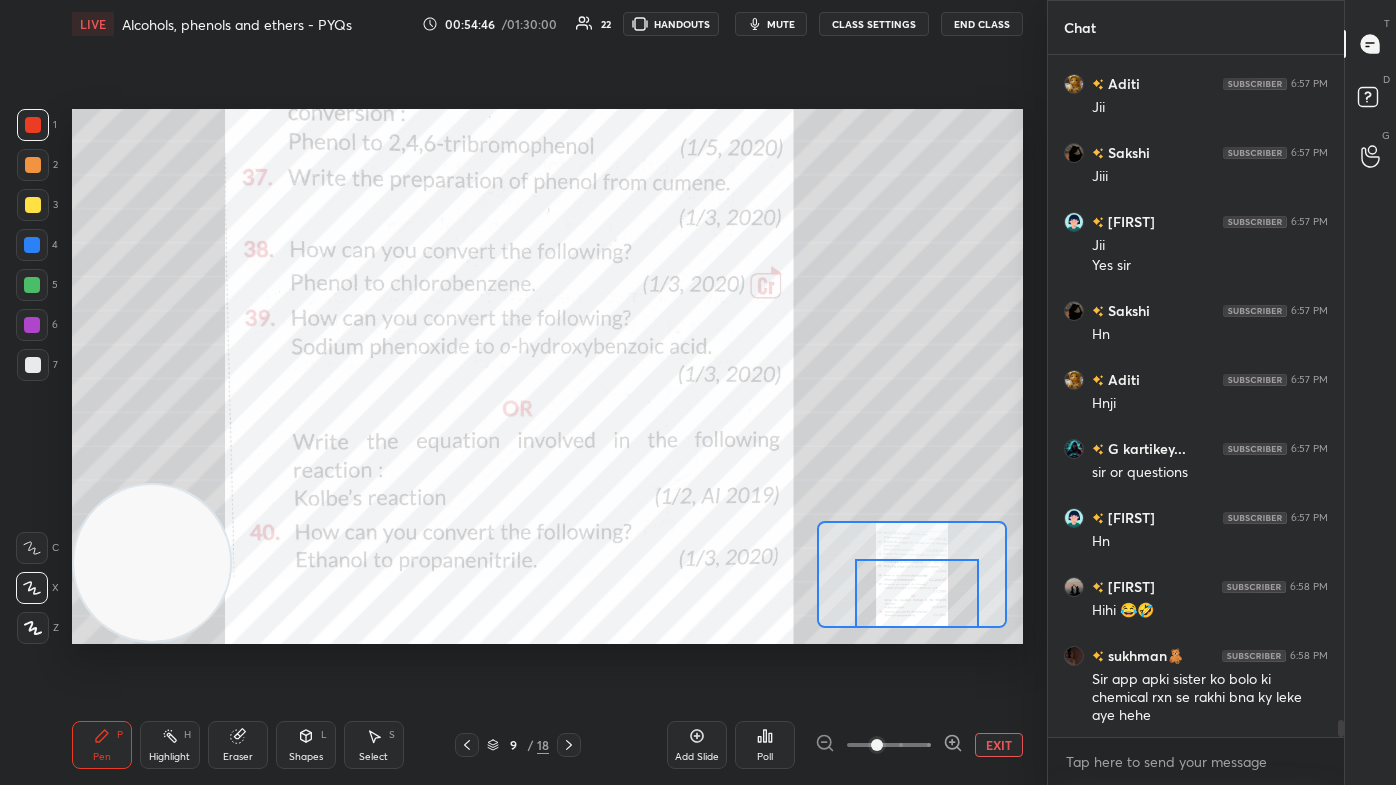 scroll, scrollTop: 26330, scrollLeft: 0, axis: vertical 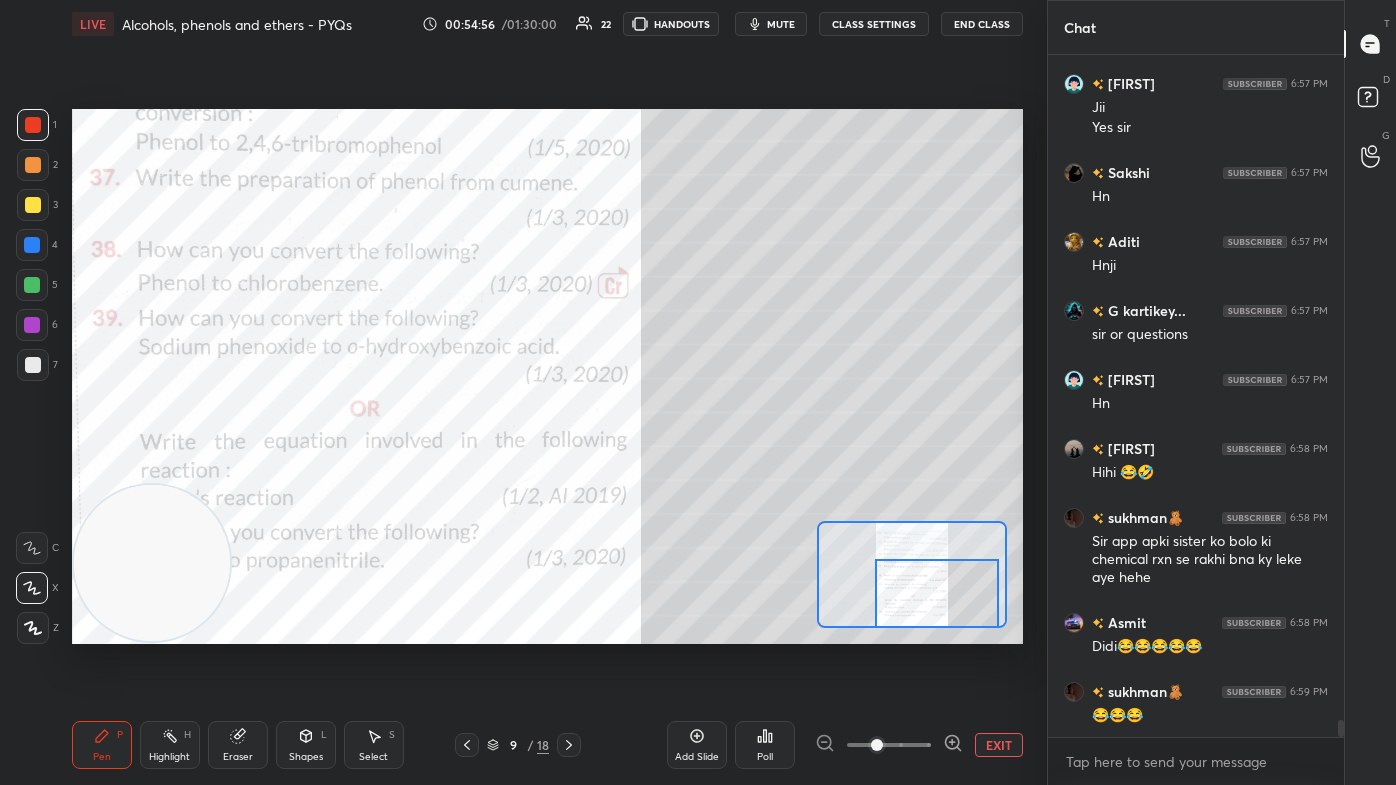 drag, startPoint x: 914, startPoint y: 589, endPoint x: 933, endPoint y: 592, distance: 19.235384 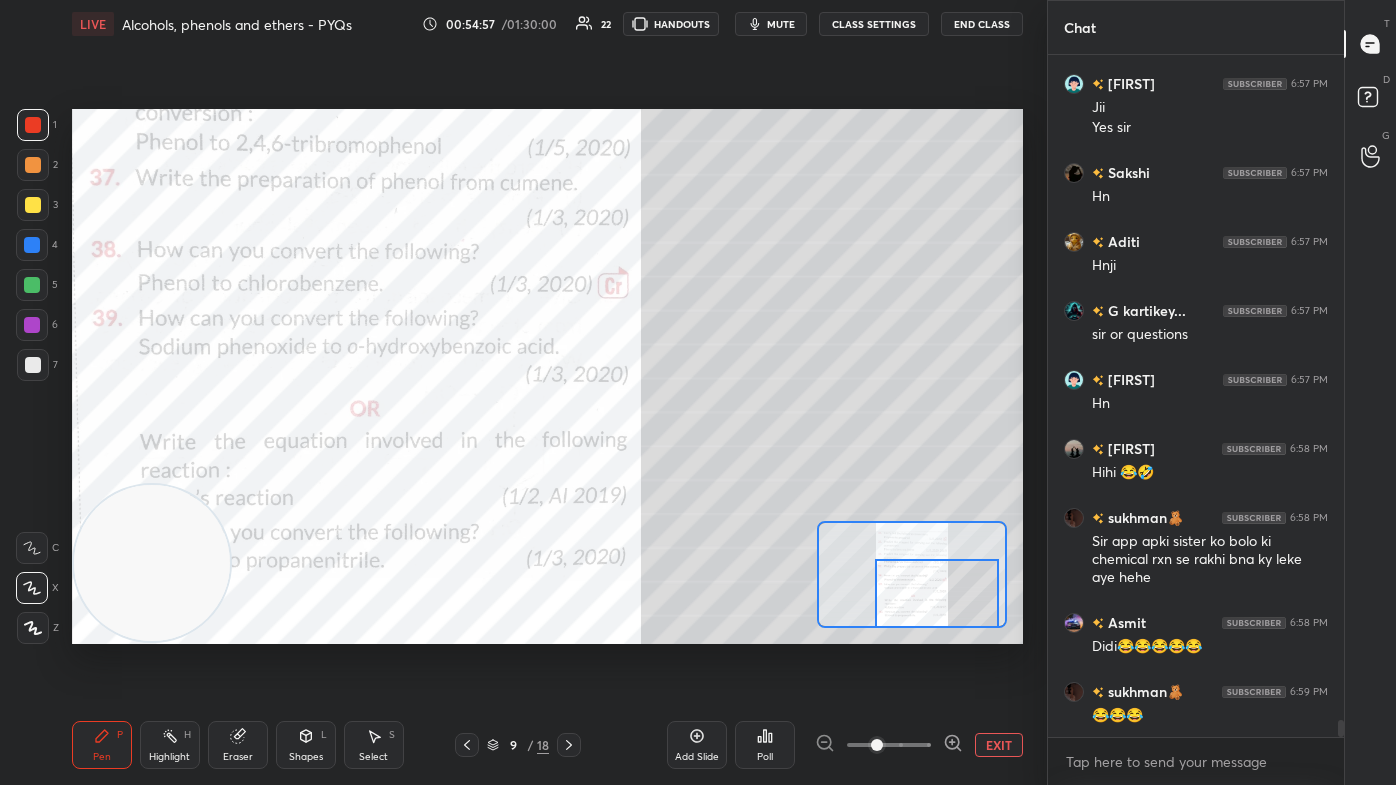 click at bounding box center (32, 285) 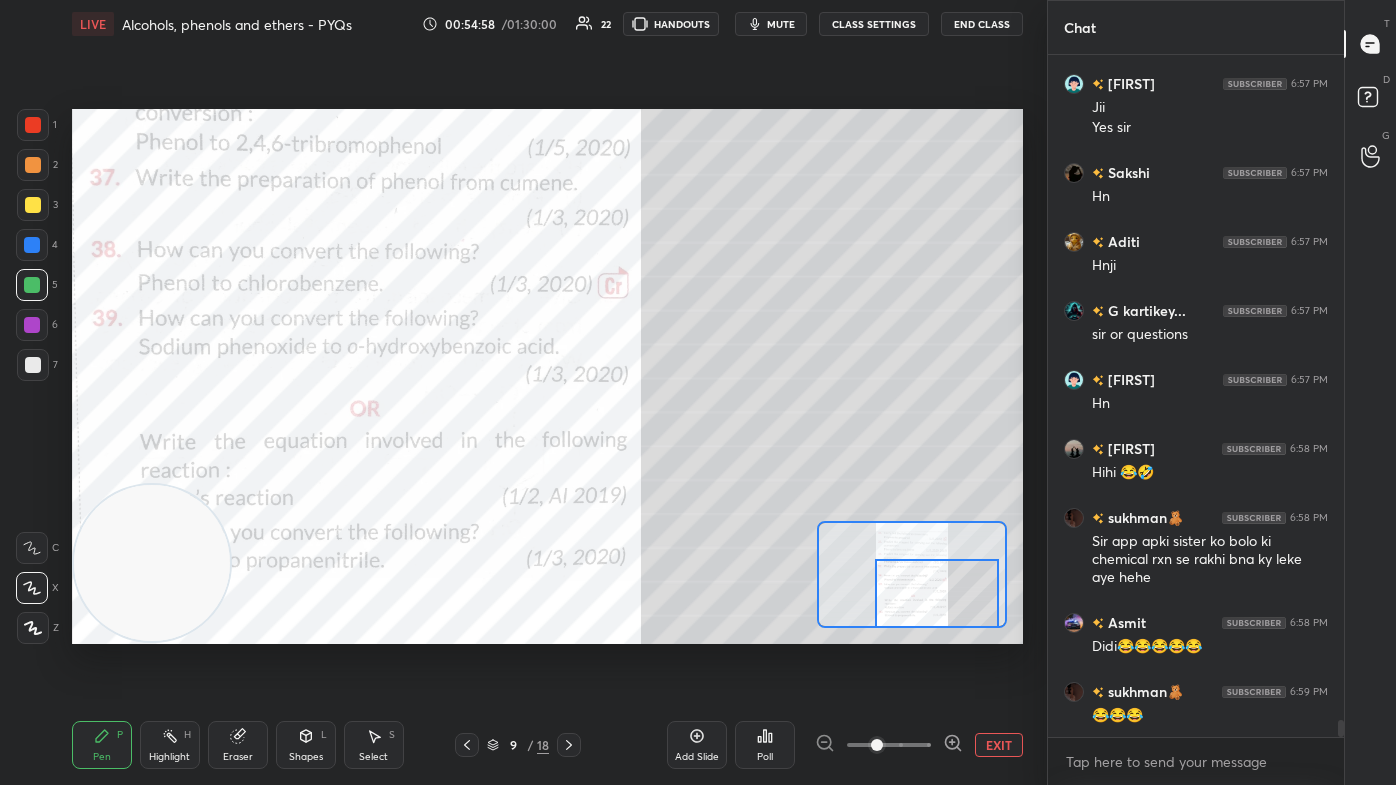 drag, startPoint x: 31, startPoint y: 607, endPoint x: 65, endPoint y: 589, distance: 38.470768 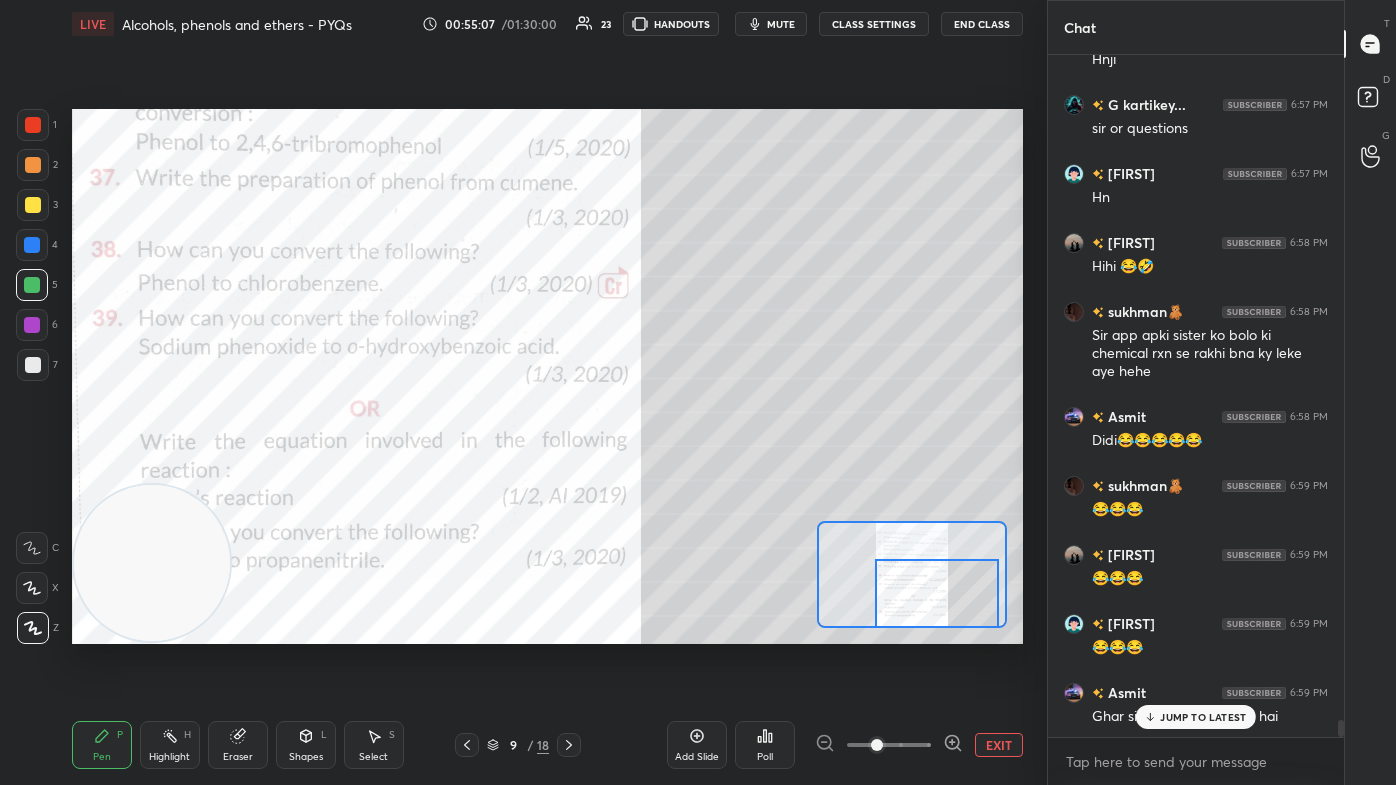 scroll, scrollTop: 26674, scrollLeft: 0, axis: vertical 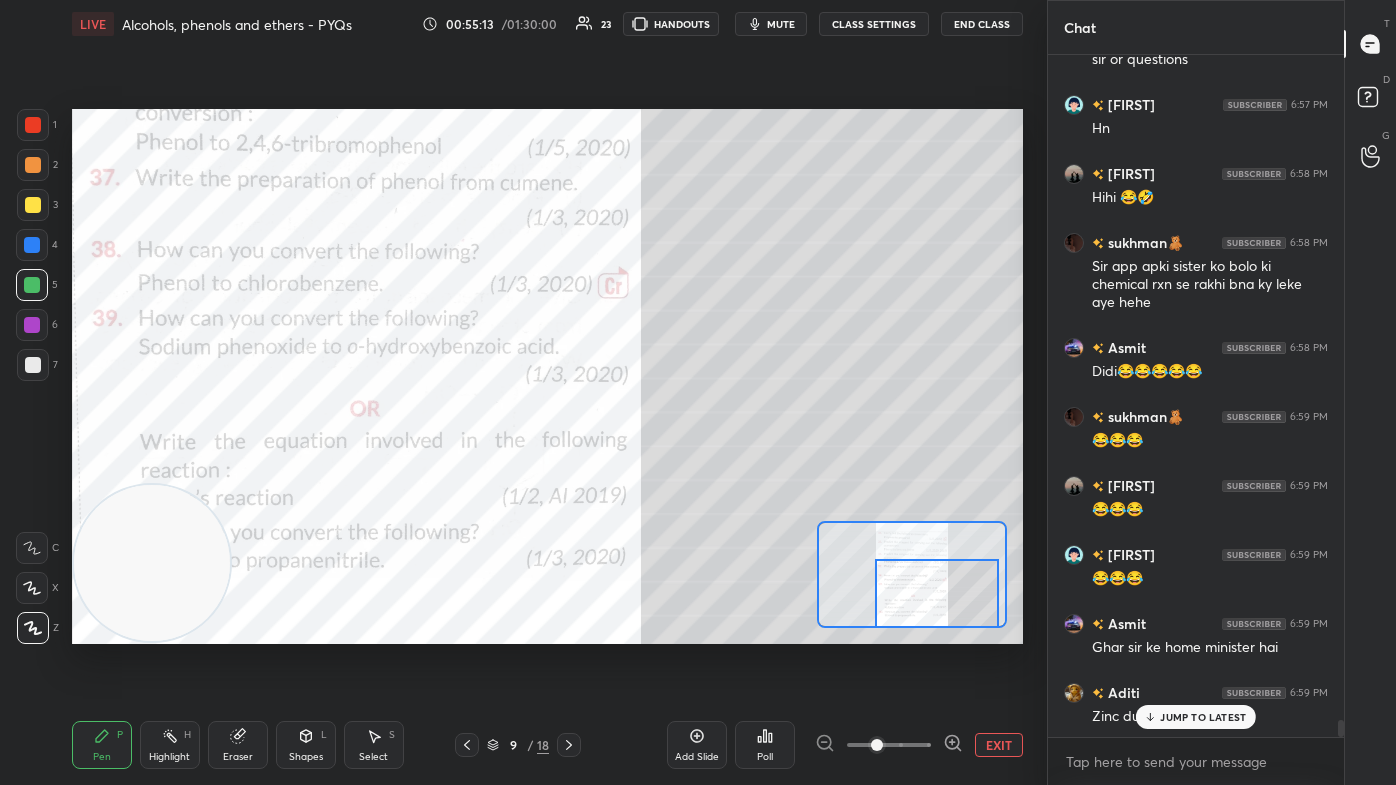 click 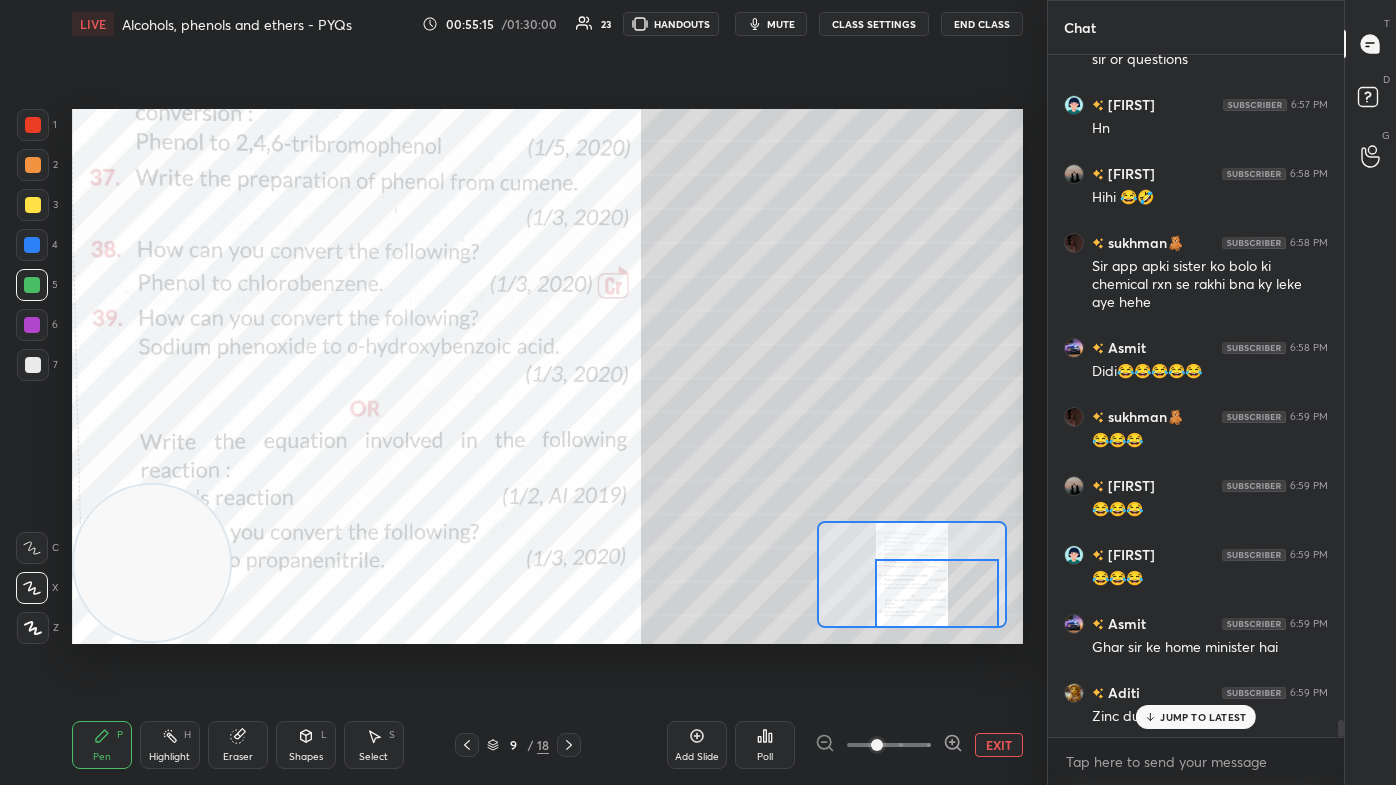 click at bounding box center (33, 205) 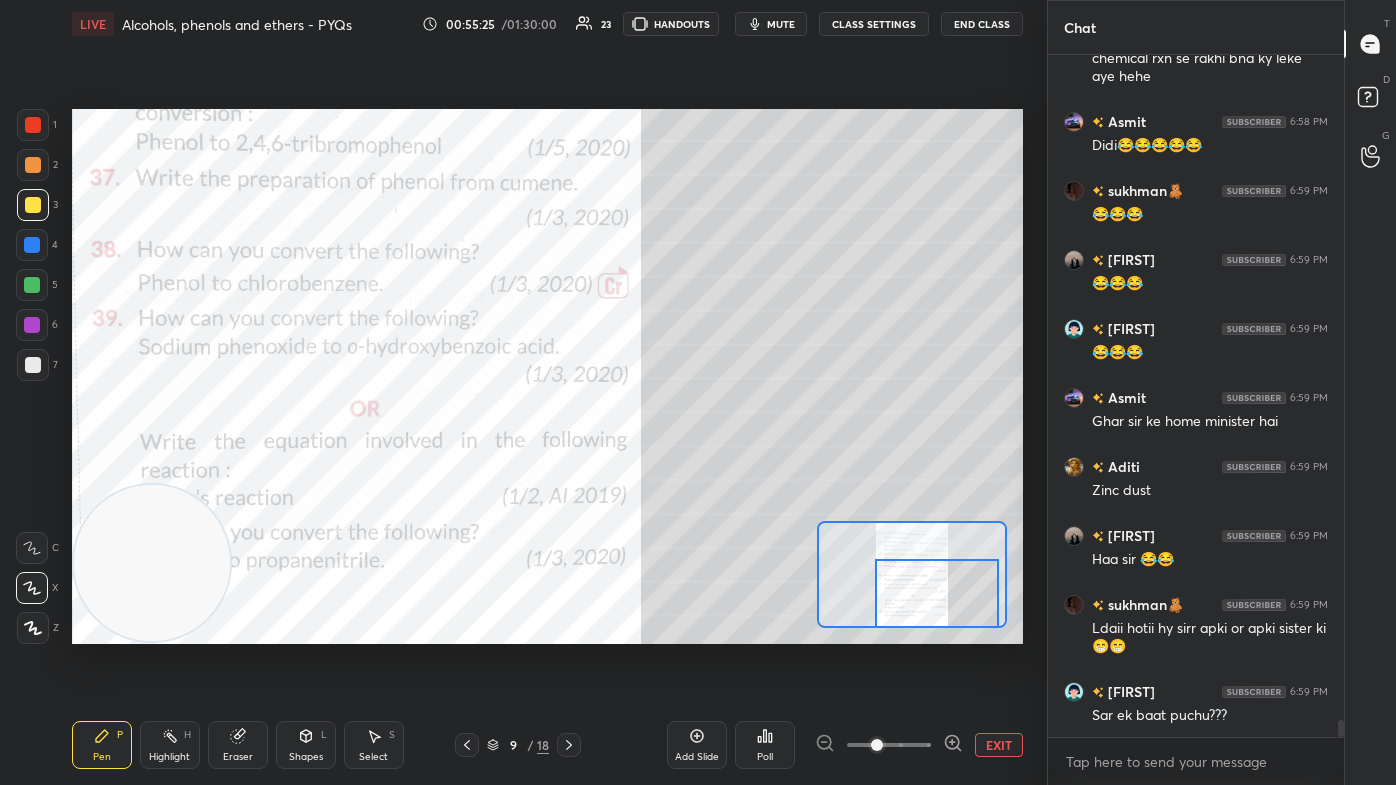 scroll, scrollTop: 26968, scrollLeft: 0, axis: vertical 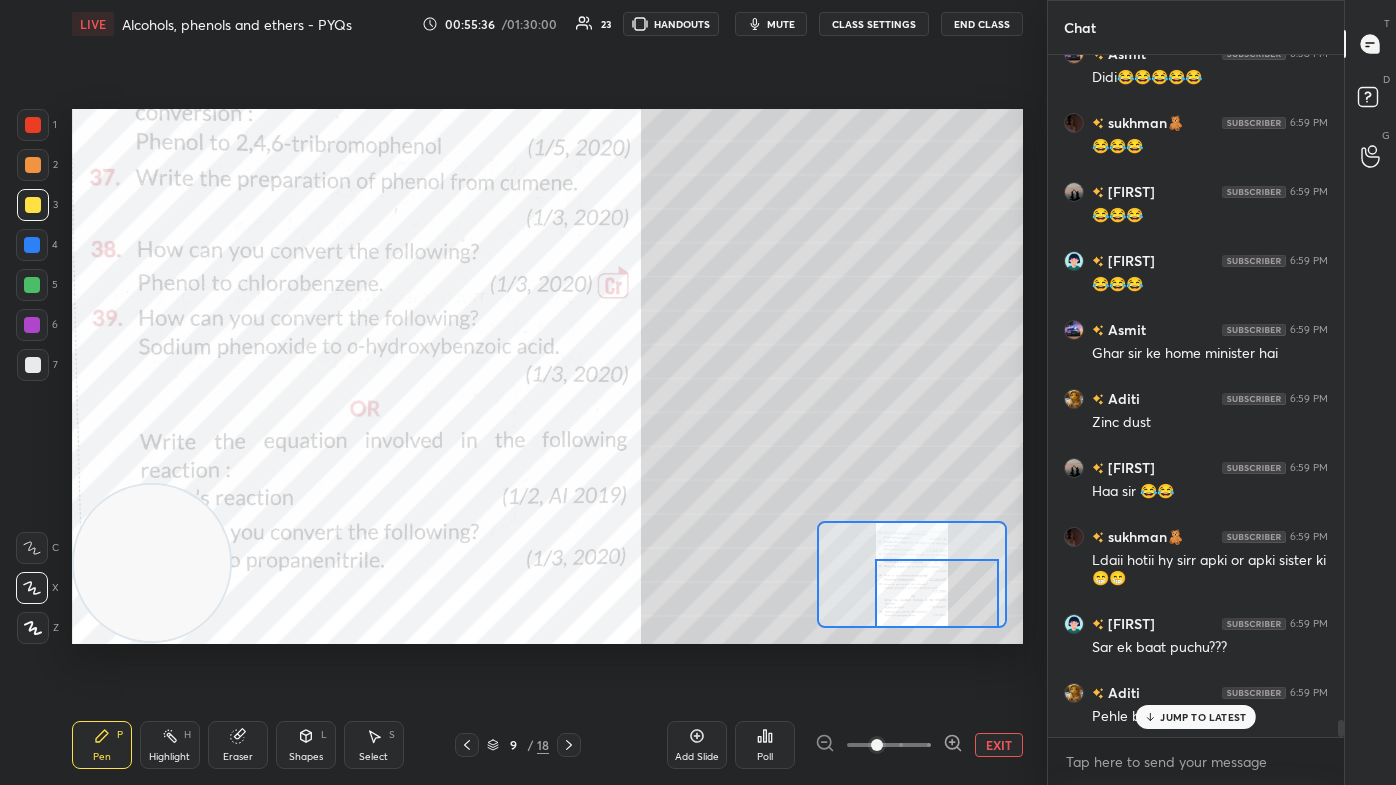 click on "Eraser" at bounding box center (238, 745) 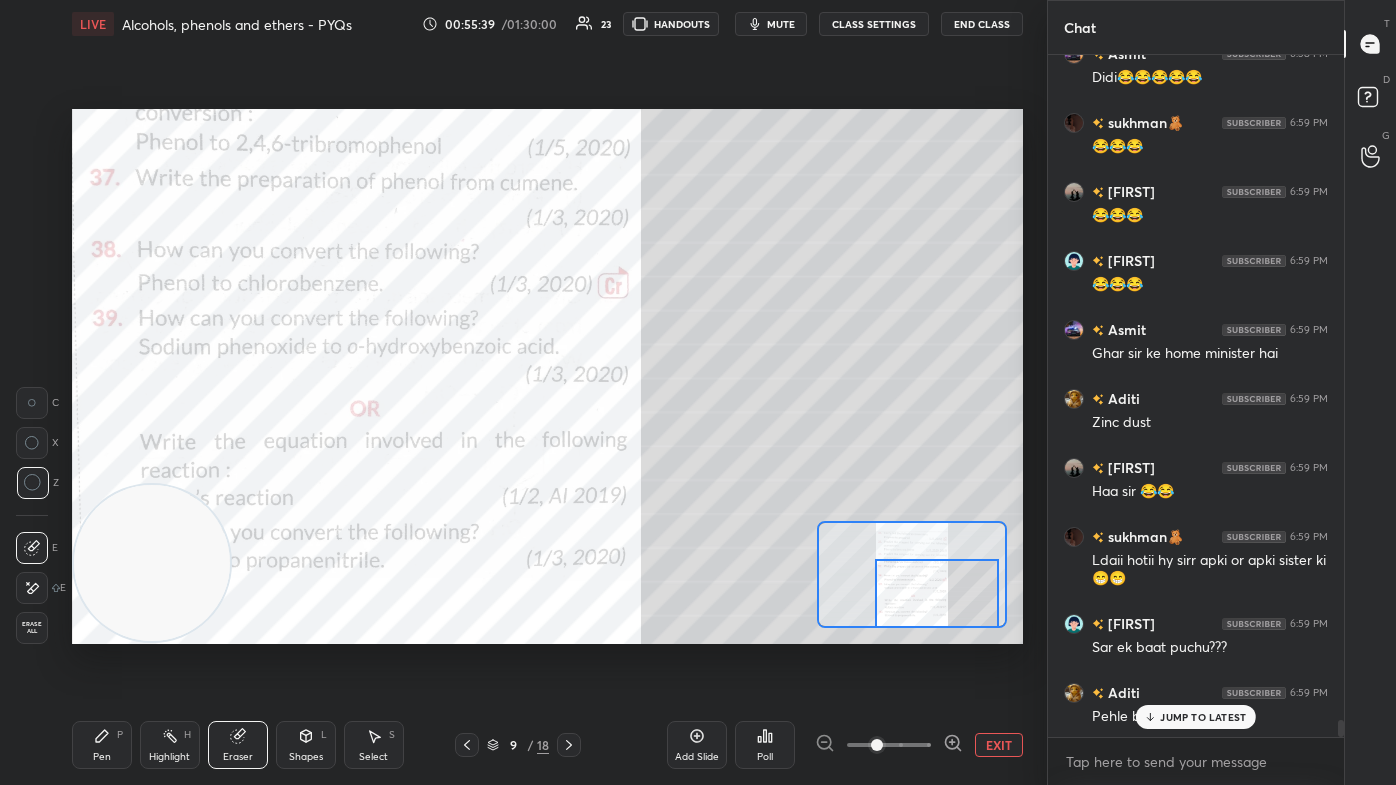 click on "Pen P" at bounding box center [102, 745] 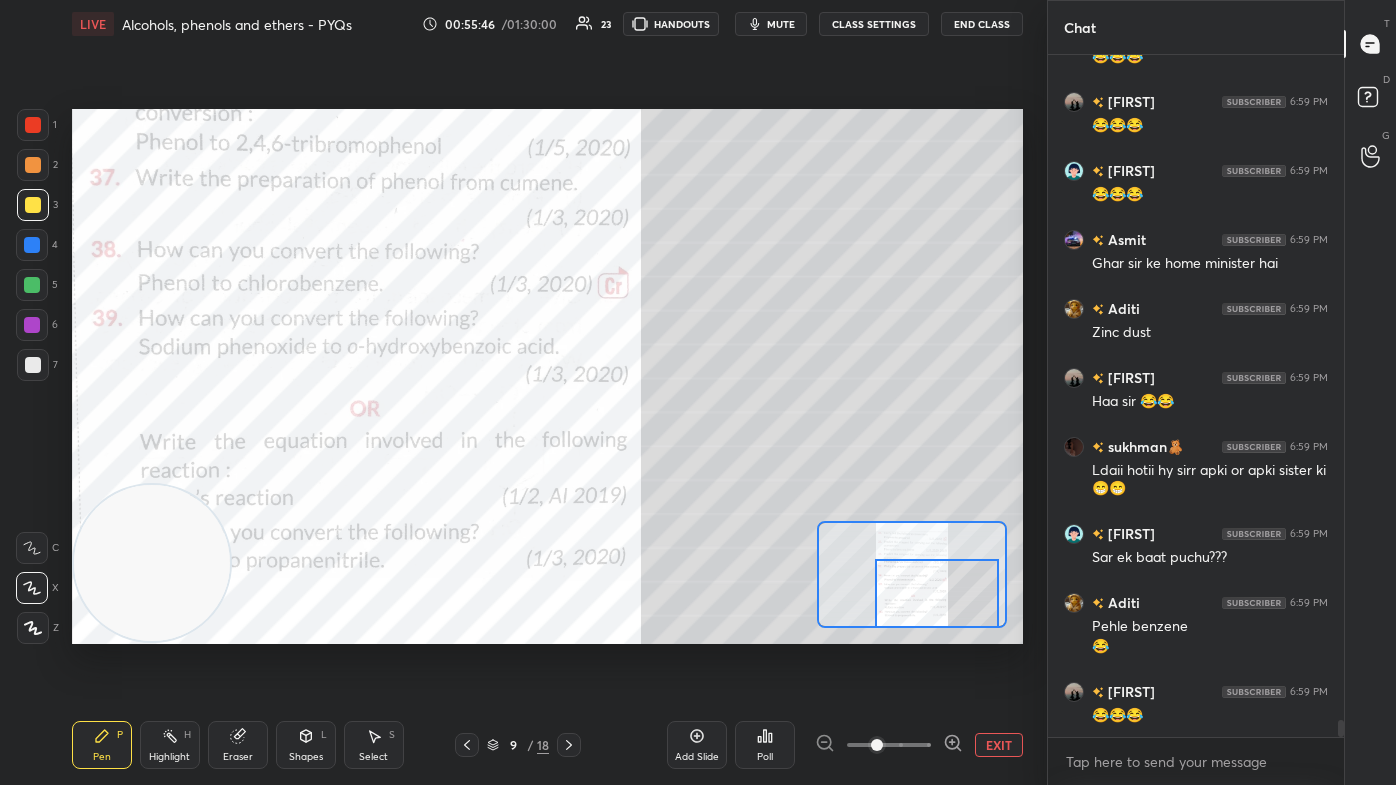 scroll, scrollTop: 27127, scrollLeft: 0, axis: vertical 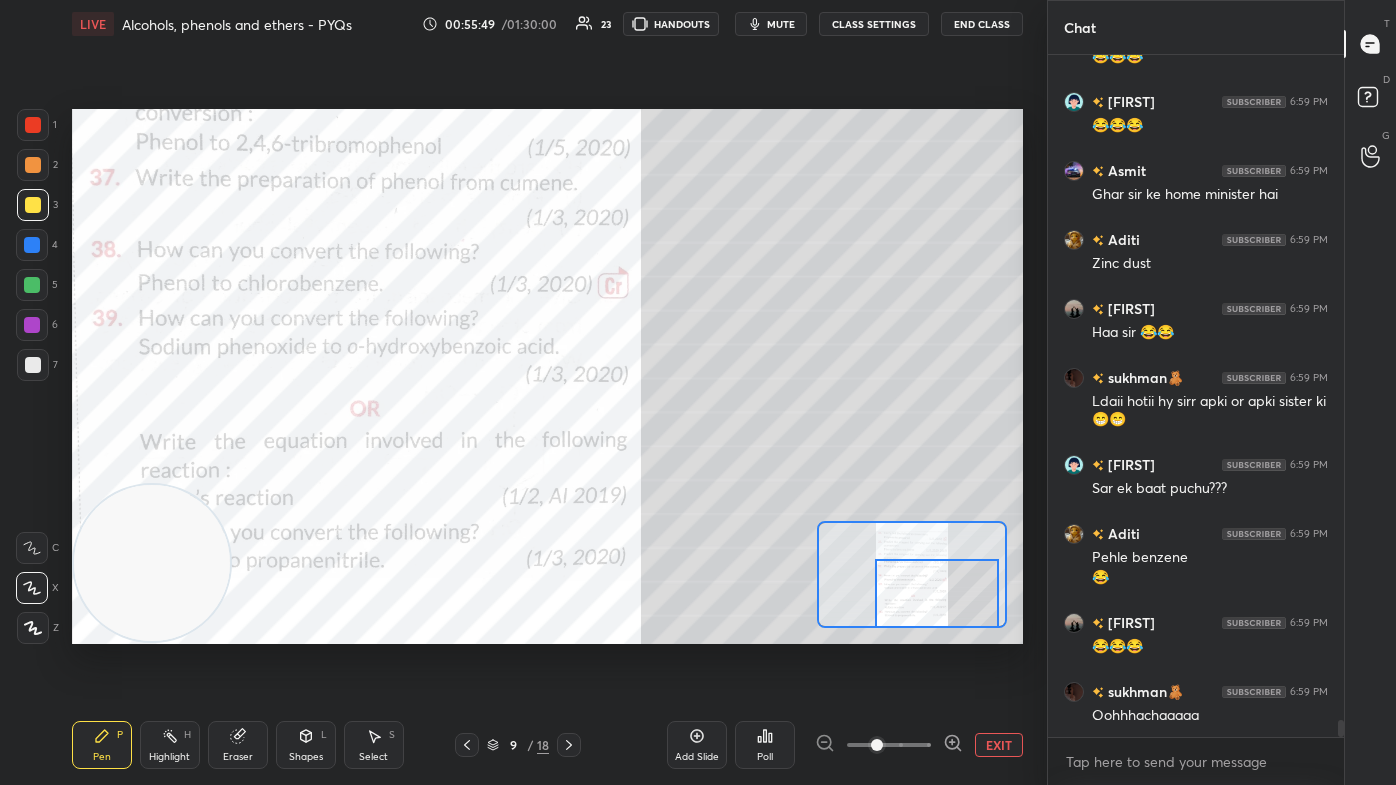 drag, startPoint x: 227, startPoint y: 754, endPoint x: 332, endPoint y: 661, distance: 140.26404 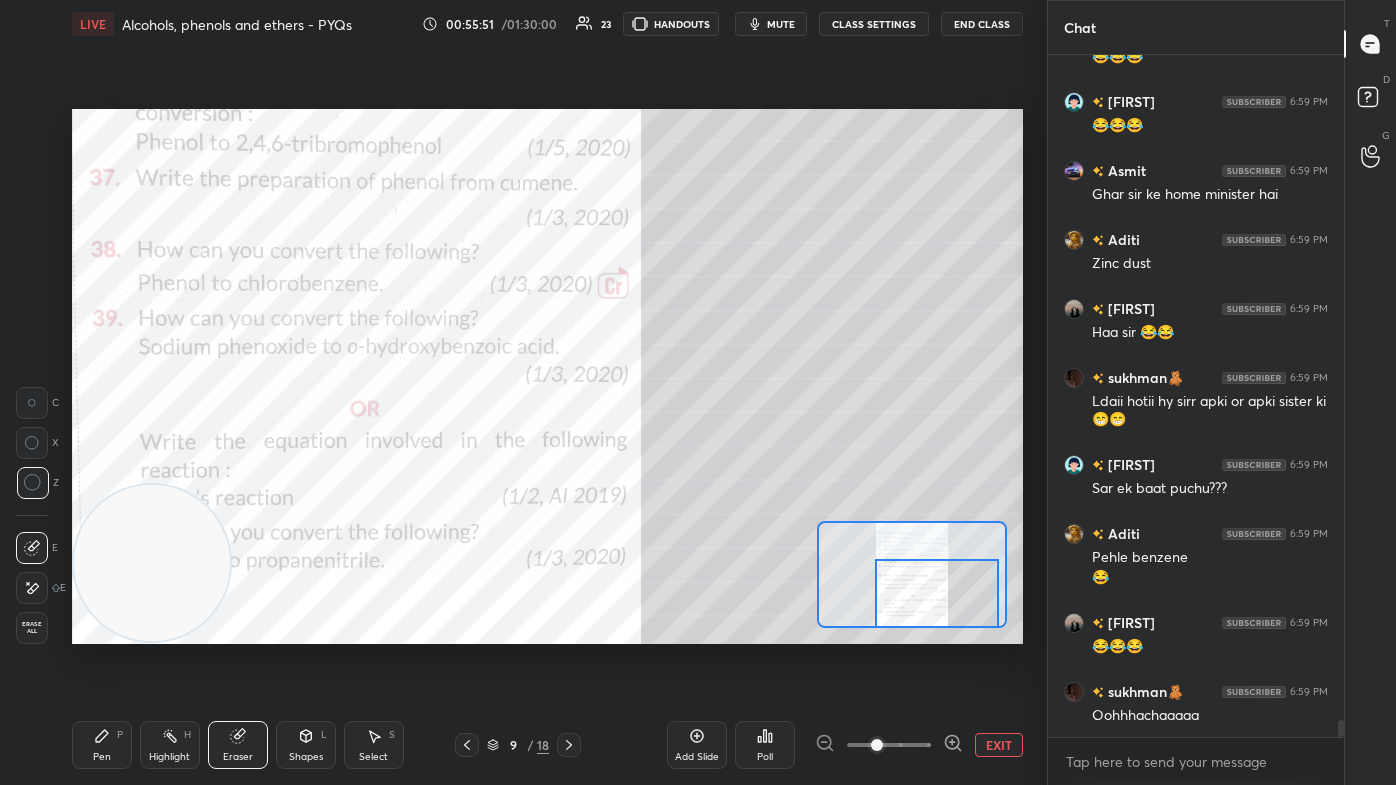 drag, startPoint x: 105, startPoint y: 755, endPoint x: 177, endPoint y: 682, distance: 102.53292 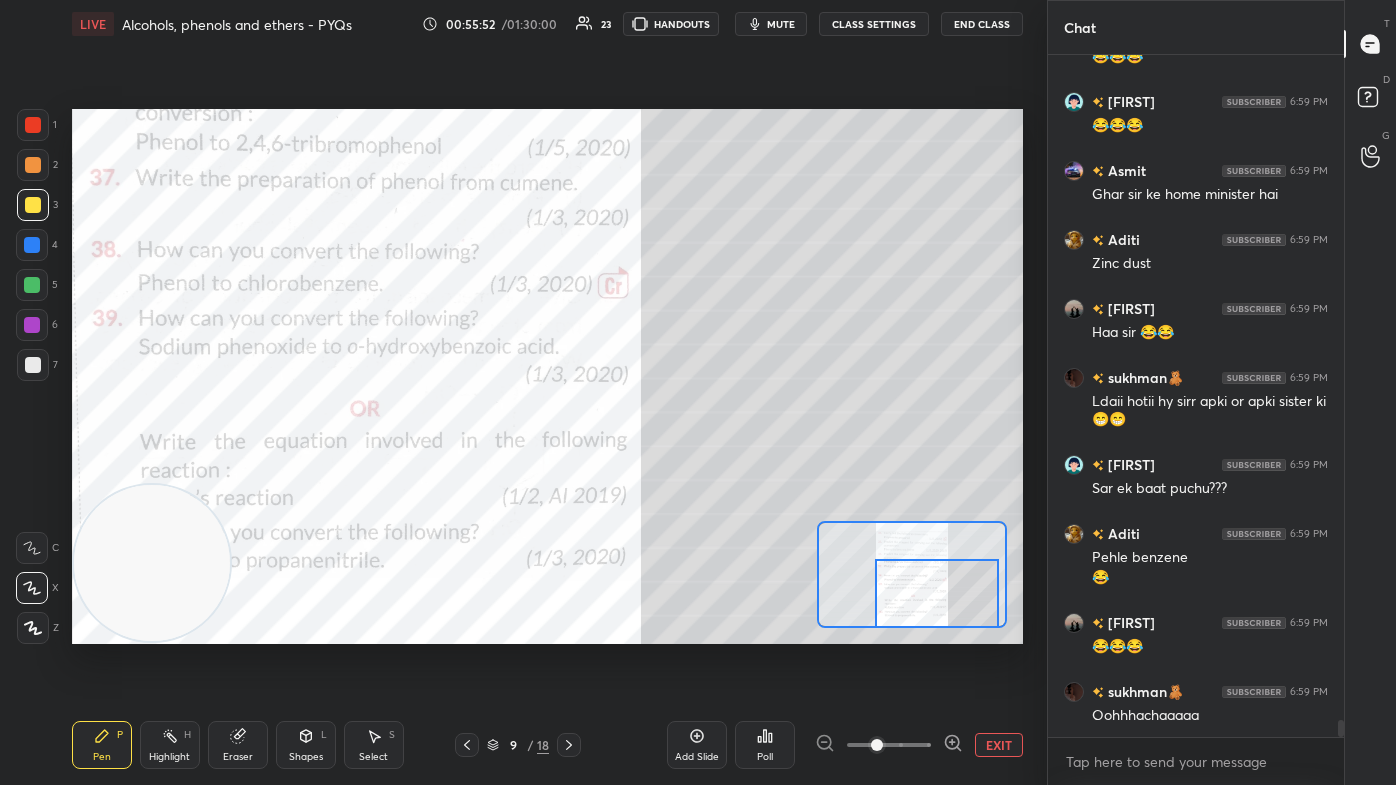 click on "mute" at bounding box center (781, 24) 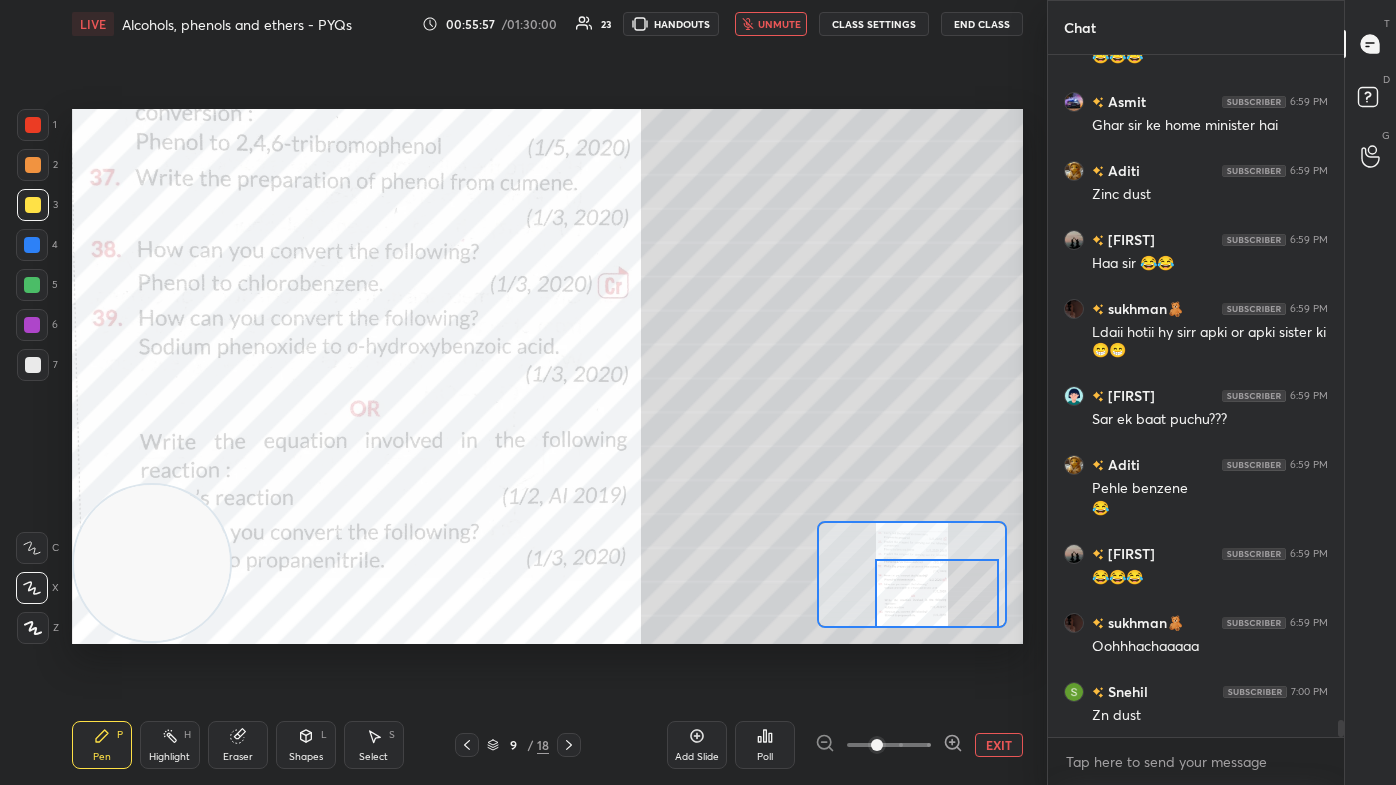scroll, scrollTop: 27264, scrollLeft: 0, axis: vertical 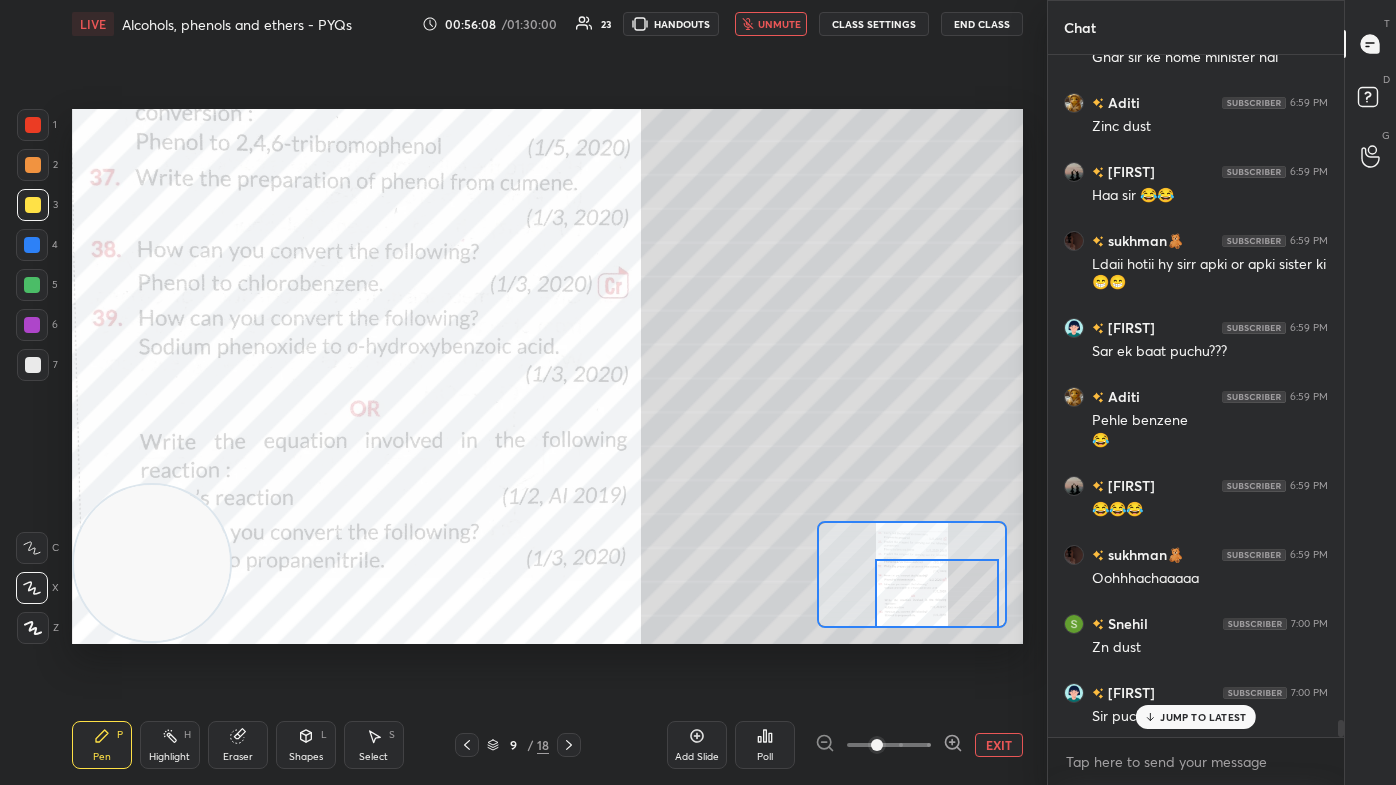 click on "unmute" at bounding box center [779, 24] 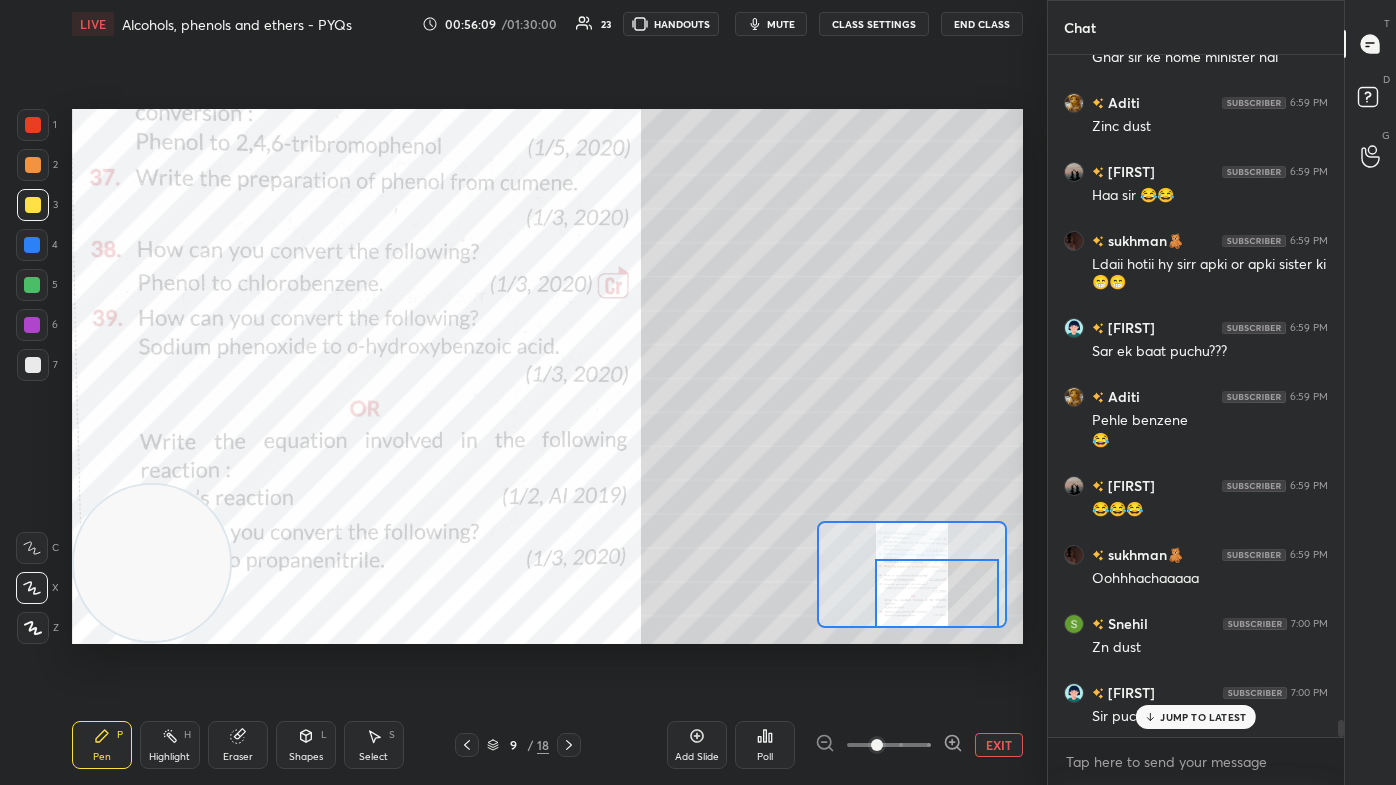 click on "JUMP TO LATEST" at bounding box center [1203, 717] 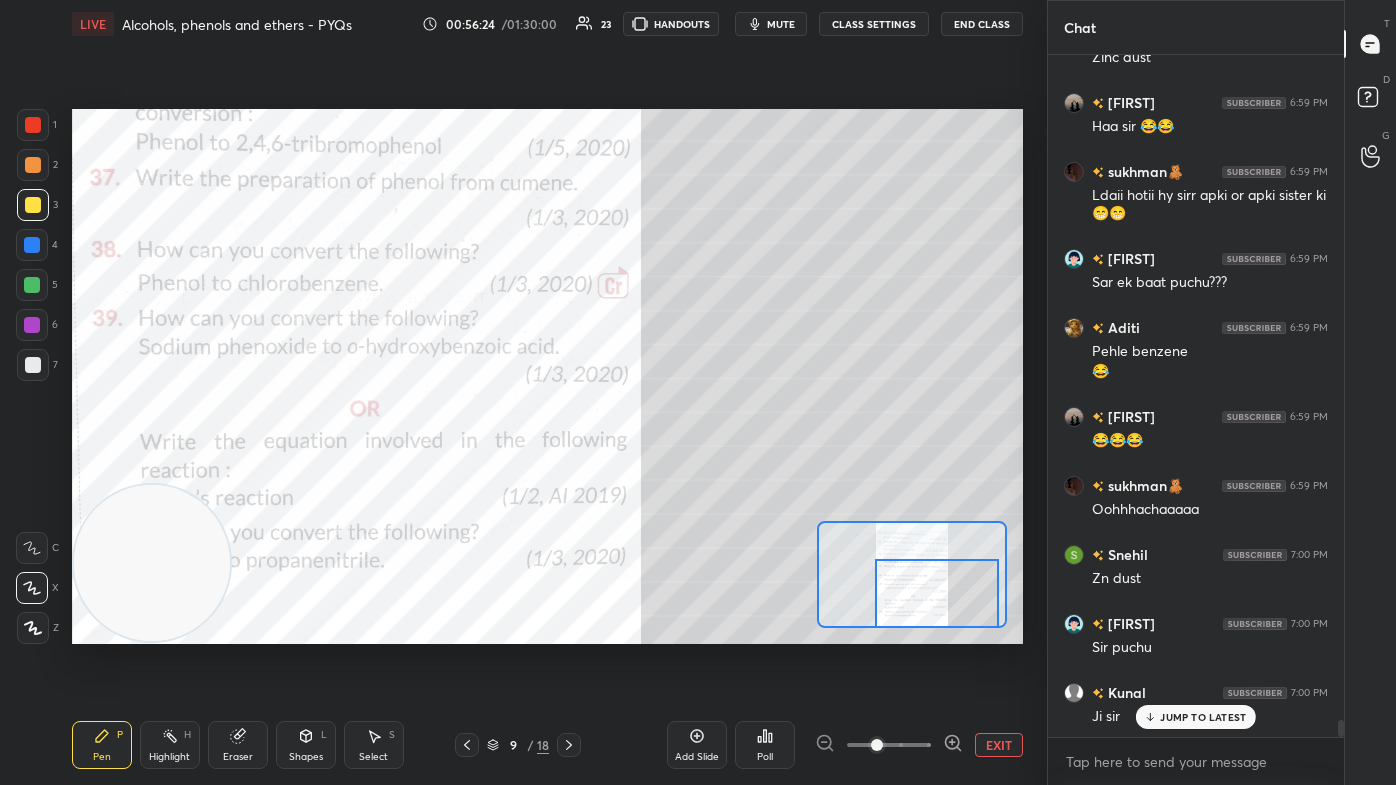 scroll, scrollTop: 27402, scrollLeft: 0, axis: vertical 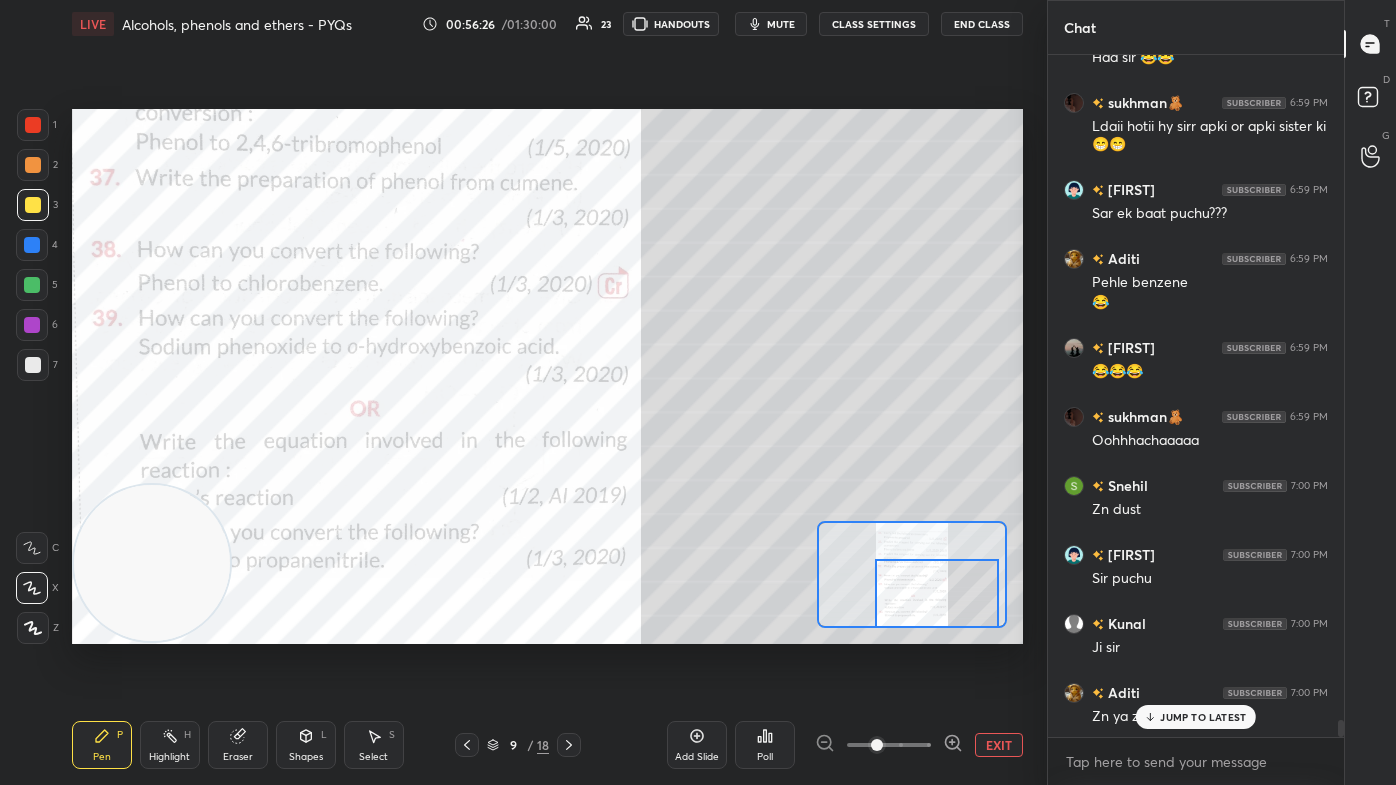 click on "mute" at bounding box center (781, 24) 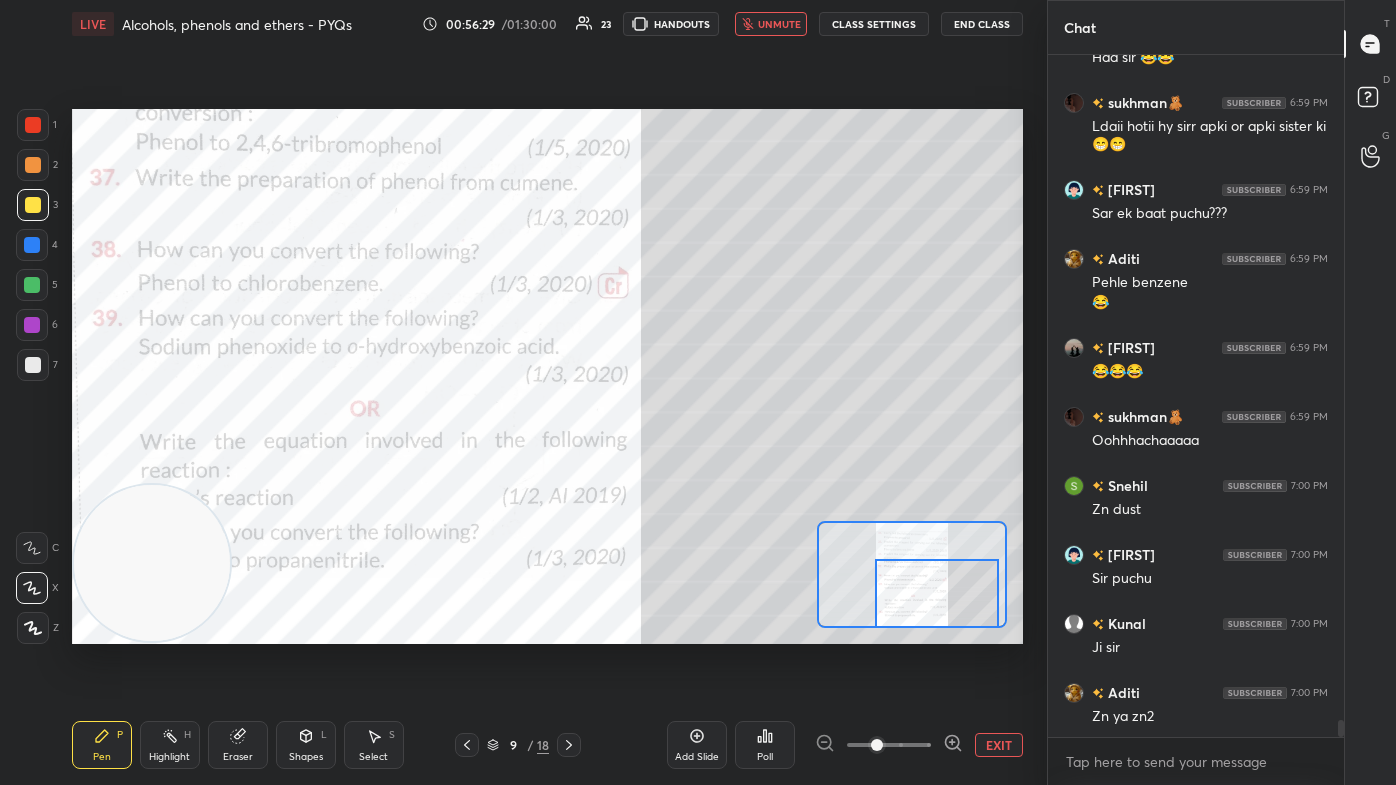 scroll, scrollTop: 27472, scrollLeft: 0, axis: vertical 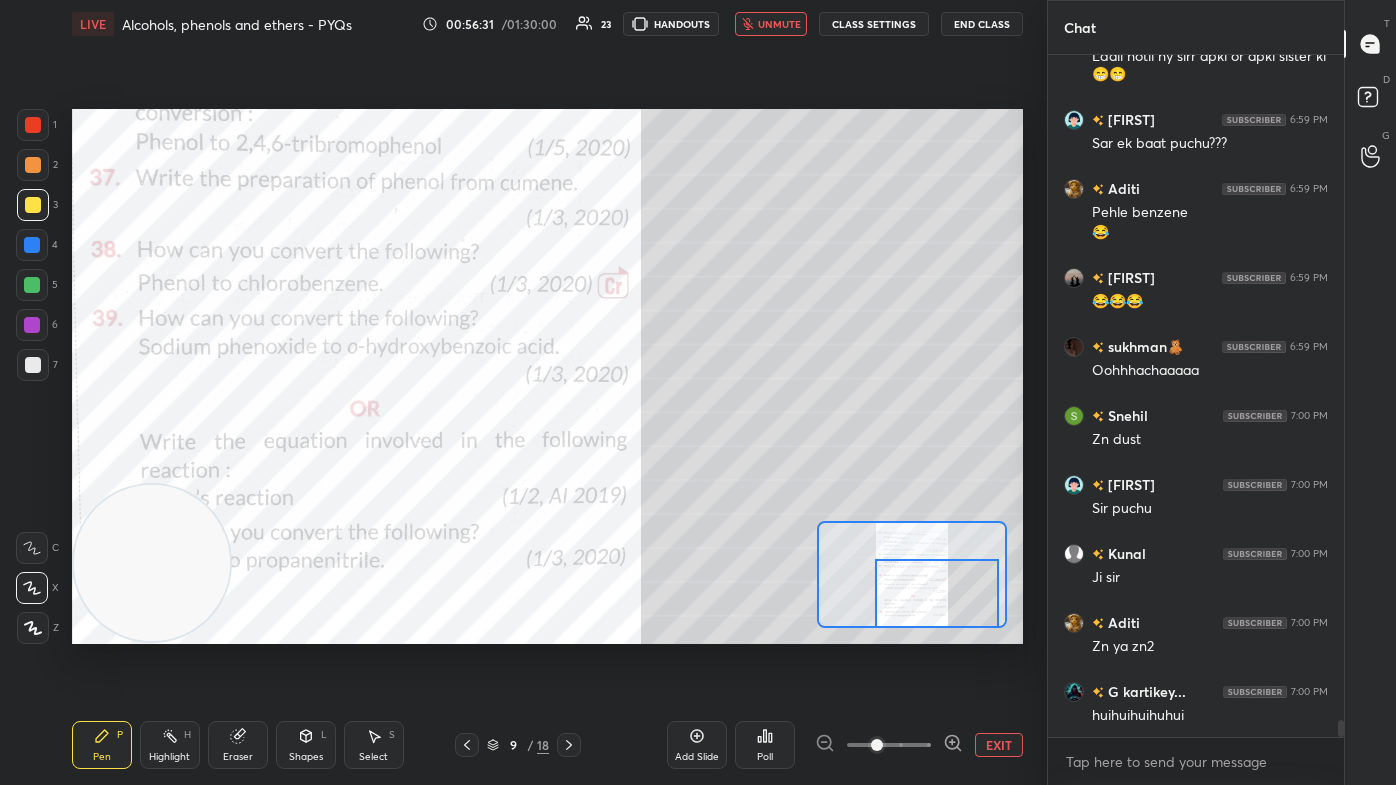 click on "unmute" at bounding box center [779, 24] 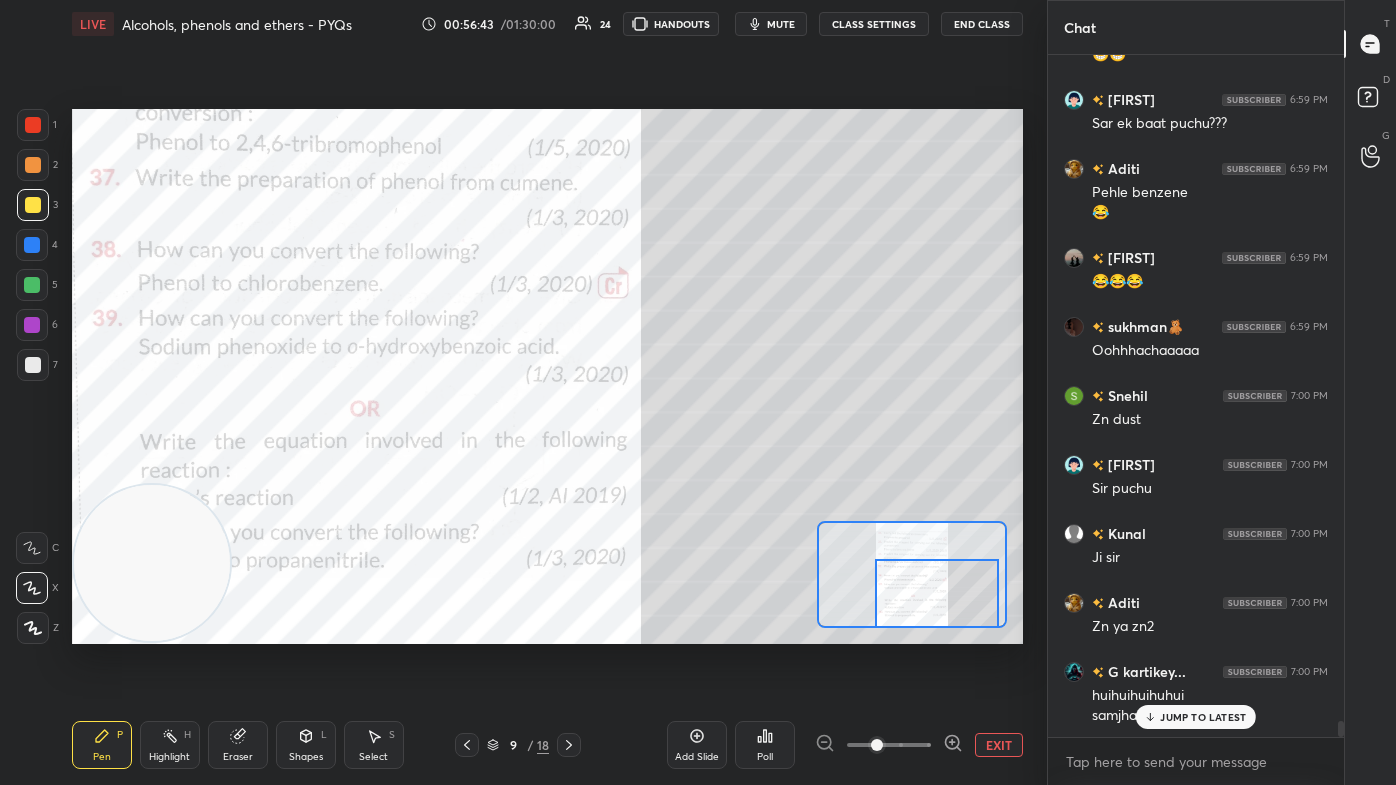 scroll, scrollTop: 27560, scrollLeft: 0, axis: vertical 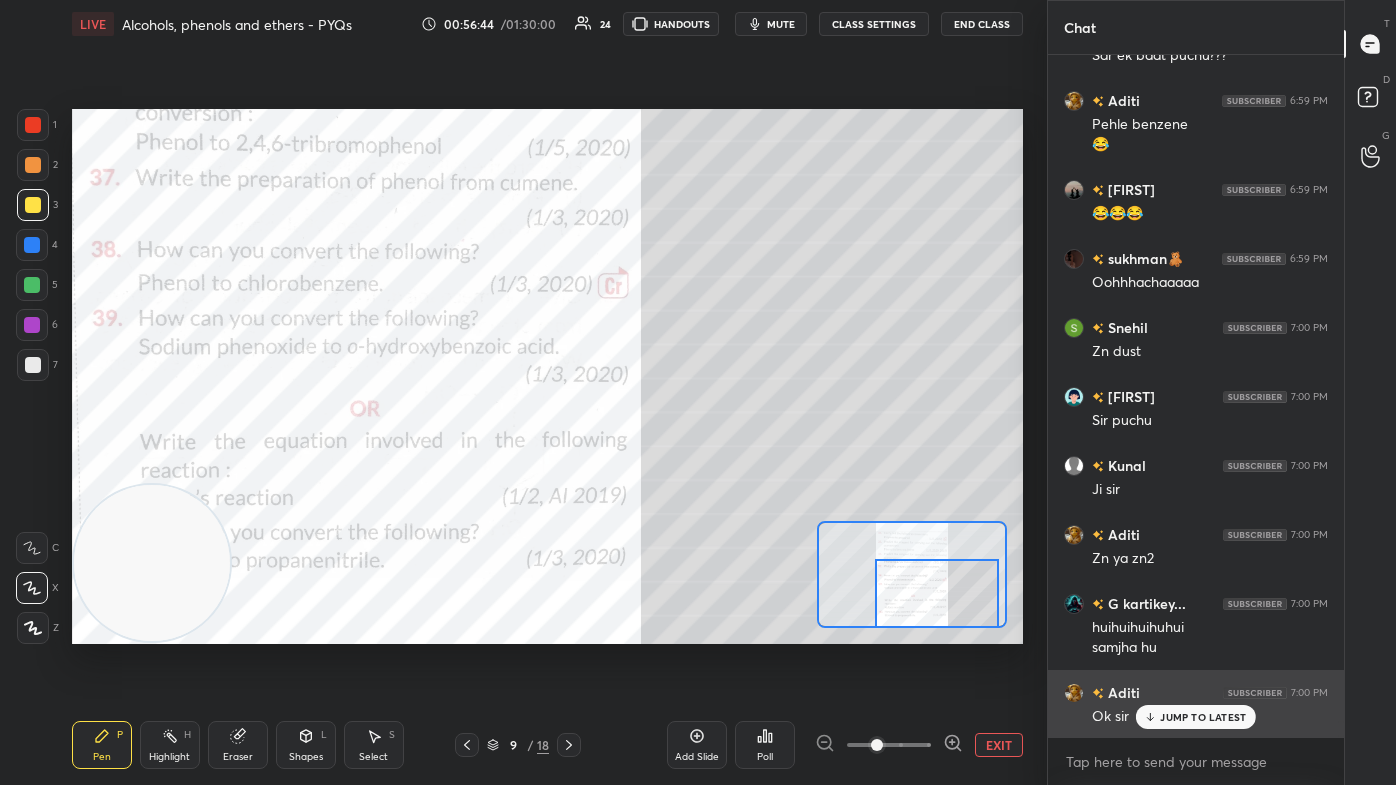 click on "JUMP TO LATEST" at bounding box center (1203, 717) 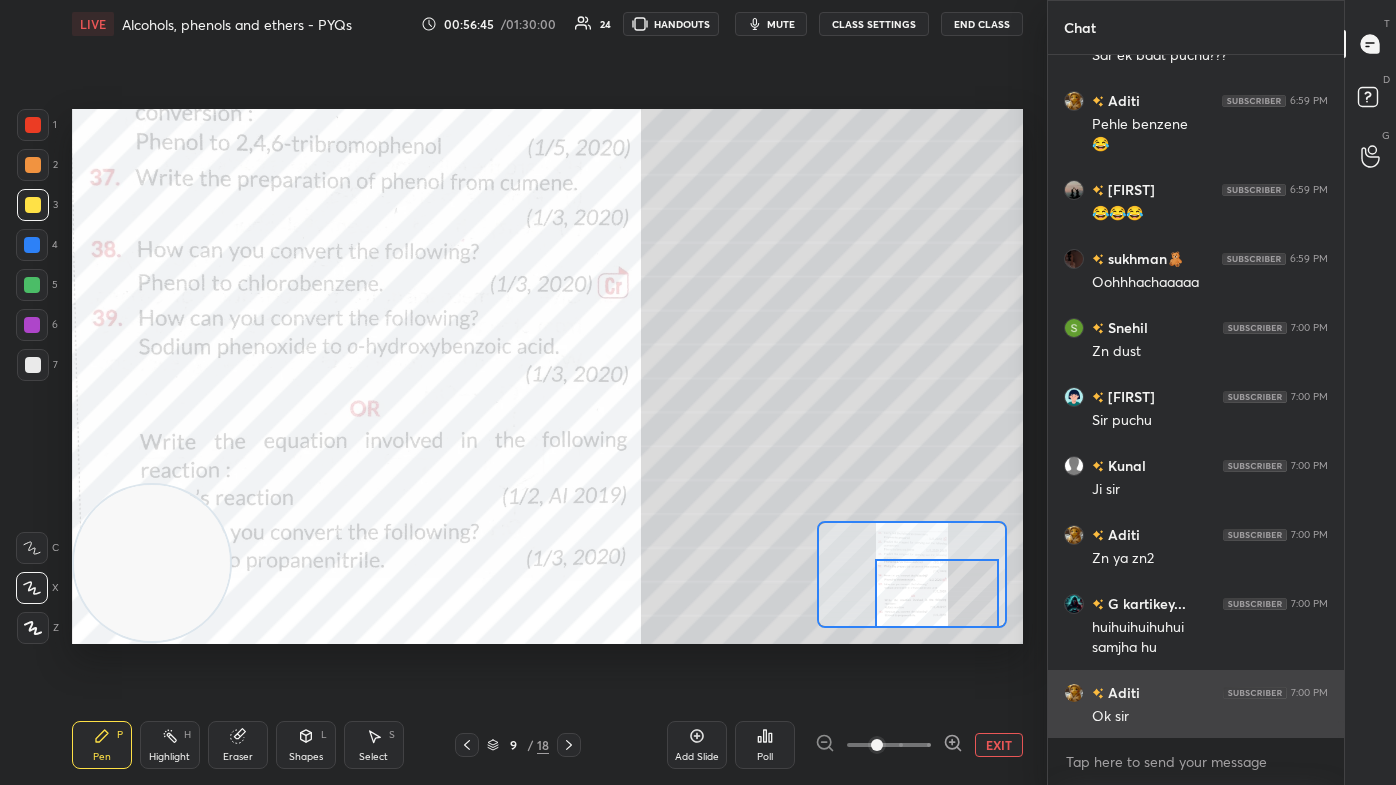 scroll, scrollTop: 27629, scrollLeft: 0, axis: vertical 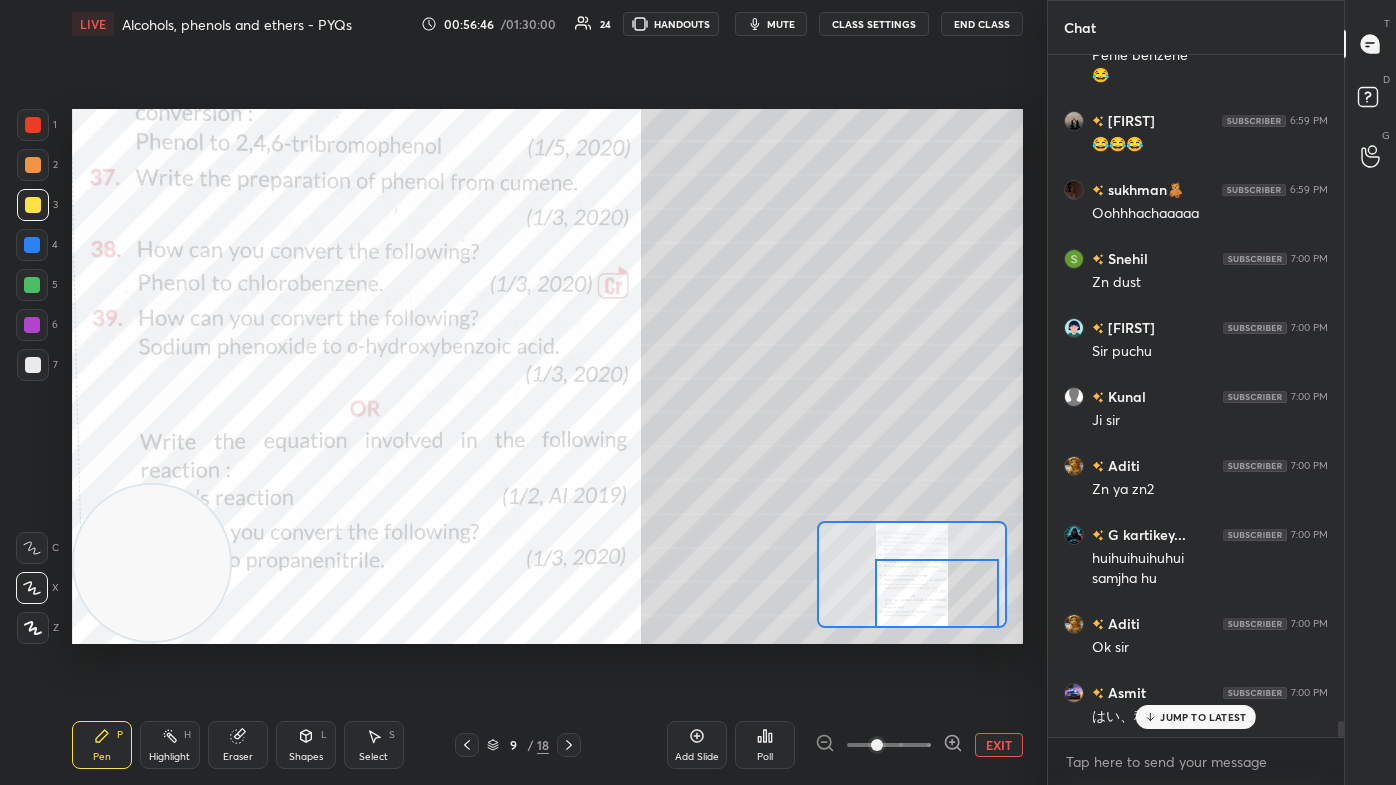 click on "JUMP TO LATEST" at bounding box center (1203, 717) 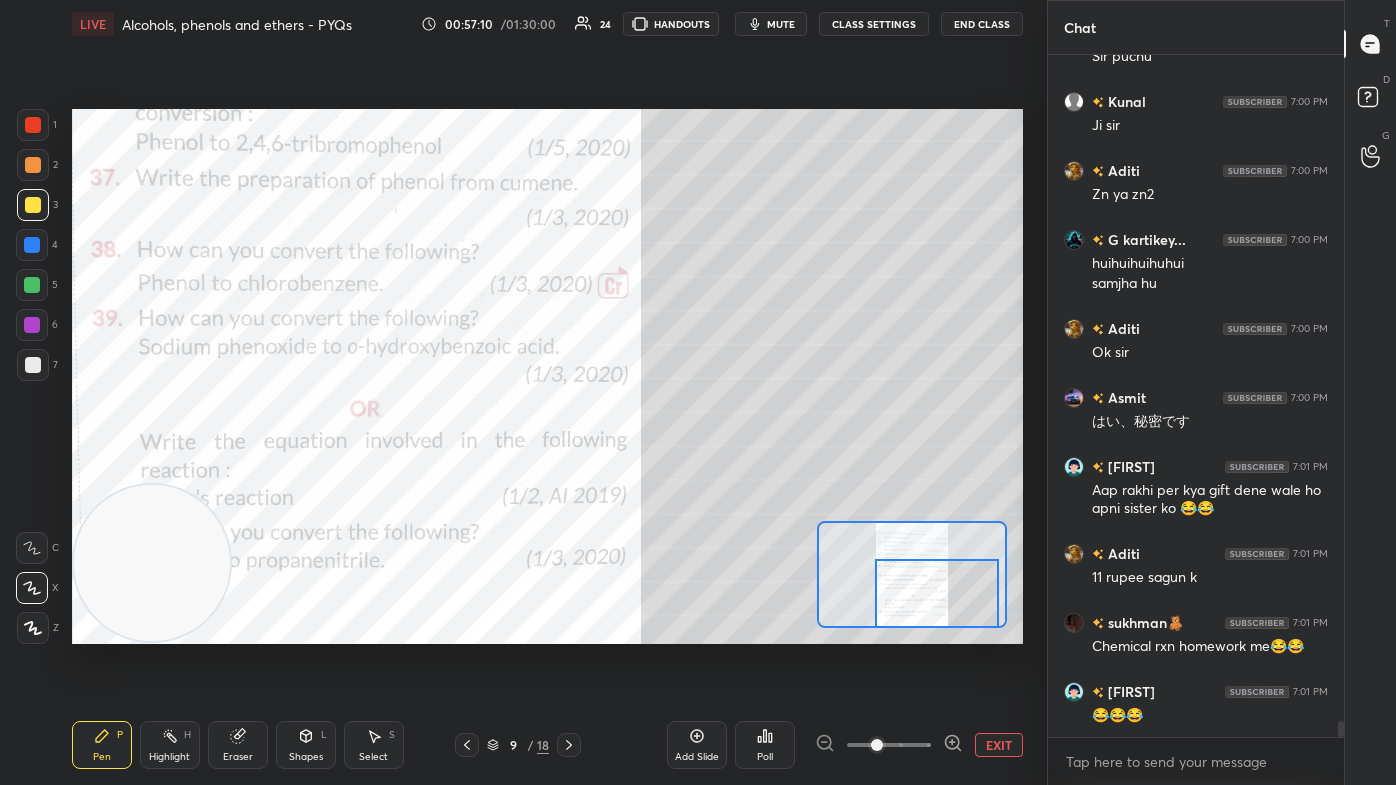 scroll, scrollTop: 27992, scrollLeft: 0, axis: vertical 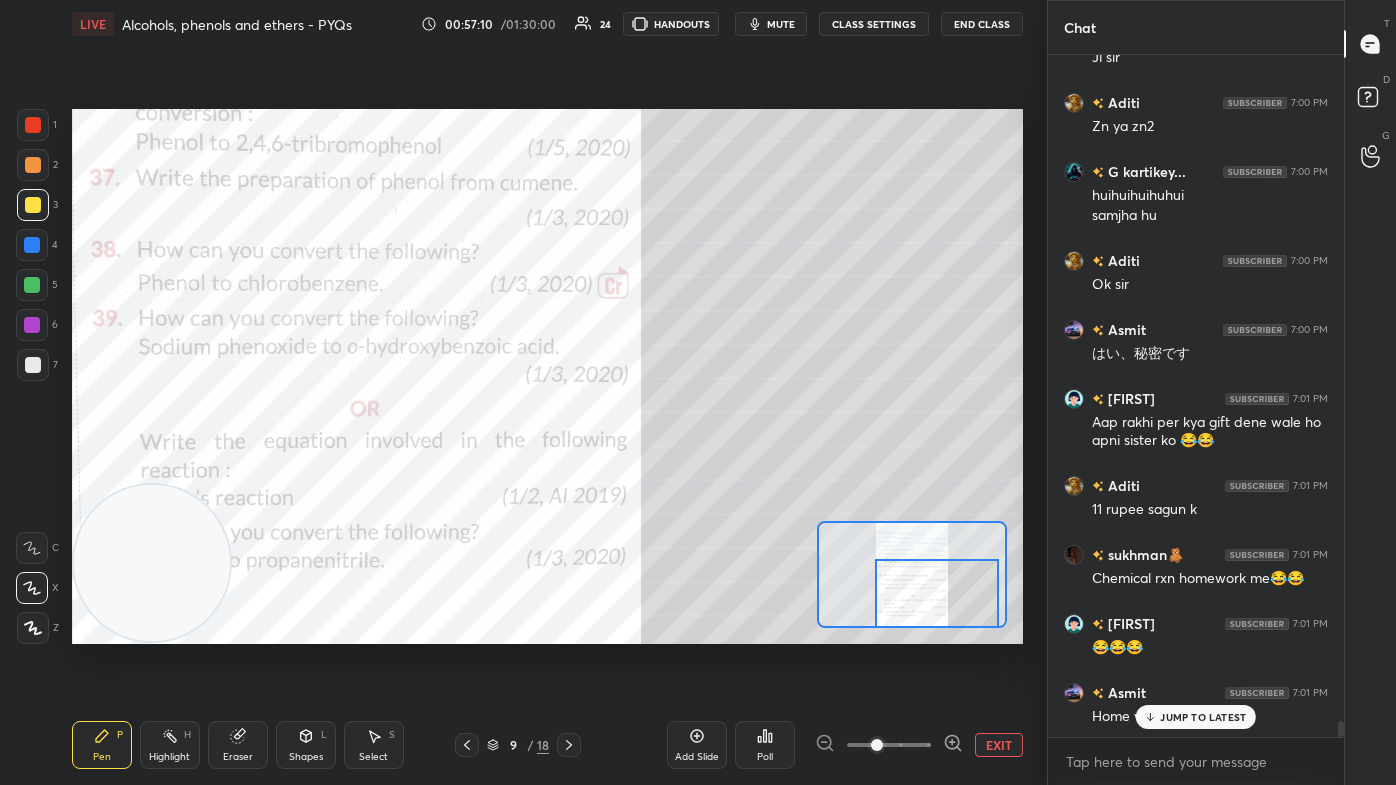 click on "mute" at bounding box center [781, 24] 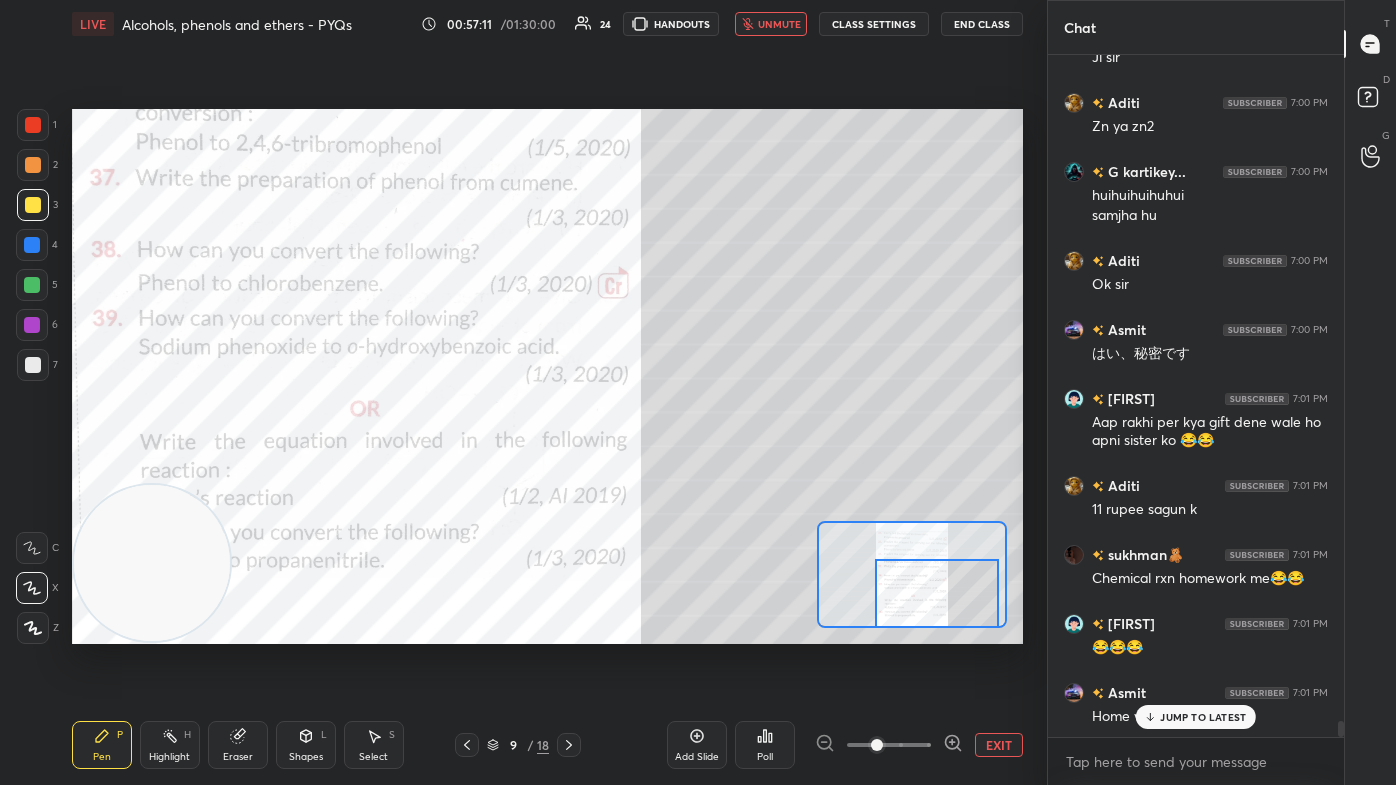 click on "unmute" at bounding box center [779, 24] 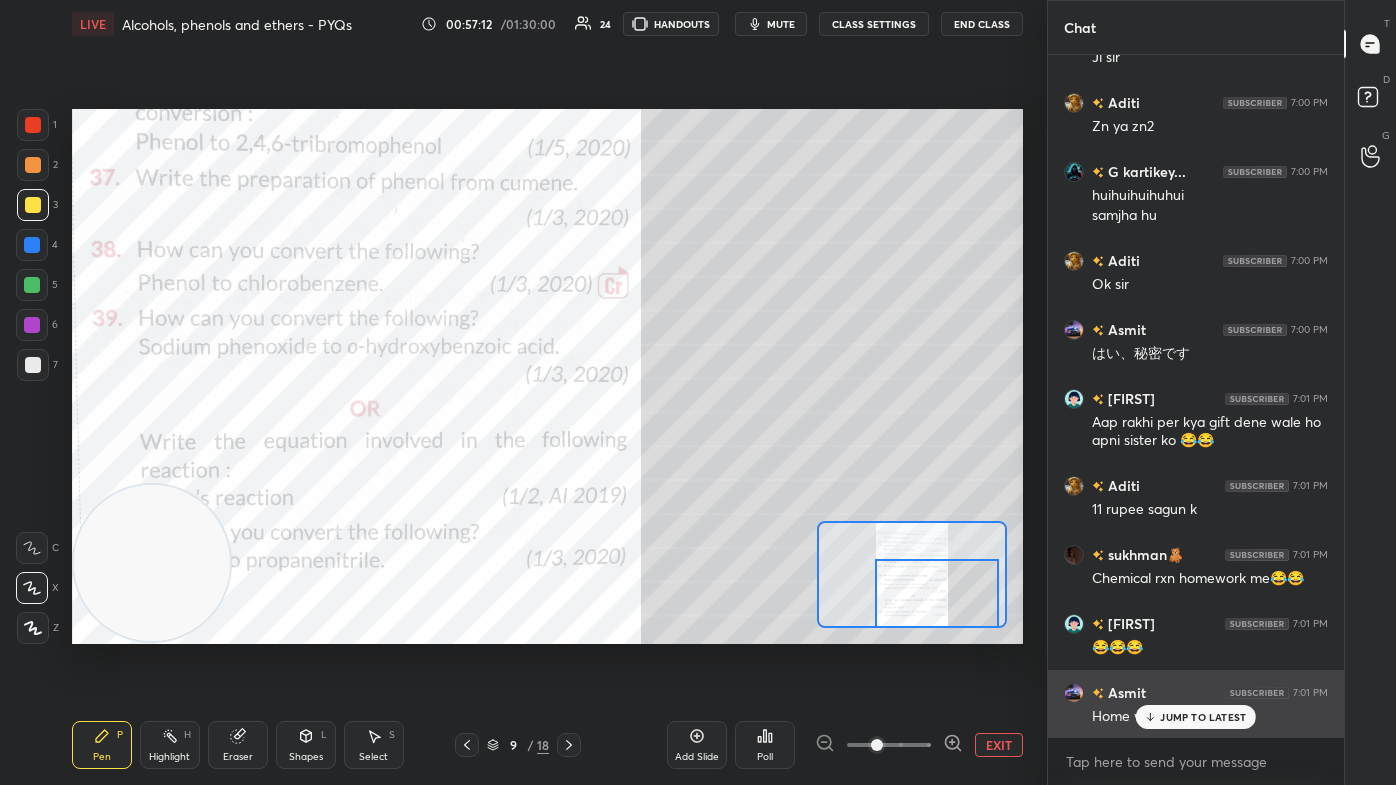 click on "JUMP TO LATEST" at bounding box center [1203, 717] 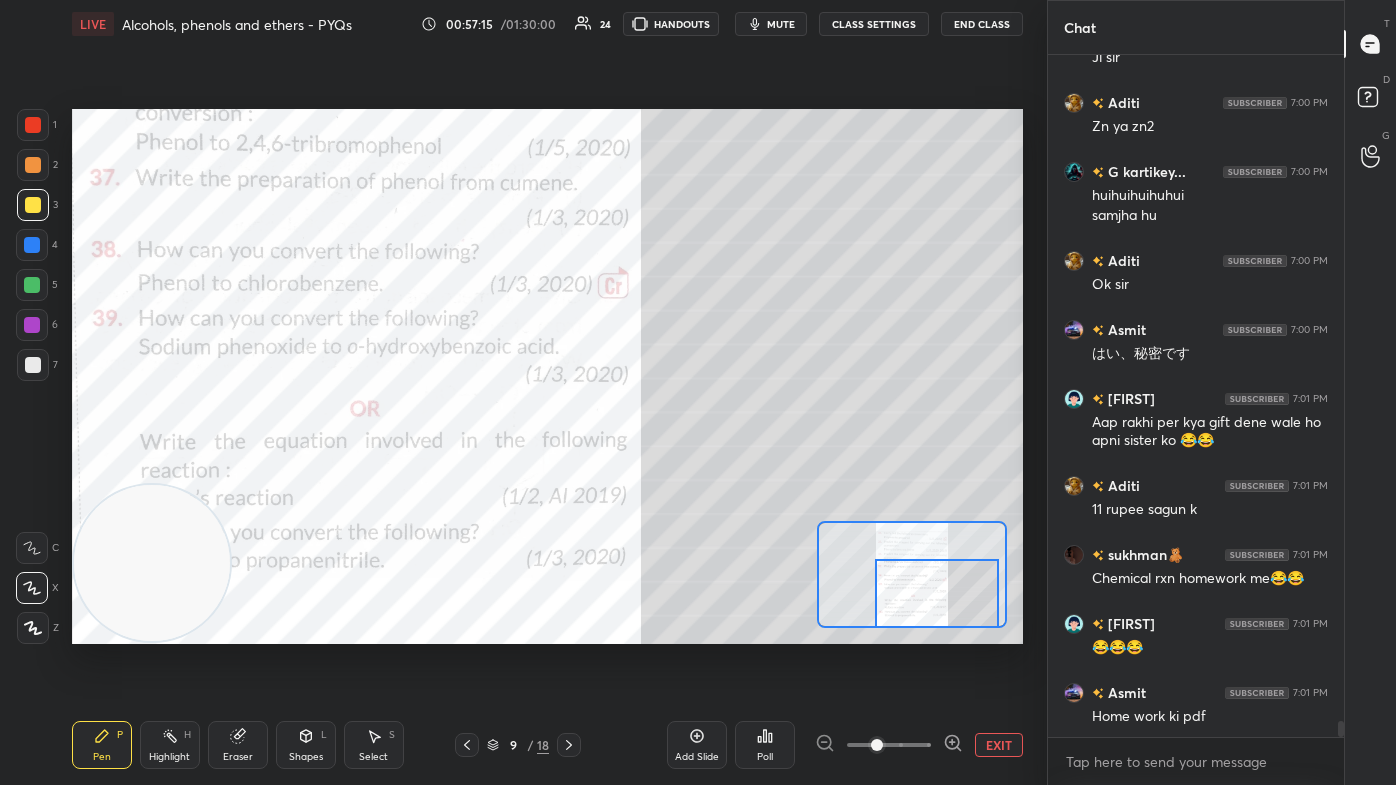 drag, startPoint x: 144, startPoint y: 532, endPoint x: 104, endPoint y: 581, distance: 63.25346 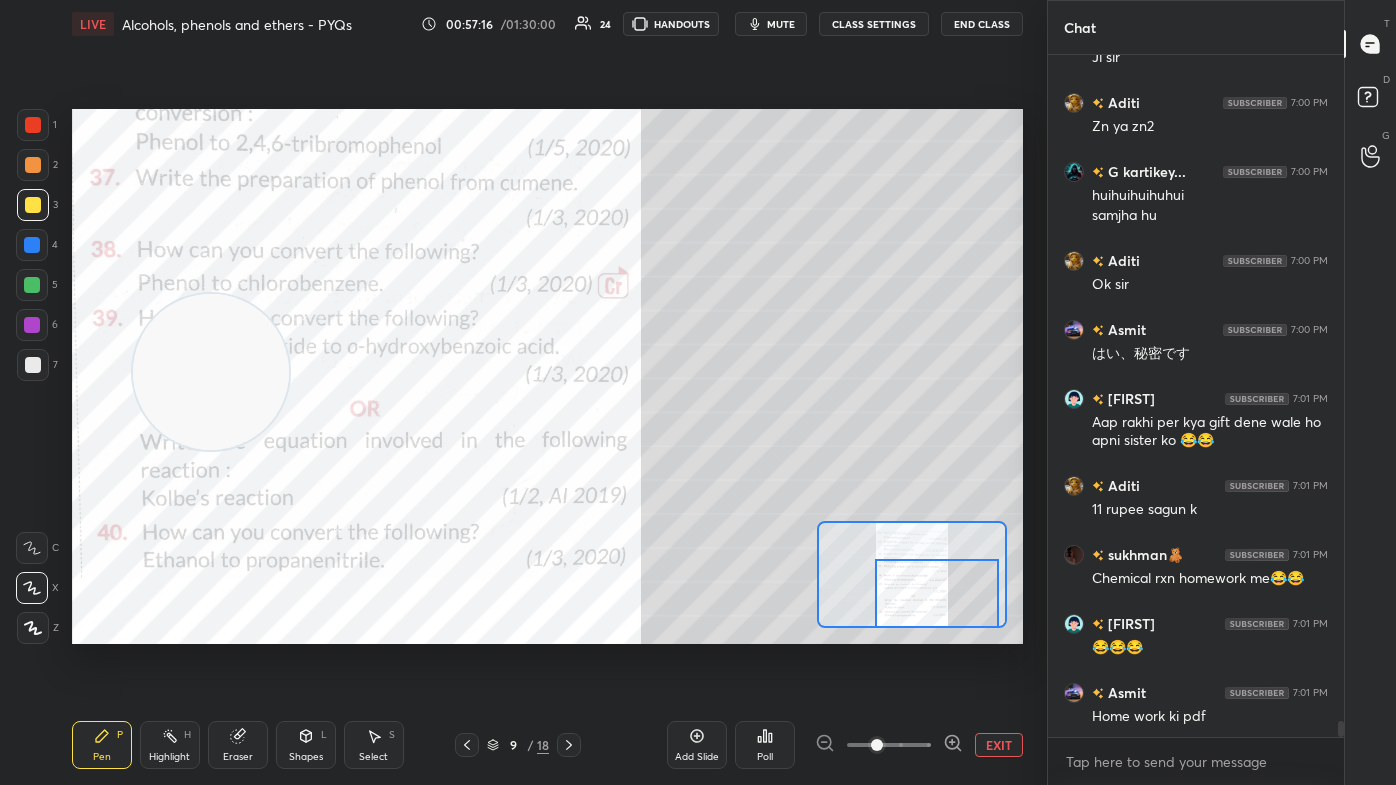 drag, startPoint x: 274, startPoint y: 532, endPoint x: 145, endPoint y: 345, distance: 227.17834 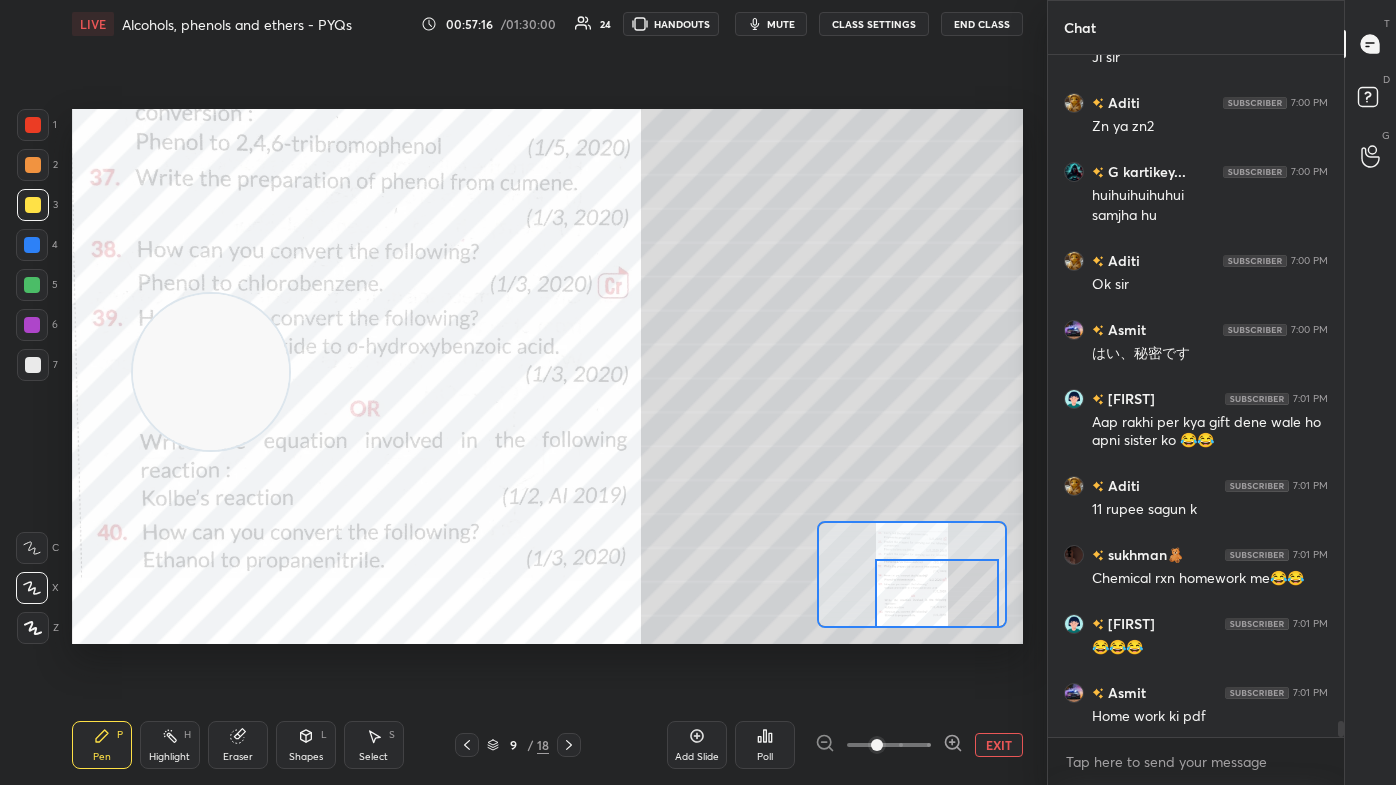 click at bounding box center [211, 372] 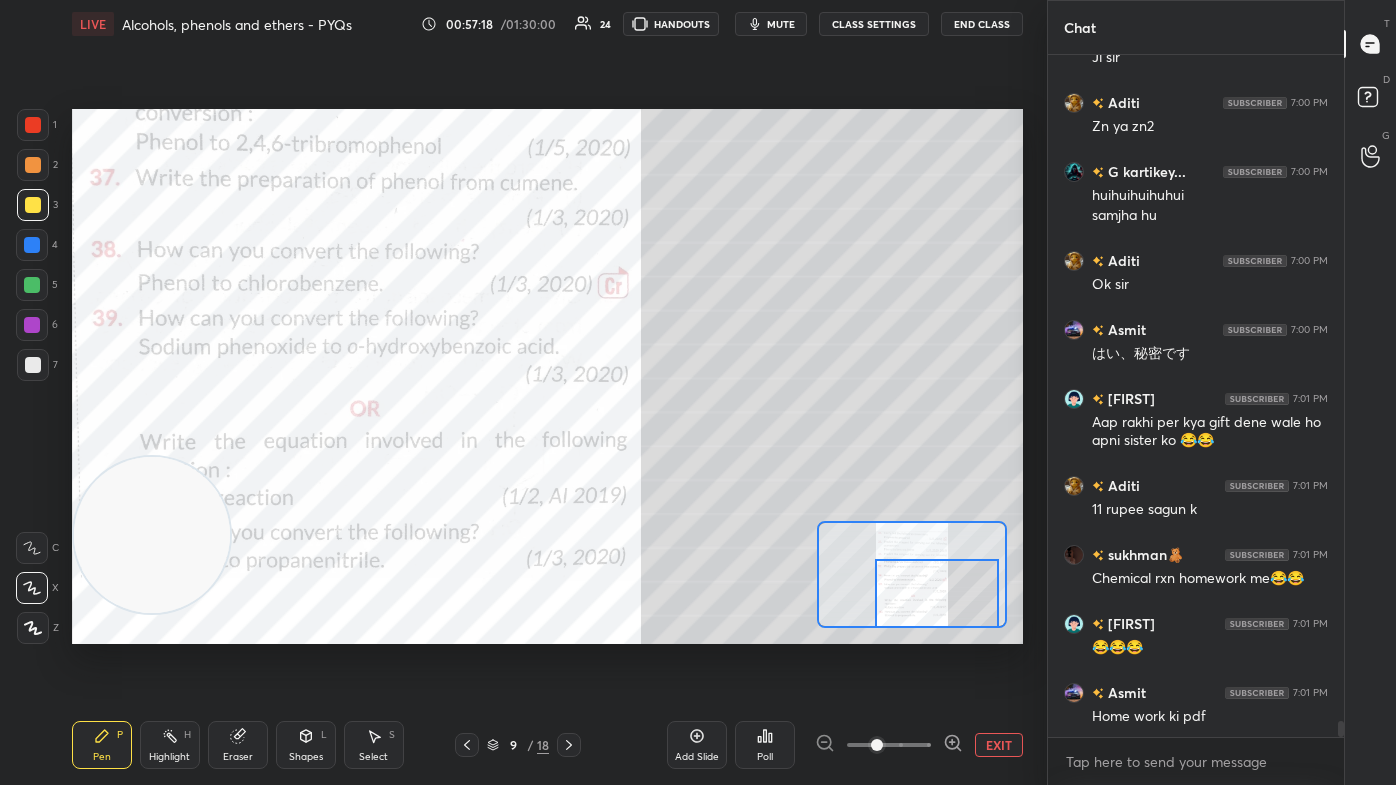 drag, startPoint x: 166, startPoint y: 346, endPoint x: 114, endPoint y: 612, distance: 271.03506 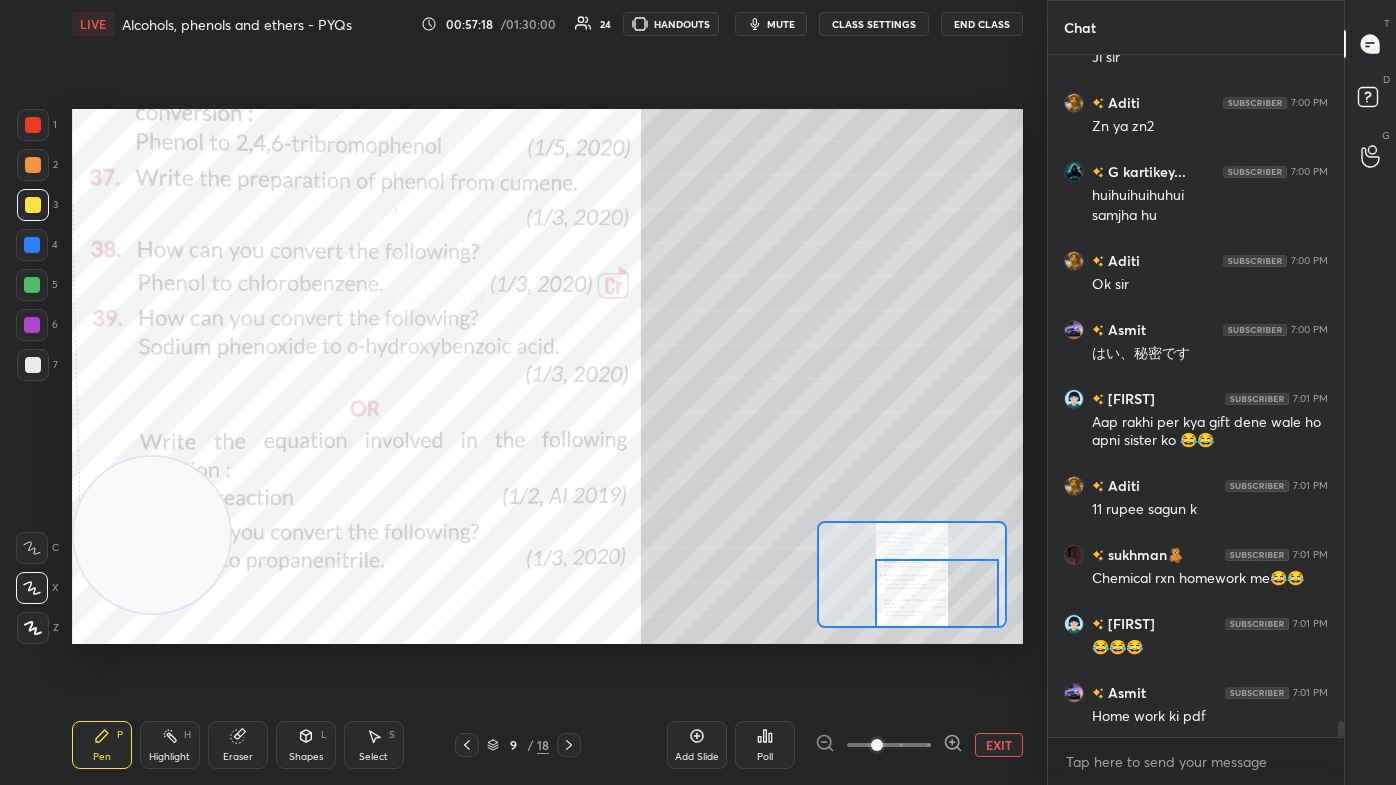 click at bounding box center [152, 535] 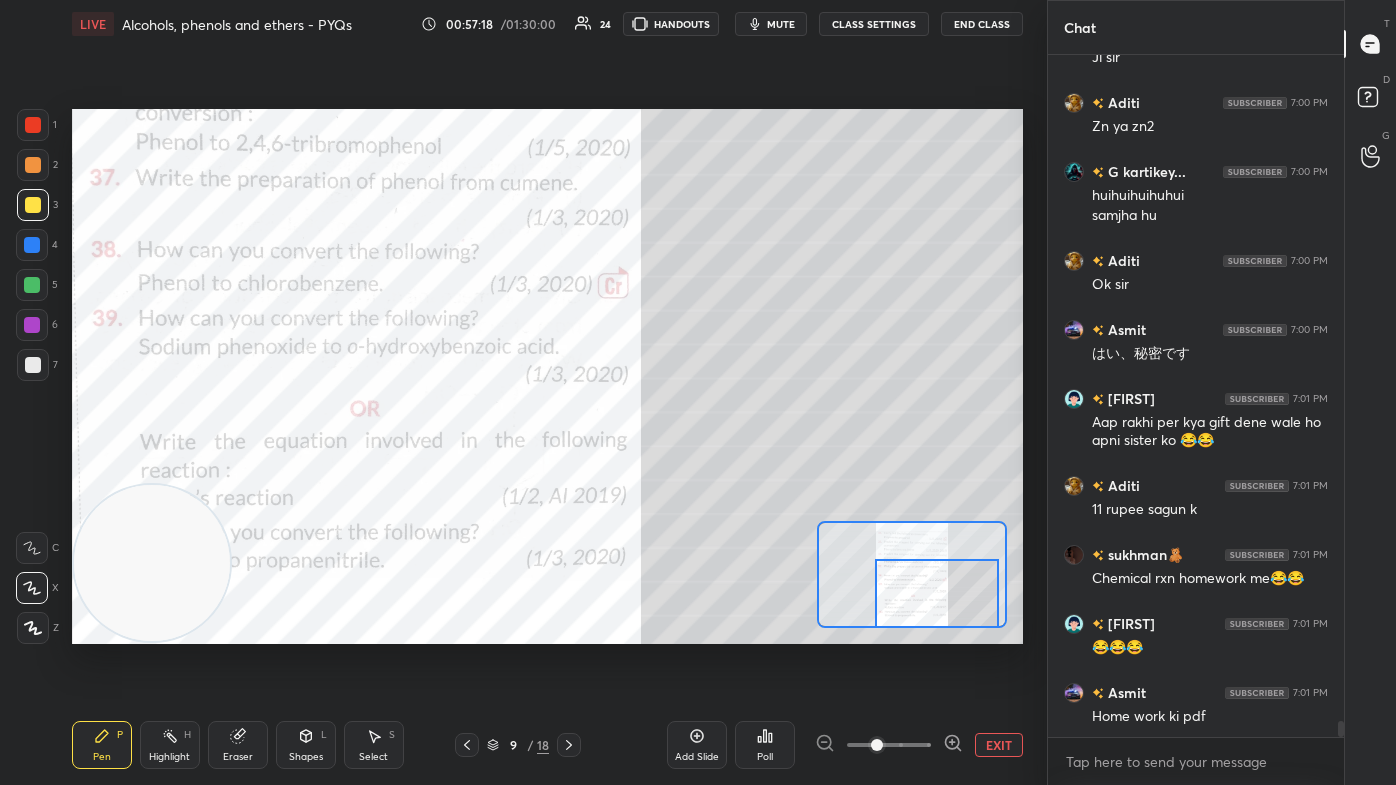 drag, startPoint x: 161, startPoint y: 517, endPoint x: 148, endPoint y: 380, distance: 137.6154 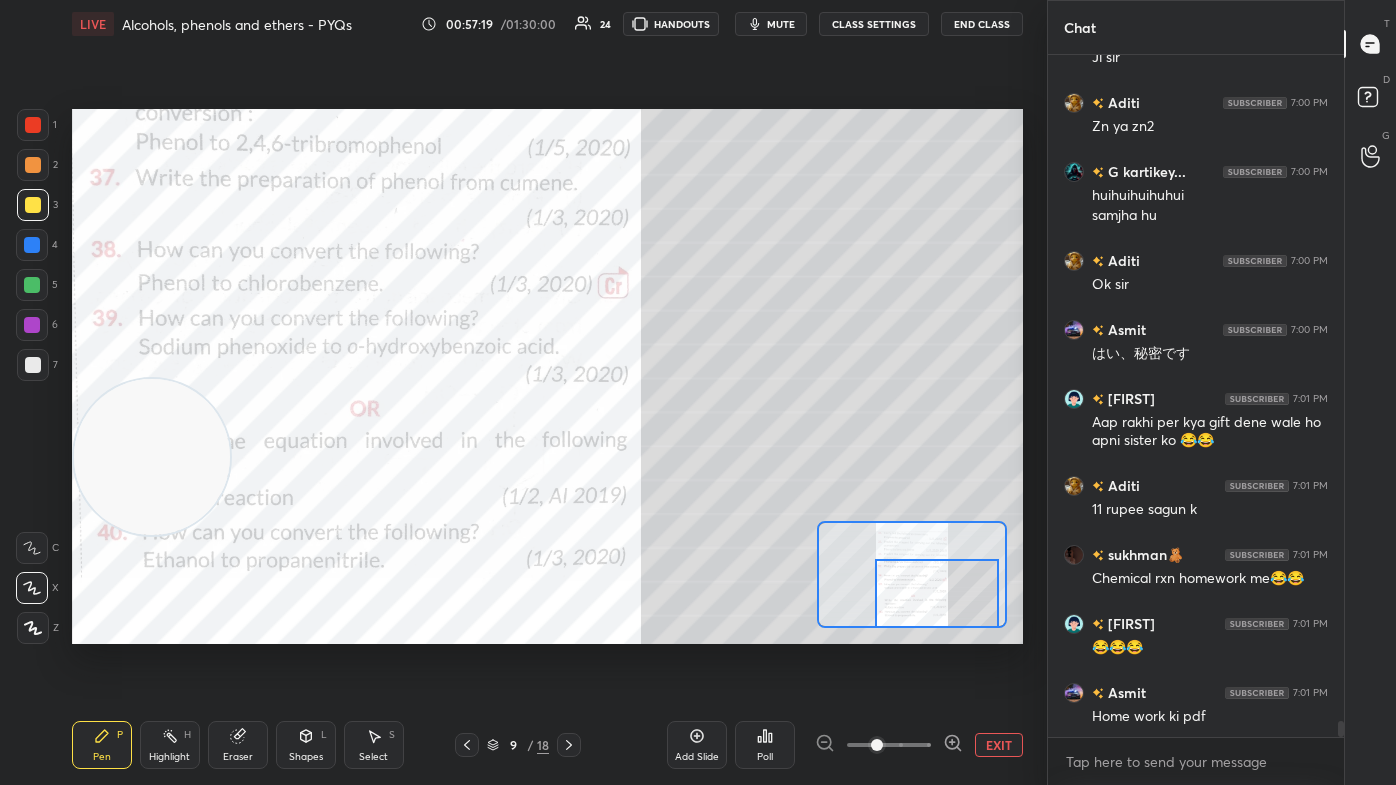click at bounding box center (152, 457) 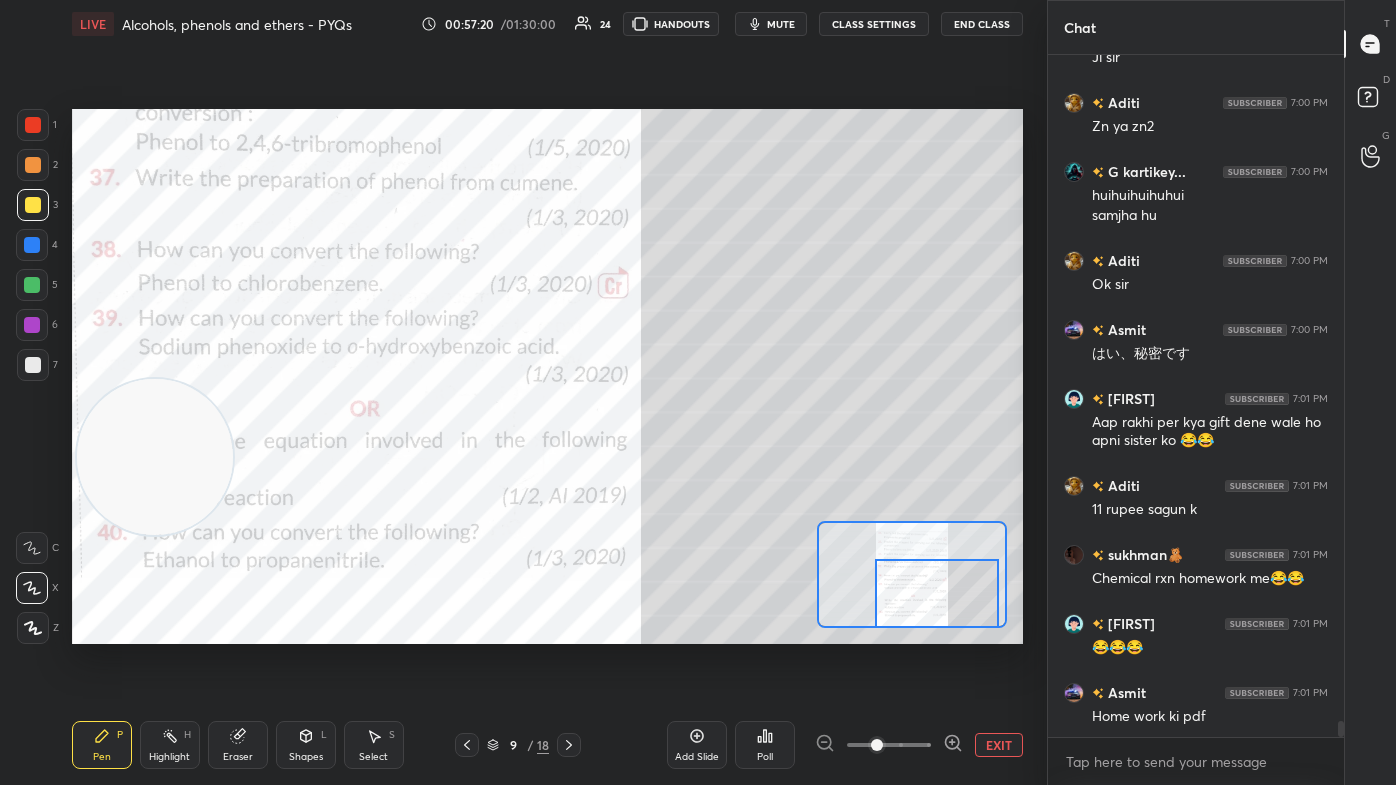 click on "Eraser" at bounding box center (238, 745) 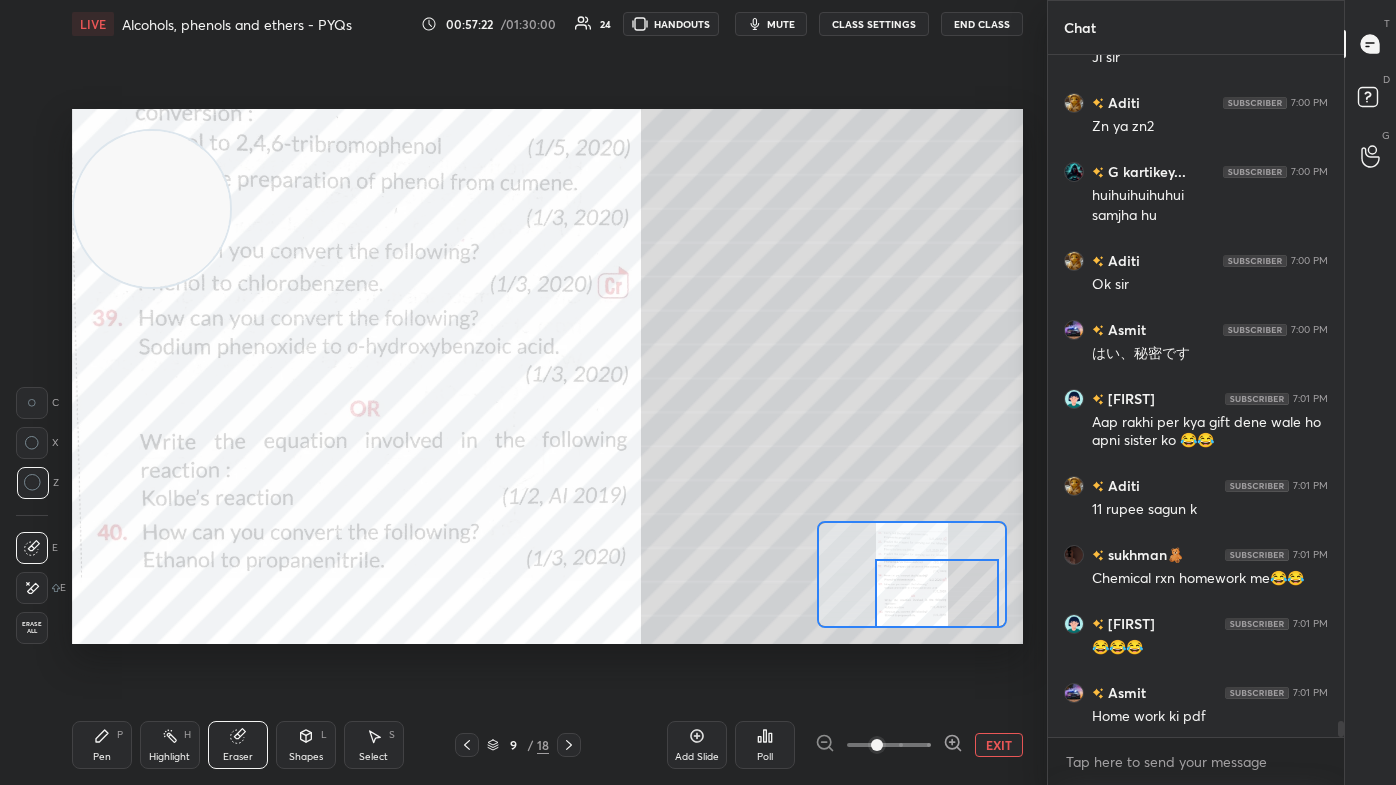 drag, startPoint x: 165, startPoint y: 510, endPoint x: 98, endPoint y: 177, distance: 339.67337 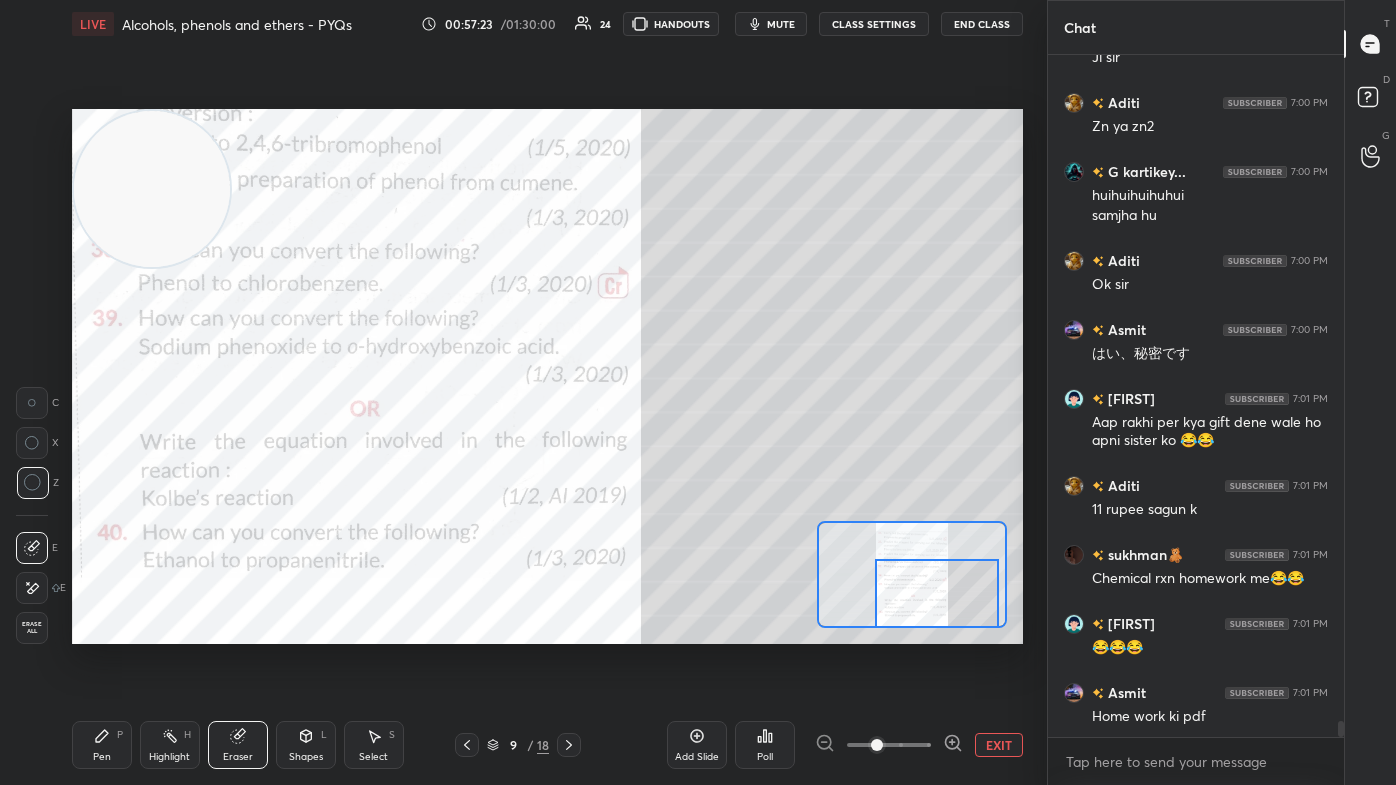 drag, startPoint x: 88, startPoint y: 749, endPoint x: 120, endPoint y: 711, distance: 49.67897 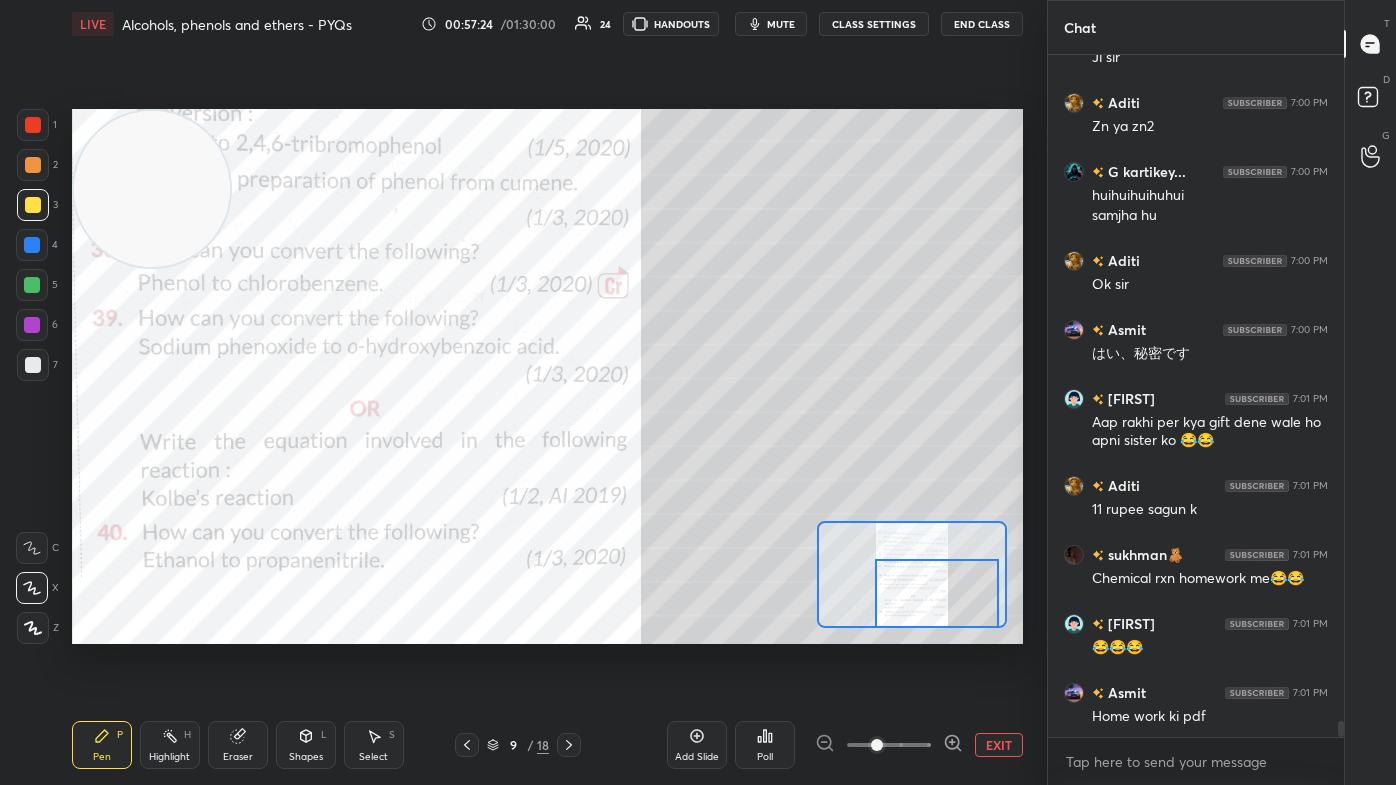 click at bounding box center [32, 285] 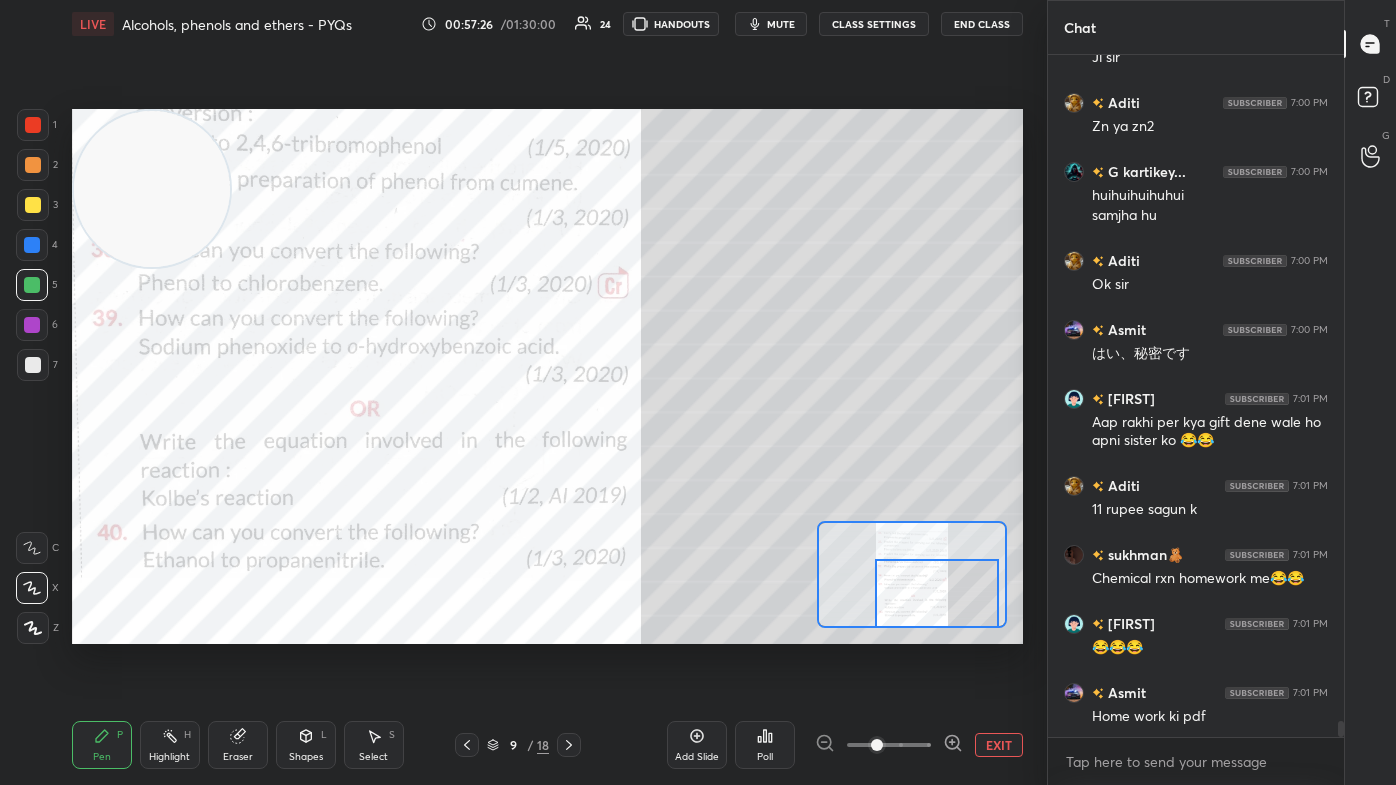 scroll, scrollTop: 28080, scrollLeft: 0, axis: vertical 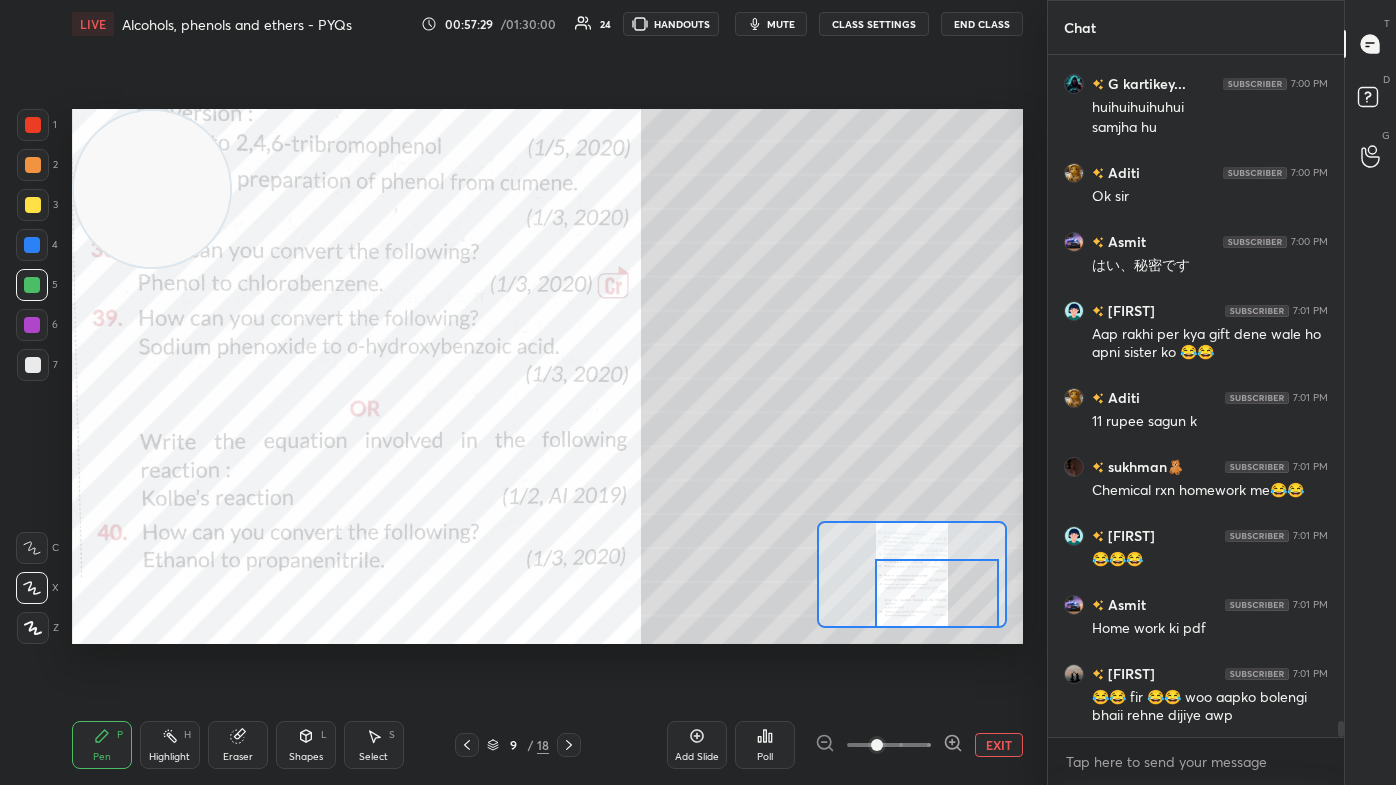 click 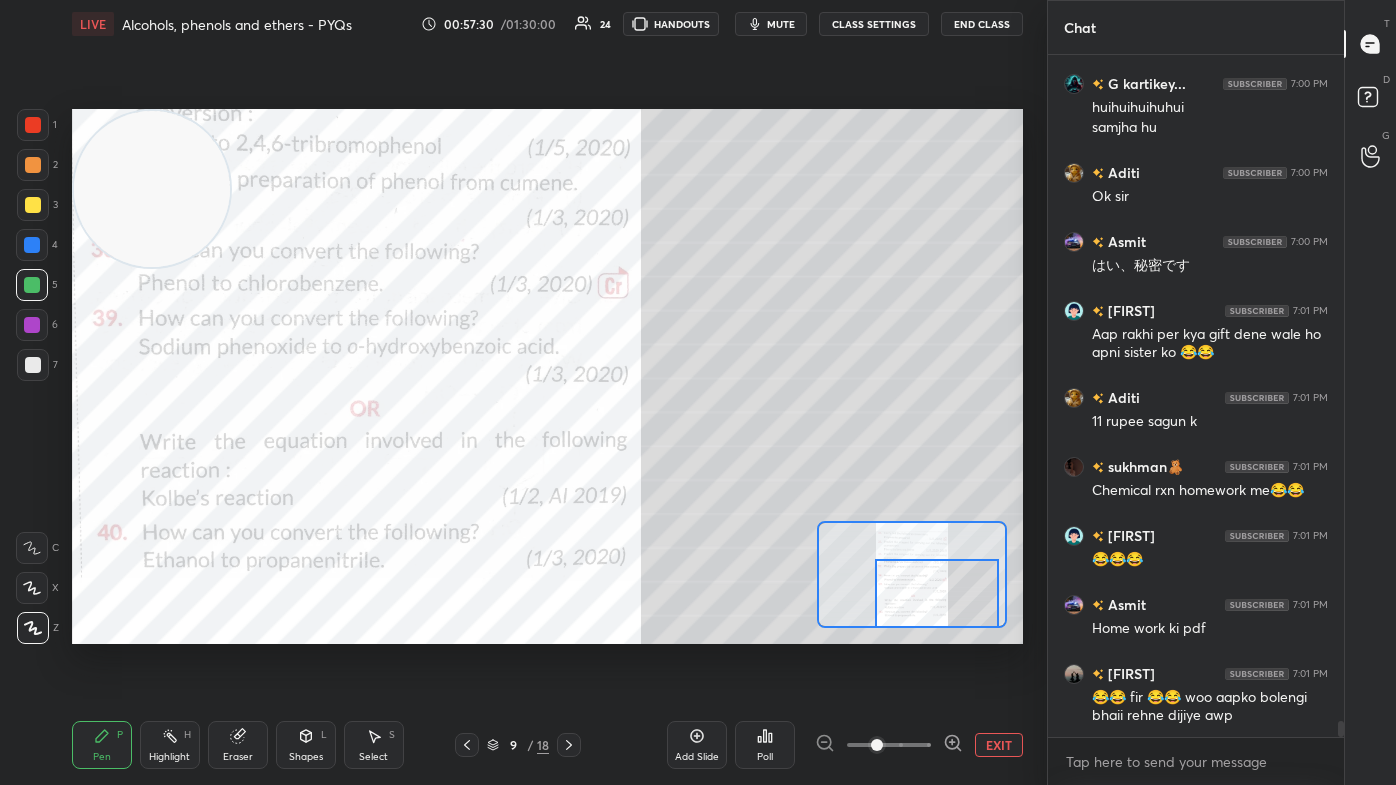 click at bounding box center [33, 125] 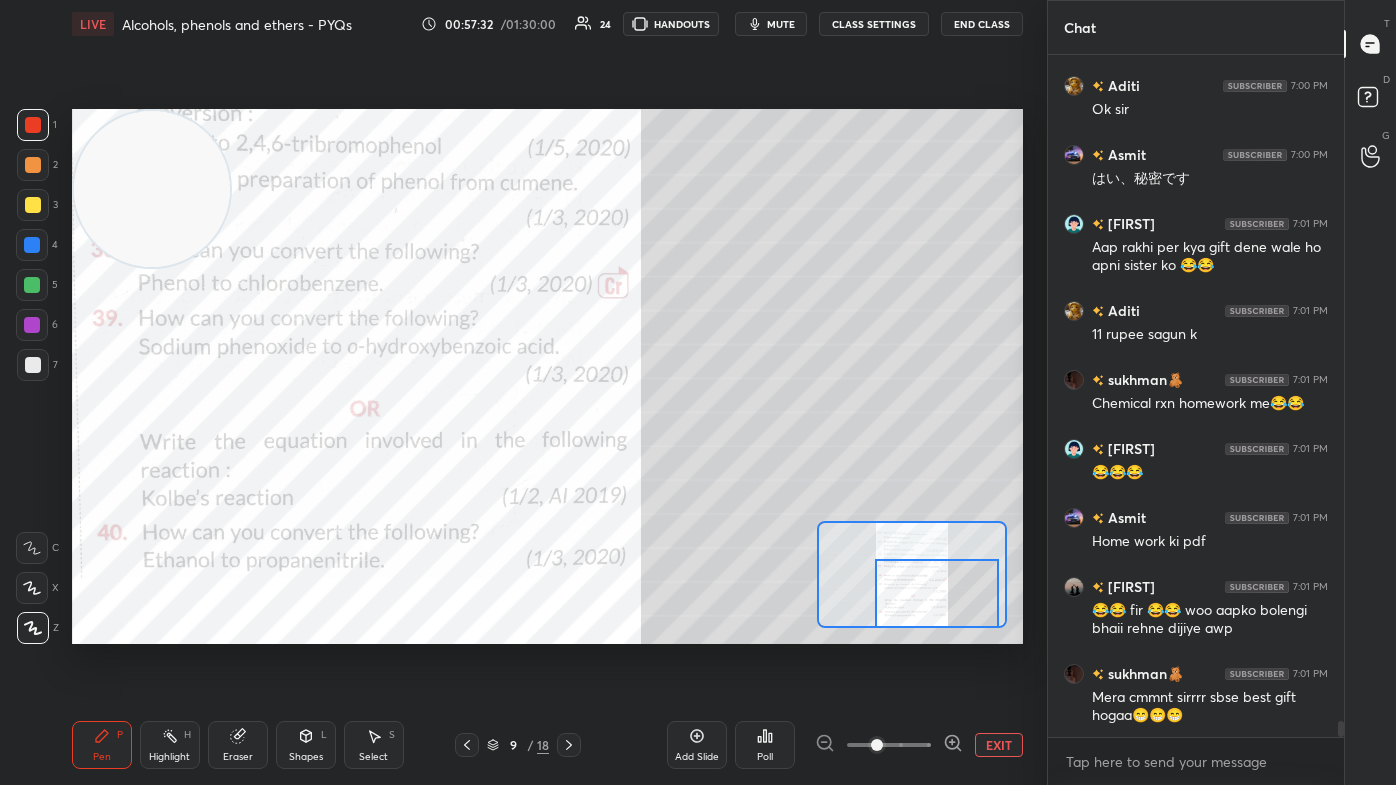 scroll, scrollTop: 28236, scrollLeft: 0, axis: vertical 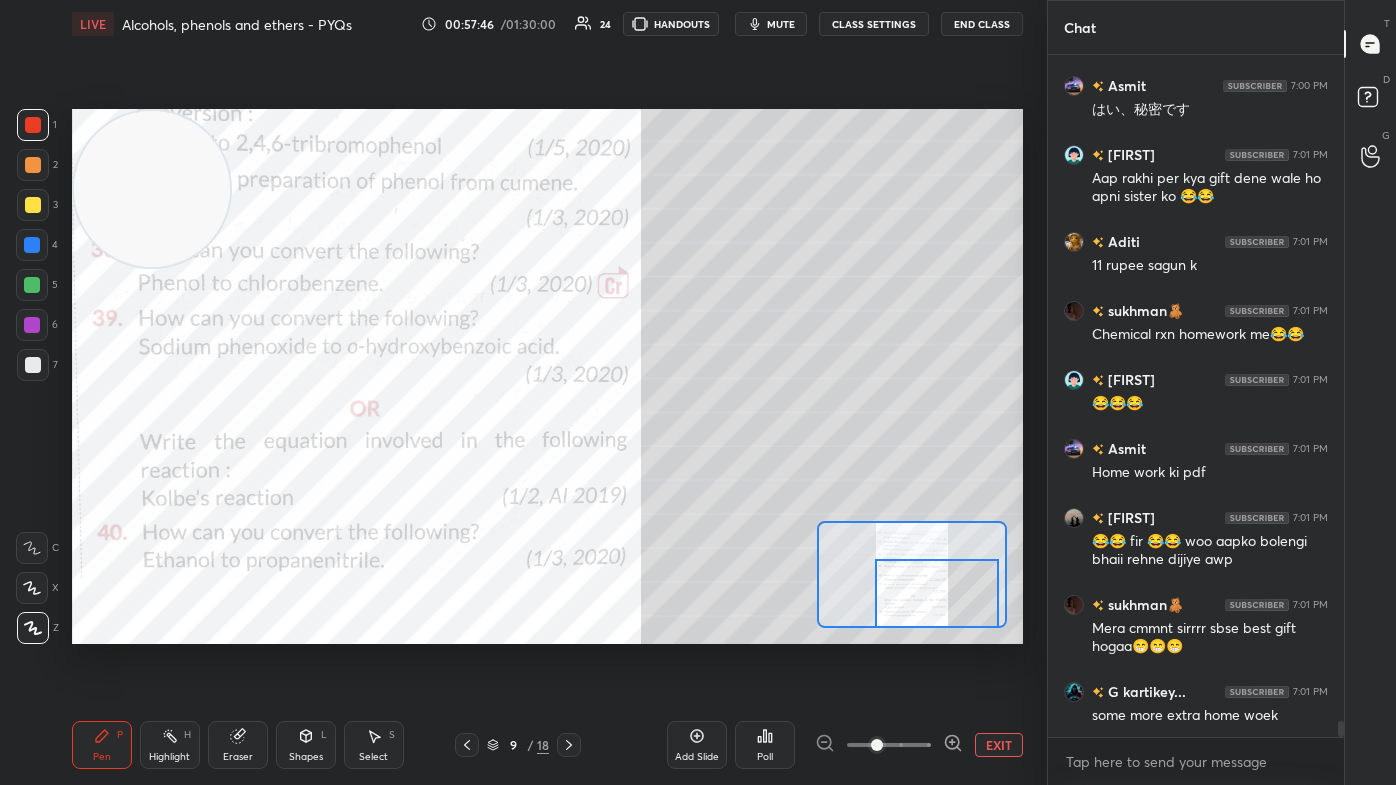 click on "1 2 3 4 5 6 7 C X Z C X Z E E Erase all   H H" at bounding box center [32, 376] 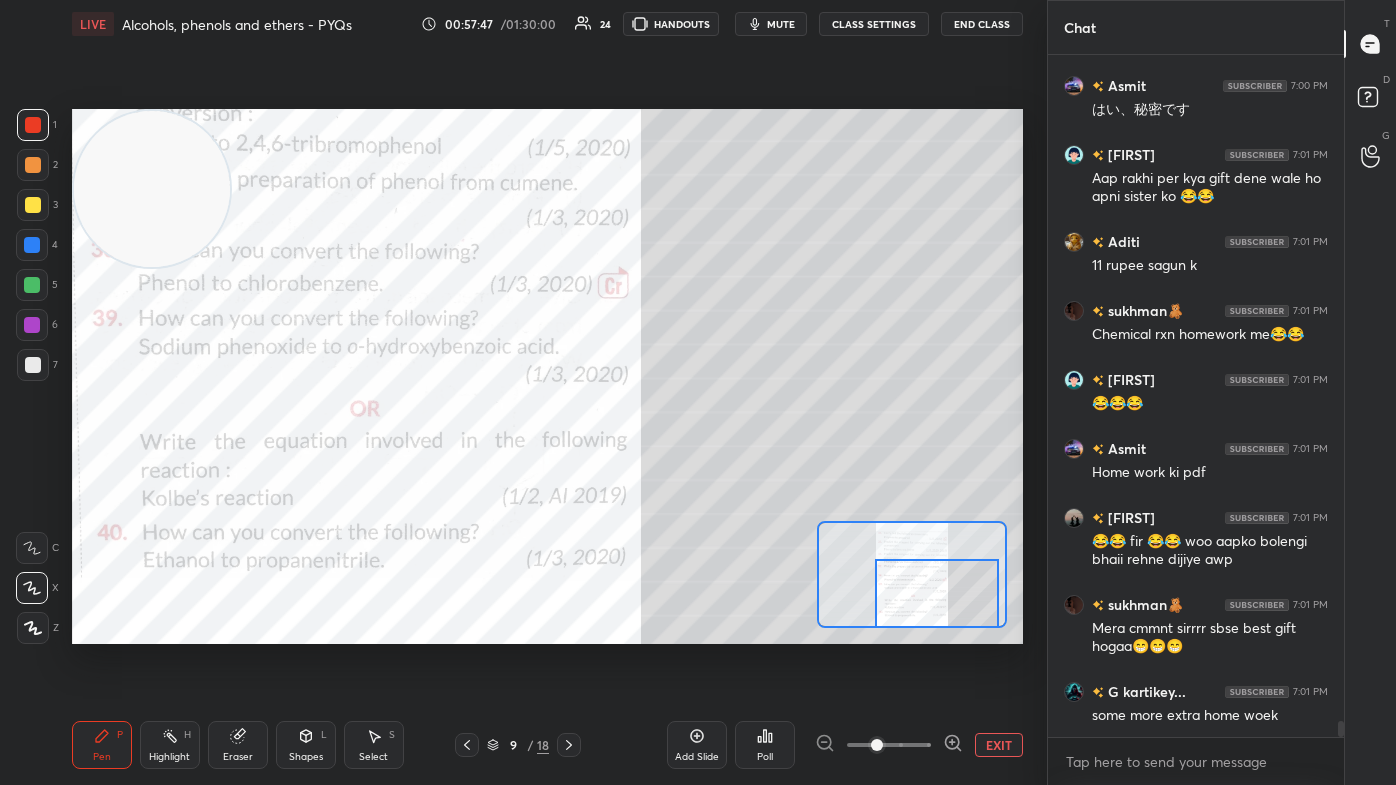 click at bounding box center (32, 245) 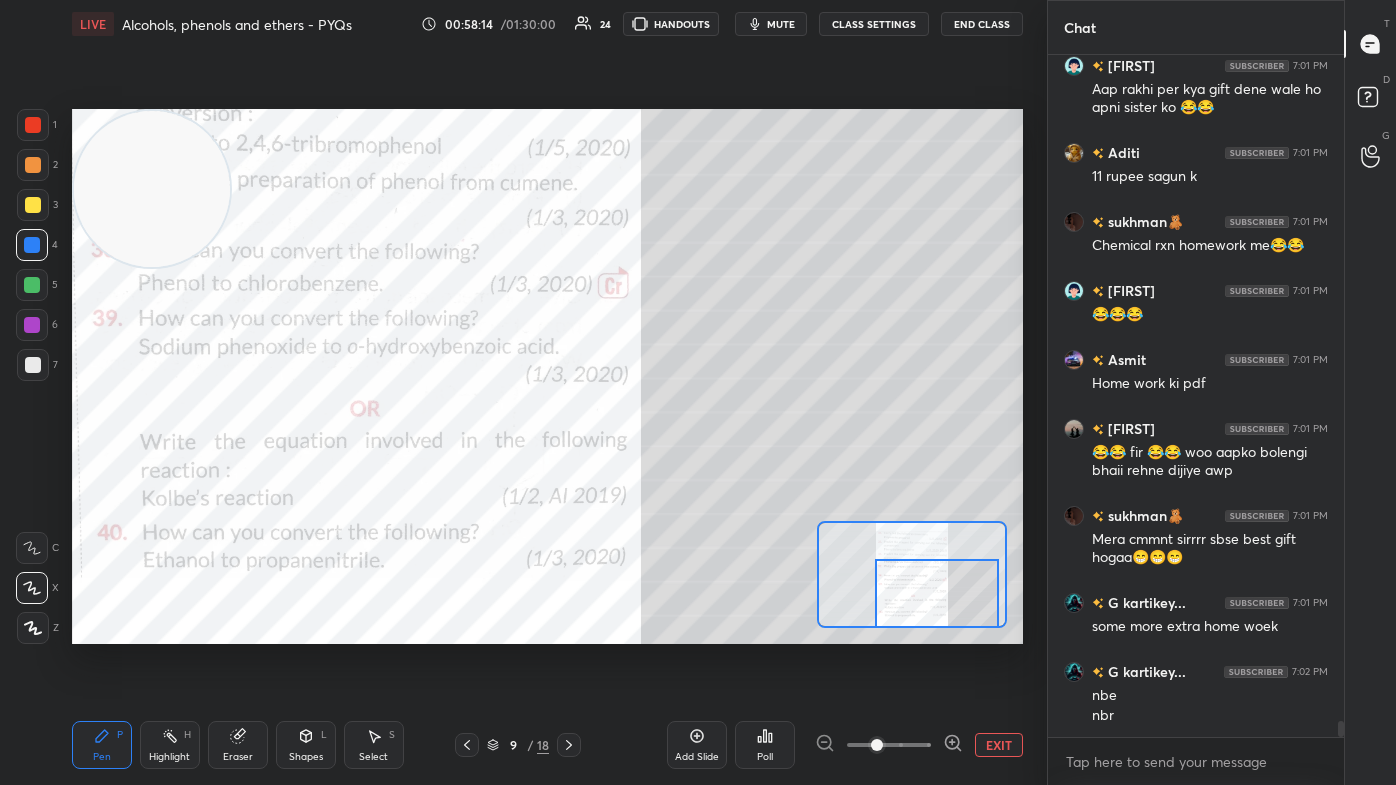 scroll, scrollTop: 28412, scrollLeft: 0, axis: vertical 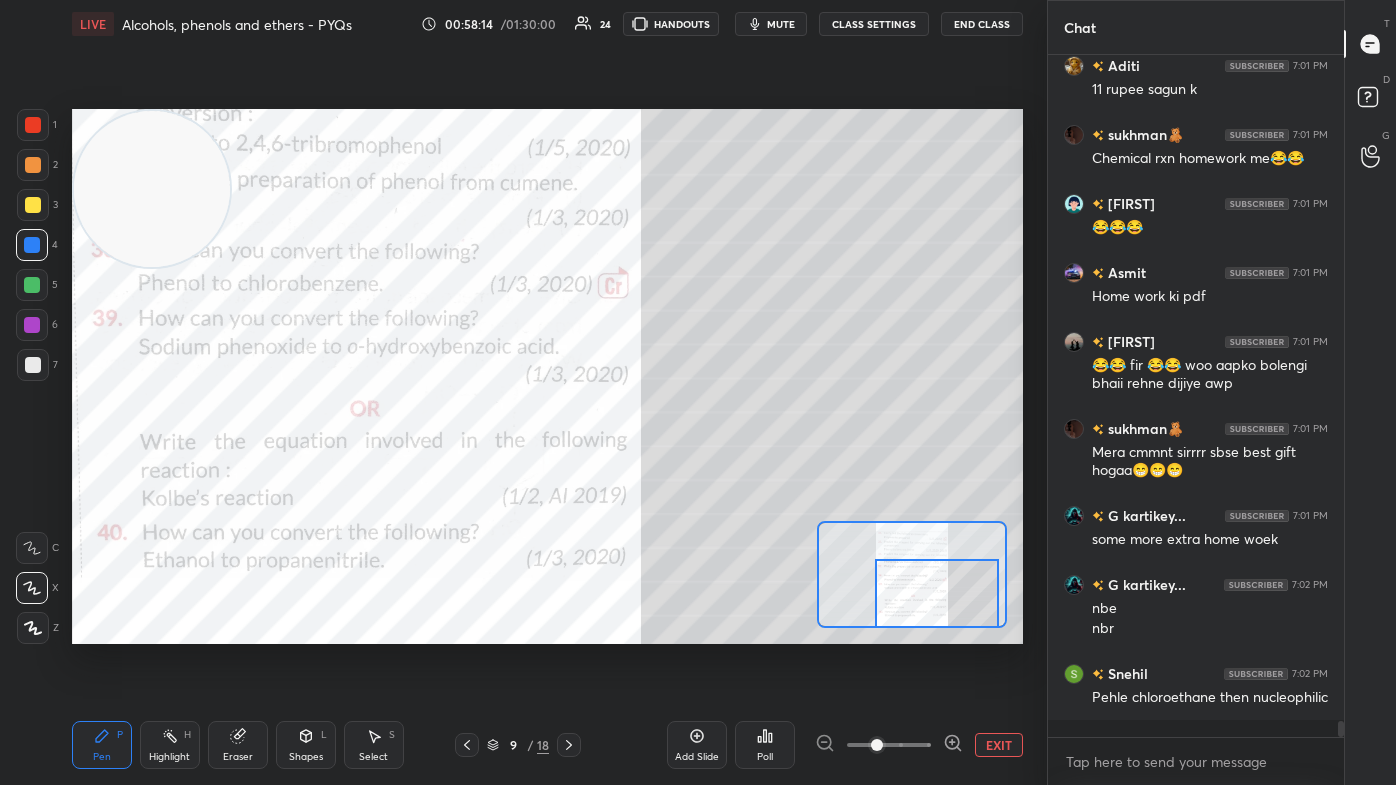 click at bounding box center [32, 325] 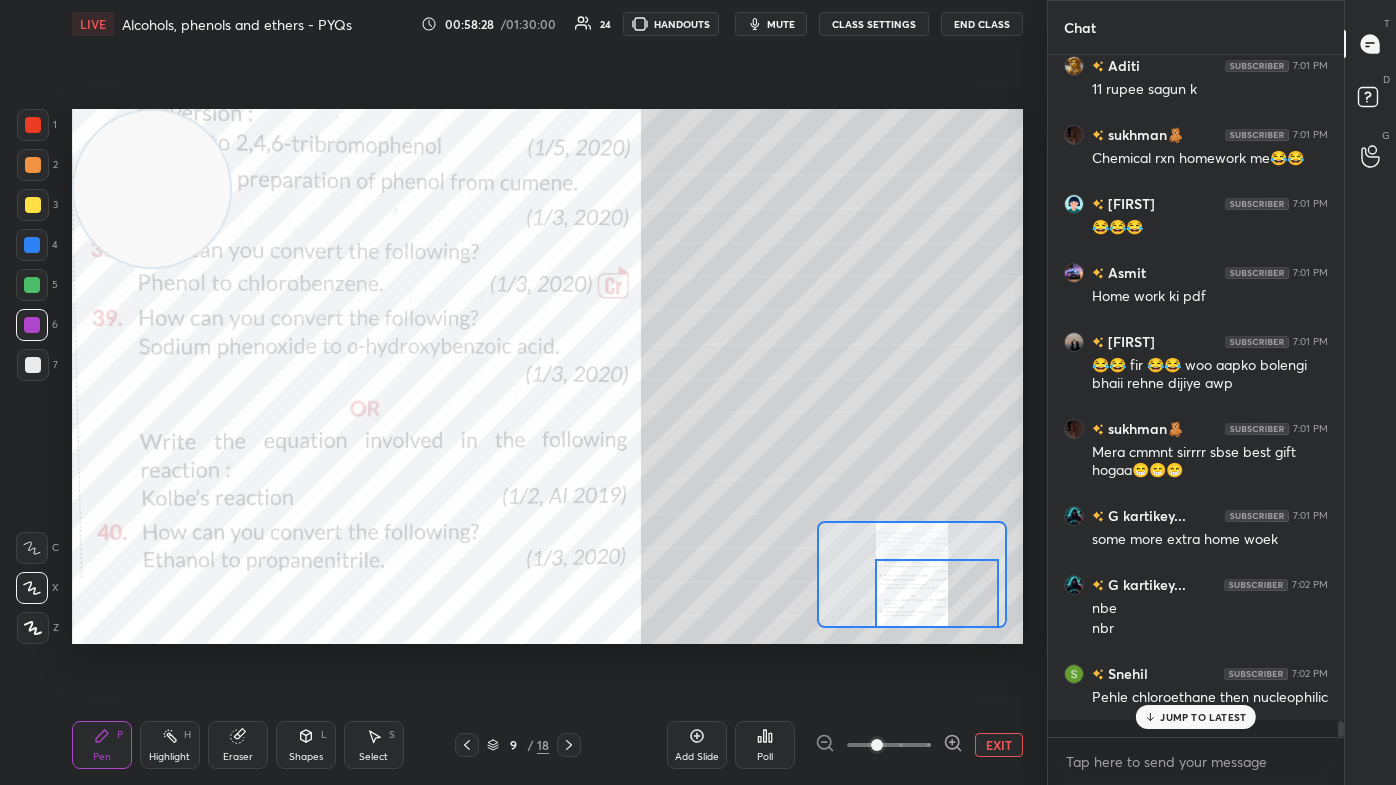 scroll, scrollTop: 28480, scrollLeft: 0, axis: vertical 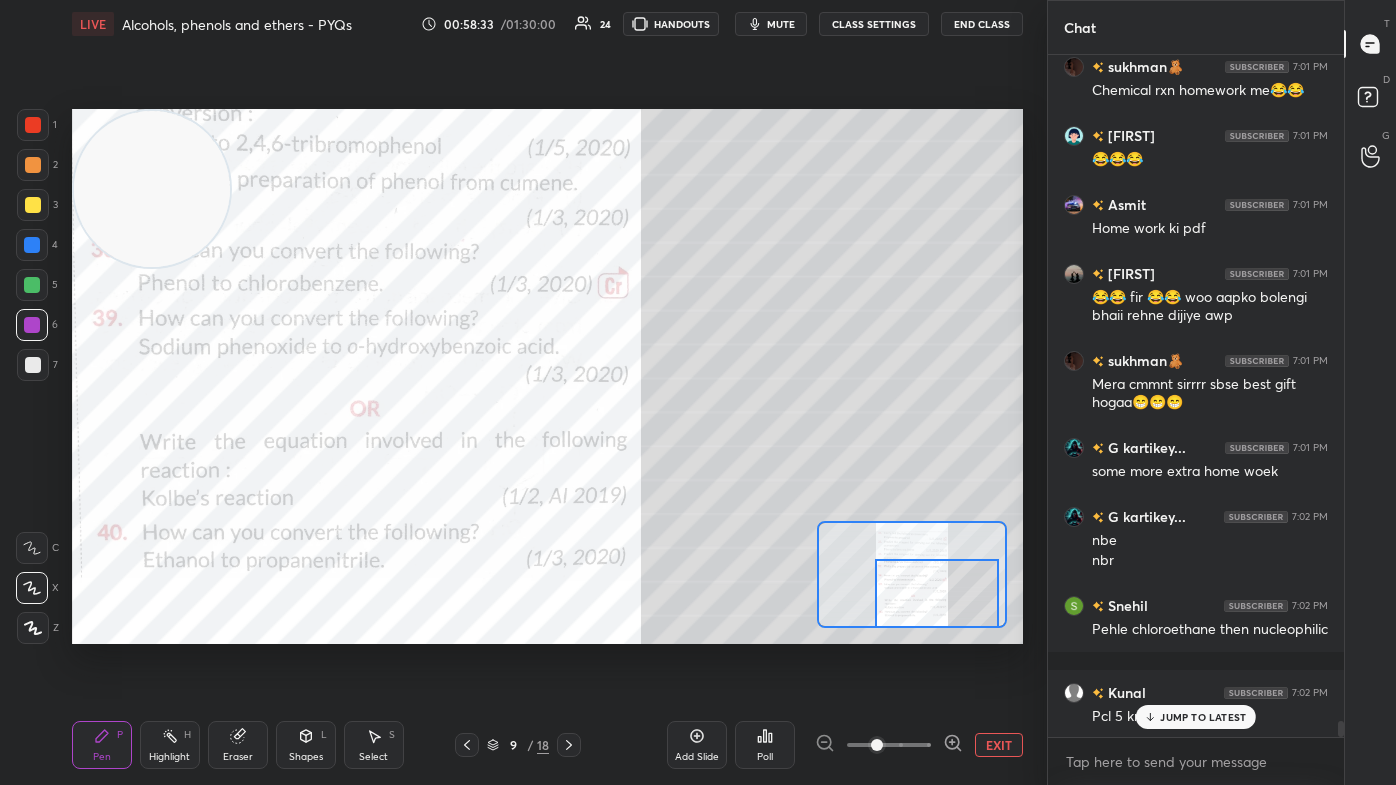 click on "Eraser" at bounding box center [238, 745] 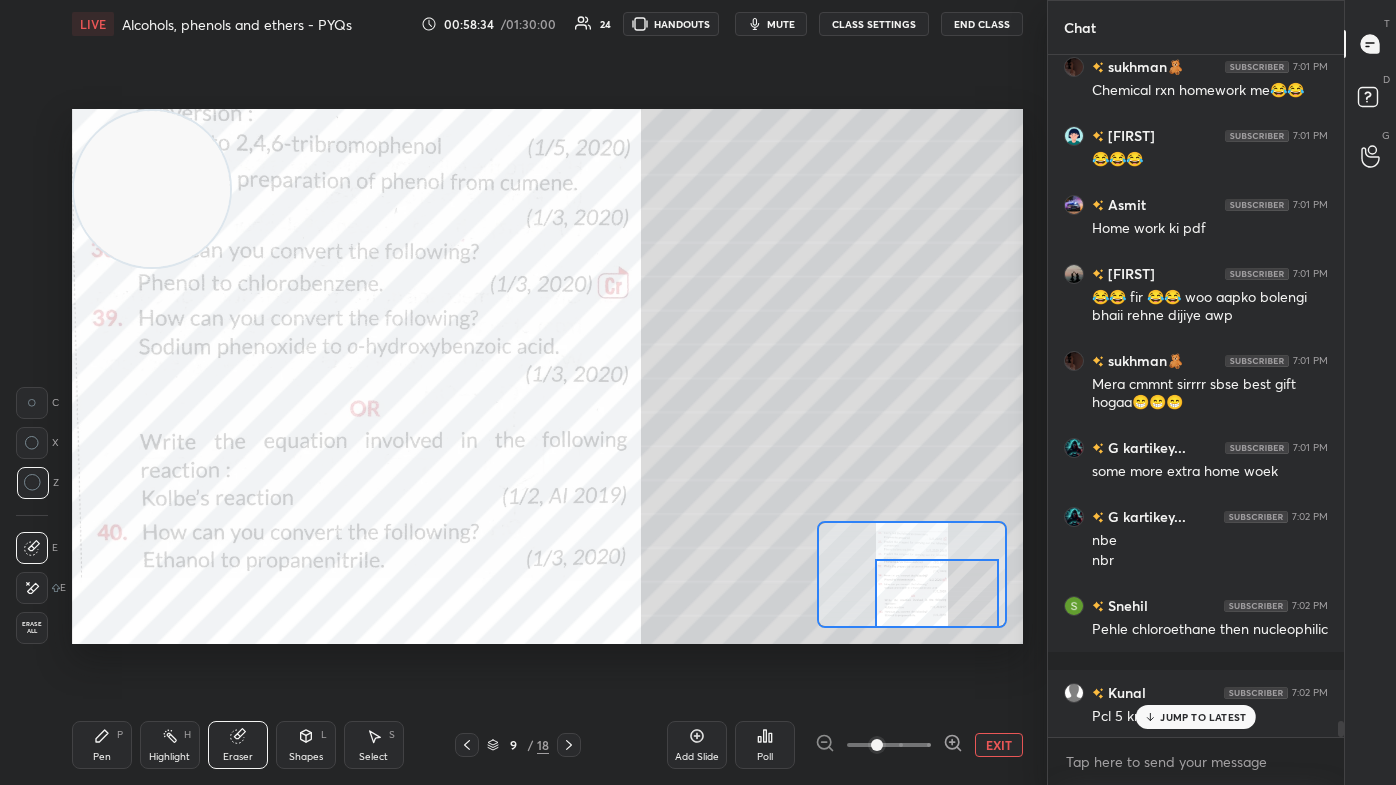 scroll, scrollTop: 28549, scrollLeft: 0, axis: vertical 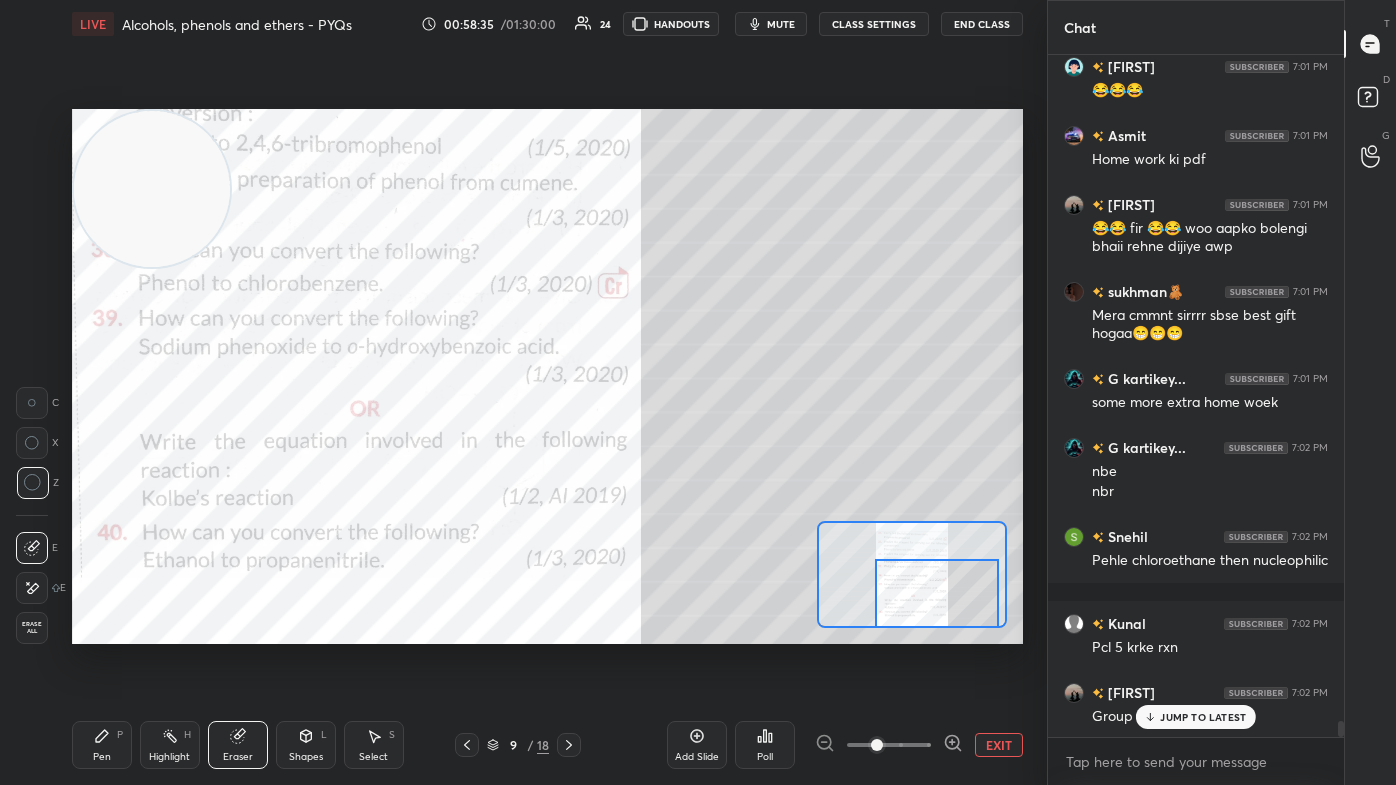 click on "Pen P" at bounding box center (102, 745) 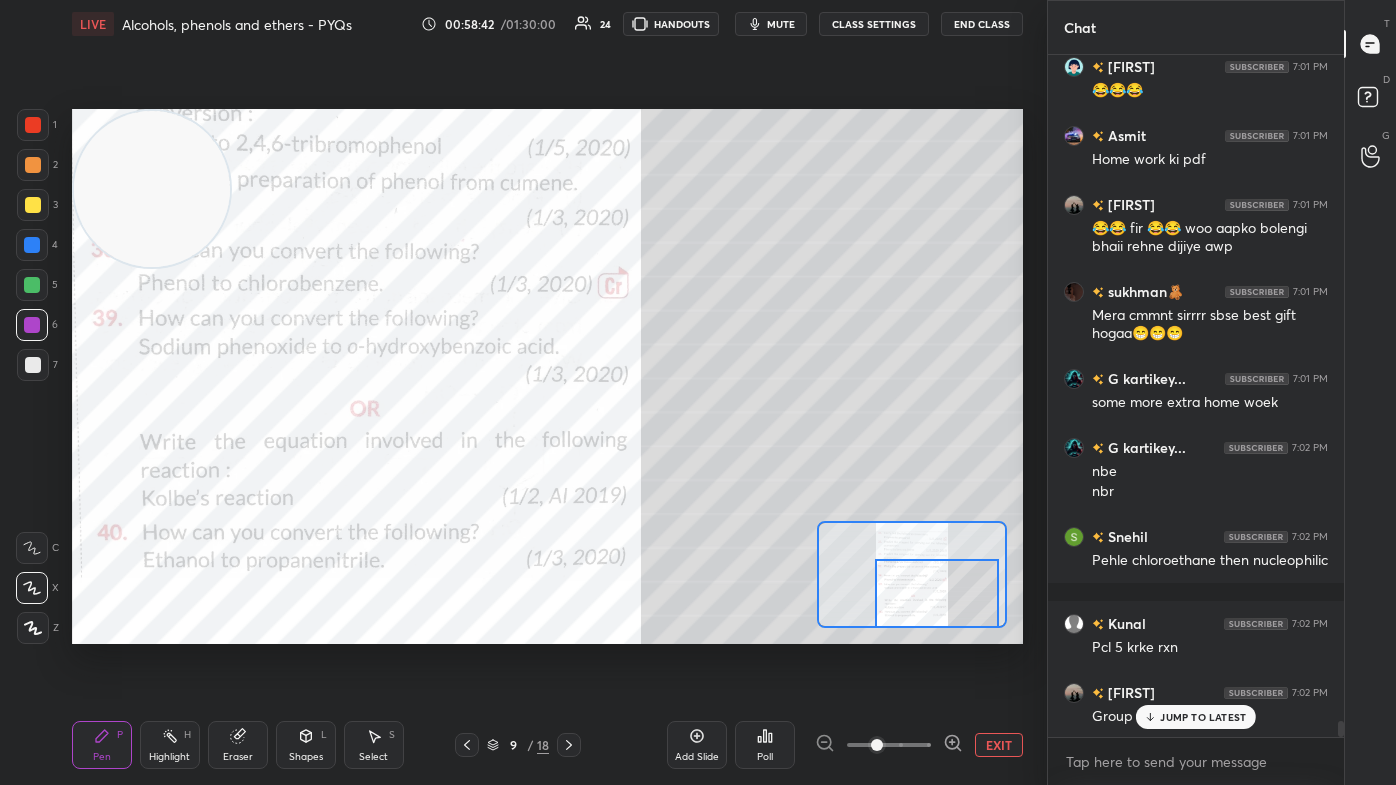 scroll, scrollTop: 28618, scrollLeft: 0, axis: vertical 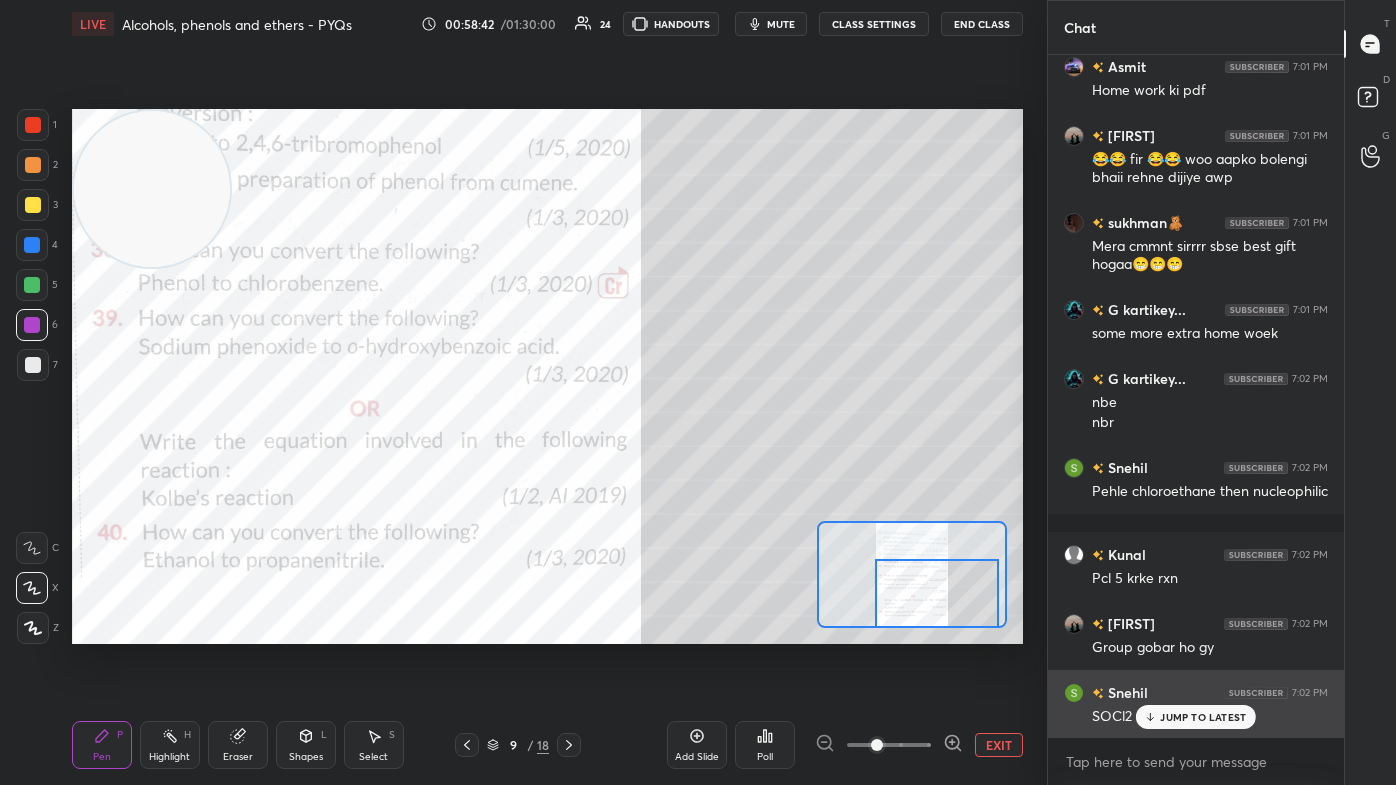 click on "JUMP TO LATEST" at bounding box center (1203, 717) 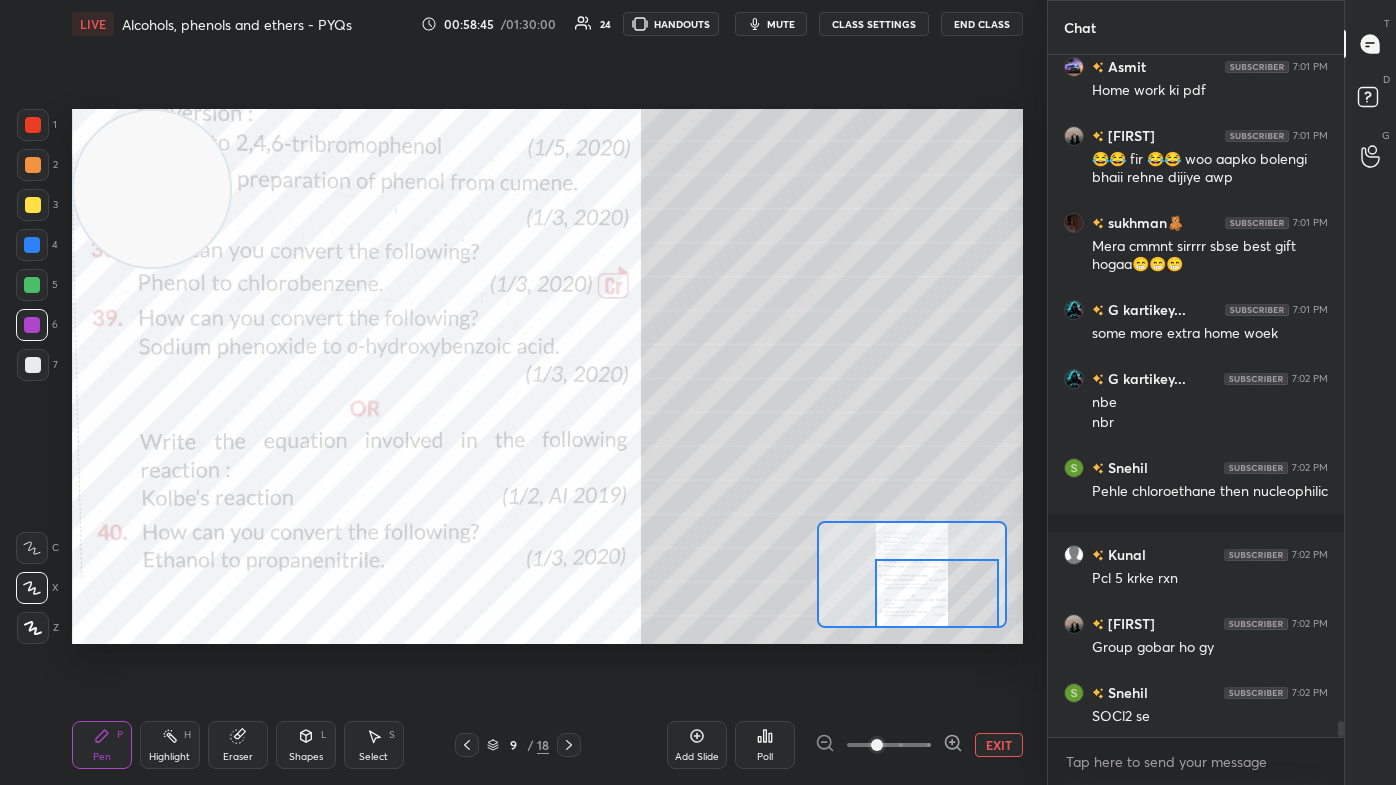 scroll, scrollTop: 28688, scrollLeft: 0, axis: vertical 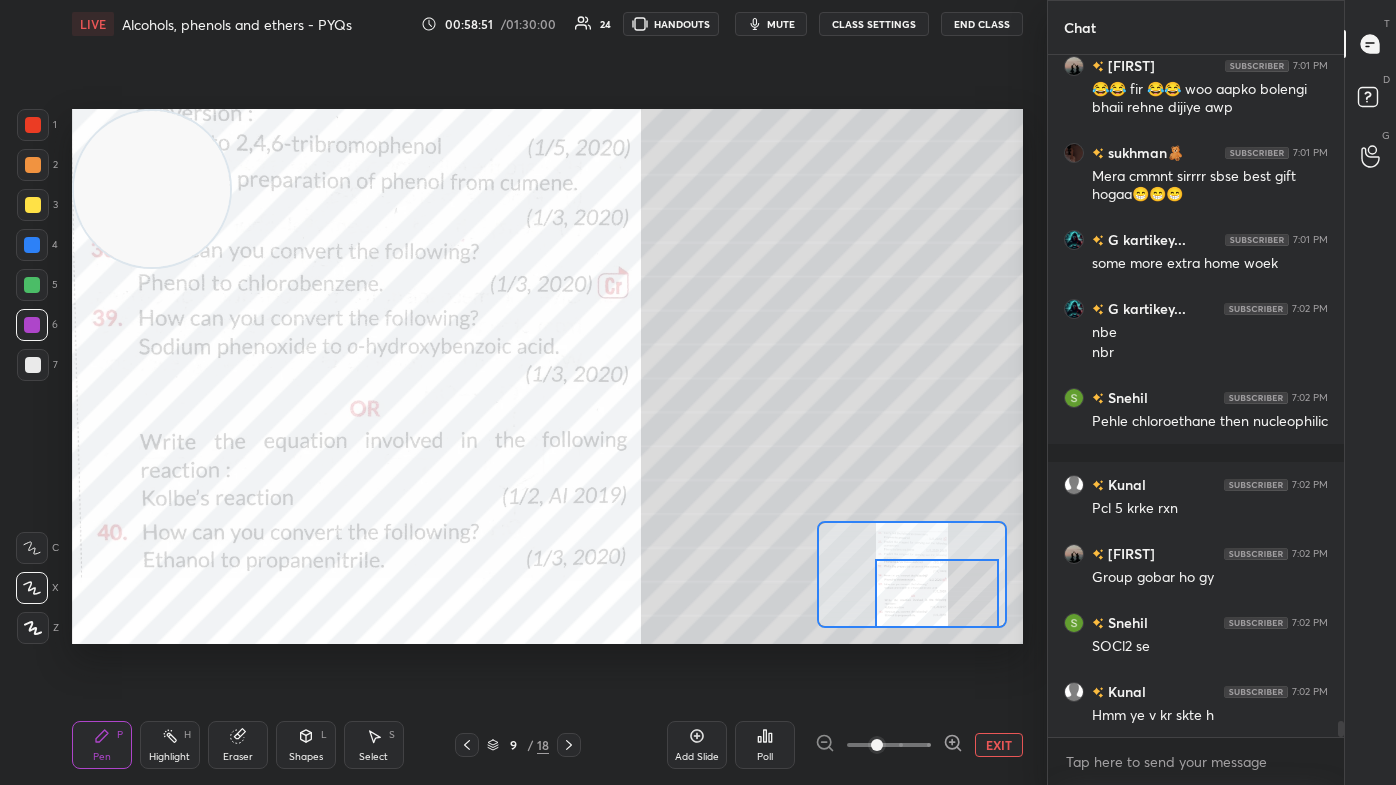 click at bounding box center [33, 365] 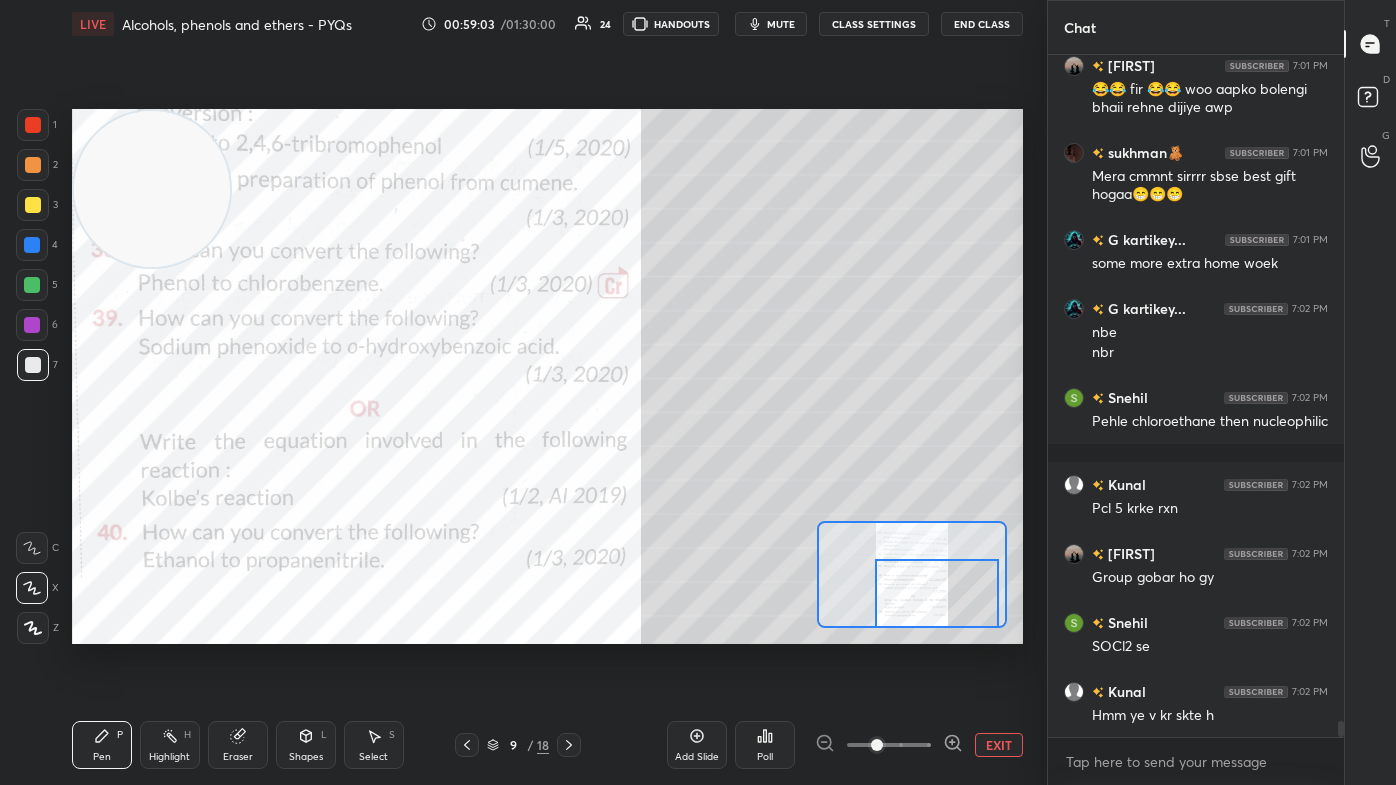 scroll, scrollTop: 28757, scrollLeft: 0, axis: vertical 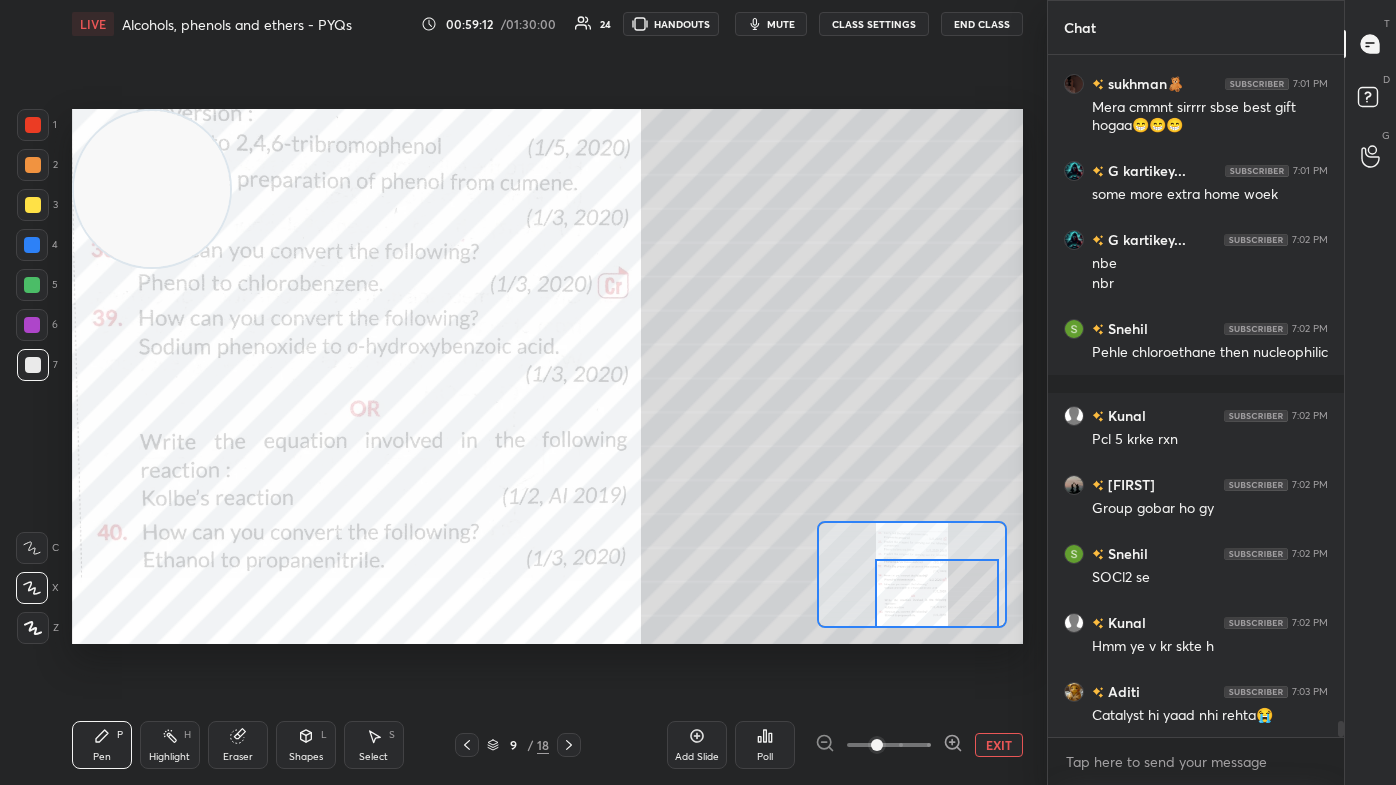 click on "EXIT" at bounding box center [999, 745] 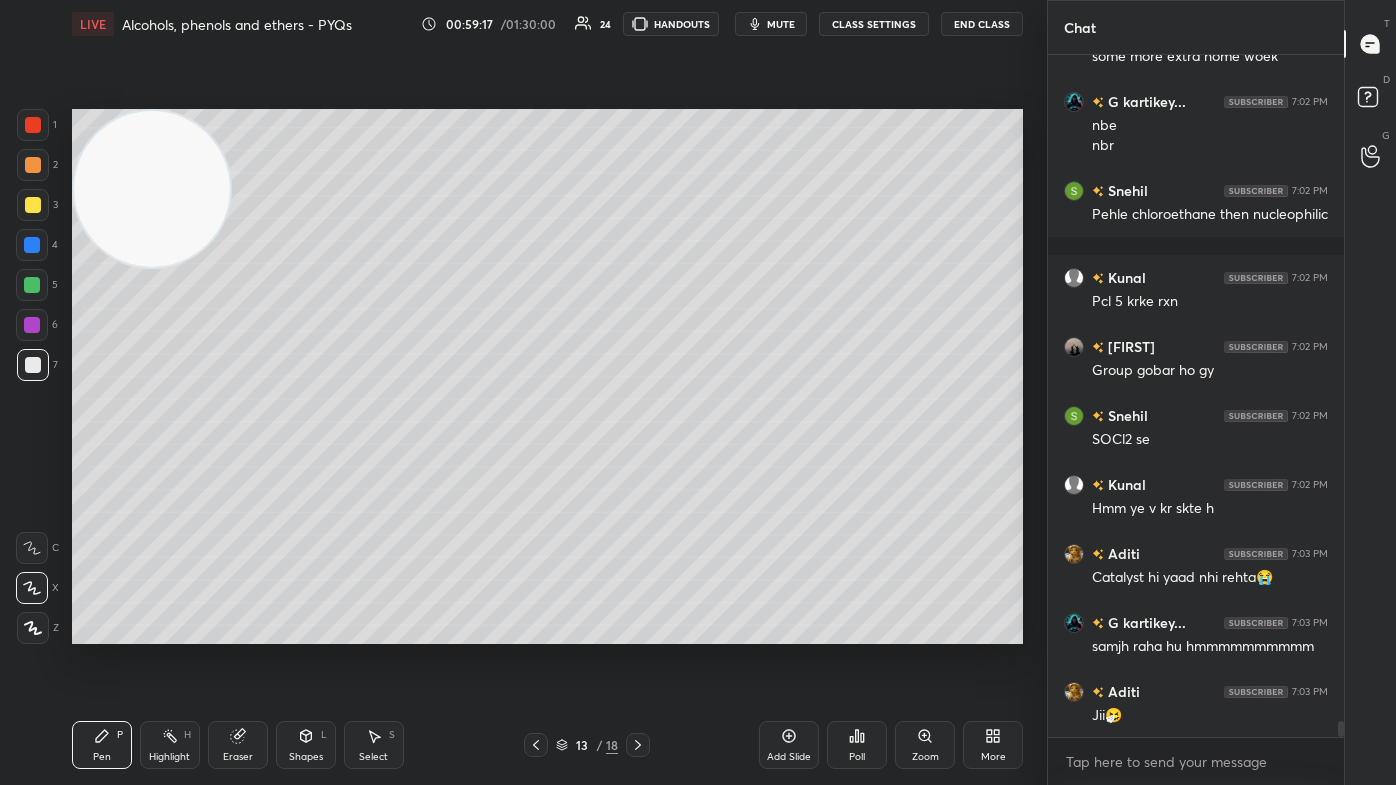 scroll, scrollTop: 28964, scrollLeft: 0, axis: vertical 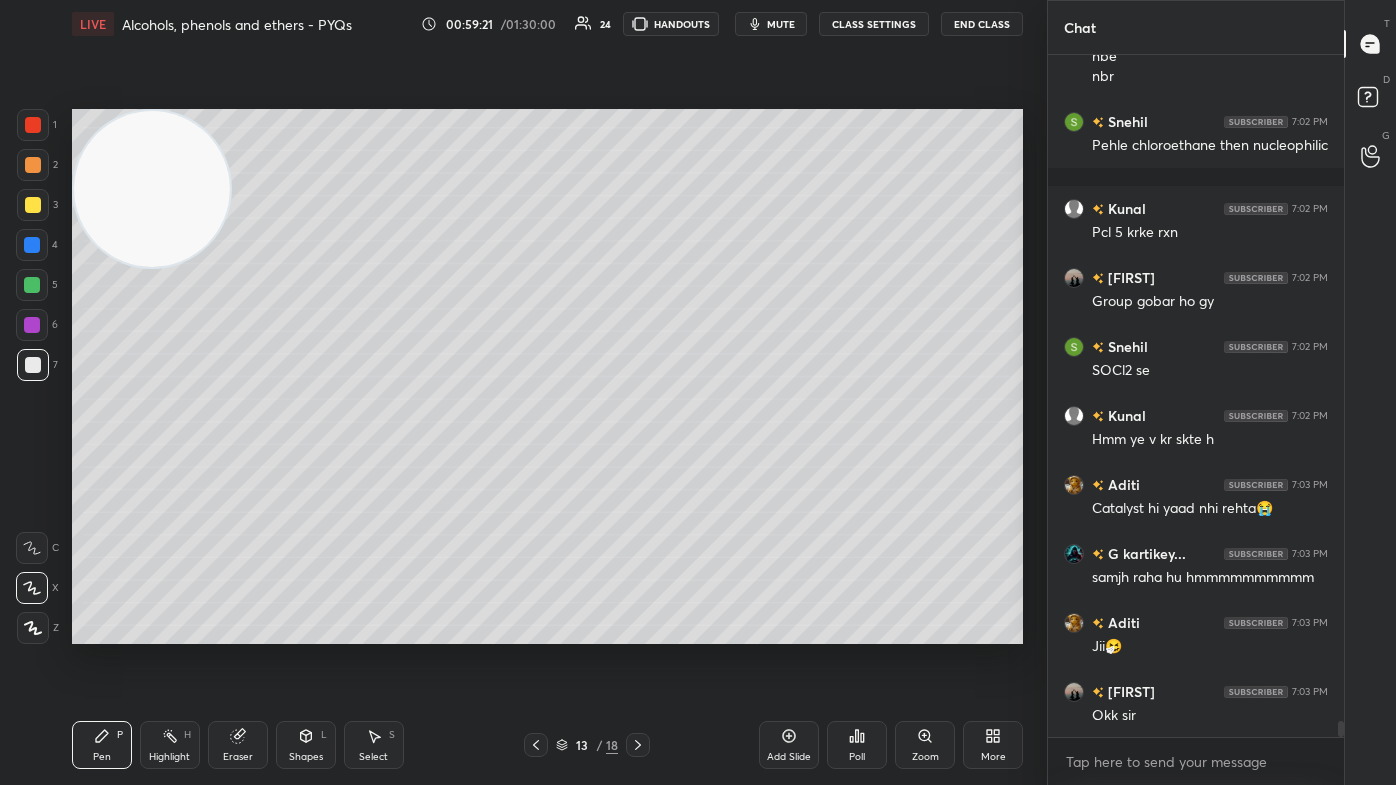 click on "Add Slide" at bounding box center (789, 745) 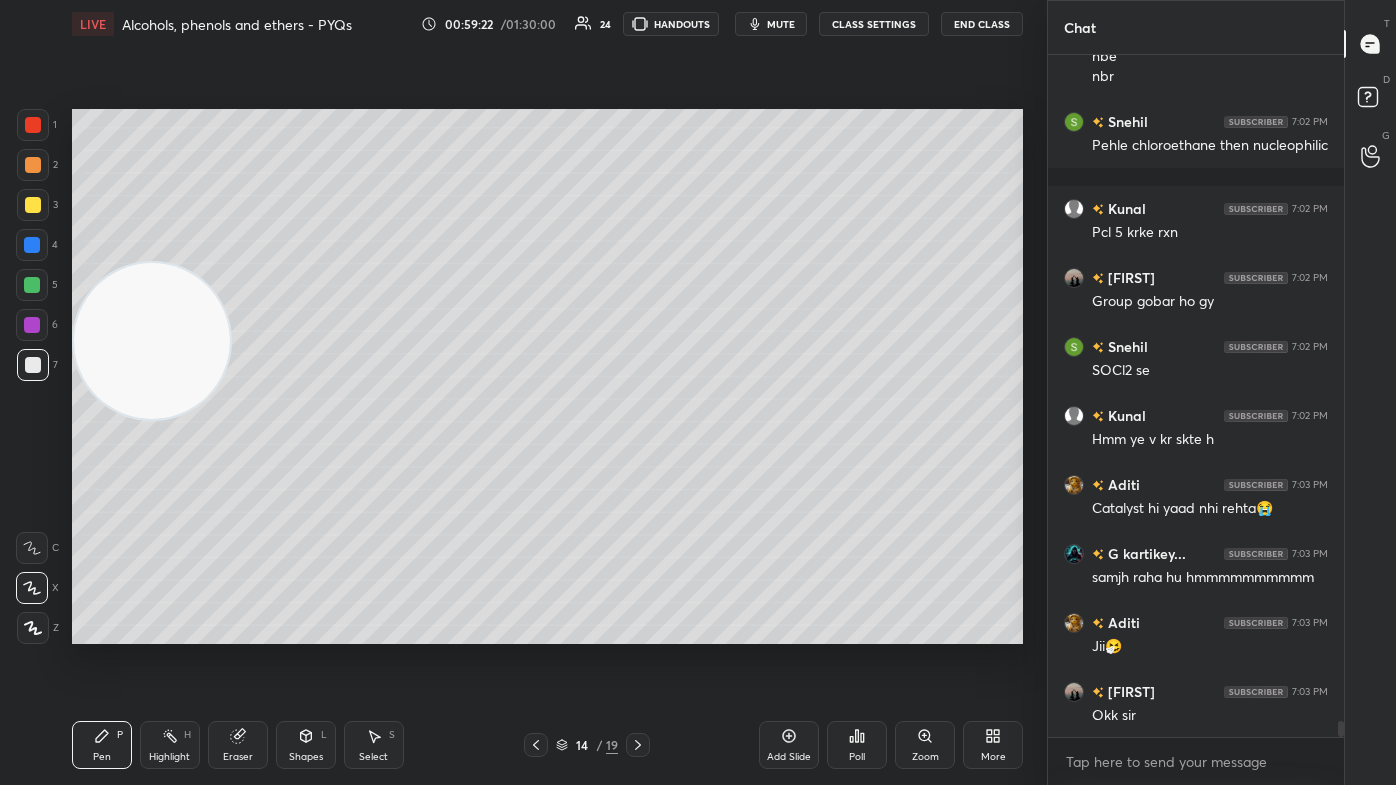 drag, startPoint x: 178, startPoint y: 217, endPoint x: 1, endPoint y: 706, distance: 520.0481 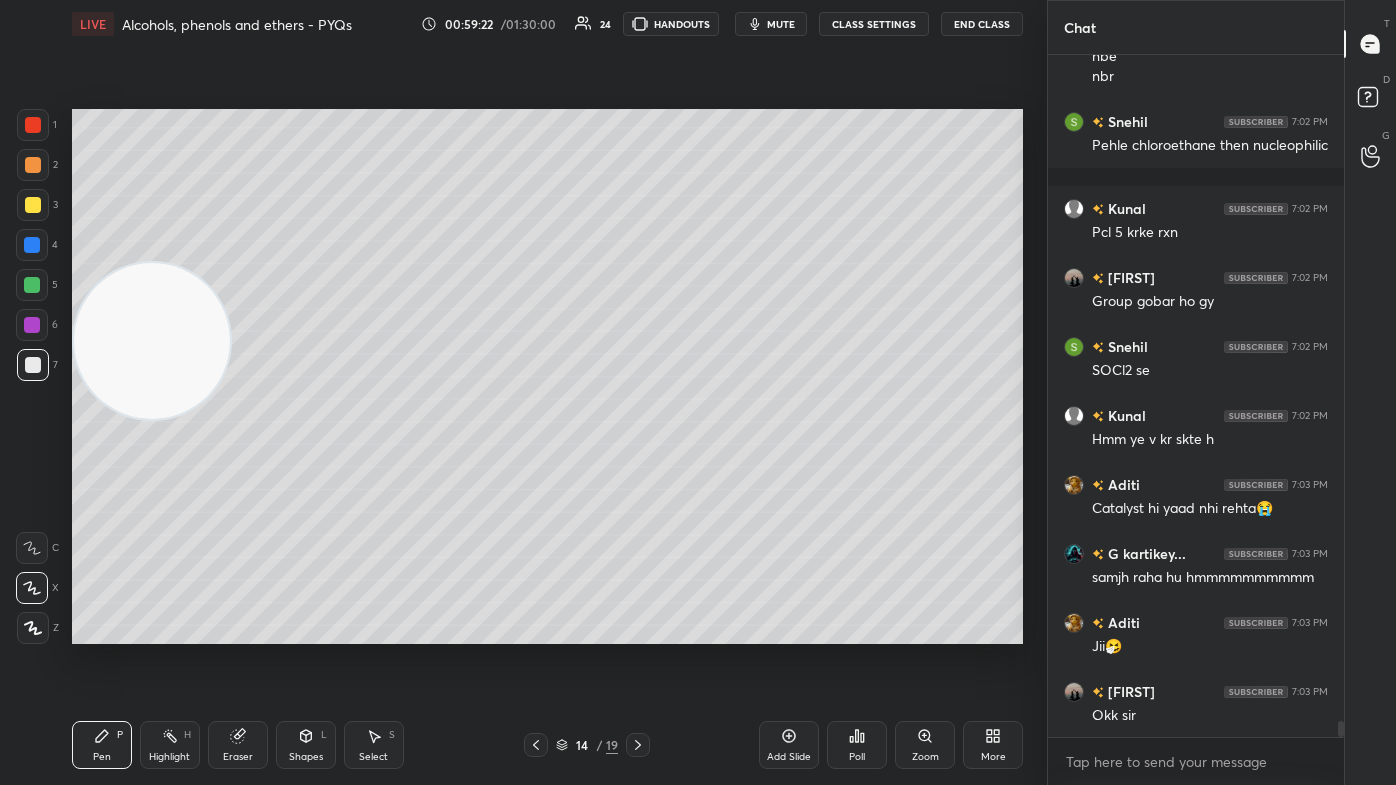 click on "1 2 3 4 5 6 7 C X Z C X Z E E Erase all   H H LIVE Alcohols, phenols and ethers - PYQs 00:59:22 /  01:30:00 24 HANDOUTS mute CLASS SETTINGS End Class Setting up your live class Poll for   secs No correct answer Start poll Back Alcohols, phenols and ethers - PYQs [NAME] Pen P Highlight H Eraser Shapes L Select S 14 / 19 Add Slide Poll Zoom More" at bounding box center (515, 392) 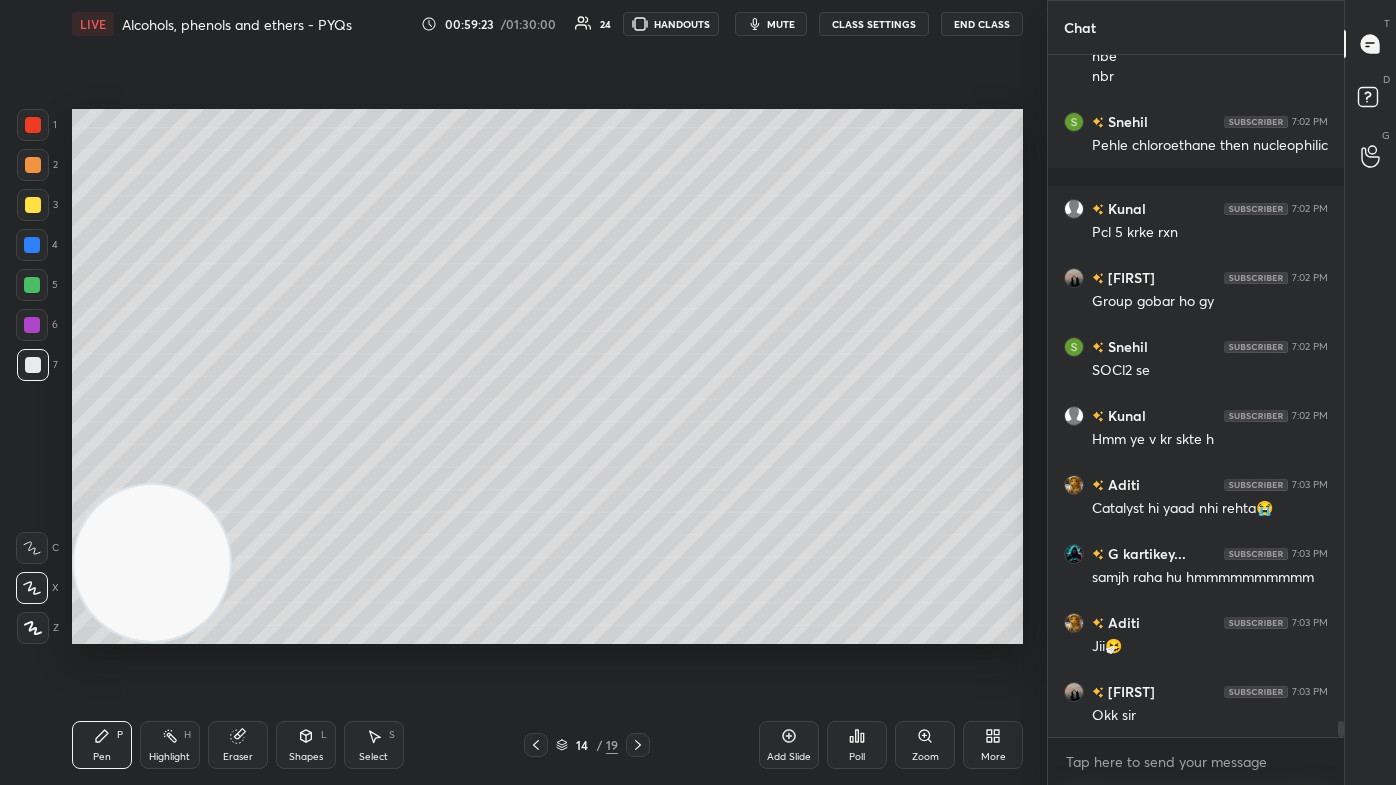 click on "CLASS SETTINGS" at bounding box center [874, 24] 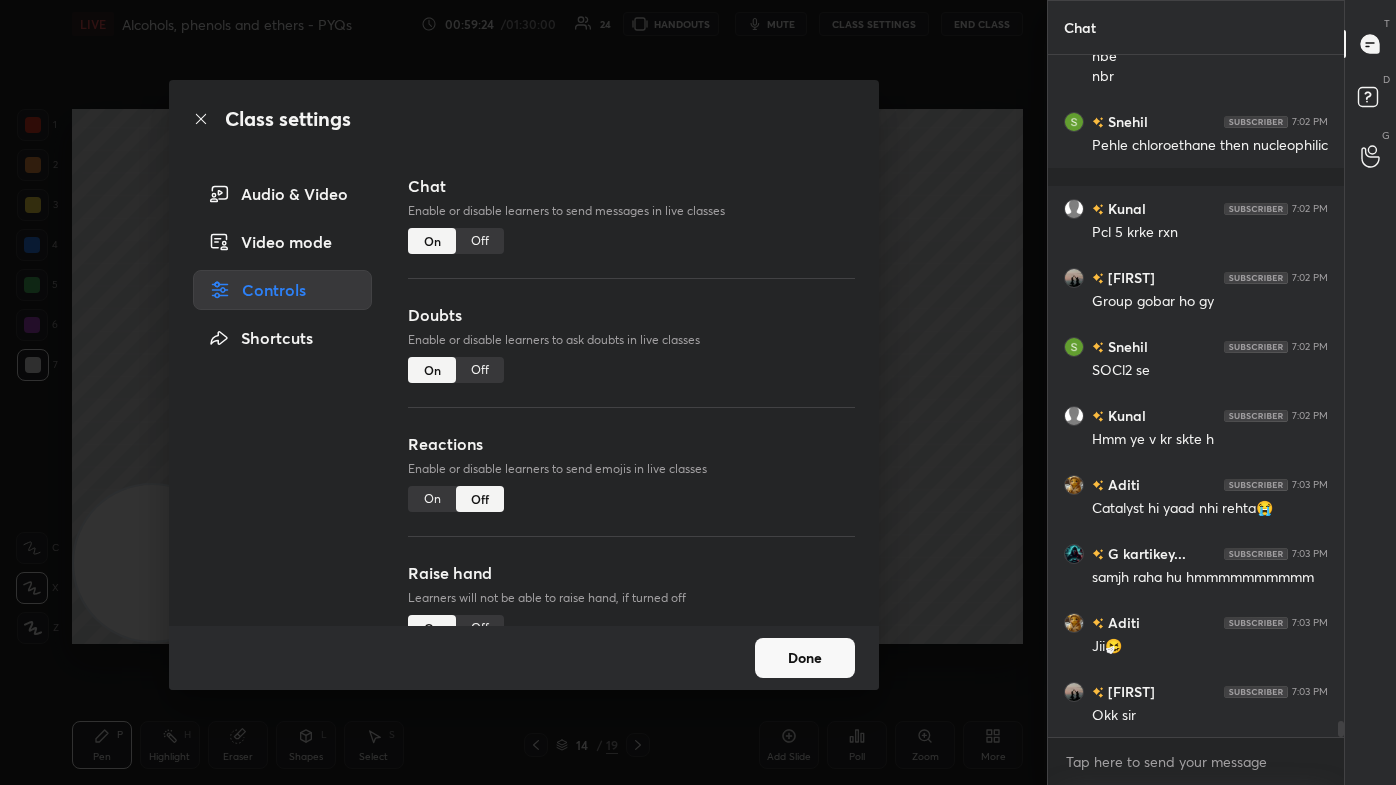 click on "Off" at bounding box center (480, 241) 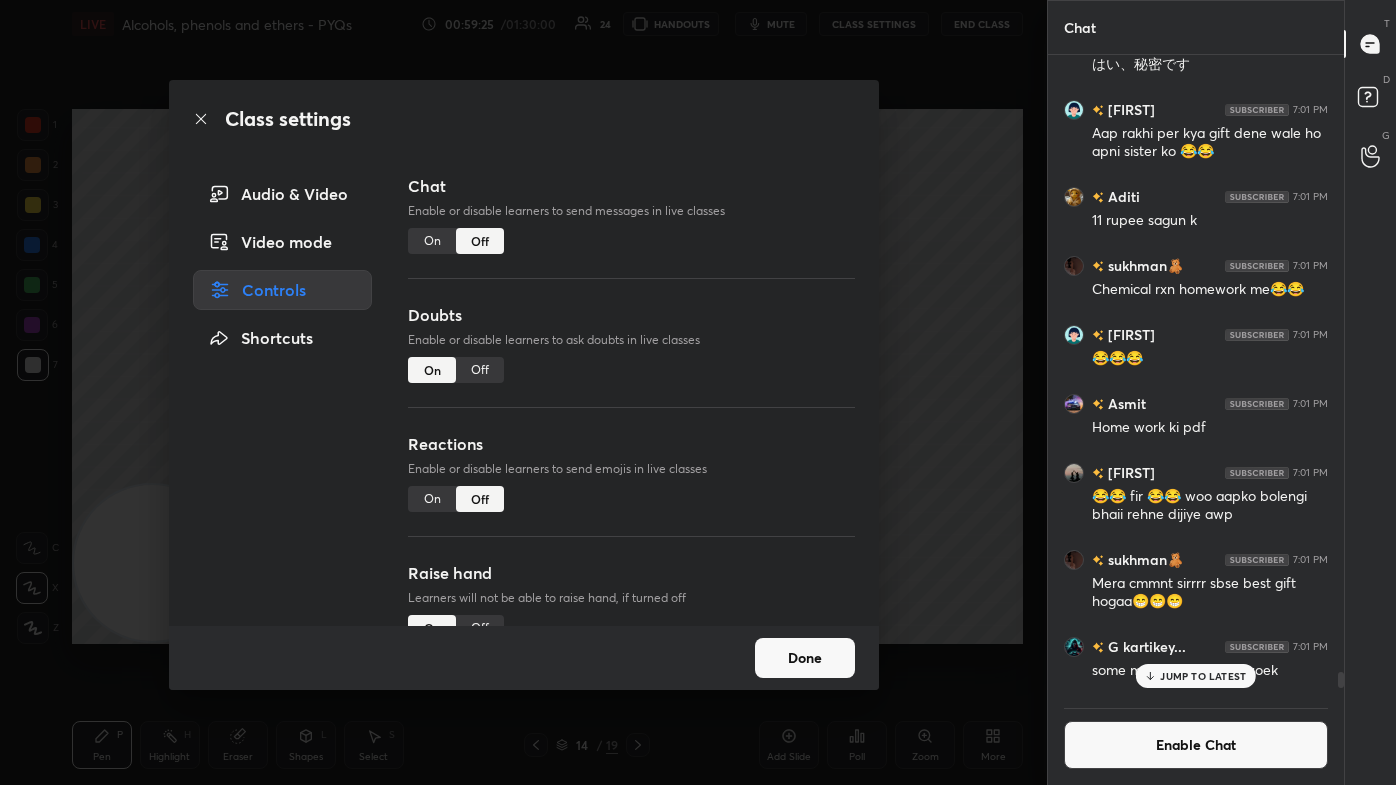 click on "Class settings Audio & Video Video mode Controls Shortcuts Chat Enable or disable learners to send messages in live classes On Off Doubts Enable or disable learners to ask doubts in live classes On Off Reactions Enable or disable learners to send emojis in live classes On Off Raise hand Learners will not be able to raise hand, if turned off On Off Poll Prediction Enable or disable poll prediction in case of a question on the slide On Off Done" at bounding box center [523, 392] 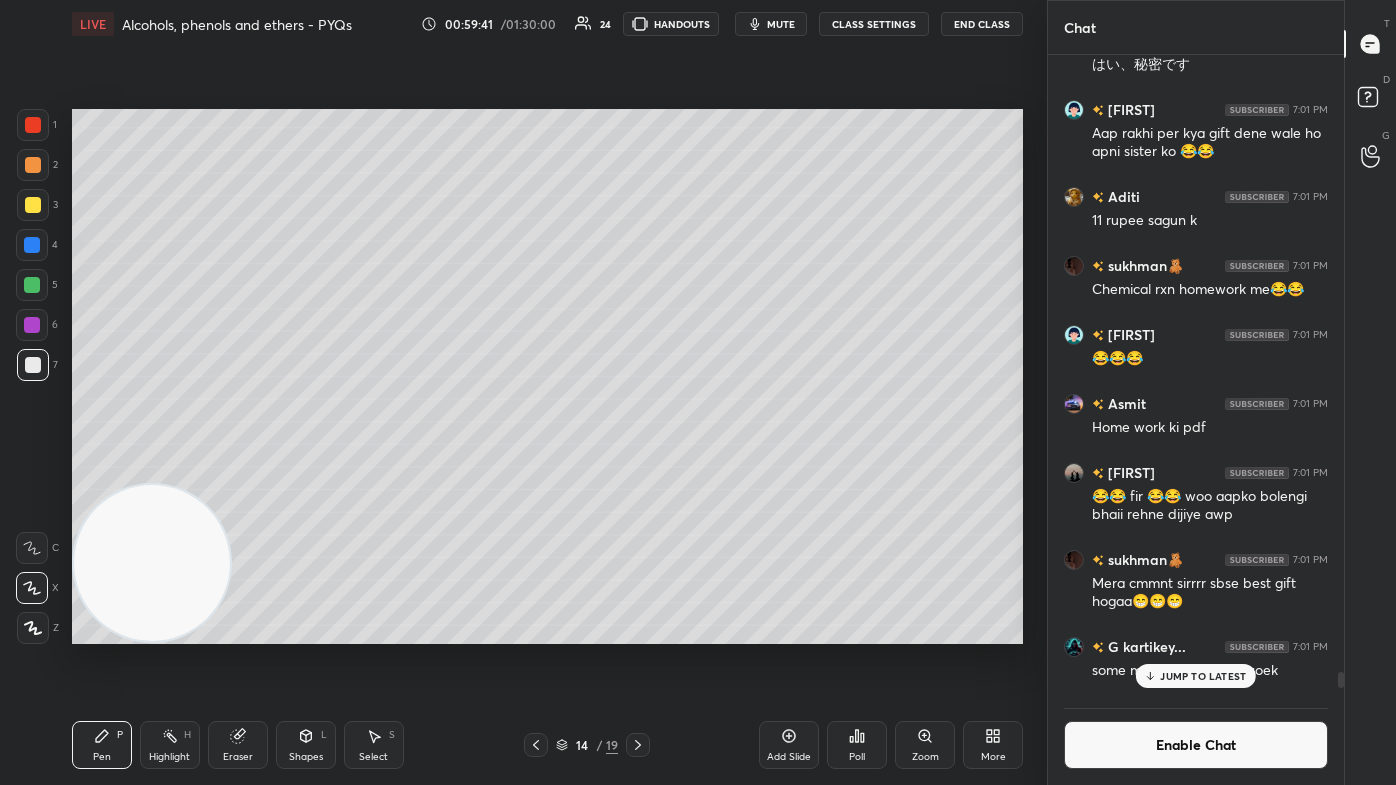 click on "mute" at bounding box center [781, 24] 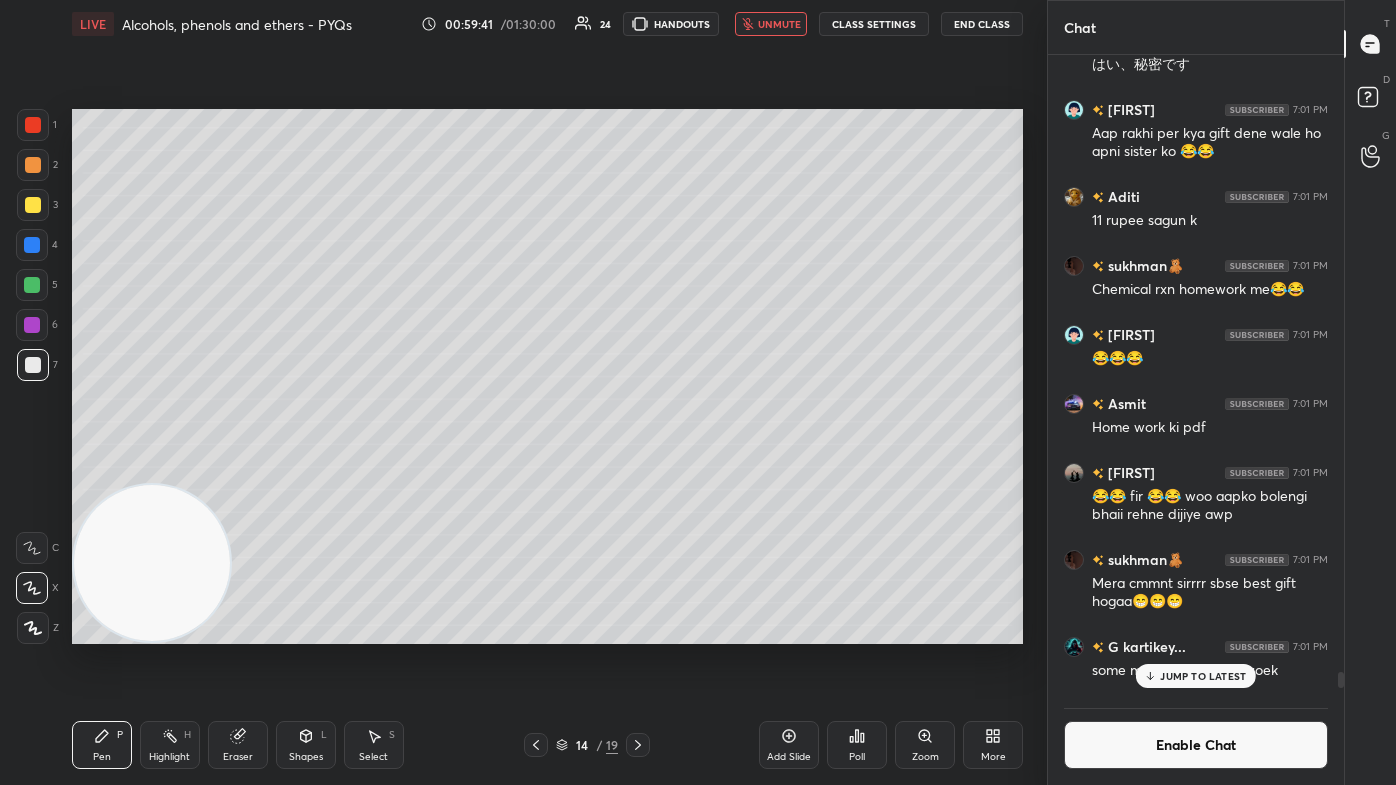 drag, startPoint x: 37, startPoint y: 208, endPoint x: 40, endPoint y: 224, distance: 16.27882 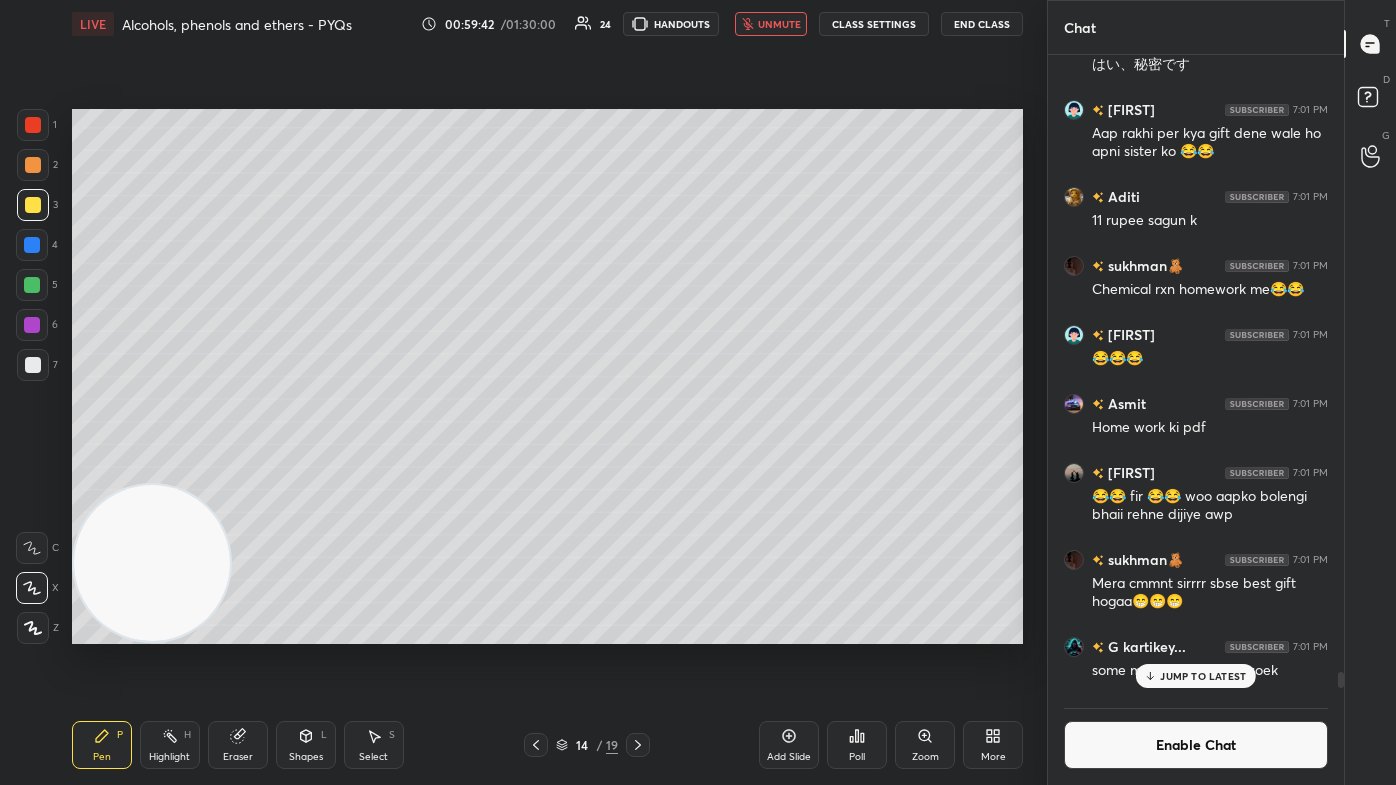 drag, startPoint x: 34, startPoint y: 581, endPoint x: 69, endPoint y: 535, distance: 57.801384 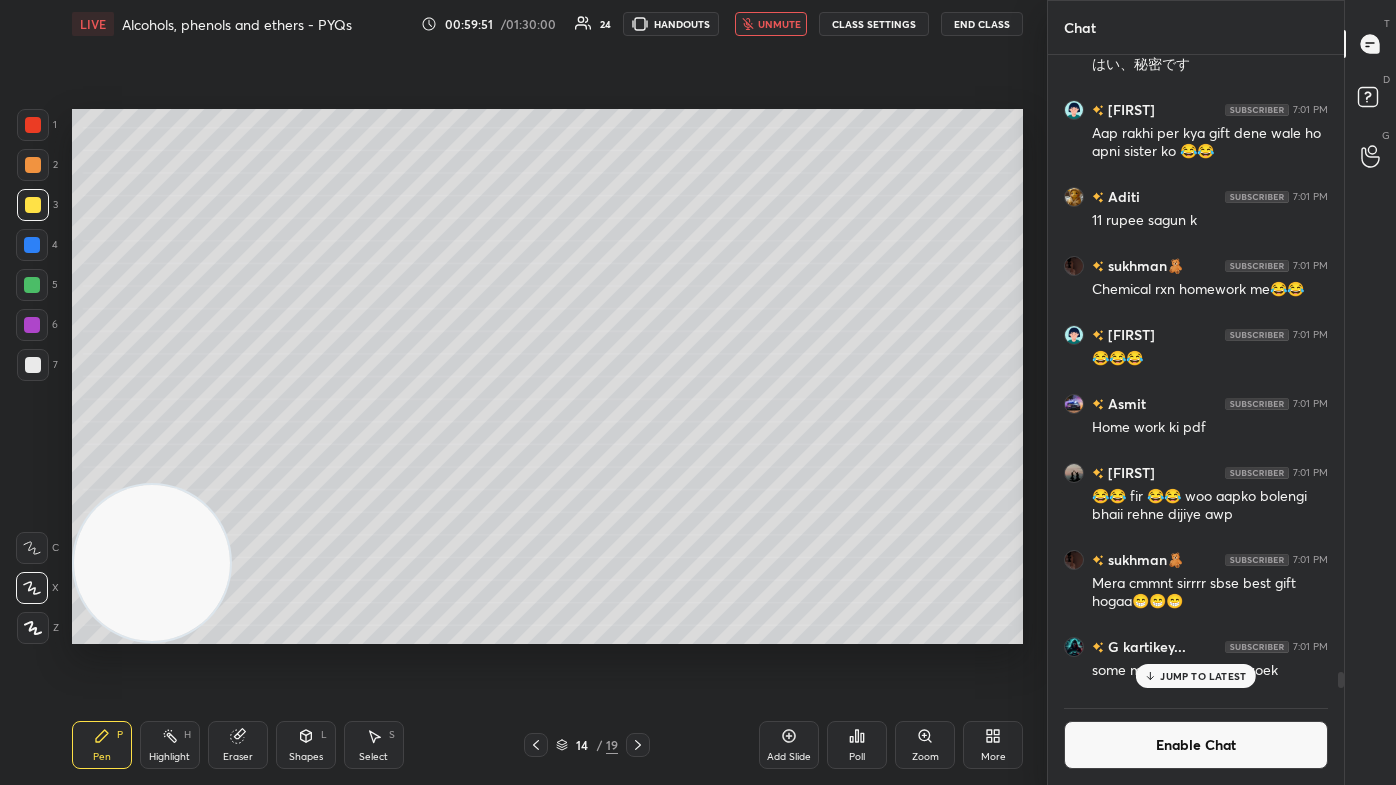 click on "Eraser" at bounding box center (238, 745) 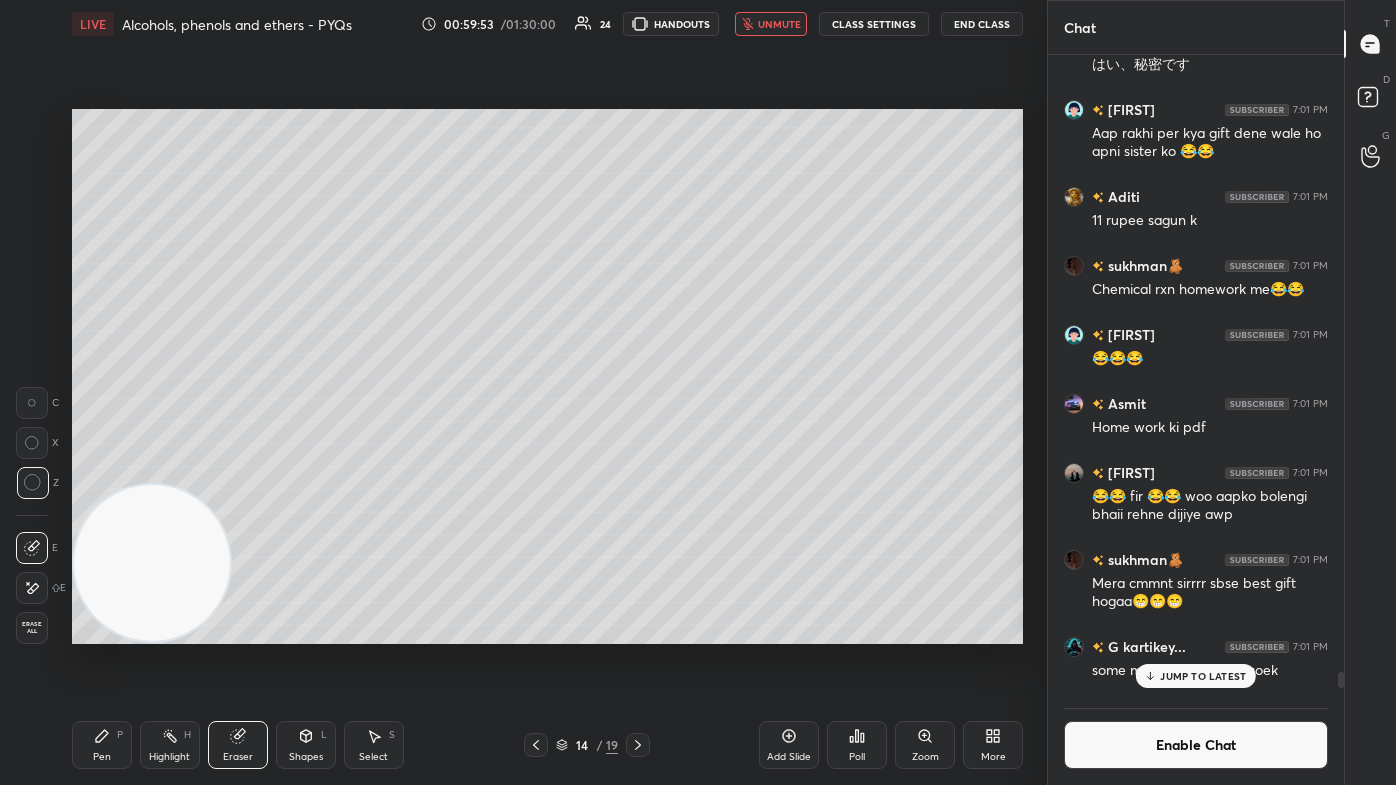 click on "unmute" at bounding box center [779, 24] 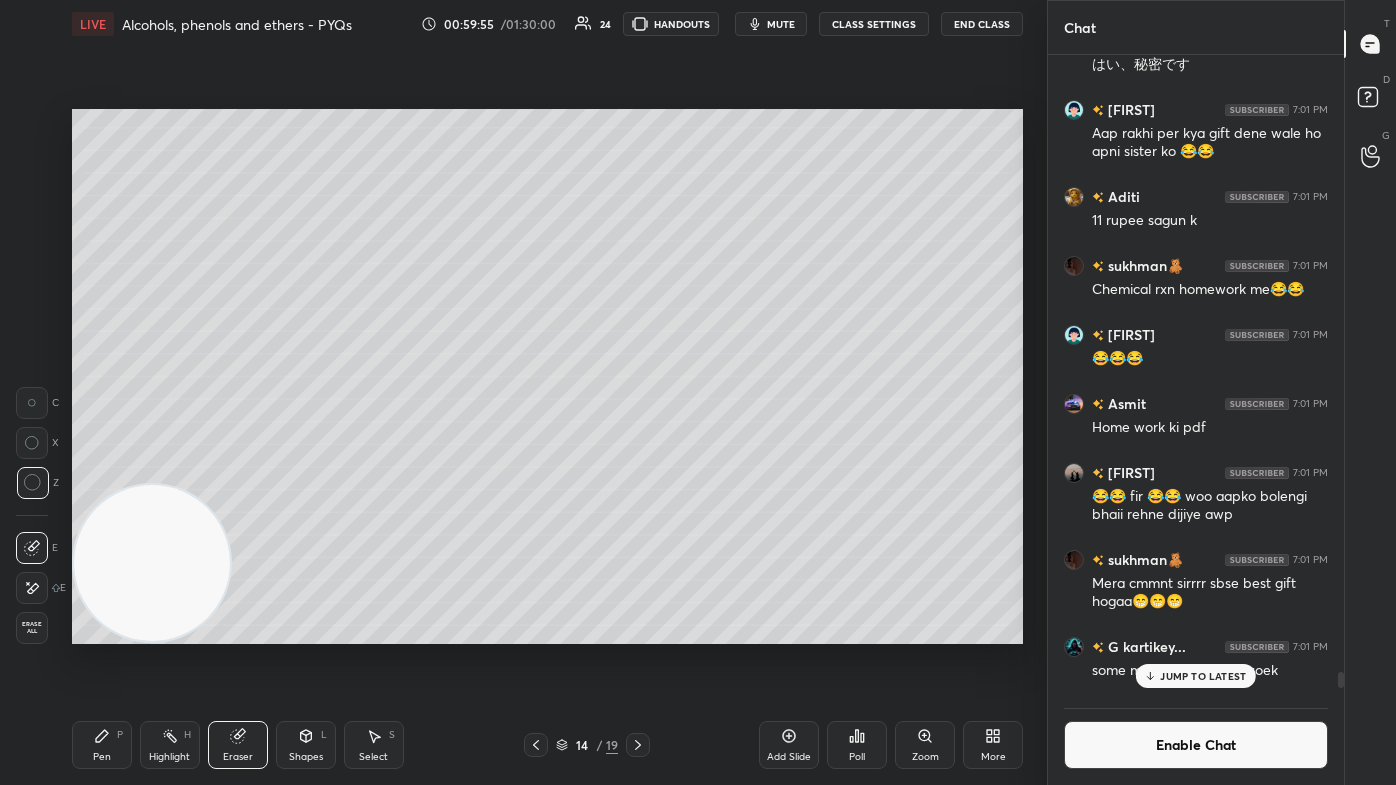 click on "Pen P" at bounding box center [102, 745] 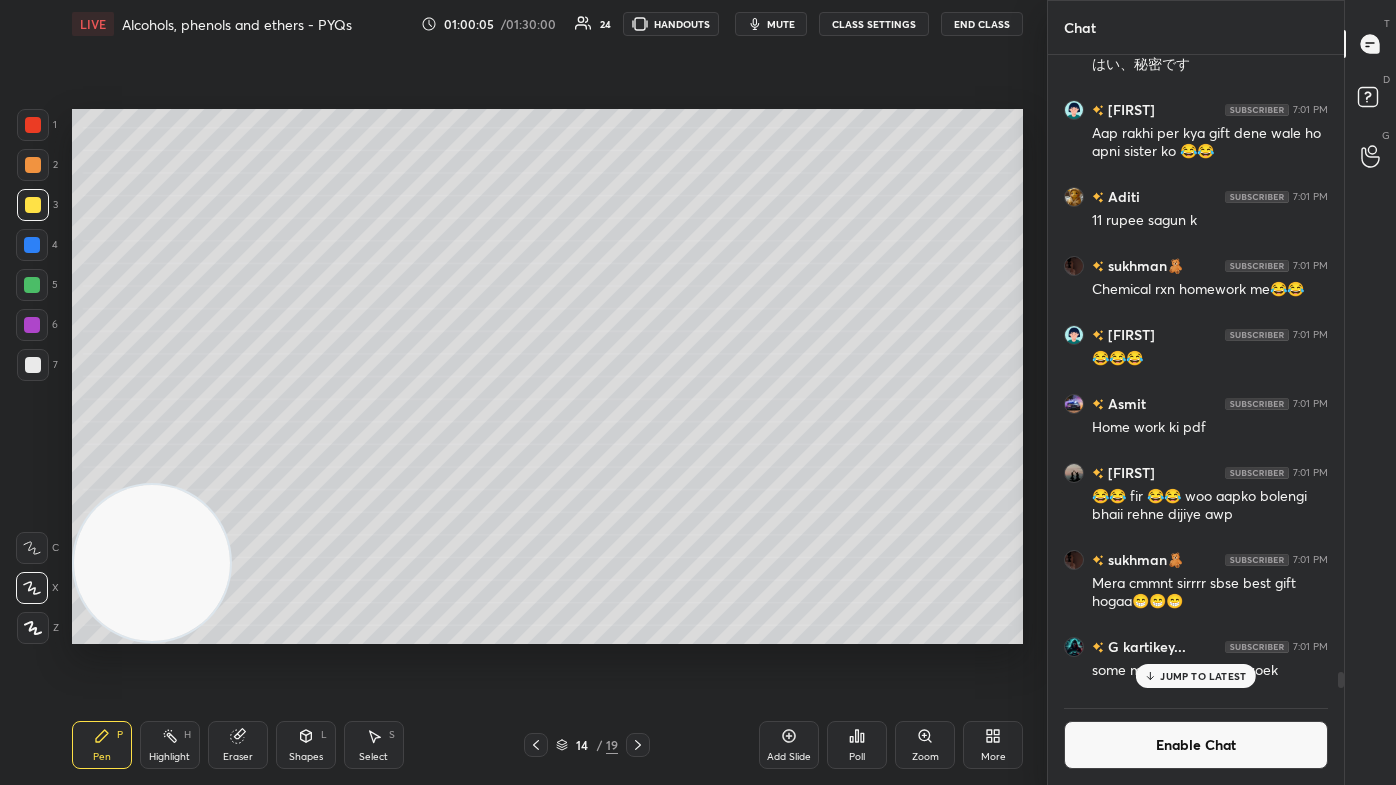click on "mute" at bounding box center (781, 24) 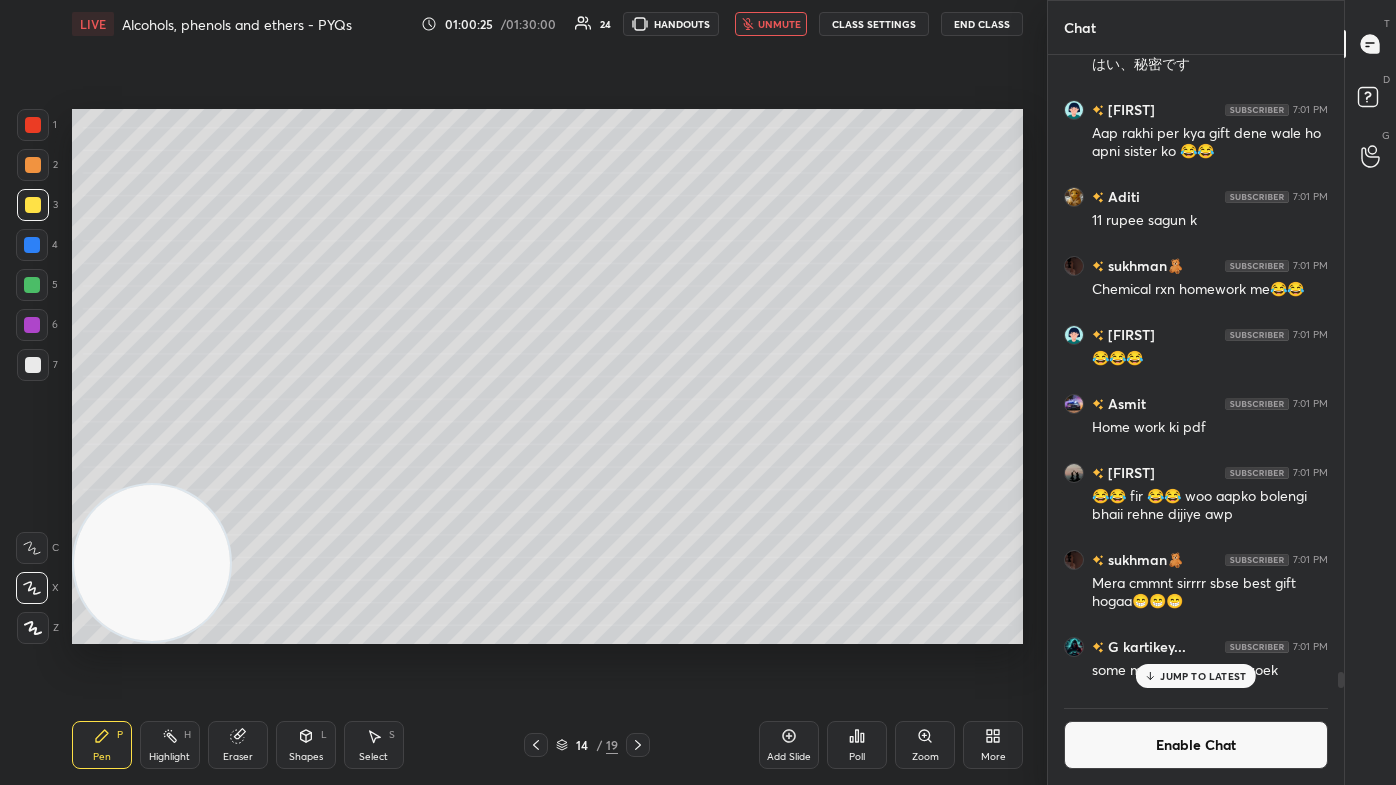 click at bounding box center (33, 365) 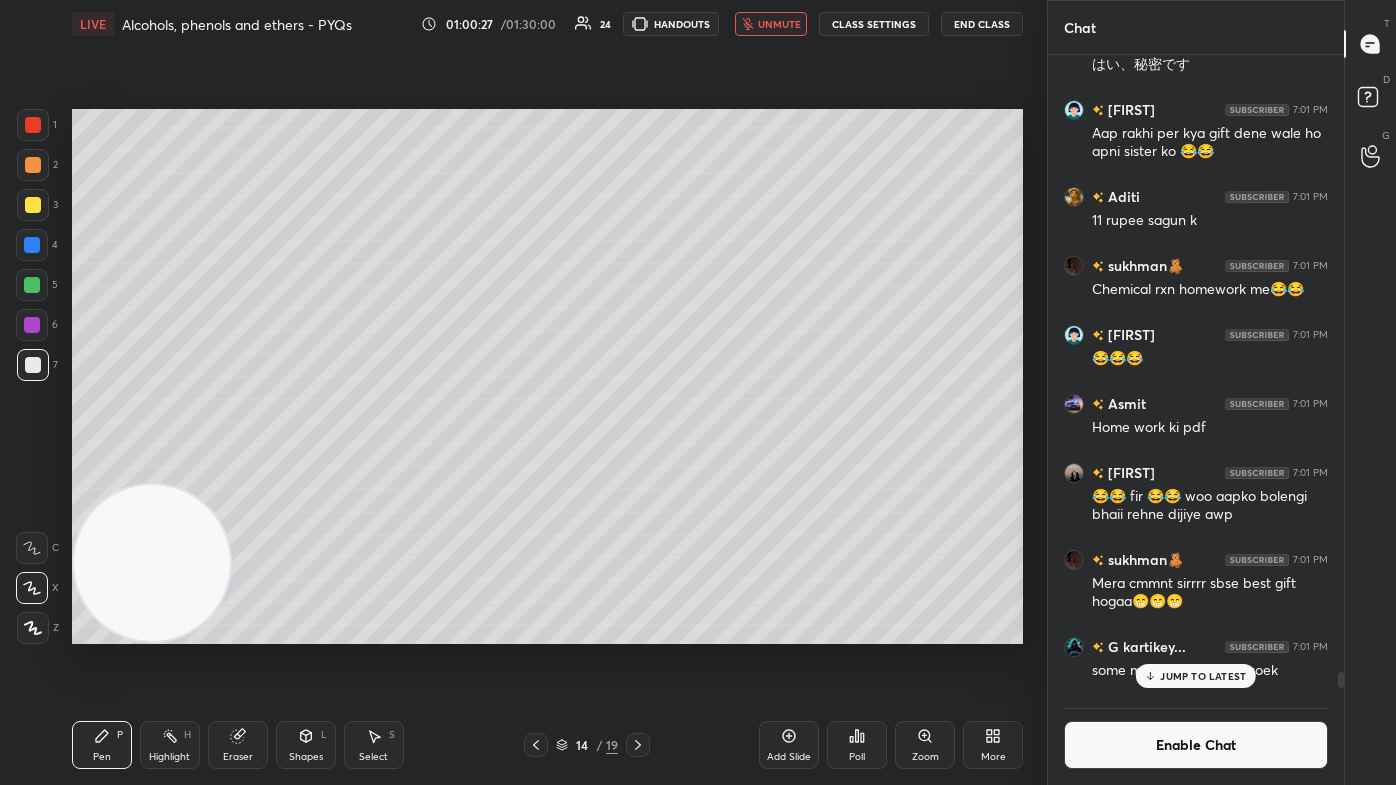 drag, startPoint x: 312, startPoint y: 751, endPoint x: 329, endPoint y: 725, distance: 31.06445 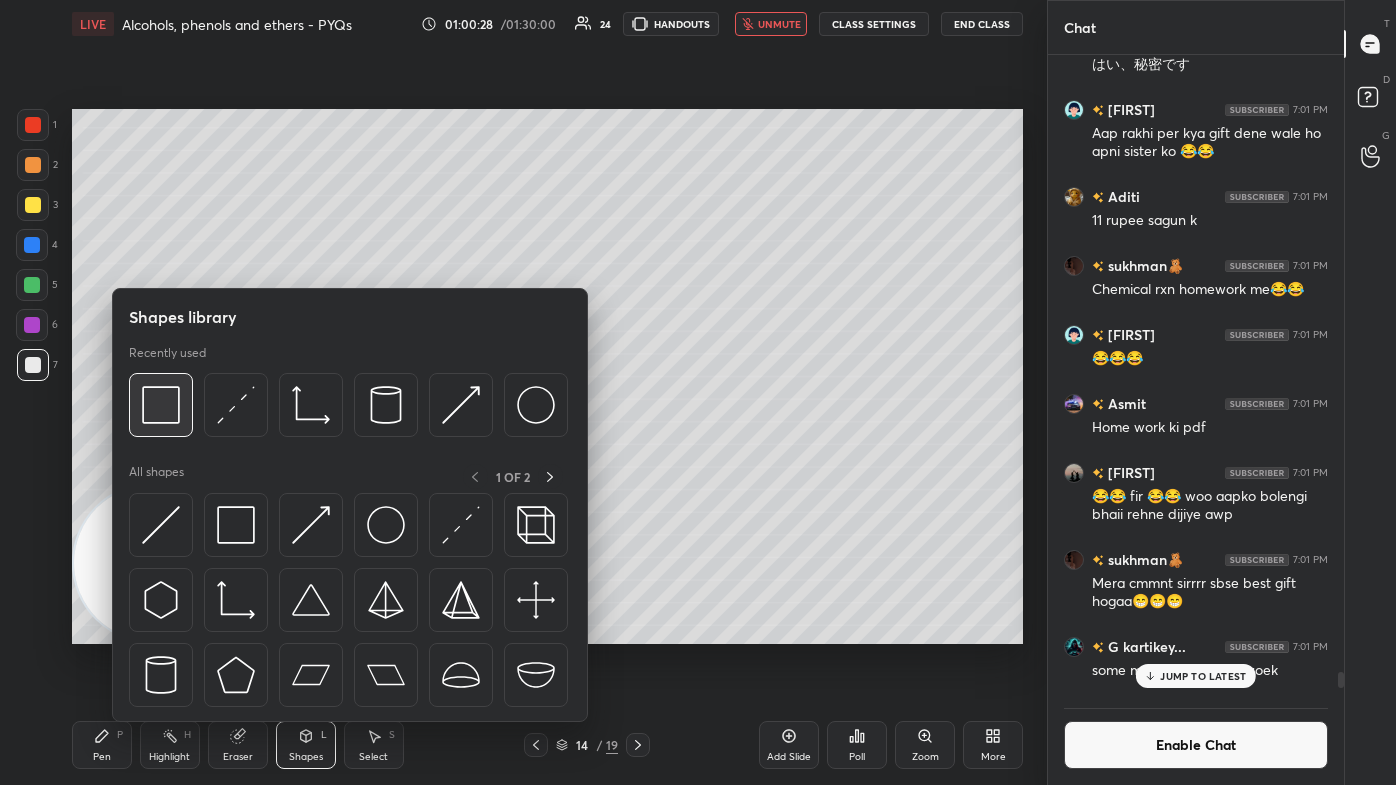 click at bounding box center [161, 405] 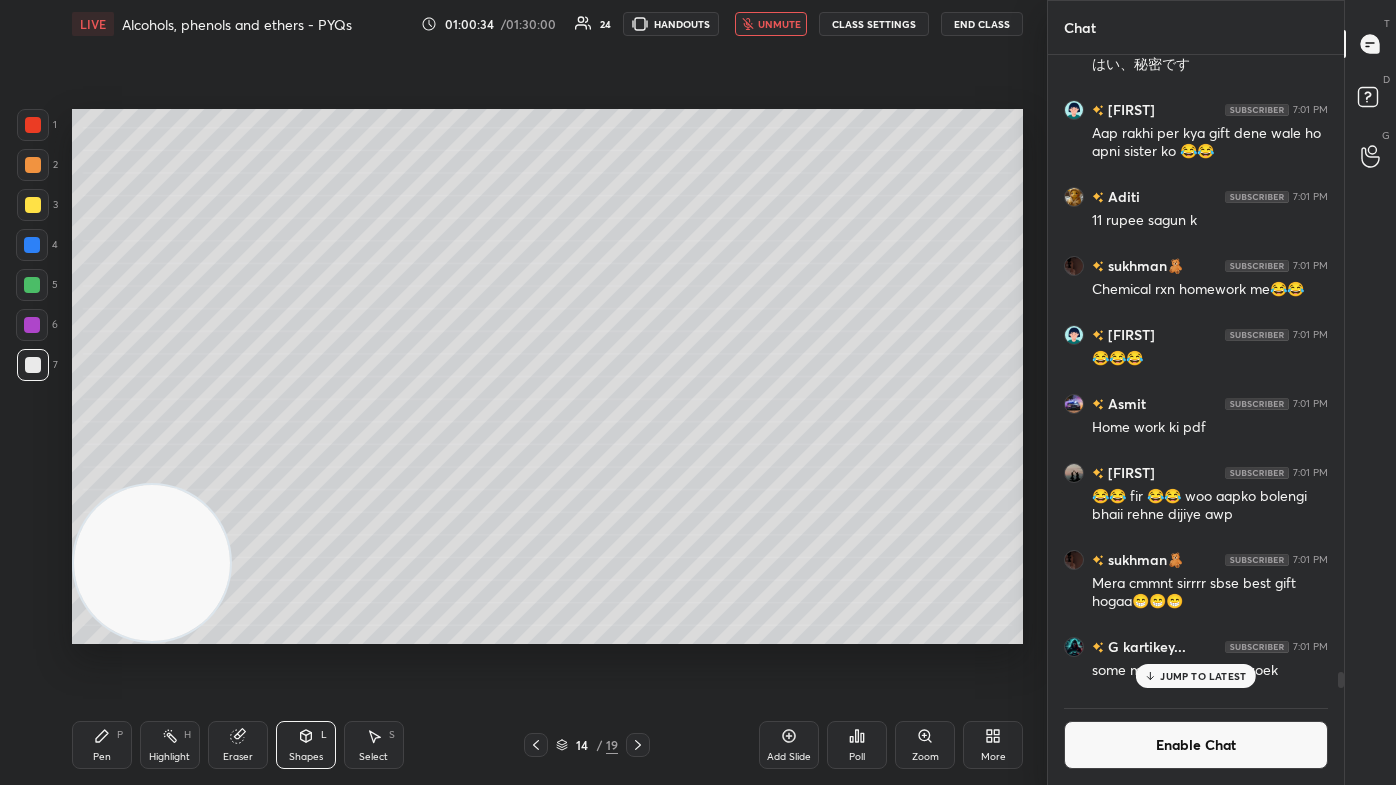 click 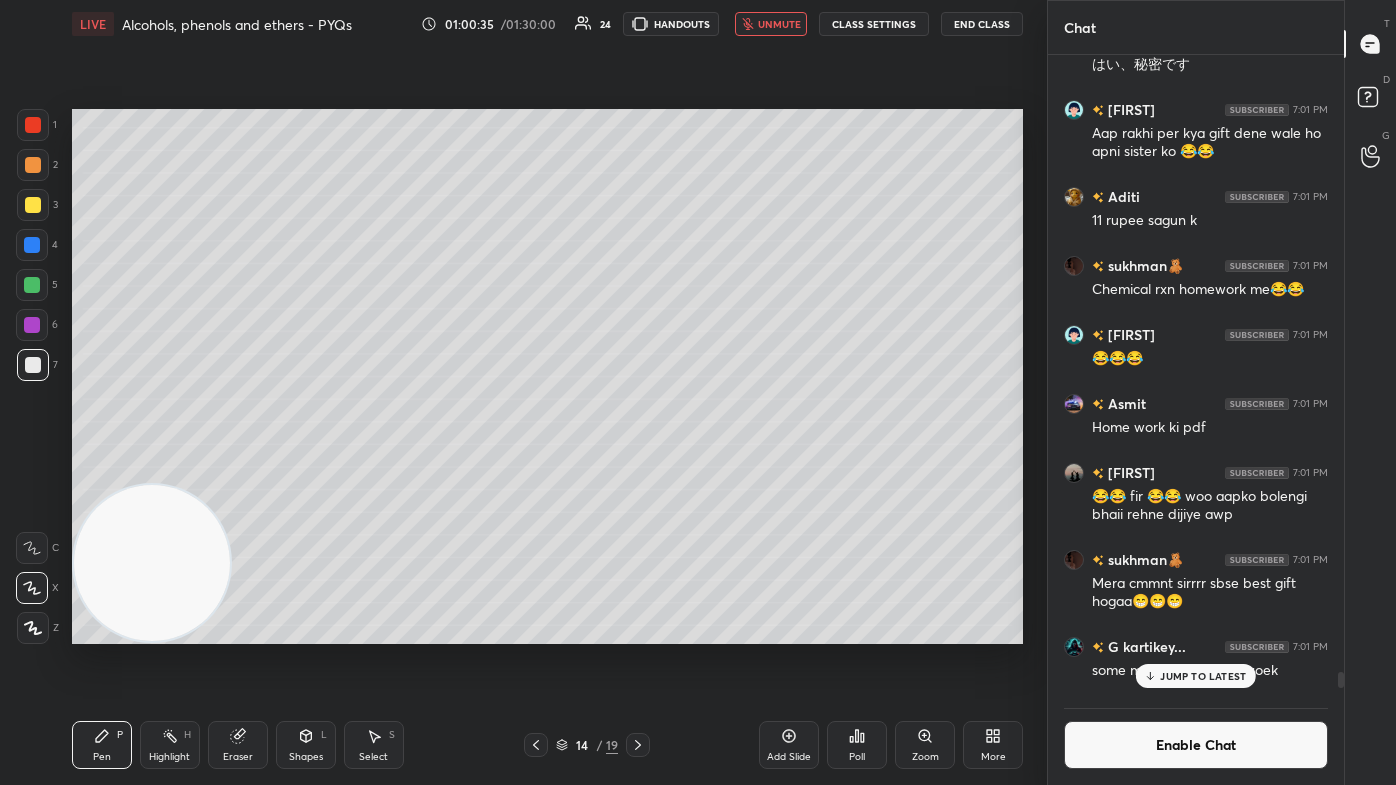 click at bounding box center [33, 205] 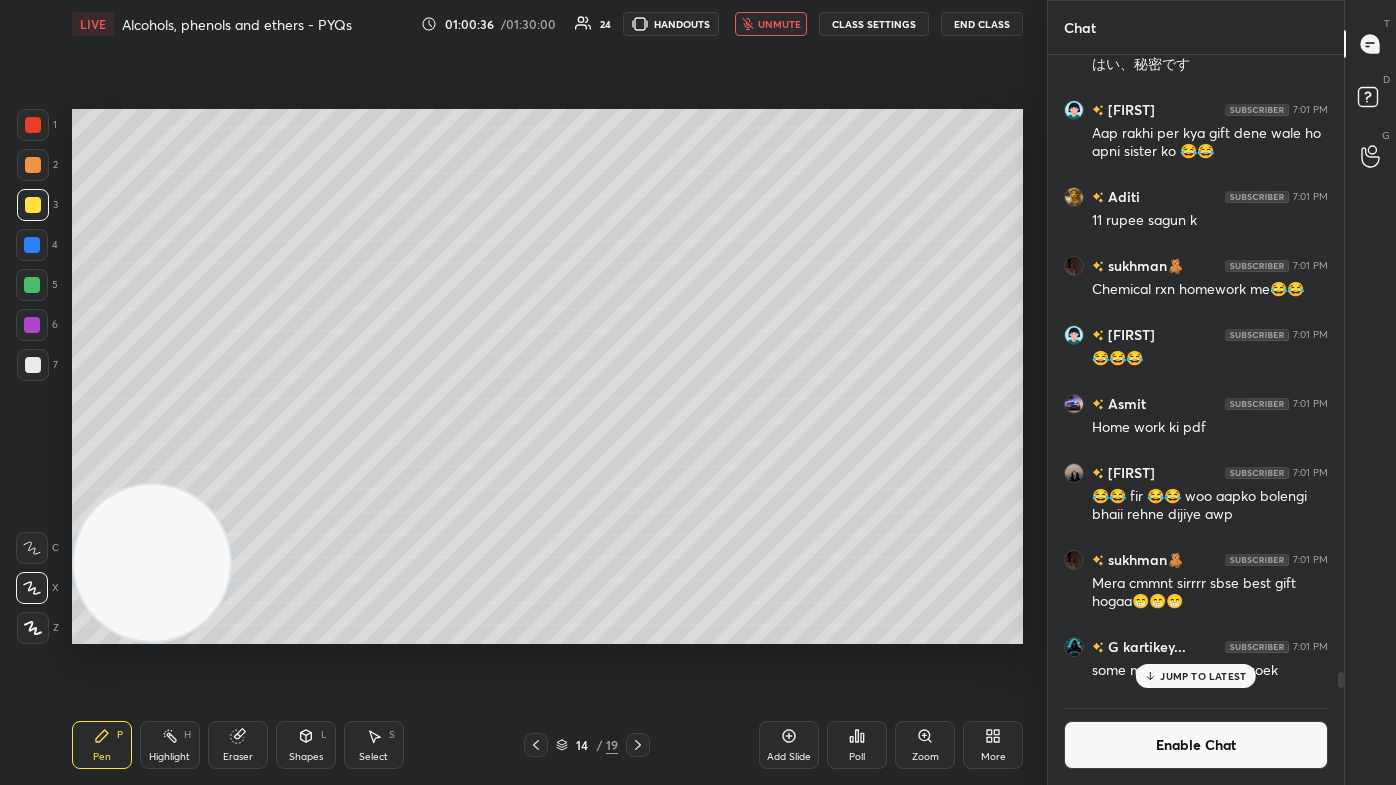 click on "Select" at bounding box center [373, 757] 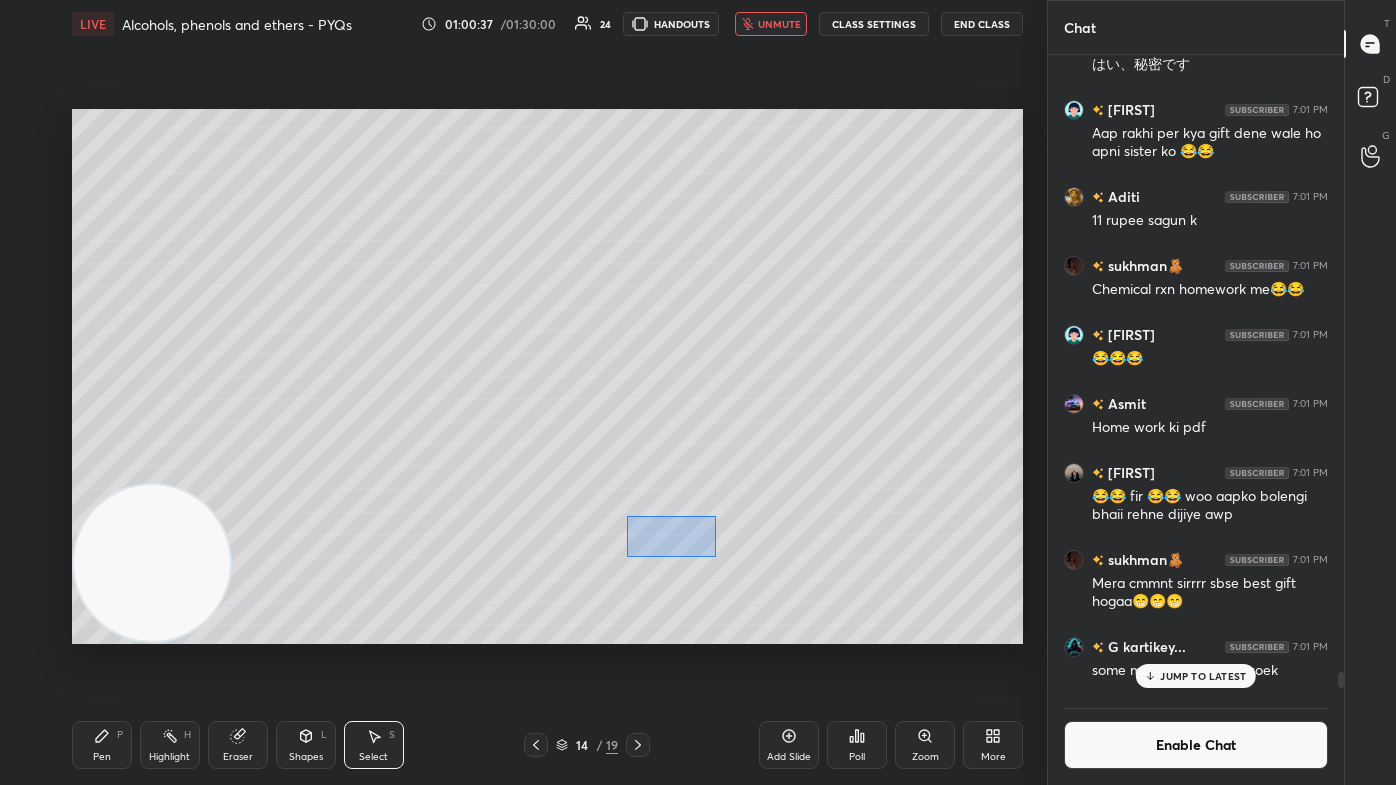 drag, startPoint x: 633, startPoint y: 554, endPoint x: 640, endPoint y: 539, distance: 16.552946 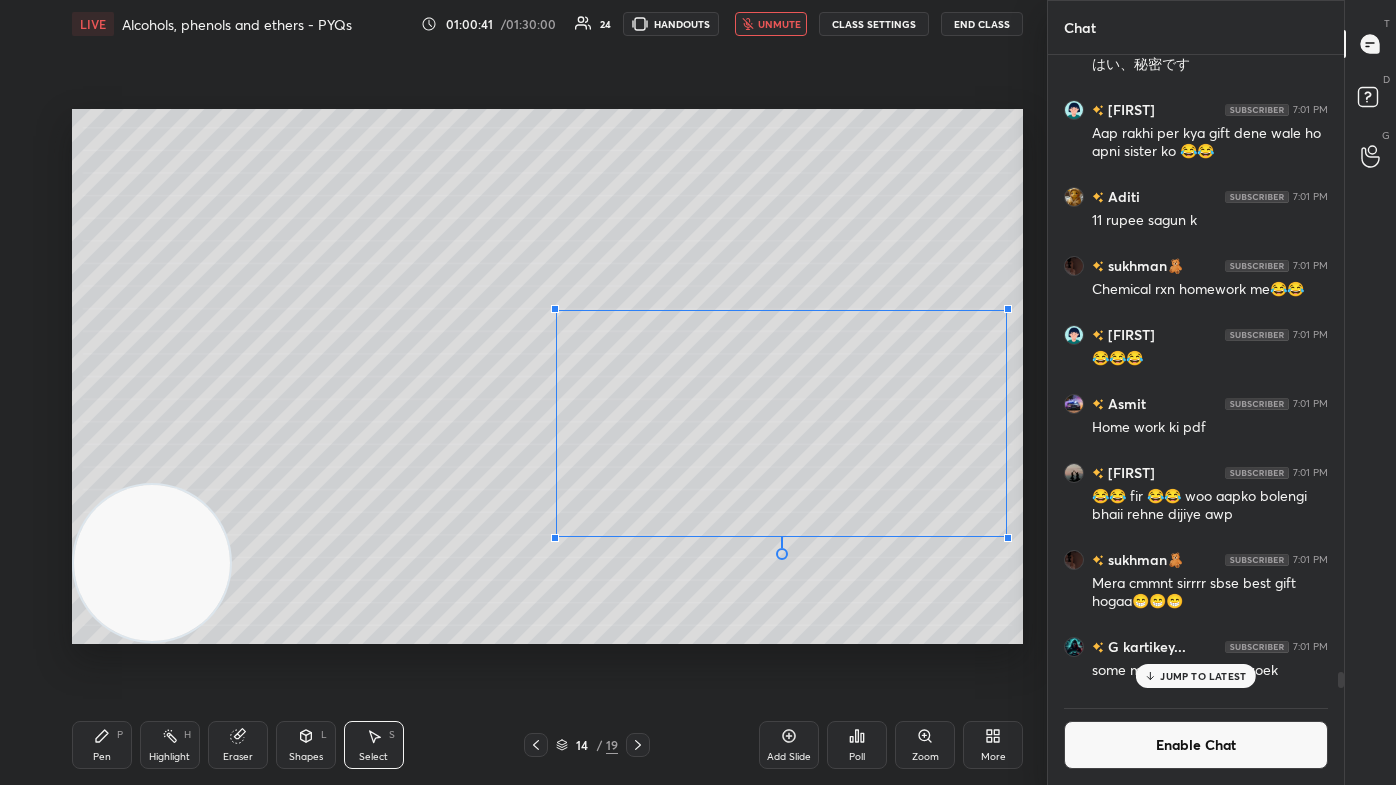 drag, startPoint x: 677, startPoint y: 537, endPoint x: 557, endPoint y: 536, distance: 120.004166 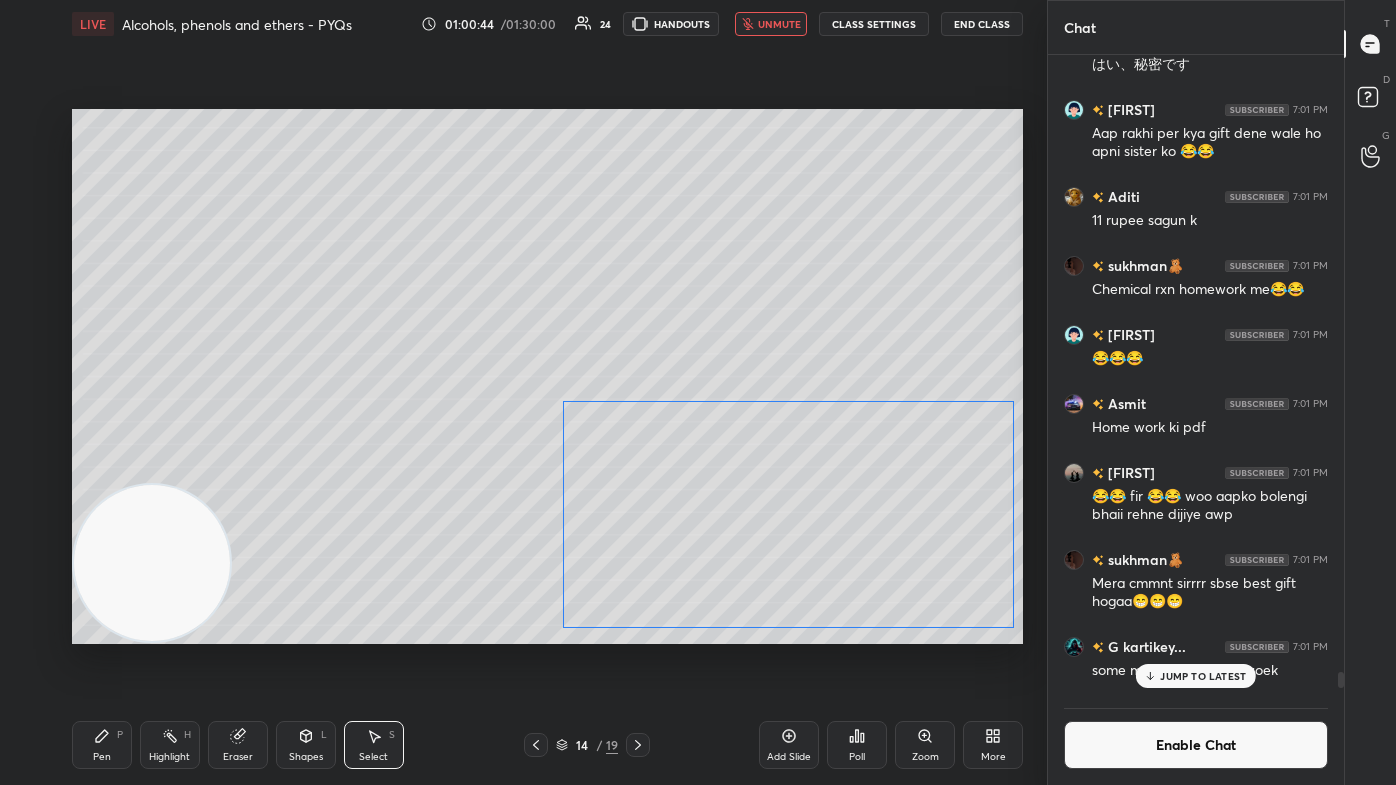 drag, startPoint x: 808, startPoint y: 445, endPoint x: 815, endPoint y: 537, distance: 92.26592 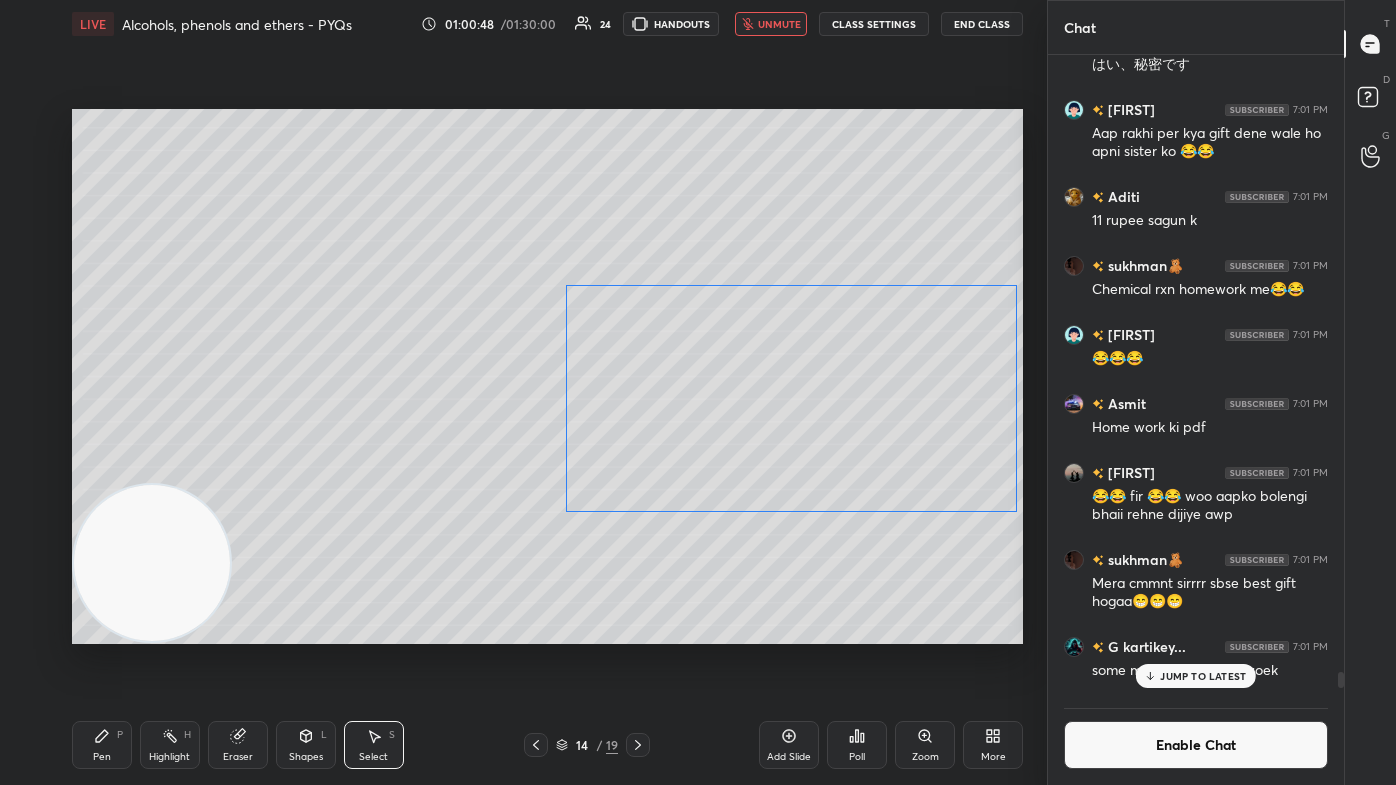 drag, startPoint x: 817, startPoint y: 502, endPoint x: 819, endPoint y: 408, distance: 94.02127 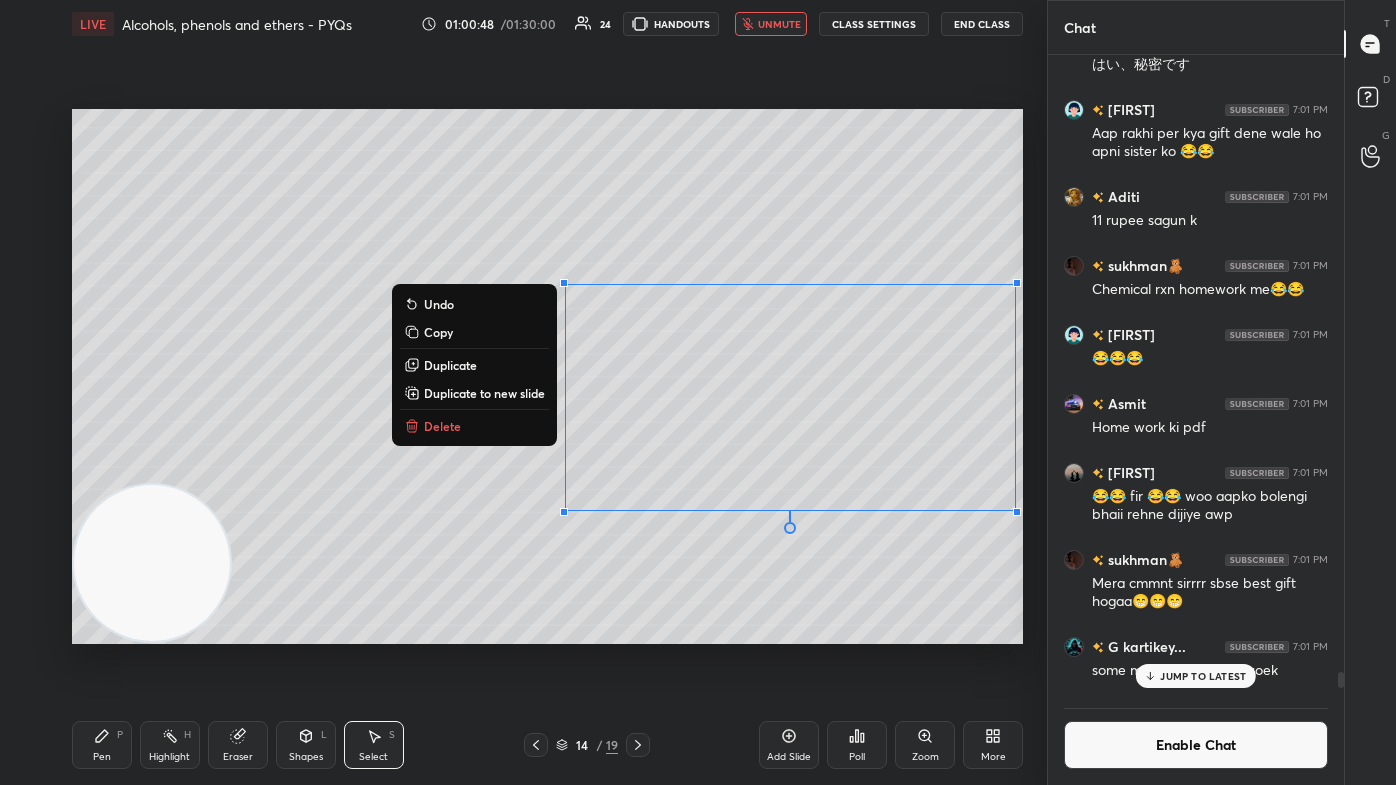 click on "0 ° Undo Copy Duplicate Duplicate to new slide Delete Setting up your live class Poll for   secs No correct answer Start poll" at bounding box center (547, 376) 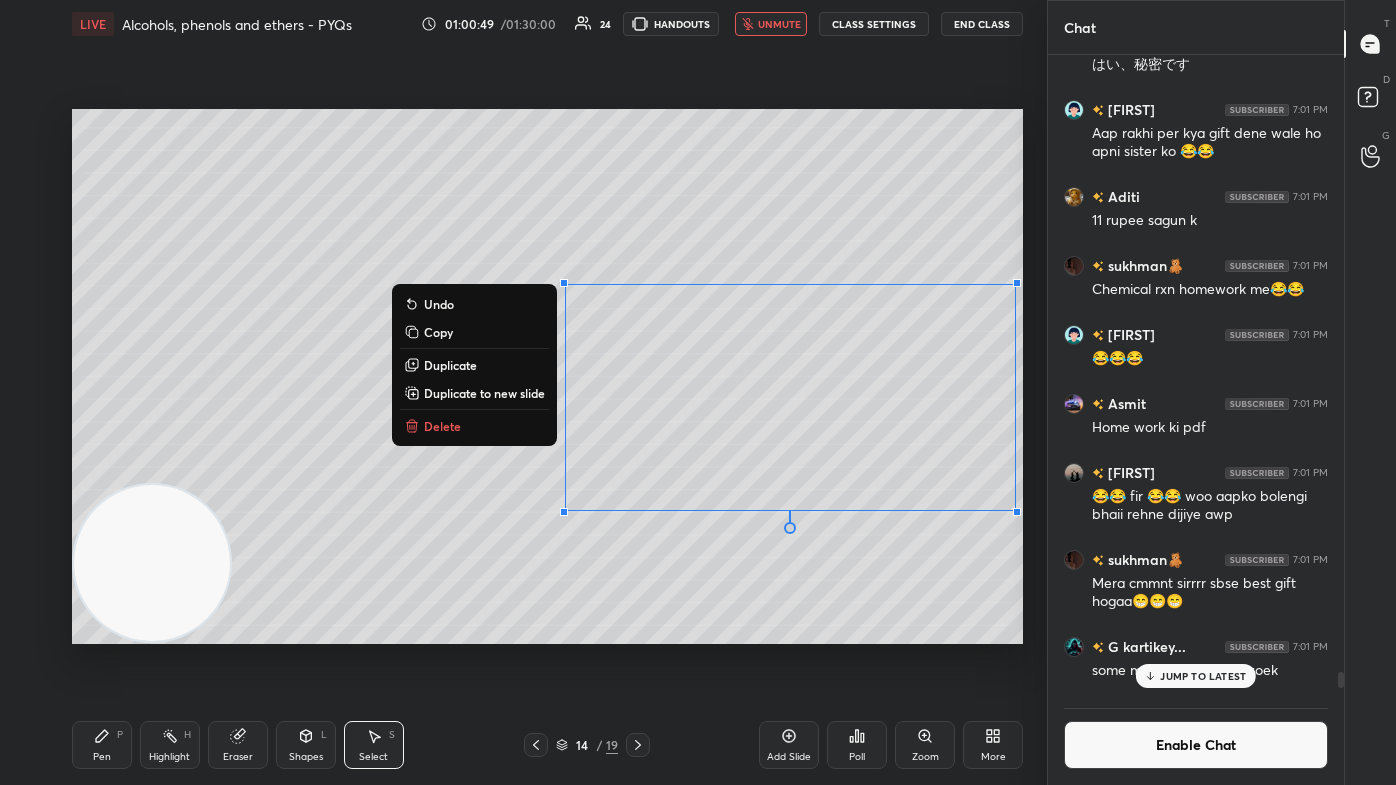 drag, startPoint x: 300, startPoint y: 752, endPoint x: 314, endPoint y: 741, distance: 17.804493 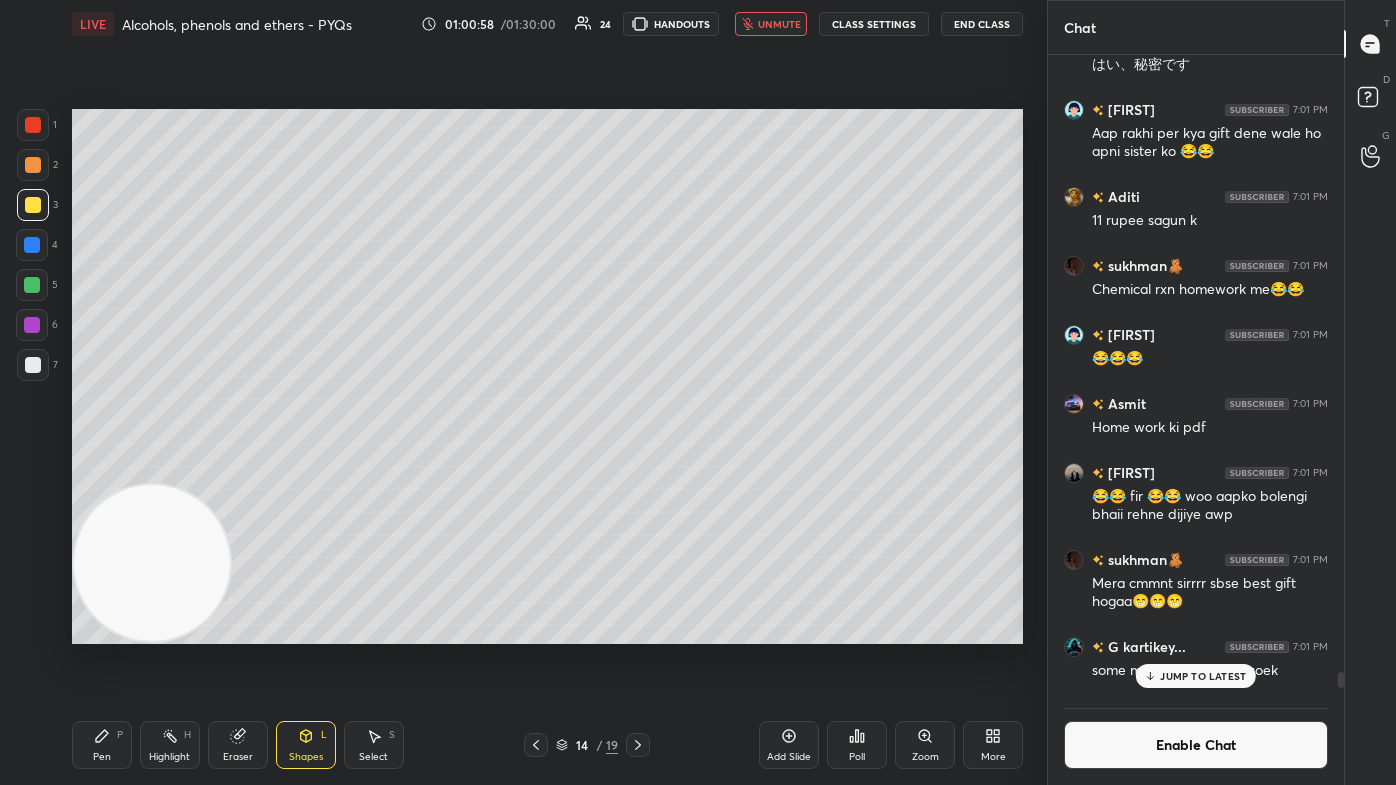 click on "Select S" at bounding box center (374, 745) 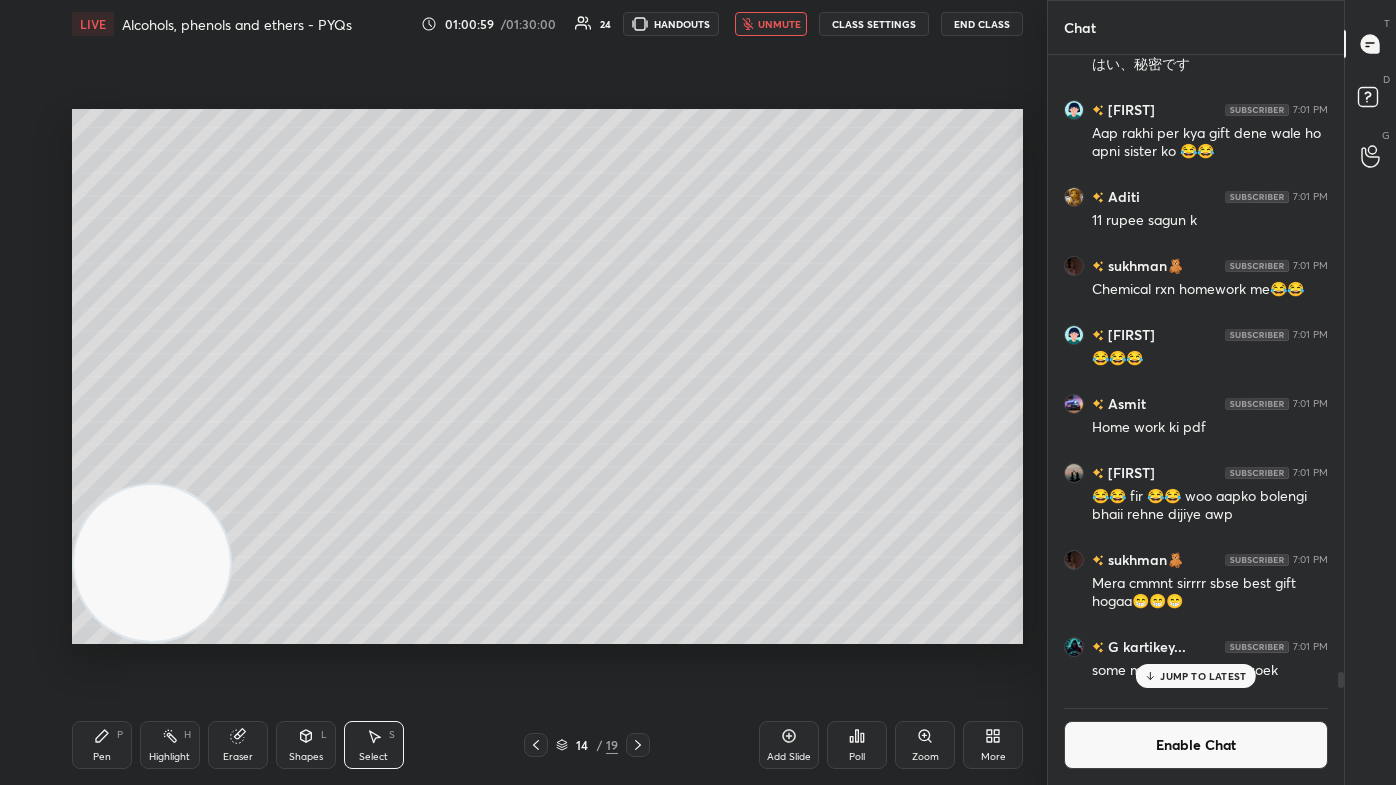 click on "0 ° Undo Copy Duplicate Duplicate to new slide Delete" at bounding box center [547, 376] 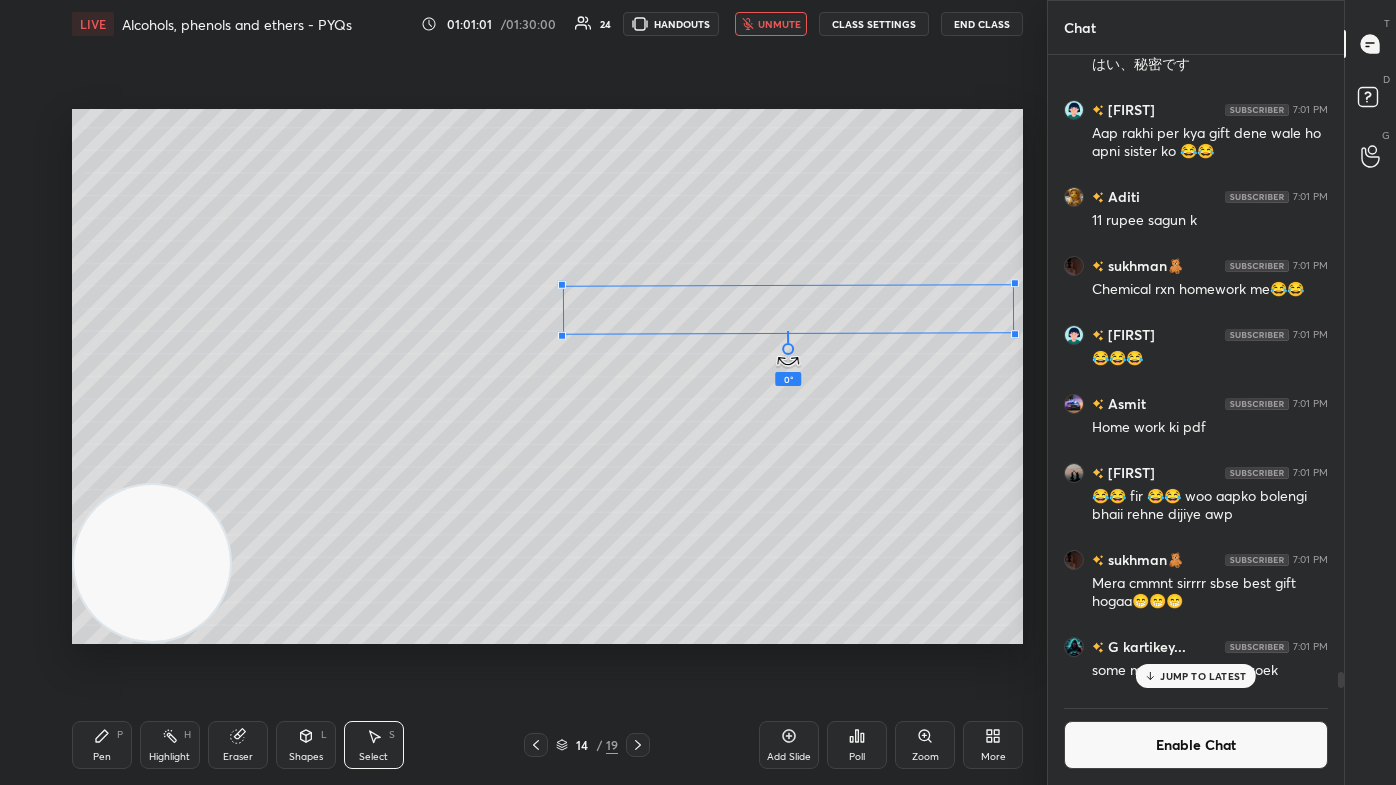 drag, startPoint x: 788, startPoint y: 352, endPoint x: 773, endPoint y: 361, distance: 17.492855 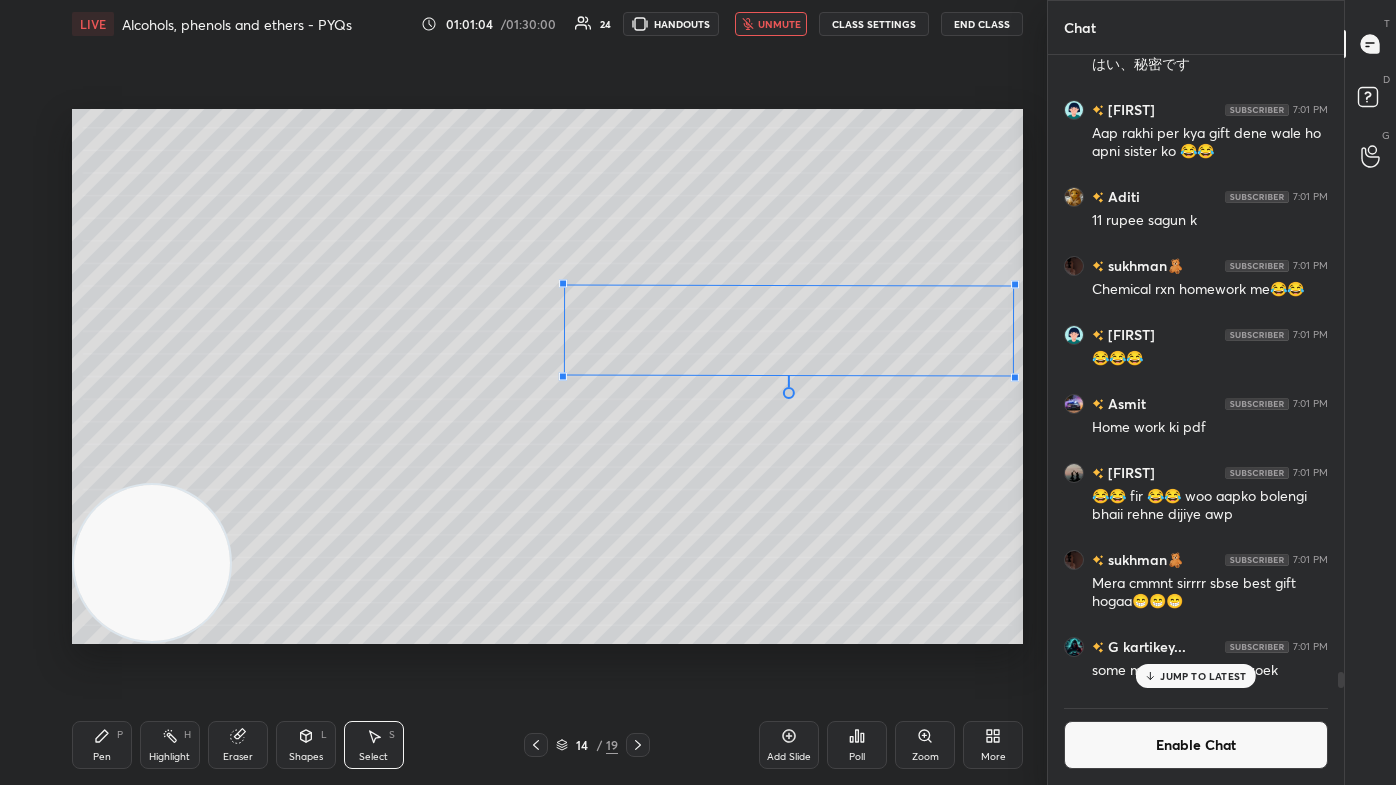 drag, startPoint x: 562, startPoint y: 336, endPoint x: 565, endPoint y: 374, distance: 38.118237 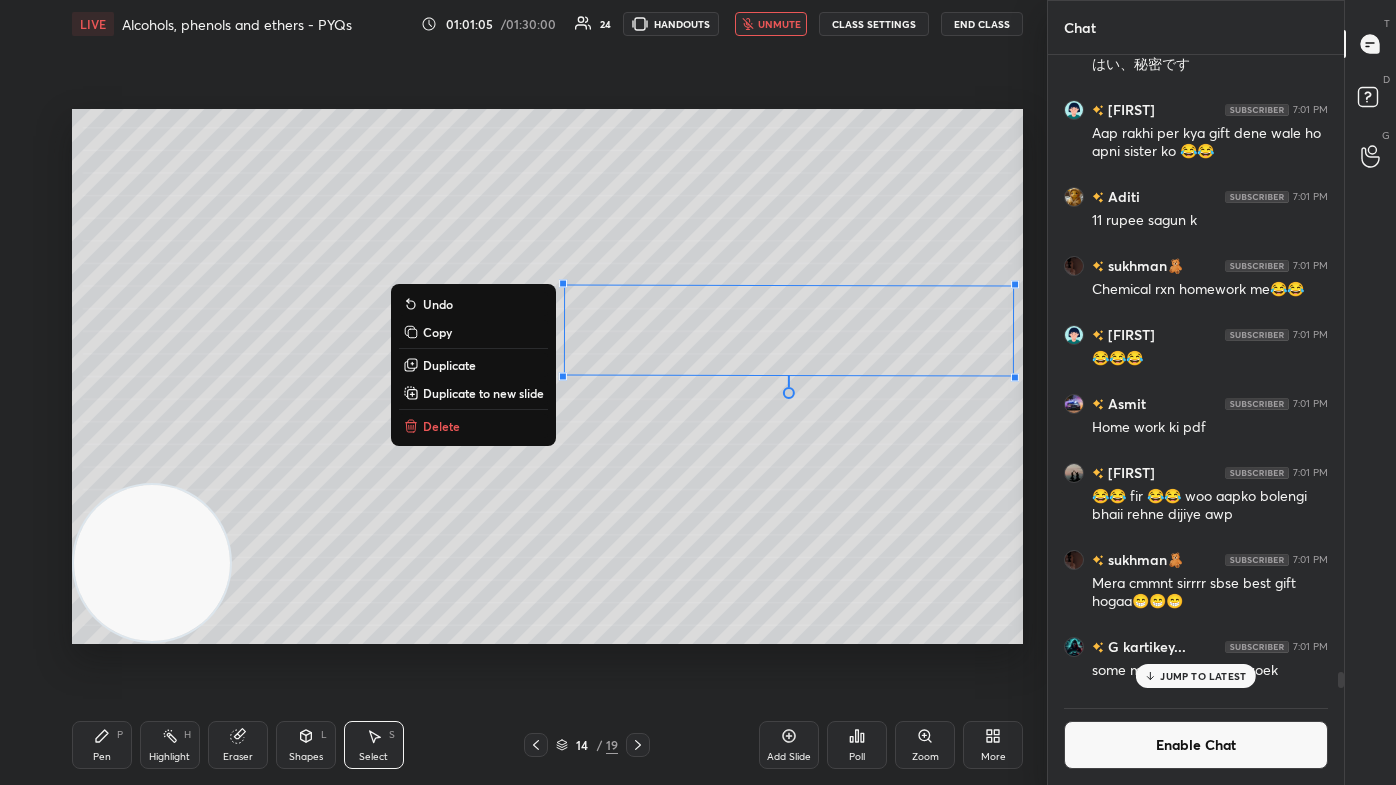 click on "0 ° Undo Copy Duplicate Duplicate to new slide Delete" at bounding box center [547, 376] 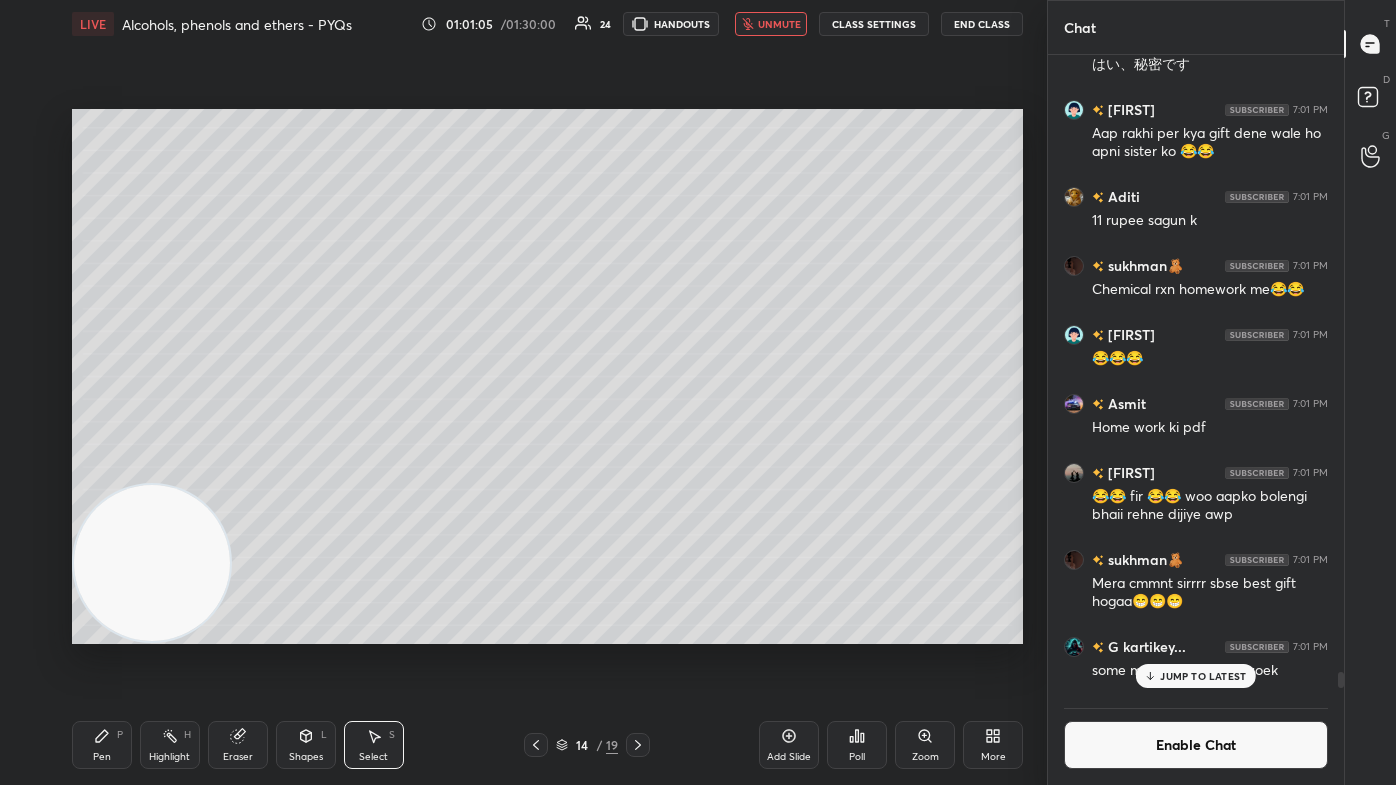 click on "Pen" at bounding box center (102, 757) 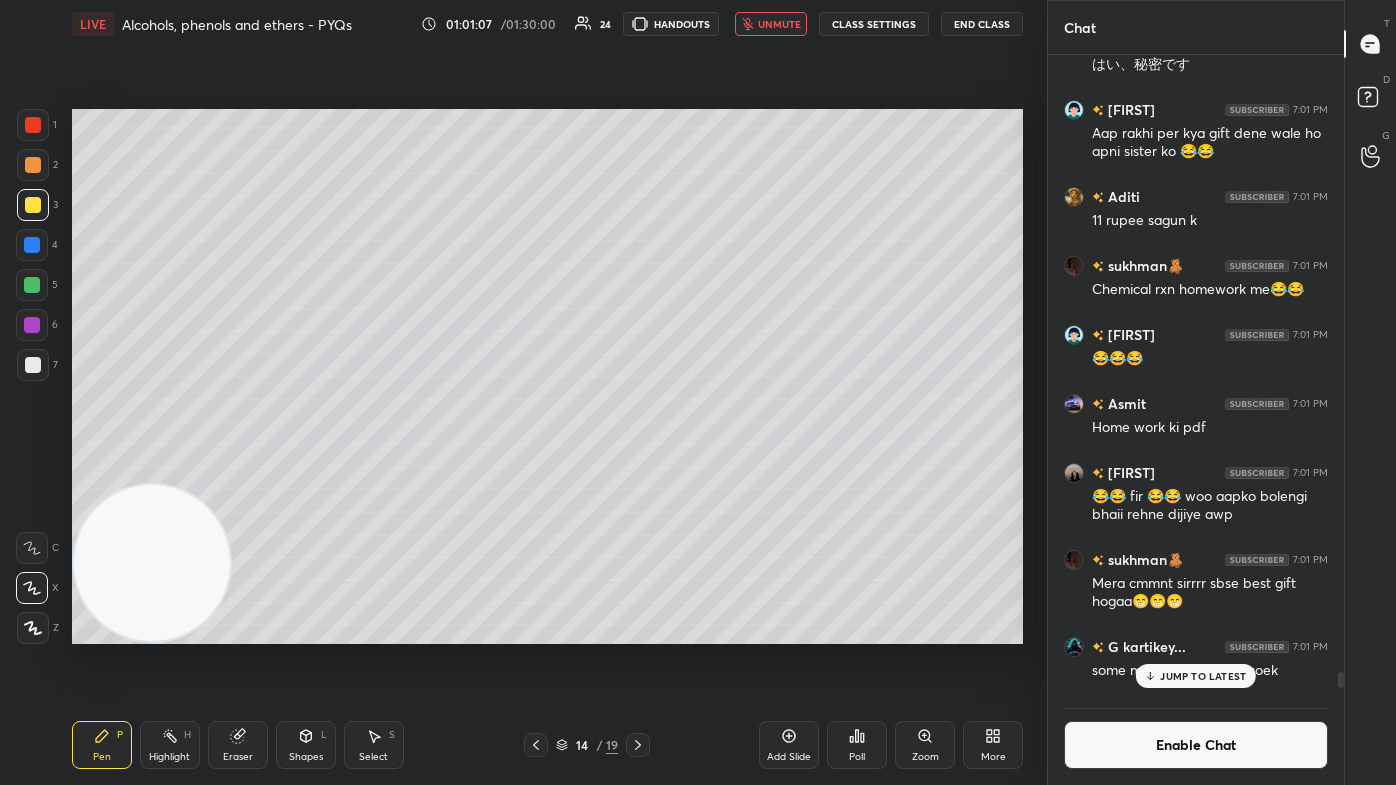 click at bounding box center (33, 365) 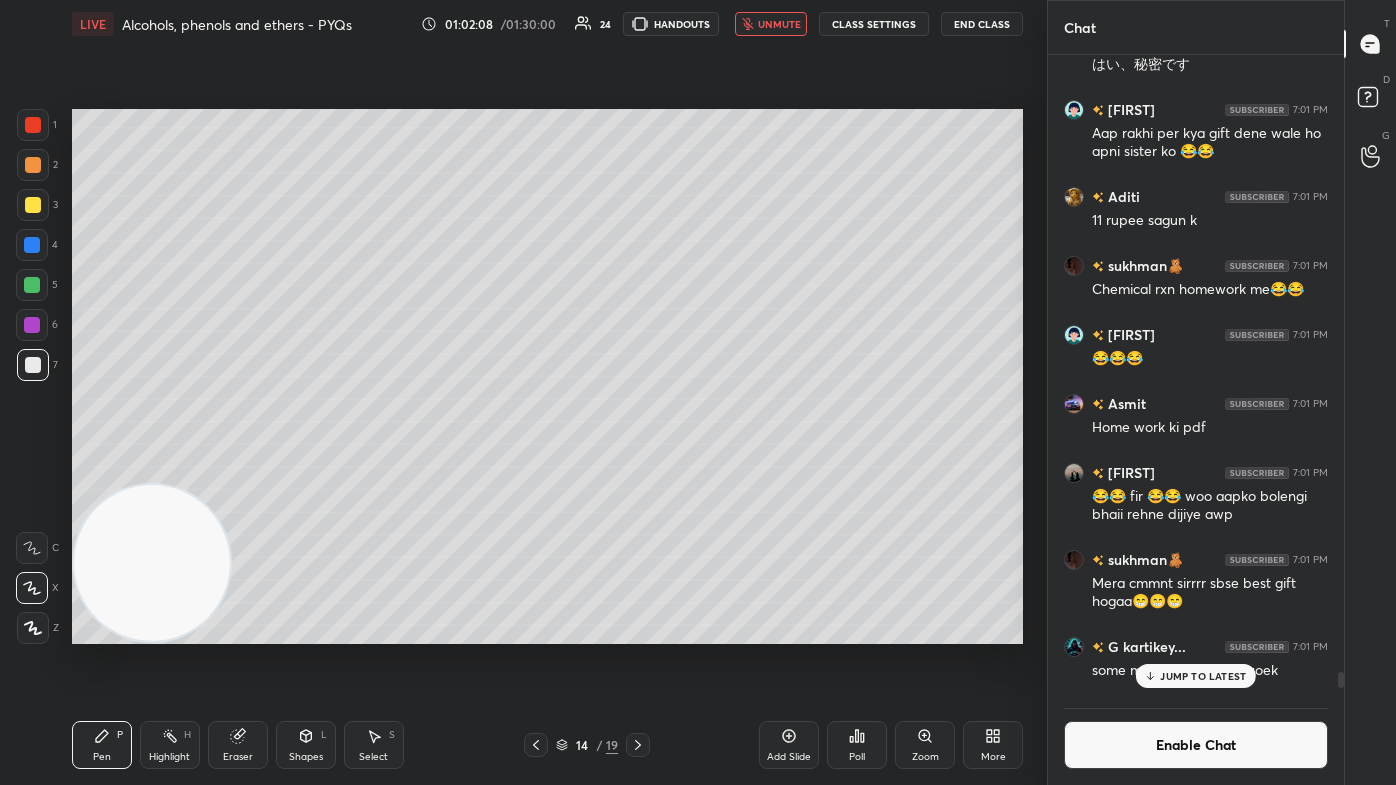 click on "JUMP TO LATEST" at bounding box center [1203, 676] 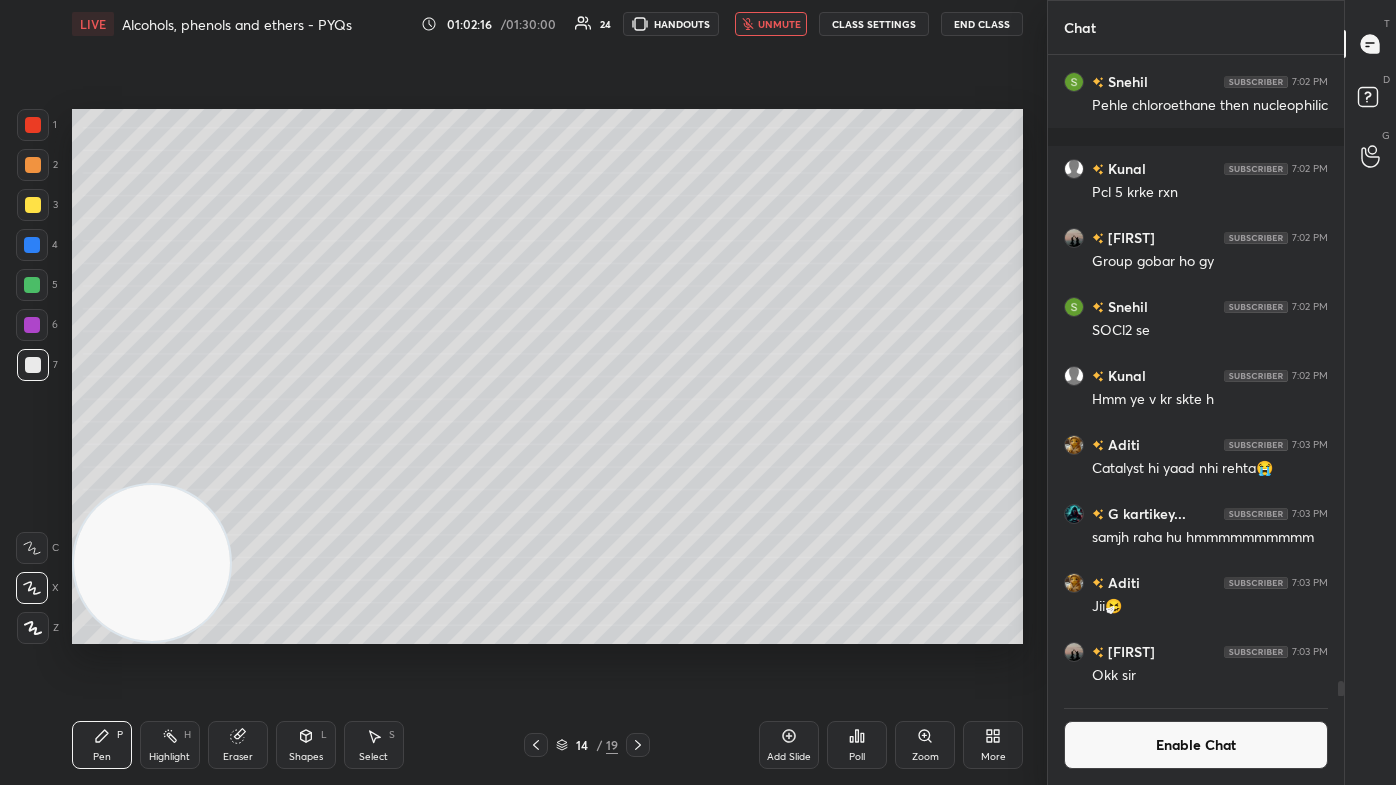 click at bounding box center [32, 285] 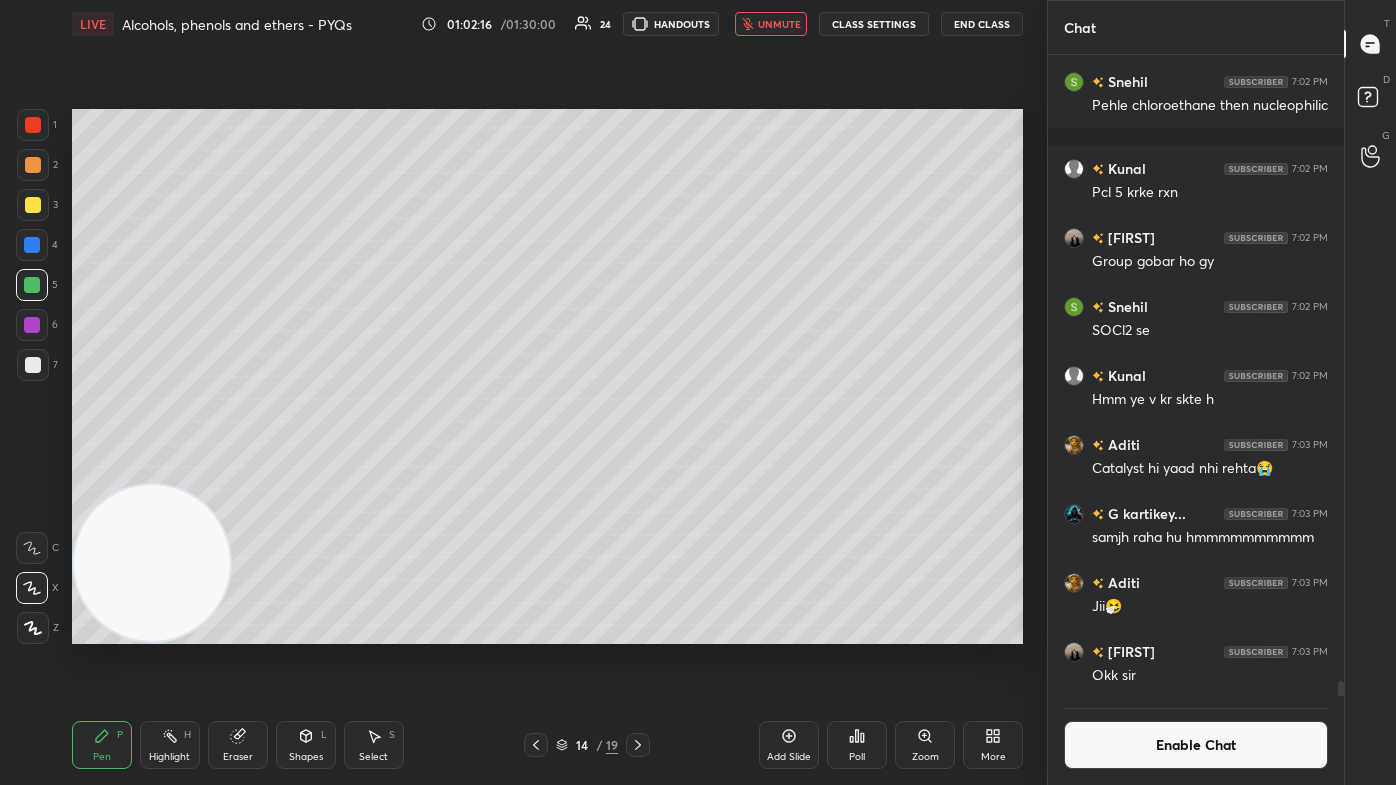 click 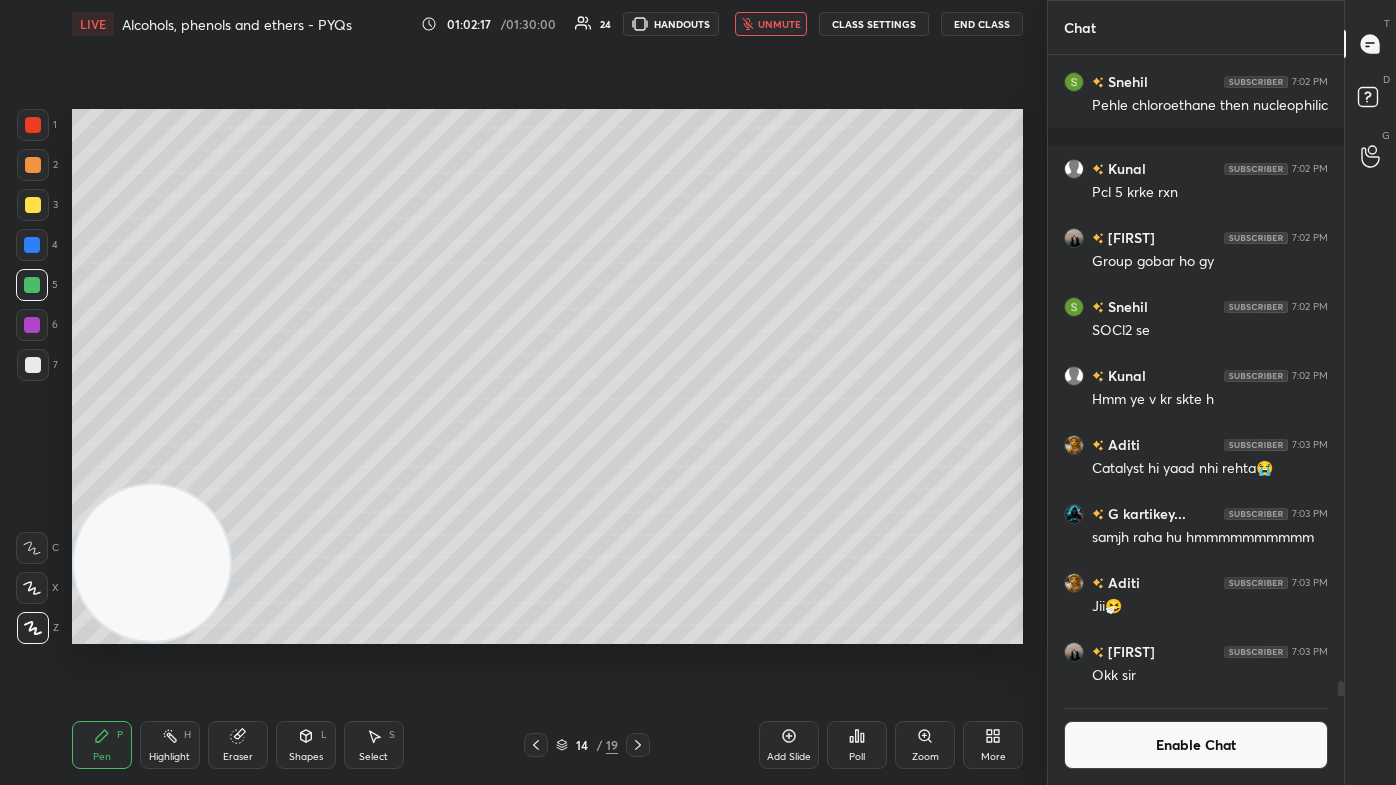 click on "unmute" at bounding box center [779, 24] 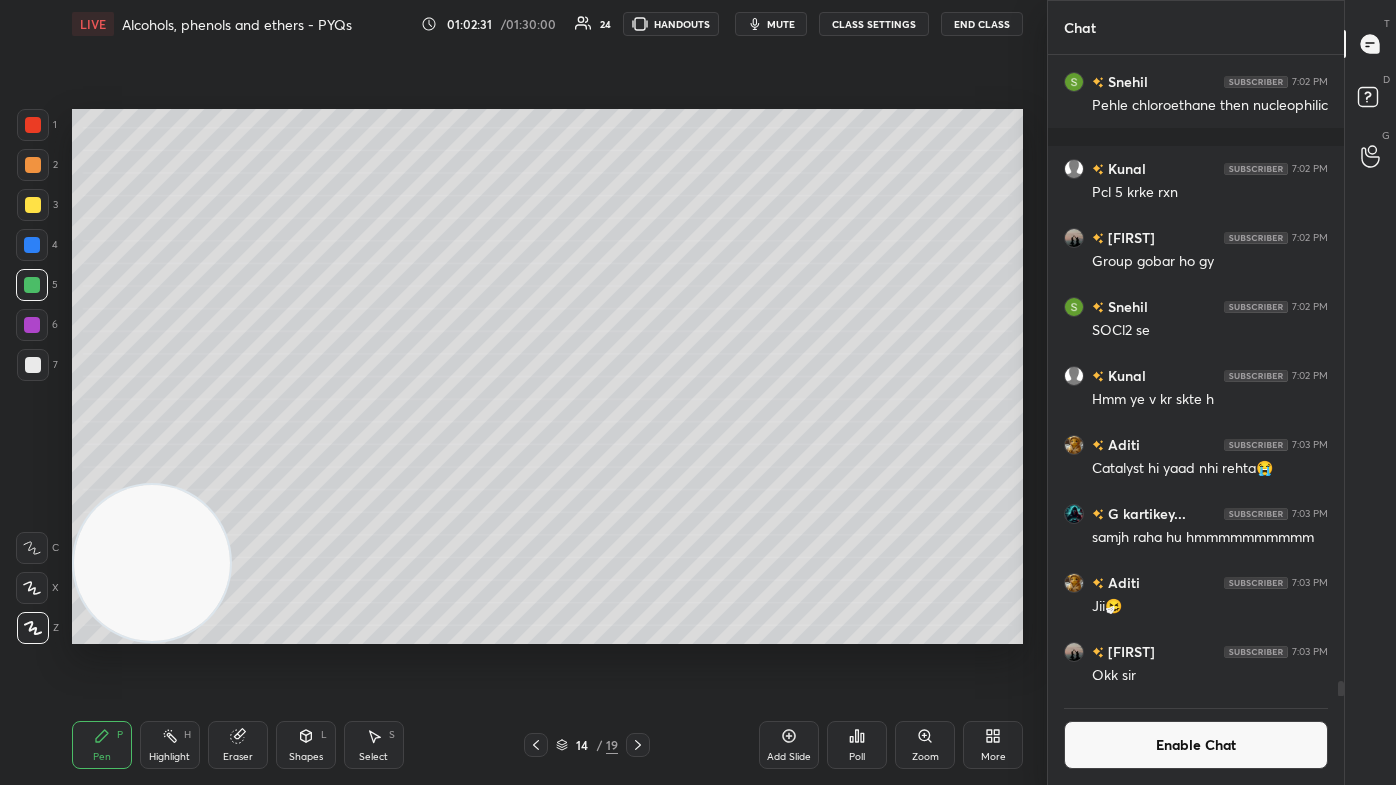click on "mute" at bounding box center [781, 24] 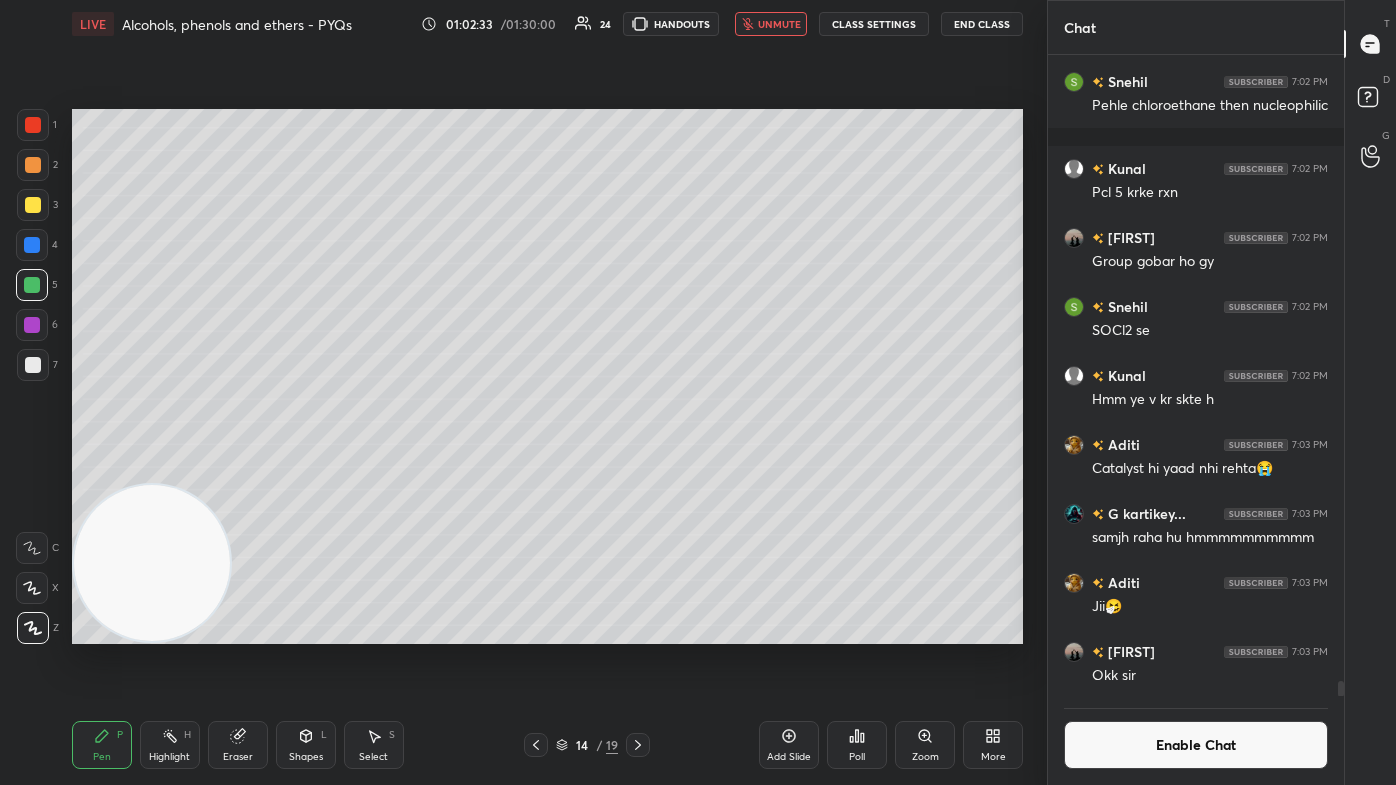 click at bounding box center [33, 365] 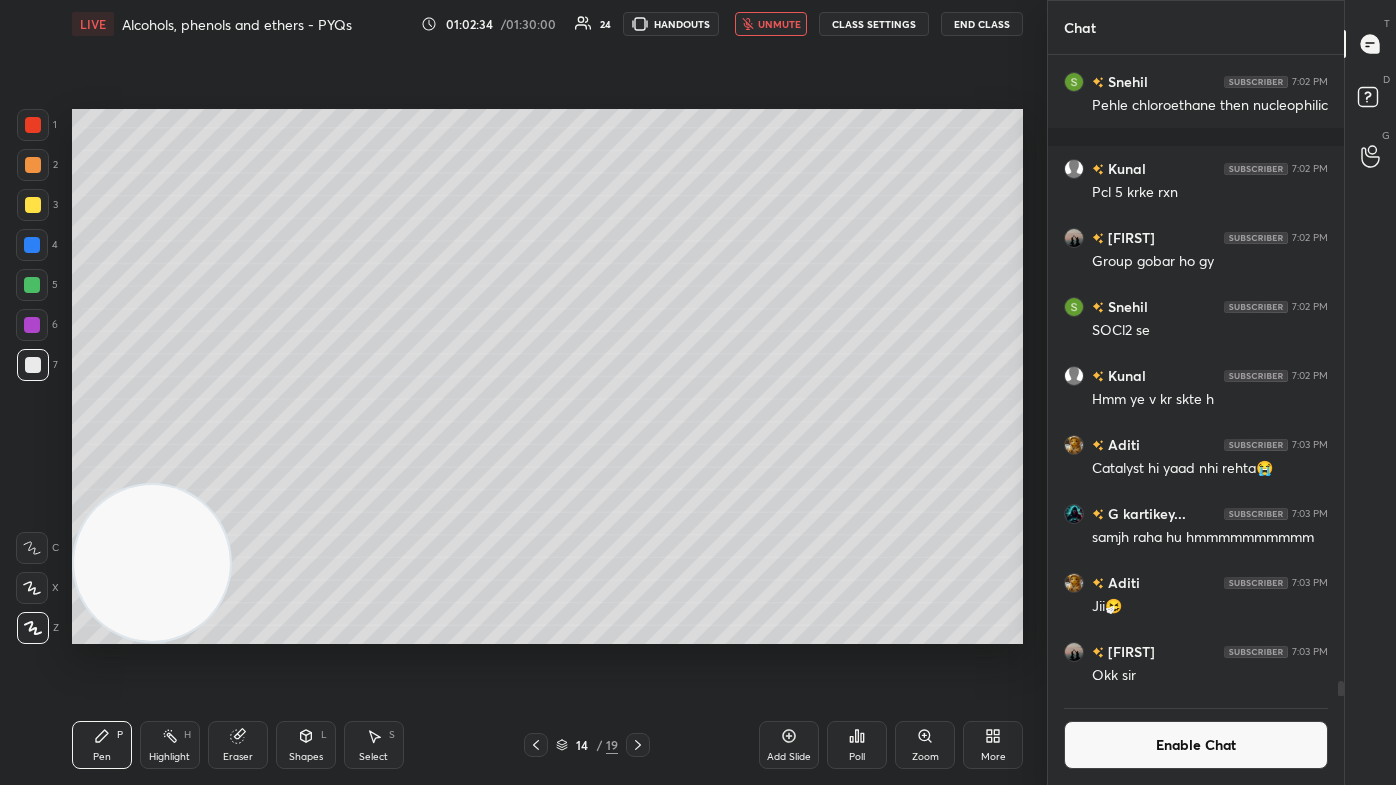 click at bounding box center [32, 588] 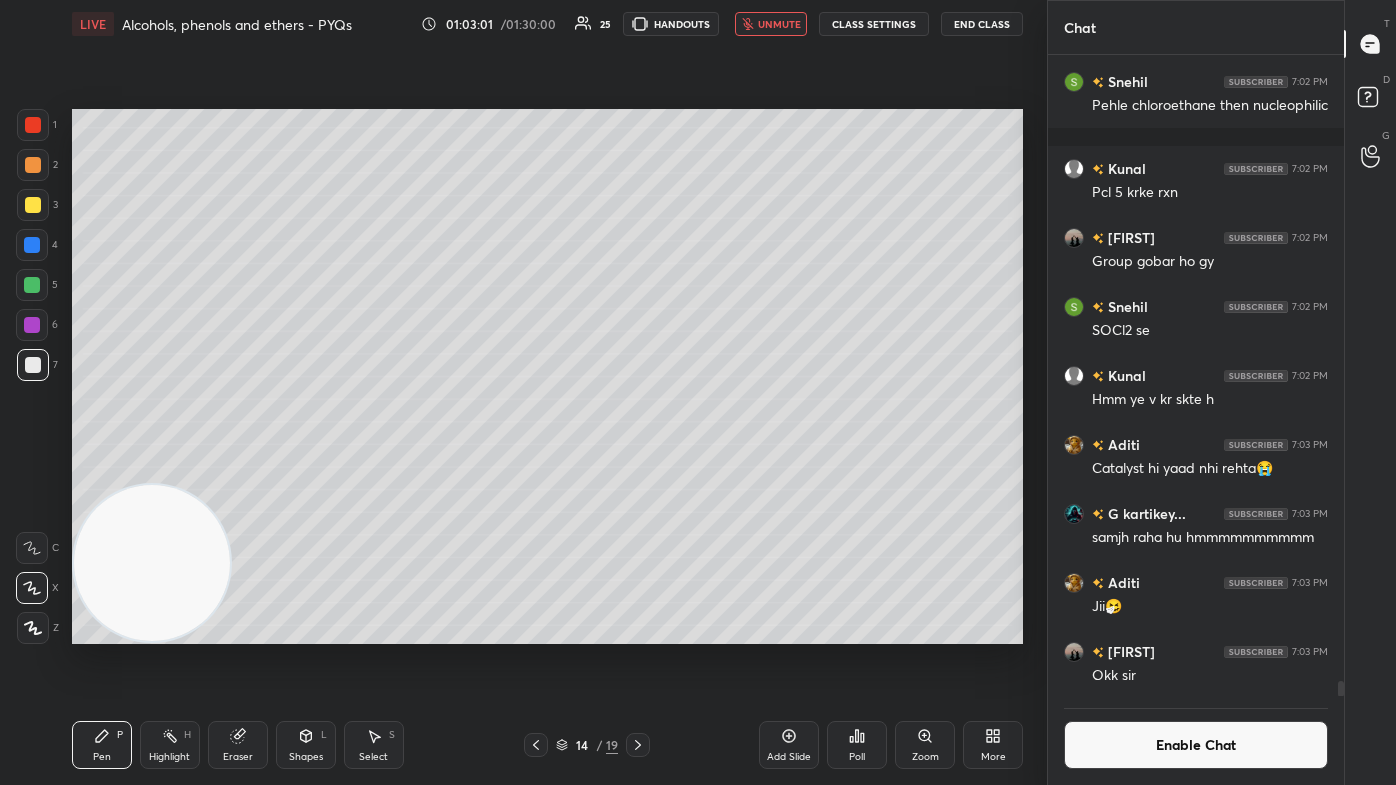 click at bounding box center [32, 245] 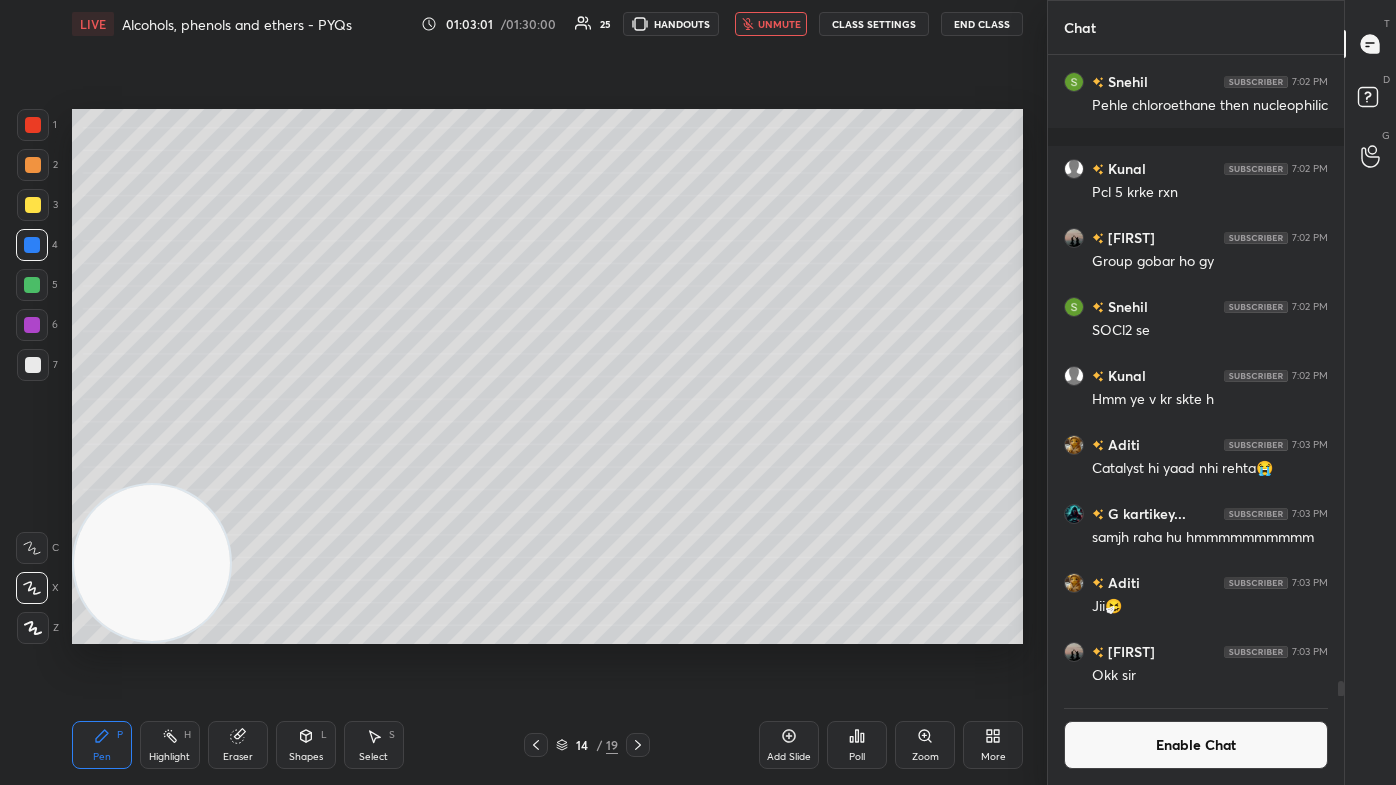 drag, startPoint x: 34, startPoint y: 205, endPoint x: 62, endPoint y: 200, distance: 28.442924 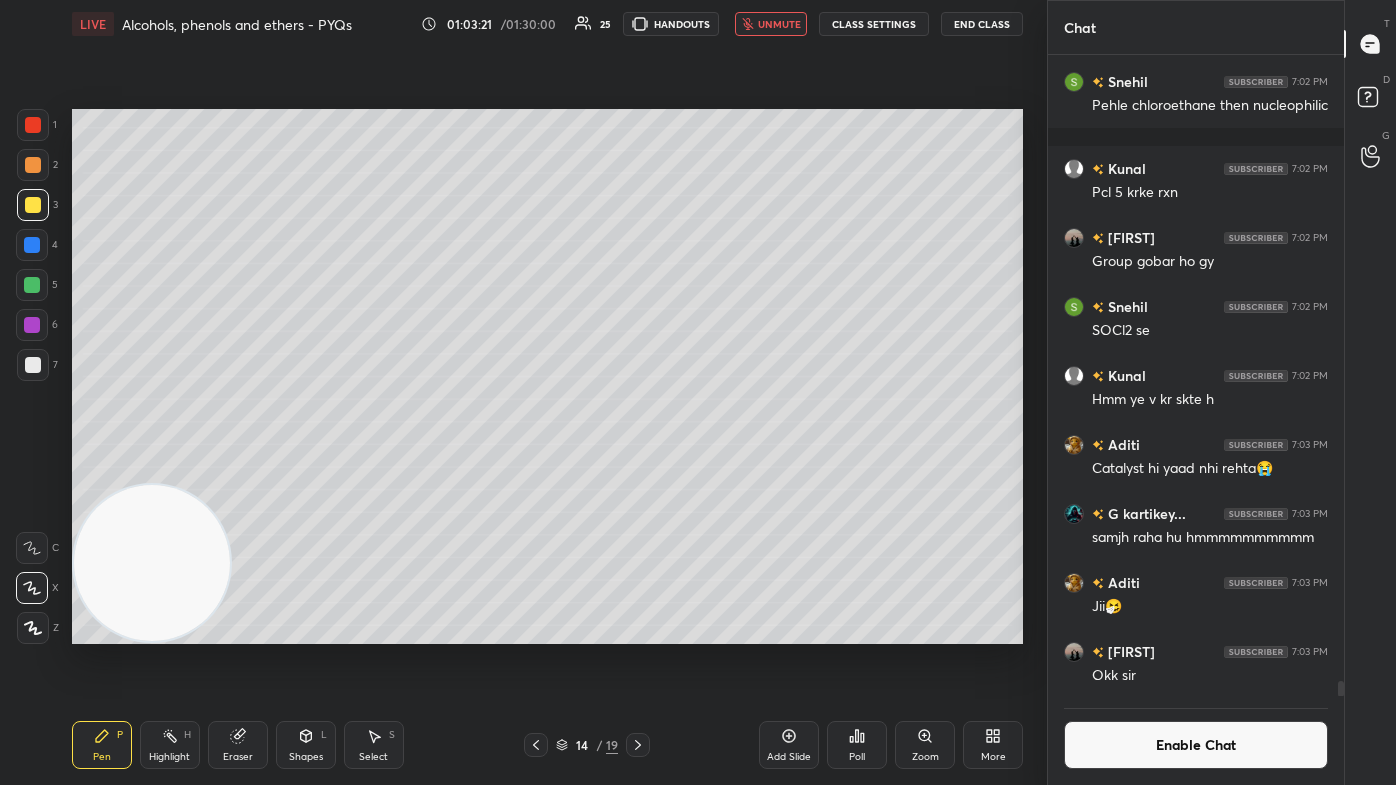 click on "Enable Chat" at bounding box center (1196, 745) 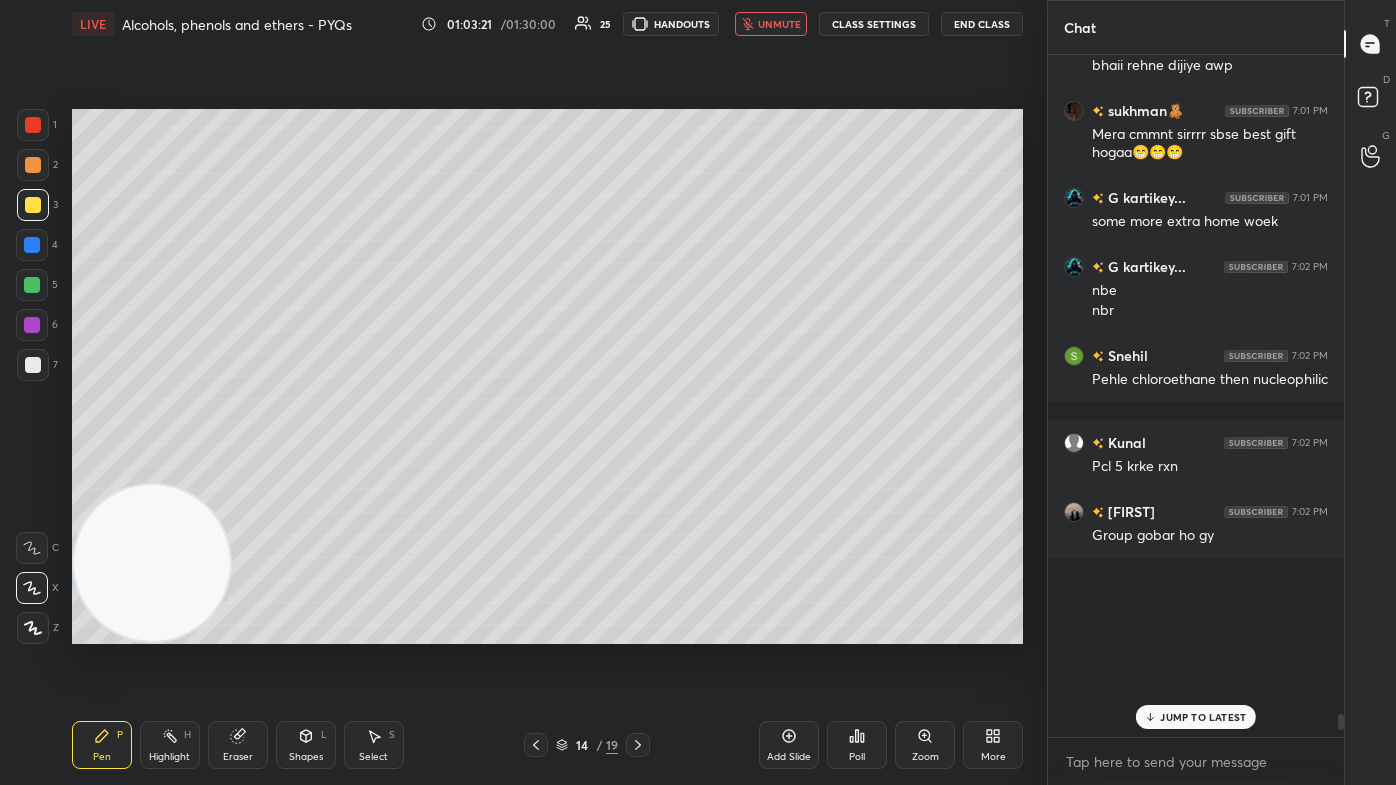 scroll, scrollTop: 26995, scrollLeft: 0, axis: vertical 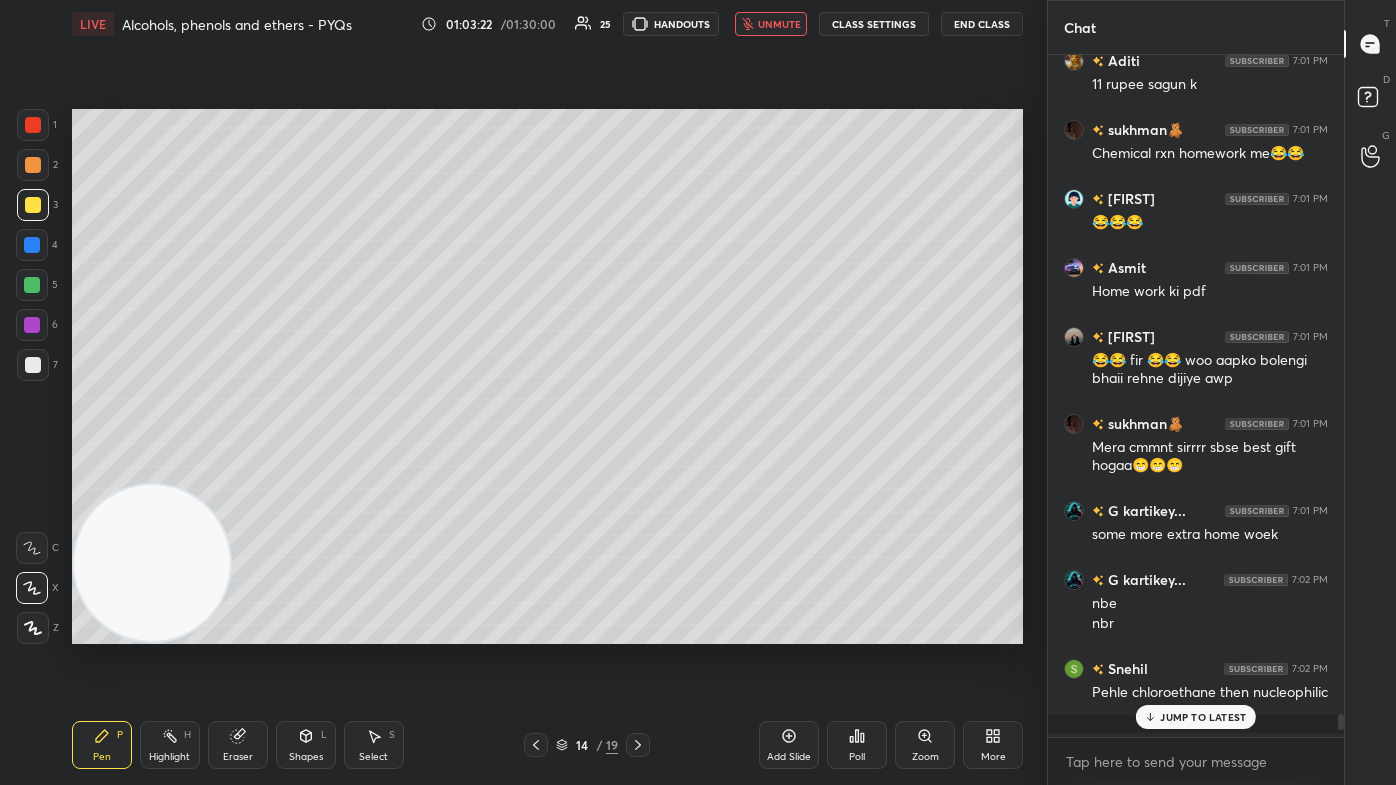 click on "JUMP TO LATEST" at bounding box center [1196, 717] 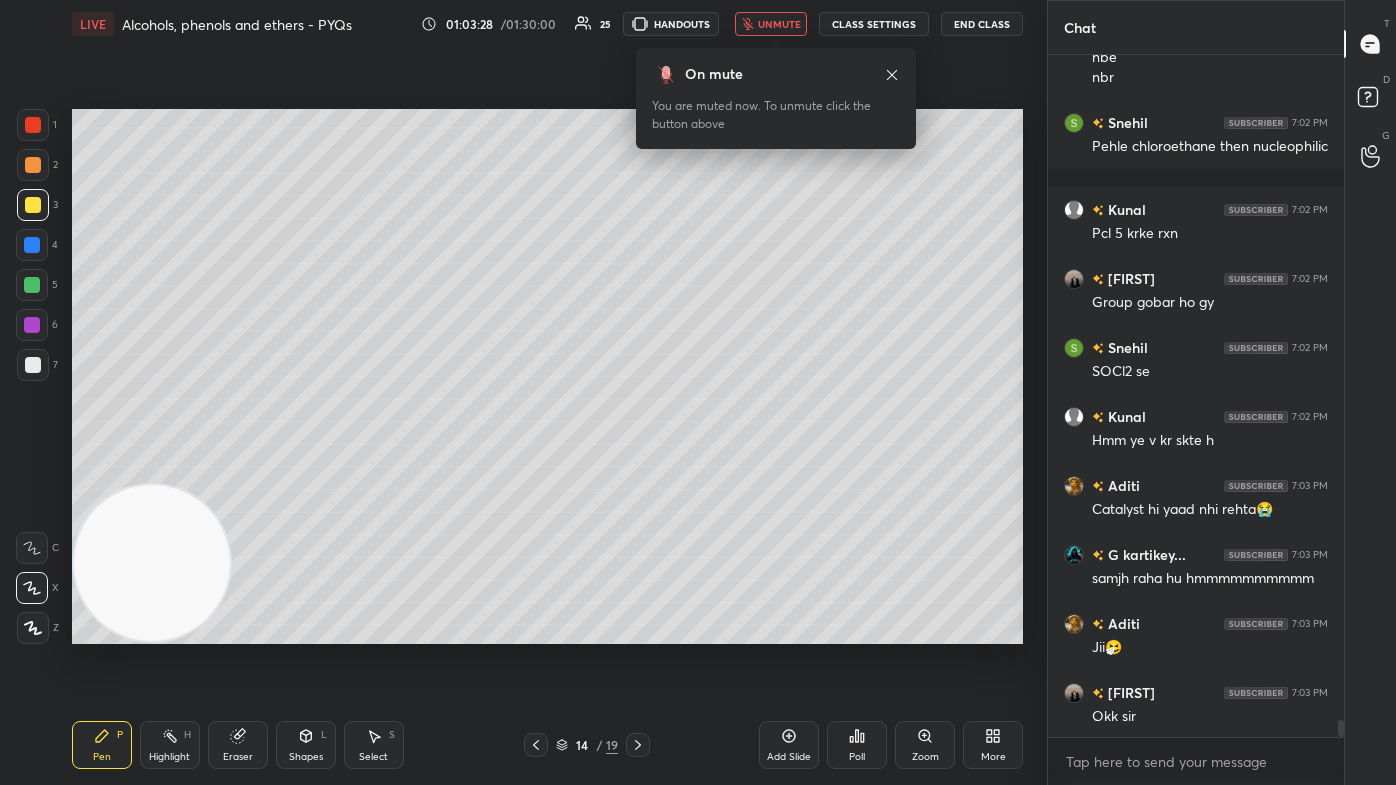 click on "On mute" at bounding box center (776, 74) 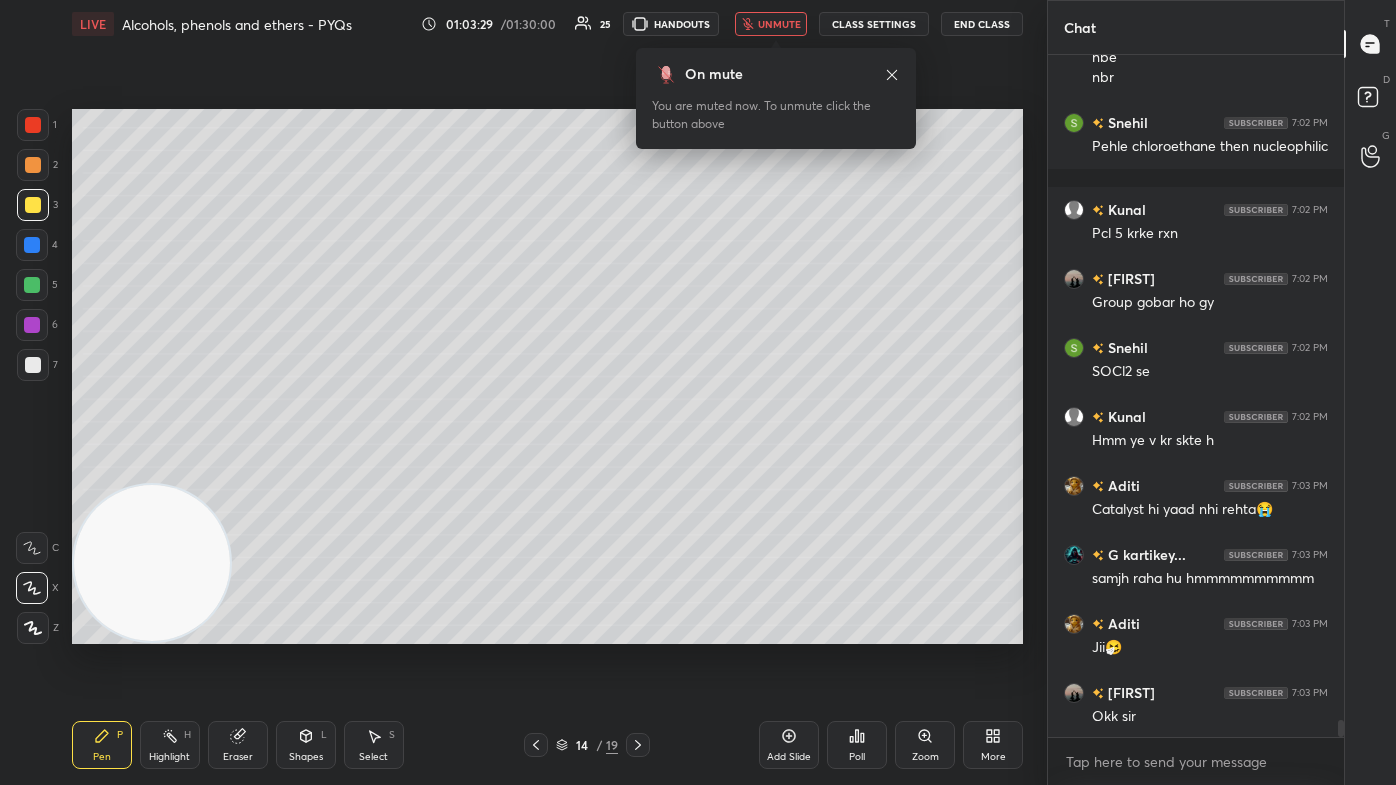 click 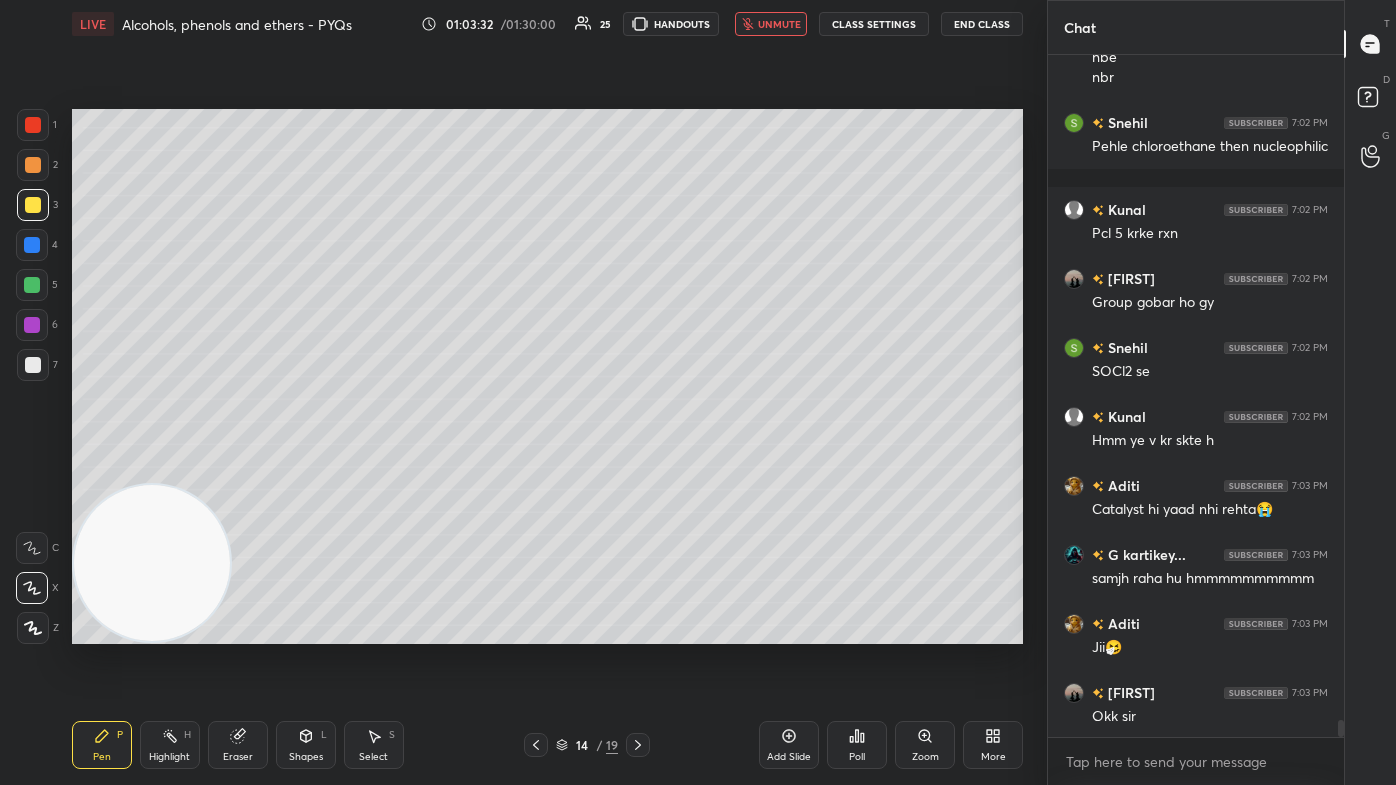 click at bounding box center [152, 563] 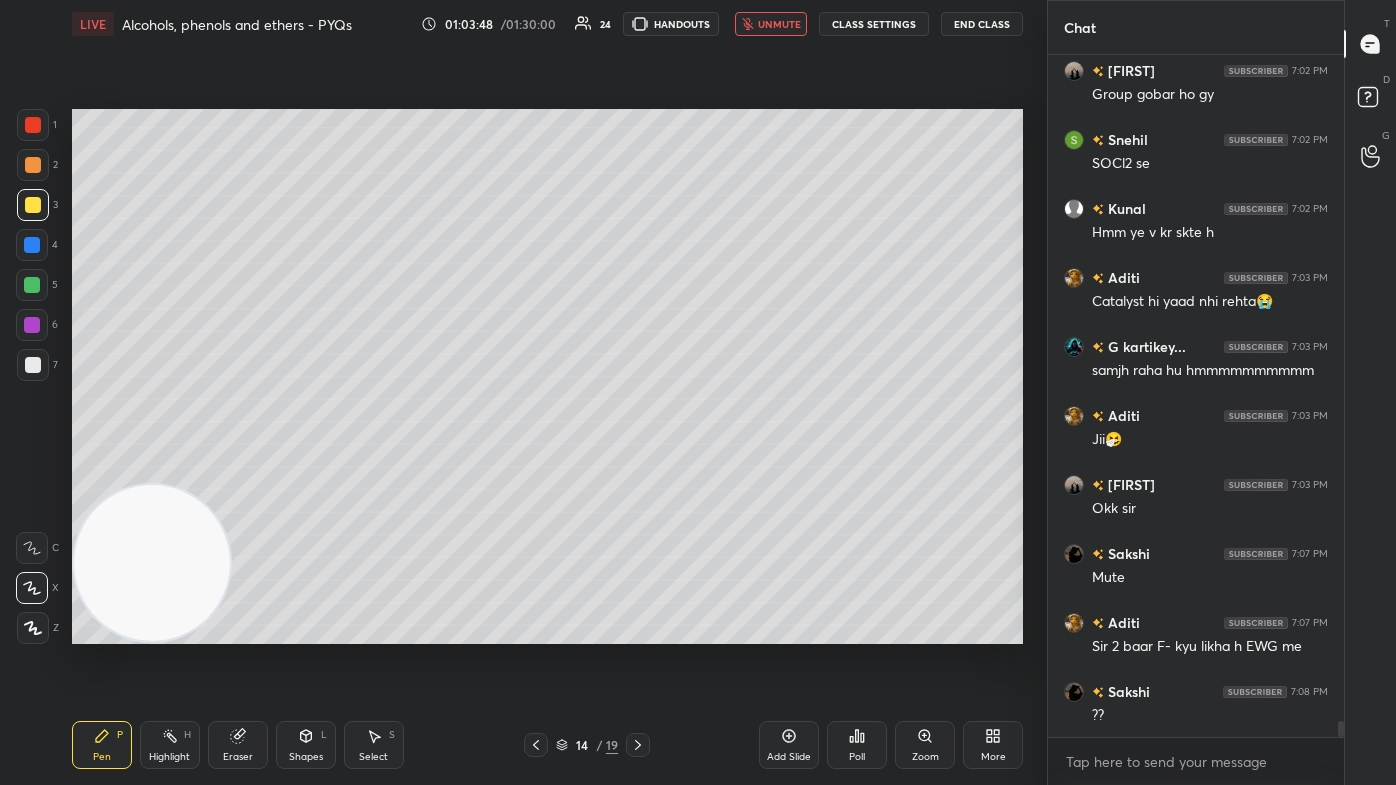 scroll, scrollTop: 27818, scrollLeft: 0, axis: vertical 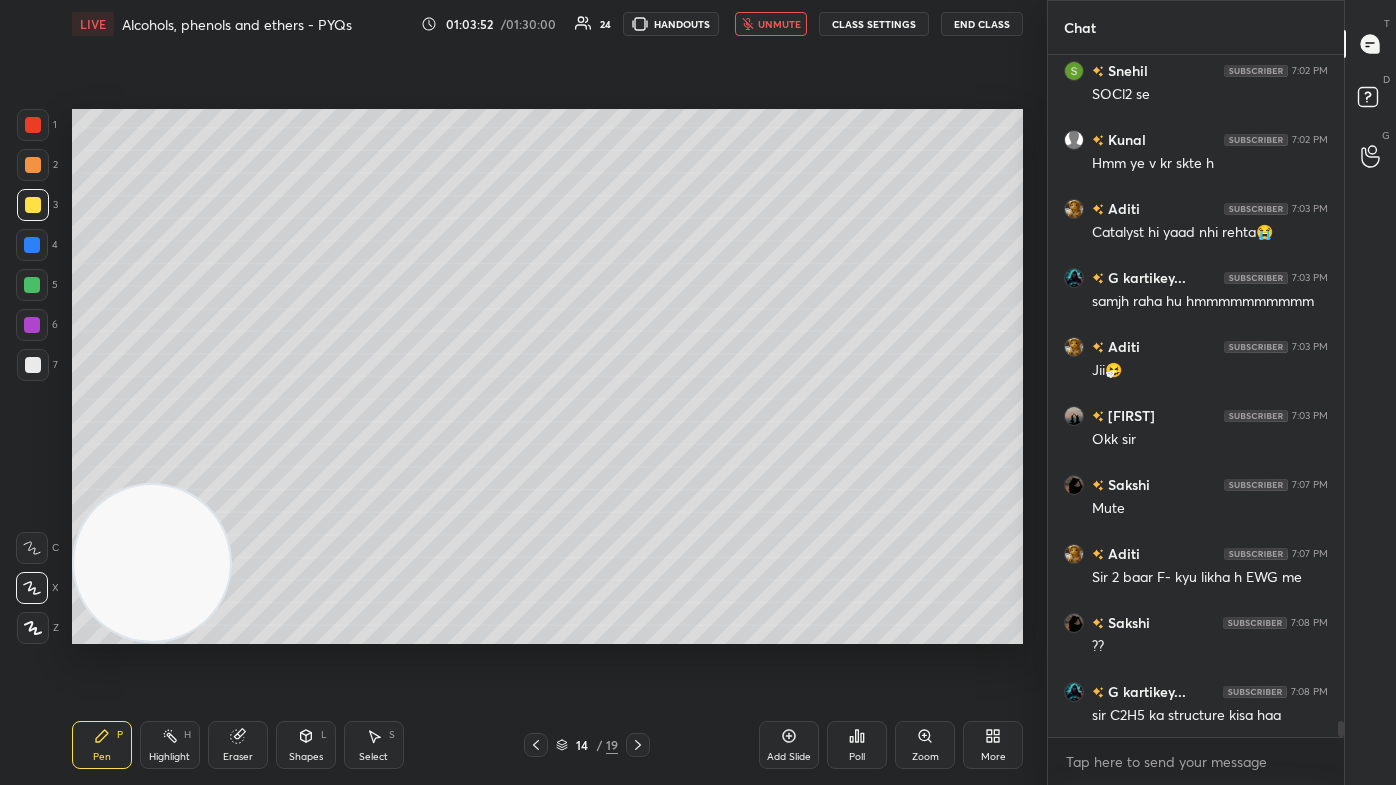 drag, startPoint x: 225, startPoint y: 748, endPoint x: 238, endPoint y: 737, distance: 17.029387 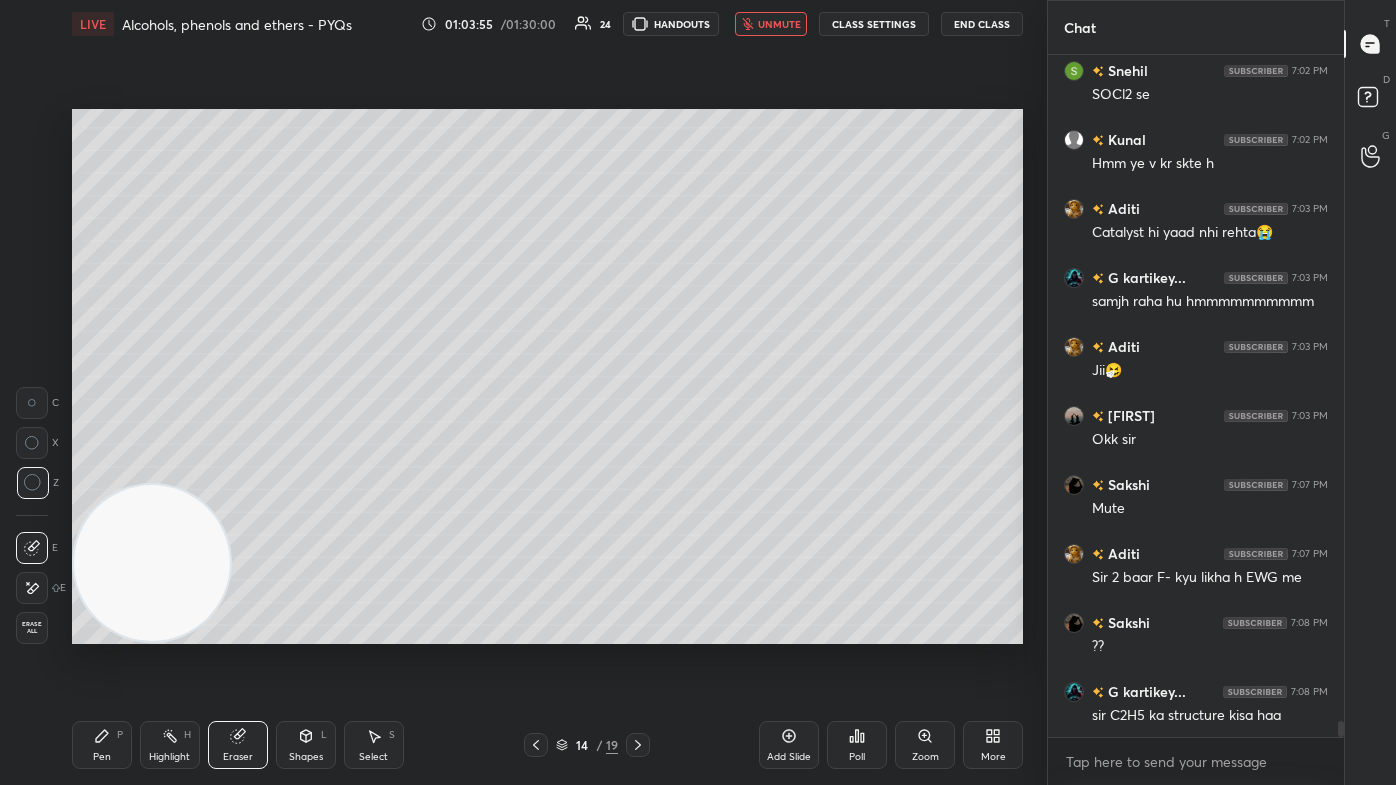 click on "Pen P" at bounding box center (102, 745) 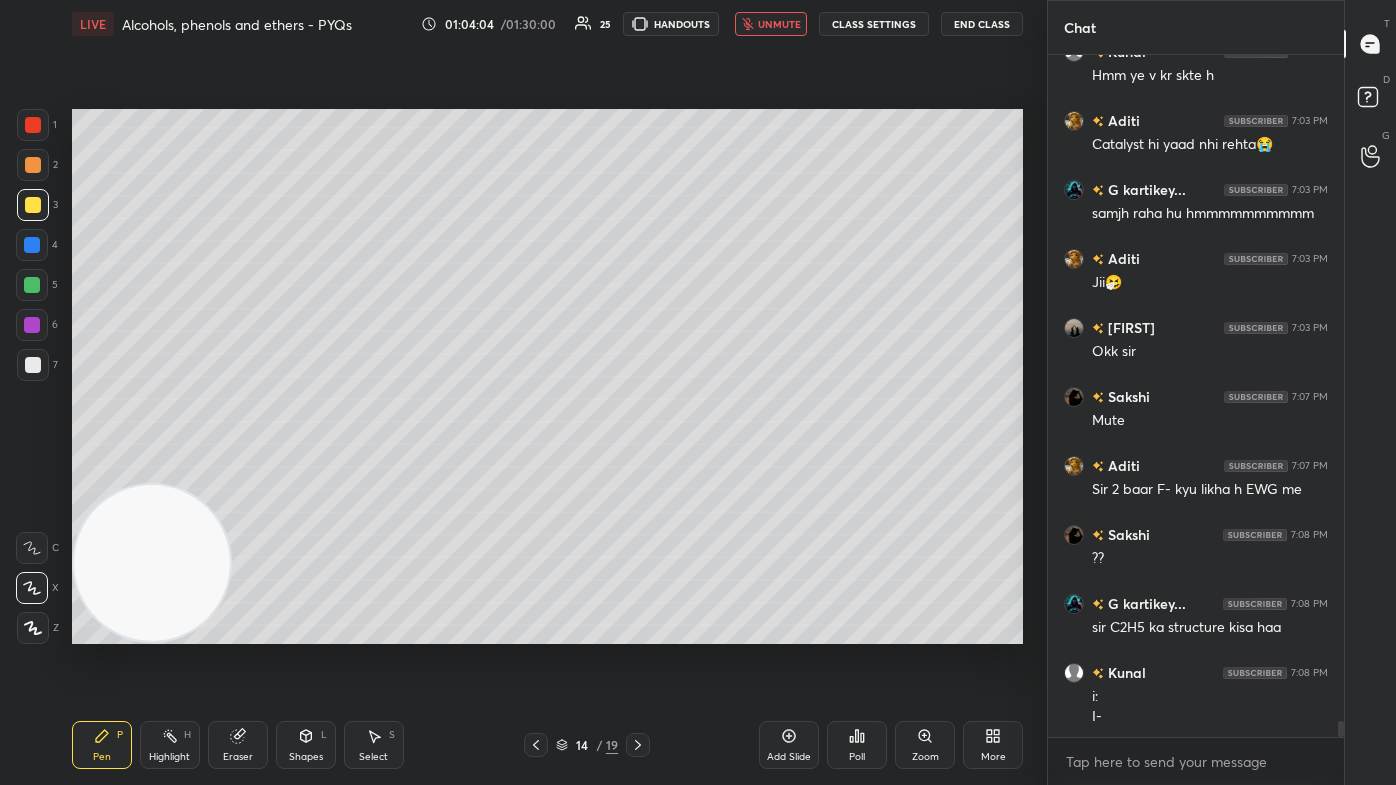 scroll, scrollTop: 27976, scrollLeft: 0, axis: vertical 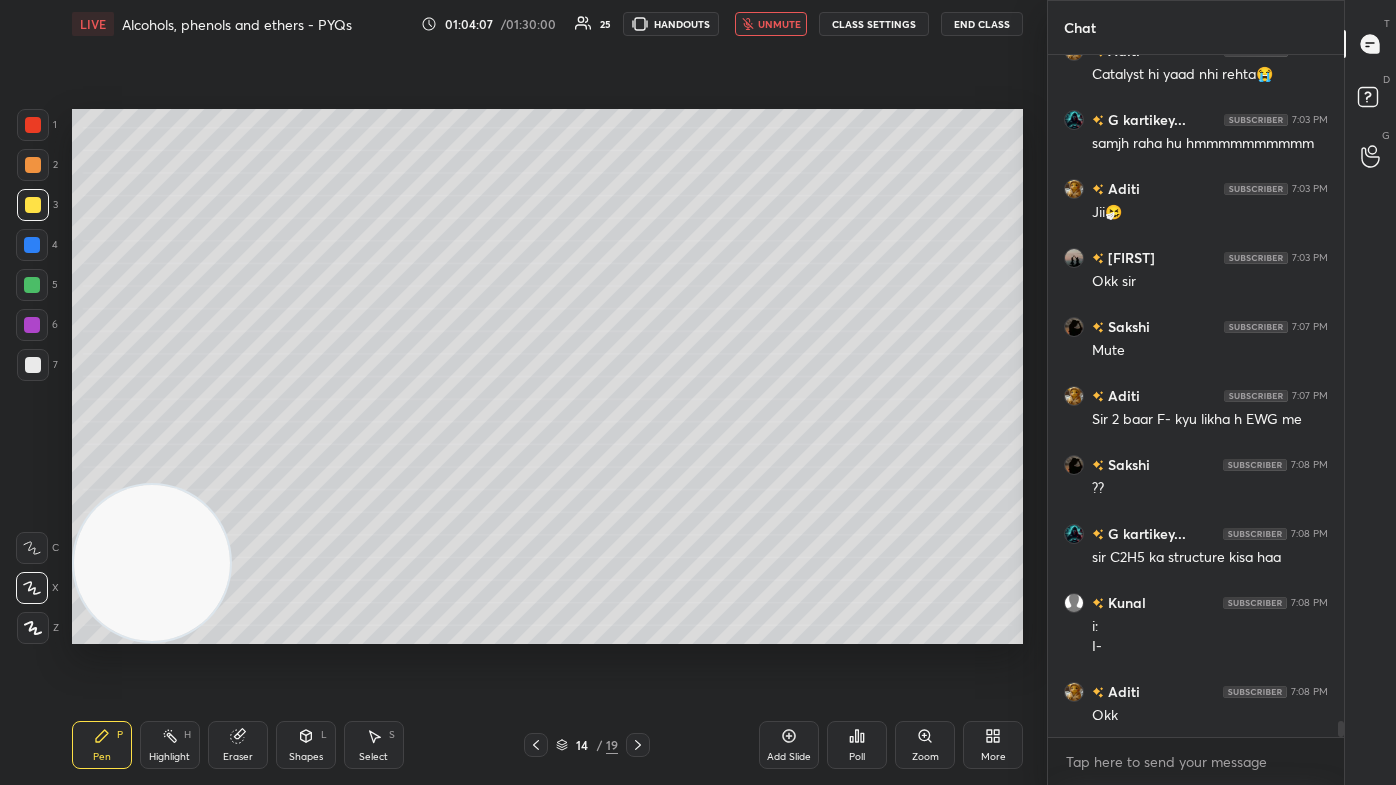 click at bounding box center [33, 365] 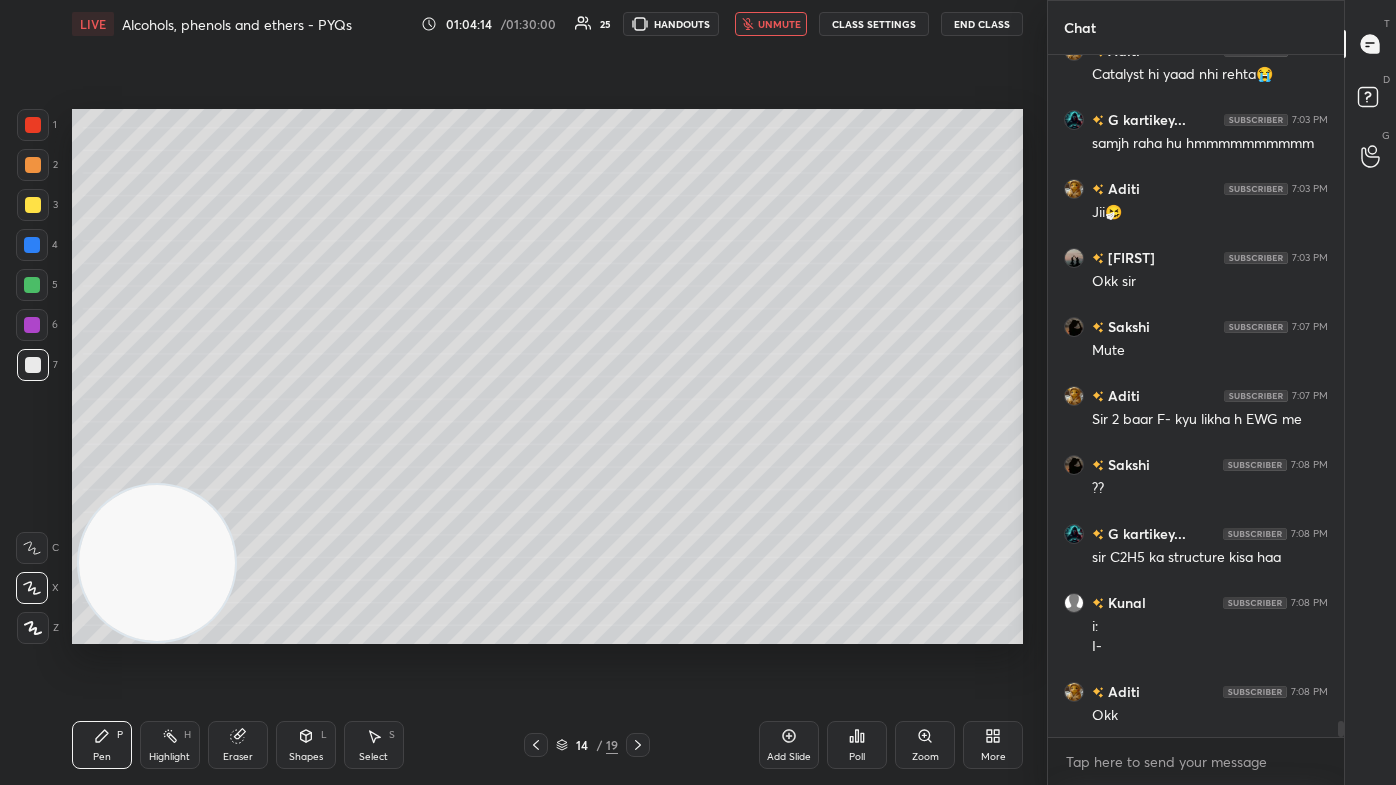 click at bounding box center (157, 563) 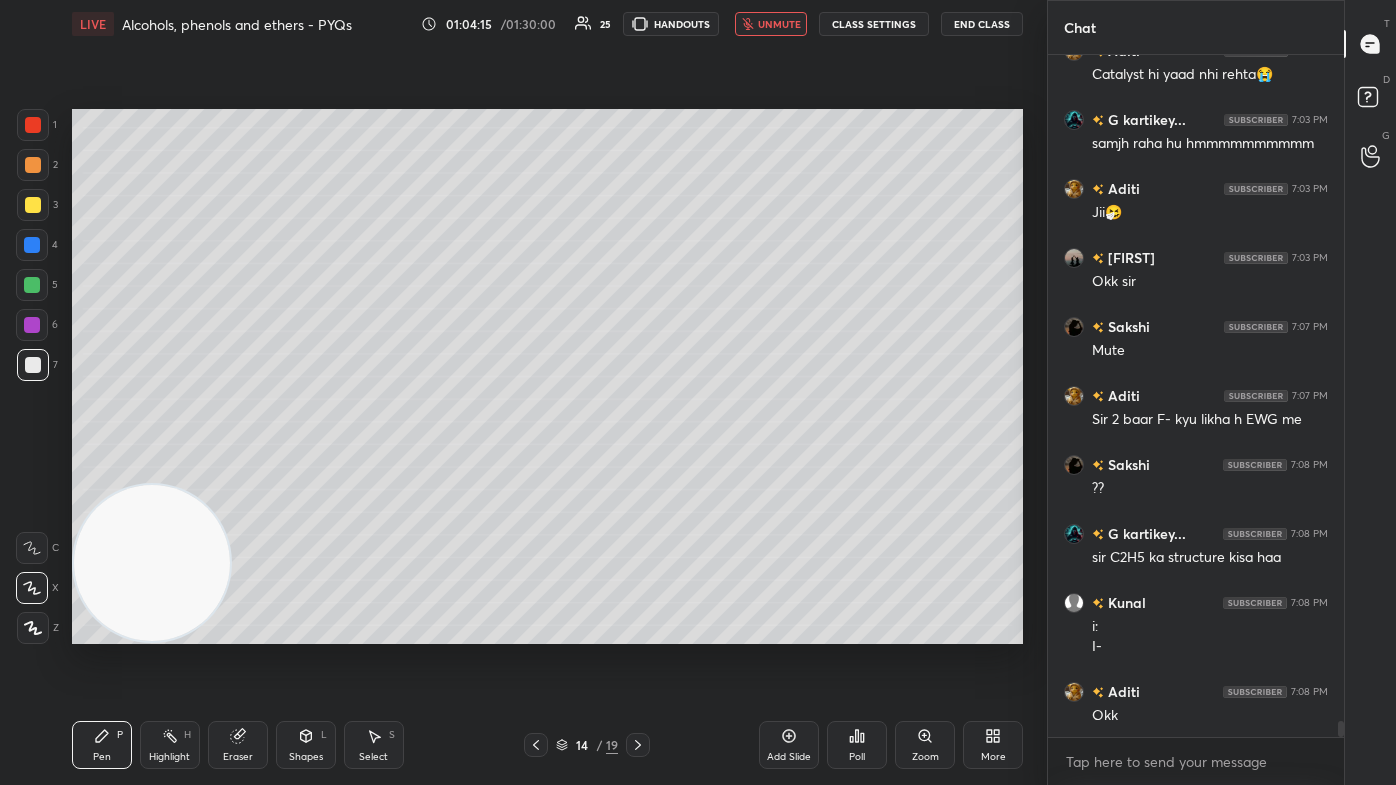 drag, startPoint x: 224, startPoint y: 754, endPoint x: 229, endPoint y: 729, distance: 25.495098 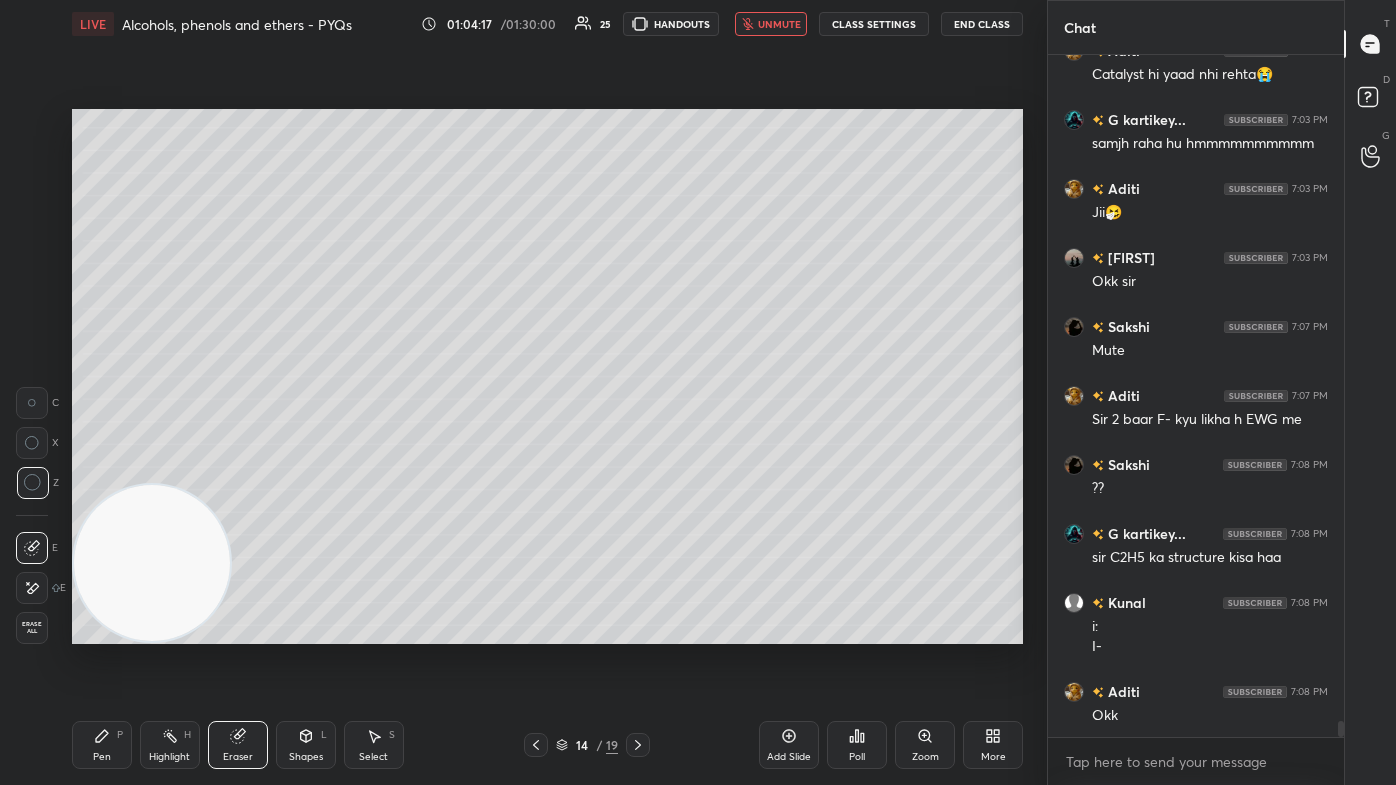 click 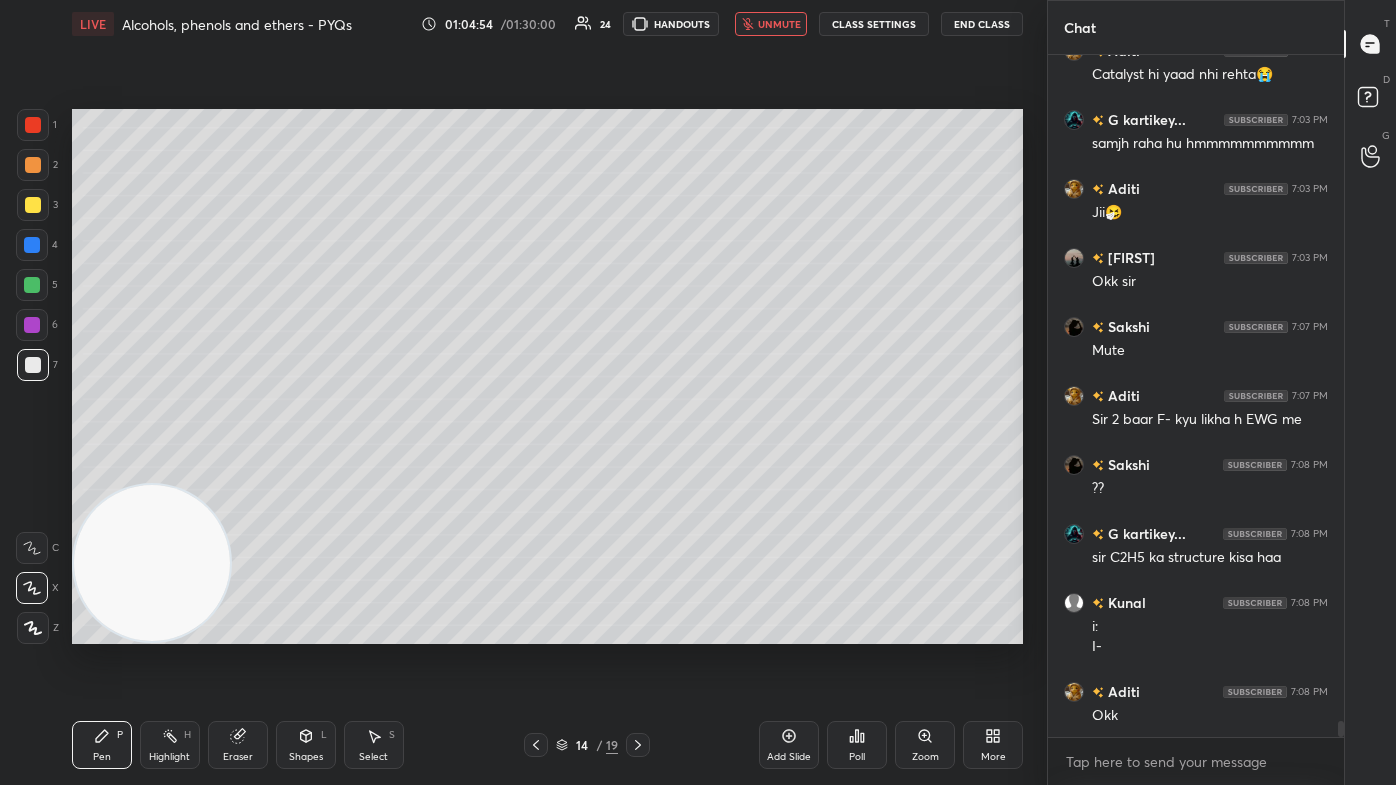 click on "unmute" at bounding box center [779, 24] 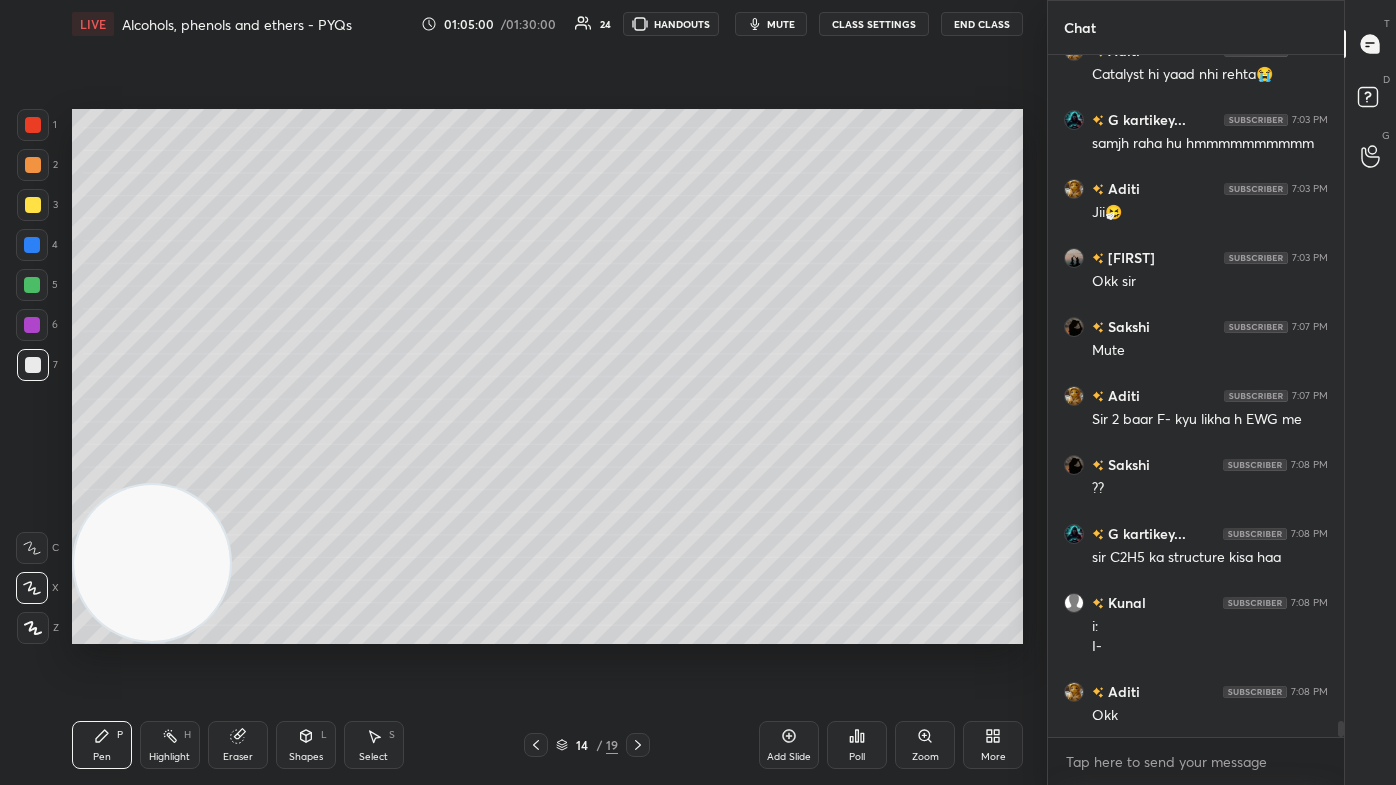 click on "mute" at bounding box center (781, 24) 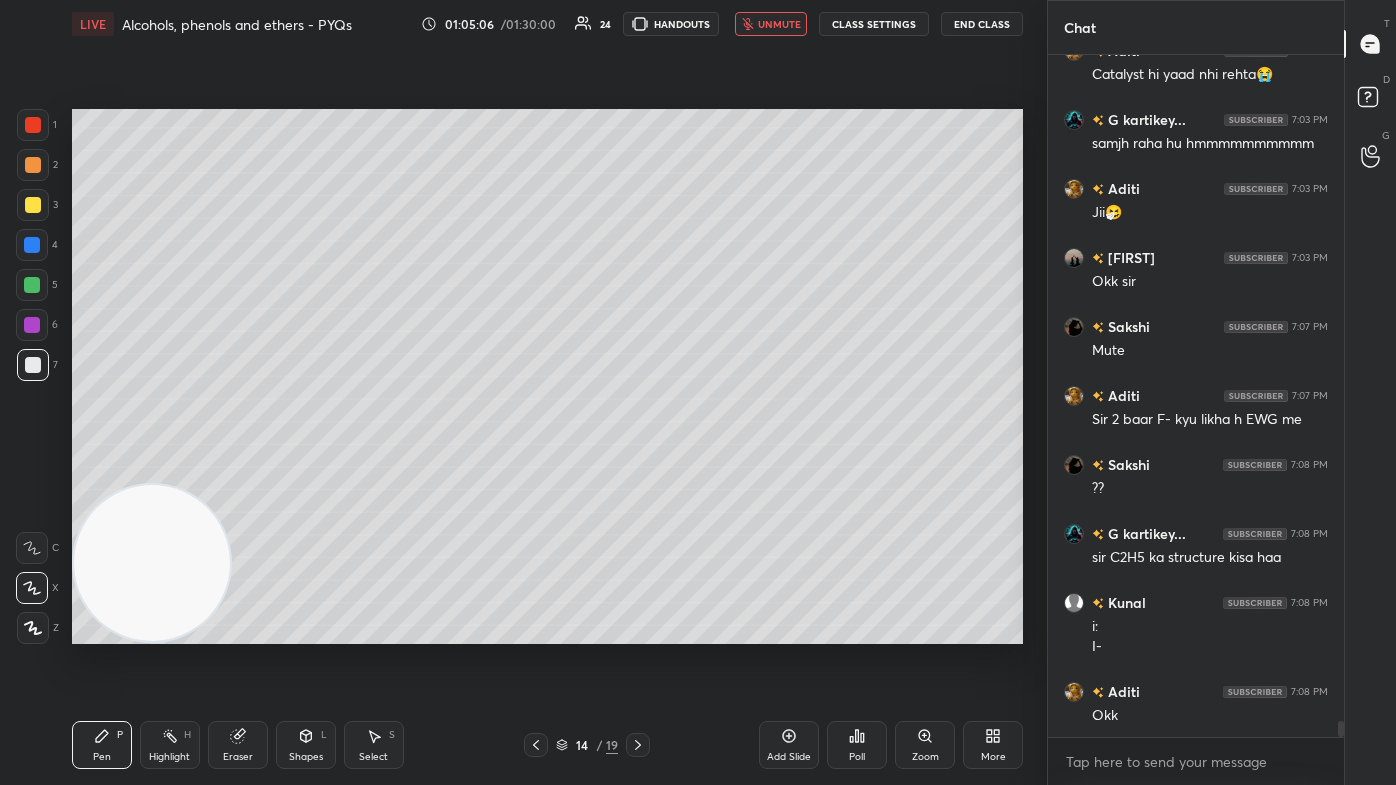 click on "More" at bounding box center [993, 757] 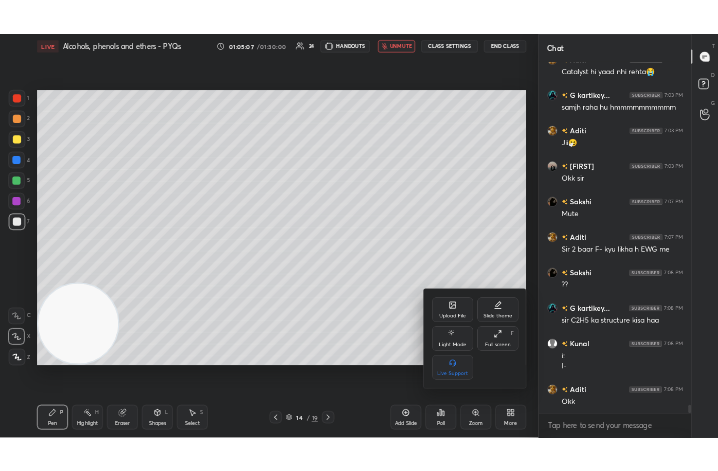 scroll, scrollTop: 28045, scrollLeft: 0, axis: vertical 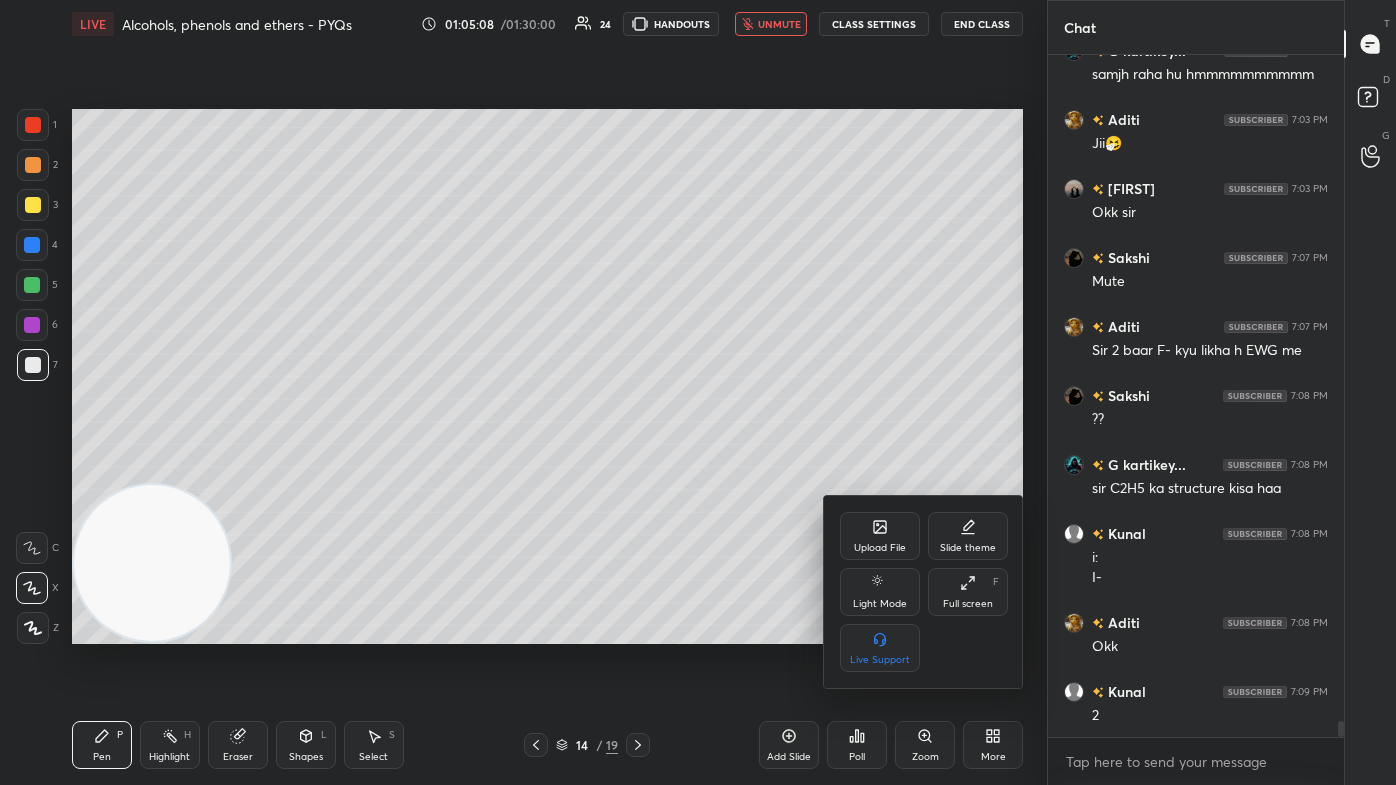 click on "Upload File" at bounding box center (880, 548) 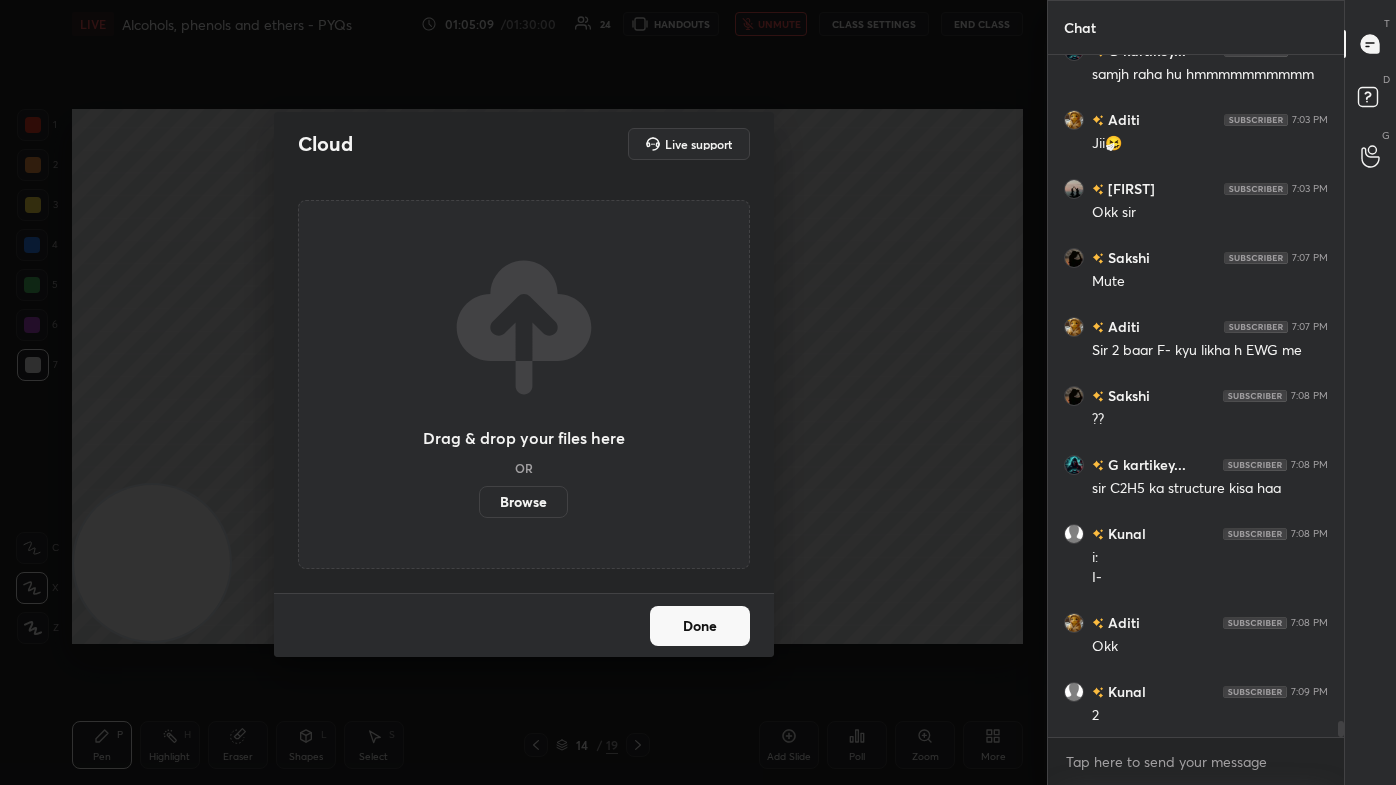 click on "Browse" at bounding box center [523, 502] 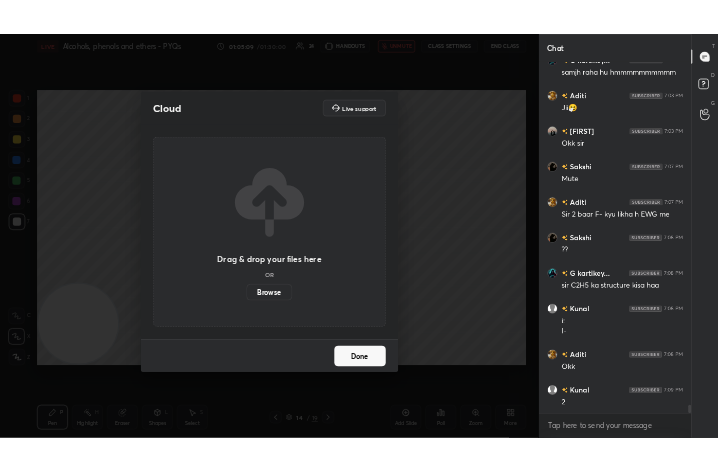 scroll, scrollTop: 343, scrollLeft: 509, axis: both 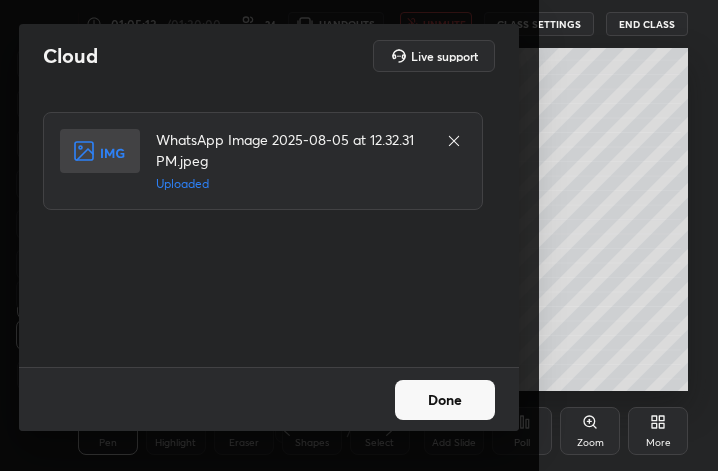 click on "Done" at bounding box center (445, 400) 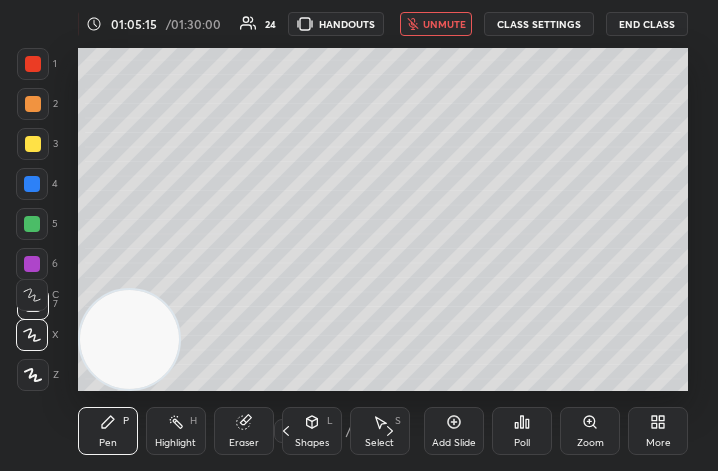 click on "More" at bounding box center (658, 443) 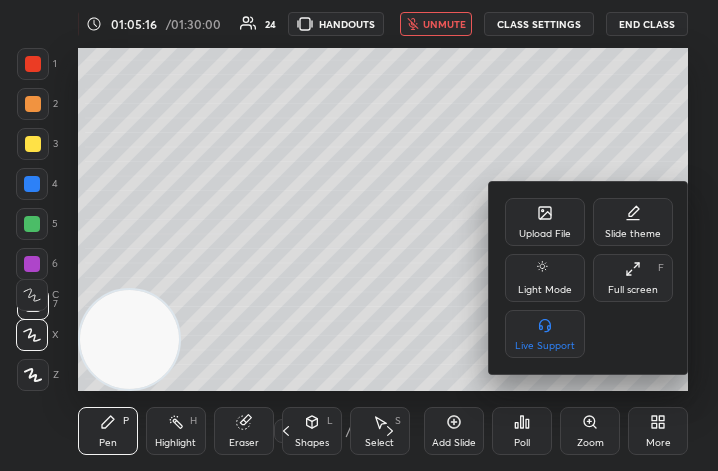 click on "Full screen F" at bounding box center [633, 278] 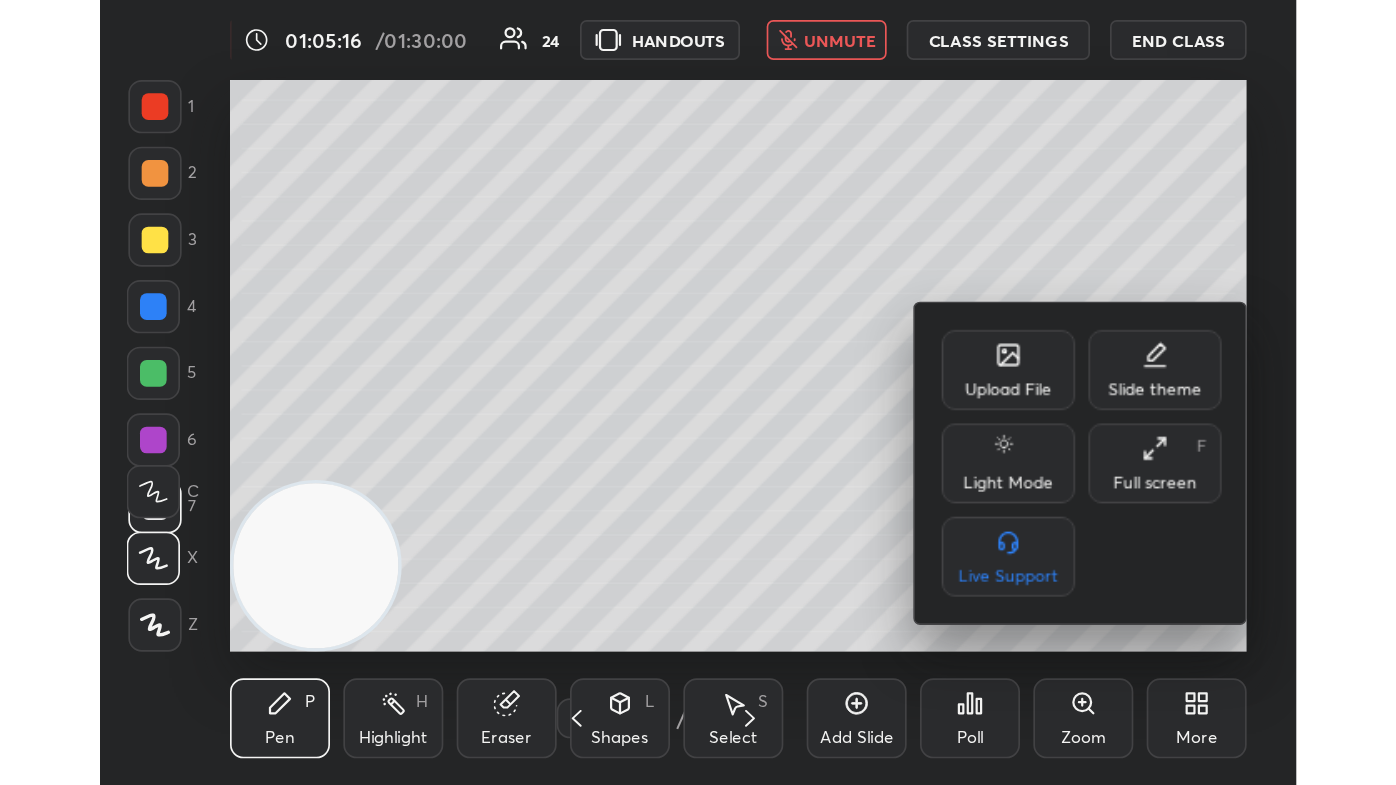scroll, scrollTop: 99342, scrollLeft: 98728, axis: both 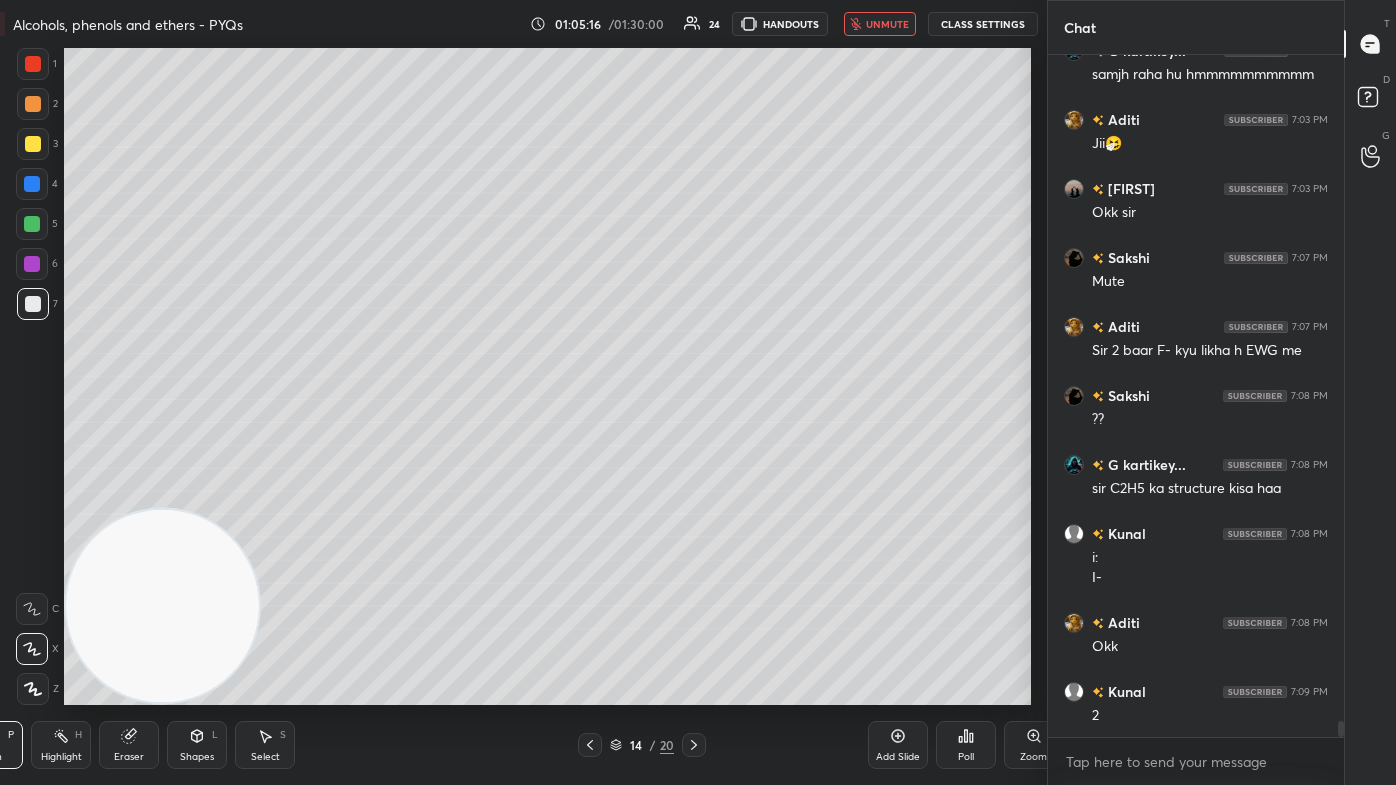 type on "x" 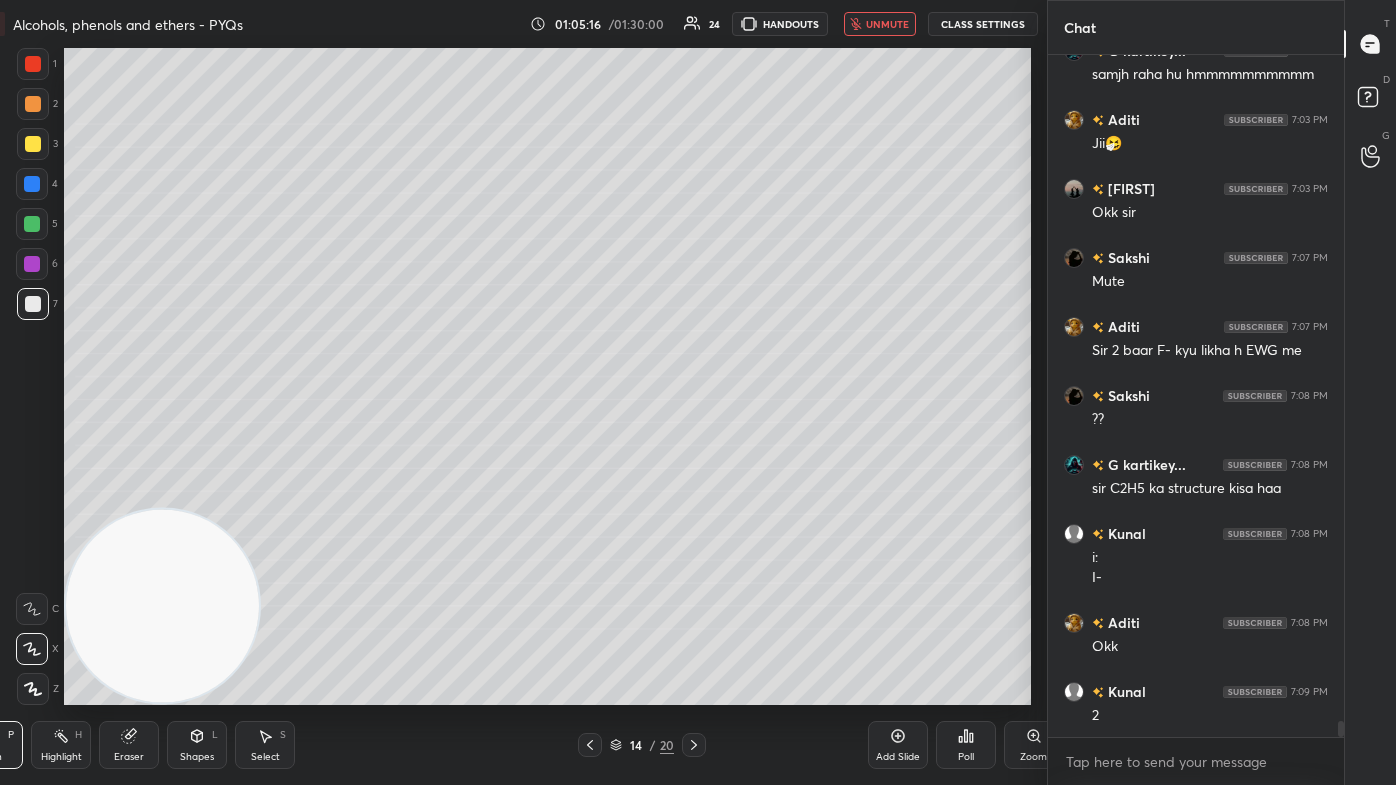 scroll, scrollTop: 657, scrollLeft: 1192, axis: both 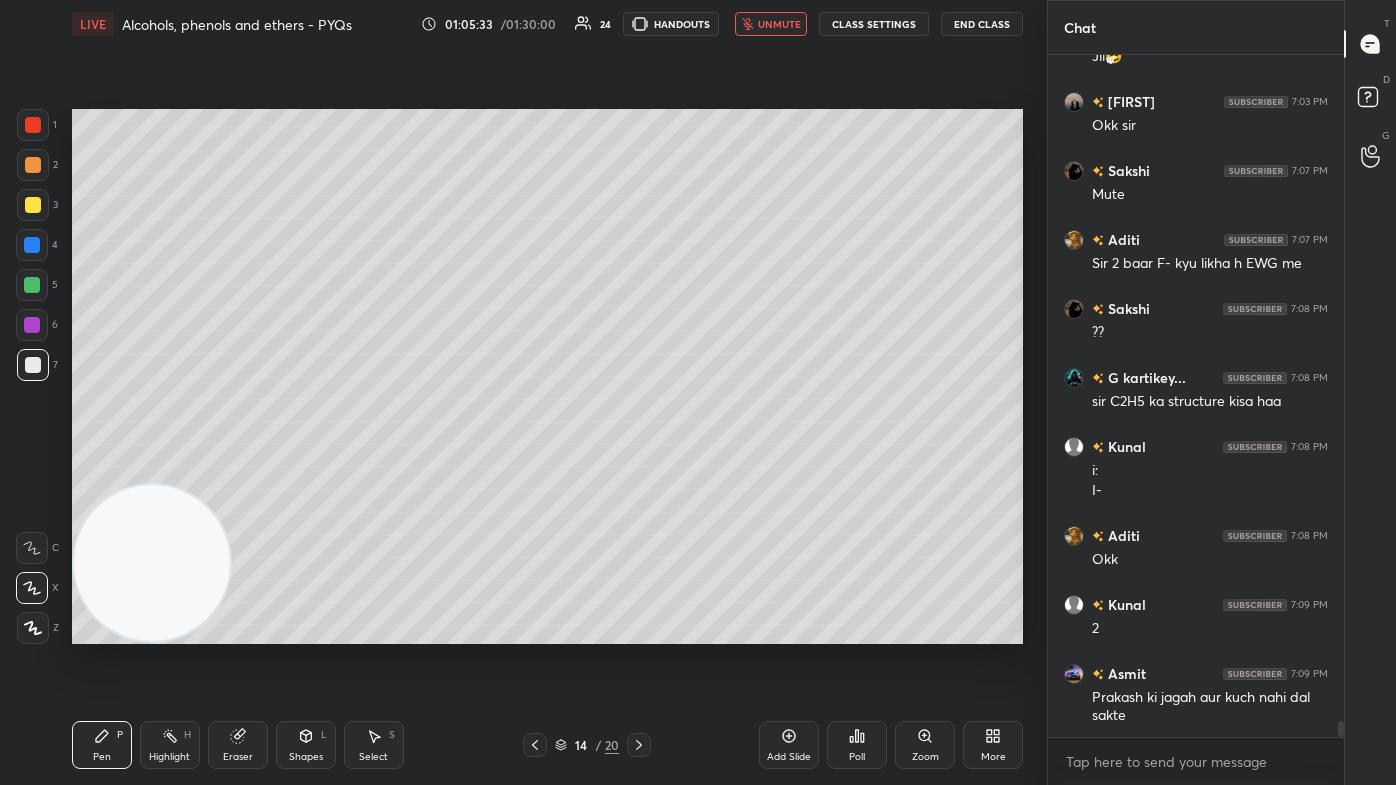 click on "unmute" at bounding box center (771, 24) 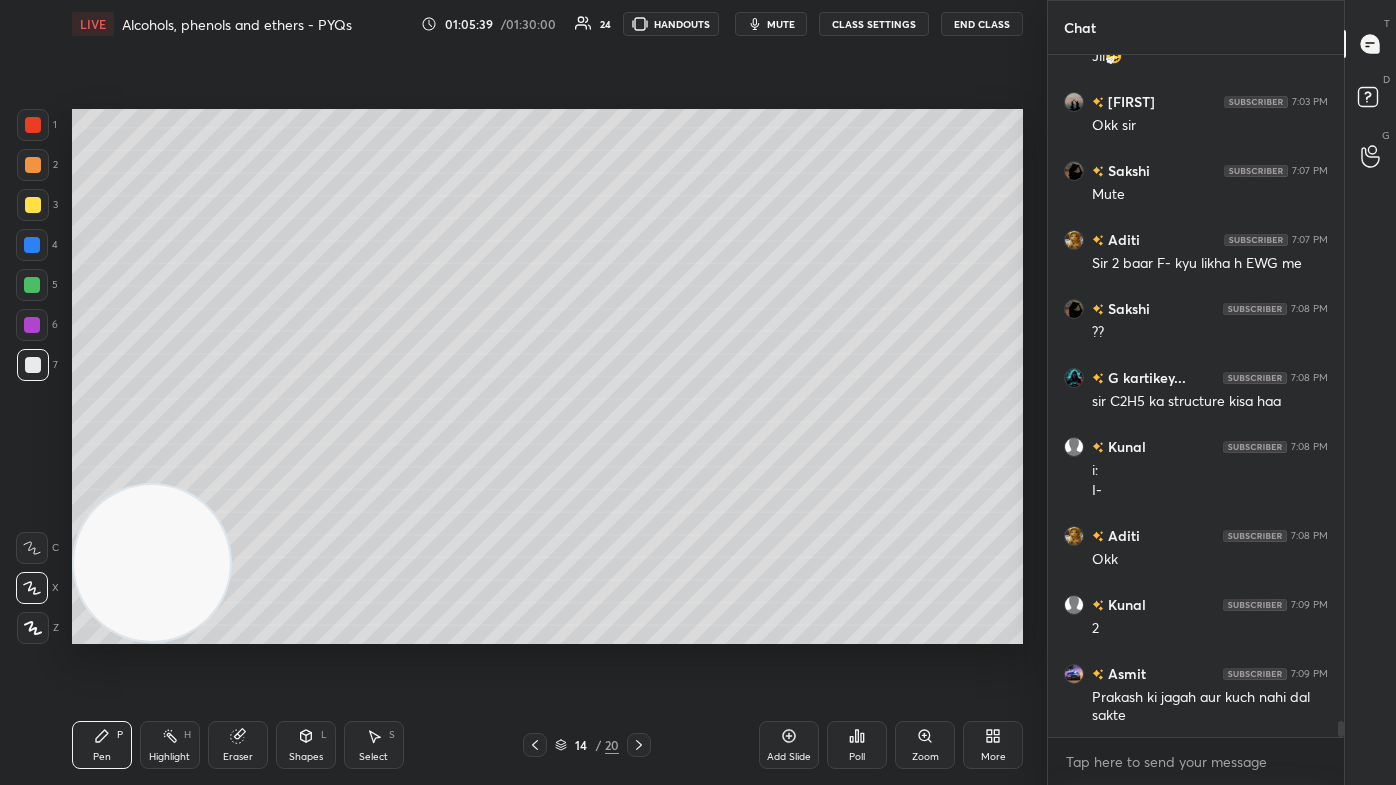 scroll, scrollTop: 28200, scrollLeft: 0, axis: vertical 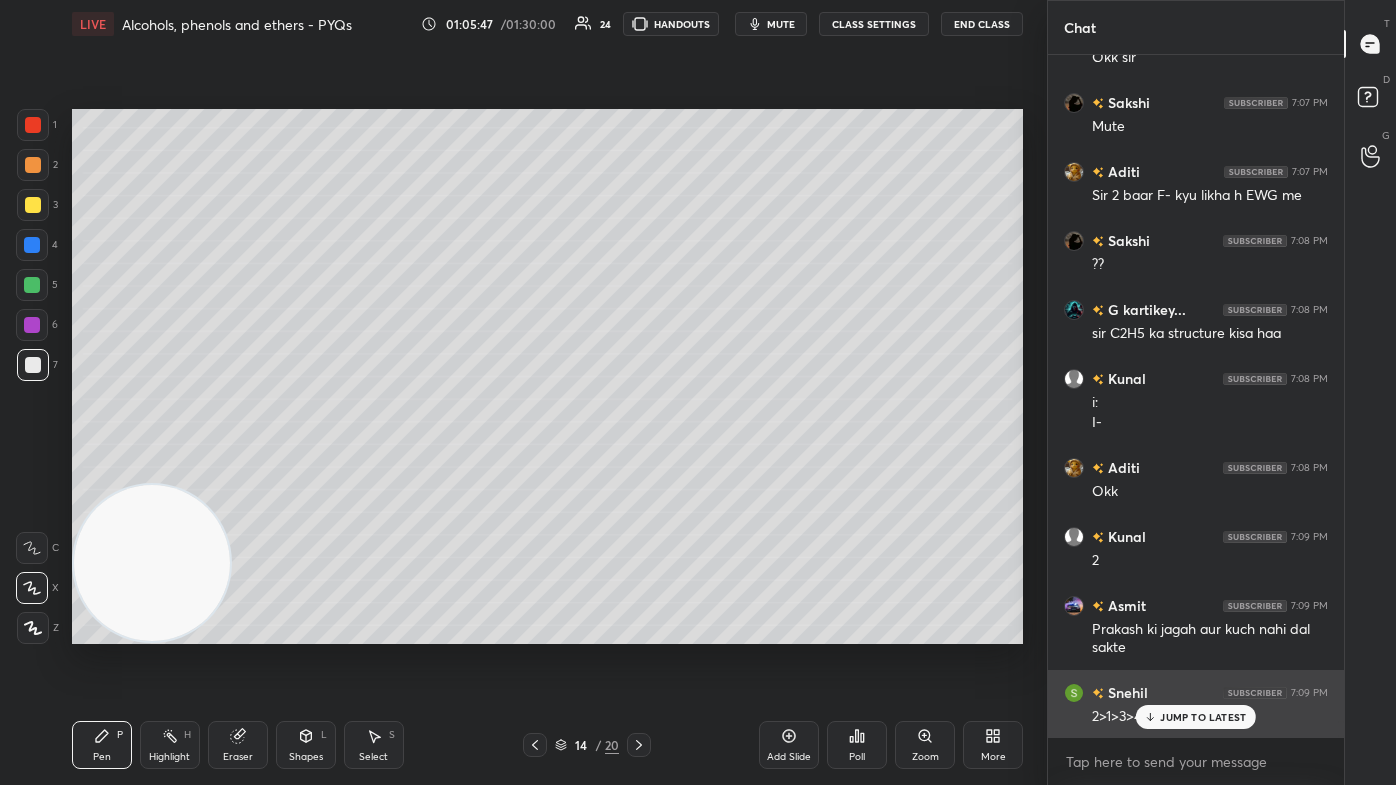 click on "JUMP TO LATEST" at bounding box center [1203, 717] 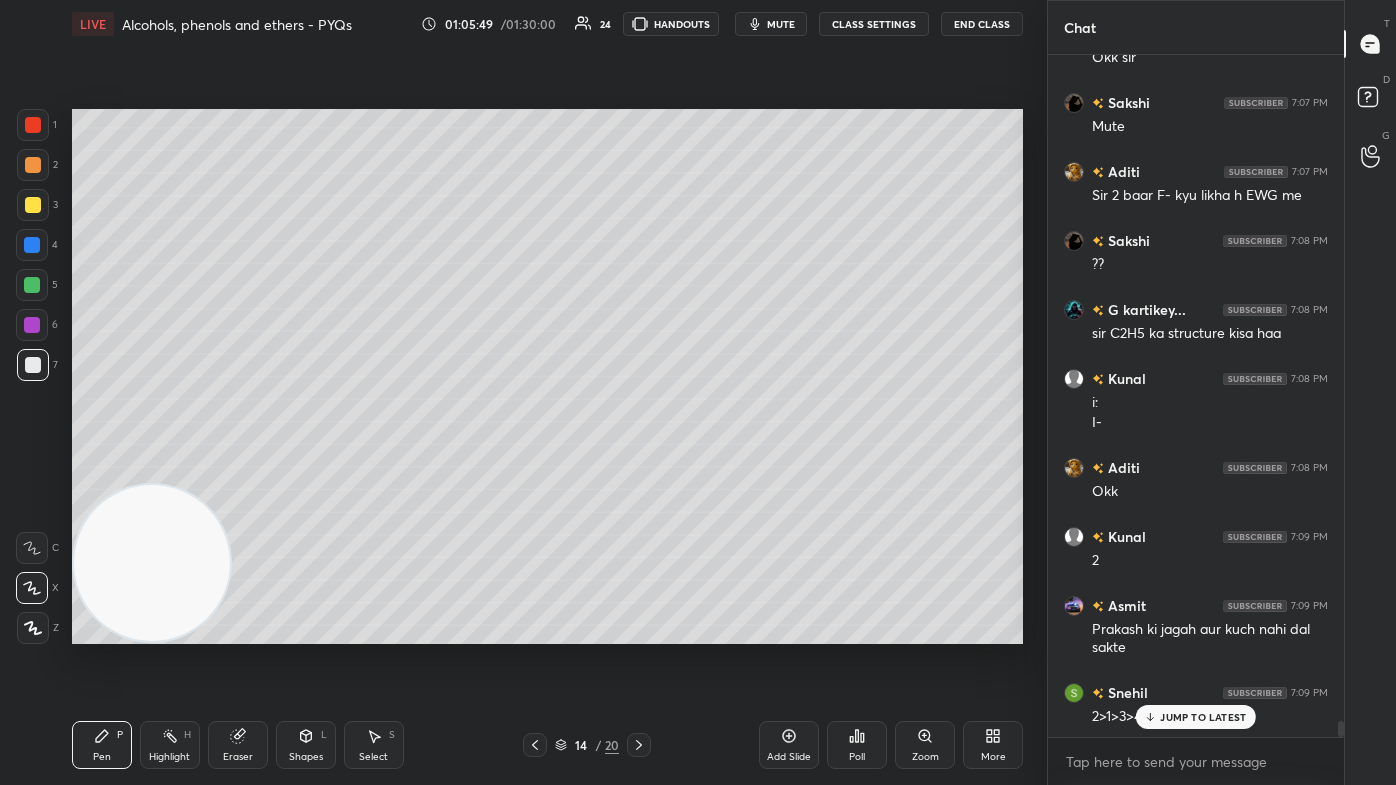 scroll, scrollTop: 28269, scrollLeft: 0, axis: vertical 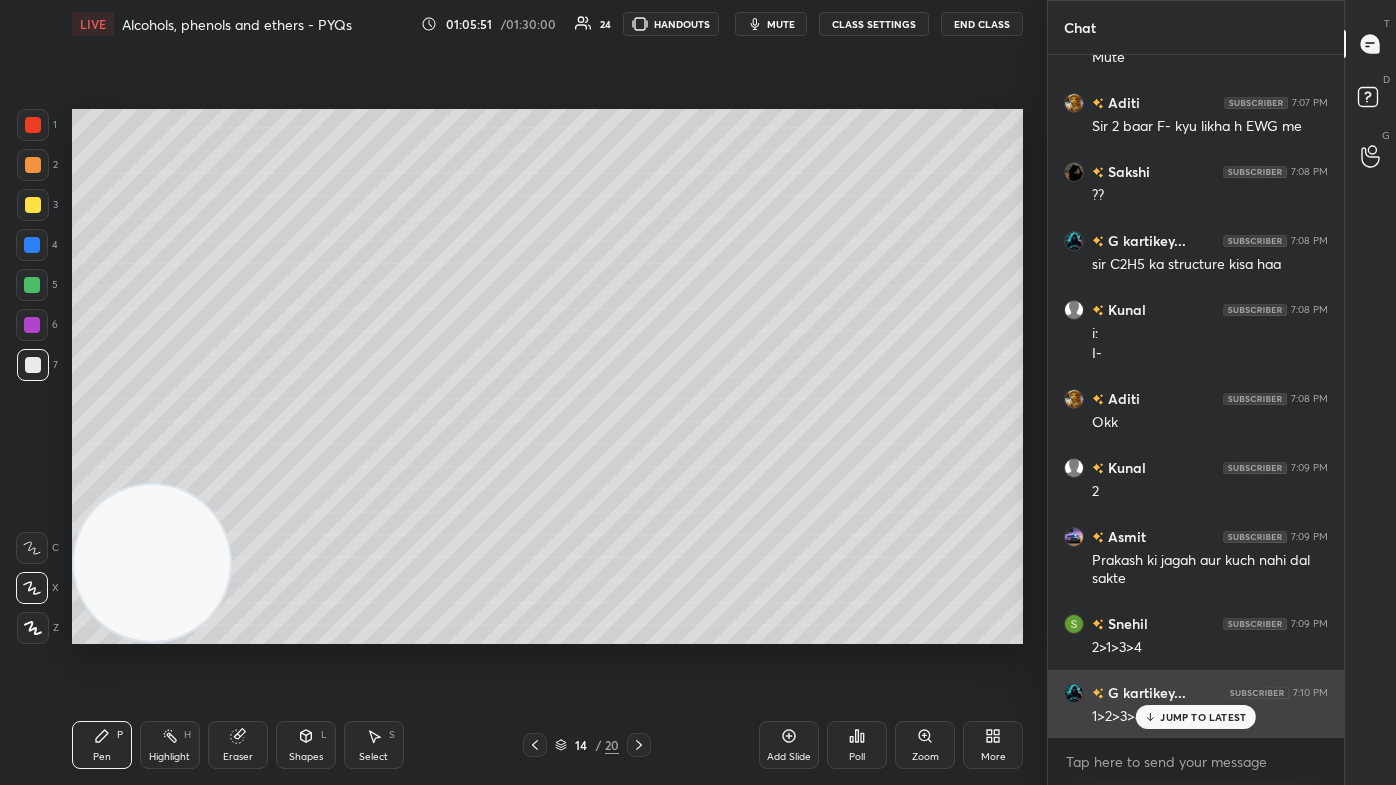 click on "JUMP TO LATEST" at bounding box center (1203, 717) 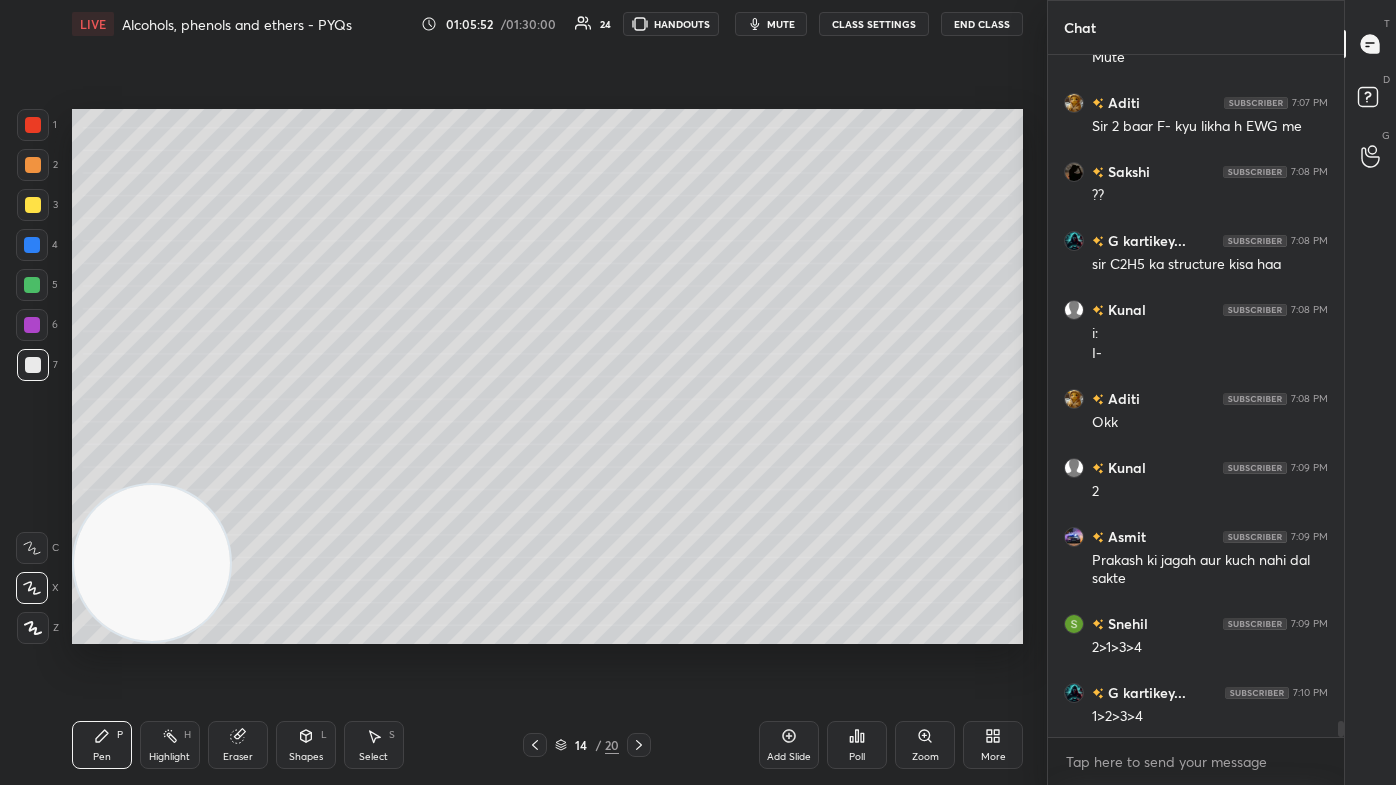 scroll, scrollTop: 28338, scrollLeft: 0, axis: vertical 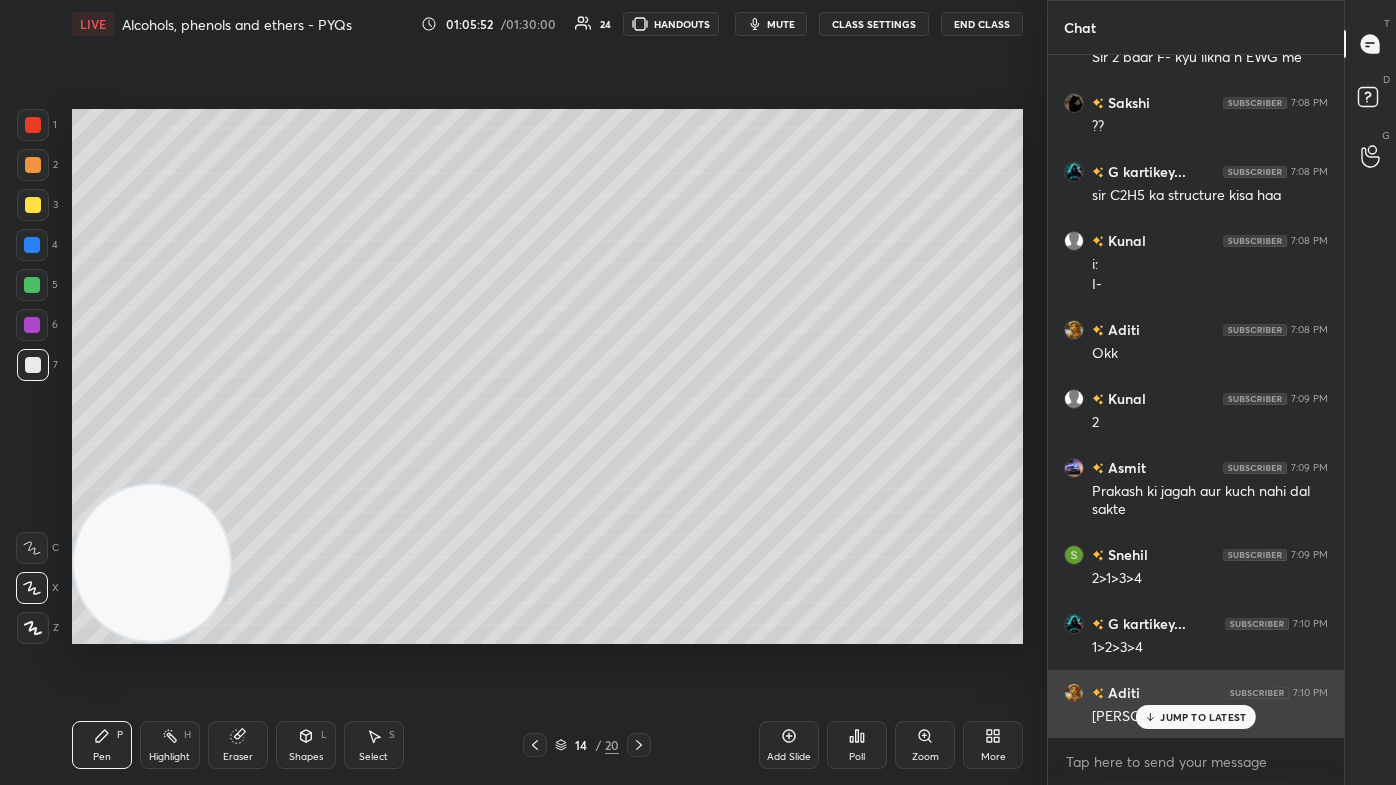 click on "JUMP TO LATEST" at bounding box center [1196, 717] 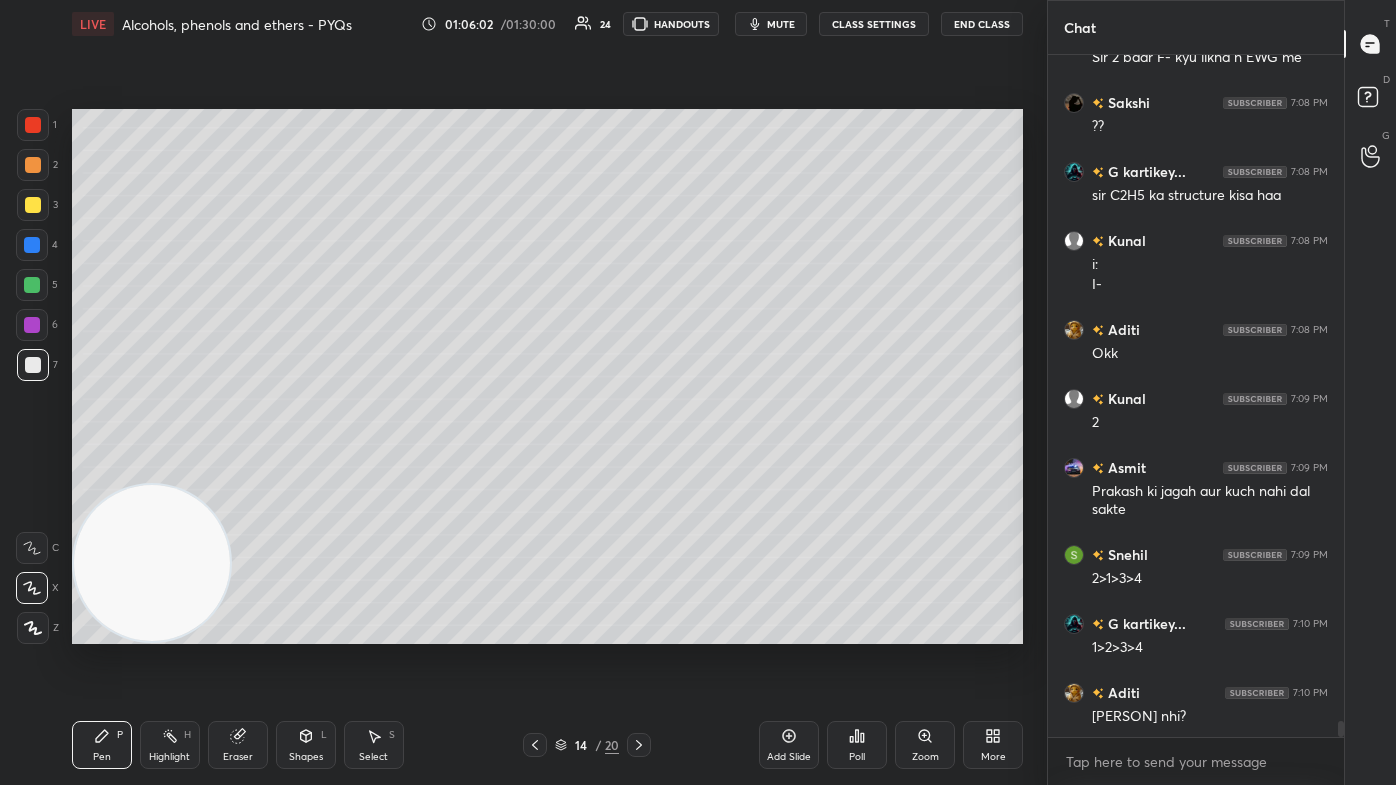 click on "Eraser" at bounding box center [238, 757] 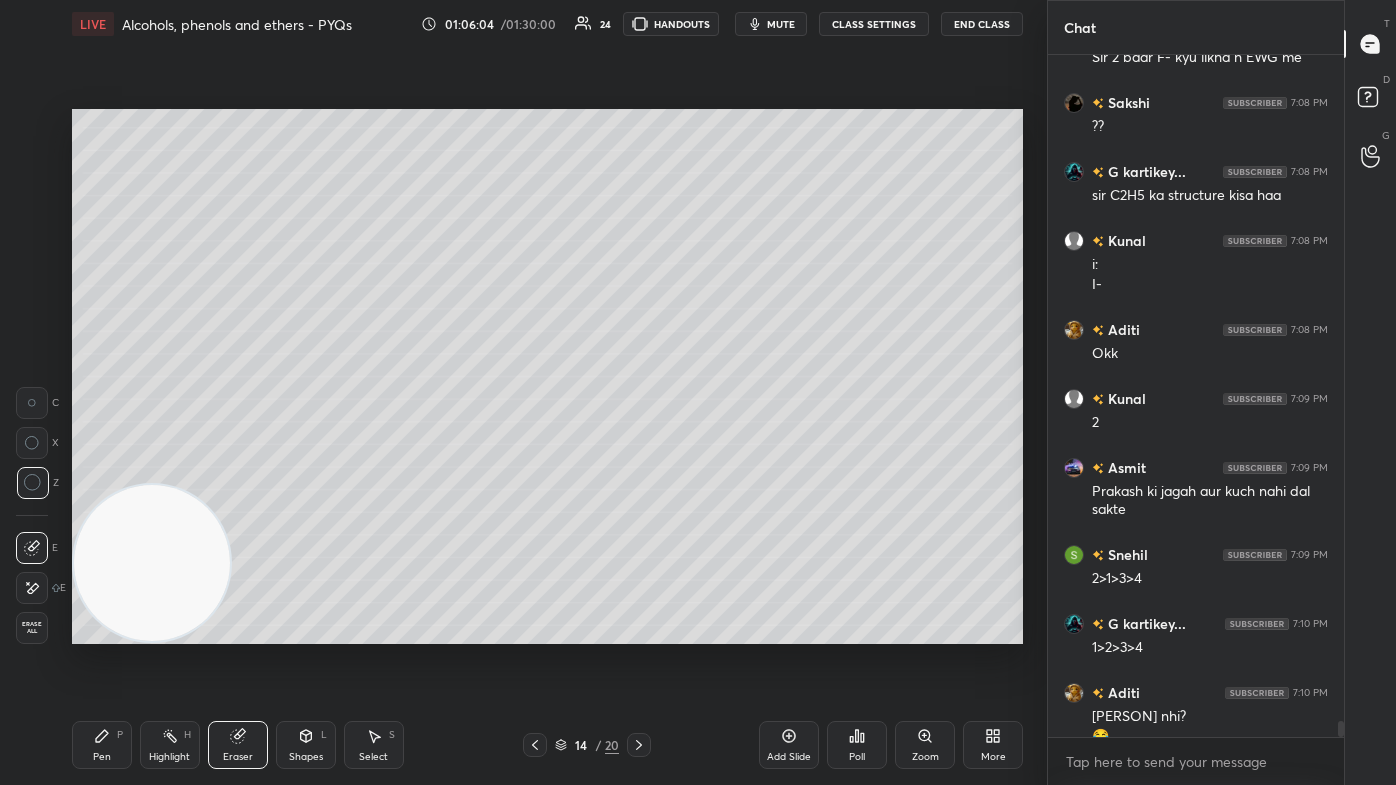 scroll, scrollTop: 28359, scrollLeft: 0, axis: vertical 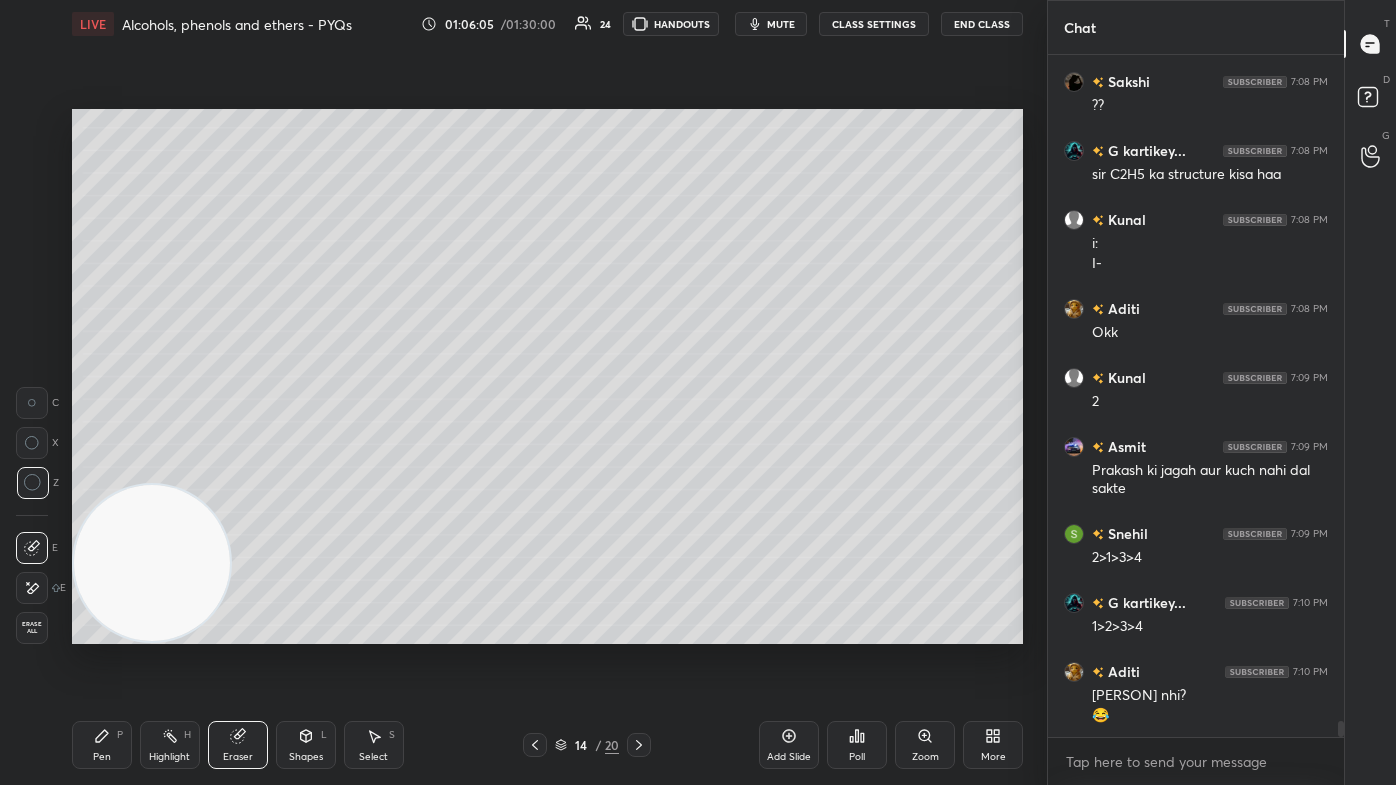 click 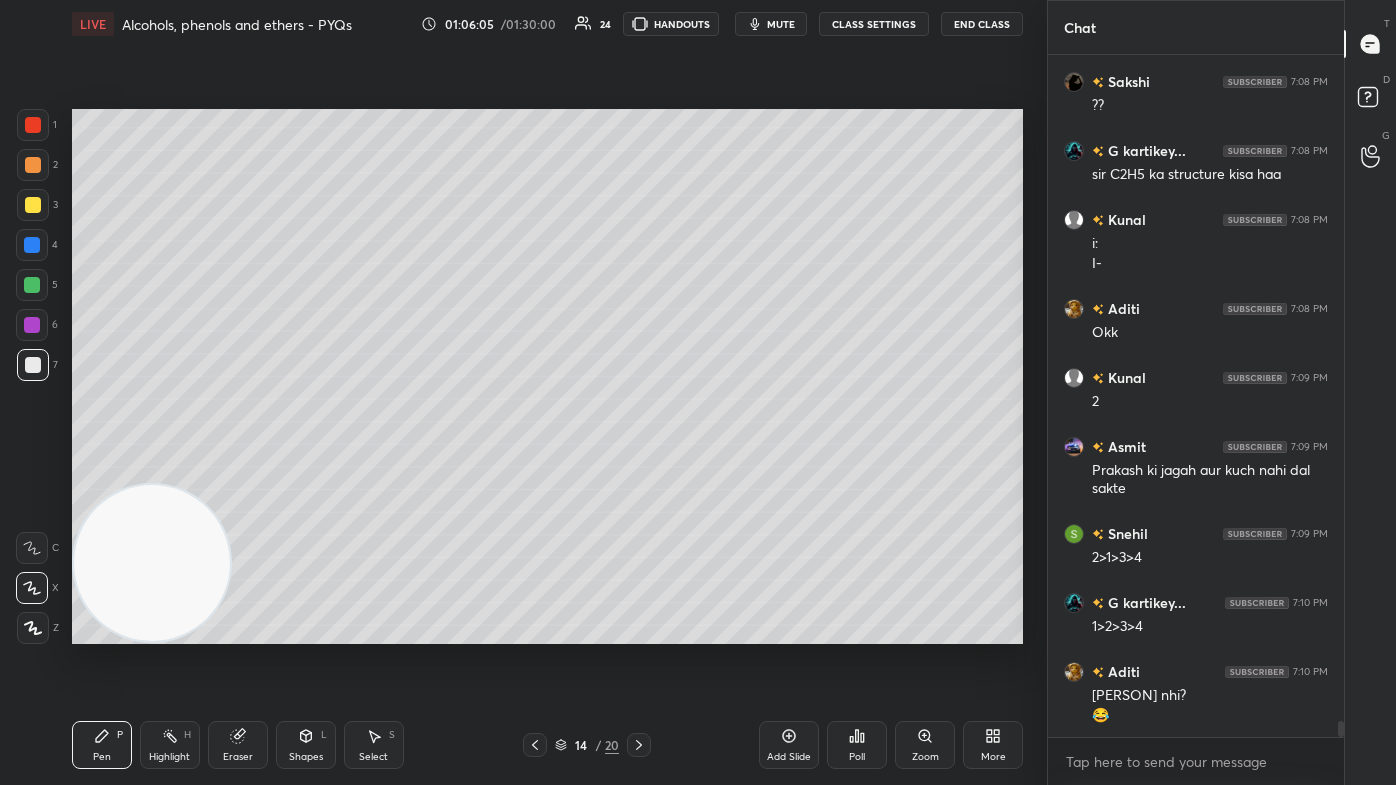 drag, startPoint x: 170, startPoint y: 565, endPoint x: 160, endPoint y: 570, distance: 11.18034 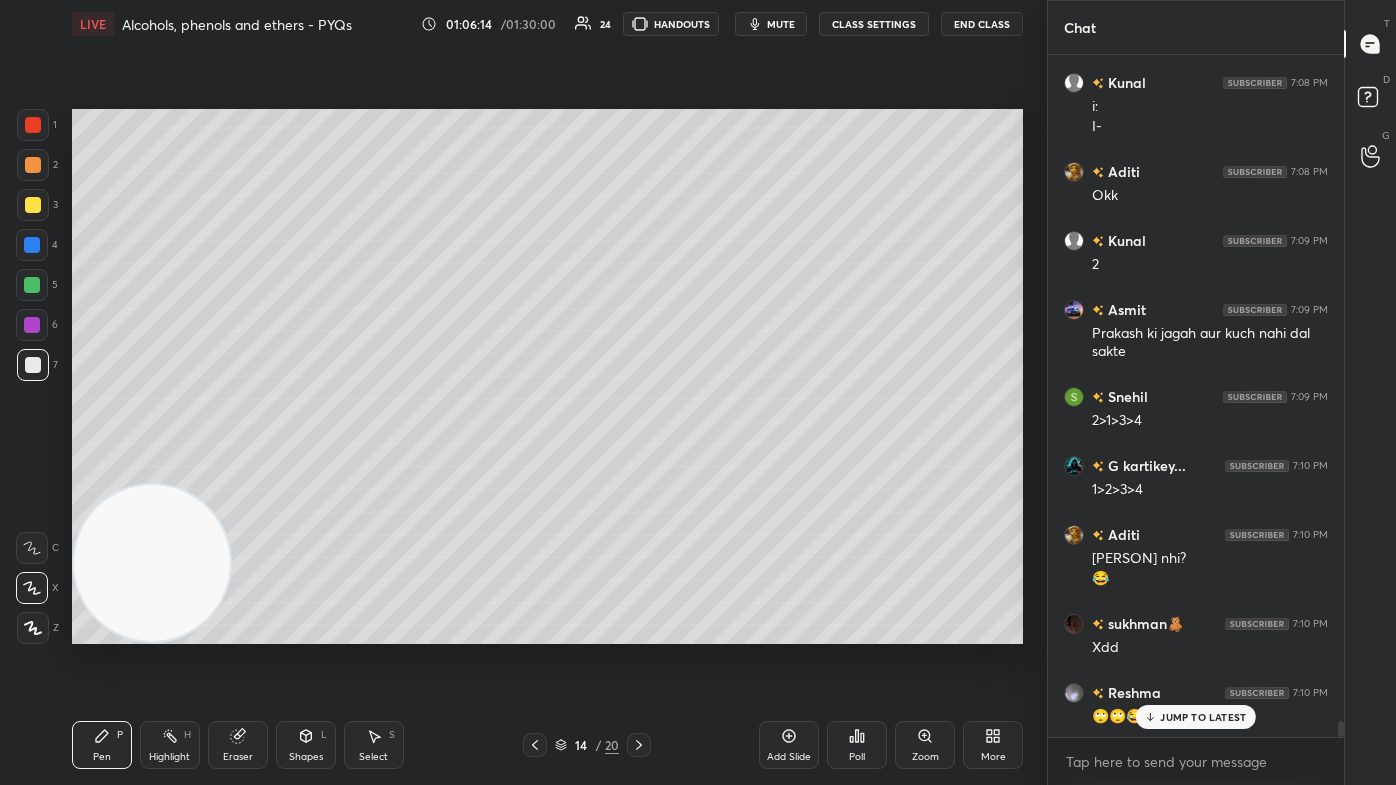 scroll, scrollTop: 28565, scrollLeft: 0, axis: vertical 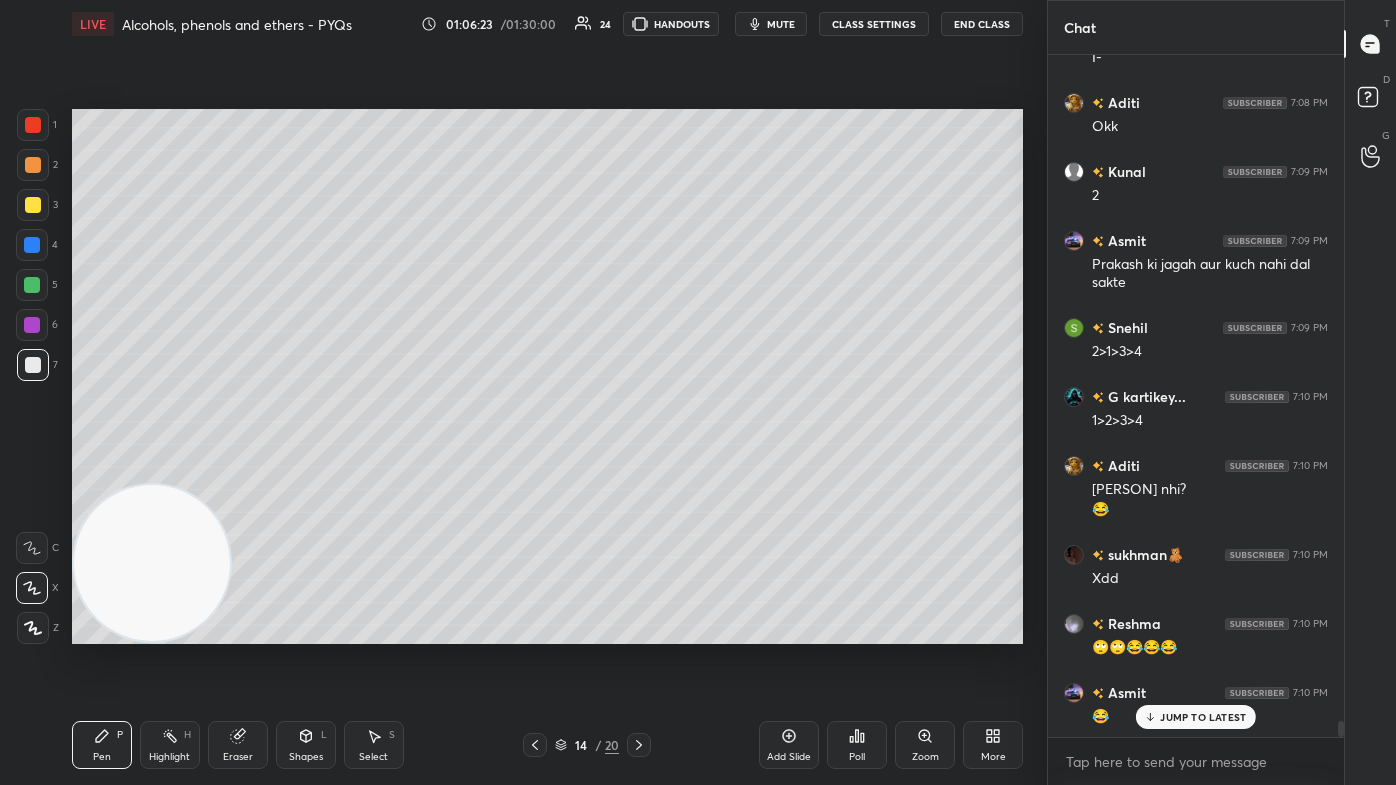 click on "mute" at bounding box center (781, 24) 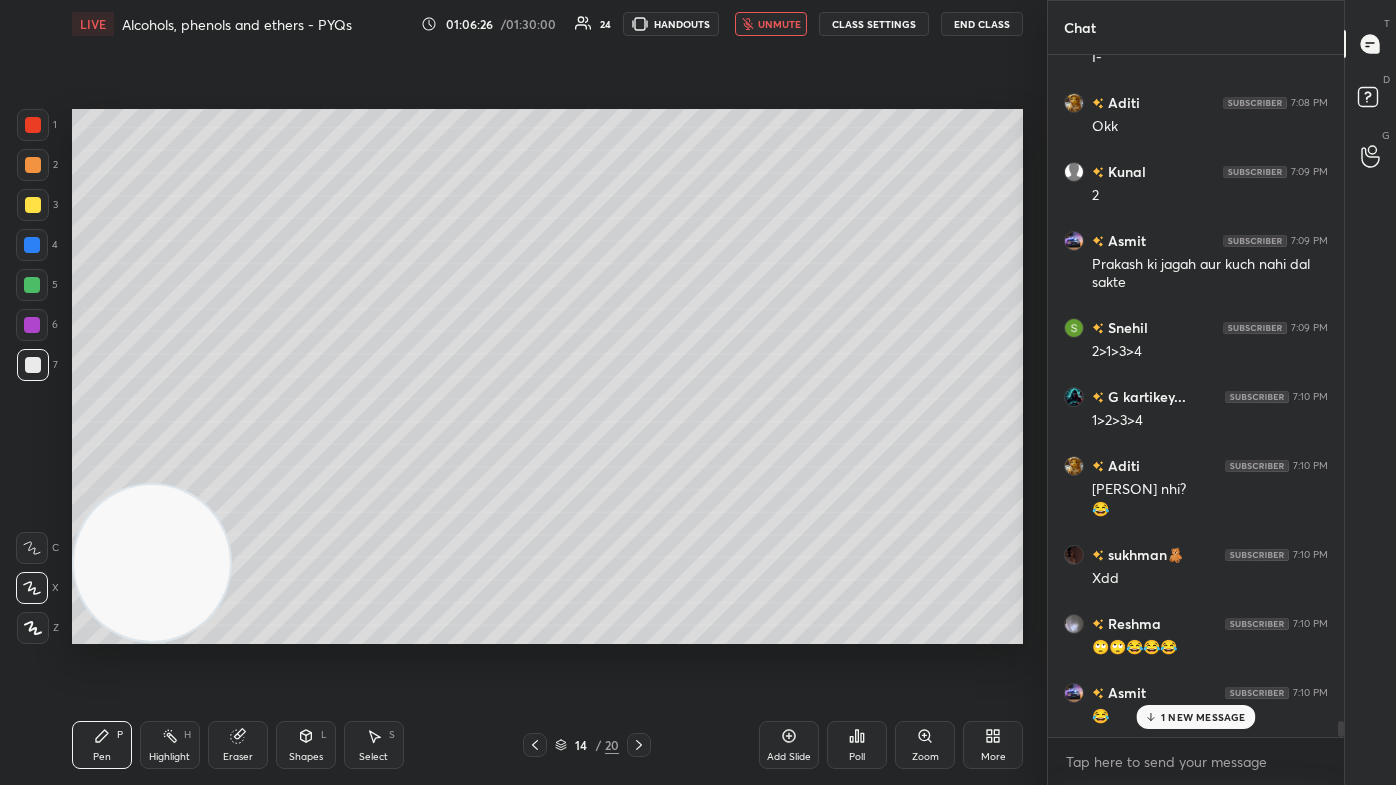 scroll, scrollTop: 28634, scrollLeft: 0, axis: vertical 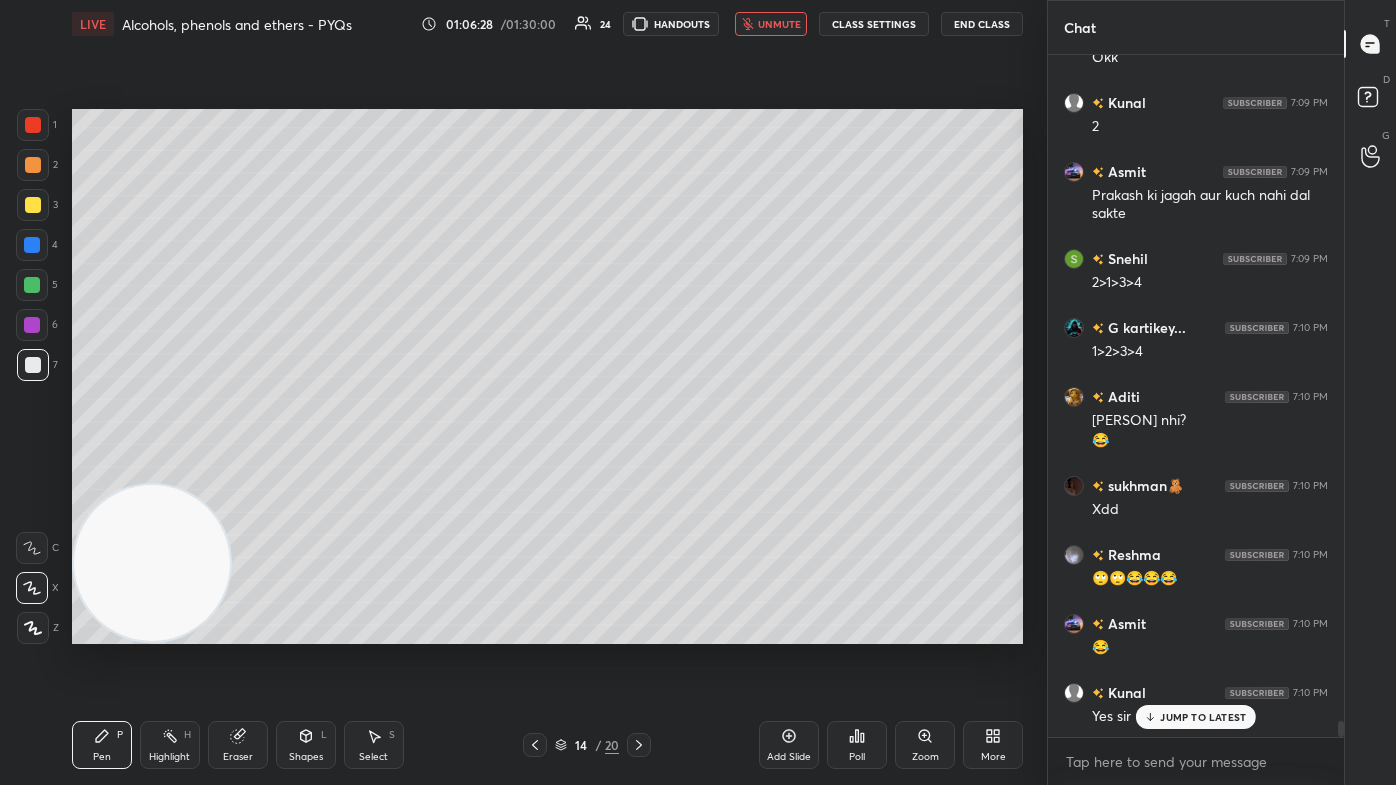 click on "unmute" at bounding box center (779, 24) 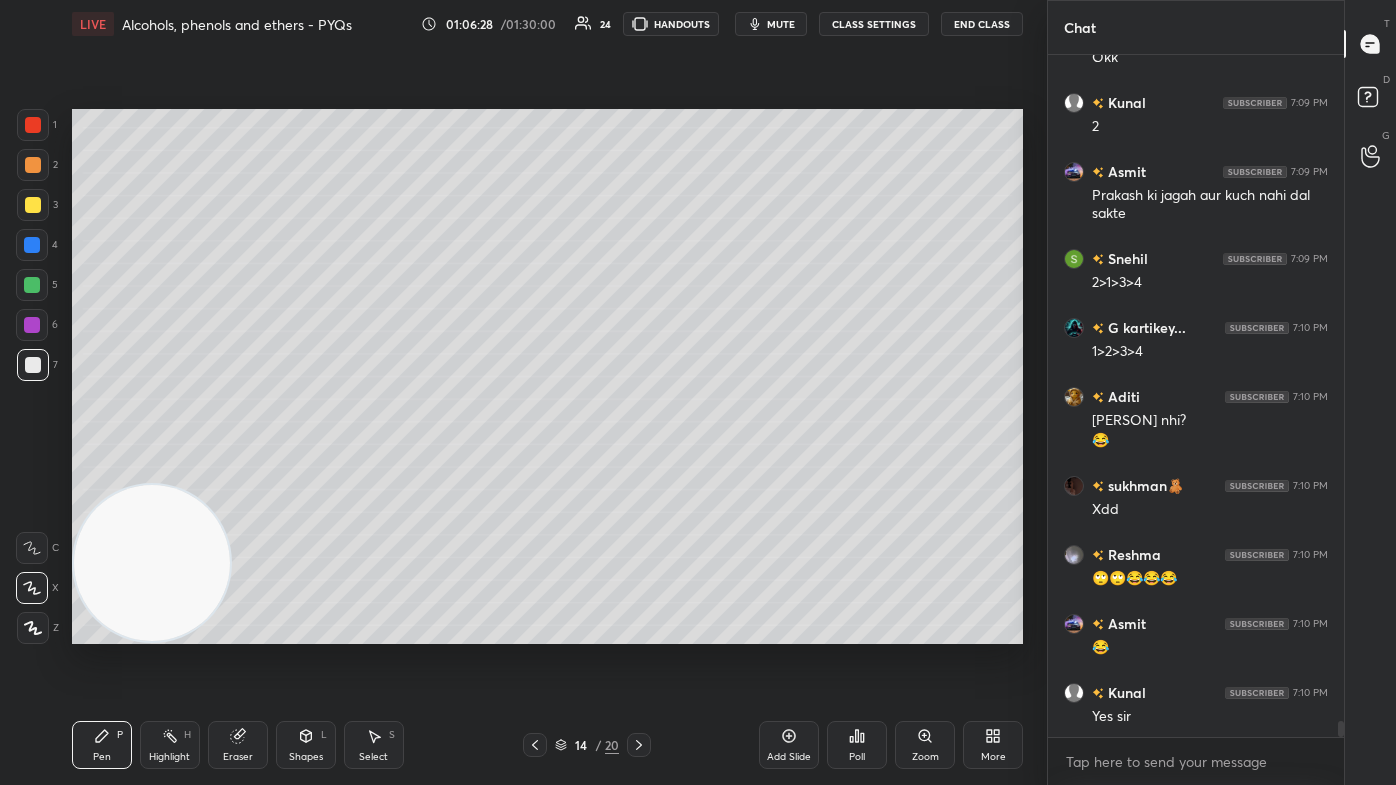 scroll, scrollTop: 28704, scrollLeft: 0, axis: vertical 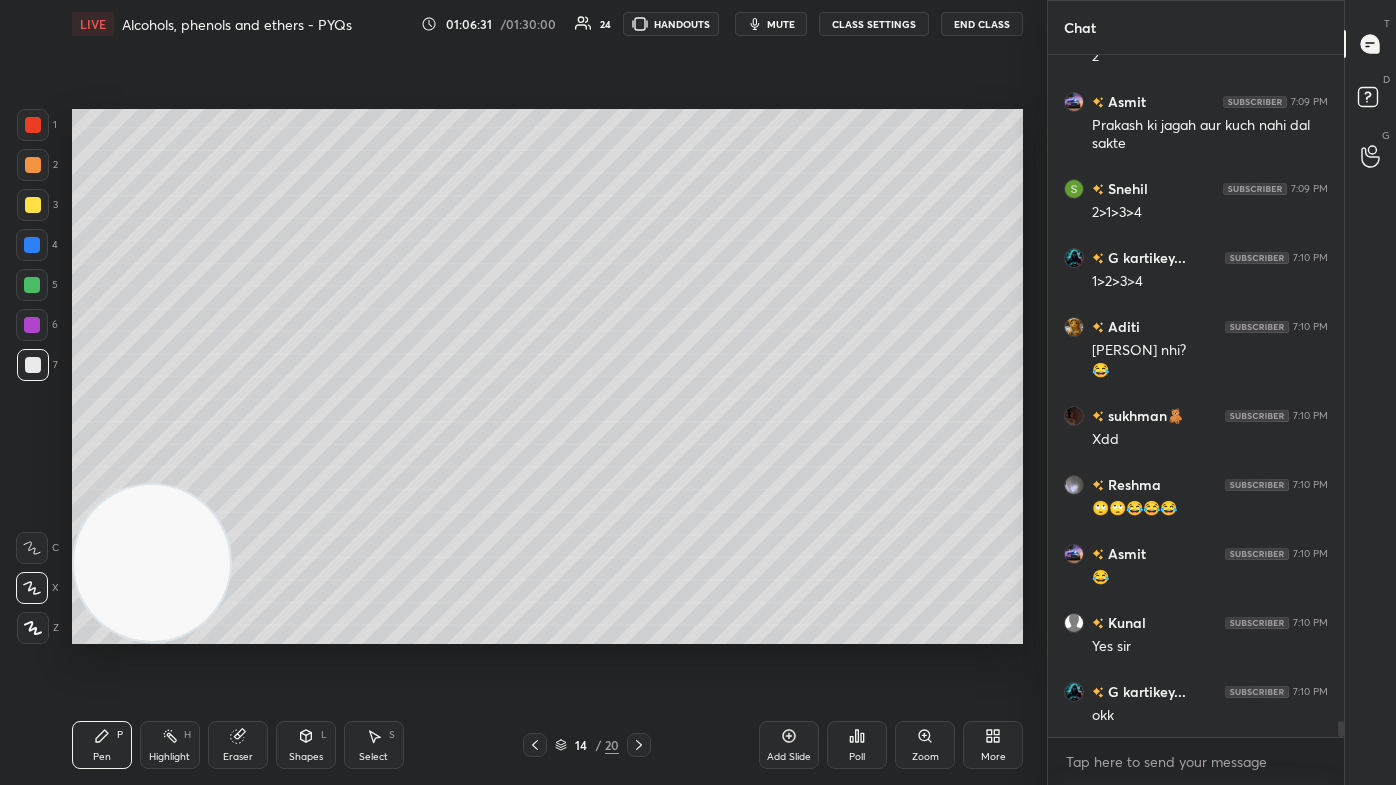 click on "mute" at bounding box center [781, 24] 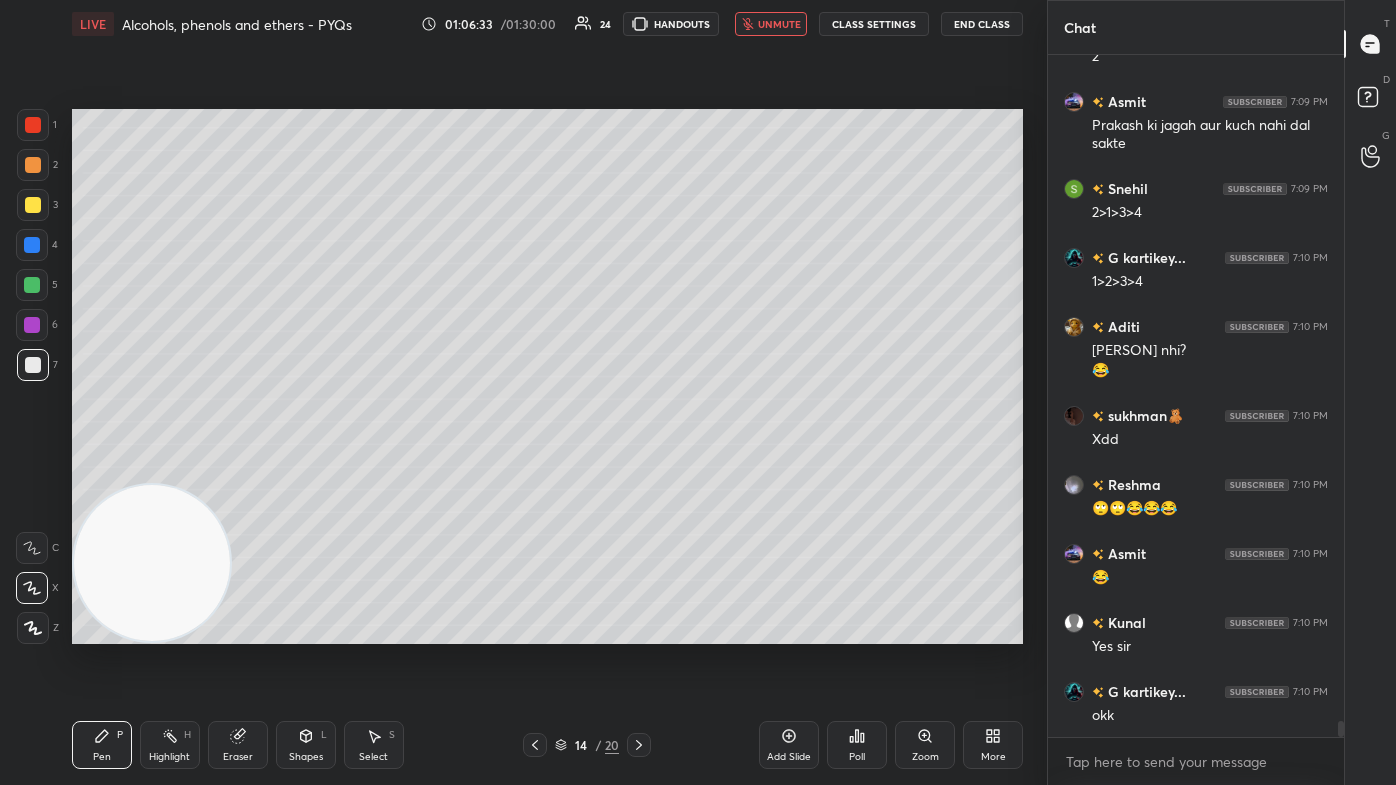 click on "Poll" at bounding box center [857, 745] 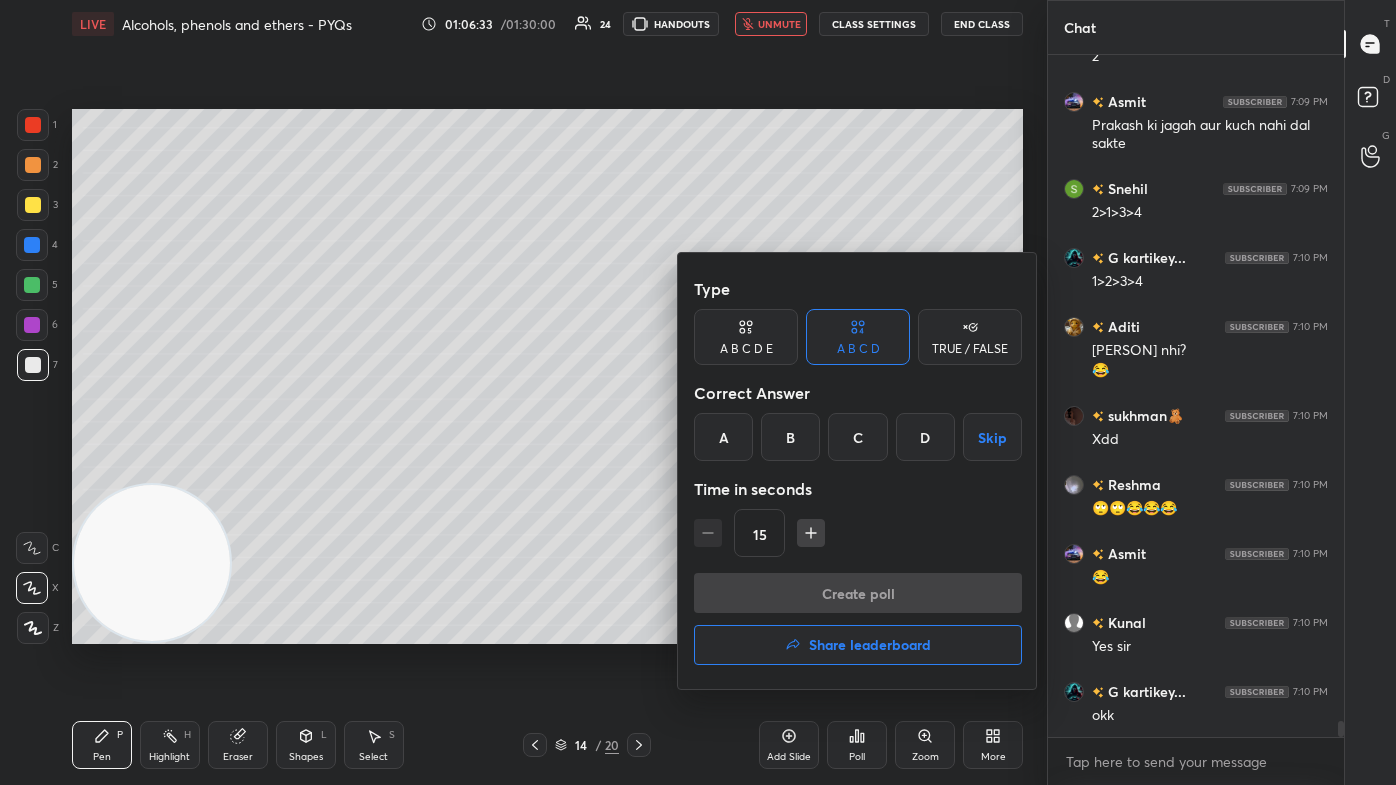 click on "B" at bounding box center [790, 437] 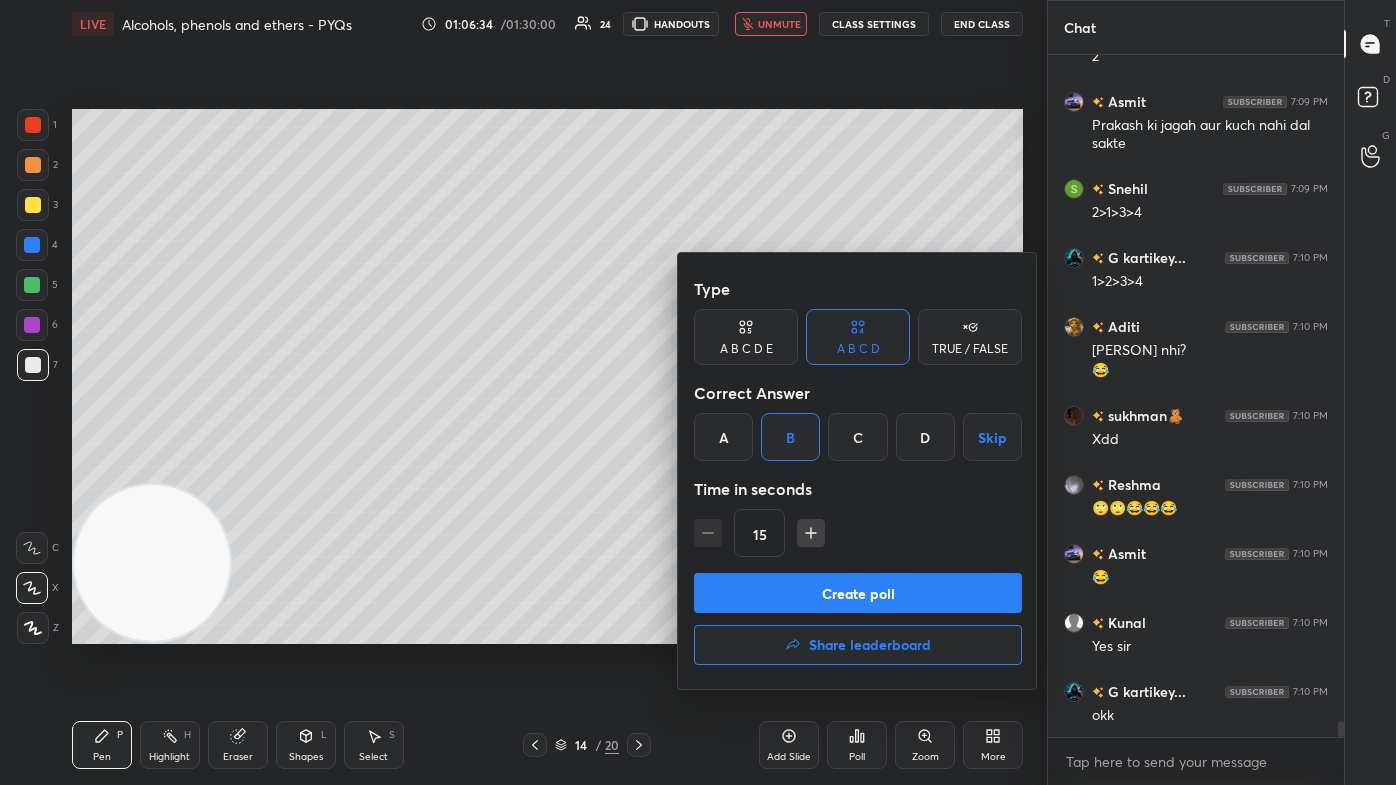 click 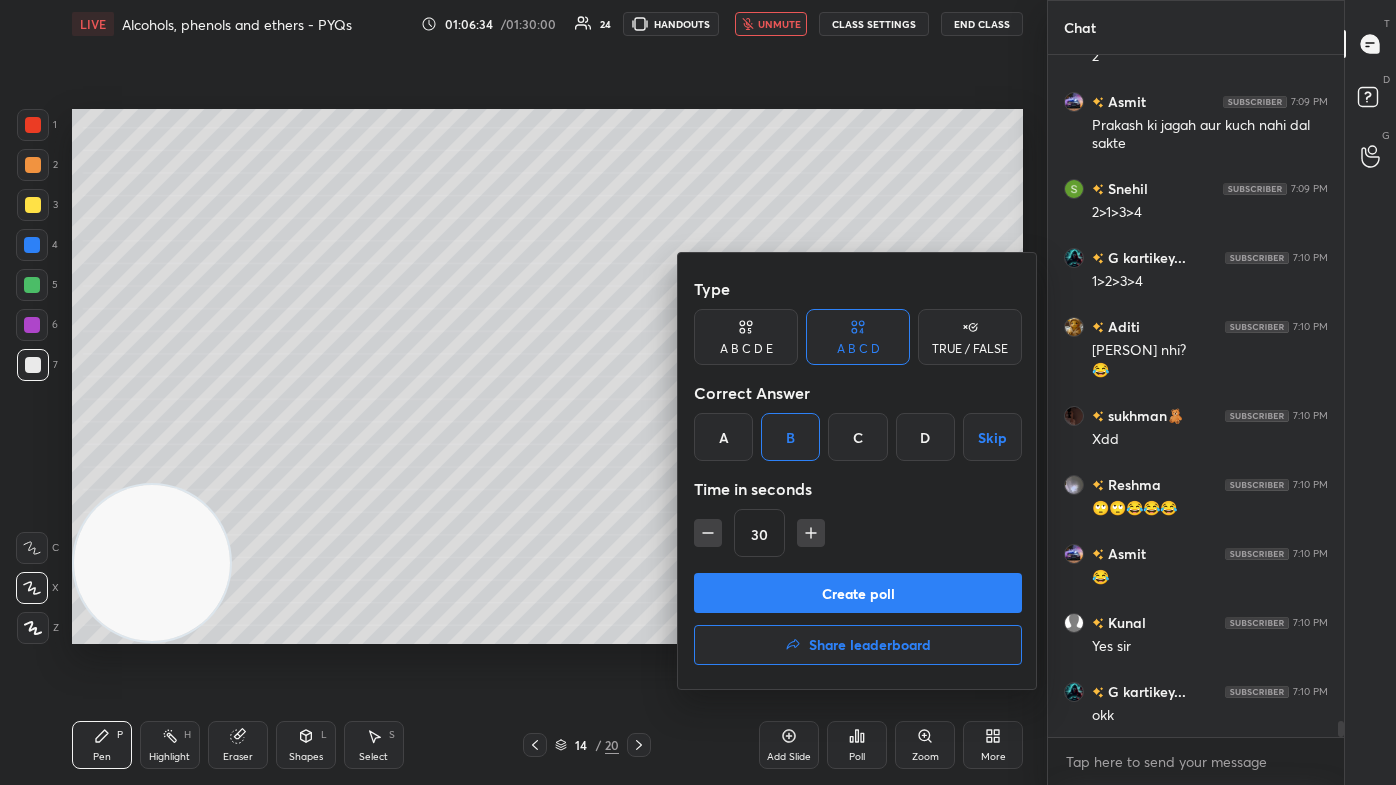 click on "Create poll" at bounding box center [858, 593] 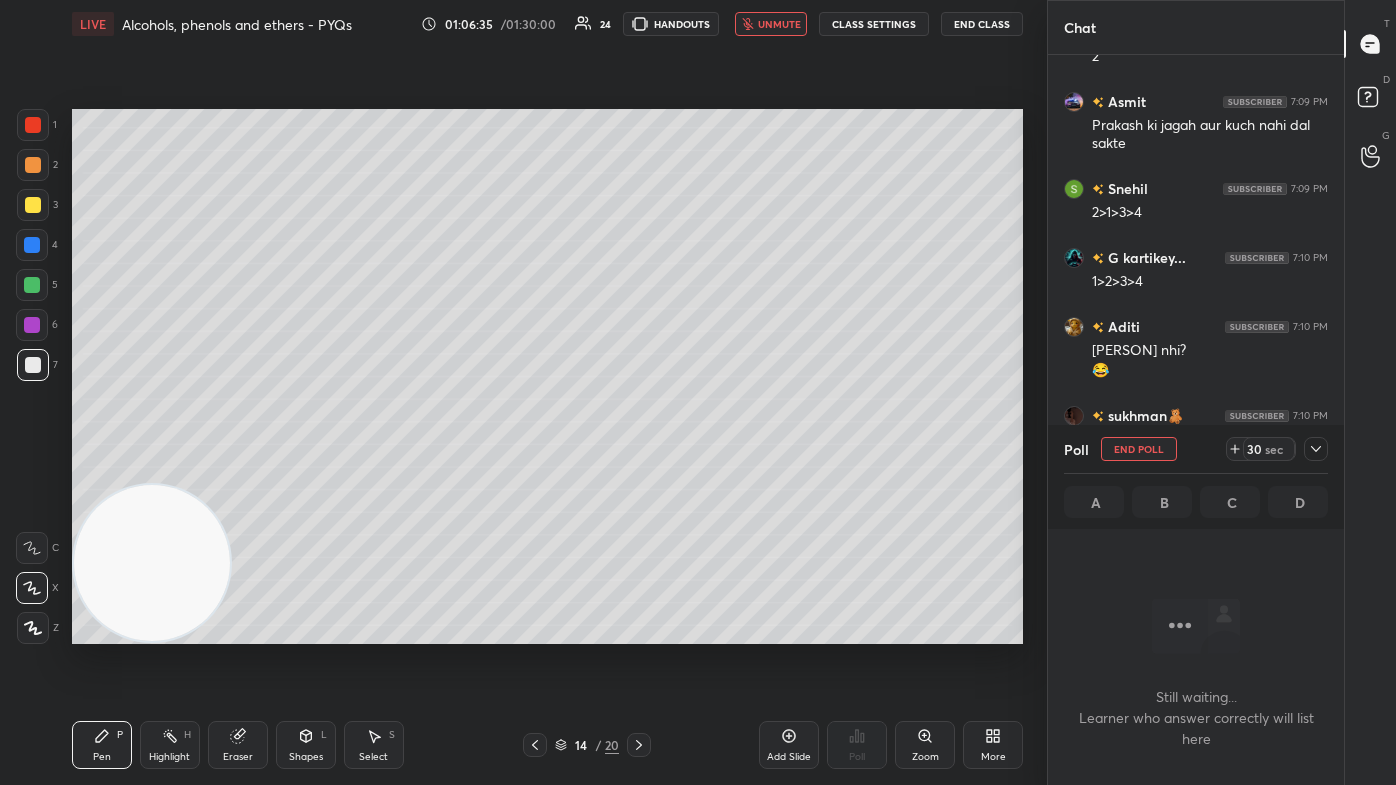 scroll, scrollTop: 610, scrollLeft: 290, axis: both 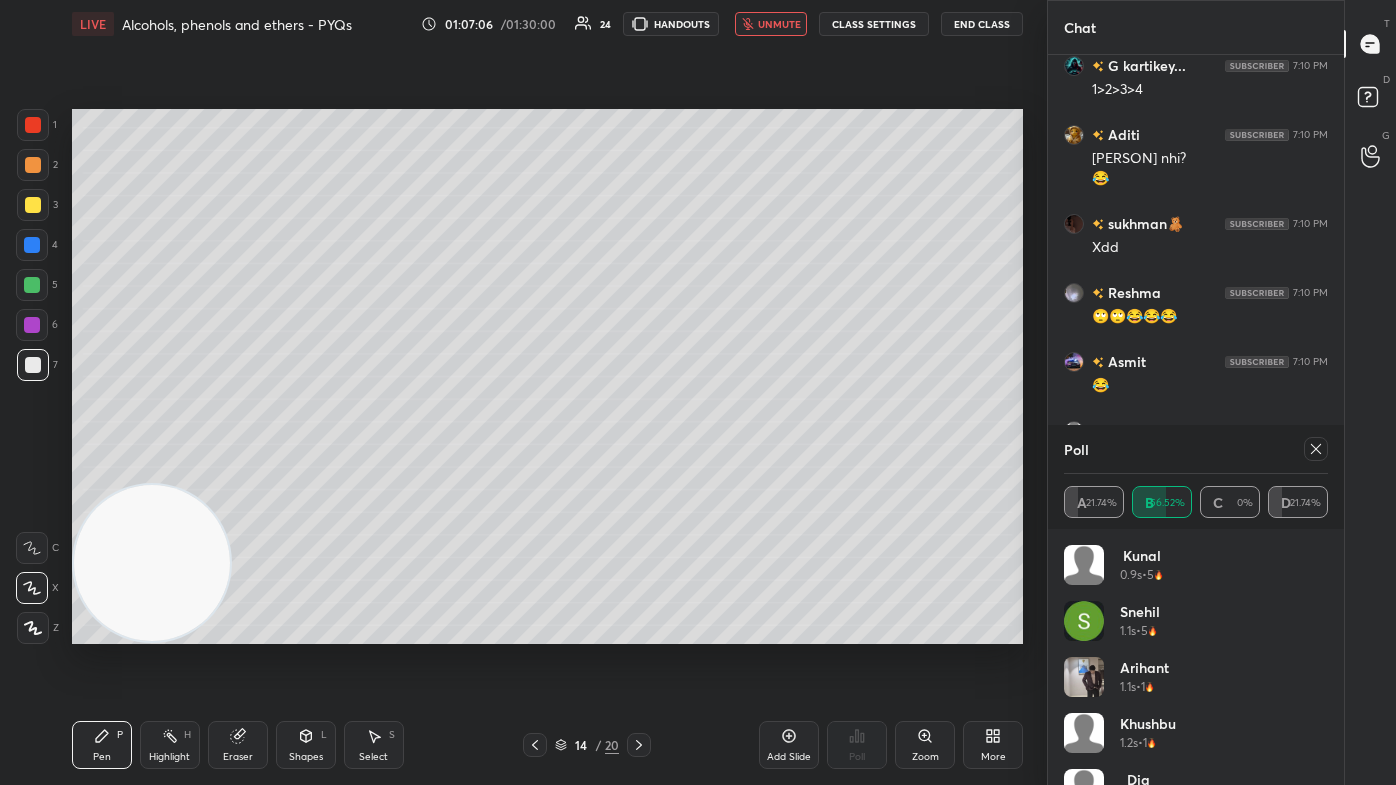 click 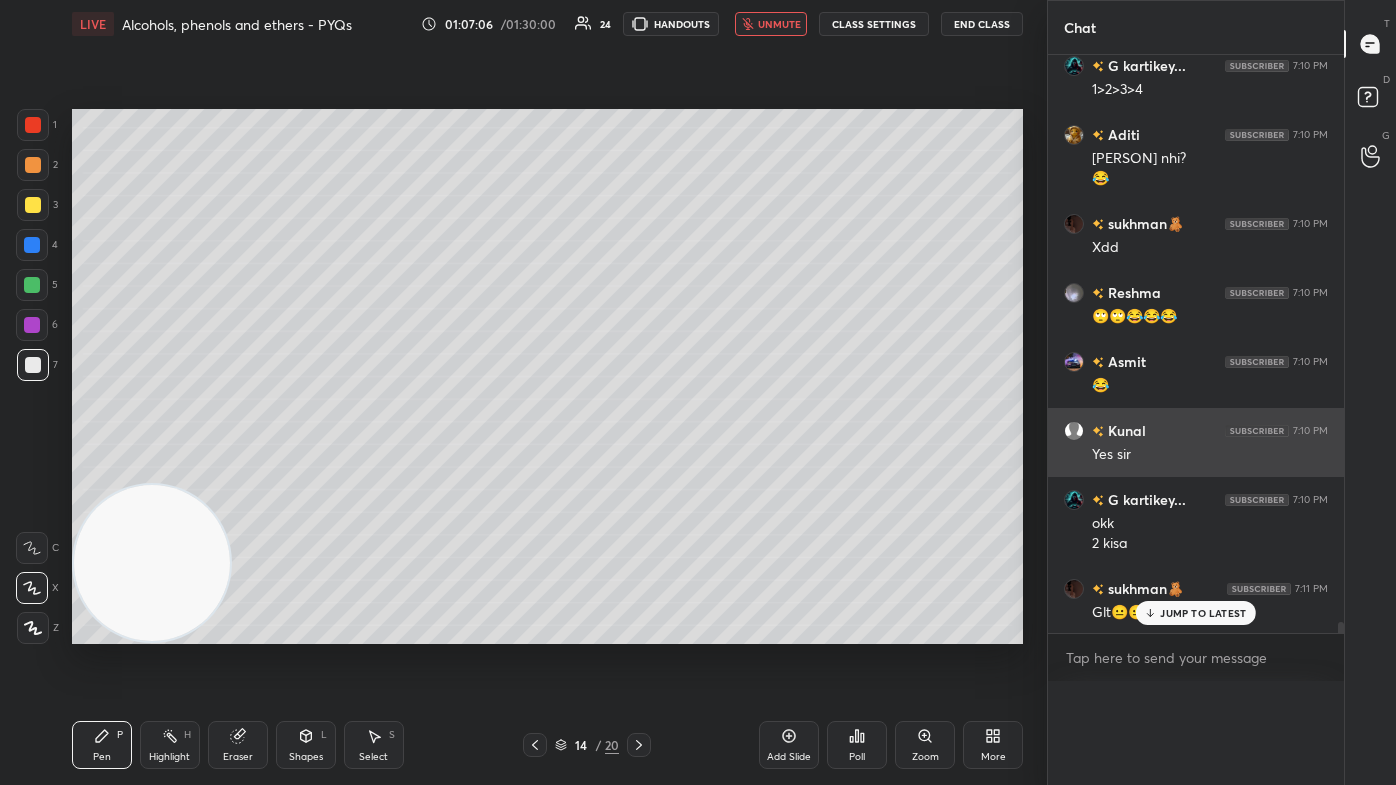 scroll, scrollTop: 150, scrollLeft: 258, axis: both 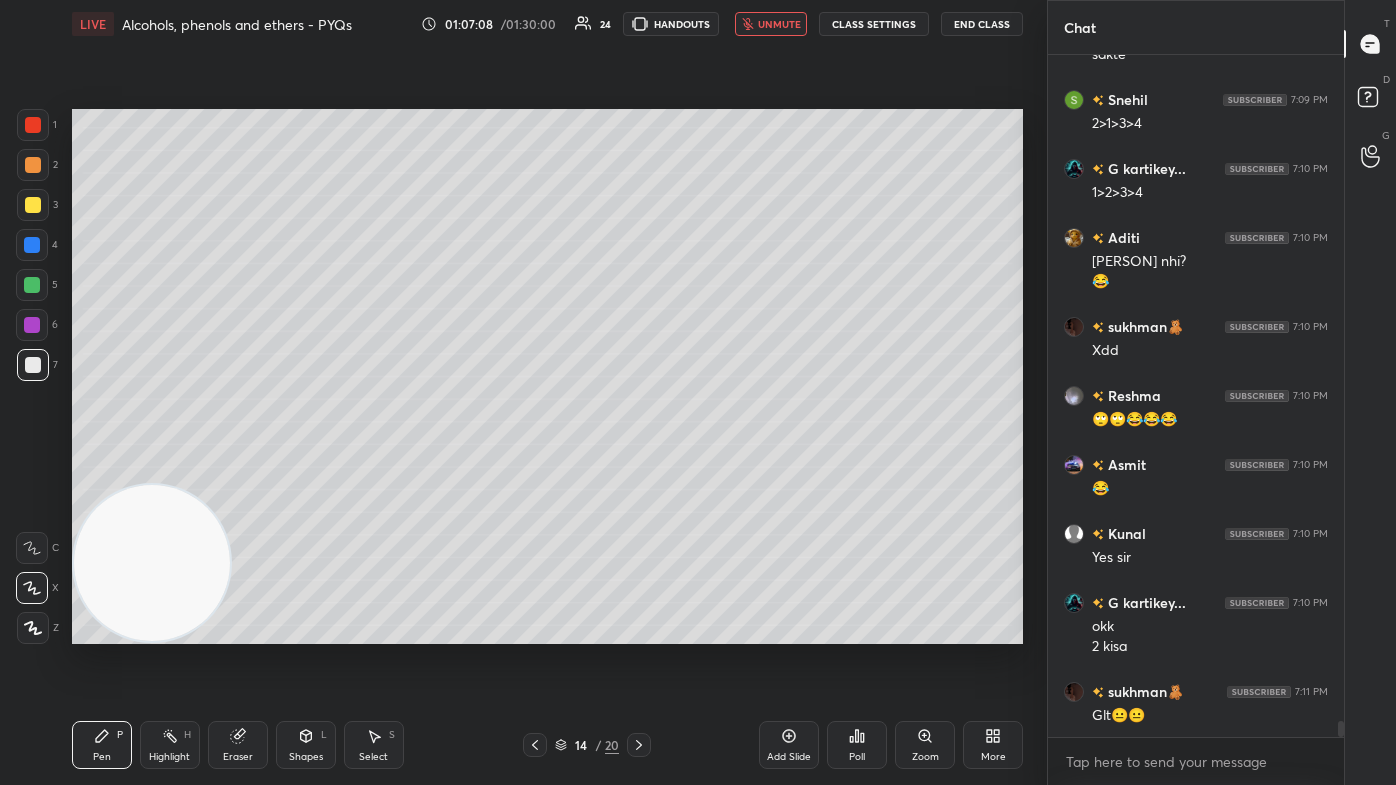 click on "unmute" at bounding box center [779, 24] 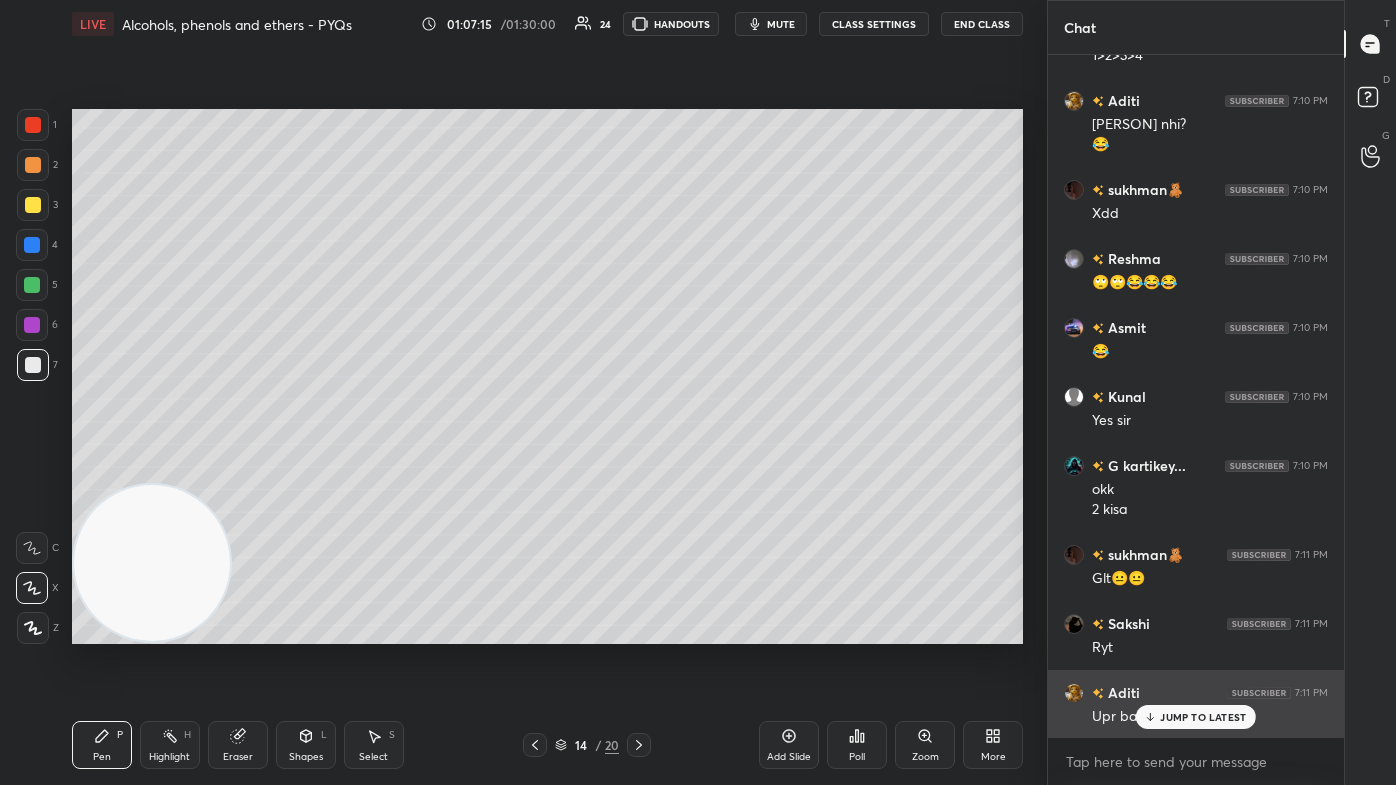 click on "JUMP TO LATEST" at bounding box center [1196, 717] 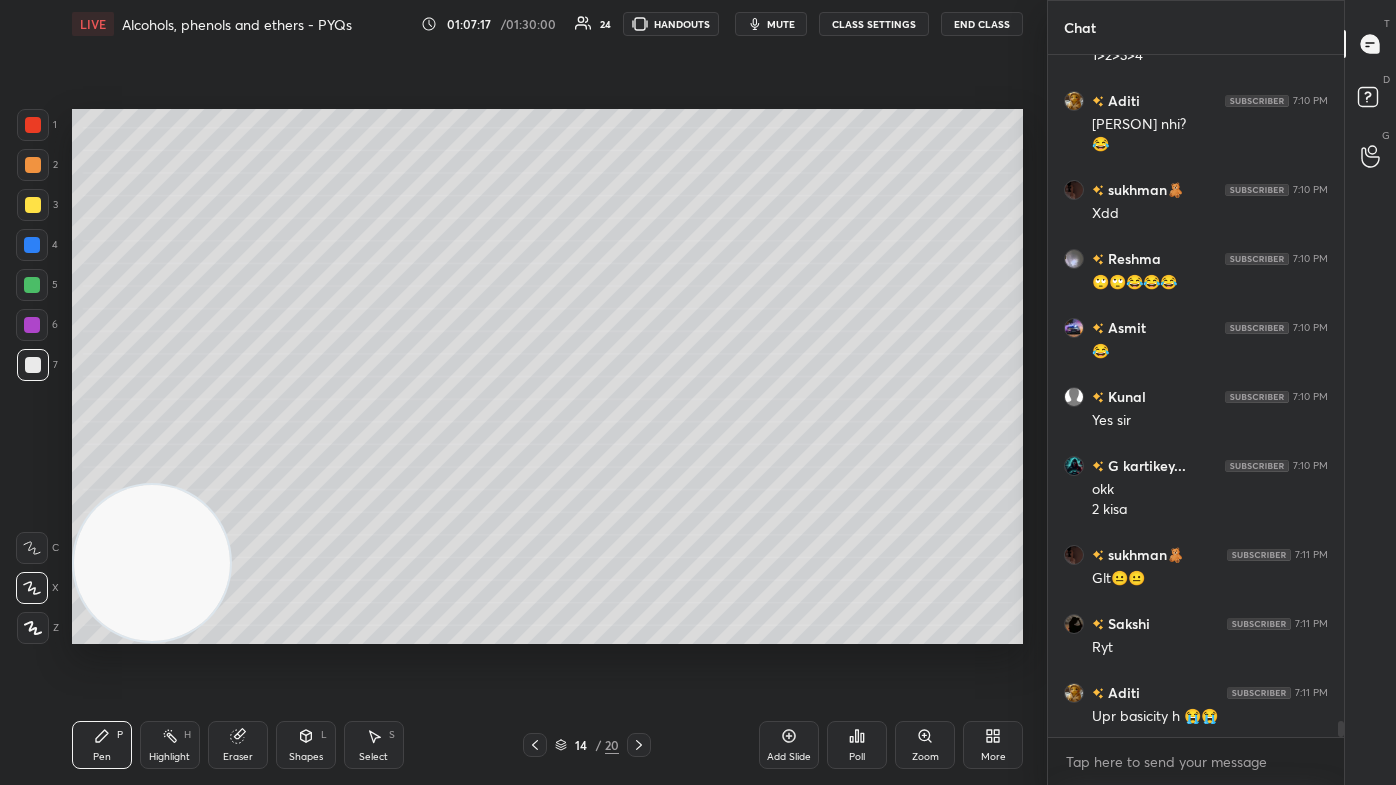 drag, startPoint x: 21, startPoint y: 129, endPoint x: 47, endPoint y: 144, distance: 30.016663 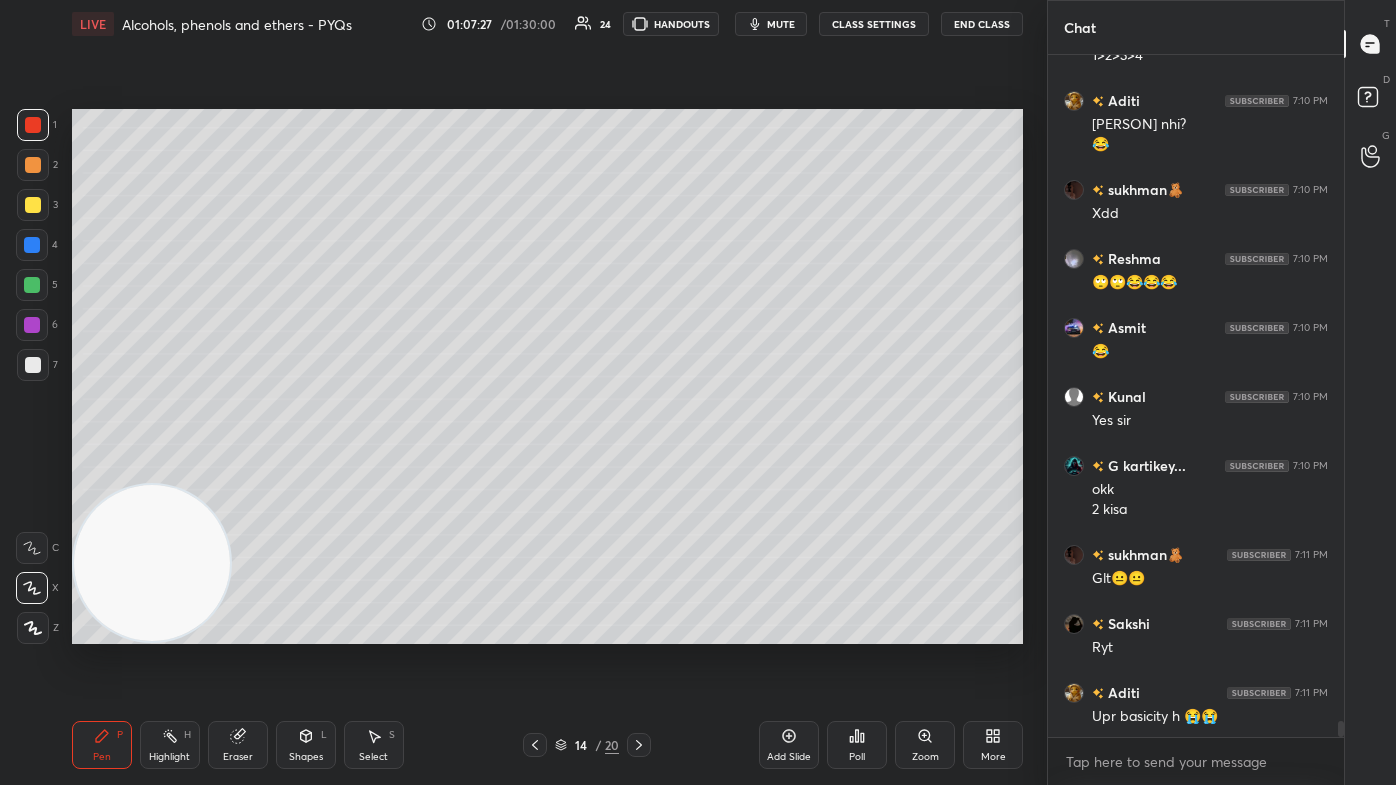 drag, startPoint x: 30, startPoint y: 635, endPoint x: 112, endPoint y: 570, distance: 104.63747 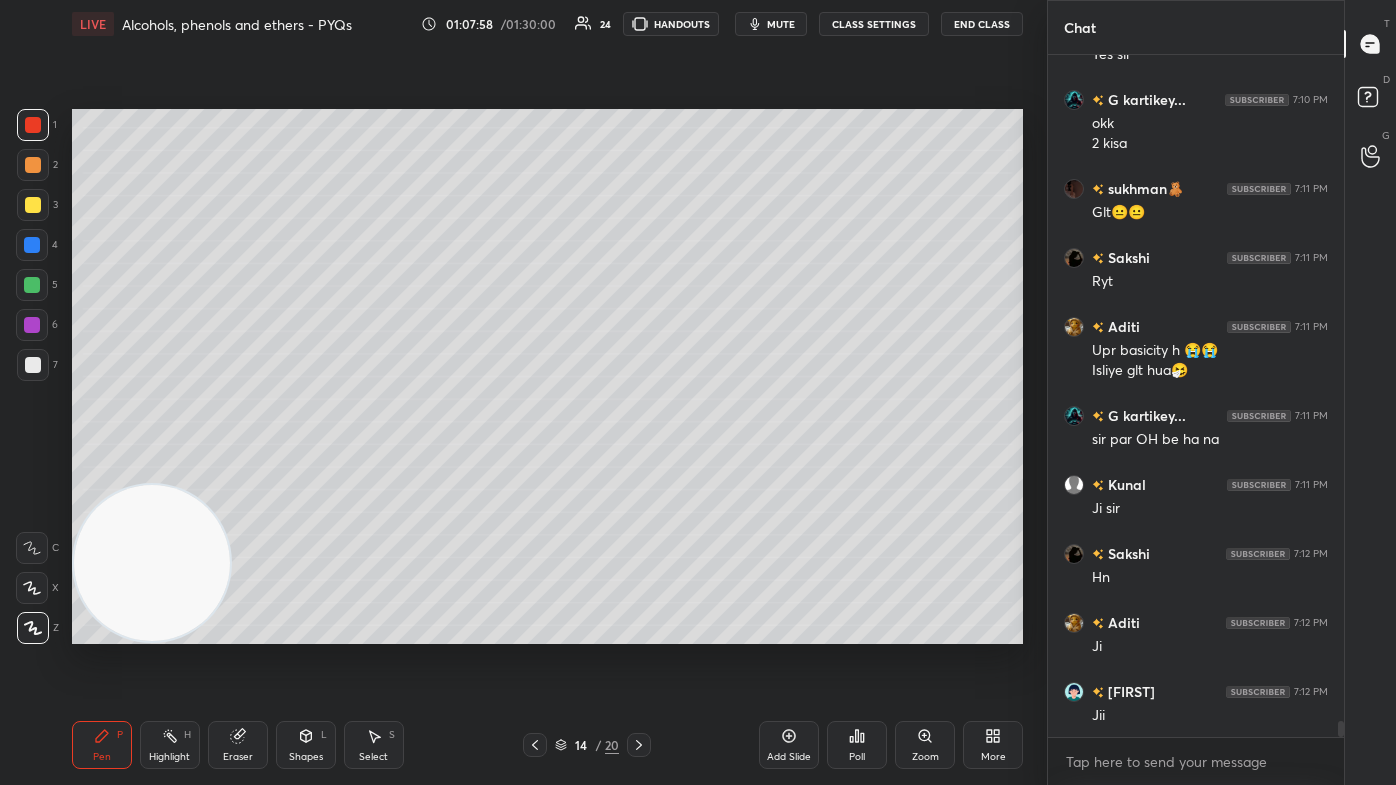 drag, startPoint x: 32, startPoint y: 365, endPoint x: 48, endPoint y: 357, distance: 17.888544 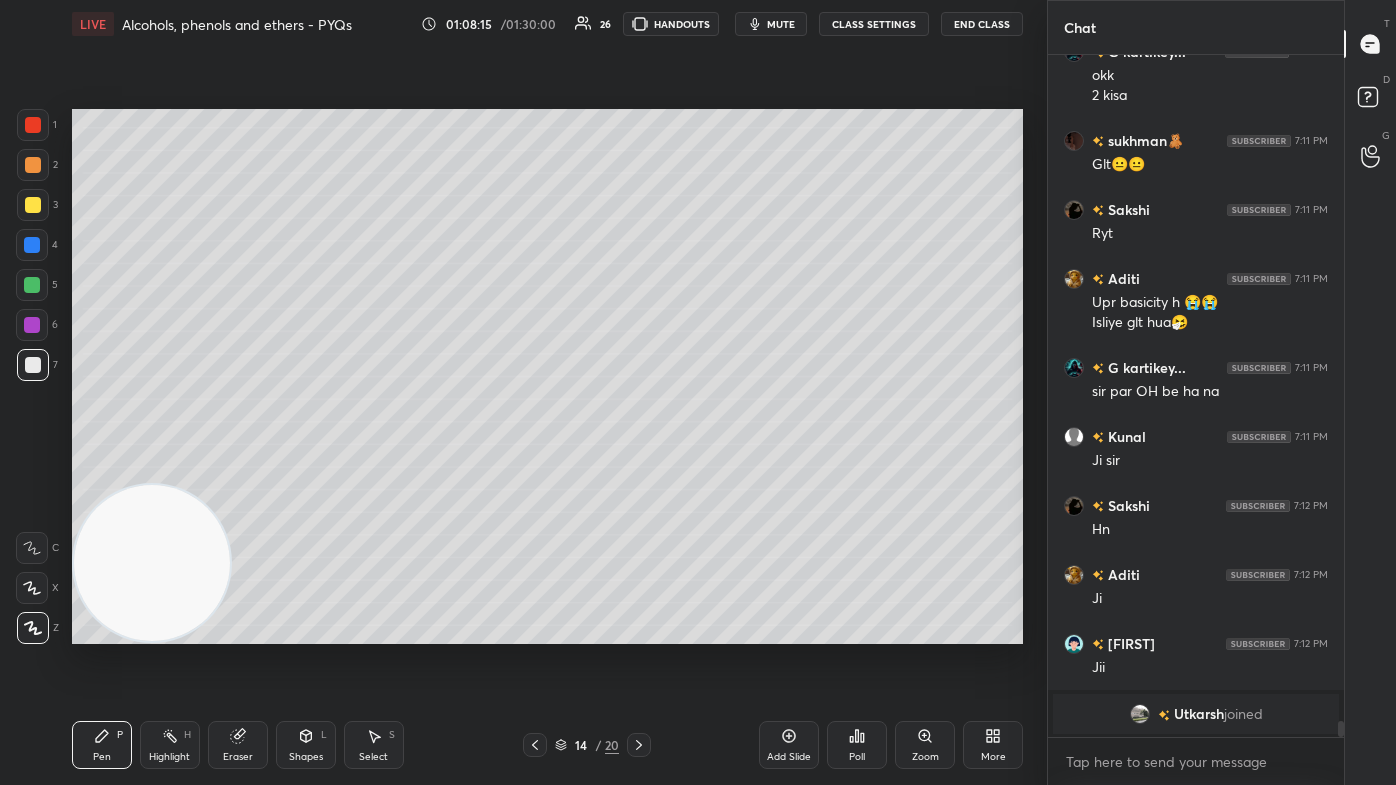 scroll, scrollTop: 28800, scrollLeft: 0, axis: vertical 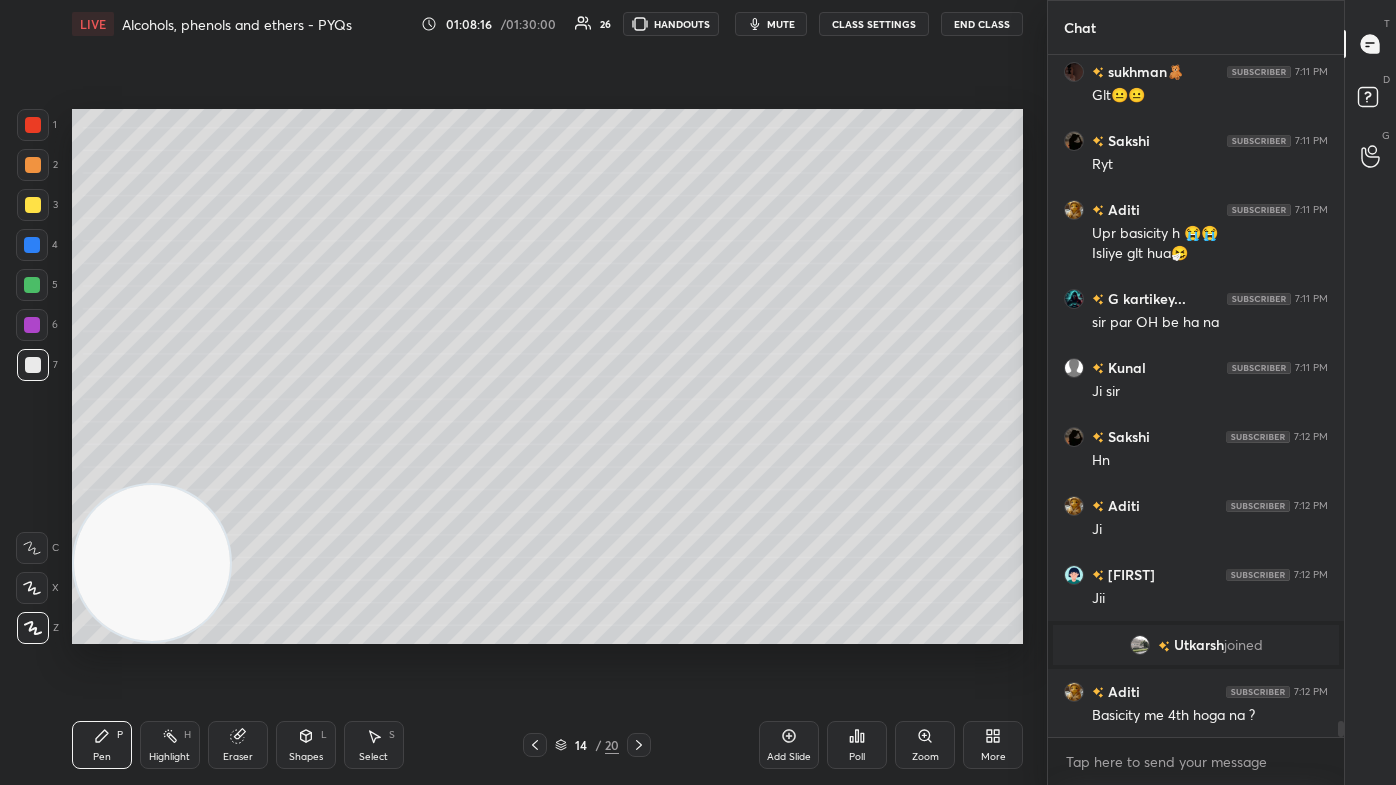 click at bounding box center (32, 285) 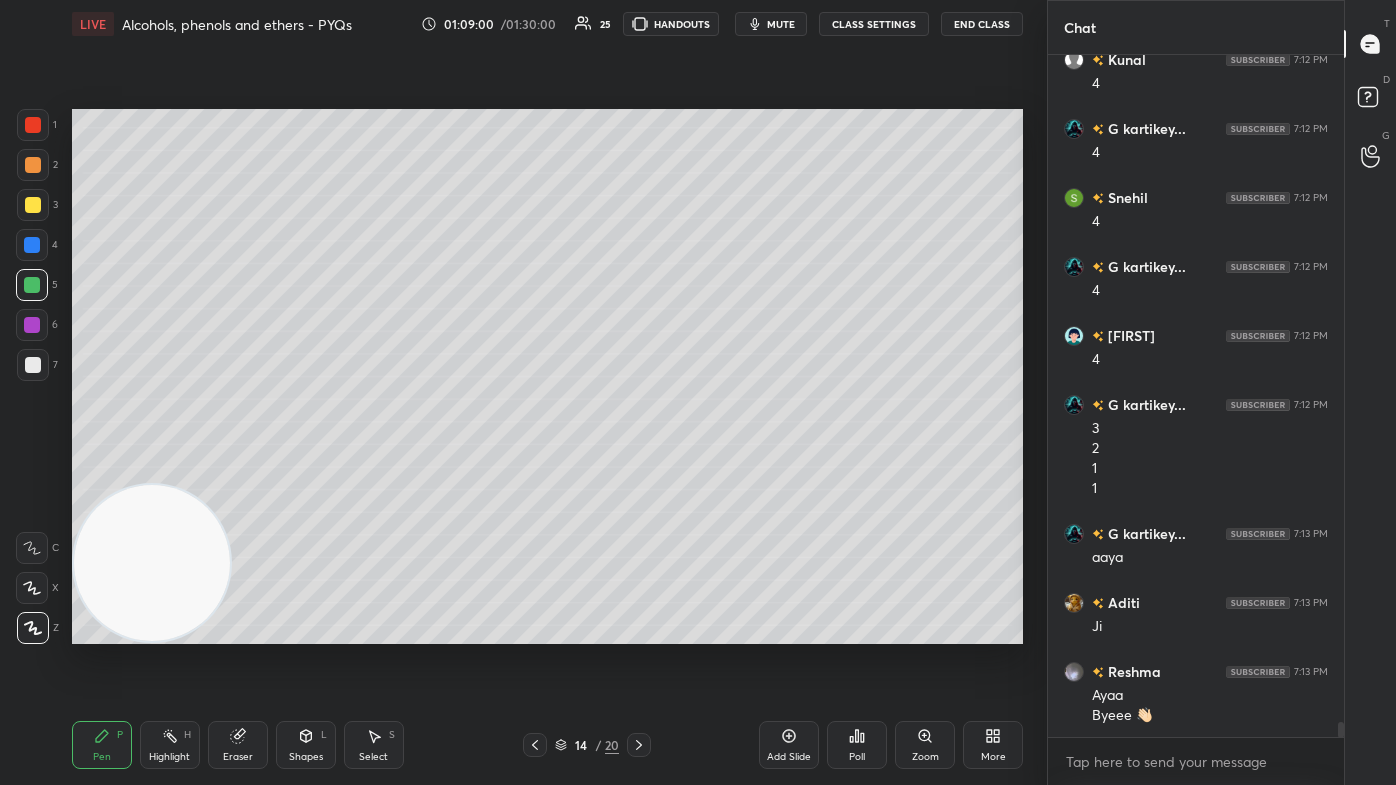 scroll, scrollTop: 29639, scrollLeft: 0, axis: vertical 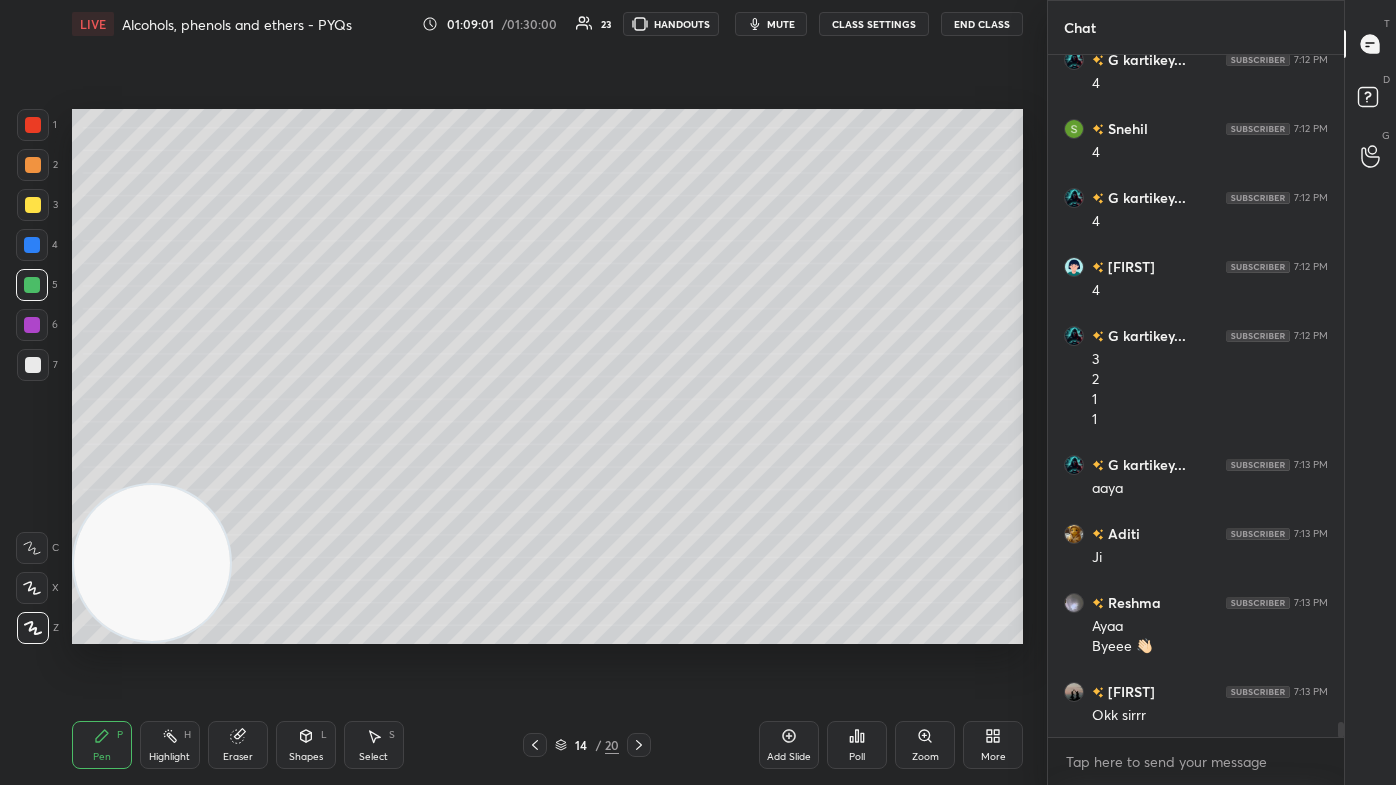 click at bounding box center [33, 125] 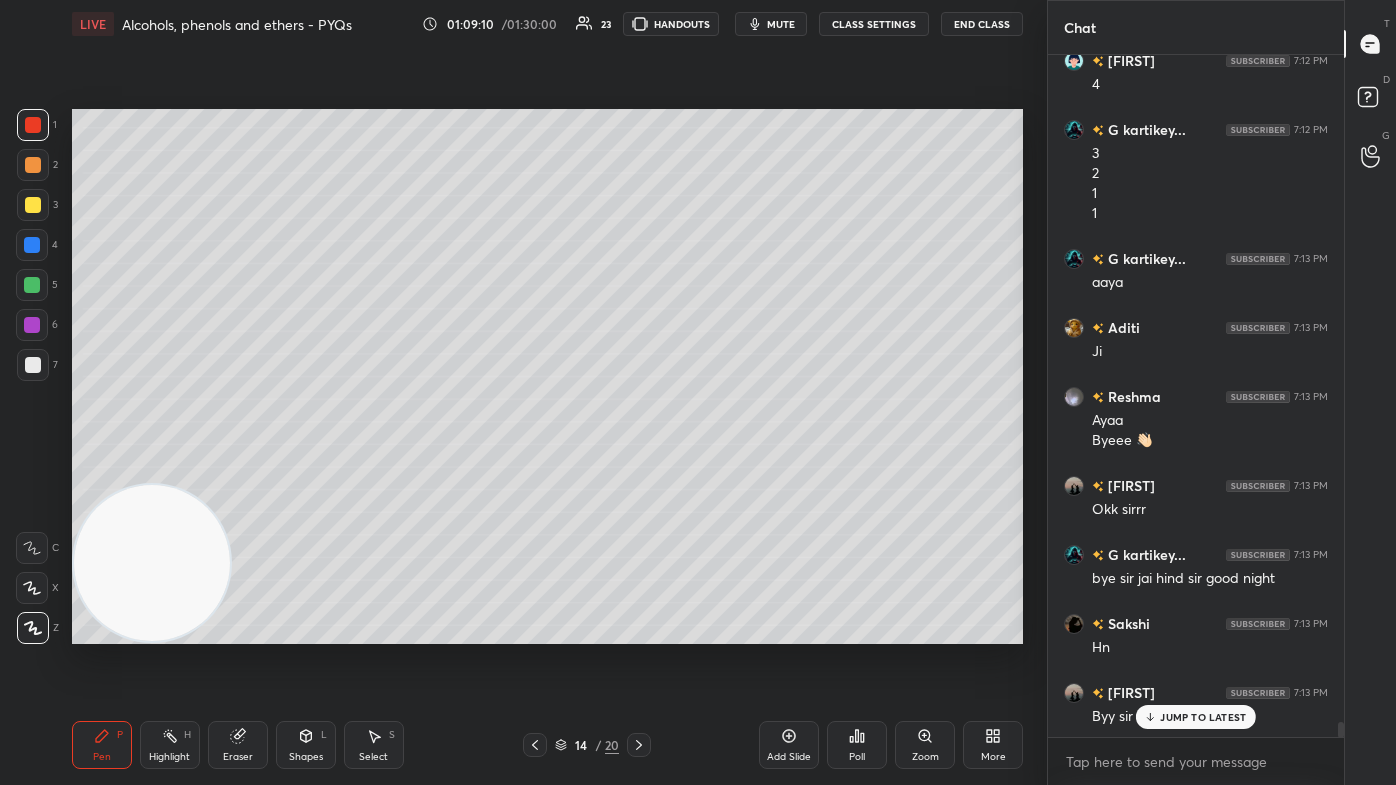scroll, scrollTop: 29914, scrollLeft: 0, axis: vertical 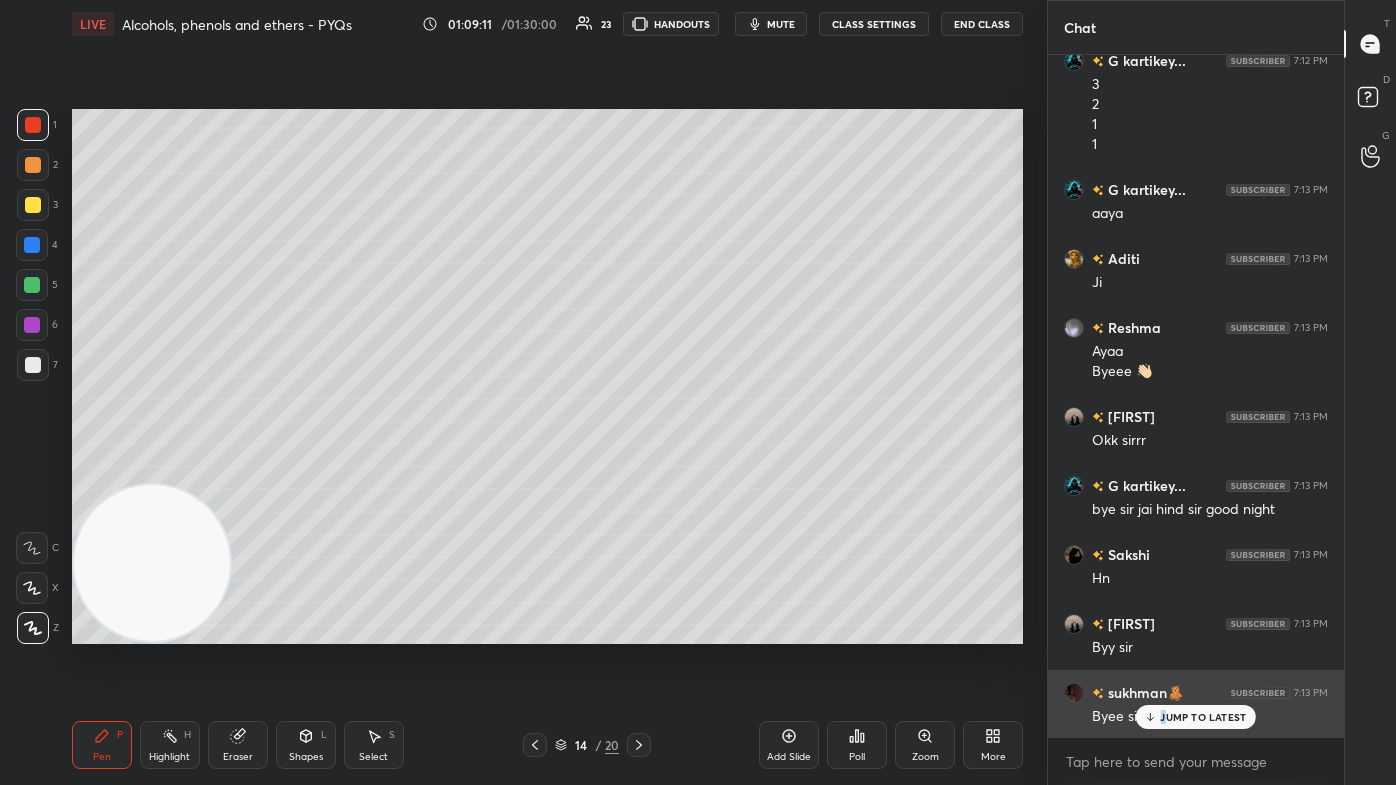 click on "JUMP TO LATEST" at bounding box center [1196, 717] 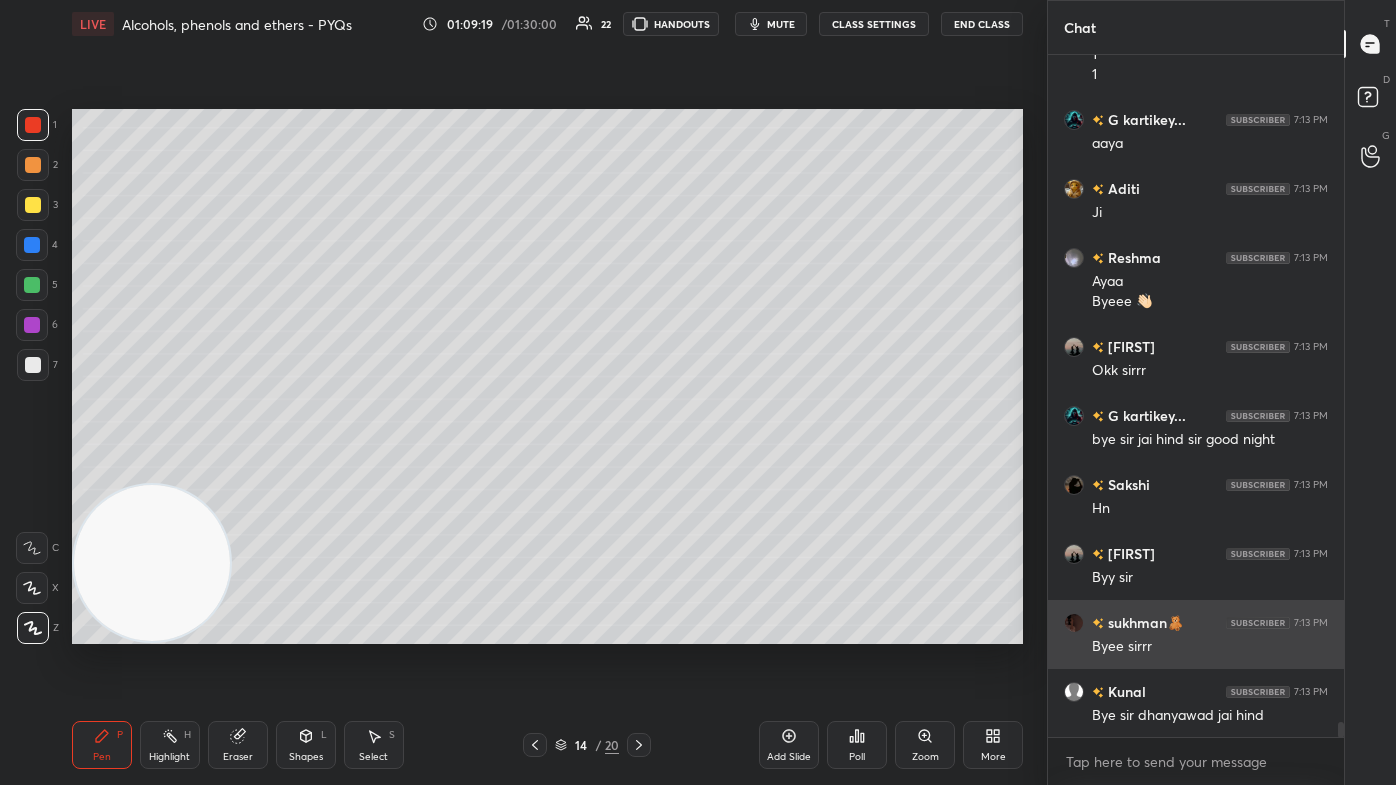 scroll, scrollTop: 30053, scrollLeft: 0, axis: vertical 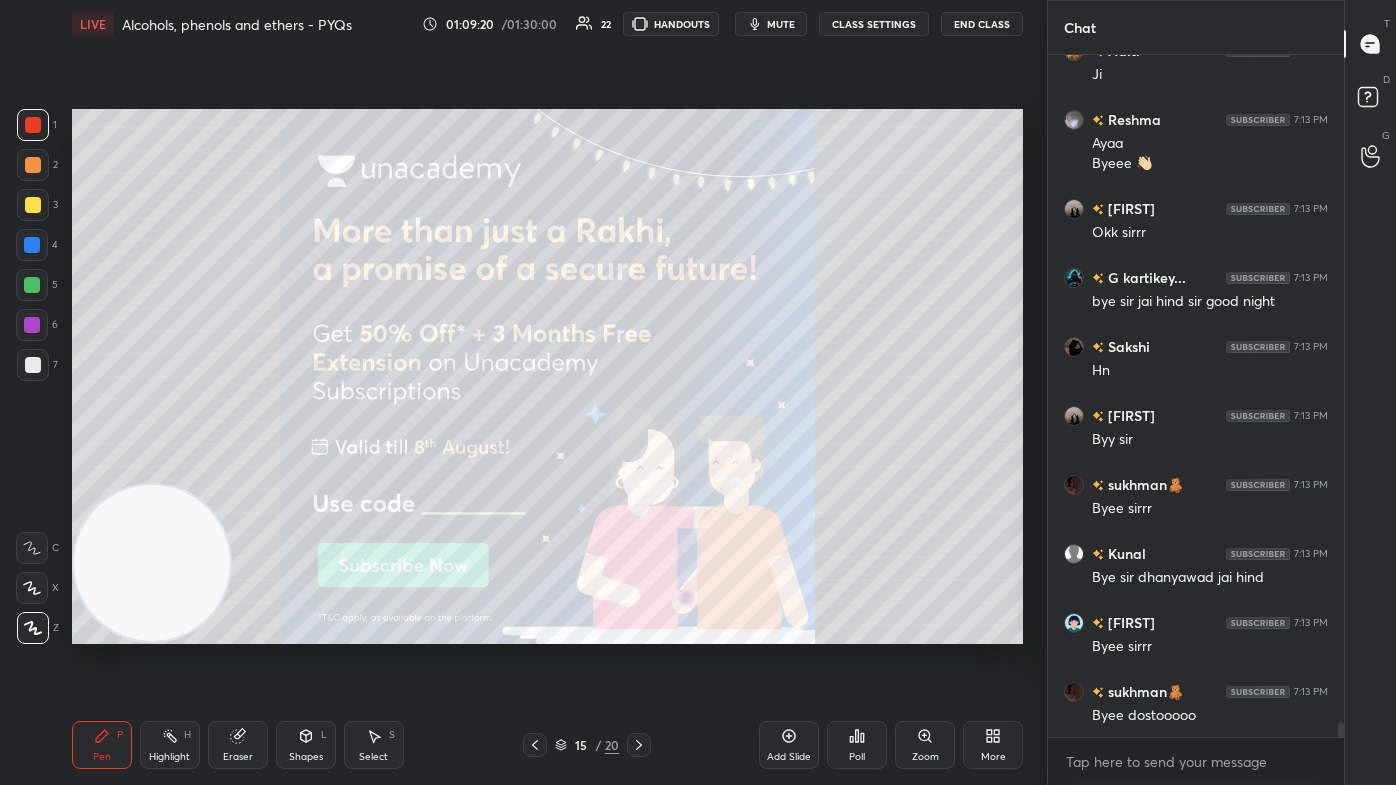 click at bounding box center (33, 365) 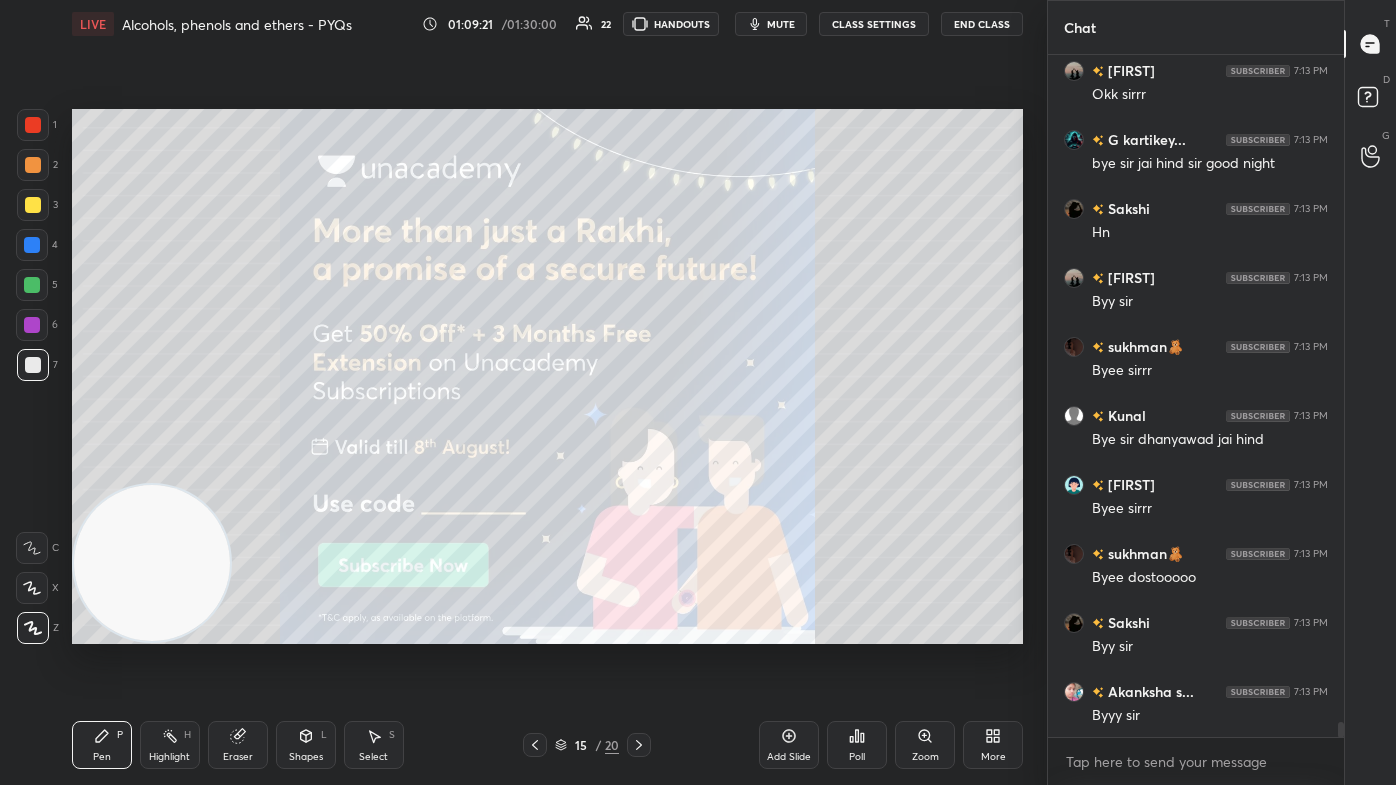 scroll, scrollTop: 30328, scrollLeft: 0, axis: vertical 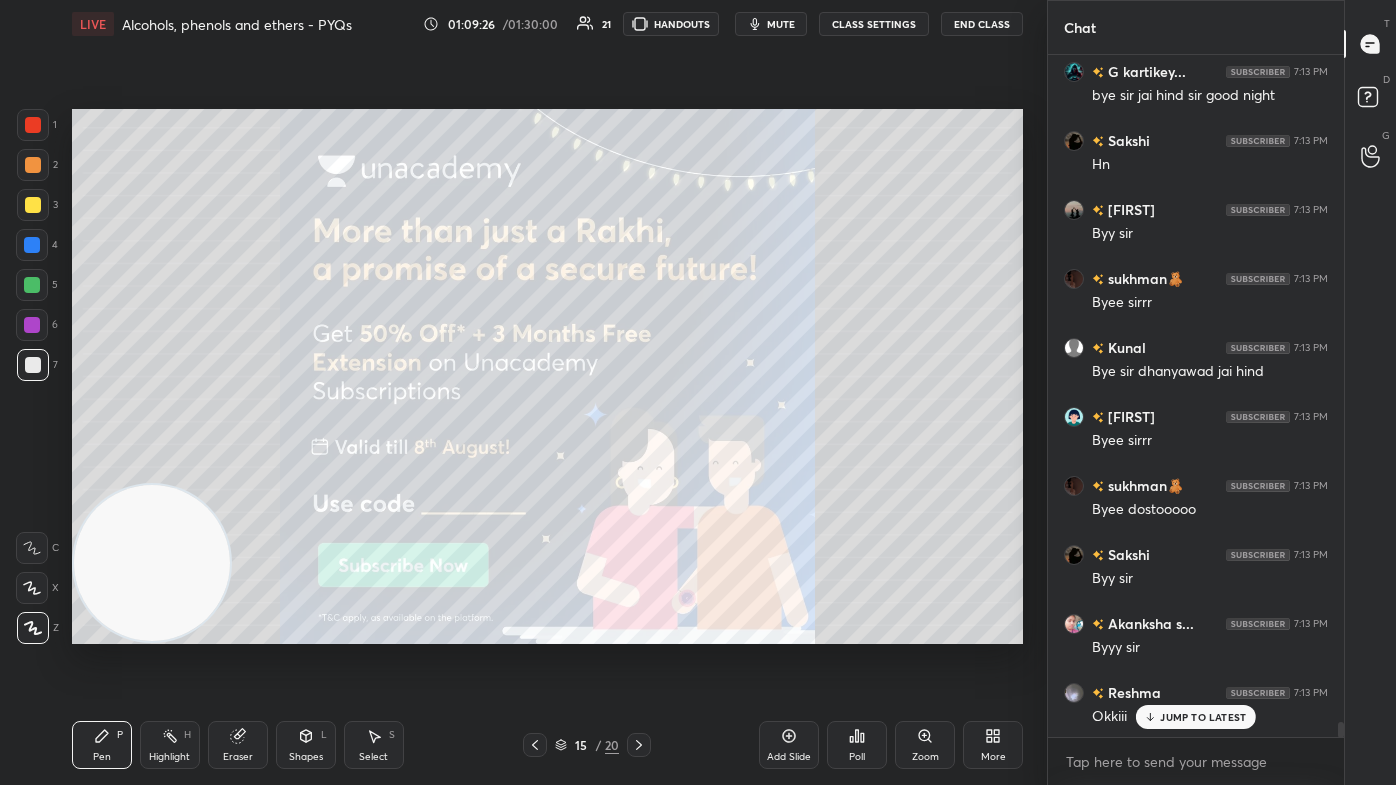 click at bounding box center [33, 165] 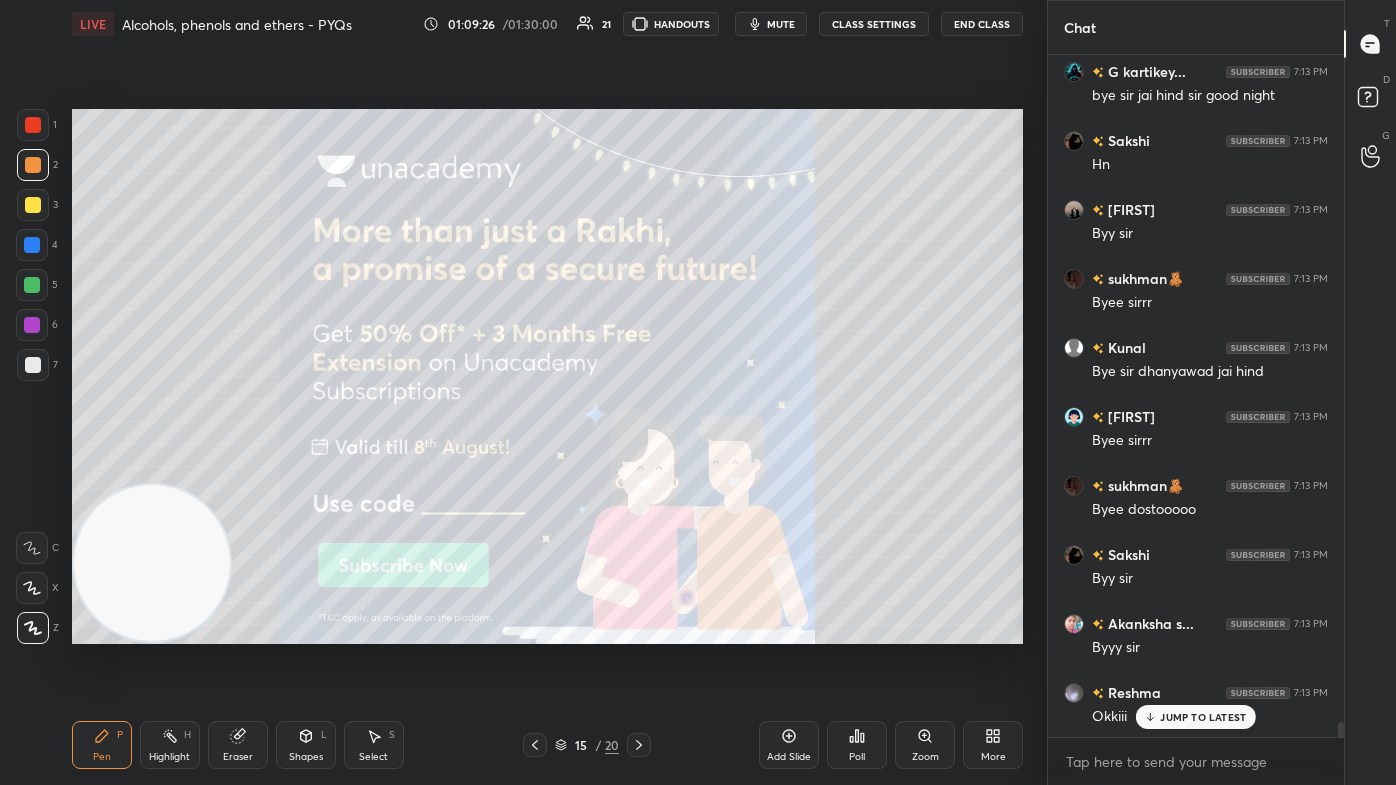 click at bounding box center (33, 205) 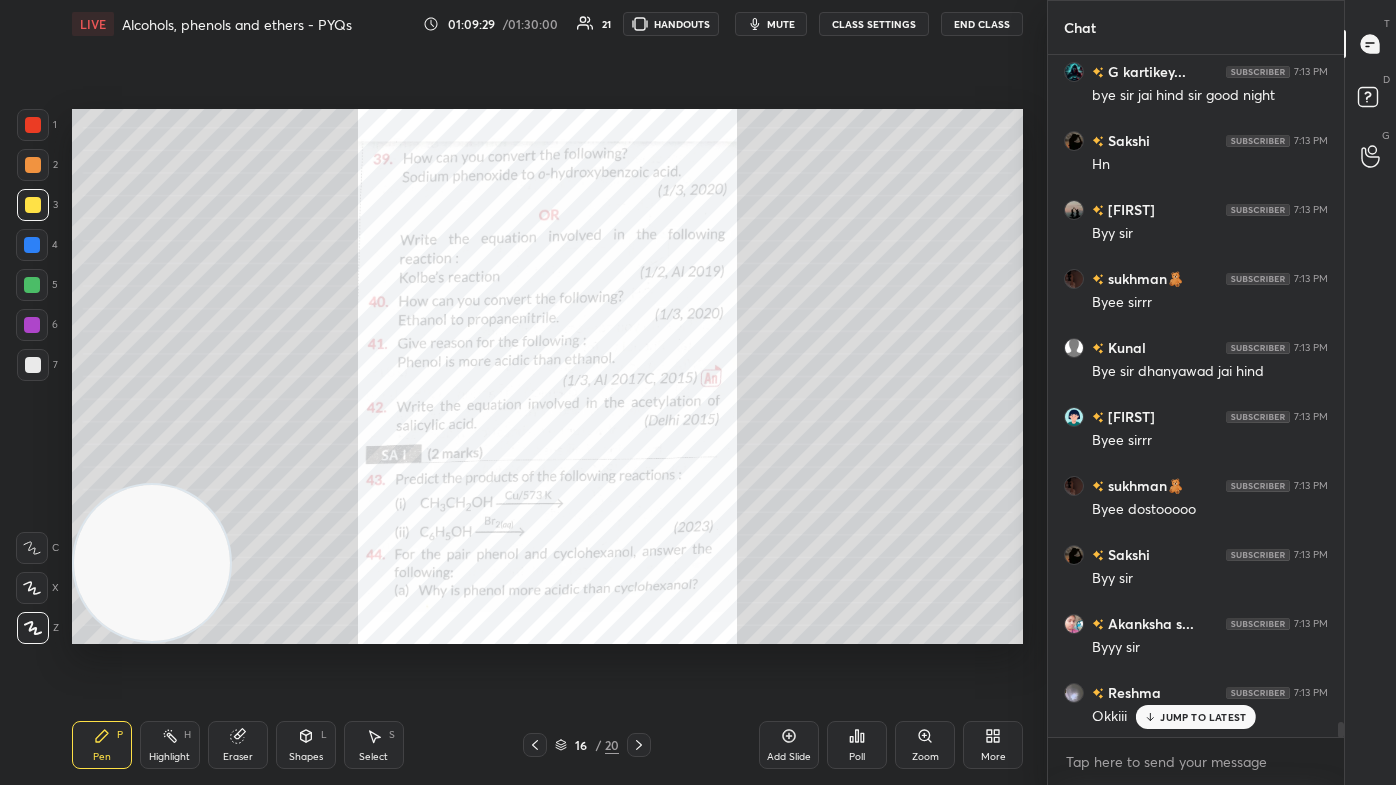 scroll, scrollTop: 30397, scrollLeft: 0, axis: vertical 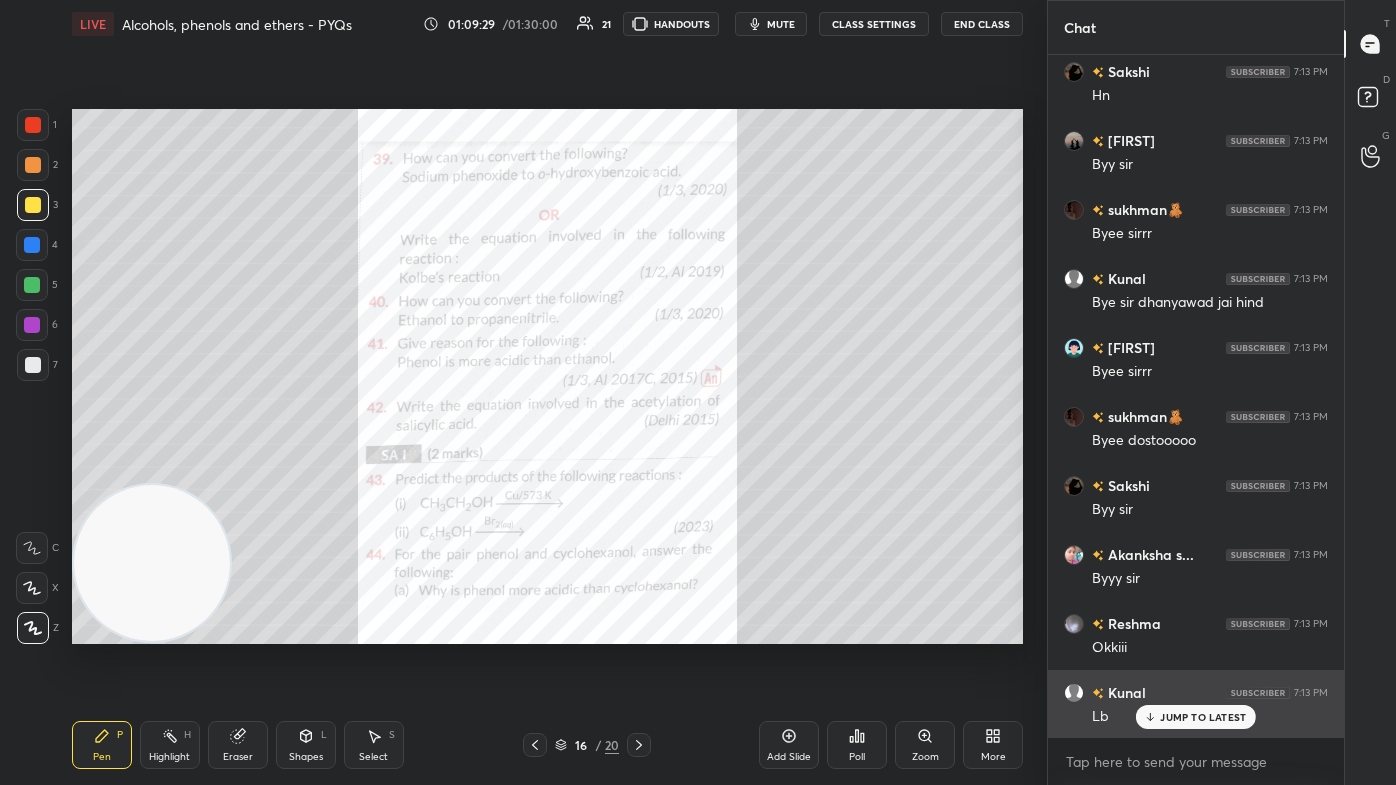 click on "JUMP TO LATEST" at bounding box center (1203, 717) 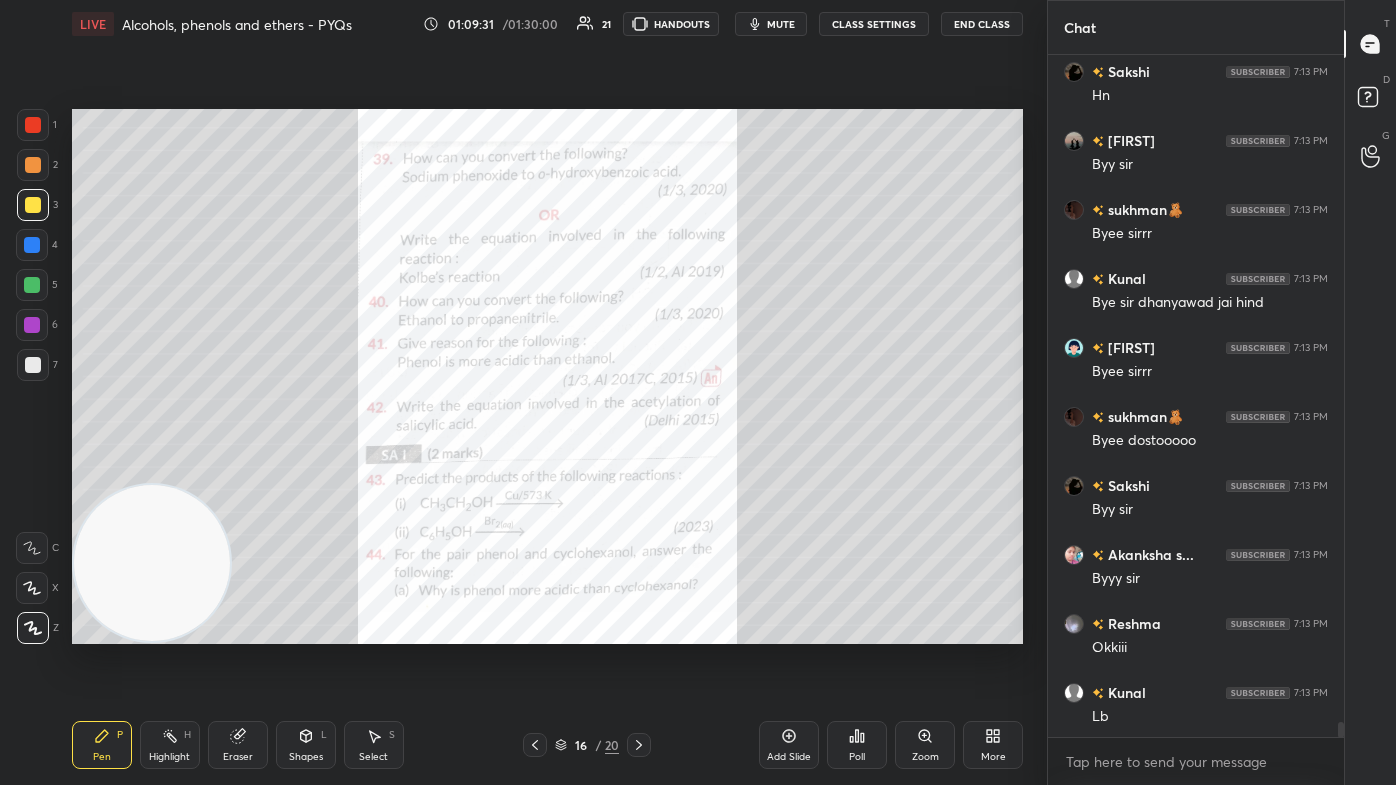 click on "Poll" at bounding box center (857, 745) 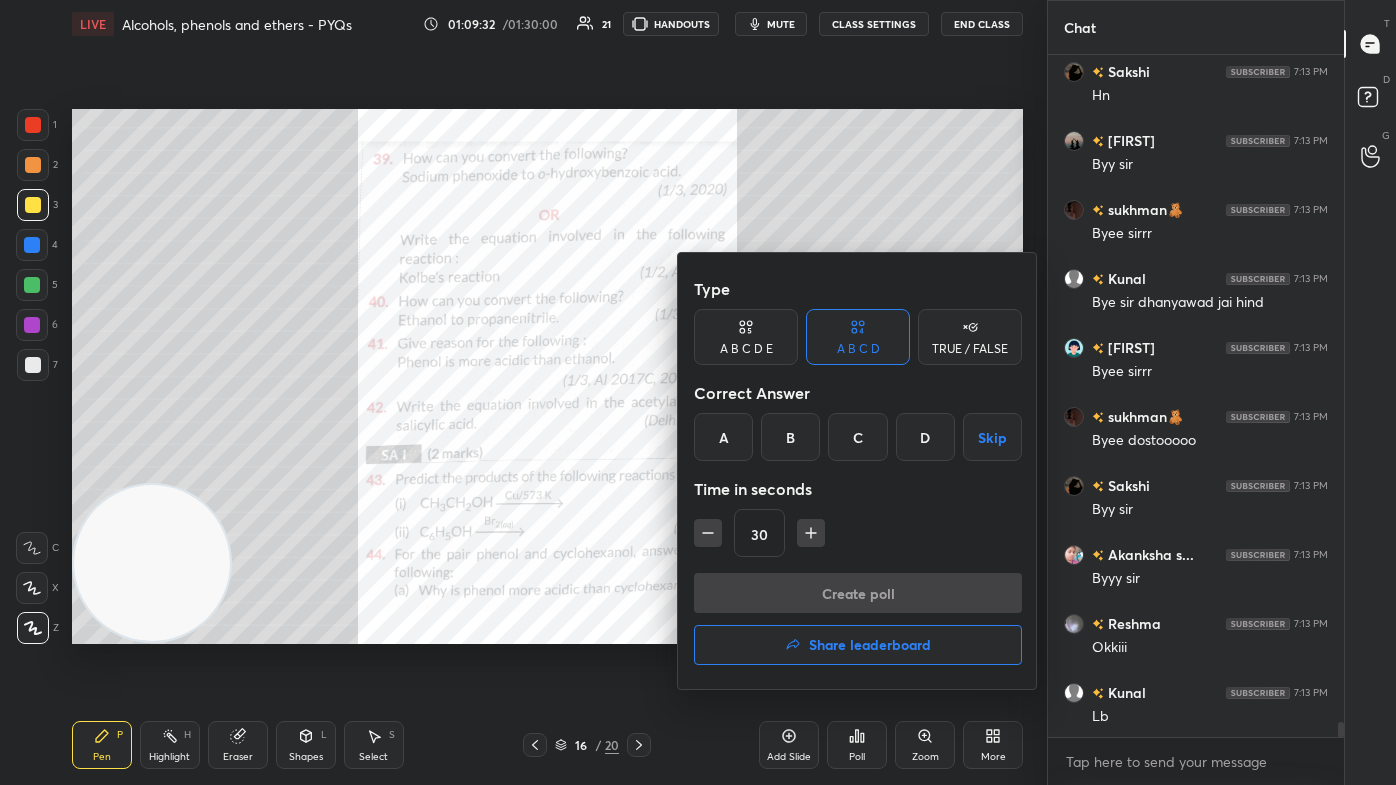 click on "Share leaderboard" at bounding box center [870, 645] 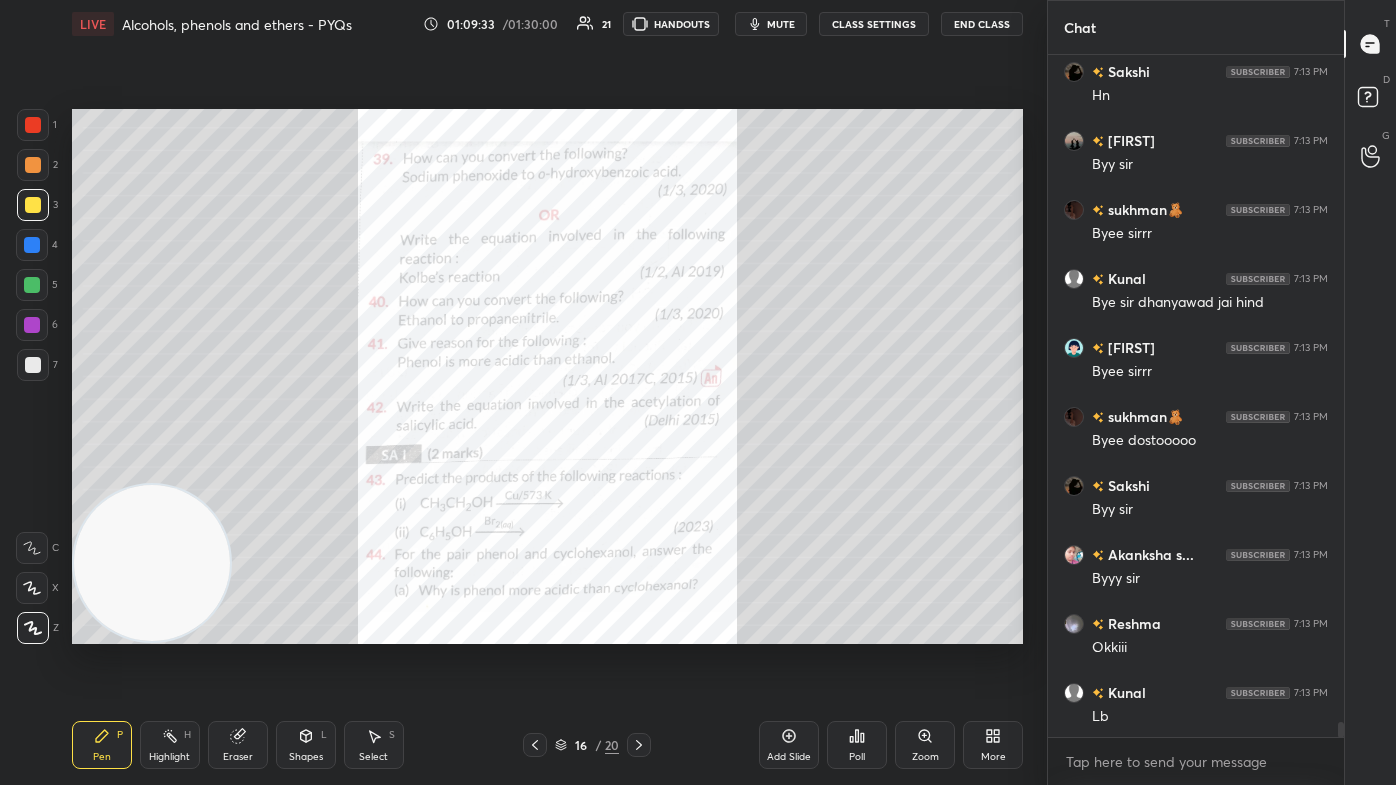 click 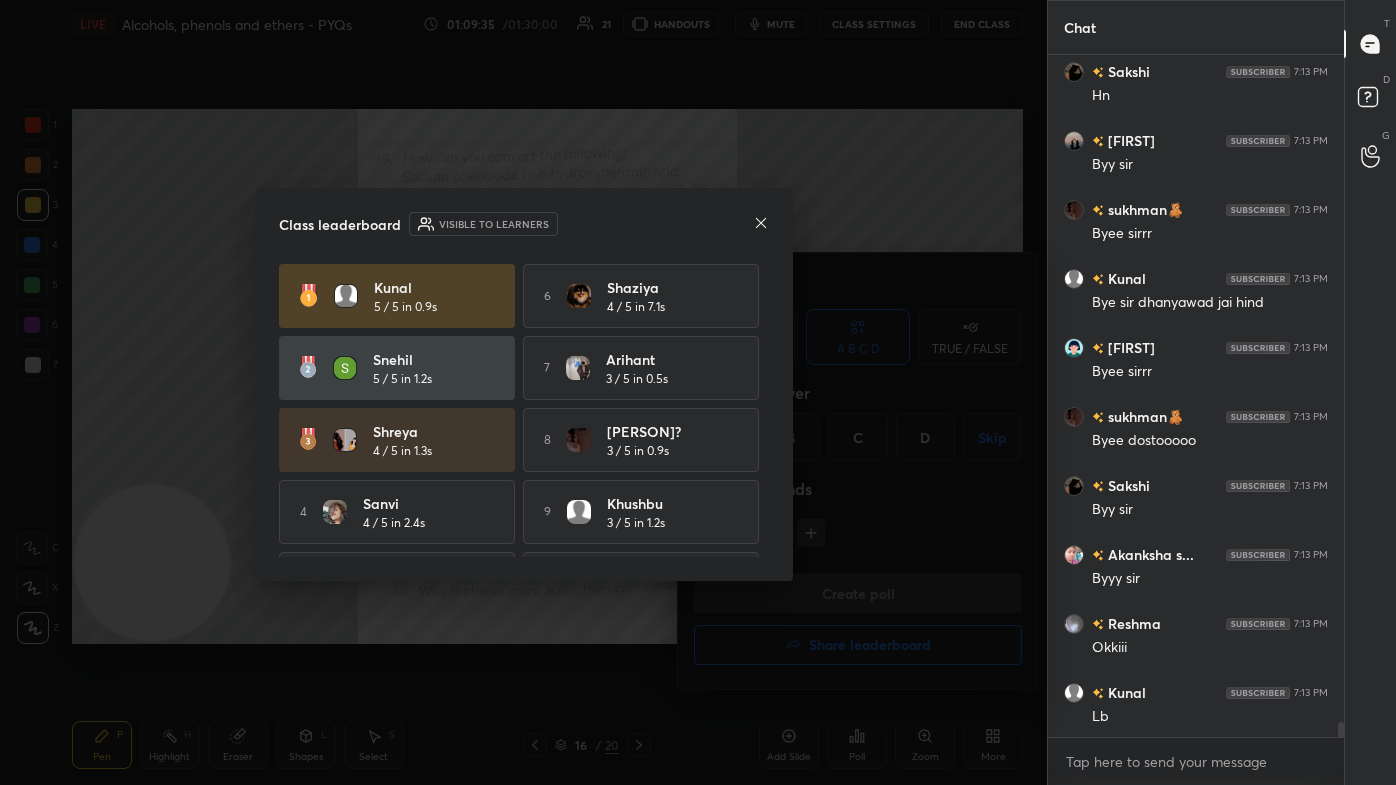 click on "6 [NAME] 4 / 5 in 7.1s" at bounding box center [641, 296] 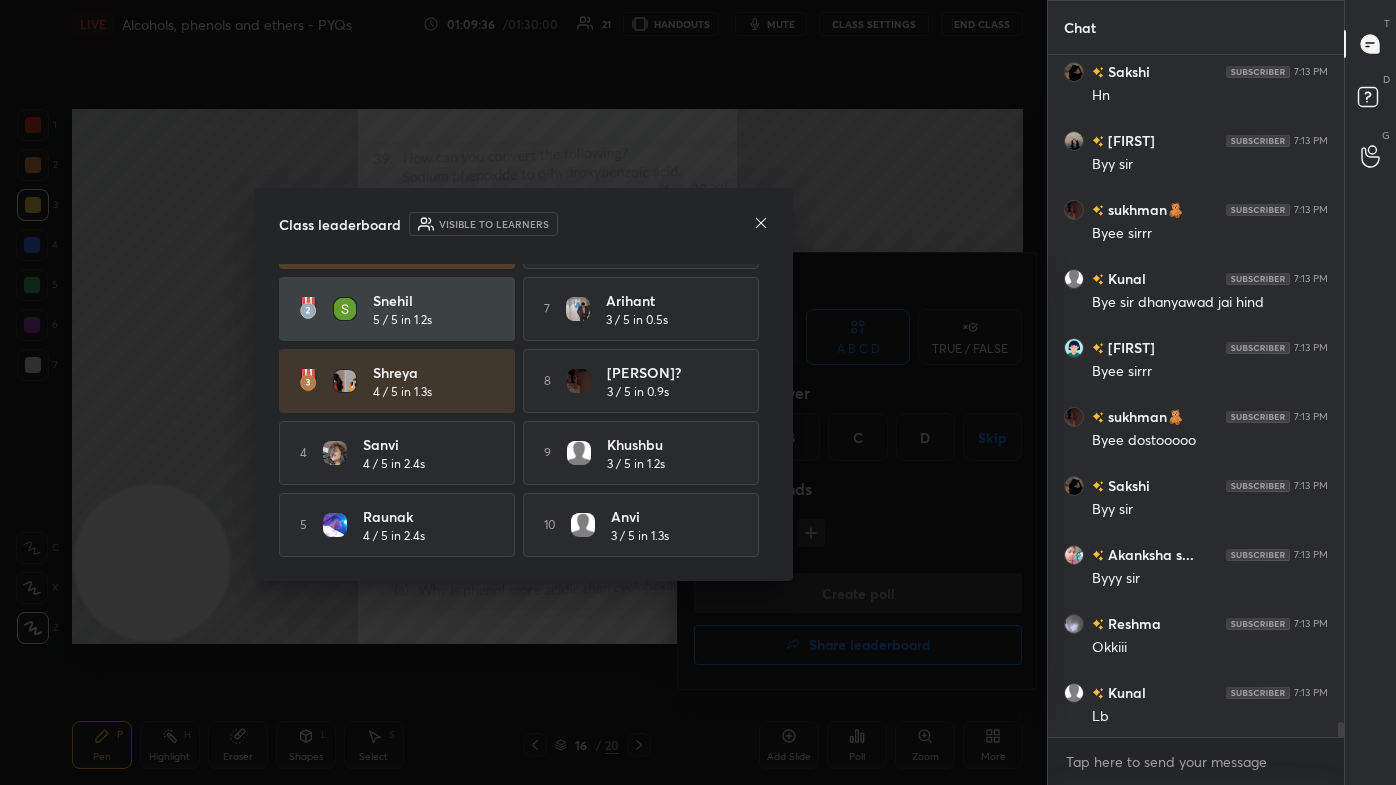 scroll, scrollTop: 64, scrollLeft: 0, axis: vertical 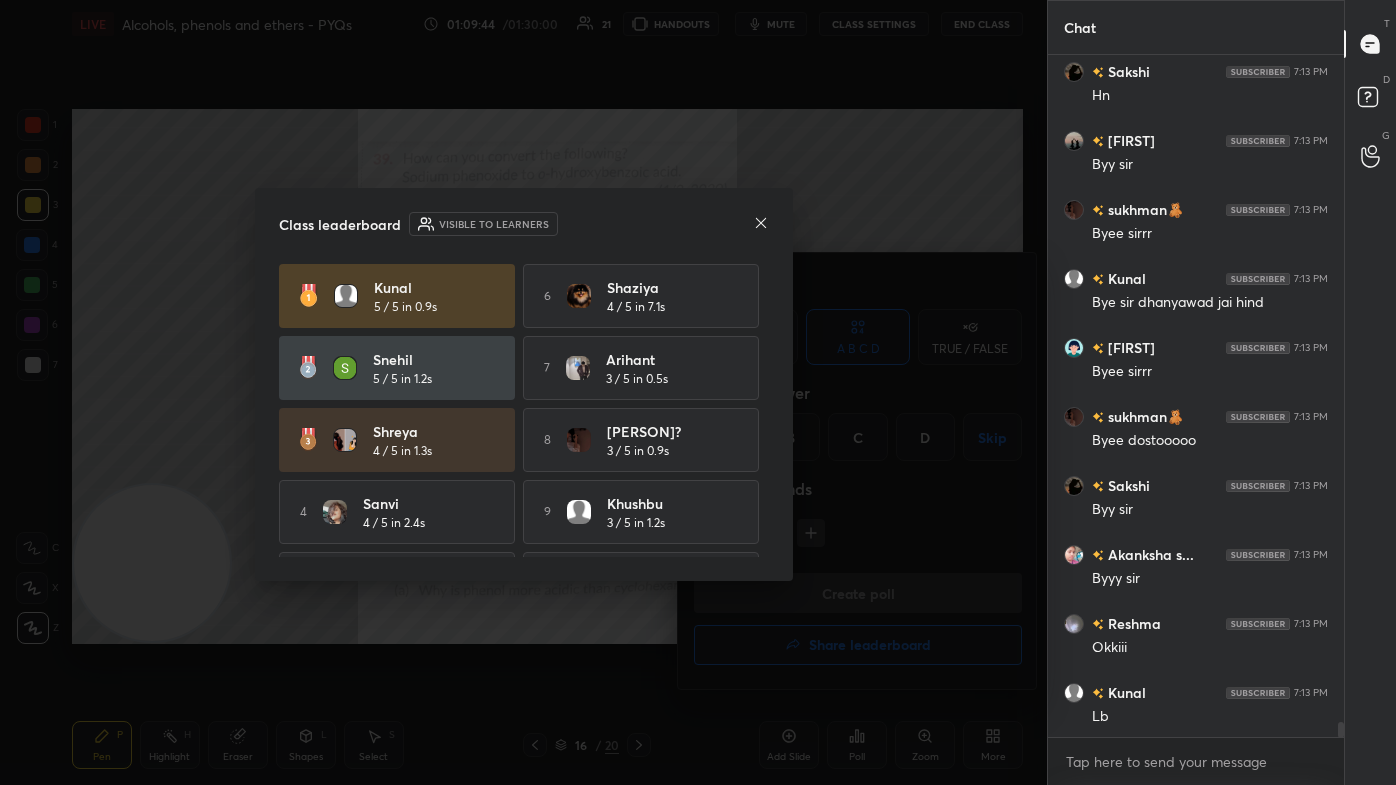 click 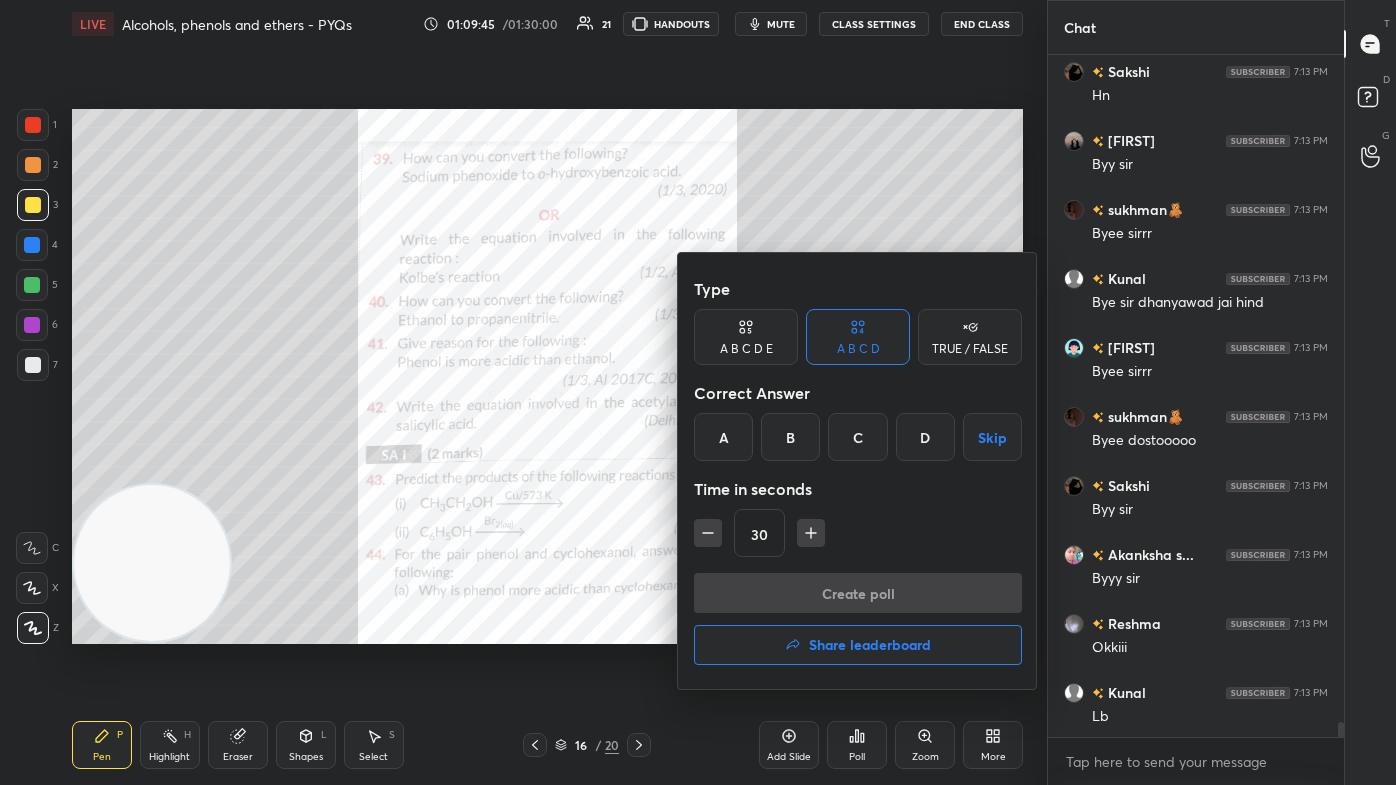 click at bounding box center [698, 392] 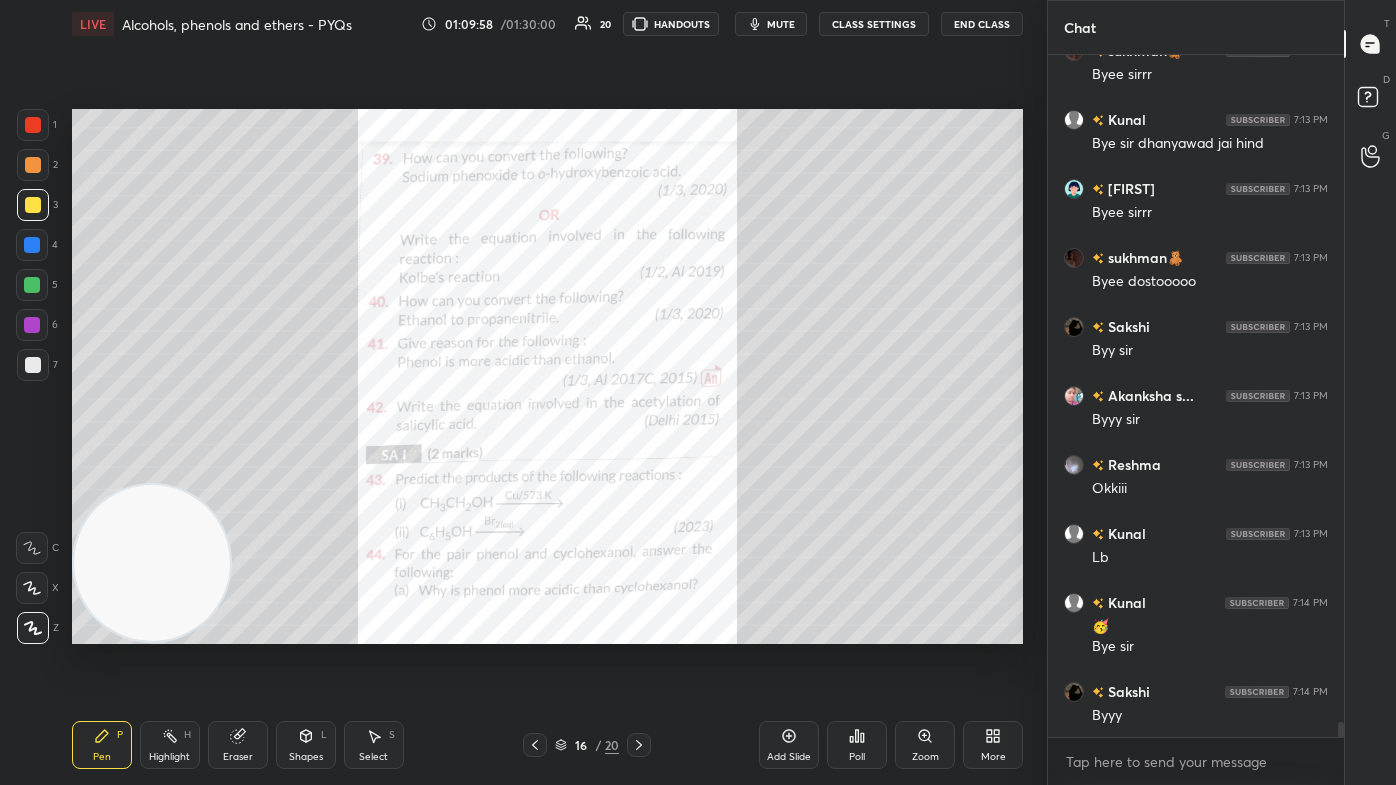 scroll, scrollTop: 30624, scrollLeft: 0, axis: vertical 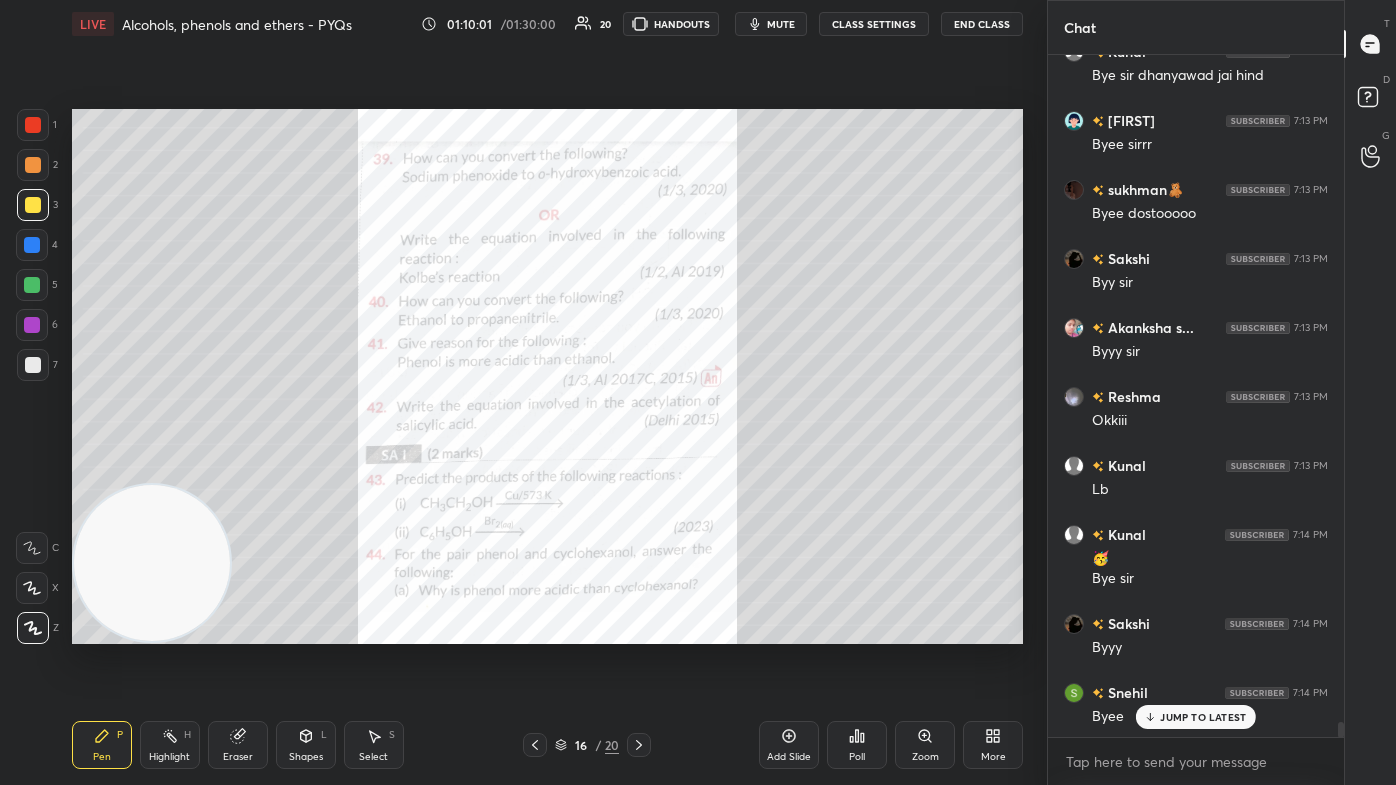 click on "End Class" at bounding box center [982, 24] 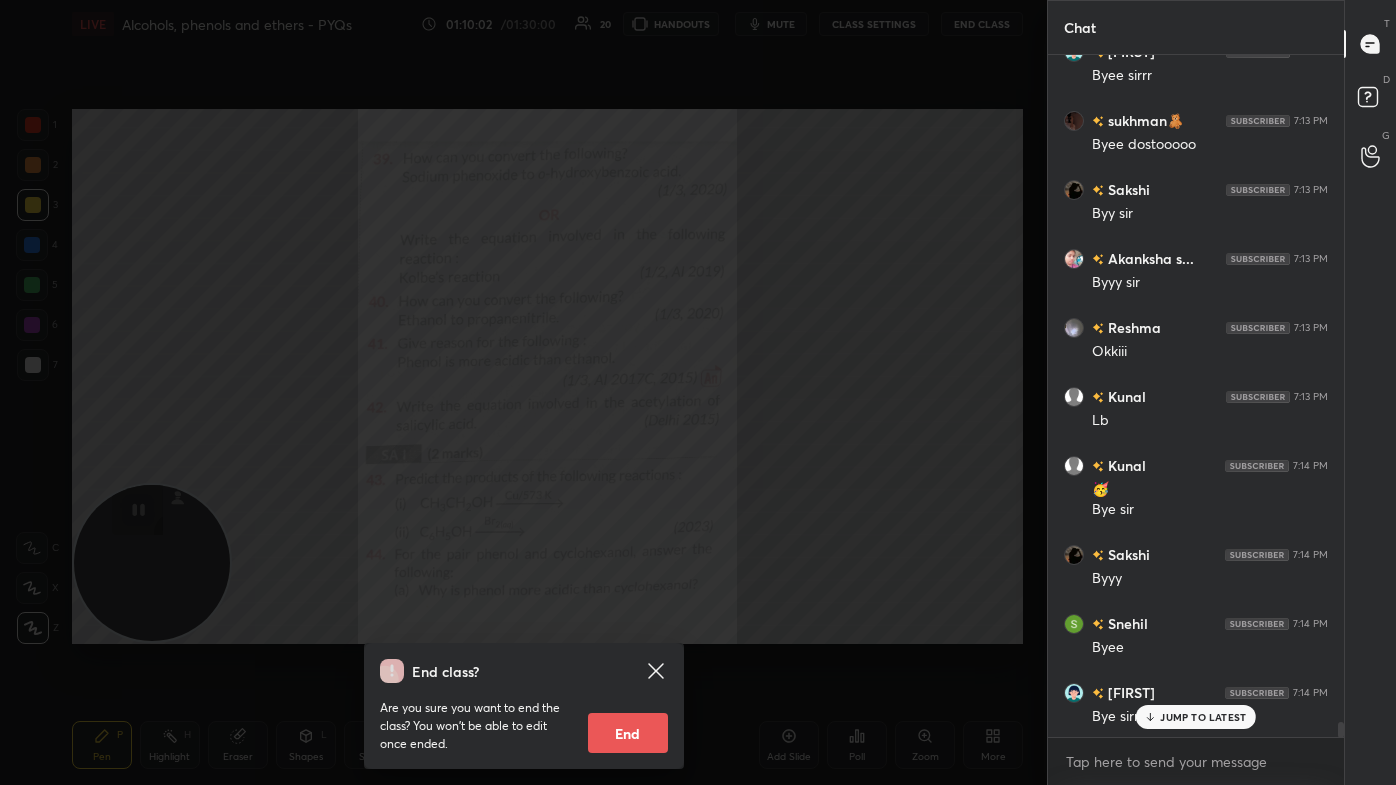 scroll, scrollTop: 30762, scrollLeft: 0, axis: vertical 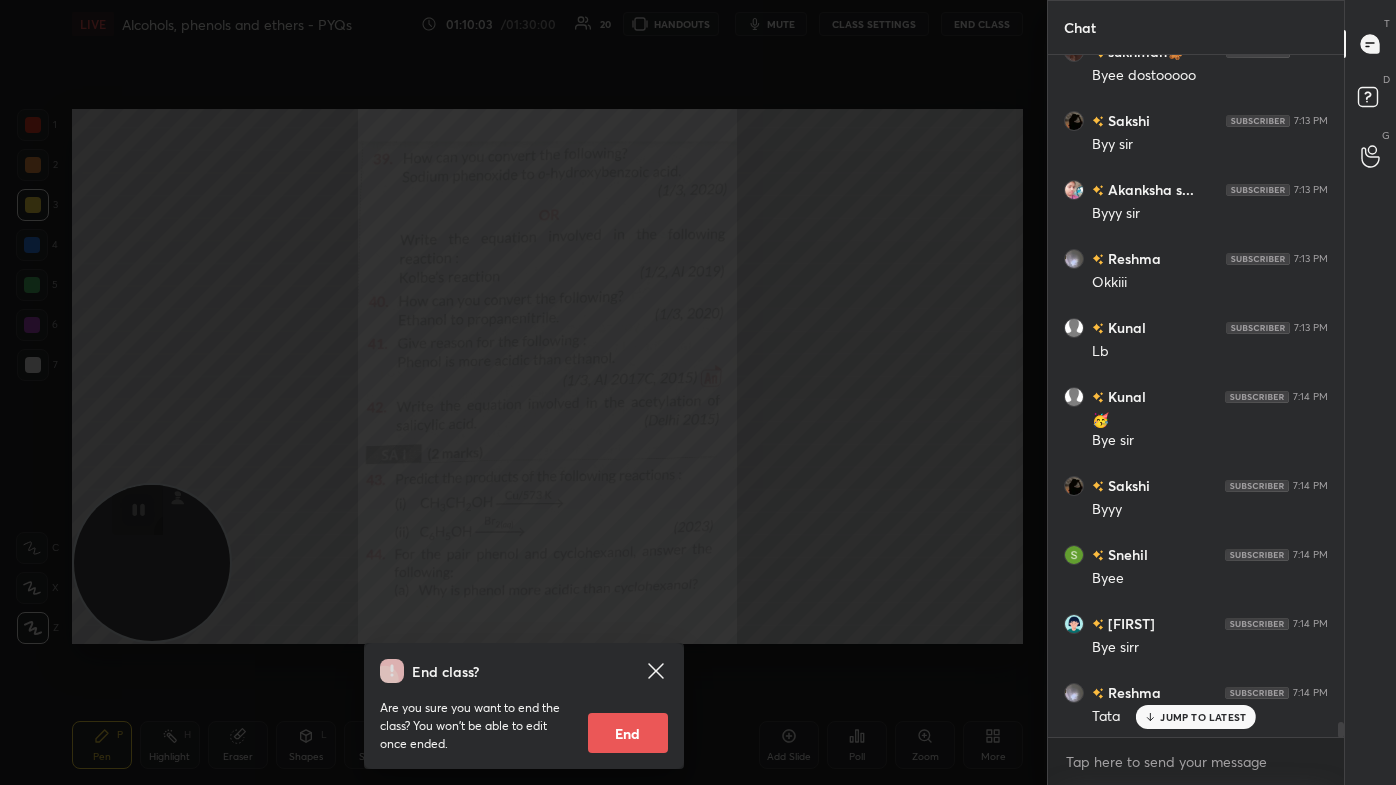 drag, startPoint x: 640, startPoint y: 735, endPoint x: 654, endPoint y: 729, distance: 15.231546 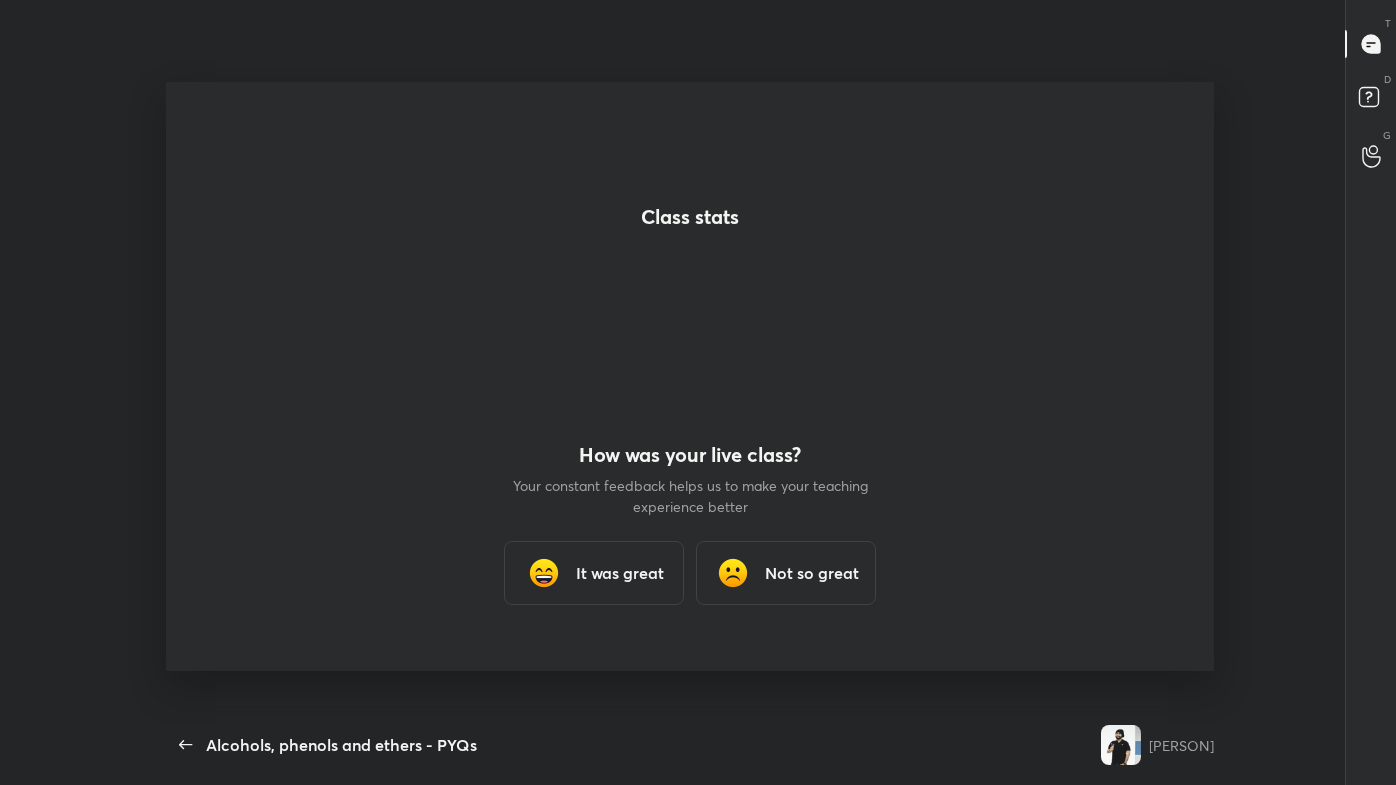 scroll, scrollTop: 0, scrollLeft: 0, axis: both 